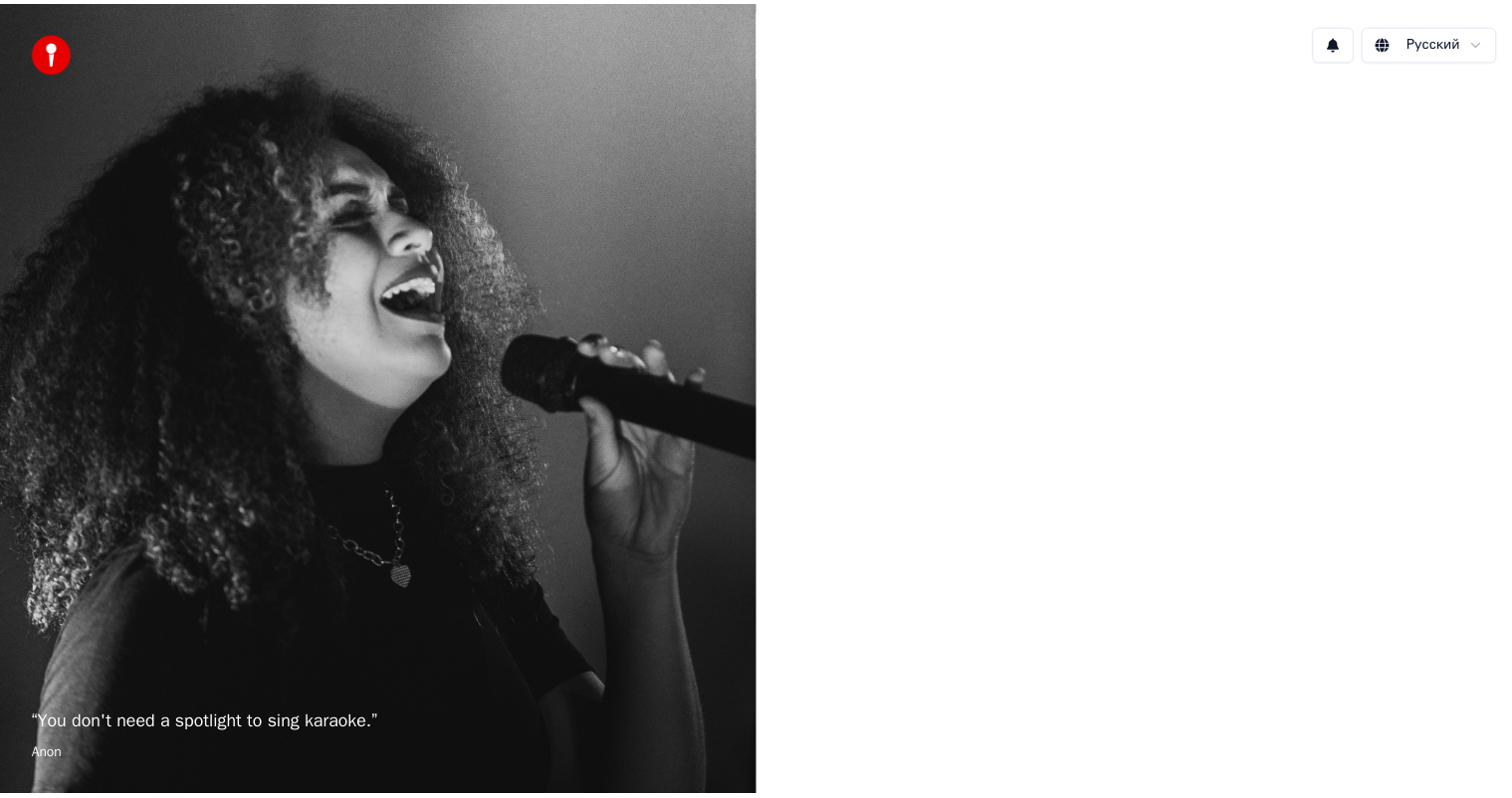 scroll, scrollTop: 0, scrollLeft: 0, axis: both 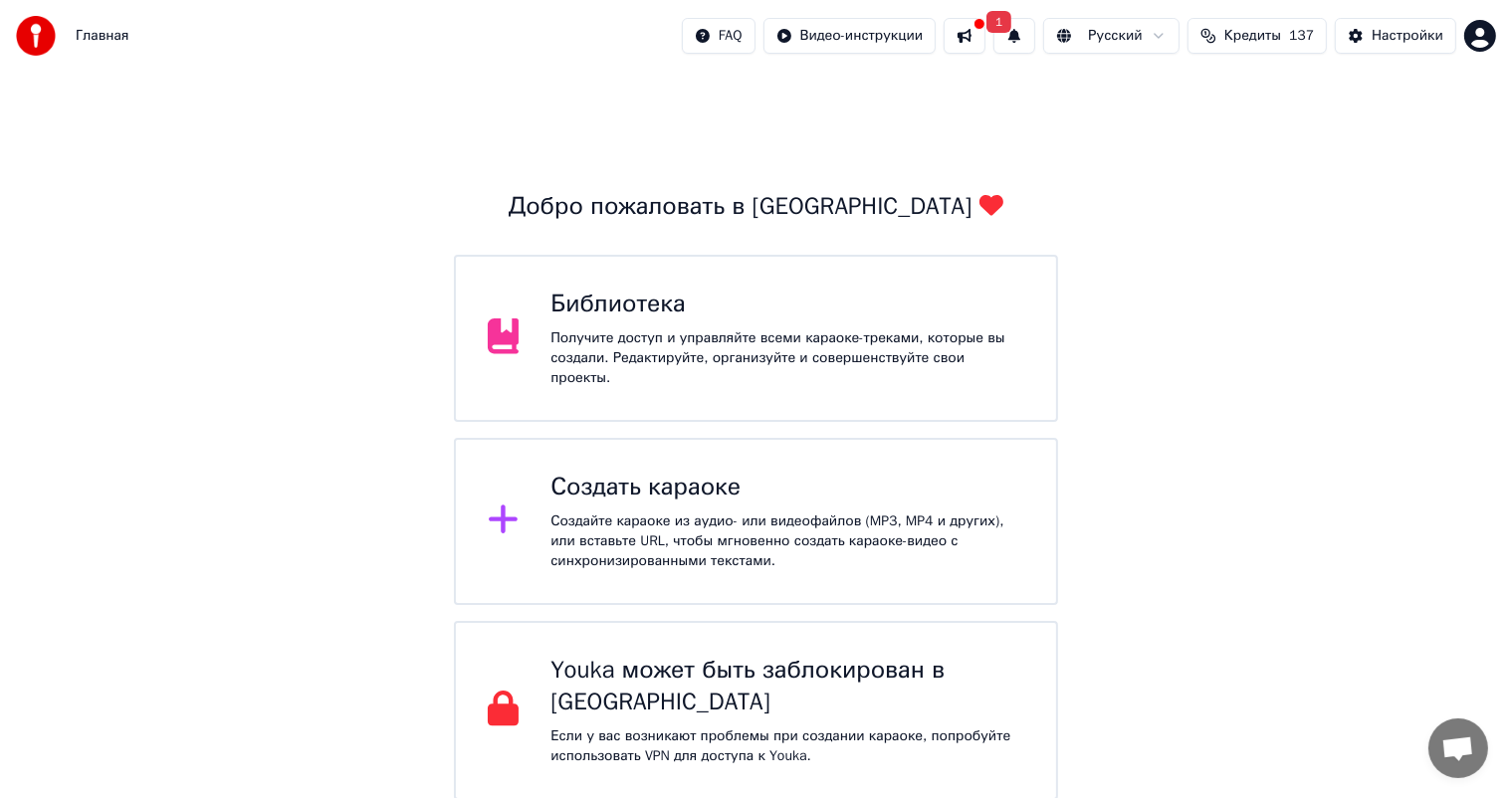 click on "1" at bounding box center (1014, 36) 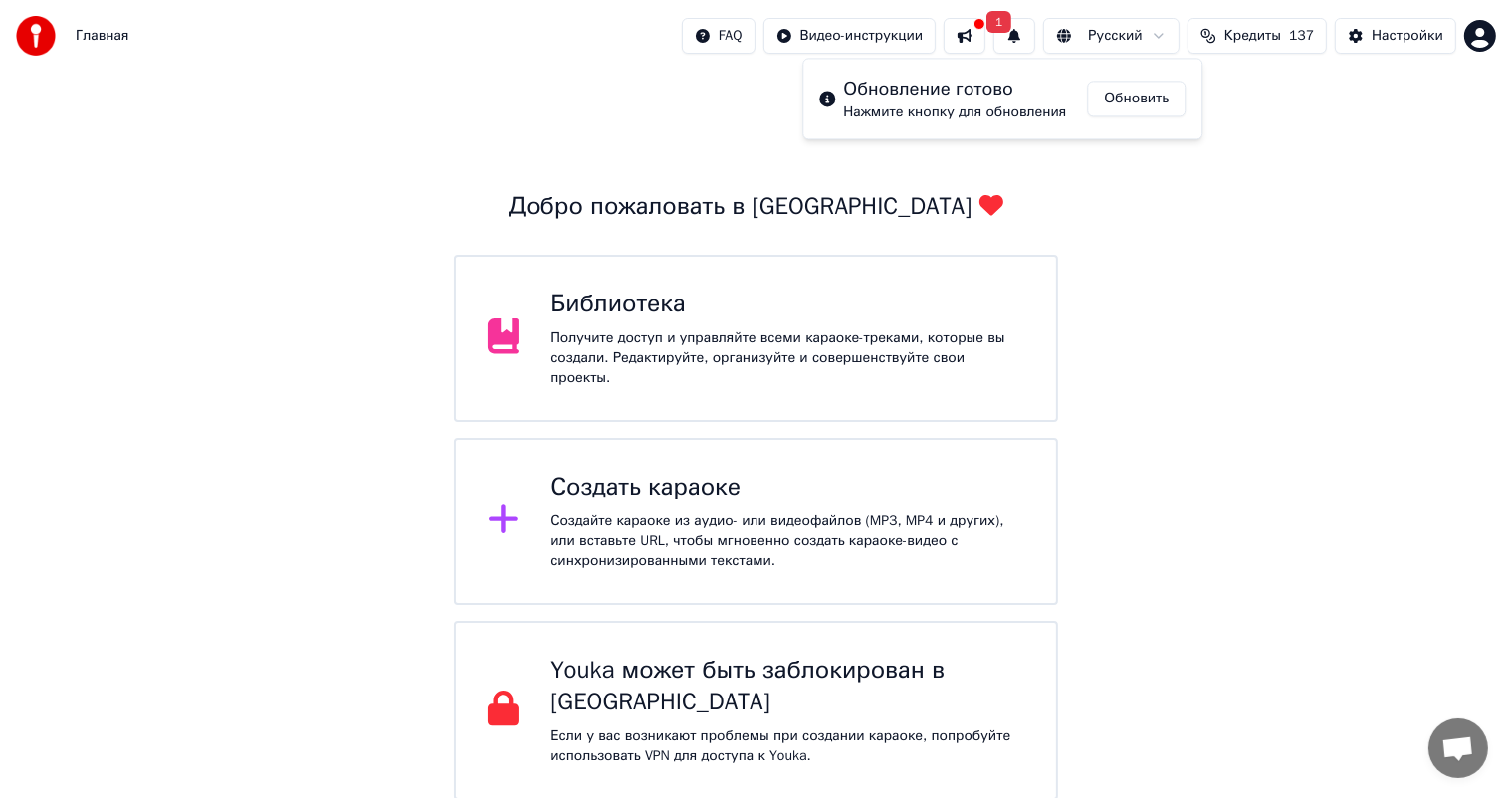 click on "Обновить" at bounding box center [1136, 99] 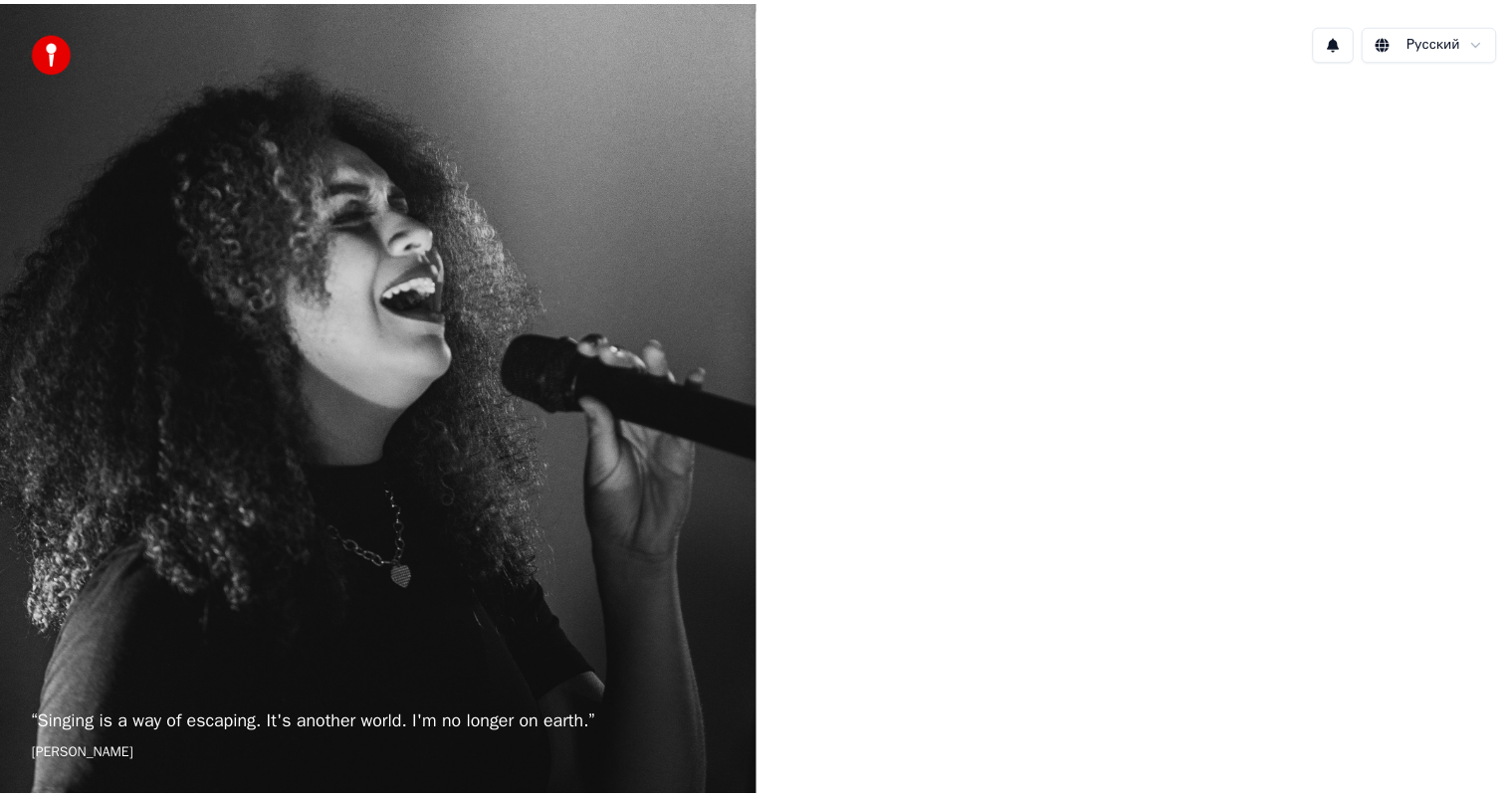 scroll, scrollTop: 0, scrollLeft: 0, axis: both 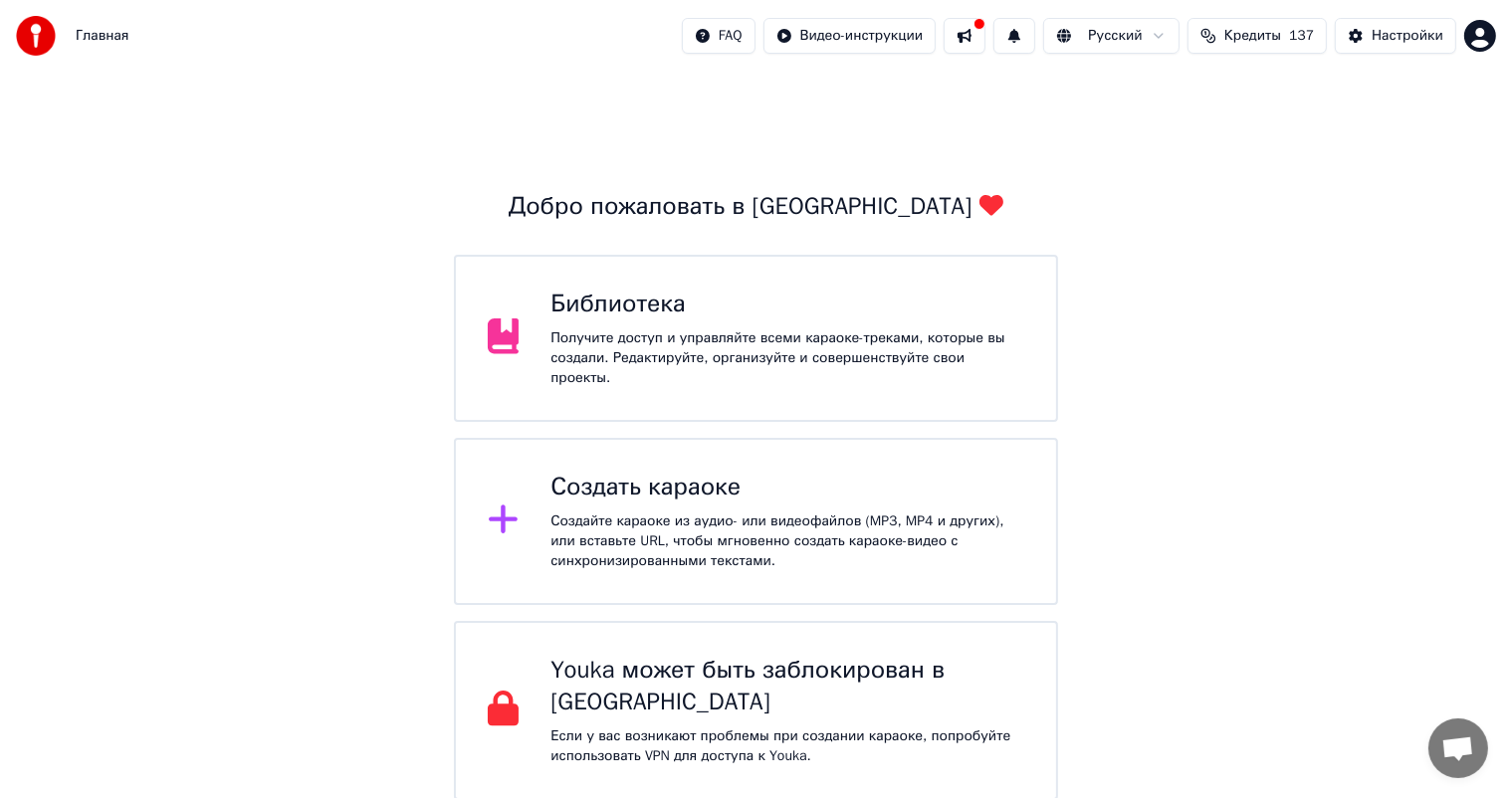 click at bounding box center (965, 36) 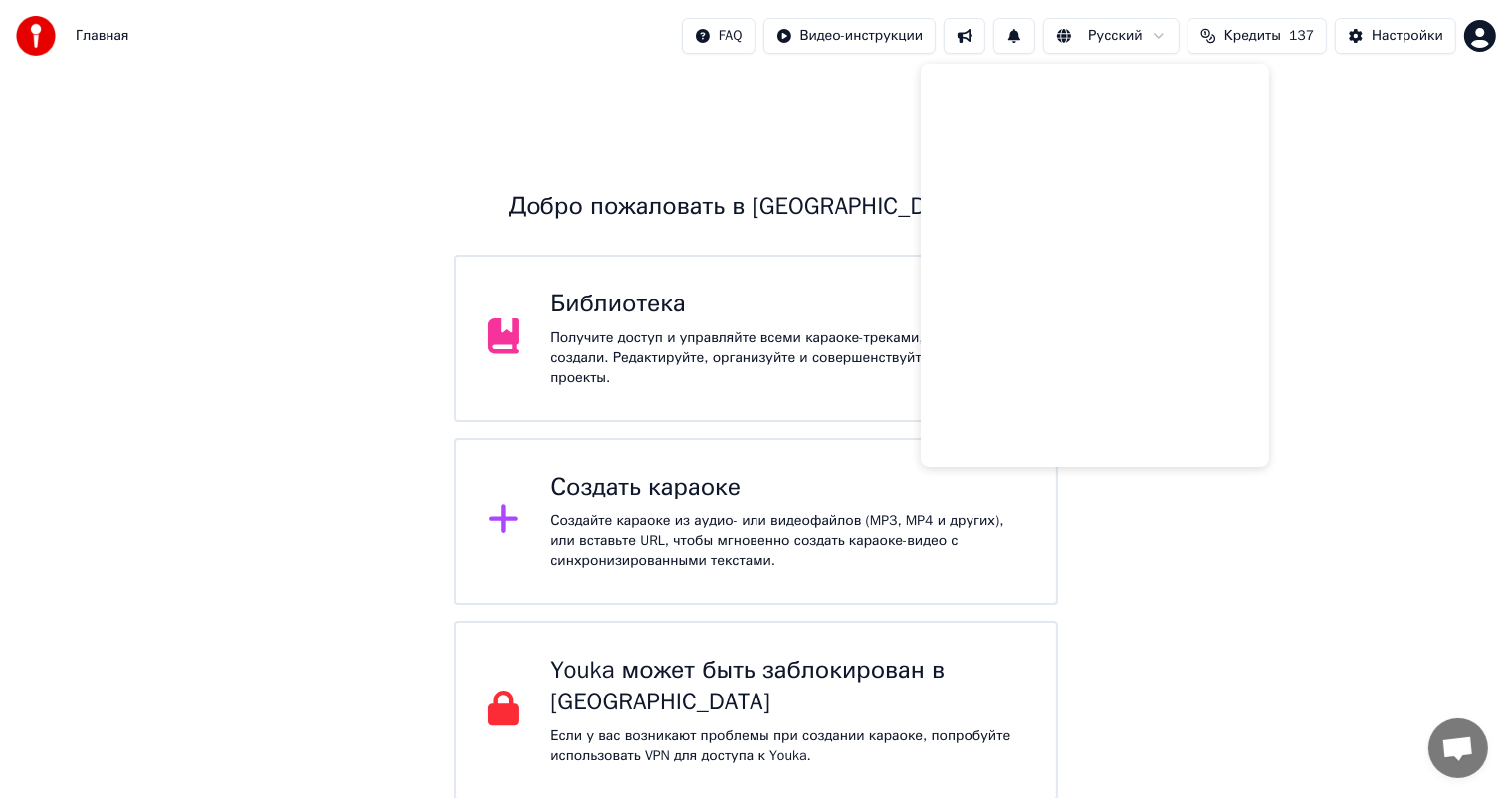 type 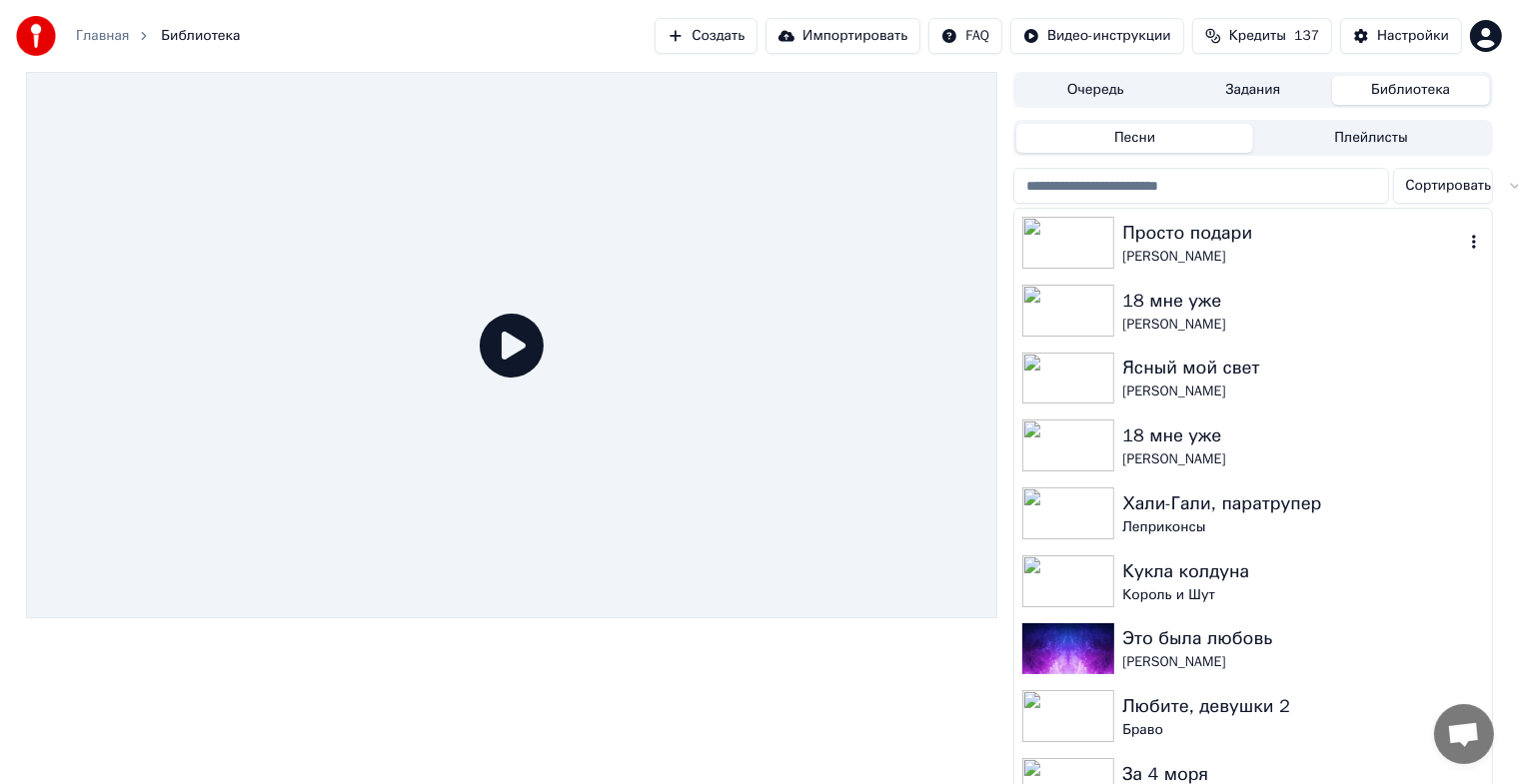 click on "[PERSON_NAME]" at bounding box center (1292, 257) 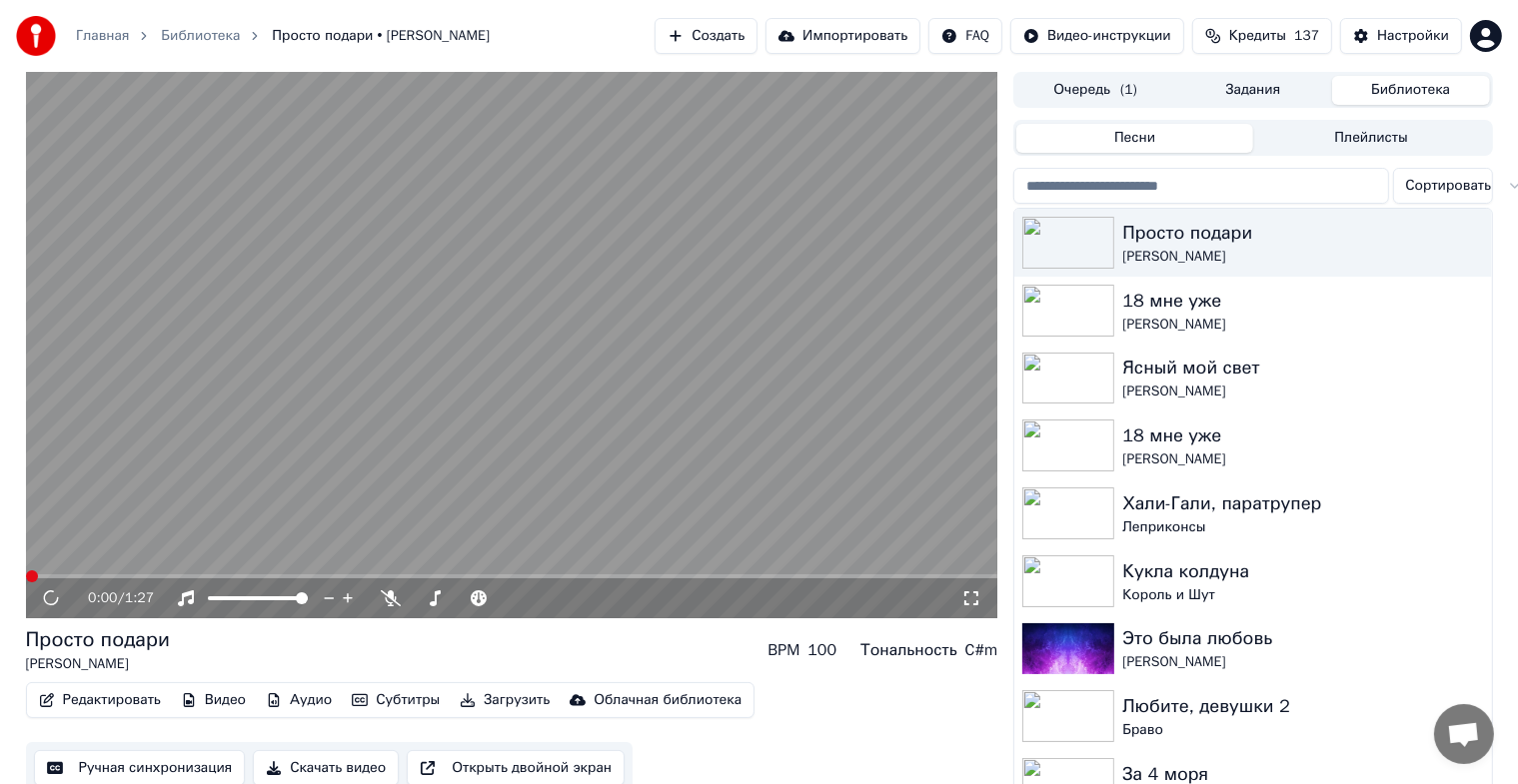 click at bounding box center (512, 345) 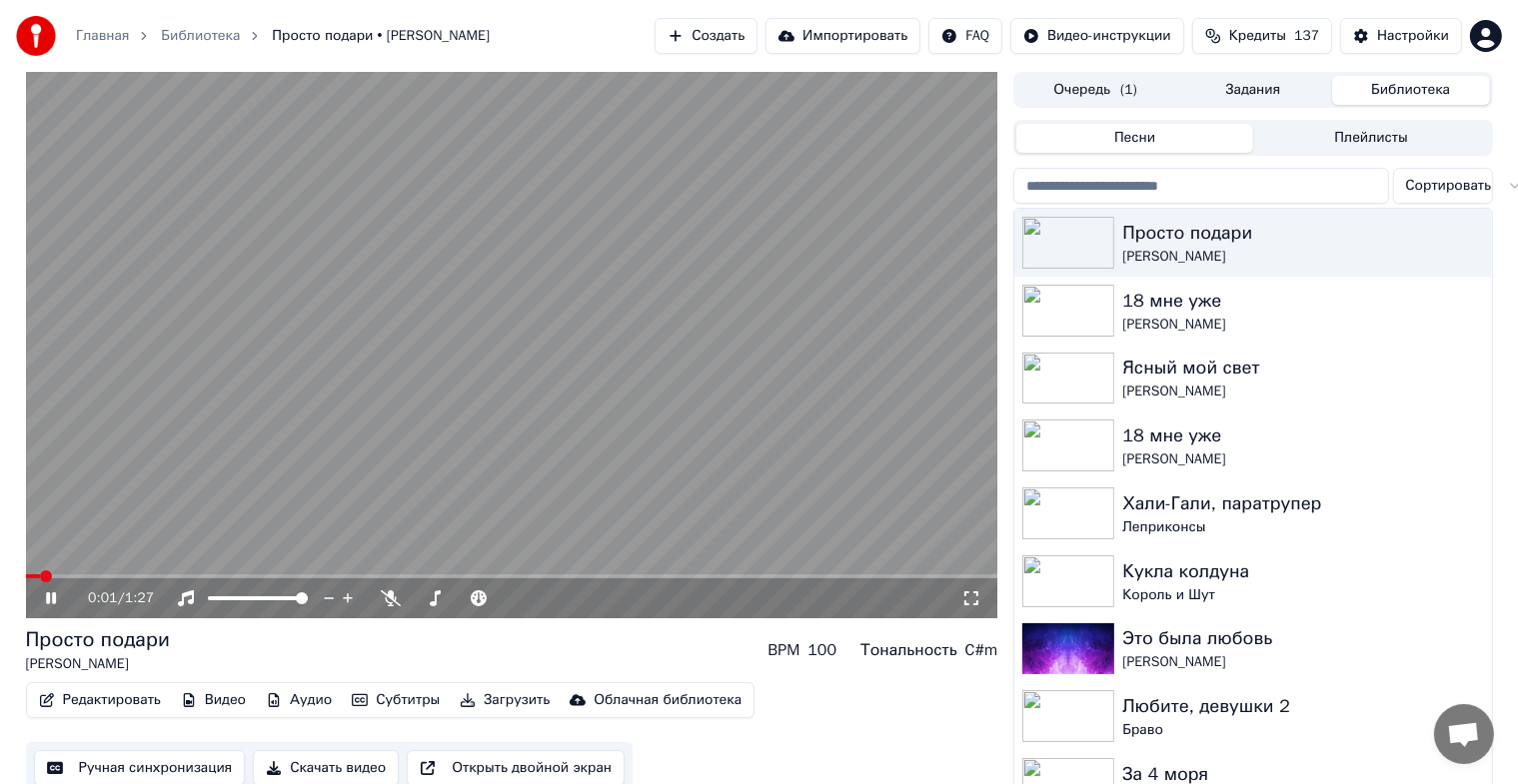 click at bounding box center (512, 345) 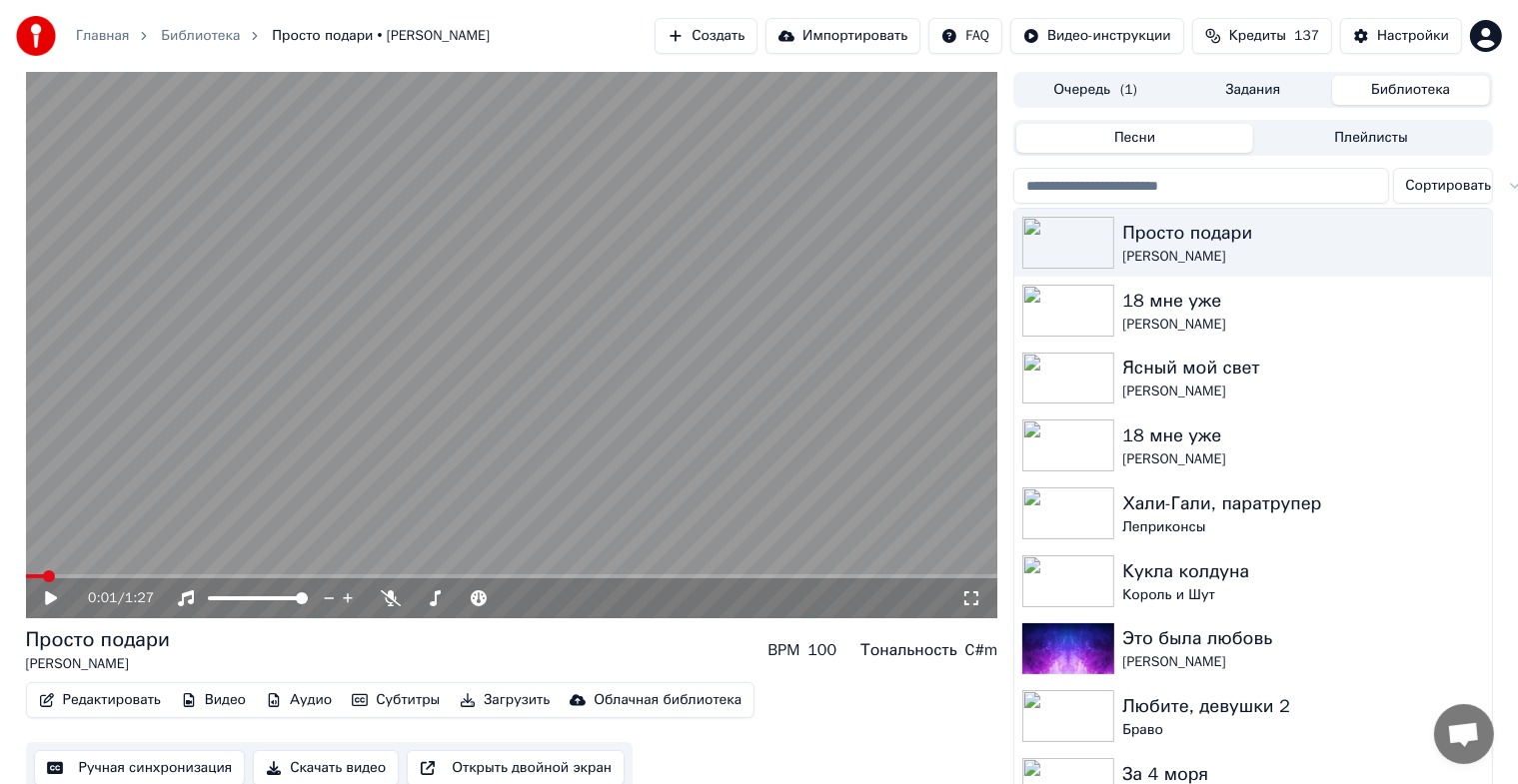 click at bounding box center (512, 345) 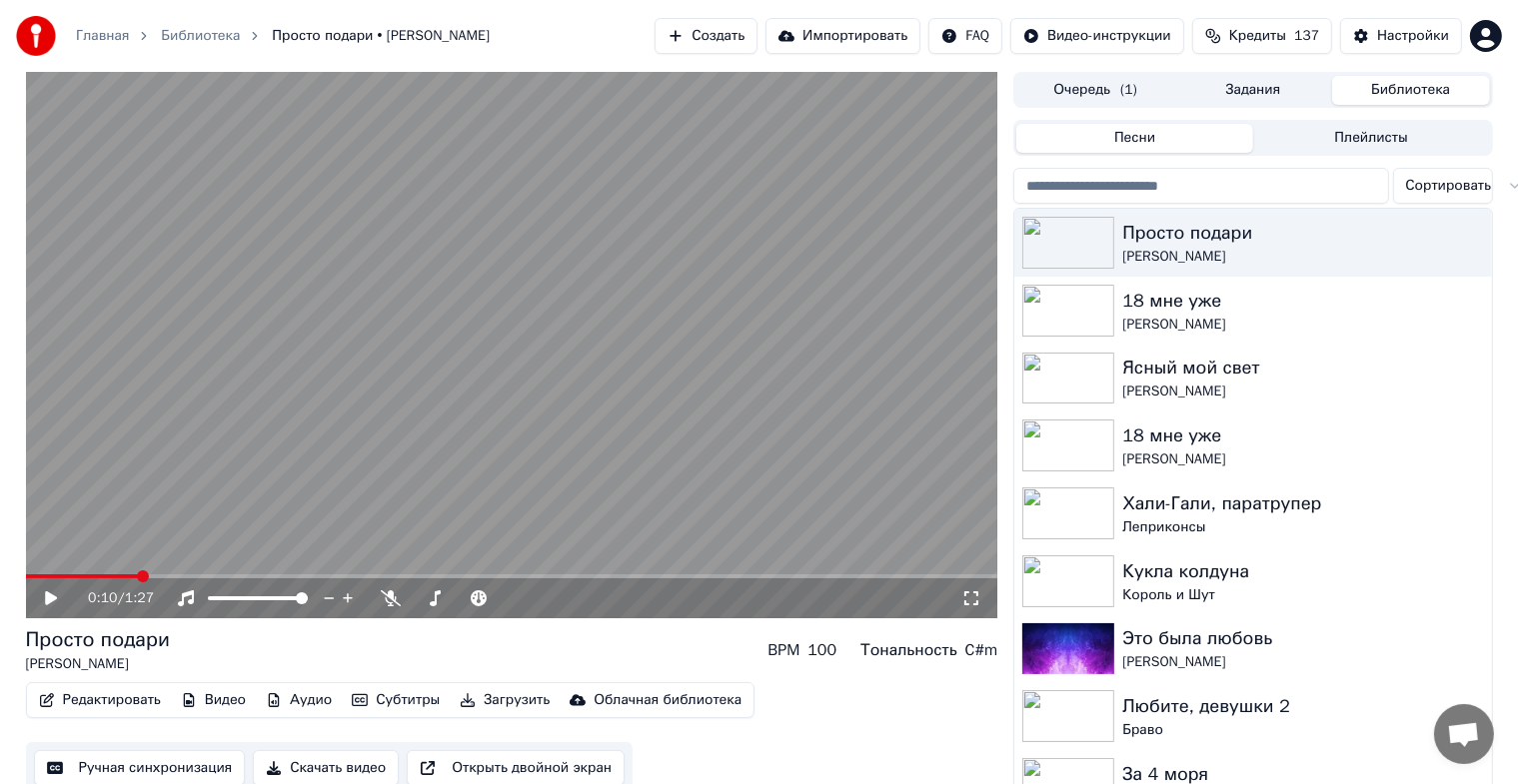 click on "Редактировать" at bounding box center (100, 700) 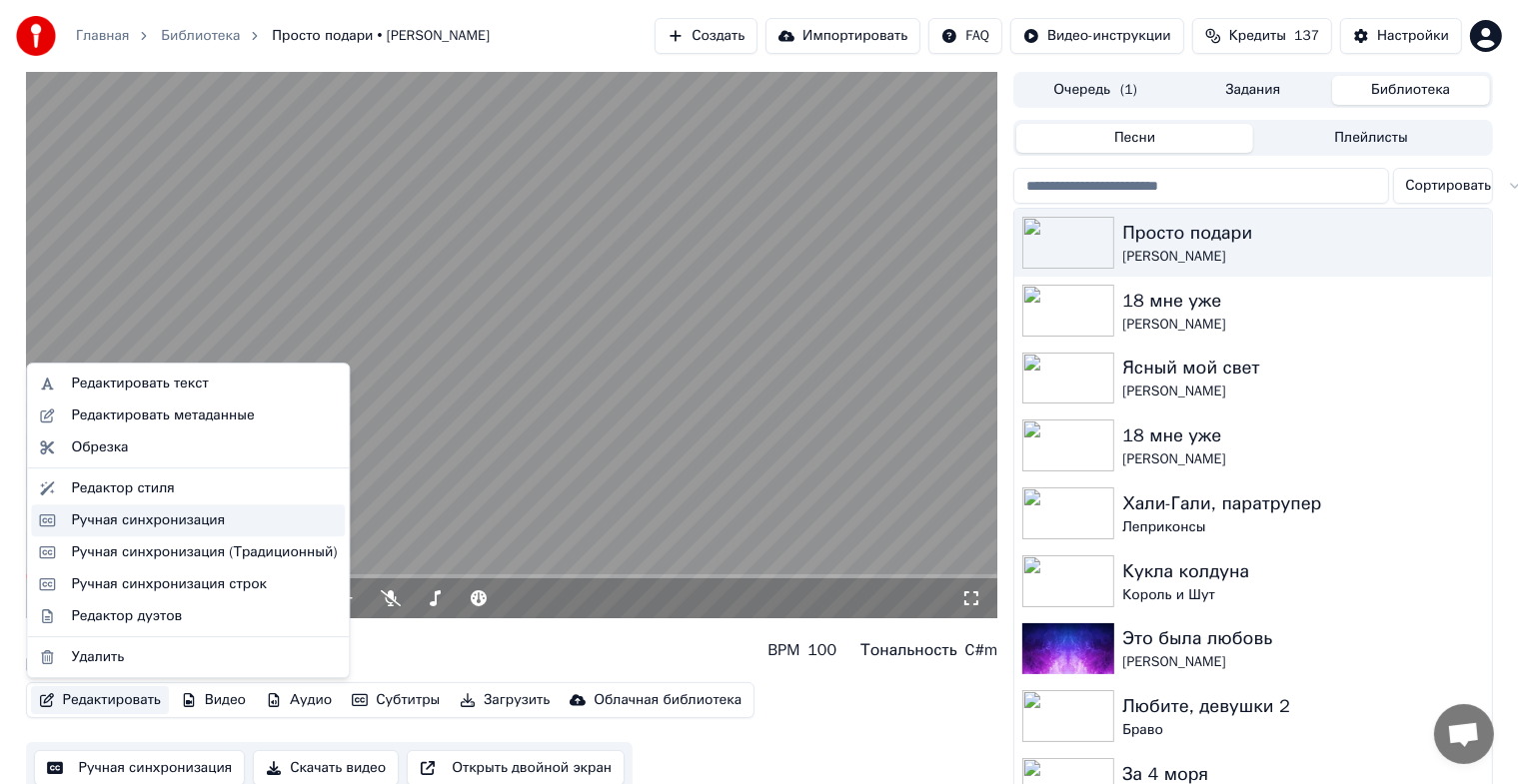 click on "Ручная синхронизация" at bounding box center (148, 520) 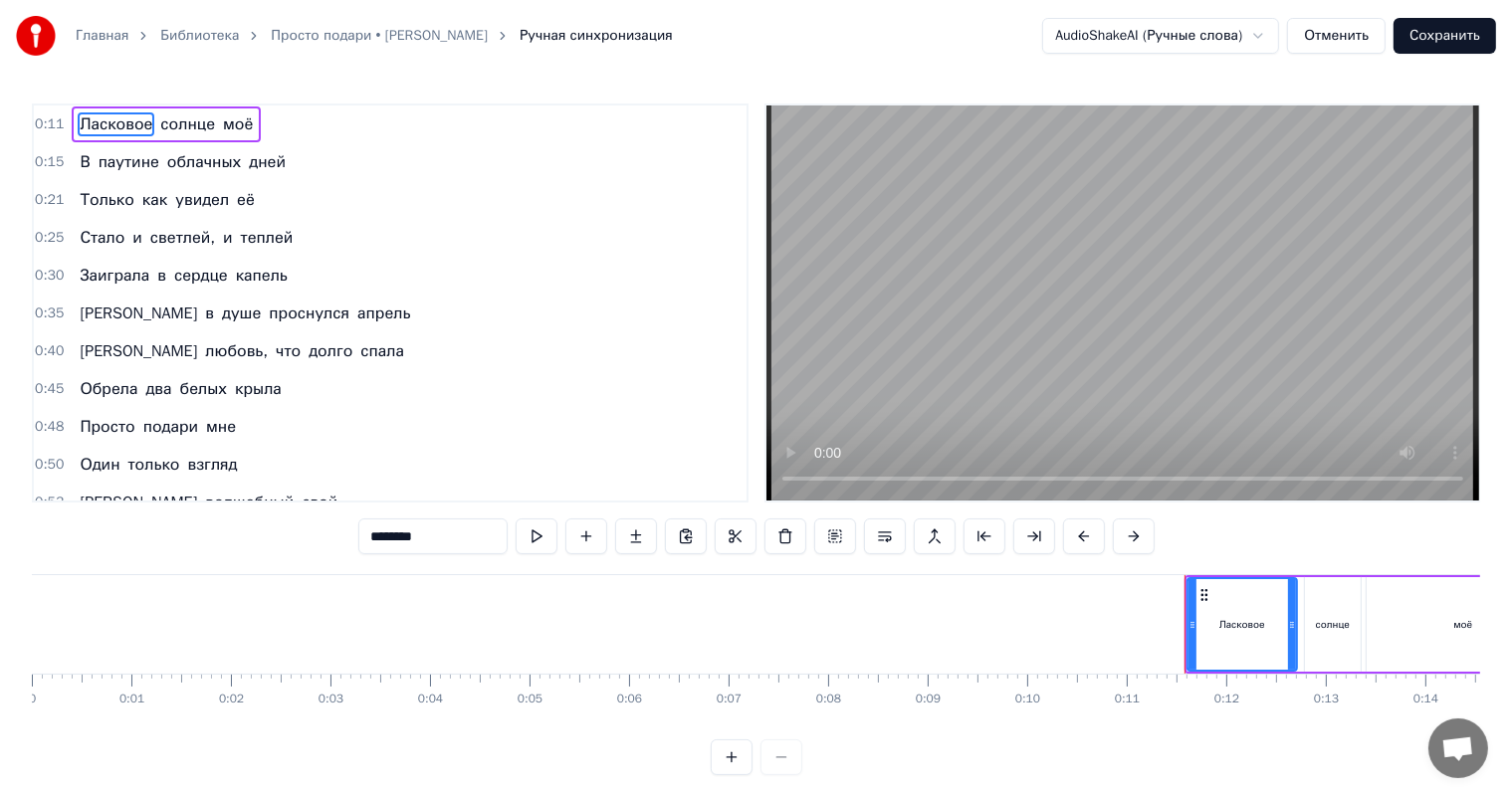 click at bounding box center [537, 536] 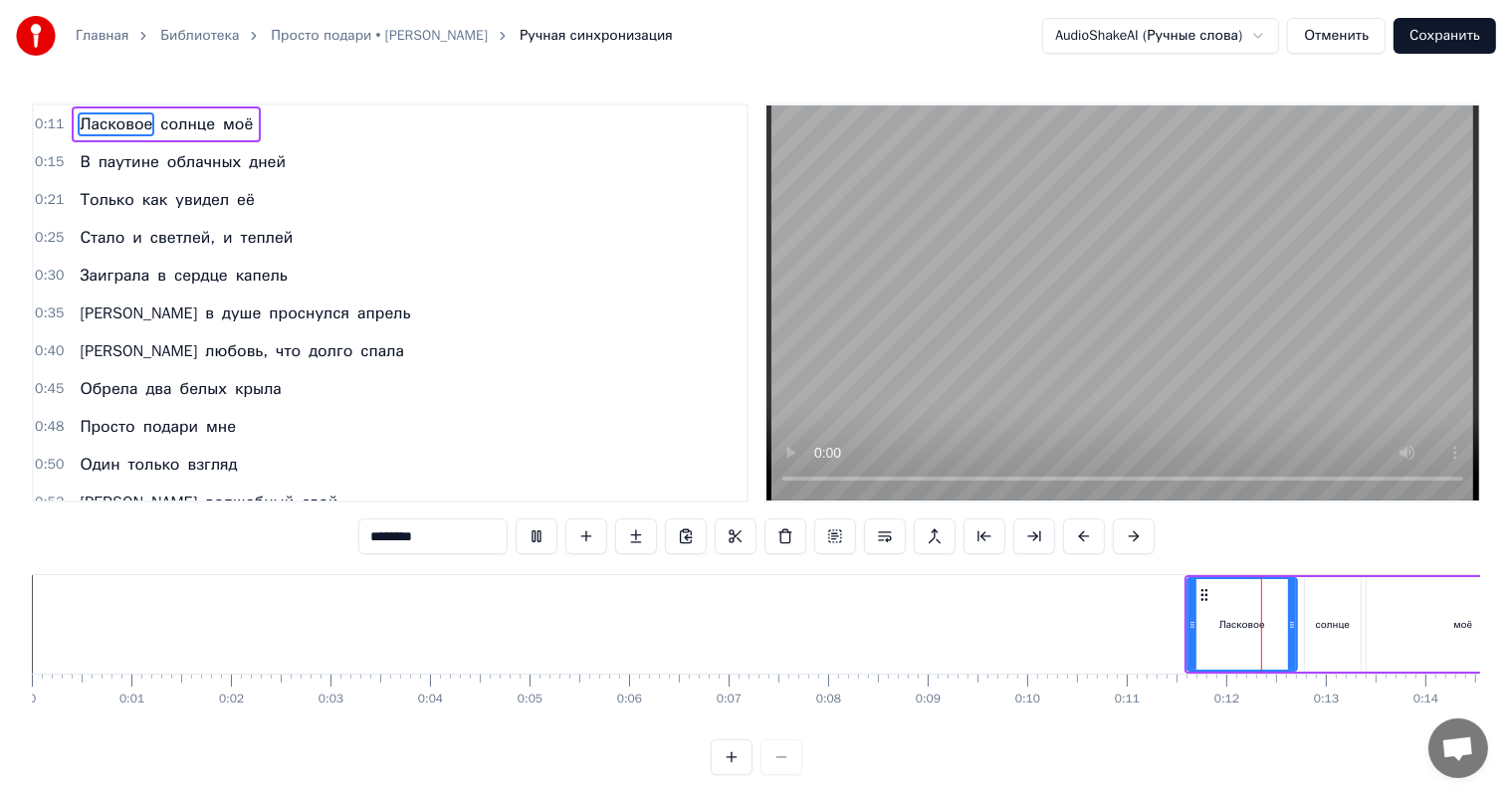 click at bounding box center [537, 536] 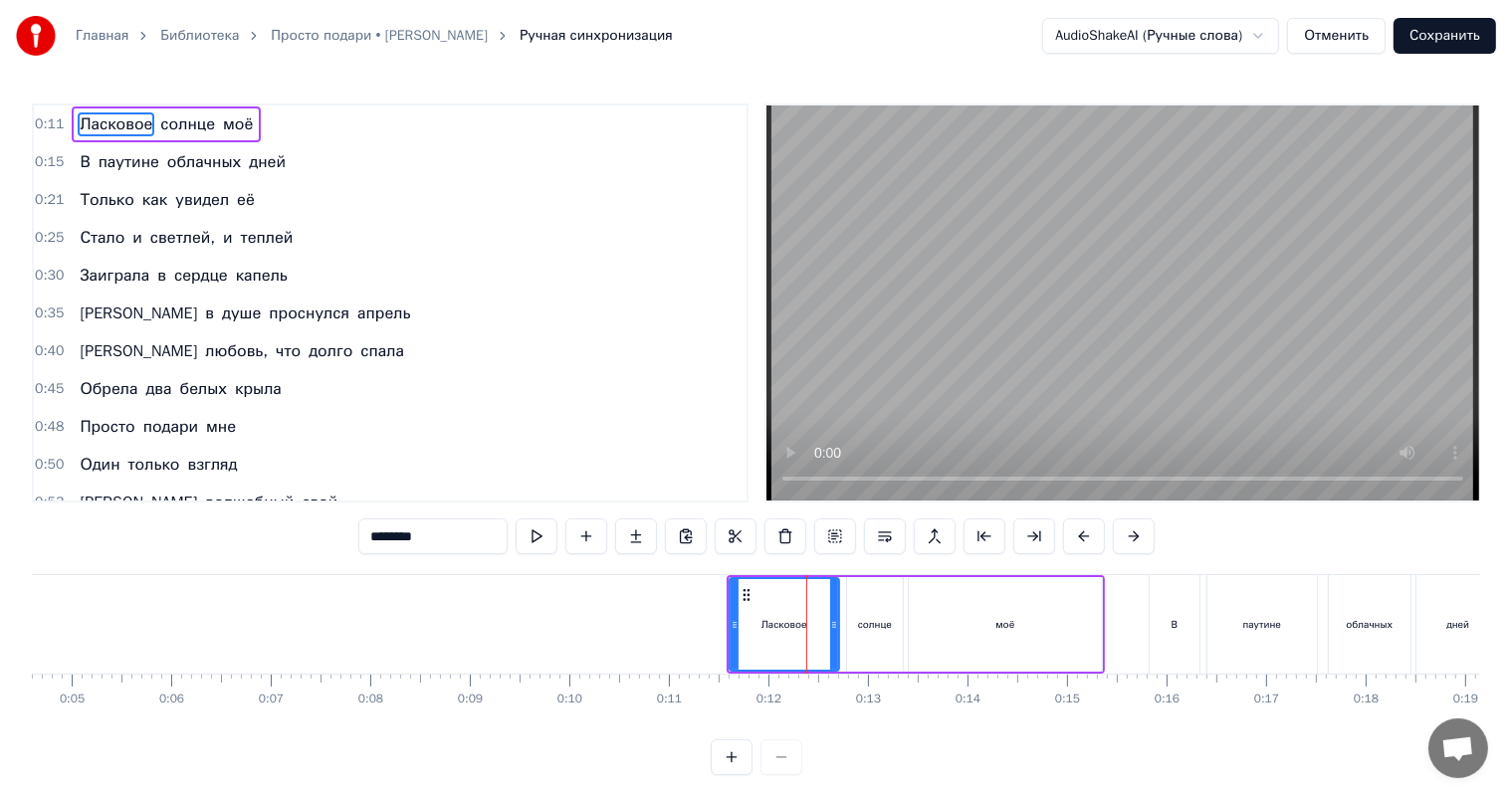 scroll, scrollTop: 0, scrollLeft: 473, axis: horizontal 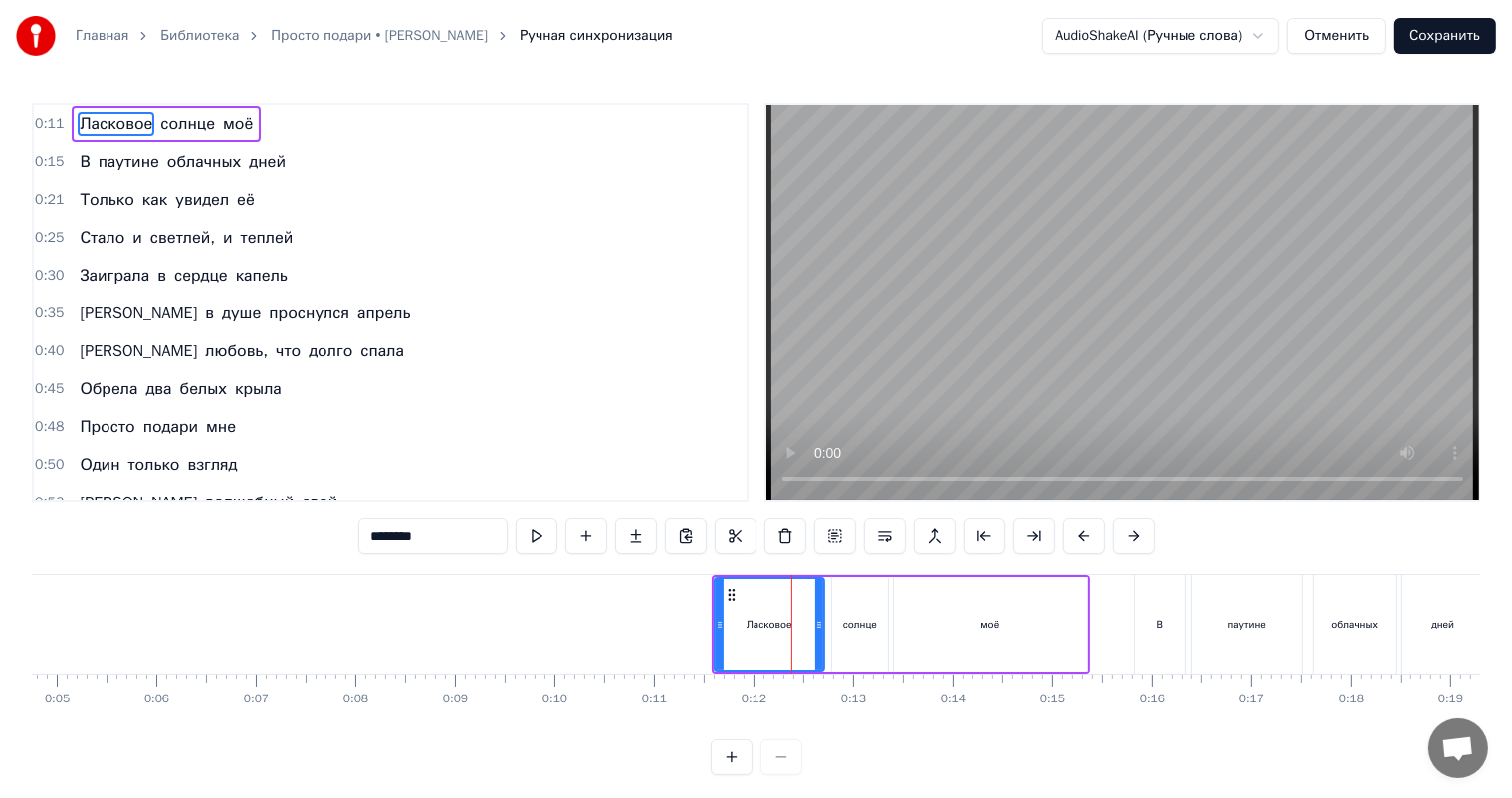 type 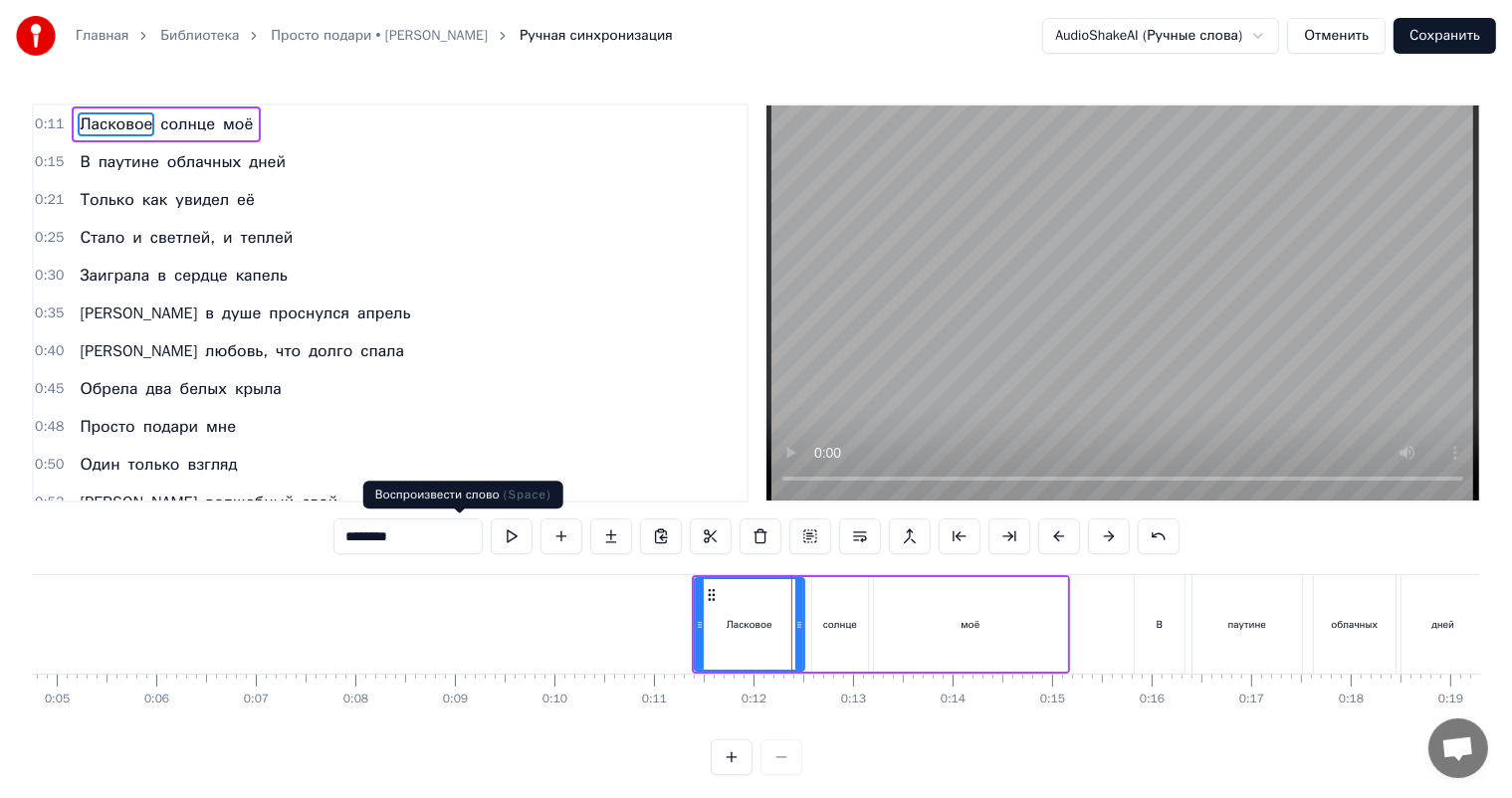 click at bounding box center (512, 536) 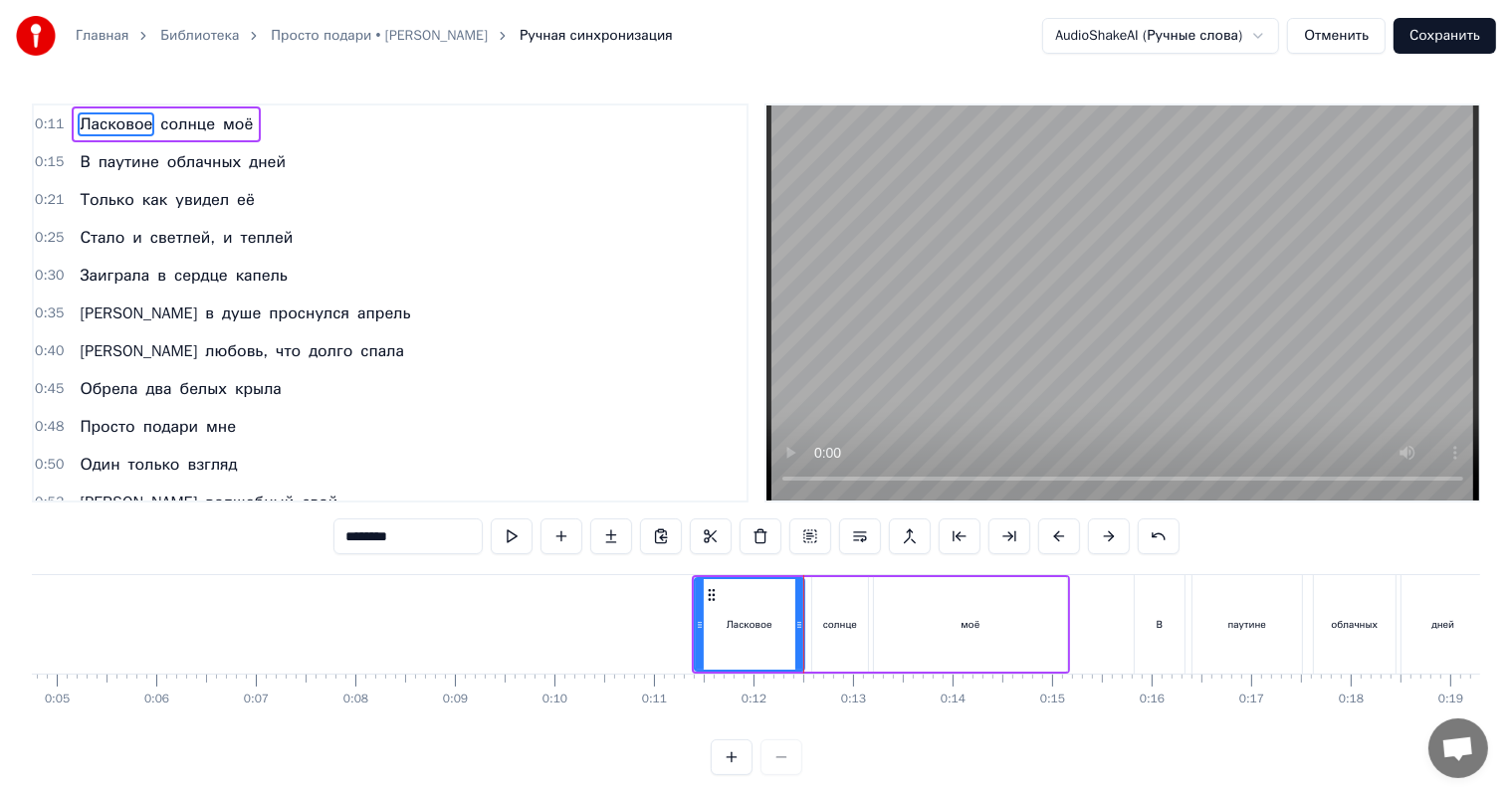 drag, startPoint x: 298, startPoint y: 119, endPoint x: 325, endPoint y: 165, distance: 53.338541 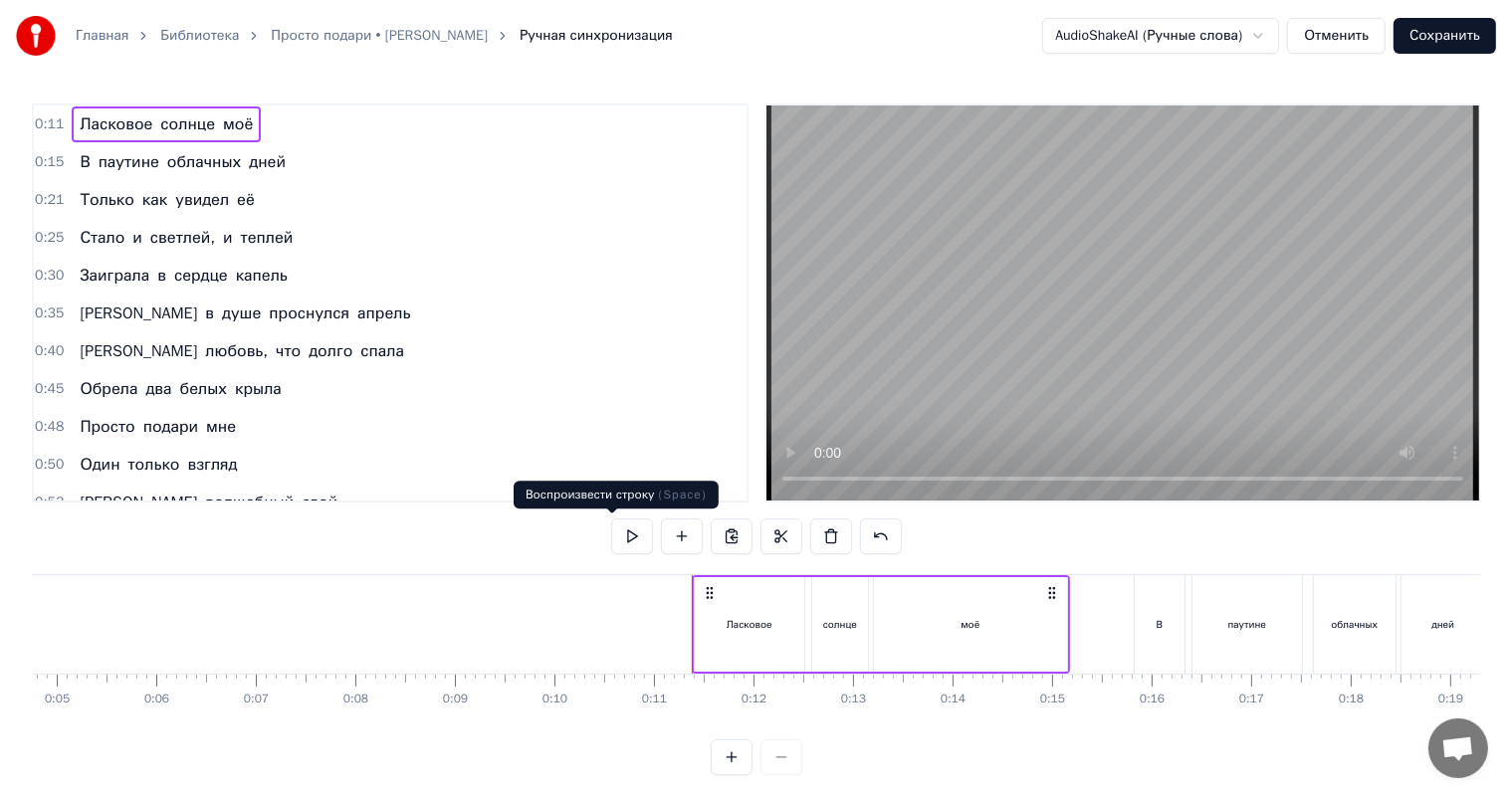 click at bounding box center (632, 536) 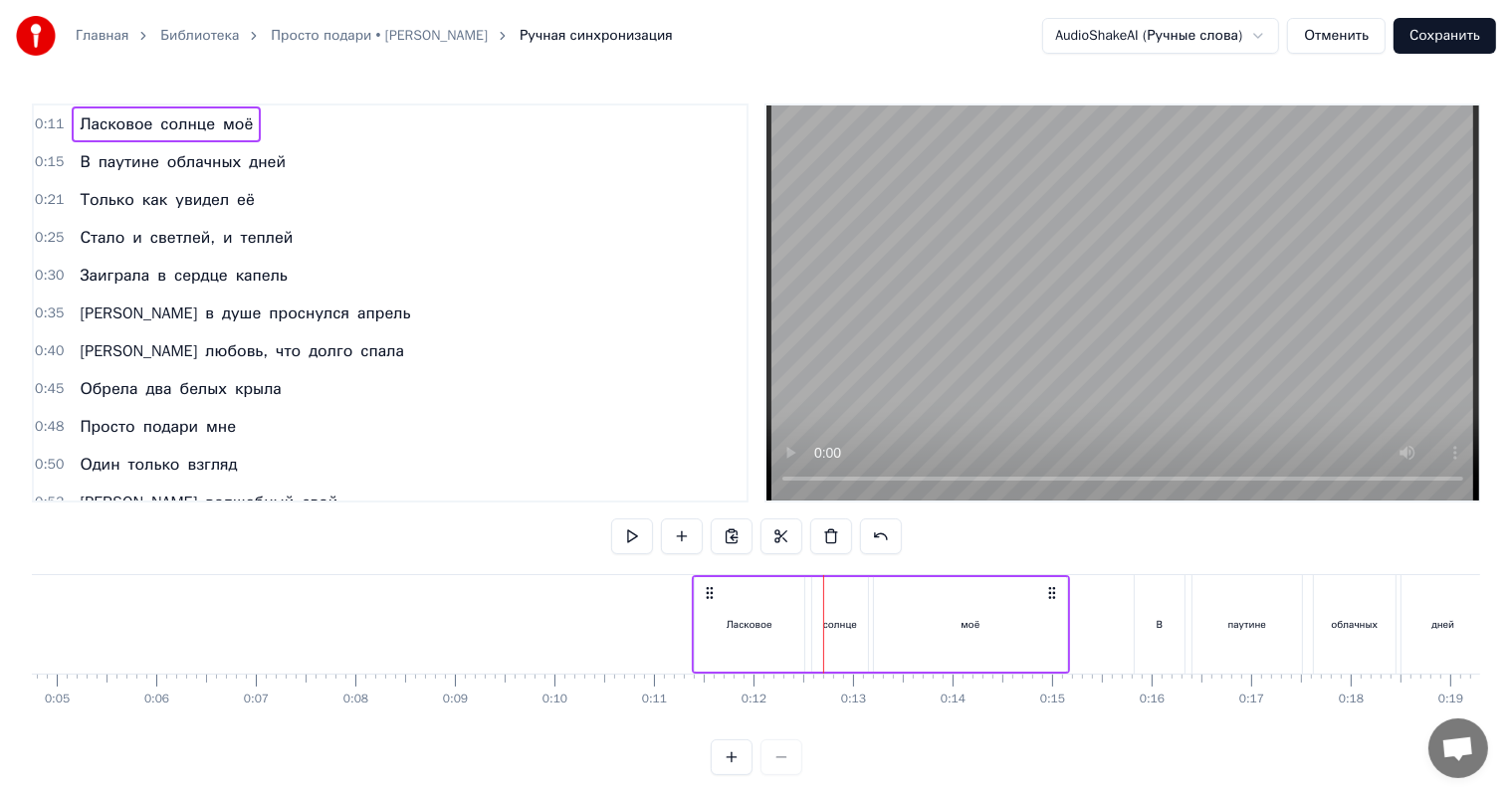 click at bounding box center (632, 536) 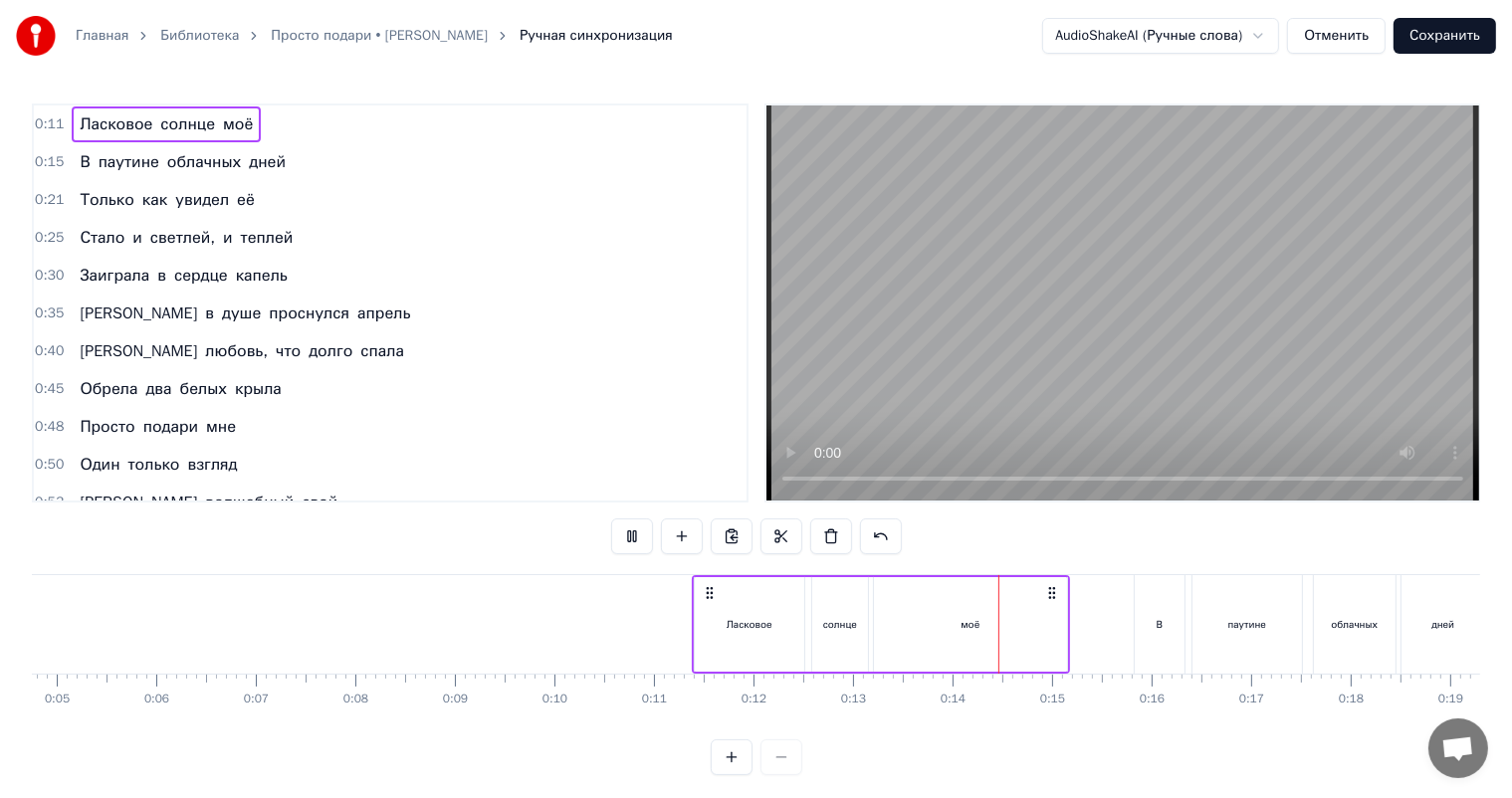 click at bounding box center [632, 536] 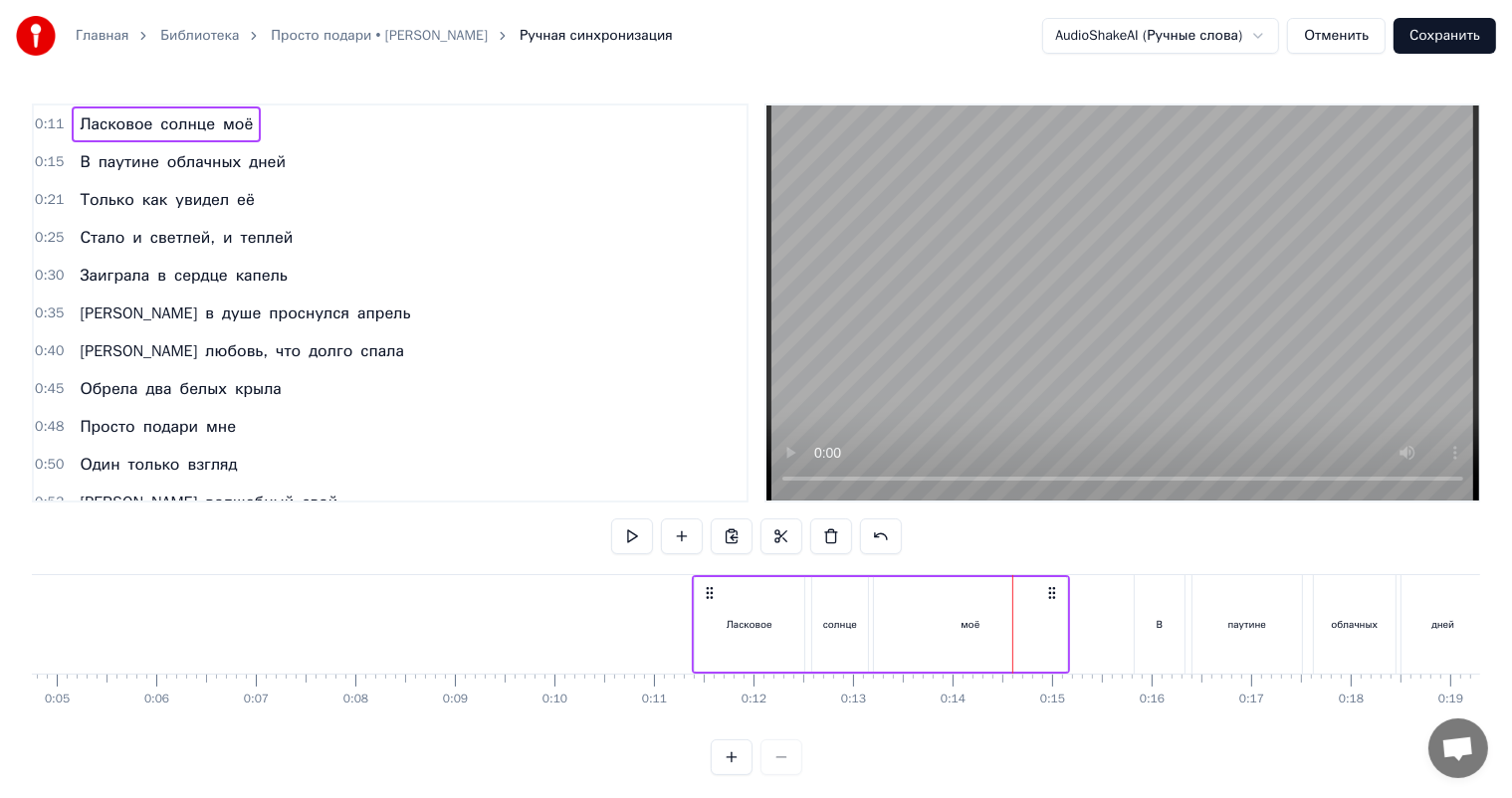 click on "моё" at bounding box center (971, 624) 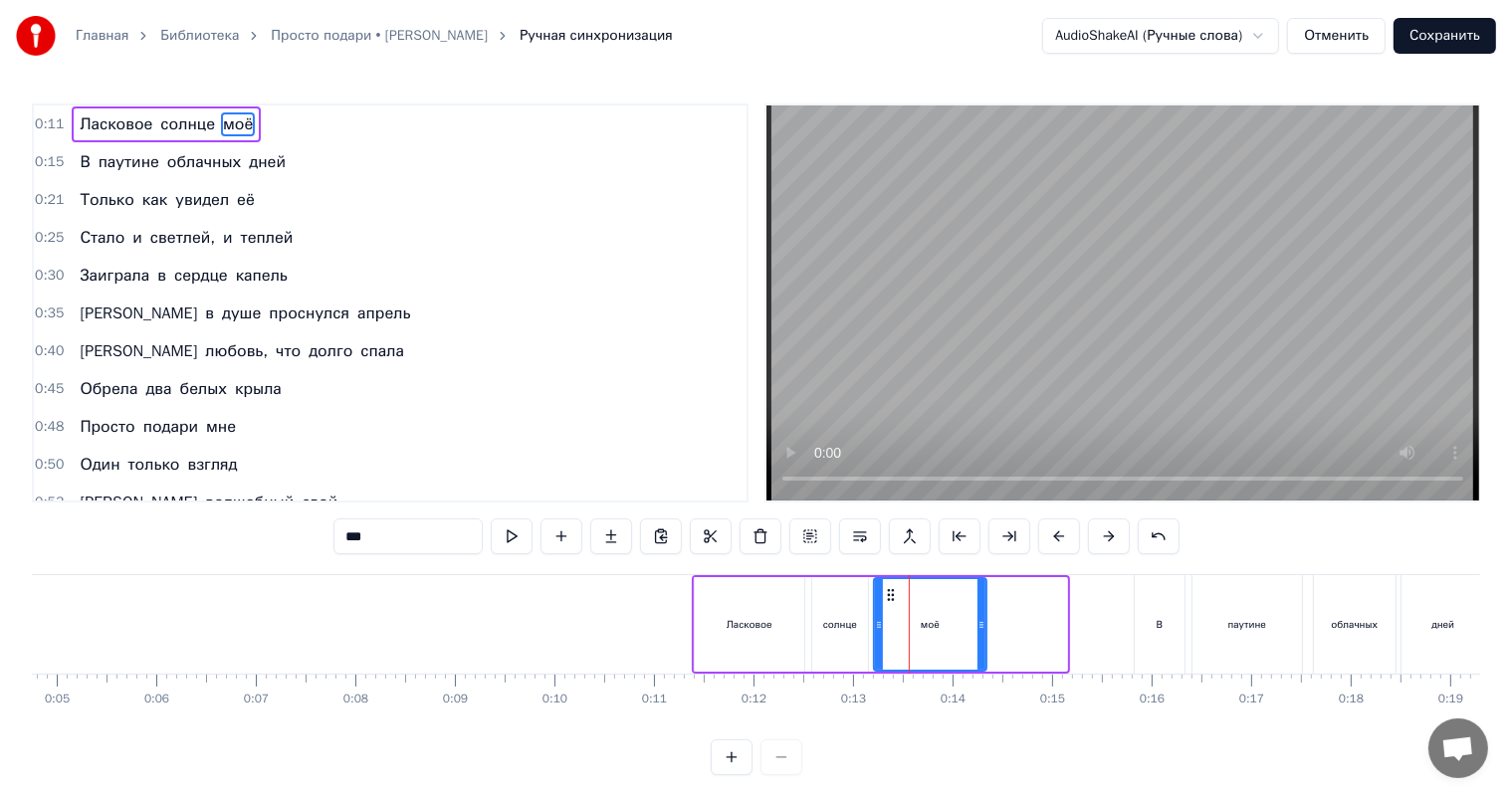 drag, startPoint x: 1065, startPoint y: 625, endPoint x: 984, endPoint y: 641, distance: 82.565126 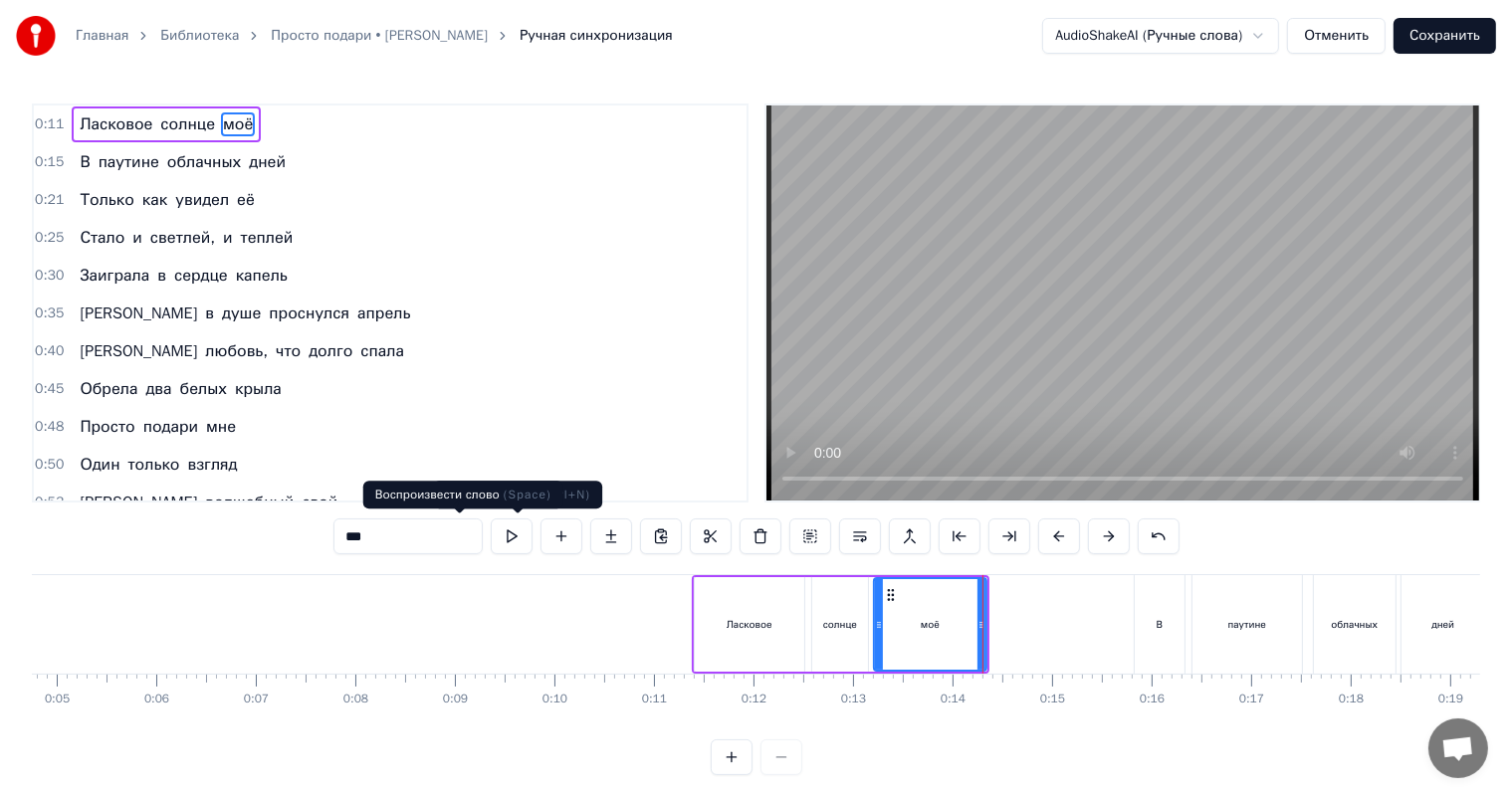 click at bounding box center [512, 536] 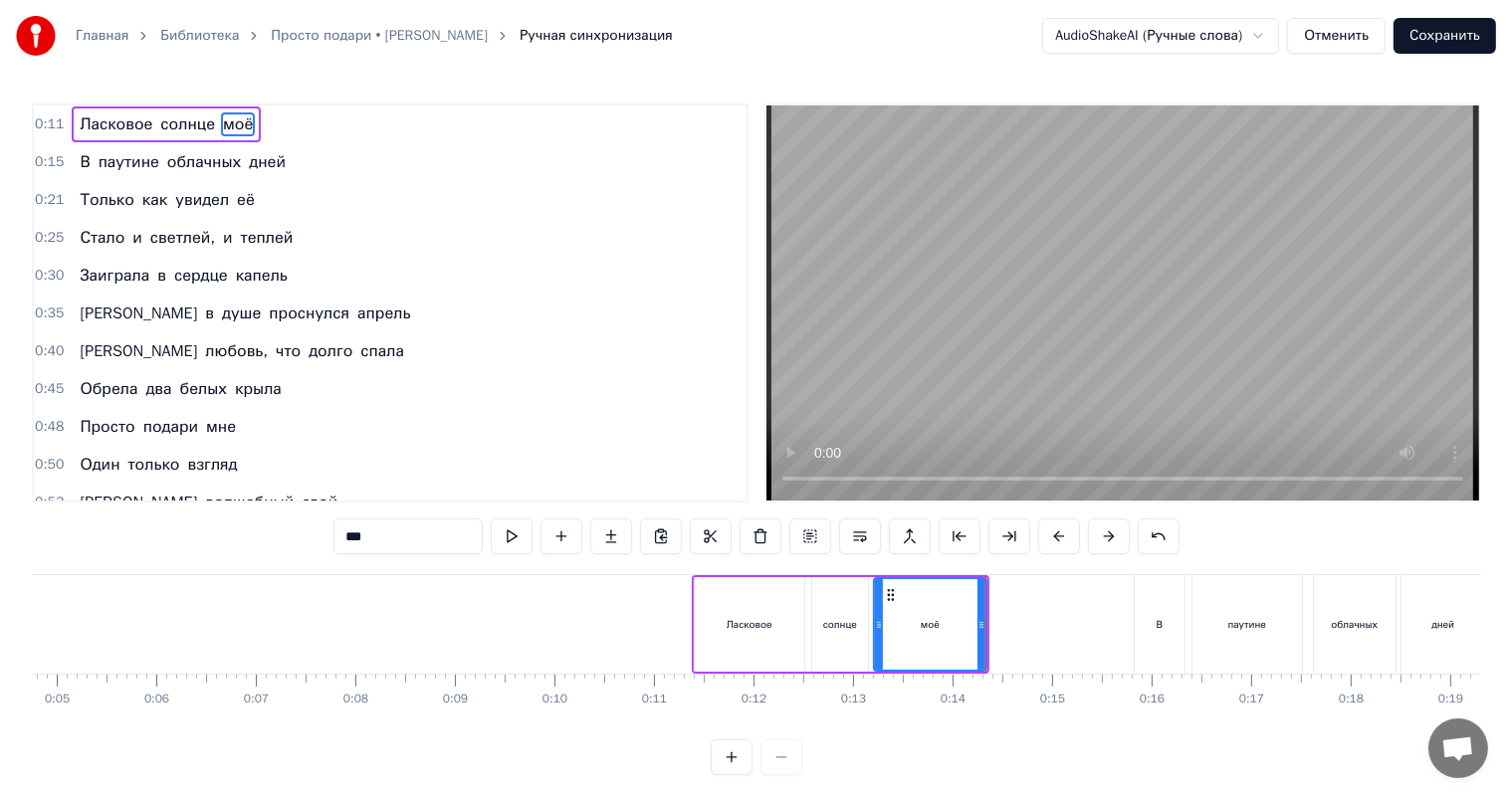 click on "0:11 Ласковое солнце моё" at bounding box center (390, 124) 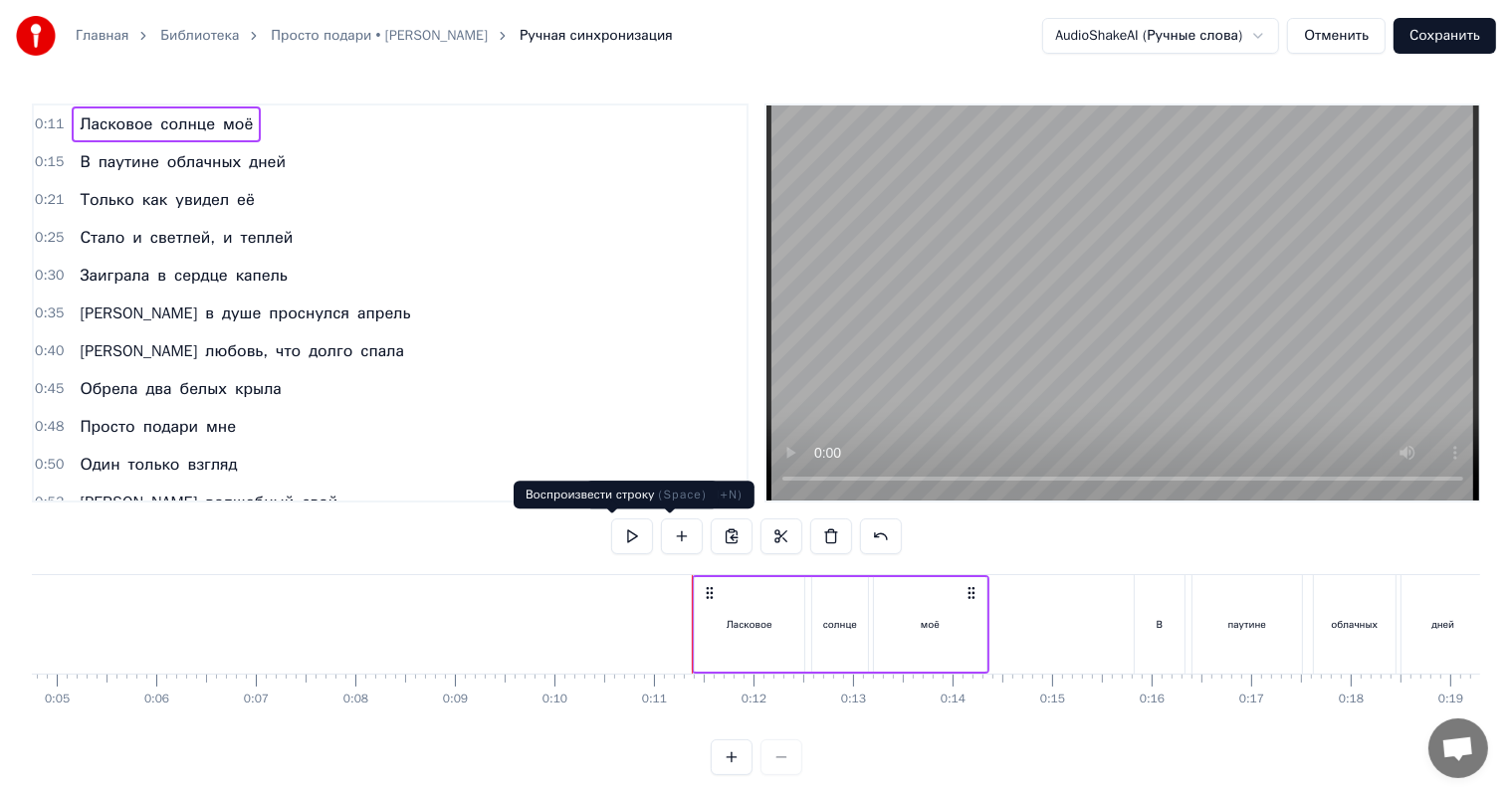 click at bounding box center (632, 536) 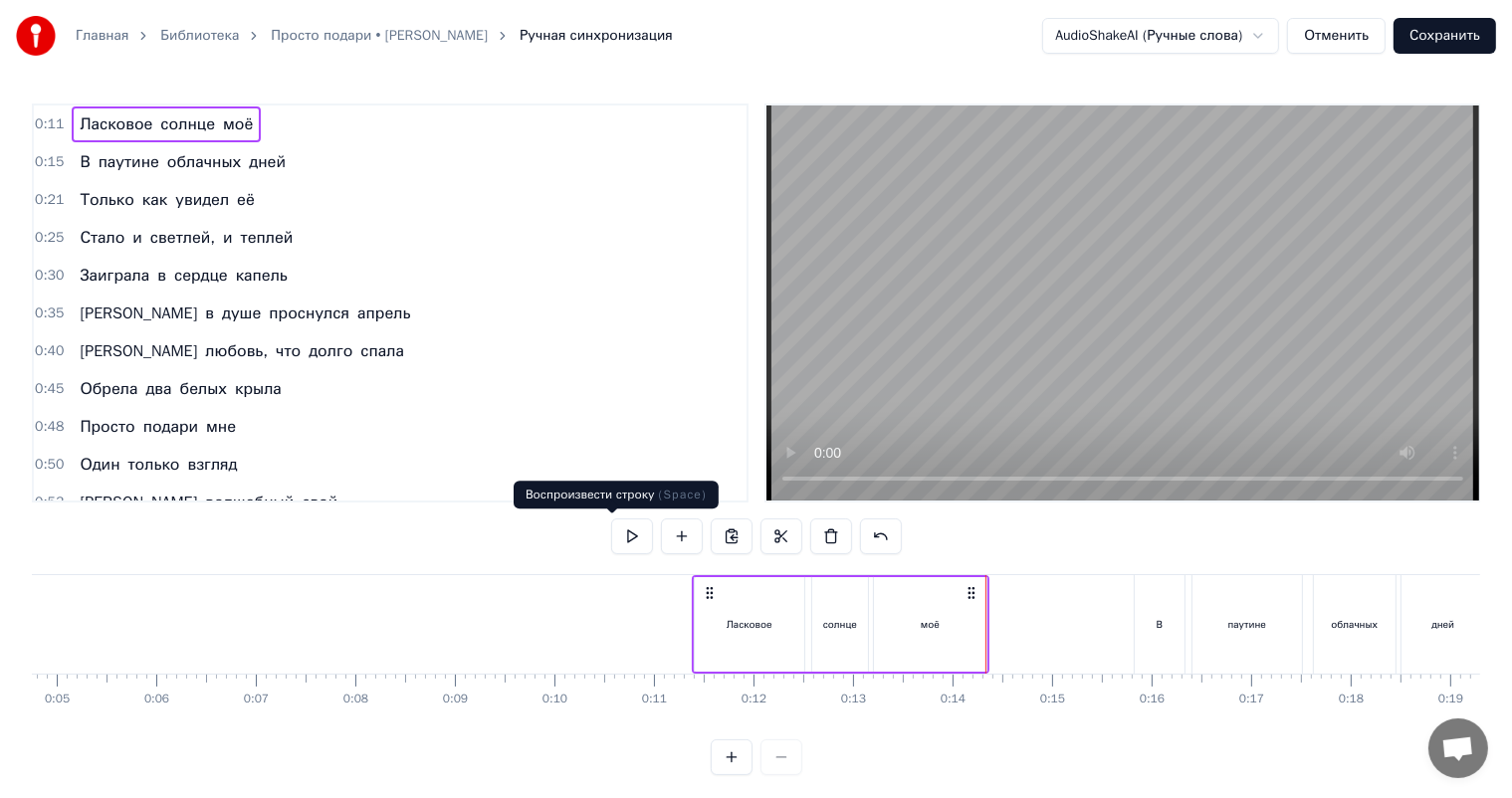 click on "солнце" at bounding box center (187, 124) 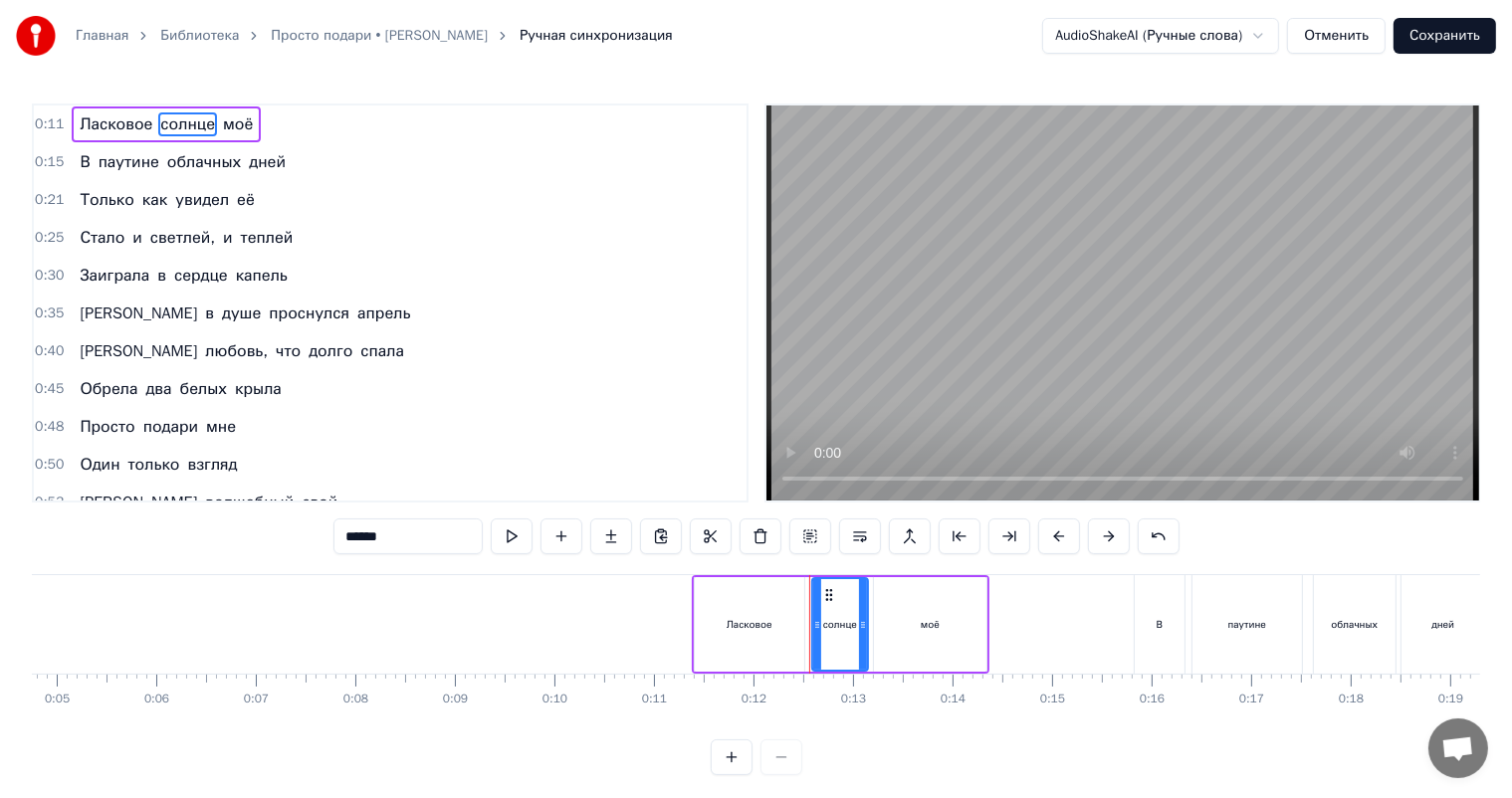 click on "Ласковое" at bounding box center (115, 124) 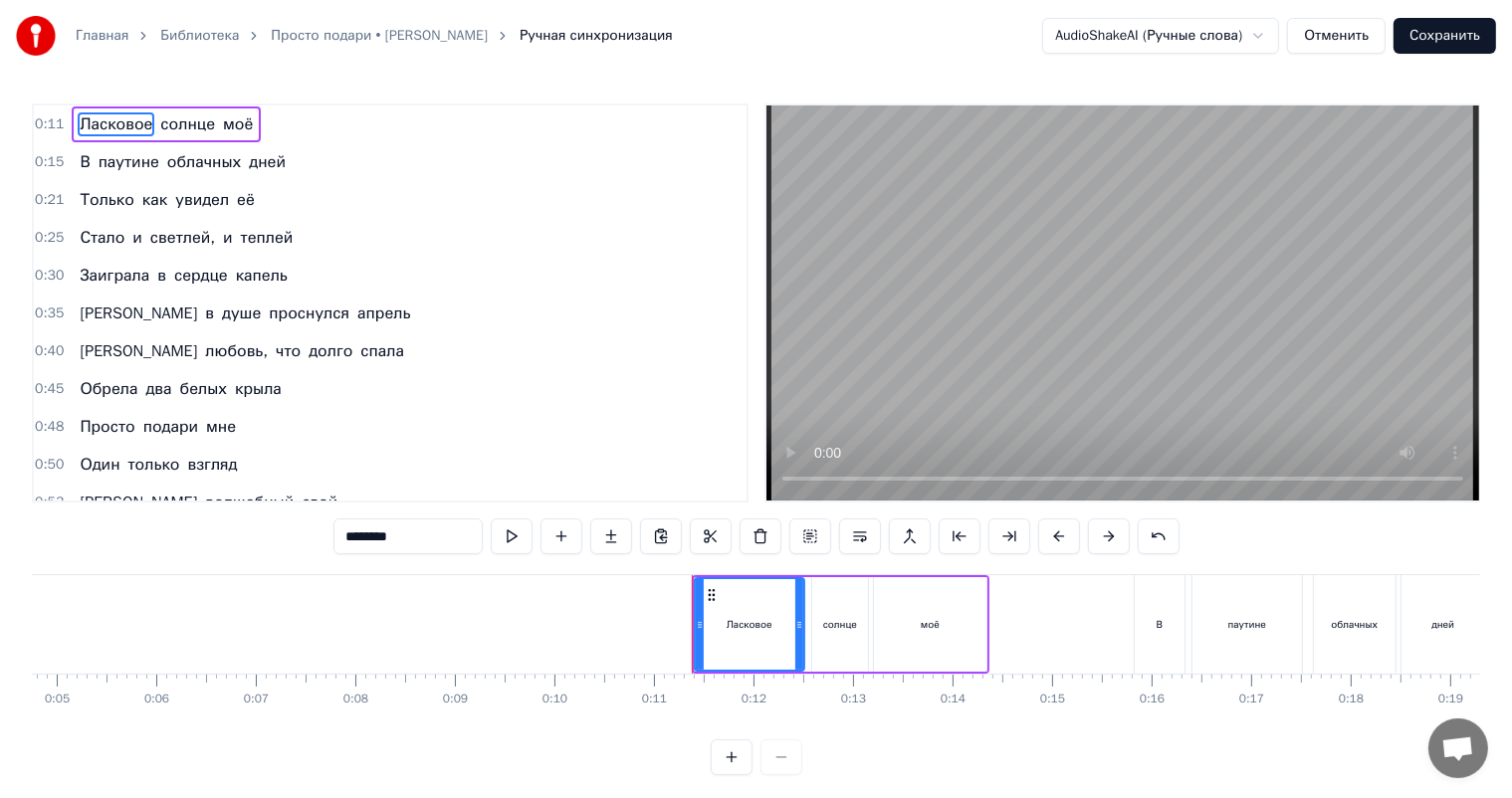 click on "********" at bounding box center (408, 536) 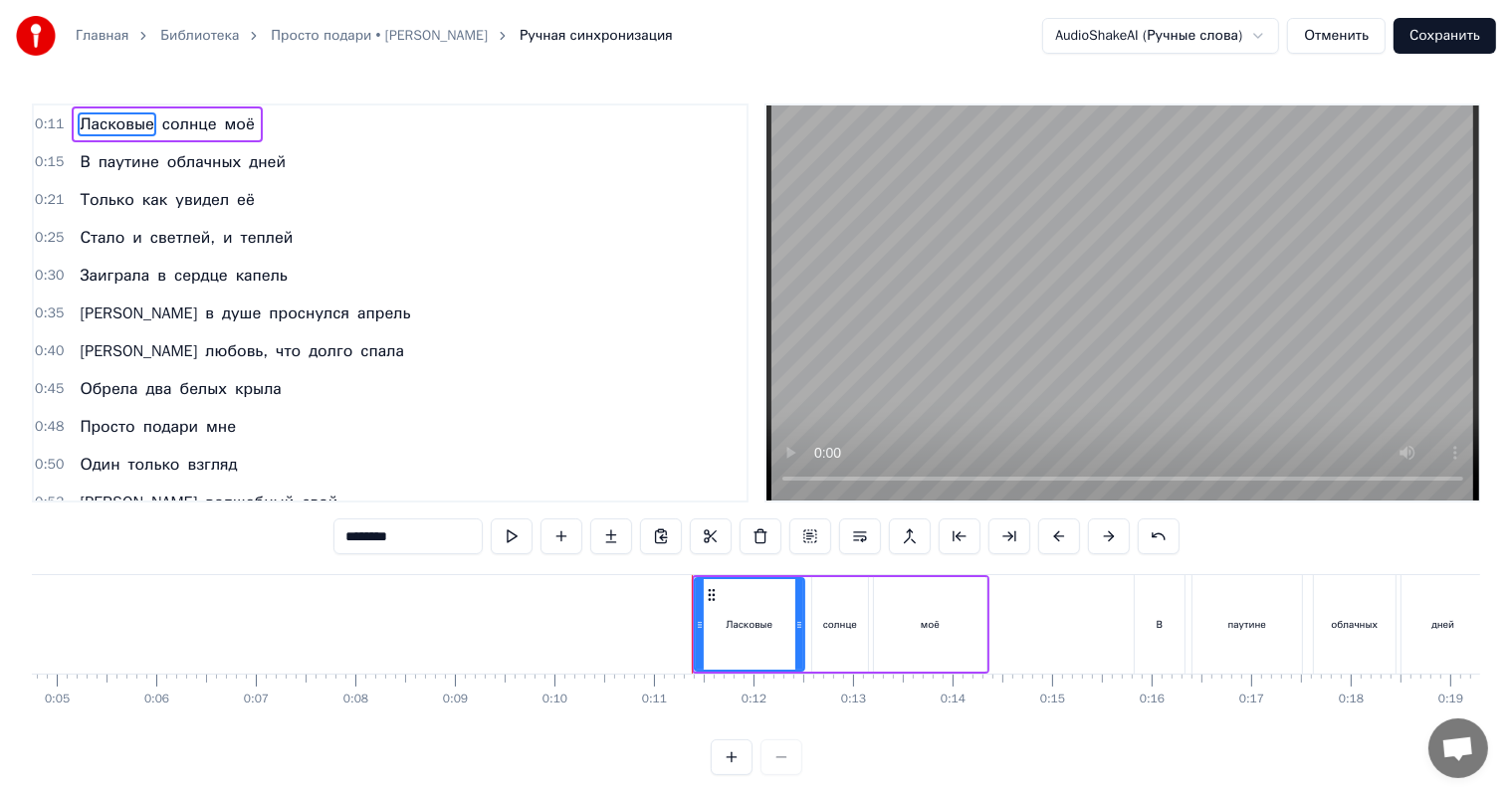 click on "солнце" at bounding box center [189, 124] 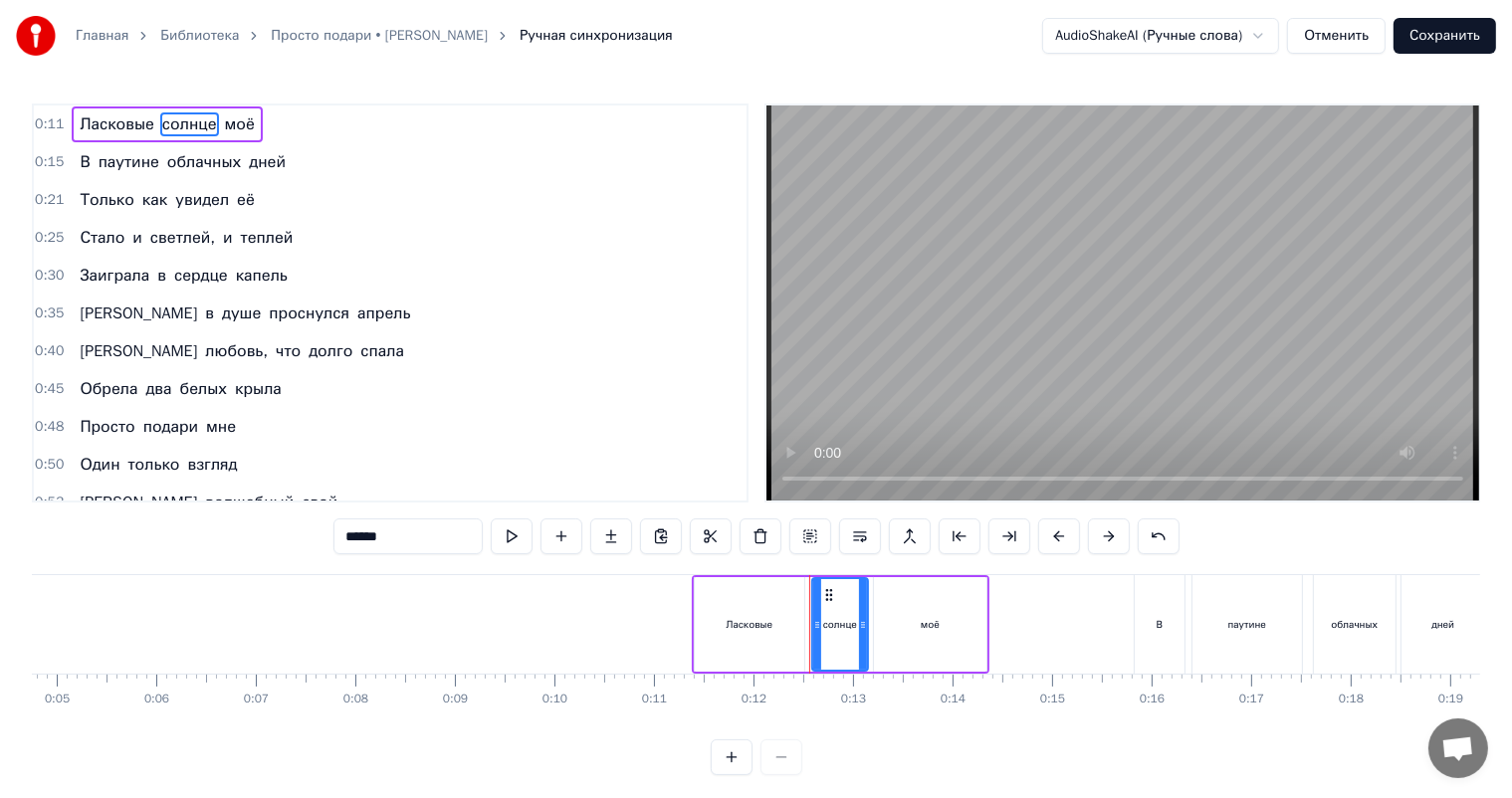 drag, startPoint x: 390, startPoint y: 537, endPoint x: 255, endPoint y: 554, distance: 136.06616 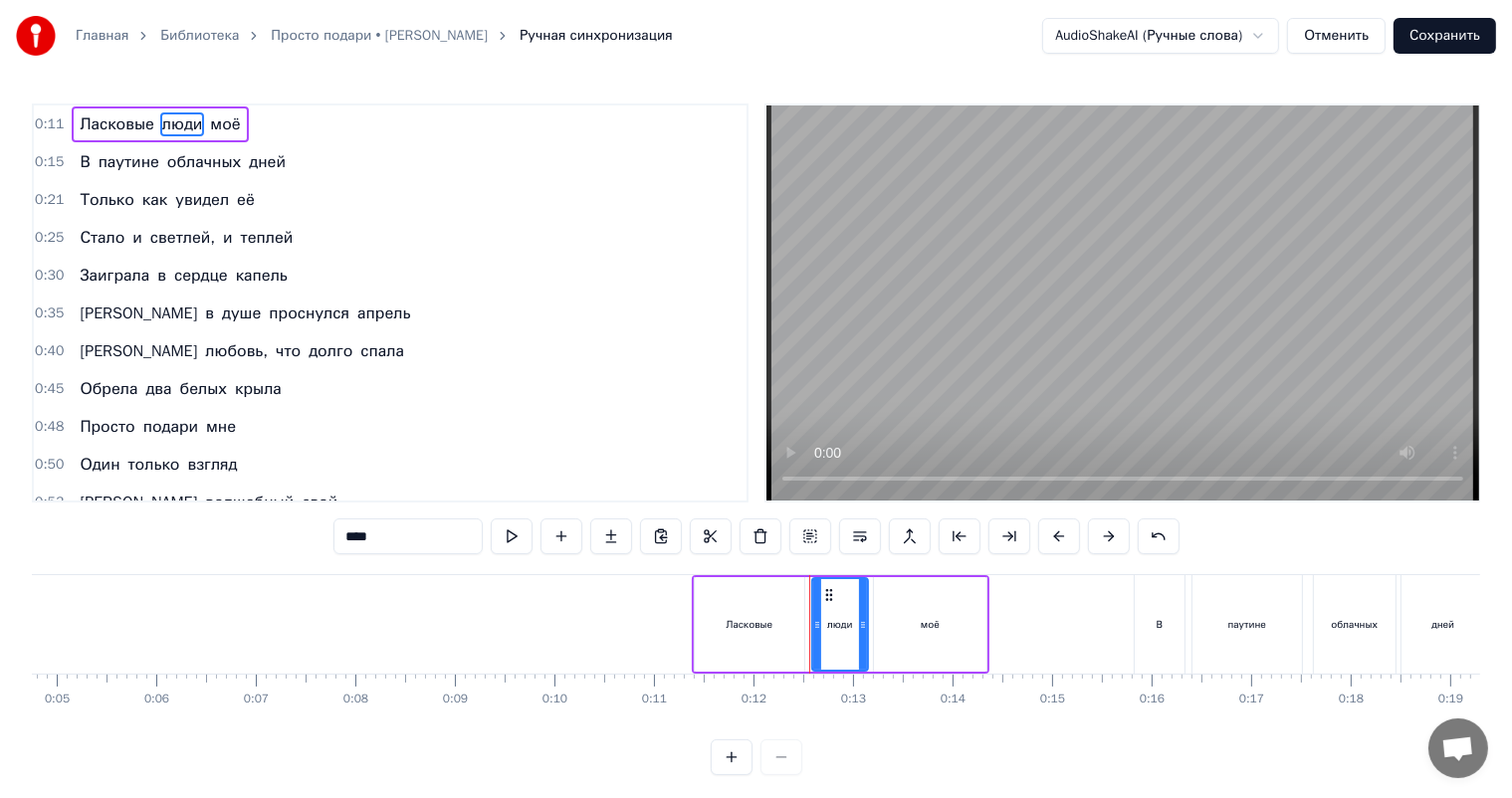click on "моё" at bounding box center (930, 624) 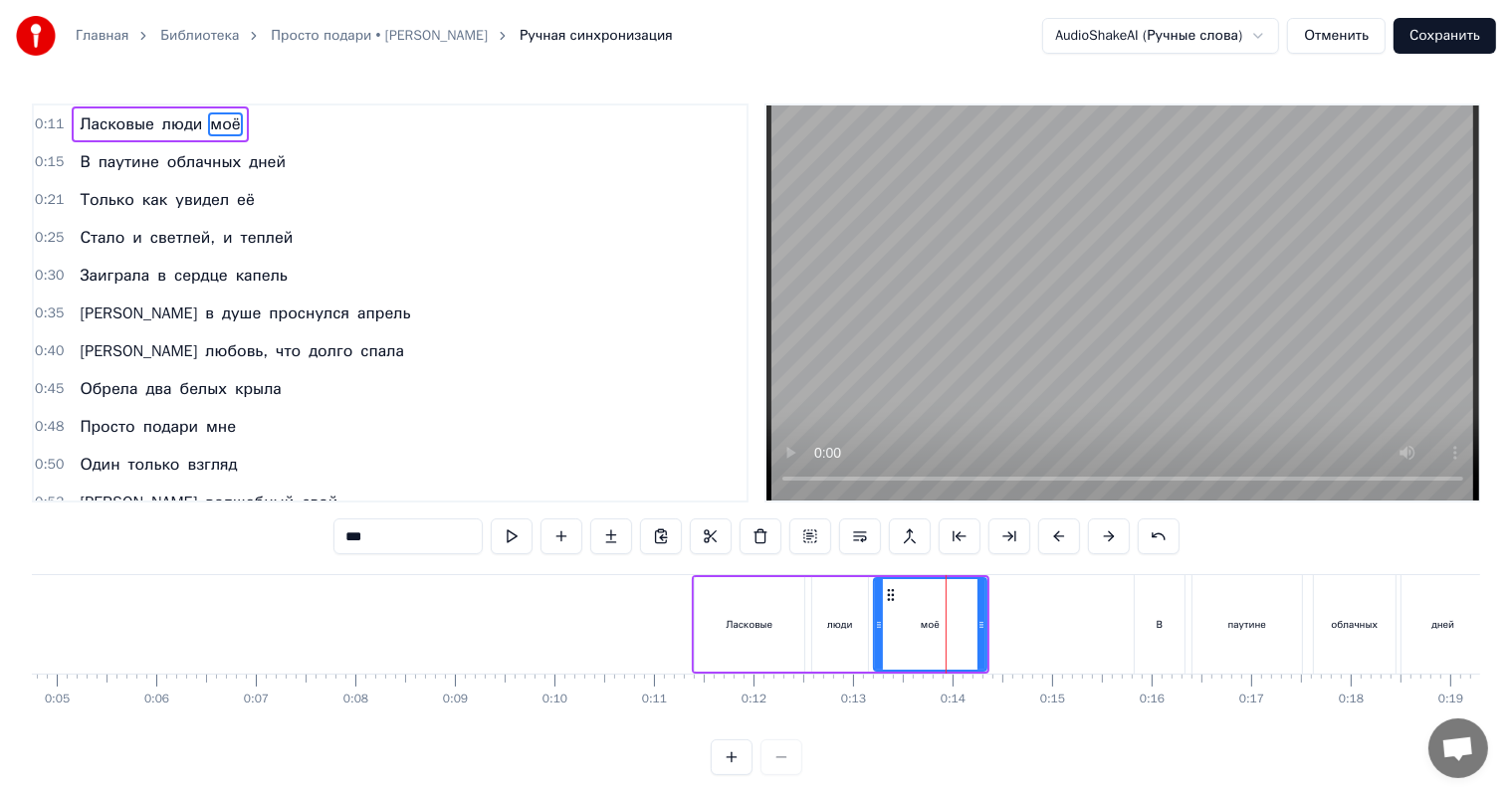 click on "***" at bounding box center [408, 536] 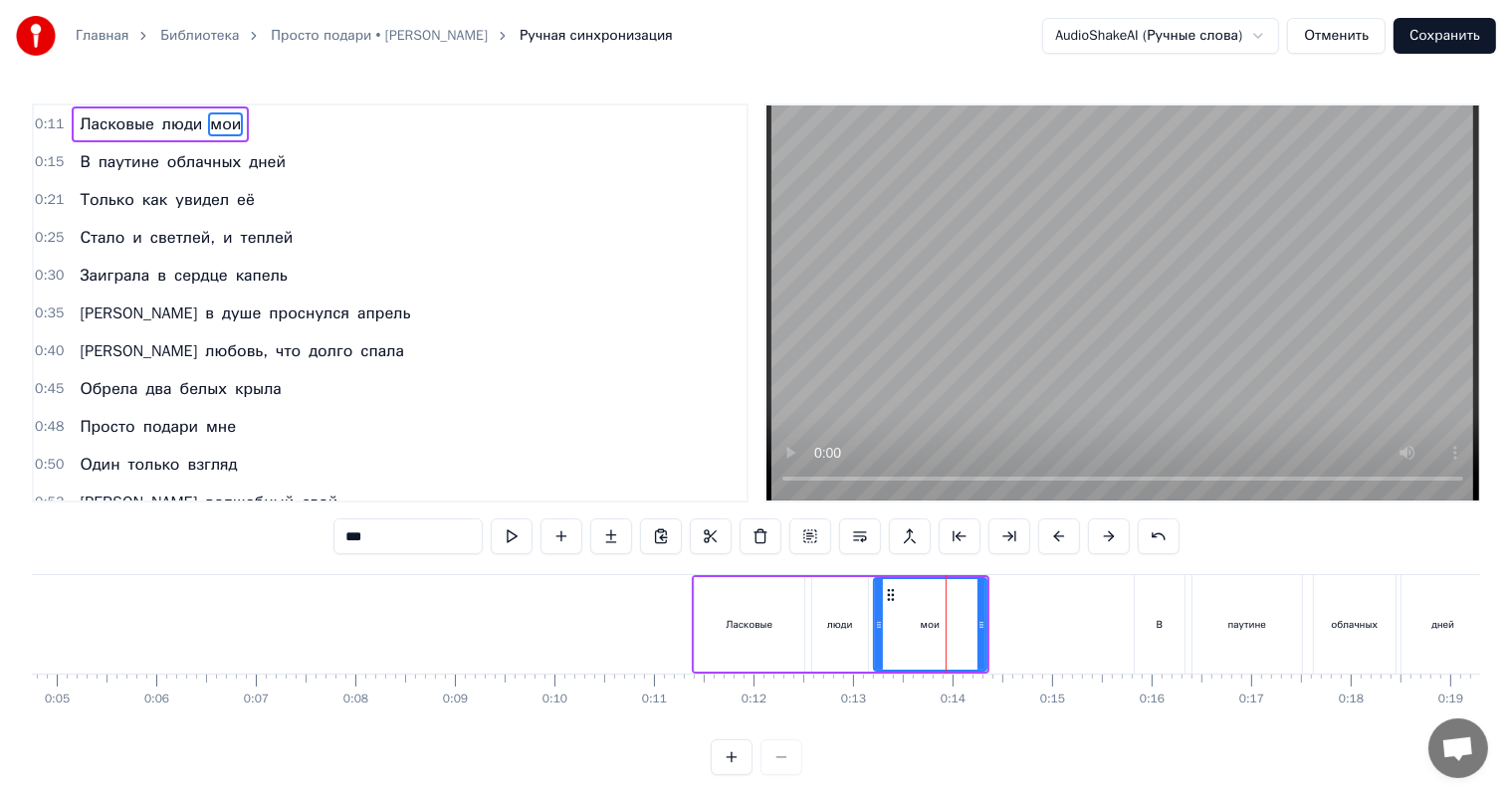 click on "0:11 Ласковые люди мои 0:15 В паутине облачных дней 0:21 Только как увидел её 0:25 Стало и светлей, и теплей 0:30 Заиграла в сердце капель 0:35 И в душе проснулся апрель 0:40 И любовь, что долго спала 0:45 Обрела два белых крыла 0:48 Просто подари мне 0:50 Один только взгляд 0:53 И волшебный свой 0:55 Поцелуй подари 0:58 И я сразу сказочно 1:00 Стану богат 1:02 Богаче, чем все принцы 1:05 И все короли 1:07 Просто подари мне 1:10 Один только взгляд 1:12 И волшебный свой 1:14 Поцелуй подари 1:17 И я сразу сказочно 1:19 Стану богат 1:22 Богаче, чем все принцы 1:24 И все короли *** Ласковые люди мои В паутине дней её" at bounding box center [756, 439] 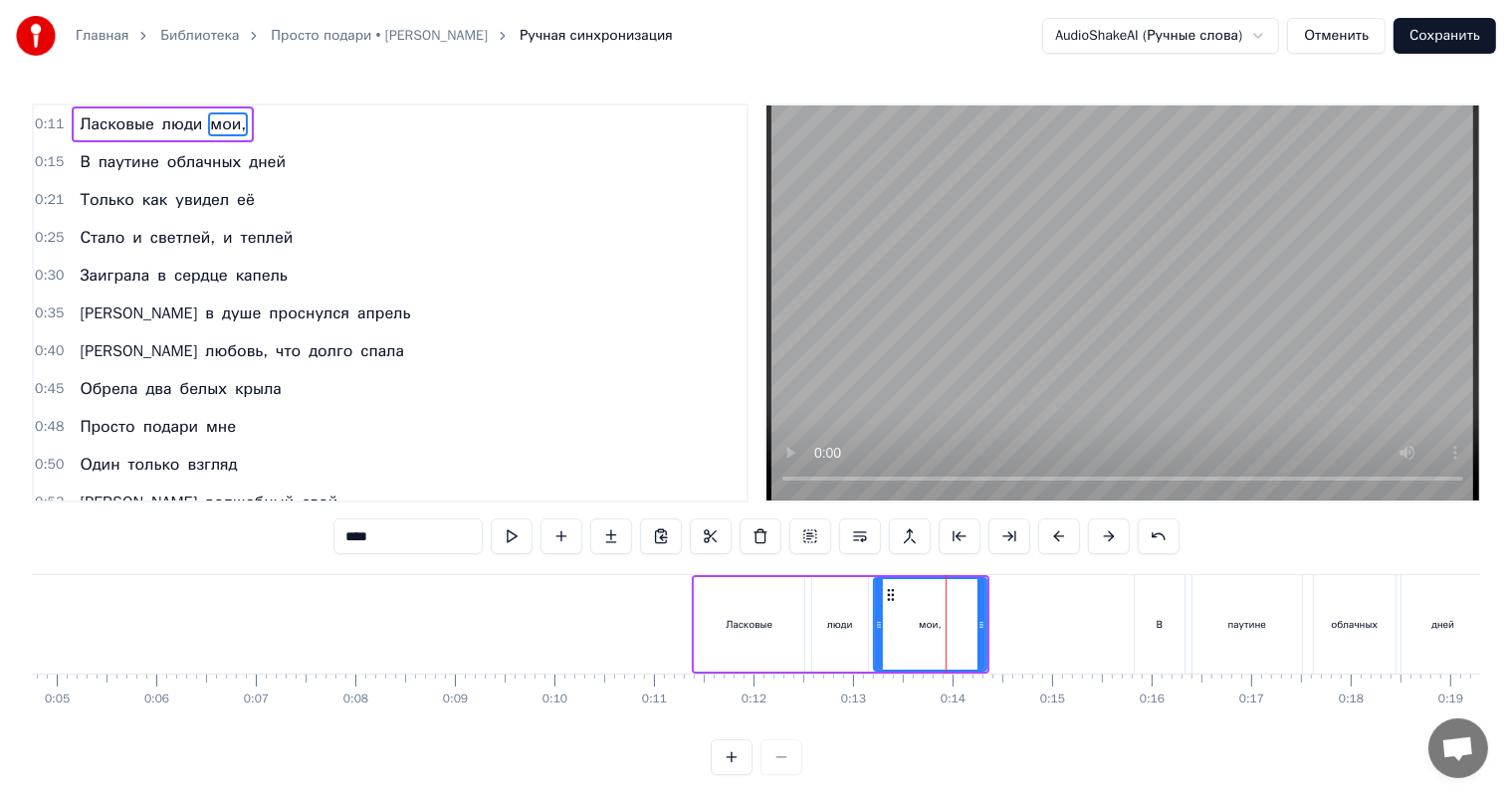 type on "****" 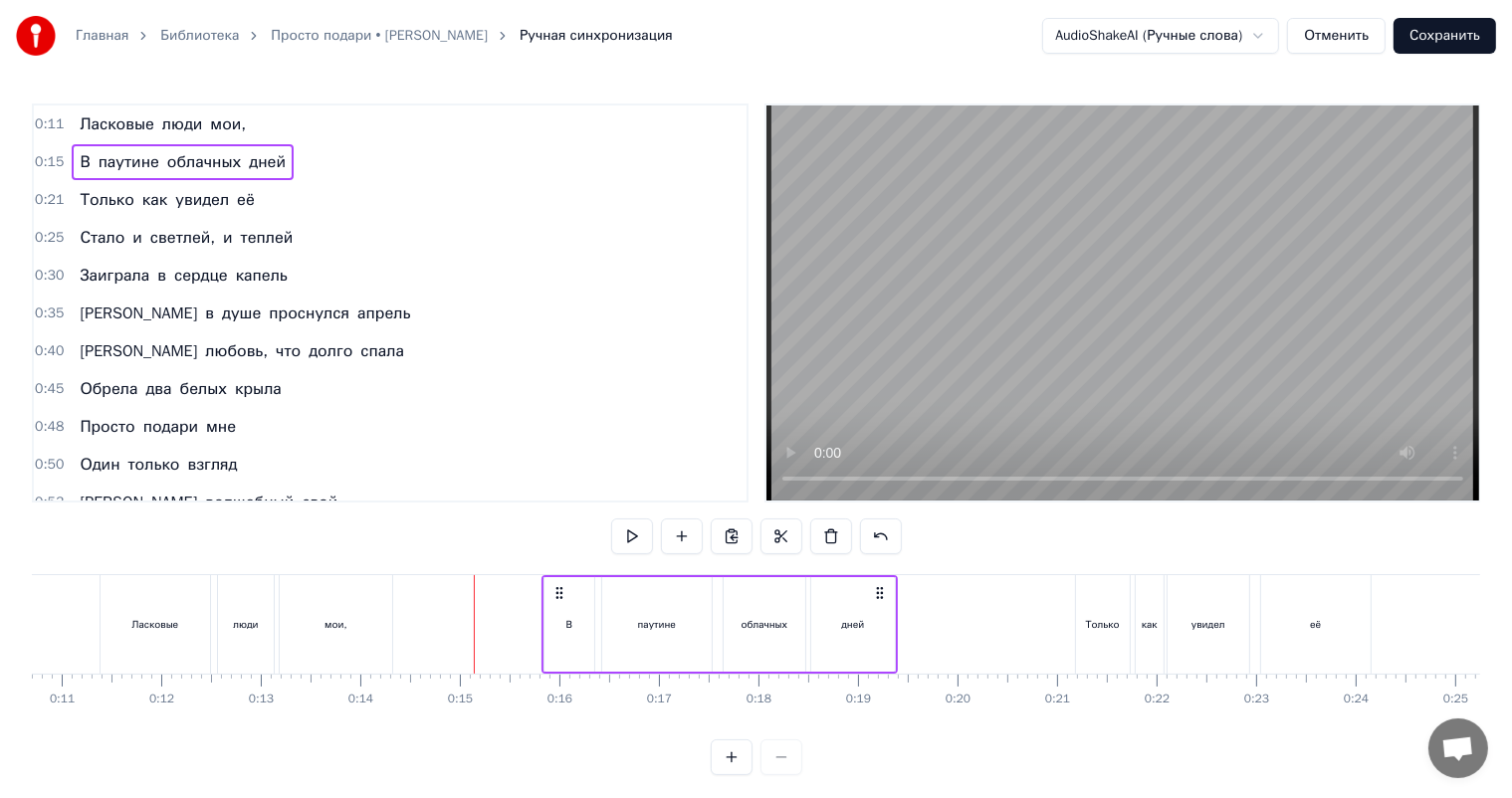 scroll, scrollTop: 0, scrollLeft: 1085, axis: horizontal 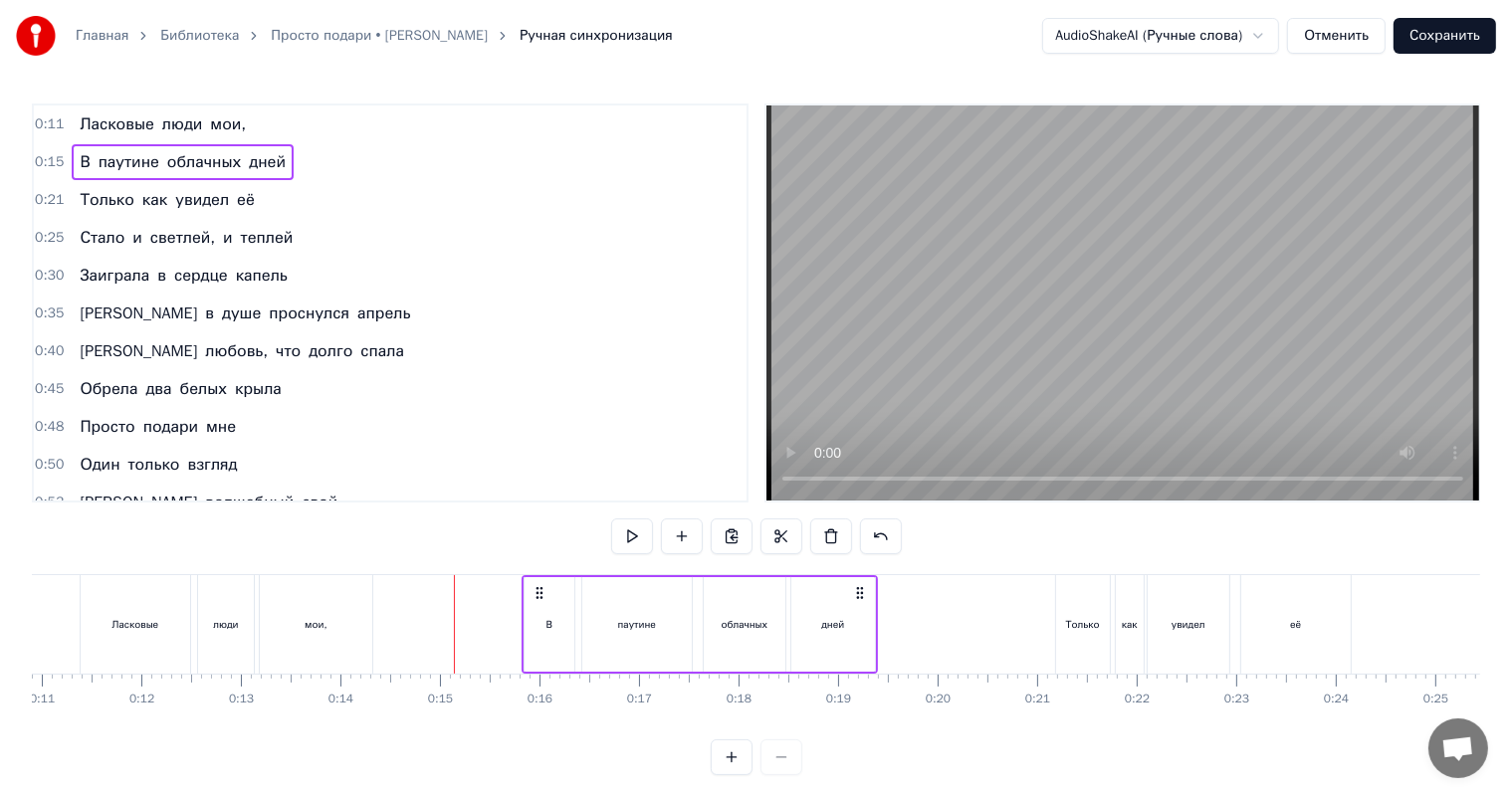 click on "В" at bounding box center (549, 624) 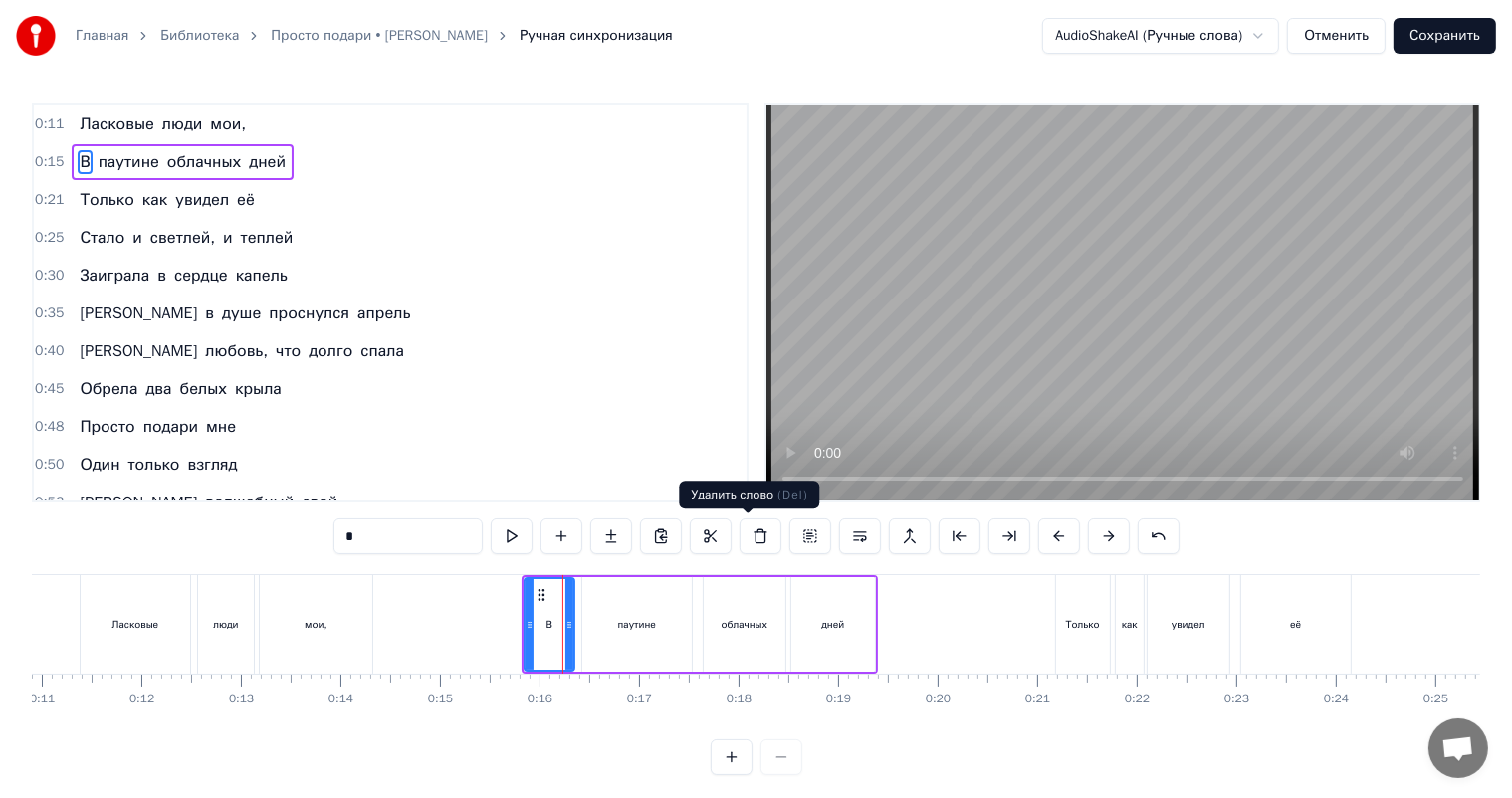 click at bounding box center [760, 536] 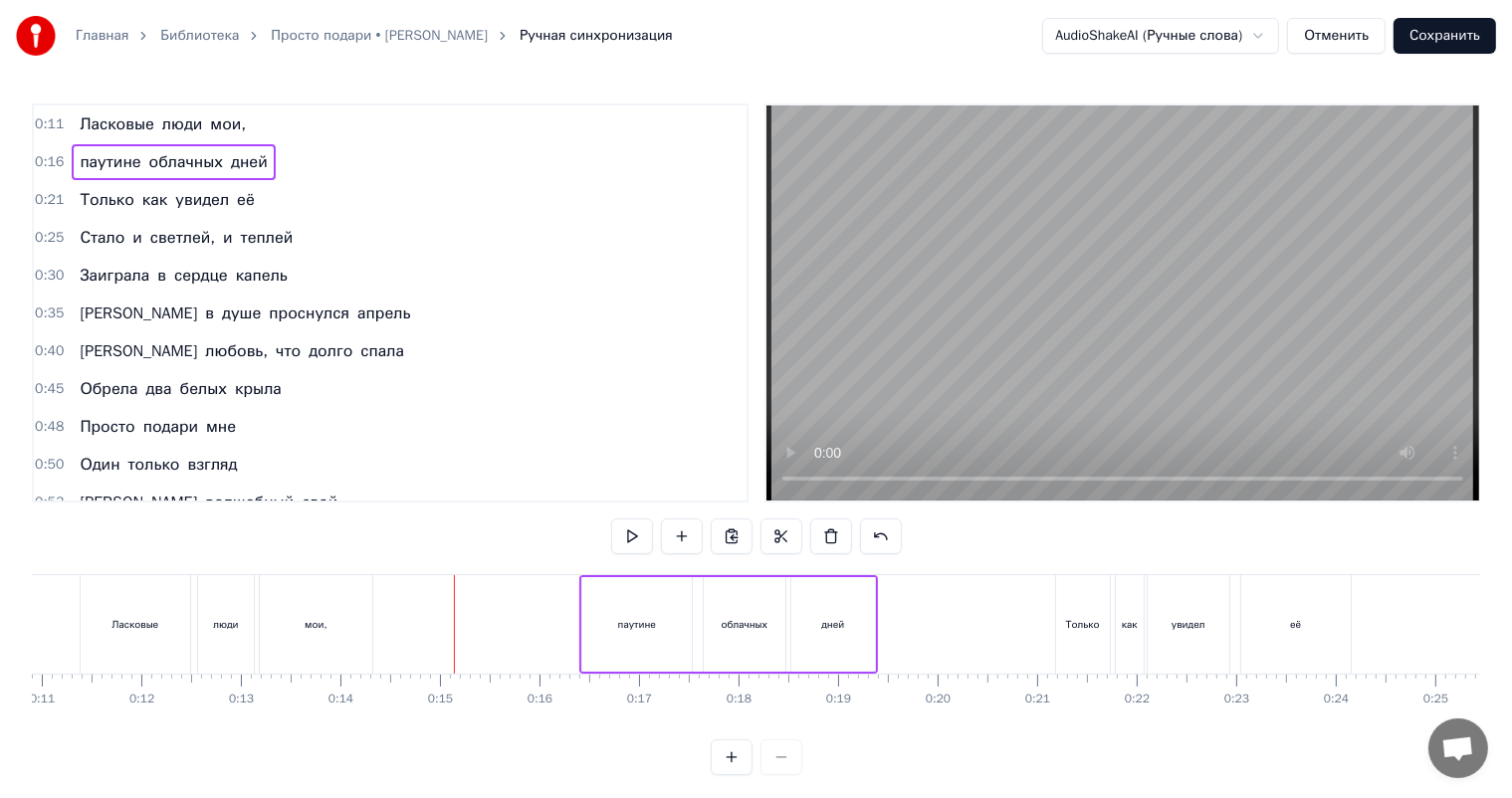click on "паутине" at bounding box center (637, 624) 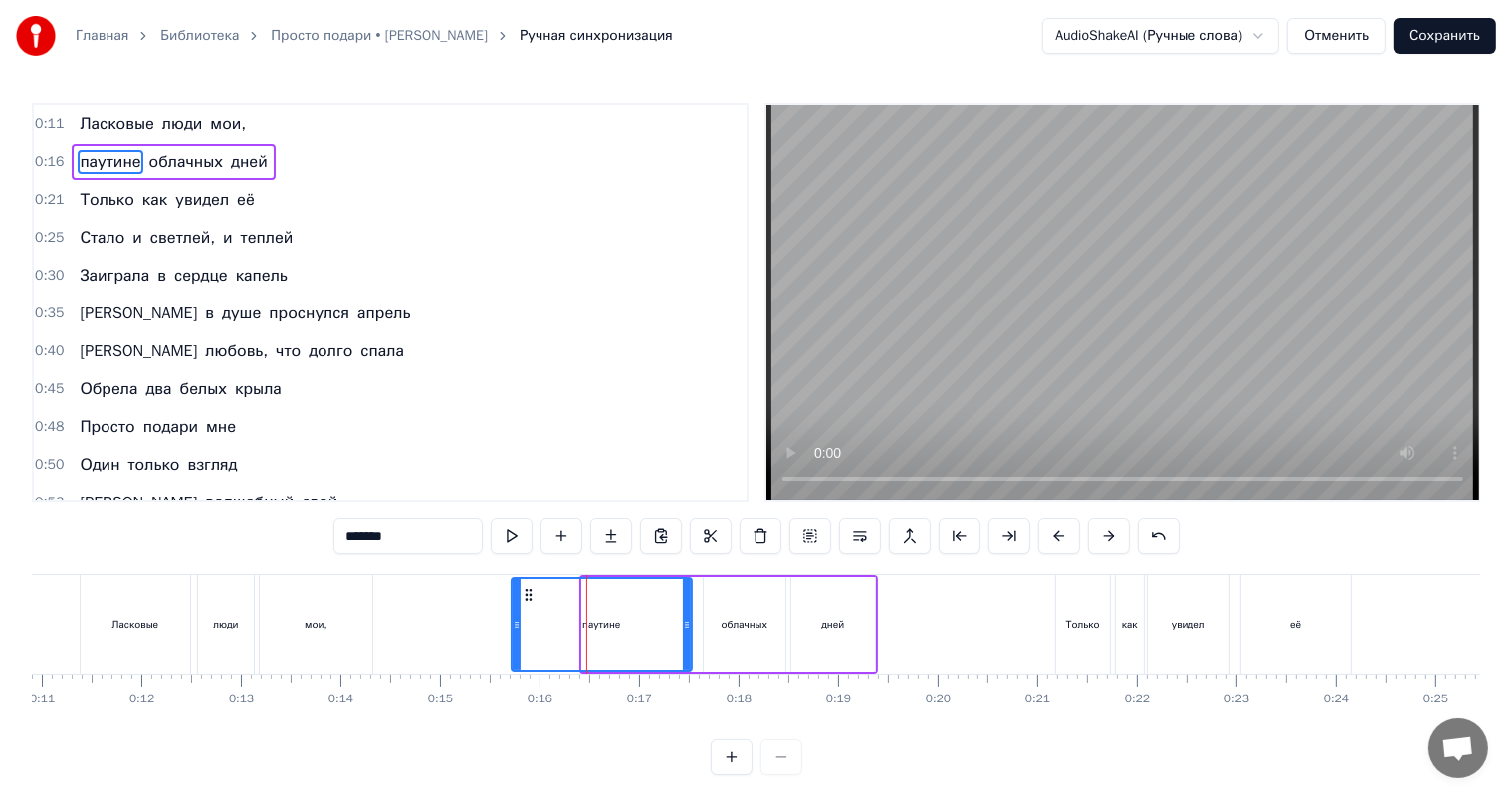 drag, startPoint x: 585, startPoint y: 633, endPoint x: 512, endPoint y: 634, distance: 73.00685 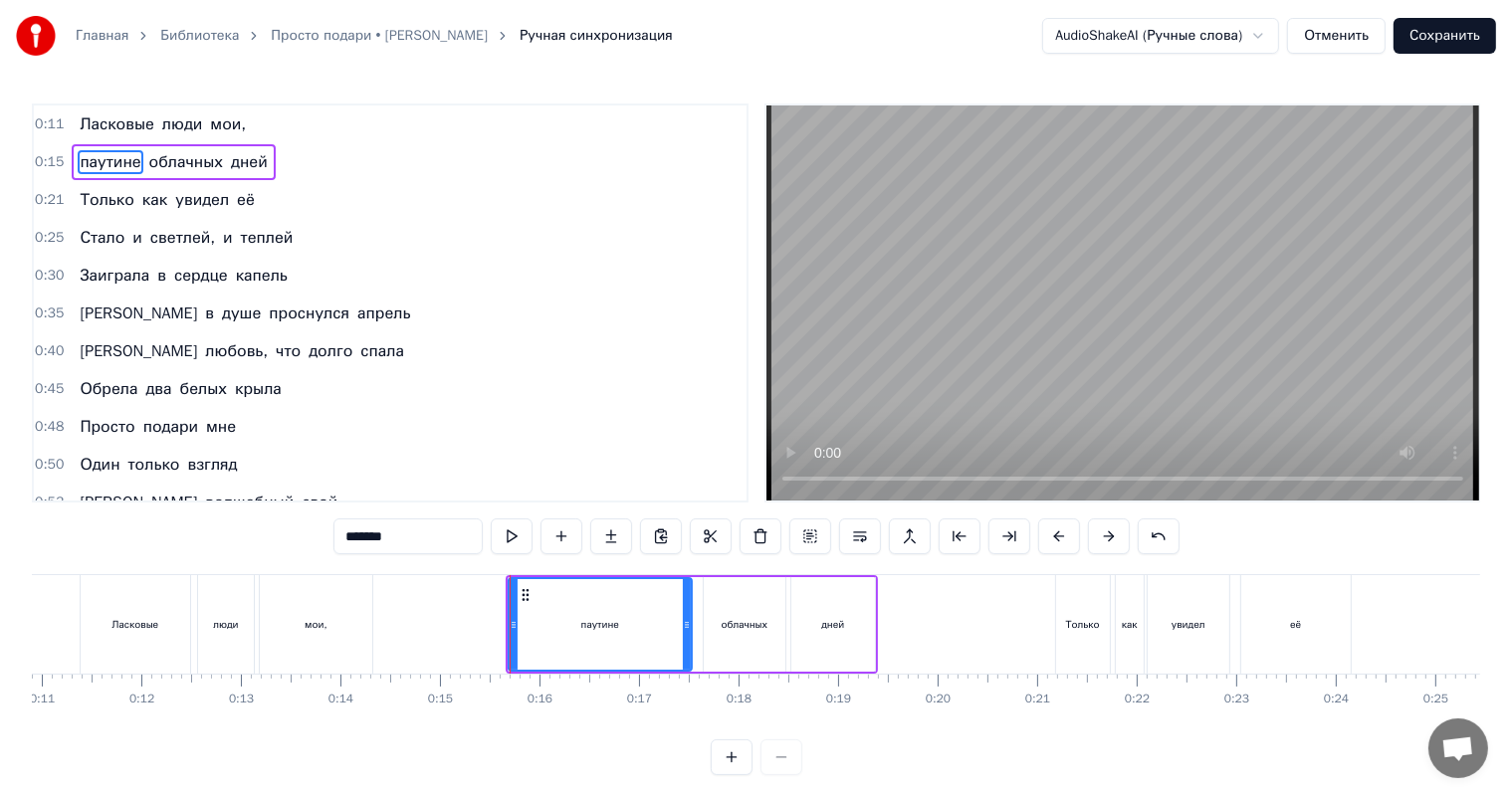 click on "0:11 Ласковые люди мои, 0:15 паутине облачных дней 0:21 Только как увидел её 0:25 Стало и светлей, и теплей 0:30 Заиграла в сердце капель 0:35 И в душе проснулся апрель 0:40 И любовь, что долго спала 0:45 Обрела два белых крыла 0:48 Просто подари мне 0:50 Один только взгляд 0:53 И волшебный свой 0:55 Поцелуй подари 0:58 И я сразу сказочно 1:00 Стану богат 1:02 Богаче, чем все принцы 1:05 И все короли 1:07 Просто подари мне 1:10 Один только взгляд 1:12 И волшебный свой 1:14 Поцелуй подари 1:17 И я сразу сказочно 1:19 Стану богат 1:22 Богаче, чем все принцы 1:24 И все короли ******* Ласковые люди мои, паутине дней её" at bounding box center [756, 439] 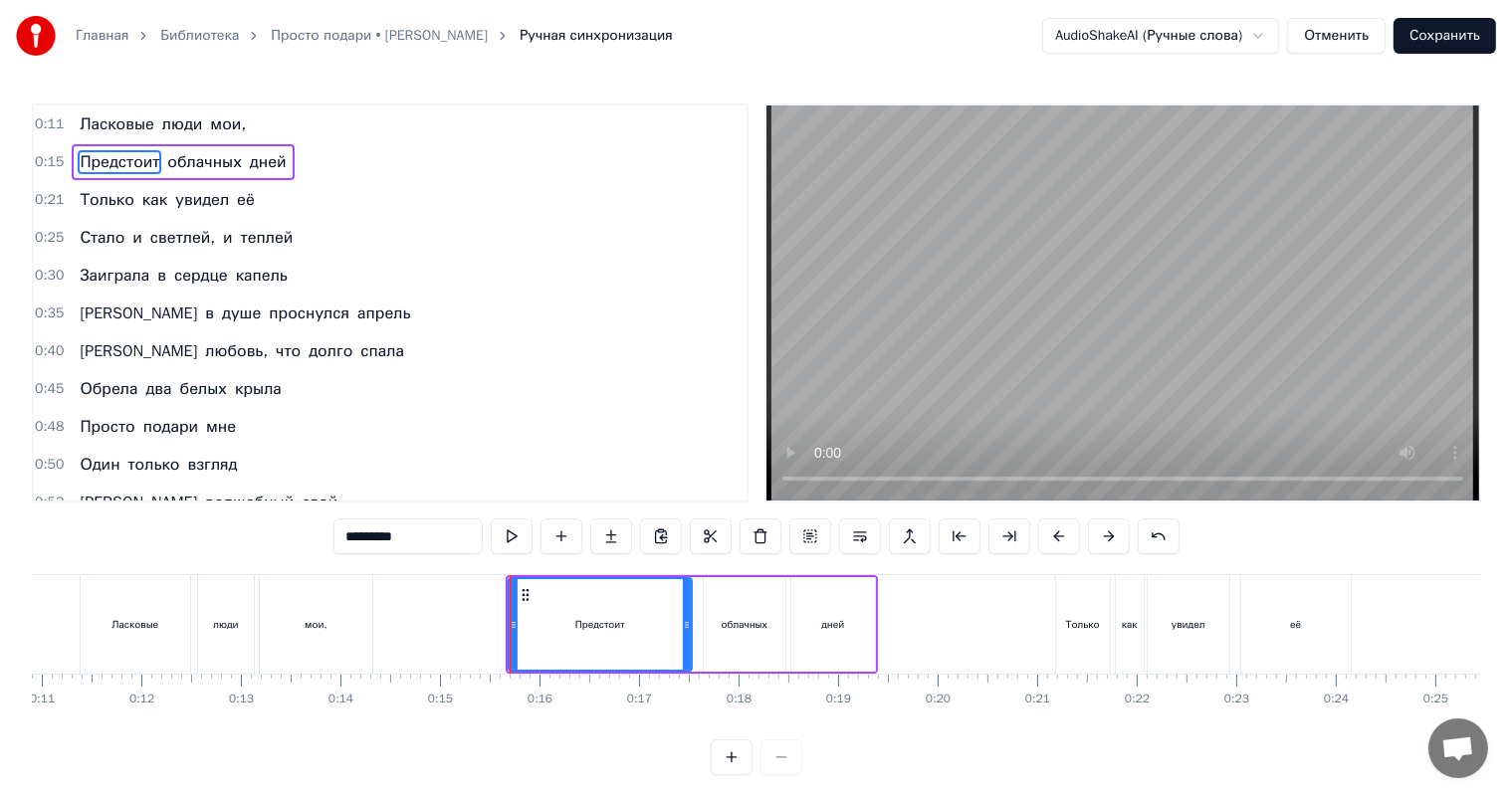 click on "облачных" at bounding box center (745, 624) 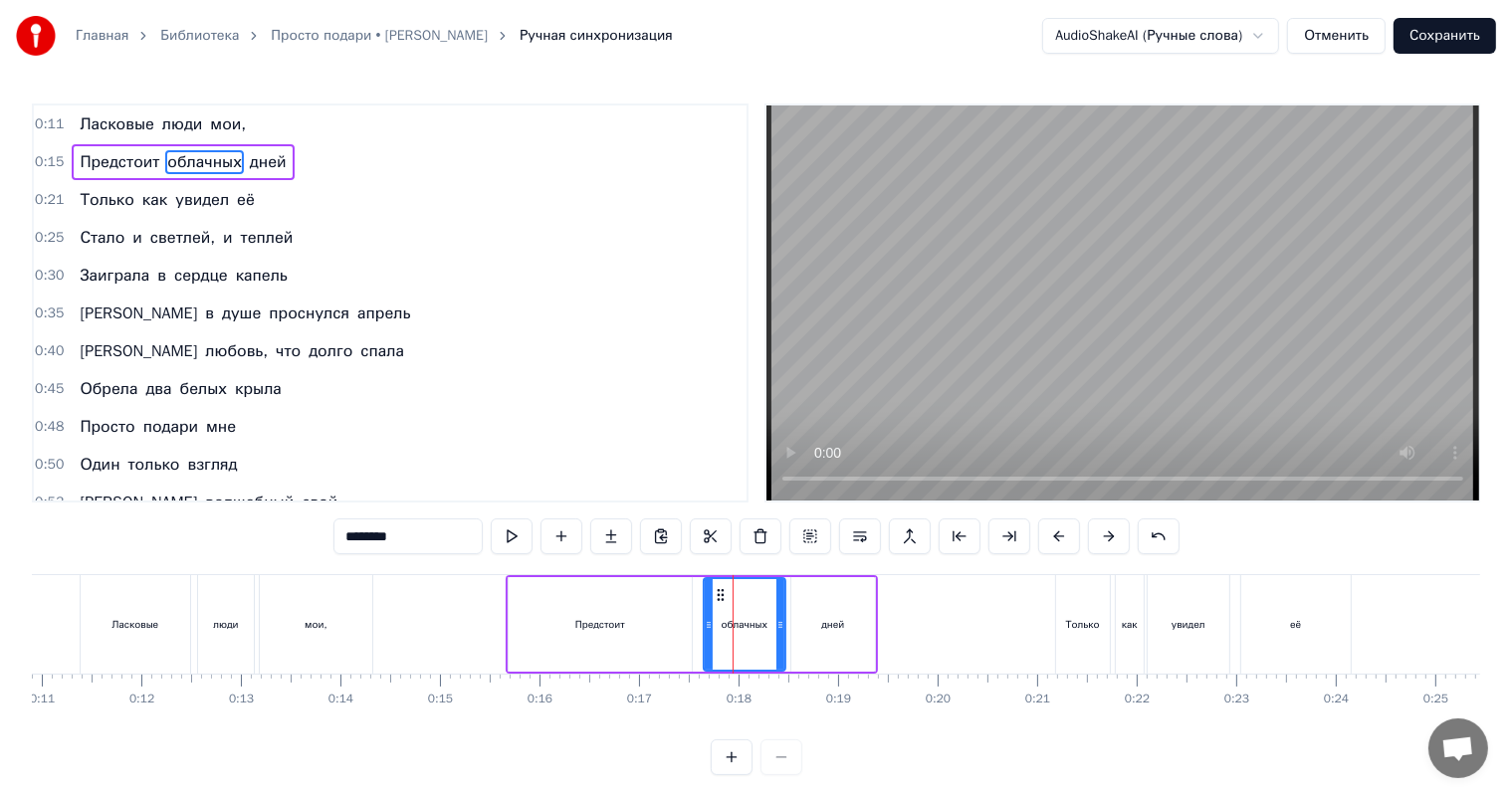 click on "Предстоит" at bounding box center [600, 624] 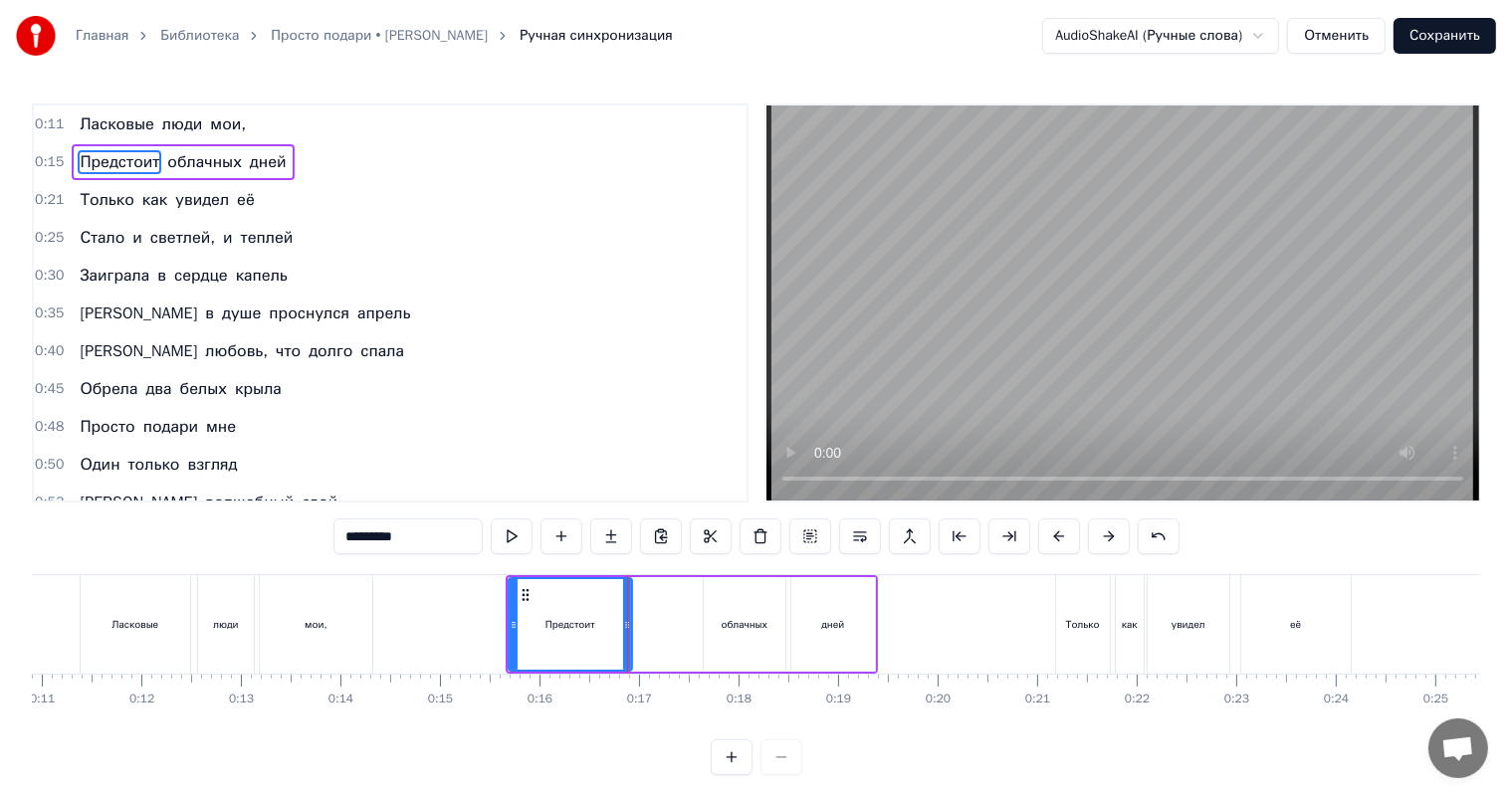 drag, startPoint x: 689, startPoint y: 645, endPoint x: 627, endPoint y: 641, distance: 62.1289 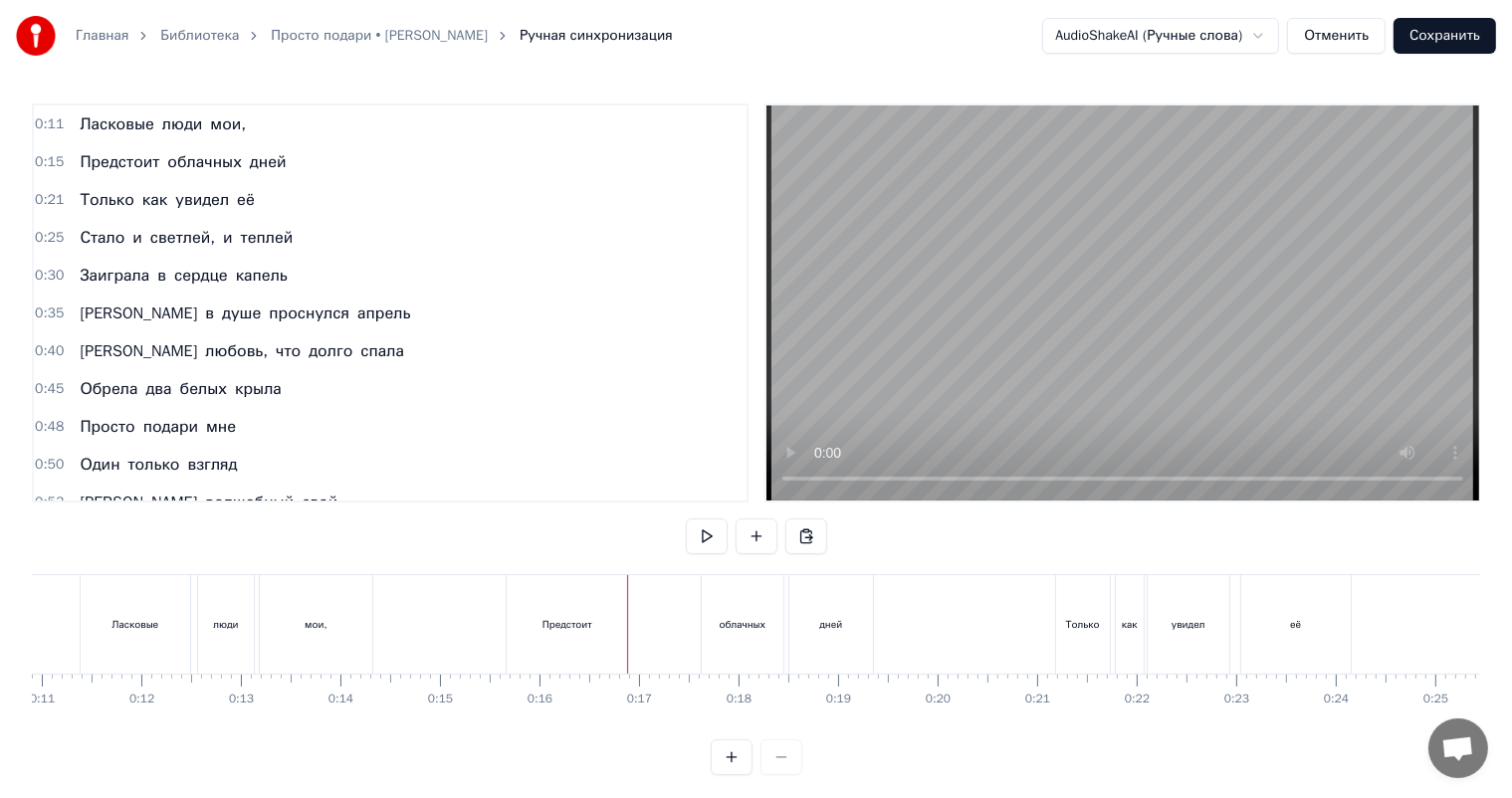 click on "облачных" at bounding box center (743, 624) 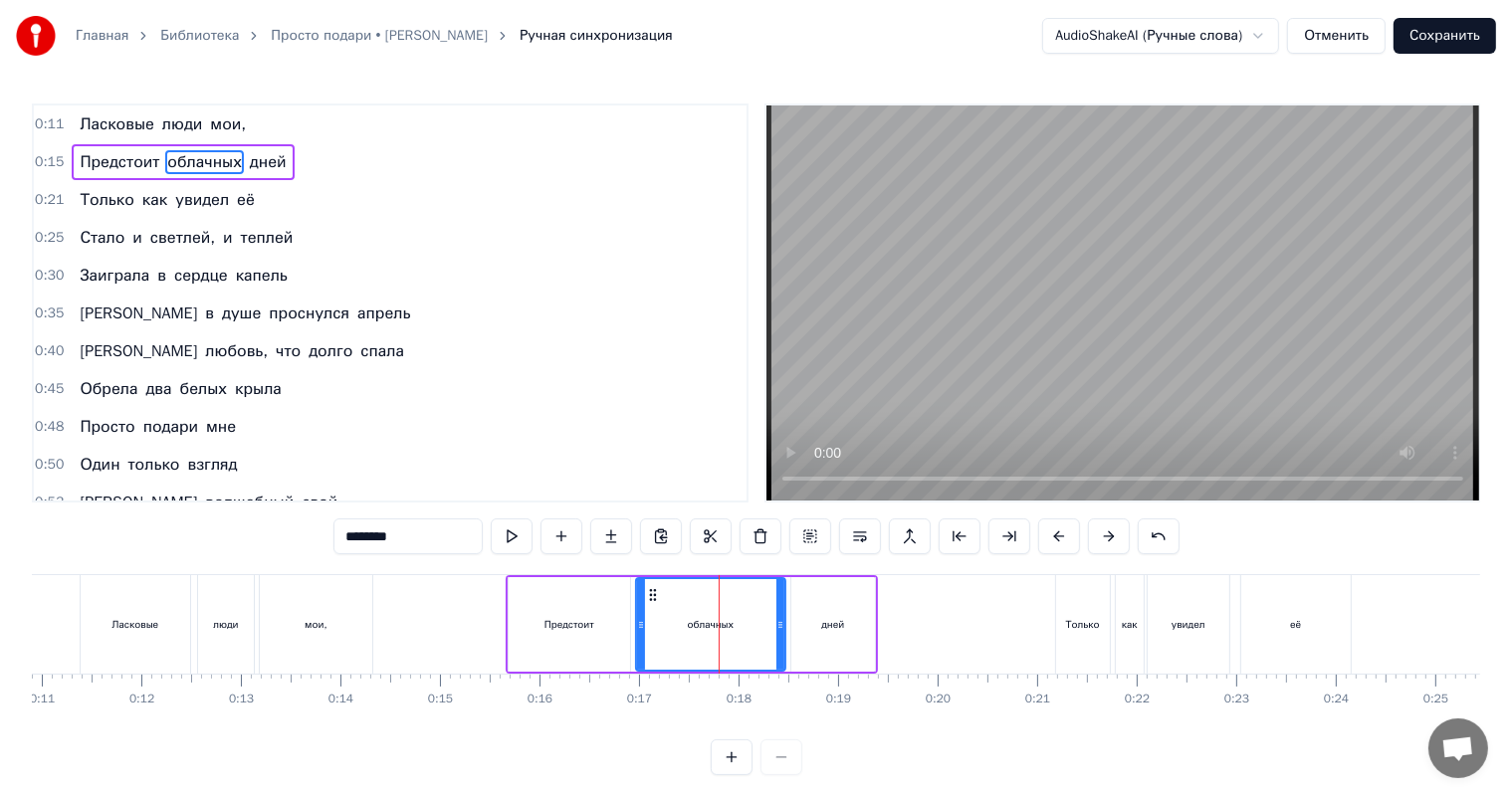 drag, startPoint x: 705, startPoint y: 629, endPoint x: 637, endPoint y: 633, distance: 68.117545 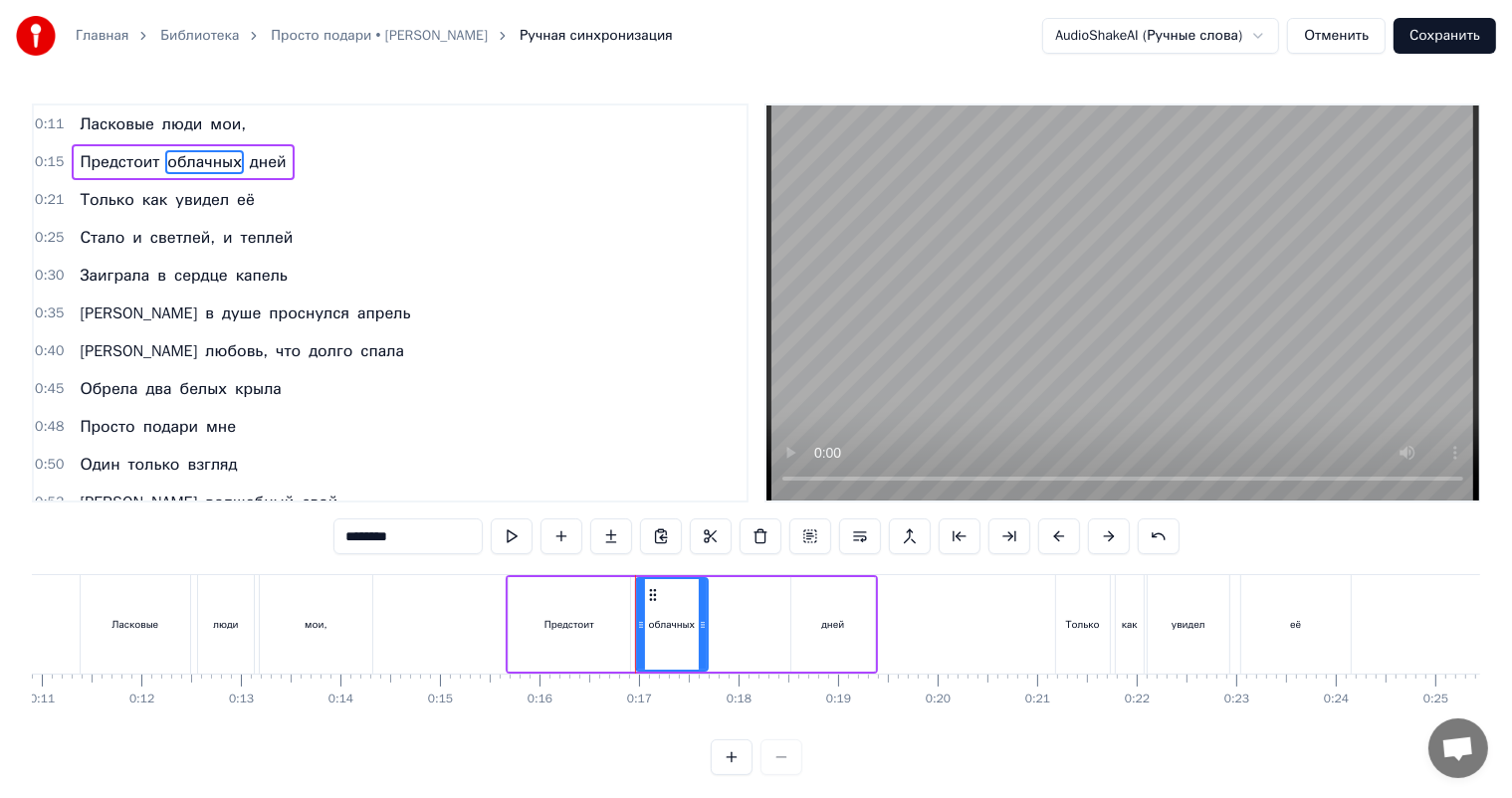 drag, startPoint x: 780, startPoint y: 616, endPoint x: 703, endPoint y: 625, distance: 77.52419 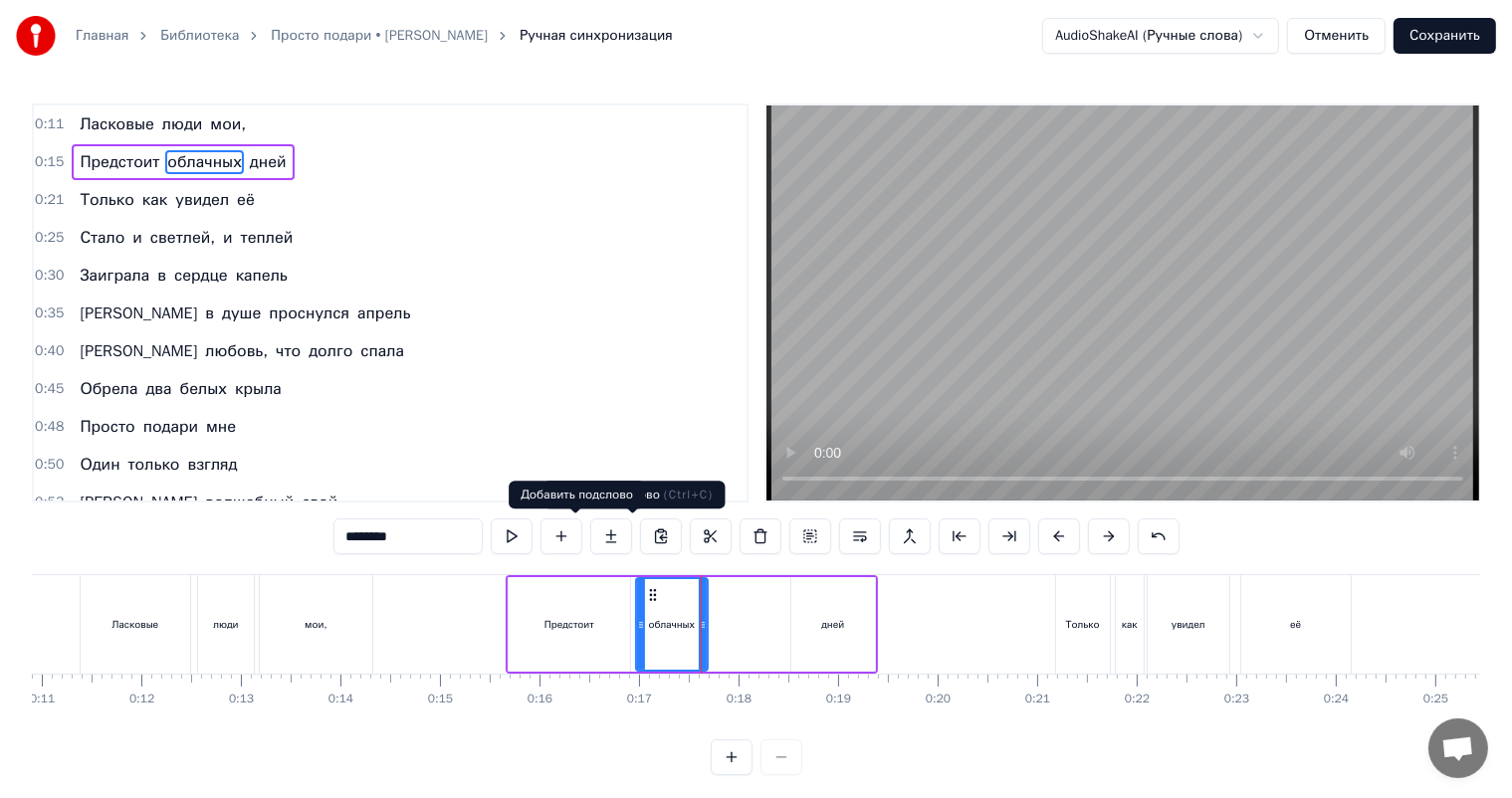 click at bounding box center [561, 536] 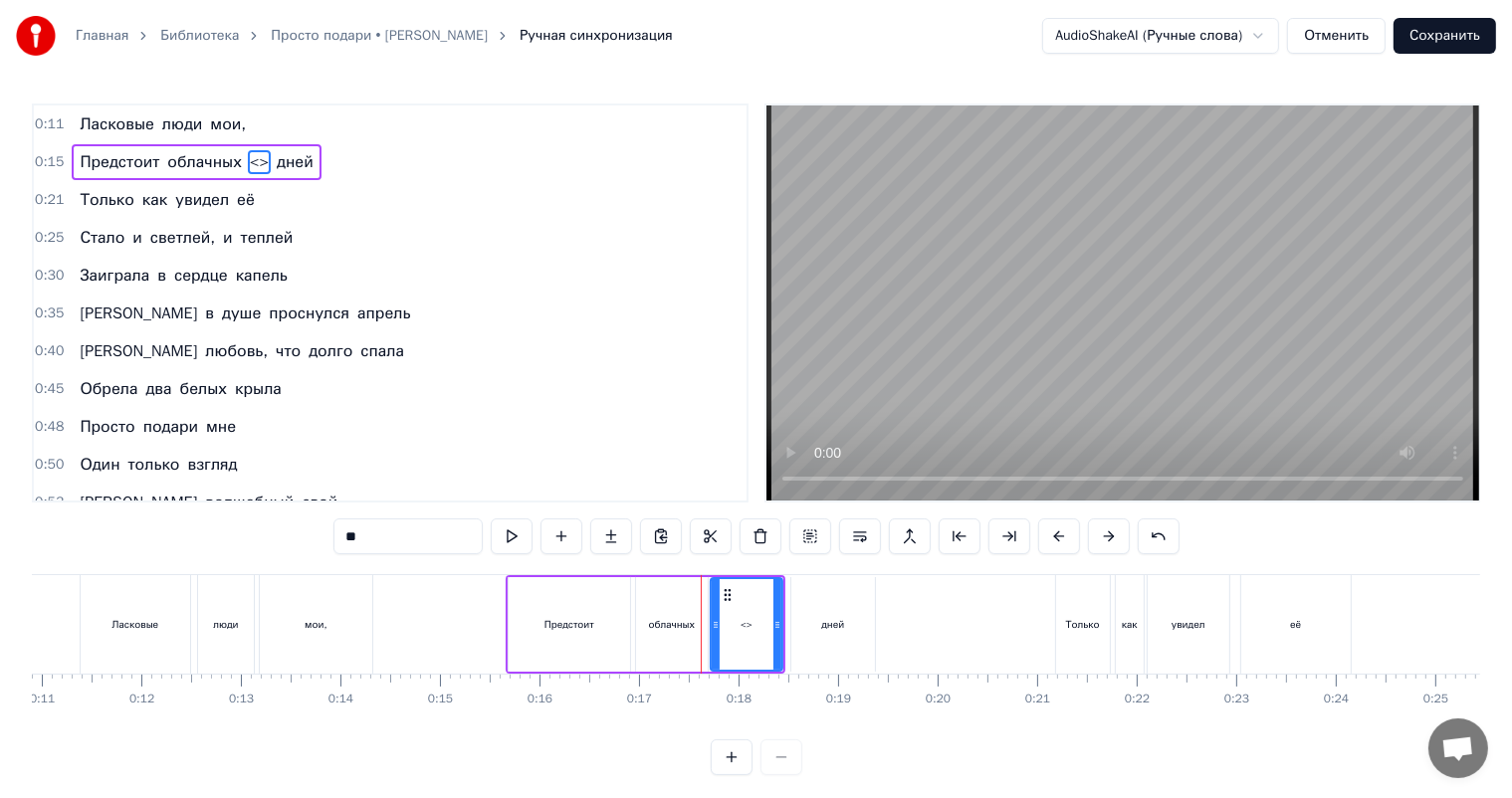 click on "<>" at bounding box center (747, 624) 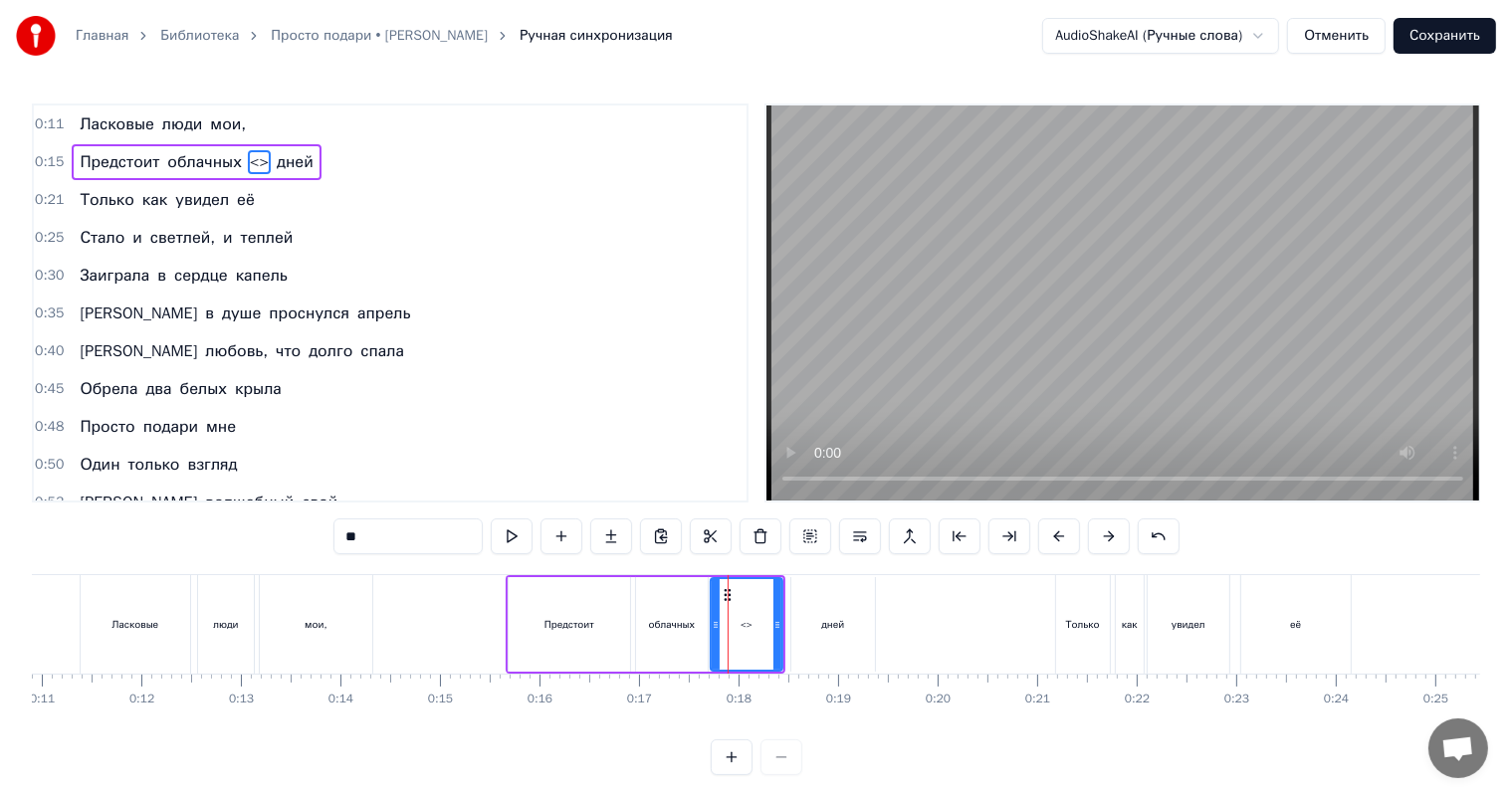 drag, startPoint x: 366, startPoint y: 535, endPoint x: 216, endPoint y: 545, distance: 150.33296 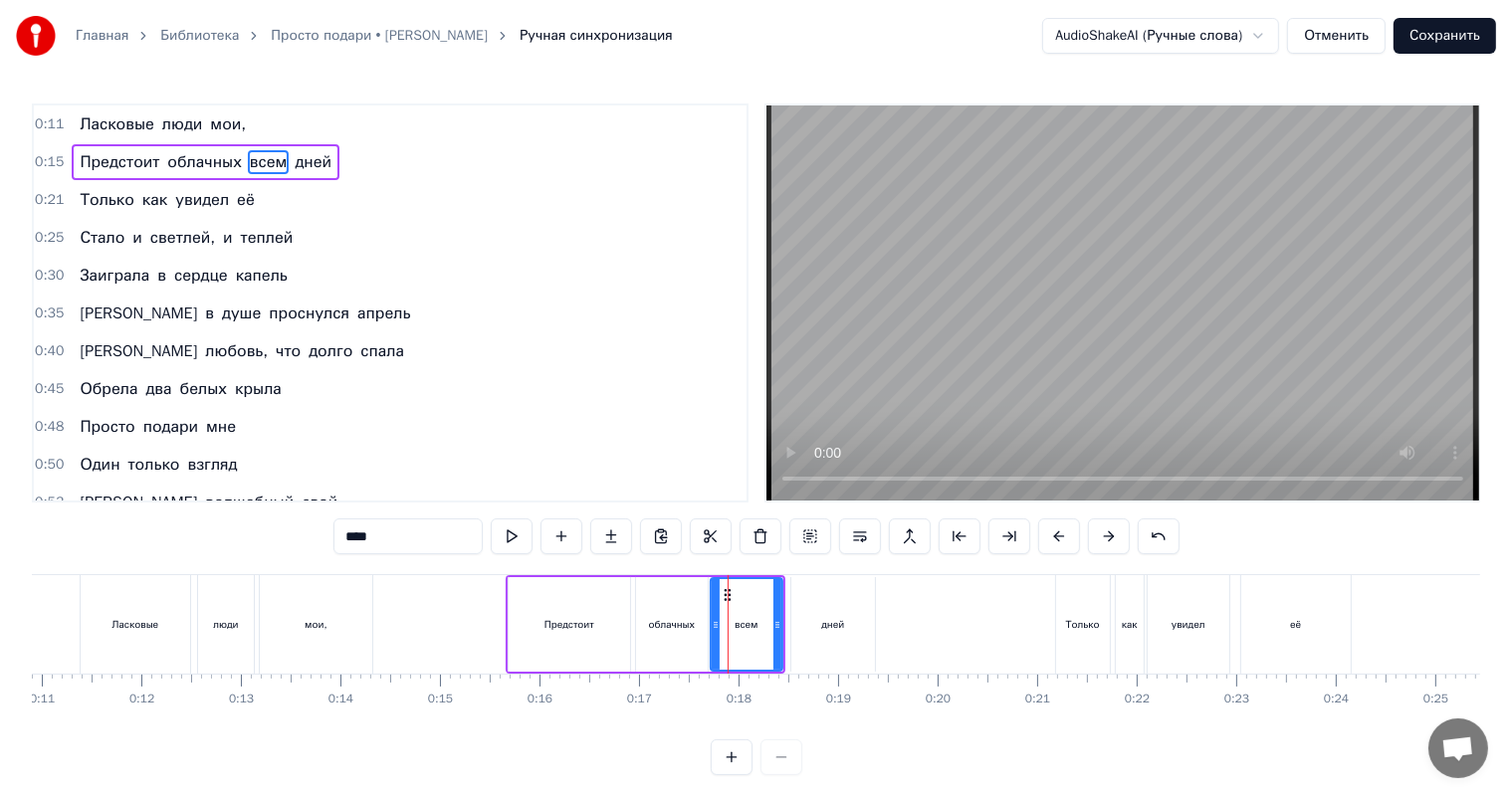 click on "0:11 Ласковые люди мои, 0:15 Предстоит облачных всем дней 0:21 Только как увидел её 0:25 Стало и светлей, и теплей 0:30 Заиграла в сердце капель 0:35 И в душе проснулся апрель 0:40 И любовь, что долго спала 0:45 Обрела два белых крыла 0:48 Просто подари мне 0:50 Один только взгляд 0:53 И волшебный свой 0:55 Поцелуй подари 0:58 И я сразу сказочно 1:00 Стану богат 1:02 Богаче, чем все принцы 1:05 И все короли 1:07 Просто подари мне 1:10 Один только взгляд 1:12 И волшебный свой 1:14 Поцелуй подари 1:17 И я сразу сказочно 1:19 Стану богат 1:22 Богаче, чем все принцы 1:24 И все короли **** Ласковые люди мои, Предстоит" at bounding box center [756, 439] 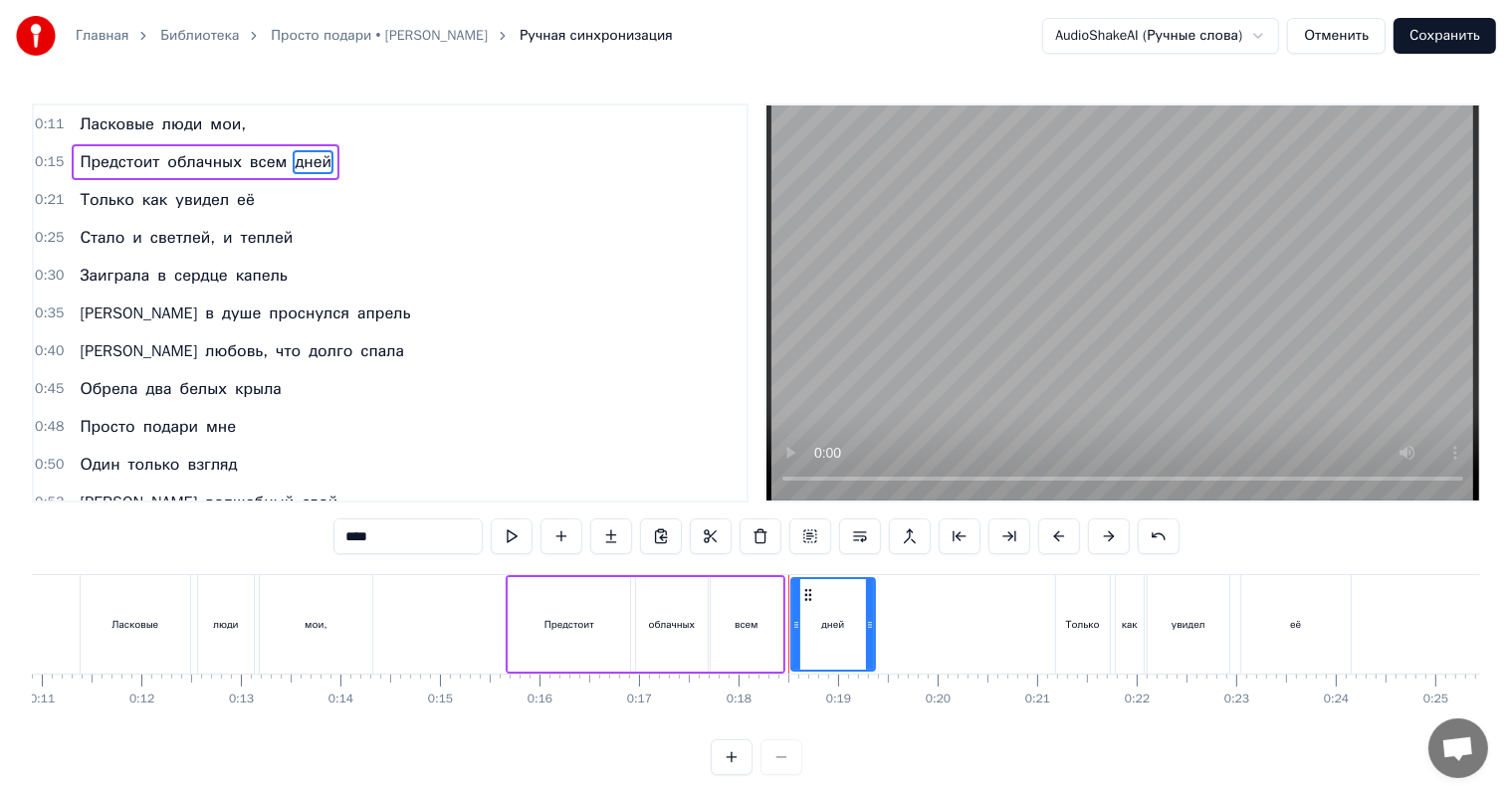 click on "дней" at bounding box center (833, 624) 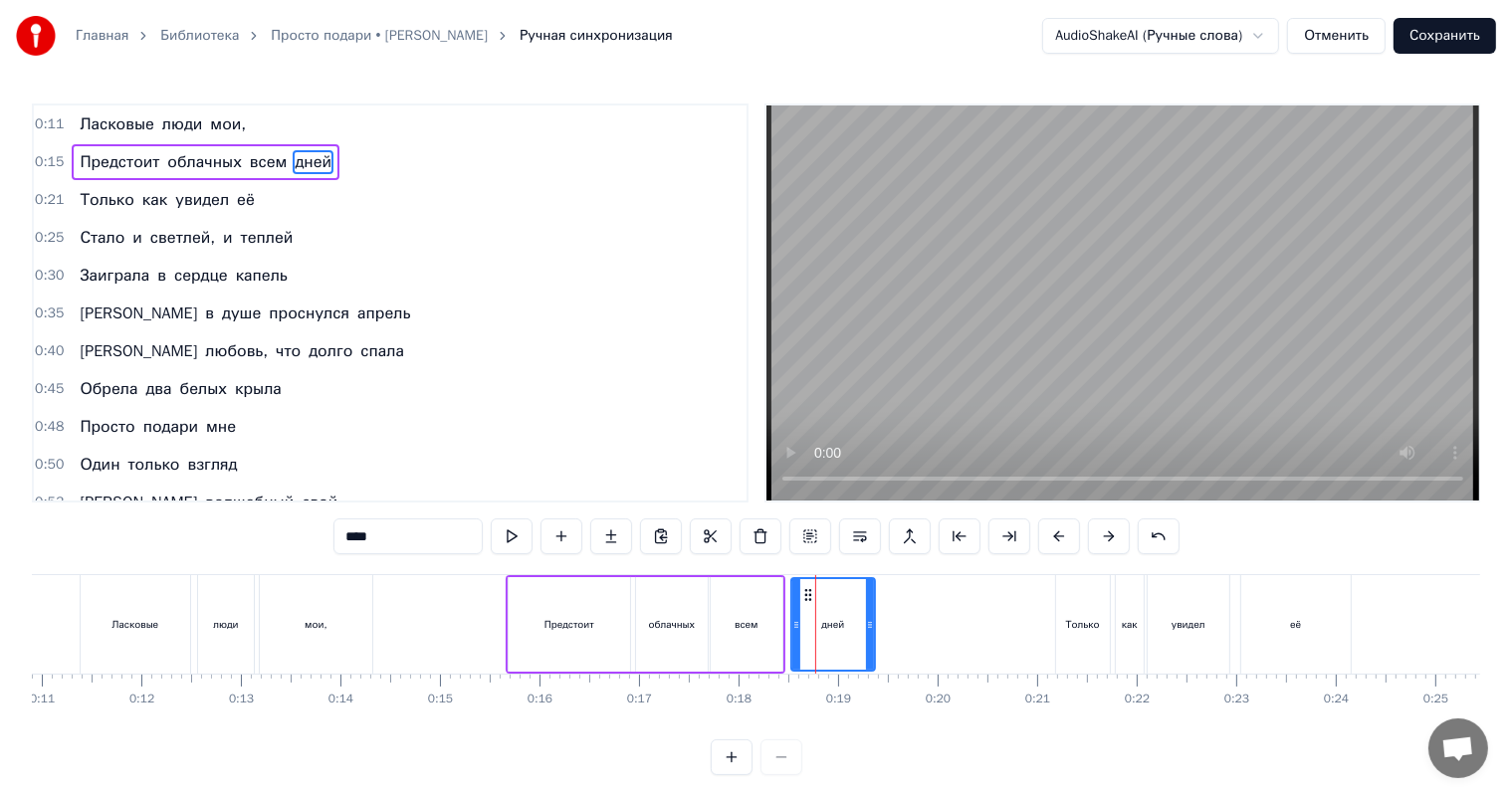 drag, startPoint x: 372, startPoint y: 537, endPoint x: 258, endPoint y: 549, distance: 114.62984 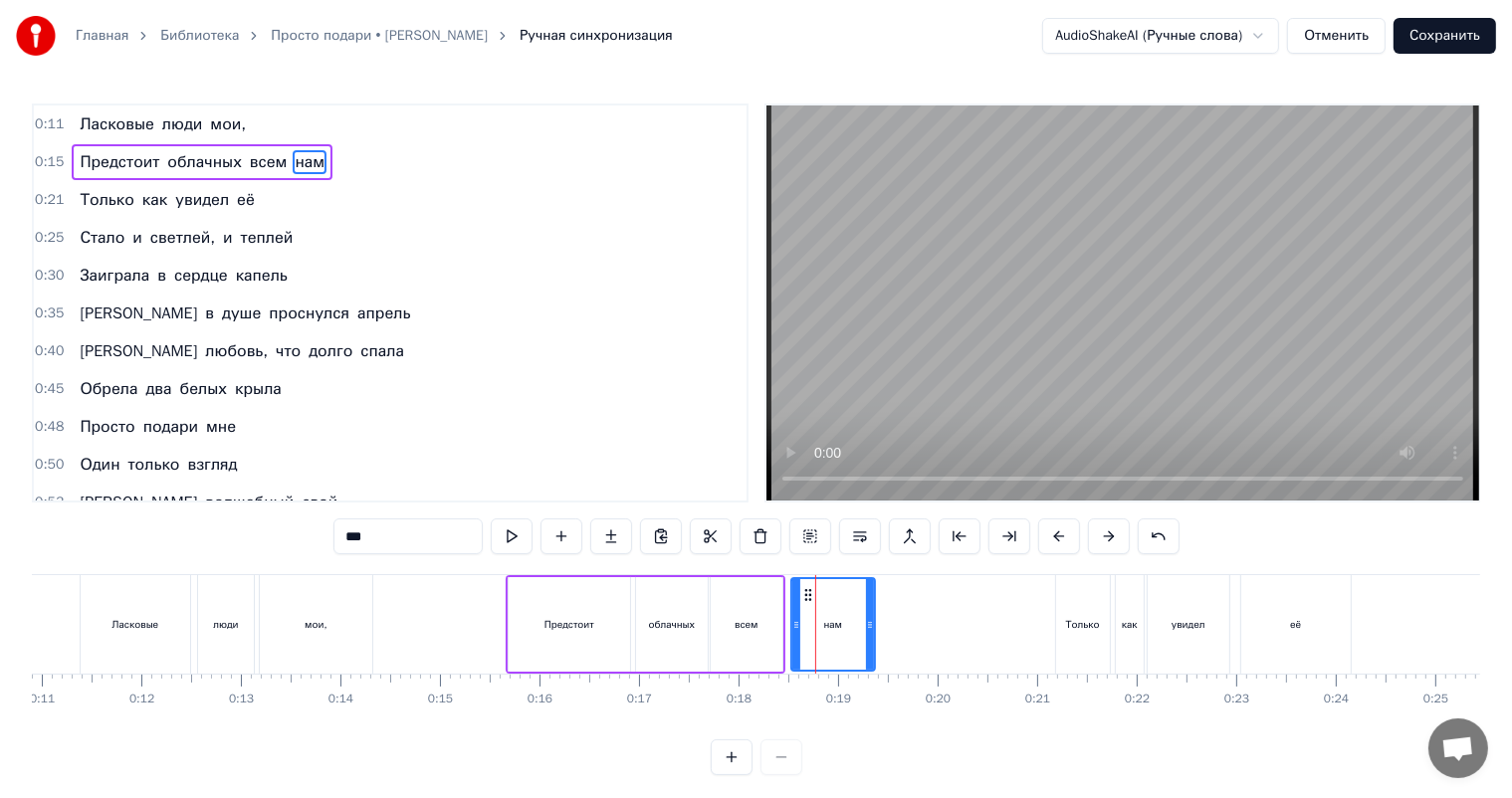 type on "***" 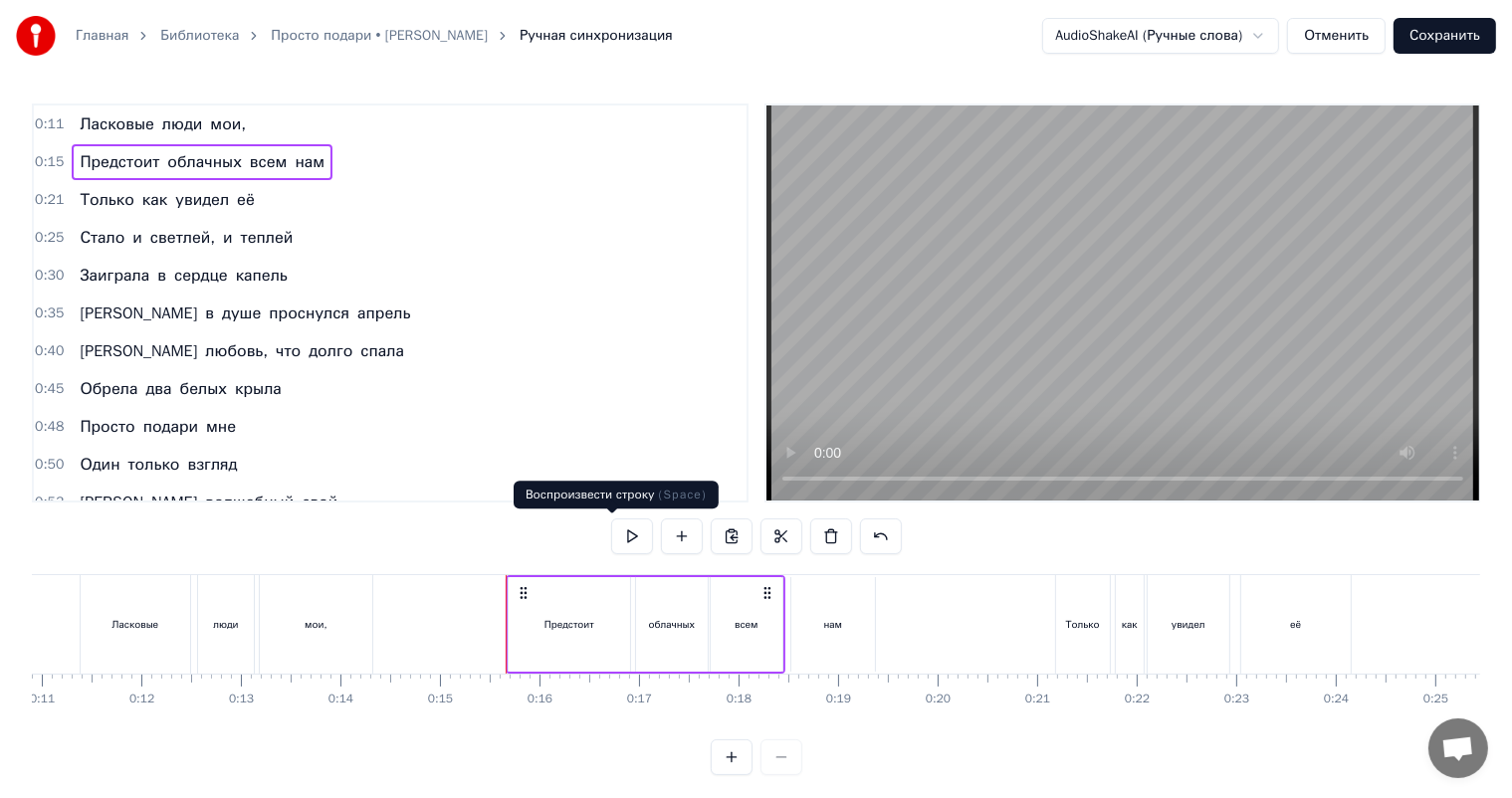 click at bounding box center [632, 536] 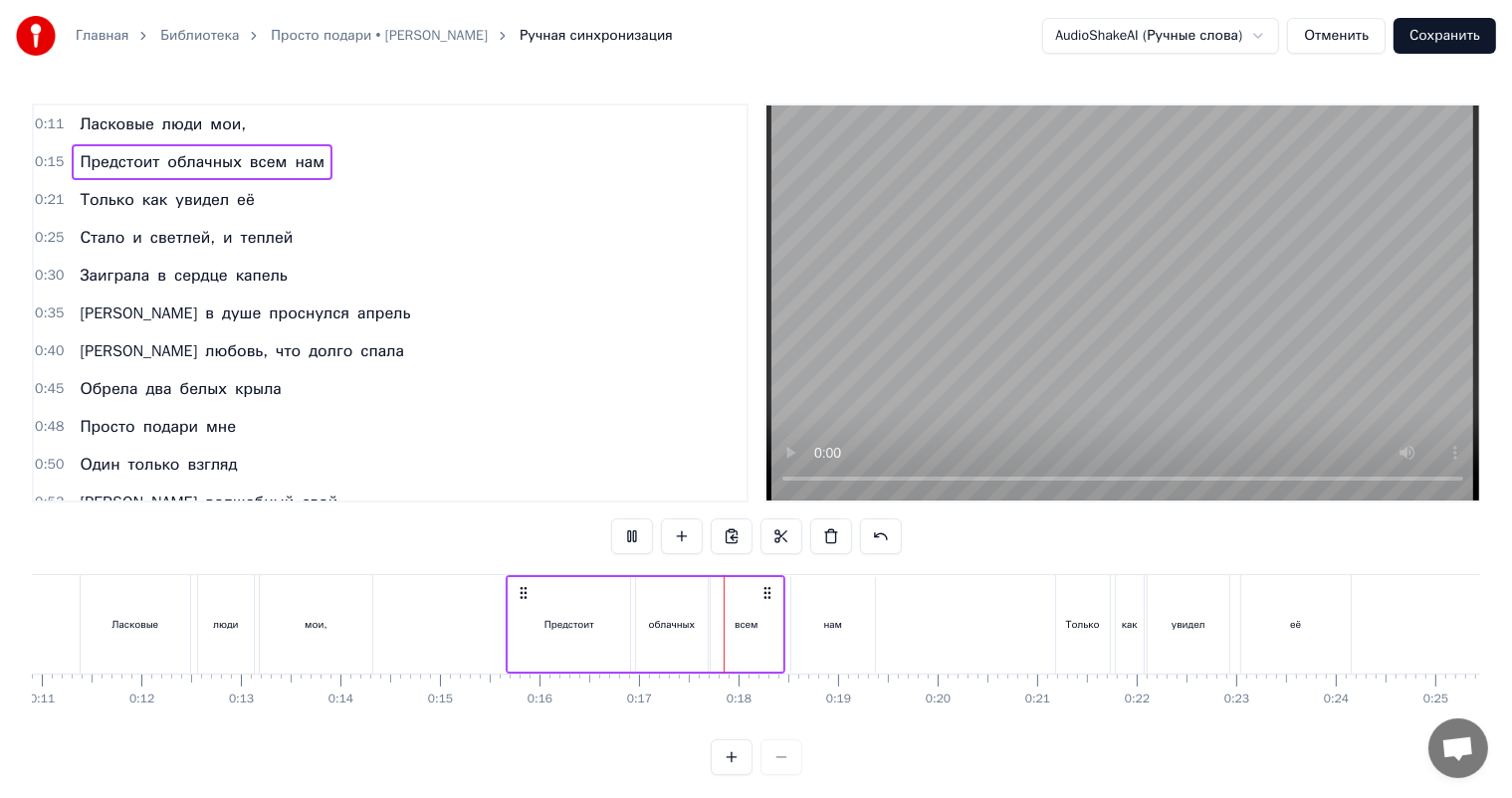 click on "Предстоит" at bounding box center [569, 624] 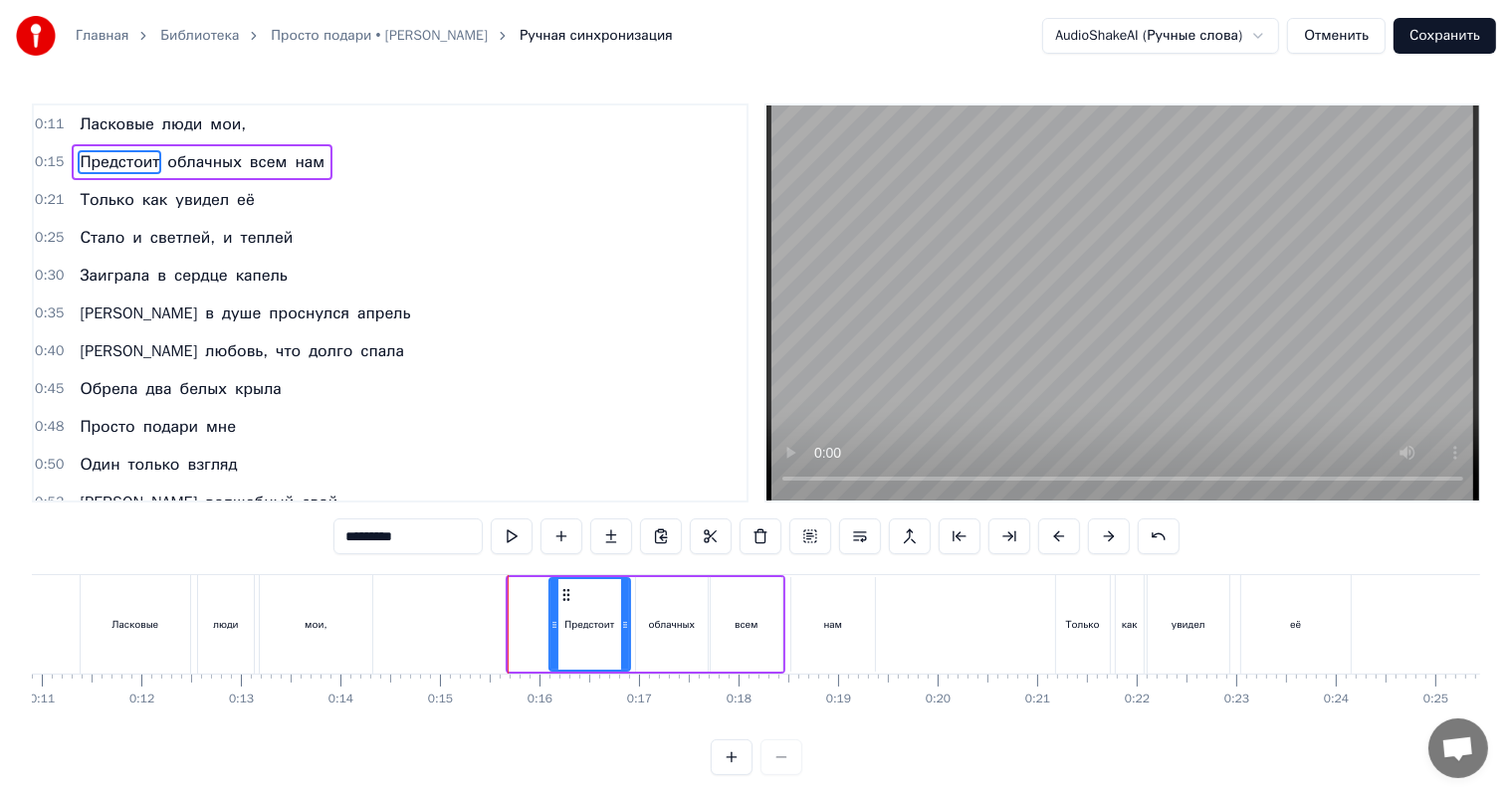 drag, startPoint x: 512, startPoint y: 641, endPoint x: 552, endPoint y: 651, distance: 41.231056 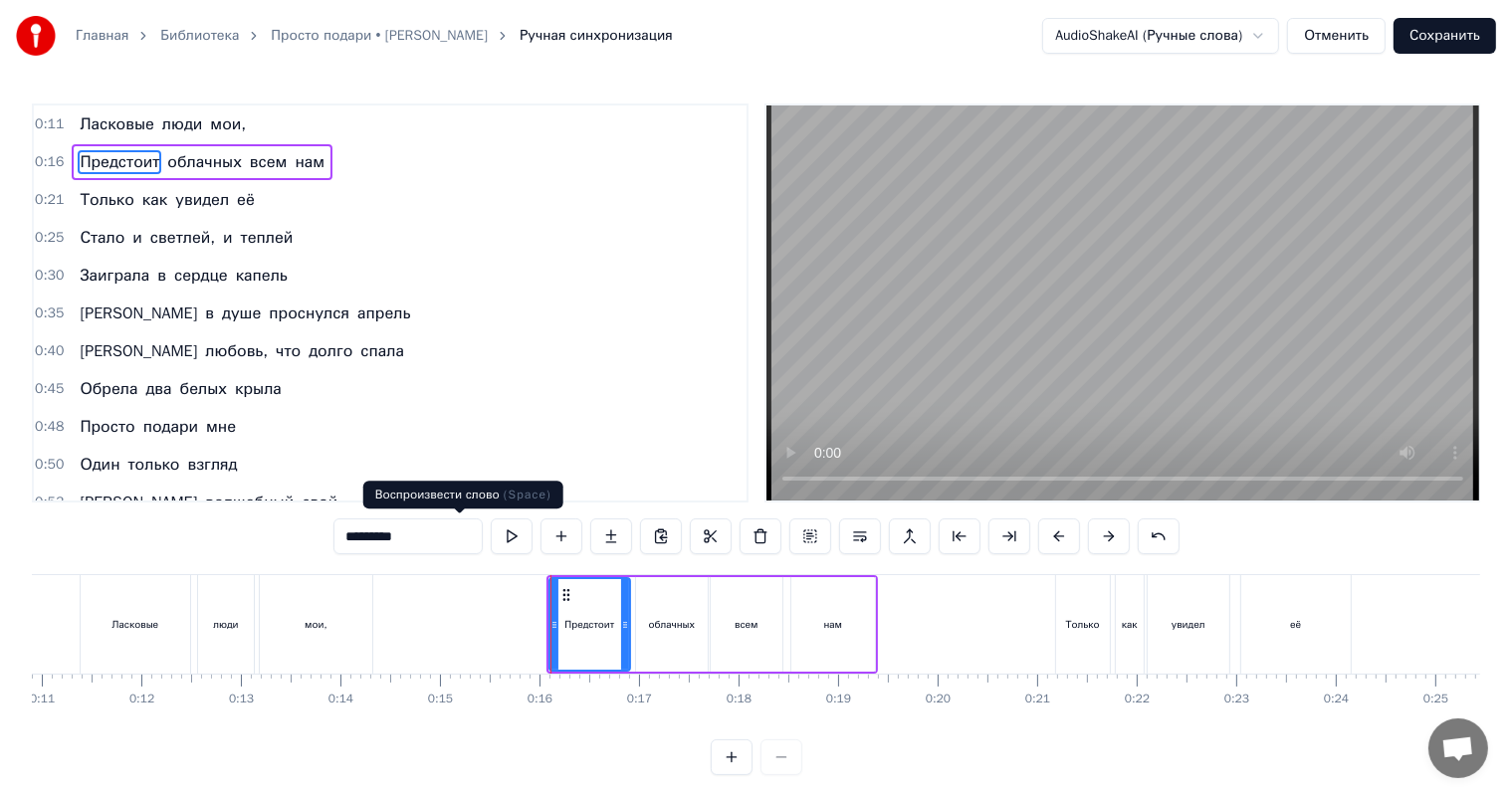 click at bounding box center [512, 536] 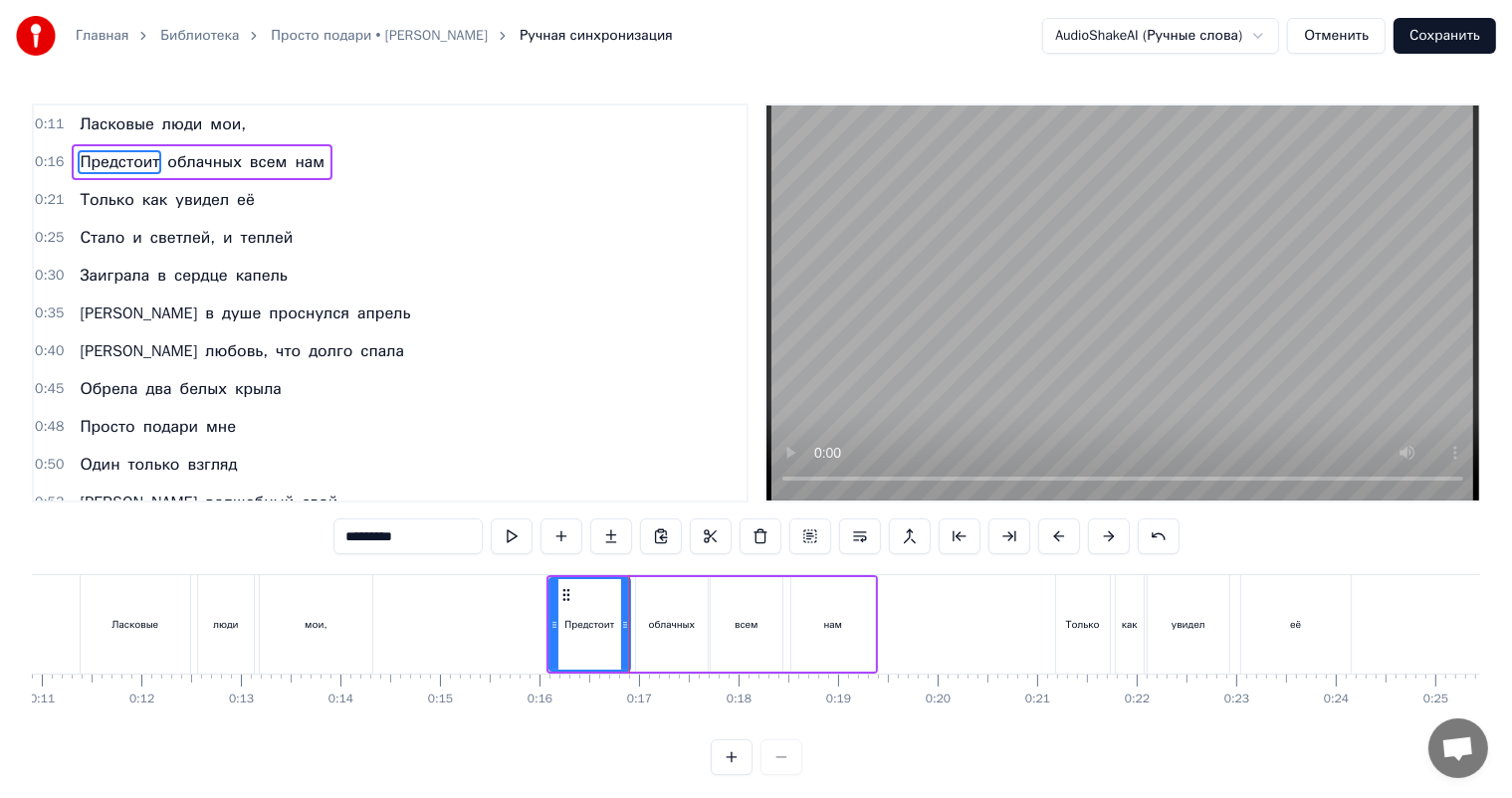 click at bounding box center [512, 536] 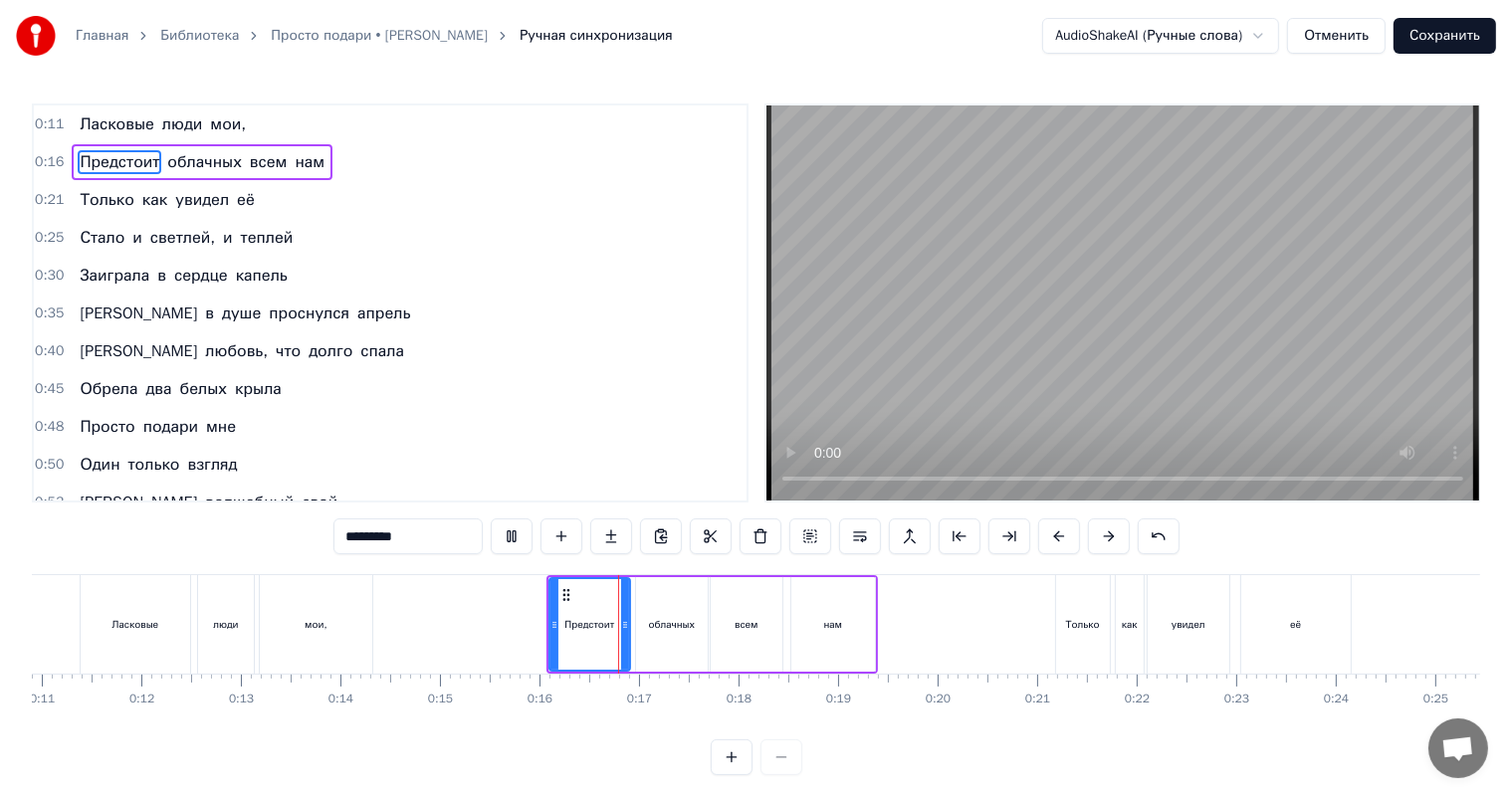 click at bounding box center [512, 536] 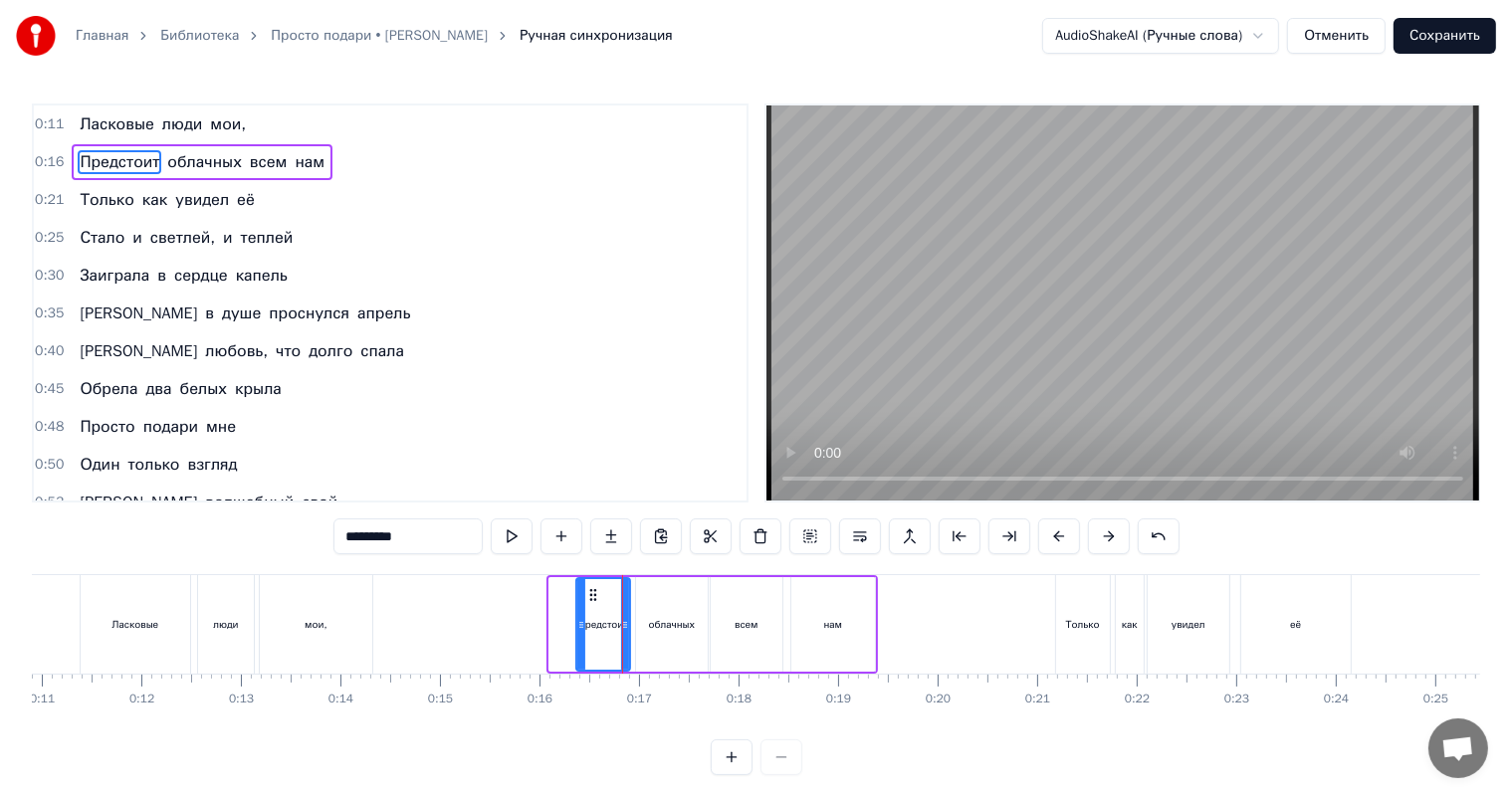 drag, startPoint x: 549, startPoint y: 632, endPoint x: 576, endPoint y: 635, distance: 27.166155 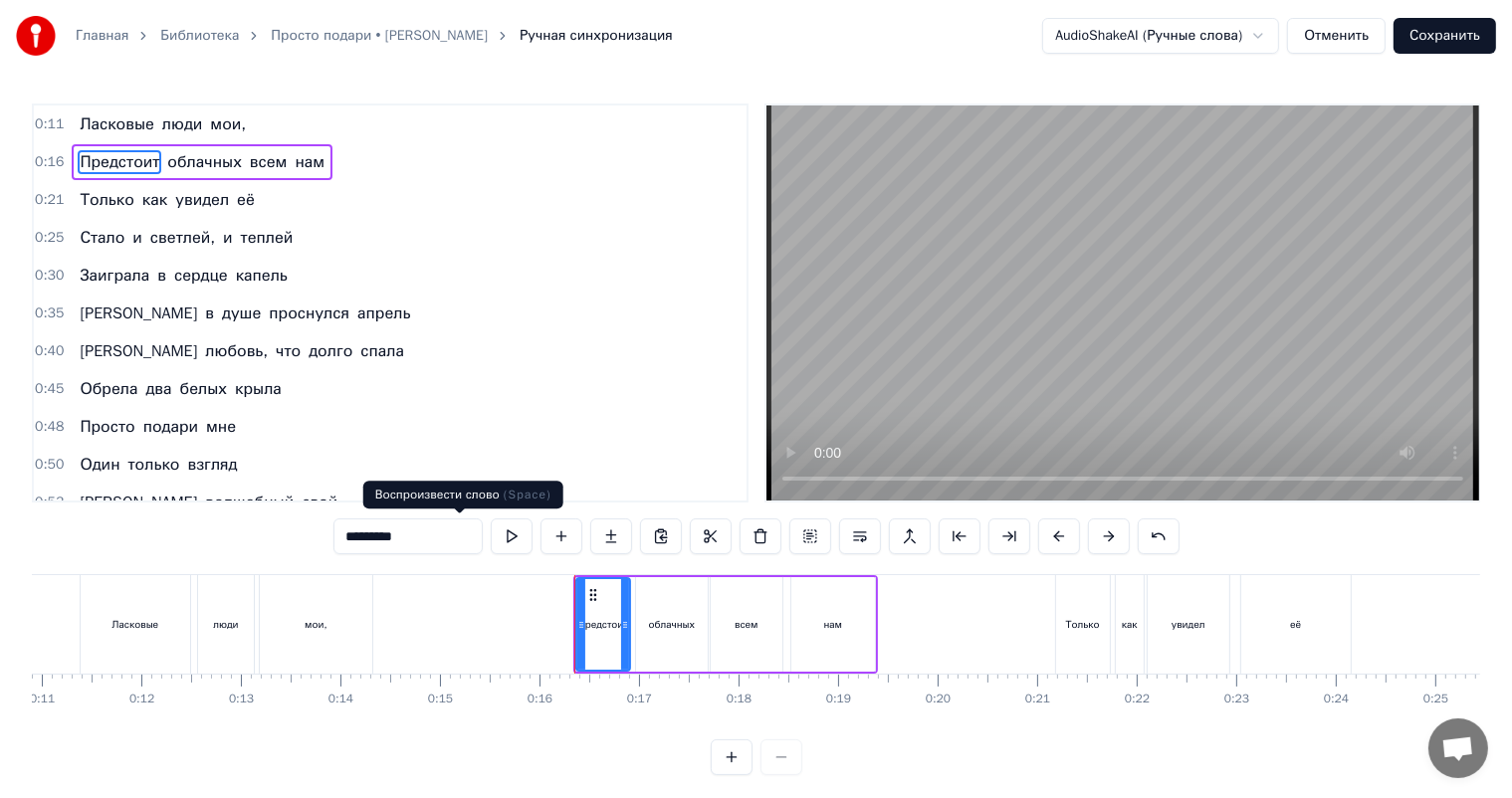 click at bounding box center [512, 536] 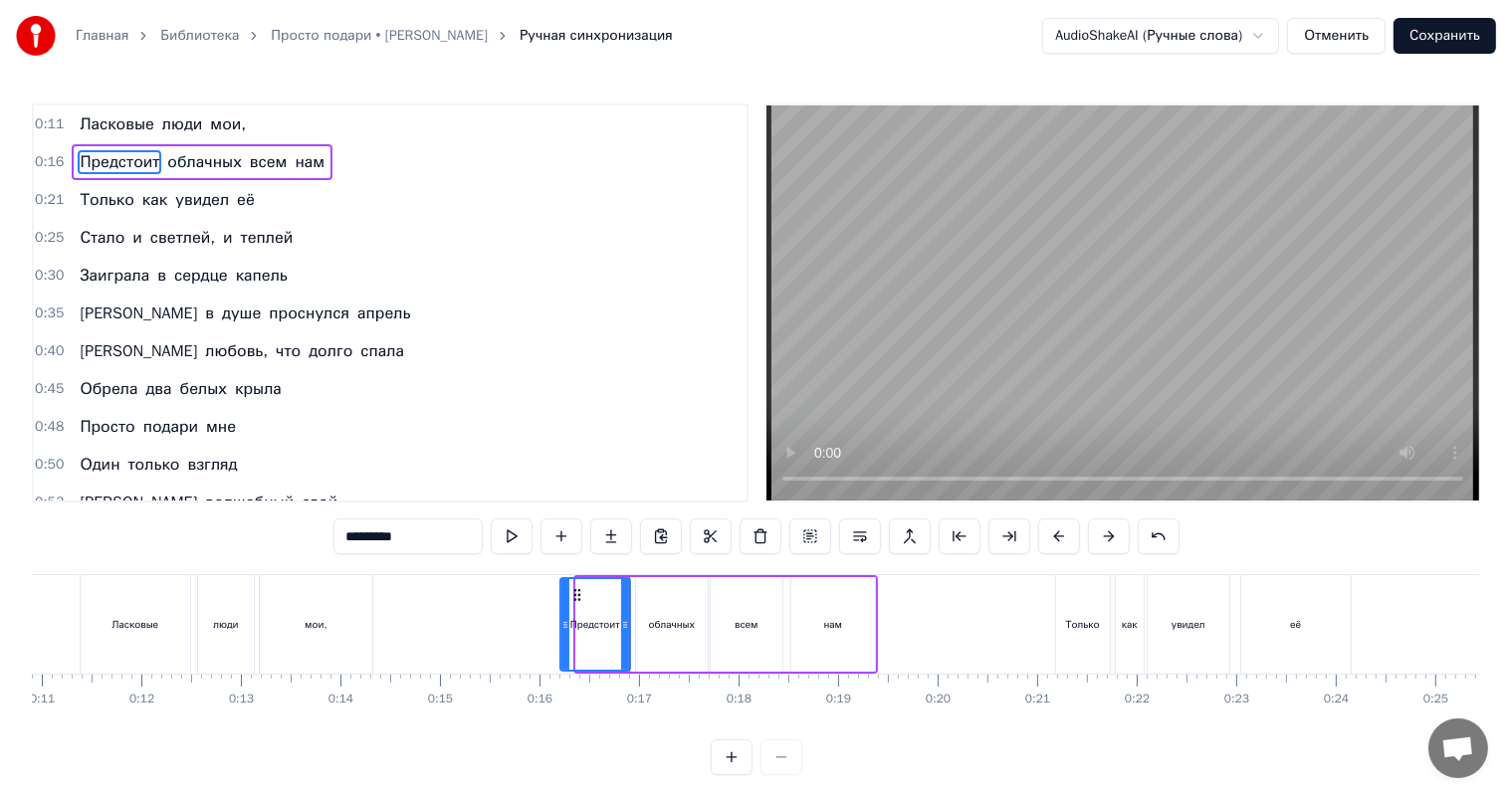 drag, startPoint x: 579, startPoint y: 657, endPoint x: 563, endPoint y: 659, distance: 16.124515 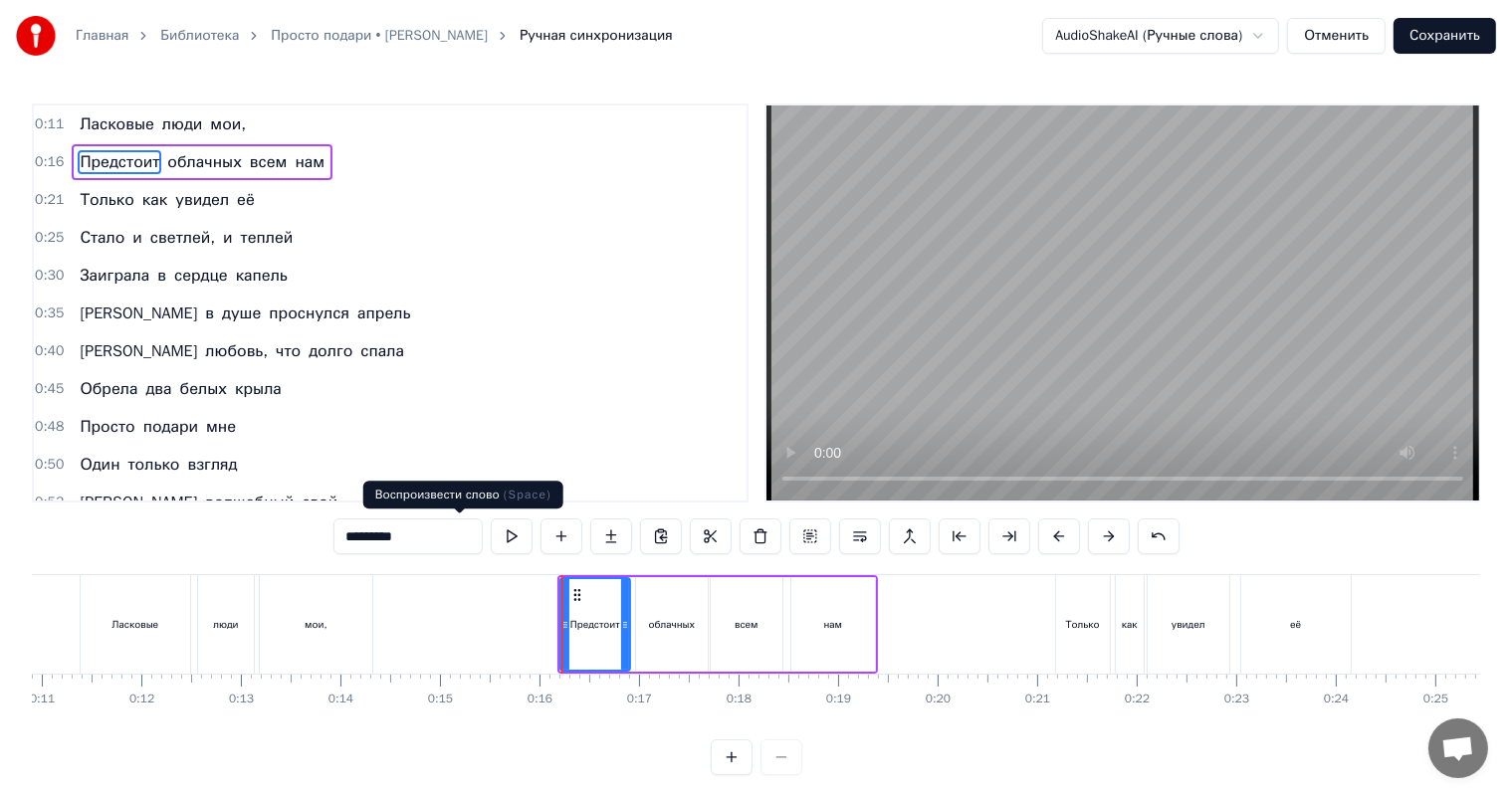 click at bounding box center (512, 536) 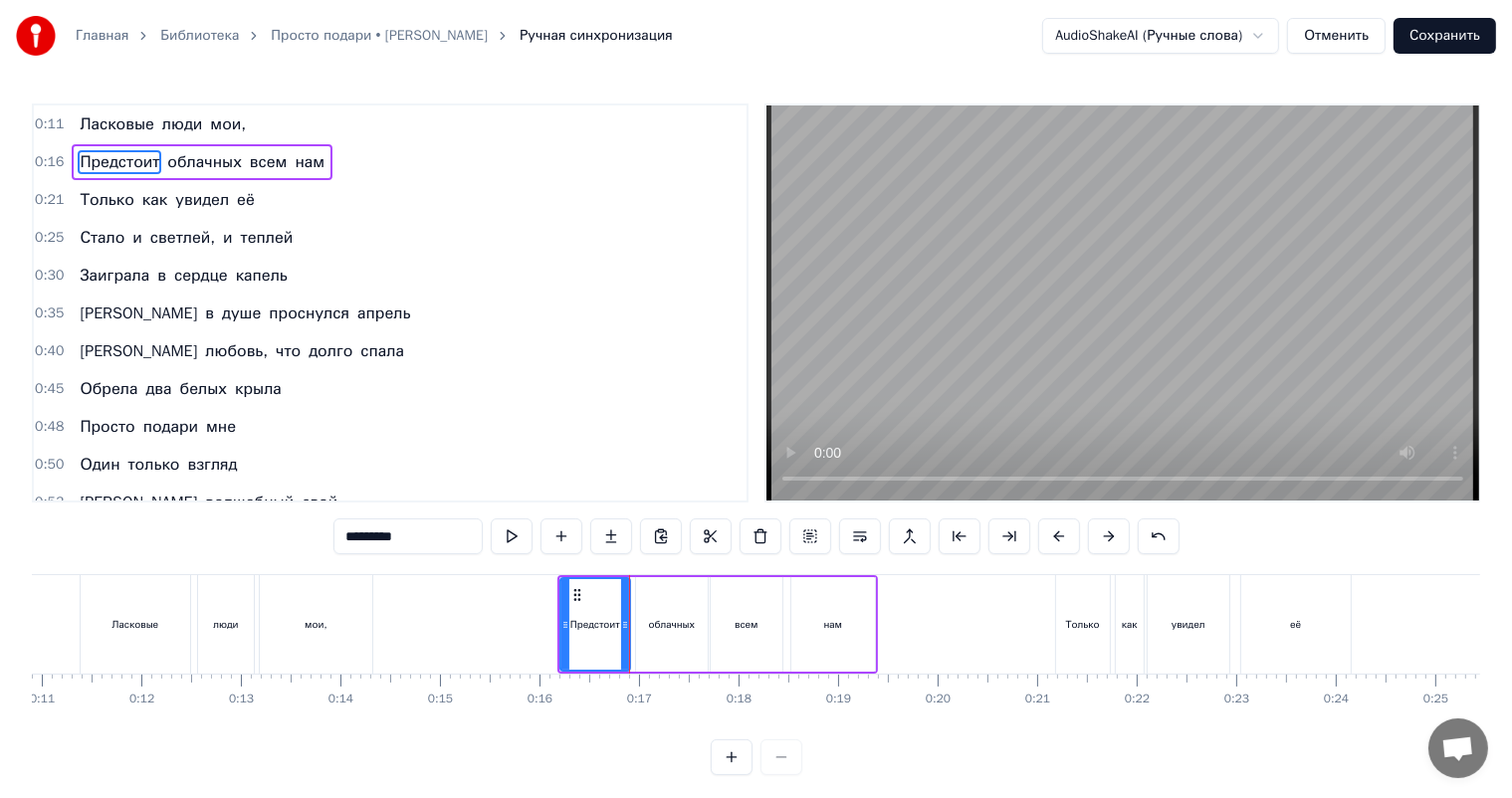 click at bounding box center [512, 536] 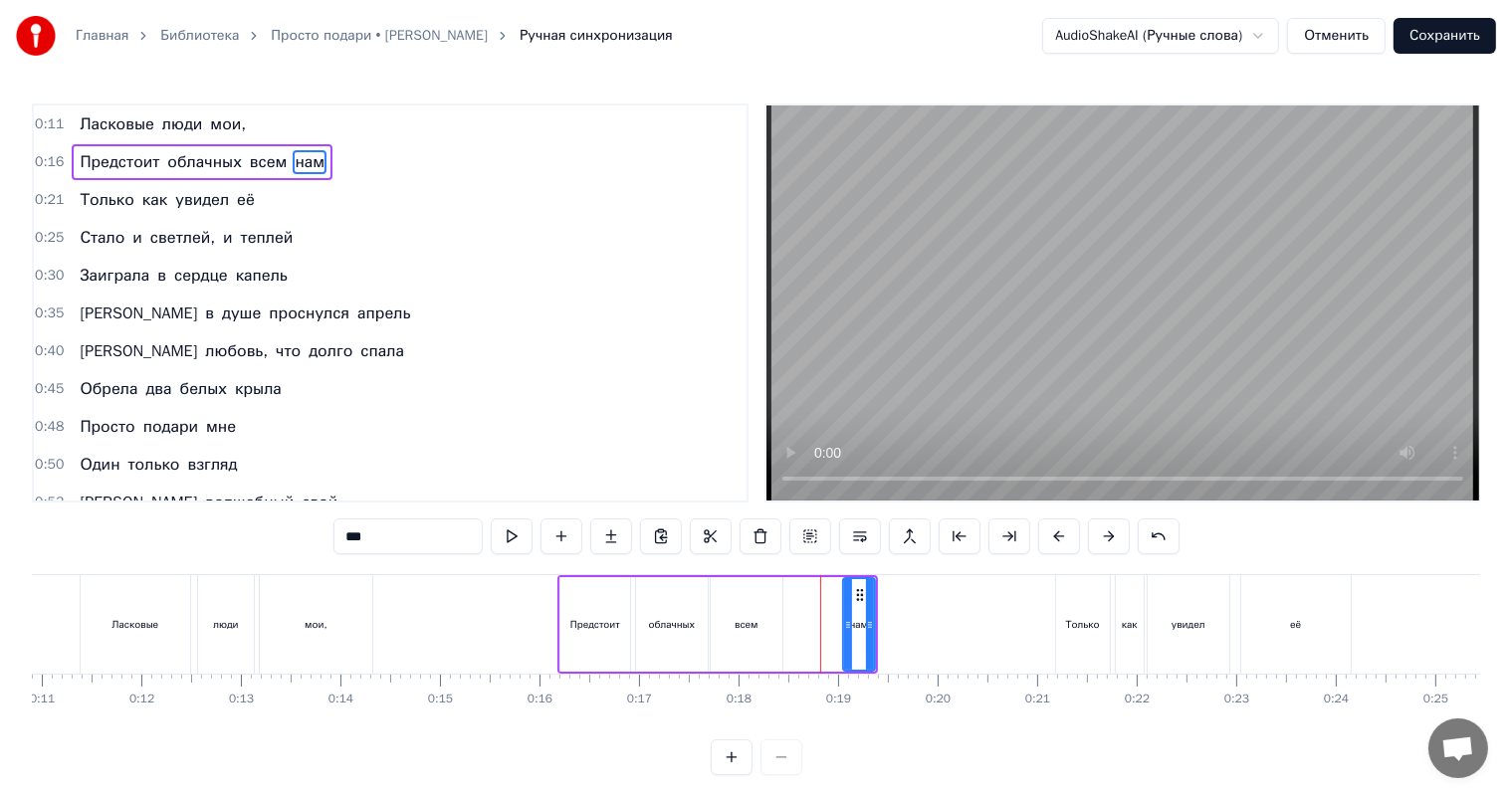drag, startPoint x: 792, startPoint y: 626, endPoint x: 844, endPoint y: 627, distance: 52.009614 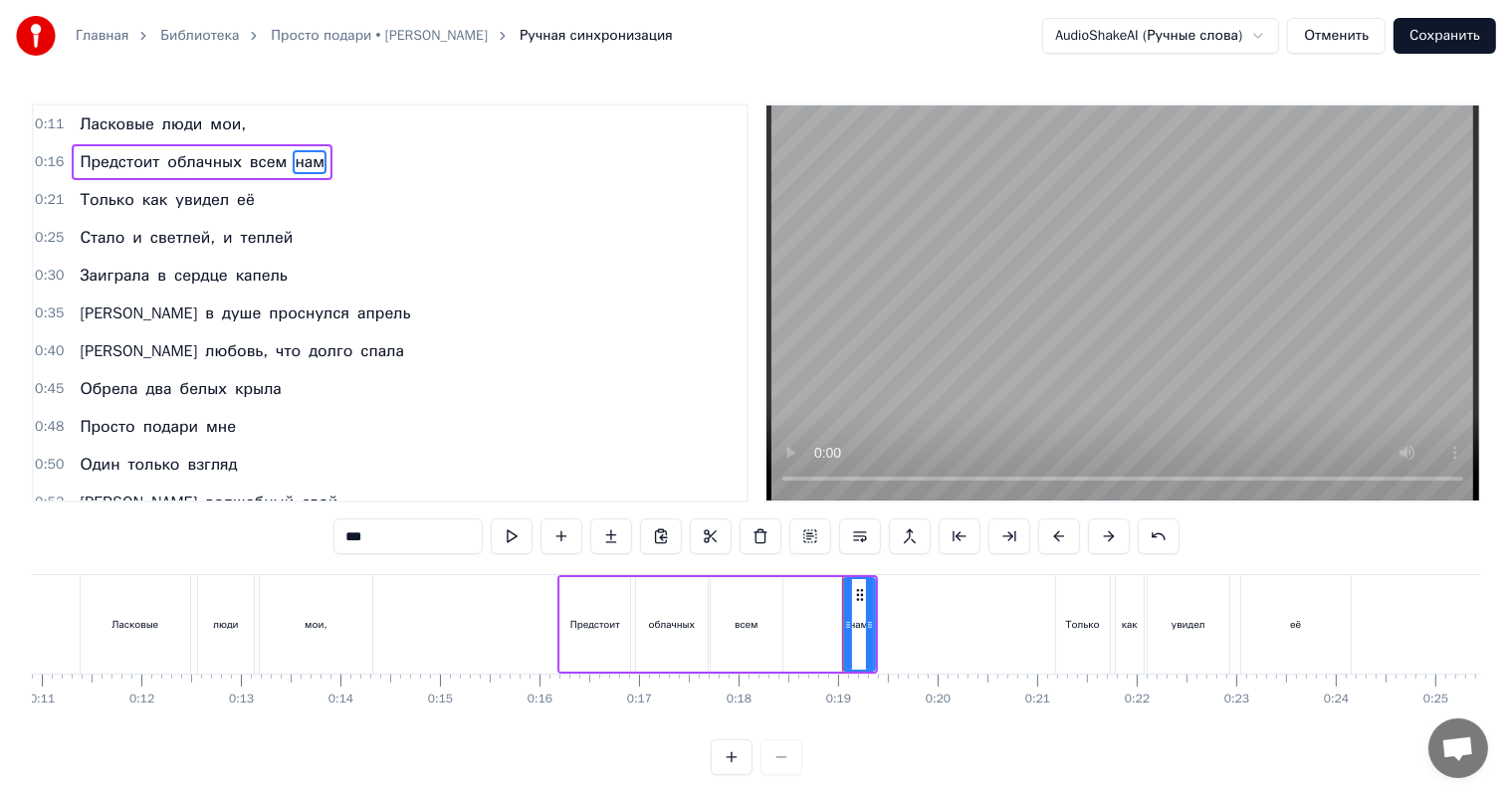 click on "Предстоит облачных всем нам" at bounding box center (202, 162) 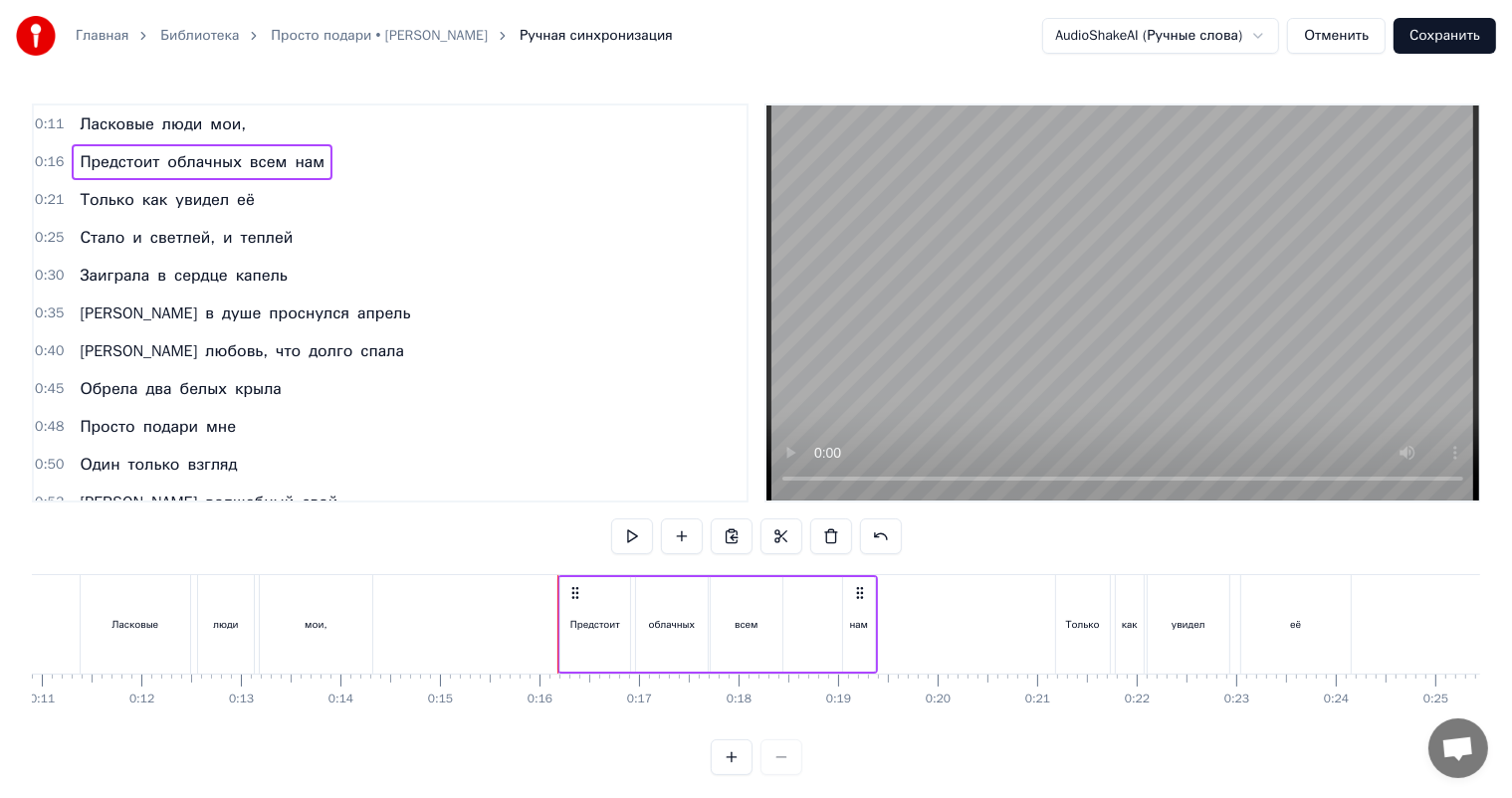 click on "нам" at bounding box center [310, 162] 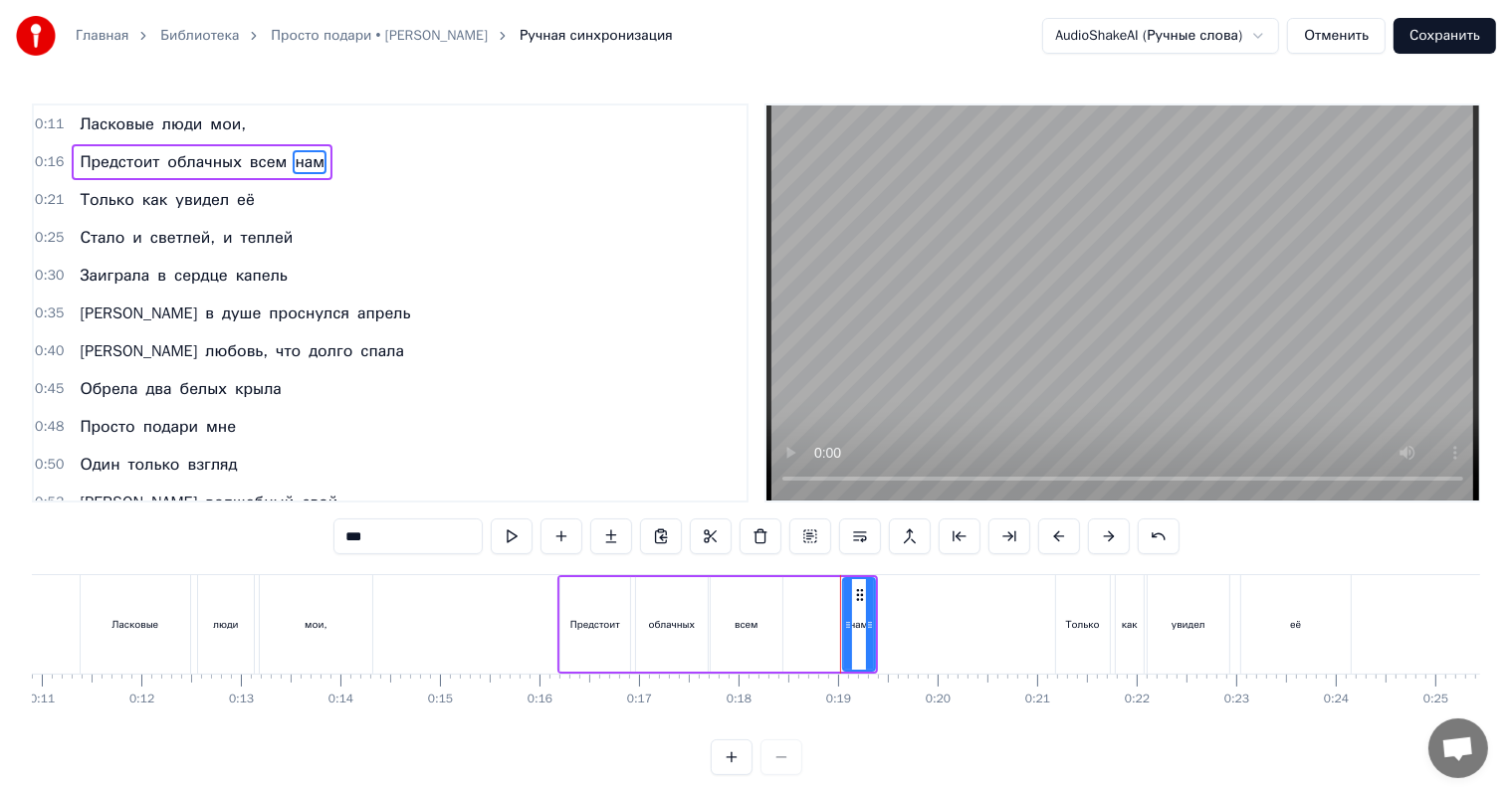 click on "***" at bounding box center [408, 536] 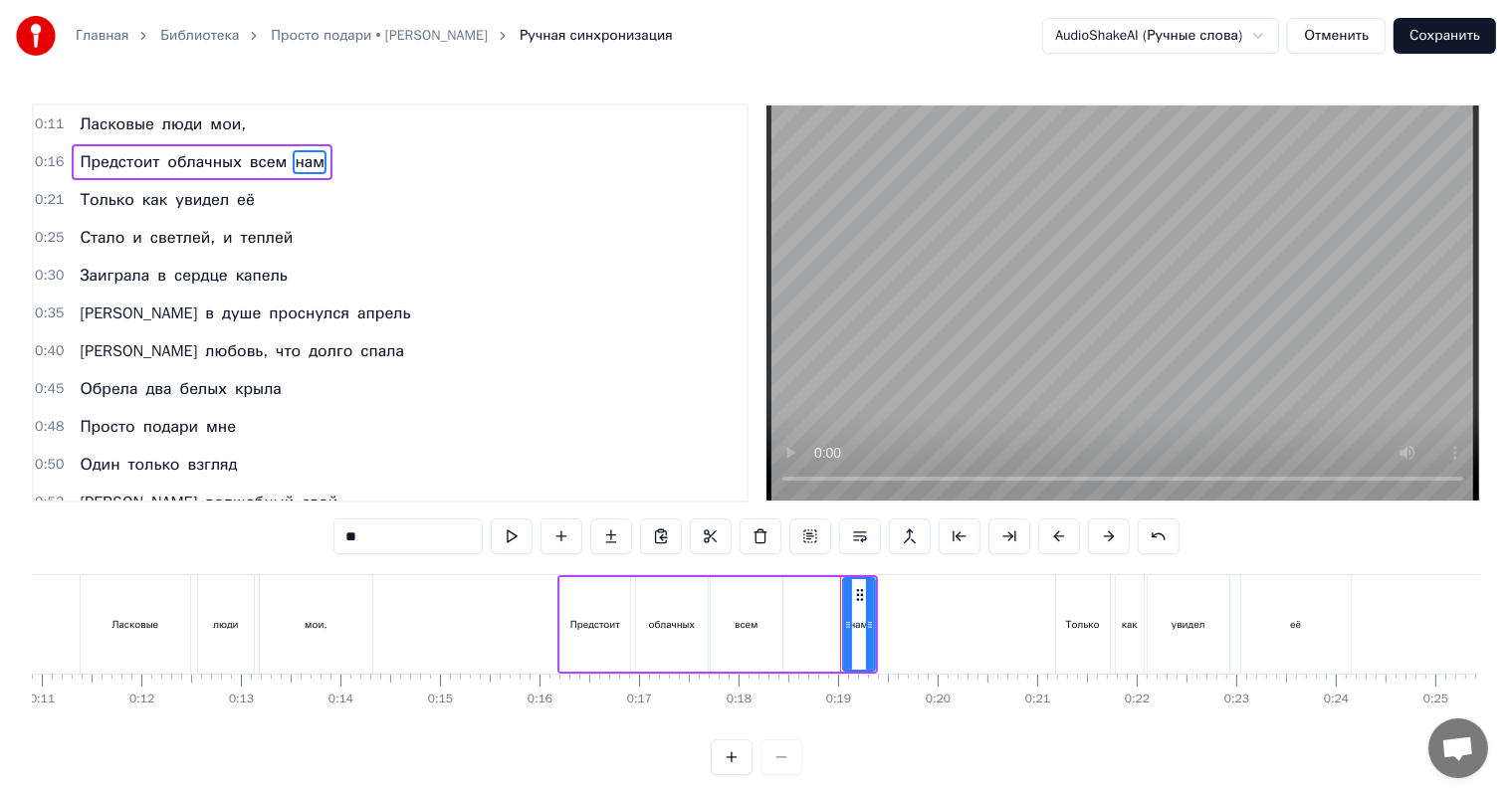type on "*" 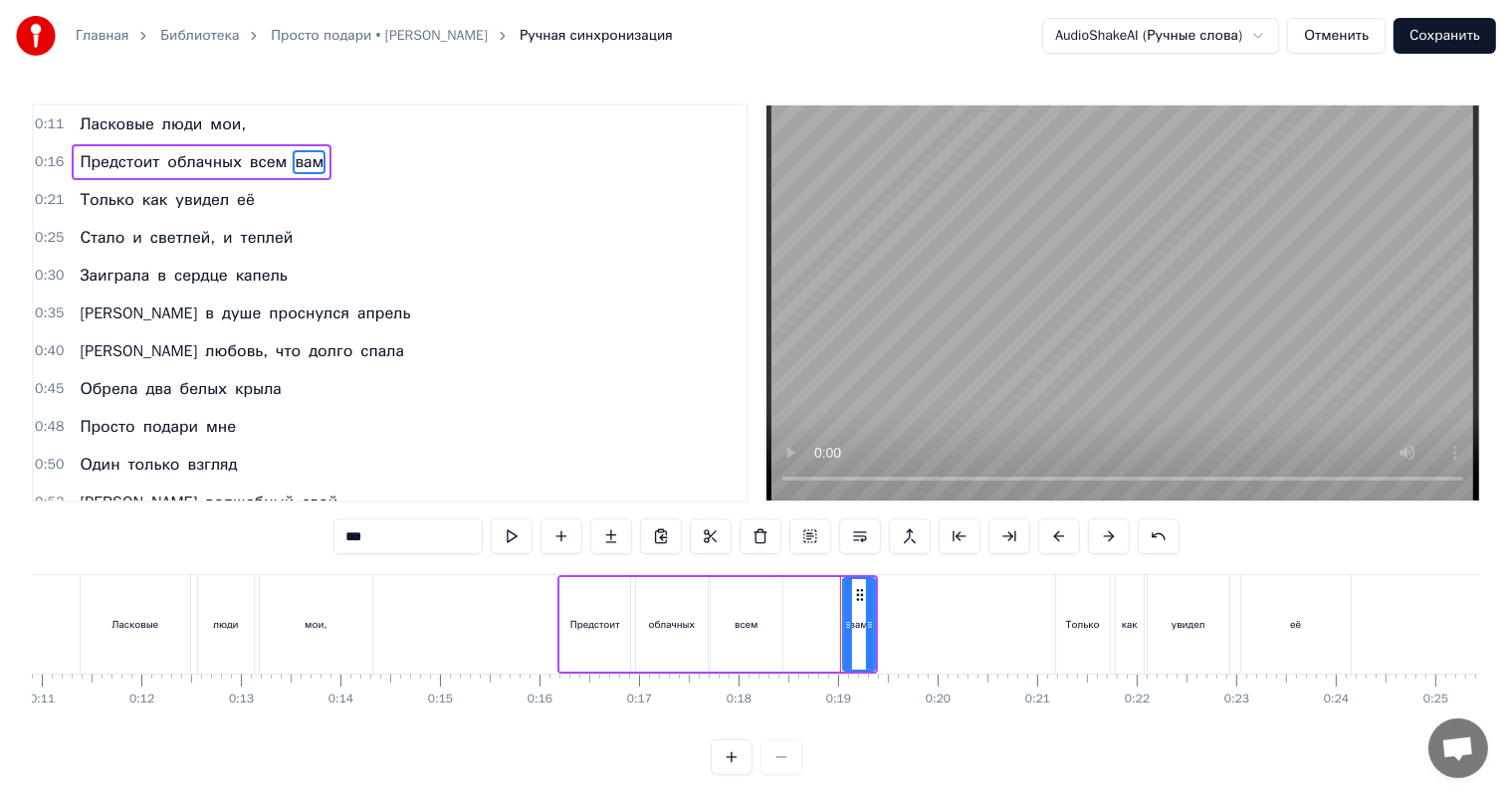 click on "0:11 Ласковые люди мои, 0:16 Предстоит облачных всем вам 0:21 Только как увидел её 0:25 Стало и светлей, и теплей 0:30 Заиграла в сердце капель 0:35 И в душе проснулся апрель 0:40 И любовь, что долго спала 0:45 Обрела два белых крыла 0:48 Просто подари мне 0:50 Один только взгляд 0:53 И волшебный свой 0:55 Поцелуй подари 0:58 И я сразу сказочно 1:00 Стану богат 1:02 Богаче, чем все принцы 1:05 И все короли 1:07 Просто подари мне 1:10 Один только взгляд 1:12 И волшебный свой 1:14 Поцелуй подари 1:17 И я сразу сказочно 1:19 Стану богат 1:22 Богаче, чем все принцы 1:24 И все короли *** Ласковые люди мои, Предстоит и" at bounding box center (756, 439) 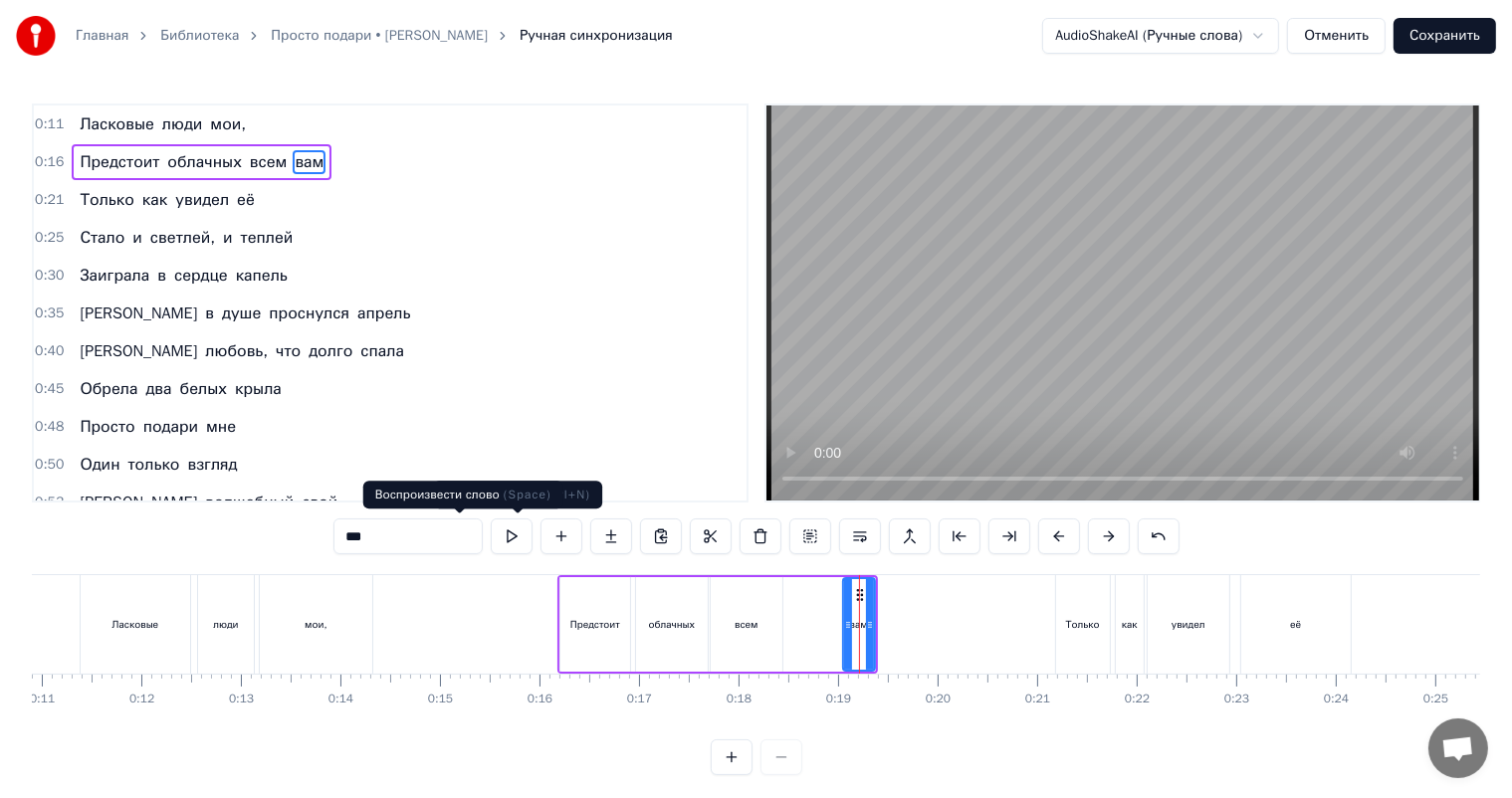 click at bounding box center [512, 536] 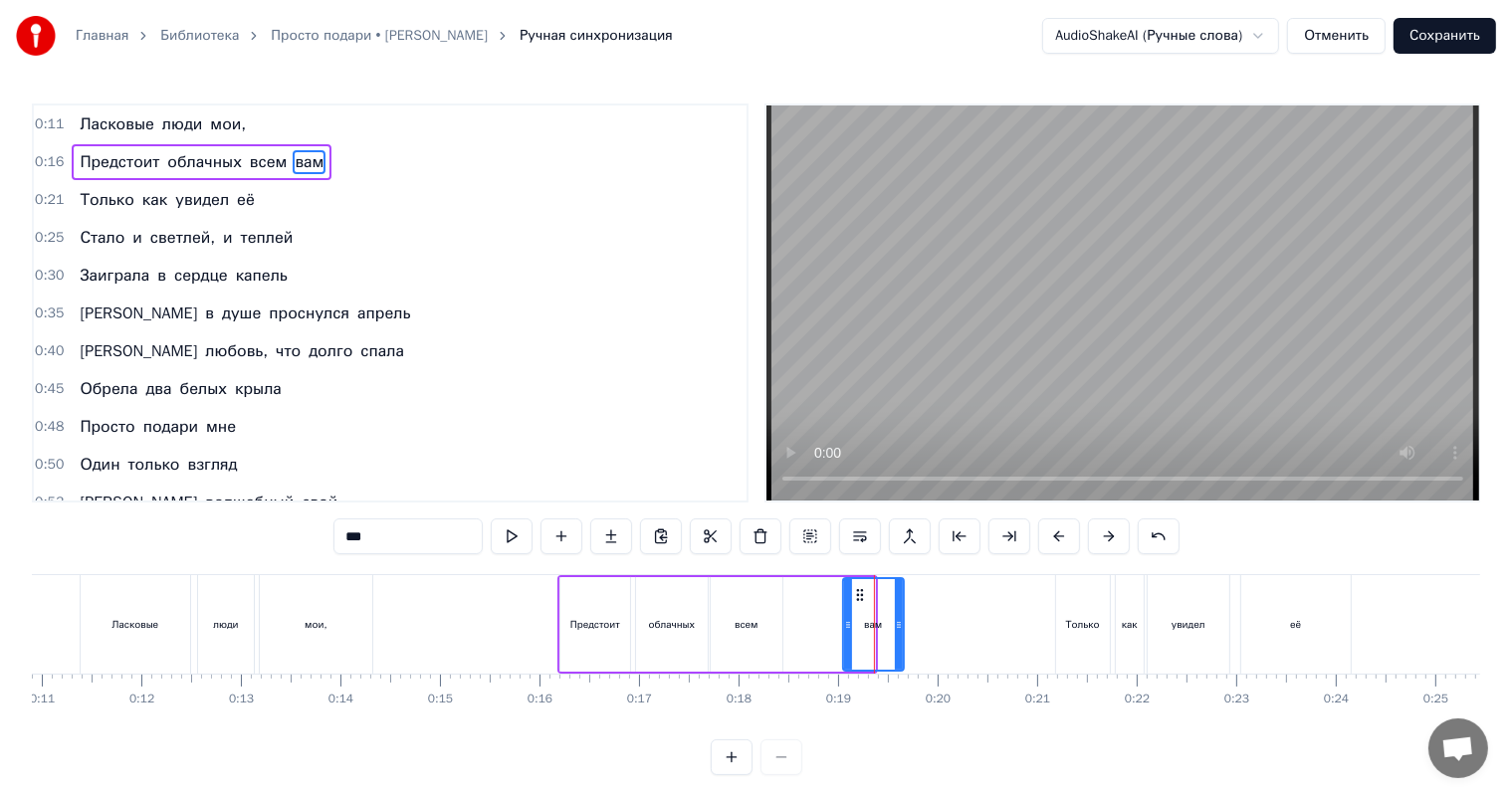 drag, startPoint x: 872, startPoint y: 640, endPoint x: 904, endPoint y: 641, distance: 32.01562 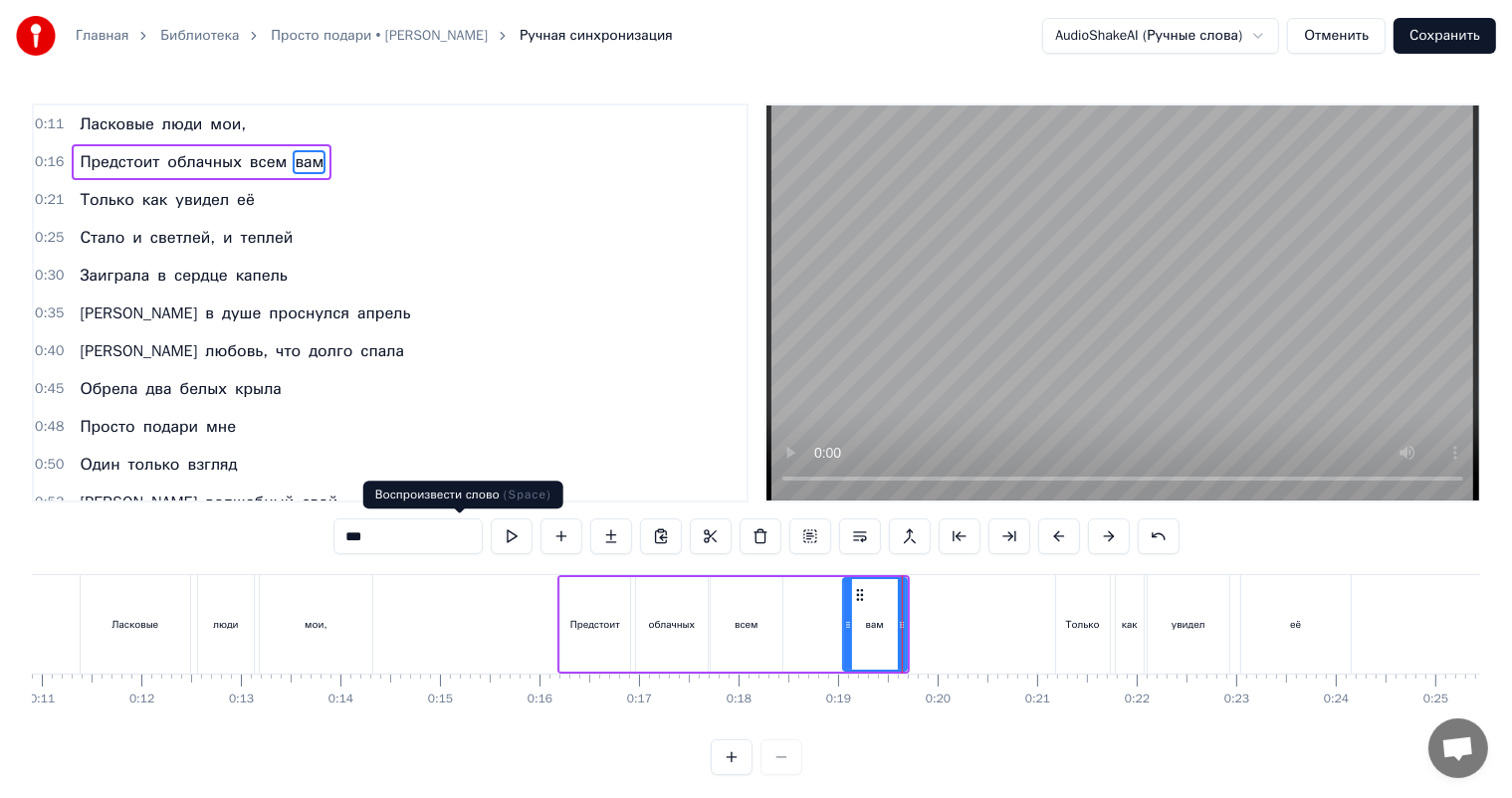 click at bounding box center [512, 536] 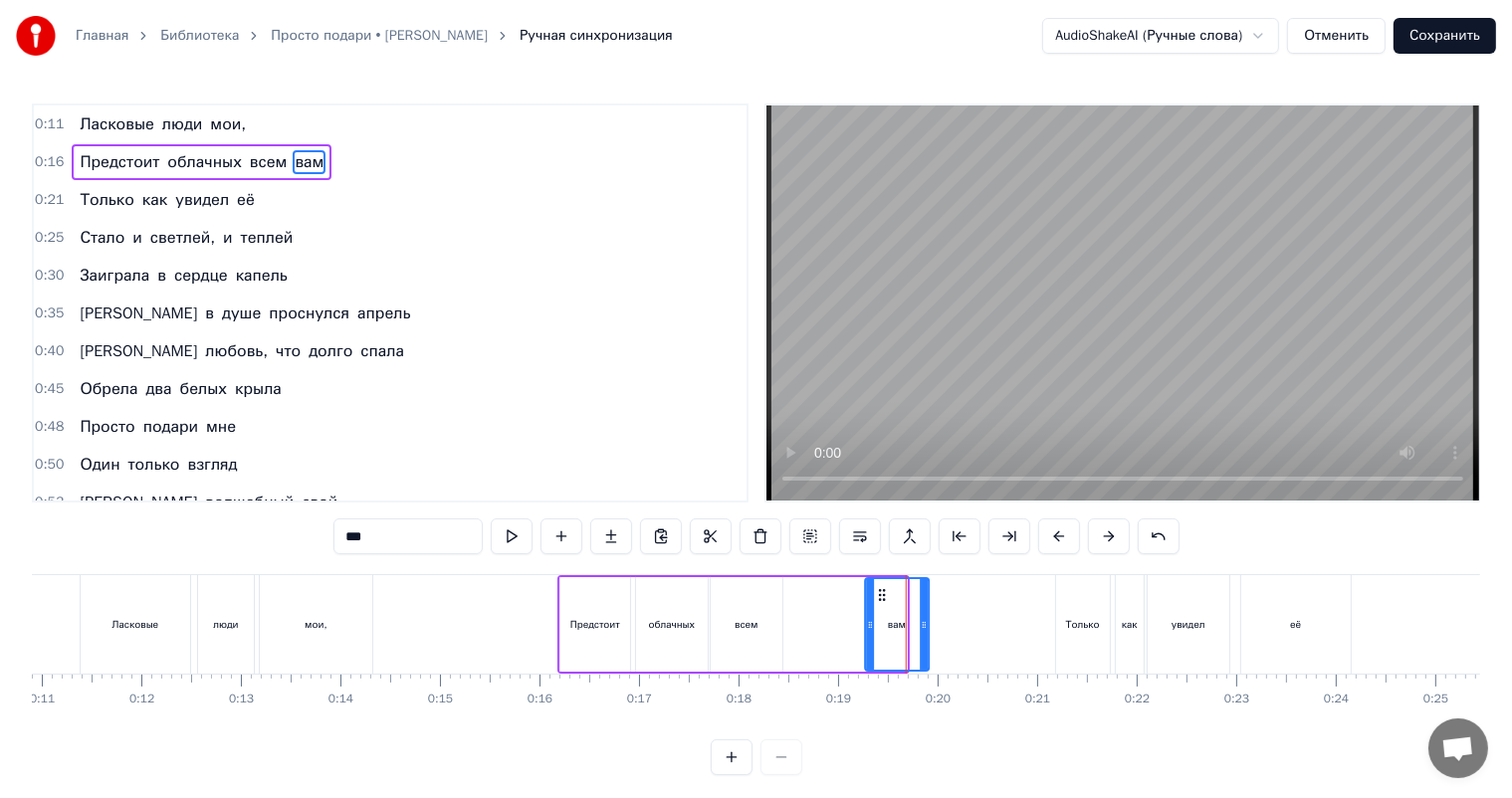 drag, startPoint x: 858, startPoint y: 594, endPoint x: 881, endPoint y: 594, distance: 23 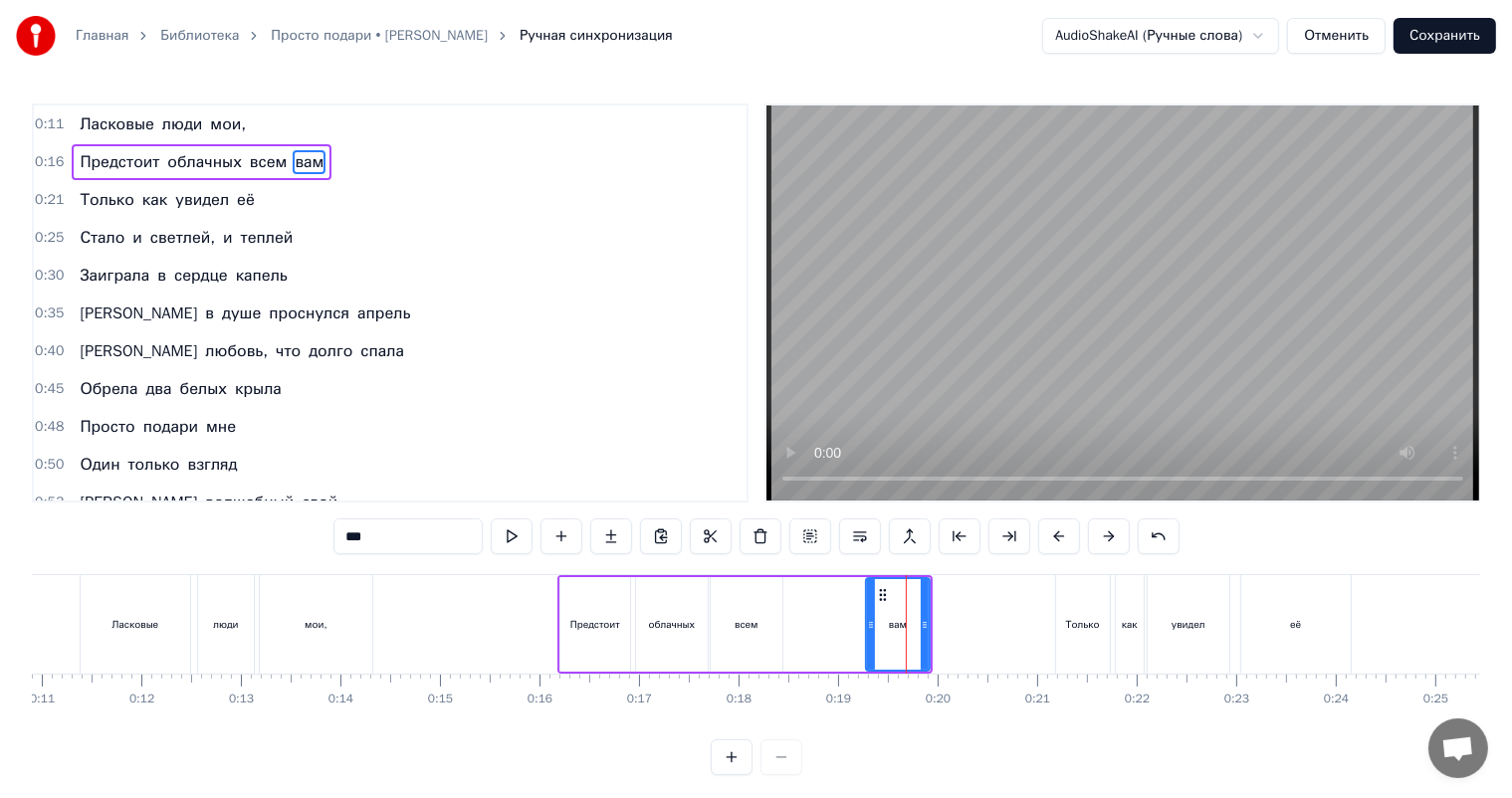 click on "всем" at bounding box center [746, 624] 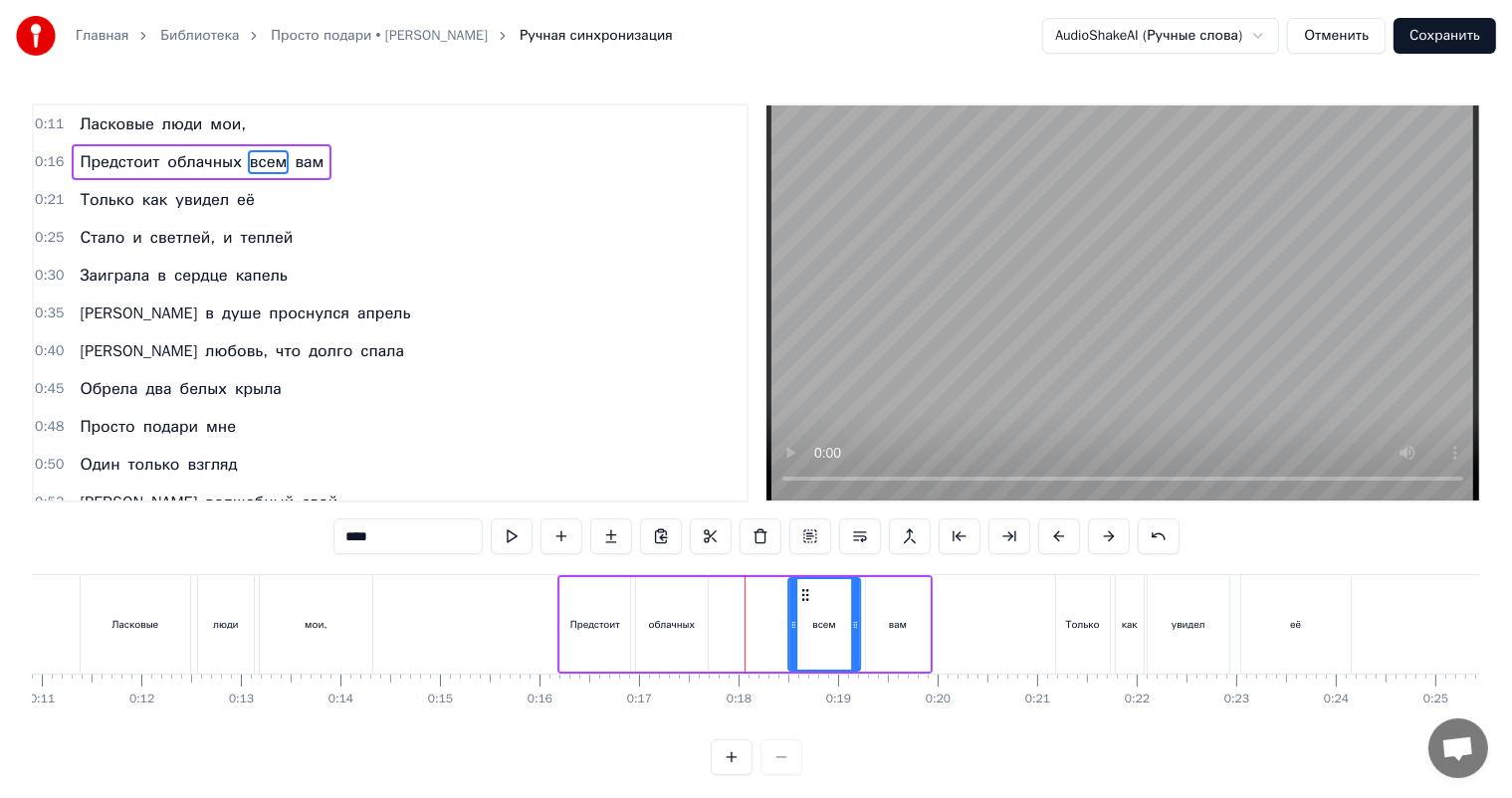 drag, startPoint x: 725, startPoint y: 593, endPoint x: 801, endPoint y: 610, distance: 77.87811 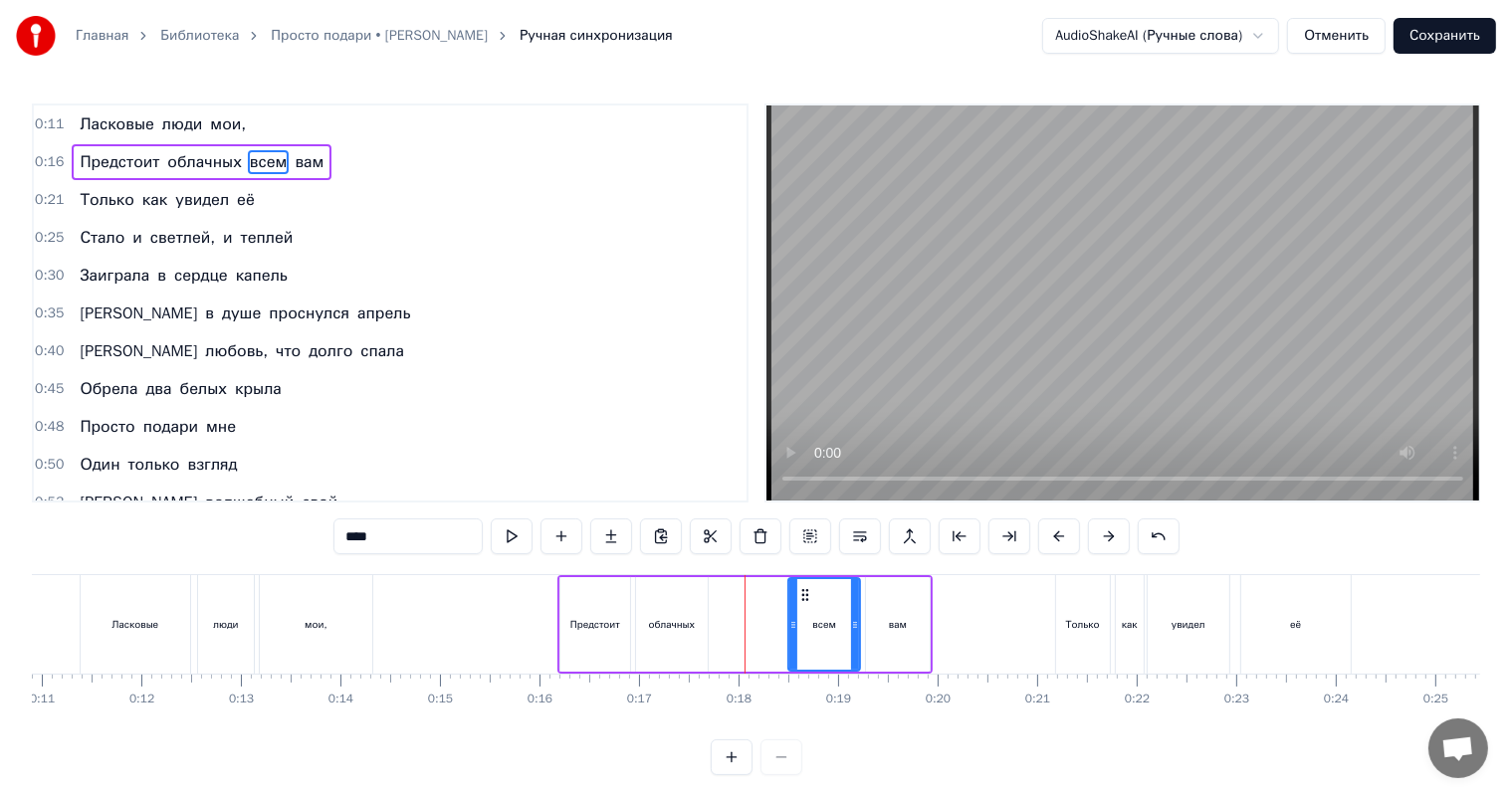 click on "облачных" at bounding box center (672, 624) 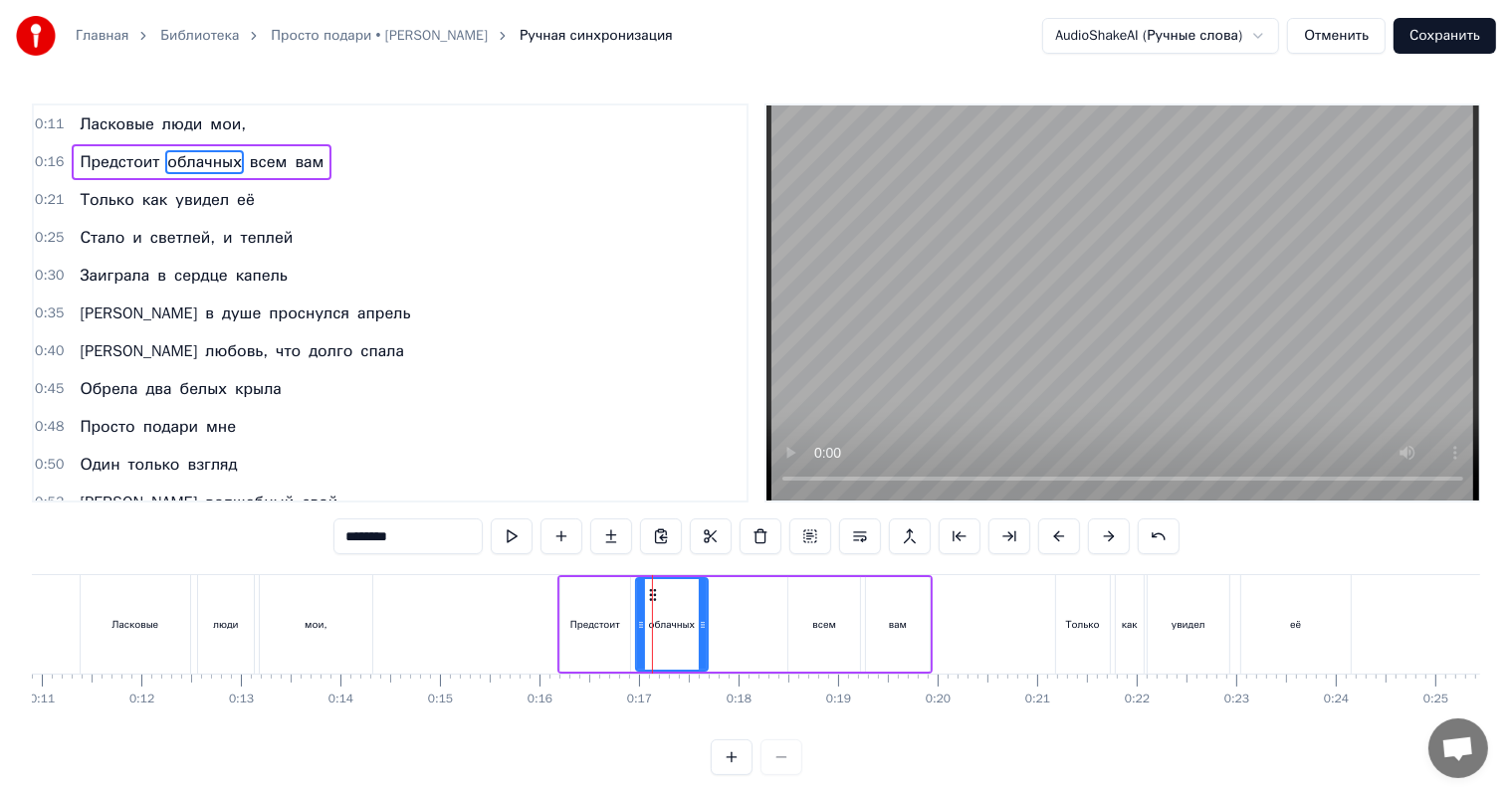 drag, startPoint x: 351, startPoint y: 542, endPoint x: 223, endPoint y: 565, distance: 130.04999 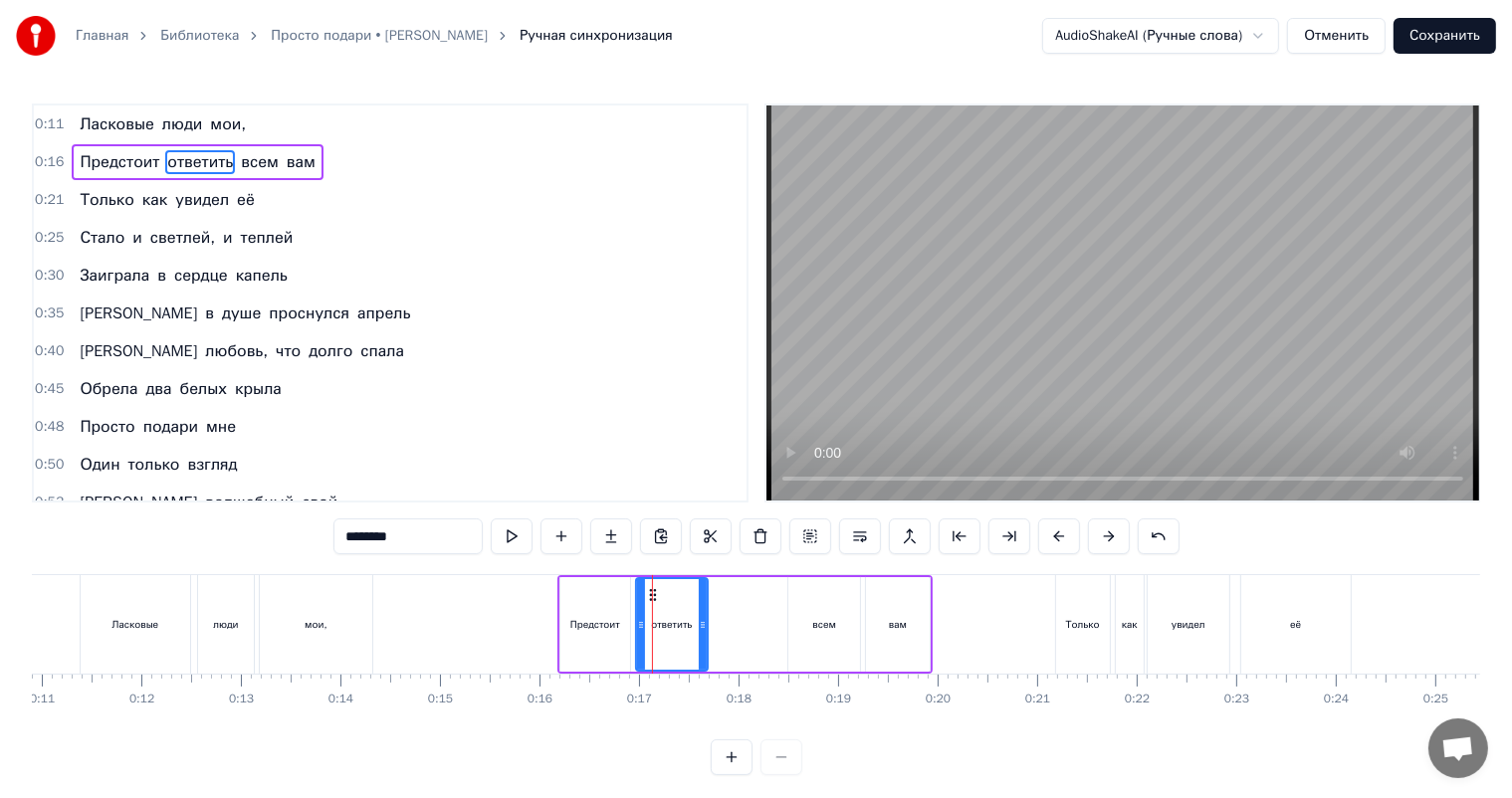 click on "0:11 Ласковые люди мои, 0:16 Предстоит ответить всем вам 0:21 Только как увидел её 0:25 Стало и светлей, и теплей 0:30 Заиграла в сердце капель 0:35 И в душе проснулся апрель 0:40 И любовь, что долго спала 0:45 Обрела два белых крыла 0:48 Просто подари мне 0:50 Один только взгляд 0:53 И волшебный свой 0:55 Поцелуй подари 0:58 И я сразу сказочно 1:00 Стану богат 1:02 Богаче, чем все принцы 1:05 И все короли 1:07 Просто подари мне 1:10 Один только взгляд 1:12 И волшебный свой 1:14 Поцелуй подари 1:17 И я сразу сказочно 1:19 Стану богат 1:22 Богаче, чем все принцы 1:24 И все короли ******** [PERSON_NAME] люди мои, ответить" at bounding box center [756, 439] 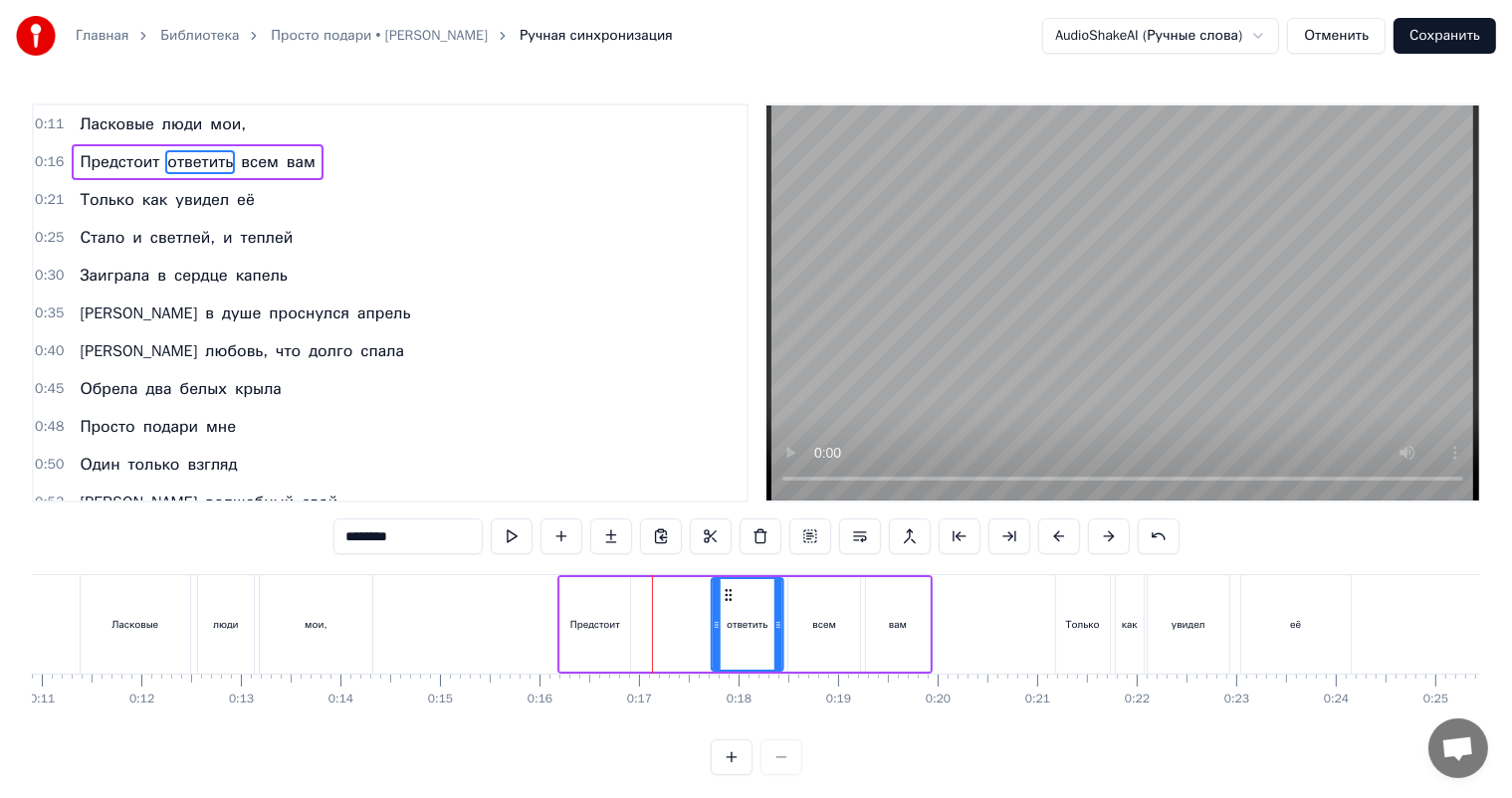 drag, startPoint x: 650, startPoint y: 593, endPoint x: 726, endPoint y: 601, distance: 76.41989 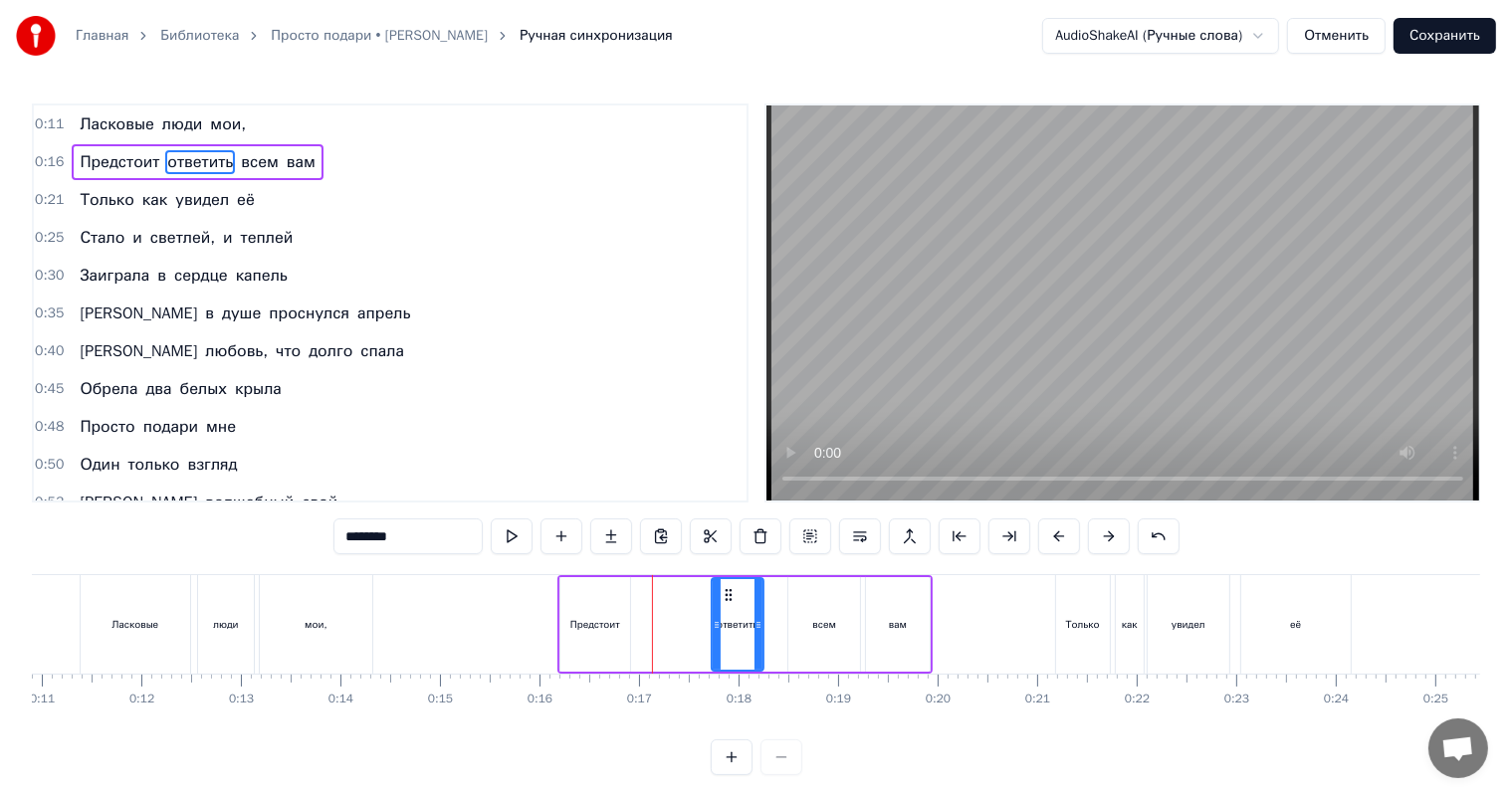 drag, startPoint x: 780, startPoint y: 635, endPoint x: 758, endPoint y: 637, distance: 22.090722 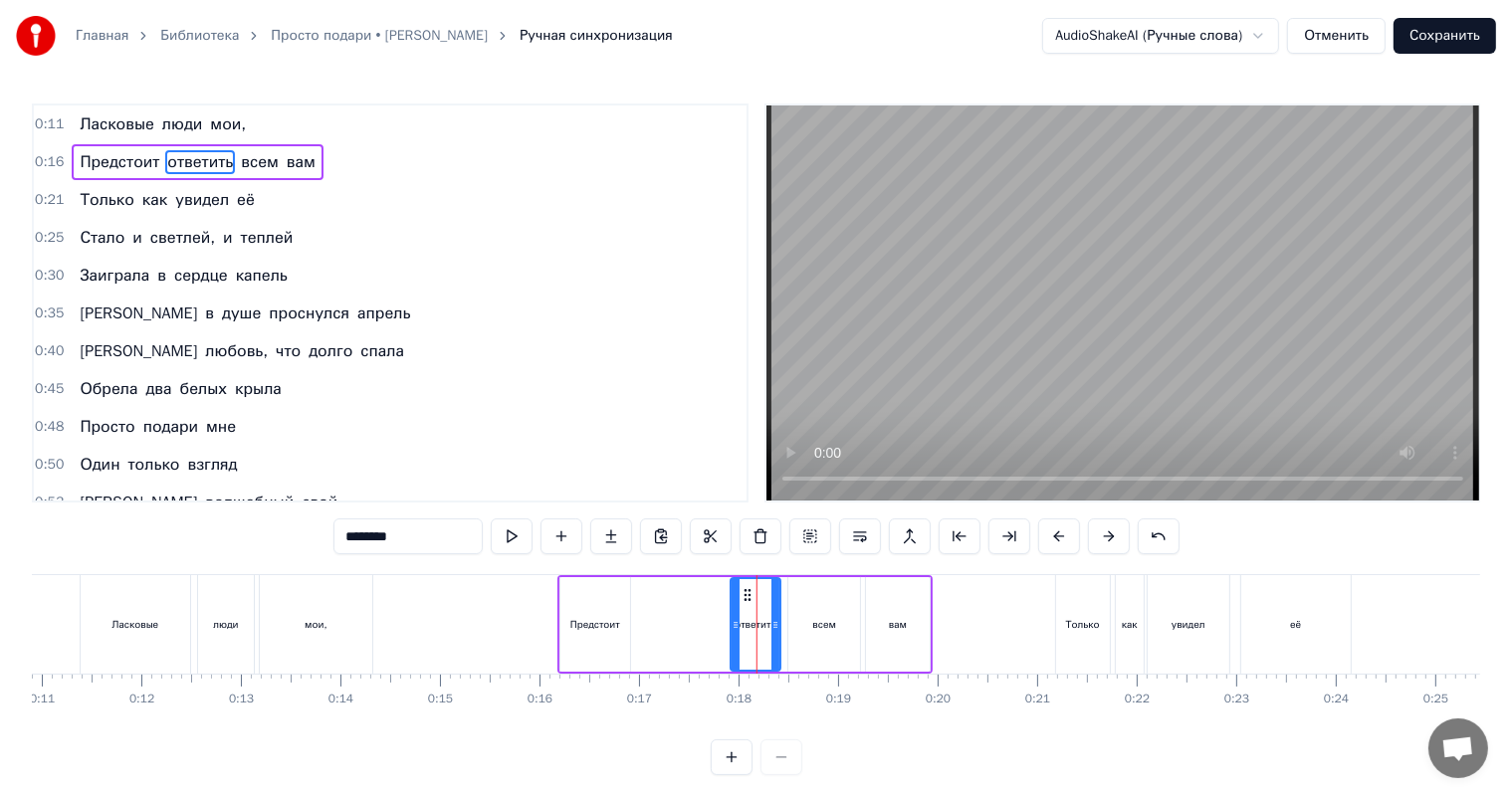drag, startPoint x: 727, startPoint y: 589, endPoint x: 748, endPoint y: 589, distance: 21 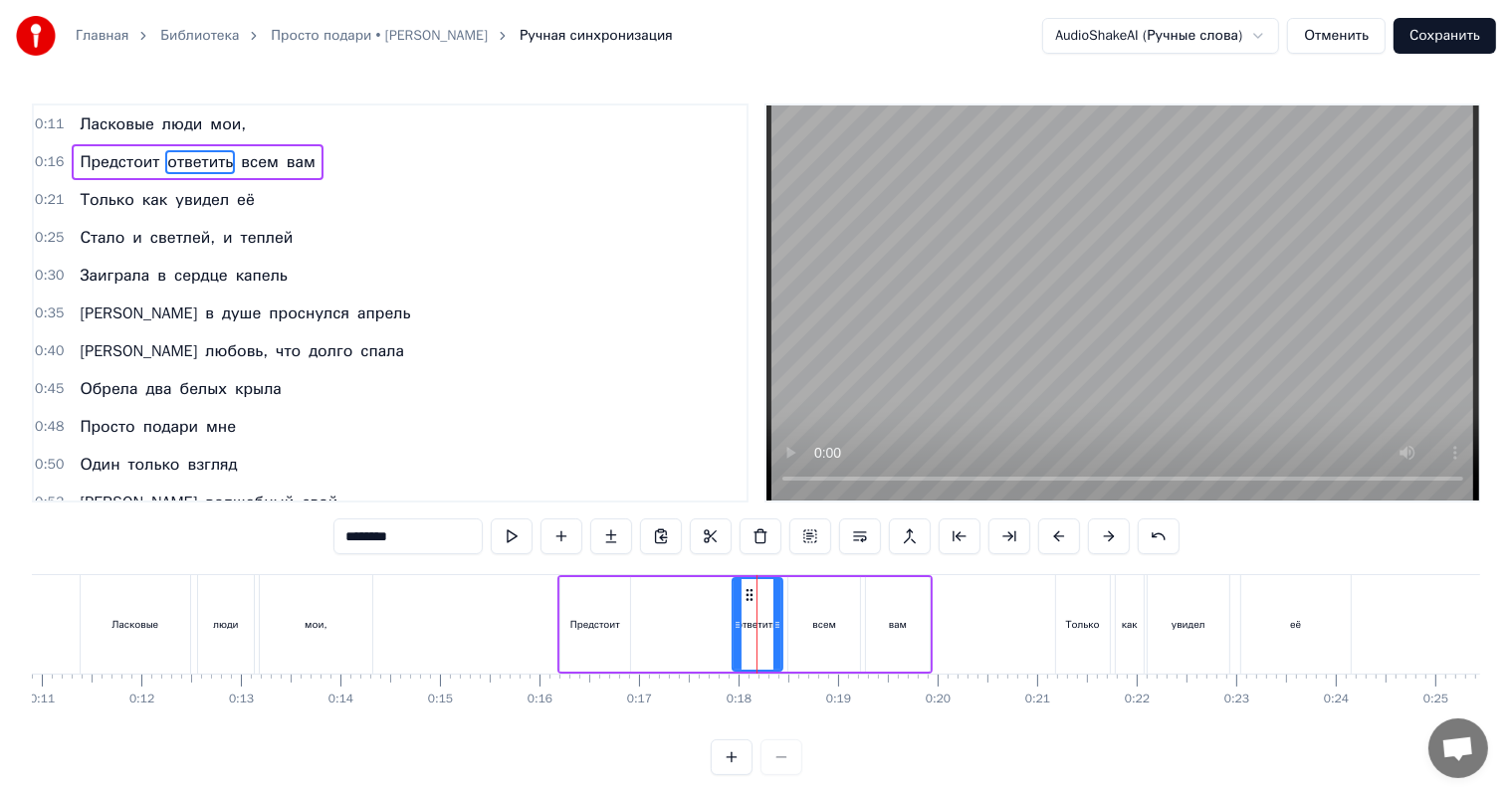 click on "Предстоит" at bounding box center [595, 624] 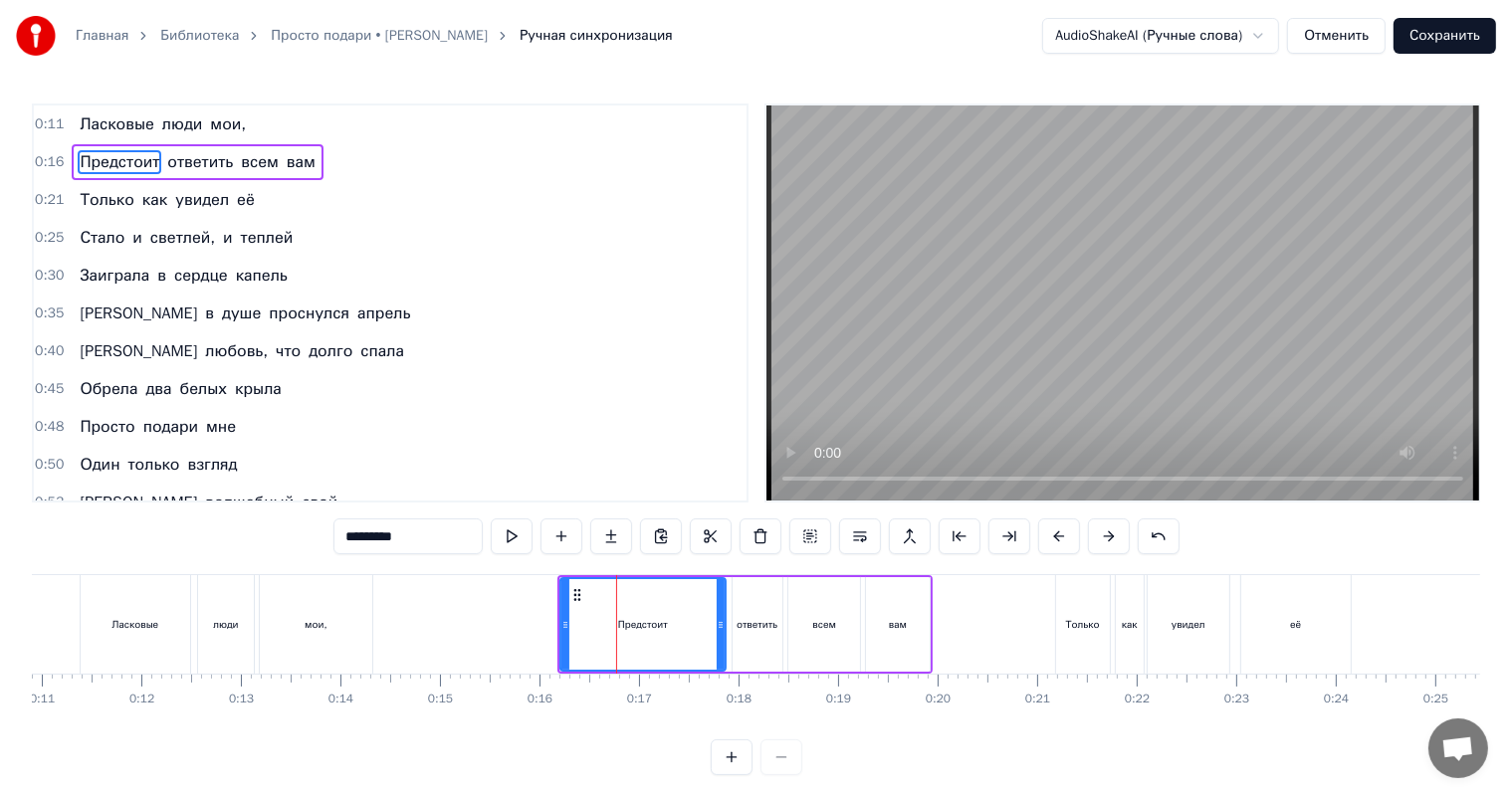 drag, startPoint x: 625, startPoint y: 623, endPoint x: 721, endPoint y: 637, distance: 97.015463 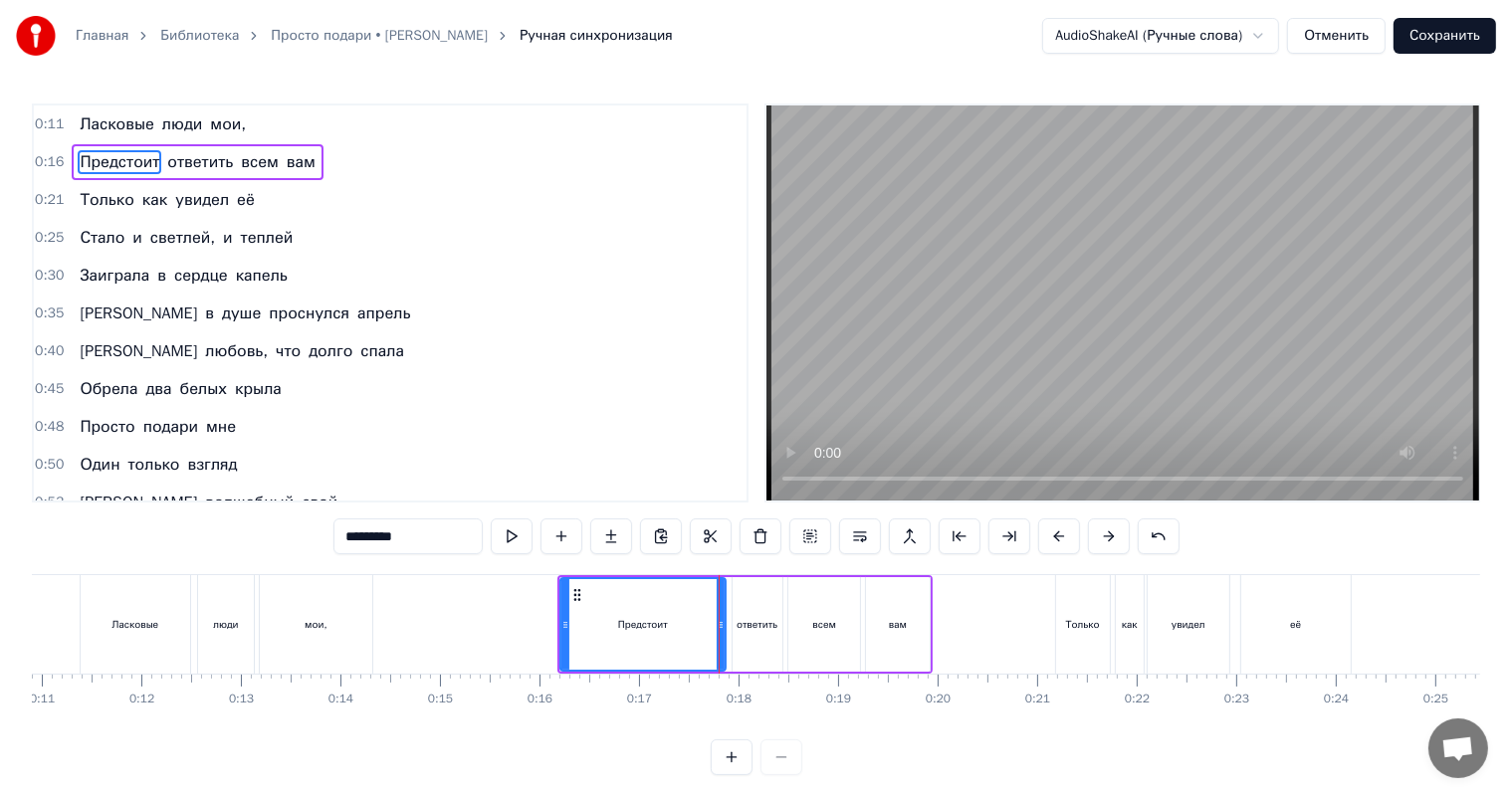 drag, startPoint x: 208, startPoint y: 534, endPoint x: 340, endPoint y: 265, distance: 299.64145 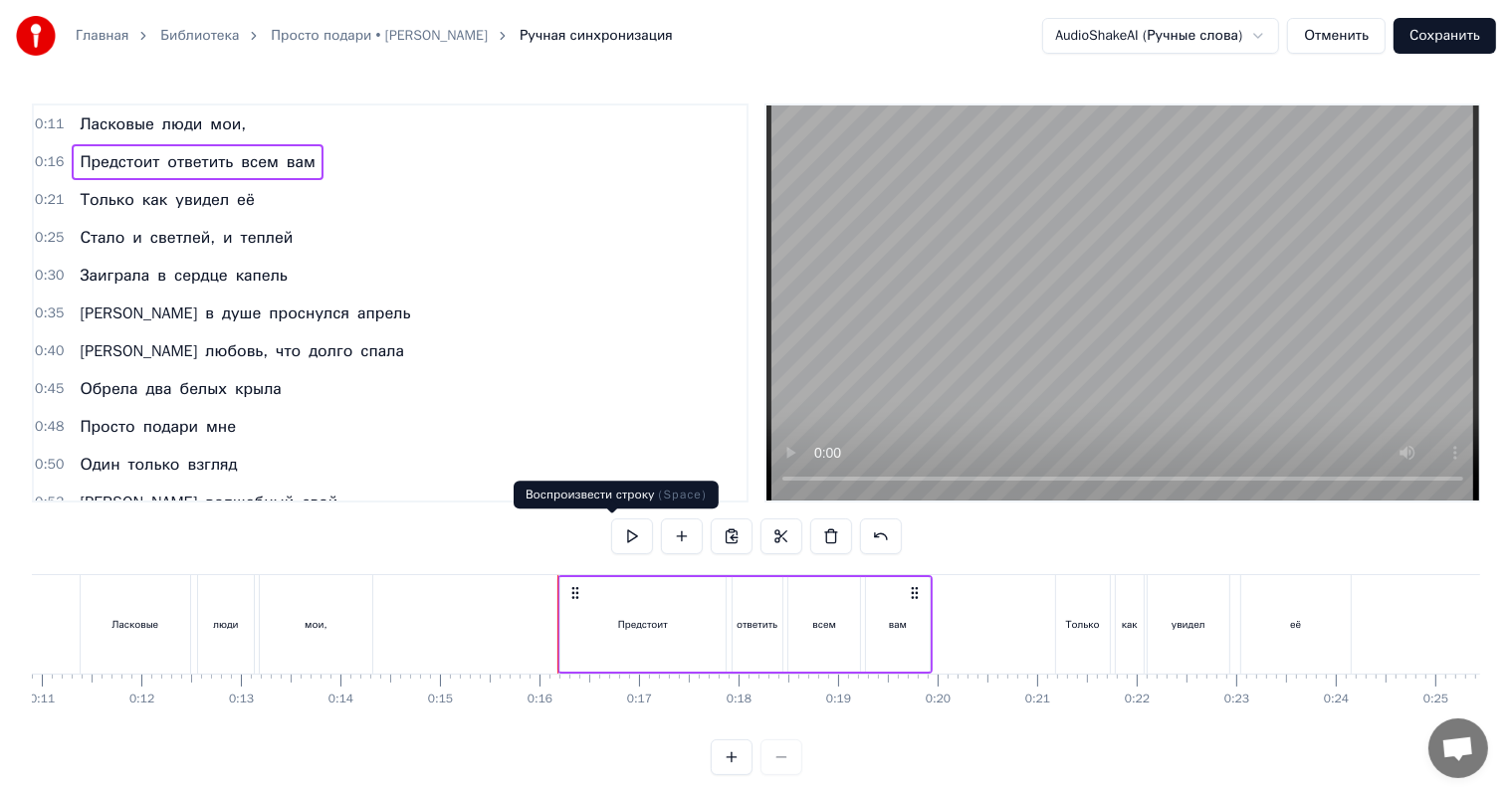 click at bounding box center (632, 536) 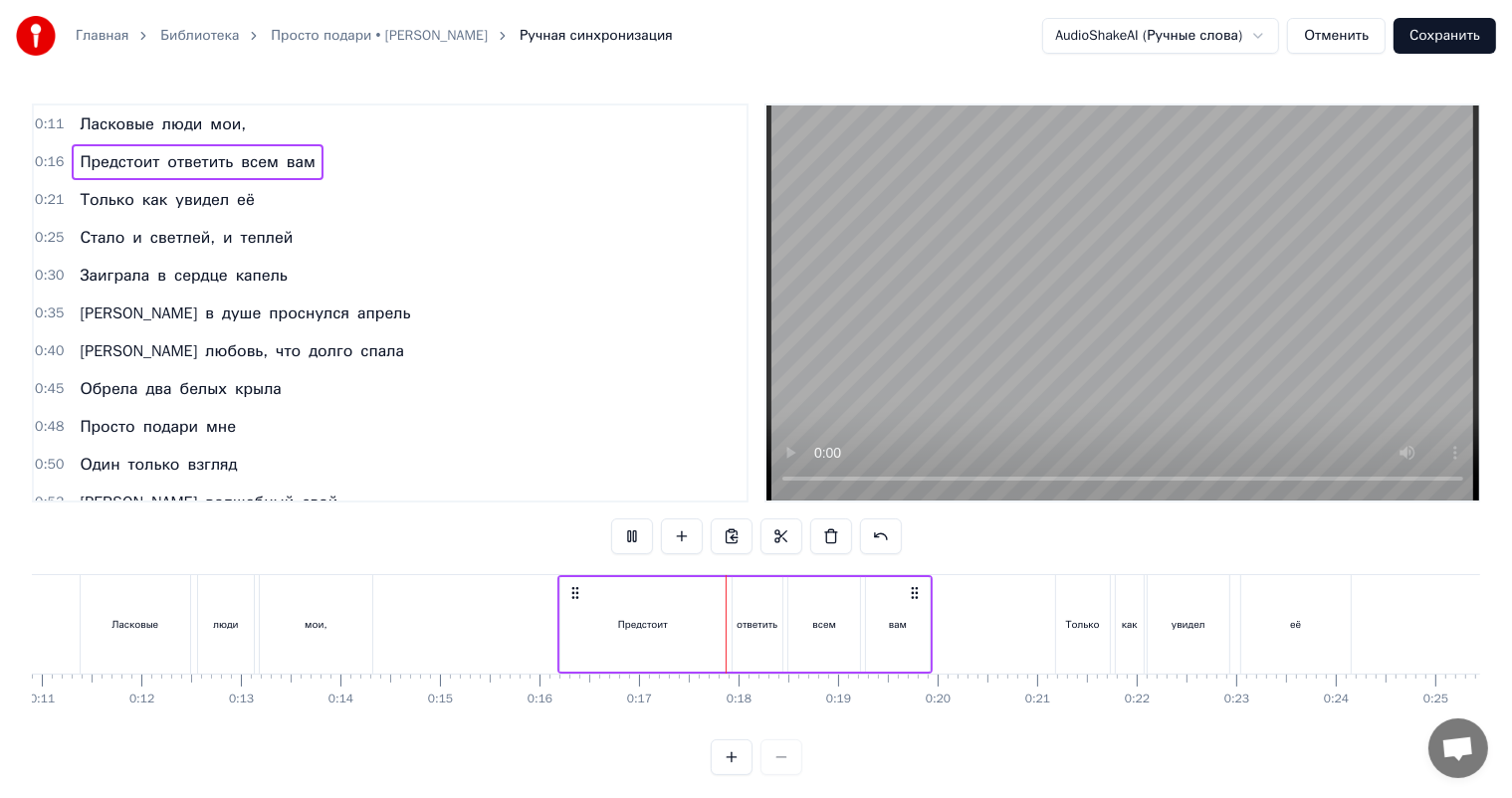 click at bounding box center (632, 536) 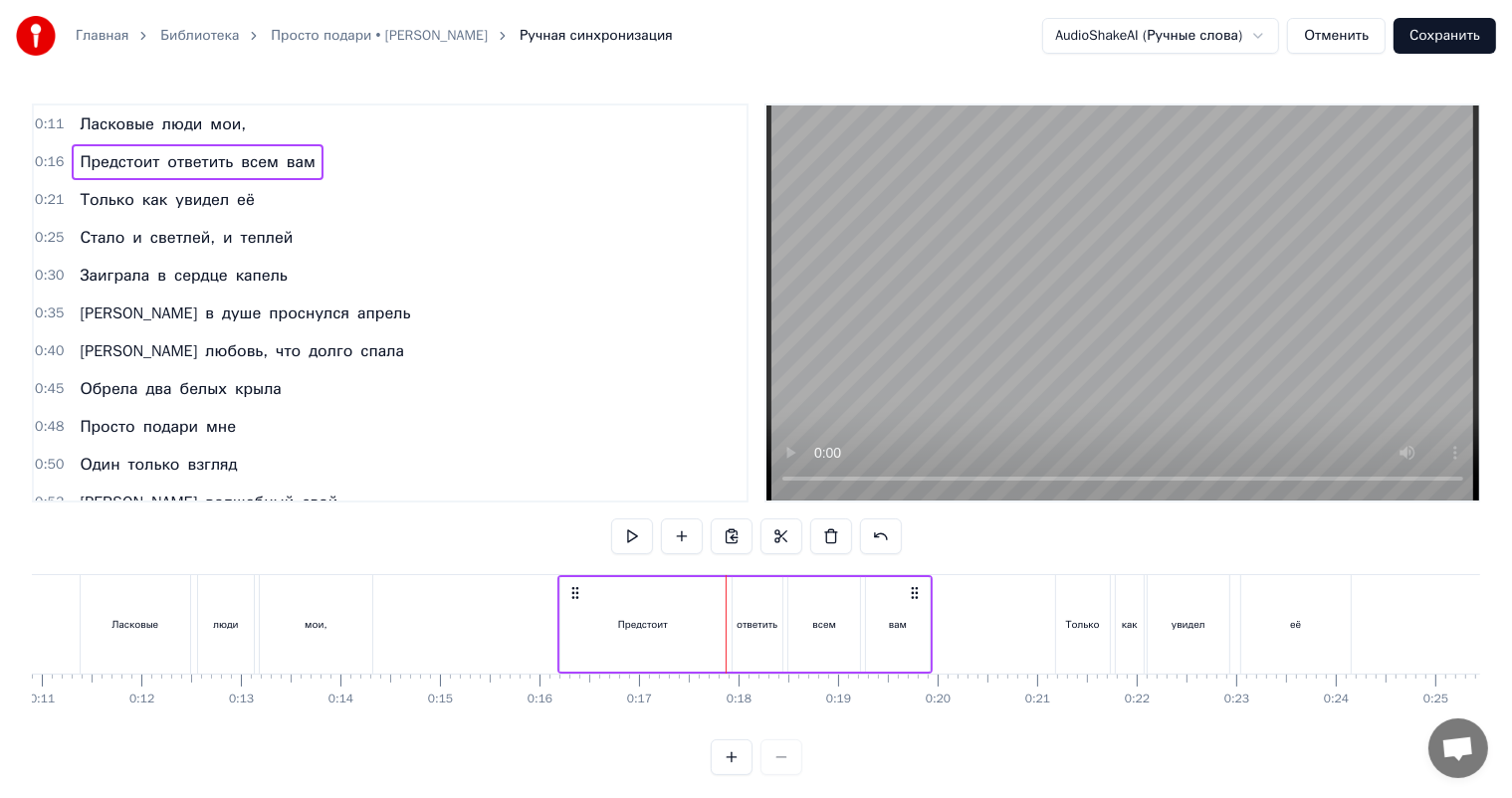 click on "0:11 Ласковые люди мои," at bounding box center (390, 124) 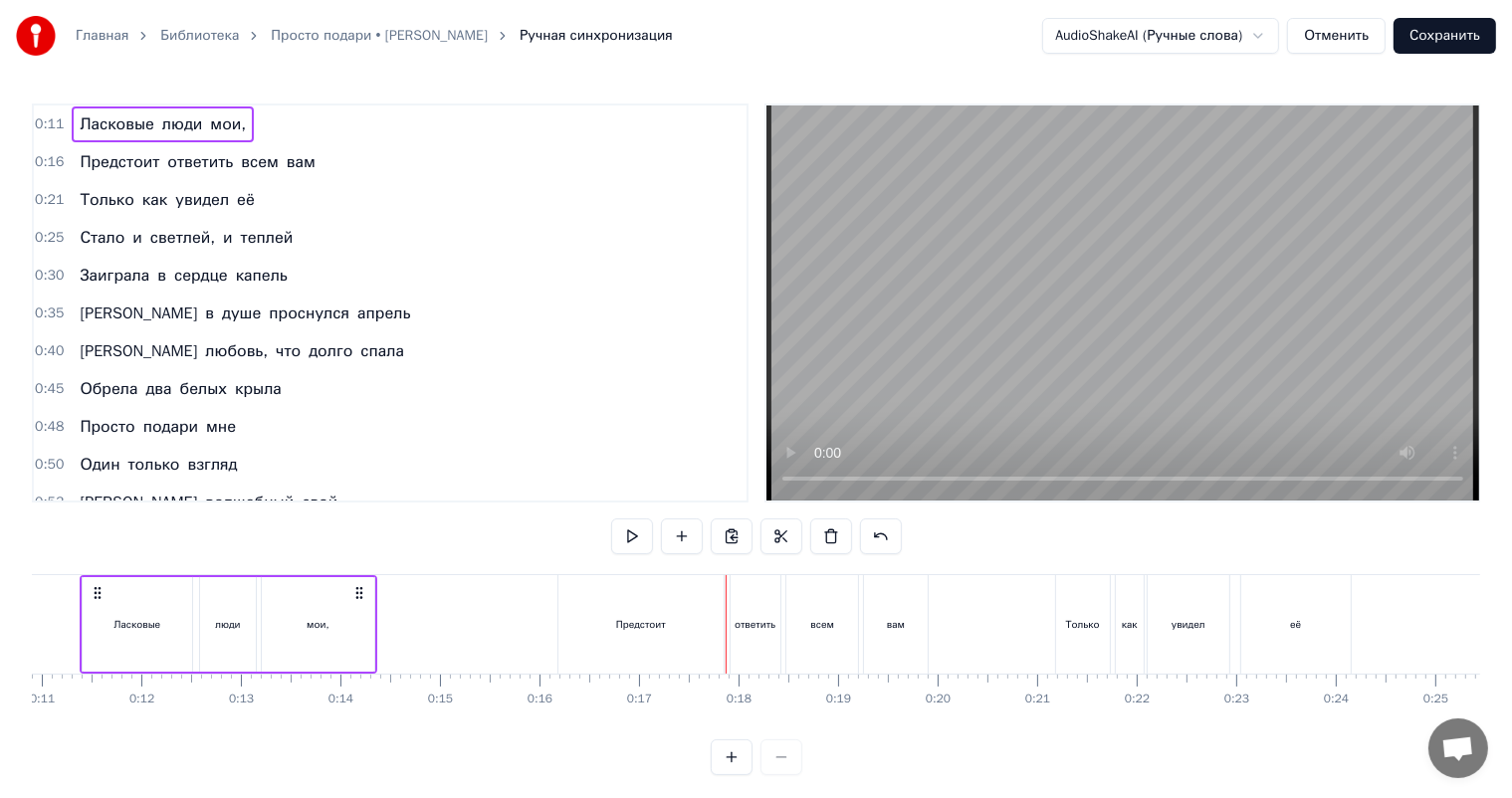 scroll, scrollTop: 0, scrollLeft: 1032, axis: horizontal 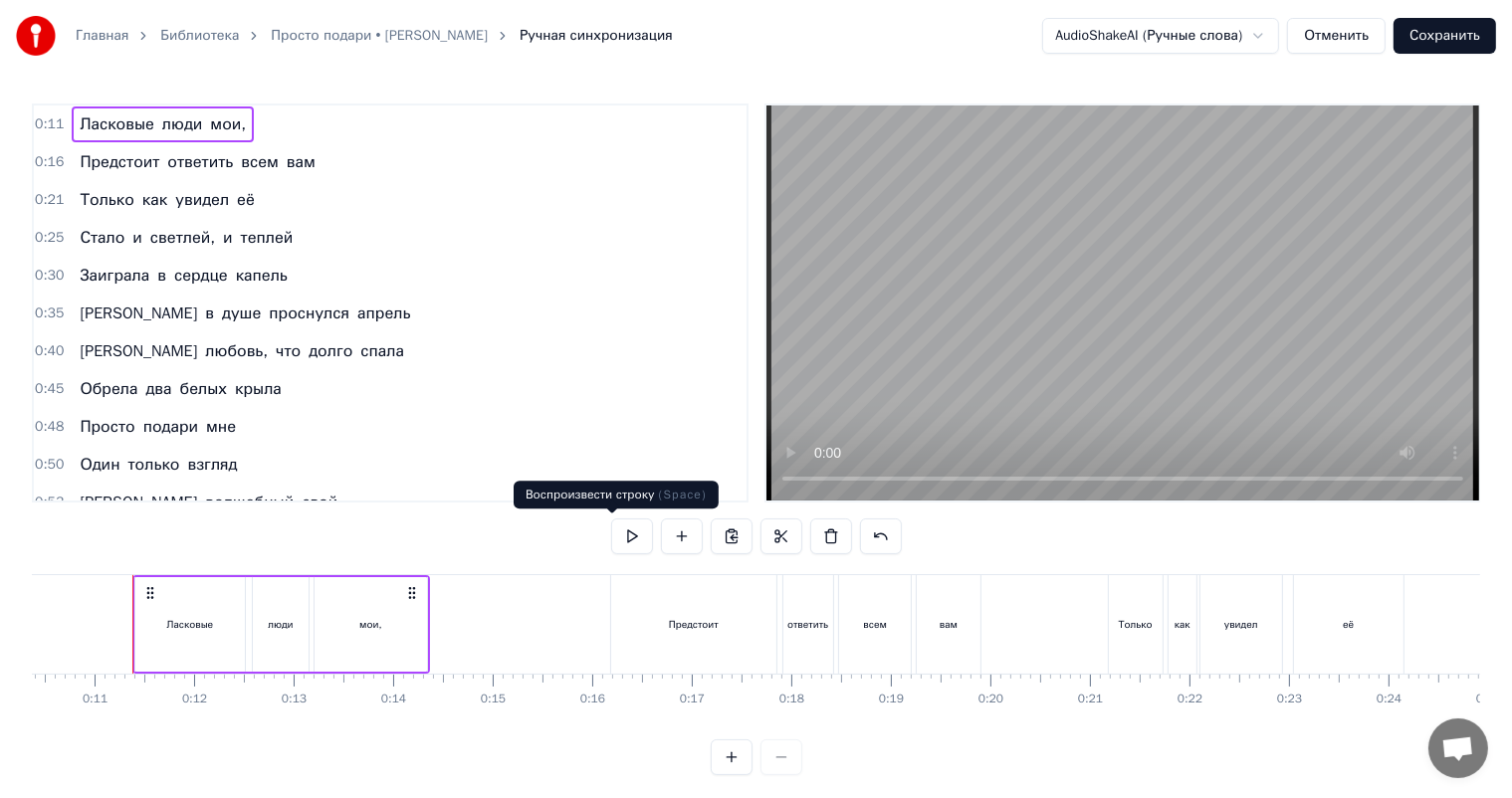 click at bounding box center [632, 536] 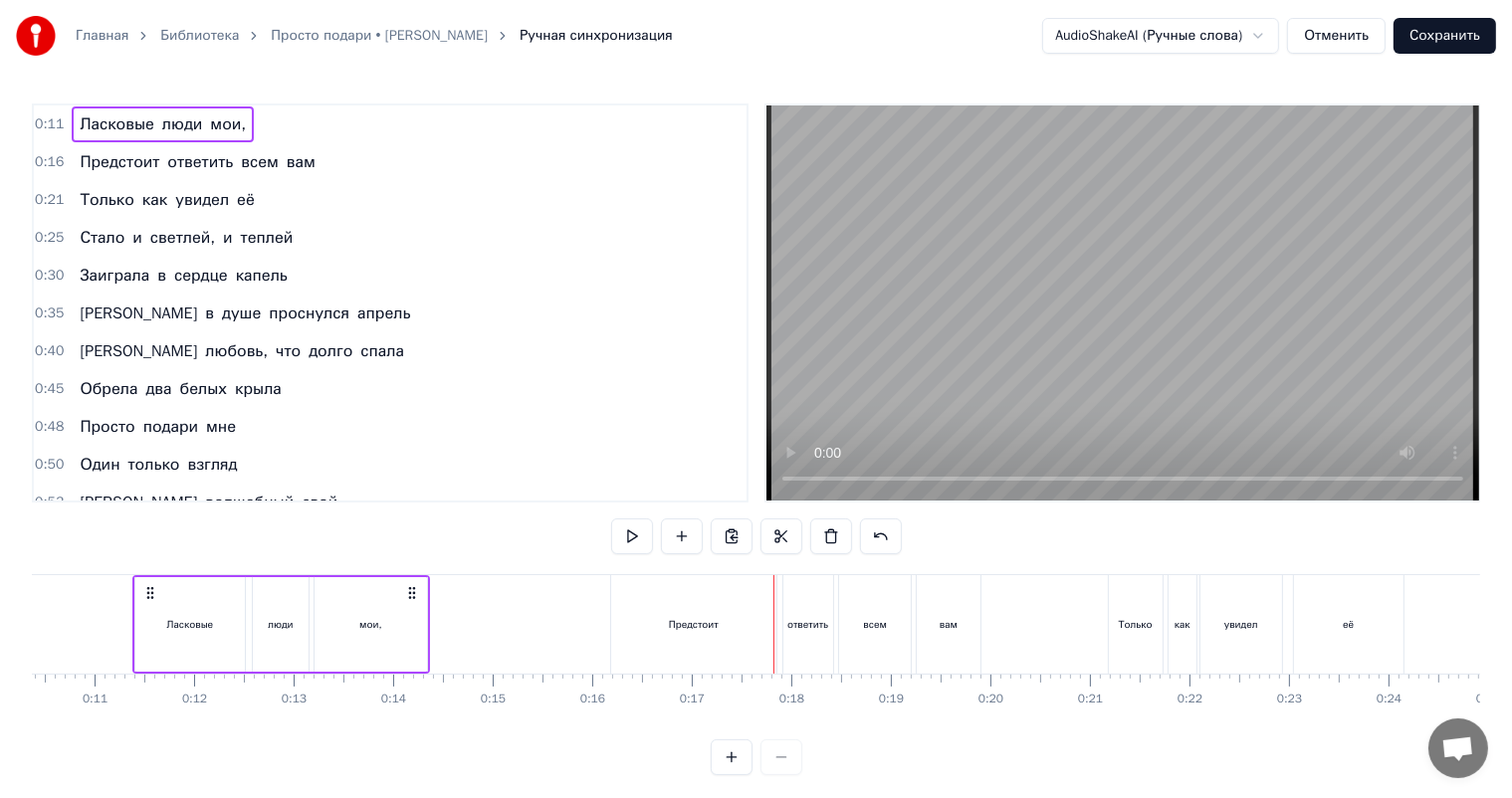 click on "Предстоит" at bounding box center (694, 624) 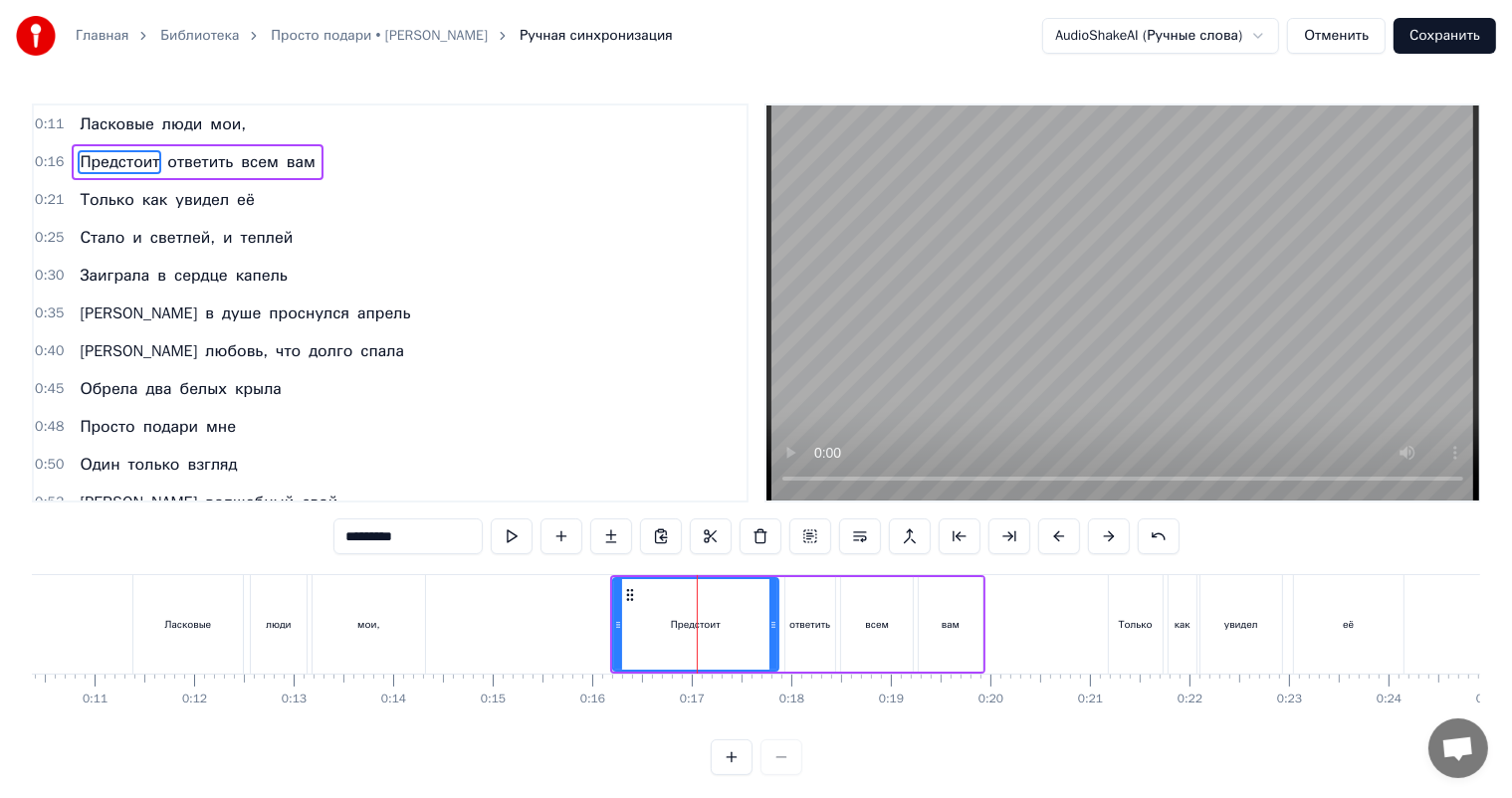 drag, startPoint x: 776, startPoint y: 640, endPoint x: 743, endPoint y: 640, distance: 33 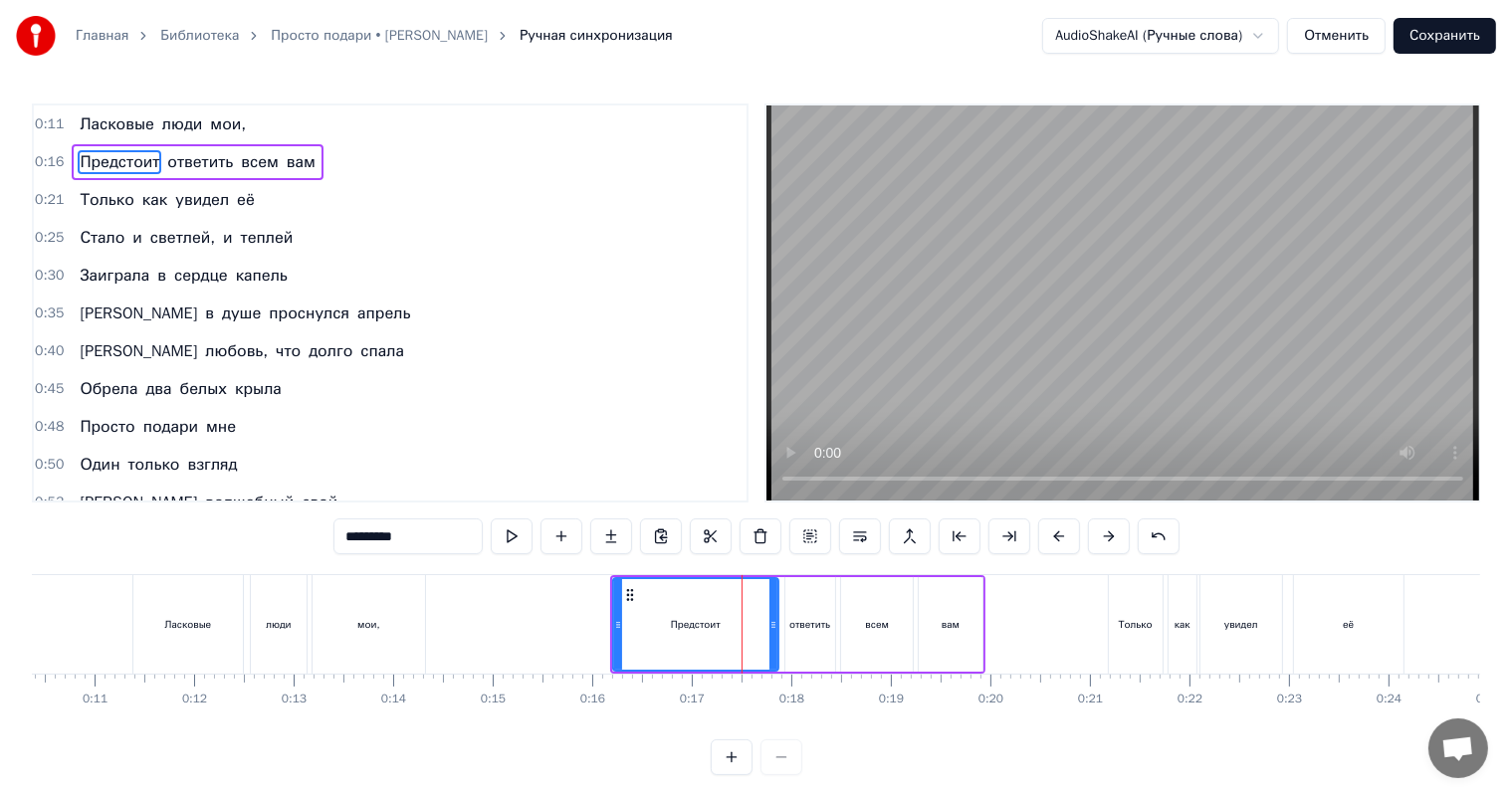 click on "Предстоит" at bounding box center (696, 624) 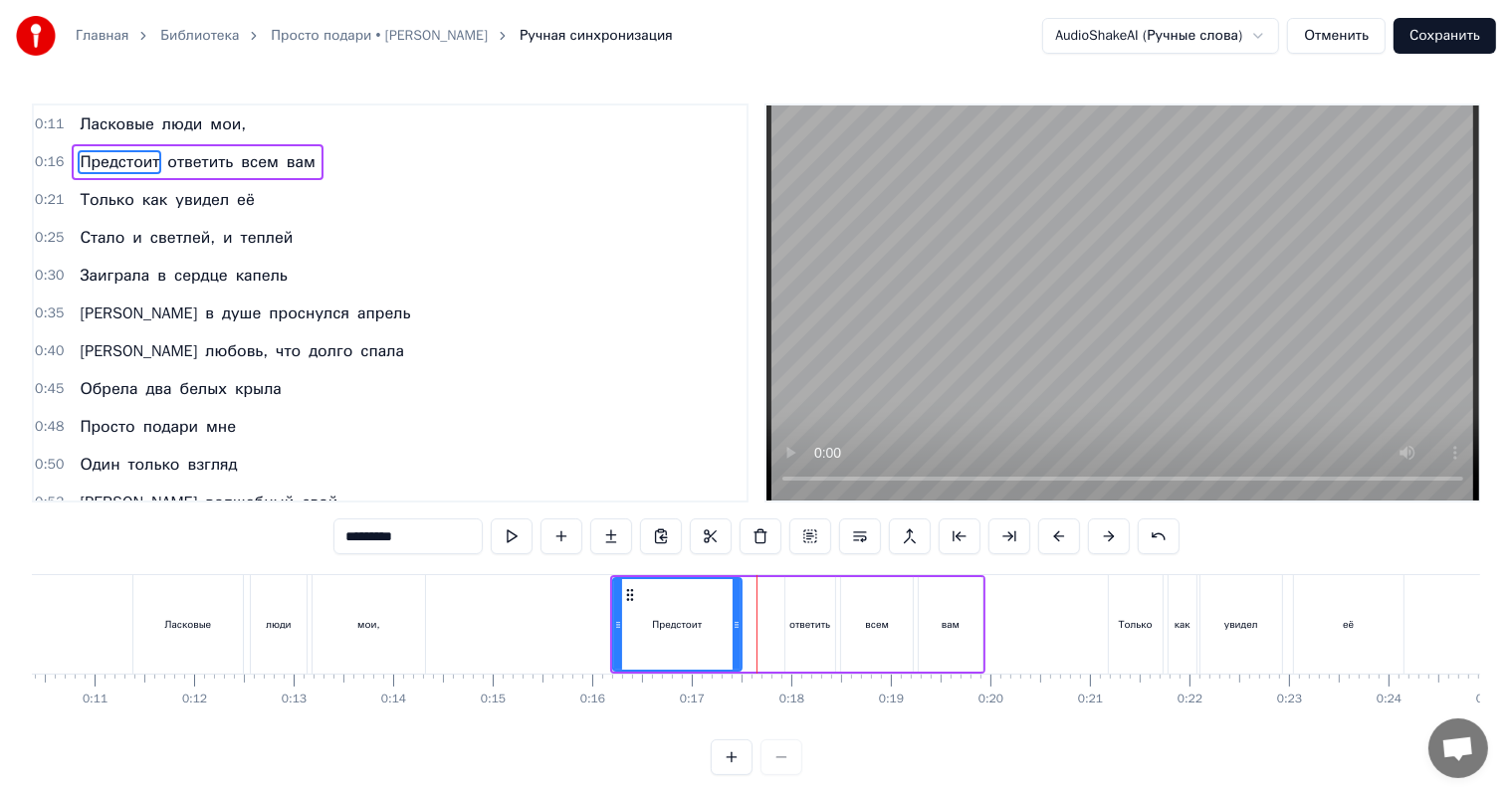 drag, startPoint x: 773, startPoint y: 637, endPoint x: 737, endPoint y: 639, distance: 36.055513 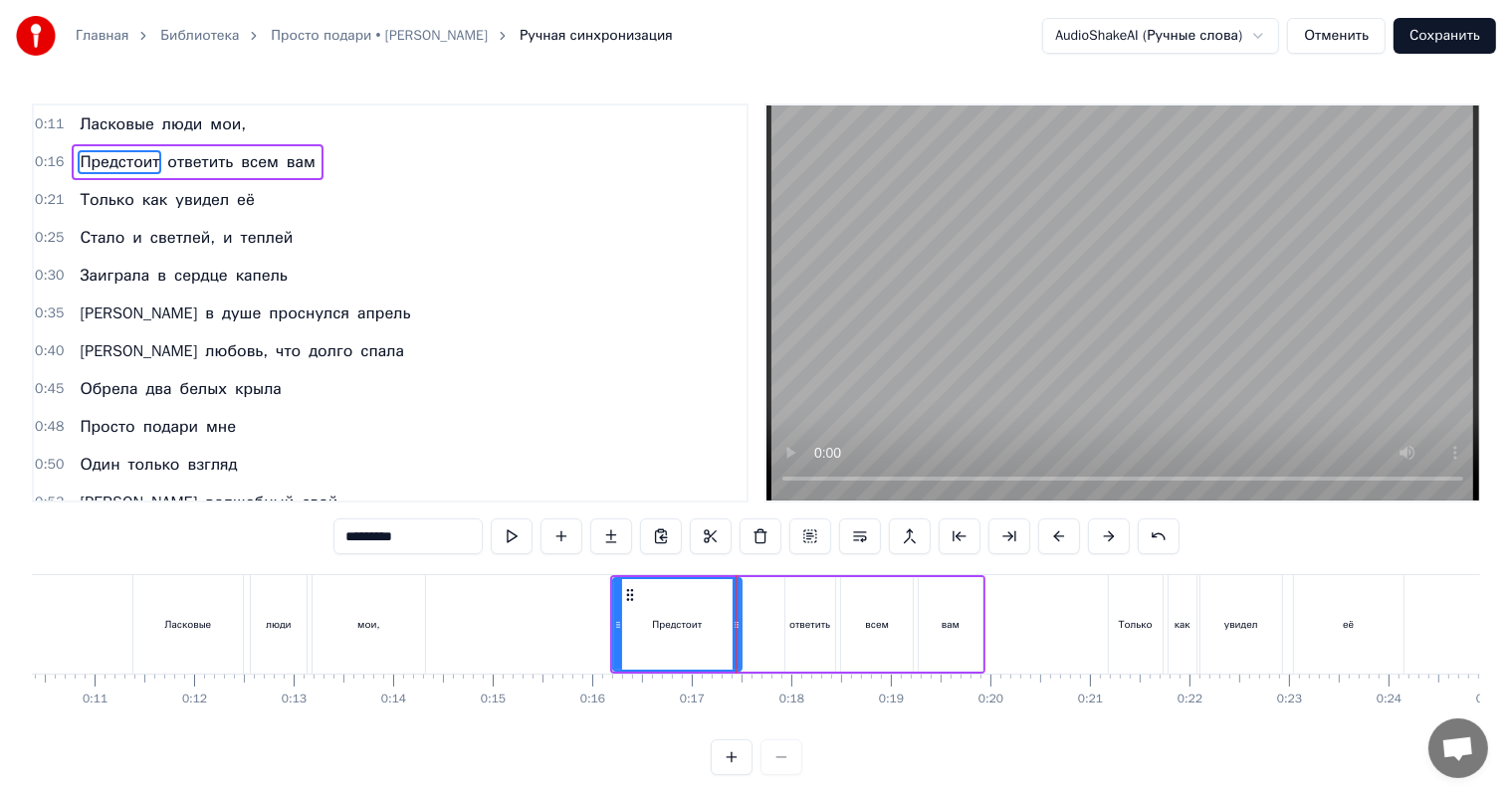 click on "ответить" at bounding box center (809, 624) 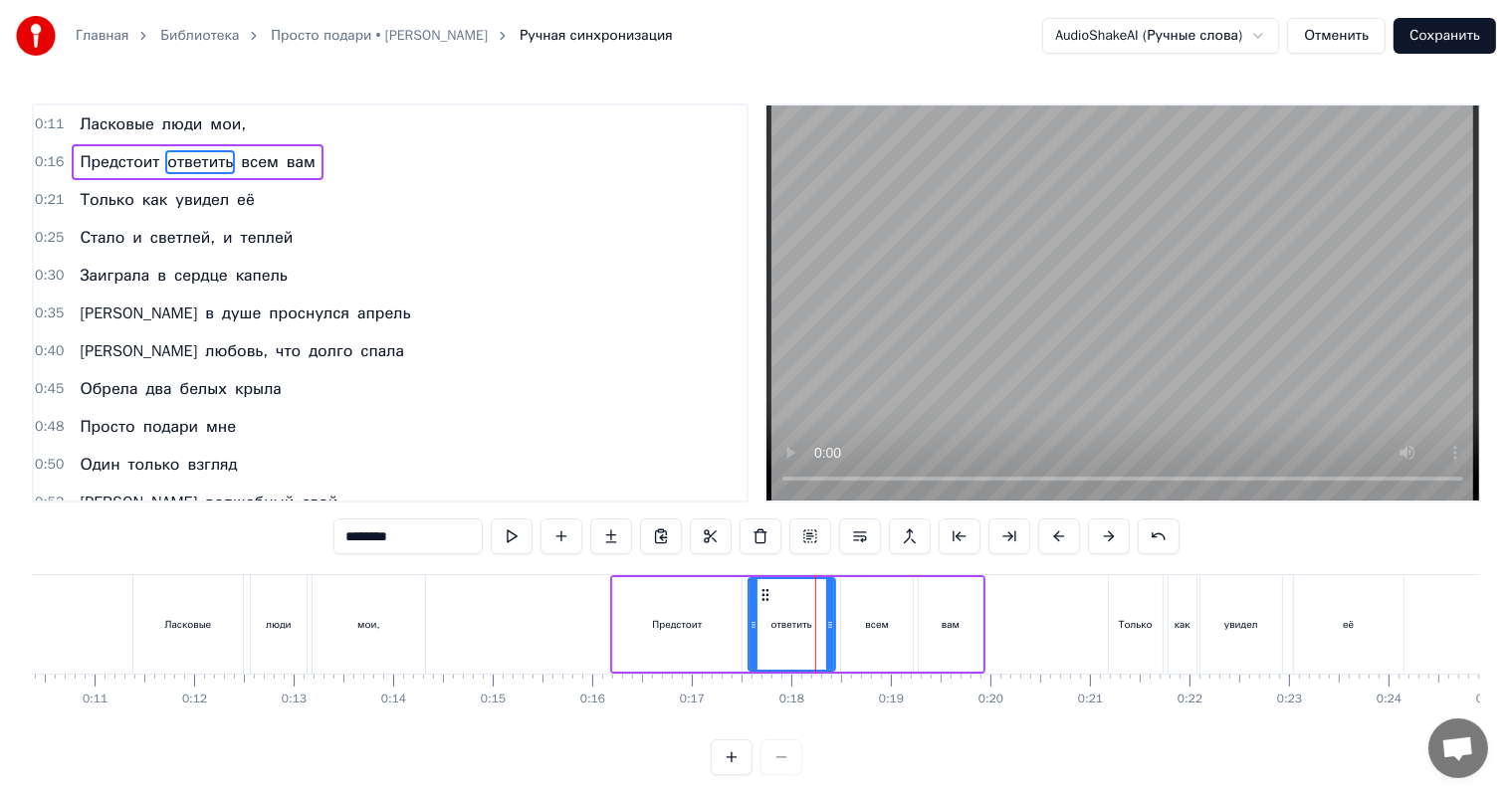 drag, startPoint x: 787, startPoint y: 631, endPoint x: 751, endPoint y: 636, distance: 36.345564 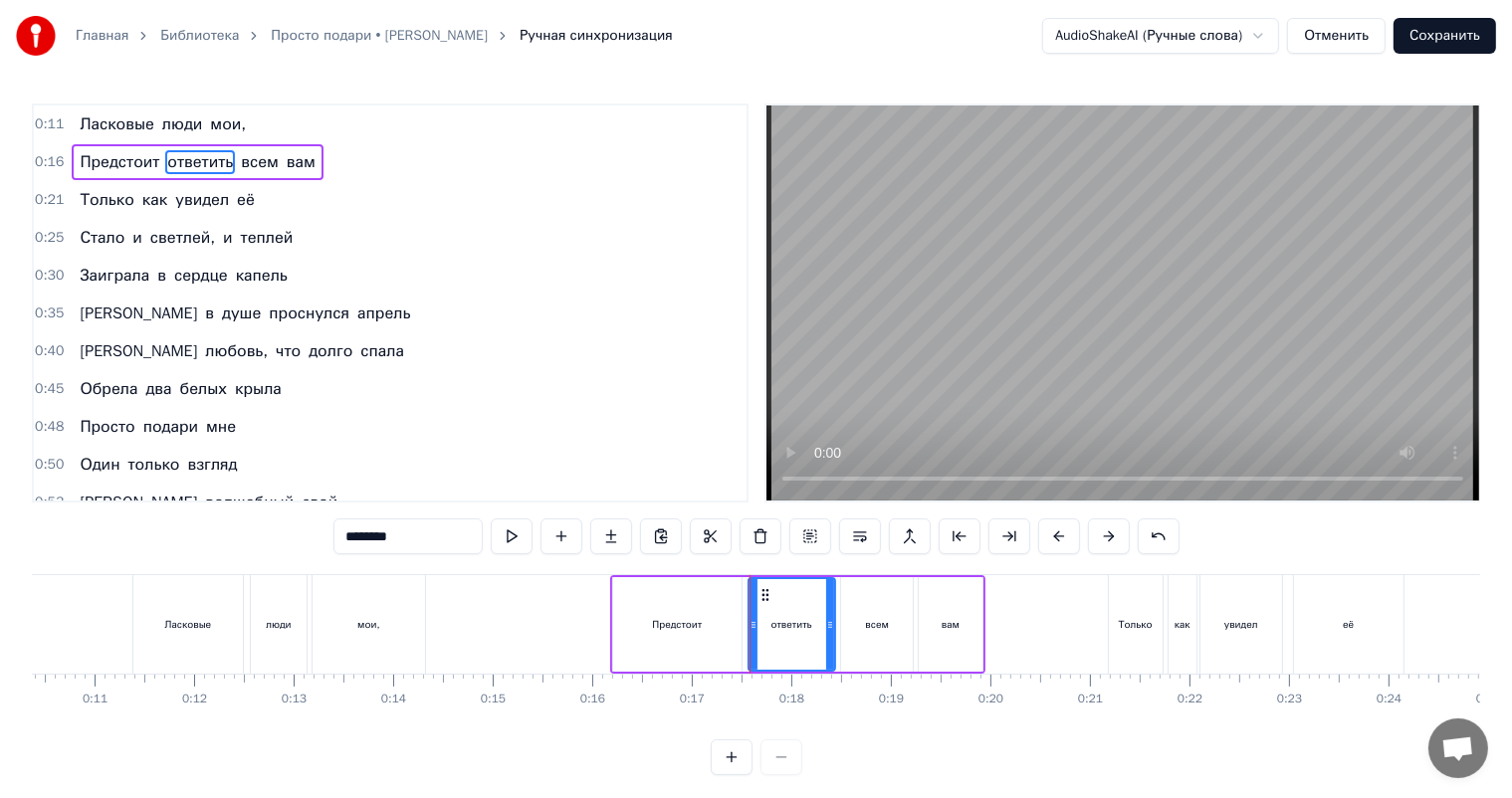 click on "всем" at bounding box center (877, 624) 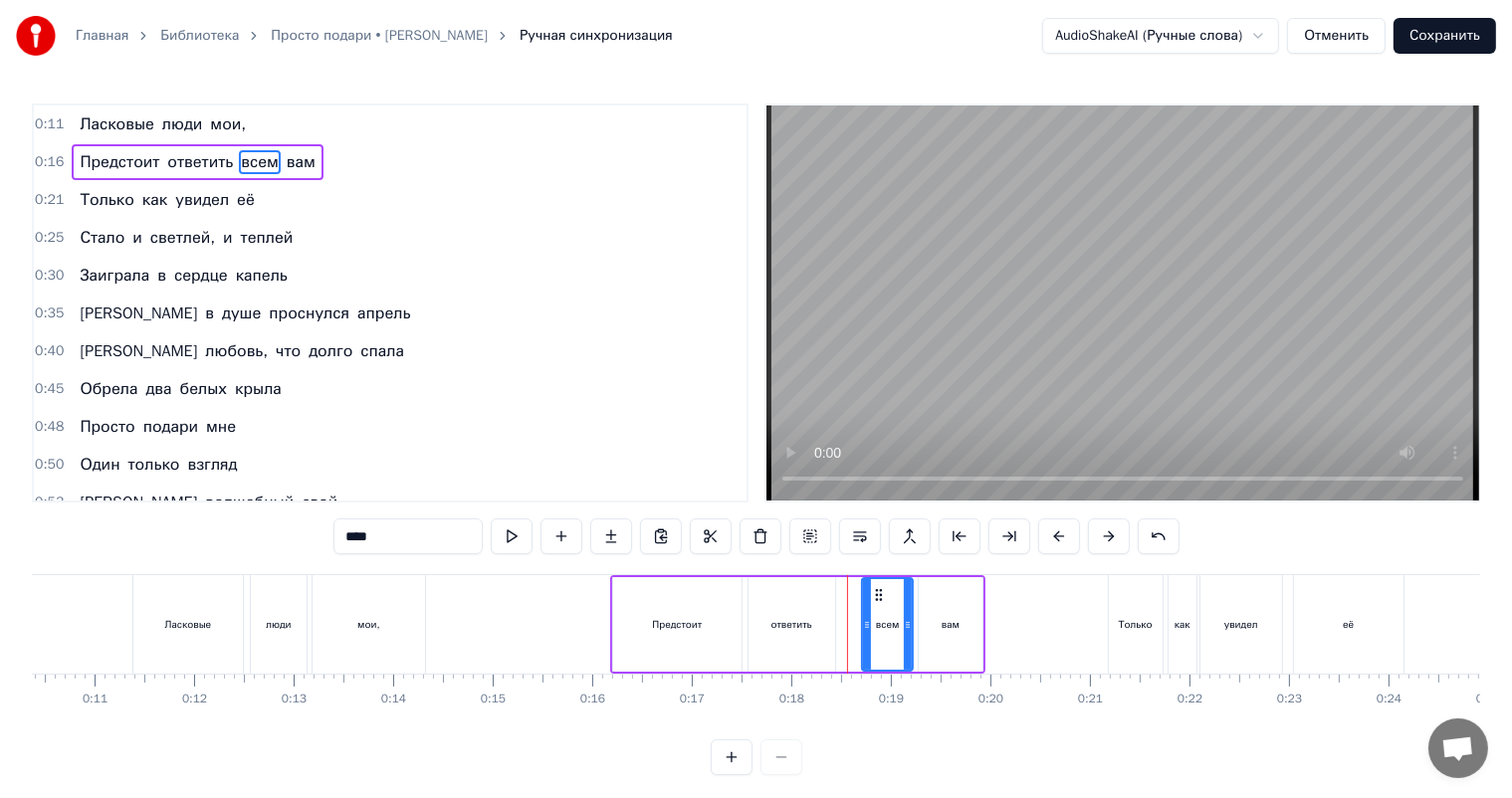 drag, startPoint x: 841, startPoint y: 633, endPoint x: 862, endPoint y: 633, distance: 21 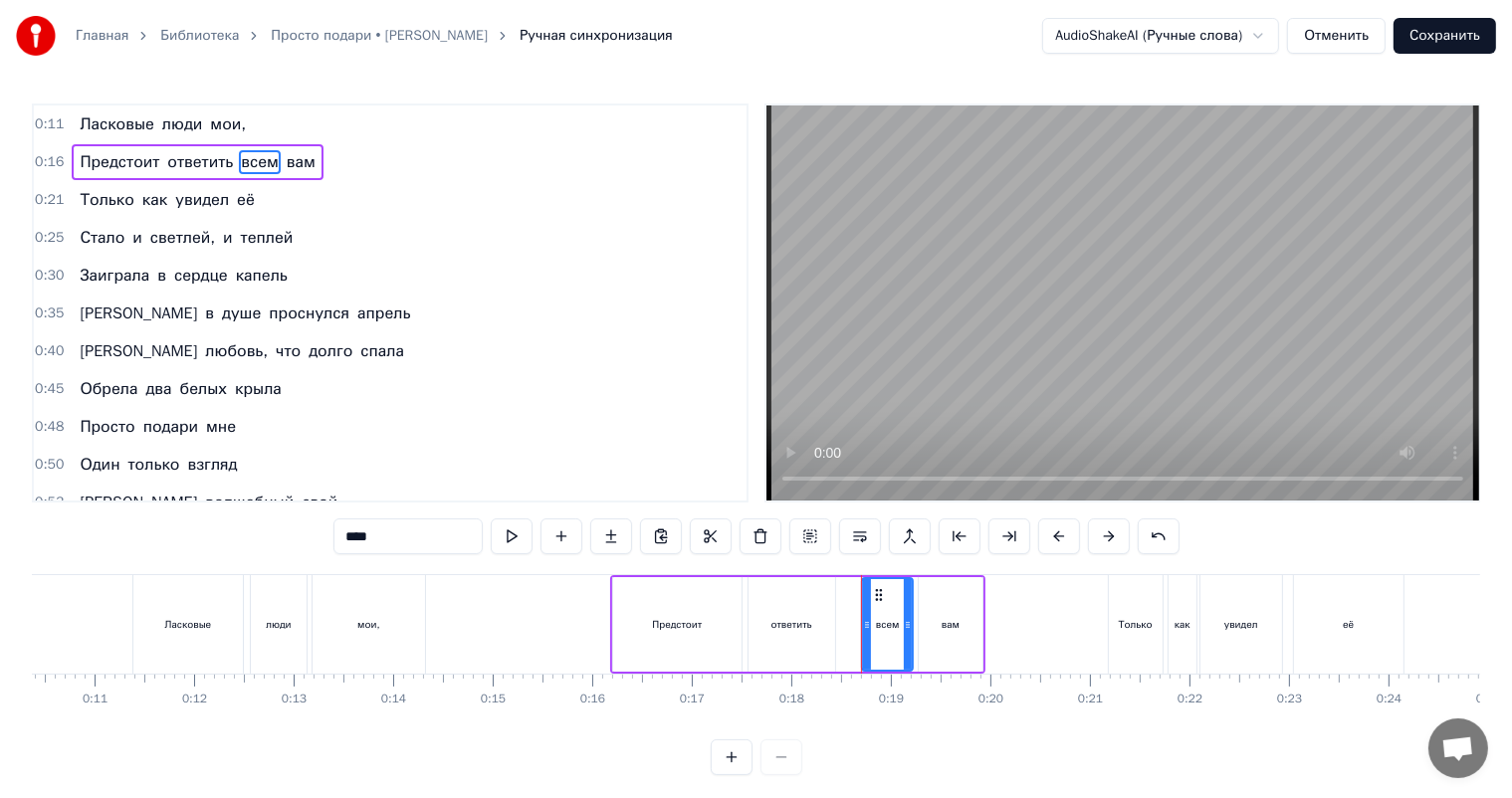 click on "ответить" at bounding box center [791, 624] 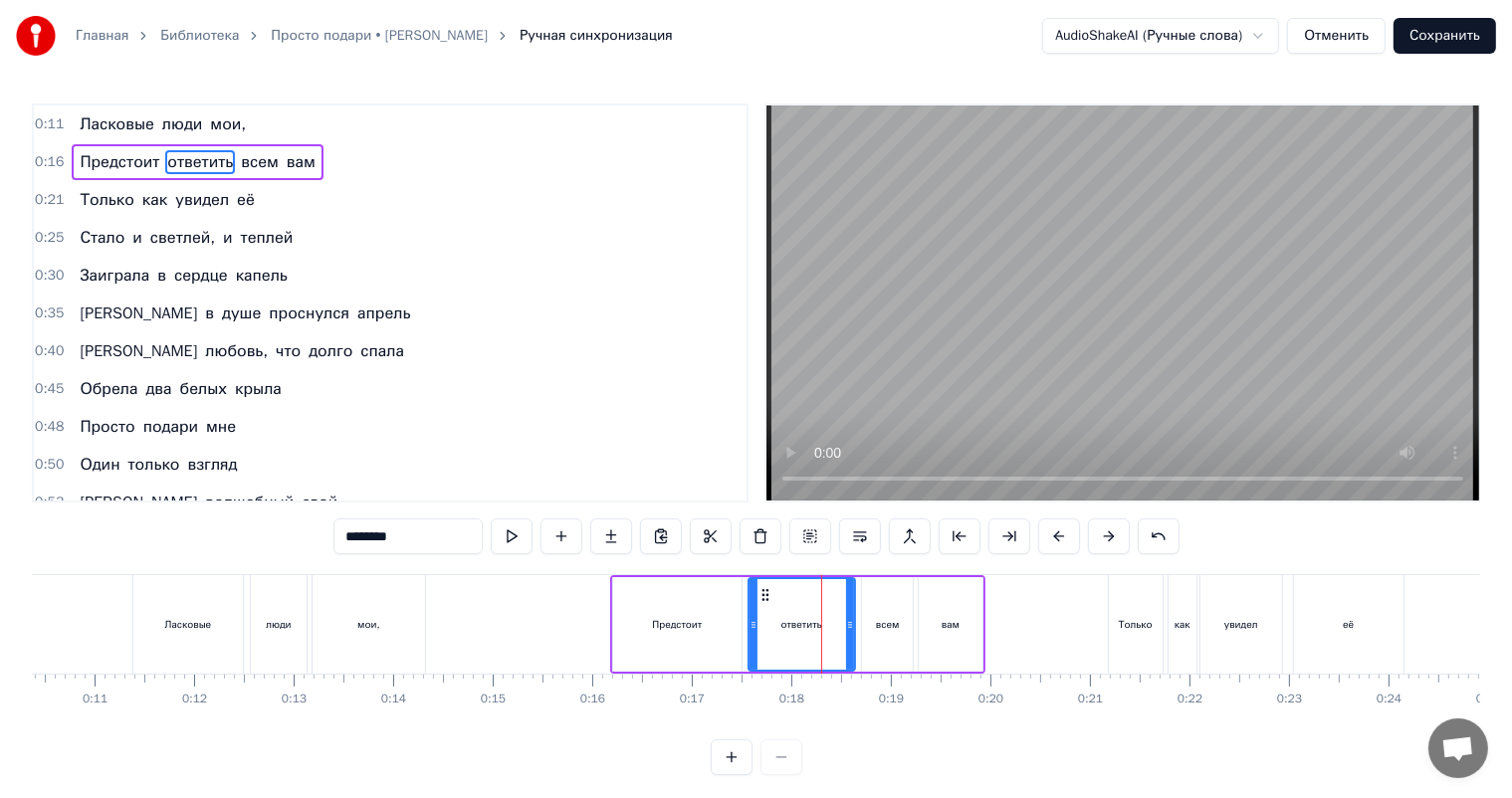 drag, startPoint x: 831, startPoint y: 632, endPoint x: 853, endPoint y: 633, distance: 22.022716 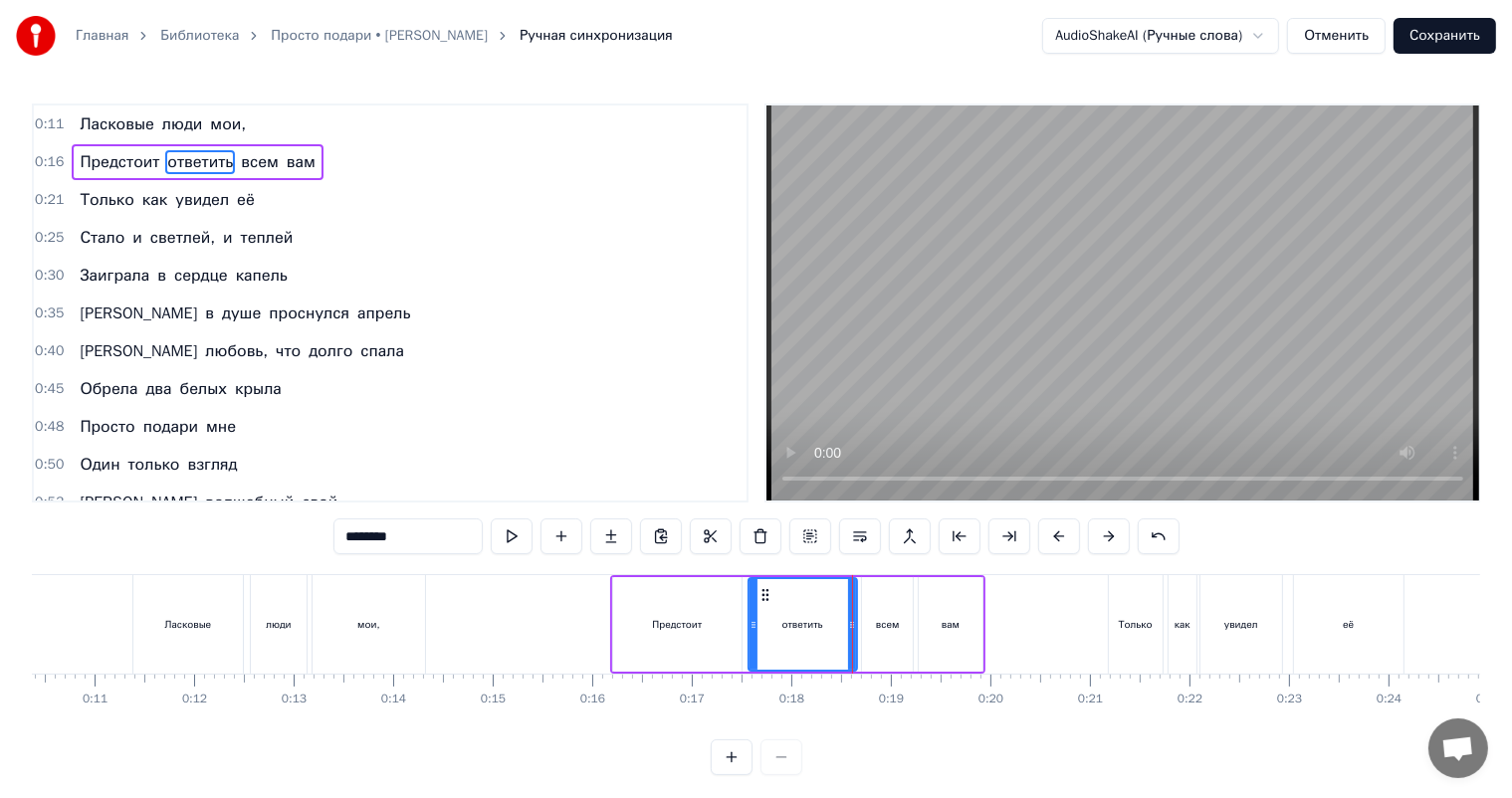 click on "0:16 Предстоит ответить всем вам" at bounding box center [390, 162] 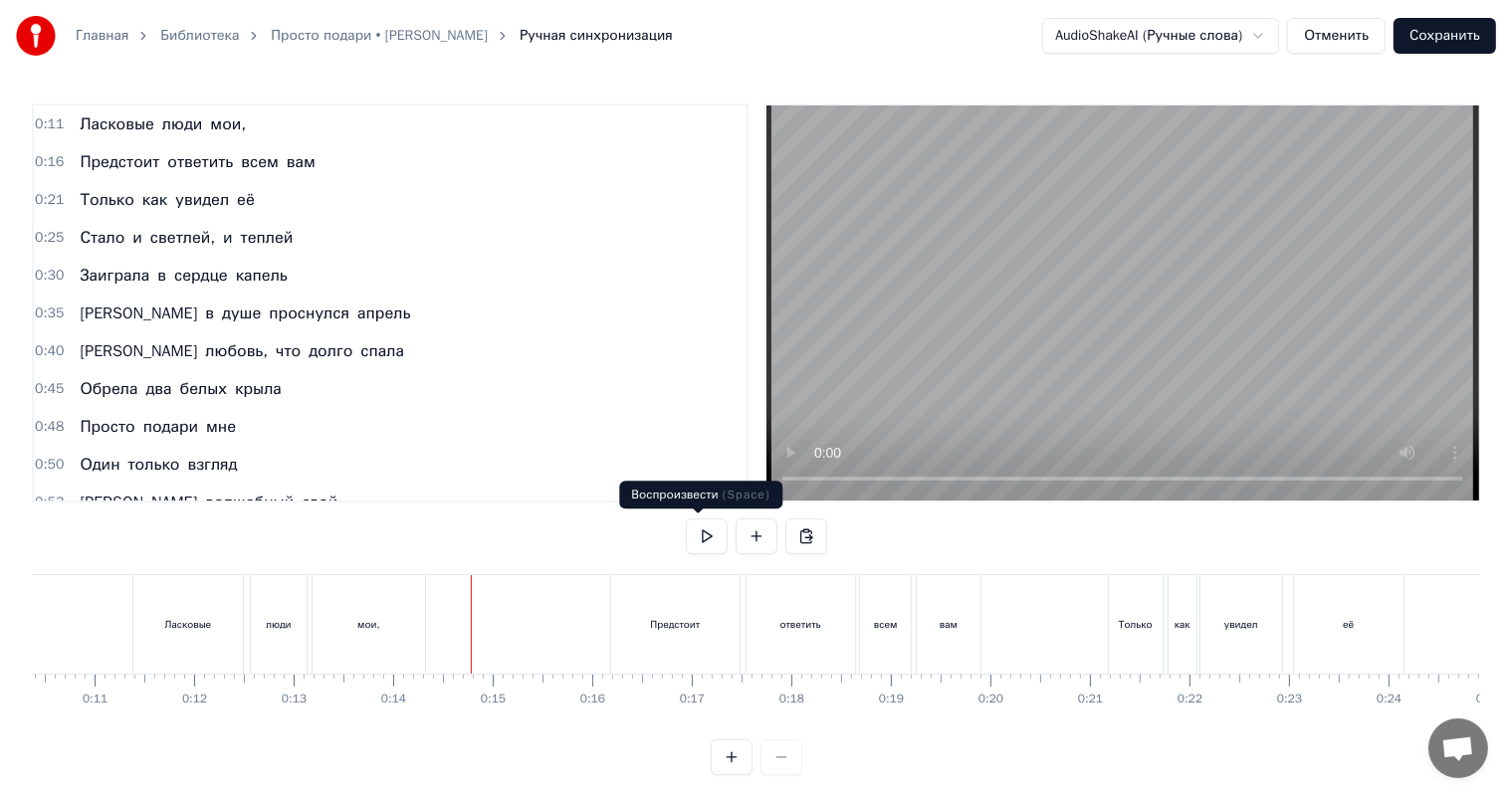 click at bounding box center (707, 536) 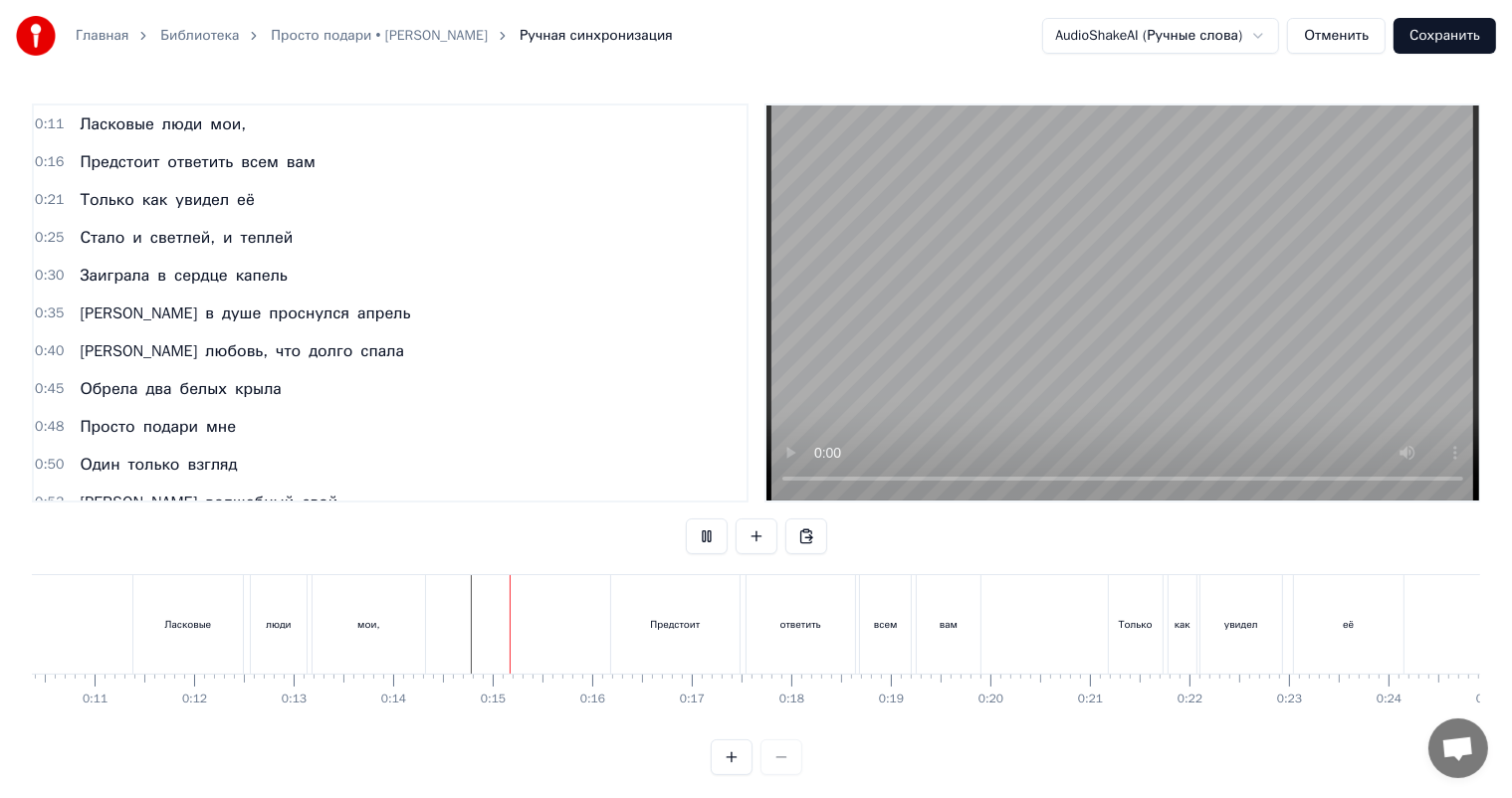click at bounding box center [707, 536] 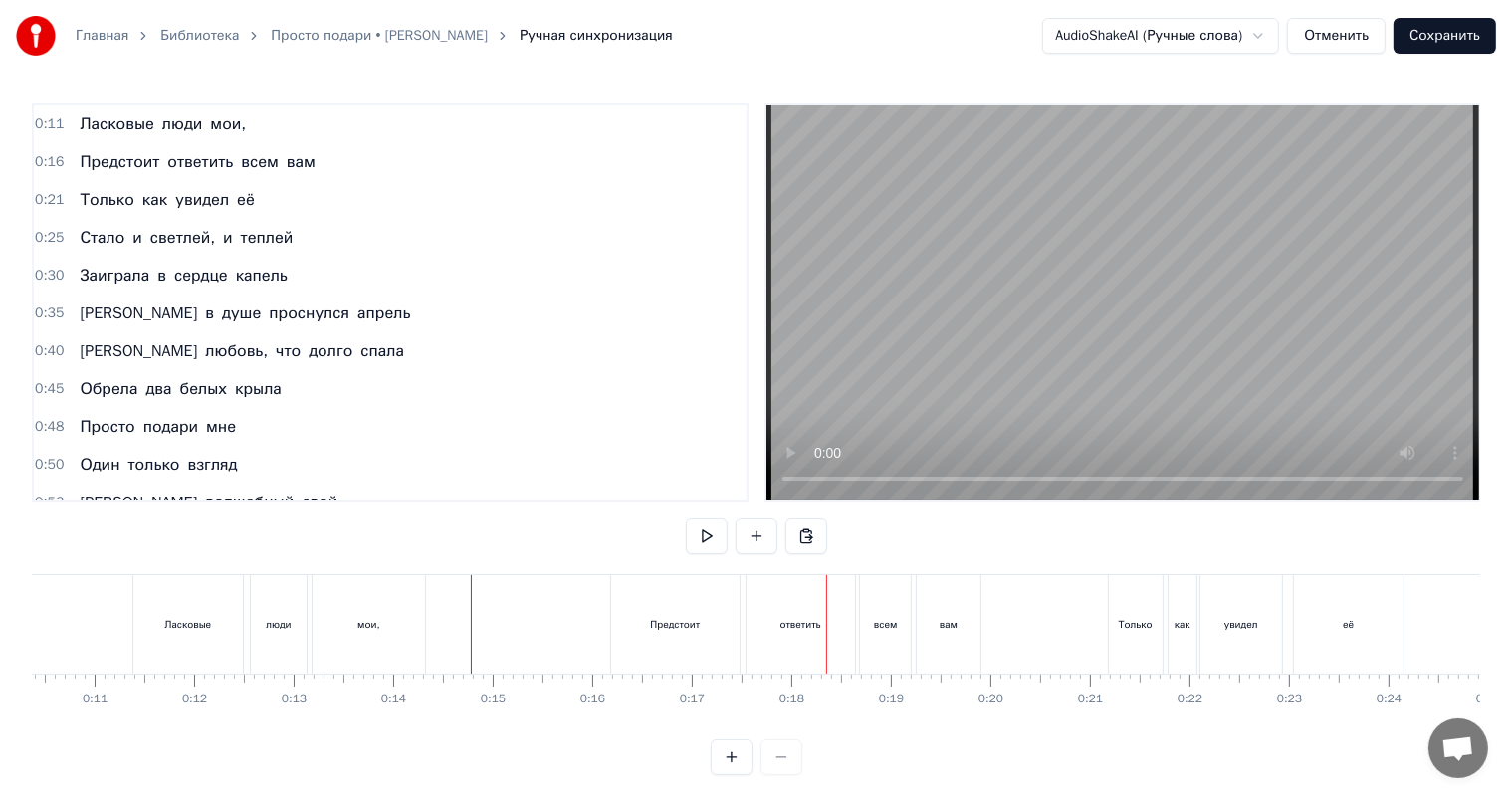 click on "Предстоит" at bounding box center (675, 624) 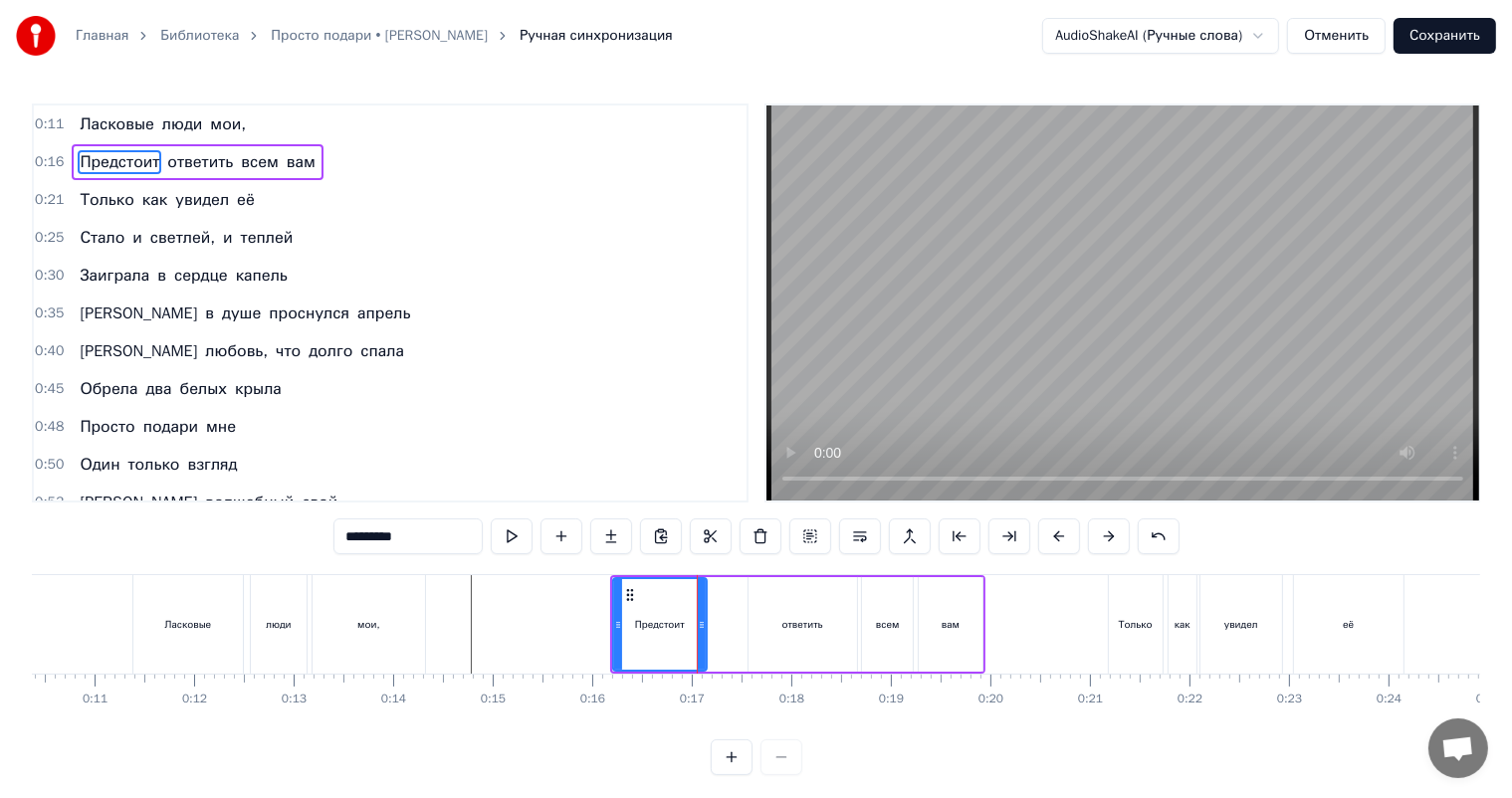 drag, startPoint x: 740, startPoint y: 638, endPoint x: 708, endPoint y: 640, distance: 32.06244 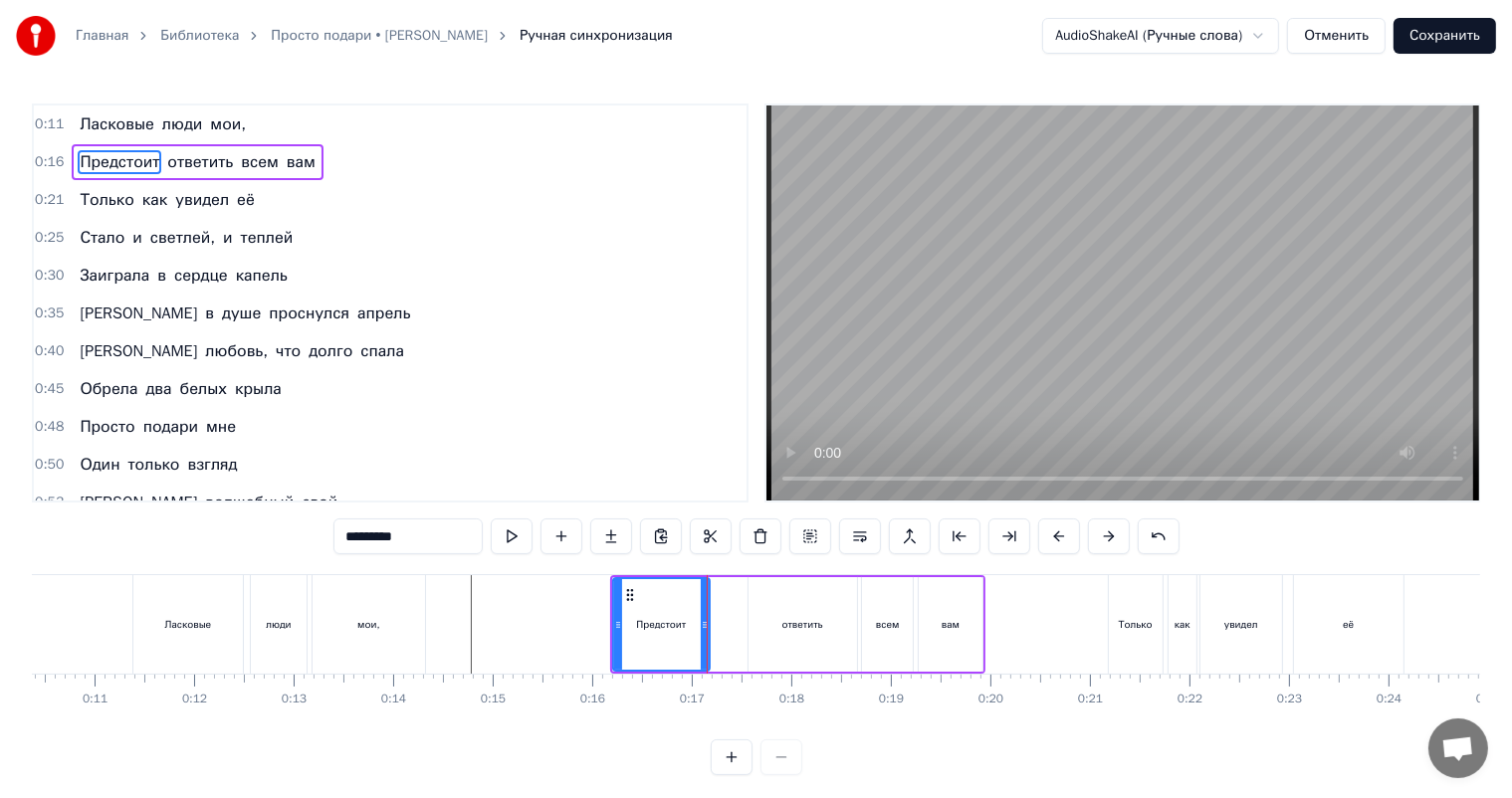 click on "ответить" at bounding box center (802, 624) 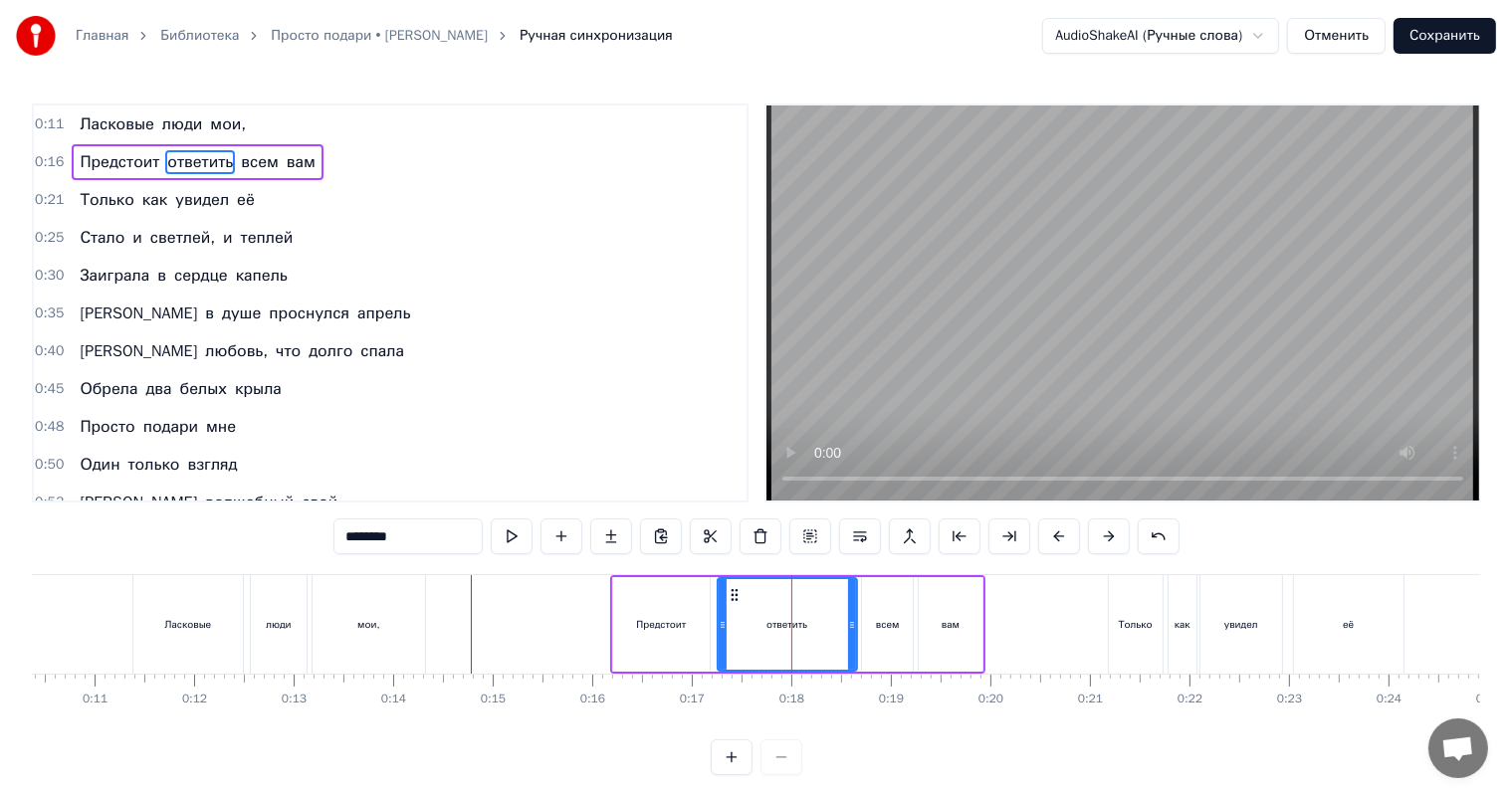 drag, startPoint x: 753, startPoint y: 617, endPoint x: 722, endPoint y: 619, distance: 31.06445 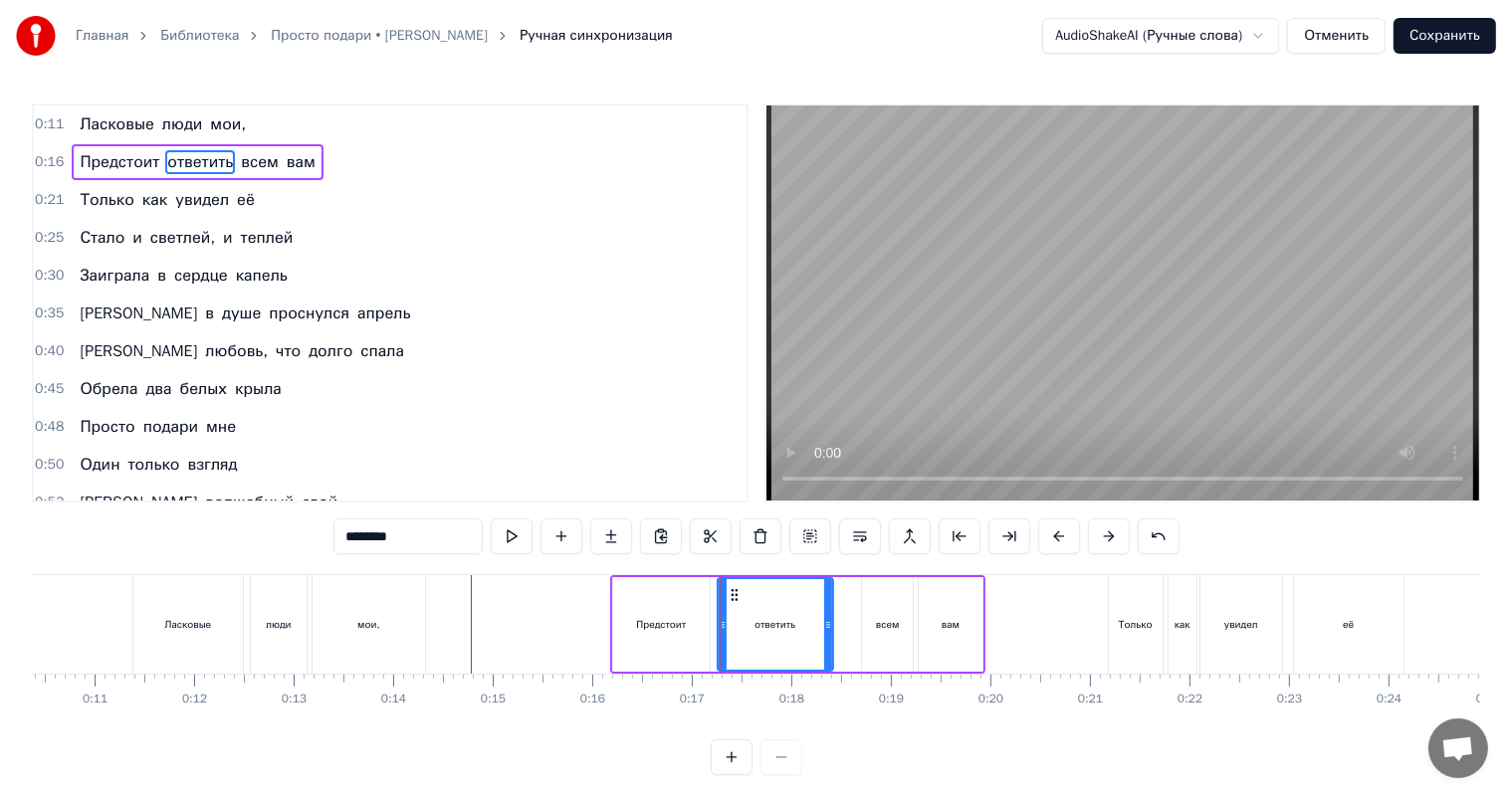 drag, startPoint x: 853, startPoint y: 632, endPoint x: 829, endPoint y: 637, distance: 24.5153 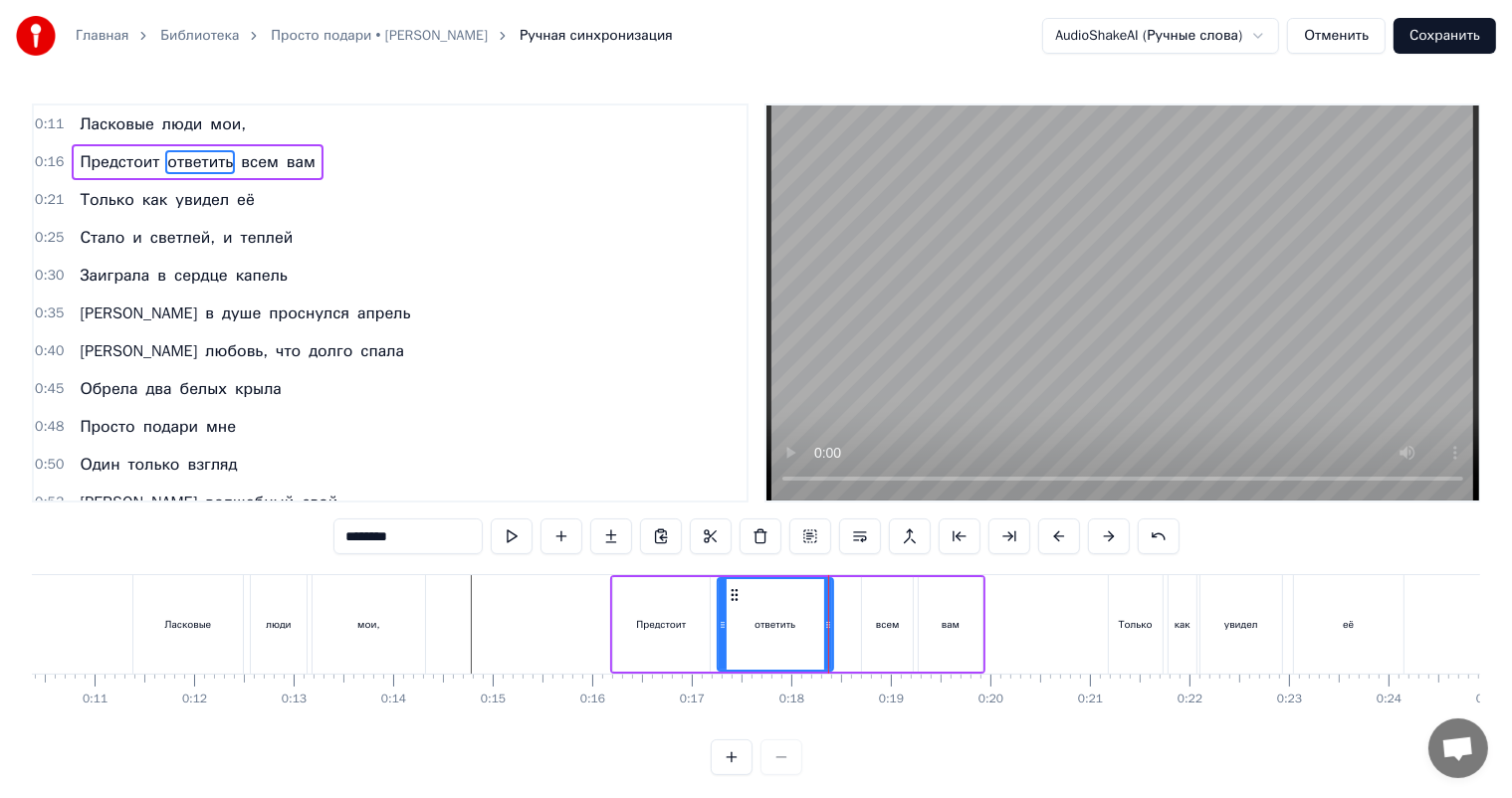 click on "всем" at bounding box center [887, 624] 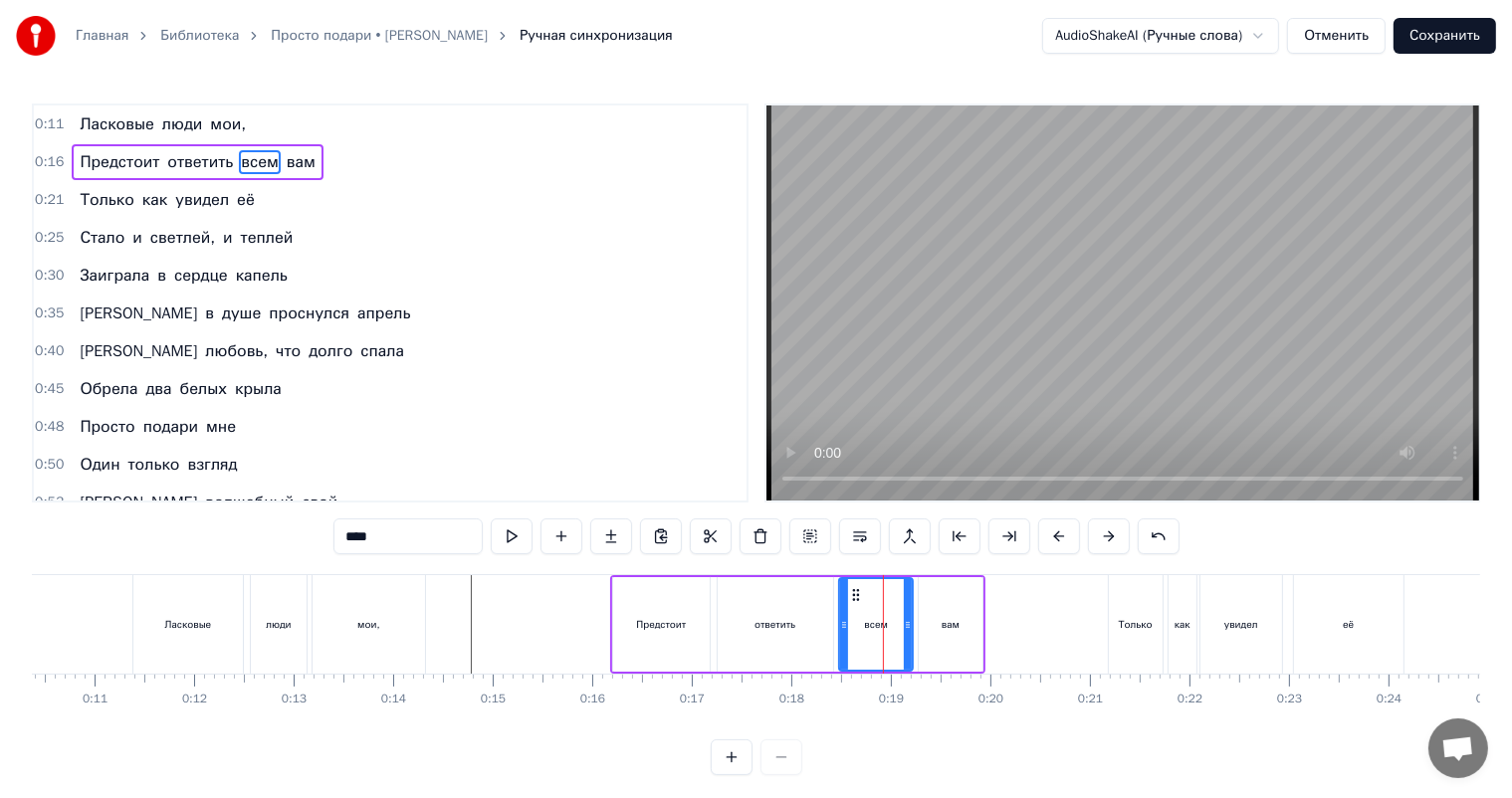 drag, startPoint x: 864, startPoint y: 630, endPoint x: 841, endPoint y: 634, distance: 23.345235 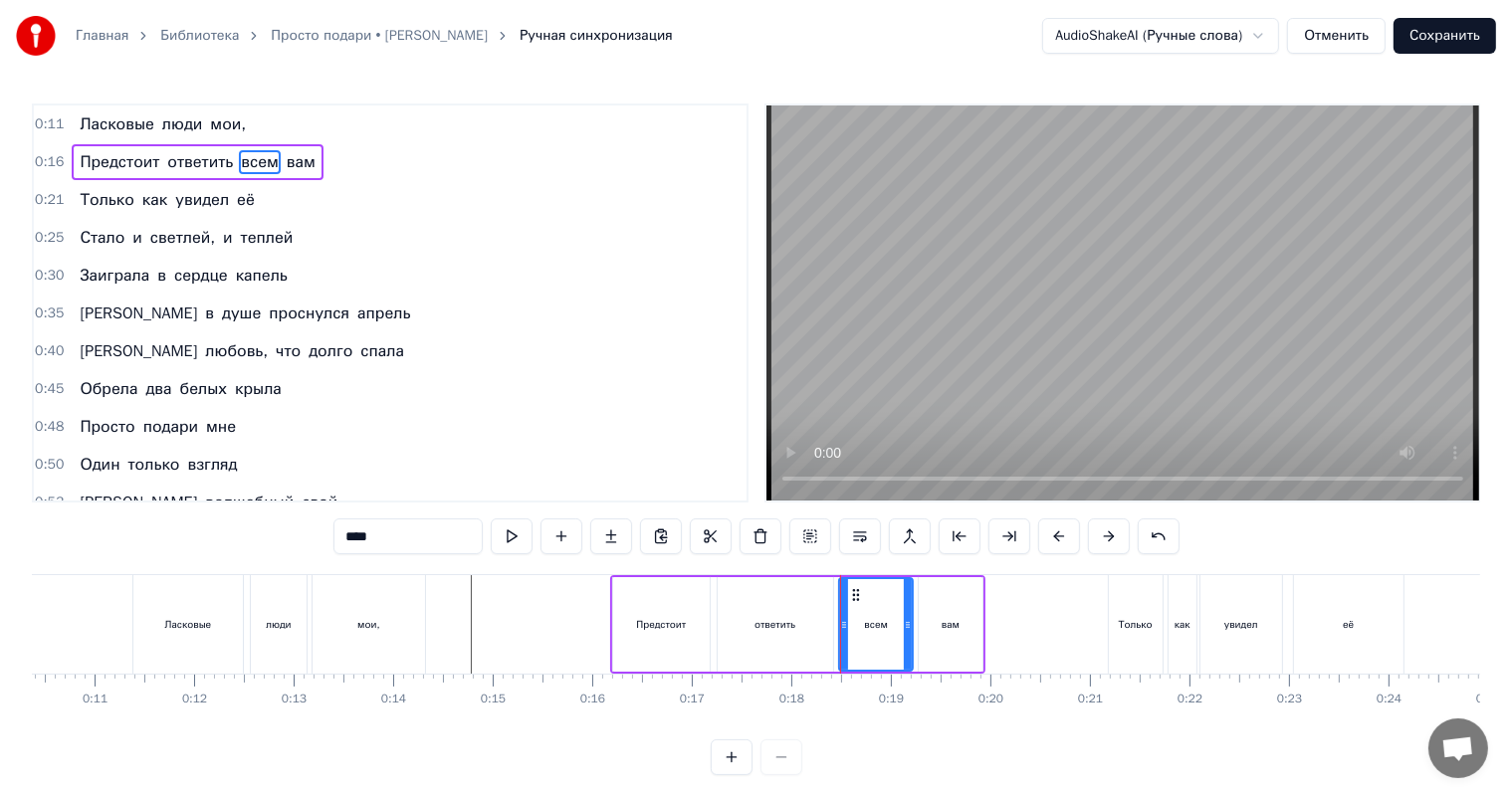 click on "ответить" at bounding box center (775, 624) 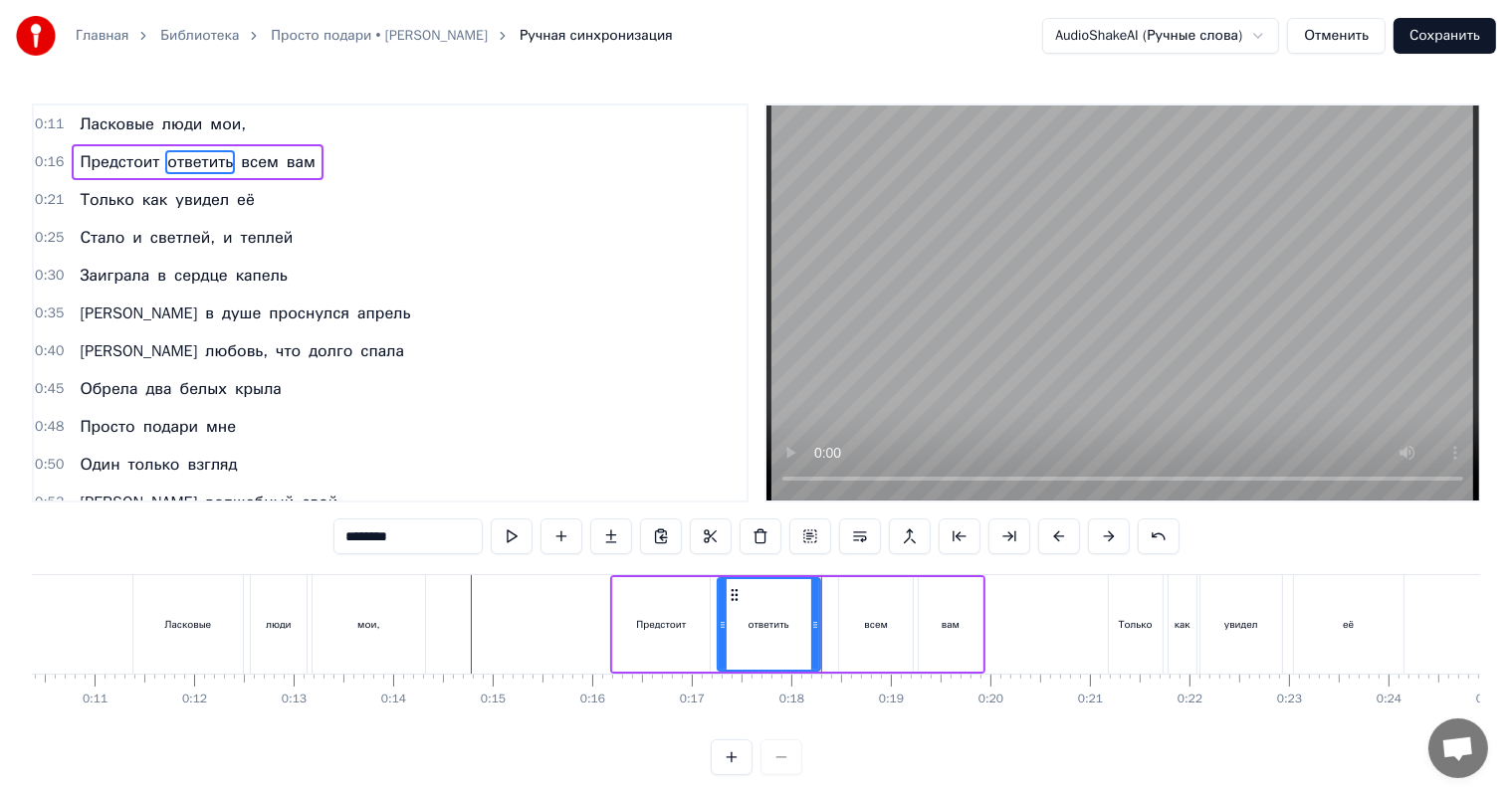 drag, startPoint x: 828, startPoint y: 633, endPoint x: 815, endPoint y: 635, distance: 13.152946 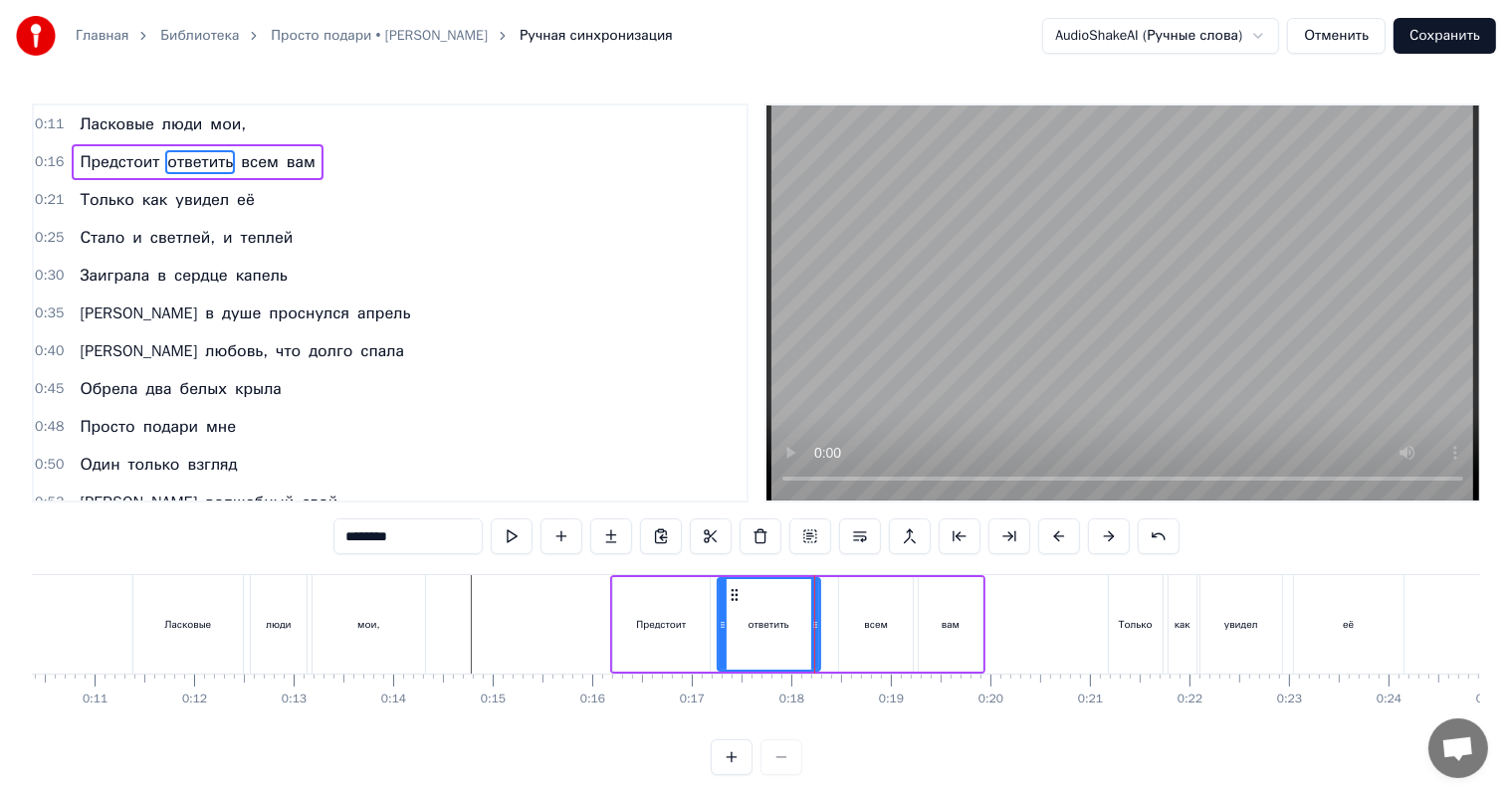 click on "всем" at bounding box center [876, 624] 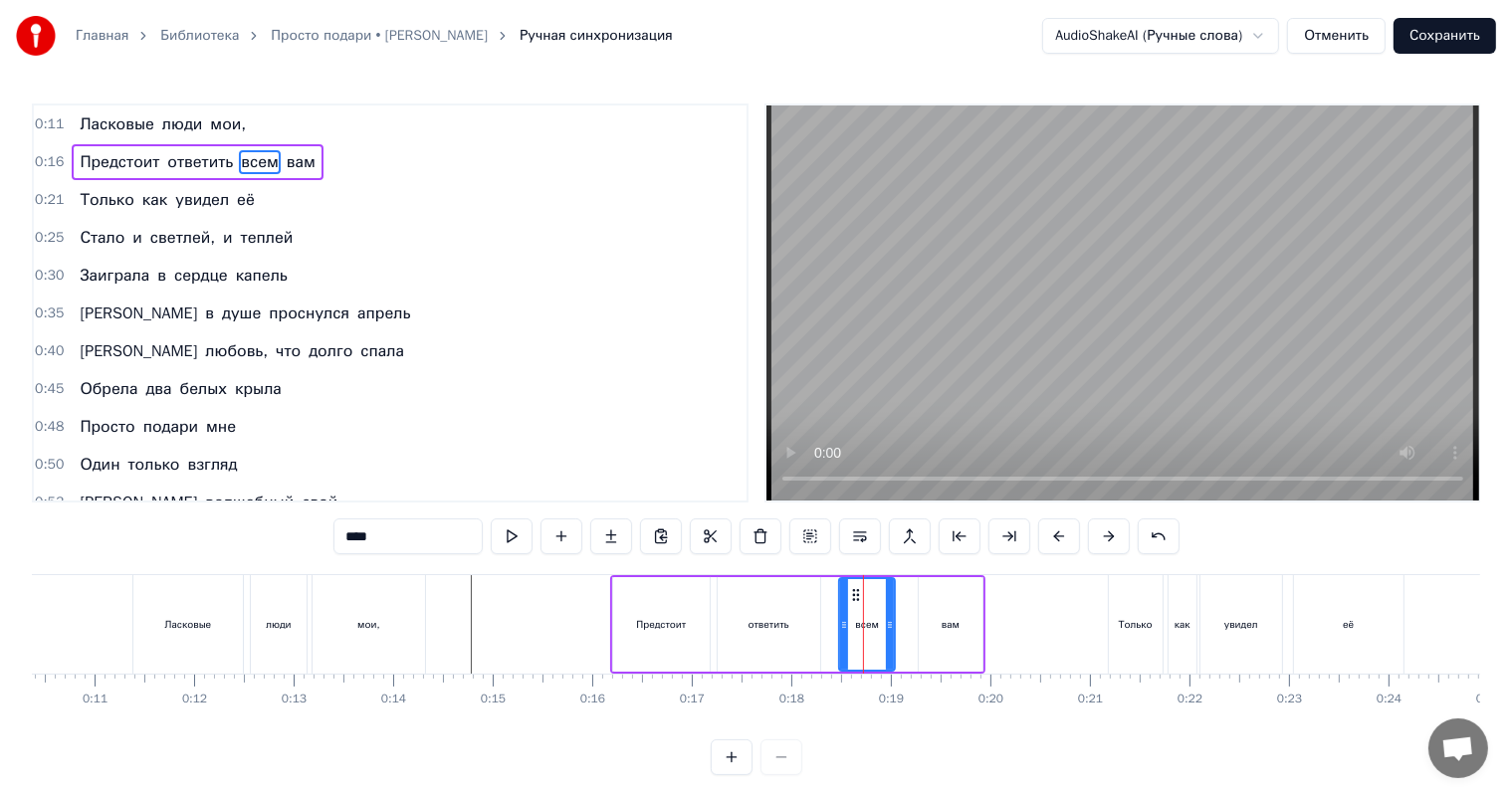 drag, startPoint x: 908, startPoint y: 619, endPoint x: 884, endPoint y: 621, distance: 24.083189 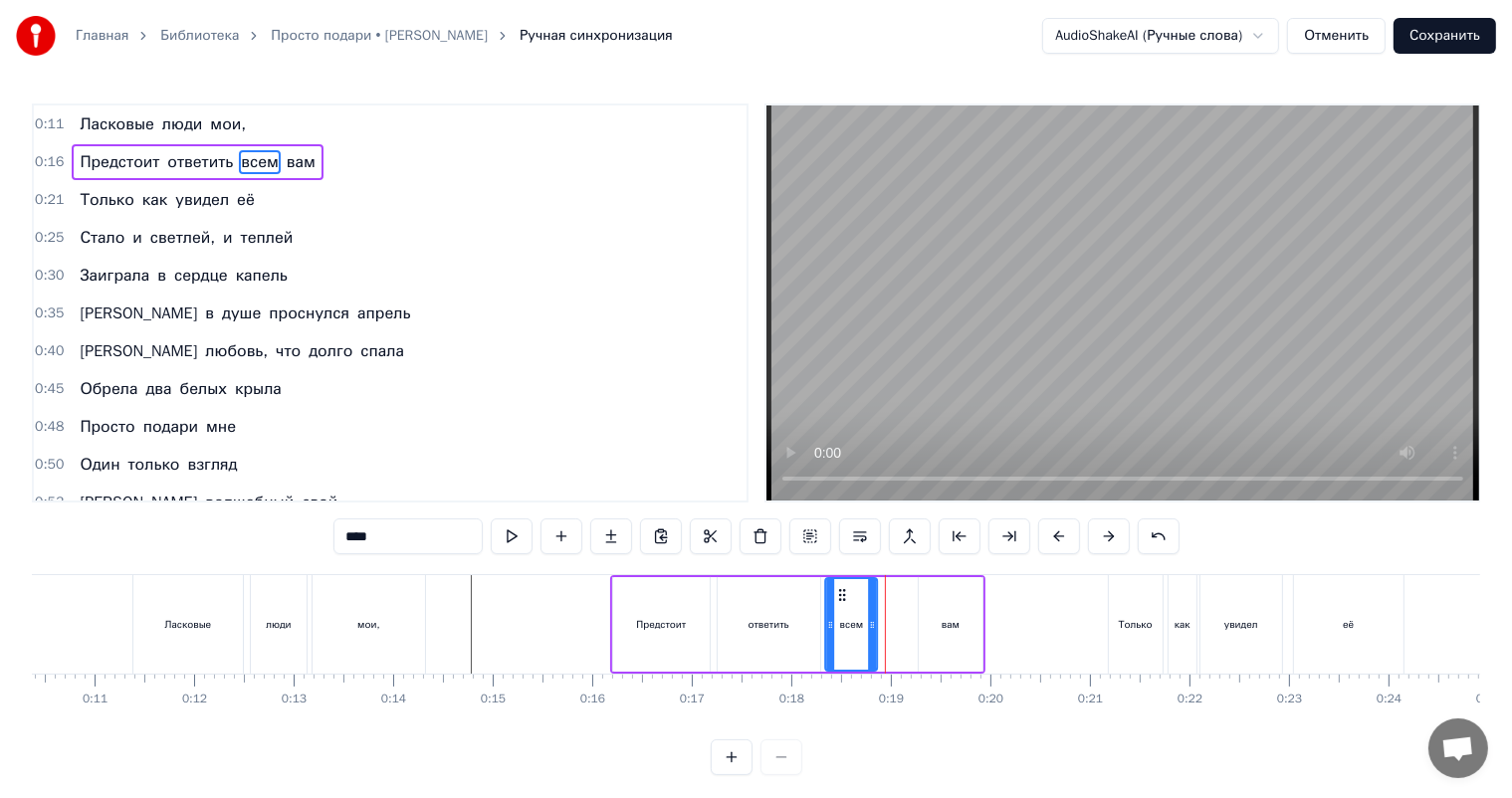 drag, startPoint x: 851, startPoint y: 594, endPoint x: 839, endPoint y: 594, distance: 12 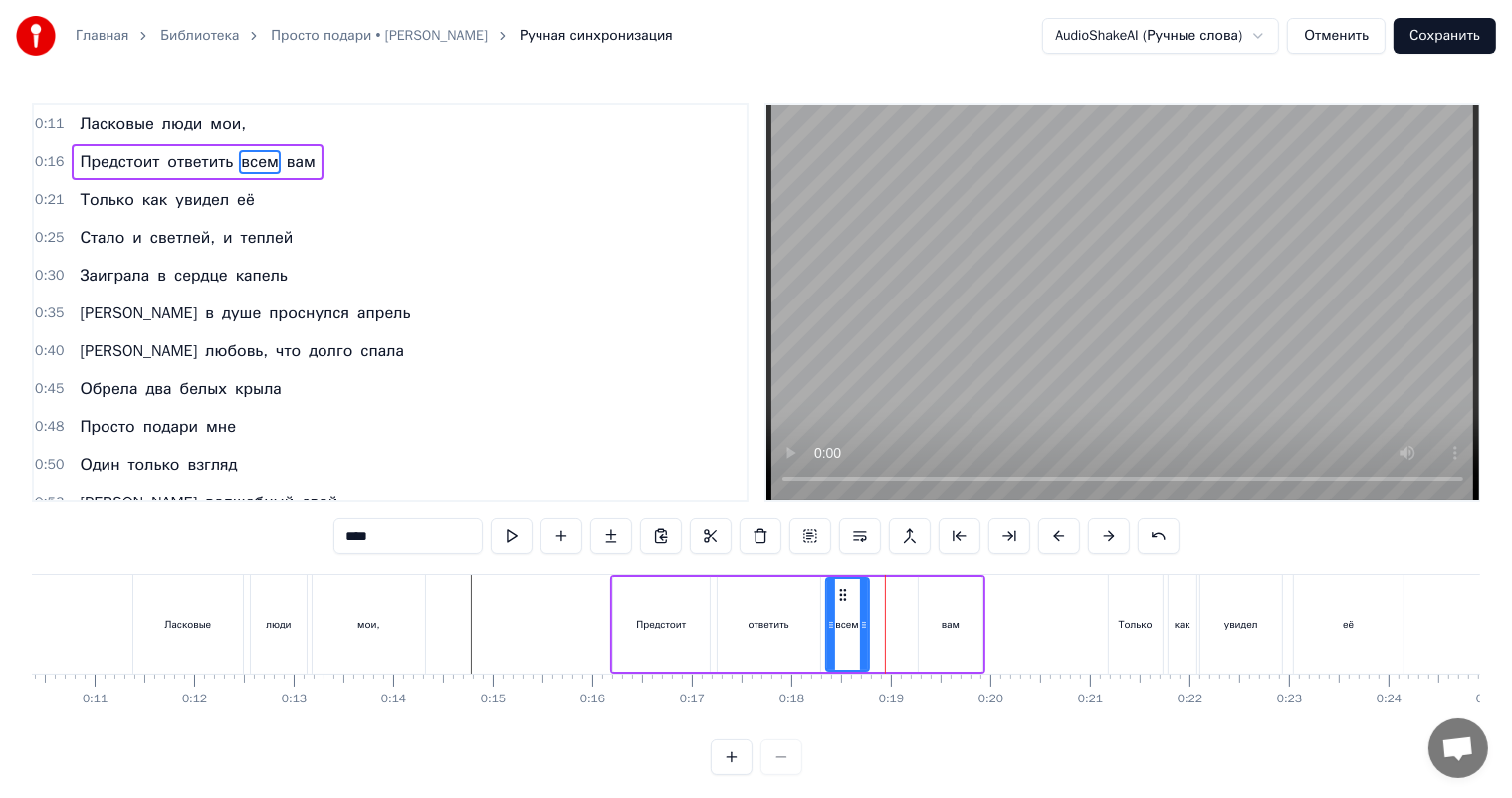 click at bounding box center [864, 624] 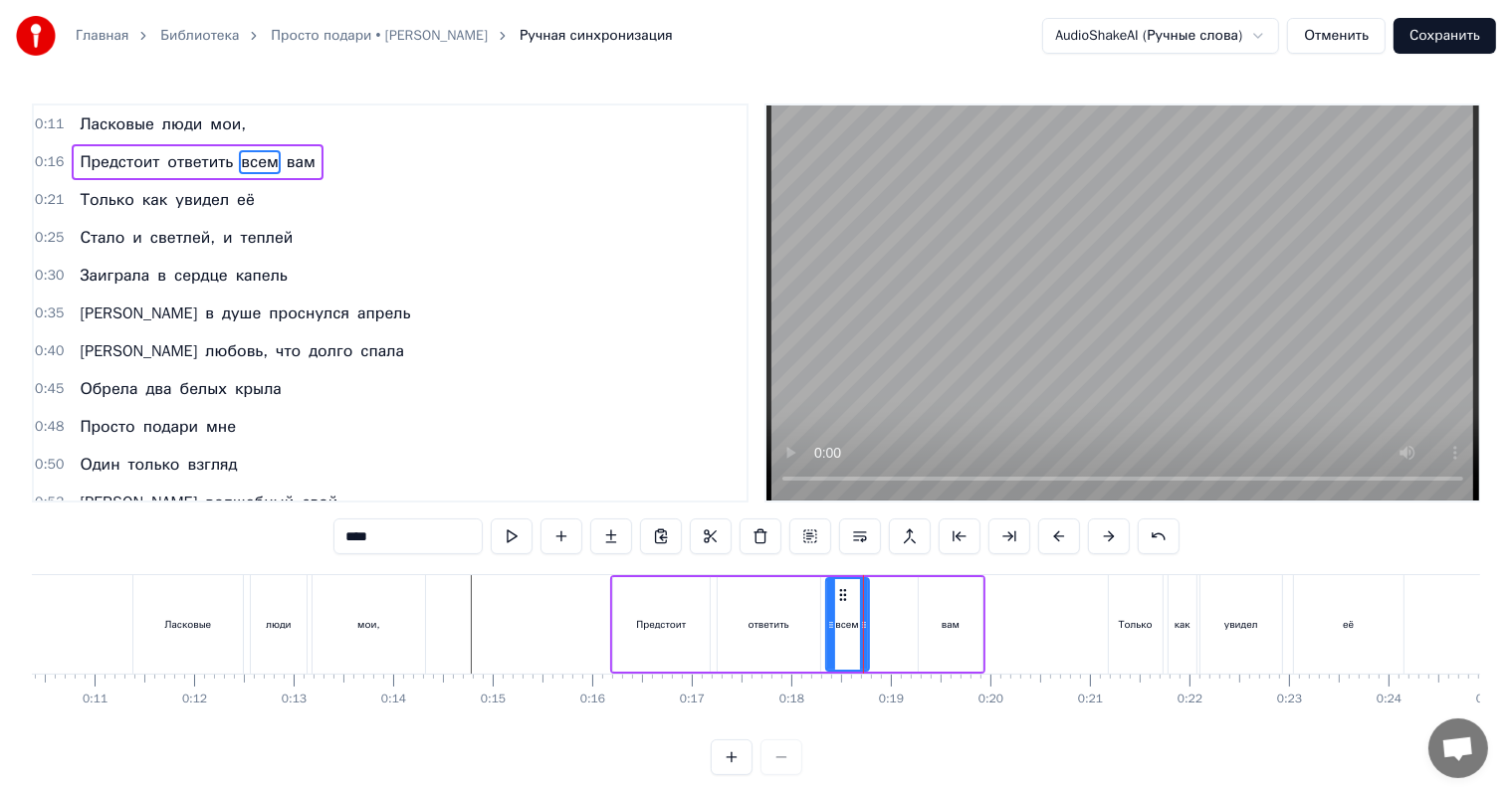 click on "вам" at bounding box center [951, 624] 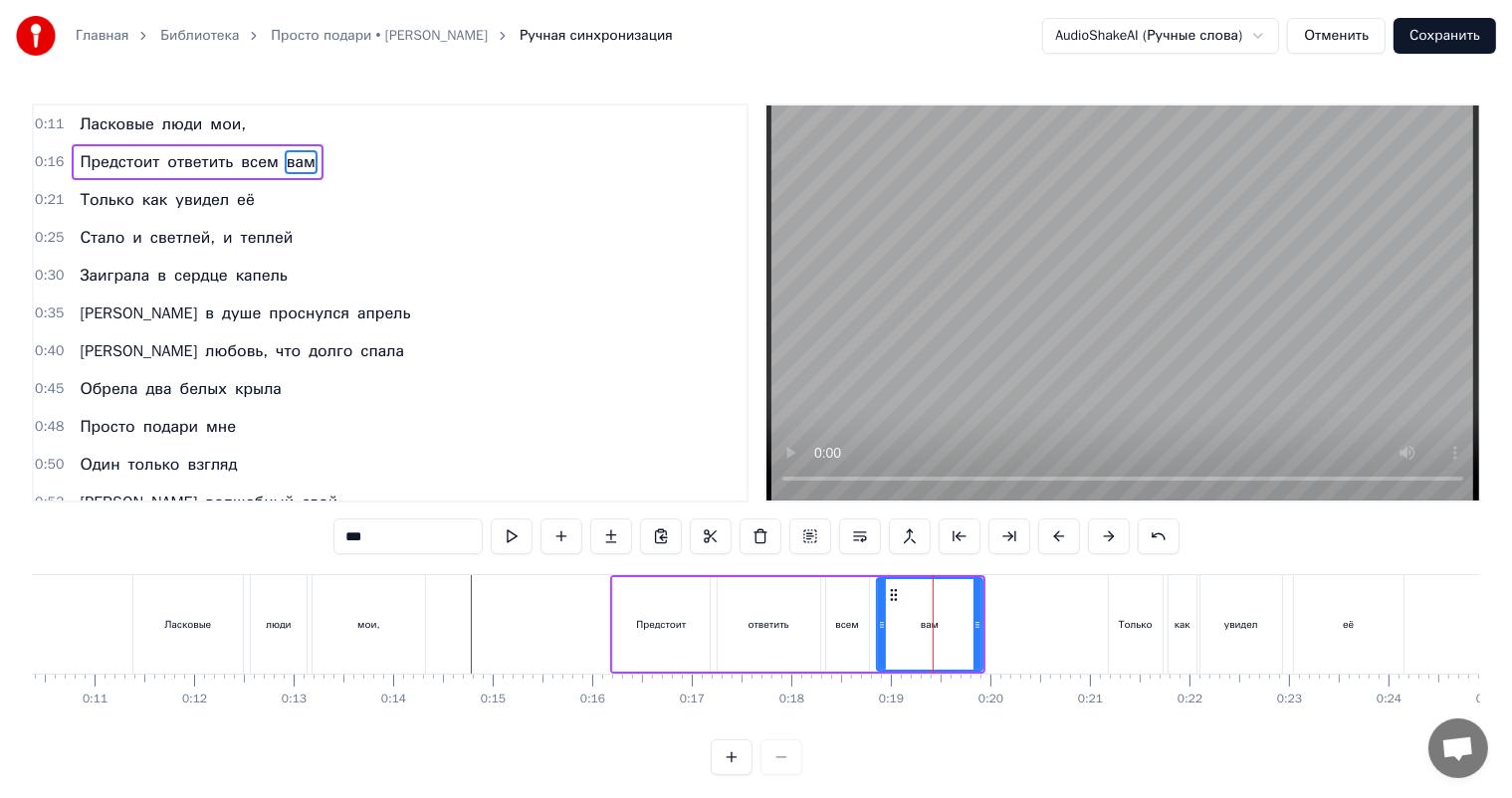 drag, startPoint x: 924, startPoint y: 616, endPoint x: 882, endPoint y: 617, distance: 42.0119 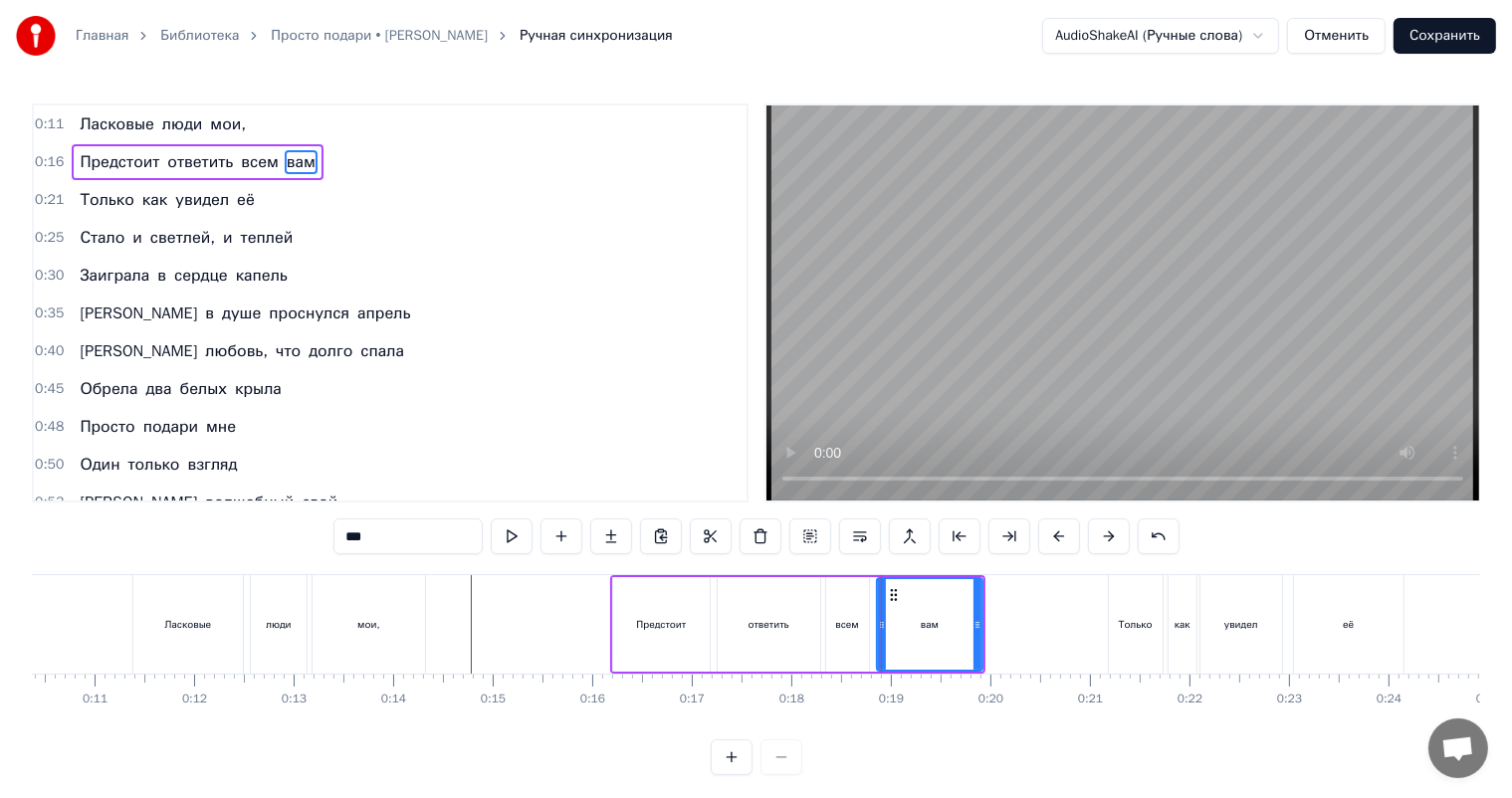 click on "0:11 Ласковые люди мои, 0:16 Предстоит ответить всем вам 0:21 Только как увидел её 0:25 Стало и светлей, и теплей 0:30 Заиграла в сердце капель 0:35 И в душе проснулся апрель 0:40 И любовь, что долго спала 0:45 Обрела два белых крыла 0:48 Просто подари мне 0:50 Один только взгляд 0:53 И волшебный свой 0:55 Поцелуй подари 0:58 И я сразу сказочно 1:00 Стану богат 1:02 Богаче, чем все принцы 1:05 И все короли 1:07 Просто подари мне 1:10 Один только взгляд 1:12 И волшебный свой 1:14 Поцелуй подари 1:17 И я сразу сказочно 1:19 Стану богат 1:22 Богаче, чем все принцы 1:24 И все короли *** Ласковые люди мои, Предстоит и" at bounding box center [756, 439] 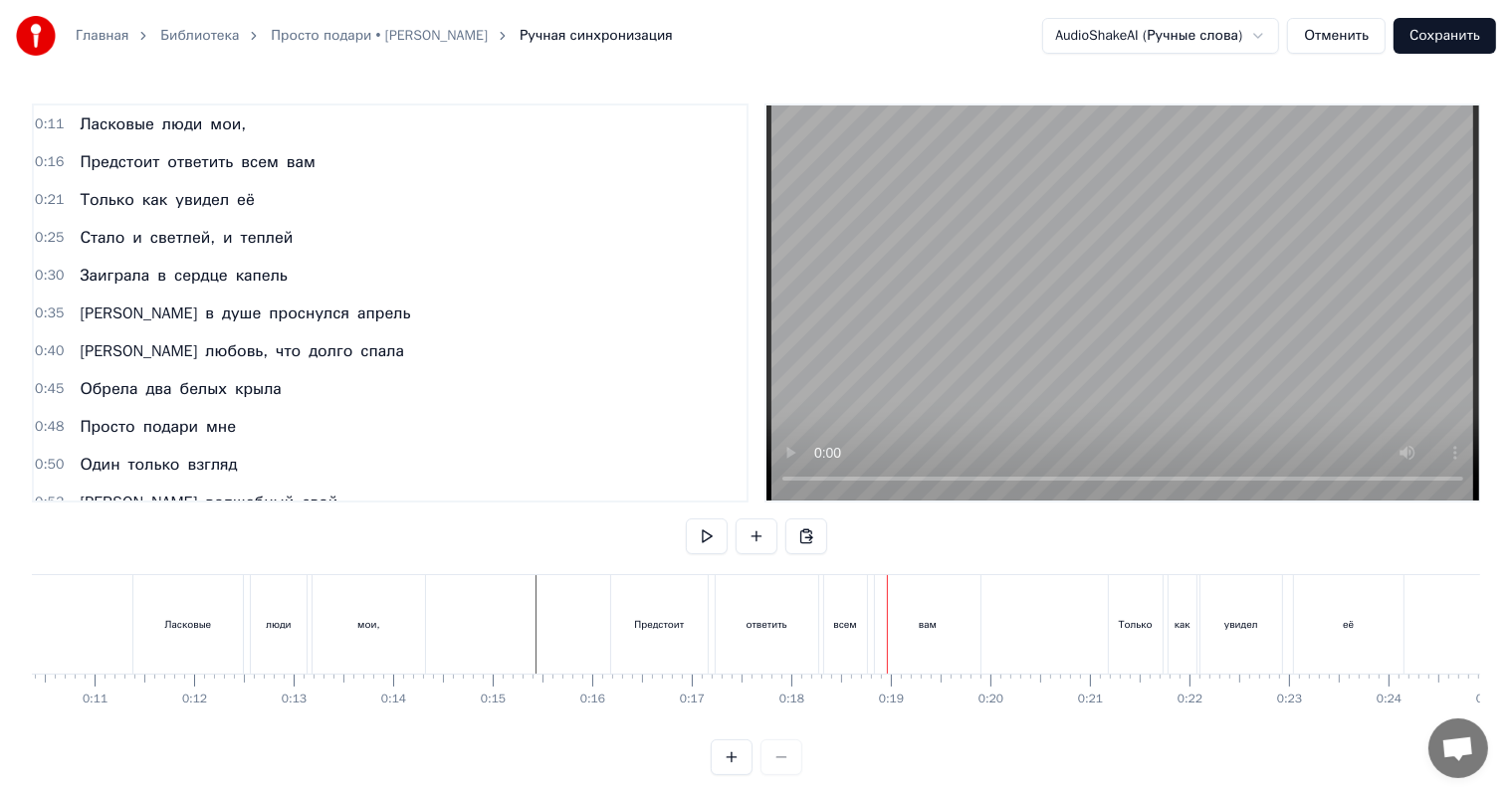 click on "ответить" at bounding box center (766, 624) 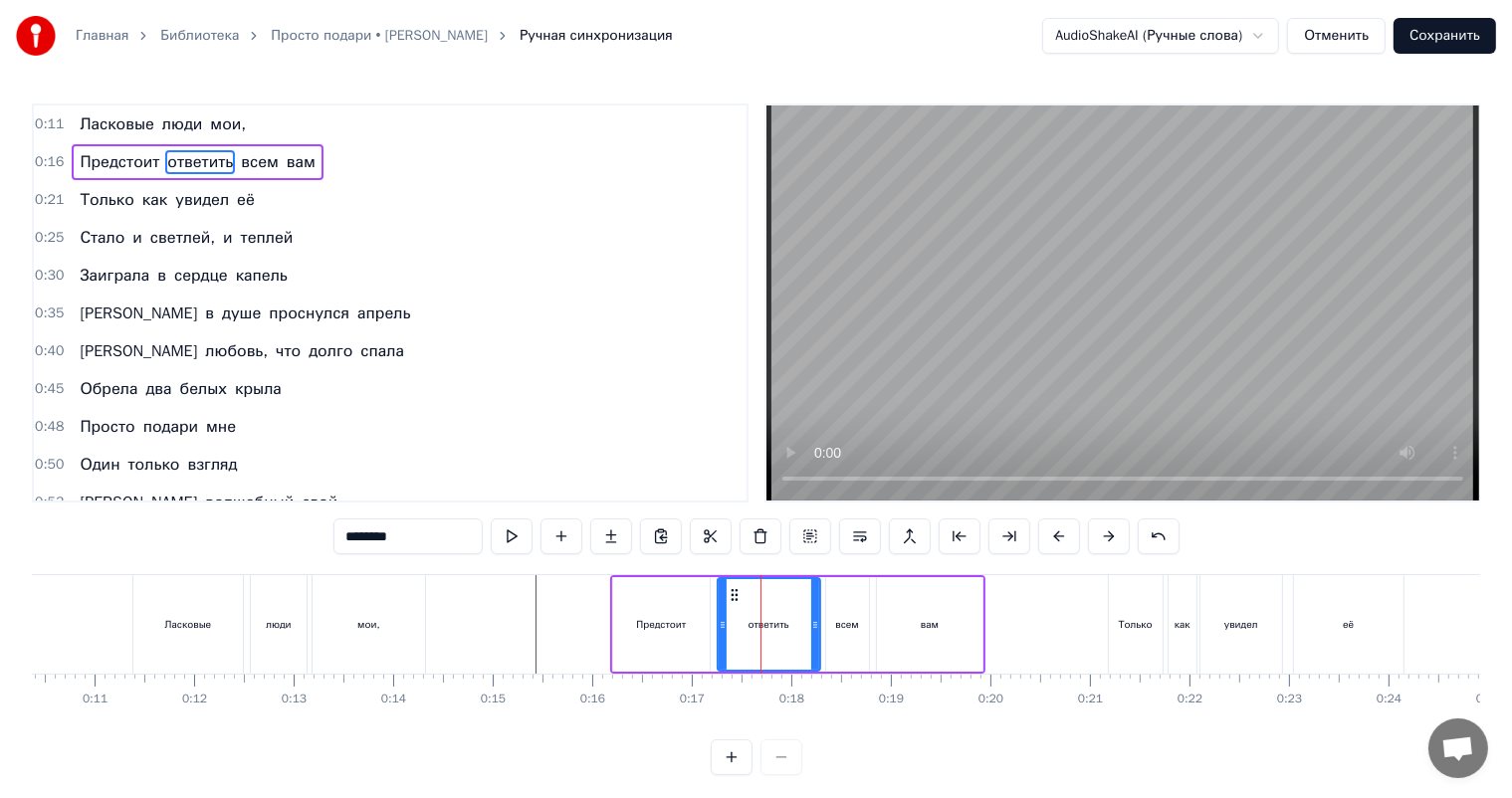click at bounding box center [3384, 624] 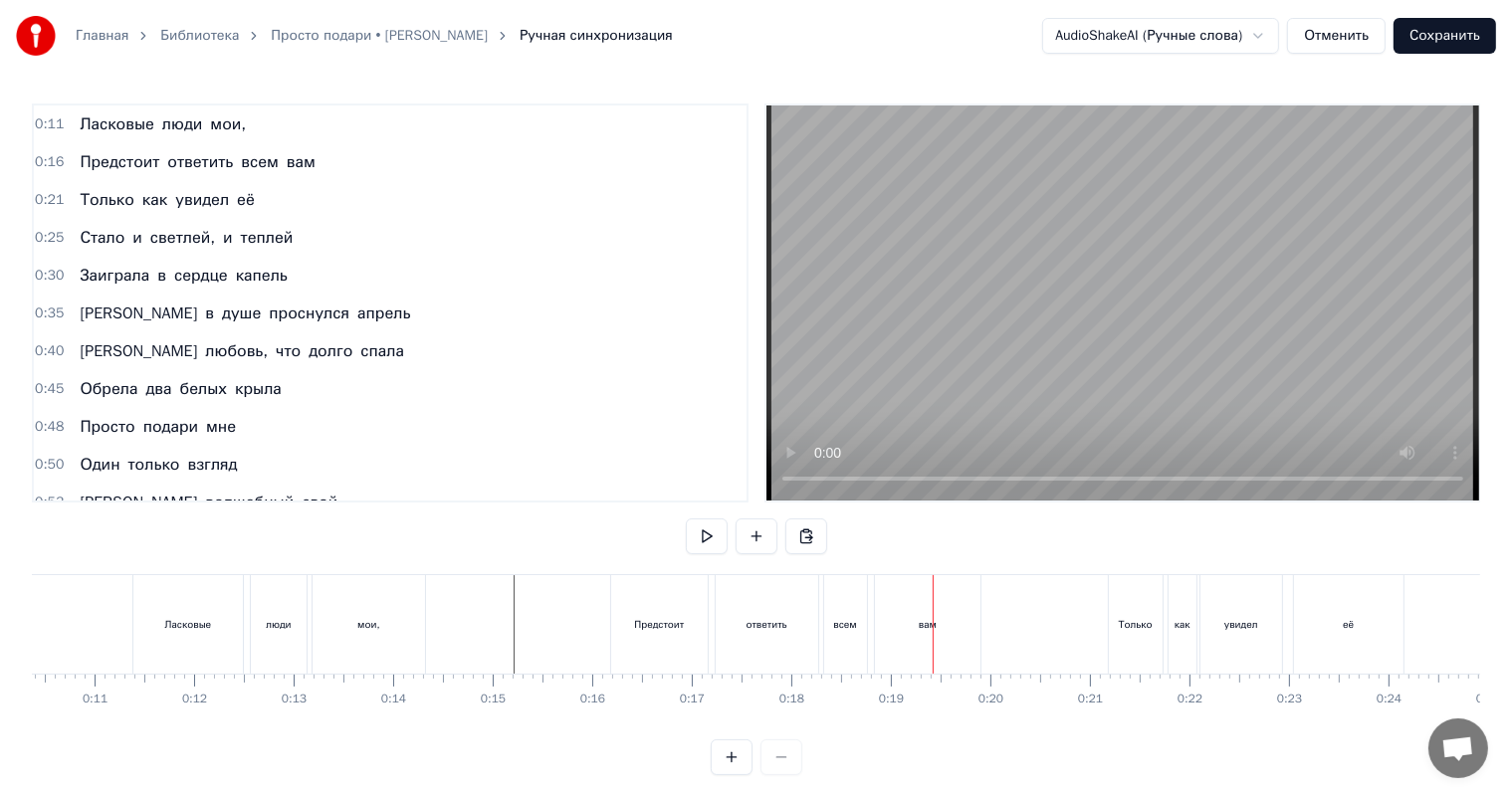 click on "Предстоит" at bounding box center [659, 624] 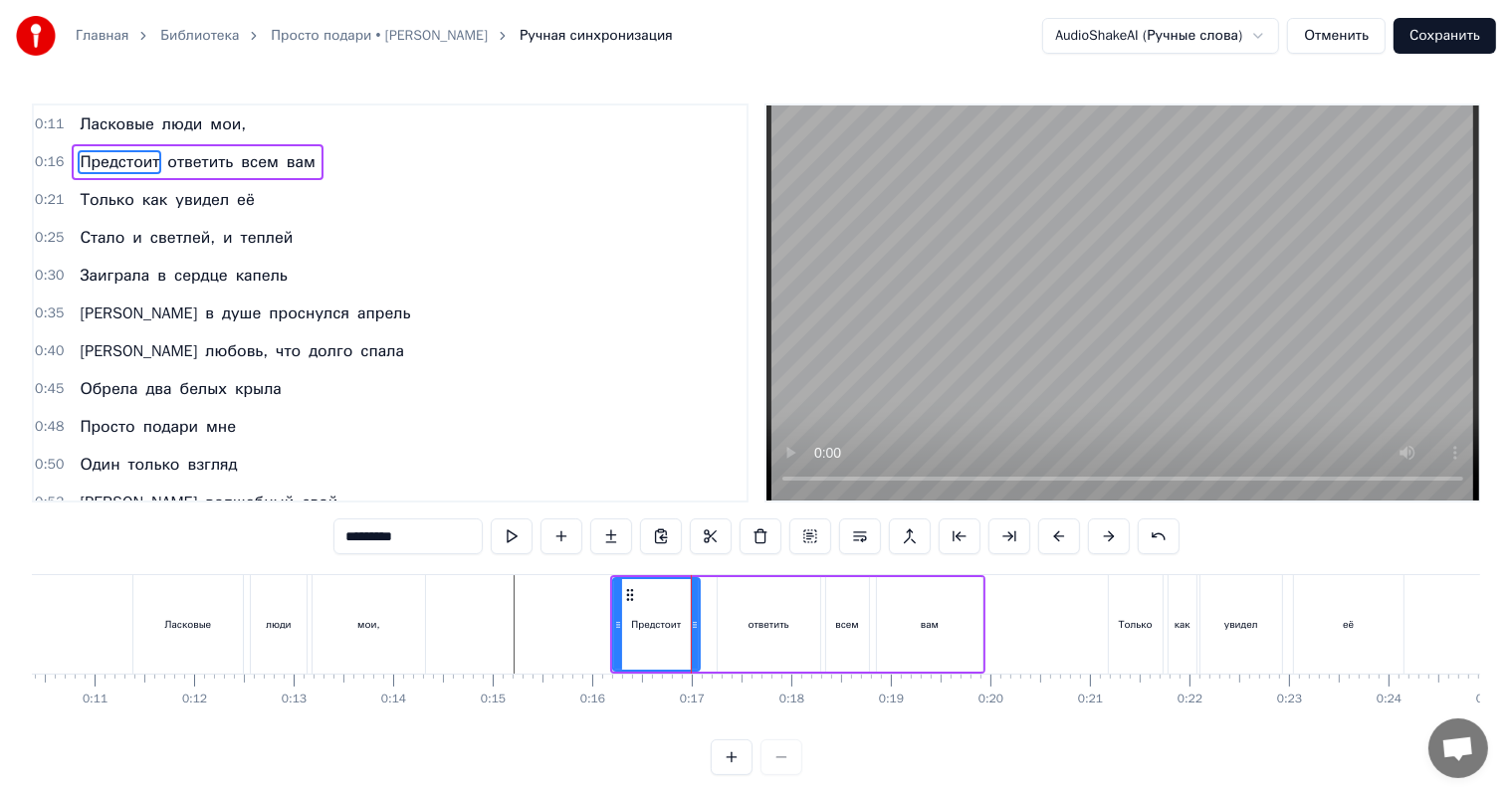 drag, startPoint x: 705, startPoint y: 634, endPoint x: 695, endPoint y: 640, distance: 11.661904 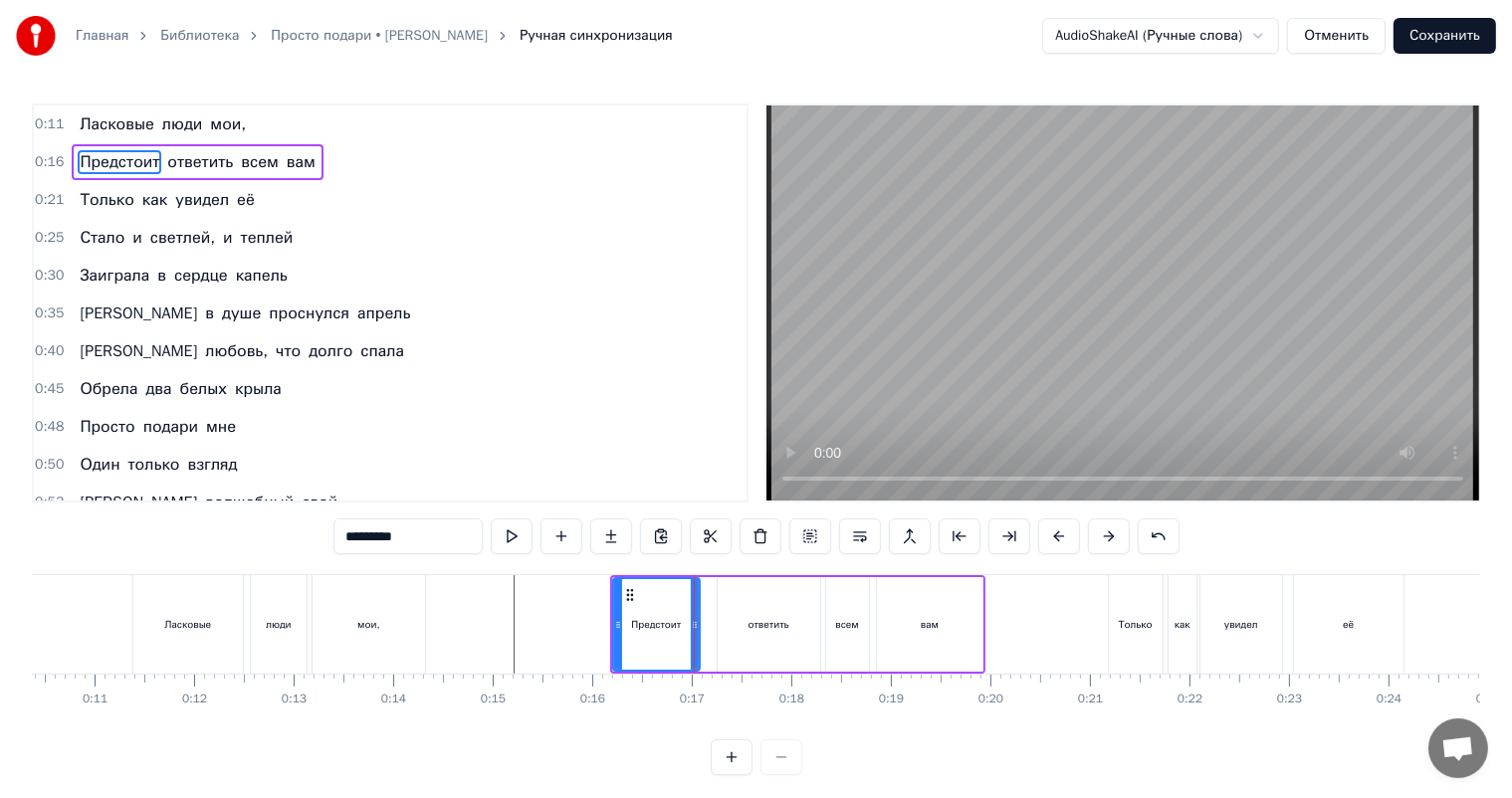 click on "ответить" at bounding box center [768, 624] 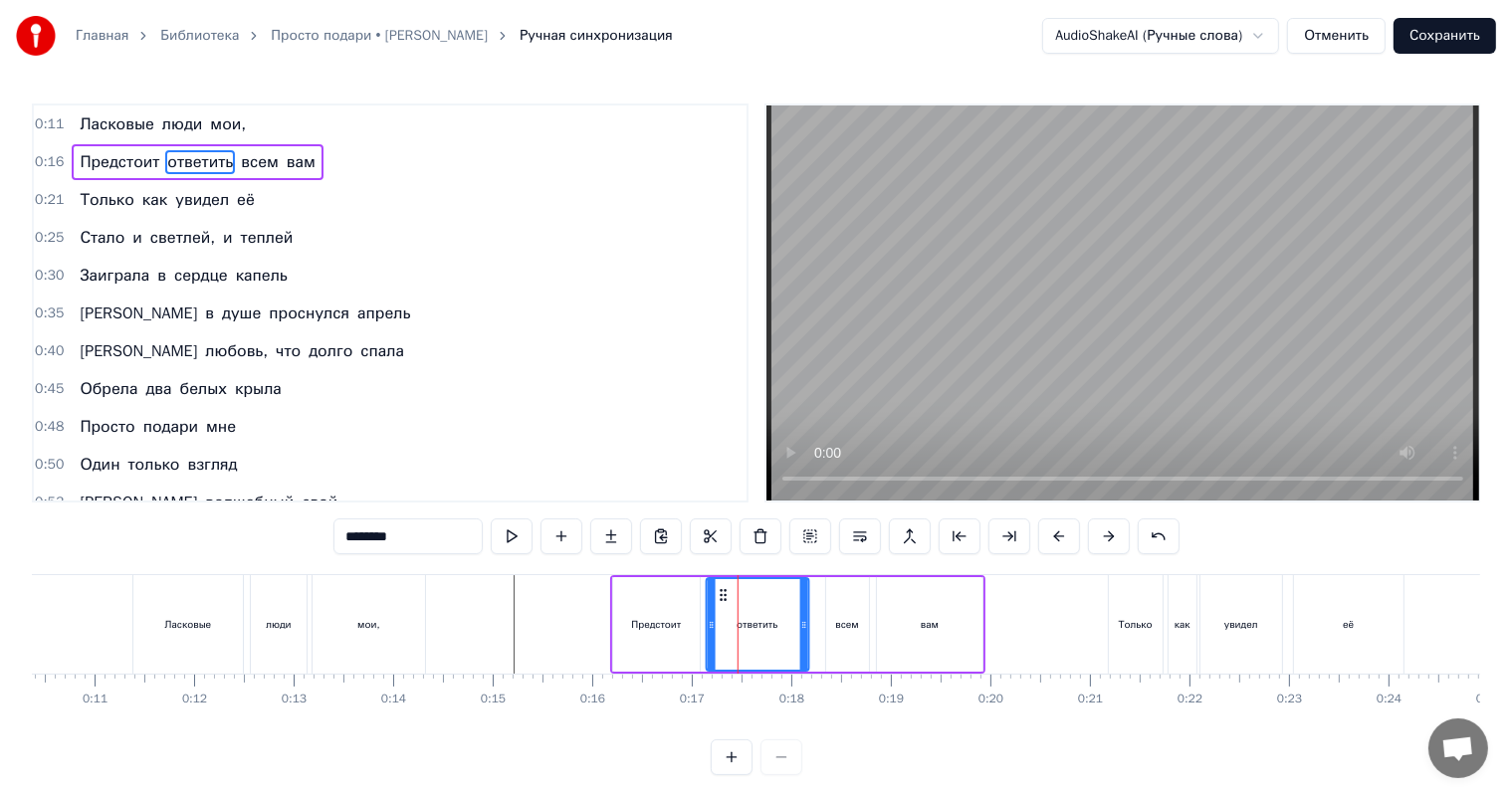 drag, startPoint x: 732, startPoint y: 594, endPoint x: 721, endPoint y: 596, distance: 11.18034 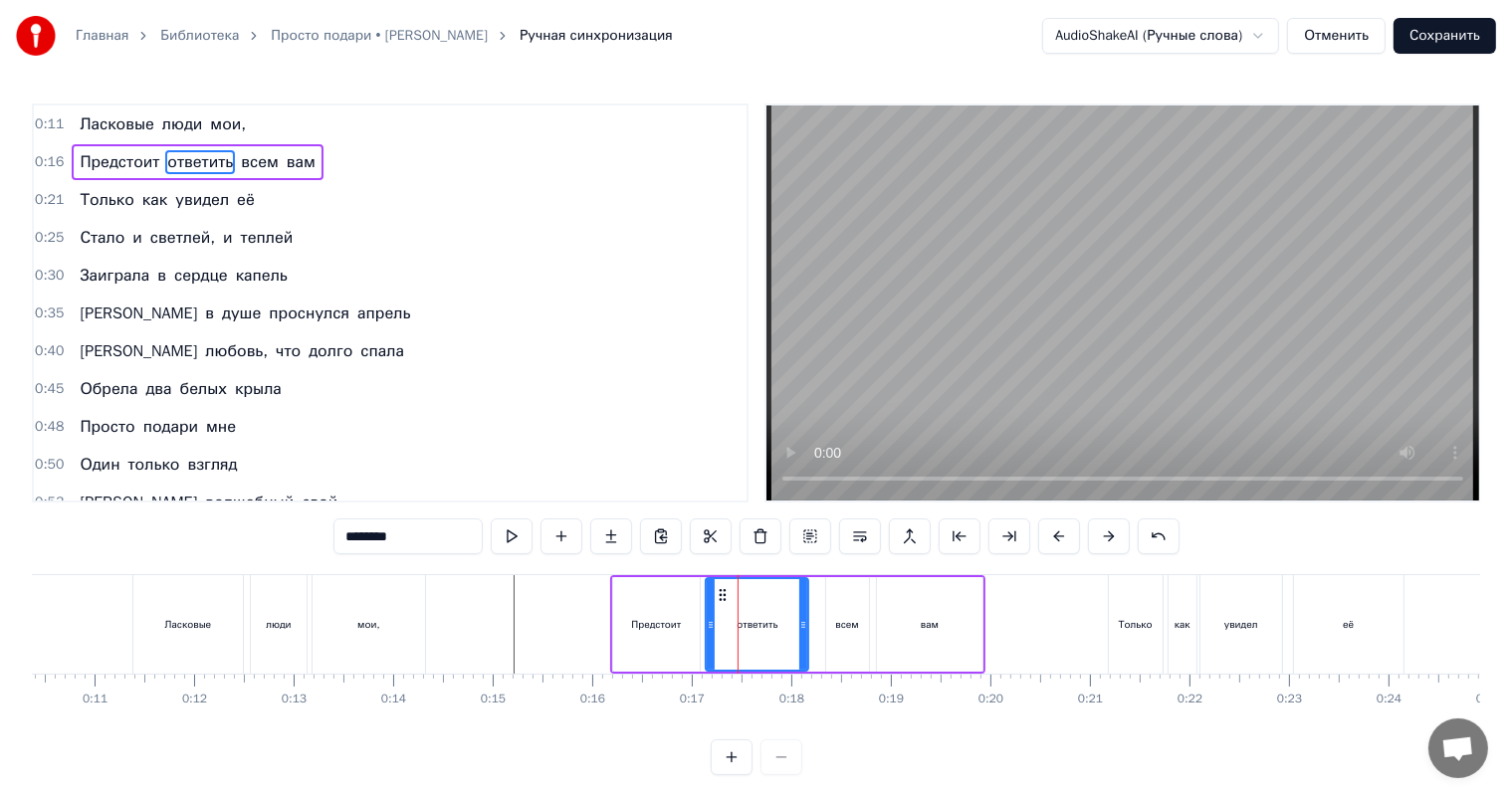 click on "0:16 Предстоит ответить всем вам" at bounding box center [390, 162] 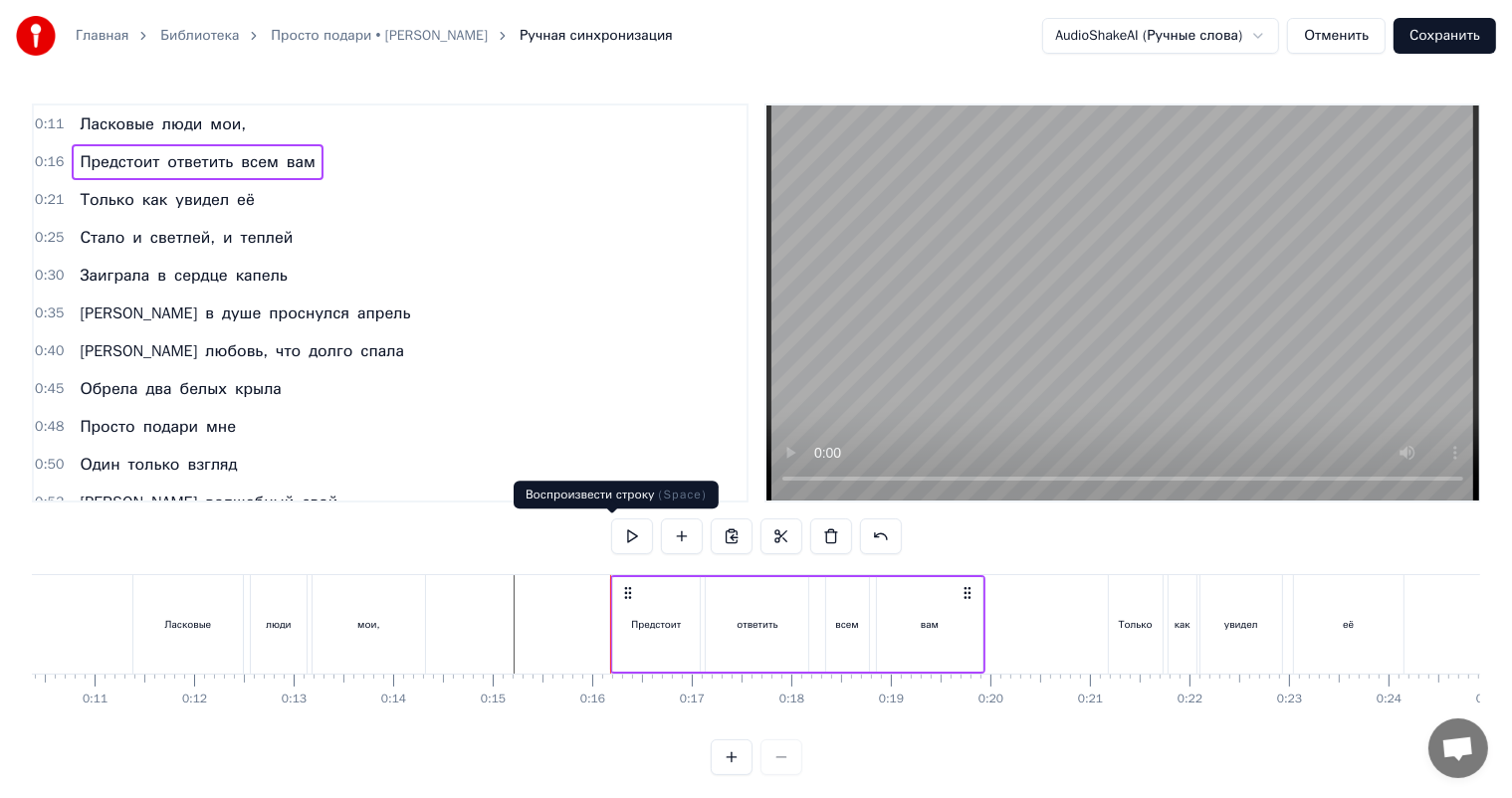 click at bounding box center (632, 536) 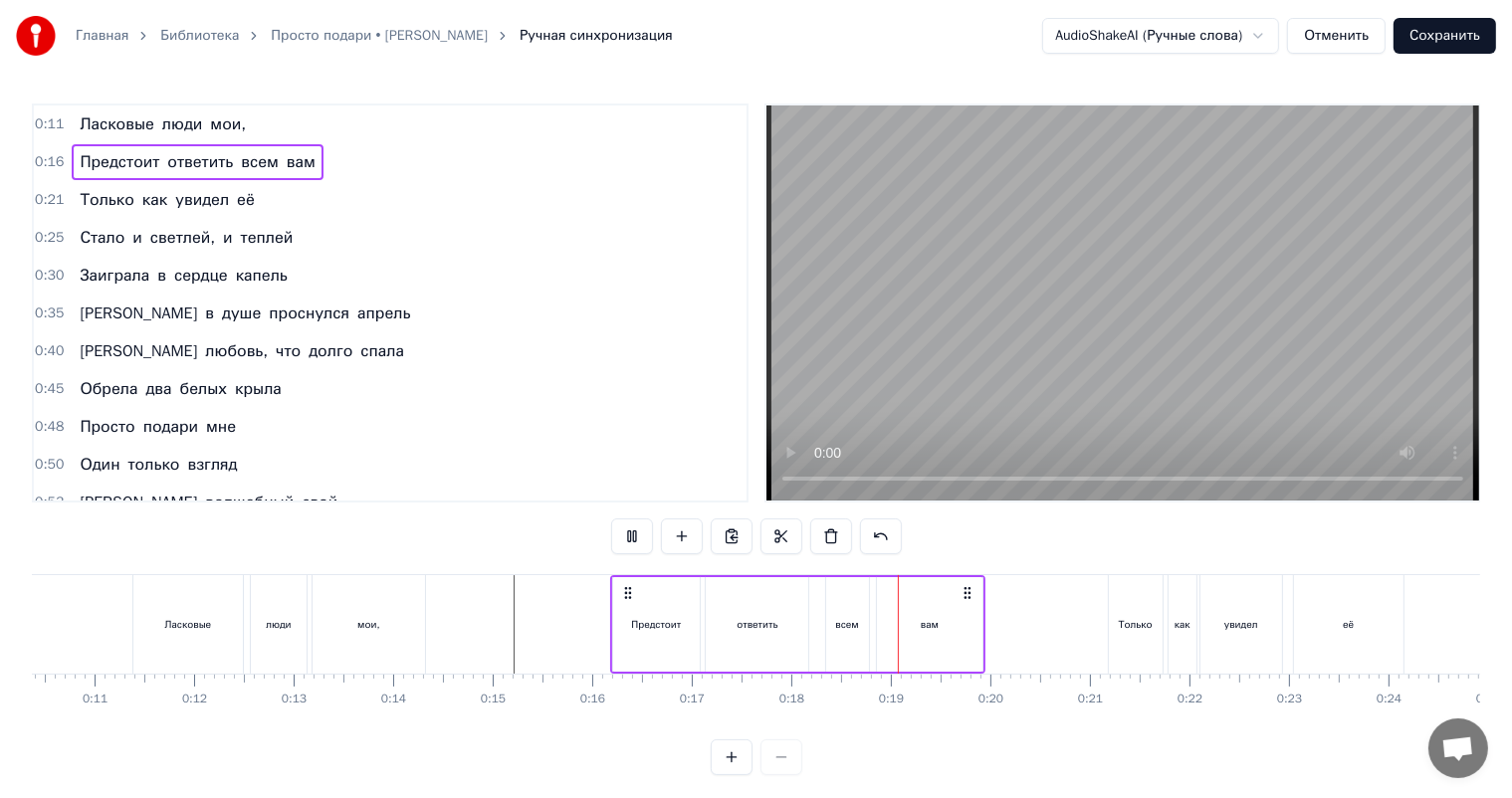 click at bounding box center [632, 536] 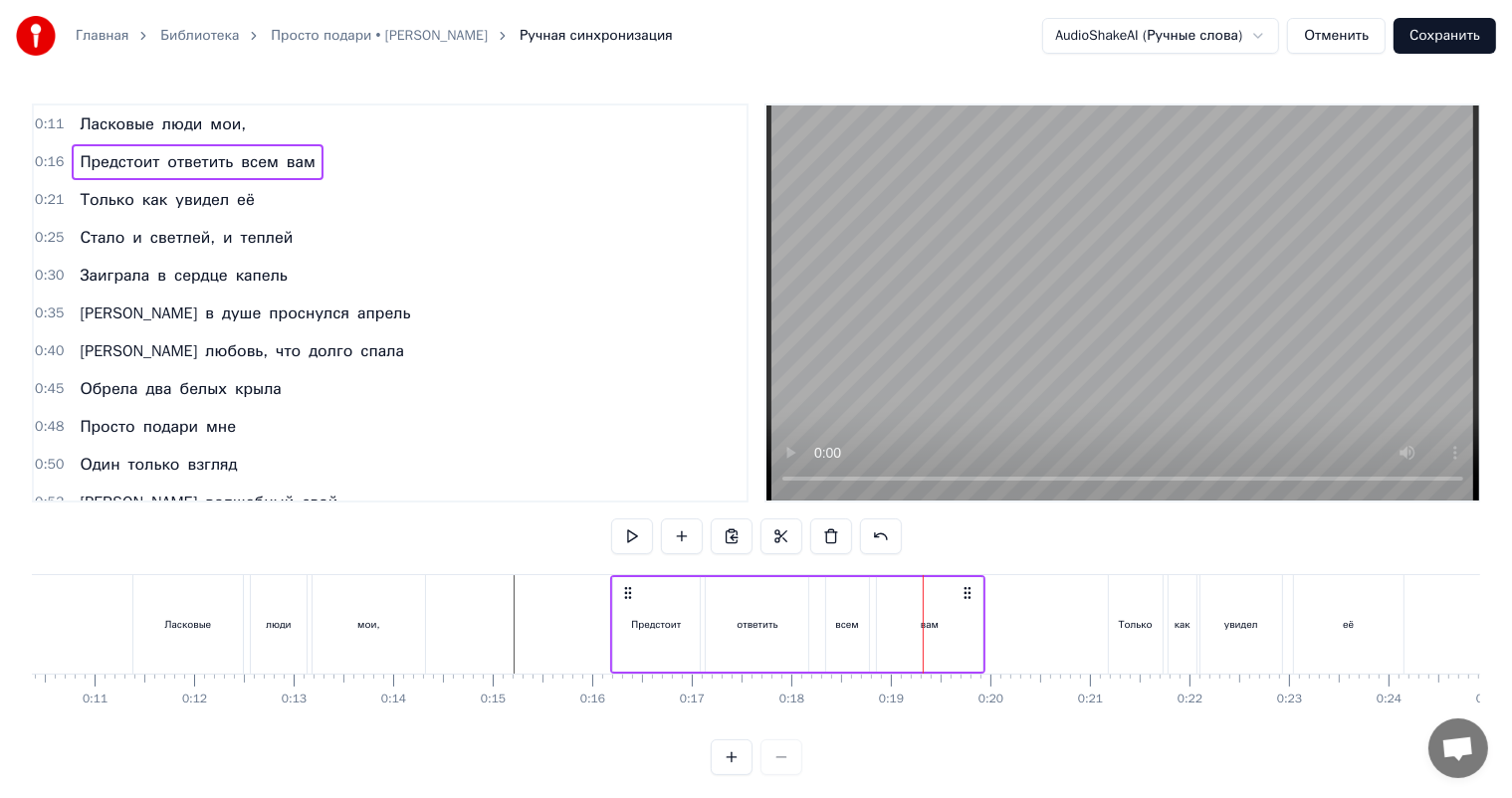 click on "всем" at bounding box center (846, 624) 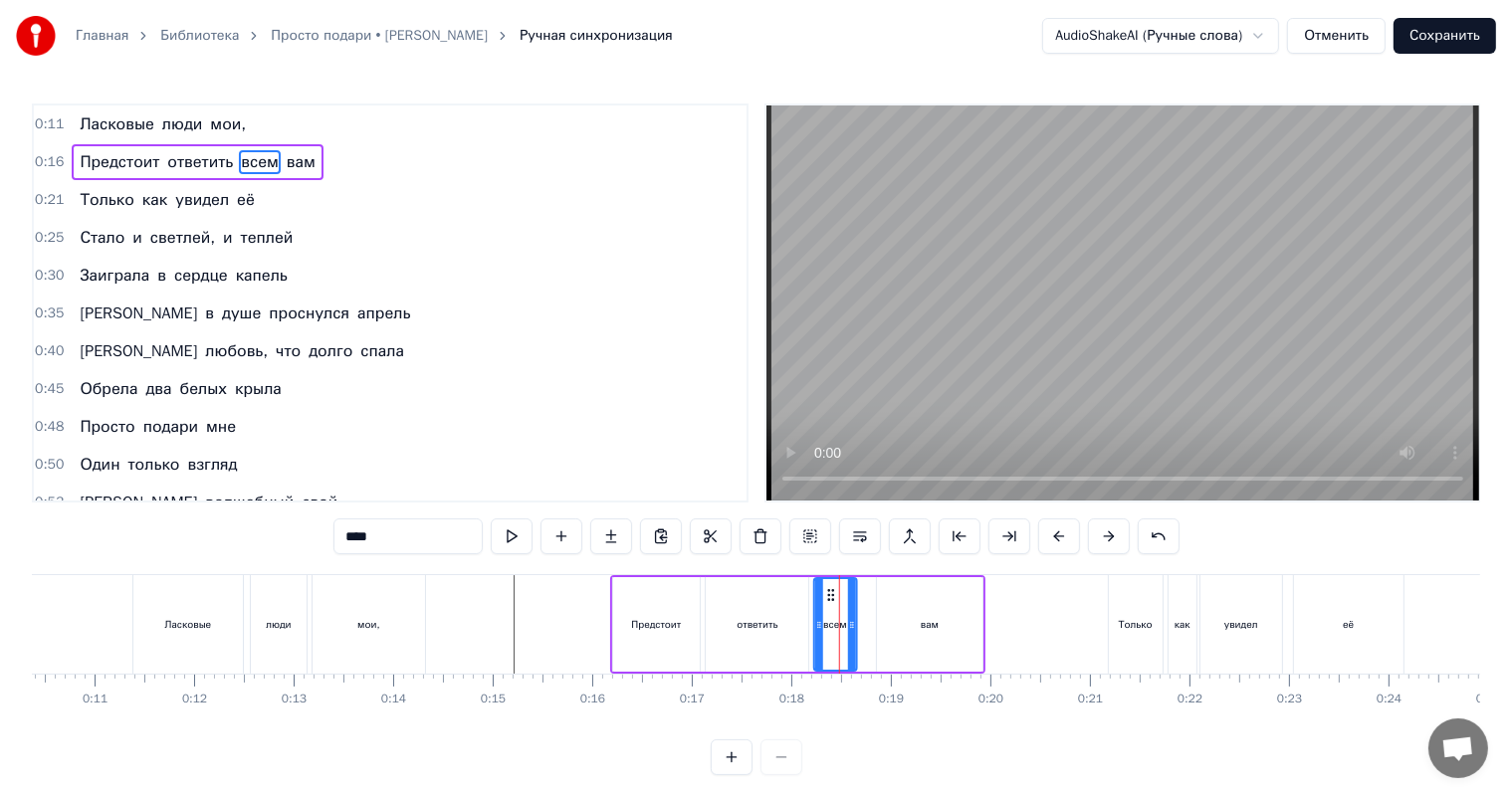 drag, startPoint x: 839, startPoint y: 589, endPoint x: 827, endPoint y: 593, distance: 12.649111 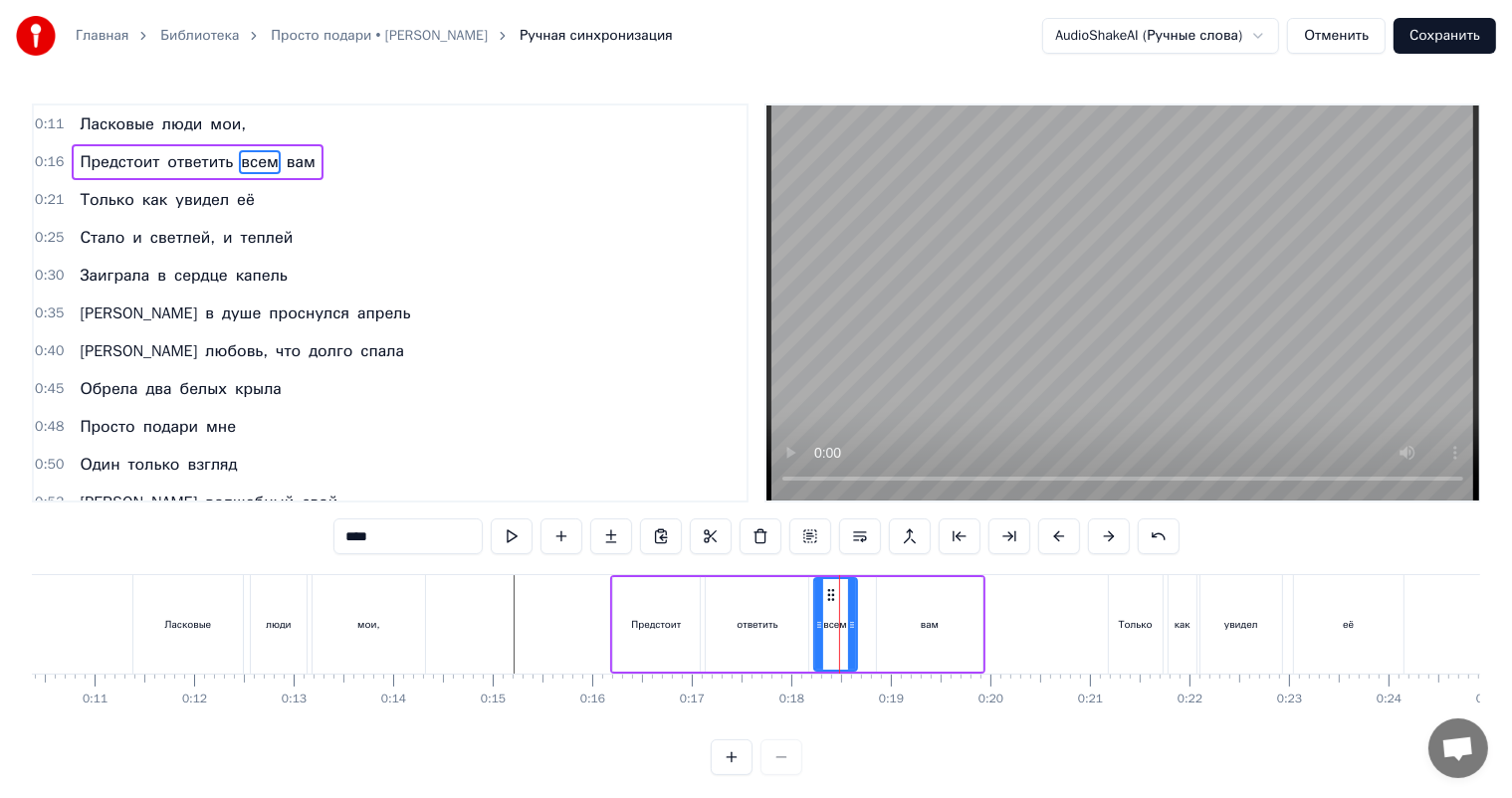 click on "вам" at bounding box center (930, 624) 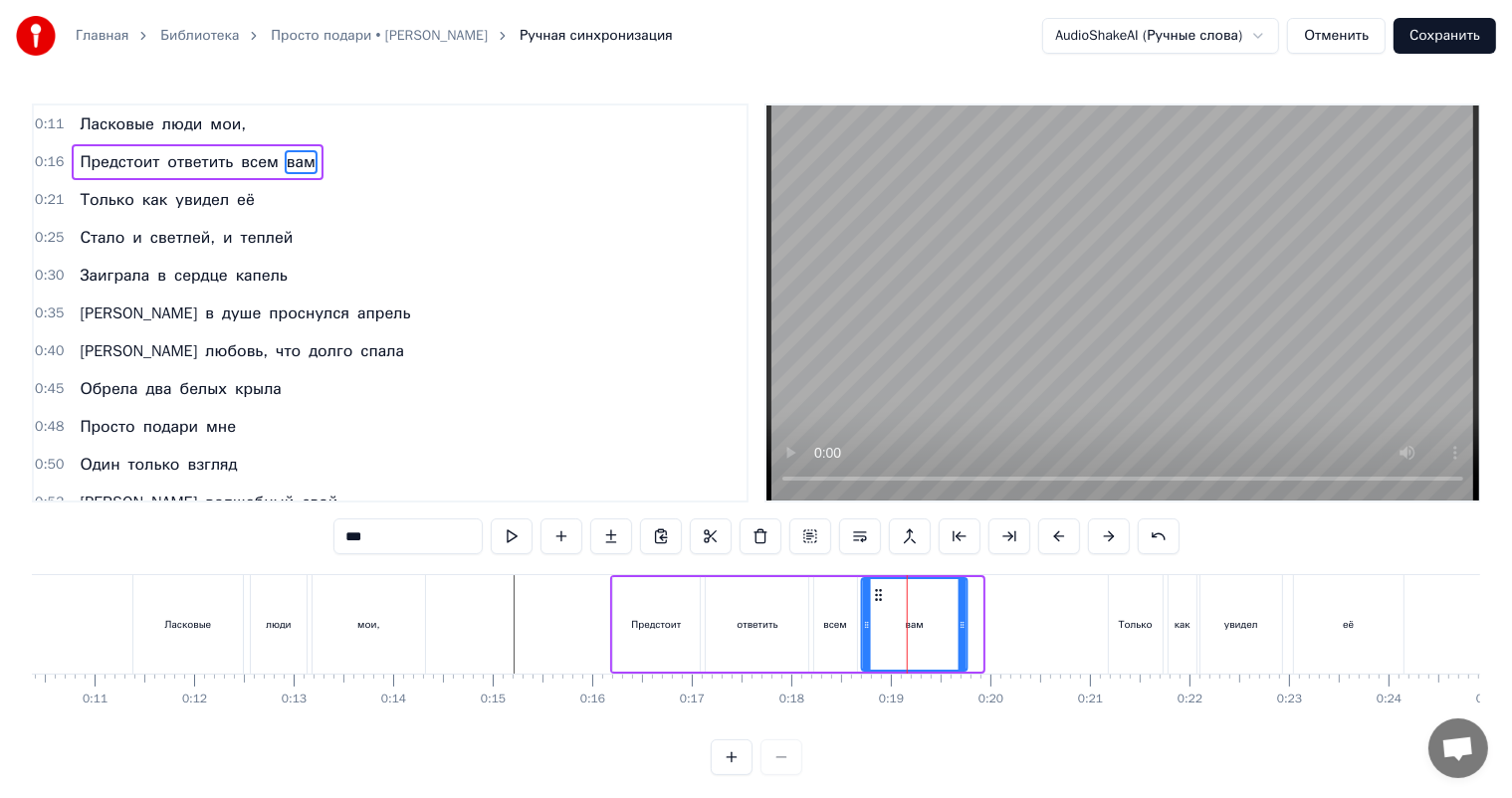 drag, startPoint x: 896, startPoint y: 590, endPoint x: 881, endPoint y: 595, distance: 15.811388 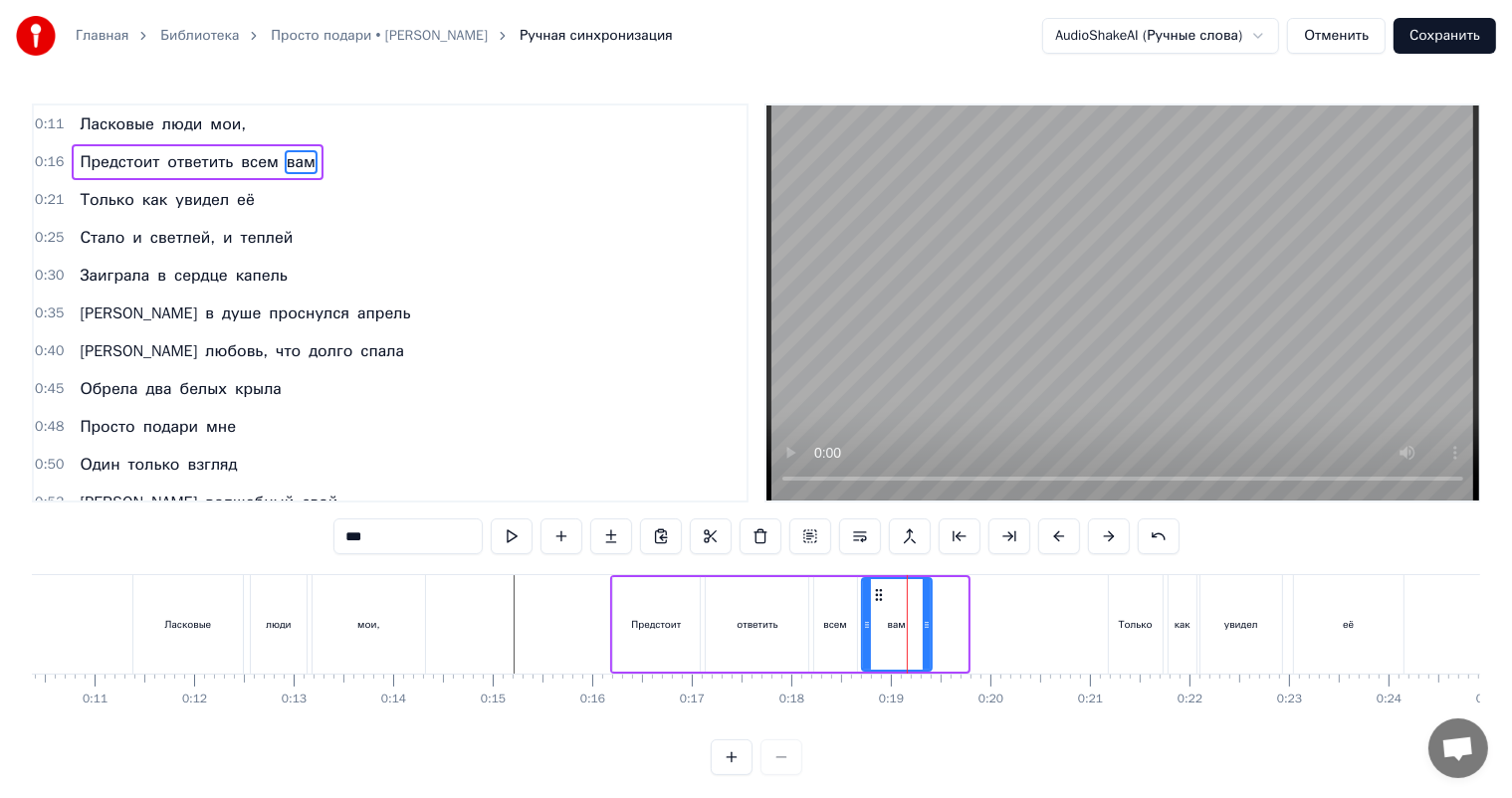 drag, startPoint x: 964, startPoint y: 626, endPoint x: 928, endPoint y: 632, distance: 36.496575 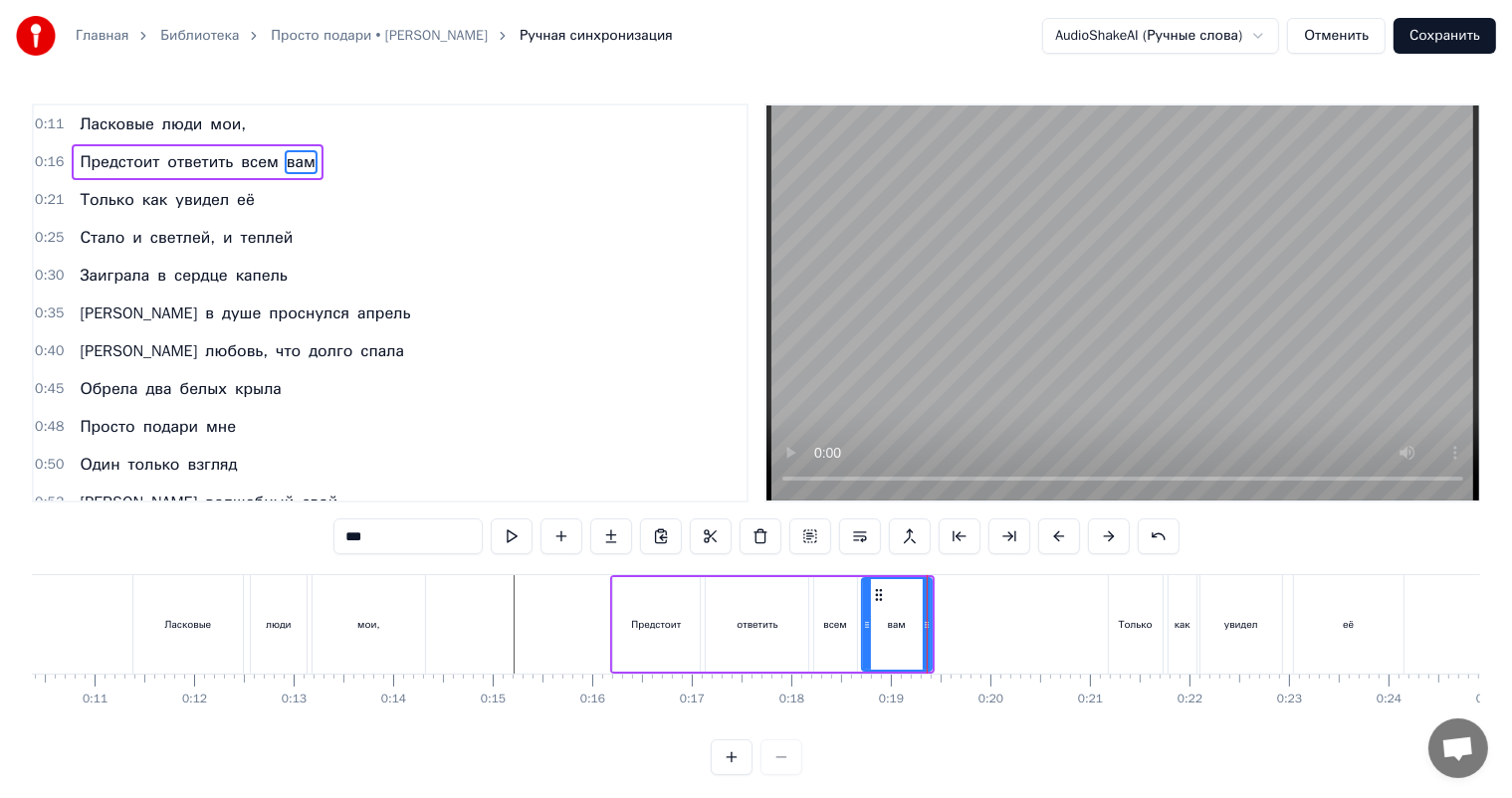 click on "0:16 Предстоит ответить всем вам" at bounding box center (390, 162) 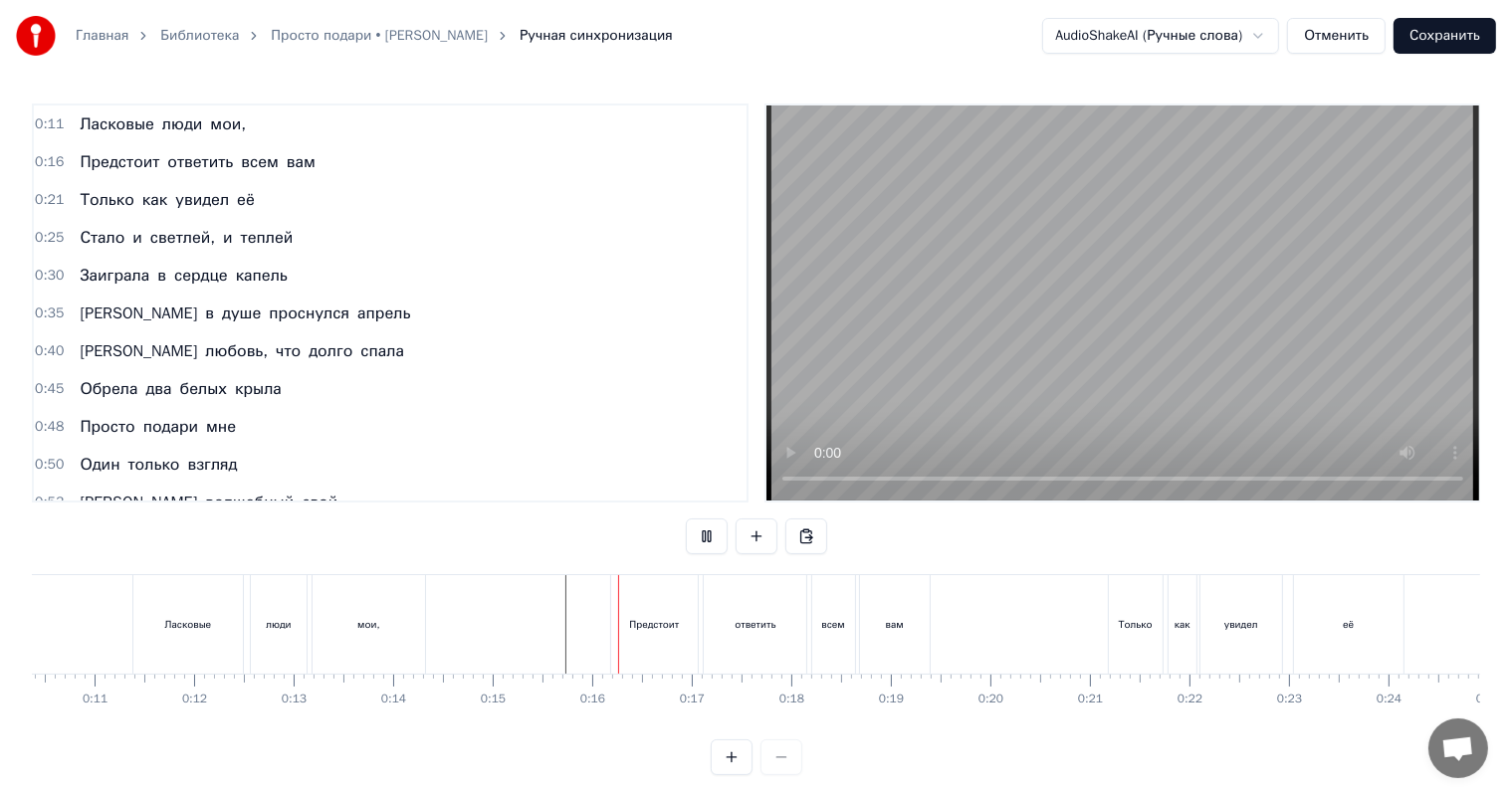 click at bounding box center [3384, 624] 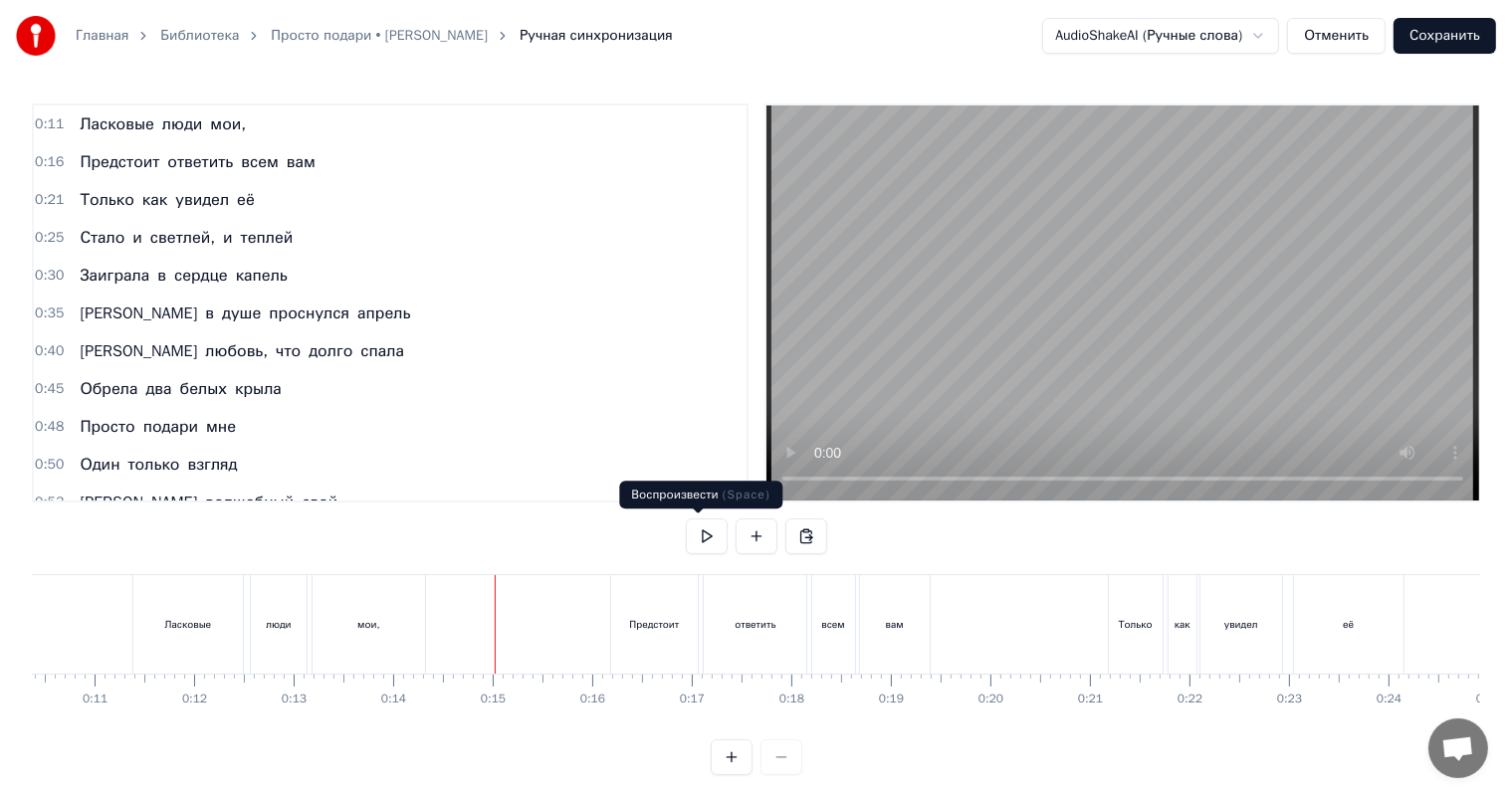 click at bounding box center [707, 536] 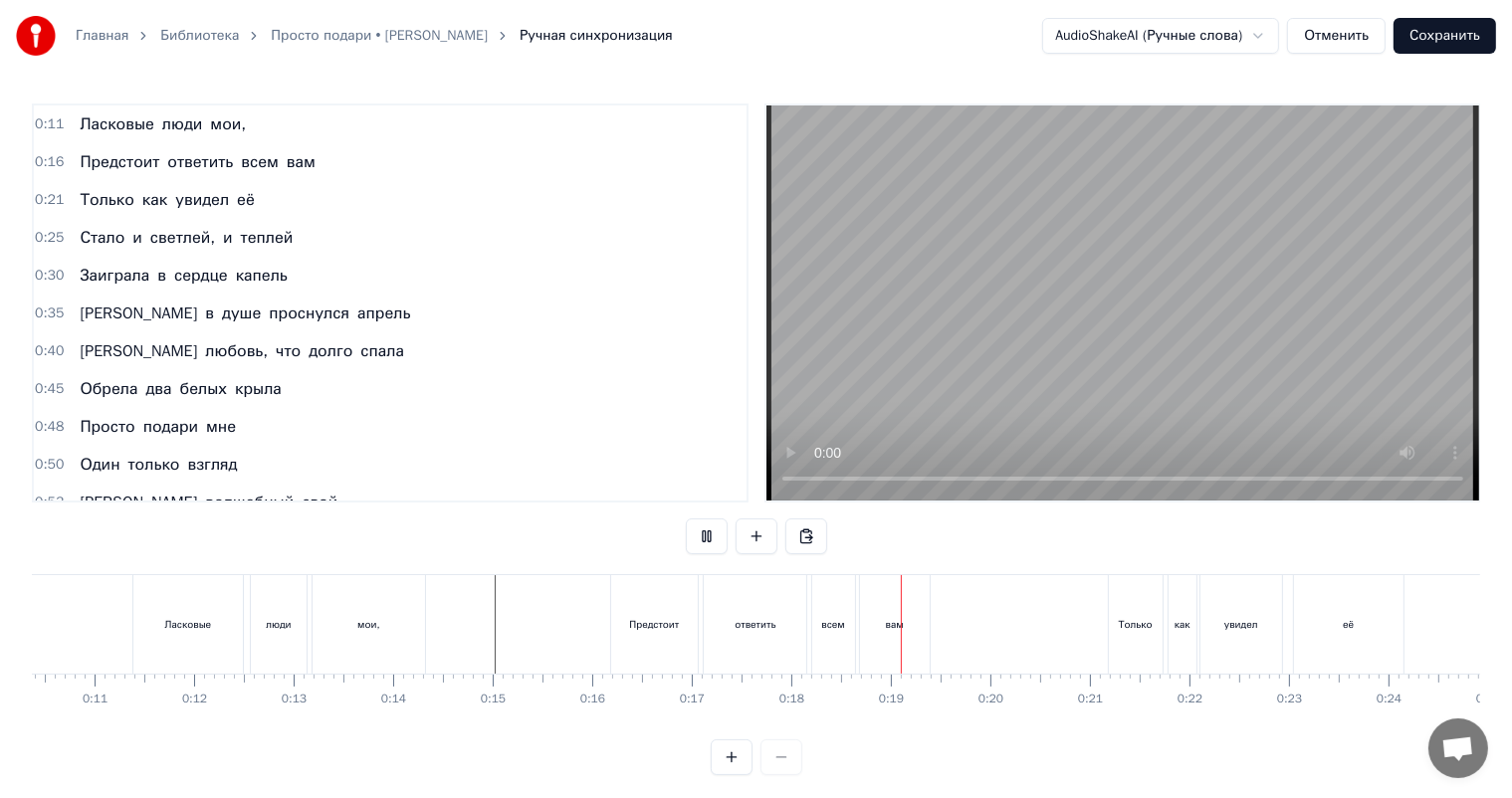 click at bounding box center [707, 536] 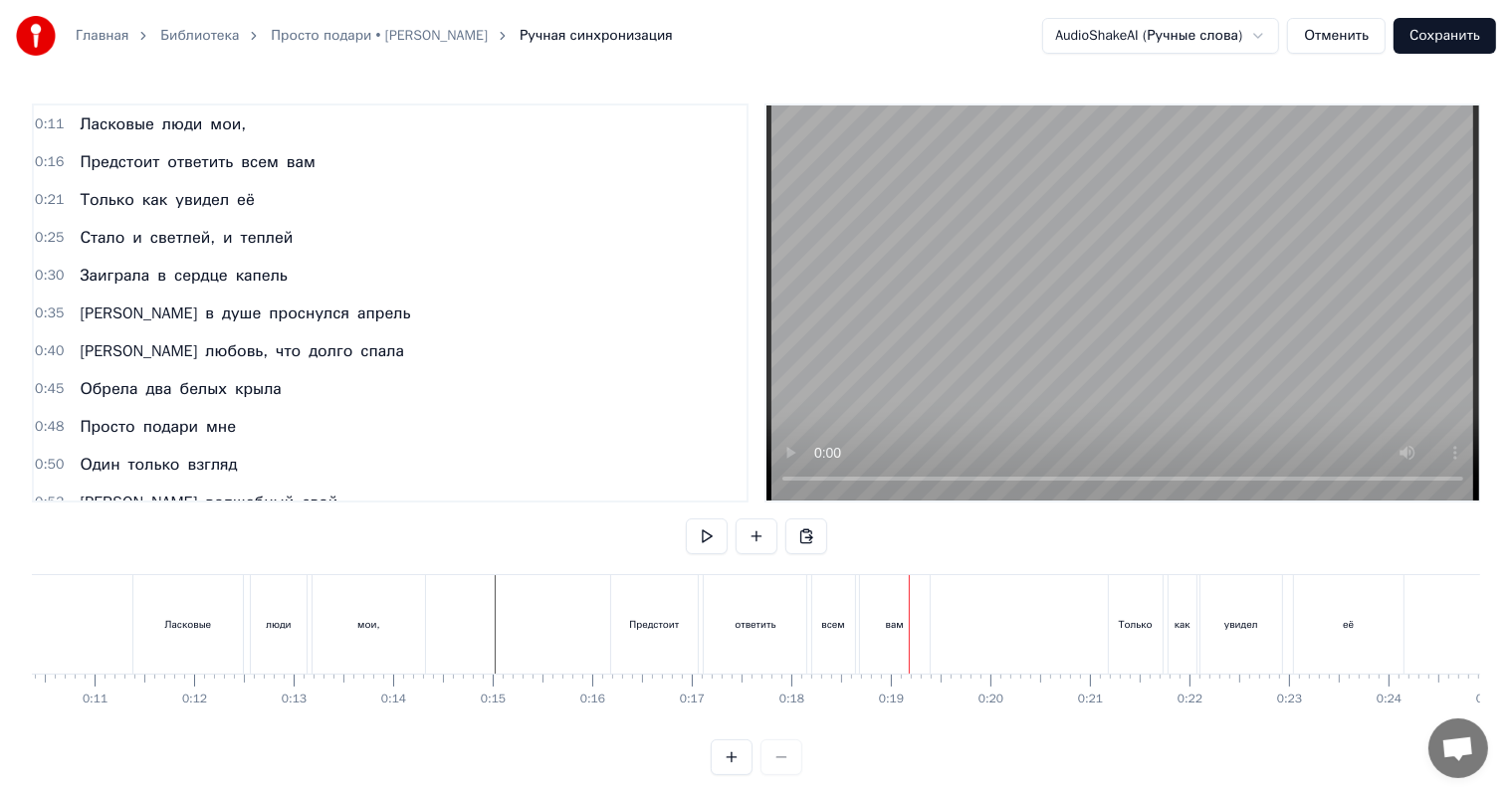click on "ответить" at bounding box center (755, 624) 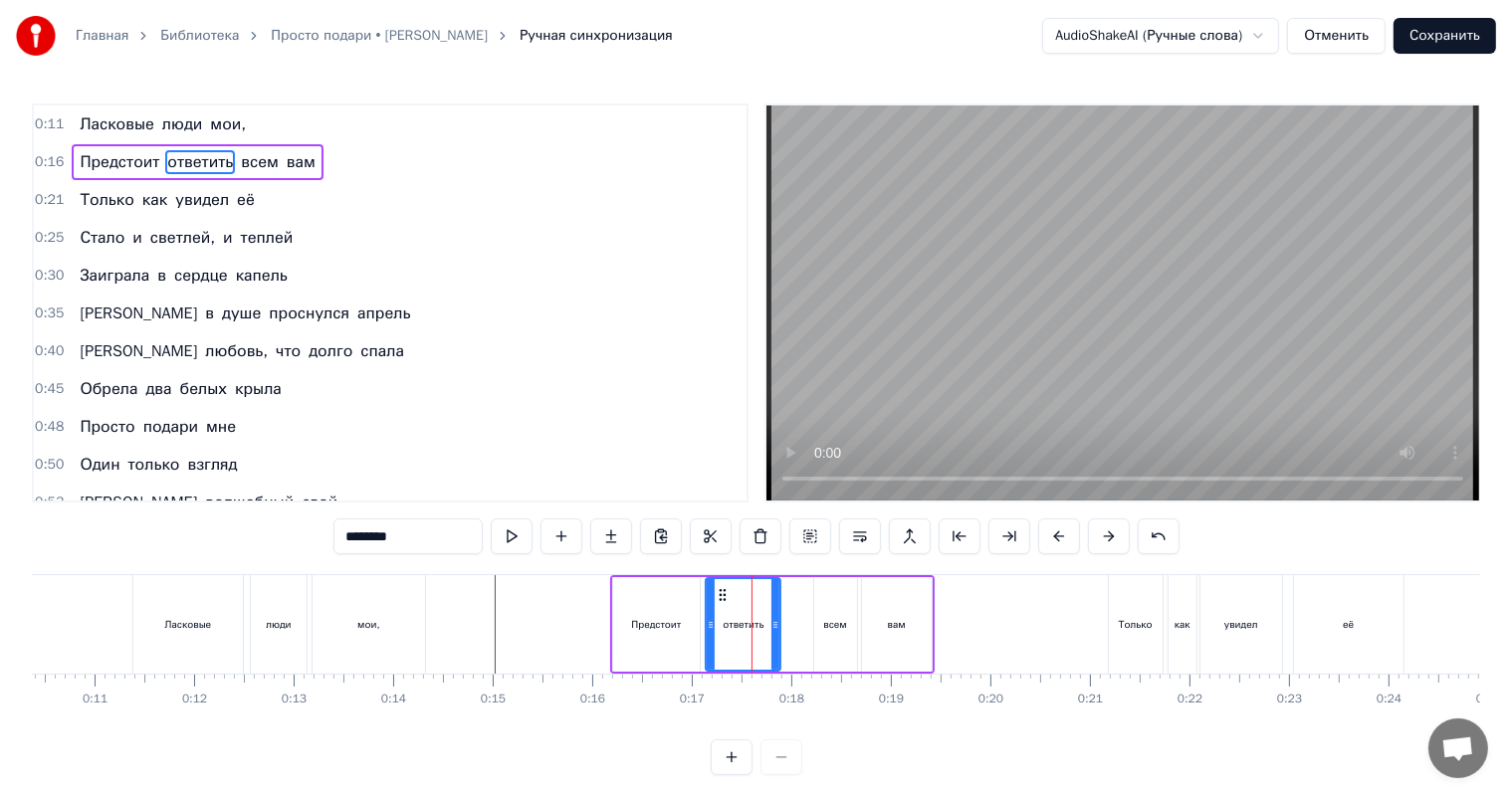 drag, startPoint x: 804, startPoint y: 627, endPoint x: 776, endPoint y: 634, distance: 28.86174 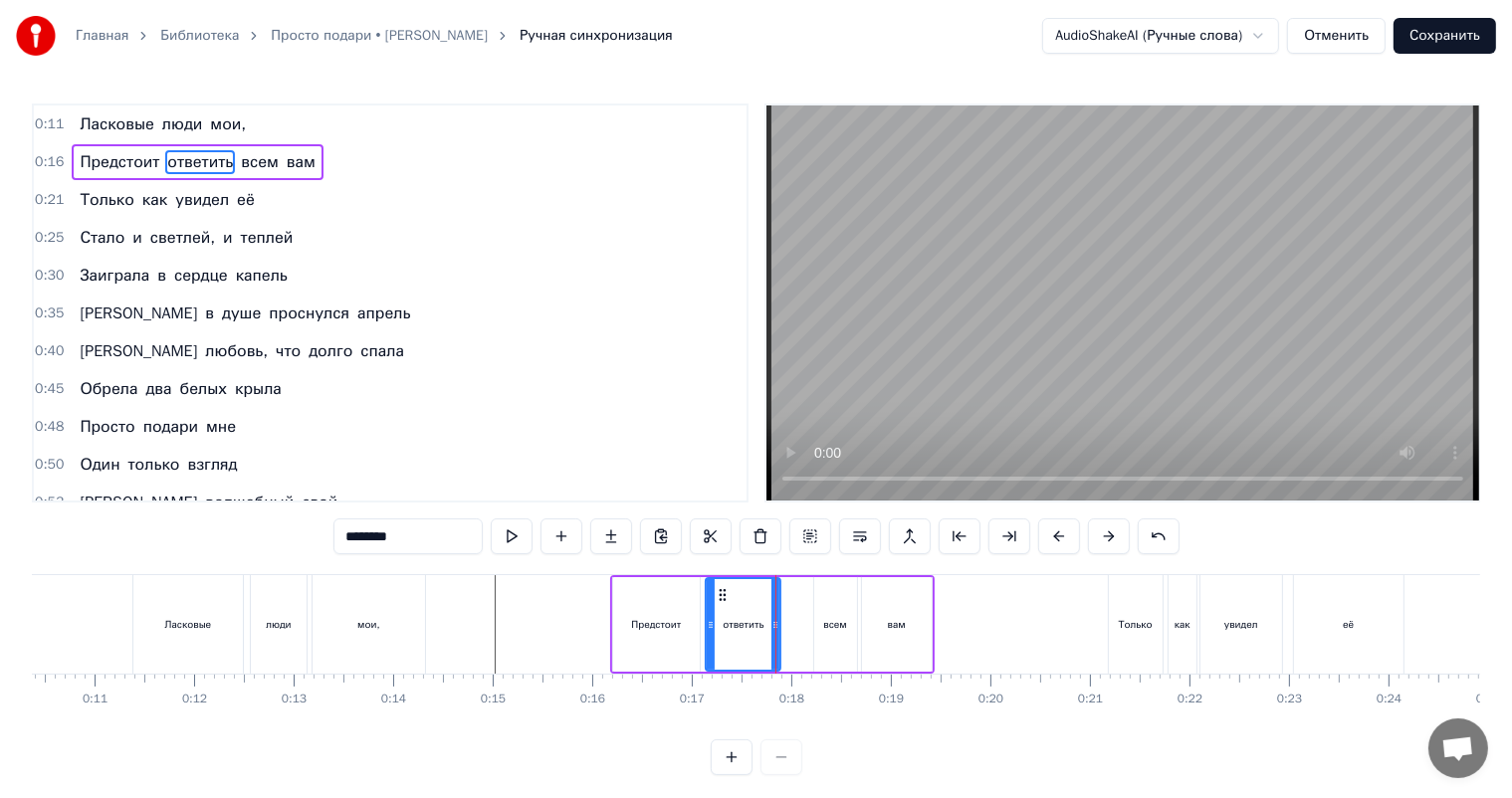 click on "всем" at bounding box center (834, 624) 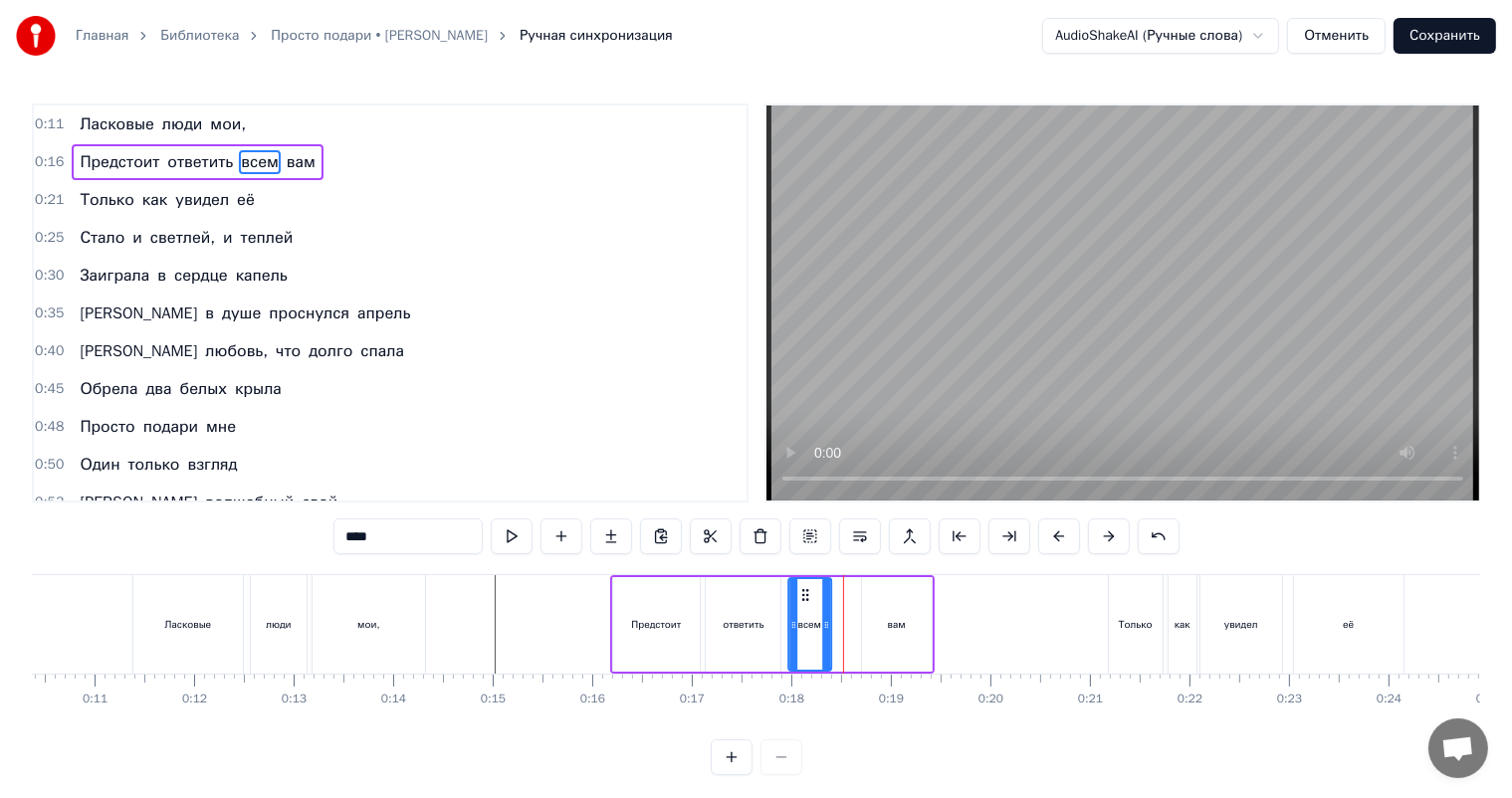 drag, startPoint x: 829, startPoint y: 596, endPoint x: 804, endPoint y: 602, distance: 25.70992 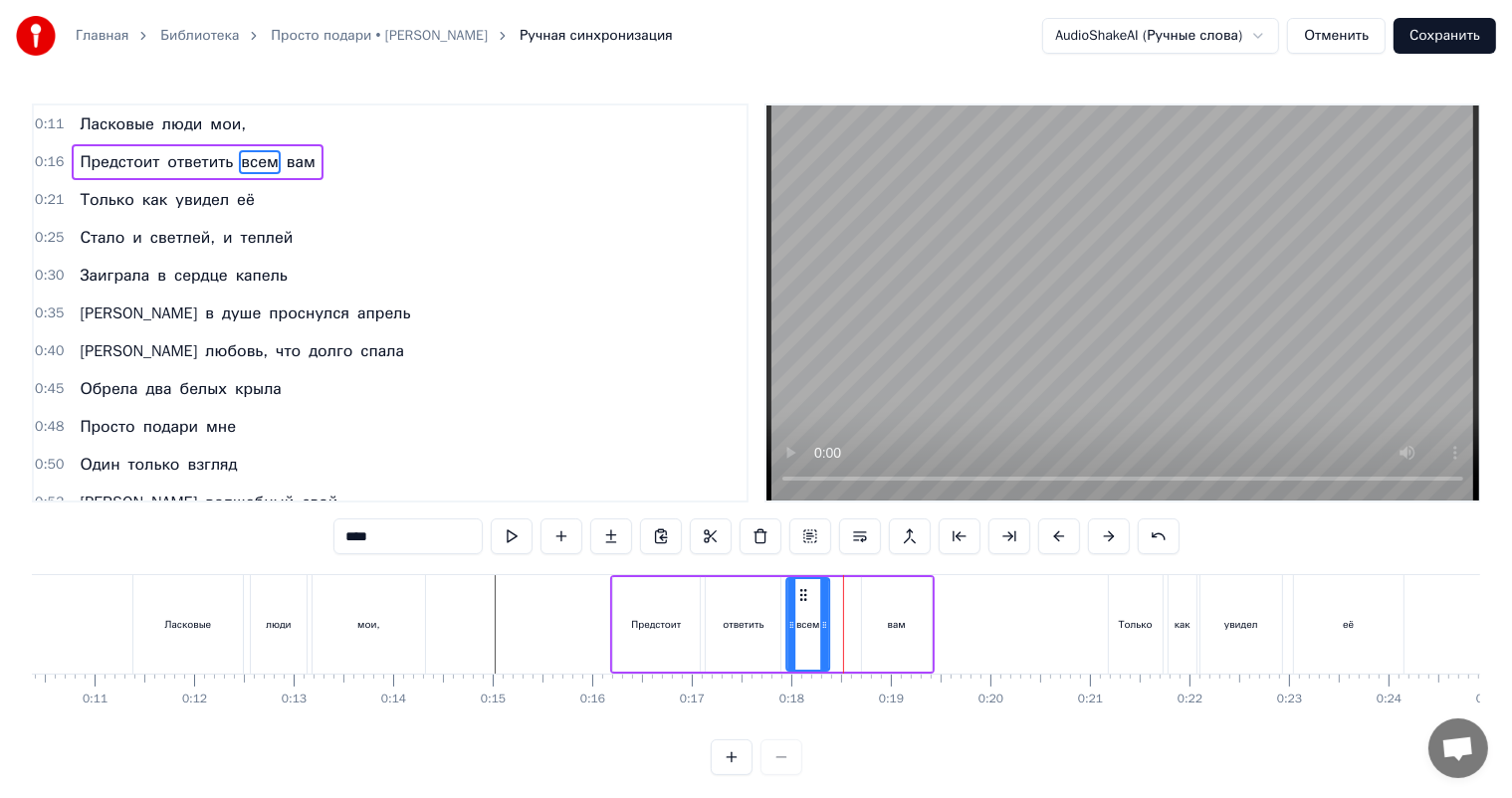 click 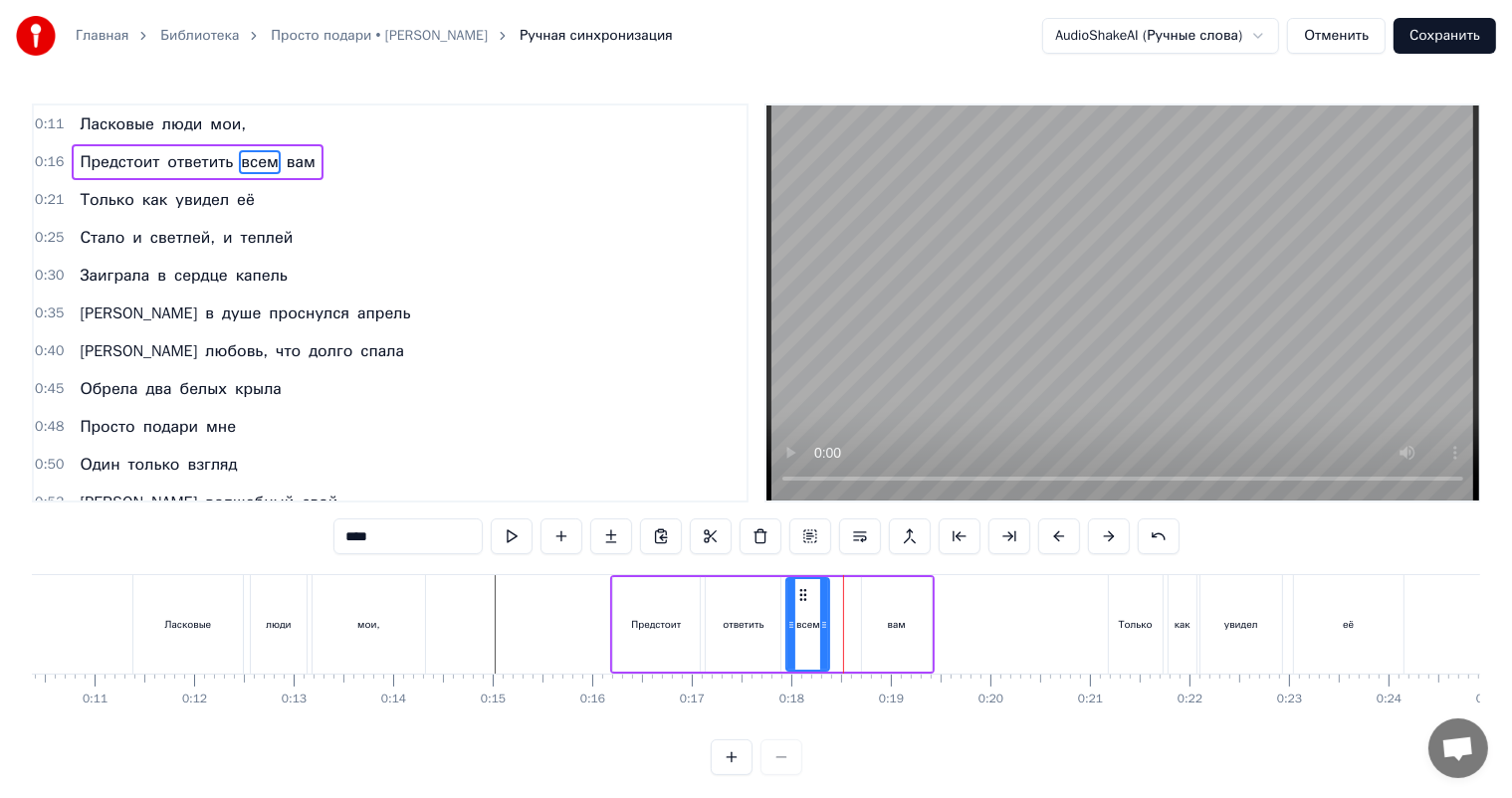 click on "вам" at bounding box center [897, 624] 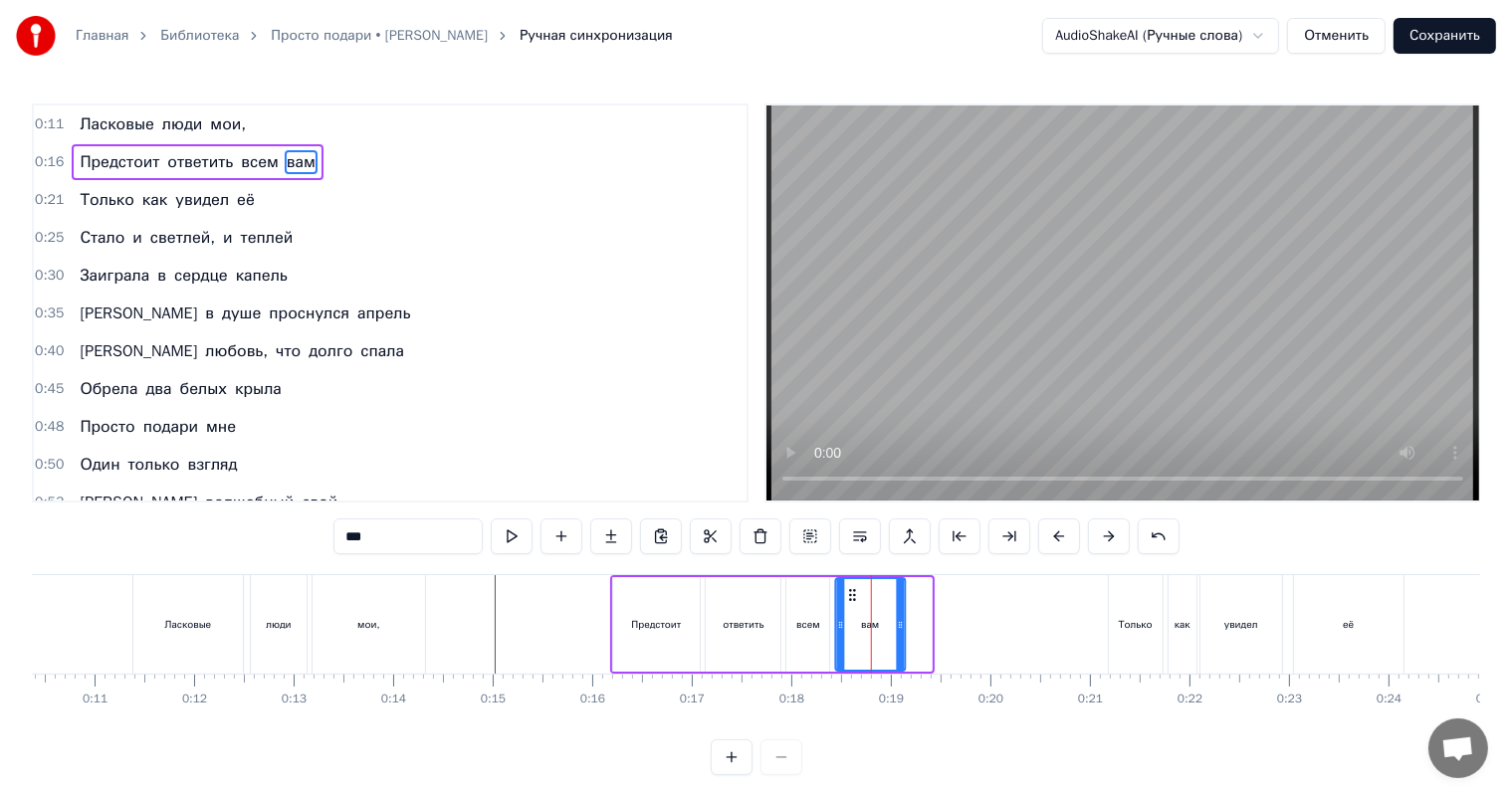 drag, startPoint x: 872, startPoint y: 589, endPoint x: 846, endPoint y: 597, distance: 27.202941 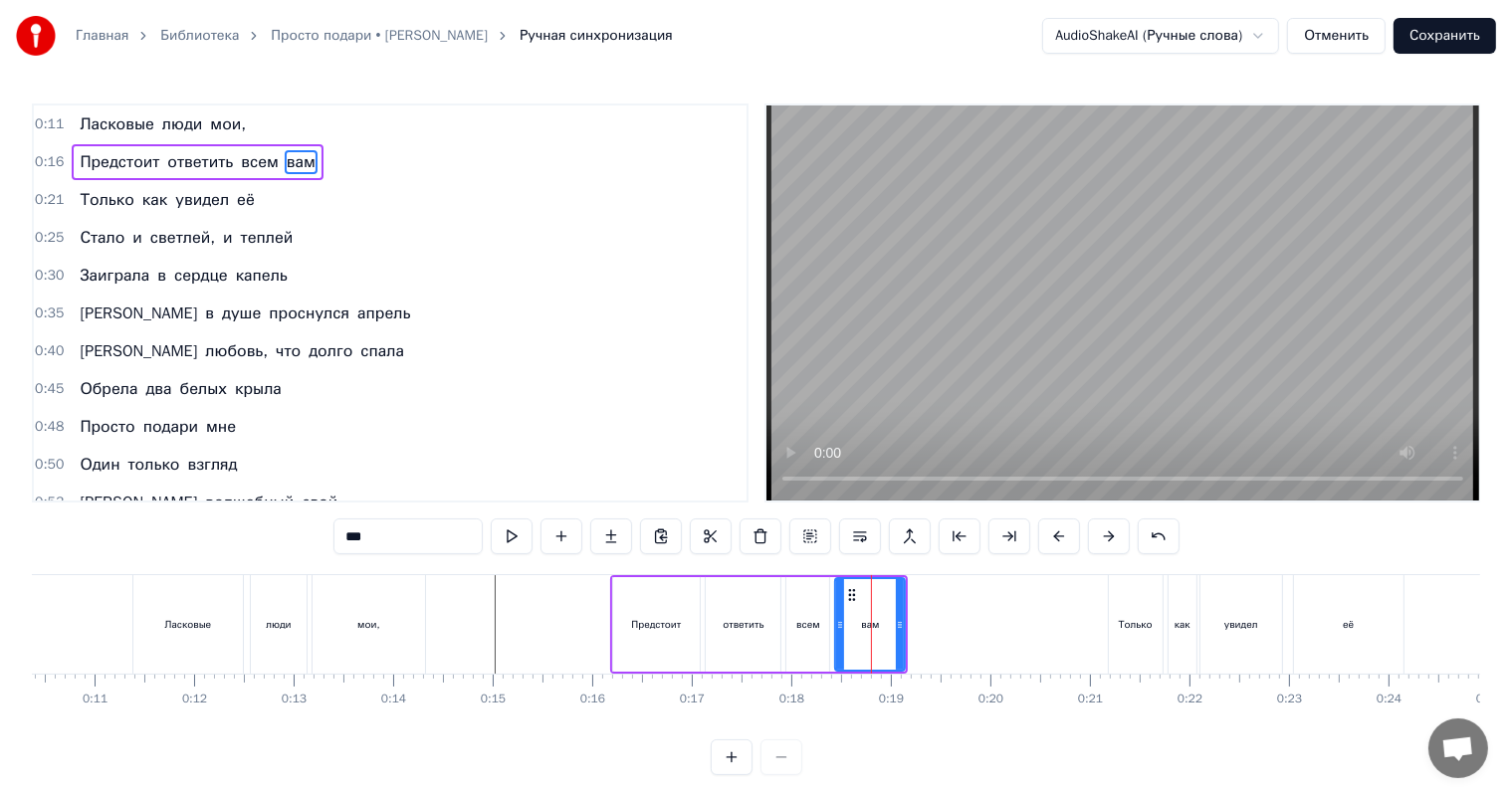 click on "0:11 Ласковые люди мои," at bounding box center (390, 124) 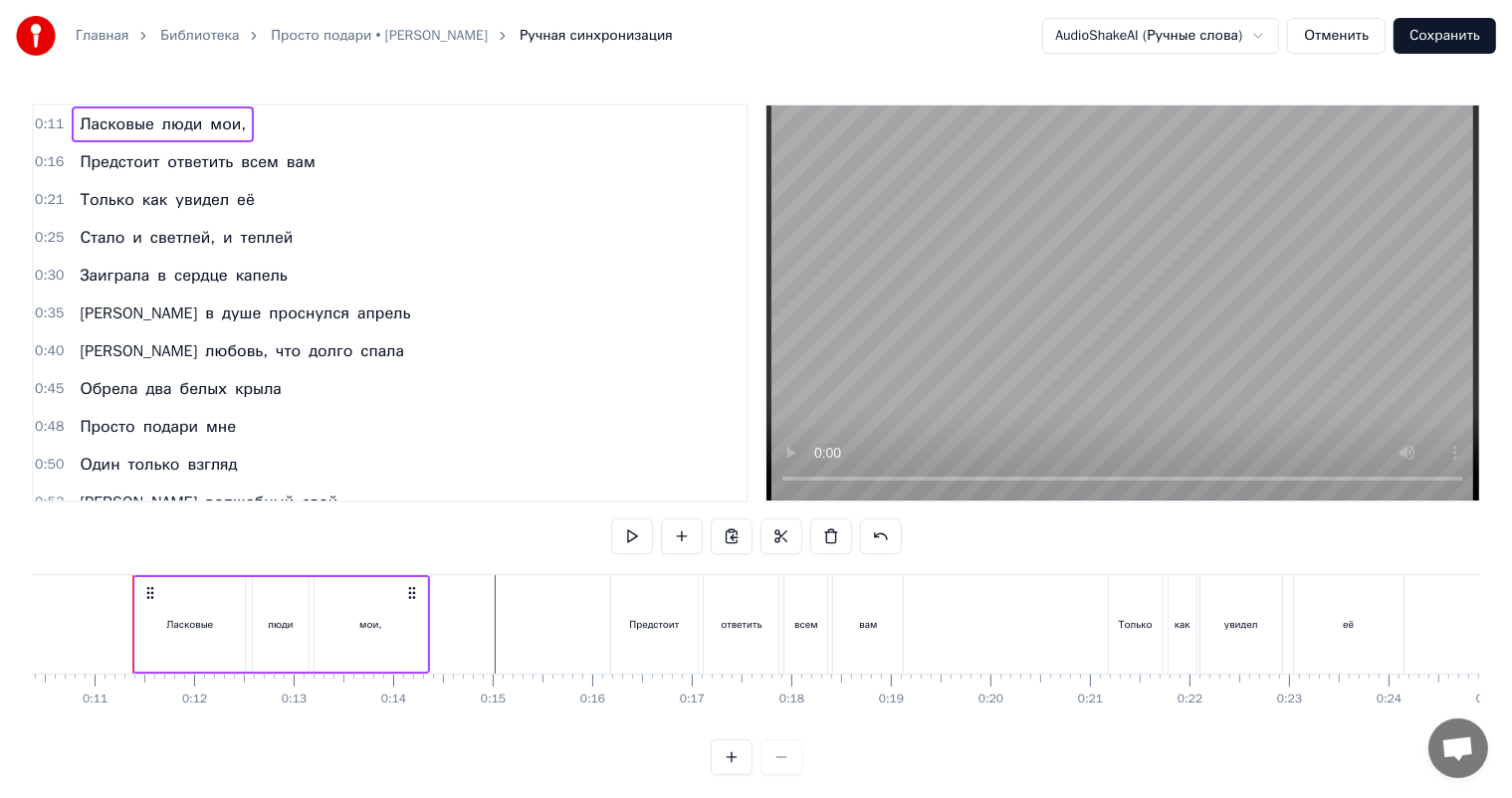 click on "0:16 Предстоит ответить всем вам" at bounding box center [390, 162] 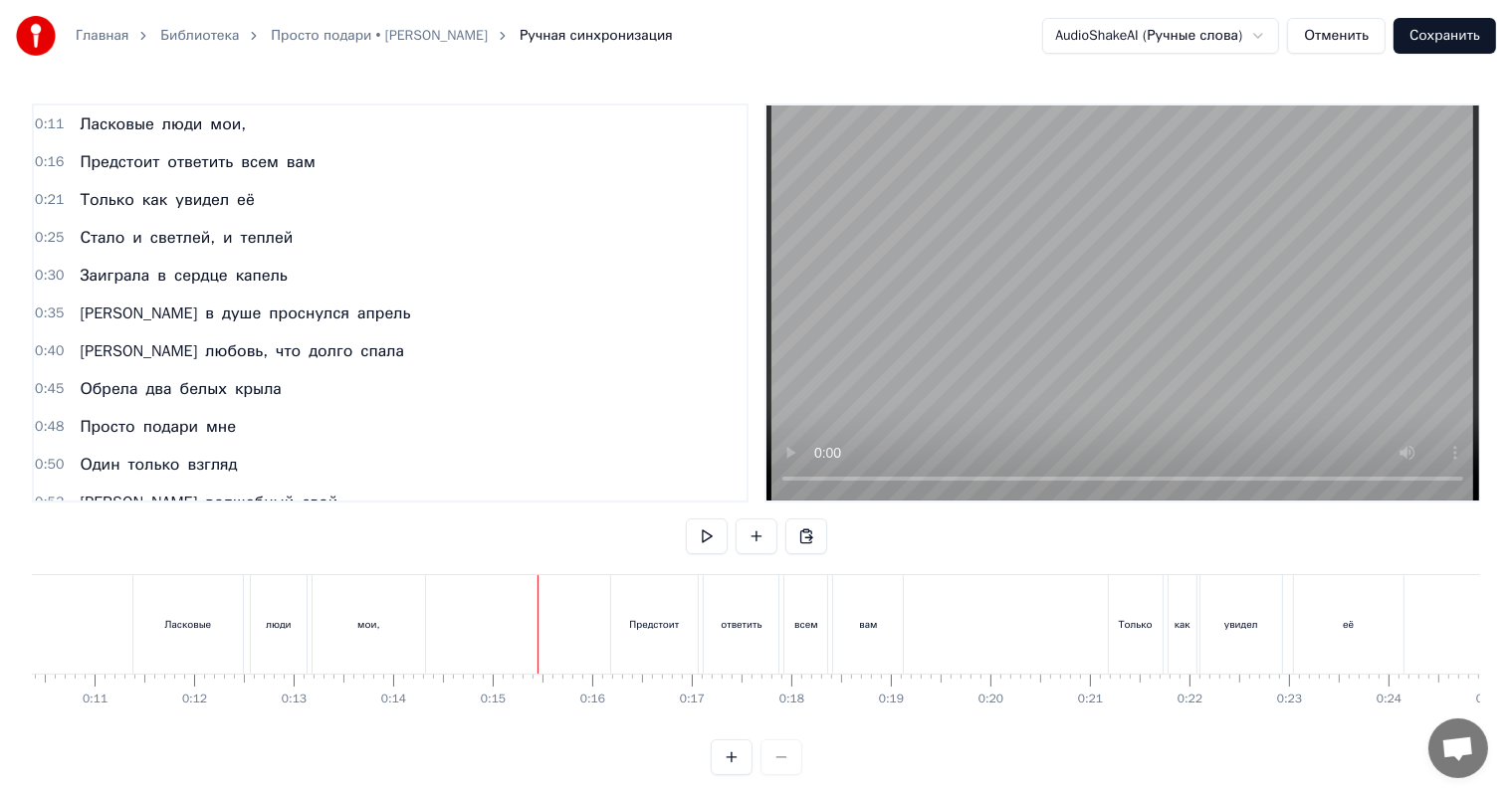 click at bounding box center [3384, 624] 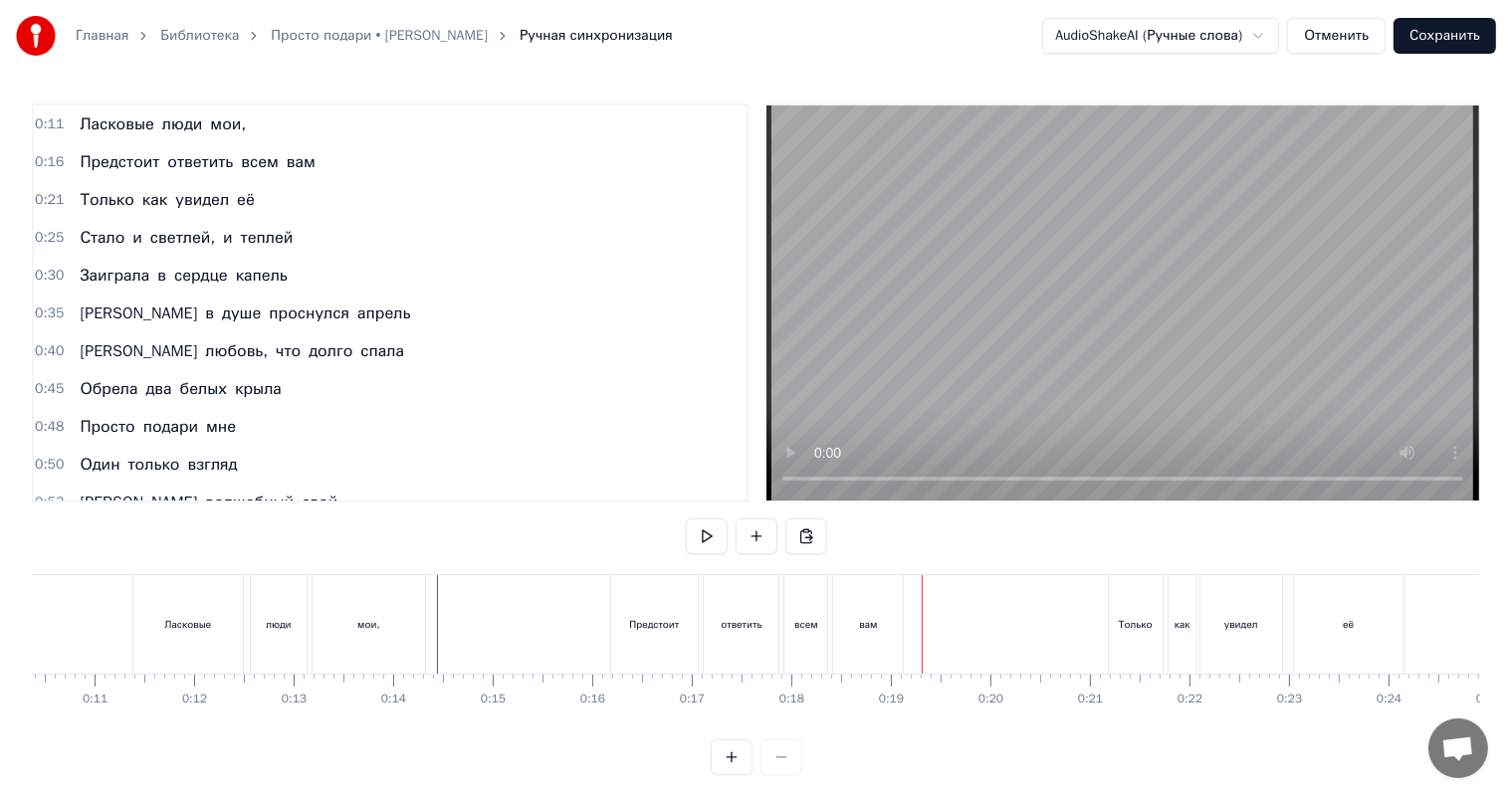 click on "Сохранить" at bounding box center (1444, 36) 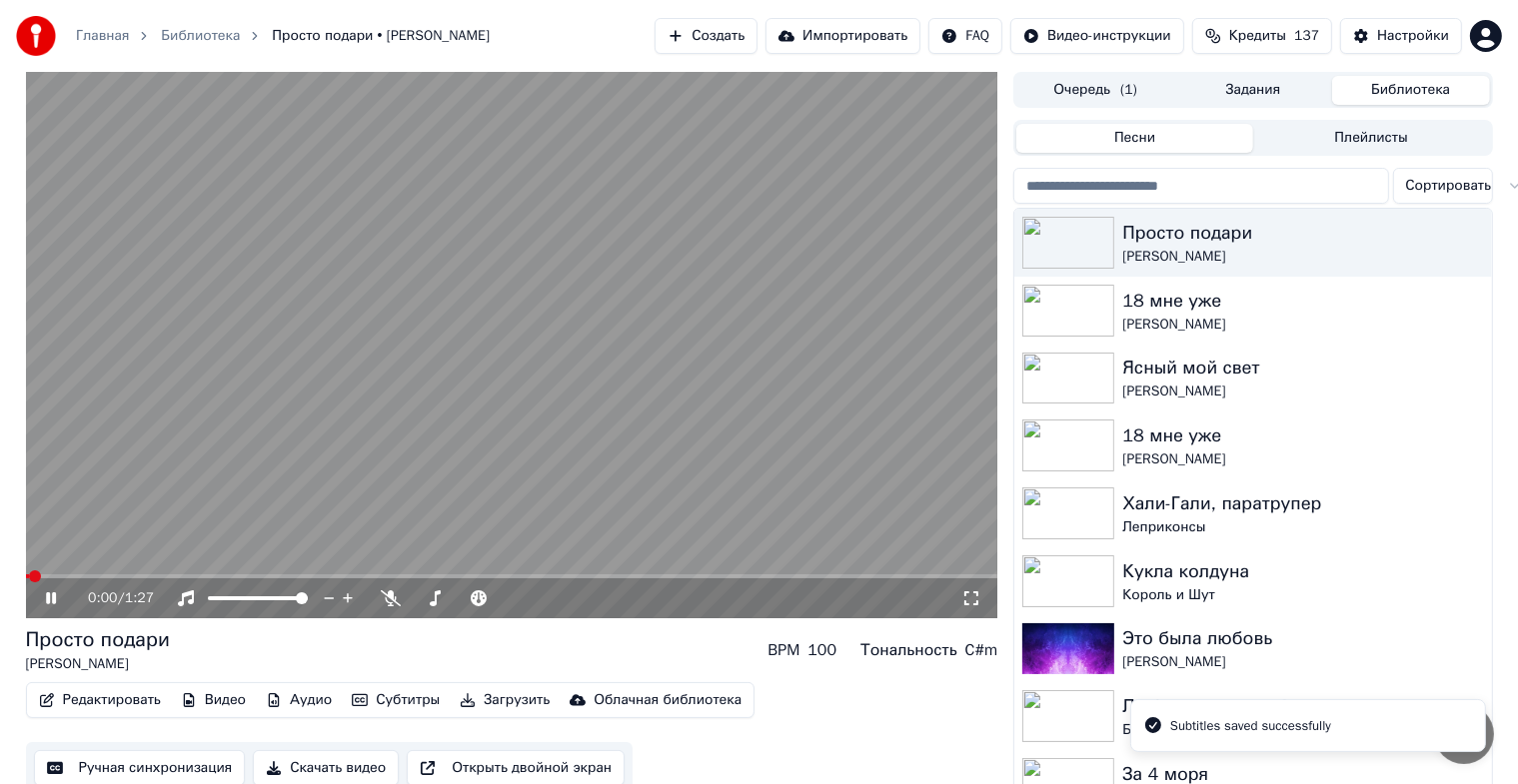 click at bounding box center [512, 345] 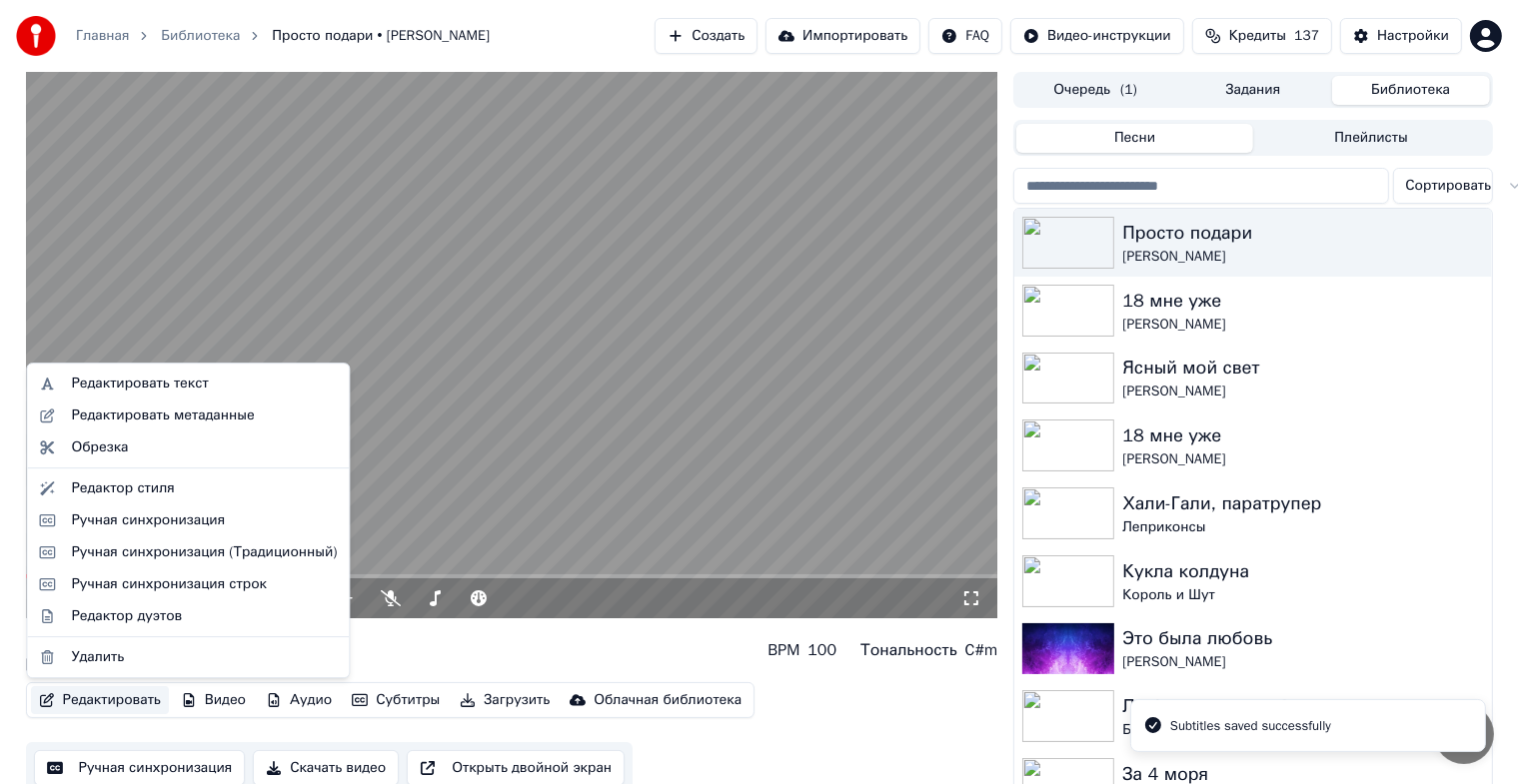 click on "Редактировать" at bounding box center [100, 700] 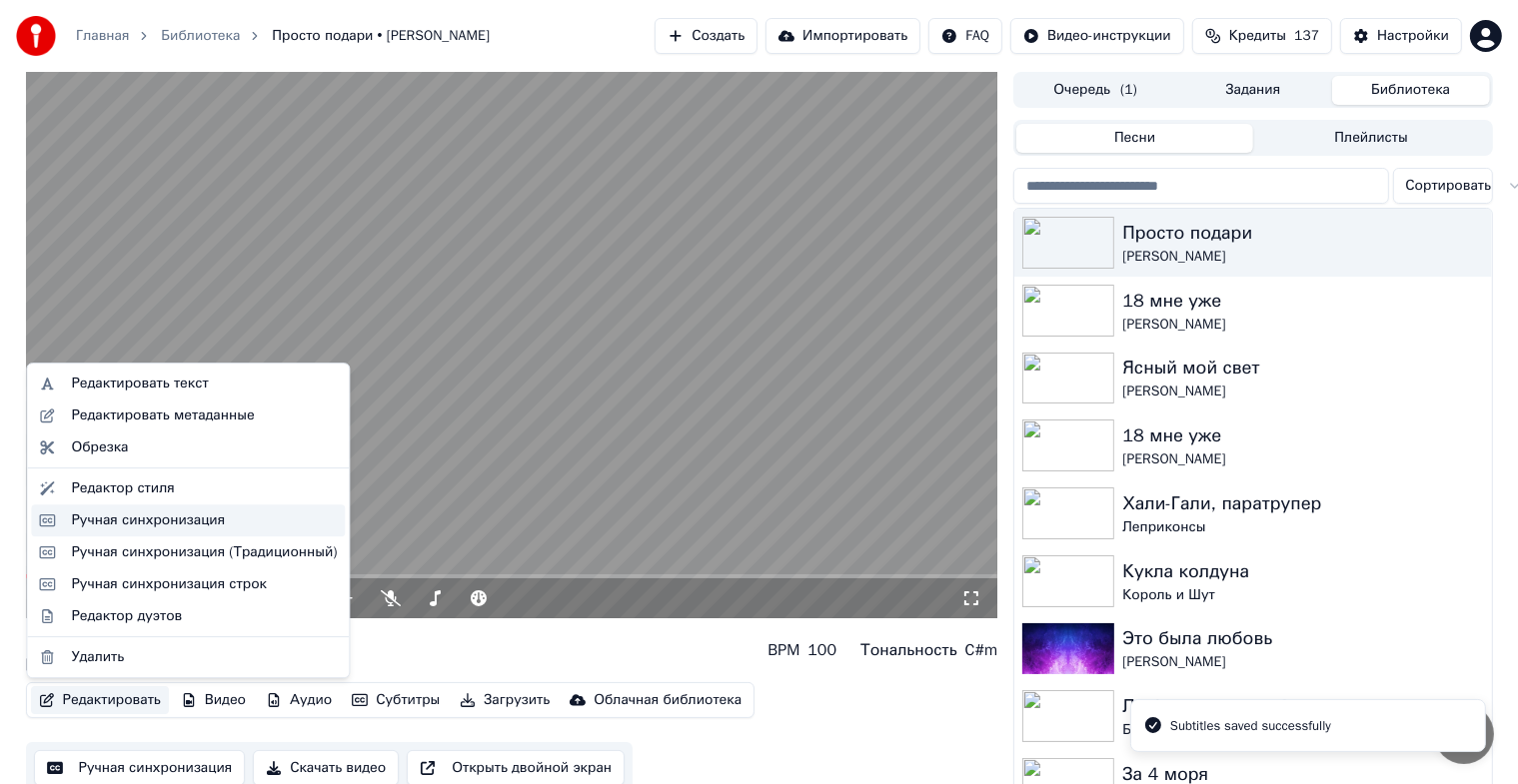 click on "Ручная синхронизация" at bounding box center [148, 520] 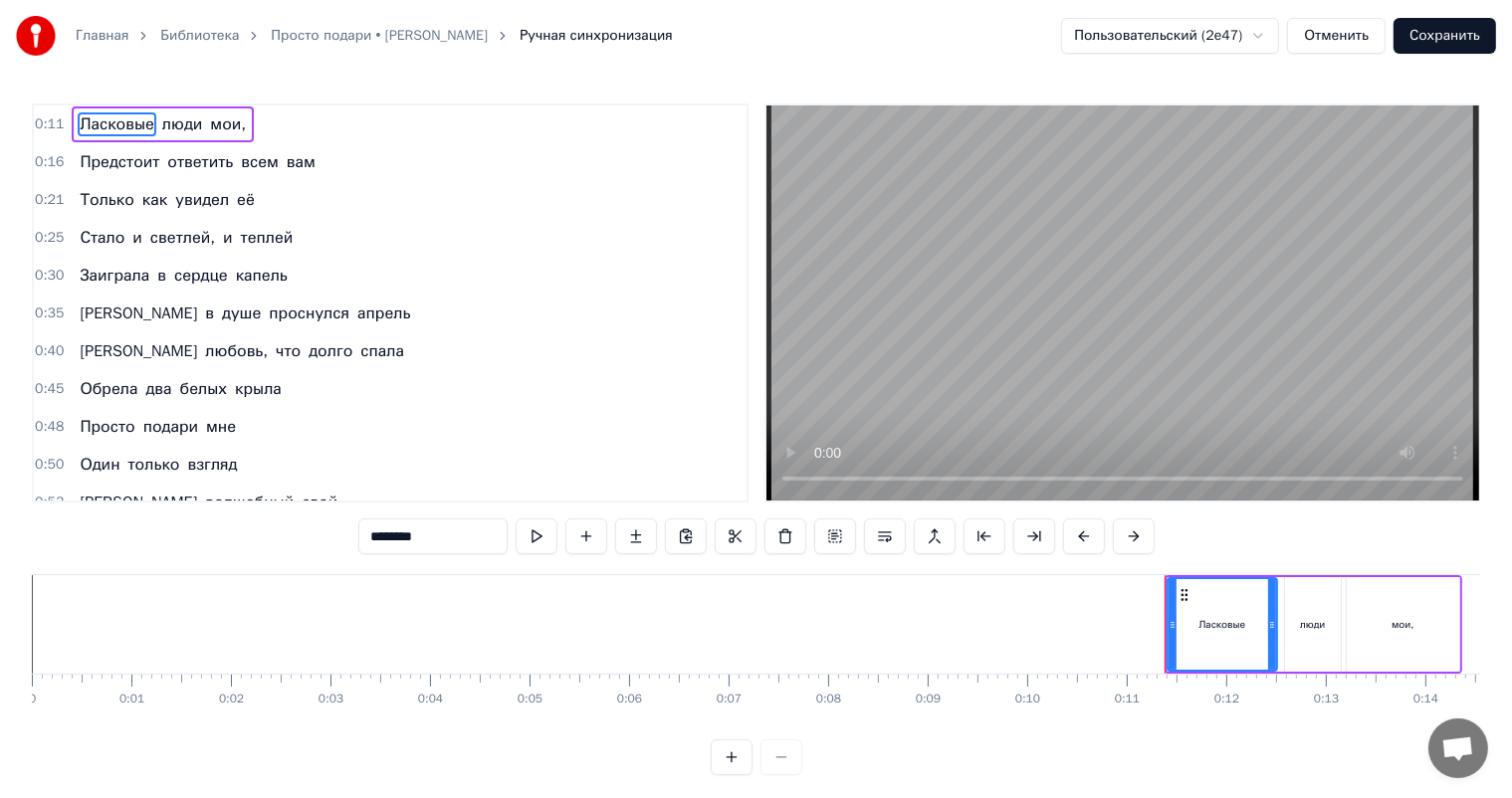 click on "Сохранить" at bounding box center (1444, 36) 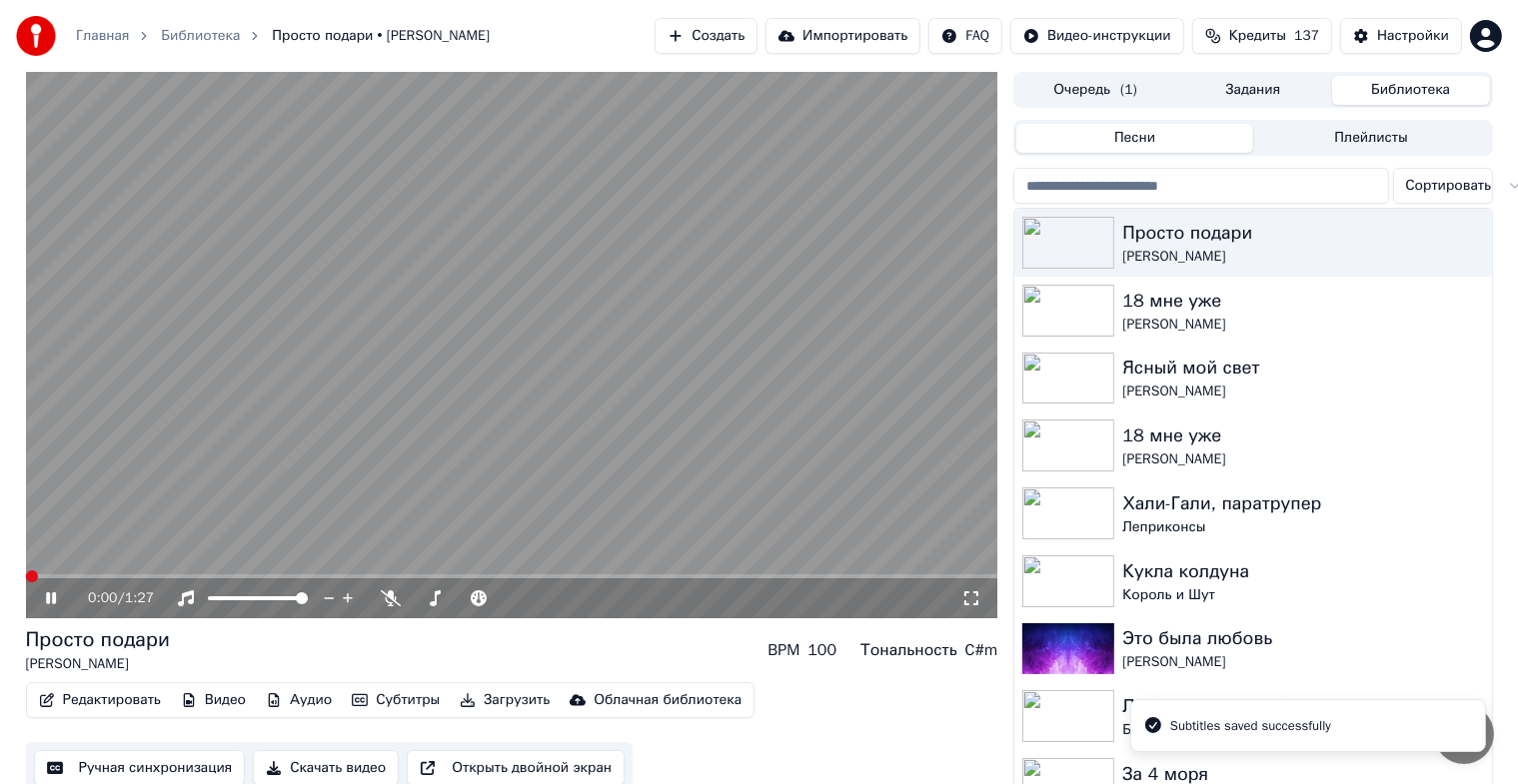 click at bounding box center (512, 345) 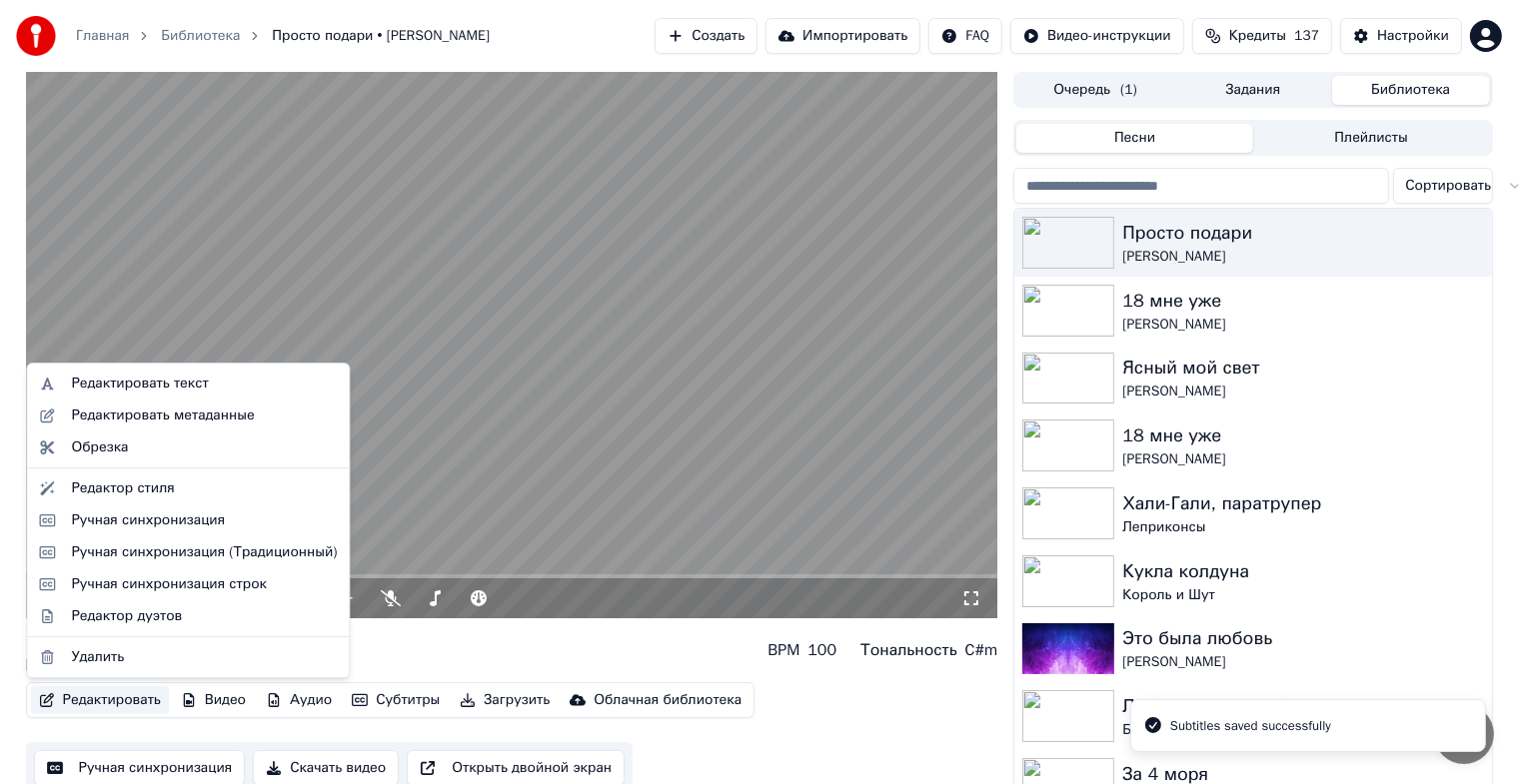 click on "Редактировать" at bounding box center [100, 700] 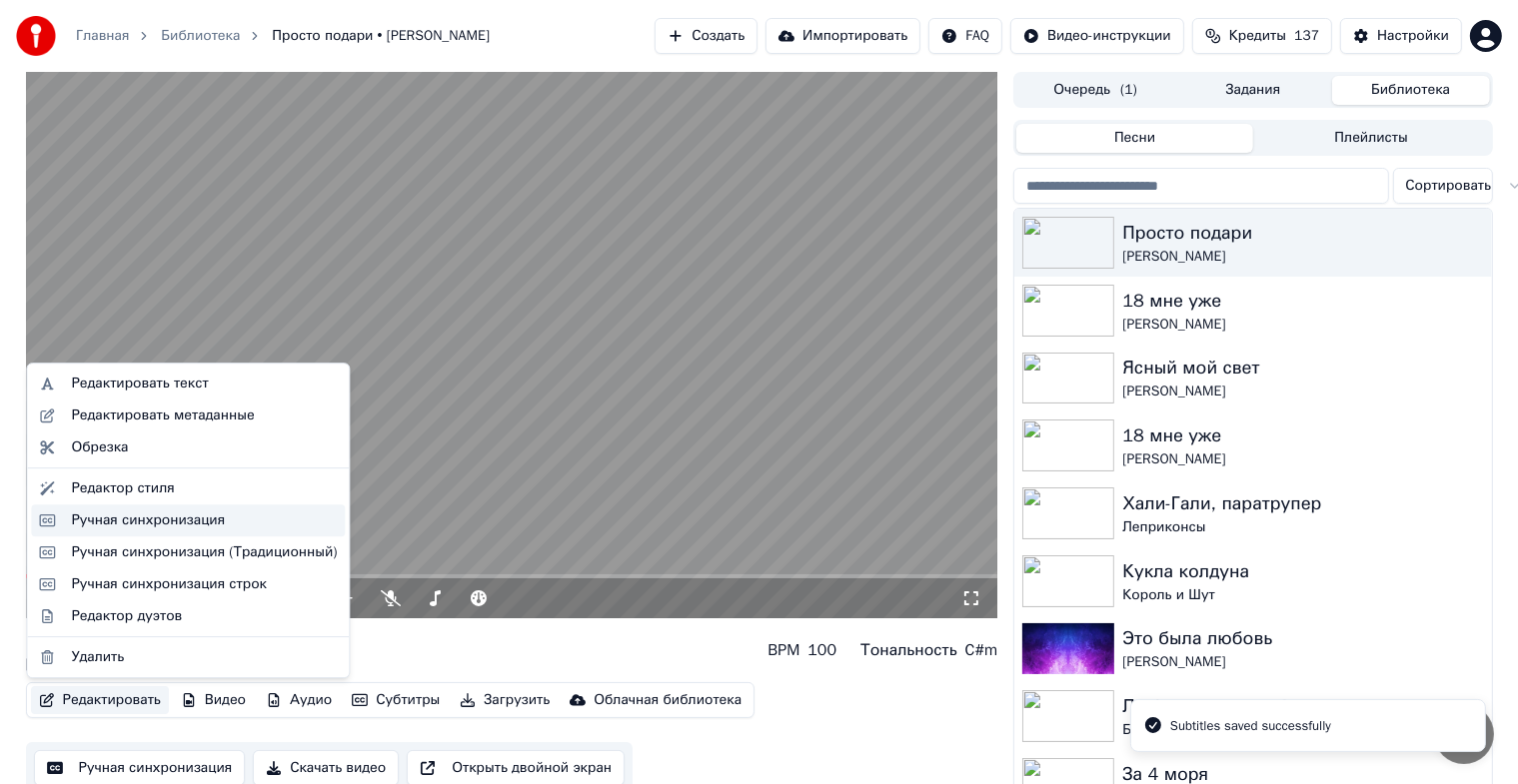 click on "Ручная синхронизация" at bounding box center [148, 520] 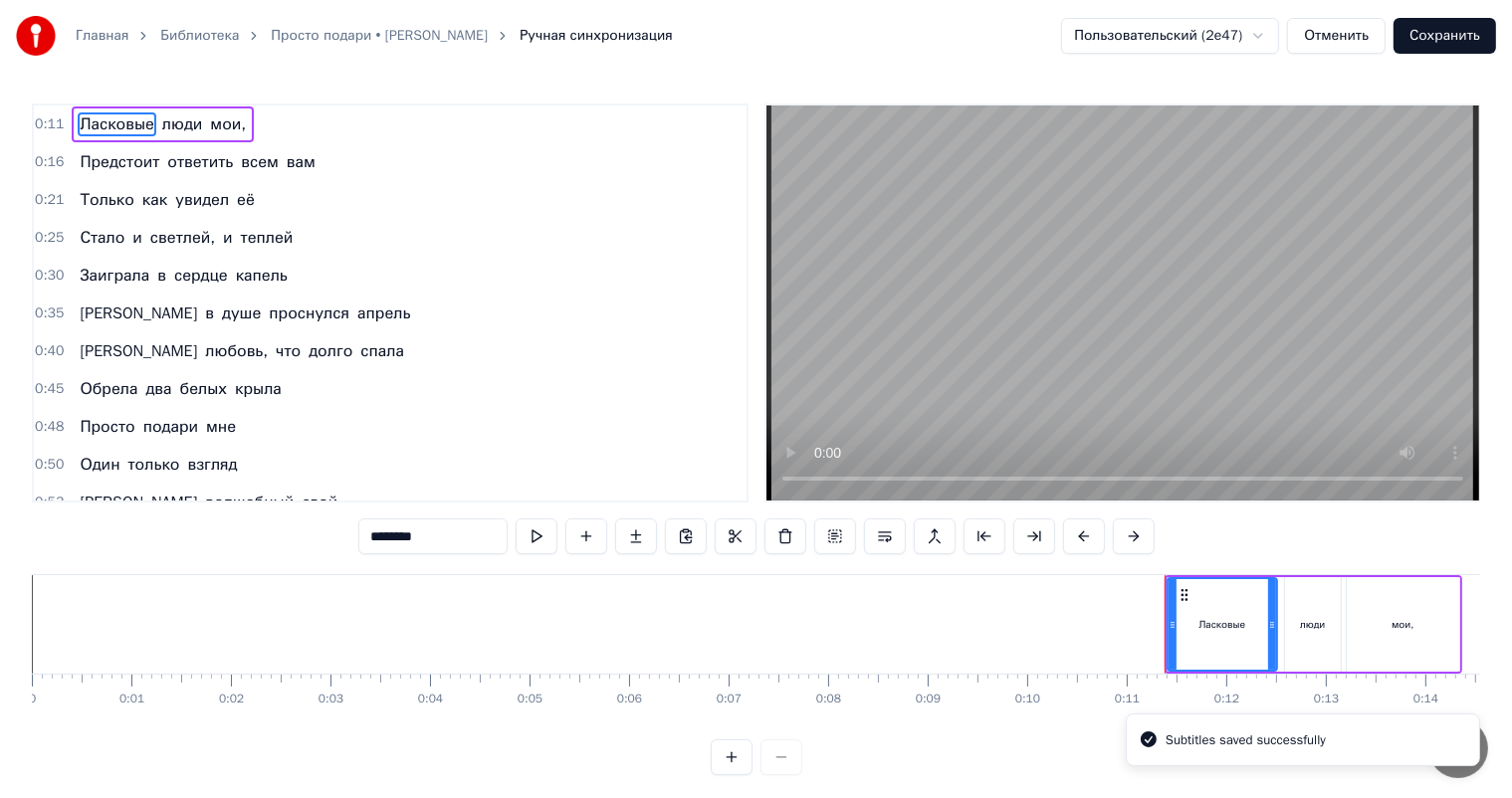 click on "0:21 Только как увидел её" at bounding box center [390, 200] 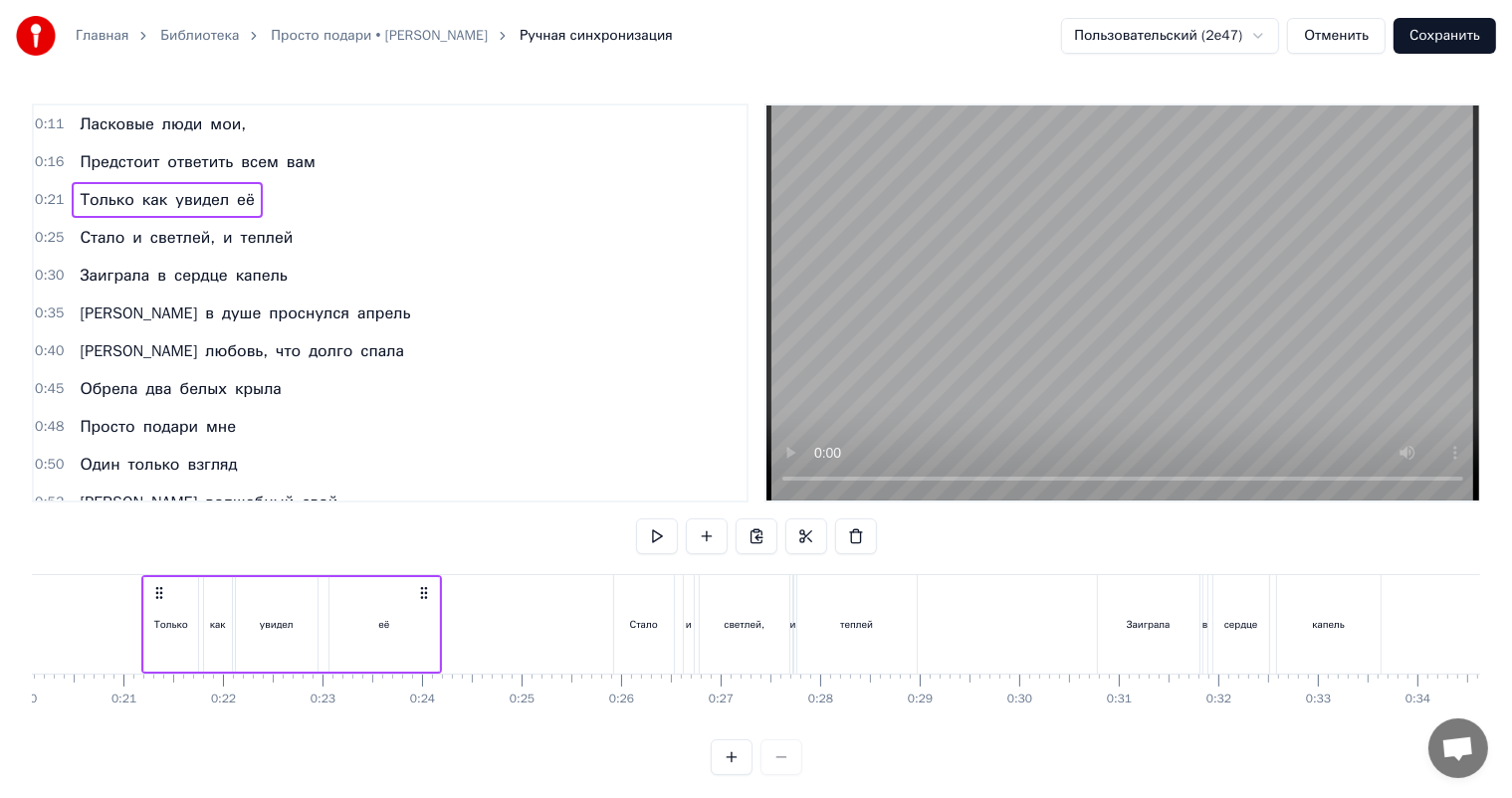 scroll, scrollTop: 0, scrollLeft: 2008, axis: horizontal 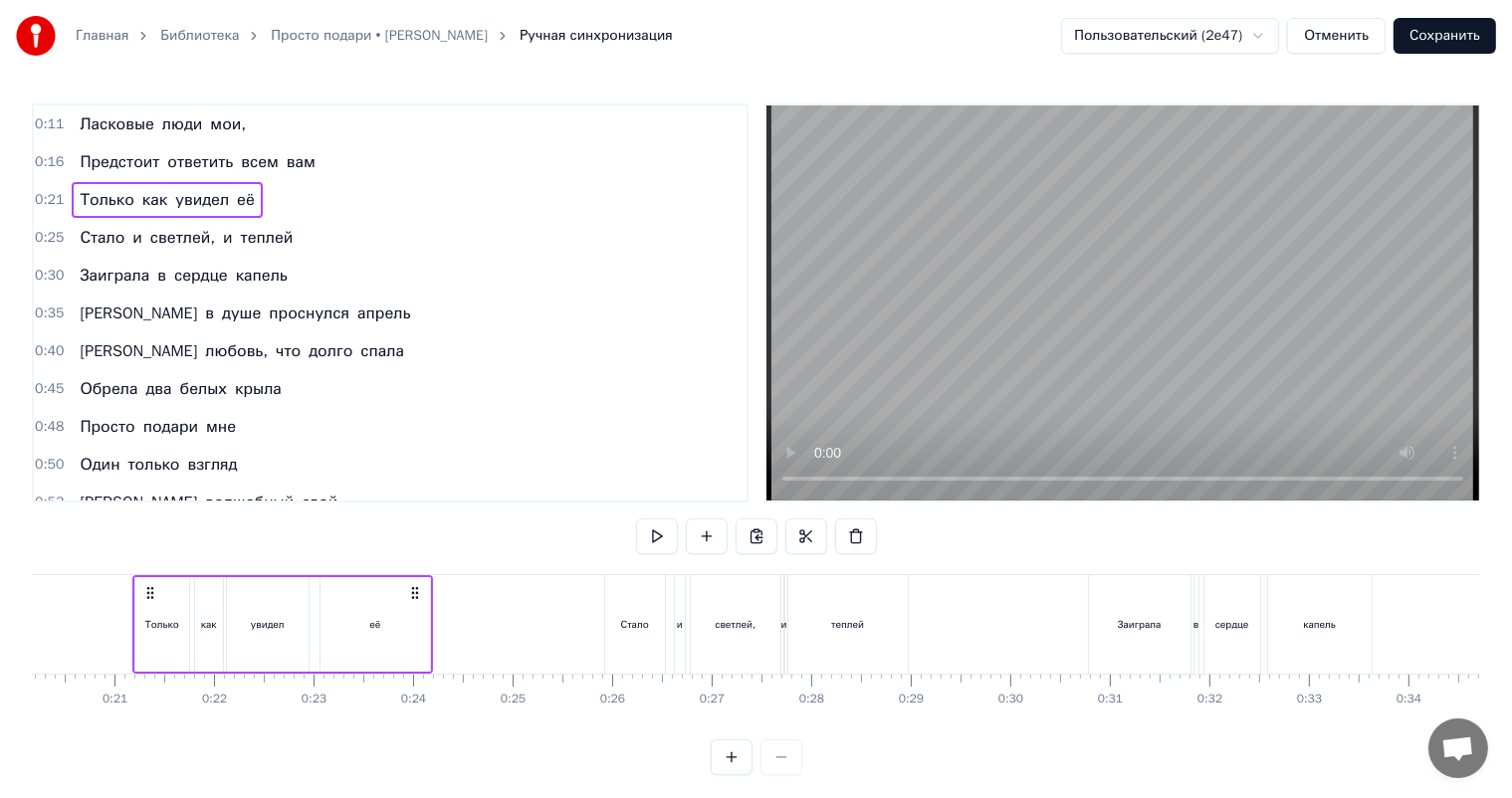 click on "Только" at bounding box center (162, 624) 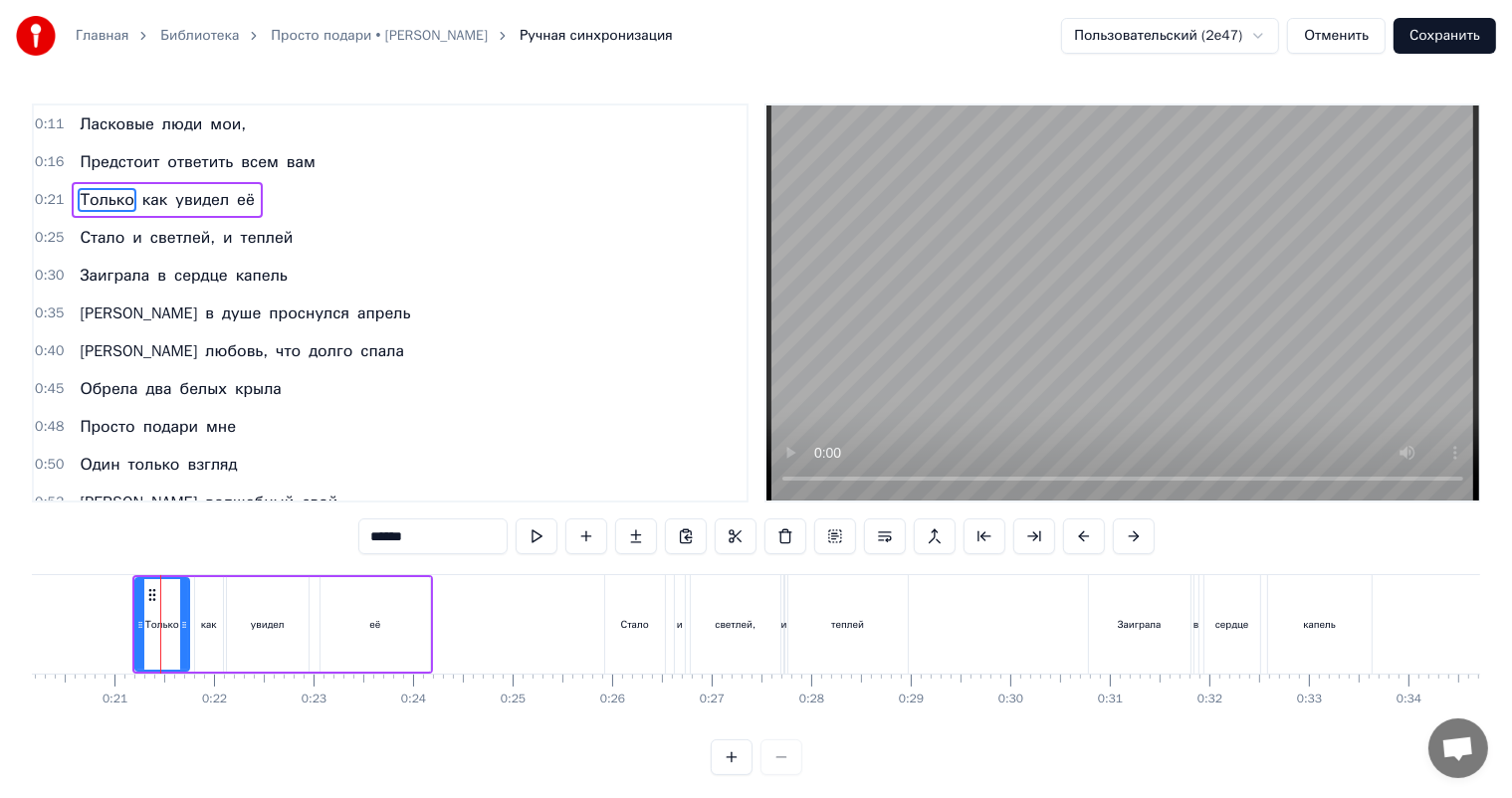 drag, startPoint x: 390, startPoint y: 520, endPoint x: 218, endPoint y: 569, distance: 178.84351 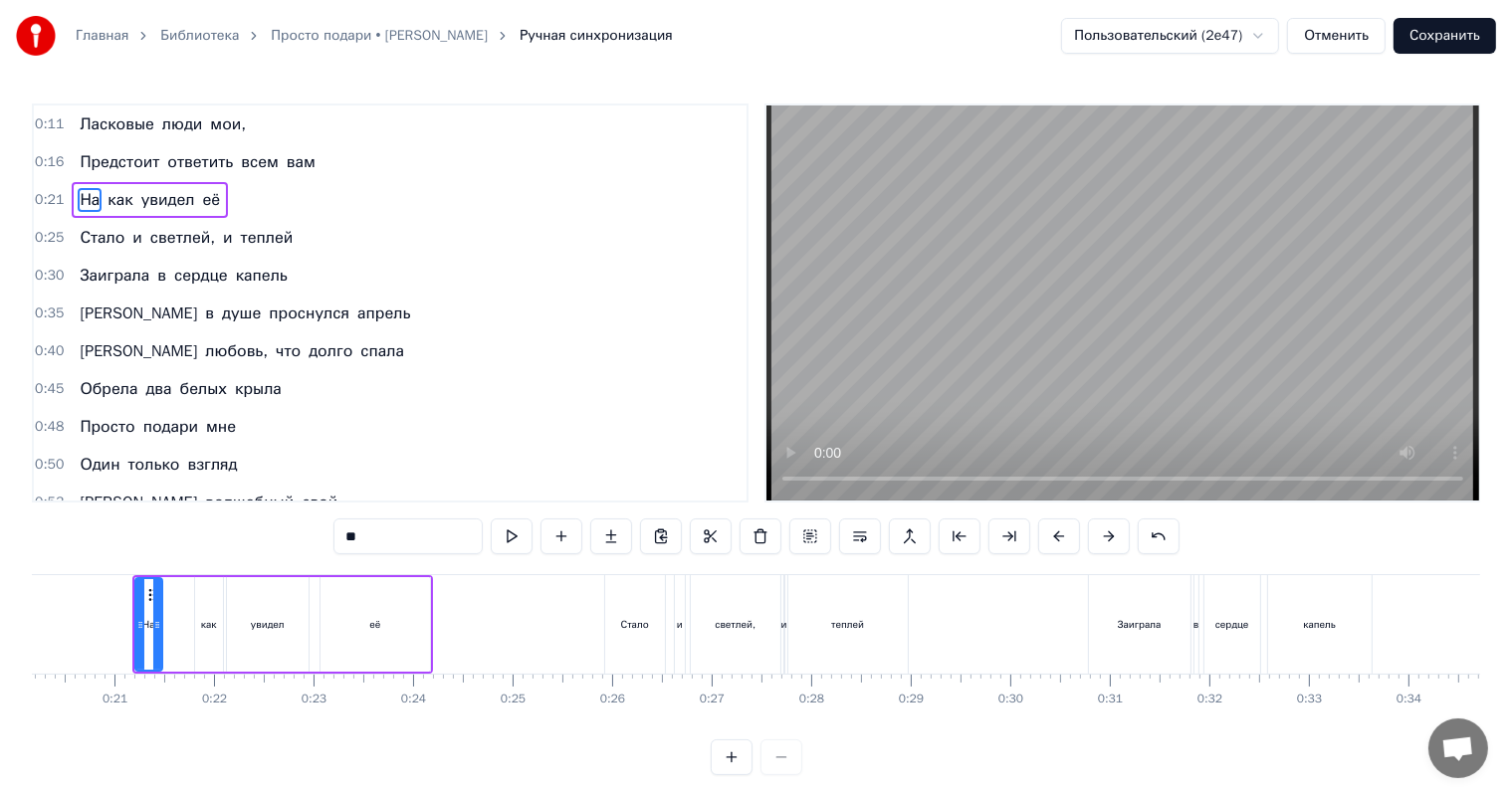 drag, startPoint x: 182, startPoint y: 618, endPoint x: 155, endPoint y: 624, distance: 27.658633 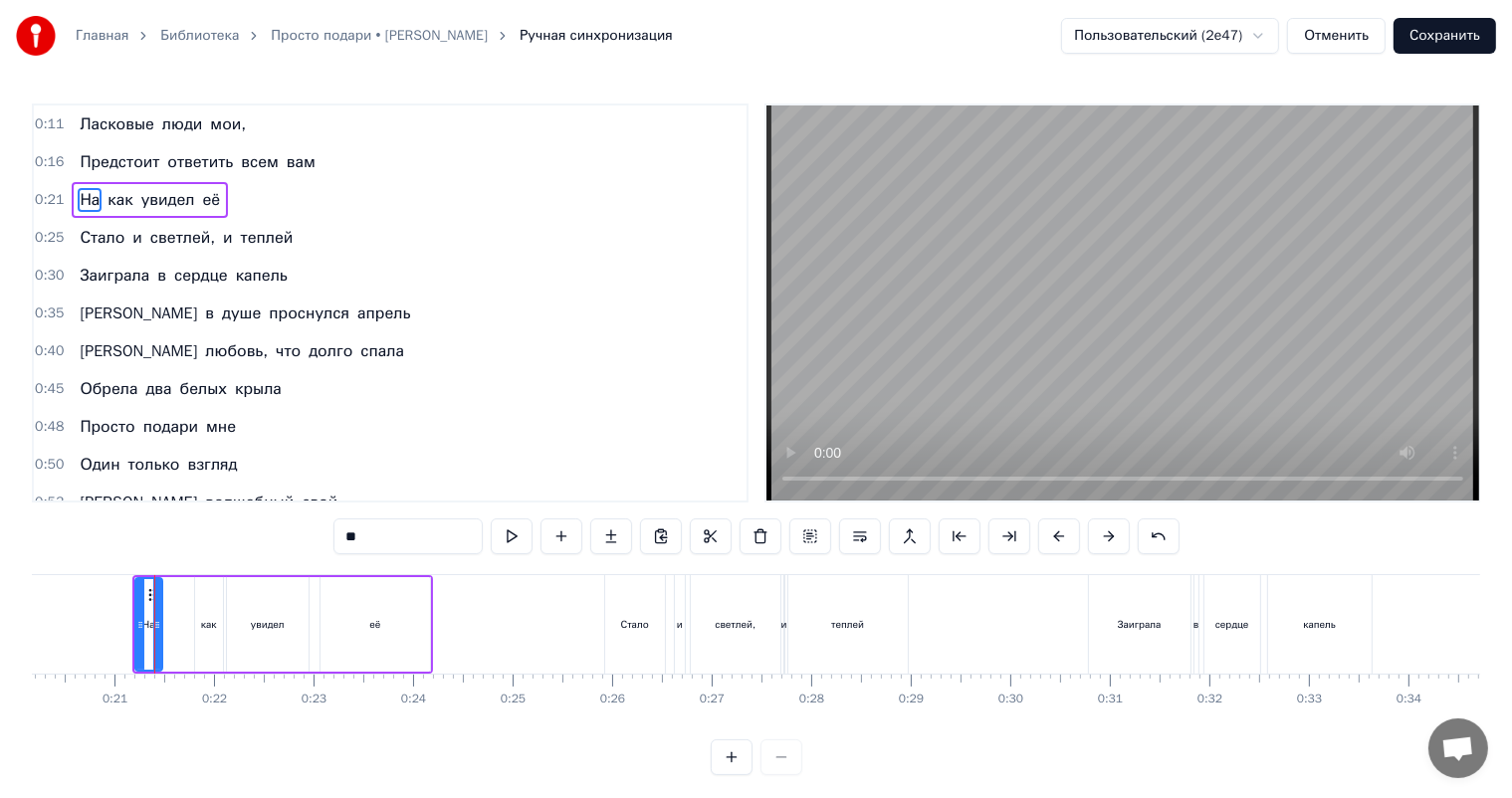 click on "как" at bounding box center (209, 624) 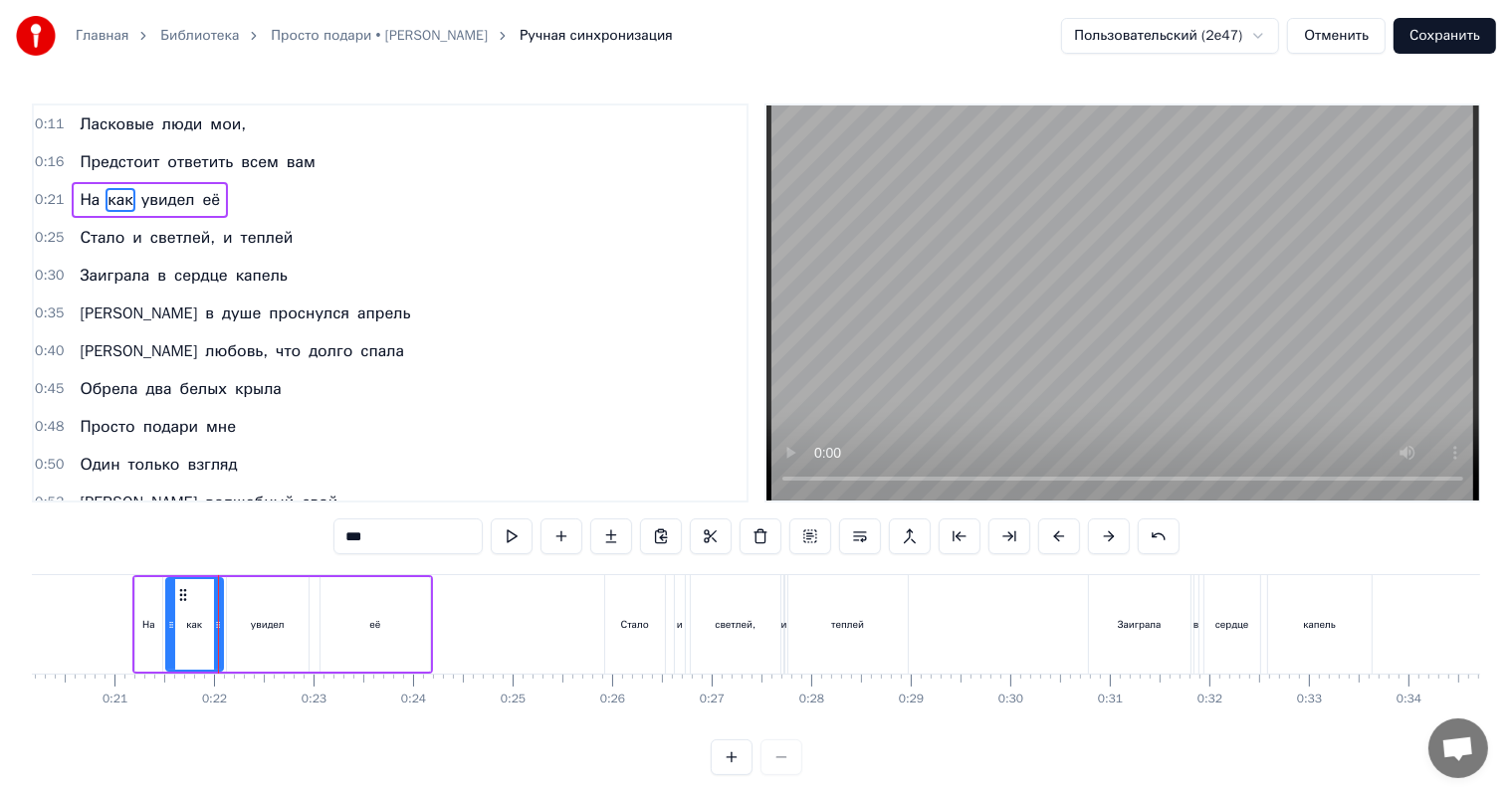 drag, startPoint x: 196, startPoint y: 620, endPoint x: 167, endPoint y: 621, distance: 29.017236 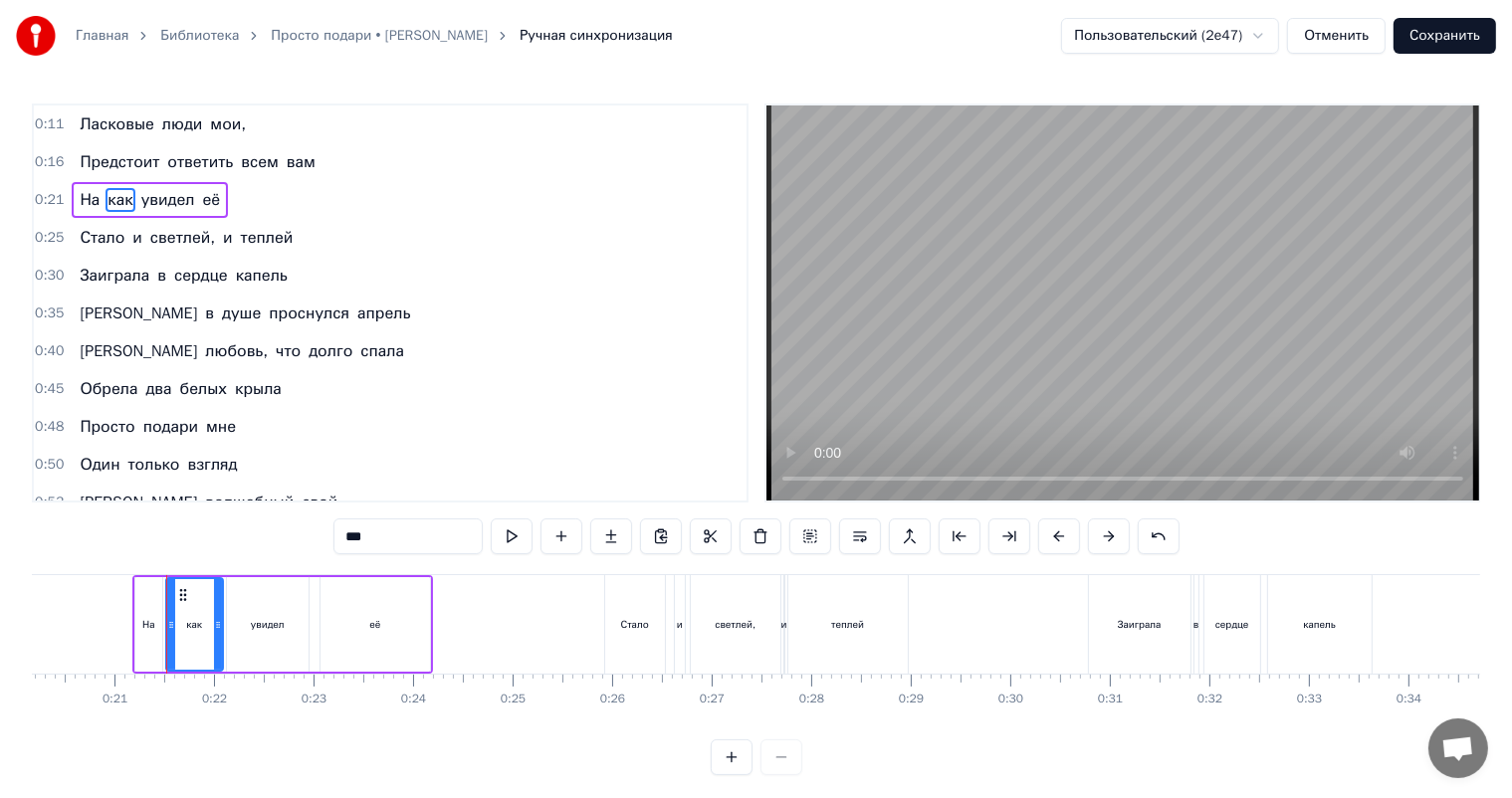 drag, startPoint x: 295, startPoint y: 538, endPoint x: 265, endPoint y: 550, distance: 32.31099 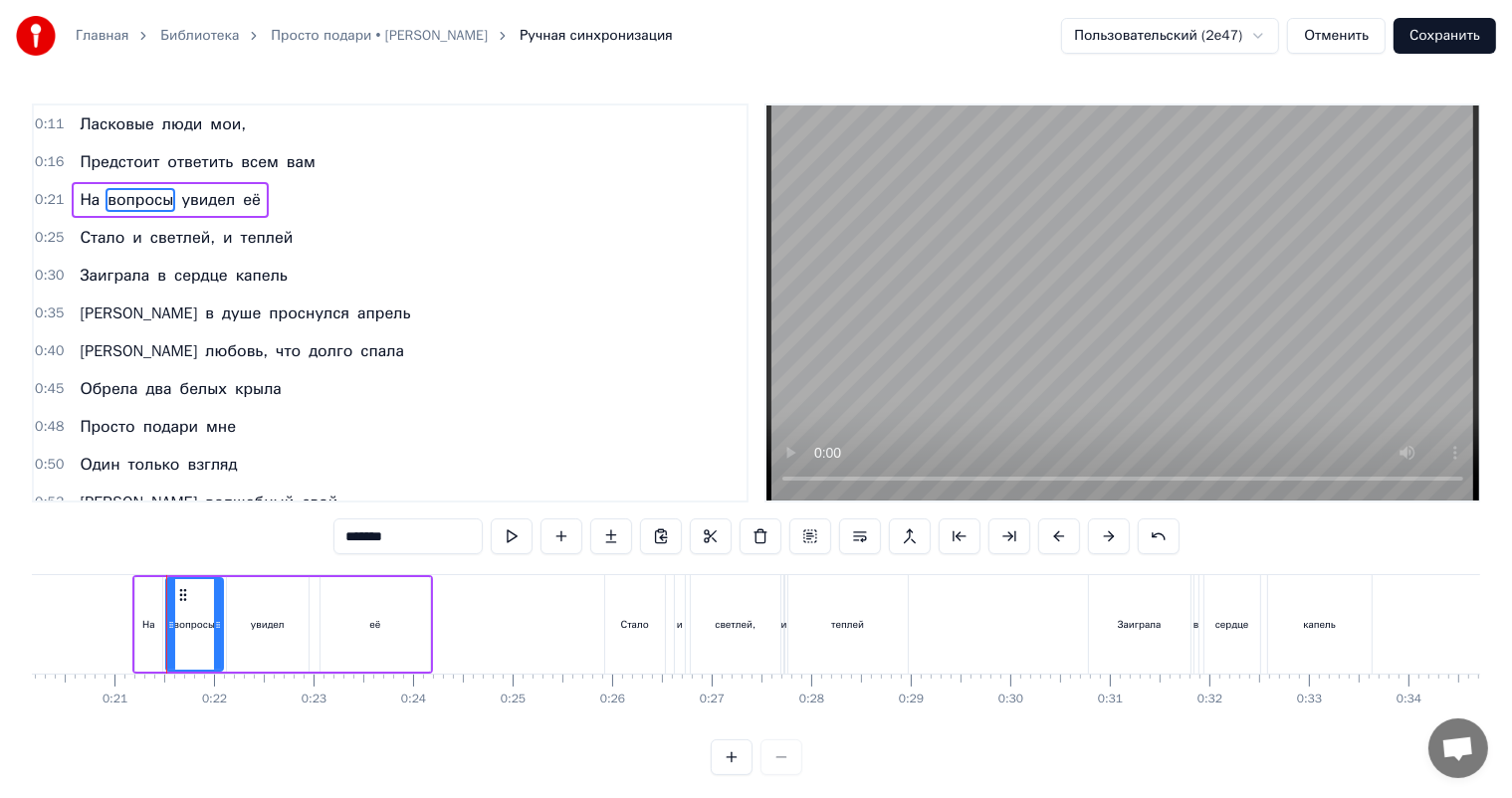 click on "увидел" at bounding box center [268, 624] 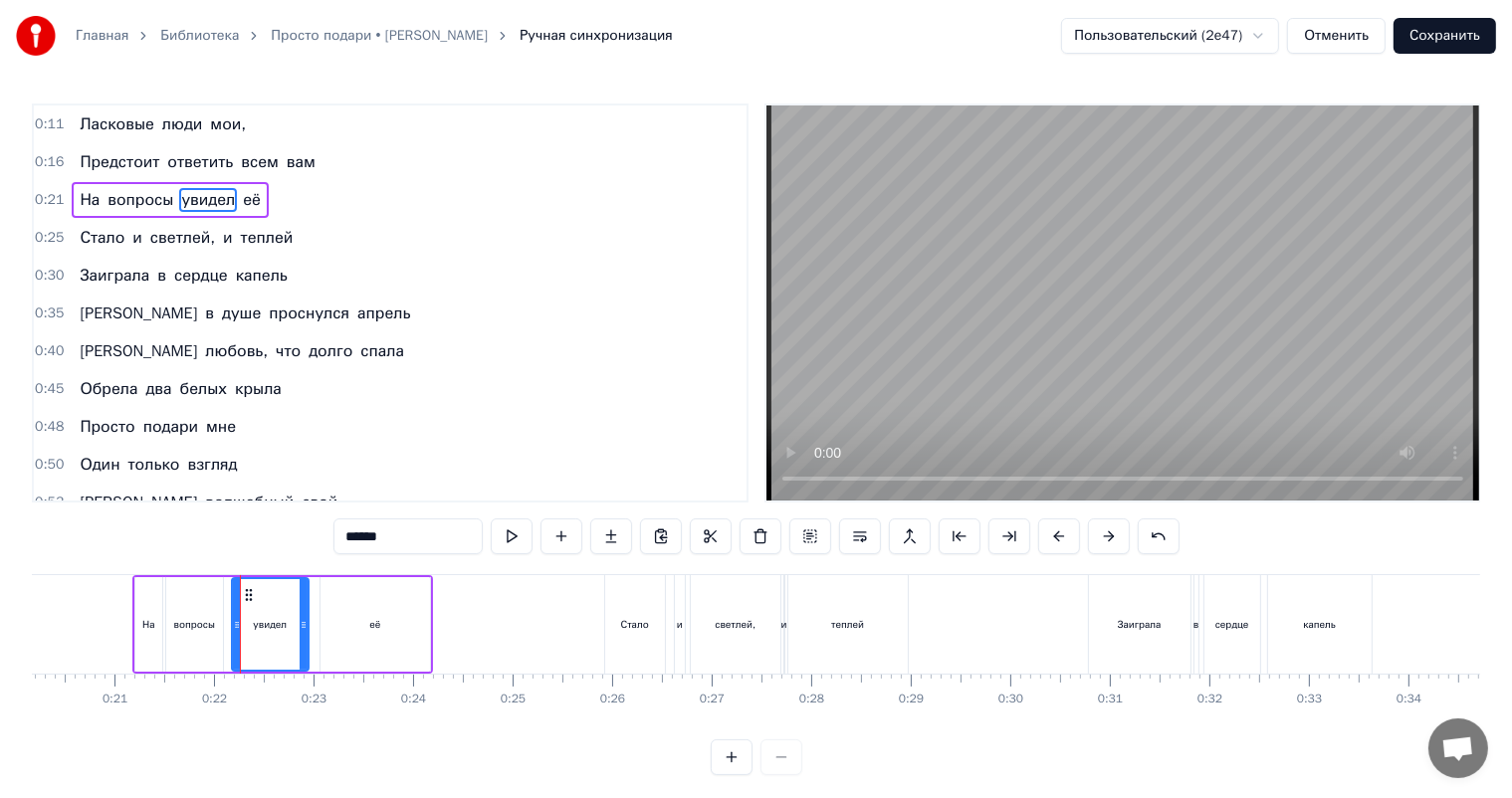 click 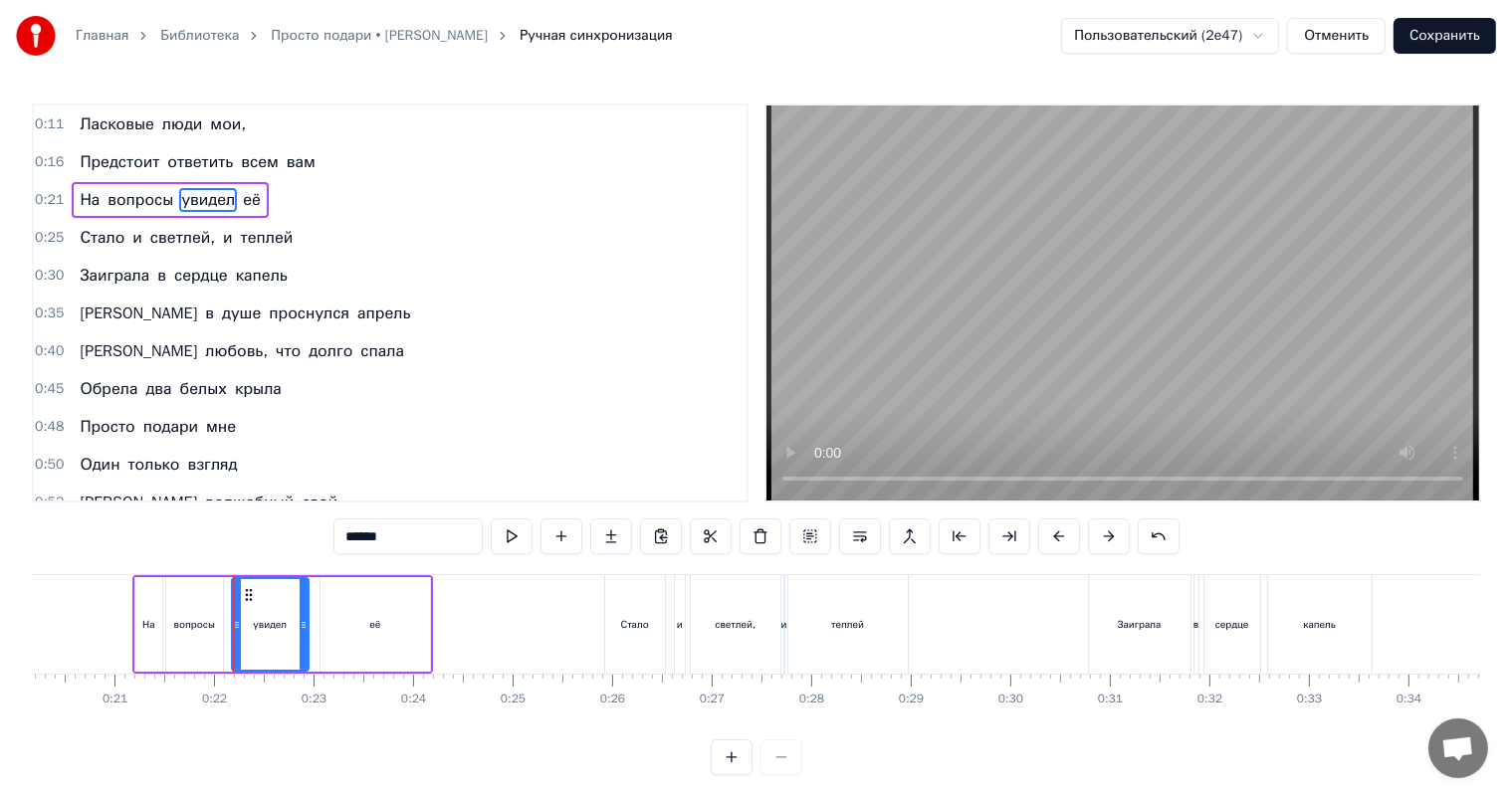 click on "вопросы" at bounding box center [194, 624] 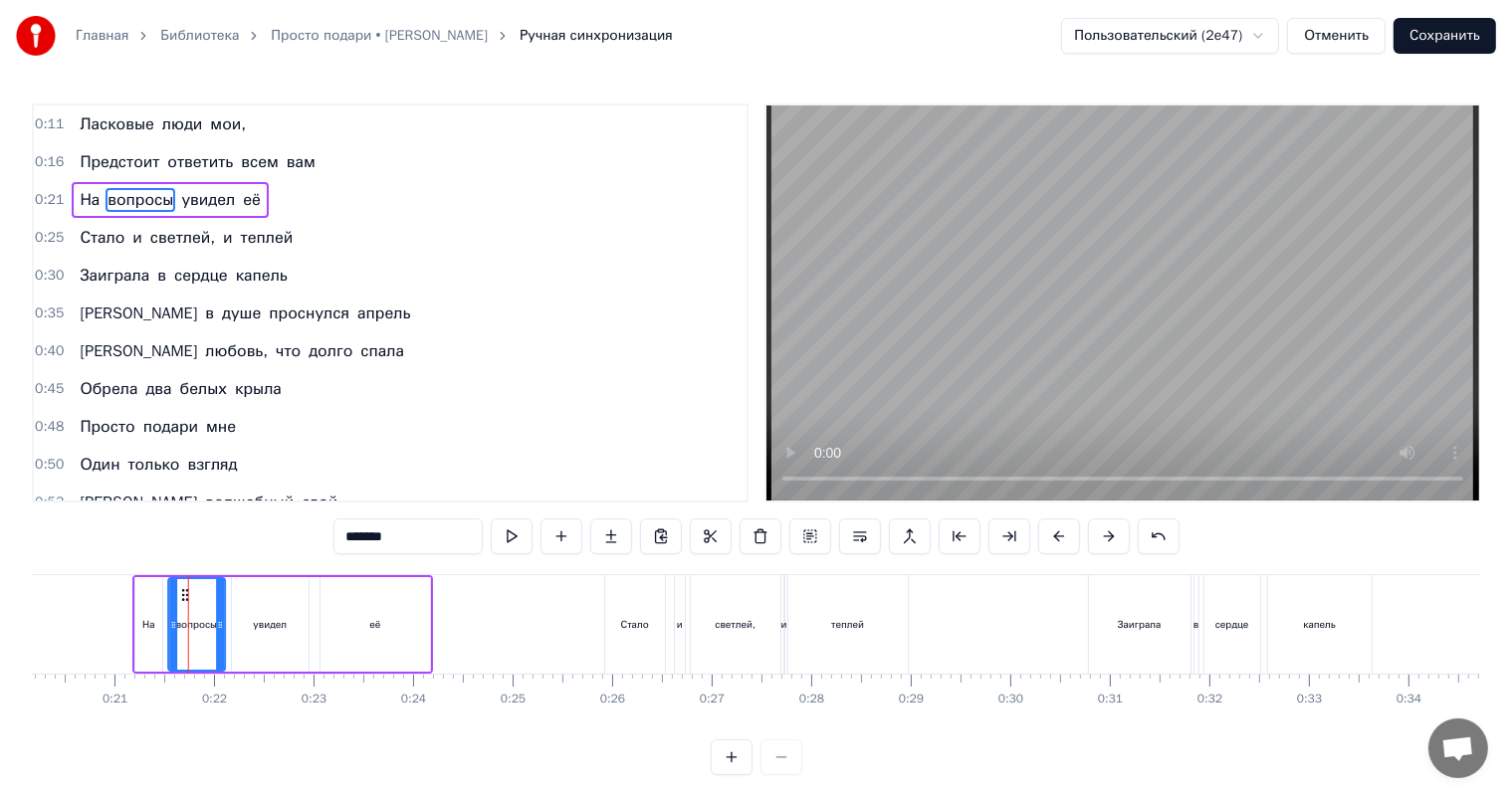 click 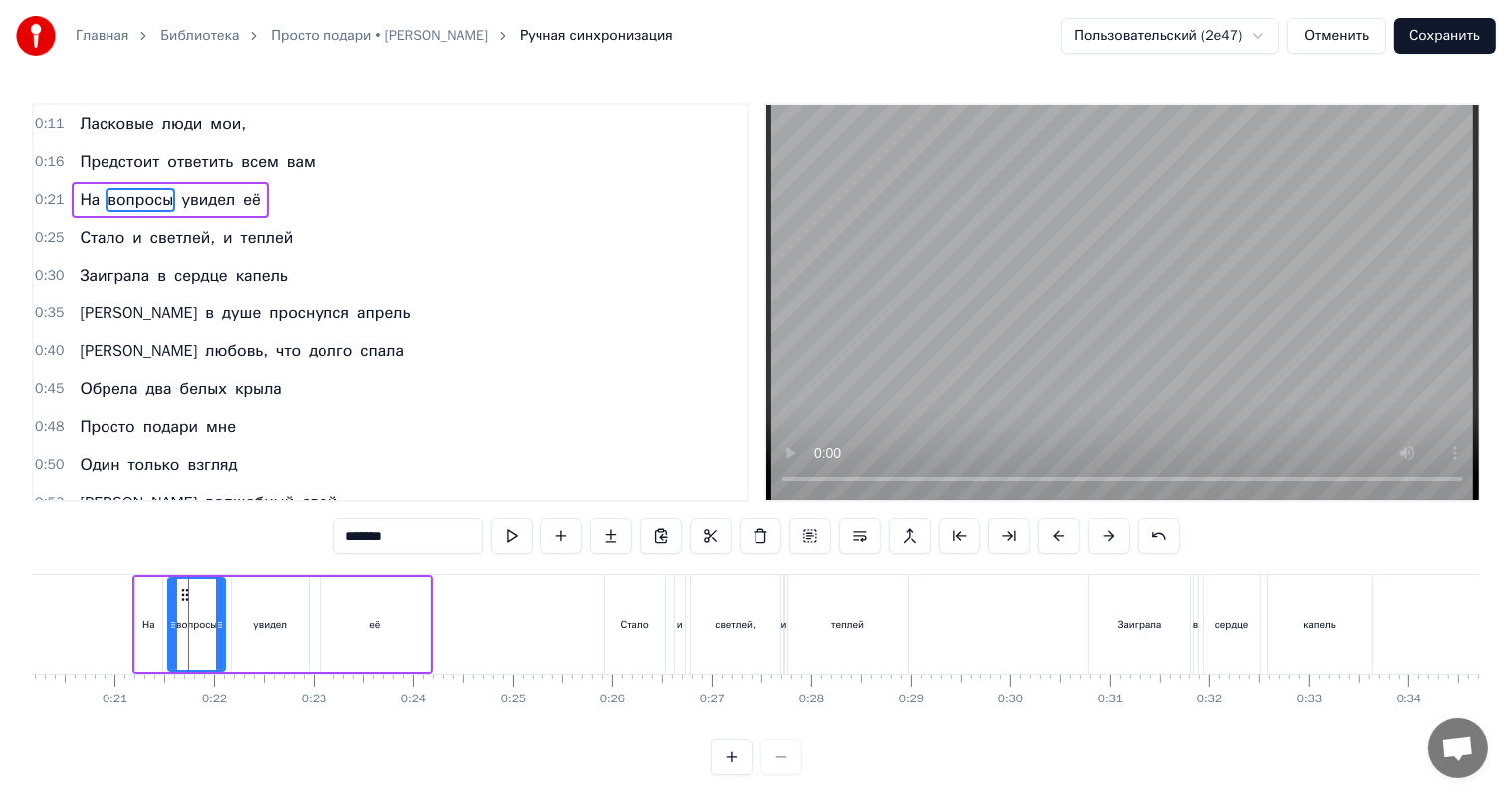click on "На вопросы увидел её" at bounding box center (283, 624) 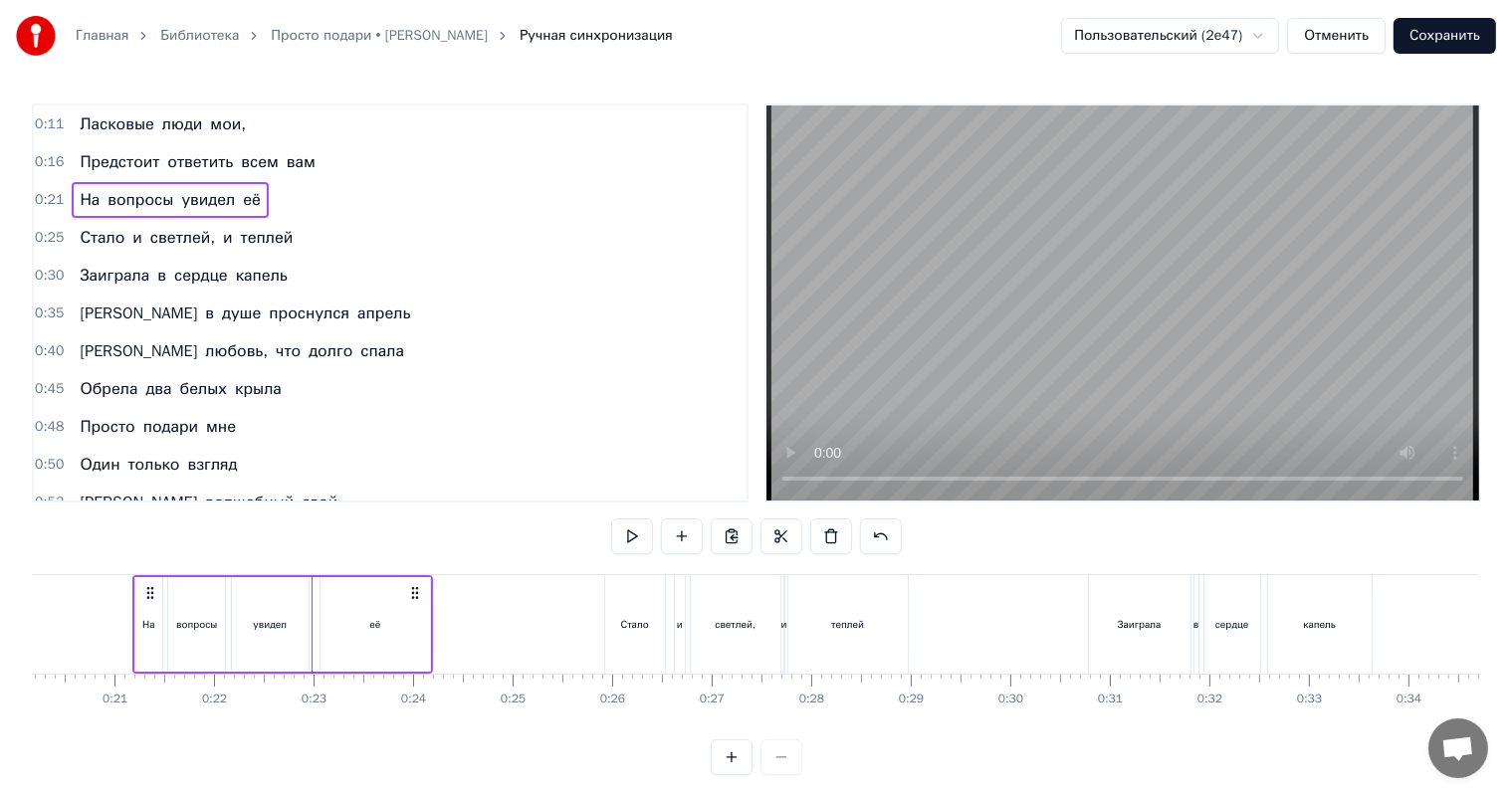 click on "её" at bounding box center [375, 624] 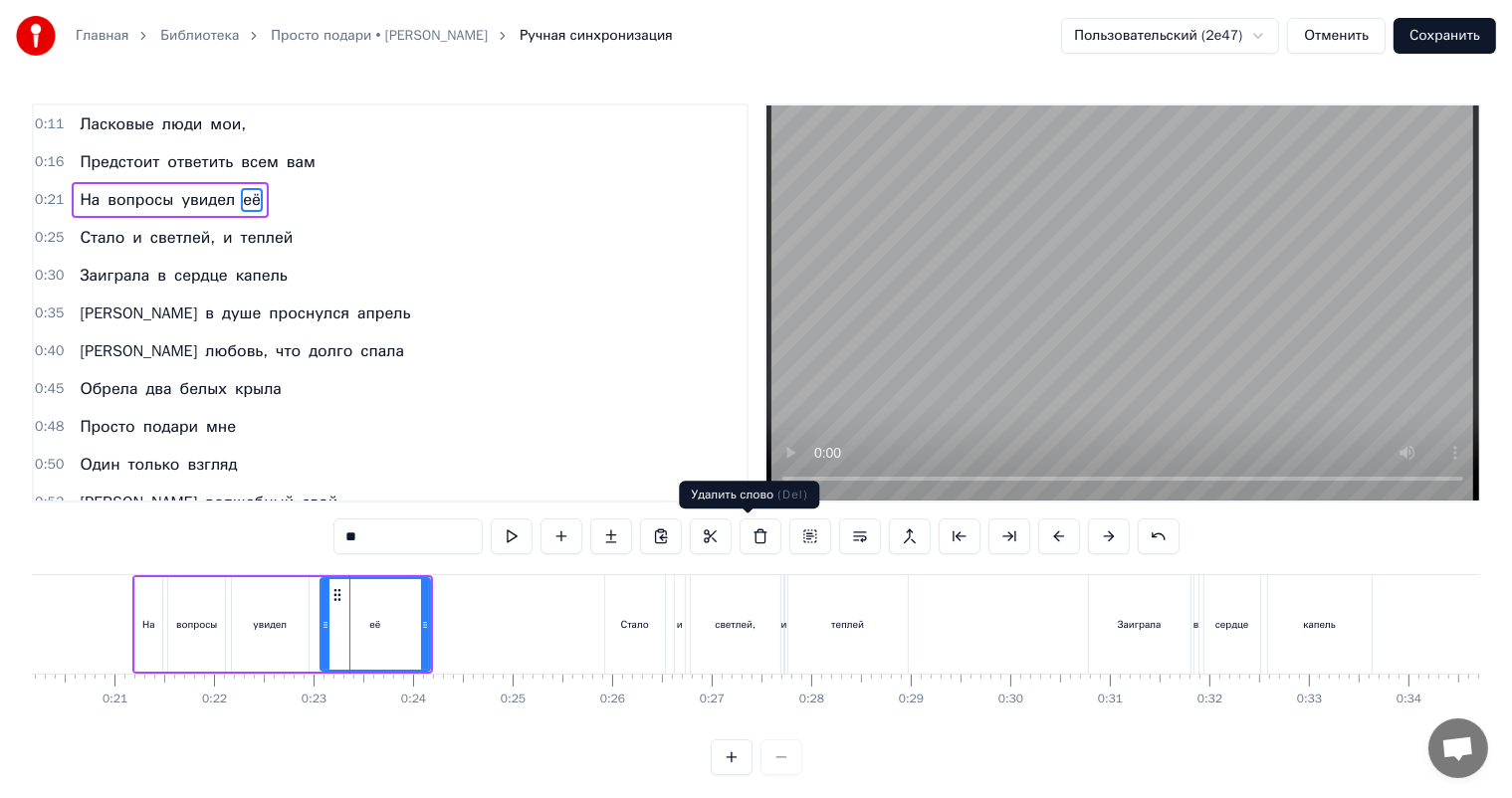 click at bounding box center (760, 536) 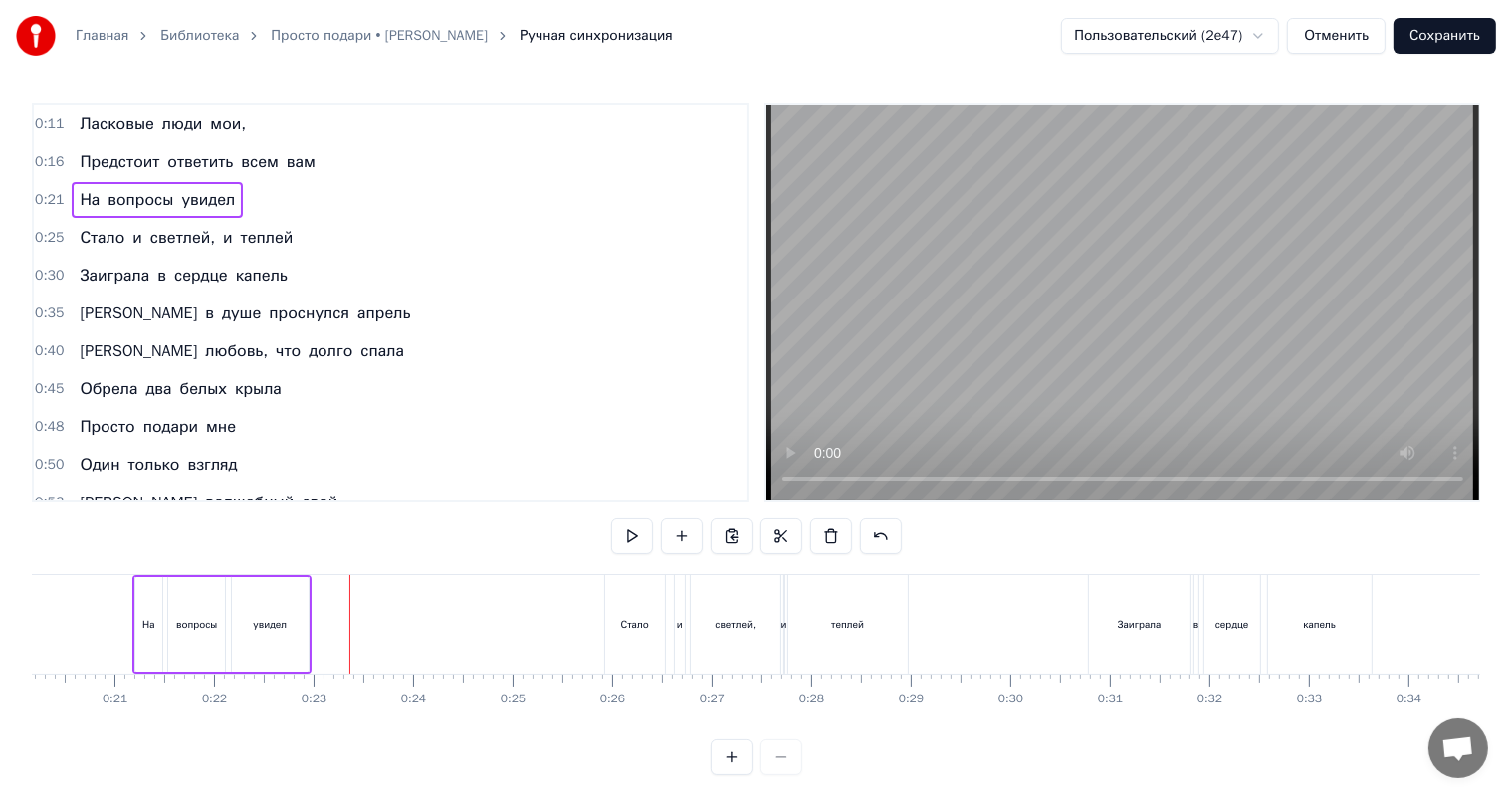click on "увидел" at bounding box center (270, 624) 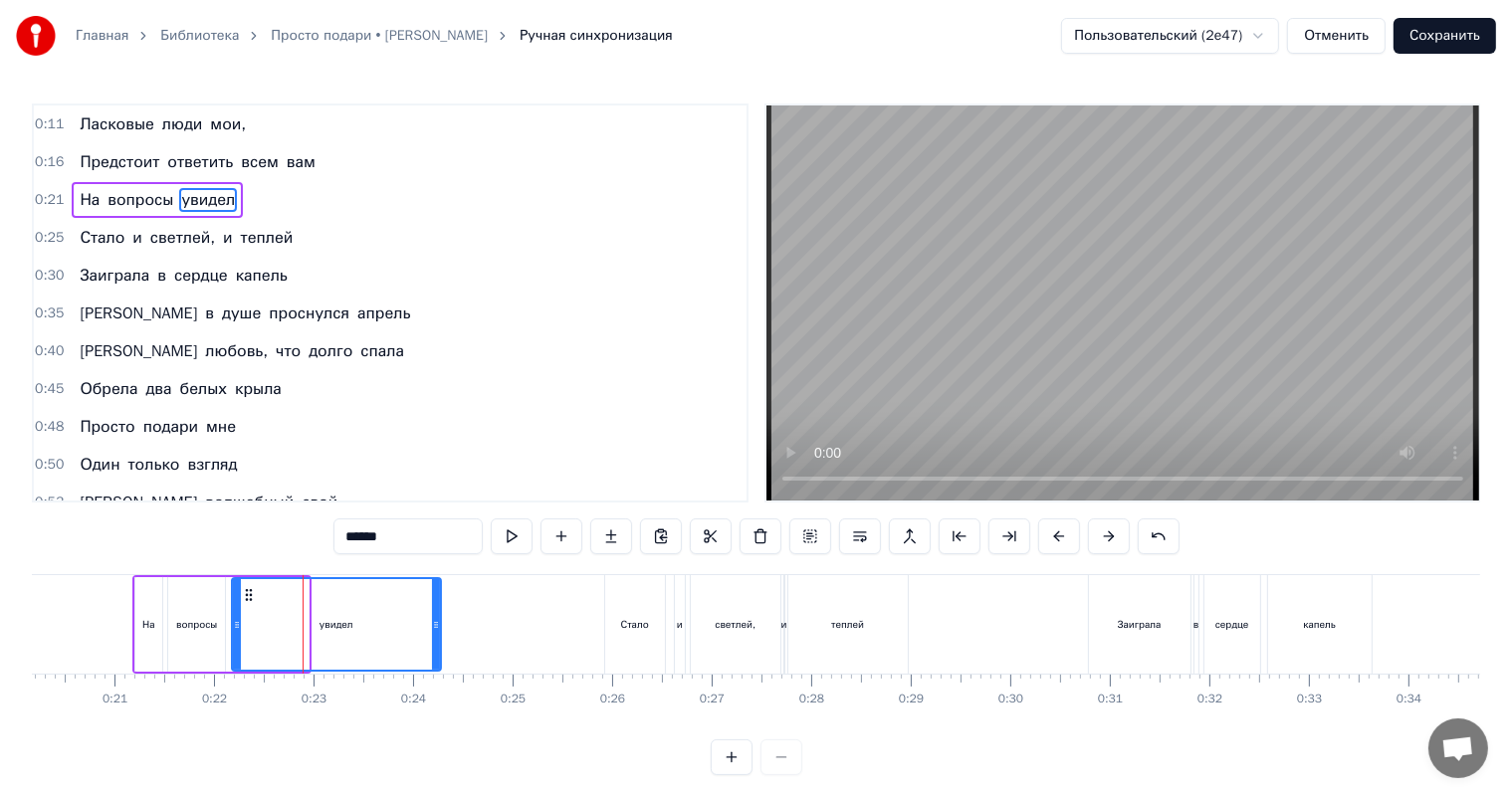 drag, startPoint x: 306, startPoint y: 628, endPoint x: 438, endPoint y: 646, distance: 133.22162 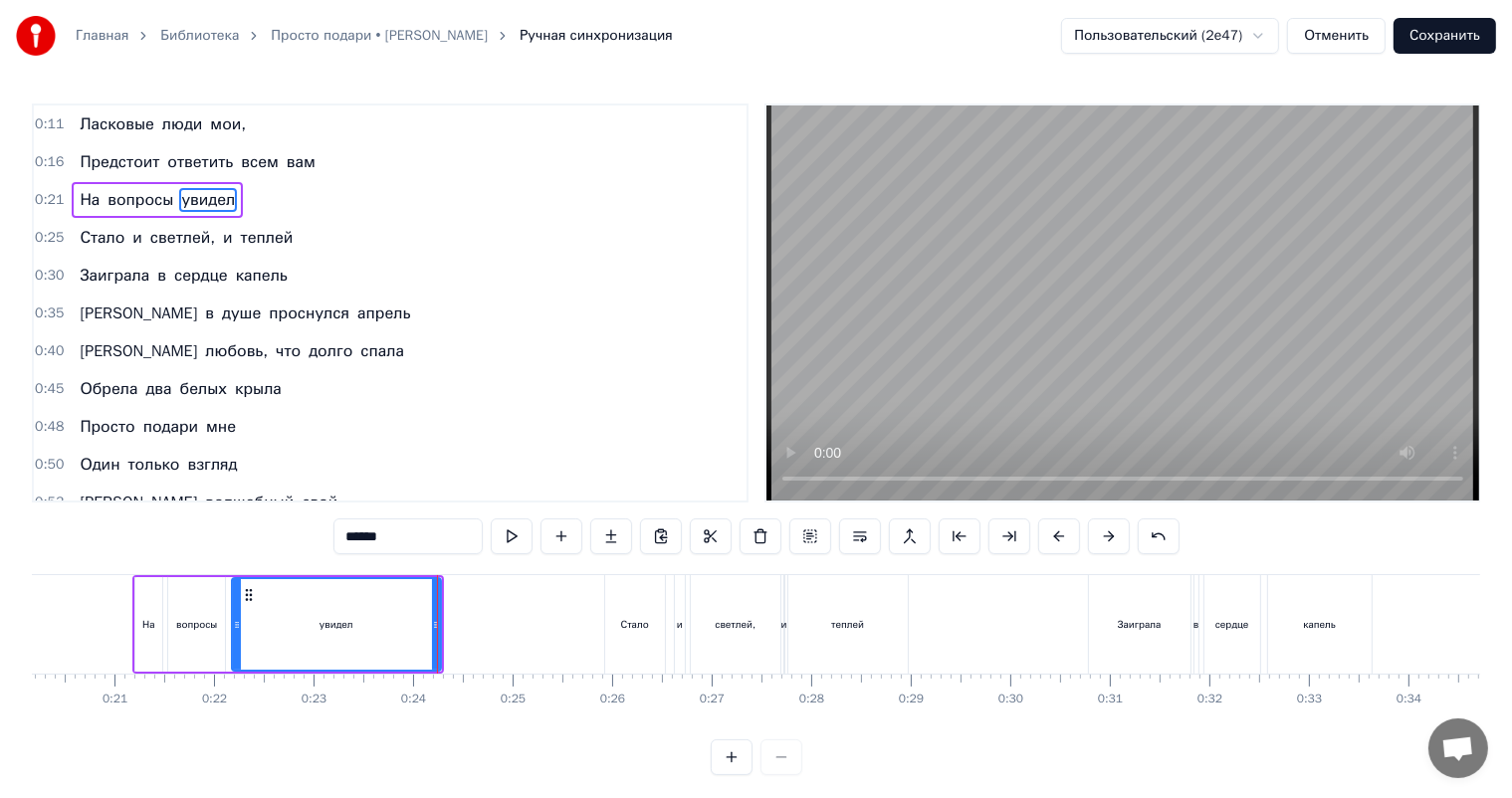 click on "увидел" at bounding box center (336, 624) 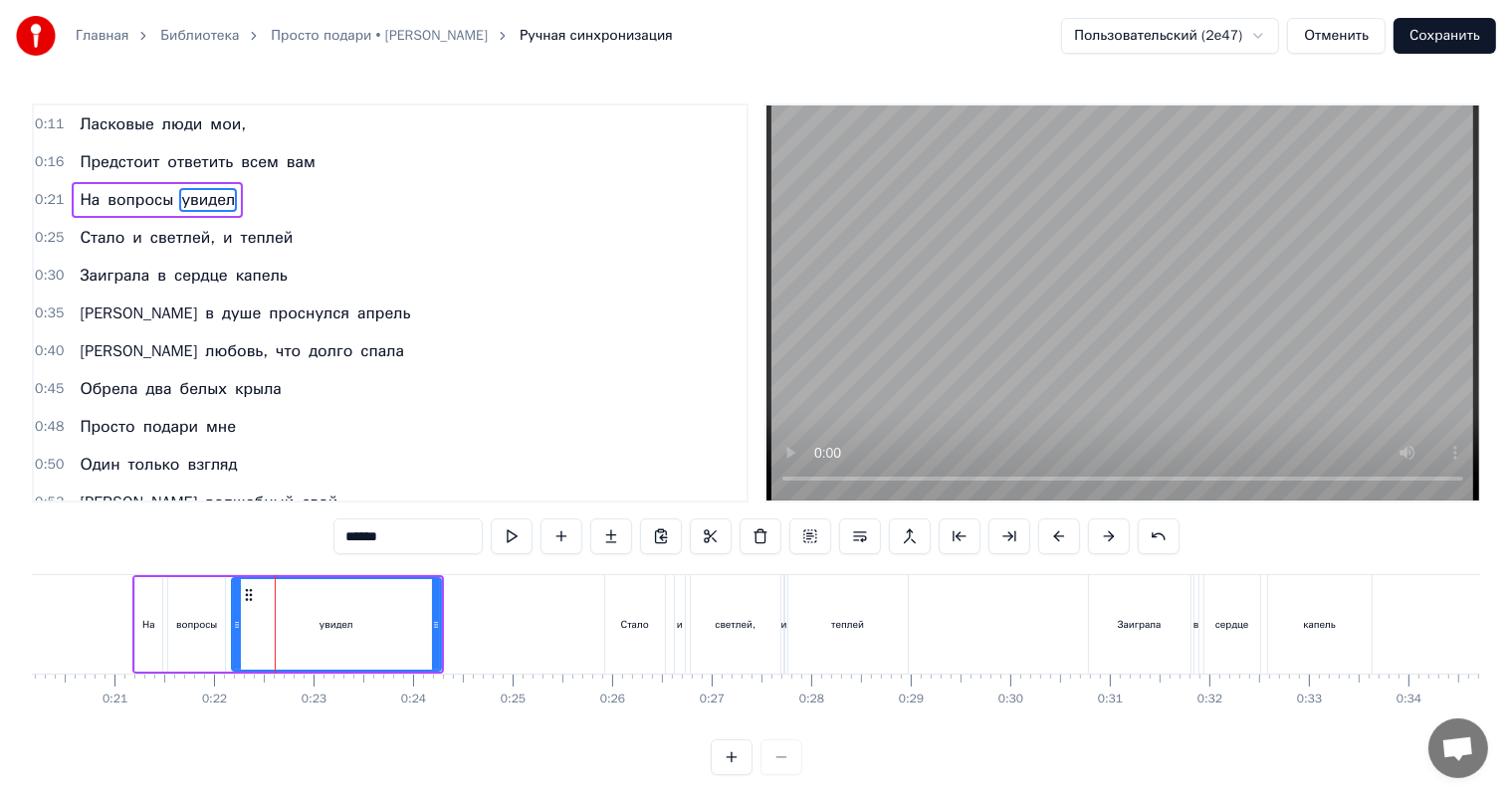 drag, startPoint x: 219, startPoint y: 561, endPoint x: 187, endPoint y: 557, distance: 32.24903 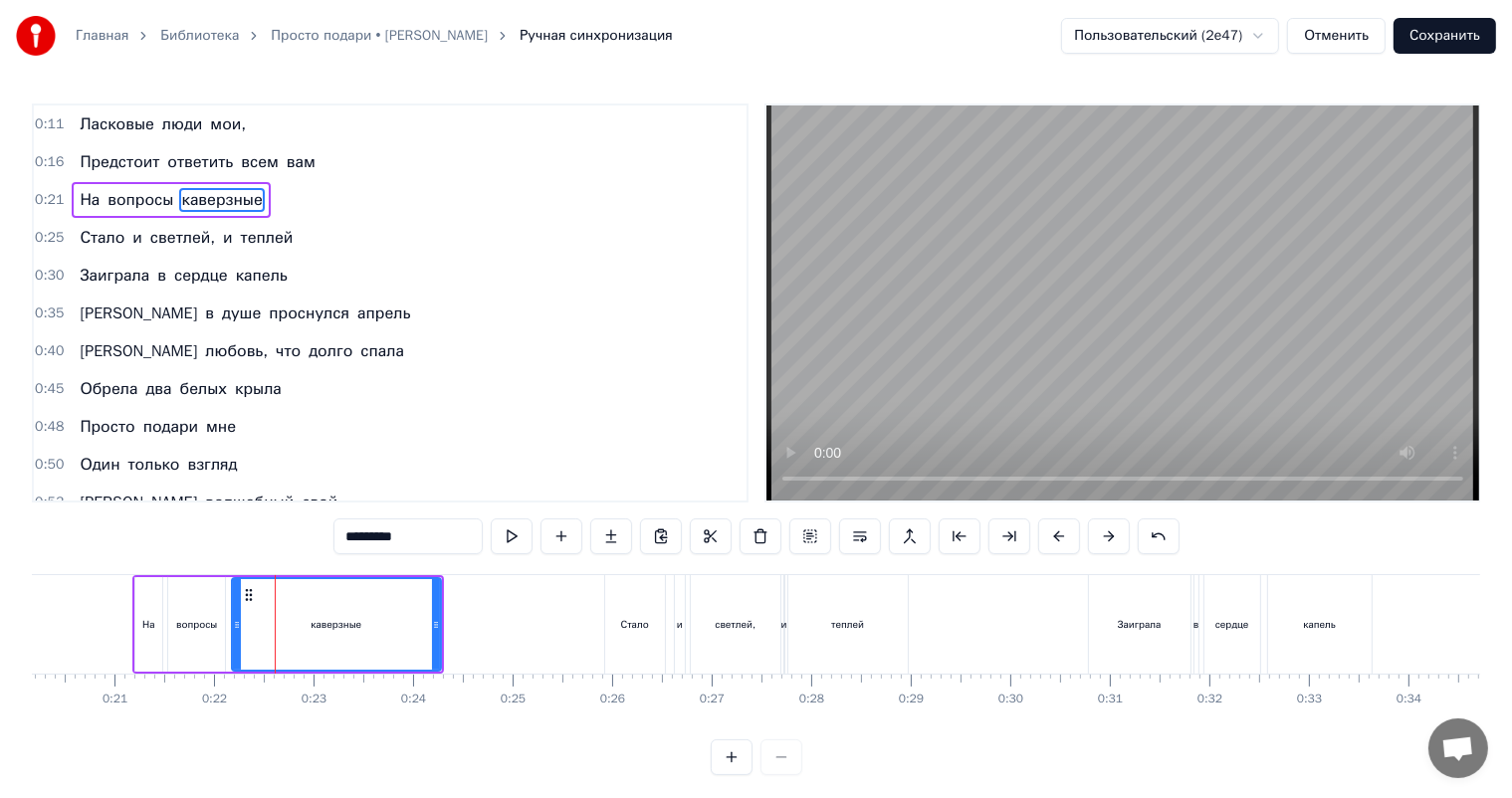 type on "*********" 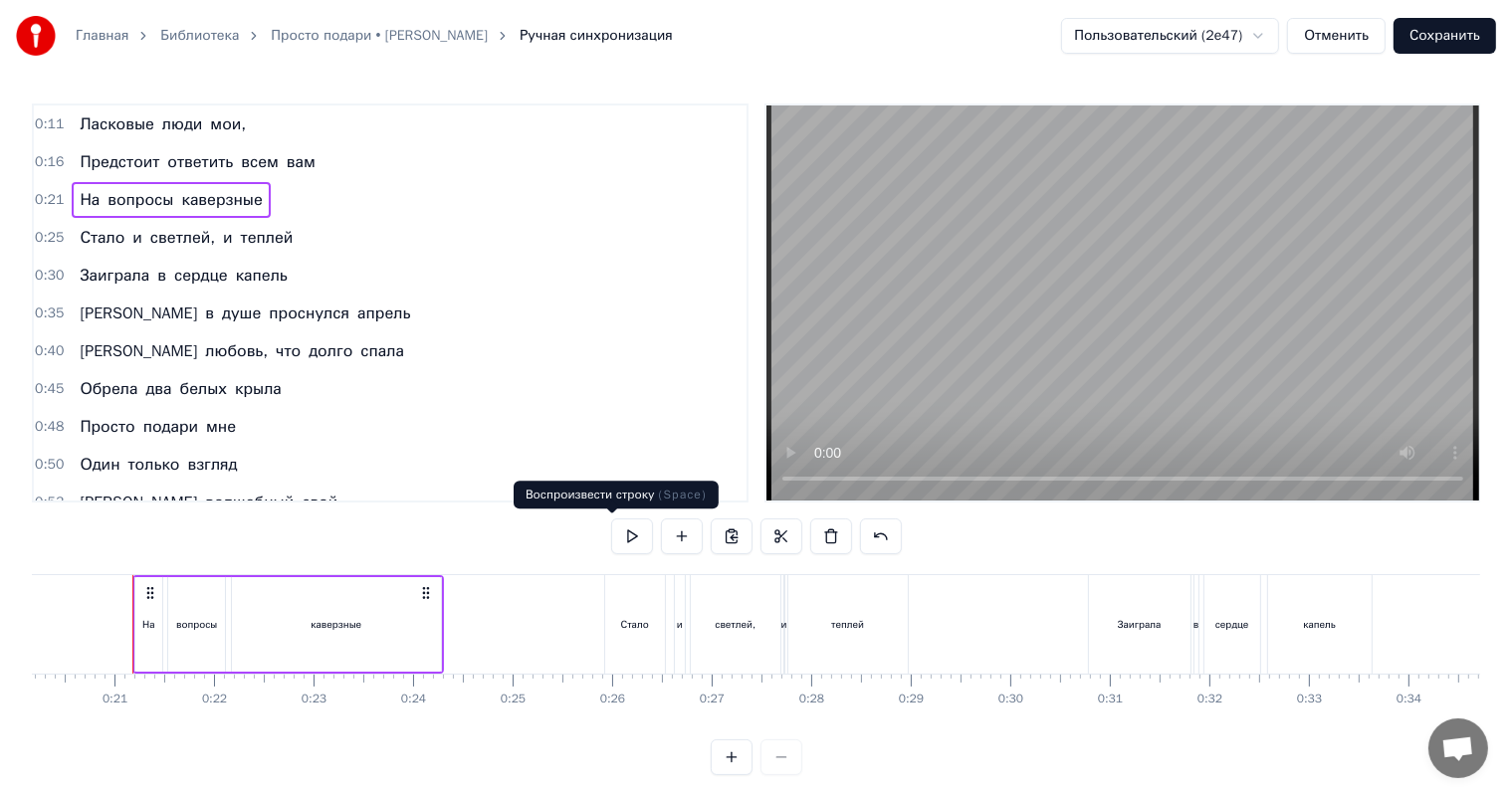 click at bounding box center [632, 536] 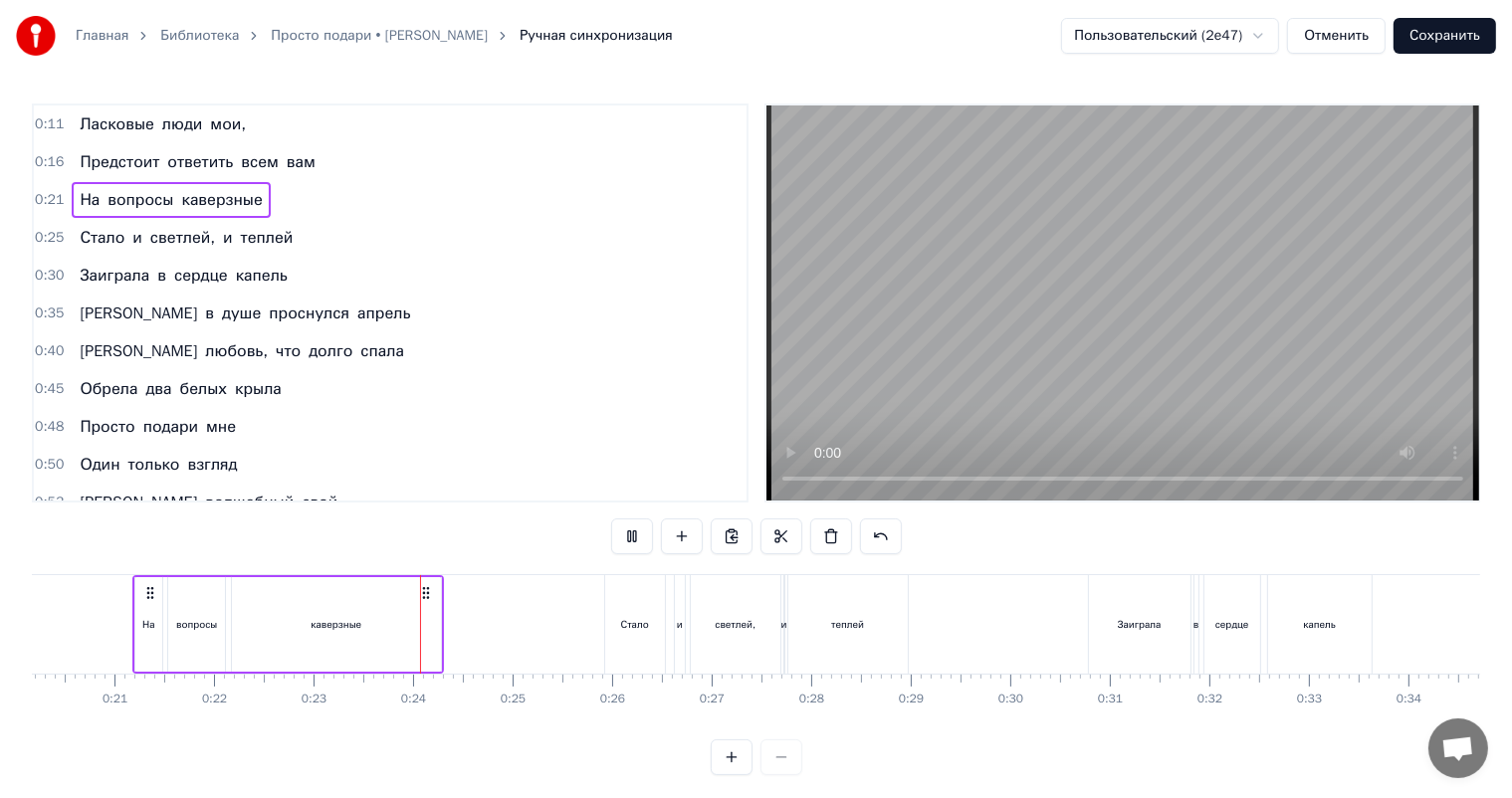 click at bounding box center (632, 536) 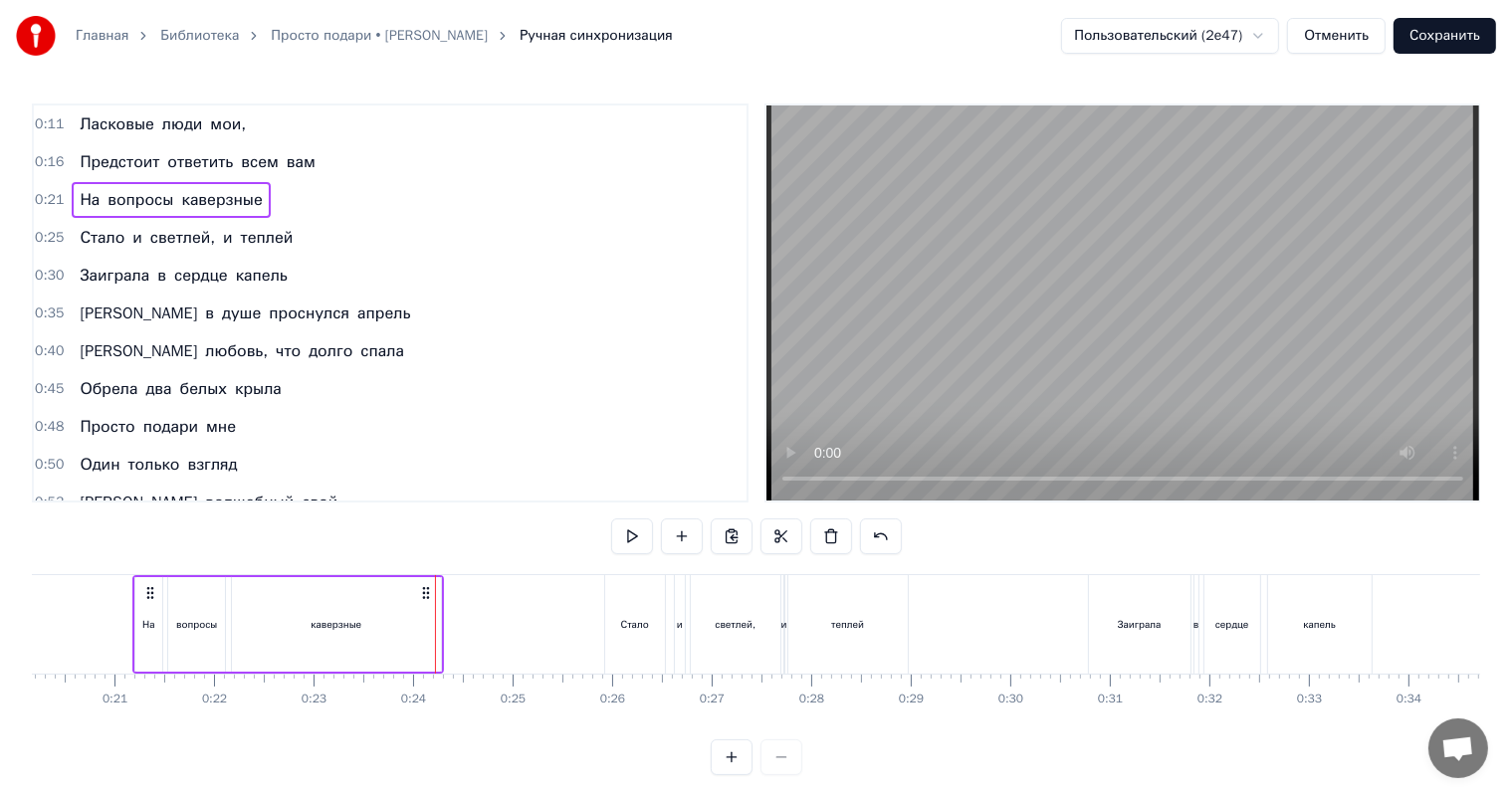 click on "0:16 Предстоит ответить всем вам" at bounding box center (390, 162) 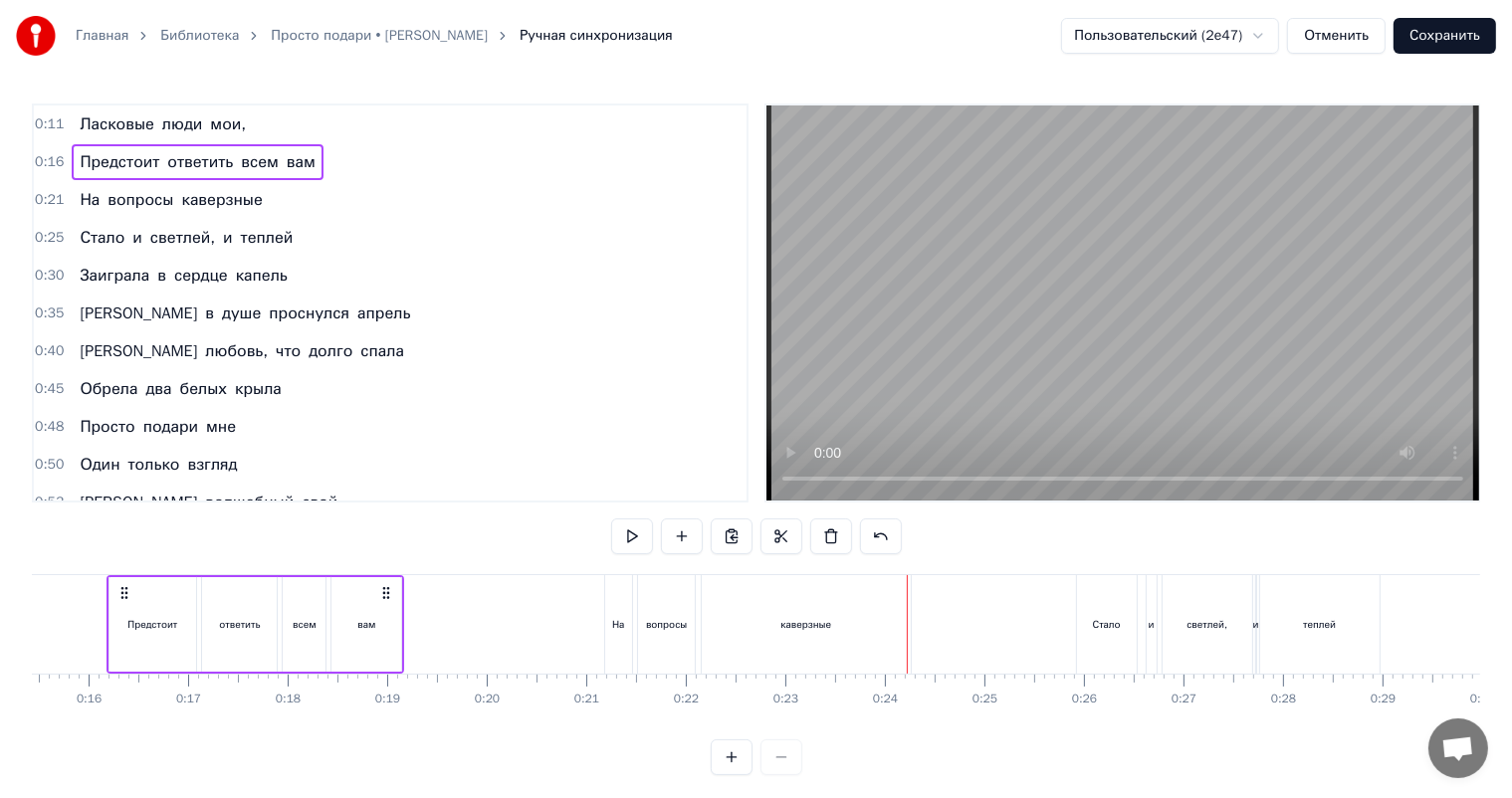 scroll, scrollTop: 0, scrollLeft: 1510, axis: horizontal 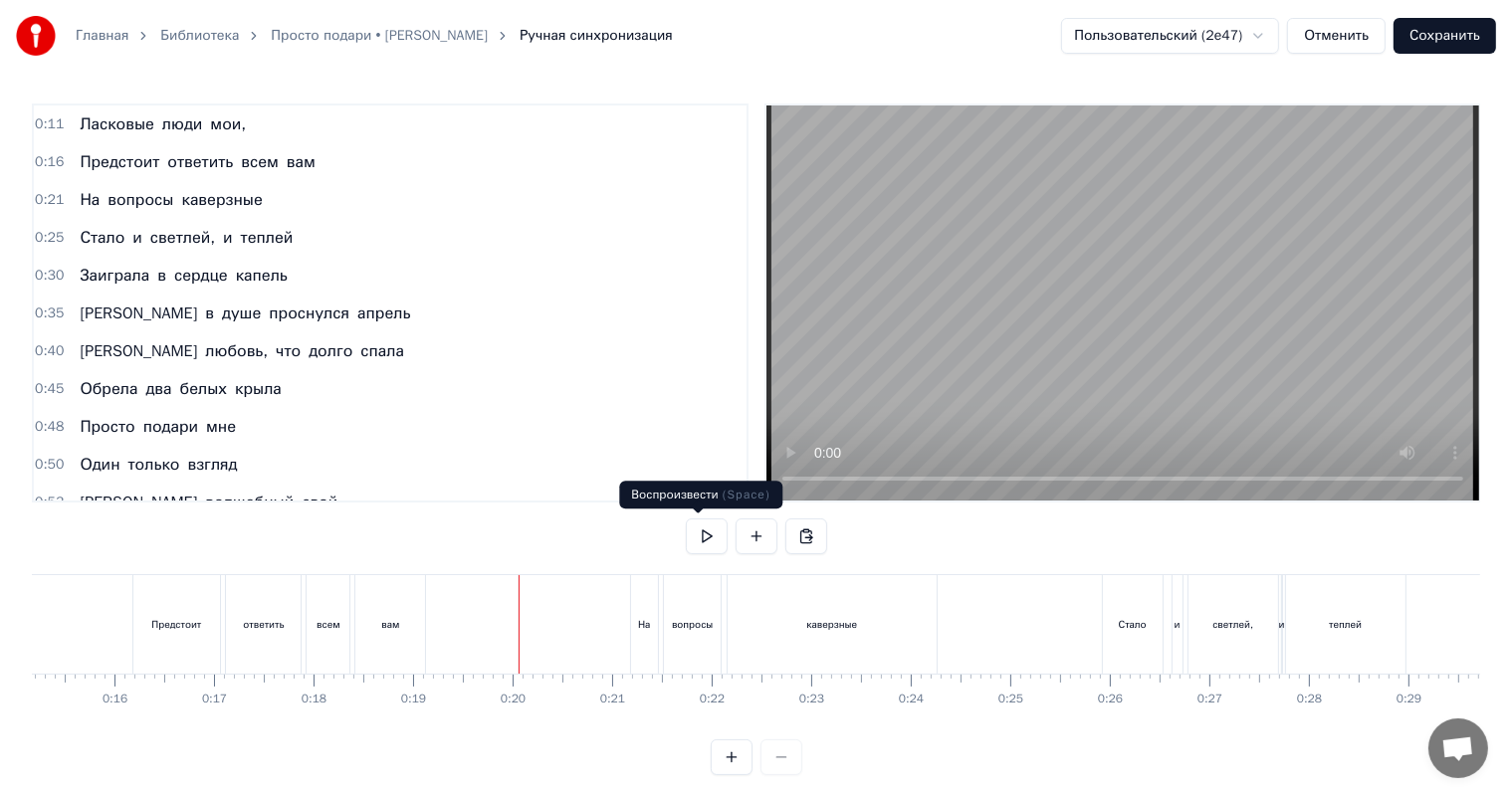 click at bounding box center [707, 536] 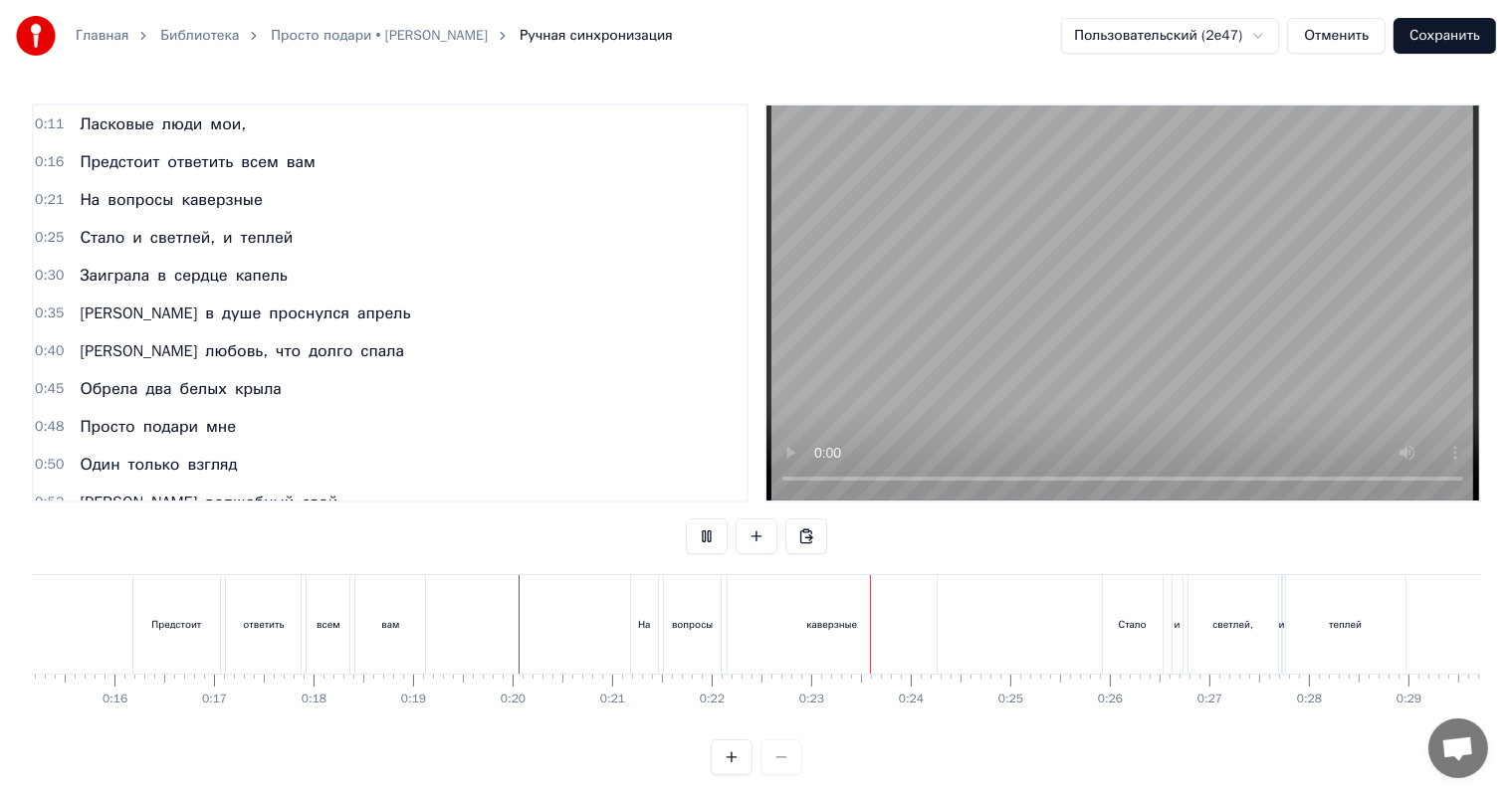 click at bounding box center (707, 536) 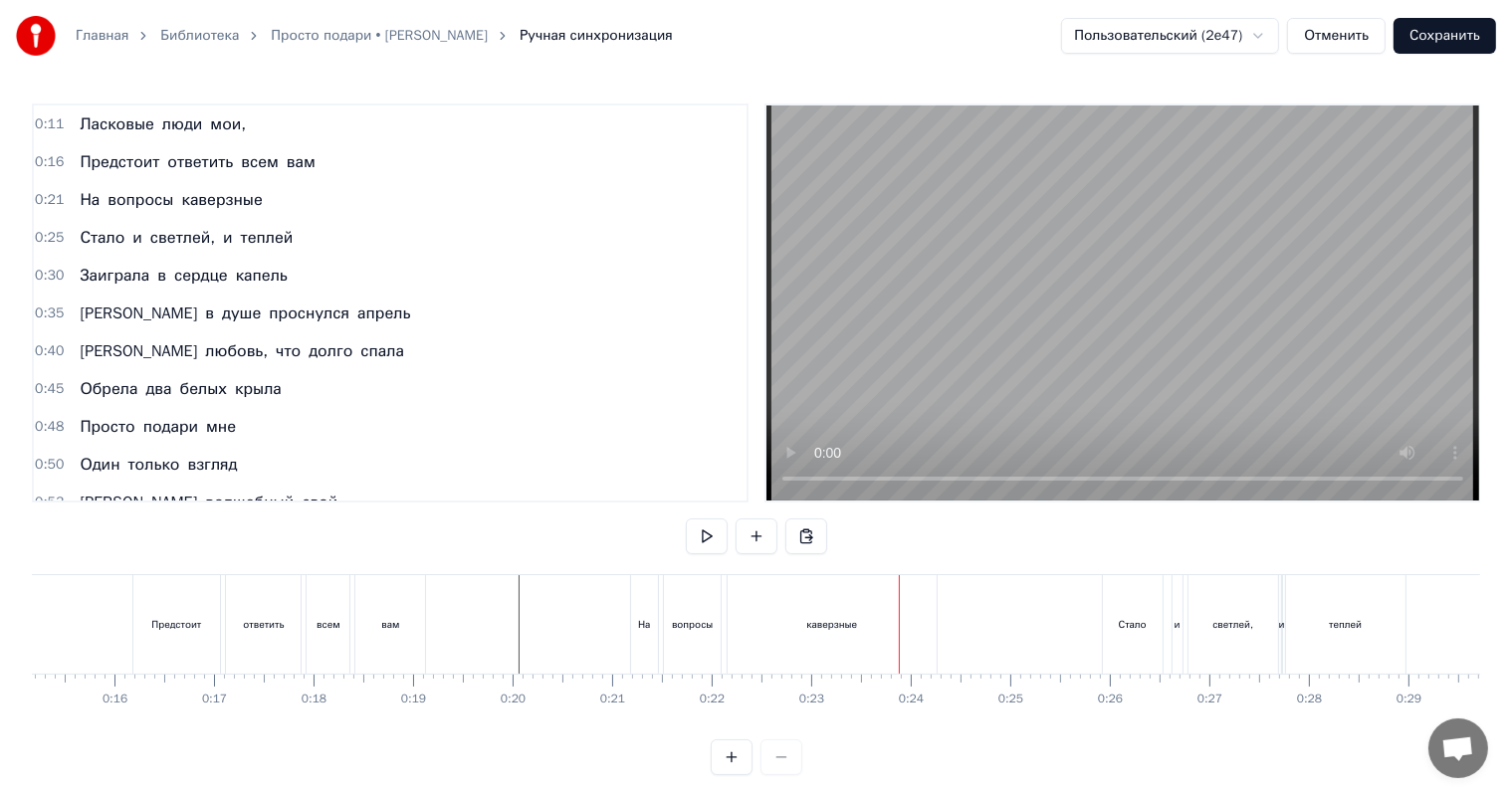 drag, startPoint x: 874, startPoint y: 641, endPoint x: 889, endPoint y: 633, distance: 17 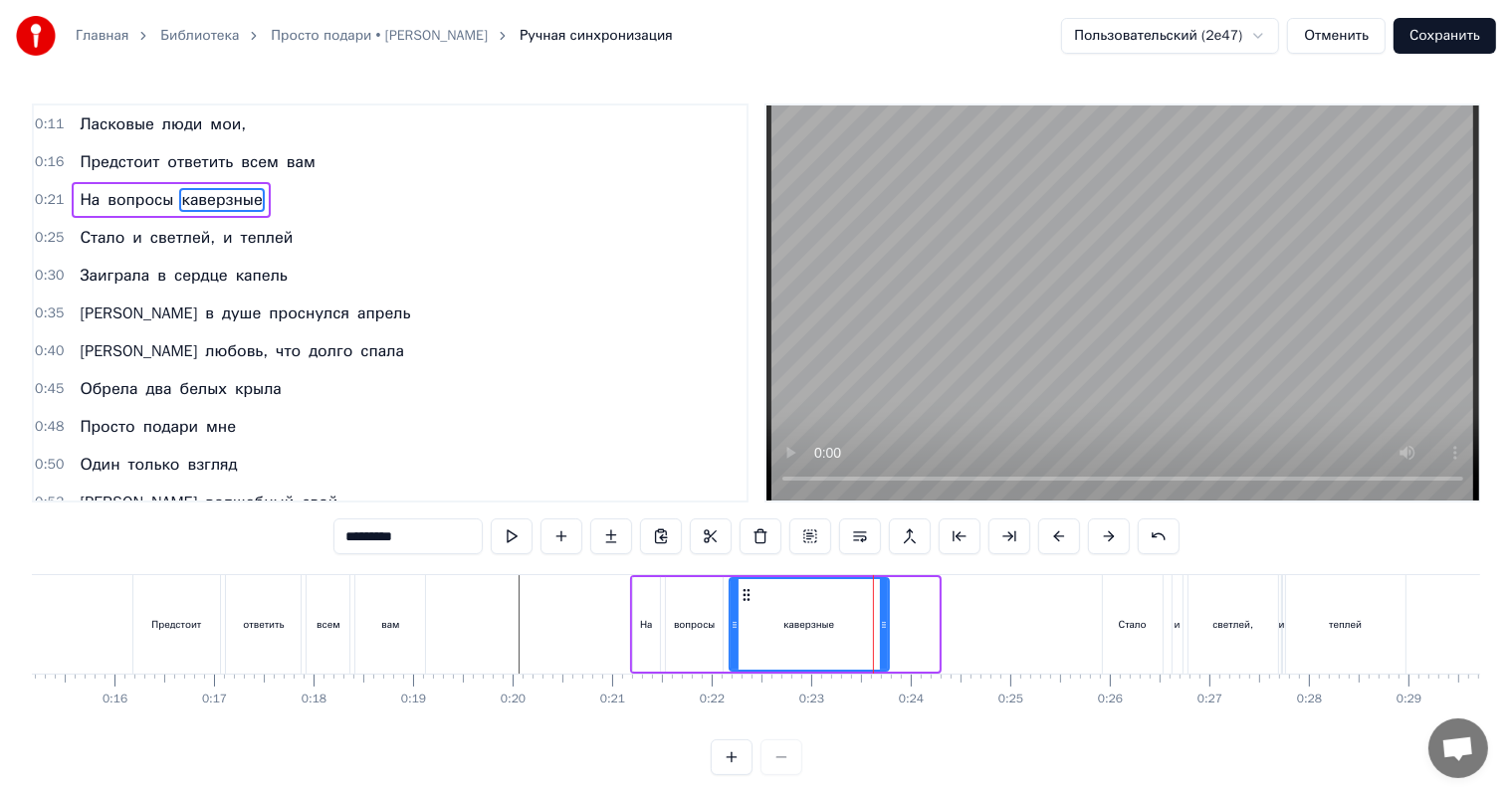 drag, startPoint x: 932, startPoint y: 613, endPoint x: 883, endPoint y: 617, distance: 49.162994 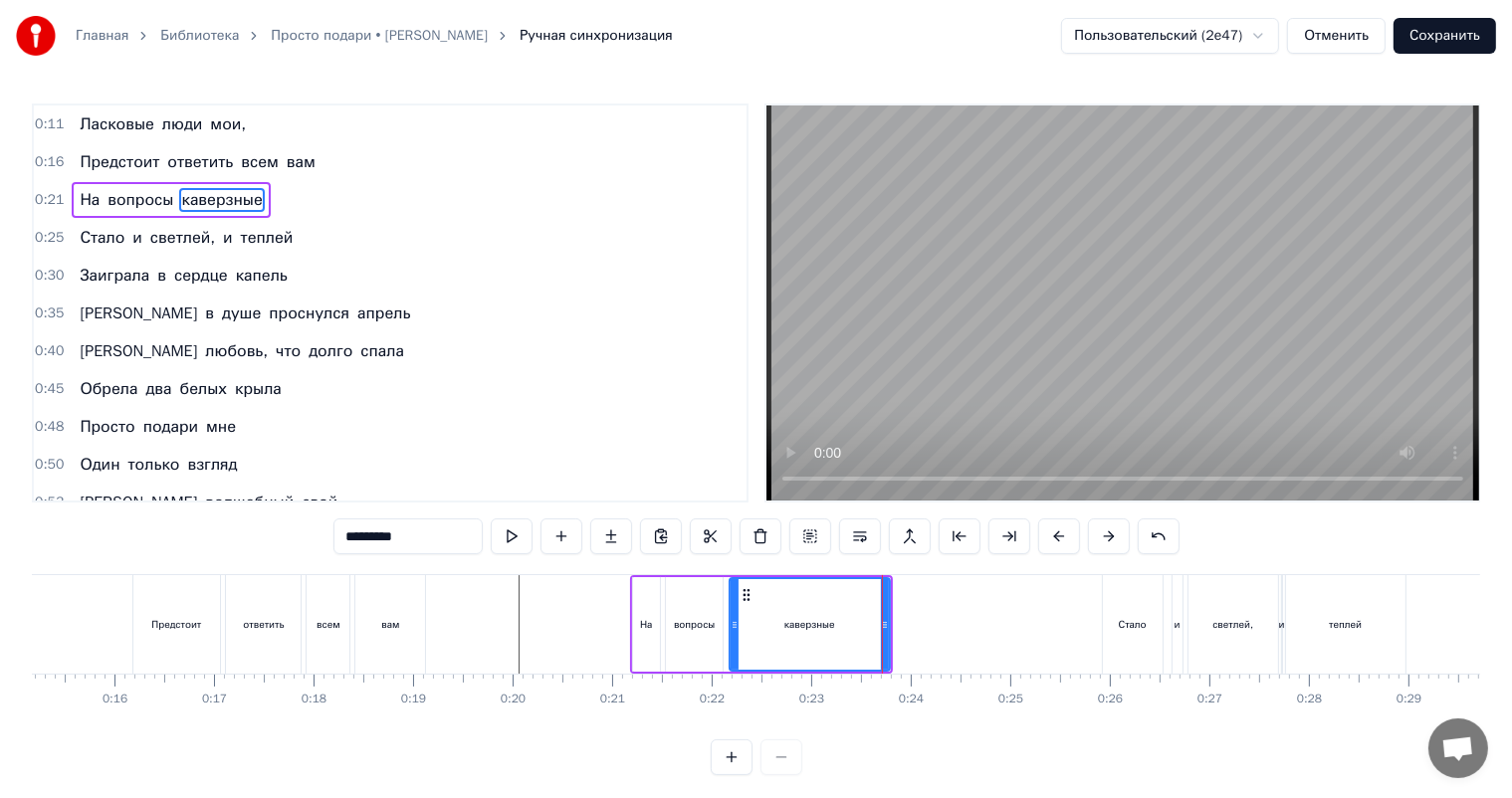 click on "0:21 На вопросы каверзные" at bounding box center [390, 200] 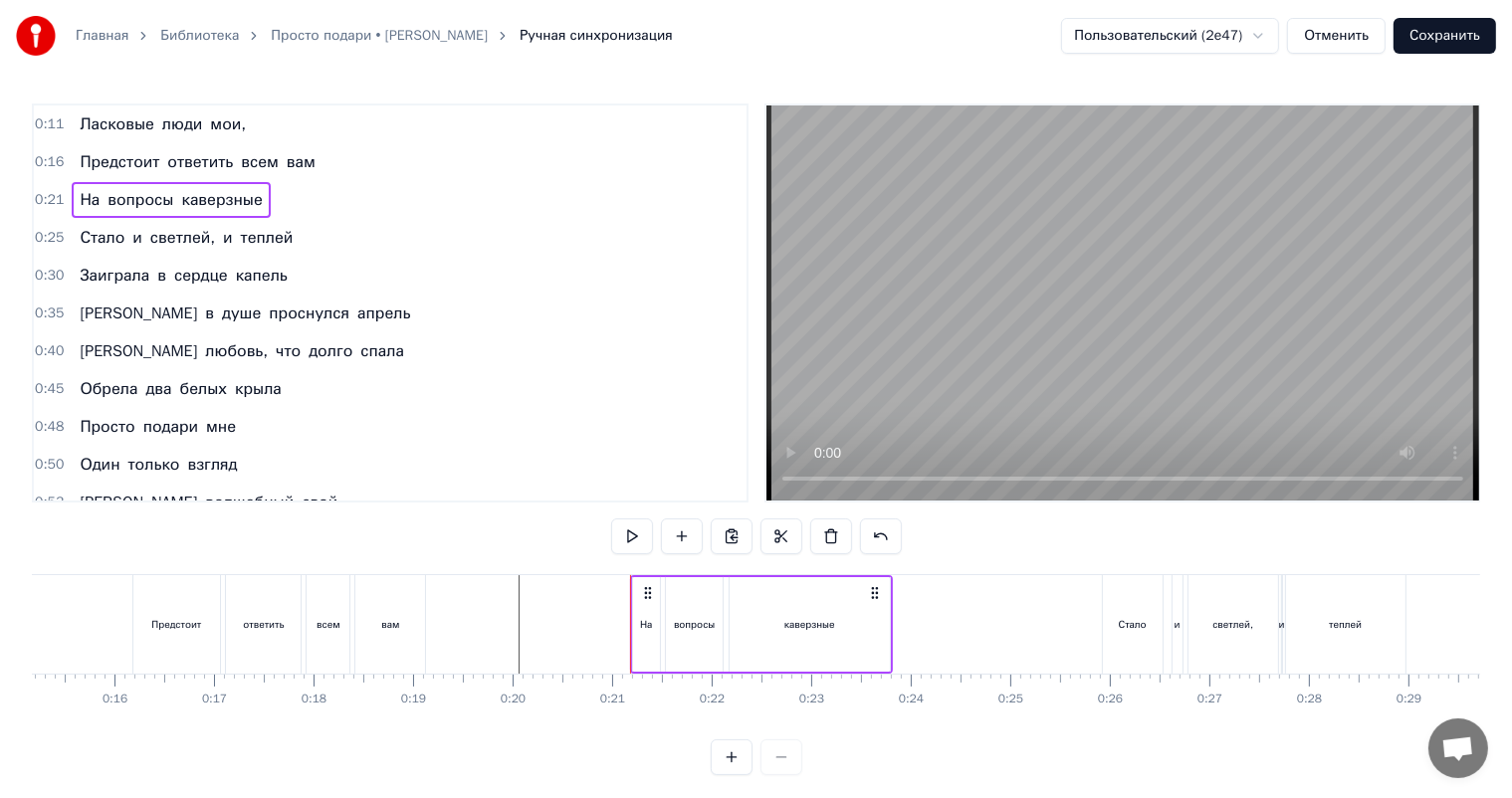 click on "вопросы" at bounding box center [694, 624] 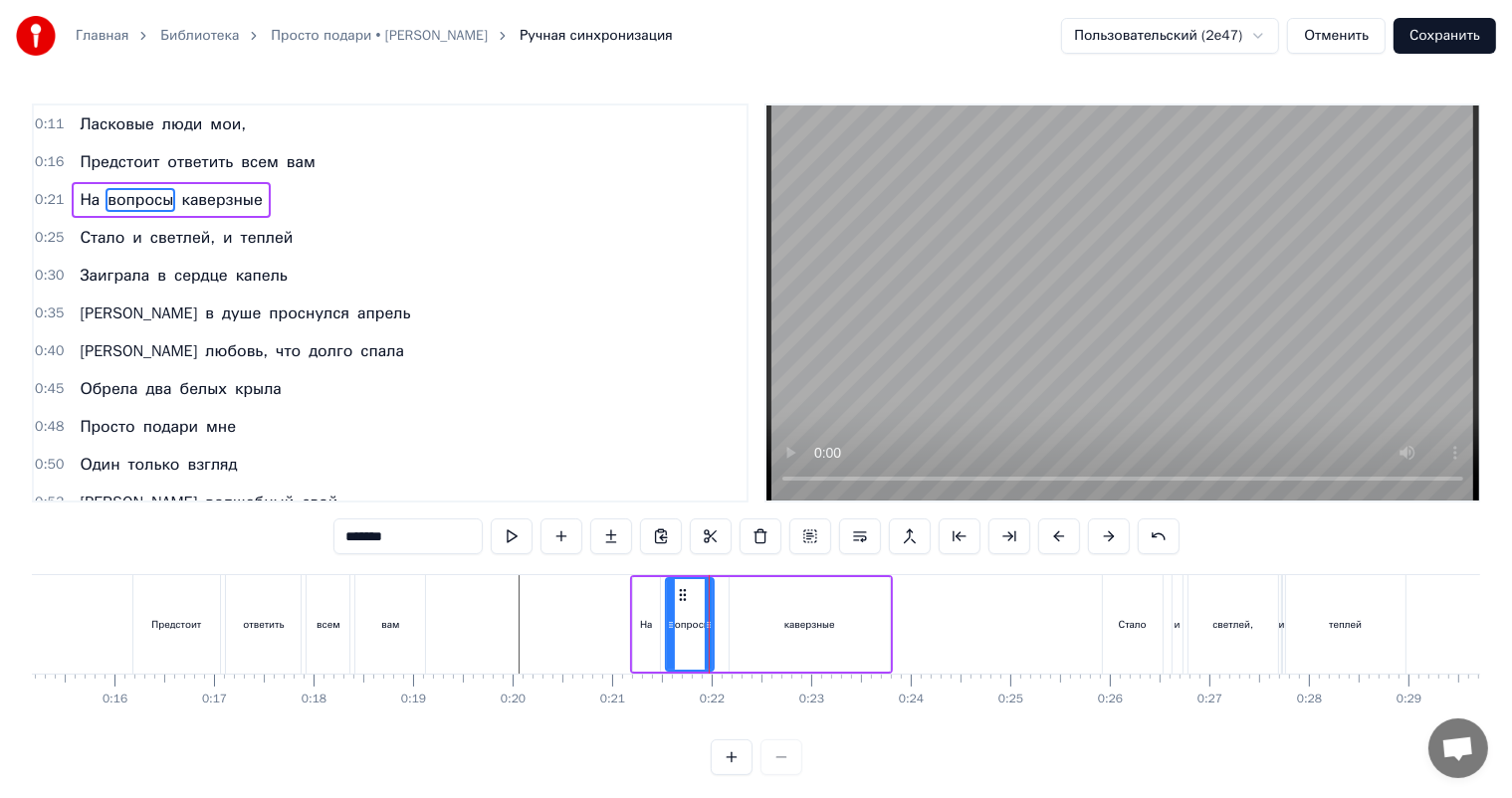 click on "[PERSON_NAME] люди мои, Предстоит ответить всем вам На вопросы каверзные Стало и светлей, и теплей Заиграла в сердце капель И в душе проснулся апрель И любовь, что долго спала [PERSON_NAME] два белых крыла Просто подари мне Один только взгляд И волшебный свой Поцелуй подари И я сразу сказочно Стану богат Богаче, чем все принцы И все короли Просто подари мне Один только взгляд И волшебный свой Поцелуй подари И я сразу сказочно Стану богат Богаче, чем все принцы И все короли" at bounding box center (2907, 624) 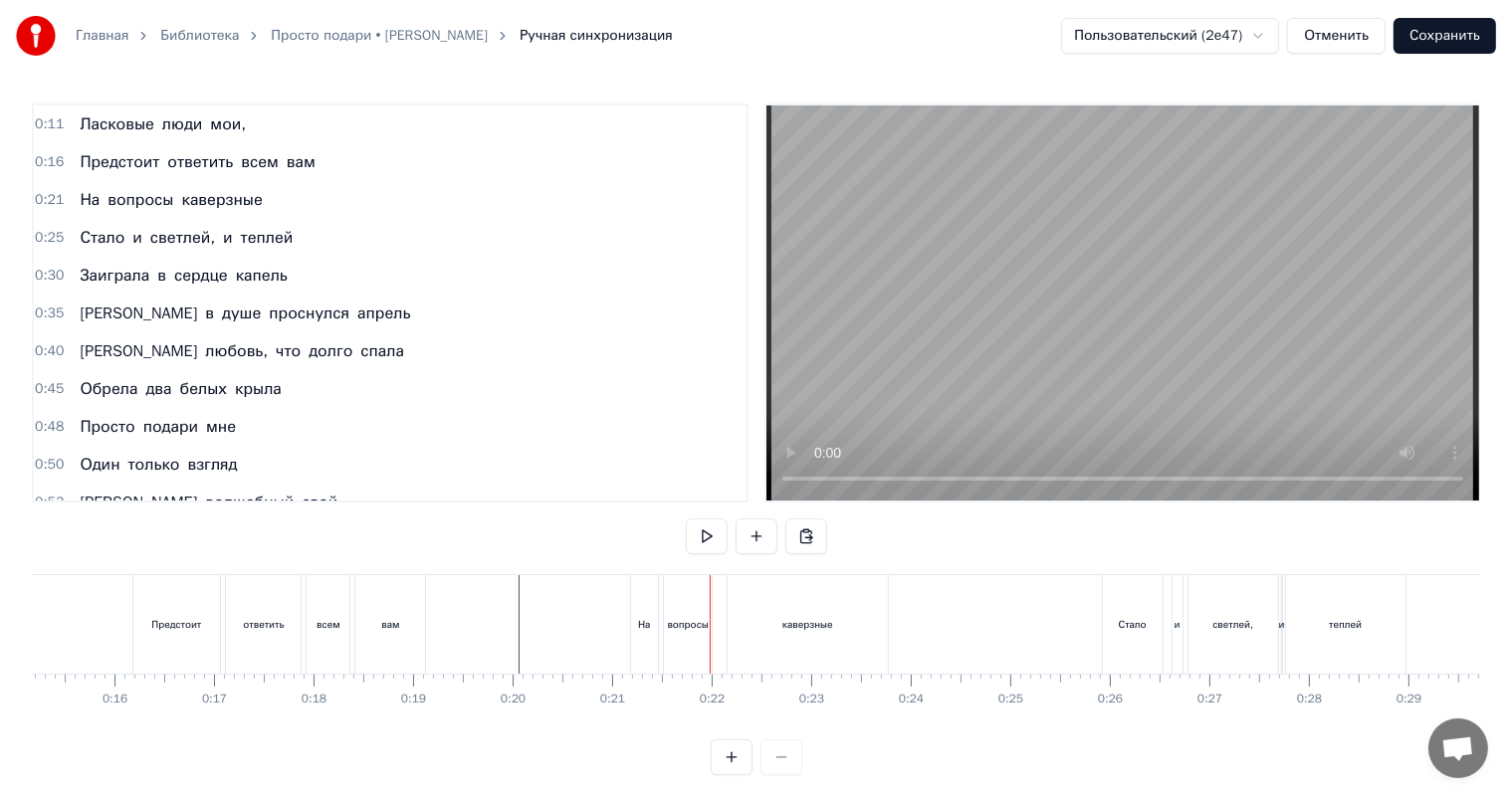 click on "вопросы" at bounding box center [688, 624] 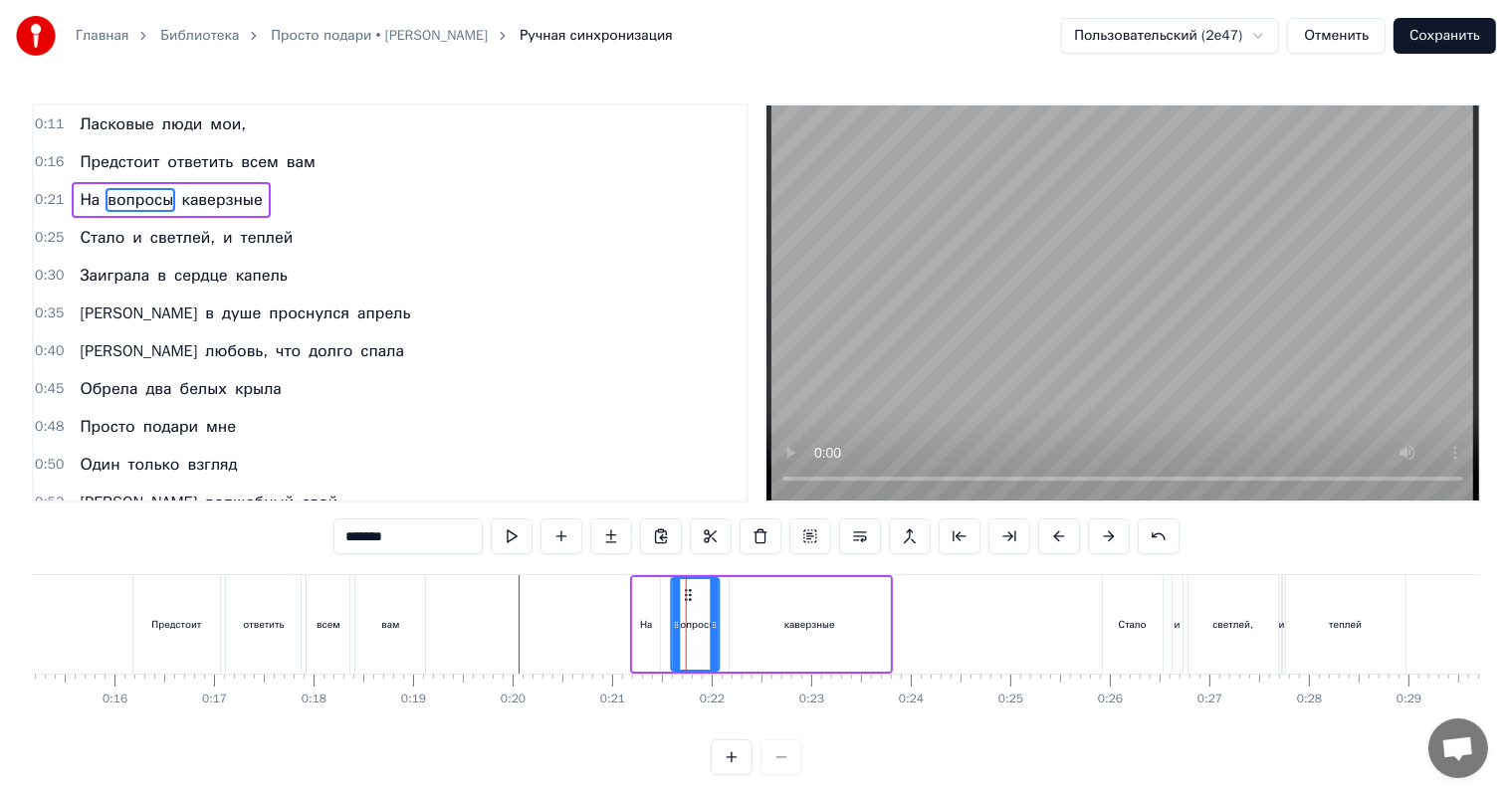 click 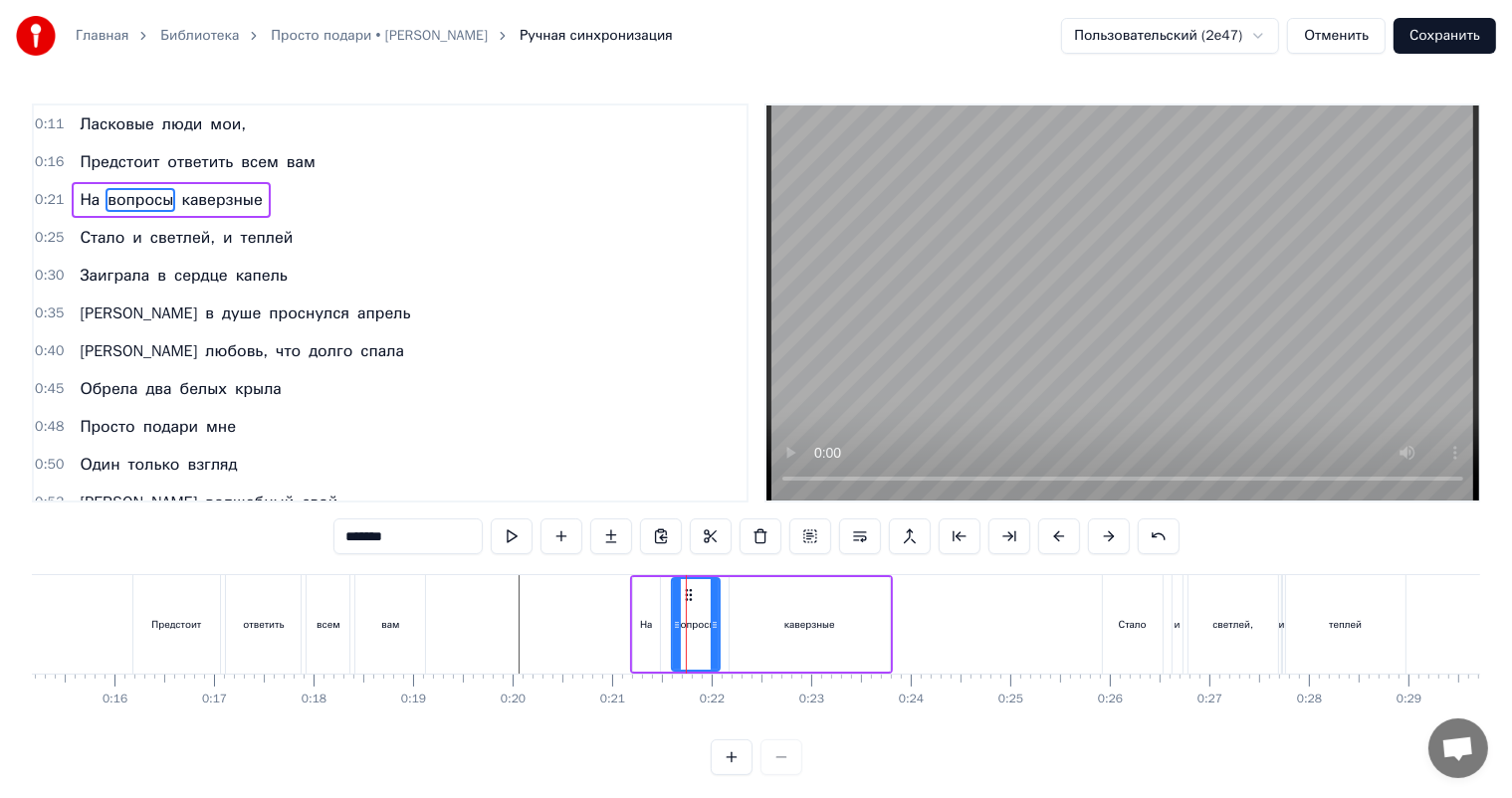 click on "0:21 На вопросы каверзные" at bounding box center (390, 200) 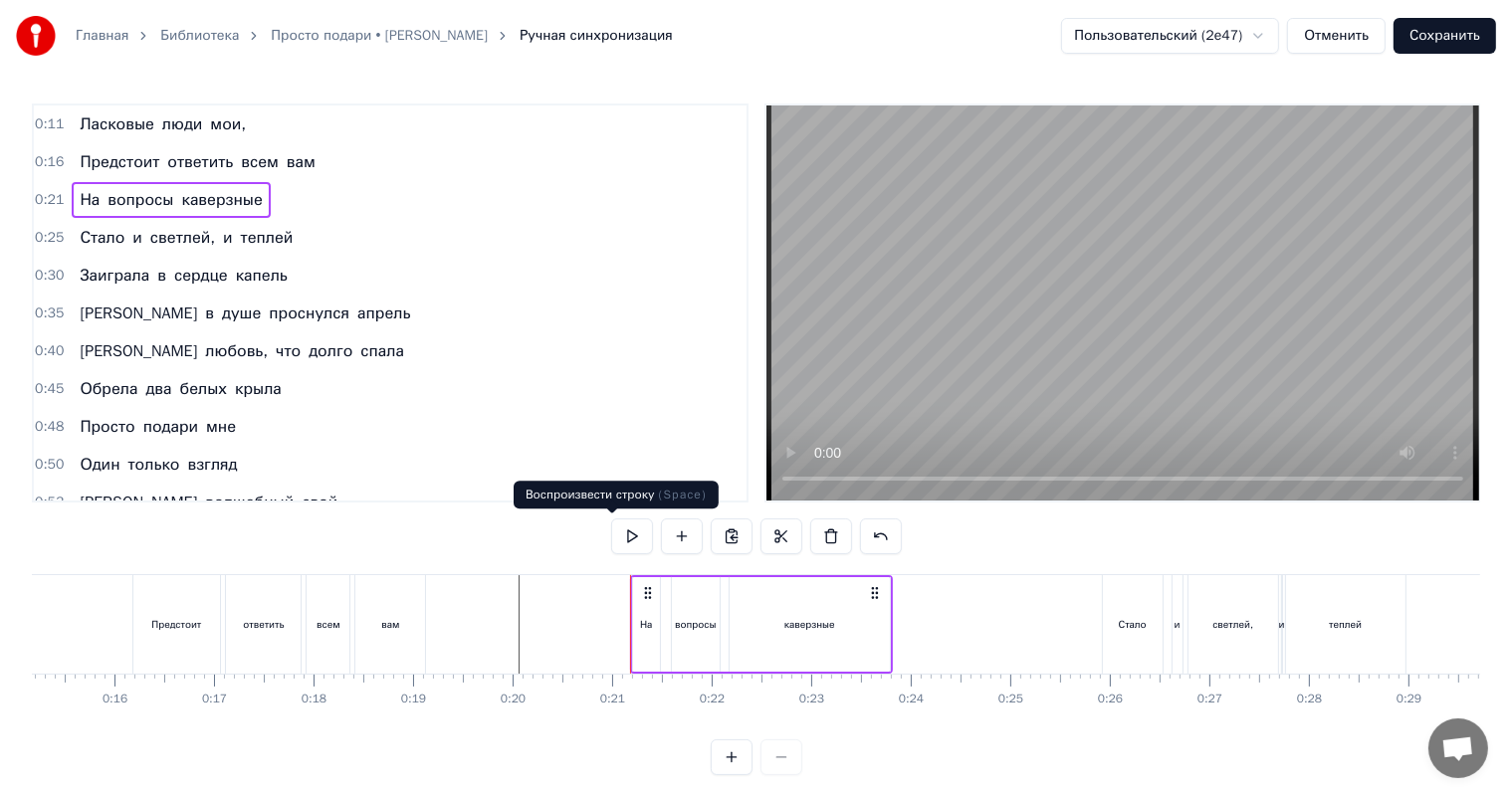 click at bounding box center [632, 536] 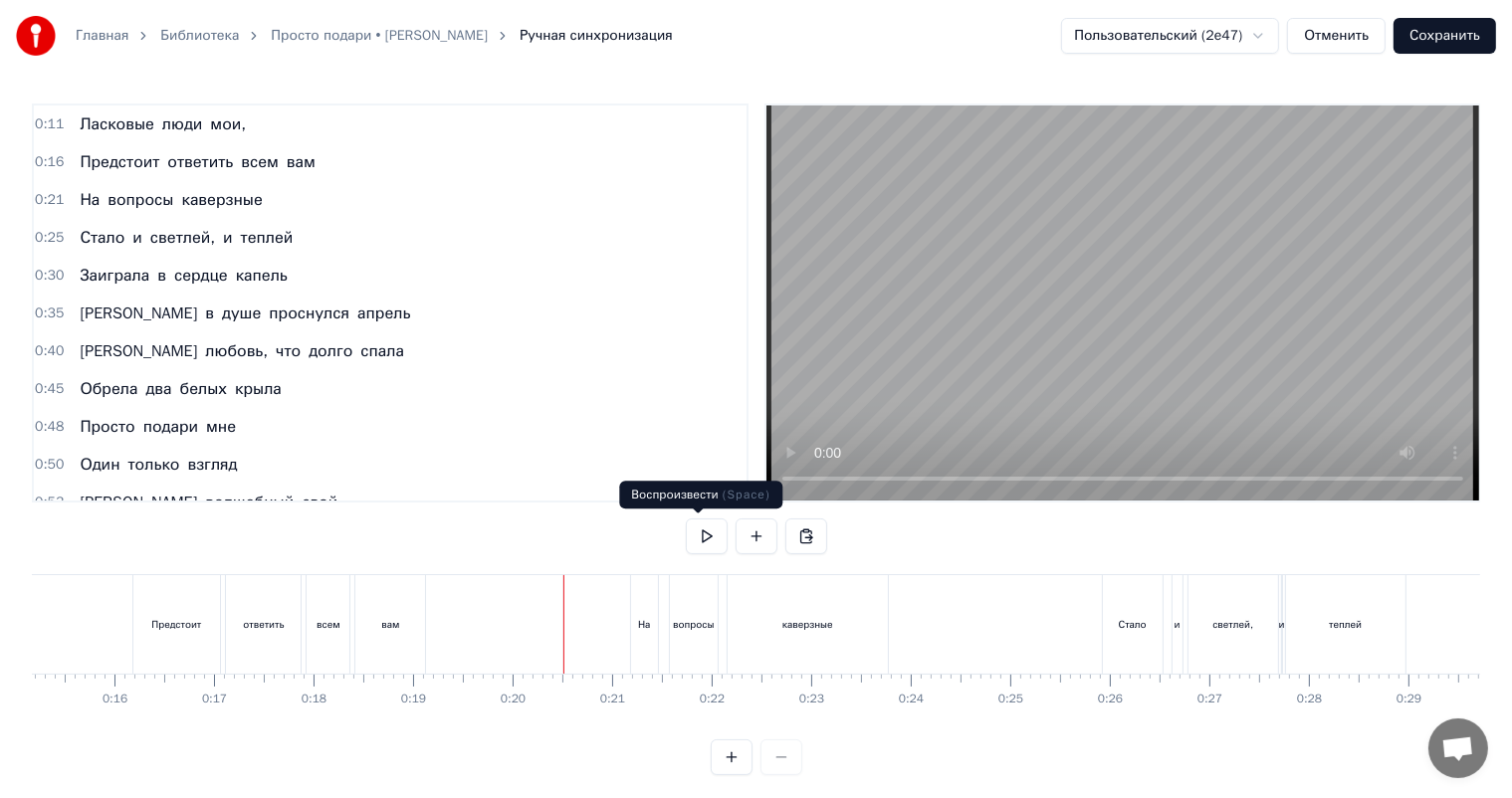 click at bounding box center (707, 536) 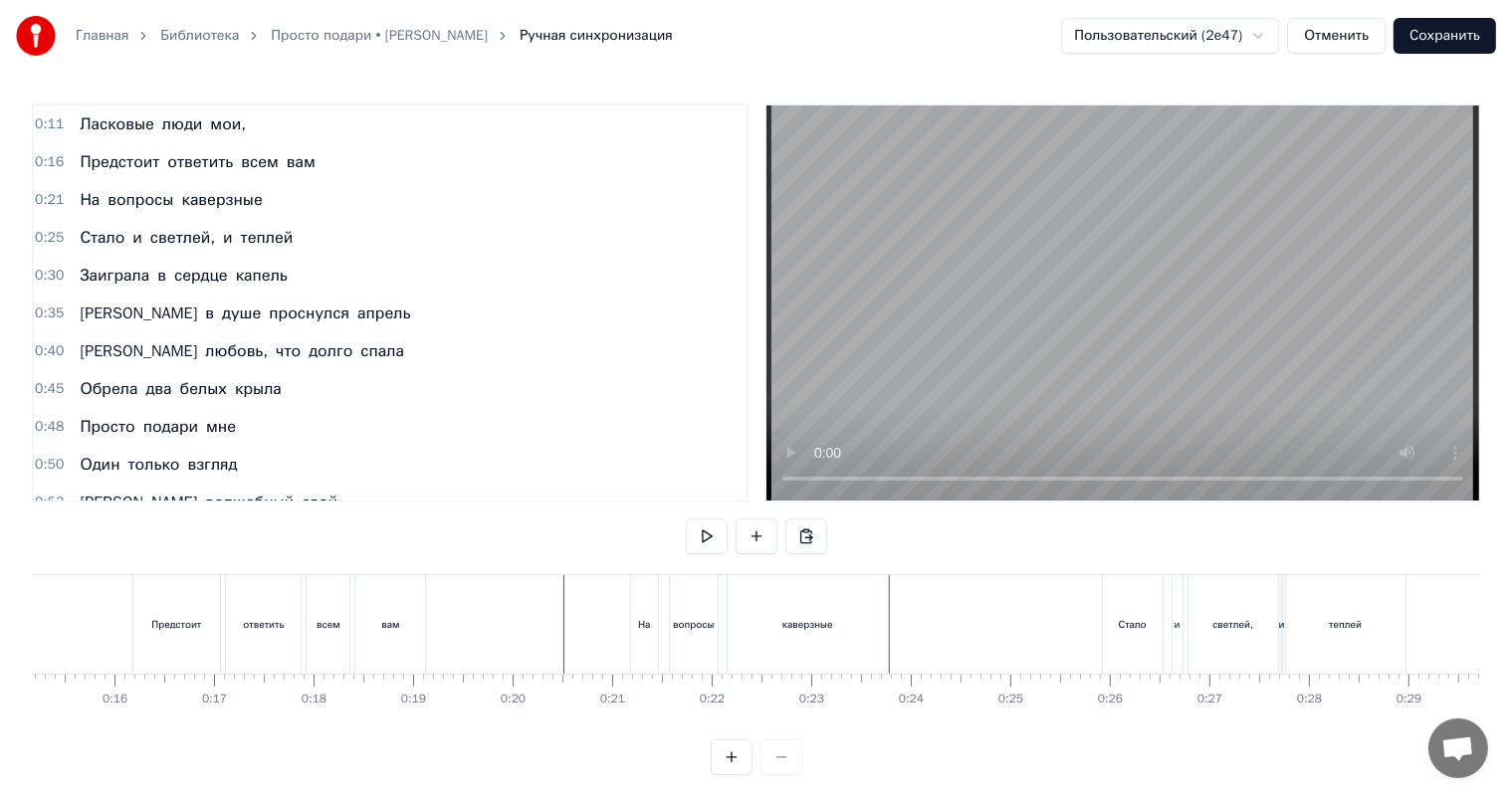 click at bounding box center [707, 536] 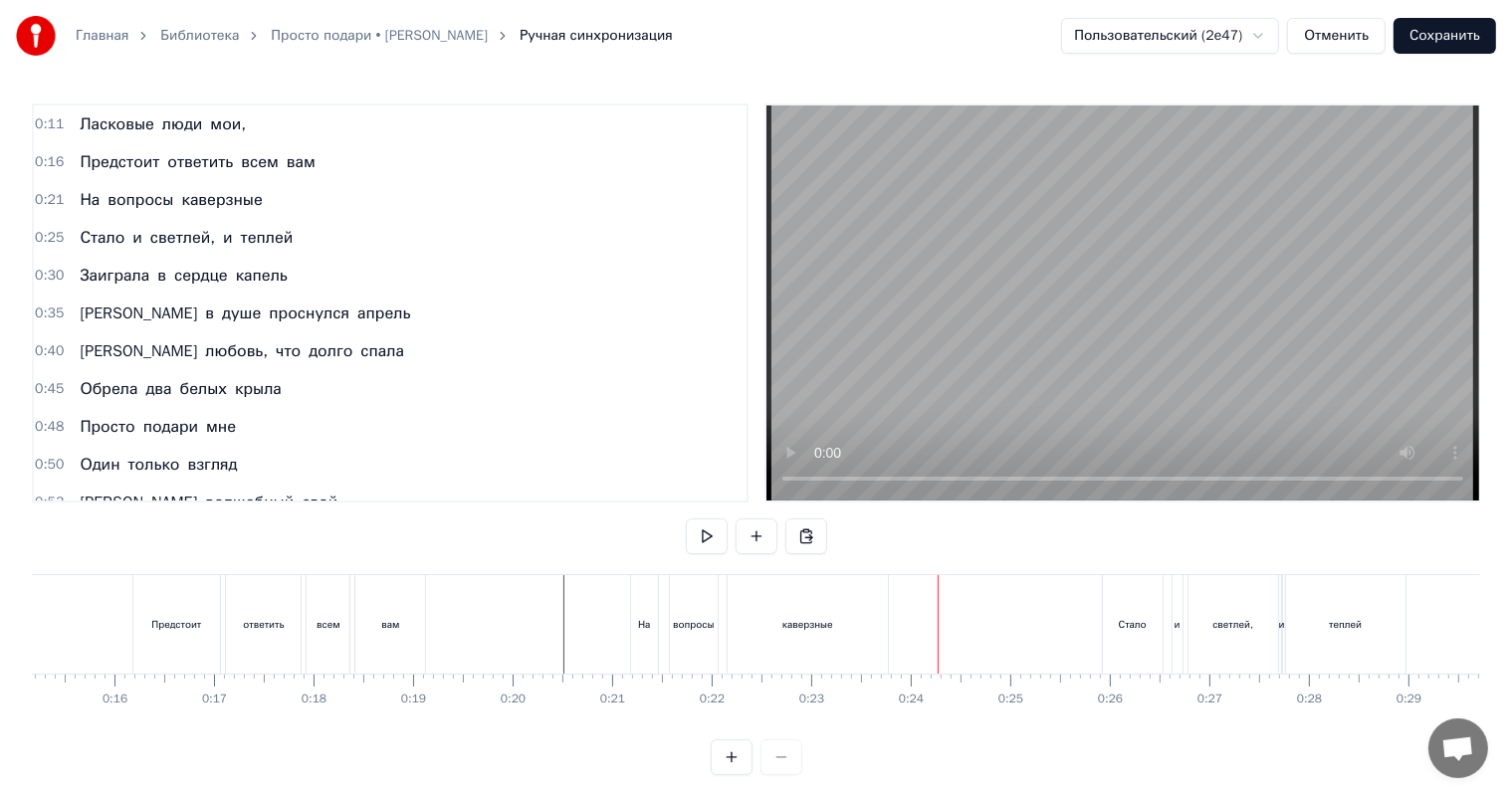 click at bounding box center (707, 536) 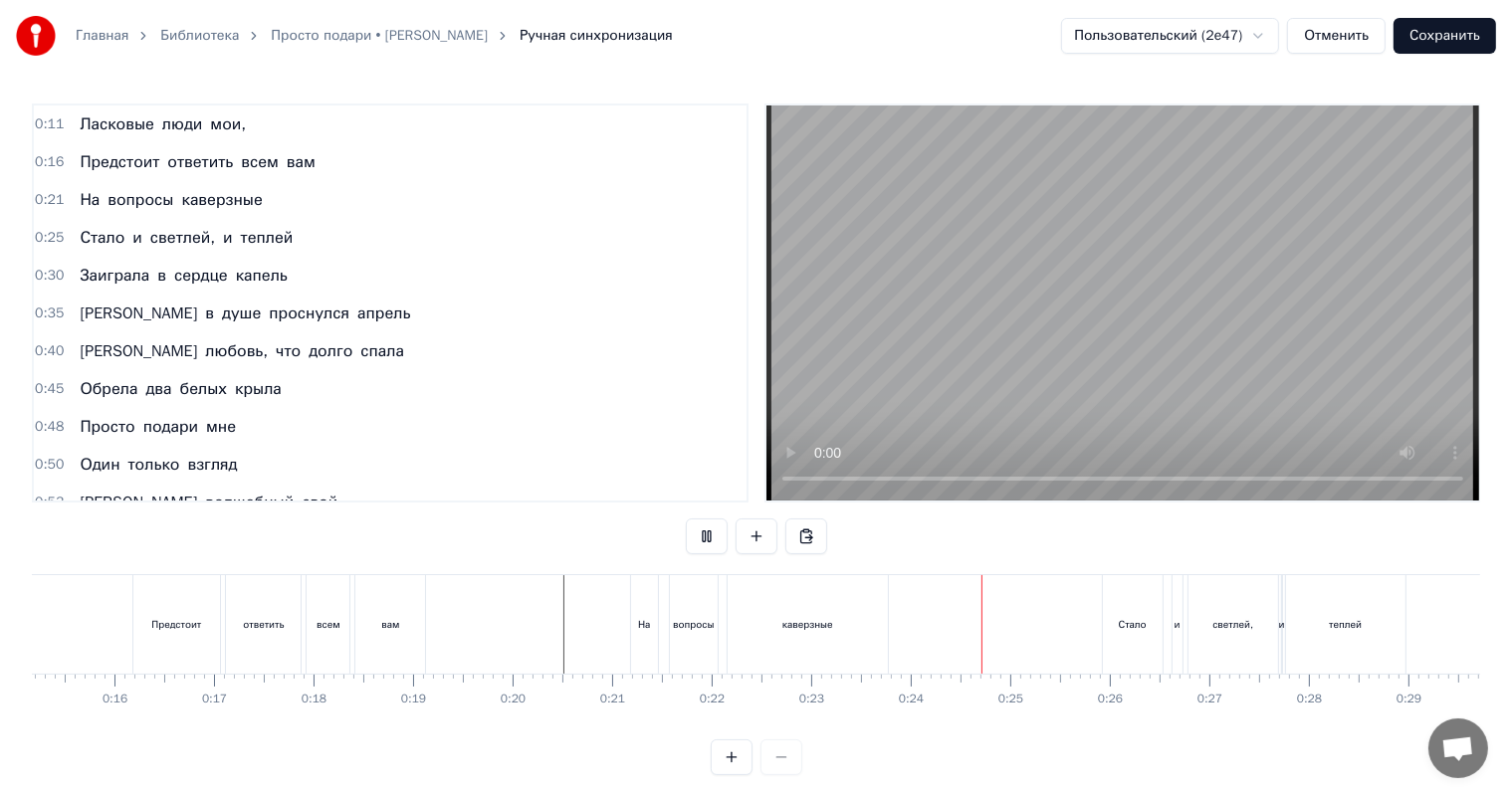 click on "0:16 Предстоит ответить всем вам" at bounding box center [390, 162] 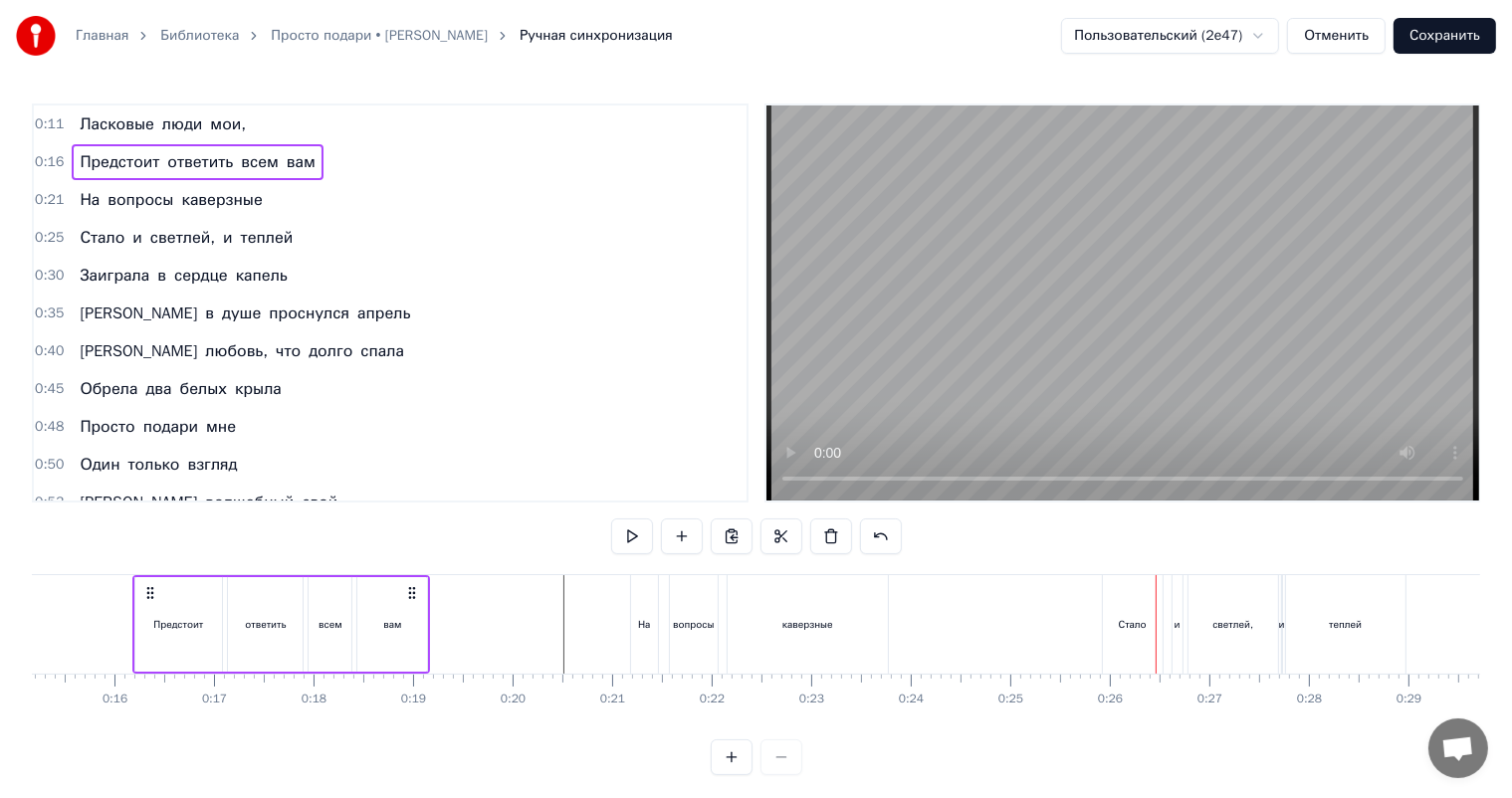 click on "0:16 Предстоит ответить всем вам" at bounding box center [390, 162] 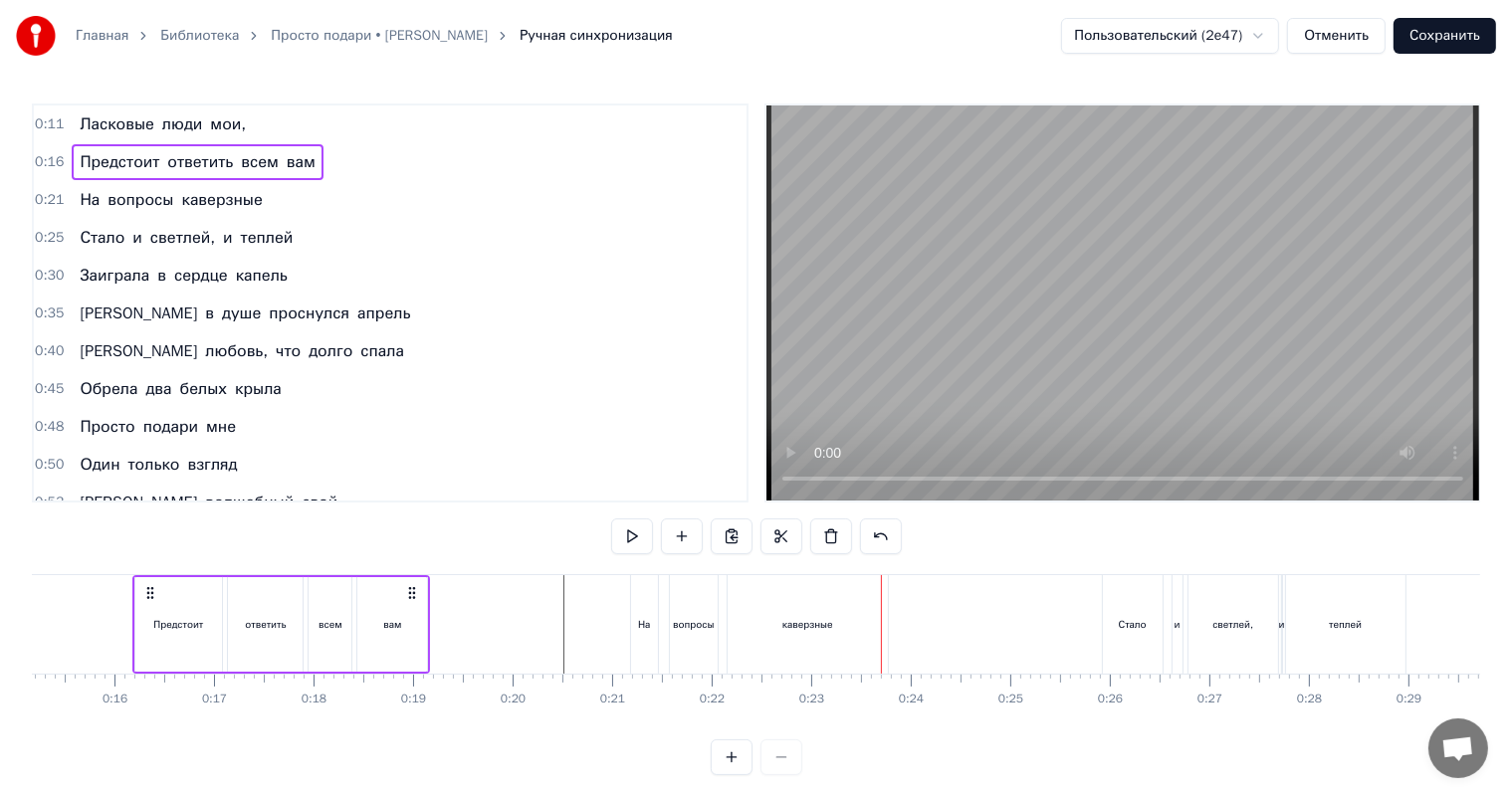 drag, startPoint x: 389, startPoint y: 159, endPoint x: 619, endPoint y: 344, distance: 295.16944 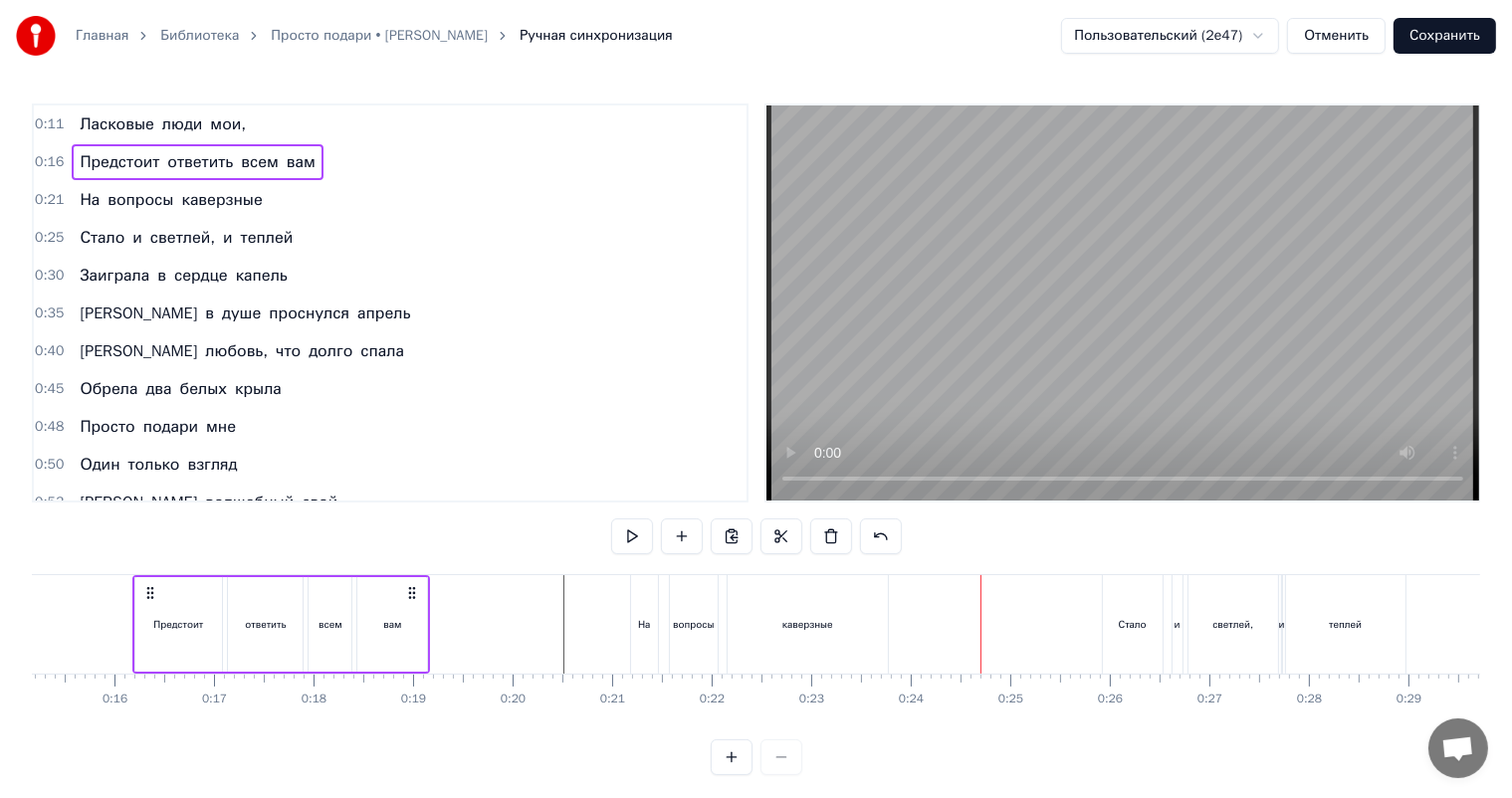 click on "Стало" at bounding box center [102, 238] 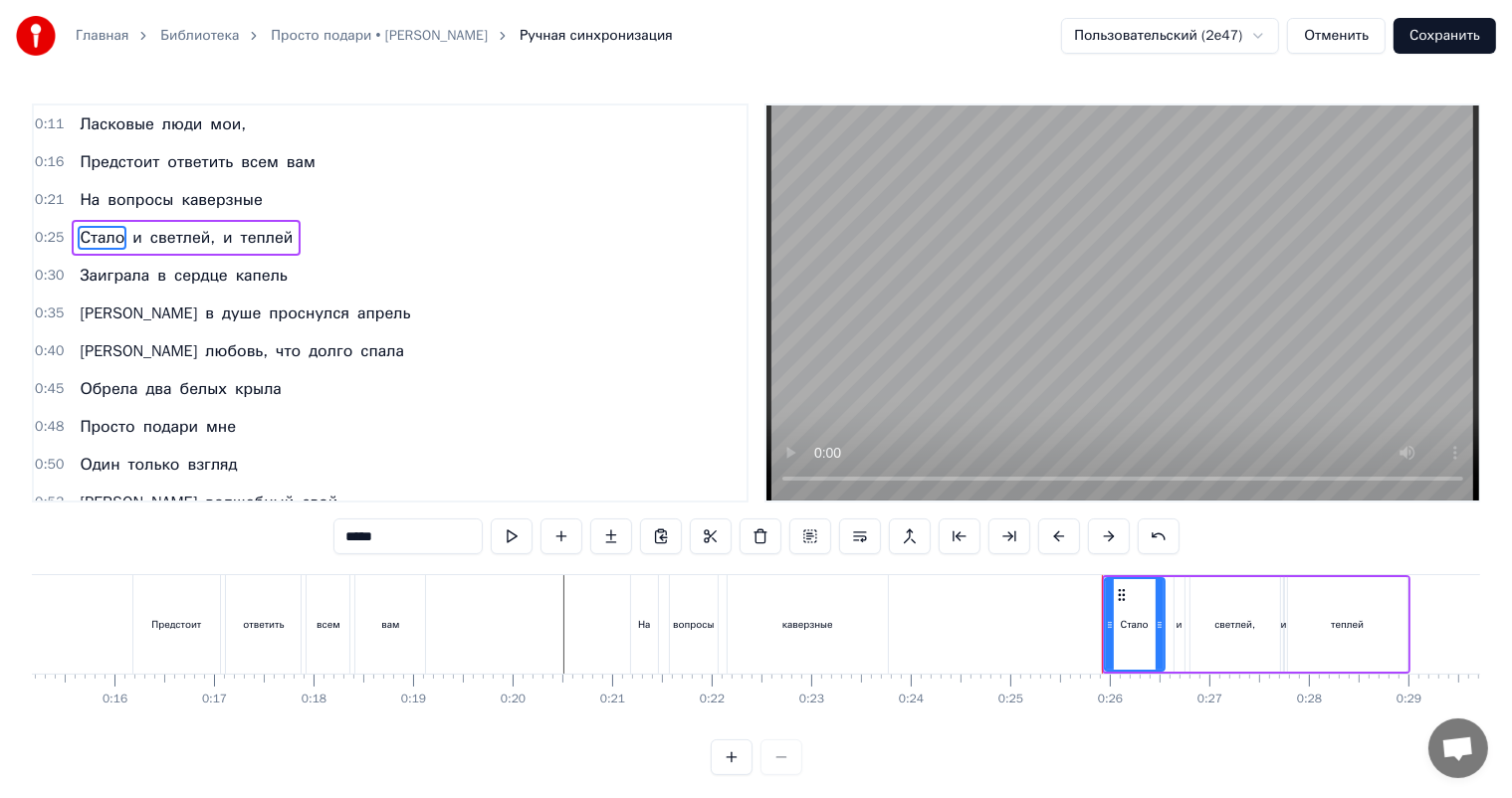 drag, startPoint x: 375, startPoint y: 528, endPoint x: 191, endPoint y: 551, distance: 185.43193 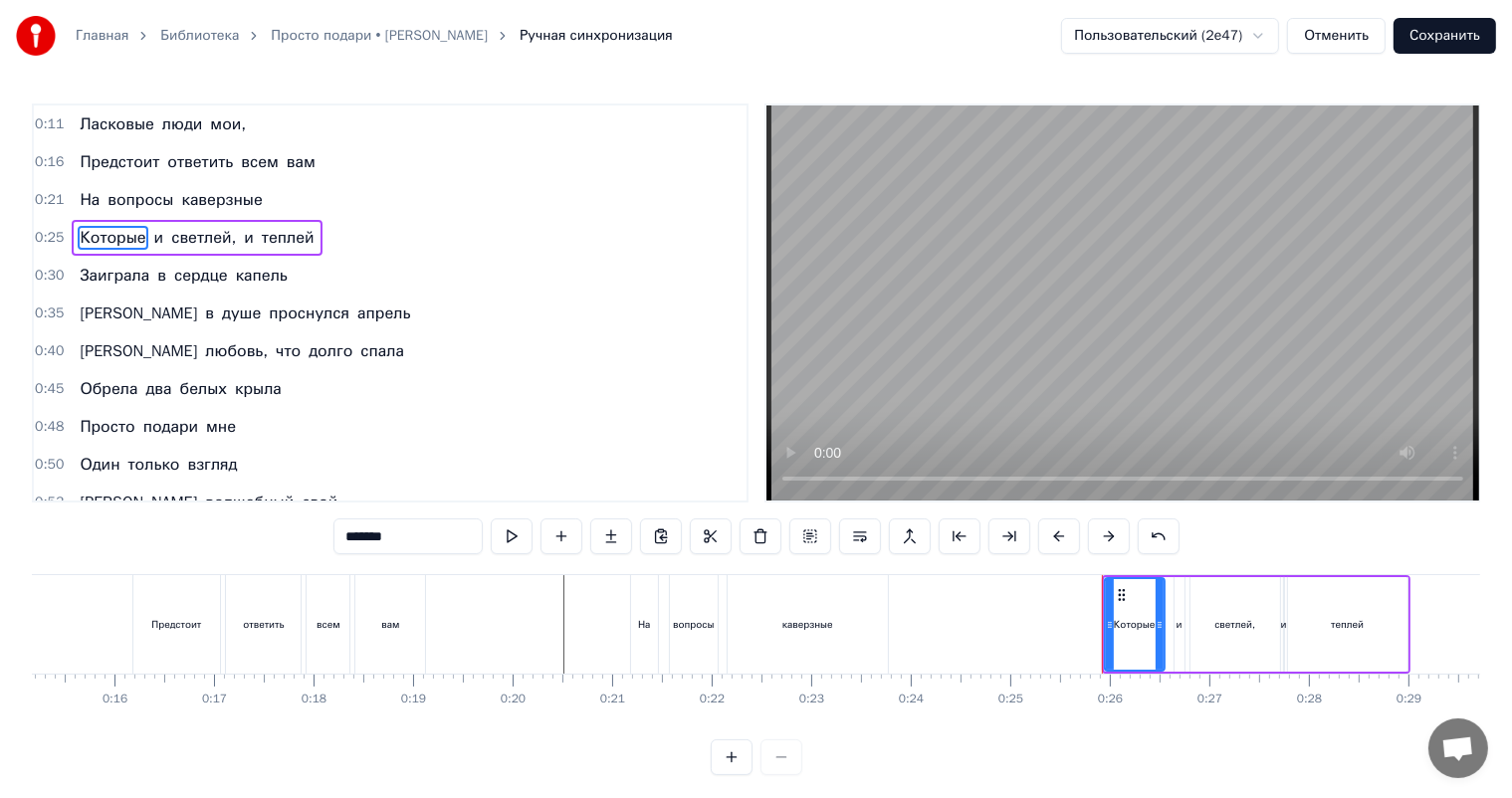 click on "и" at bounding box center (1180, 624) 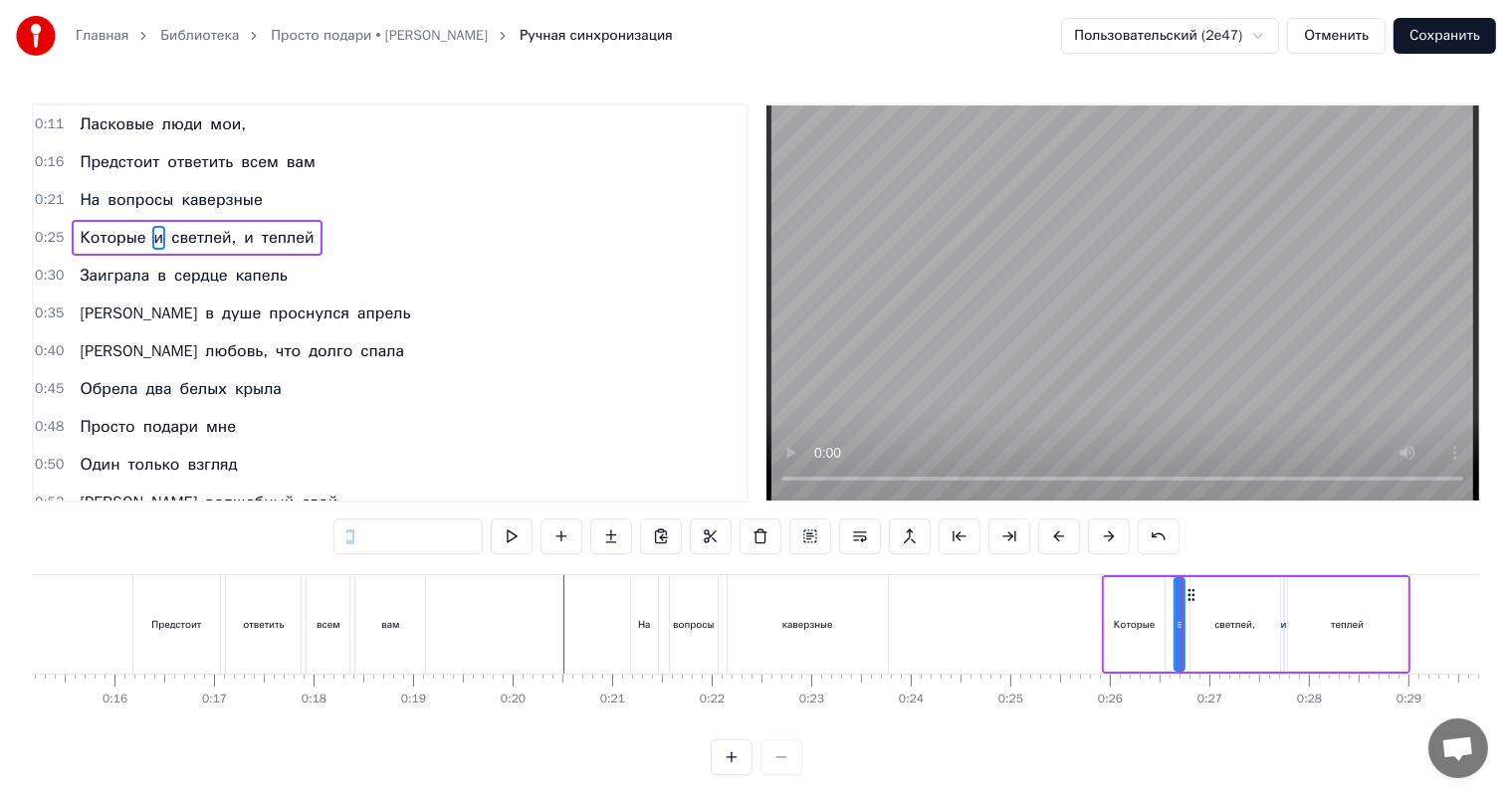 drag, startPoint x: 315, startPoint y: 531, endPoint x: 230, endPoint y: 547, distance: 86.492774 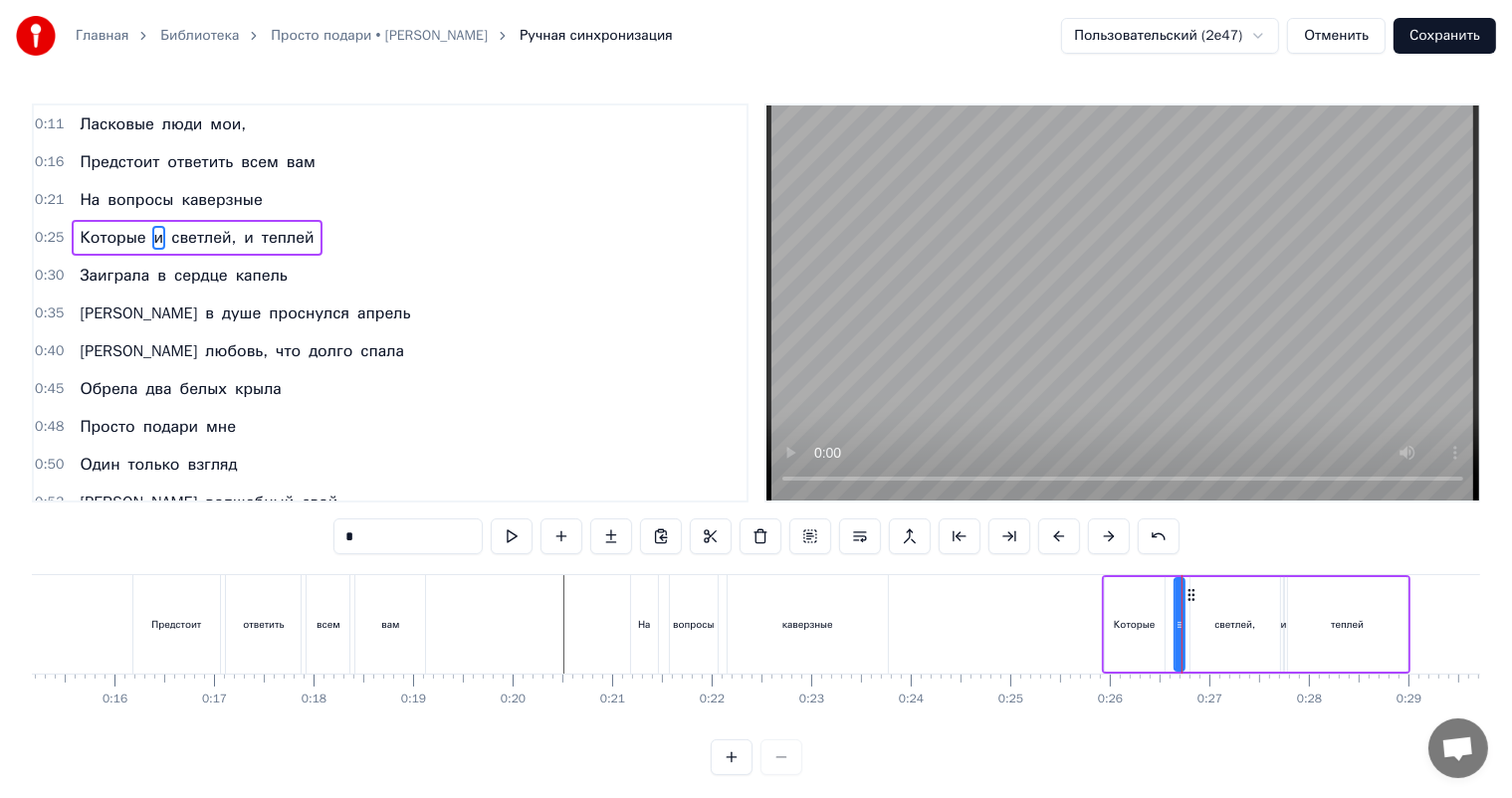 click on "*" at bounding box center (408, 536) 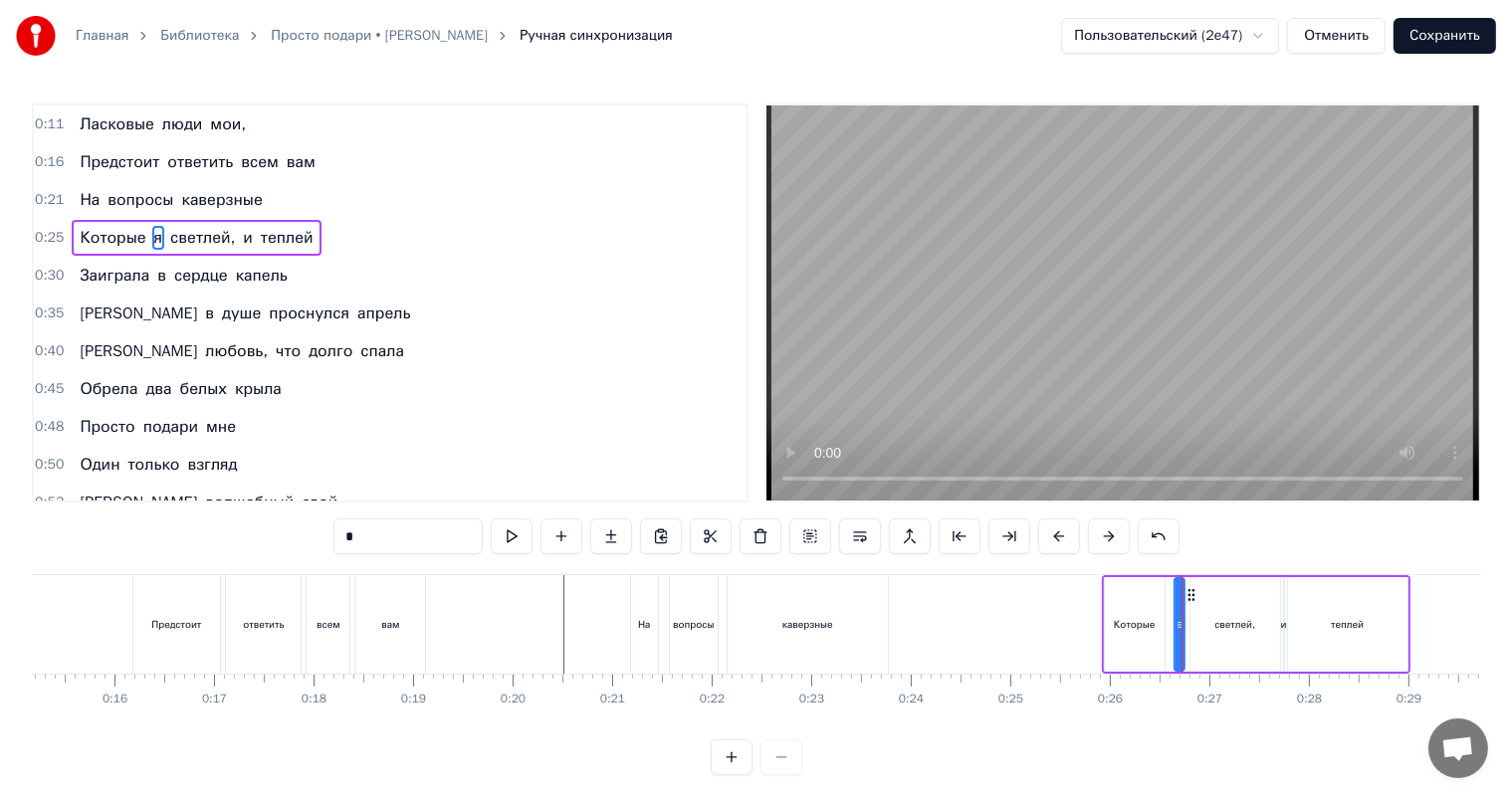 click on "светлей," at bounding box center [1235, 624] 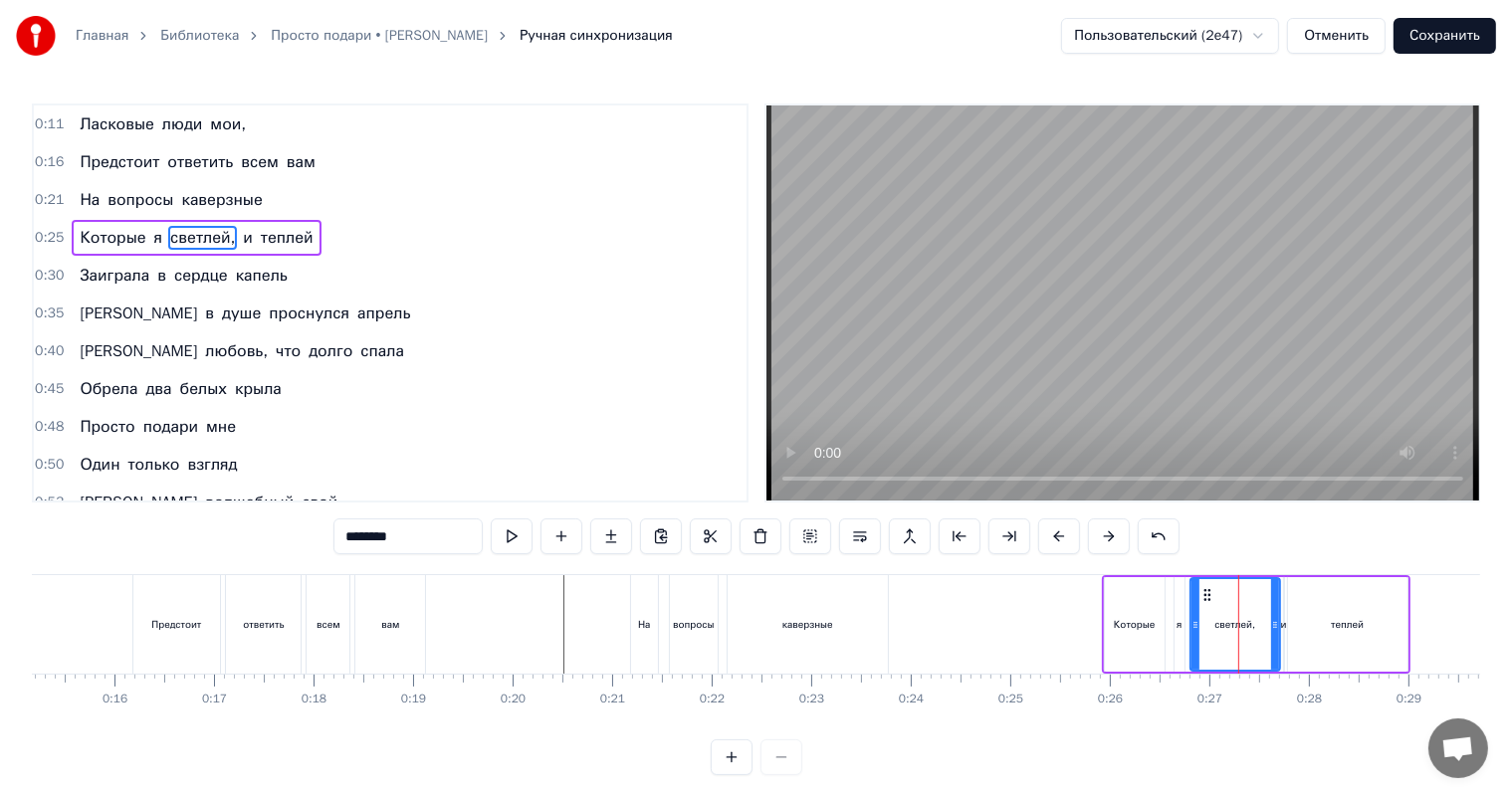 drag, startPoint x: 367, startPoint y: 537, endPoint x: 226, endPoint y: 541, distance: 141.05673 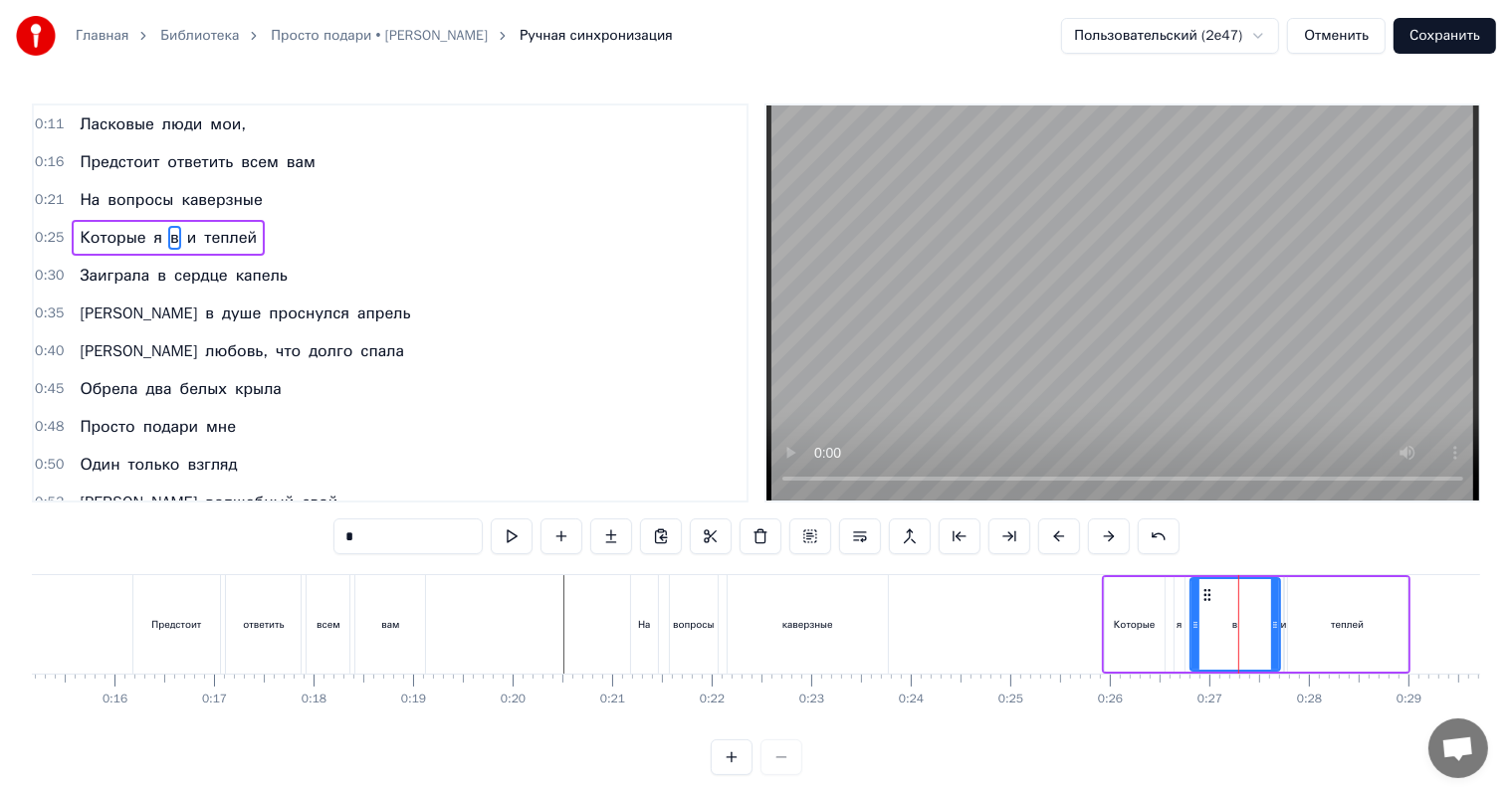 click on "каверзные" at bounding box center (221, 200) 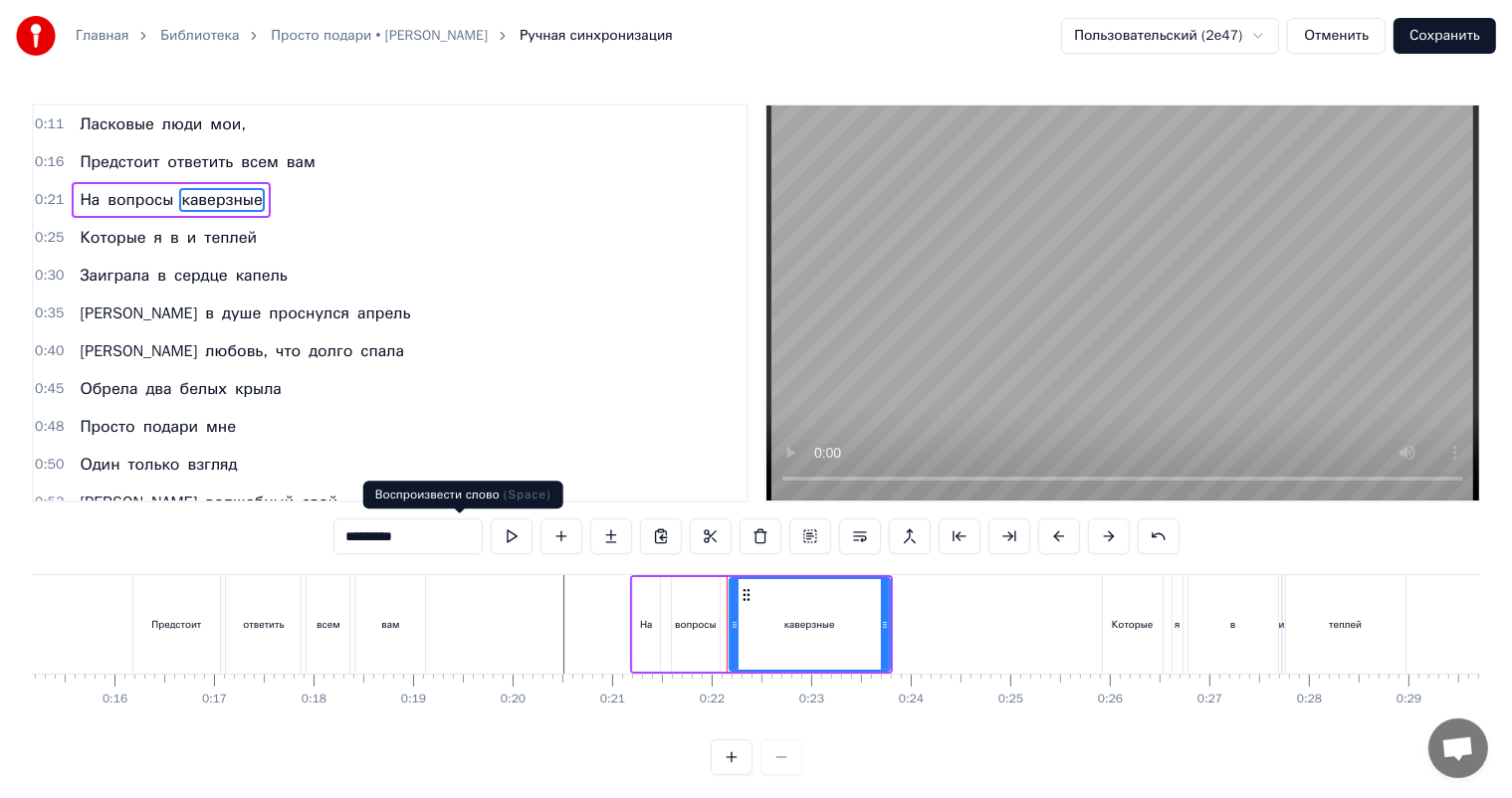 click on "*********" at bounding box center [408, 536] 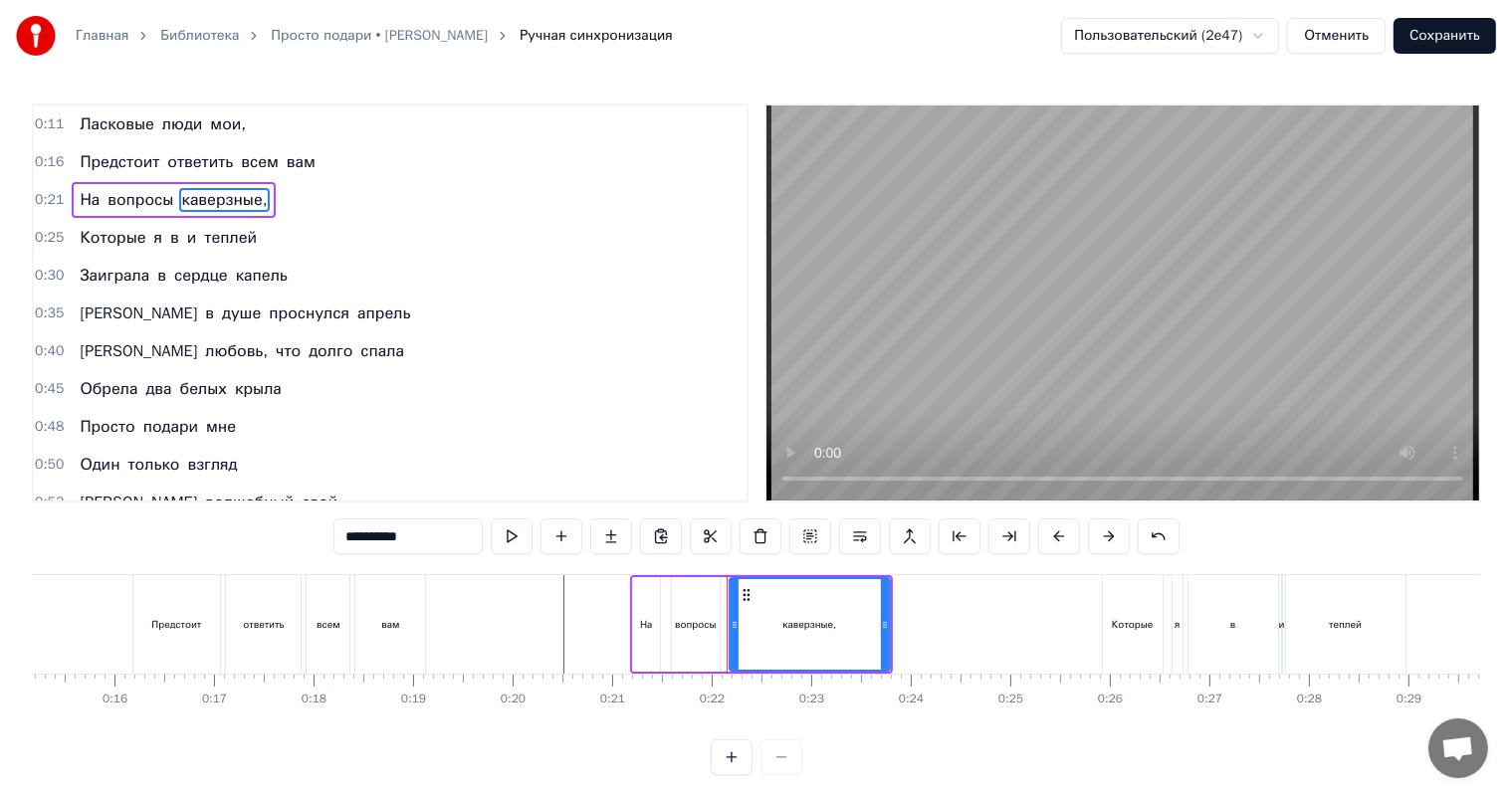 click on "и" at bounding box center (192, 238) 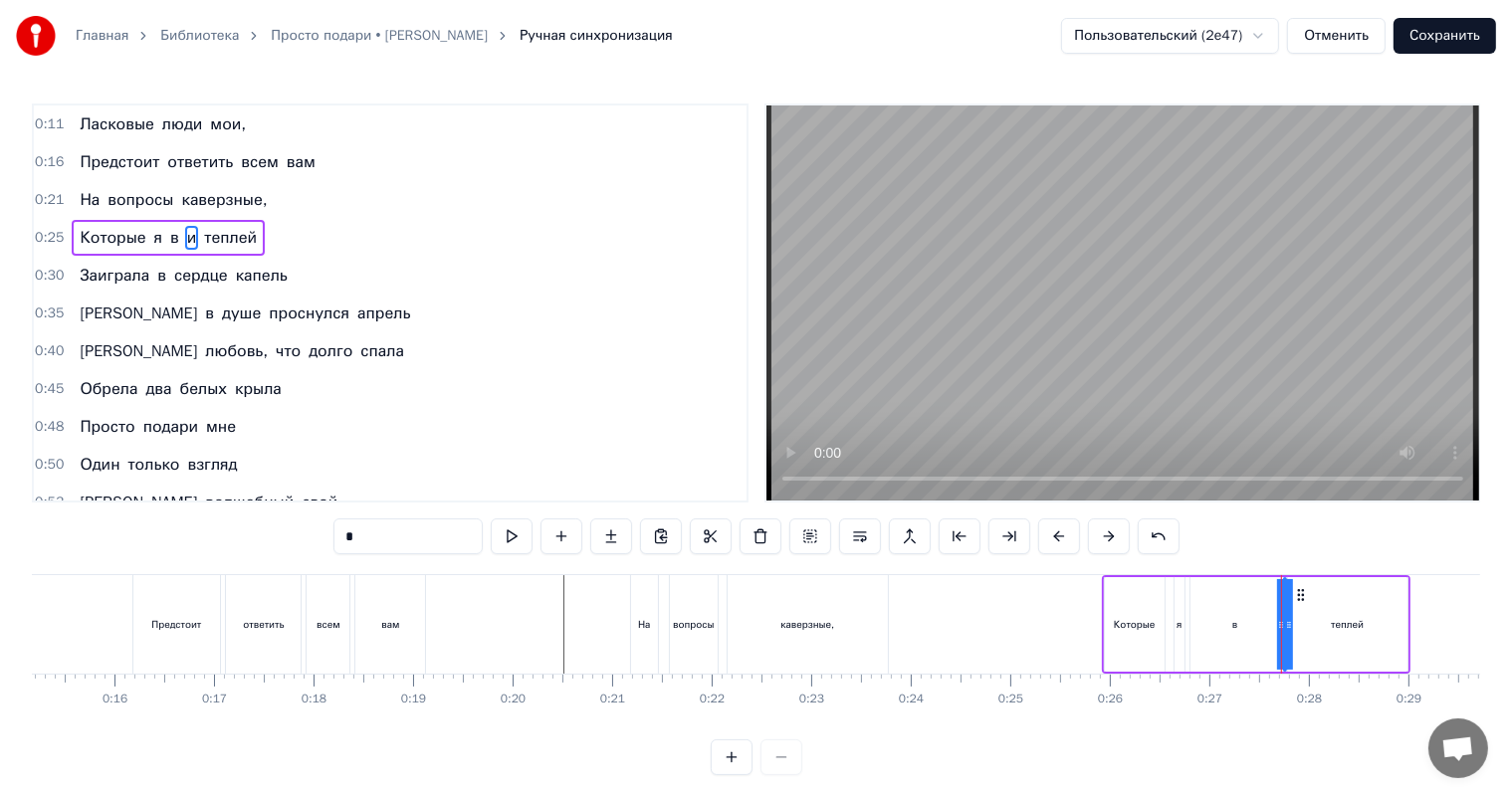 click on "0:11 Ласковые люди мои, 0:16 Предстоит ответить всем вам 0:21 На вопросы каверзные, 0:25 Которые я в и теплей 0:30 Заиграла в сердце капель 0:35 И в душе проснулся апрель 0:40 И любовь, что долго спала 0:45 Обрела два белых крыла 0:48 Просто подари мне 0:50 Один только взгляд 0:53 И волшебный свой 0:55 Поцелуй подари 0:58 И я сразу сказочно 1:00 Стану богат 1:02 Богаче, чем все принцы 1:05 И все короли 1:07 Просто подари мне 1:10 Один только взгляд 1:12 И волшебный свой 1:14 Поцелуй подари 1:17 И я сразу сказочно 1:19 Стану богат 1:22 [DEMOGRAPHIC_DATA], чем все принцы 1:24 И все короли * Ласковые люди мои, Предстоит всем я" at bounding box center [756, 439] 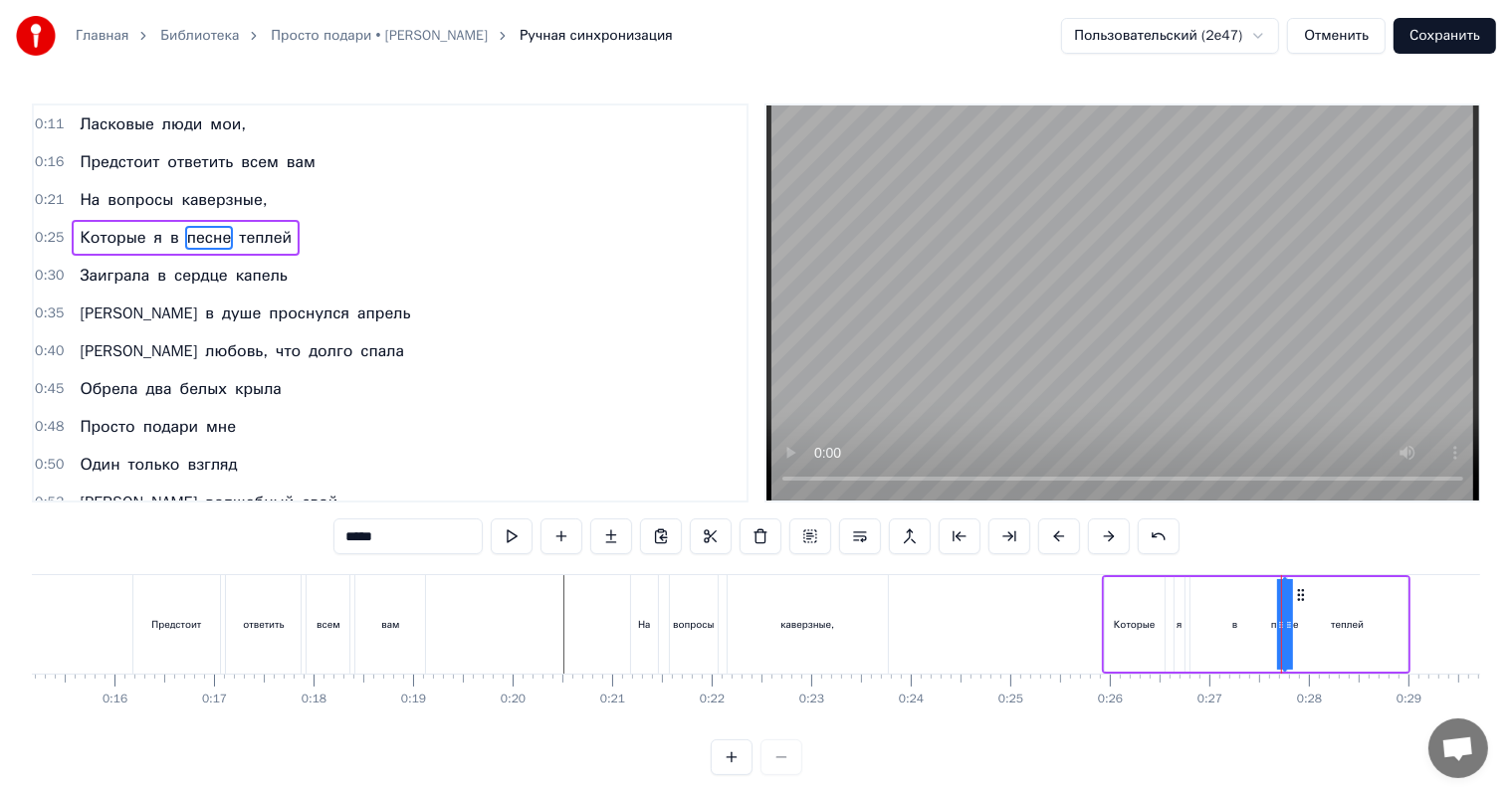 click on "теплей" at bounding box center (1348, 624) 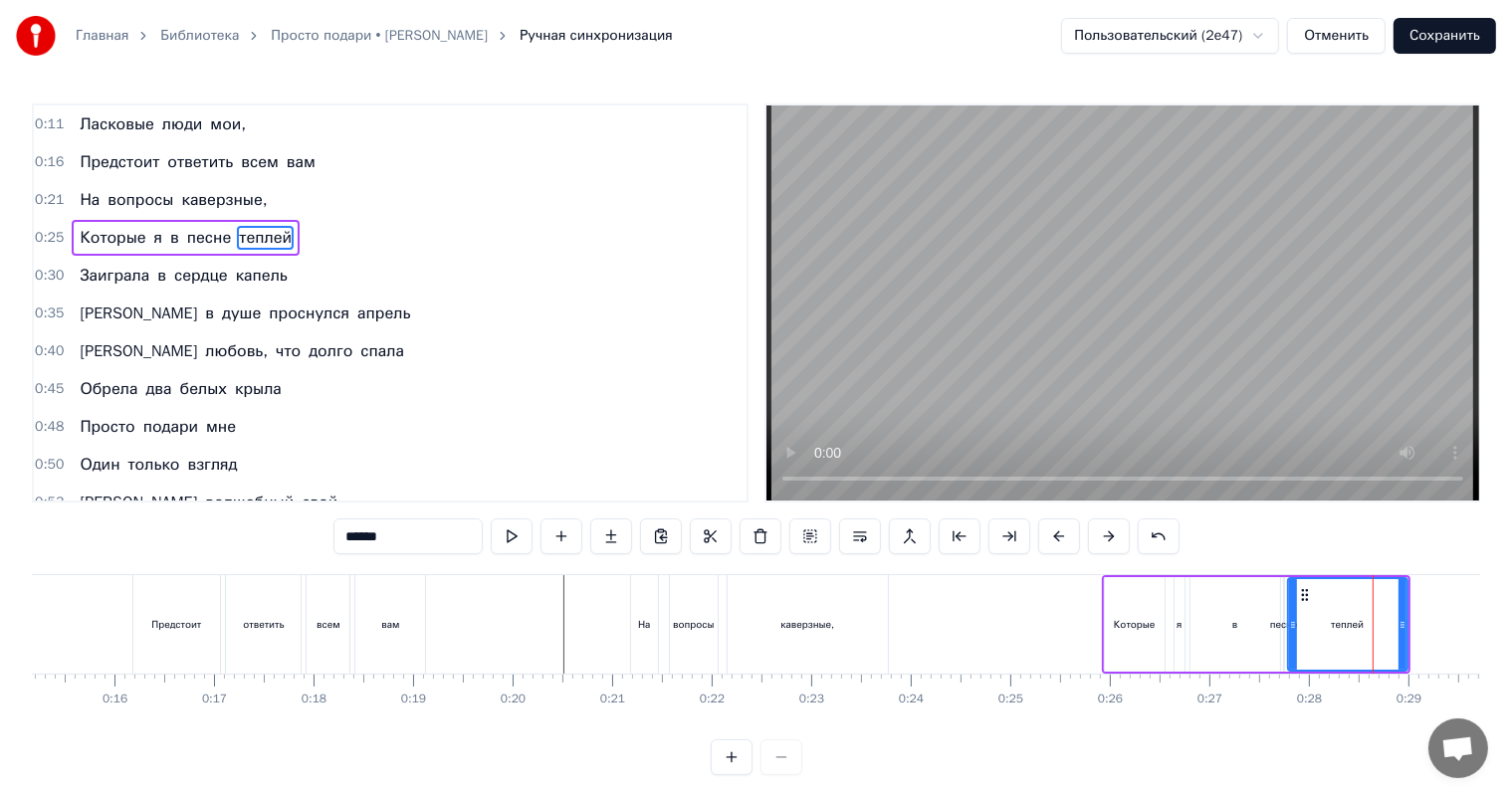 drag, startPoint x: 379, startPoint y: 540, endPoint x: 191, endPoint y: 573, distance: 190.8743 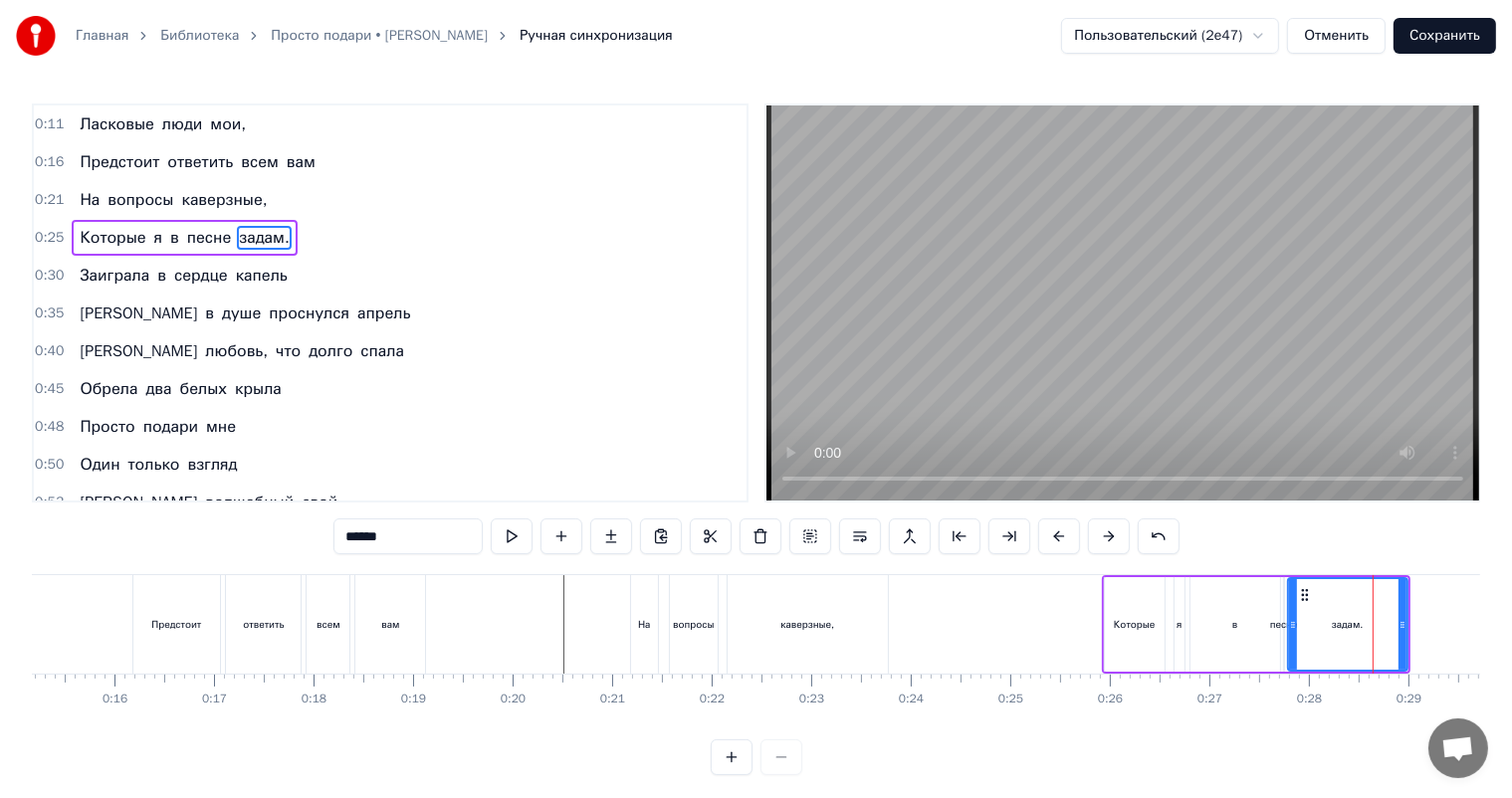 click on "Предстоит" at bounding box center [176, 624] 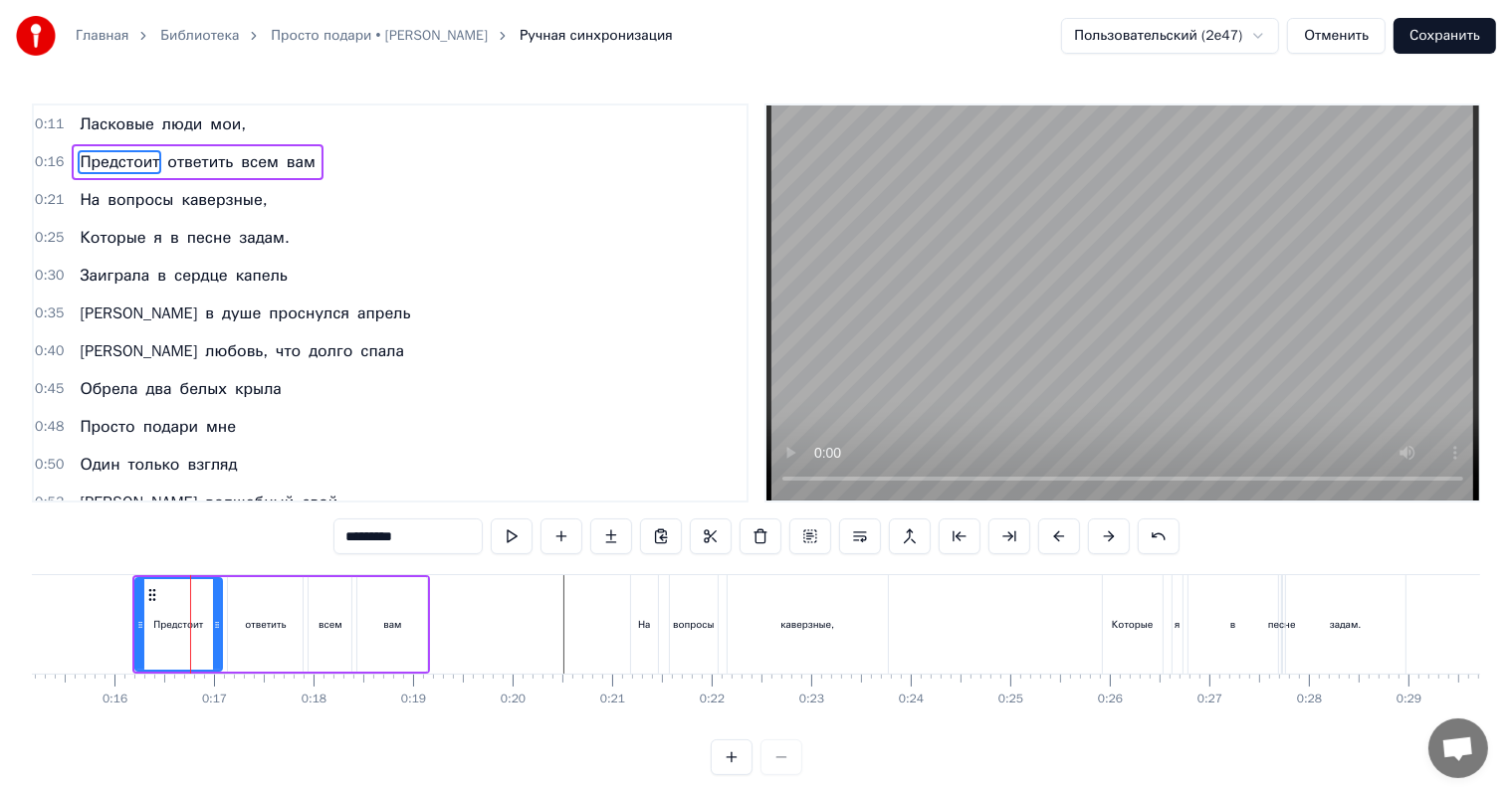 click on "0:11 Ласковые люди мои," at bounding box center [390, 124] 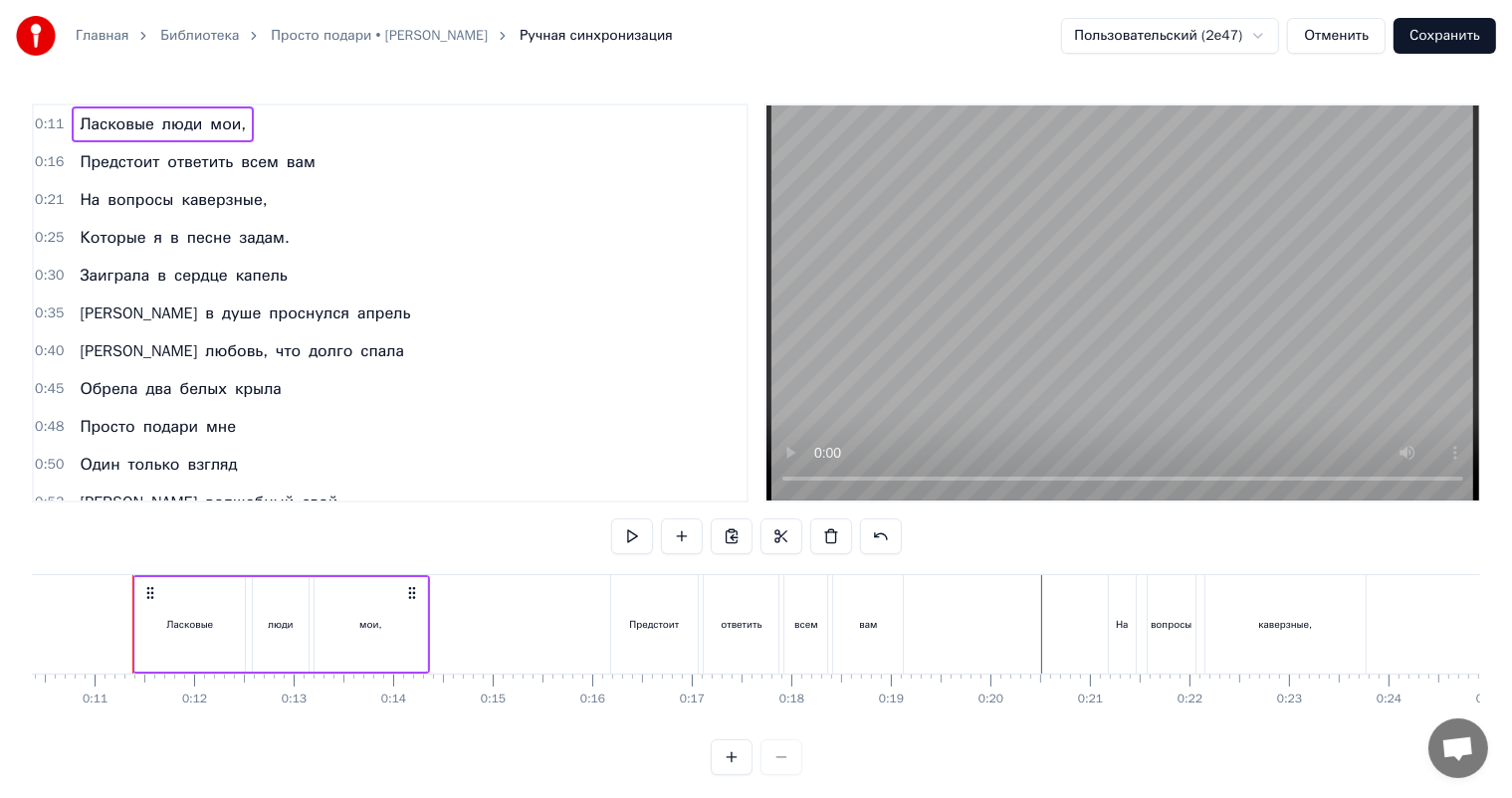 click on "0:25 Которые я в песне задам." at bounding box center (390, 238) 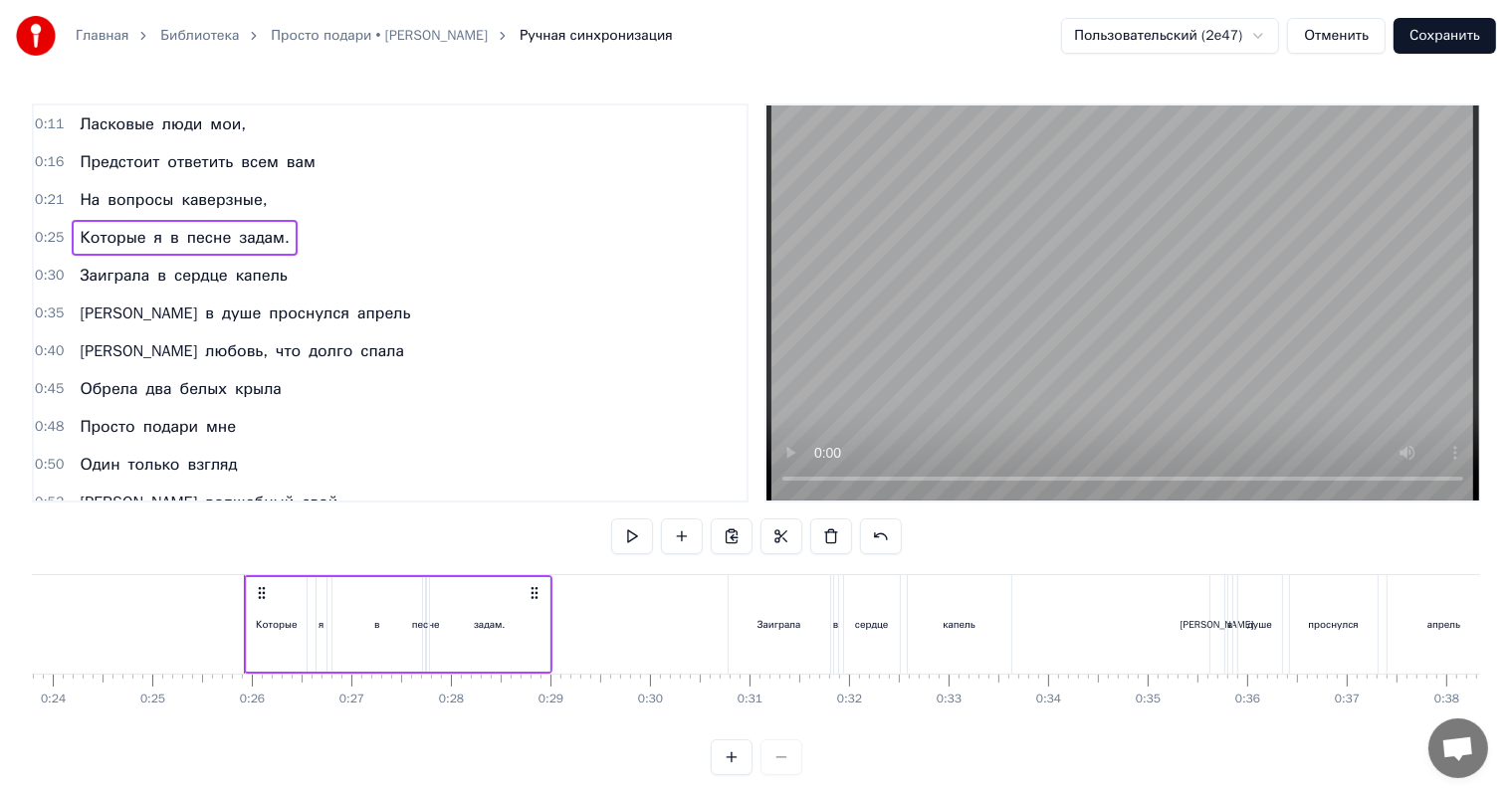 scroll, scrollTop: 0, scrollLeft: 2348, axis: horizontal 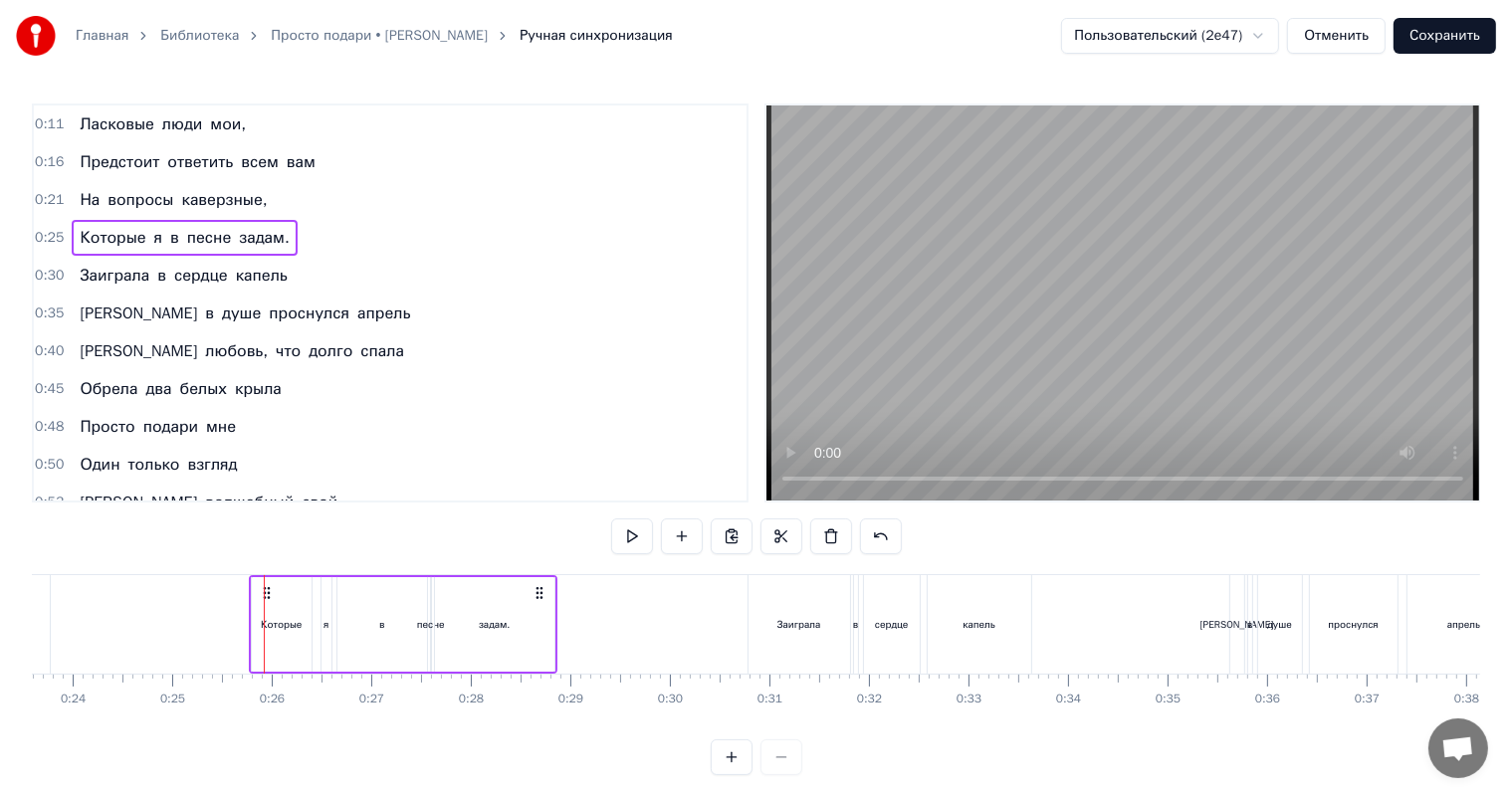 click on "0:25 Которые я в песне задам." at bounding box center (390, 238) 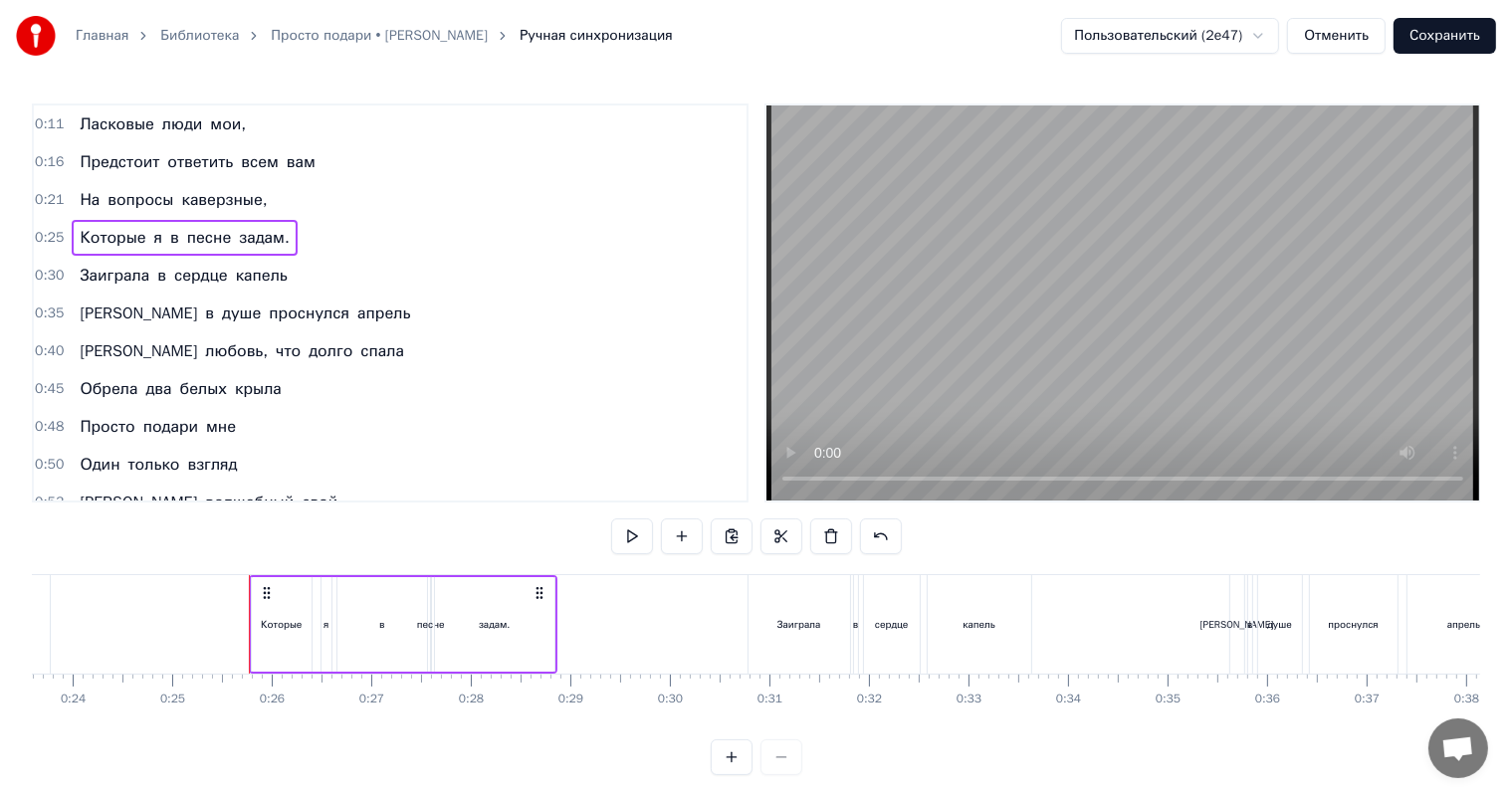 click on "0:25 Которые я в песне задам." at bounding box center [390, 238] 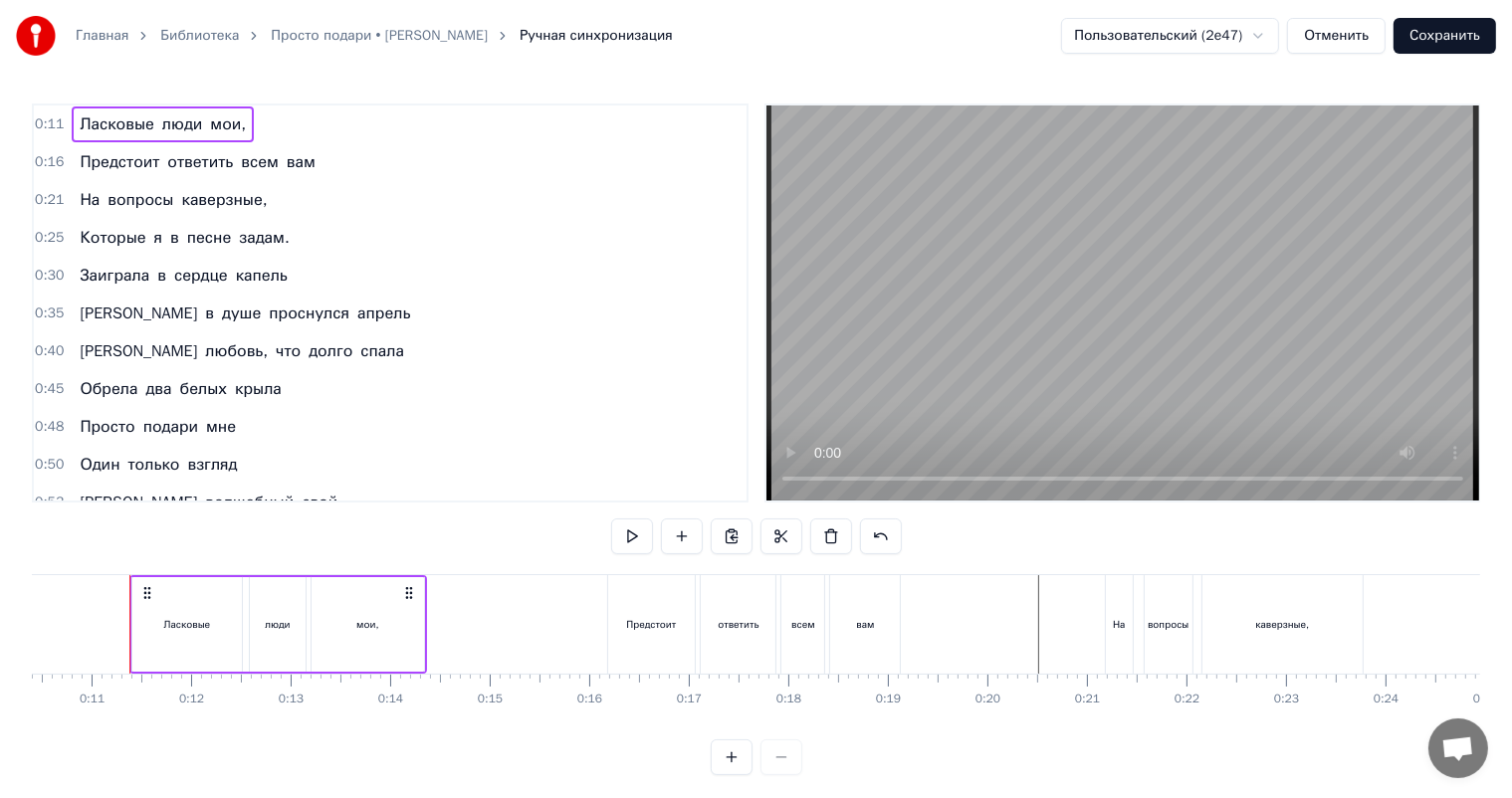 scroll, scrollTop: 0, scrollLeft: 1032, axis: horizontal 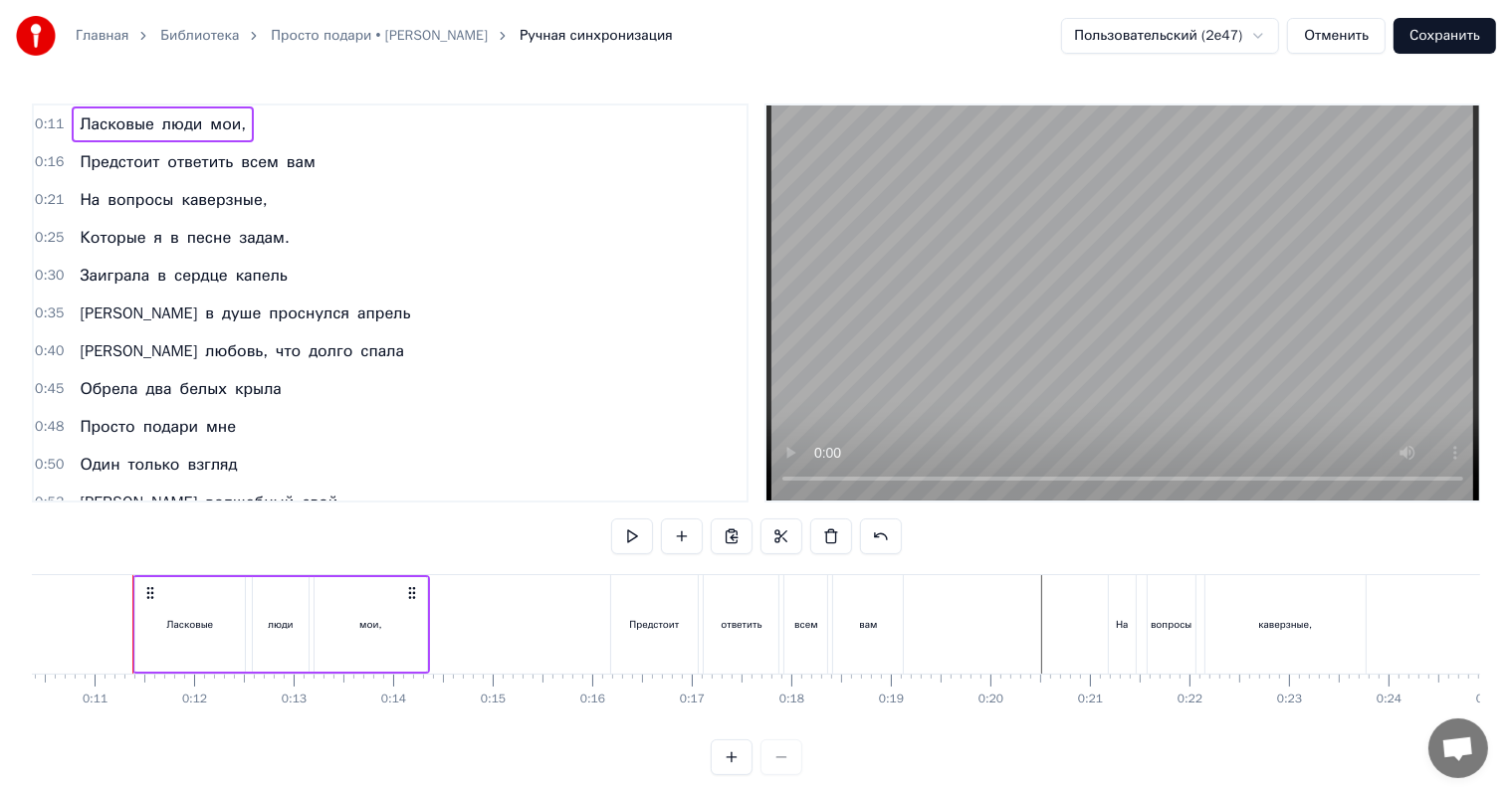 click on "0:25 Которые я в песне задам." at bounding box center (390, 238) 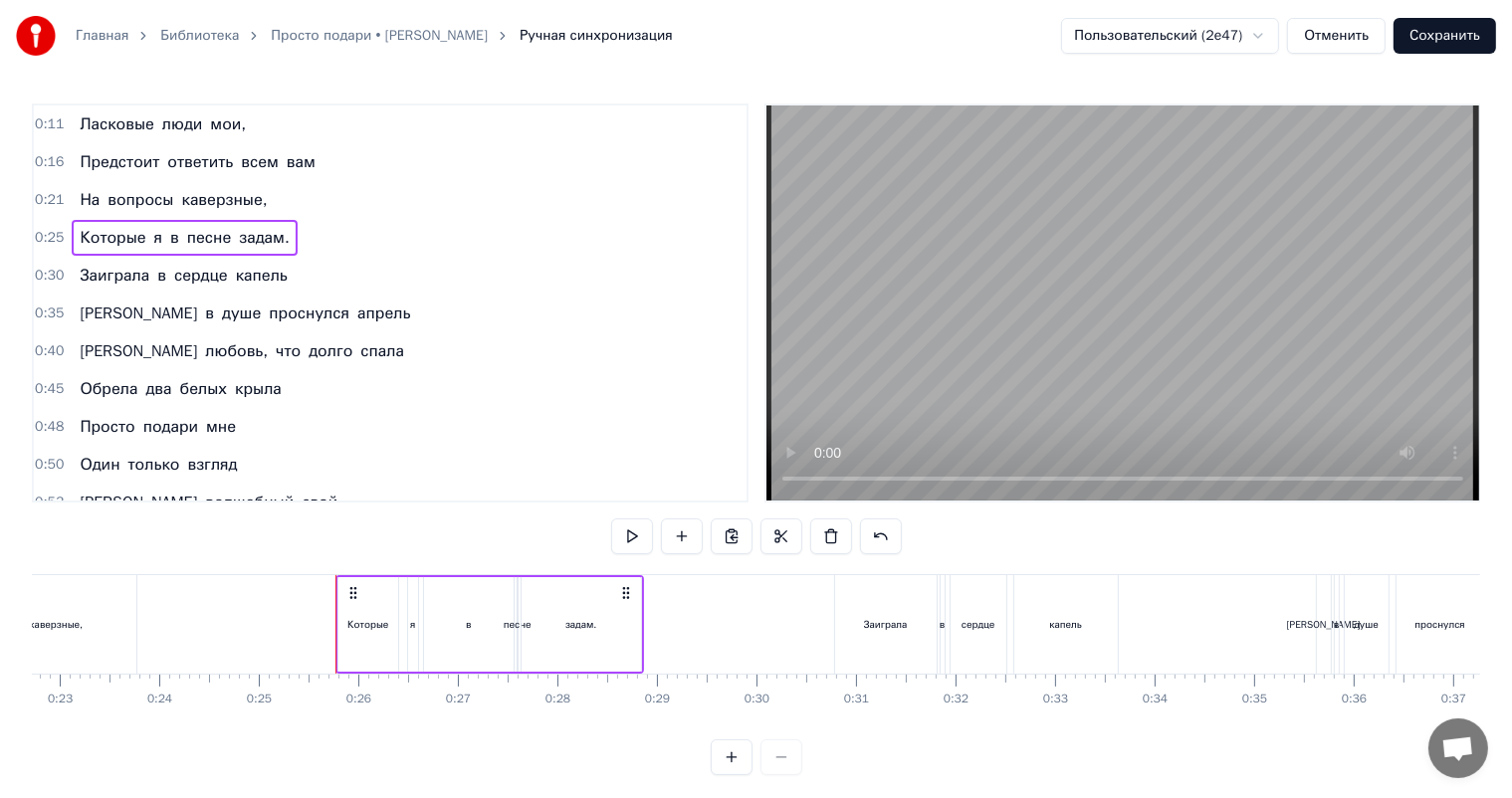 scroll, scrollTop: 0, scrollLeft: 2465, axis: horizontal 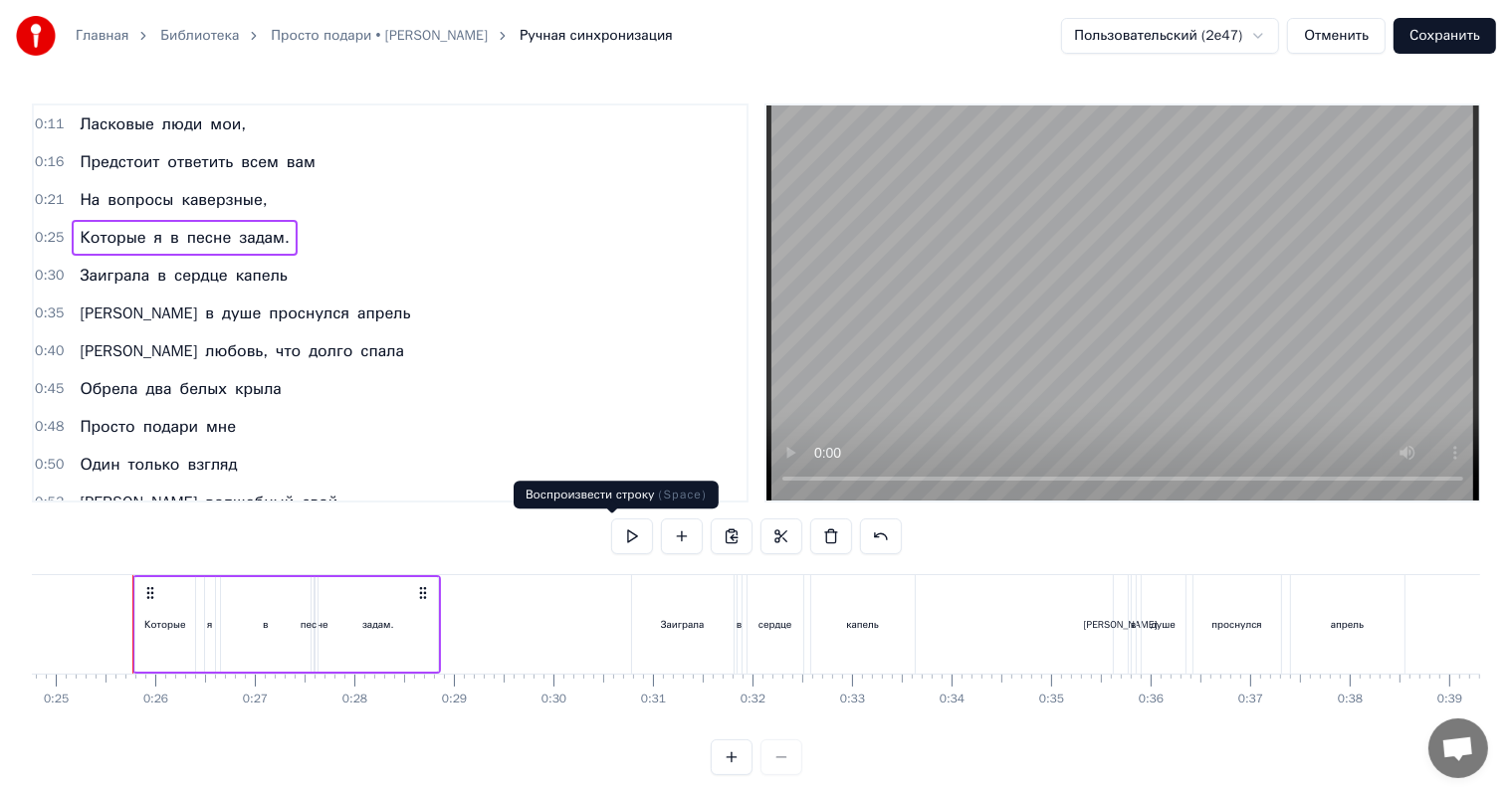 click at bounding box center (632, 536) 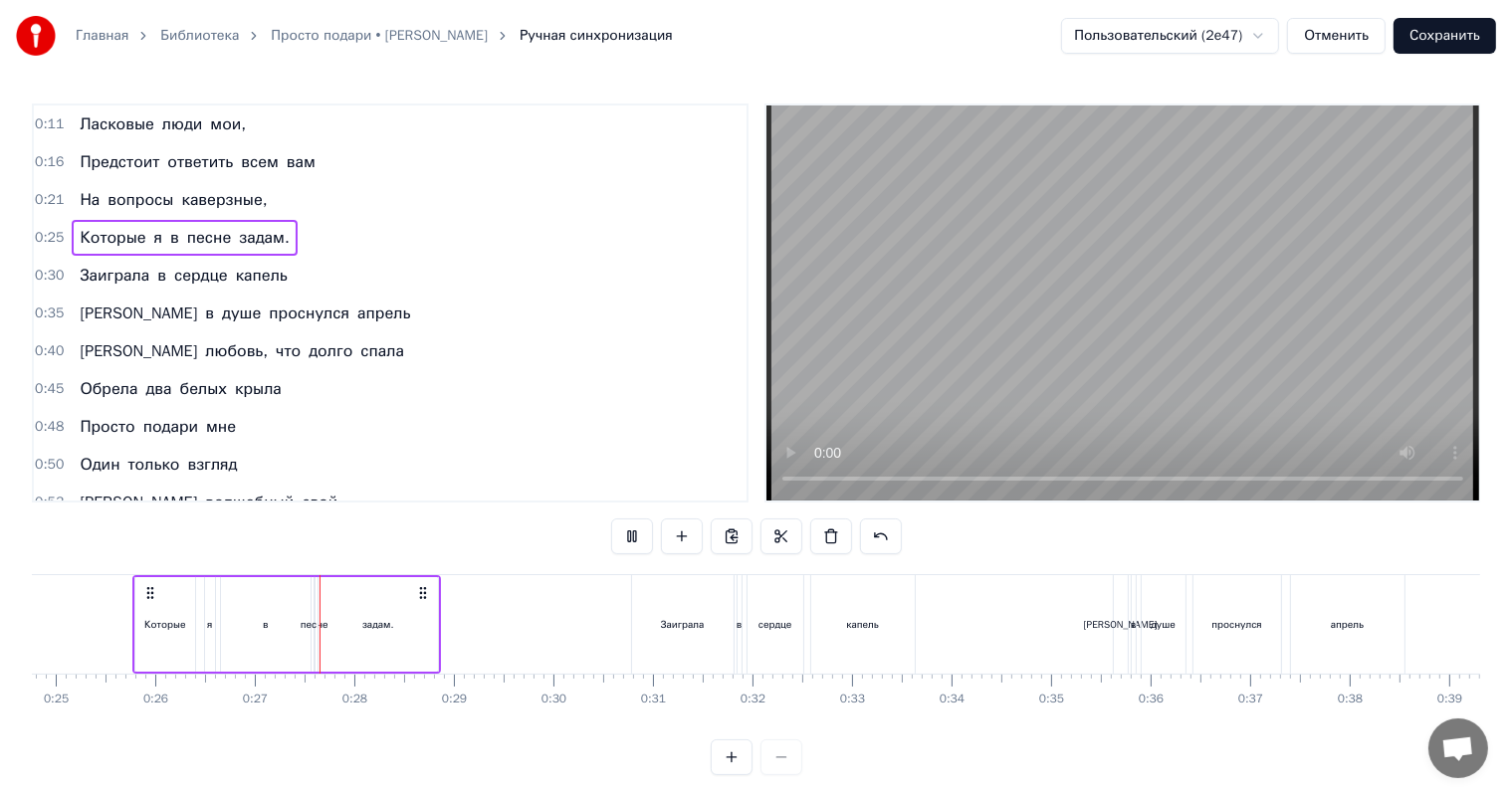 click at bounding box center (632, 536) 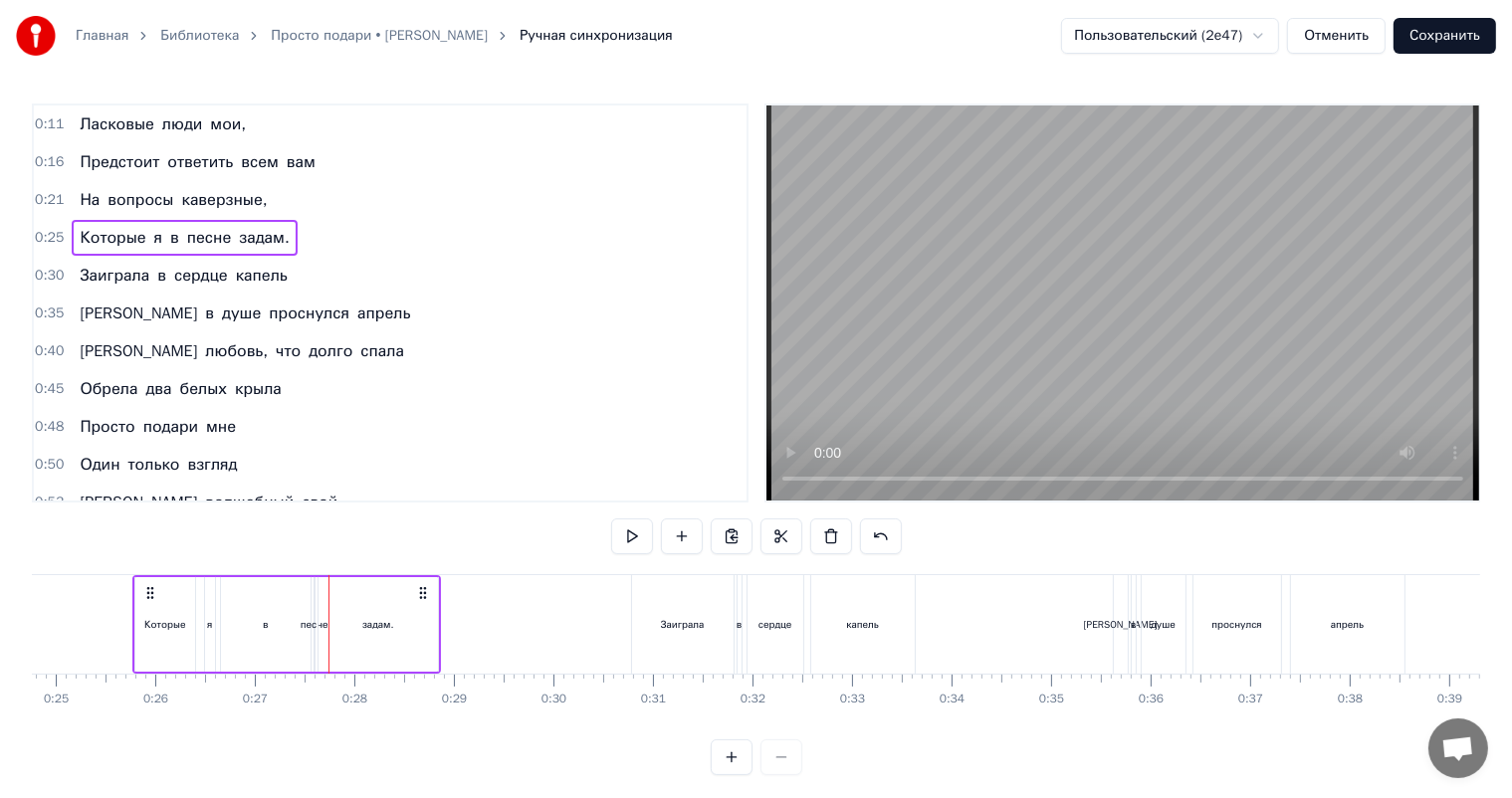 click on "в" at bounding box center [266, 624] 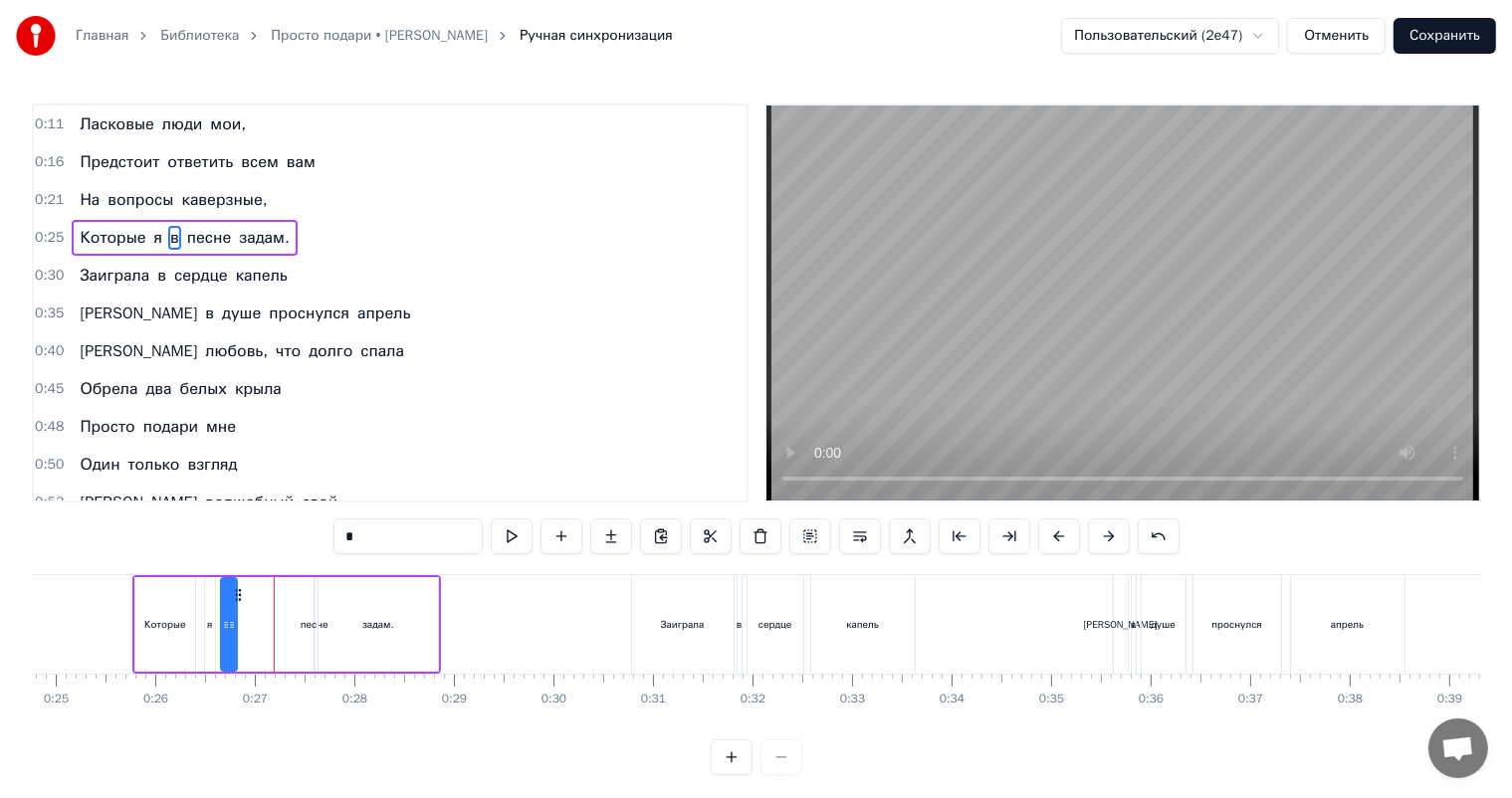 drag, startPoint x: 303, startPoint y: 631, endPoint x: 229, endPoint y: 636, distance: 74.168727 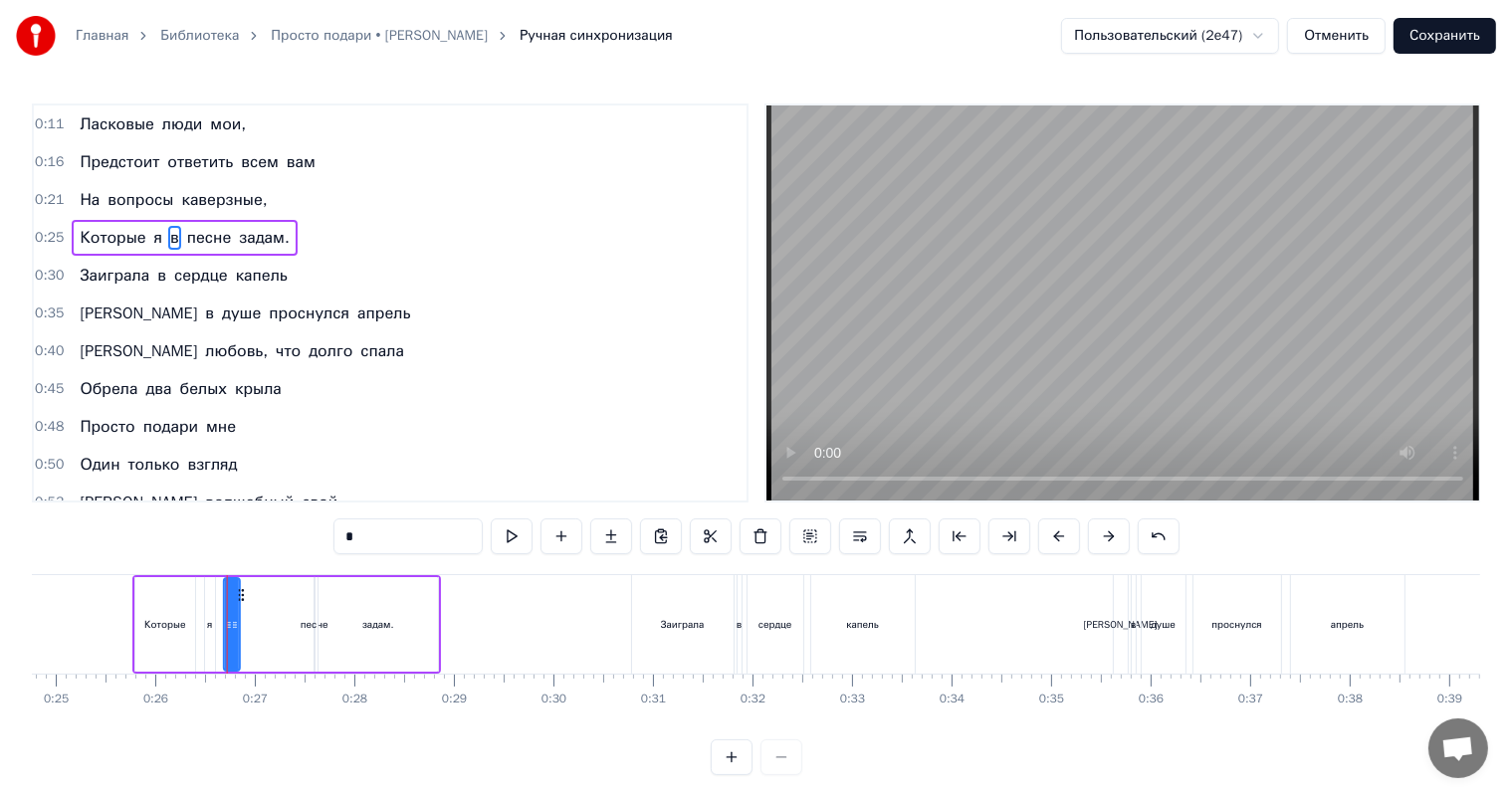 click 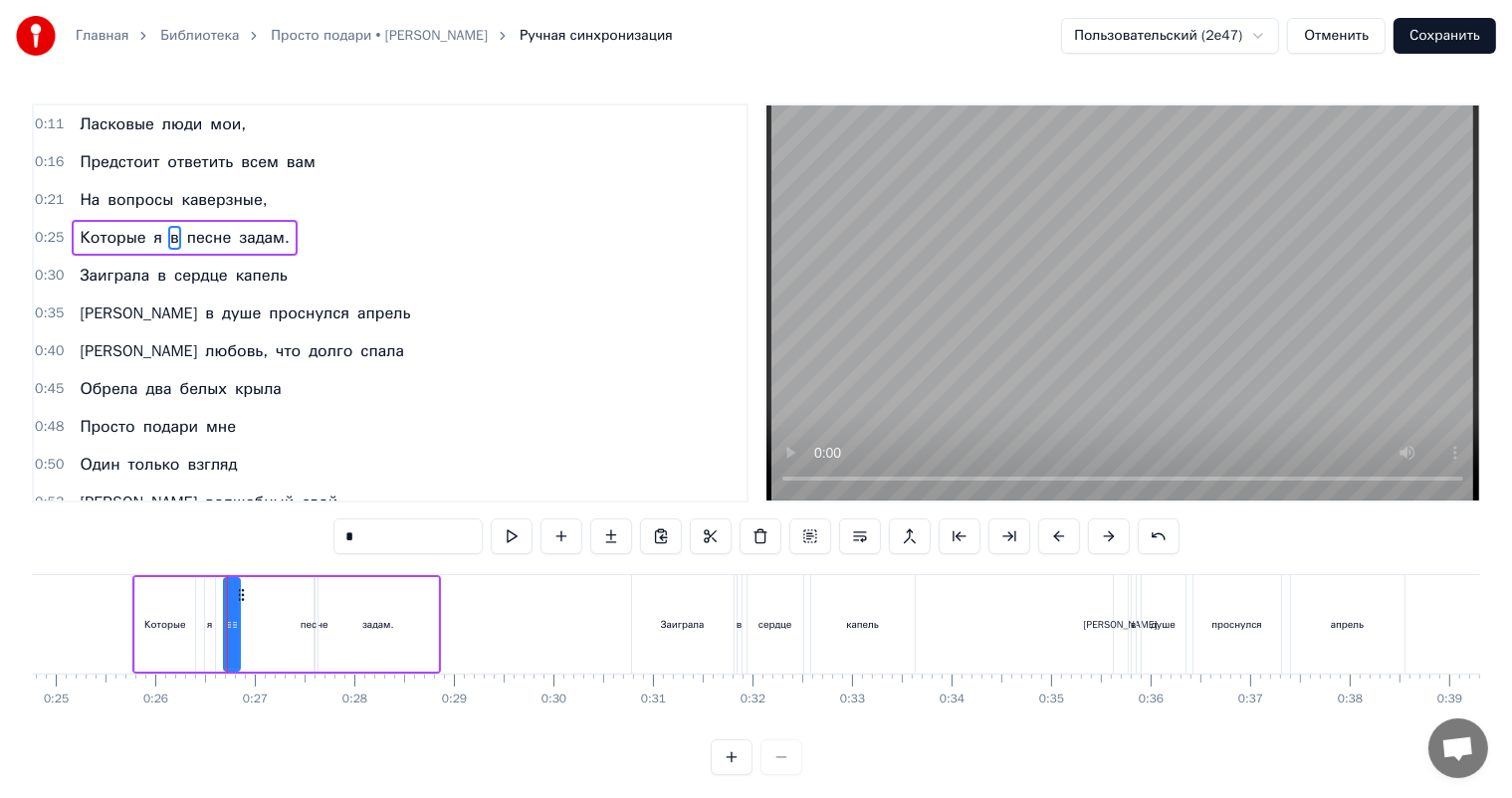 click on "я" at bounding box center (210, 624) 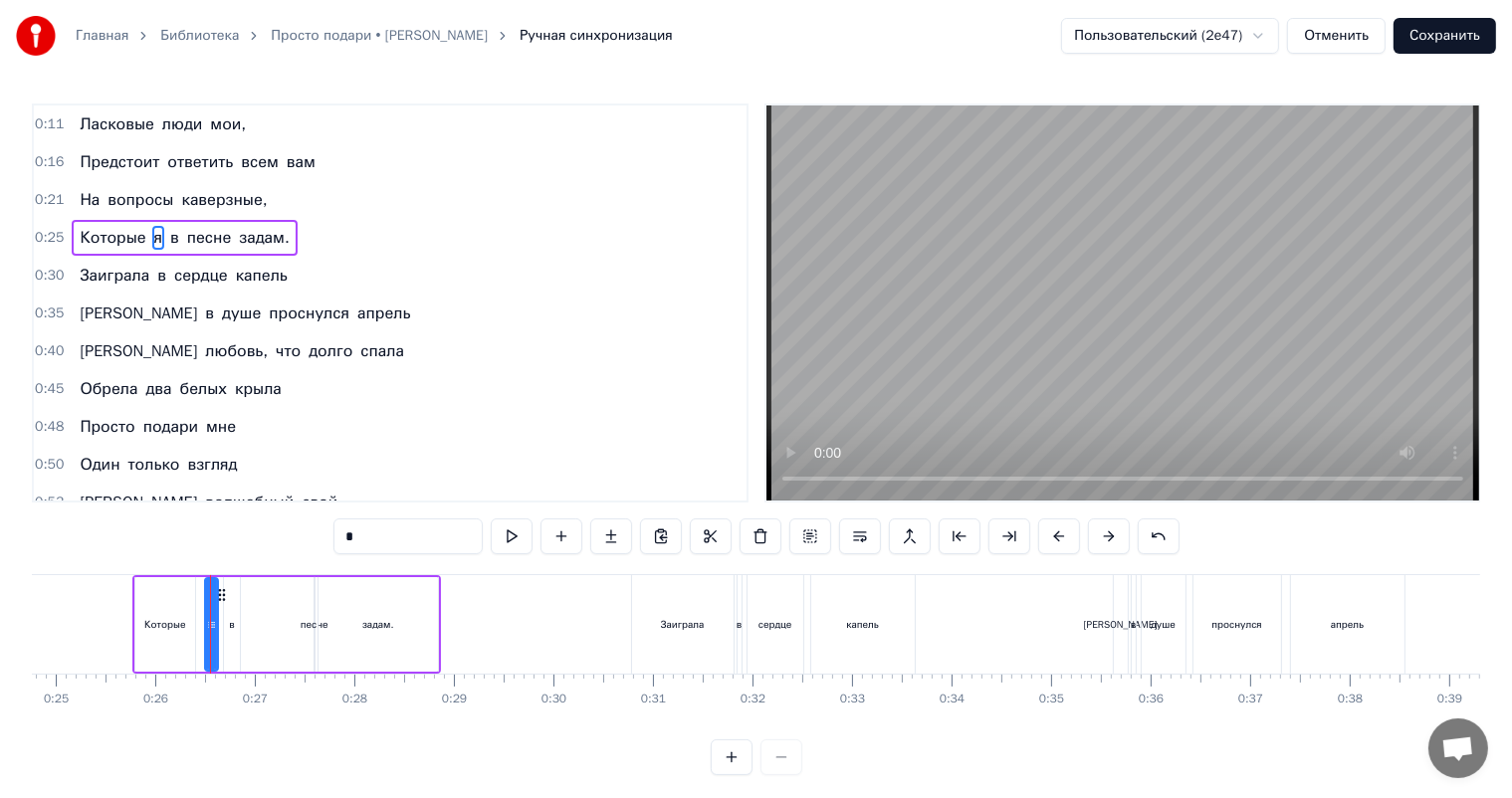 click 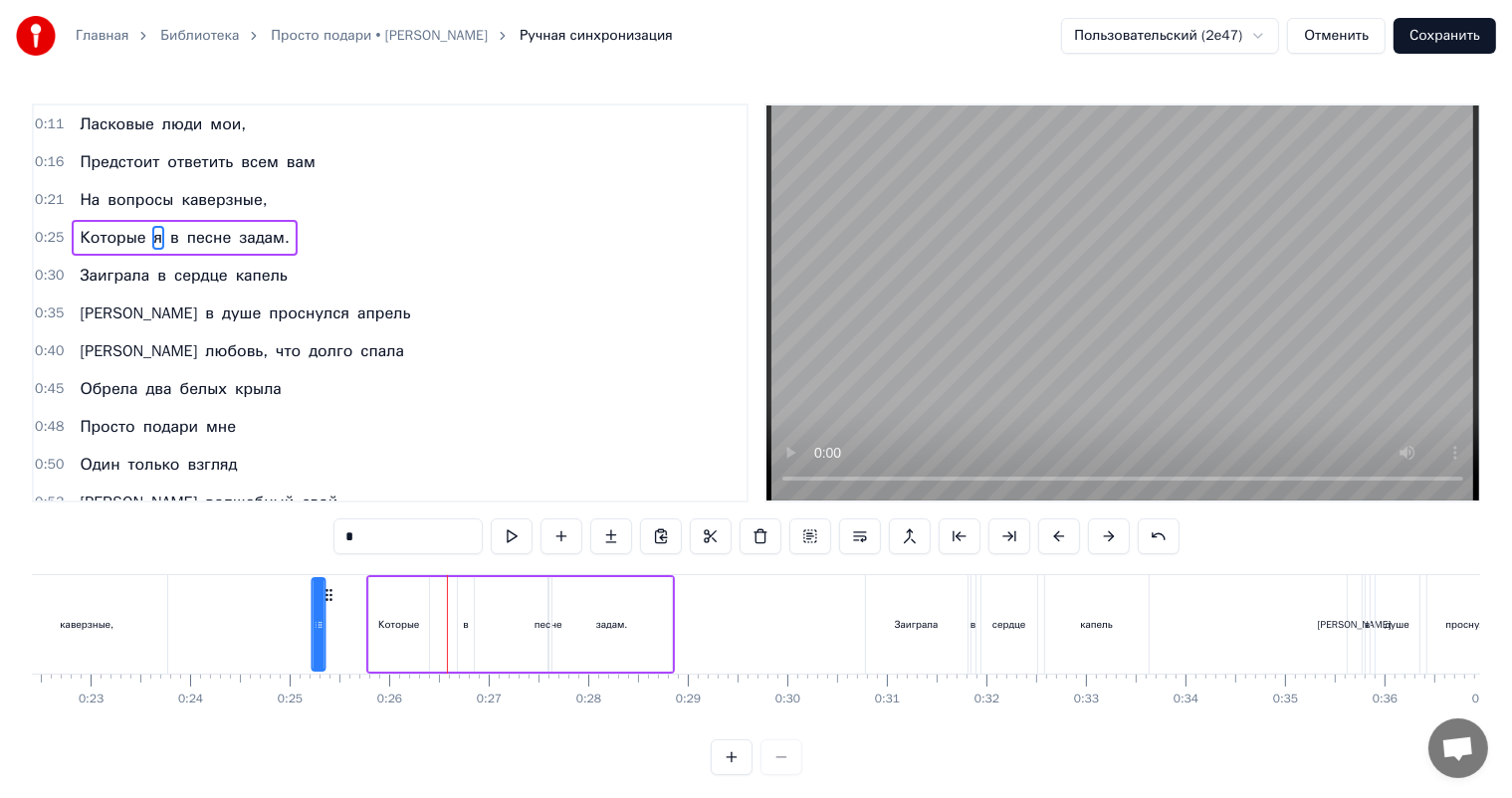 scroll, scrollTop: 0, scrollLeft: 2209, axis: horizontal 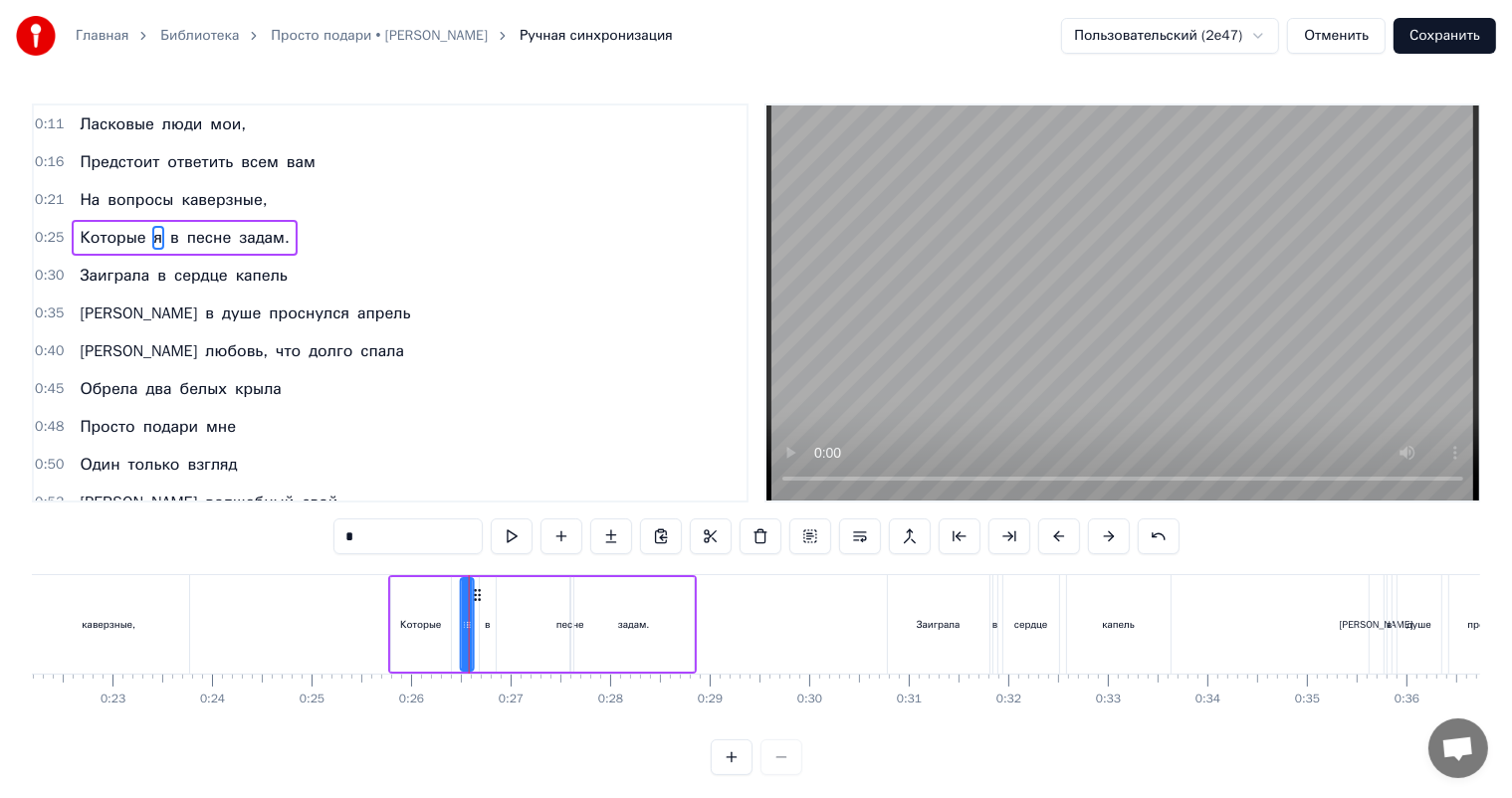 drag, startPoint x: 223, startPoint y: 591, endPoint x: 480, endPoint y: 628, distance: 259.6498 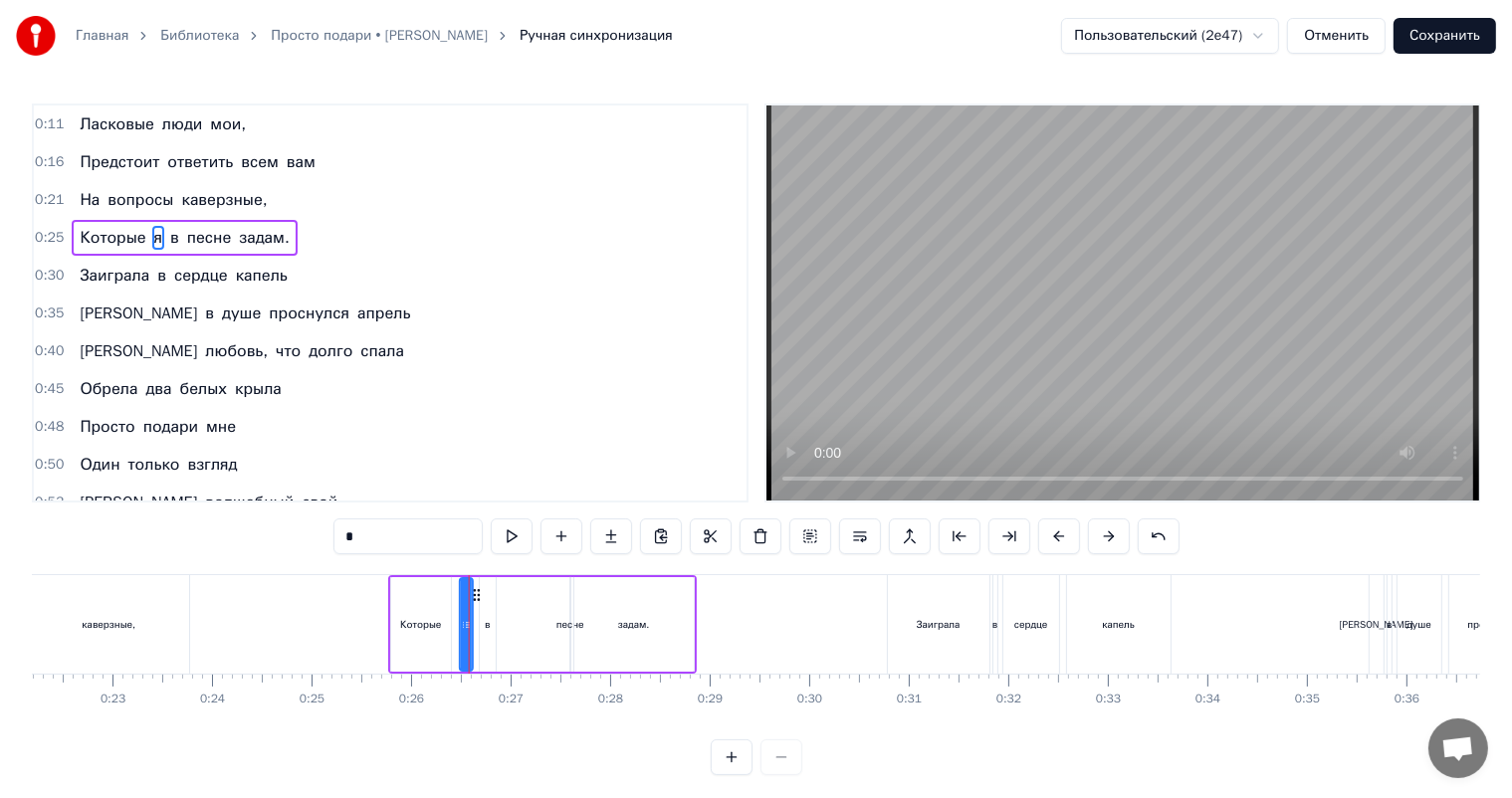 click 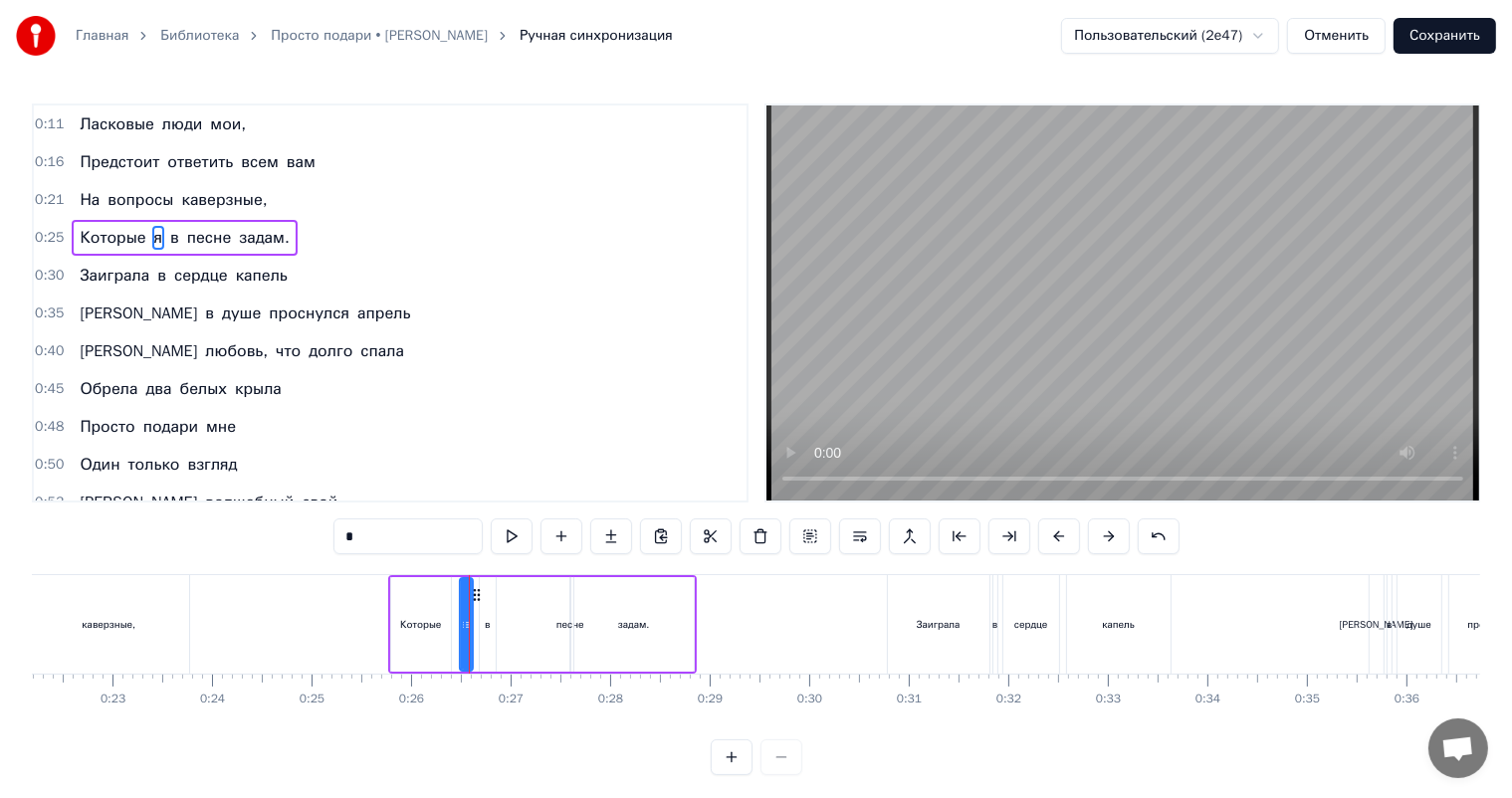 click on "Которые" at bounding box center (421, 624) 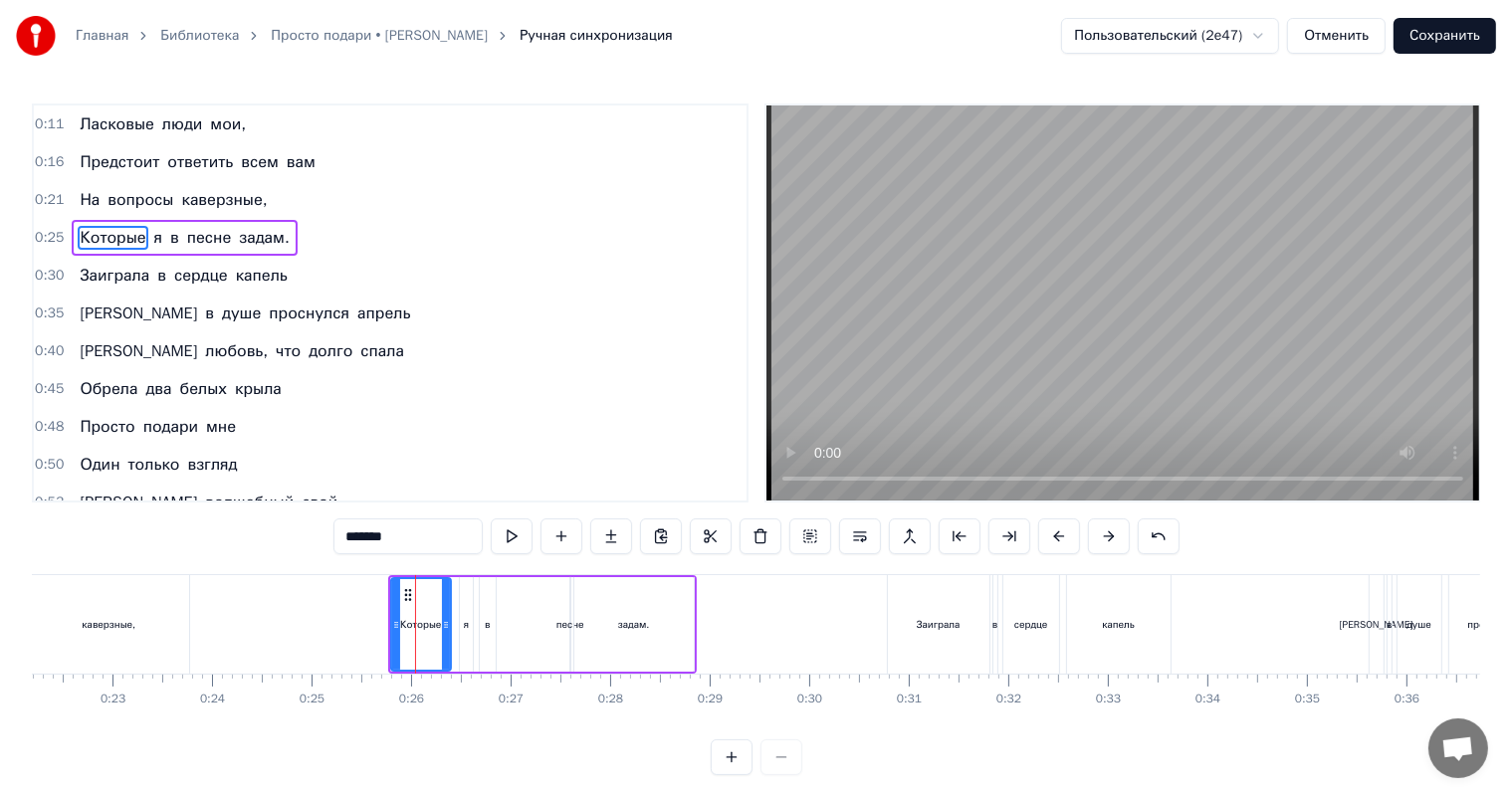 click on "0:25 Которые я в песне задам." at bounding box center (390, 238) 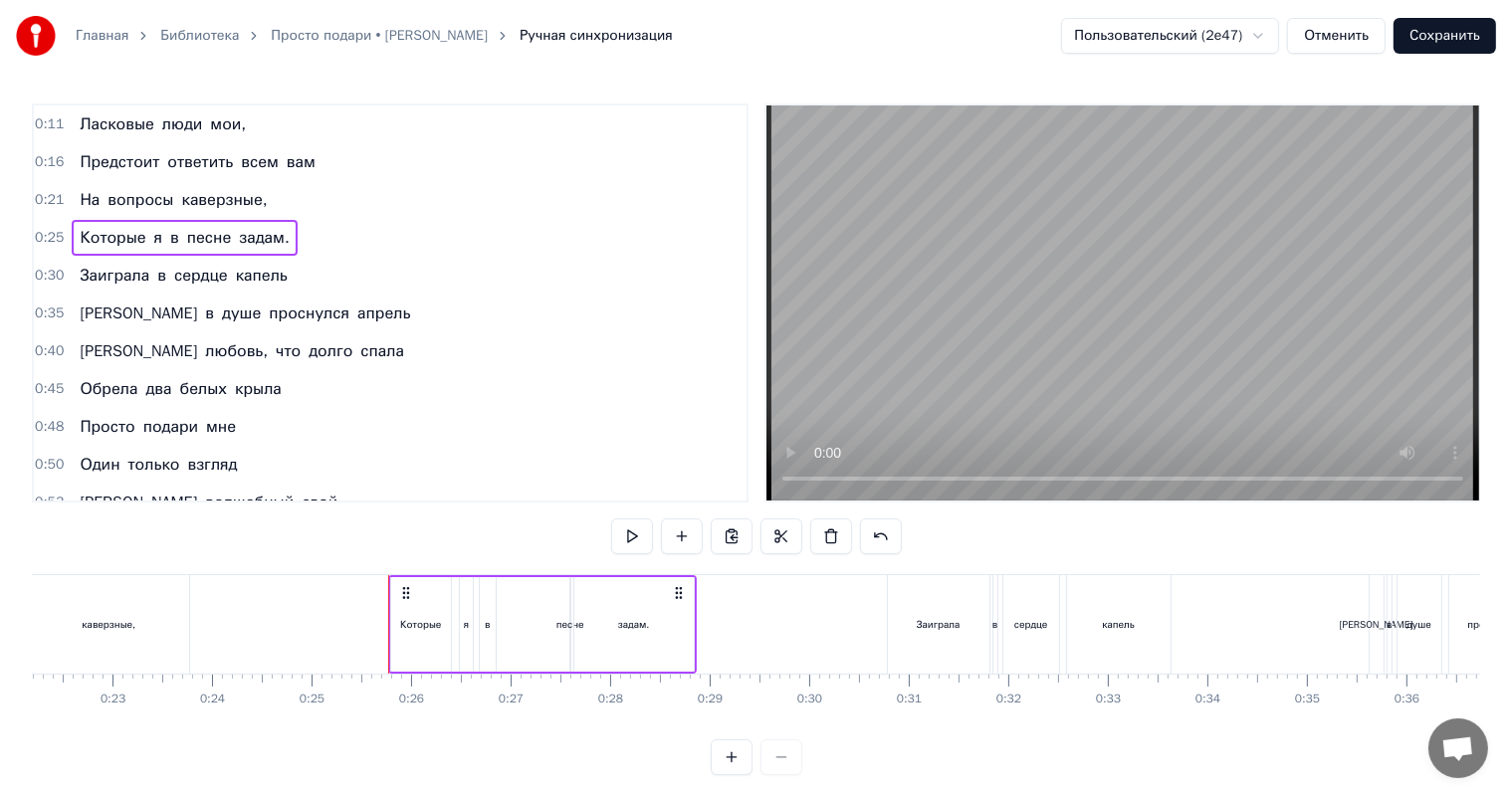 click on "Которые" at bounding box center [421, 624] 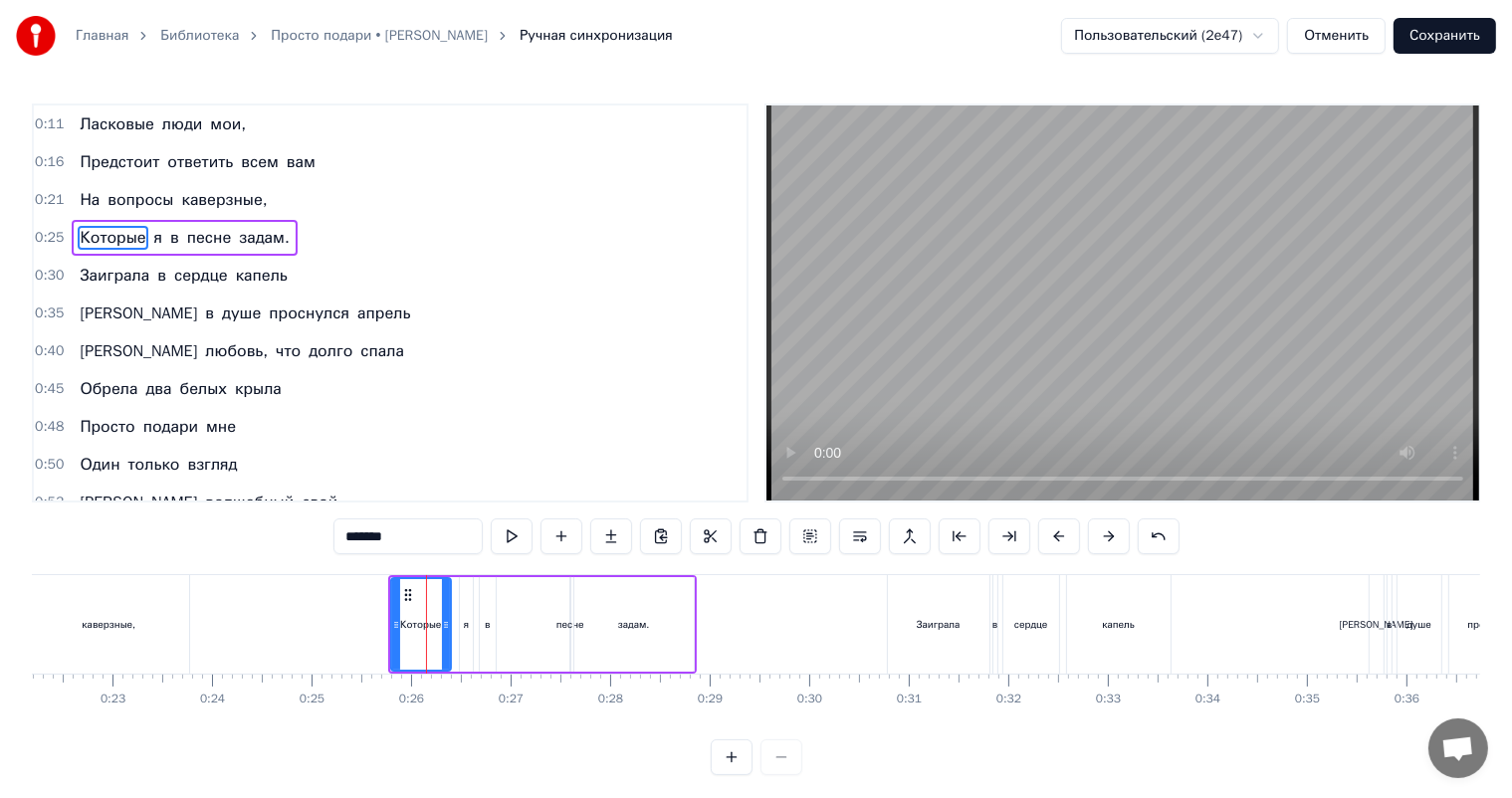 click at bounding box center (396, 624) 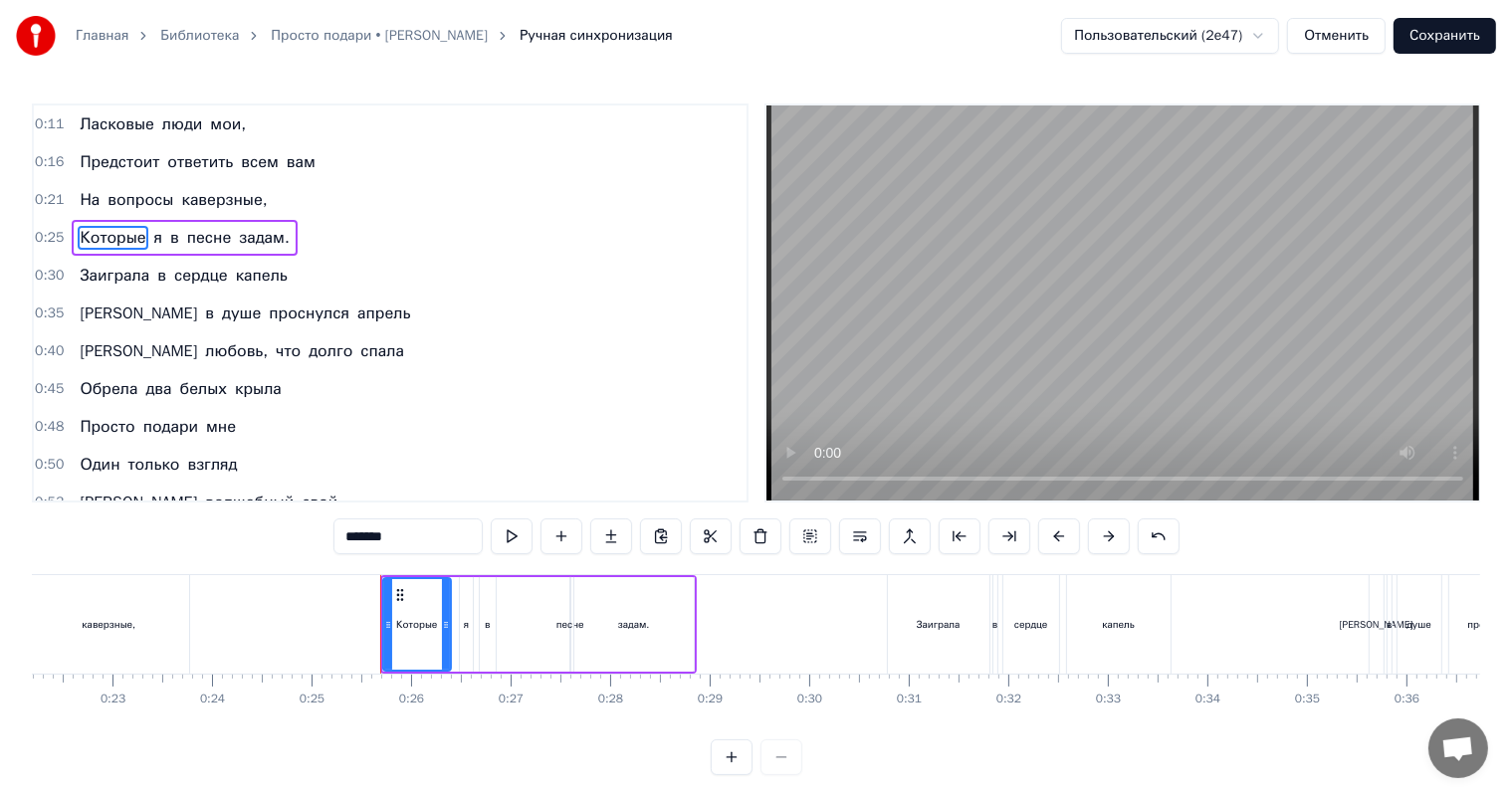 click on "0:25 Которые я в песне задам." at bounding box center (390, 238) 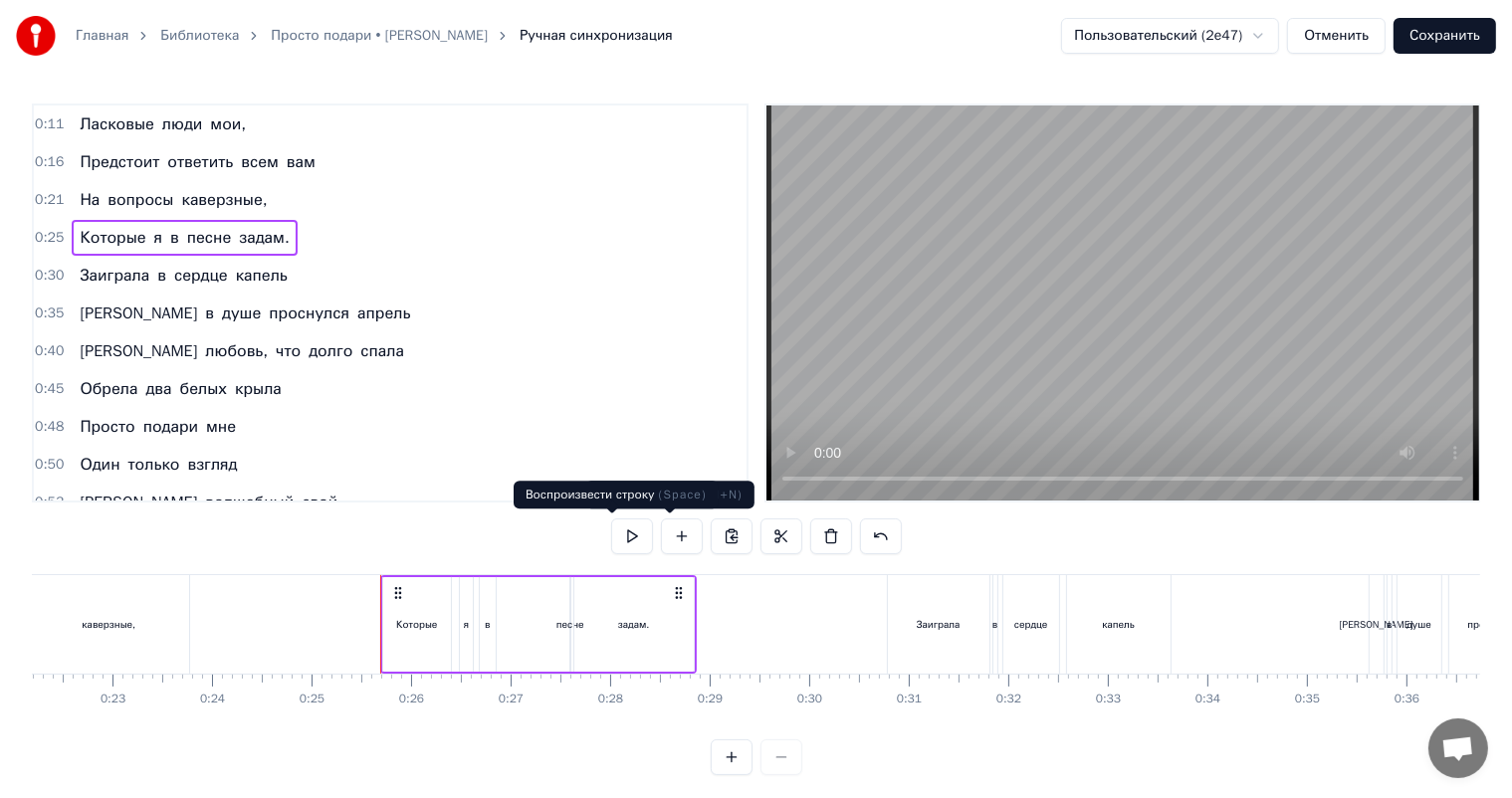 click at bounding box center [632, 536] 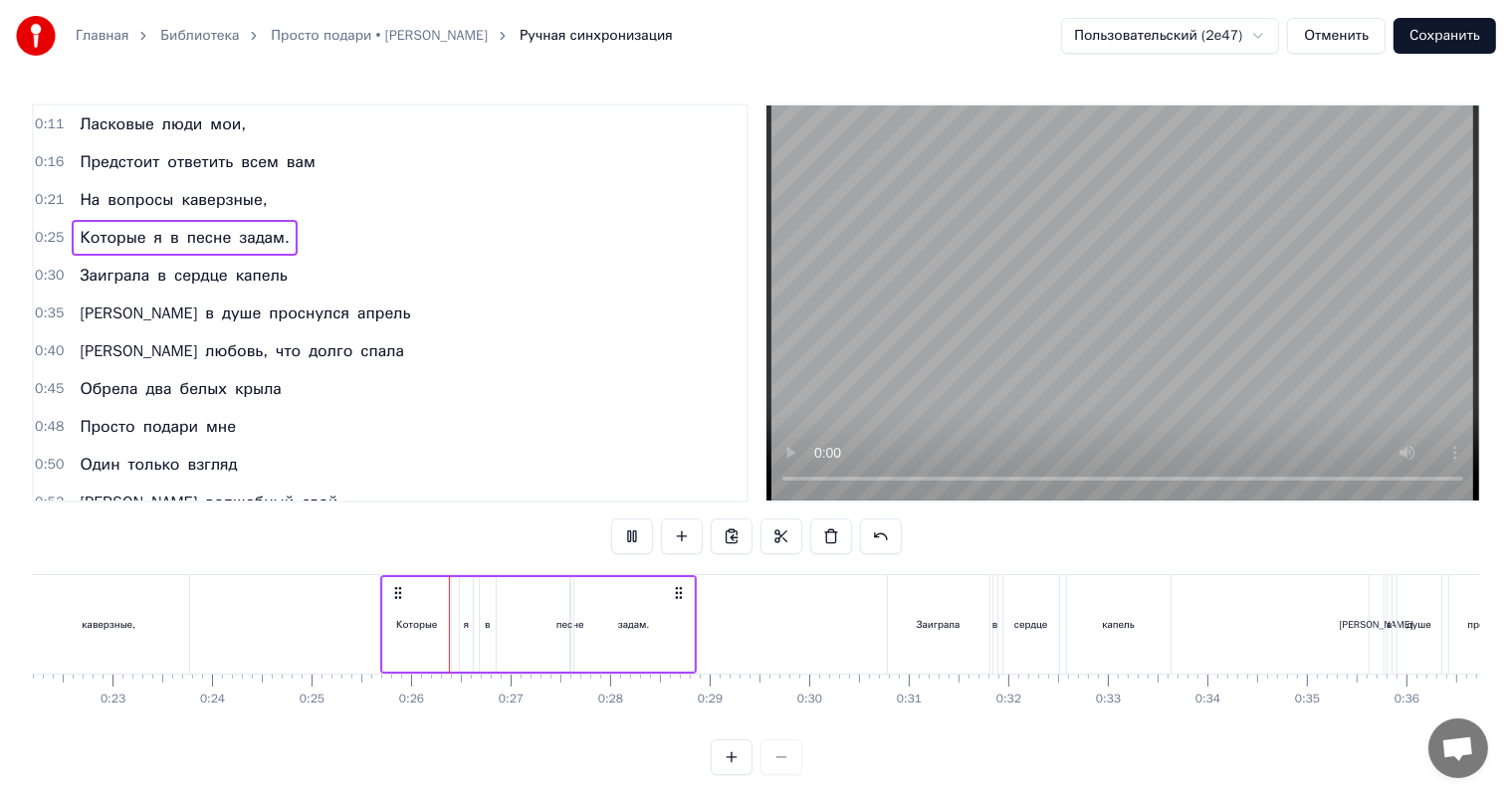 click at bounding box center (632, 536) 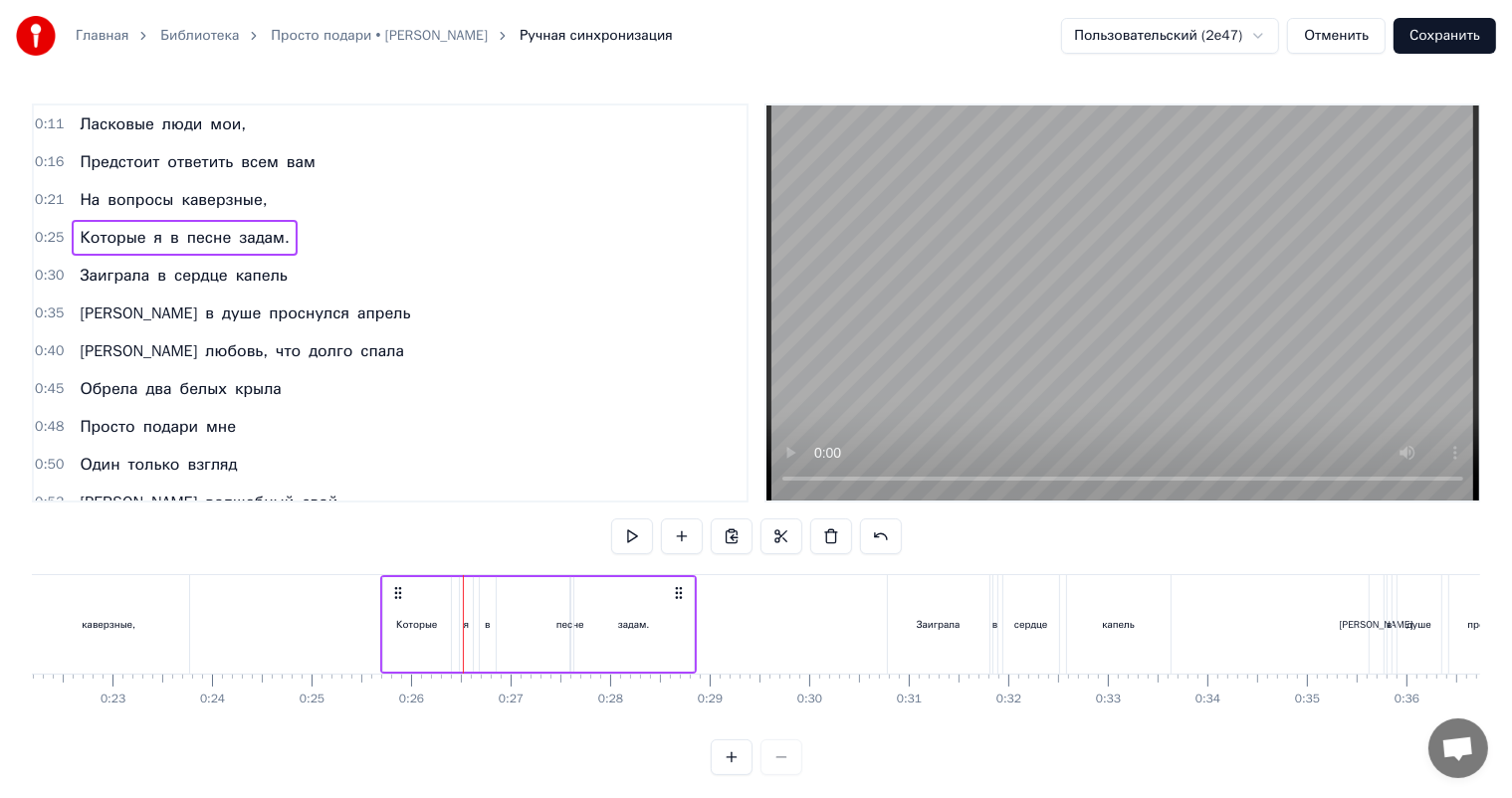 click on "песне" at bounding box center [570, 624] 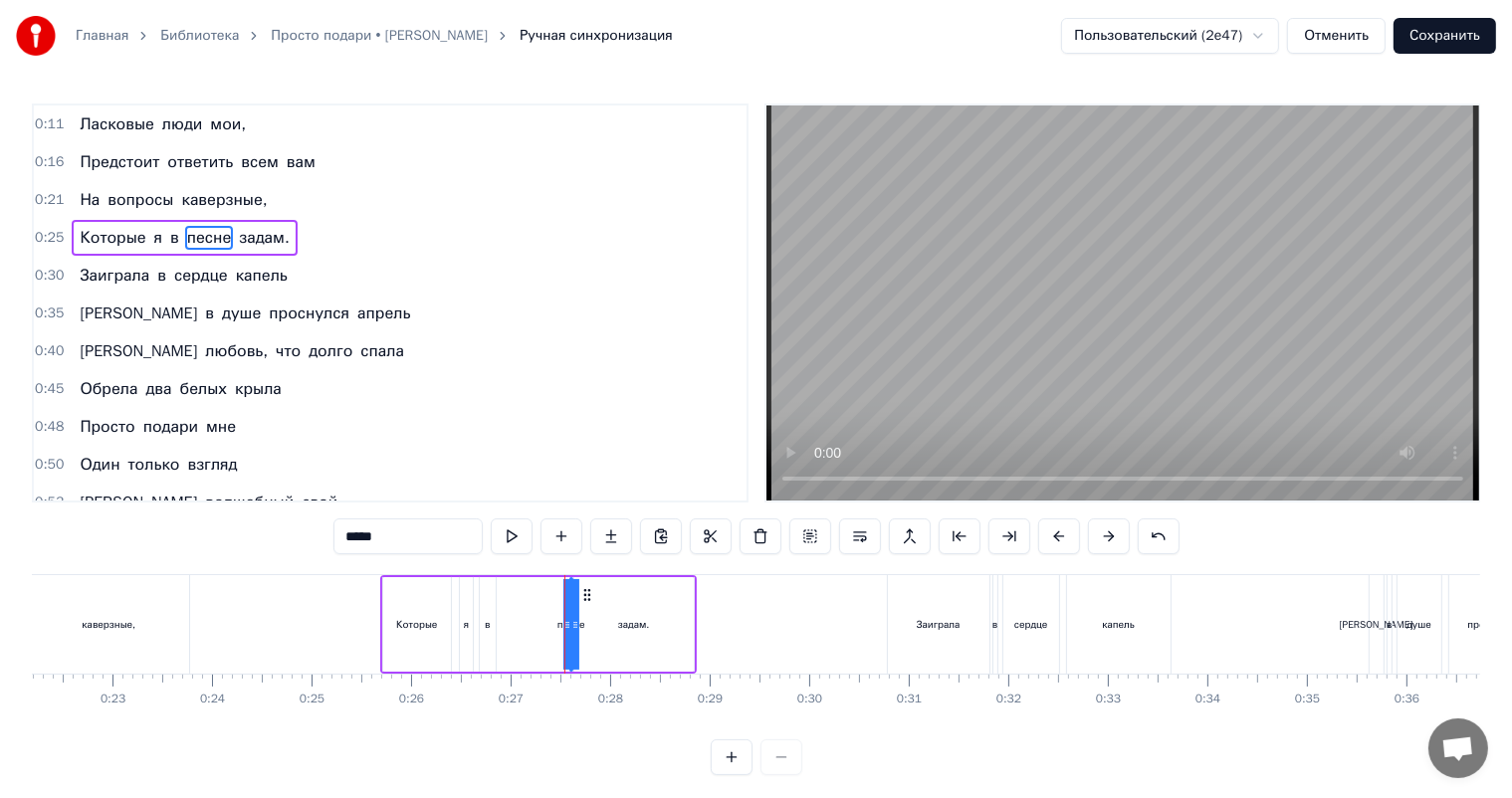 drag, startPoint x: 568, startPoint y: 617, endPoint x: 526, endPoint y: 620, distance: 42.107007 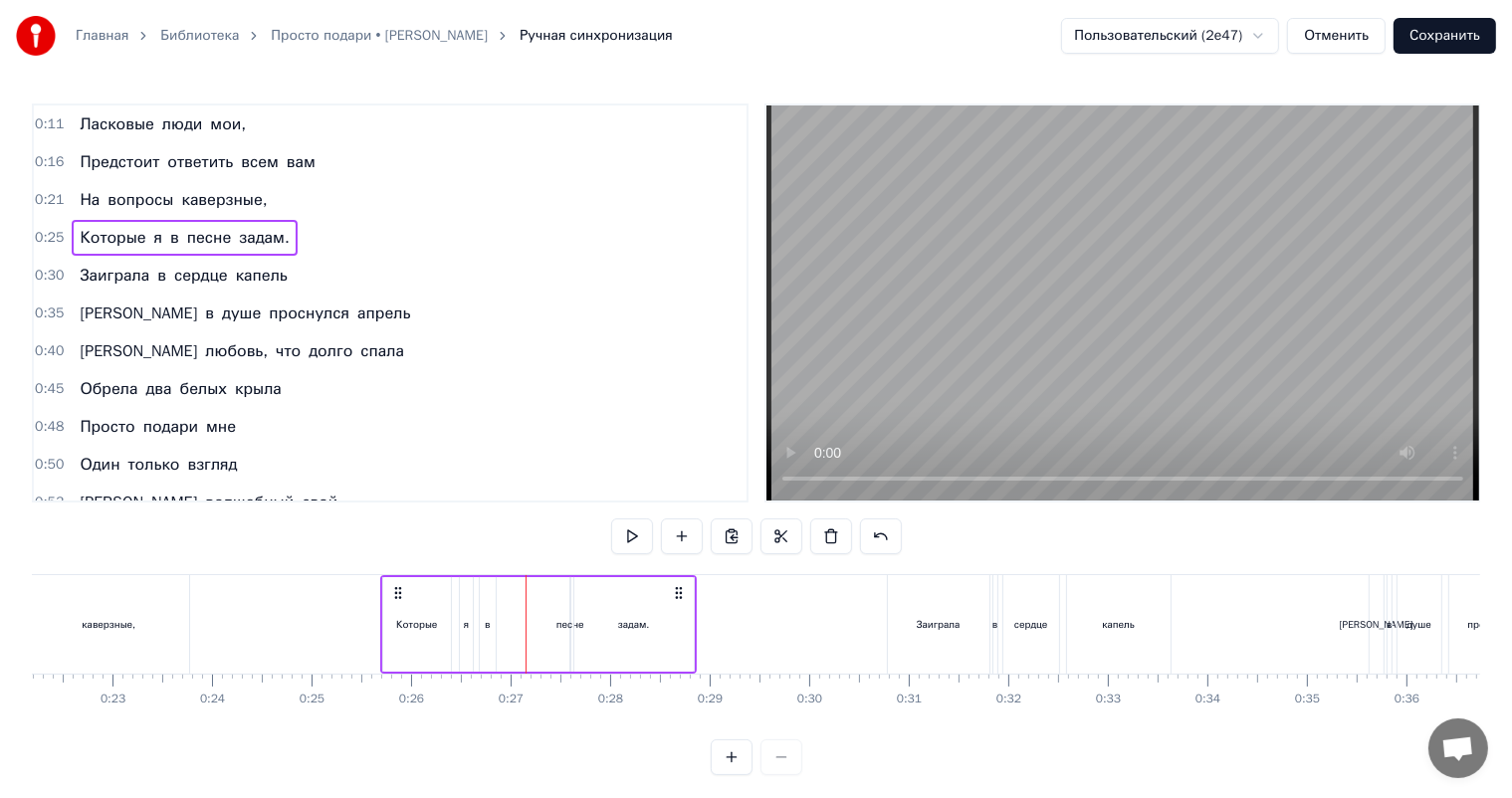 click on "песне" at bounding box center (570, 624) 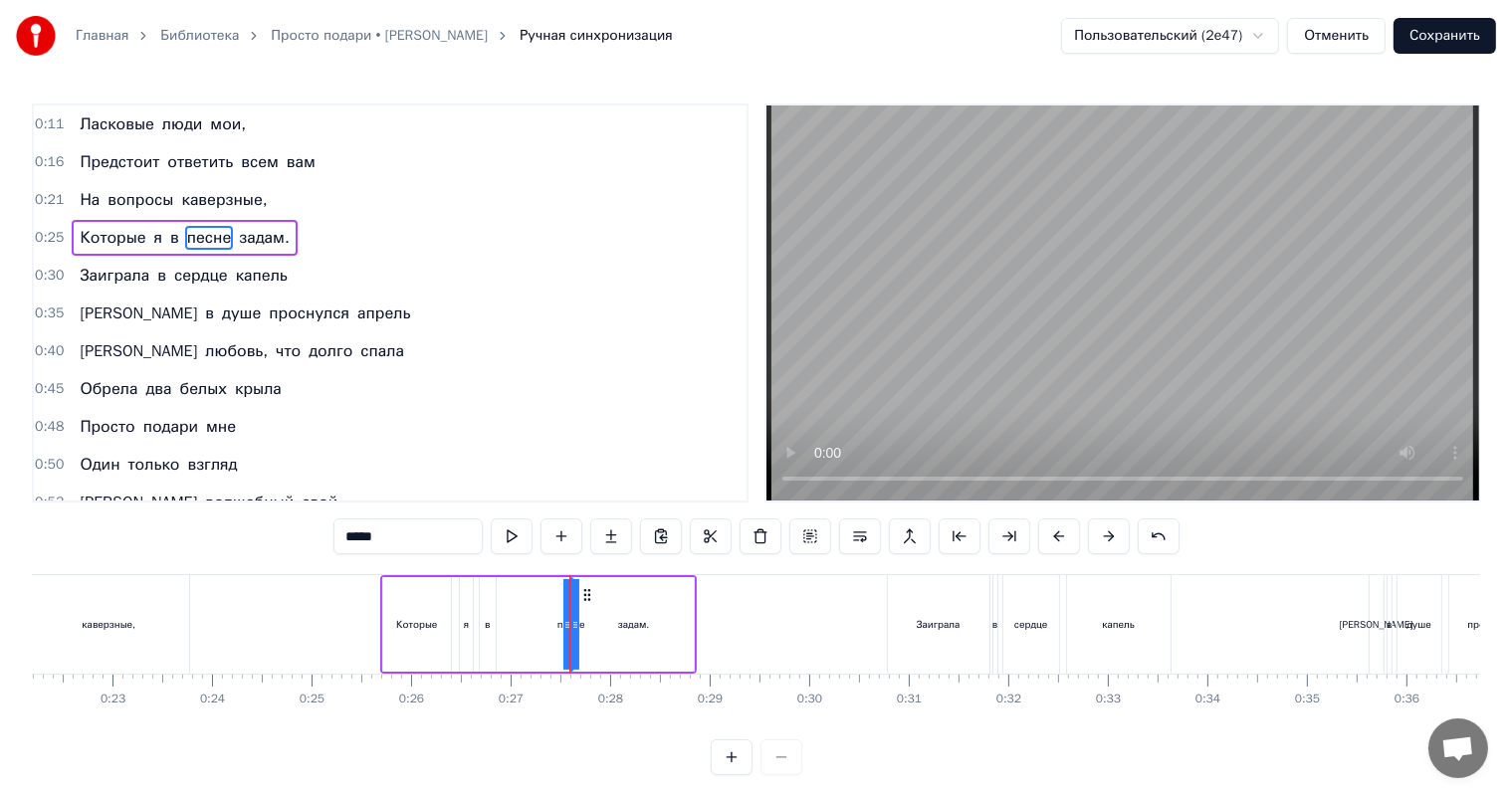 drag, startPoint x: 569, startPoint y: 611, endPoint x: 596, endPoint y: 621, distance: 28.79236 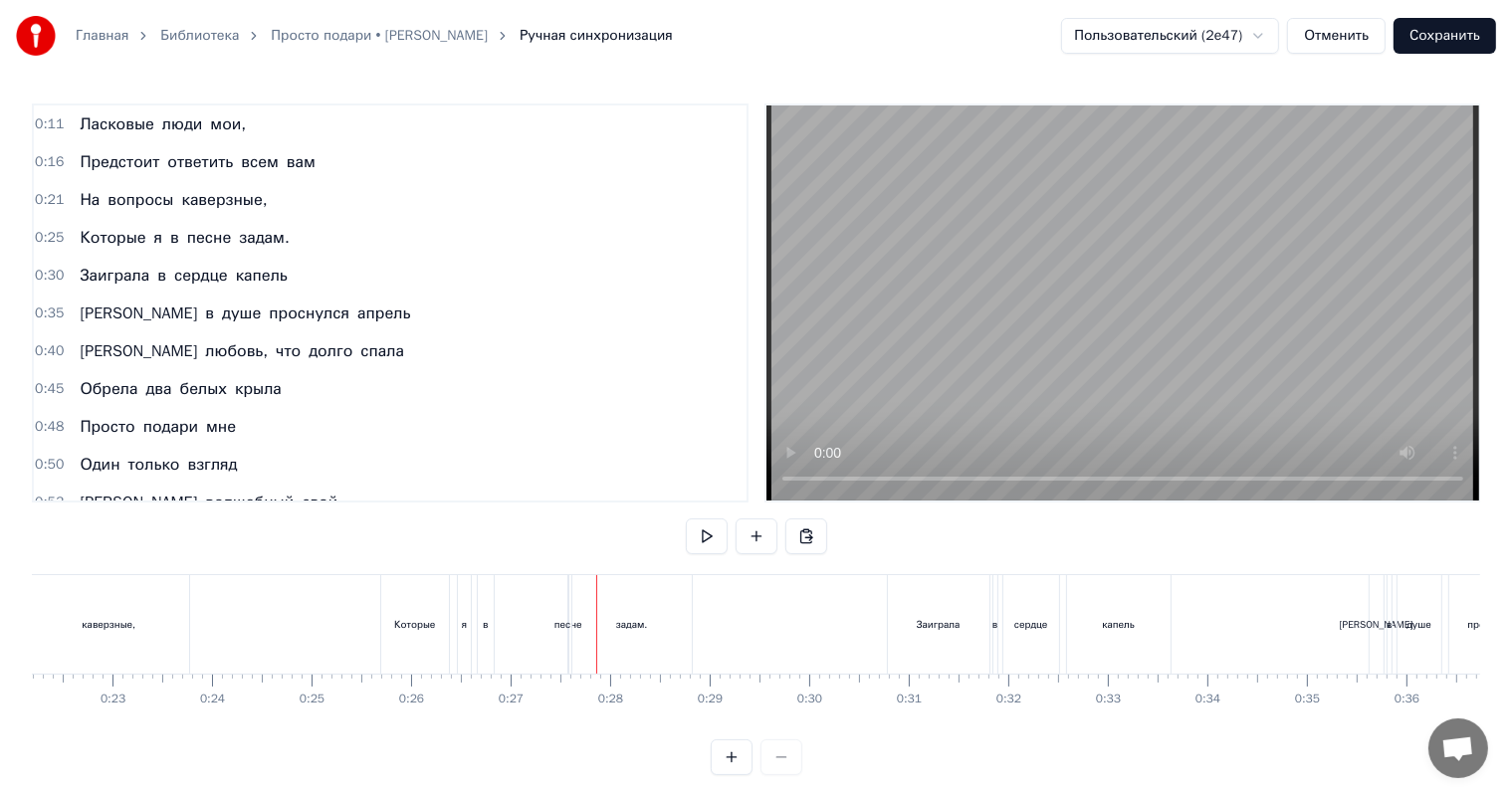 click on "песне" at bounding box center (568, 624) 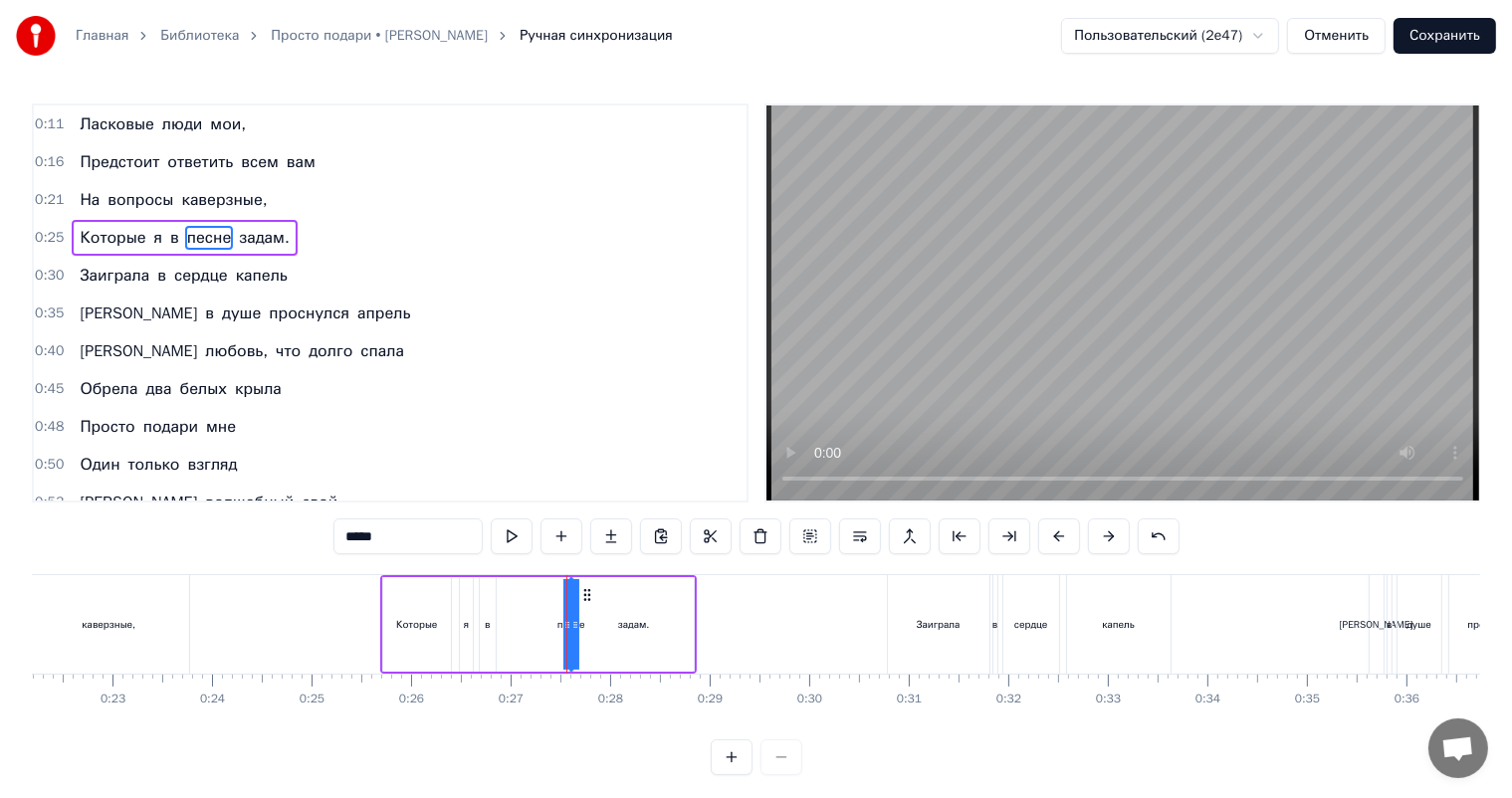 drag, startPoint x: 571, startPoint y: 615, endPoint x: 629, endPoint y: 631, distance: 60.166436 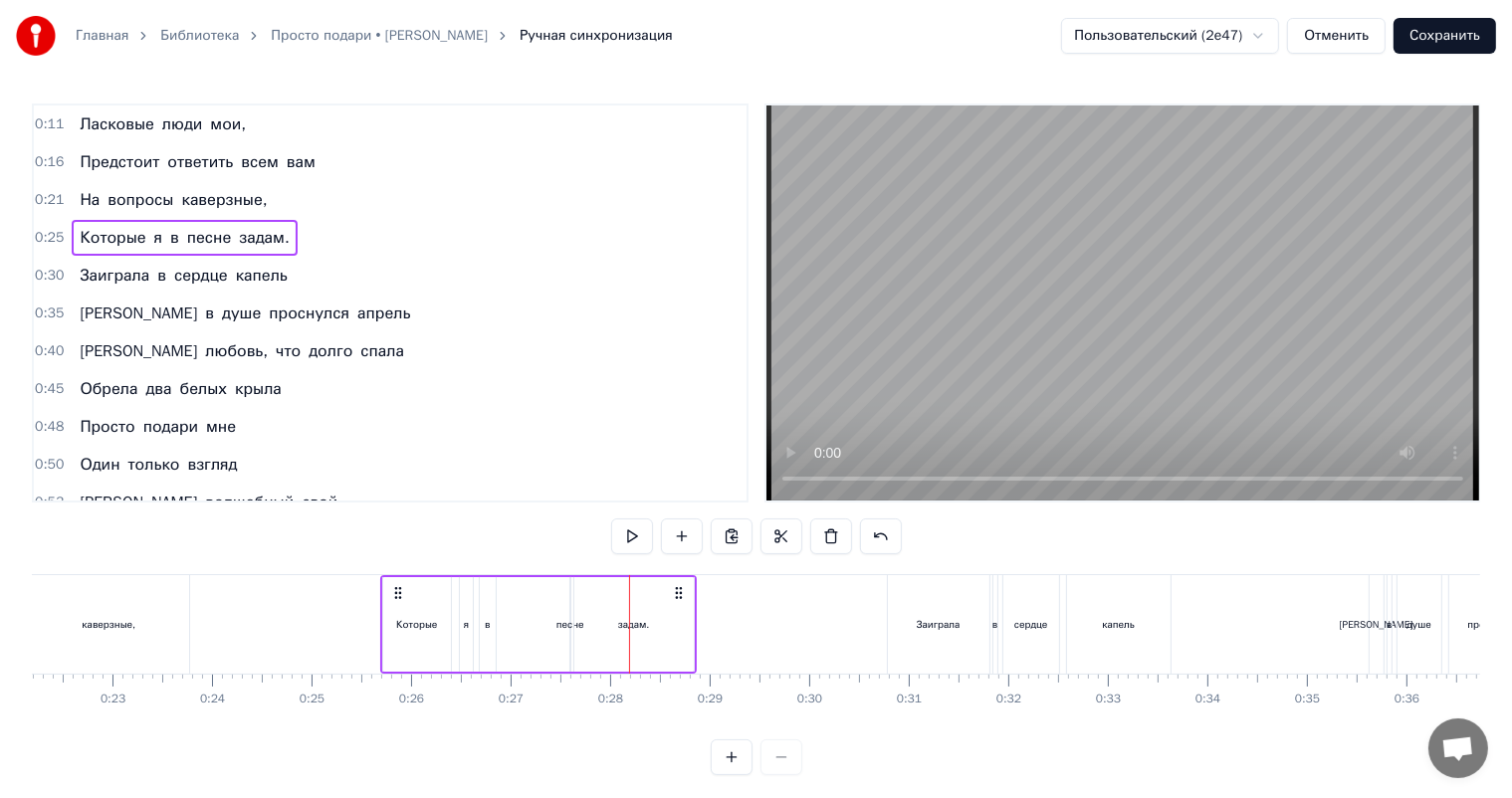 click on "песне" at bounding box center (570, 624) 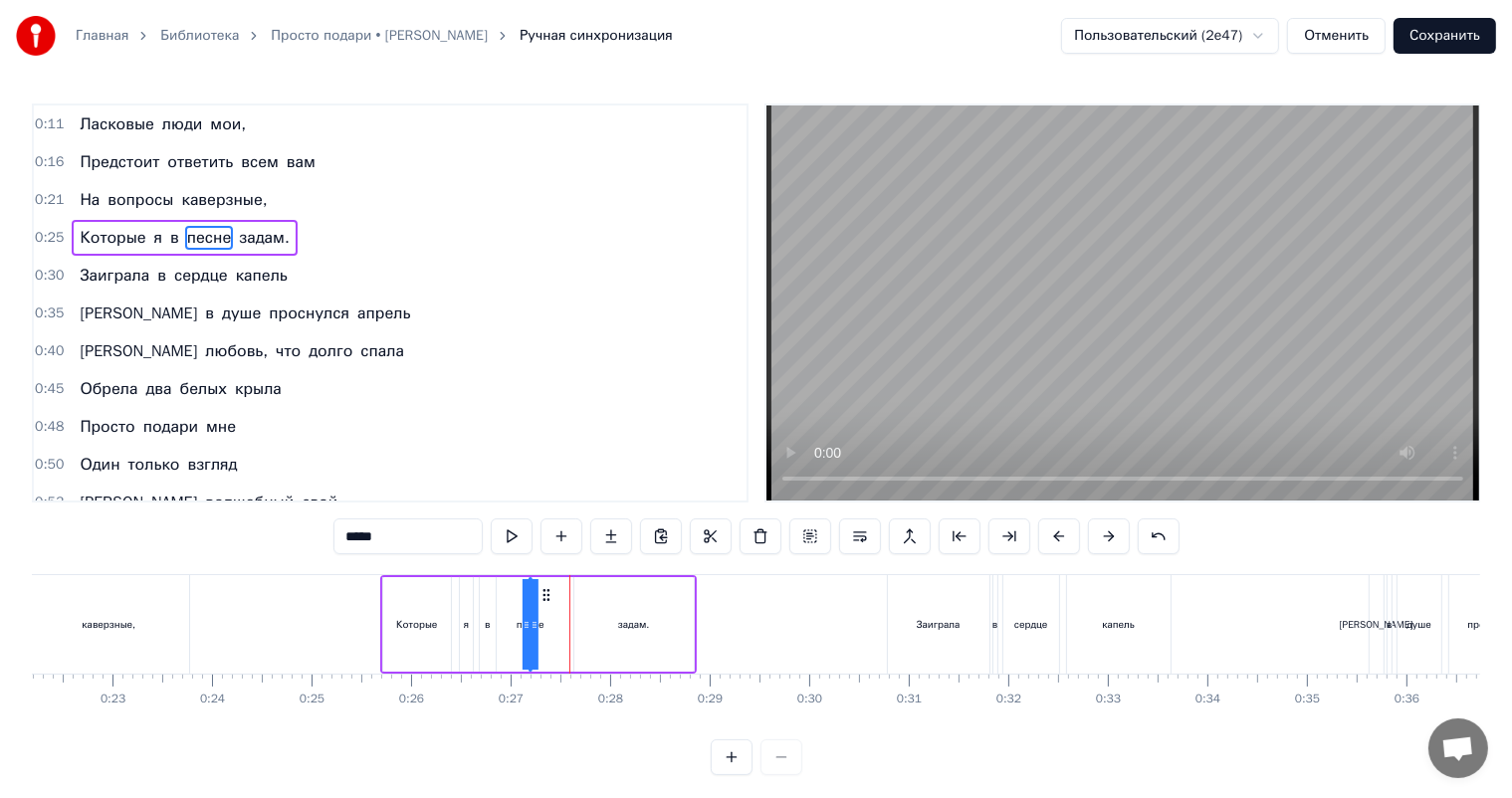 drag, startPoint x: 589, startPoint y: 593, endPoint x: 548, endPoint y: 599, distance: 41.4367 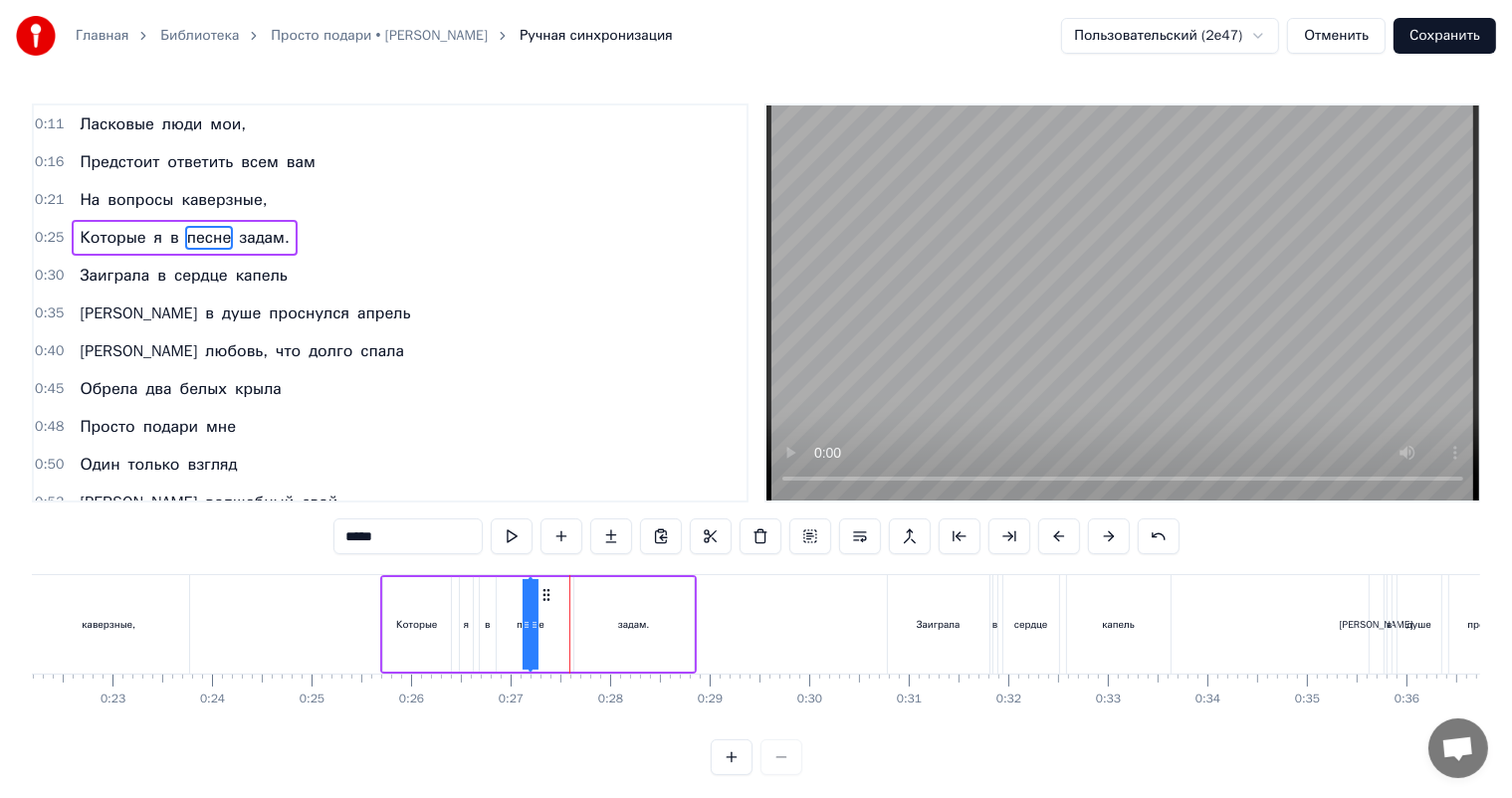drag, startPoint x: 534, startPoint y: 623, endPoint x: 578, endPoint y: 629, distance: 44.40721 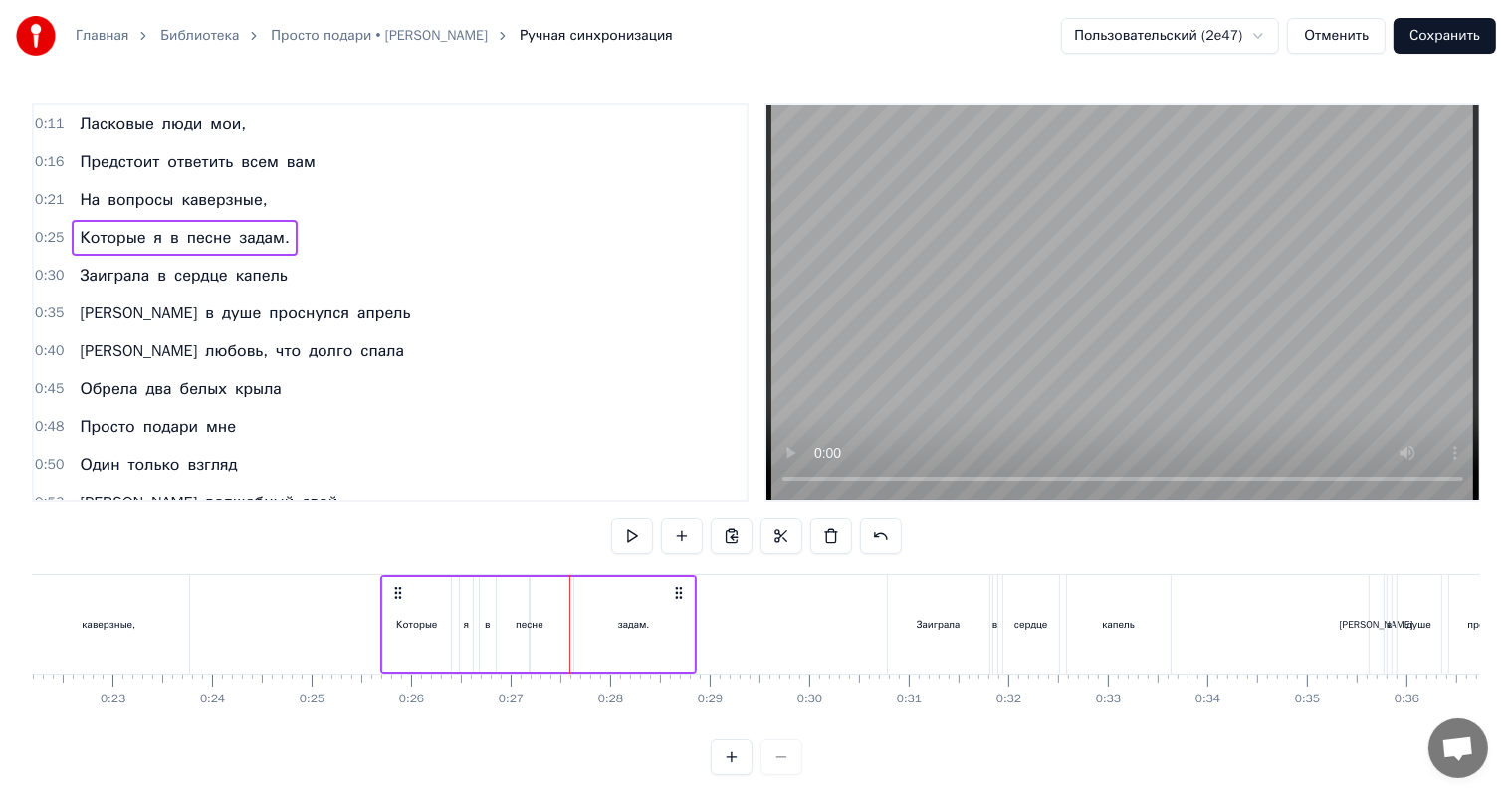 click on "Которые я в песне задам." at bounding box center (539, 624) 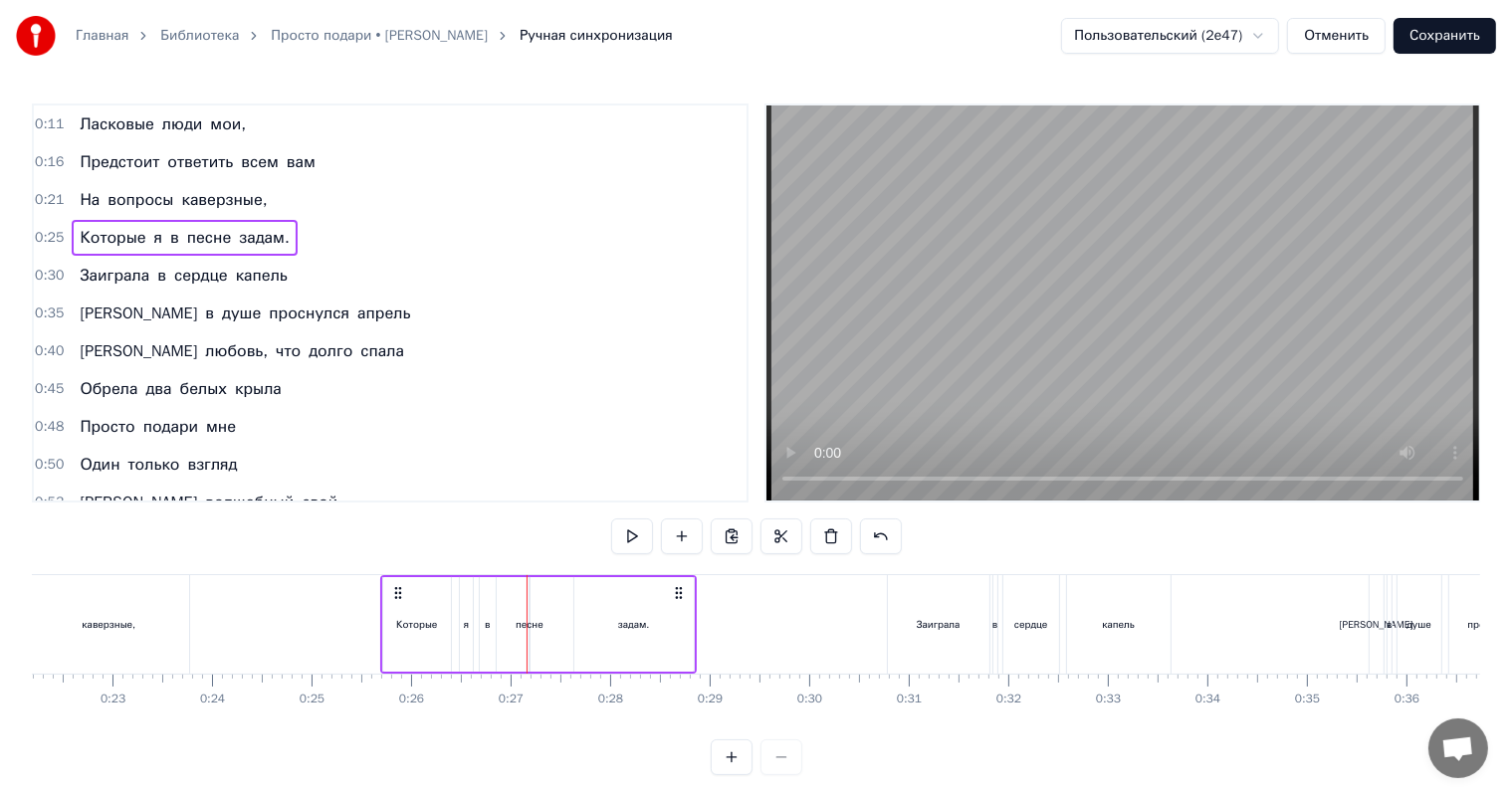 click on "песне" at bounding box center (530, 624) 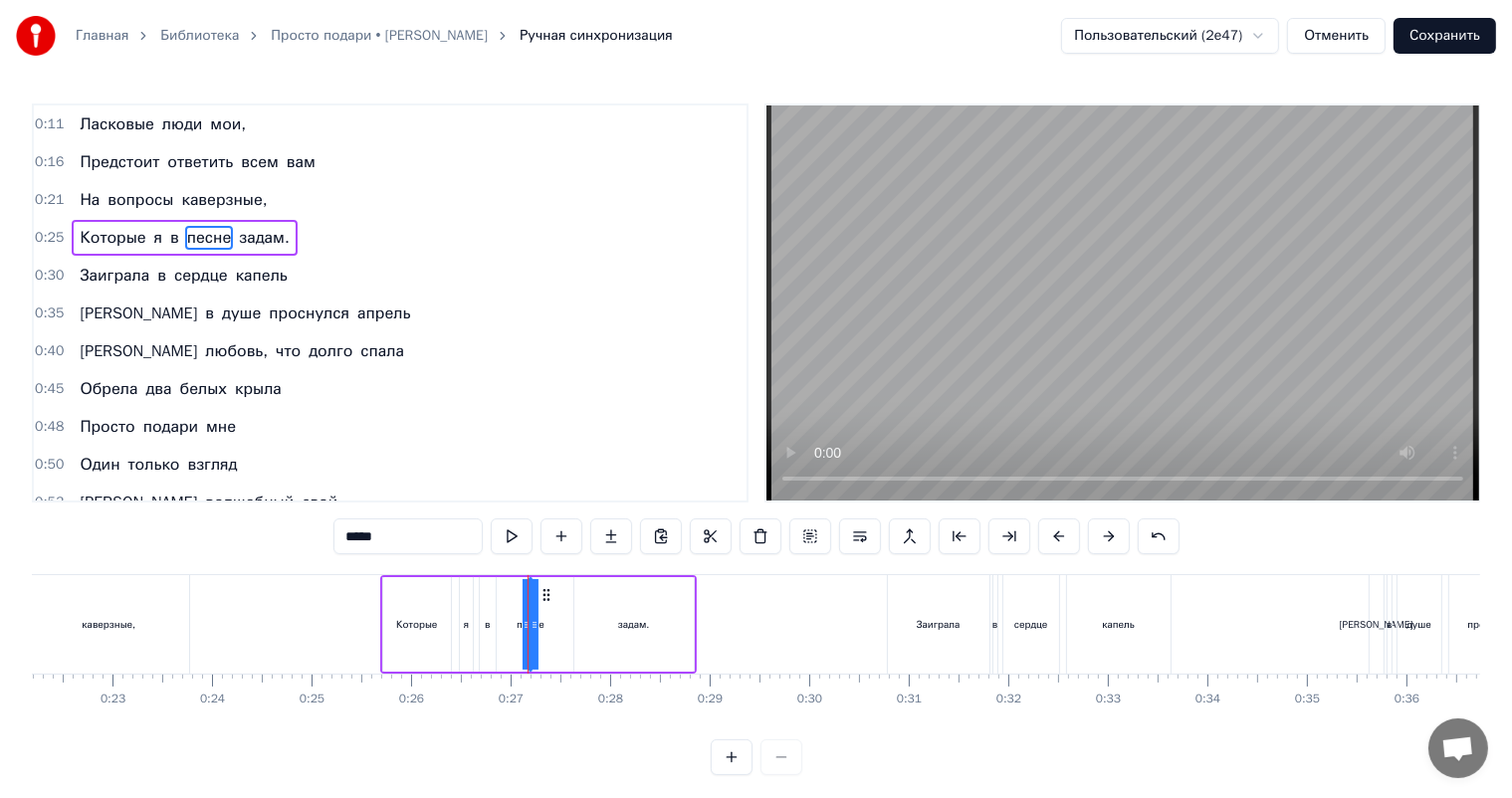 drag, startPoint x: 528, startPoint y: 607, endPoint x: 513, endPoint y: 609, distance: 15.132746 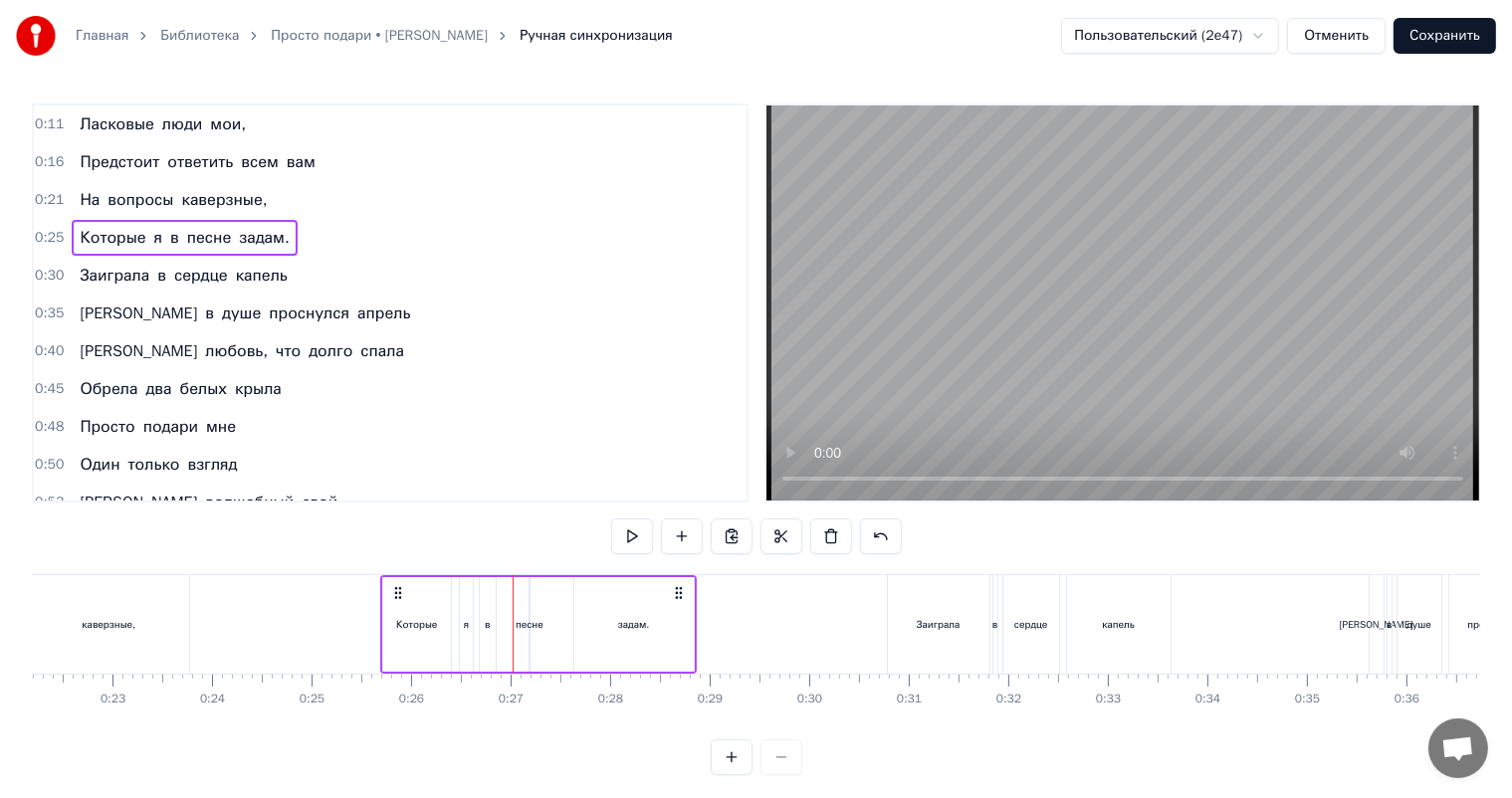 click on "песне" at bounding box center [530, 624] 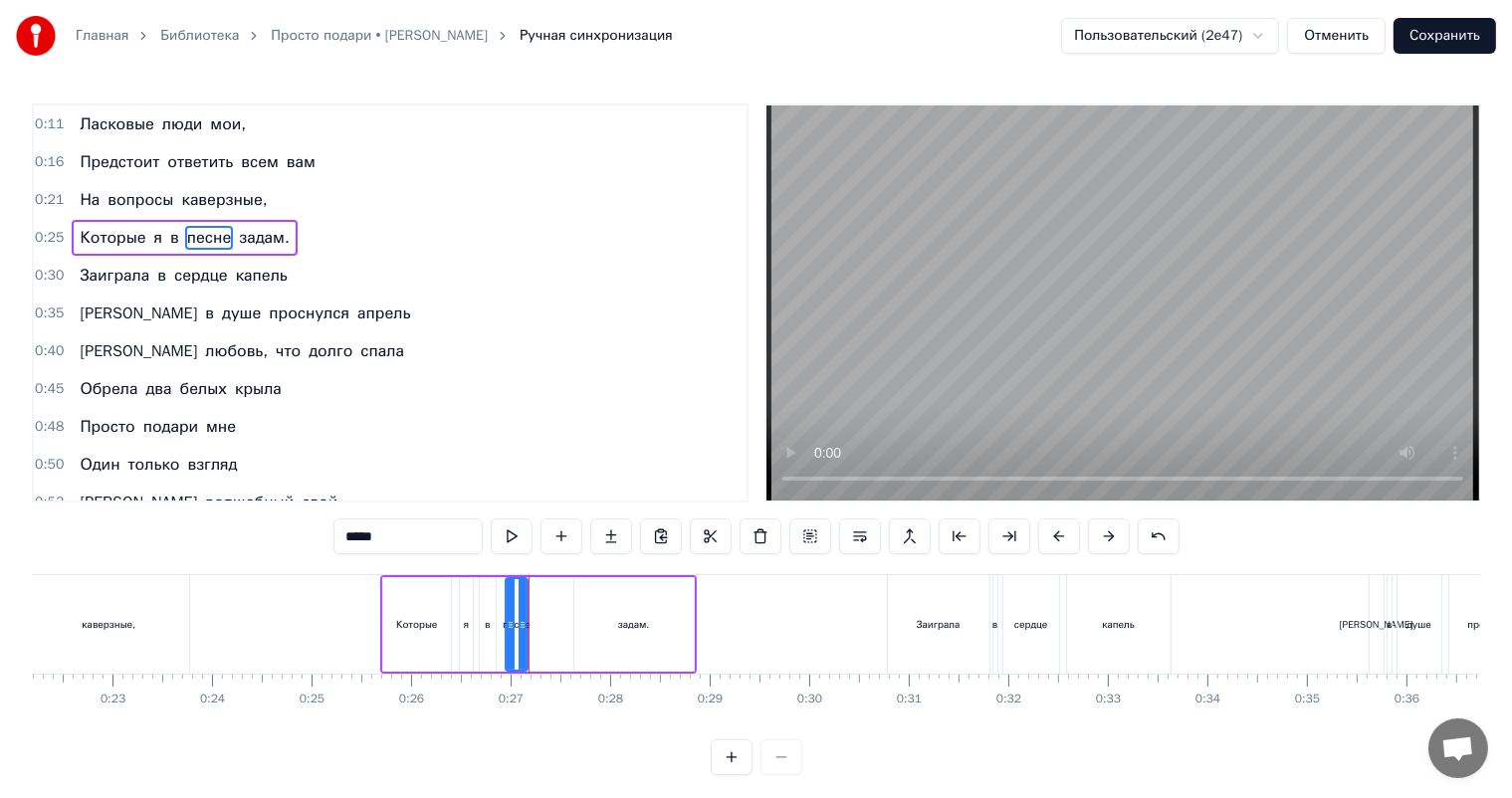 drag, startPoint x: 531, startPoint y: 602, endPoint x: 507, endPoint y: 611, distance: 25.632011 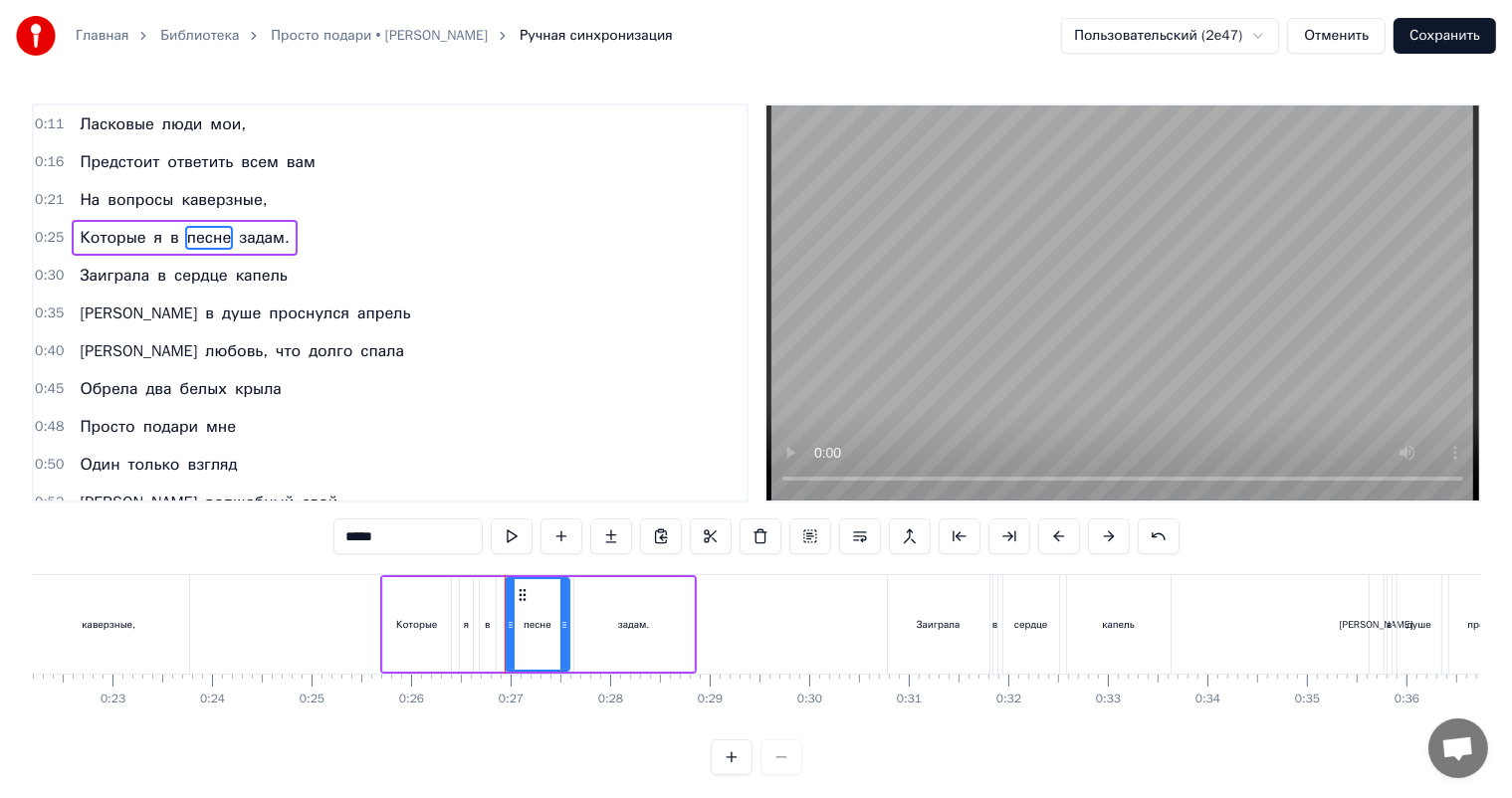 drag, startPoint x: 525, startPoint y: 613, endPoint x: 566, endPoint y: 620, distance: 41.593269 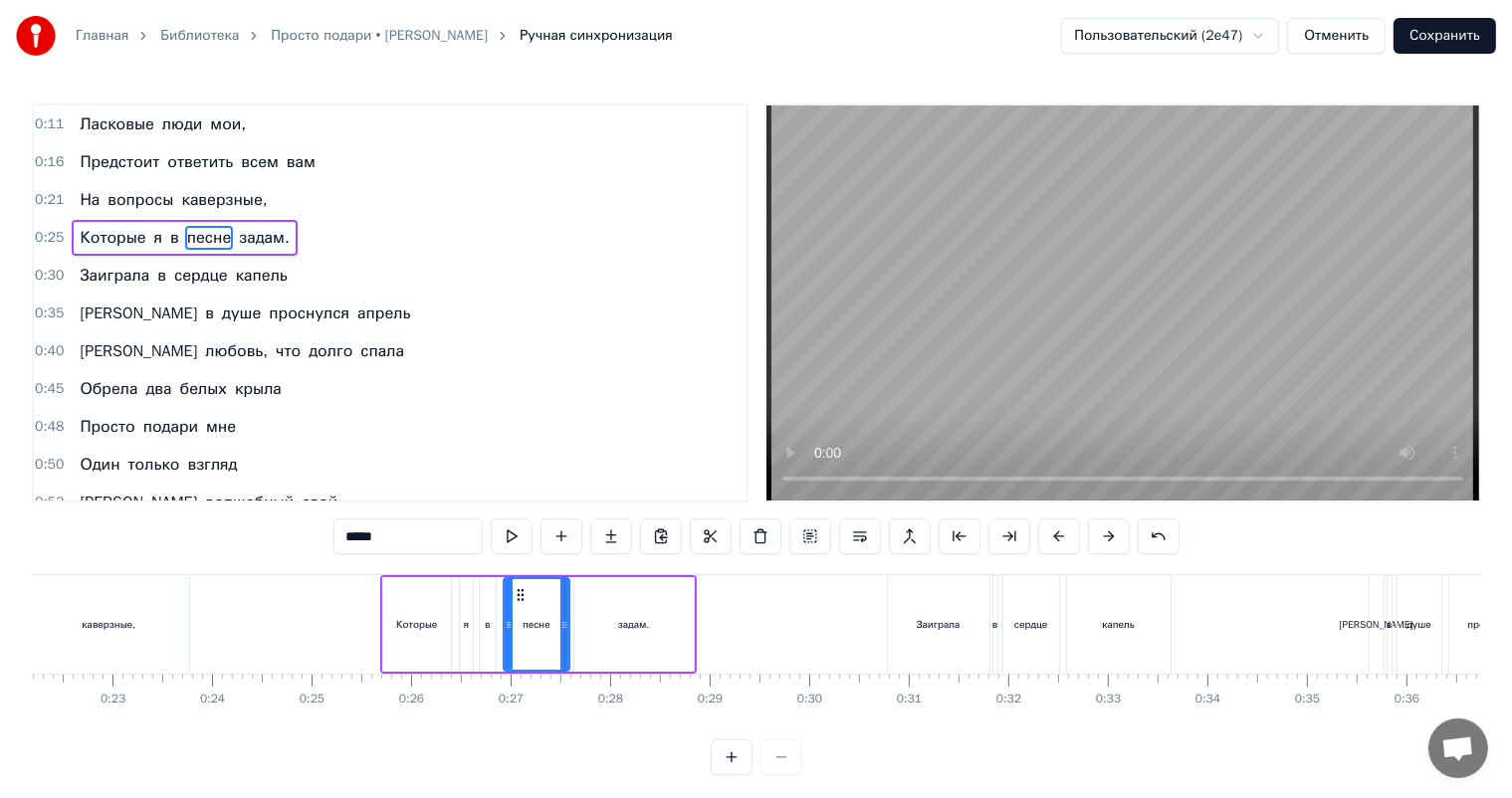 click 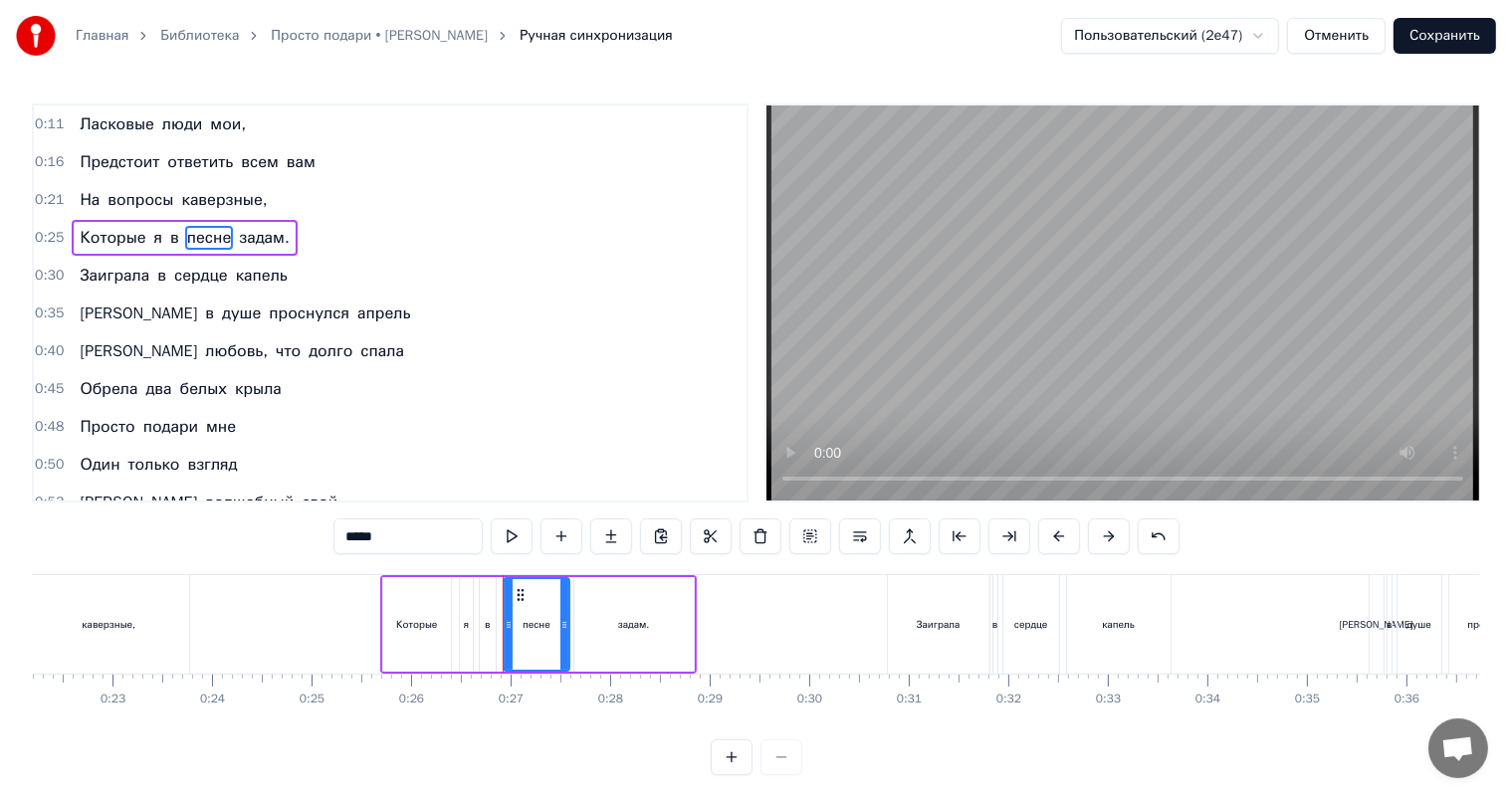 click on "0:25 Которые я в песне задам." at bounding box center [390, 238] 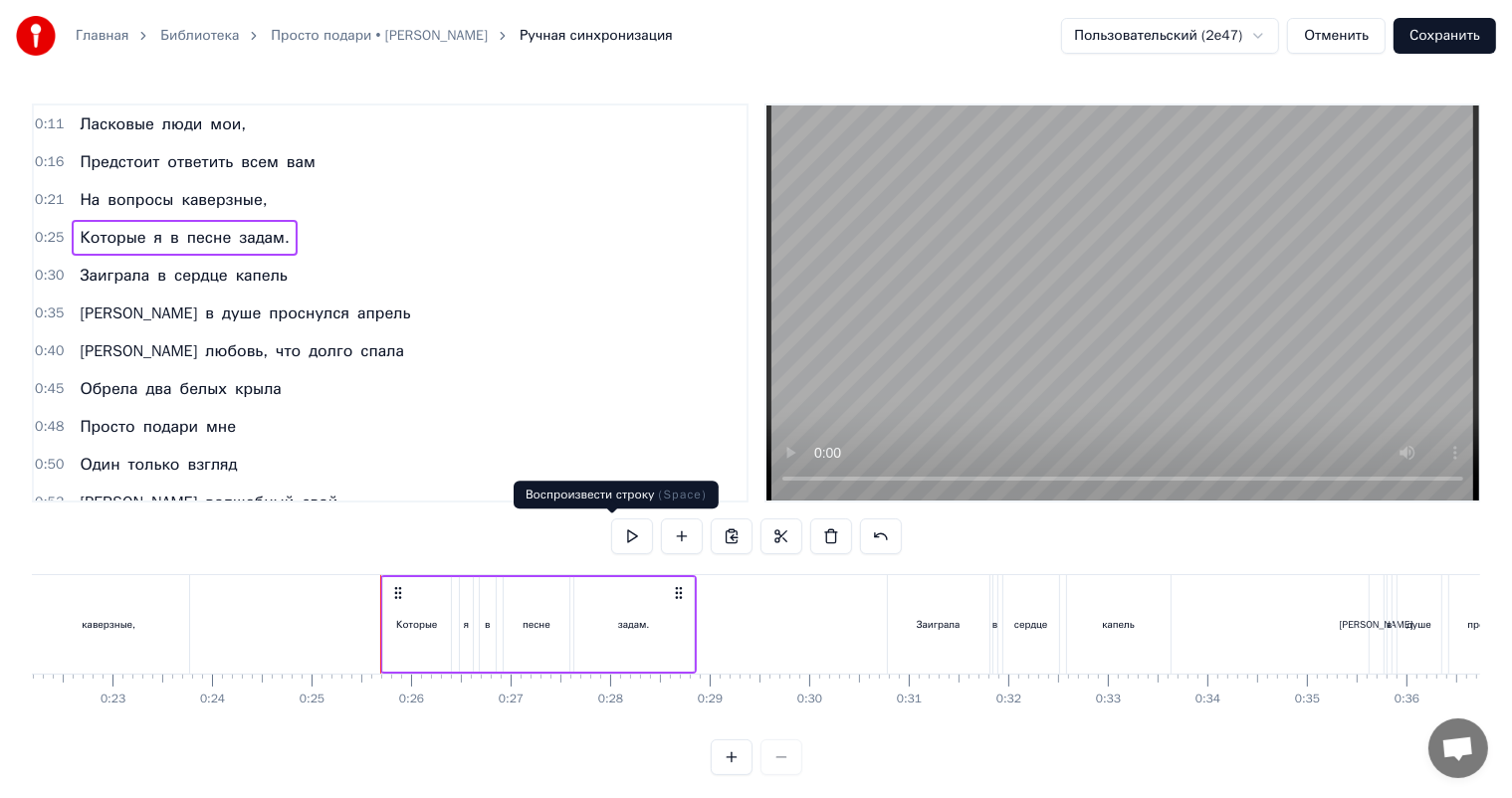click at bounding box center [632, 536] 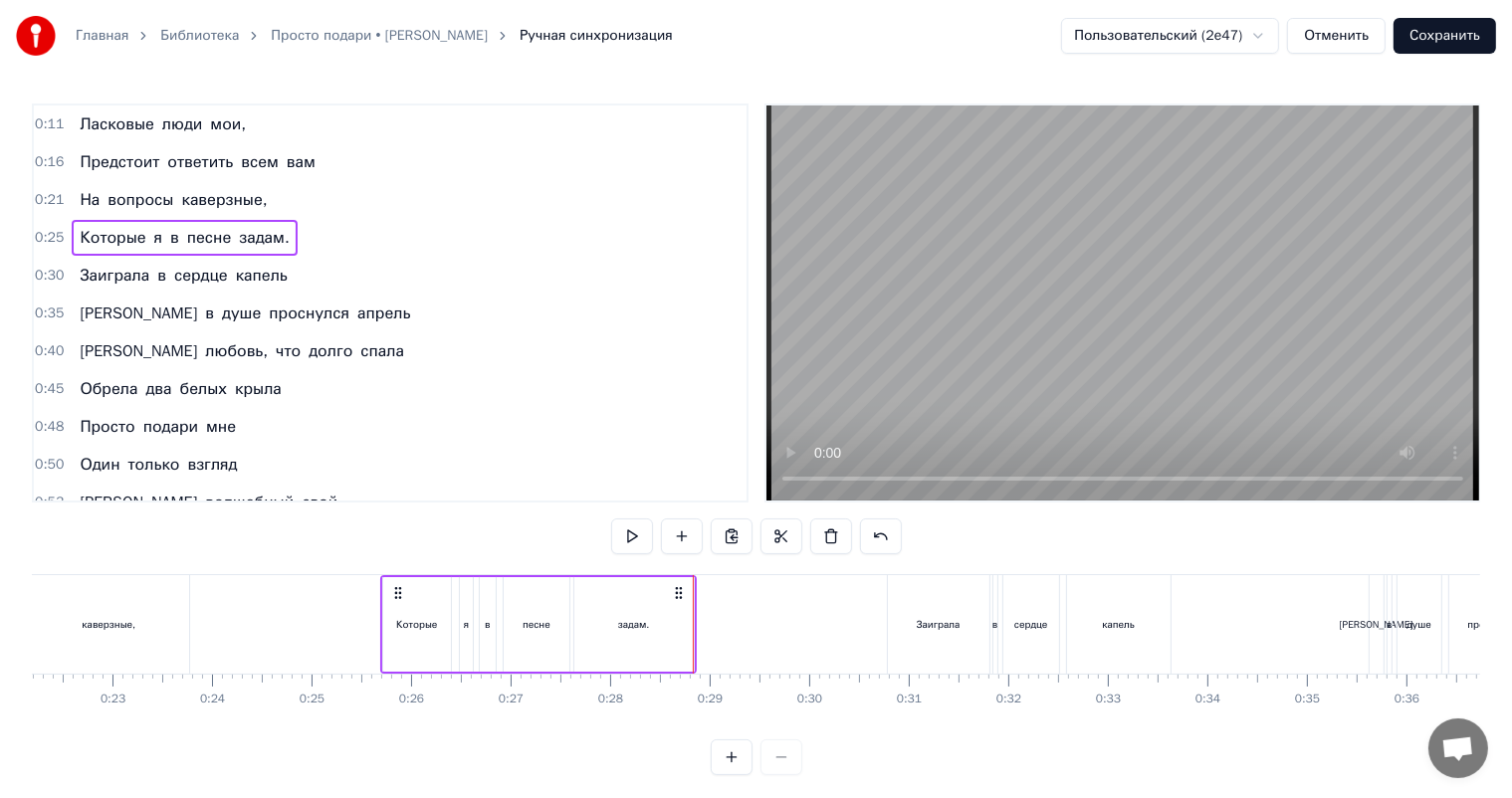 click at bounding box center [632, 536] 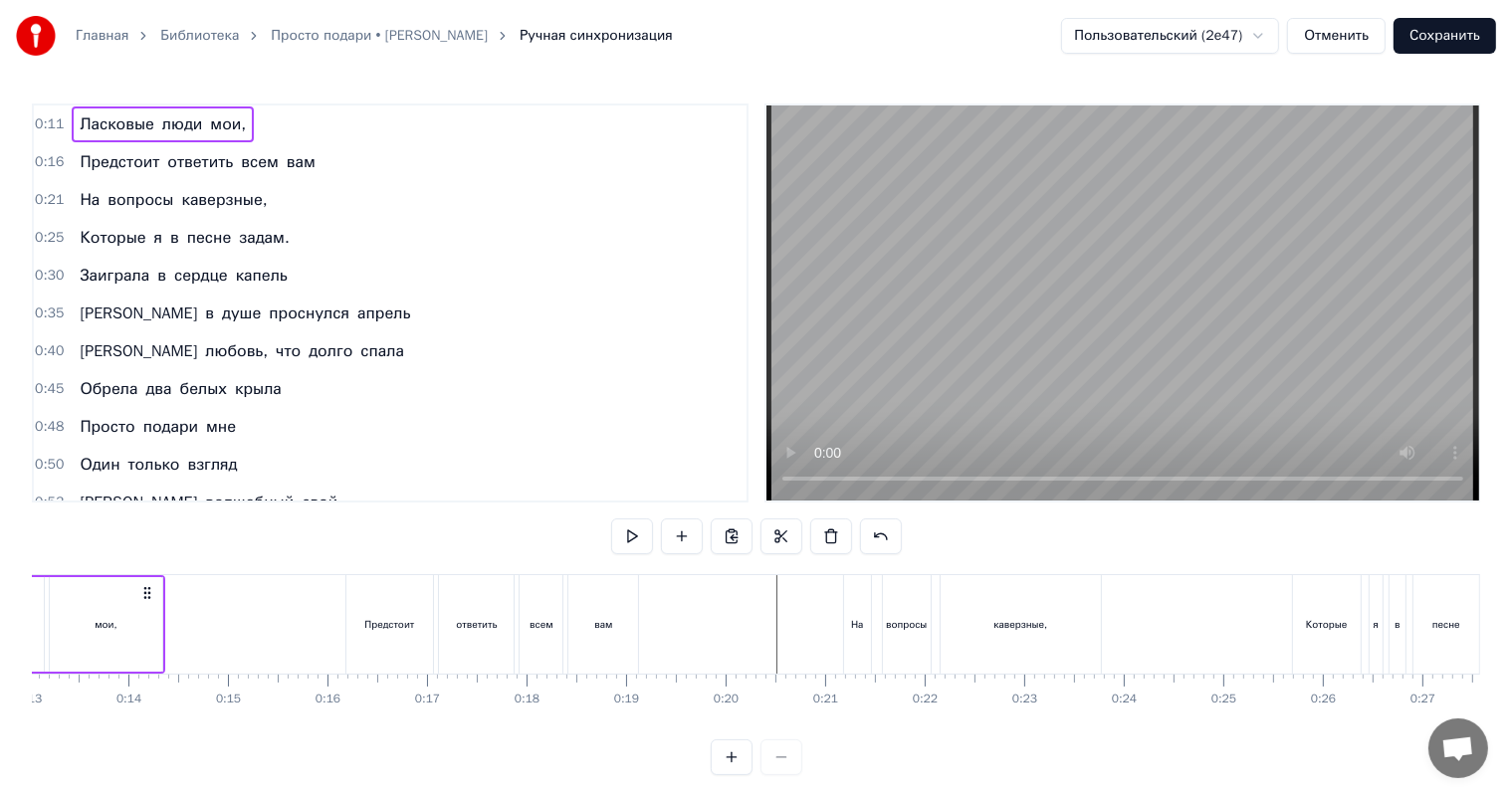 click on "0:21 На вопросы каверзные," at bounding box center (390, 200) 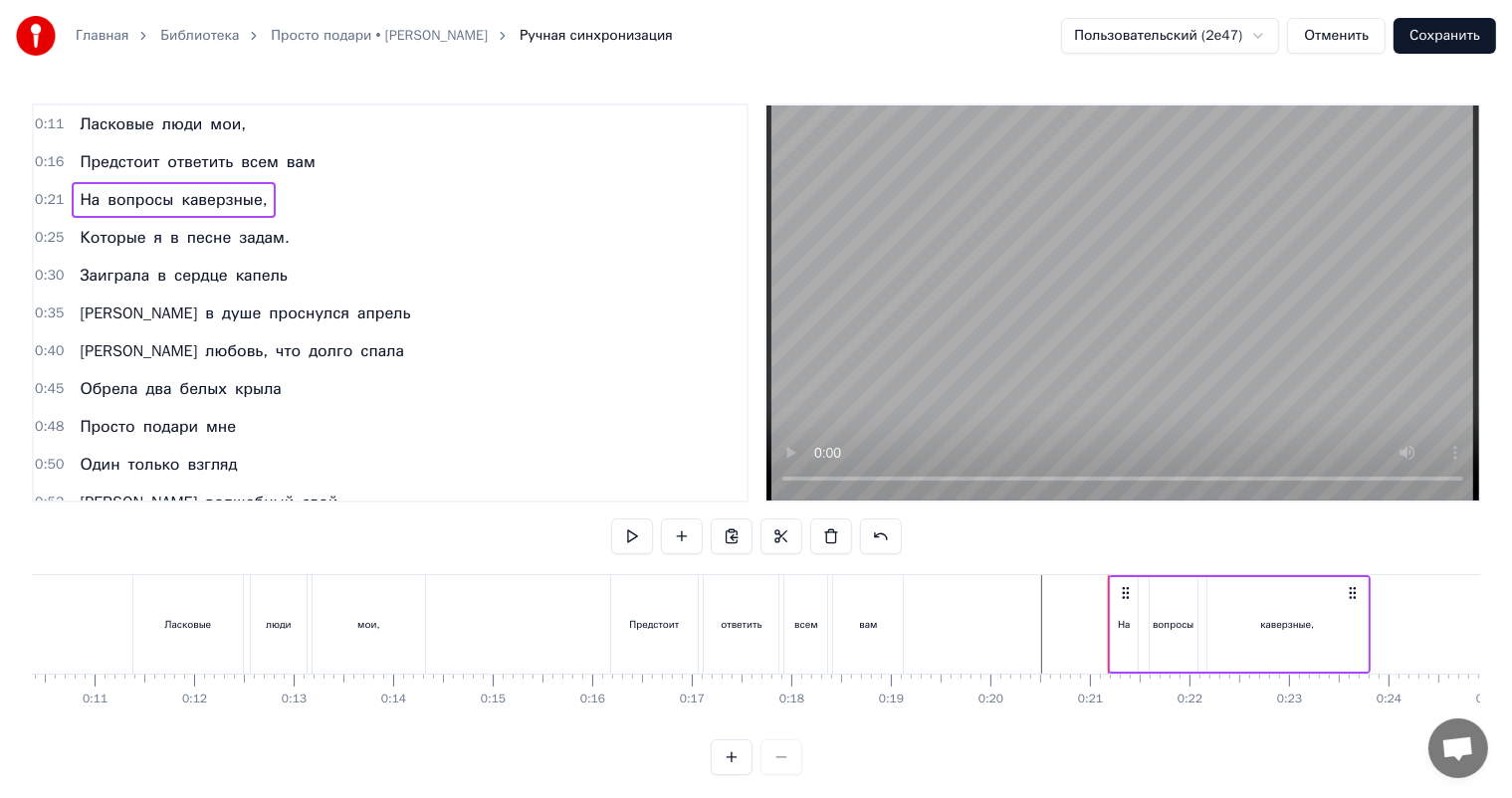 click on "0:11 Ласковые люди мои," at bounding box center [390, 124] 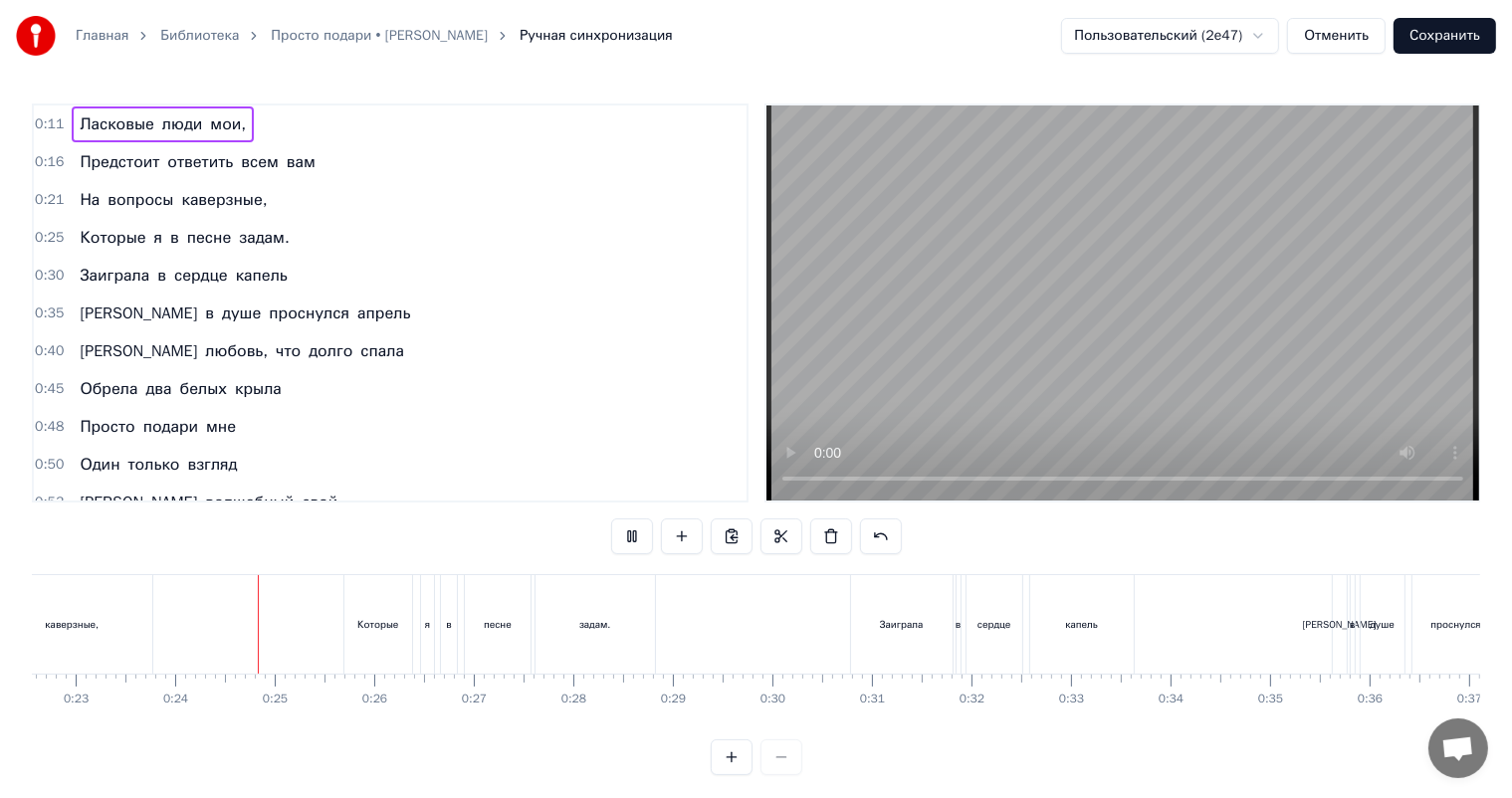 scroll, scrollTop: 0, scrollLeft: 2300, axis: horizontal 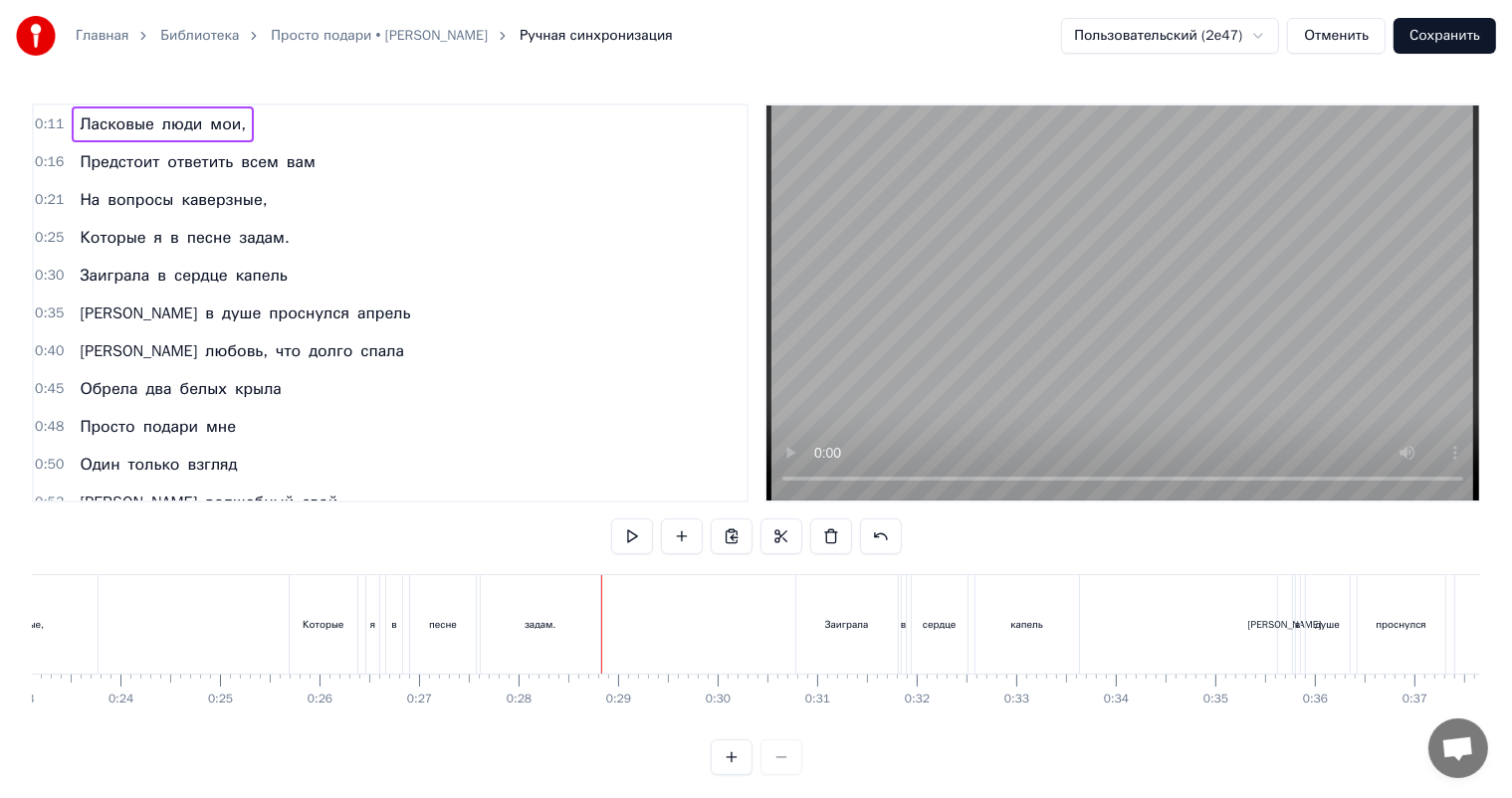 click on "Сохранить" at bounding box center [1444, 36] 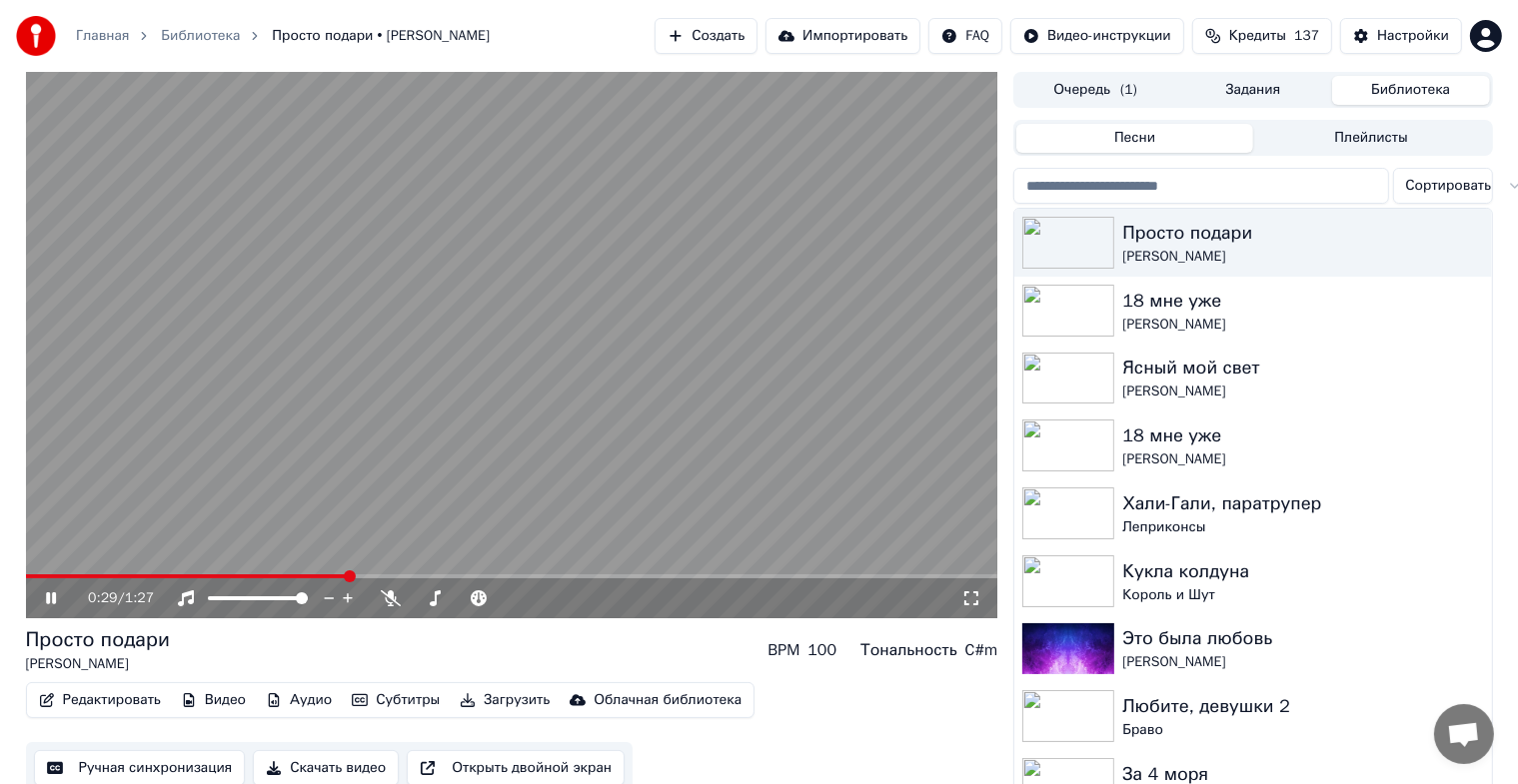 click at bounding box center [512, 345] 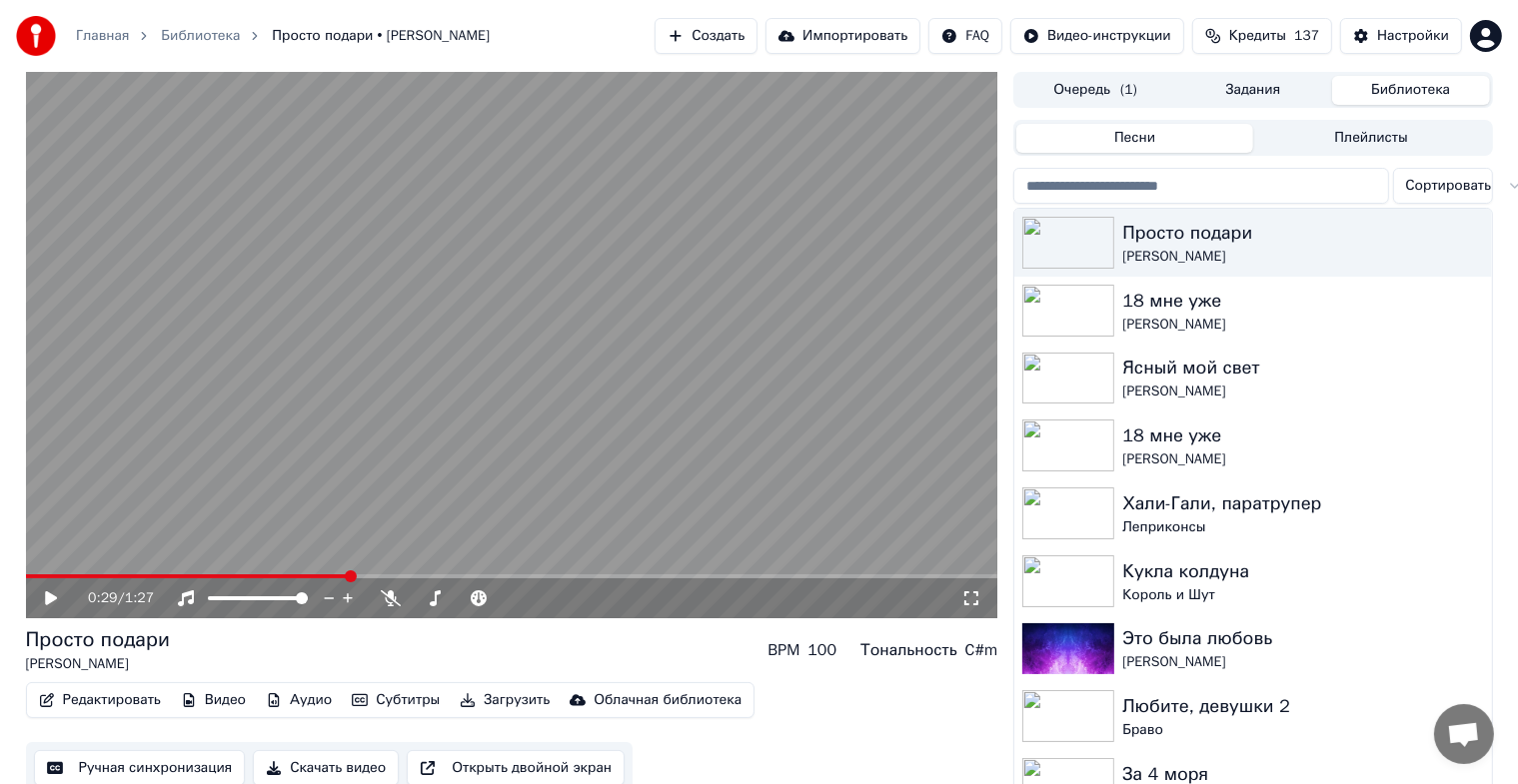 click on "Редактировать" at bounding box center [100, 700] 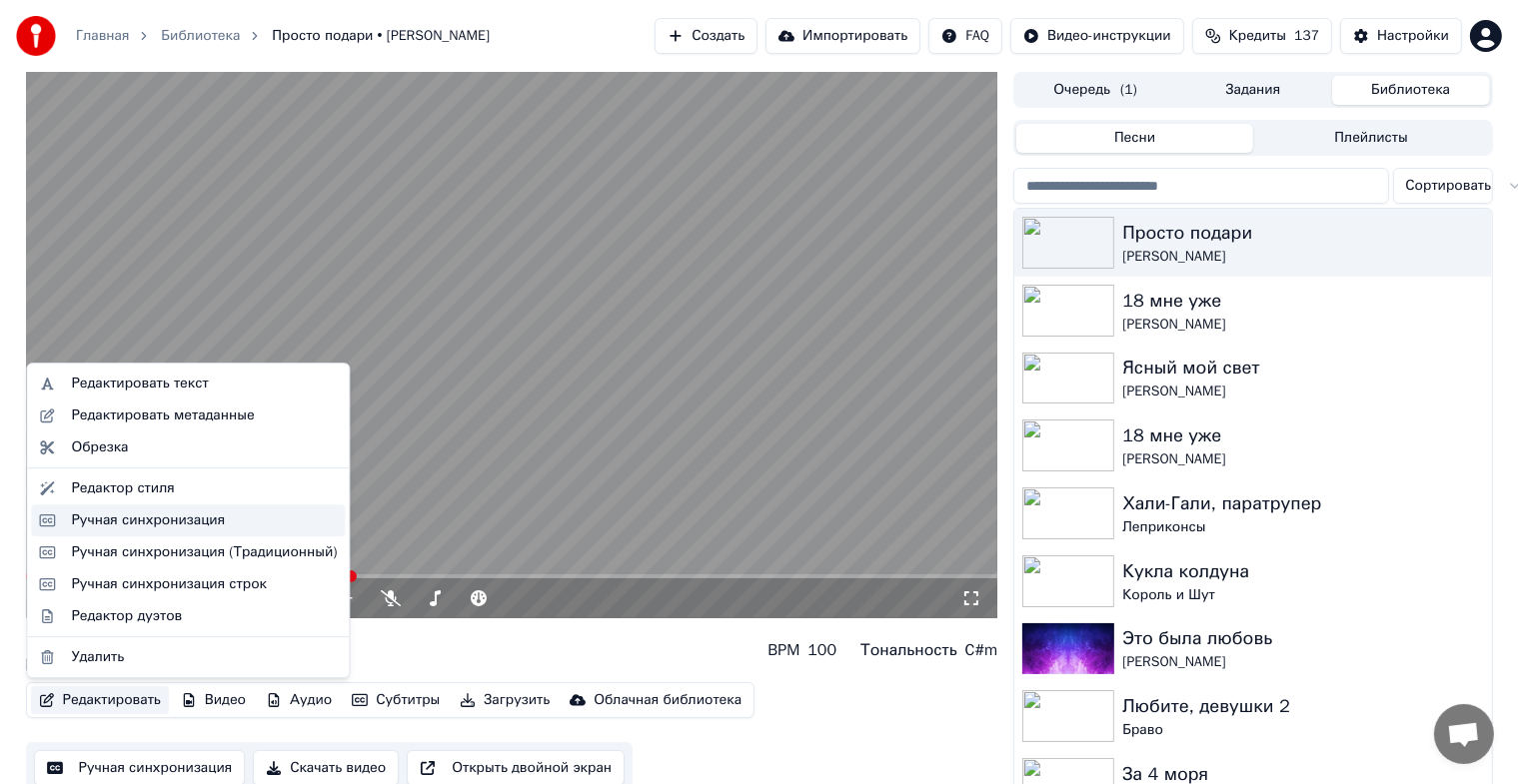 click on "Ручная синхронизация" at bounding box center [204, 520] 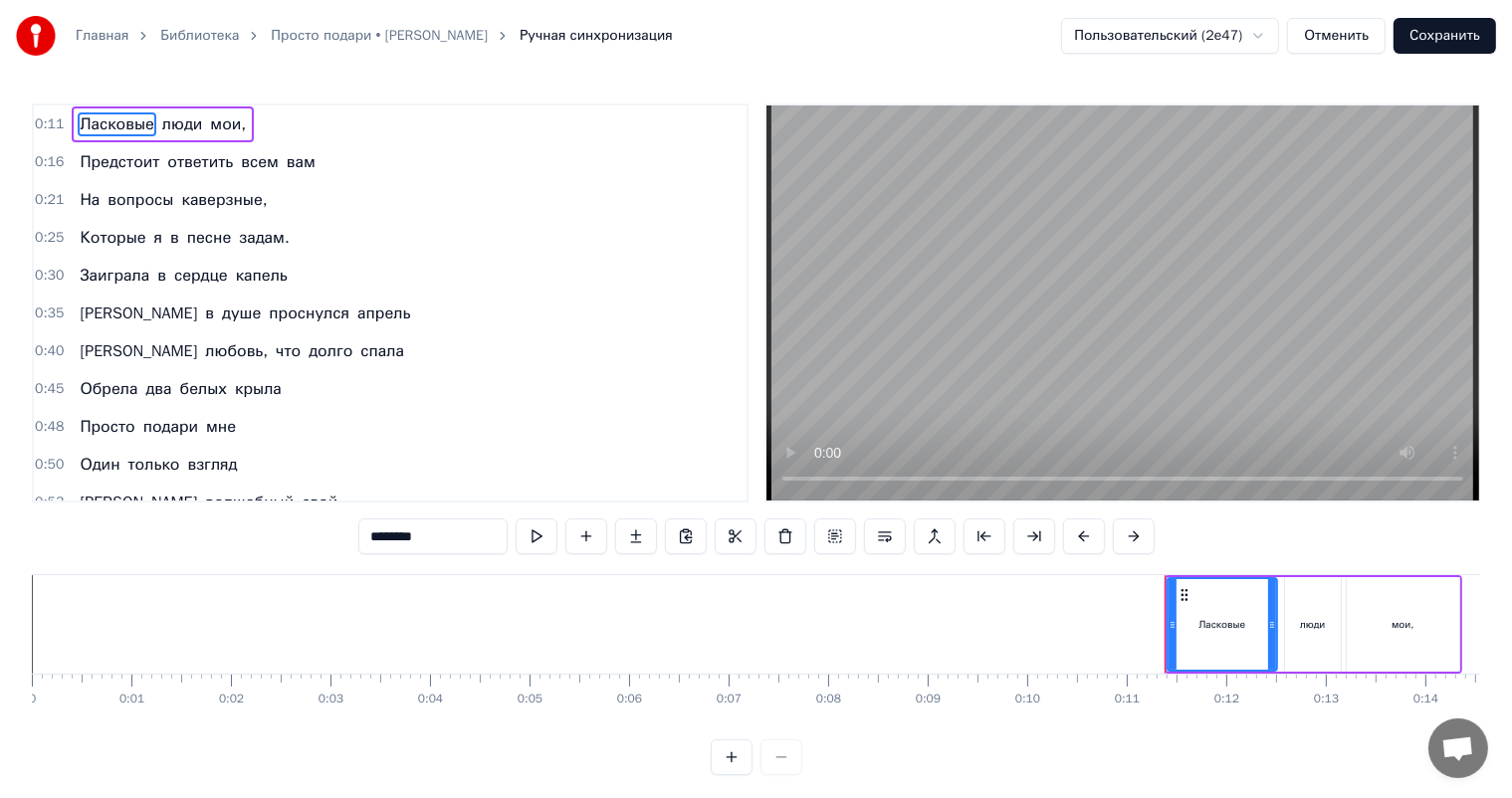 click on "0:21 На вопросы каверзные," at bounding box center (390, 200) 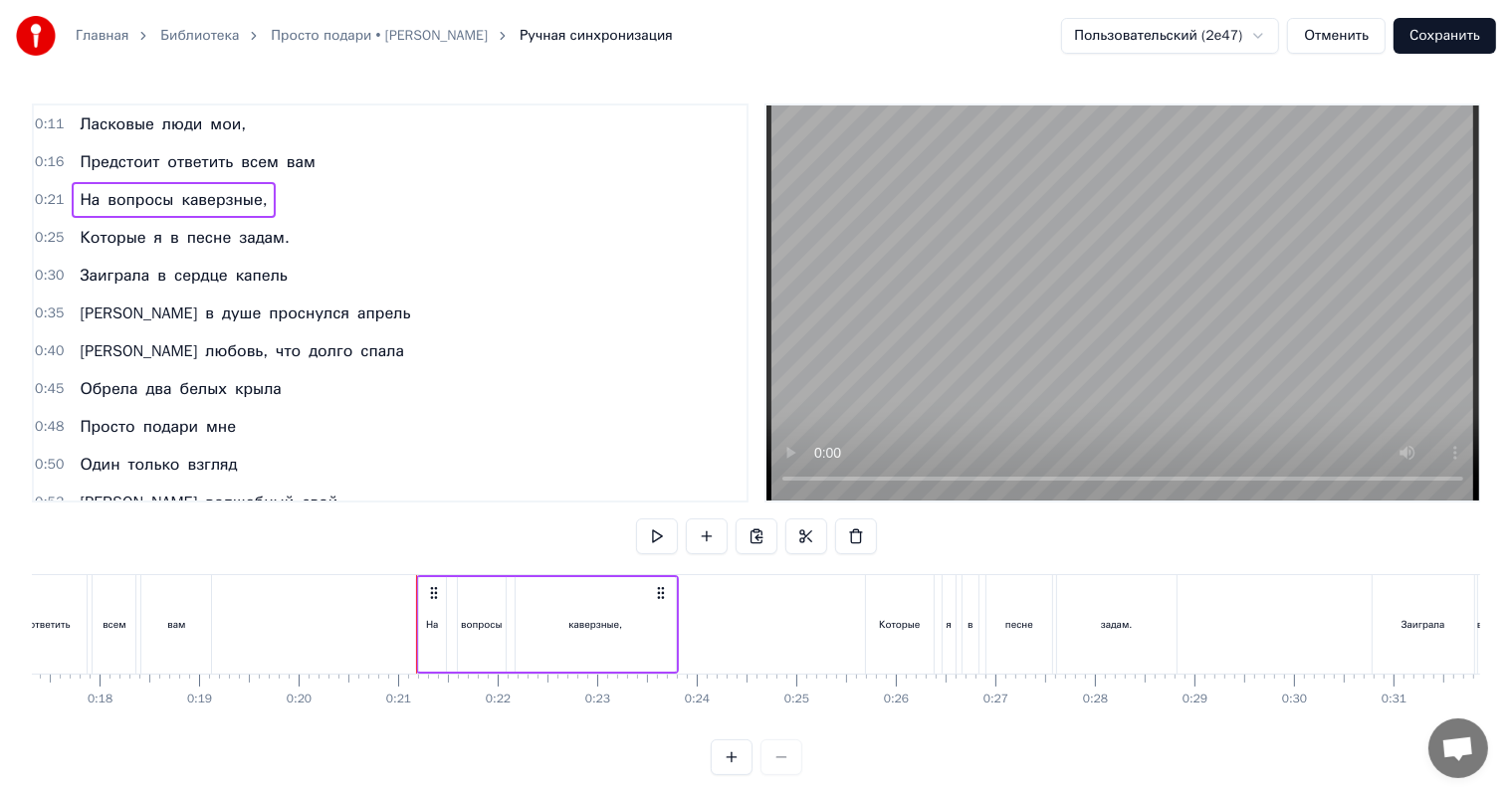 scroll, scrollTop: 0, scrollLeft: 2008, axis: horizontal 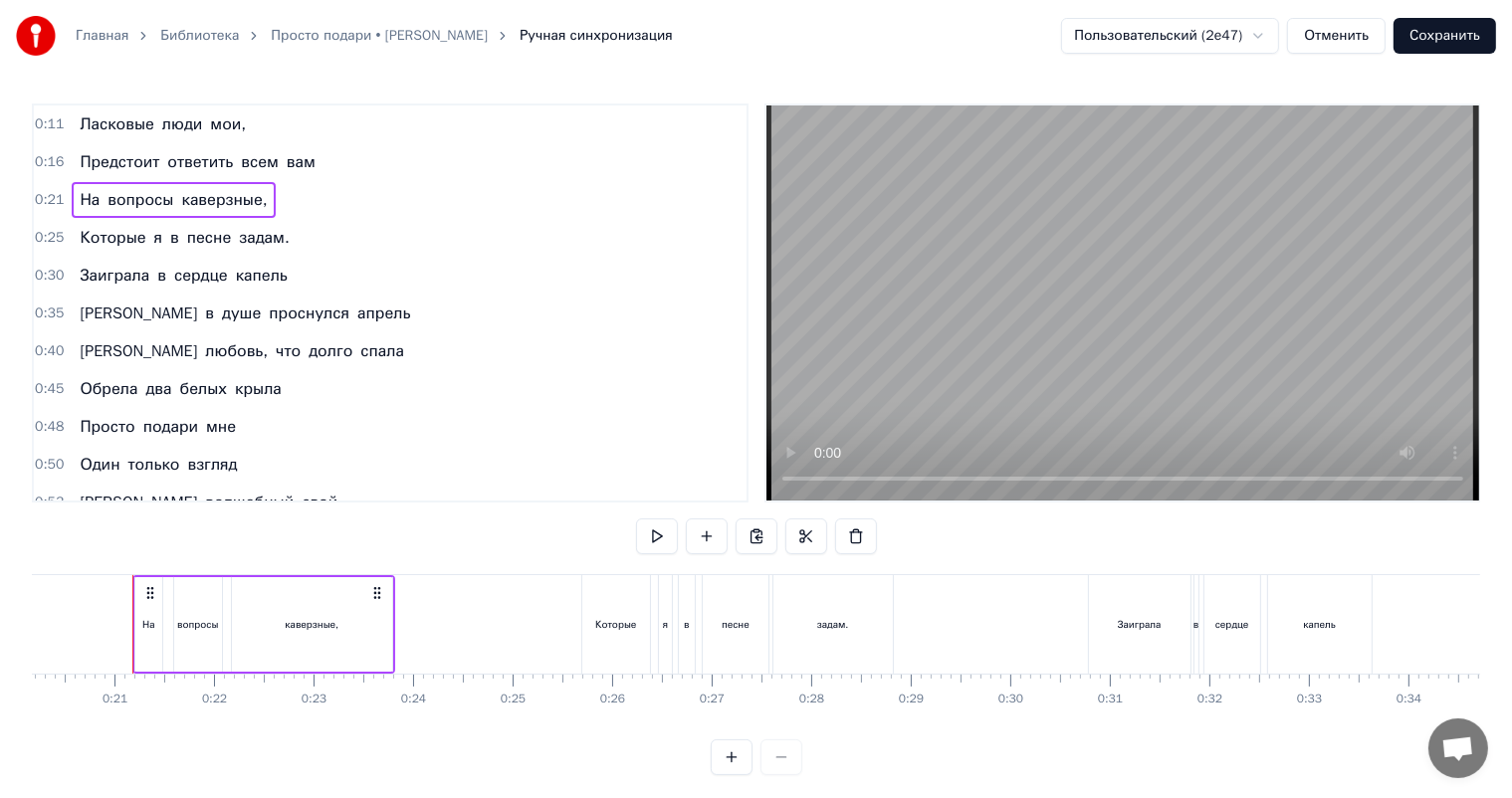 click on "На" at bounding box center [148, 624] 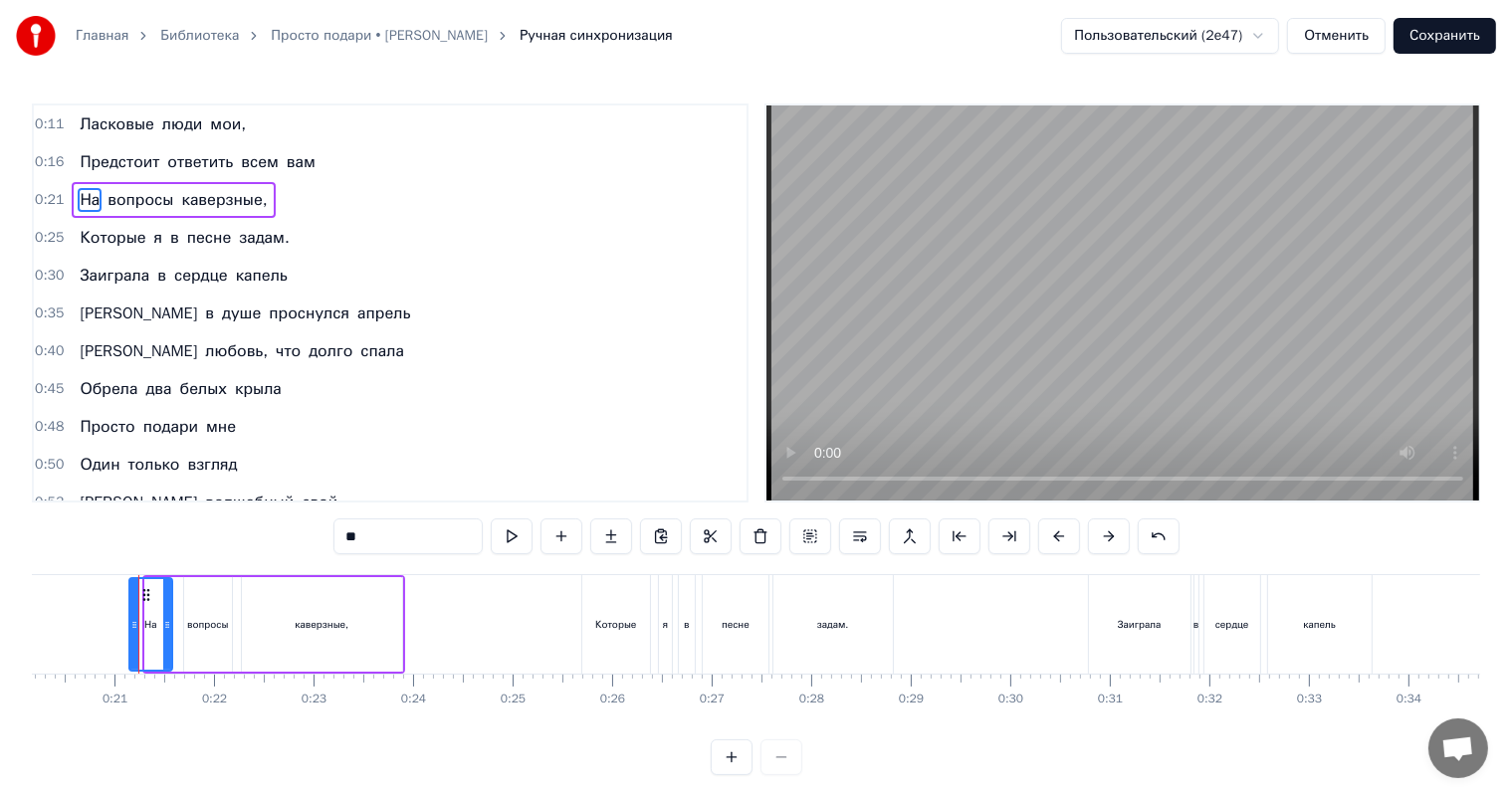 drag, startPoint x: 145, startPoint y: 620, endPoint x: 127, endPoint y: 621, distance: 18.027756 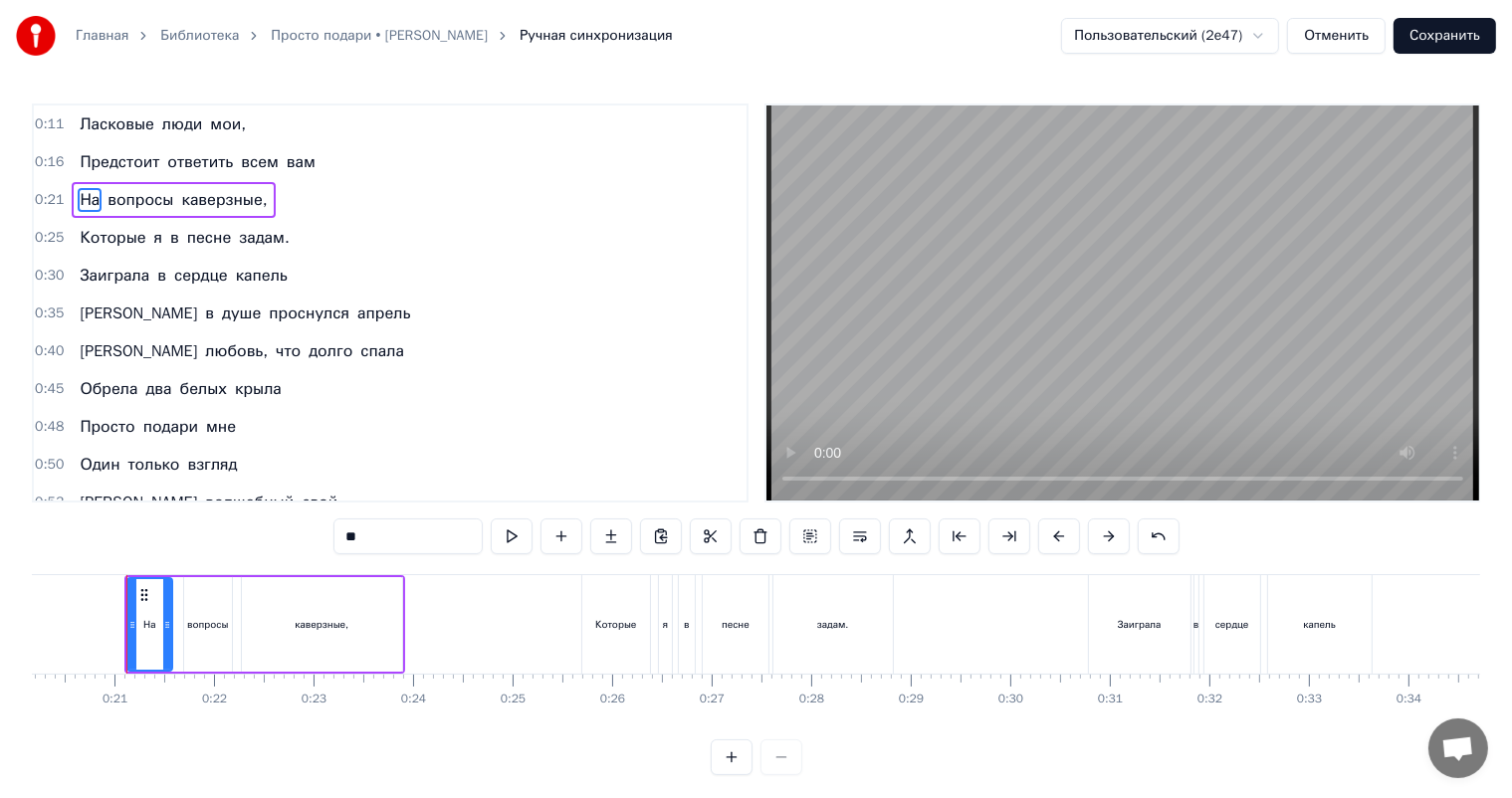 scroll, scrollTop: 0, scrollLeft: 2002, axis: horizontal 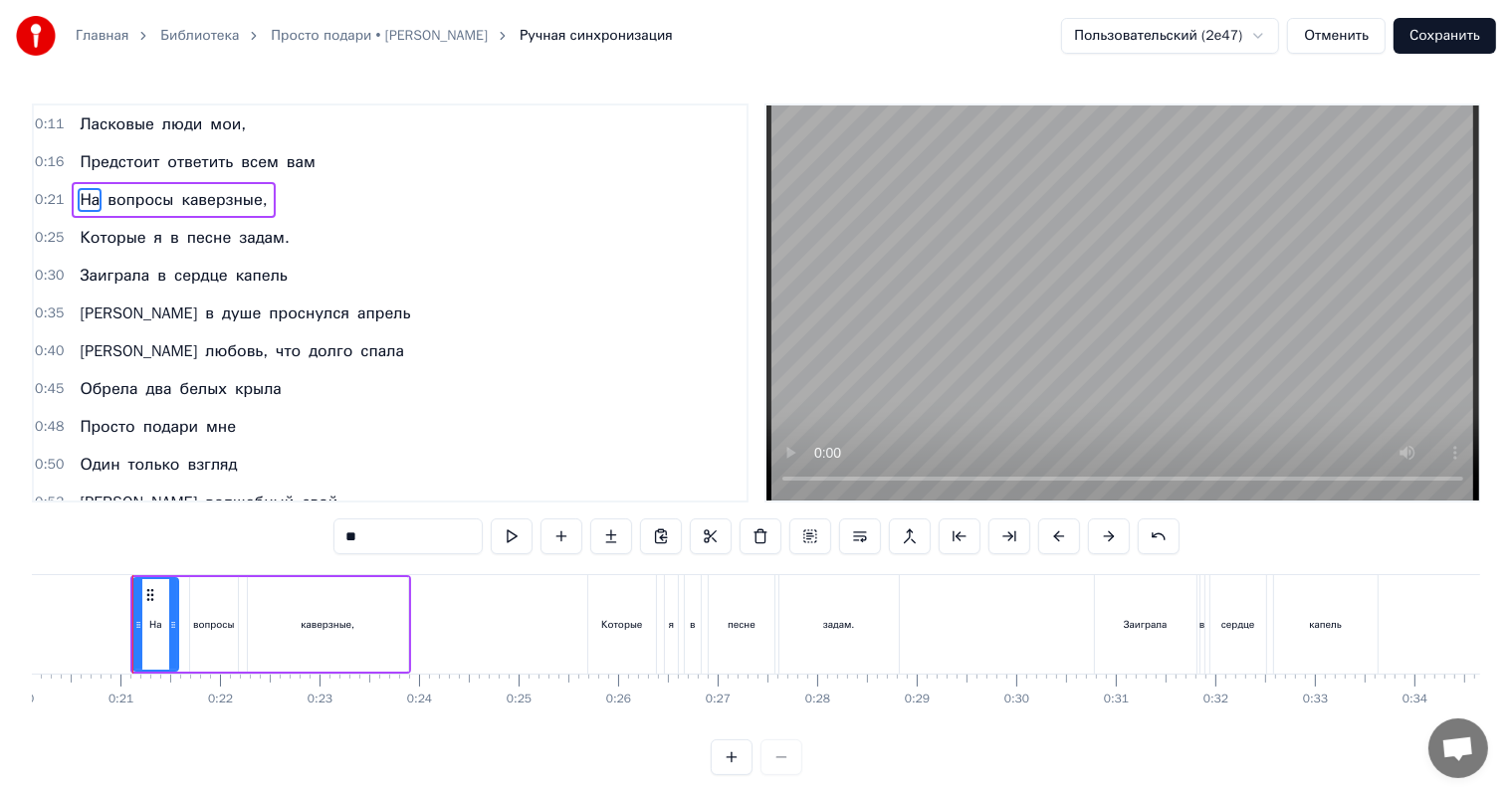click on "0:25 Которые я в песне задам." at bounding box center (390, 238) 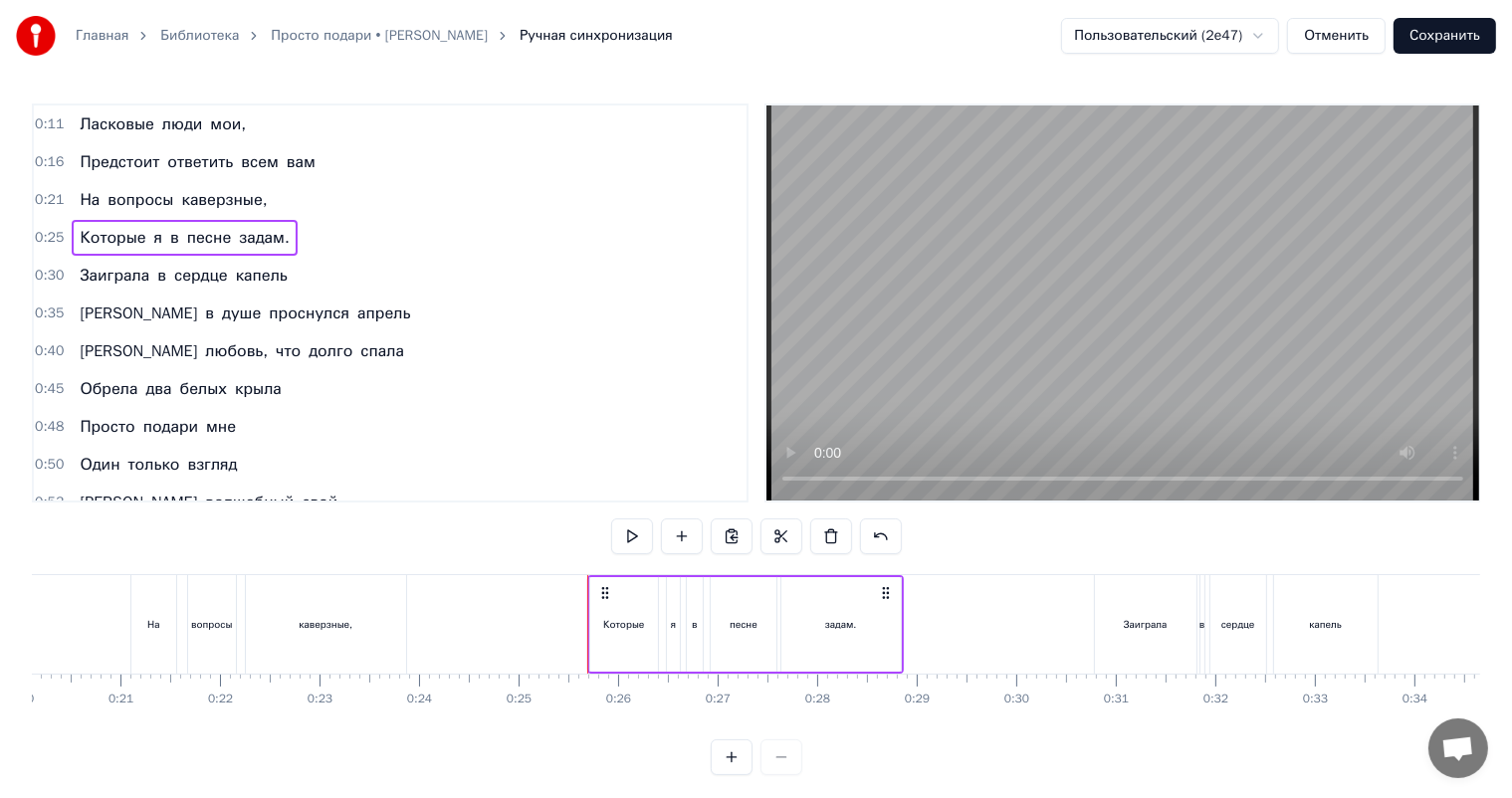 click on "песне" at bounding box center (744, 624) 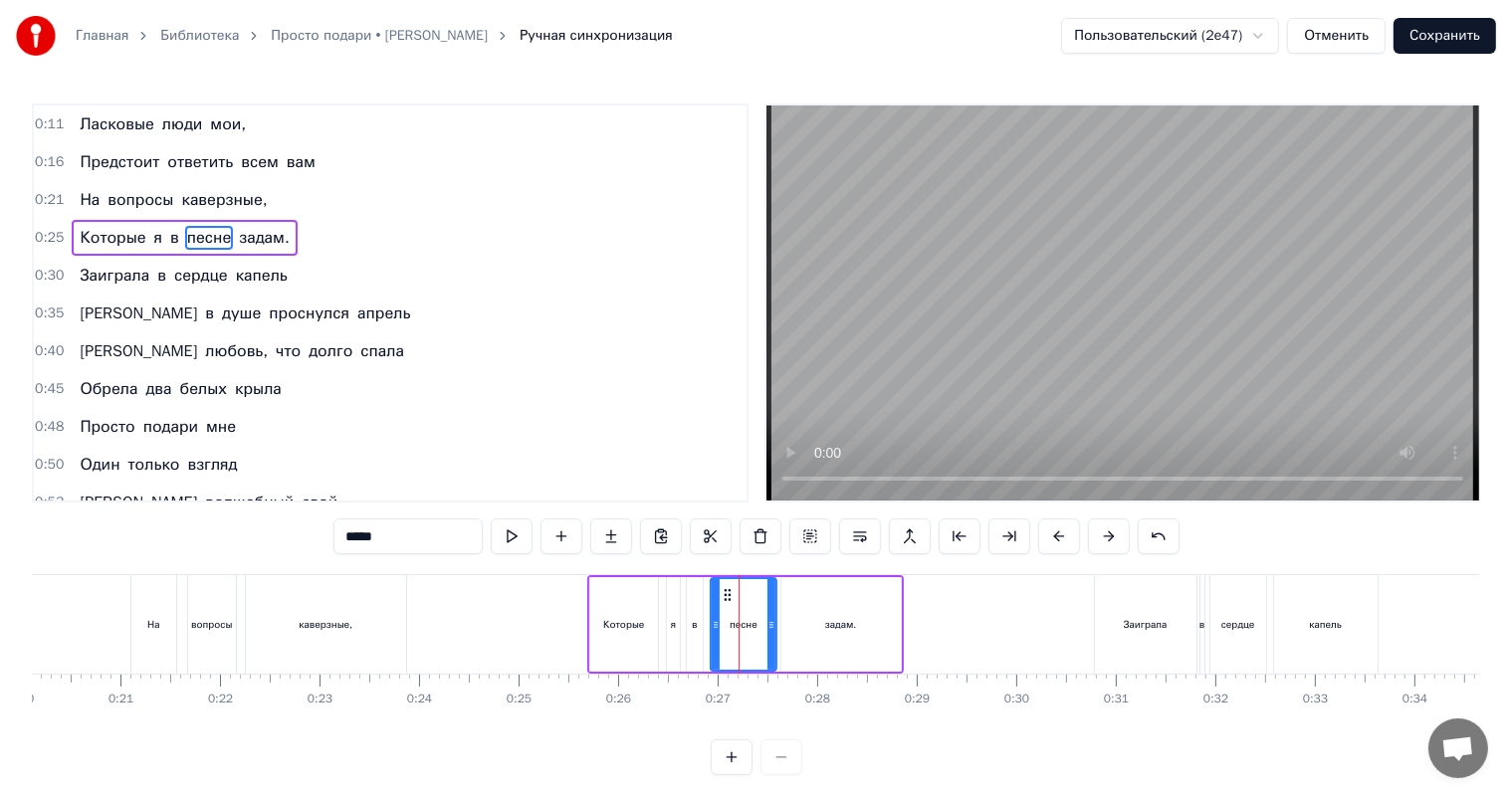 click on "задам." at bounding box center (841, 624) 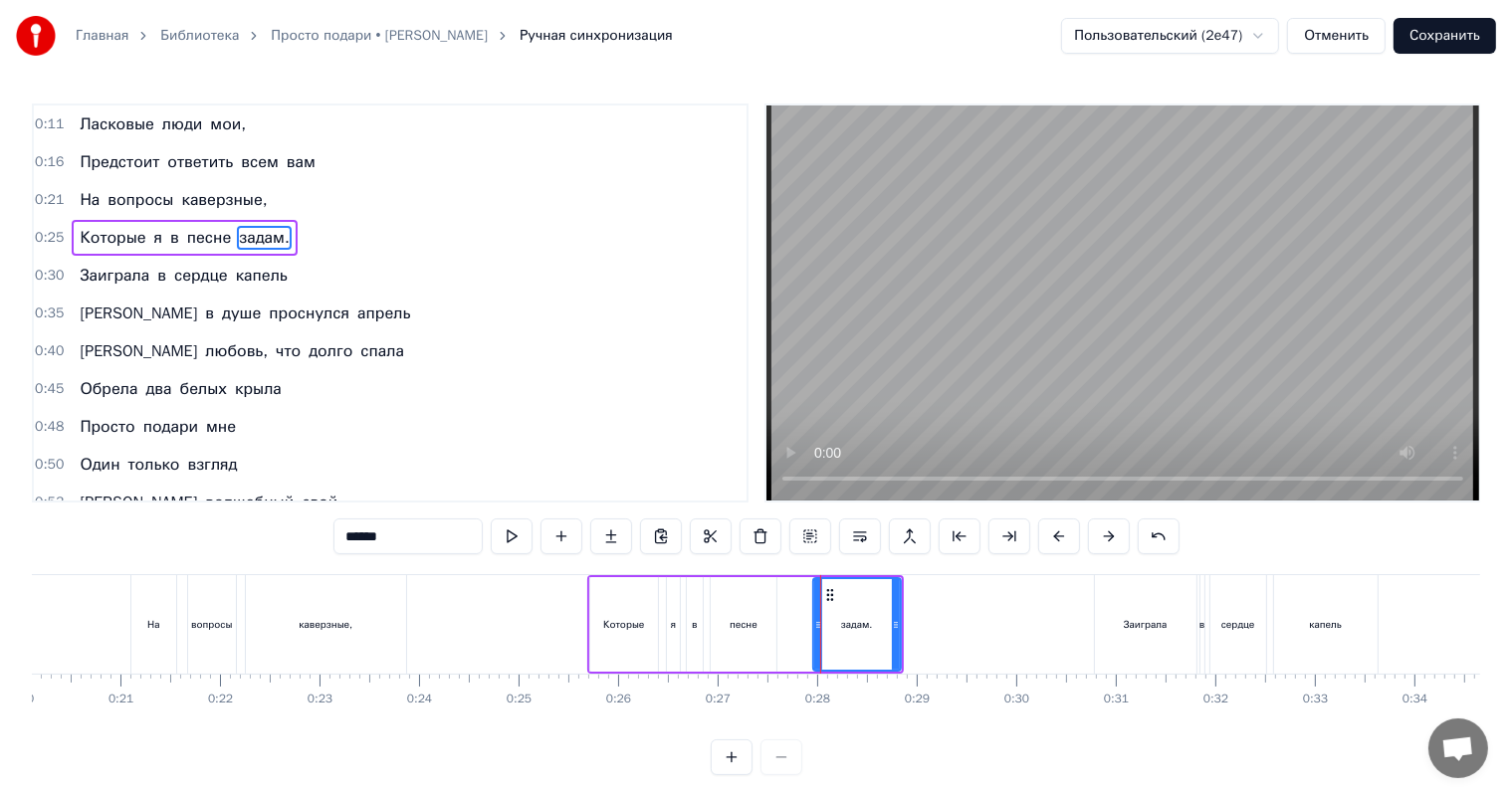 drag, startPoint x: 784, startPoint y: 625, endPoint x: 816, endPoint y: 625, distance: 32 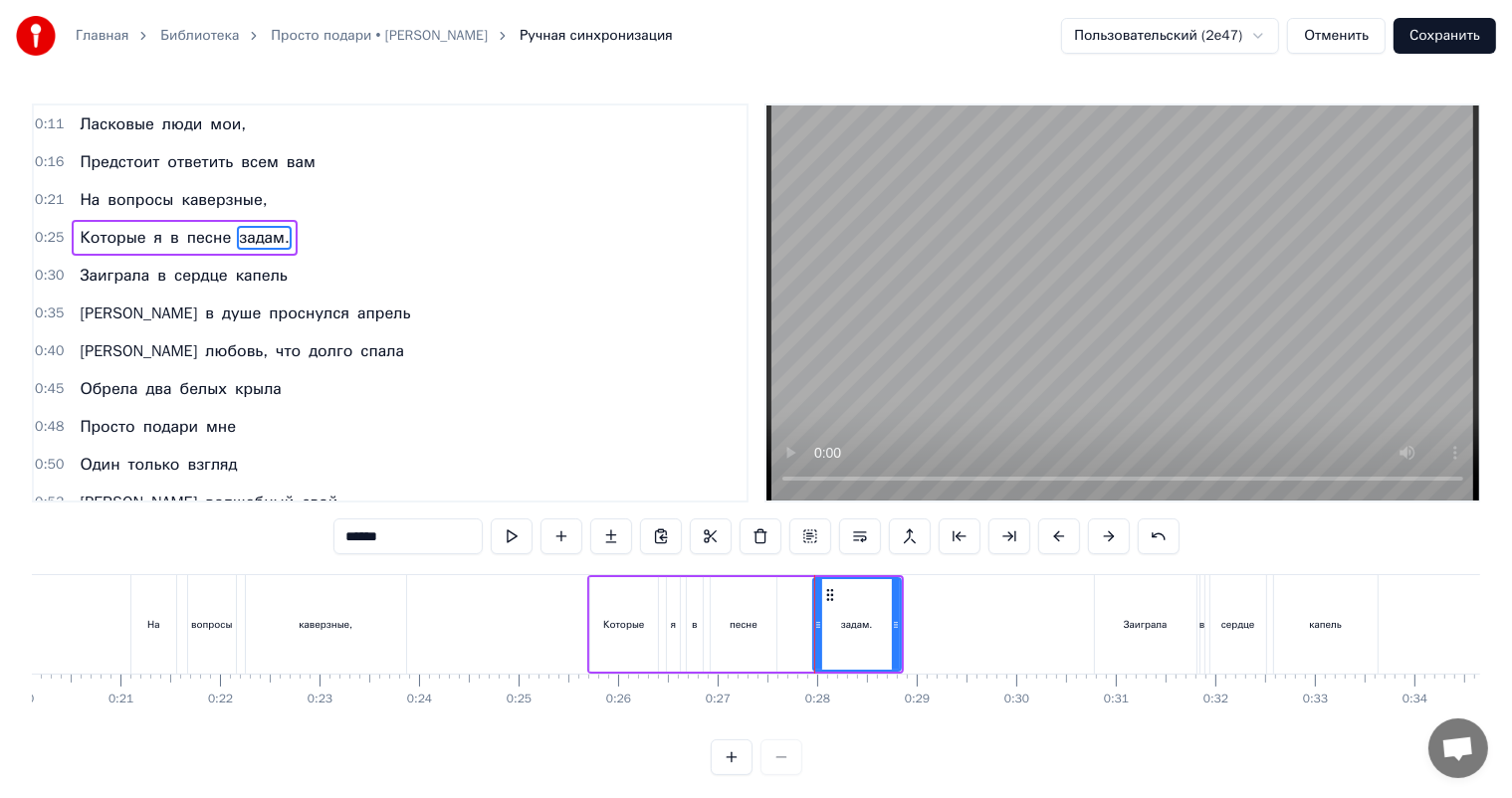 click on "песне" at bounding box center [744, 624] 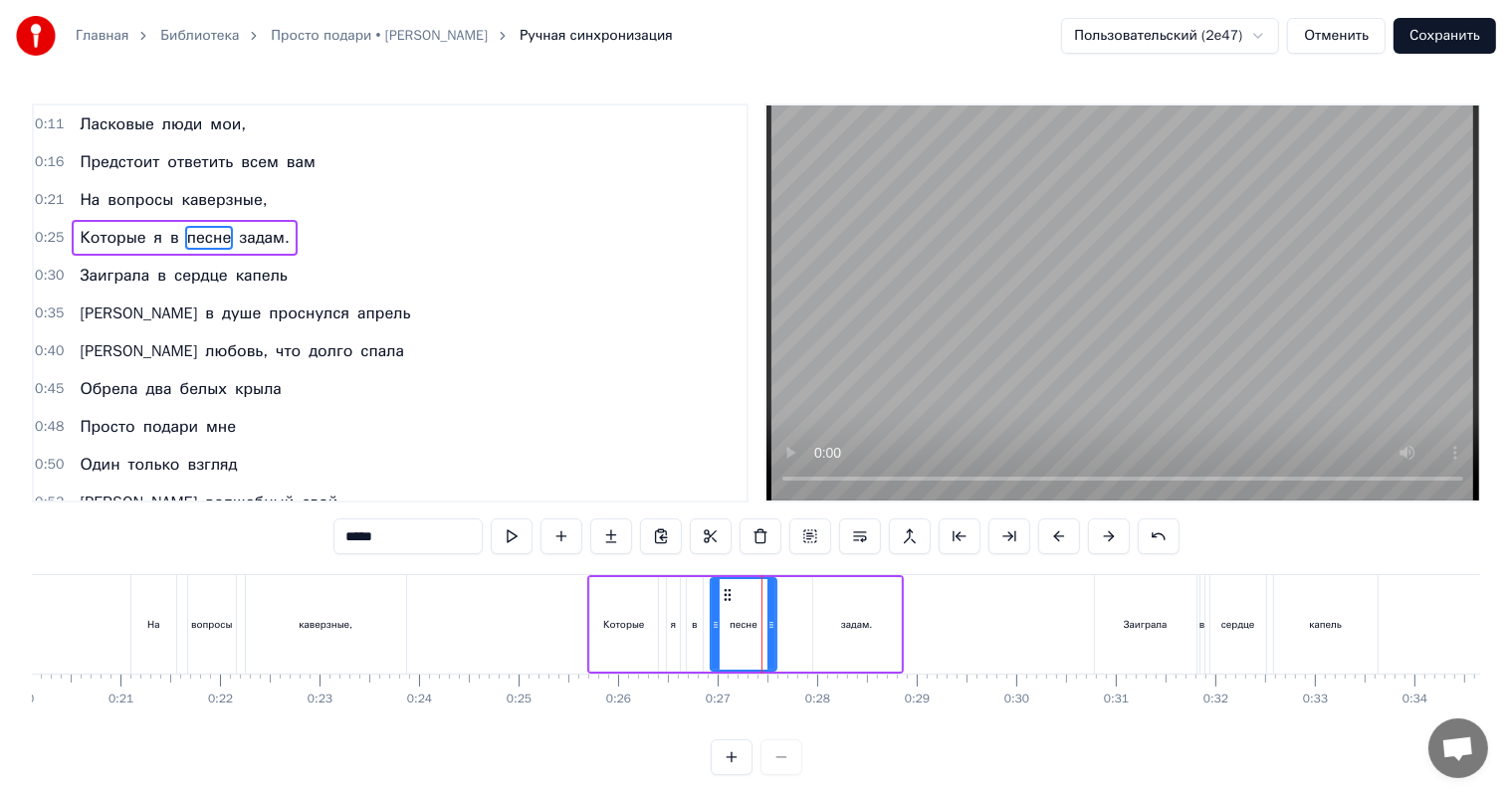 drag, startPoint x: 723, startPoint y: 585, endPoint x: 753, endPoint y: 588, distance: 30.149627 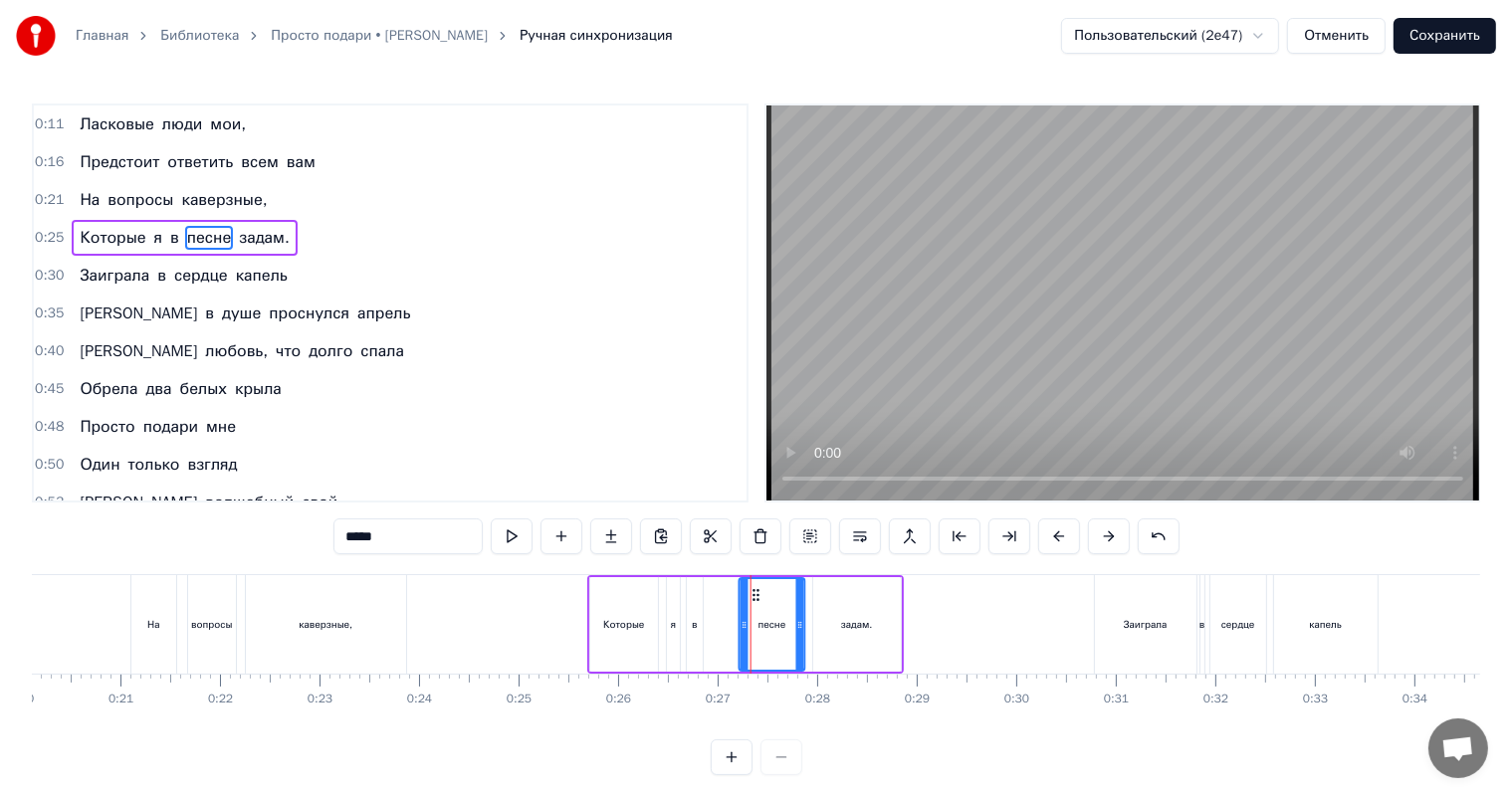 drag, startPoint x: 729, startPoint y: 590, endPoint x: 756, endPoint y: 605, distance: 30.88689 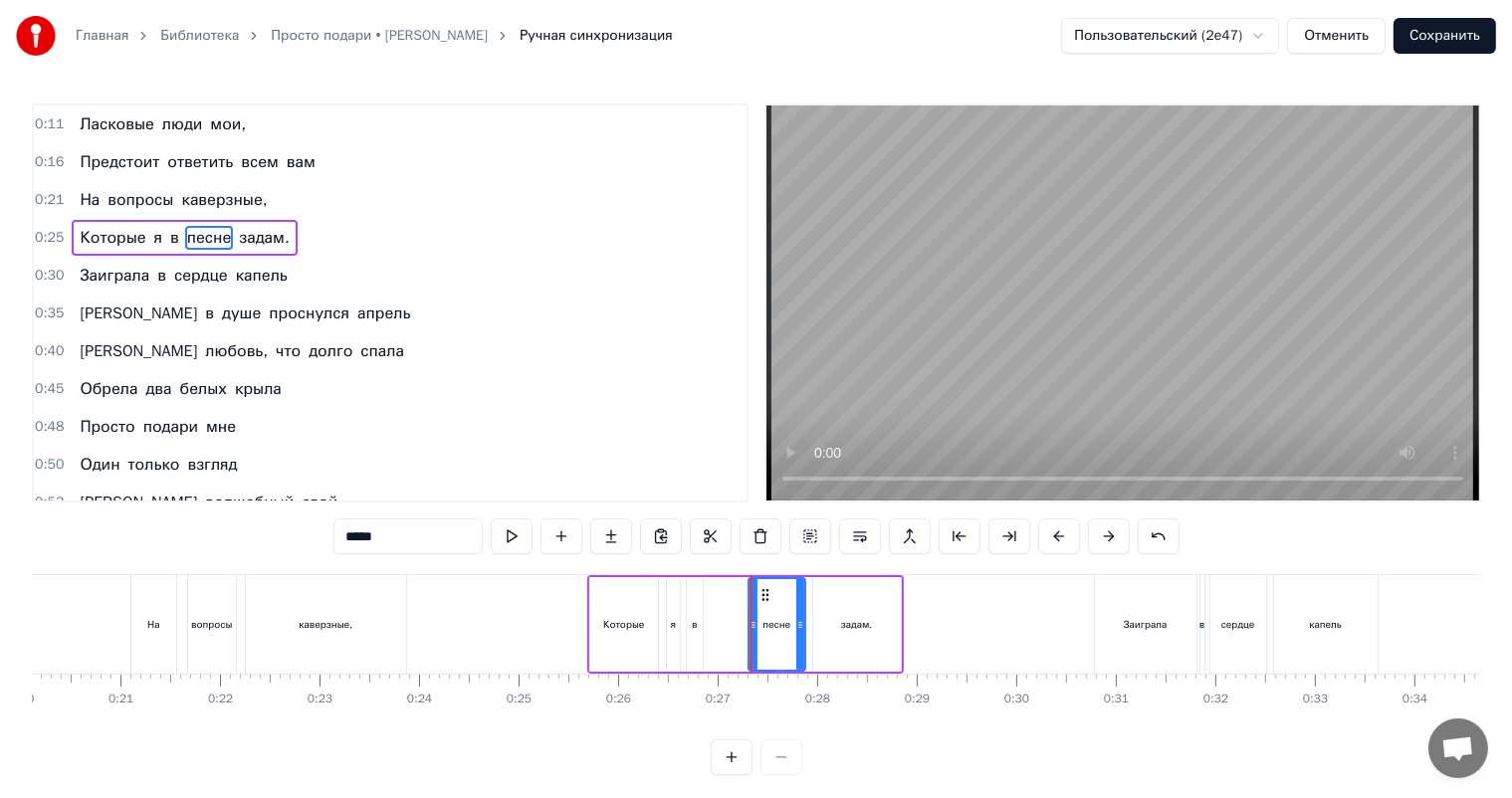 drag, startPoint x: 741, startPoint y: 615, endPoint x: 751, endPoint y: 617, distance: 10.198039 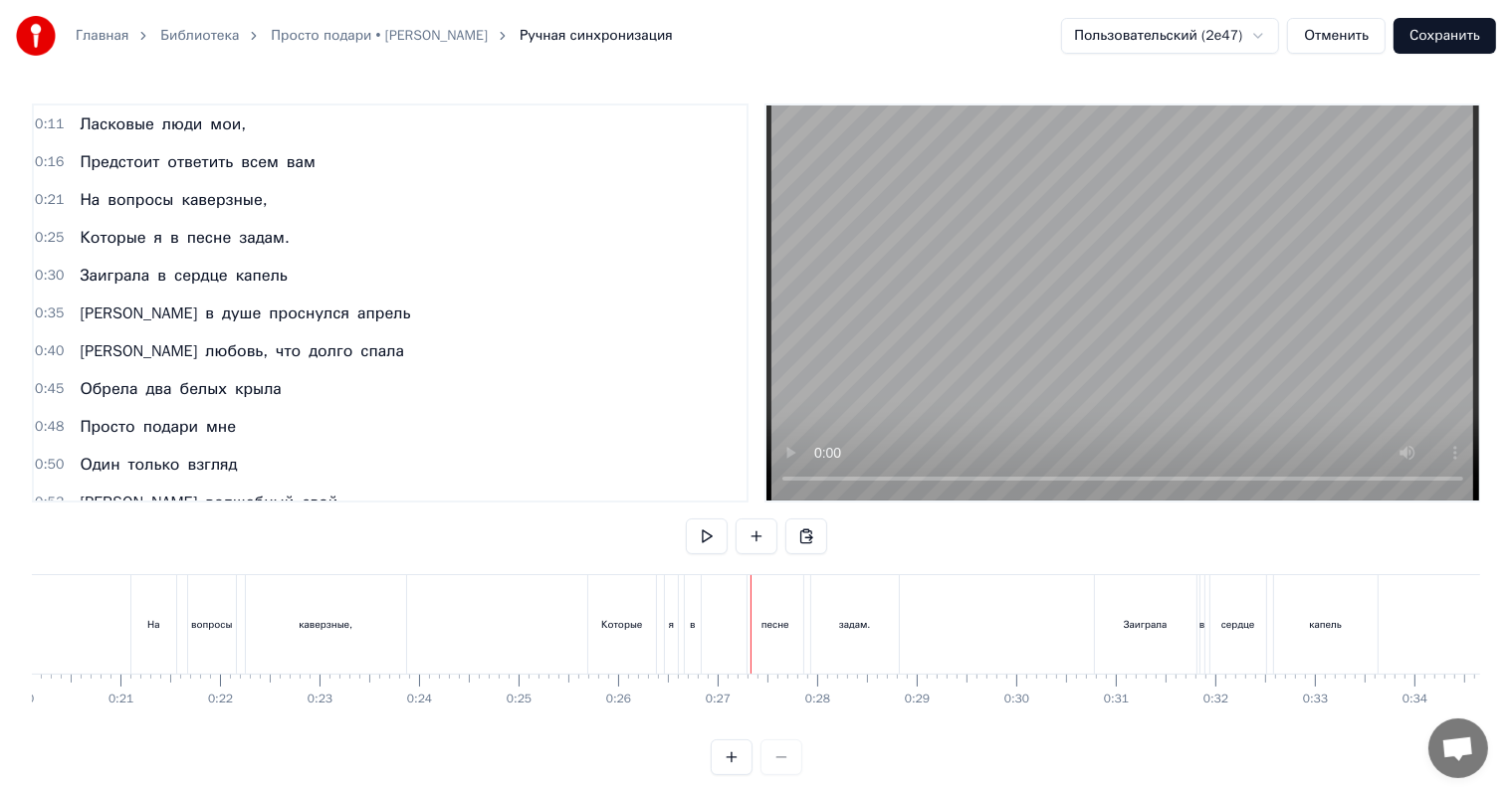 click on "в" at bounding box center [693, 624] 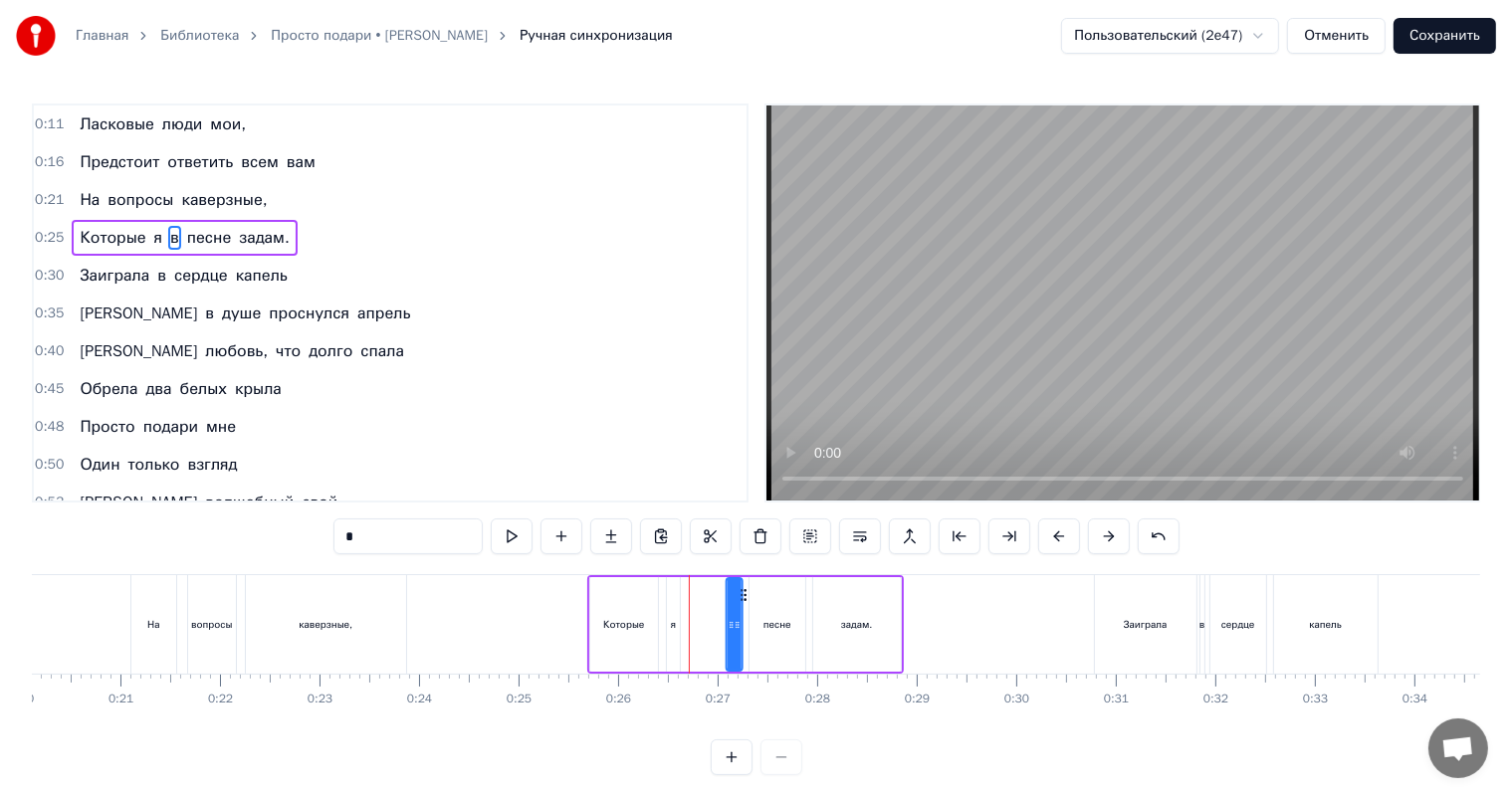 drag, startPoint x: 705, startPoint y: 594, endPoint x: 745, endPoint y: 608, distance: 42.37924 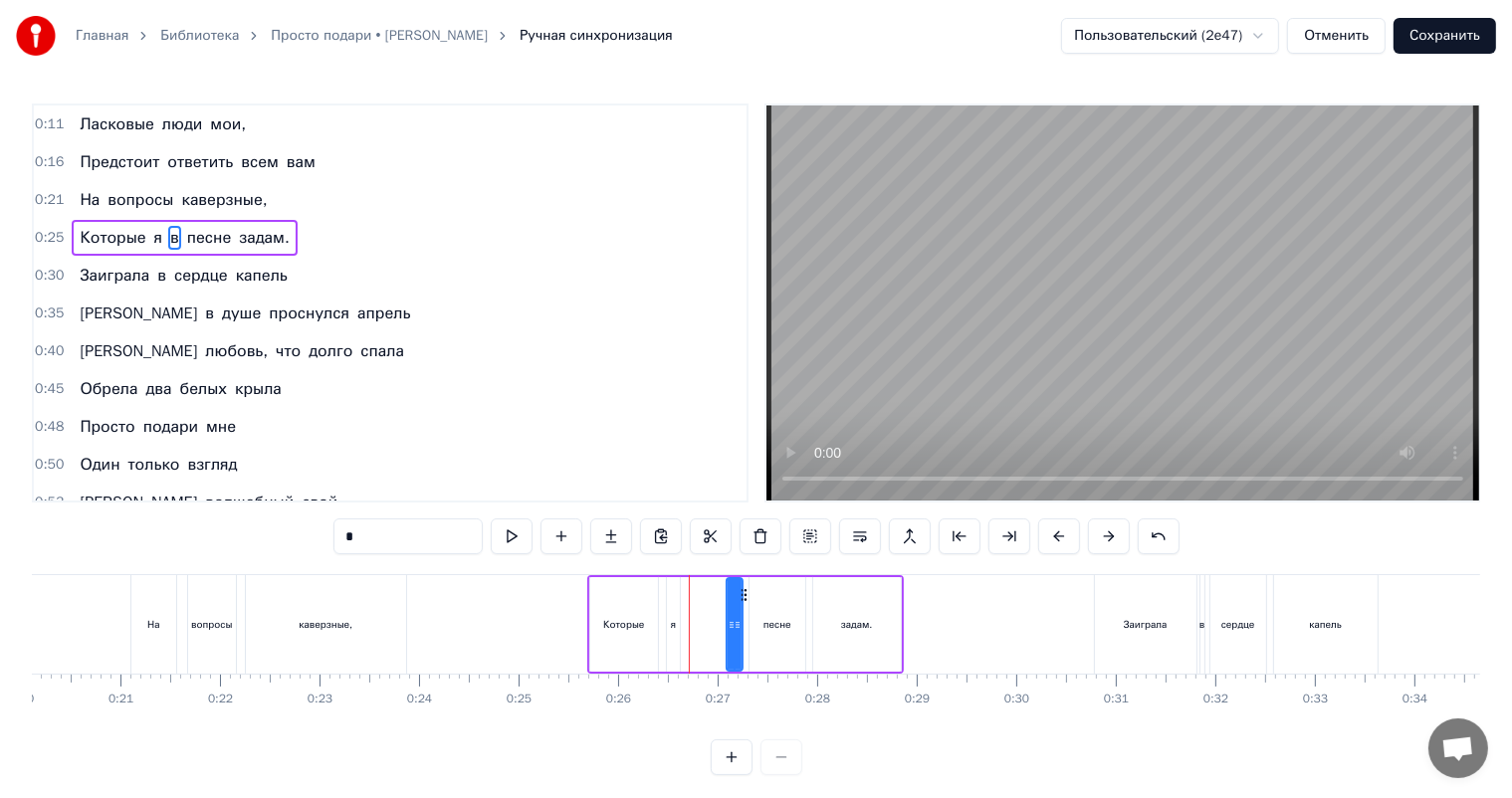 click on "я" at bounding box center [673, 624] 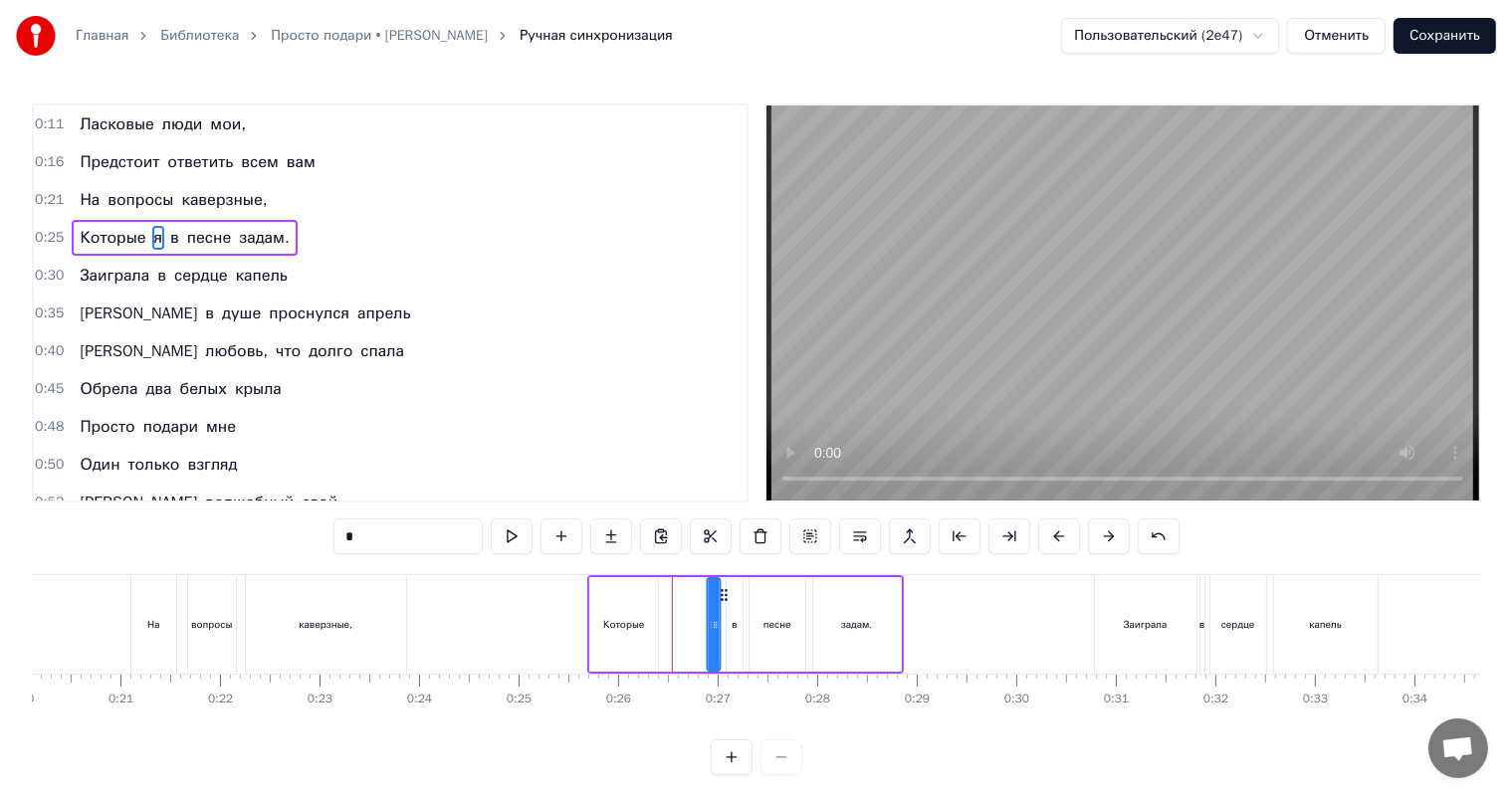 drag, startPoint x: 684, startPoint y: 592, endPoint x: 725, endPoint y: 601, distance: 41.976184 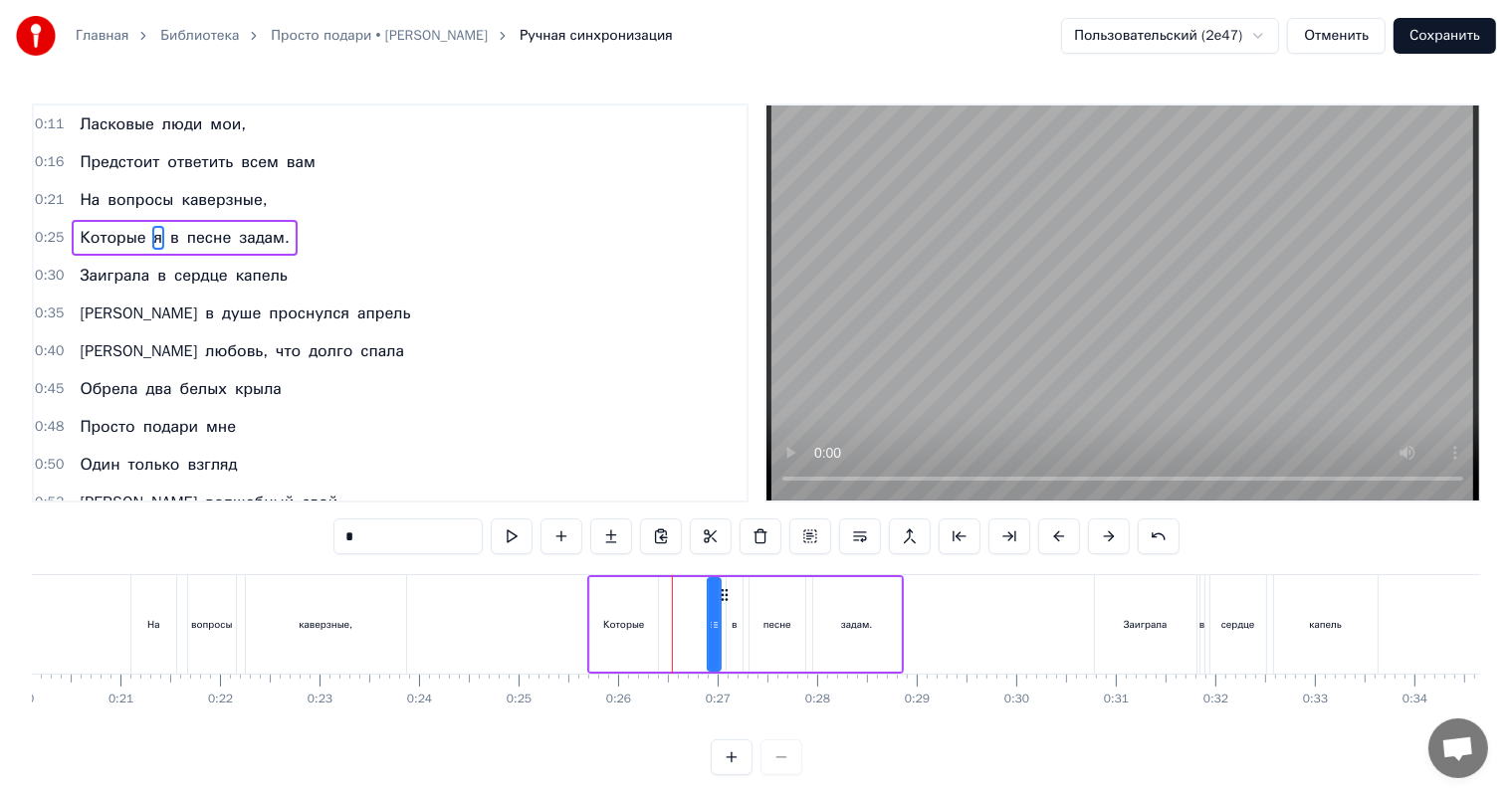 click on "Которые" at bounding box center (624, 624) 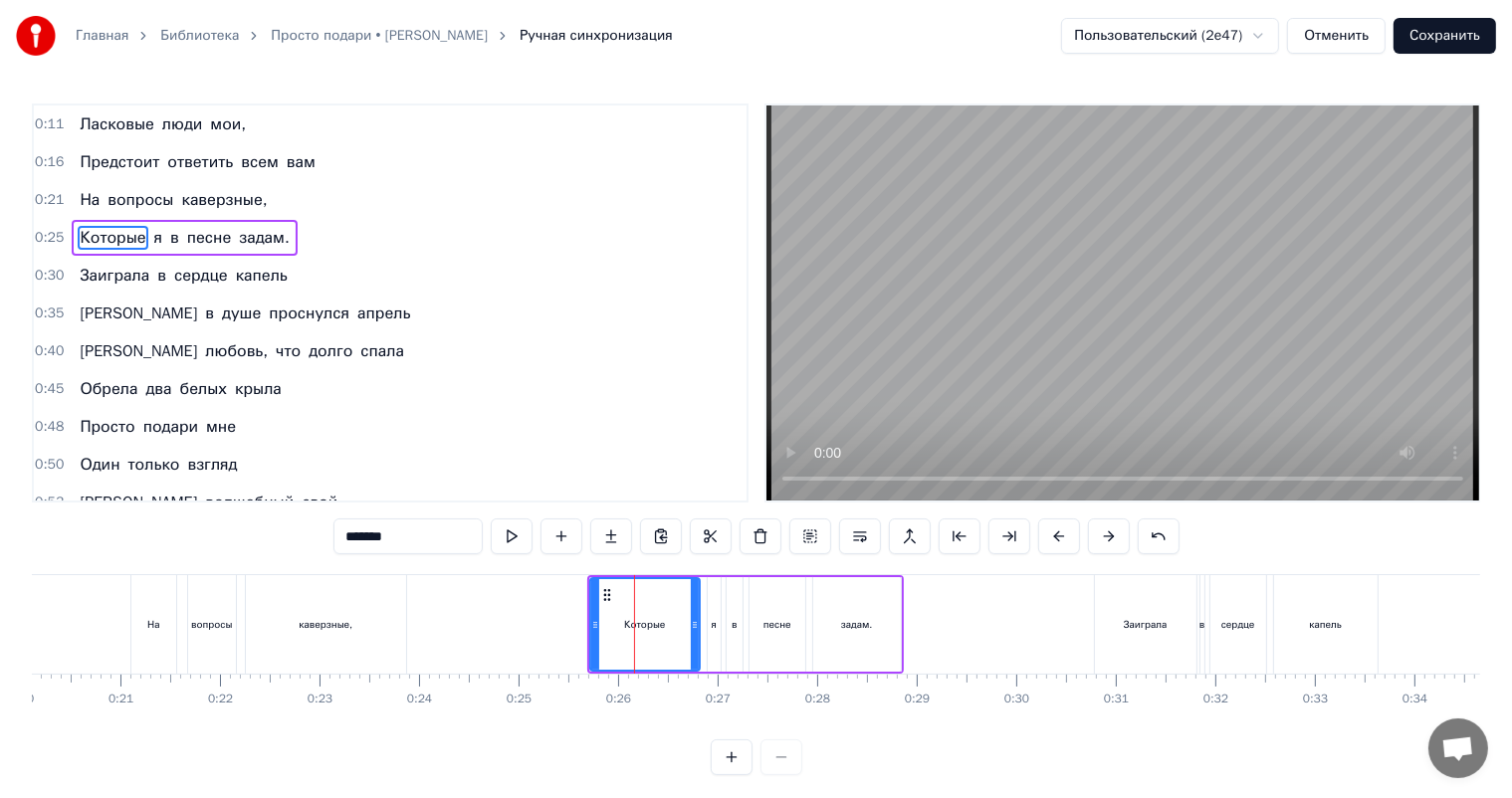 drag, startPoint x: 655, startPoint y: 627, endPoint x: 697, endPoint y: 623, distance: 42.190046 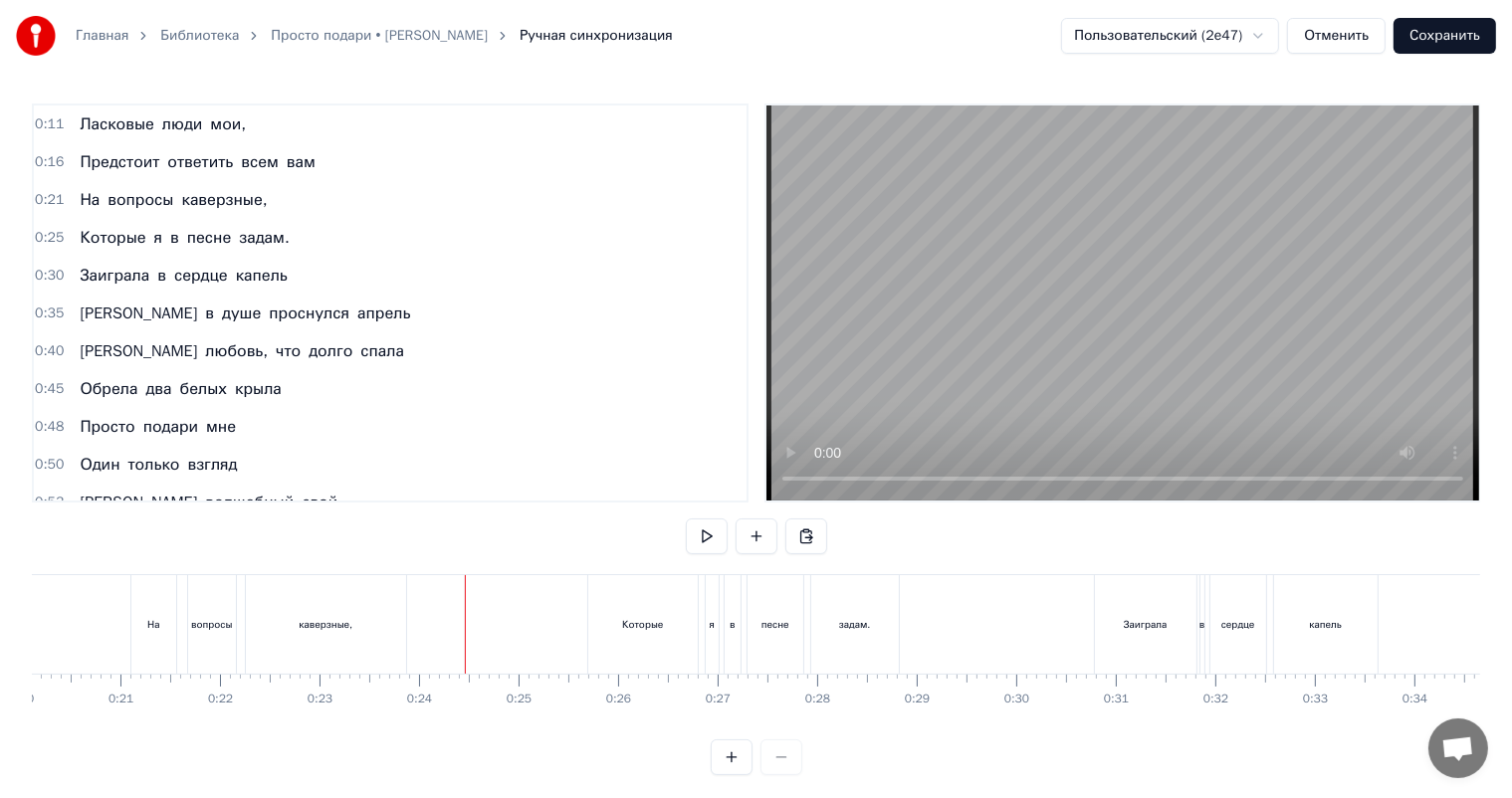 click on "0:21 На вопросы каверзные," at bounding box center (390, 200) 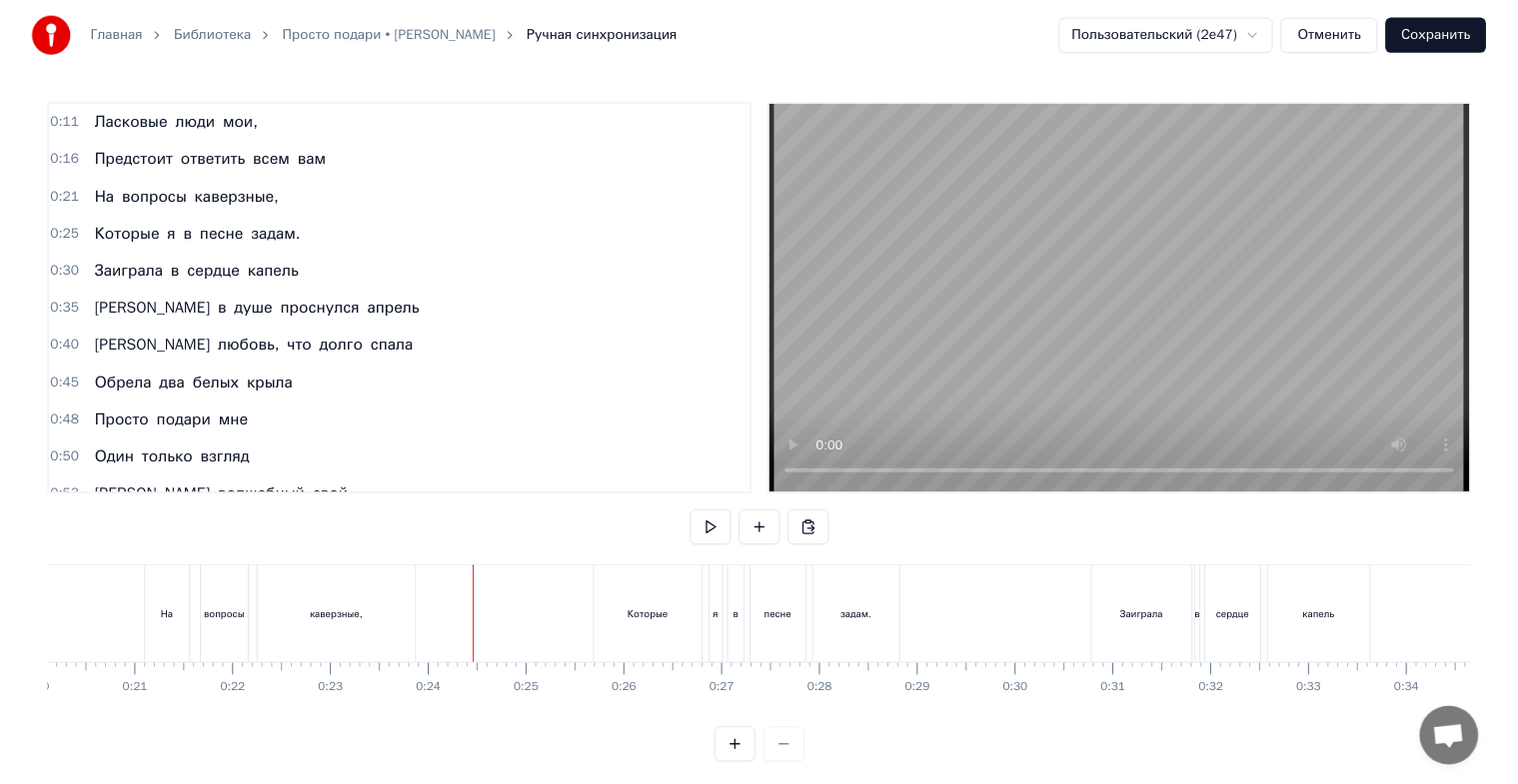 scroll, scrollTop: 0, scrollLeft: 2008, axis: horizontal 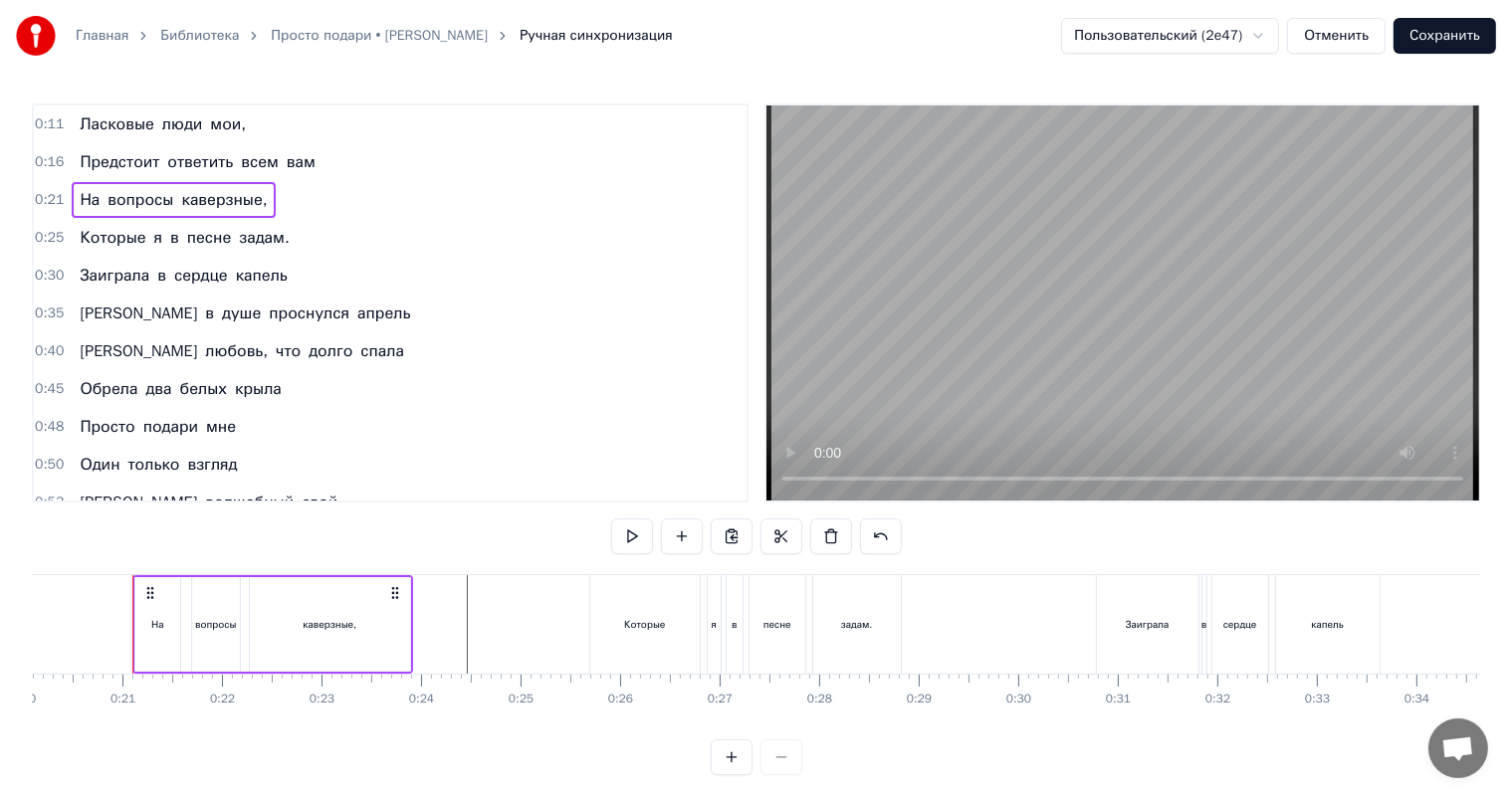 click on "Сохранить" at bounding box center [1444, 36] 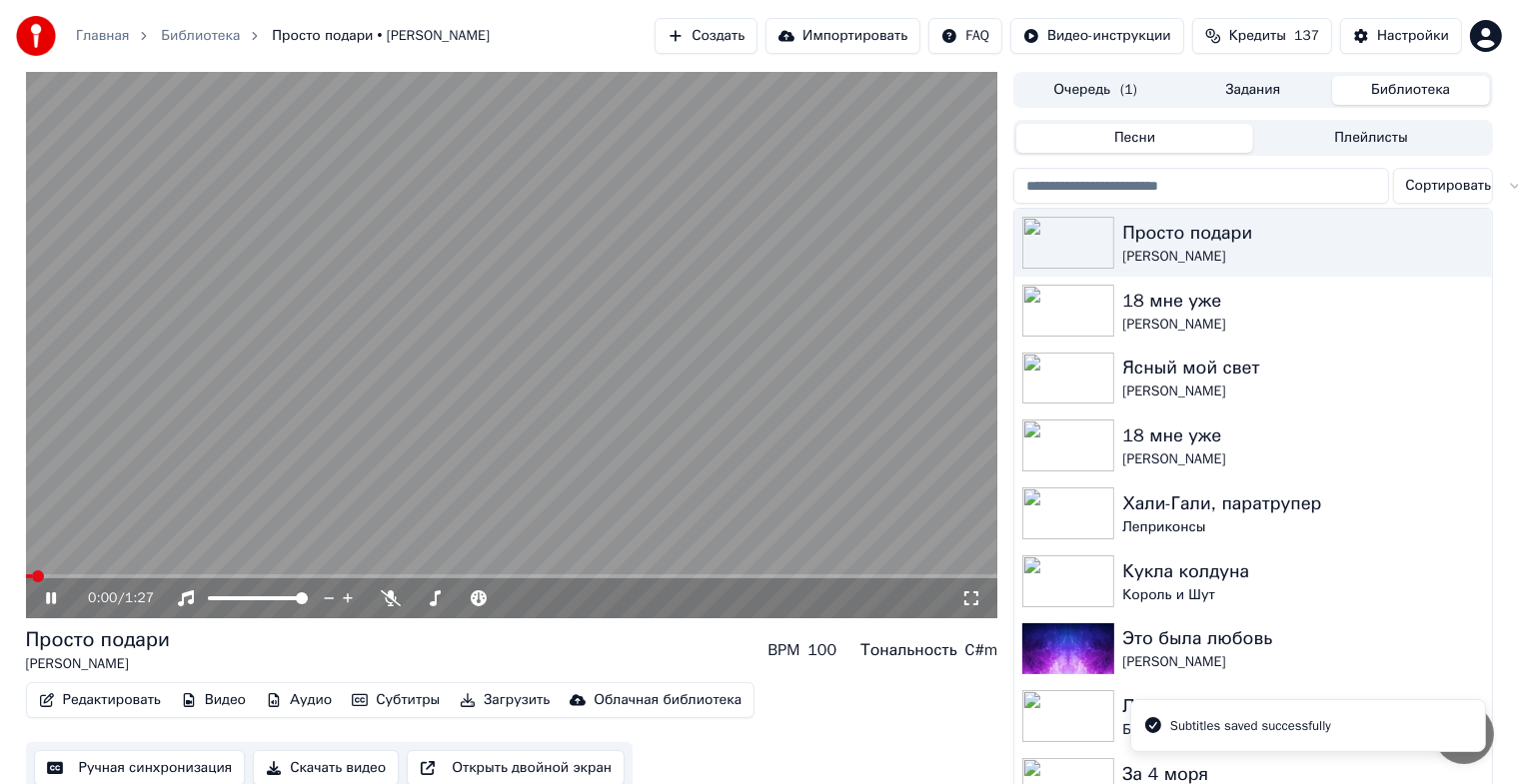 click at bounding box center [512, 345] 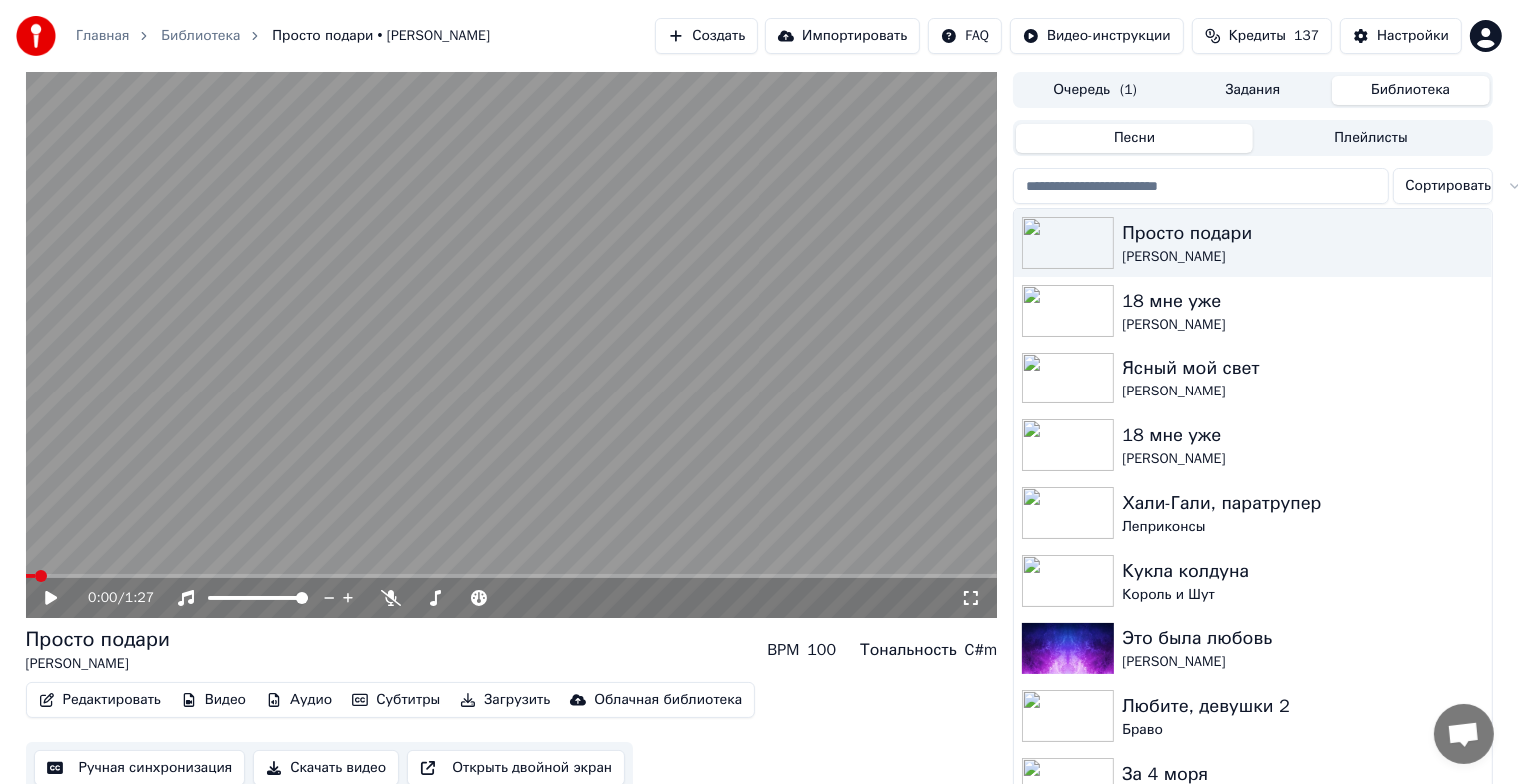 click at bounding box center (512, 345) 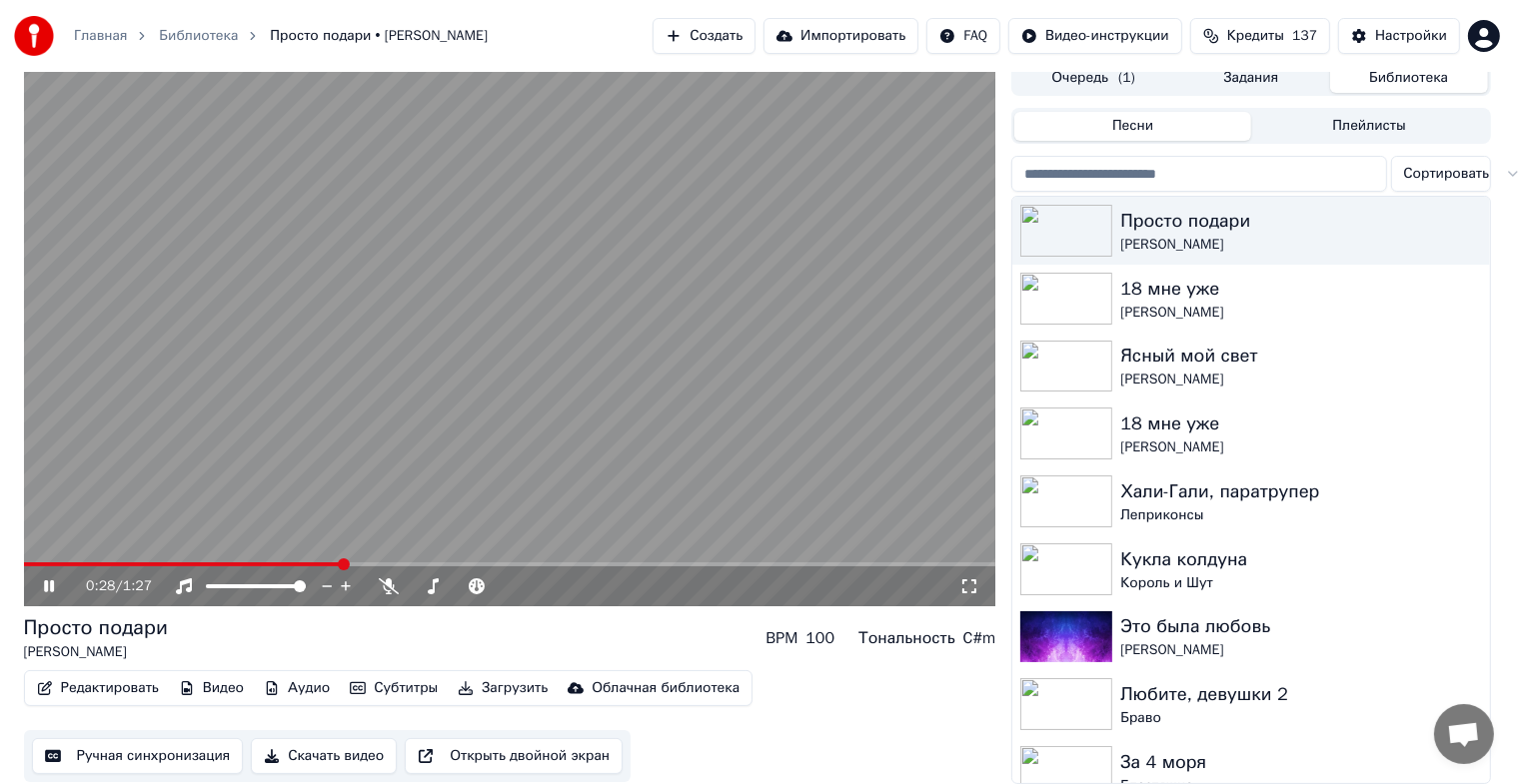 scroll, scrollTop: 24, scrollLeft: 2, axis: both 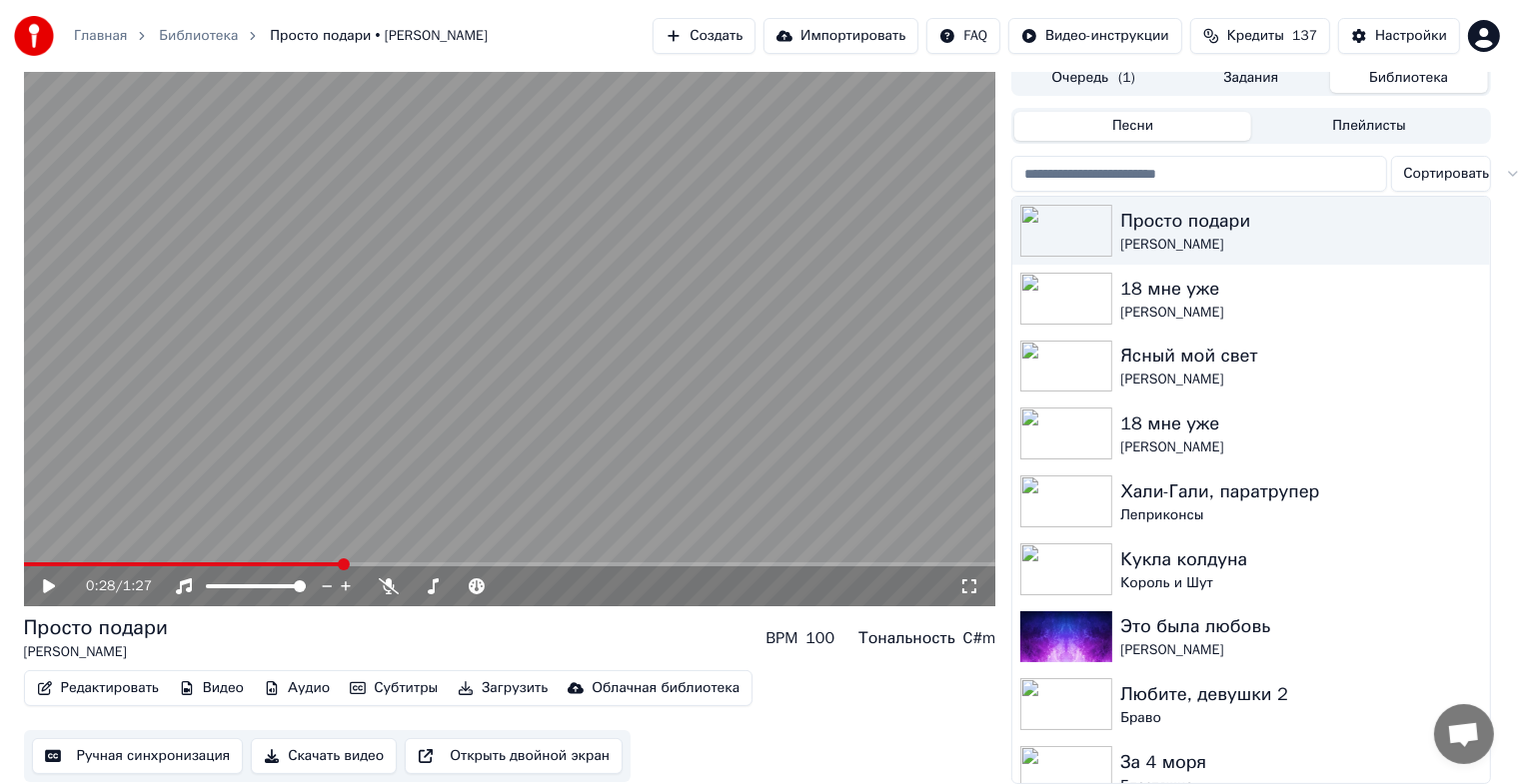 click on "Редактировать" at bounding box center (98, 688) 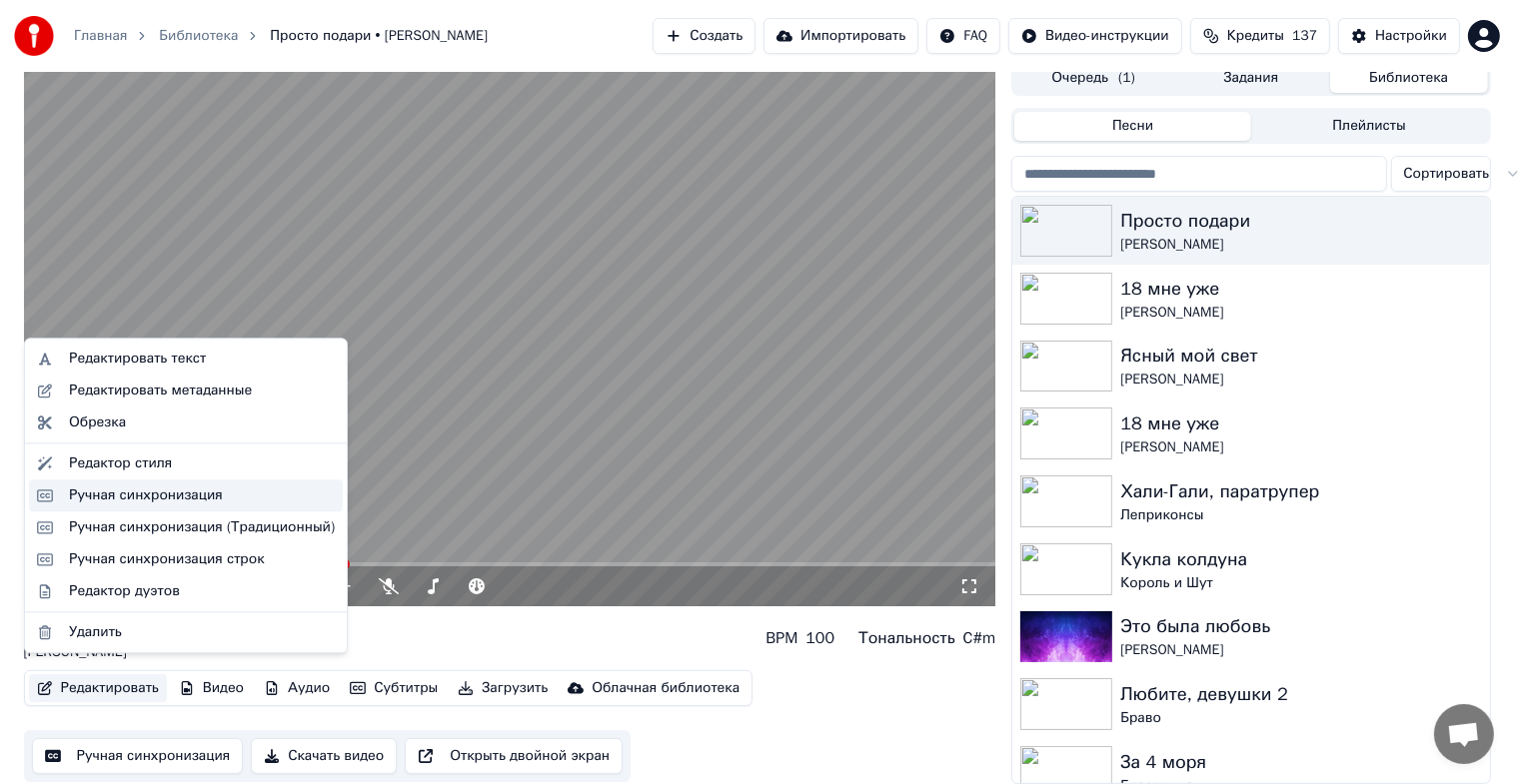 click on "Ручная синхронизация" at bounding box center [186, 495] 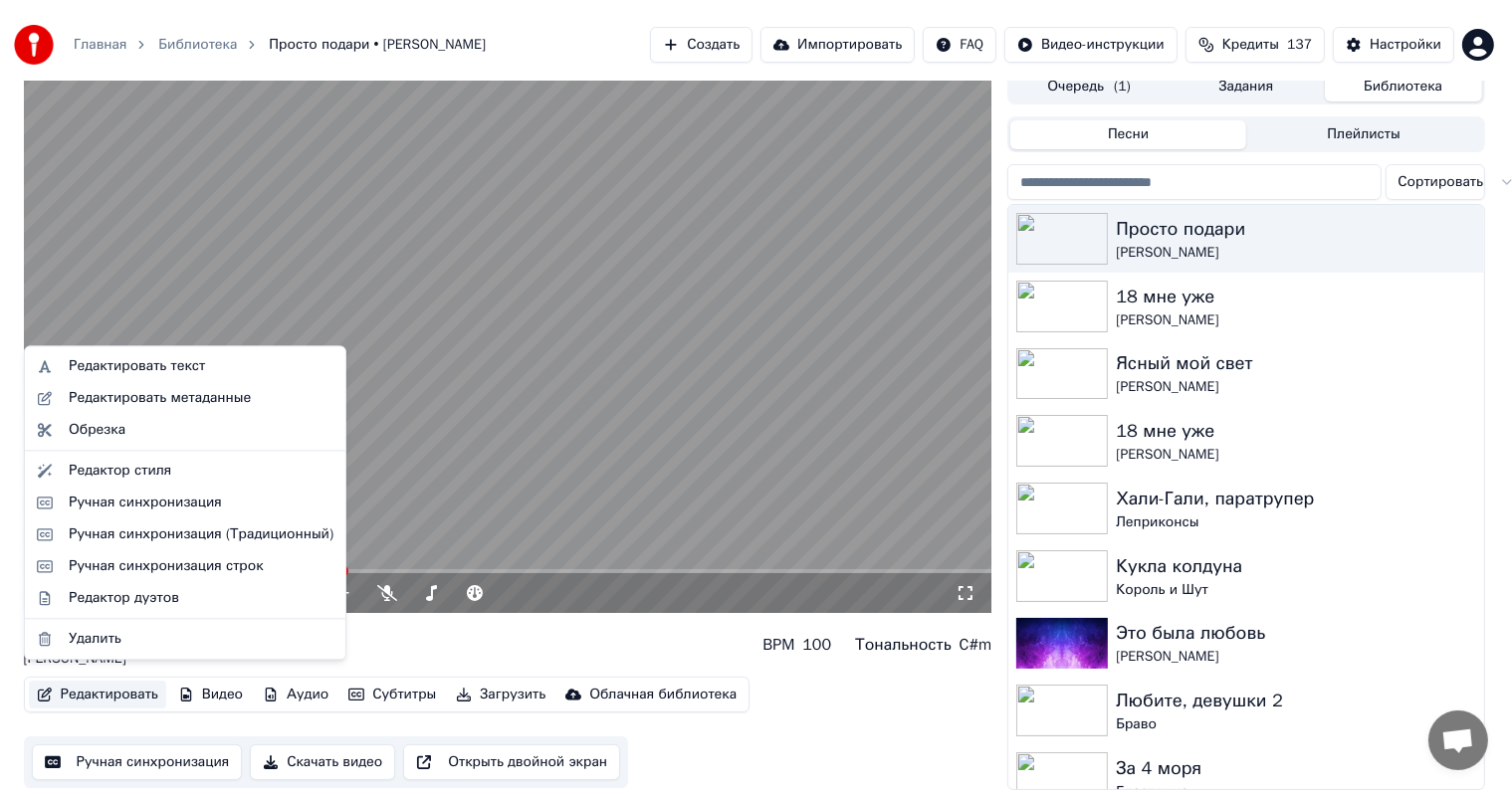scroll, scrollTop: 0, scrollLeft: 0, axis: both 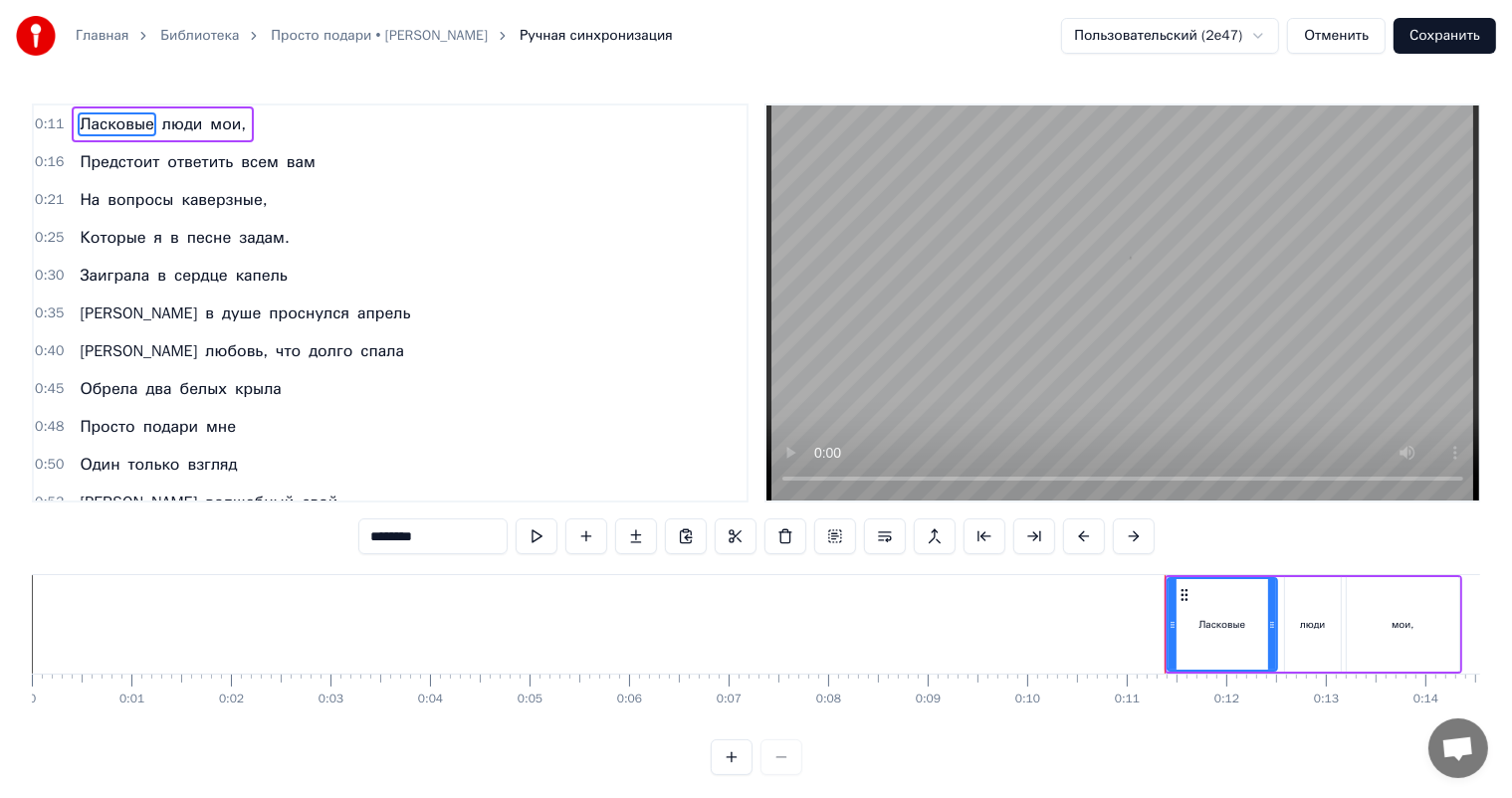click on "На вопросы каверзные," at bounding box center [173, 200] 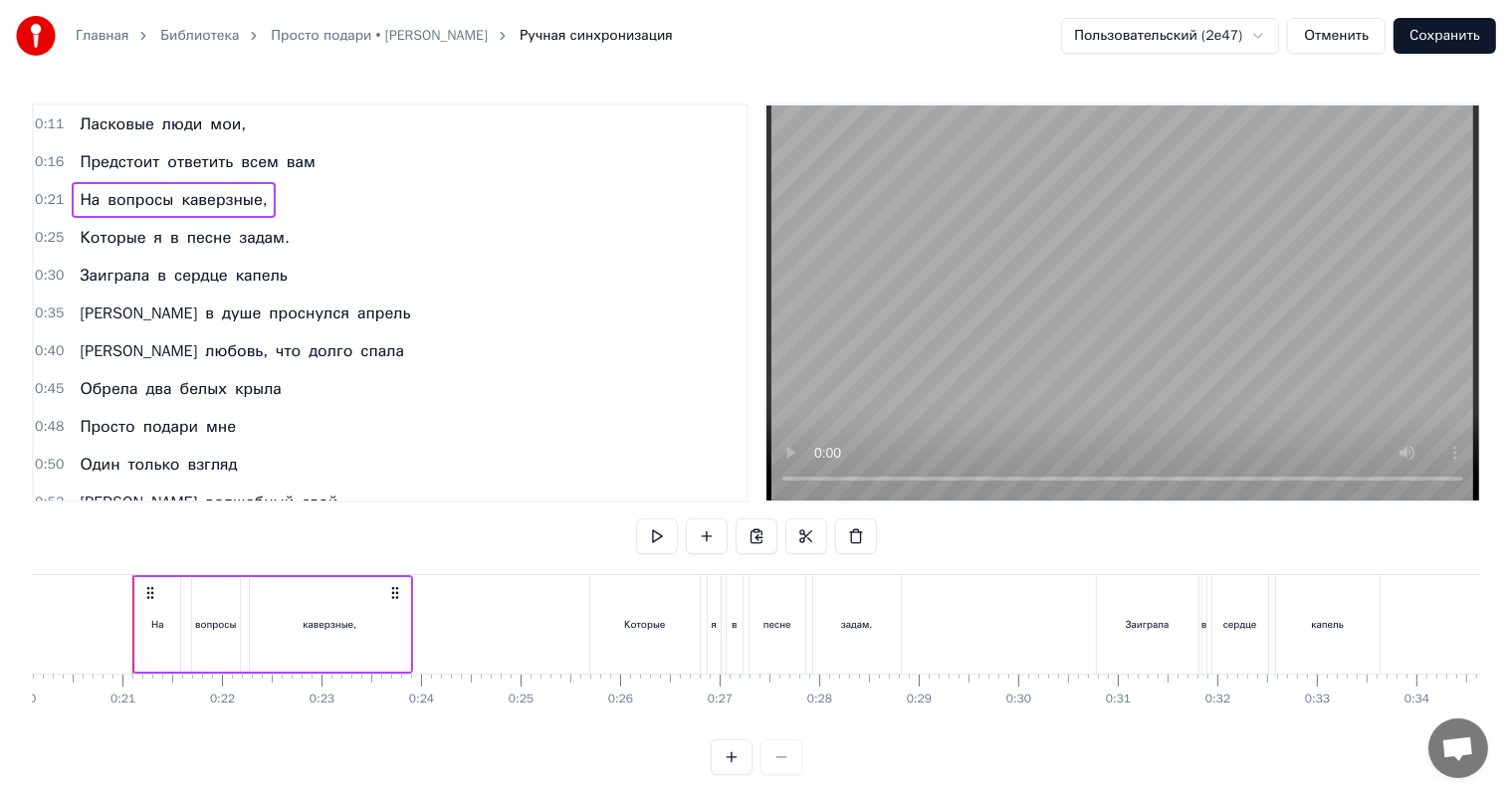 scroll, scrollTop: 0, scrollLeft: 1844, axis: horizontal 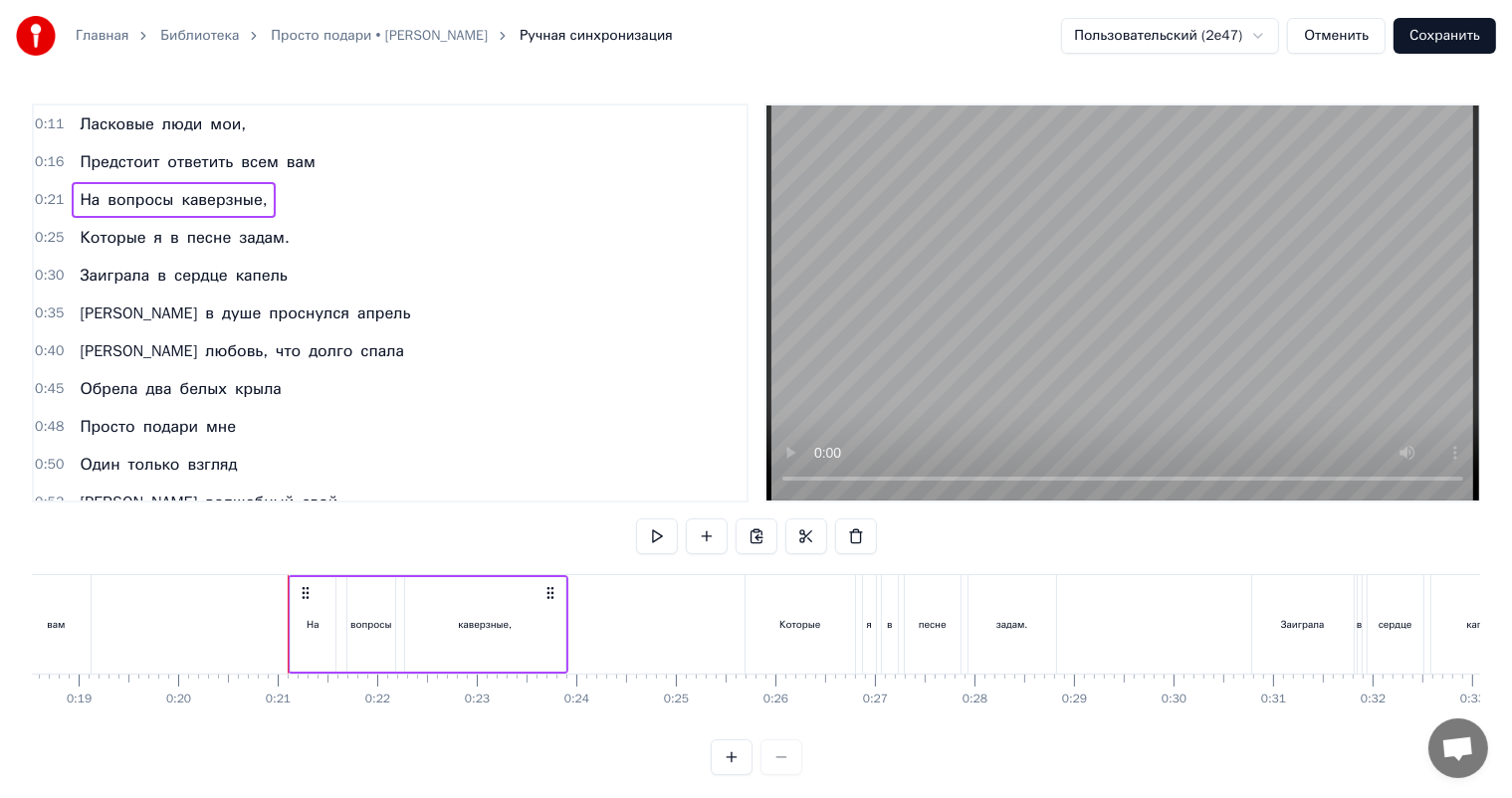 click on "вопросы" at bounding box center (370, 624) 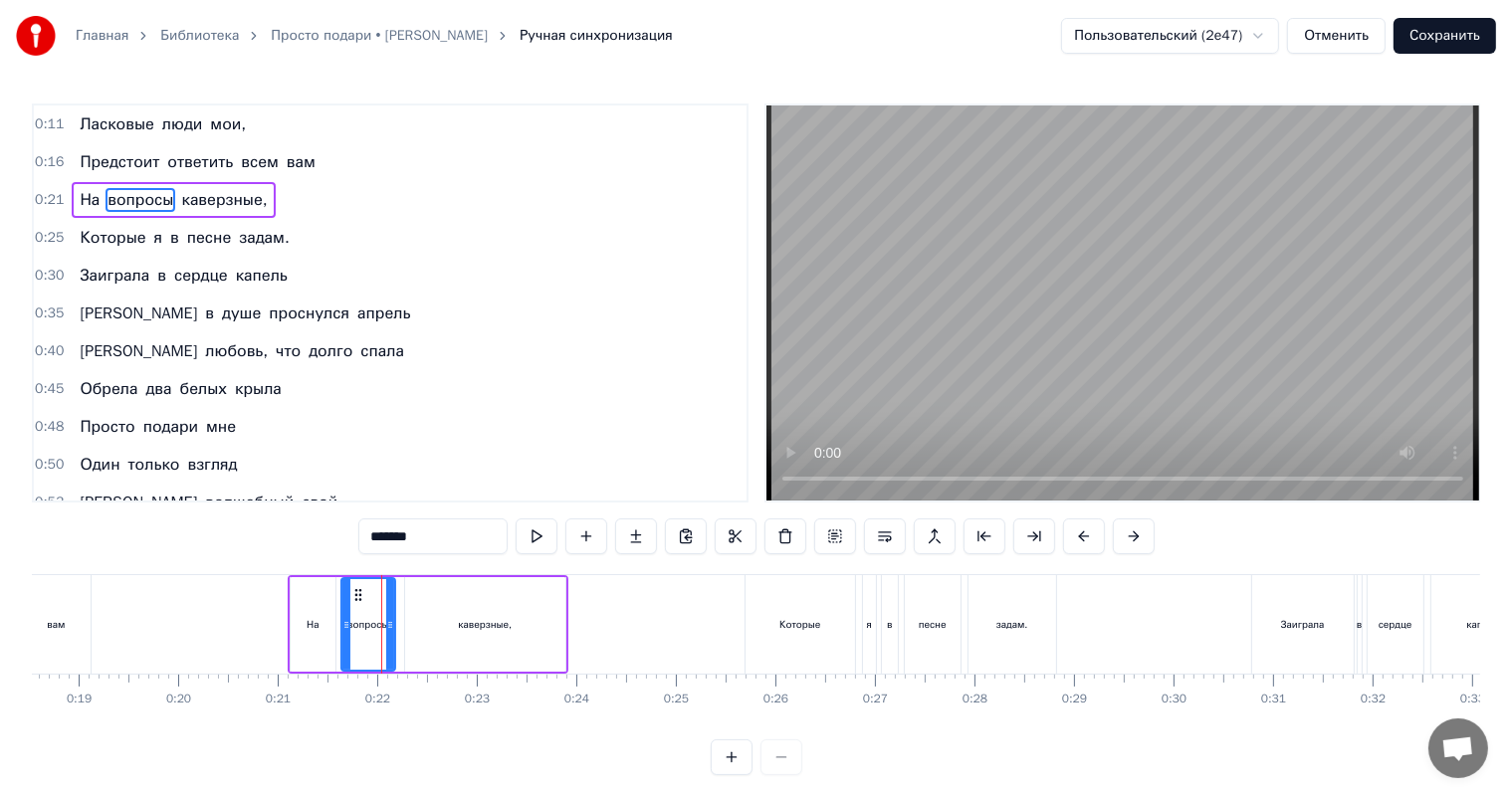 click 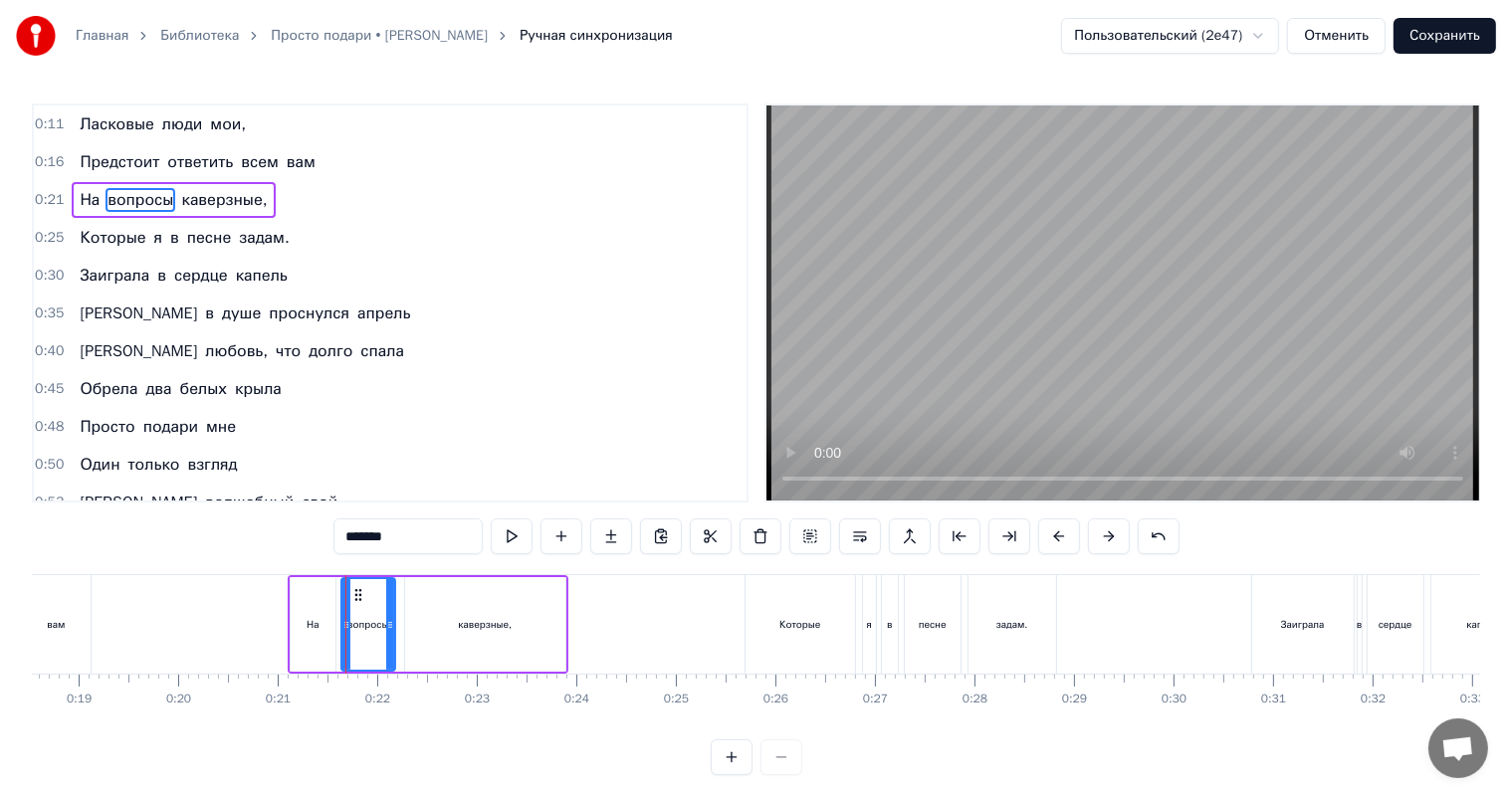 click on "На" at bounding box center (313, 624) 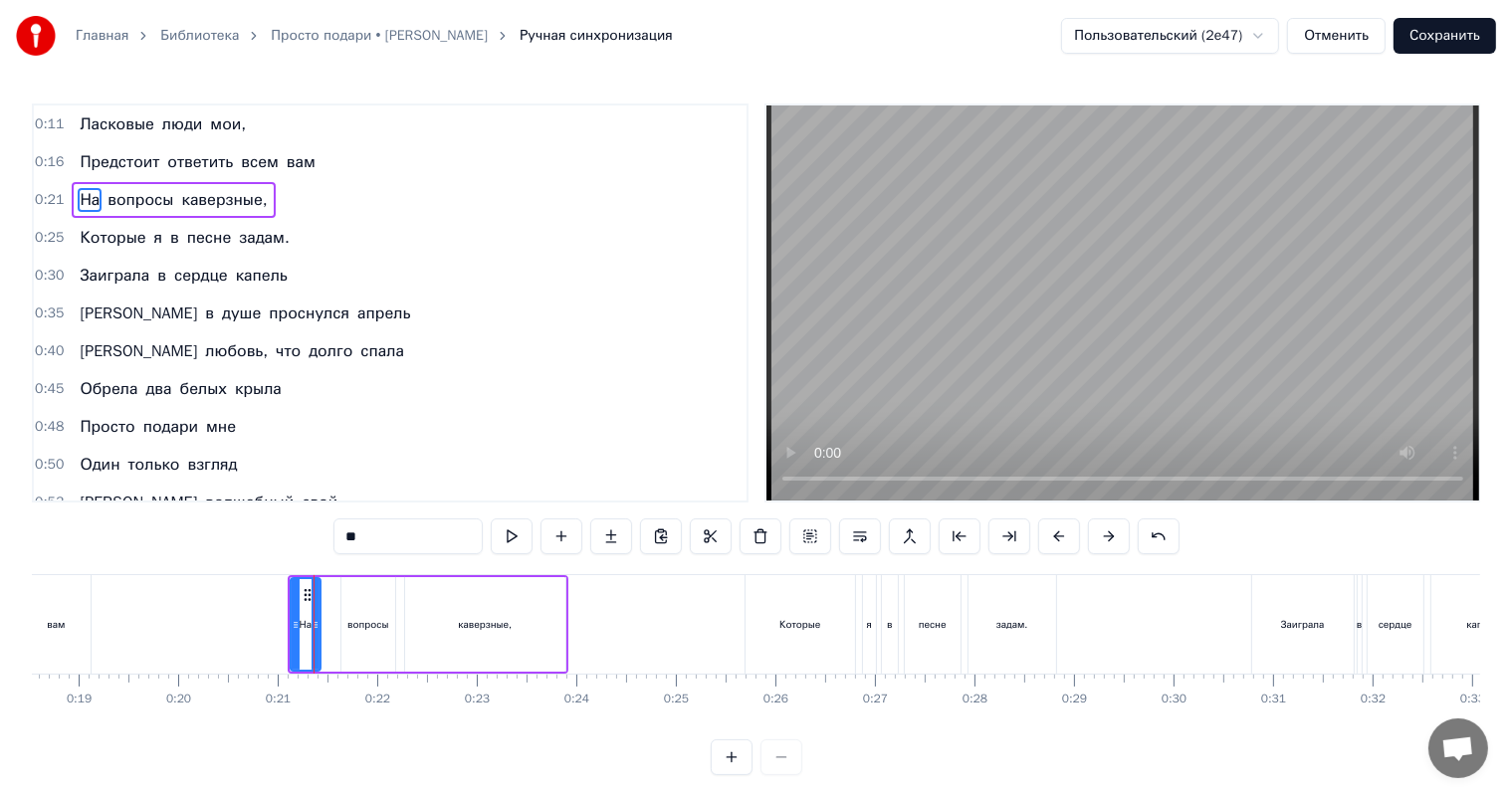 drag, startPoint x: 330, startPoint y: 627, endPoint x: 316, endPoint y: 629, distance: 14.142136 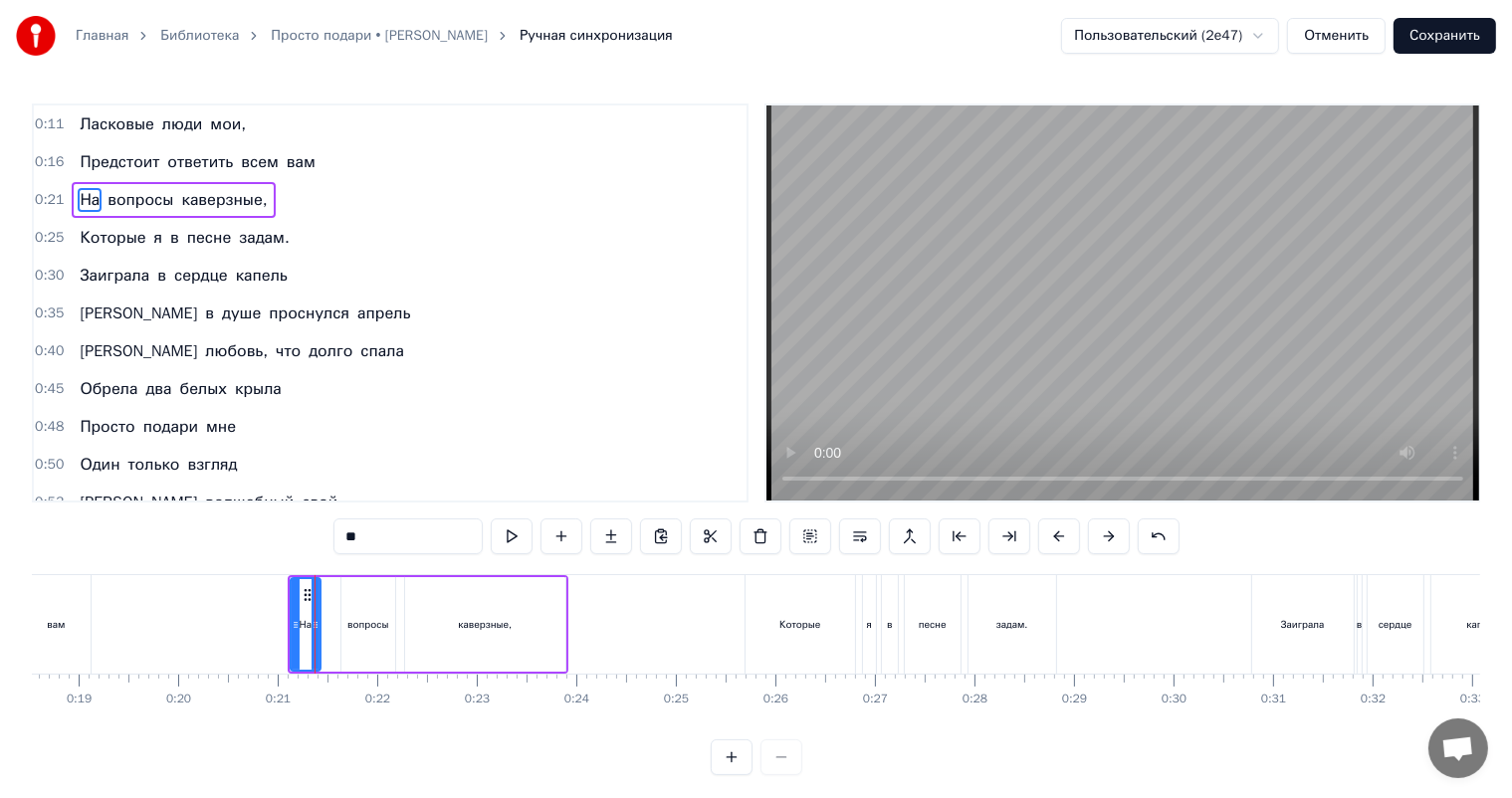 click on "На вопросы каверзные," at bounding box center [428, 624] 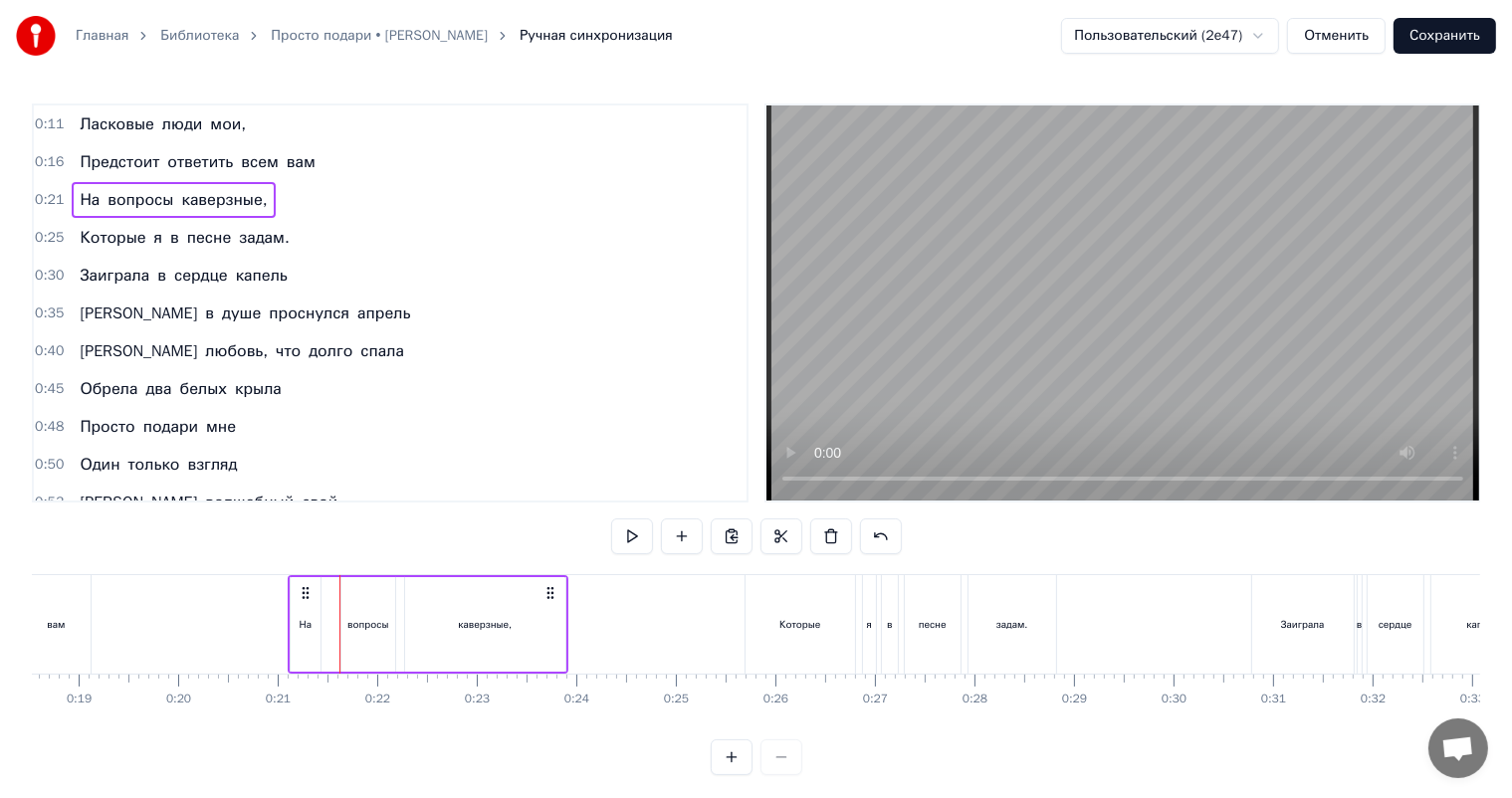 click on "вопросы" at bounding box center (367, 624) 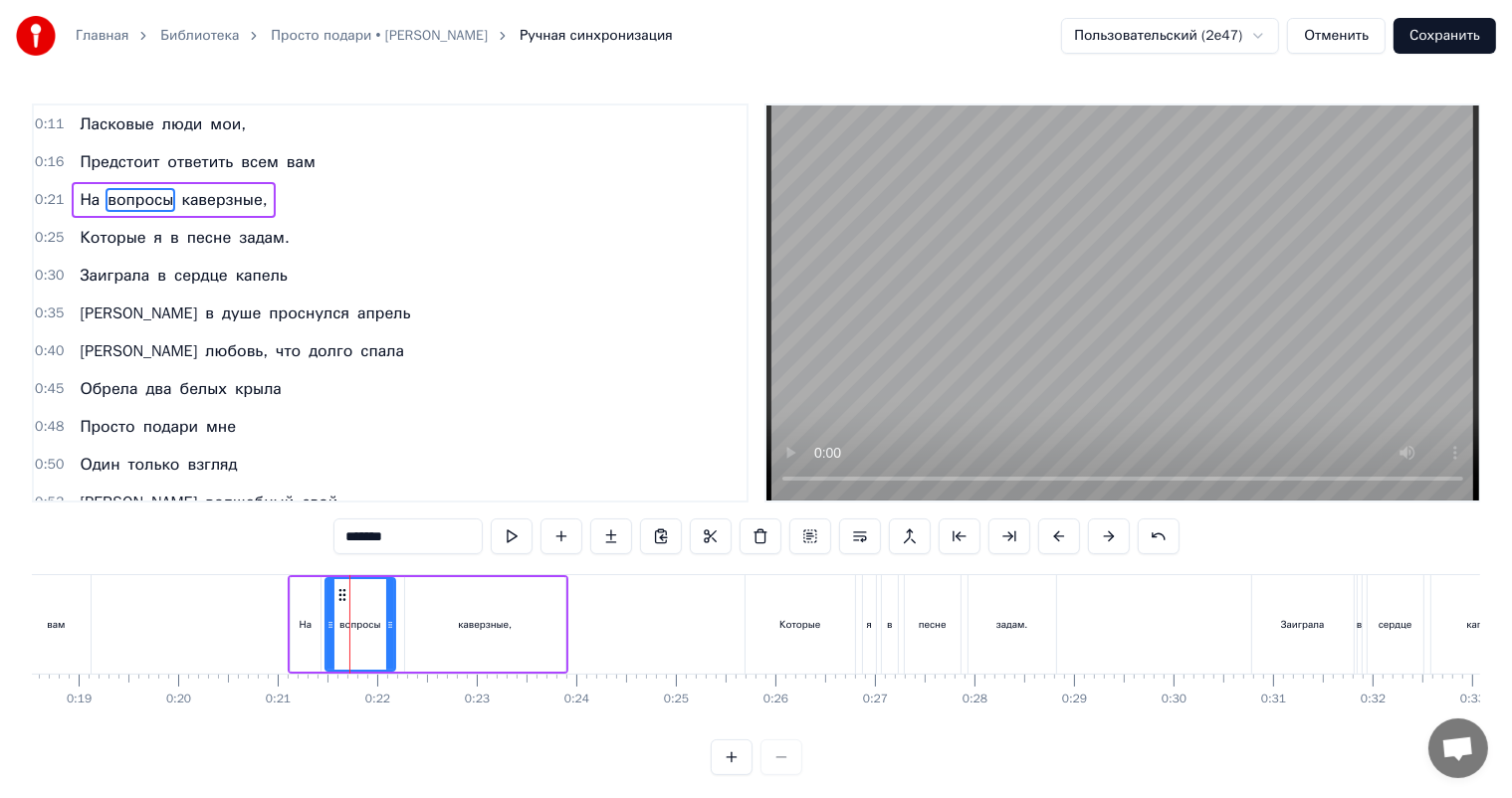 drag, startPoint x: 342, startPoint y: 622, endPoint x: 326, endPoint y: 625, distance: 16.27882 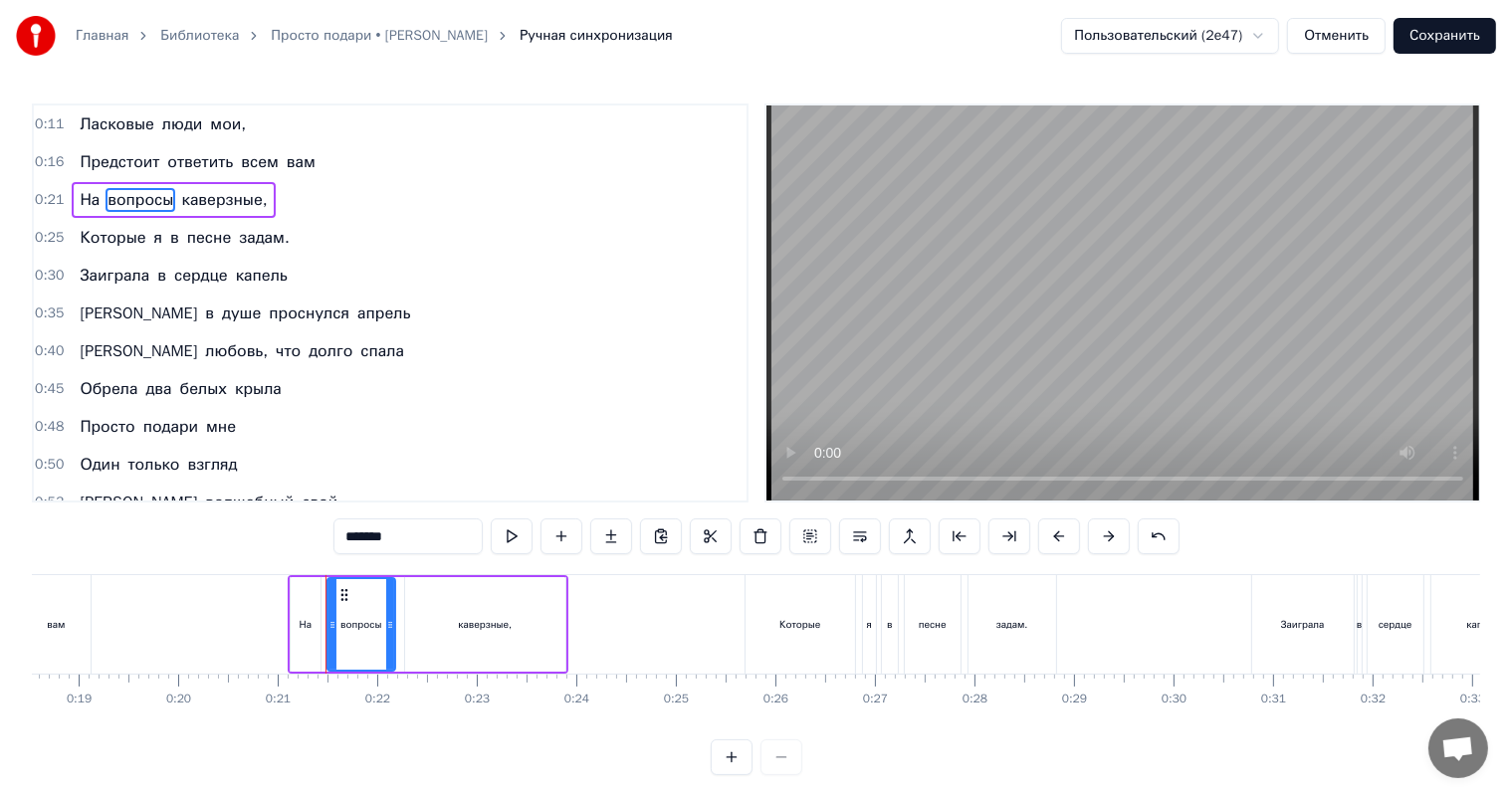 click 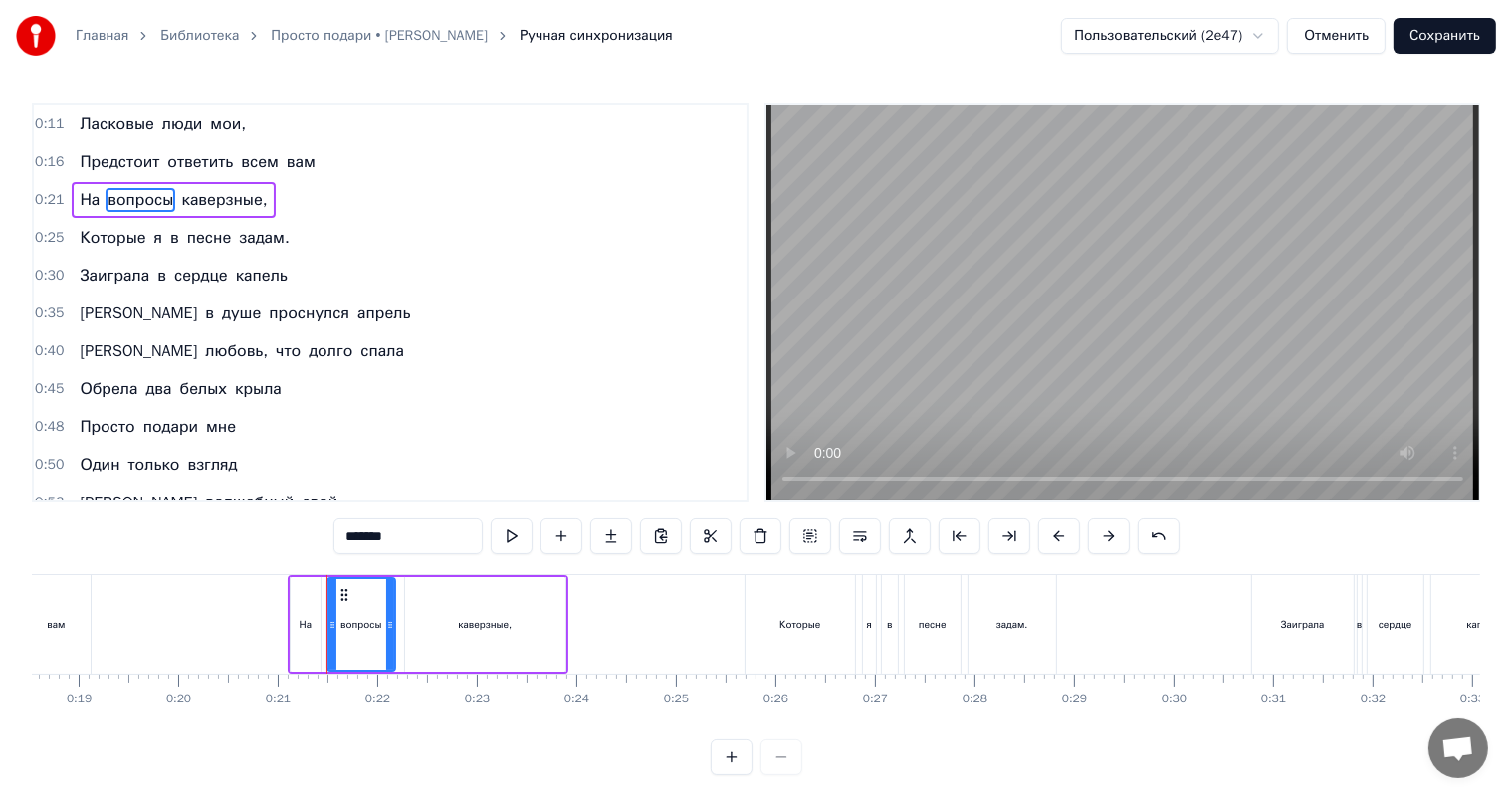 click on "каверзные," at bounding box center [485, 624] 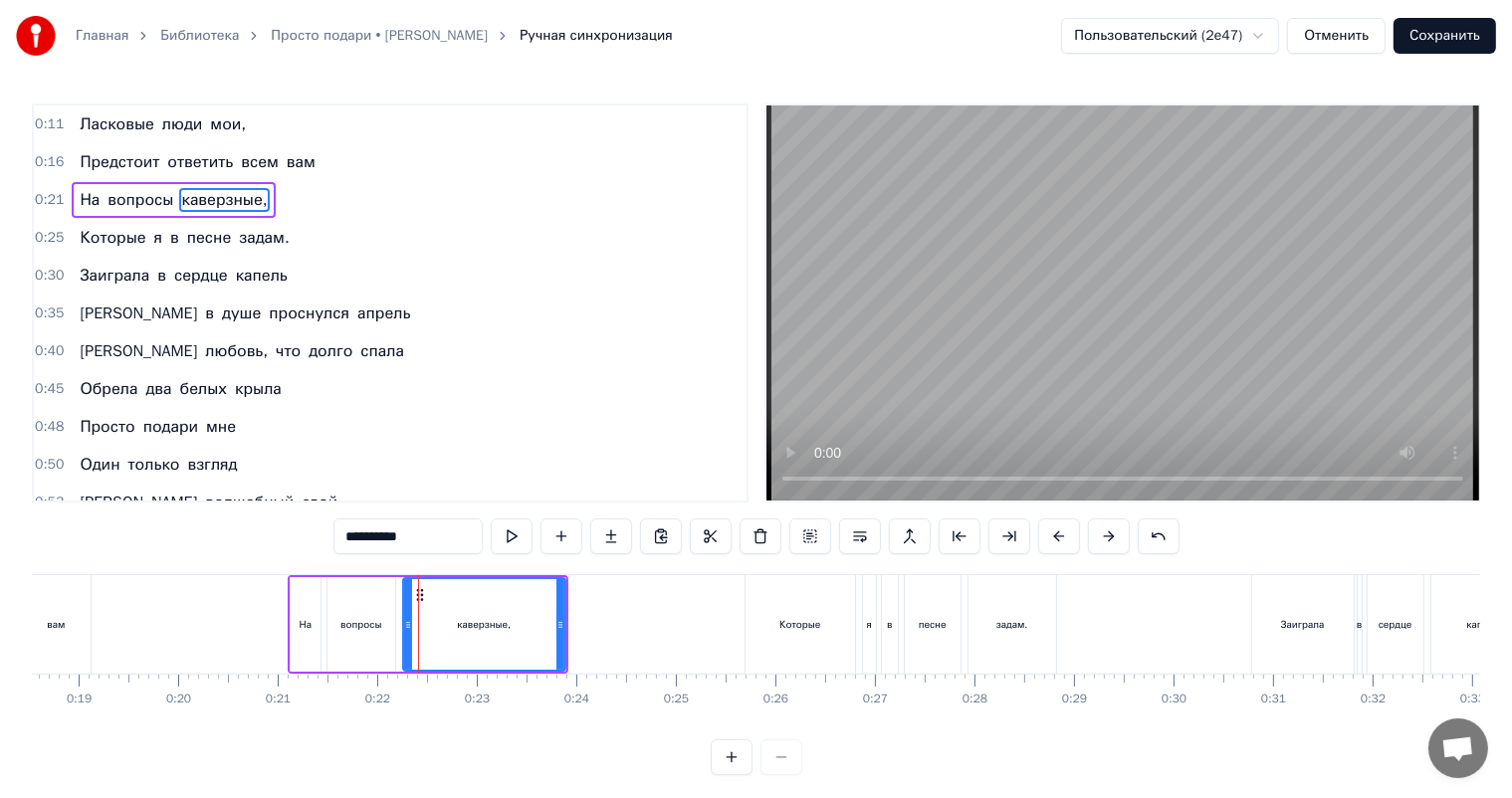 click 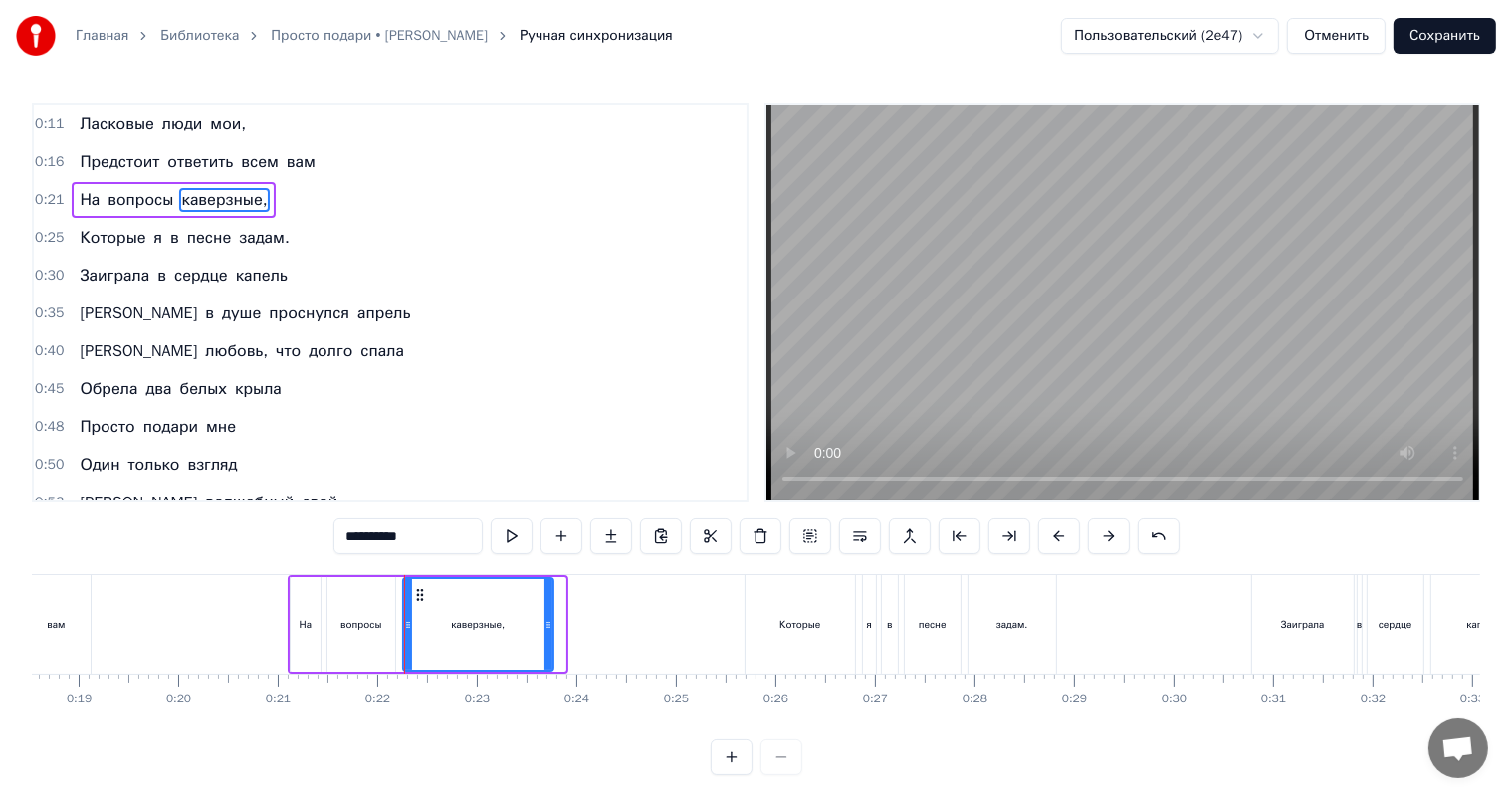 drag, startPoint x: 561, startPoint y: 618, endPoint x: 549, endPoint y: 621, distance: 12.369317 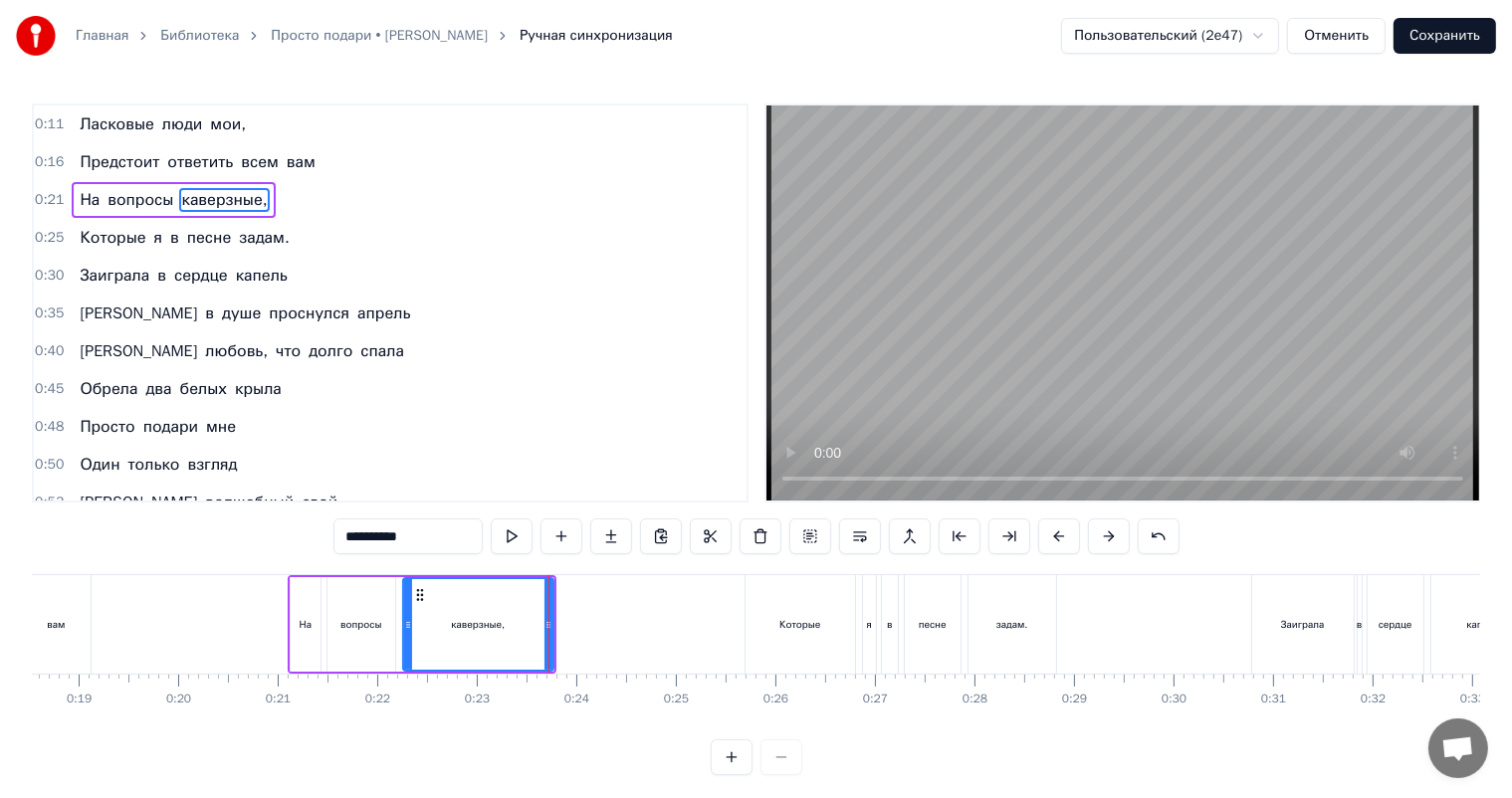click on "Которые" at bounding box center [800, 624] 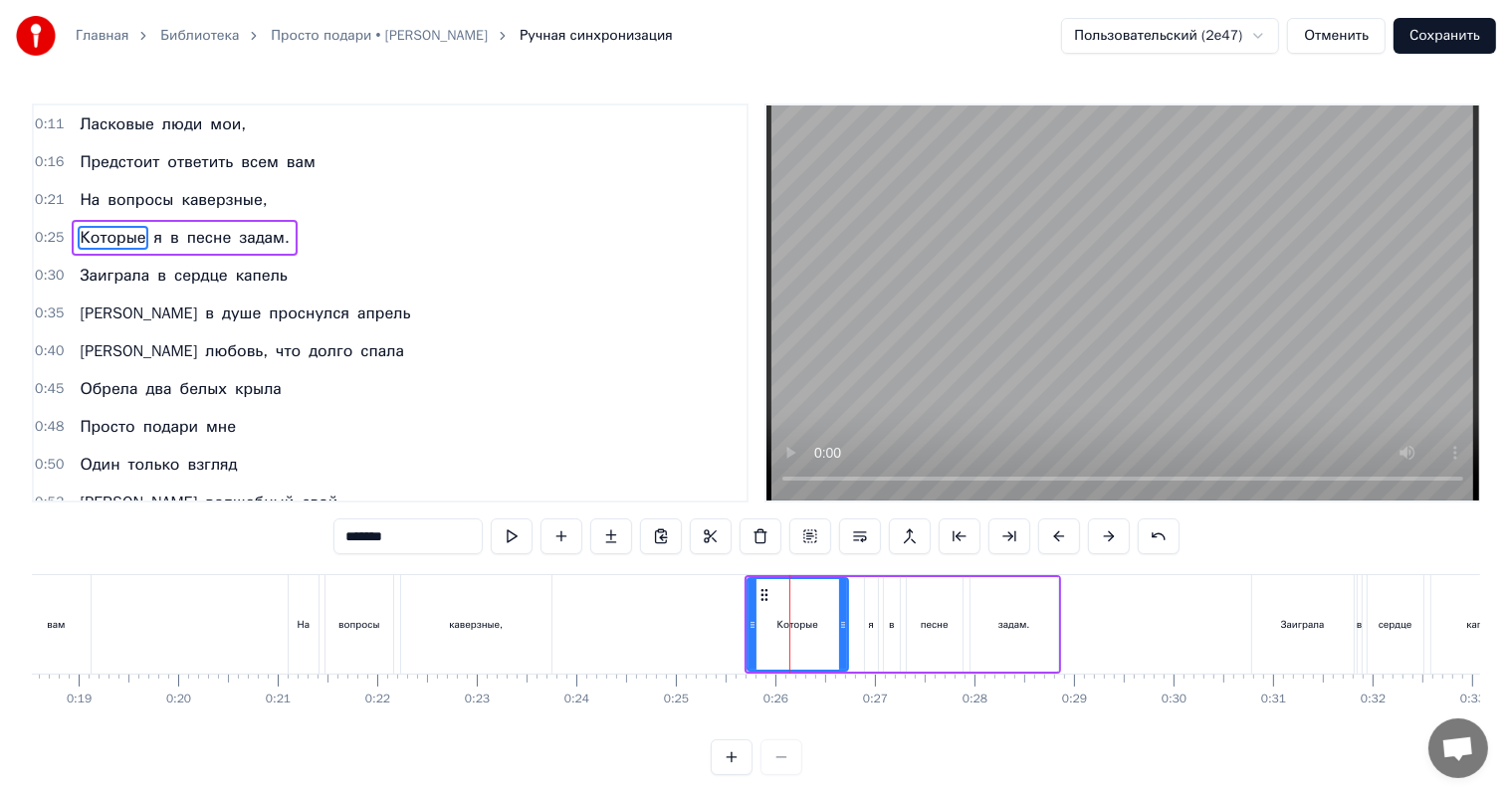 click at bounding box center [843, 624] 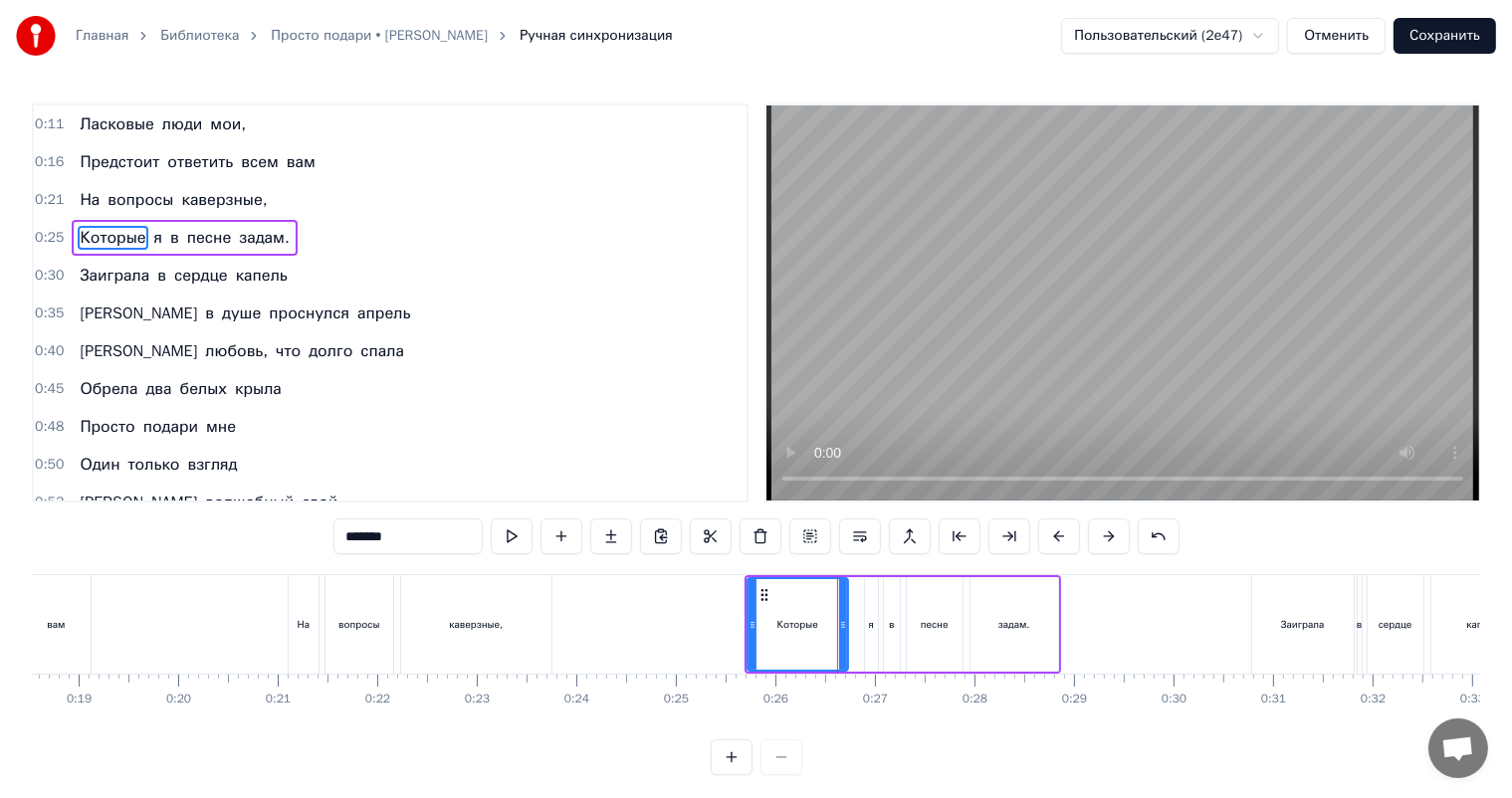 click on "я" at bounding box center [871, 624] 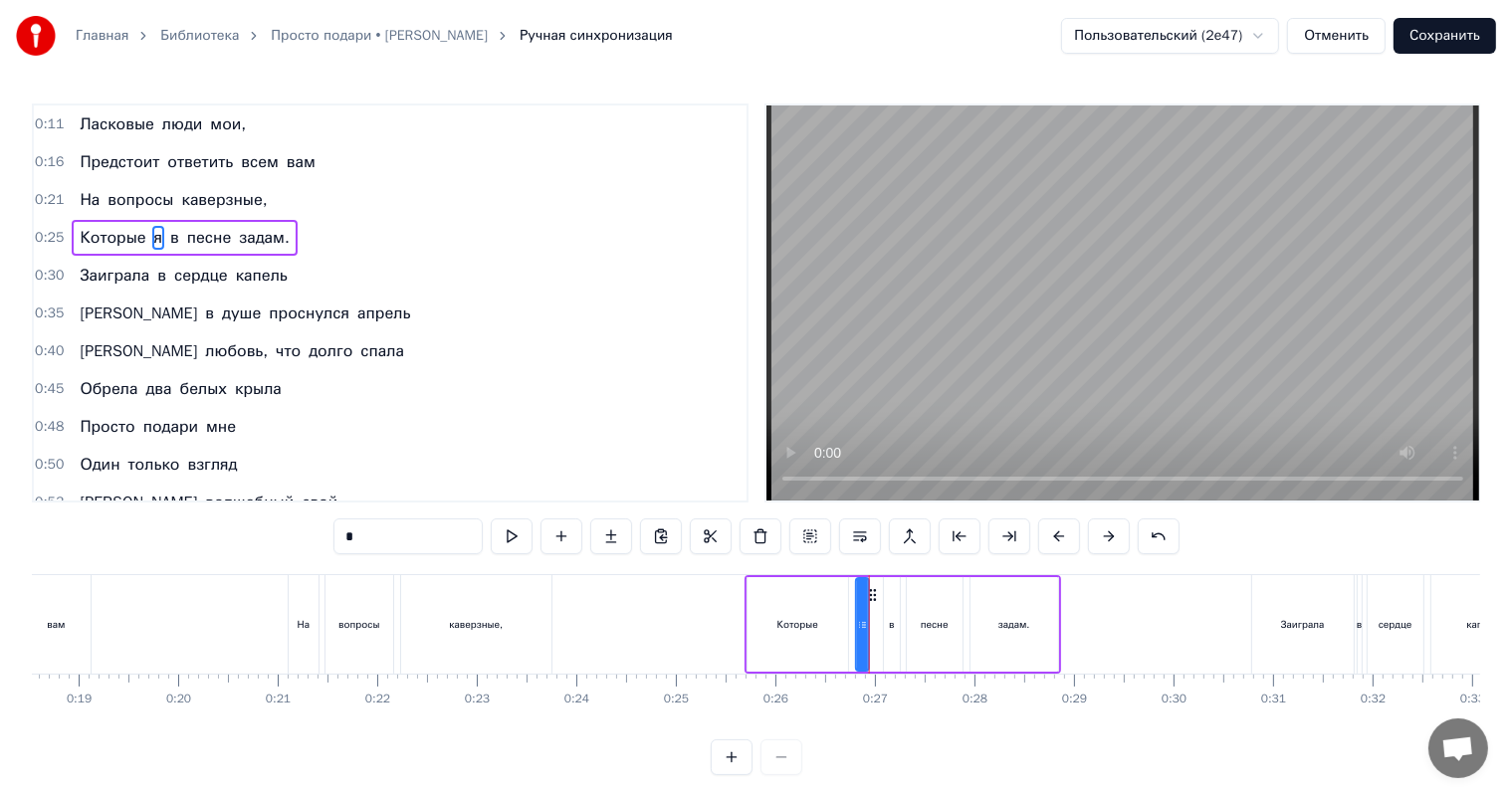 click 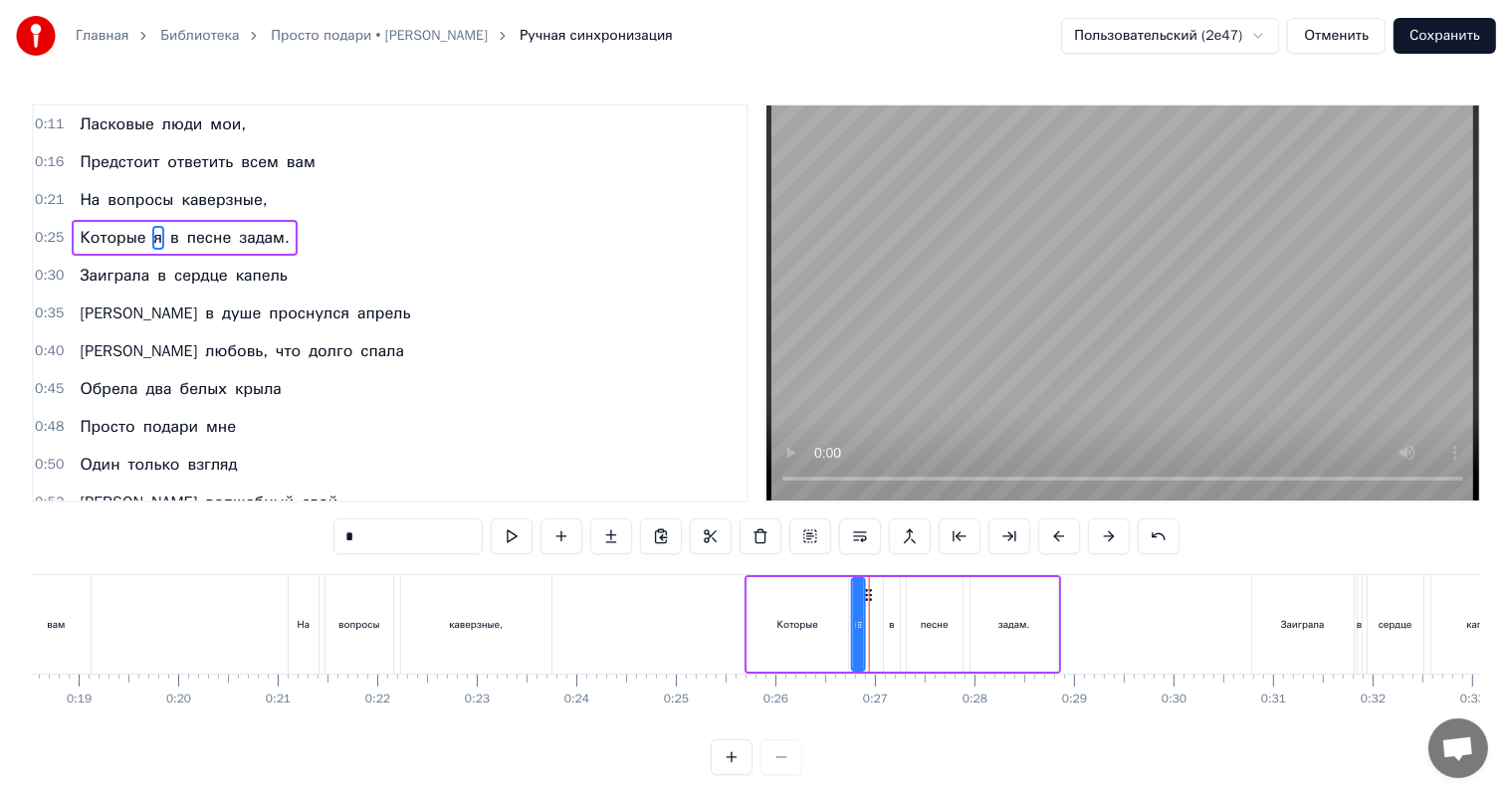 click 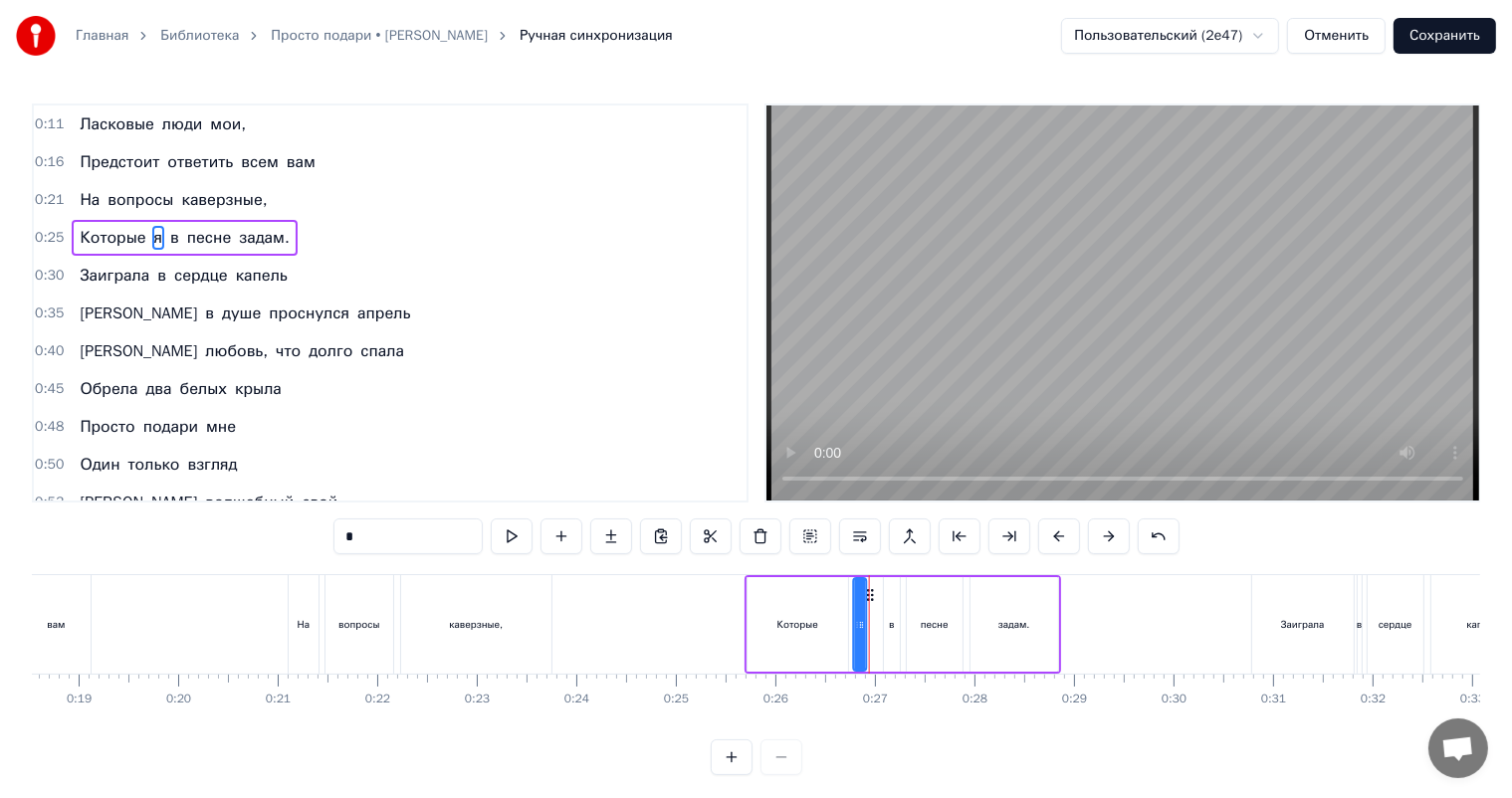 click on "Ласковые люди мои, Предстоит ответить всем вам На вопросы каверзные, Которые я в песне задам. Заиграла в сердце капель И в душе проснулся апрель И любовь, что долго спала [PERSON_NAME] два белых крыла Просто подари мне Один только взгляд И волшебный свой Поцелуй подари И я сразу сказочно Стану богат Богаче, чем все принцы И все короли [PERSON_NAME] подари мне Один только взгляд И волшебный свой Поцелуй подари И я сразу сказочно Стану богат Богаче, чем все принцы И все короли" at bounding box center [2572, 624] 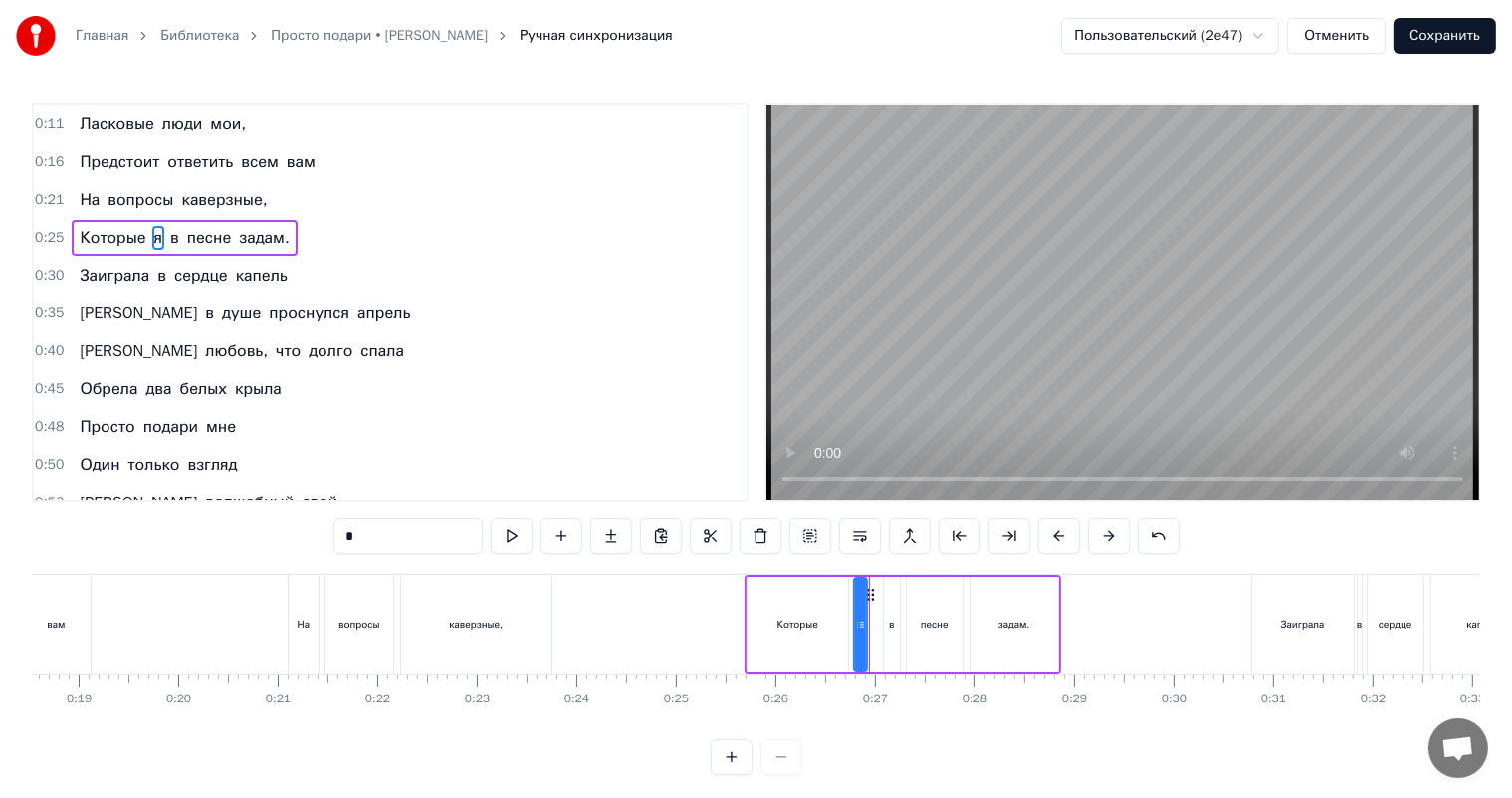 click on "в" at bounding box center [892, 624] 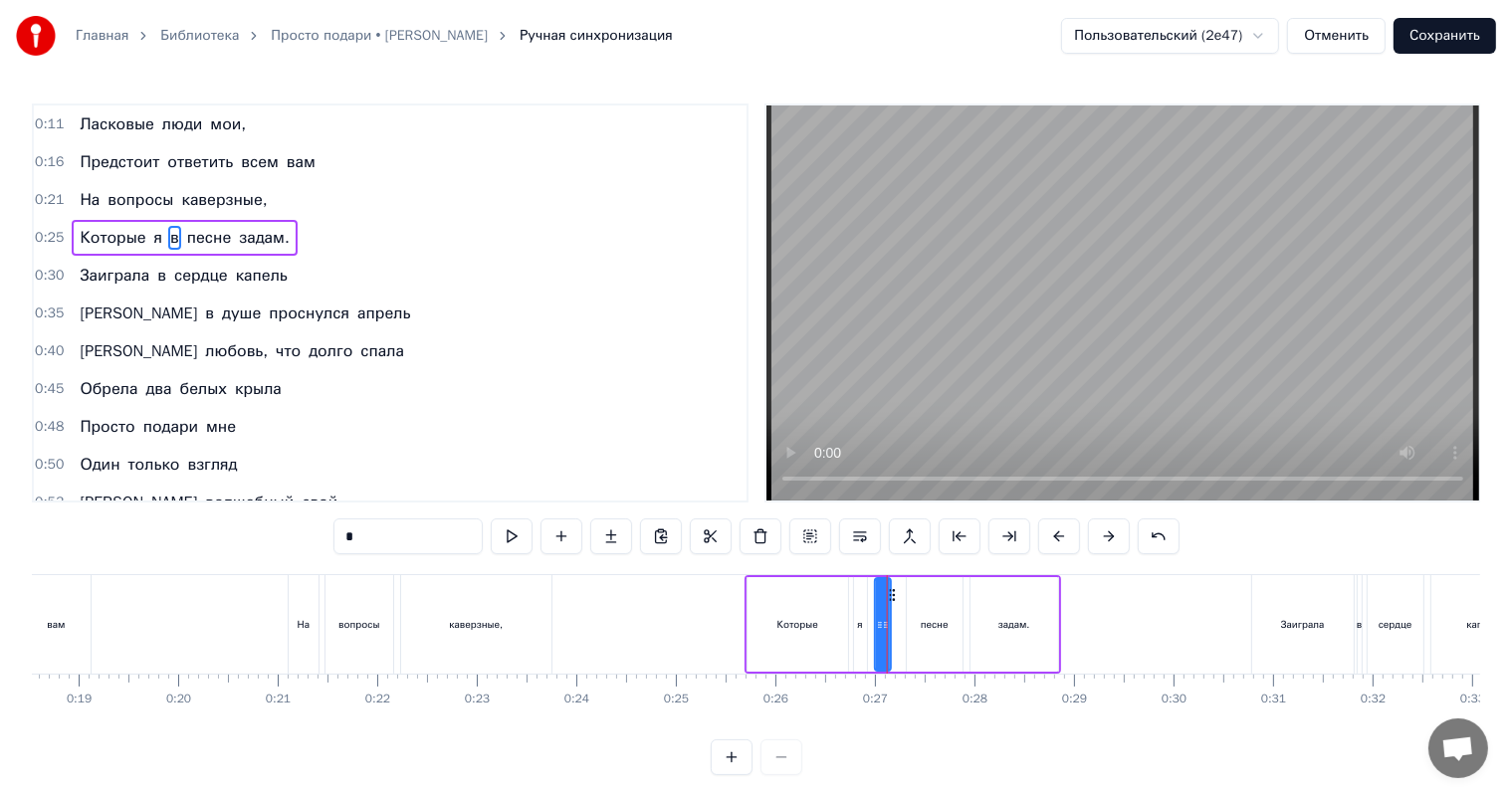 drag, startPoint x: 900, startPoint y: 589, endPoint x: 891, endPoint y: 596, distance: 11.401754 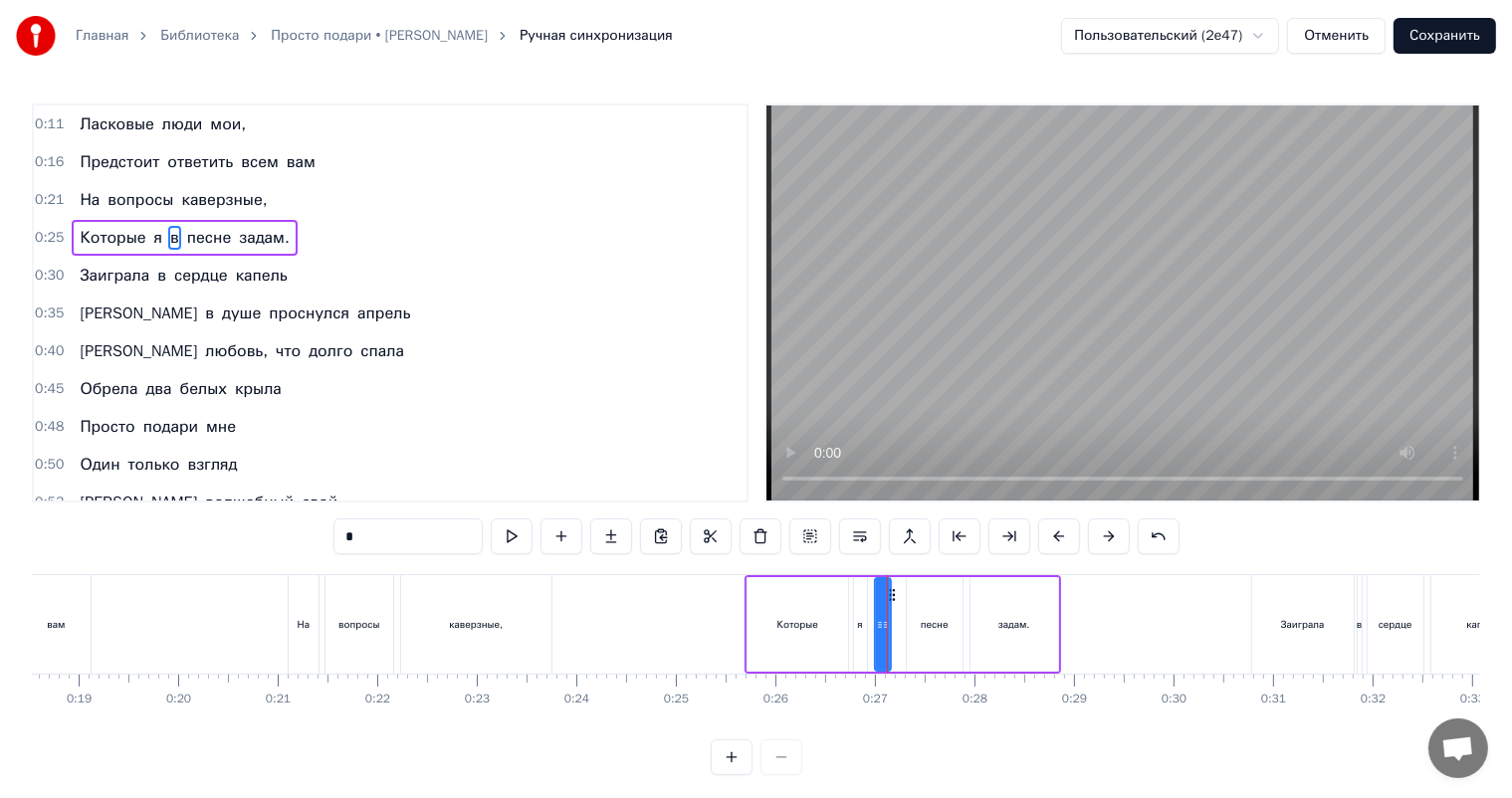 click on "песне" at bounding box center (935, 624) 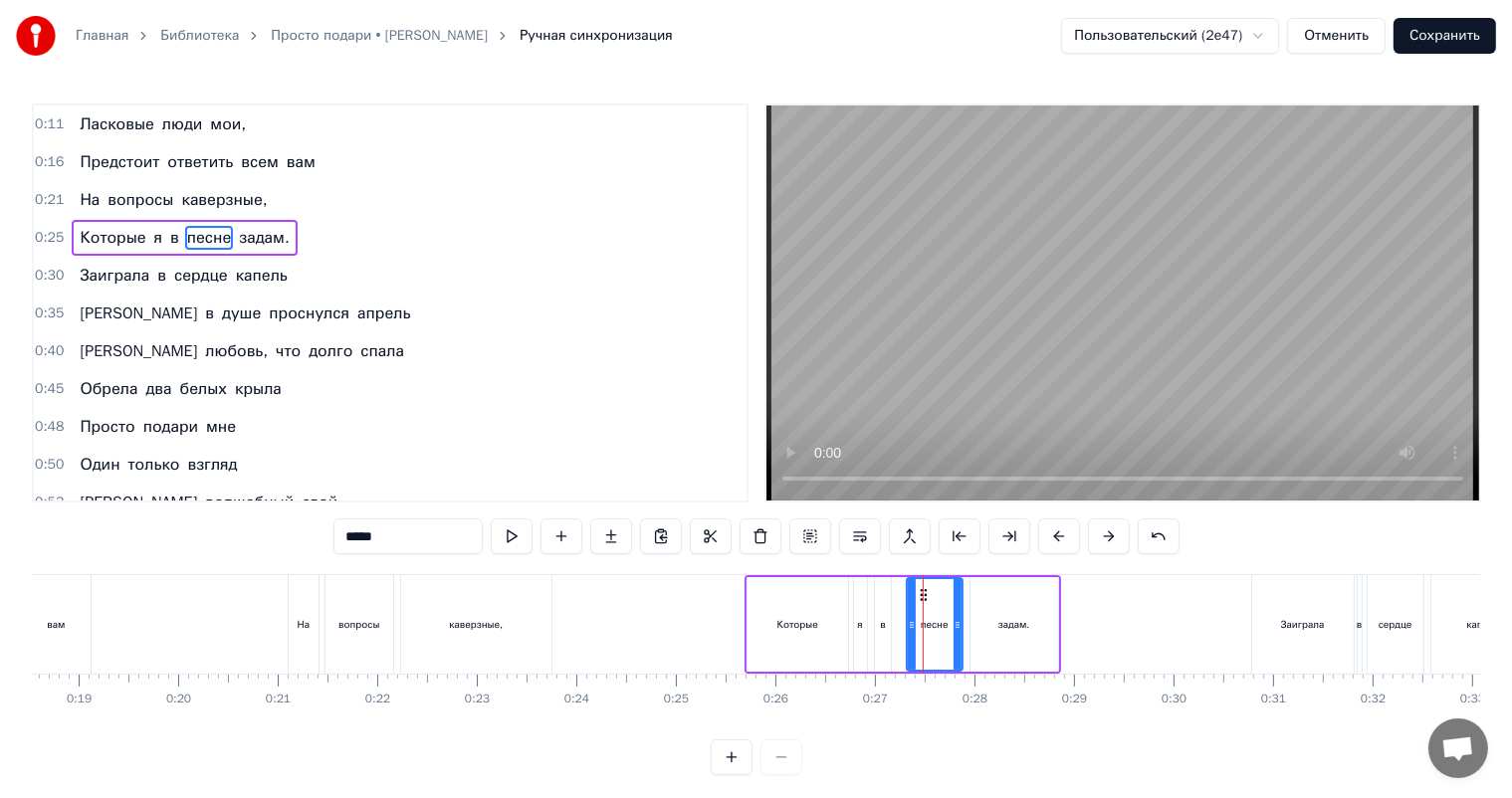 click at bounding box center (912, 624) 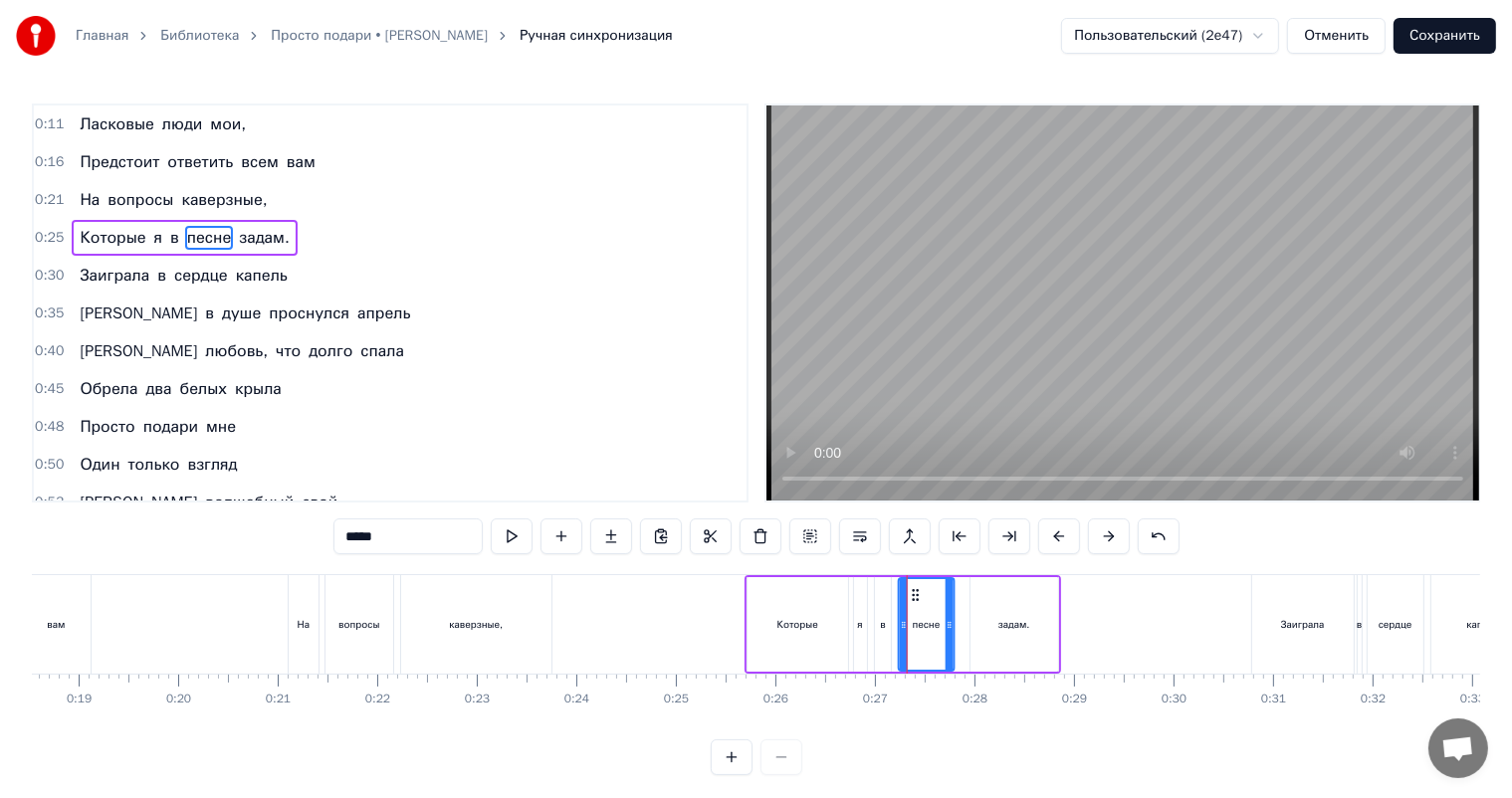 click 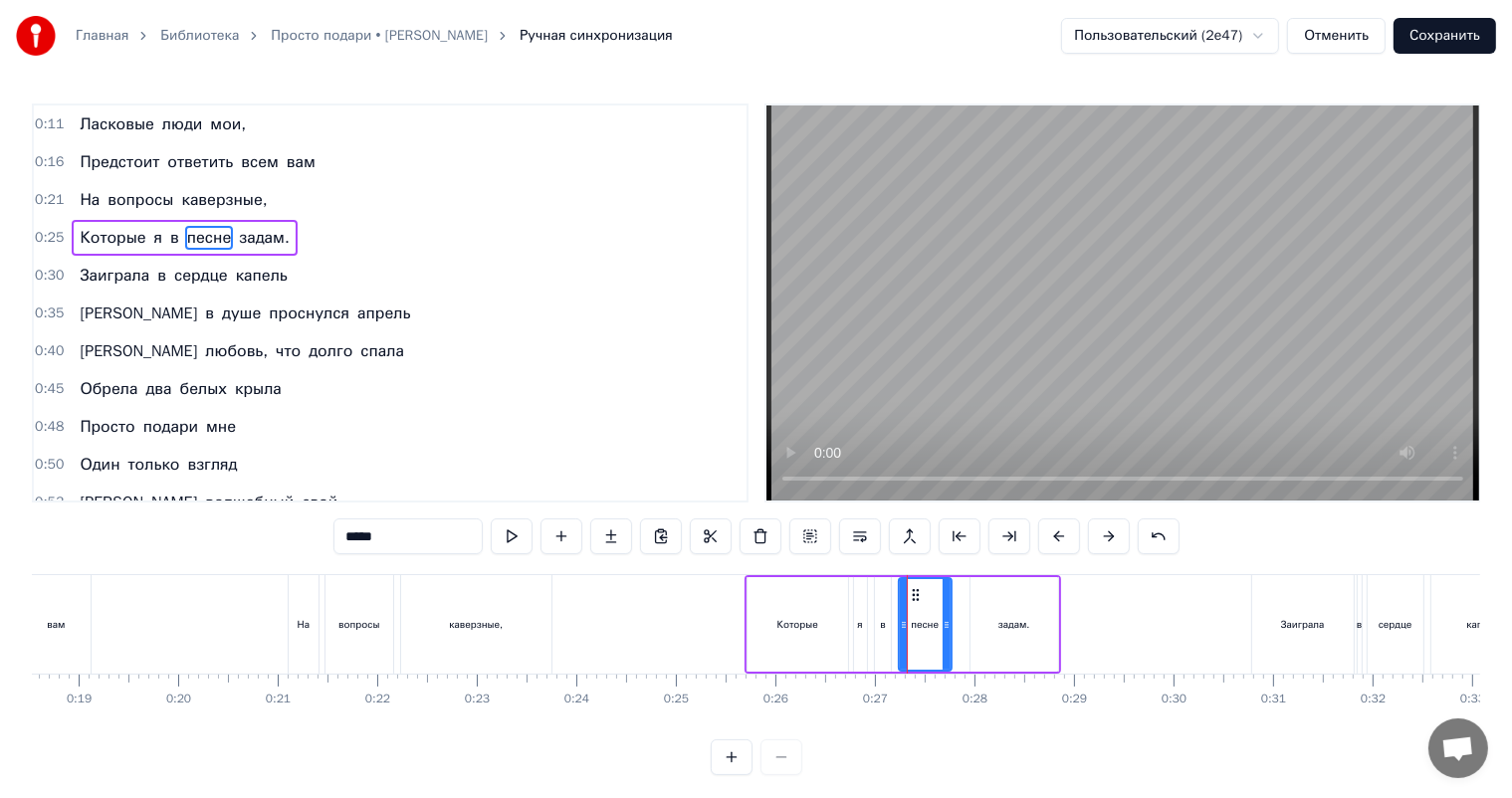 click at bounding box center [947, 624] 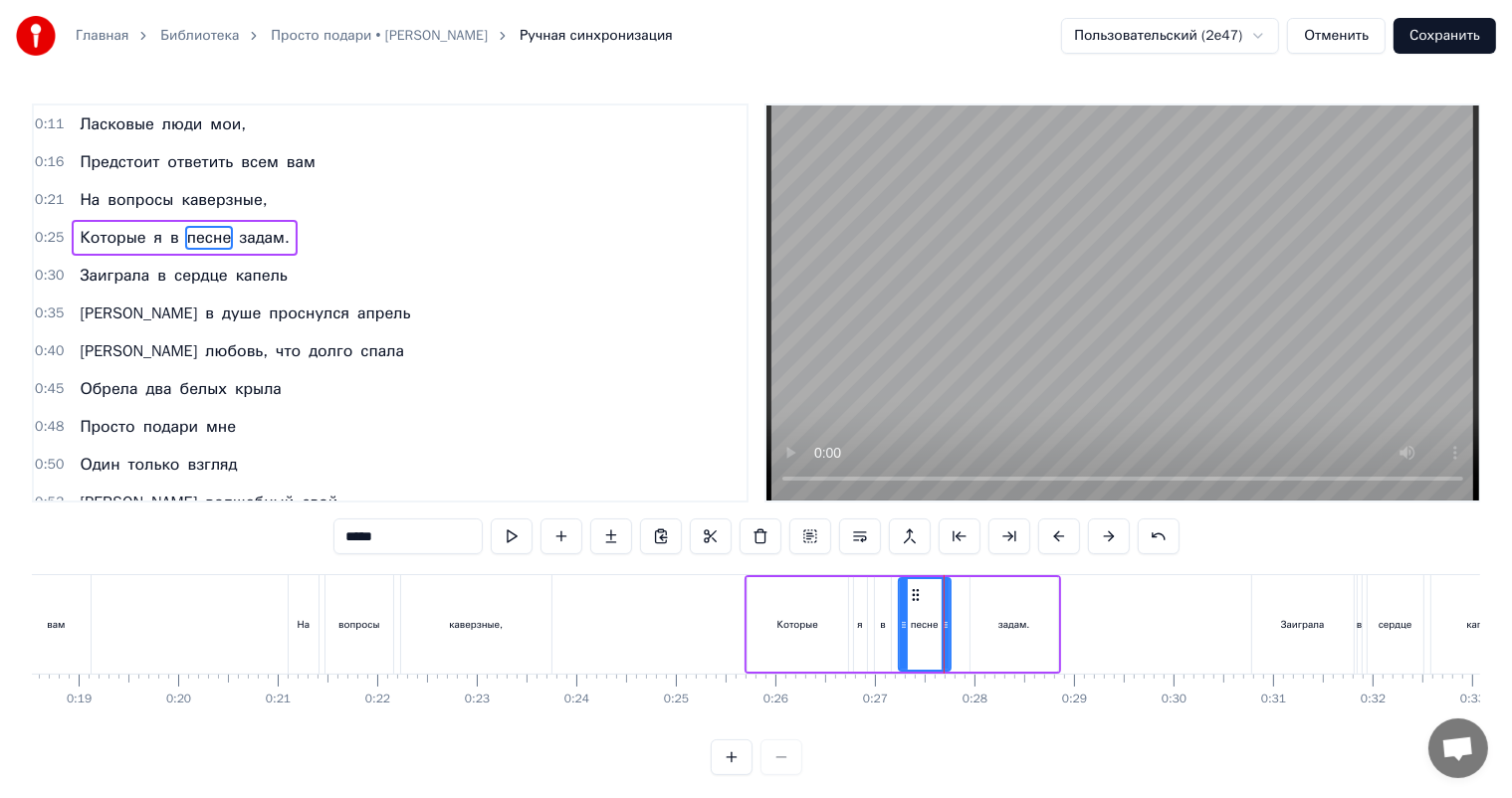 click on "задам." at bounding box center (1014, 624) 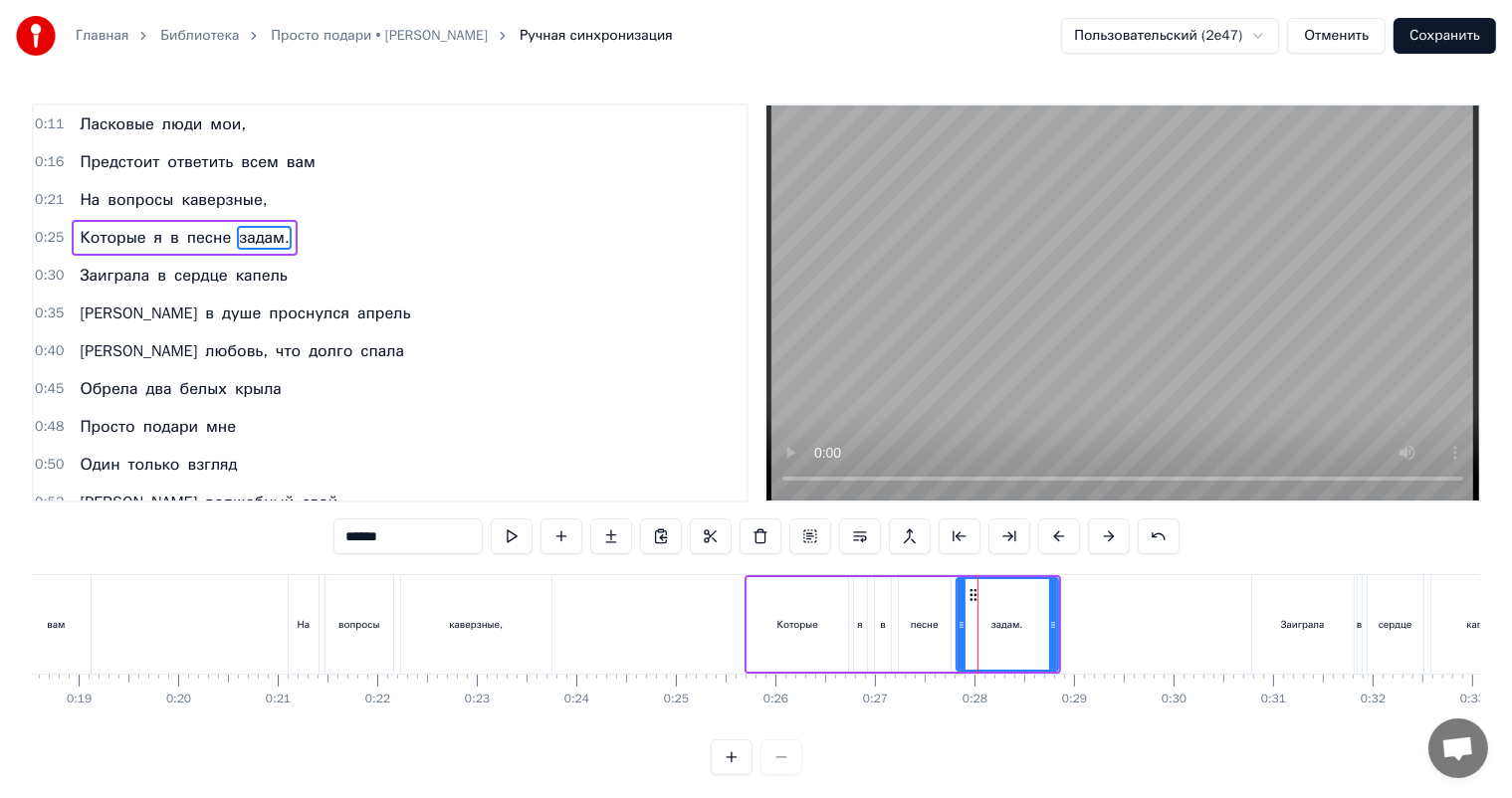 drag, startPoint x: 972, startPoint y: 611, endPoint x: 958, endPoint y: 613, distance: 14.142136 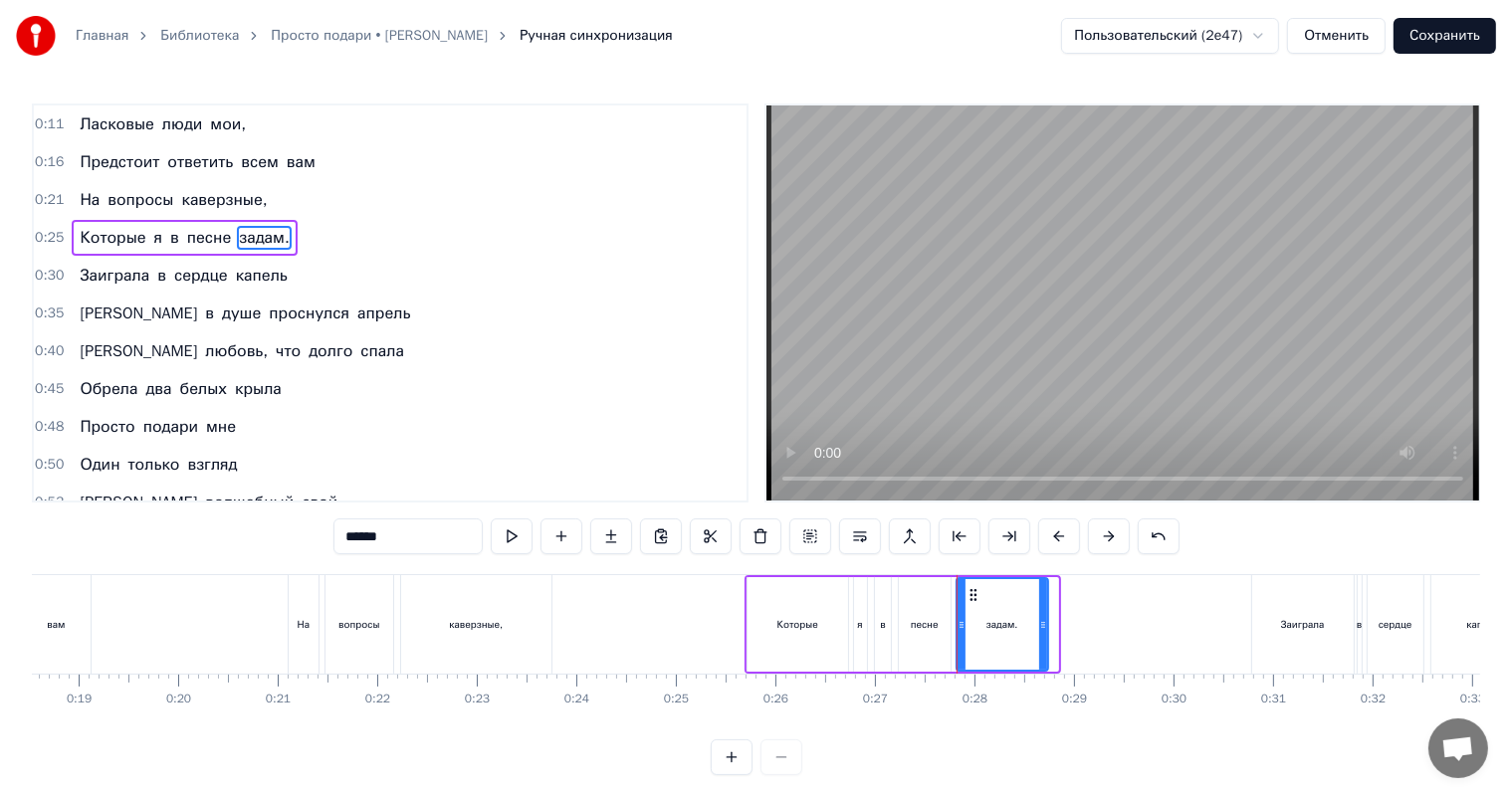 drag, startPoint x: 1055, startPoint y: 614, endPoint x: 1045, endPoint y: 619, distance: 11.18034 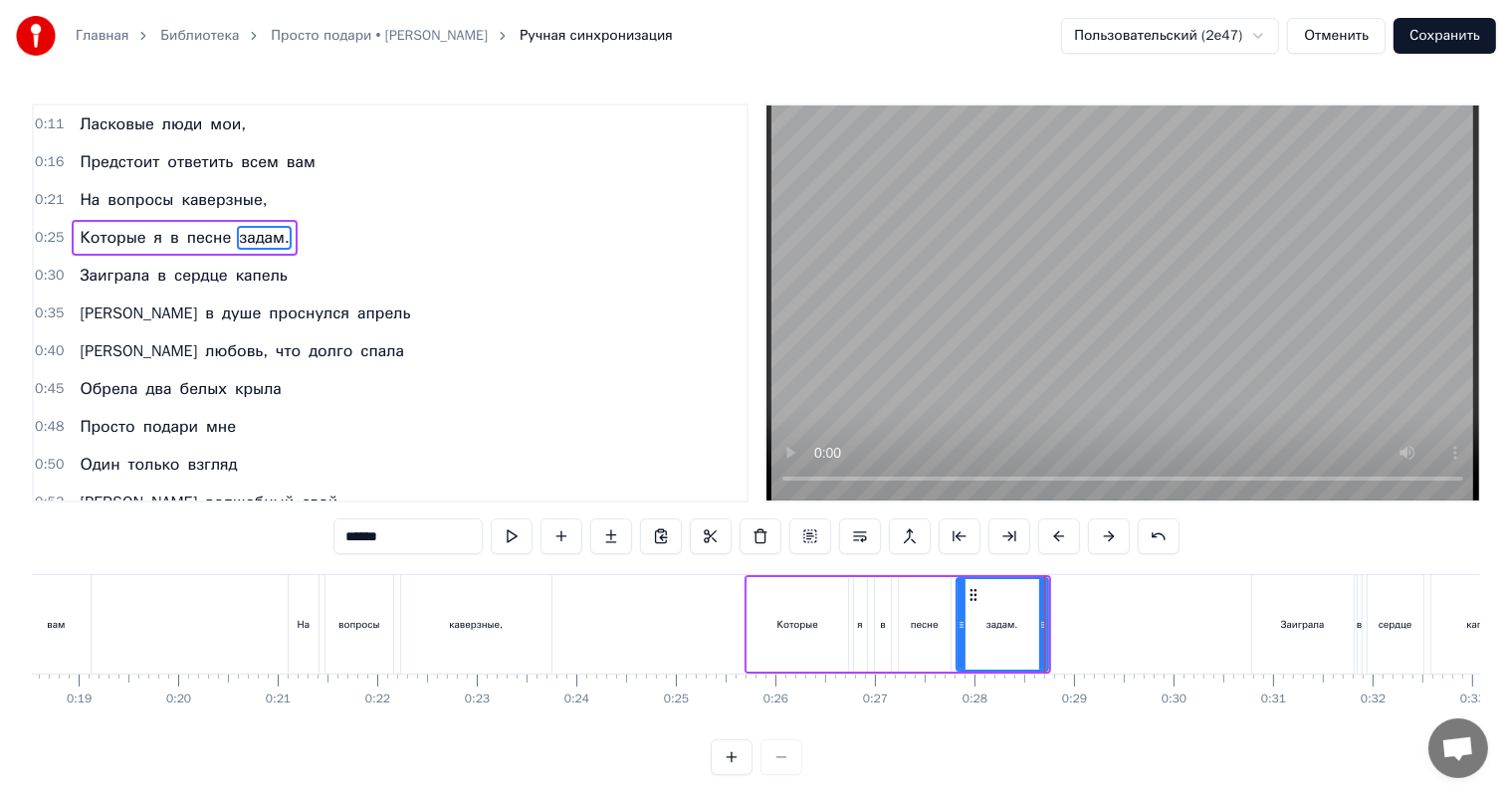 click on "0:25 Которые я в песне задам." at bounding box center [390, 238] 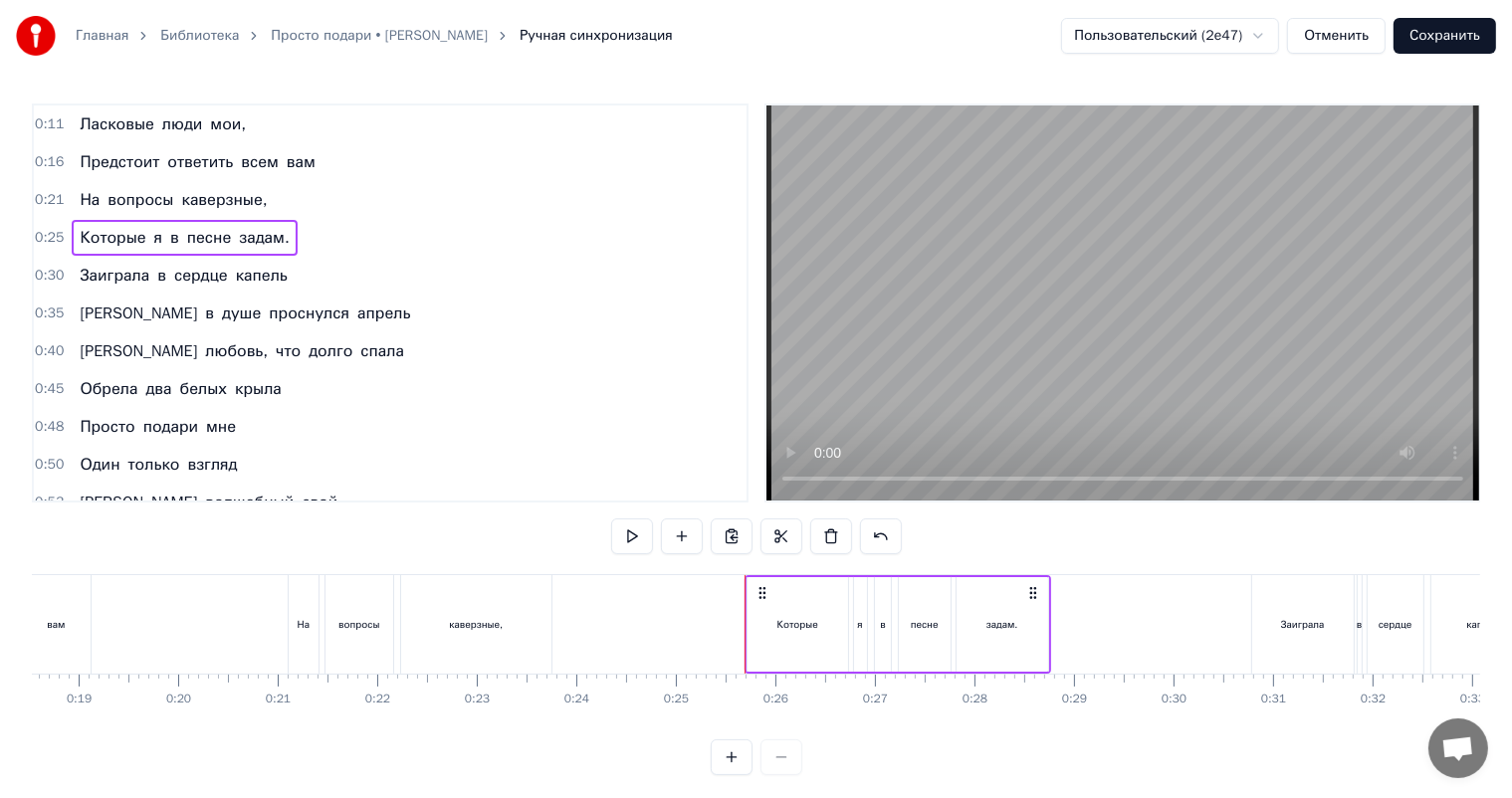 click on "0:11 Ласковые люди мои," at bounding box center [390, 124] 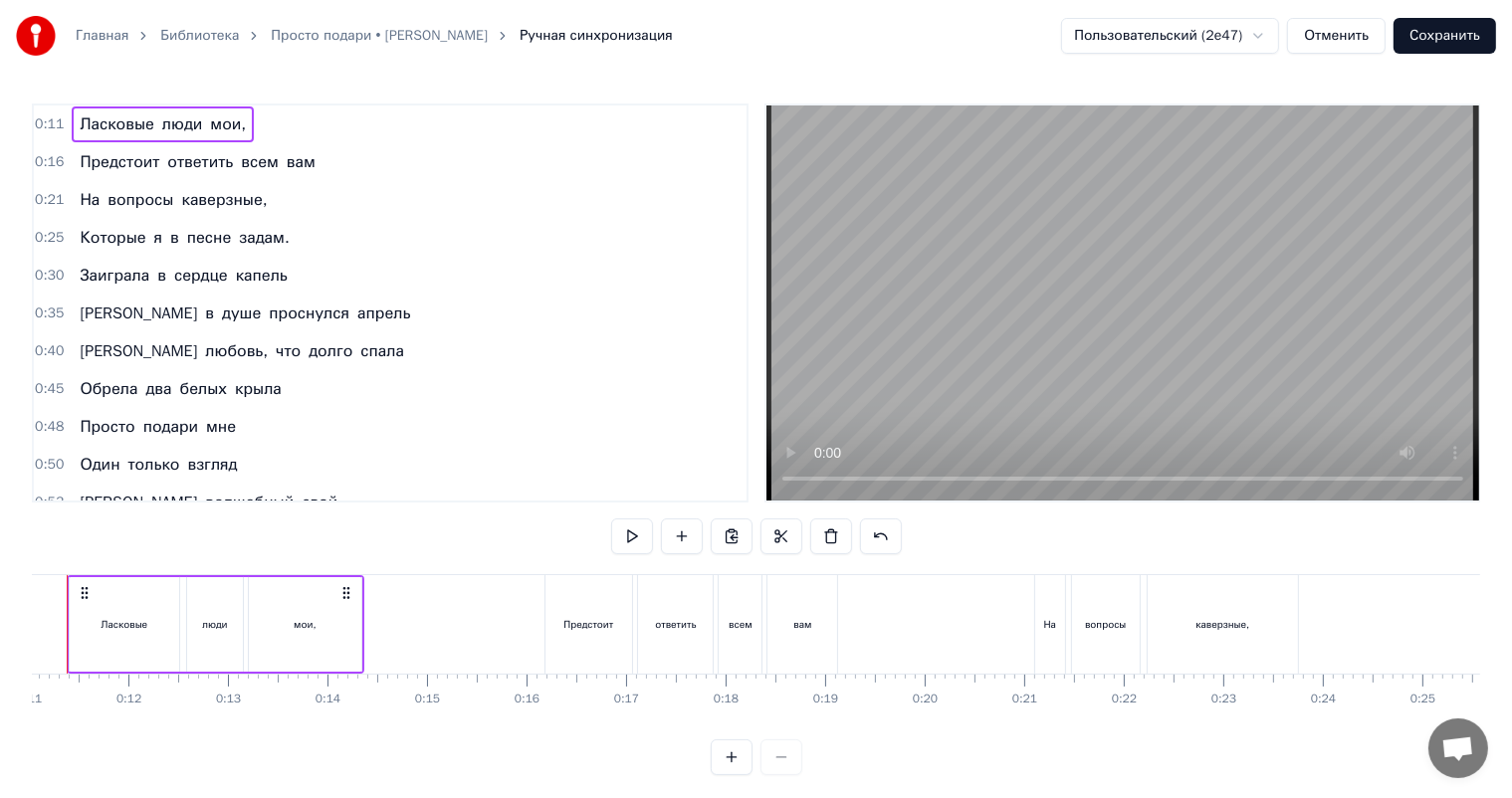 scroll, scrollTop: 0, scrollLeft: 1032, axis: horizontal 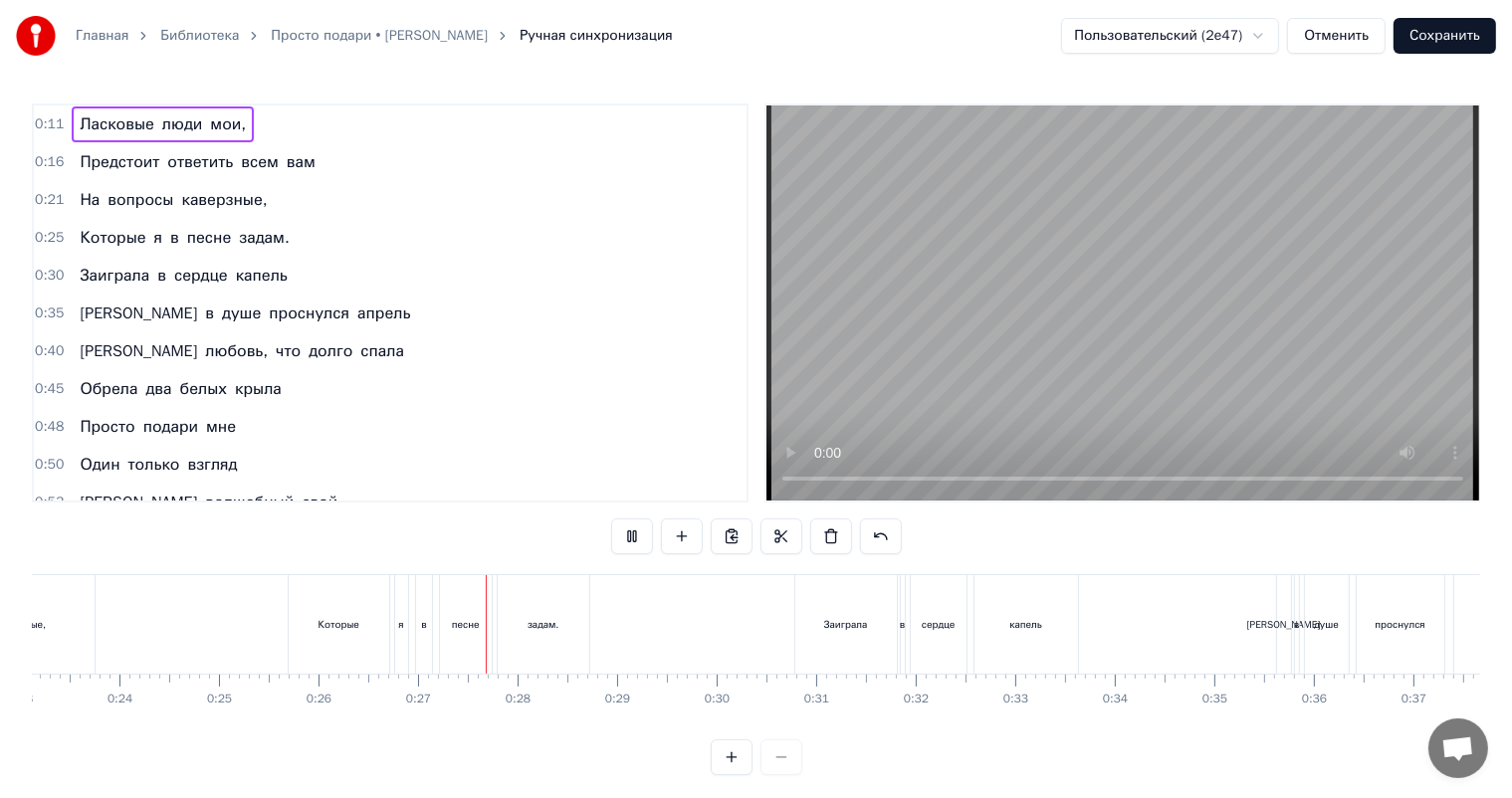 click on "Сохранить" at bounding box center (1444, 36) 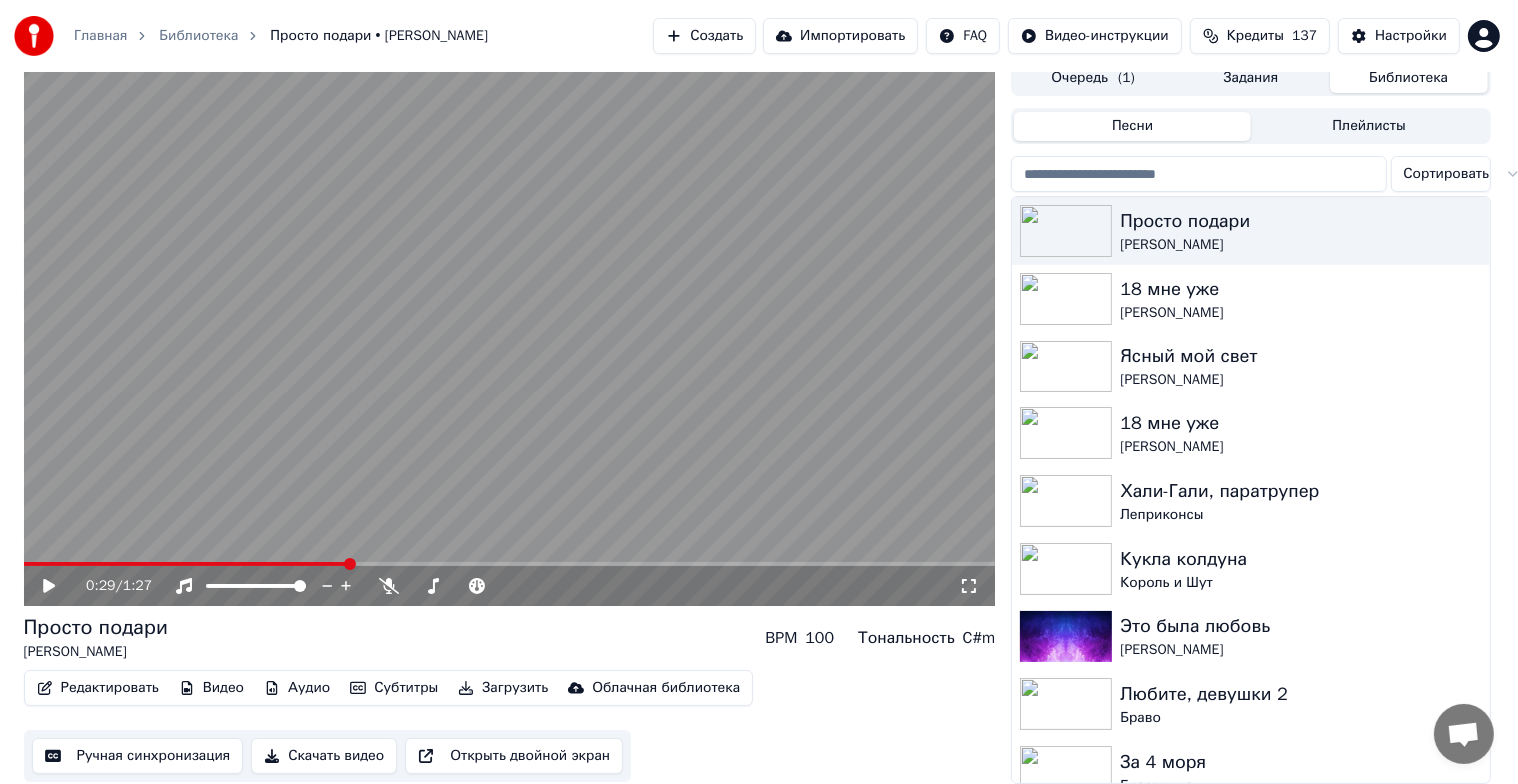 scroll, scrollTop: 24, scrollLeft: 2, axis: both 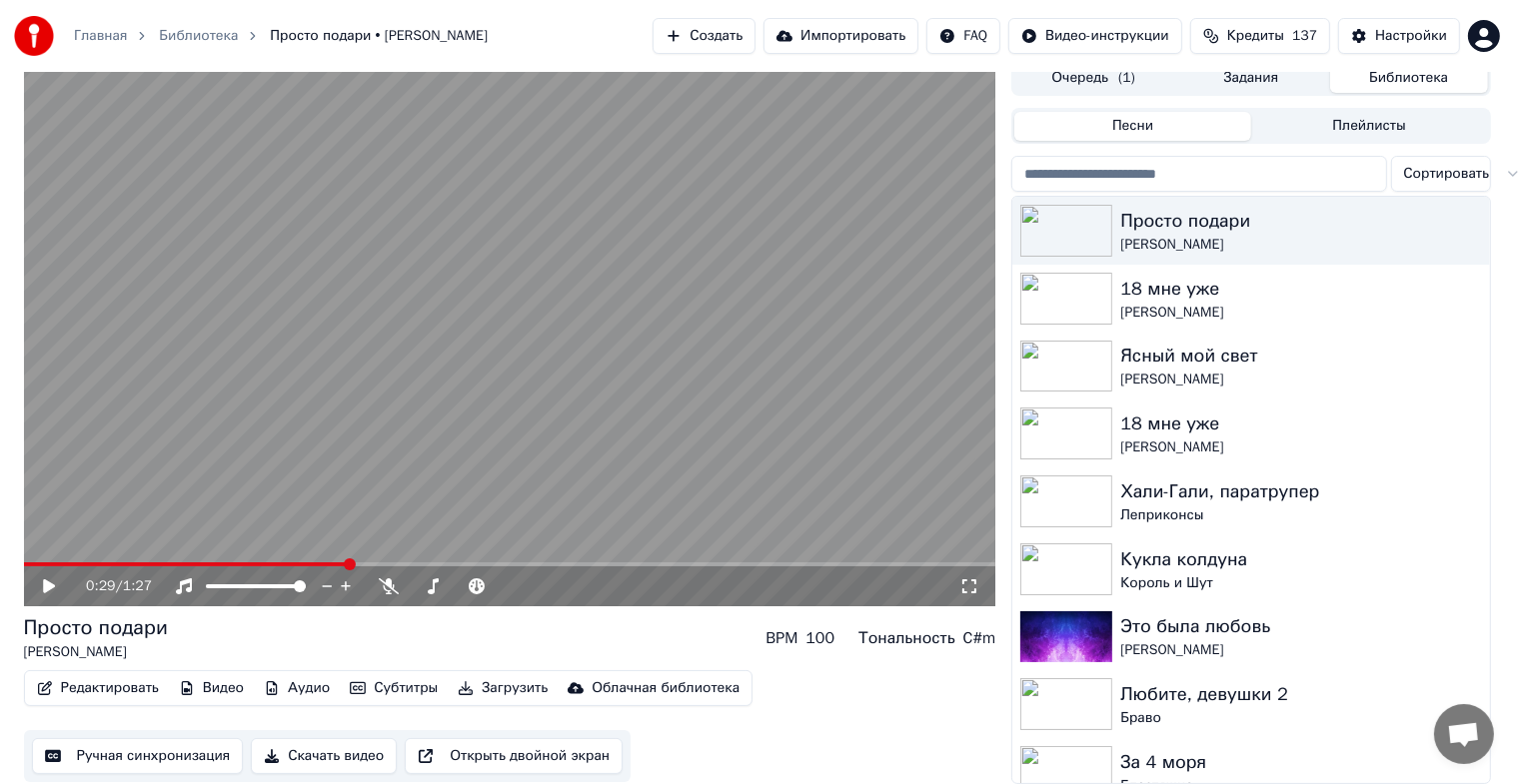 click on "Редактировать" at bounding box center (98, 688) 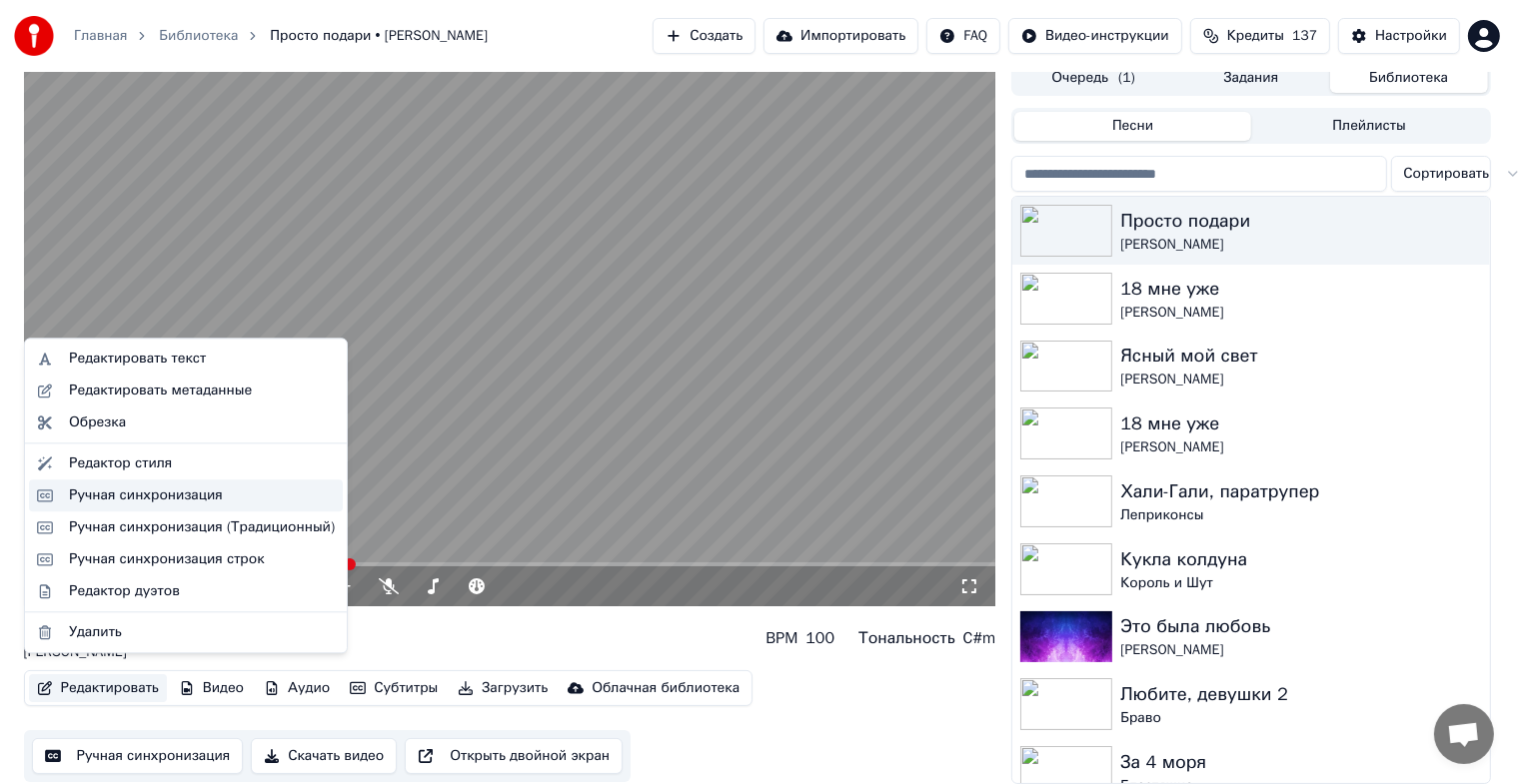 click on "Ручная синхронизация" at bounding box center [146, 495] 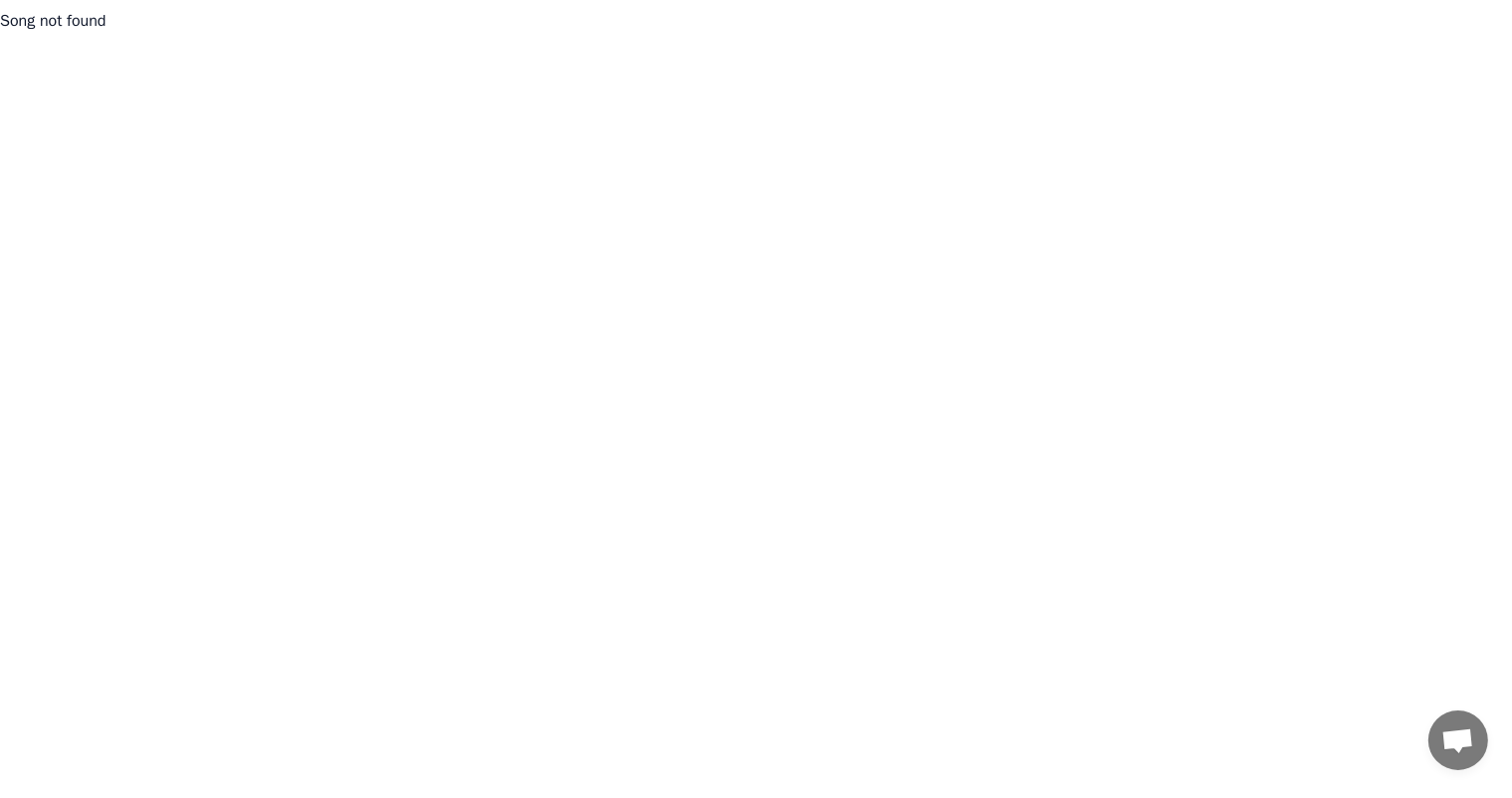 scroll, scrollTop: 0, scrollLeft: 0, axis: both 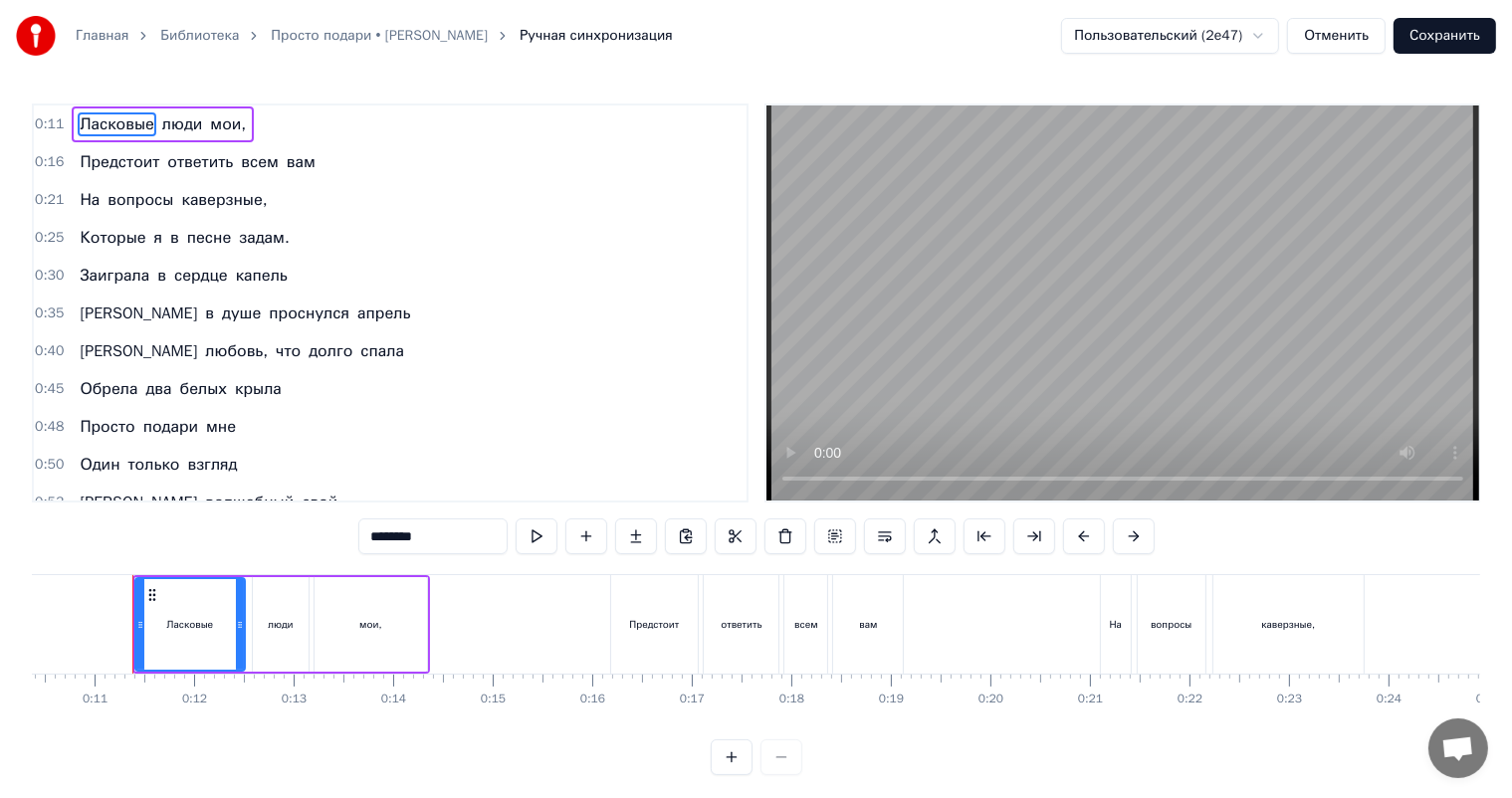click on "задам." at bounding box center (264, 238) 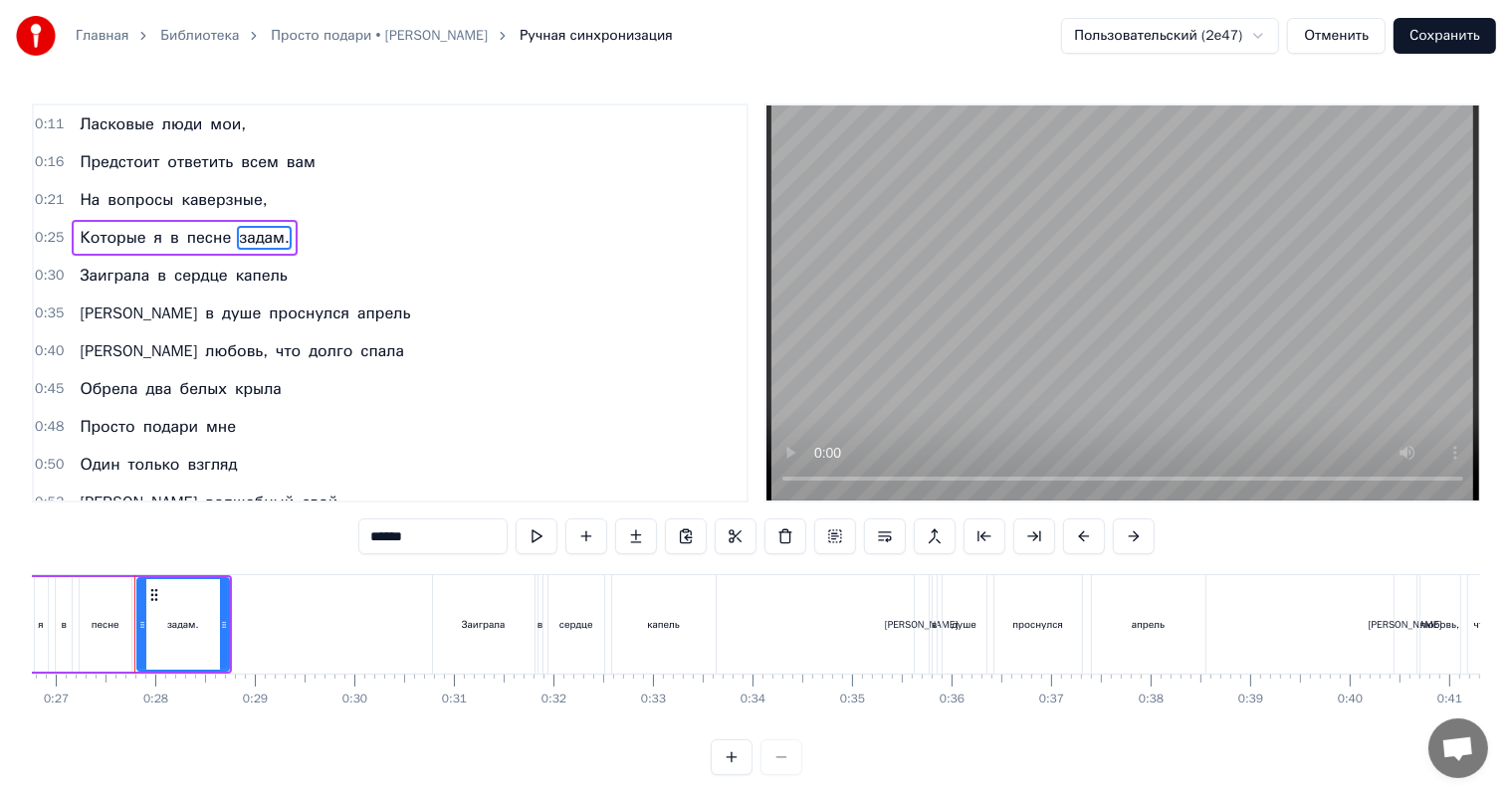 scroll, scrollTop: 0, scrollLeft: 2666, axis: horizontal 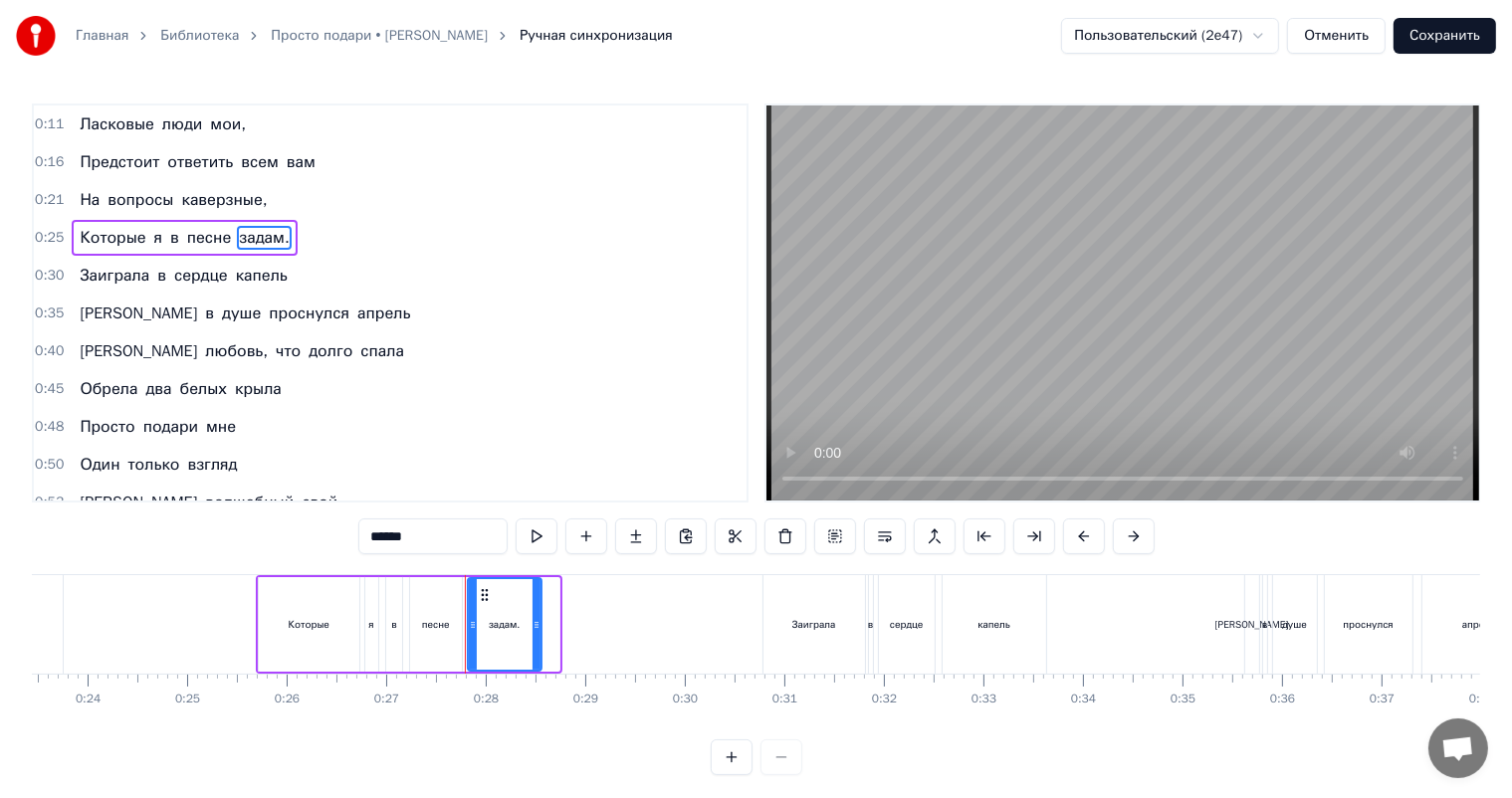 drag, startPoint x: 555, startPoint y: 615, endPoint x: 534, endPoint y: 620, distance: 21.587033 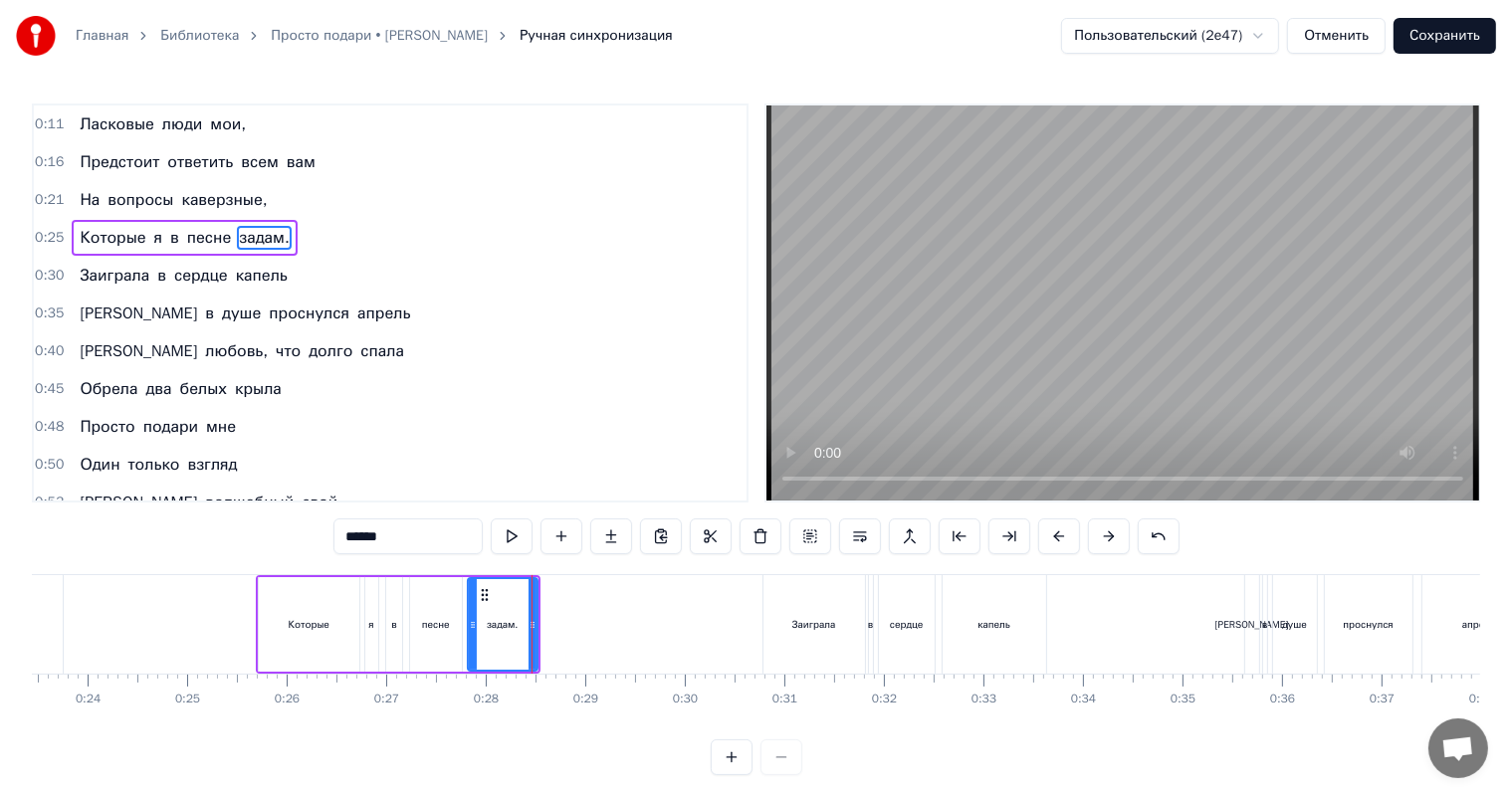 click on "0:30 Заиграла в сердце капель" at bounding box center [390, 276] 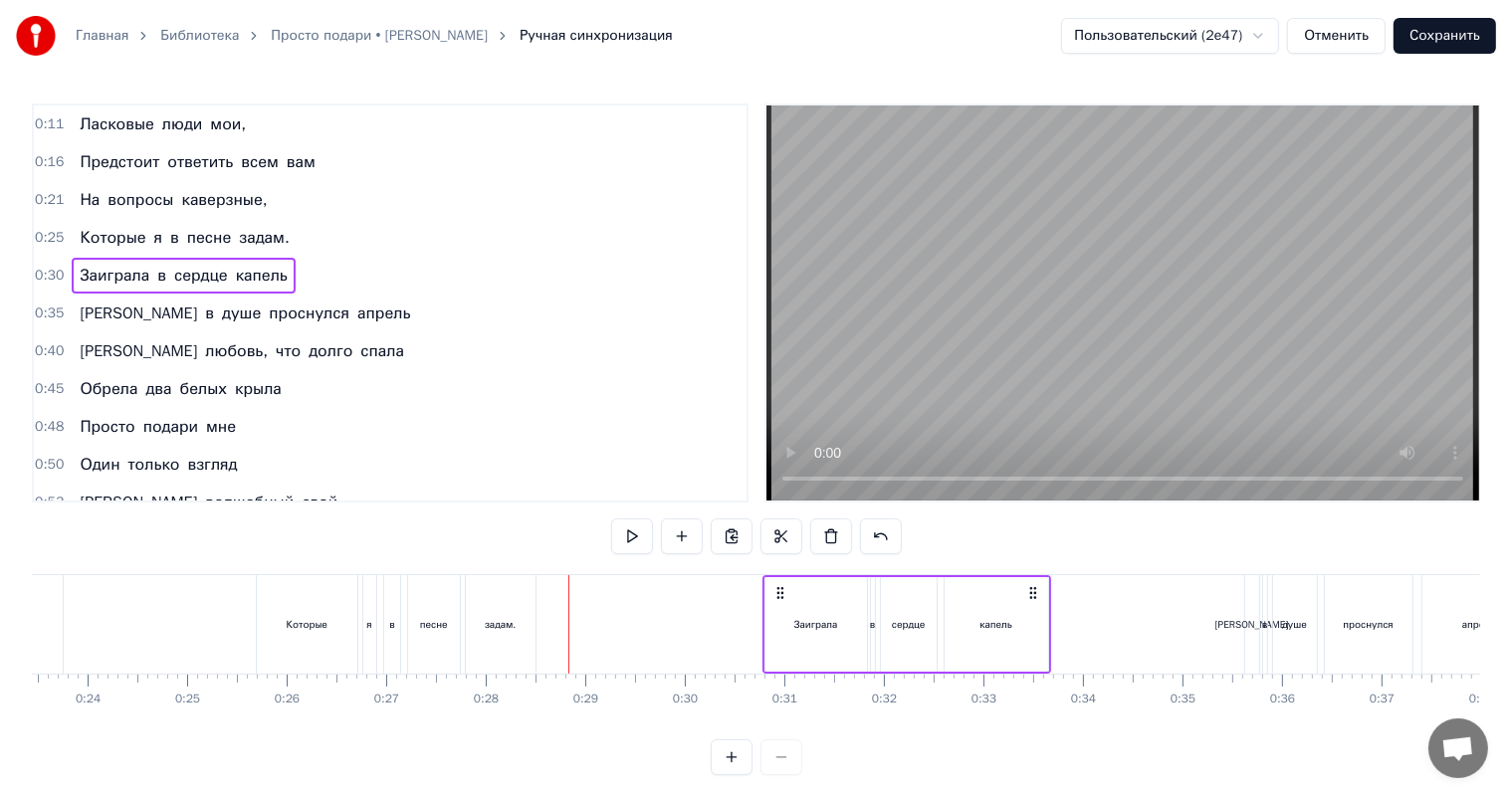 click on "Заиграла" at bounding box center [114, 276] 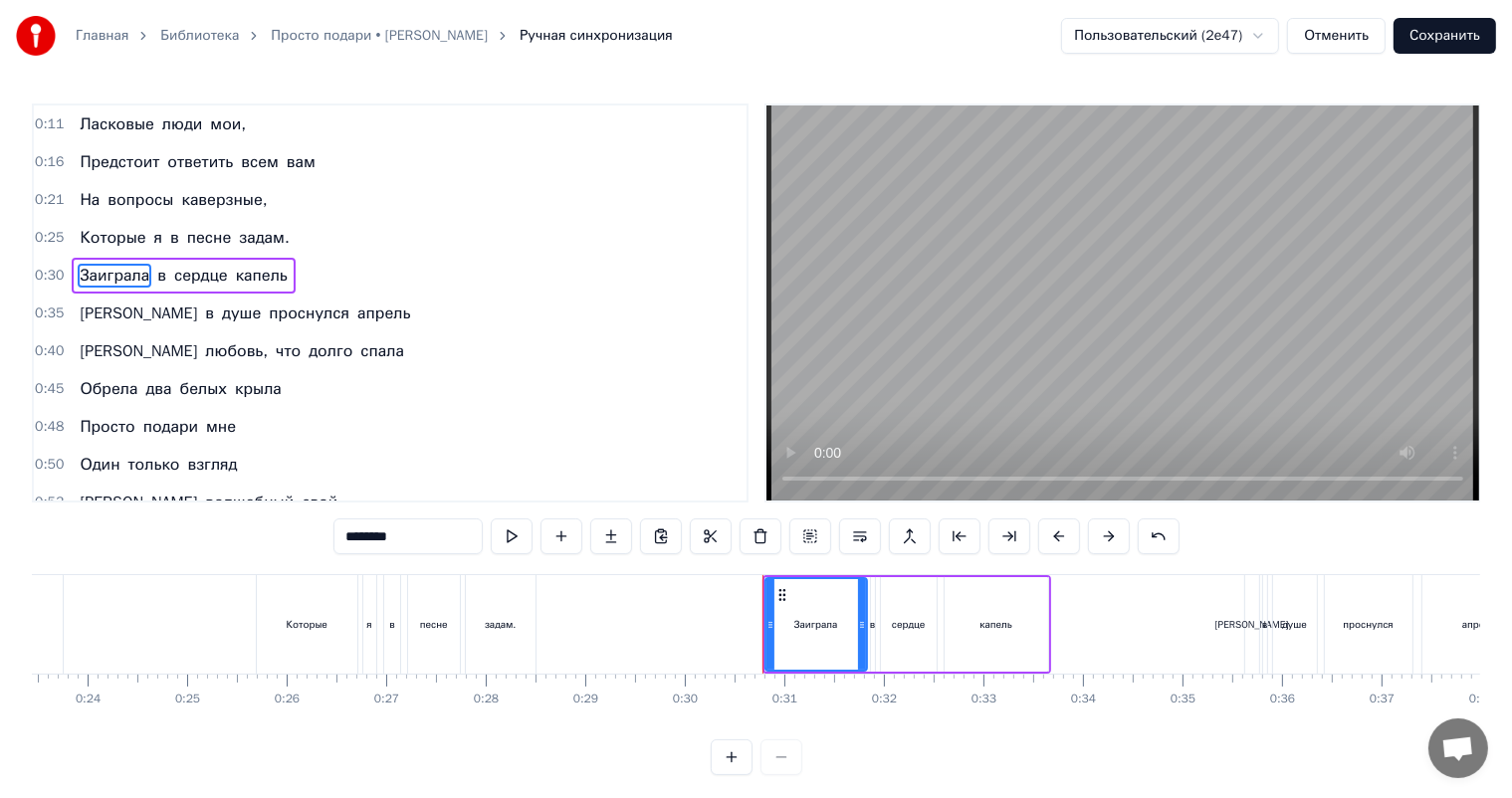 drag, startPoint x: 386, startPoint y: 542, endPoint x: 259, endPoint y: 544, distance: 127.01575 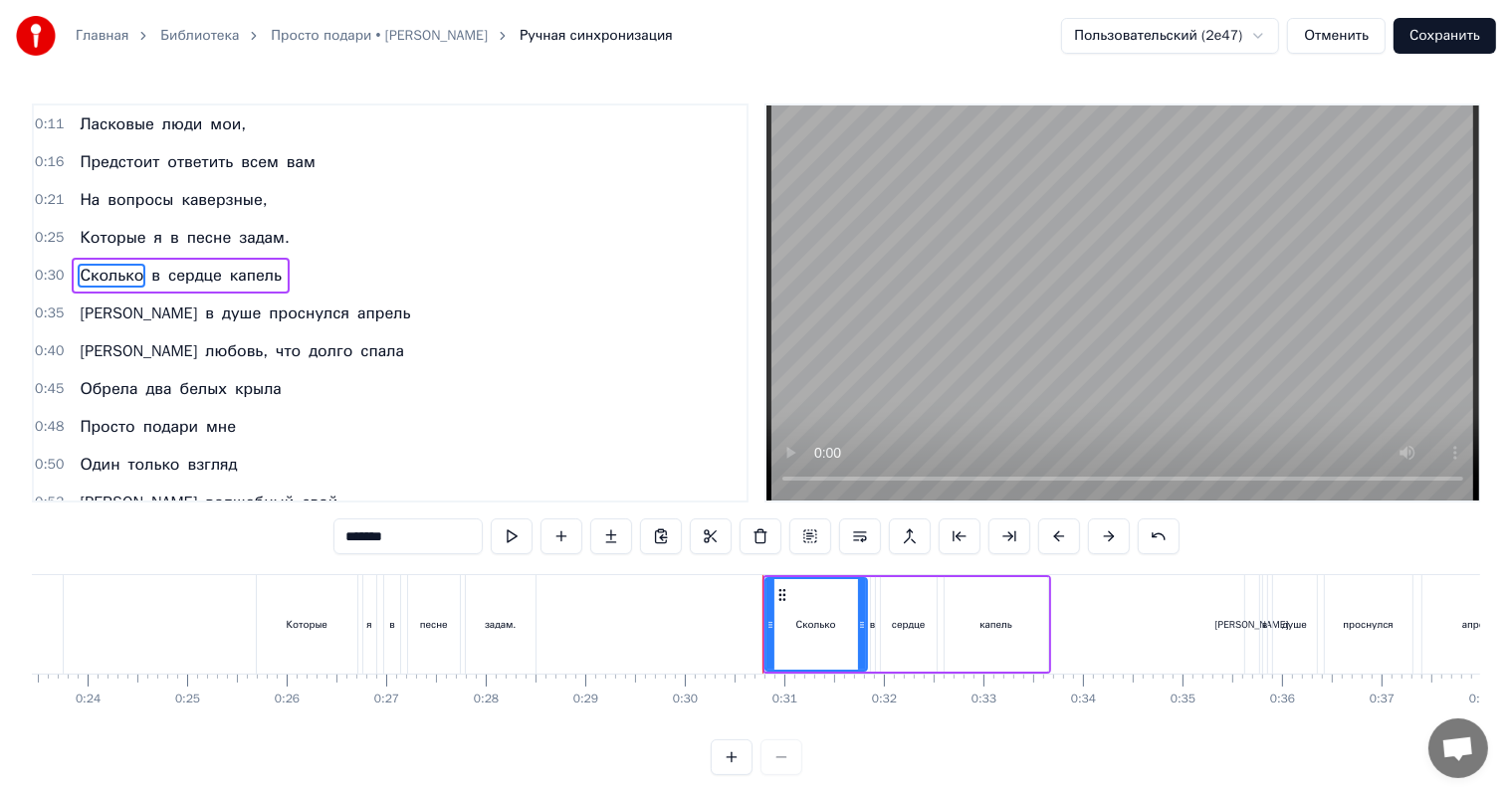 type on "*******" 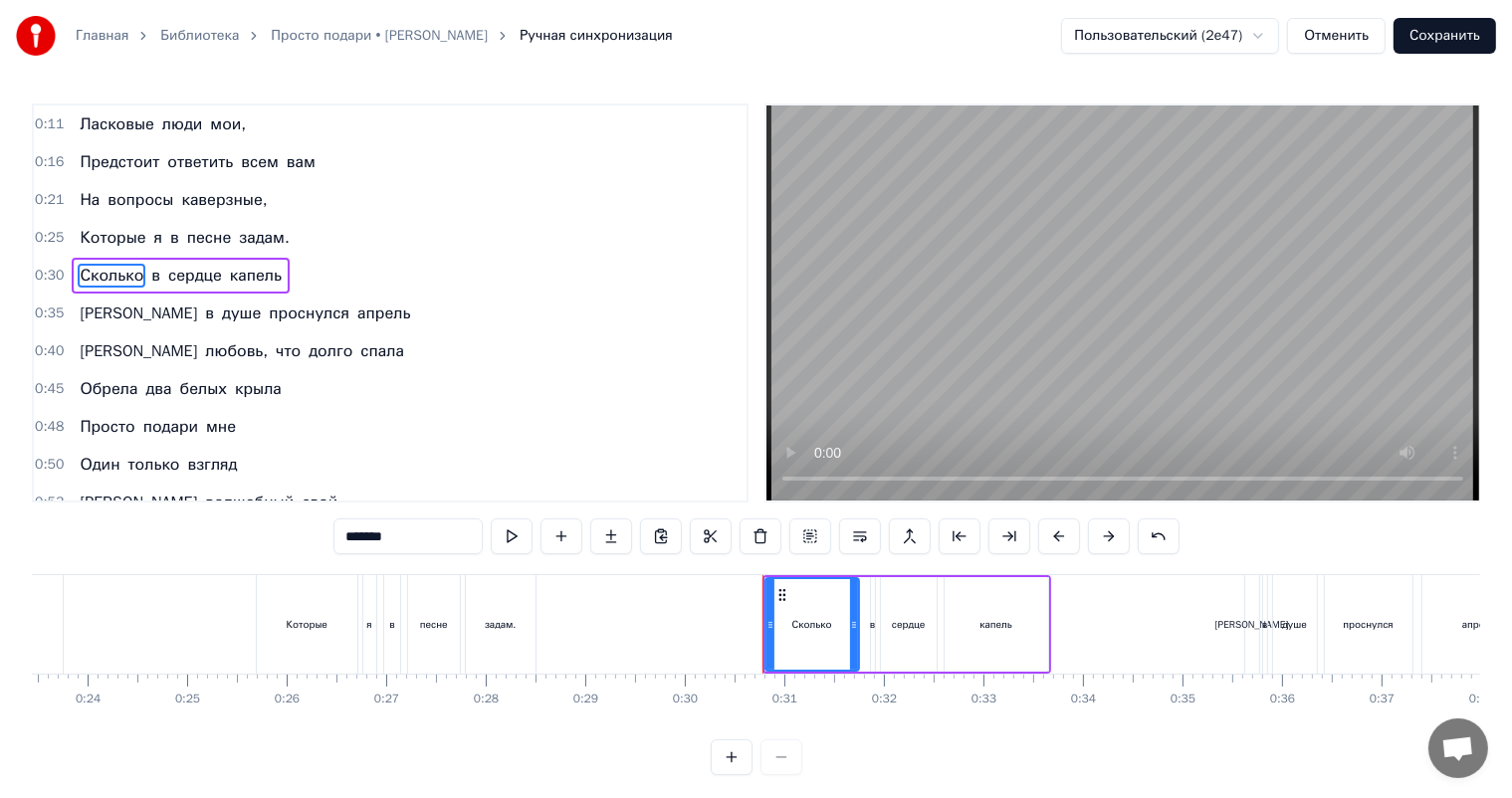 click 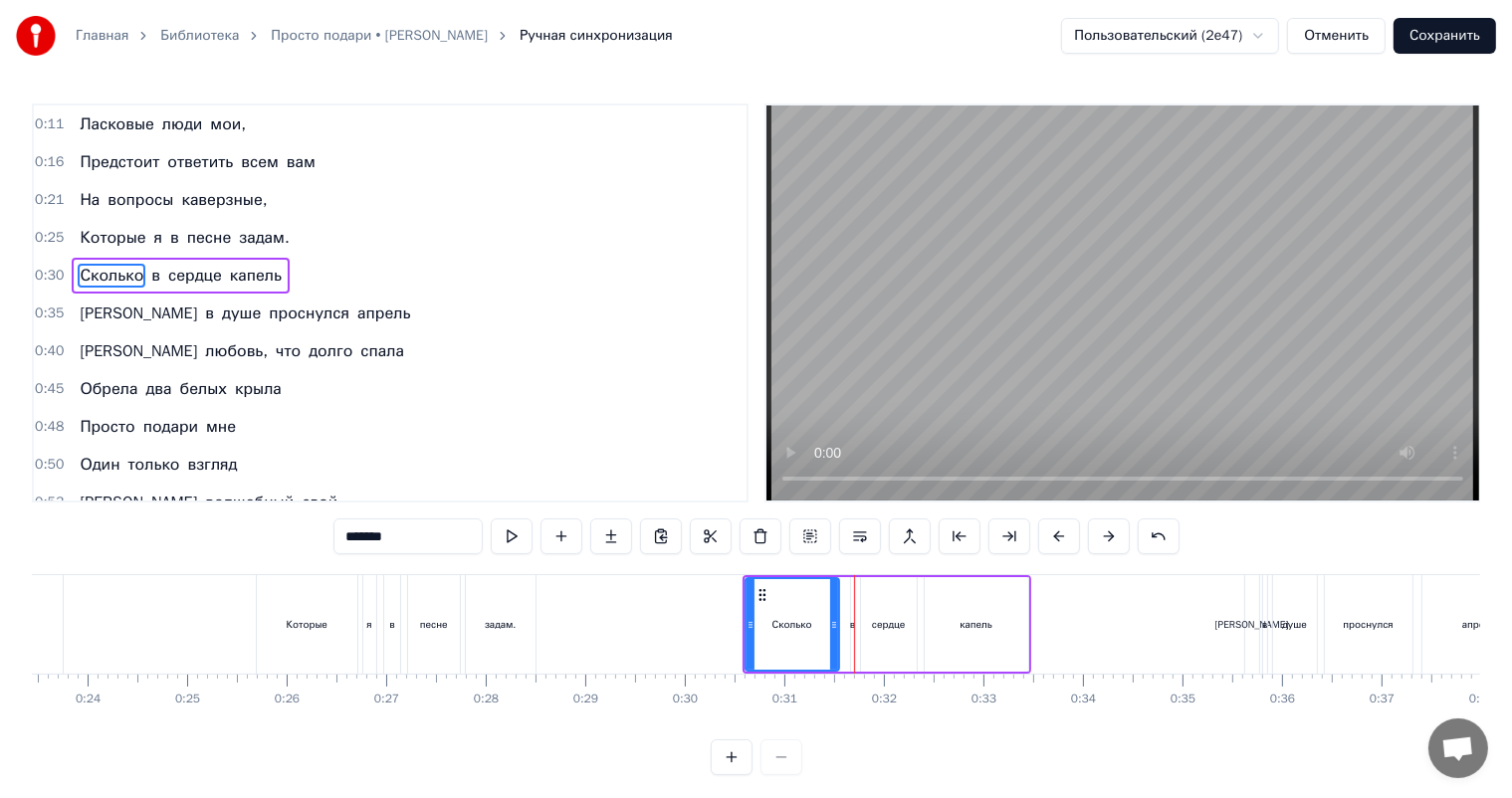 click at bounding box center [854, 624] 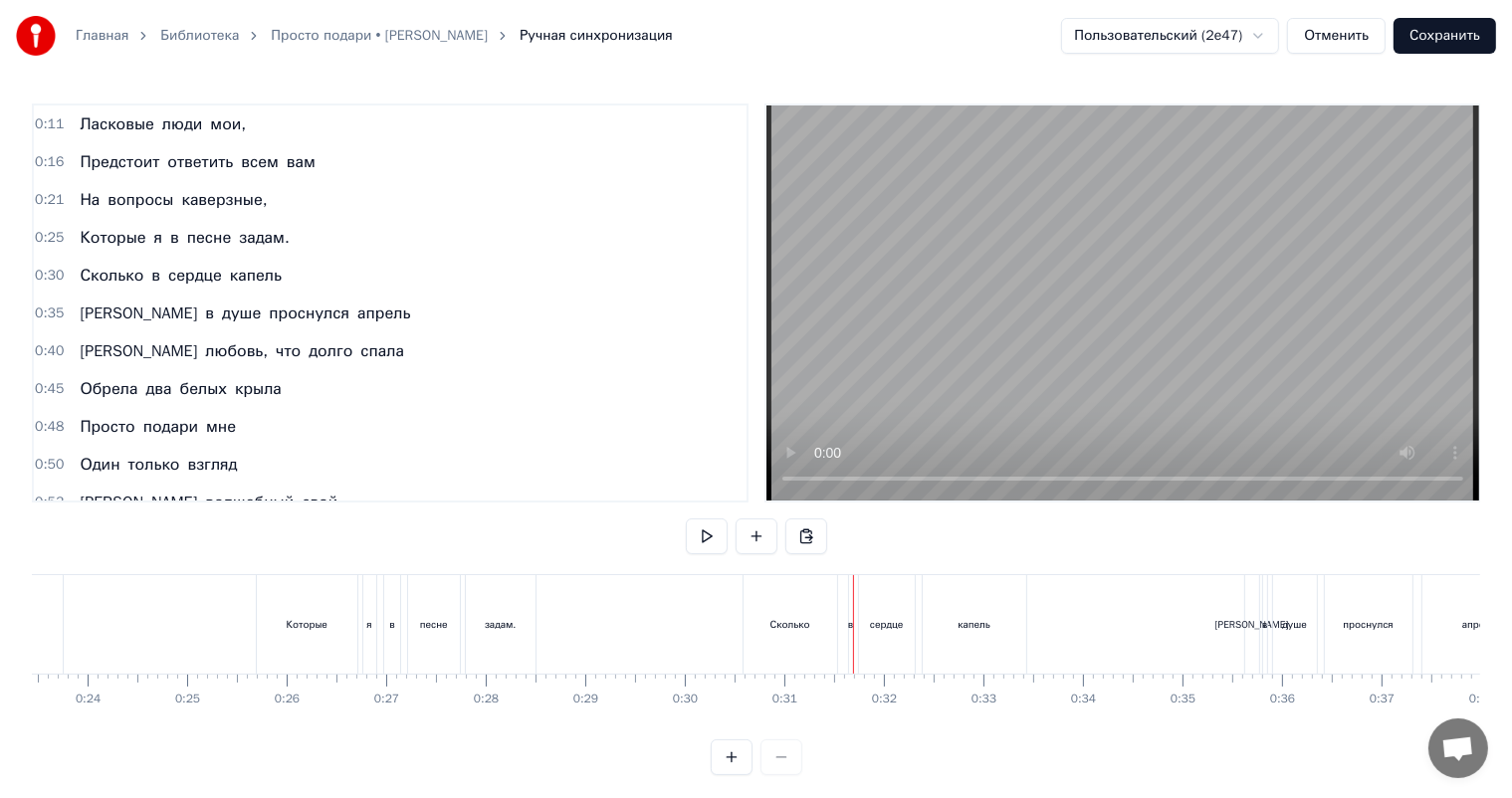 click on "в" at bounding box center [850, 624] 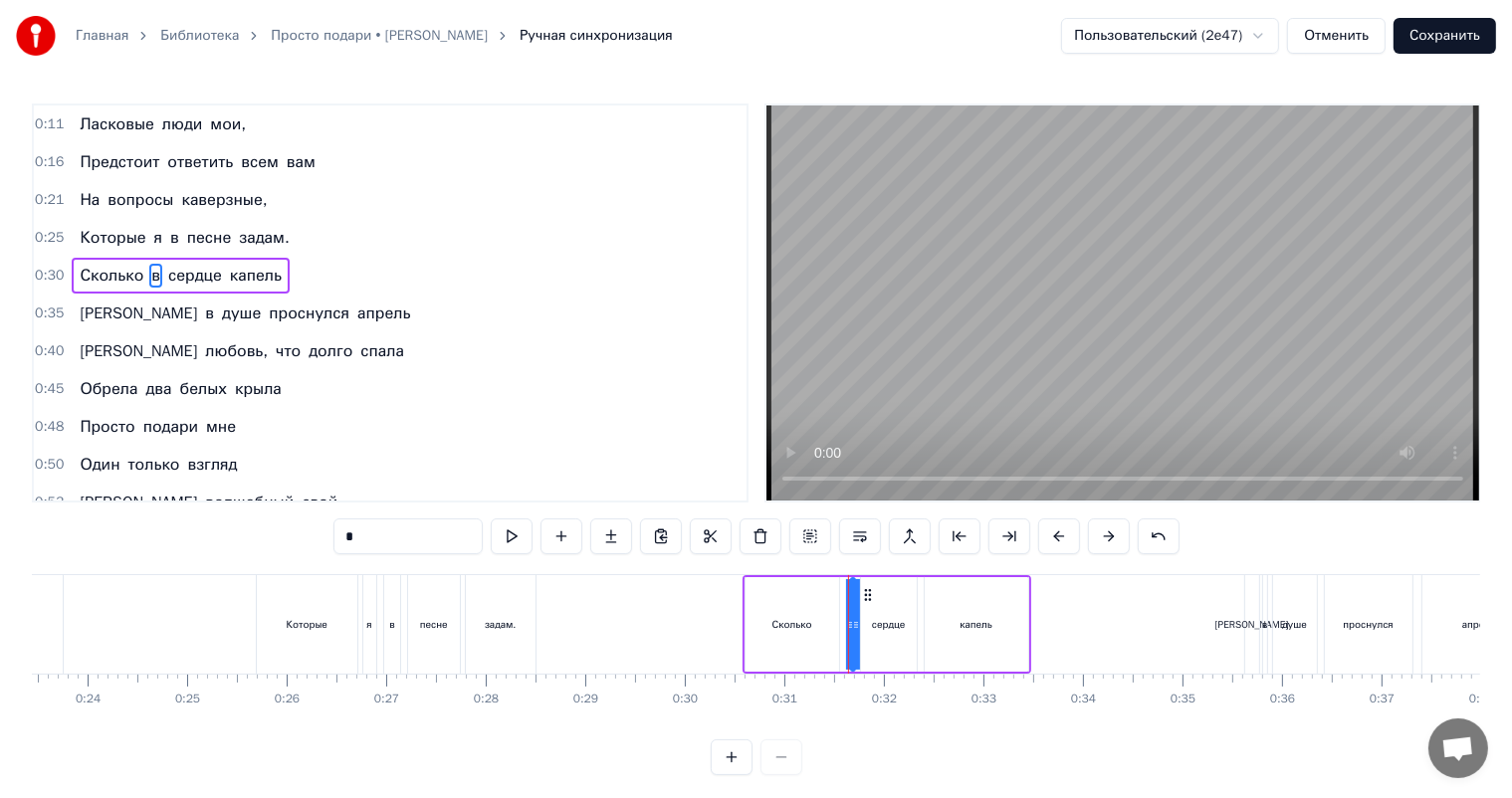 click on "сердце" at bounding box center (889, 624) 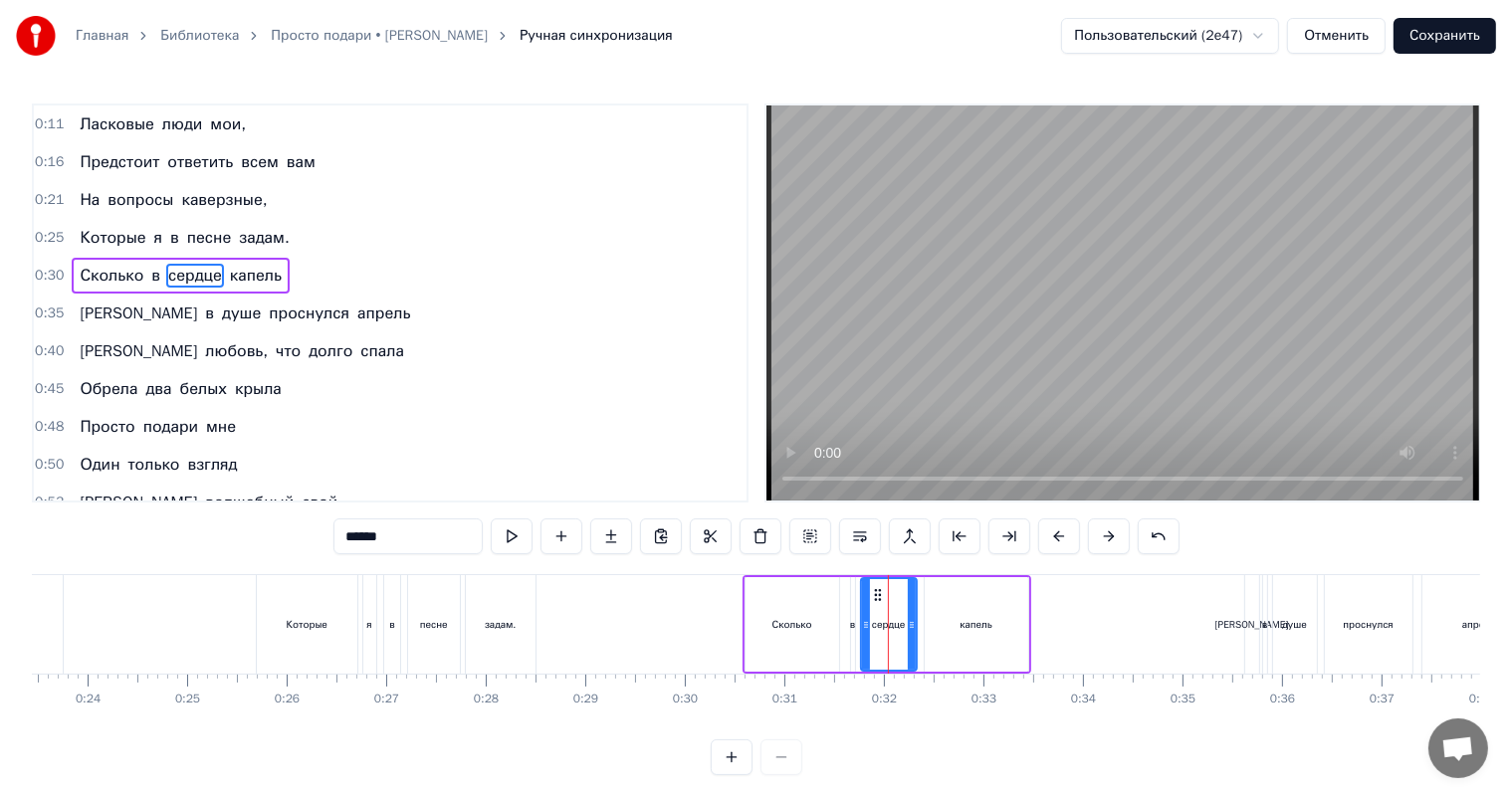 drag, startPoint x: 342, startPoint y: 524, endPoint x: 307, endPoint y: 541, distance: 38.910153 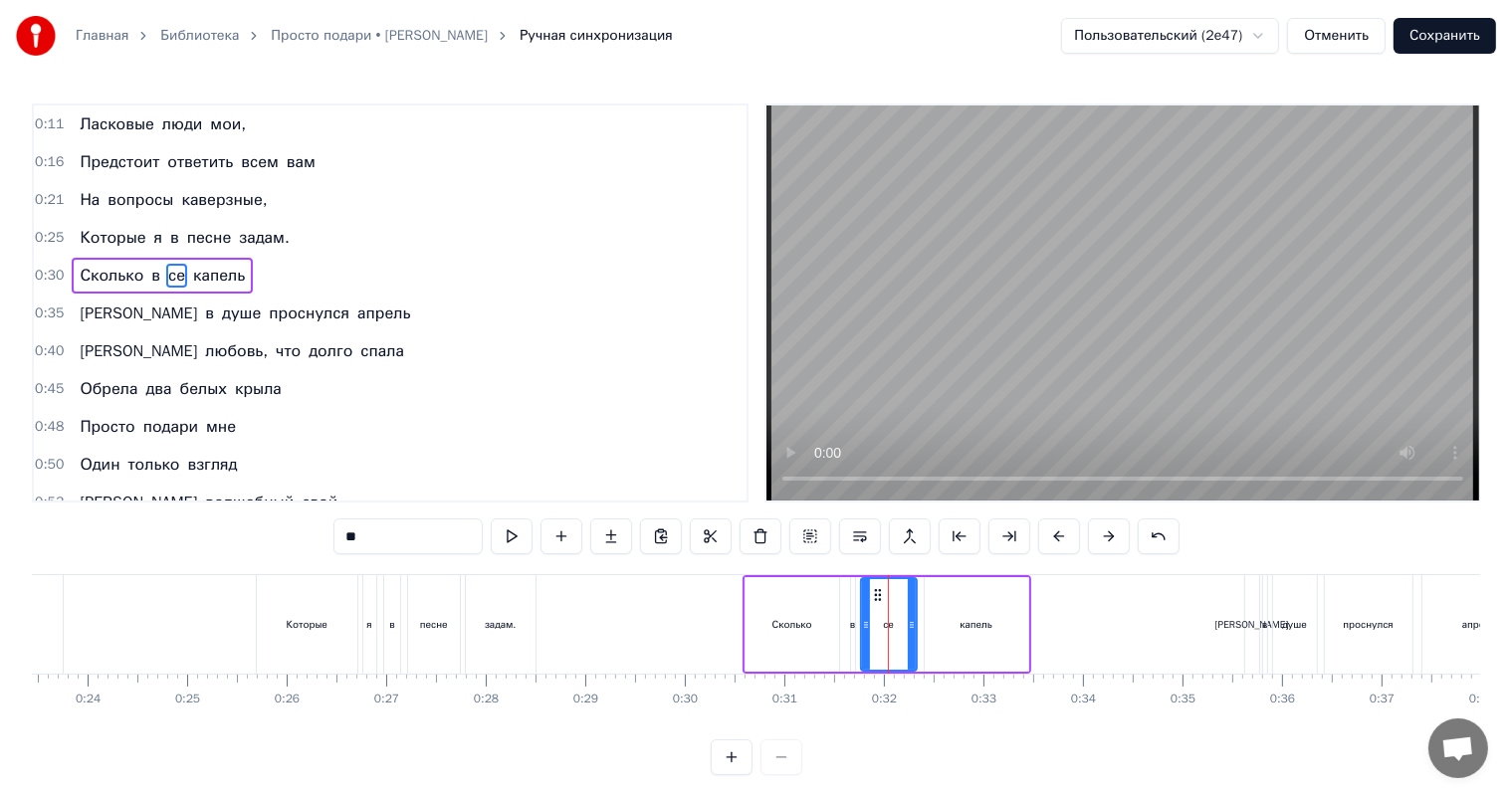 type on "*" 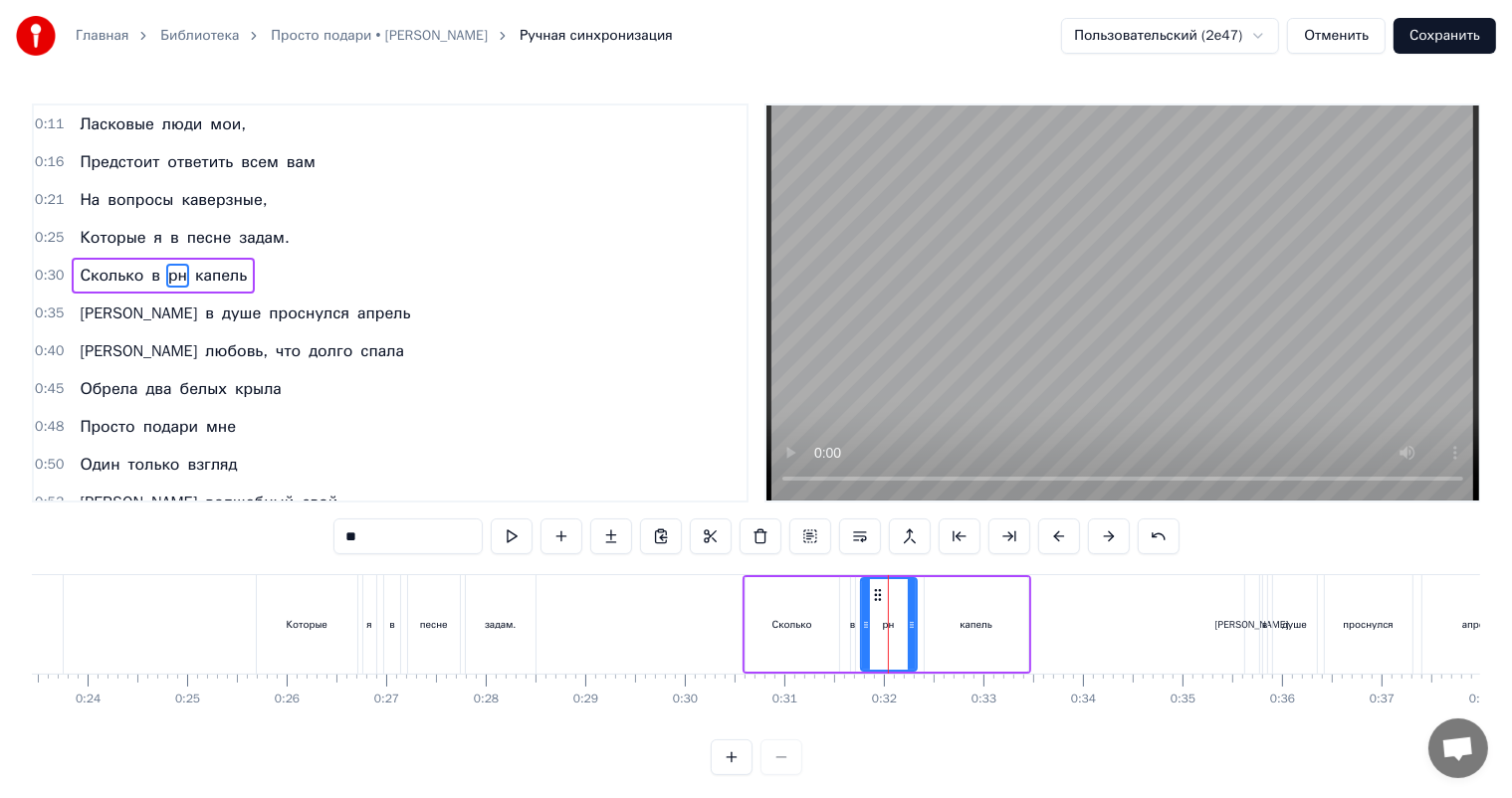 type on "*" 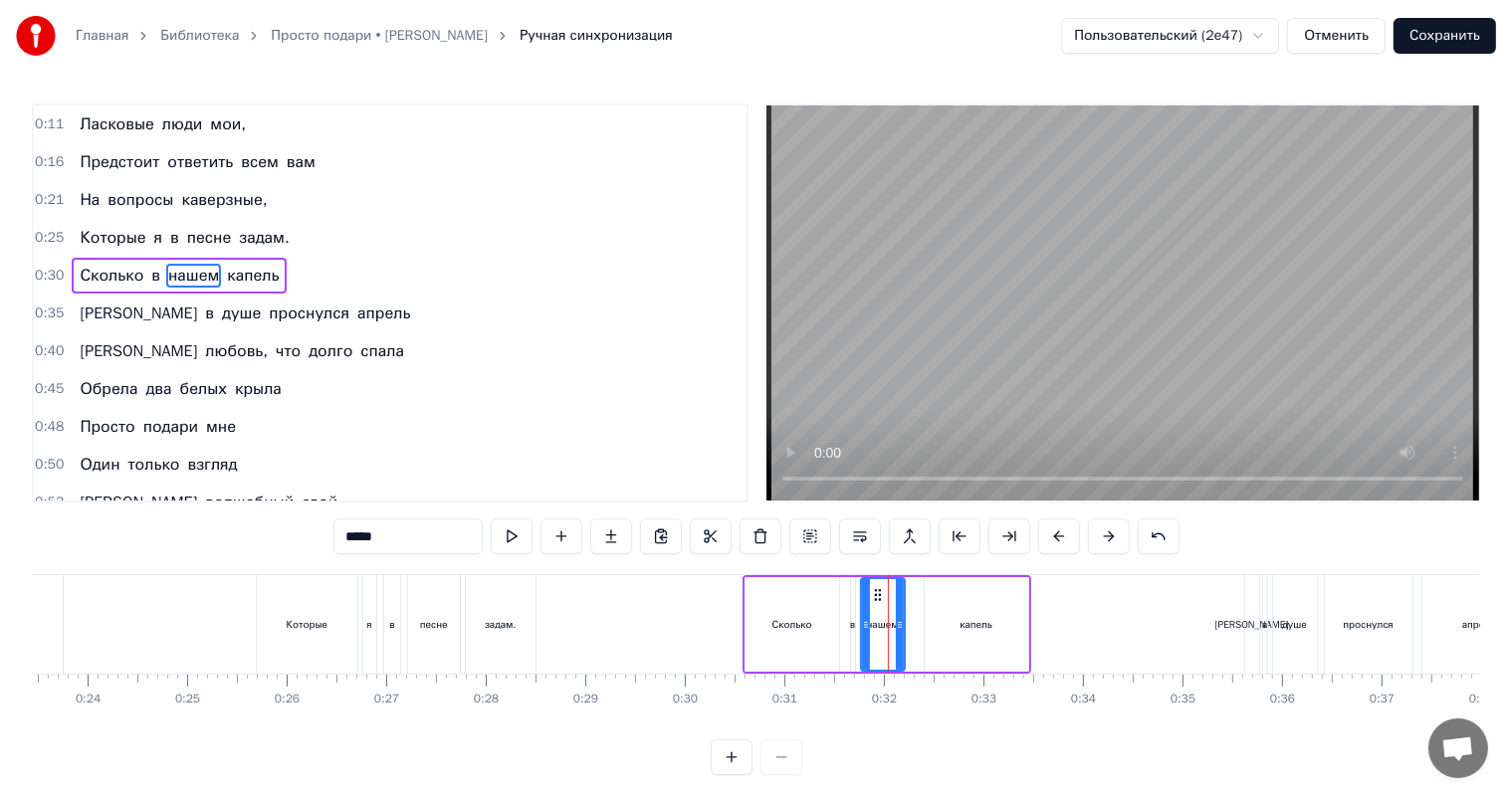 drag, startPoint x: 908, startPoint y: 609, endPoint x: 893, endPoint y: 617, distance: 17 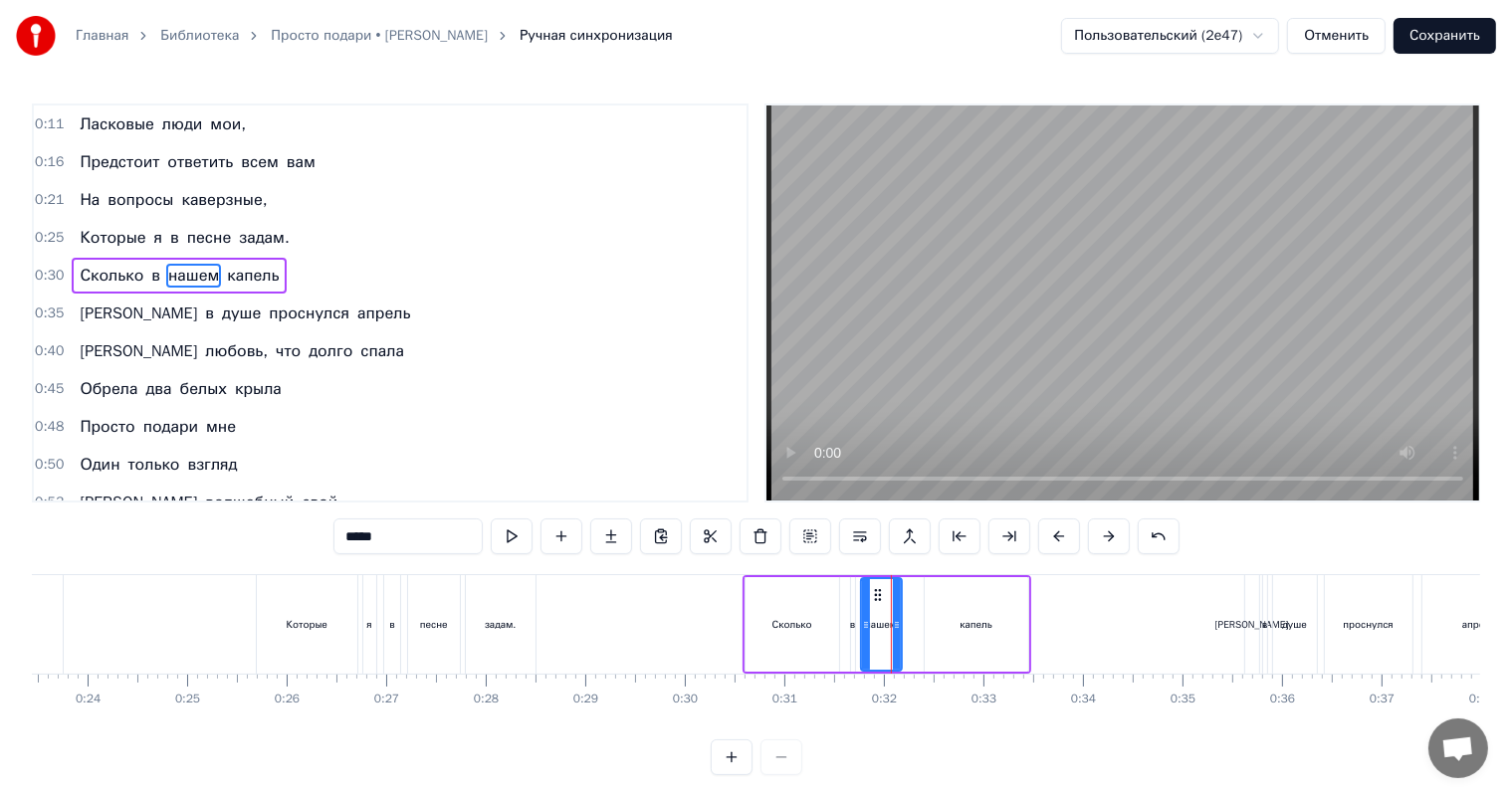 click on "капель" at bounding box center [976, 624] 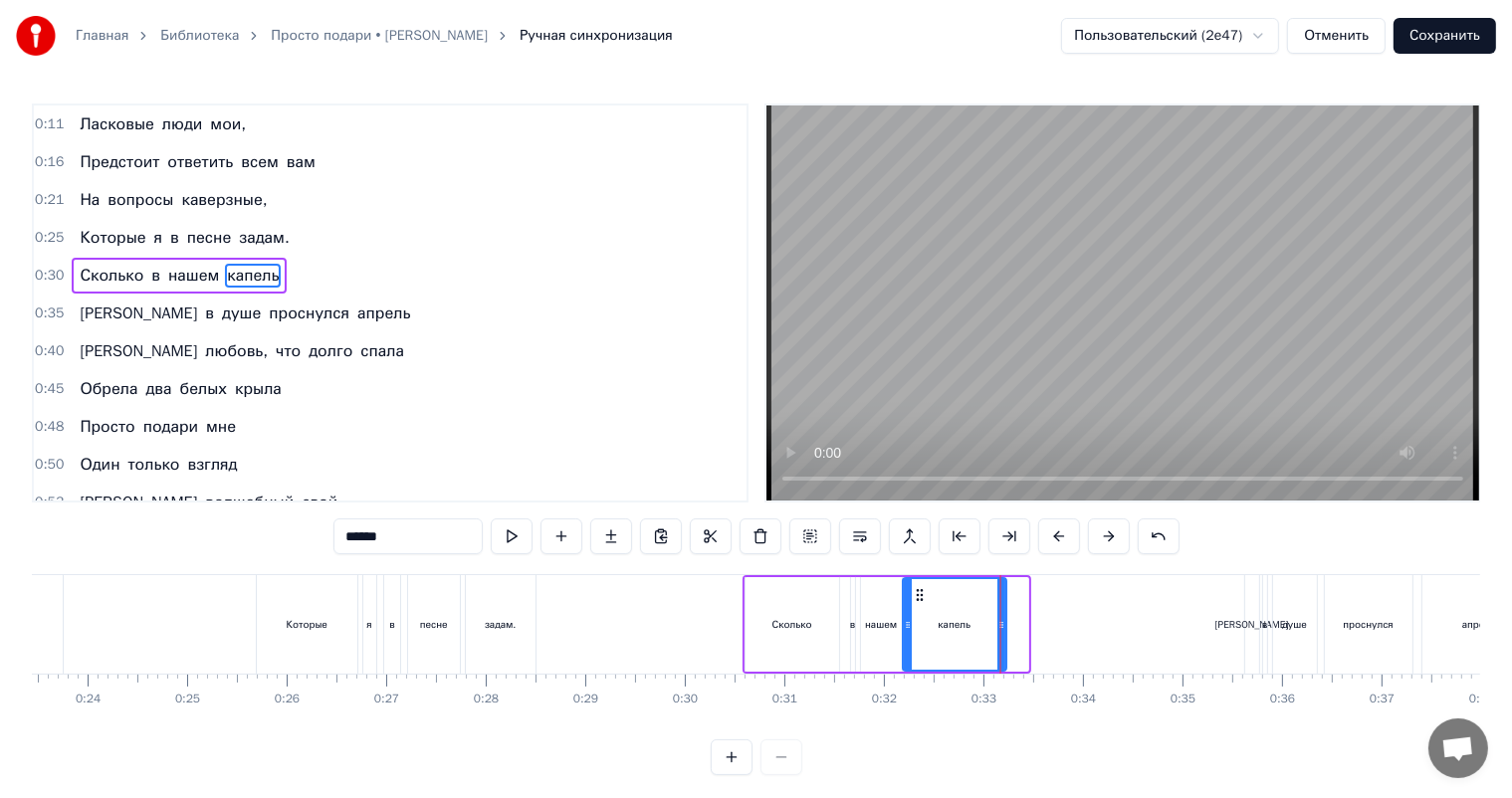 drag, startPoint x: 938, startPoint y: 594, endPoint x: 917, endPoint y: 597, distance: 21.213203 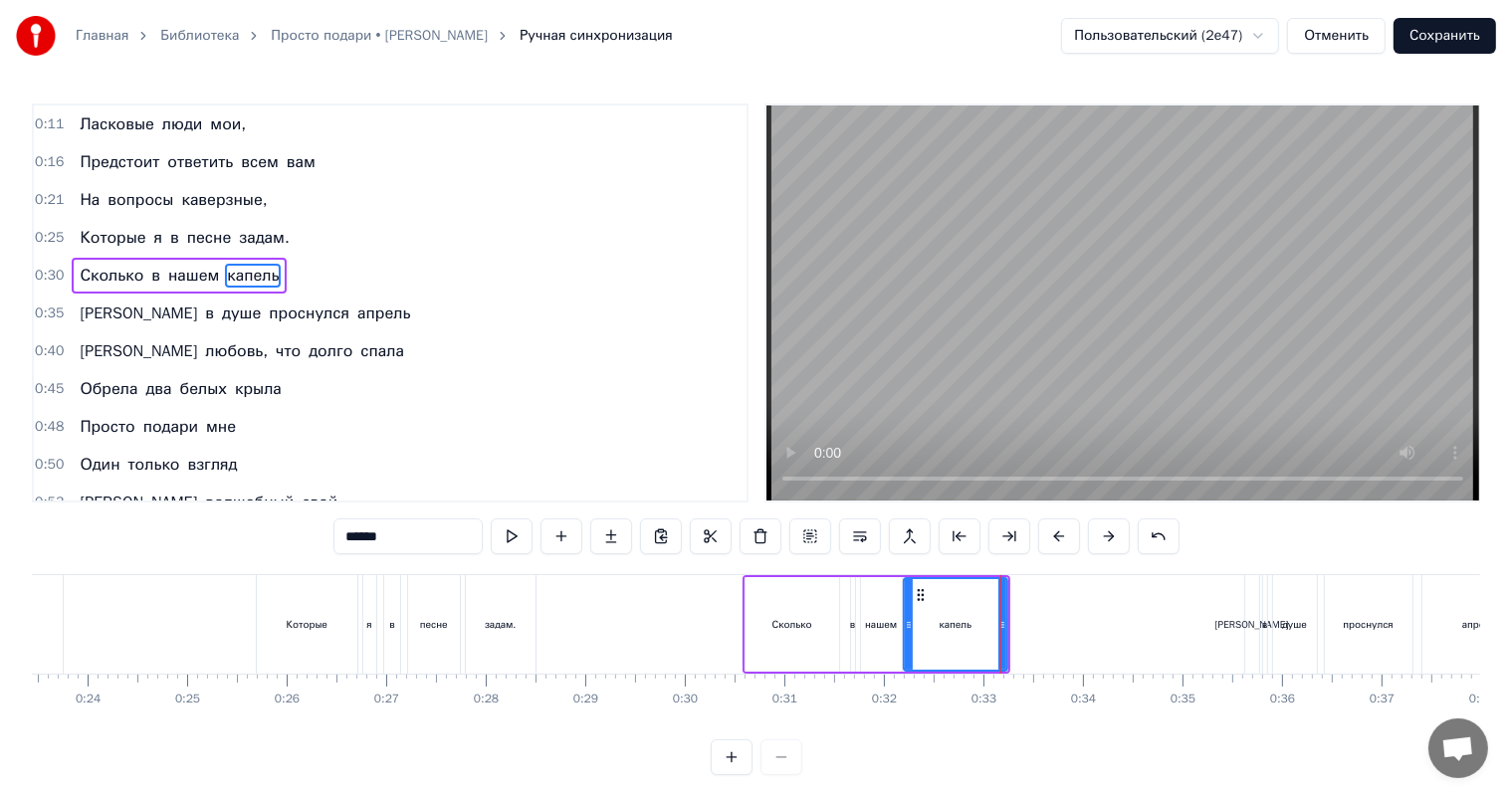 drag, startPoint x: 361, startPoint y: 533, endPoint x: 247, endPoint y: 552, distance: 115.572 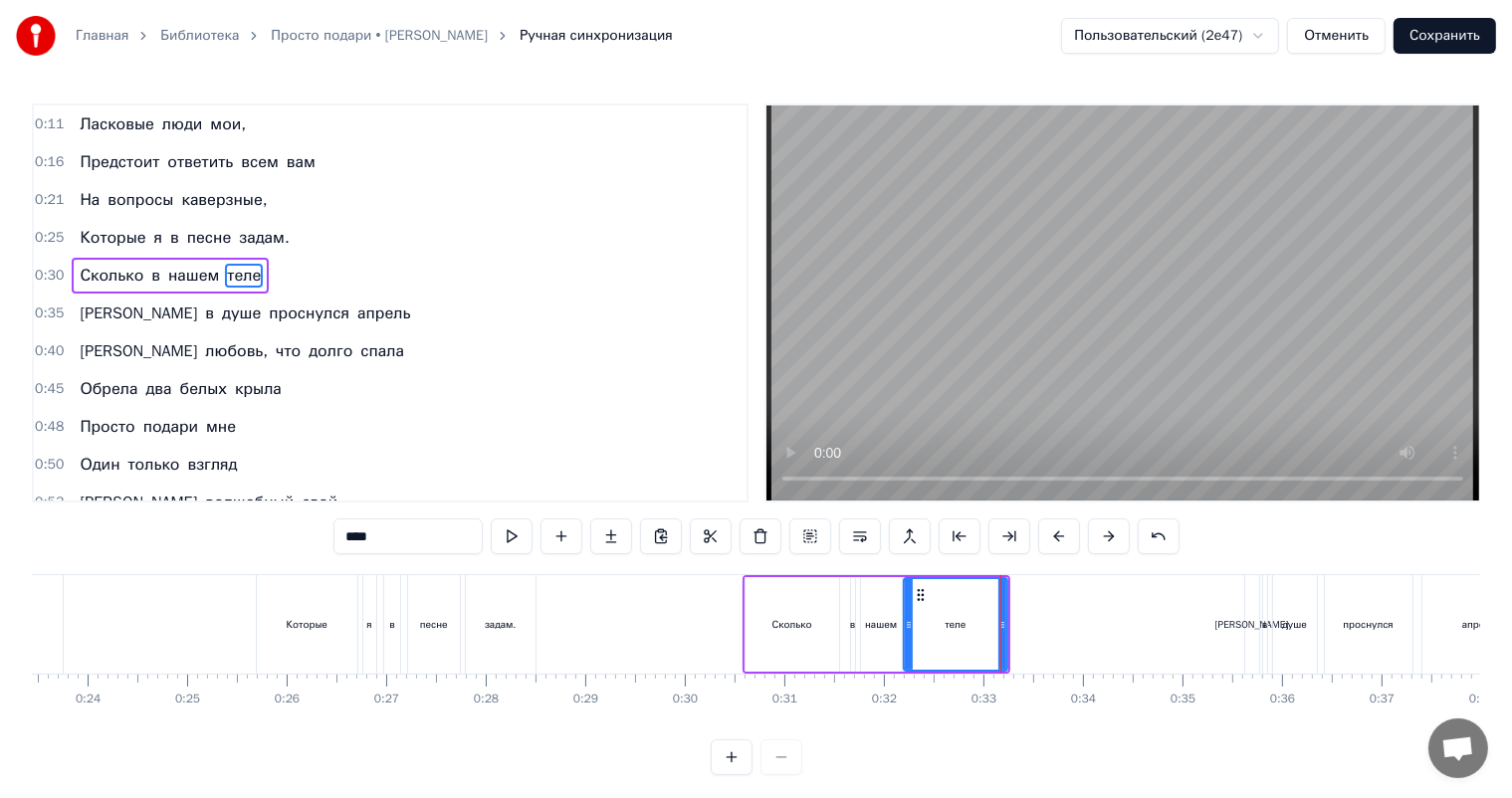 type on "****" 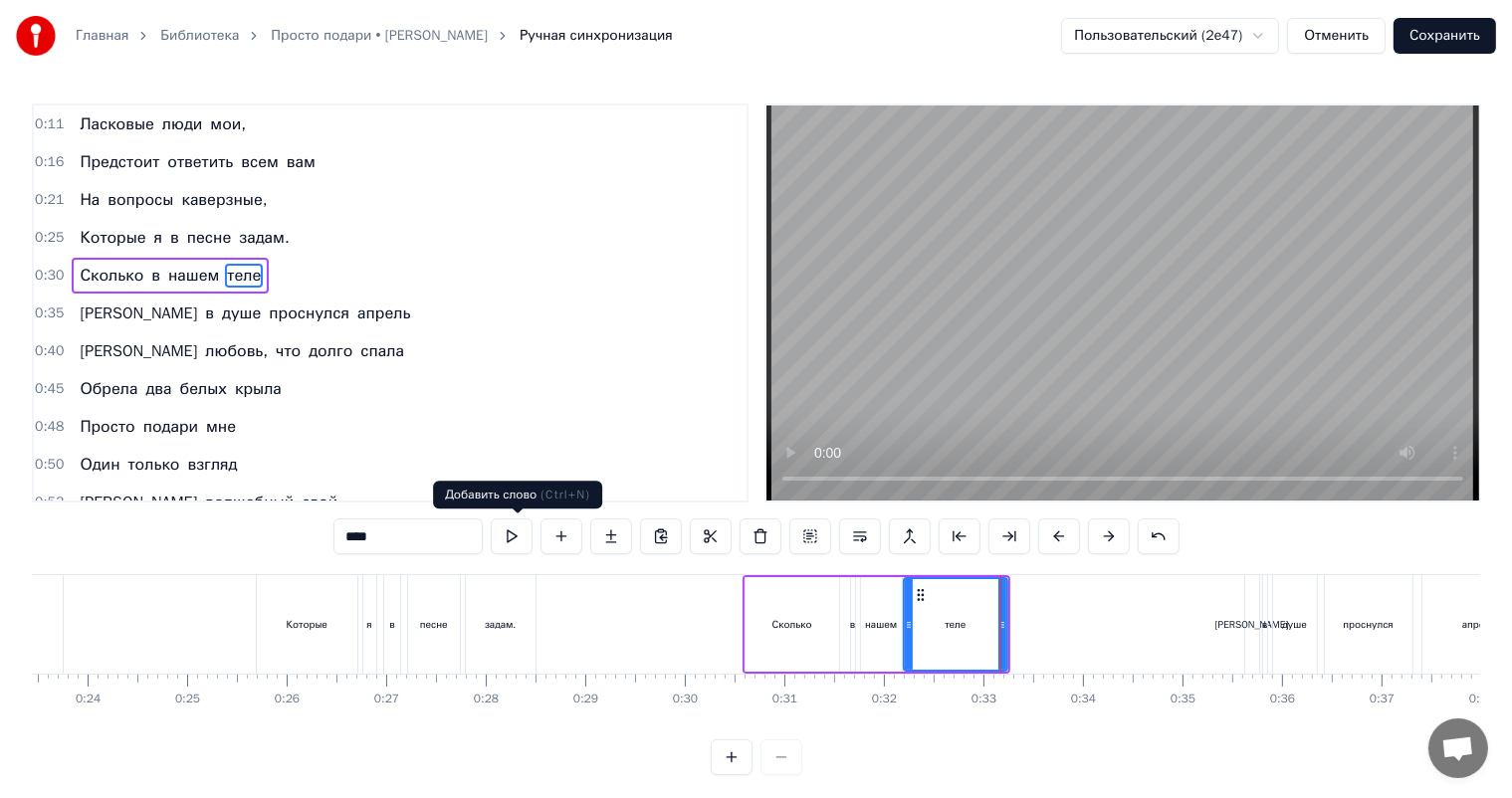 click at bounding box center [561, 536] 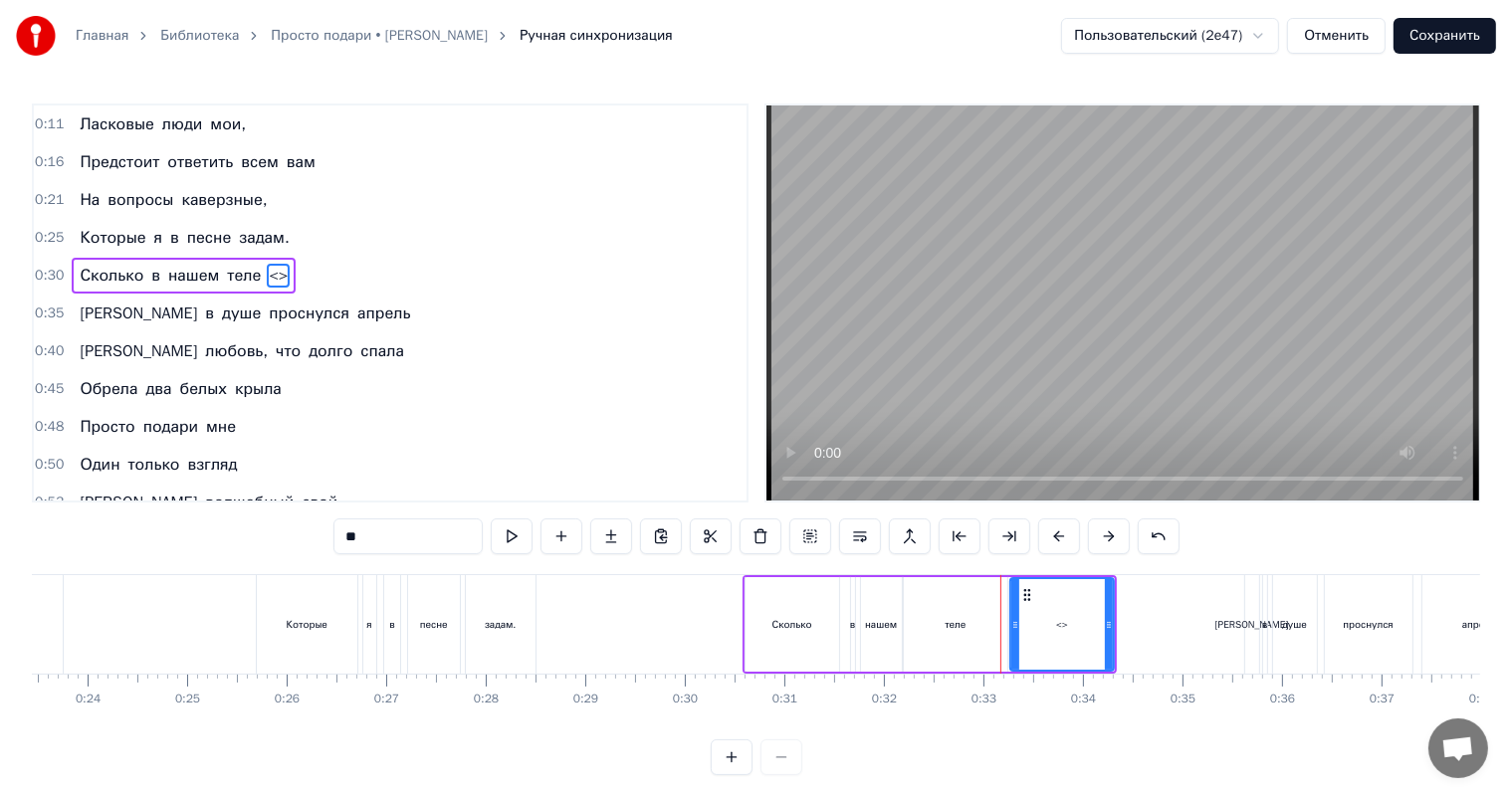 click on "теле" at bounding box center [956, 624] 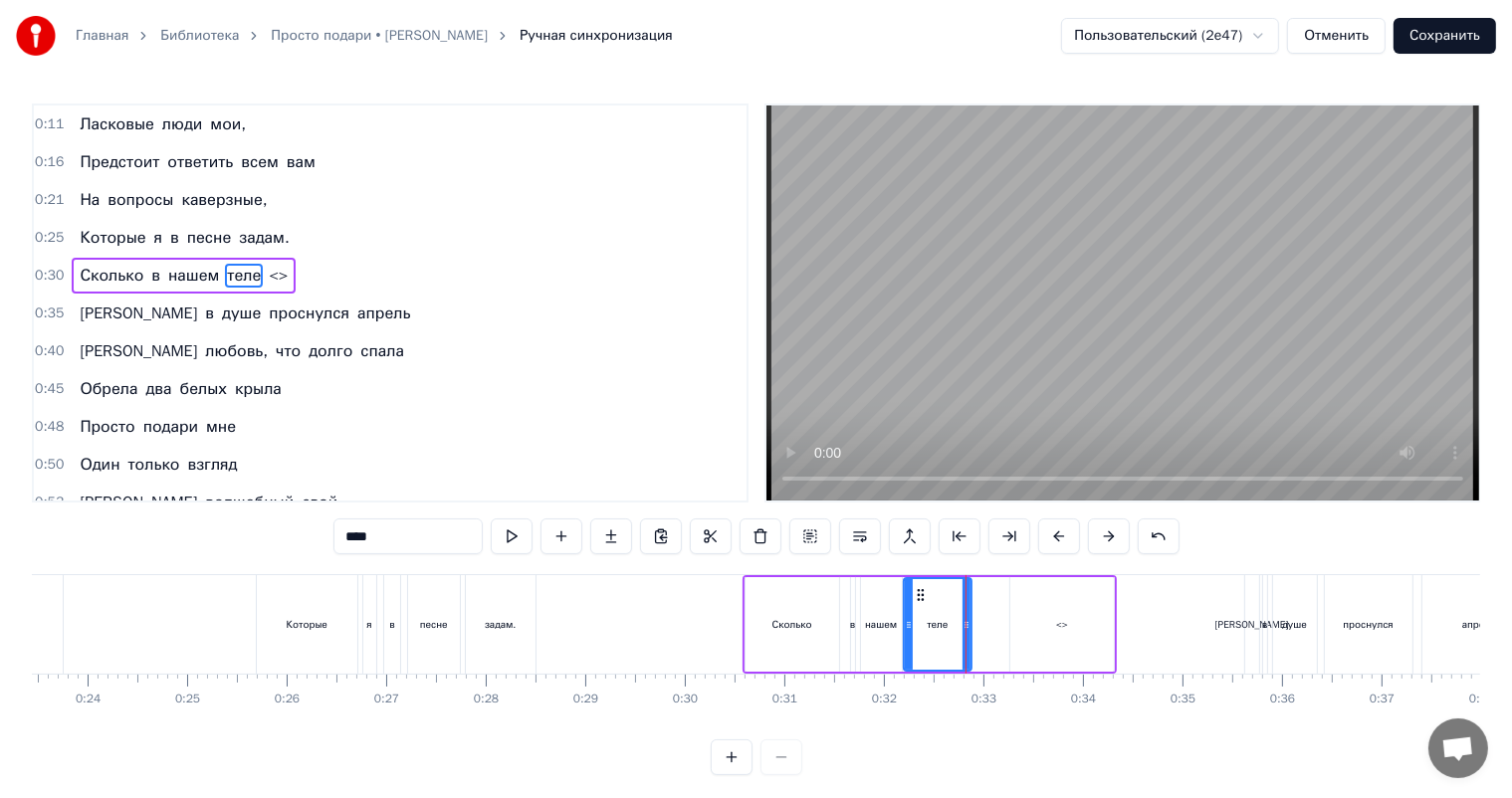 drag, startPoint x: 1002, startPoint y: 617, endPoint x: 966, endPoint y: 627, distance: 37.363083 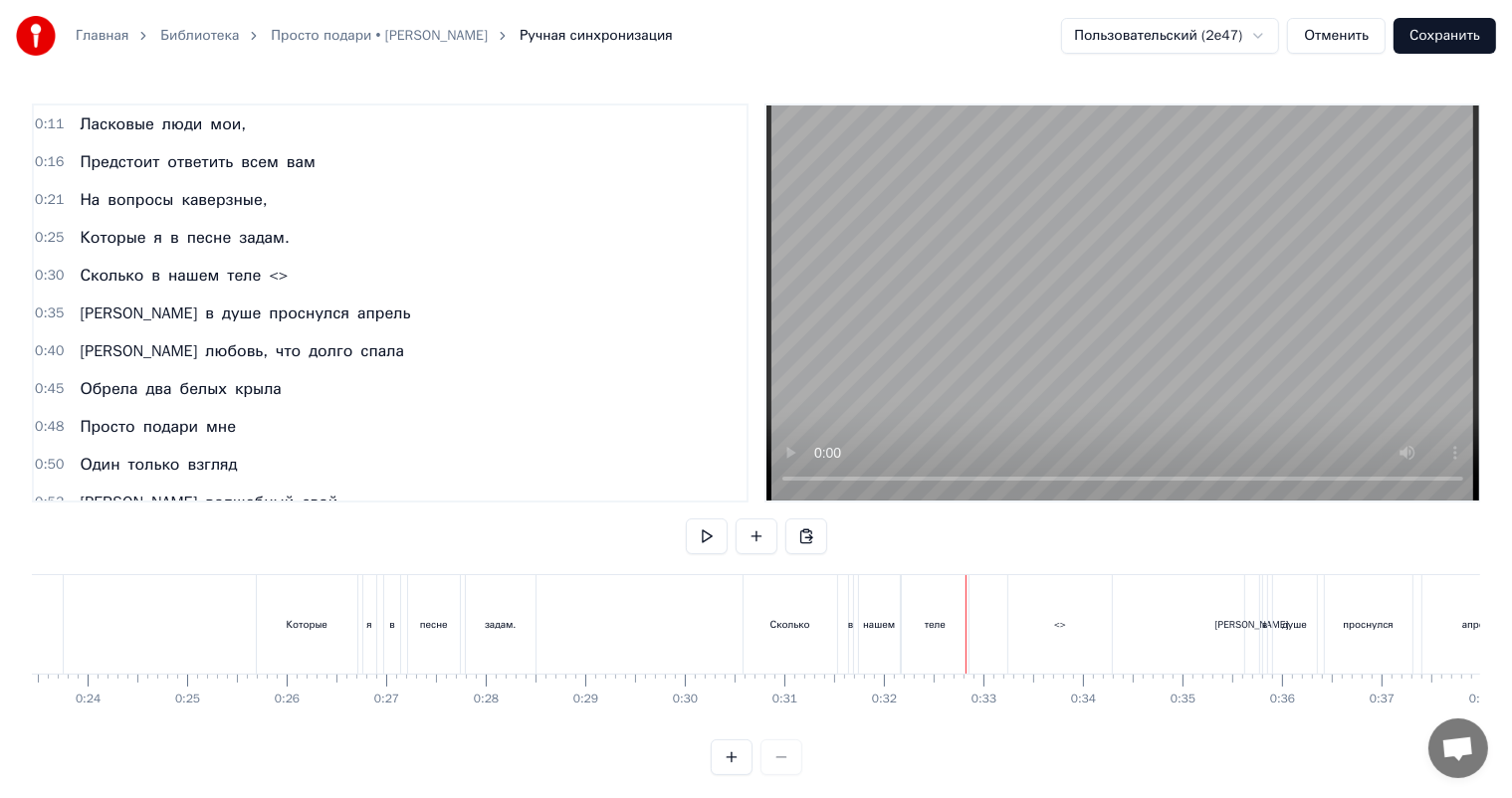 click on "<>" at bounding box center (1060, 624) 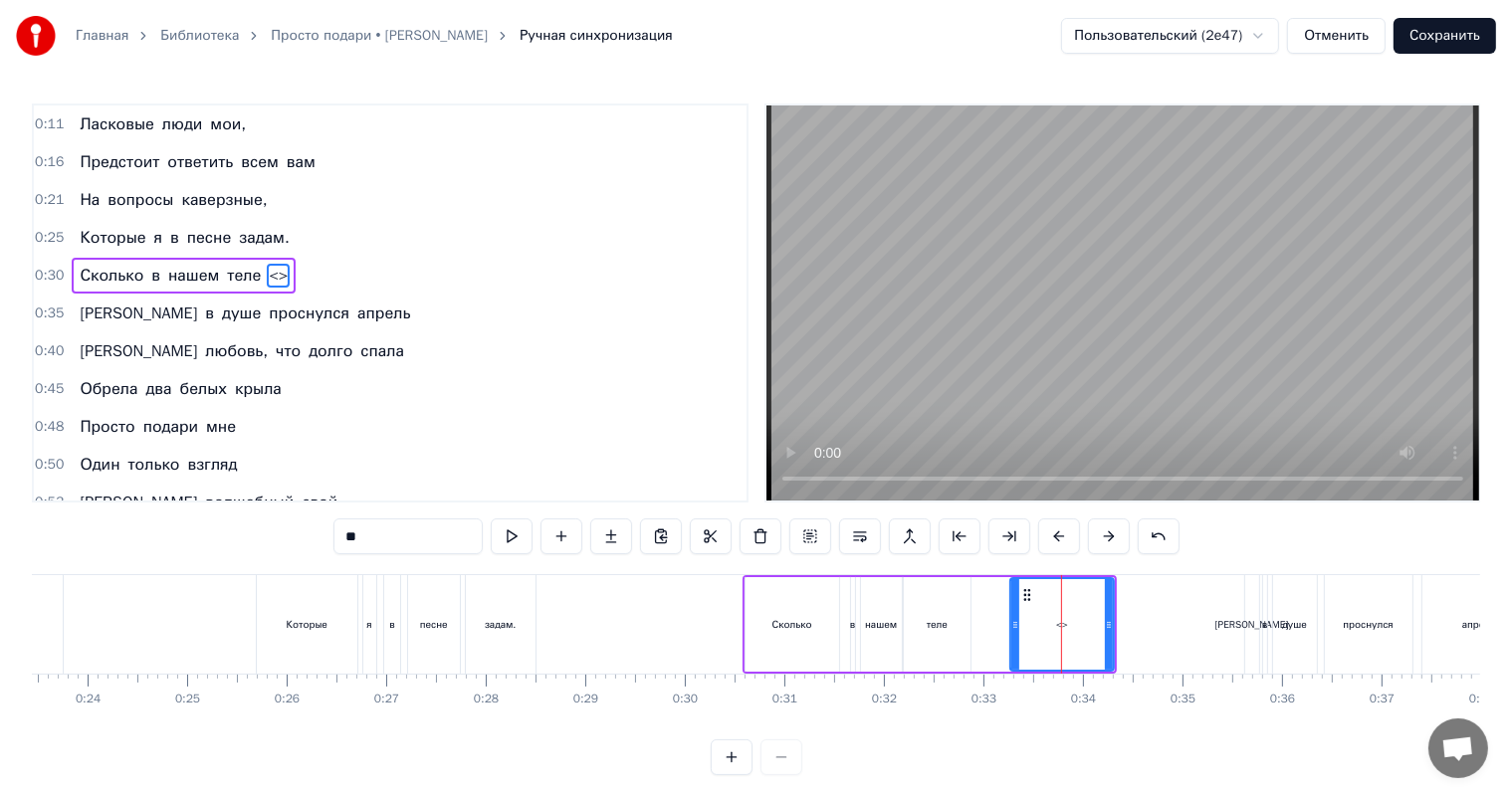 click on "теле" at bounding box center [937, 624] 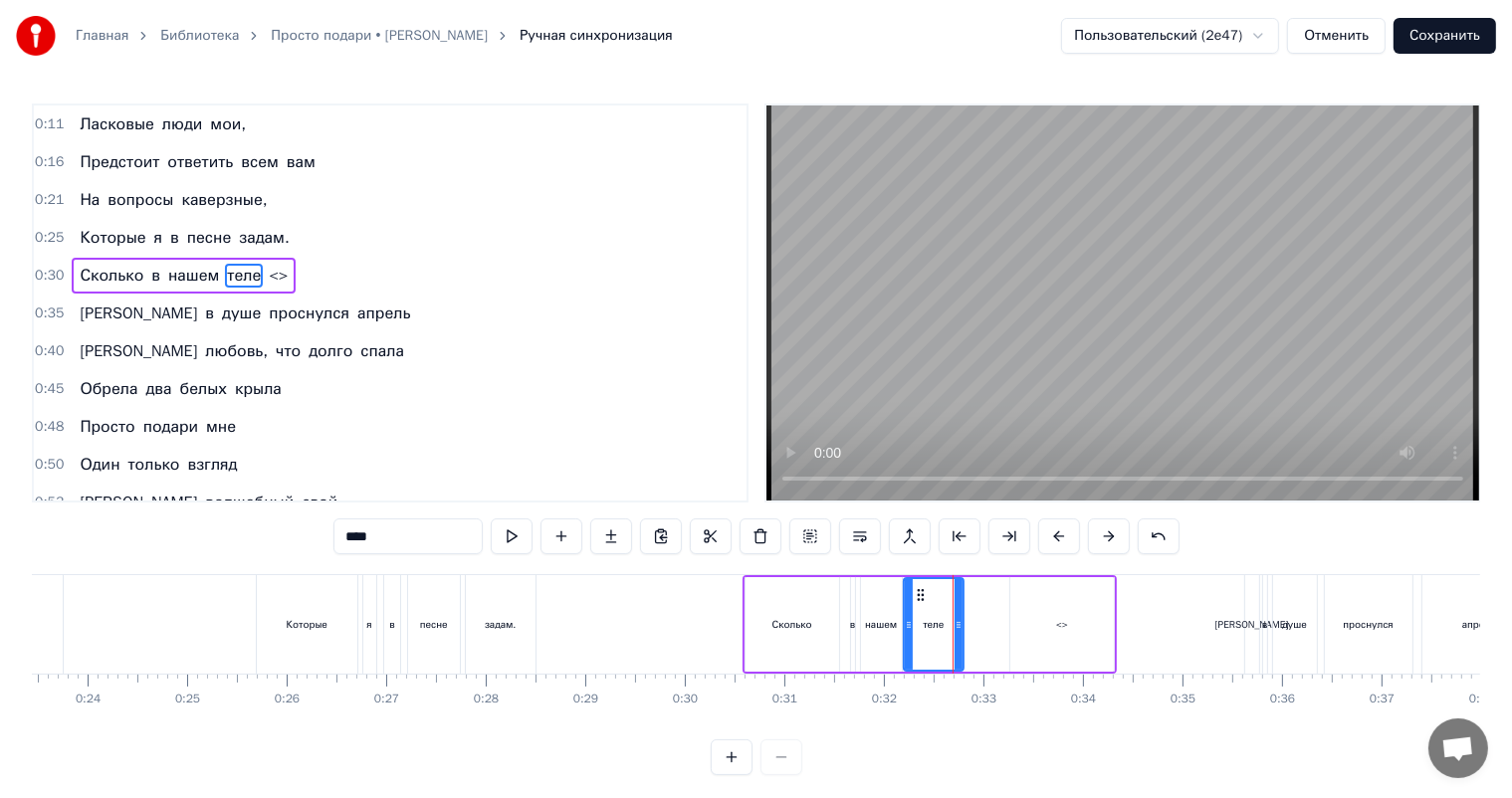 click 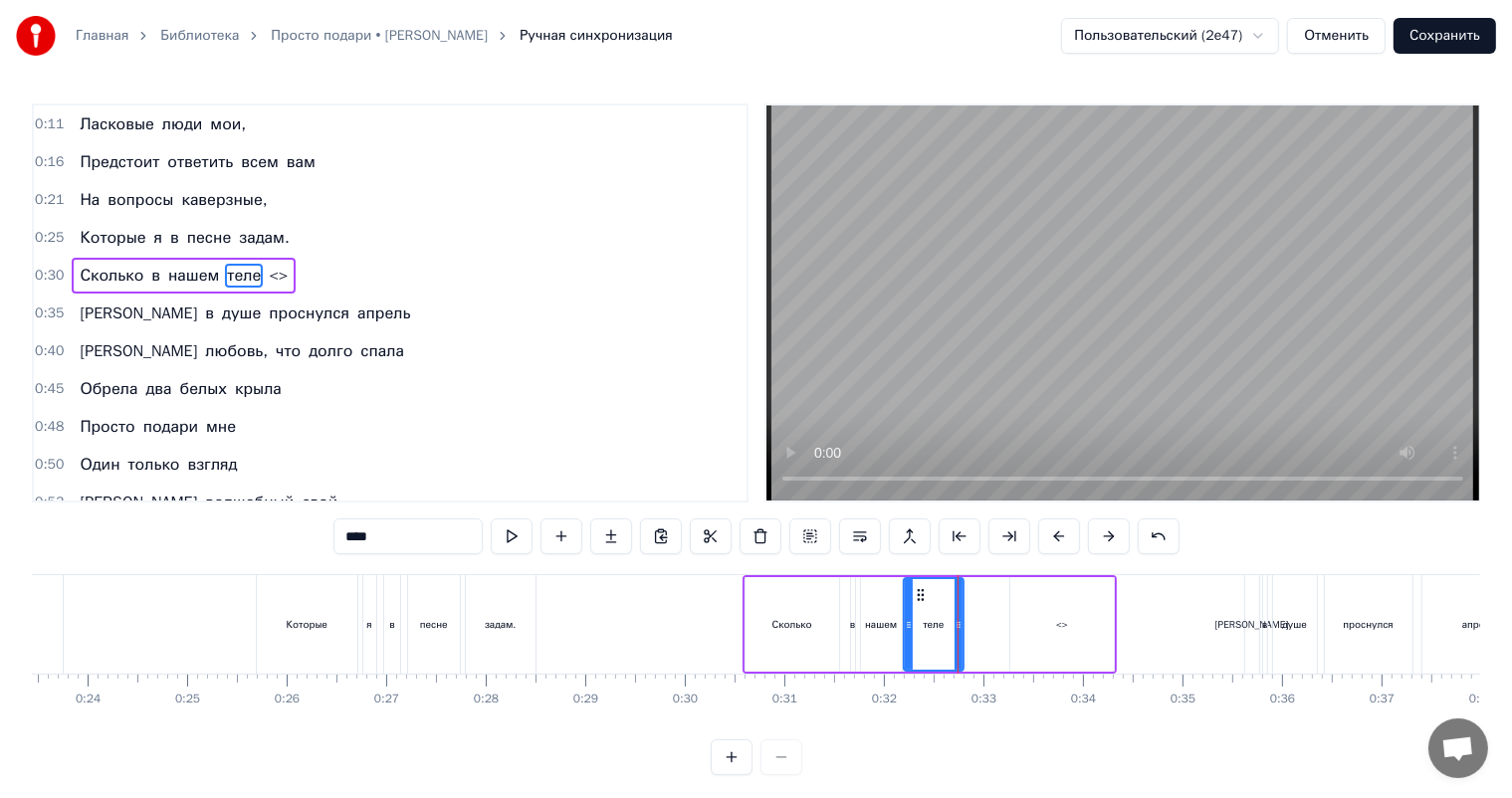 click on "<>" at bounding box center (1062, 624) 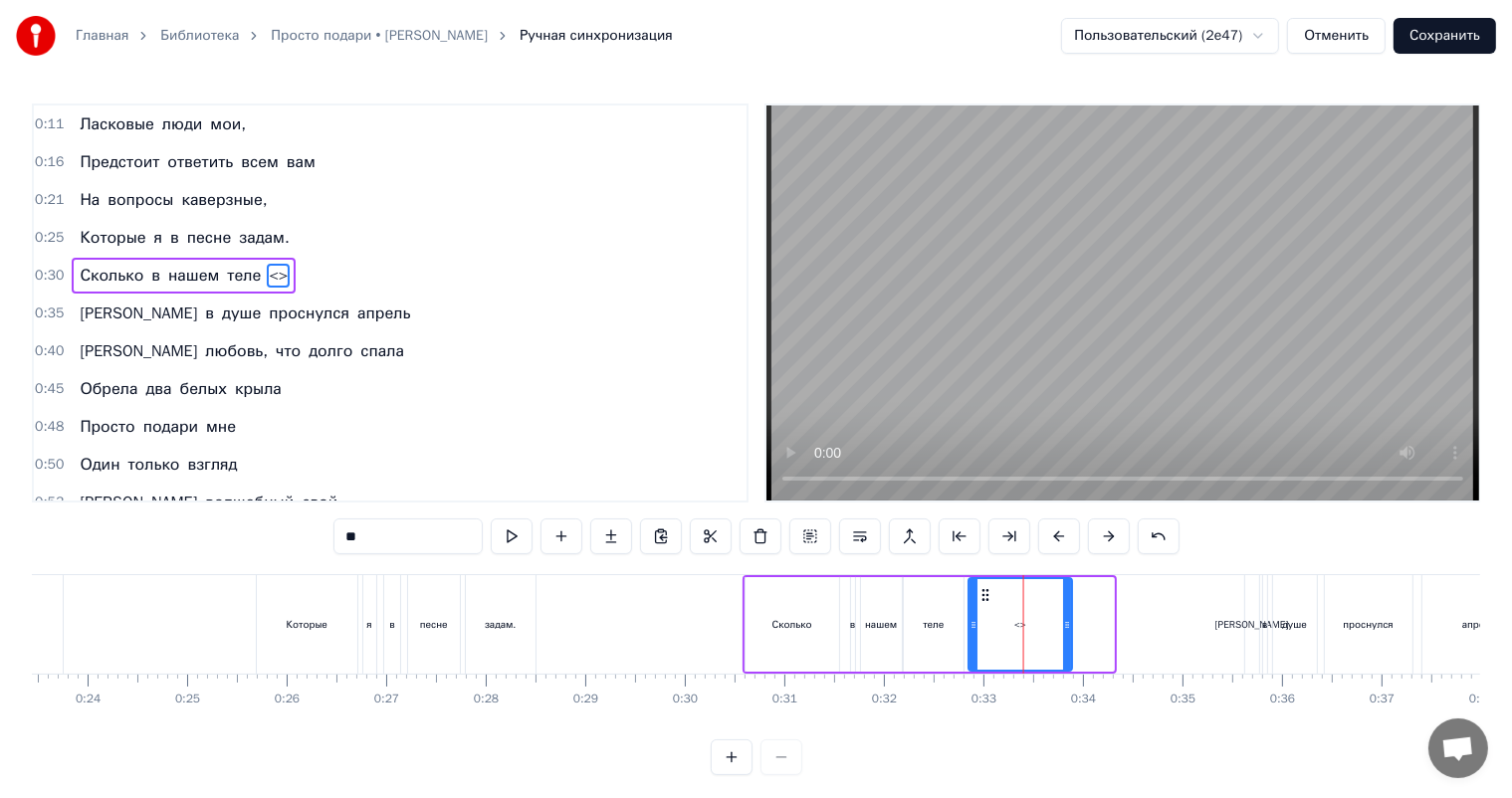 drag, startPoint x: 1024, startPoint y: 590, endPoint x: 983, endPoint y: 600, distance: 42.201896 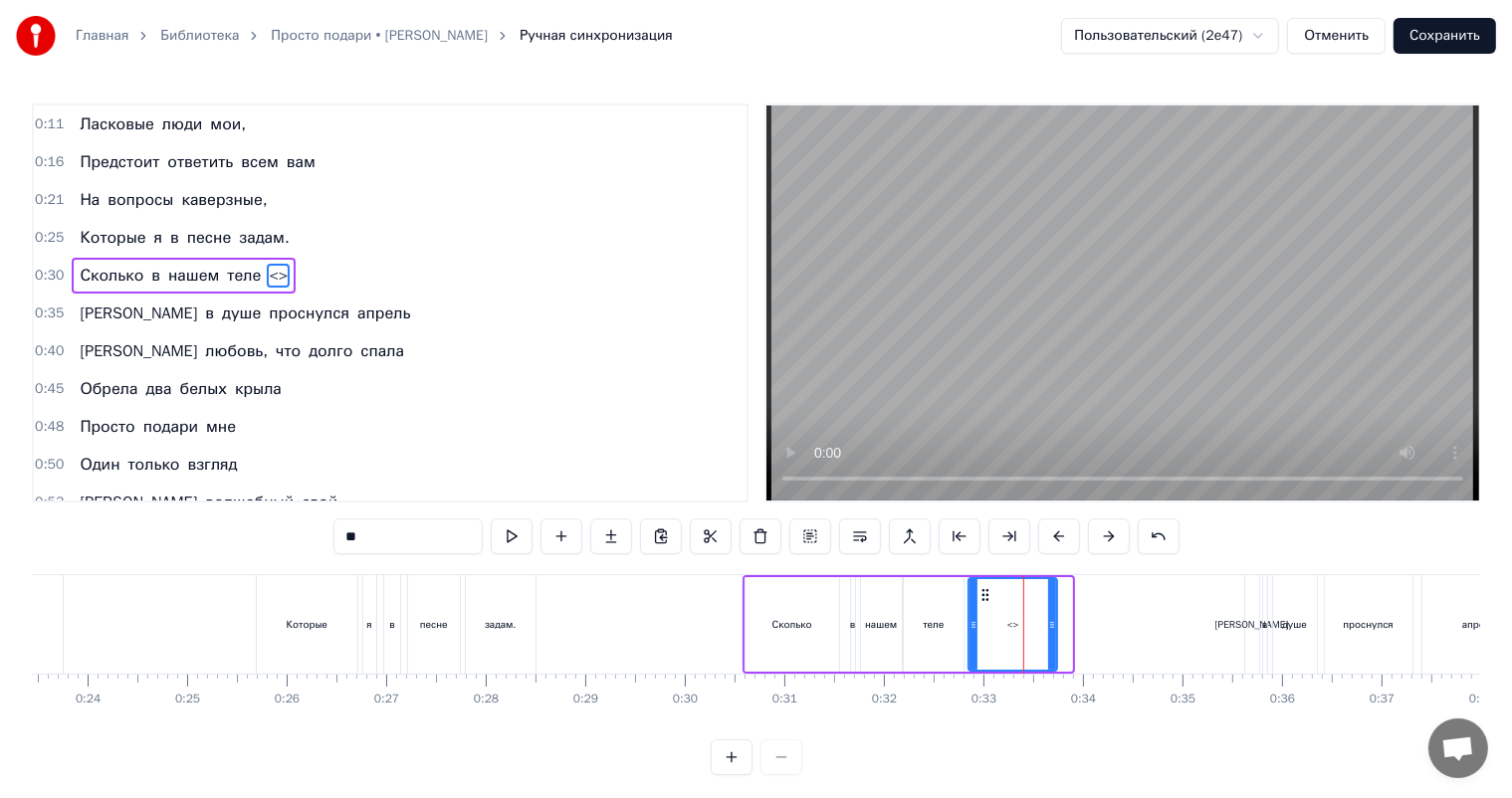 drag, startPoint x: 1070, startPoint y: 619, endPoint x: 1055, endPoint y: 624, distance: 15.811388 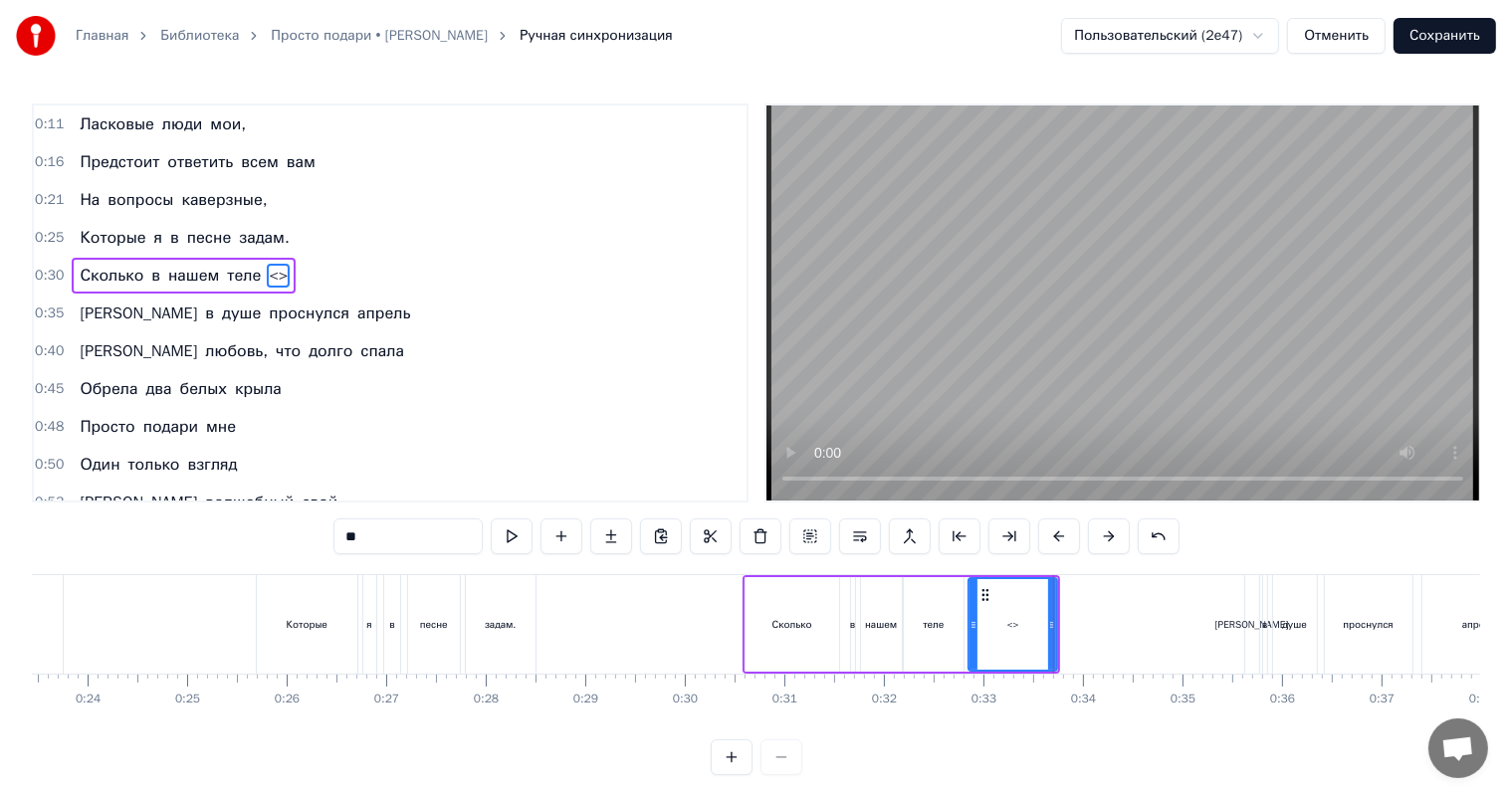 drag, startPoint x: 351, startPoint y: 537, endPoint x: 219, endPoint y: 558, distance: 133.66002 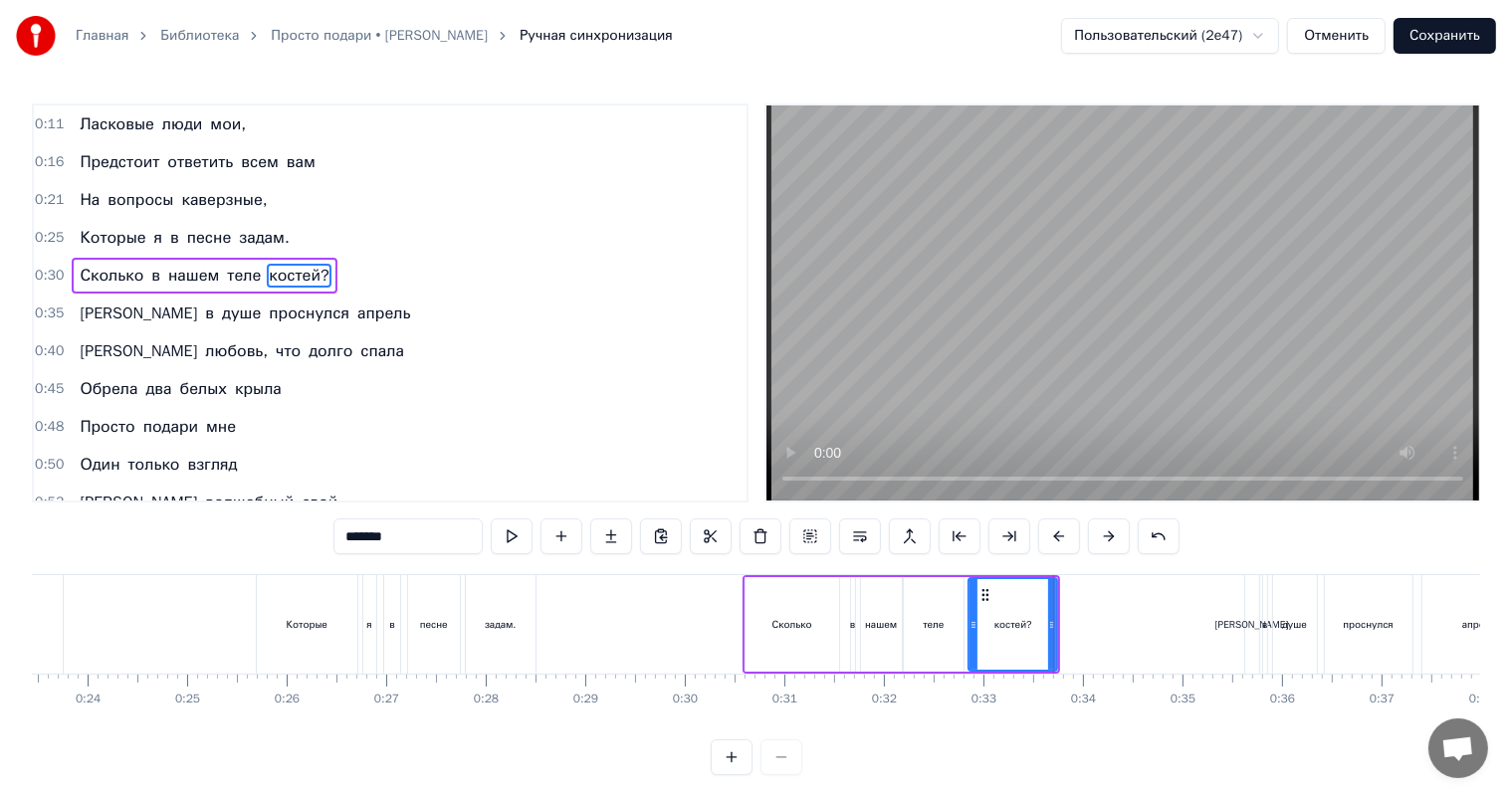 type on "*******" 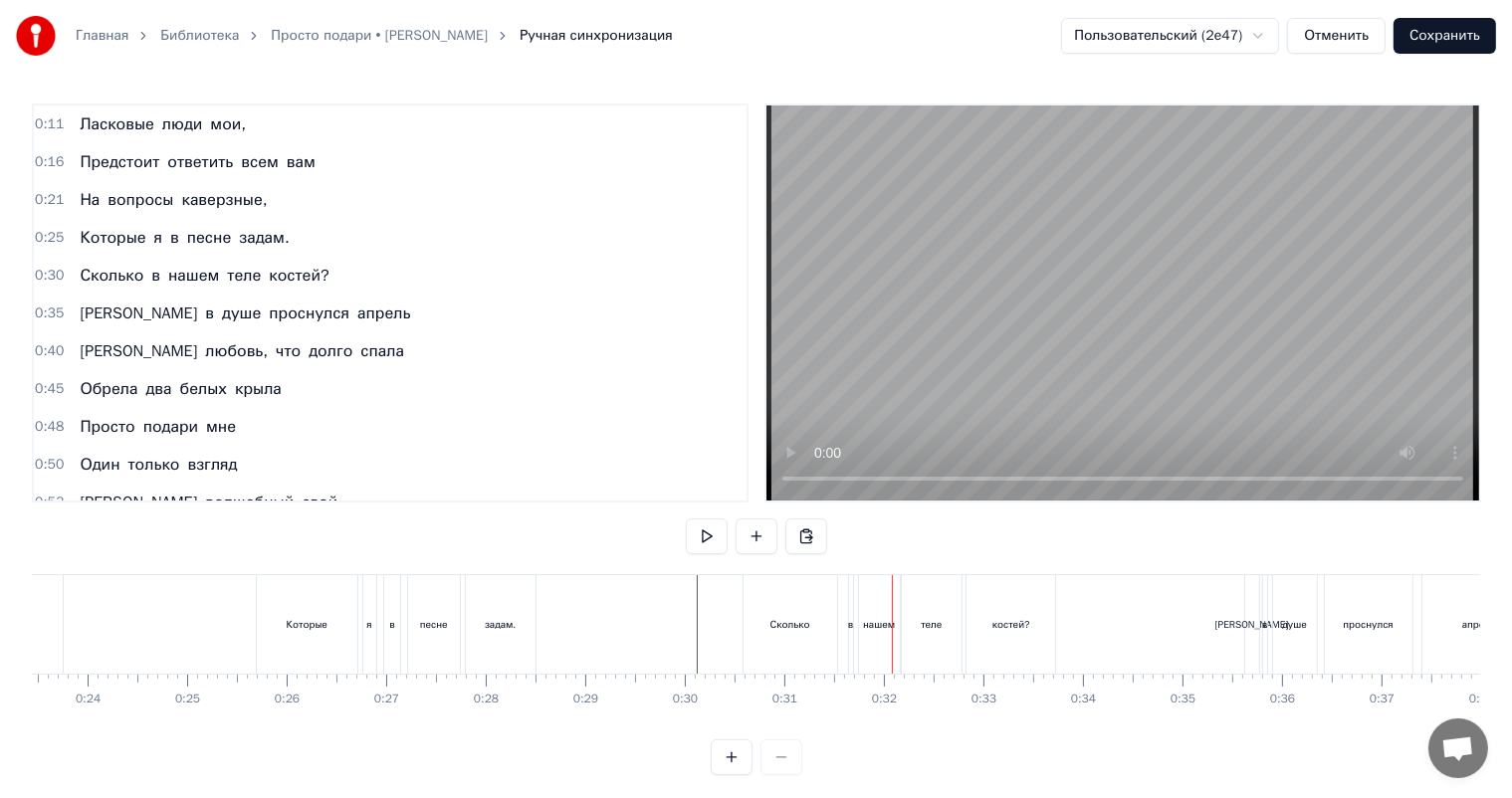 click at bounding box center [2083, 624] 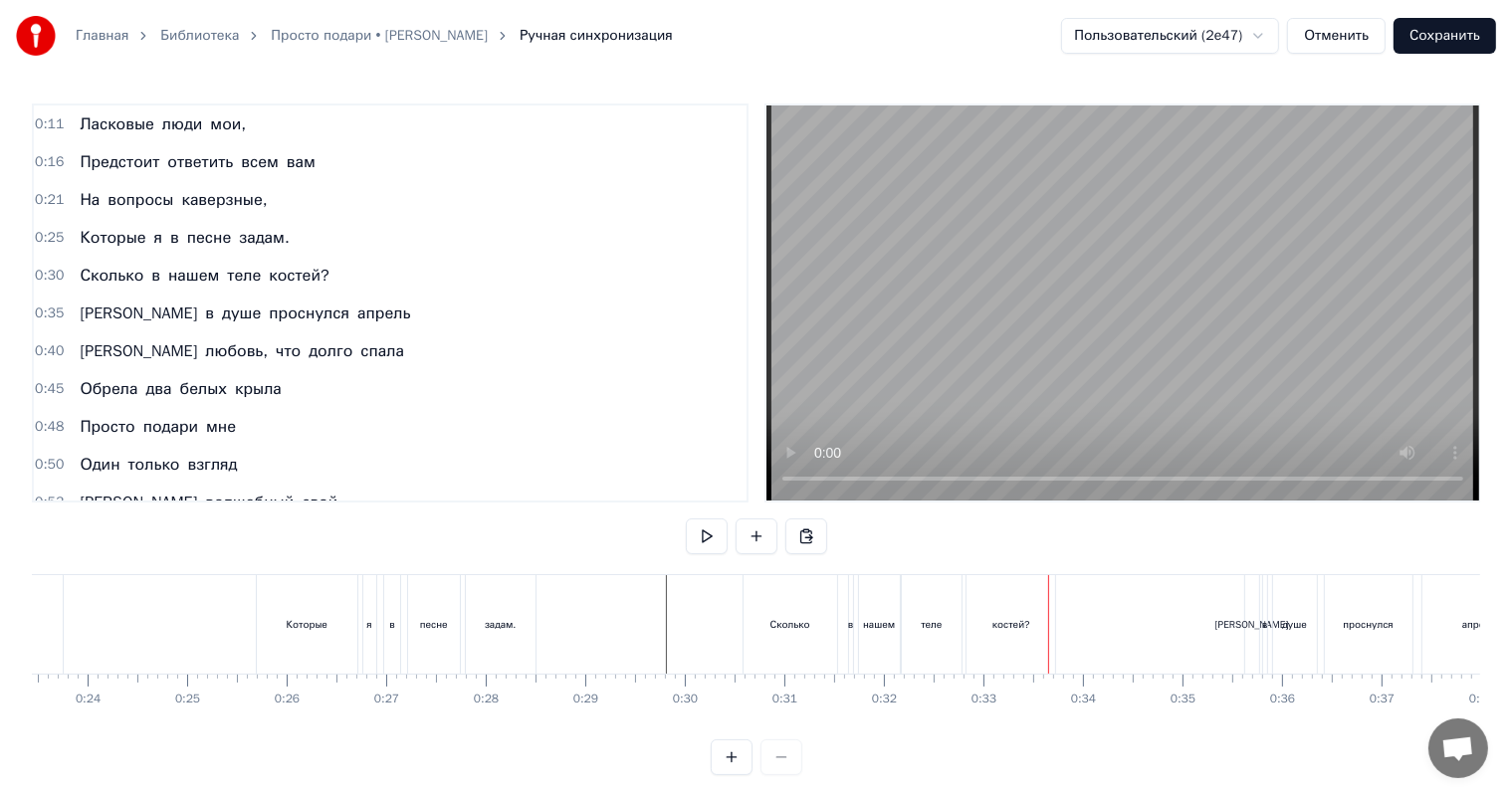 click on "Сколько" at bounding box center (790, 624) 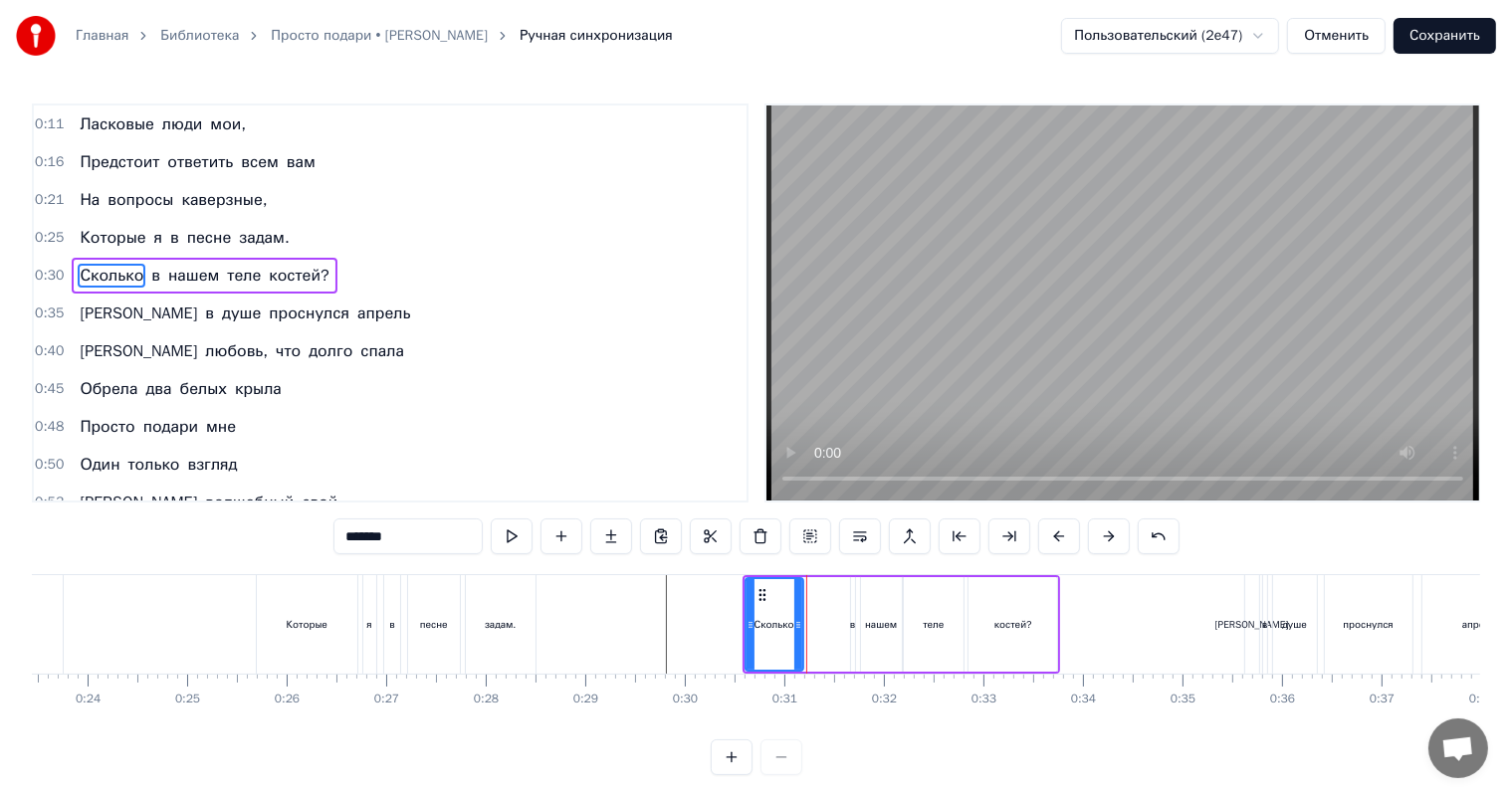 drag, startPoint x: 835, startPoint y: 634, endPoint x: 799, endPoint y: 637, distance: 36.124784 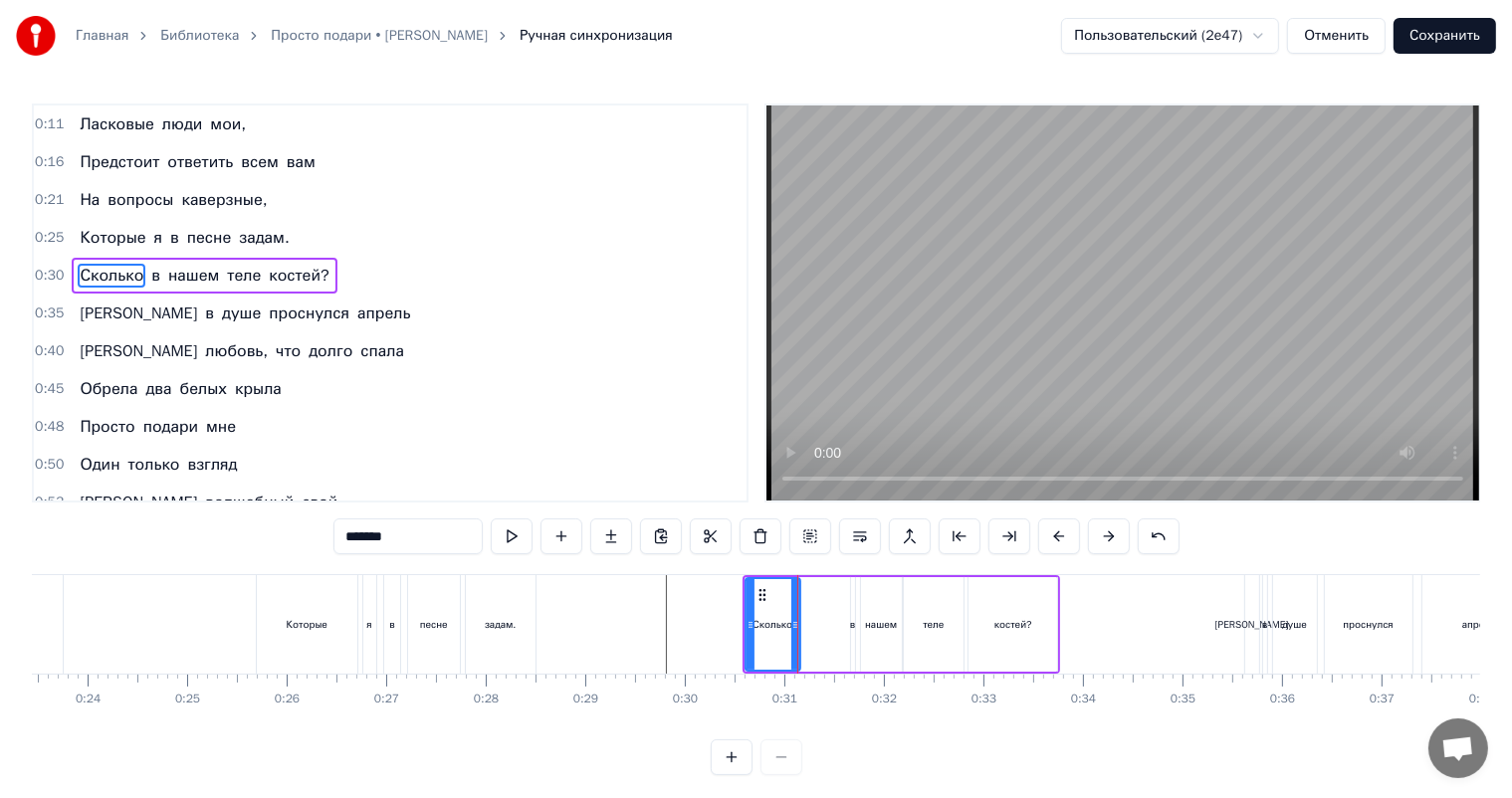 click on "Ласковые люди мои, Предстоит ответить всем вам На вопросы каверзные, Которые я в песне задам. Сколько в нашем теле костей? И в душе проснулся апрель И любовь, что долго спала [PERSON_NAME] два белых крыла Просто подари мне Один только взгляд И волшебный свой Поцелуй подари И я сразу сказочно Стану богат Богаче, чем все принцы И все короли Просто подари мне Один только взгляд И волшебный свой Поцелуй подари И я сразу сказочно Стану богат Богаче, чем все принцы И все короли" at bounding box center (2083, 624) 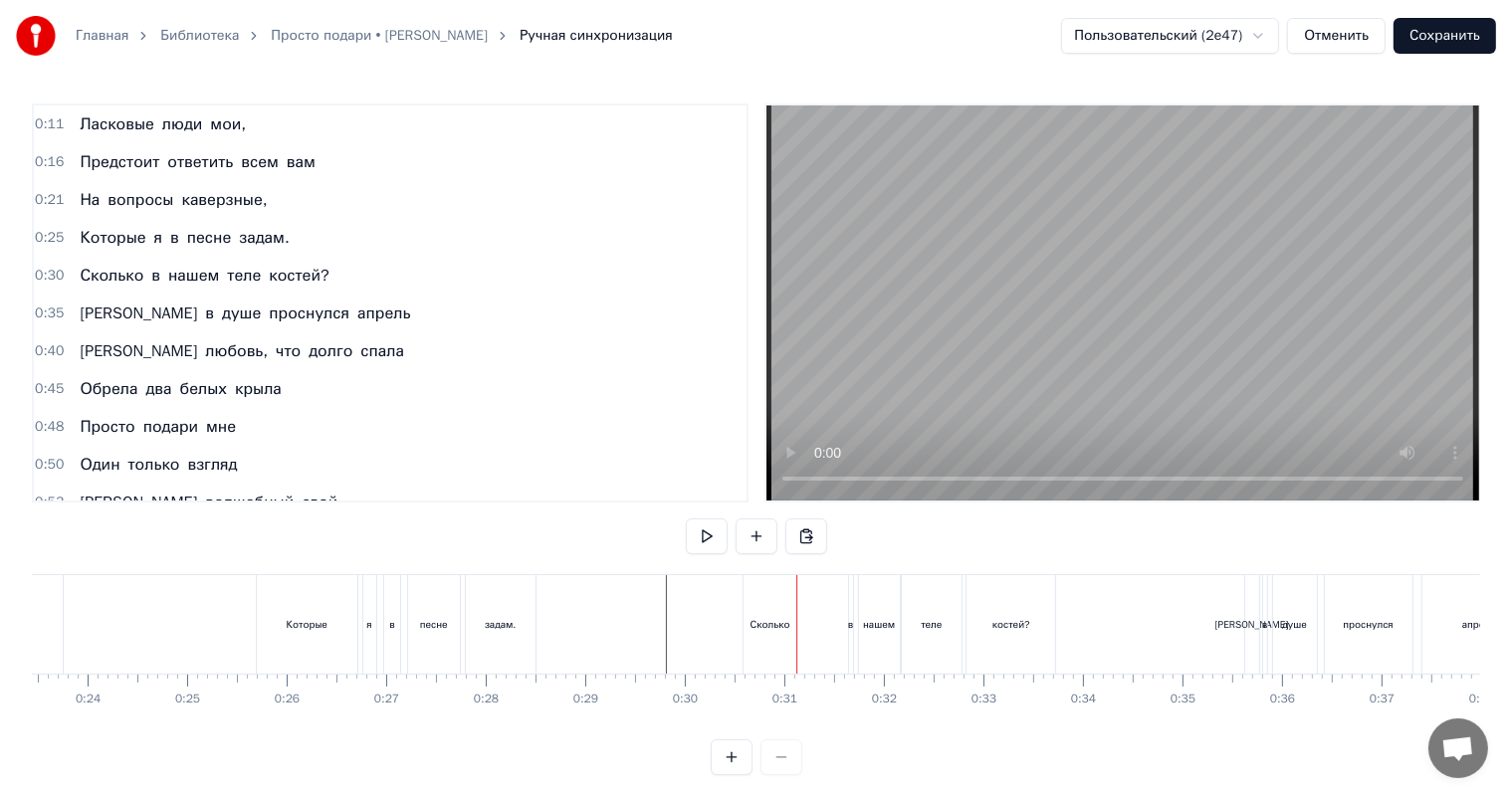 click on "в" at bounding box center [851, 624] 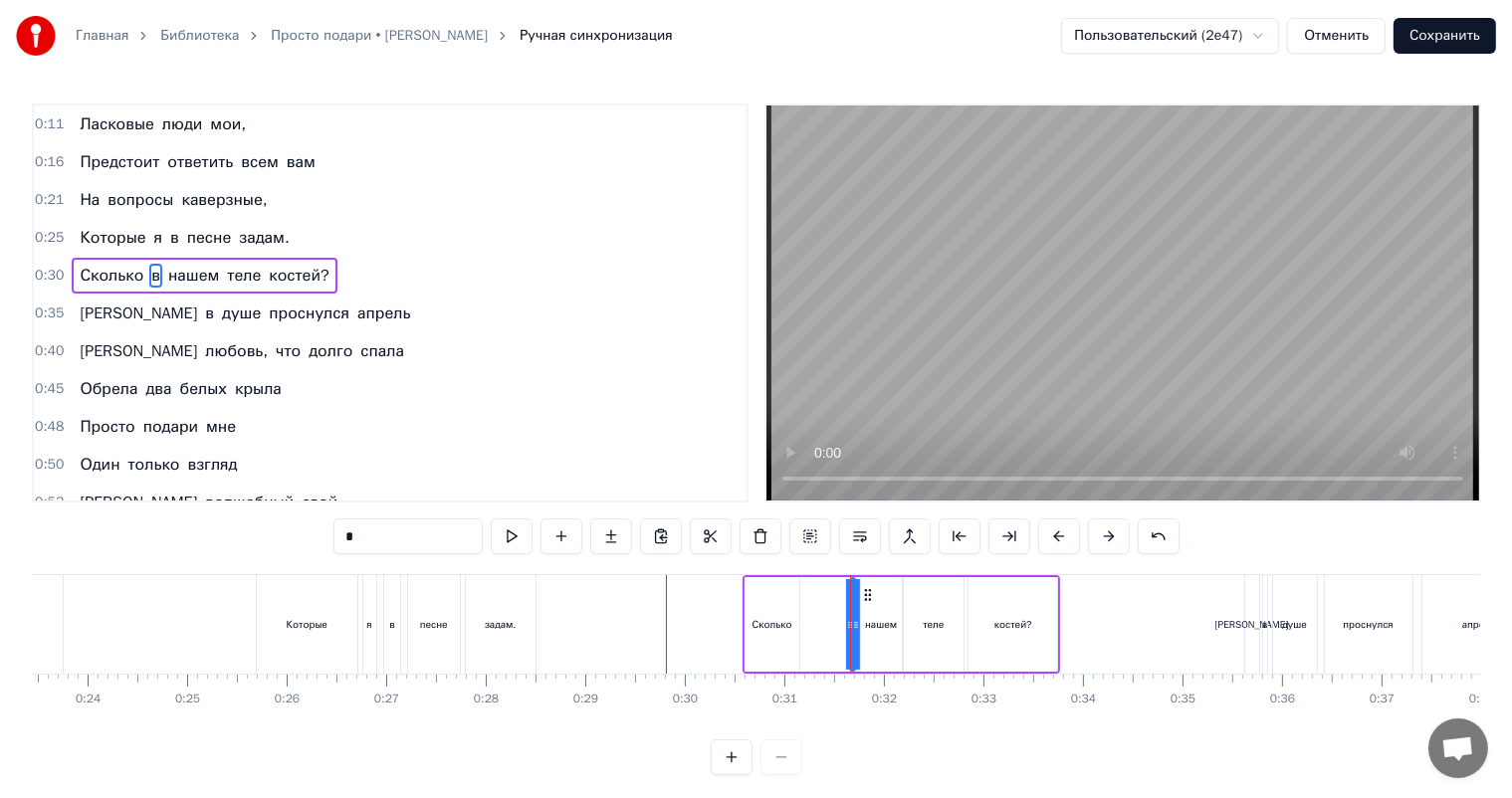 click on "Ласковые люди мои, Предстоит ответить всем вам На вопросы каверзные, Которые я в песне задам. Сколько в нашем теле костей? И в душе проснулся апрель И любовь, что долго спала [PERSON_NAME] два белых крыла Просто подари мне Один только взгляд И волшебный свой Поцелуй подари И я сразу сказочно Стану богат Богаче, чем все принцы И все короли Просто подари мне Один только взгляд И волшебный свой Поцелуй подари И я сразу сказочно Стану богат Богаче, чем все принцы И все короли" at bounding box center [2083, 624] 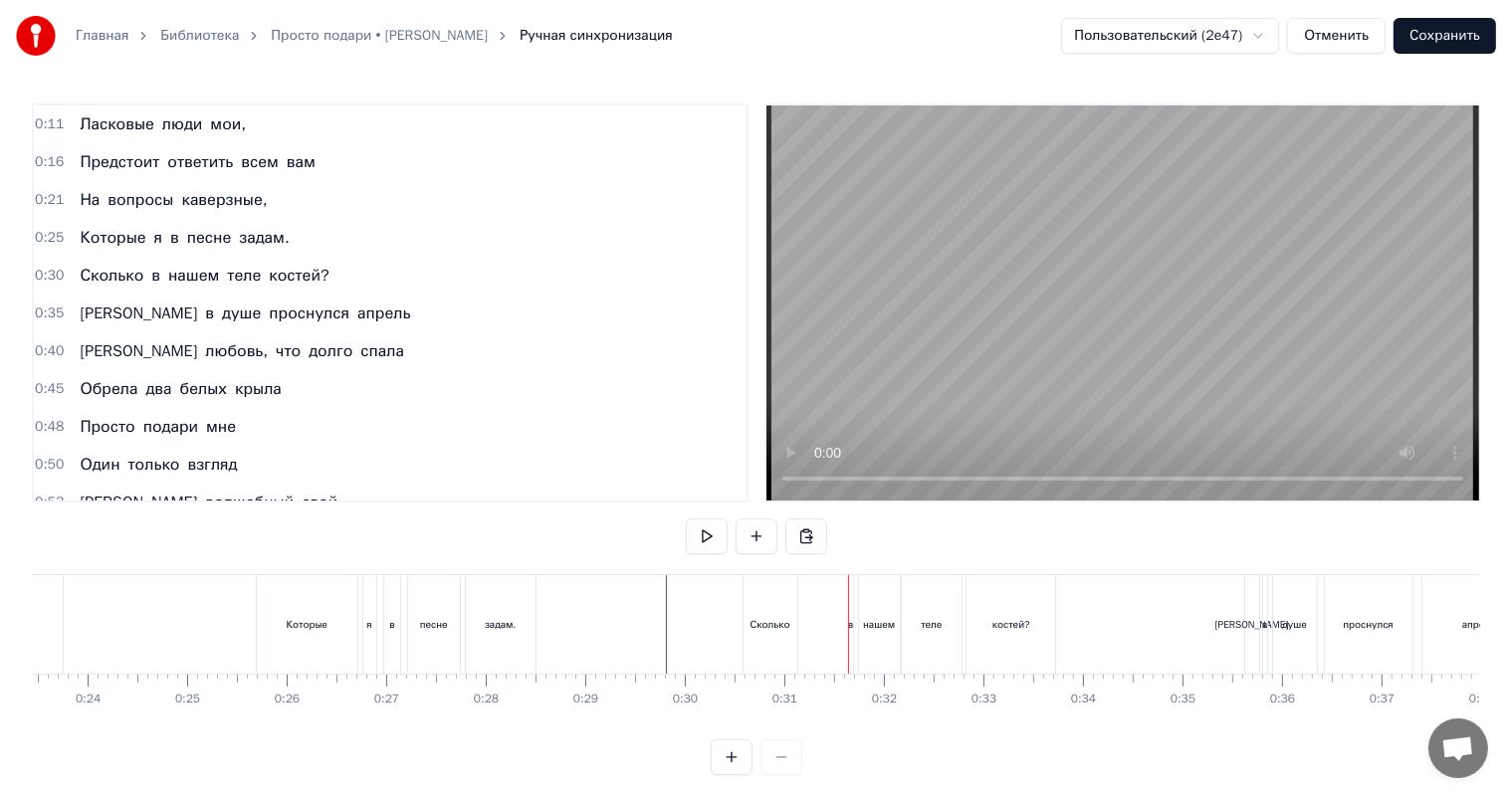 click on "в" at bounding box center (851, 624) 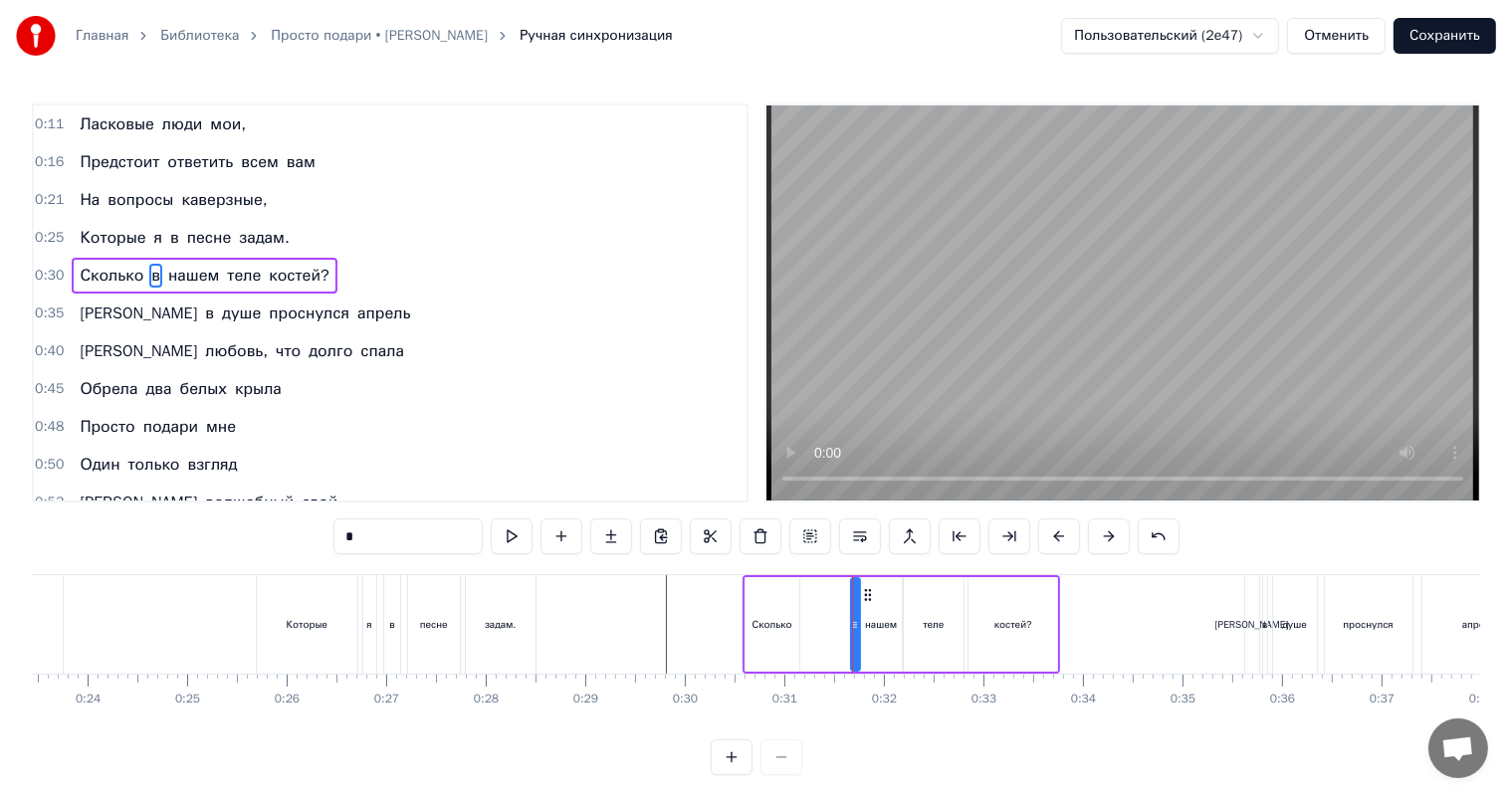 click at bounding box center (855, 624) 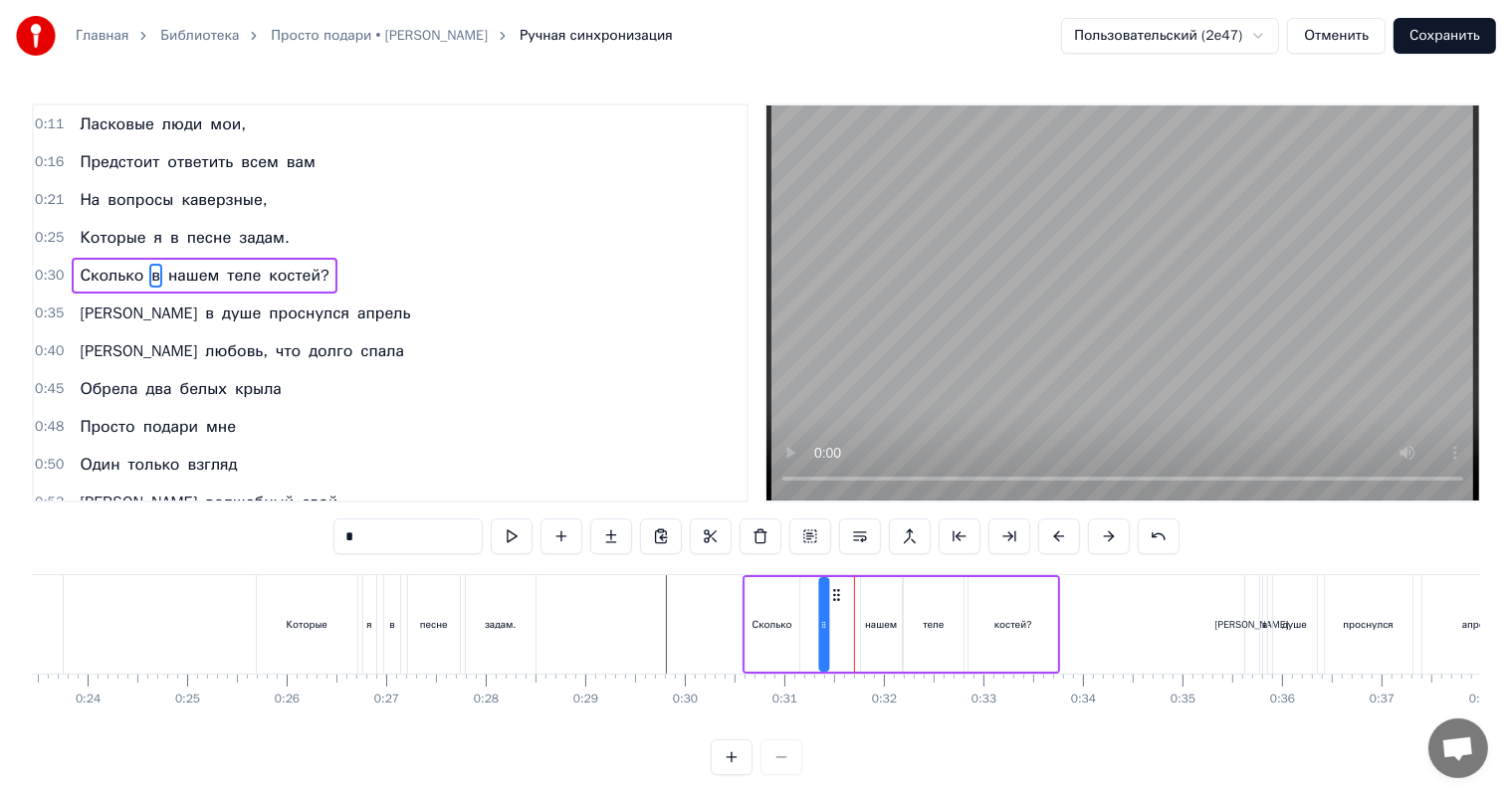 drag, startPoint x: 870, startPoint y: 589, endPoint x: 829, endPoint y: 598, distance: 41.976184 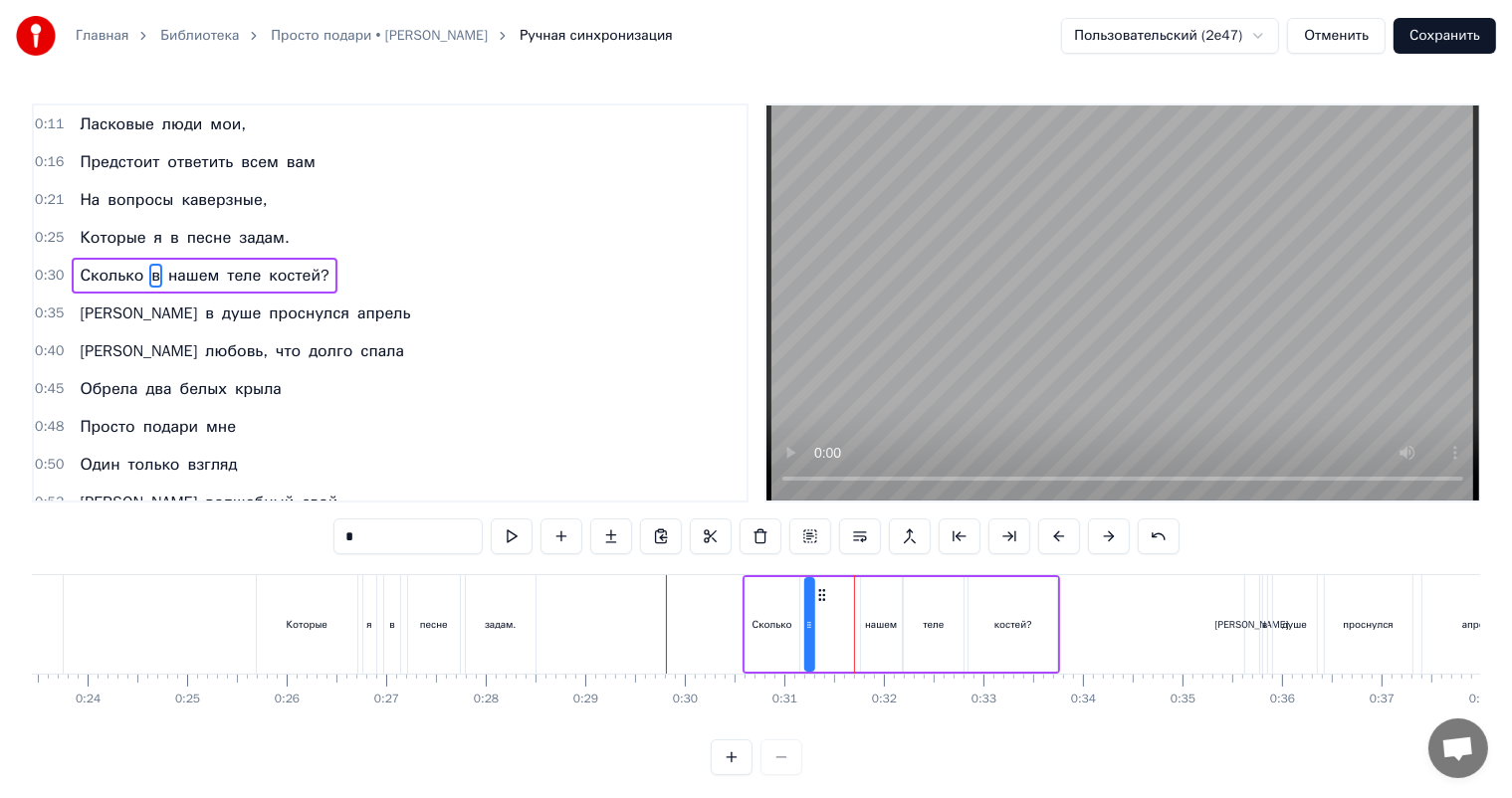click 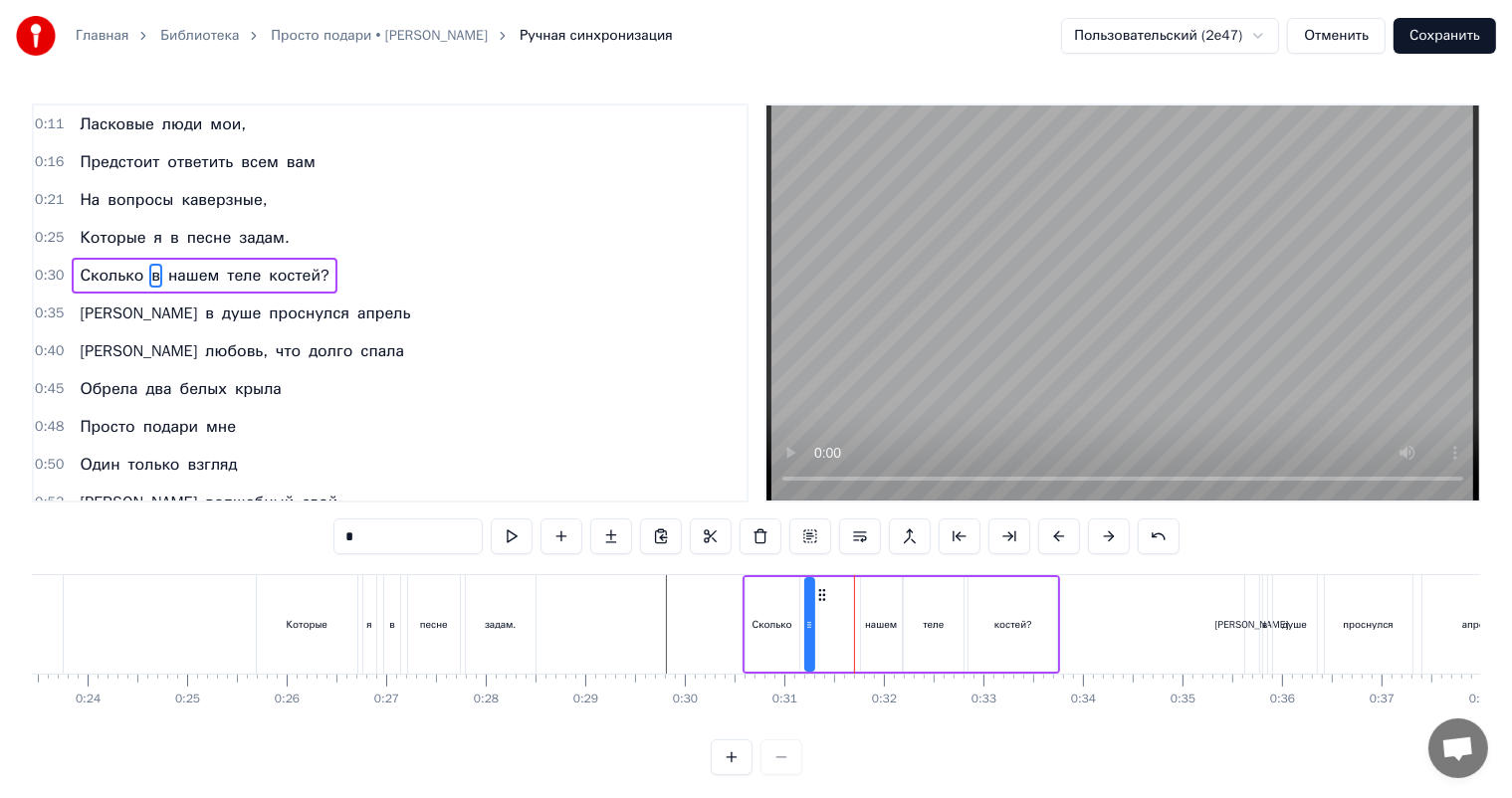 click on "нашем" at bounding box center [881, 624] 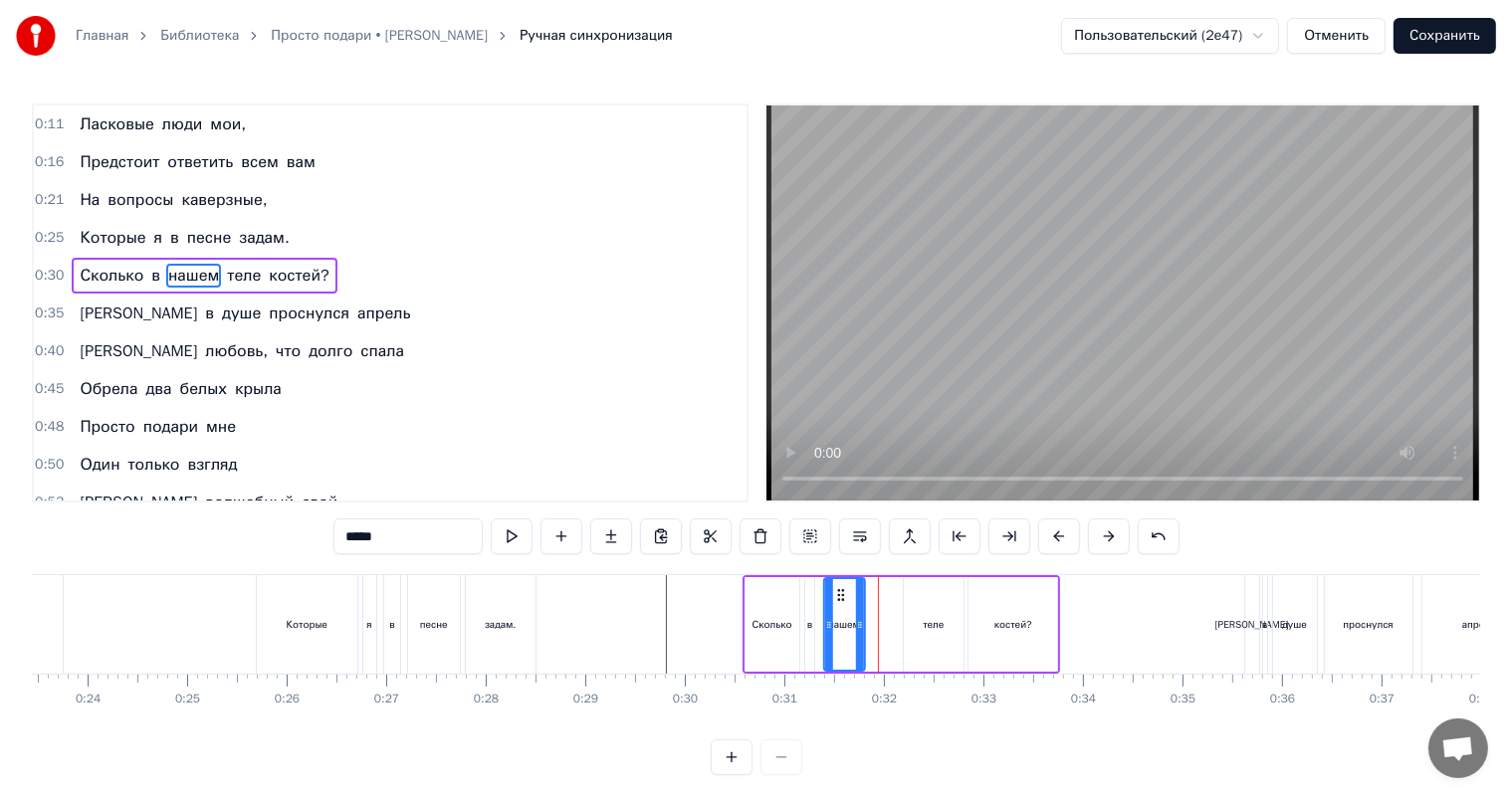 drag, startPoint x: 873, startPoint y: 593, endPoint x: 834, endPoint y: 602, distance: 40.024992 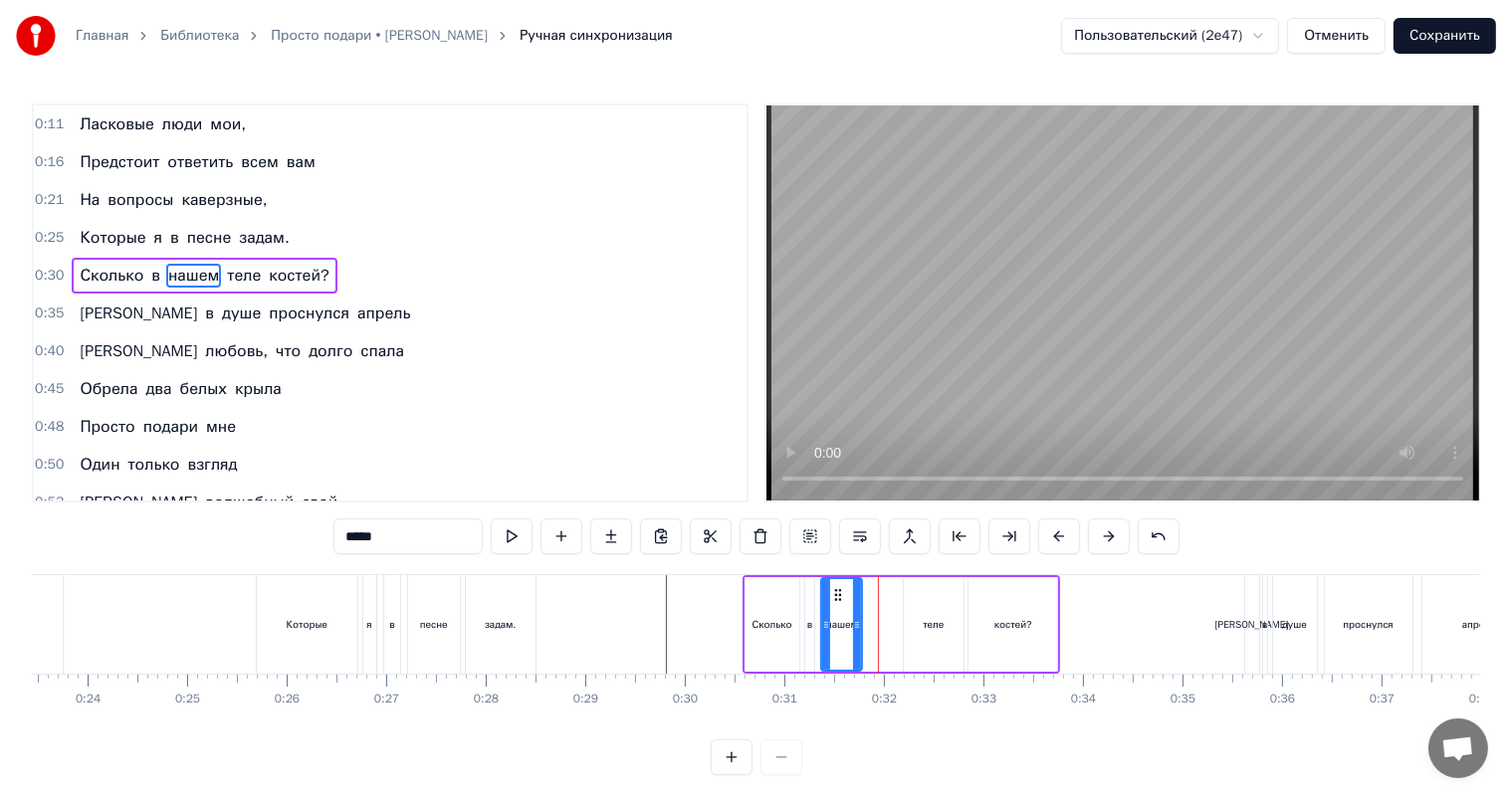 click on "теле" at bounding box center [934, 624] 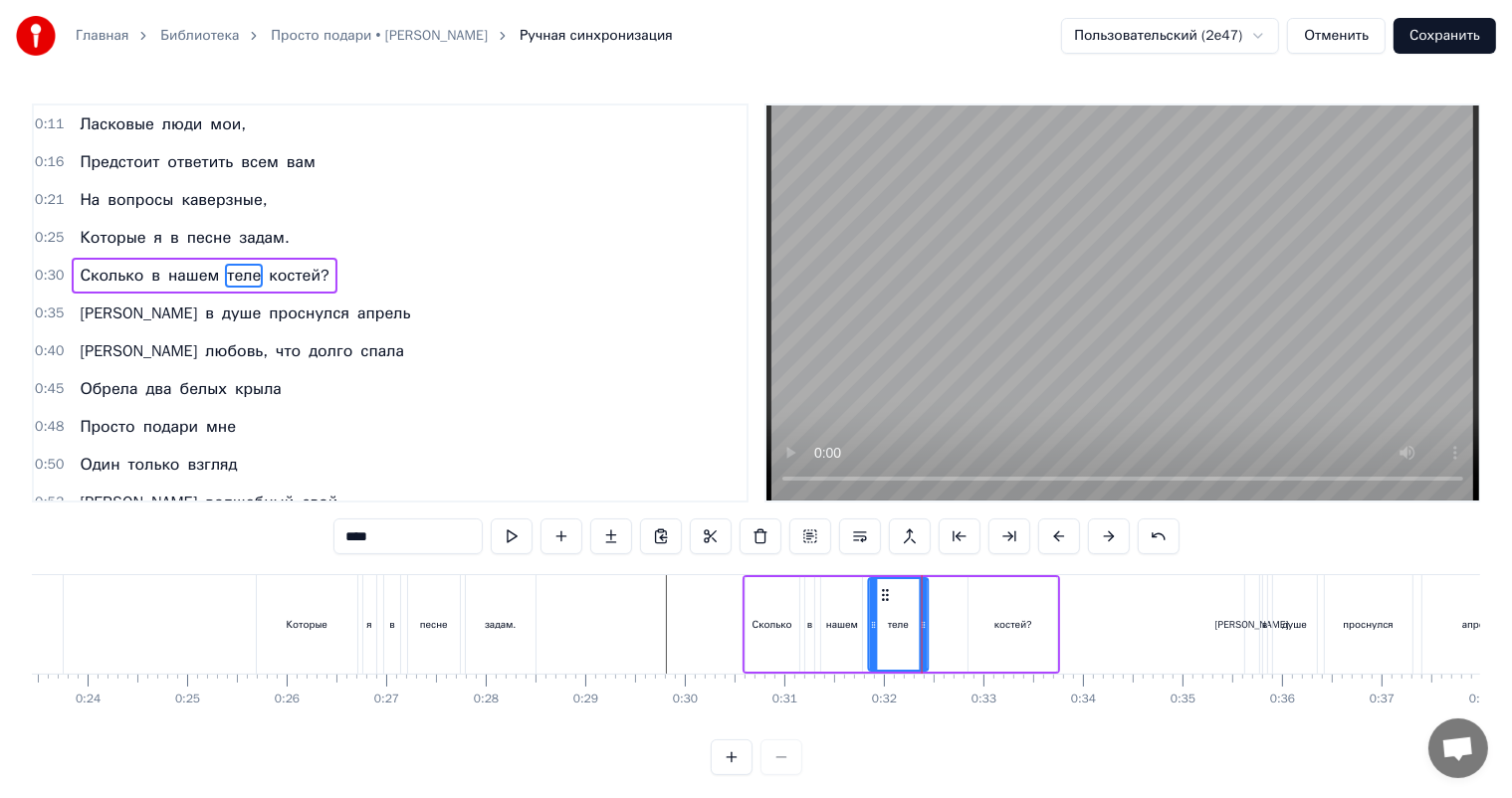 drag, startPoint x: 907, startPoint y: 595, endPoint x: 850, endPoint y: 606, distance: 58.0517 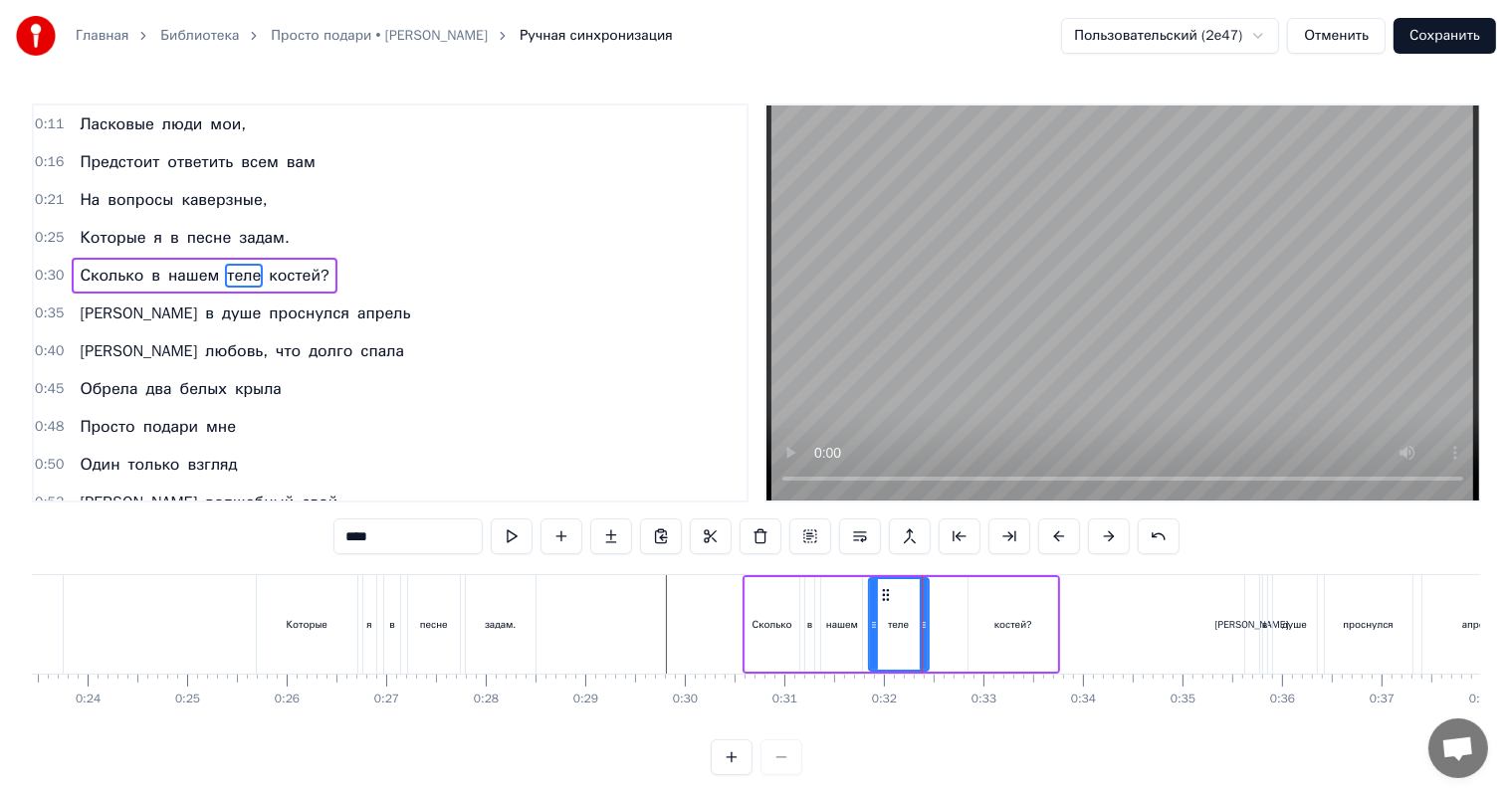 click on "теле" at bounding box center [899, 624] 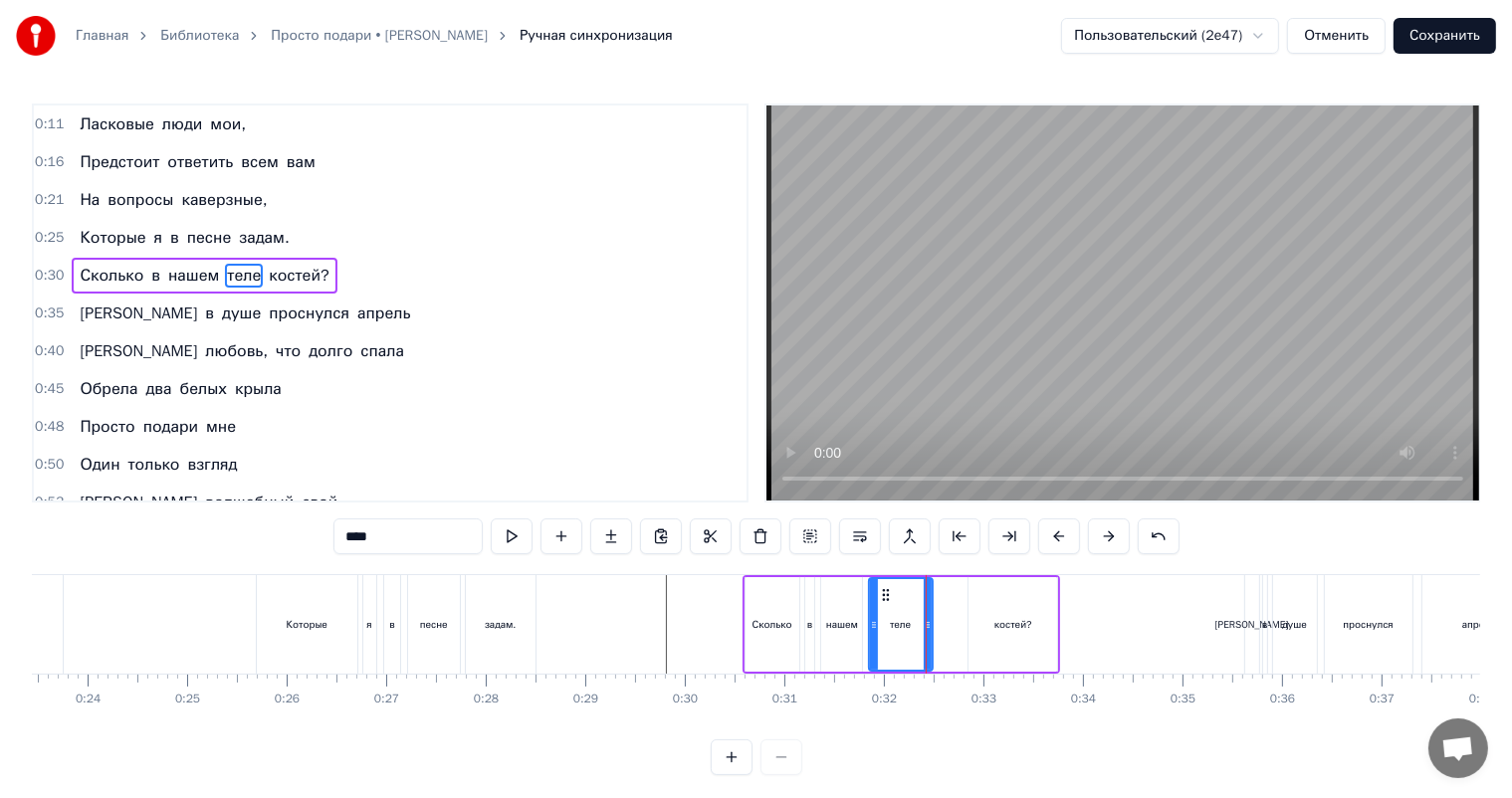 click 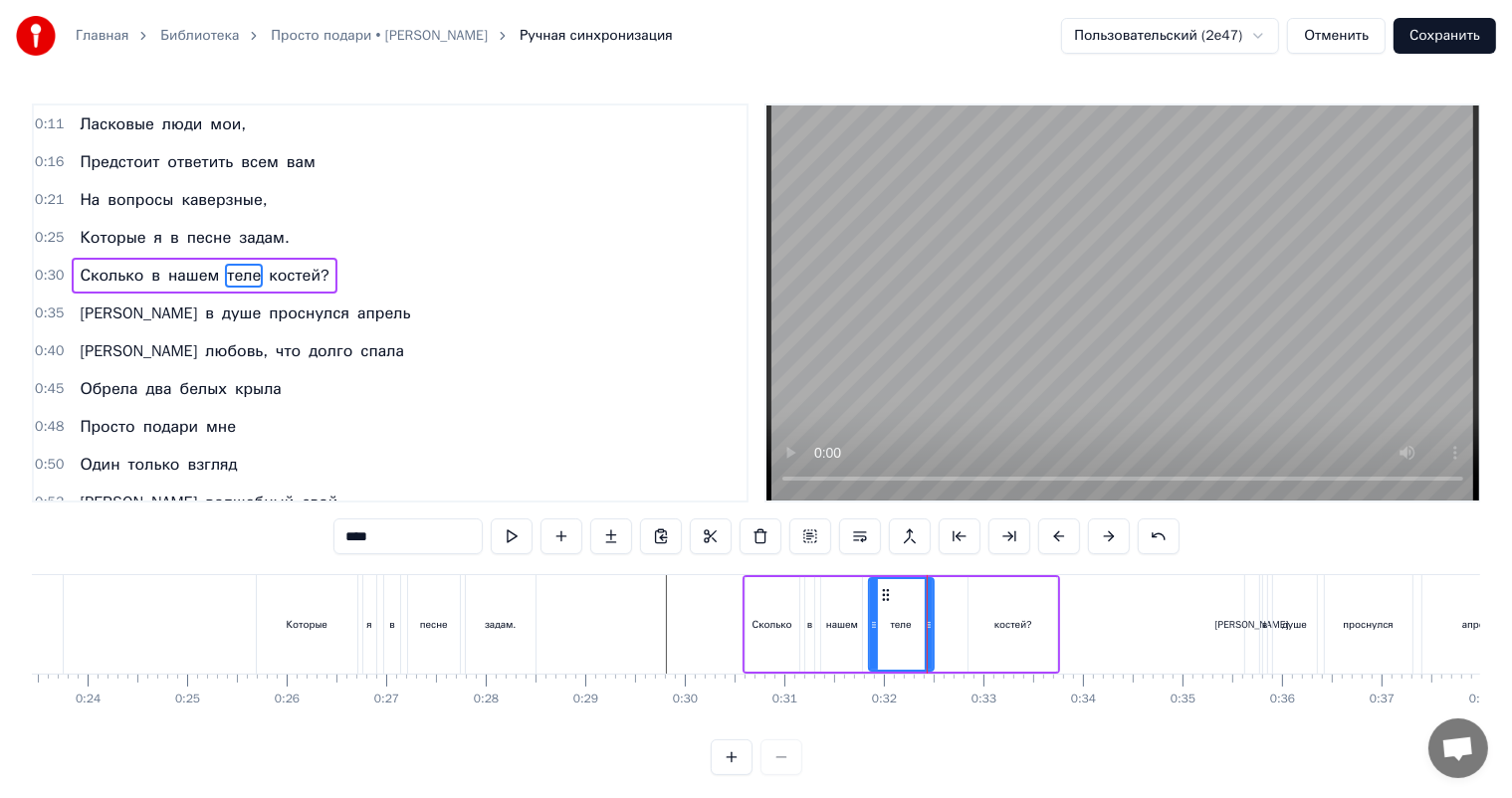 click on "костей?" at bounding box center (1012, 624) 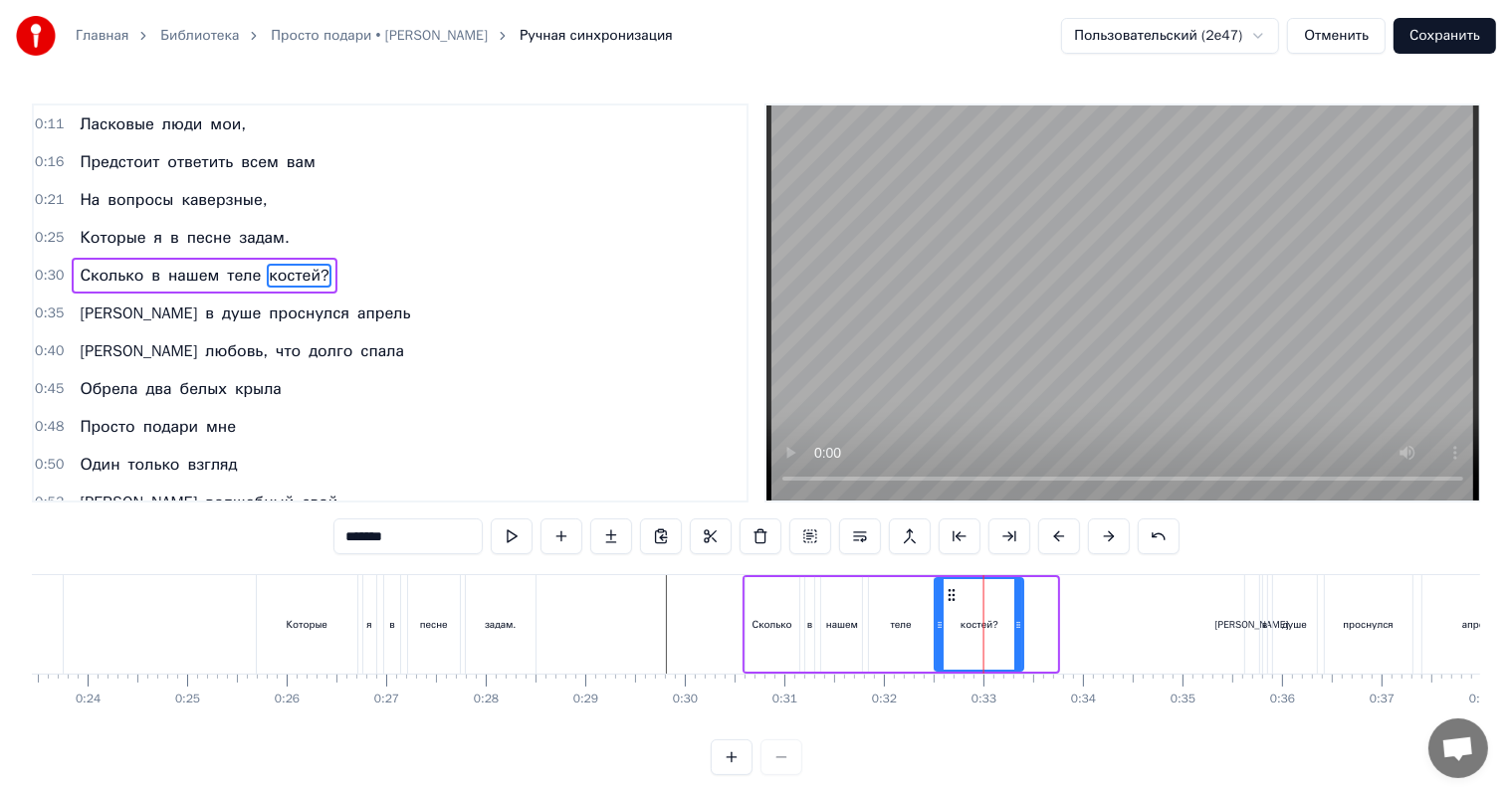 drag, startPoint x: 985, startPoint y: 594, endPoint x: 953, endPoint y: 602, distance: 32.984845 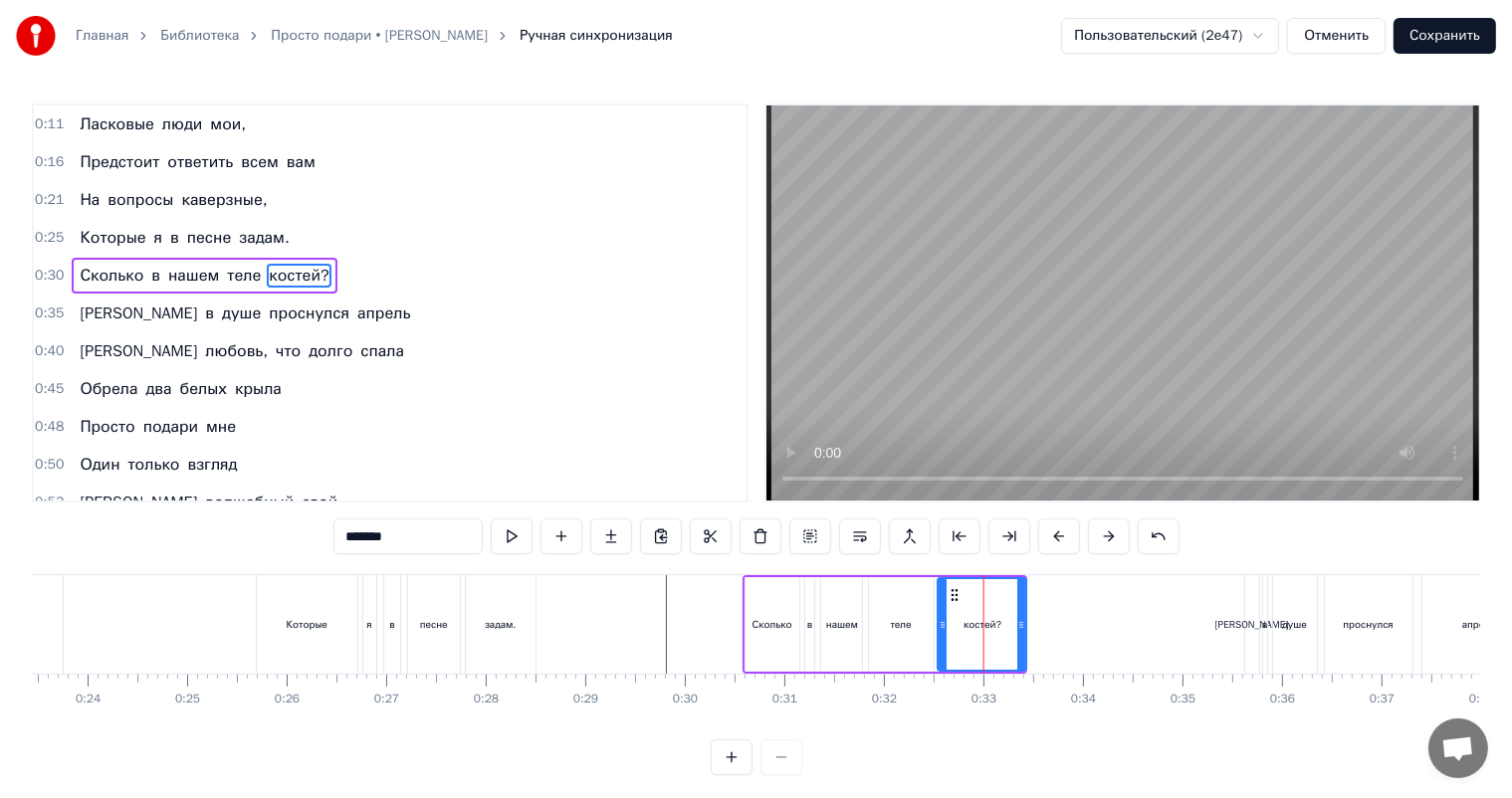 click 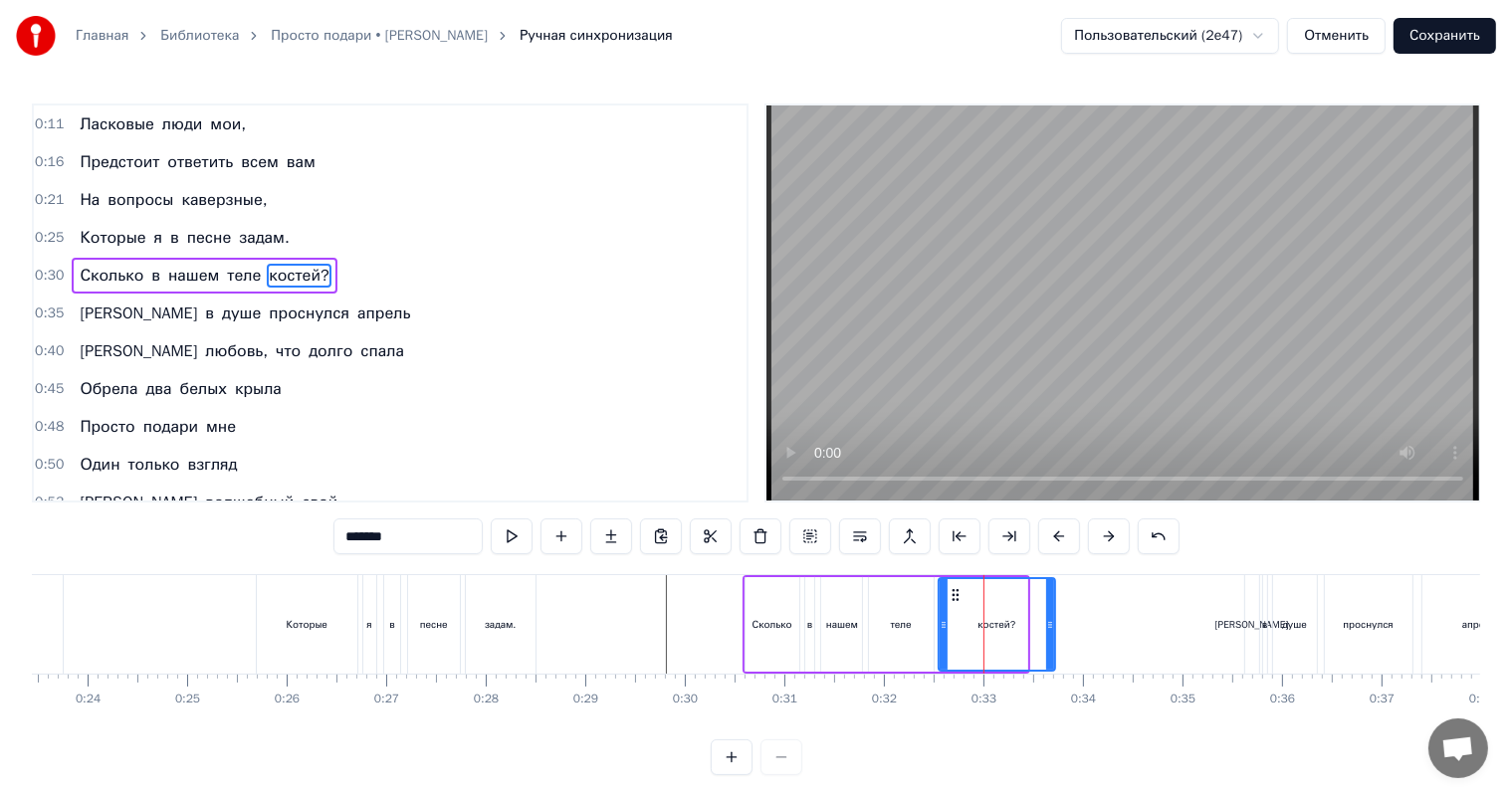 drag, startPoint x: 1023, startPoint y: 606, endPoint x: 1051, endPoint y: 610, distance: 28.284271 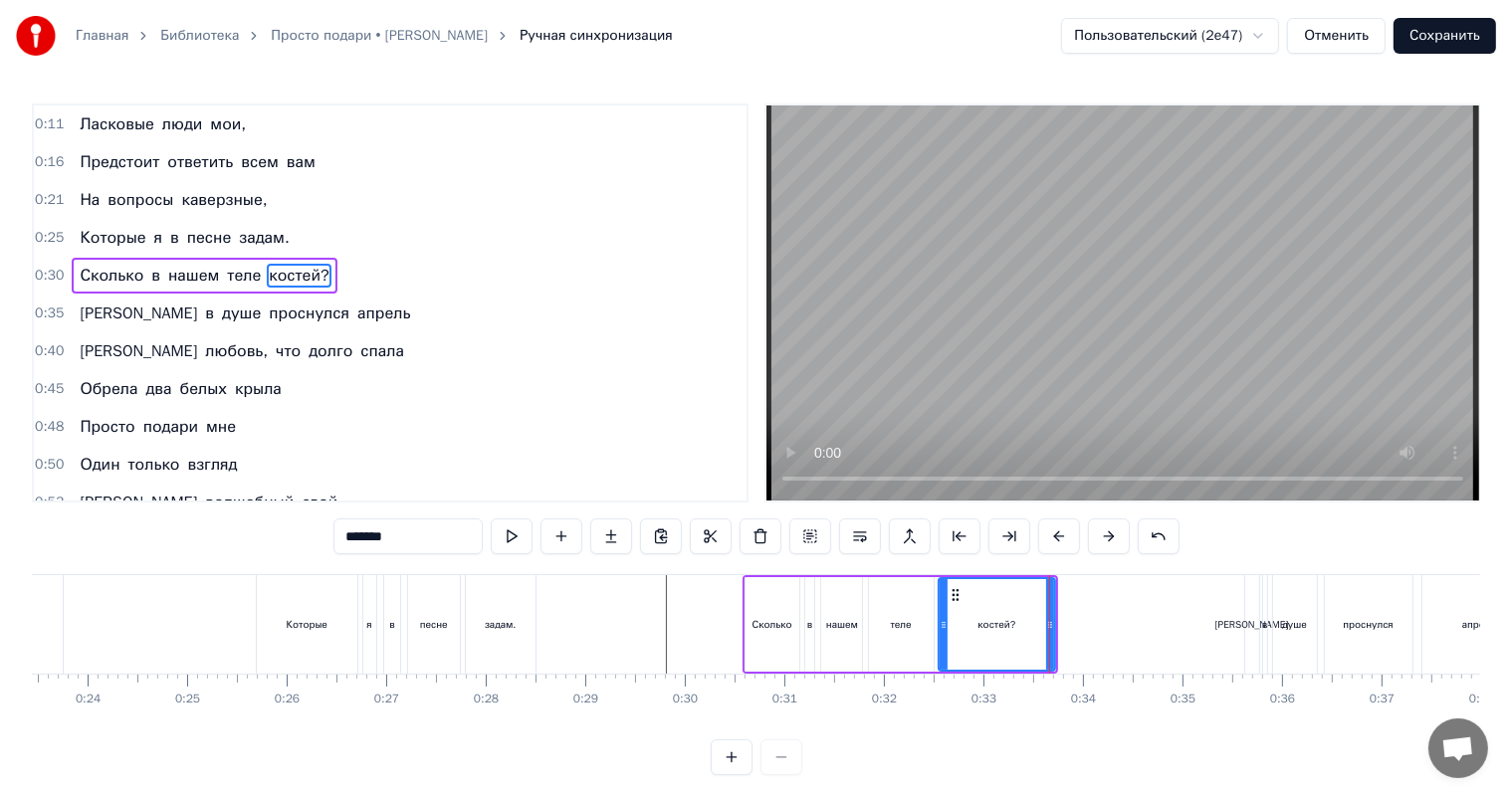 click on "0:11 Ласковые люди мои, 0:16 Предстоит ответить всем вам 0:21 На вопросы каверзные, 0:25 Которые я в песне задам. 0:30 Сколько в нашем теле костей? 0:35 И в душе проснулся апрель 0:40 И любовь, что долго спала 0:45 Обрела два белых крыла 0:48 Просто подари мне 0:50 Один только взгляд 0:53 И волшебный свой 0:55 Поцелуй подари 0:58 И я сразу сказочно 1:00 Стану богат 1:02 Богаче, чем все принцы 1:05 И все короли 1:07 Просто подари мне 1:10 Один только взгляд 1:12 И волшебный свой 1:14 Поцелуй подари 1:17 И я сразу сказочно 1:19 Стану богат 1:22 Богаче, чем все принцы 1:24 И все короли ******* Ласковые люди мои, всем я" at bounding box center [756, 439] 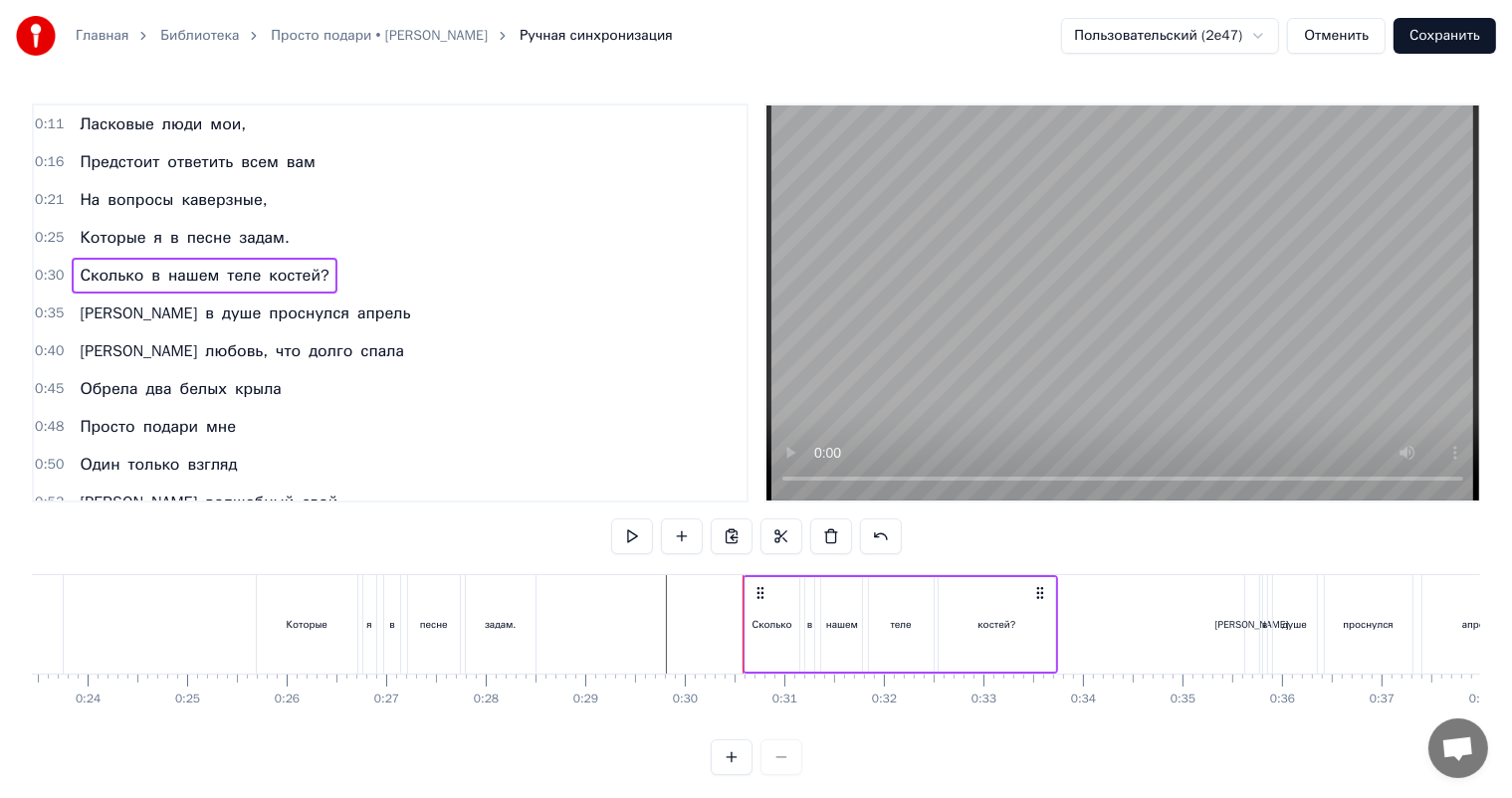 click at bounding box center (2083, 624) 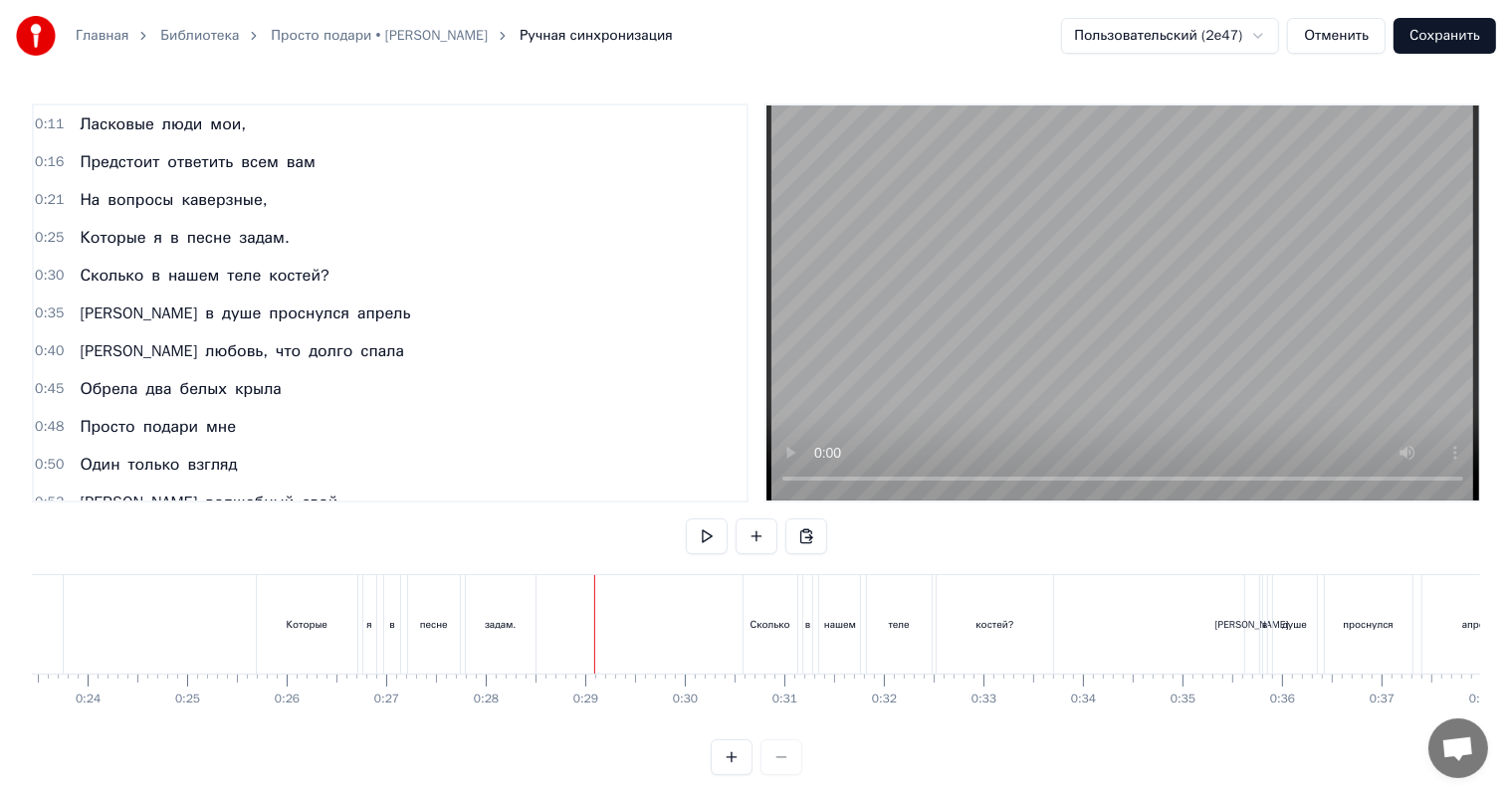 drag, startPoint x: 328, startPoint y: 304, endPoint x: 334, endPoint y: 284, distance: 20.88061 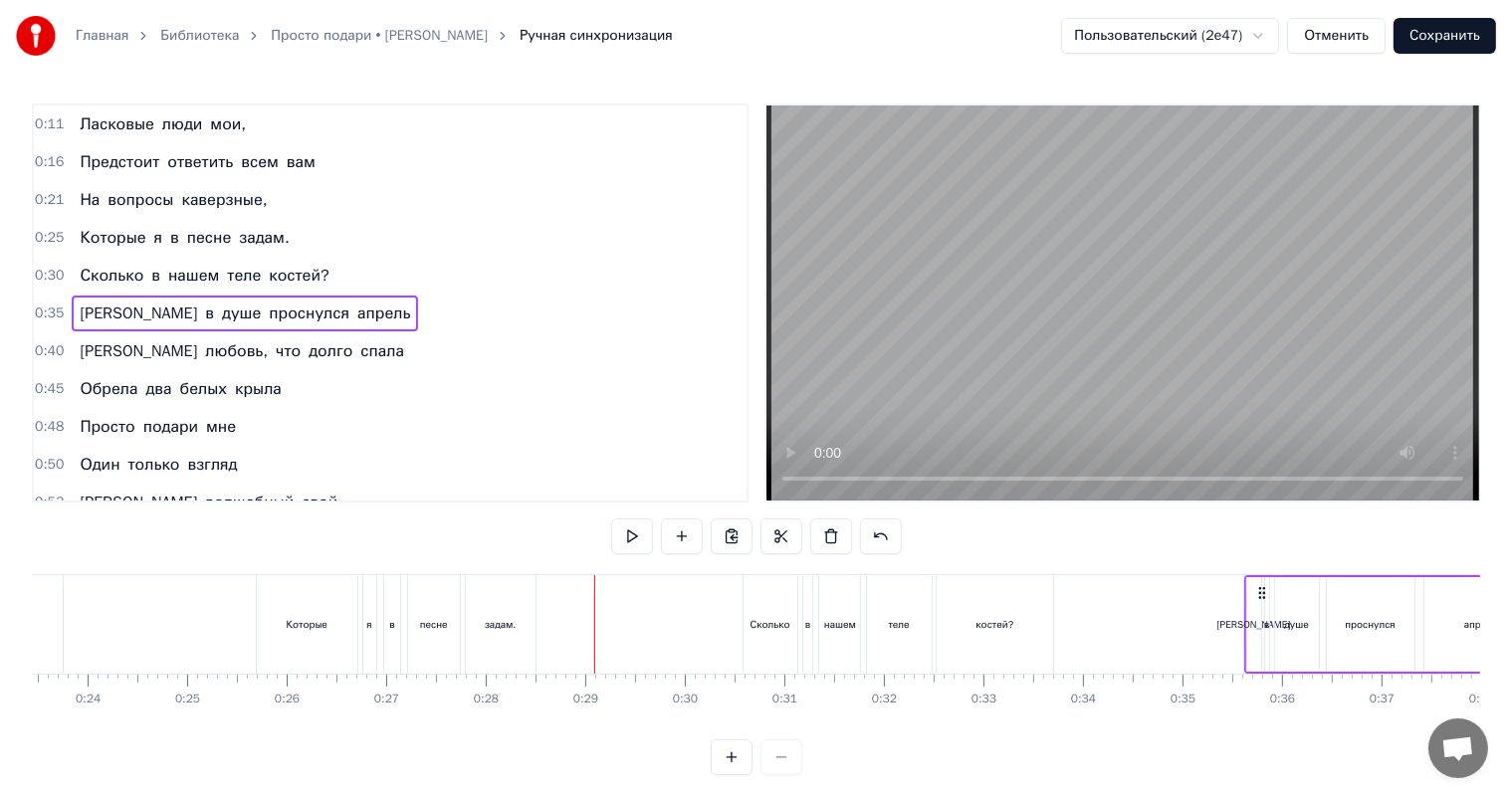 click on "0:30 Сколько в нашем теле костей?" at bounding box center [390, 276] 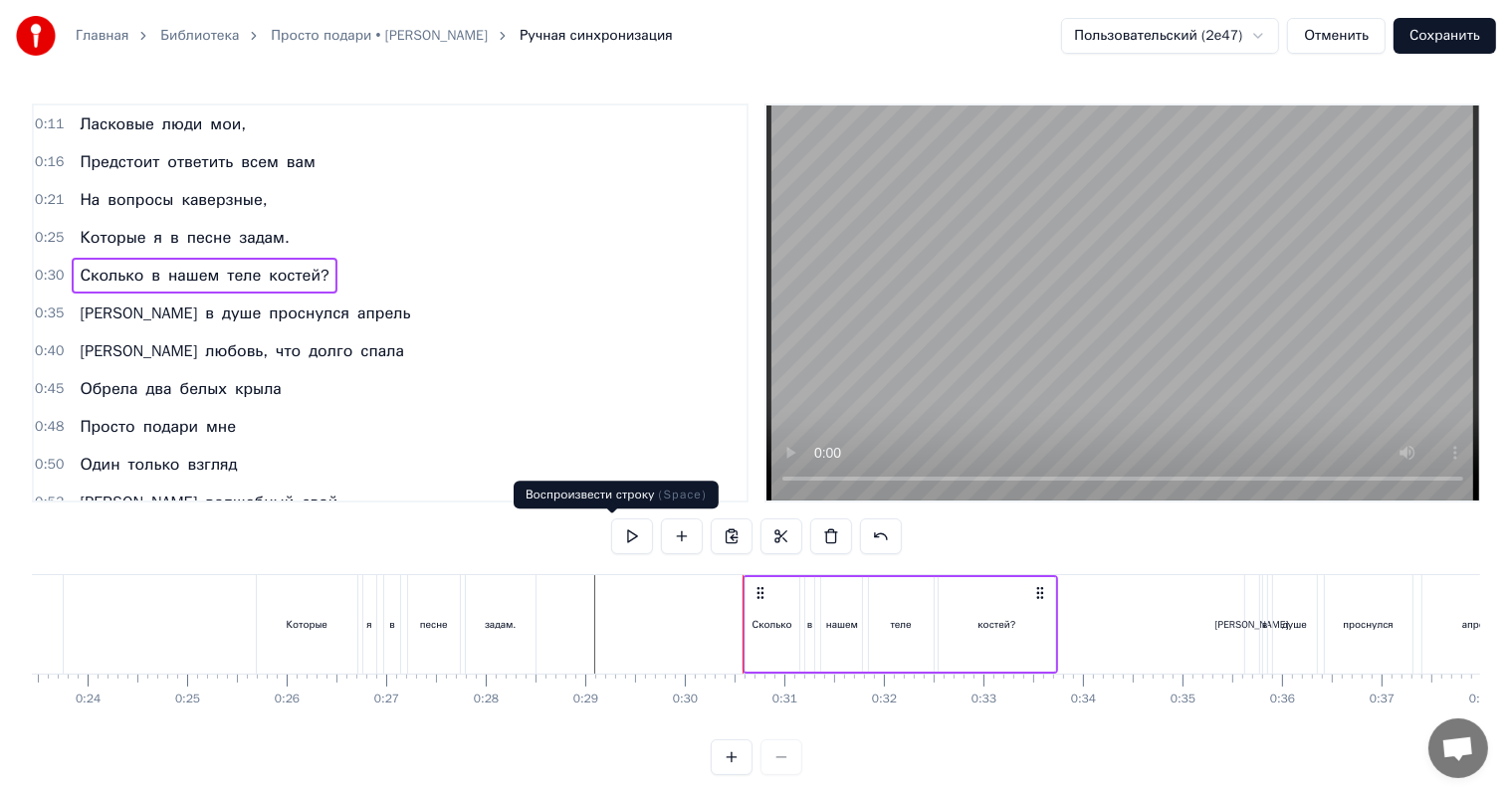 click at bounding box center (632, 536) 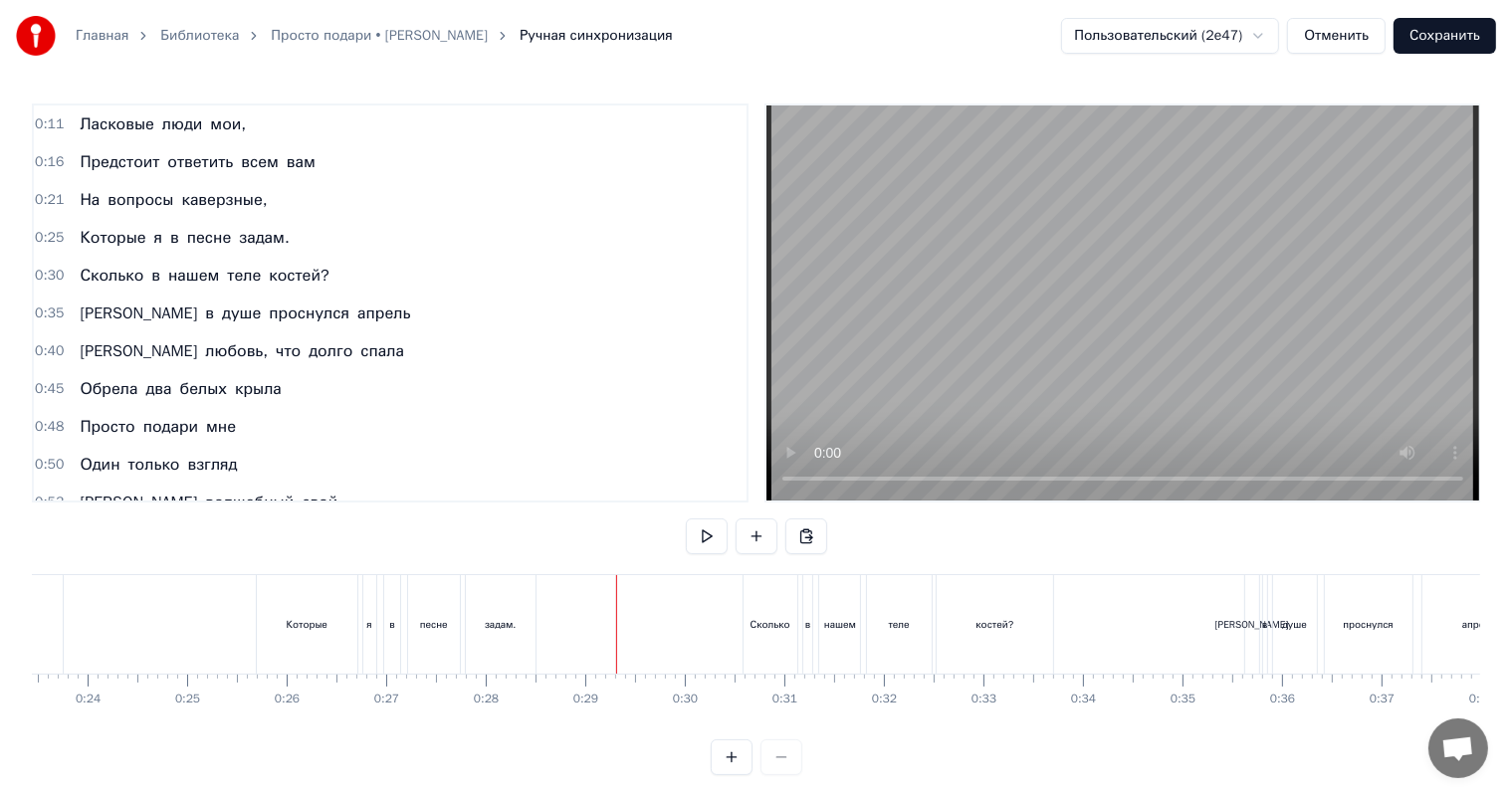 click at bounding box center (2083, 624) 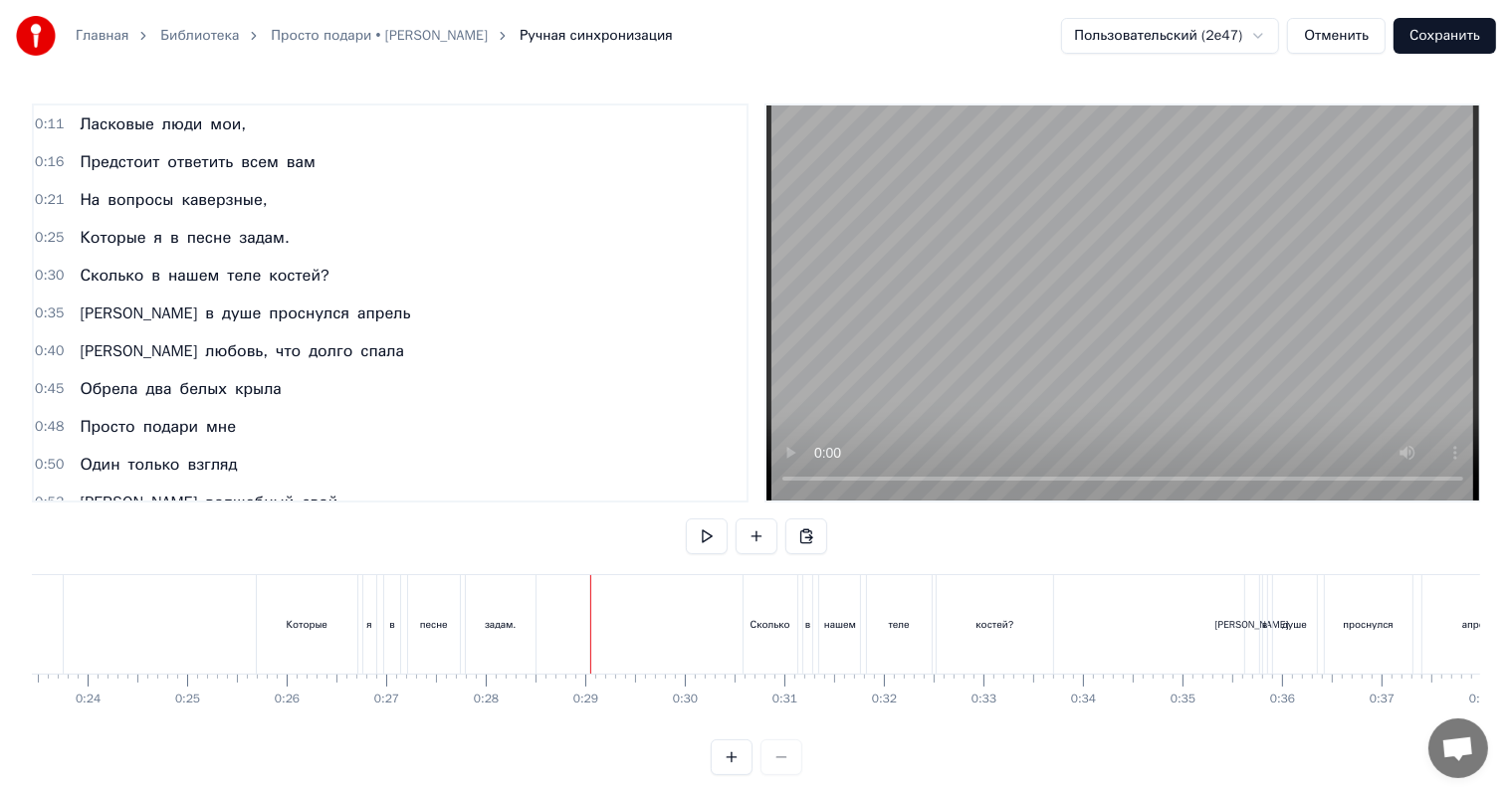 click on "0:30 Сколько в нашем теле костей?" at bounding box center [390, 276] 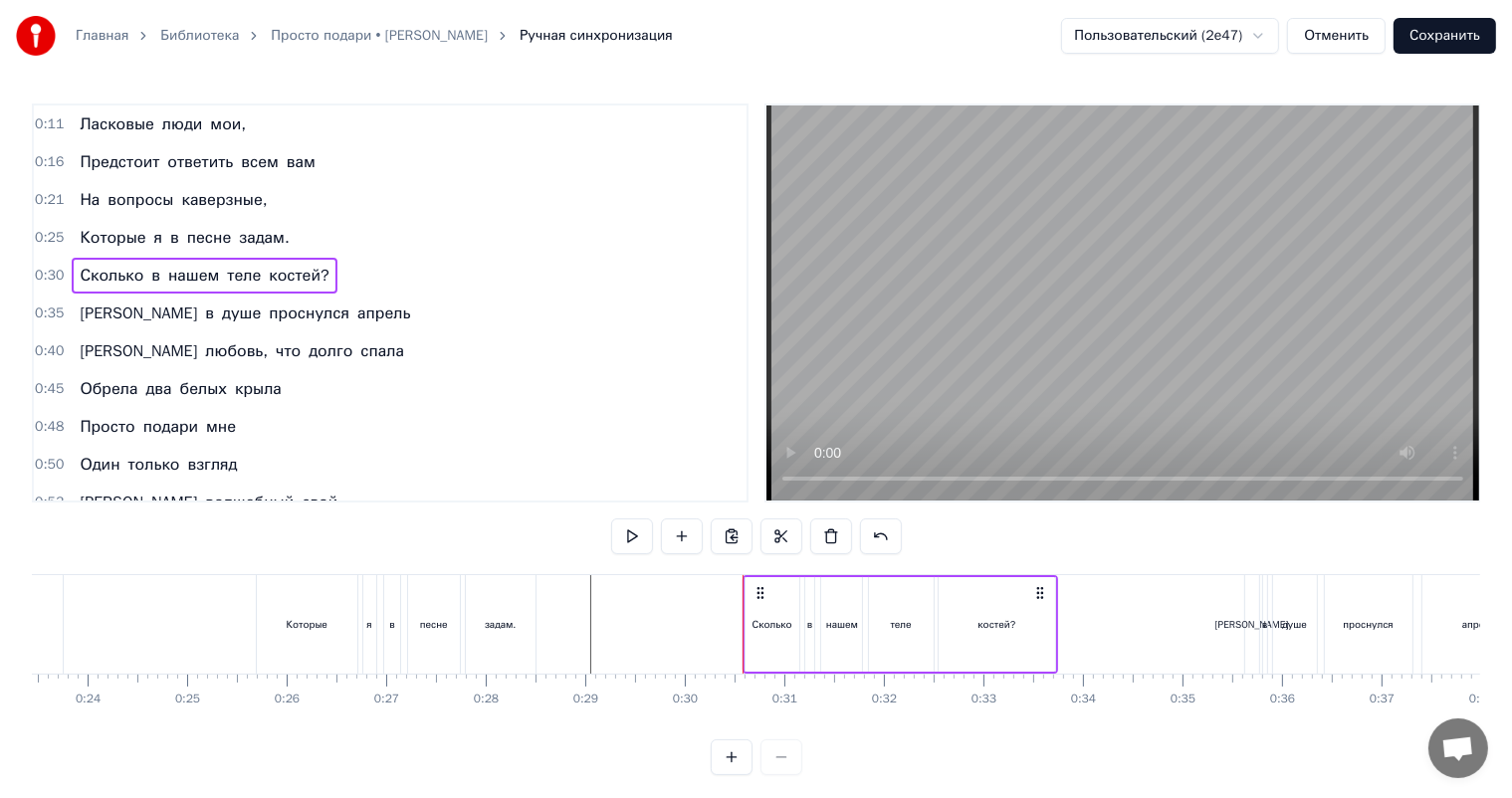 click at bounding box center [2083, 624] 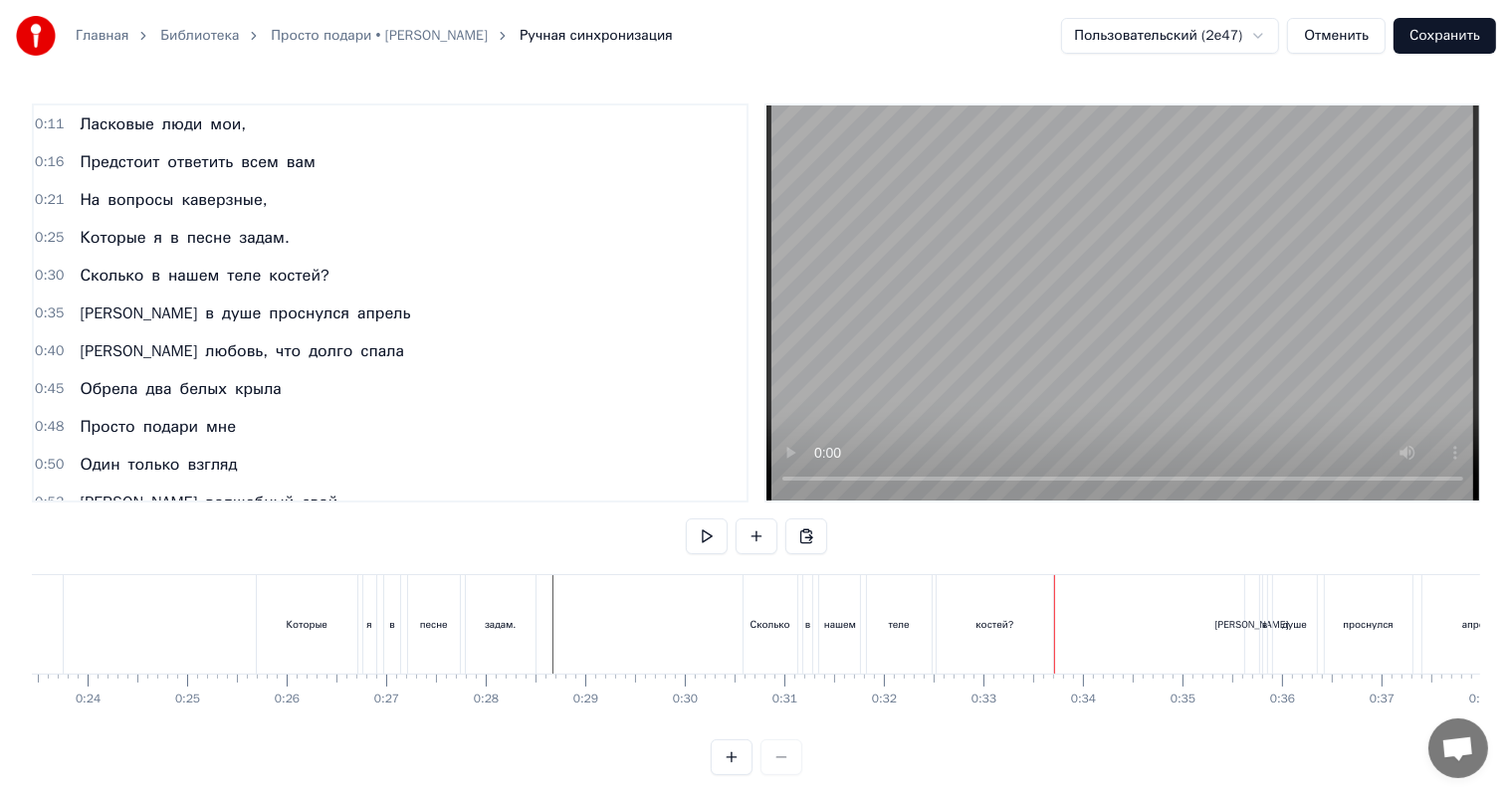 click on "костей?" at bounding box center [994, 624] 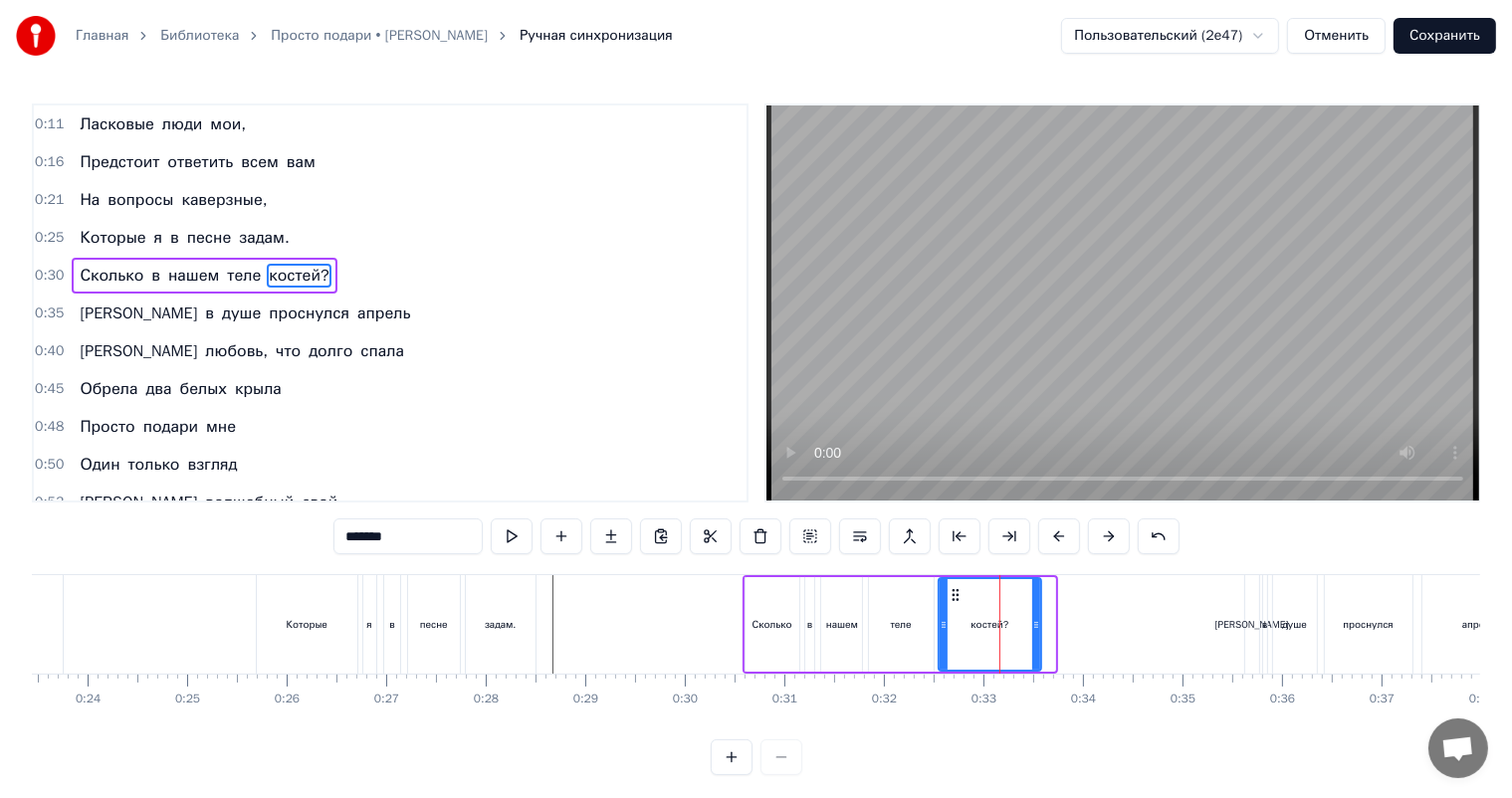 drag, startPoint x: 1053, startPoint y: 621, endPoint x: 1039, endPoint y: 624, distance: 14.3178211 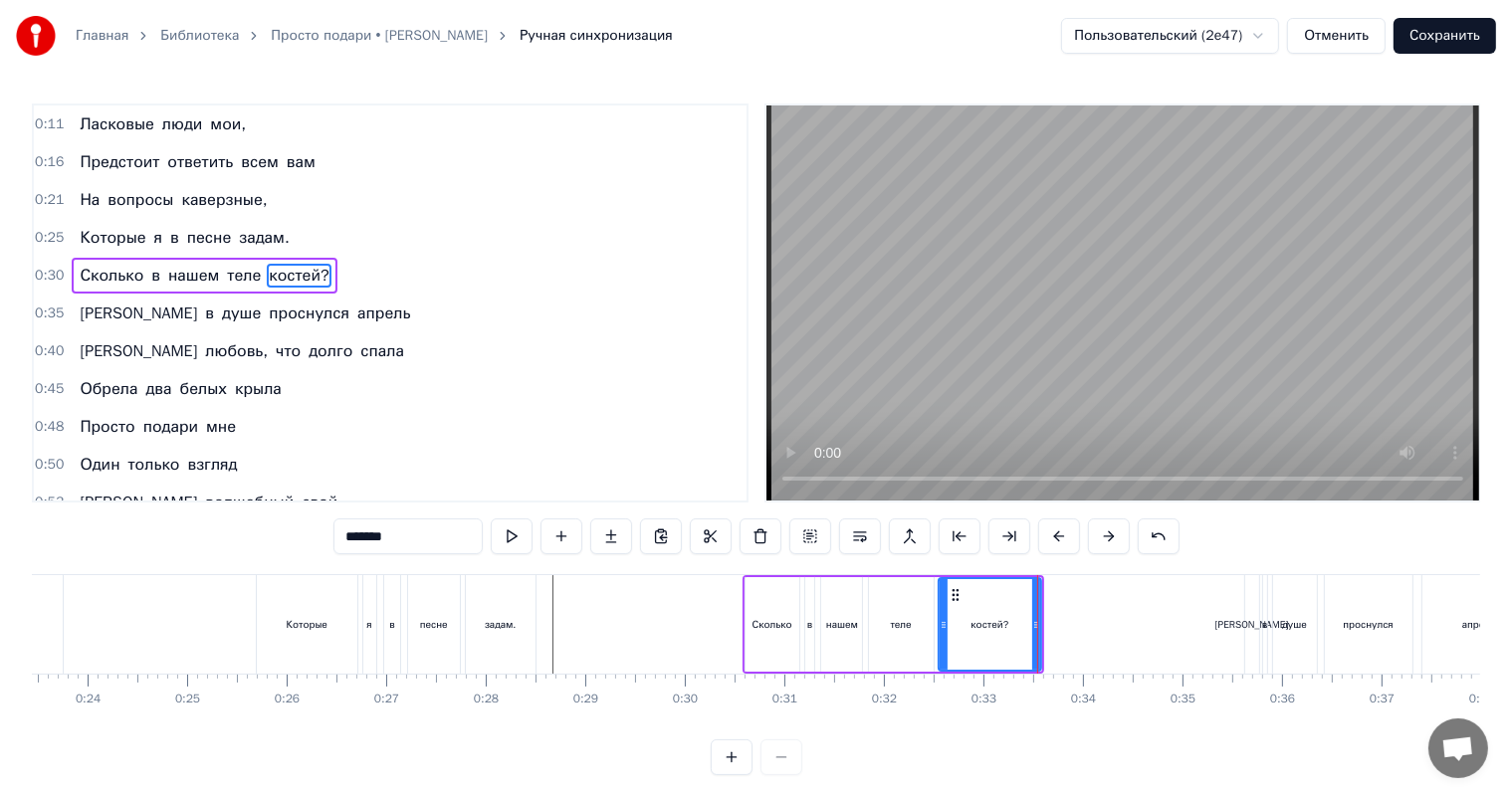 click on "0:35 И в душе проснулся апрель" at bounding box center (390, 313) 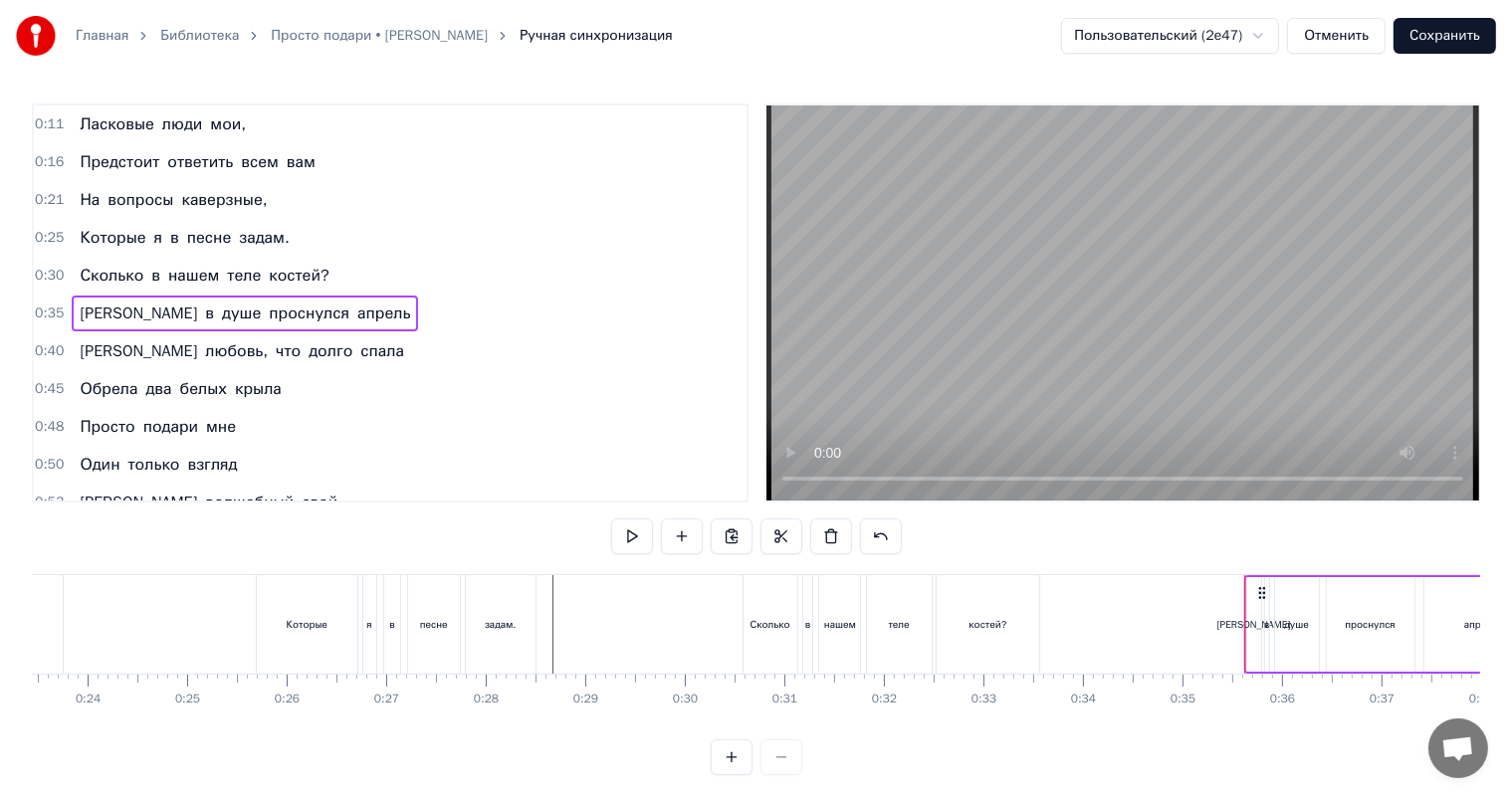 click on "[PERSON_NAME]" at bounding box center [138, 313] 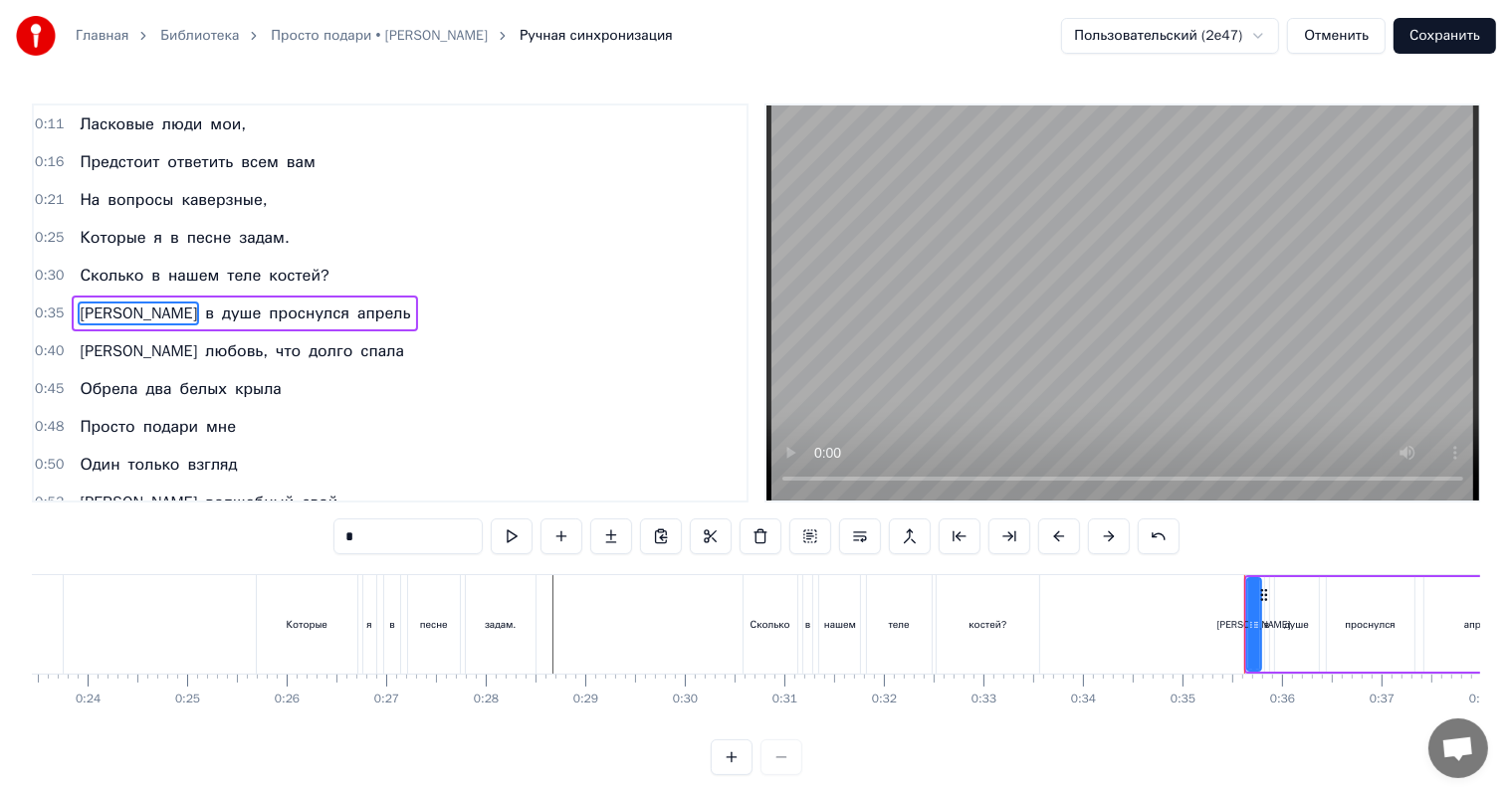 scroll, scrollTop: 10, scrollLeft: 0, axis: vertical 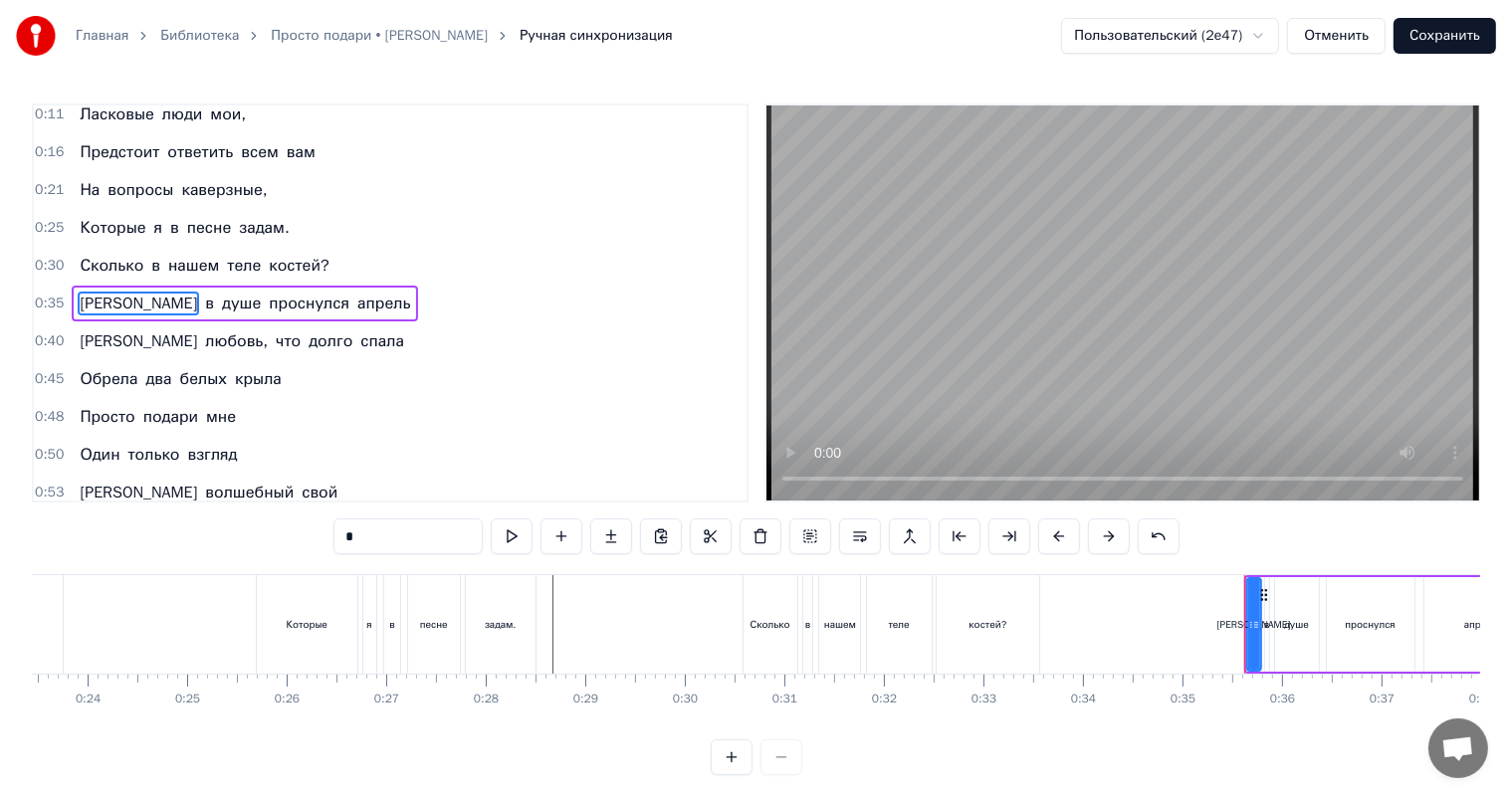 drag, startPoint x: 315, startPoint y: 538, endPoint x: 246, endPoint y: 536, distance: 69.02898 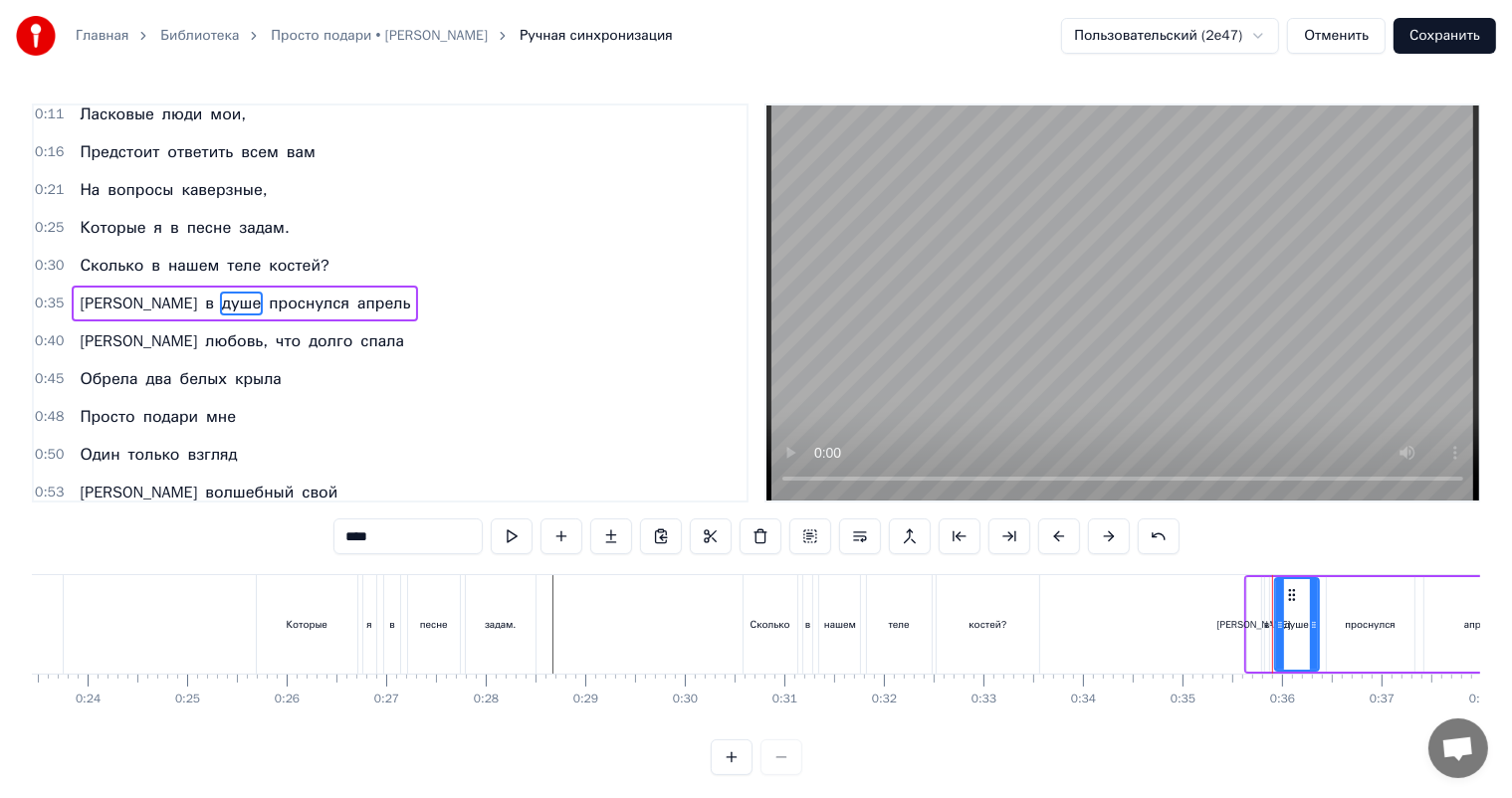 drag, startPoint x: 352, startPoint y: 545, endPoint x: 273, endPoint y: 553, distance: 79.404 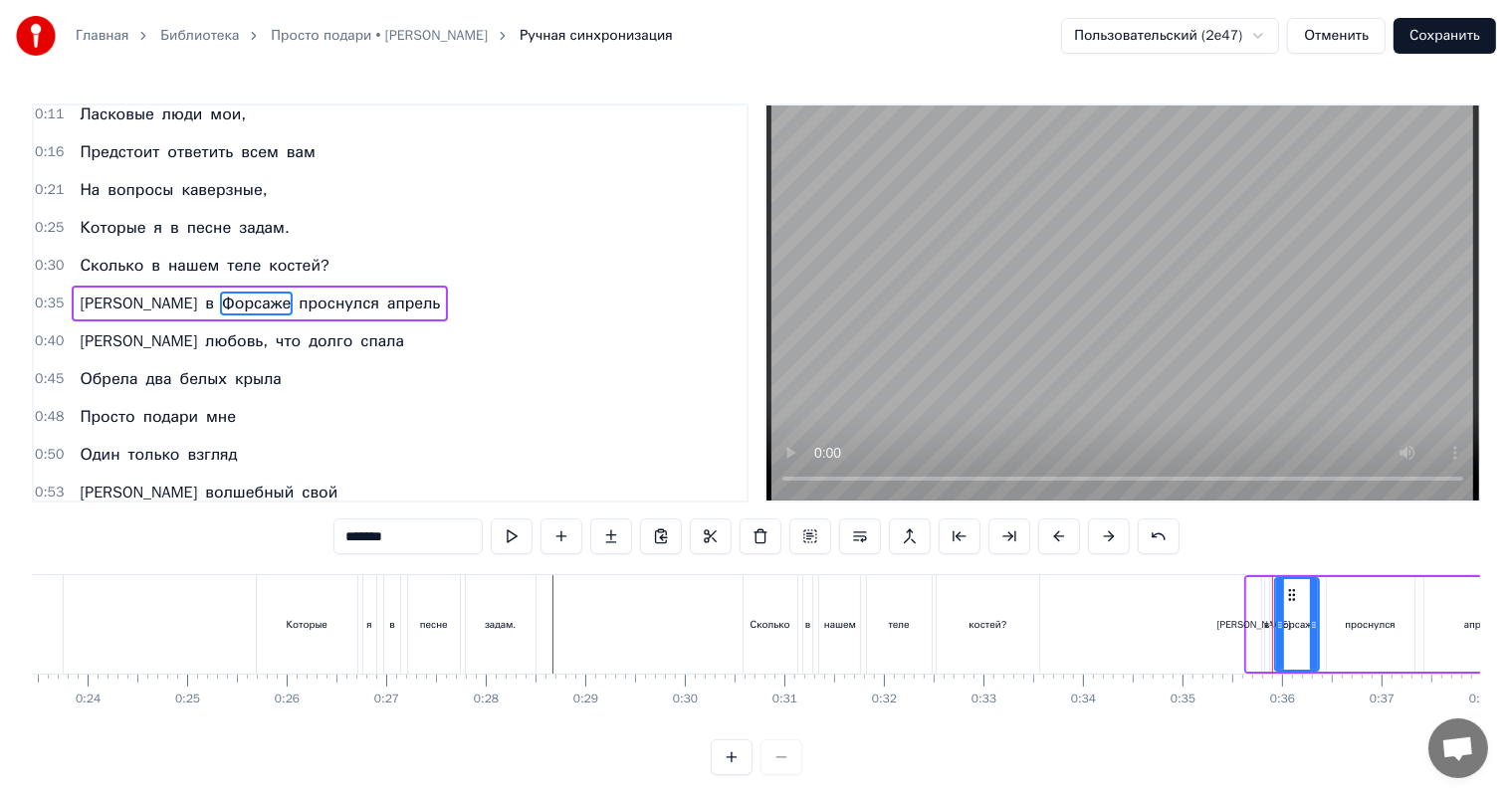 click on "проснулся" at bounding box center [338, 303] 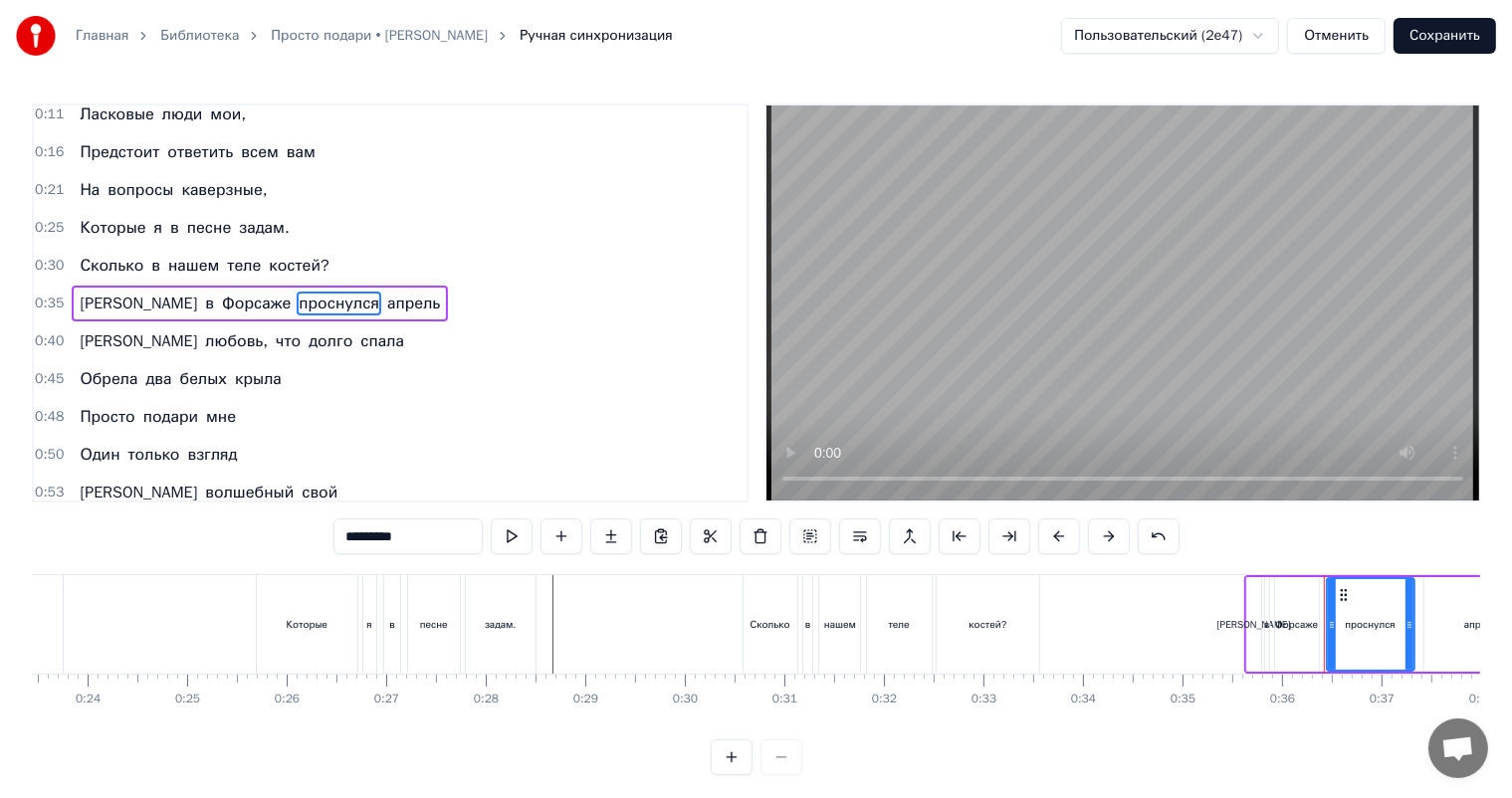 drag, startPoint x: 362, startPoint y: 523, endPoint x: 252, endPoint y: 550, distance: 113.265176 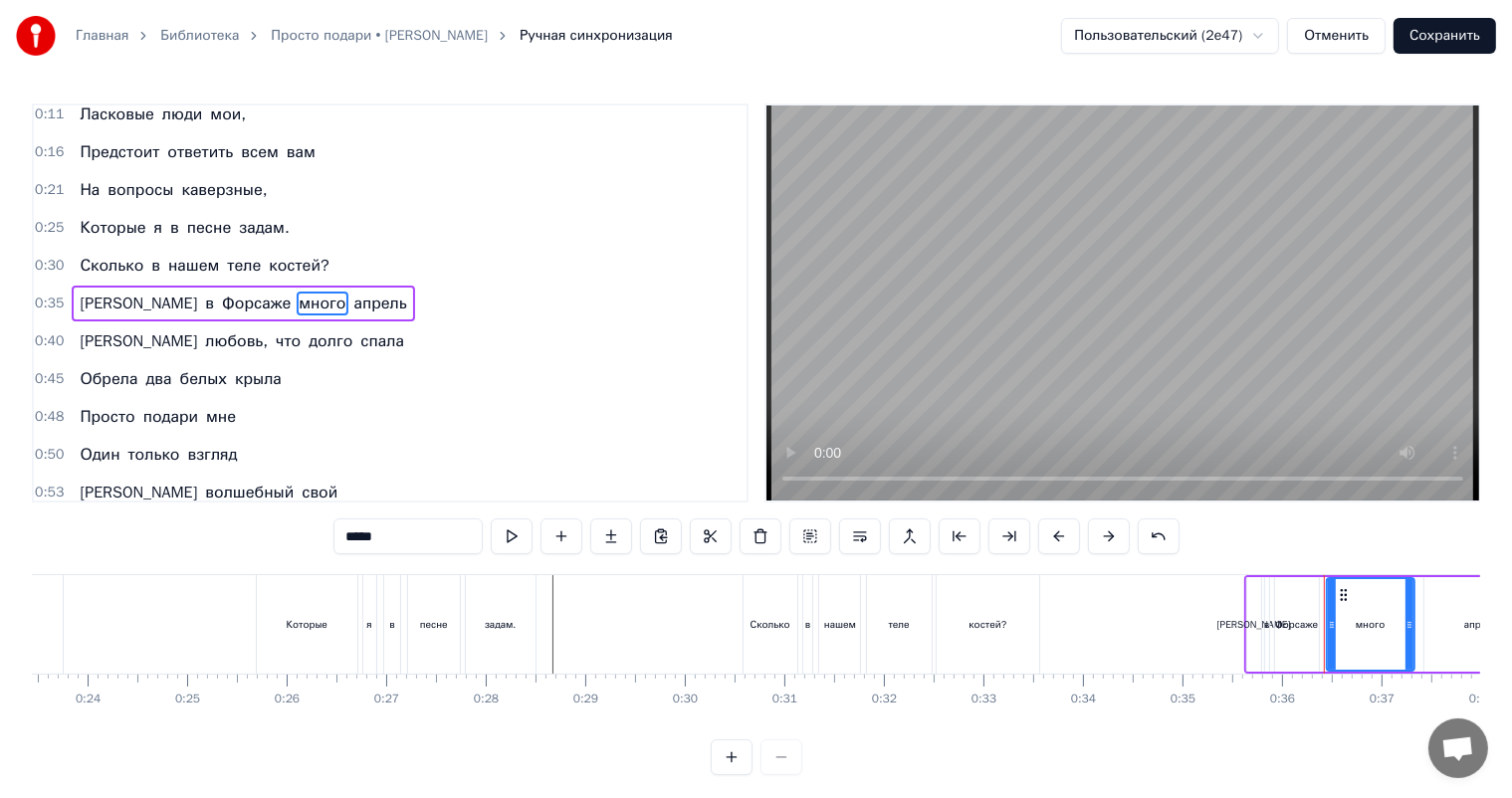 drag, startPoint x: 255, startPoint y: 301, endPoint x: 340, endPoint y: 553, distance: 265.94924 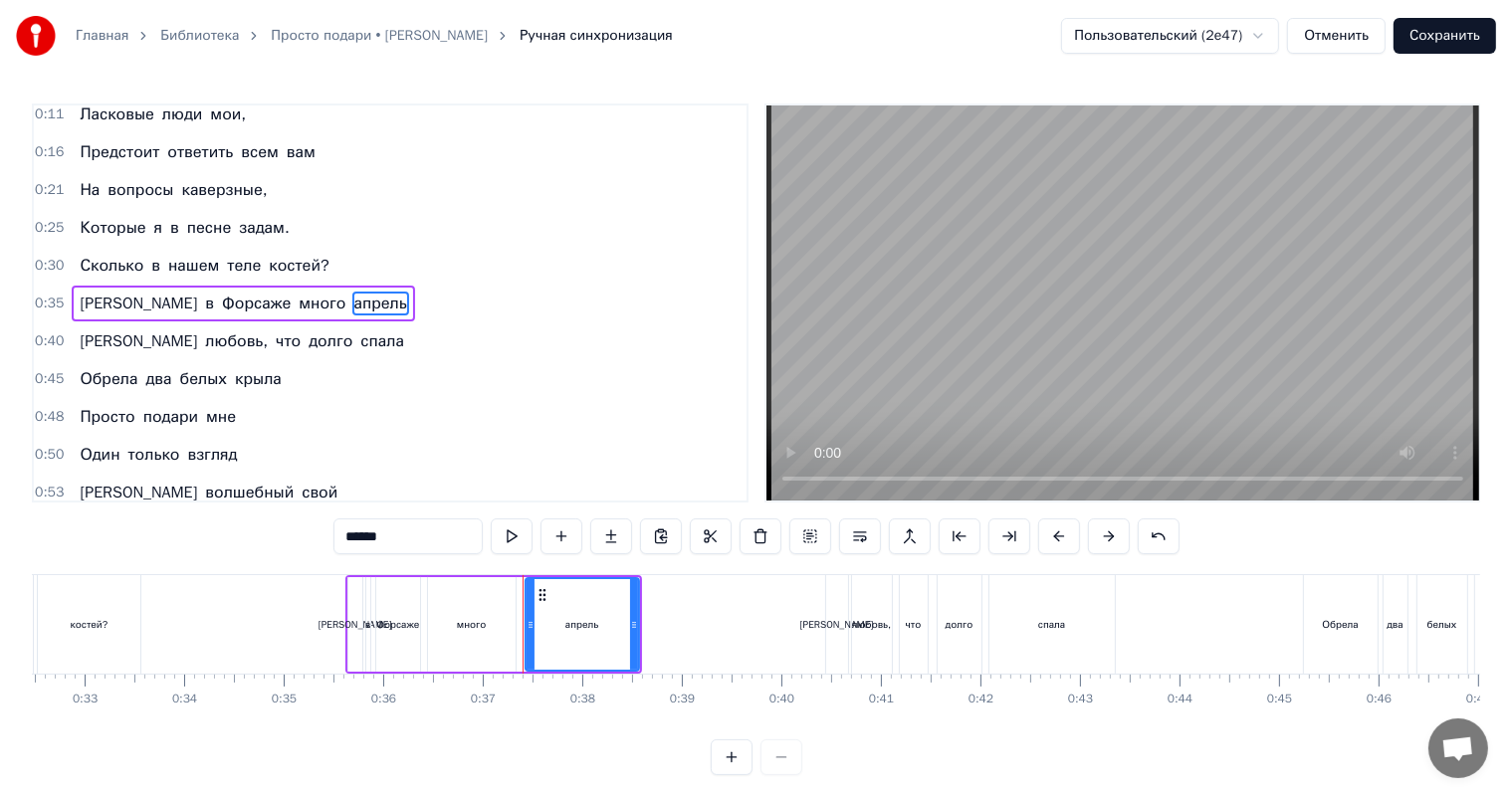 click on "******" at bounding box center (408, 536) 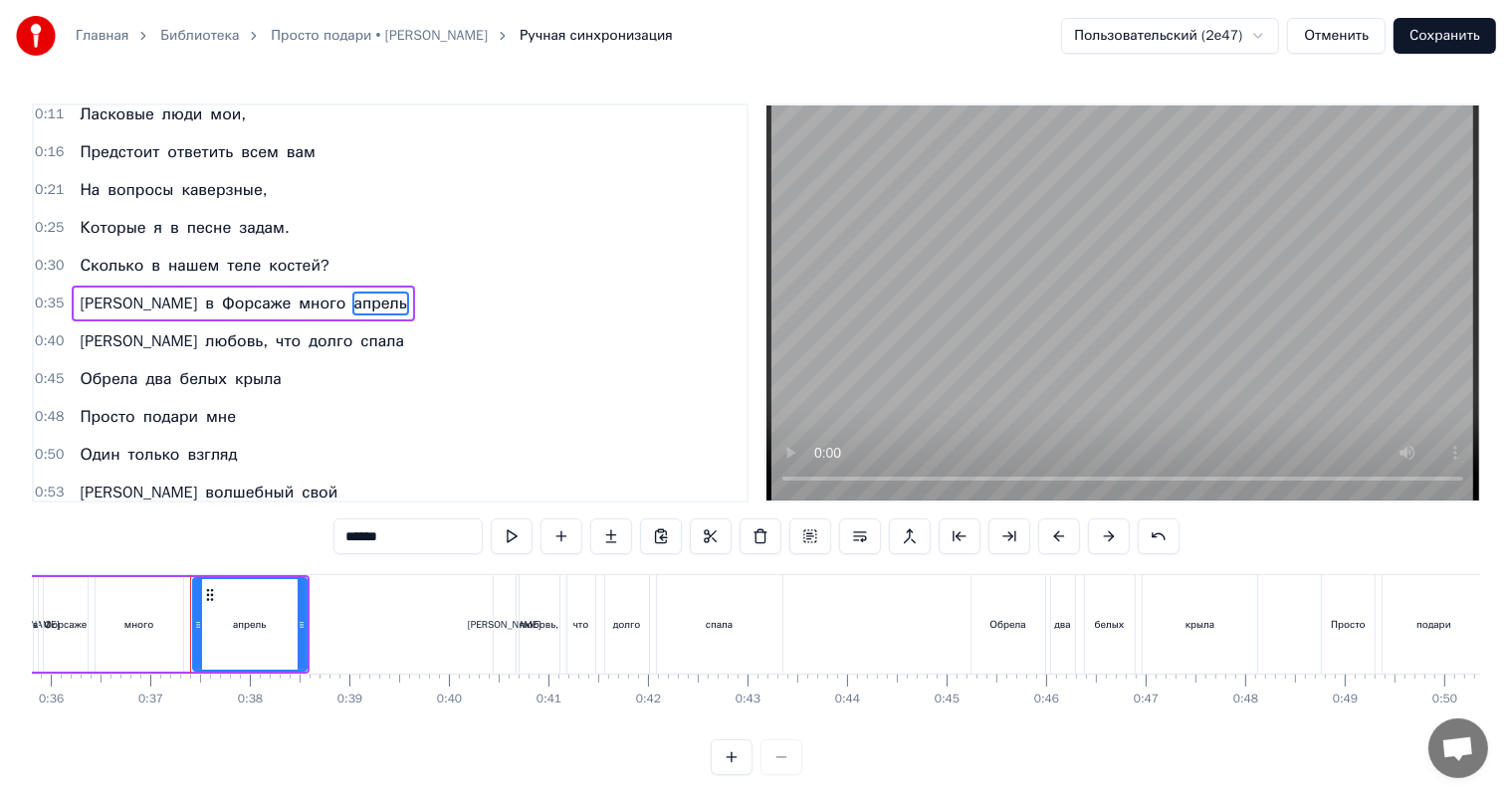 scroll, scrollTop: 0, scrollLeft: 3622, axis: horizontal 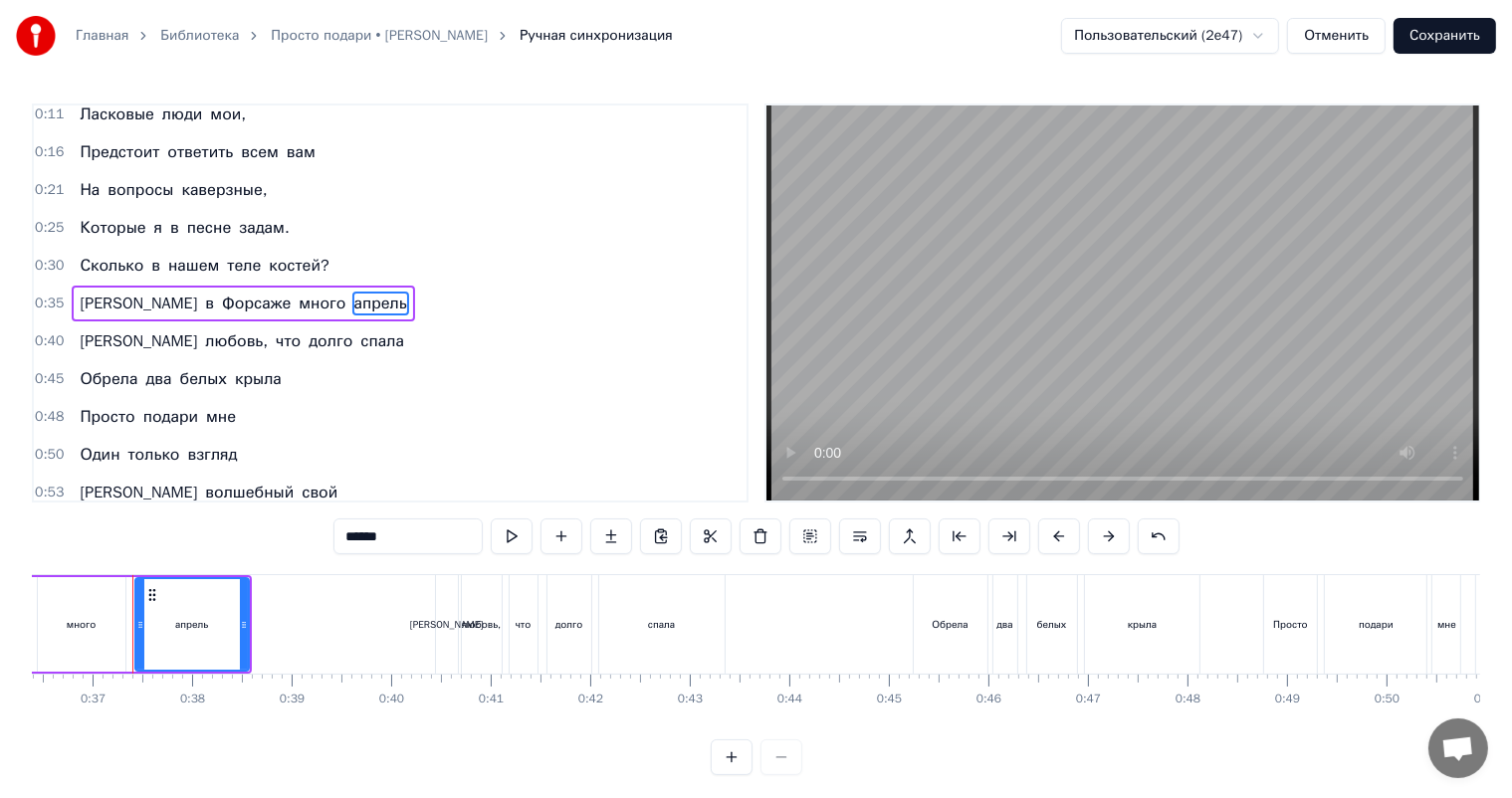 drag, startPoint x: 328, startPoint y: 538, endPoint x: 267, endPoint y: 542, distance: 61.131 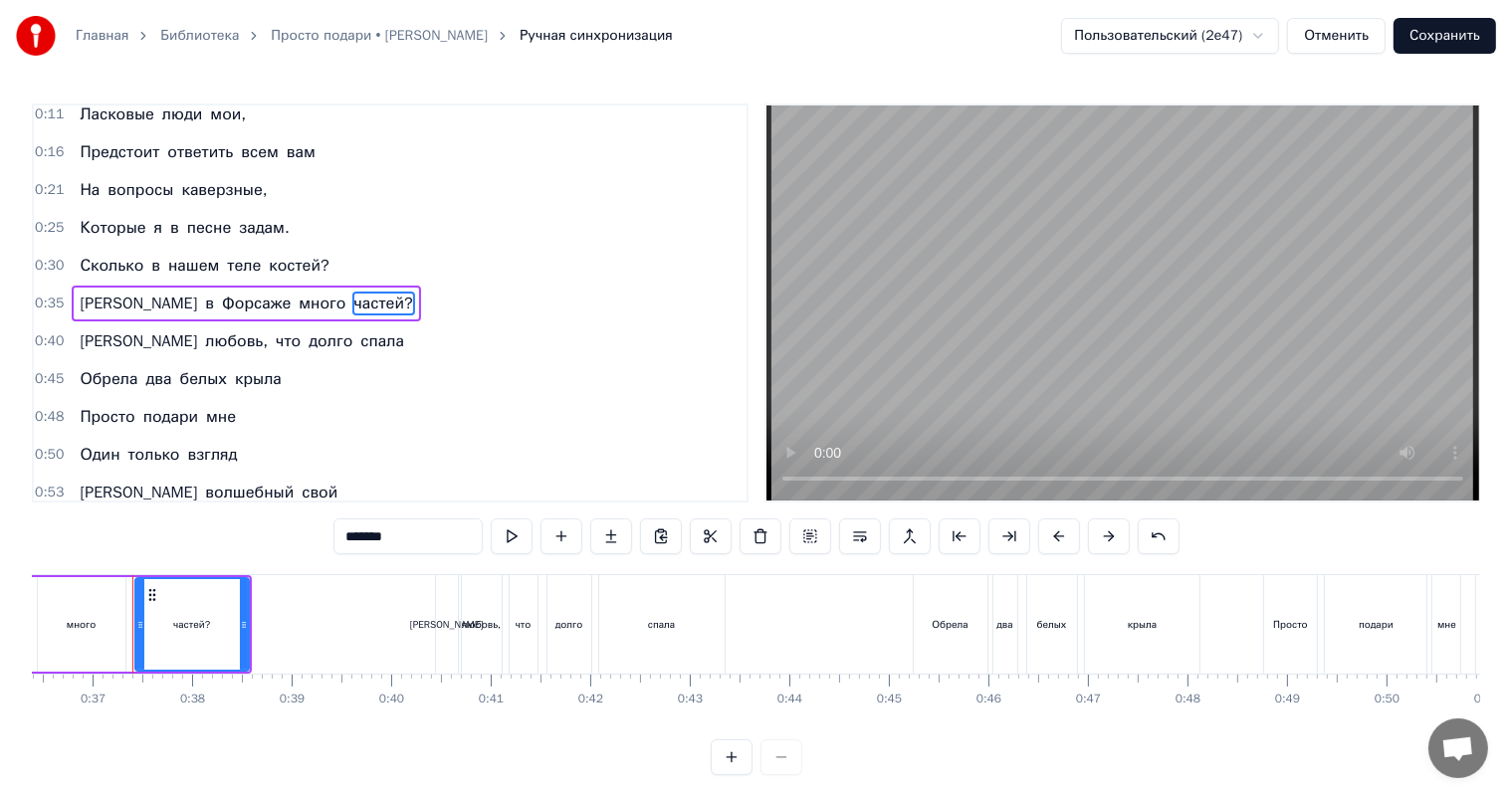 type on "*******" 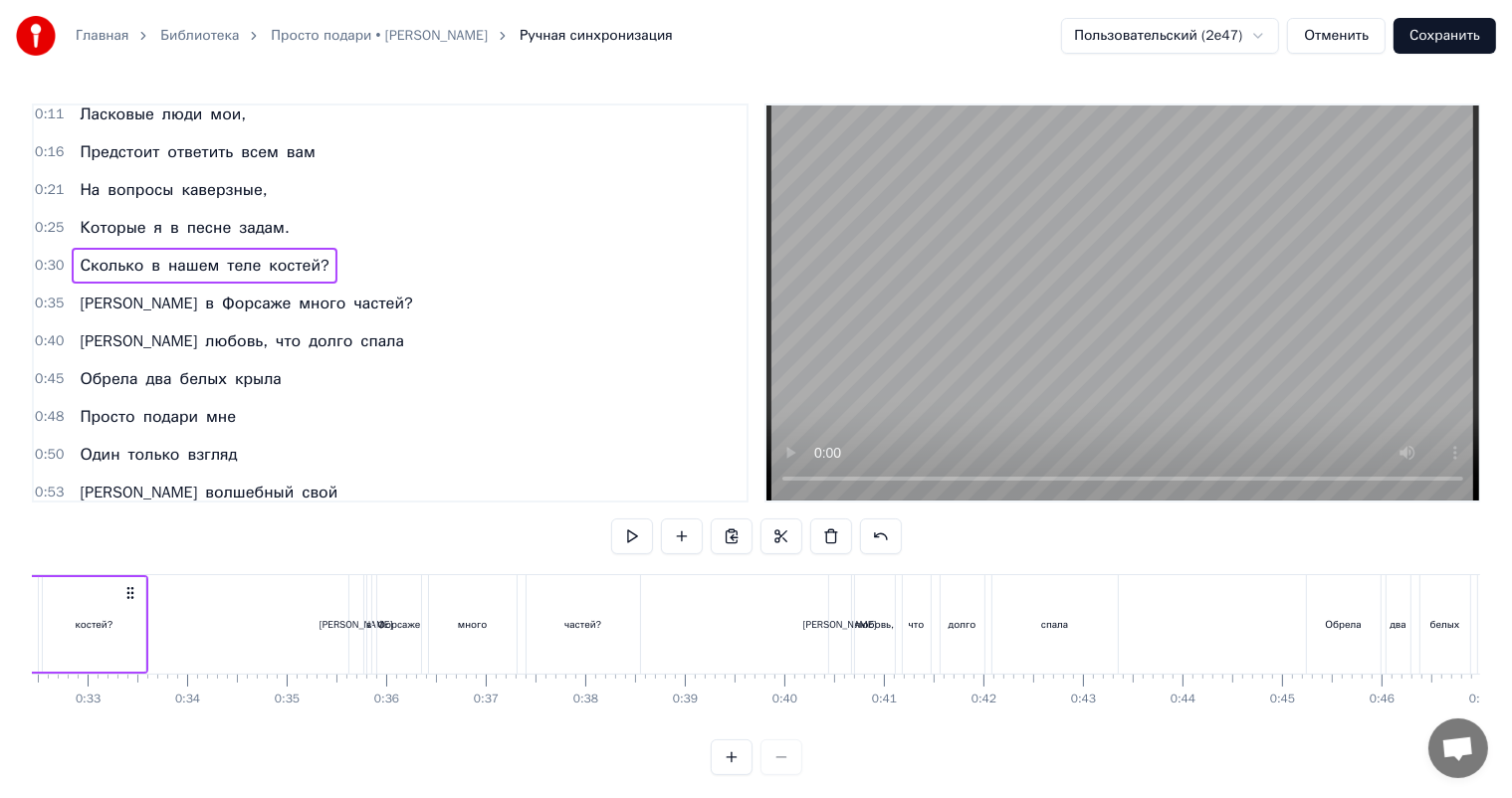 scroll, scrollTop: 0, scrollLeft: 2943, axis: horizontal 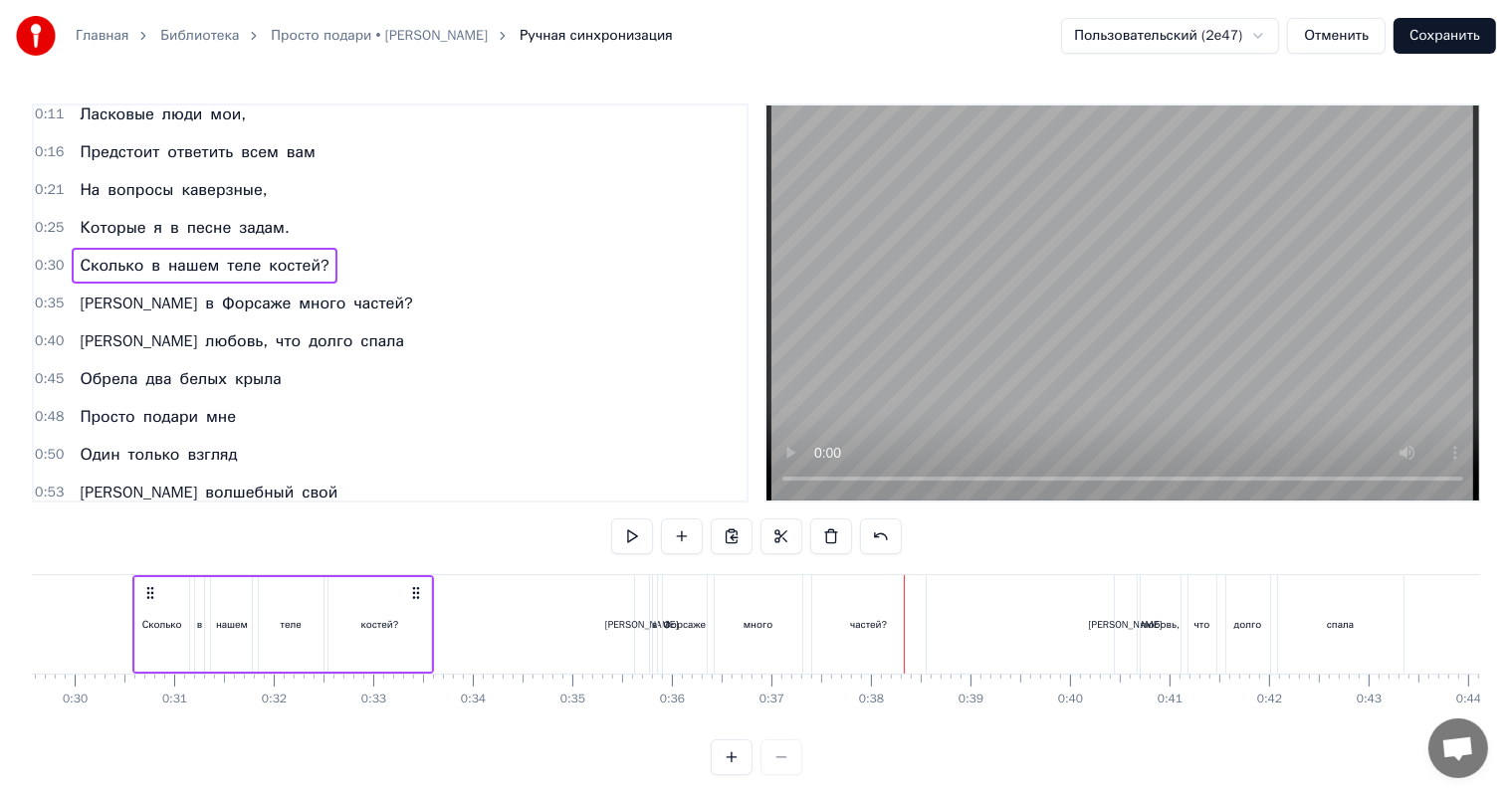 click on "костей?" at bounding box center [379, 624] 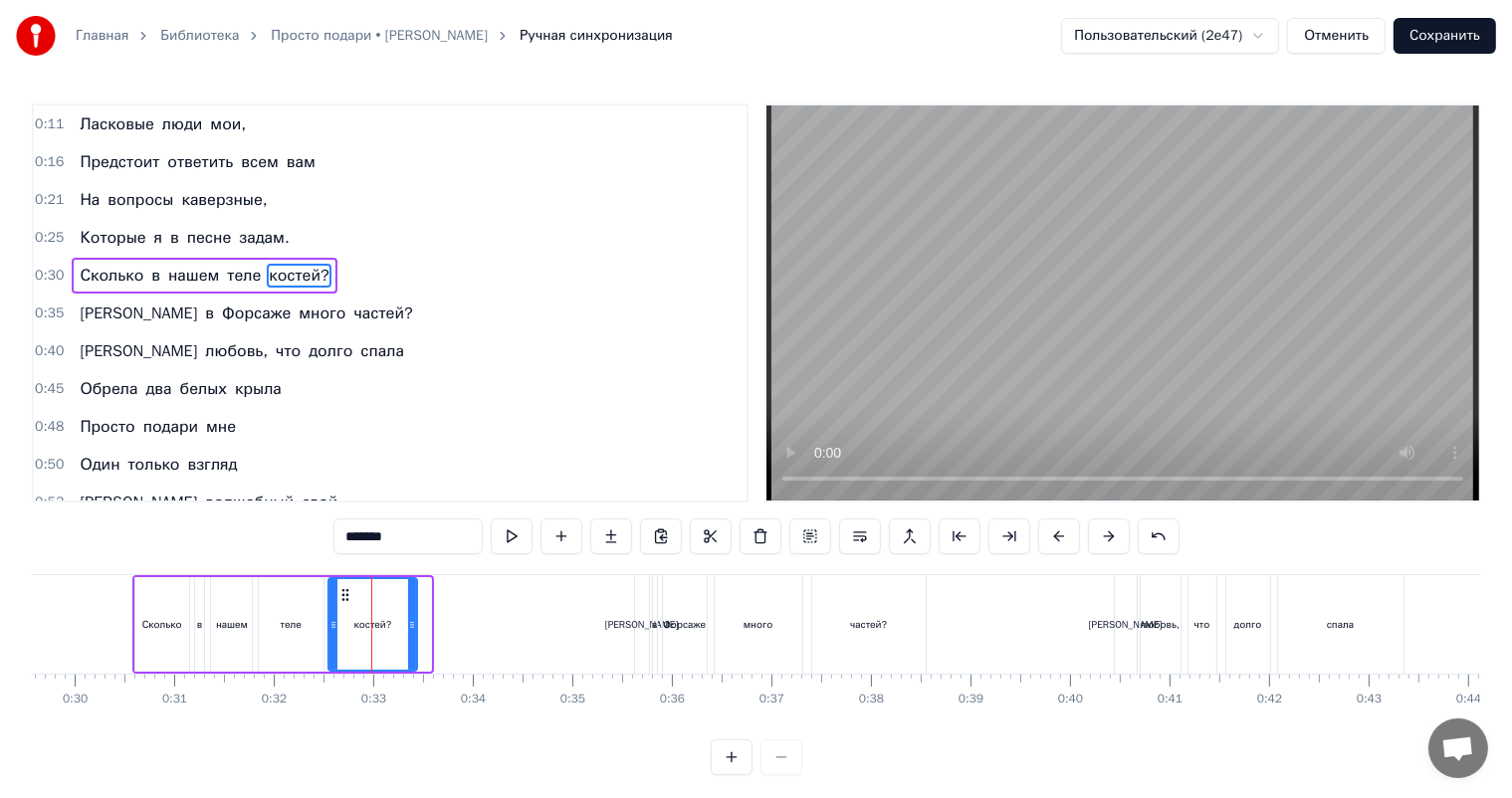 drag, startPoint x: 425, startPoint y: 629, endPoint x: 402, endPoint y: 629, distance: 23 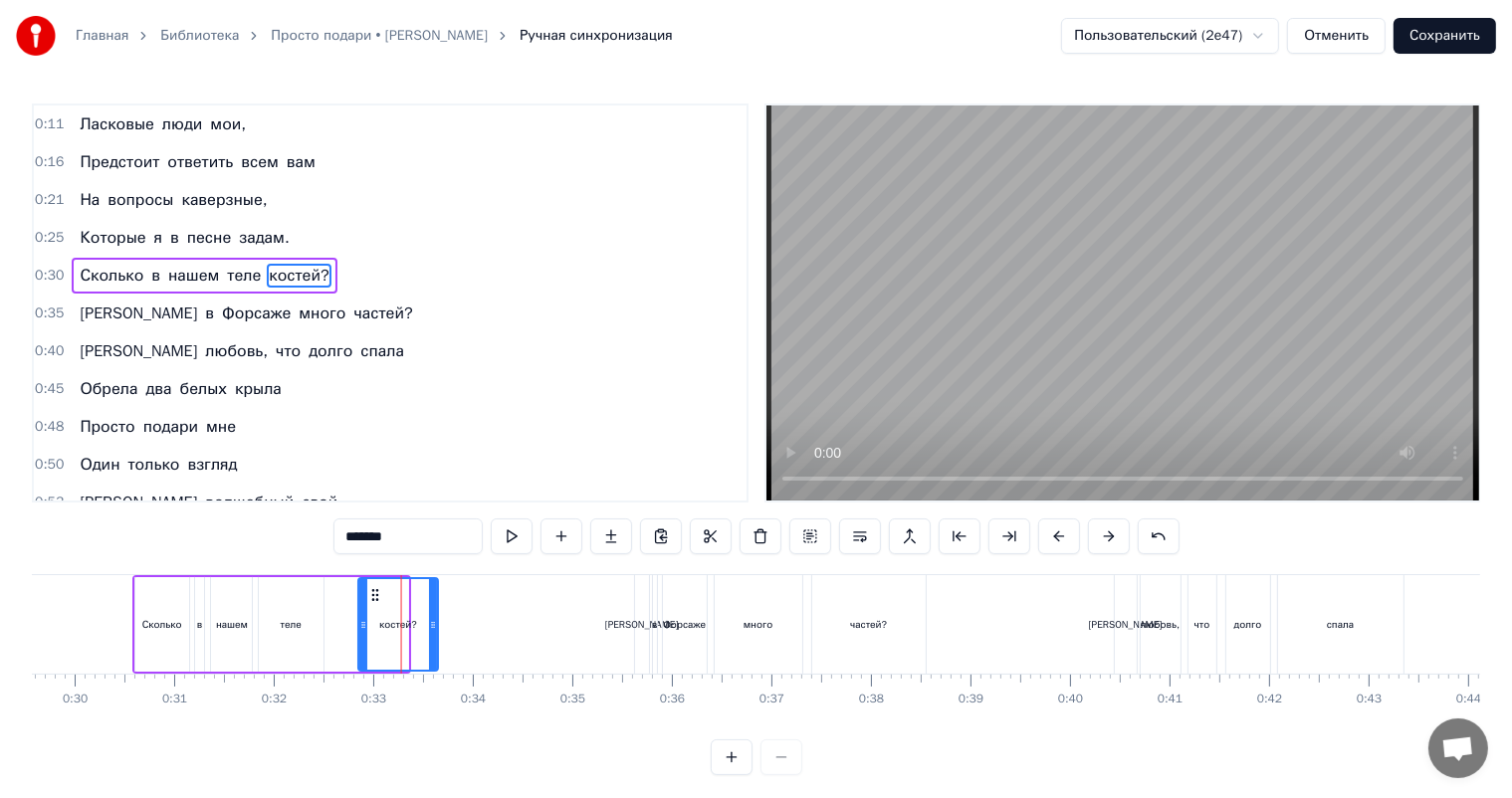 drag, startPoint x: 346, startPoint y: 597, endPoint x: 377, endPoint y: 601, distance: 31.257 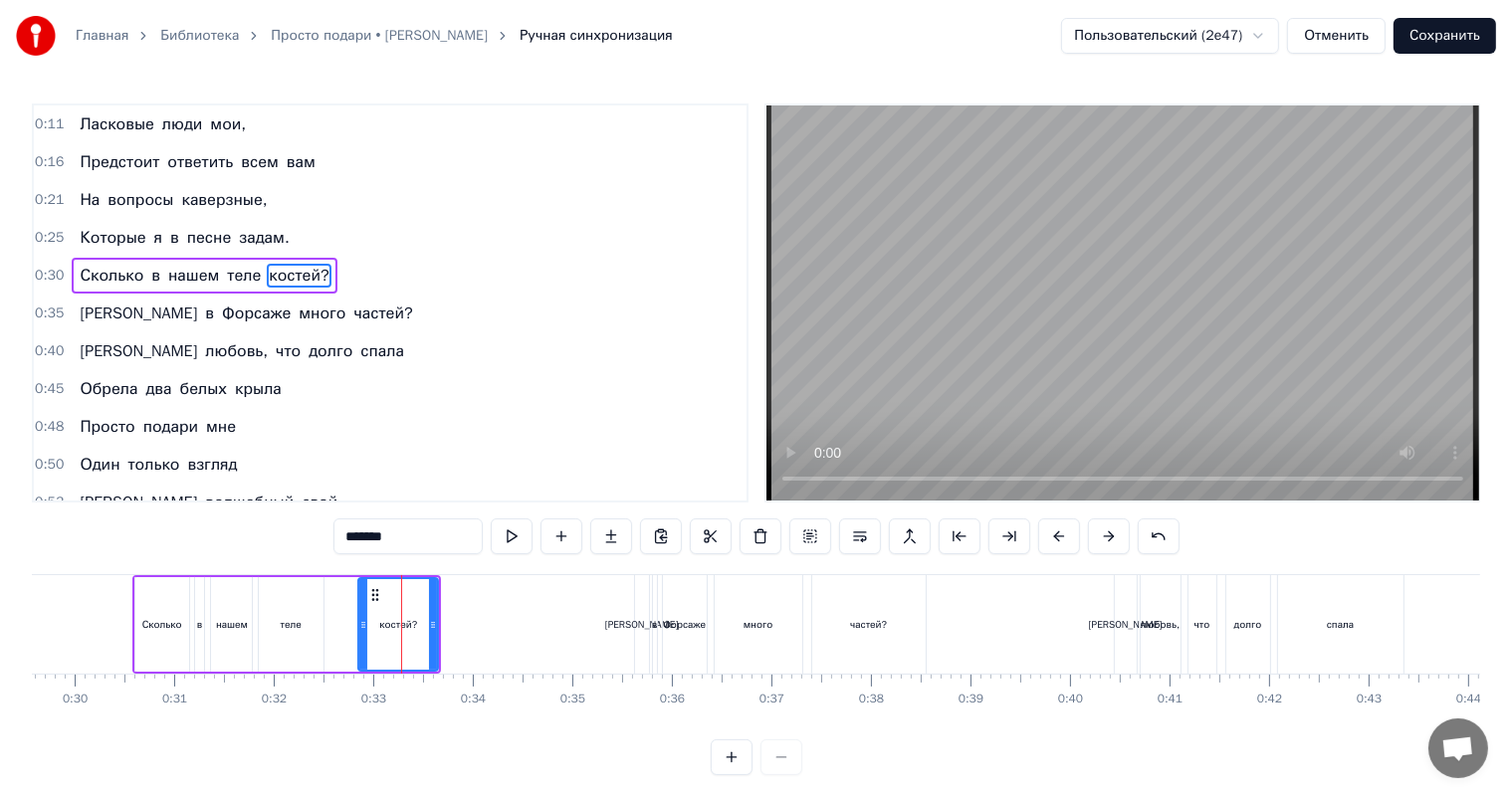 click on "теле" at bounding box center (291, 624) 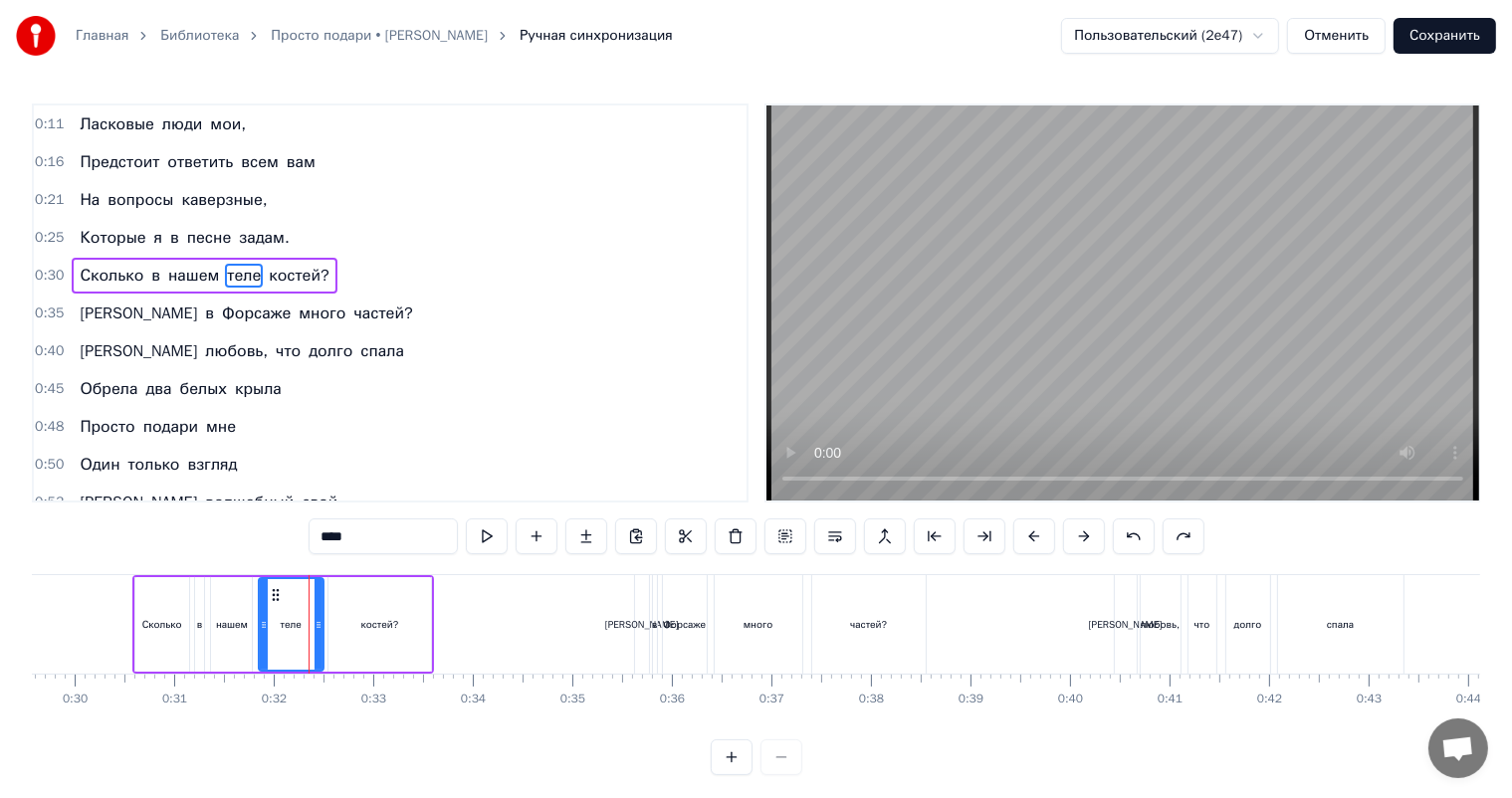 click on "[PERSON_NAME]" at bounding box center (642, 624) 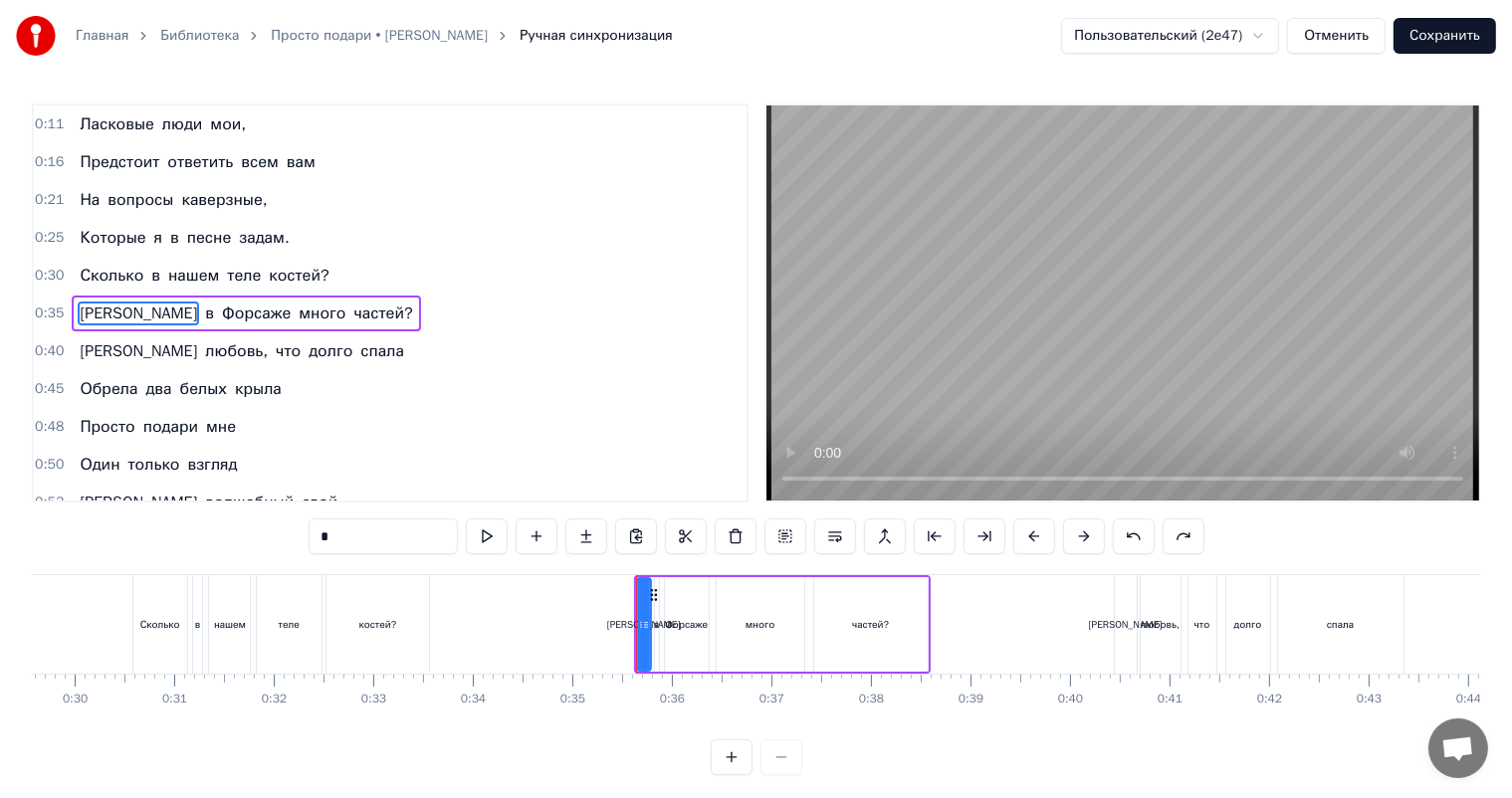 scroll, scrollTop: 10, scrollLeft: 0, axis: vertical 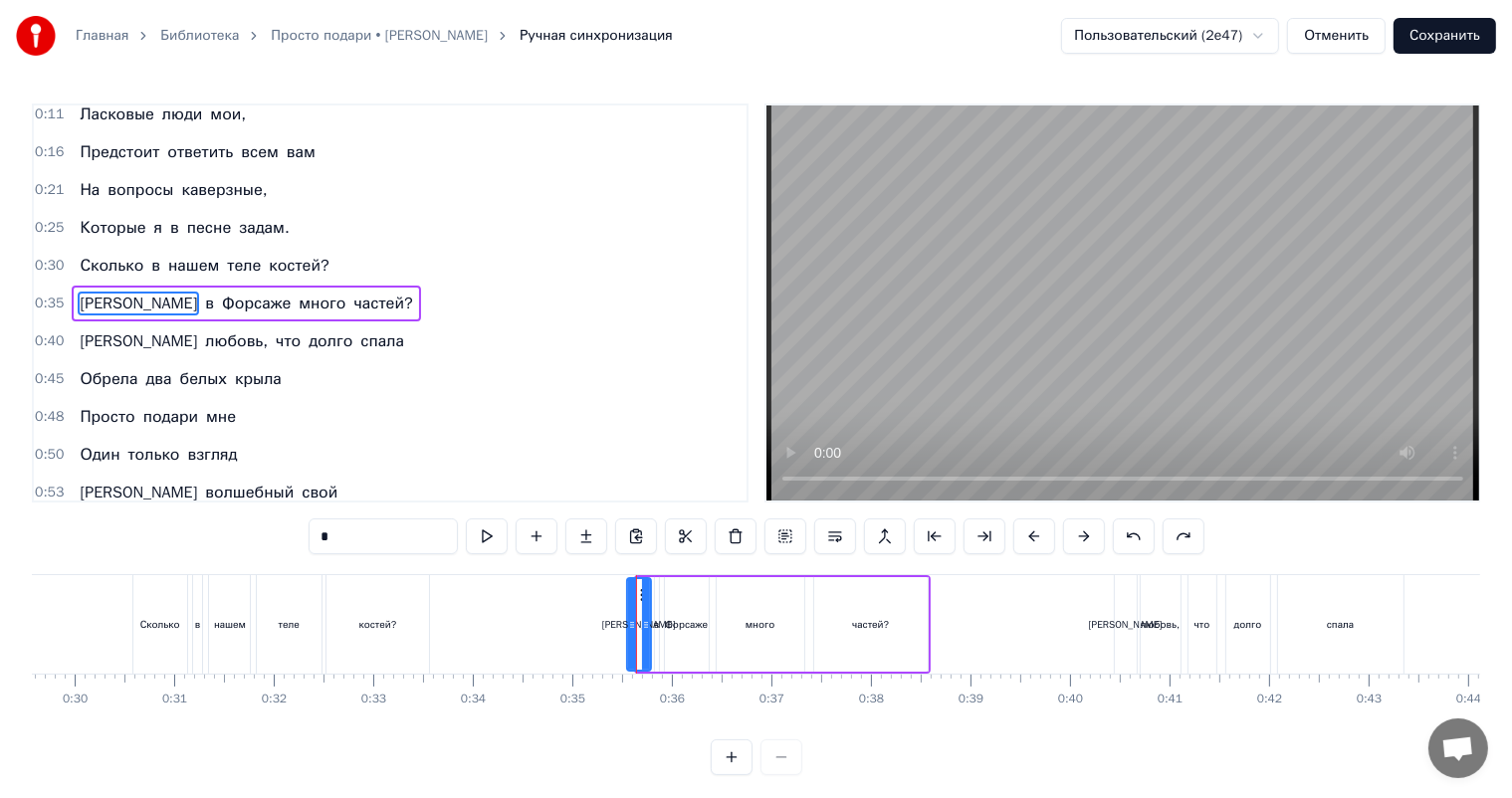 click at bounding box center (632, 624) 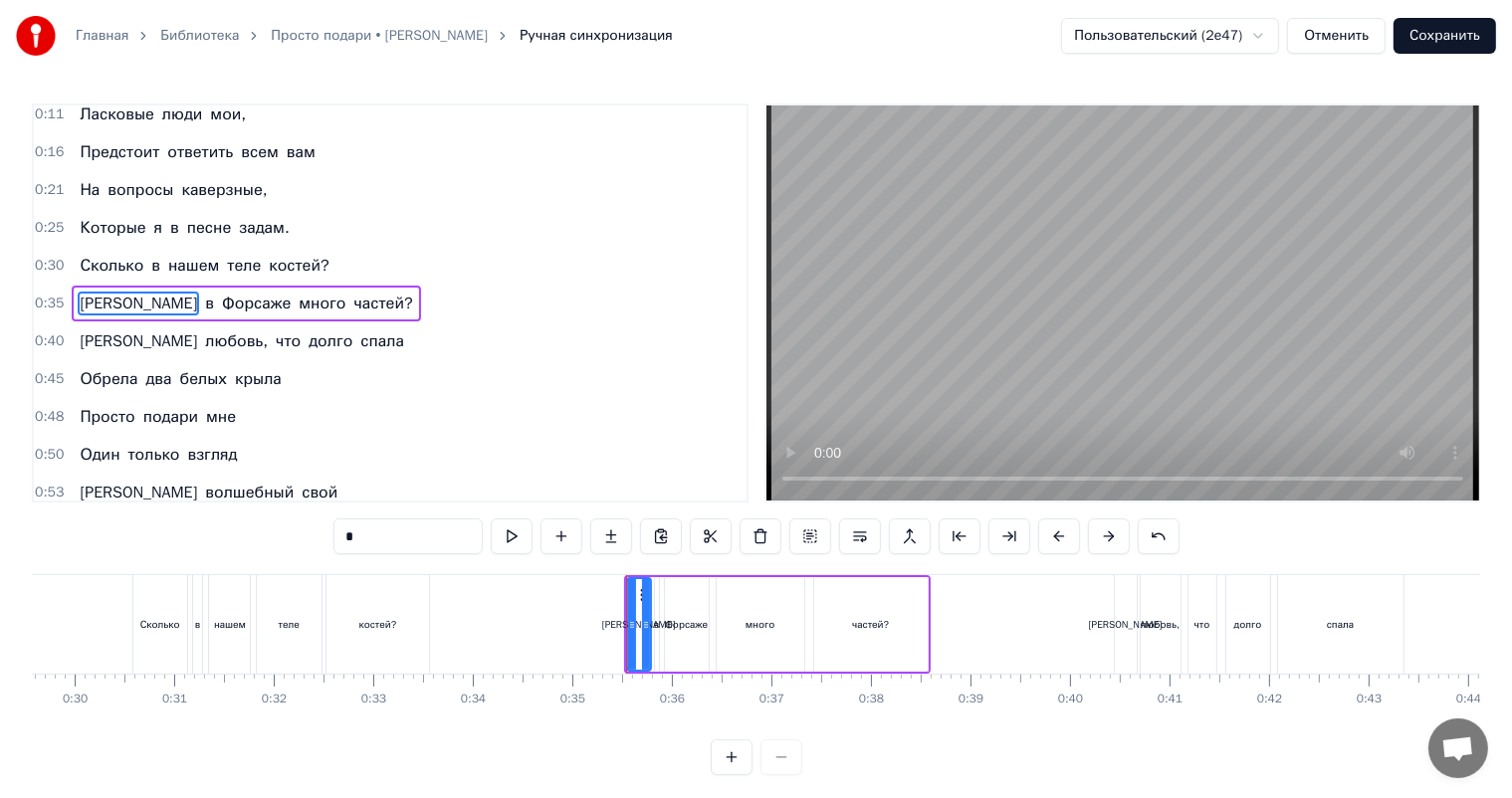 click on "Форсаже" at bounding box center (687, 624) 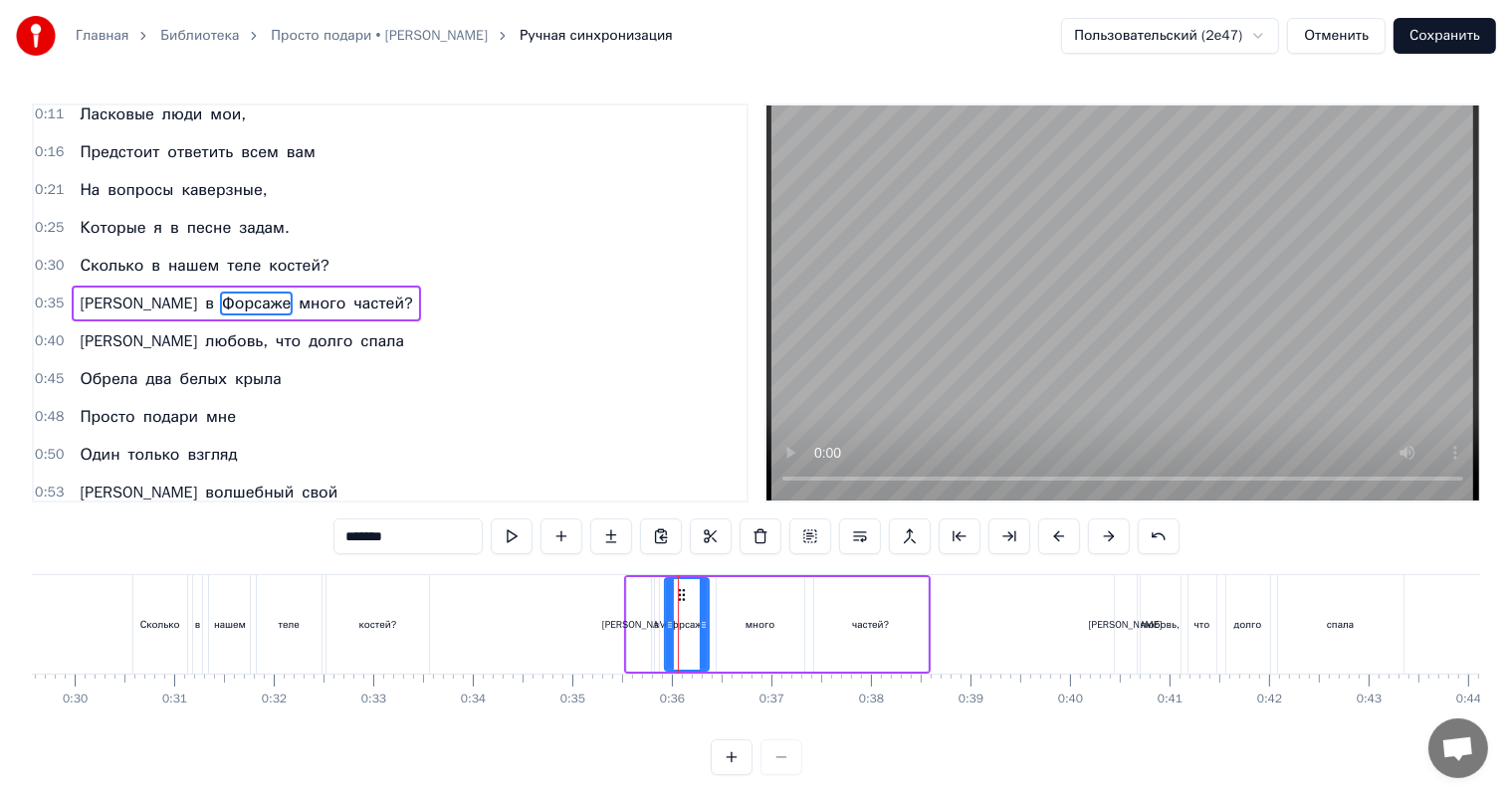 click on "в" at bounding box center [656, 624] 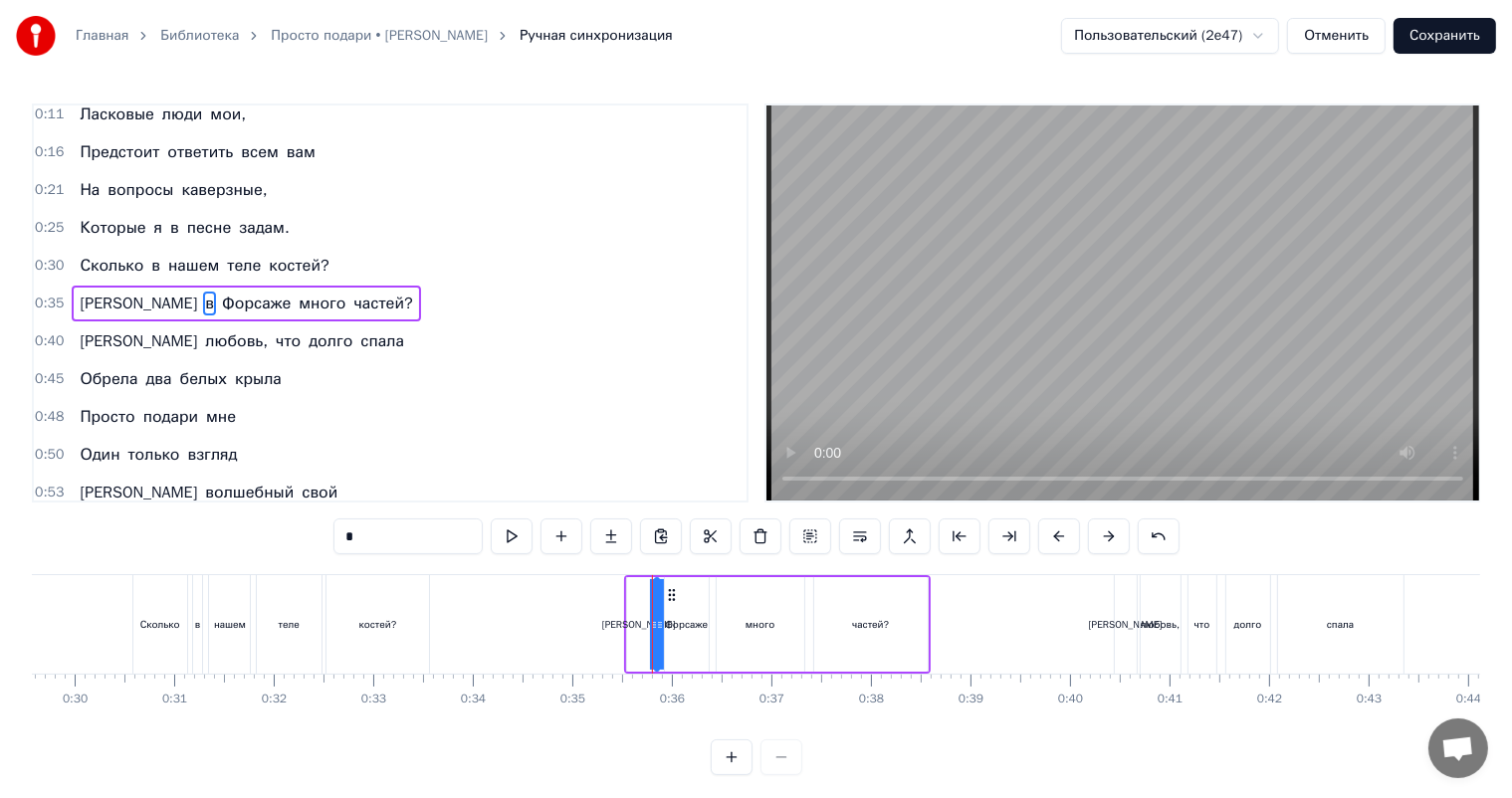 click on "Форсаже" at bounding box center (687, 624) 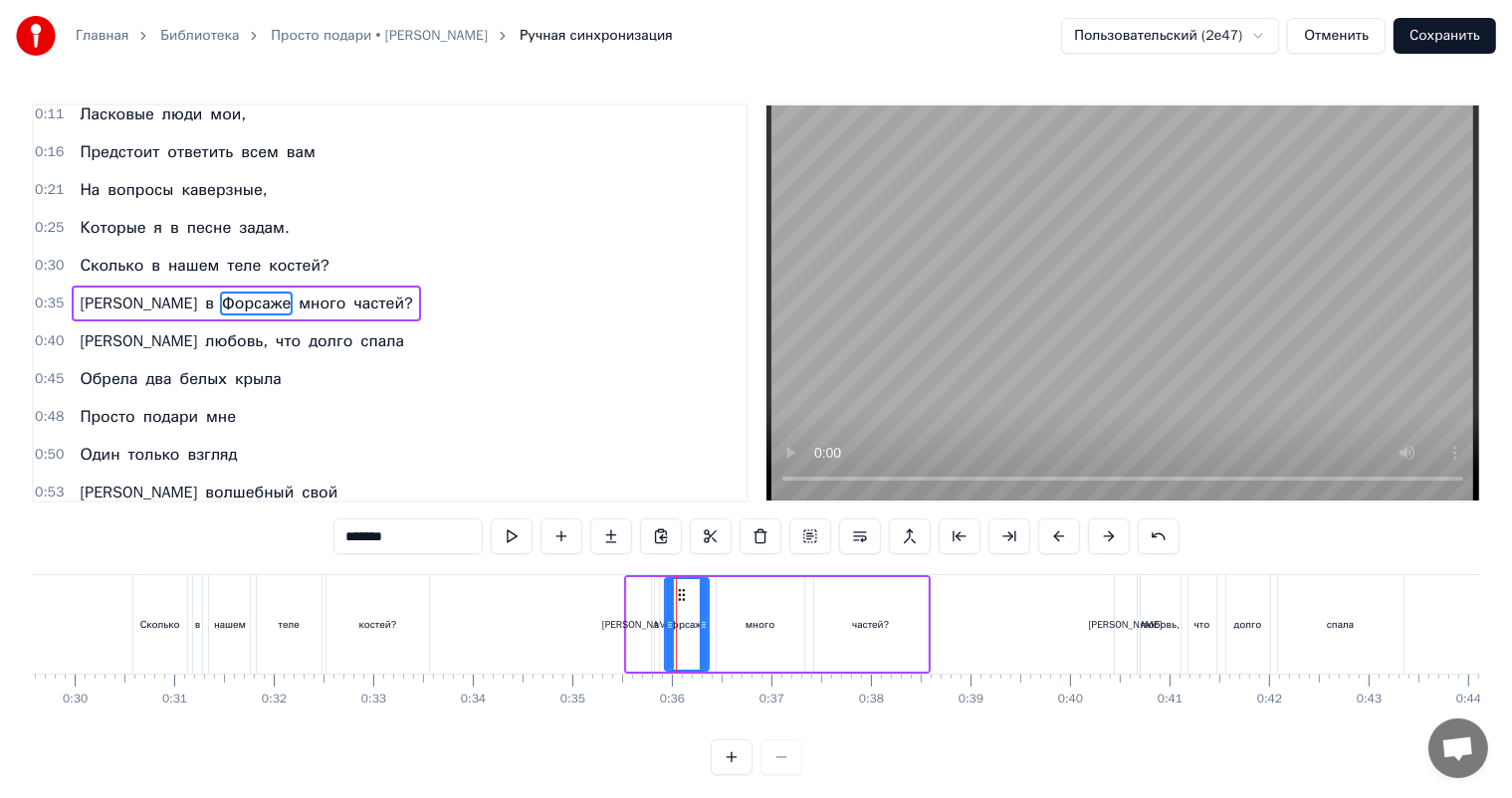click on "много" at bounding box center [760, 624] 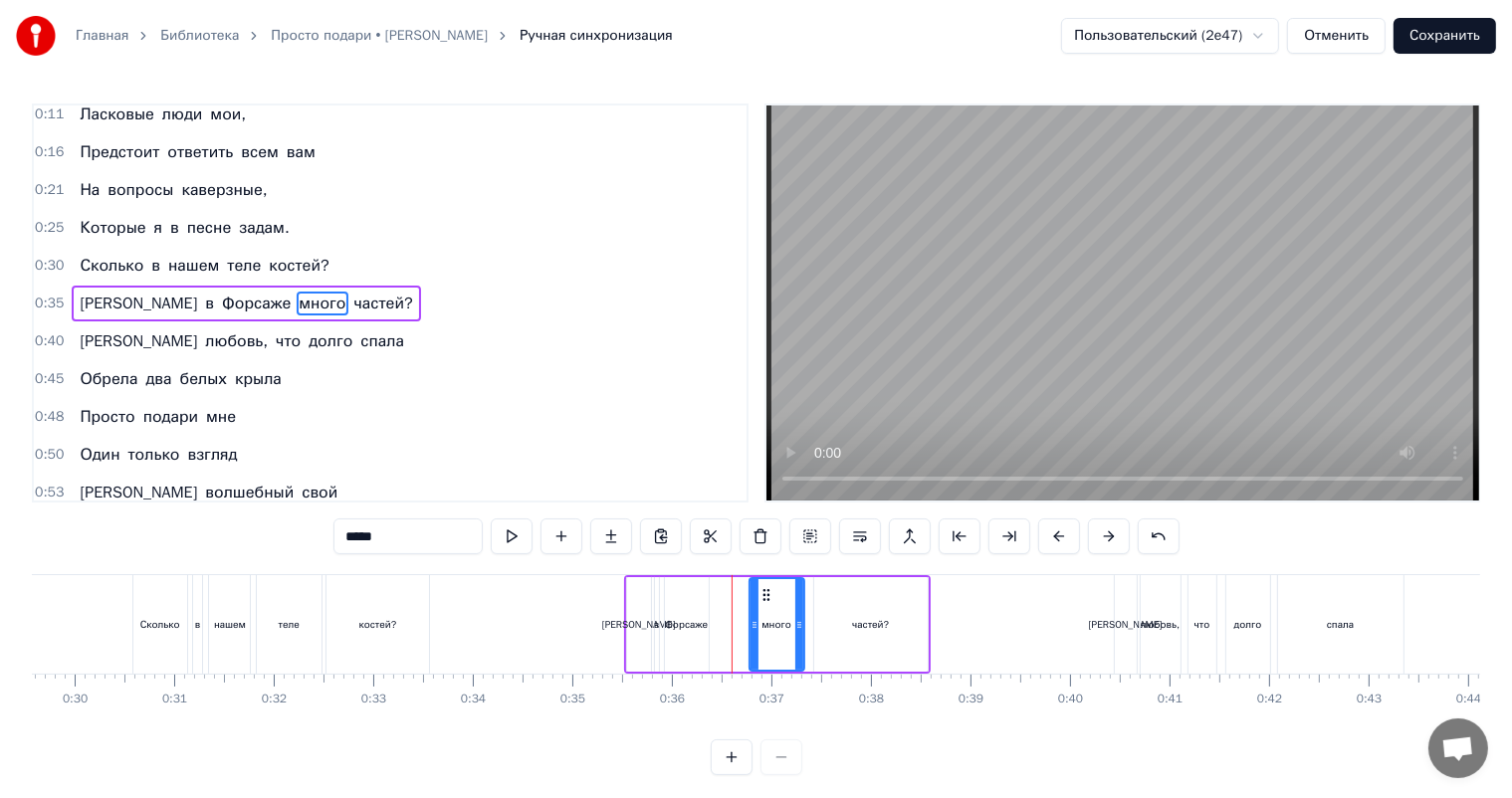 drag, startPoint x: 720, startPoint y: 623, endPoint x: 753, endPoint y: 624, distance: 33.01515 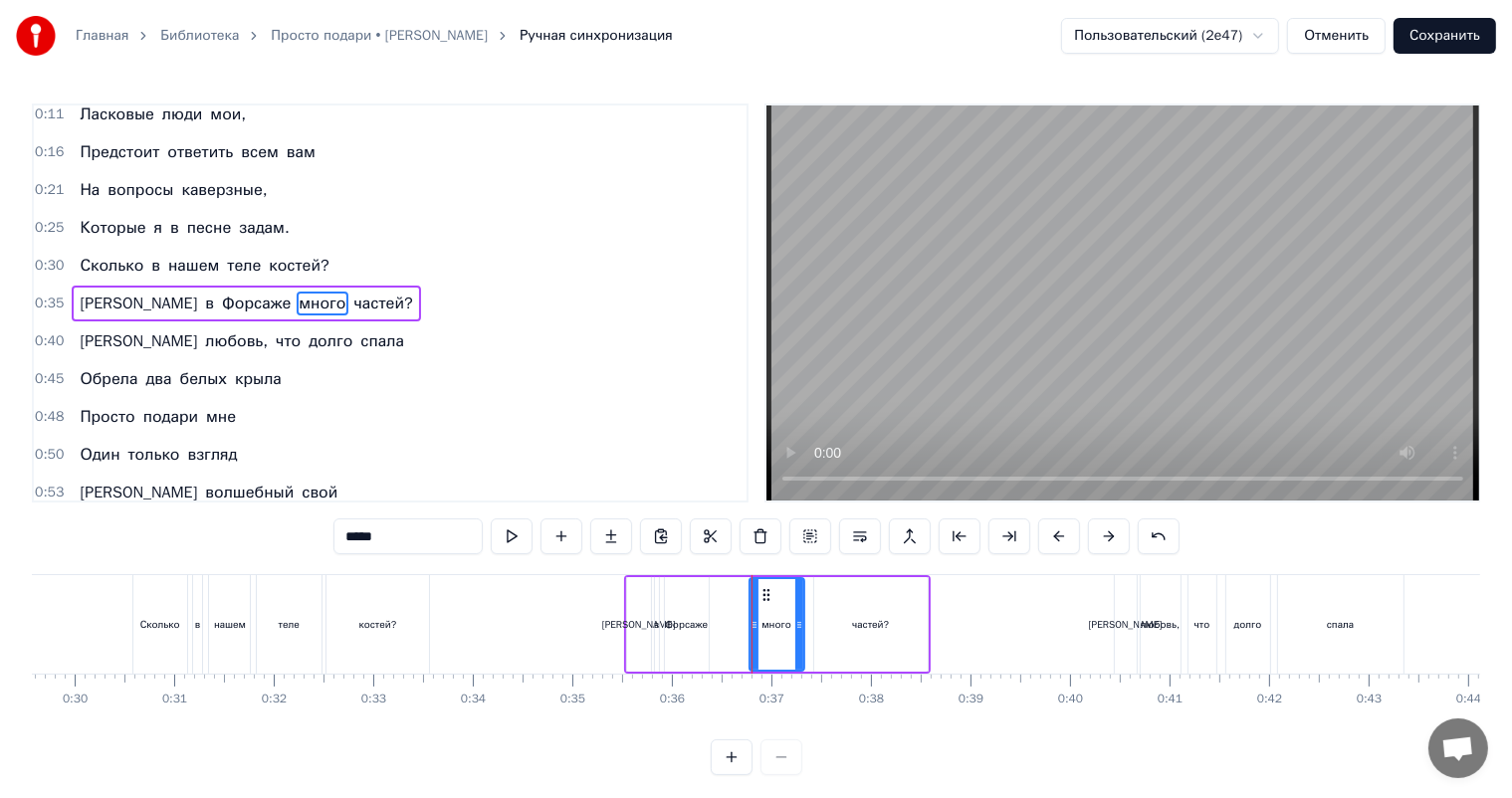 click on "Форсаже" at bounding box center [686, 624] 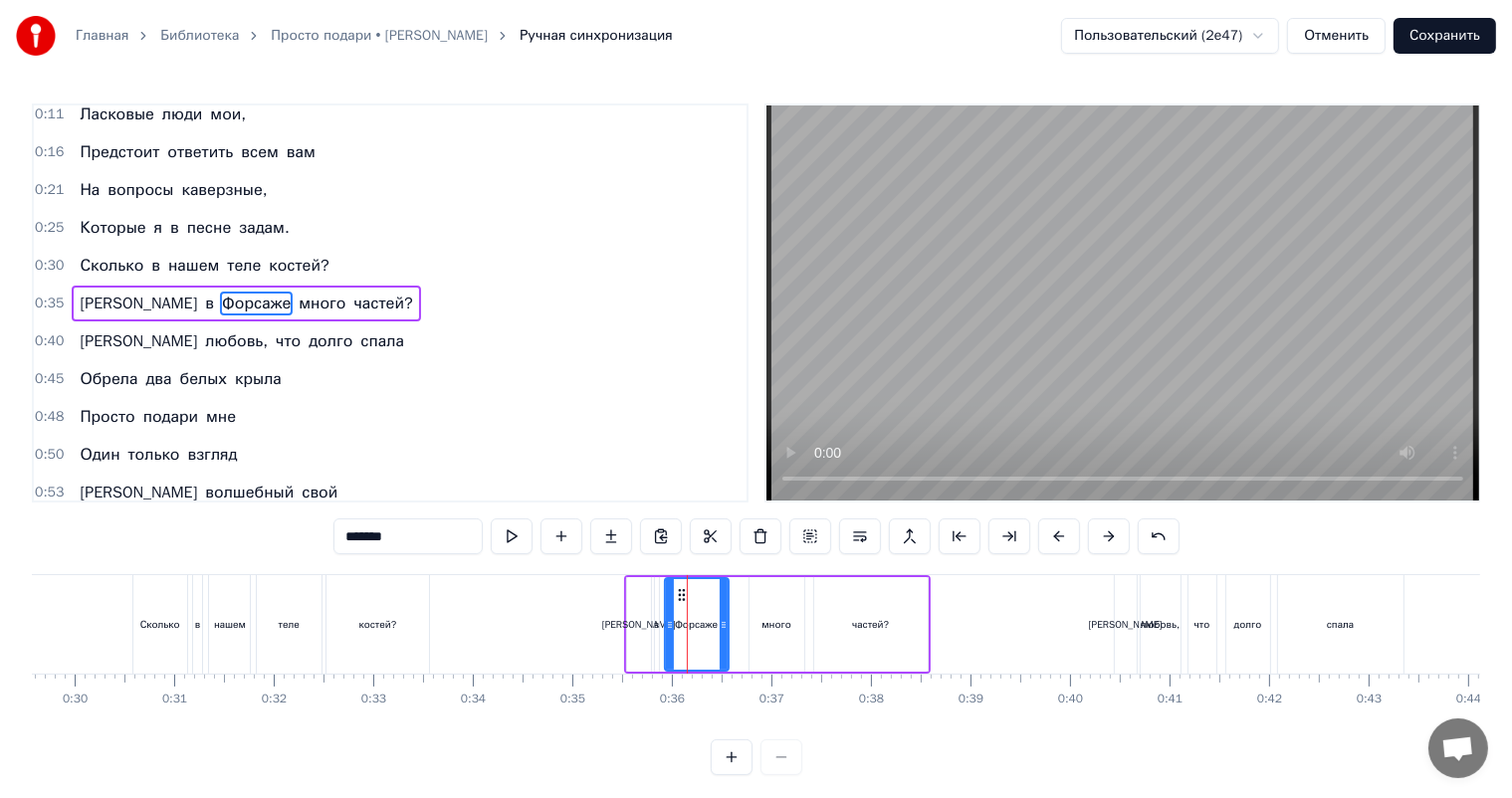 drag, startPoint x: 705, startPoint y: 627, endPoint x: 725, endPoint y: 635, distance: 21.540659 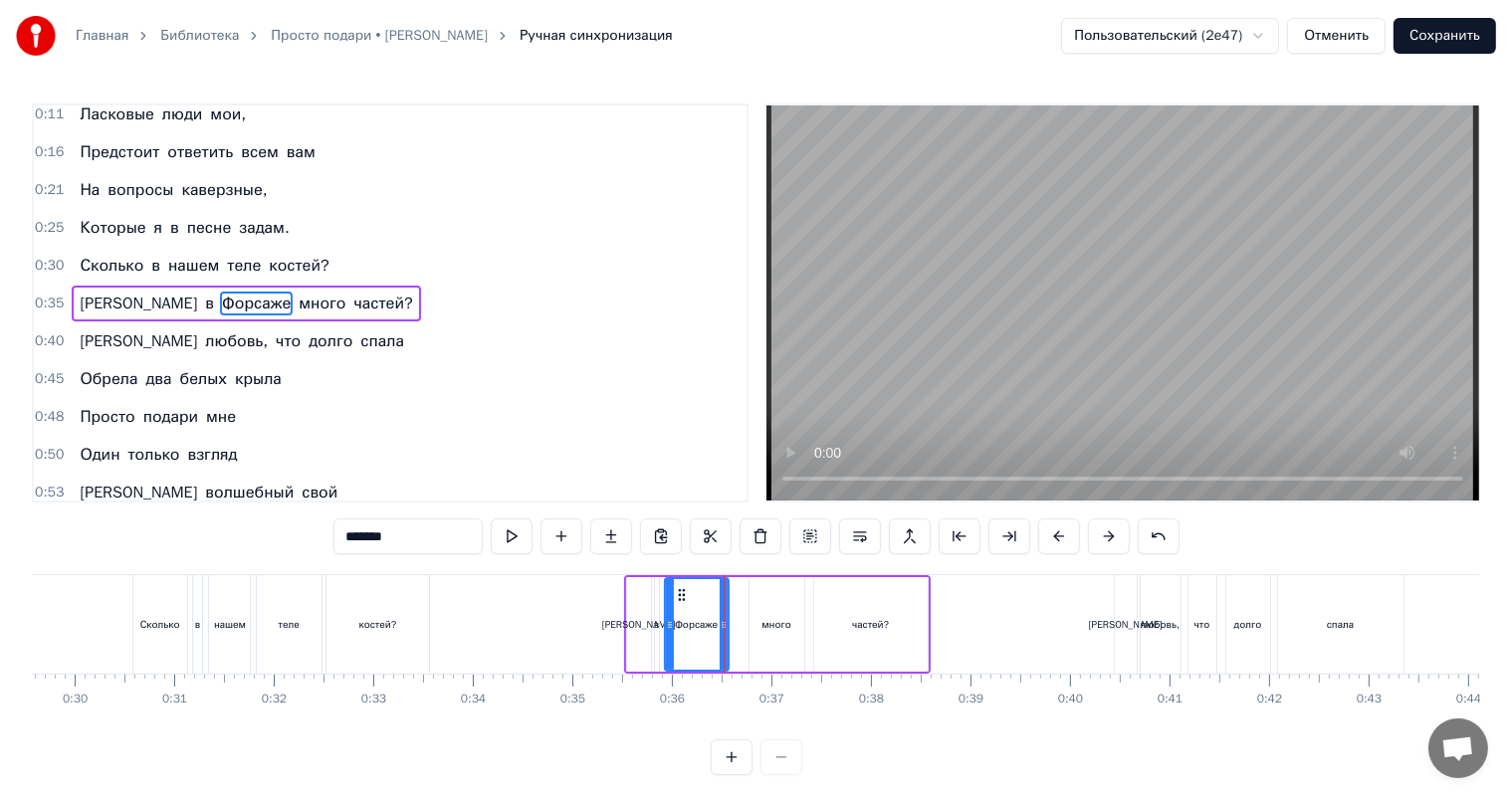 click on "много" at bounding box center [776, 624] 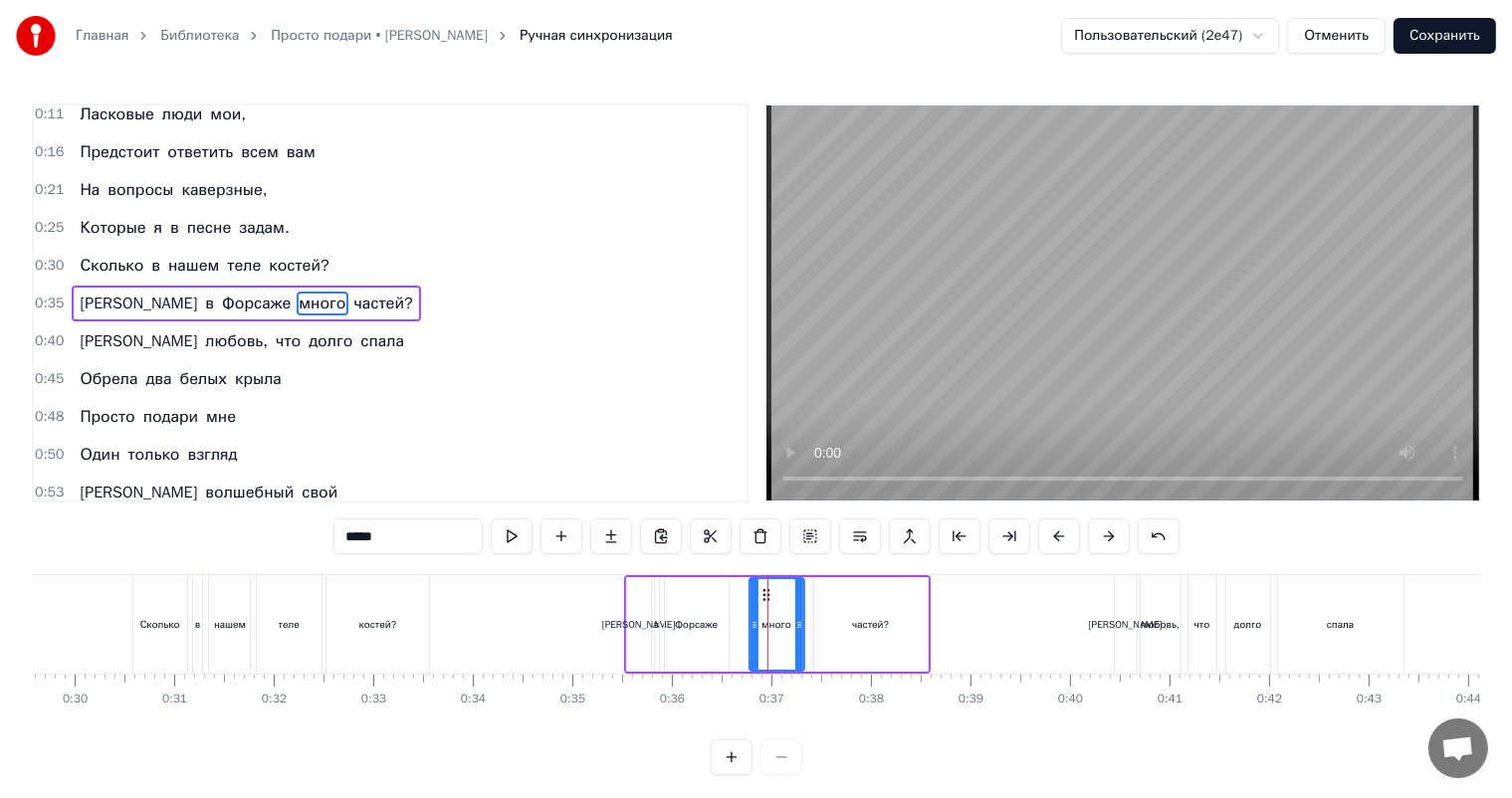 click on "Форсаже" at bounding box center [697, 624] 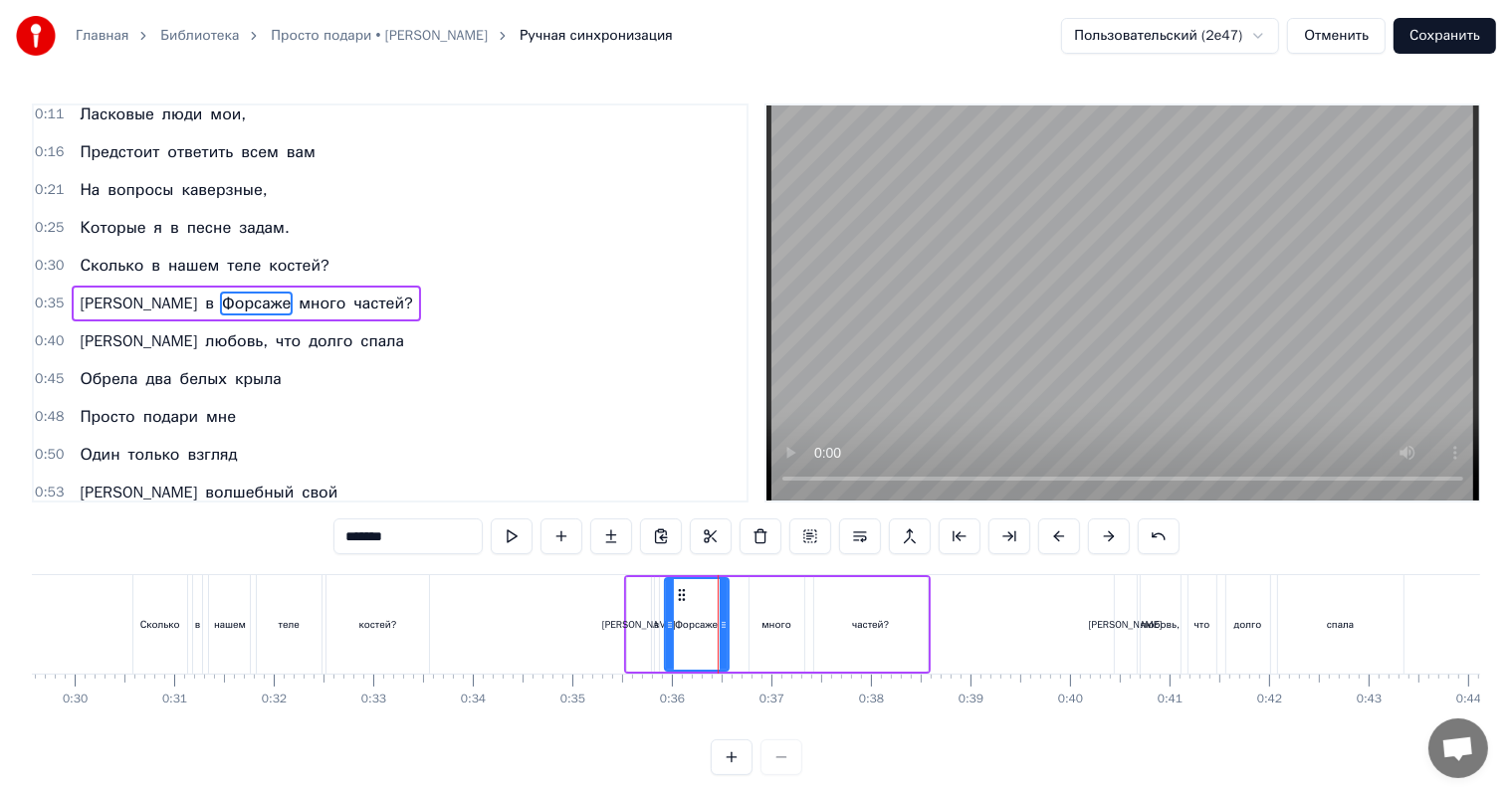 click on "много" at bounding box center (776, 624) 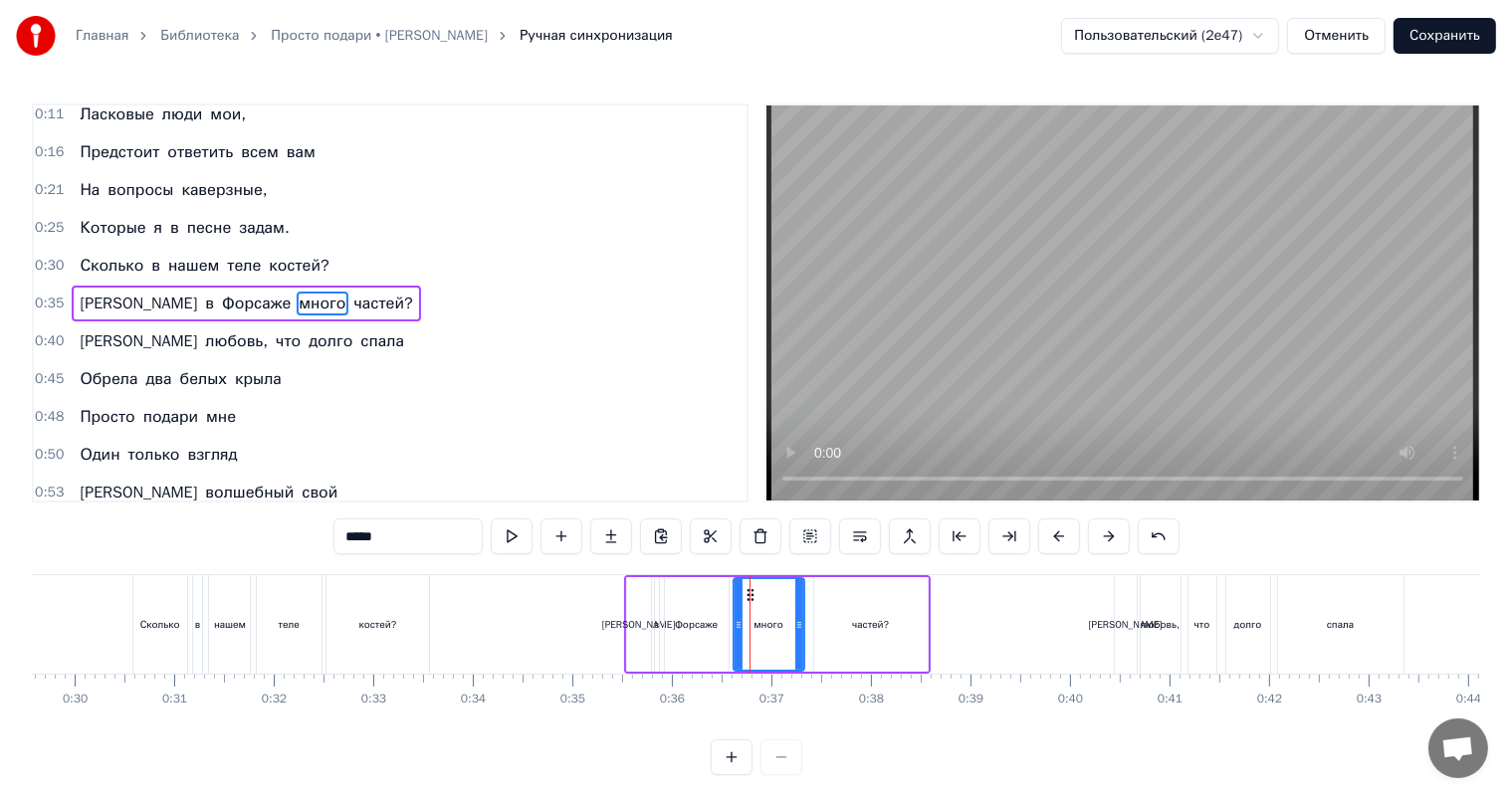 drag, startPoint x: 751, startPoint y: 625, endPoint x: 735, endPoint y: 629, distance: 16.492423 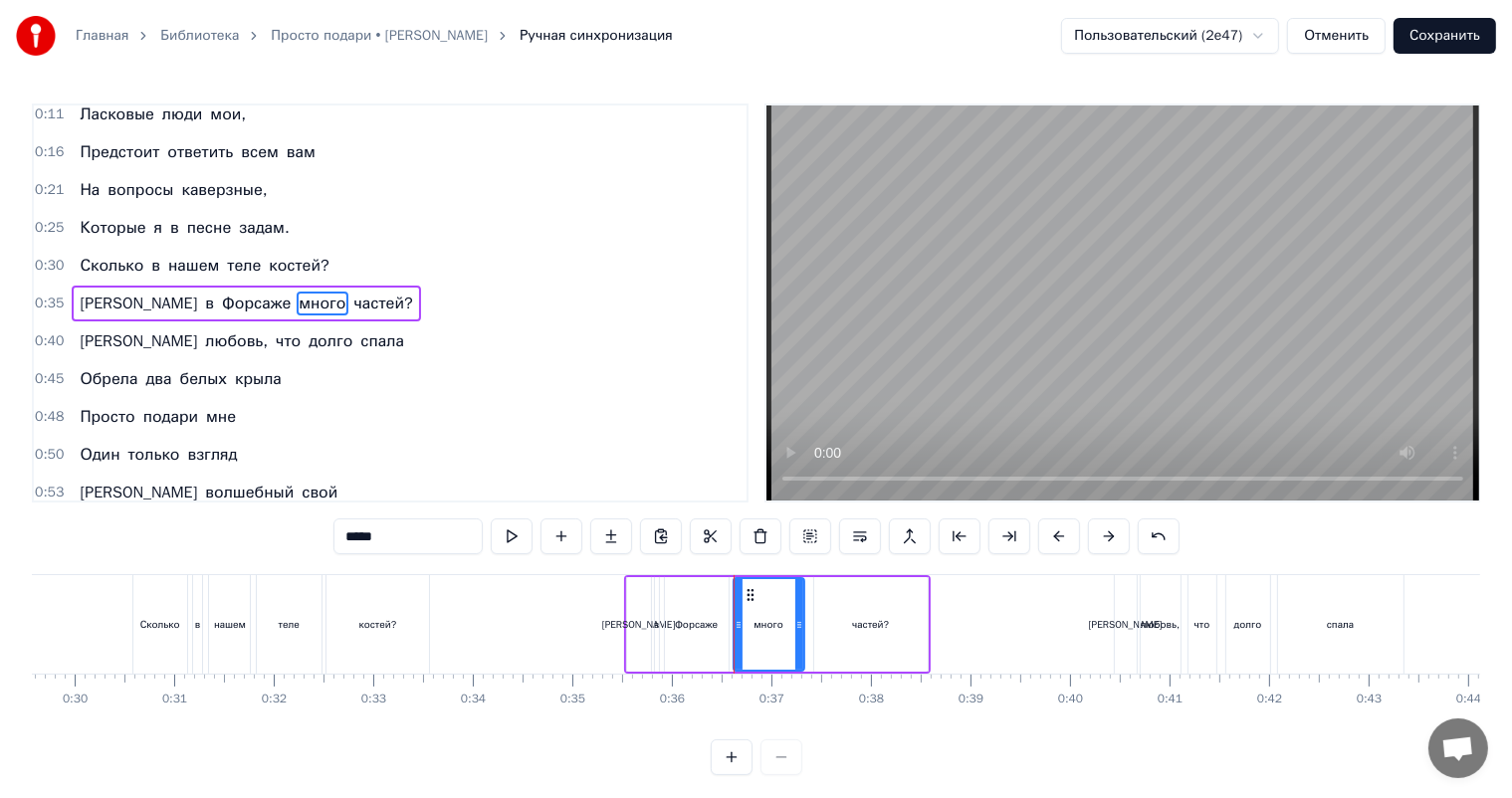 click at bounding box center [734, 624] 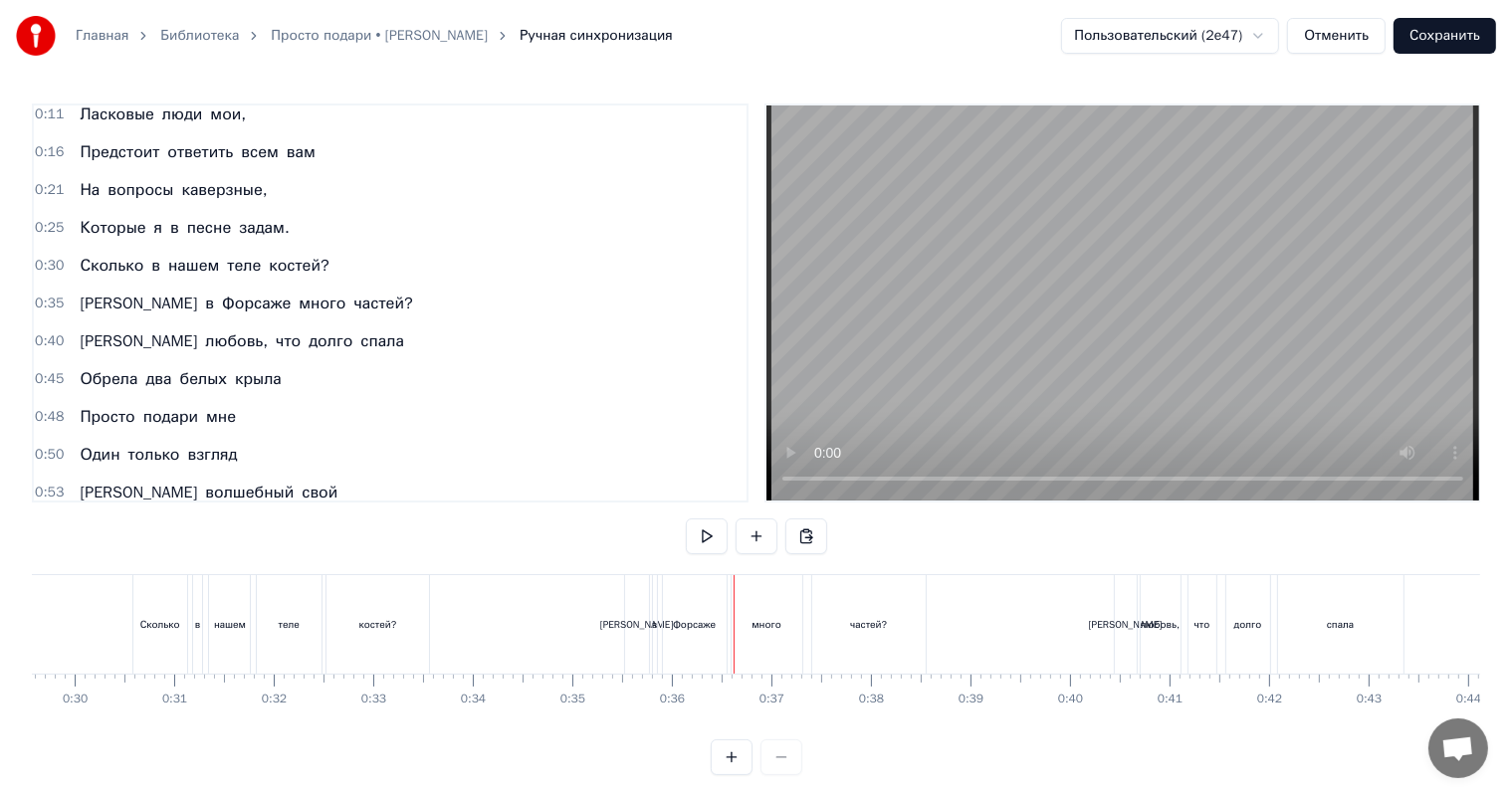 click on "много" at bounding box center [766, 624] 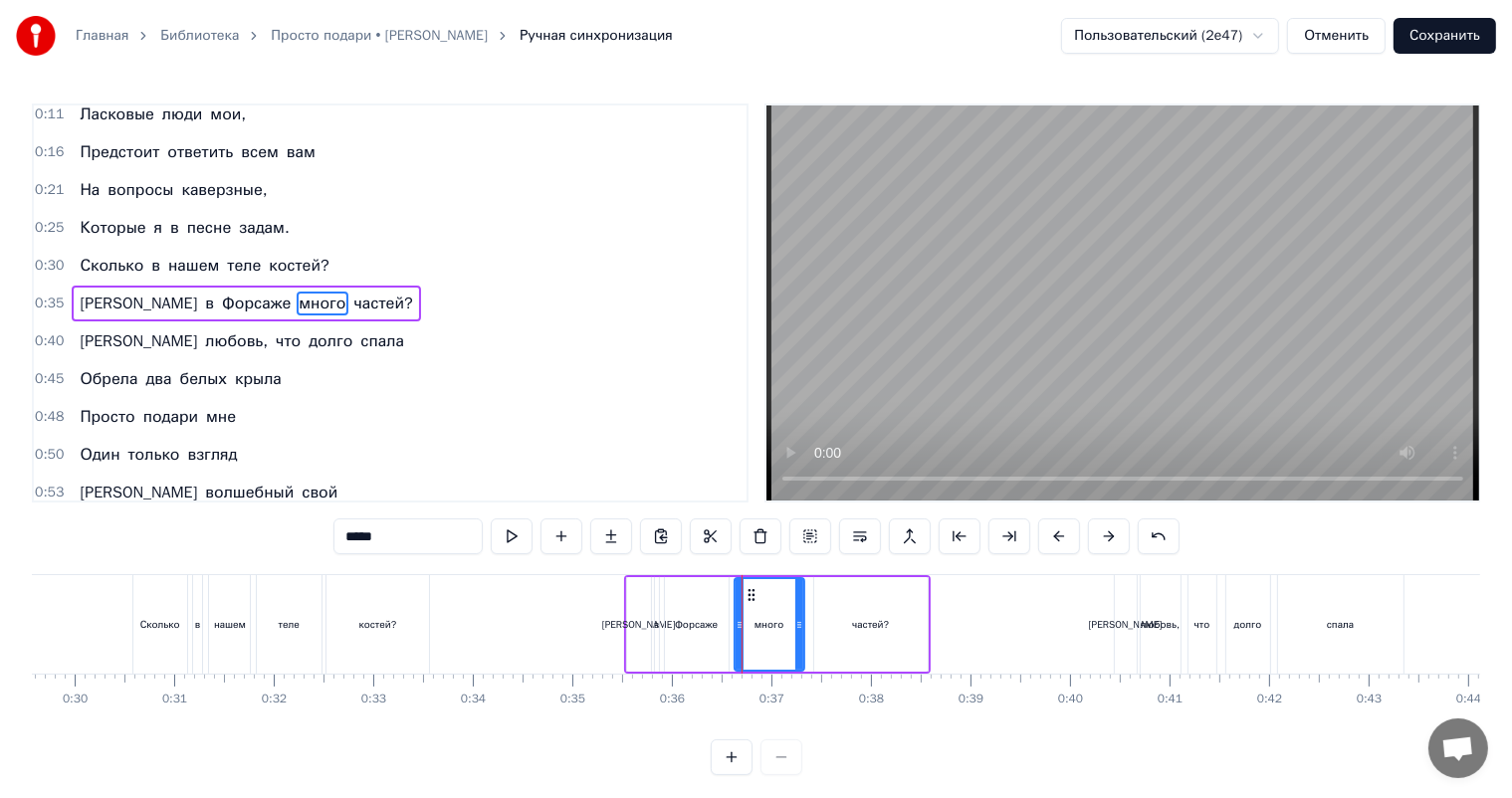 click 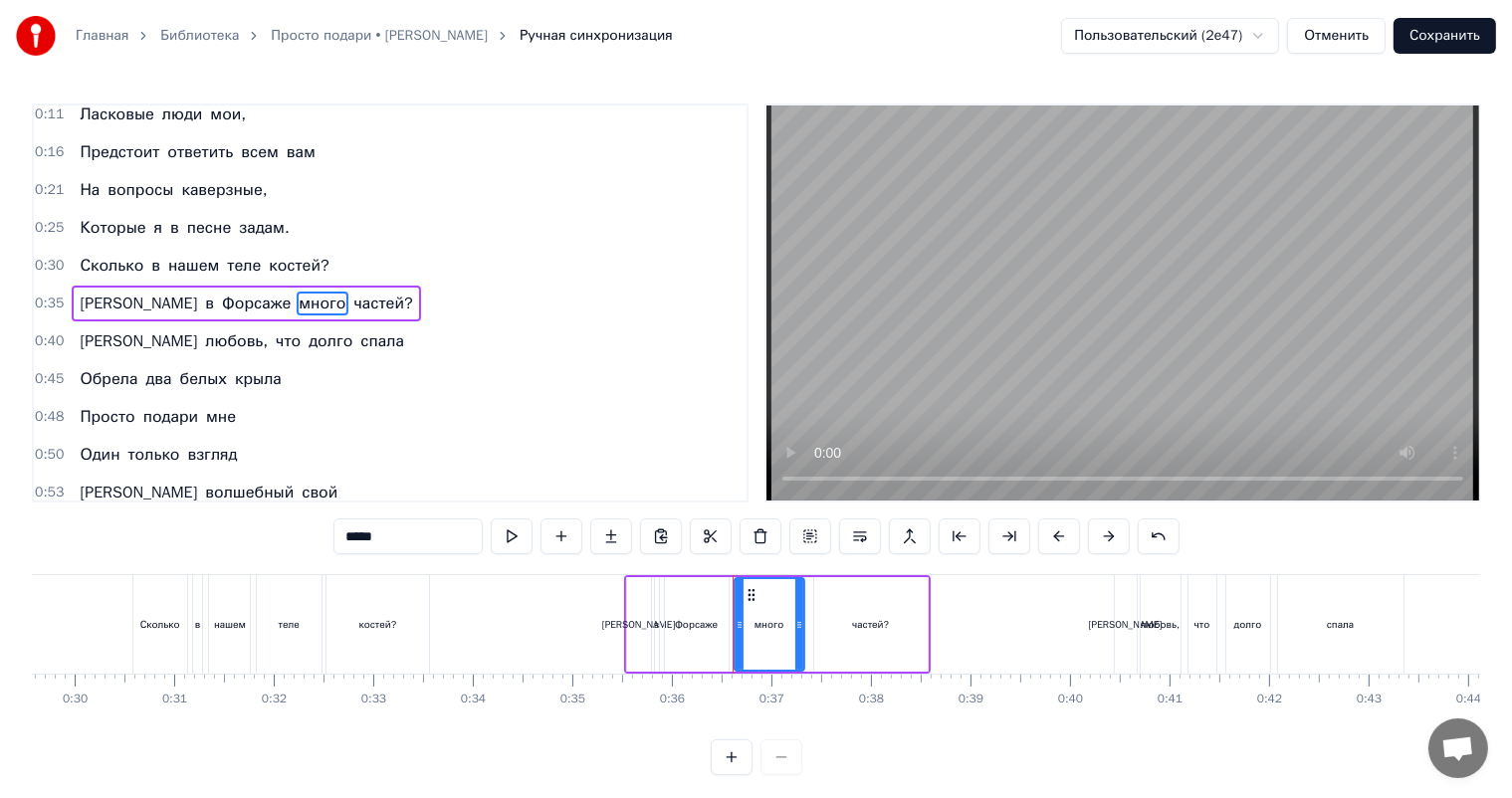 click on "0:11 Ласковые люди мои, 0:16 Предстоит ответить всем вам 0:21 На вопросы каверзные, 0:25 Которые я в песне задам. 0:30 Сколько в нашем теле костей? 0:35 А в [GEOGRAPHIC_DATA] много частей? 0:40 И любовь, что долго спала 0:45 Обрела два белых крыла 0:48 Просто подари мне 0:50 Один только взгляд 0:53 И волшебный свой 0:55 Поцелуй подари 0:58 И я сразу сказочно 1:00 Стану богат 1:02 Богаче, чем все принцы 1:05 И все короли 1:07 Просто подари мне 1:10 Один только взгляд 1:12 И волшебный свой 1:14 Поцелуй подари 1:17 И я сразу сказочно 1:19 Стану богат 1:22 Богаче, чем все принцы 1:24 И все короли ***** Ласковые люди мои, всем На" at bounding box center (756, 439) 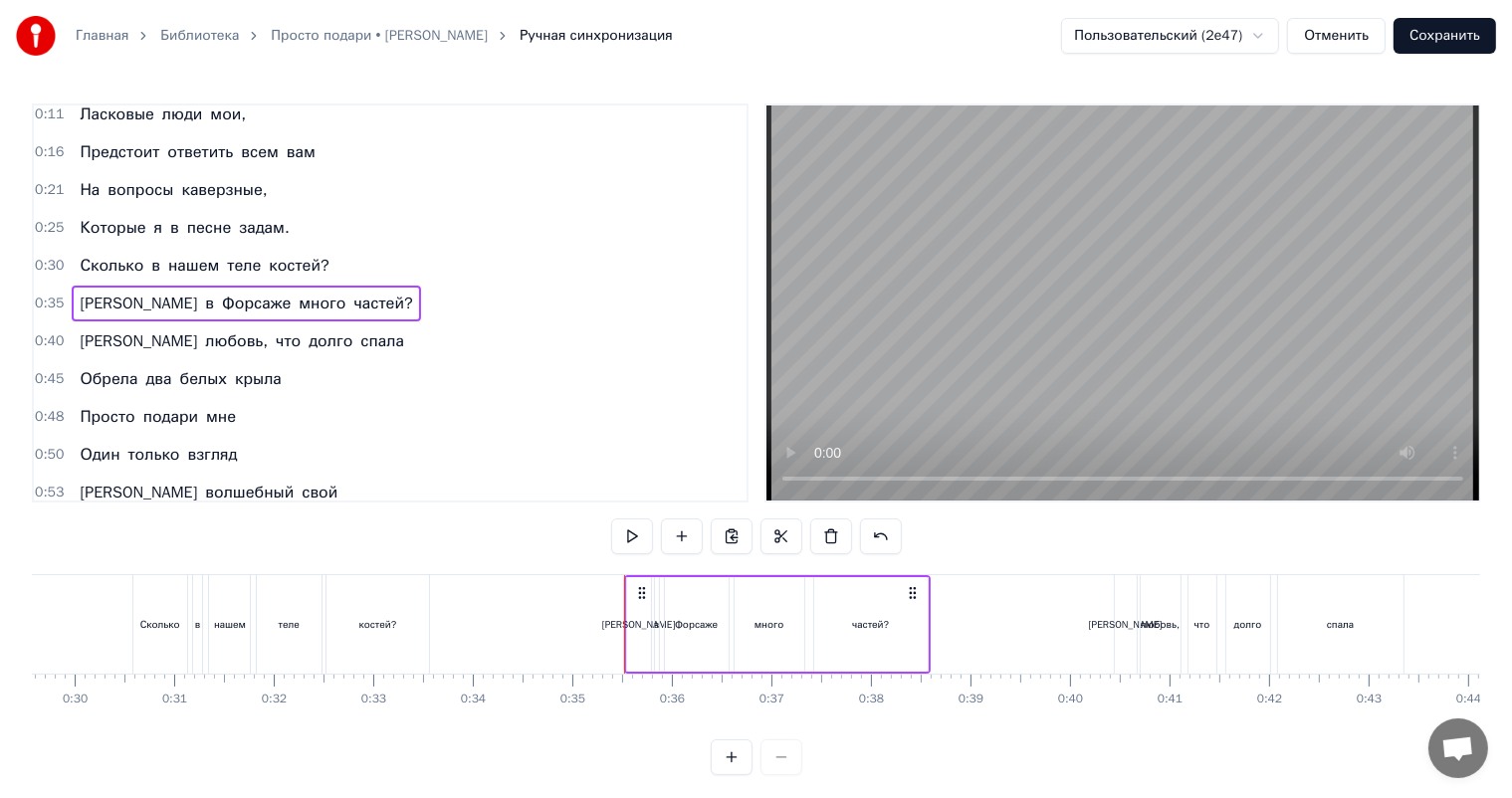 click on "0:30 Сколько в нашем теле костей?" at bounding box center [390, 266] 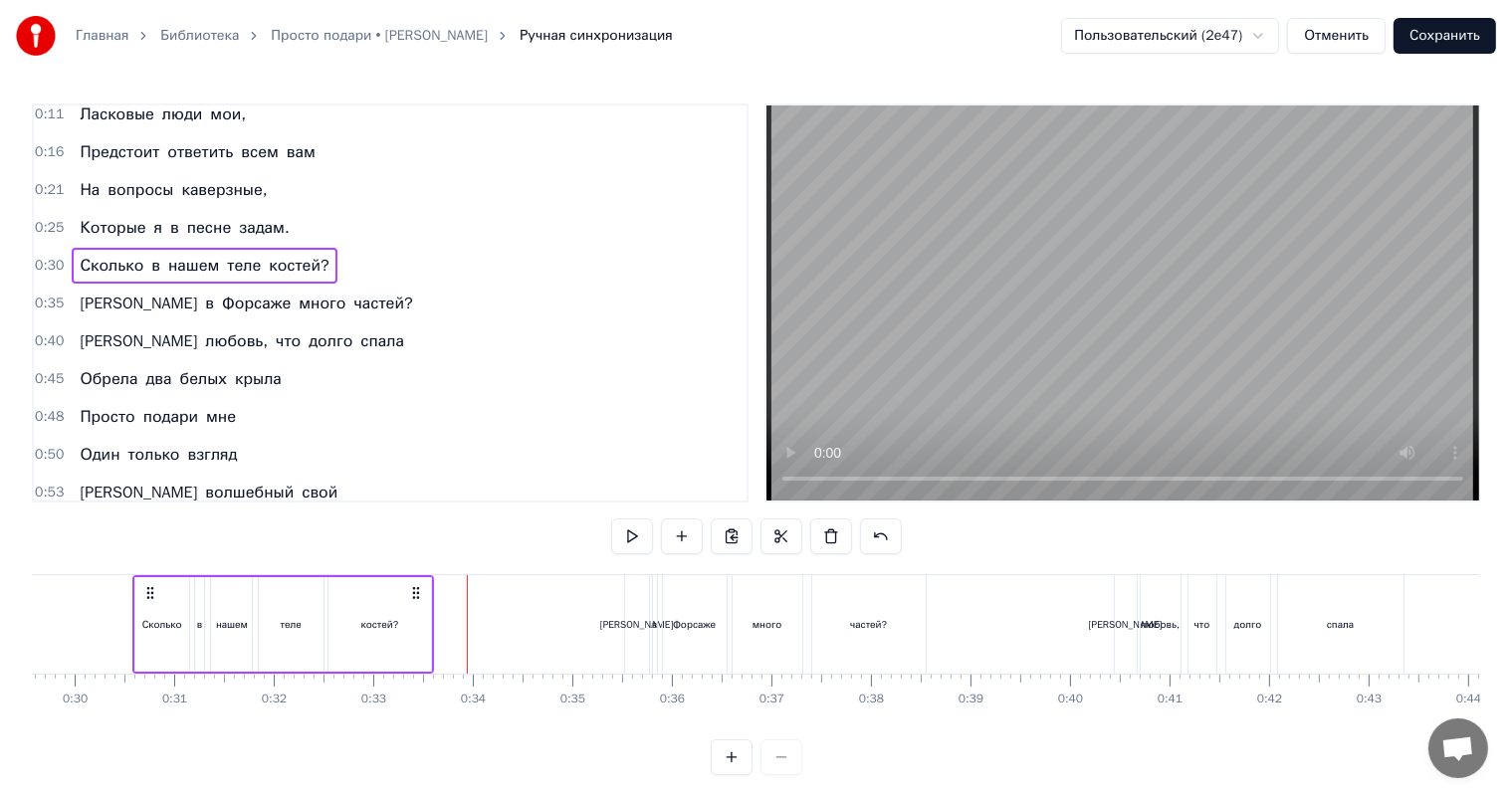 drag, startPoint x: 283, startPoint y: 641, endPoint x: 308, endPoint y: 641, distance: 25 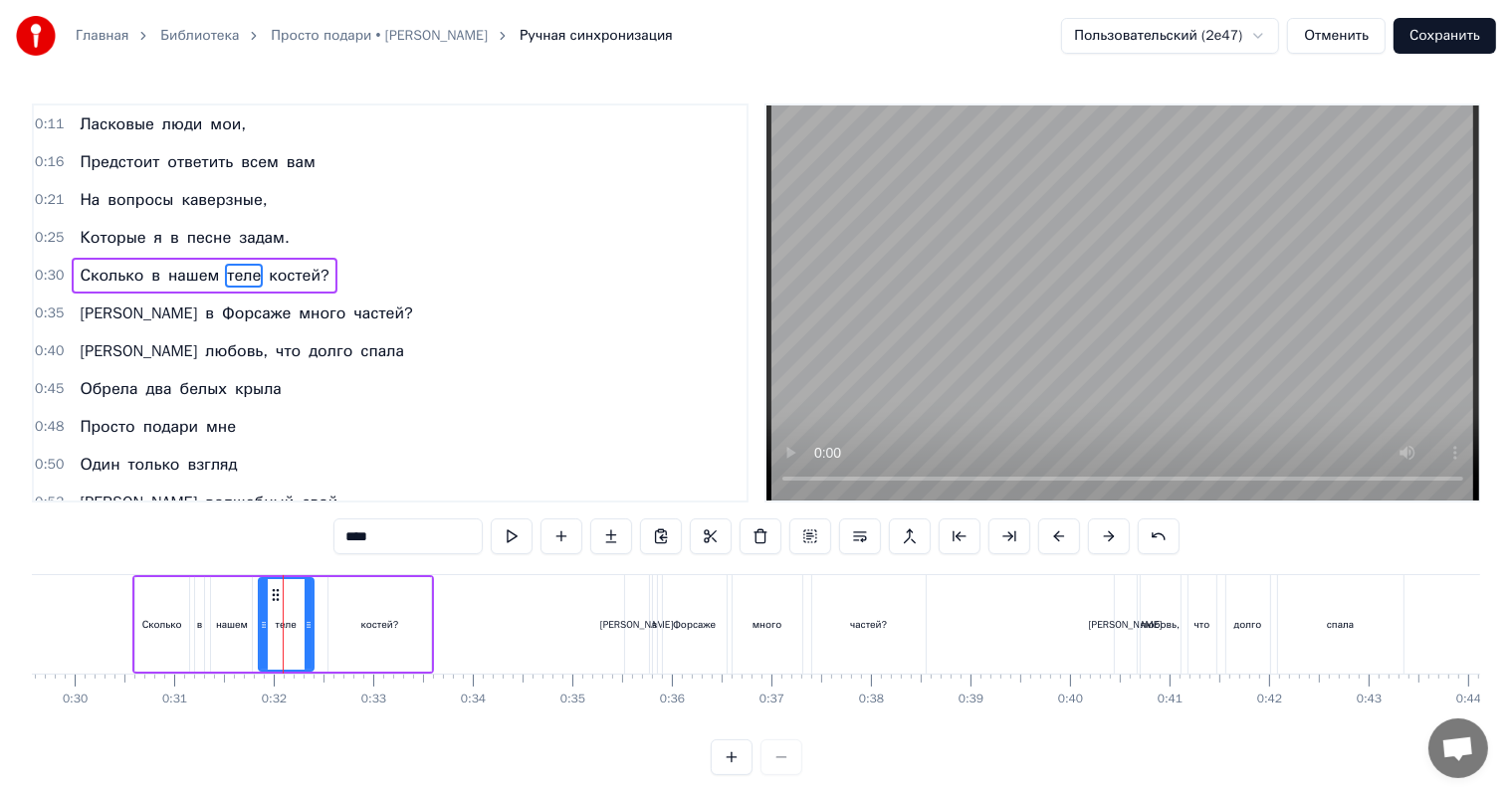 drag, startPoint x: 315, startPoint y: 638, endPoint x: 304, endPoint y: 642, distance: 11.7046999 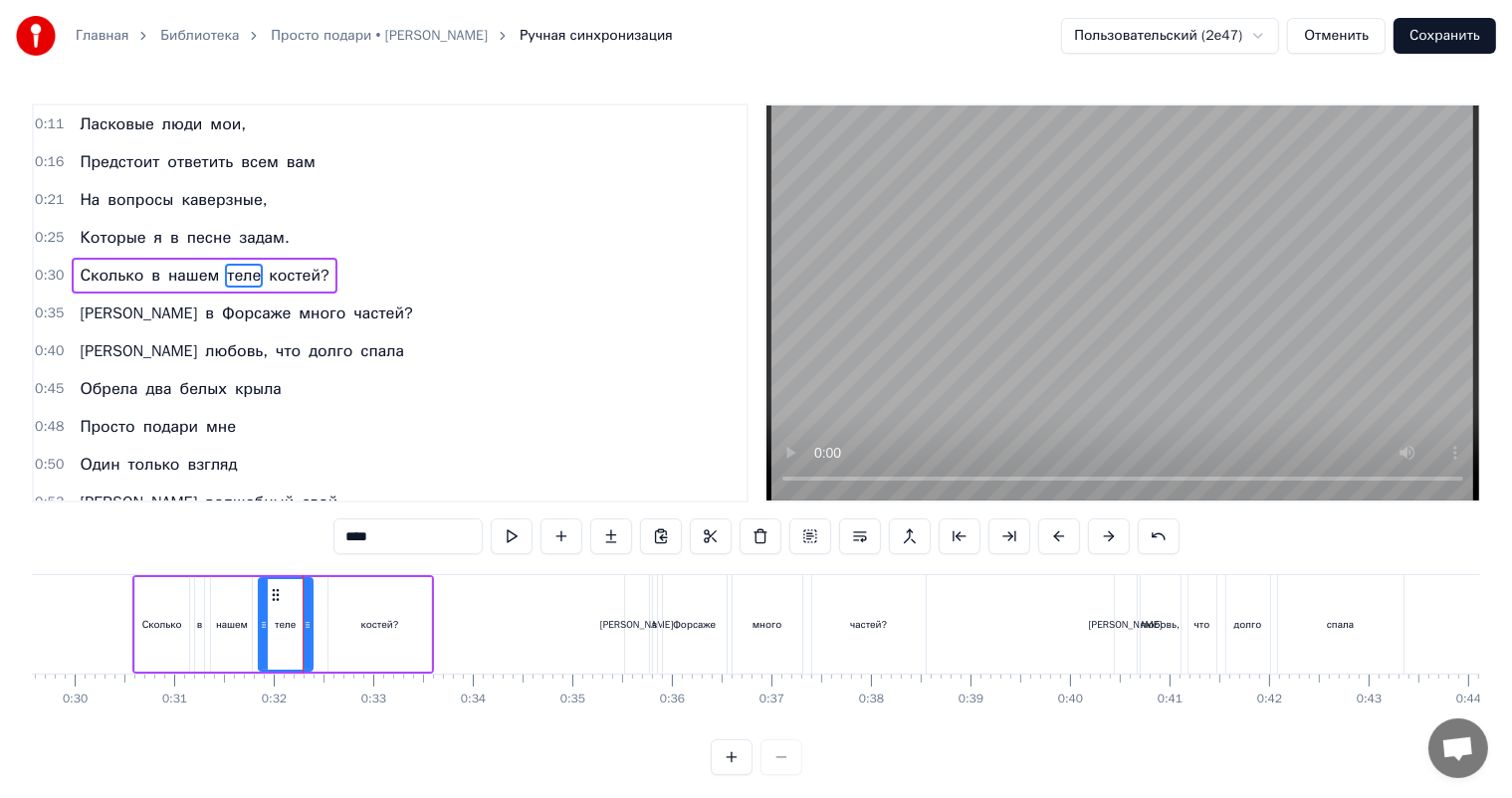 click on "костей?" at bounding box center (379, 624) 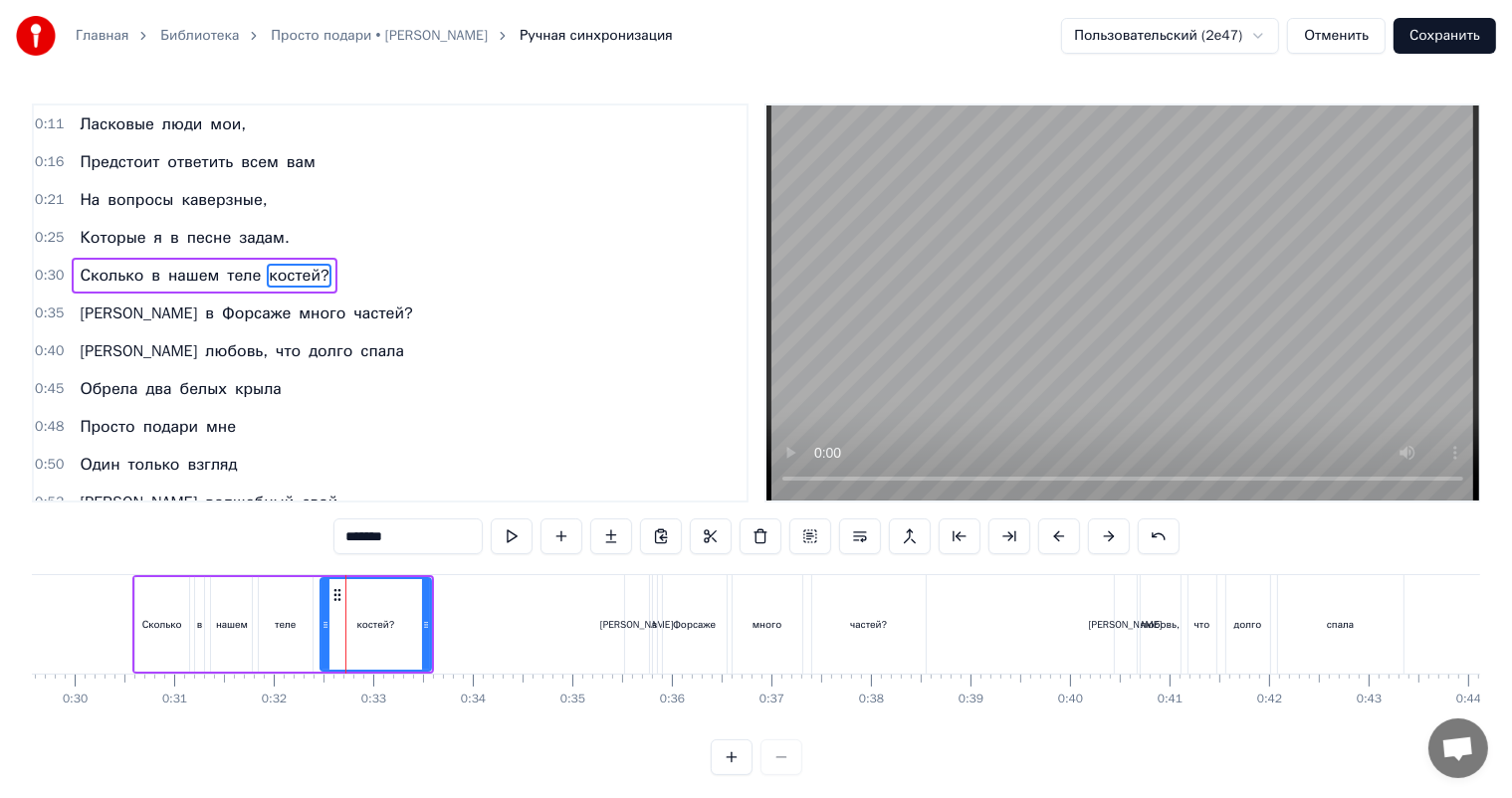 click at bounding box center [325, 624] 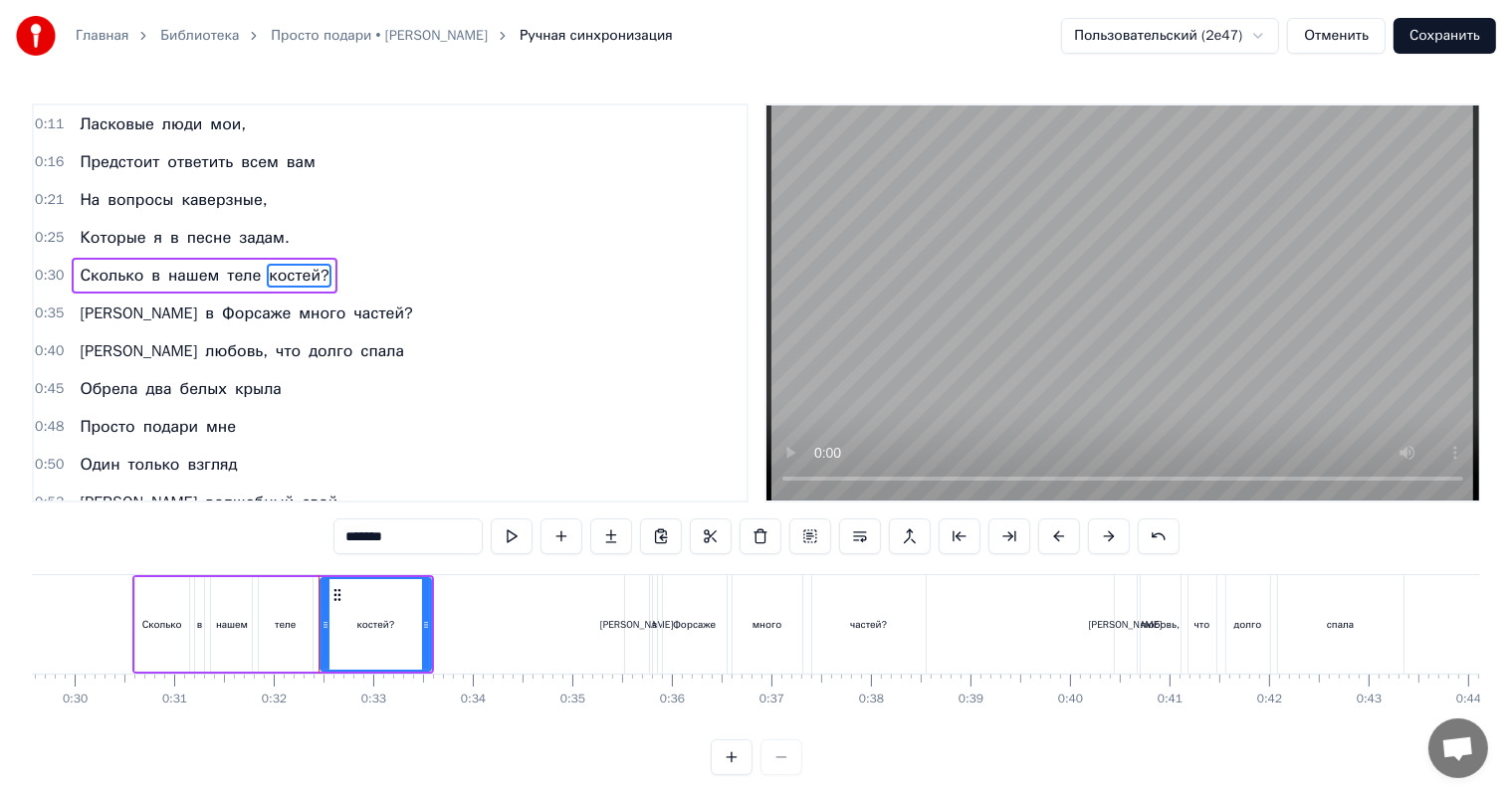 click on "0:30 Сколько в нашем теле костей?" at bounding box center [390, 276] 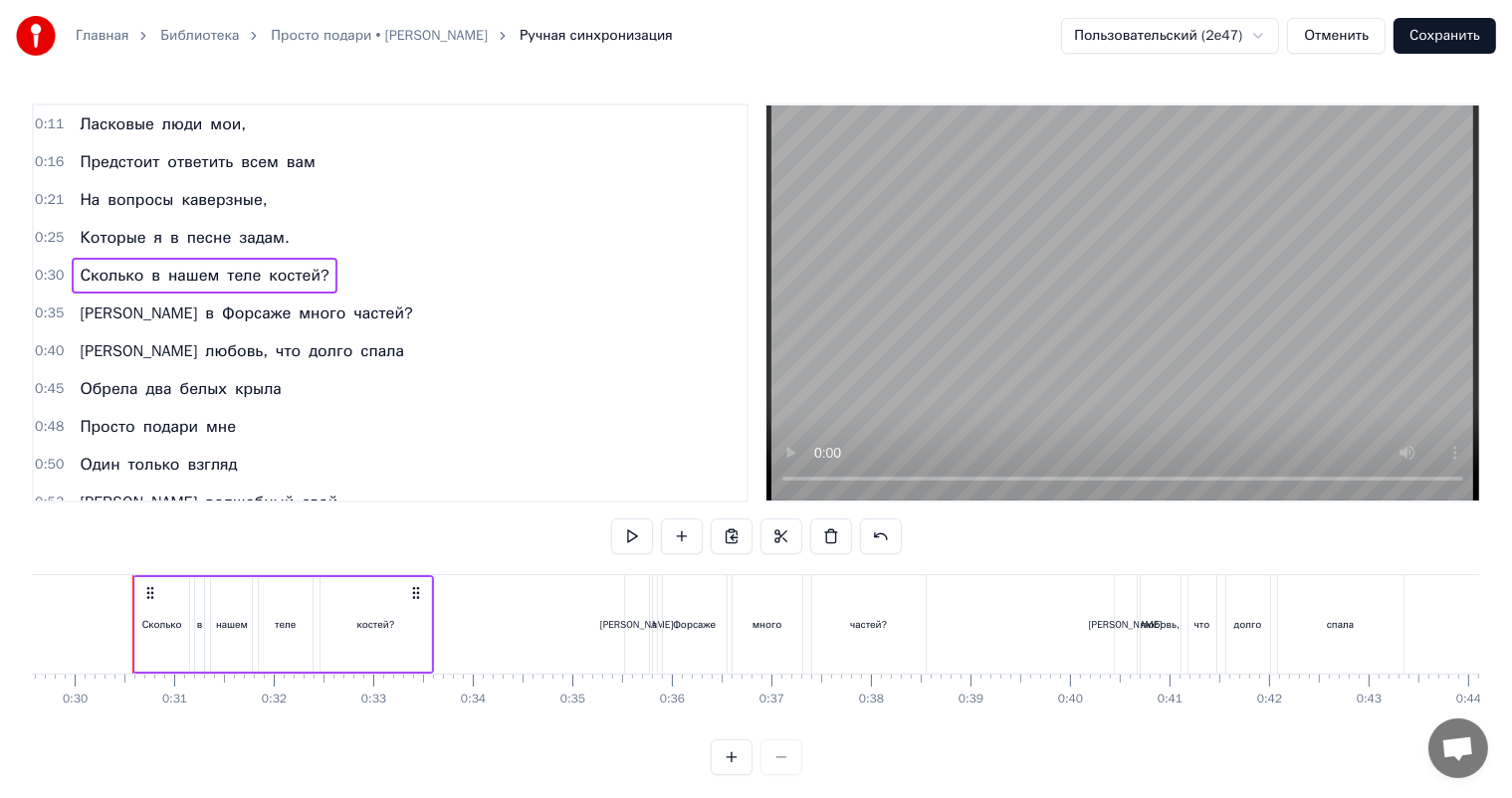 click on "0:35 А в Форсаже много частей?" at bounding box center (390, 313) 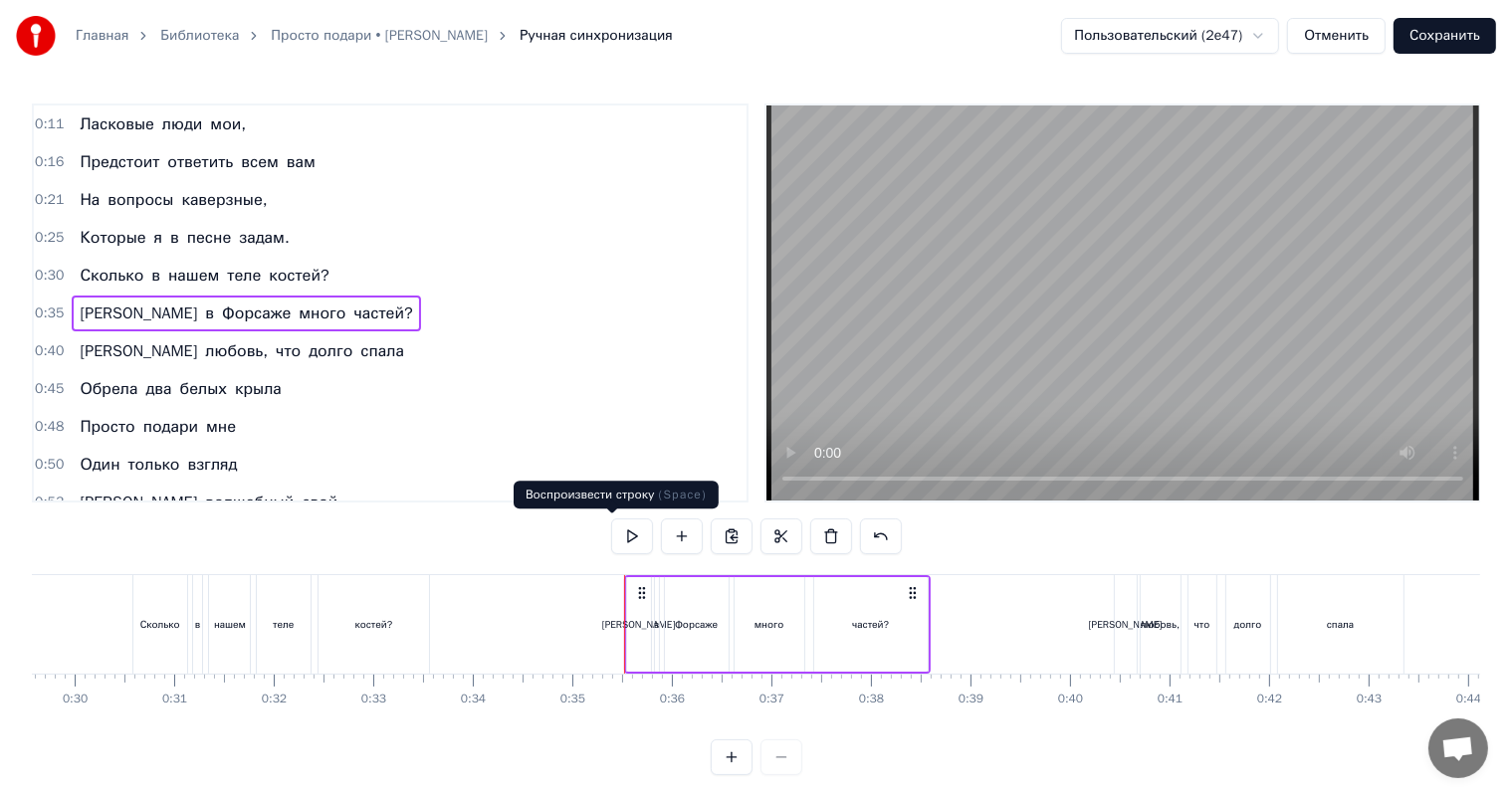 click at bounding box center (632, 536) 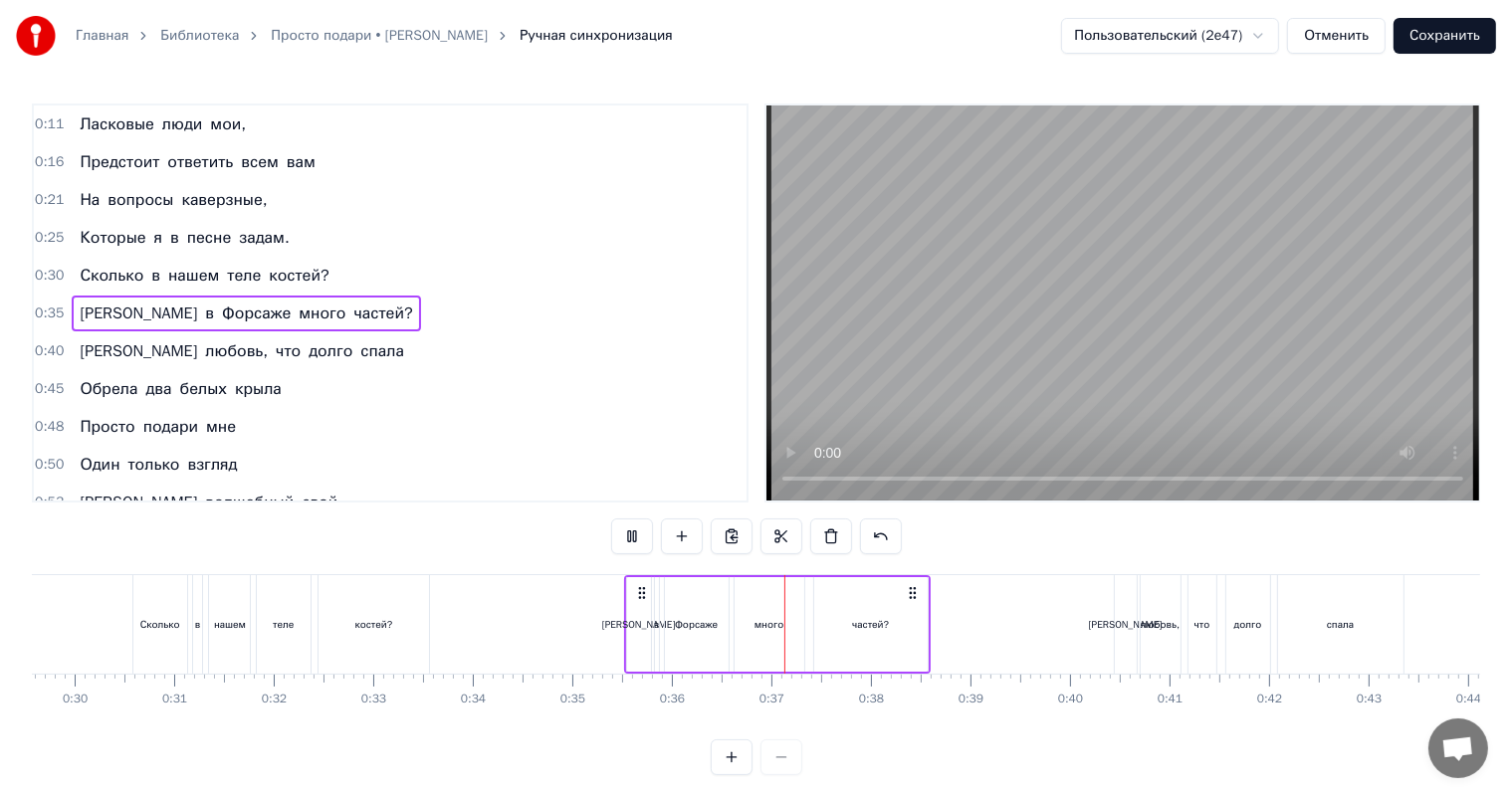 click at bounding box center [632, 536] 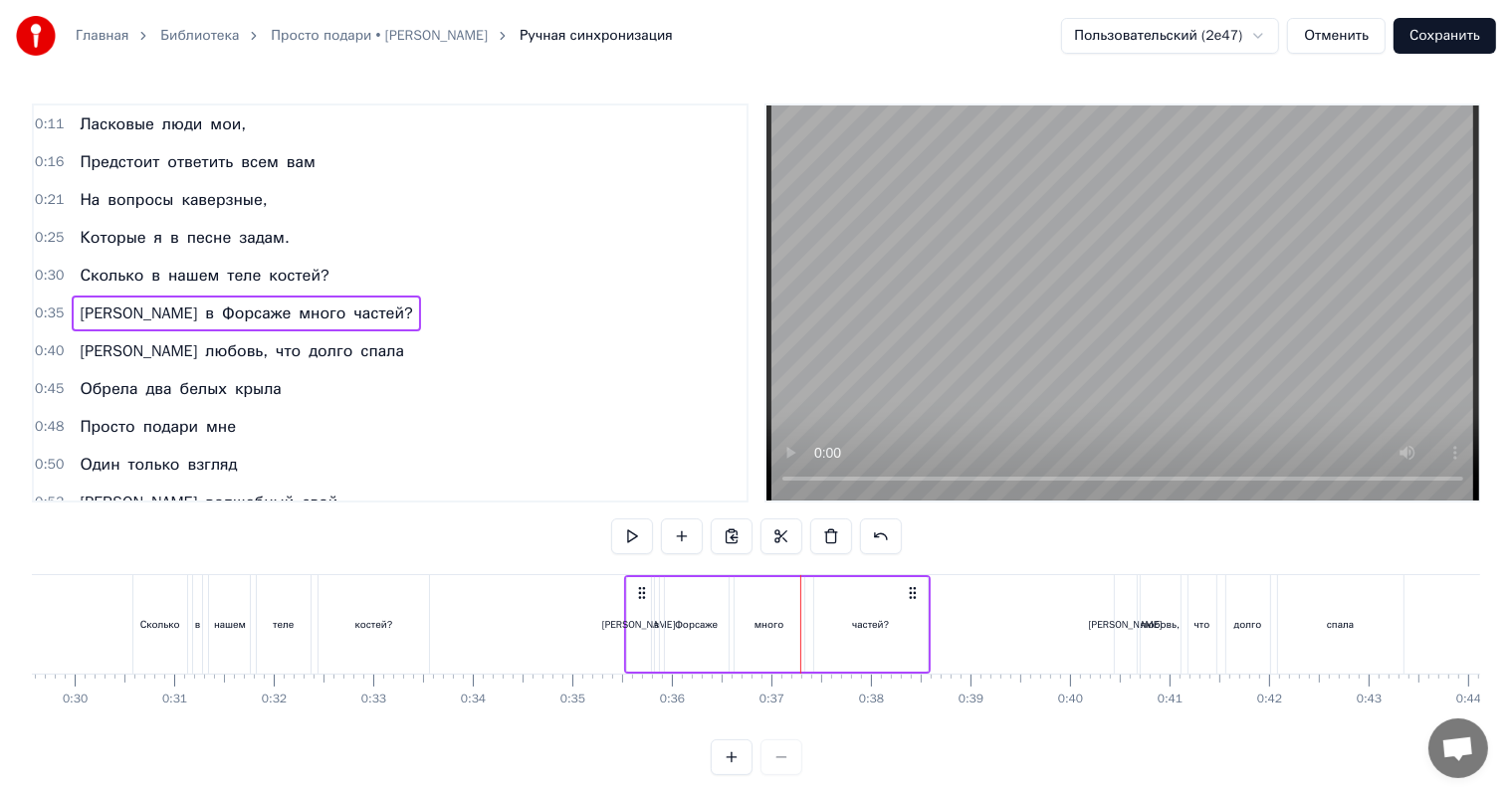 click on "0:30 Сколько в нашем теле костей?" at bounding box center (390, 276) 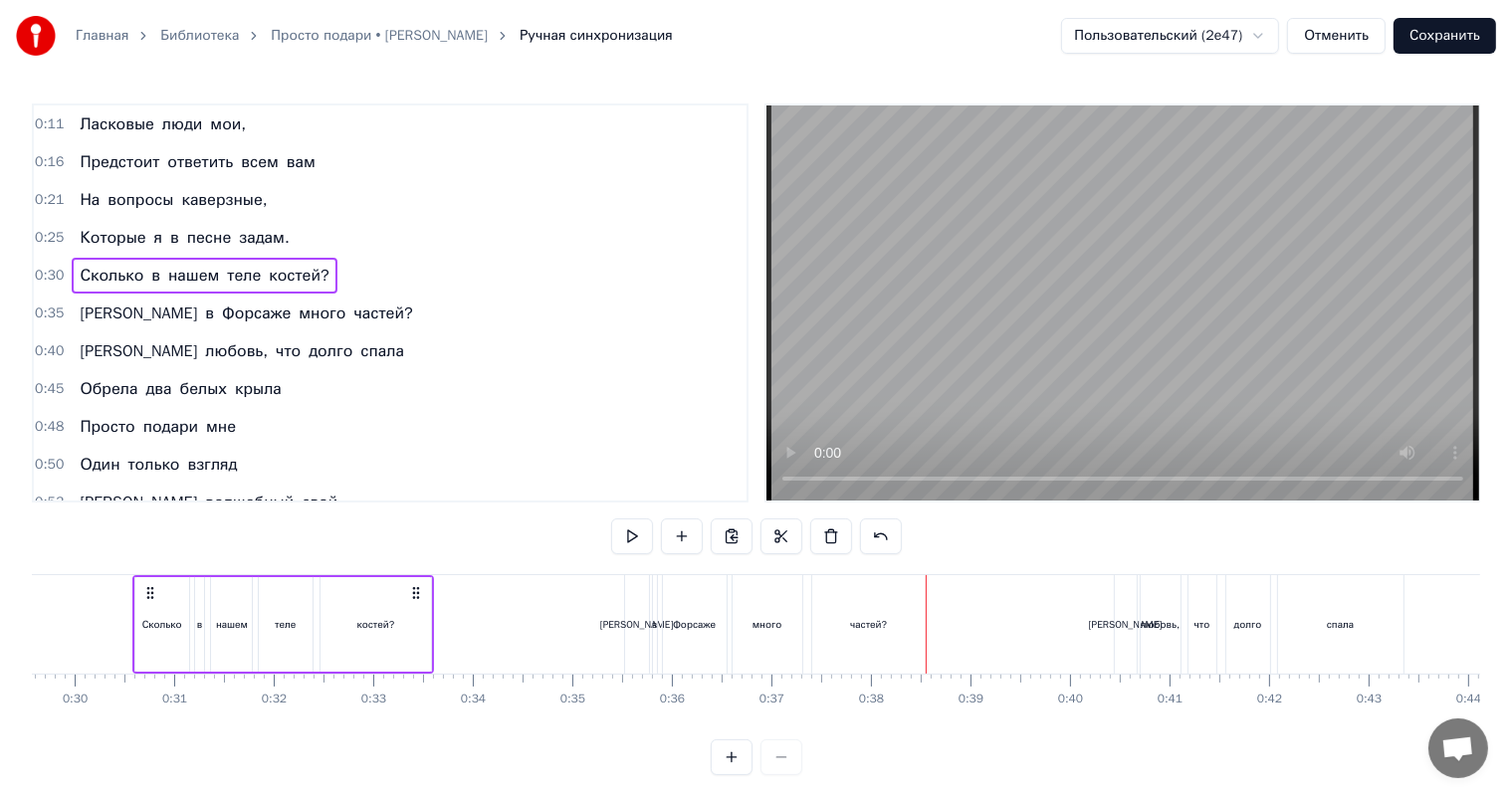 click on "частей?" at bounding box center [869, 624] 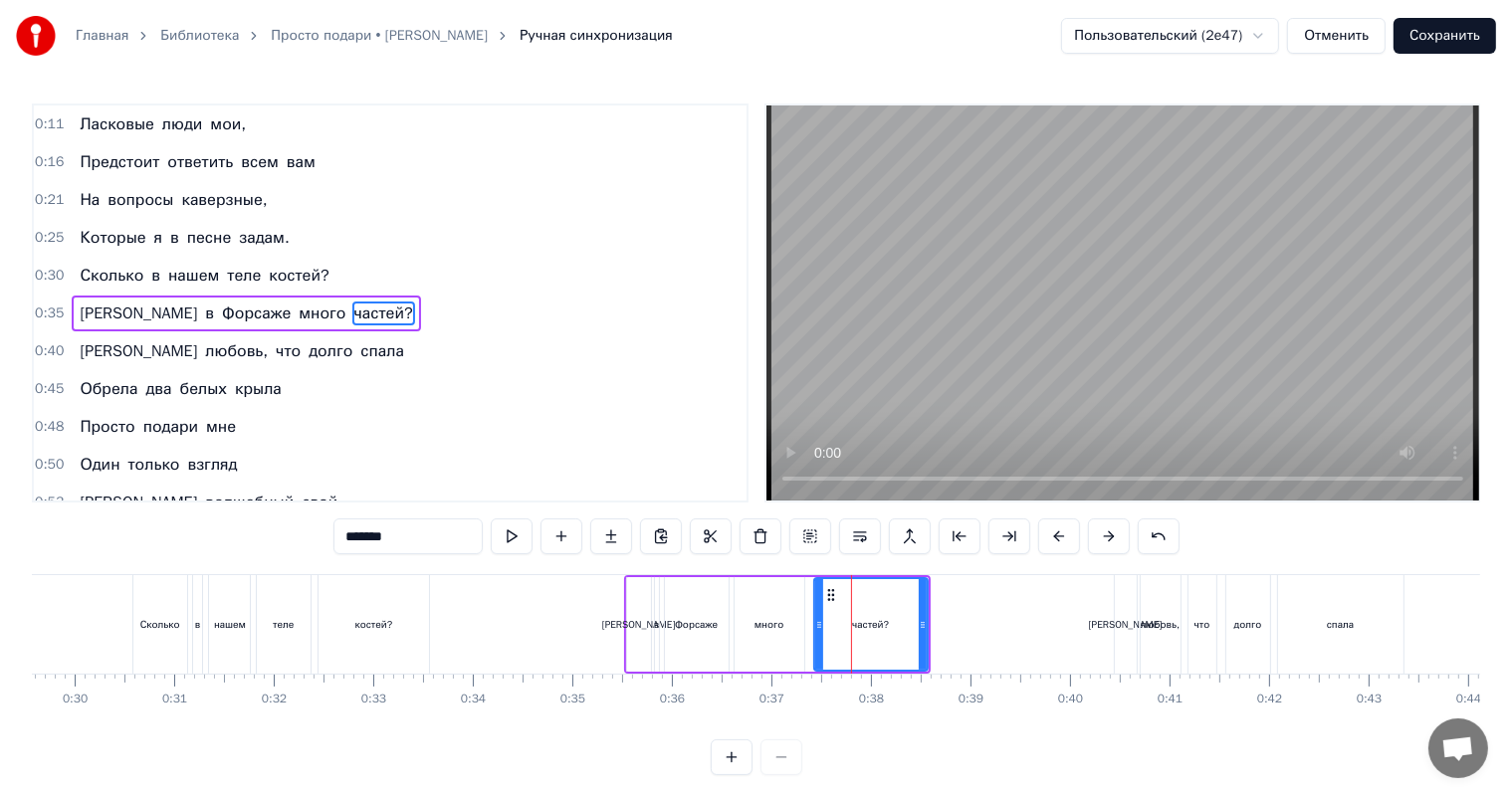 scroll, scrollTop: 10, scrollLeft: 0, axis: vertical 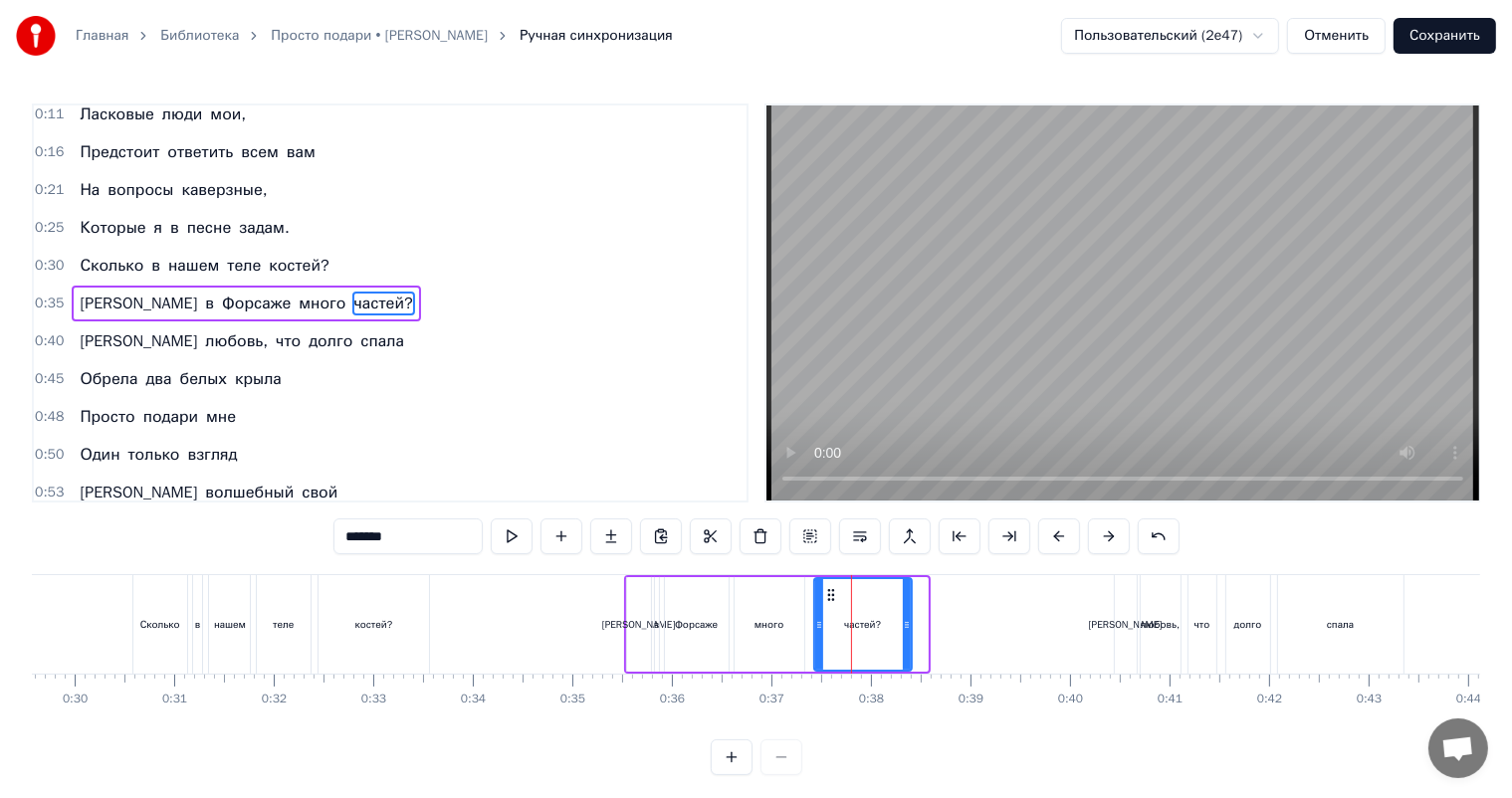 drag, startPoint x: 925, startPoint y: 630, endPoint x: 908, endPoint y: 634, distance: 17.464249 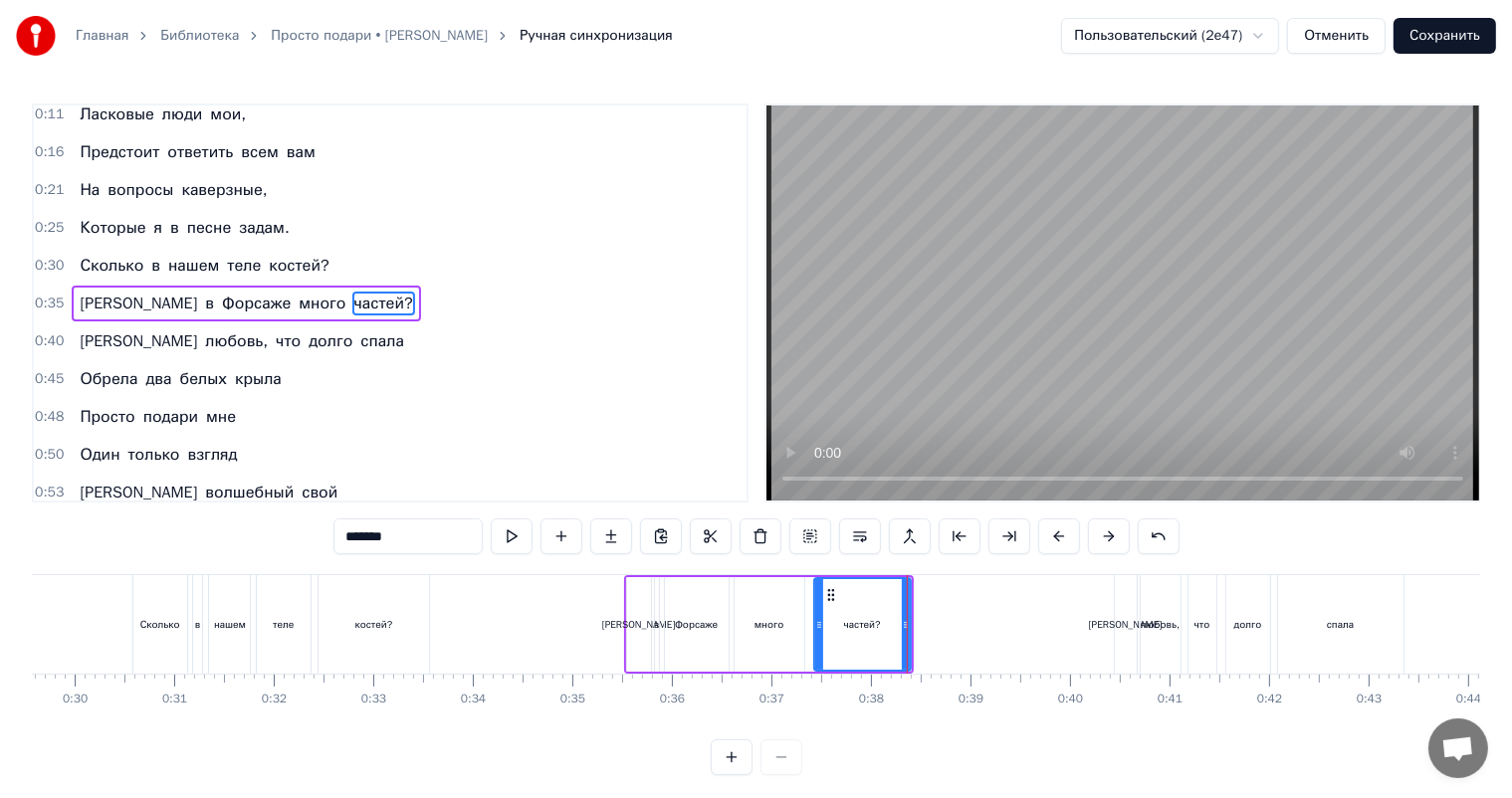 click on "0:11 Ласковые люди мои, 0:16 Предстоит ответить всем вам 0:21 На вопросы каверзные, 0:25 Которые я в песне задам. 0:30 Сколько в нашем теле костей? 0:35 А в [GEOGRAPHIC_DATA] много частей? 0:40 И любовь, что долго спала 0:45 Обрела два белых крыла 0:48 Просто подари мне 0:50 Один только взгляд 0:53 И волшебный свой 0:55 Поцелуй подари 0:58 И я сразу сказочно 1:00 Стану богат 1:02 Богаче, чем все принцы 1:05 И все короли 1:07 Просто подари мне 1:10 Один только взгляд 1:12 И волшебный свой 1:14 Поцелуй подари 1:17 И я сразу сказочно 1:19 Стану богат 1:22 Богаче, чем все принцы 1:24 И все короли ******* Ласковые люди мои, всем я" at bounding box center (756, 439) 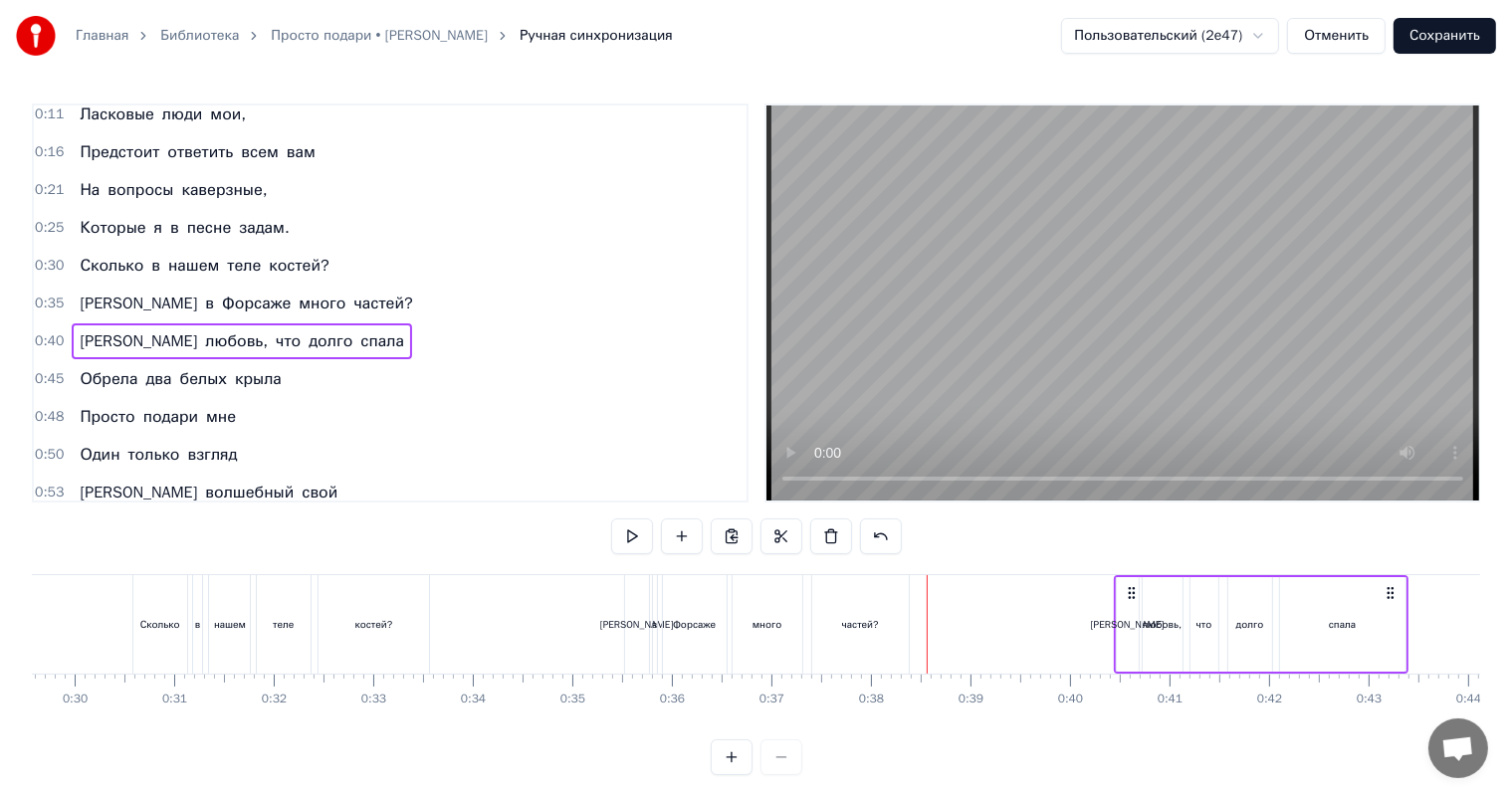 click on "[PERSON_NAME]" at bounding box center [138, 341] 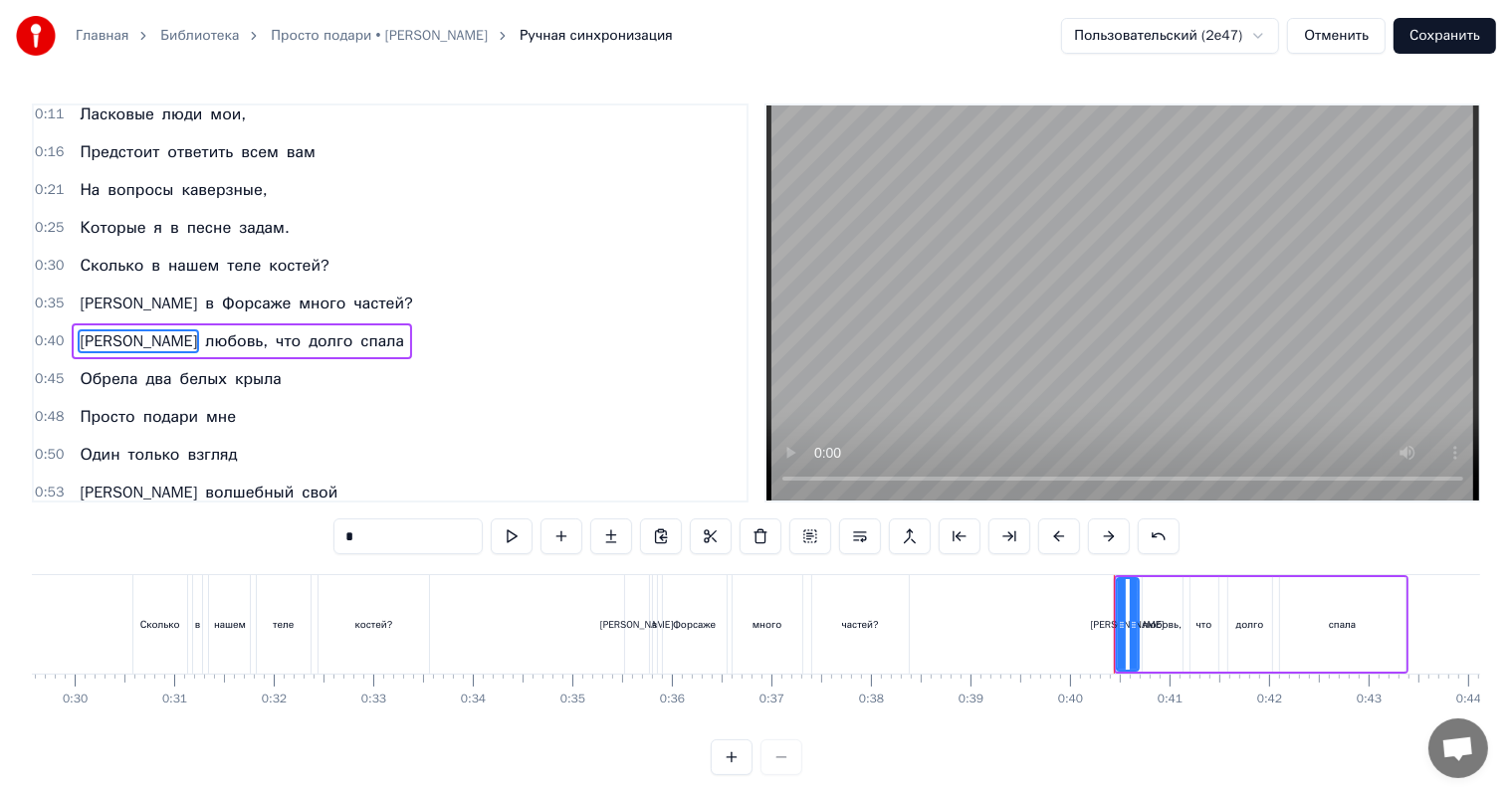 scroll, scrollTop: 48, scrollLeft: 0, axis: vertical 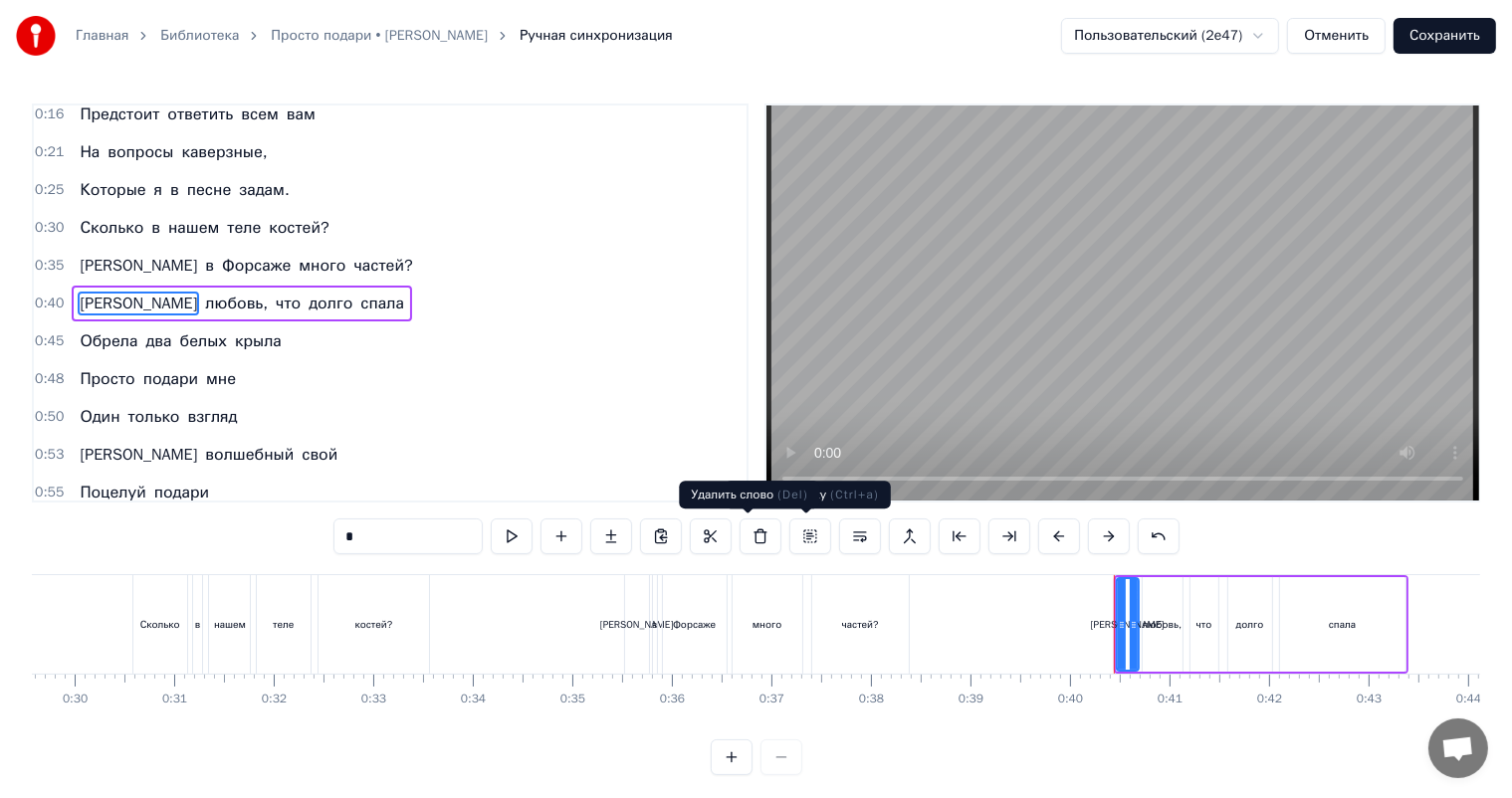 click at bounding box center (760, 536) 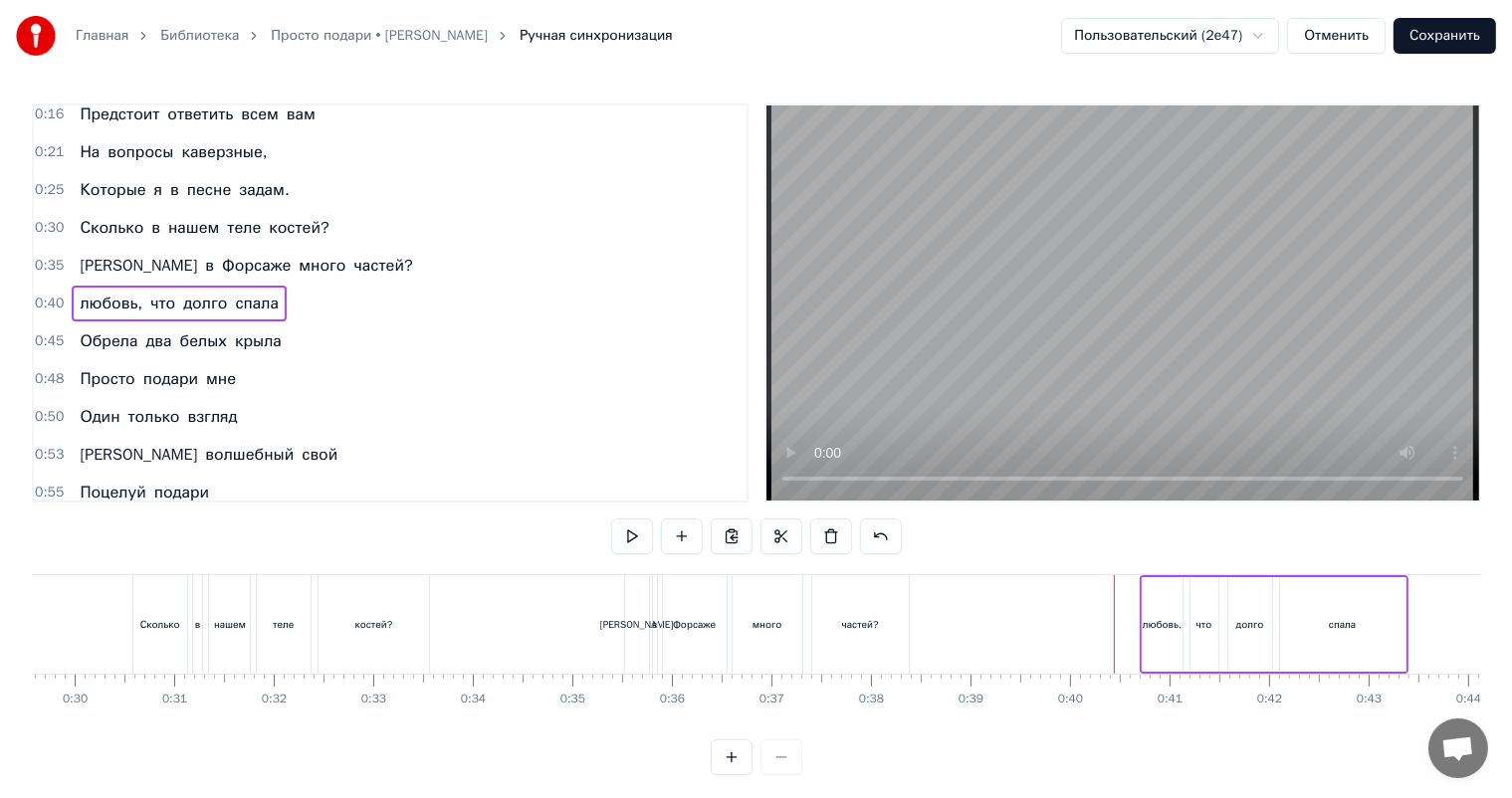 click on "любовь," at bounding box center [1163, 624] 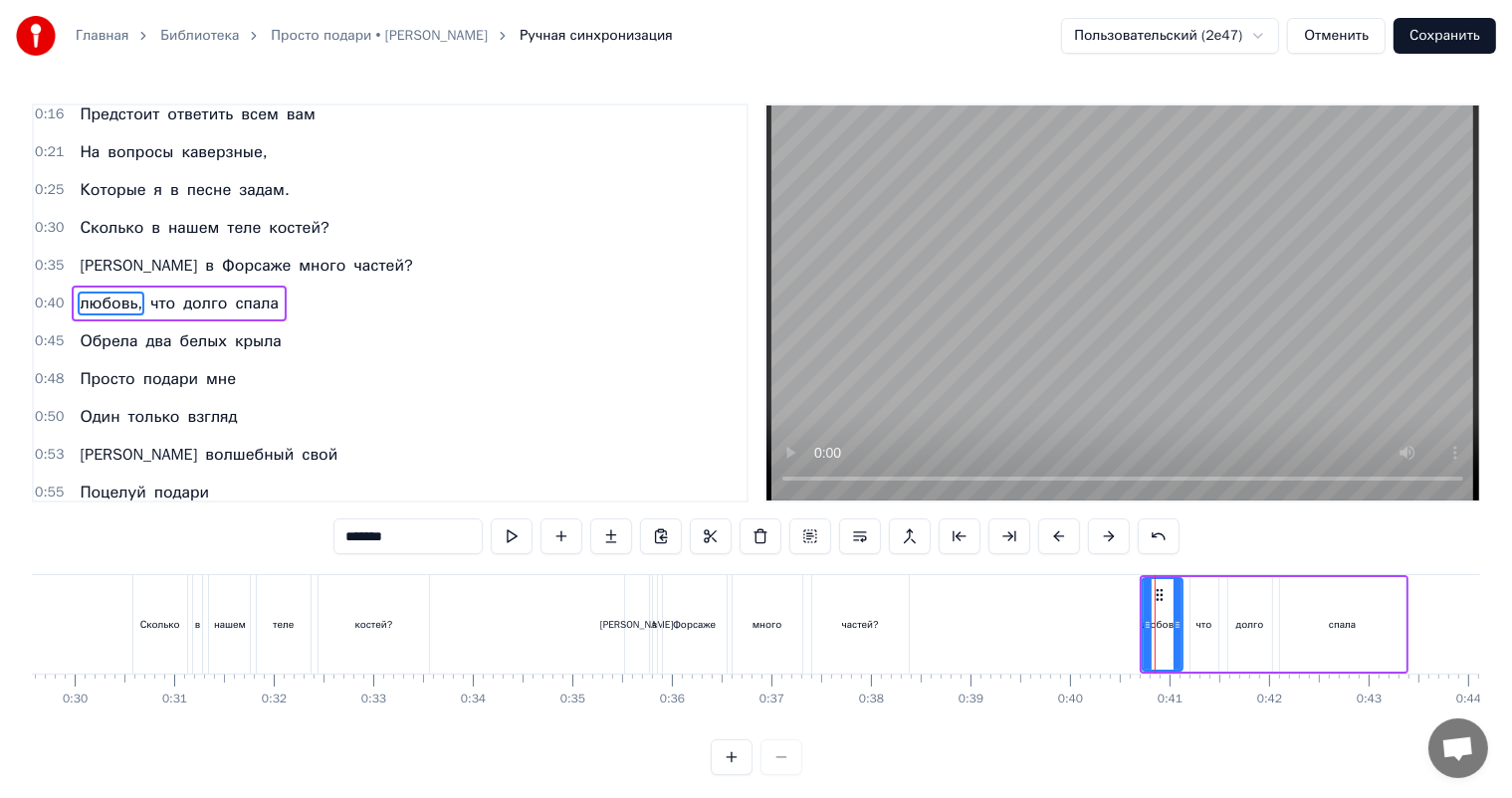 click on "любовь, что долго спала" at bounding box center [1274, 624] 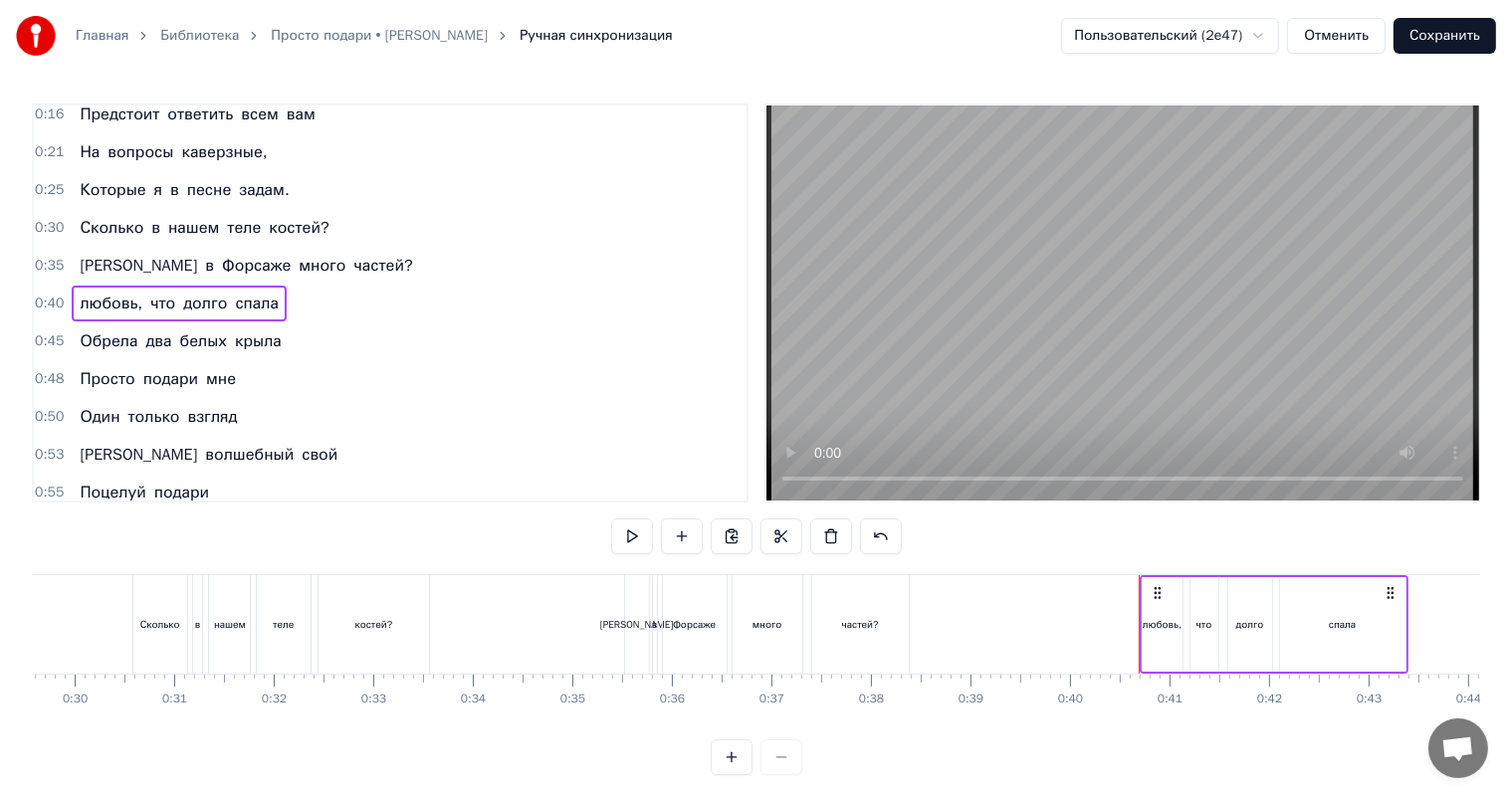 click on "любовь," at bounding box center (1163, 624) 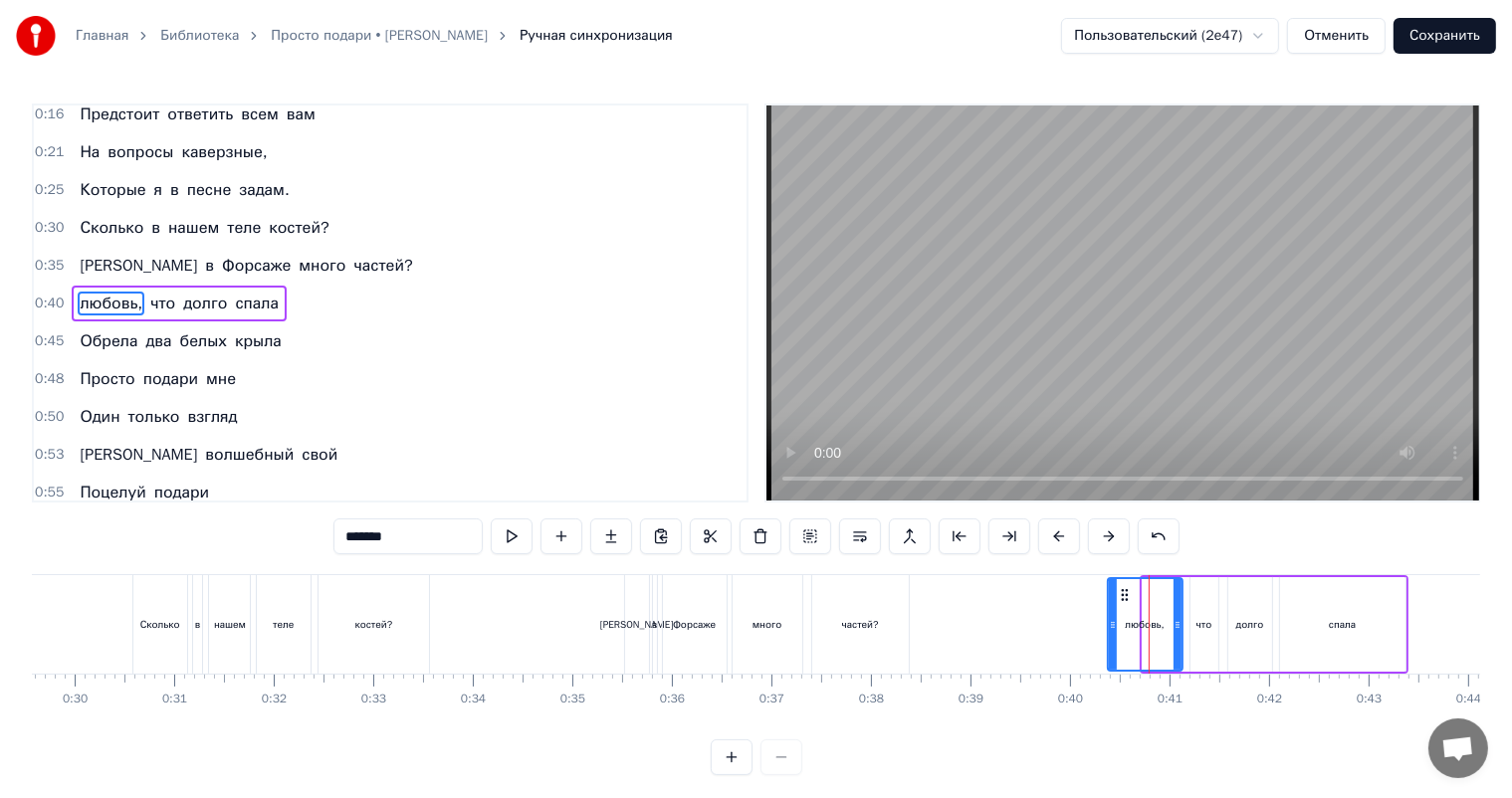 drag, startPoint x: 1143, startPoint y: 635, endPoint x: 1103, endPoint y: 640, distance: 40.311289 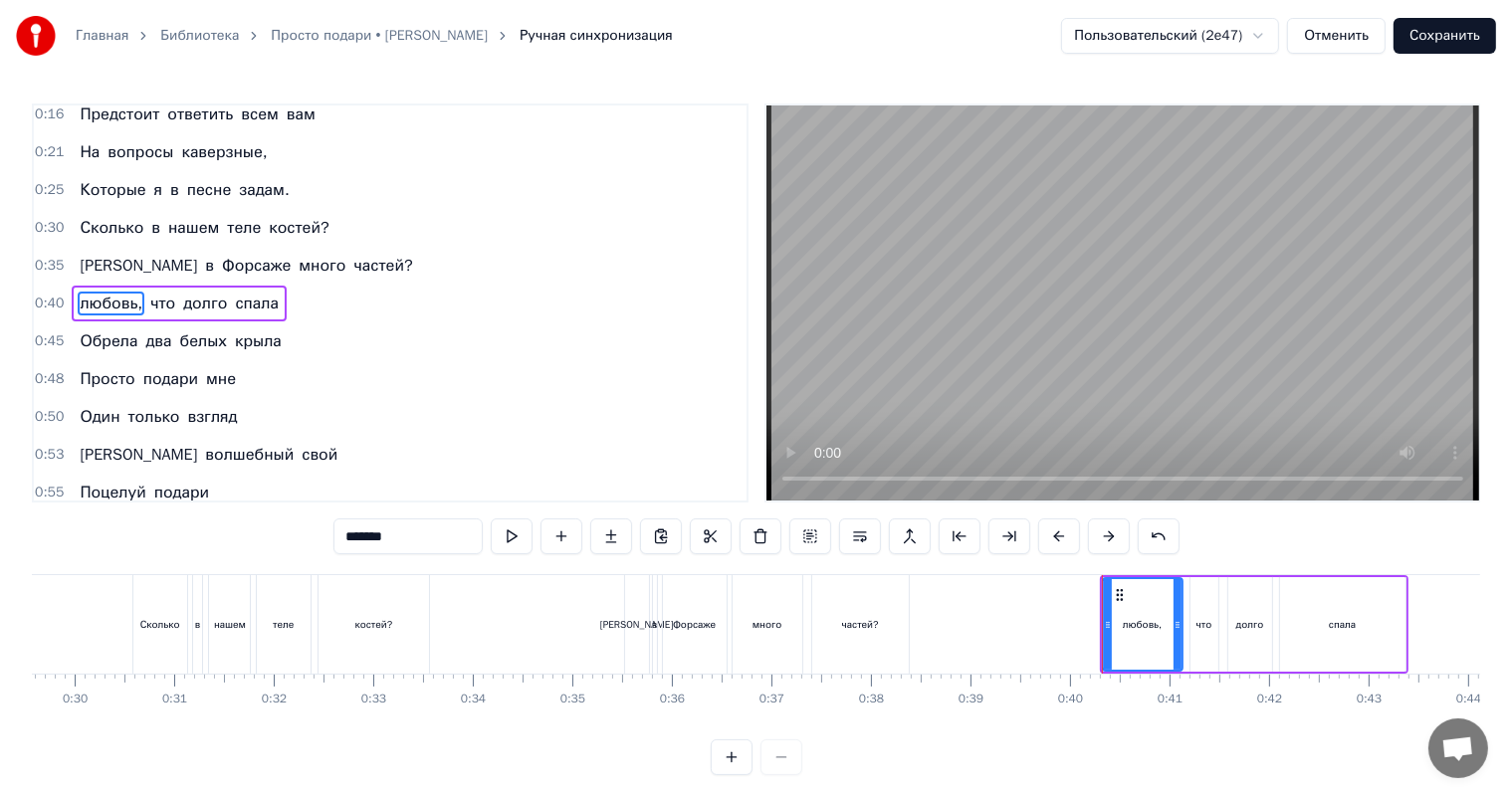 click at bounding box center [1108, 624] 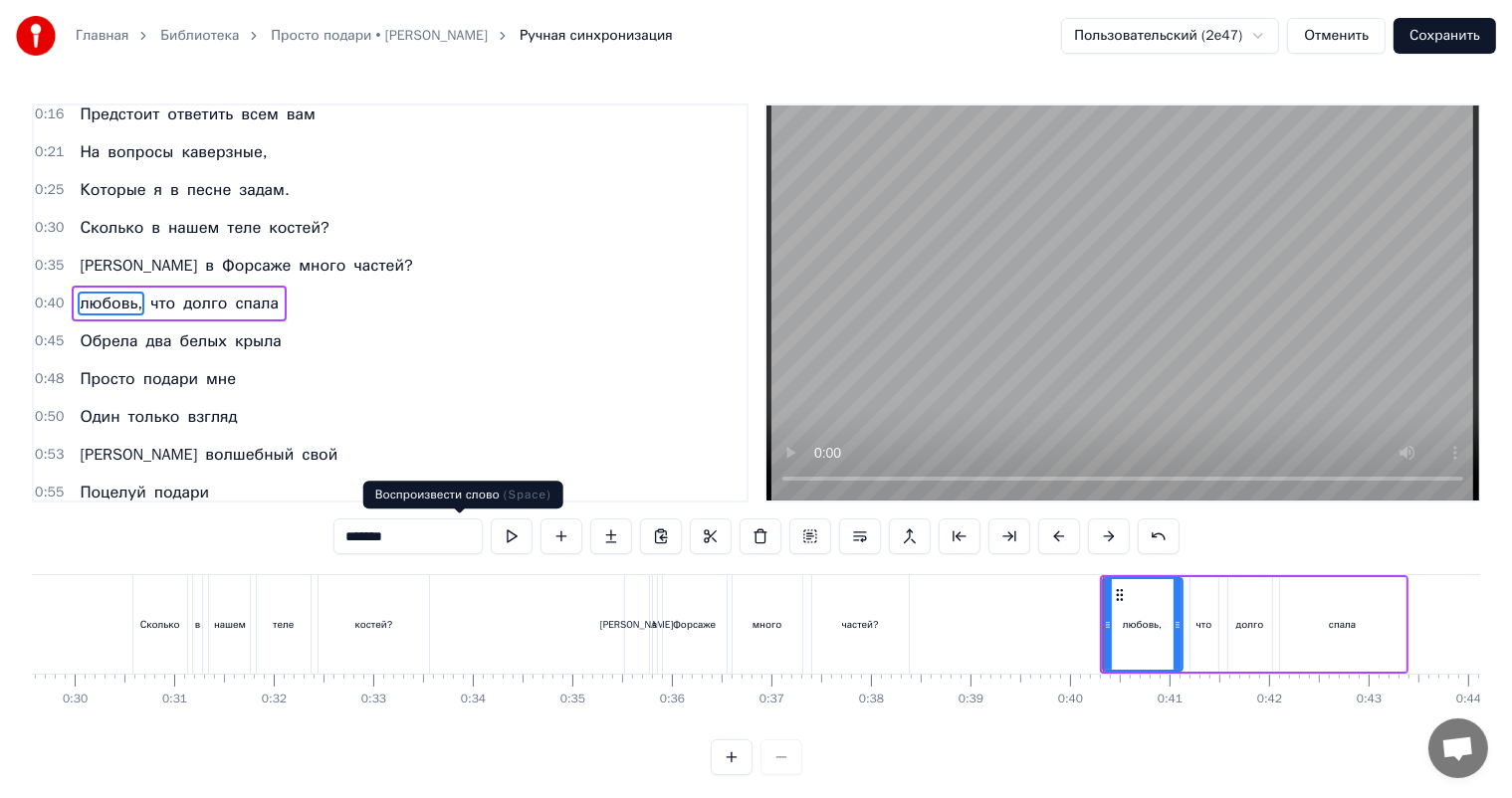 click at bounding box center (512, 536) 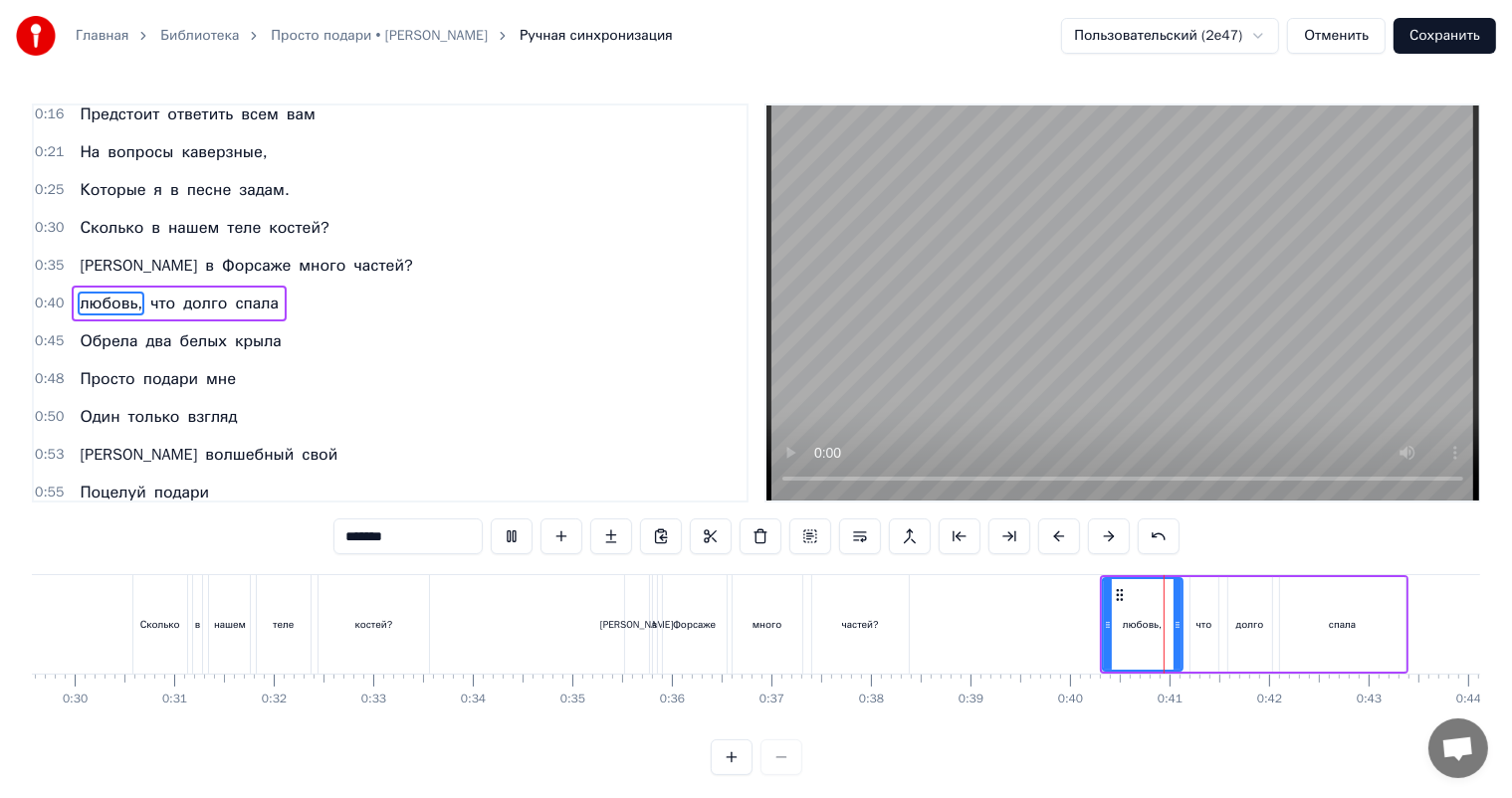 click at bounding box center [512, 536] 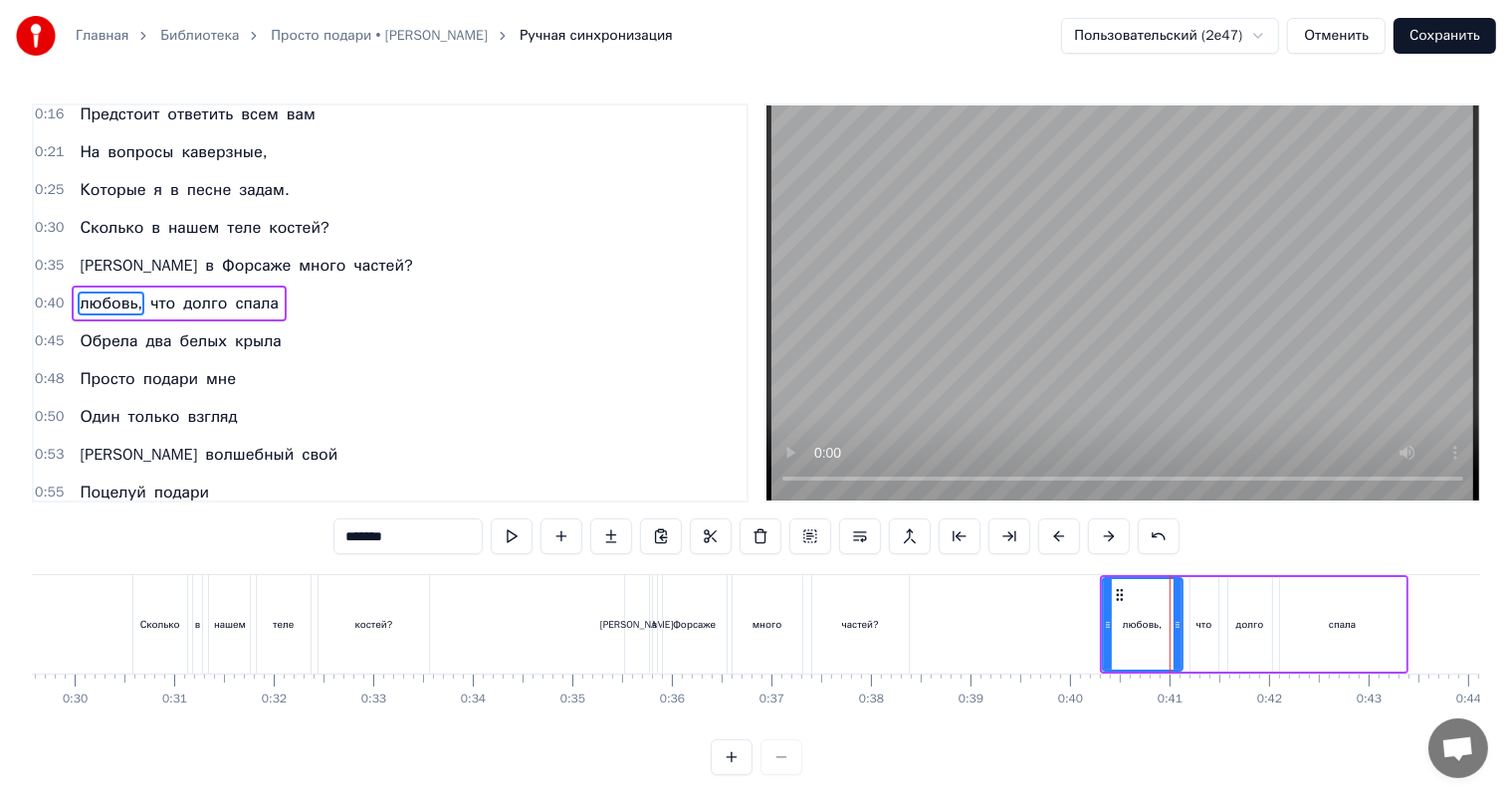 click on "любовь, что долго спала" at bounding box center (1254, 624) 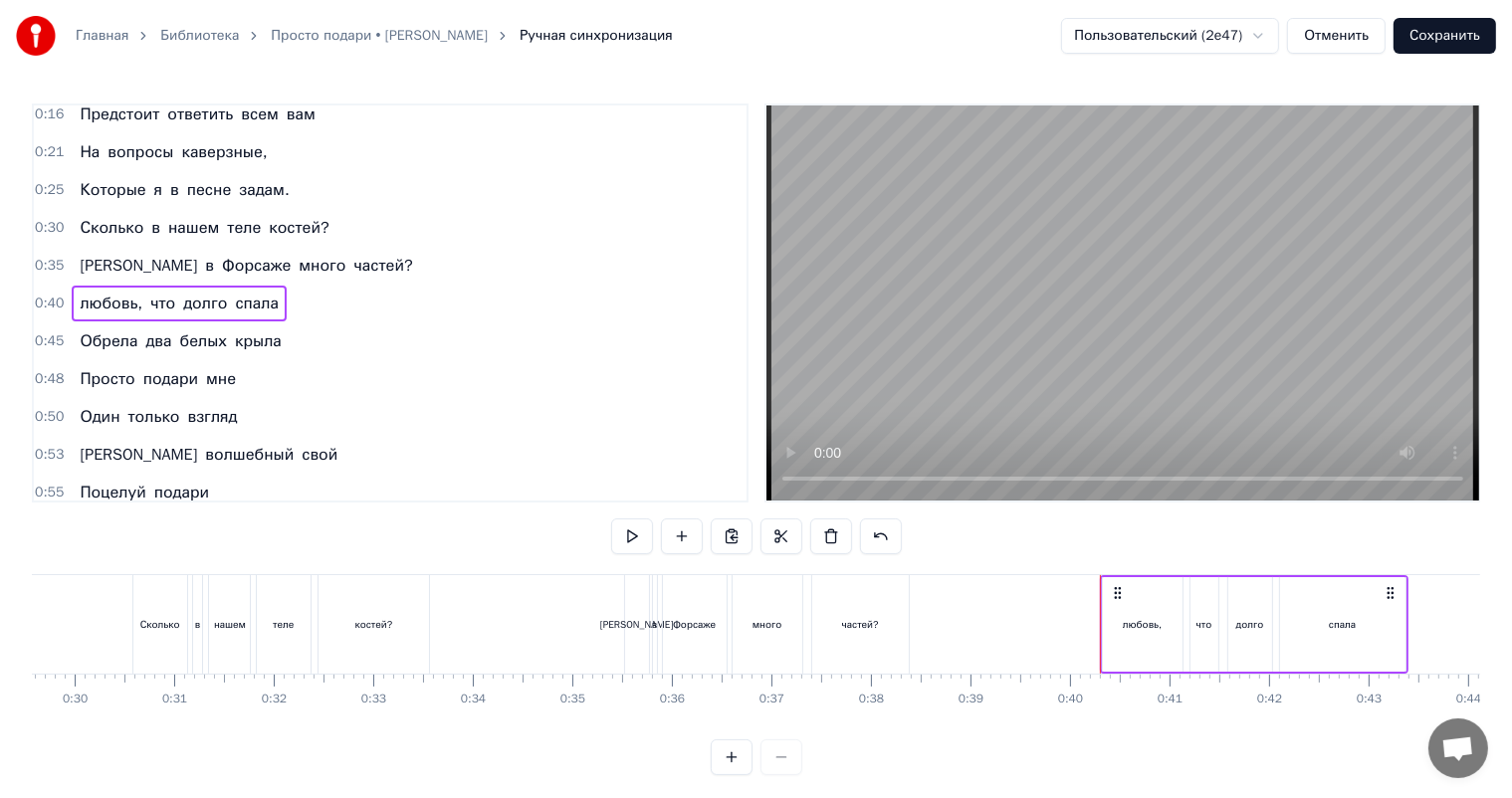 click on "любовь," at bounding box center [1143, 624] 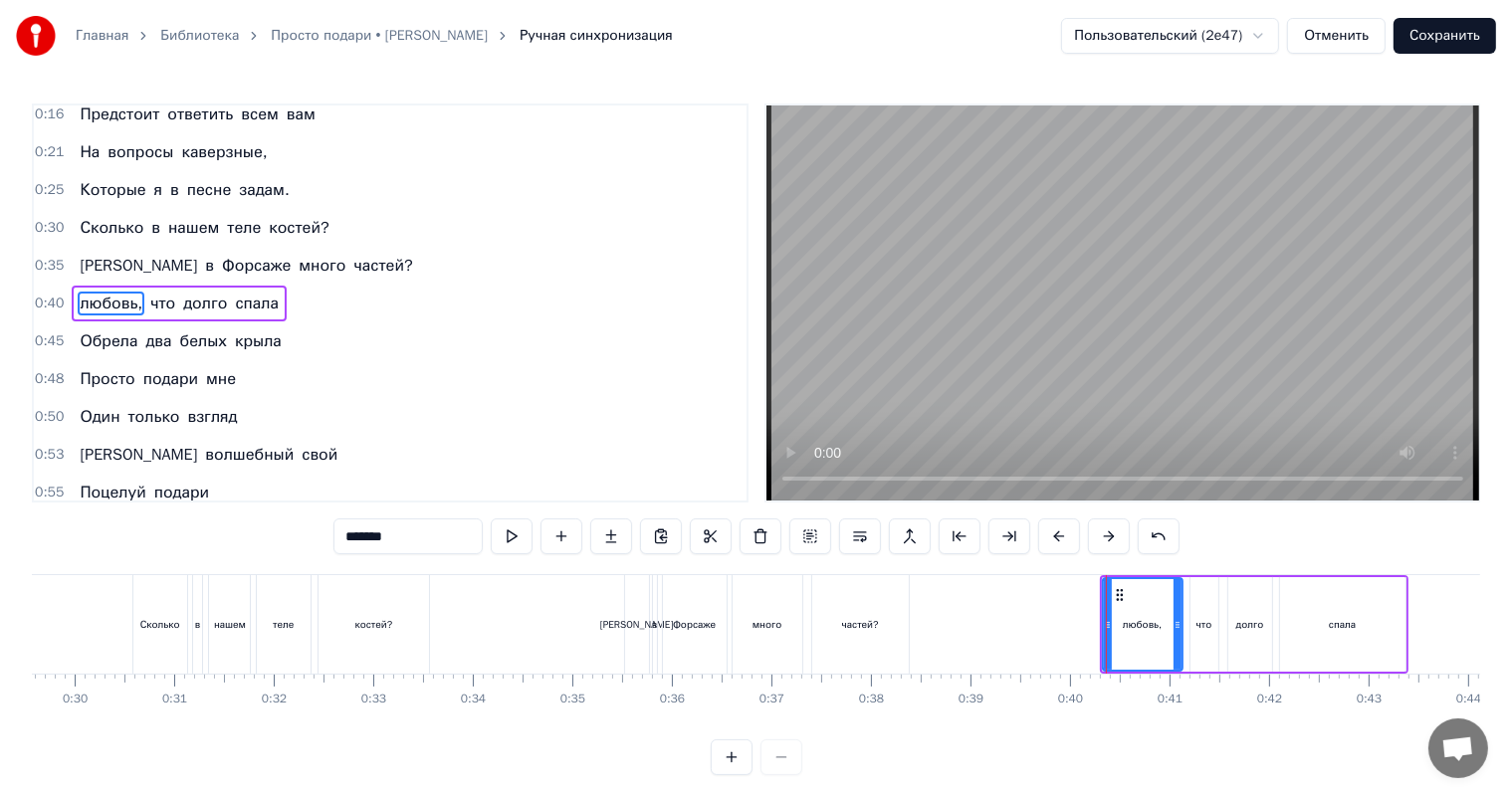 click at bounding box center (1106, 624) 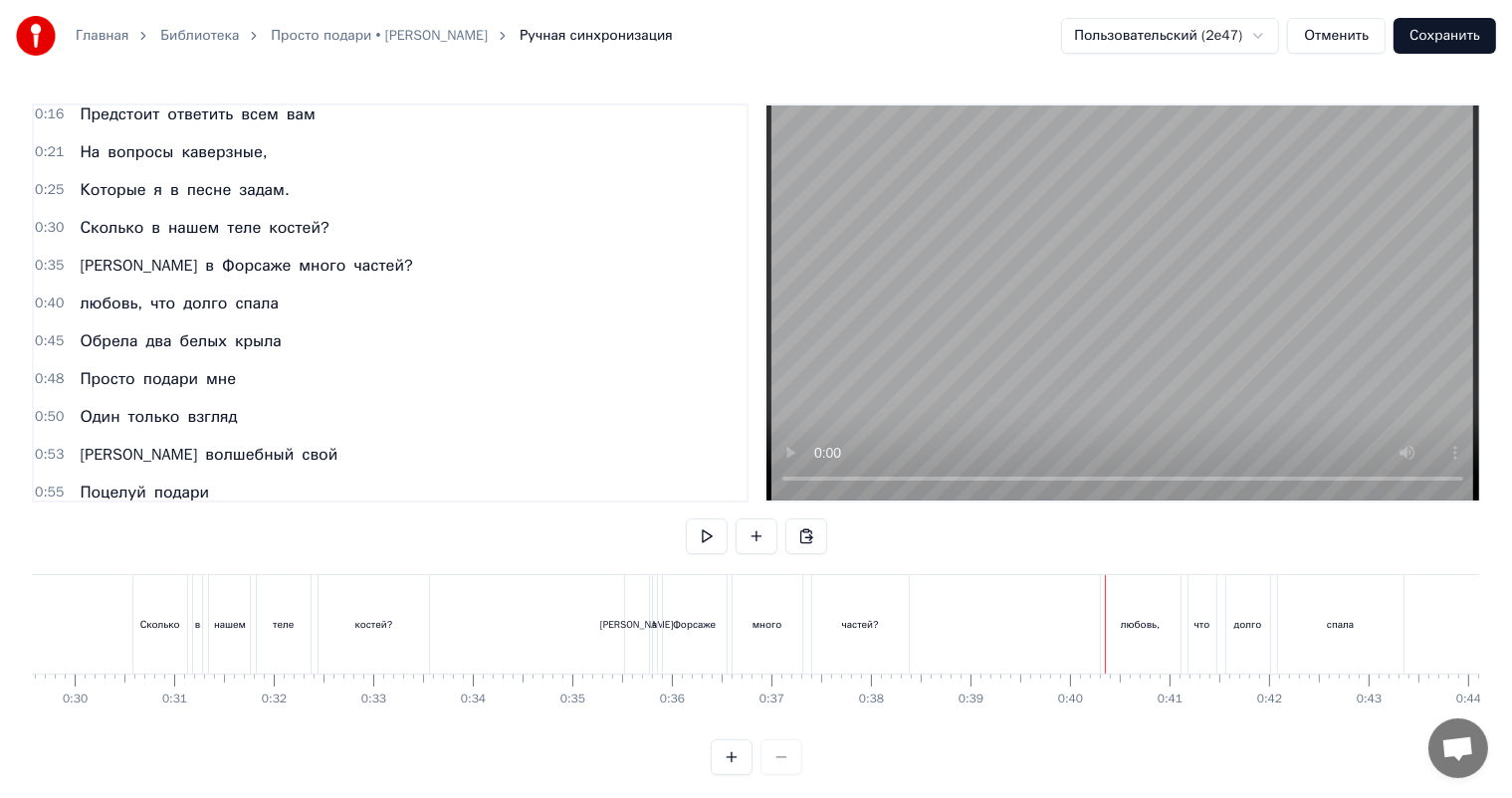 click at bounding box center [1105, 624] 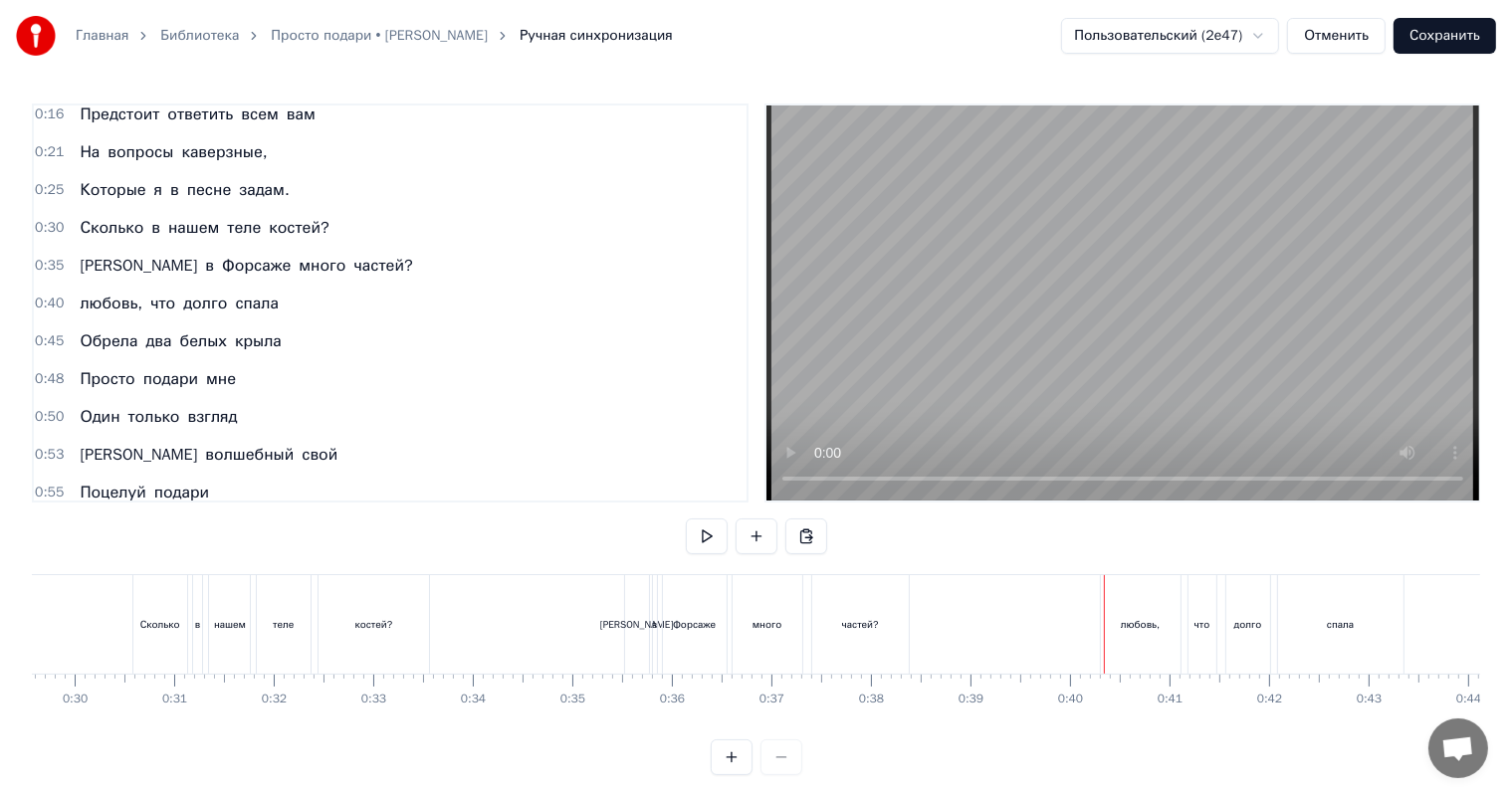 click on "любовь," at bounding box center (1141, 624) 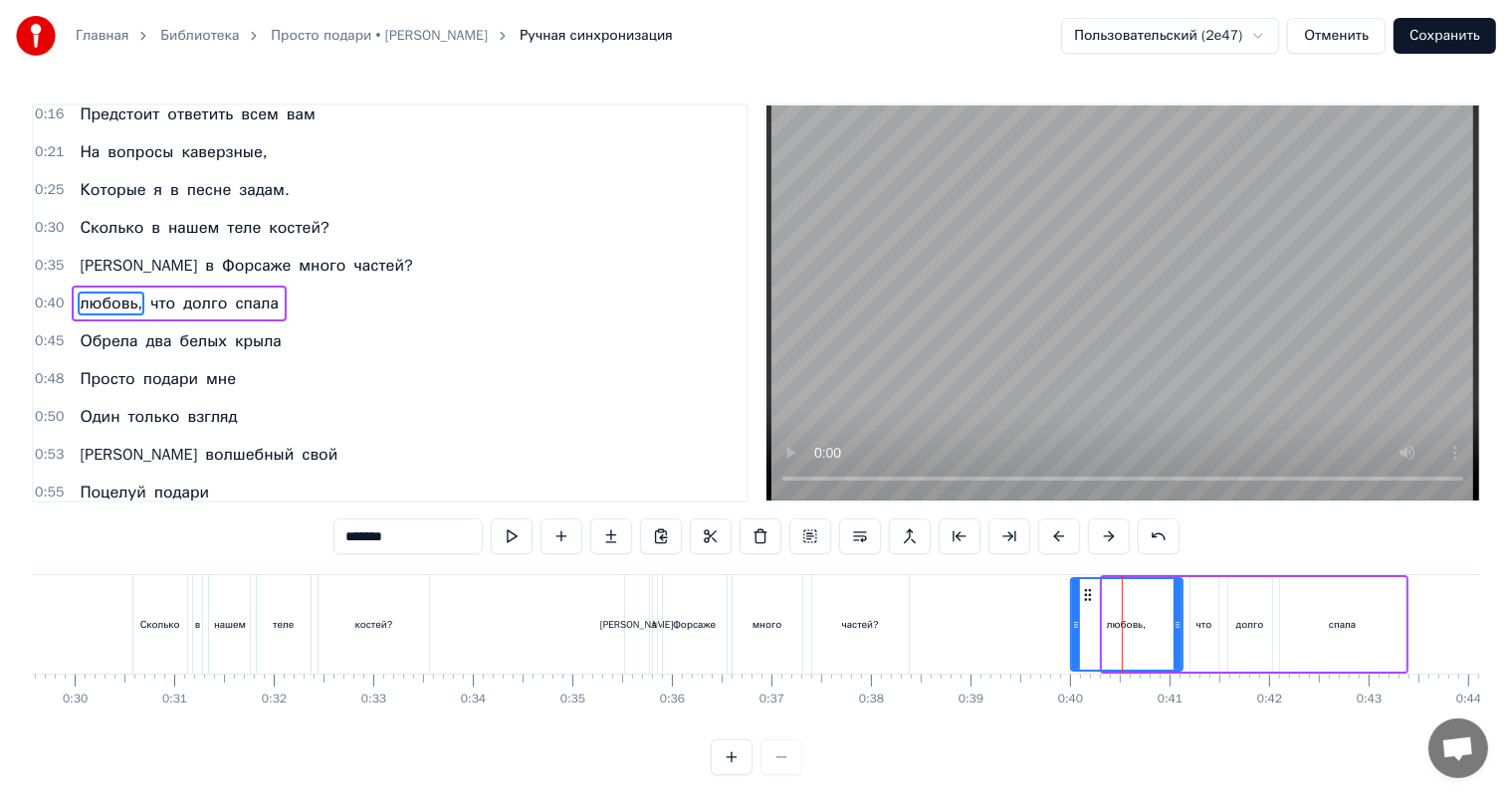 drag, startPoint x: 1103, startPoint y: 637, endPoint x: 1065, endPoint y: 631, distance: 38.470768 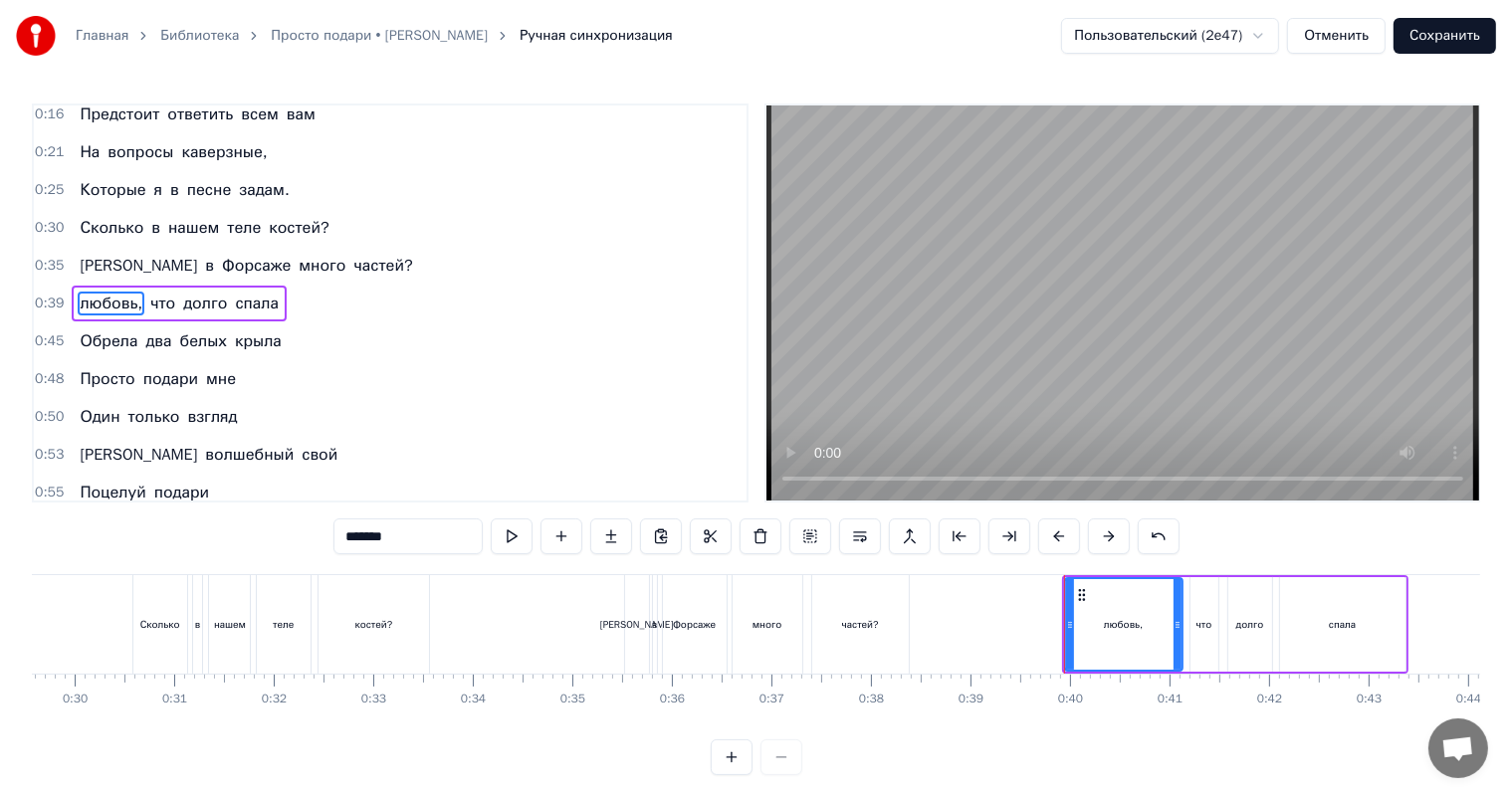 click on "Главная Библиотека Просто подари • [PERSON_NAME] Ручная синхронизация Пользовательский (2e47) Отменить Сохранить 0:11 Ласковые люди мои, 0:16 Предстоит ответить всем вам 0:21 На вопросы каверзные, 0:25 Которые я в песне задам. 0:30 Сколько в нашем теле костей? 0:35 А в [GEOGRAPHIC_DATA] много частей? 0:39 любовь, что долго спала 0:45 Обрела два белых крыла 0:48 Просто подари мне 0:50 Один только взгляд 0:53 И волшебный свой 0:55 Поцелуй подари 0:58 И я сразу сказочно 1:00 Стану богат 1:02 Богаче, чем все принцы 1:05 И все короли 1:07 Просто подари мне 1:10 Один только взгляд 1:12 И волшебный свой 1:14 подари" at bounding box center (756, 387) 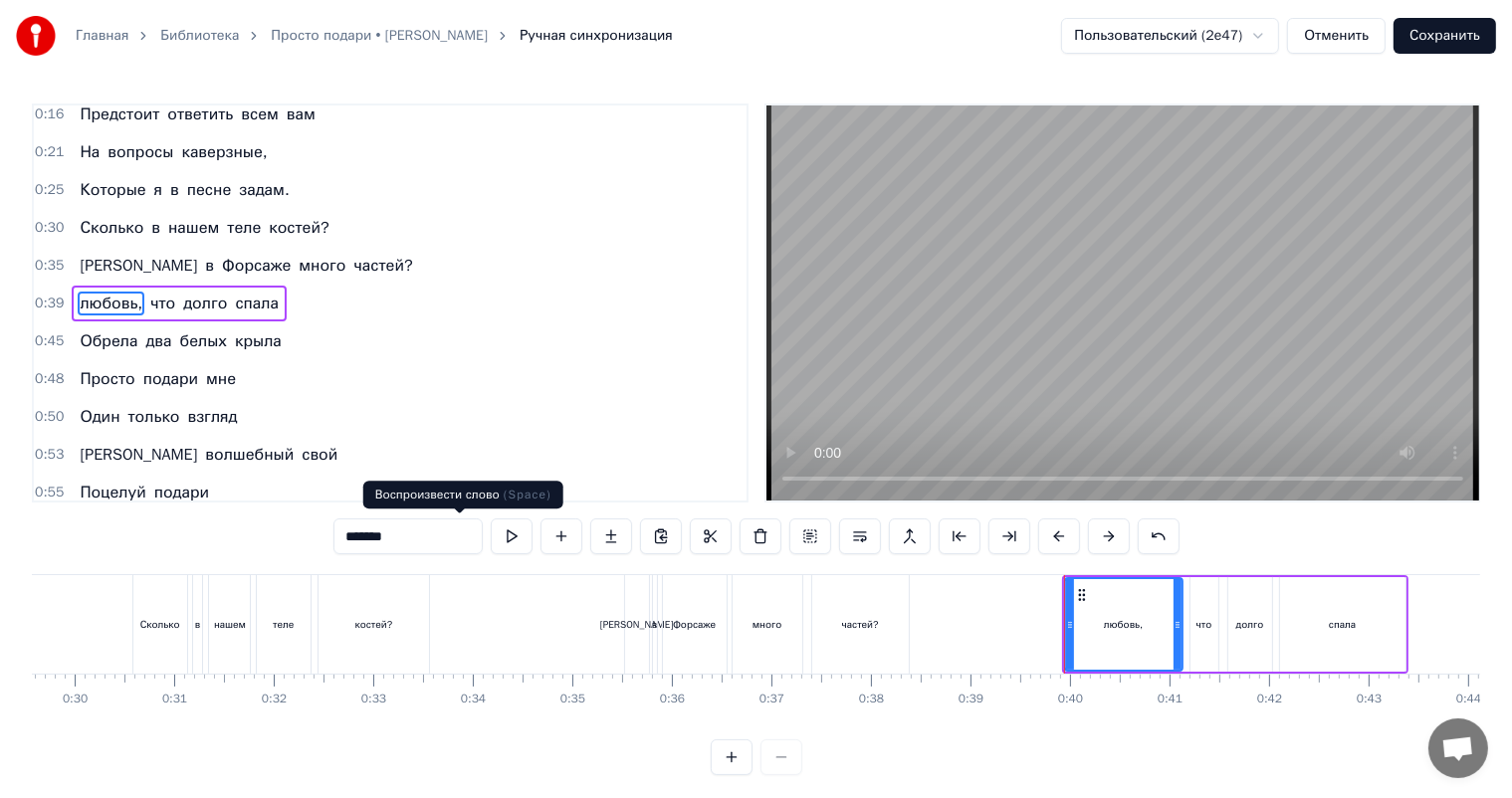 click at bounding box center [512, 536] 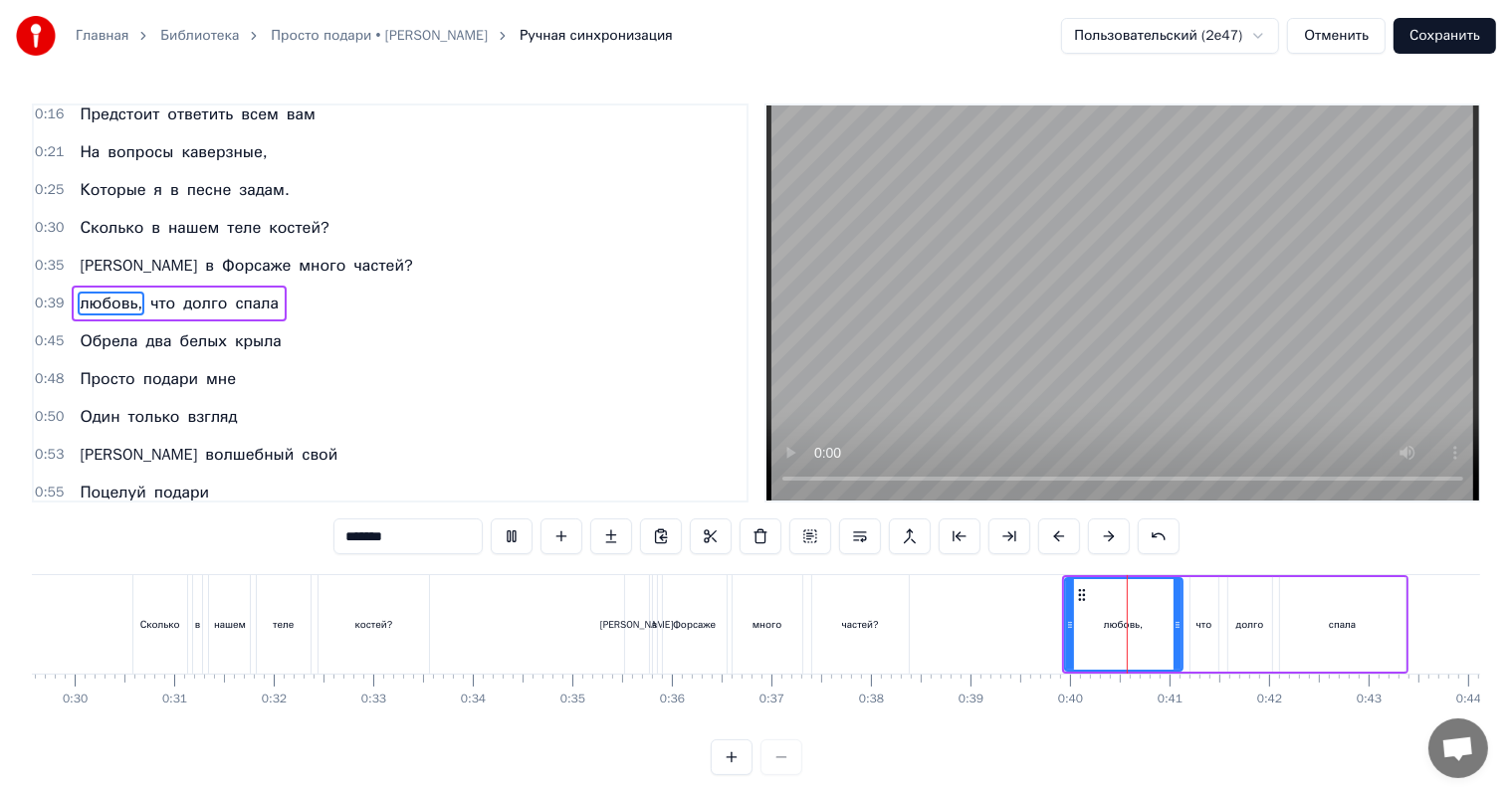 click at bounding box center [512, 536] 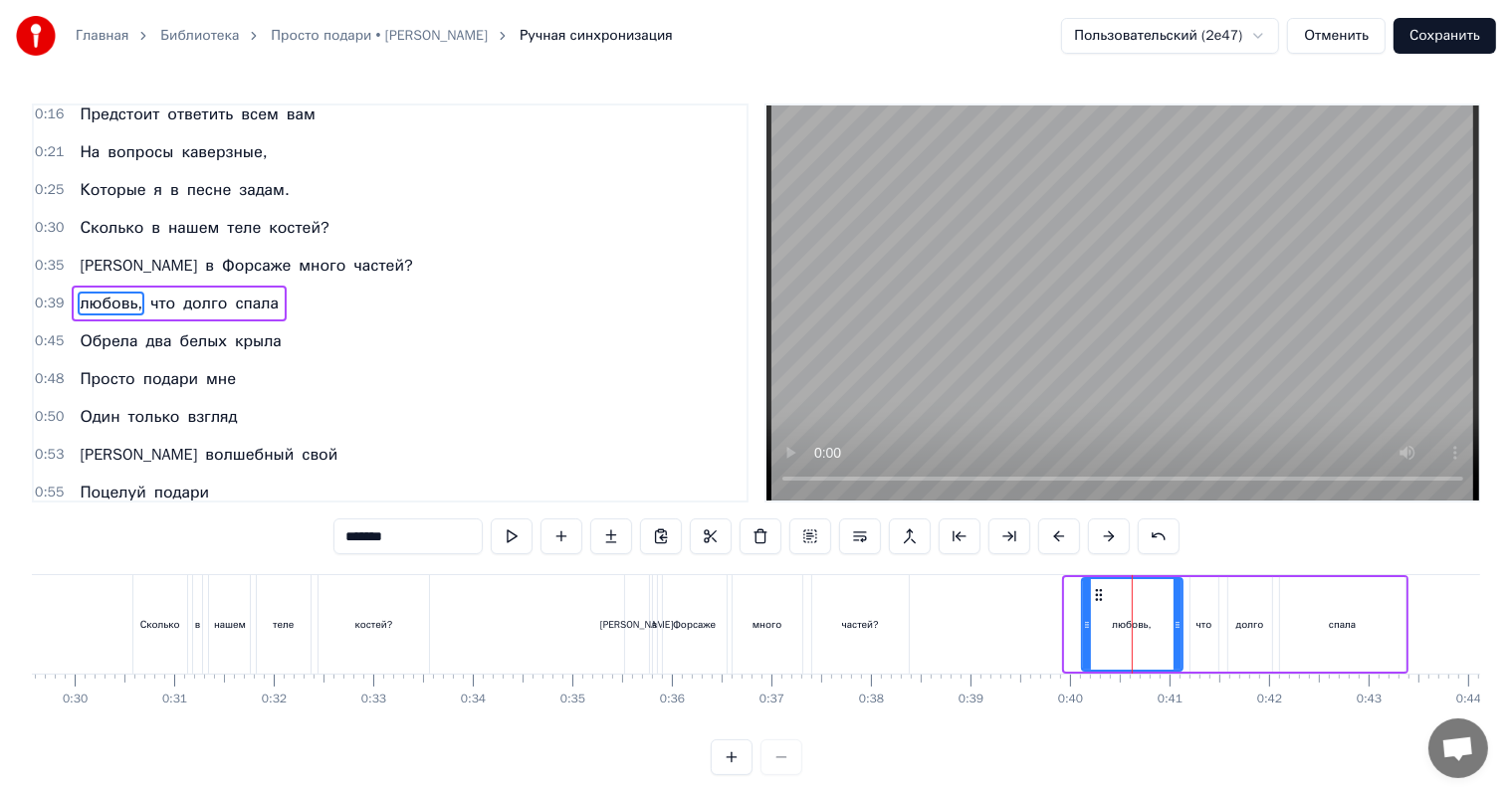 drag, startPoint x: 1066, startPoint y: 641, endPoint x: 1084, endPoint y: 640, distance: 18.027756 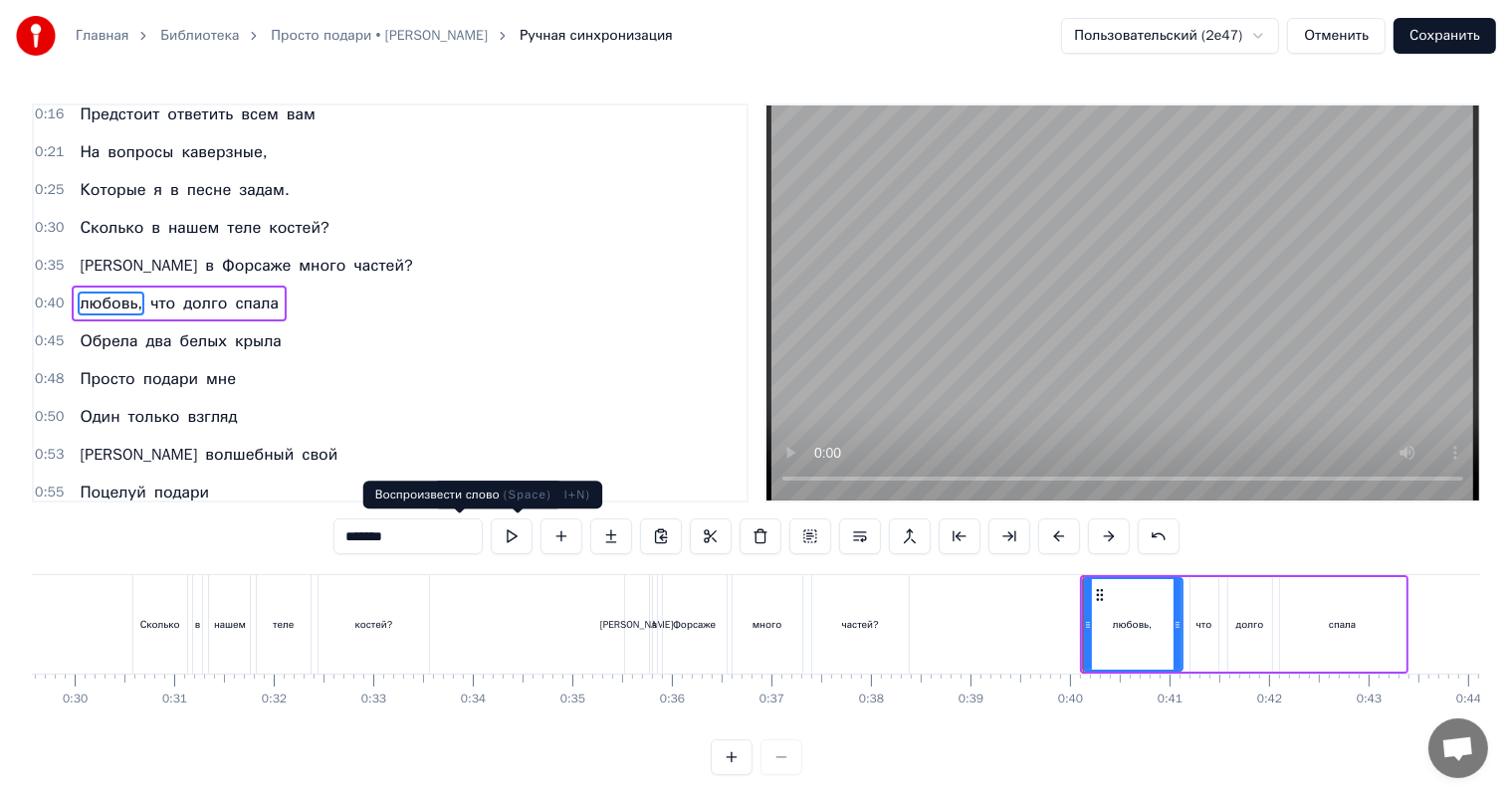 click at bounding box center (512, 536) 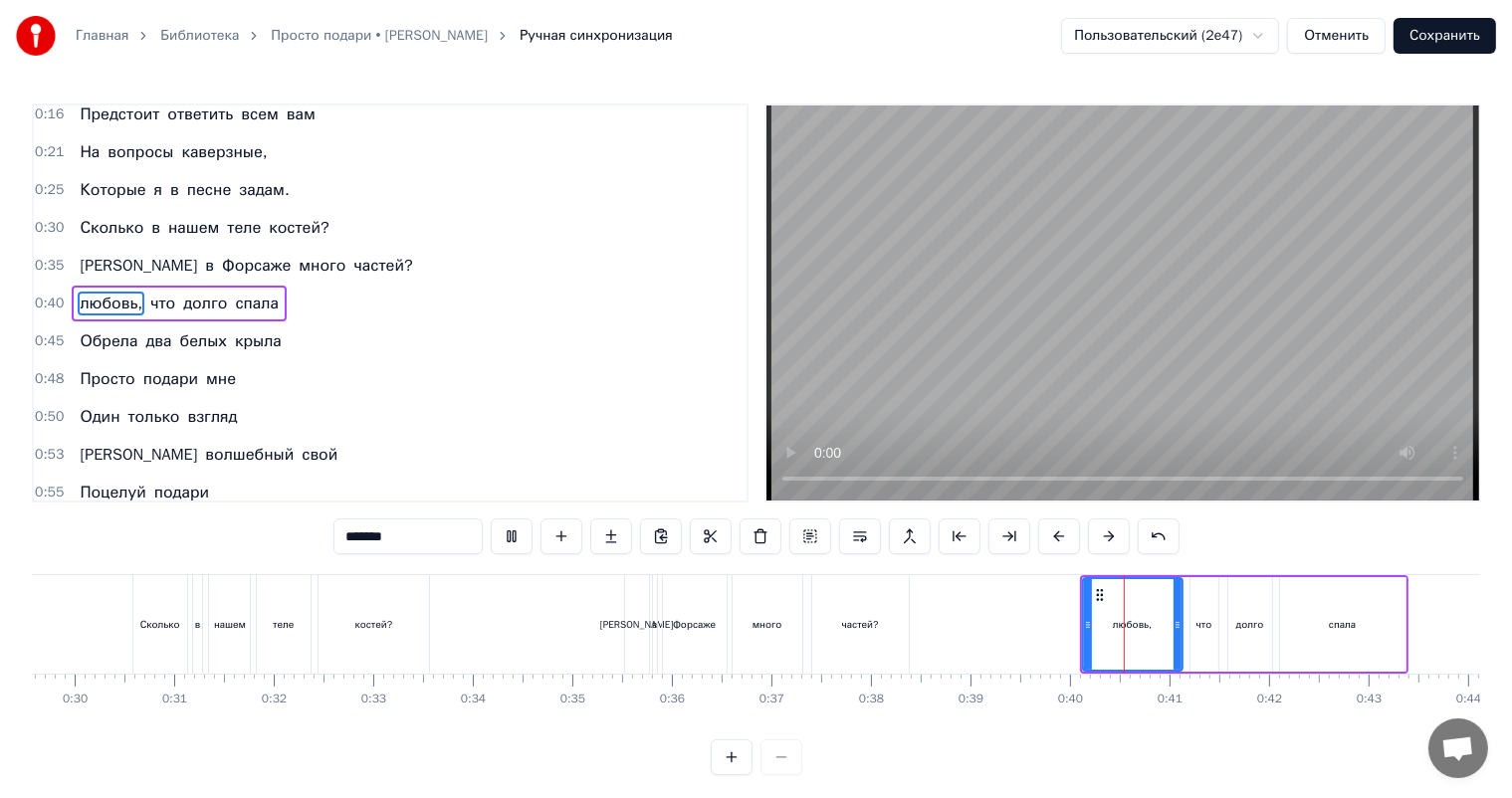 click at bounding box center [512, 536] 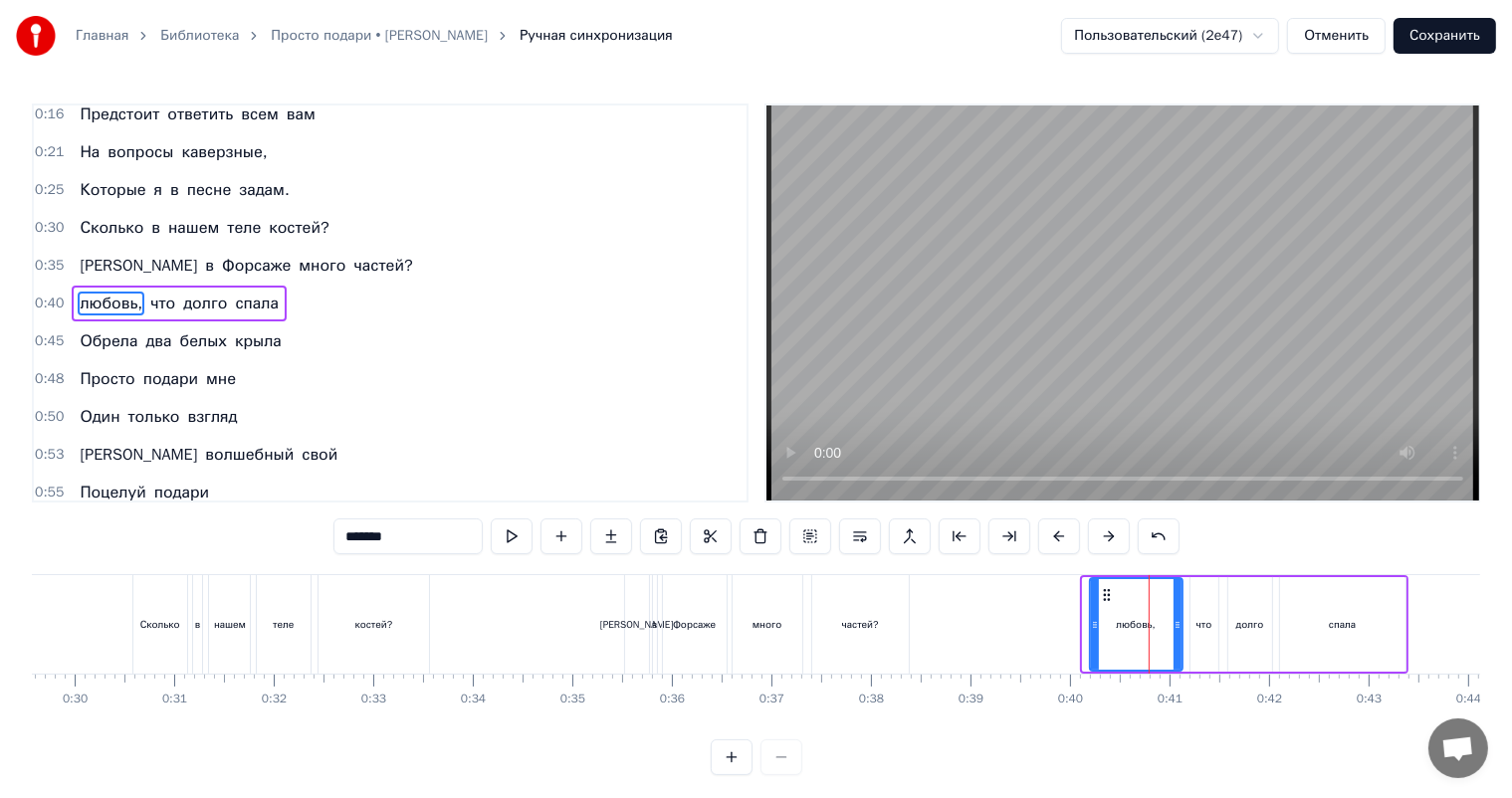 click 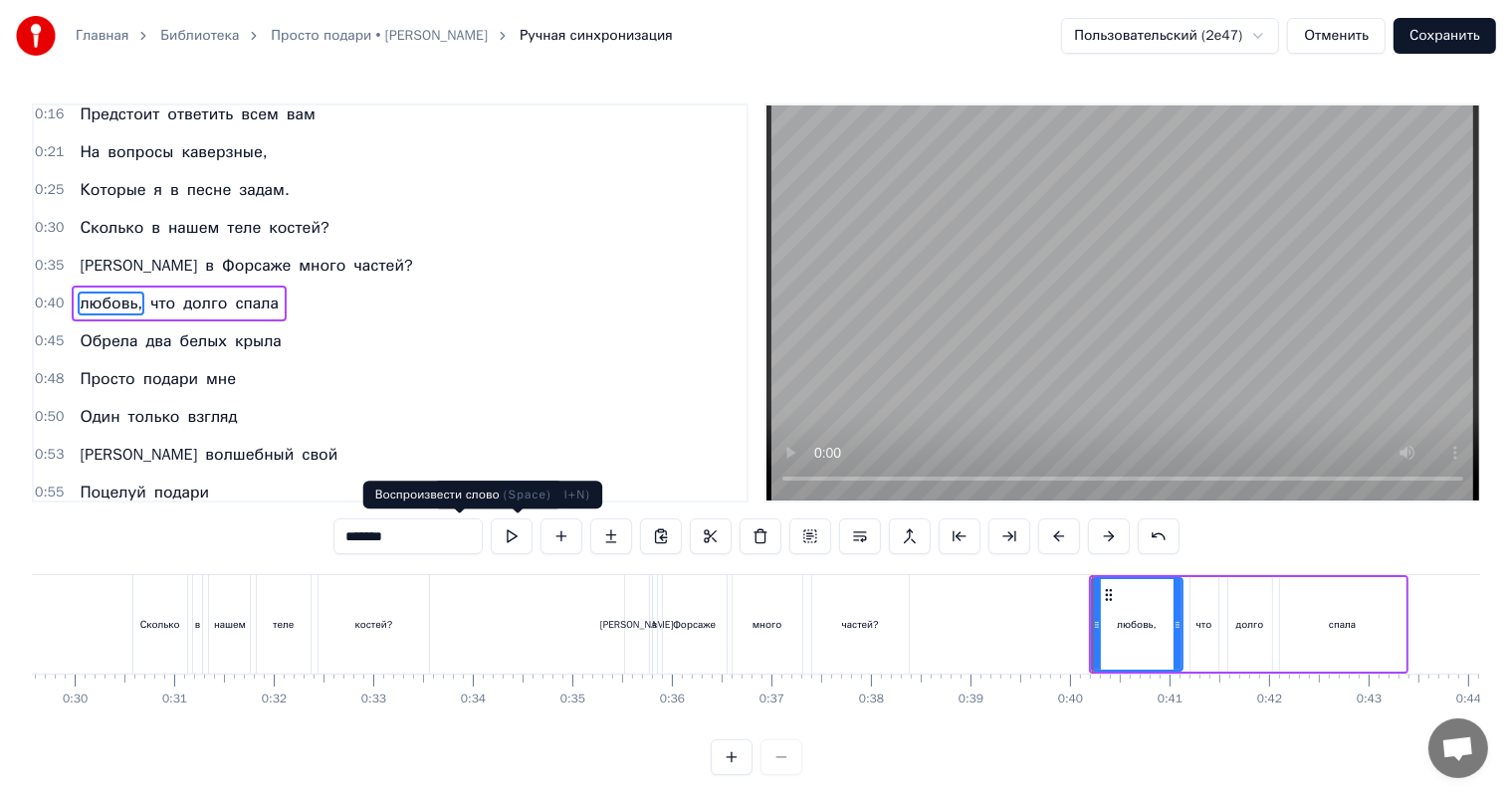 click at bounding box center [512, 536] 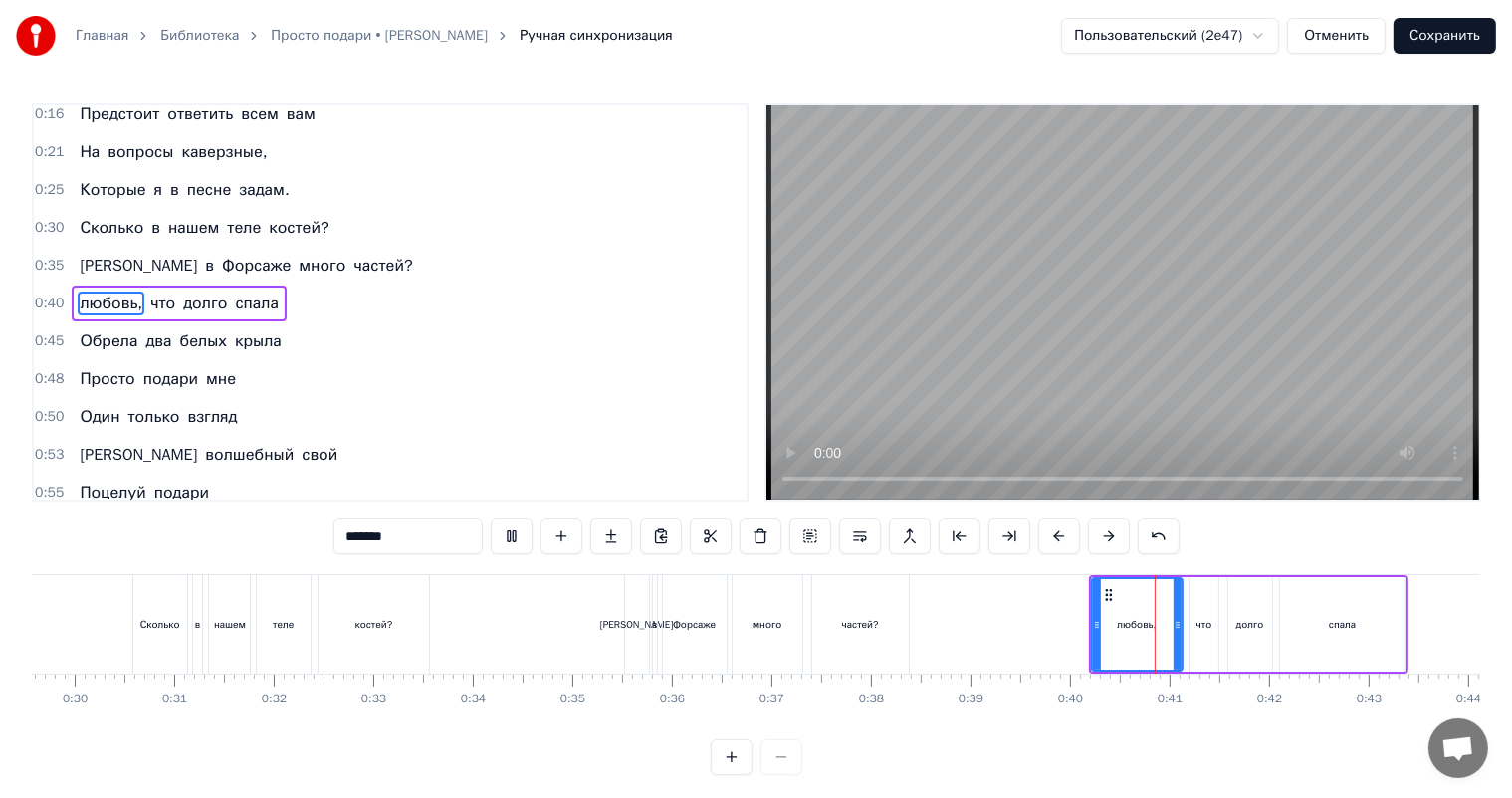 click at bounding box center [512, 536] 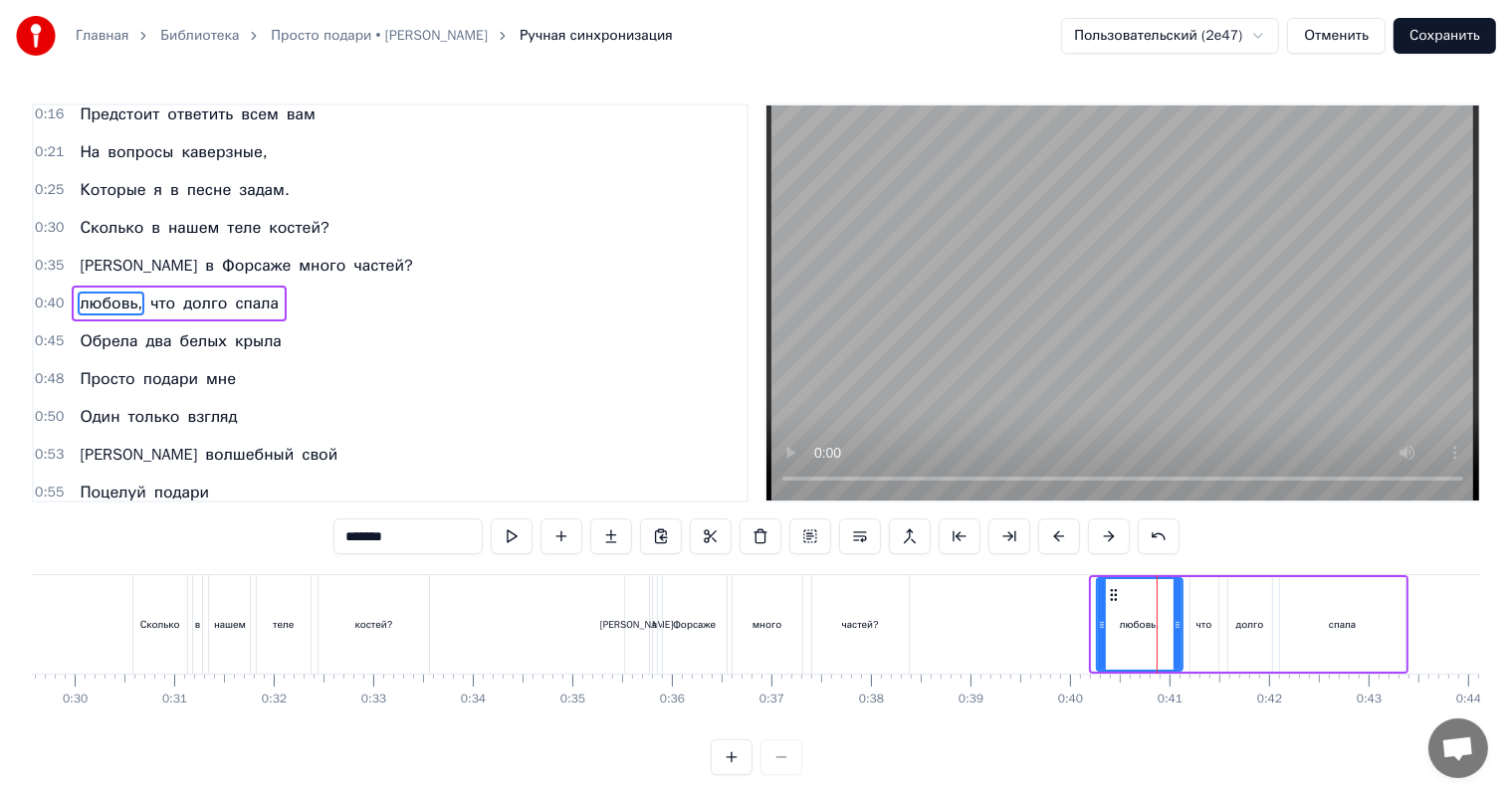 click 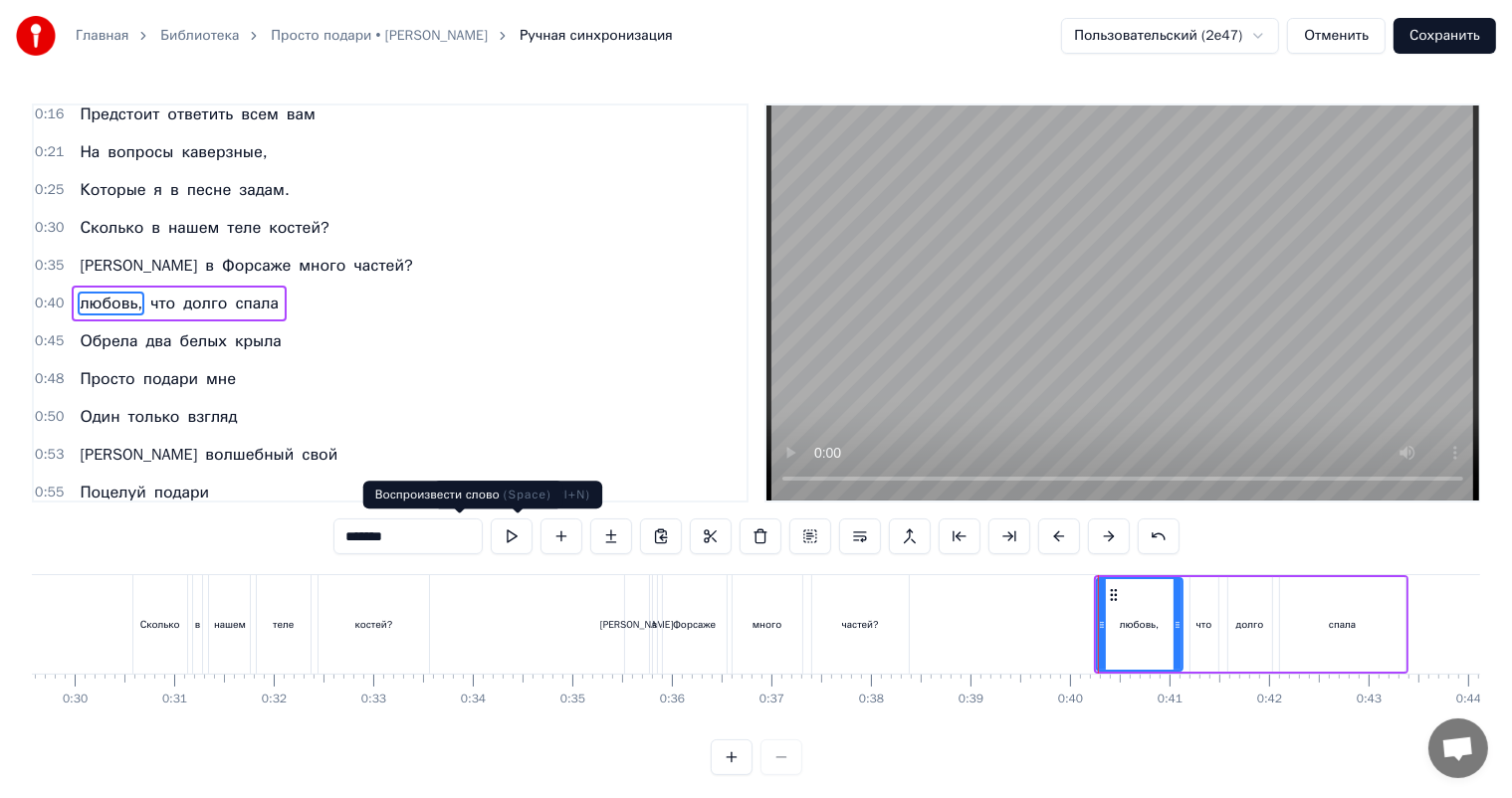 click at bounding box center [512, 536] 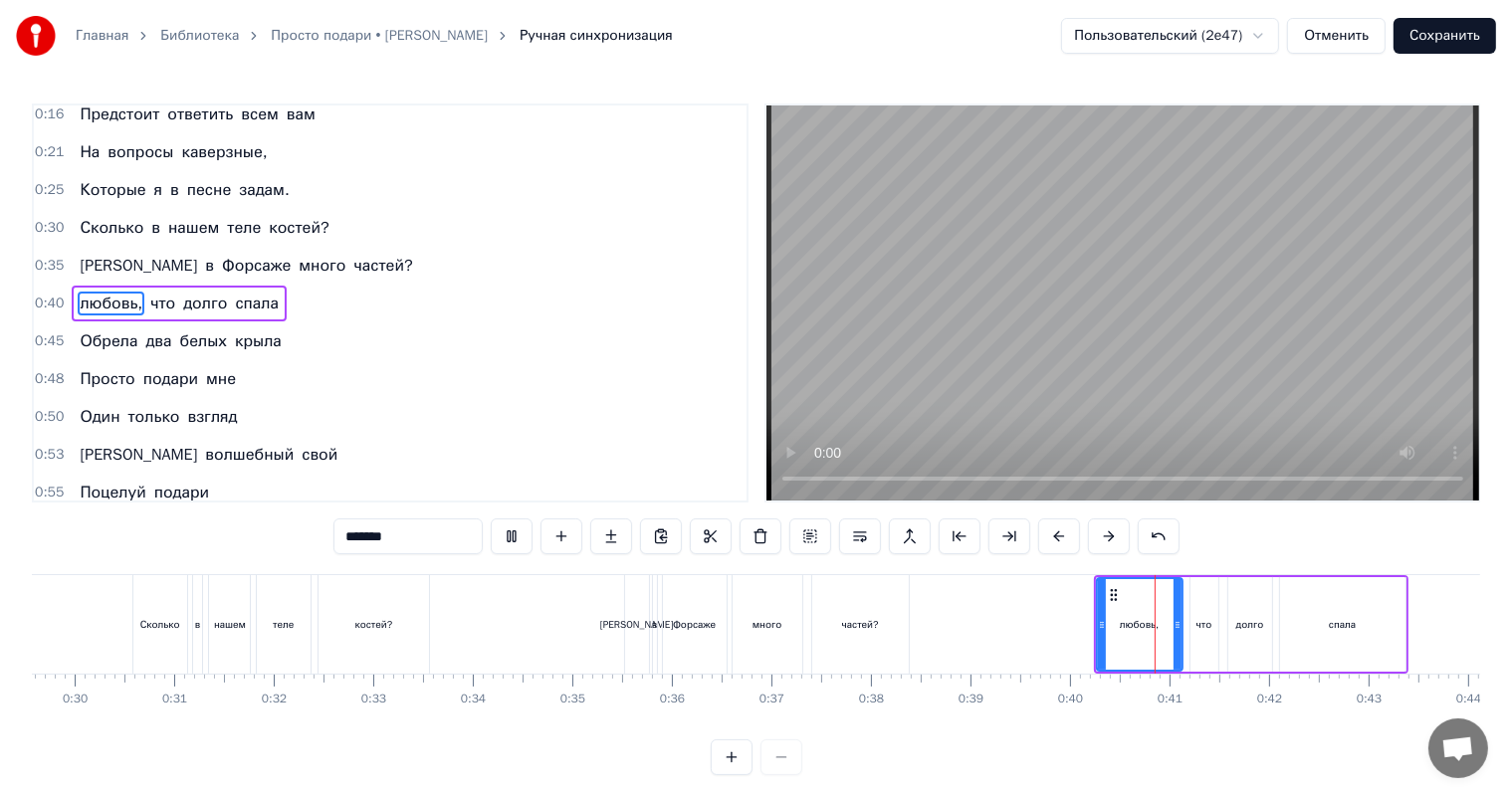 click at bounding box center [512, 536] 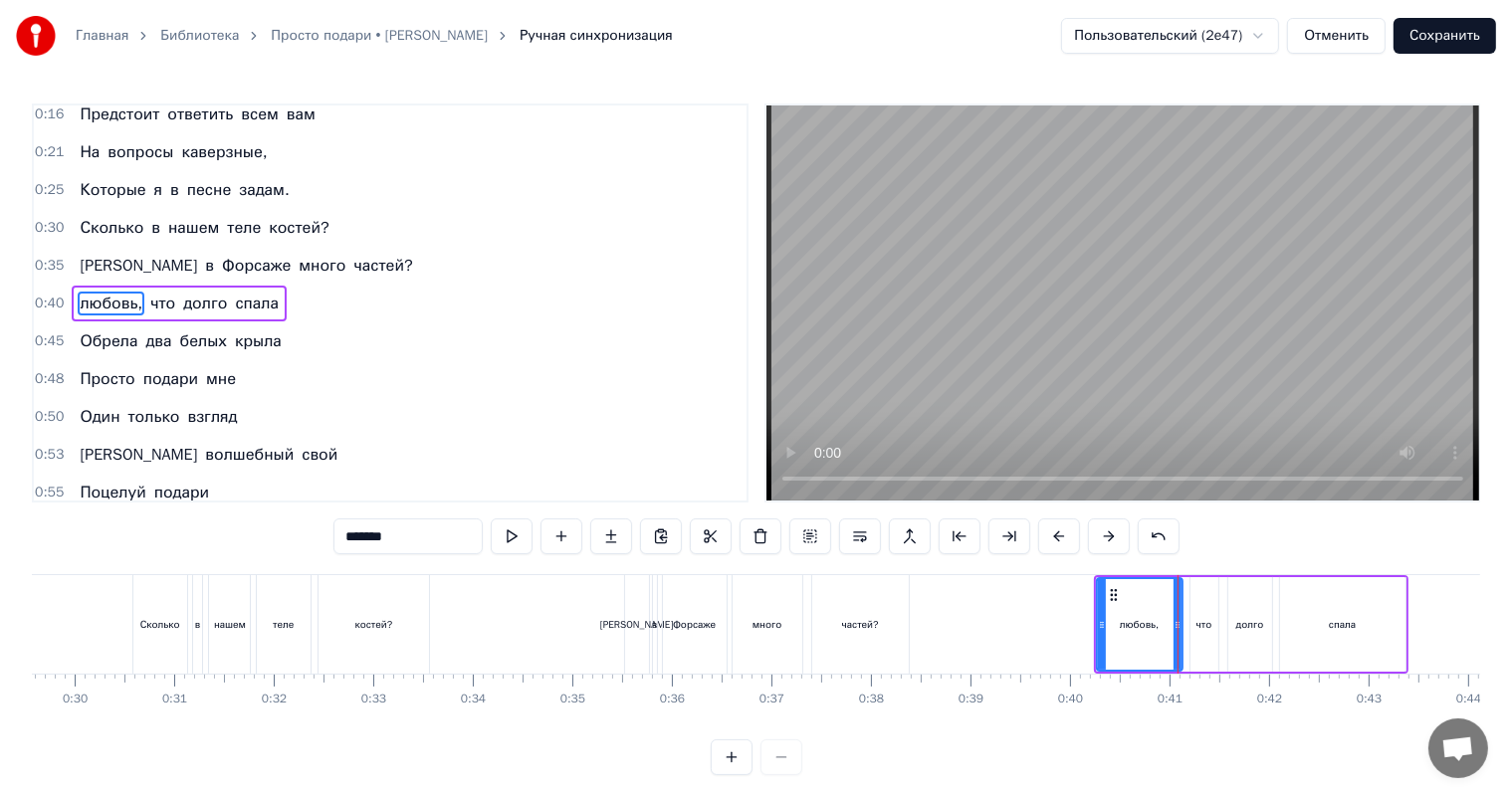 drag, startPoint x: 299, startPoint y: 545, endPoint x: 254, endPoint y: 545, distance: 45 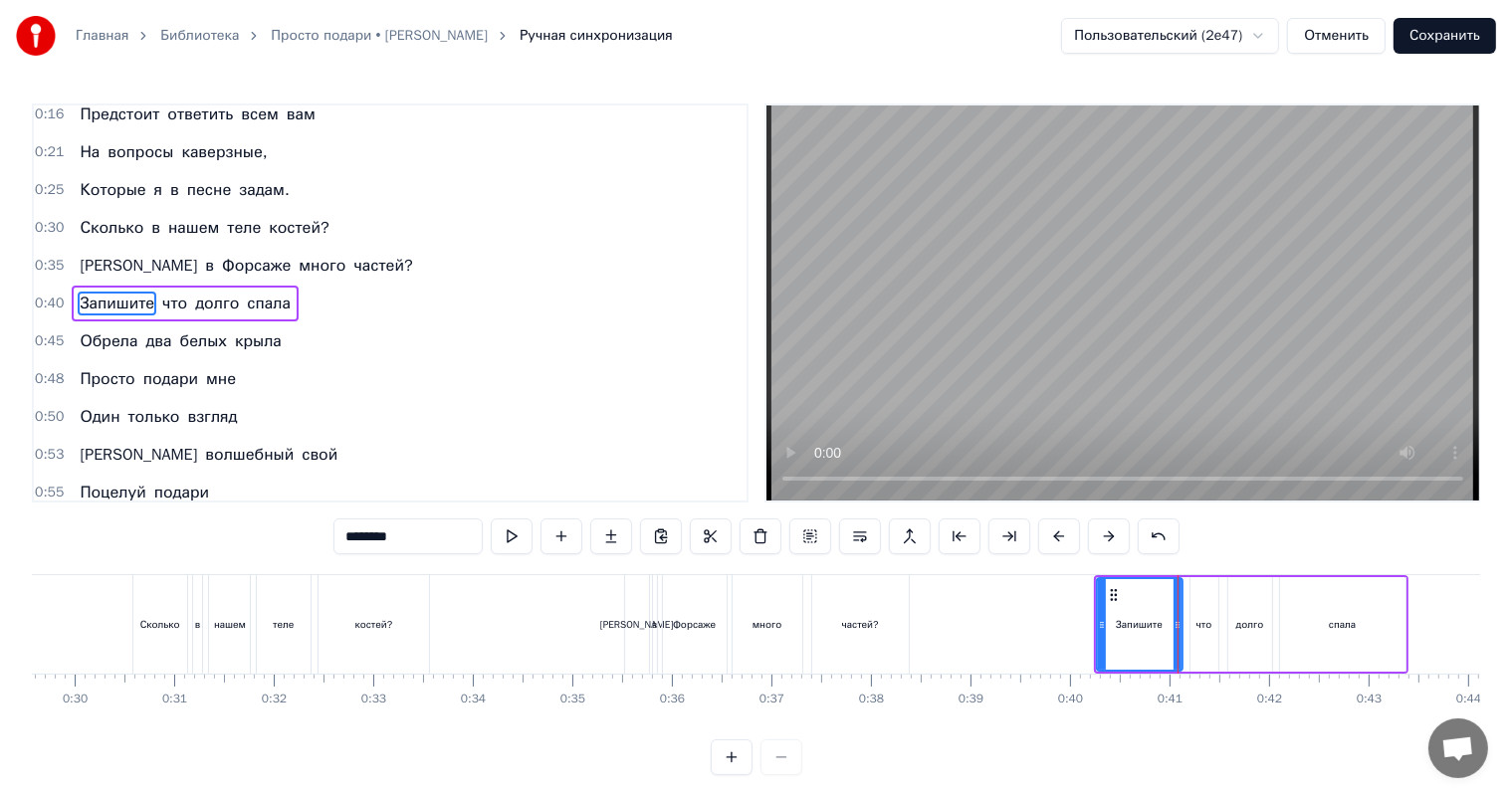click on "что" at bounding box center [1204, 624] 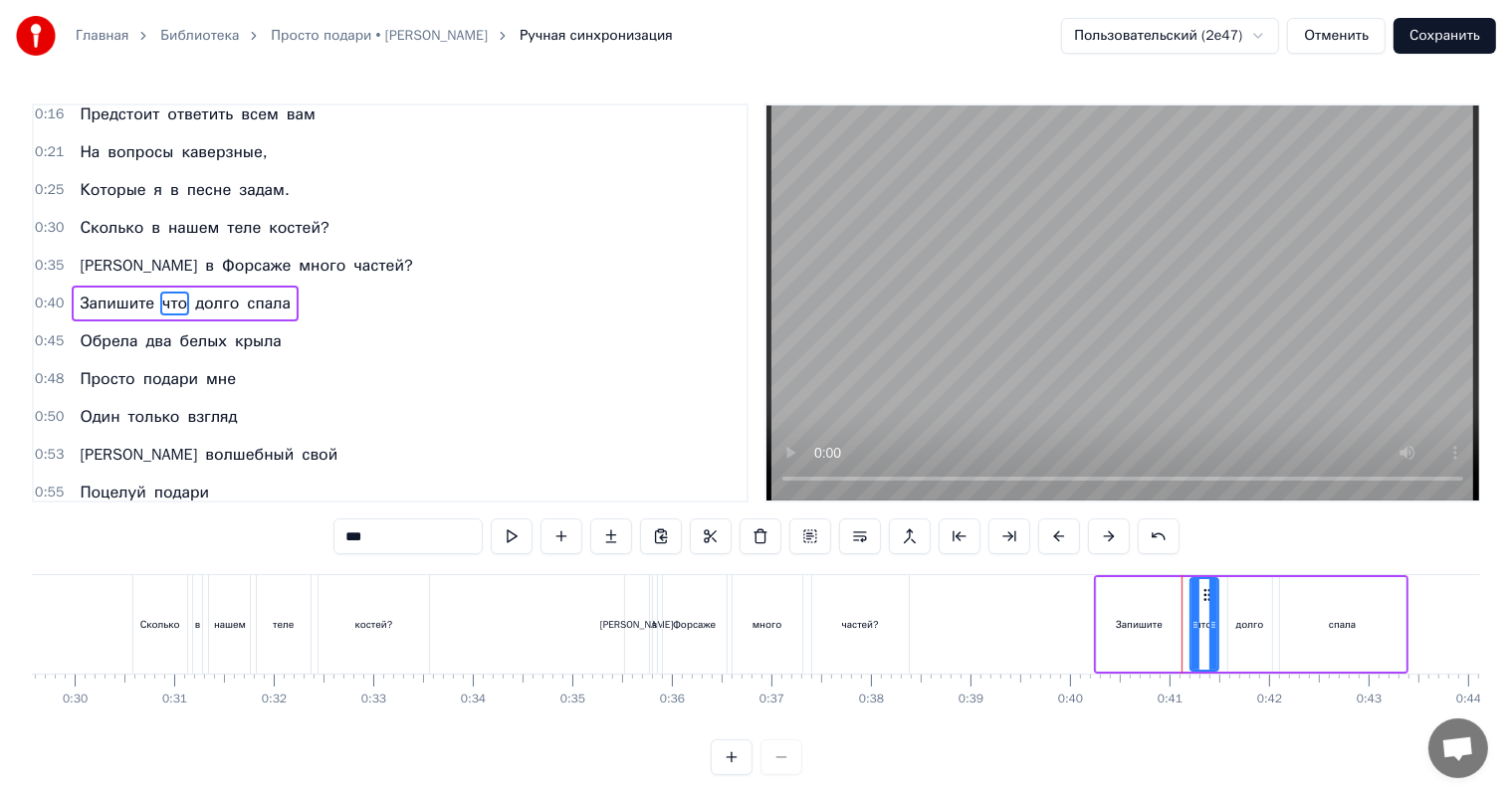 drag, startPoint x: 346, startPoint y: 534, endPoint x: 254, endPoint y: 551, distance: 93.55747 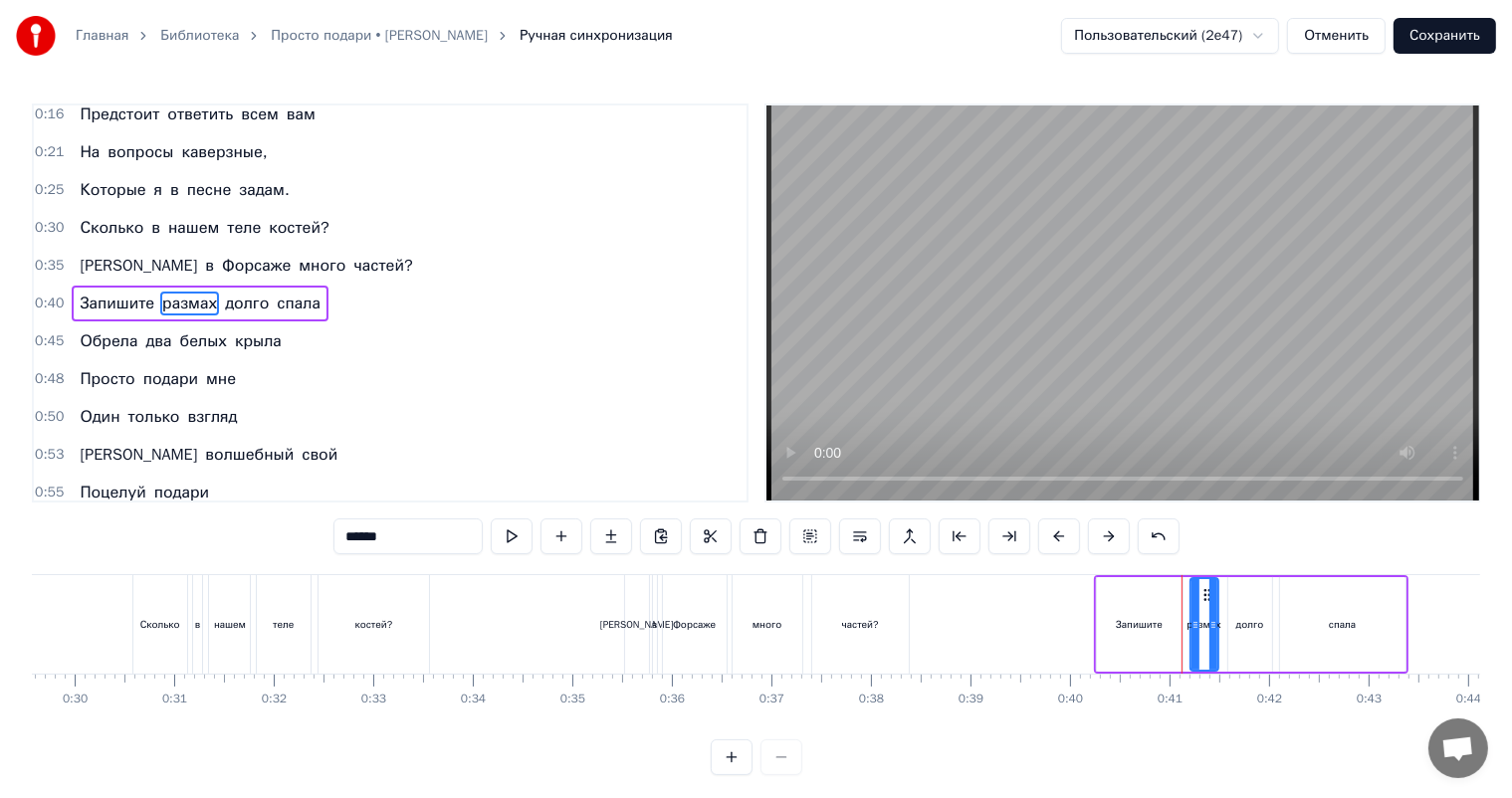 click on "долго" at bounding box center [247, 303] 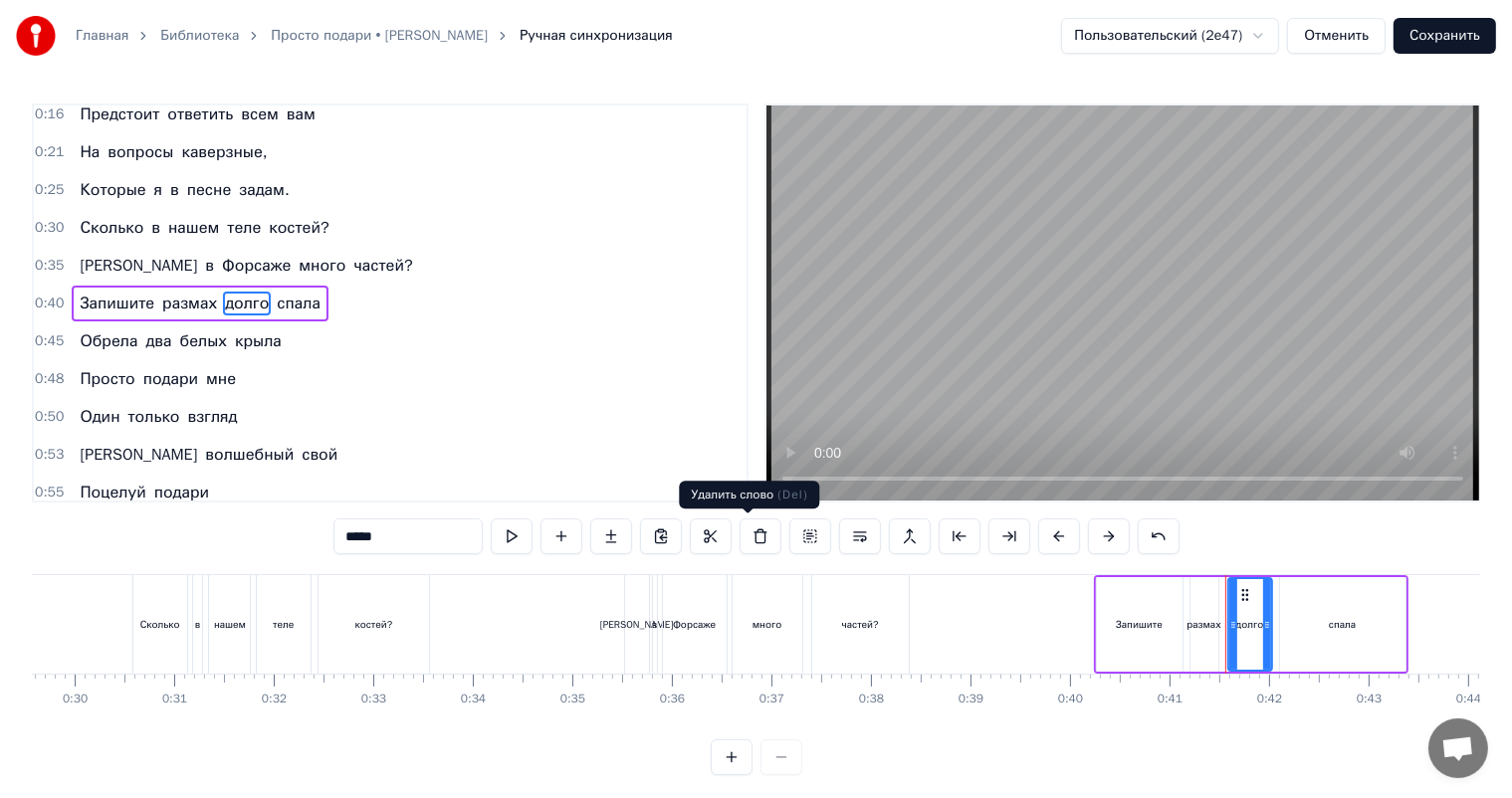 click at bounding box center [760, 536] 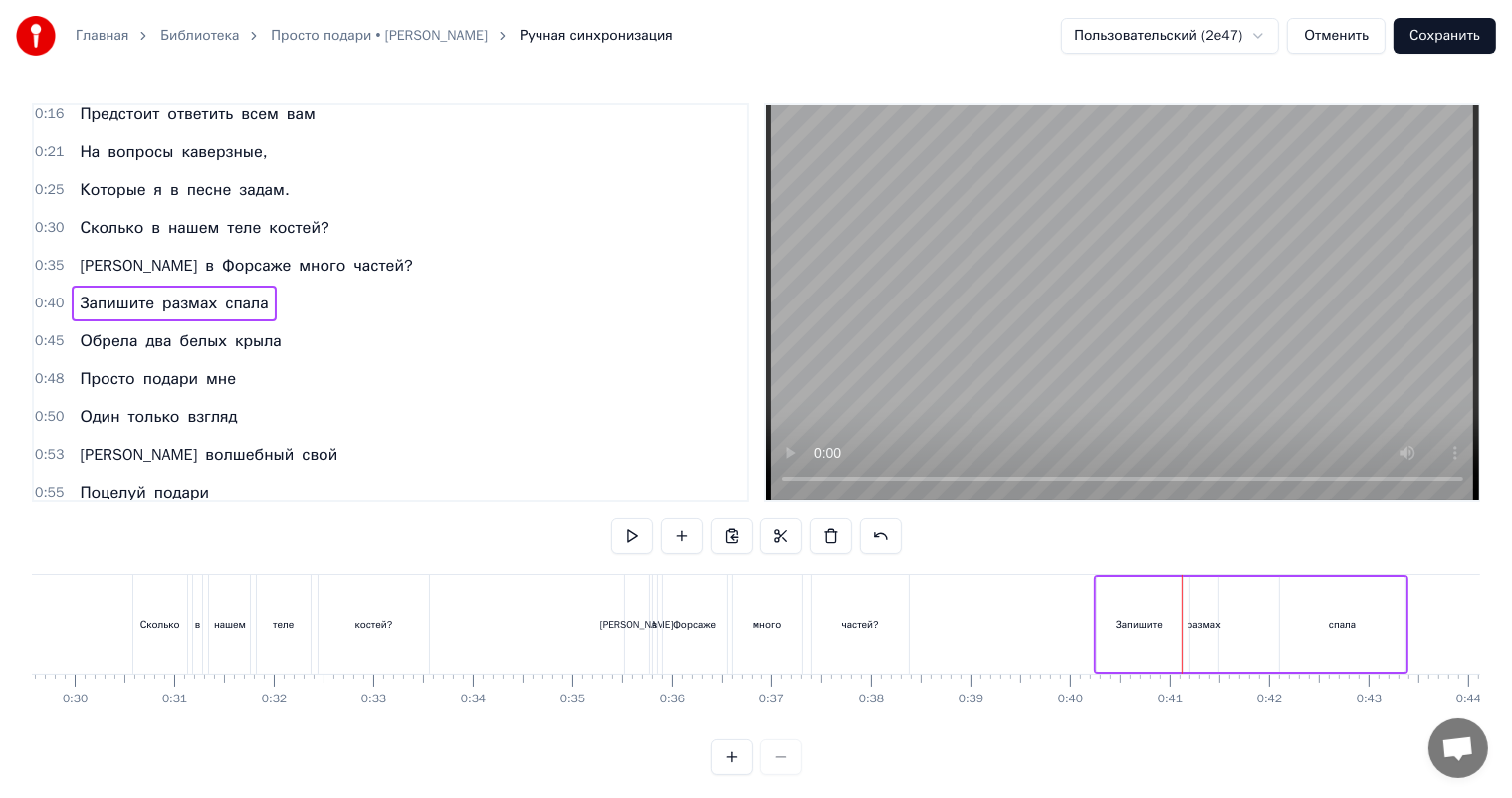 click on "размах" at bounding box center [1204, 624] 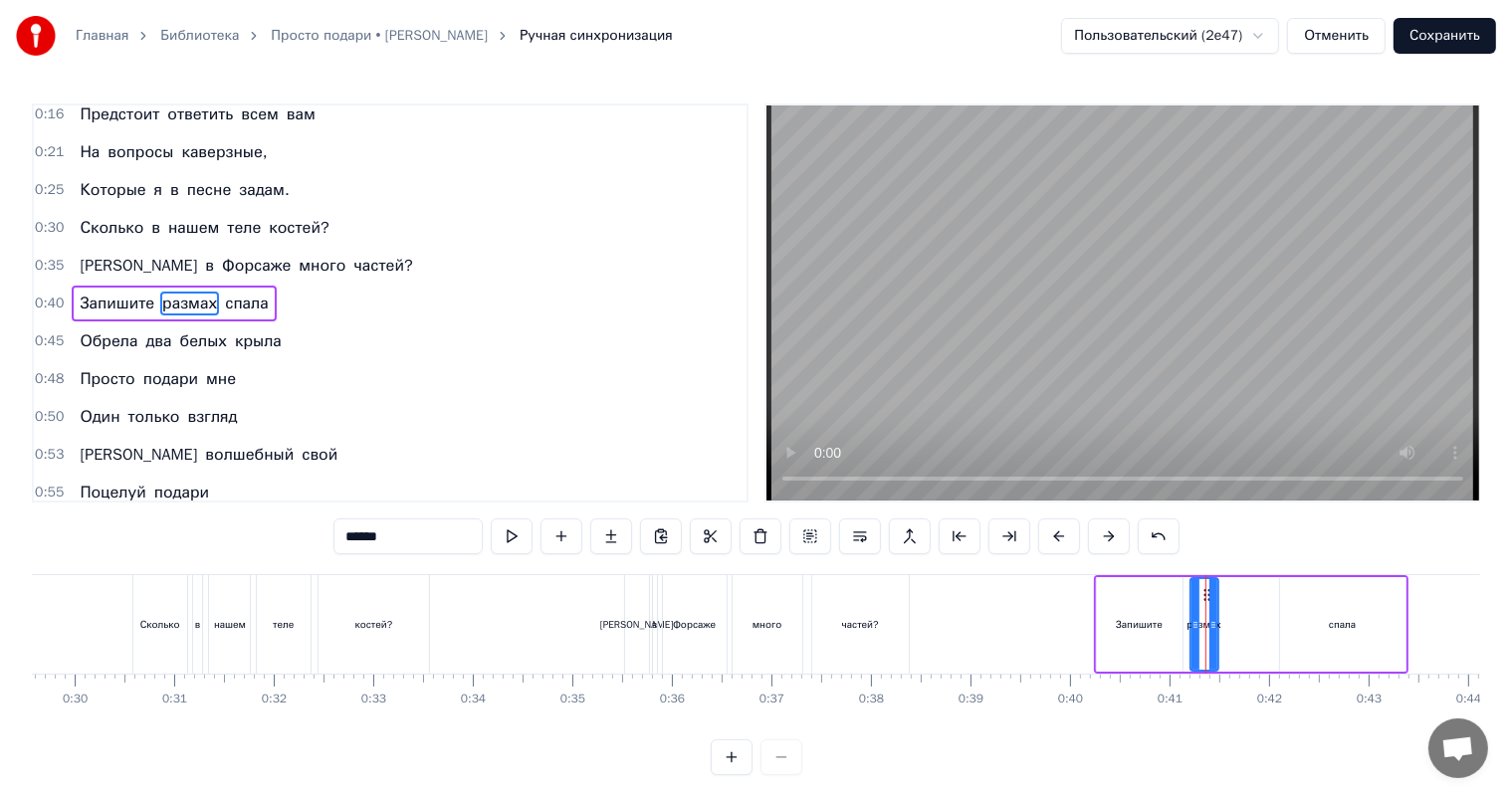 click on "Запишите размах спала" at bounding box center [1251, 624] 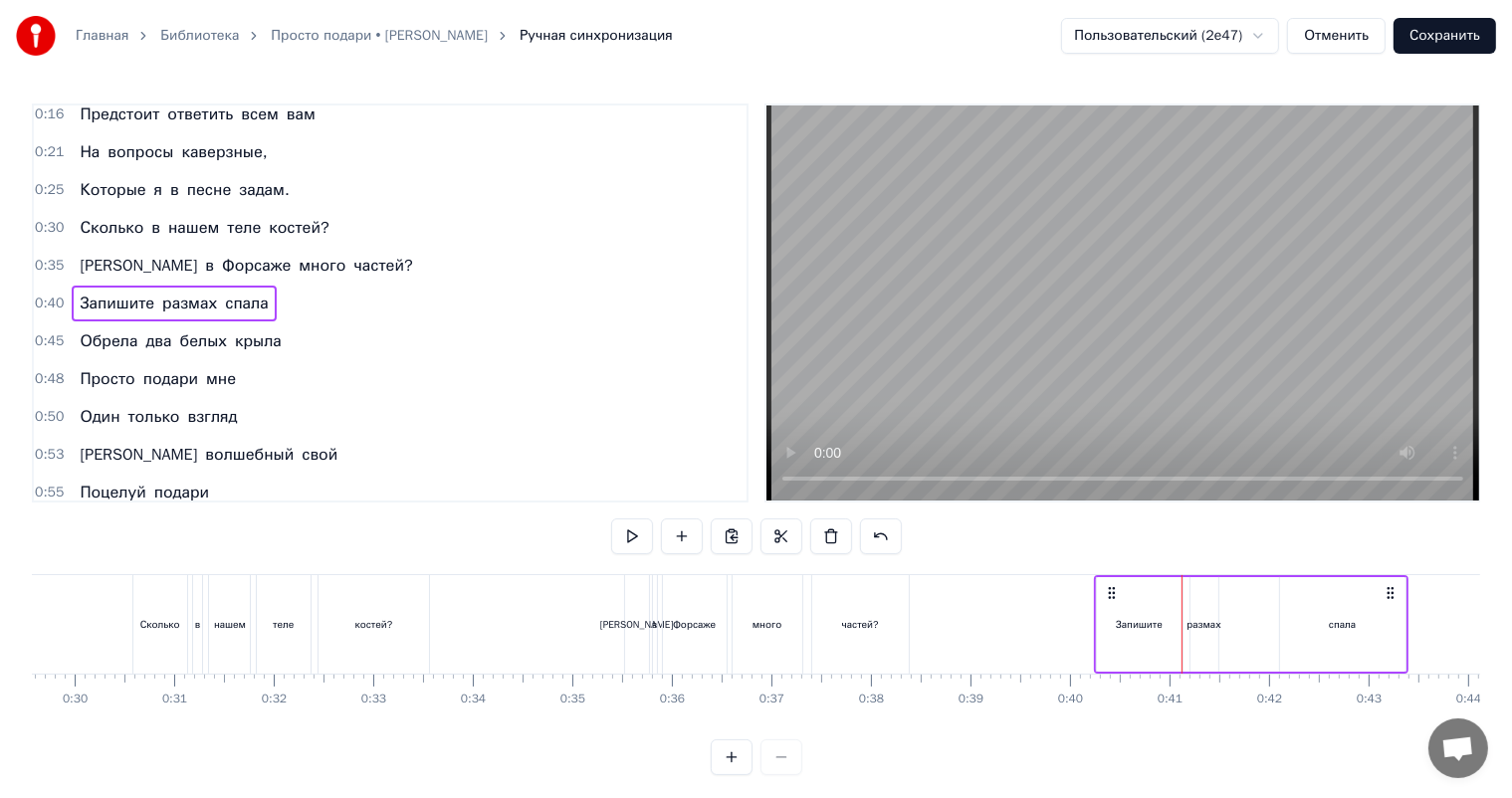 click on "размах" at bounding box center (1204, 624) 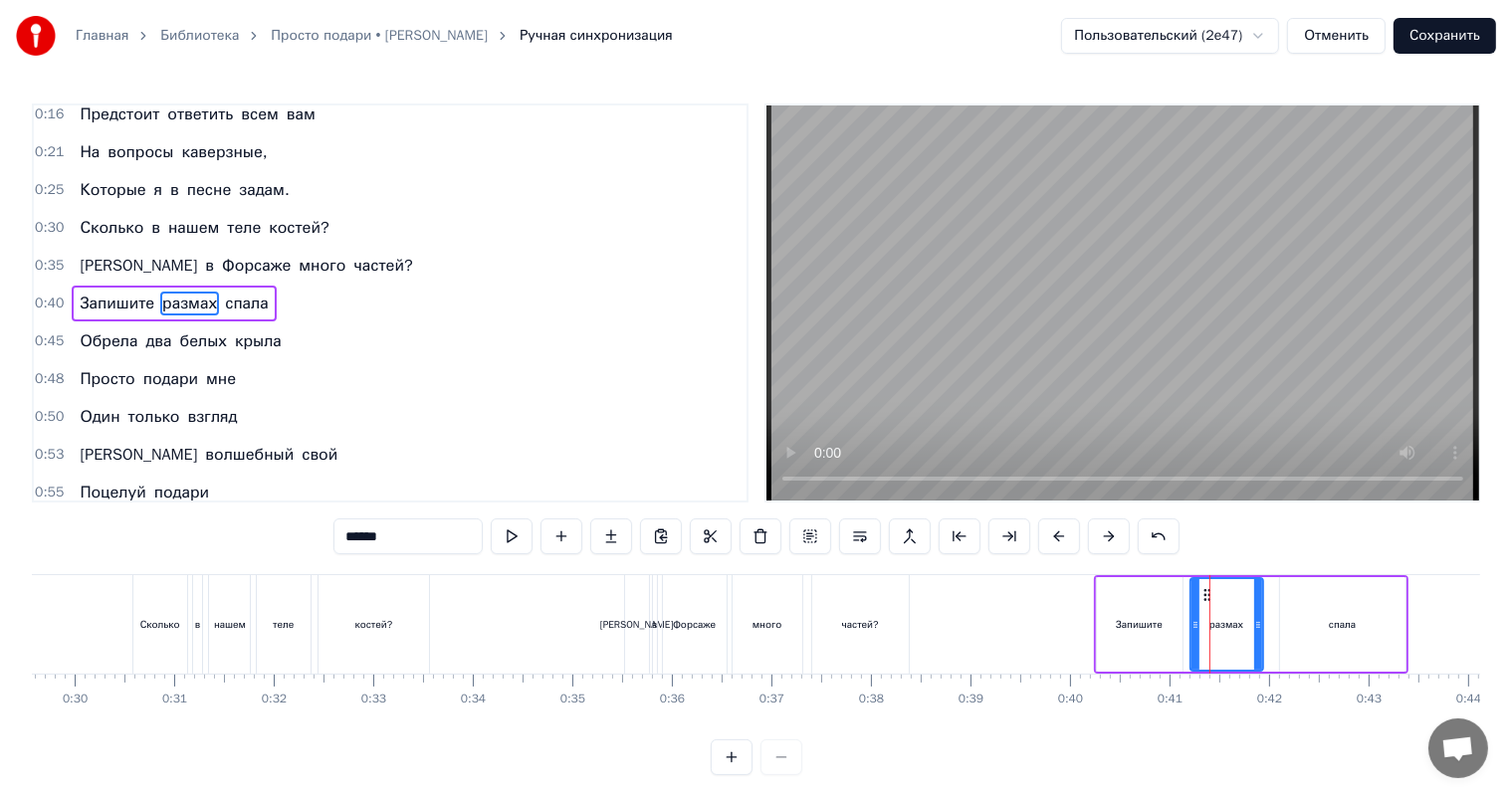 drag, startPoint x: 1211, startPoint y: 639, endPoint x: 1258, endPoint y: 639, distance: 47 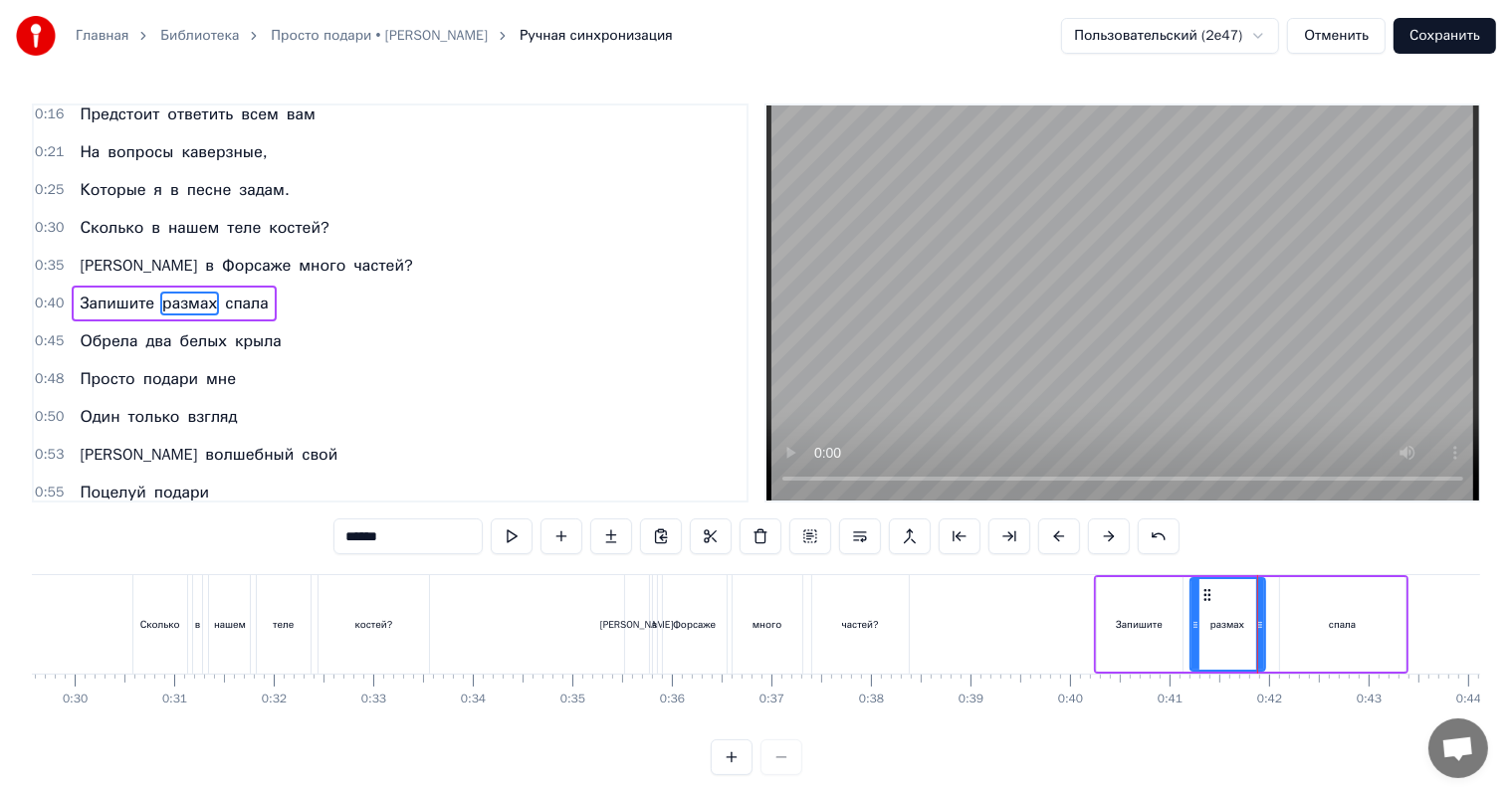 click on "спала" at bounding box center [1343, 624] 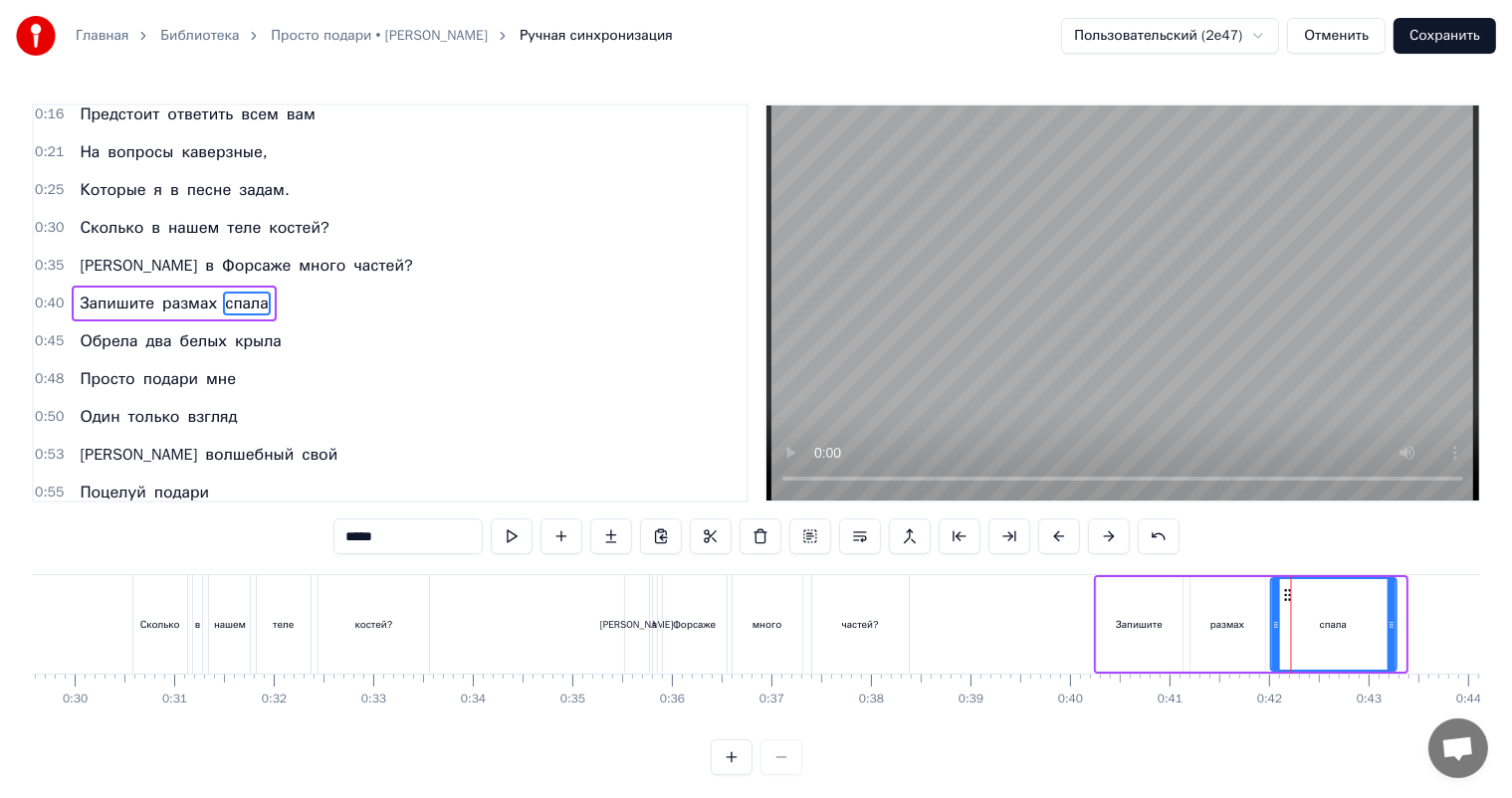 drag, startPoint x: 1291, startPoint y: 588, endPoint x: 1282, endPoint y: 595, distance: 11.401754 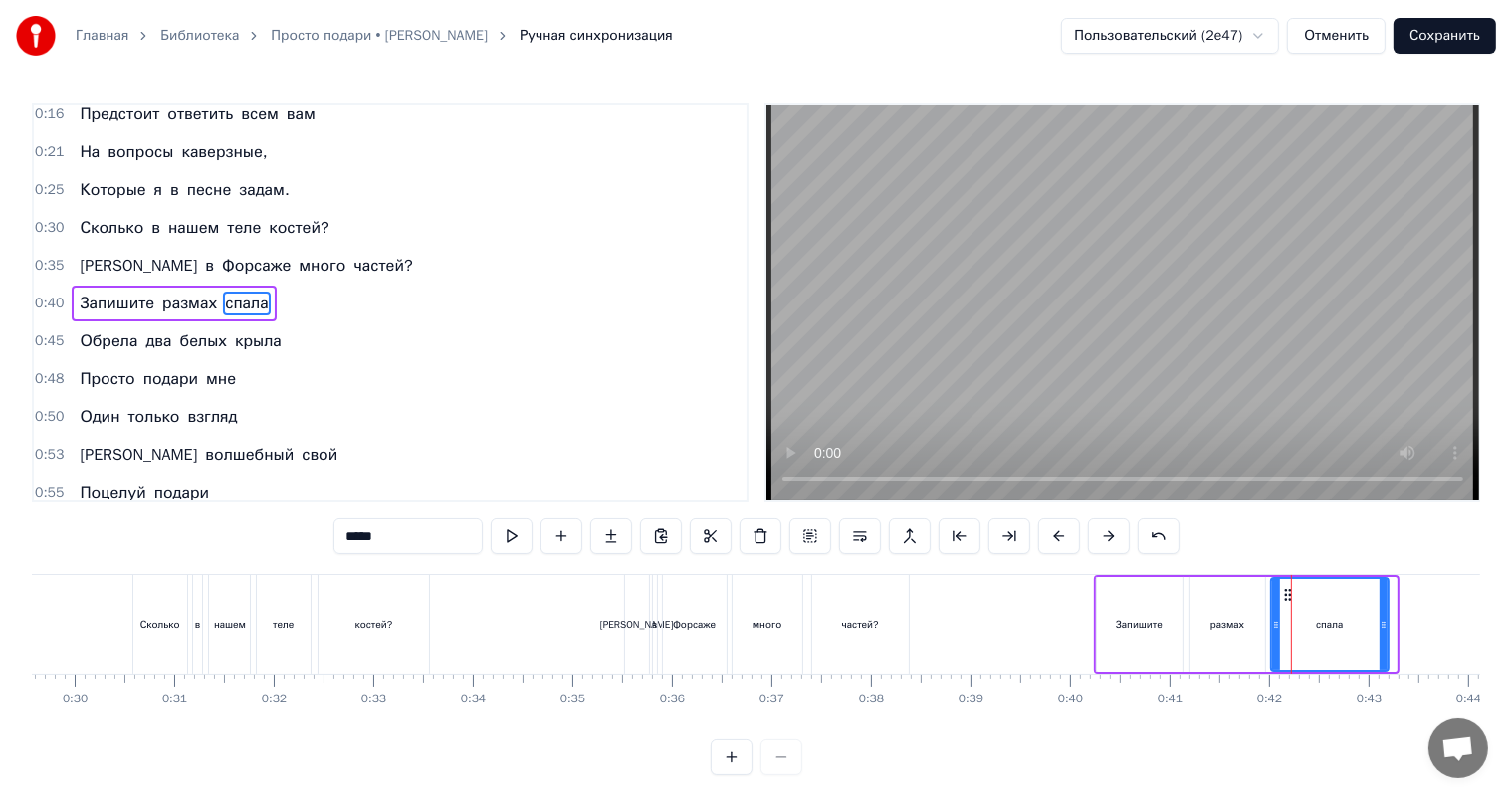 drag, startPoint x: 1390, startPoint y: 604, endPoint x: 1367, endPoint y: 609, distance: 23.537205 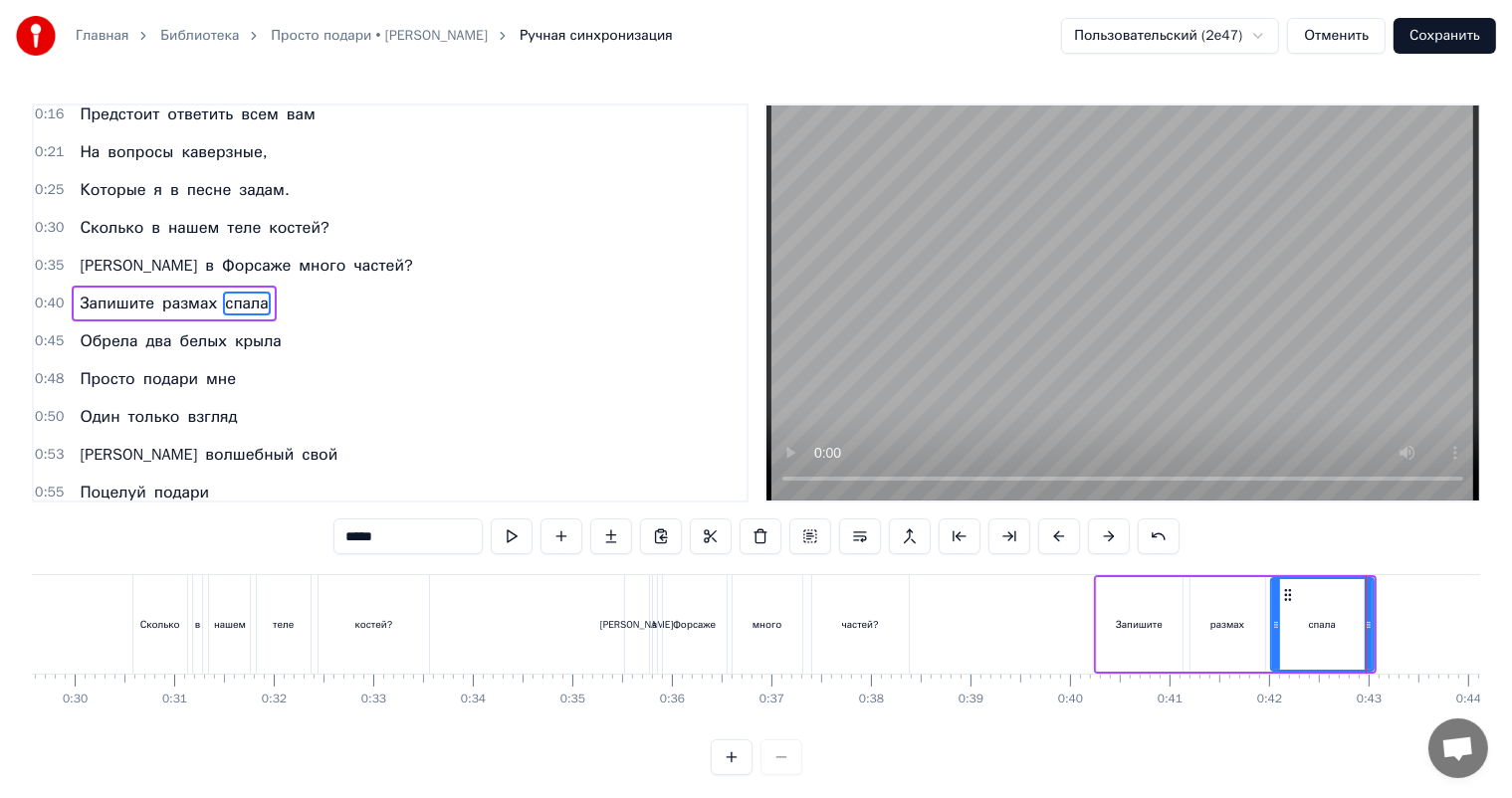 click on "спала" at bounding box center [1322, 624] 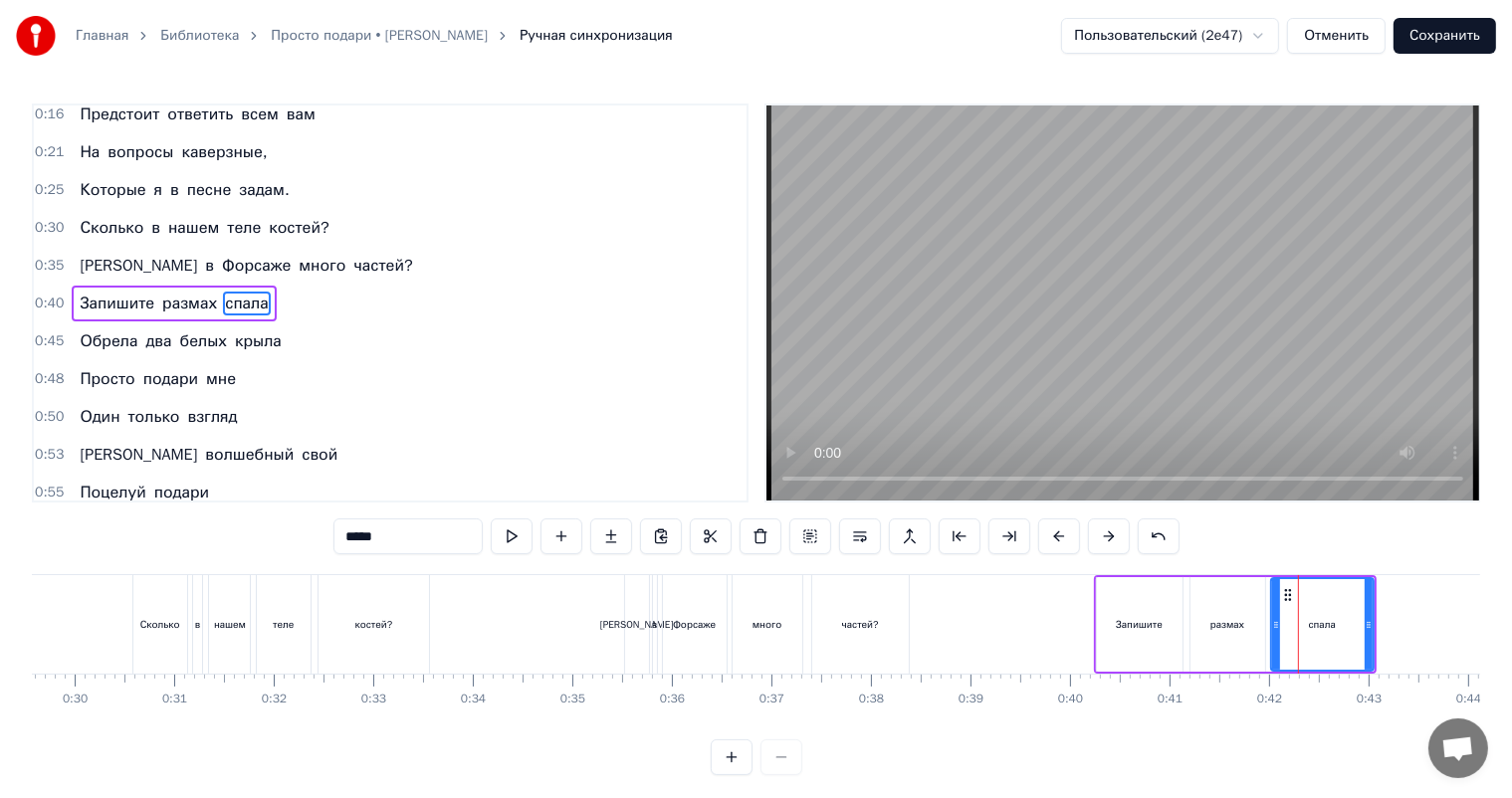 drag, startPoint x: 287, startPoint y: 537, endPoint x: 242, endPoint y: 541, distance: 45.17743 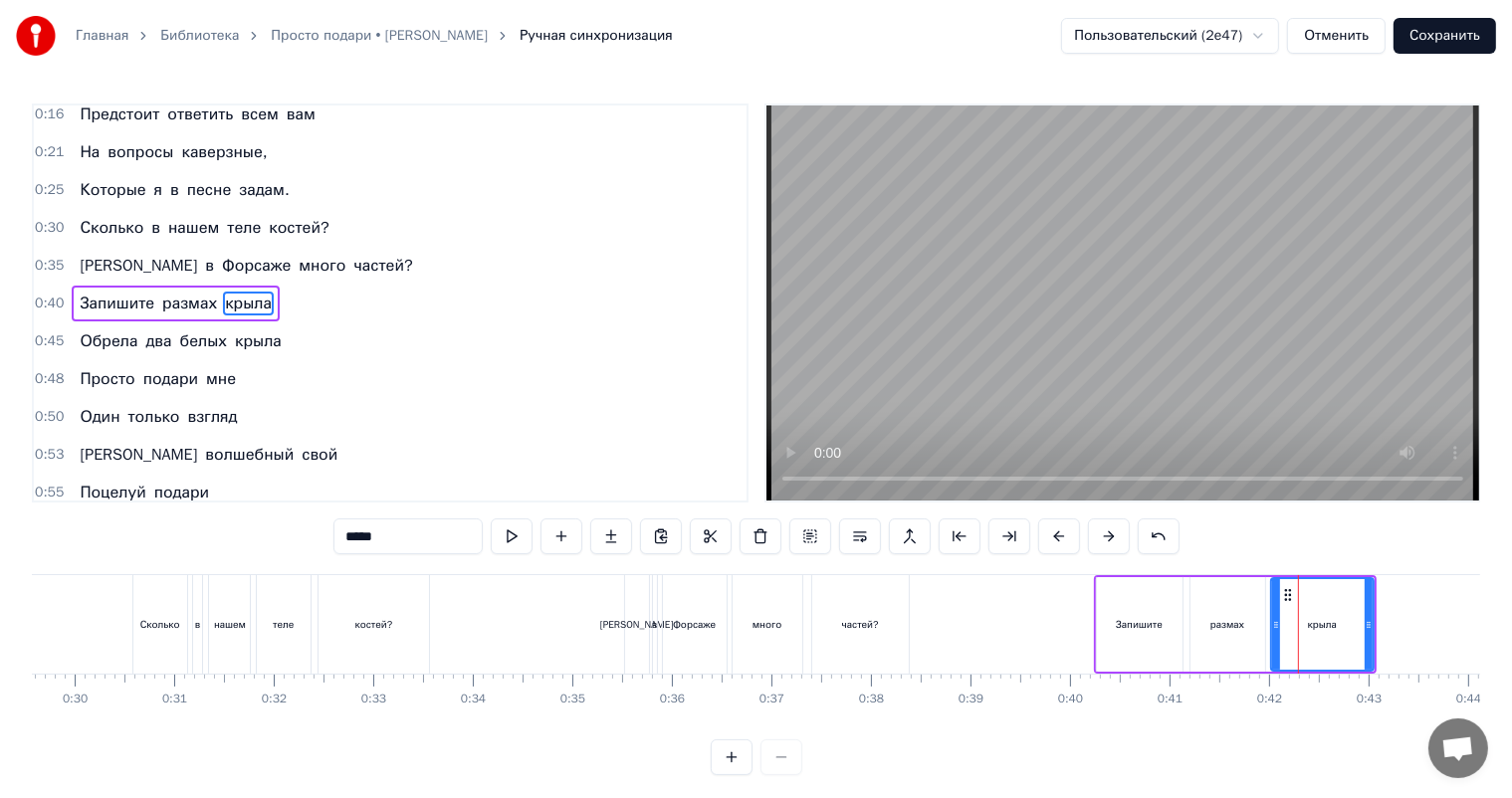 type on "*****" 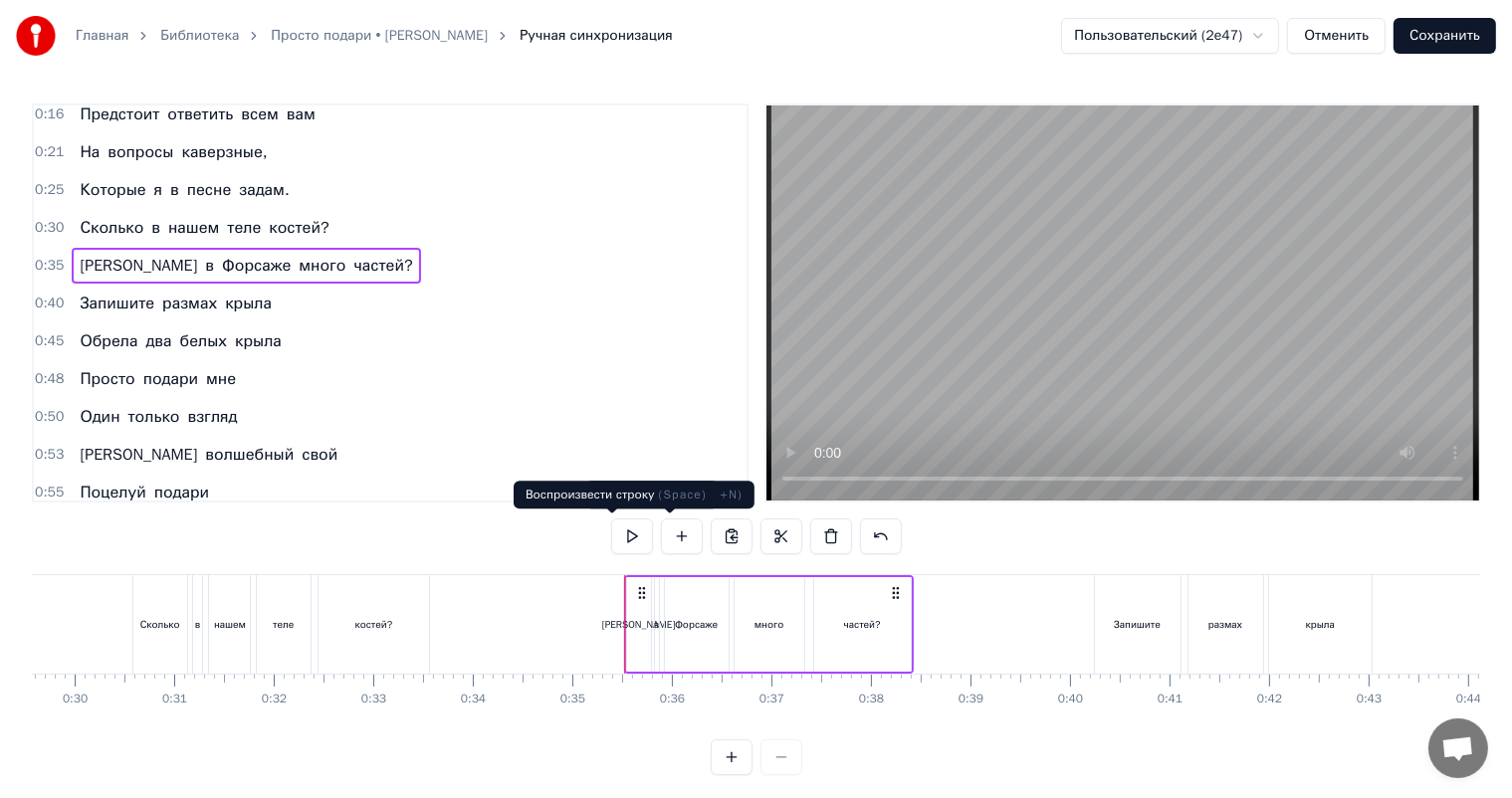 click at bounding box center [632, 536] 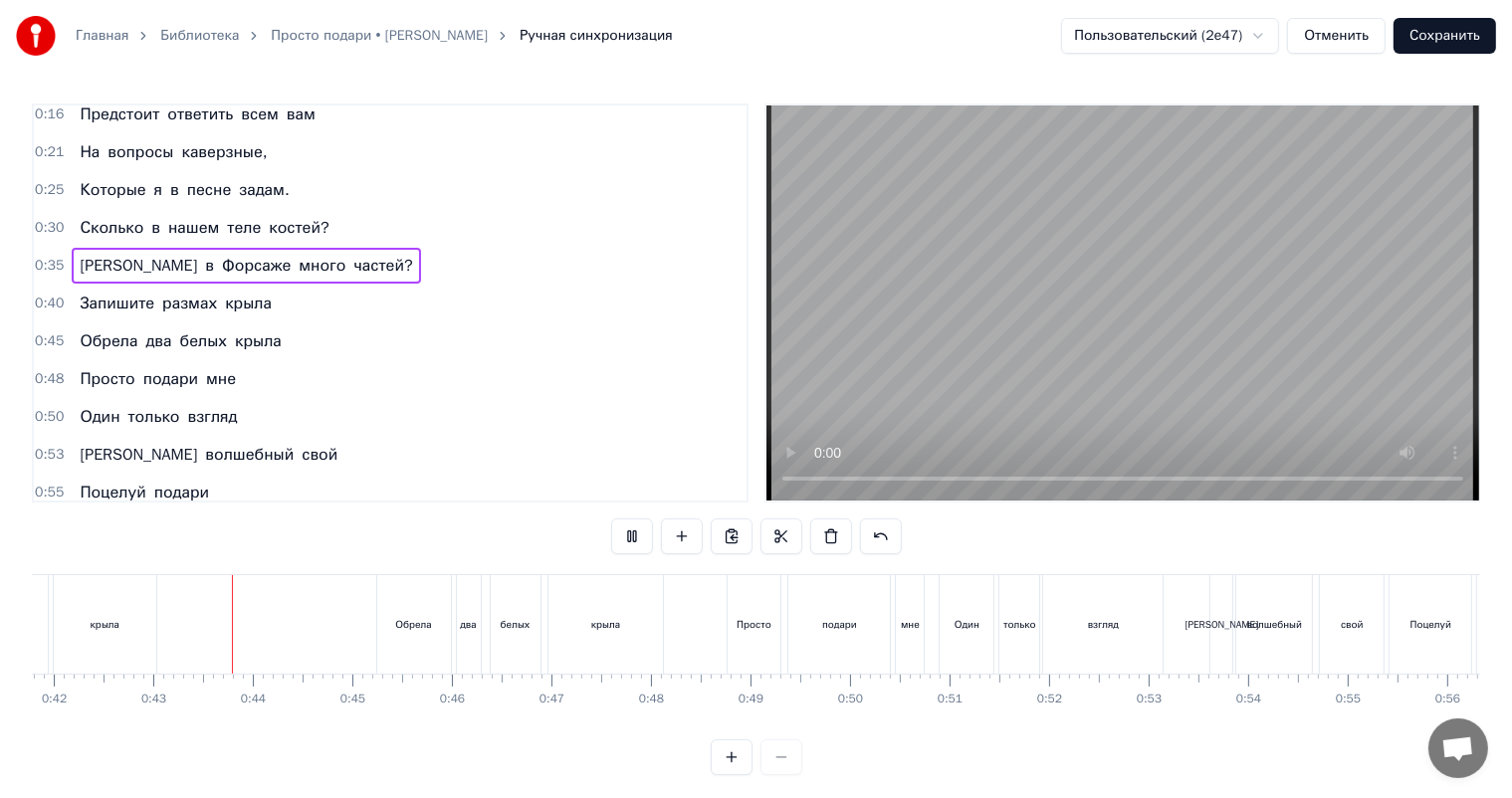 scroll, scrollTop: 0, scrollLeft: 4193, axis: horizontal 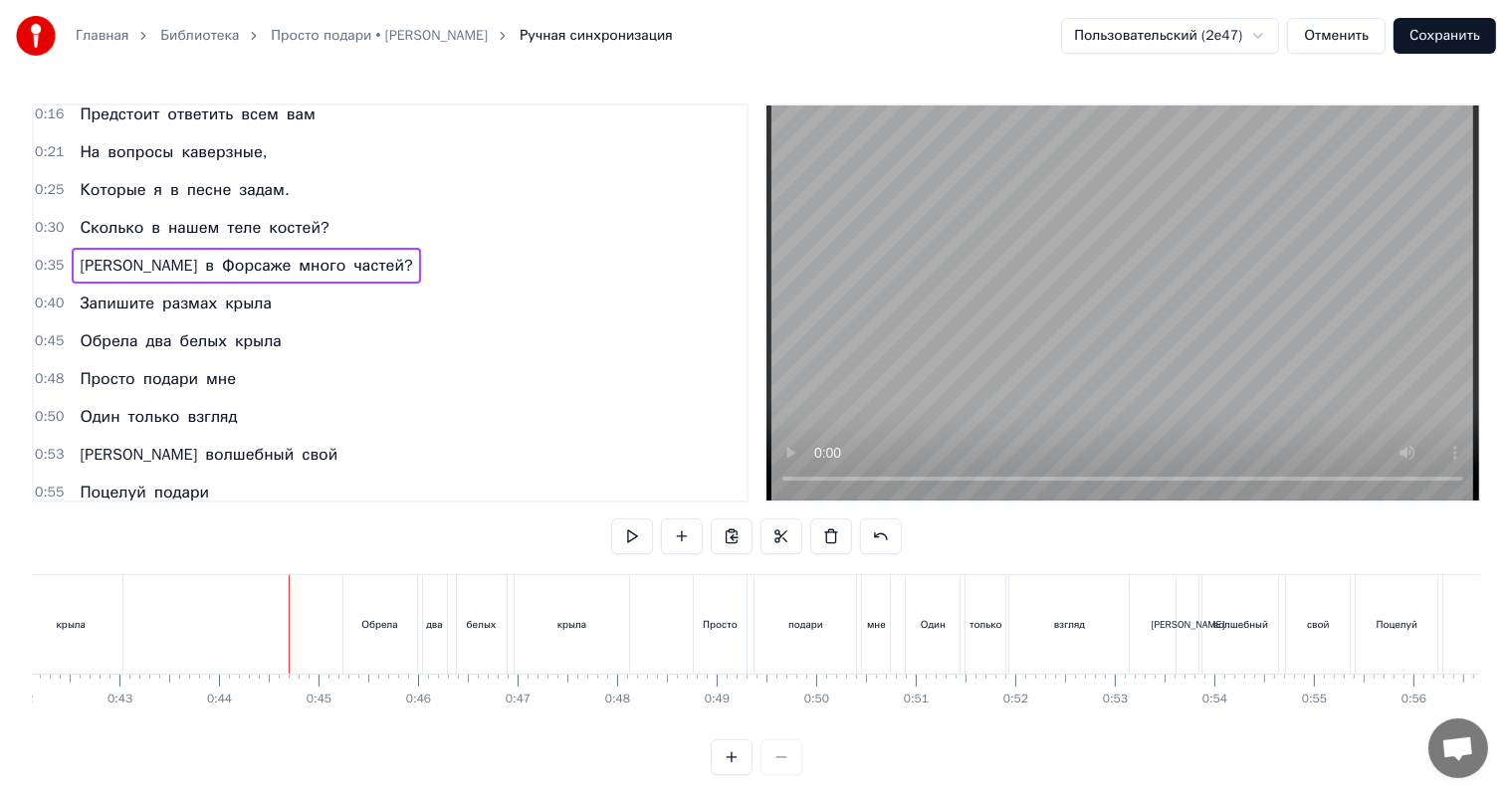 click on "Запишите" at bounding box center (116, 303) 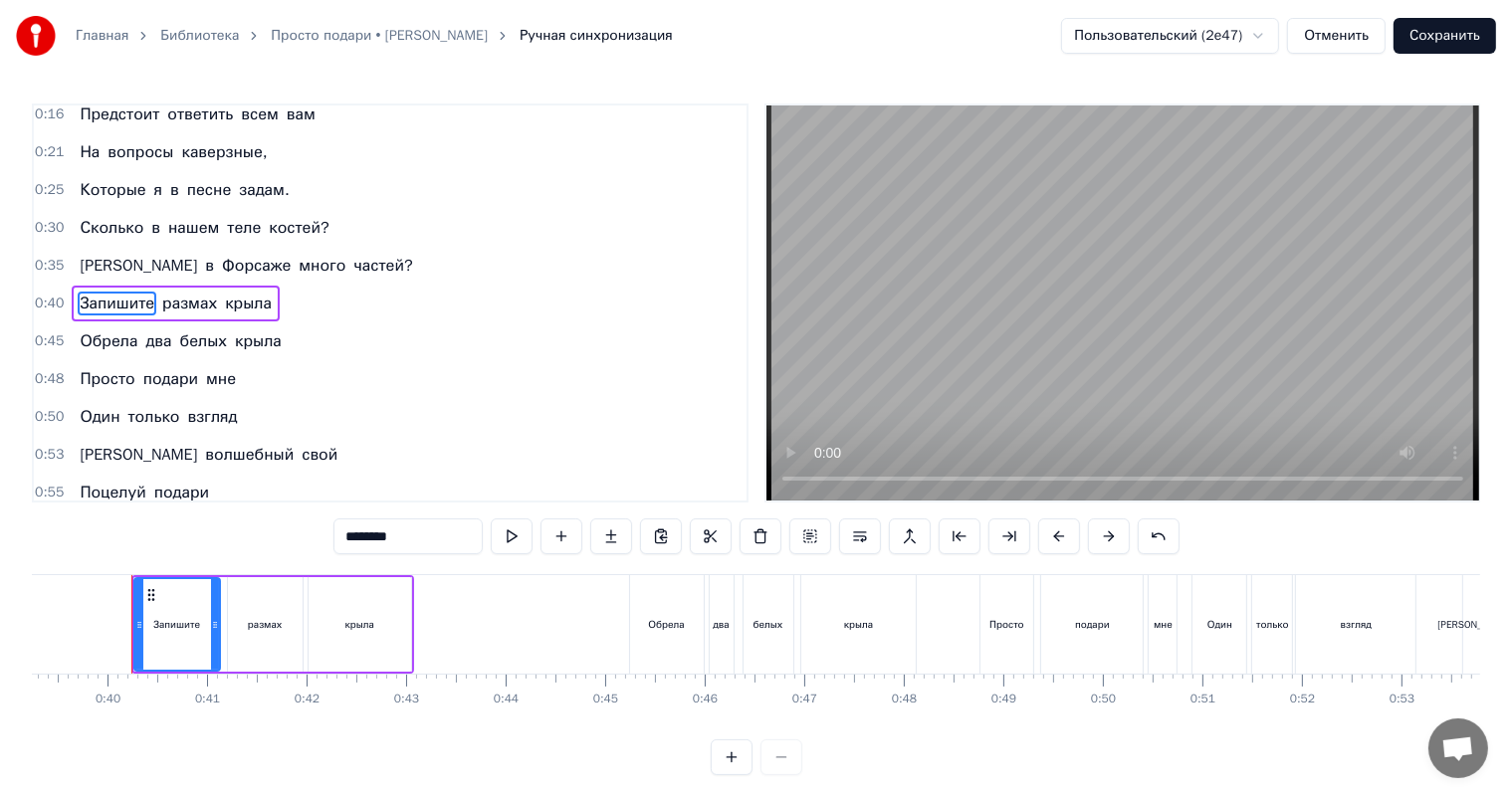 scroll, scrollTop: 0, scrollLeft: 3905, axis: horizontal 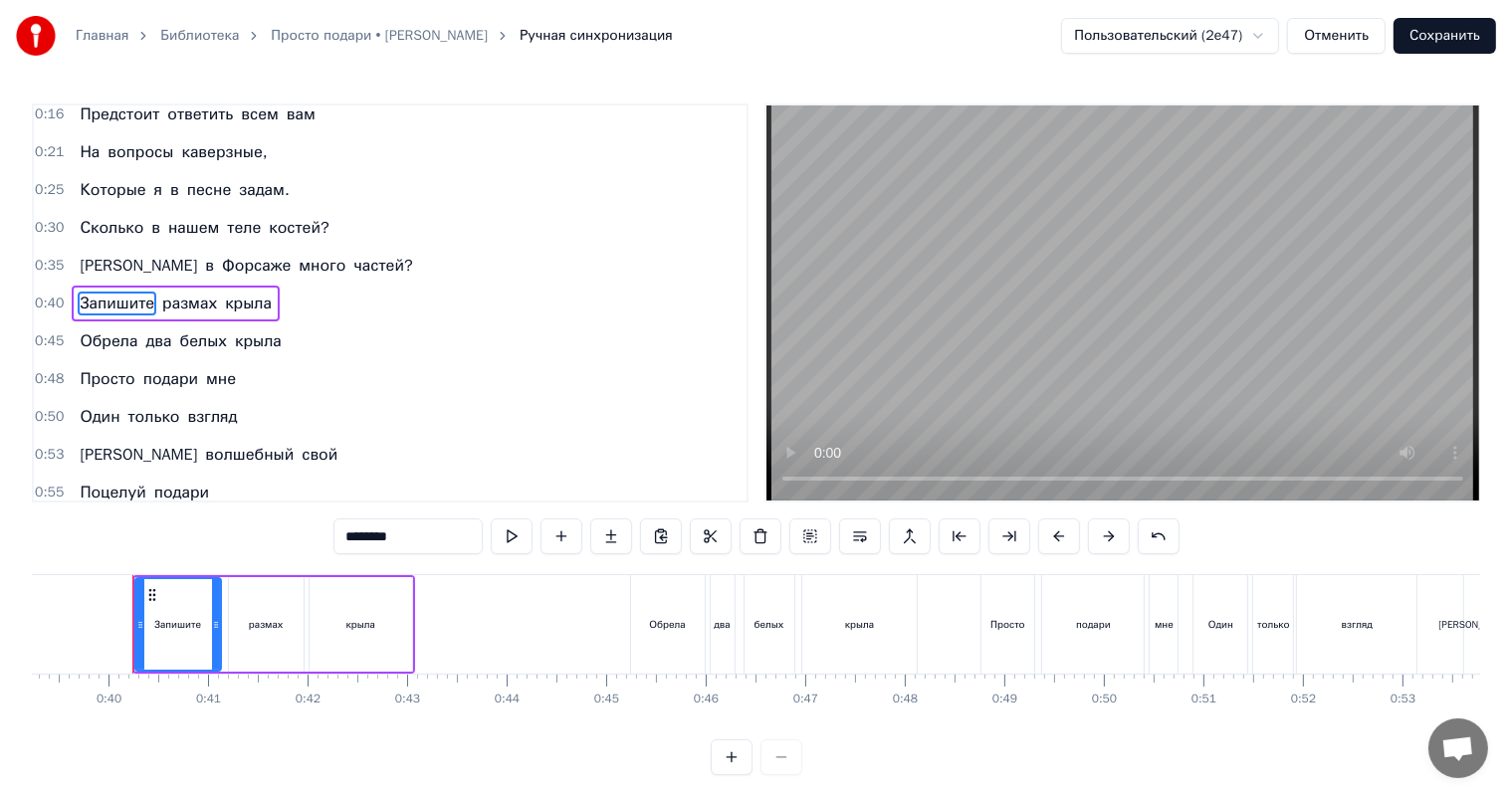 click on "Обрела" at bounding box center (108, 341) 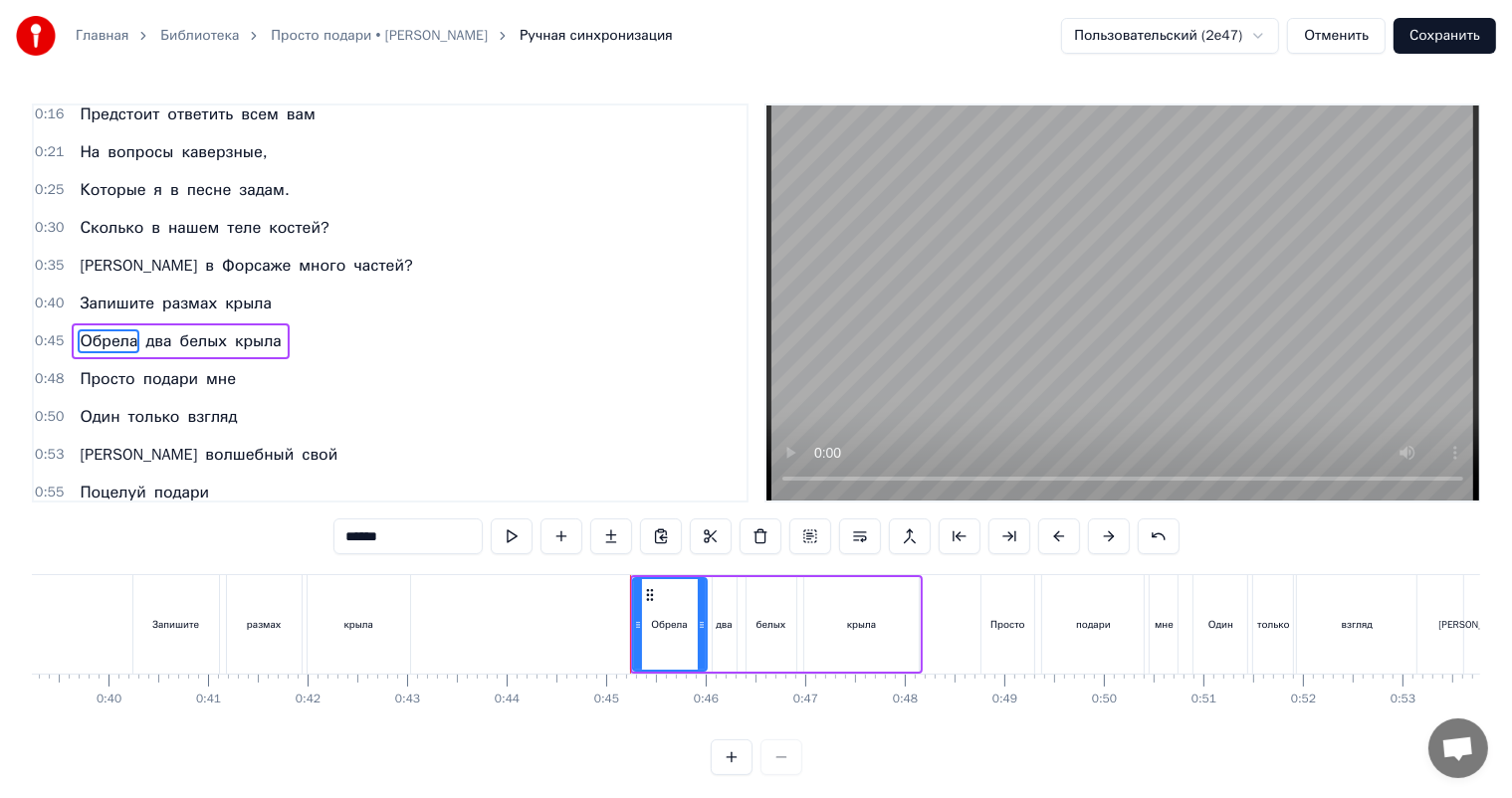 scroll, scrollTop: 86, scrollLeft: 0, axis: vertical 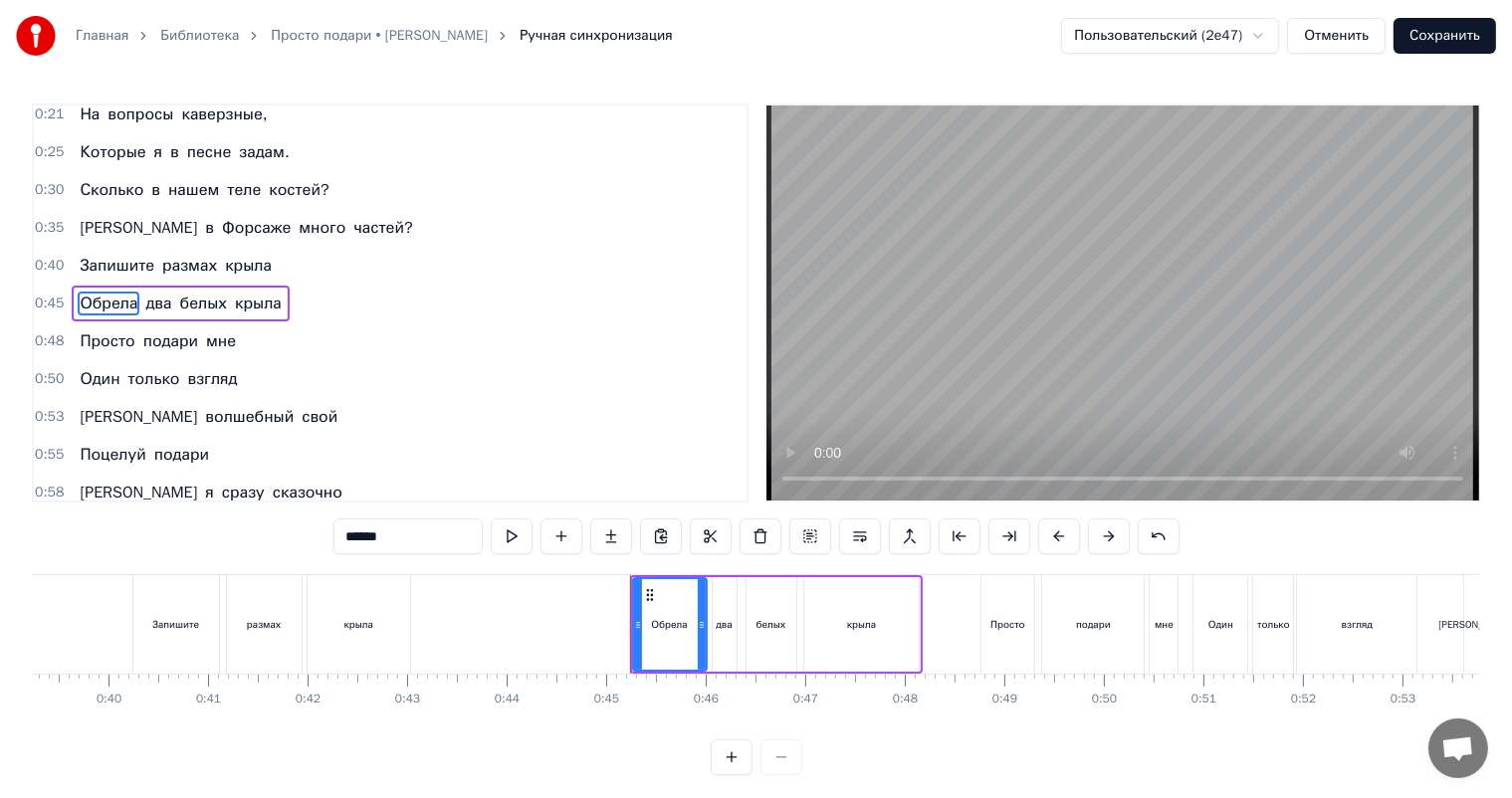 drag, startPoint x: 345, startPoint y: 531, endPoint x: 267, endPoint y: 553, distance: 81.043198 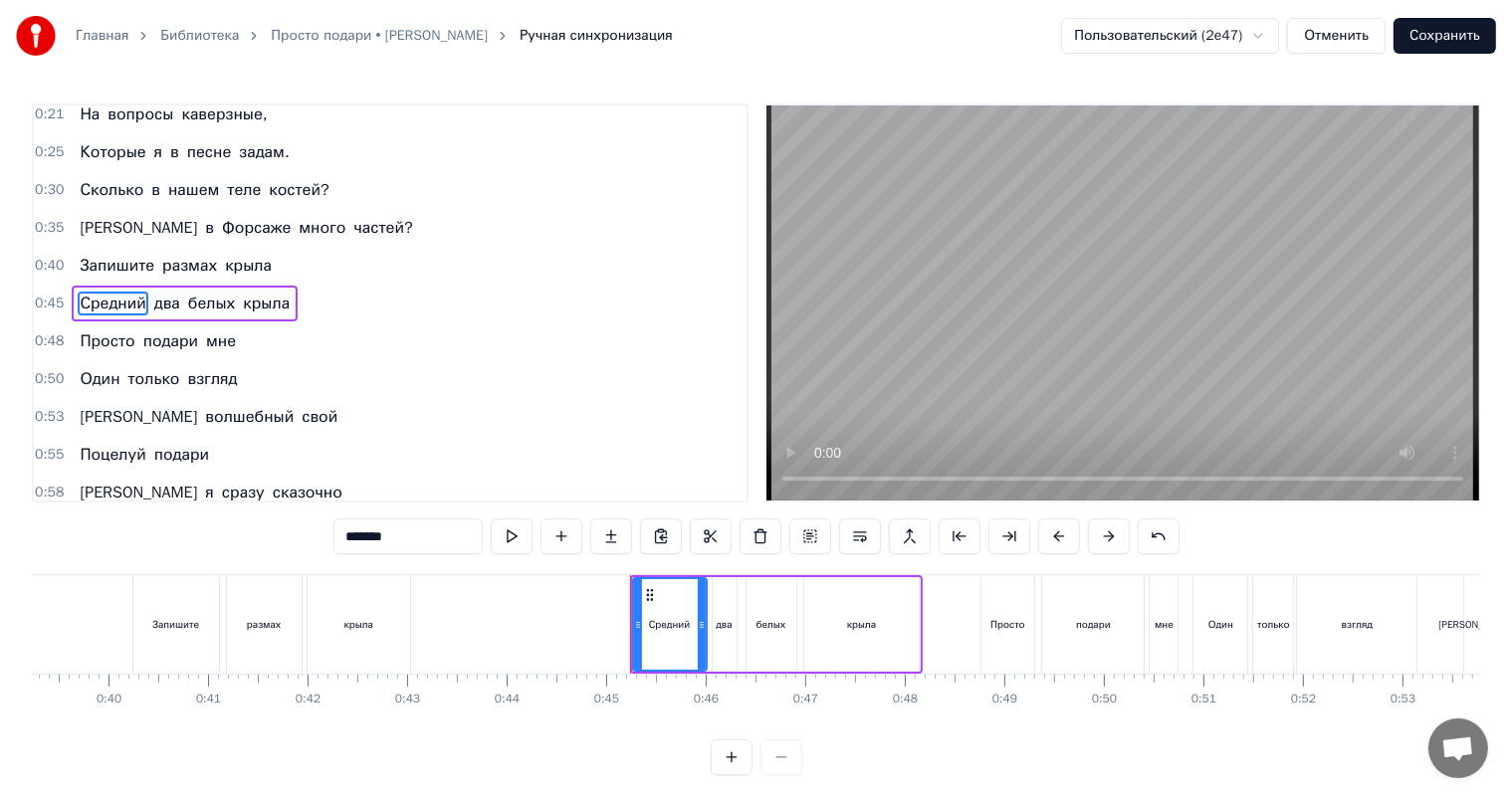 click on "два" at bounding box center [167, 303] 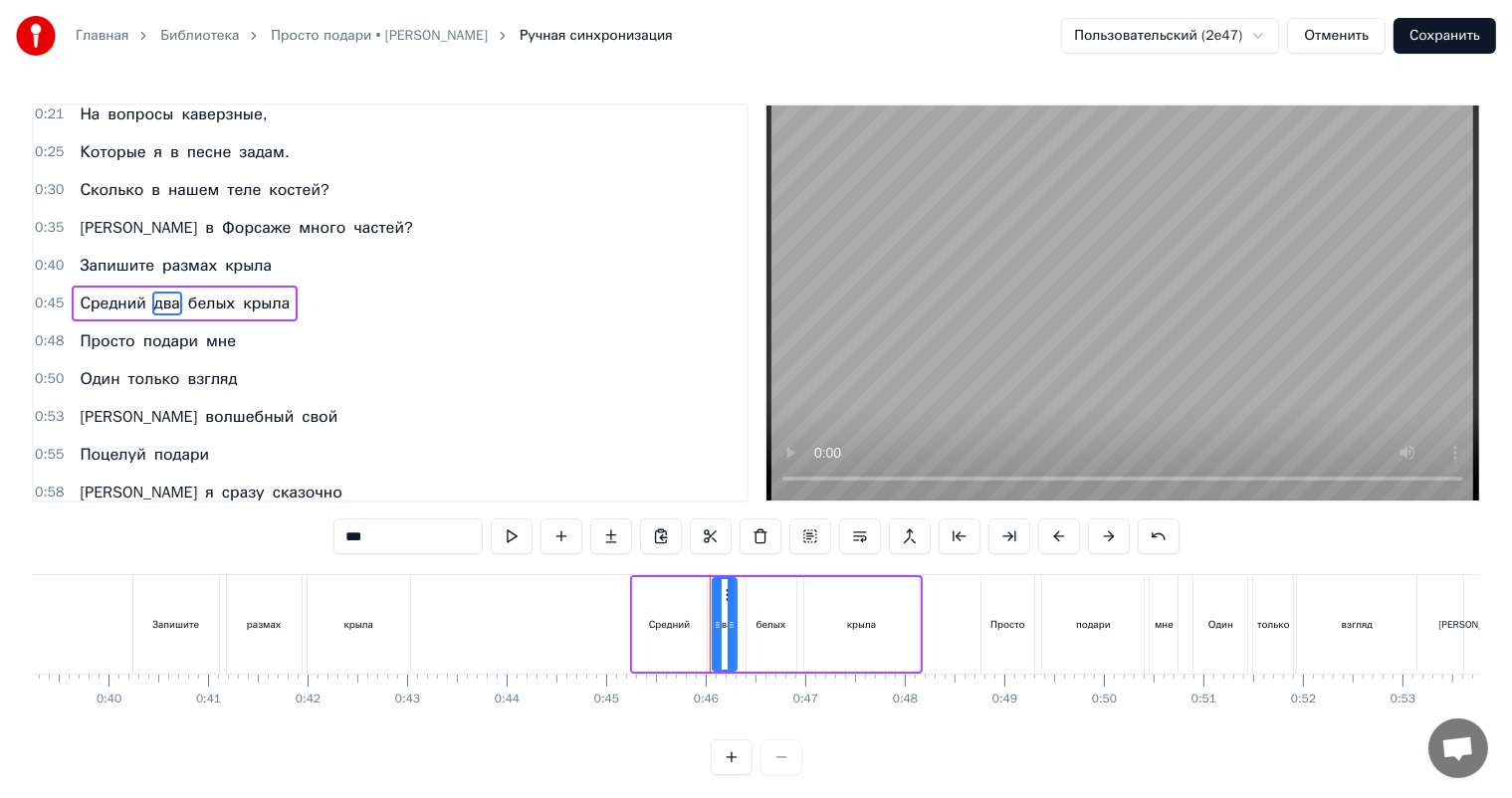 drag, startPoint x: 314, startPoint y: 539, endPoint x: 271, endPoint y: 549, distance: 44.14748 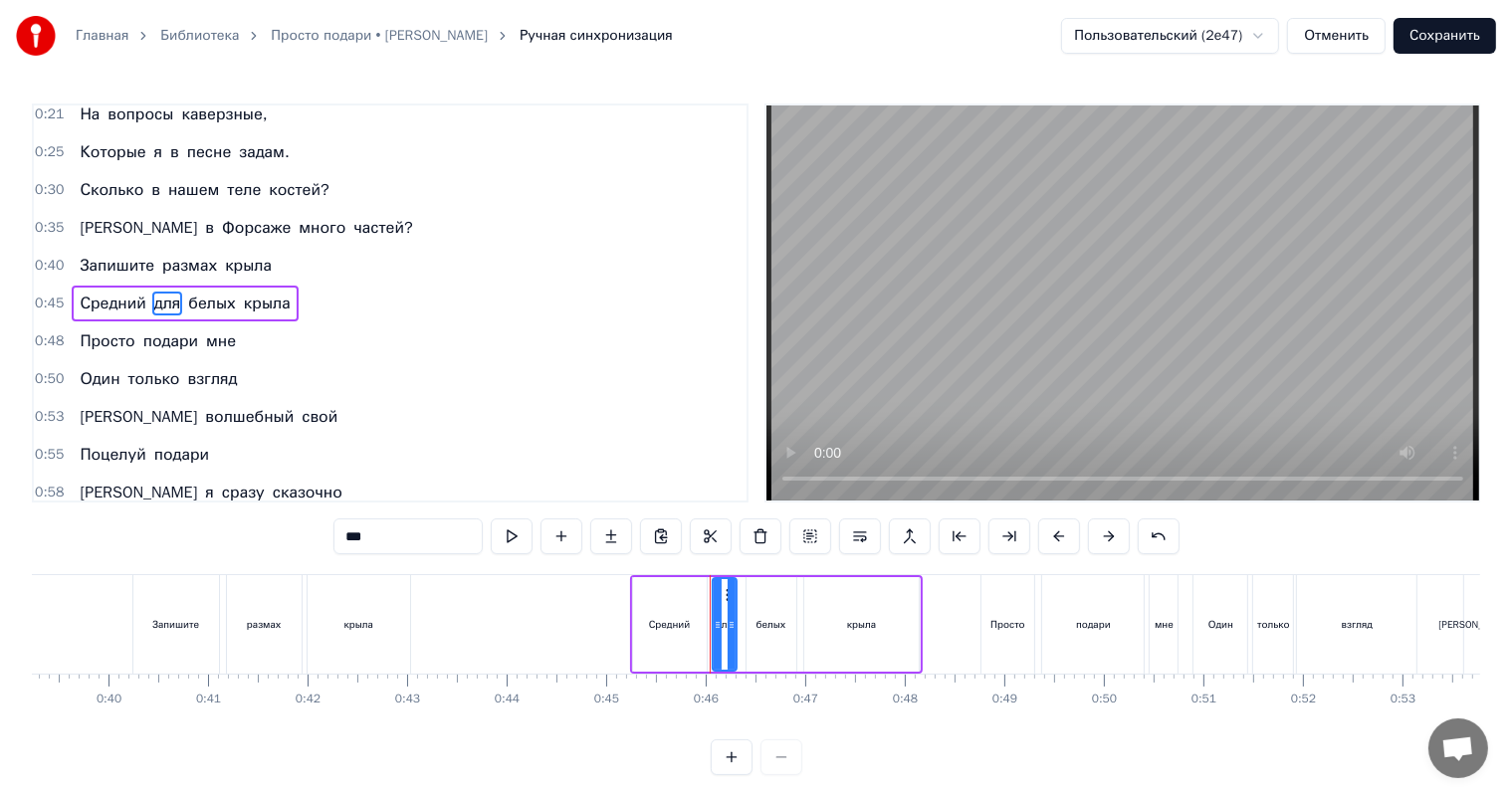 click on "белых" at bounding box center (211, 303) 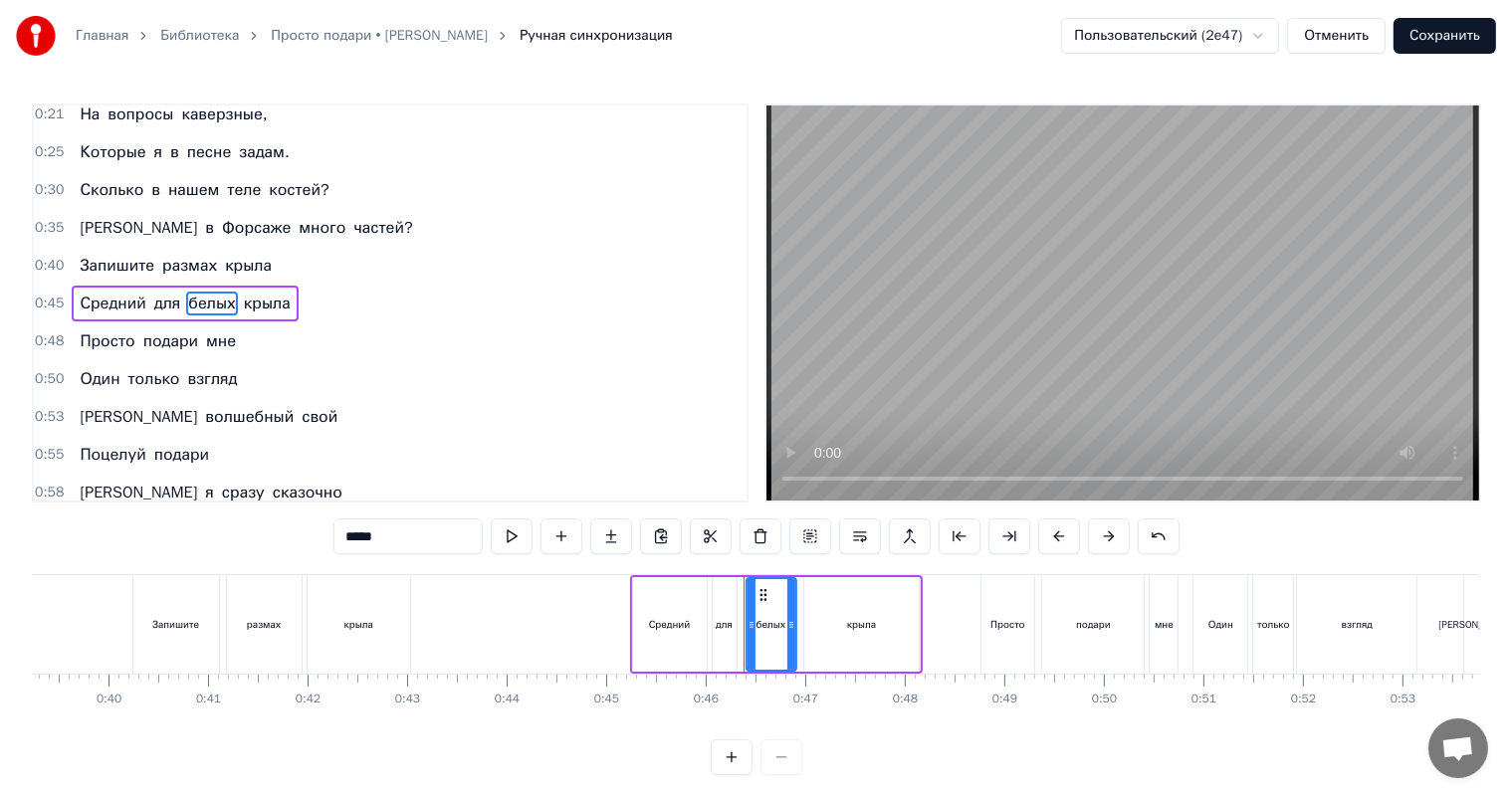 drag, startPoint x: 355, startPoint y: 541, endPoint x: 270, endPoint y: 564, distance: 88.0568 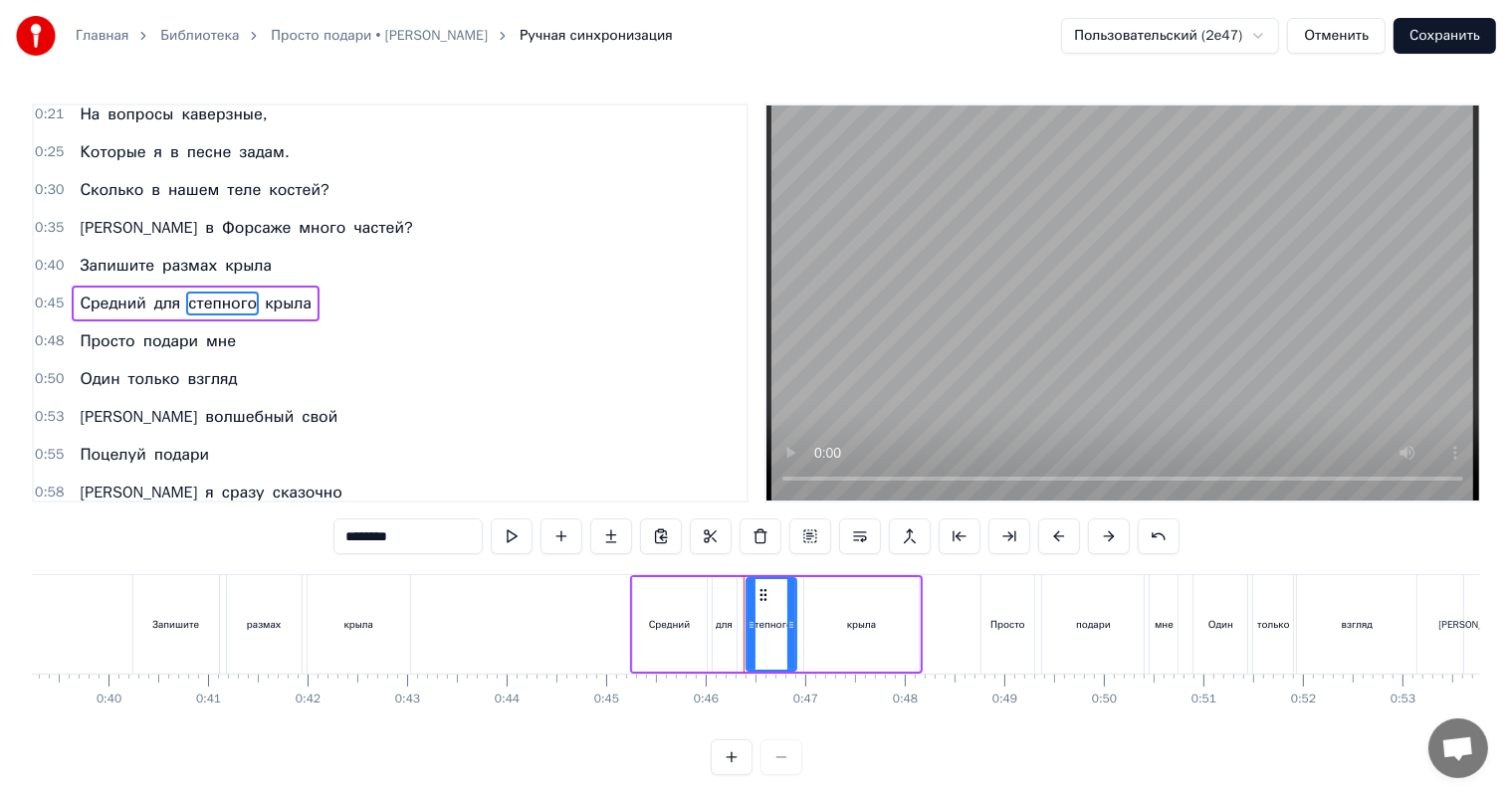 click on "крыла" at bounding box center (288, 303) 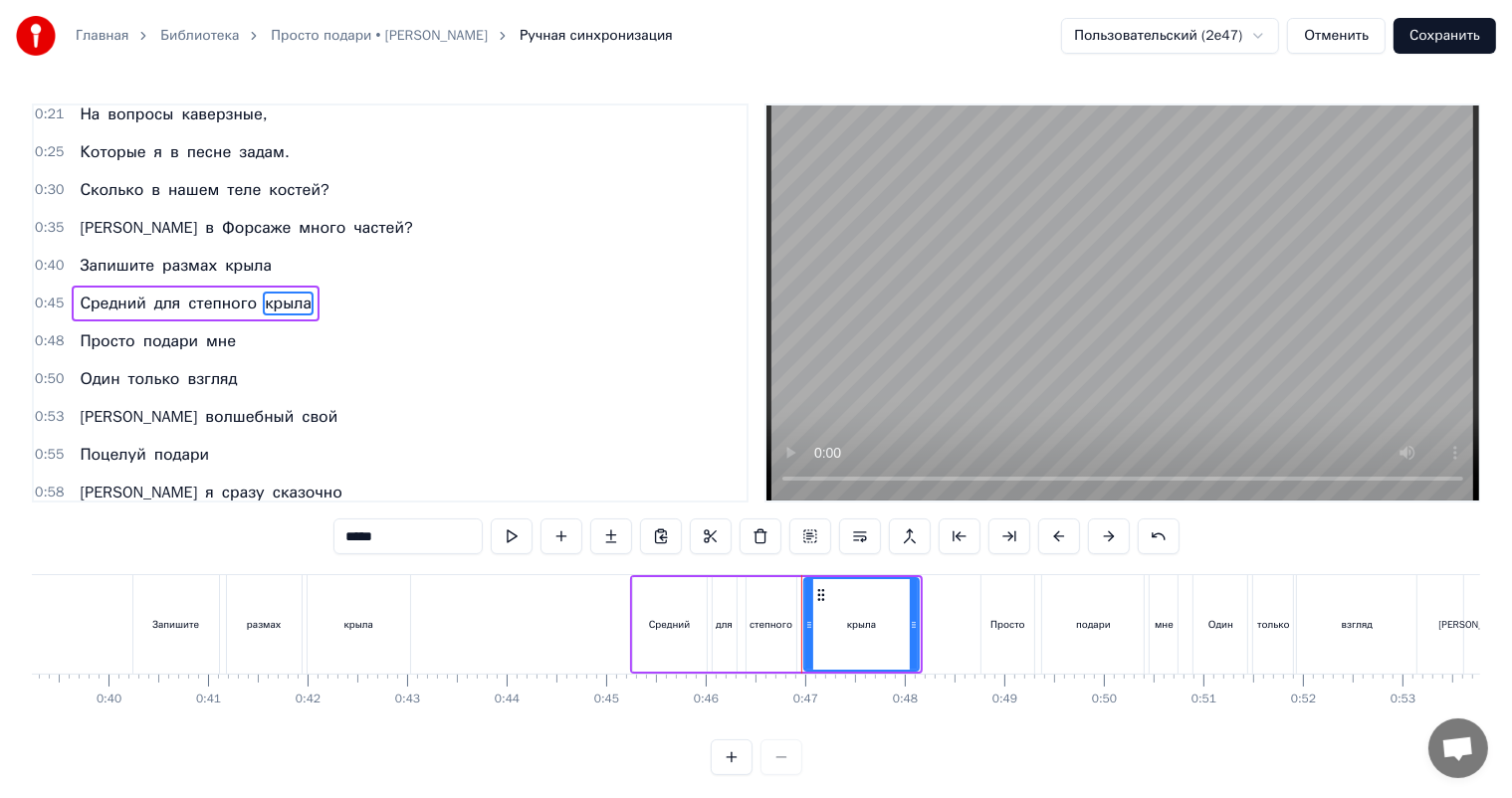 drag, startPoint x: 339, startPoint y: 528, endPoint x: 265, endPoint y: 564, distance: 82.29216 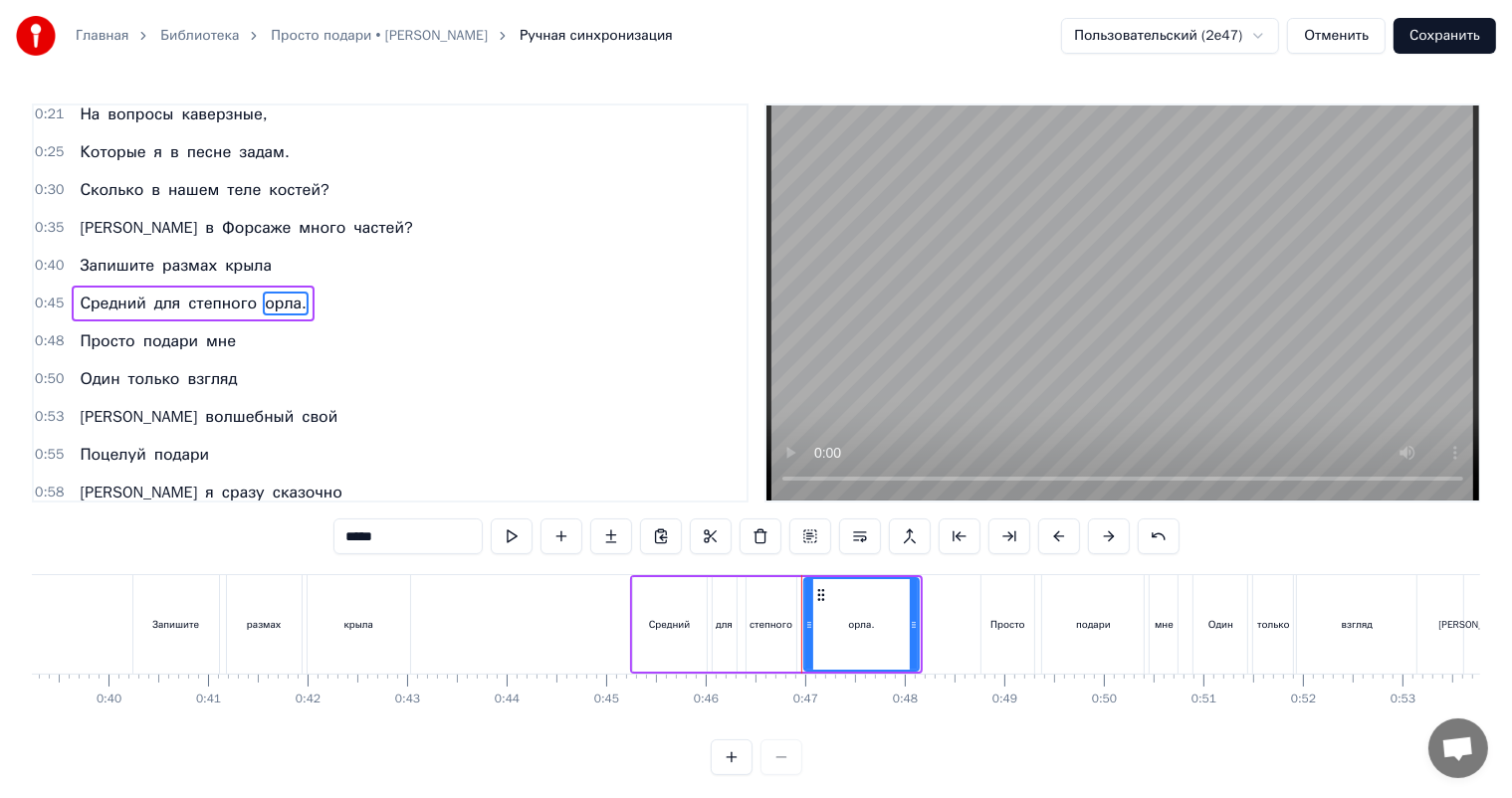 type on "*****" 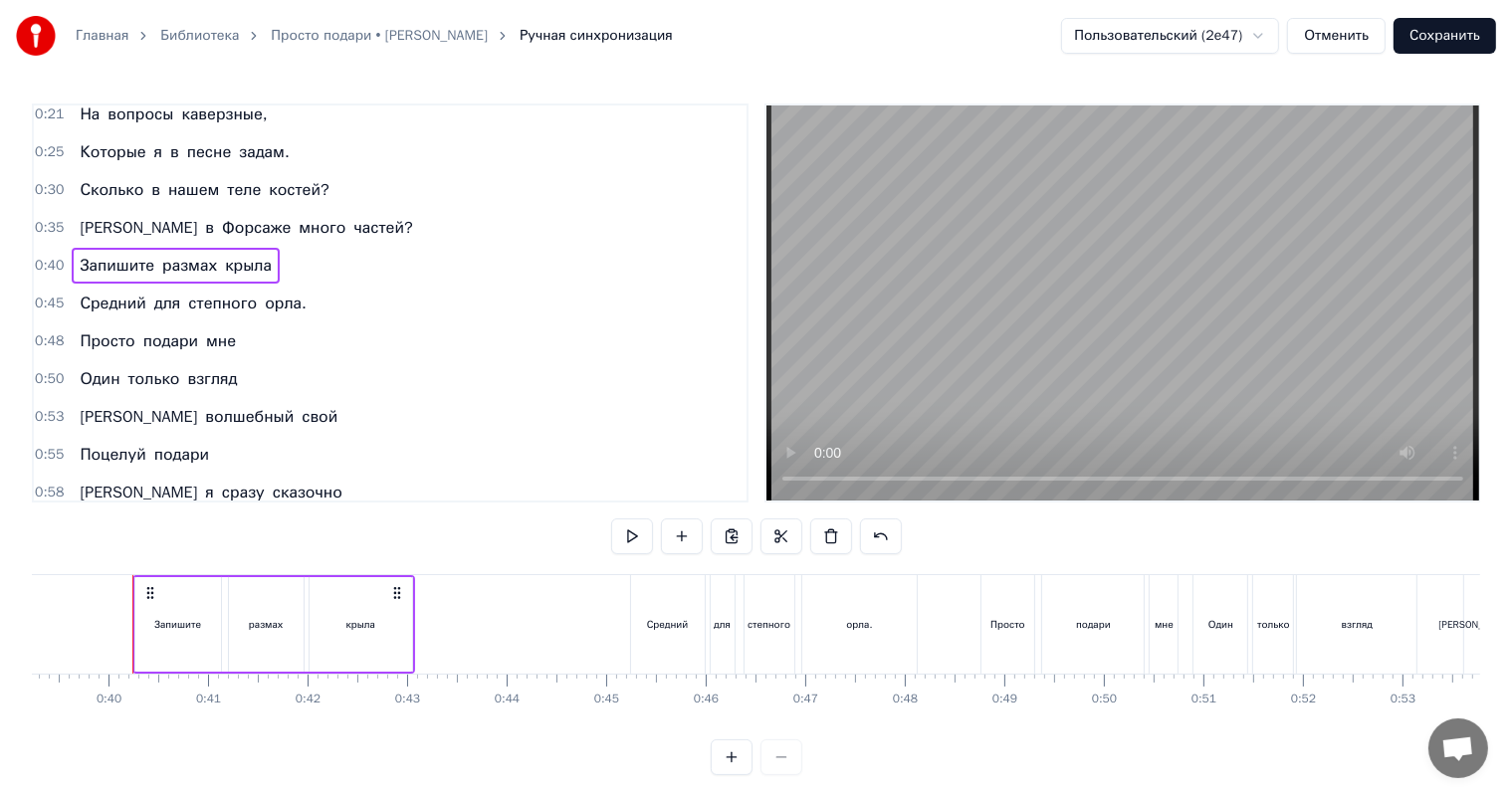 click on "0:35 А в Форсаже много частей?" at bounding box center [390, 228] 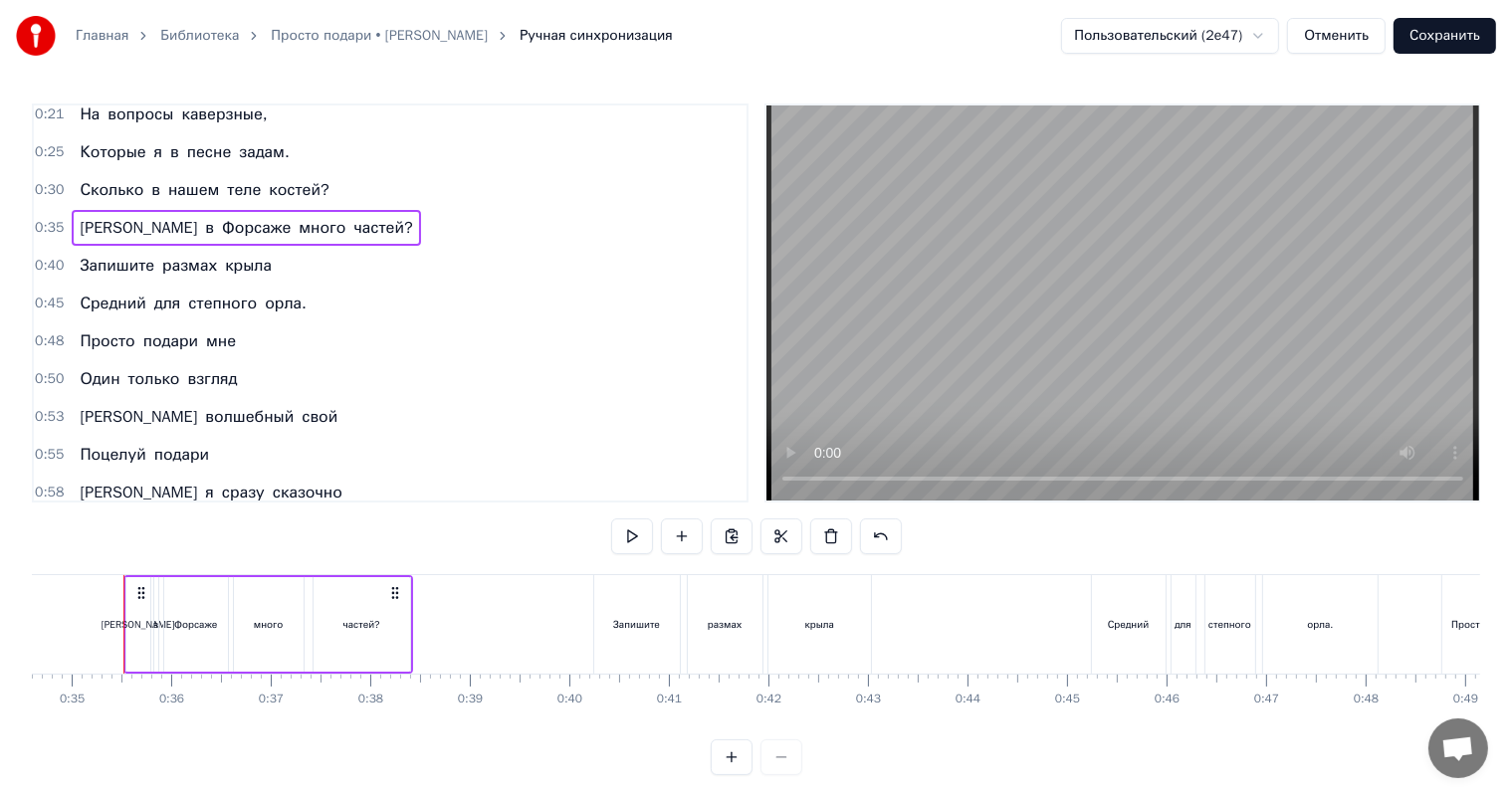 scroll, scrollTop: 0, scrollLeft: 3435, axis: horizontal 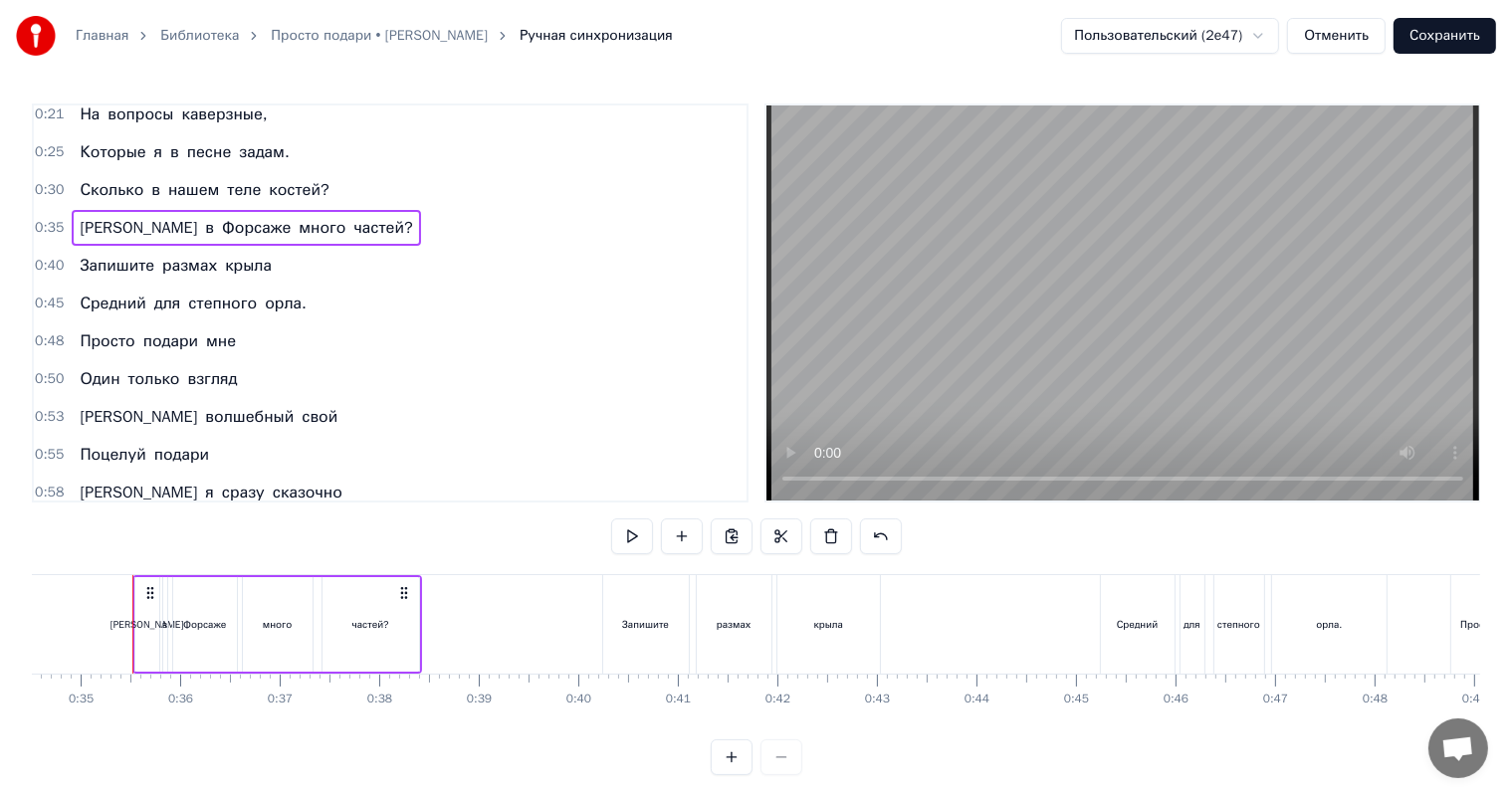 click on "0:35 А в Форсаже много частей?" at bounding box center [390, 228] 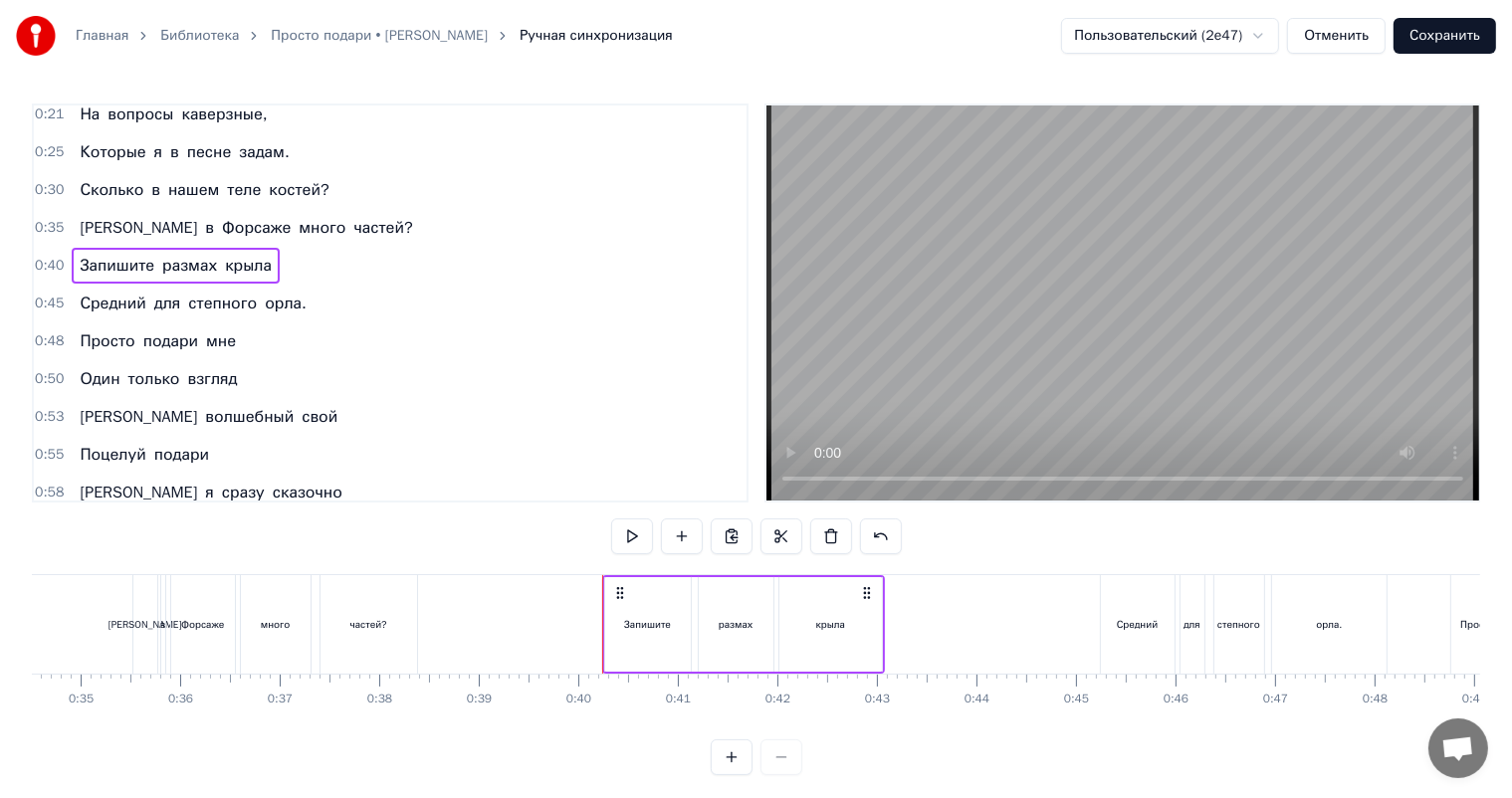 click on "0:35 А в Форсаже много частей?" at bounding box center (390, 228) 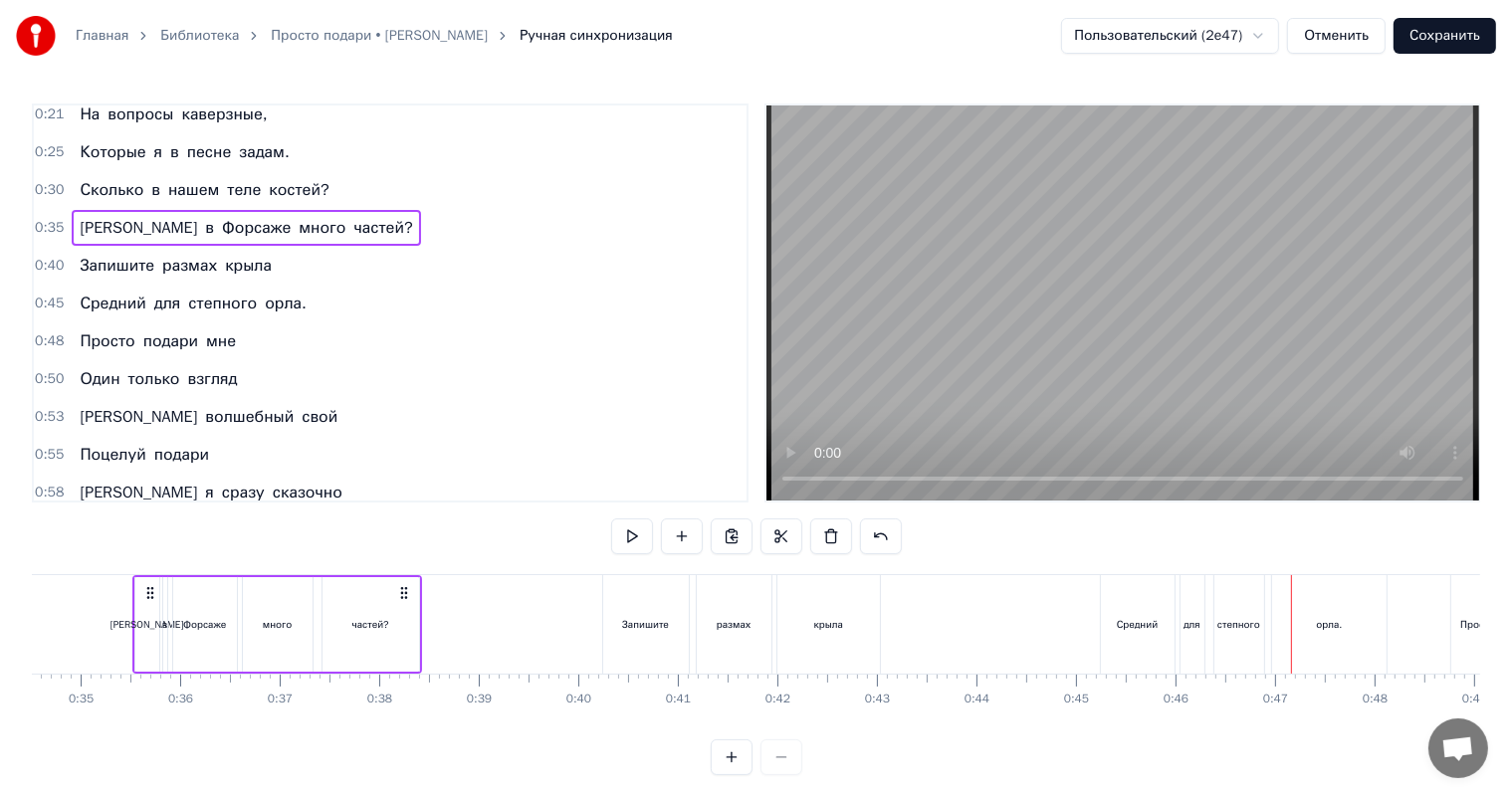 click on "Средний" at bounding box center [1138, 624] 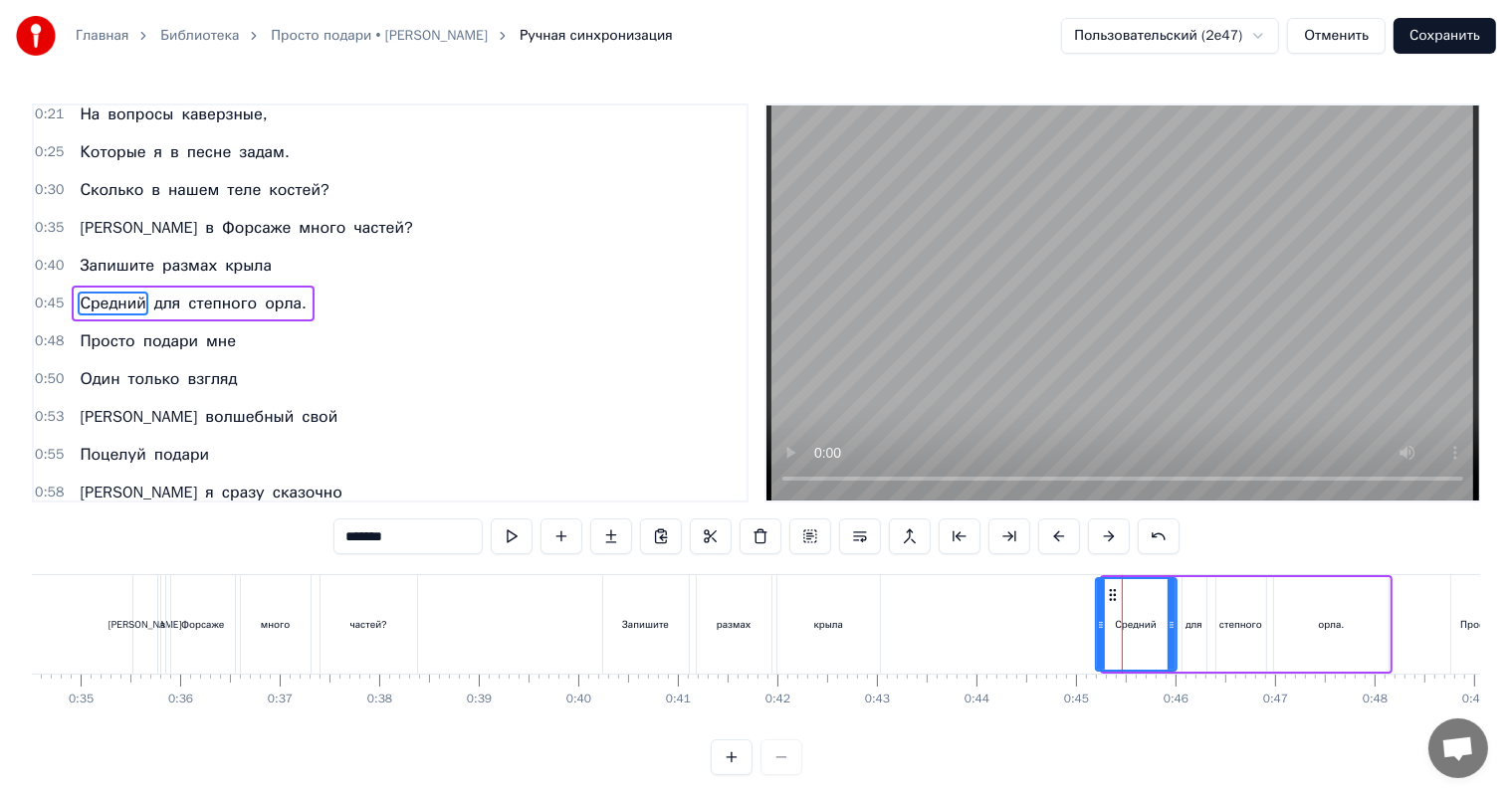click at bounding box center [1101, 624] 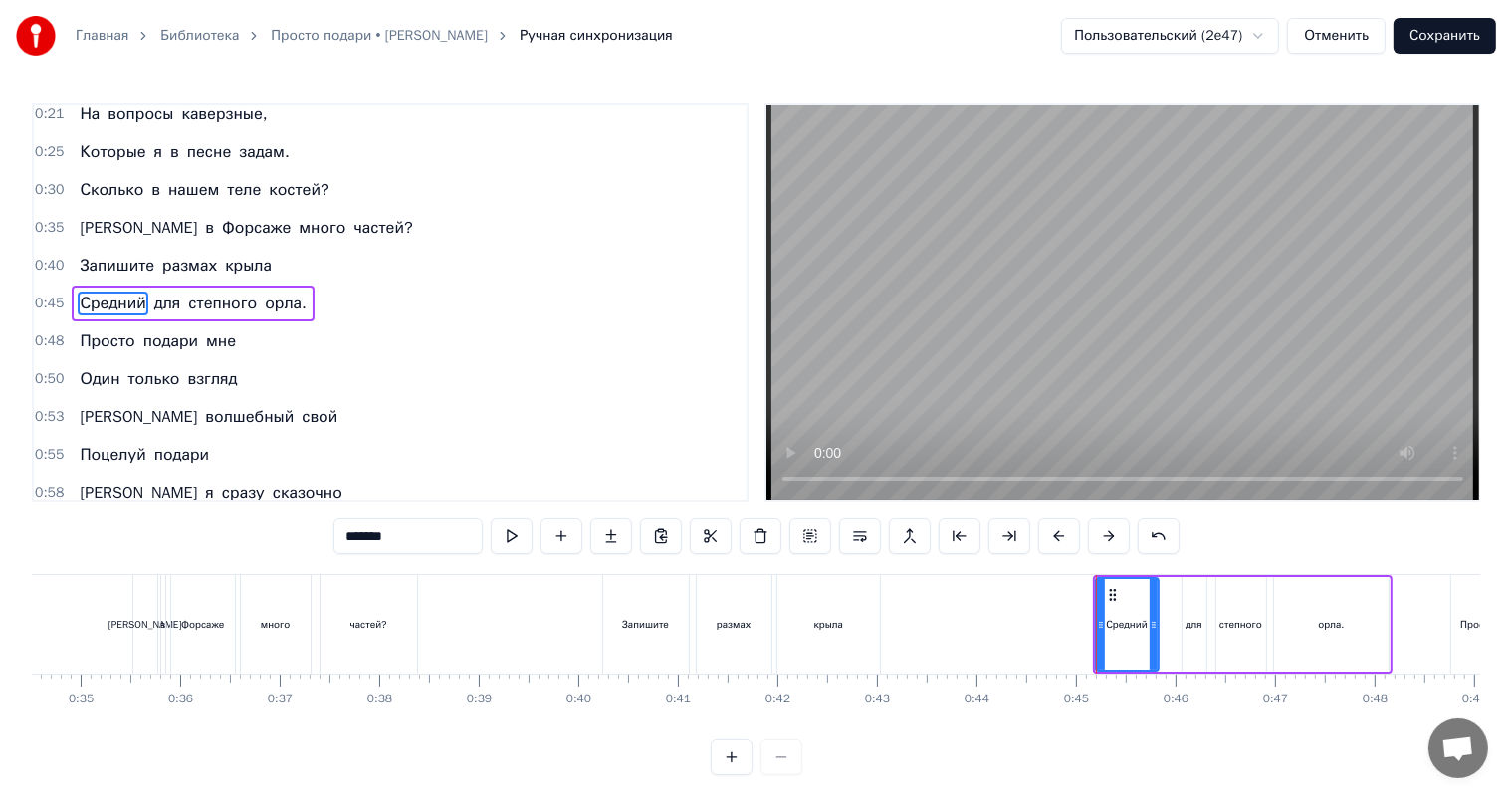 drag, startPoint x: 1171, startPoint y: 611, endPoint x: 1153, endPoint y: 617, distance: 18.973666 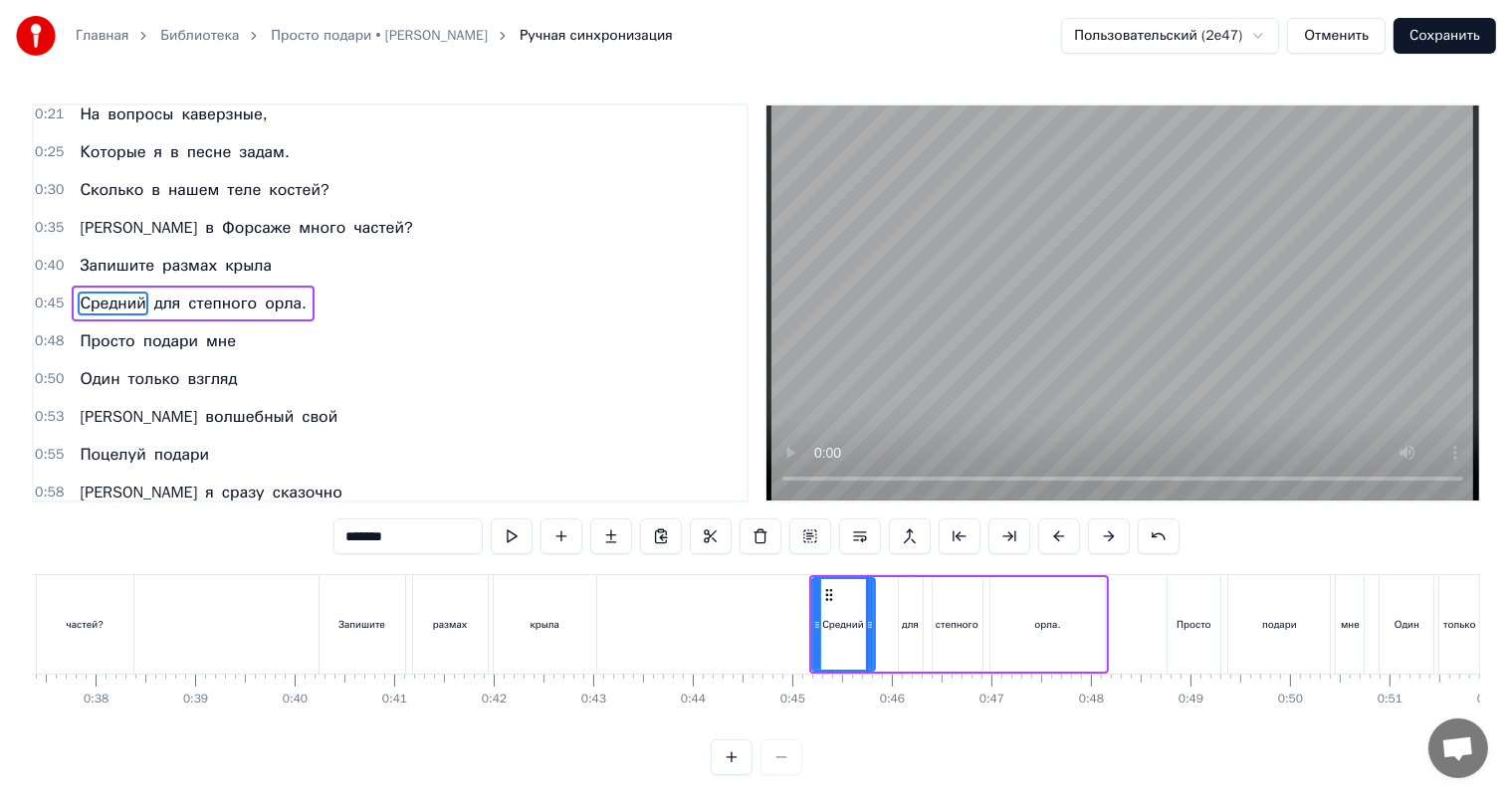 scroll, scrollTop: 0, scrollLeft: 3730, axis: horizontal 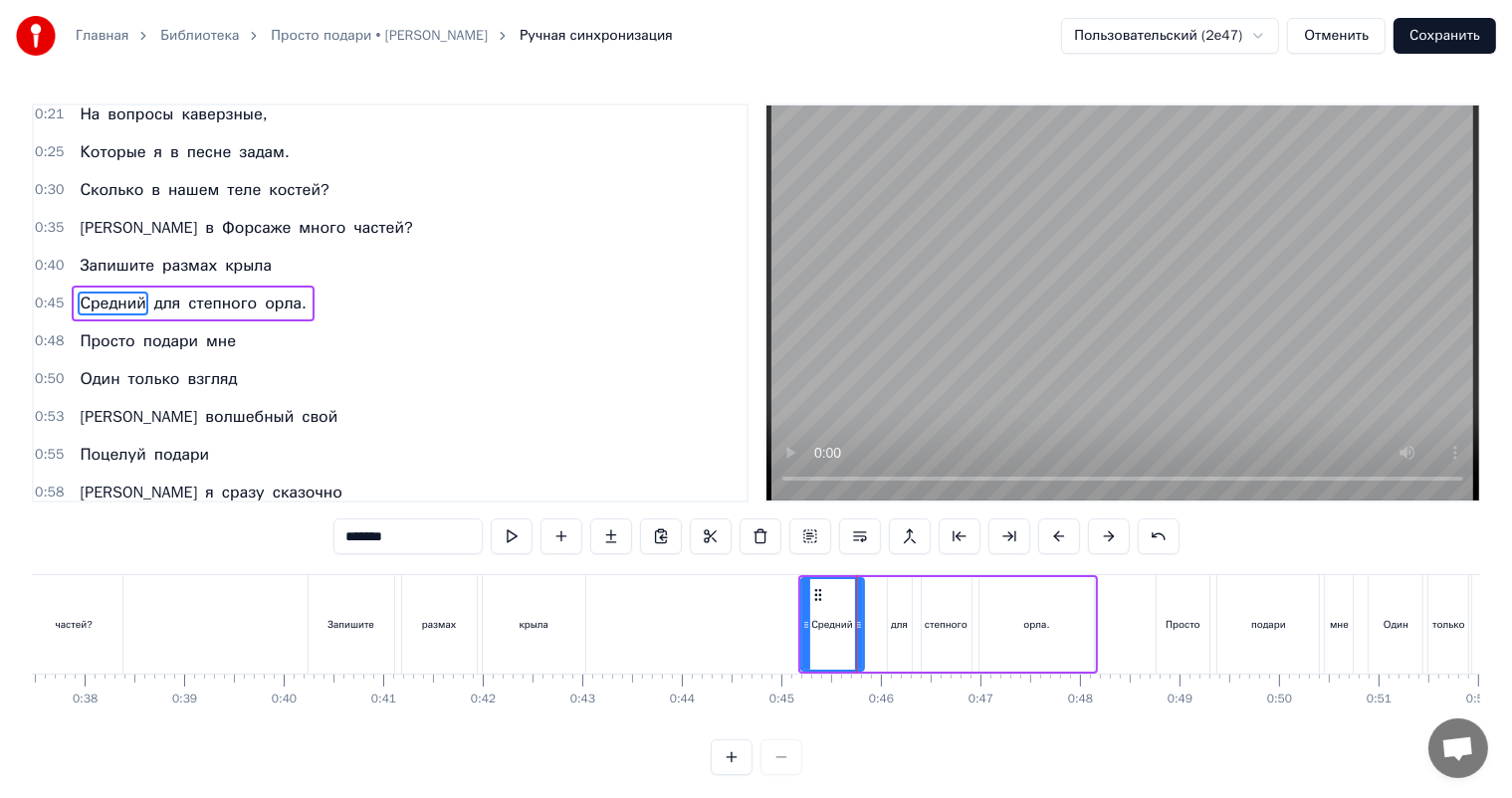 click on "для" at bounding box center [900, 624] 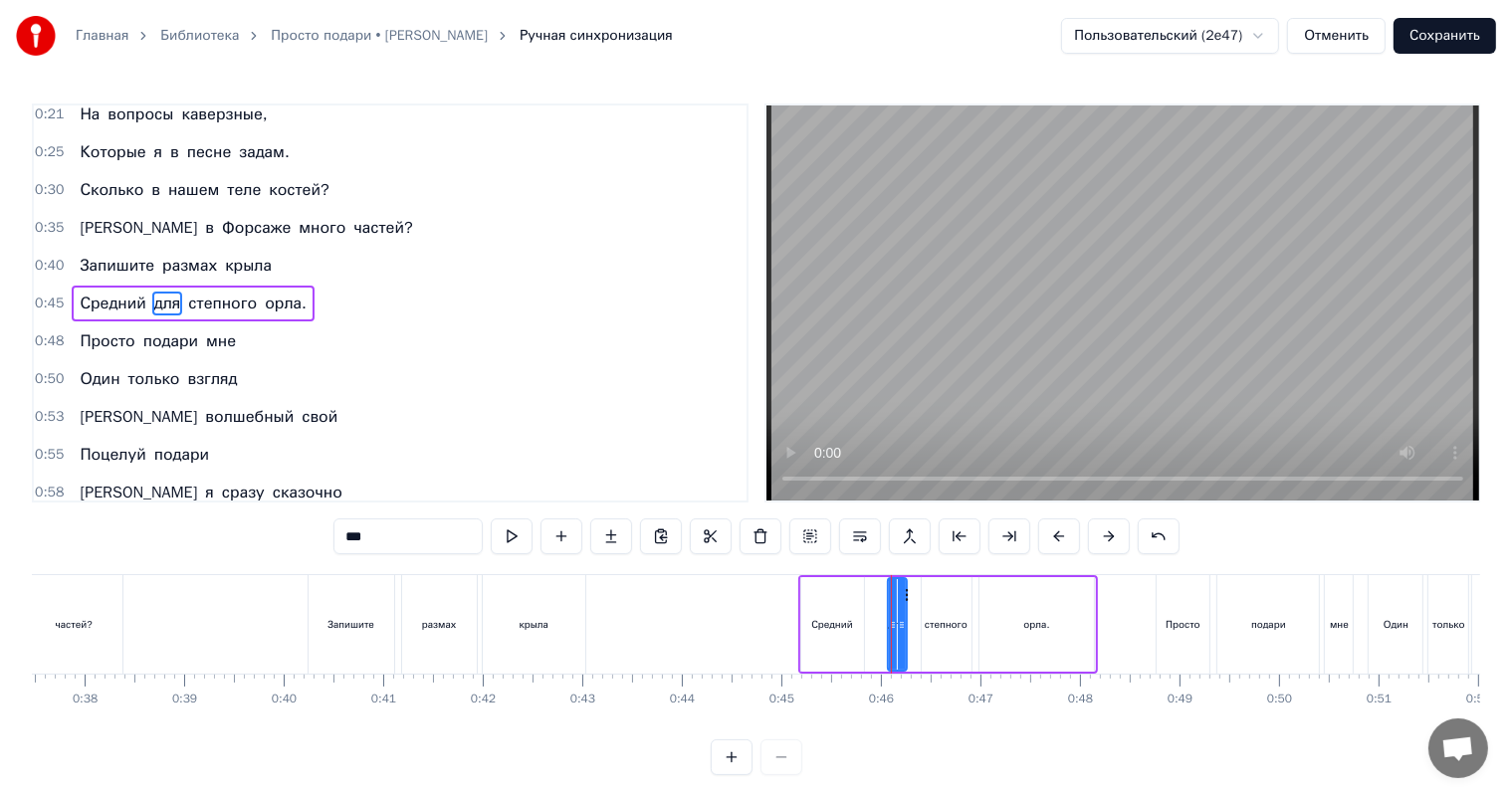 click at bounding box center [902, 624] 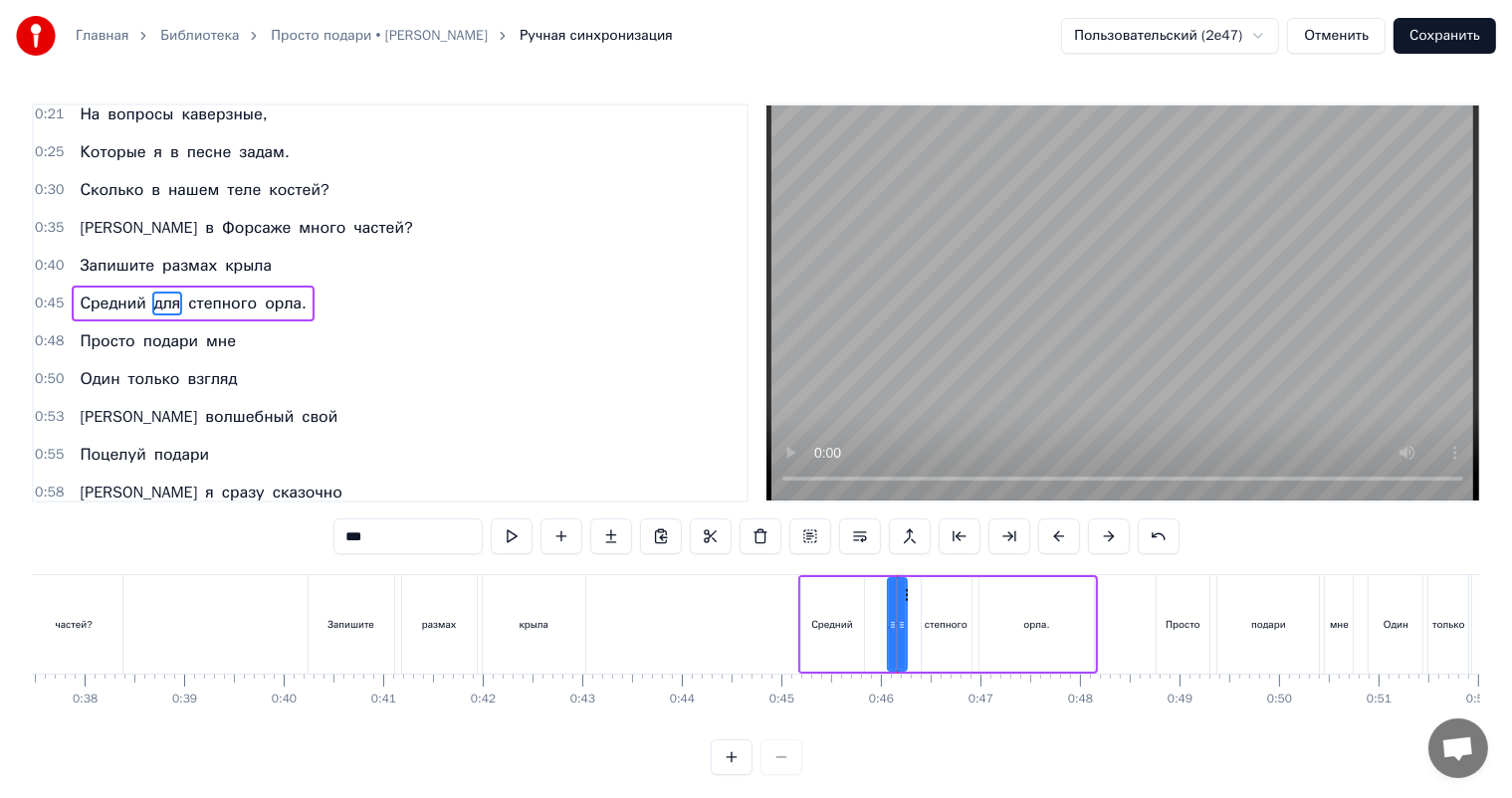 click on "Ласковые люди мои, Предстоит ответить всем вам На вопросы каверзные, Которые я в песне задам. Сколько в нашем теле костей? А в Форсаже много частей? Запишите размах крыла Средний для степного орла. Просто подари мне Один только взгляд И волшебный свой Поцелуй подари И я сразу сказочно Стану богат Богаче, чем все принцы И все короли Просто подари мне Один только взгляд И волшебный свой Поцелуй подари И я сразу сказочно Стану богат Богаче, чем все принцы И все короли" at bounding box center [687, 624] 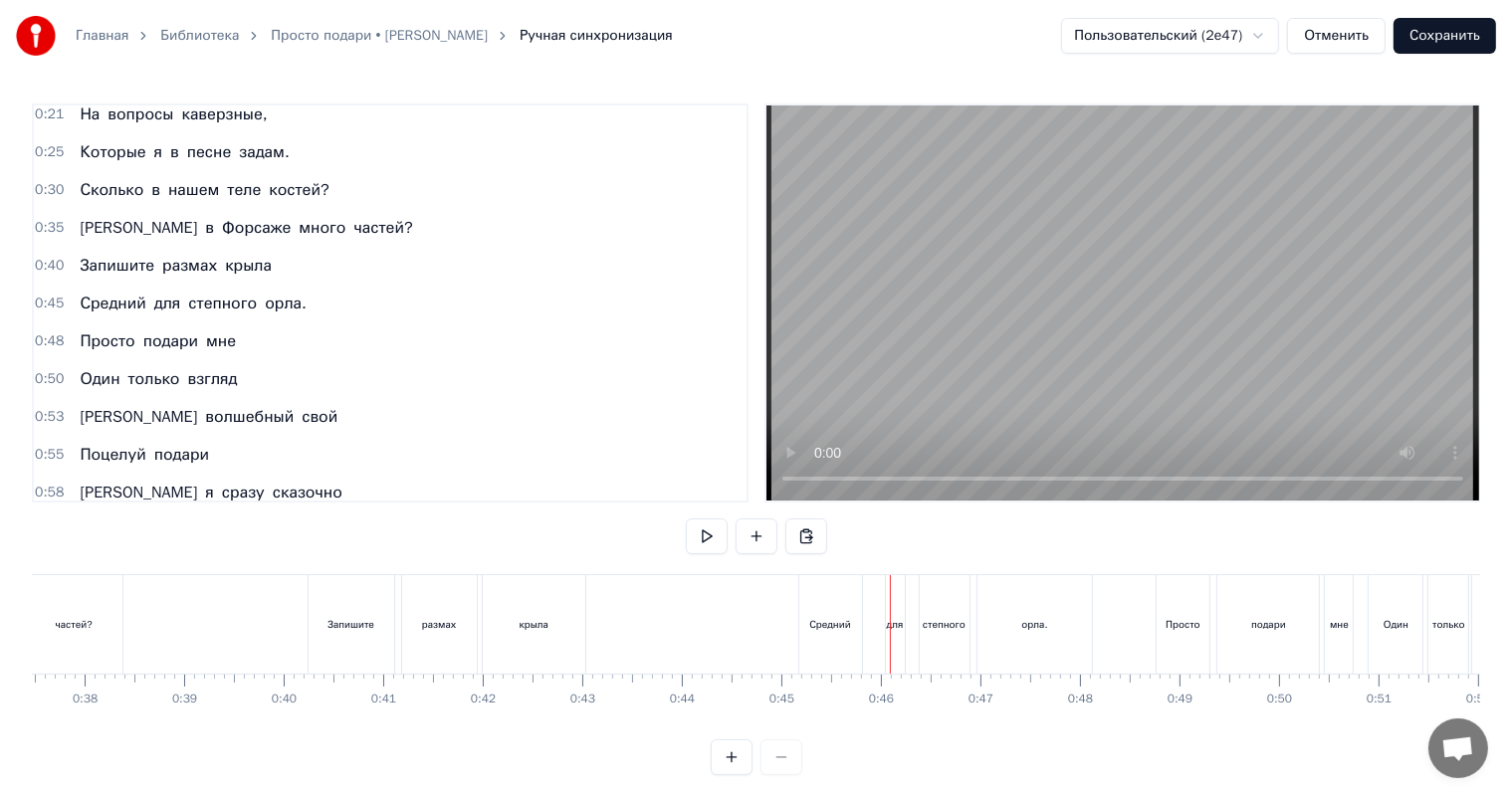 click on "для" at bounding box center [895, 624] 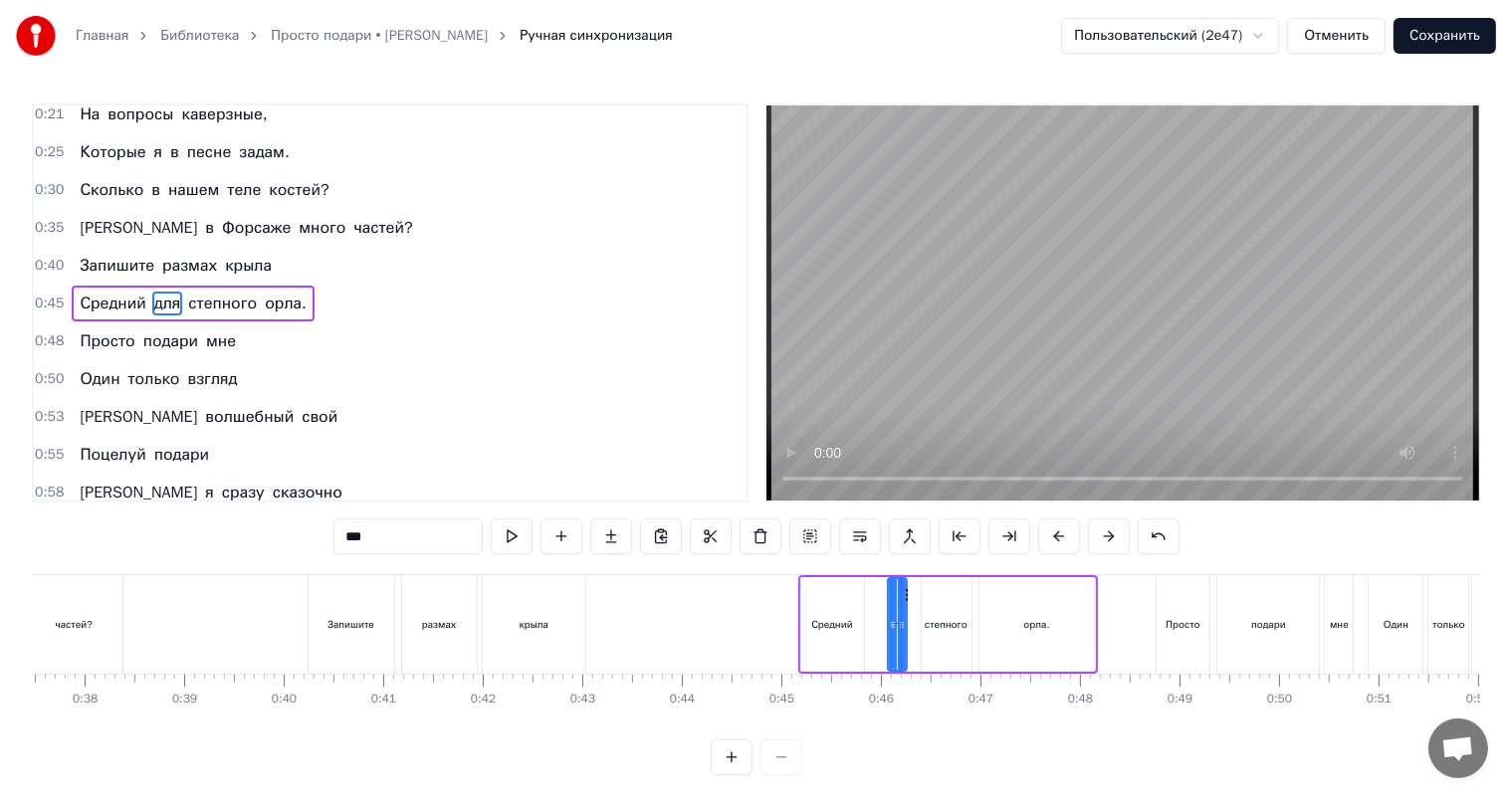 drag, startPoint x: 900, startPoint y: 594, endPoint x: 891, endPoint y: 601, distance: 11.401754 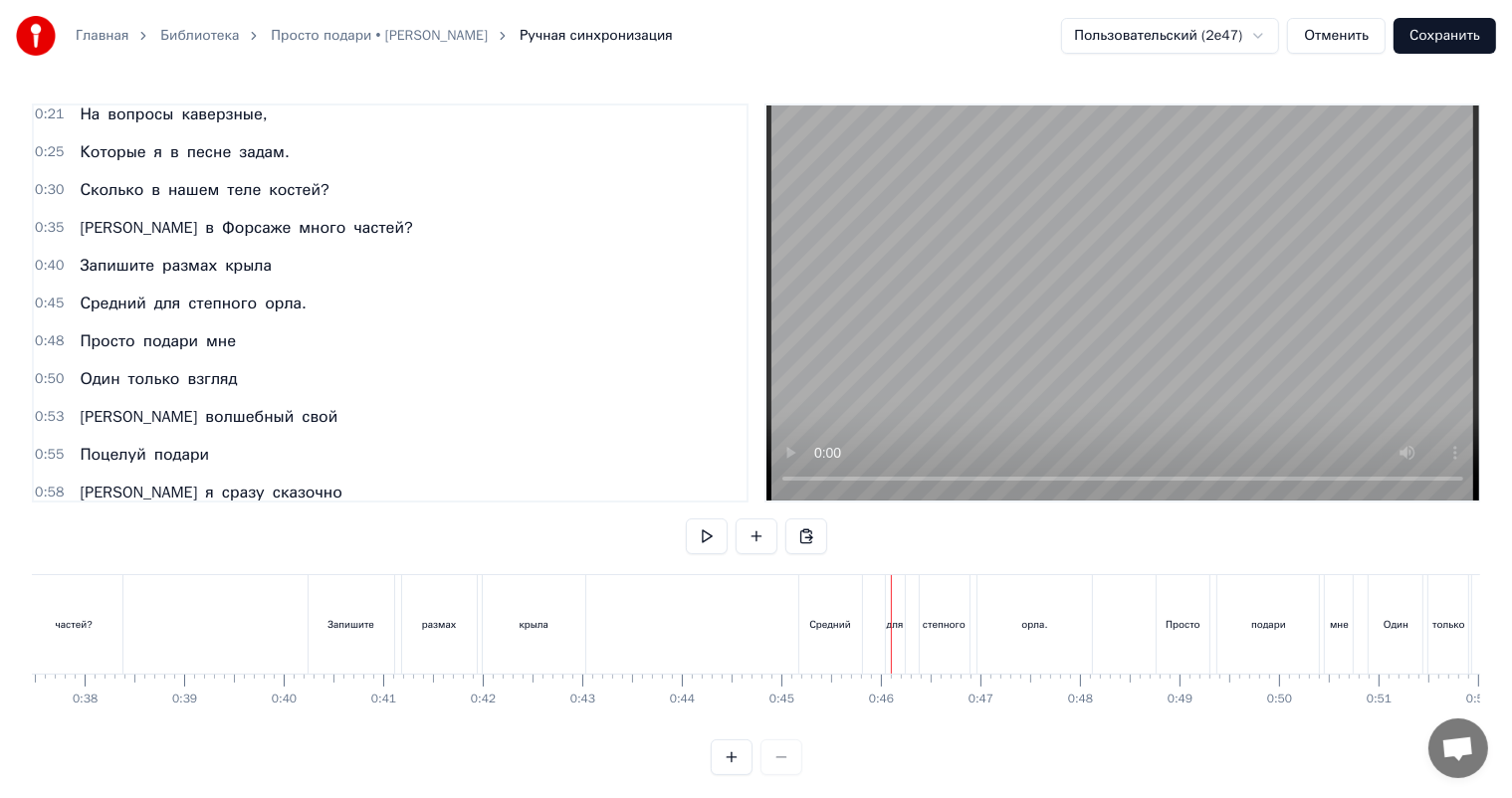 click on "для" at bounding box center [895, 624] 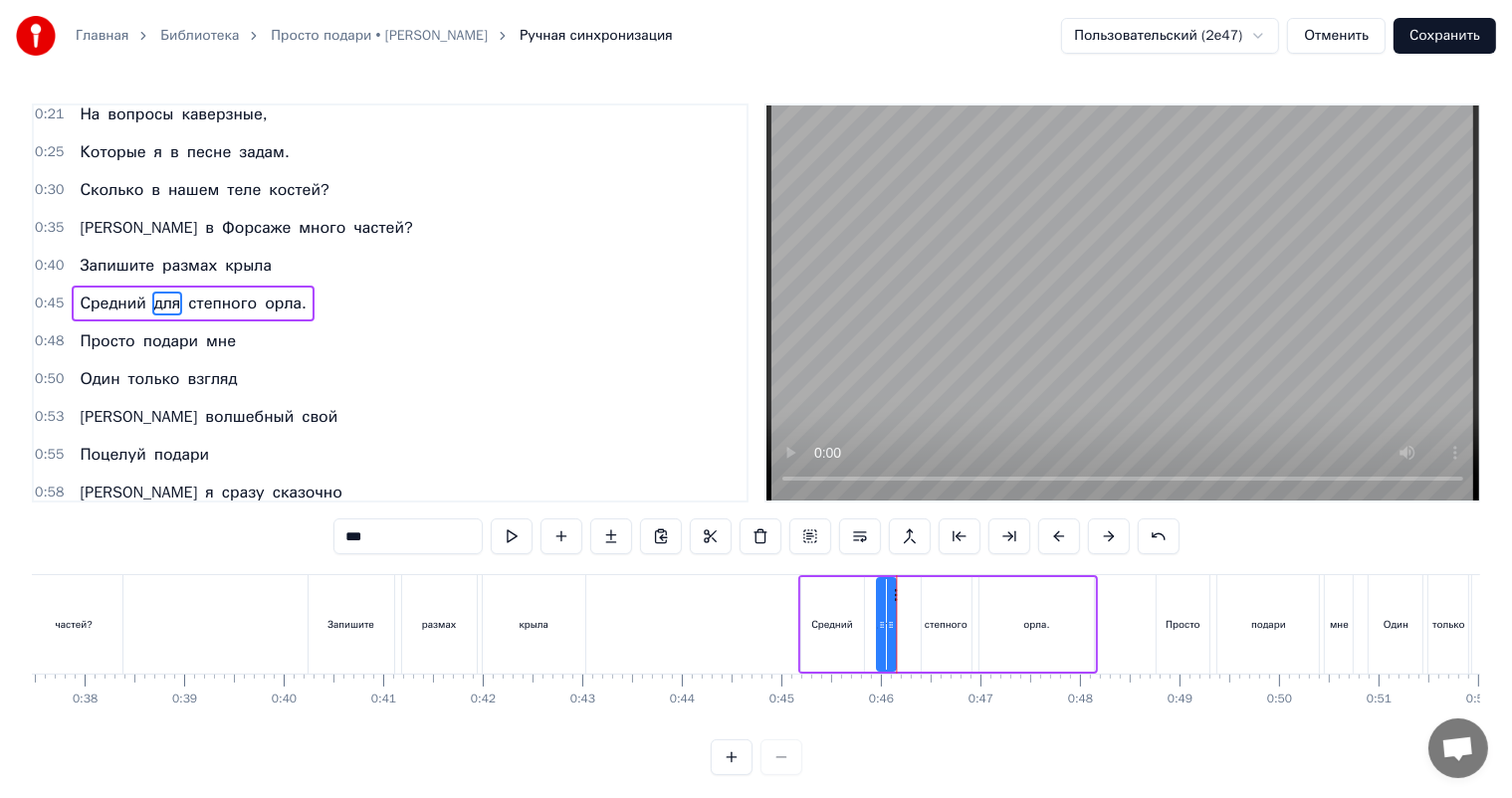 drag, startPoint x: 906, startPoint y: 594, endPoint x: 894, endPoint y: 601, distance: 13.892444 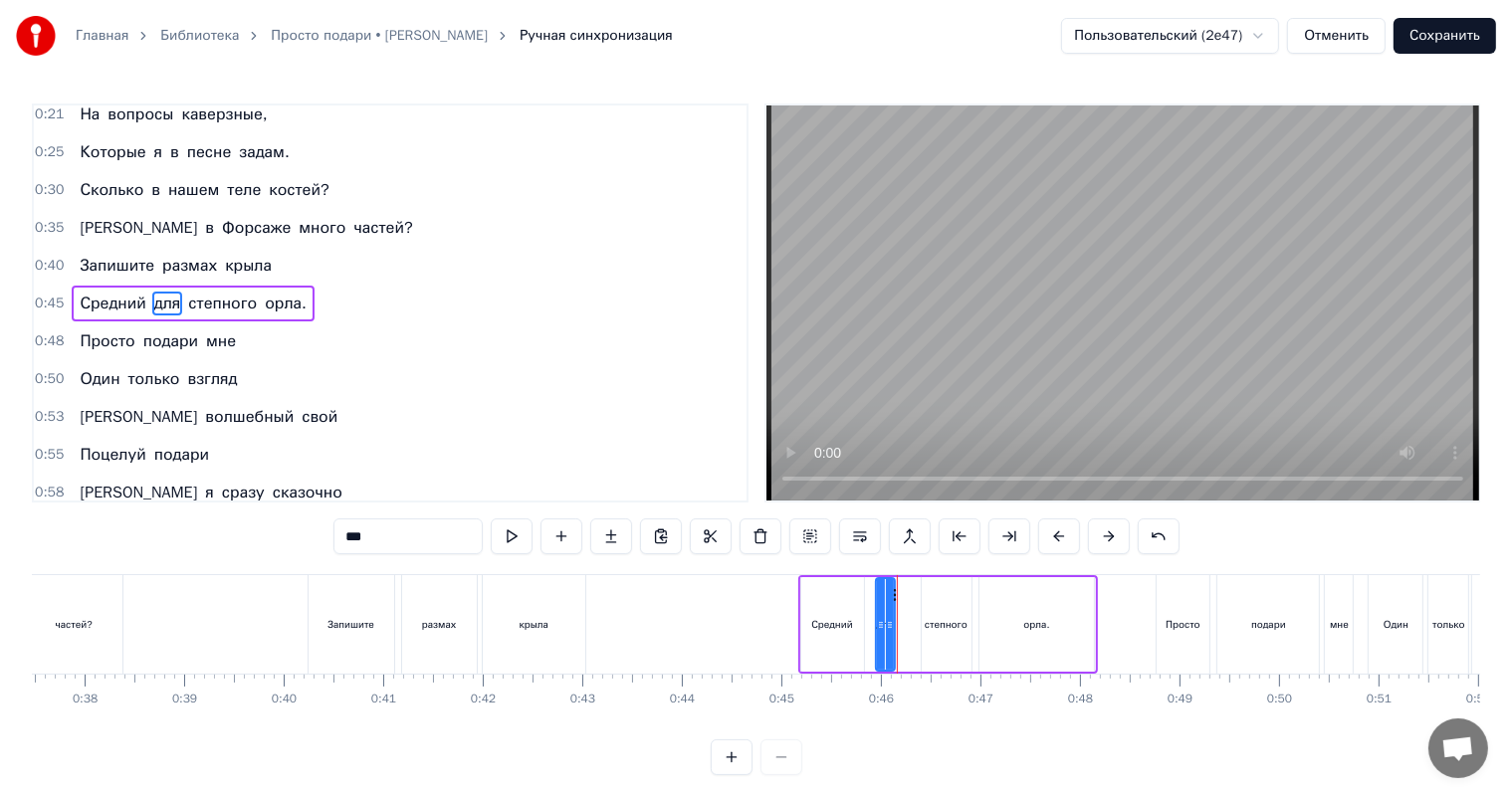 click at bounding box center (890, 624) 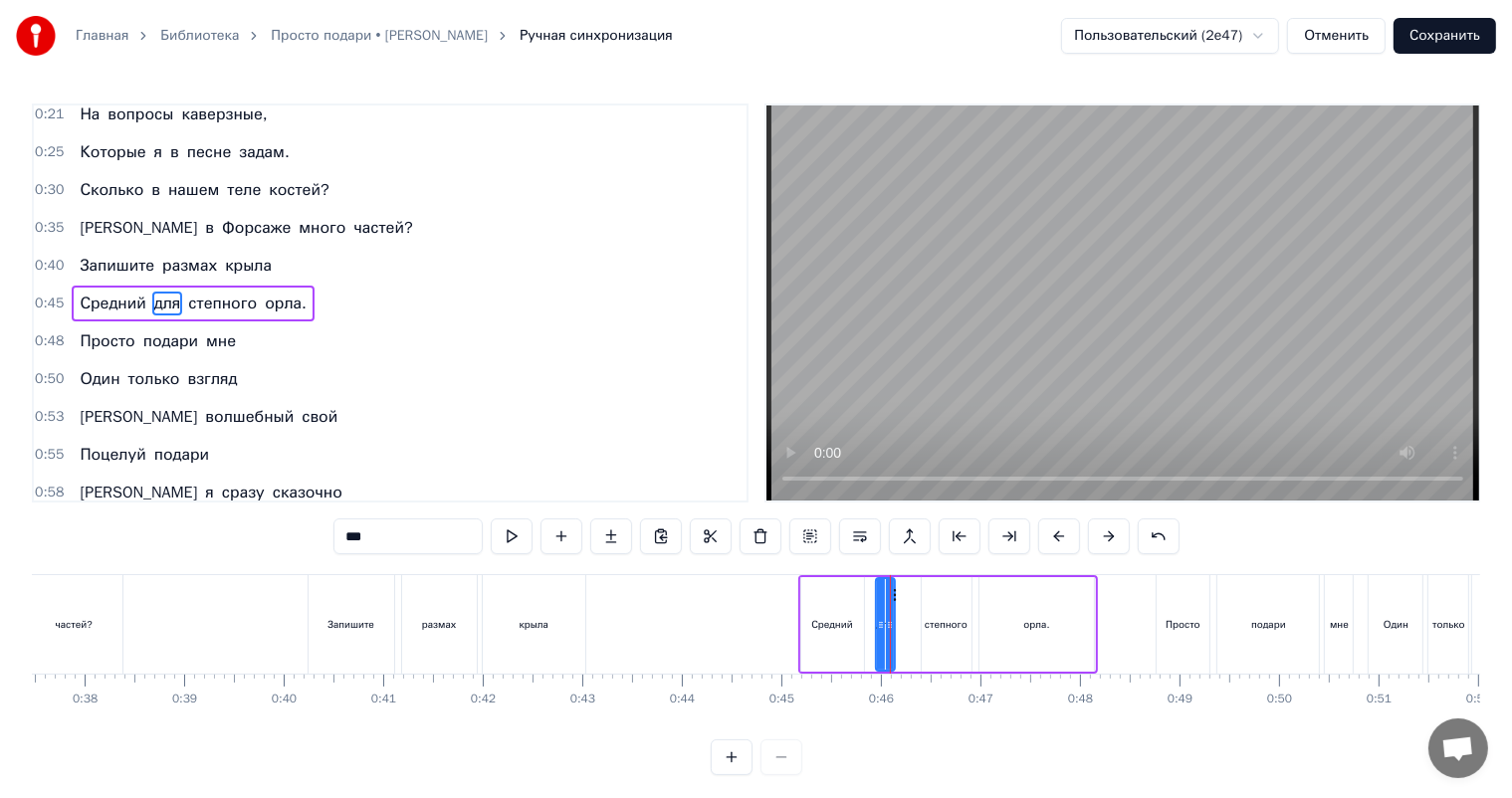 click on "Ласковые люди мои, Предстоит ответить всем вам На вопросы каверзные, Которые я в песне задам. Сколько в нашем теле костей? А в Форсаже много частей? Запишите размах крыла Средний для степного орла. Просто подари мне Один только взгляд И волшебный свой Поцелуй подари И я сразу сказочно Стану богат Богаче, чем все принцы И все короли Просто подари мне Один только взгляд И волшебный свой Поцелуй подари И я сразу сказочно Стану богат Богаче, чем все принцы И все короли" at bounding box center (687, 624) 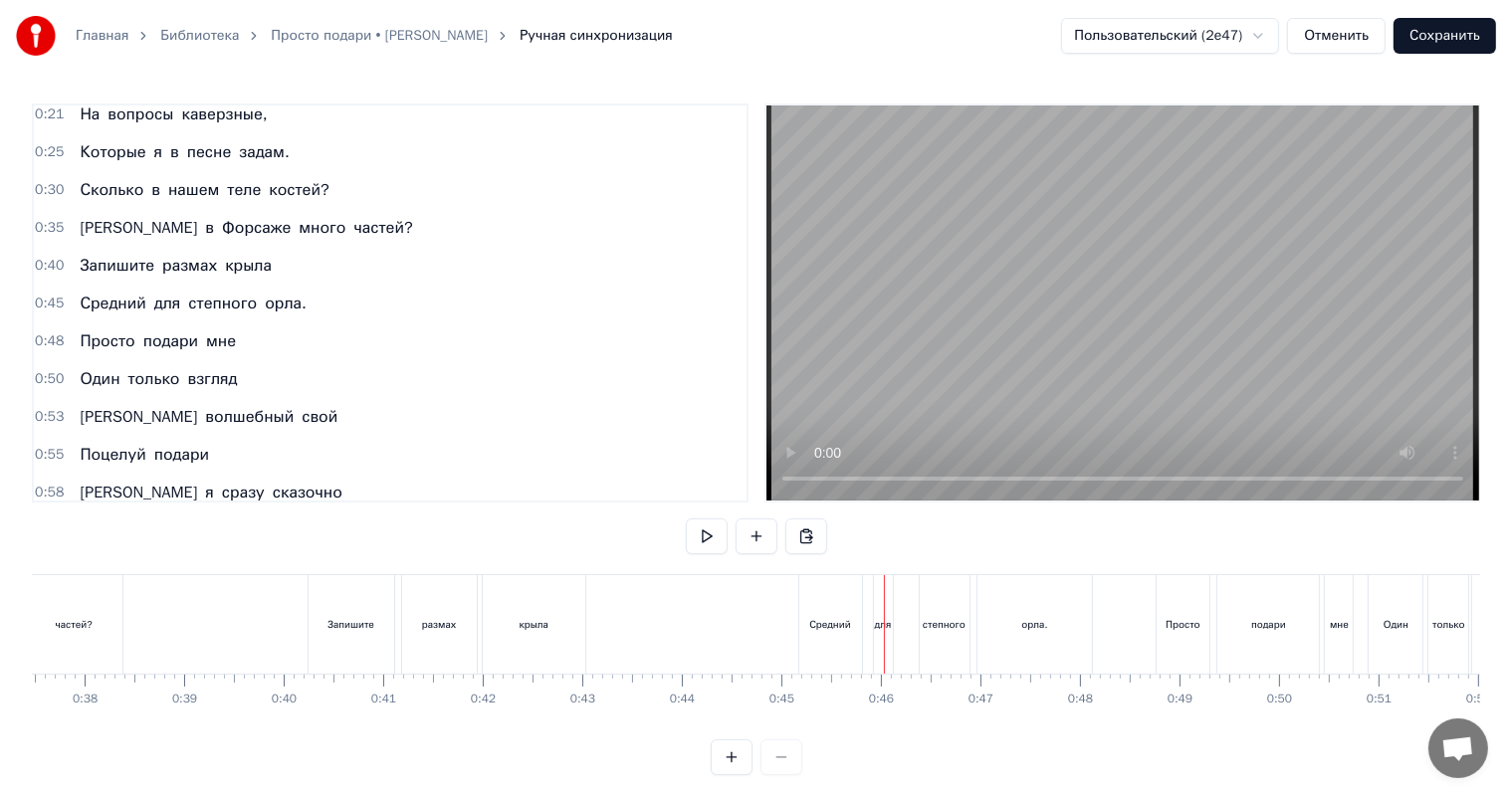 click on "для" at bounding box center (883, 624) 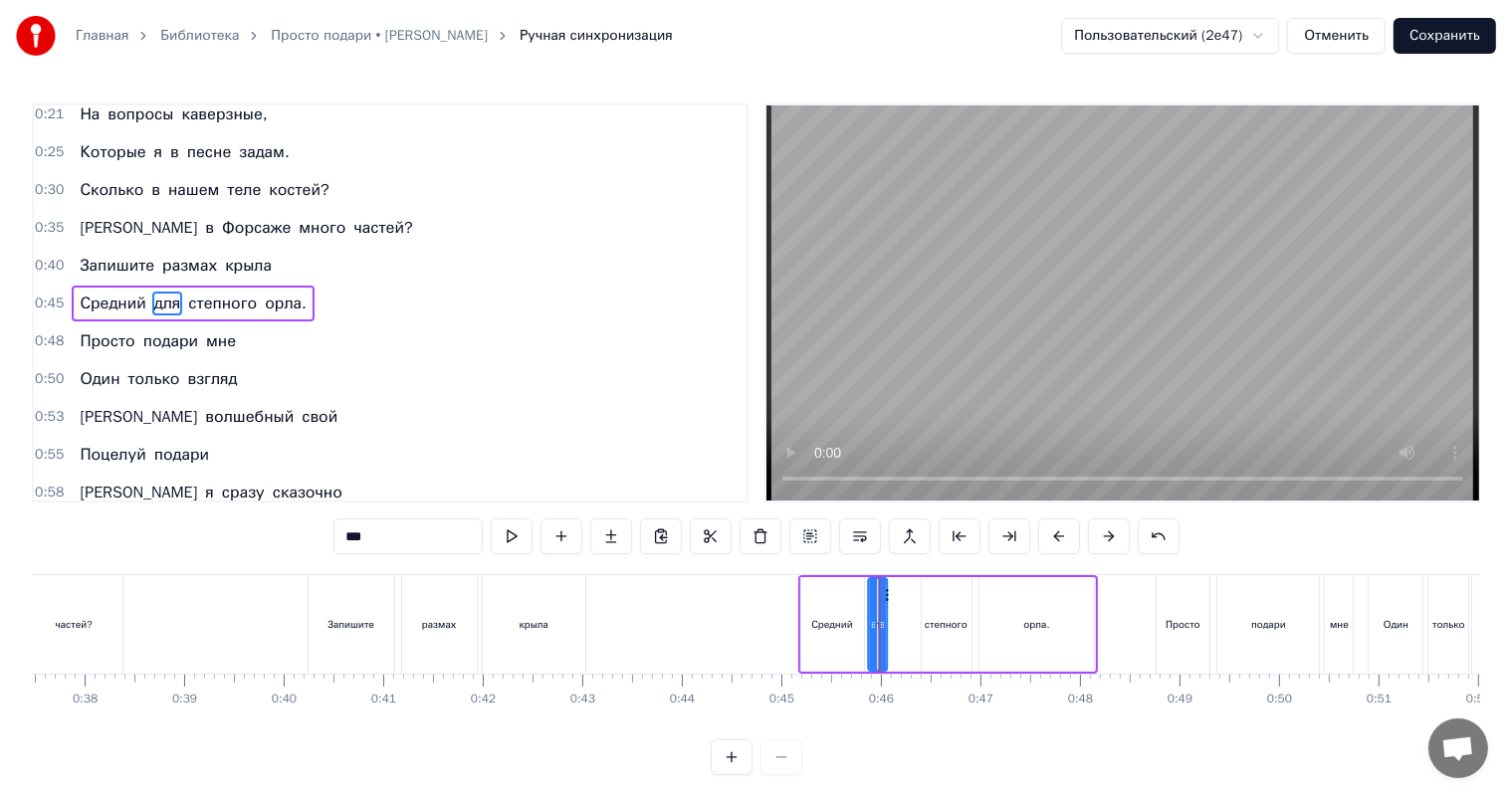 click 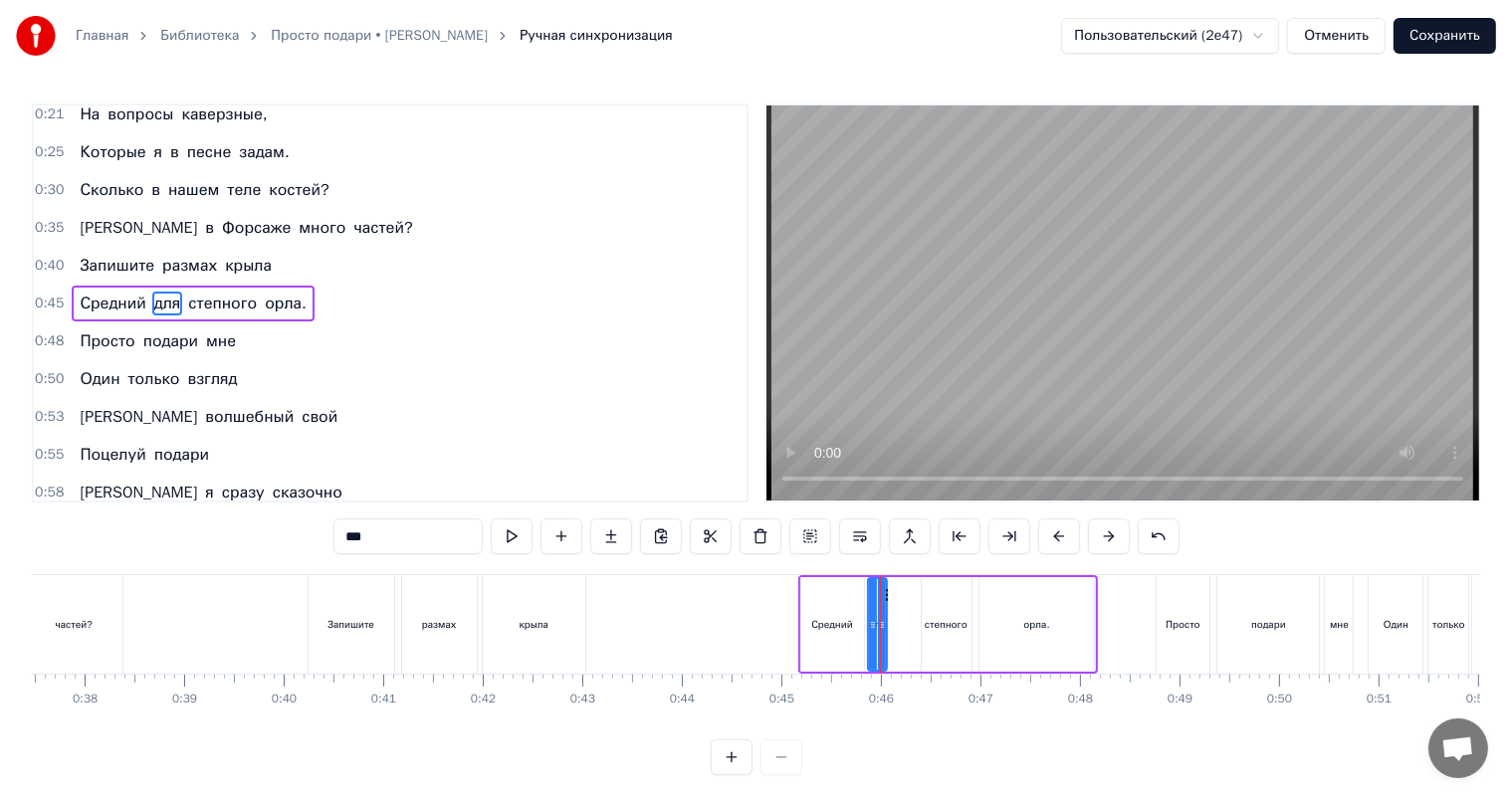 click on "степного" at bounding box center [947, 624] 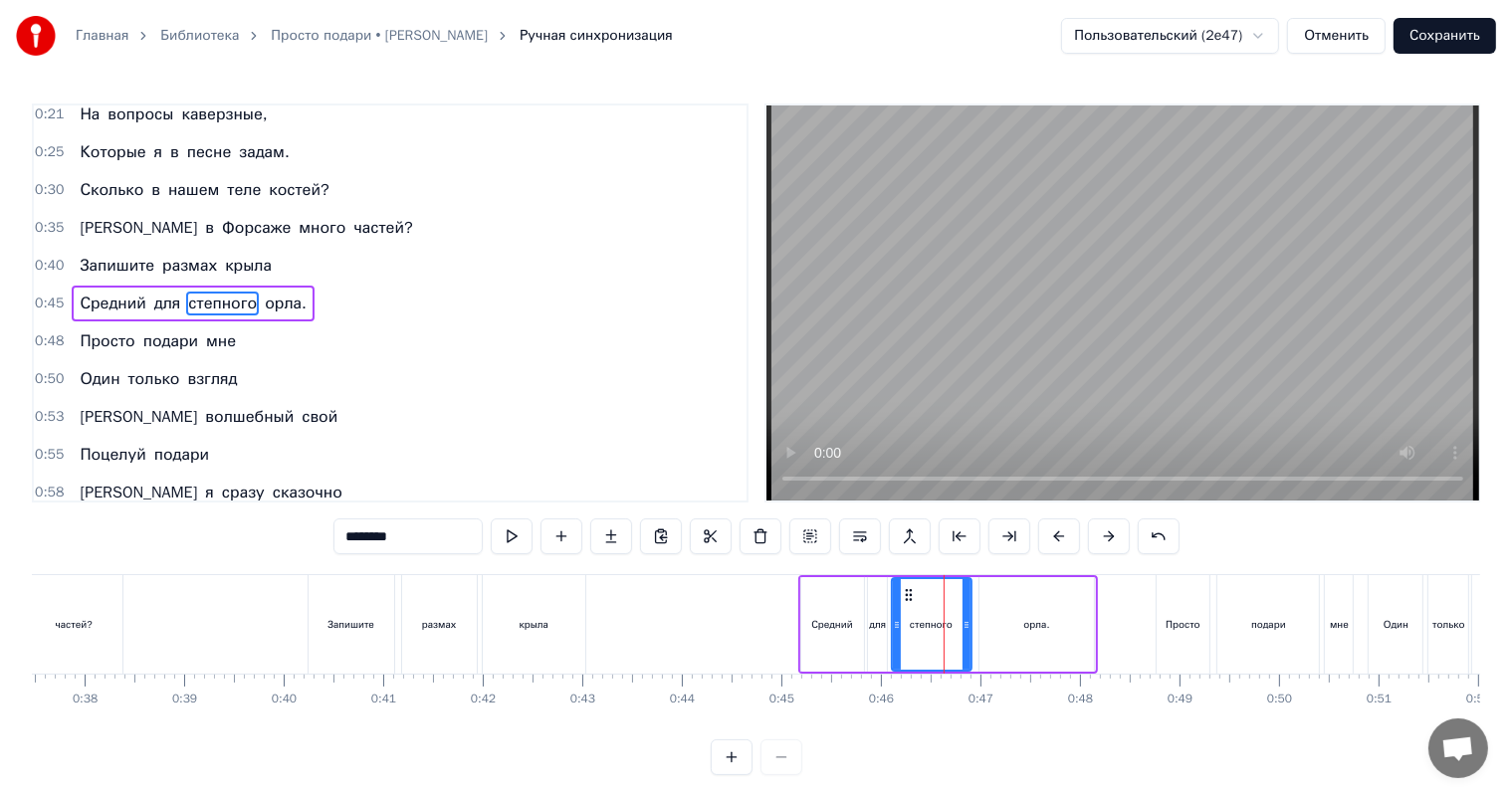 drag, startPoint x: 924, startPoint y: 607, endPoint x: 894, endPoint y: 609, distance: 30.066593 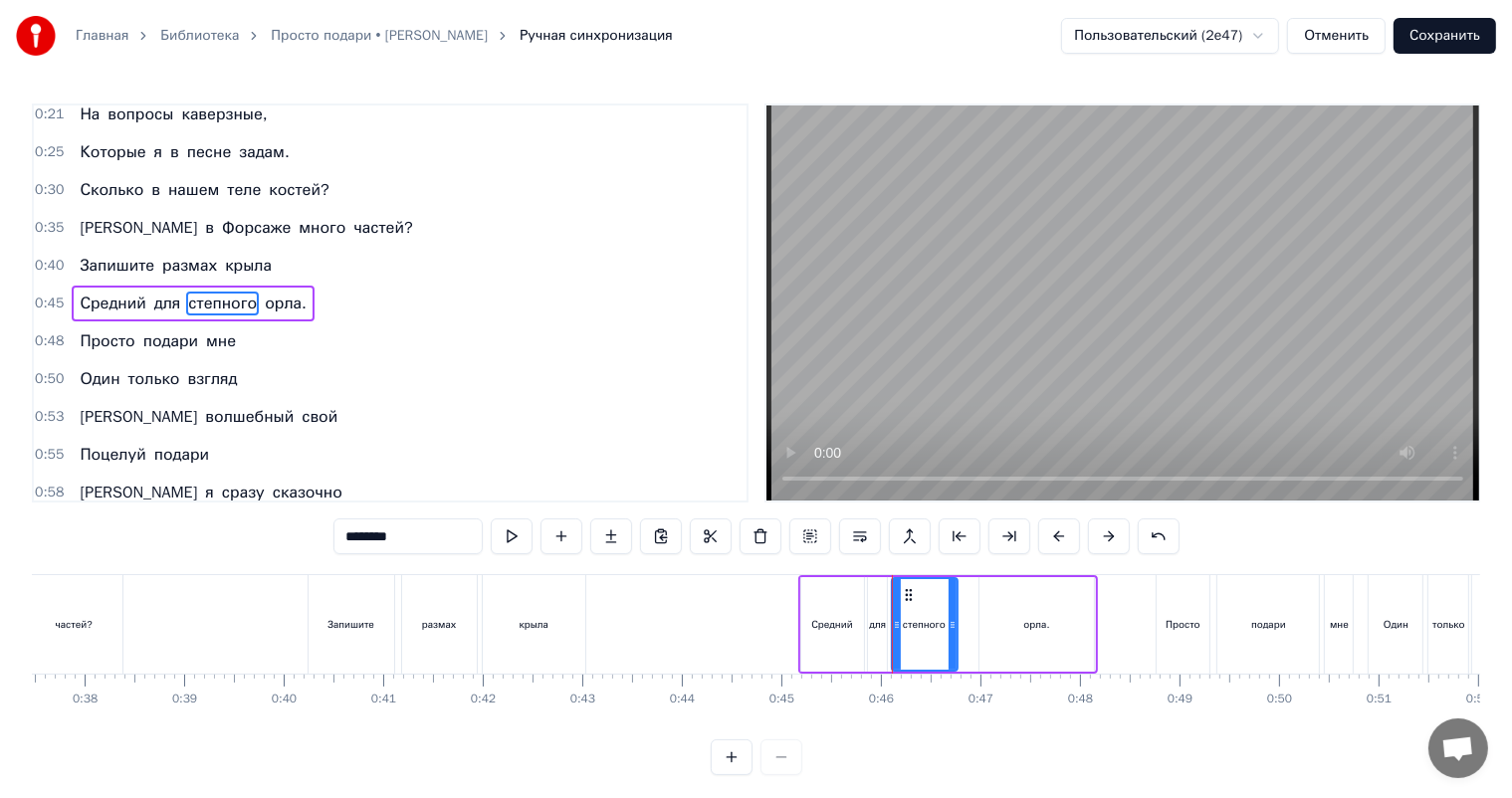drag, startPoint x: 965, startPoint y: 616, endPoint x: 951, endPoint y: 621, distance: 14.866069 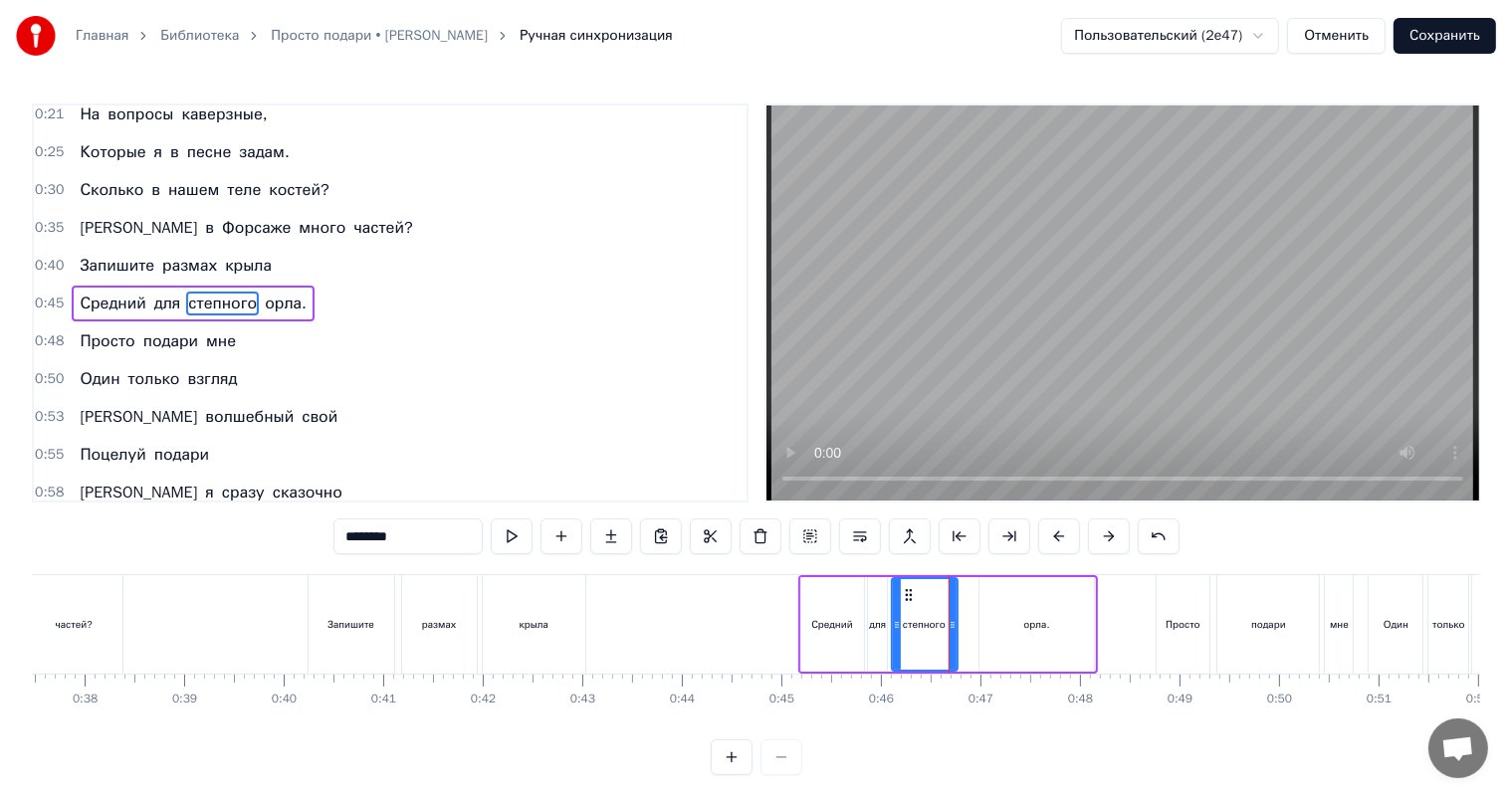click on "орла." at bounding box center (1037, 624) 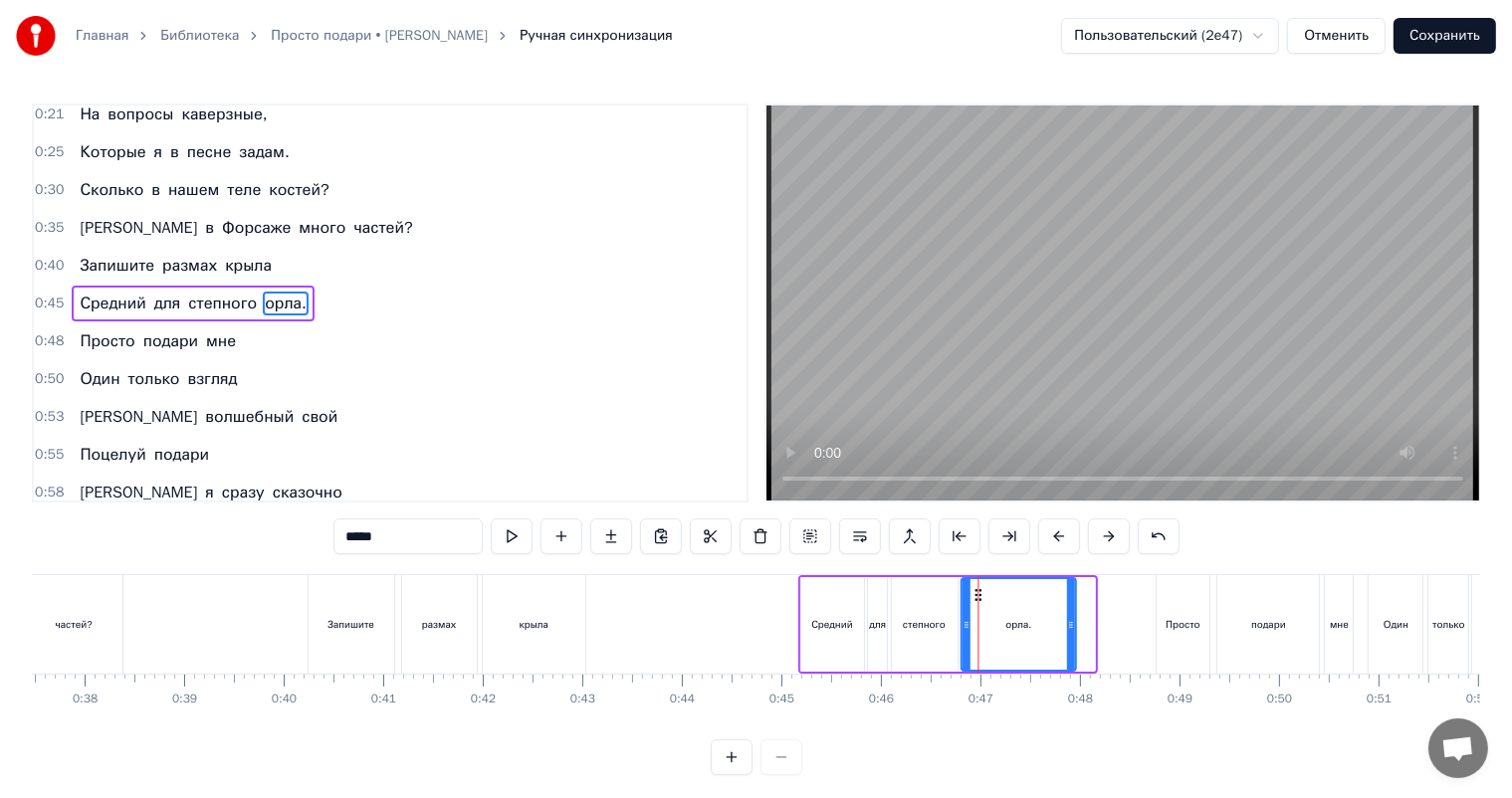 drag, startPoint x: 993, startPoint y: 590, endPoint x: 975, endPoint y: 600, distance: 20.59126 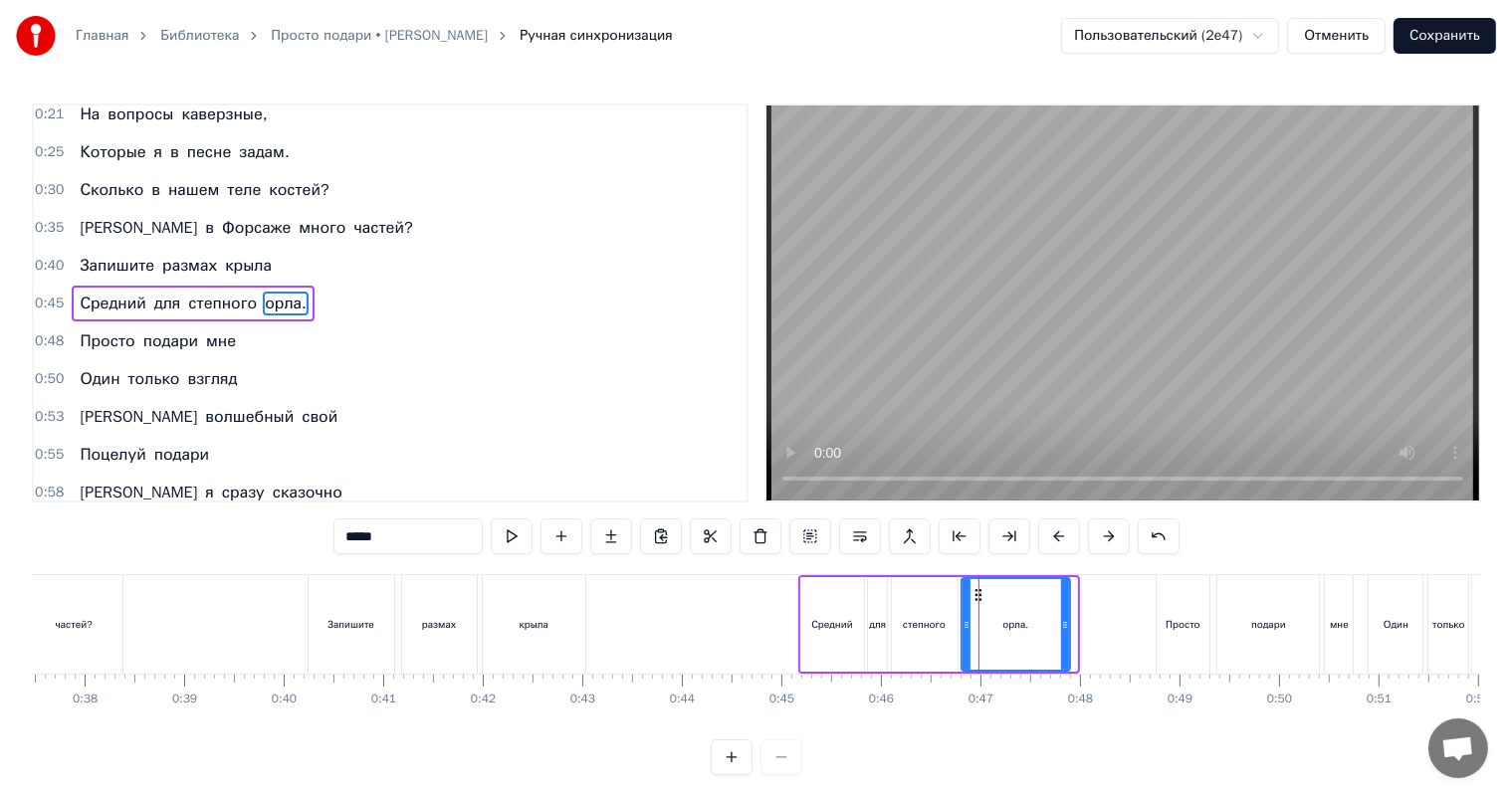 drag, startPoint x: 1071, startPoint y: 609, endPoint x: 1055, endPoint y: 612, distance: 16.27882 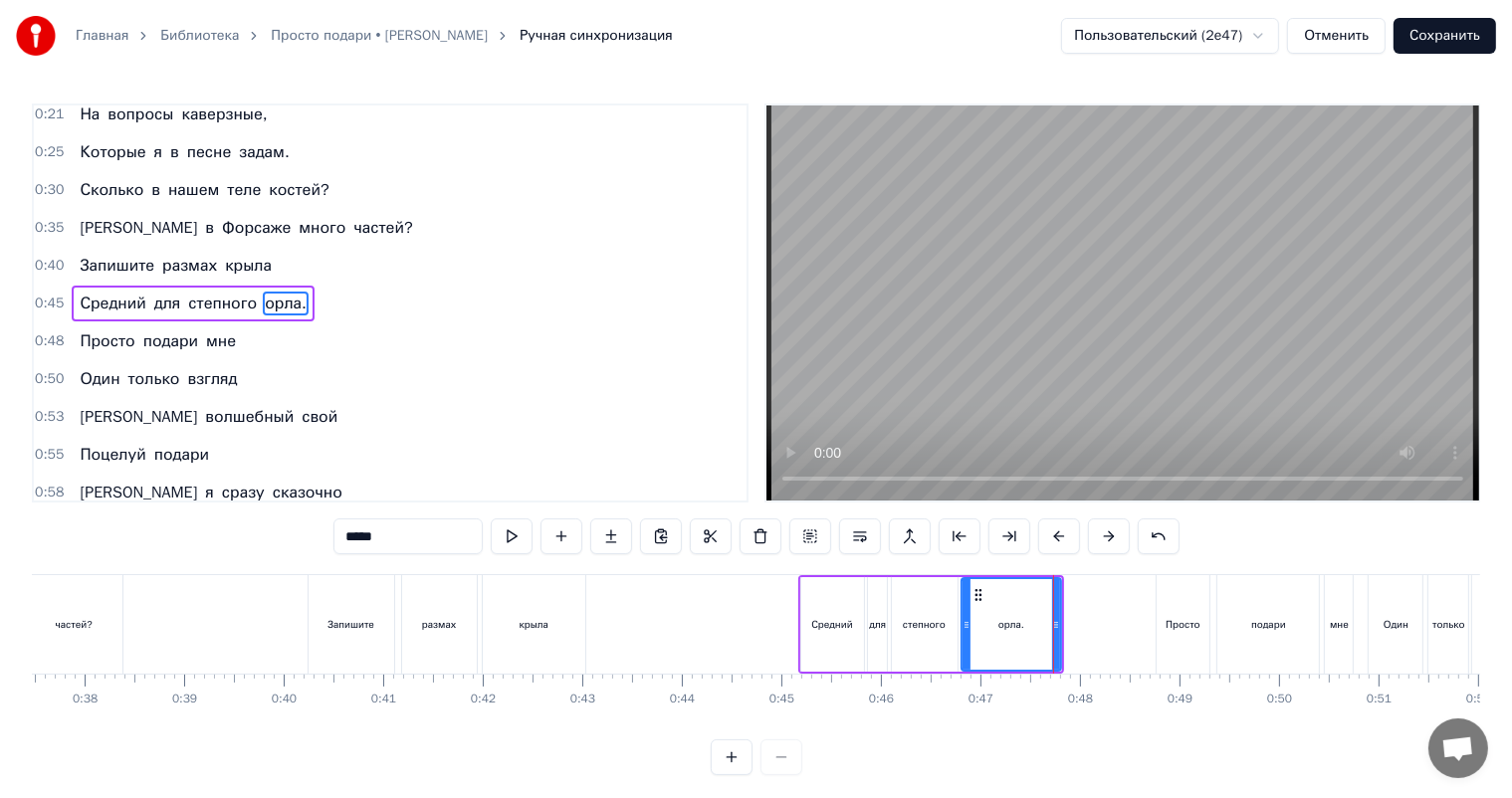click on "0:11 Ласковые люди мои, 0:16 Предстоит ответить всем вам 0:21 На вопросы каверзные, 0:25 Которые я в песне задам. 0:30 Сколько в нашем теле костей? 0:35 А в [GEOGRAPHIC_DATA] много частей? 0:40 Запишите размах крыла 0:45 Средний для степного орла. 0:48 Просто подари мне 0:50 Один только взгляд 0:53 И волшебный свой 0:55 Поцелуй подари 0:58 И я сразу сказочно 1:00 Стану богат 1:02 Богаче, чем все принцы 1:05 И все короли 1:07 Просто подари мне 1:10 Один только взгляд 1:12 И волшебный свой 1:14 Поцелуй подари 1:17 И я сразу сказочно 1:19 Стану богат 1:22 Богаче, чем все принцы 1:24 И все короли ***** Ласковые люди мои, всем я" at bounding box center [756, 439] 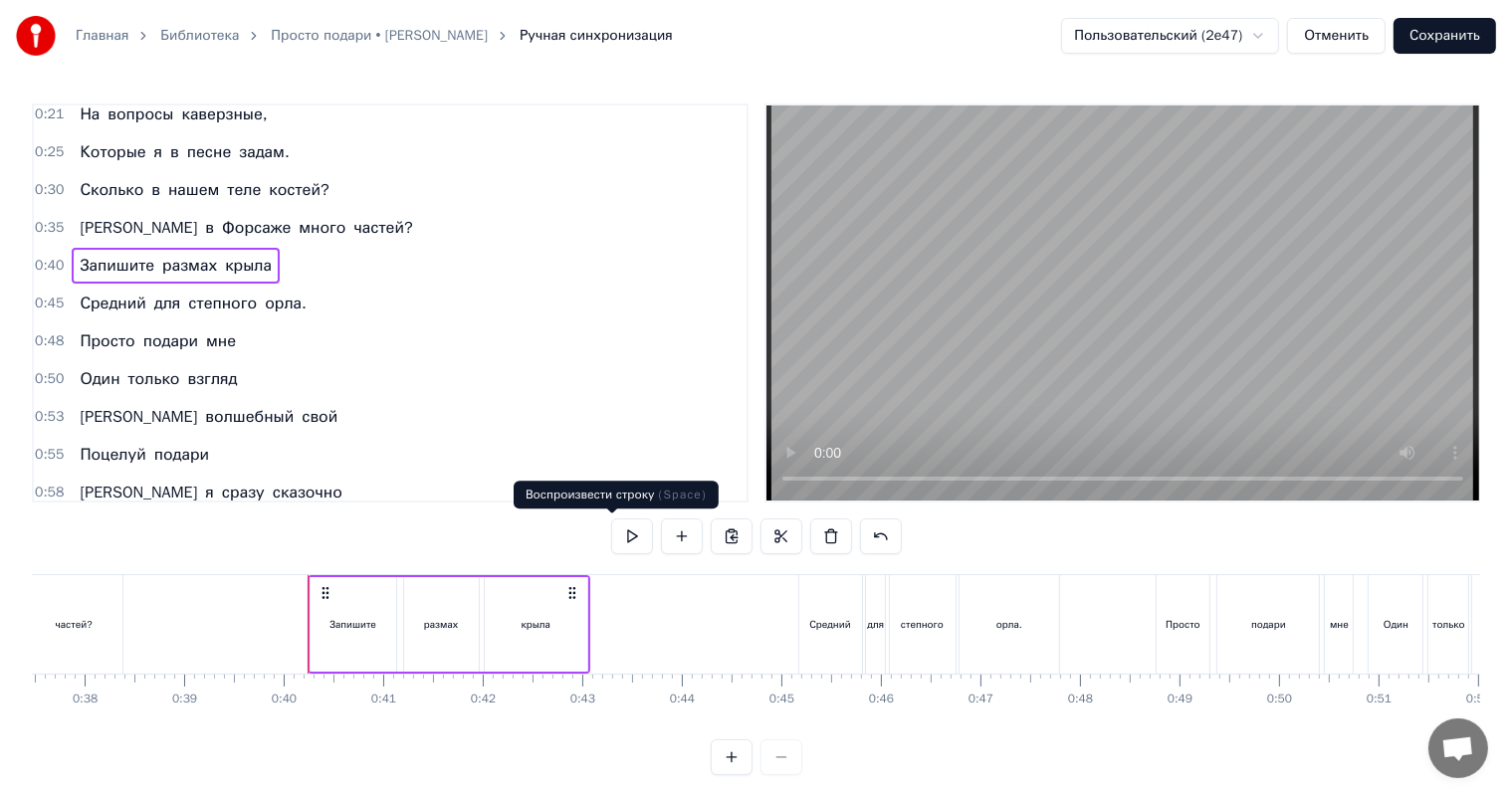 click at bounding box center [632, 536] 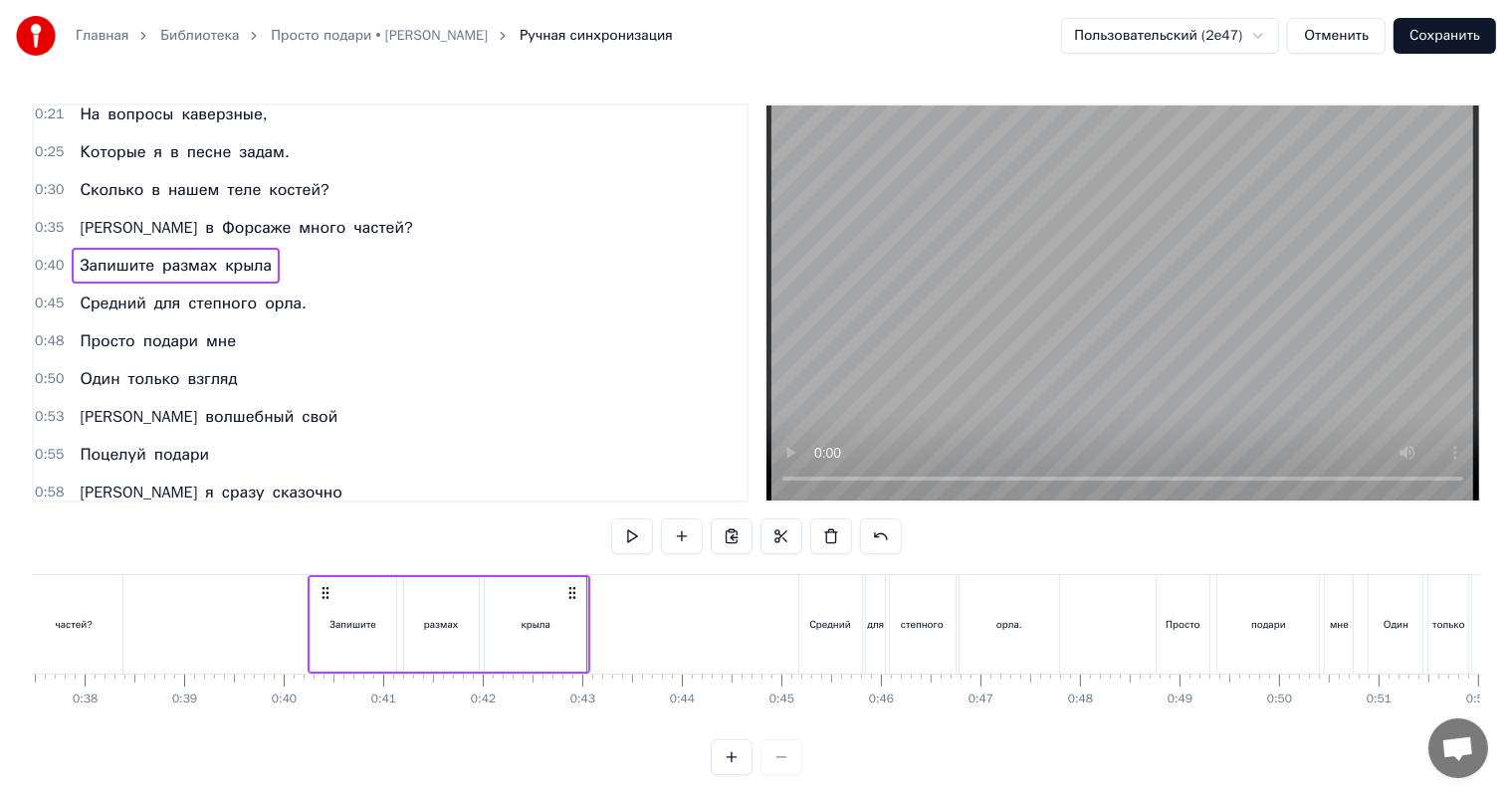 click on "0:40 Запишите размах крыла" at bounding box center (390, 266) 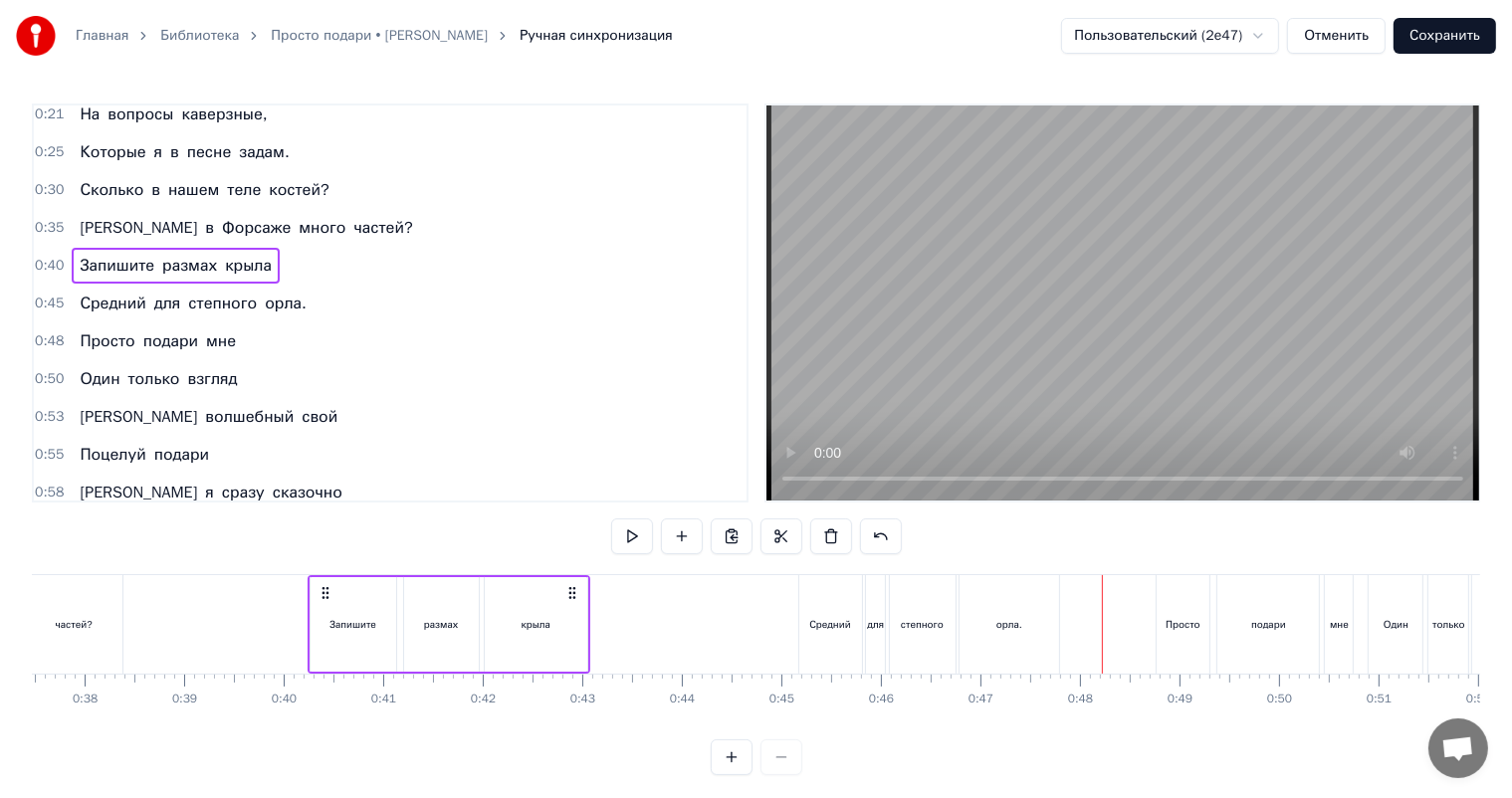 click on "Сохранить" at bounding box center [1444, 36] 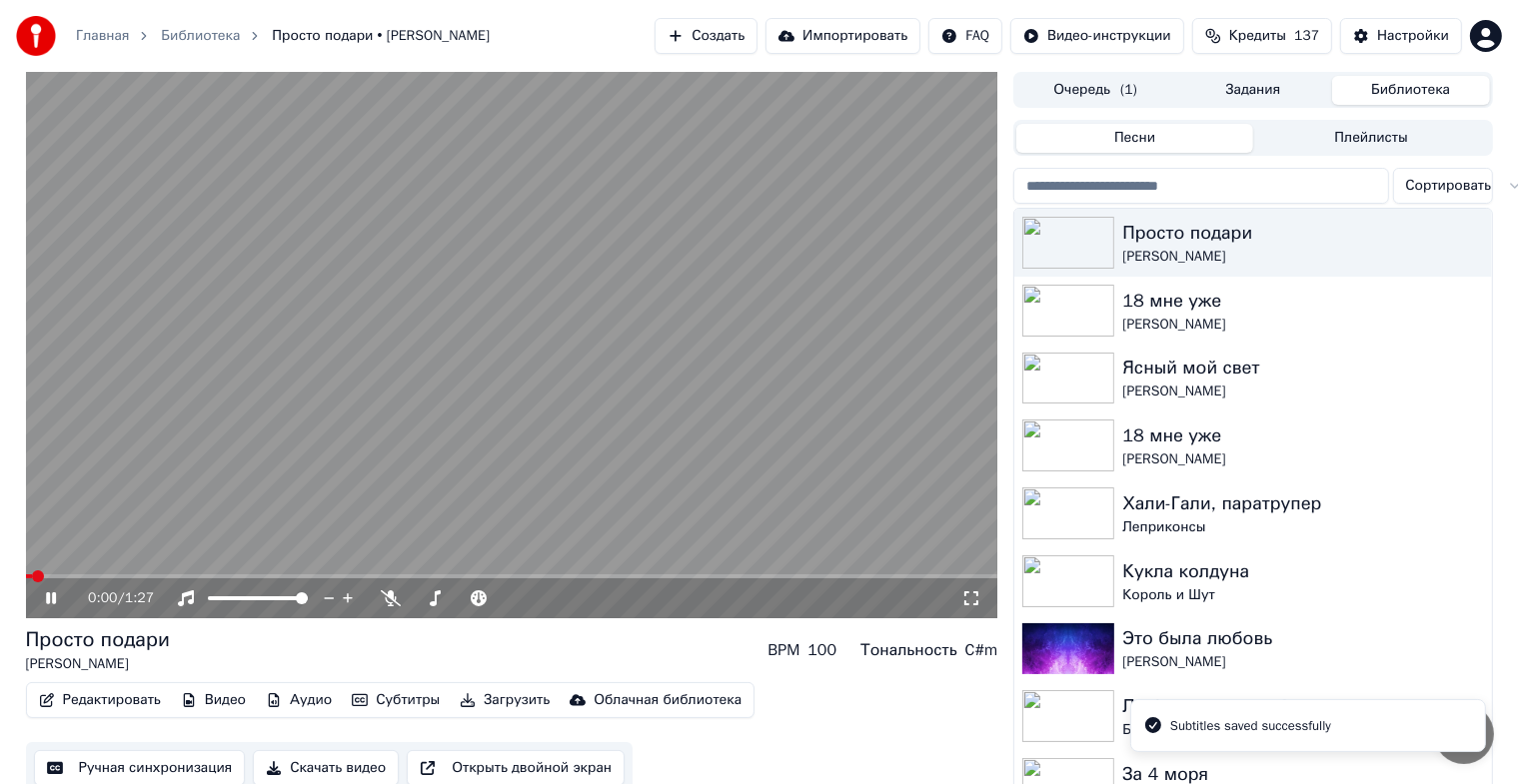 drag, startPoint x: 964, startPoint y: 599, endPoint x: 965, endPoint y: 622, distance: 23.021729 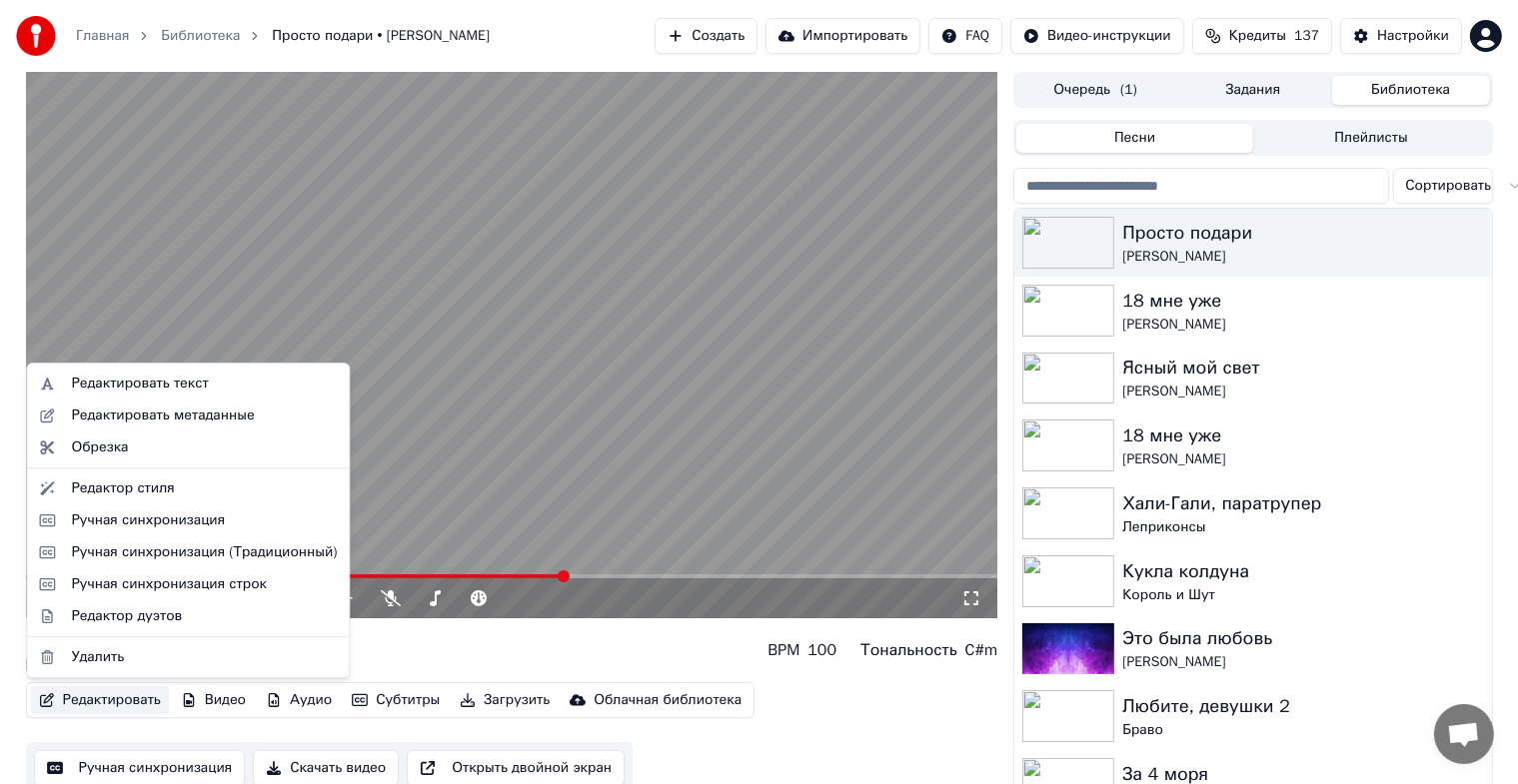 click on "Редактировать" at bounding box center [100, 700] 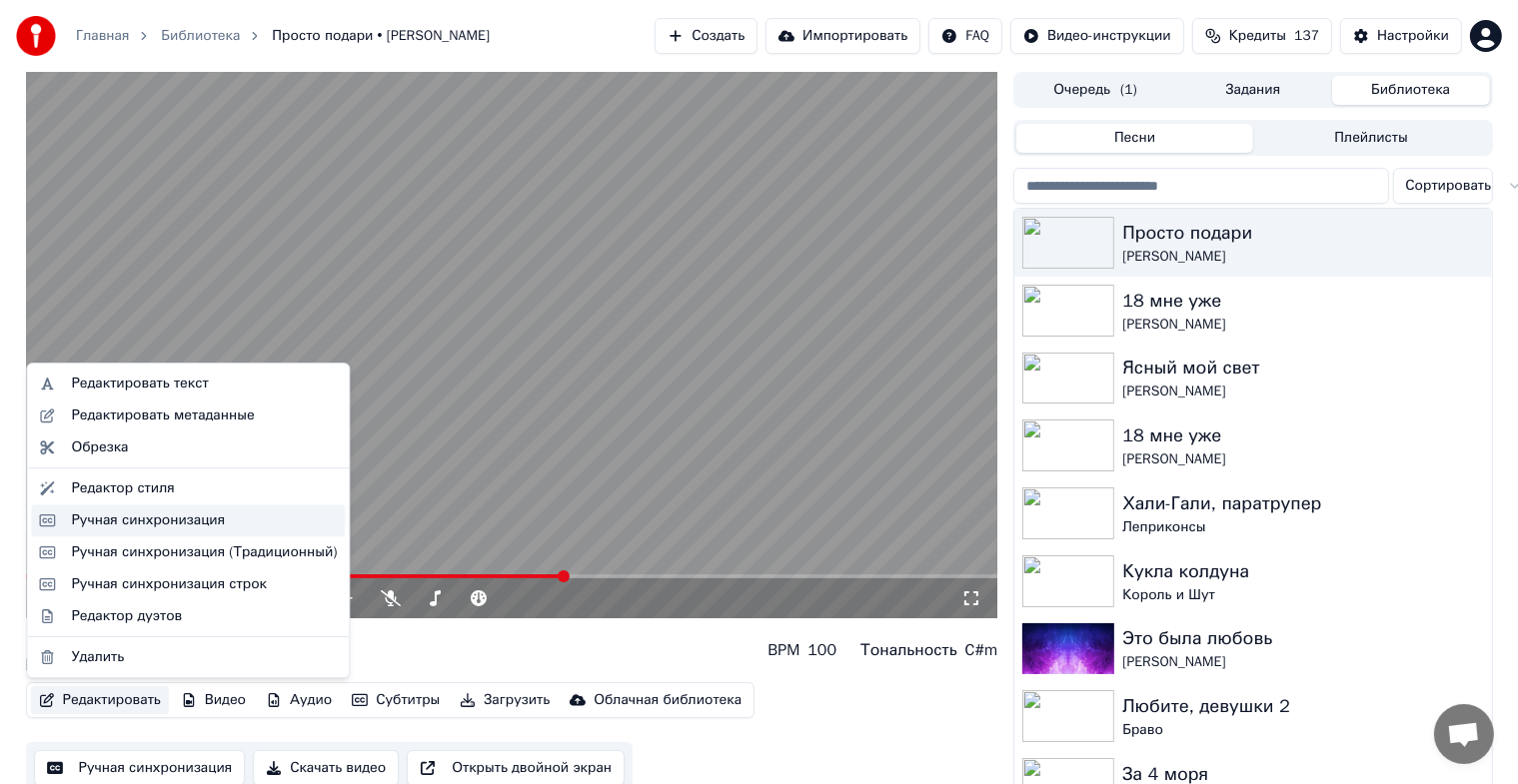 click on "Ручная синхронизация" at bounding box center [148, 520] 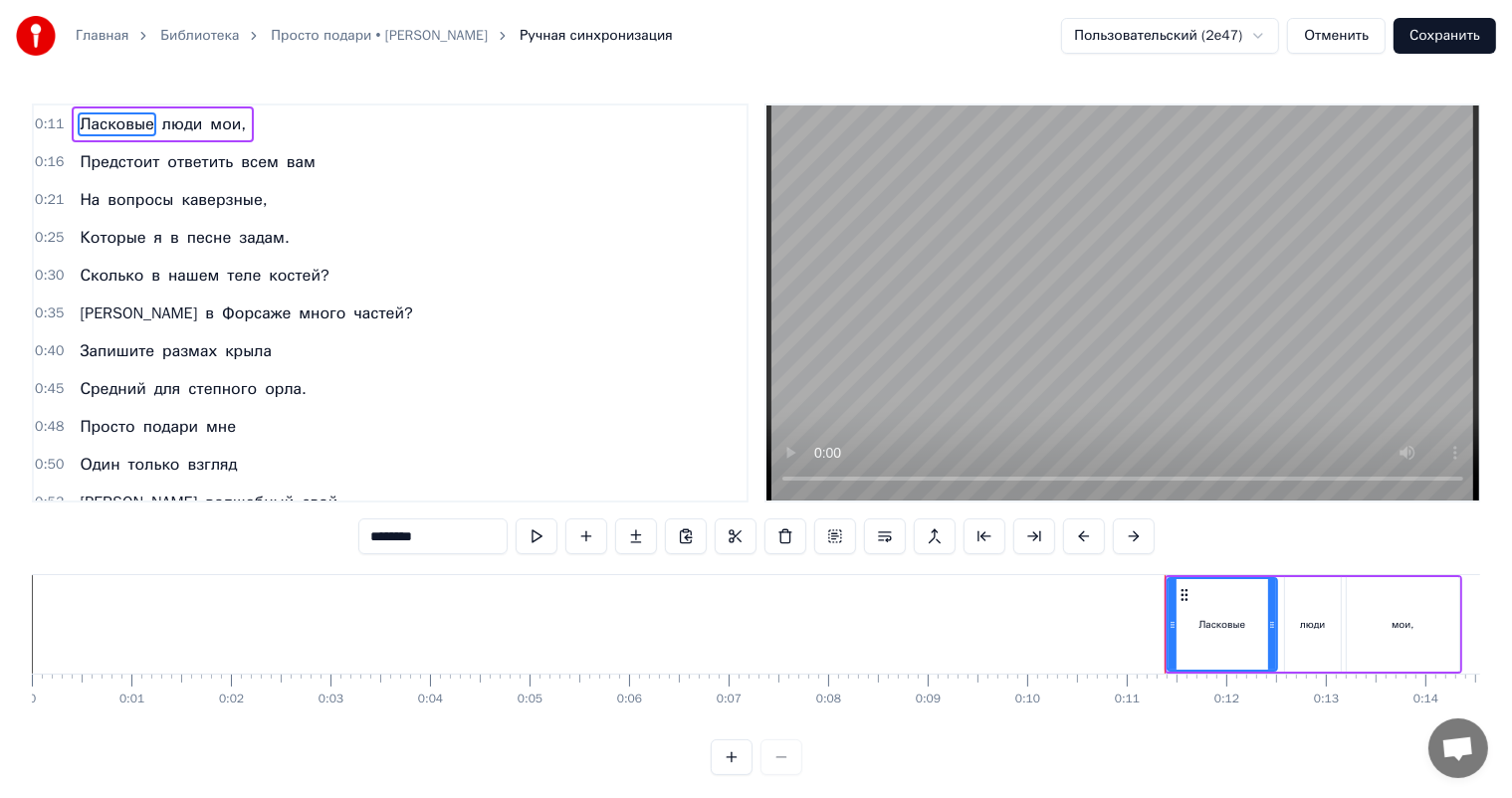 click on "степного" at bounding box center [222, 389] 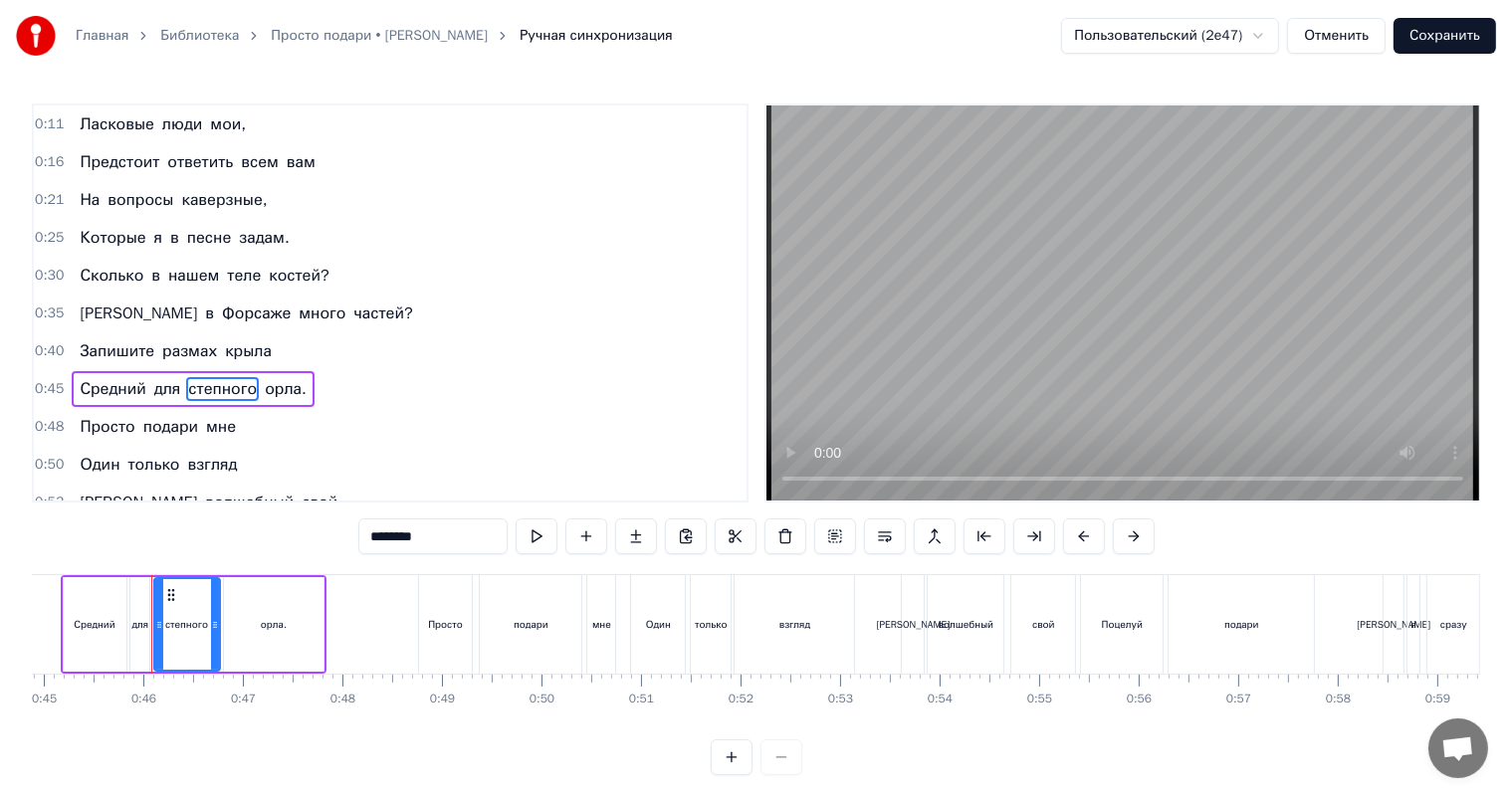 scroll, scrollTop: 0, scrollLeft: 4486, axis: horizontal 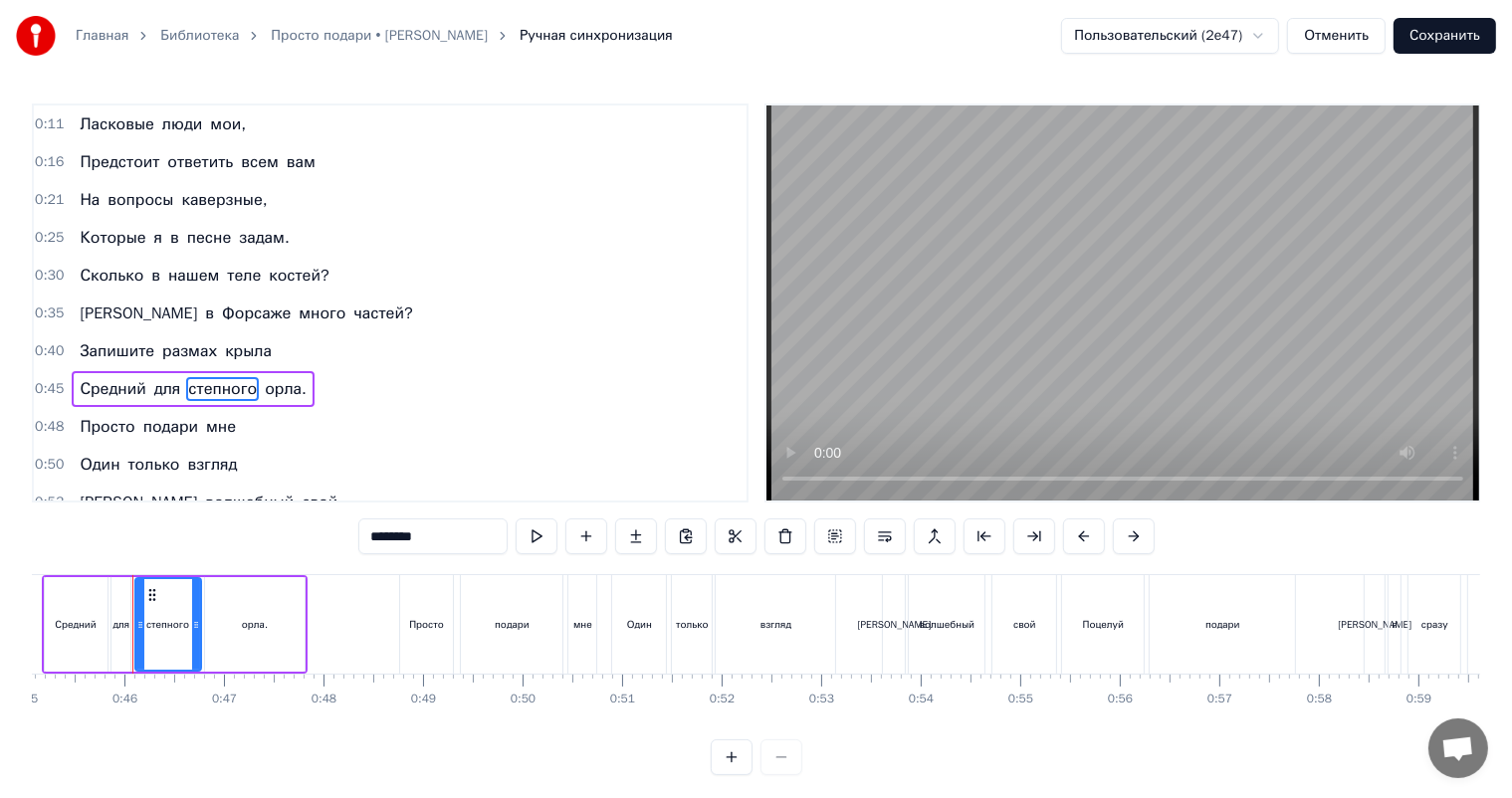 click on "орла." at bounding box center [255, 624] 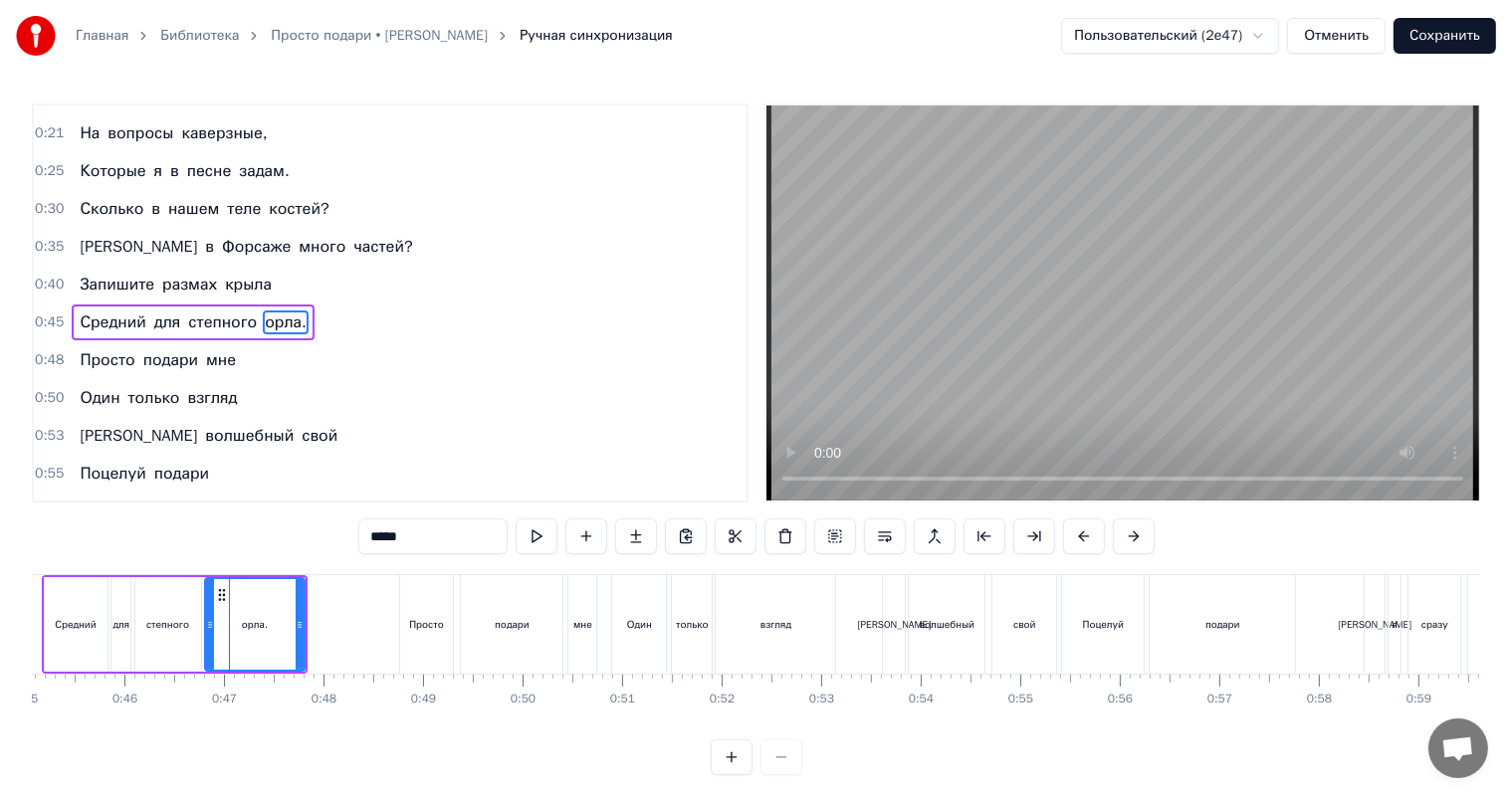 scroll, scrollTop: 86, scrollLeft: 0, axis: vertical 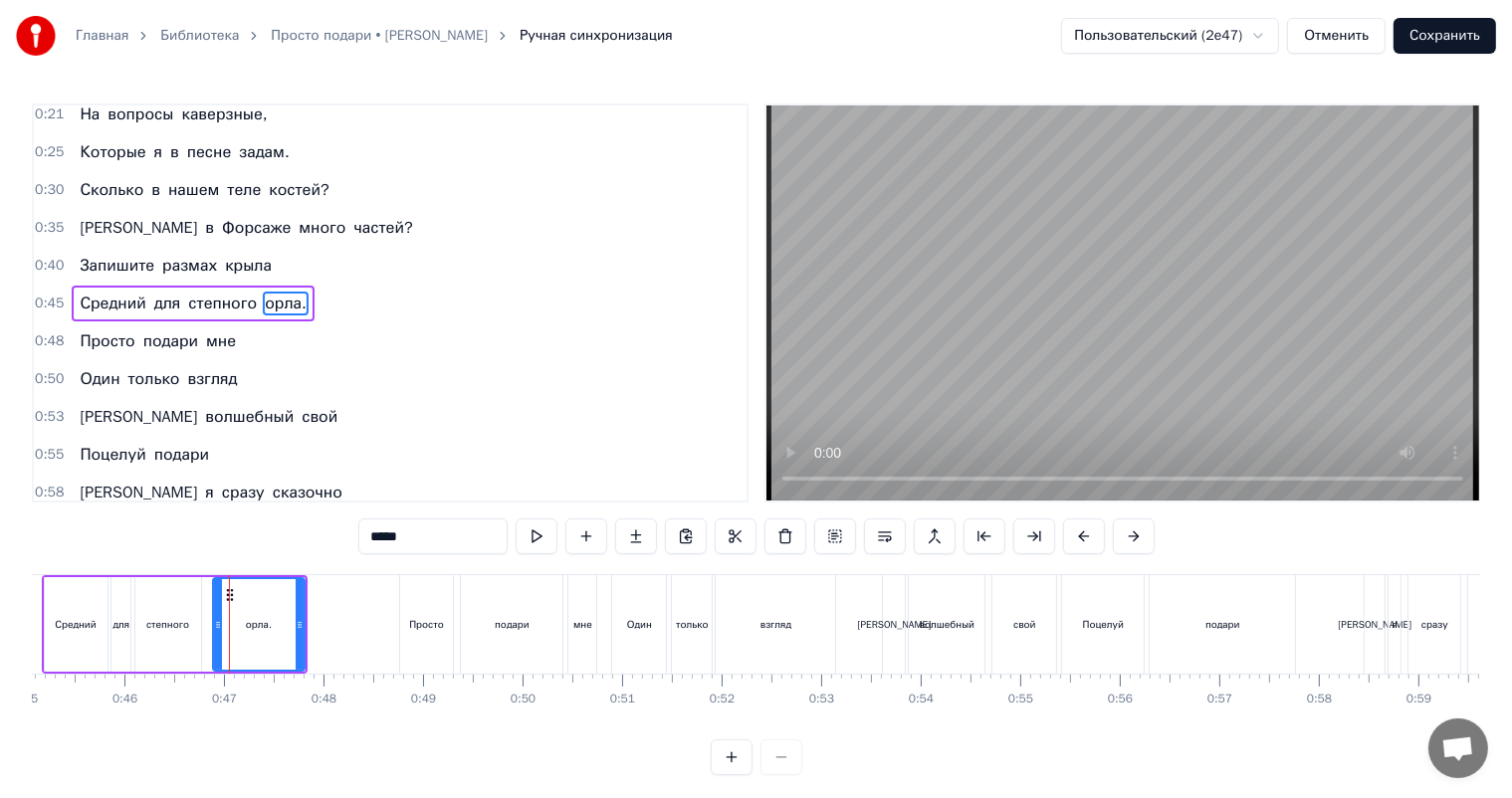 click at bounding box center [218, 624] 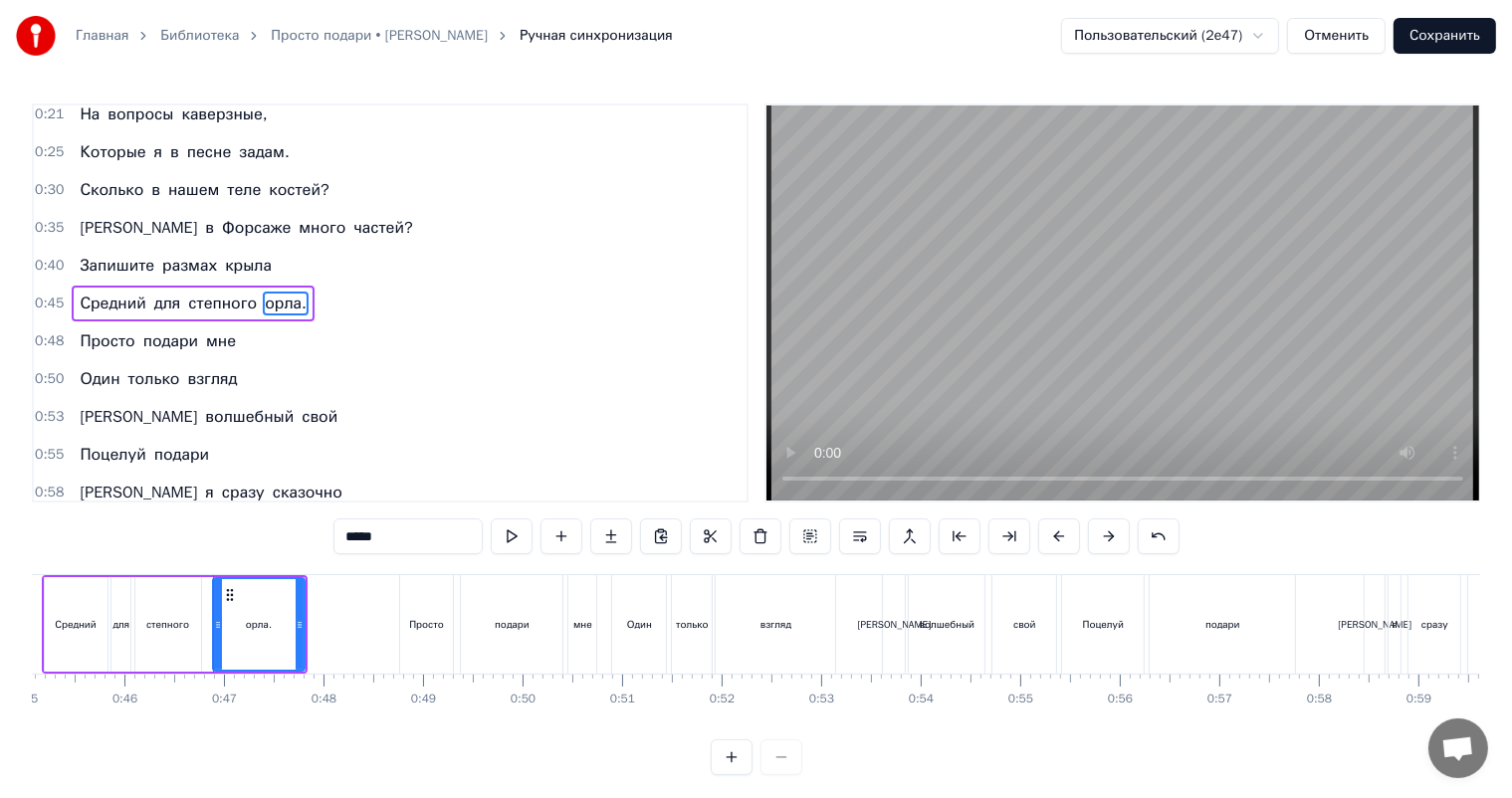 click on "степного" at bounding box center [168, 624] 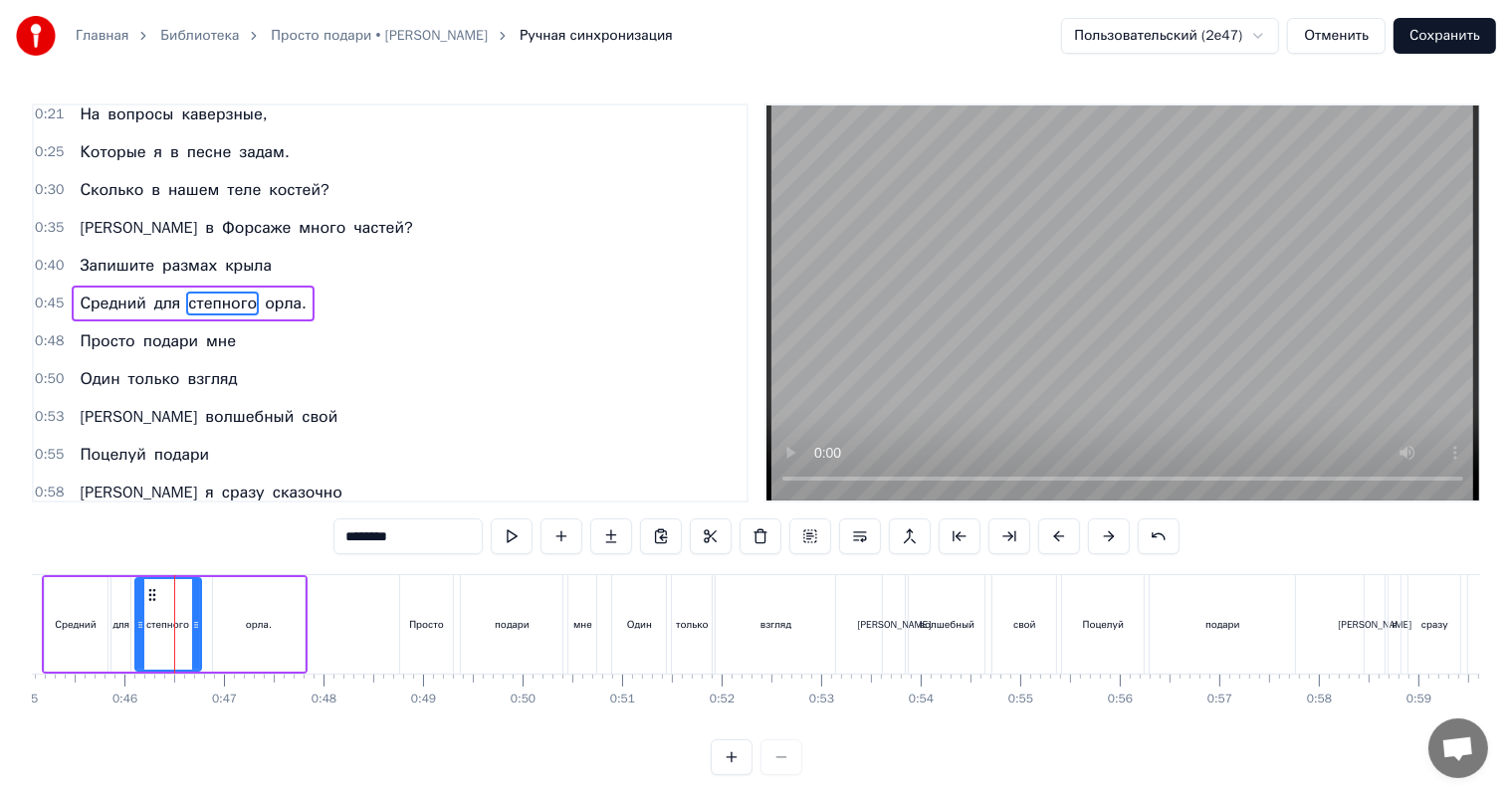 click on "орла." at bounding box center (259, 624) 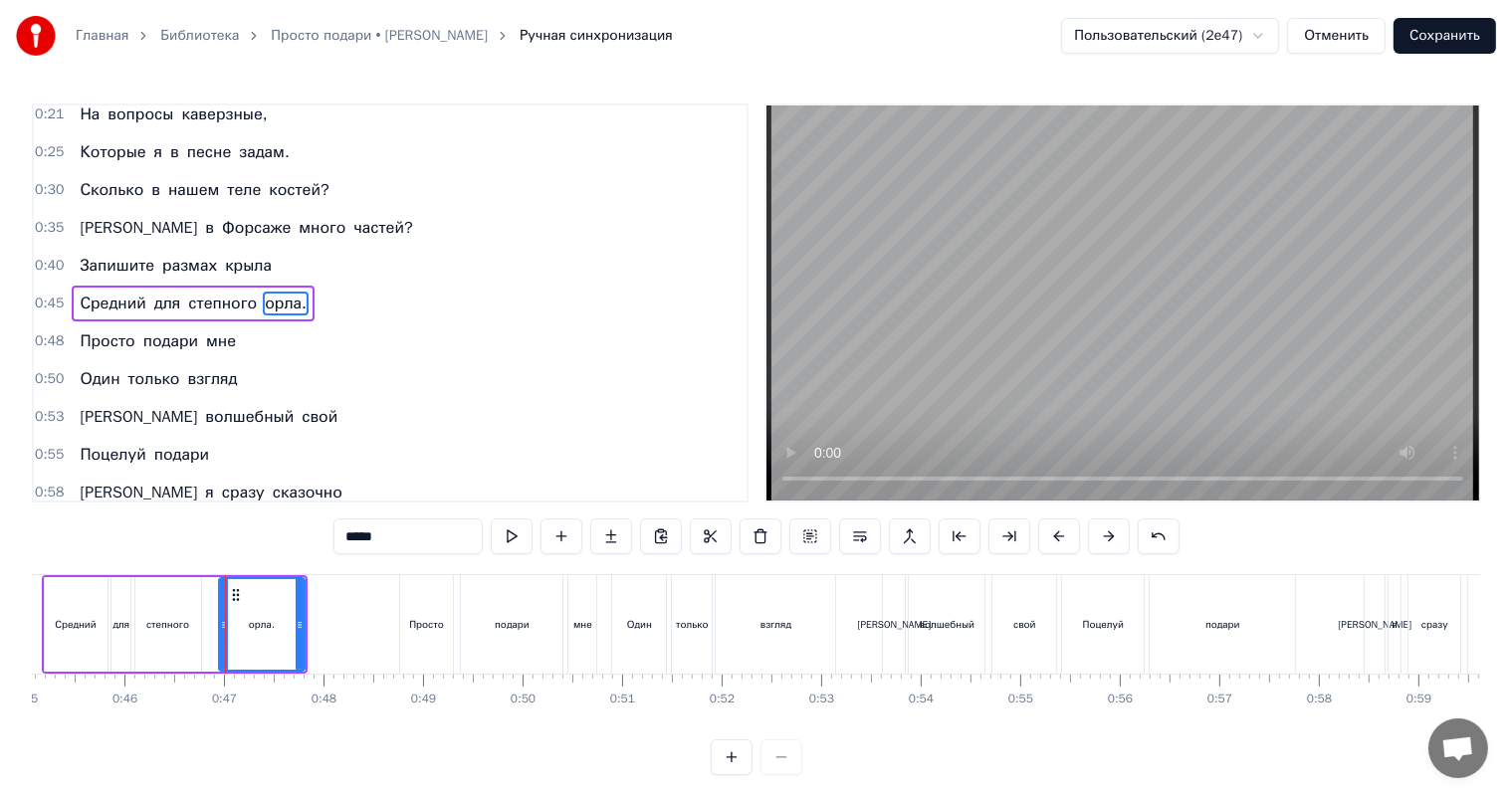 click 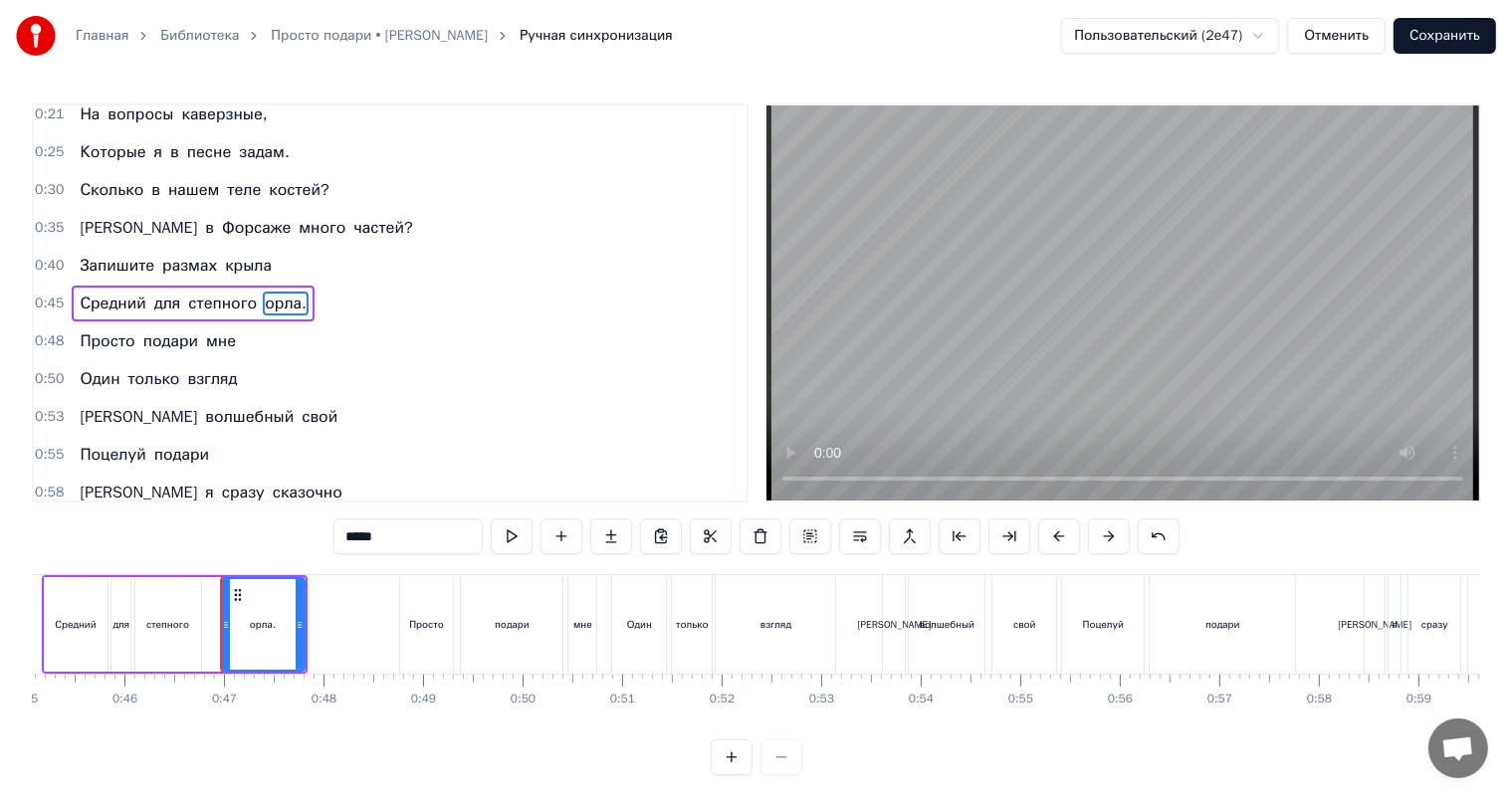click on "степного" at bounding box center (167, 624) 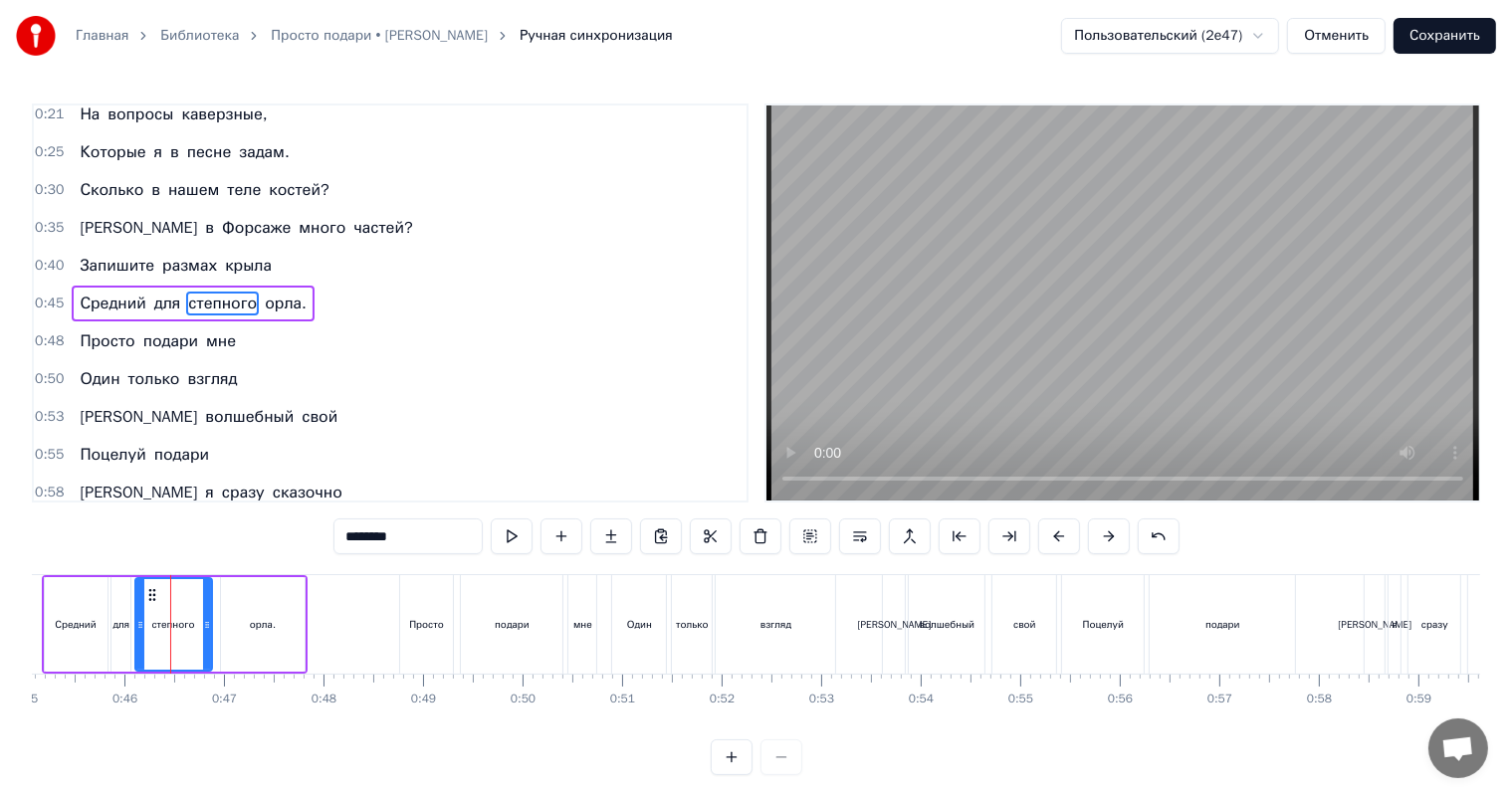 drag, startPoint x: 196, startPoint y: 621, endPoint x: 207, endPoint y: 621, distance: 11 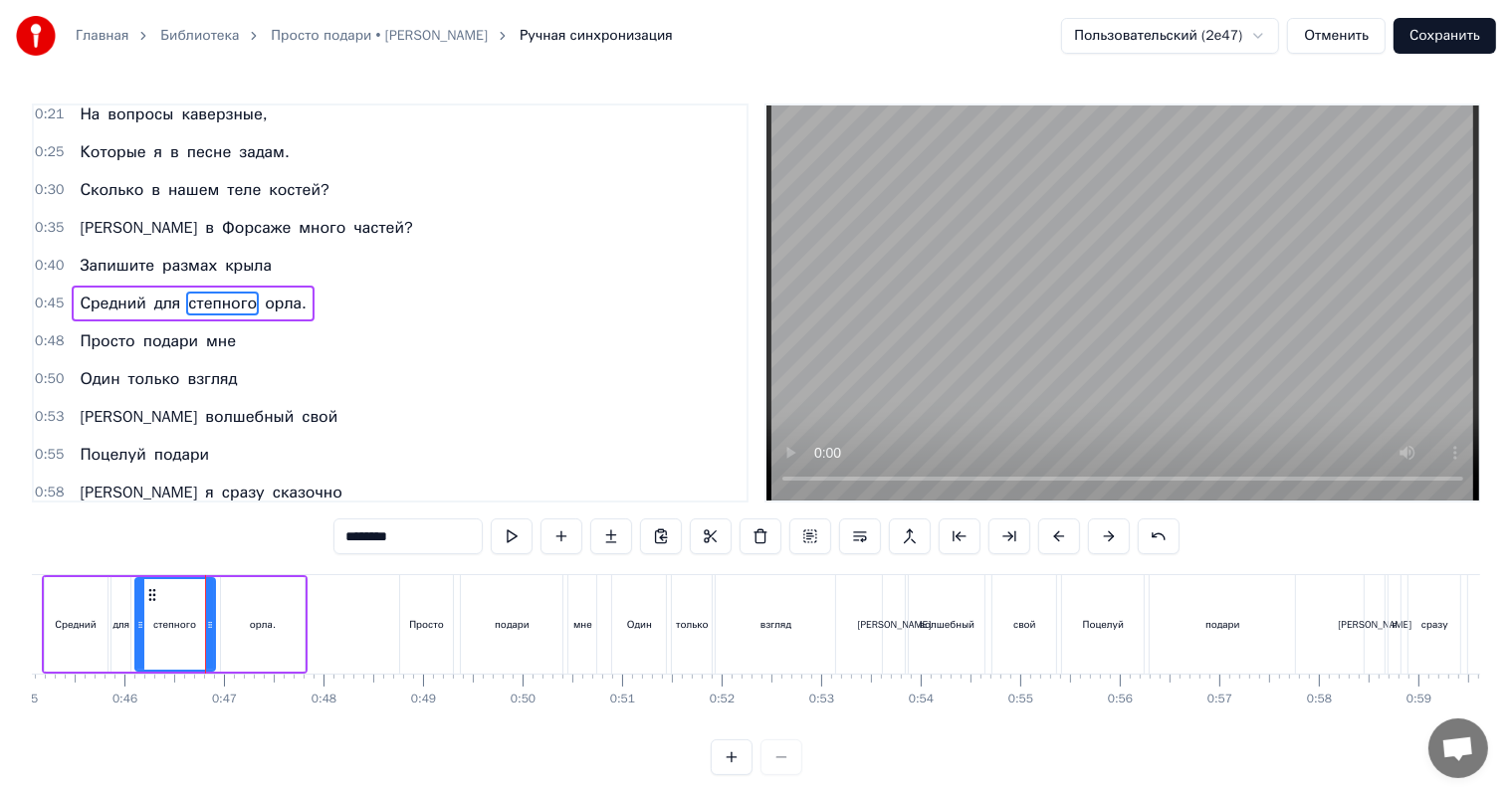 click 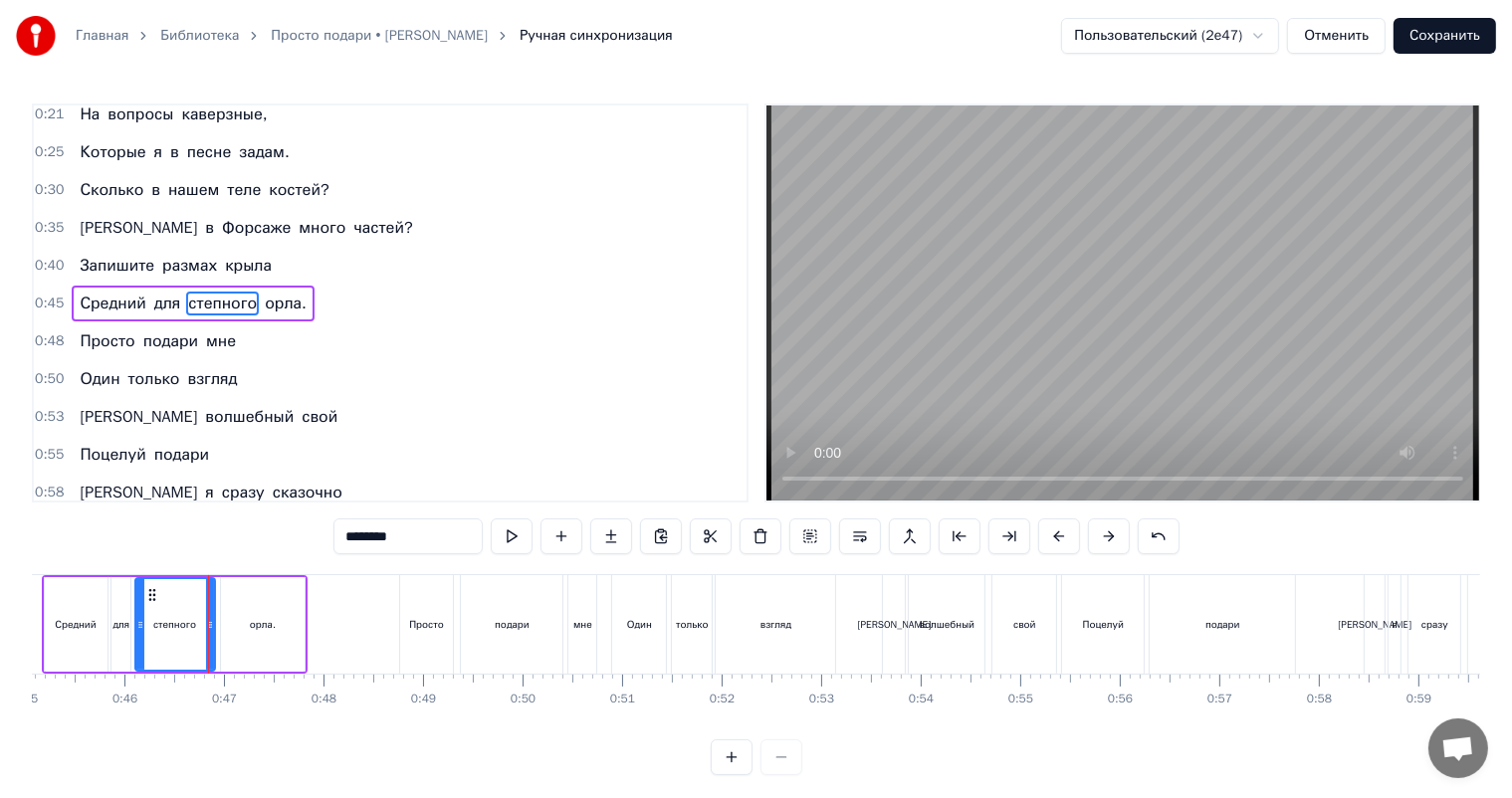 click on "Ласковые люди мои, Предстоит ответить всем вам На вопросы каверзные, Которые я в песне задам. Сколько в нашем теле костей? А в Форсаже много частей? Запишите размах крыла Средний для степного орла. Просто подари мне Один только взгляд И волшебный свой Поцелуй подари И я сразу сказочно Стану богат Богаче, чем все принцы И все короли Просто подари мне Один только взгляд И волшебный свой Поцелуй подари И я сразу сказочно Стану богат Богаче, чем все принцы И все короли 0 0:01 0:02 0:03 0:04 0:05 0:06 0:07 0:08 0:09 0:10 0:11 0:12 0:13 0:14 0:15 0:16 0:17 0:18 0:19 0:20 0:21 0:22 0:23 0:24 0:25 0:26 0:27 0:28 0:29 0:30 0:31 0:32 0:33 0:34" at bounding box center [756, 649] 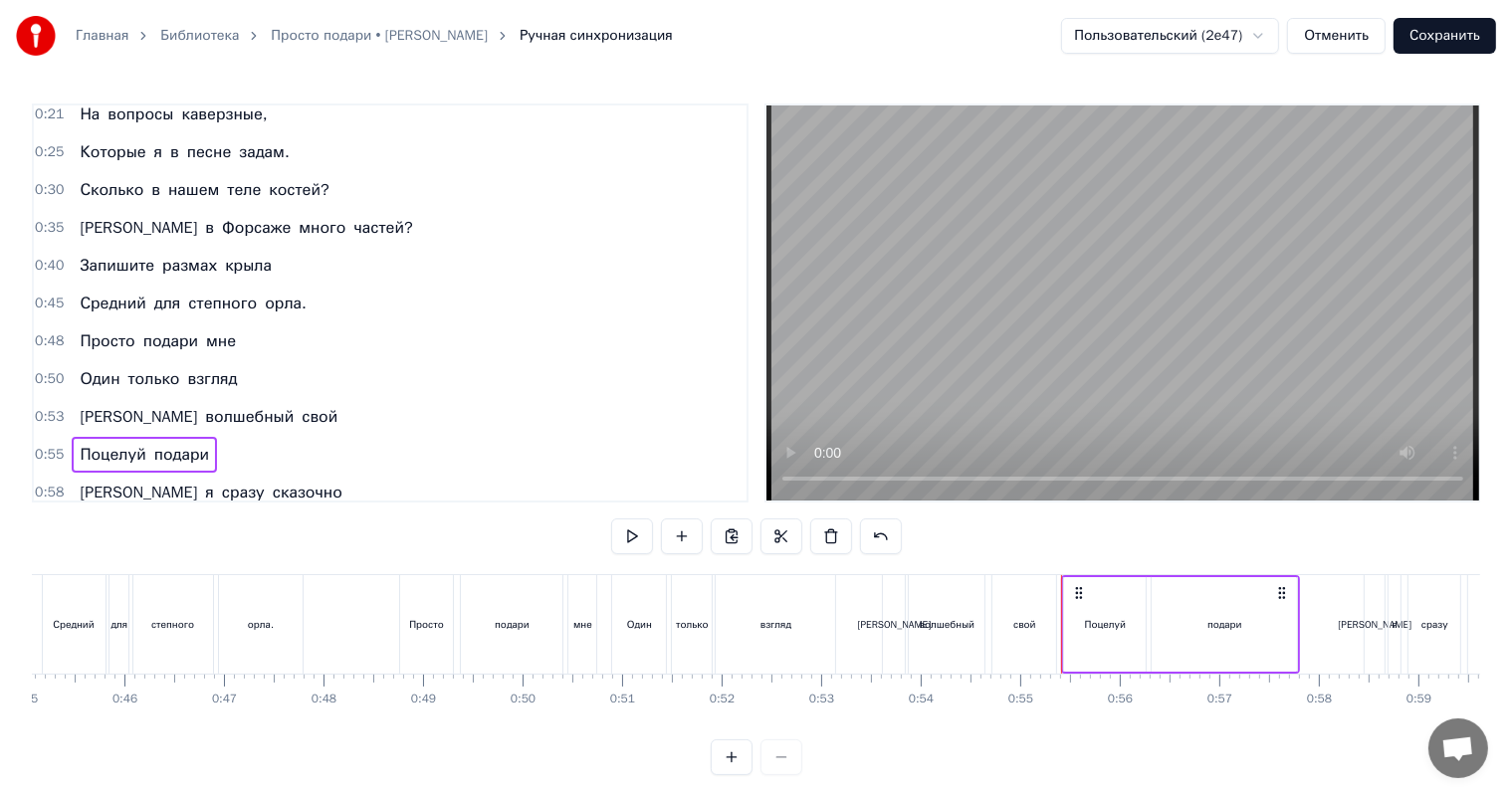 click on "0:45 Средний для степного орла." at bounding box center (390, 303) 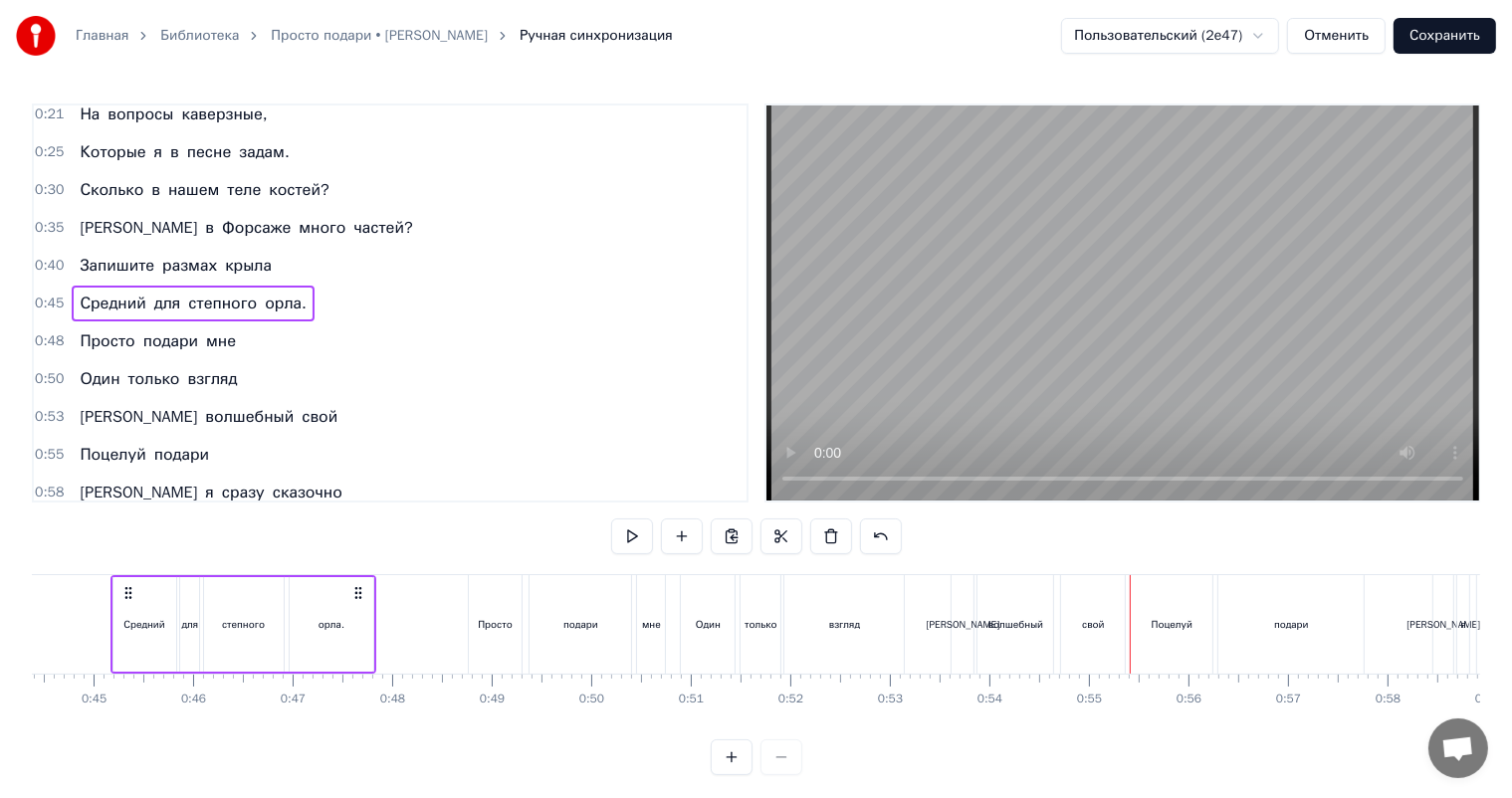 scroll, scrollTop: 0, scrollLeft: 4396, axis: horizontal 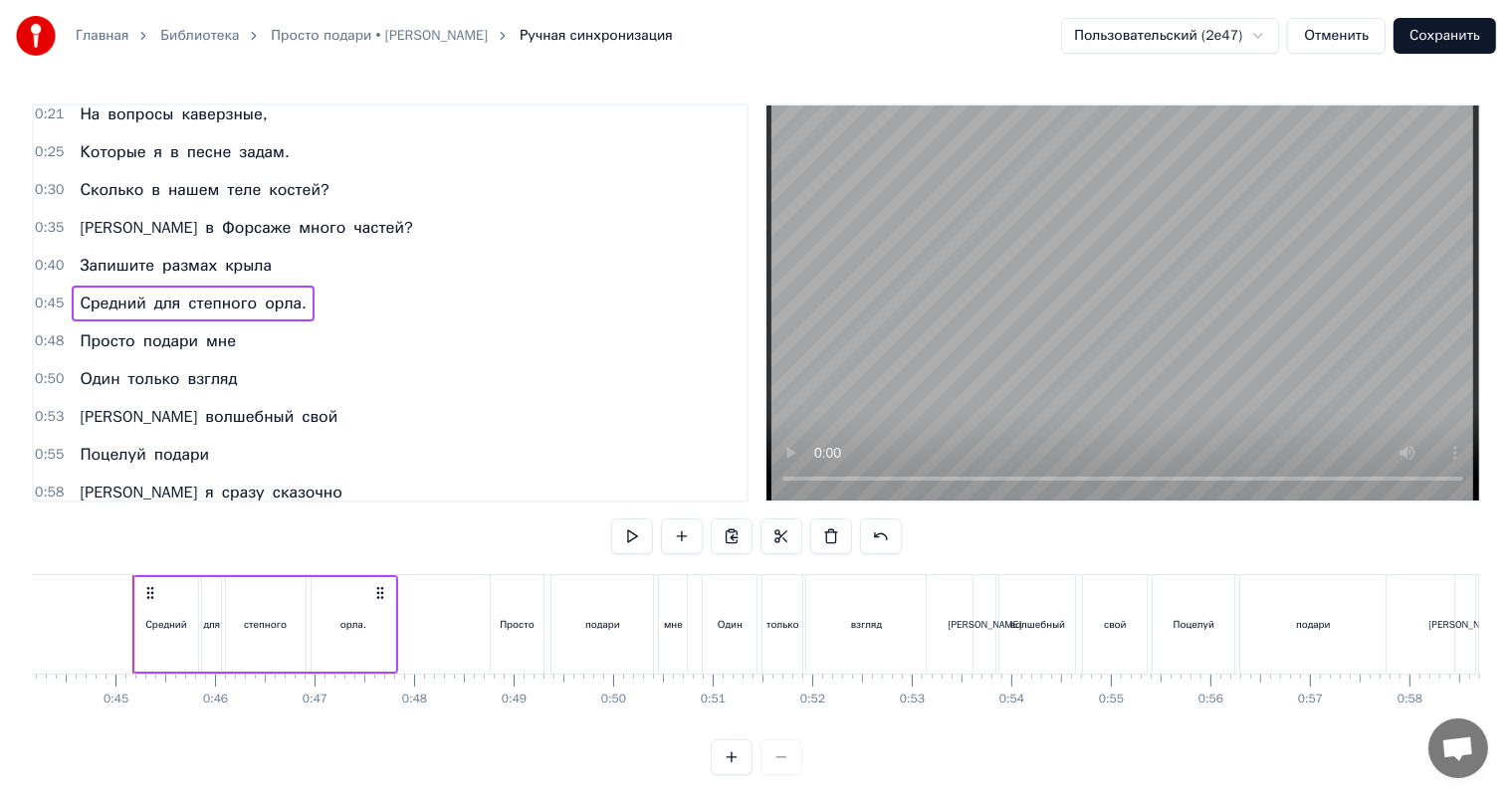 click on "Просто подари мне" at bounding box center [157, 341] 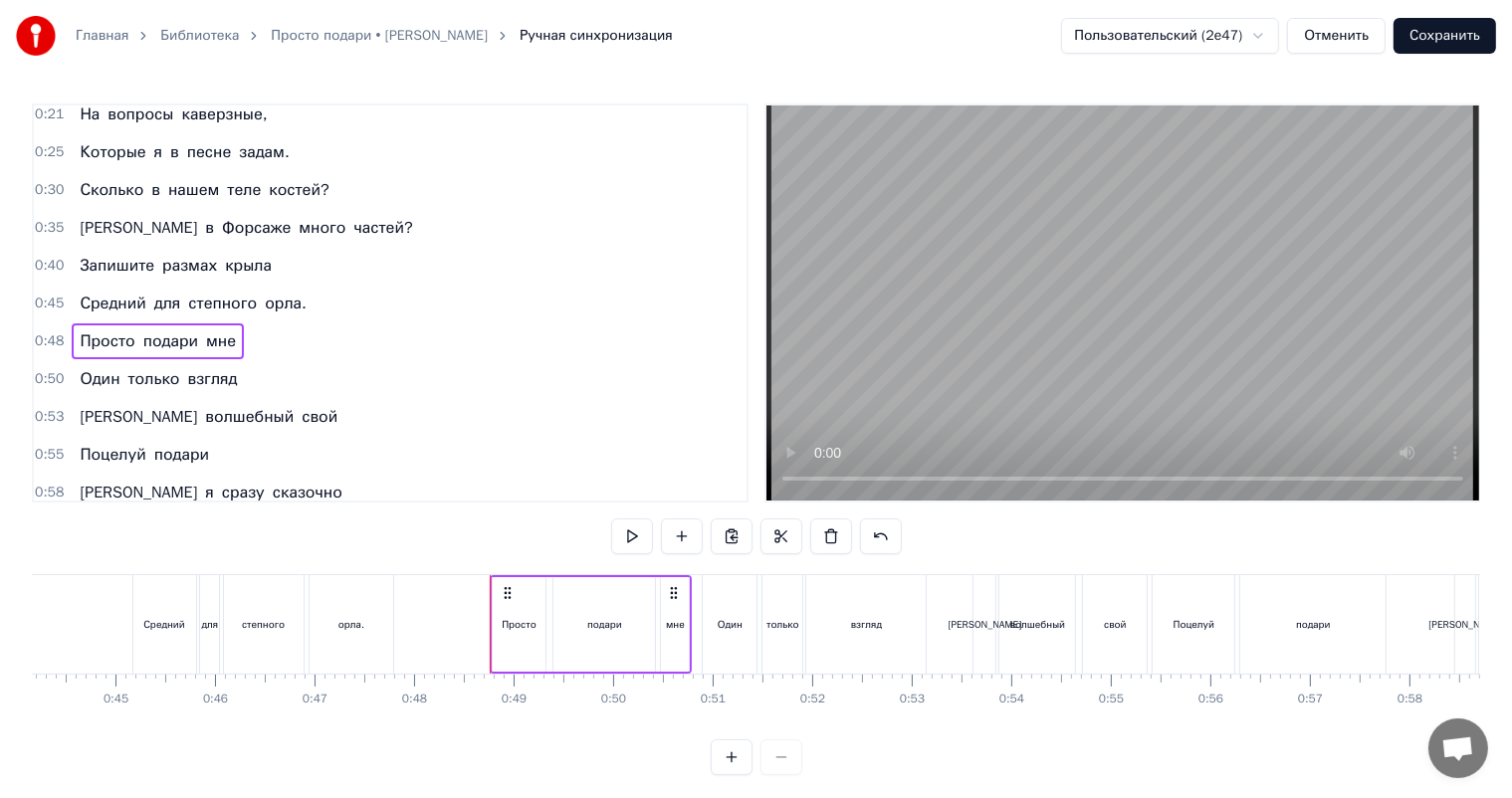 click on "подари" at bounding box center (170, 341) 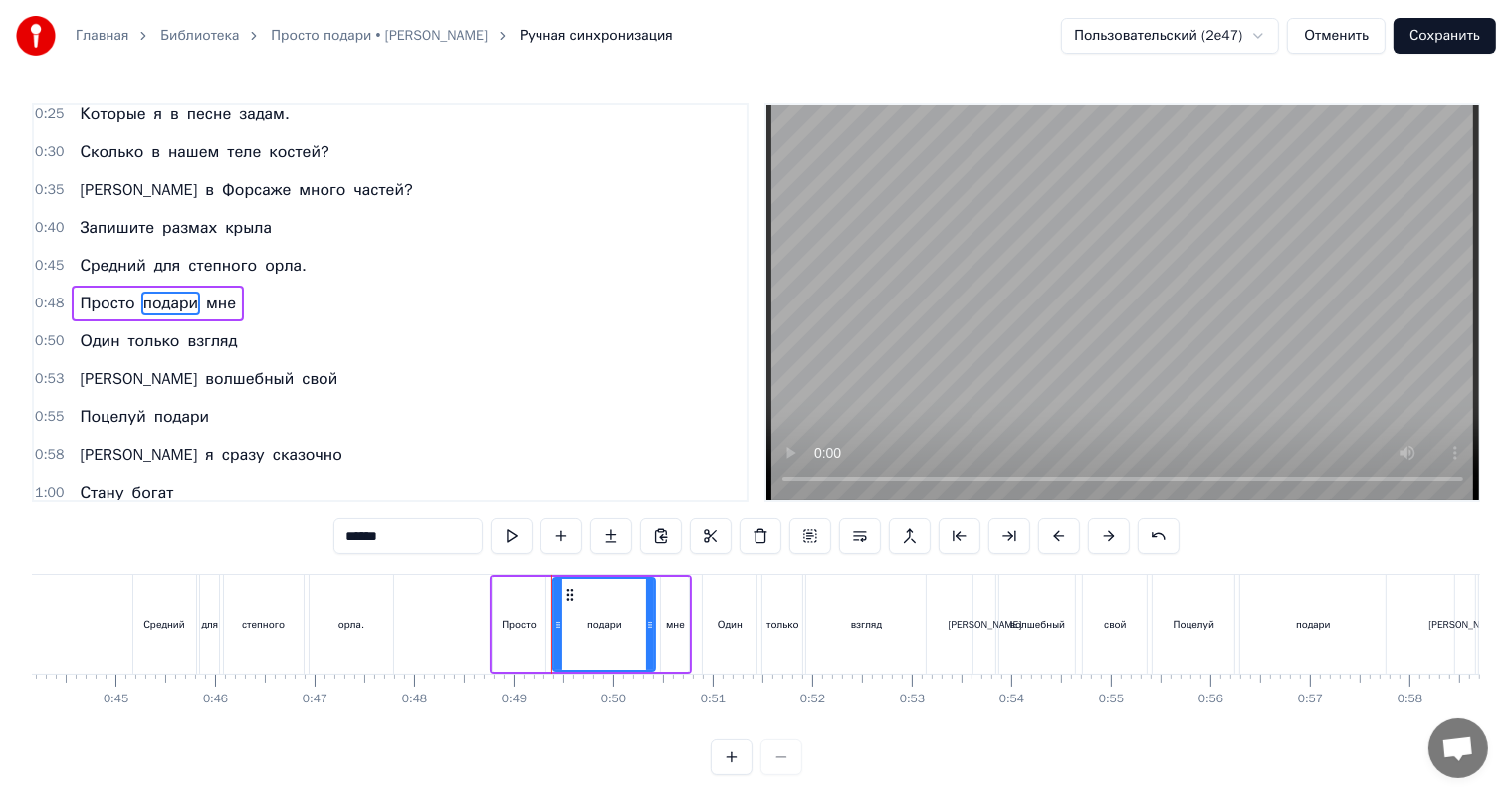 drag, startPoint x: 339, startPoint y: 539, endPoint x: 280, endPoint y: 542, distance: 59.076222 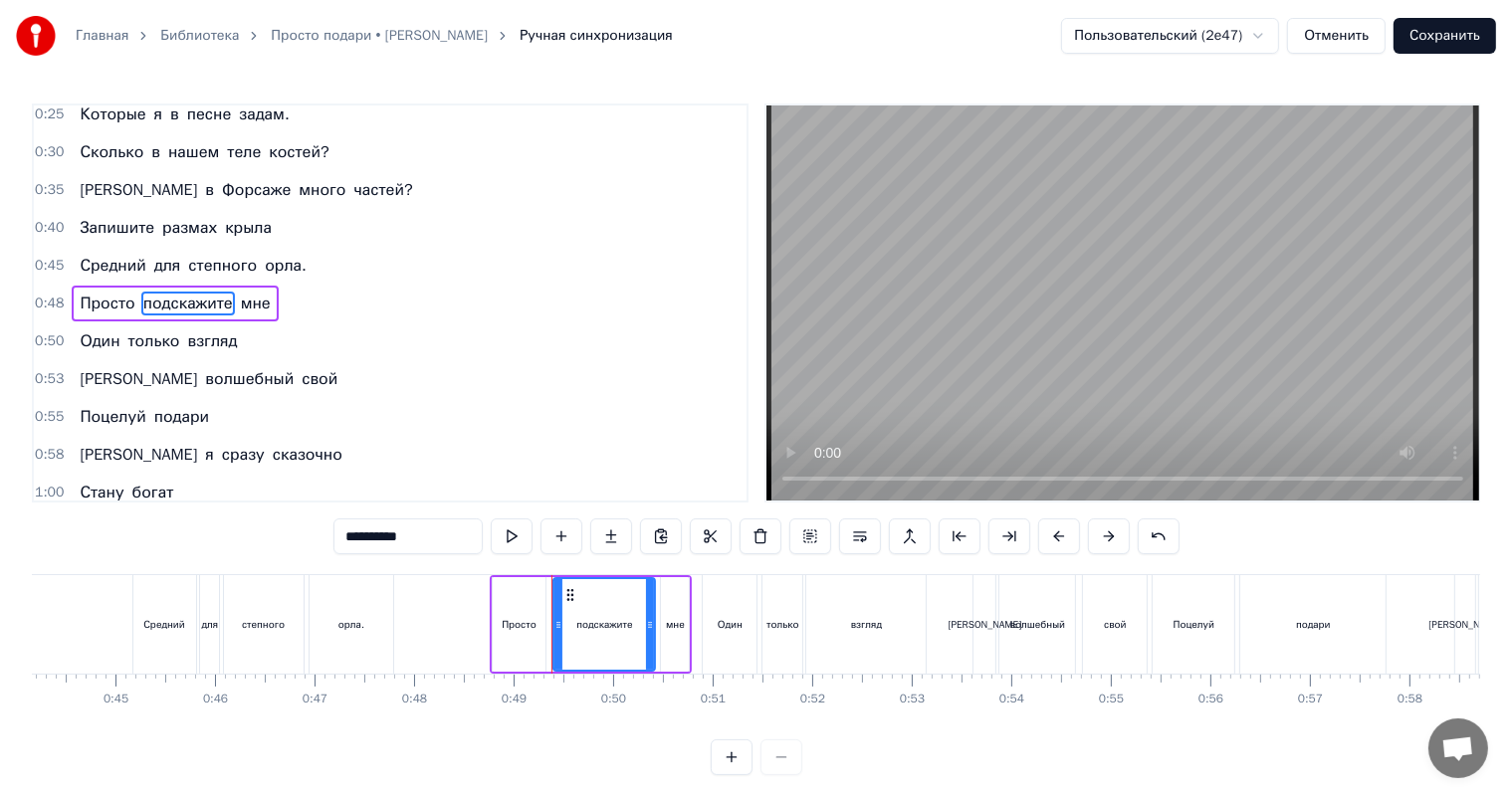 click on "мне" at bounding box center (675, 624) 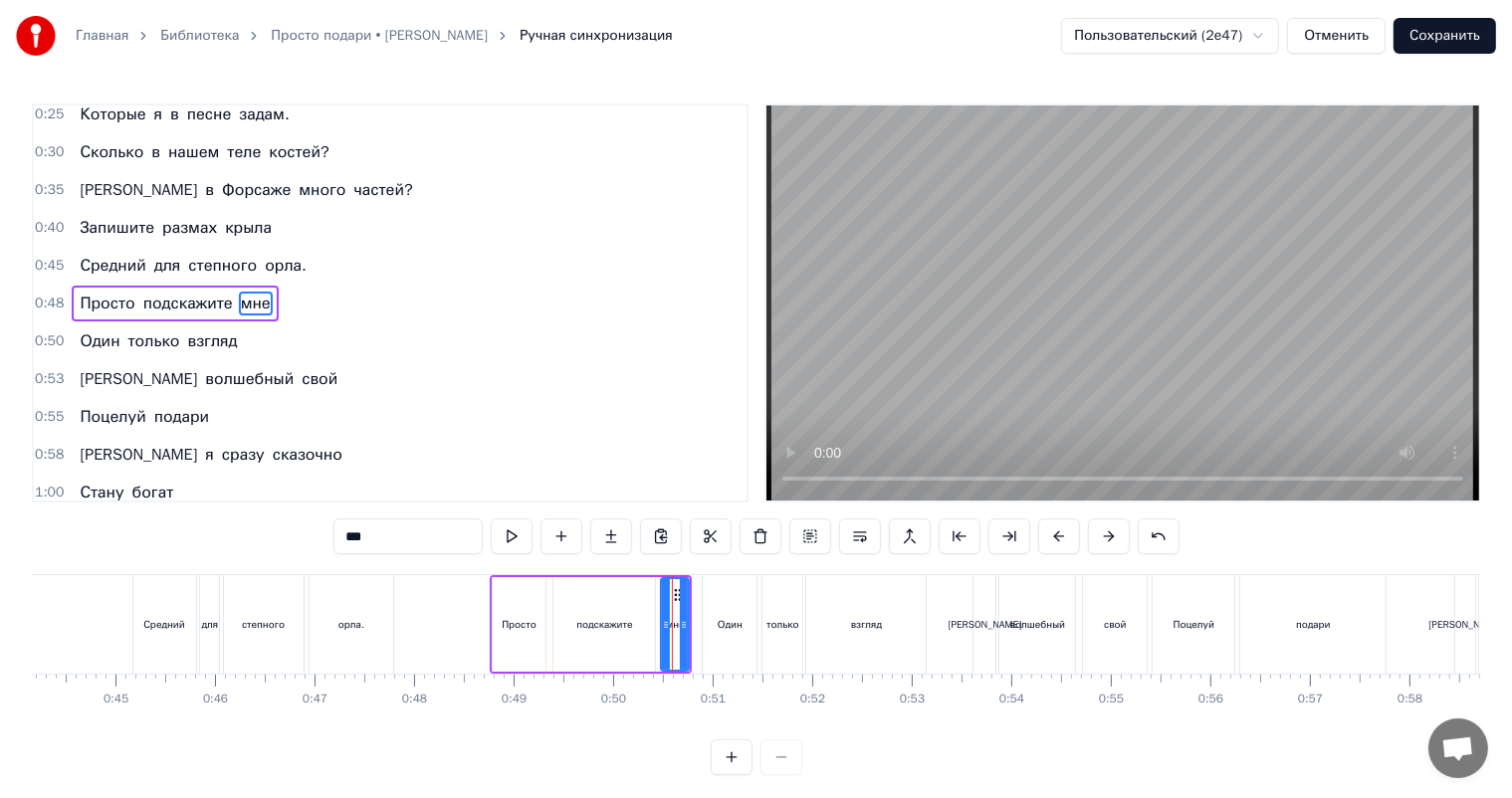 click at bounding box center [760, 536] 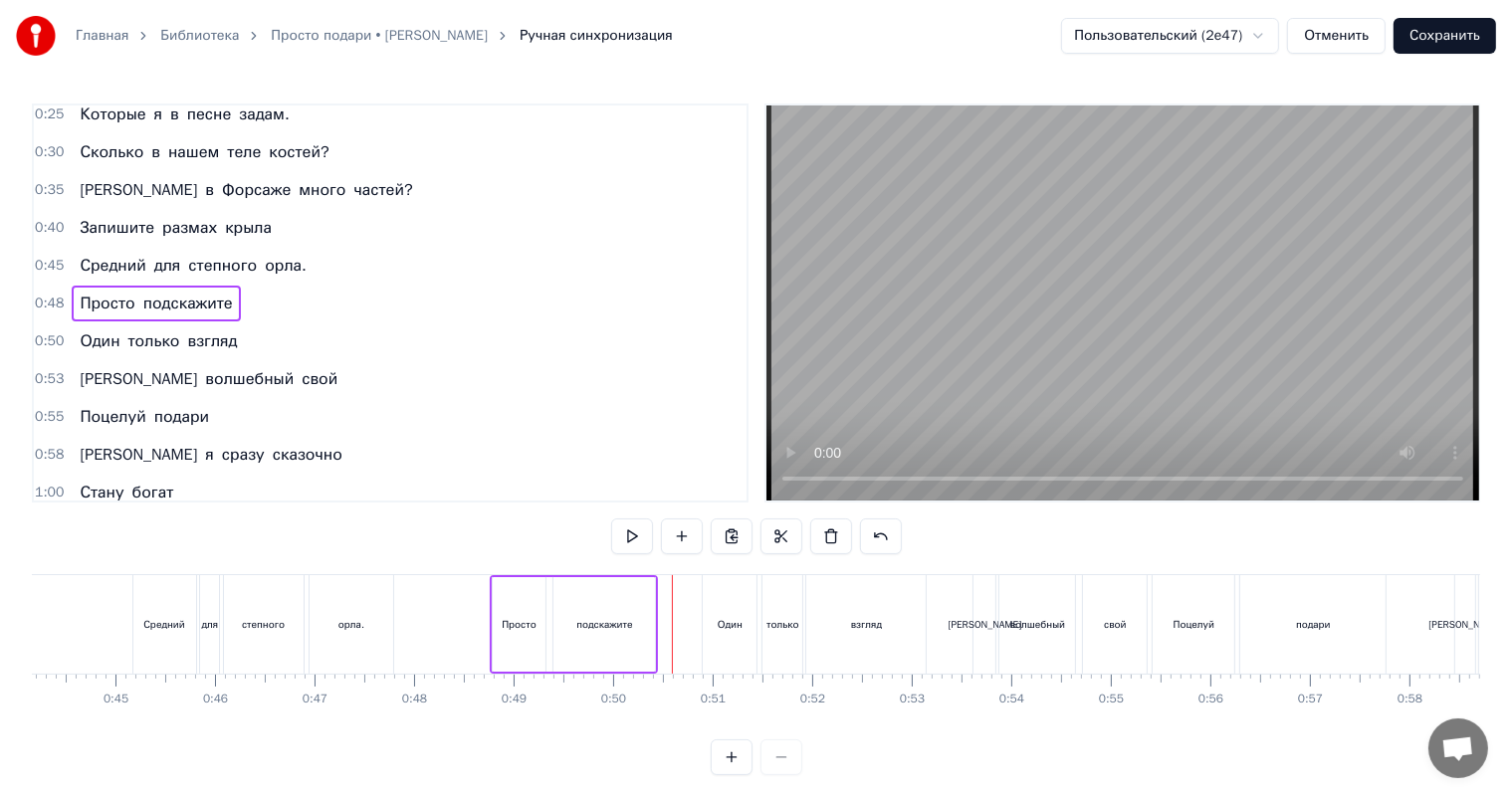 click on "подскажите" at bounding box center [604, 624] 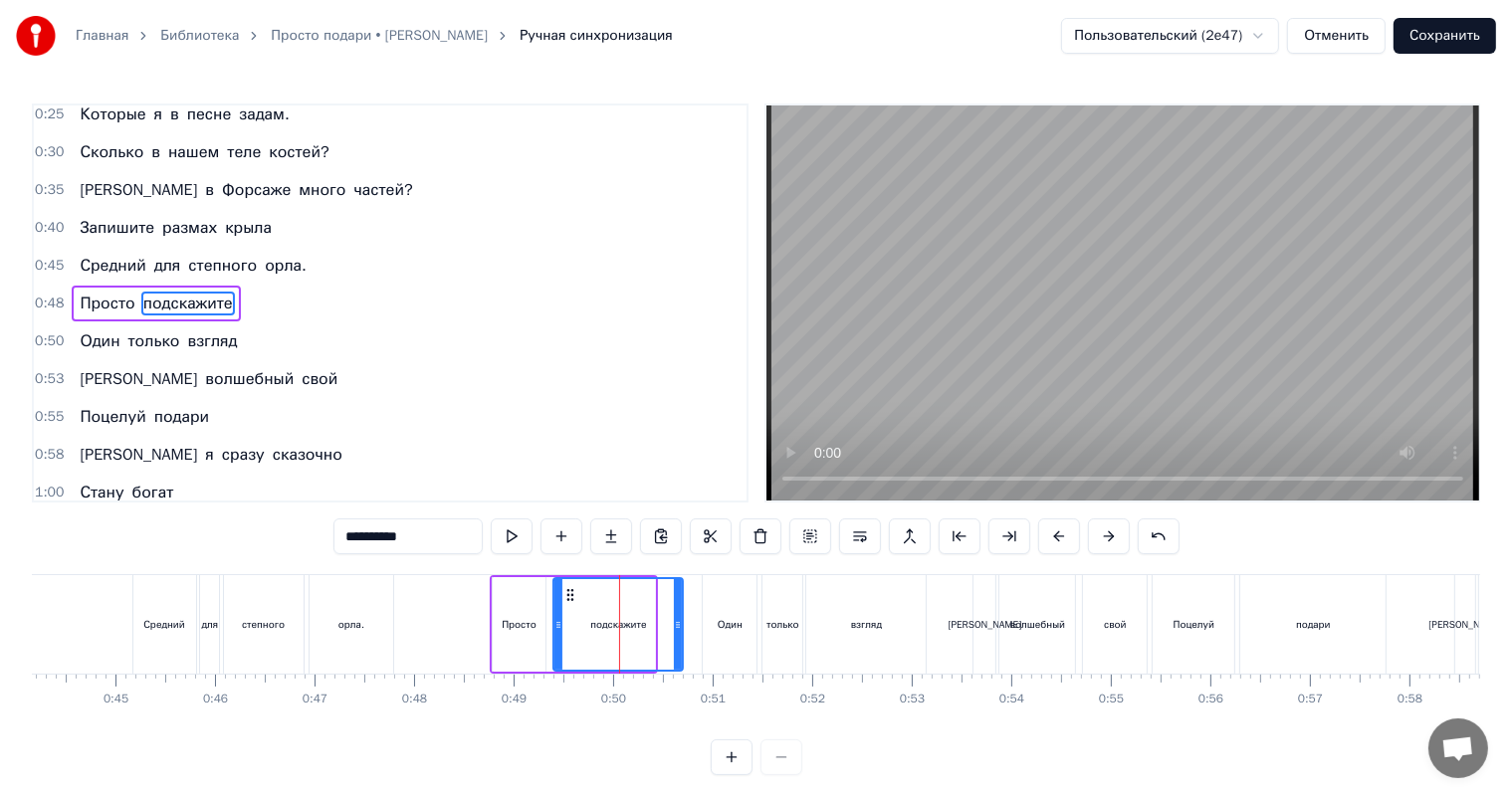 drag, startPoint x: 652, startPoint y: 629, endPoint x: 685, endPoint y: 625, distance: 33.24154 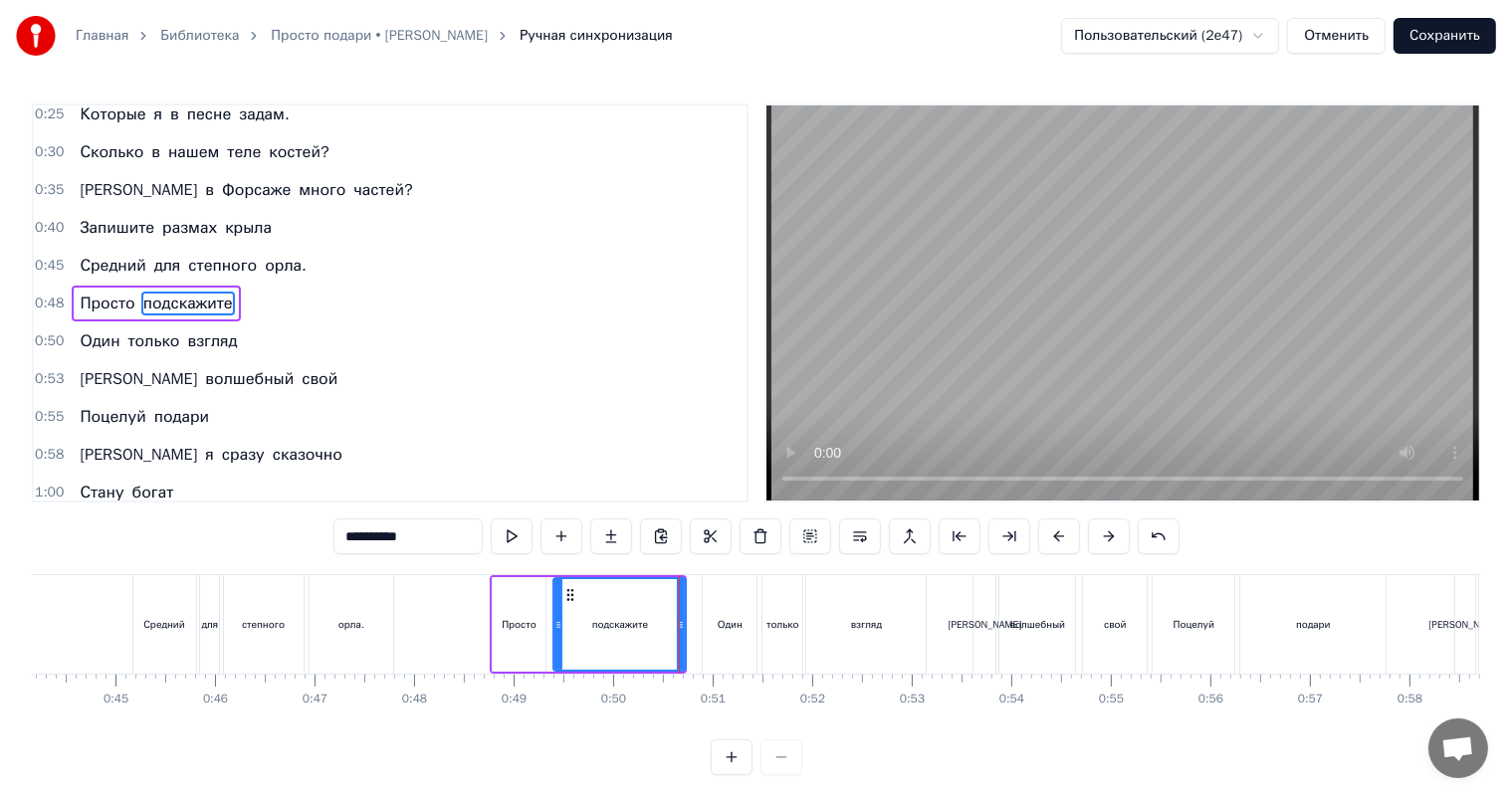 click 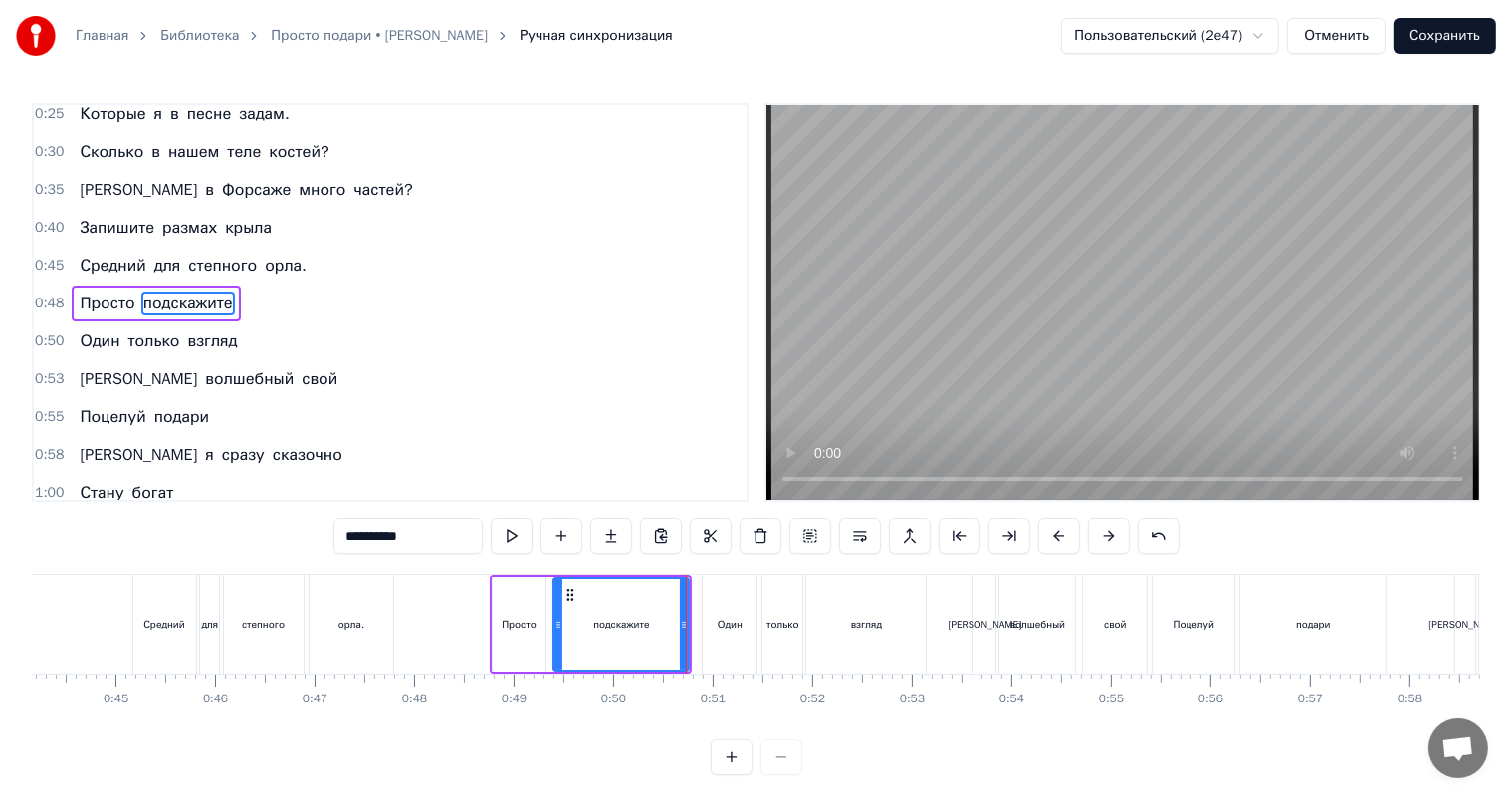 click on "0:48 Просто подскажите" at bounding box center (390, 303) 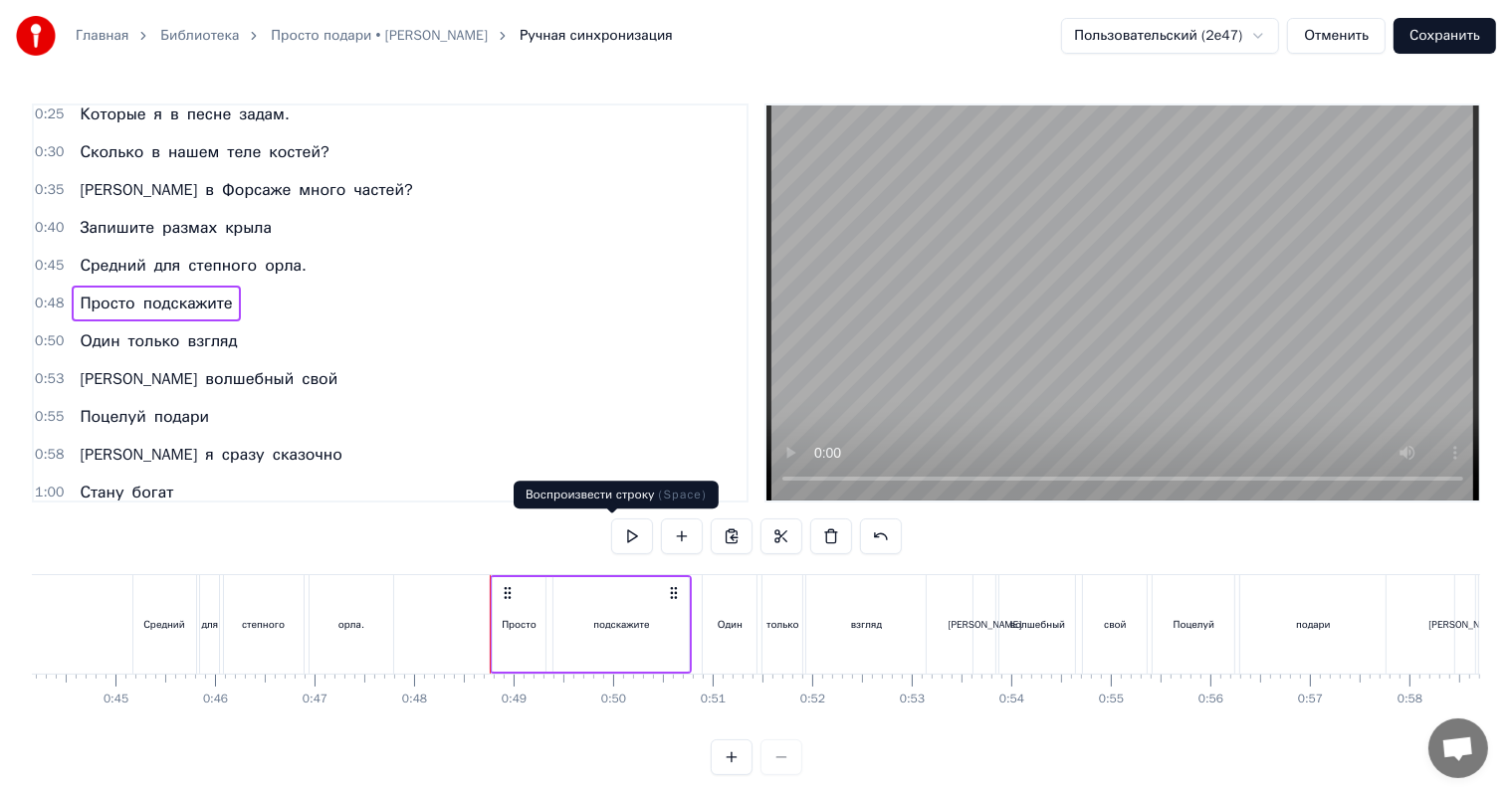 click at bounding box center (632, 536) 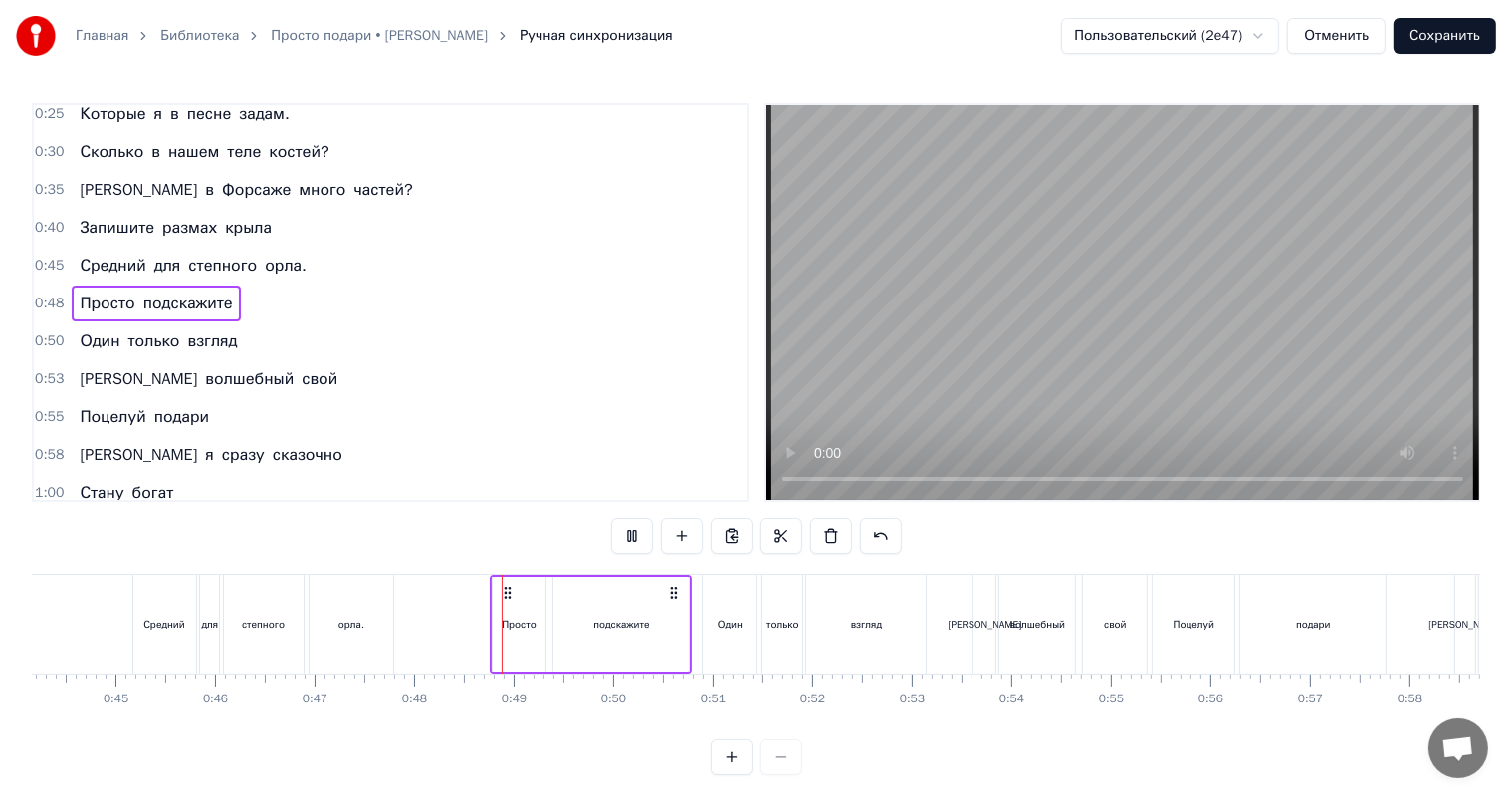 click at bounding box center [632, 536] 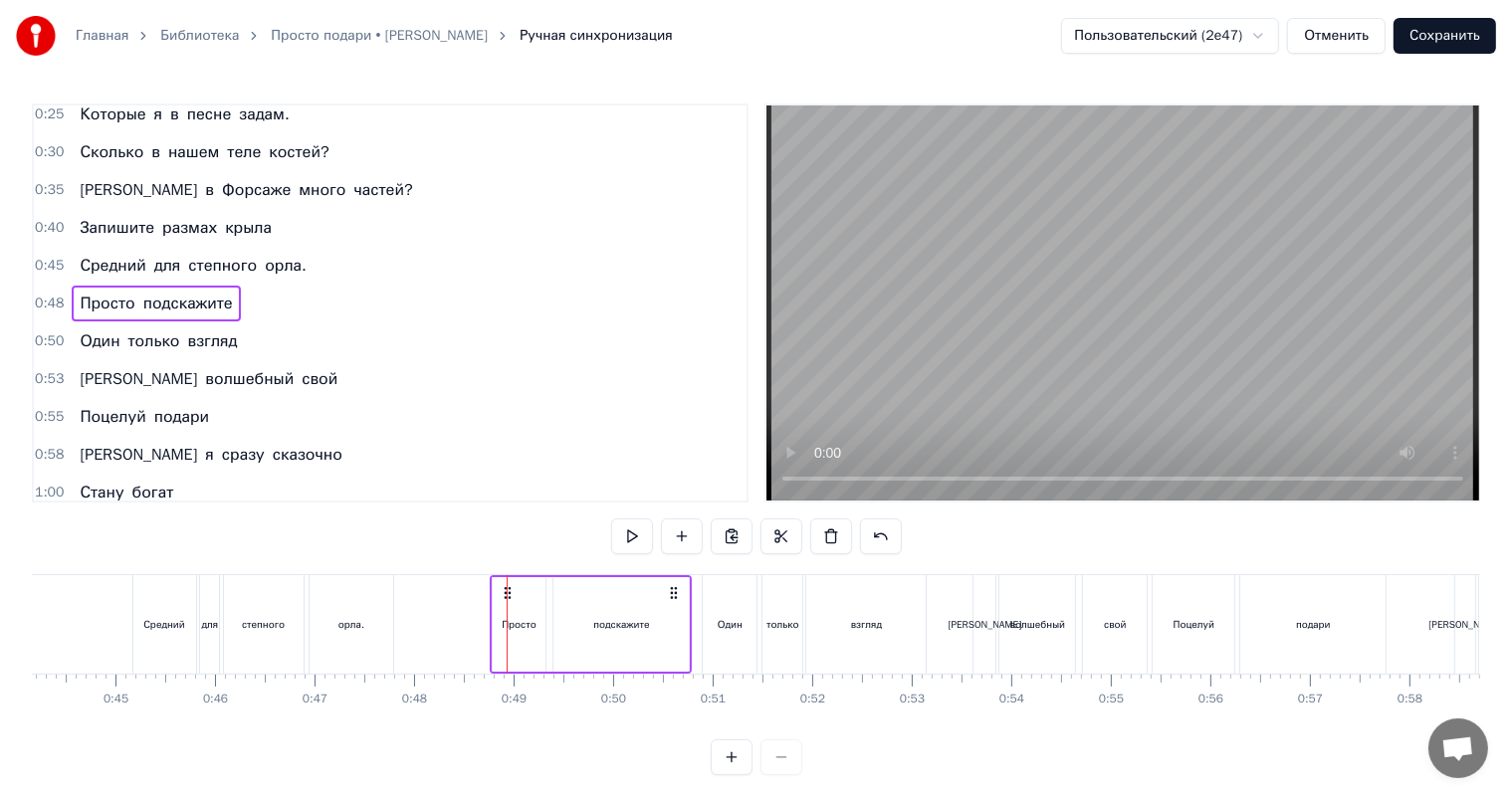 click at bounding box center (632, 536) 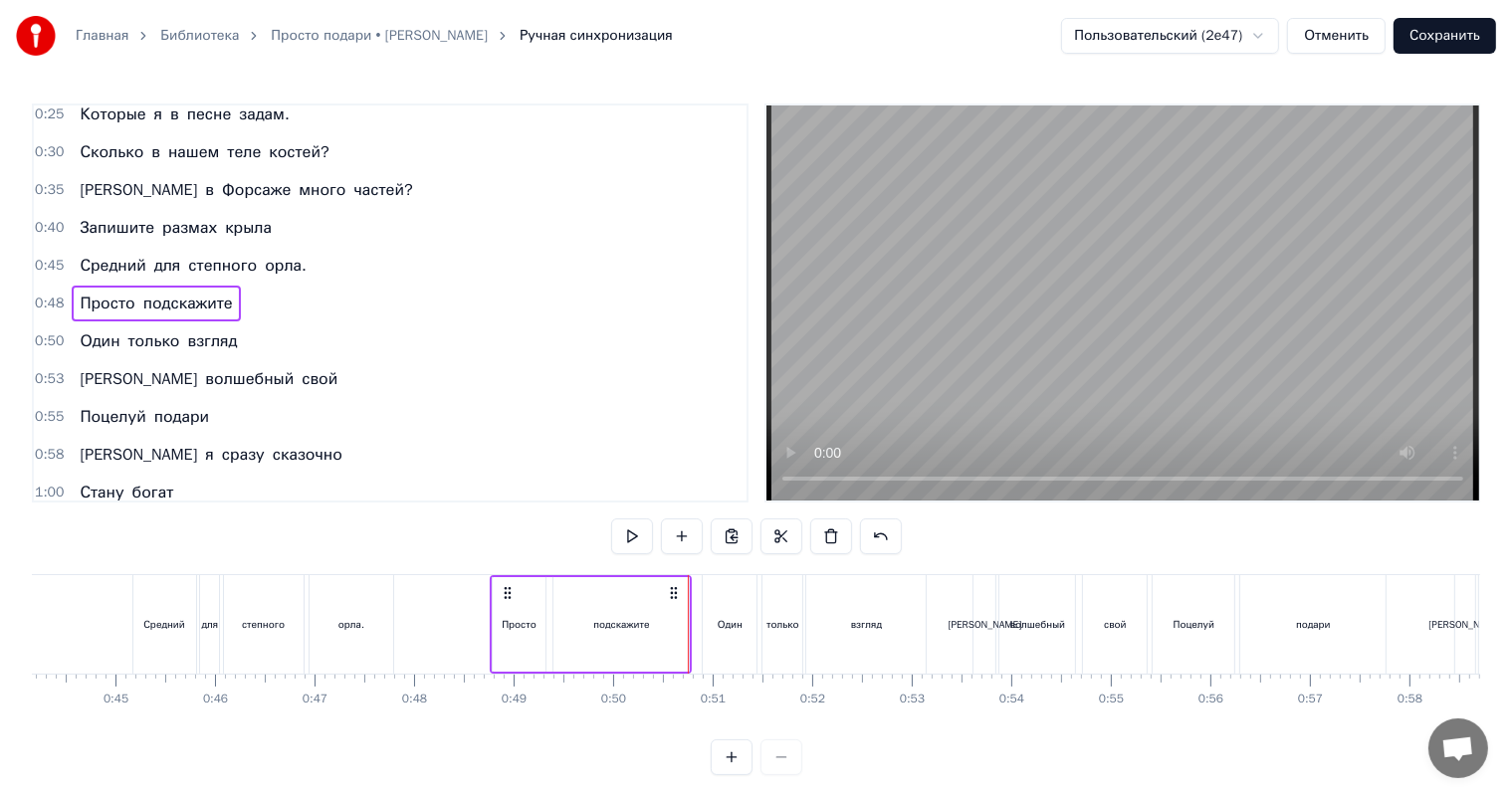 click on "подскажите" at bounding box center (621, 624) 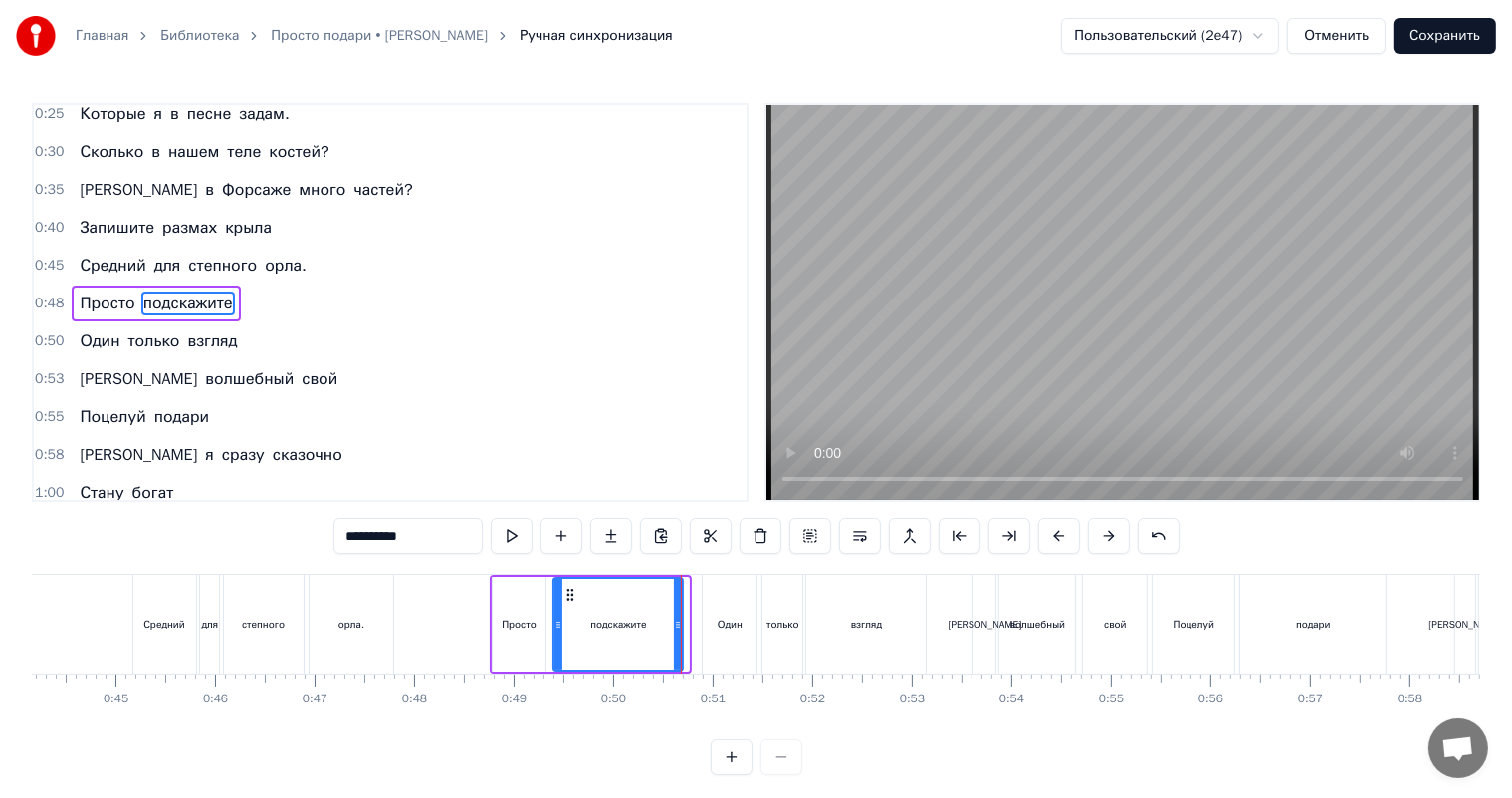 click on "подскажите" at bounding box center [618, 624] 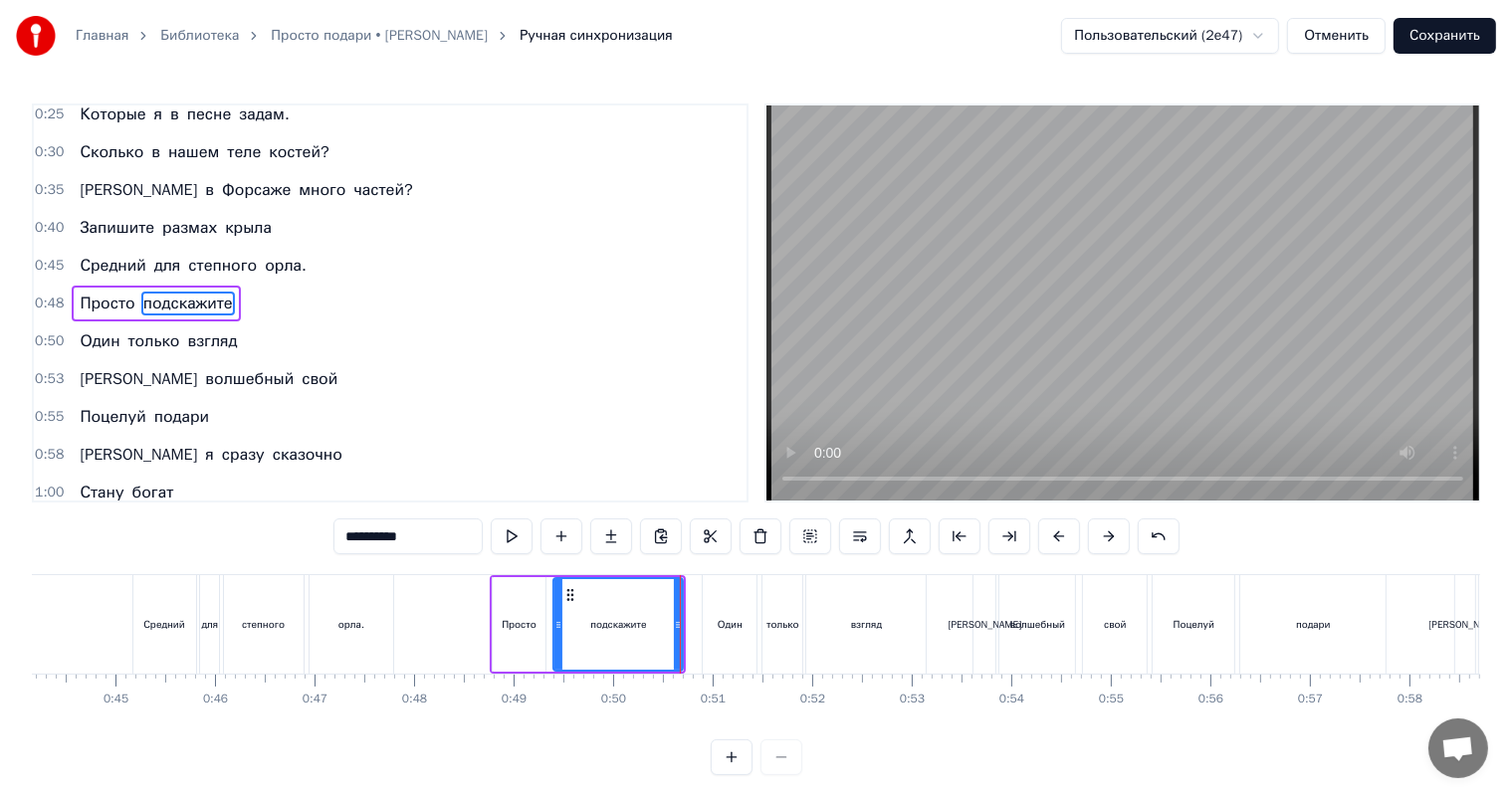 click on "Один" at bounding box center (730, 624) 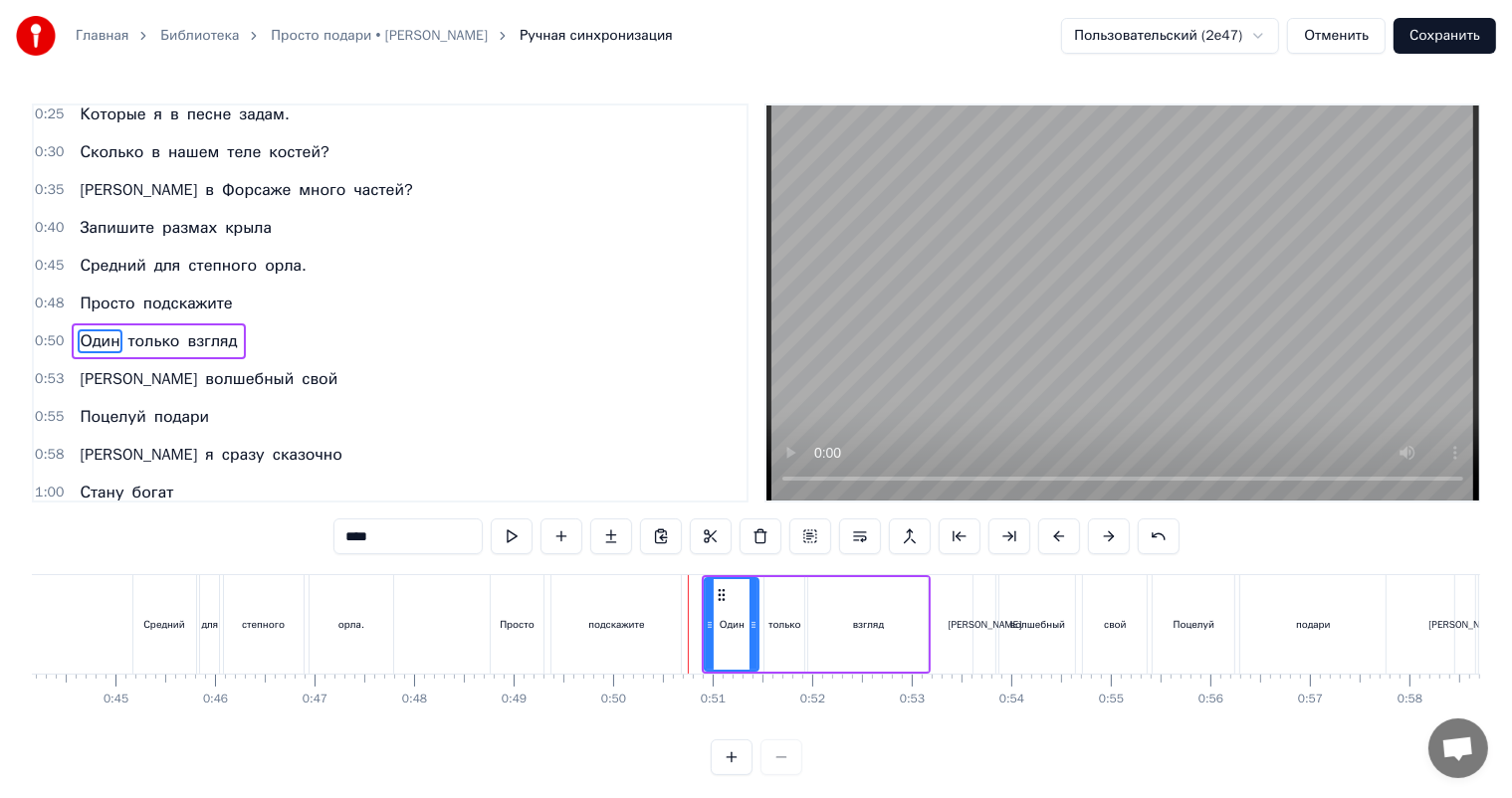 scroll, scrollTop: 161, scrollLeft: 0, axis: vertical 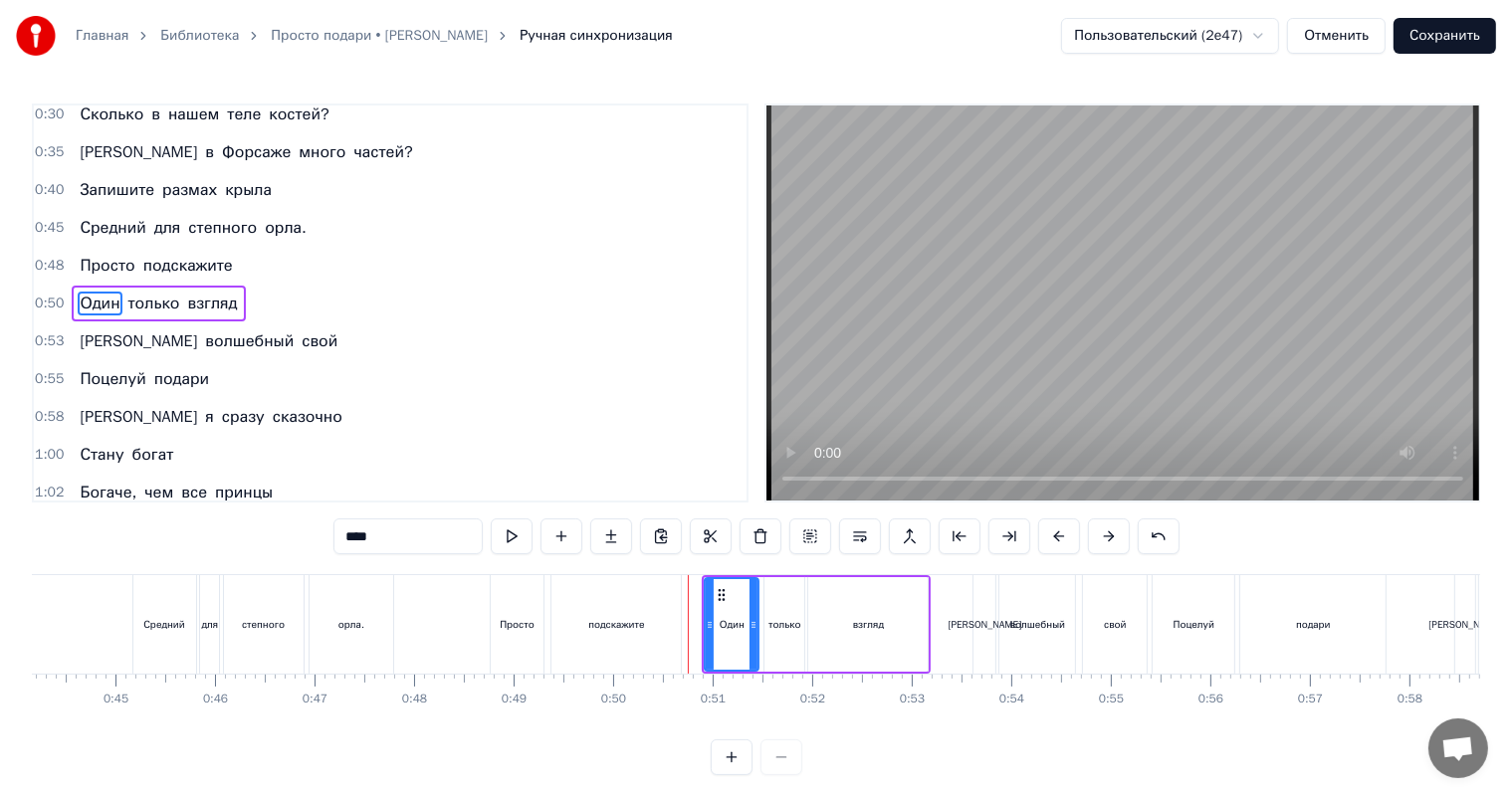 drag, startPoint x: 295, startPoint y: 546, endPoint x: 269, endPoint y: 552, distance: 26.683328 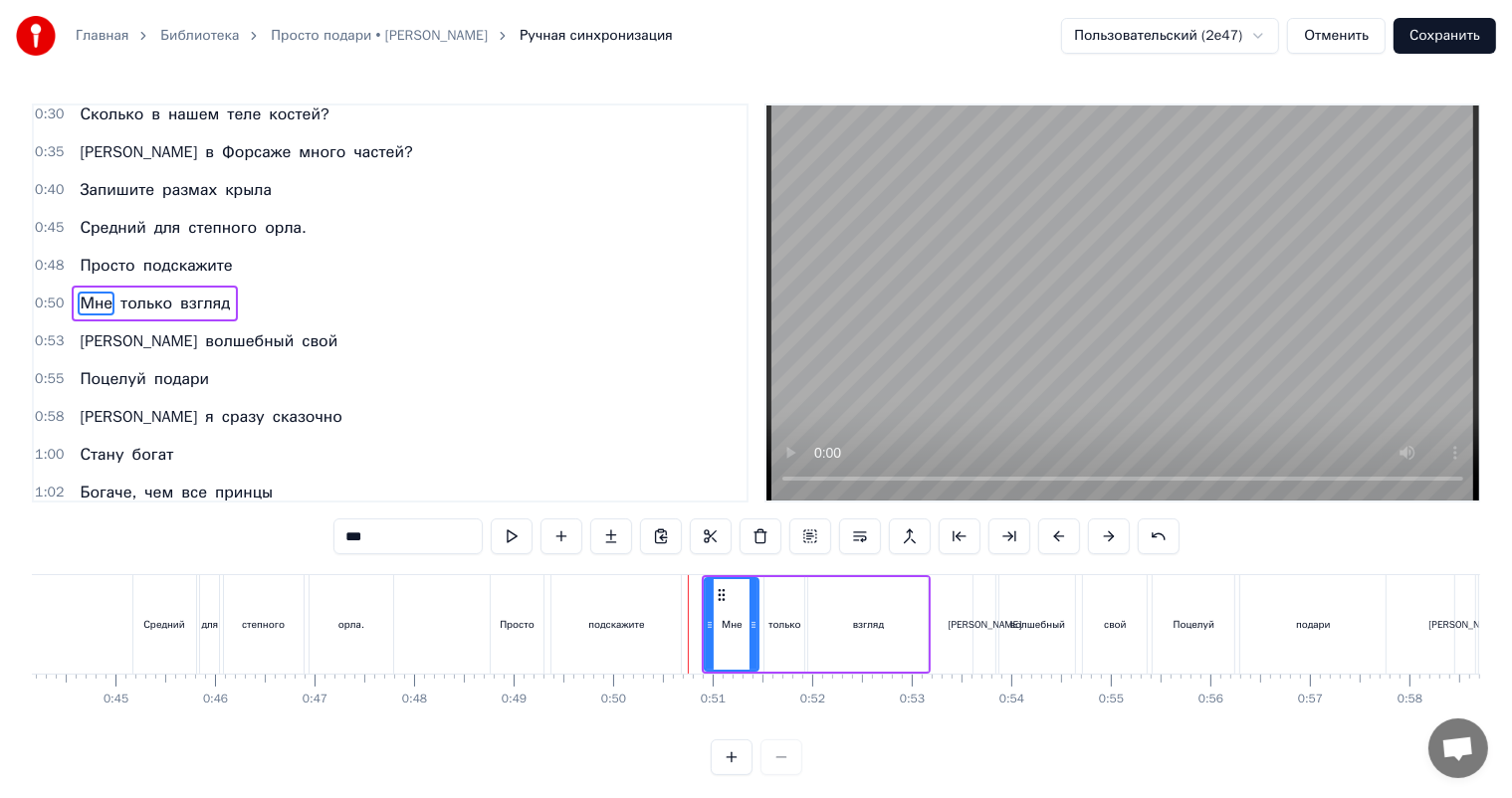 click on "0:11 Ласковые люди мои, 0:16 Предстоит ответить всем вам 0:21 На вопросы каверзные, 0:25 Которые я в песне задам. 0:30 Сколько в нашем теле костей? 0:35 А в [GEOGRAPHIC_DATA] много частей? 0:40 Запишите размах крыла 0:45 Средний для степного орла. 0:48 Просто подскажите 0:50 Мне только взгляд 0:53 И волшебный свой 0:55 Поцелуй подари 0:58 И я сразу сказочно 1:00 Стану богат 1:02 Богаче, чем все принцы 1:05 И все короли 1:07 Просто подари мне 1:10 Один только взгляд 1:12 И волшебный свой 1:14 Поцелуй подари 1:17 И я сразу сказочно 1:19 Стану богат 1:22 Богаче, чем все принцы 1:24 И все короли *** Ласковые люди мои, всем вам" at bounding box center [756, 439] 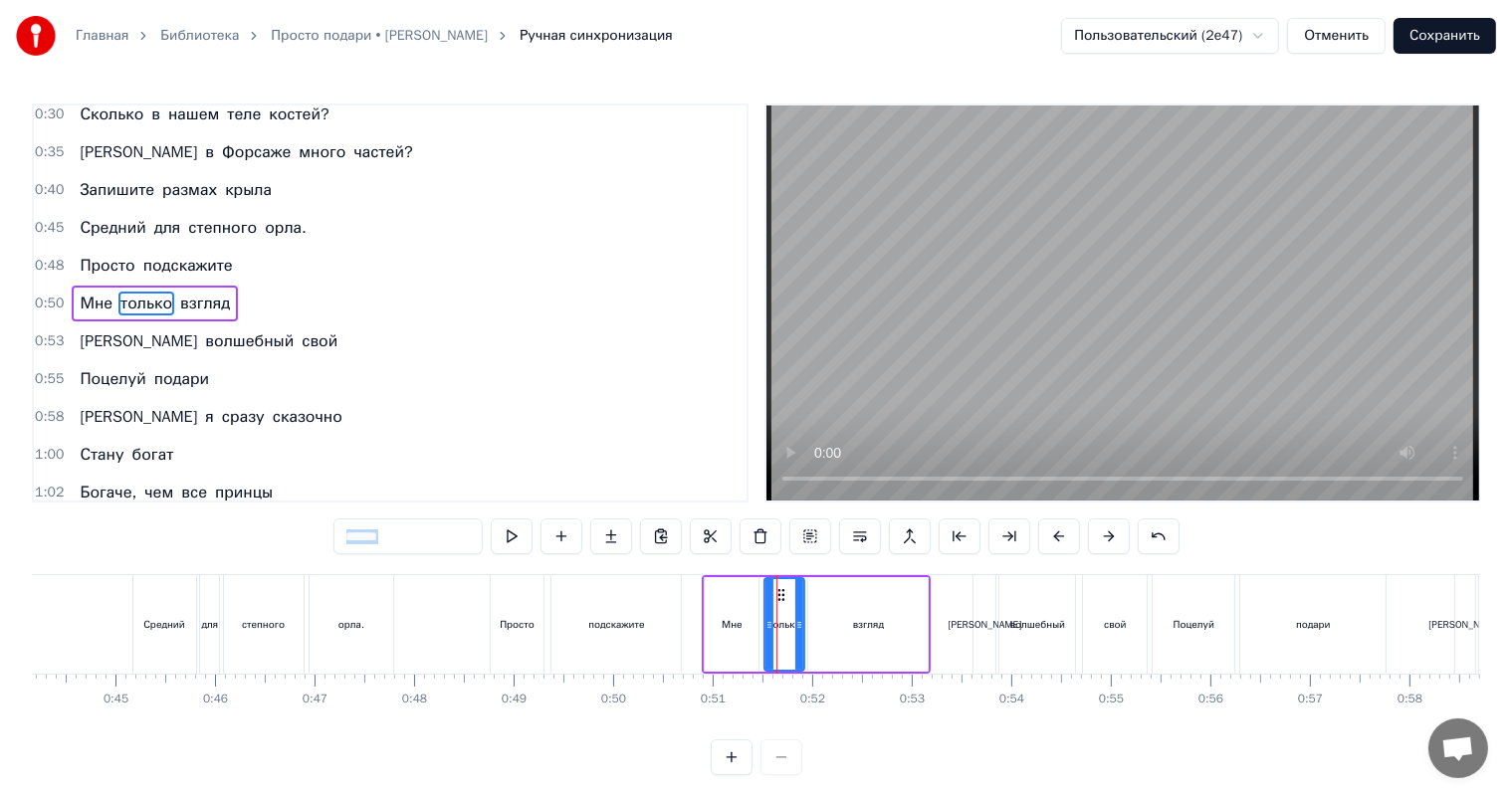 drag, startPoint x: 361, startPoint y: 553, endPoint x: 196, endPoint y: 577, distance: 166.73632 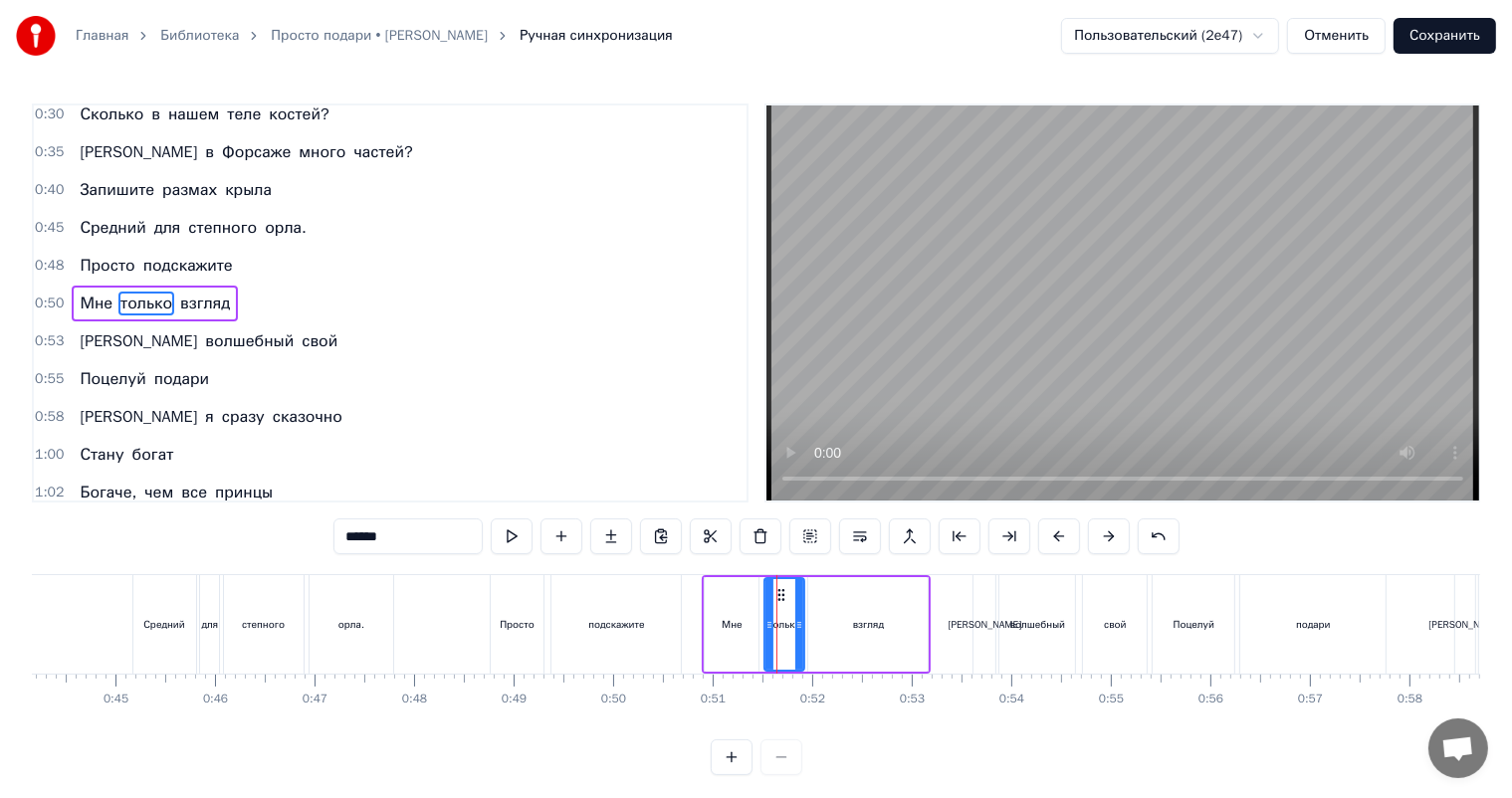 drag, startPoint x: 311, startPoint y: 549, endPoint x: 274, endPoint y: 561, distance: 38.8973 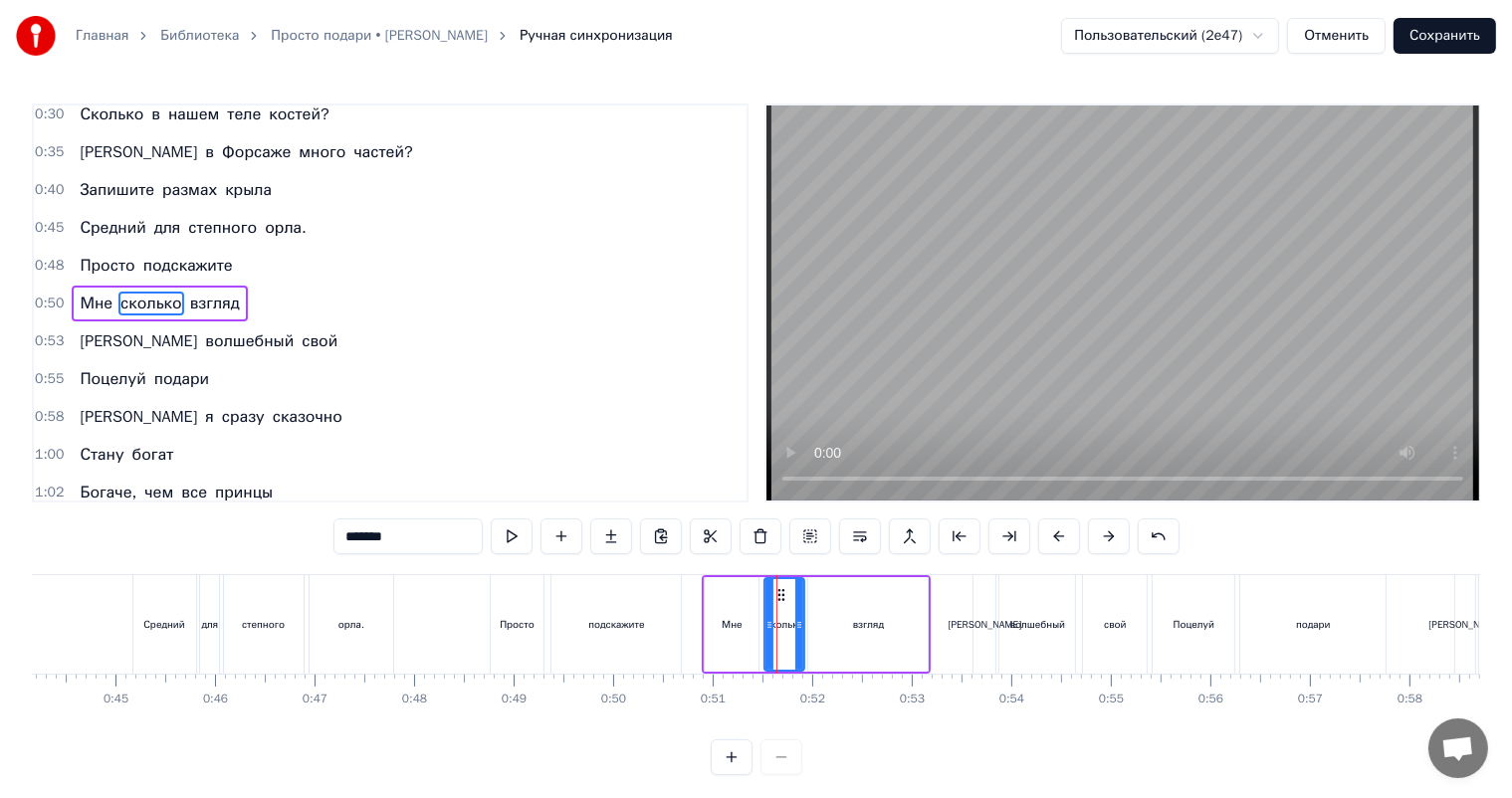click on "взгляд" at bounding box center [868, 624] 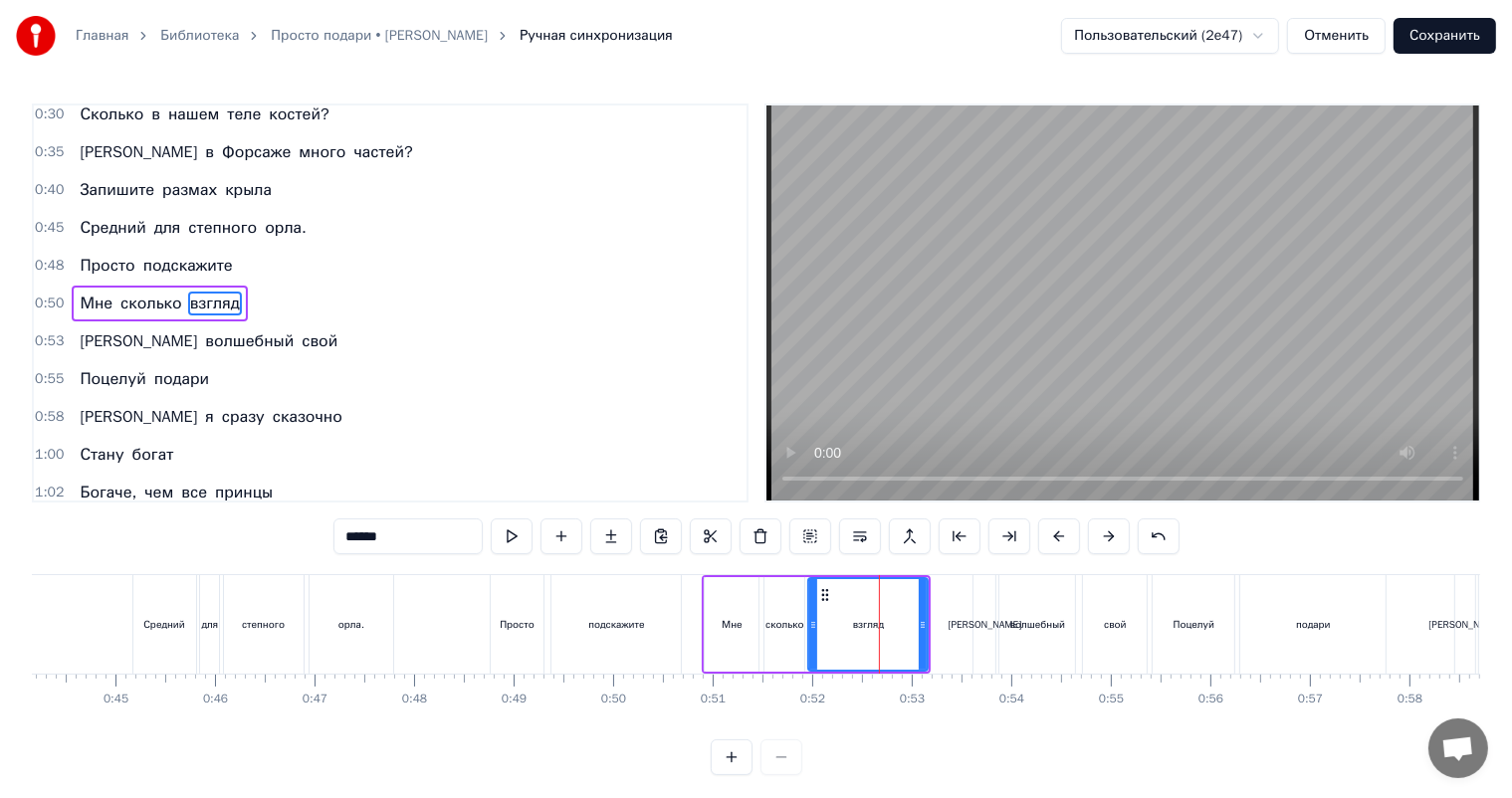 drag, startPoint x: 386, startPoint y: 546, endPoint x: 231, endPoint y: 555, distance: 155.2611 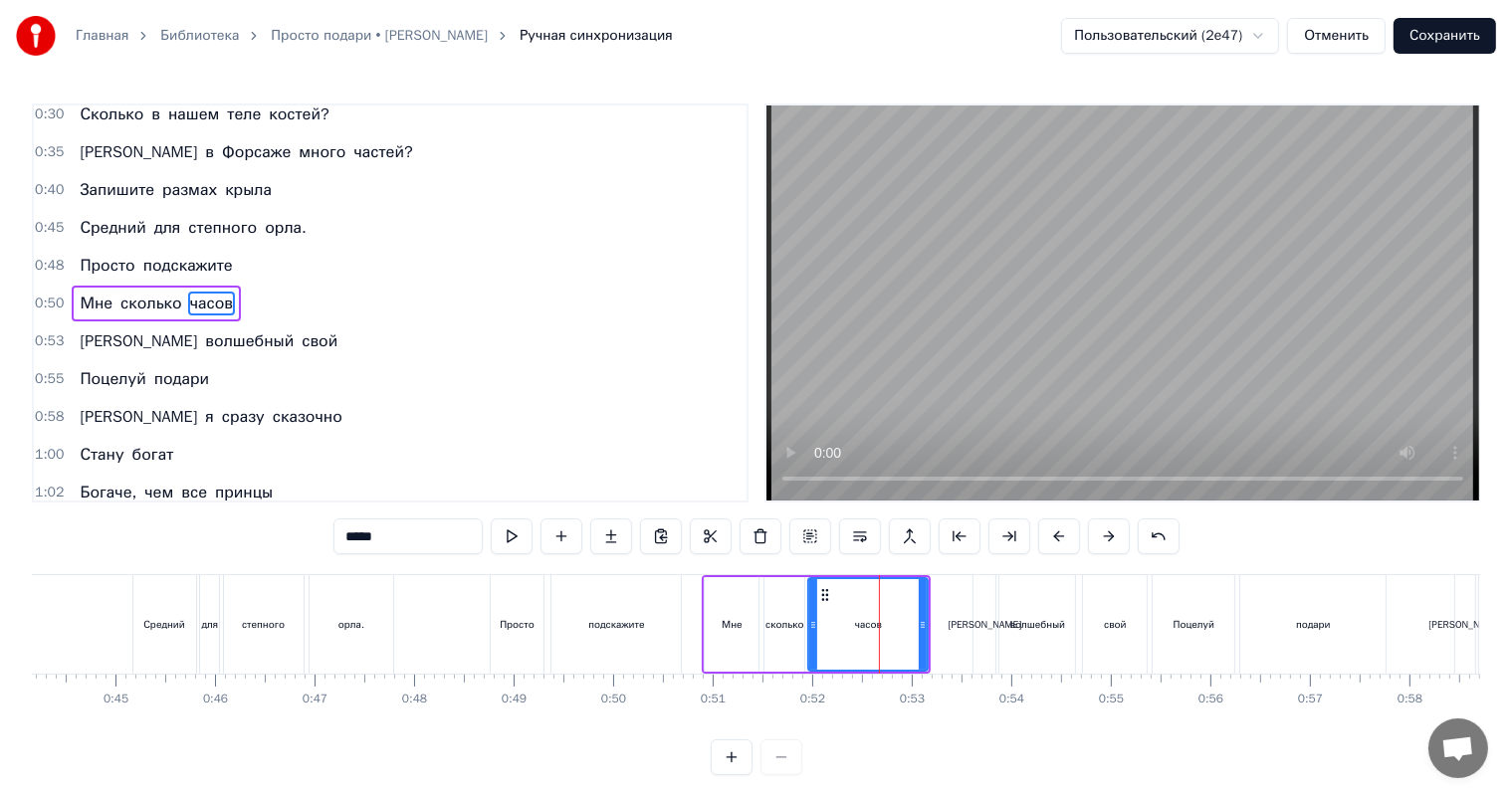 click on "0:11 Ласковые люди мои, 0:16 Предстоит ответить всем вам 0:21 На вопросы каверзные, 0:25 Которые я в песне задам. 0:30 Сколько в нашем теле костей? 0:35 А в [GEOGRAPHIC_DATA] много частей? 0:40 Запишите размах крыла 0:45 Средний для степного орла. 0:48 Просто подскажите 0:50 Мне сколько часов 0:53 И волшебный свой 0:55 Поцелуй подари 0:58 И я сразу сказочно 1:00 Стану богат 1:02 Богаче, чем все принцы 1:05 И все короли 1:07 Просто подари мне 1:10 Один только взгляд 1:12 И волшебный свой 1:14 Поцелуй подари 1:17 И я сразу сказочно 1:19 Стану богат 1:22 Богаче, чем все принцы 1:24 И все короли ***** Ласковые люди мои, всем На" at bounding box center (756, 439) 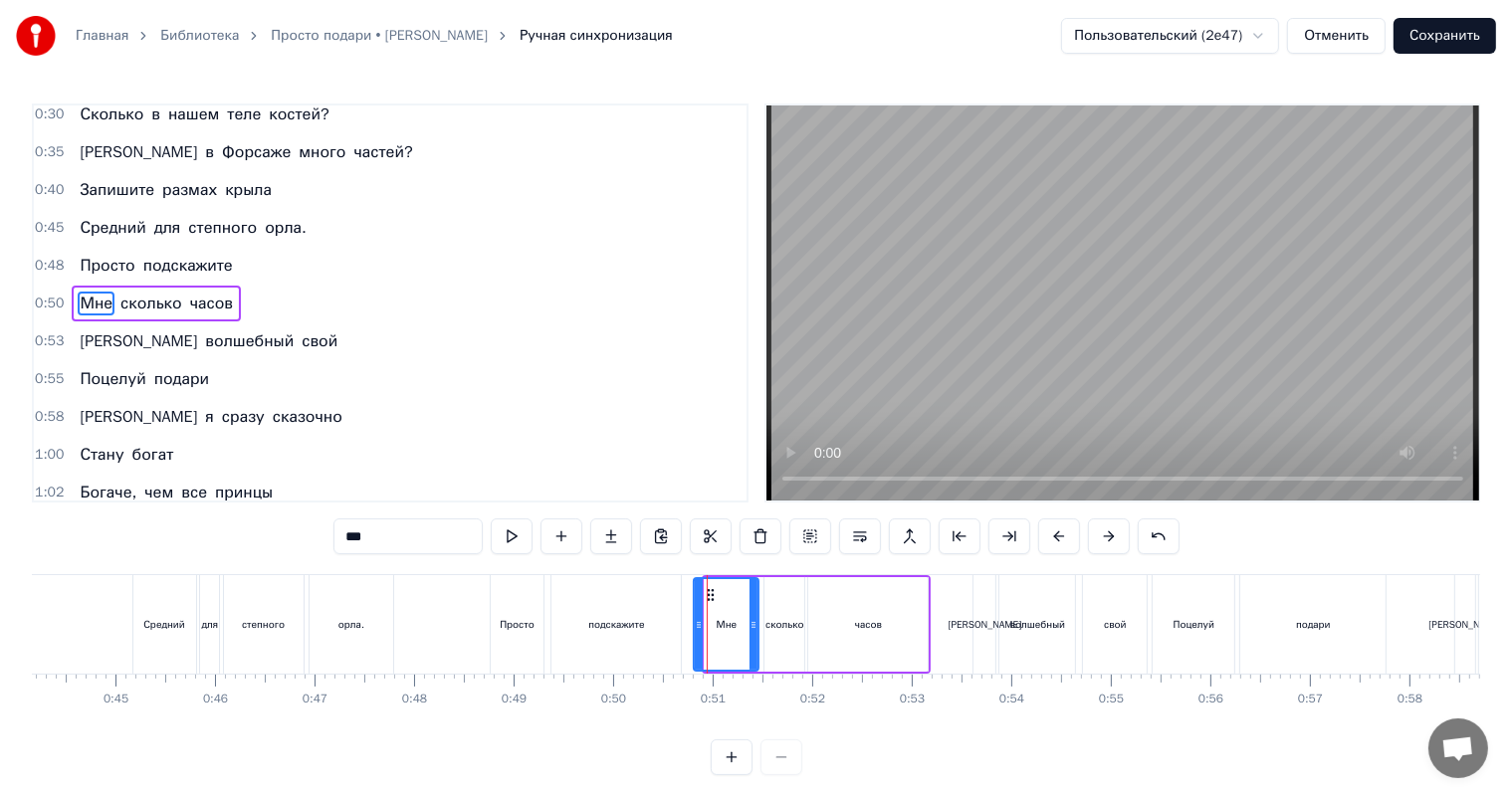 drag, startPoint x: 708, startPoint y: 623, endPoint x: 698, endPoint y: 624, distance: 10.049876 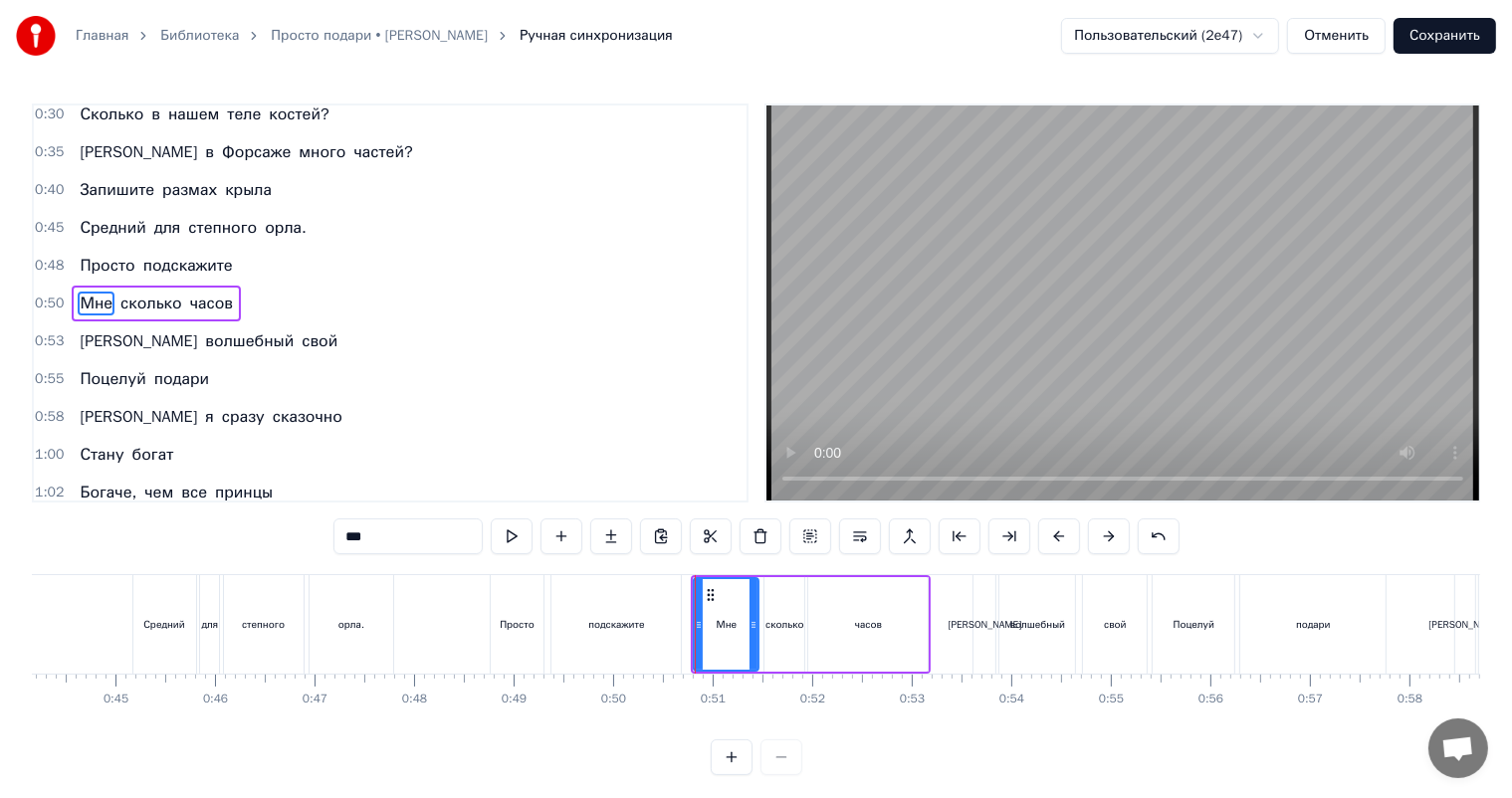 click on "часов" at bounding box center [868, 624] 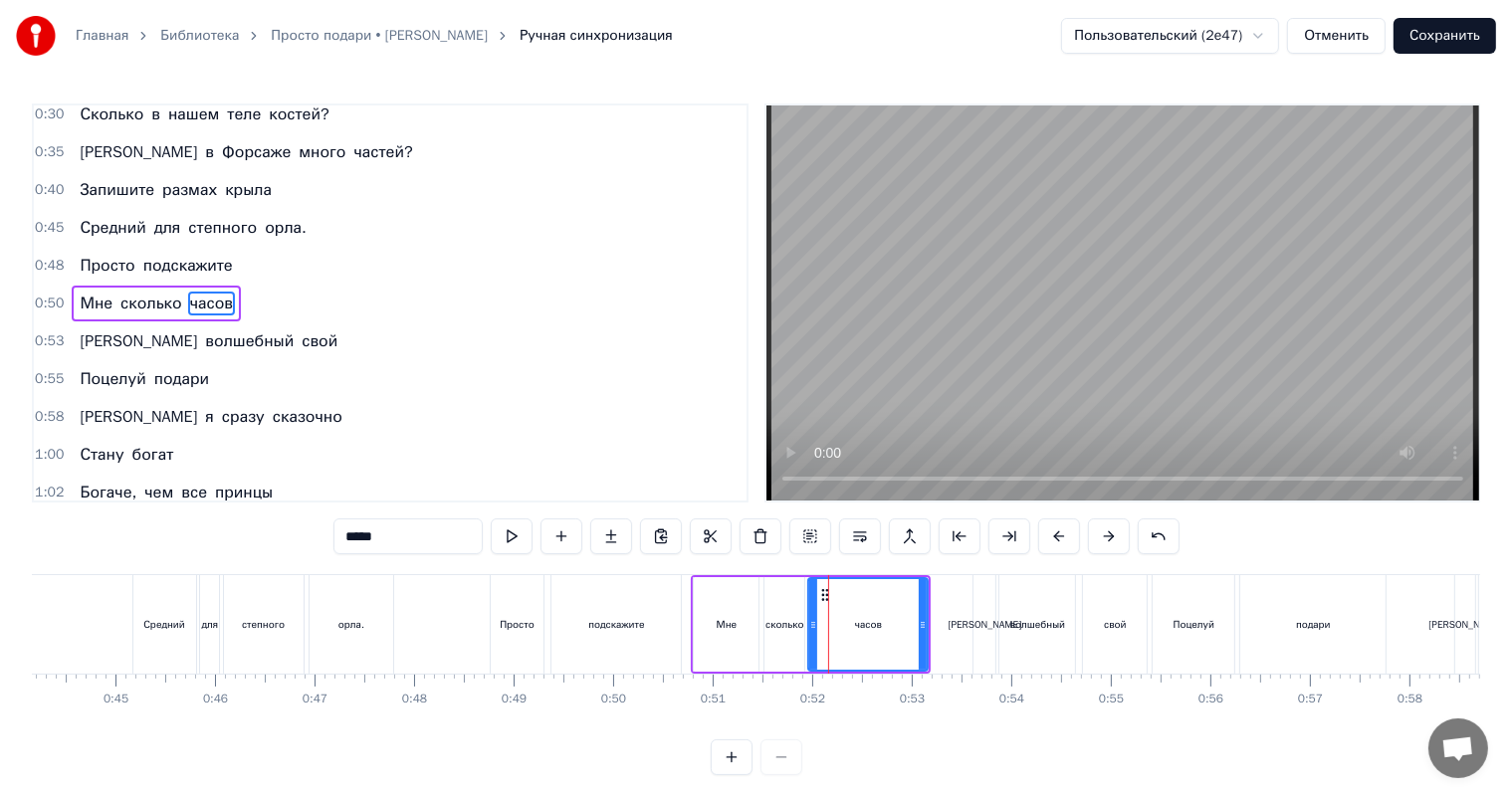 click on "[PERSON_NAME]" at bounding box center (138, 341) 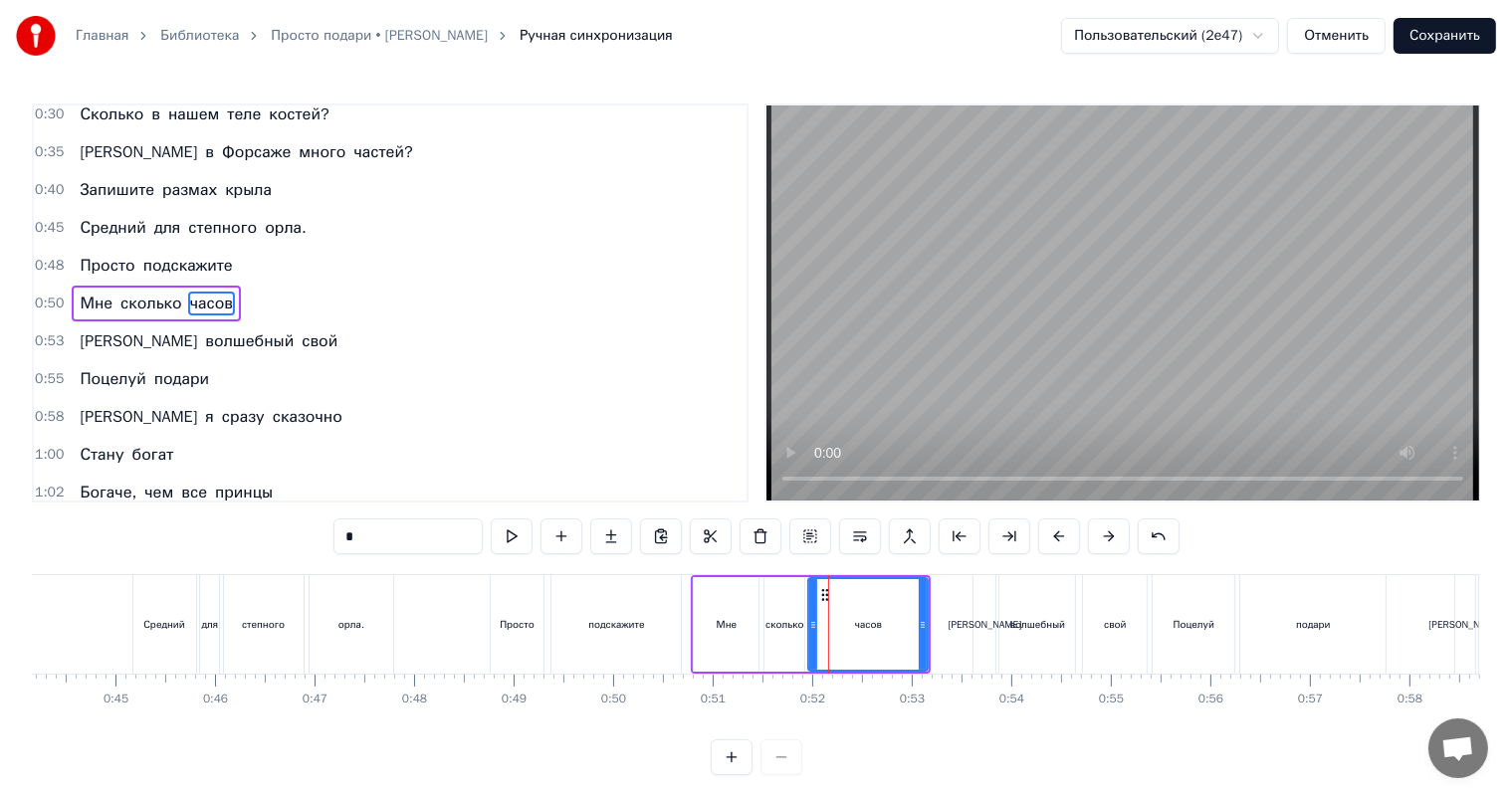 scroll, scrollTop: 199, scrollLeft: 0, axis: vertical 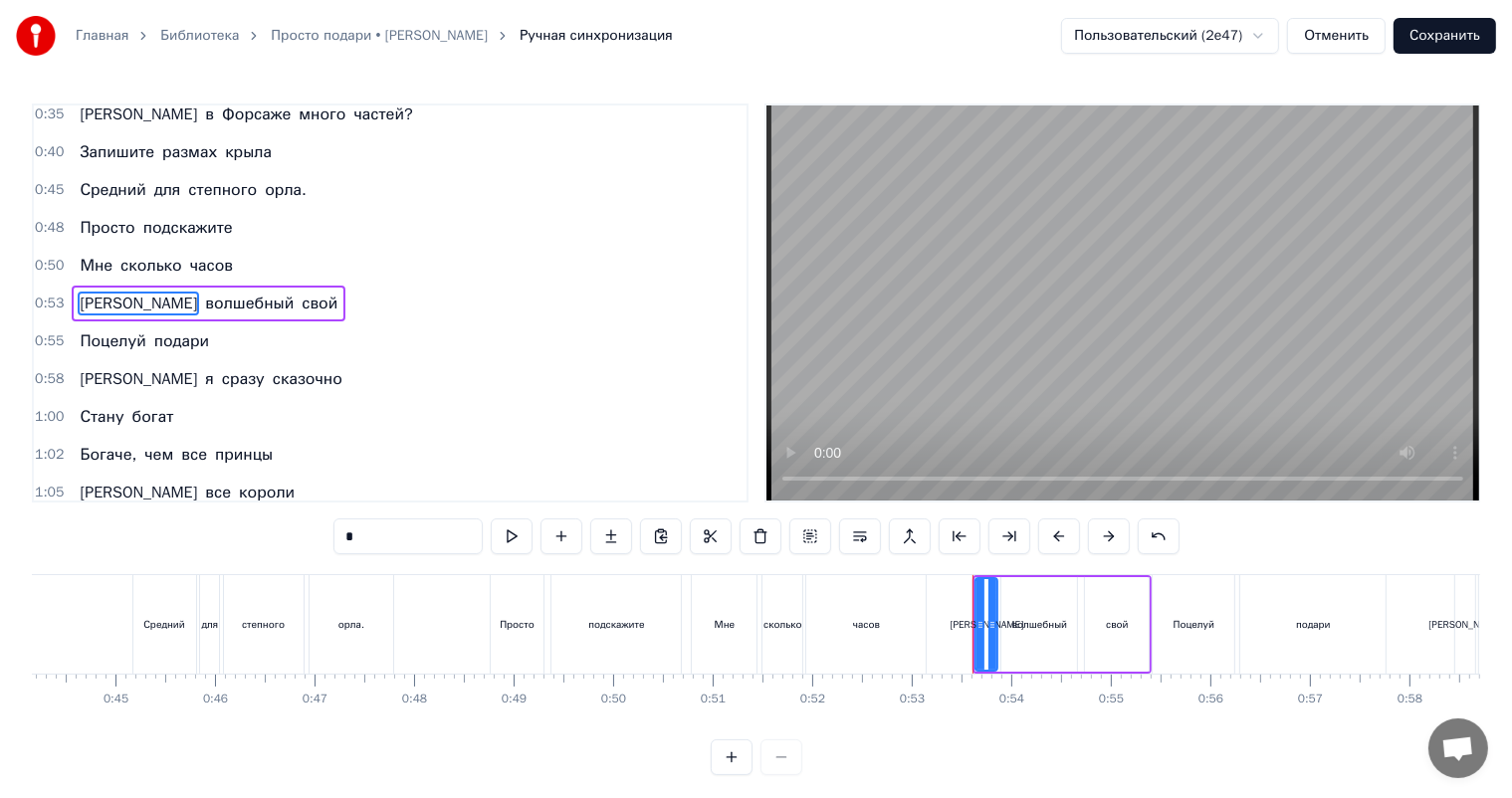 click on "свой" at bounding box center [320, 303] 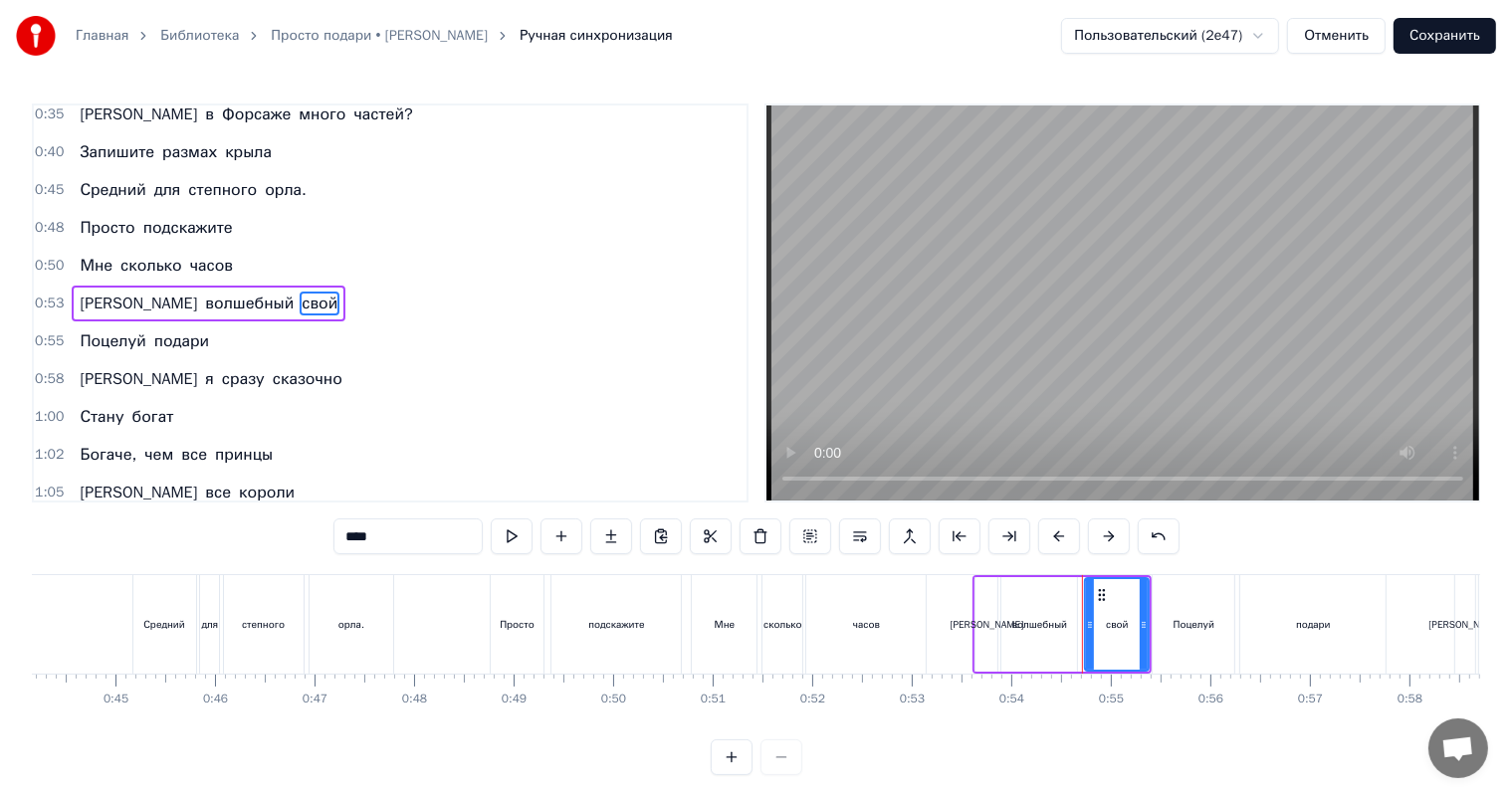 drag, startPoint x: 334, startPoint y: 541, endPoint x: 239, endPoint y: 551, distance: 95.524866 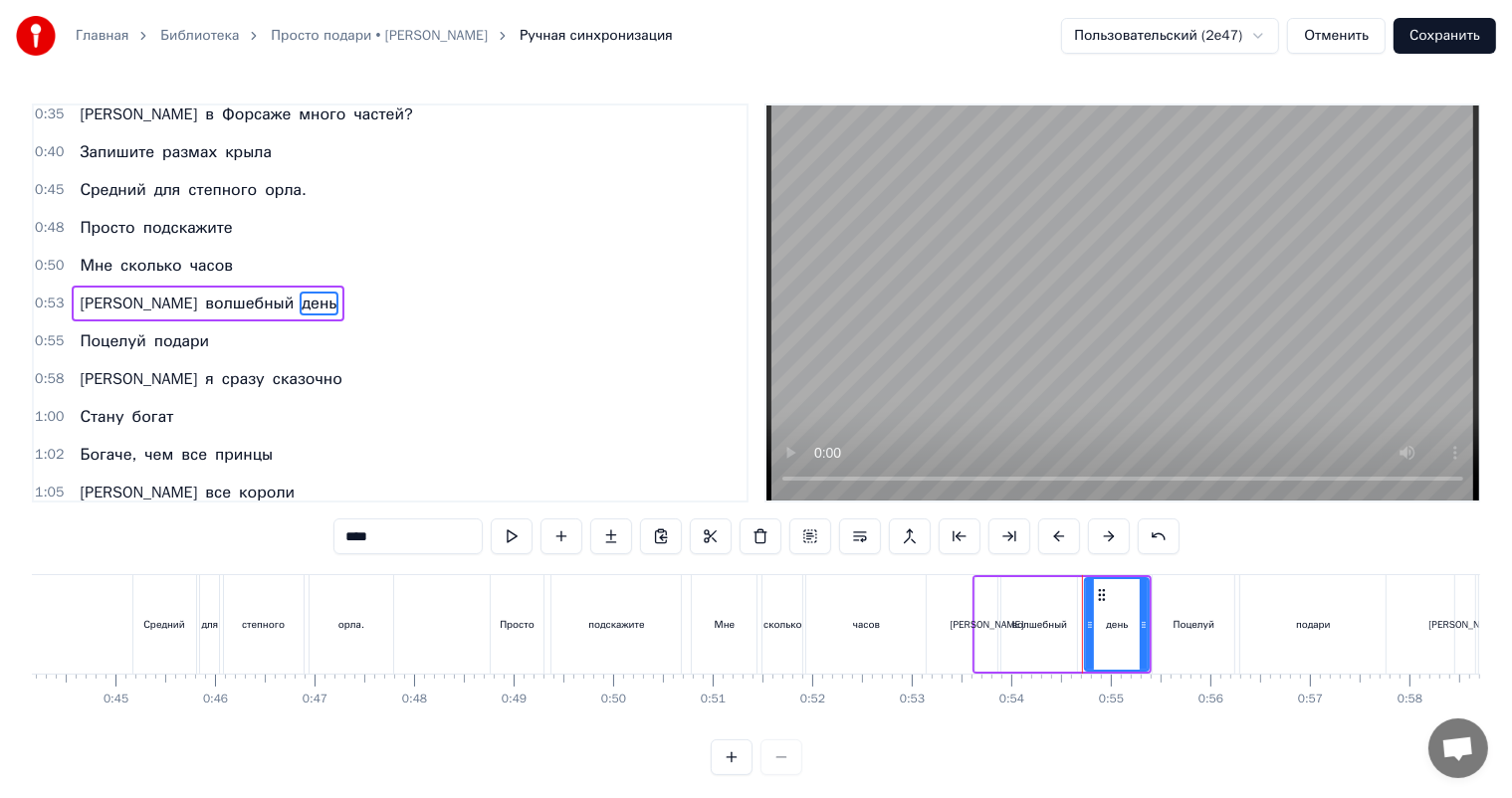 click on "[PERSON_NAME]" at bounding box center [138, 303] 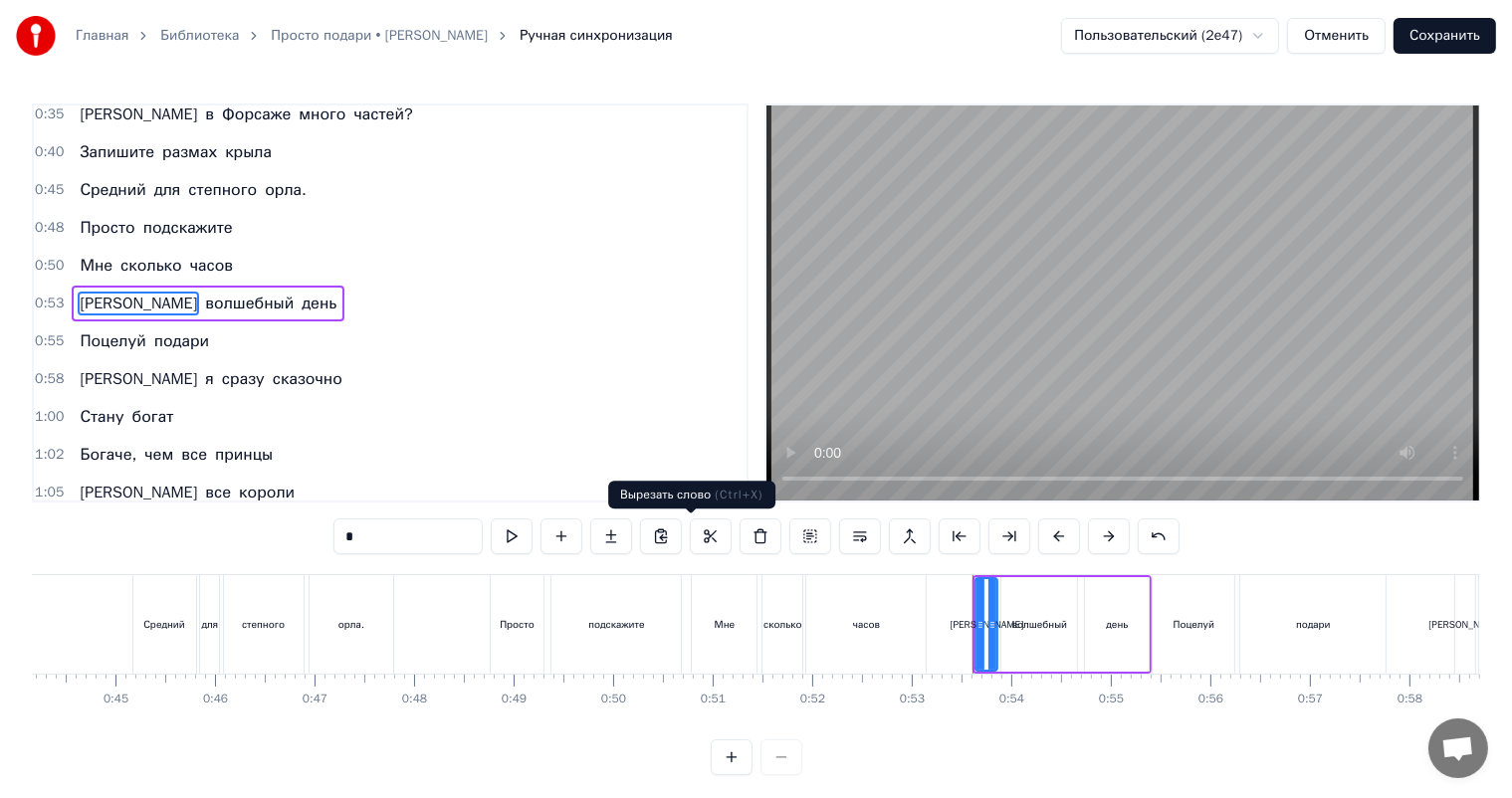 click at bounding box center [760, 536] 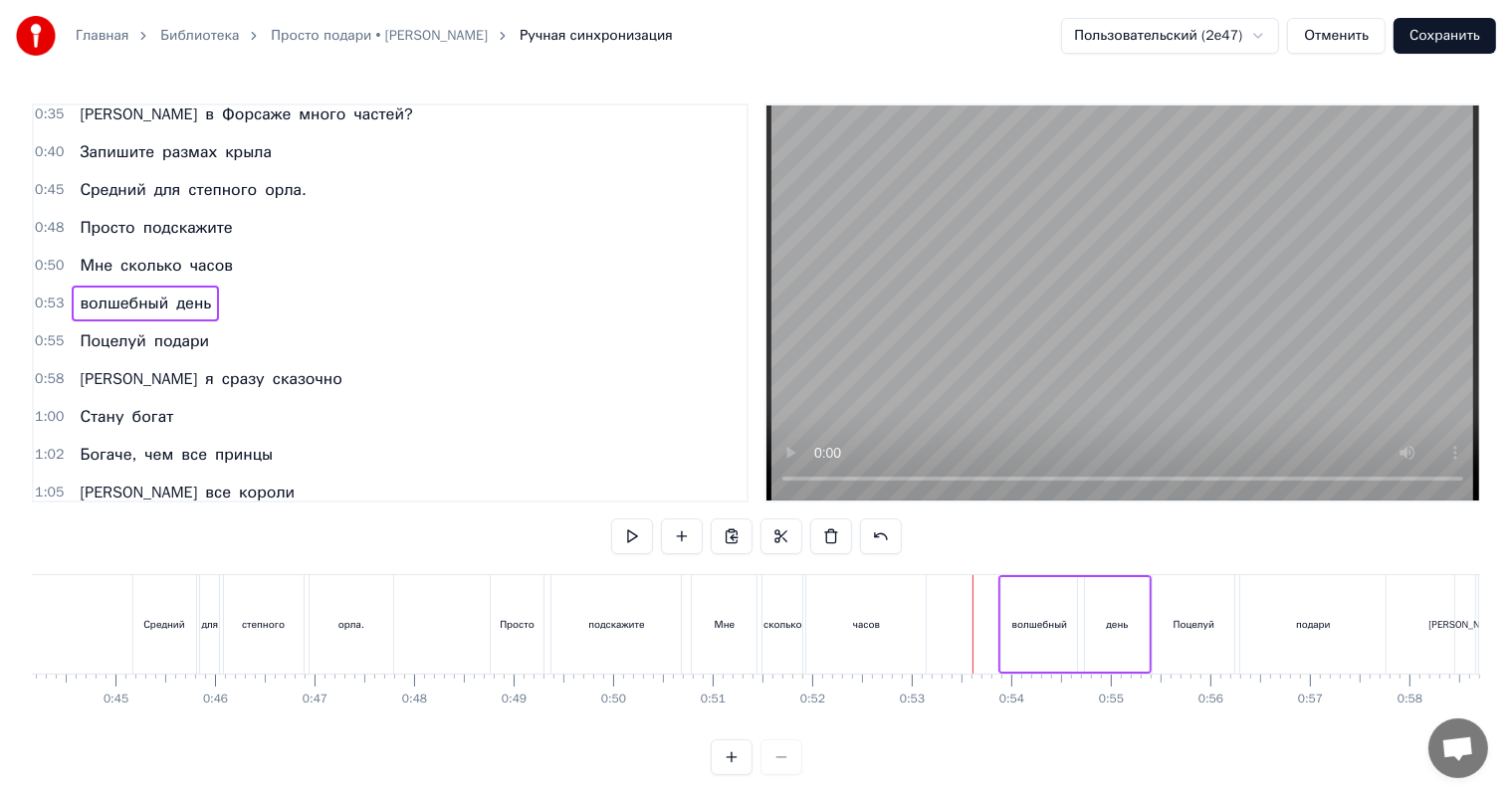 click on "волшебный" at bounding box center [1040, 624] 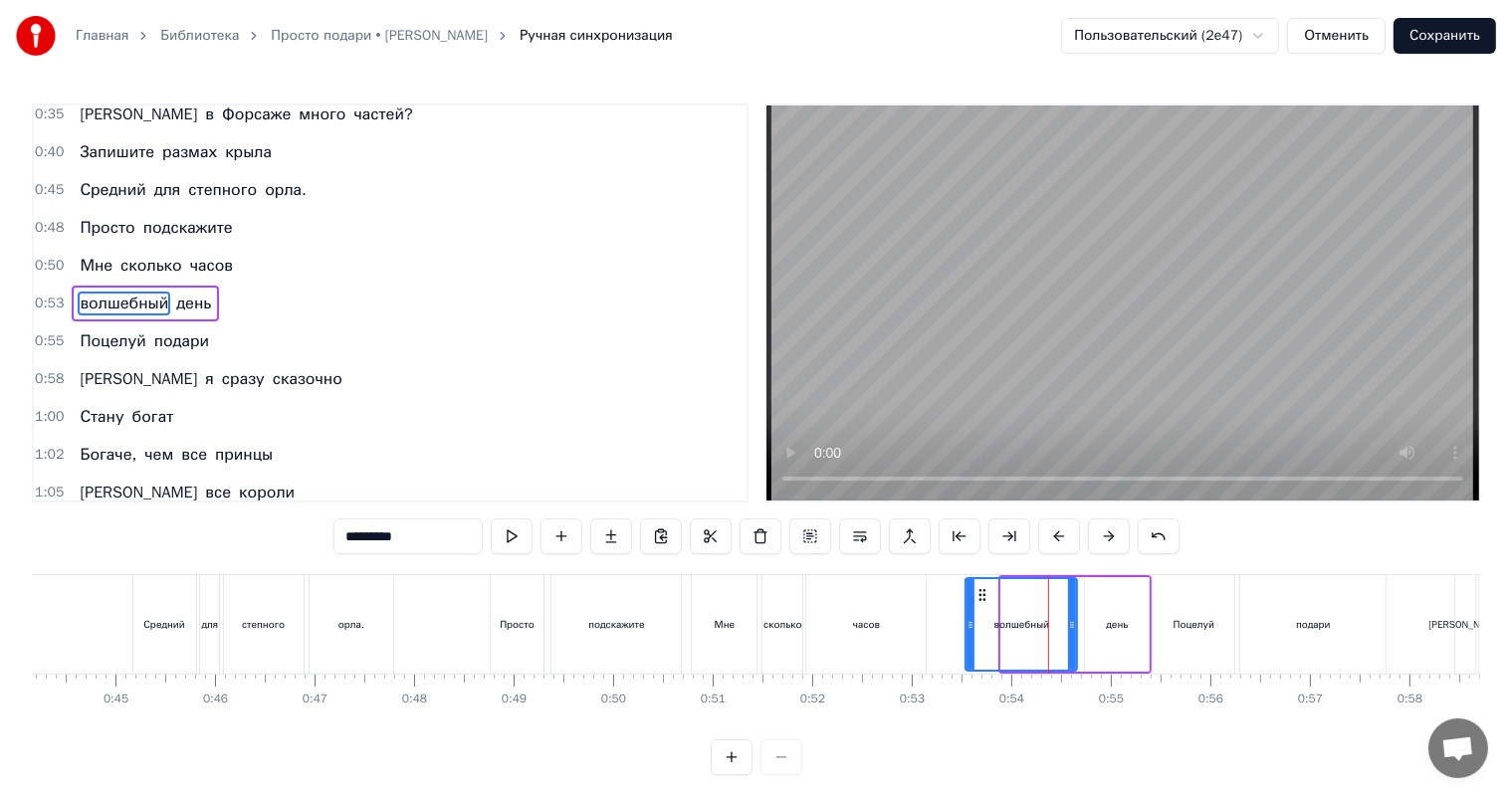 drag, startPoint x: 1003, startPoint y: 630, endPoint x: 968, endPoint y: 632, distance: 35.0571 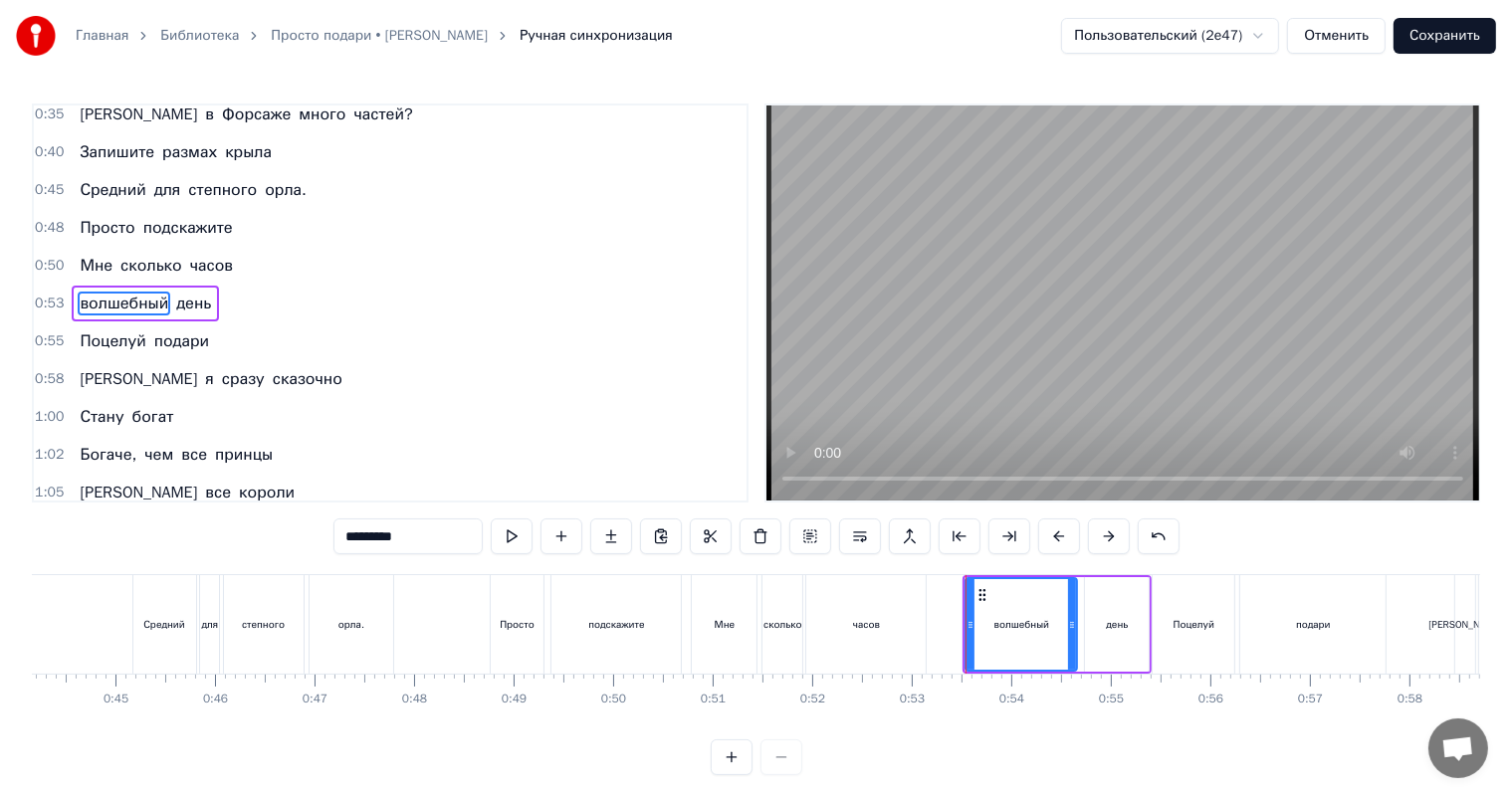 click on "волшебный" at bounding box center (1022, 624) 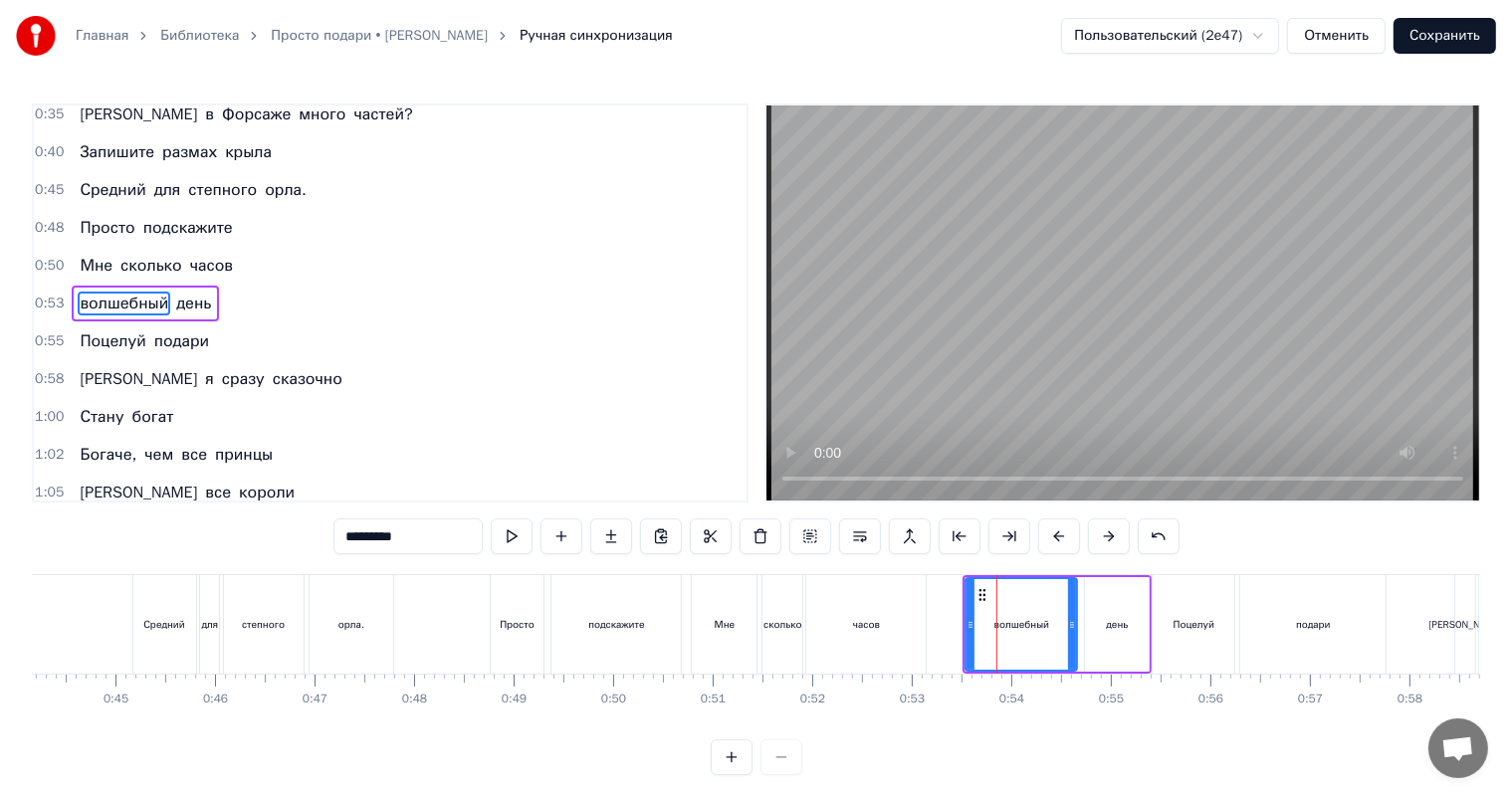 drag, startPoint x: 374, startPoint y: 539, endPoint x: 239, endPoint y: 571, distance: 138.74077 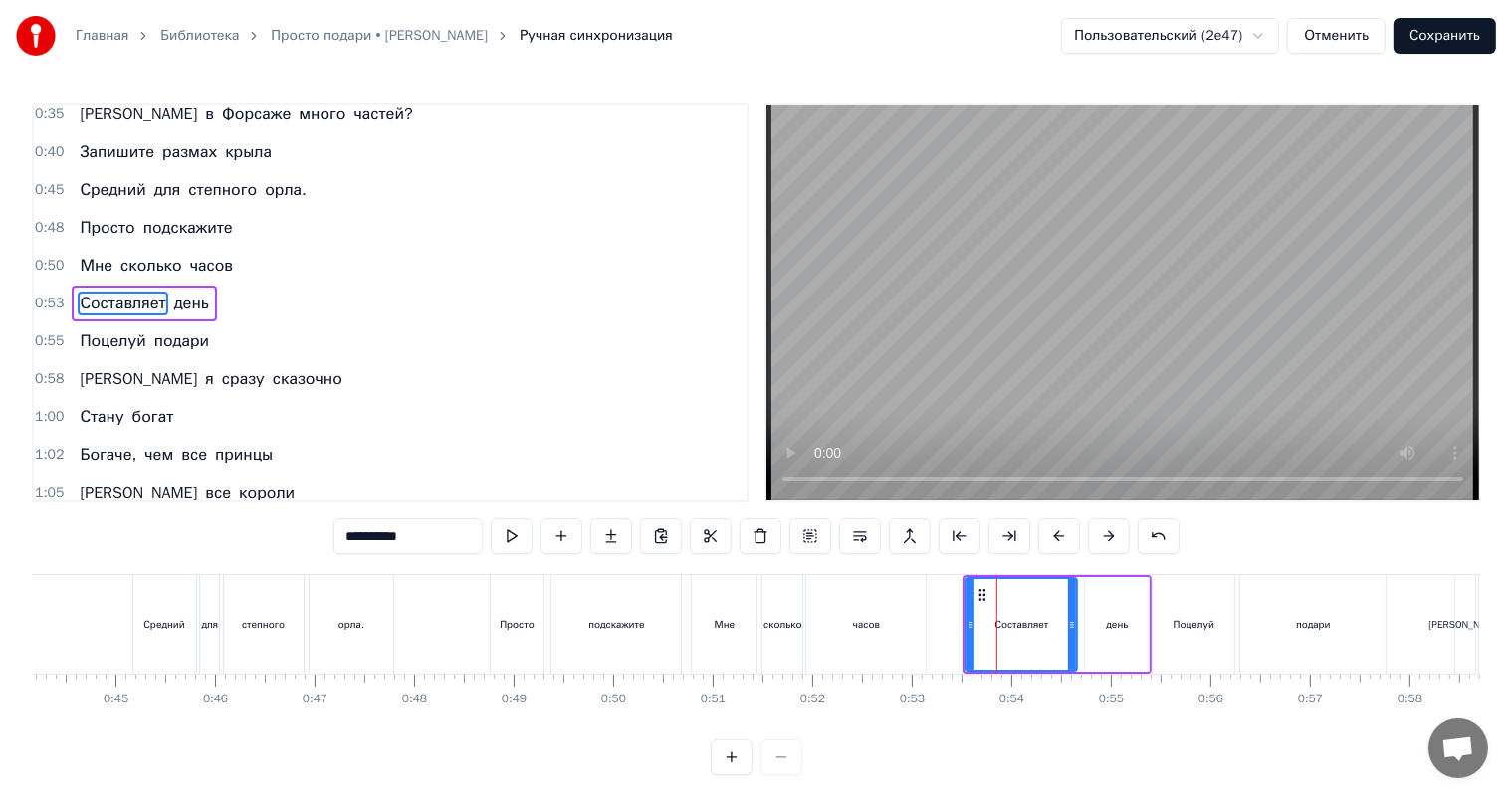 click on "**********" at bounding box center [756, 439] 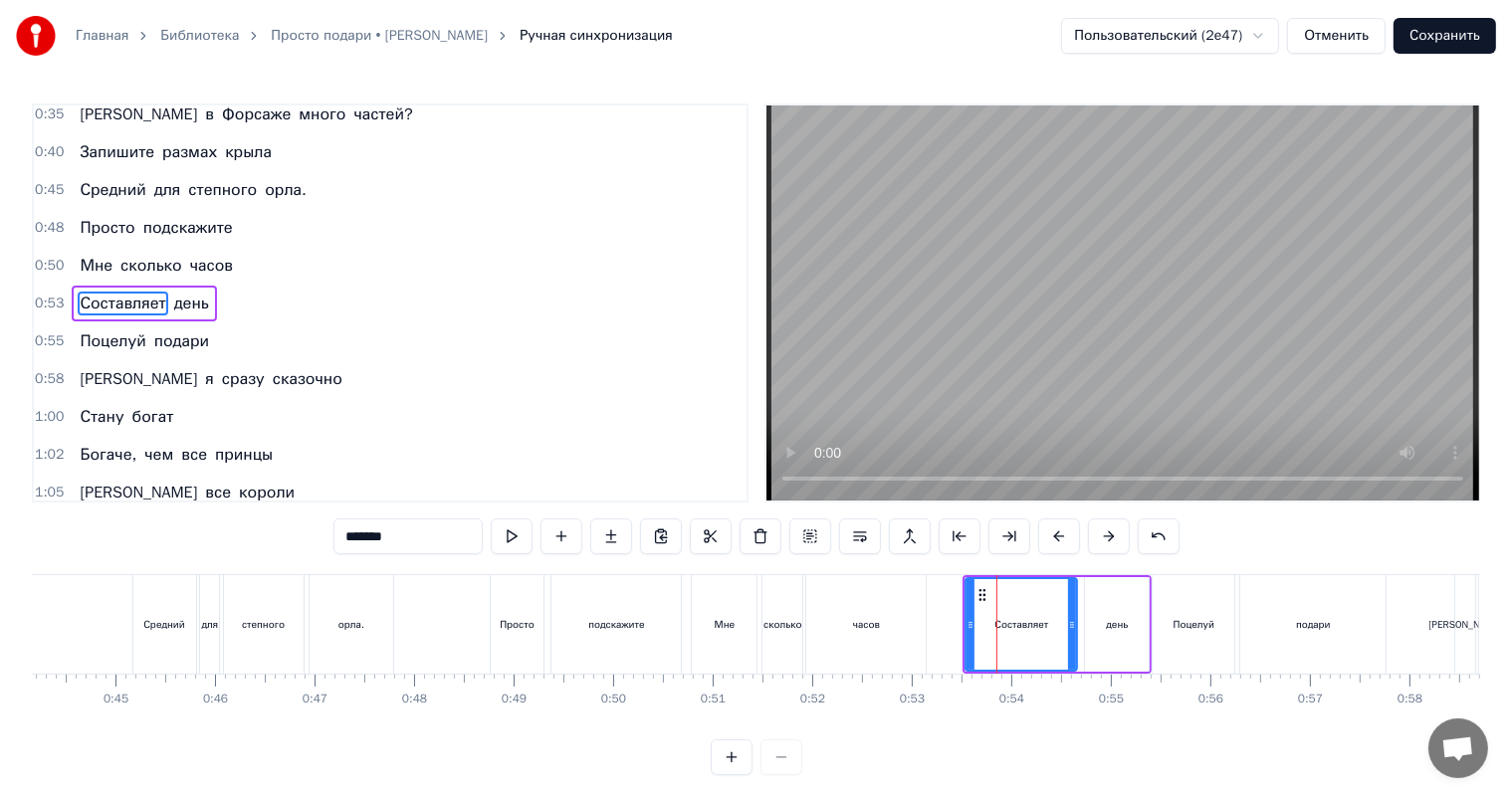 scroll, scrollTop: 237, scrollLeft: 0, axis: vertical 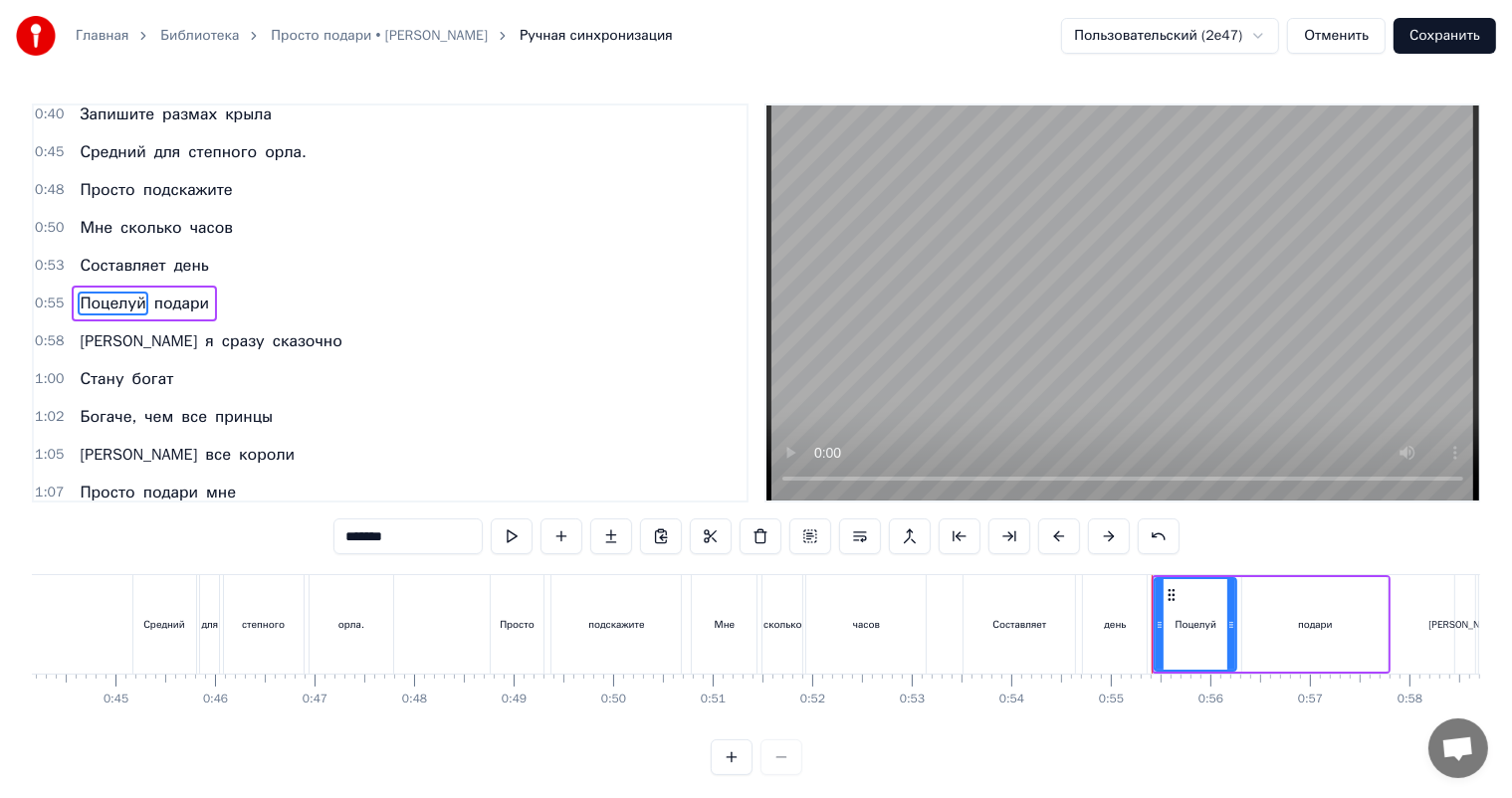 drag, startPoint x: 374, startPoint y: 534, endPoint x: 225, endPoint y: 572, distance: 153.7693 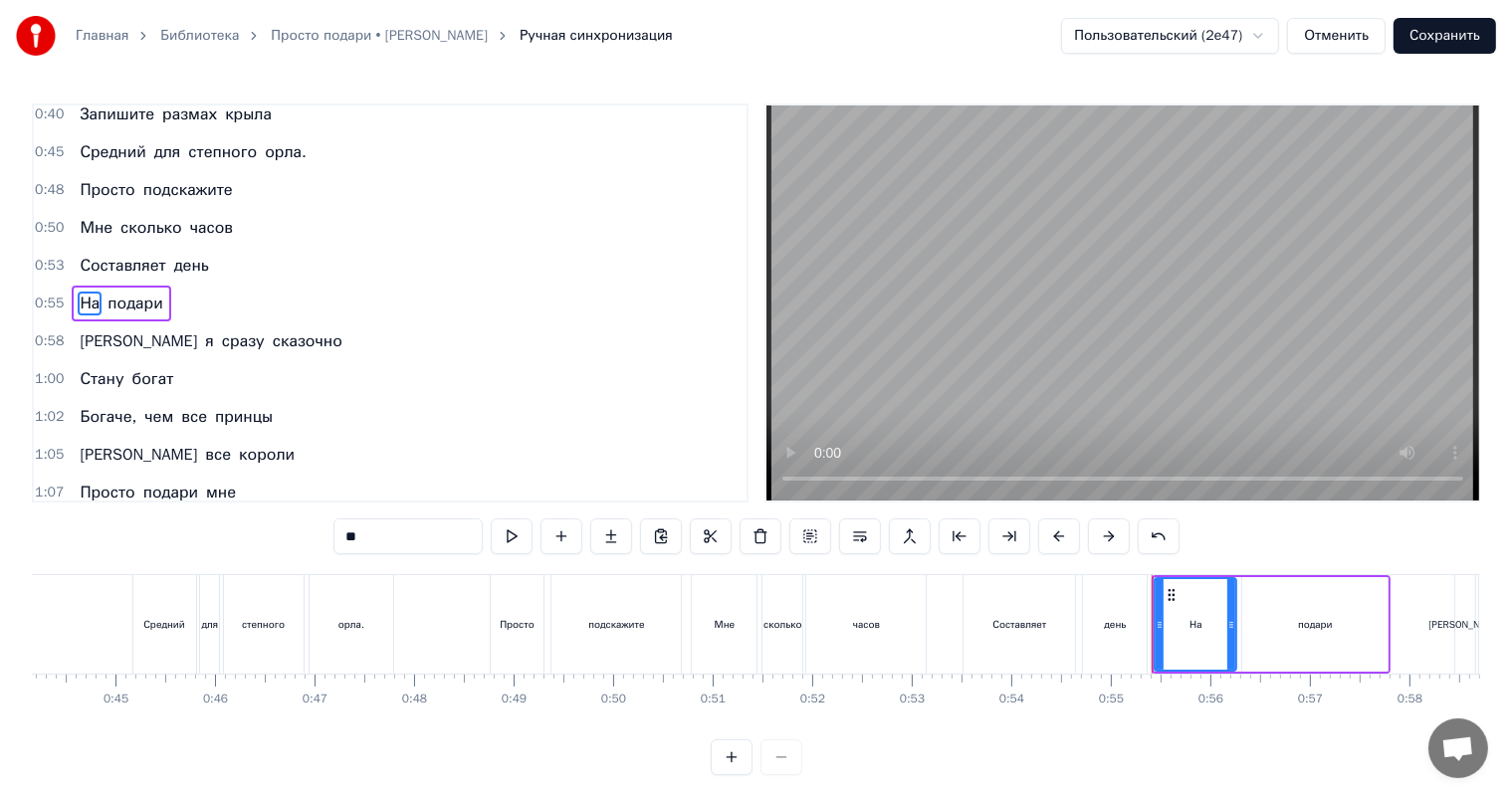 click on "0:11 Ласковые люди мои, 0:16 Предстоит ответить всем вам 0:21 На вопросы каверзные, 0:25 Которые я в песне задам. 0:30 Сколько в нашем теле костей? 0:35 А в [GEOGRAPHIC_DATA] много частей? 0:40 Запишите размах крыла 0:45 Средний для степного орла. 0:48 Просто подскажите 0:50 Мне сколько часов 0:53 Составляет день 0:55 На подари 0:58 И я сразу сказочно 1:00 Стану богат 1:02 Богаче, чем все принцы 1:05 И все короли 1:07 Просто подари мне 1:10 Один только взгляд 1:12 И волшебный свой 1:14 Поцелуй подари 1:17 И я сразу сказочно 1:19 Стану богат 1:22 Богаче, чем все принцы 1:24 И все короли ** Ласковые люди мои, Предстоит всем" at bounding box center (756, 439) 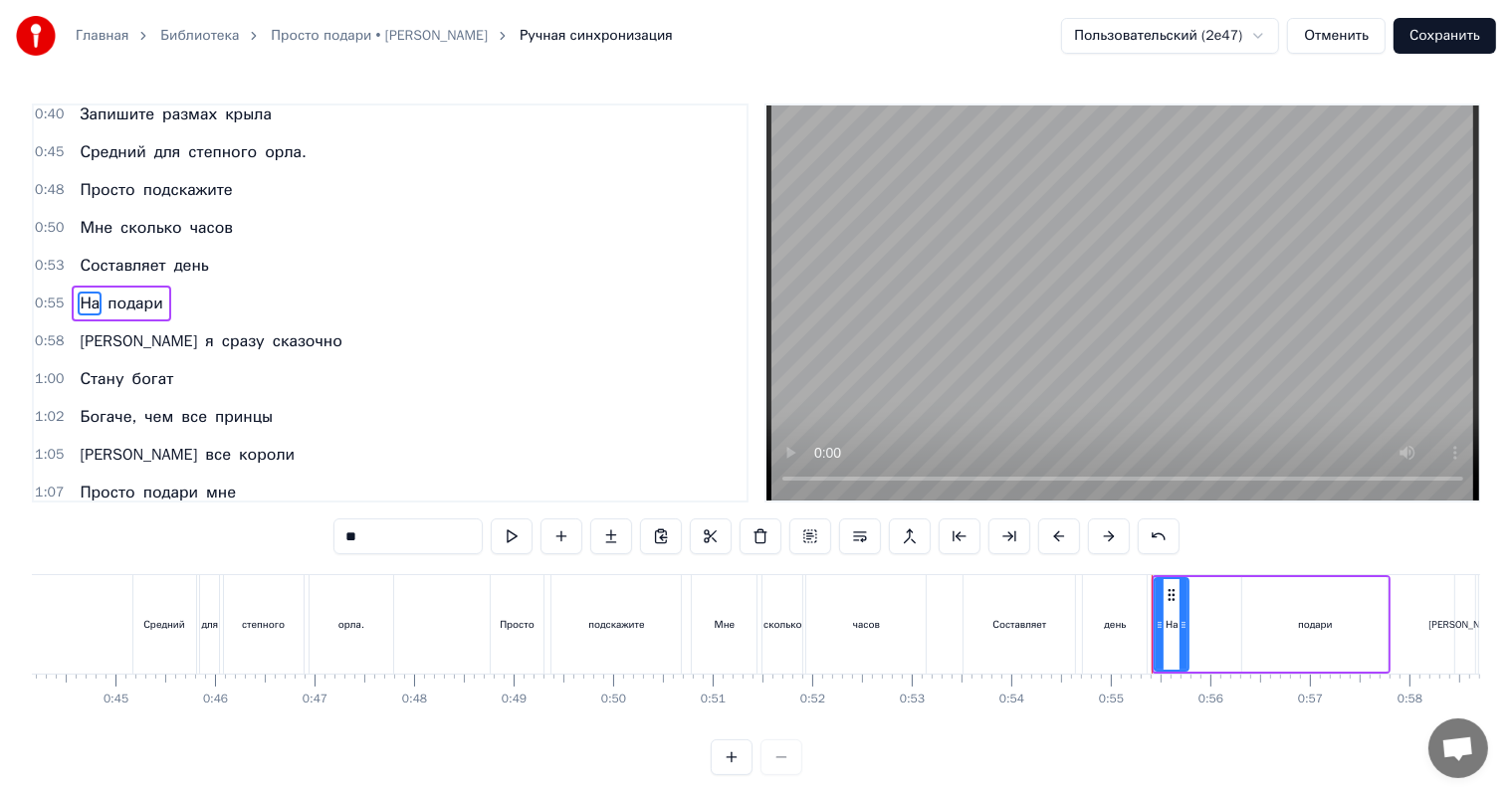 drag, startPoint x: 1223, startPoint y: 622, endPoint x: 1183, endPoint y: 628, distance: 40.4475 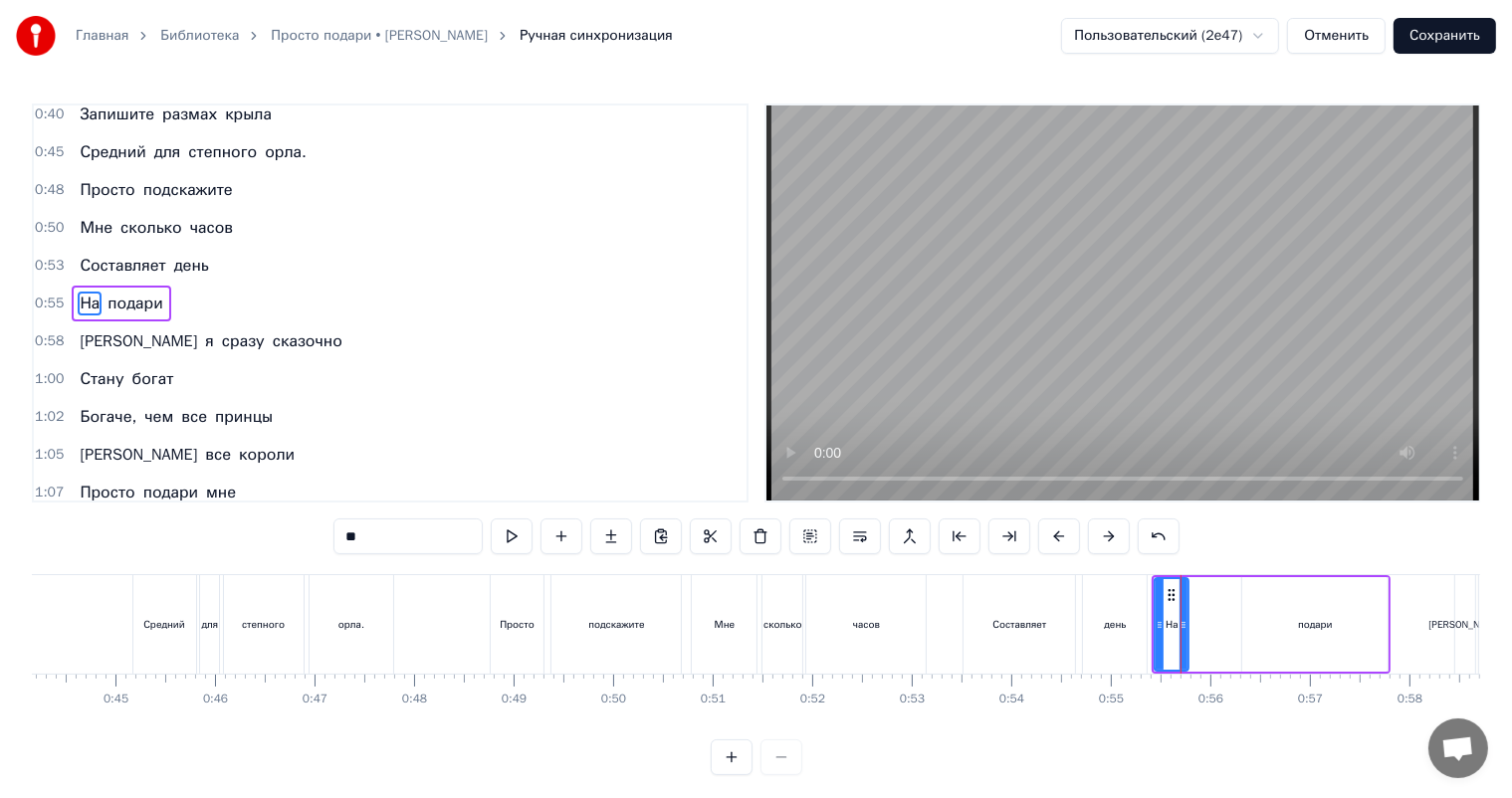 click on "подари" at bounding box center (1315, 624) 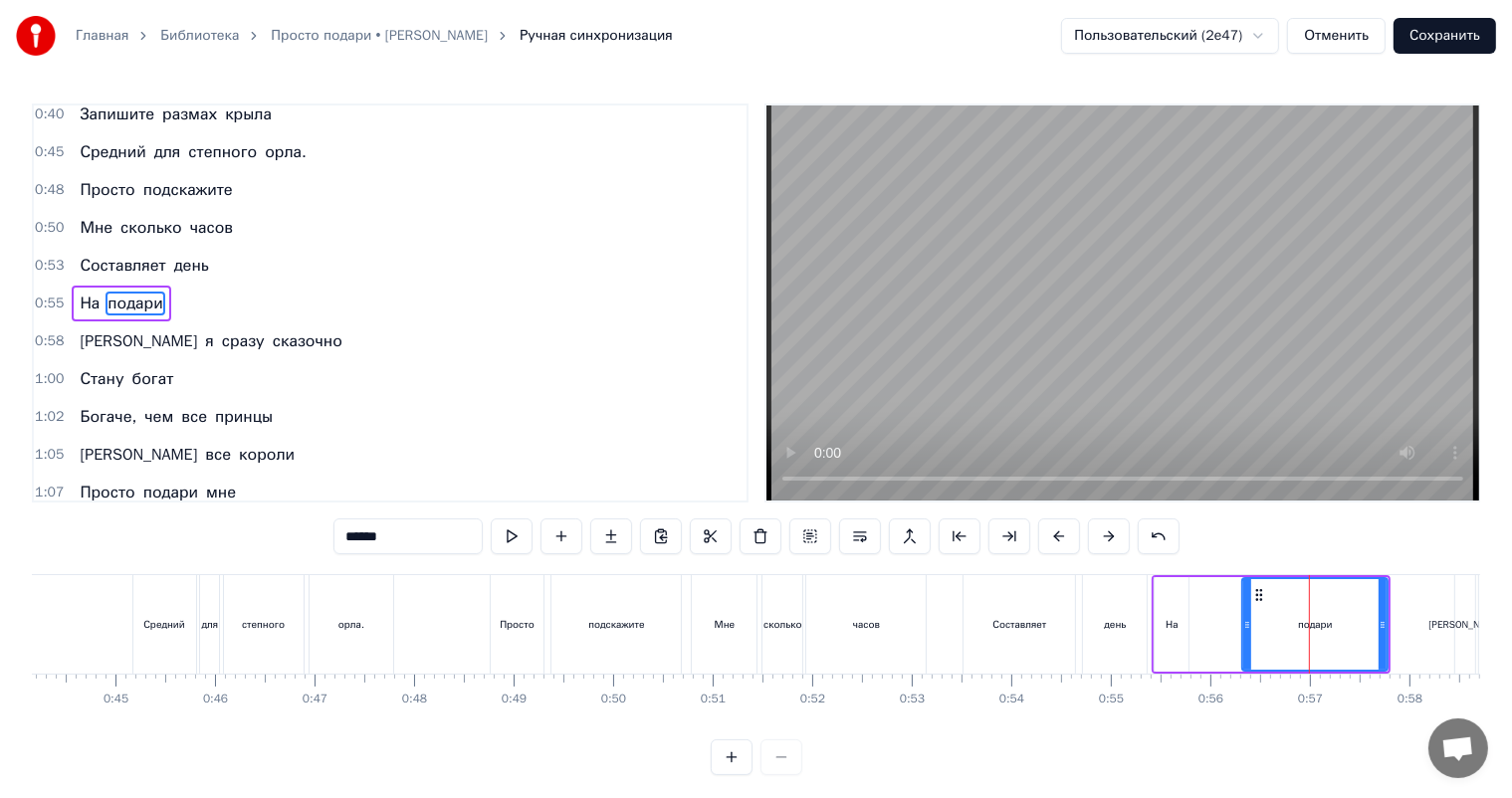 drag, startPoint x: 1241, startPoint y: 623, endPoint x: 1267, endPoint y: 623, distance: 26 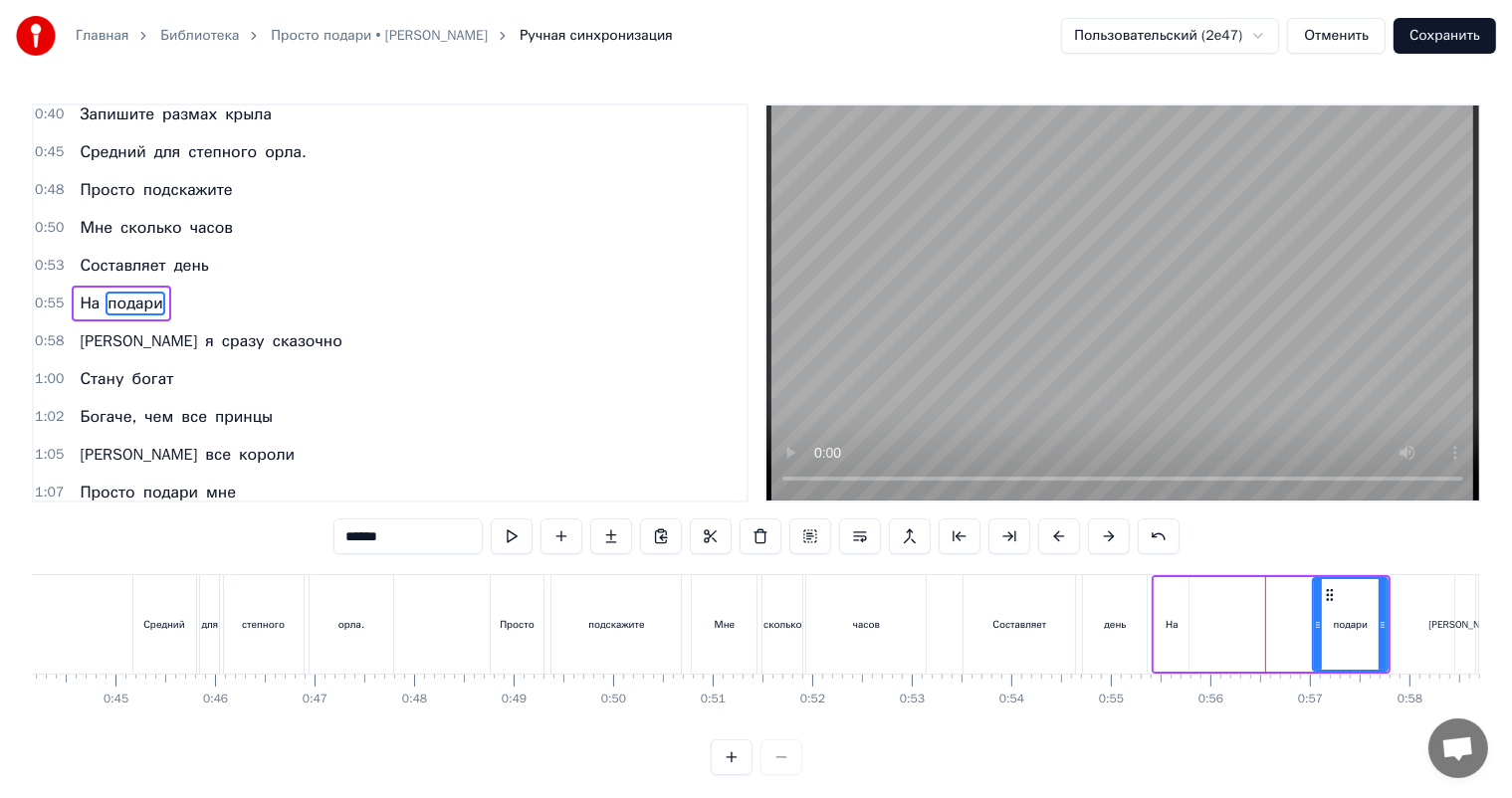 drag, startPoint x: 1247, startPoint y: 621, endPoint x: 1318, endPoint y: 633, distance: 72.00694 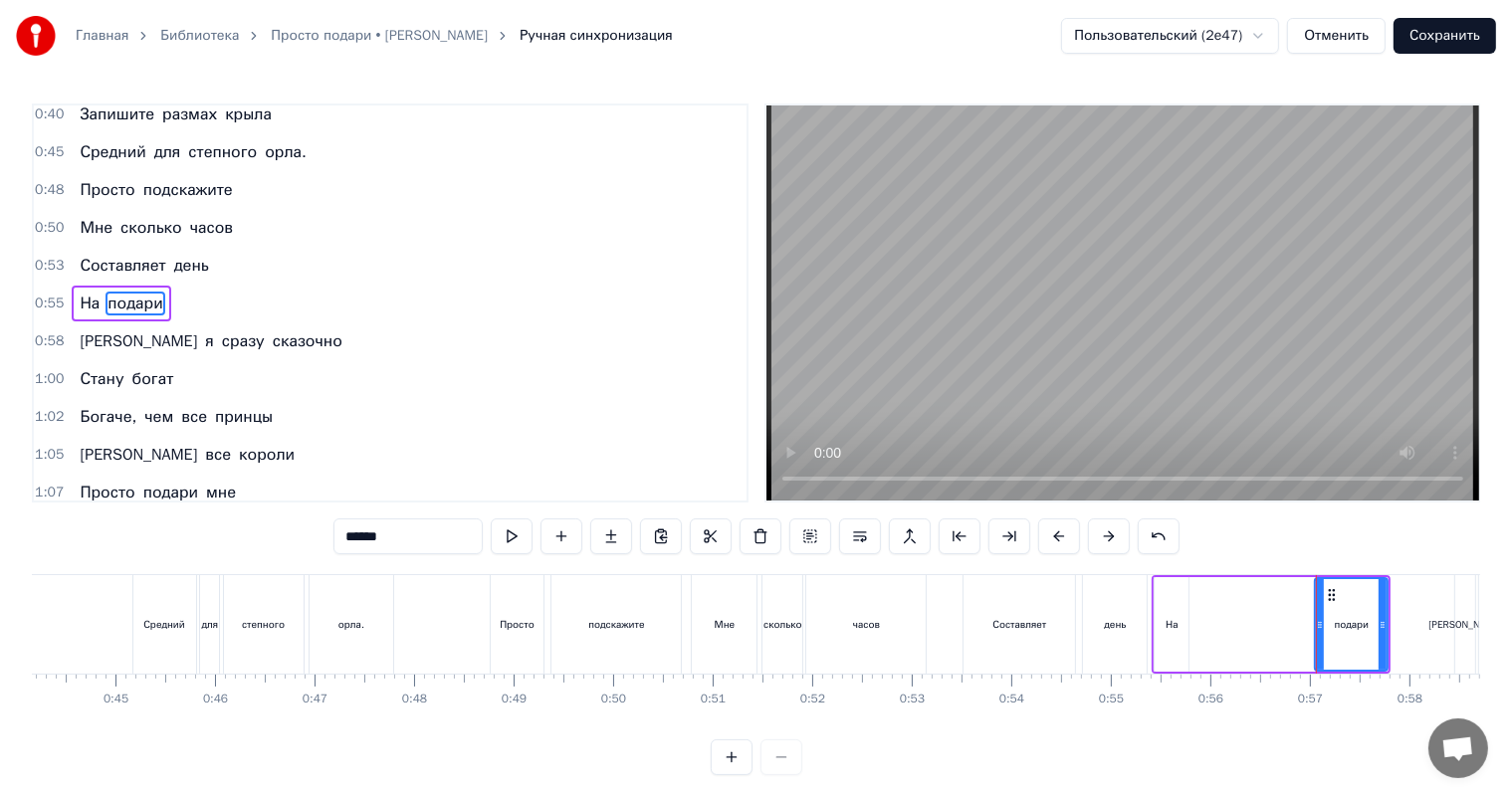 click on "На" at bounding box center (1172, 624) 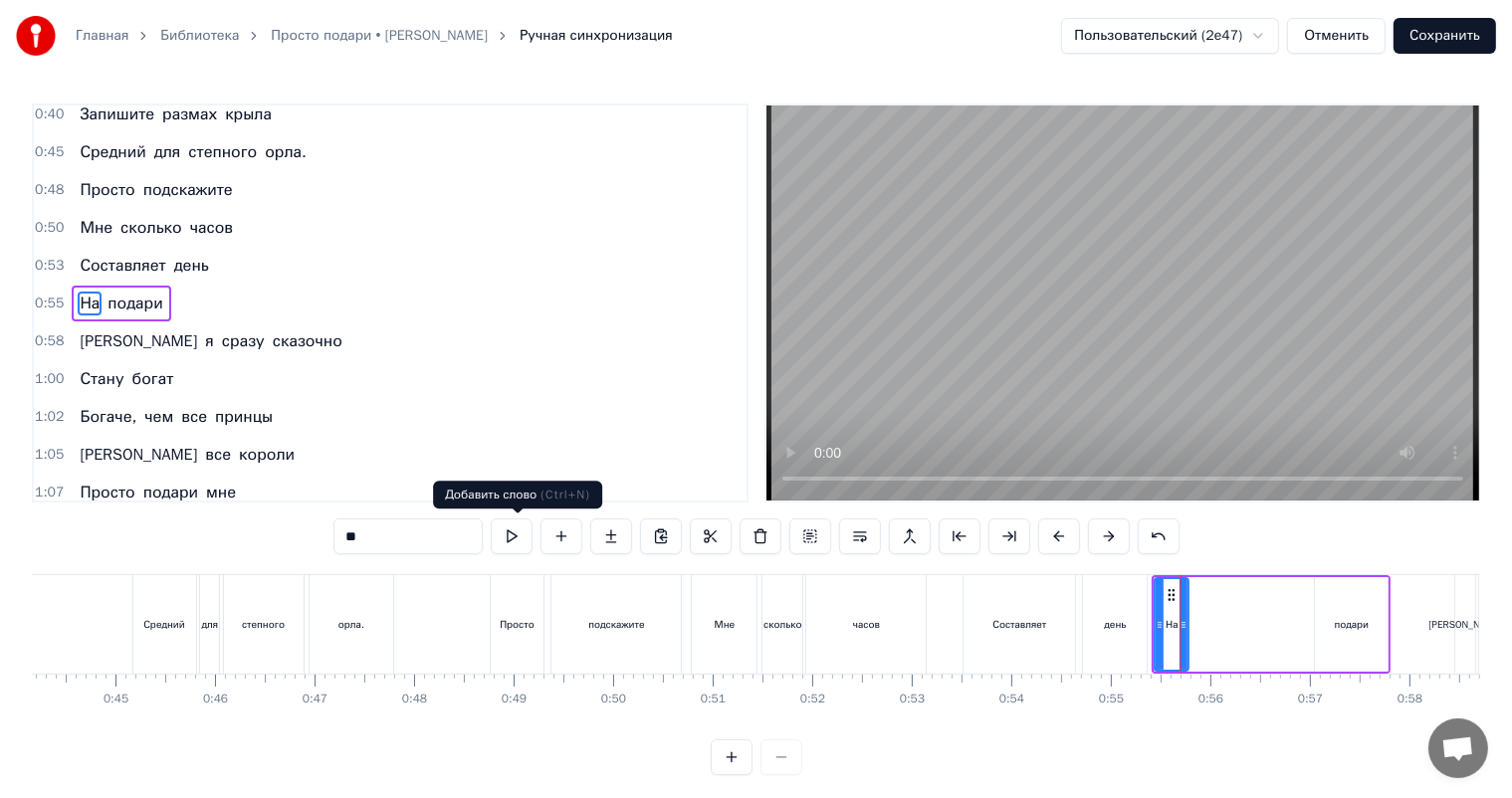 click at bounding box center [561, 536] 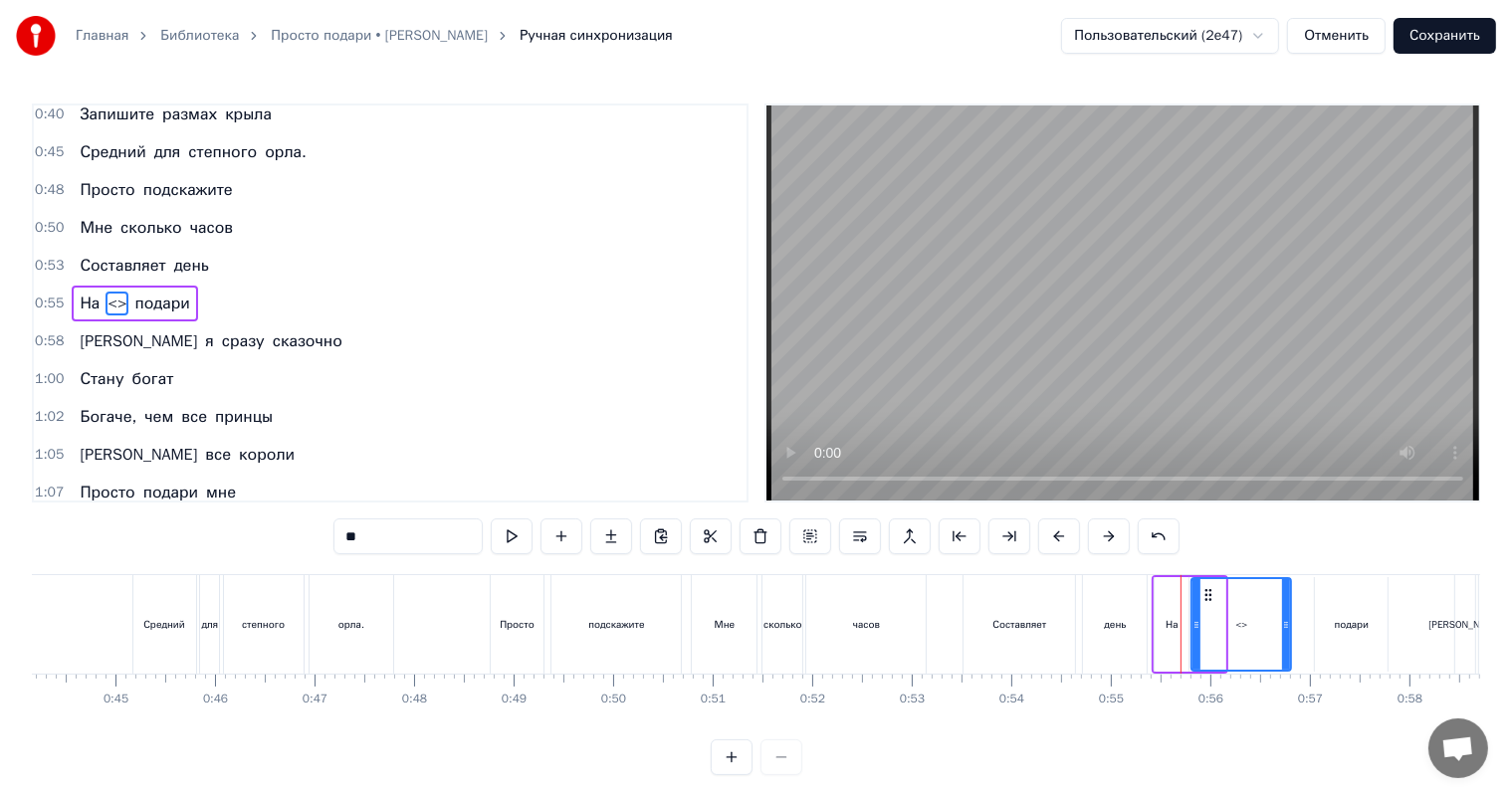 drag, startPoint x: 1221, startPoint y: 615, endPoint x: 1289, endPoint y: 622, distance: 68.359345 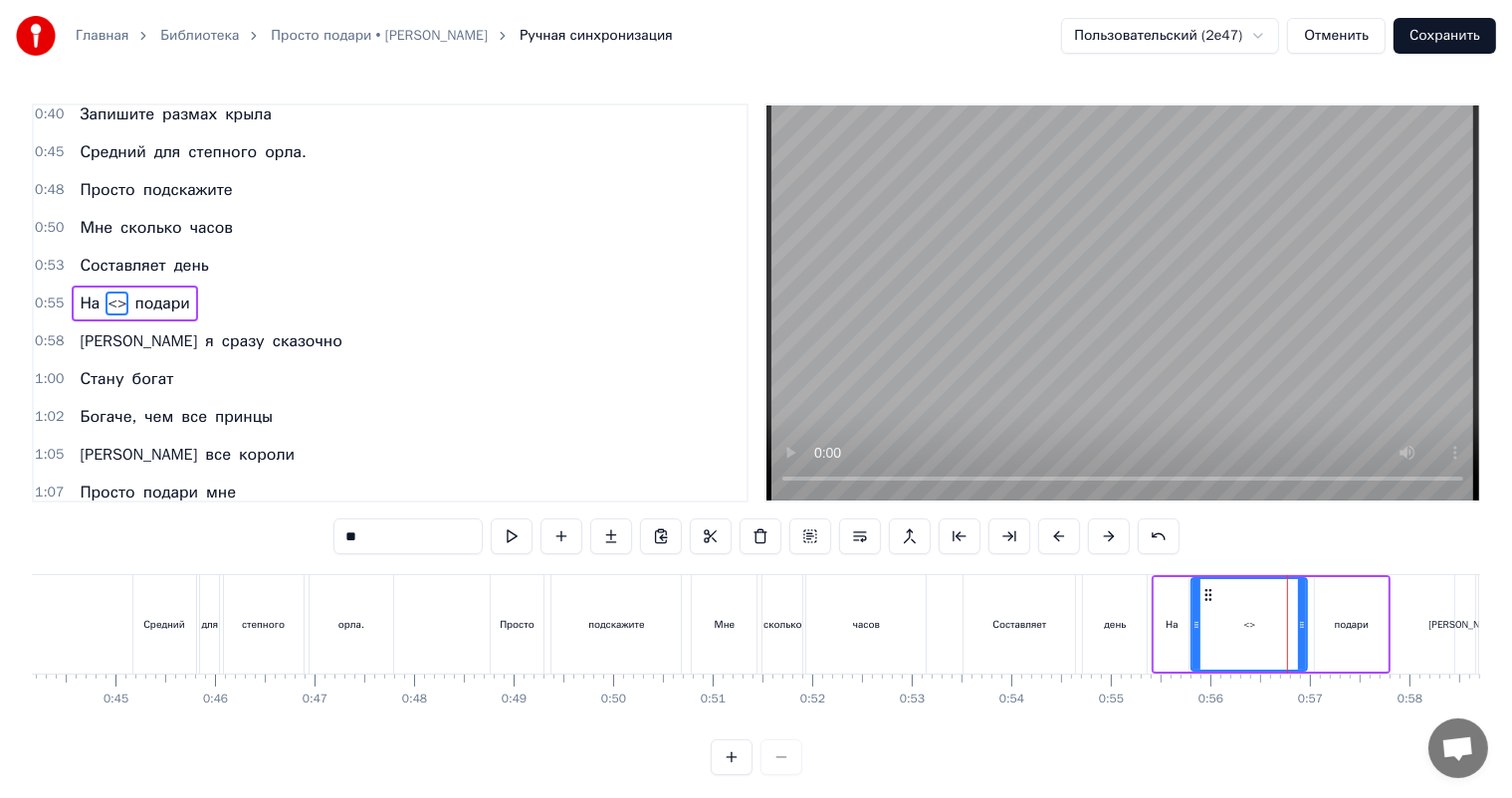 drag, startPoint x: 1291, startPoint y: 625, endPoint x: 1305, endPoint y: 625, distance: 14 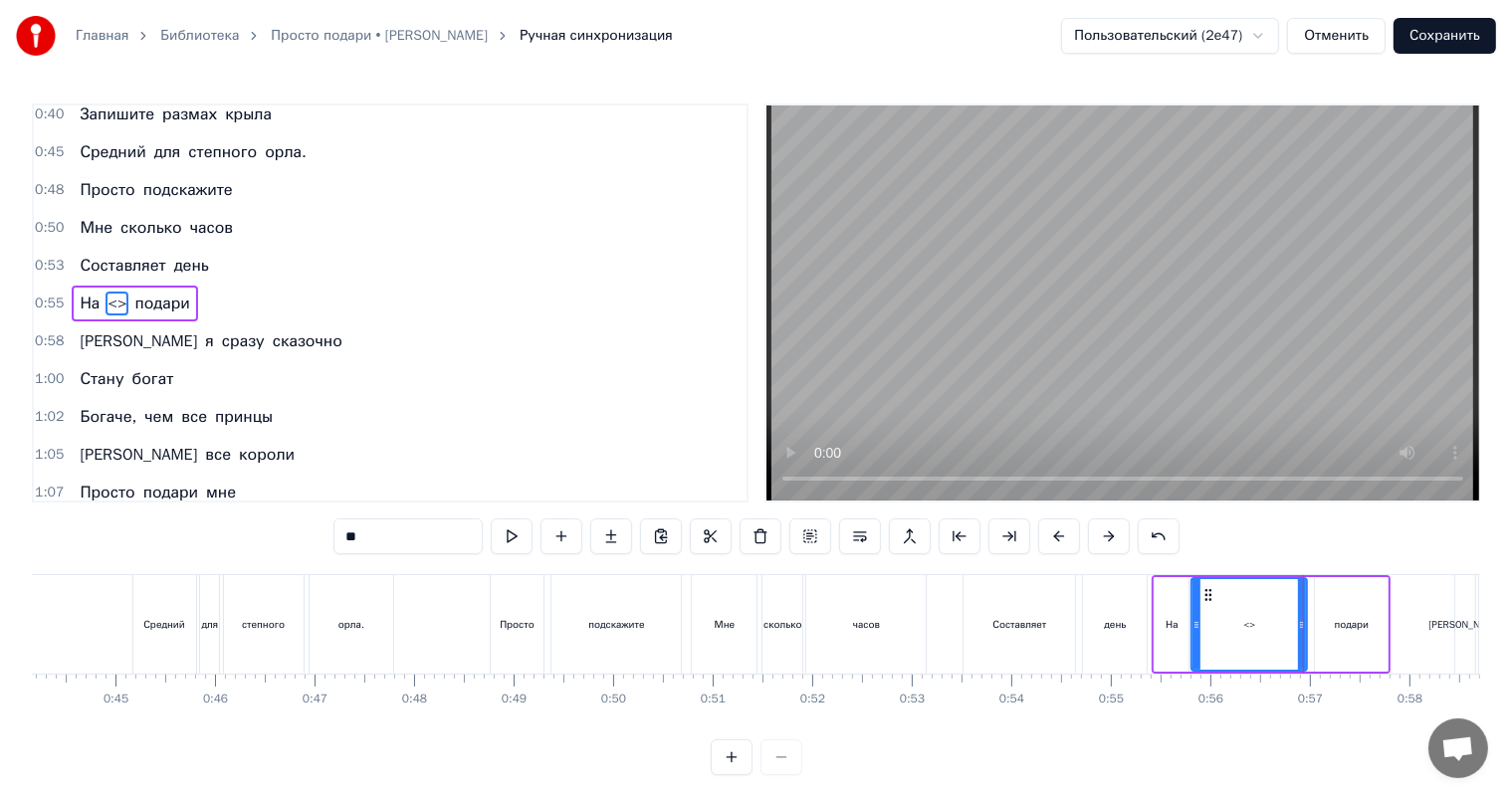 drag, startPoint x: 350, startPoint y: 538, endPoint x: 247, endPoint y: 577, distance: 110.13628 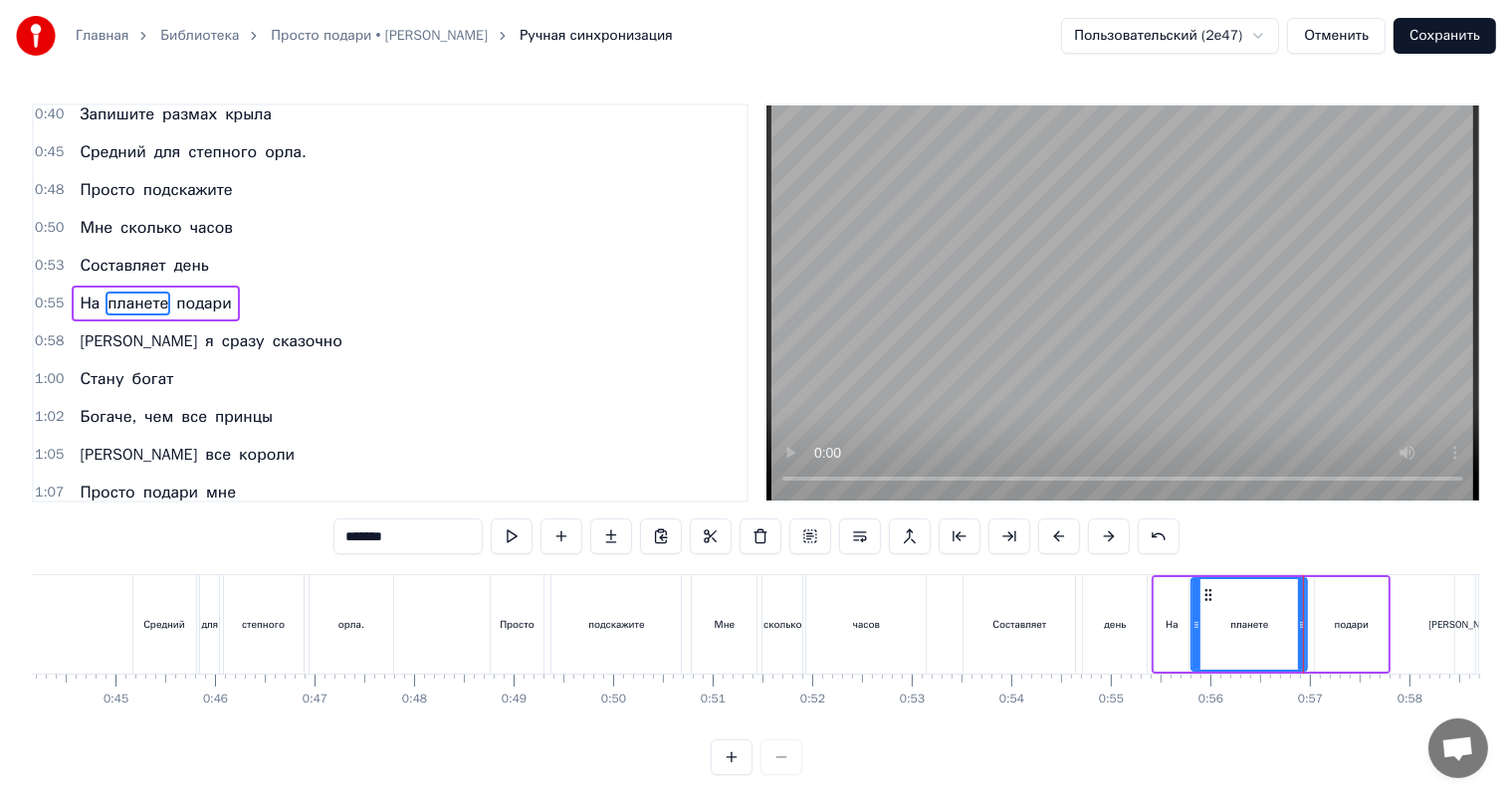 click on "подари" at bounding box center [203, 303] 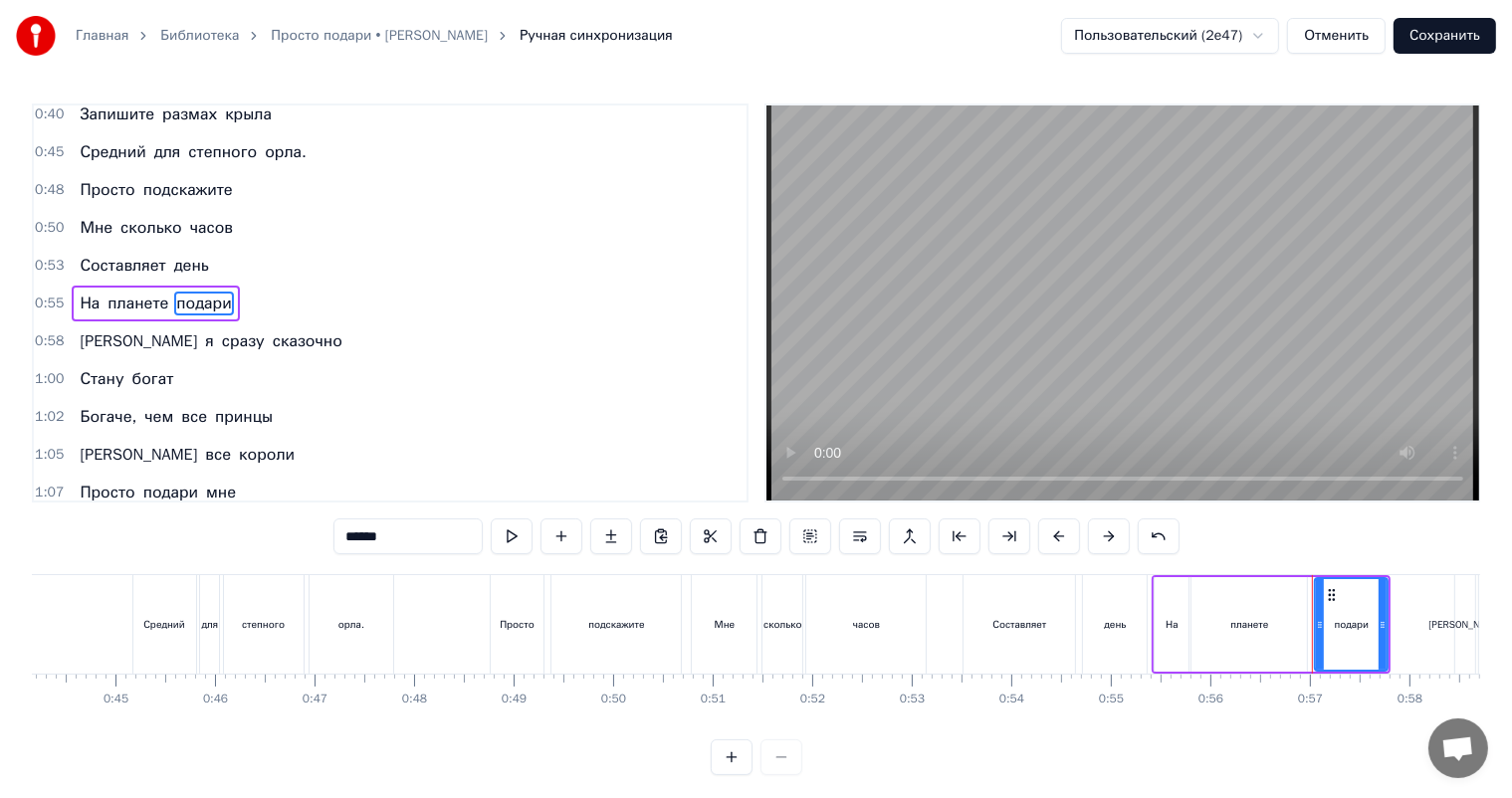 drag, startPoint x: 345, startPoint y: 536, endPoint x: 213, endPoint y: 556, distance: 133.50655 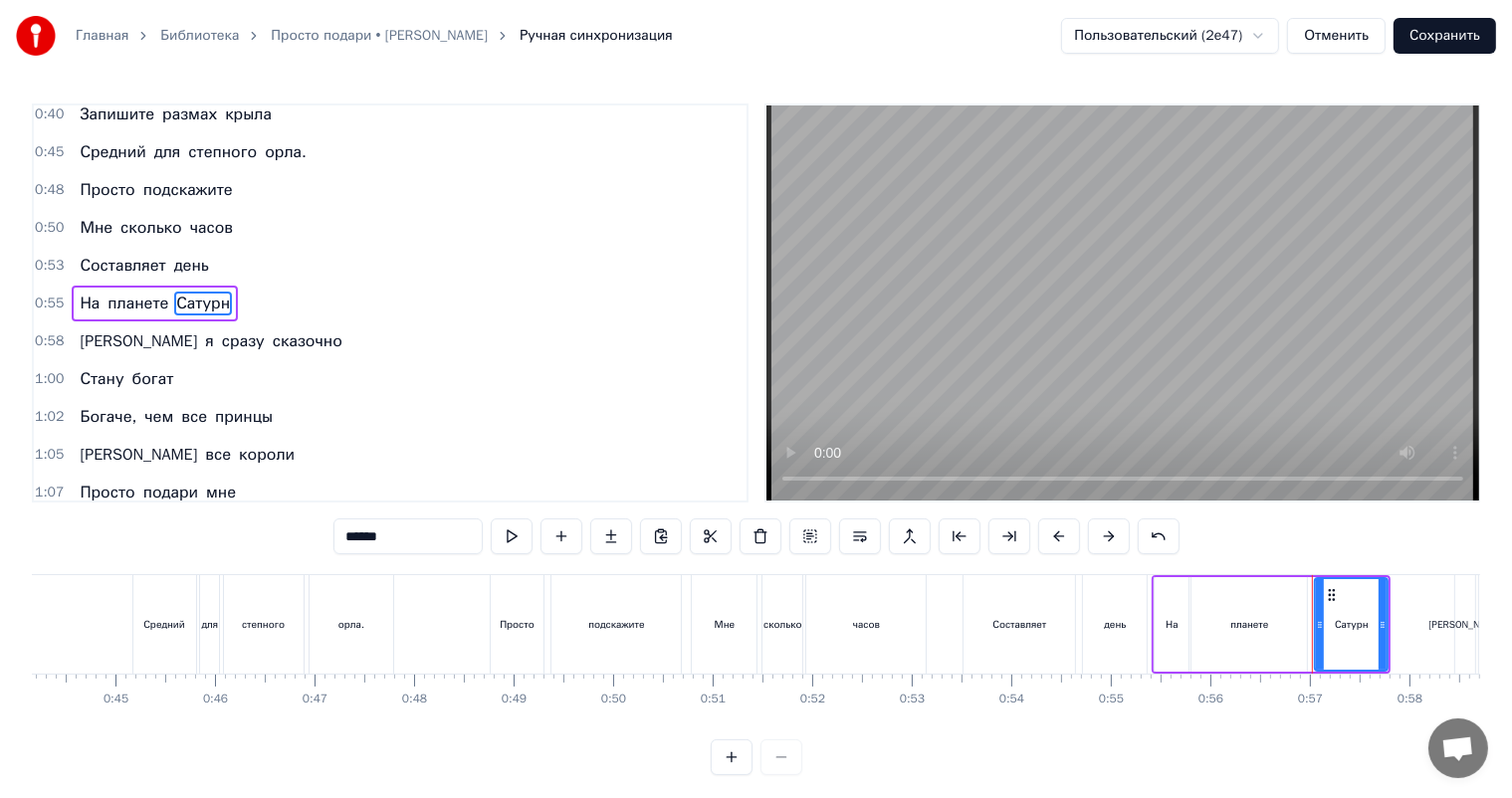 type on "******" 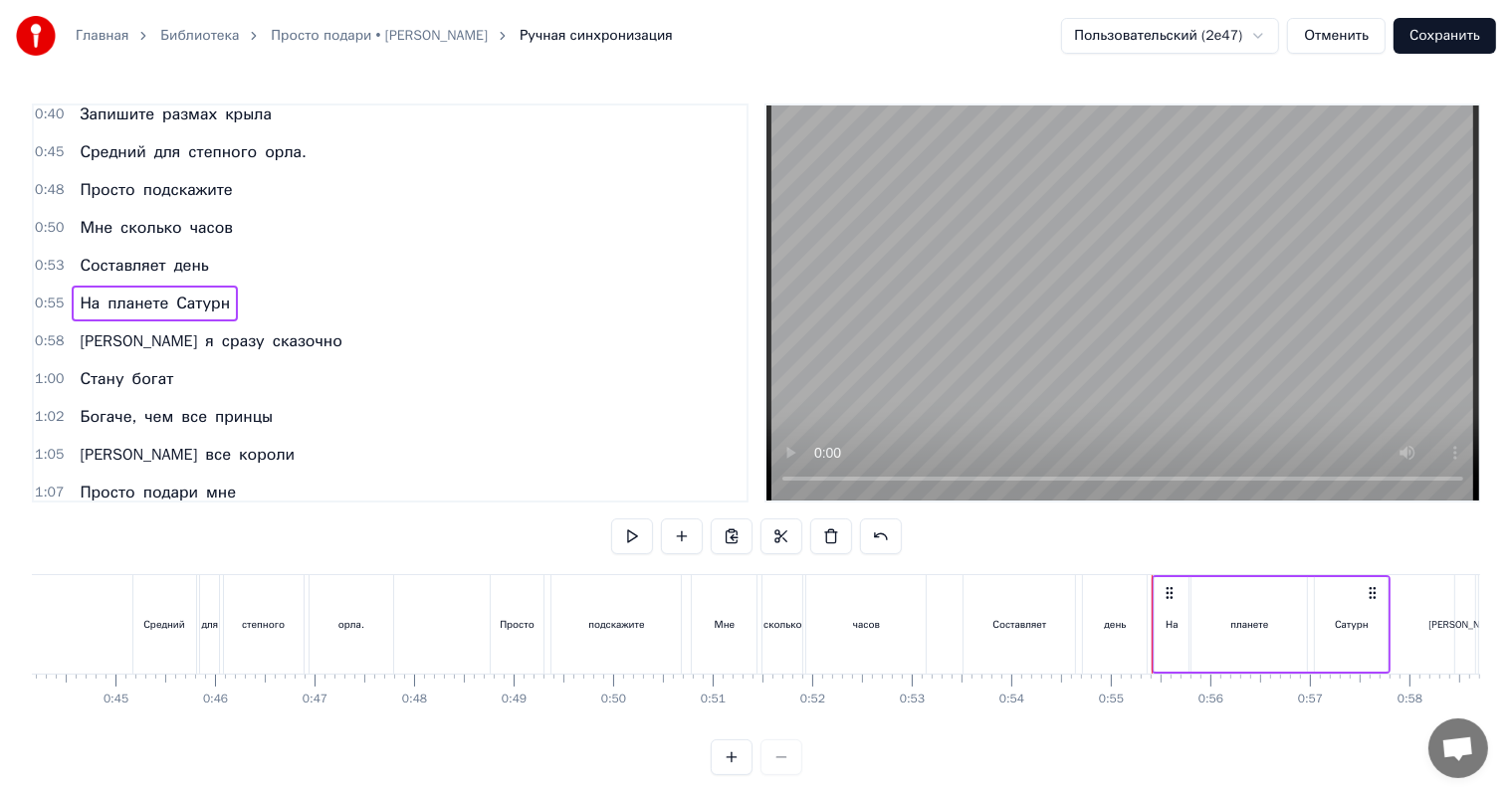 click on "Сатурн" at bounding box center [203, 303] 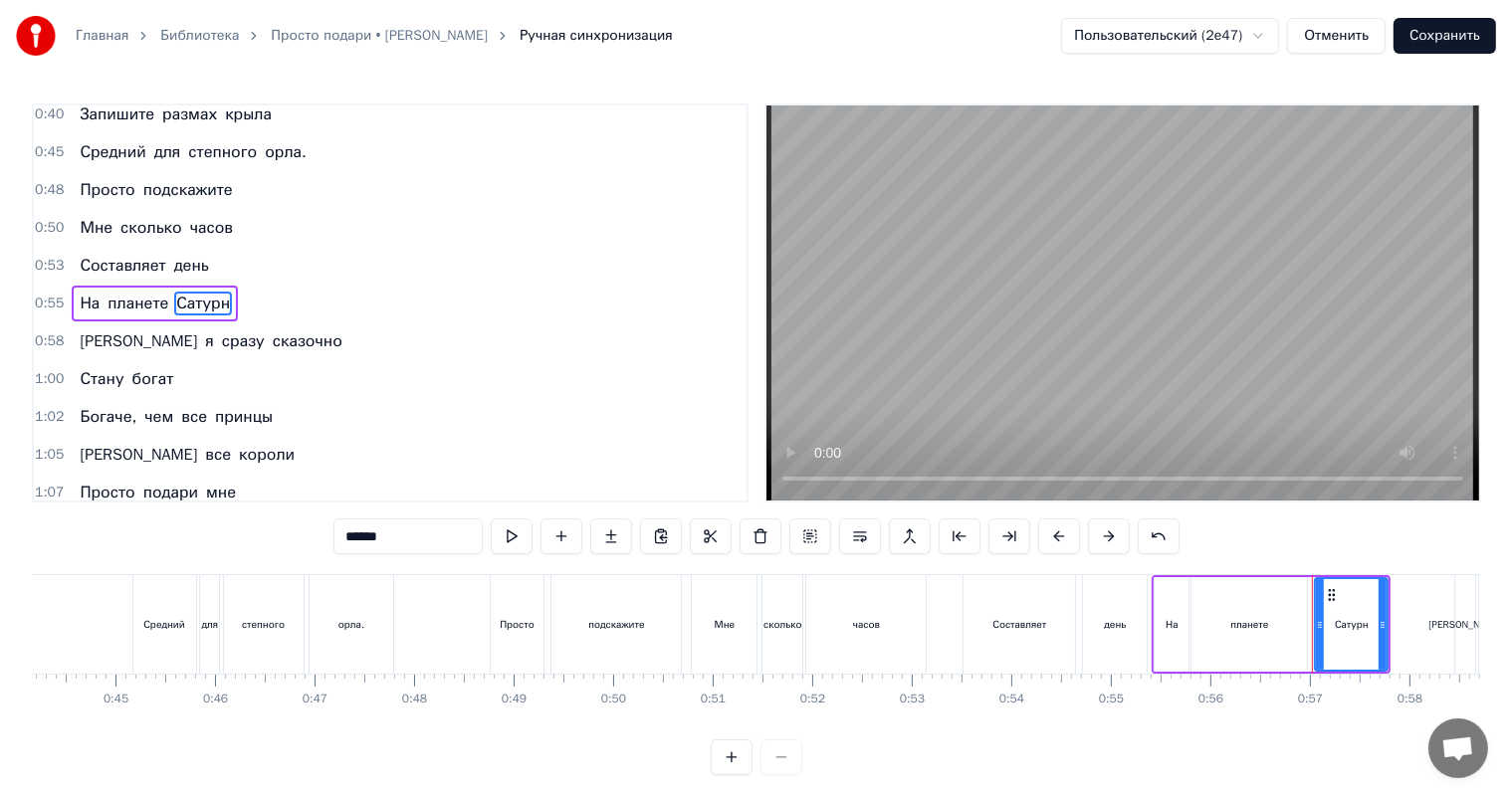 click on "******" at bounding box center [408, 536] 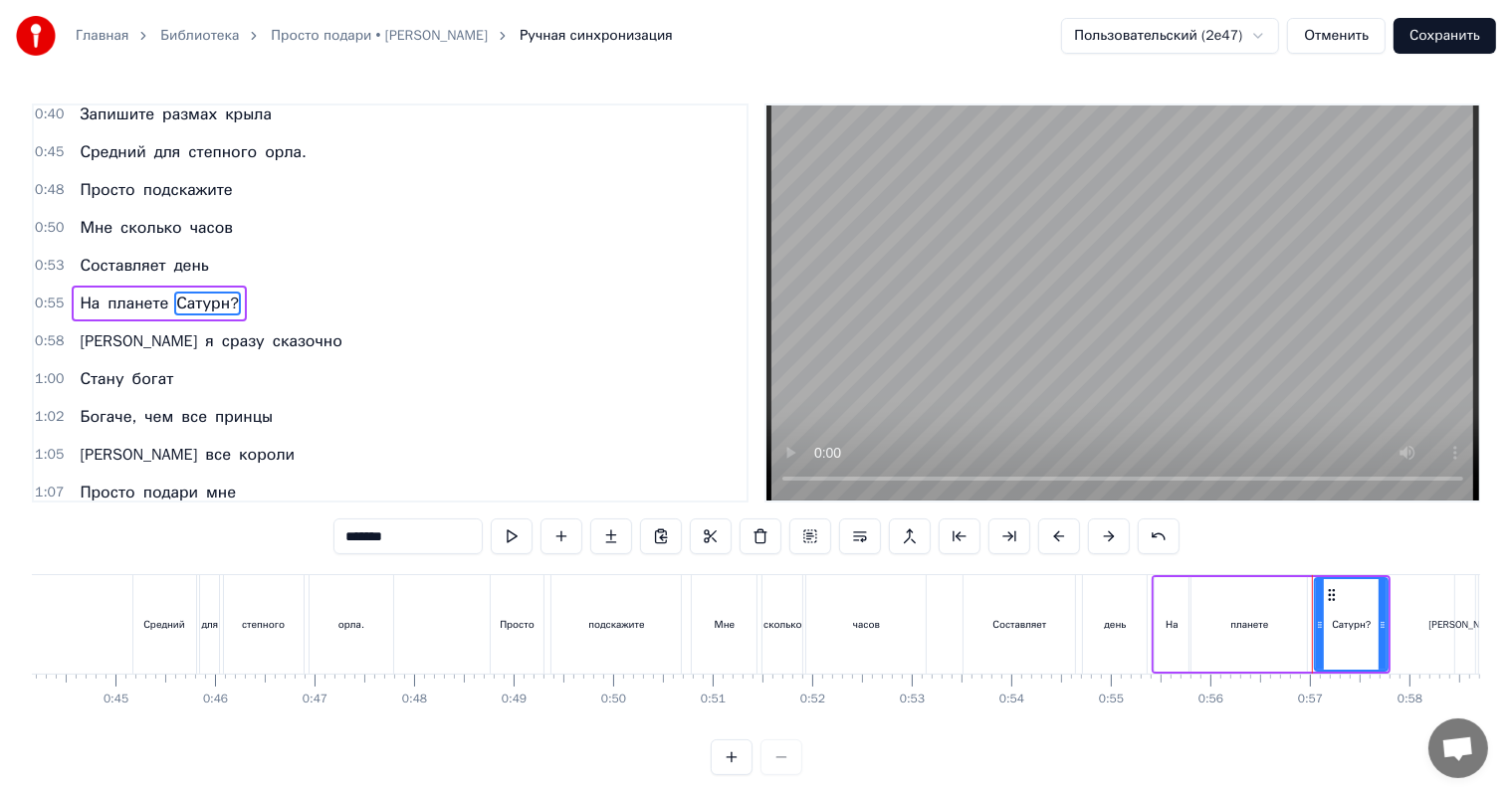 type on "*******" 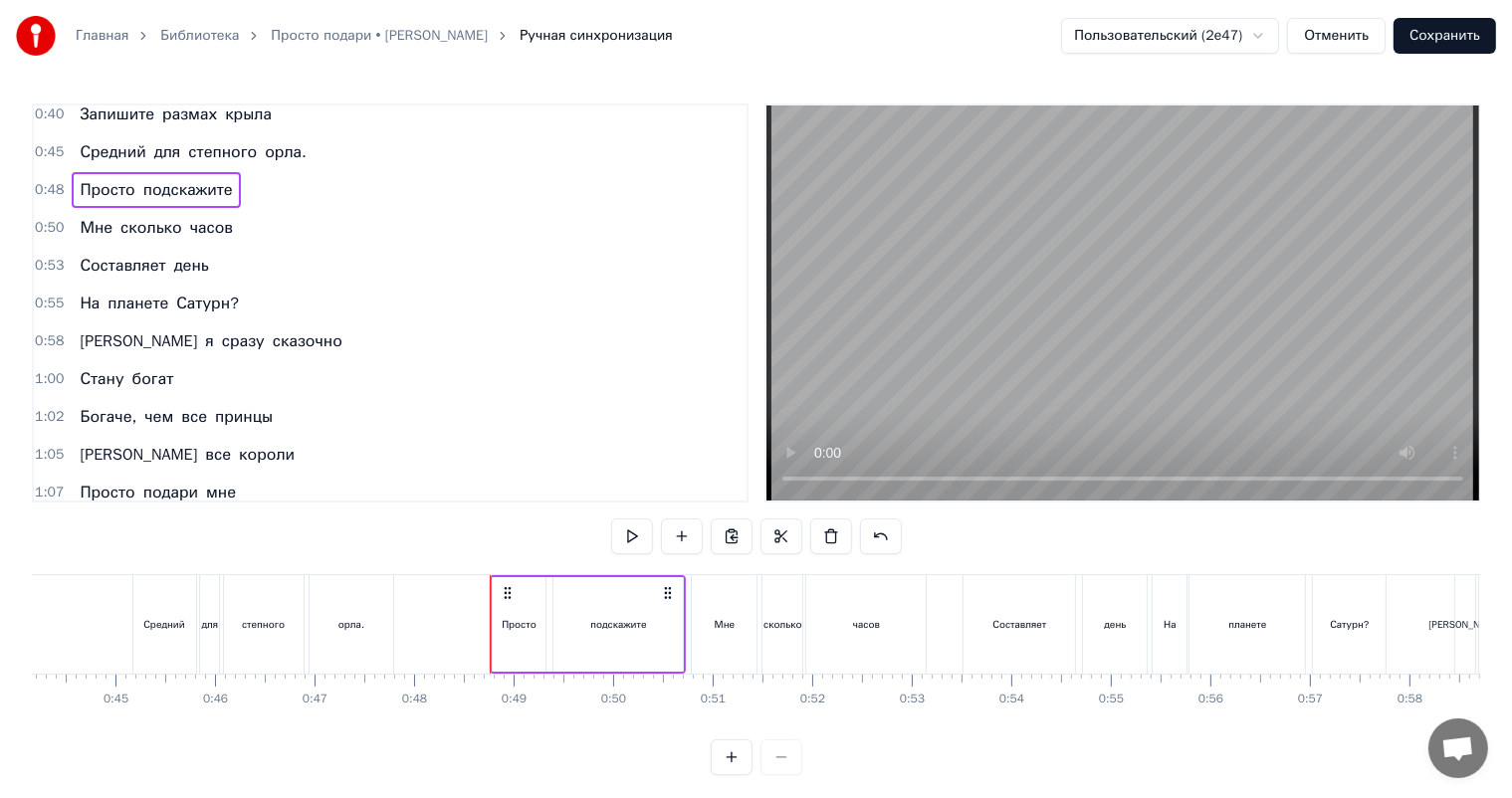 click on "0:45 Средний для степного орла." at bounding box center [390, 152] 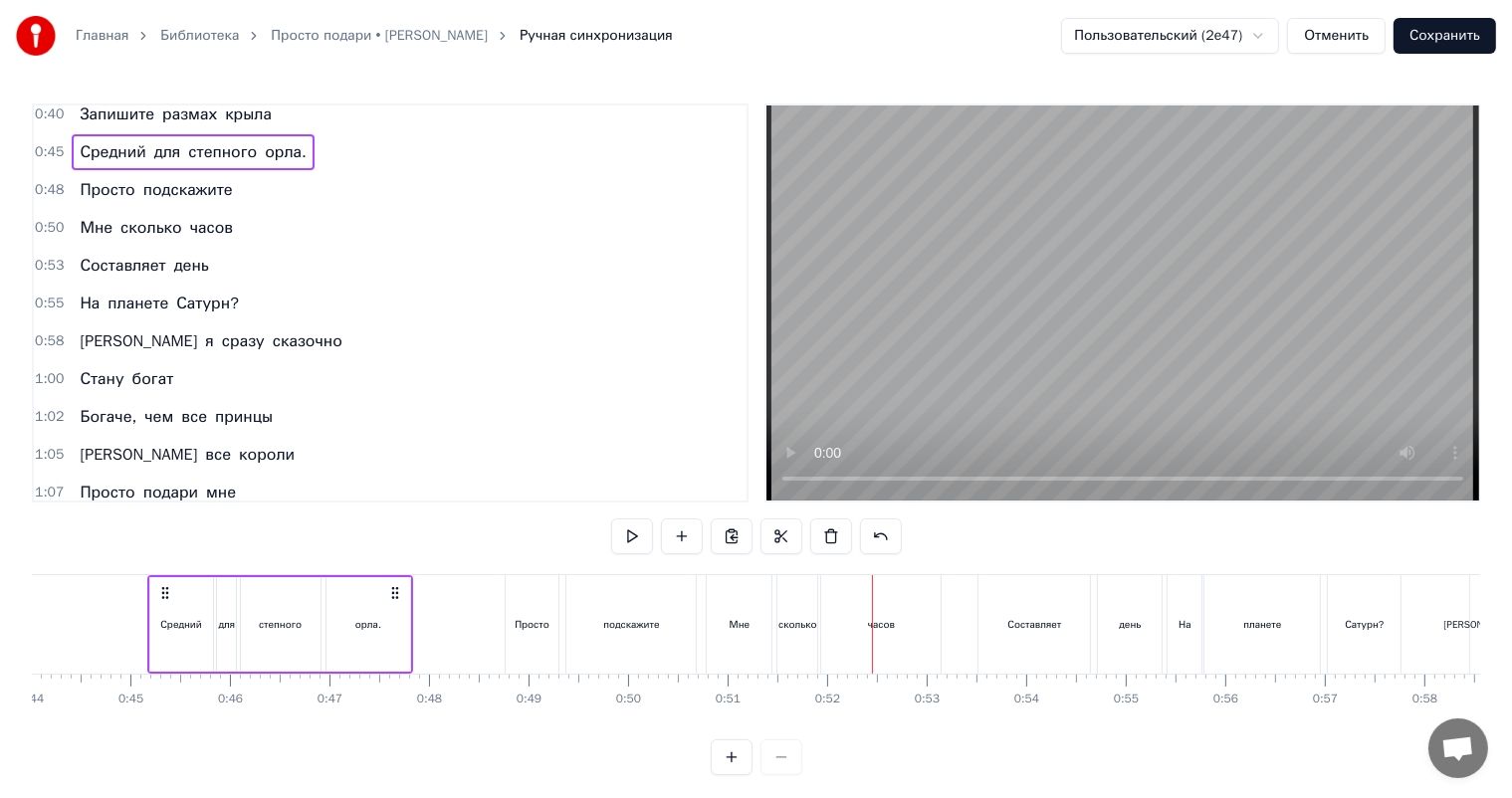 scroll, scrollTop: 0, scrollLeft: 4464, axis: horizontal 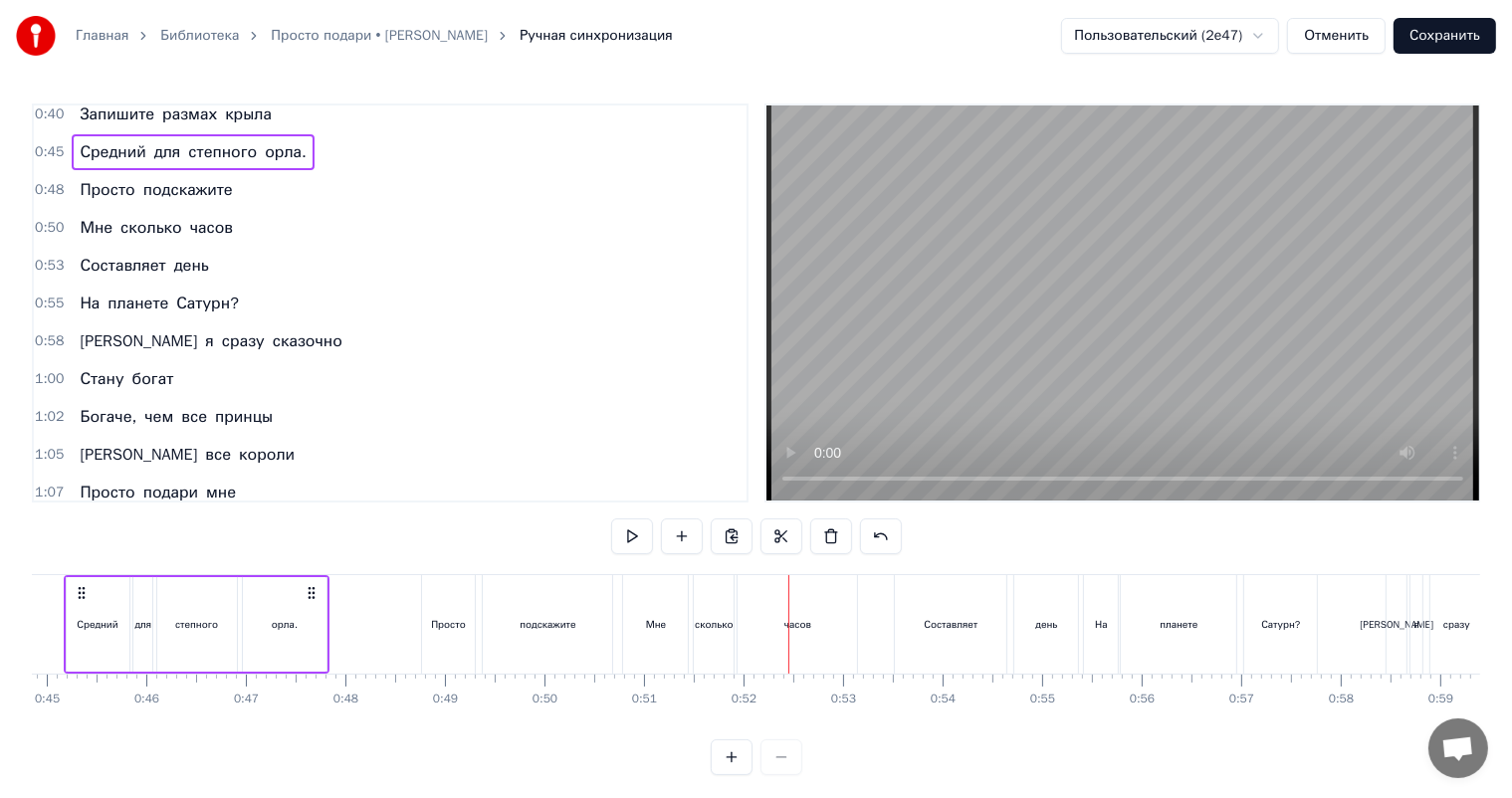 click on "Мне" at bounding box center [656, 624] 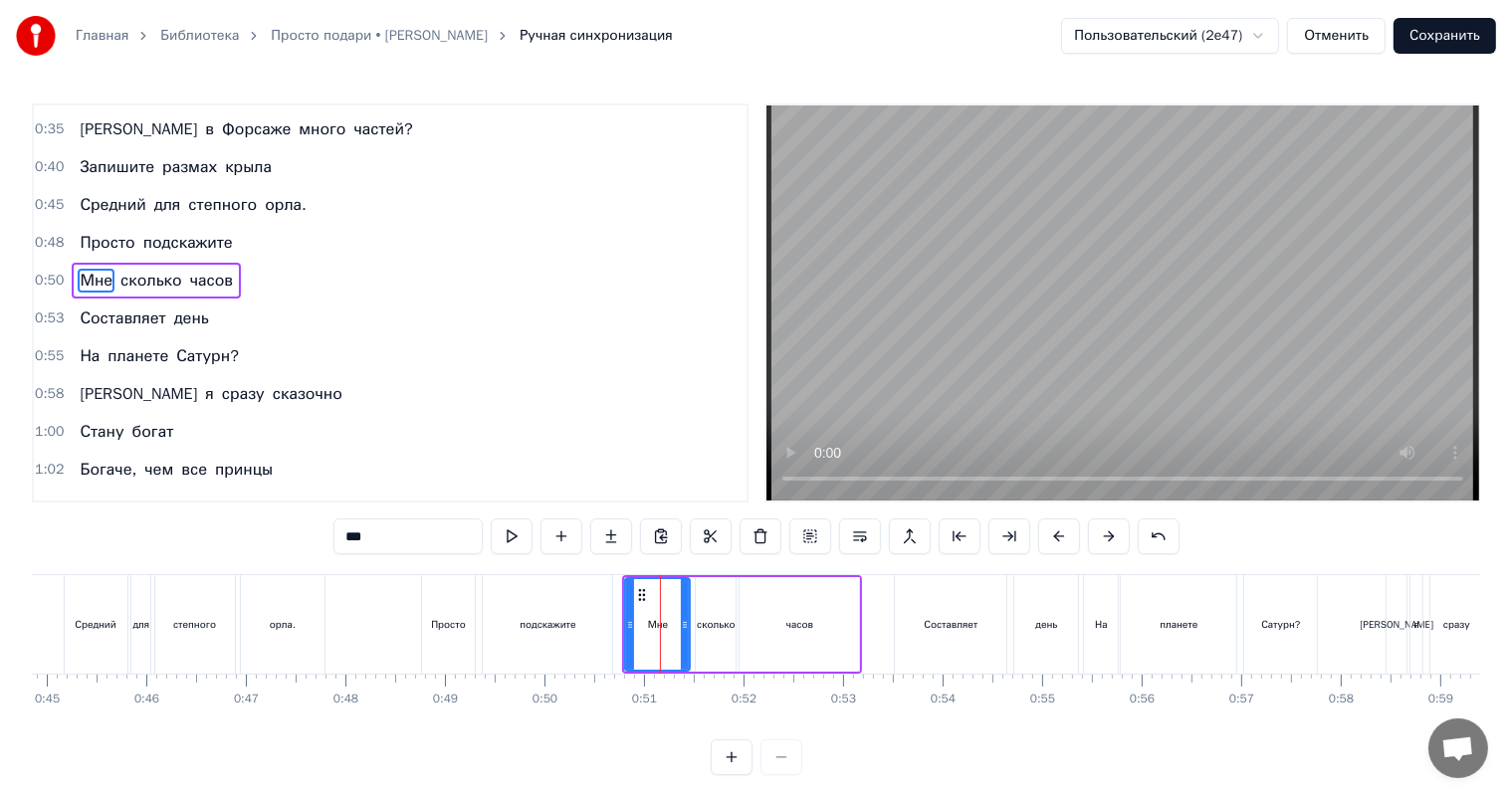 scroll, scrollTop: 161, scrollLeft: 0, axis: vertical 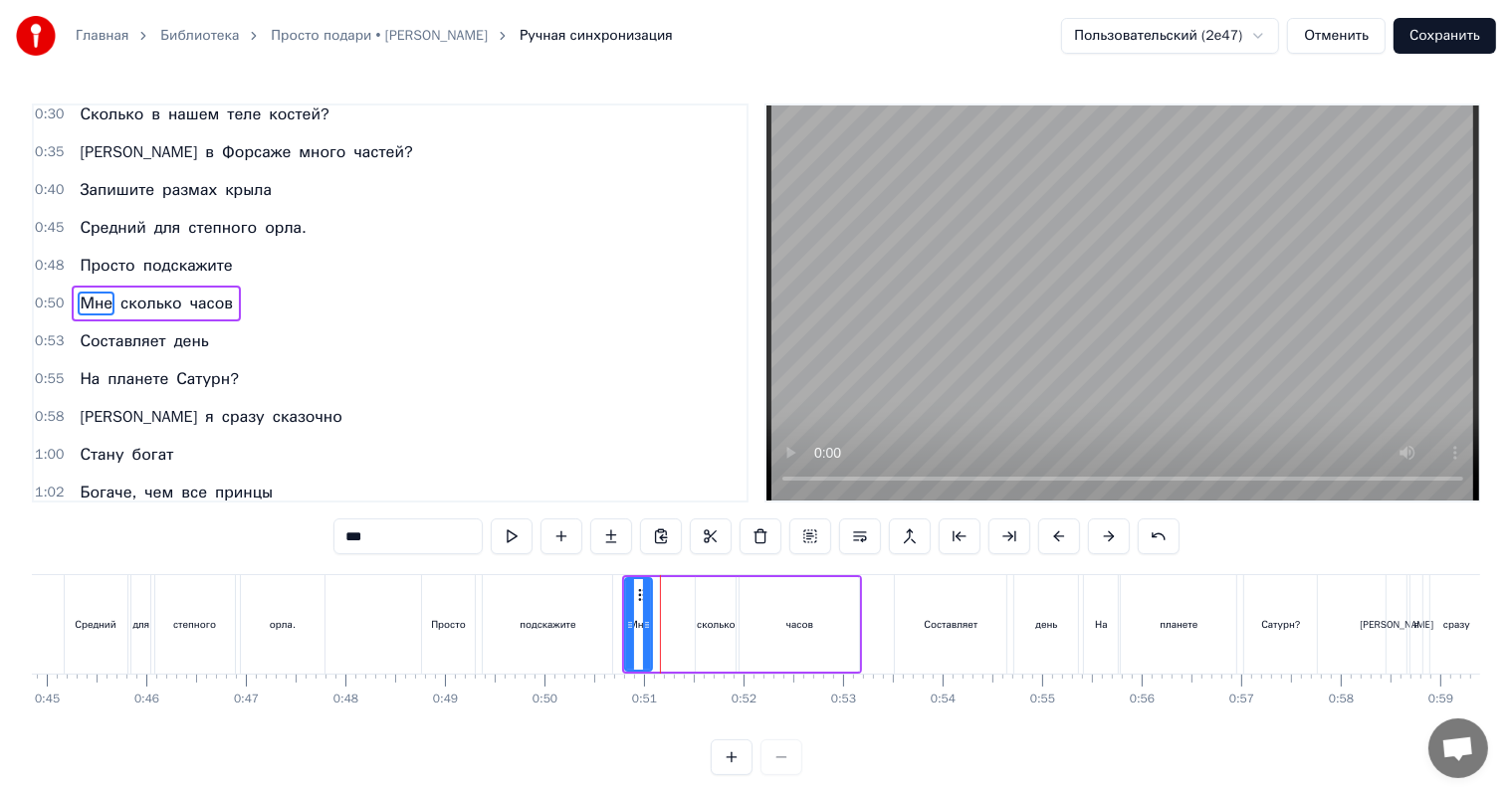 drag, startPoint x: 686, startPoint y: 623, endPoint x: 648, endPoint y: 629, distance: 38.470768 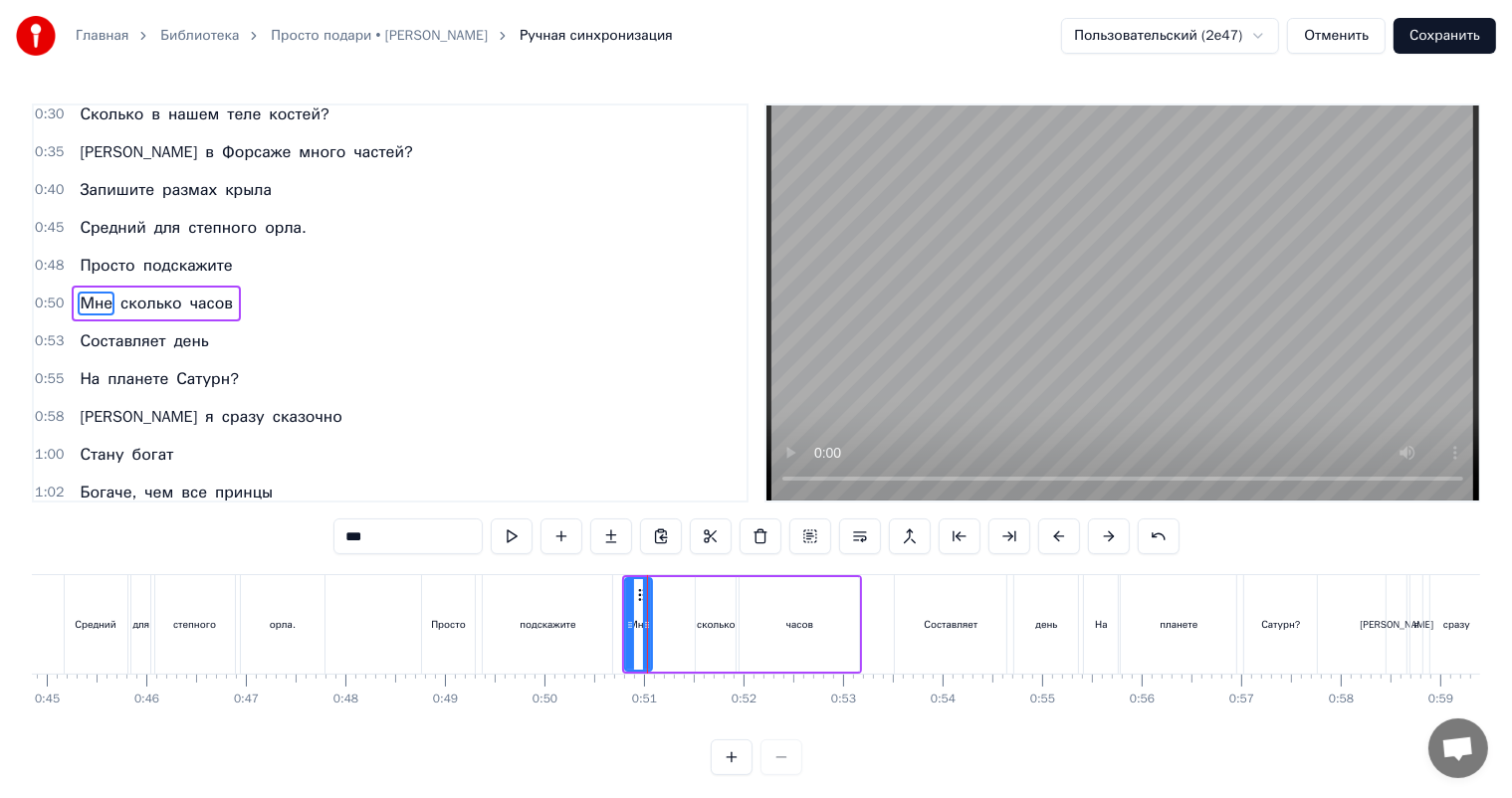 click on "часов" at bounding box center (799, 624) 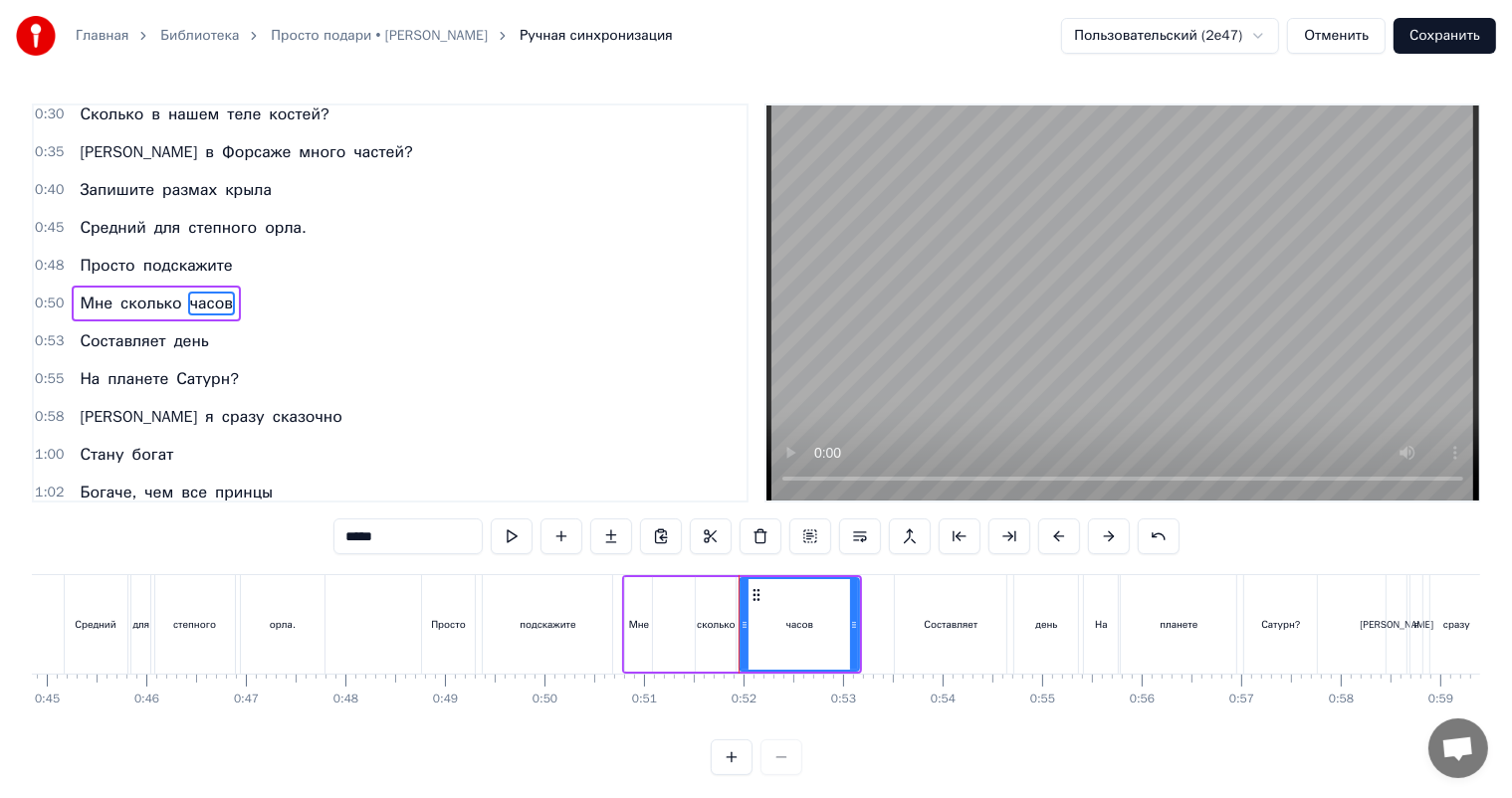 click on "сколько" at bounding box center [716, 624] 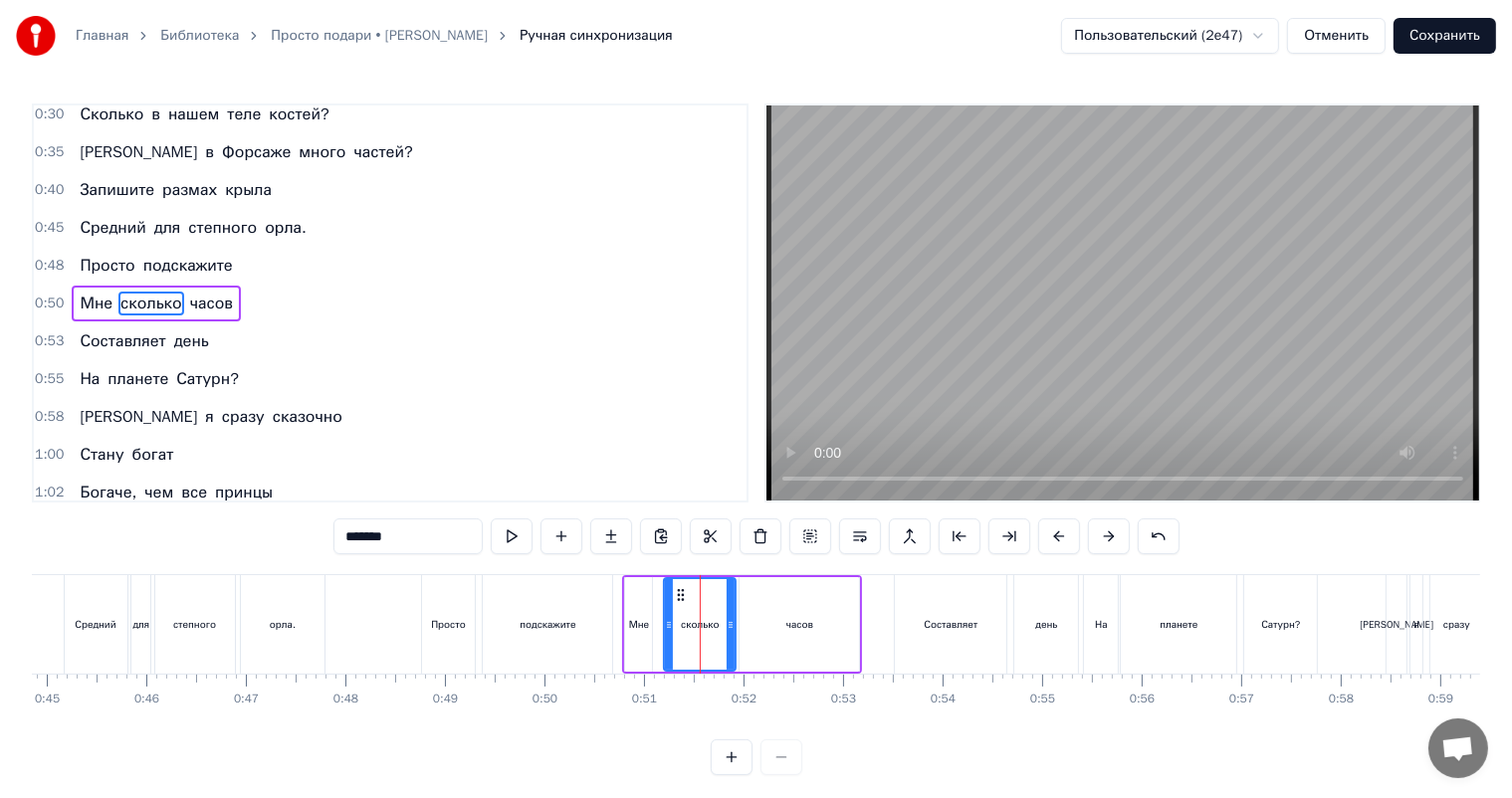 drag, startPoint x: 697, startPoint y: 625, endPoint x: 665, endPoint y: 628, distance: 32.140317 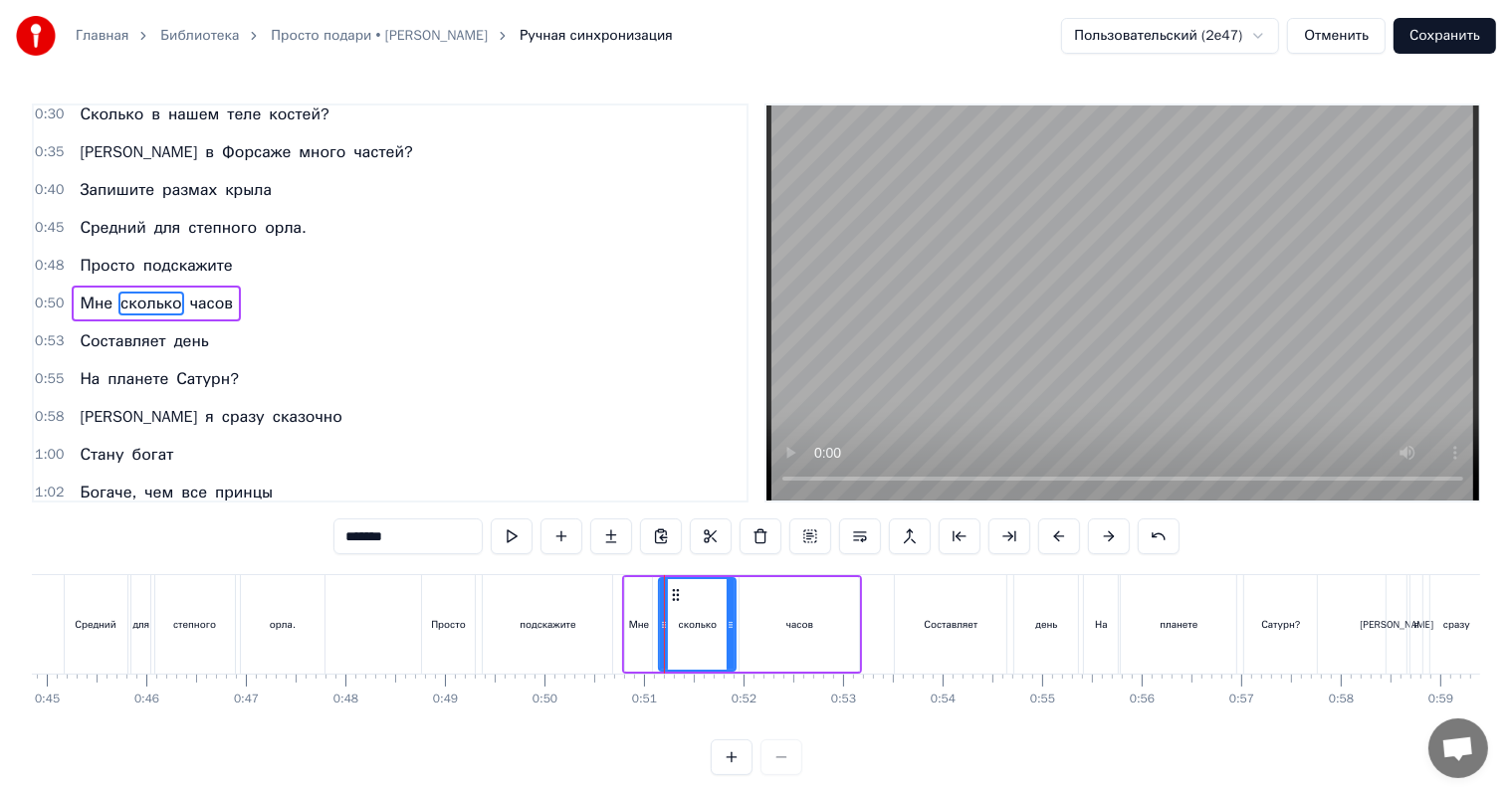 click at bounding box center [664, 624] 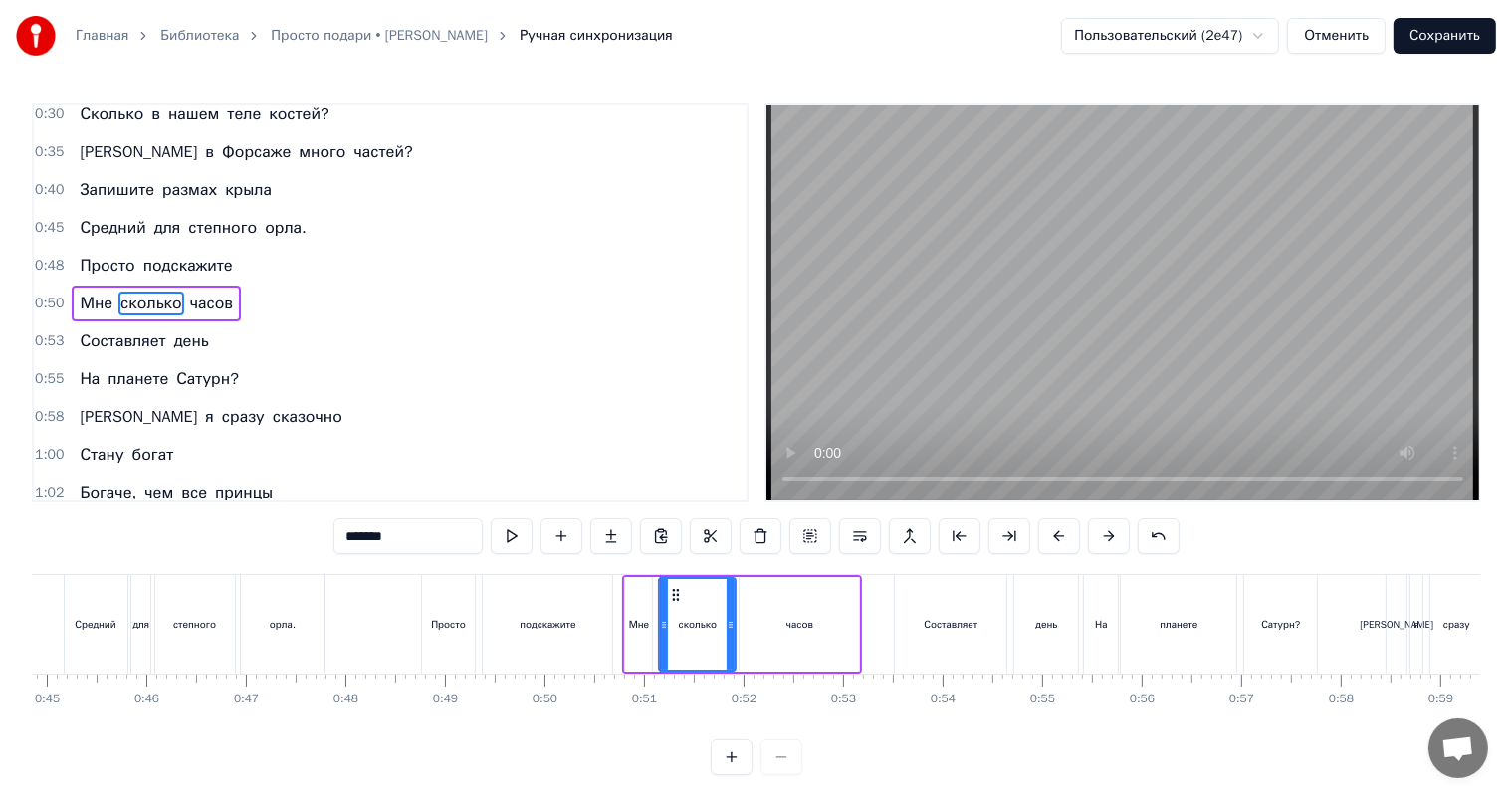 click on "часов" at bounding box center [799, 624] 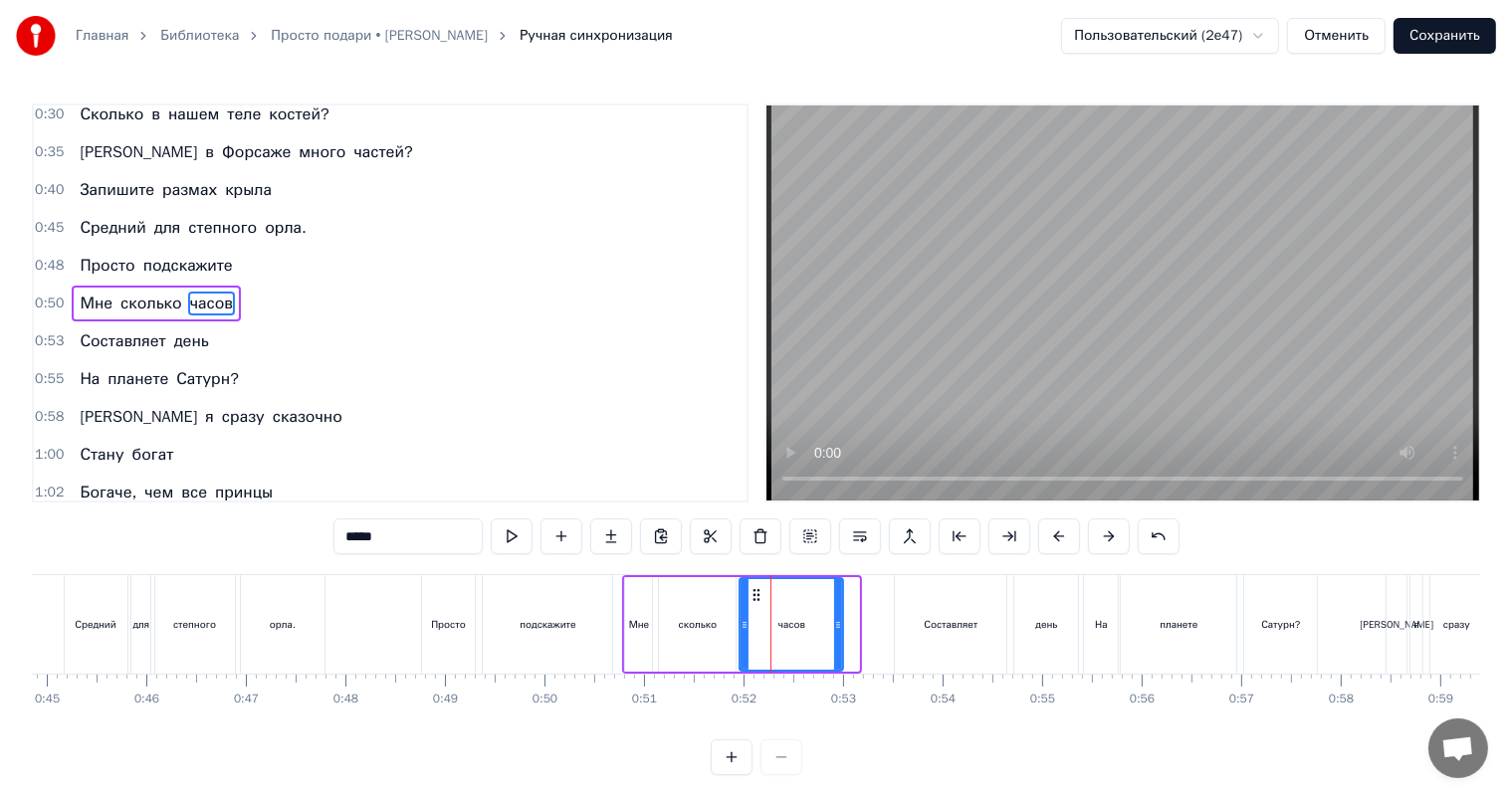 drag, startPoint x: 856, startPoint y: 632, endPoint x: 840, endPoint y: 634, distance: 16.124515 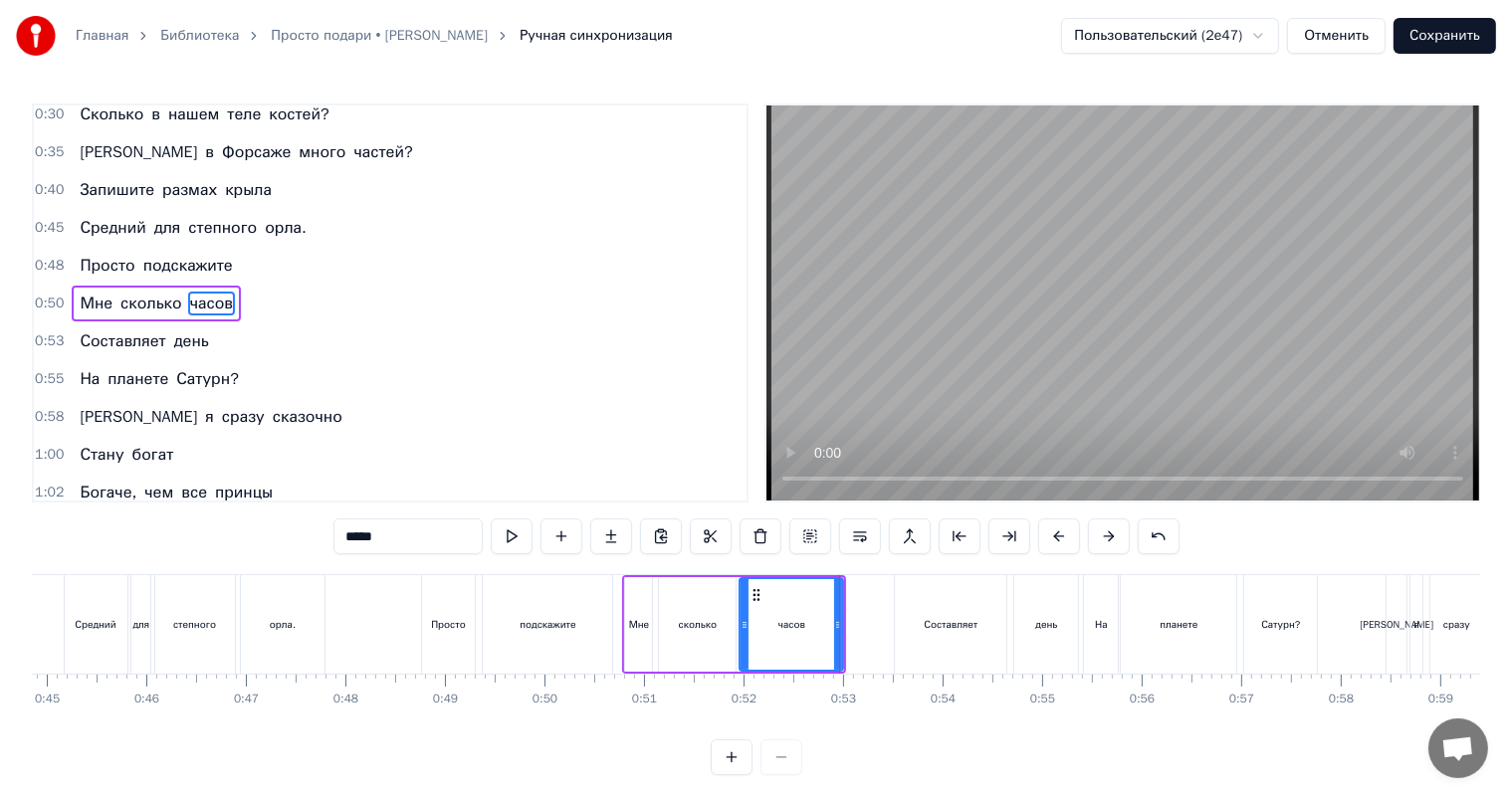 click on "0:48 Просто подскажите" at bounding box center (390, 266) 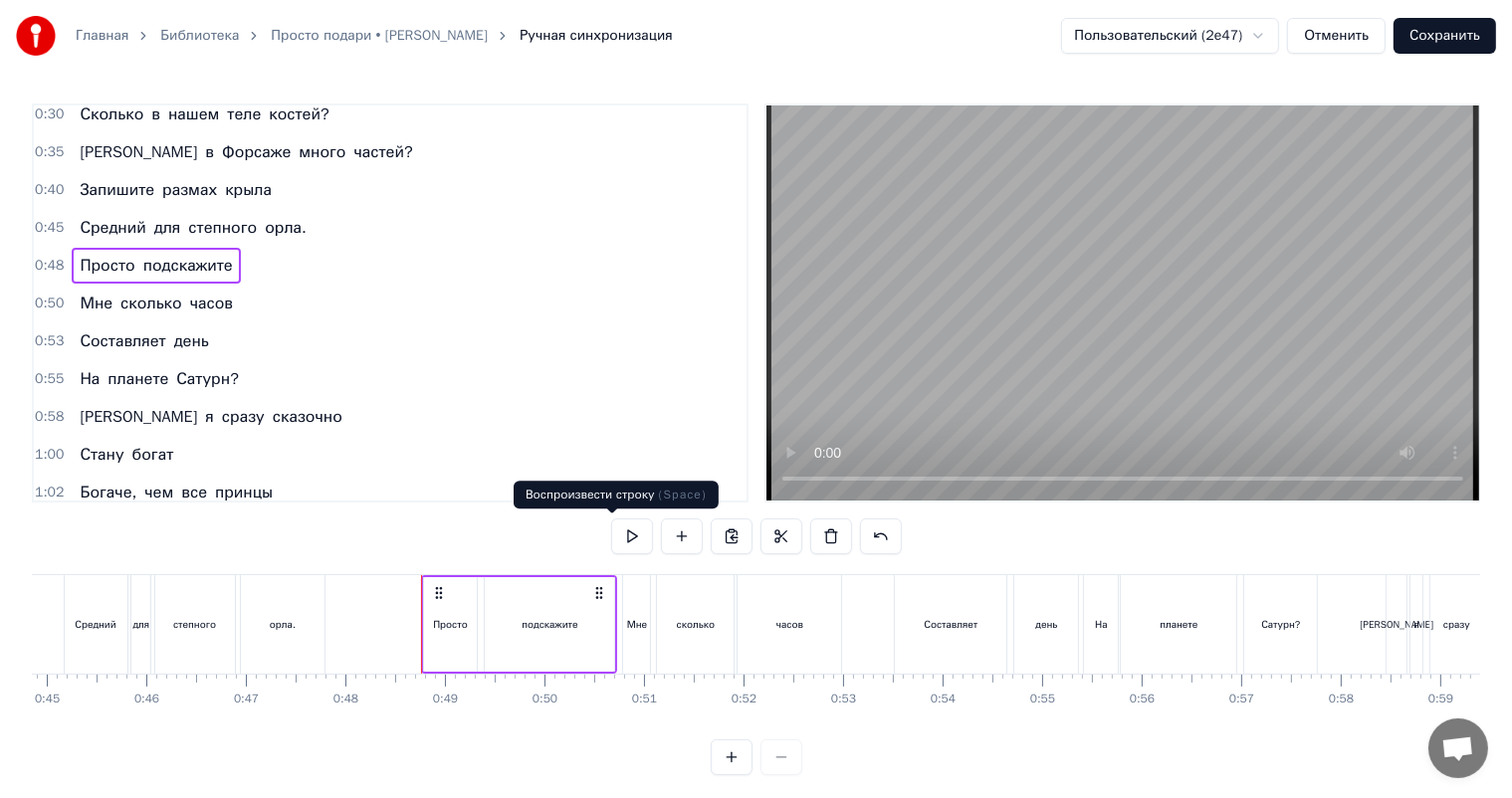 click at bounding box center [632, 536] 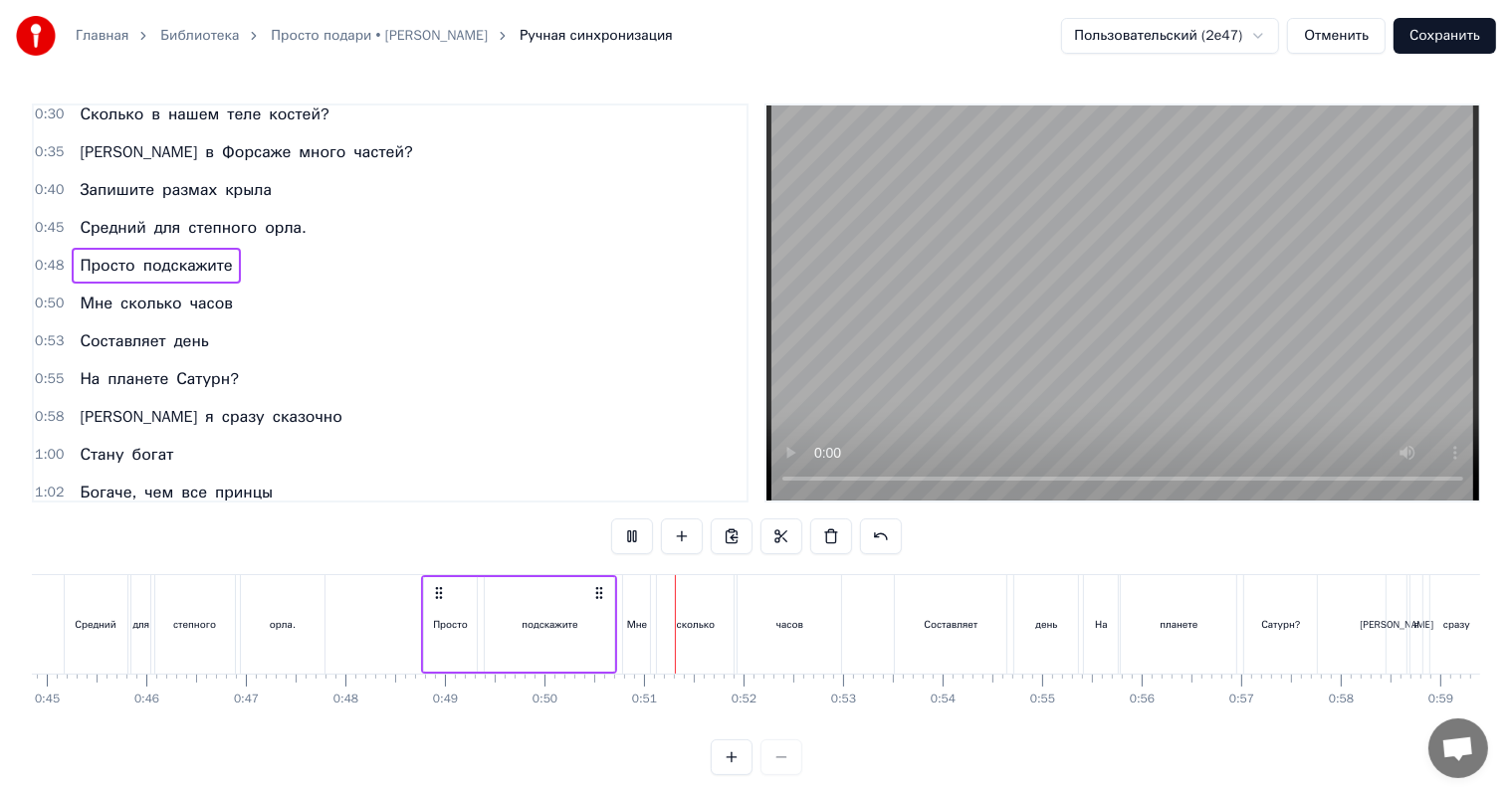 click on "0:48 Просто подскажите" at bounding box center (390, 266) 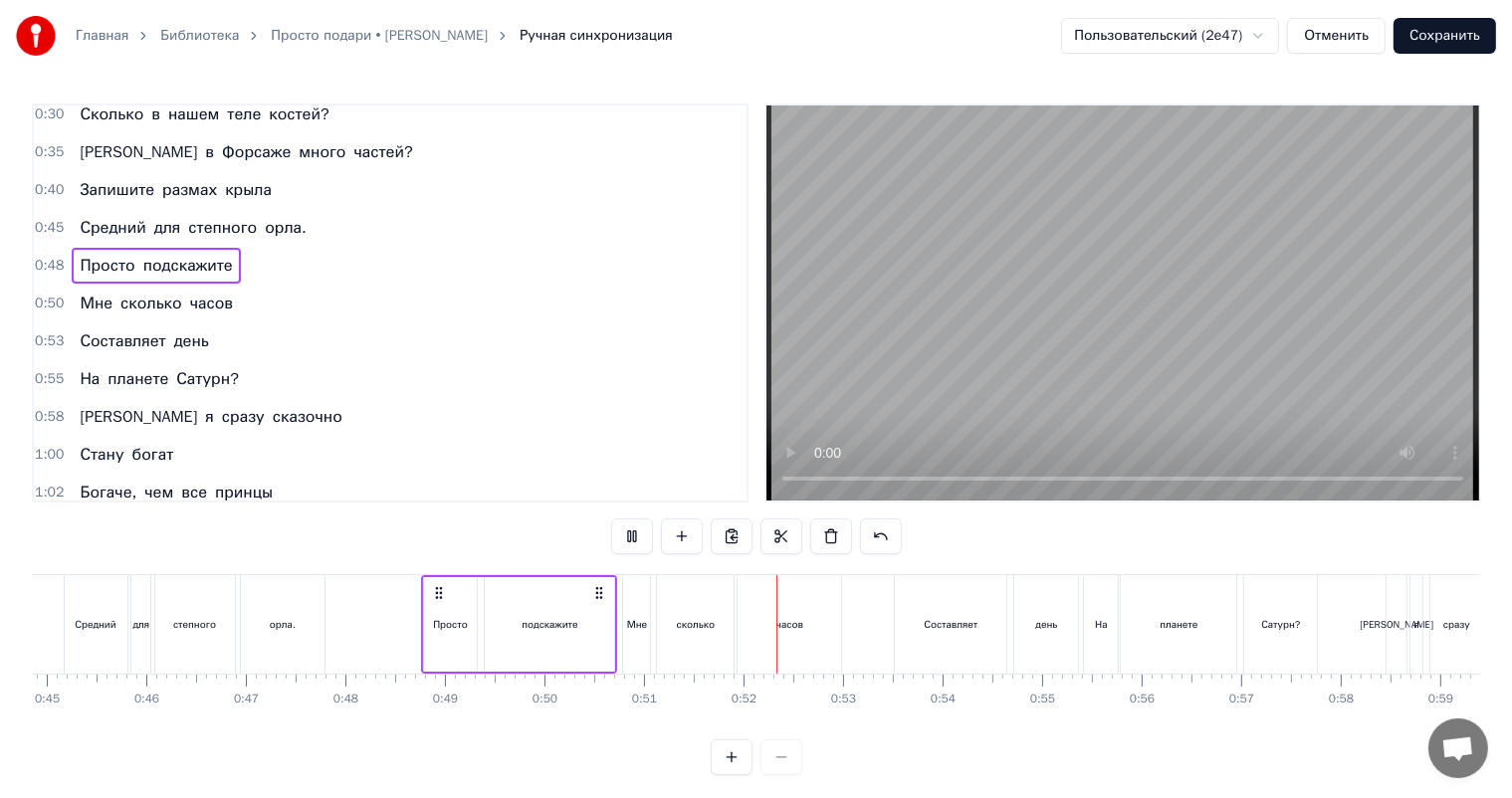 click on "0:50 Мне сколько часов" at bounding box center [390, 303] 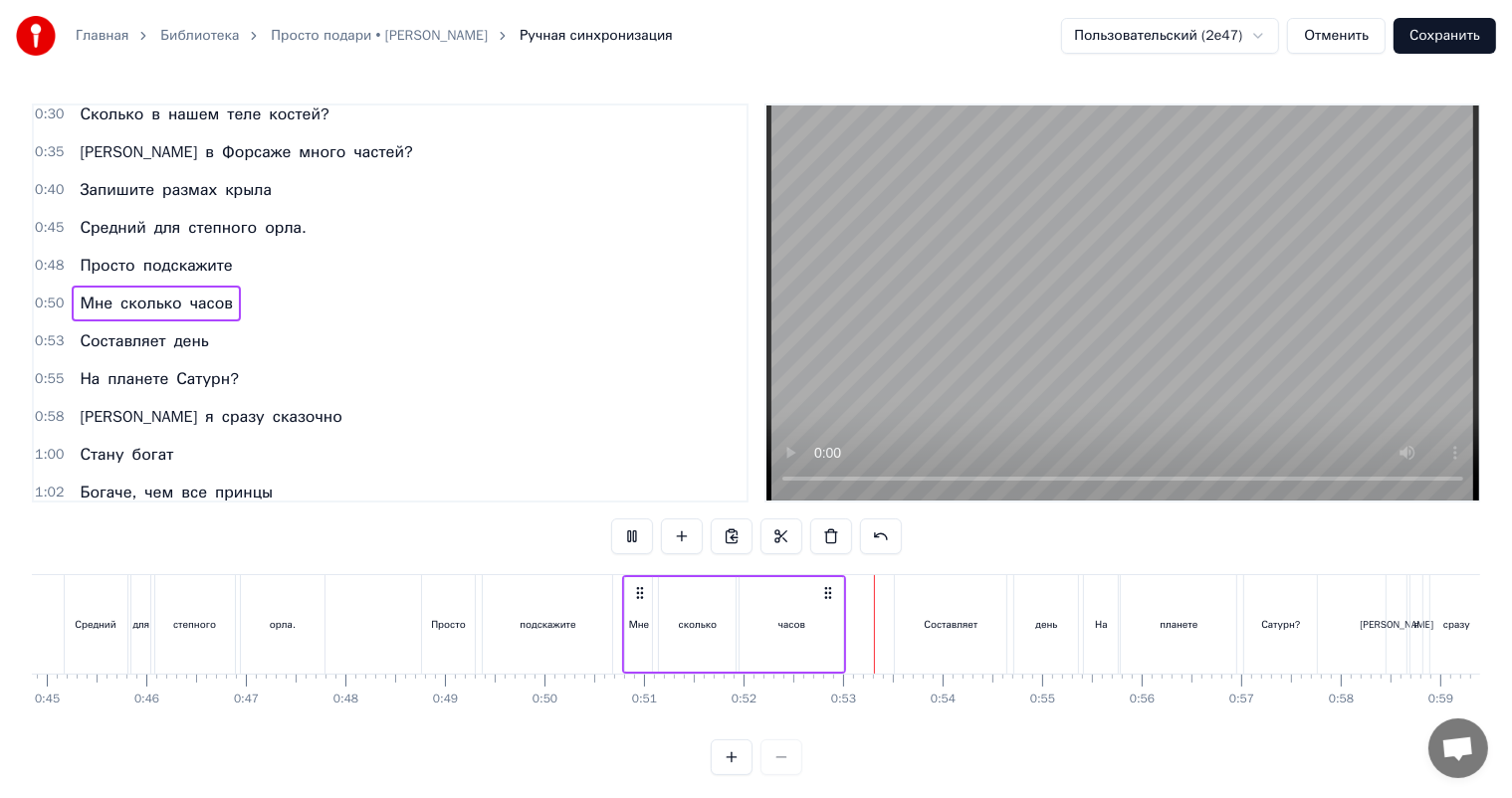click at bounding box center [1123, 302] 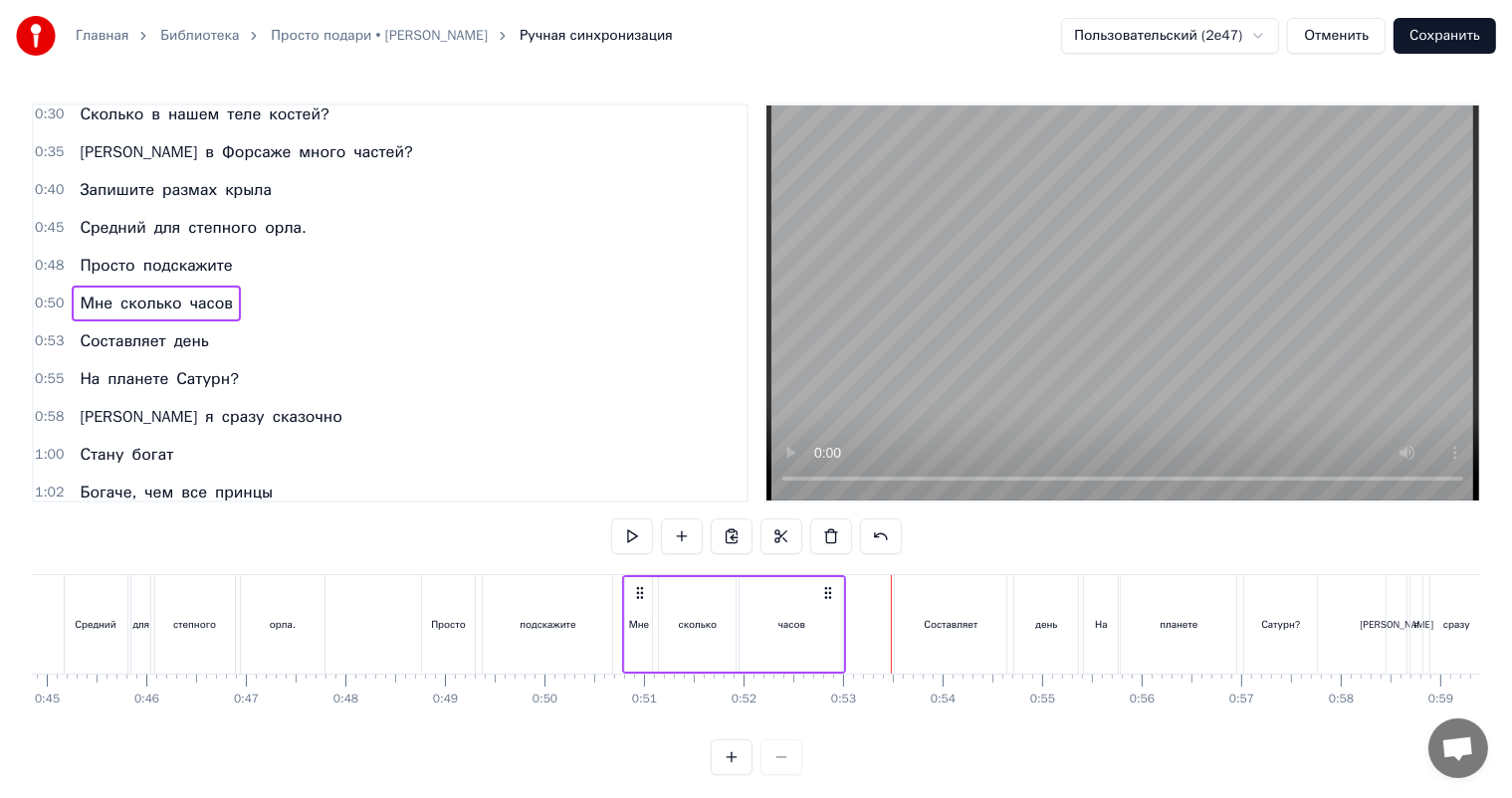 click on "0:48 Просто подскажите" at bounding box center (390, 266) 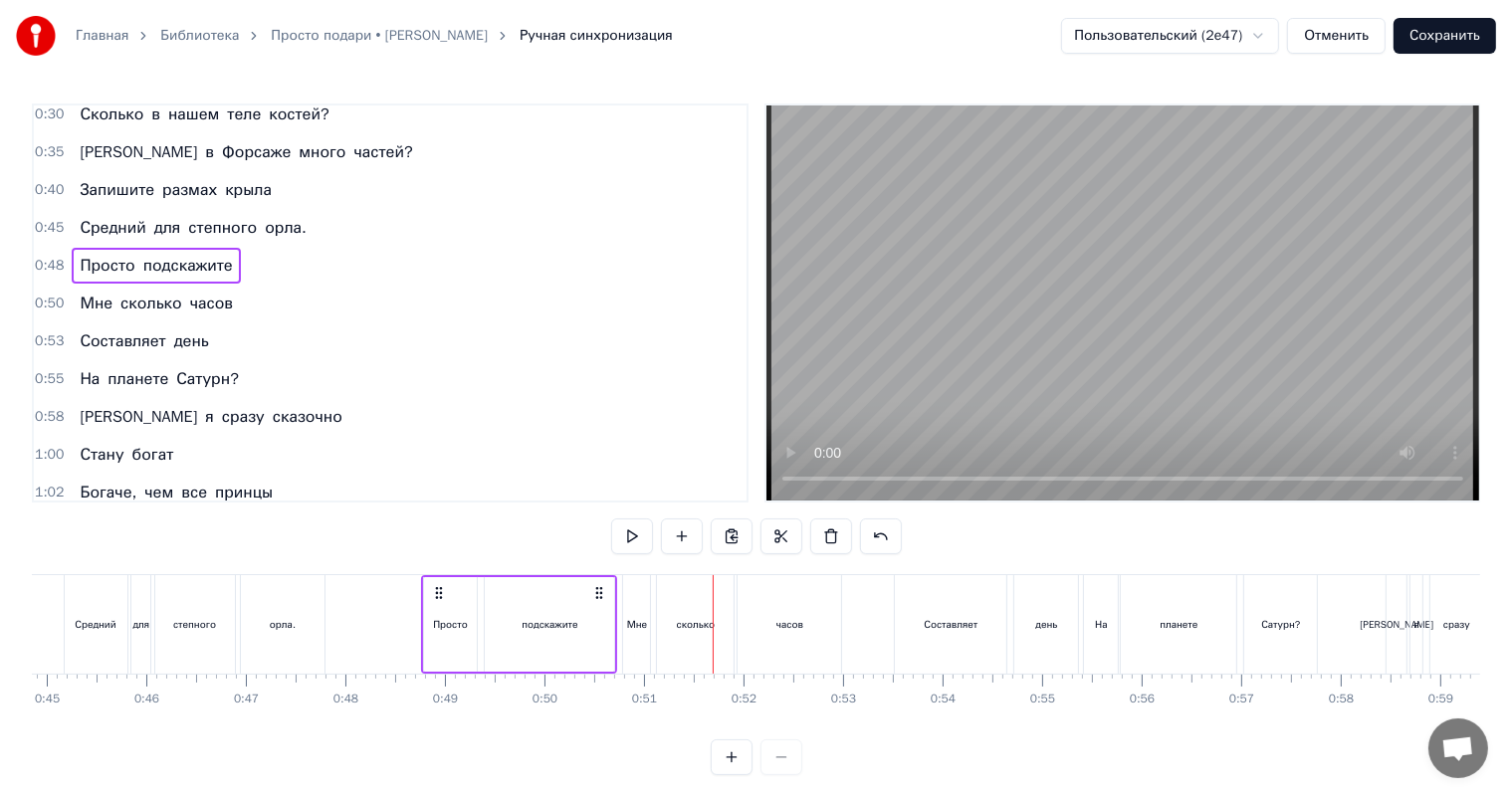 click on "подскажите" at bounding box center (549, 624) 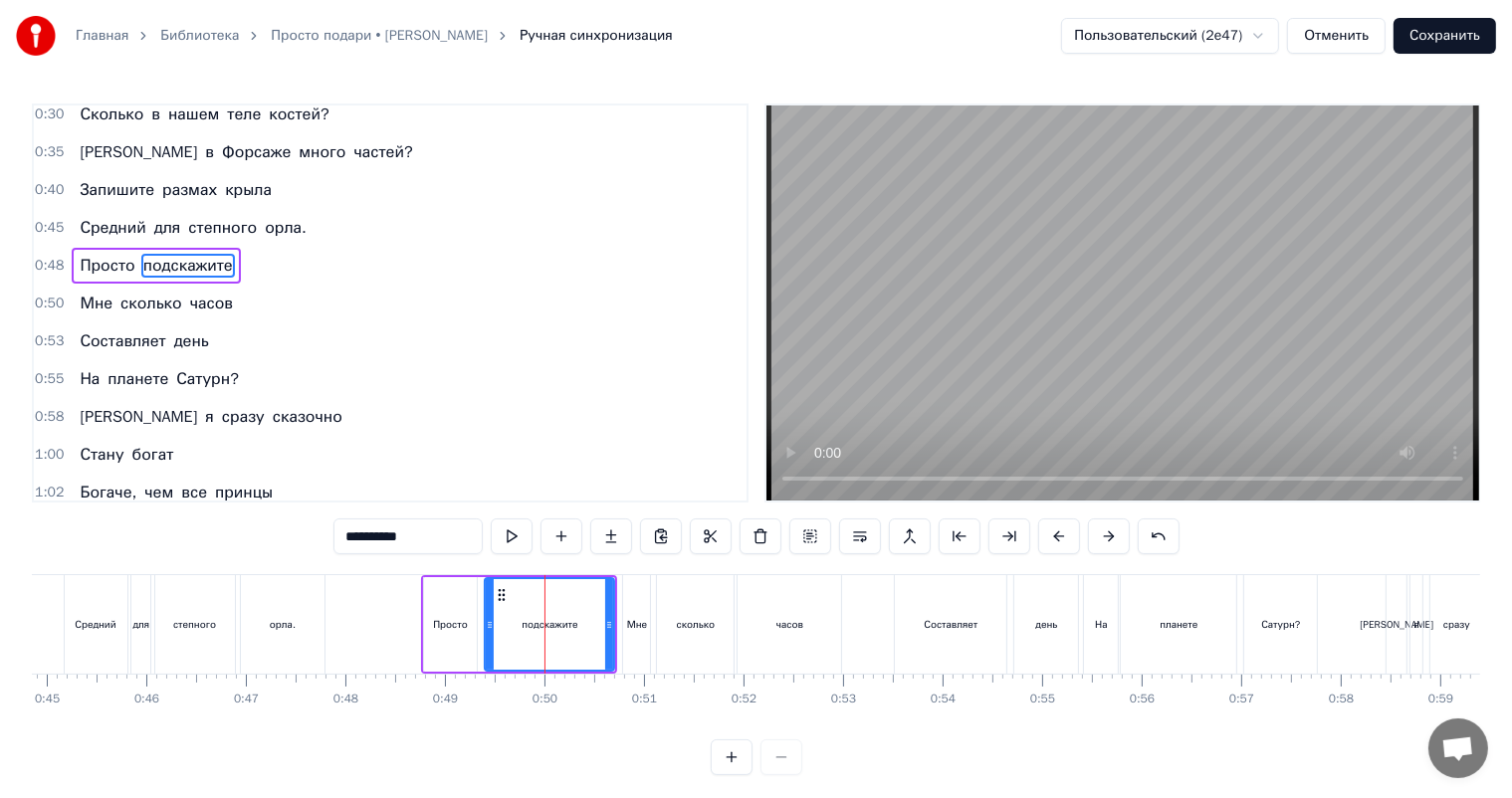 scroll, scrollTop: 123, scrollLeft: 0, axis: vertical 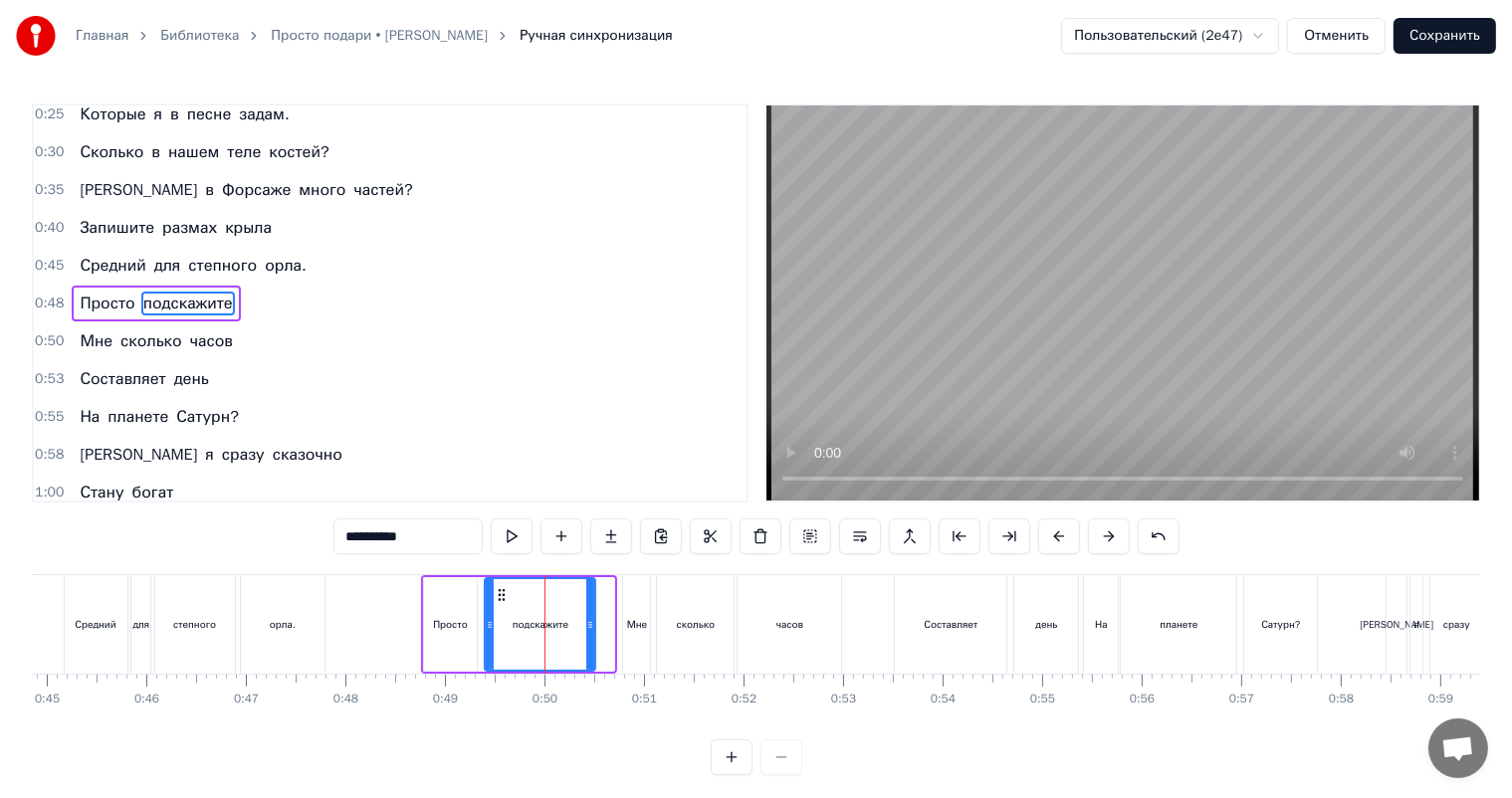 drag, startPoint x: 612, startPoint y: 628, endPoint x: 593, endPoint y: 629, distance: 19.026298 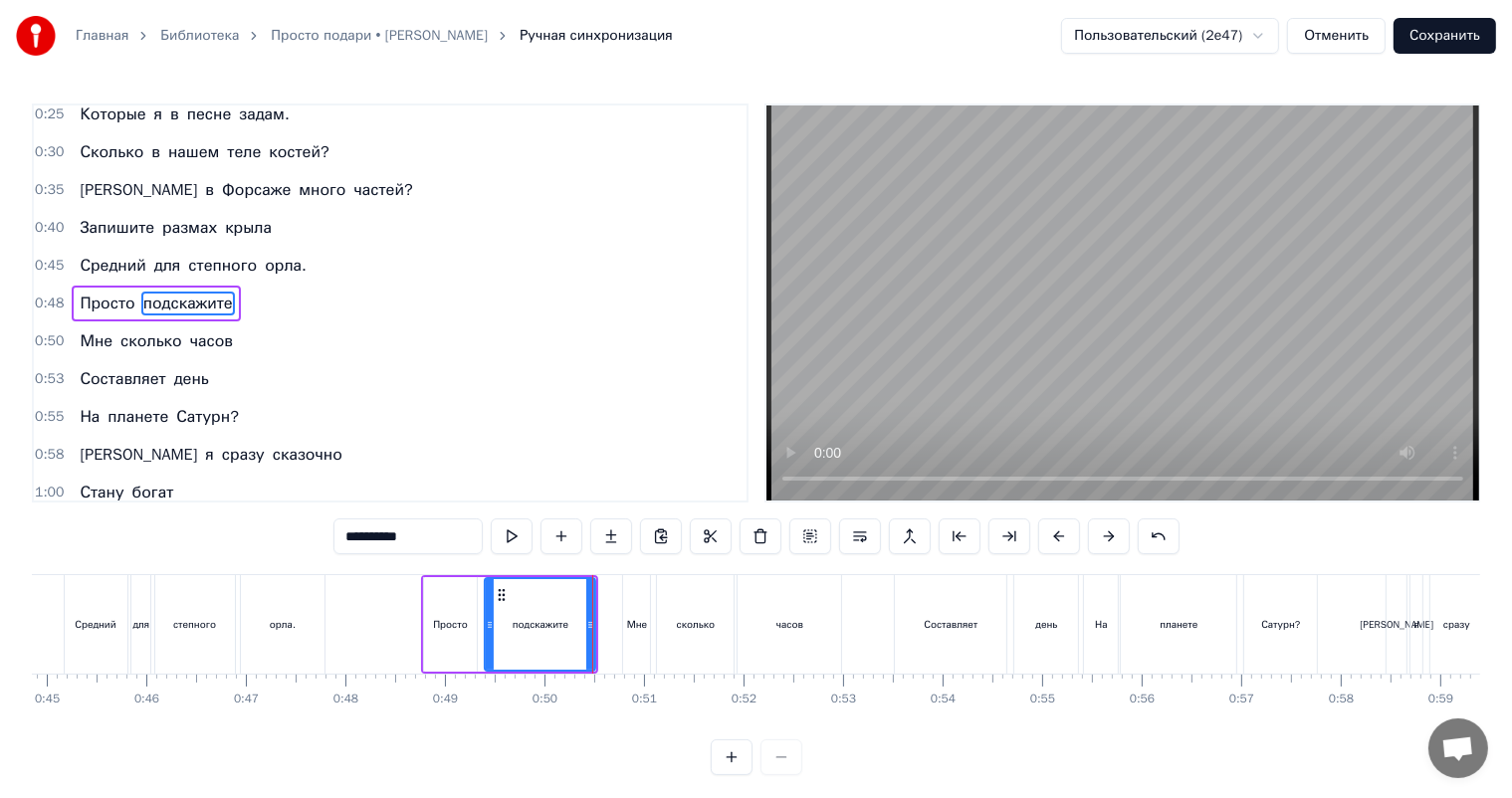 click on "Мне" at bounding box center [636, 624] 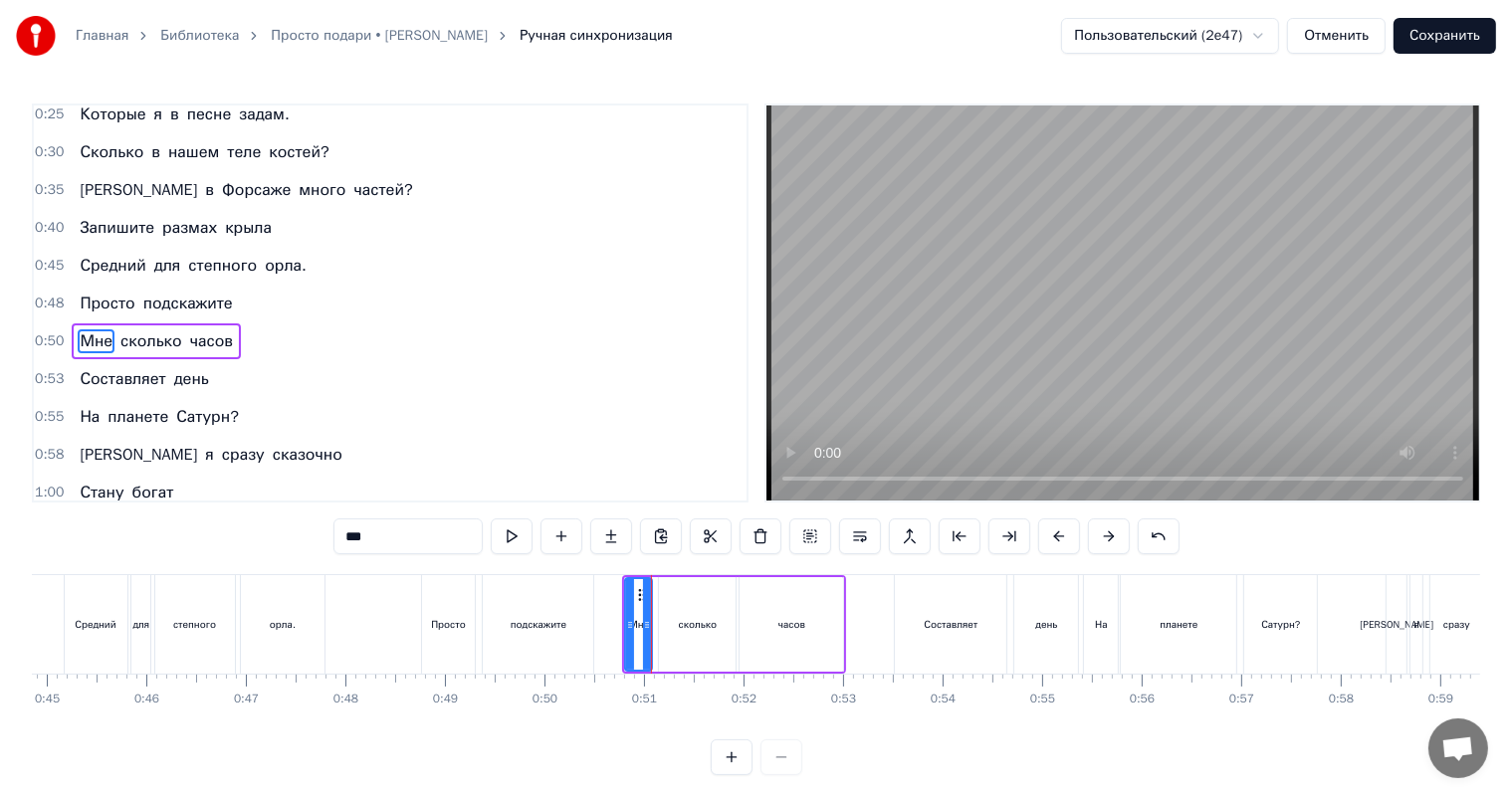 scroll, scrollTop: 161, scrollLeft: 0, axis: vertical 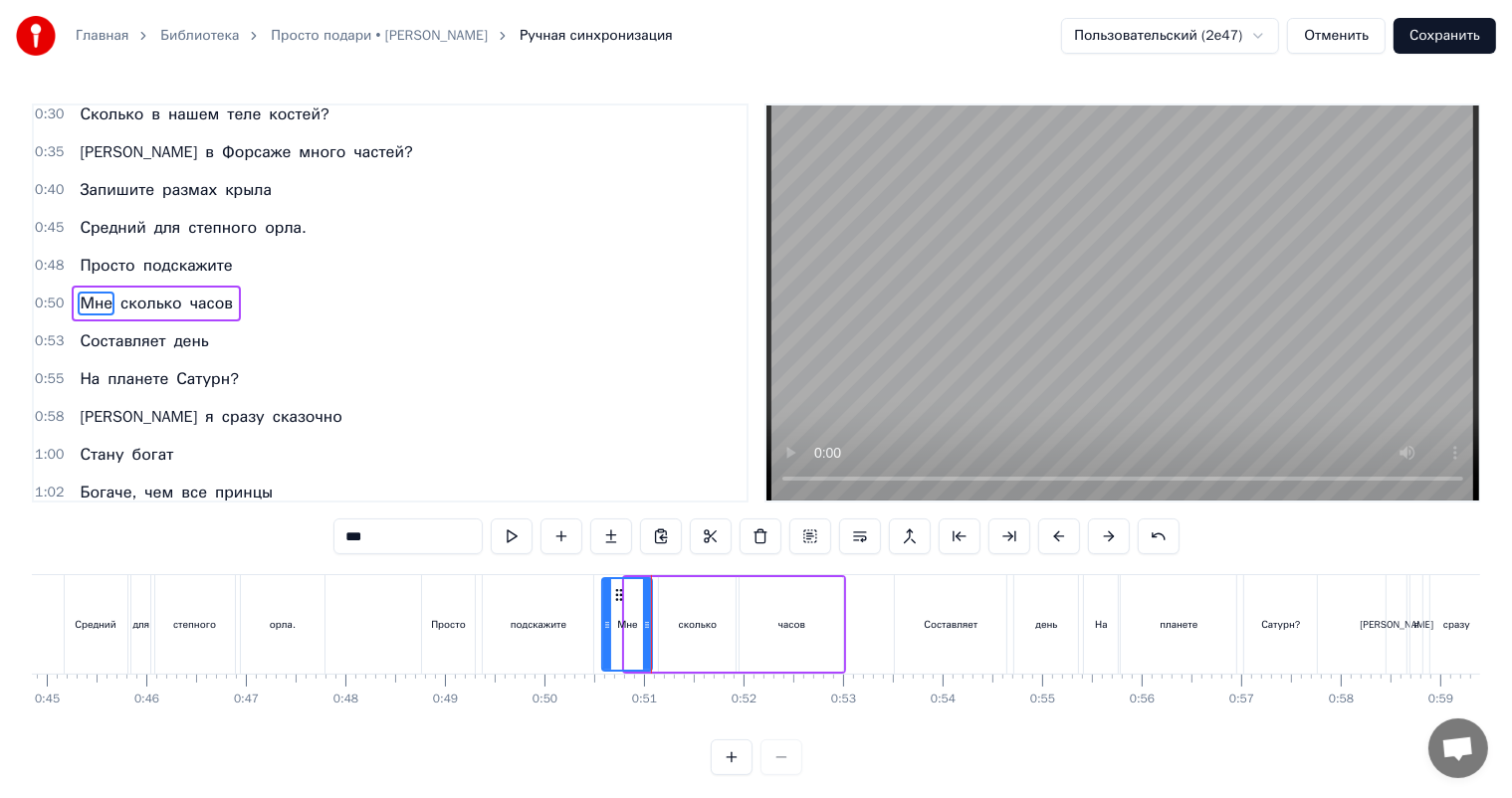 drag, startPoint x: 628, startPoint y: 607, endPoint x: 605, endPoint y: 610, distance: 23.194827 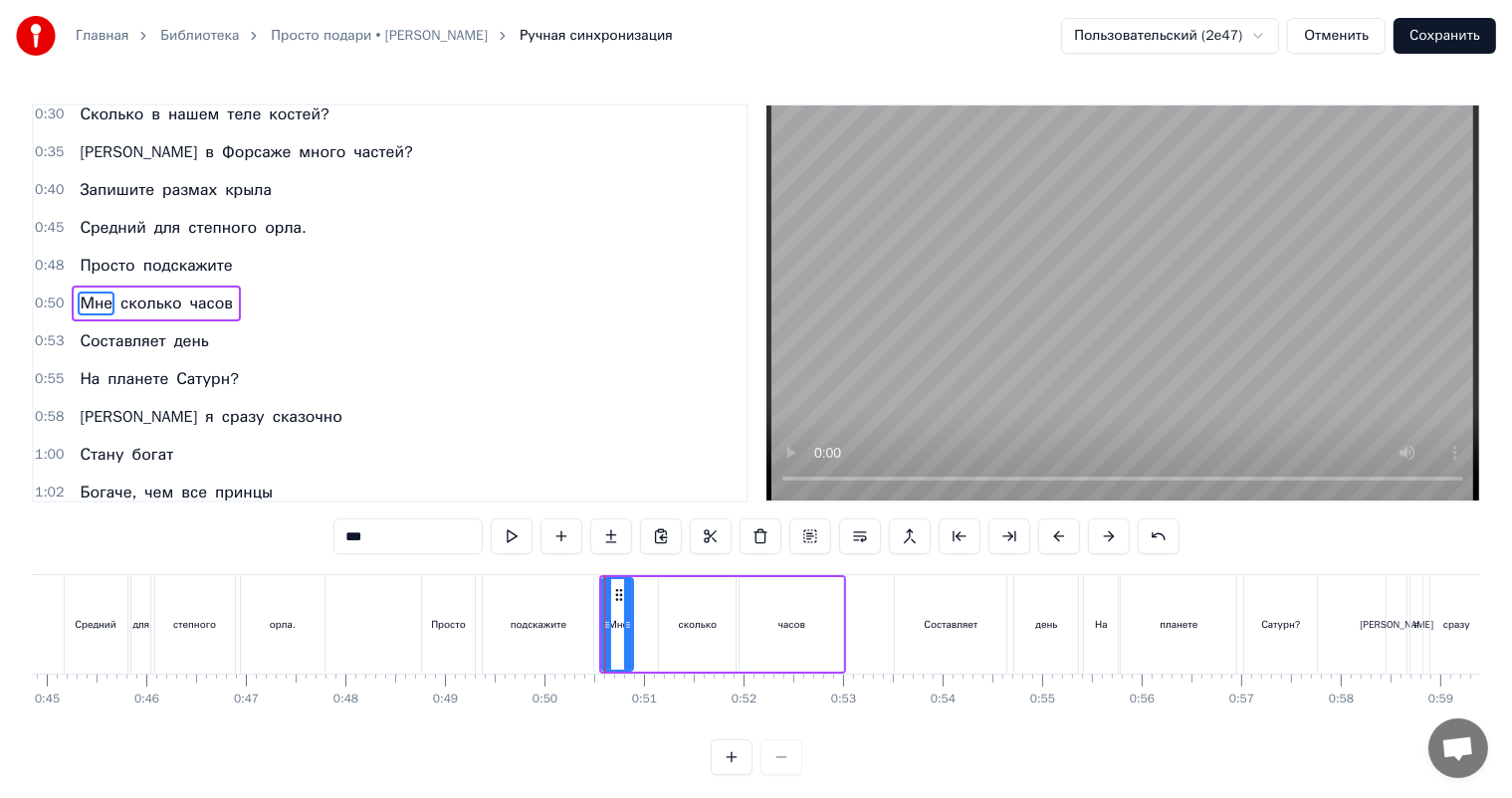 drag, startPoint x: 649, startPoint y: 615, endPoint x: 630, endPoint y: 621, distance: 19.924859 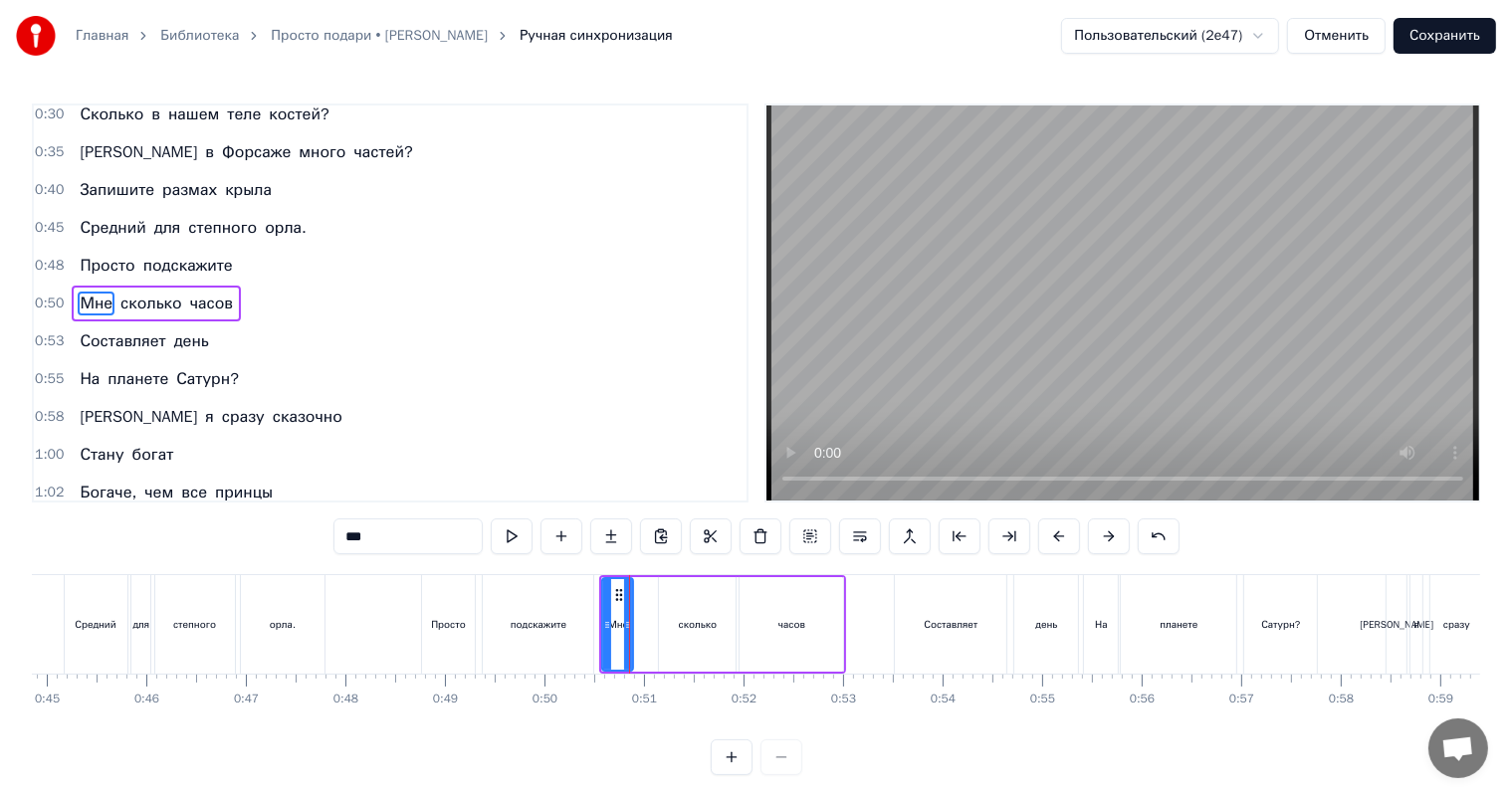 click on "сколько" at bounding box center (697, 624) 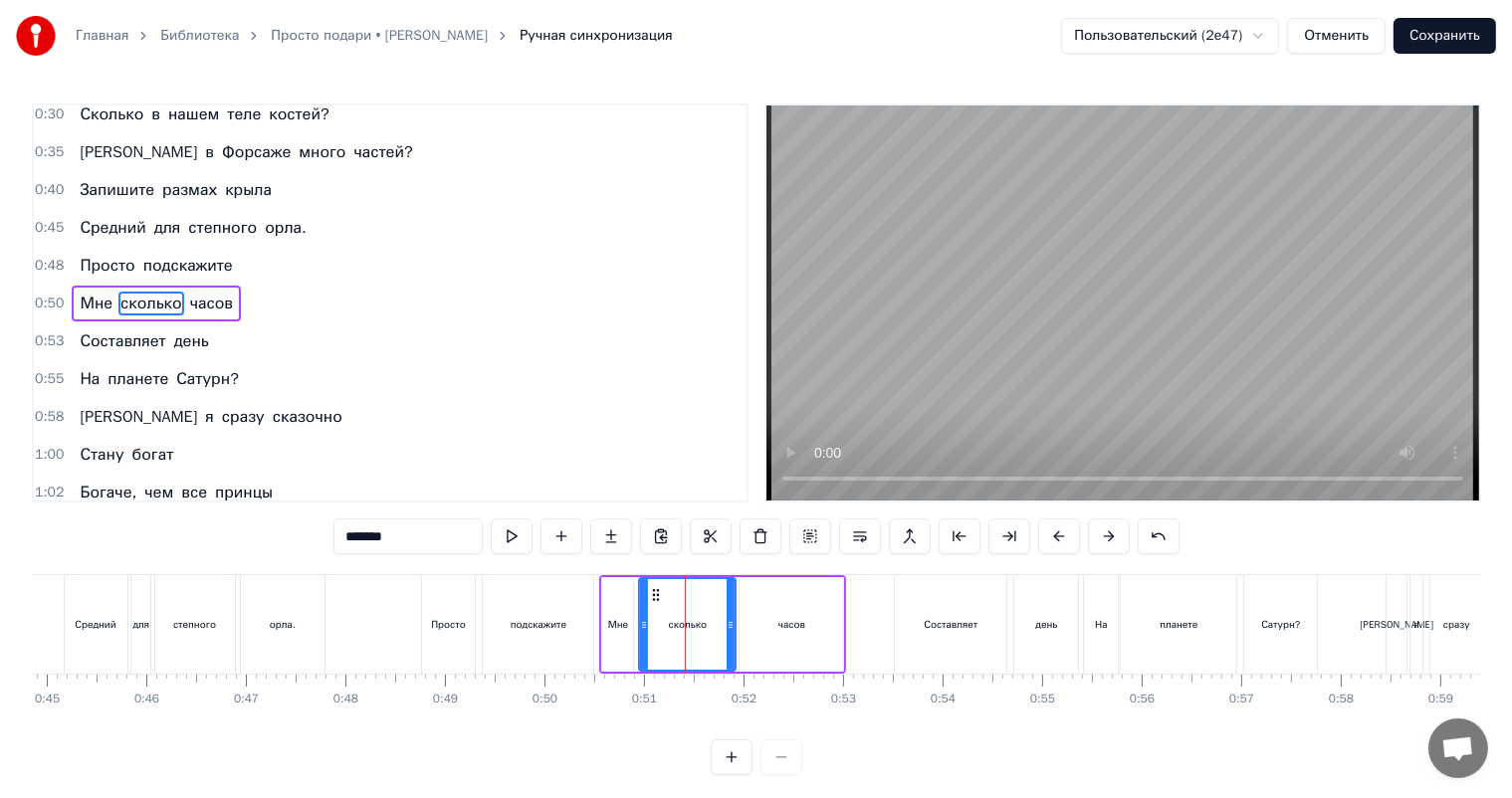 drag, startPoint x: 661, startPoint y: 622, endPoint x: 640, endPoint y: 625, distance: 21.213203 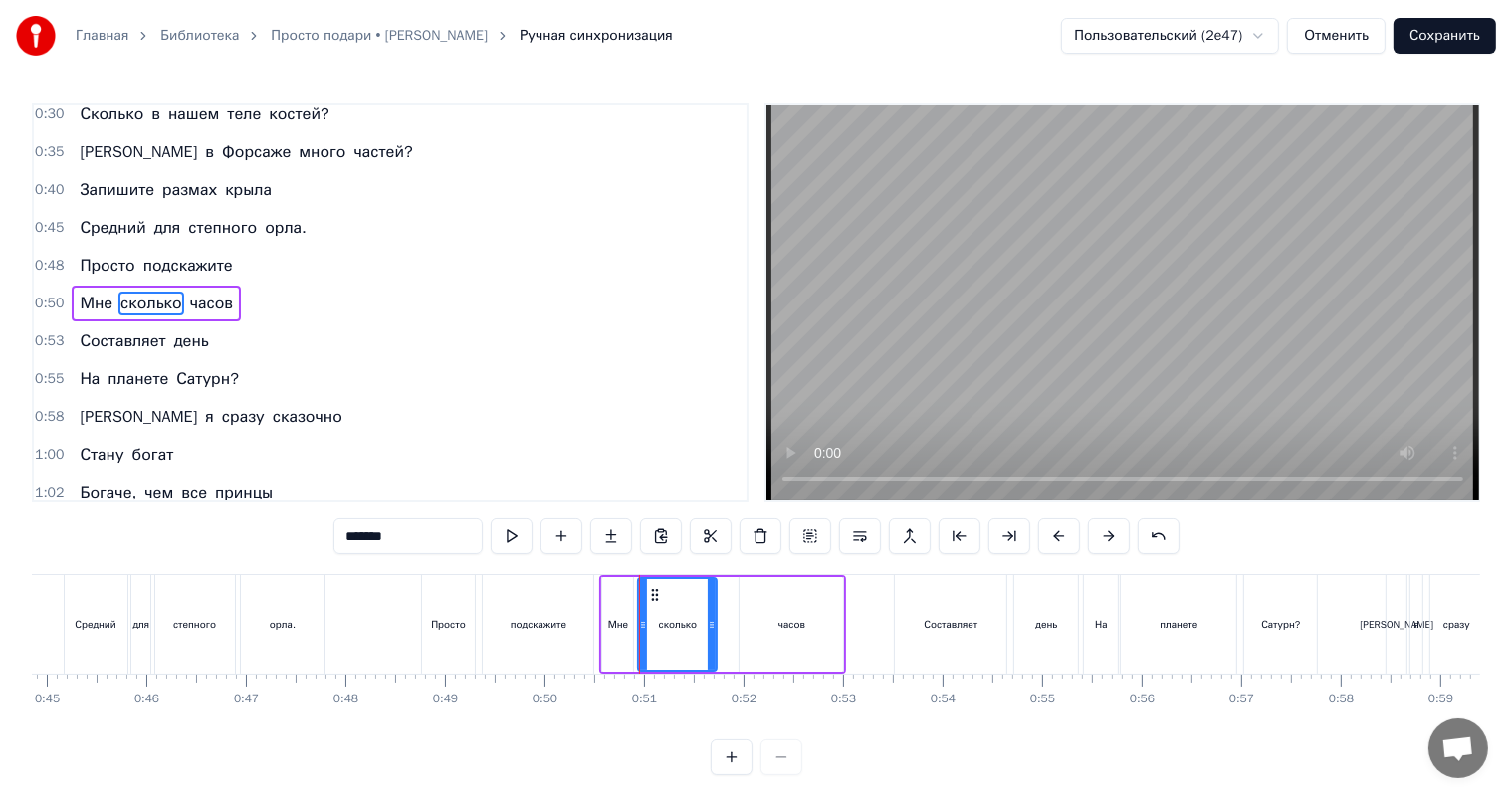 drag, startPoint x: 732, startPoint y: 626, endPoint x: 713, endPoint y: 627, distance: 19.026298 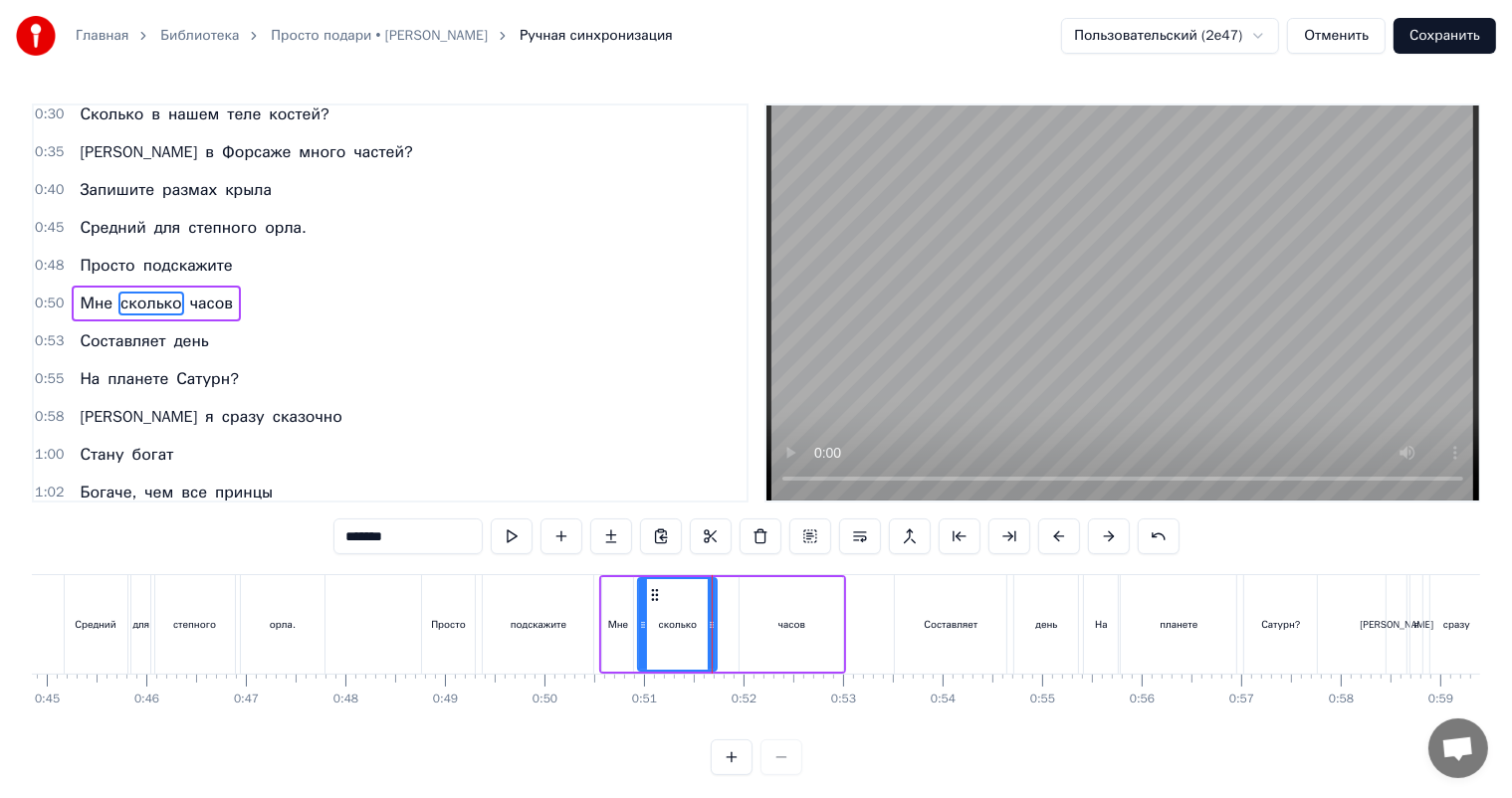 click on "часов" at bounding box center (791, 624) 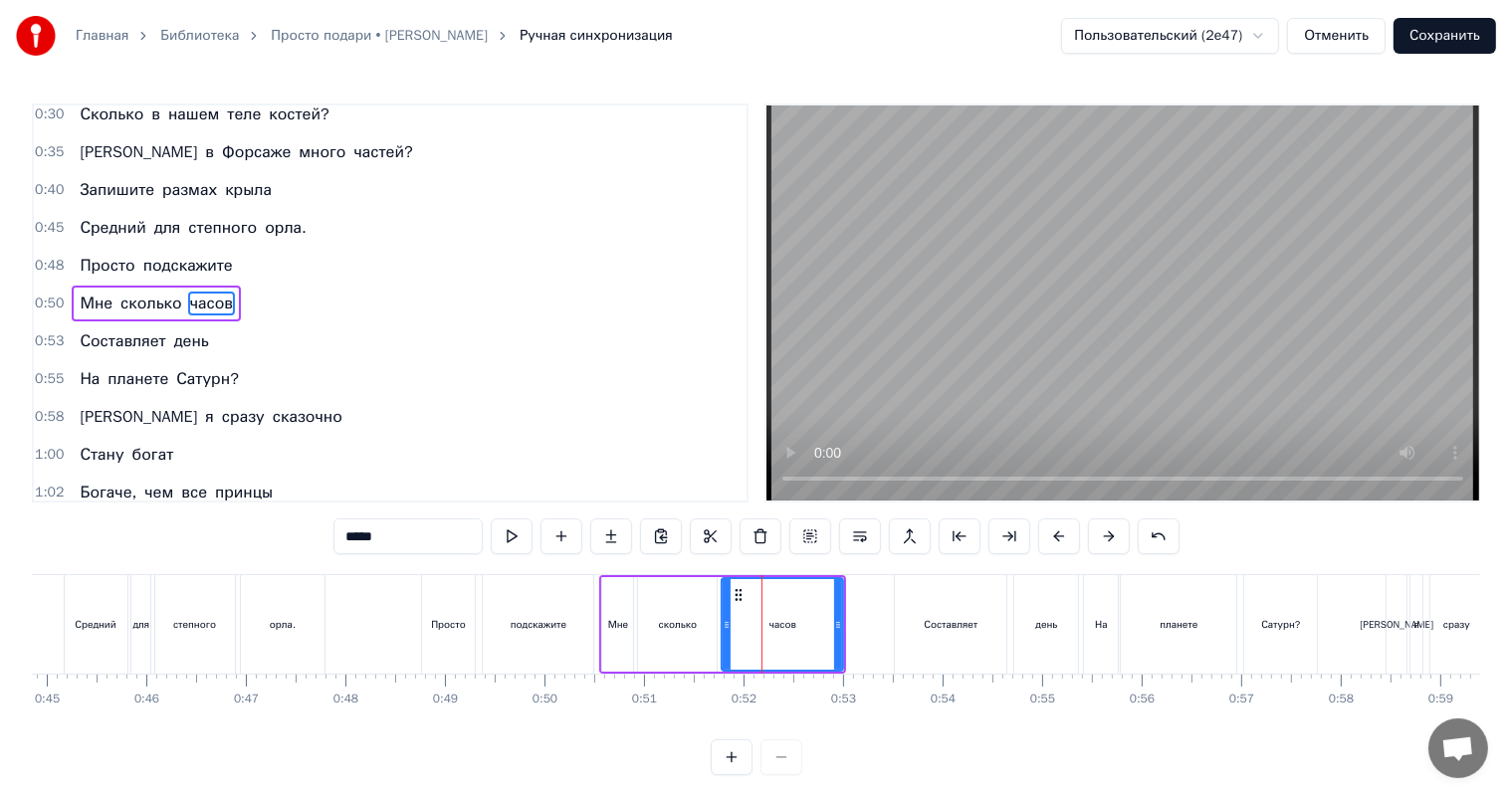 drag, startPoint x: 741, startPoint y: 621, endPoint x: 722, endPoint y: 628, distance: 20.248457 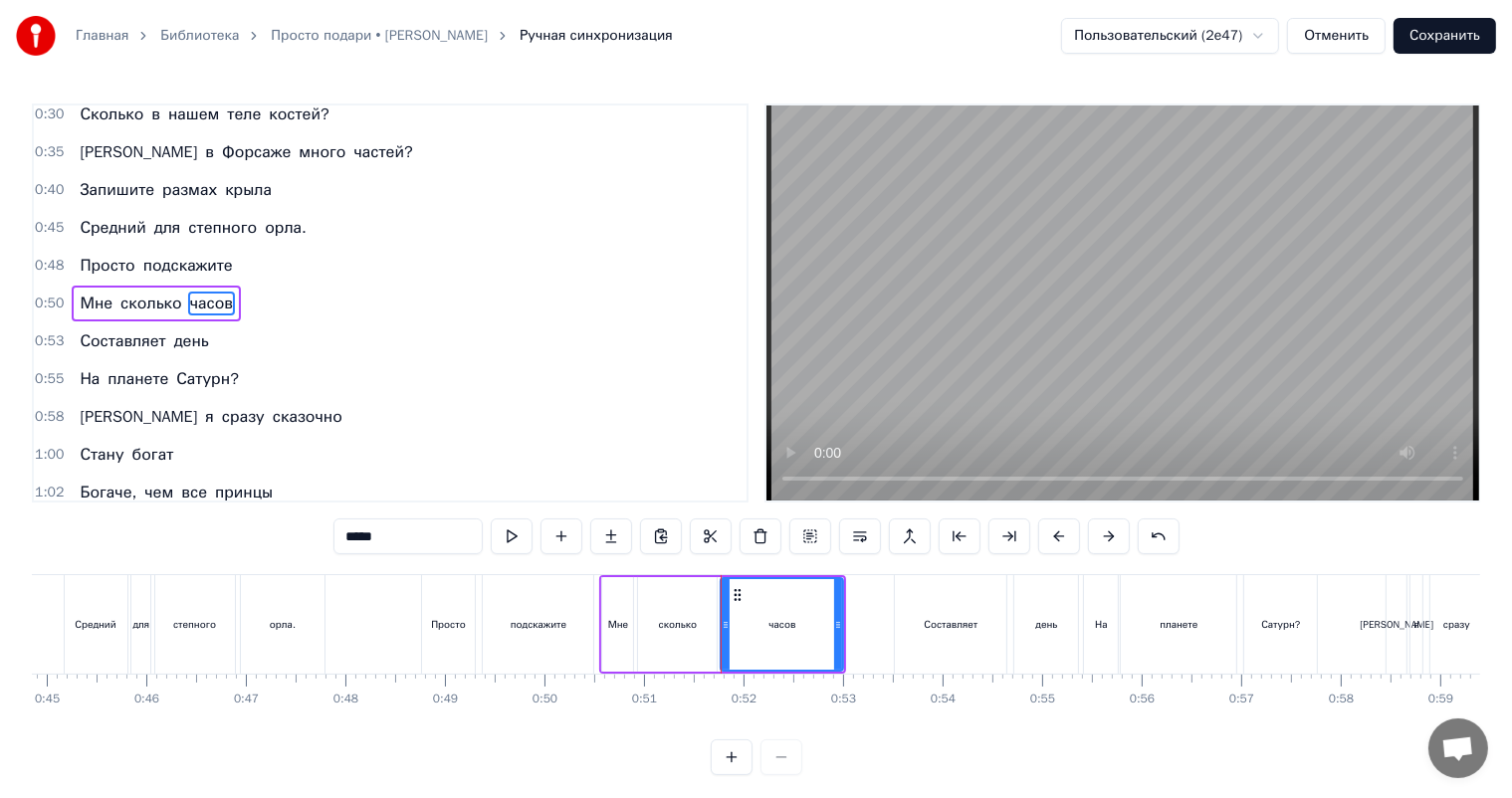 click on "0:45 Средний для степного орла." at bounding box center (390, 228) 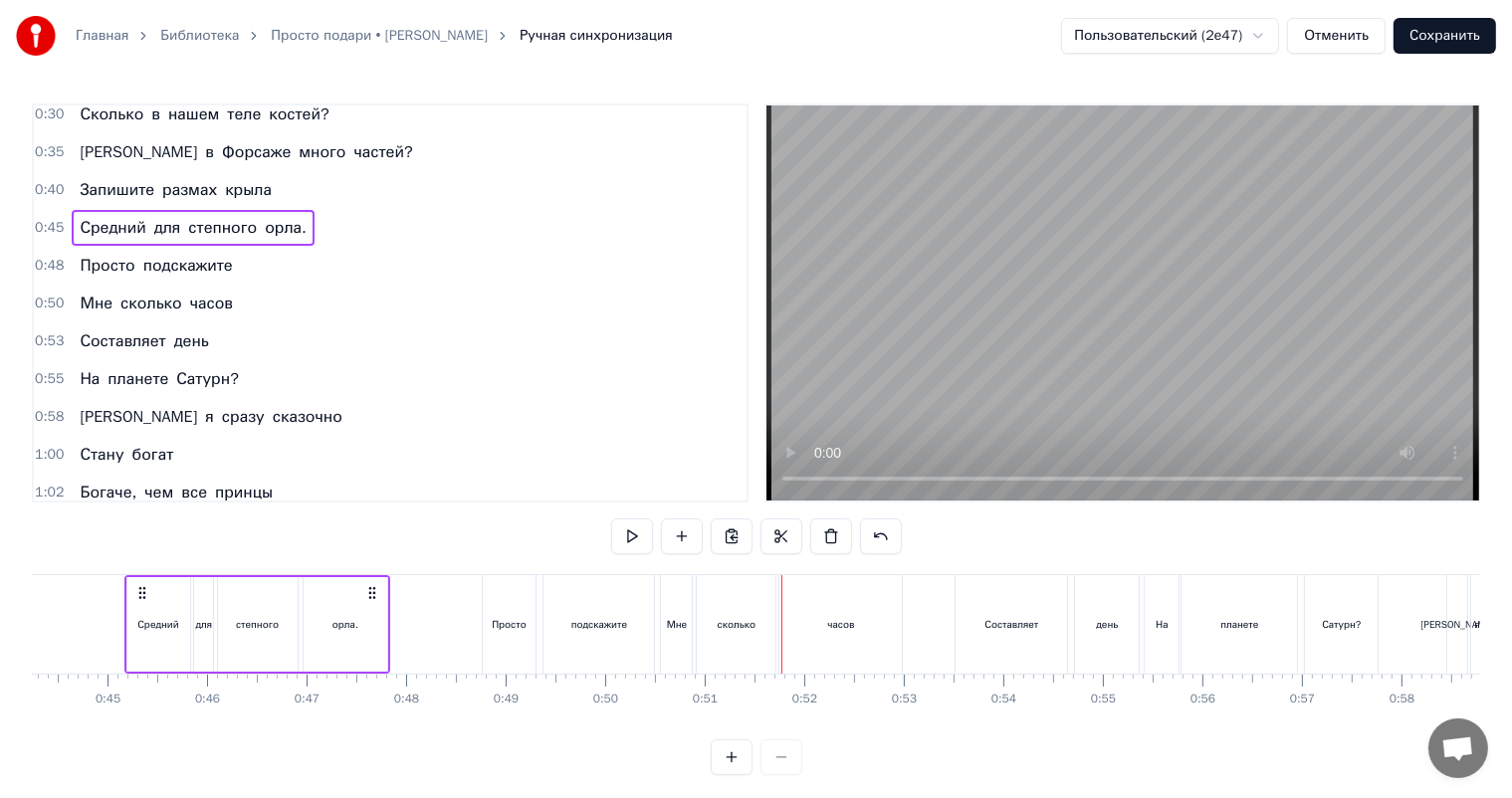 scroll, scrollTop: 0, scrollLeft: 4396, axis: horizontal 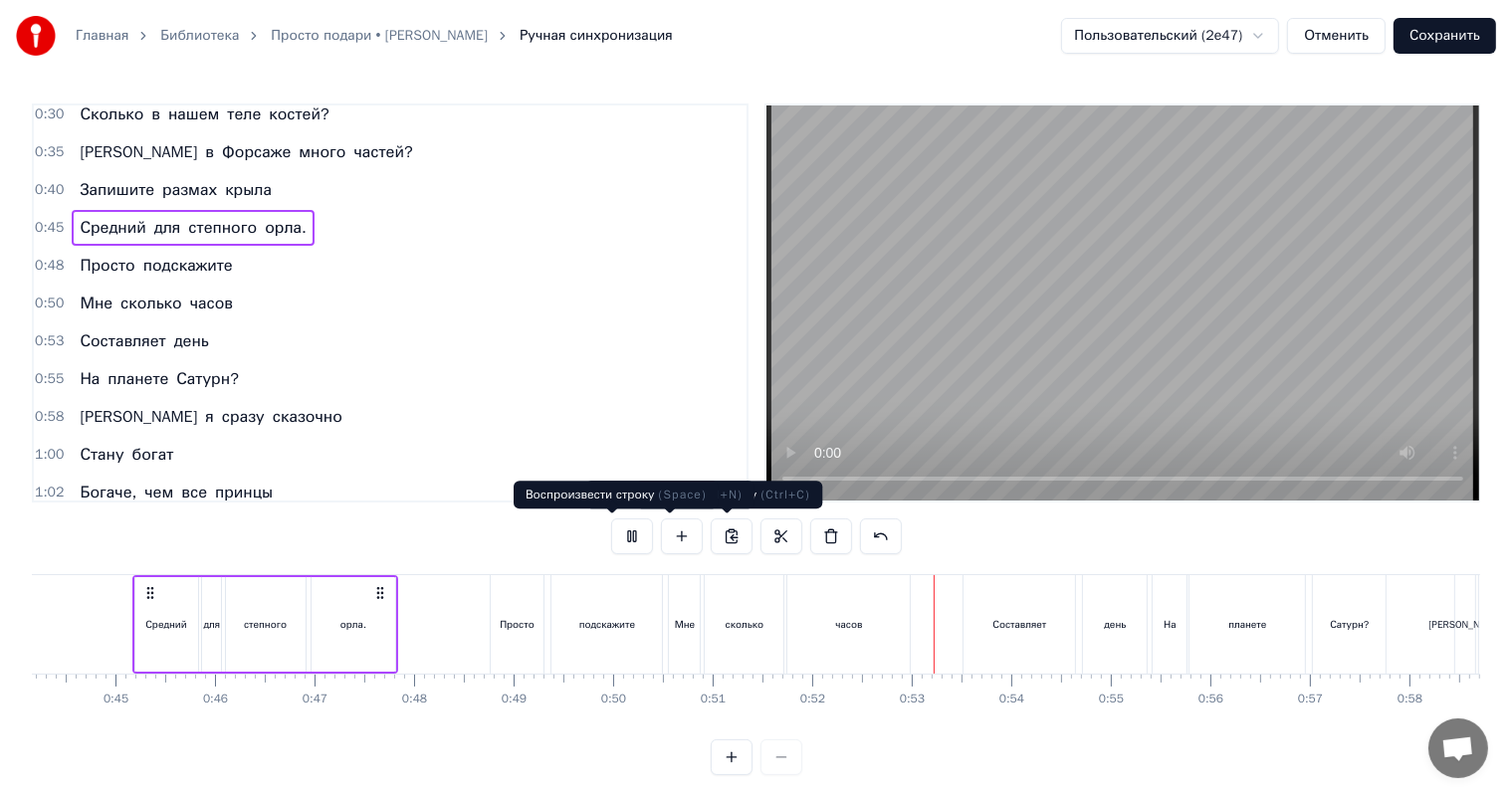 click at bounding box center [632, 536] 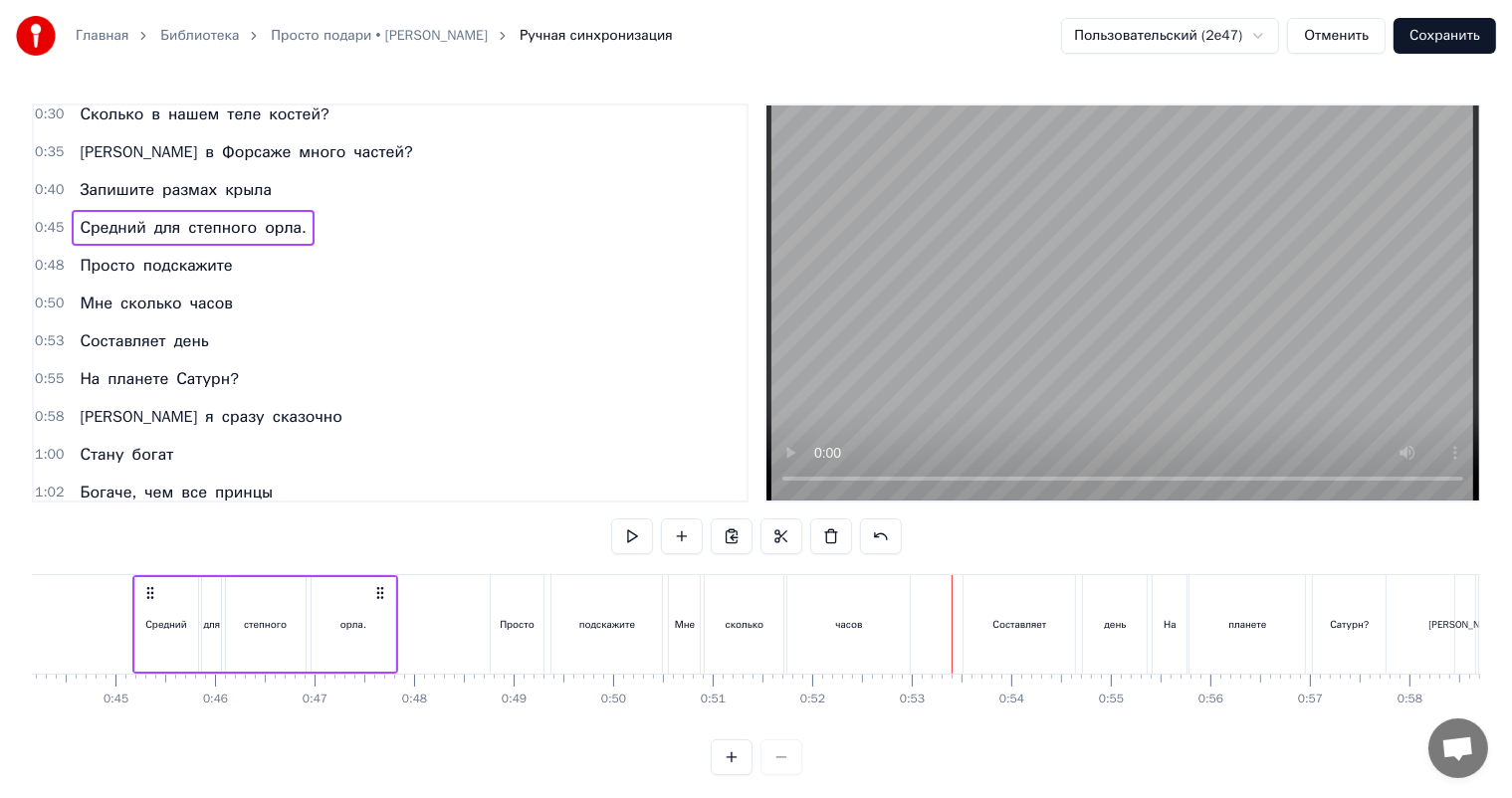 click on "Мне" at bounding box center [685, 624] 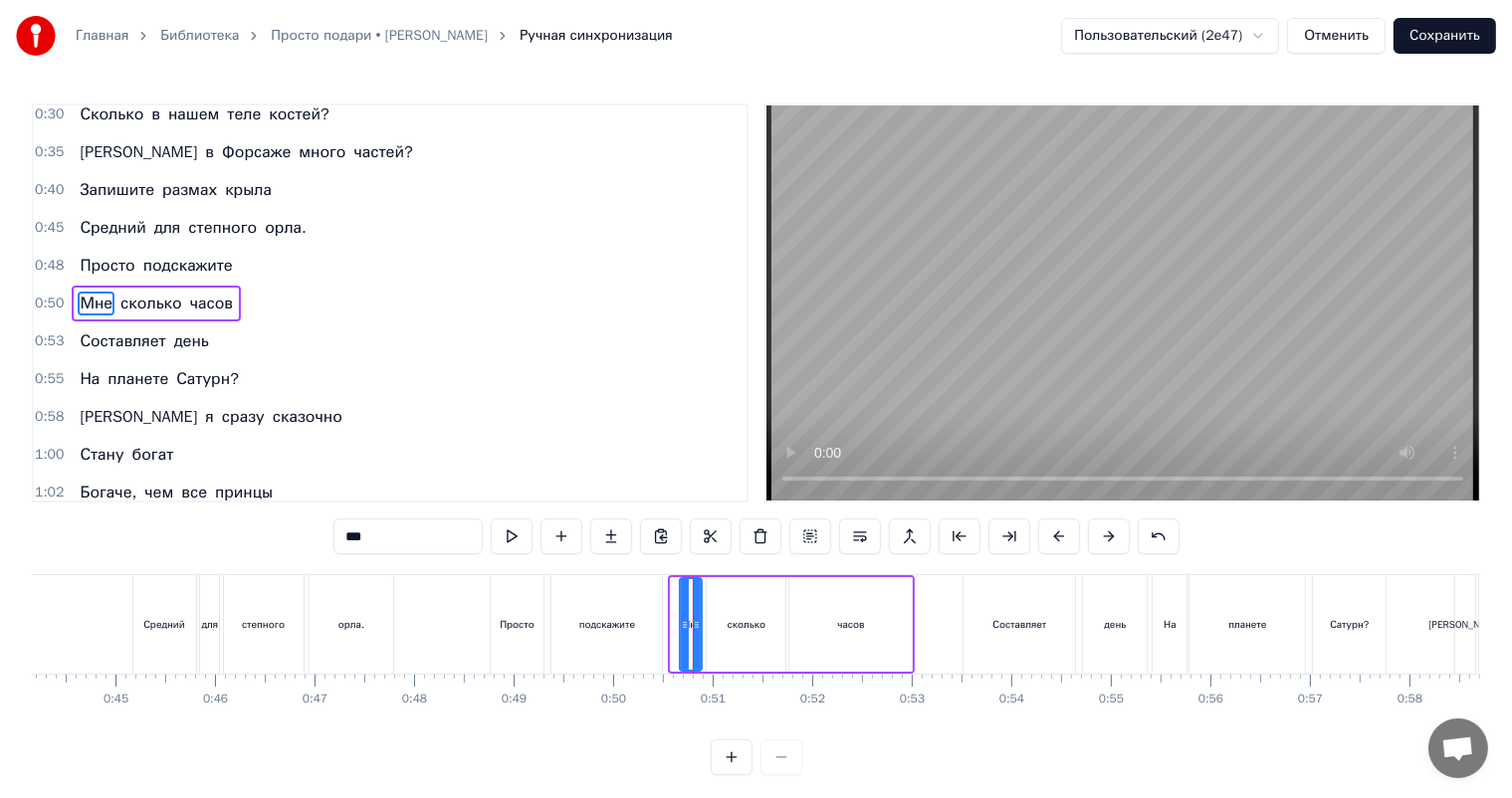 click at bounding box center (685, 624) 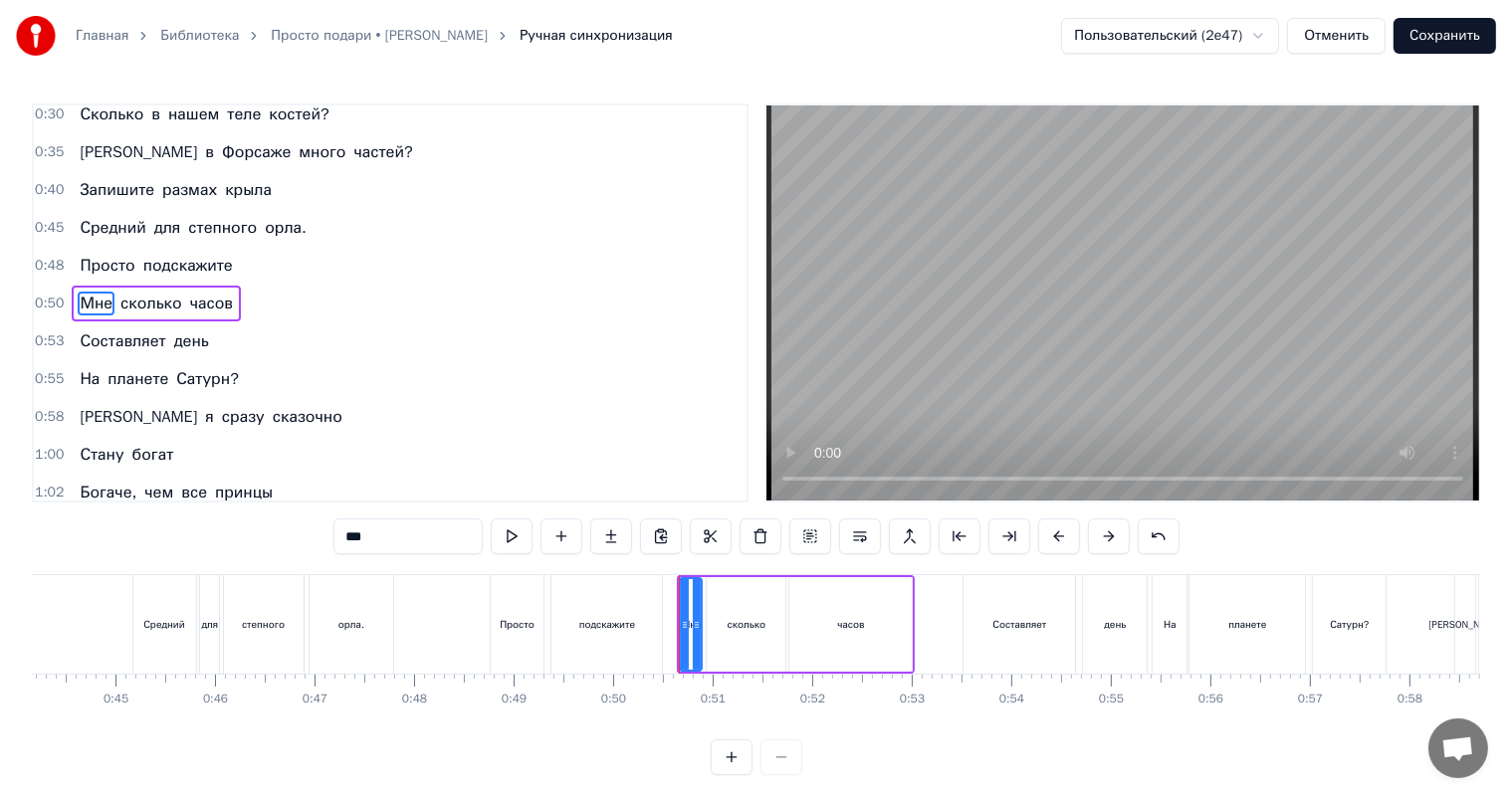 click on "подскажите" at bounding box center [607, 624] 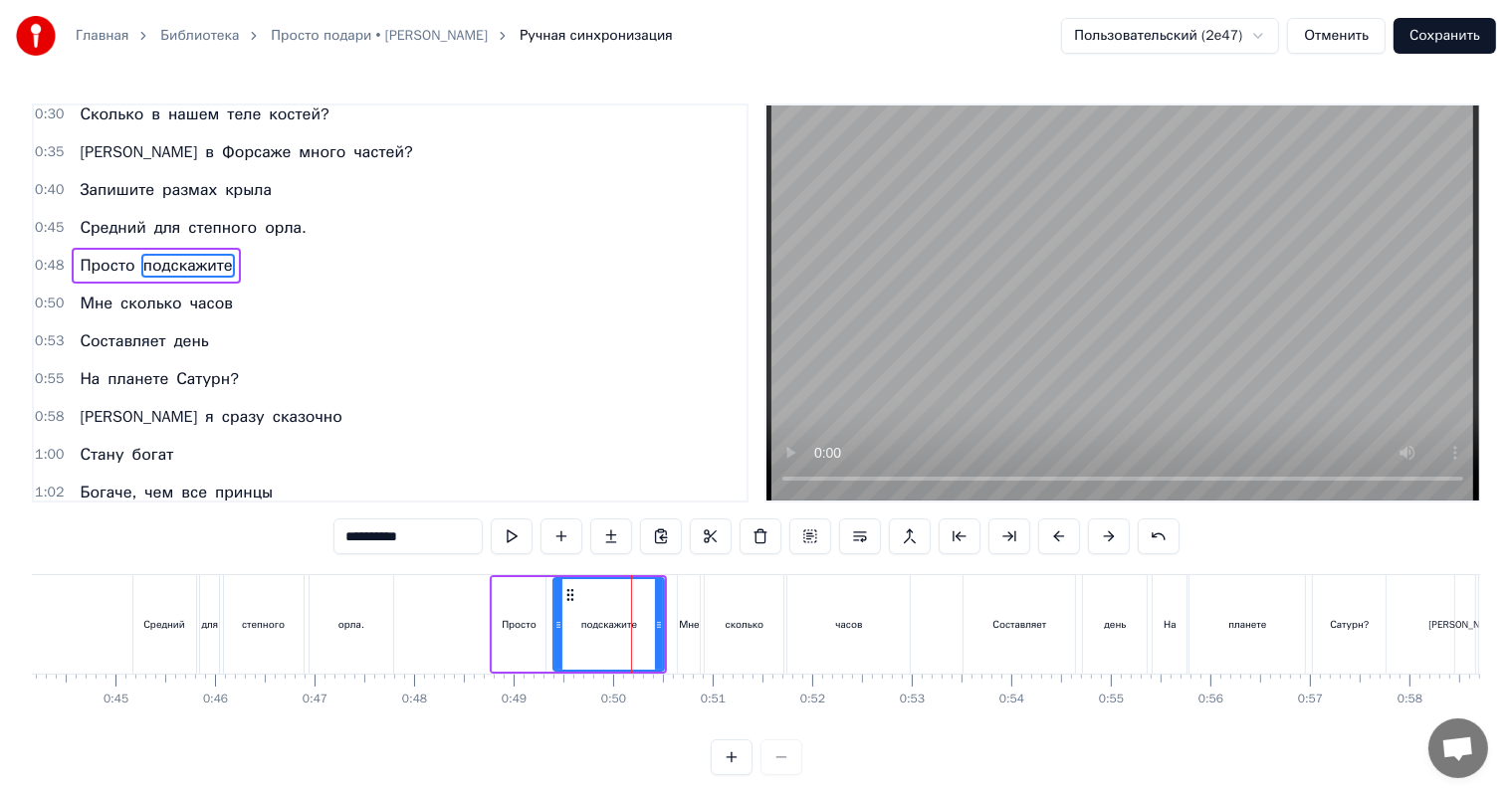 scroll, scrollTop: 123, scrollLeft: 0, axis: vertical 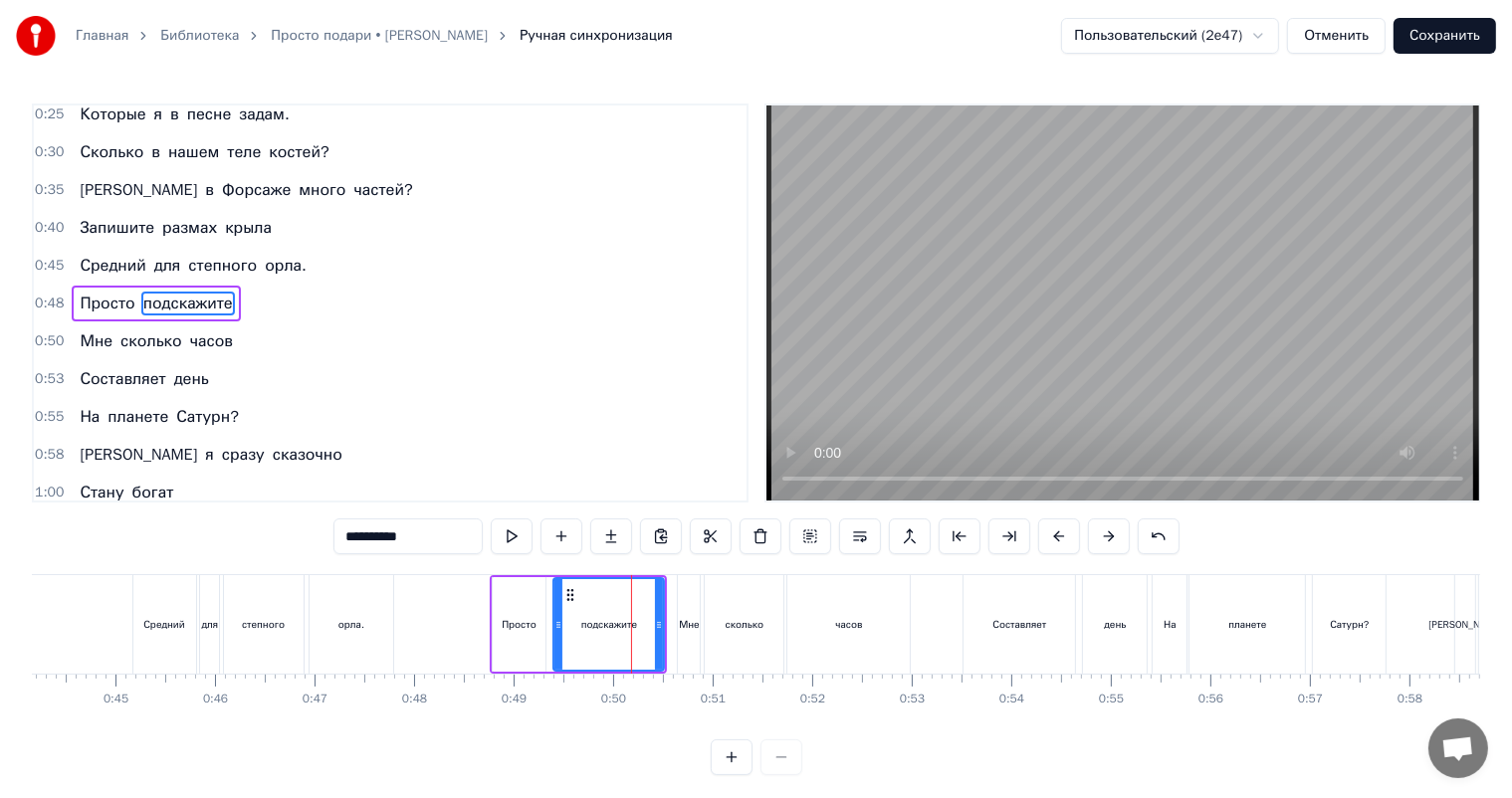 click on "Ласковые люди мои, Предстоит ответить всем вам На вопросы каверзные, Которые я в песне задам. Сколько в нашем теле костей? А в Форсаже много частей? Запишите размах крыла Средний для степного орла. Просто подскажите Мне сколько часов Составляет день На планете Сатурн? И я сразу сказочно Стану богат Богаче, чем все принцы И все короли Просто подари мне Один только взгляд И волшебный свой Поцелуй подари И я сразу сказочно Стану богат Богаче, чем все принцы И все короли" at bounding box center (21, 624) 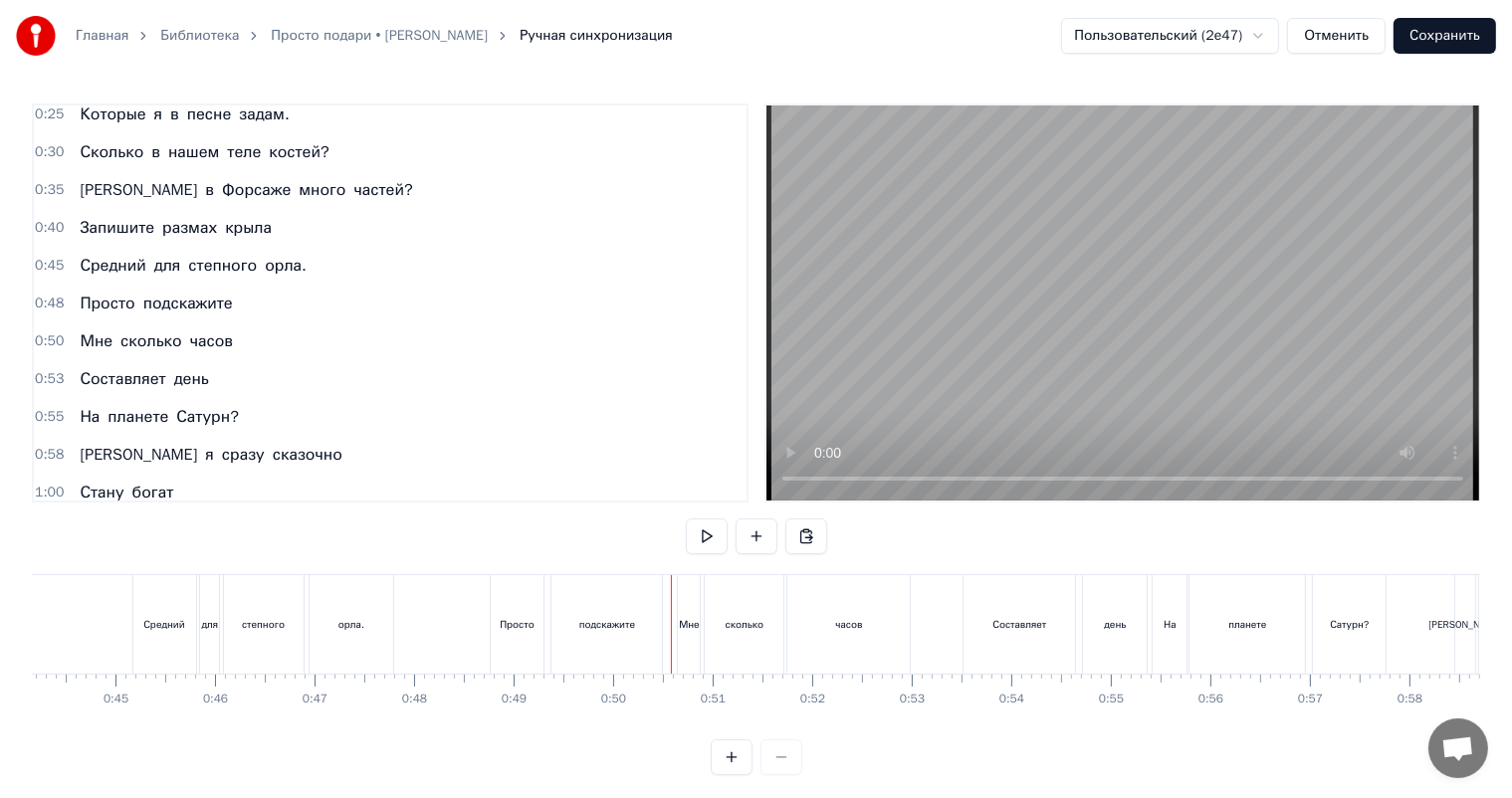 click on "подскажите" at bounding box center (606, 624) 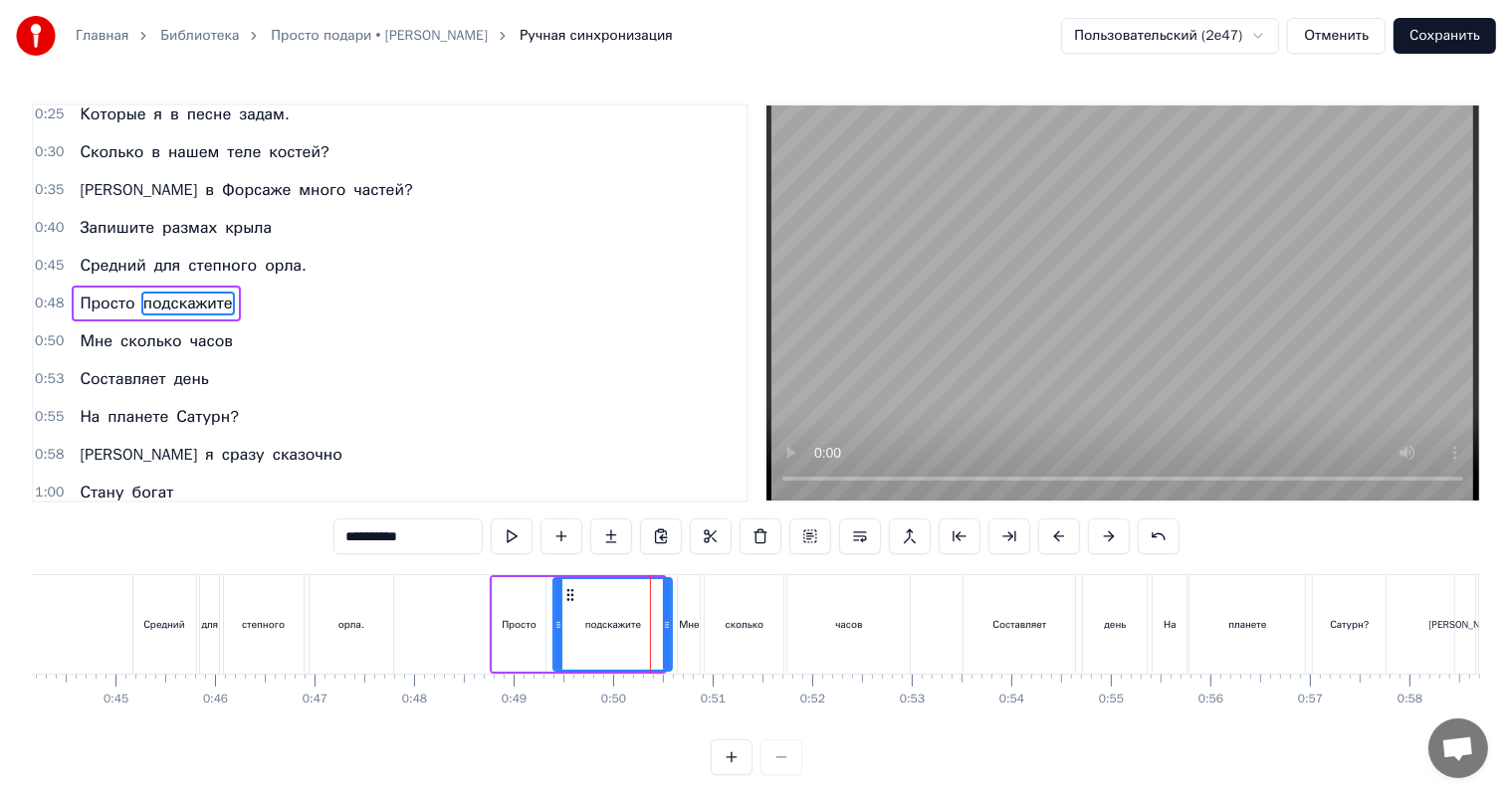 click 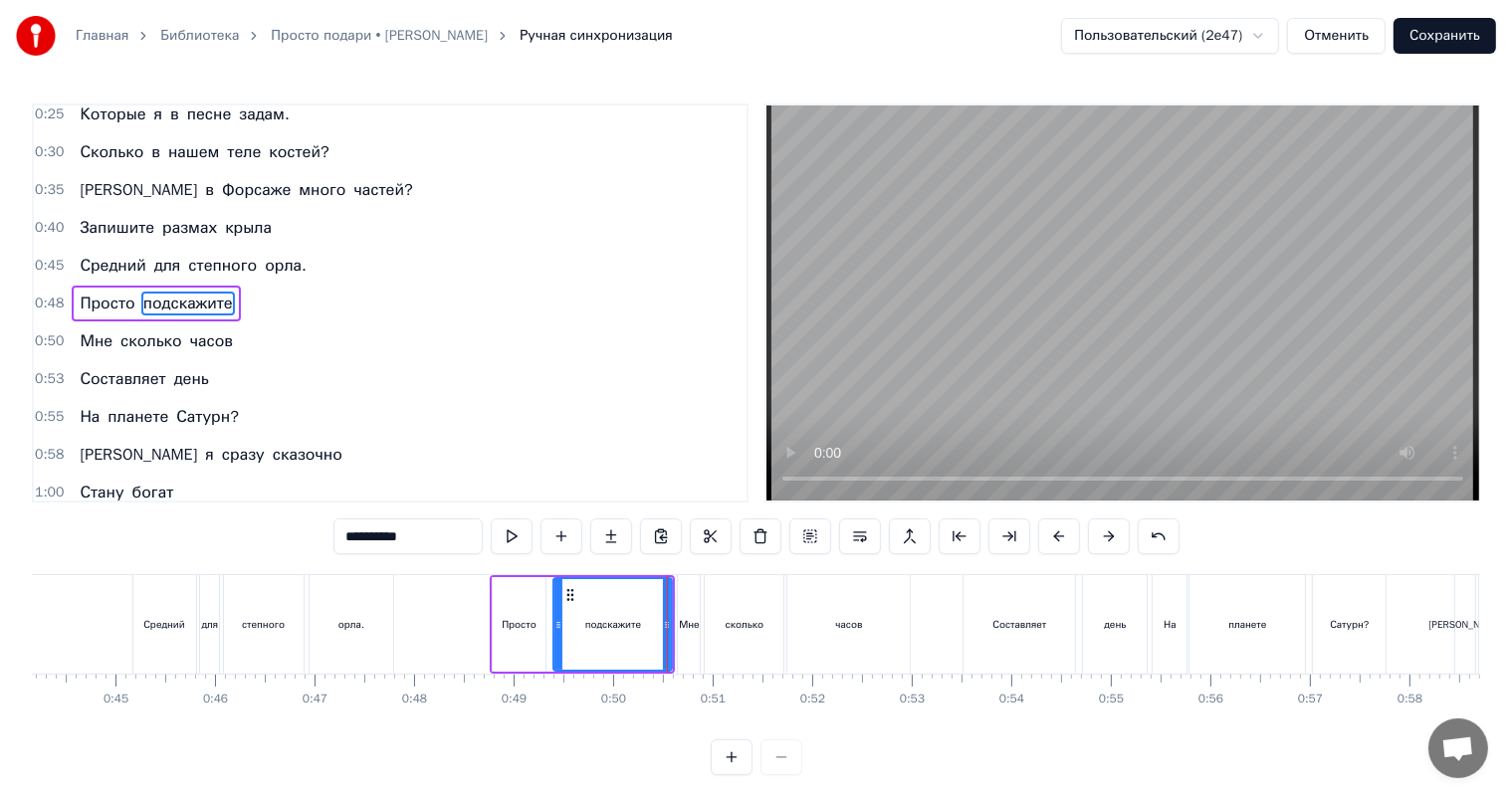 click on "0:45 Средний для степного орла." at bounding box center (390, 266) 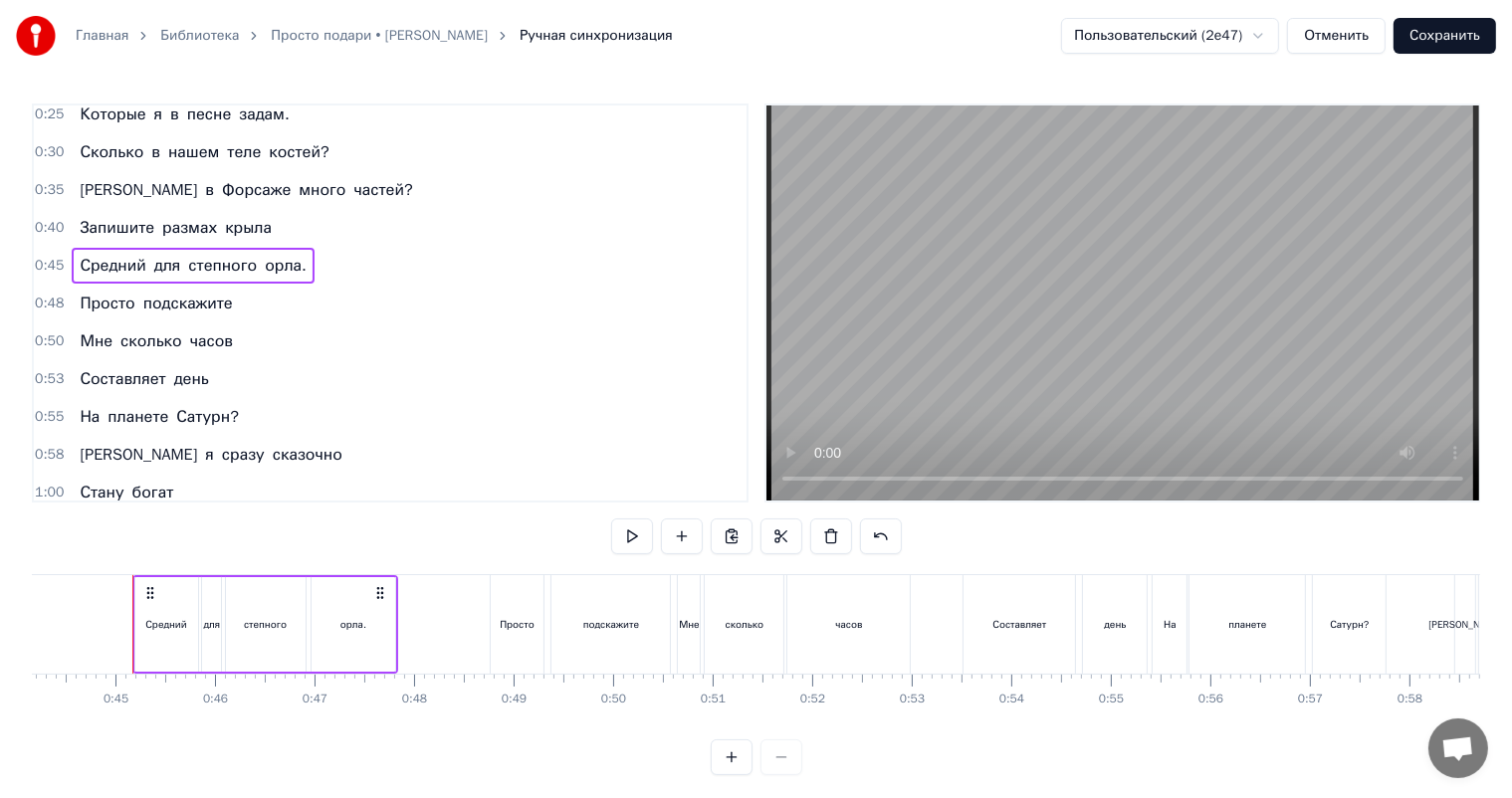 click on "0:48 Просто подскажите" at bounding box center [390, 303] 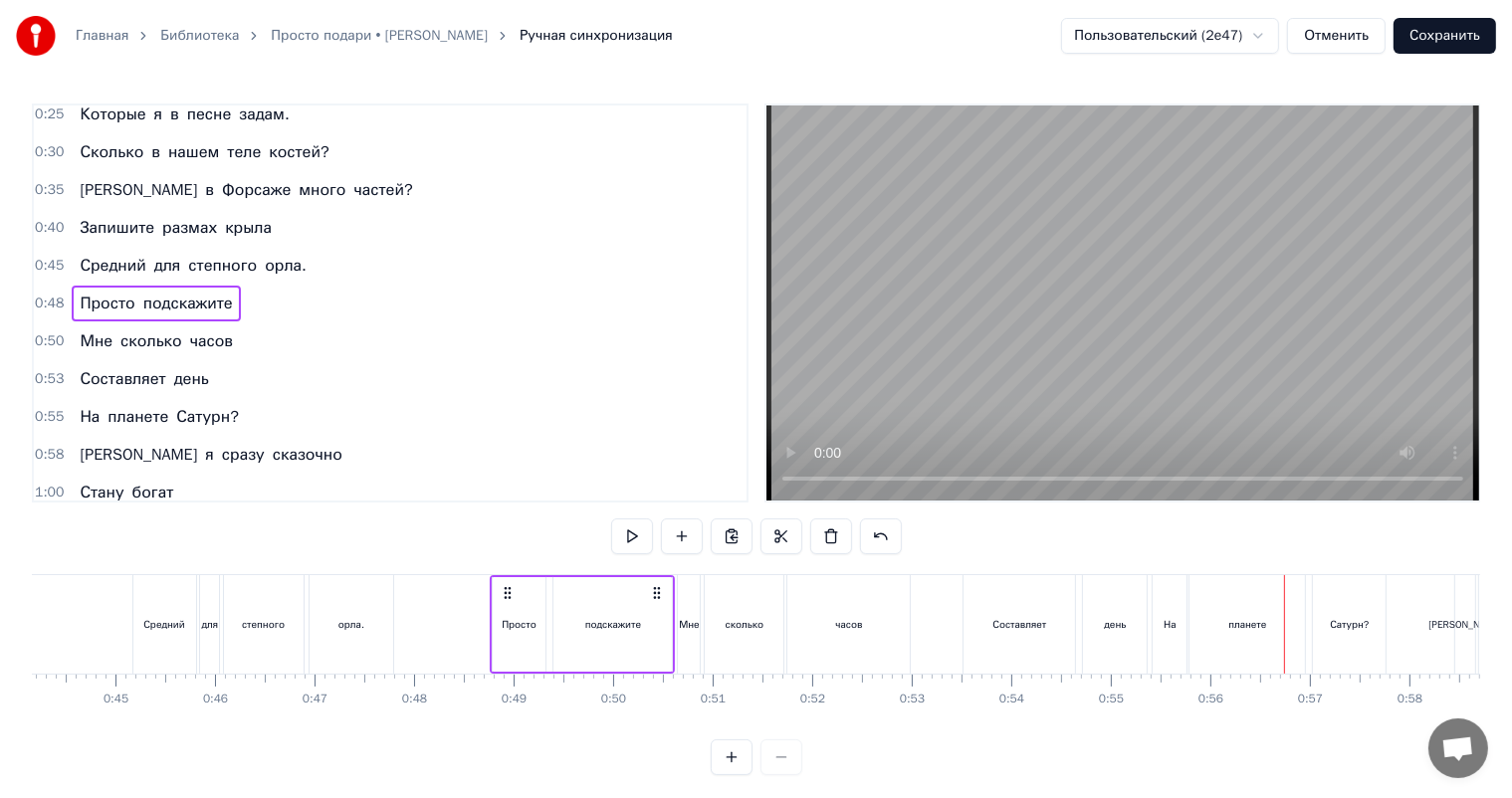 drag, startPoint x: 1201, startPoint y: 618, endPoint x: 1308, endPoint y: 621, distance: 107.042048 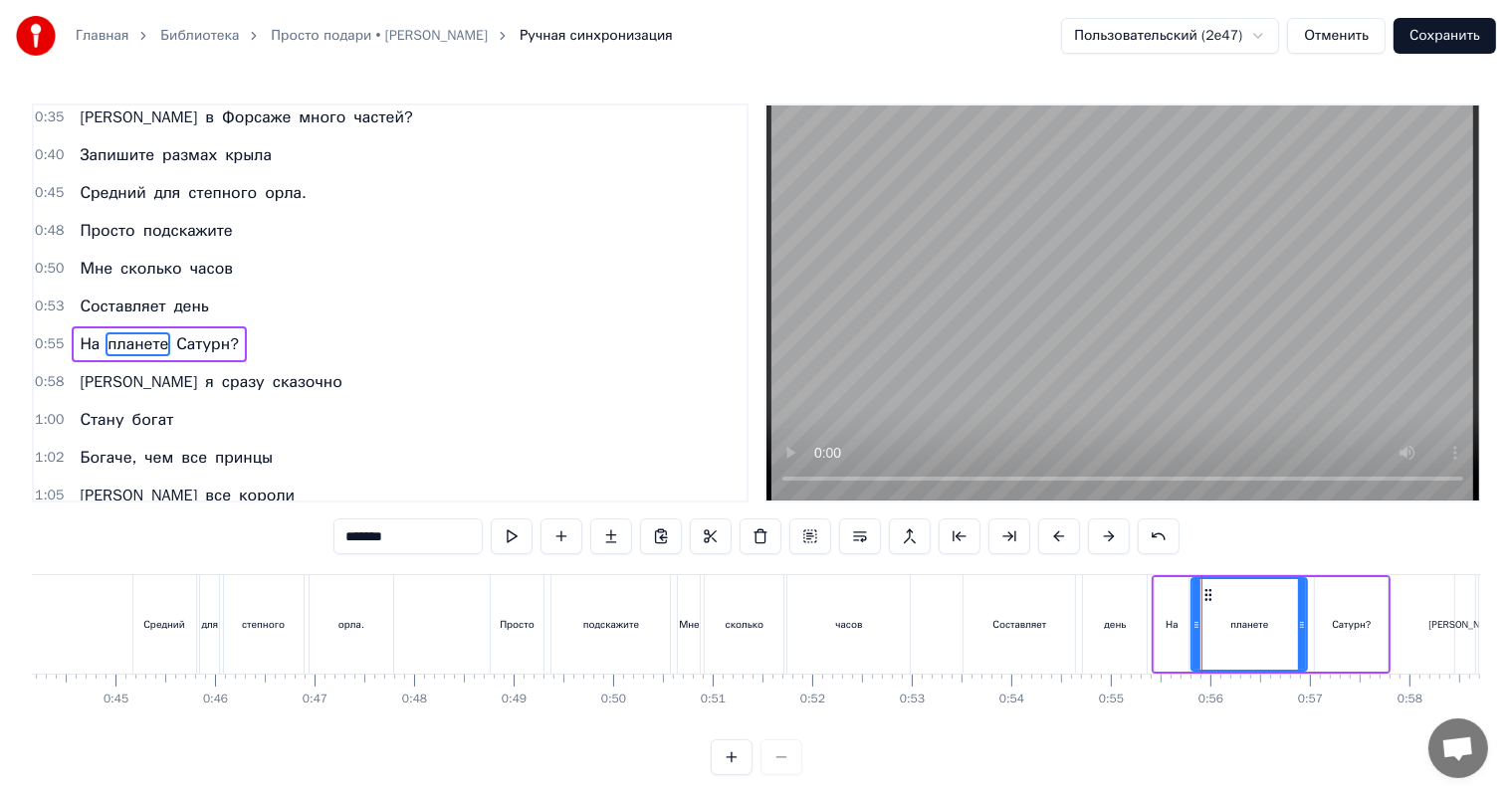 scroll, scrollTop: 237, scrollLeft: 0, axis: vertical 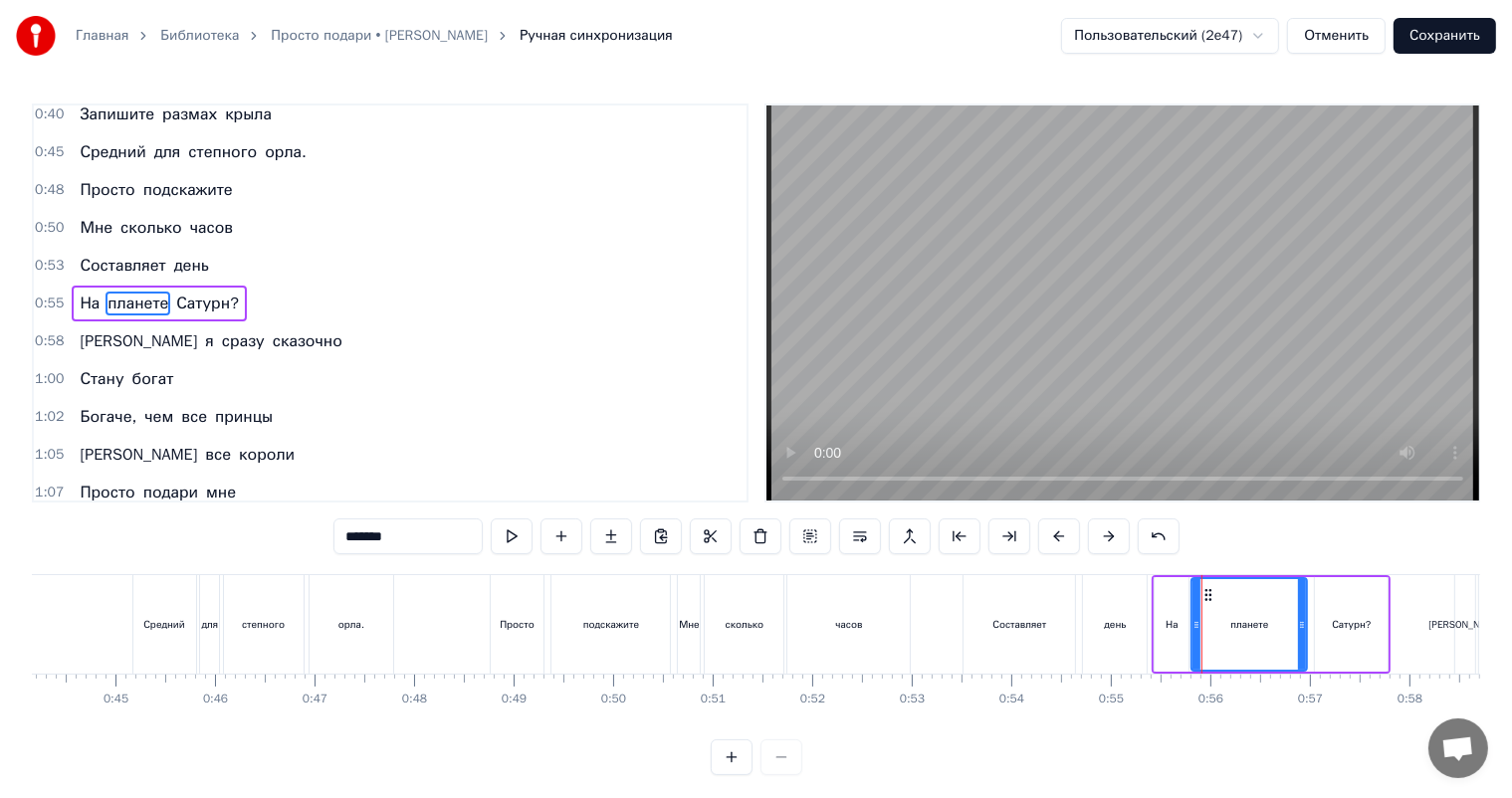 click on "планете" at bounding box center (1249, 624) 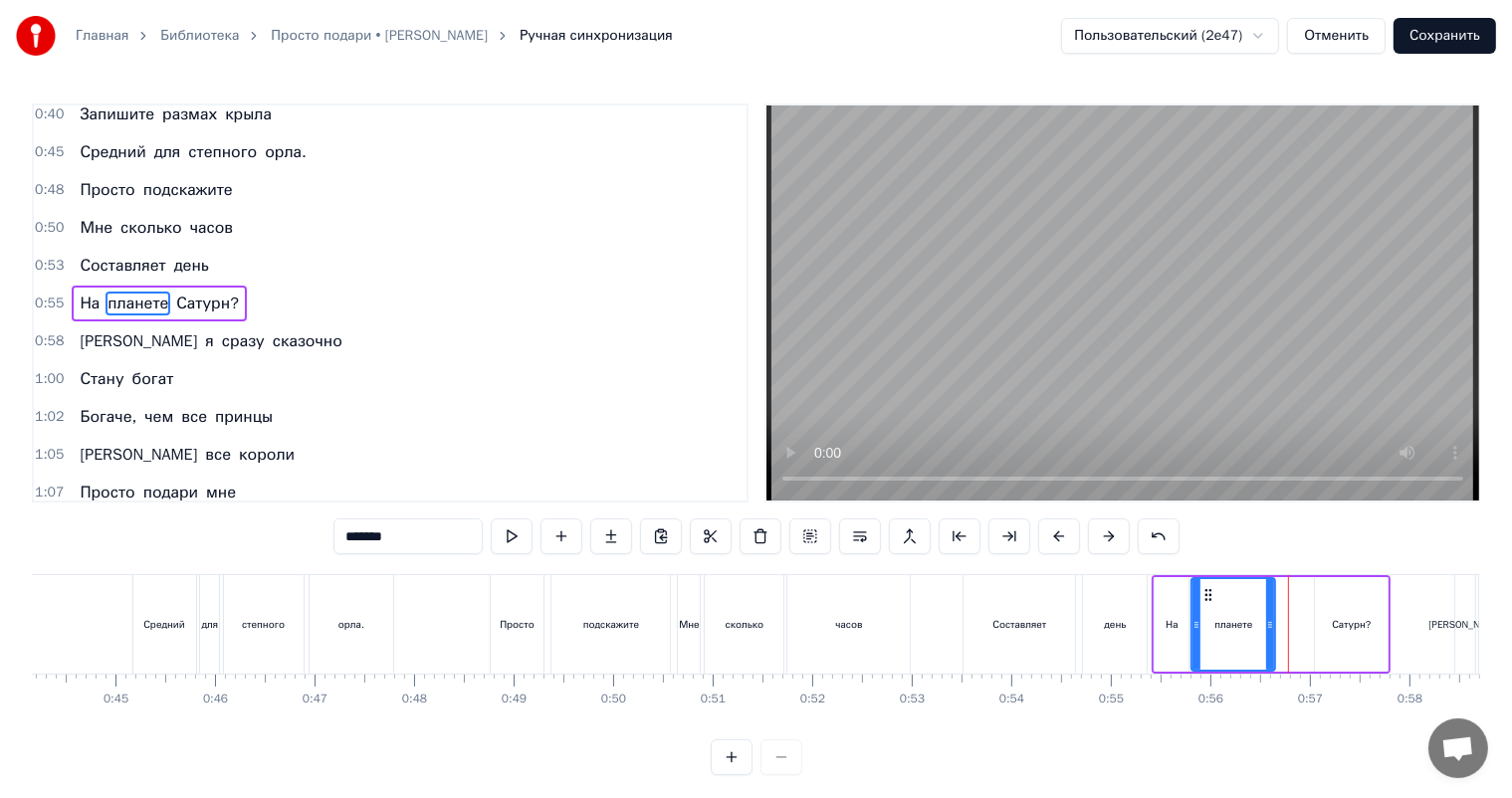 drag, startPoint x: 1302, startPoint y: 623, endPoint x: 1269, endPoint y: 625, distance: 33.06055 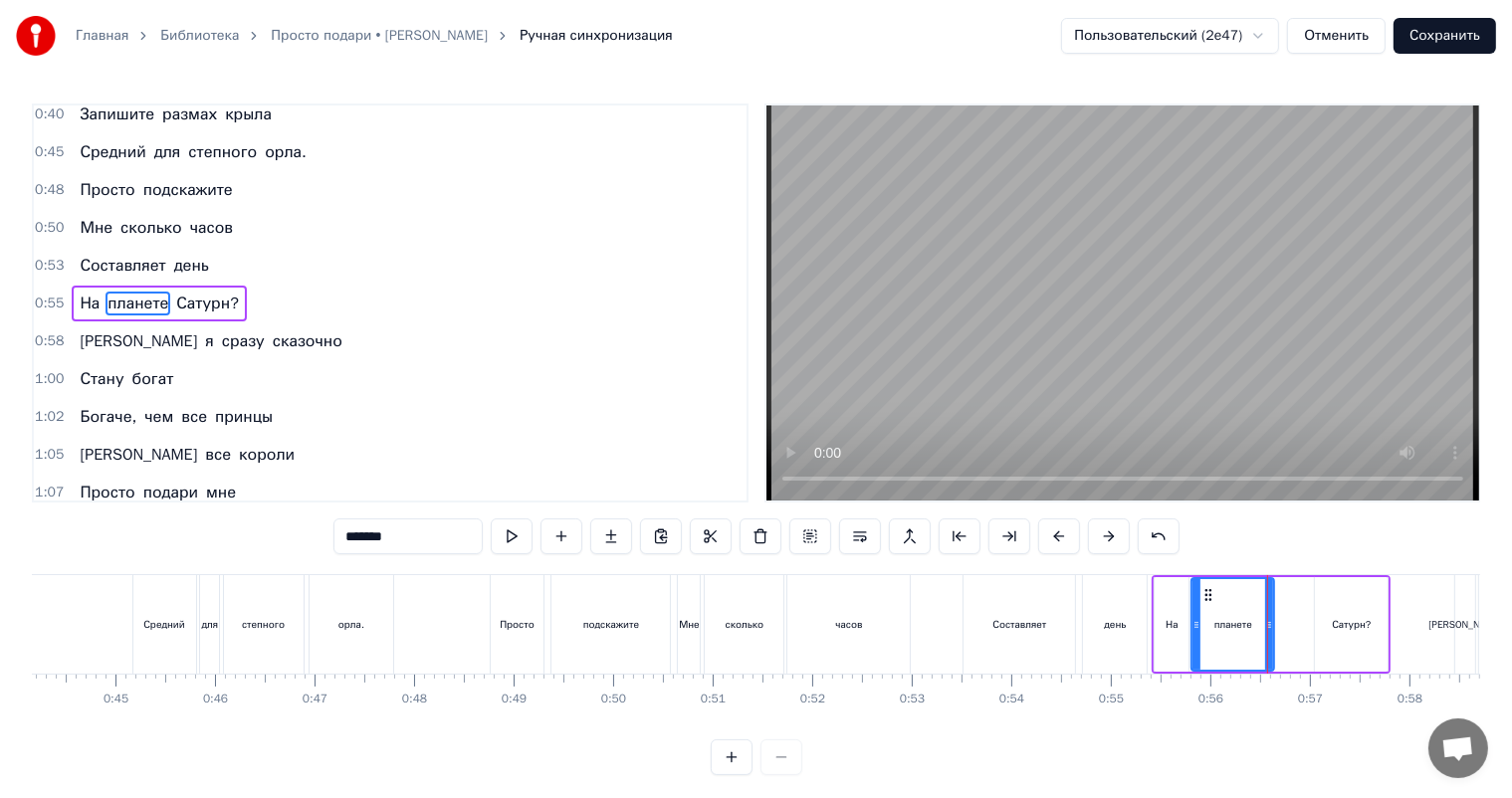 click on "Сатурн?" at bounding box center (1351, 624) 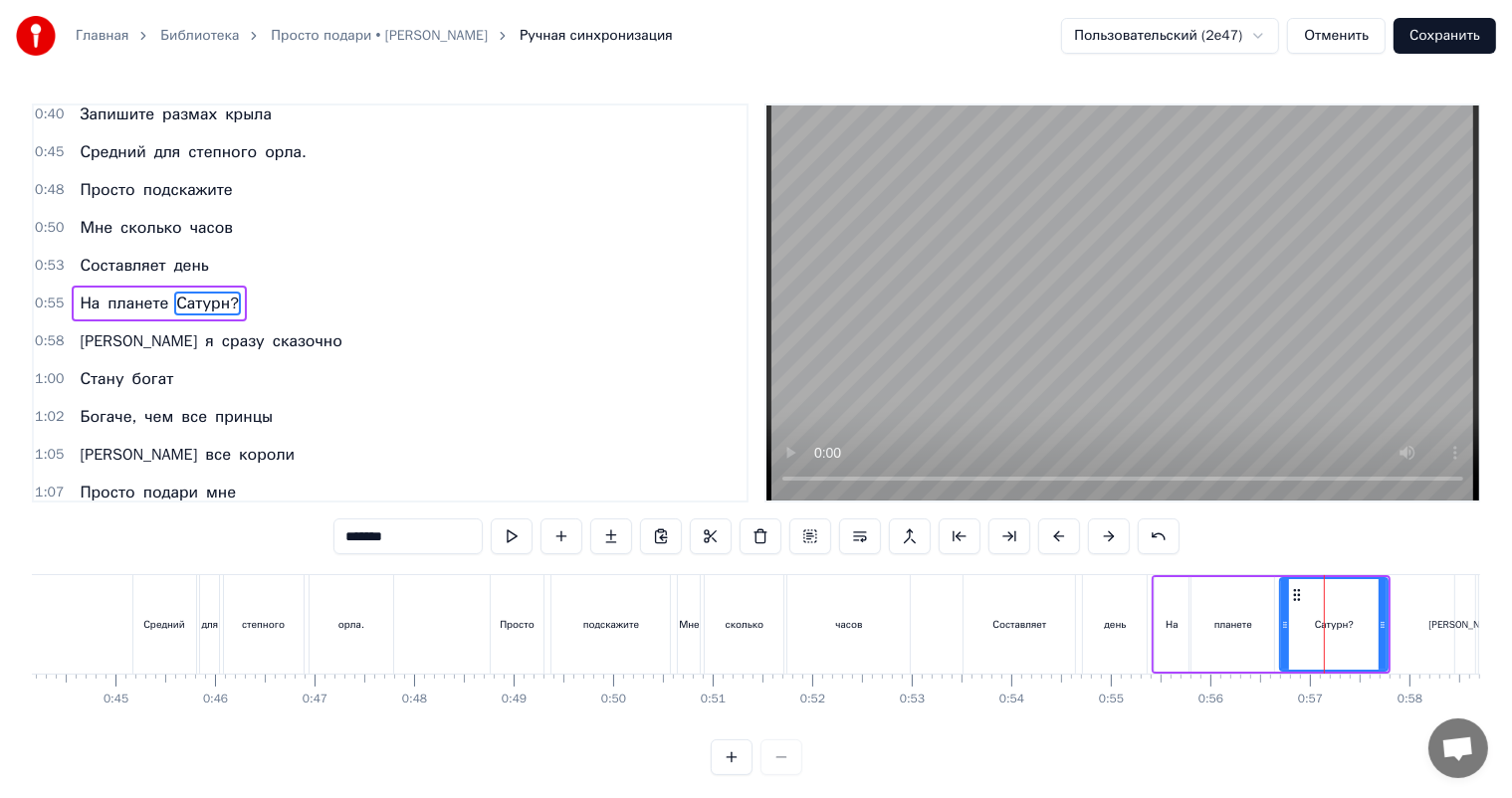 drag, startPoint x: 1318, startPoint y: 622, endPoint x: 1282, endPoint y: 623, distance: 36.013886 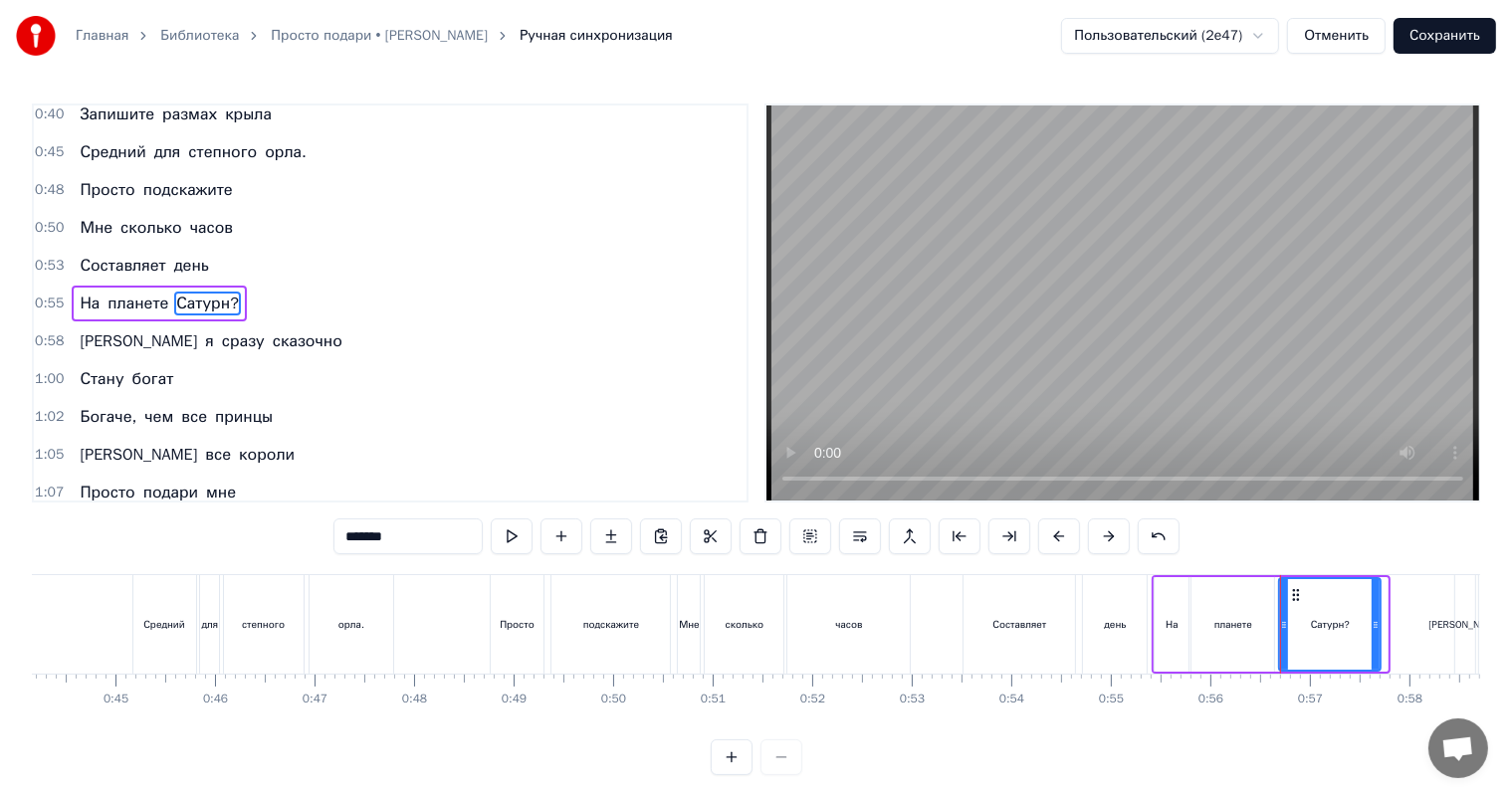 drag, startPoint x: 1382, startPoint y: 639, endPoint x: 1363, endPoint y: 640, distance: 19.026298 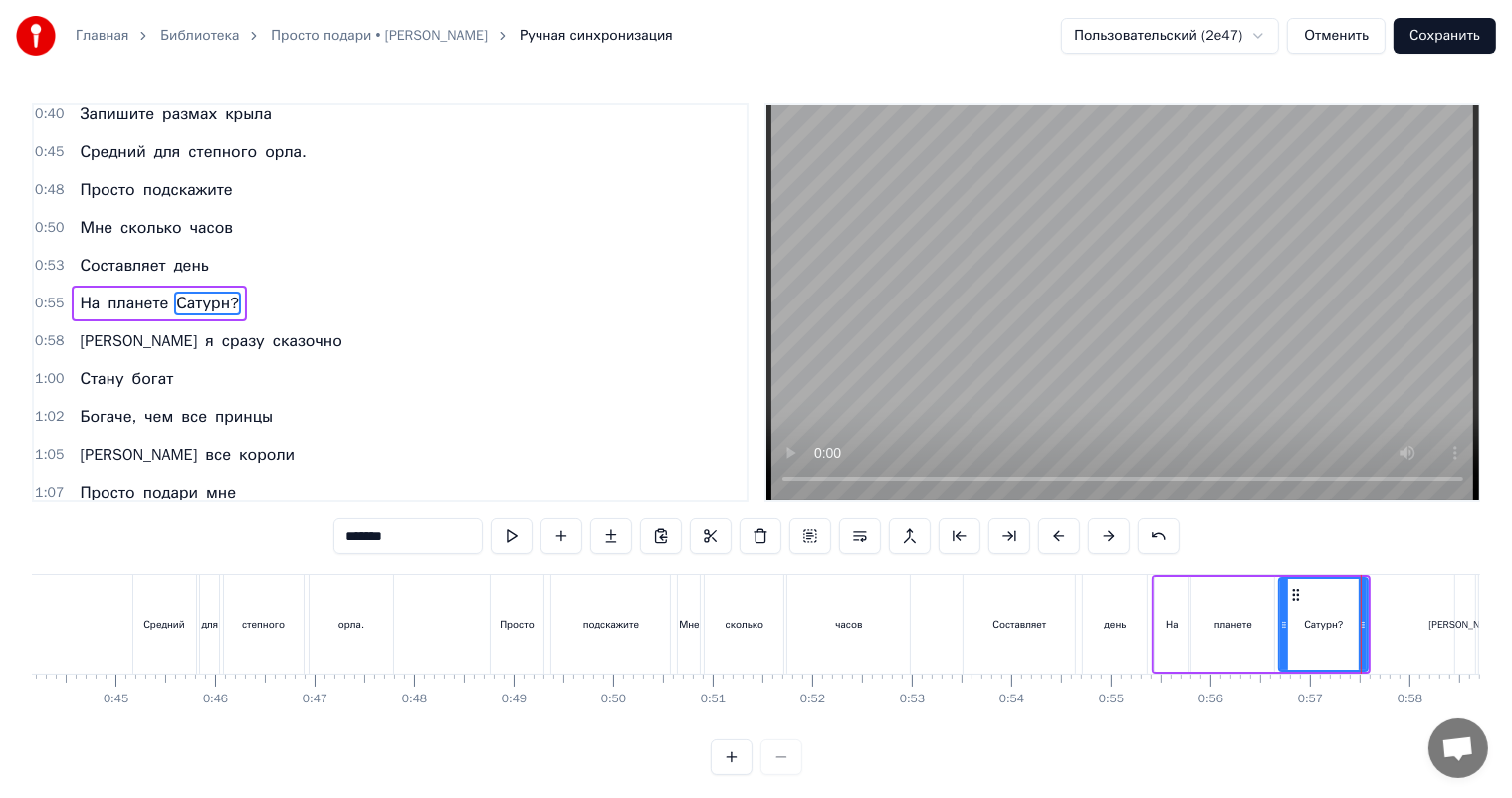 click on "0:53 Составляет день" at bounding box center (390, 266) 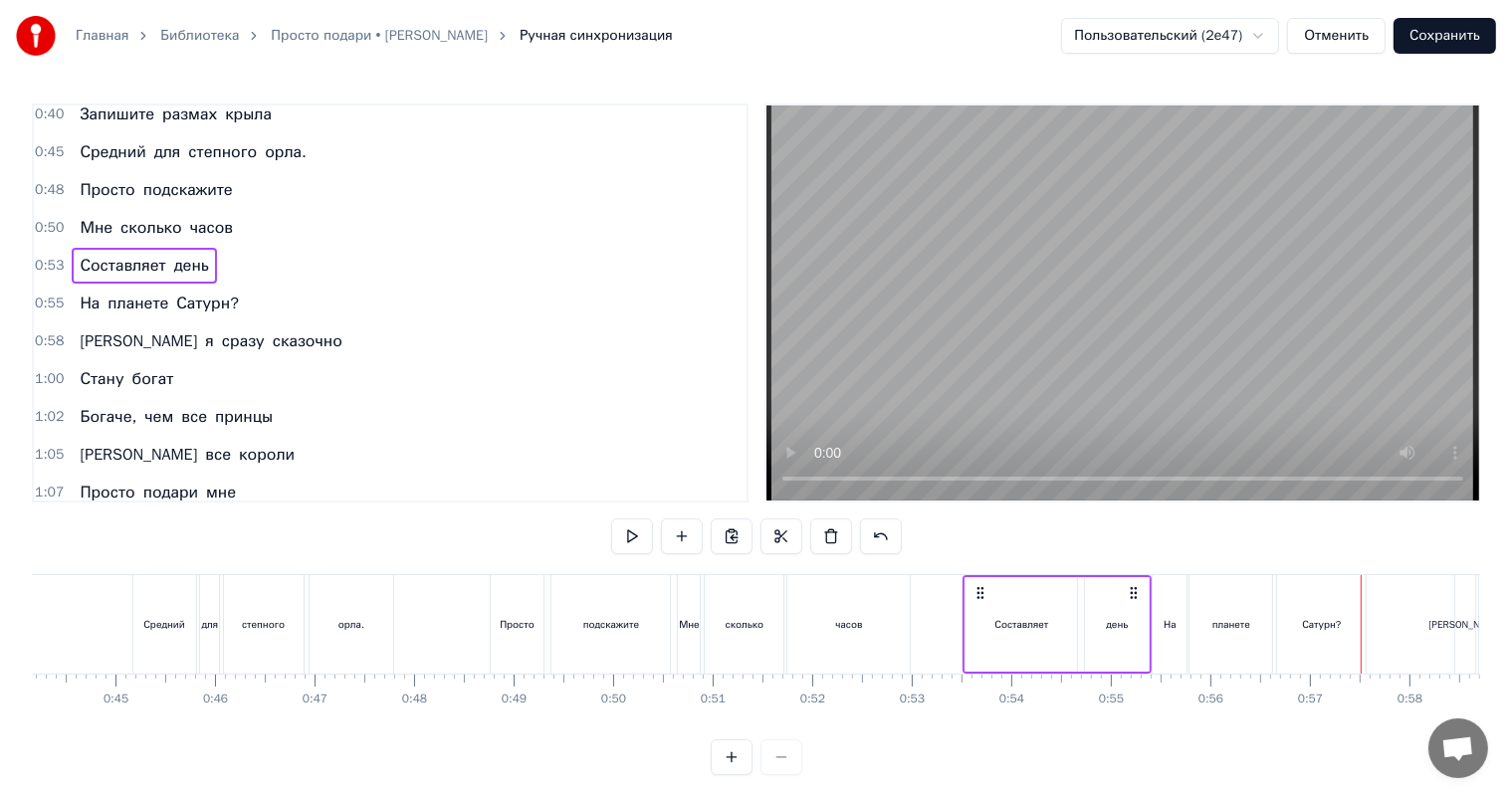 click on "0:50 Мне сколько часов" at bounding box center [390, 228] 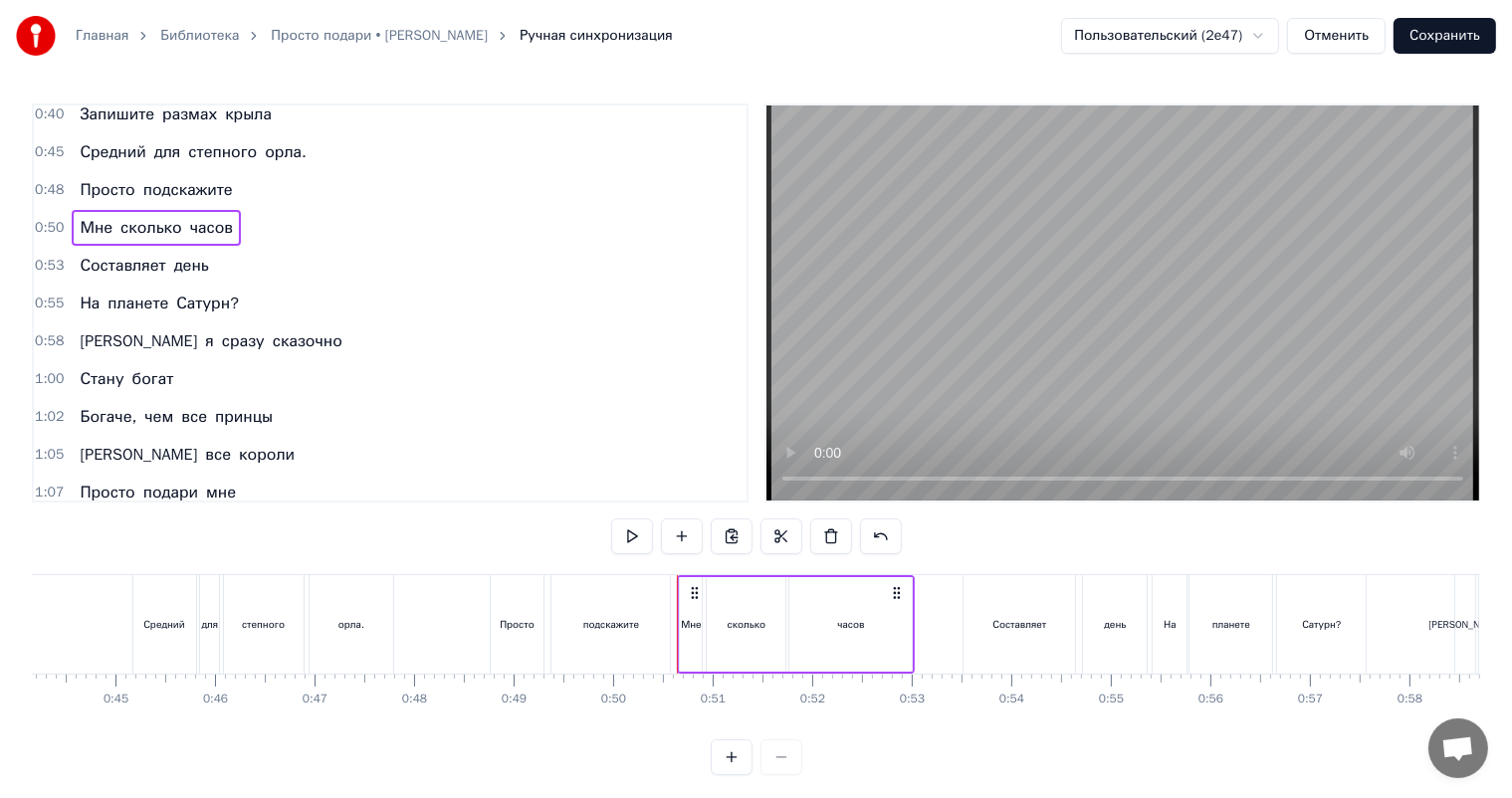drag, startPoint x: 298, startPoint y: 180, endPoint x: 419, endPoint y: 279, distance: 156.33937 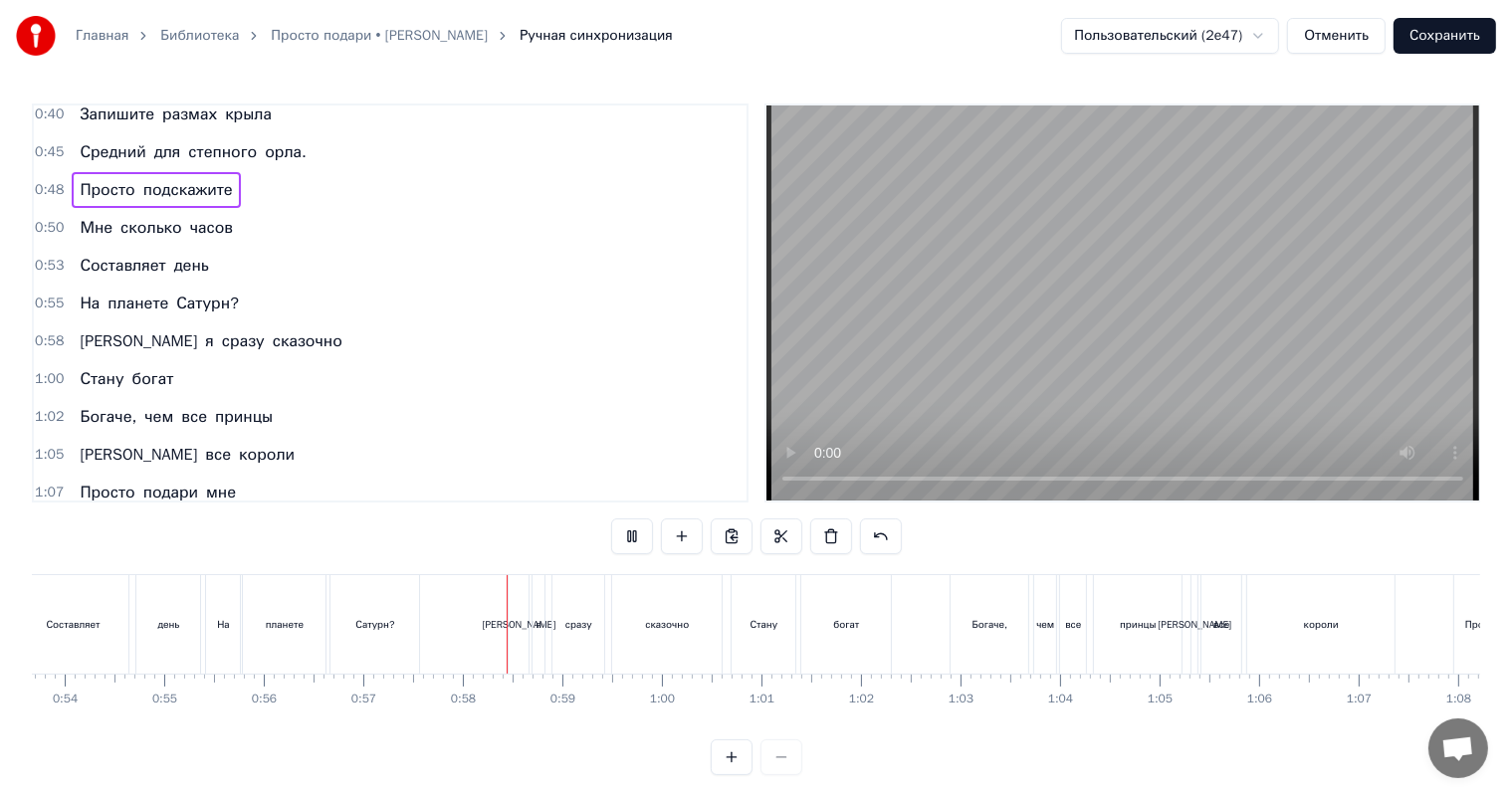 scroll, scrollTop: 0, scrollLeft: 5662, axis: horizontal 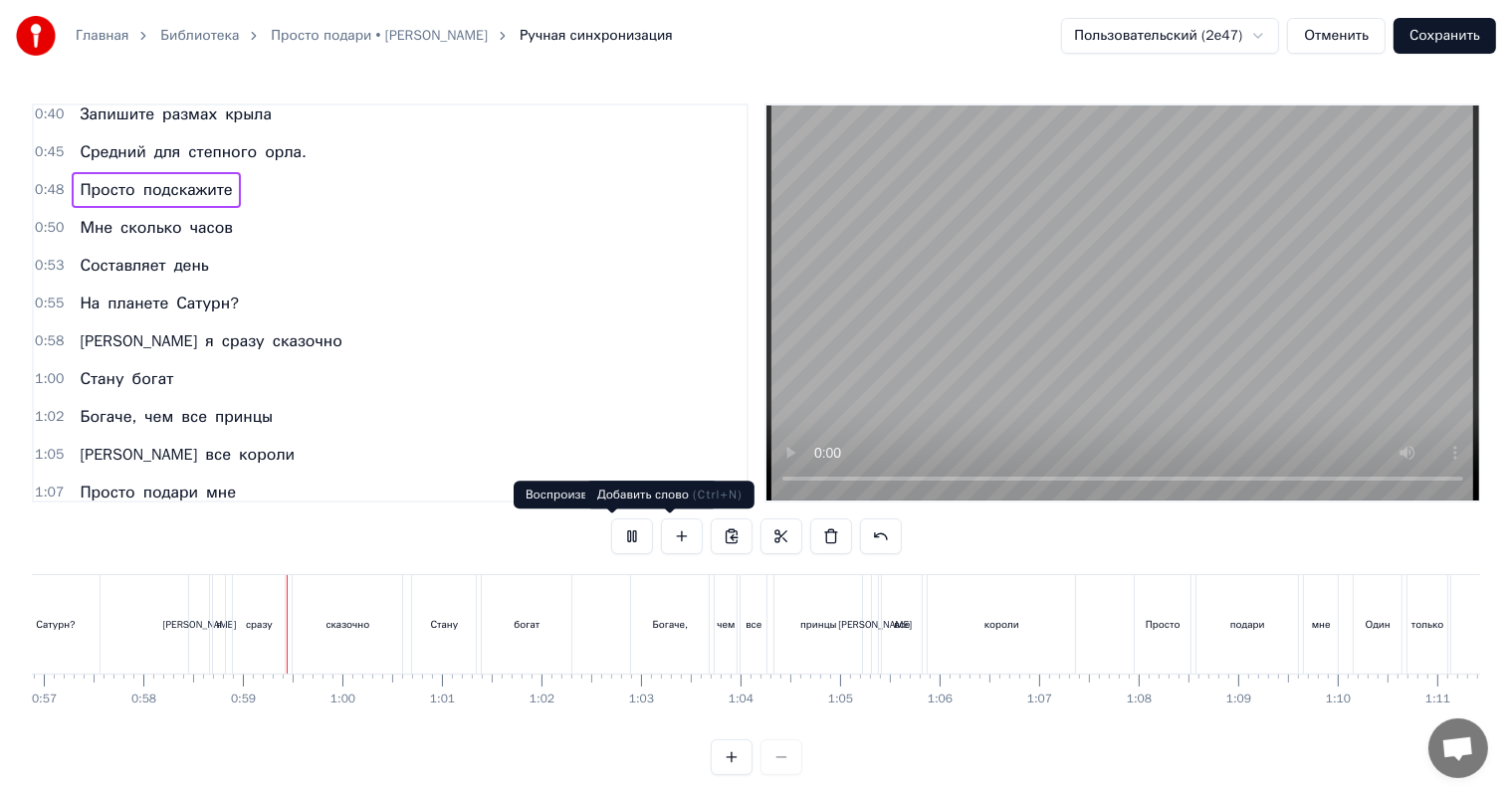 click at bounding box center [632, 536] 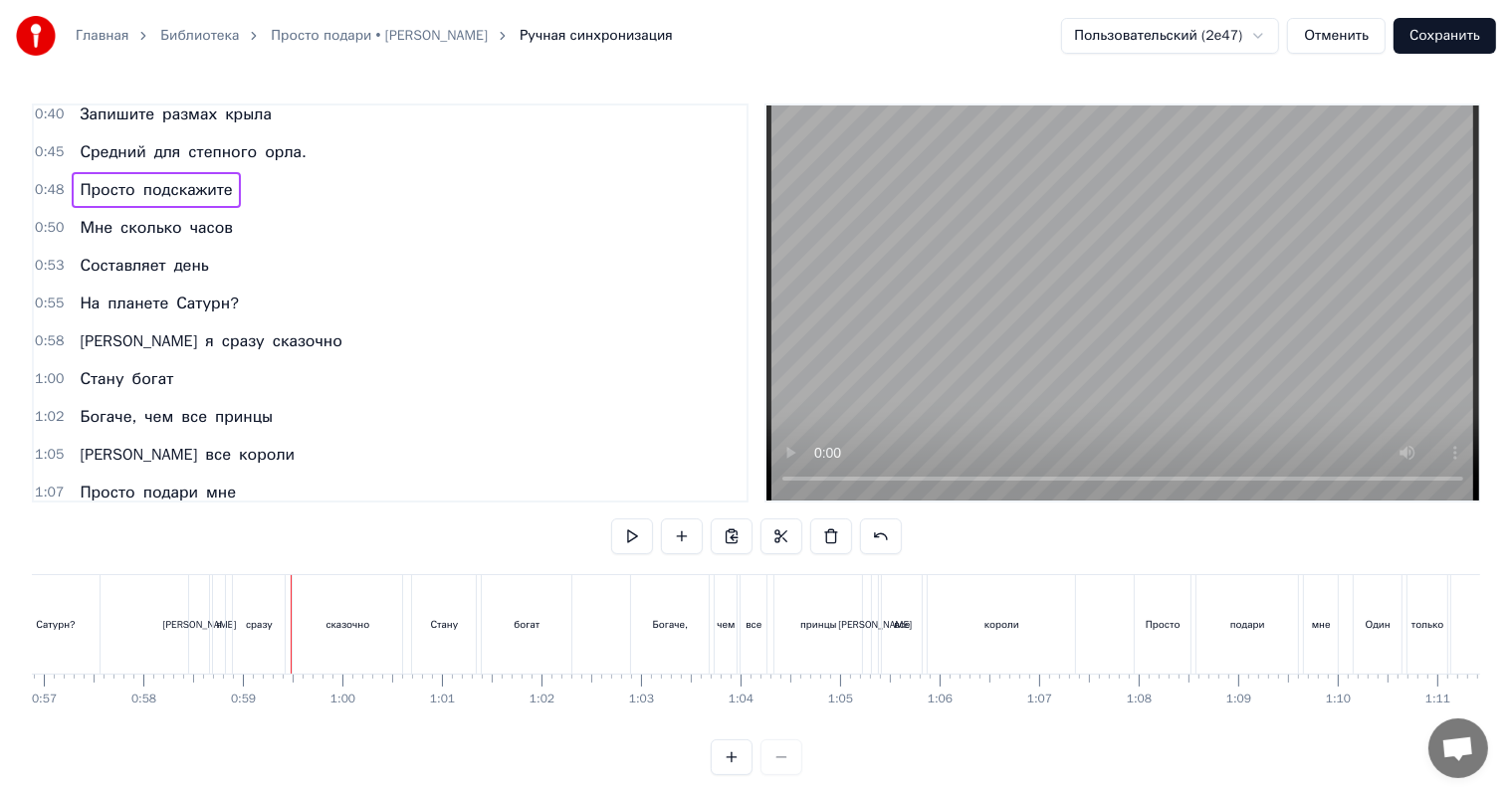 click on "0:50 Мне сколько часов" at bounding box center [390, 228] 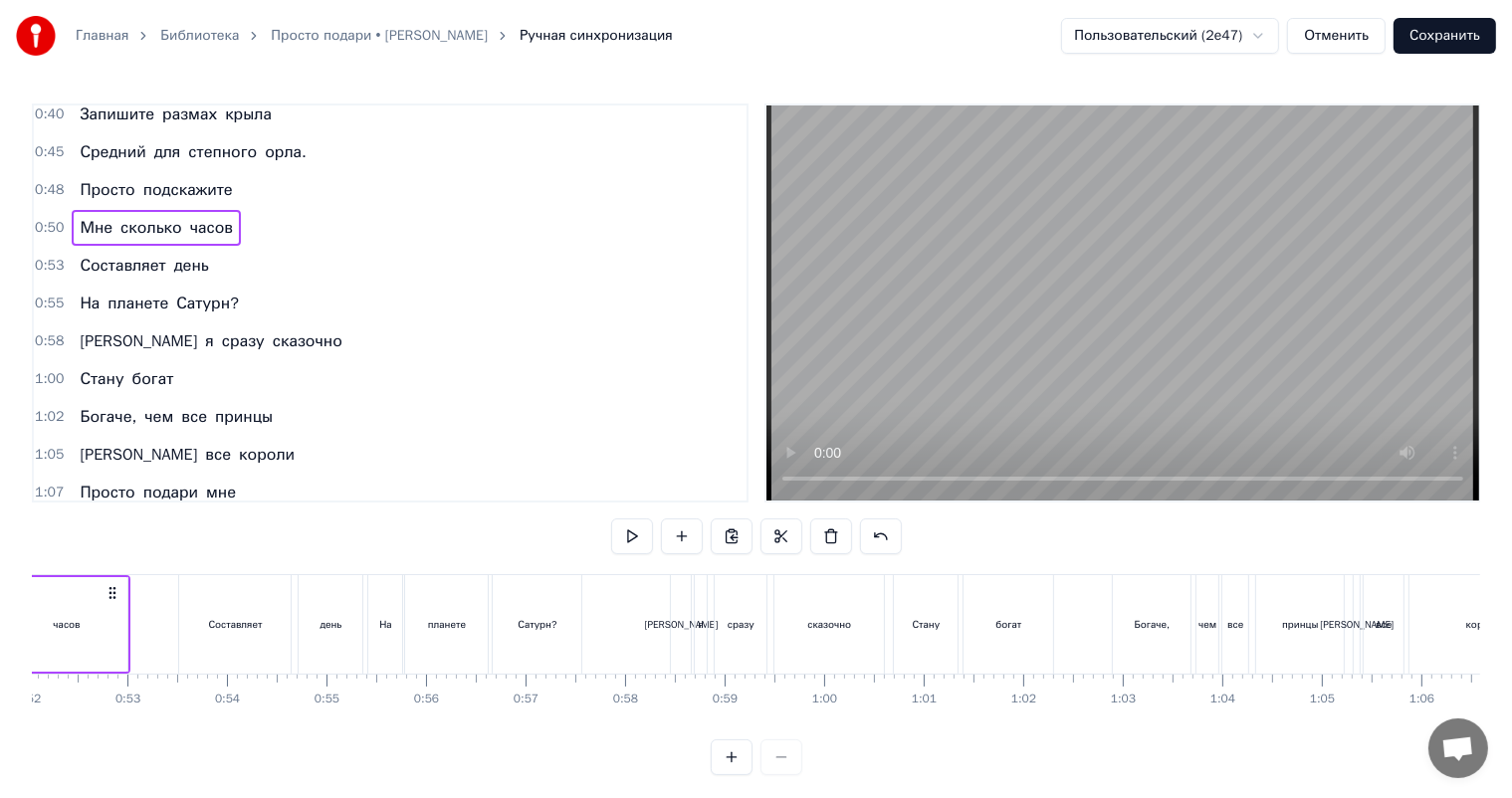 scroll, scrollTop: 0, scrollLeft: 4941, axis: horizontal 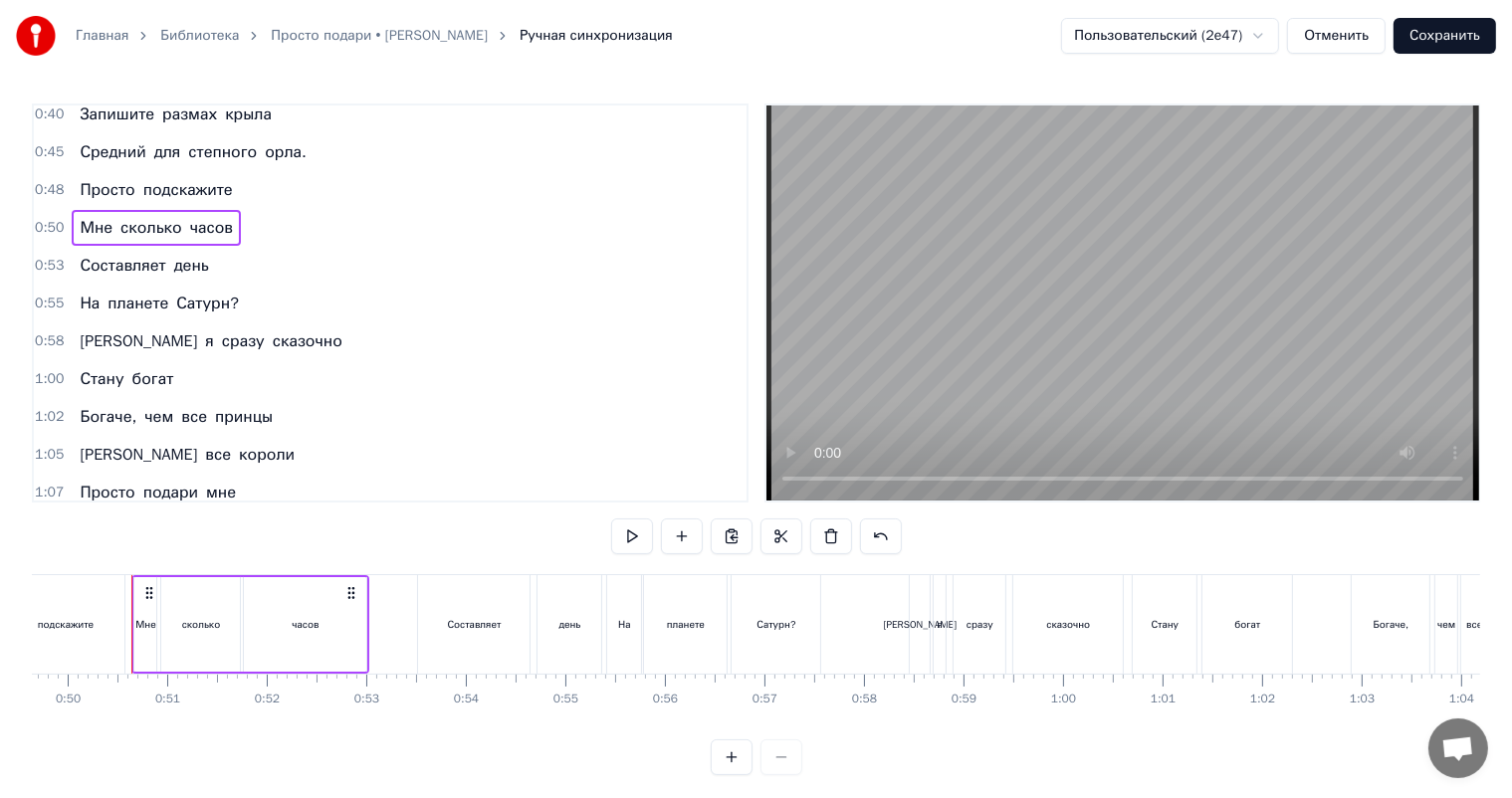 click on "0:58 И я сразу сказочно" at bounding box center (390, 341) 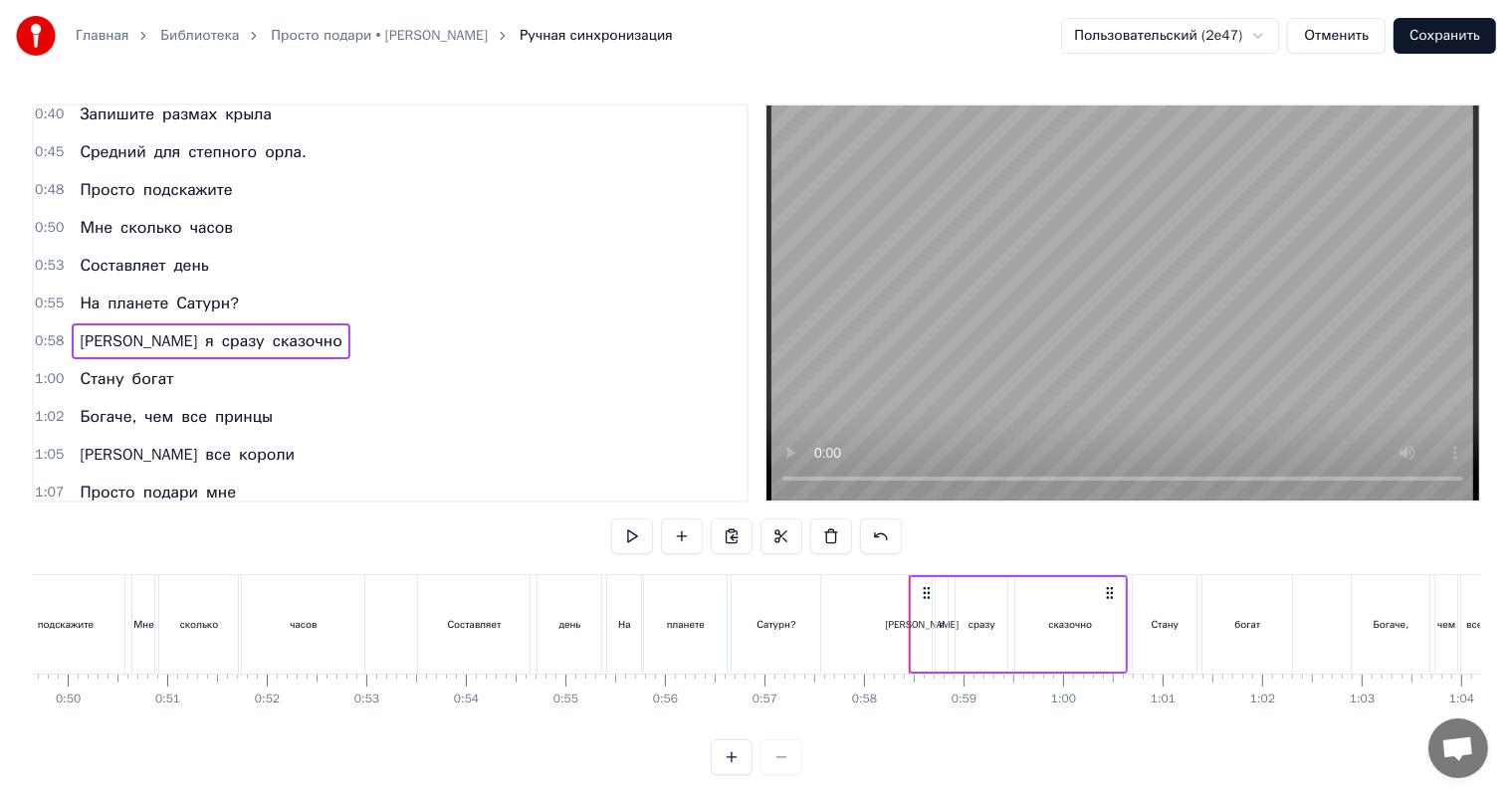 click on "[PERSON_NAME]" at bounding box center (138, 341) 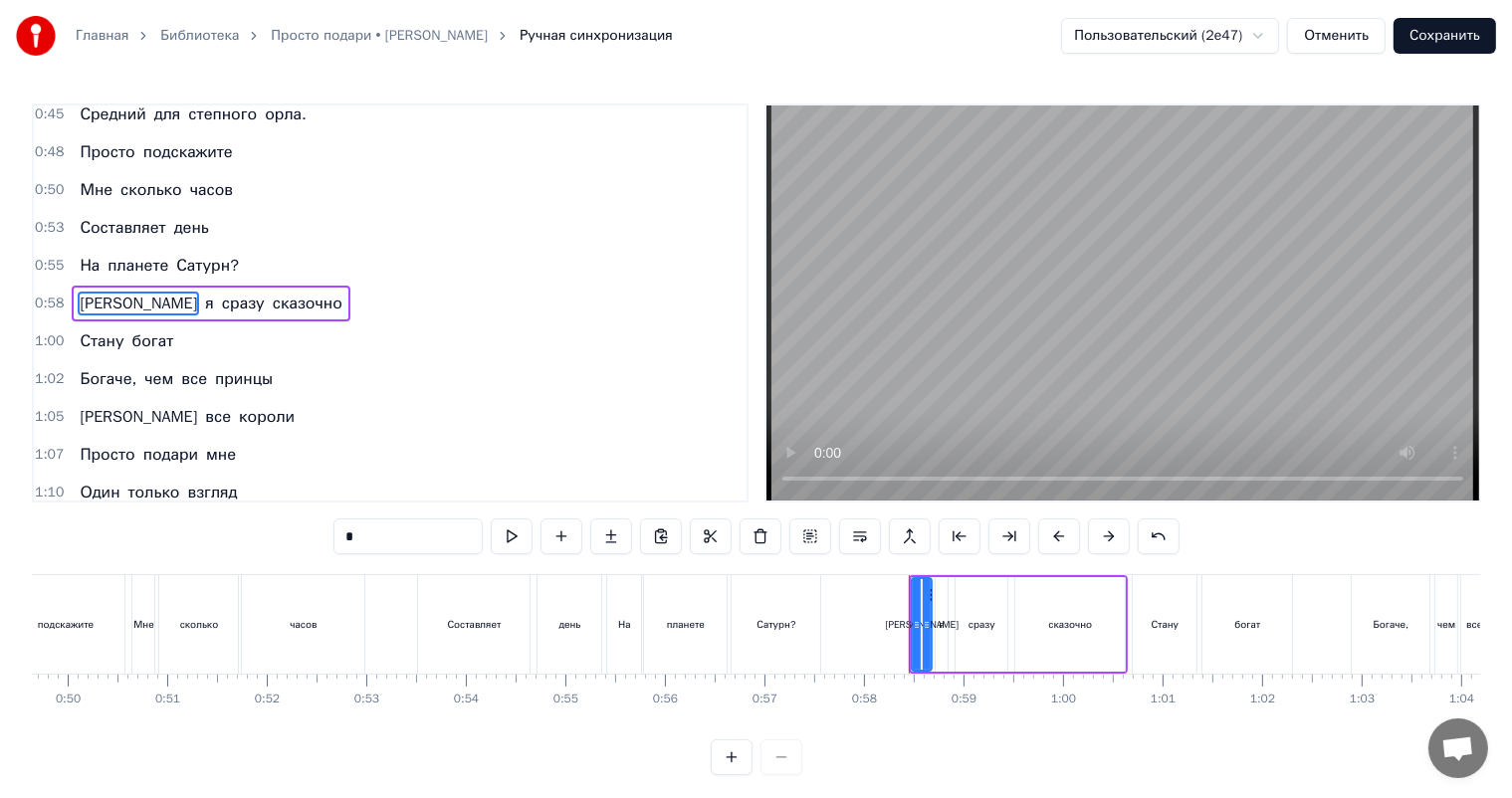 drag, startPoint x: 295, startPoint y: 541, endPoint x: 276, endPoint y: 543, distance: 19.104973 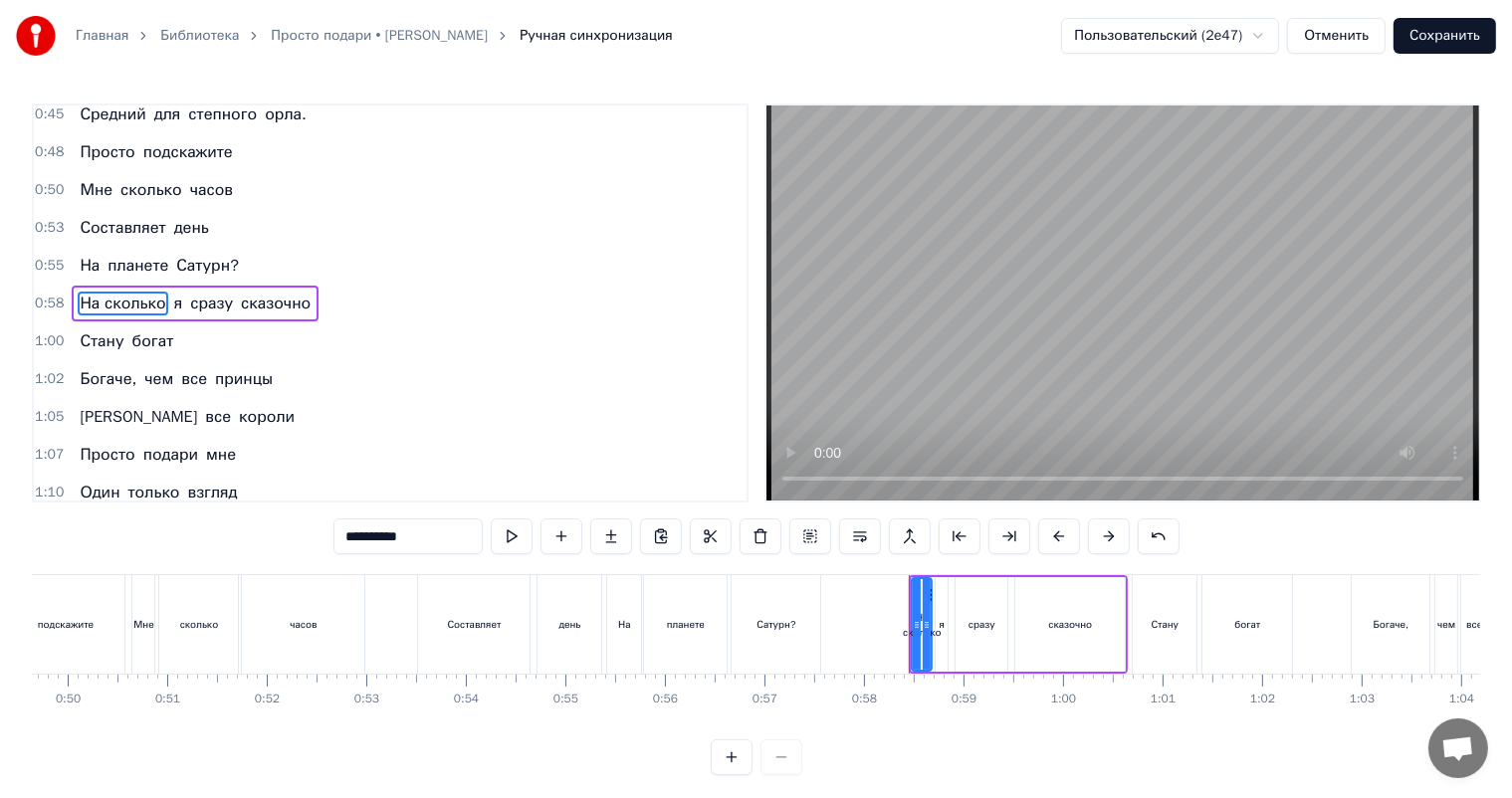 drag, startPoint x: 372, startPoint y: 533, endPoint x: 321, endPoint y: 534, distance: 51.009803 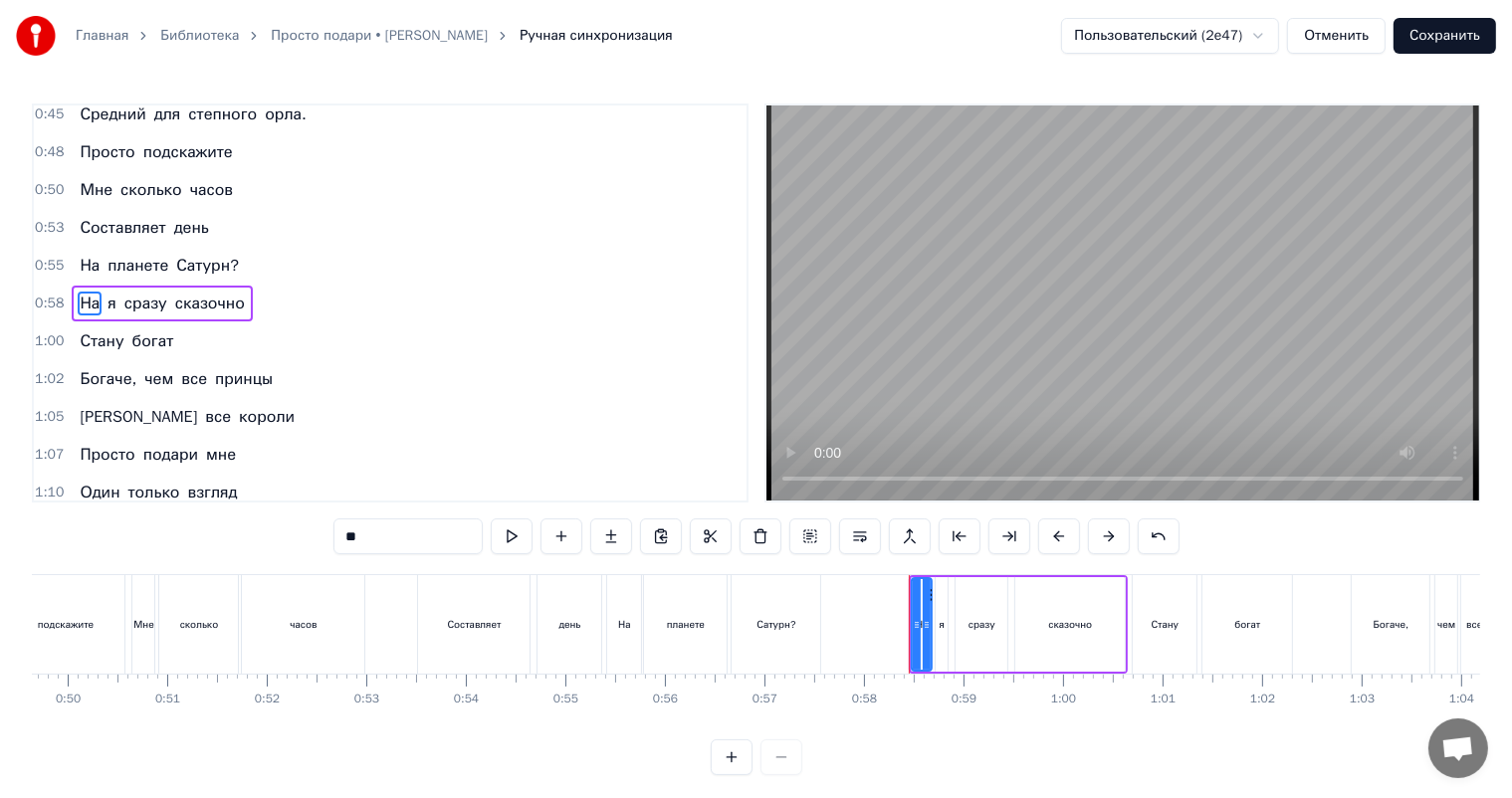 click on "0:11 Ласковые люди мои, 0:16 Предстоит ответить всем вам 0:21 На вопросы каверзные, 0:25 Которые я в песне задам. 0:30 Сколько в нашем теле костей? 0:35 А в [GEOGRAPHIC_DATA] много частей? 0:40 Запишите размах крыла 0:45 Средний для степного орла. 0:48 Просто подскажите 0:50 Мне сколько часов 0:53 Составляет день 0:55 На планете Сатурн? 0:58 На я сразу сказочно 1:00 Стану богат 1:02 Богаче, чем все принцы 1:05 И все короли 1:07 Просто подари мне 1:10 Один только взгляд 1:12 И волшебный свой 1:14 Поцелуй подари 1:17 И я сразу сказочно 1:19 Стану богат 1:22 Богаче, чем все принцы 1:24 И все короли ** Ласковые люди мои, всем" at bounding box center (756, 439) 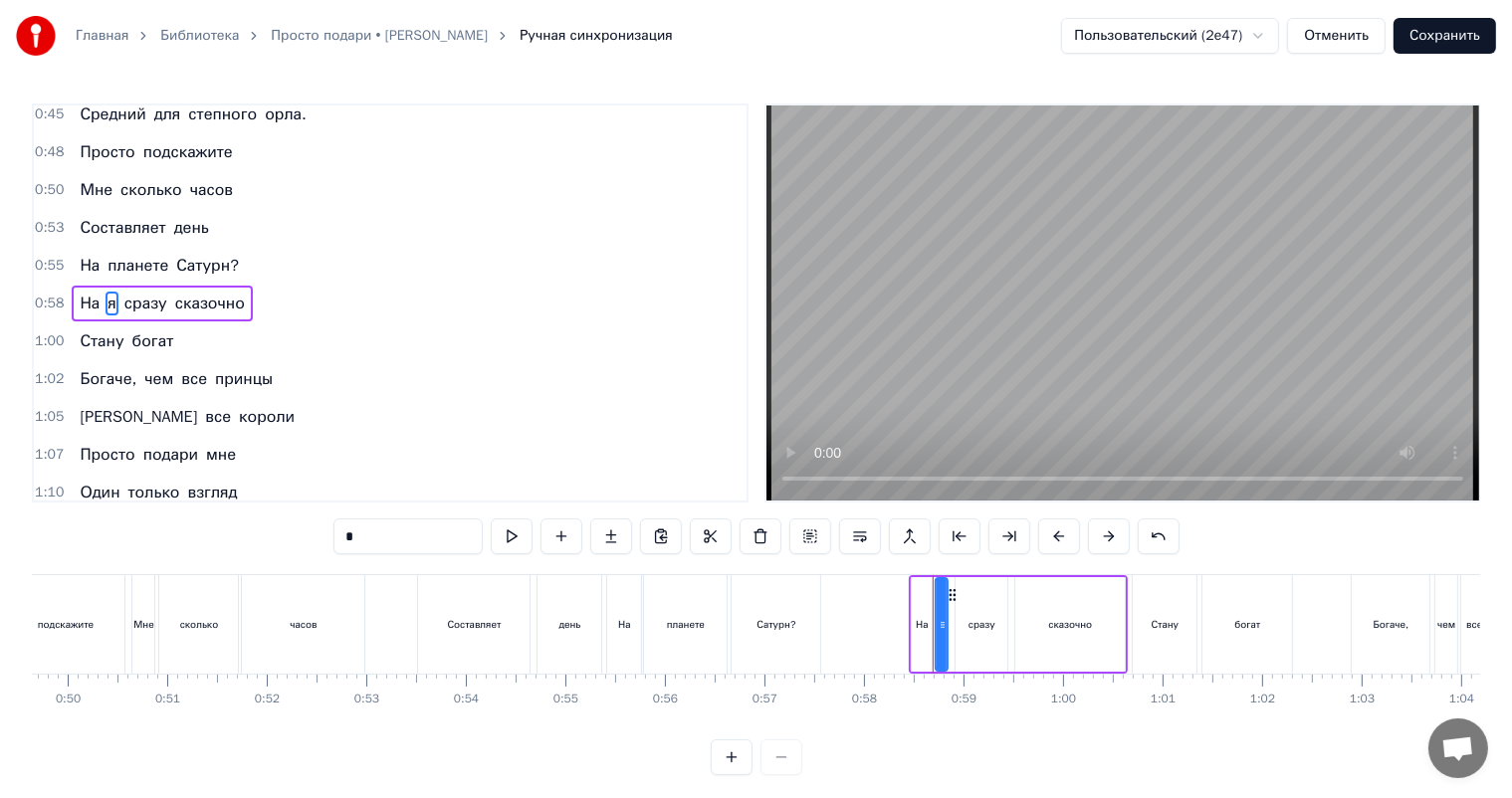 drag, startPoint x: 342, startPoint y: 527, endPoint x: 267, endPoint y: 551, distance: 78.74643 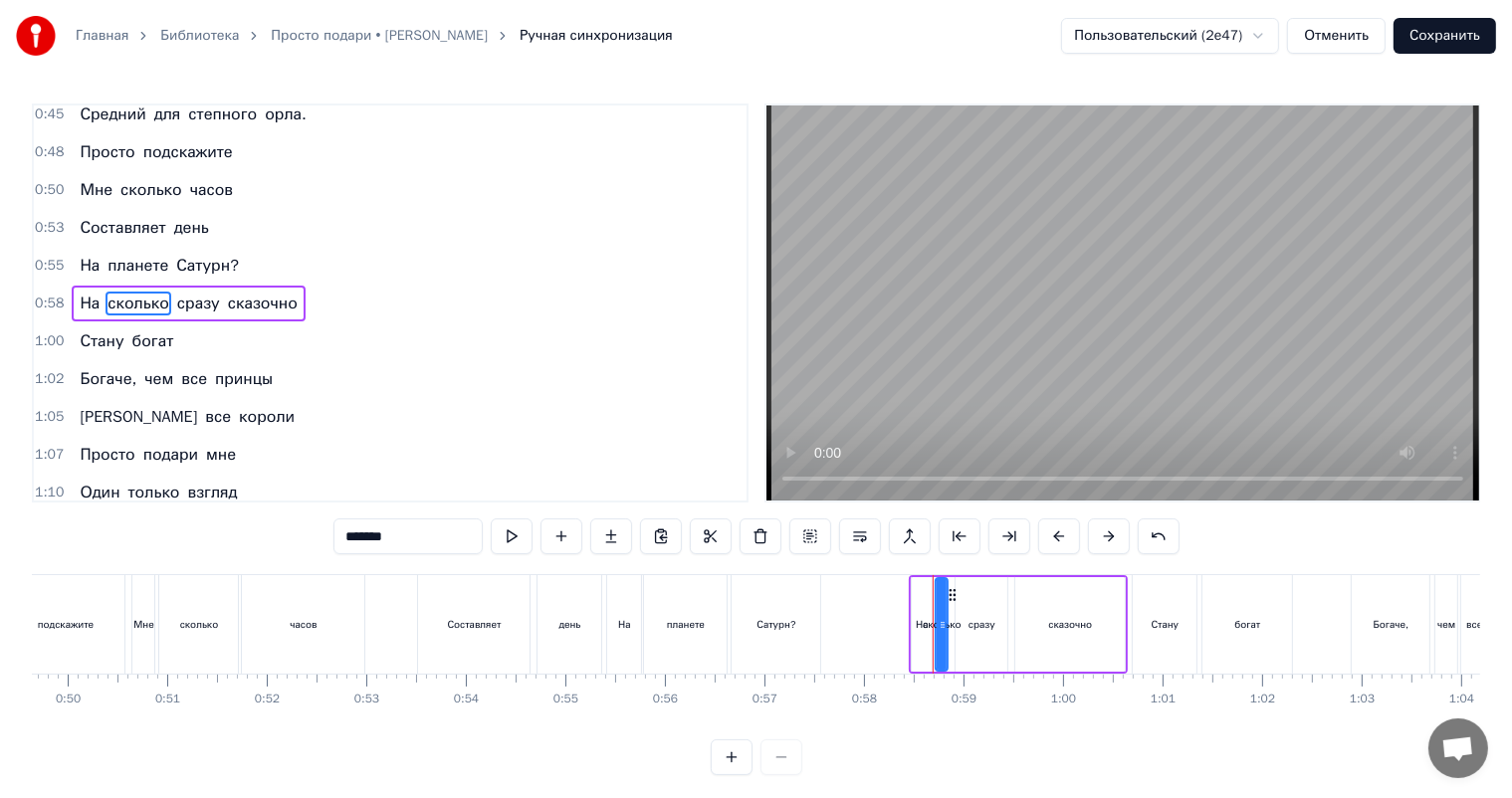 click on "0:11 Ласковые люди мои, 0:16 Предстоит ответить всем вам 0:21 На вопросы каверзные, 0:25 Которые я в песне задам. 0:30 Сколько в нашем теле костей? 0:35 А в [GEOGRAPHIC_DATA] много частей? 0:40 Запишите размах крыла 0:45 Средний для степного орла. 0:48 Просто подскажите 0:50 Мне сколько часов 0:53 Составляет день 0:55 На планете Сатурн? 0:58 На сколько сразу сказочно 1:00 Стану богат 1:02 Богаче, чем все принцы 1:05 И все короли 1:07 Просто подари мне 1:10 Один только взгляд 1:12 И волшебный свой 1:14 Поцелуй подари 1:17 И я сразу сказочно 1:19 Стану богат 1:22 Богаче, чем все принцы 1:24 И все короли ******* Ласковые люди" at bounding box center (756, 439) 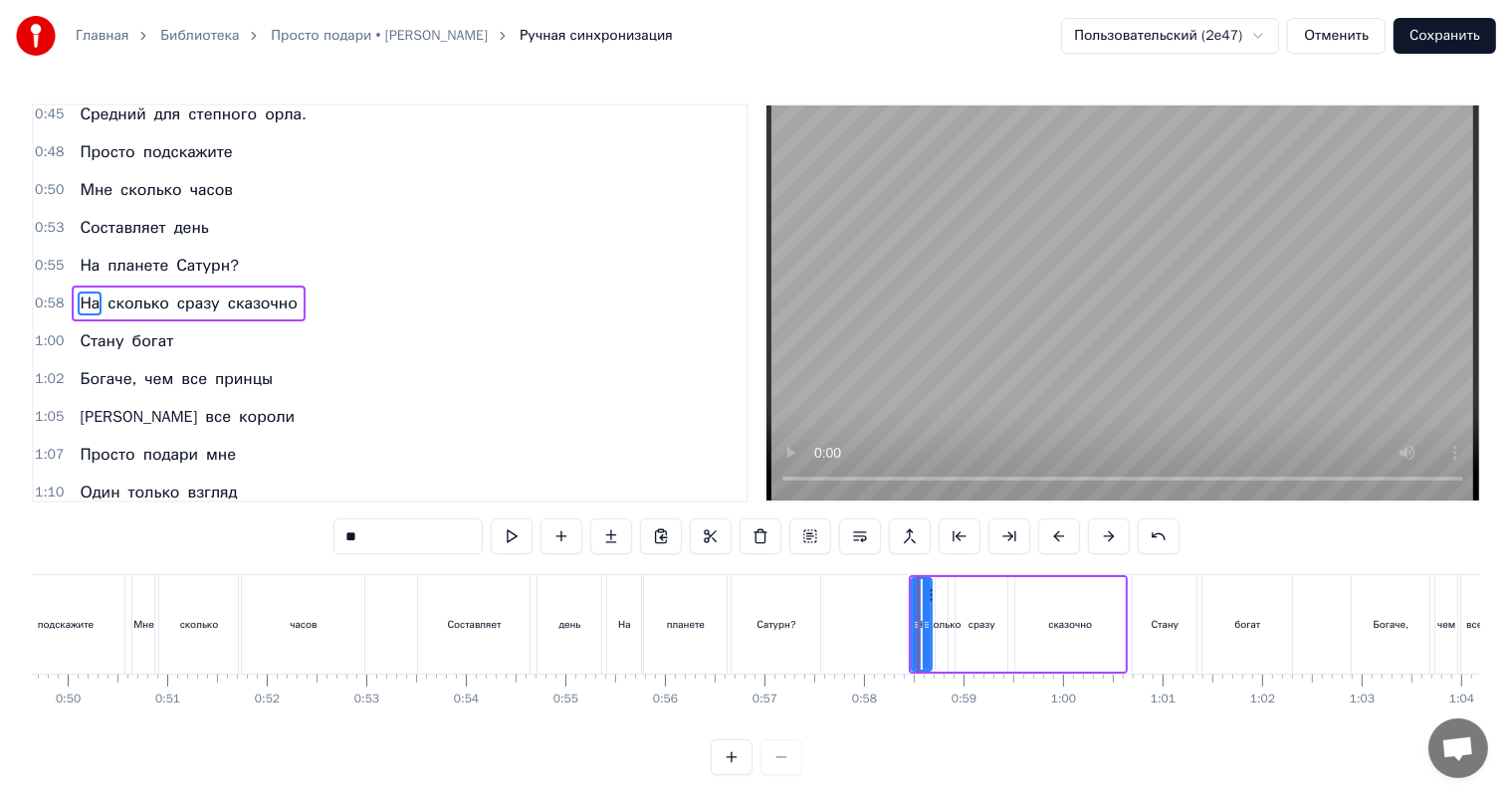 click on "сразу" at bounding box center [981, 624] 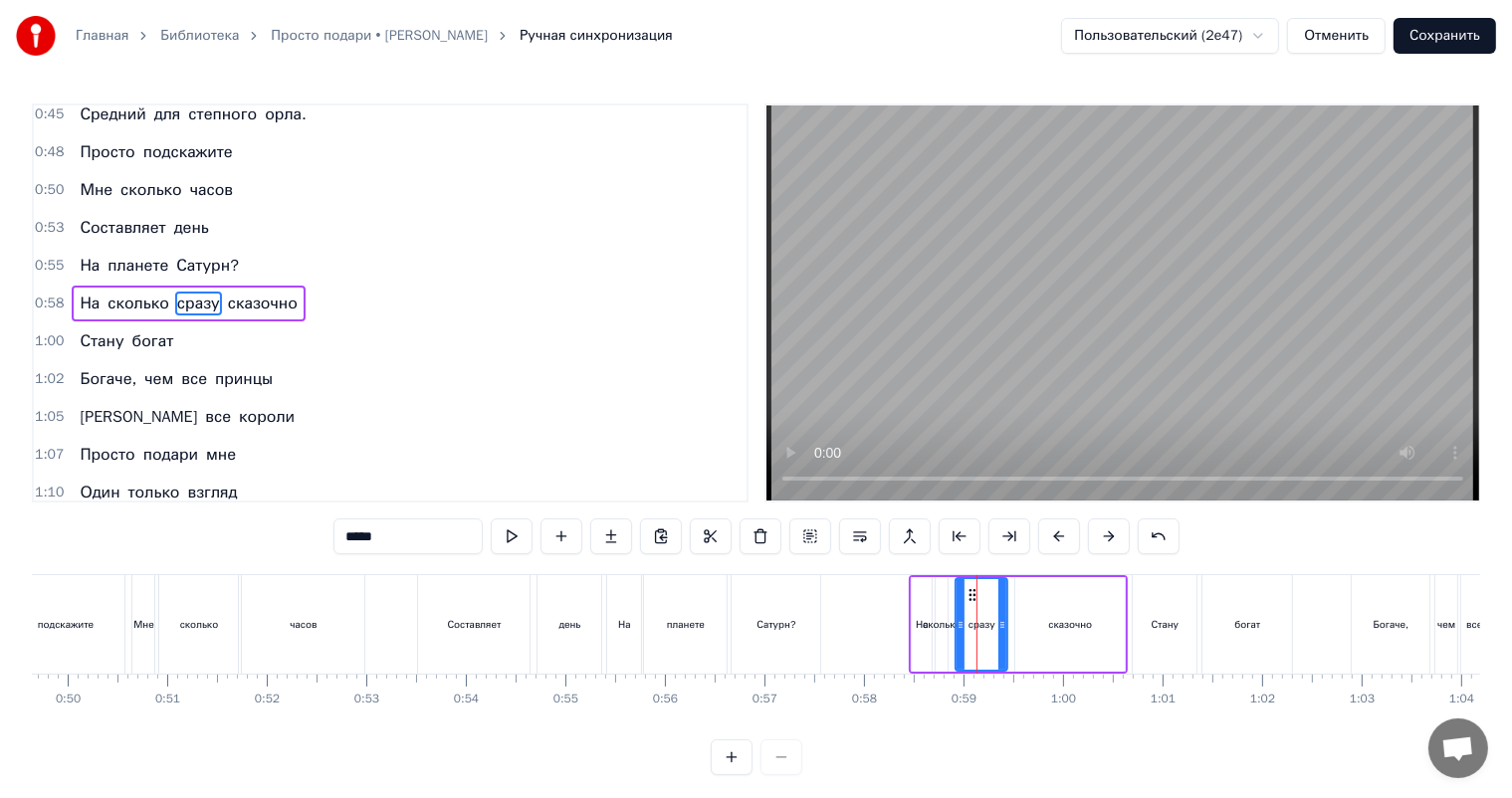 click on "Стану" at bounding box center [1165, 624] 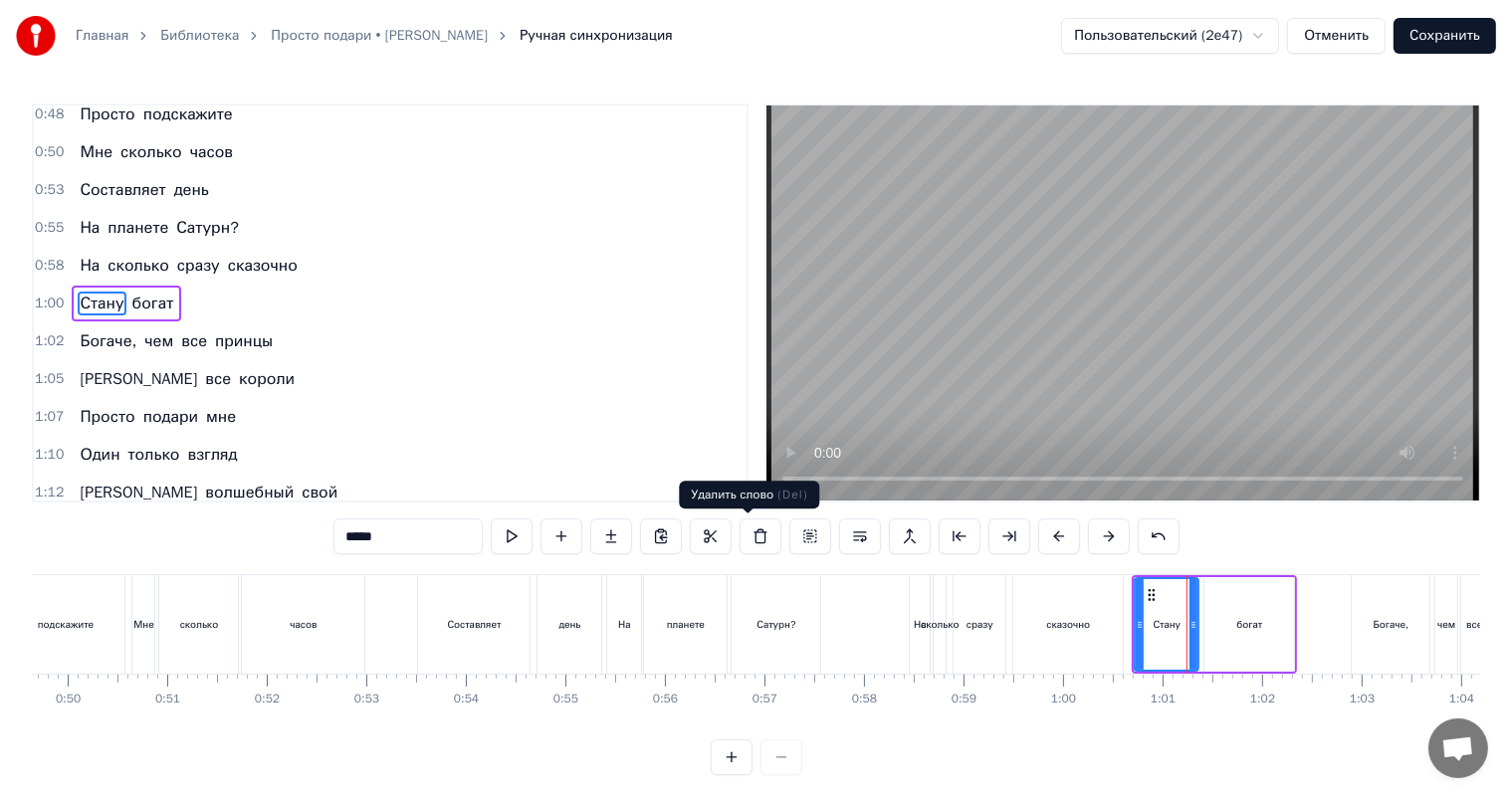 click at bounding box center (760, 536) 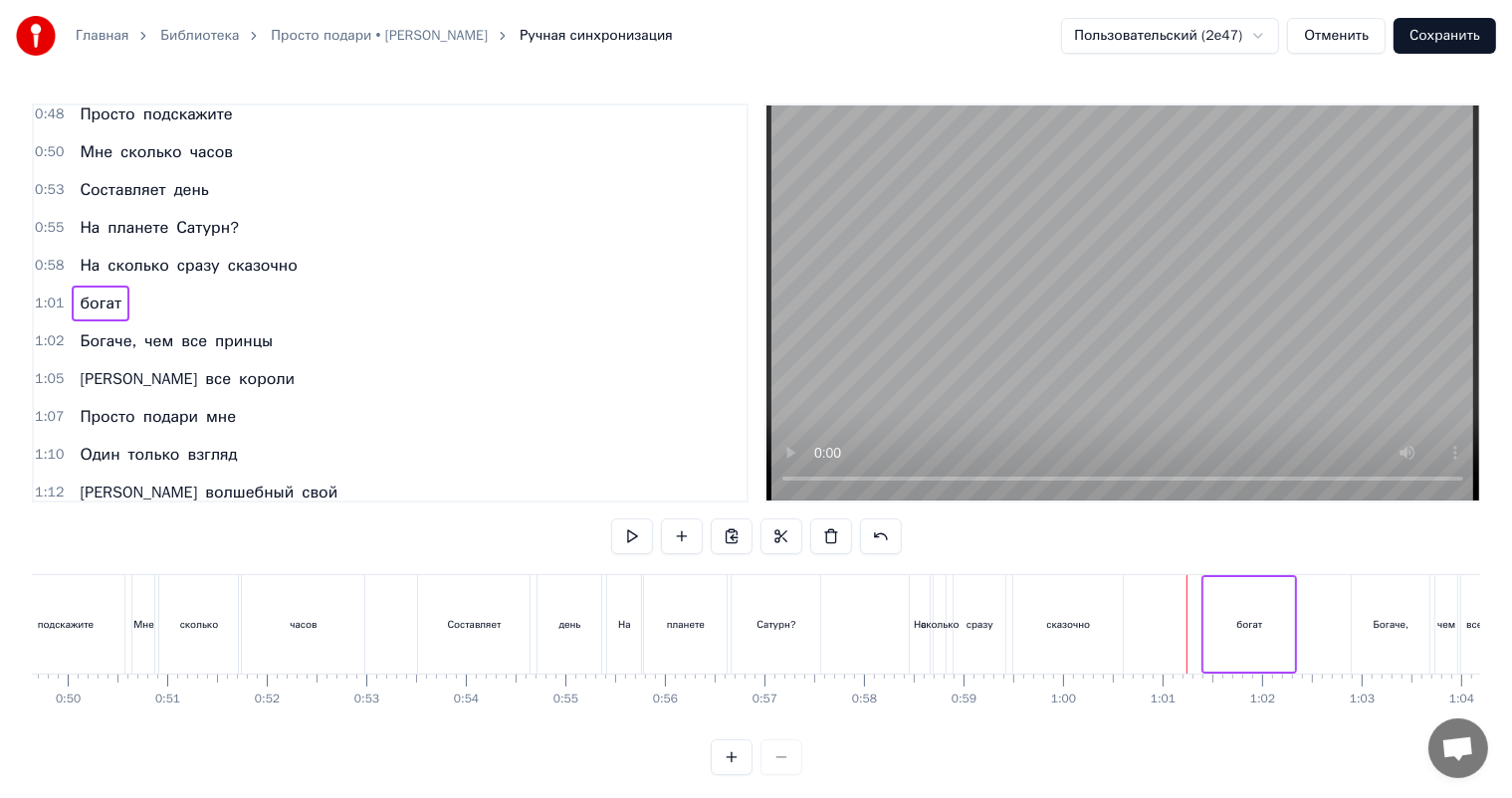 click on "богат" at bounding box center [1249, 624] 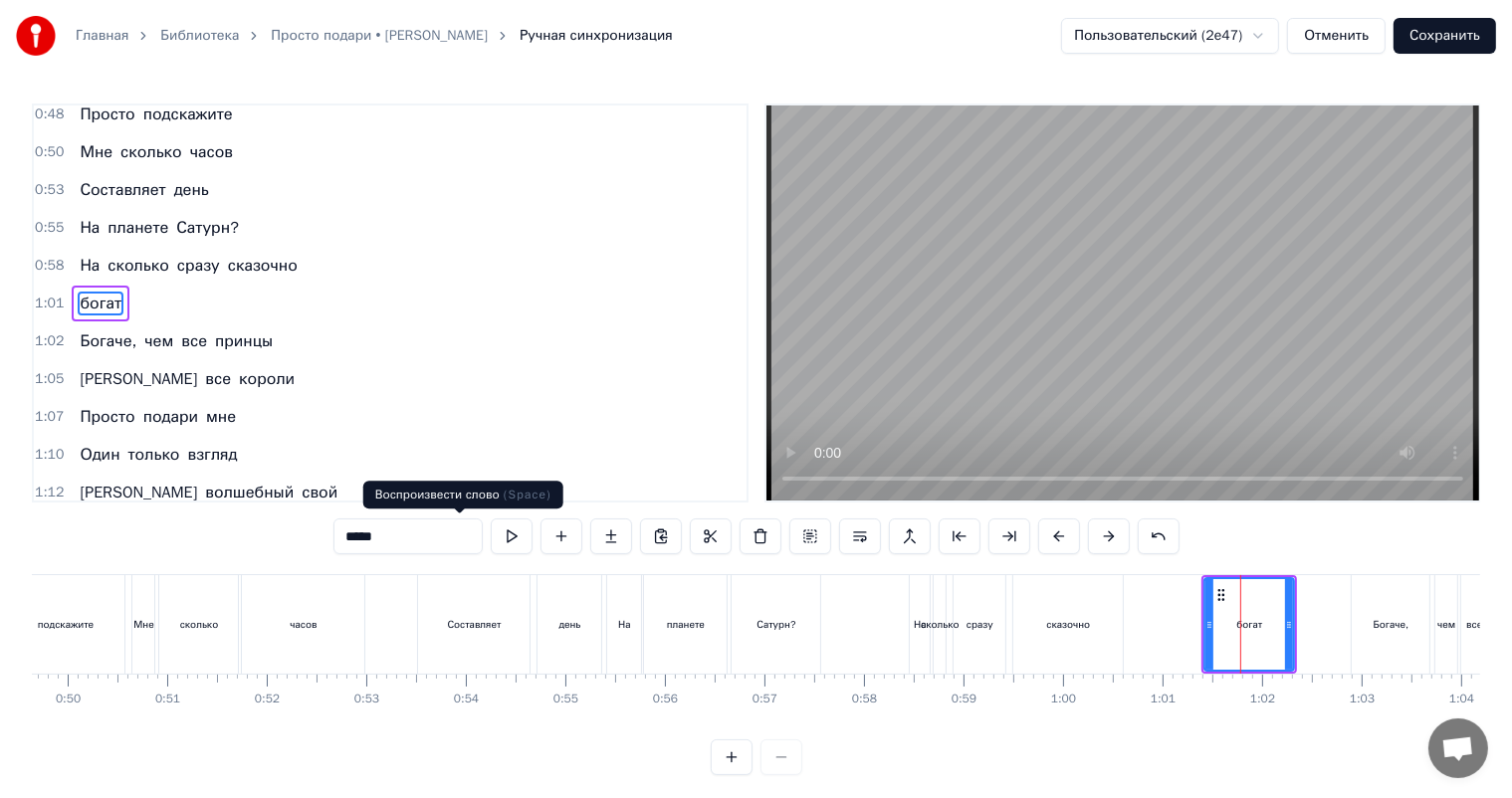 click at bounding box center [512, 536] 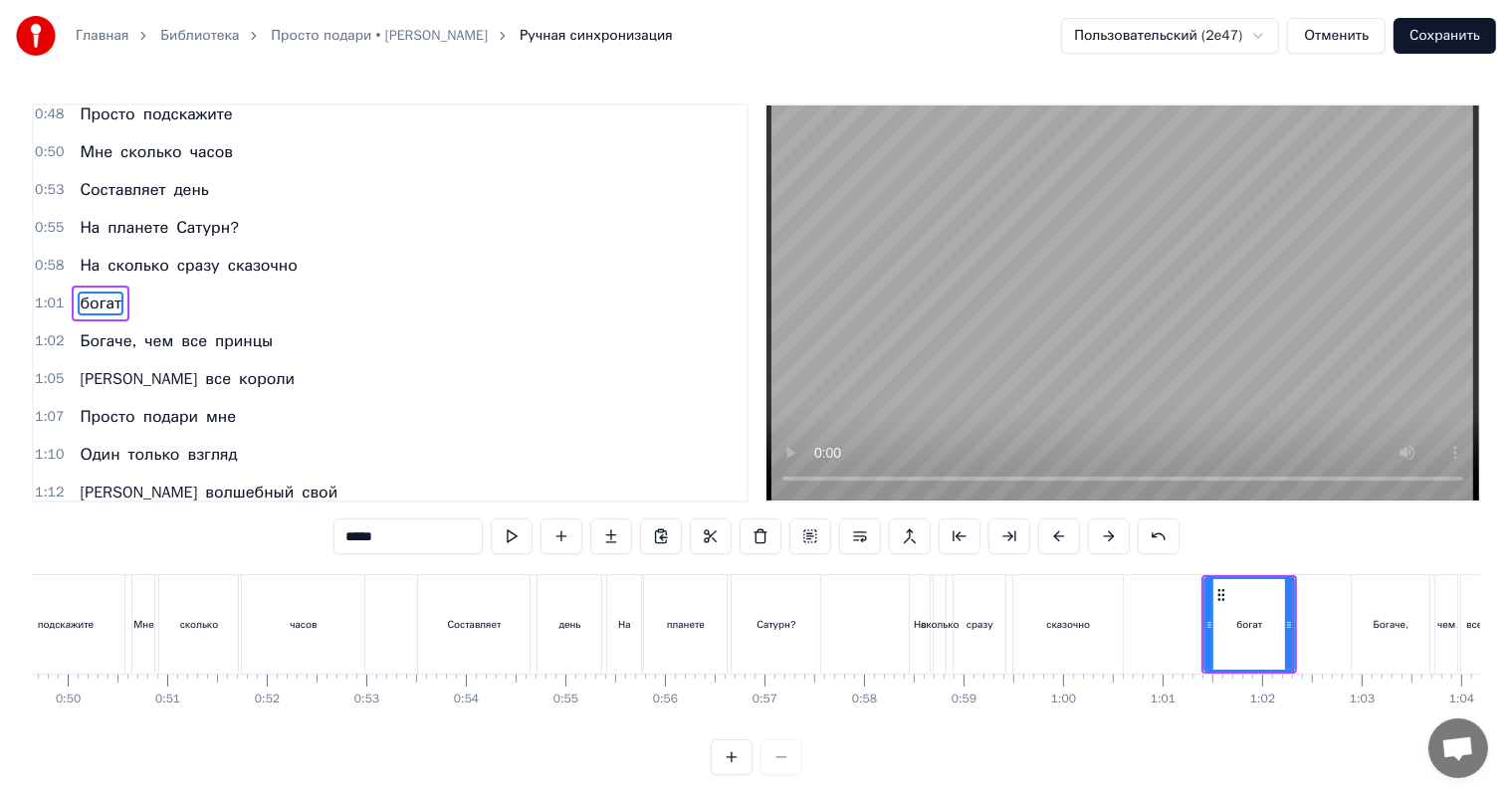 click at bounding box center (512, 536) 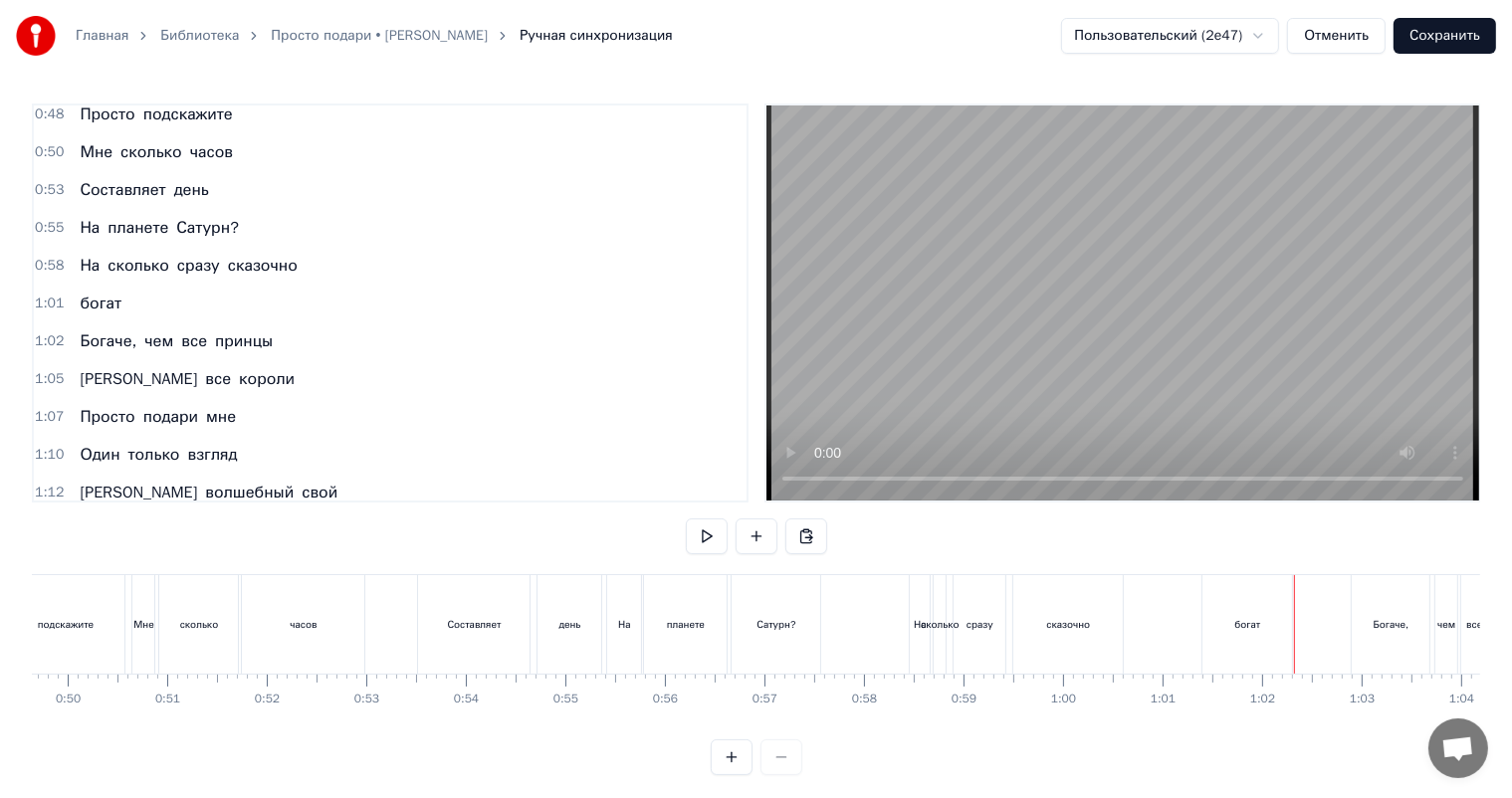 click on "богат" at bounding box center [1247, 624] 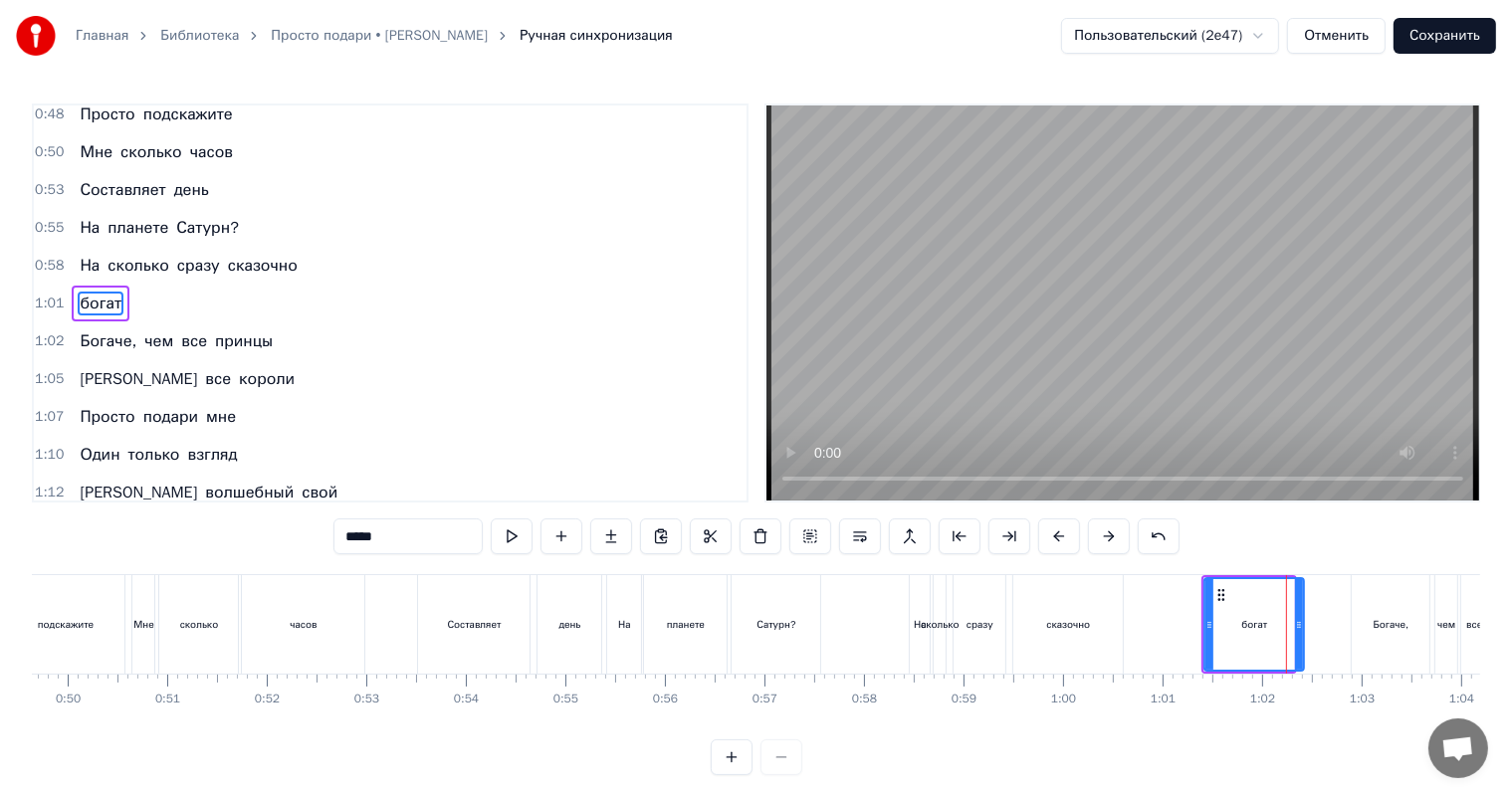 drag, startPoint x: 1293, startPoint y: 633, endPoint x: 1304, endPoint y: 629, distance: 11.7046999 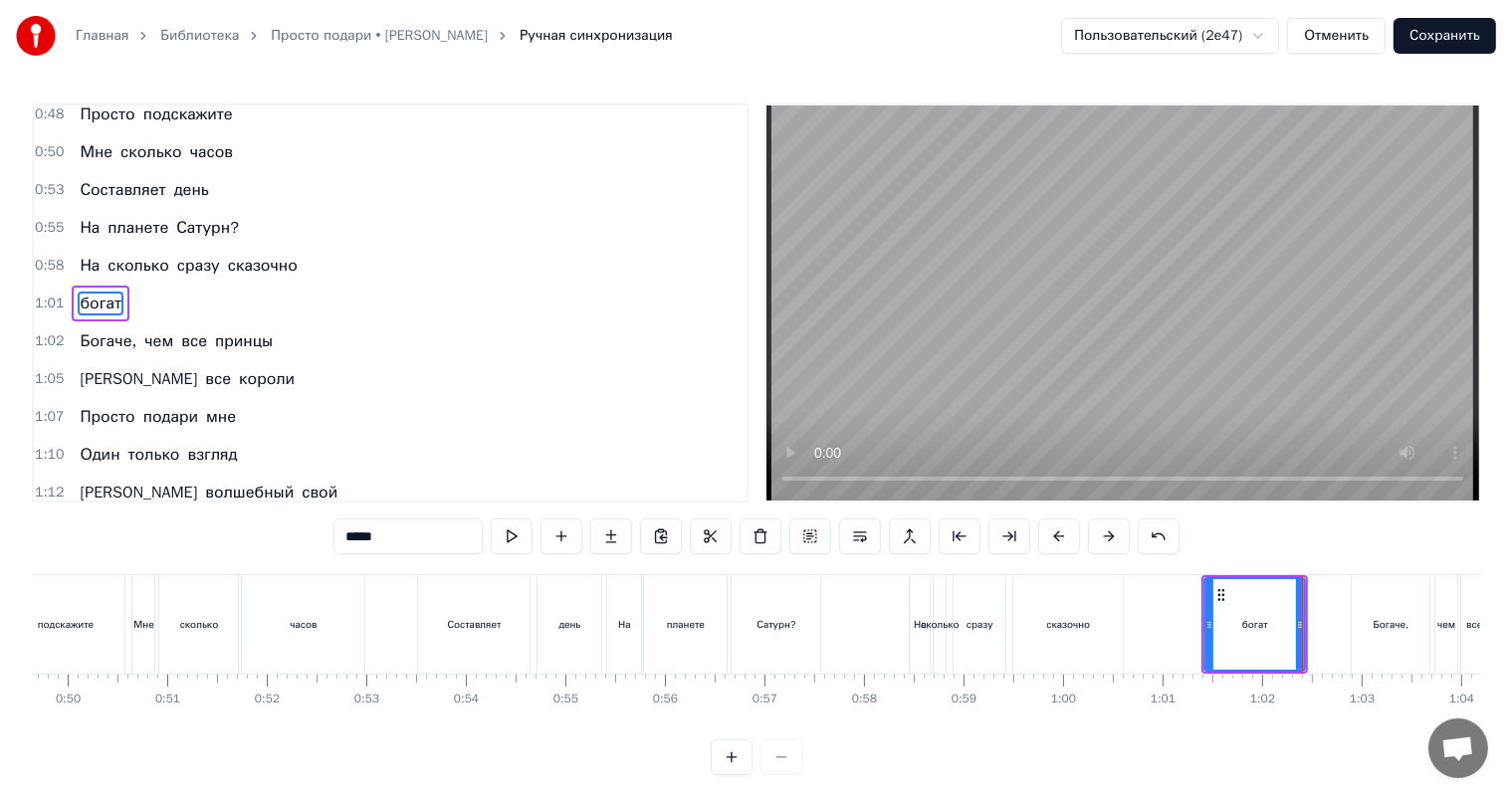 click on "богат" at bounding box center [1254, 624] 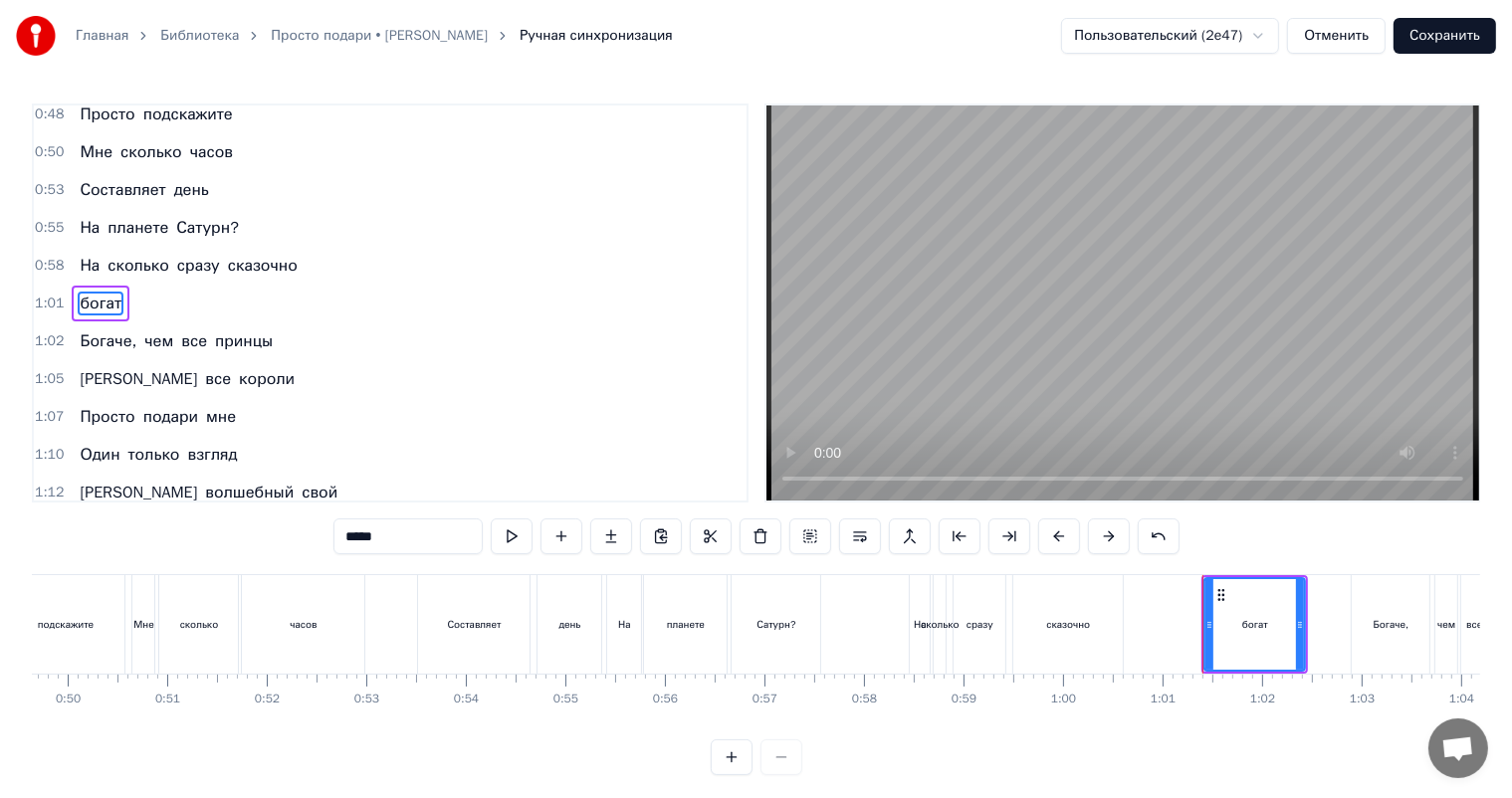 click 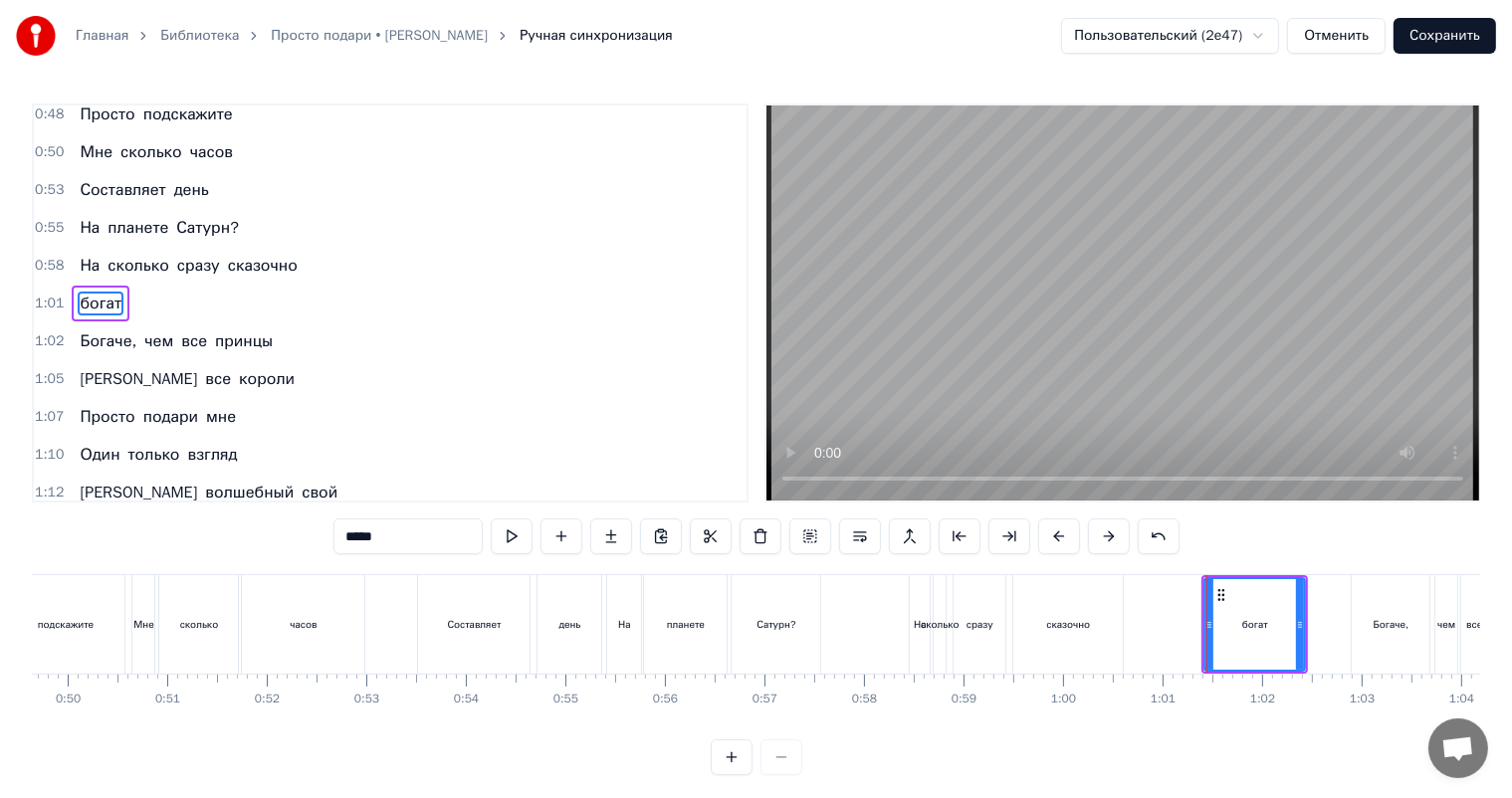 click on "Ласковые люди мои, Предстоит ответить всем вам На вопросы каверзные, Которые я в песне задам. Сколько в нашем теле костей? А в Форсаже много частей? Запишите размах крыла Средний для степного орла. Просто подскажите Мне сколько часов Составляет день На планете Сатурн? На сколько сразу сказочно богат Богаче, чем все принцы И все короли [PERSON_NAME] подари мне Один только взгляд И волшебный свой Поцелуй подари И я сразу сказочно Стану богат Богаче, чем все принцы И все короли" at bounding box center [-525, 624] 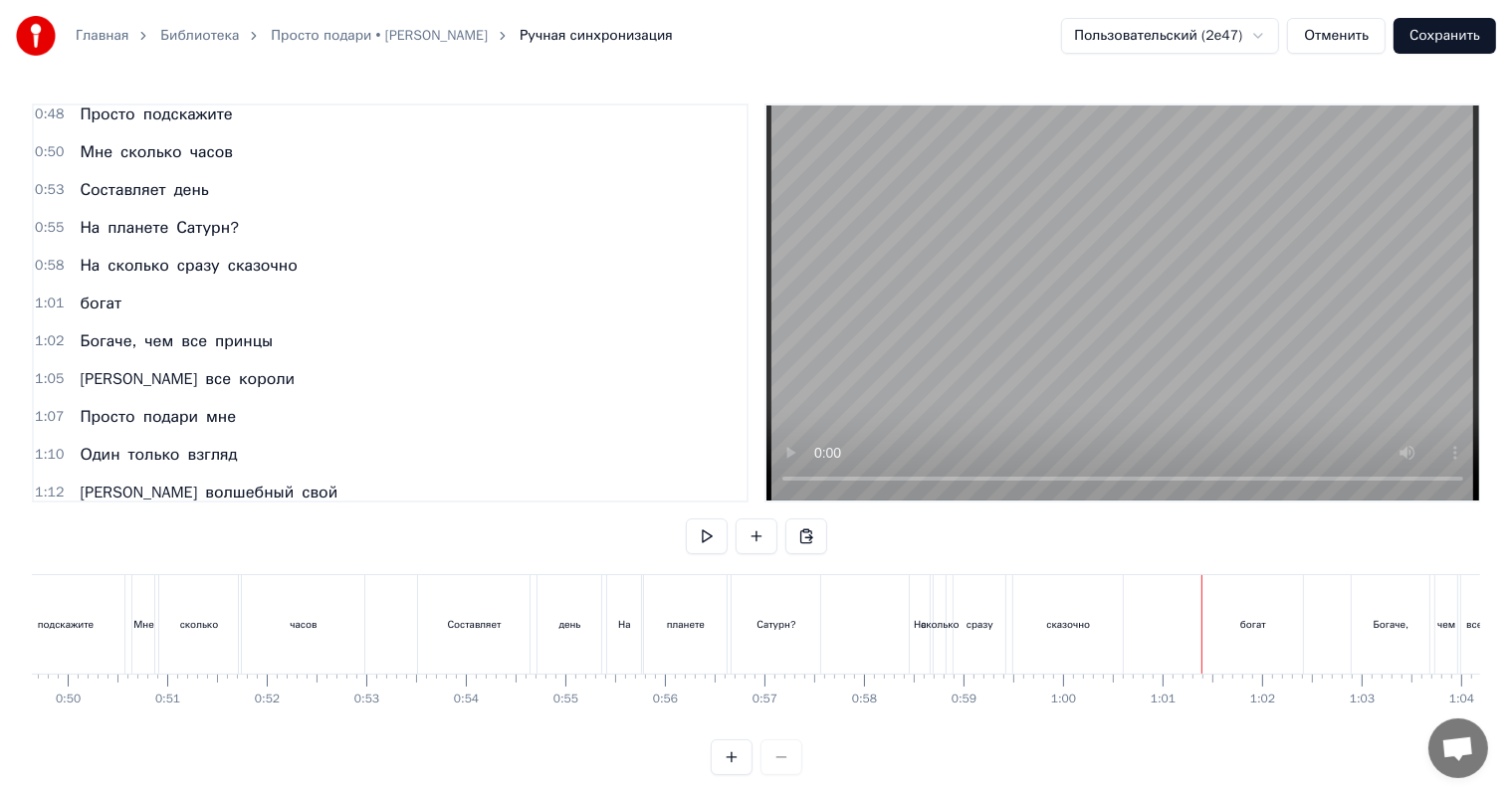 click on "богат" at bounding box center (1252, 624) 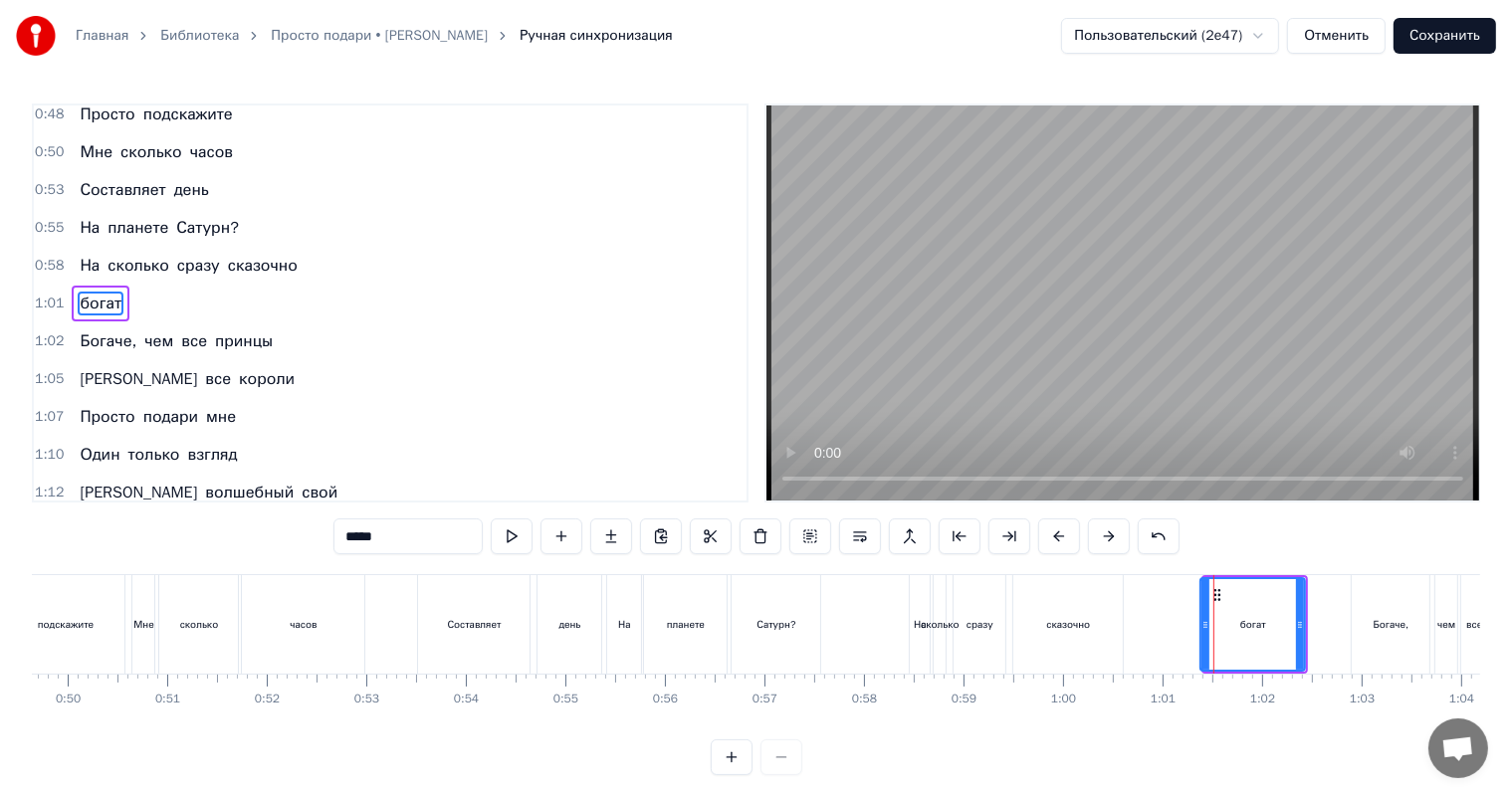click 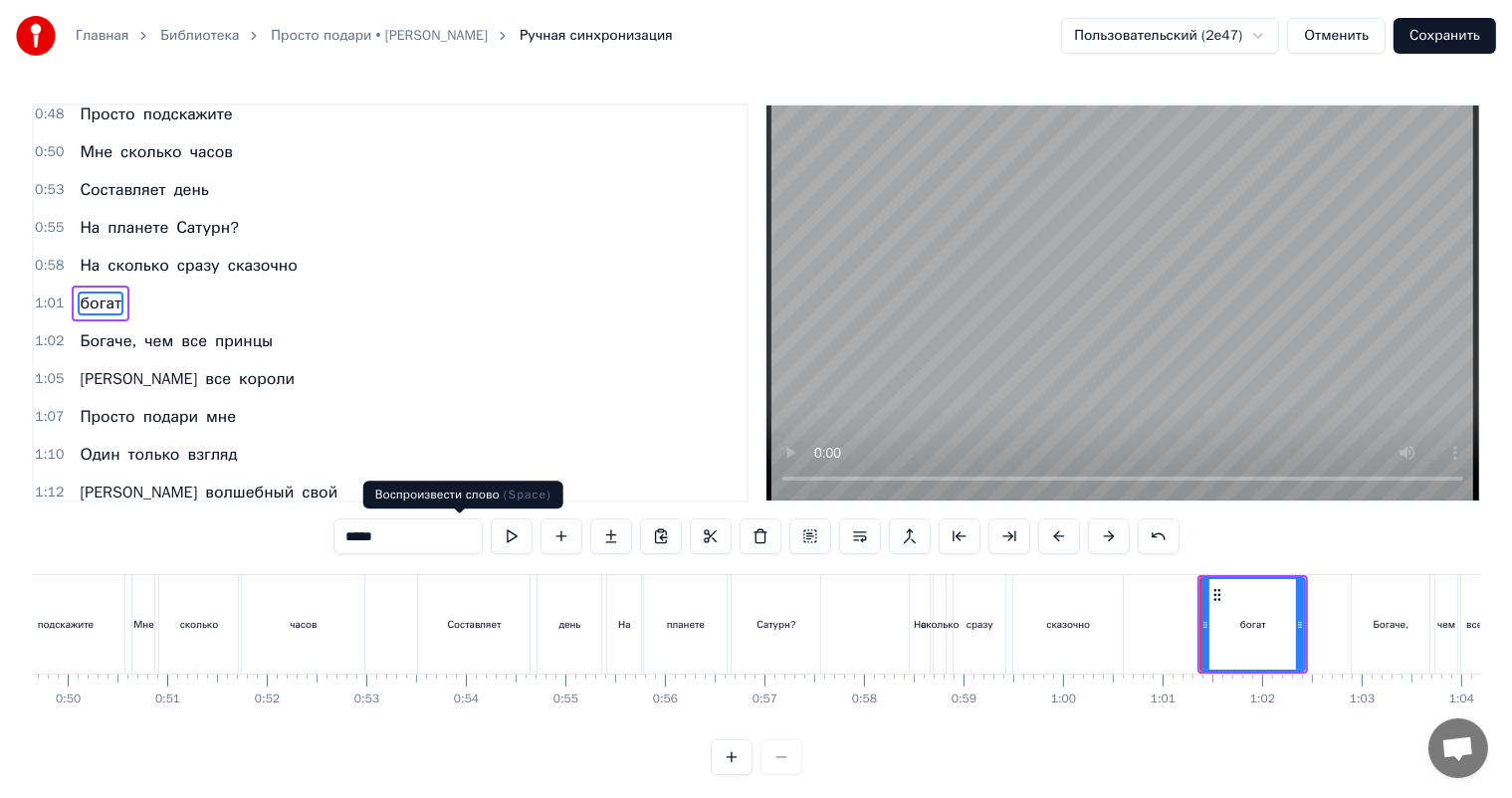 click on "0:11 Ласковые люди мои, 0:16 Предстоит ответить всем вам 0:21 На вопросы каверзные, 0:25 Которые я в песне задам. 0:30 Сколько в нашем теле костей? 0:35 А в [GEOGRAPHIC_DATA] много частей? 0:40 Запишите размах крыла 0:45 Средний для степного орла. 0:48 Просто подскажите 0:50 Мне сколько часов 0:53 Составляет день 0:55 На планете Сатурн? 0:58 На сколько сразу сказочно 1:01 богат 1:02 Богаче, чем все принцы 1:05 И все короли 1:07 Просто подари мне 1:10 Один только взгляд 1:12 И волшебный свой 1:14 Поцелуй подари 1:17 И я сразу сказочно 1:19 Стану богат 1:22 Богаче, чем все принцы 1:24 И все короли ***** [PERSON_NAME] люди мои, На" at bounding box center (756, 439) 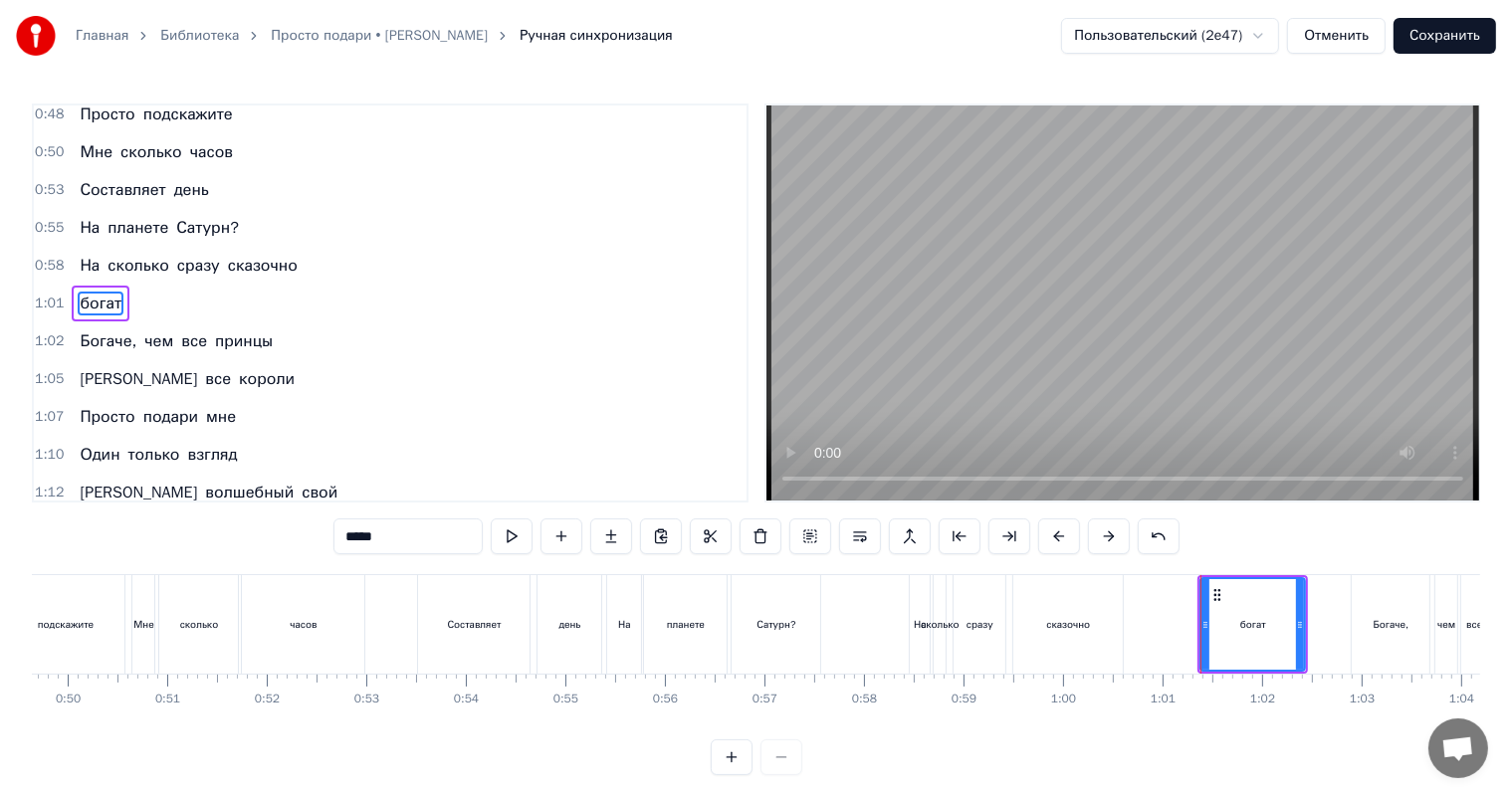 click at bounding box center [512, 536] 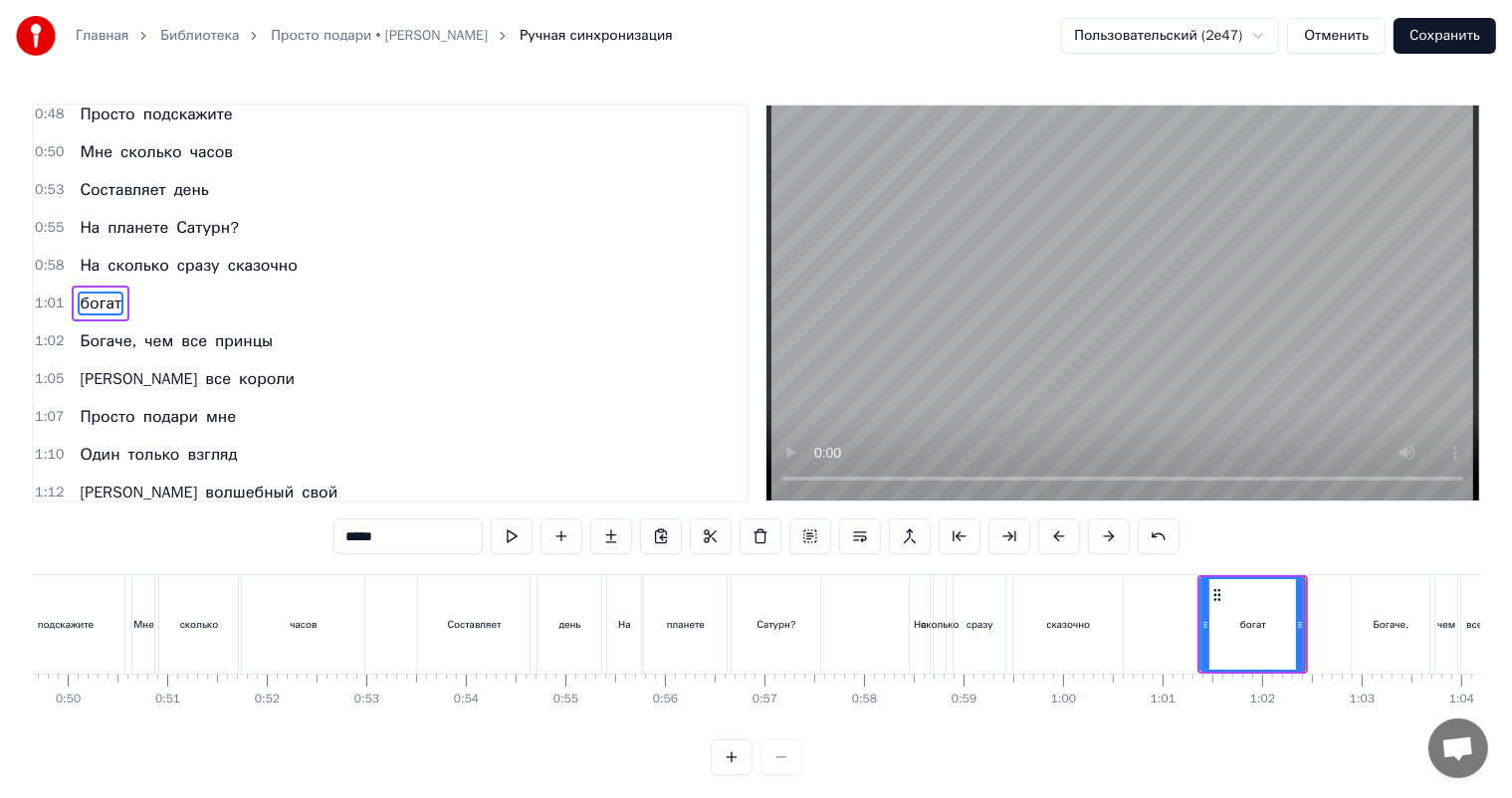 click on "сказочно" at bounding box center (1068, 624) 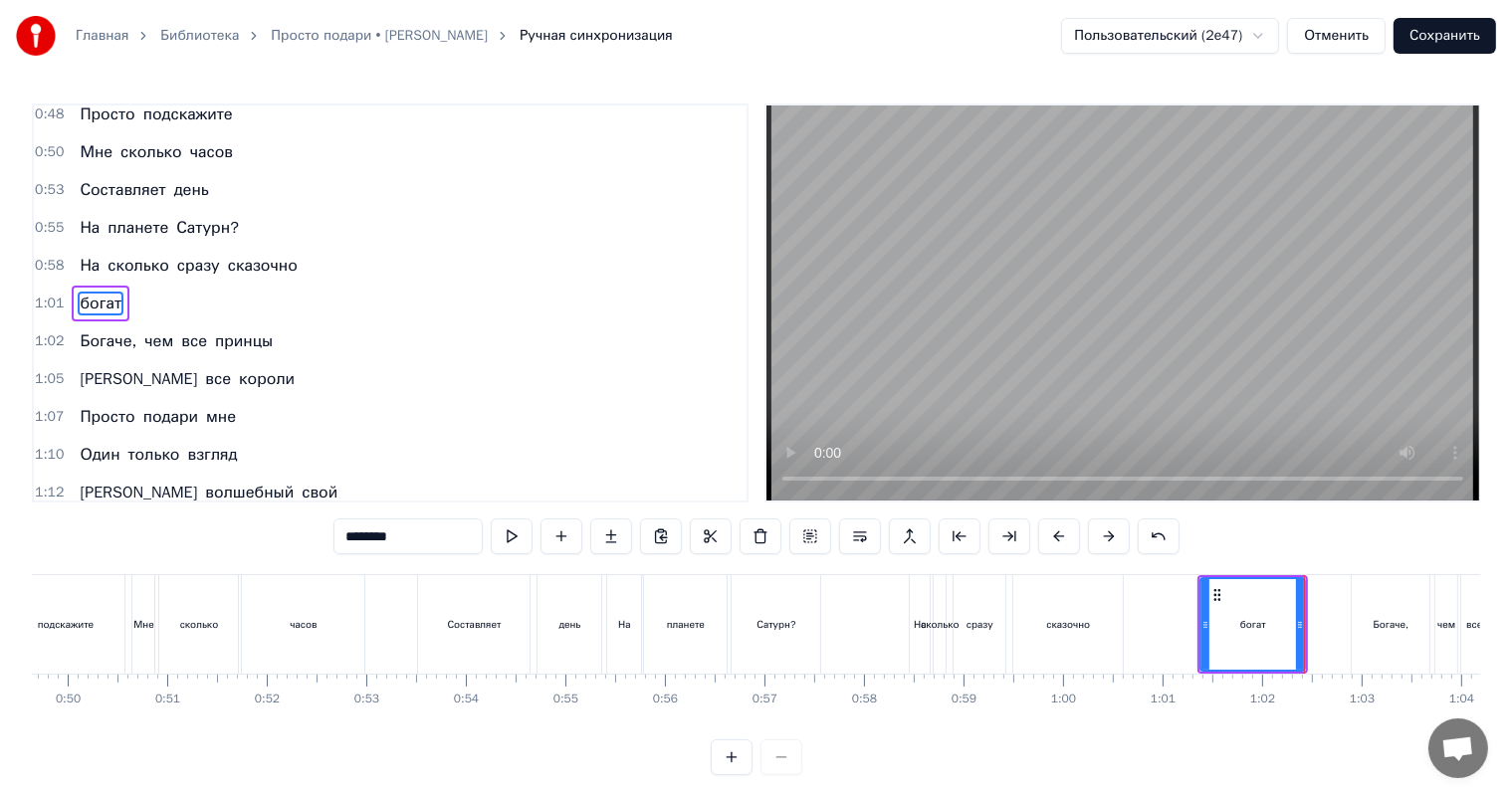 scroll, scrollTop: 275, scrollLeft: 0, axis: vertical 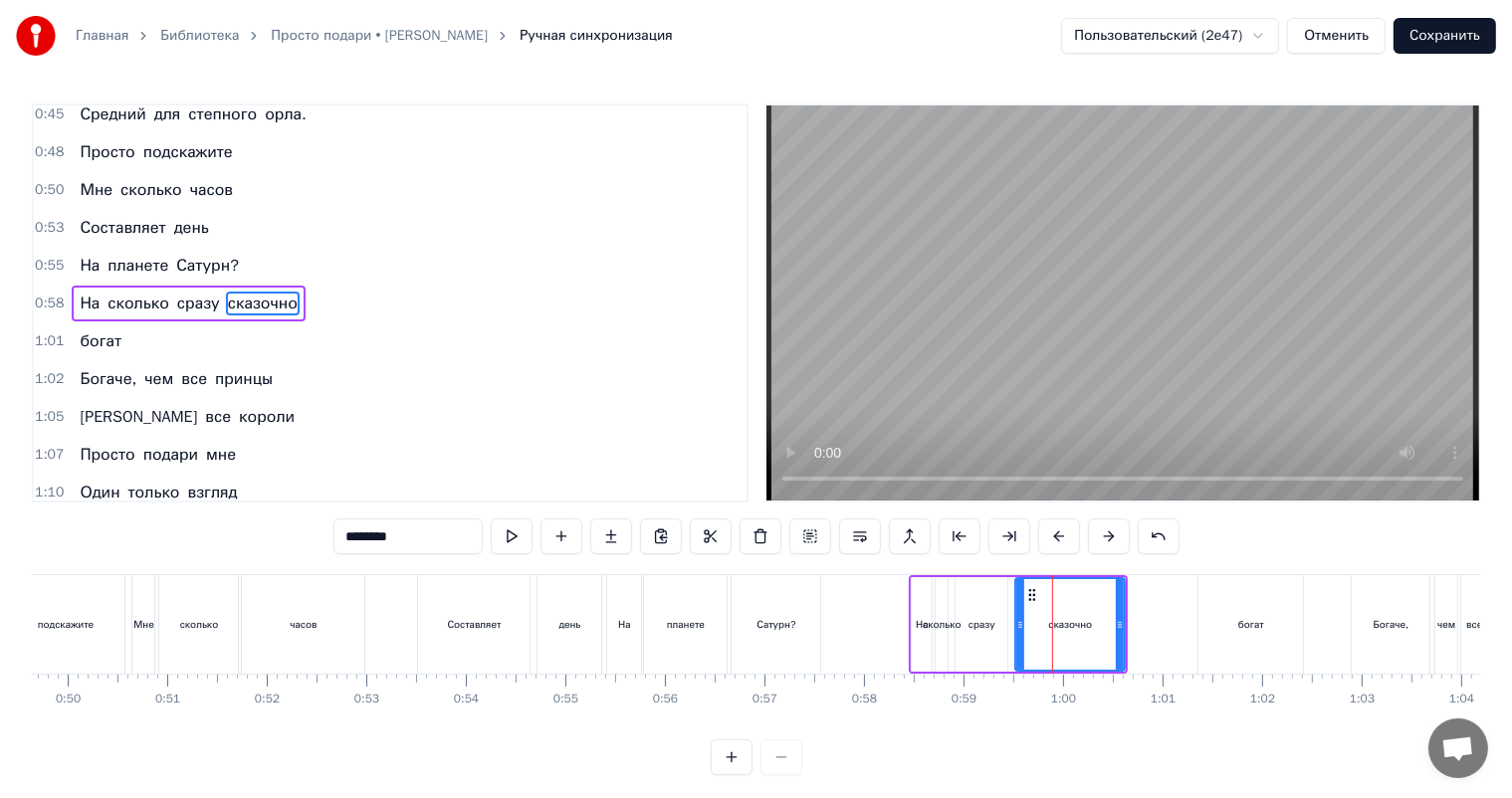 click at bounding box center [1052, 624] 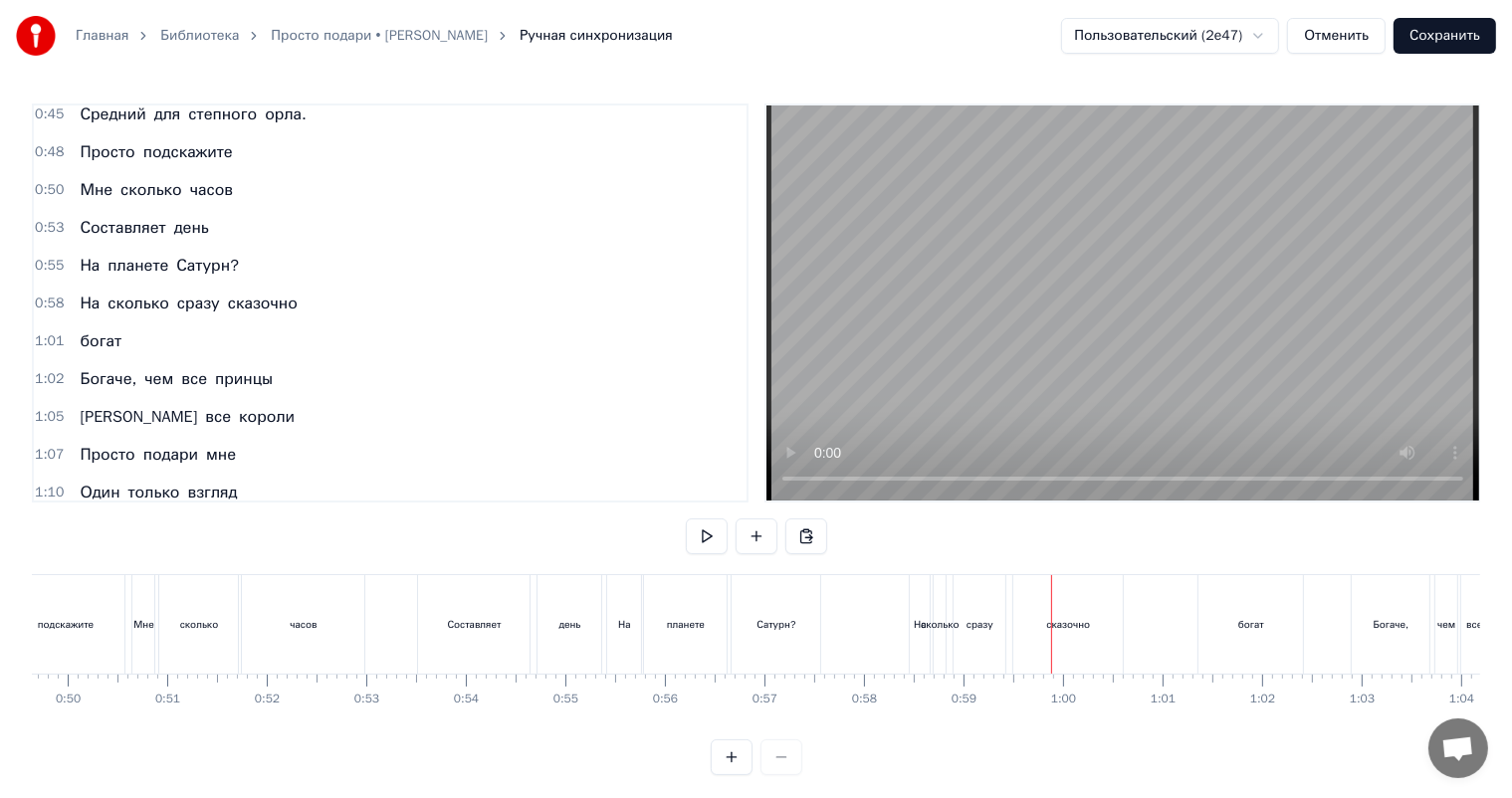 click on "сказочно" at bounding box center [1068, 624] 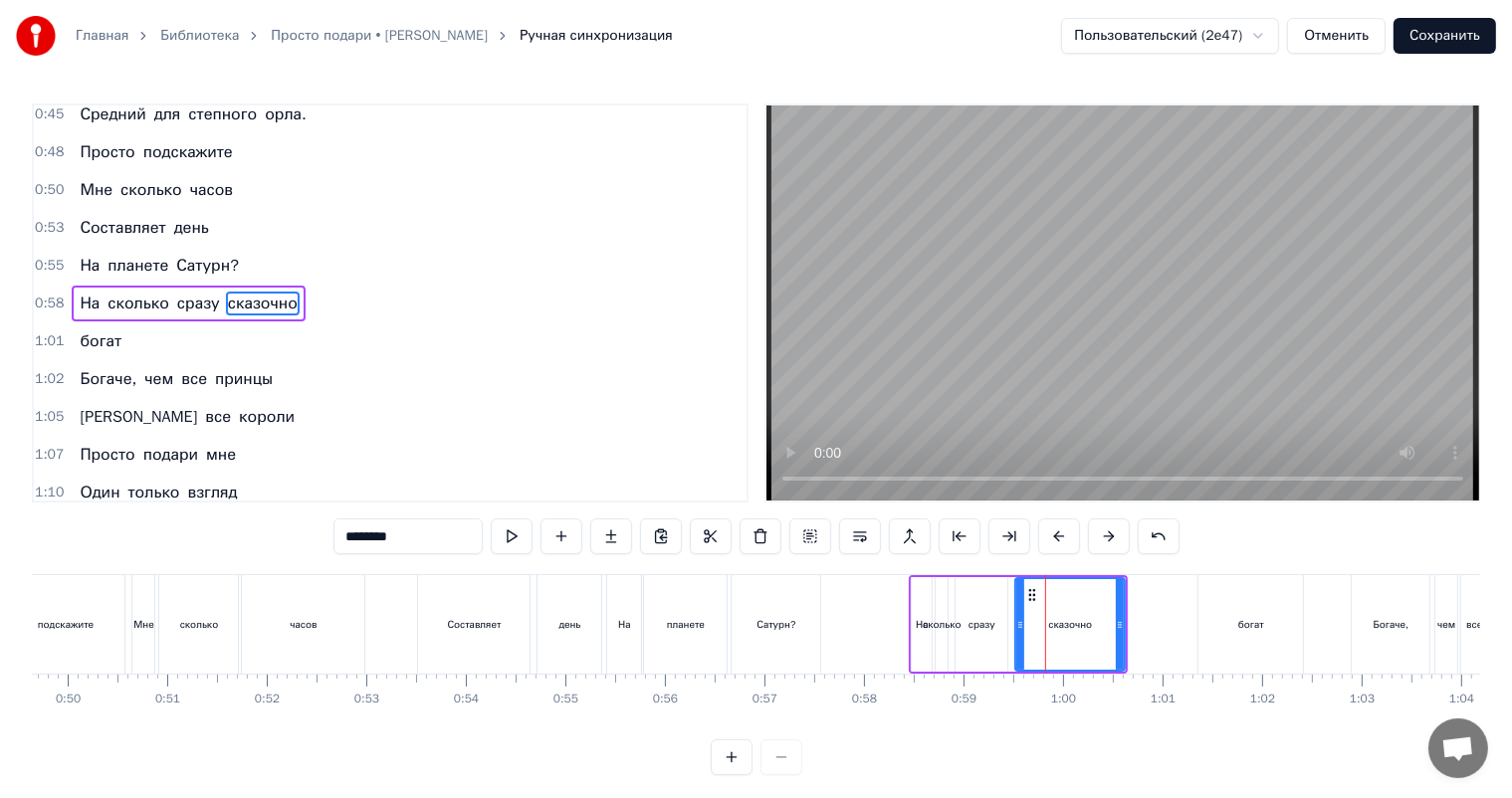 click on "На" at bounding box center [922, 624] 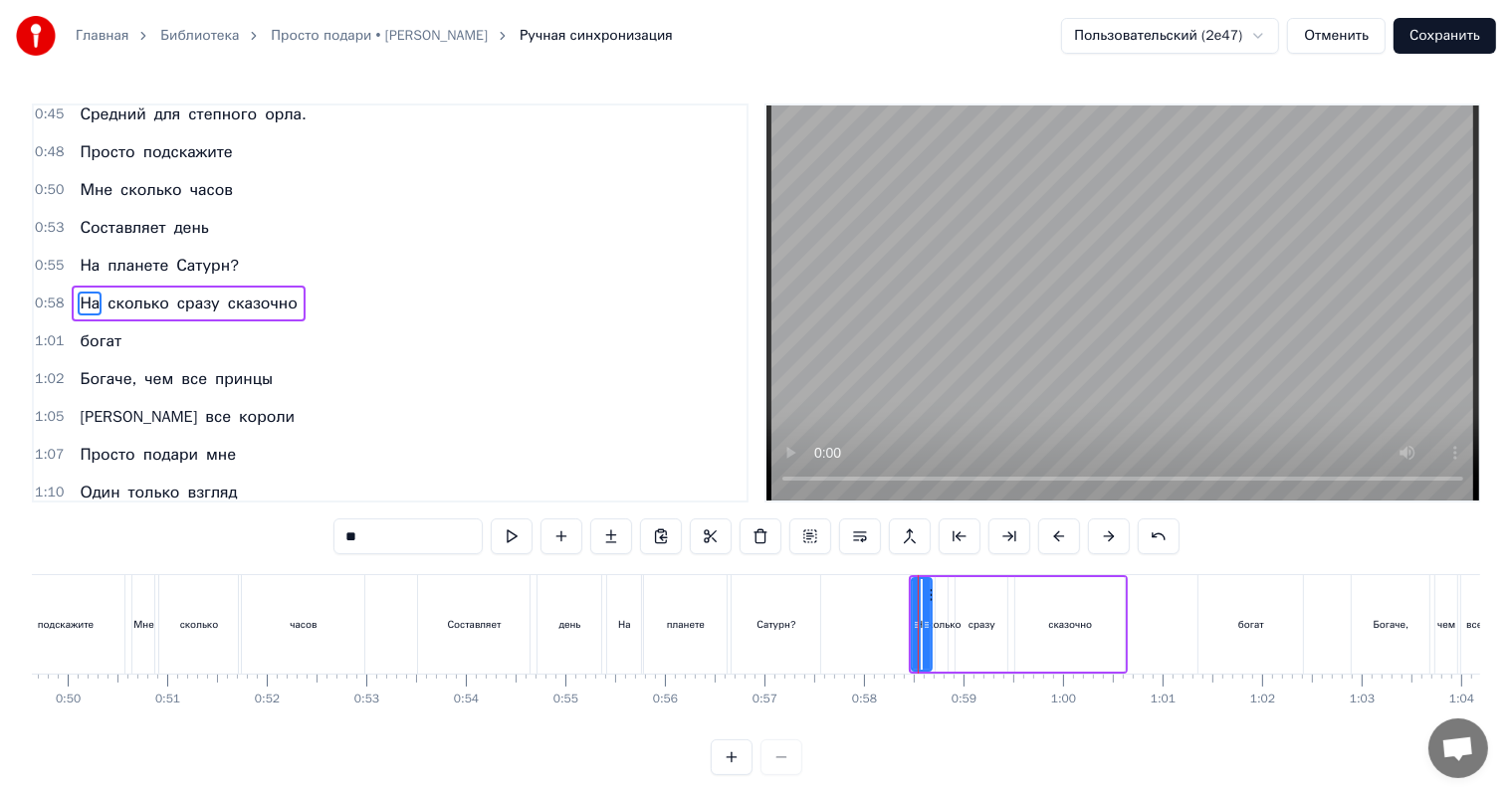 click on "сказочно" at bounding box center [1070, 624] 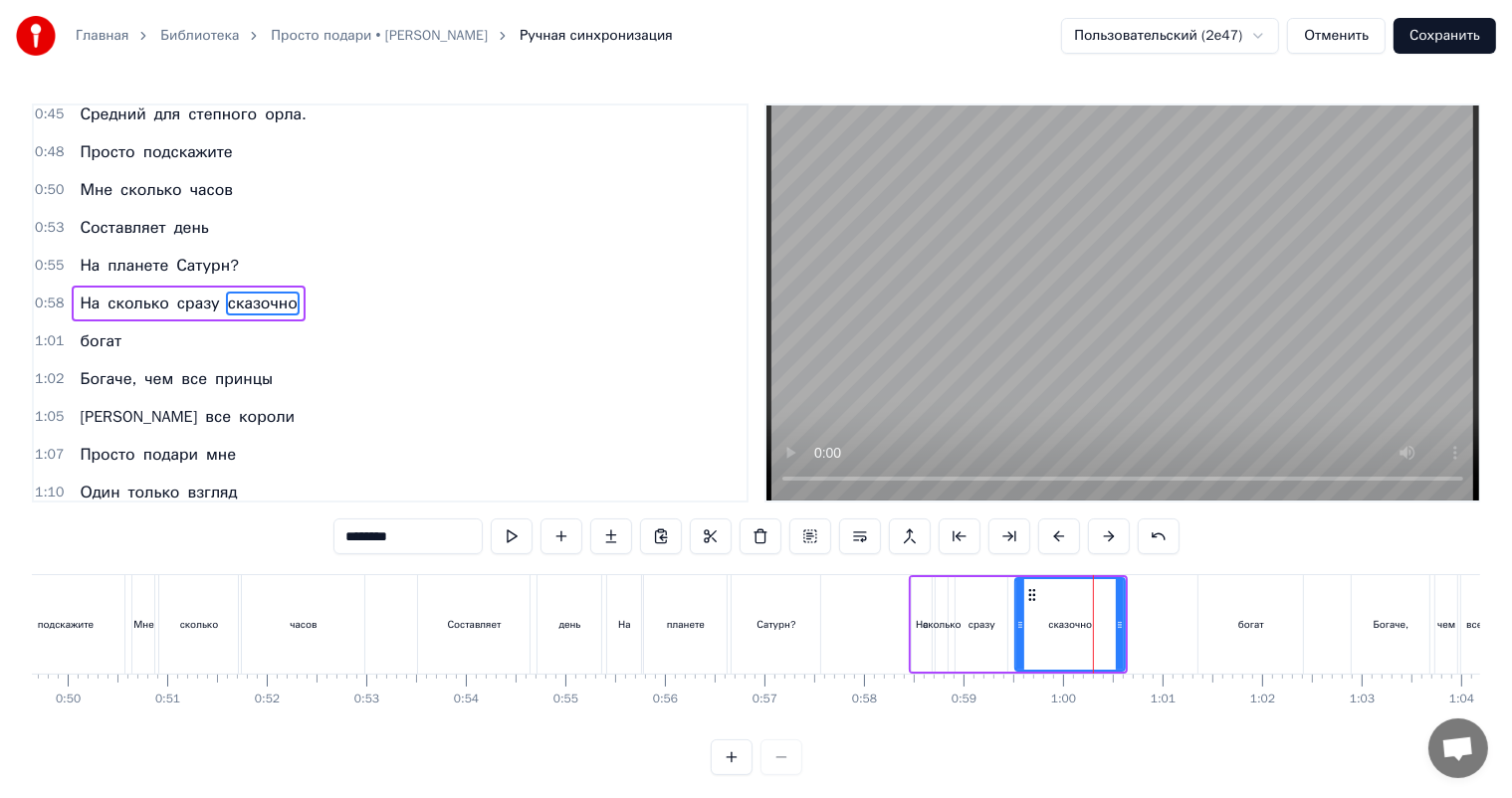 click 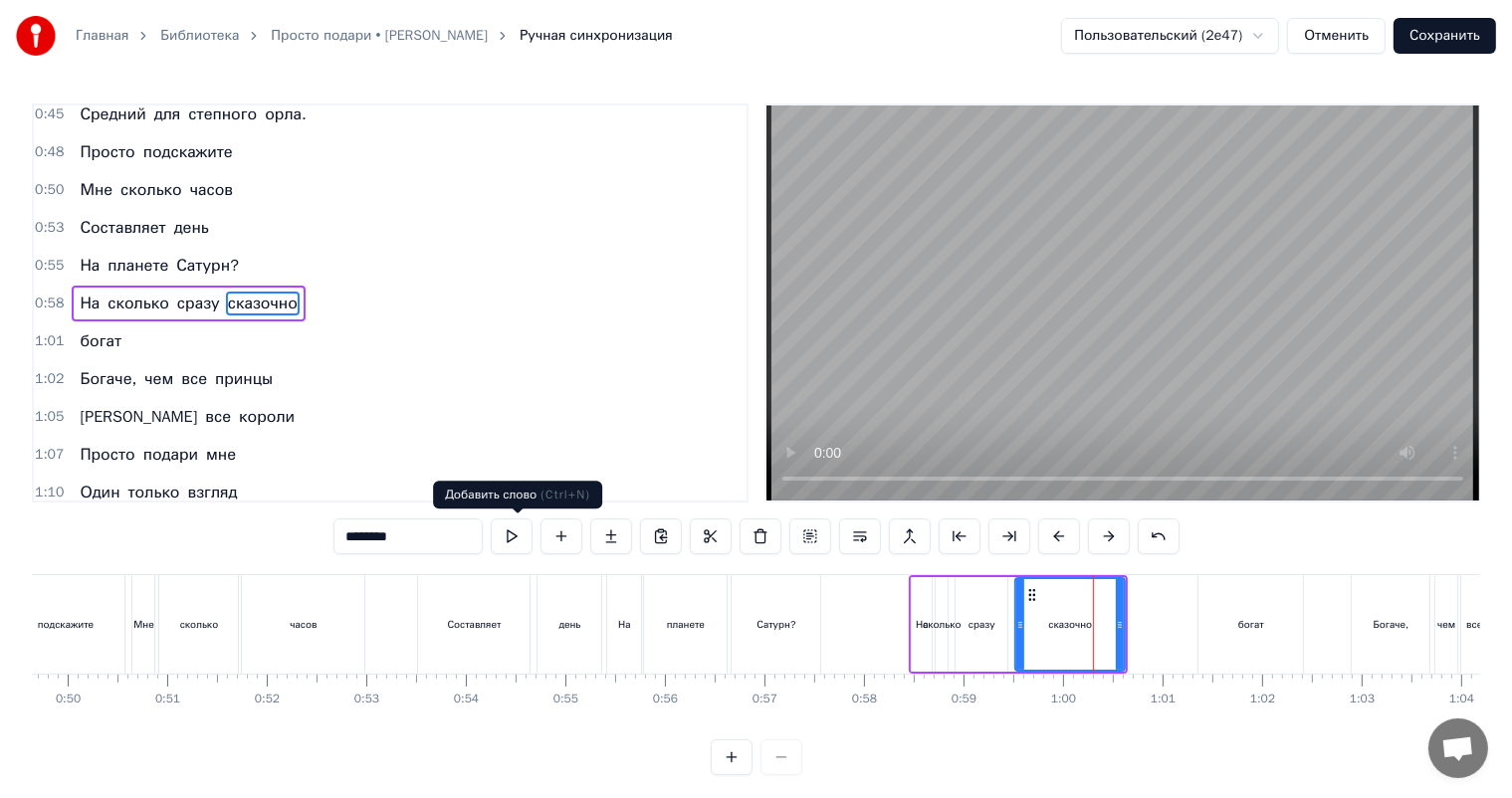 click at bounding box center [561, 536] 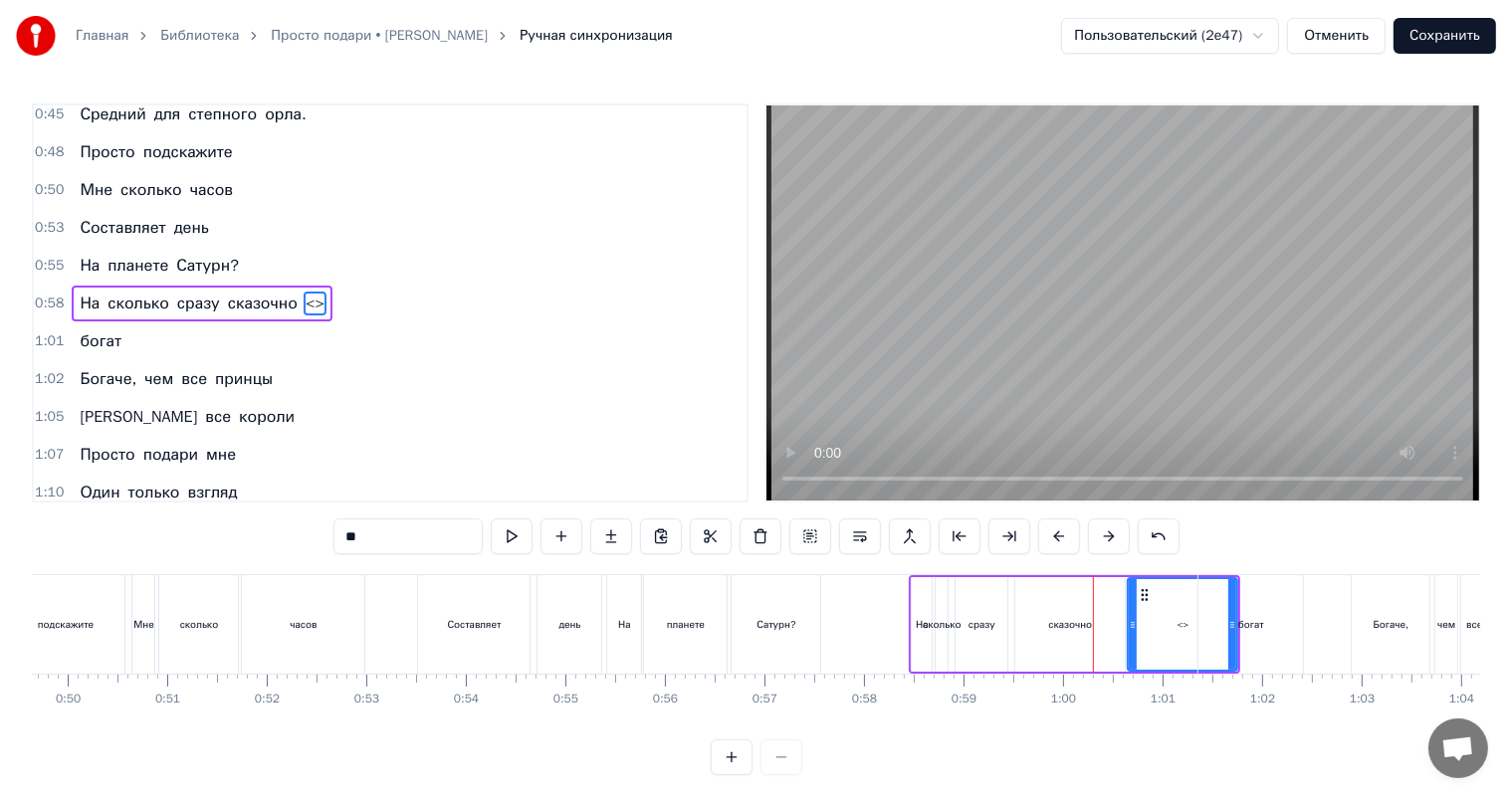 drag, startPoint x: 304, startPoint y: 549, endPoint x: 235, endPoint y: 560, distance: 69.87131 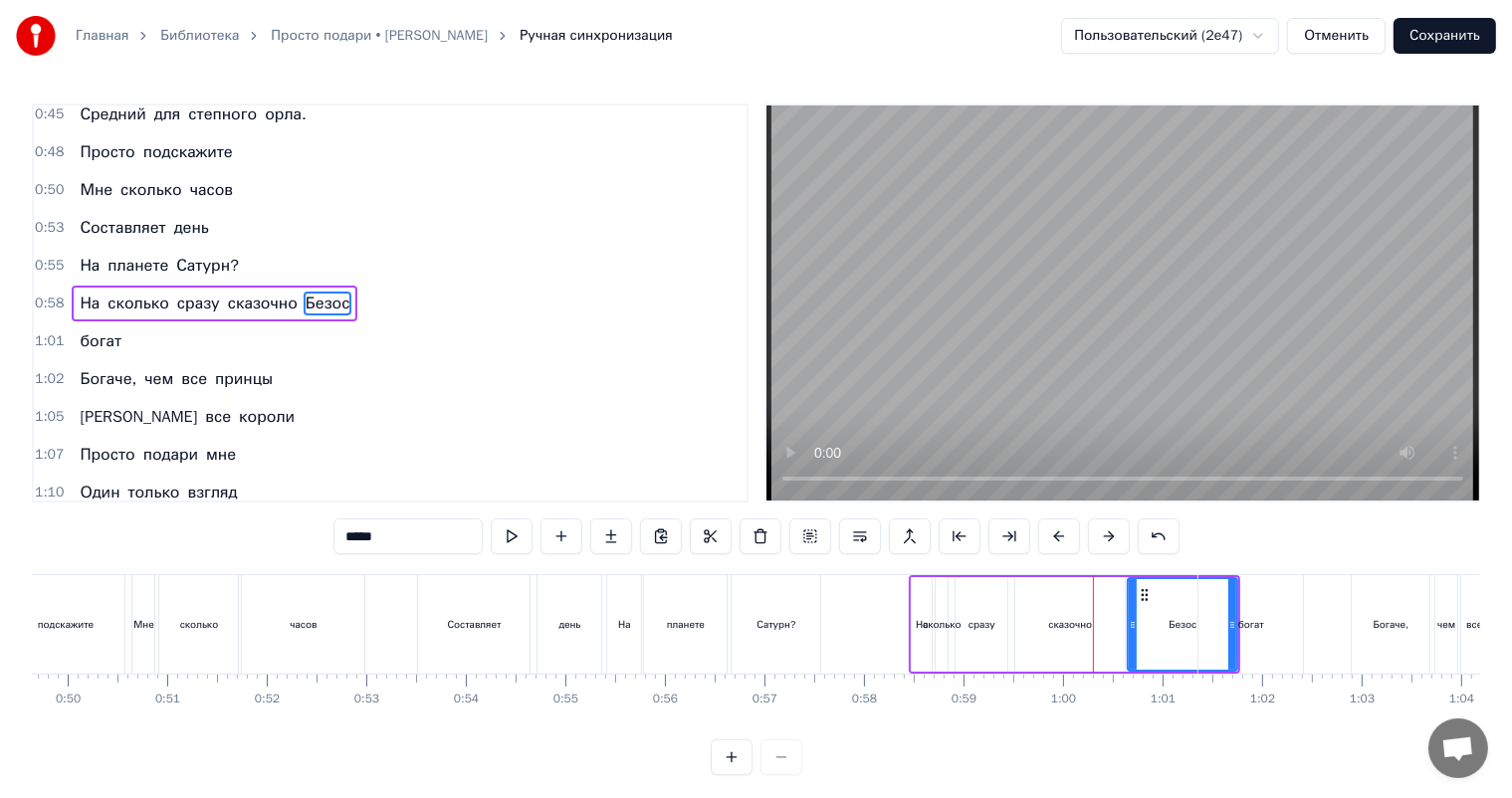 click on "0:11 Ласковые люди мои, 0:16 Предстоит ответить всем вам 0:21 На вопросы каверзные, 0:25 Которые я в песне задам. 0:30 Сколько в нашем теле костей? 0:35 А в [GEOGRAPHIC_DATA] много частей? 0:40 Запишите размах крыла 0:45 Средний для степного орла. 0:48 Просто подскажите 0:50 Мне сколько часов 0:53 Составляет день 0:55 На планете Сатурн? 0:58 На сколько сразу сказочно Безос 1:01 богат 1:02 Богаче, чем все принцы 1:05 И все короли 1:07 Просто подари мне 1:10 Один только взгляд 1:12 И волшебный свой 1:14 Поцелуй подари 1:17 И я сразу сказочно 1:19 Стану богат 1:22 Богаче, чем все принцы 1:24 И все короли ***** Ласковые люди я" at bounding box center [756, 439] 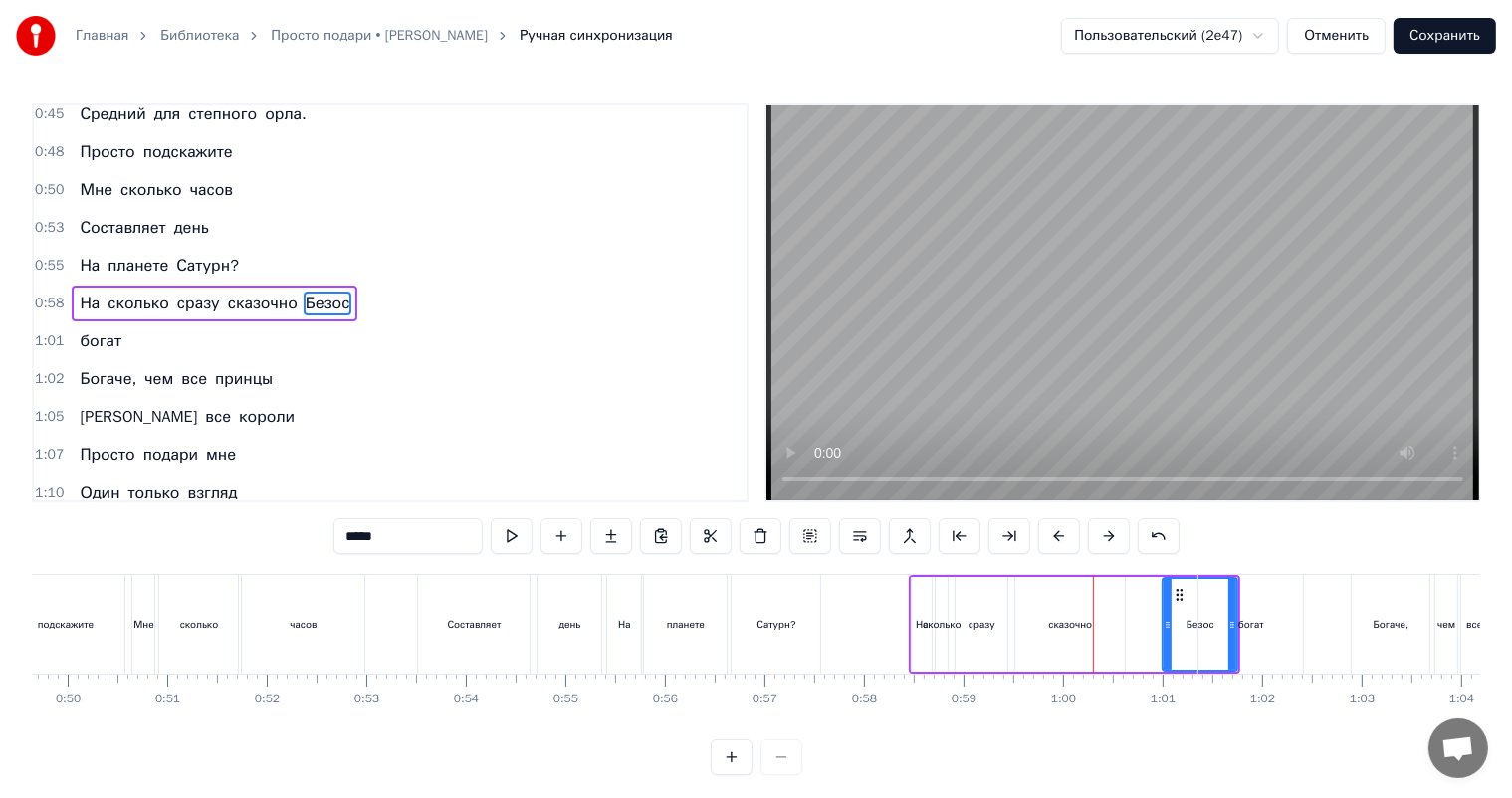 drag, startPoint x: 1132, startPoint y: 609, endPoint x: 1172, endPoint y: 613, distance: 40.1995 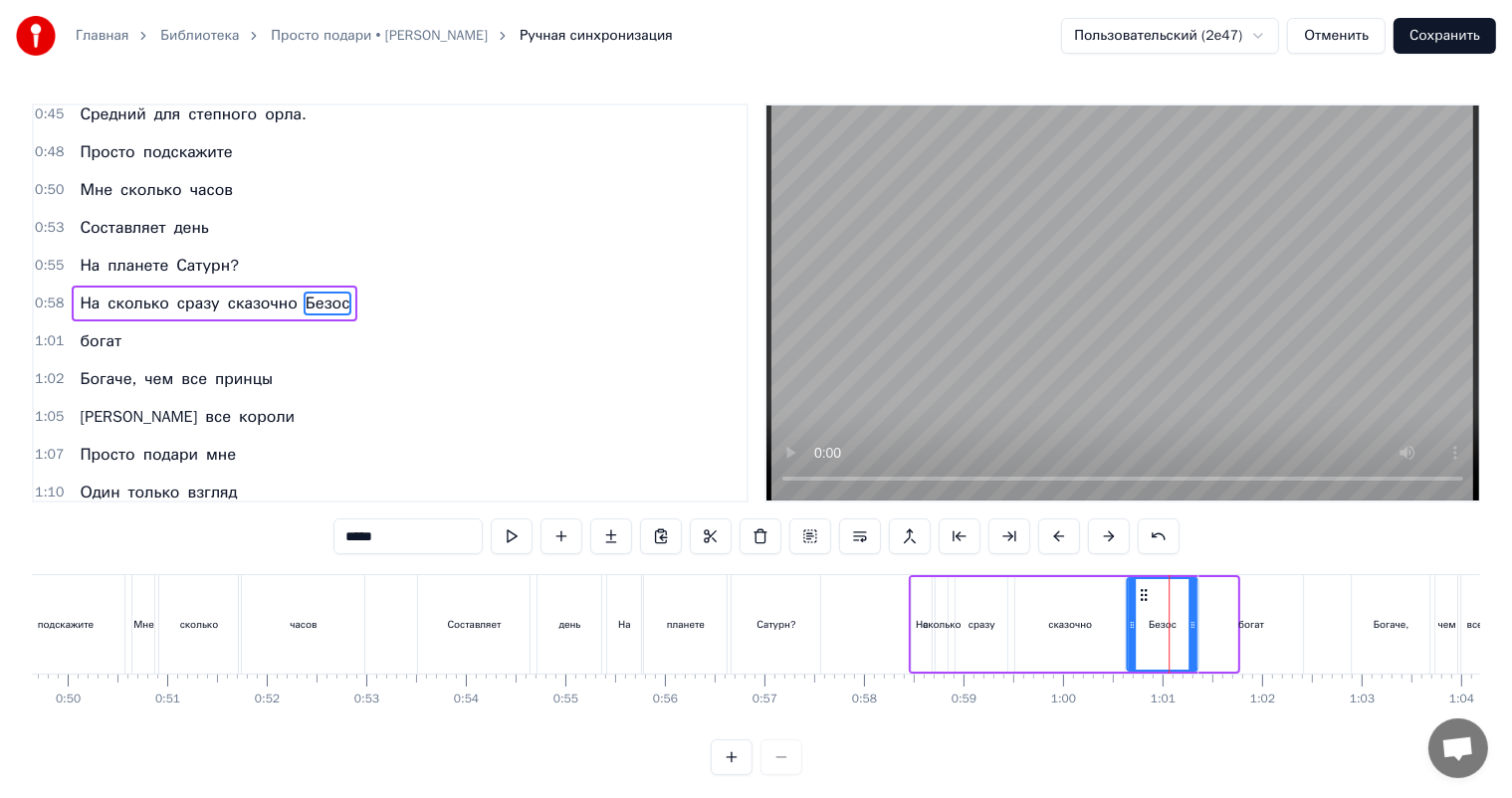 drag, startPoint x: 1179, startPoint y: 596, endPoint x: 1144, endPoint y: 605, distance: 36.138622 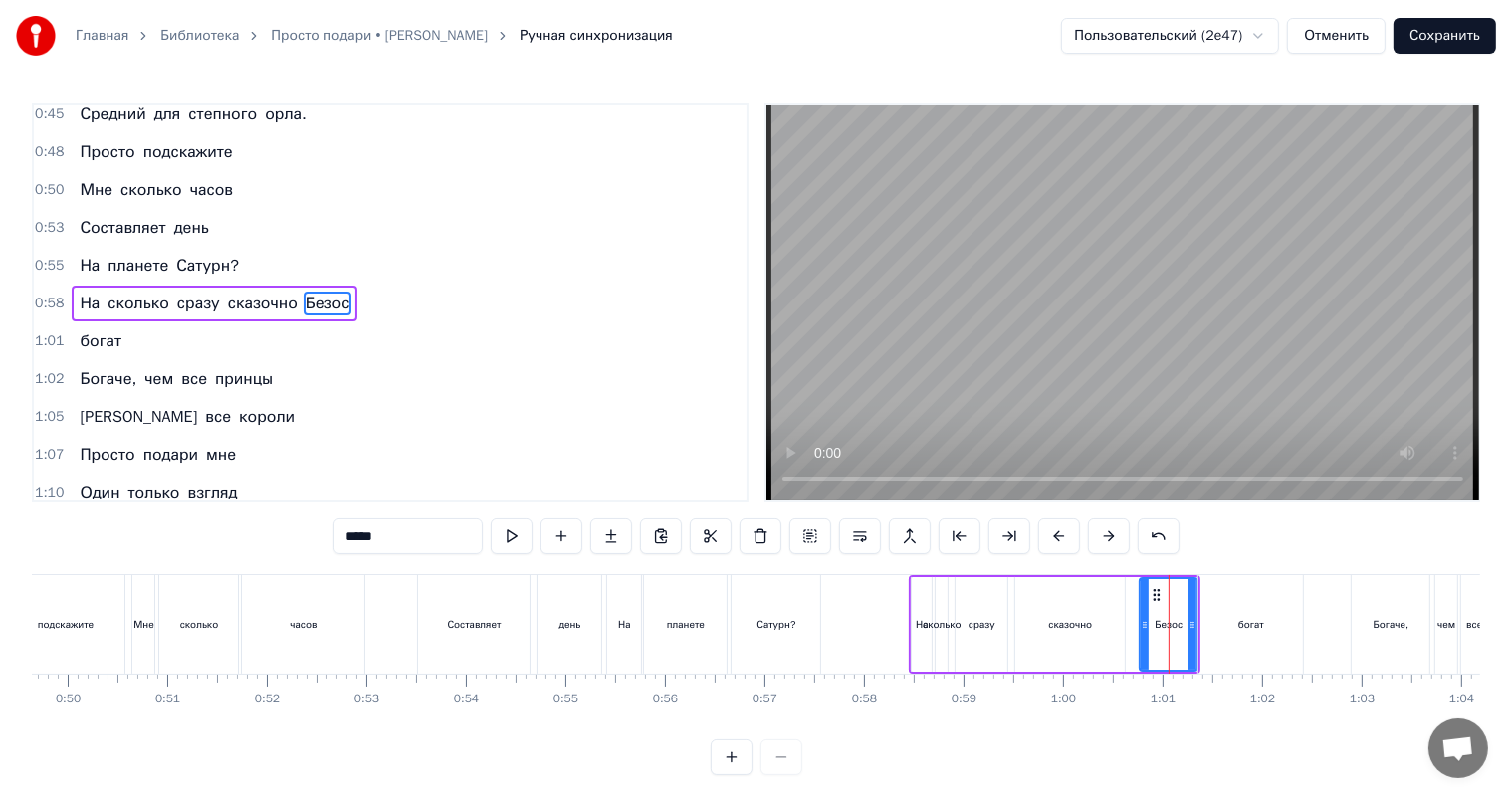 drag, startPoint x: 1133, startPoint y: 614, endPoint x: 1153, endPoint y: 609, distance: 20.615528 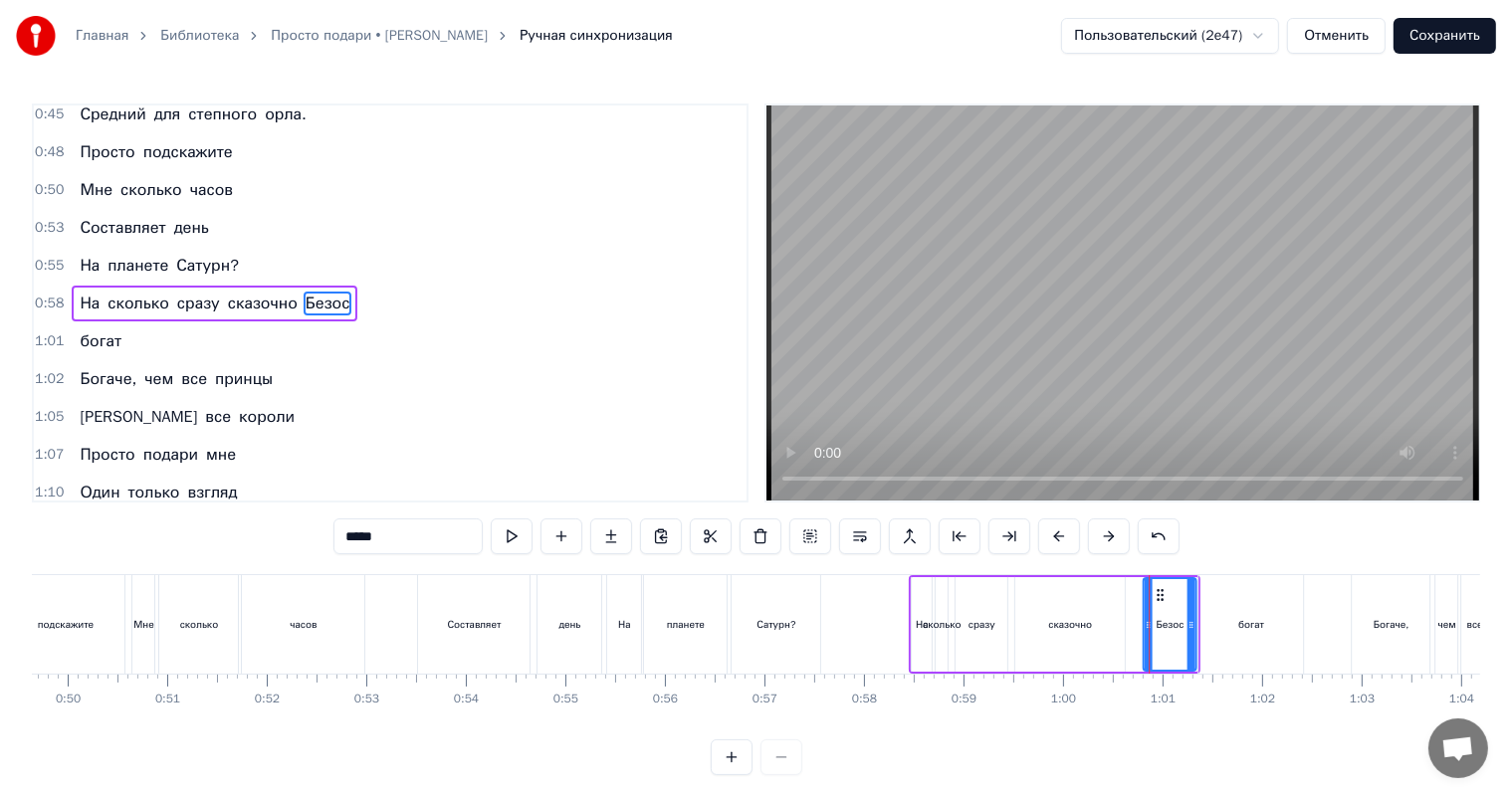 click 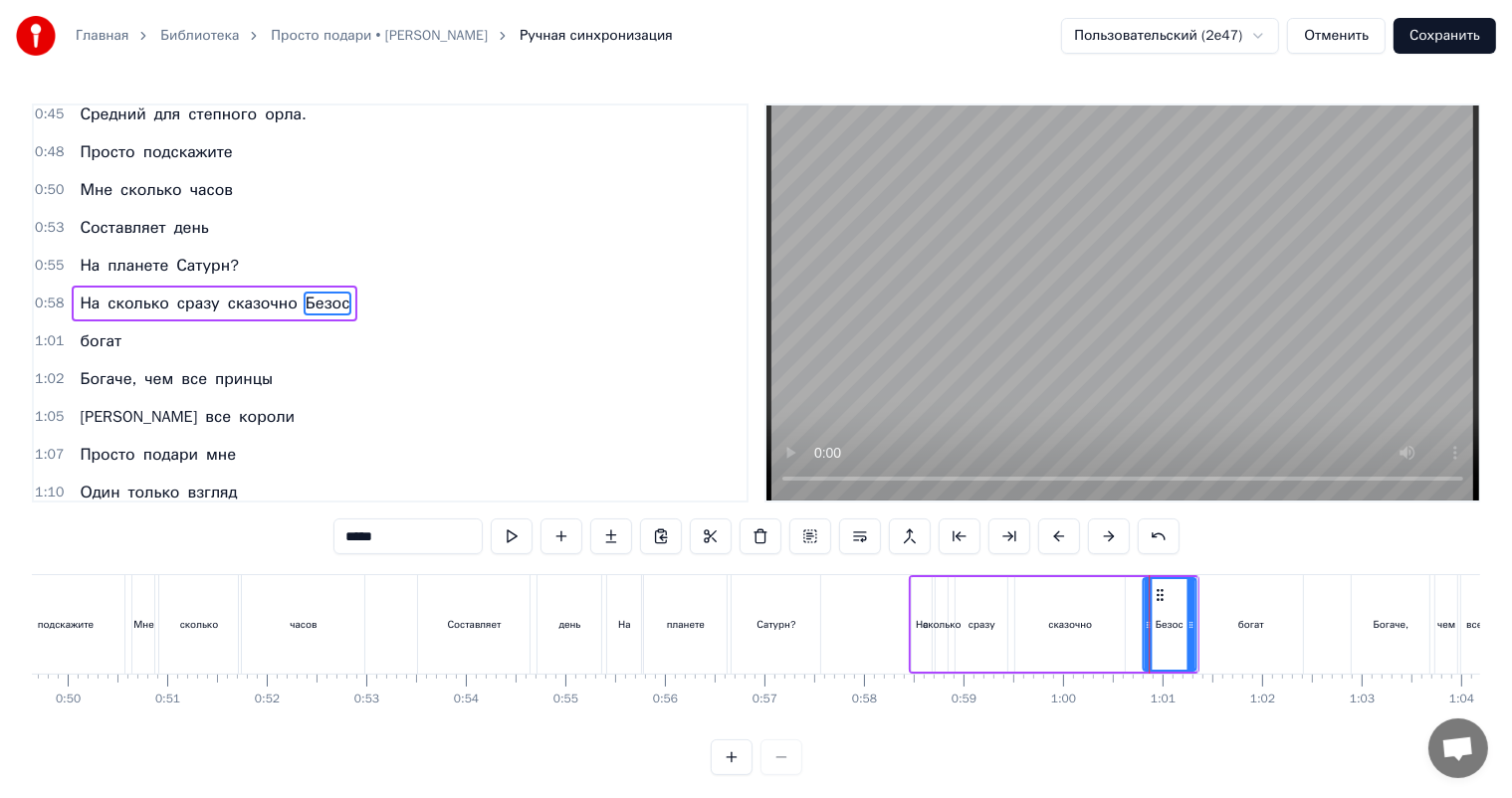 click 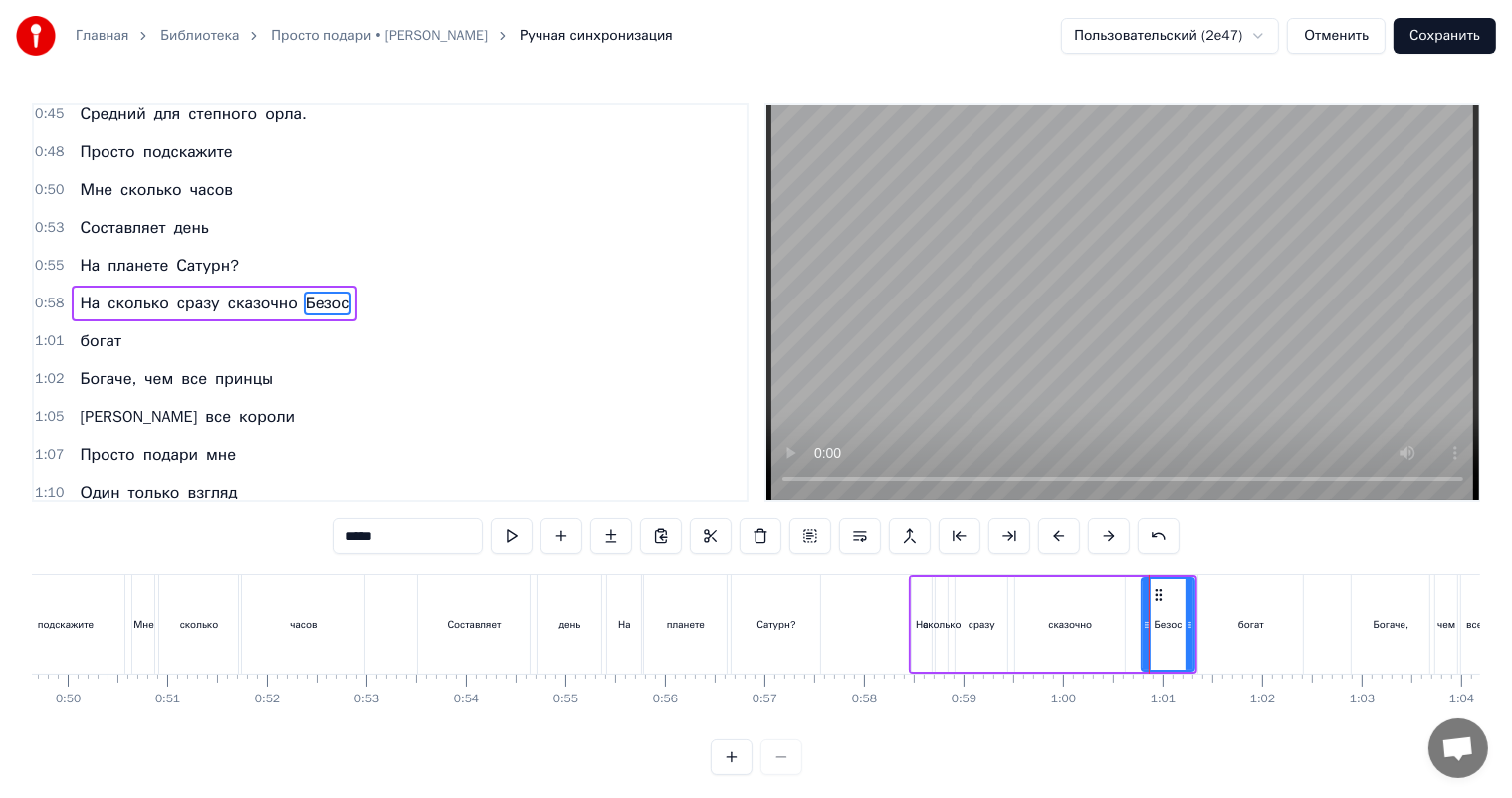click on "богат" at bounding box center [1250, 624] 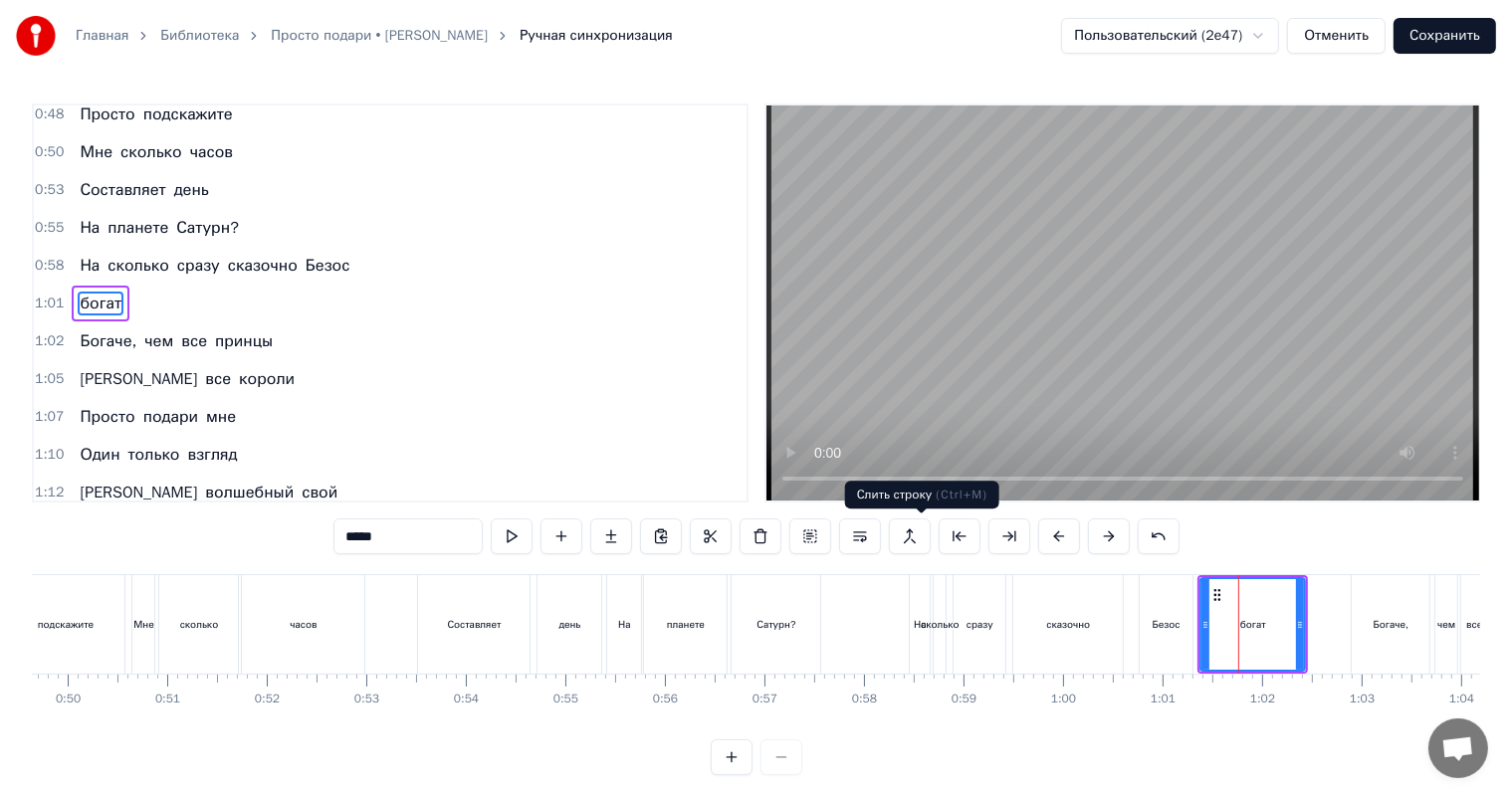 click at bounding box center (910, 536) 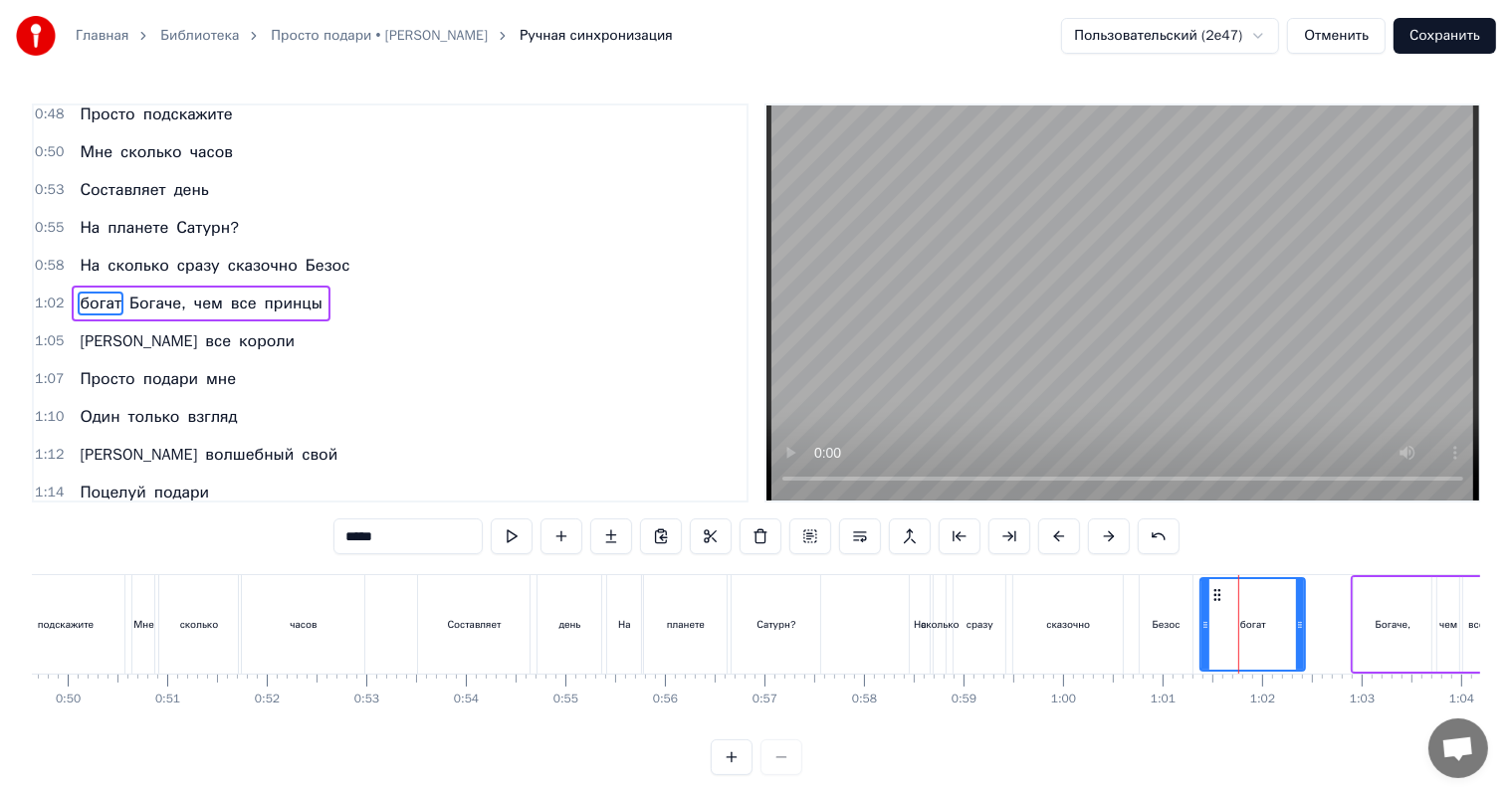 type 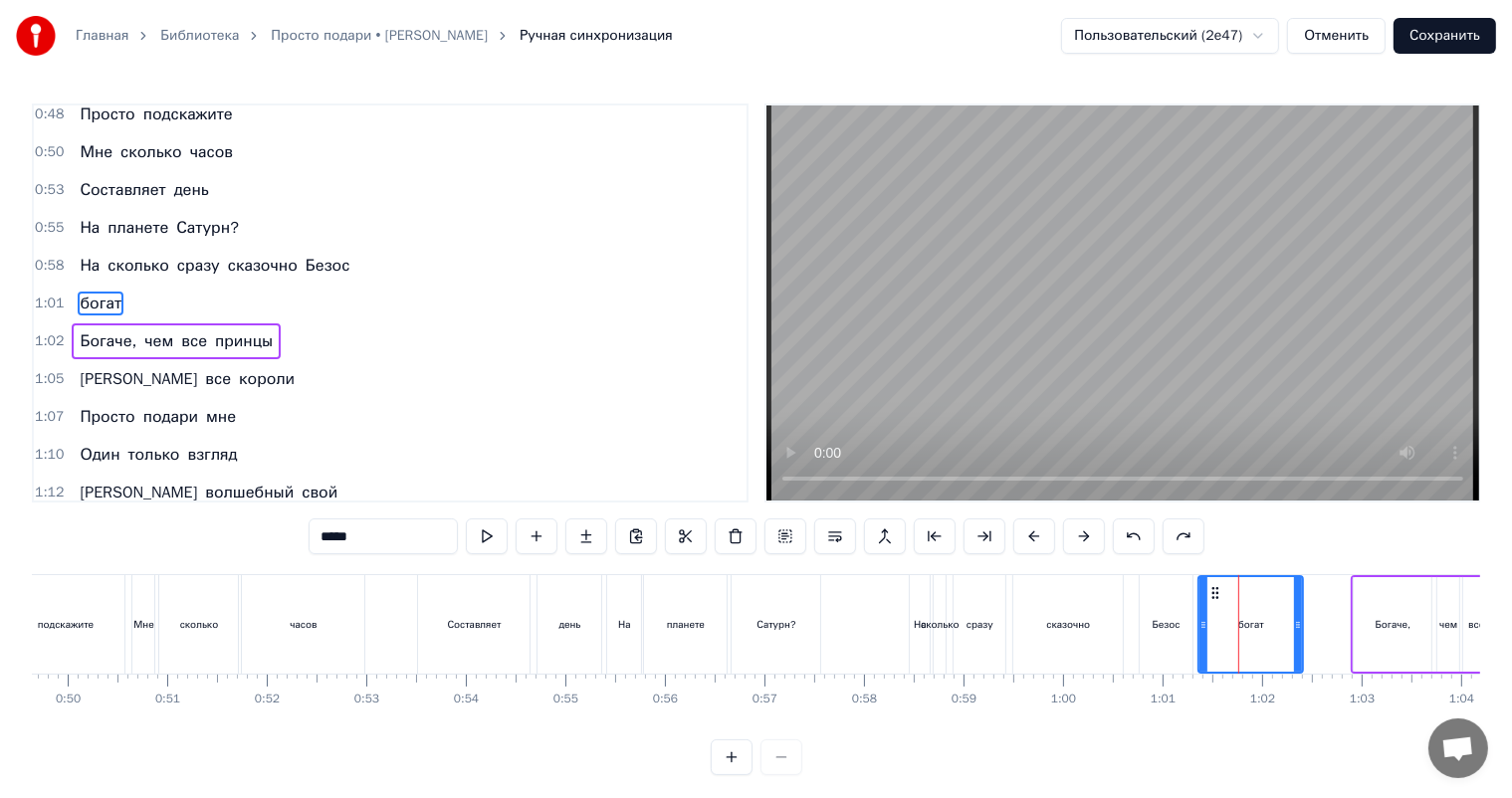 click on "Безос" at bounding box center (1166, 624) 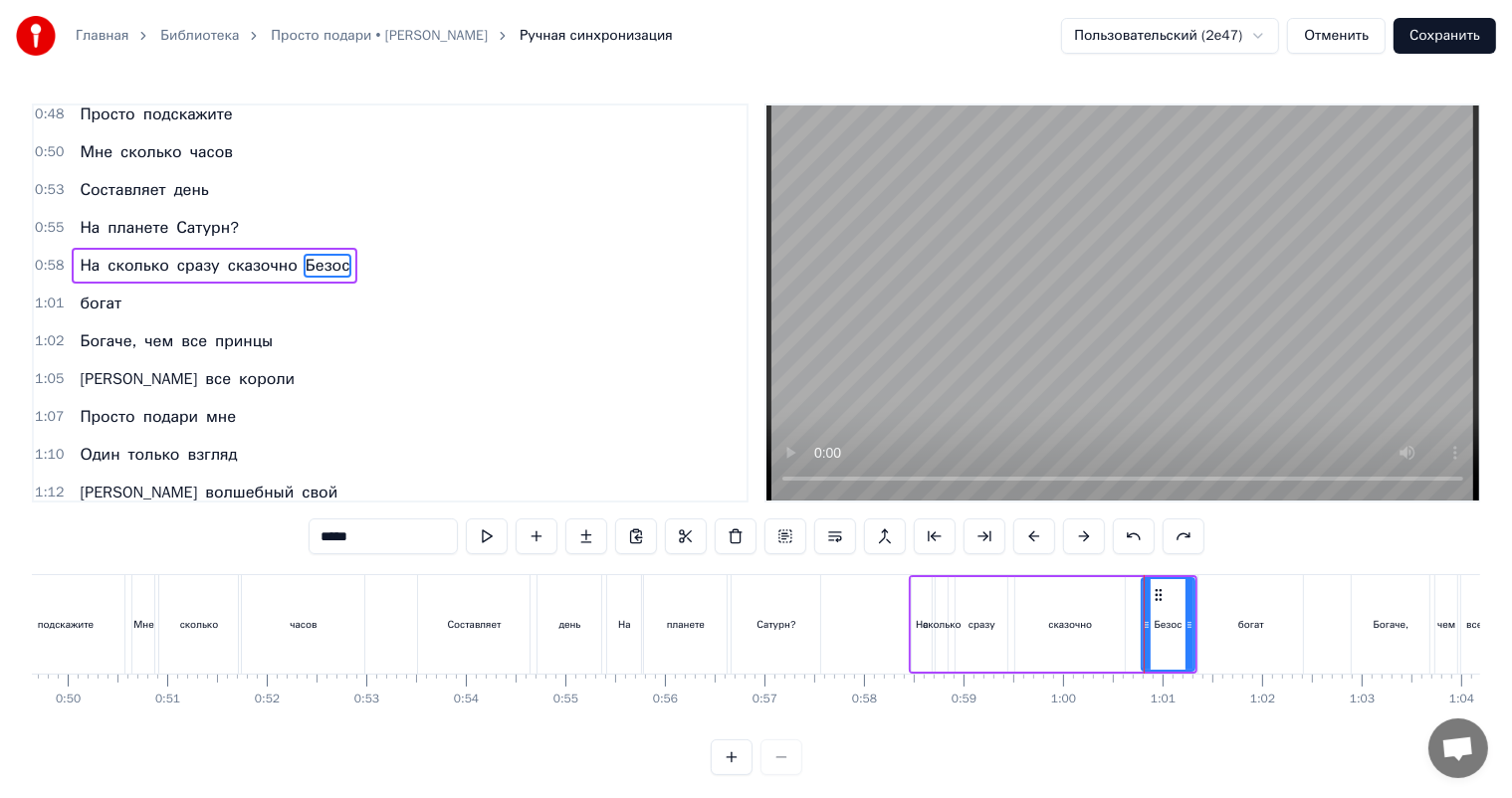 scroll, scrollTop: 275, scrollLeft: 0, axis: vertical 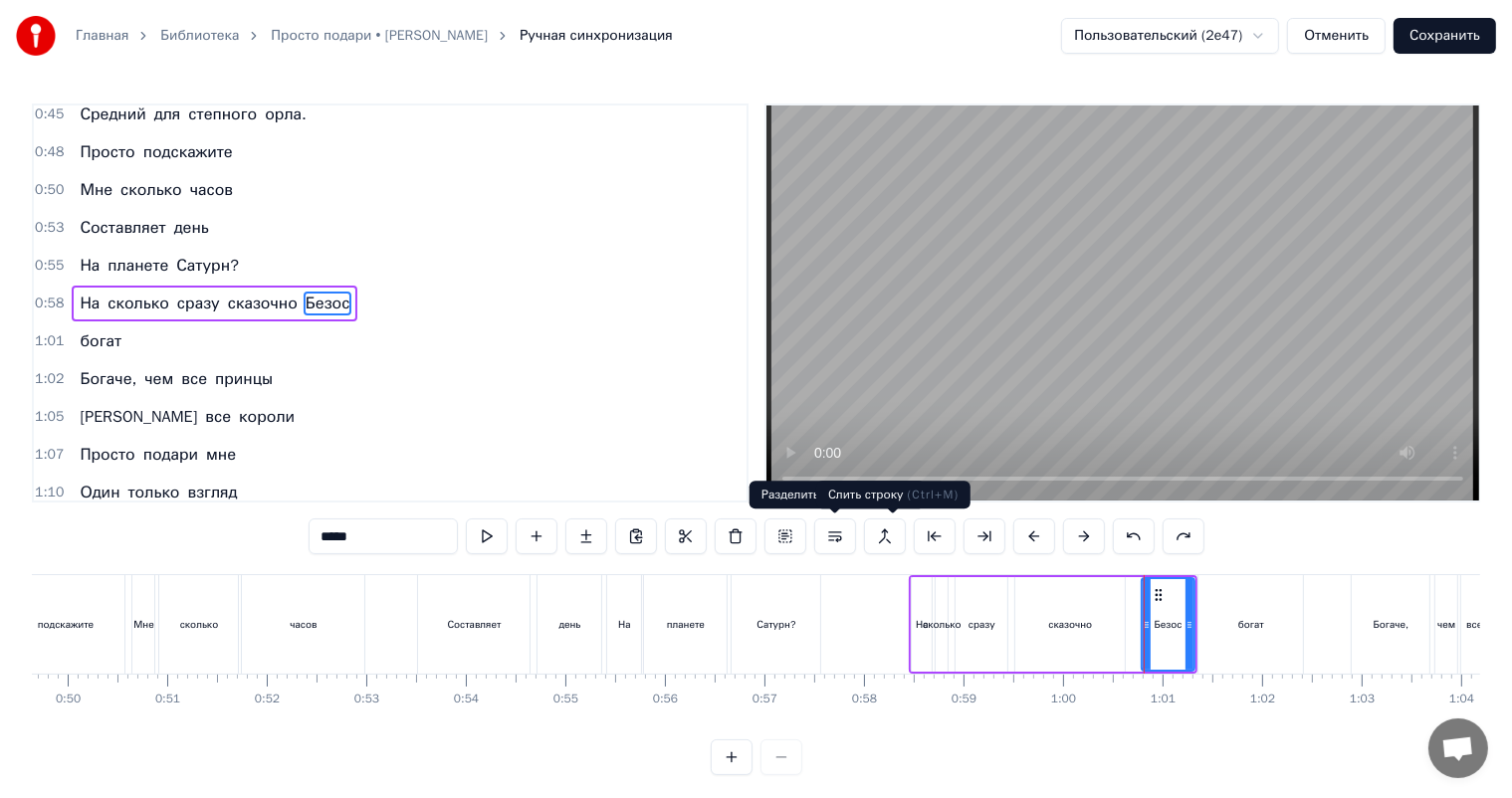click at bounding box center (885, 536) 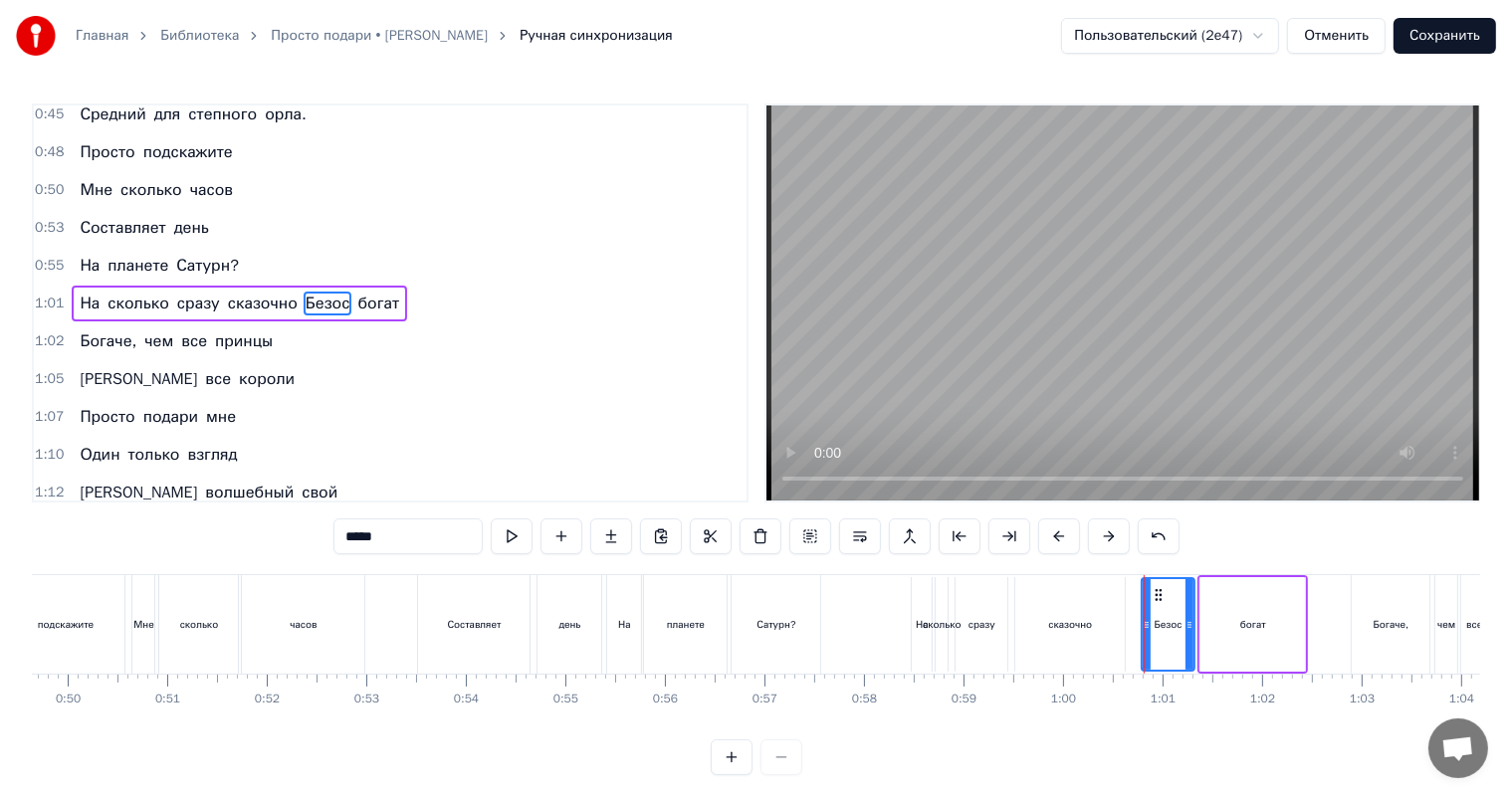 click on "сказочно" at bounding box center [263, 303] 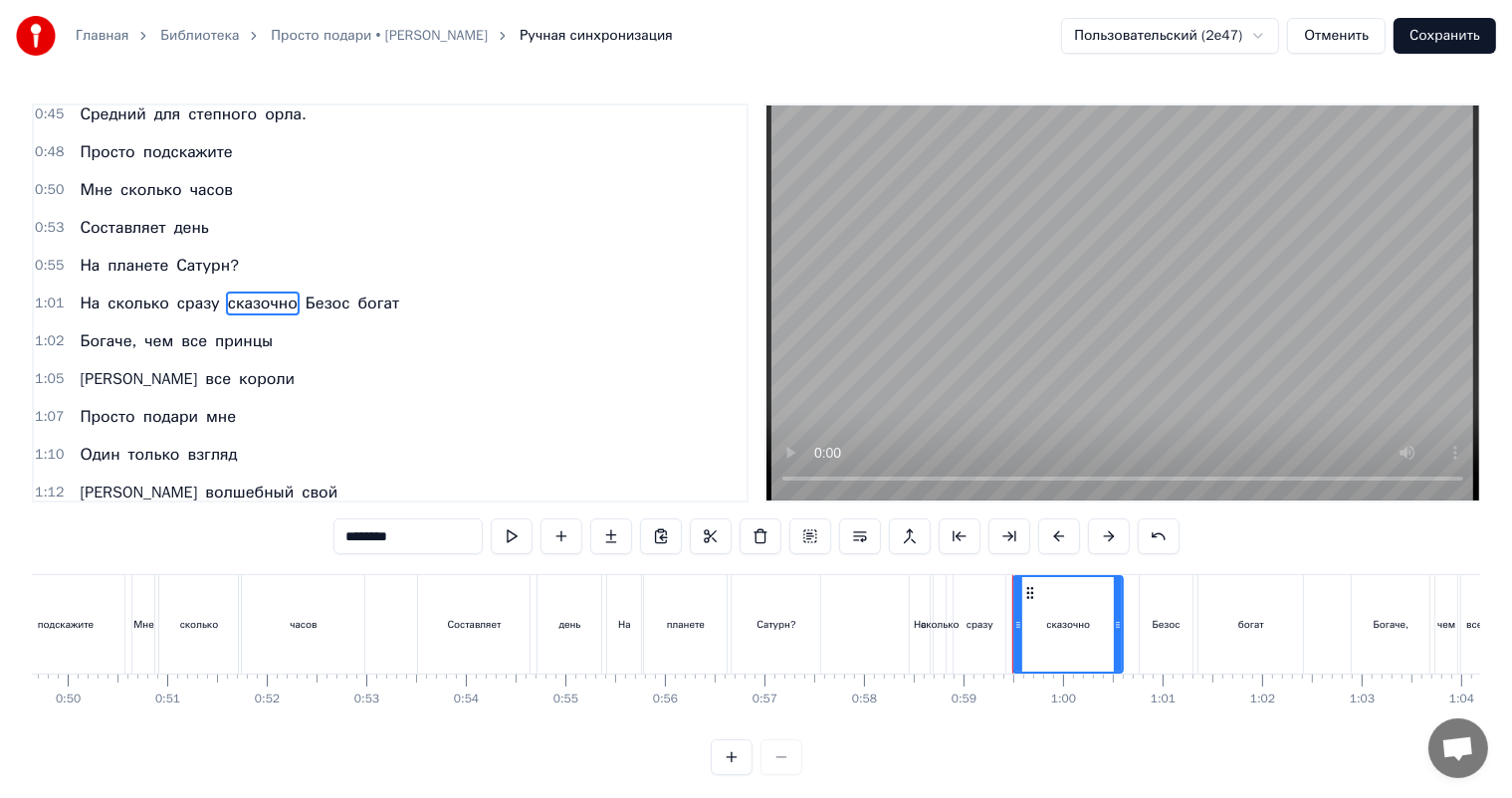 drag, startPoint x: 357, startPoint y: 537, endPoint x: 171, endPoint y: 565, distance: 188.09572 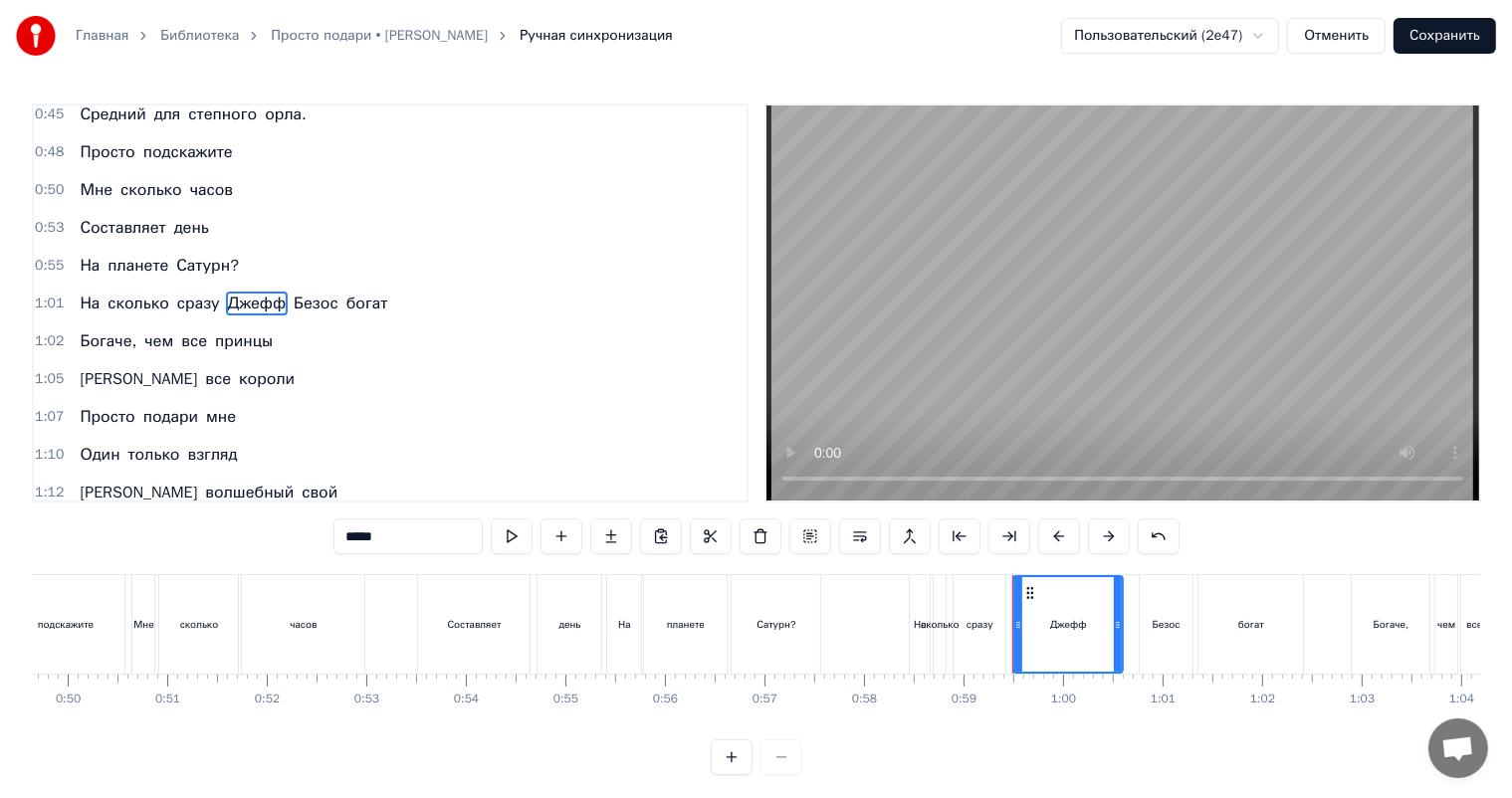 click on "Джефф" at bounding box center [257, 303] 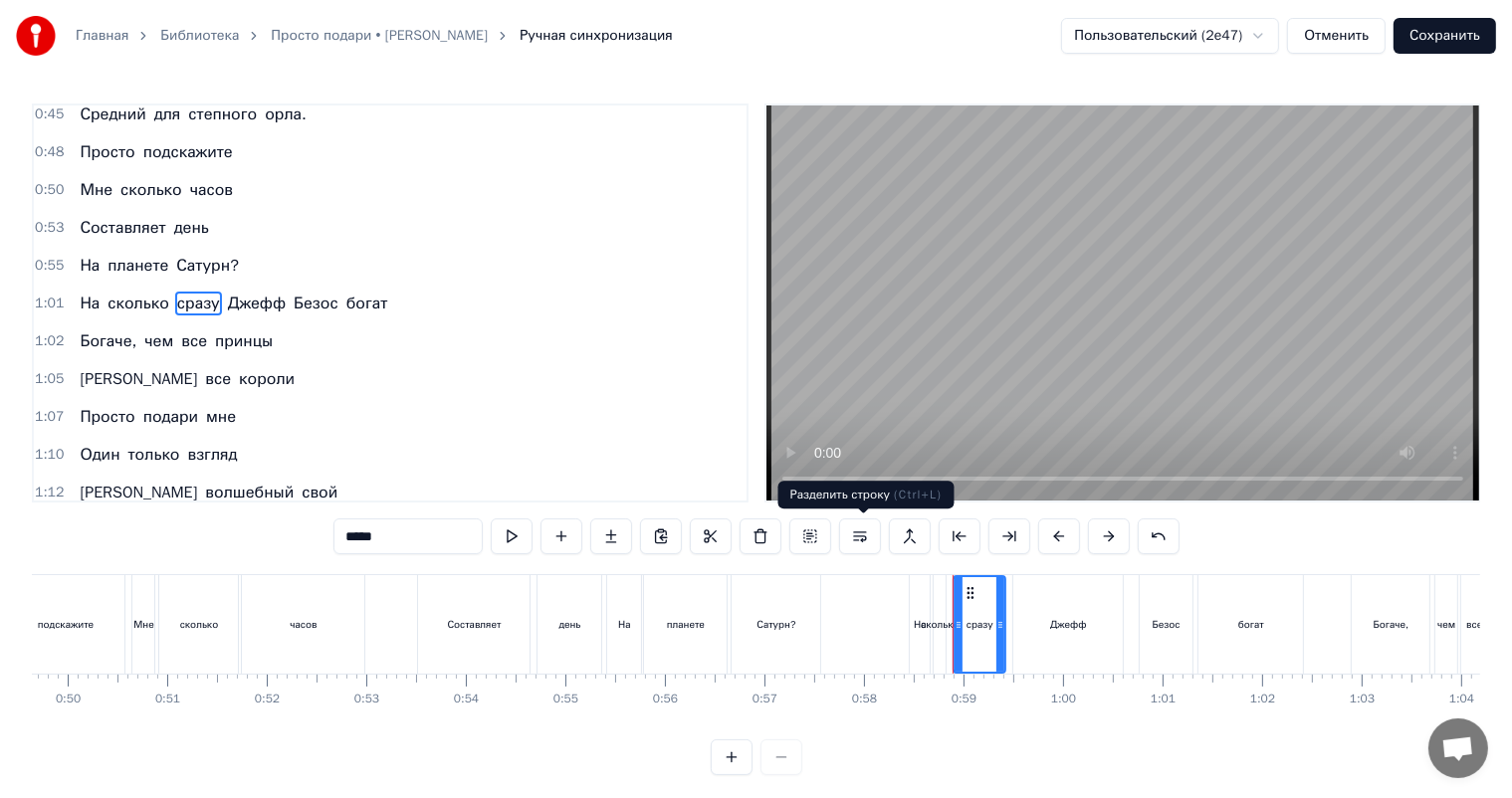 click at bounding box center [860, 536] 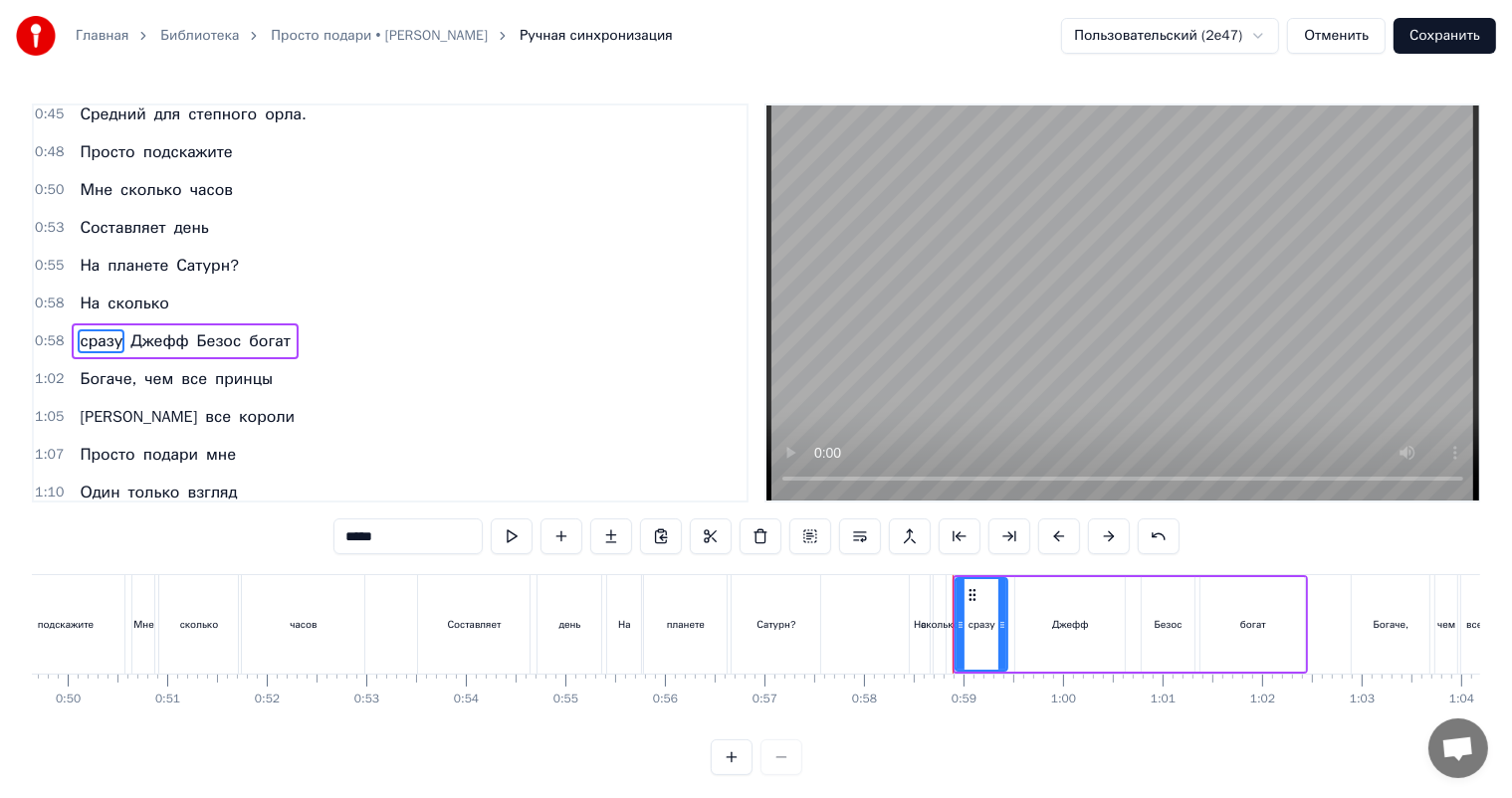 scroll, scrollTop: 312, scrollLeft: 0, axis: vertical 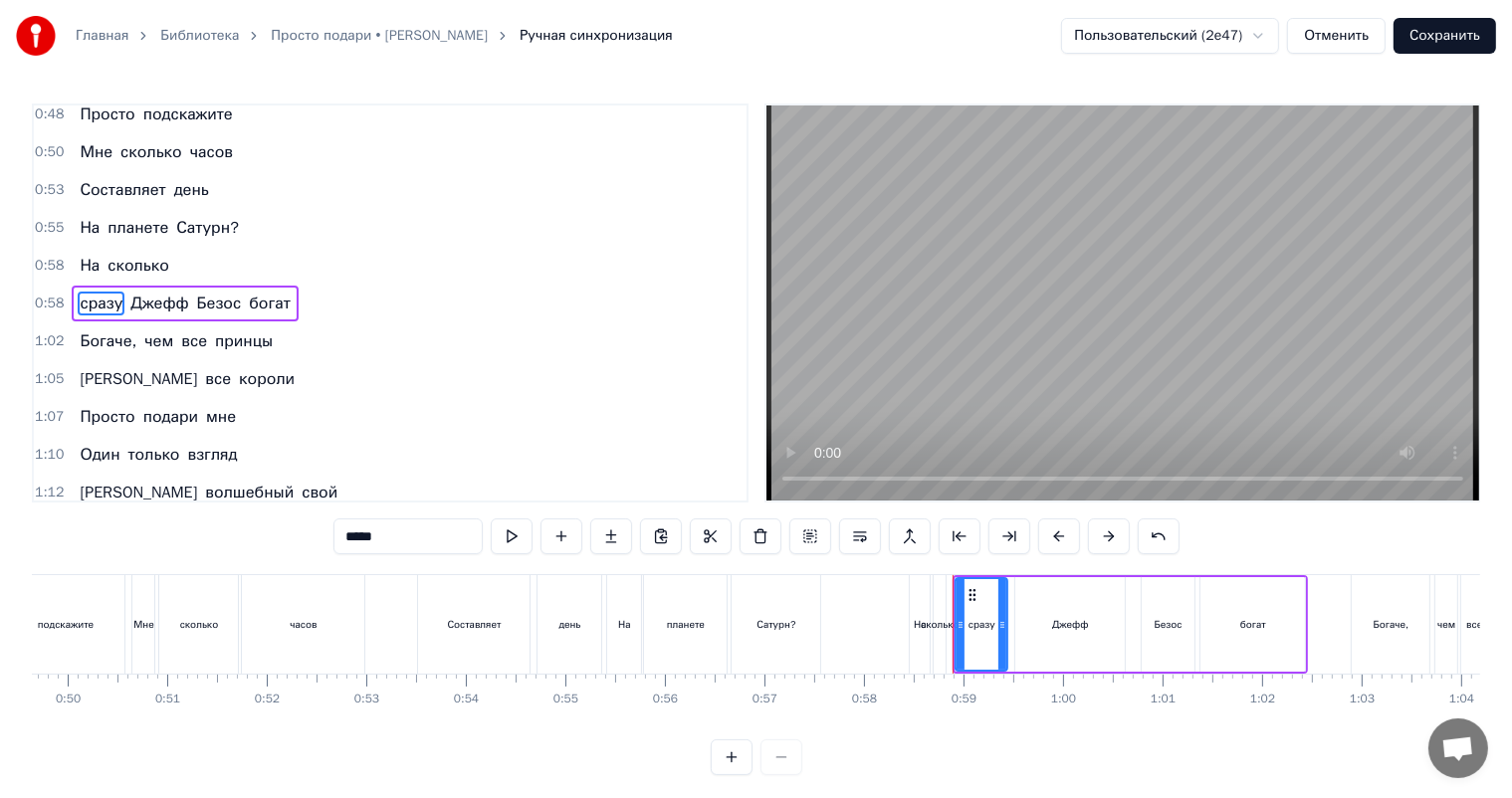 type 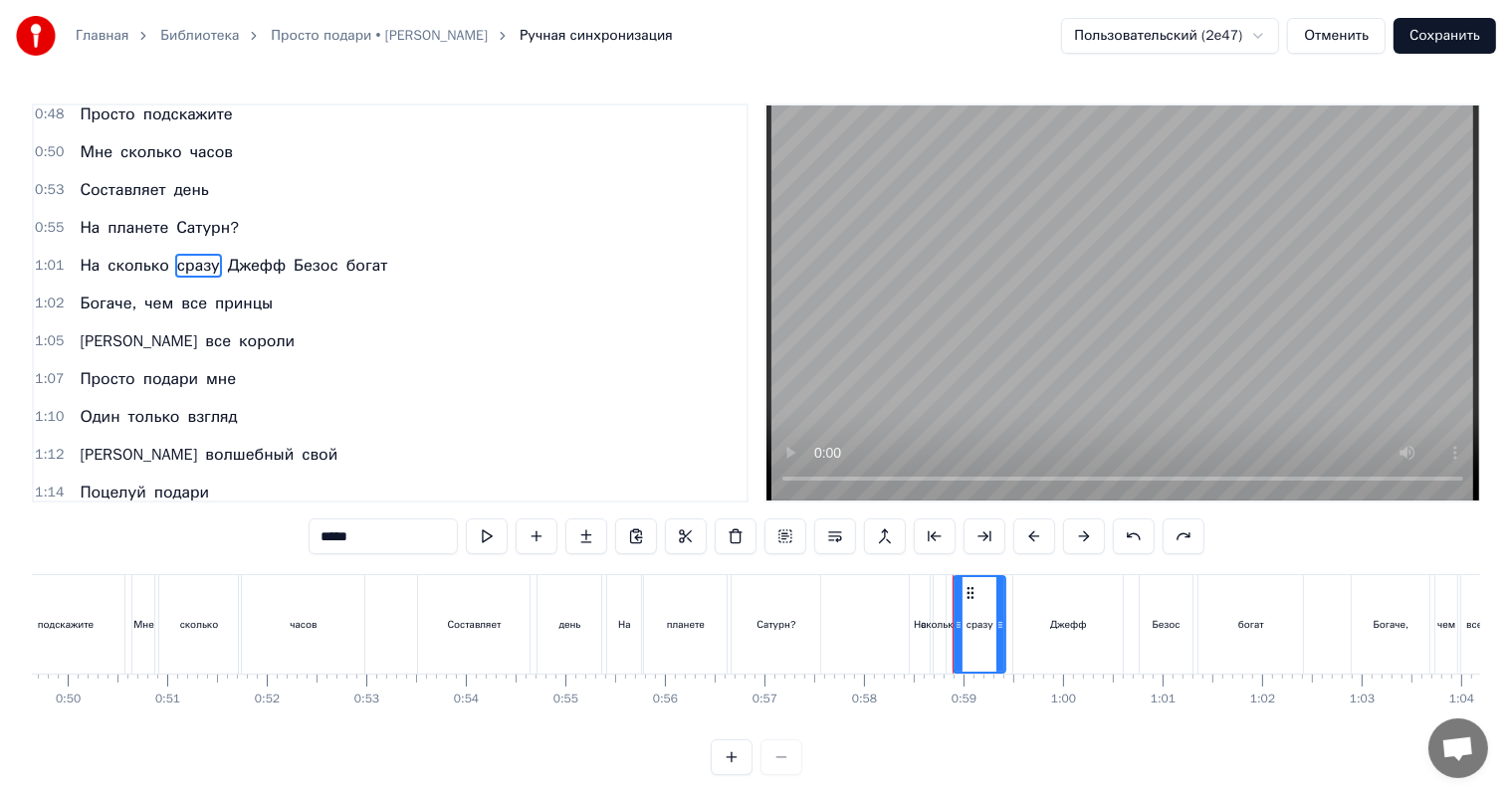 click on "Джефф" at bounding box center [257, 266] 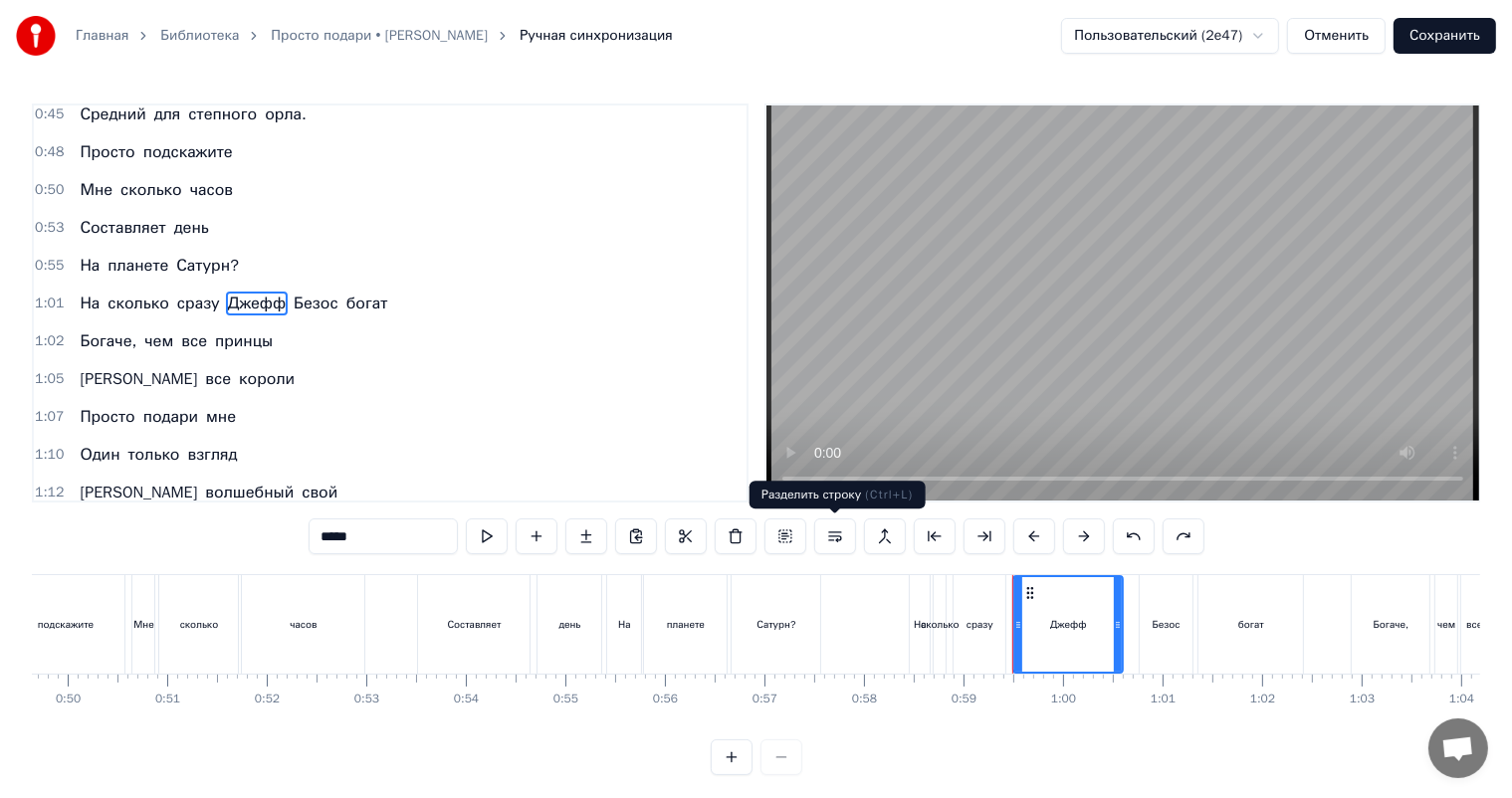 click at bounding box center (835, 536) 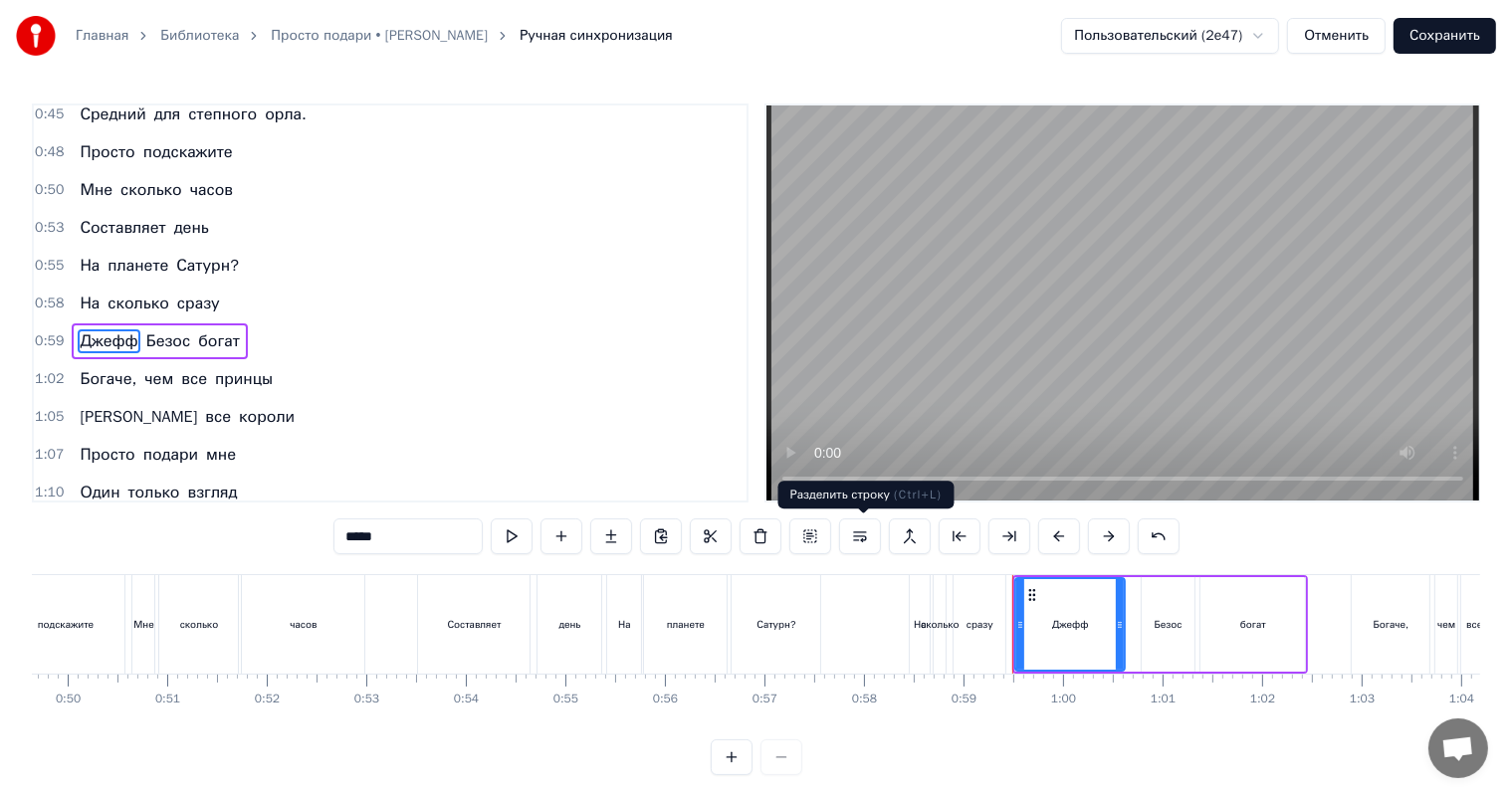 scroll, scrollTop: 312, scrollLeft: 0, axis: vertical 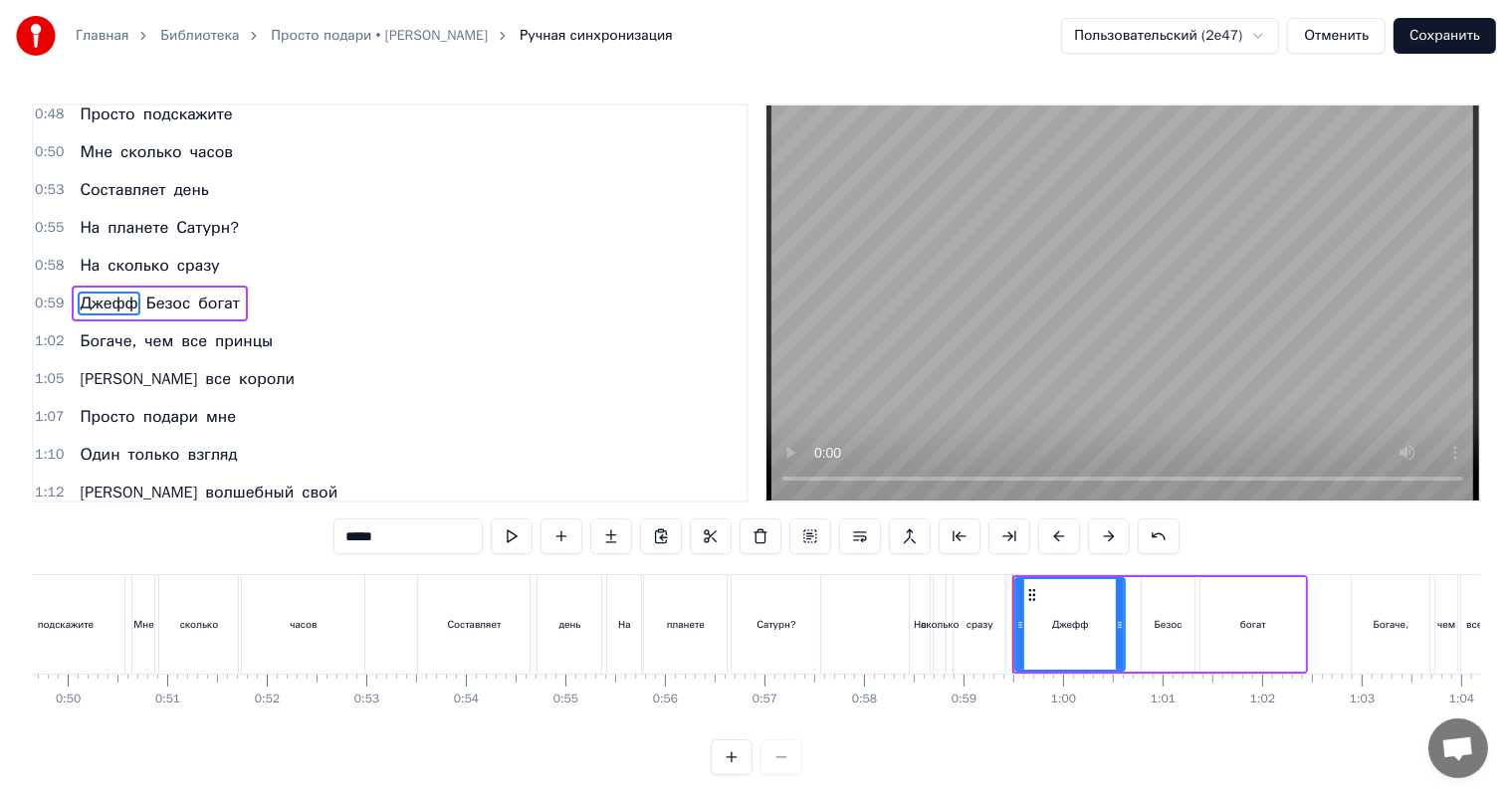 click on "На сколько сразу" at bounding box center (149, 266) 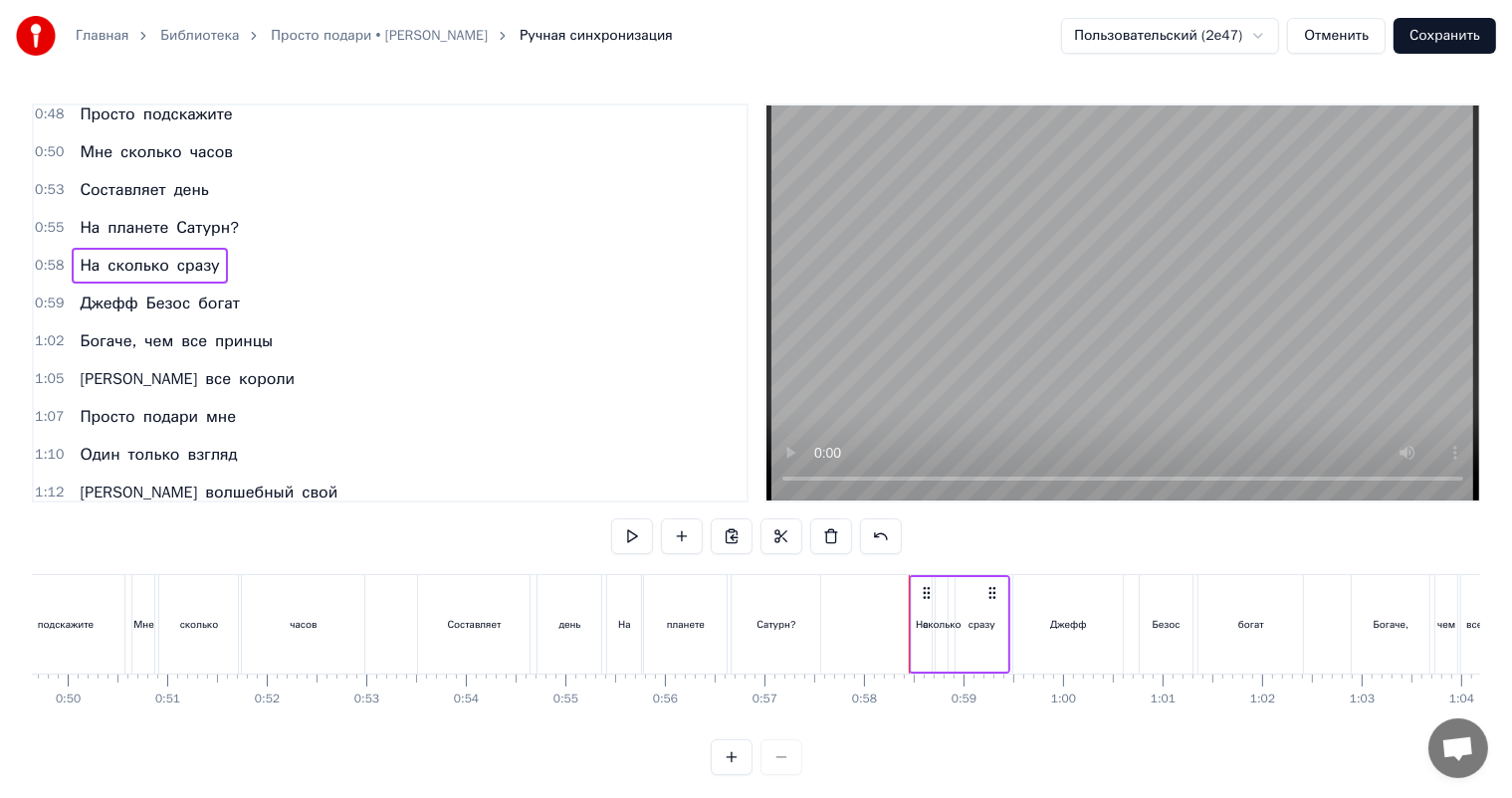 click on "сразу" at bounding box center (198, 266) 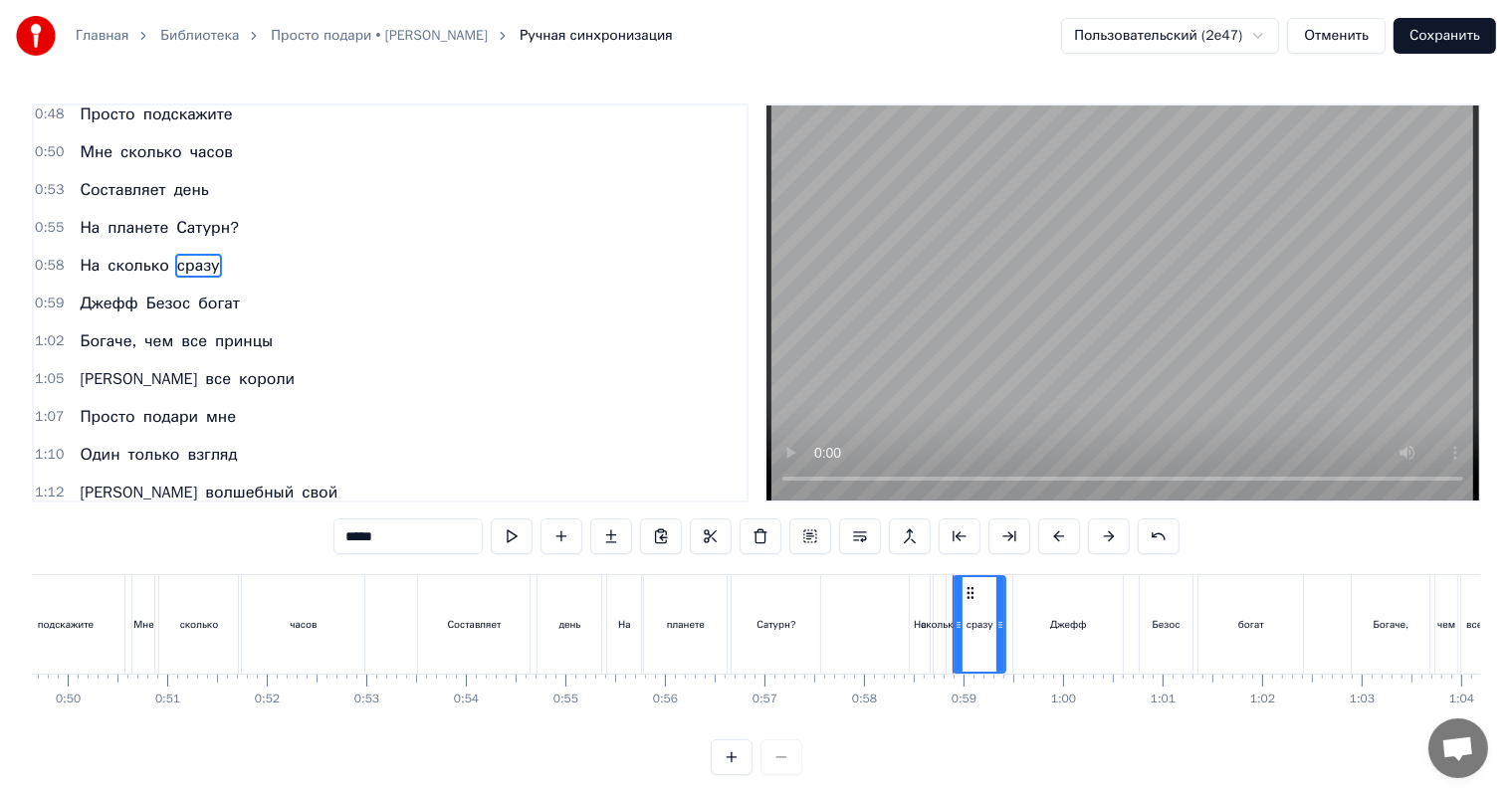 scroll, scrollTop: 275, scrollLeft: 0, axis: vertical 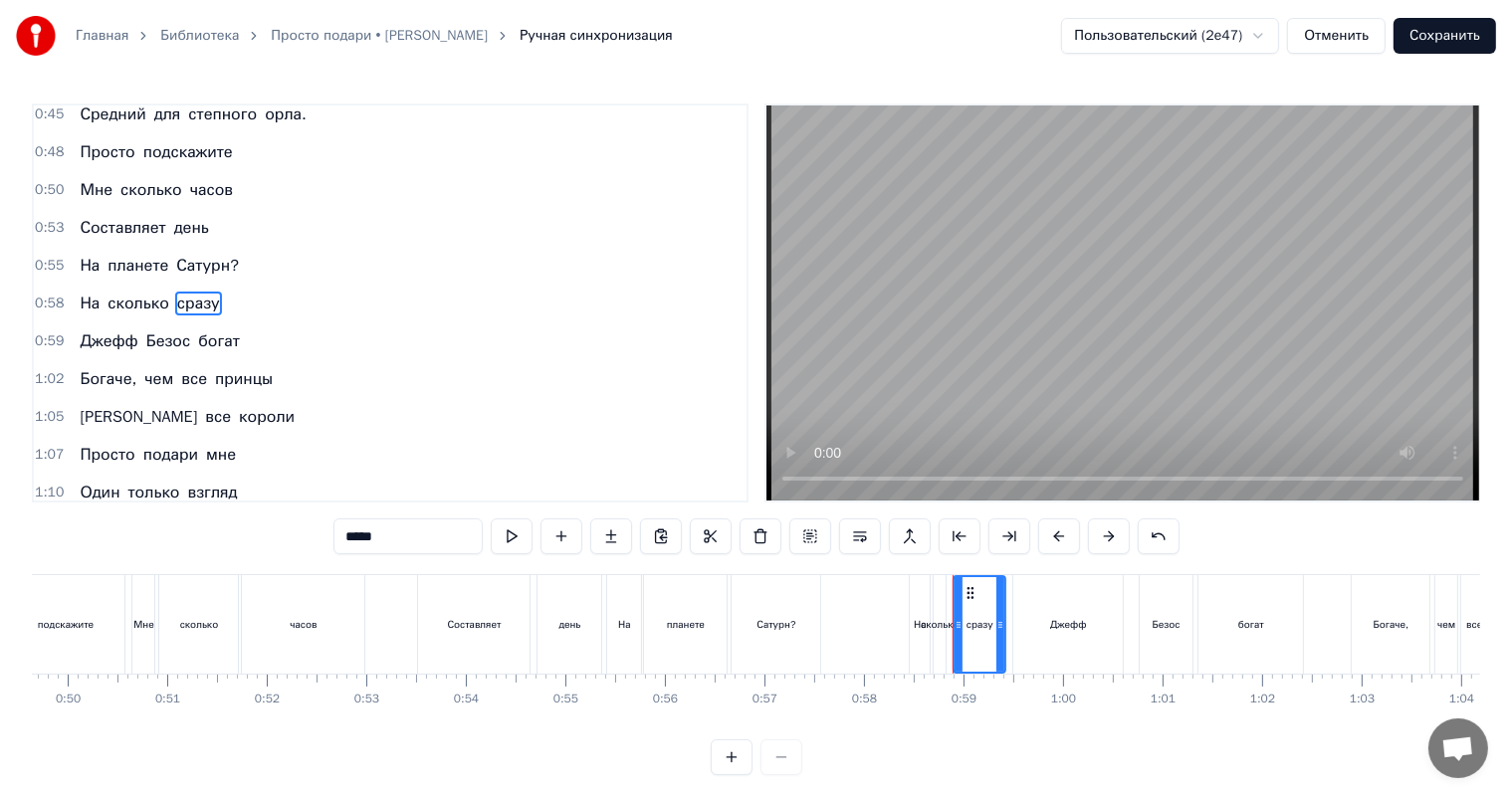 drag, startPoint x: 334, startPoint y: 540, endPoint x: 254, endPoint y: 565, distance: 83.81527 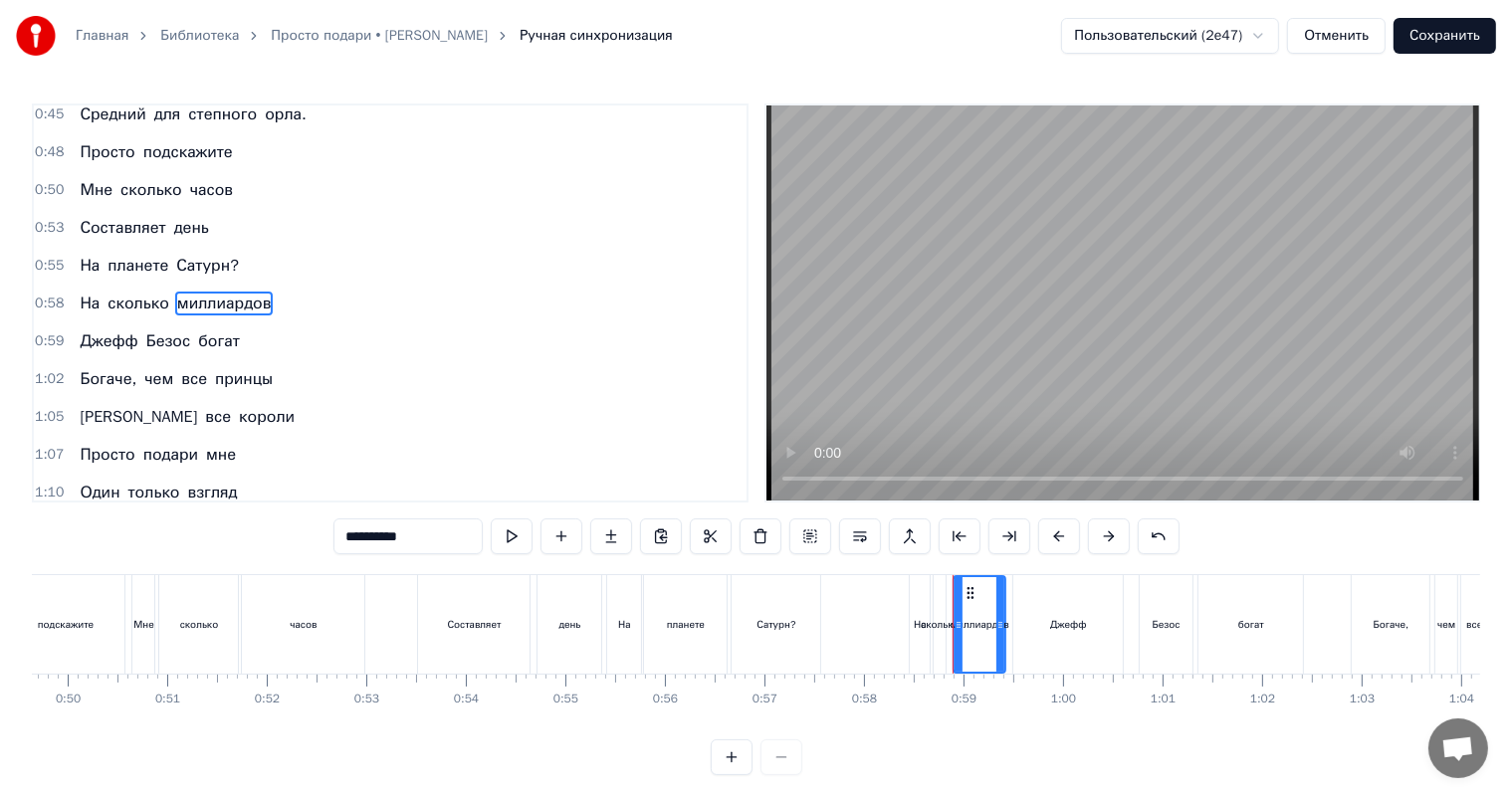 click on "**********" at bounding box center (756, 439) 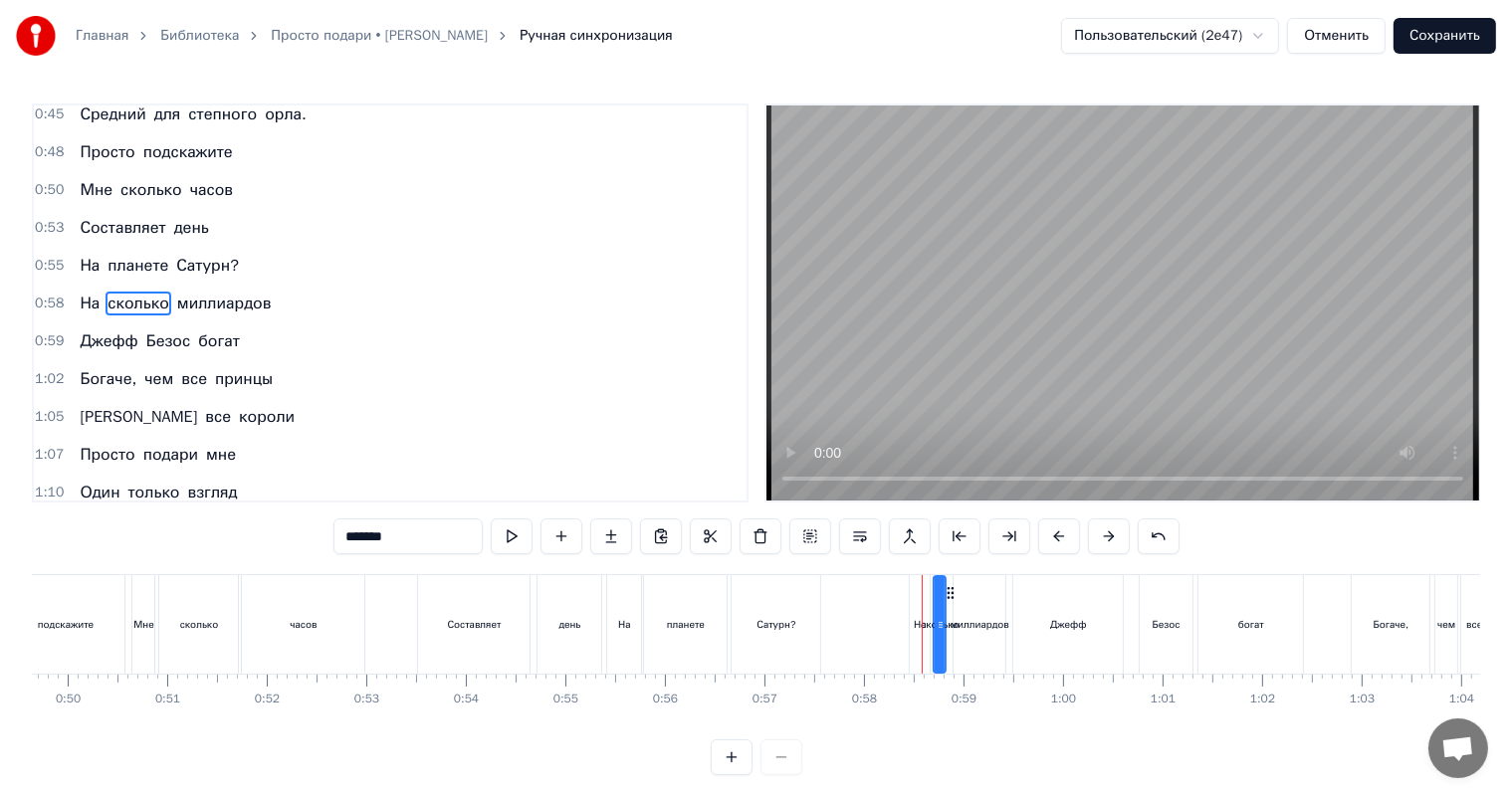 click on "На" at bounding box center (920, 624) 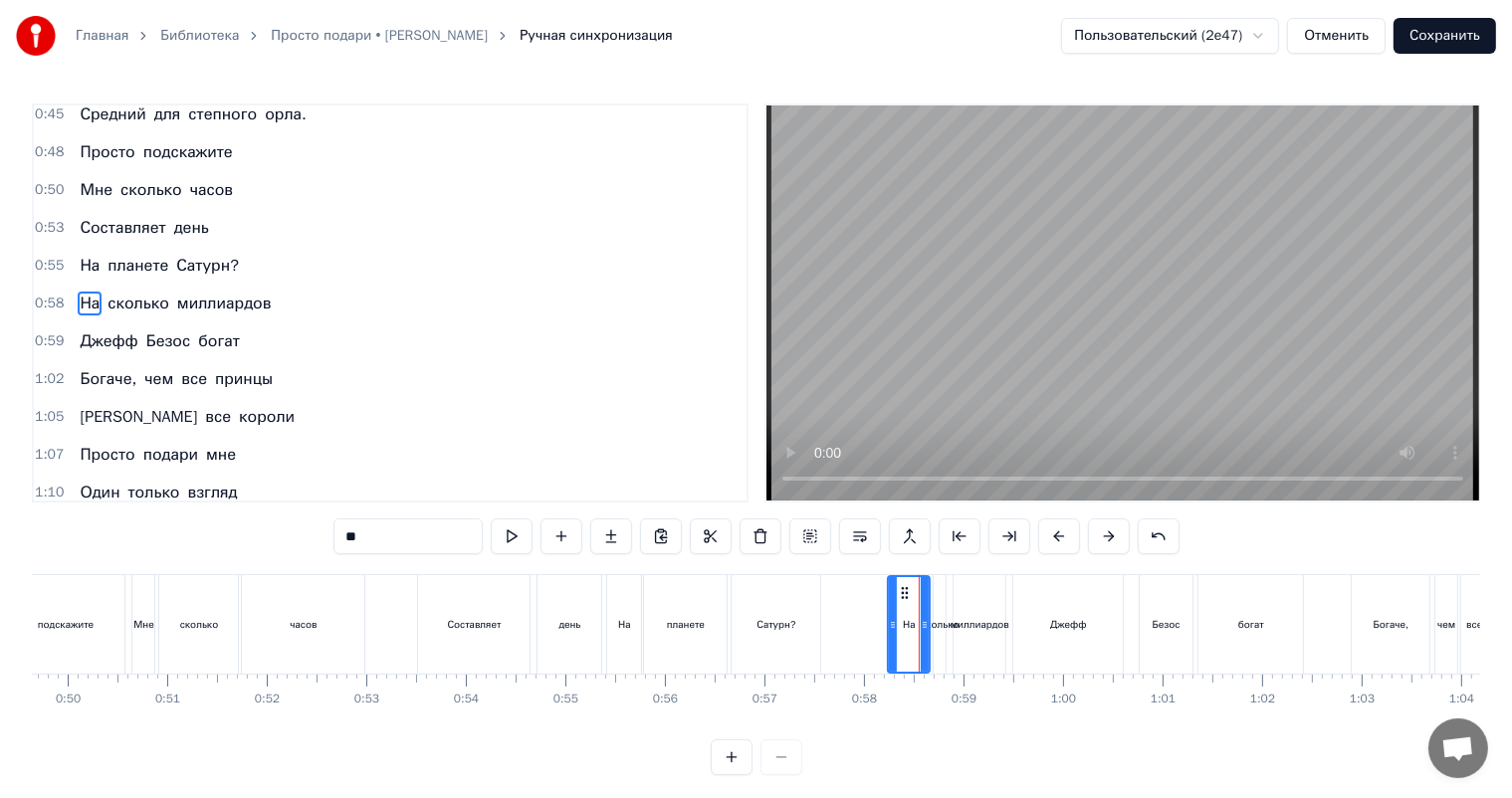 drag, startPoint x: 912, startPoint y: 609, endPoint x: 890, endPoint y: 617, distance: 23.4094 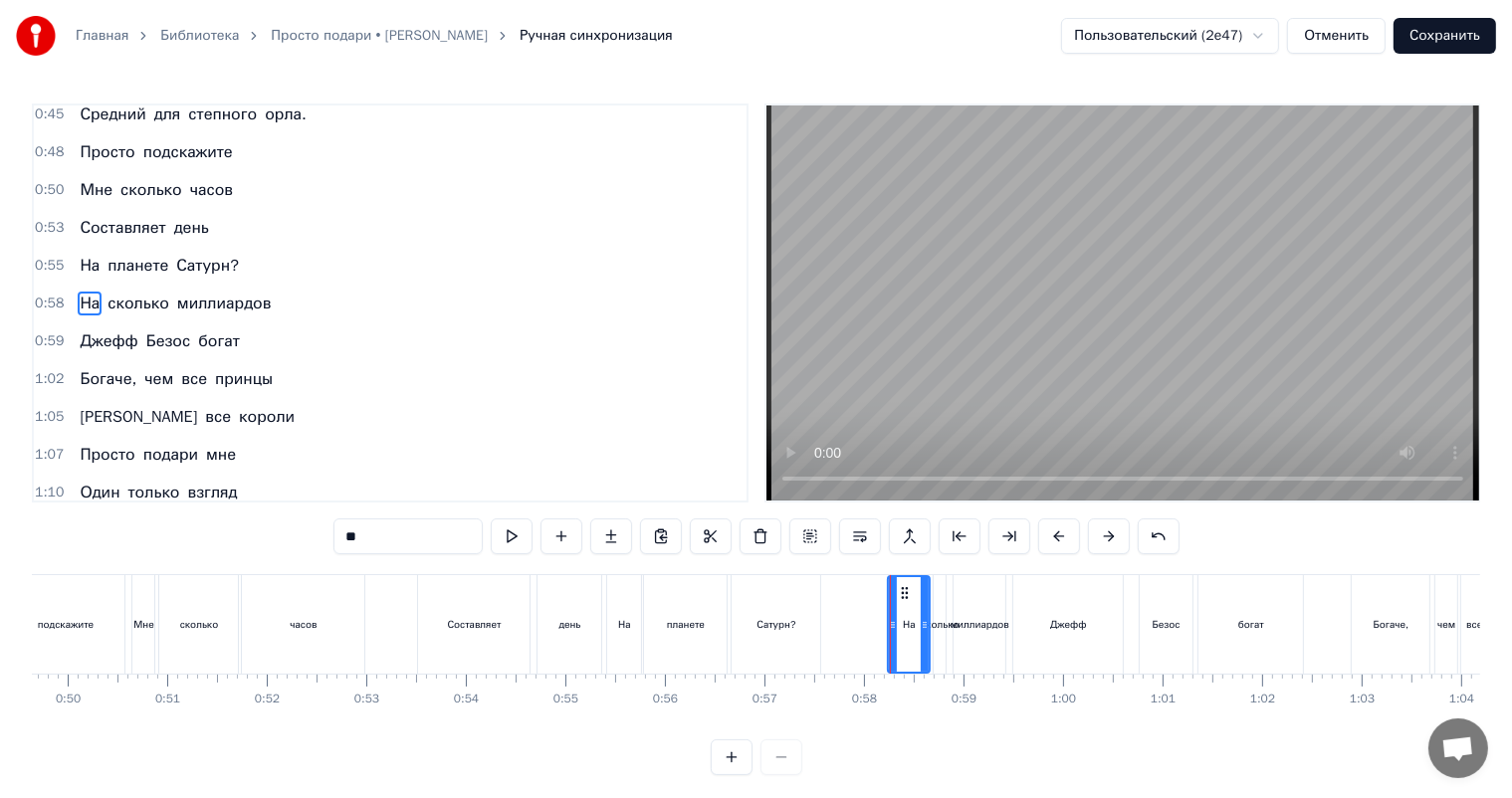 click on "На" at bounding box center [909, 624] 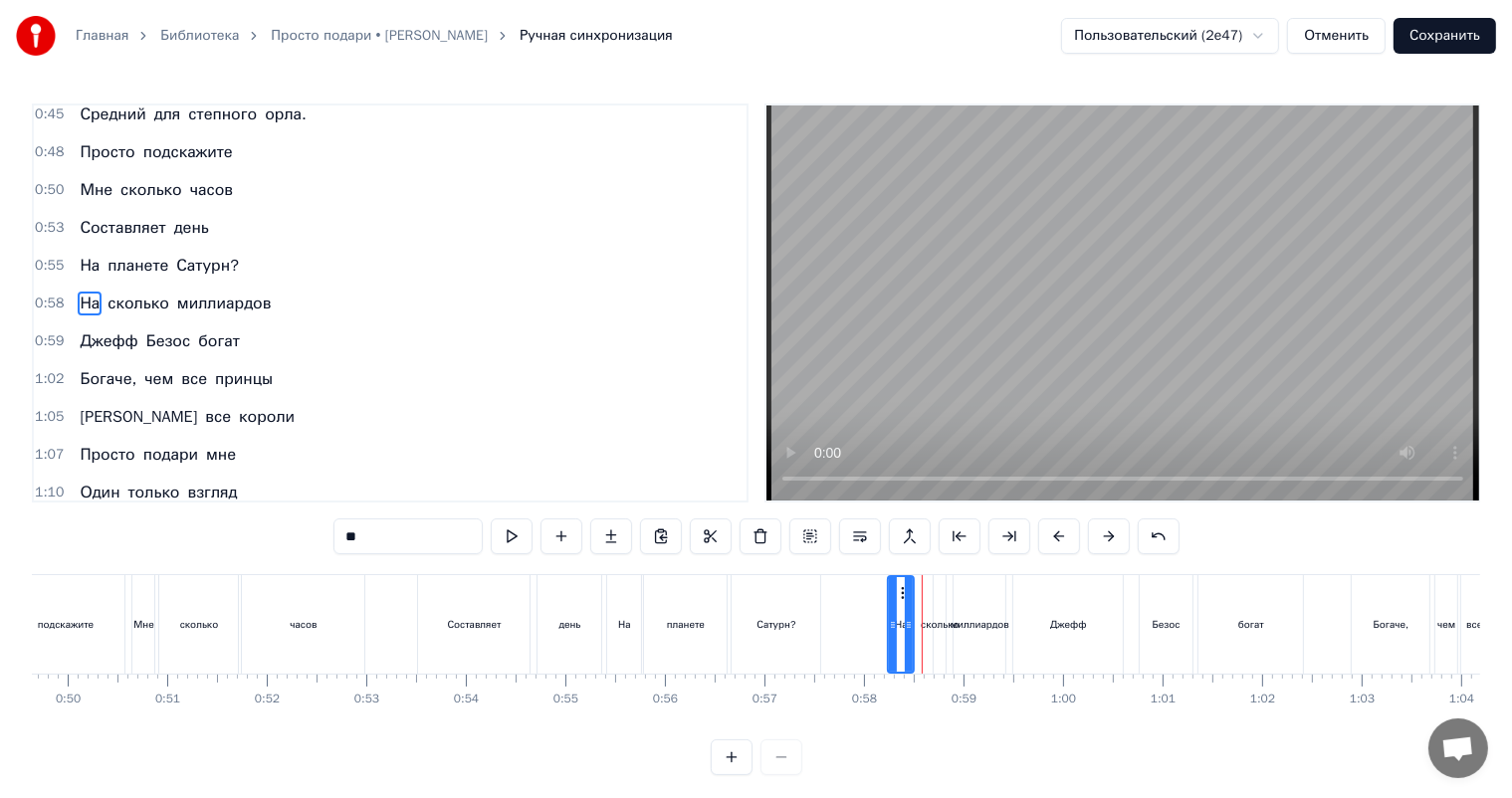 drag, startPoint x: 926, startPoint y: 602, endPoint x: 910, endPoint y: 611, distance: 18.35756 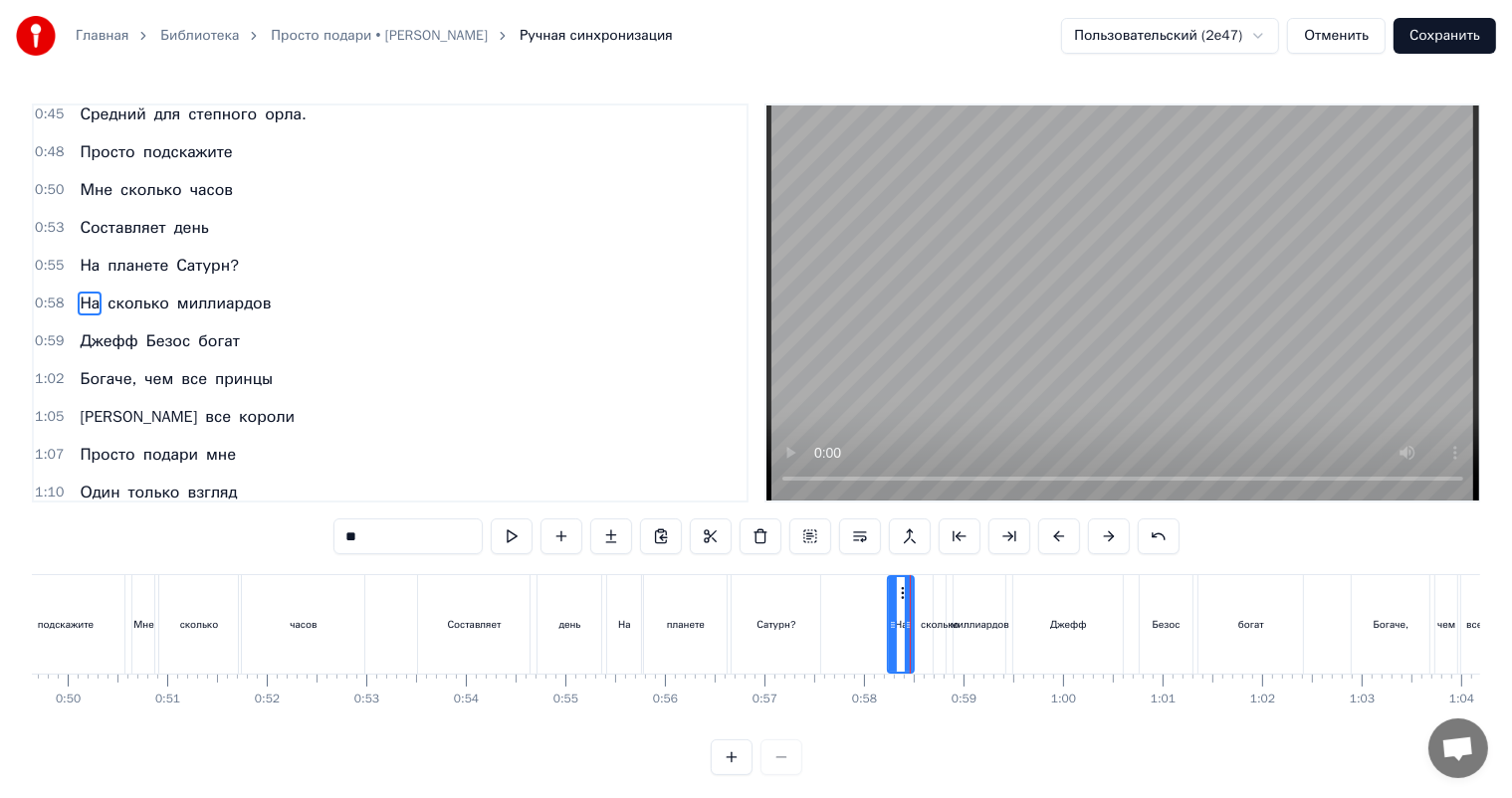 click on "сколько" at bounding box center (940, 624) 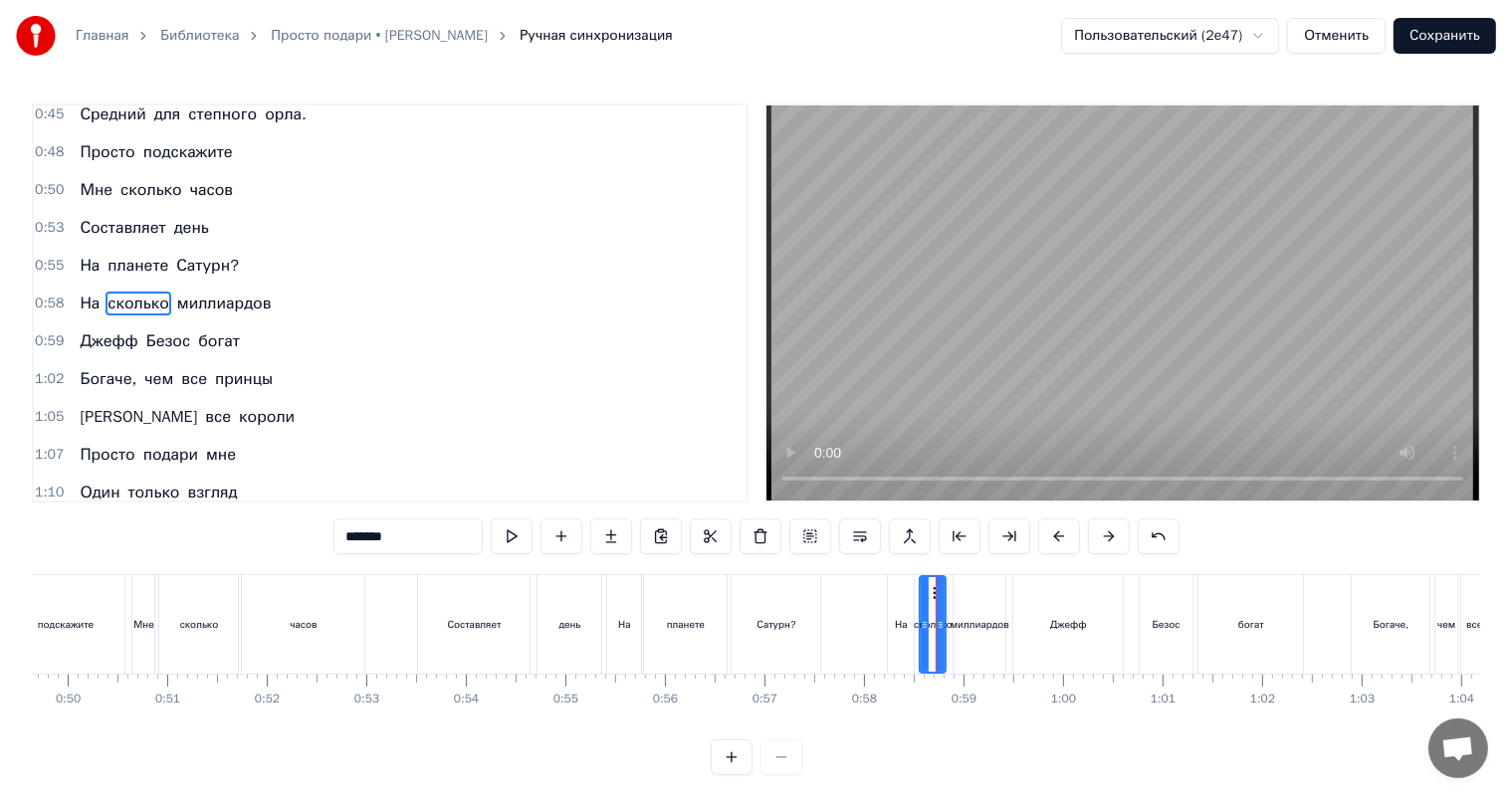 drag, startPoint x: 935, startPoint y: 601, endPoint x: 920, endPoint y: 603, distance: 15.132746 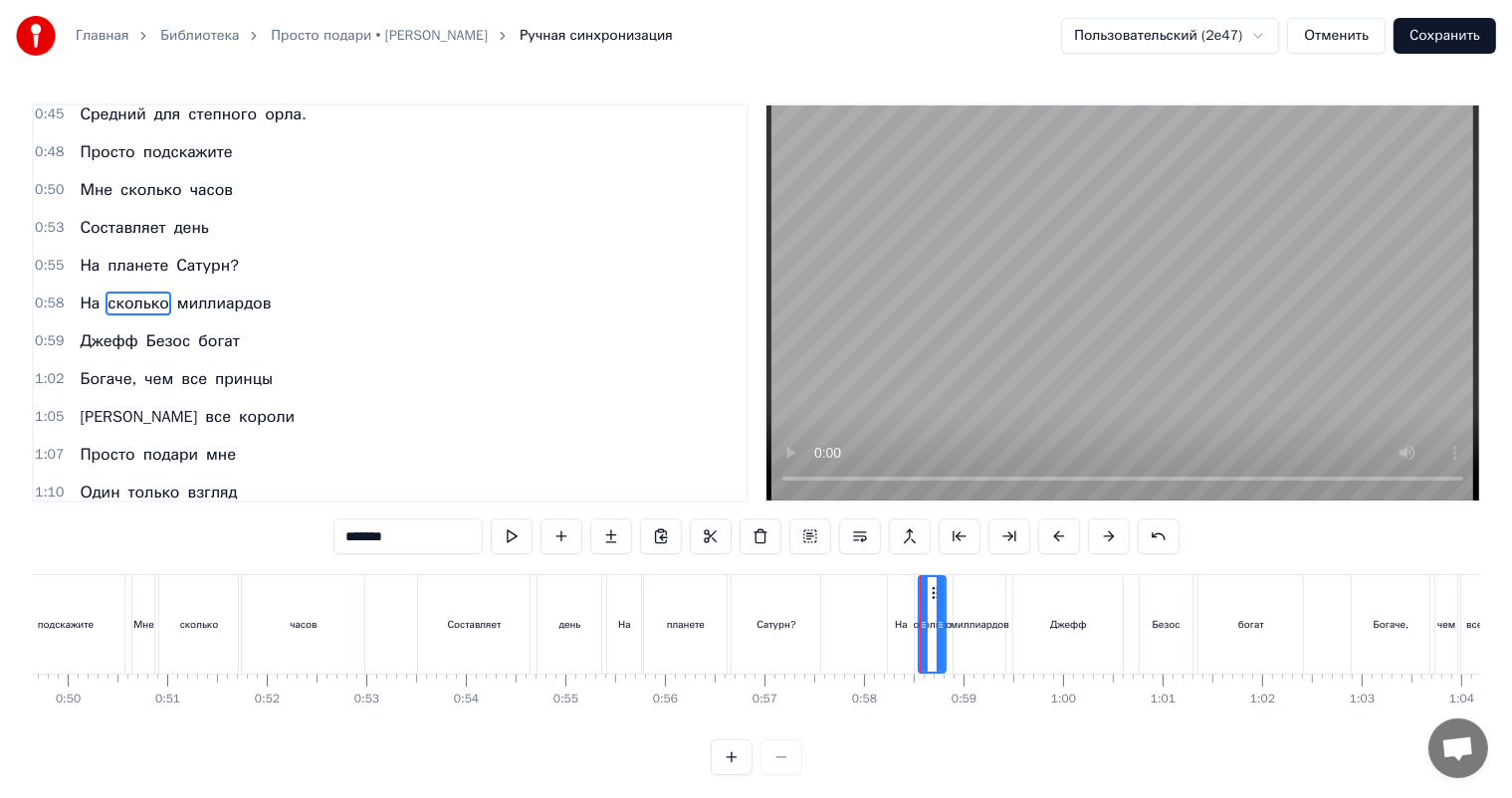 click on "На" at bounding box center (901, 624) 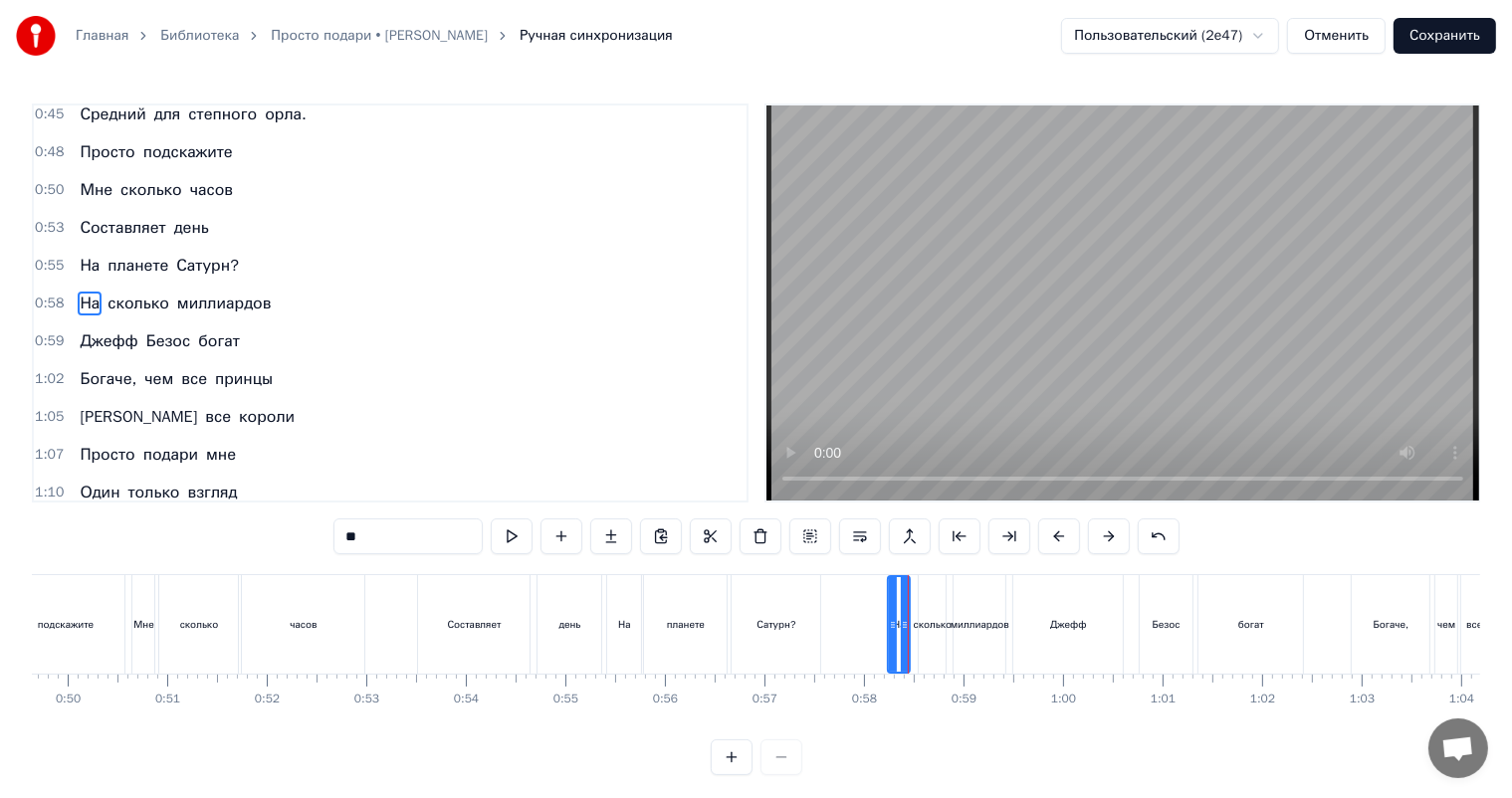 click at bounding box center (905, 624) 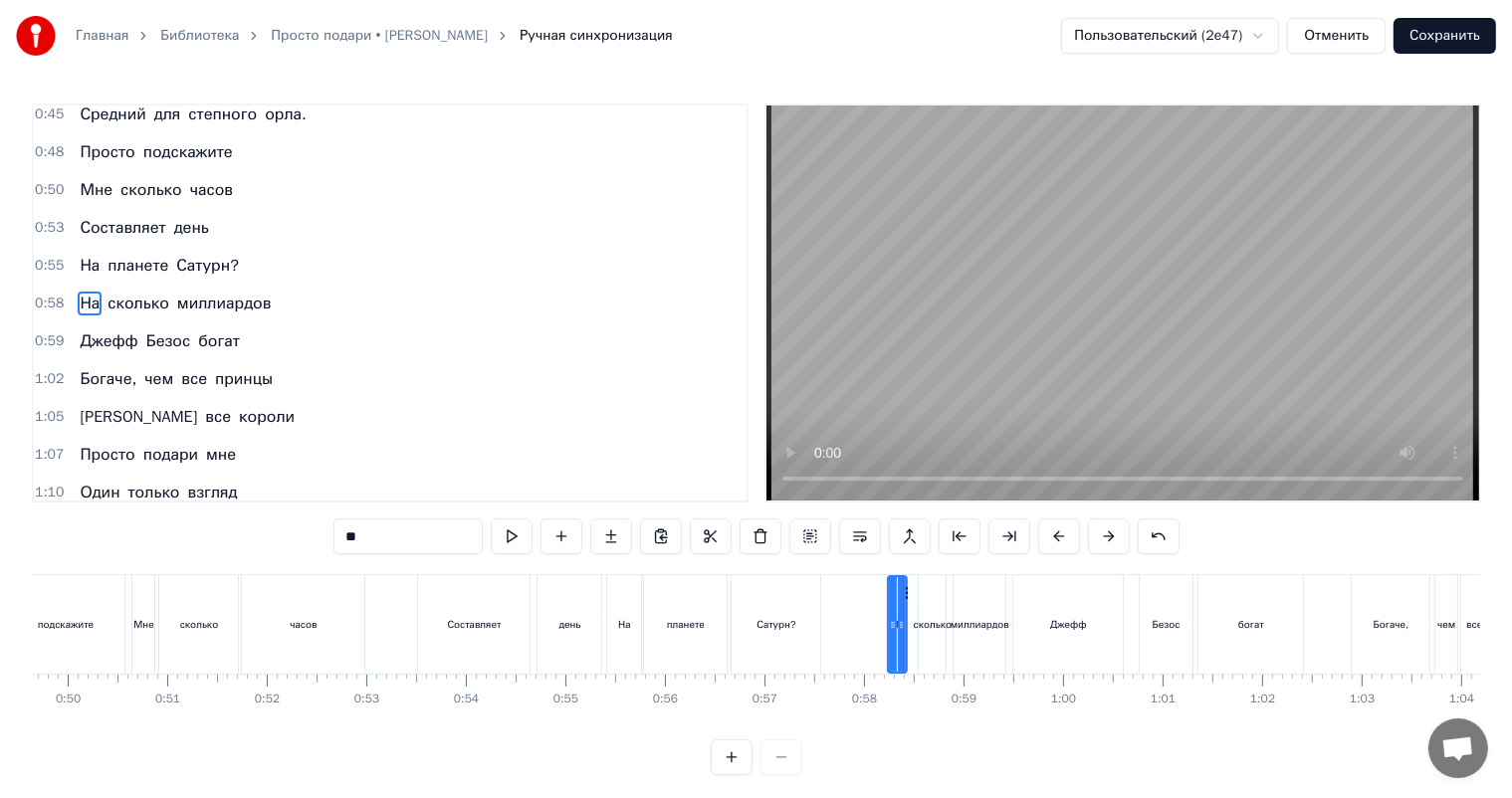 click on "сколько" at bounding box center [932, 624] 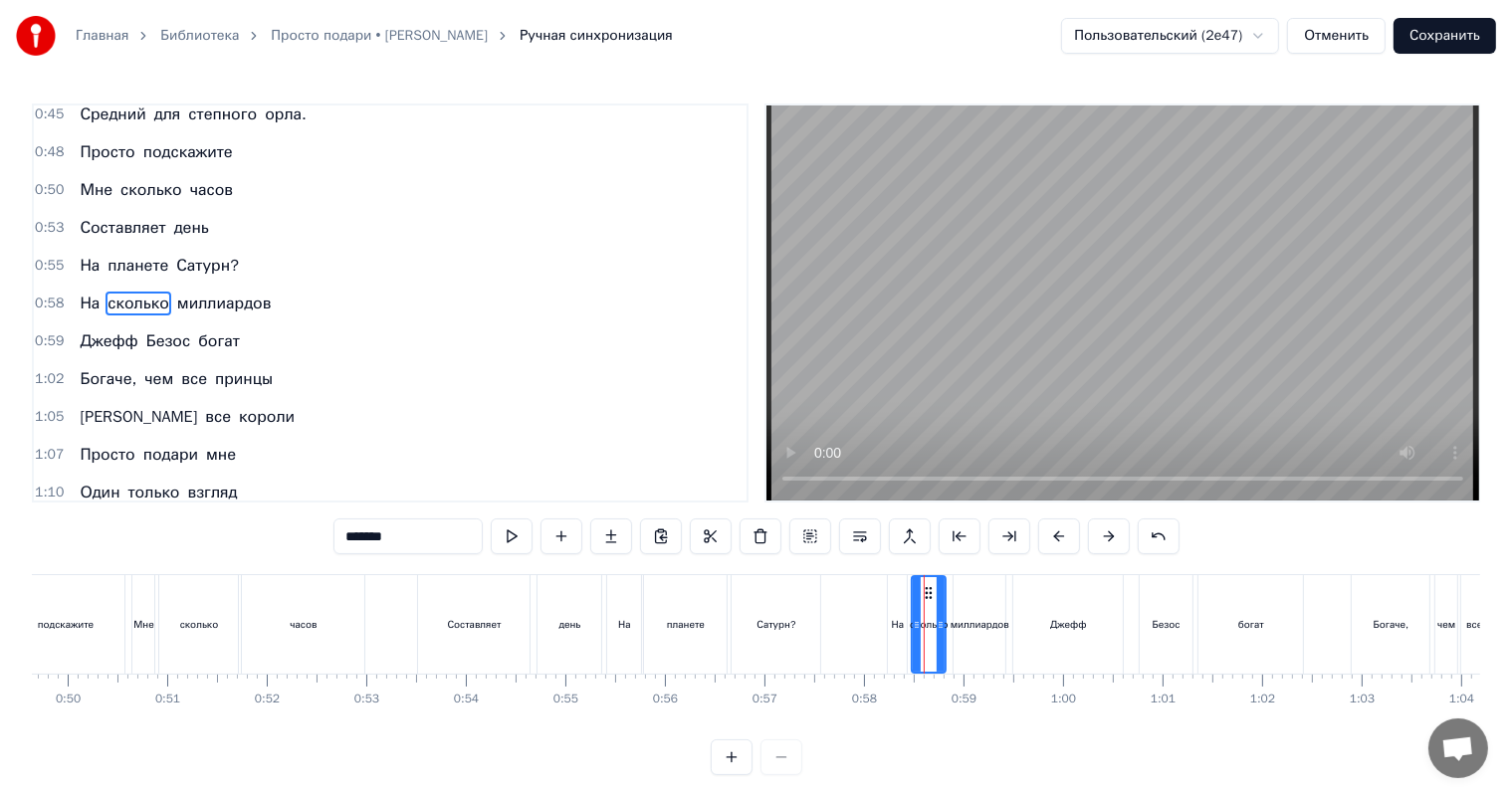 click at bounding box center [917, 624] 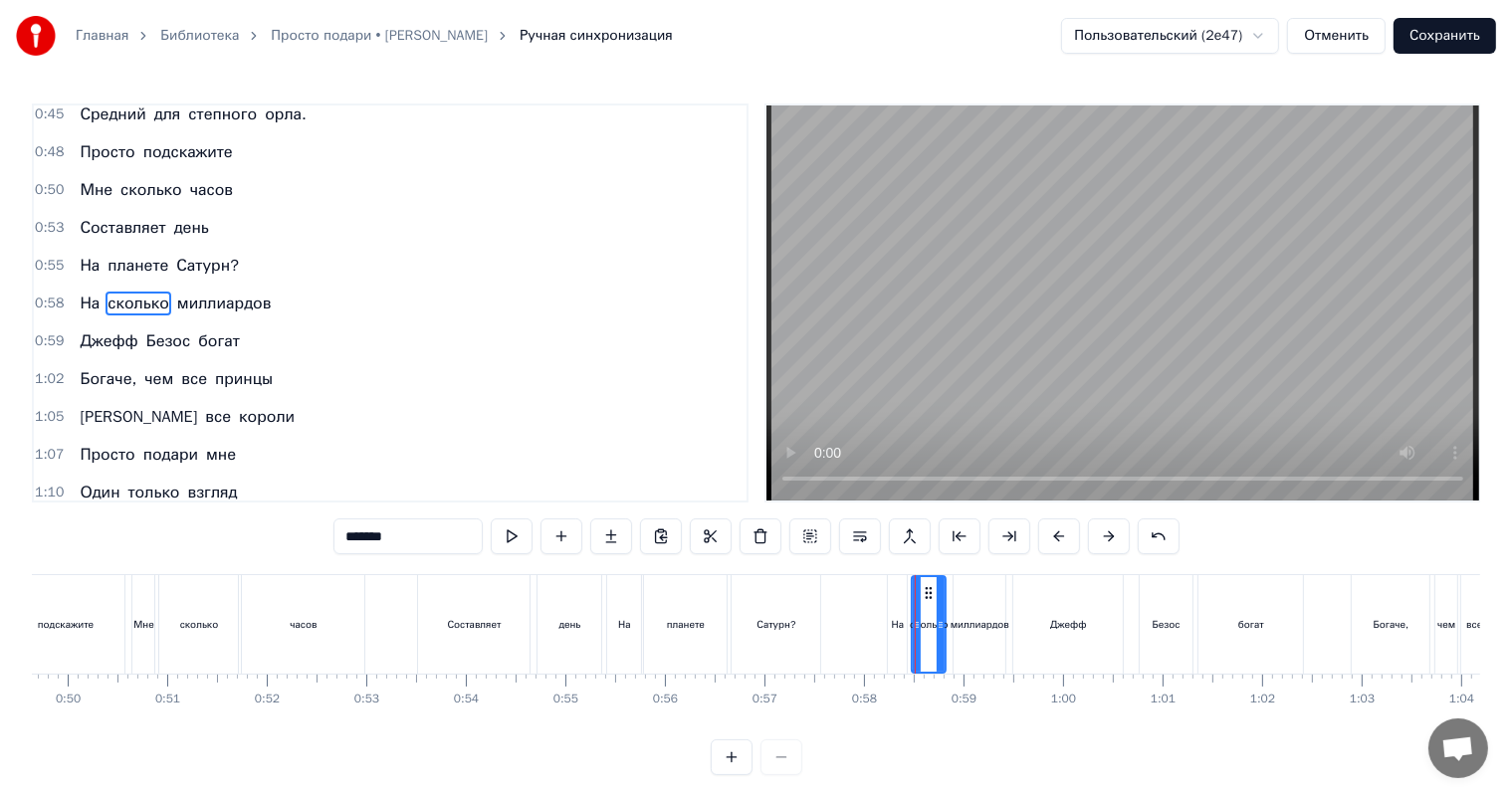 click on "миллиардов" at bounding box center (979, 624) 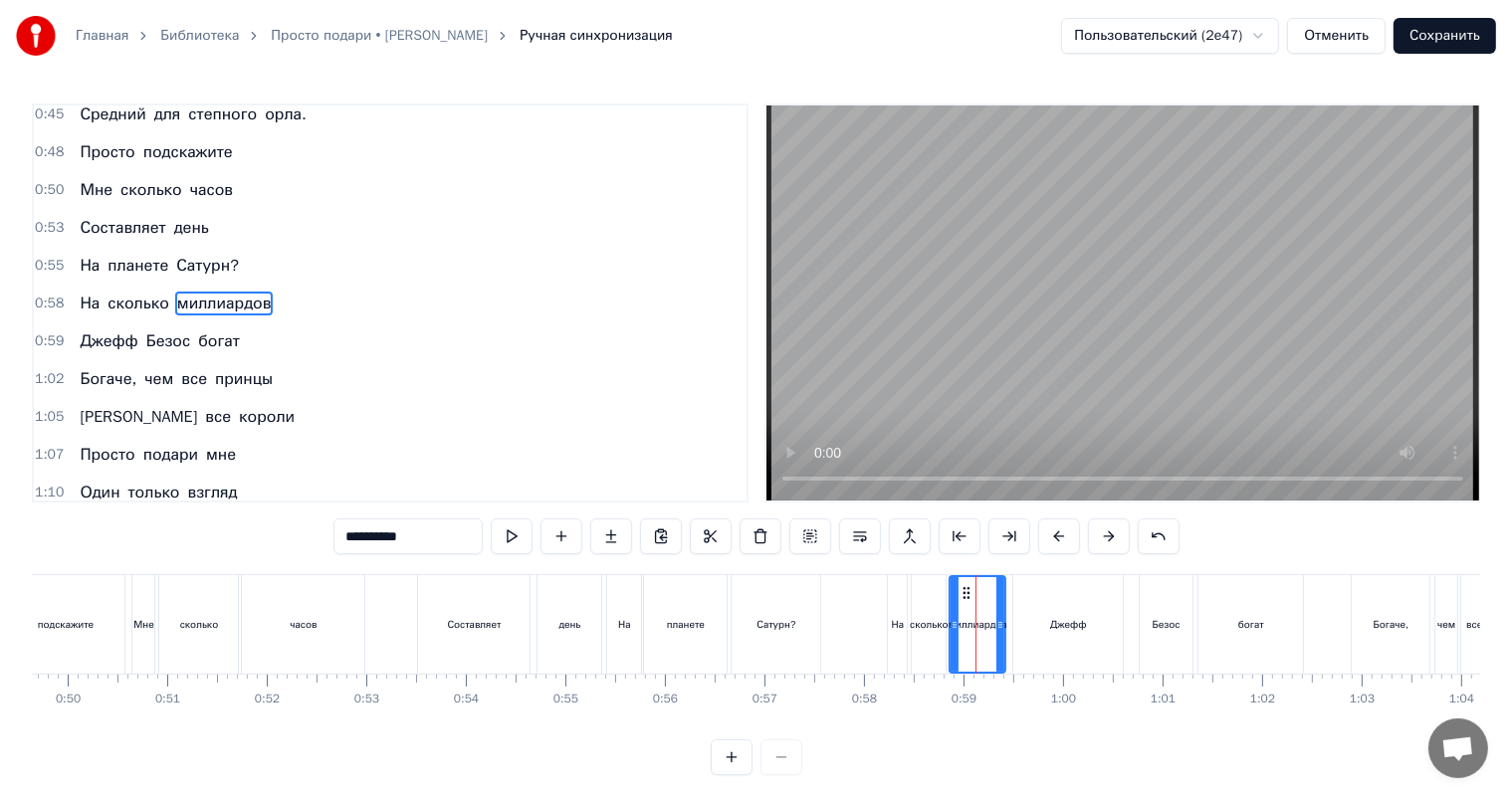 click at bounding box center (955, 624) 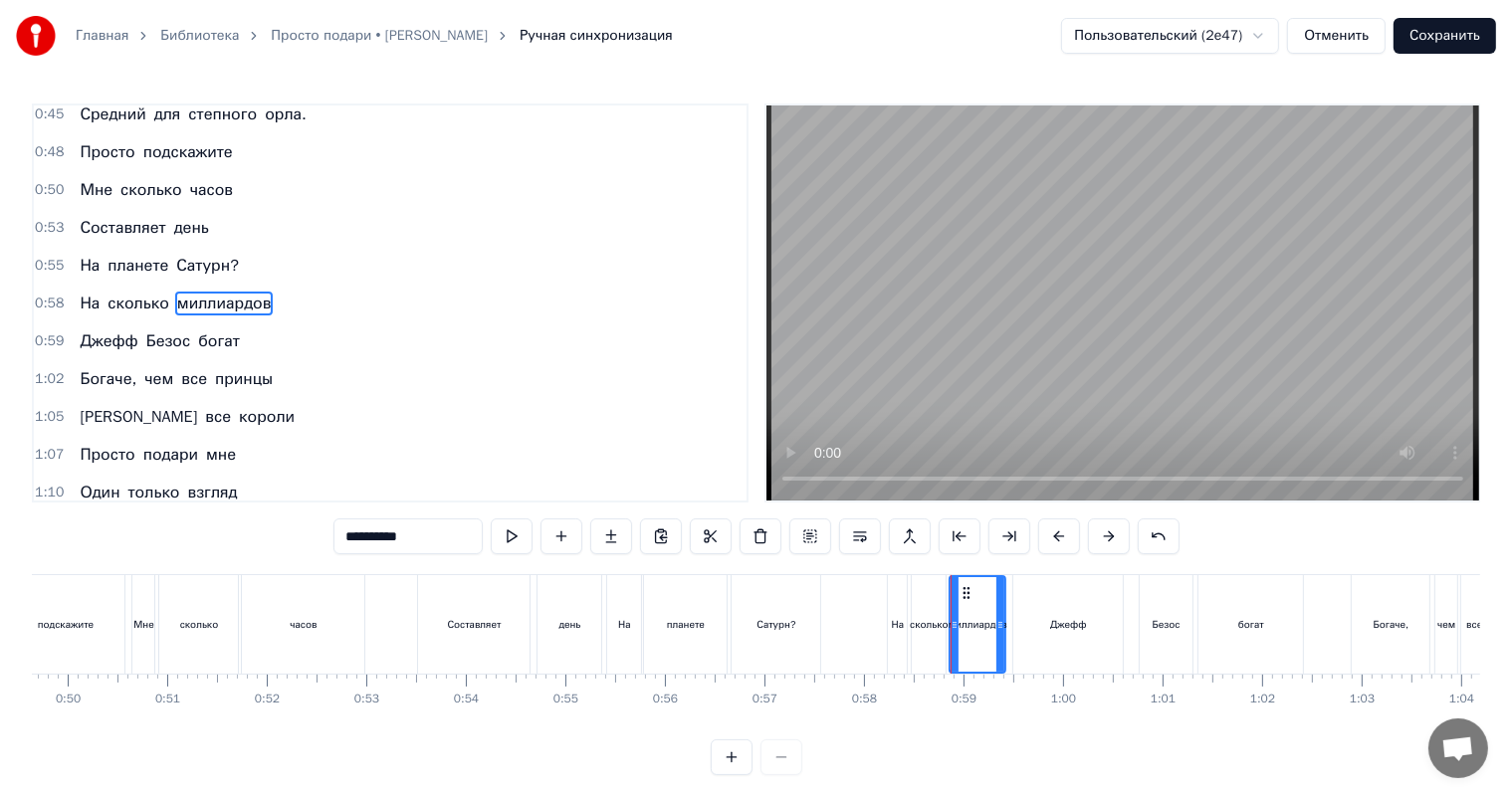 click on "Джефф" at bounding box center [1068, 624] 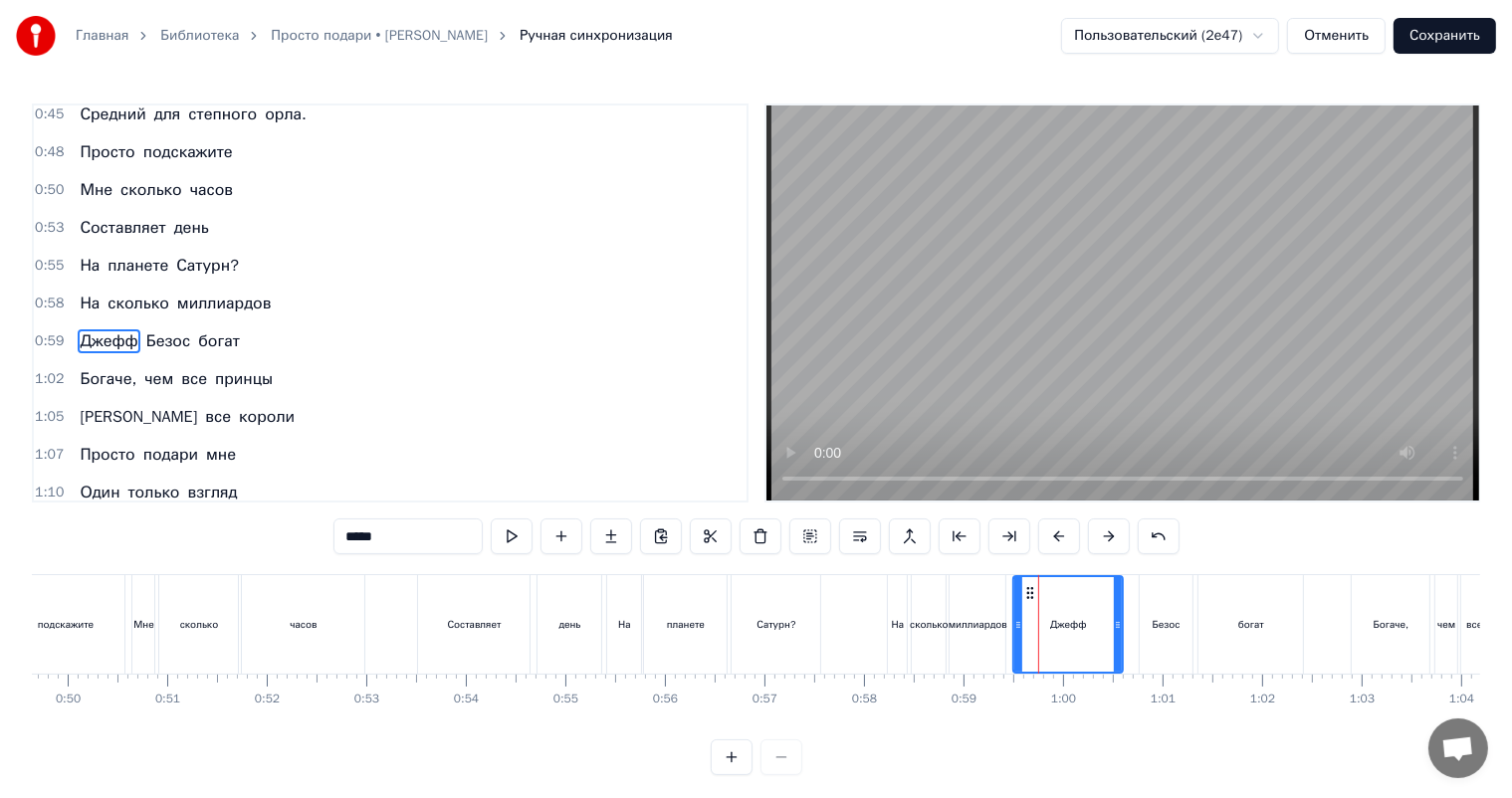 scroll, scrollTop: 312, scrollLeft: 0, axis: vertical 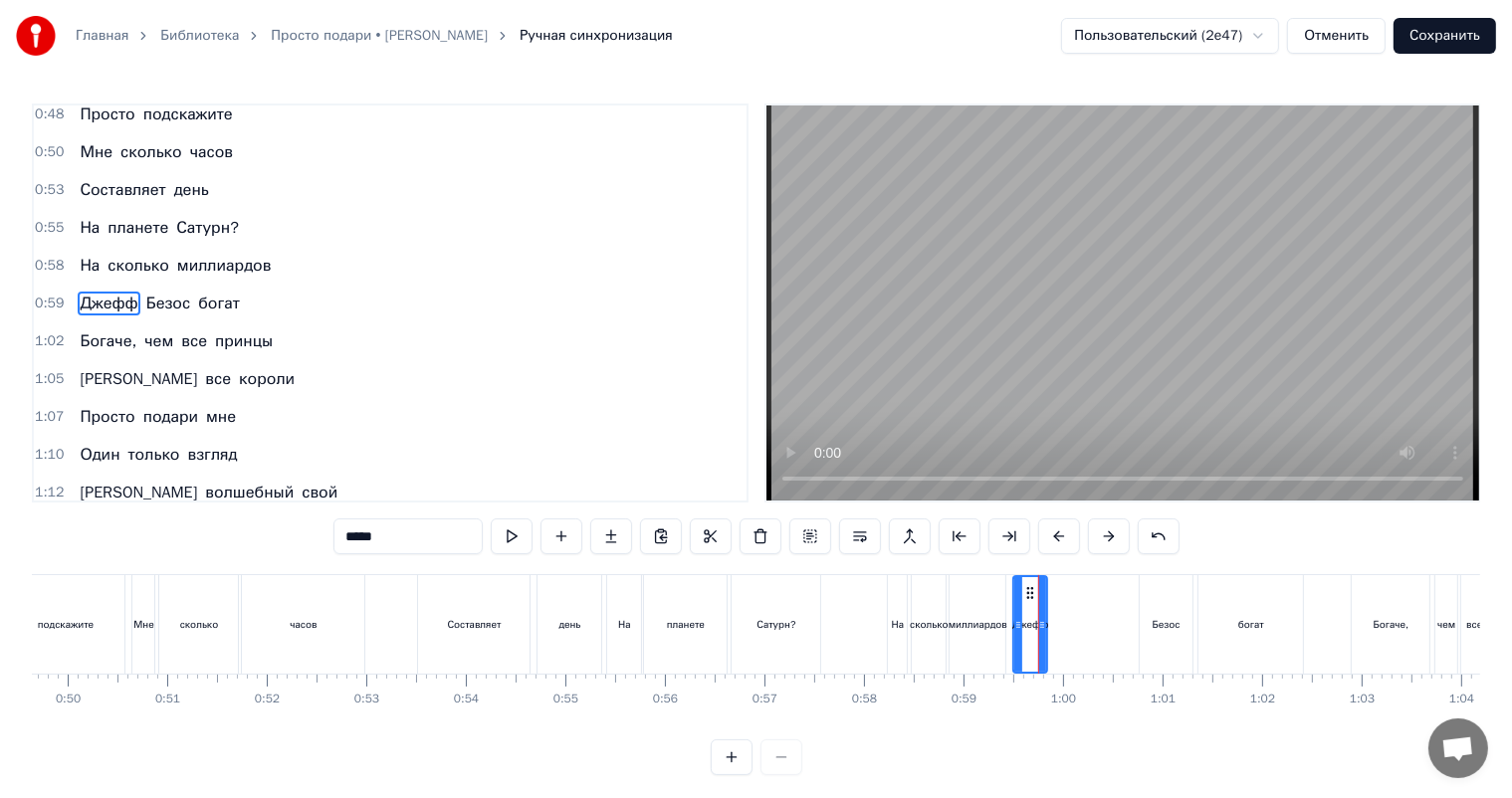 drag, startPoint x: 1119, startPoint y: 605, endPoint x: 1039, endPoint y: 625, distance: 82.46211 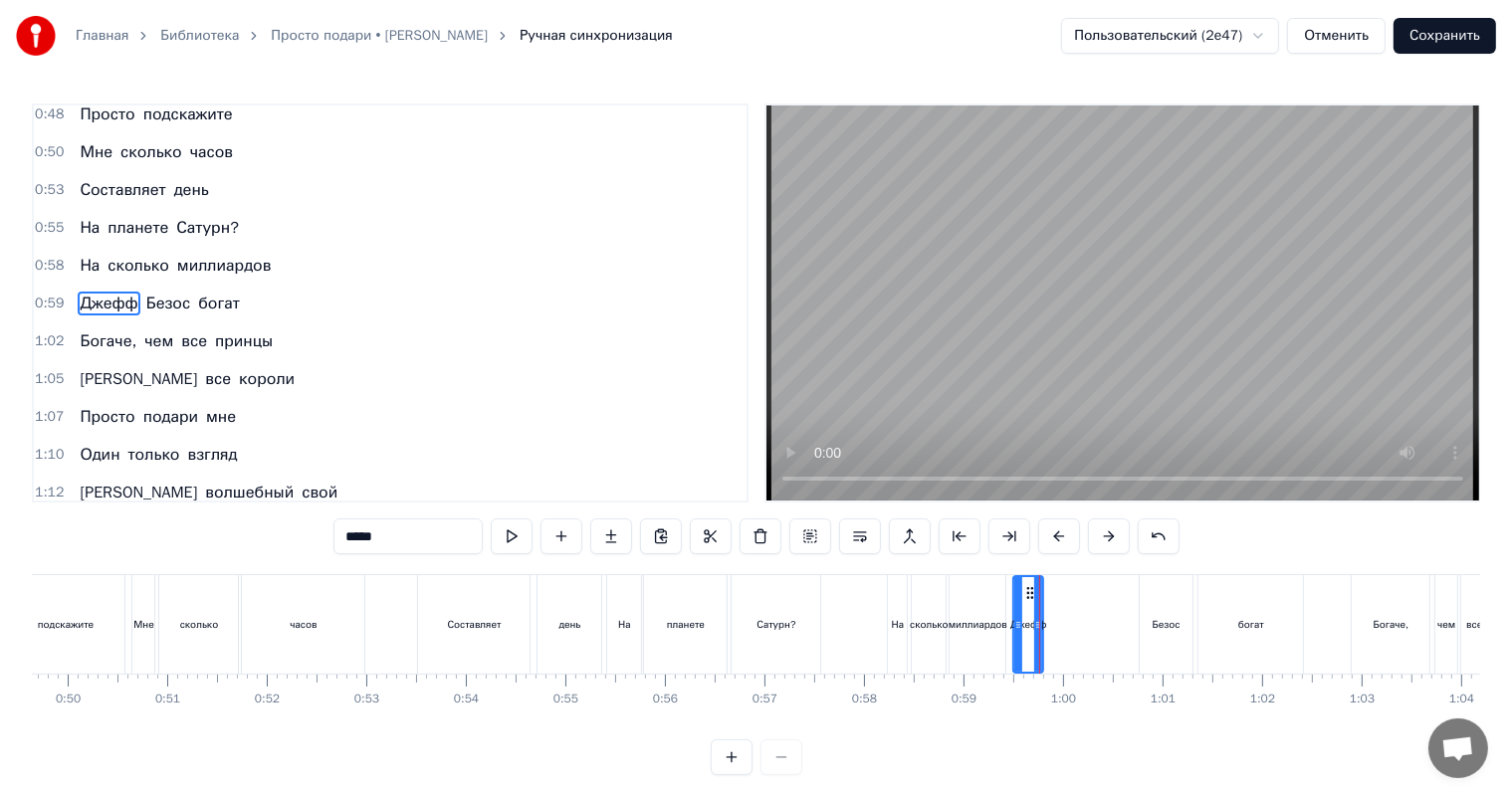 click on "Безос" at bounding box center (1167, 624) 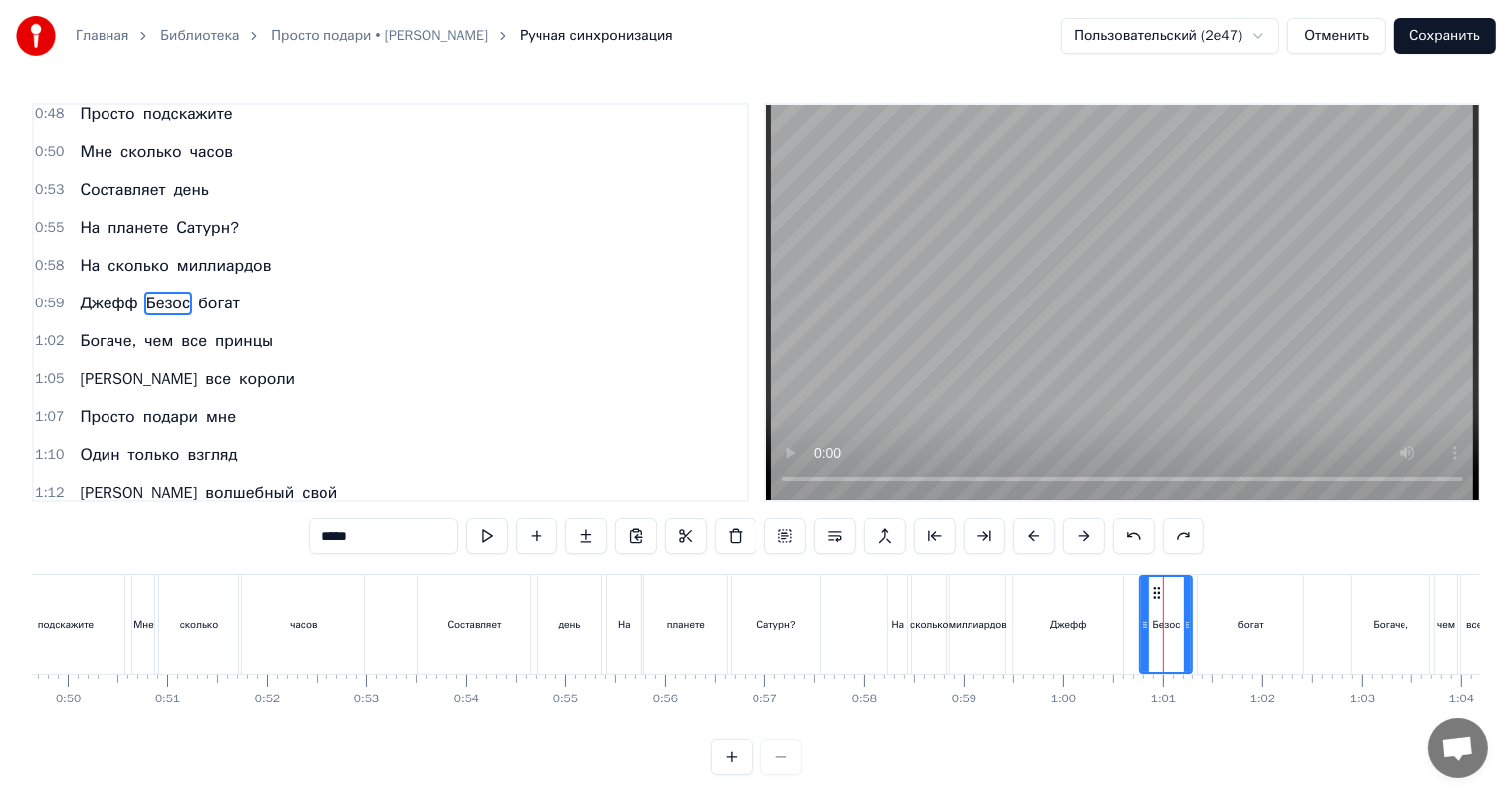 click on "Джефф" at bounding box center [1068, 624] 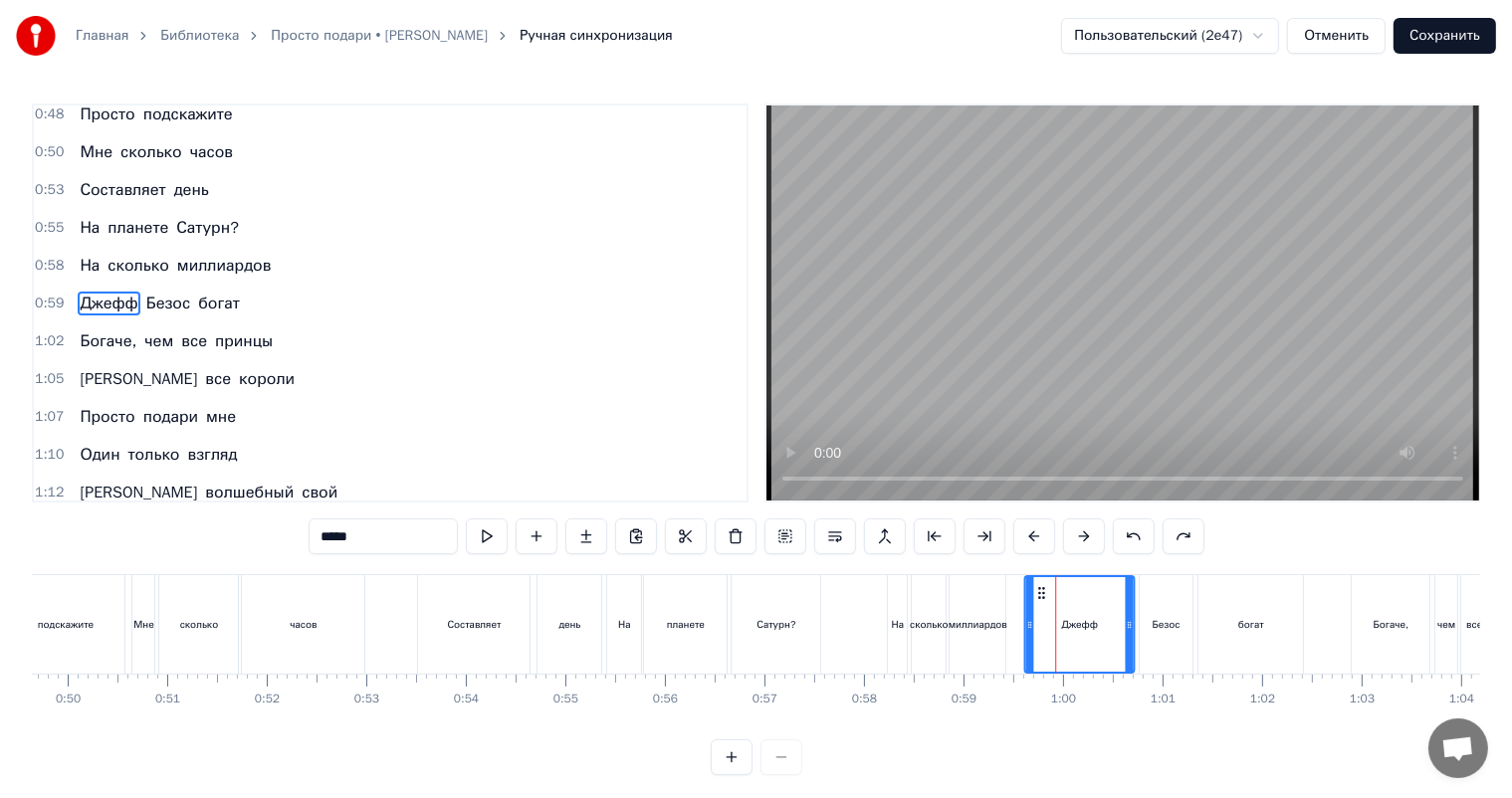 drag, startPoint x: 1027, startPoint y: 591, endPoint x: 1039, endPoint y: 590, distance: 12.0415946 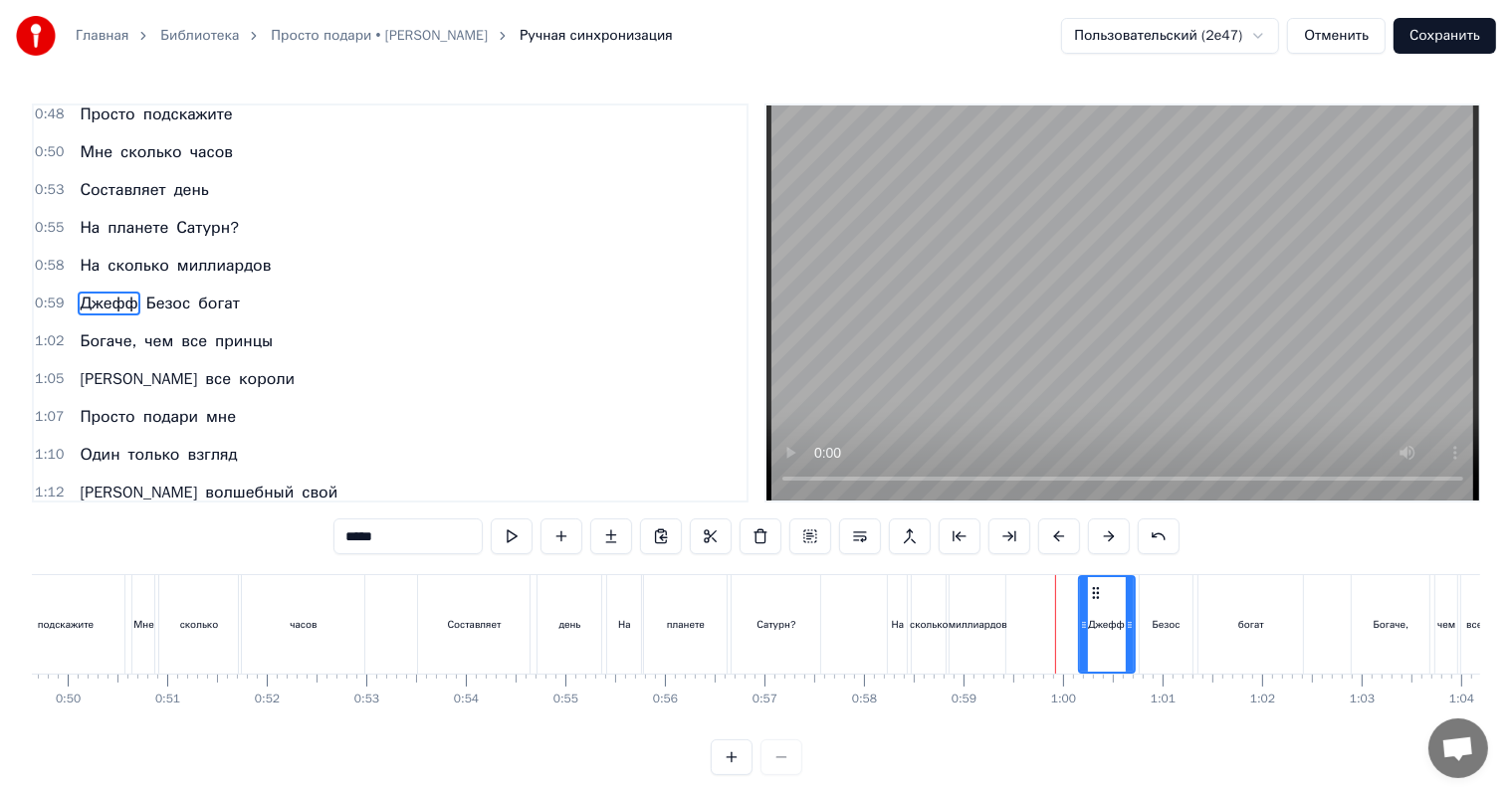 drag, startPoint x: 1027, startPoint y: 617, endPoint x: 1081, endPoint y: 620, distance: 54.08327 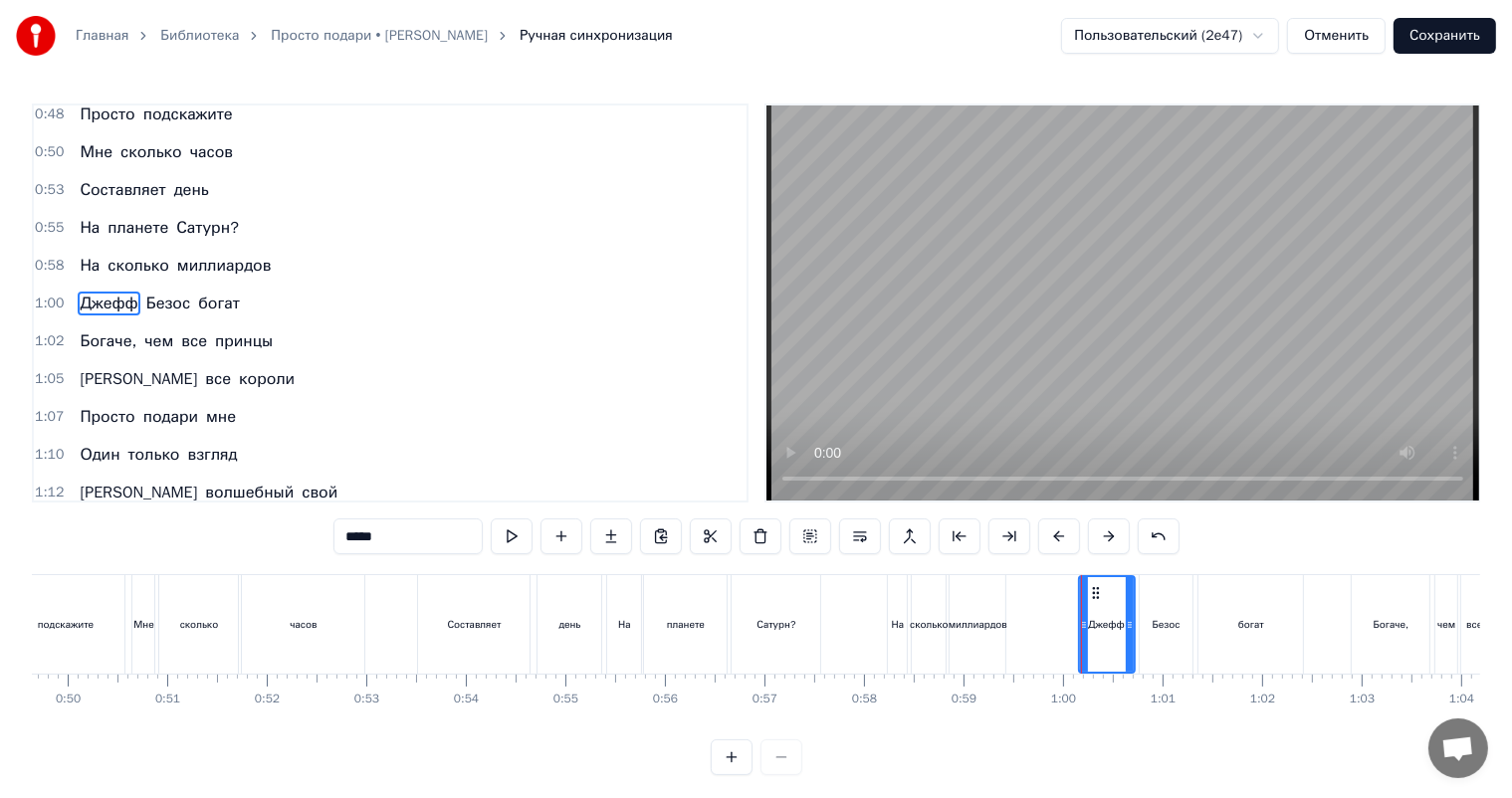 click on "миллиардов" at bounding box center (977, 624) 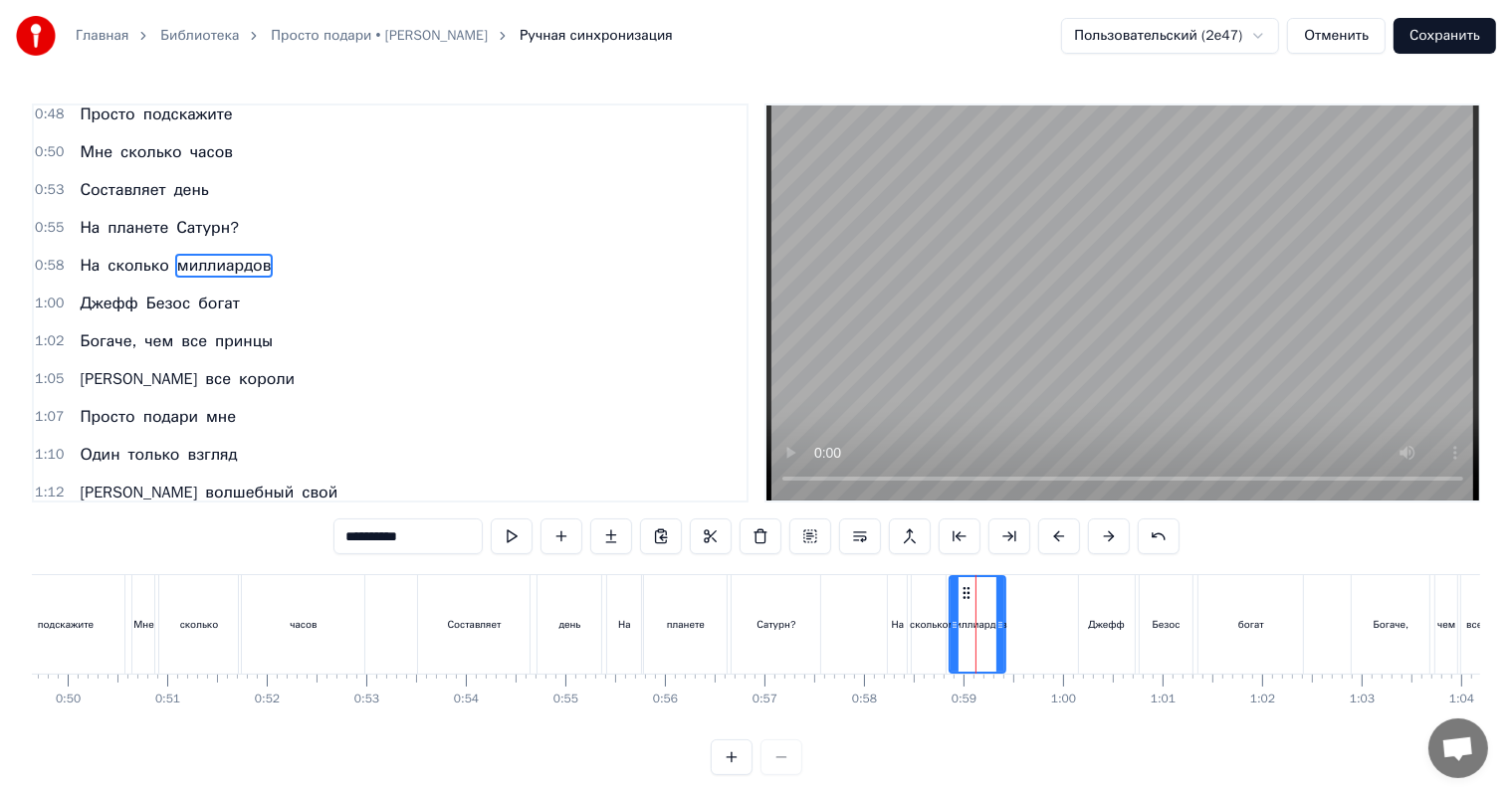 scroll, scrollTop: 275, scrollLeft: 0, axis: vertical 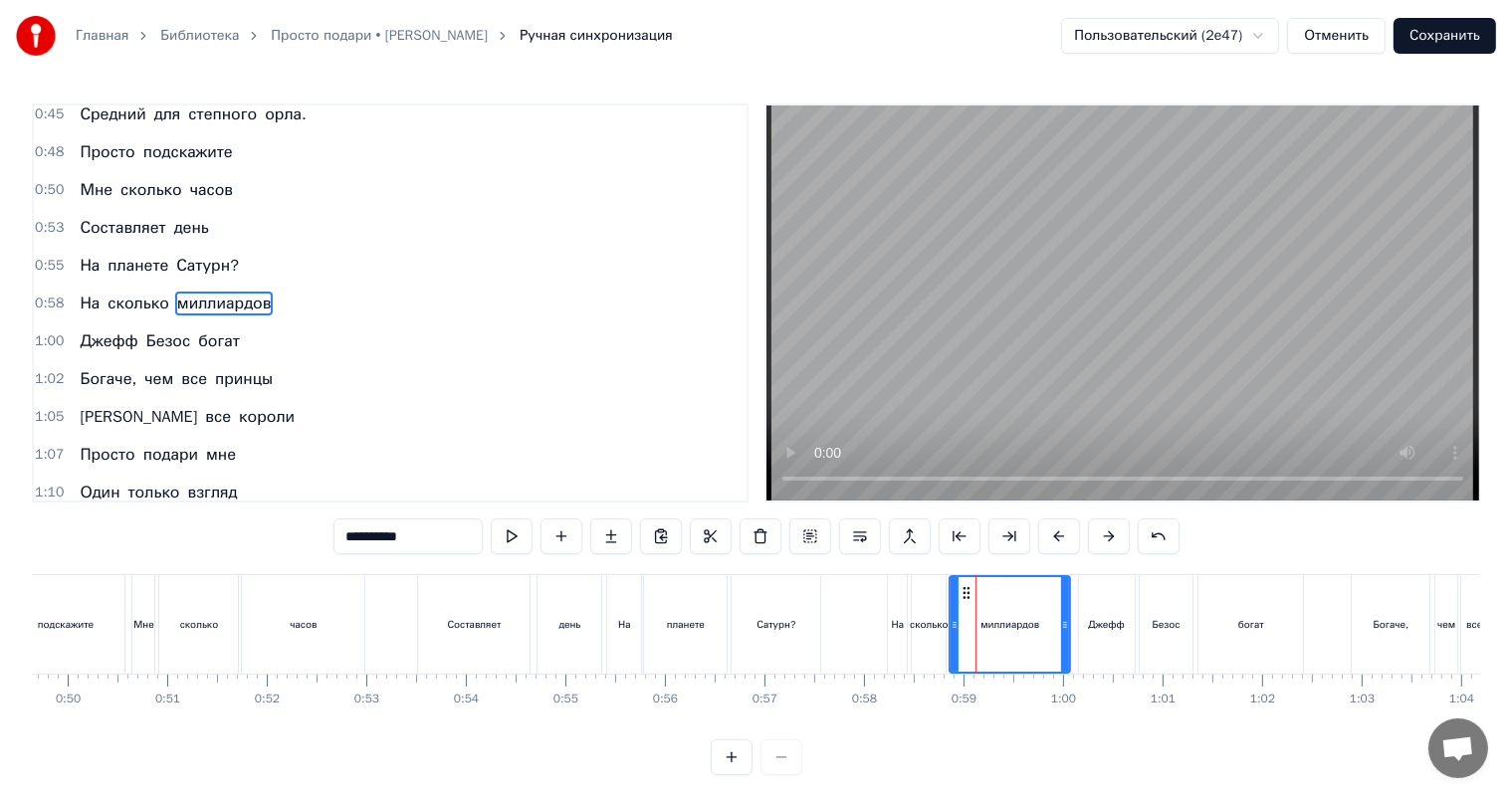 drag, startPoint x: 999, startPoint y: 610, endPoint x: 1064, endPoint y: 611, distance: 65.00769 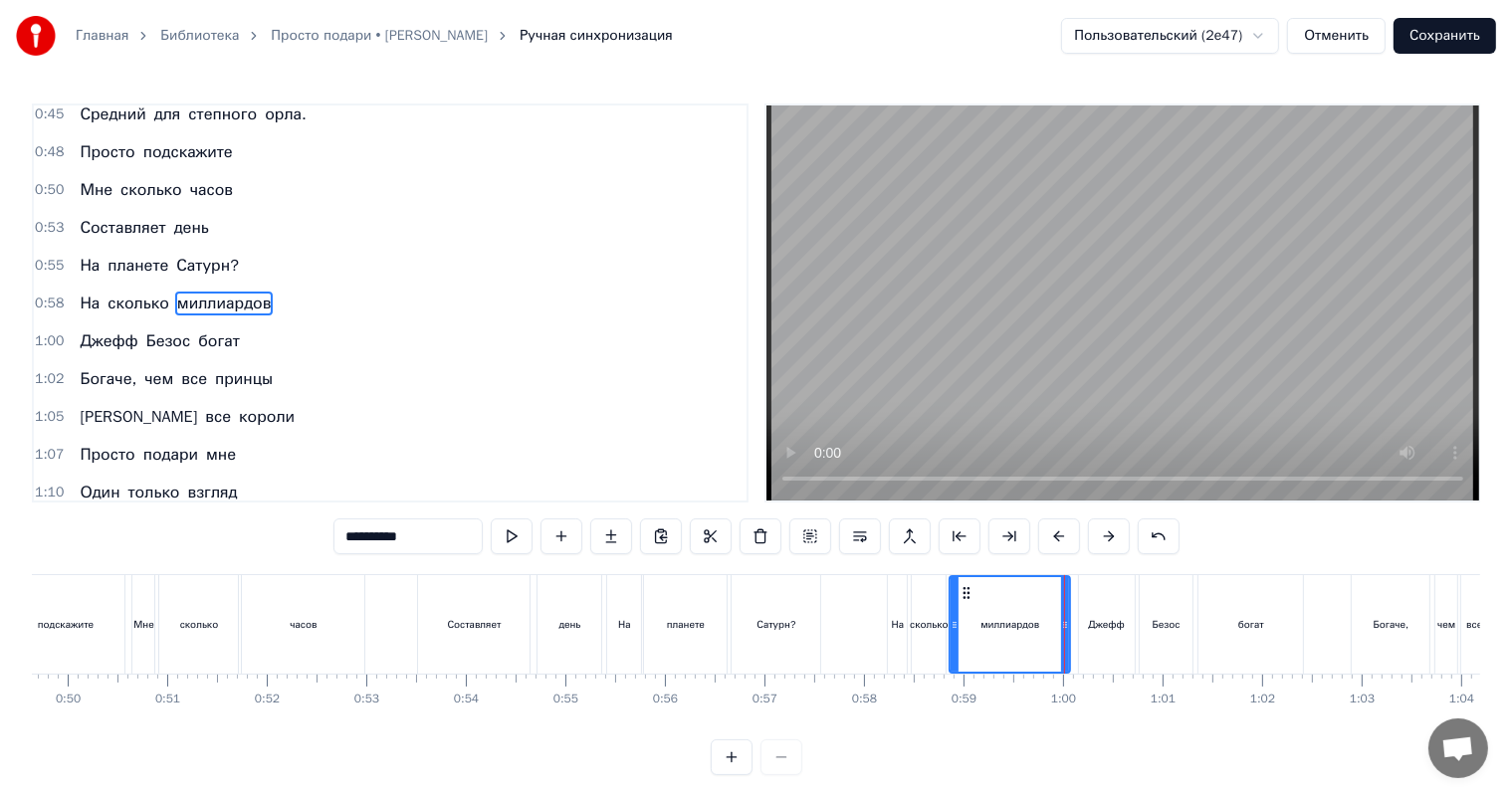click on "0:55 На планете Сатурн?" at bounding box center (390, 266) 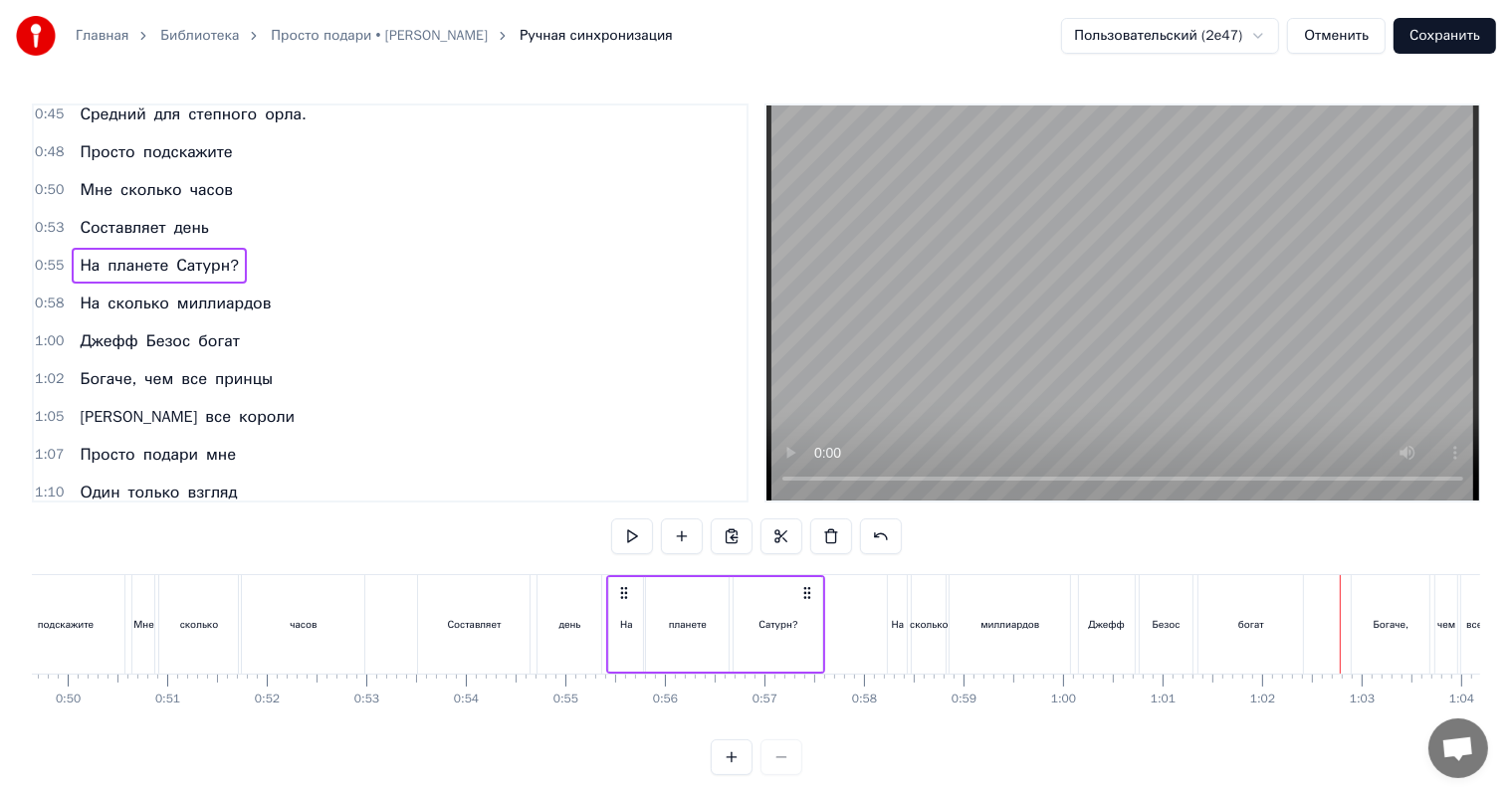 click on "0:53 Составляет день" at bounding box center [390, 228] 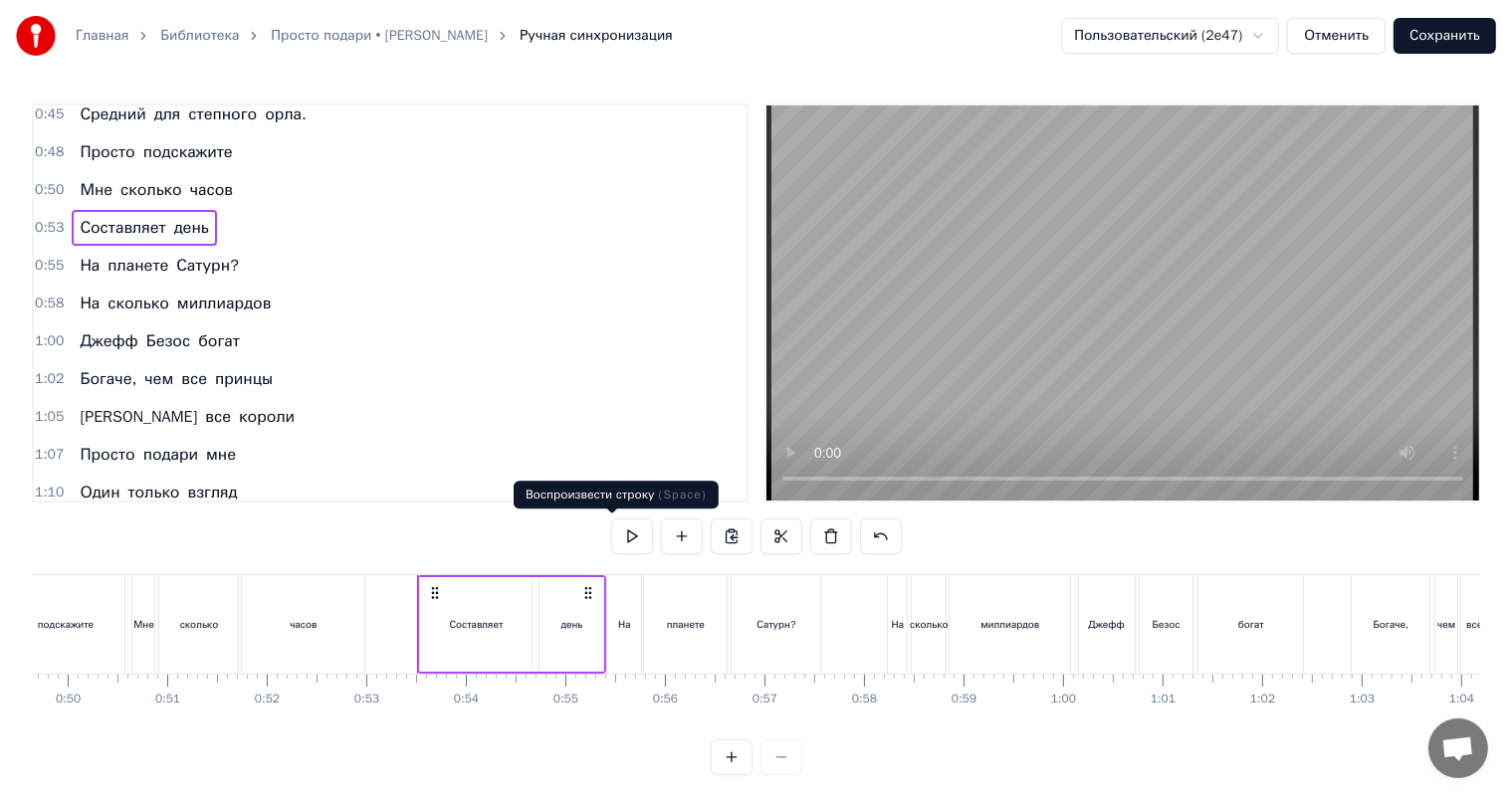 click at bounding box center [632, 536] 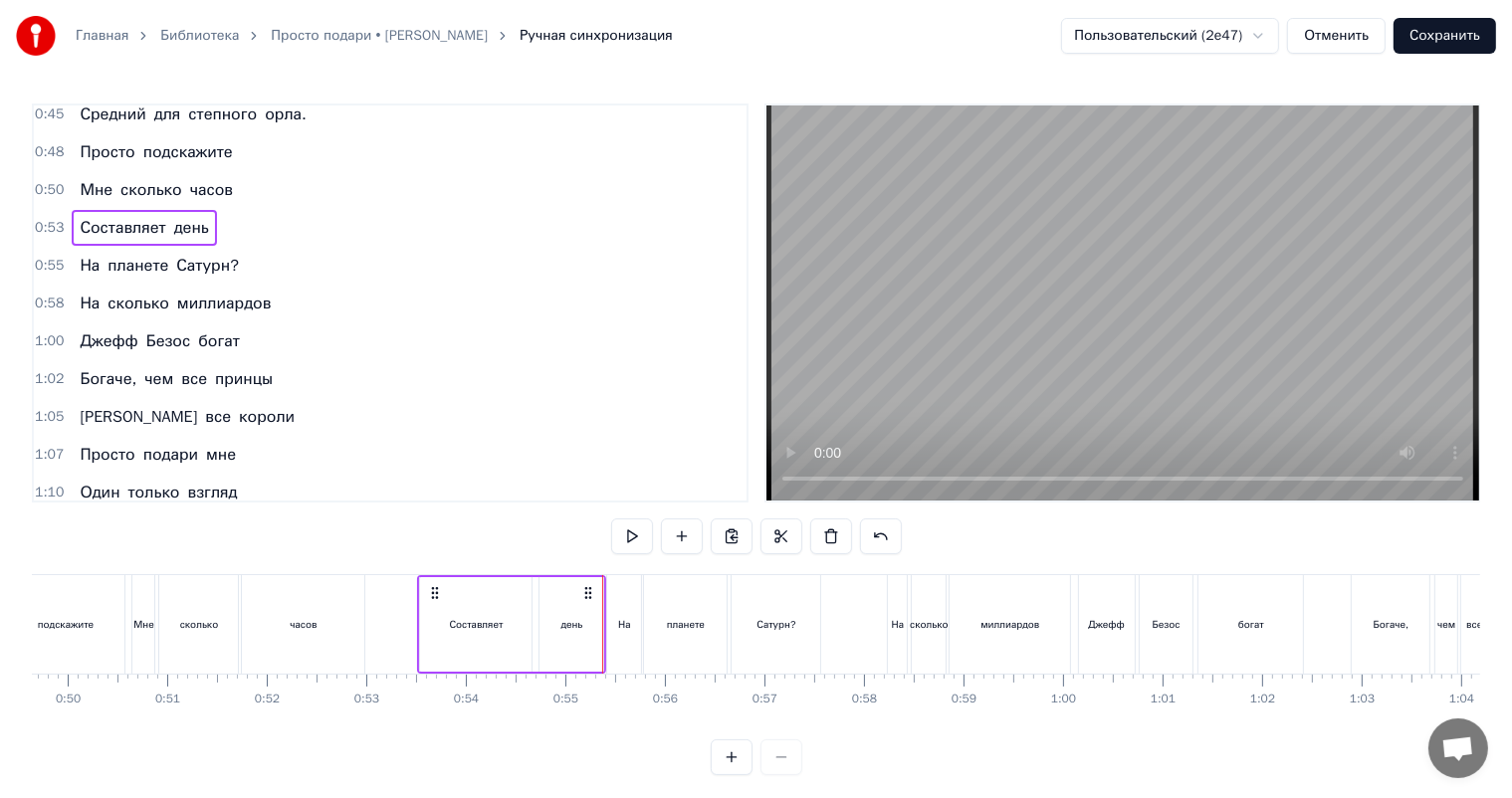 click on "Сохранить" at bounding box center (1444, 36) 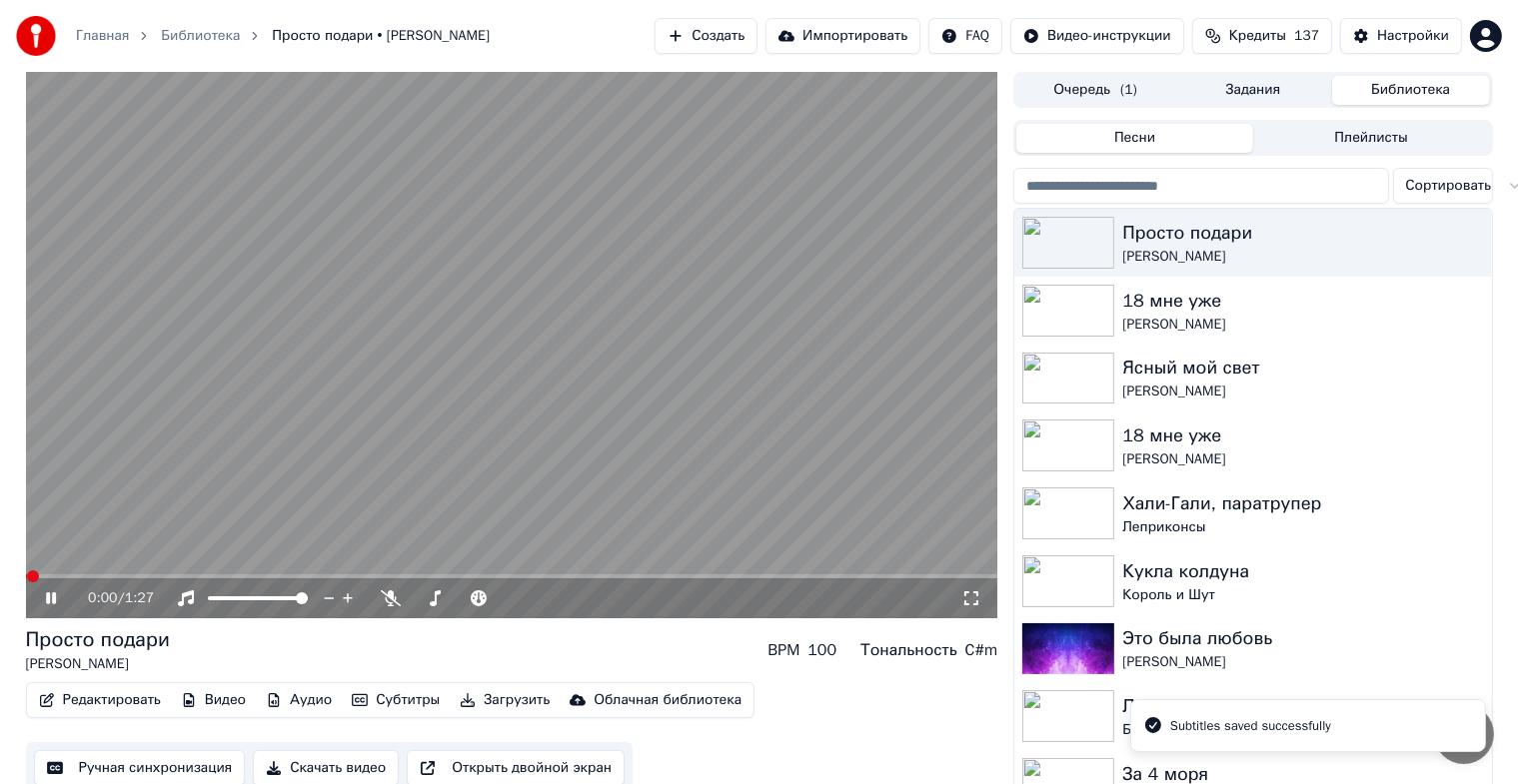 click 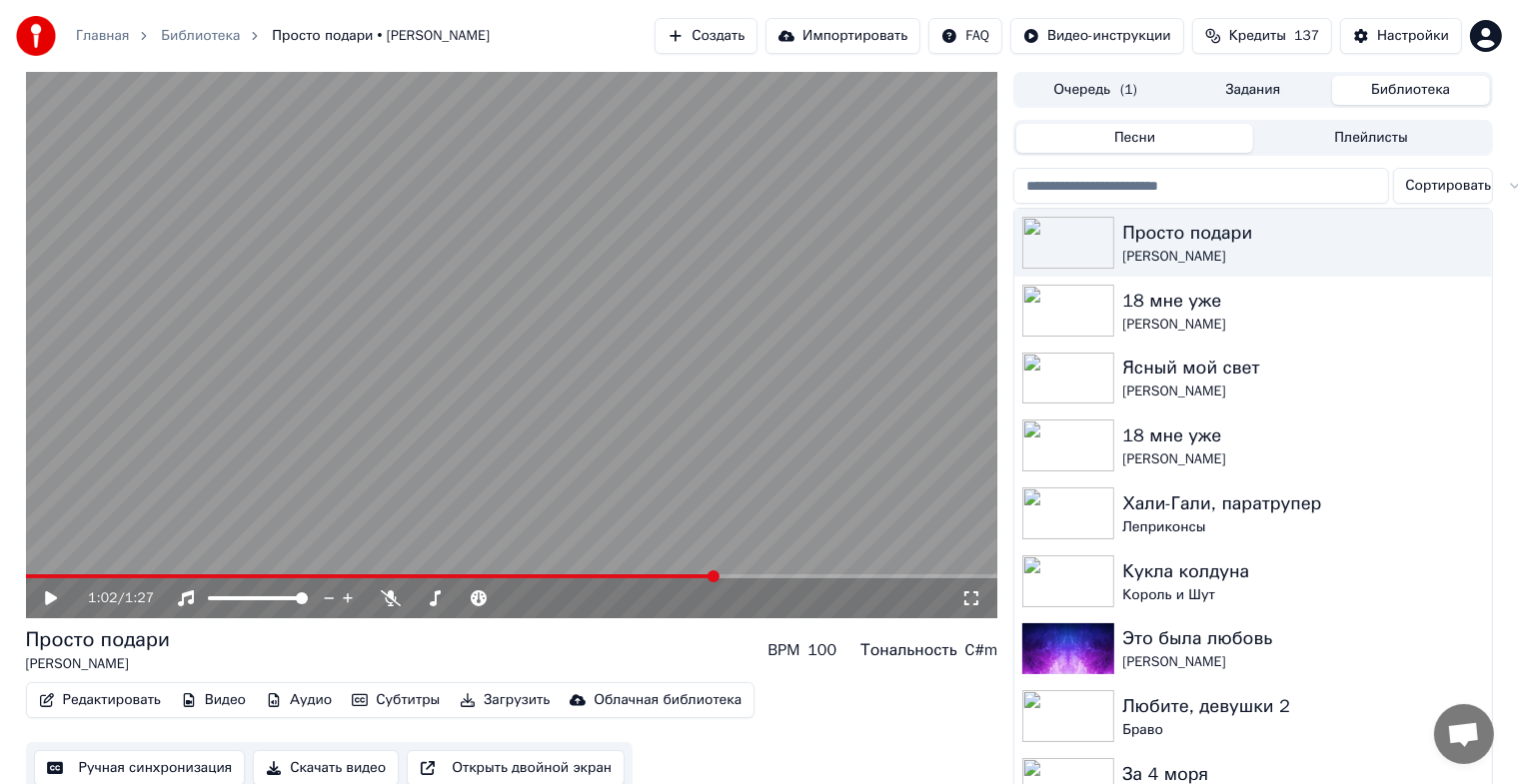 click on "Редактировать" at bounding box center [100, 700] 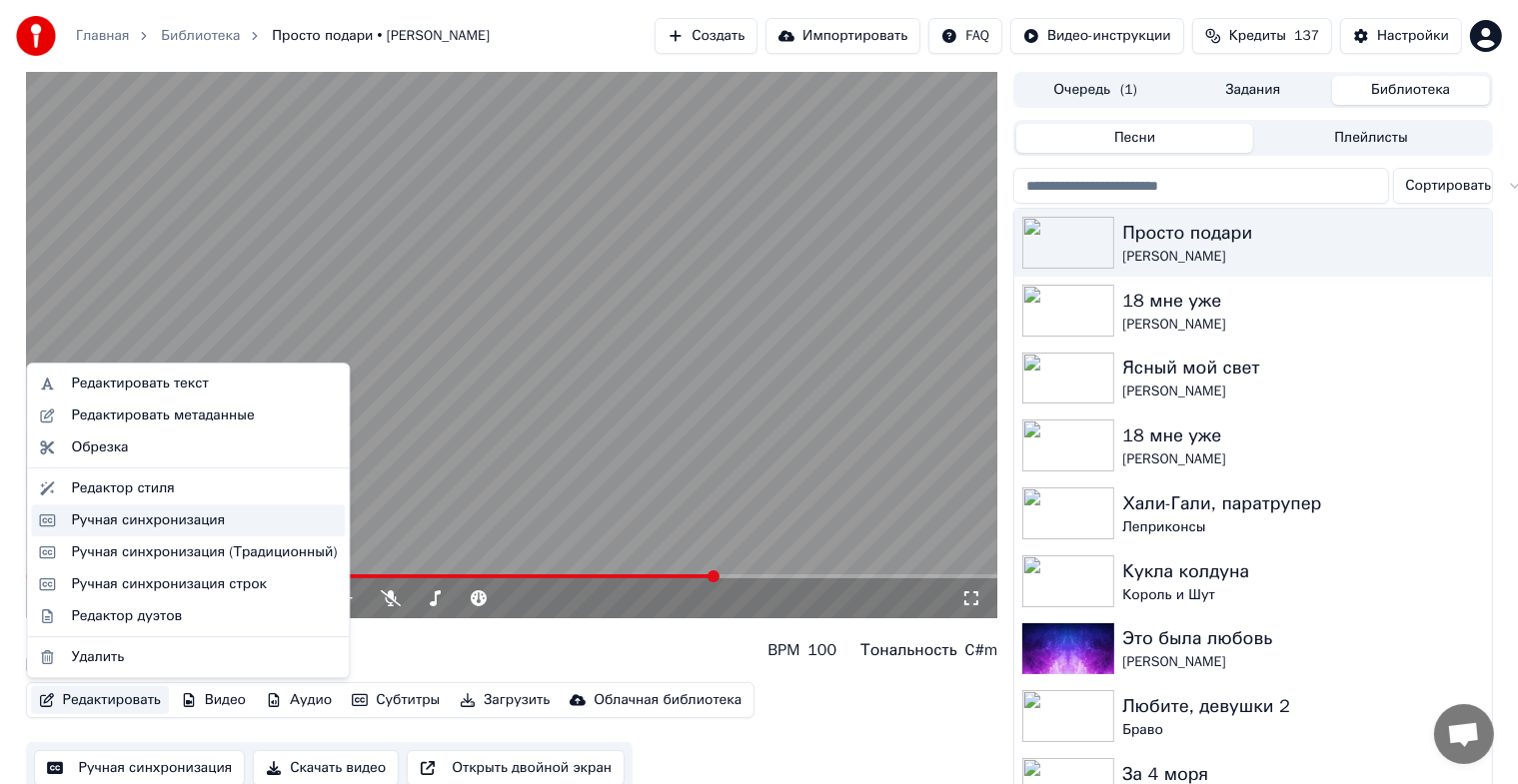 click on "Ручная синхронизация" at bounding box center (148, 520) 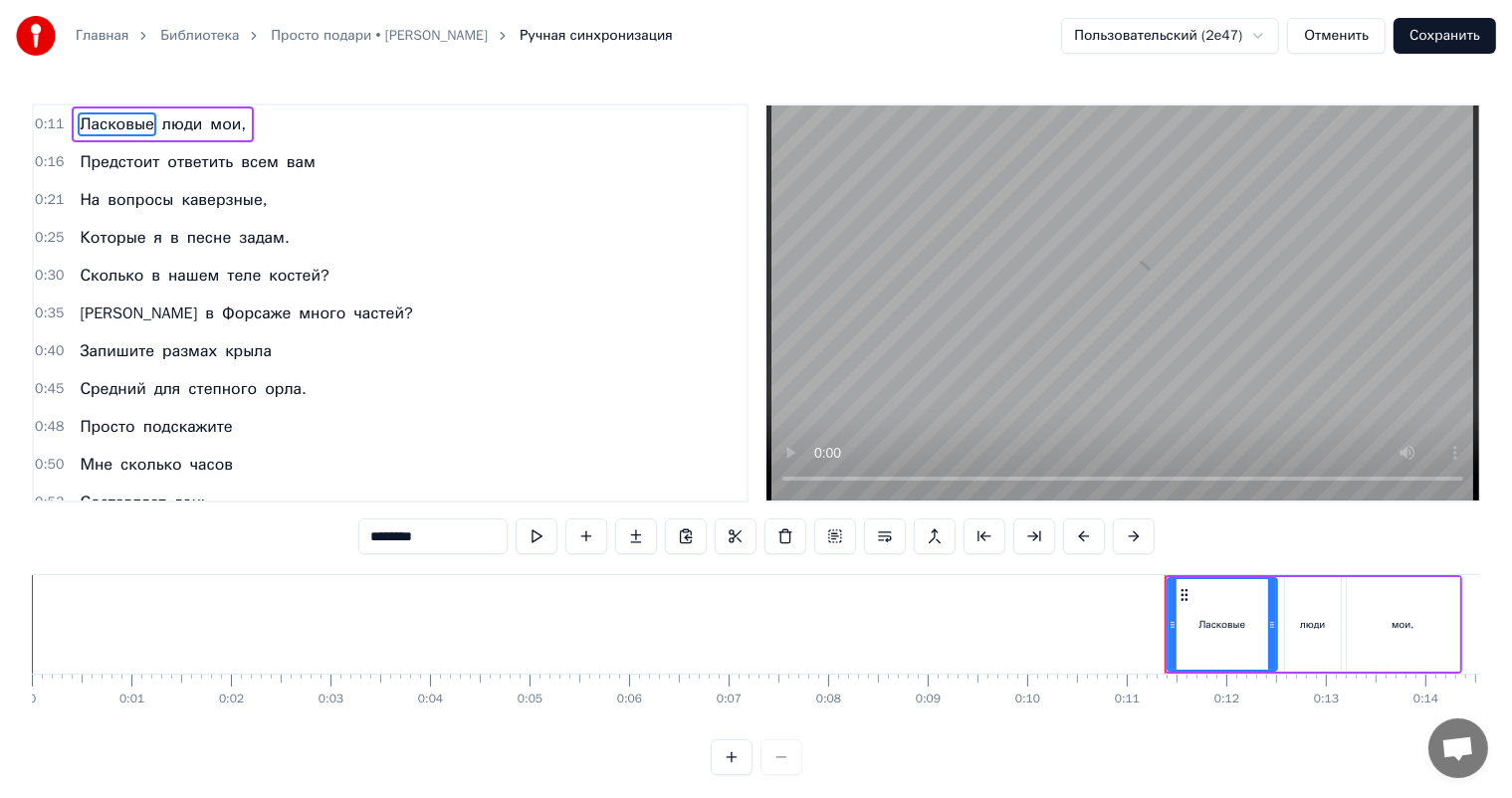 scroll, scrollTop: 187, scrollLeft: 0, axis: vertical 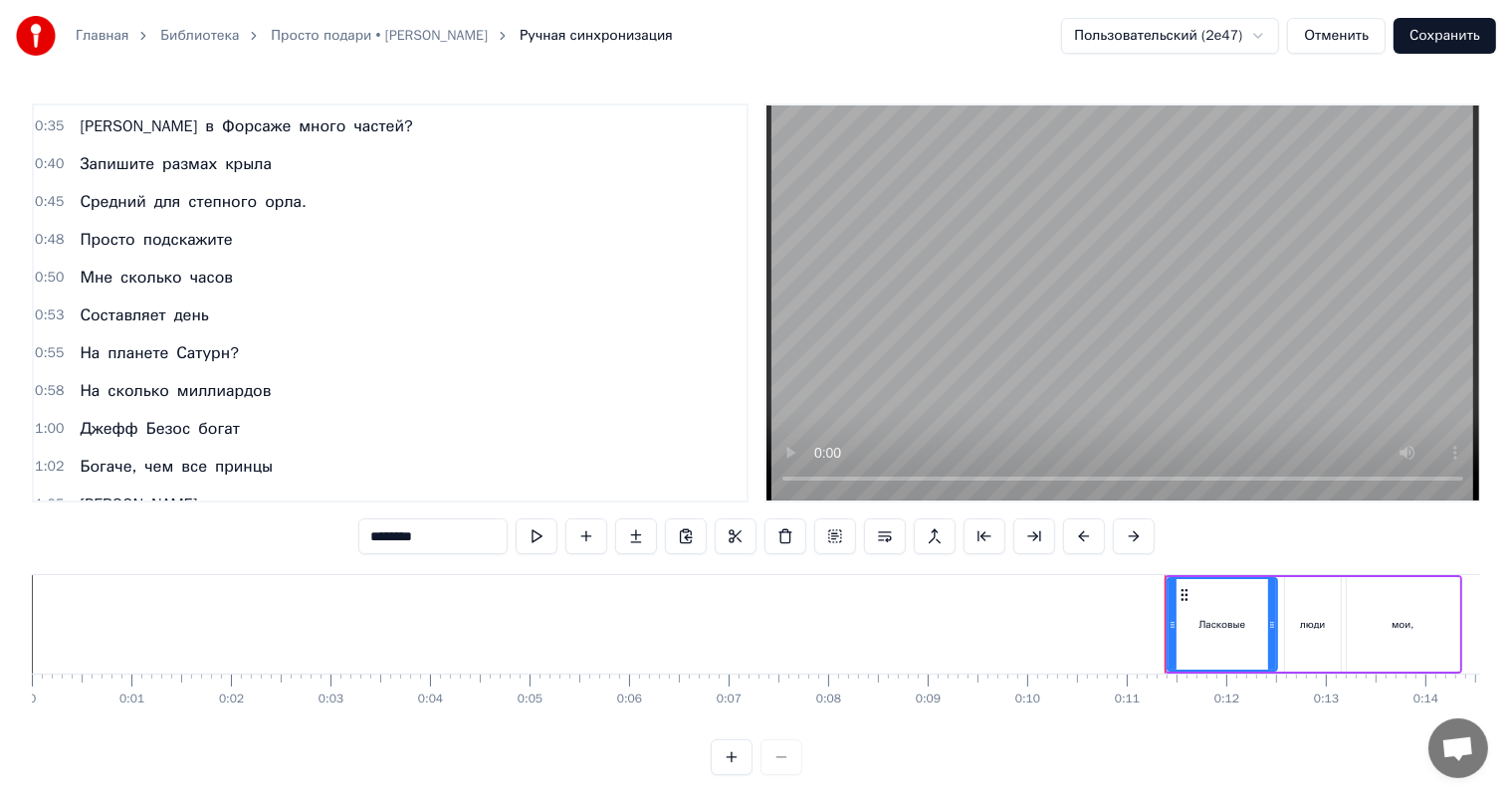 click on "Мне" at bounding box center (96, 278) 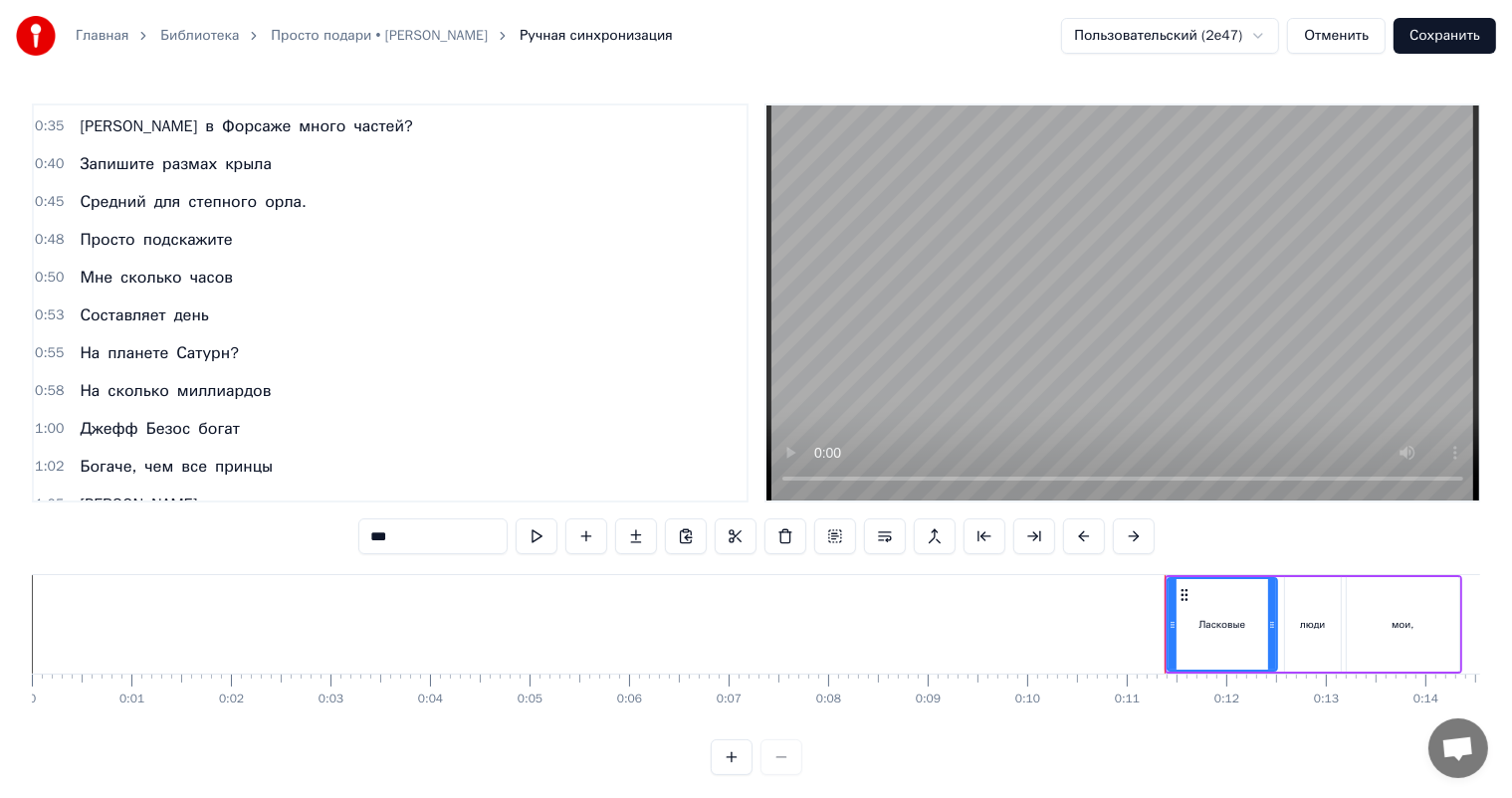 scroll, scrollTop: 180, scrollLeft: 0, axis: vertical 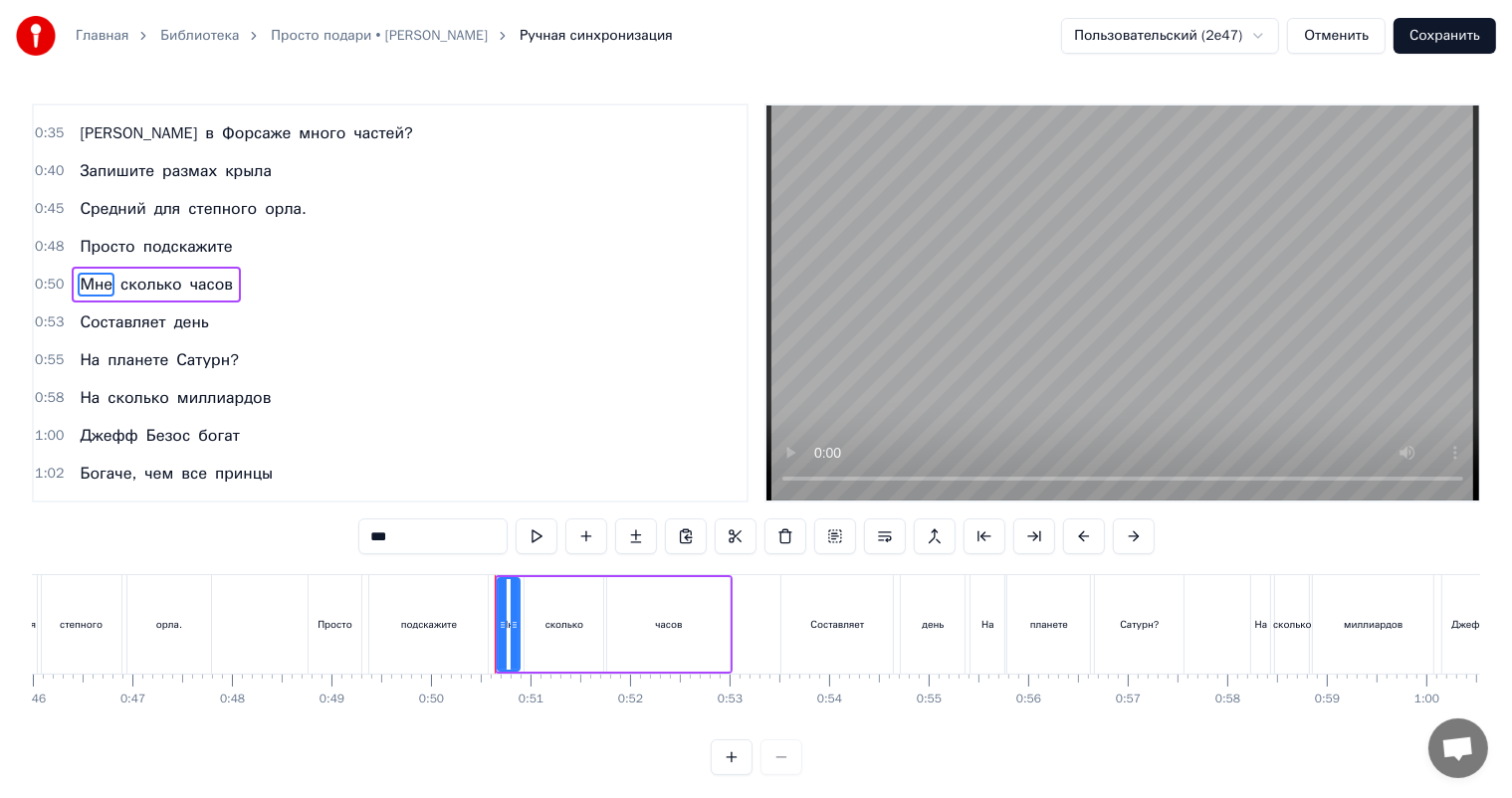 click on "часов" at bounding box center (668, 624) 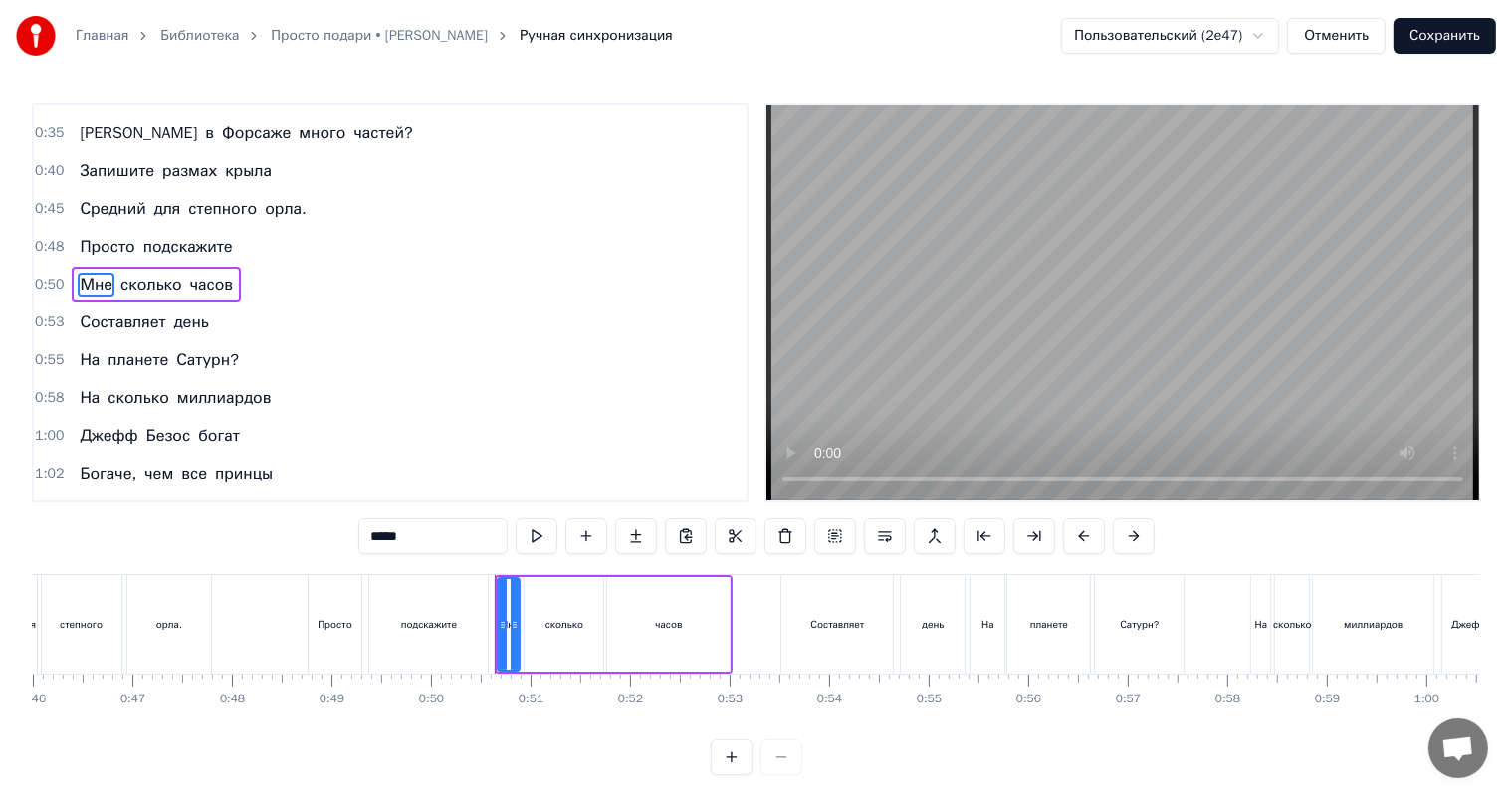 scroll, scrollTop: 161, scrollLeft: 0, axis: vertical 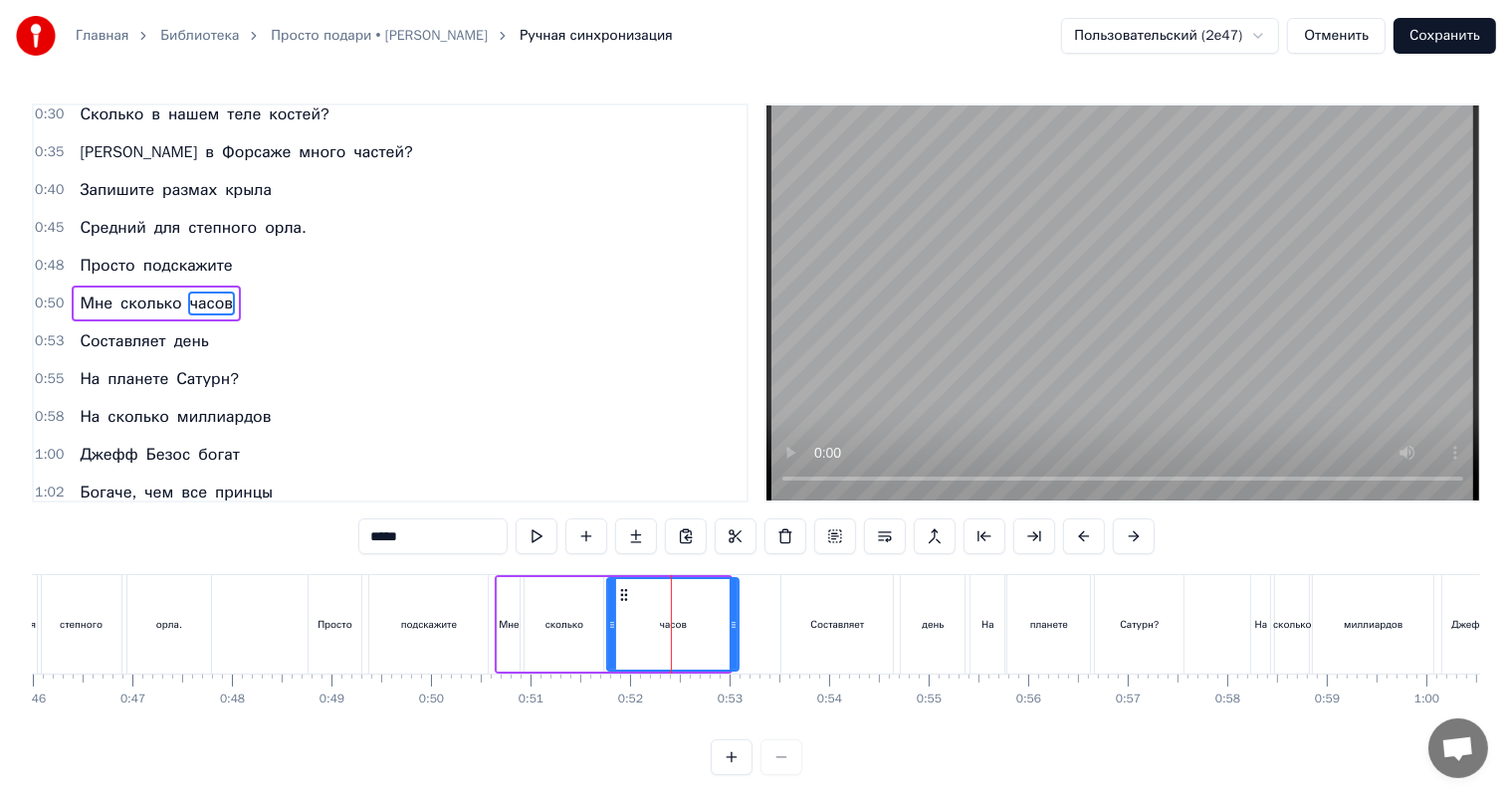 drag, startPoint x: 726, startPoint y: 613, endPoint x: 737, endPoint y: 611, distance: 11.18034 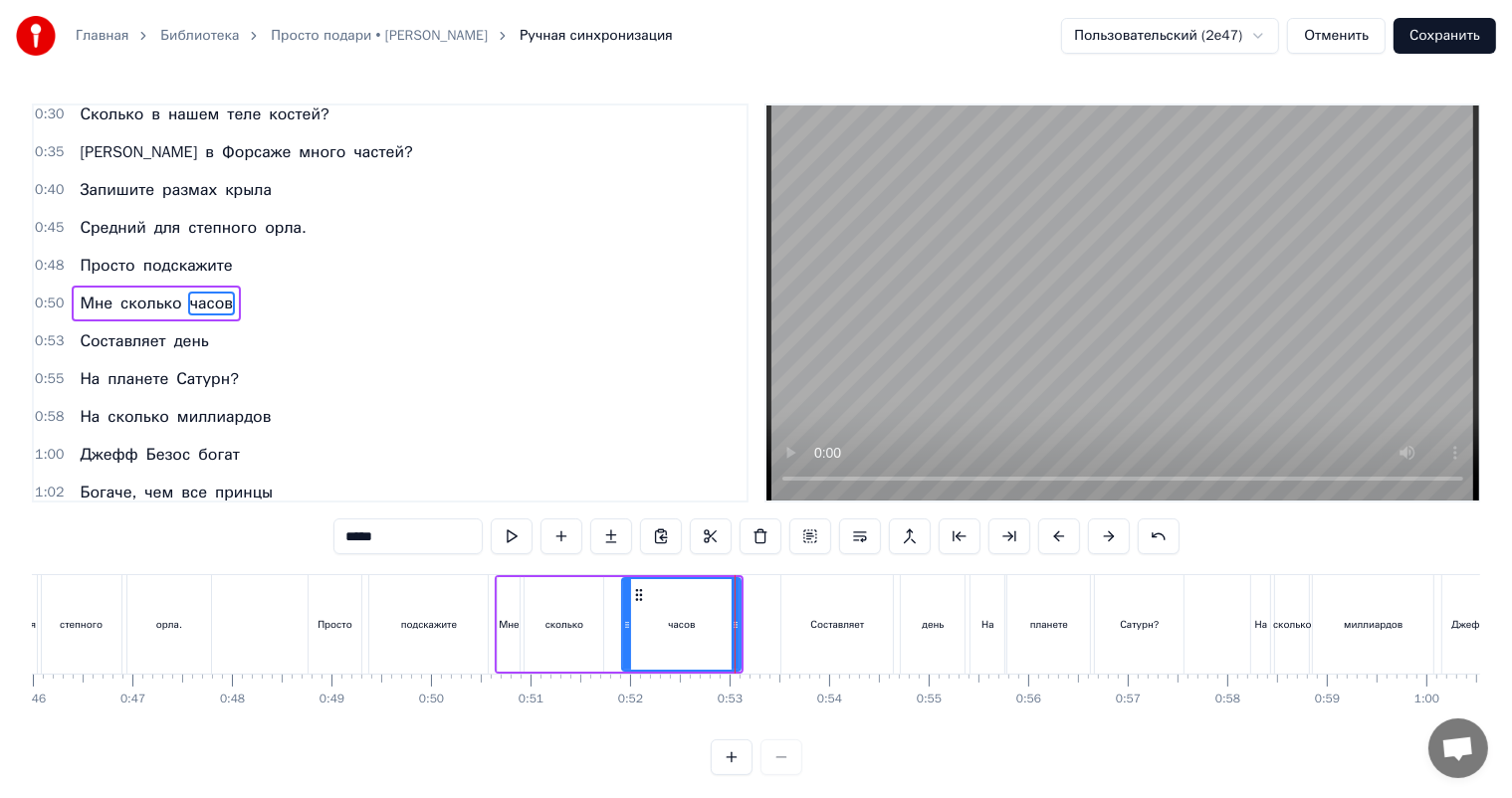 drag, startPoint x: 610, startPoint y: 623, endPoint x: 625, endPoint y: 623, distance: 15 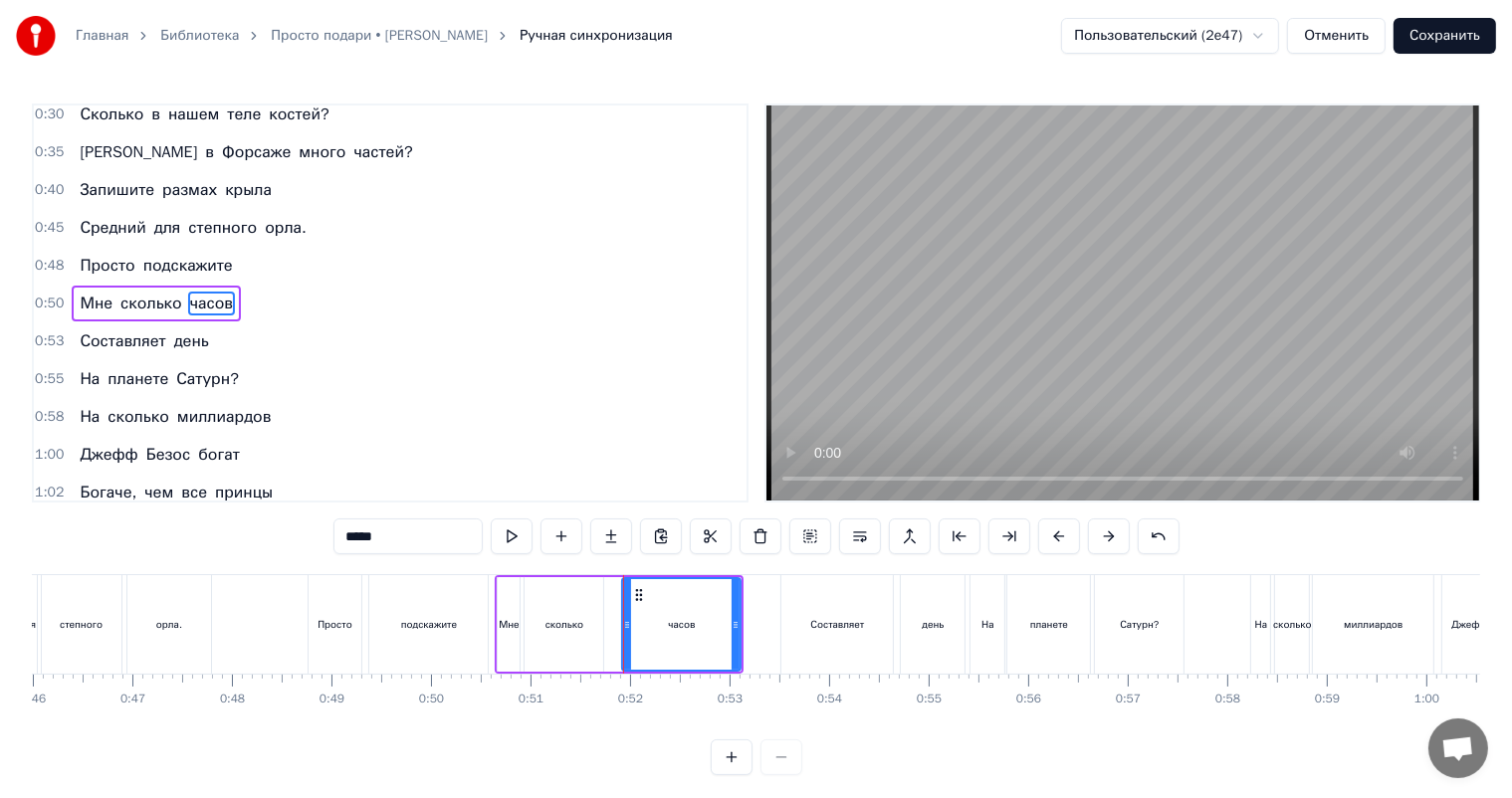 click on "сколько" at bounding box center [564, 624] 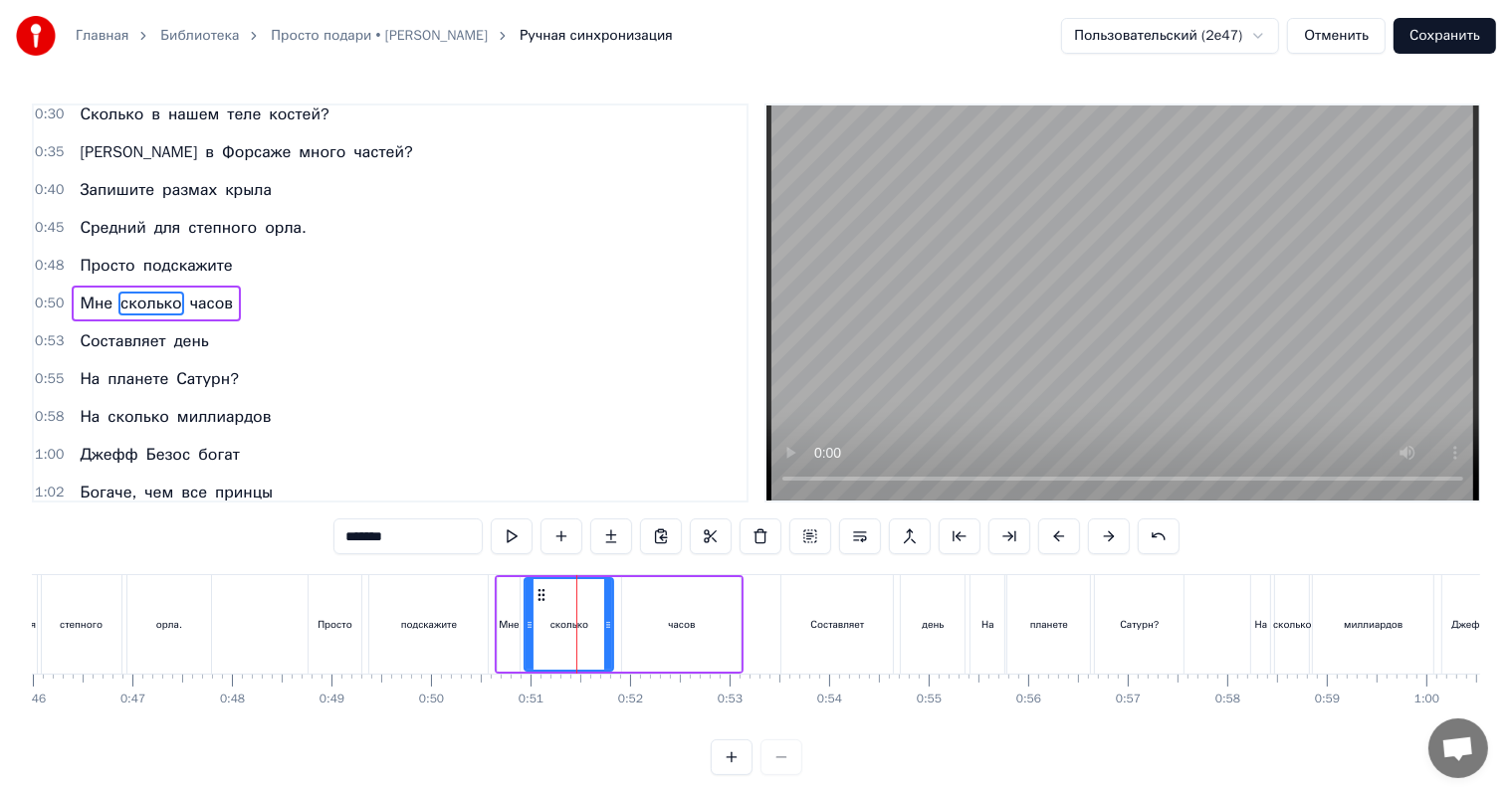 drag, startPoint x: 601, startPoint y: 618, endPoint x: 612, endPoint y: 618, distance: 11 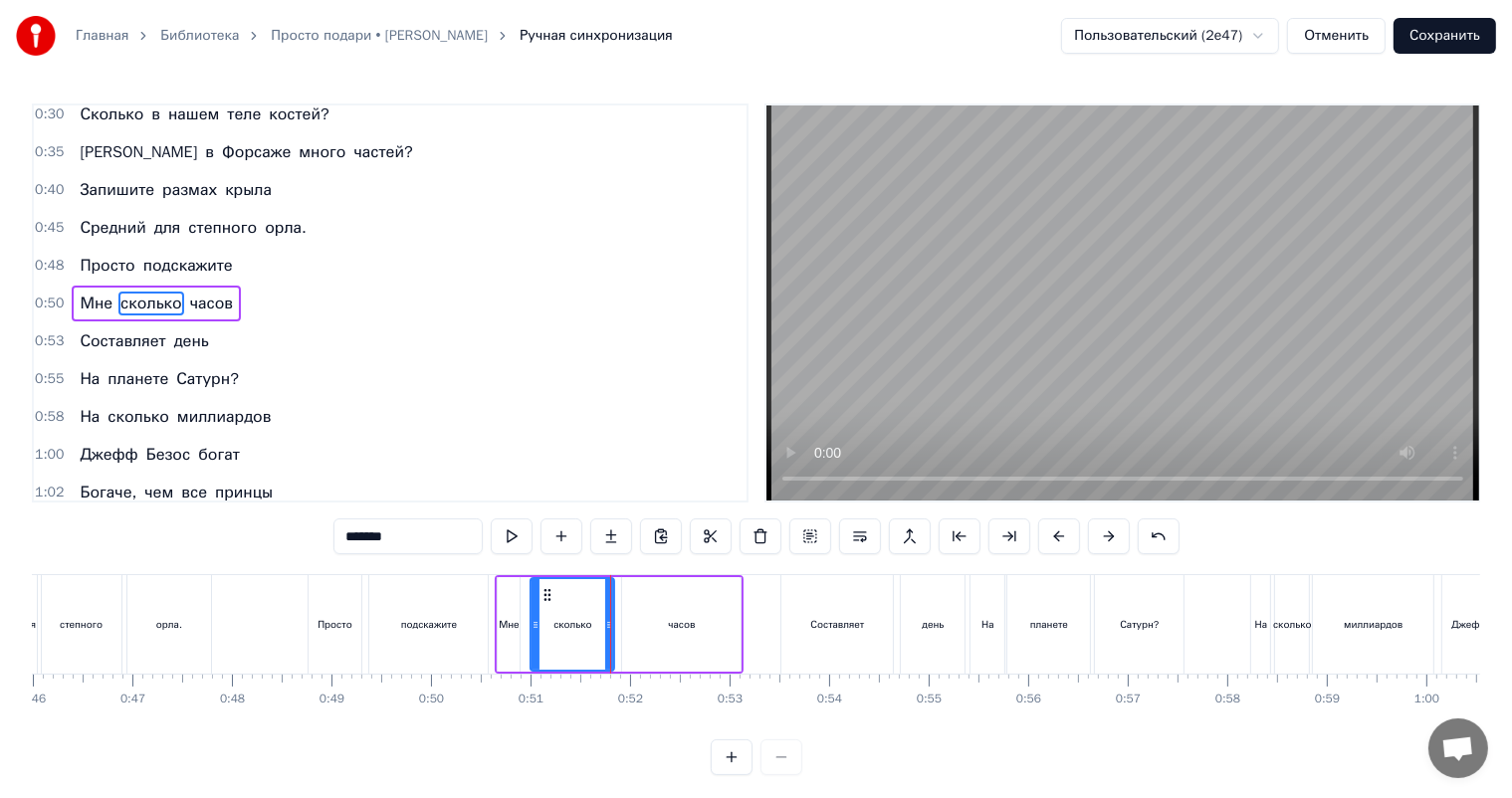 click at bounding box center (536, 624) 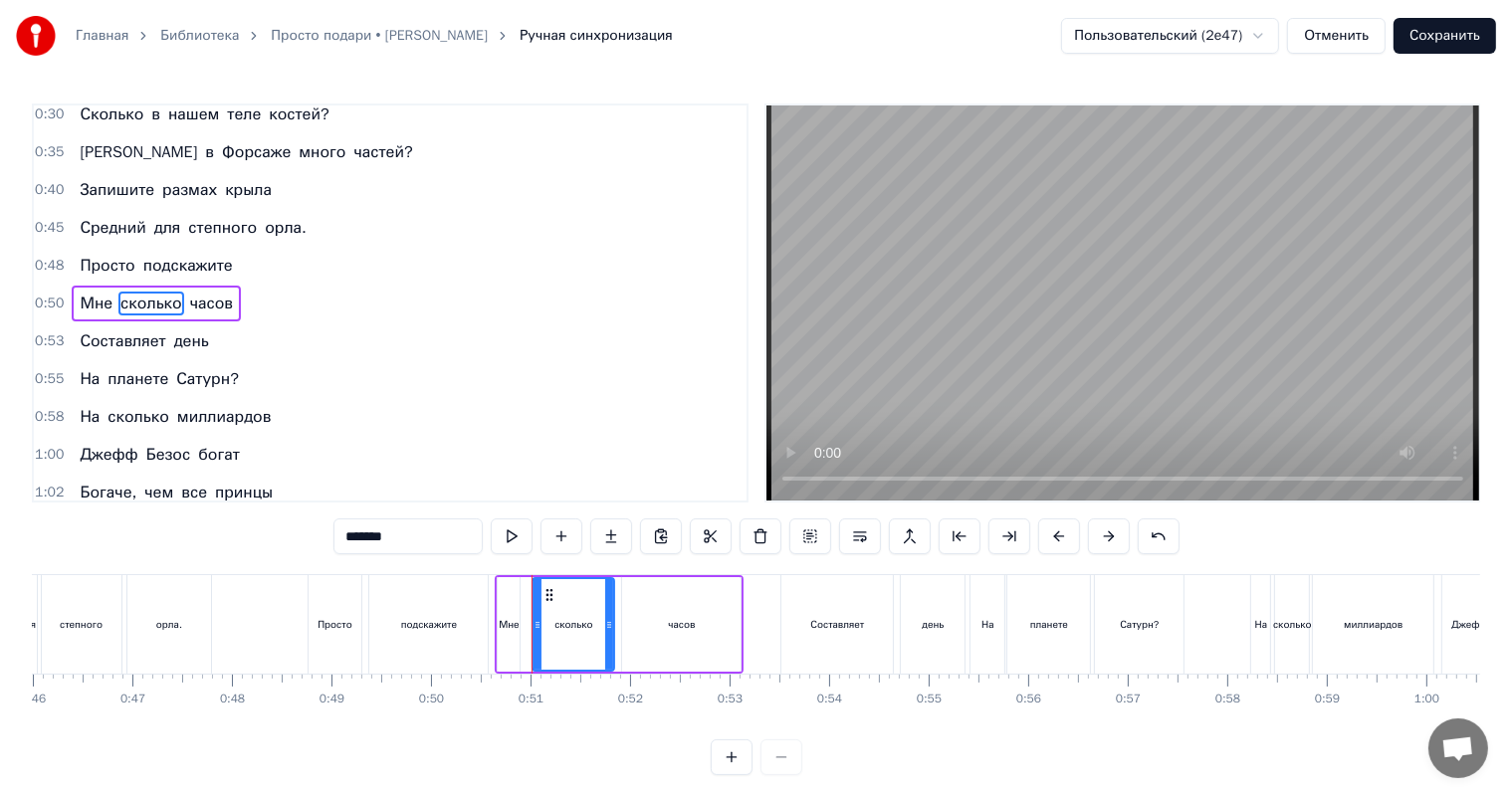 click on "Мне" at bounding box center [509, 624] 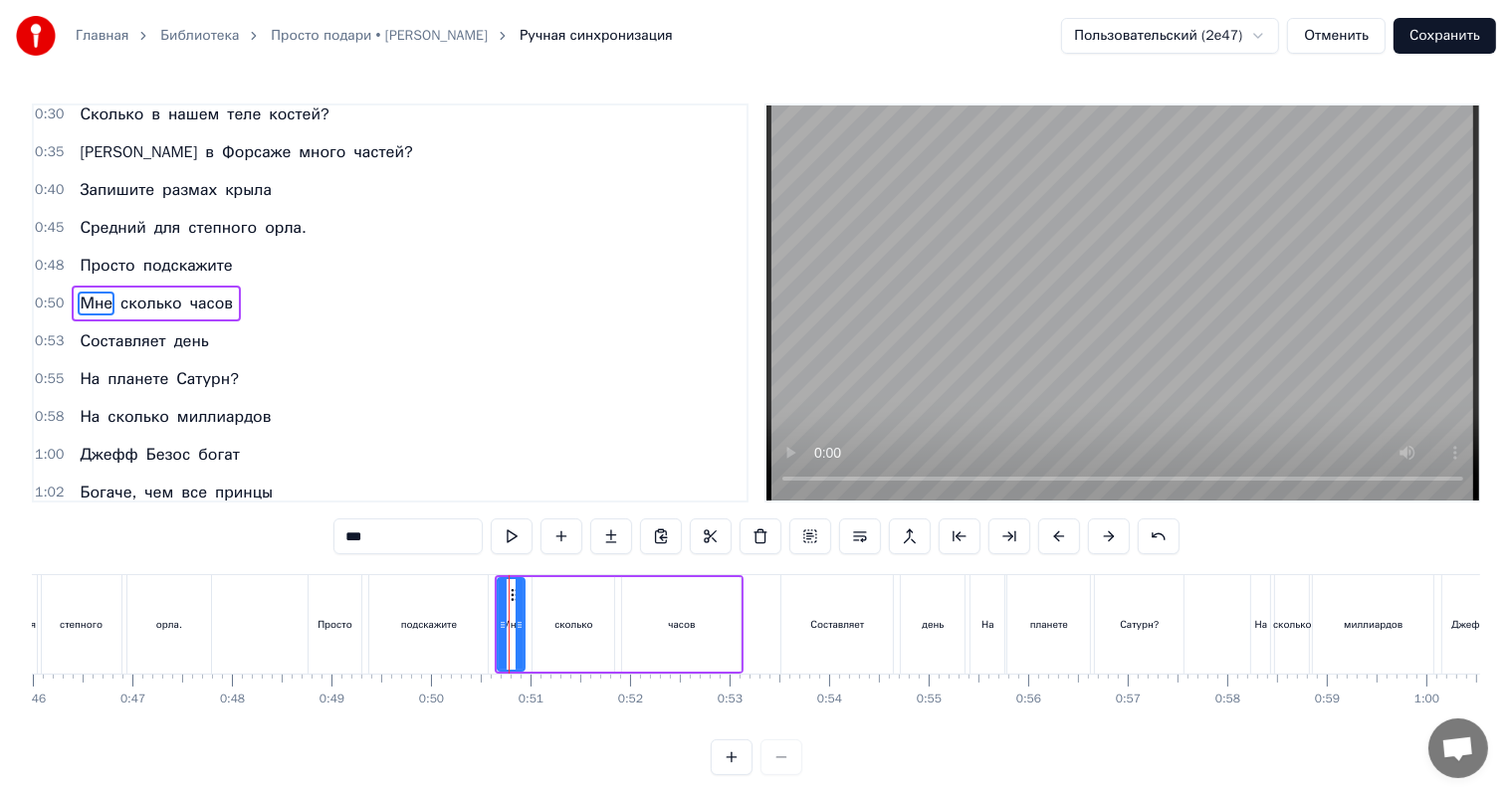 click at bounding box center [520, 624] 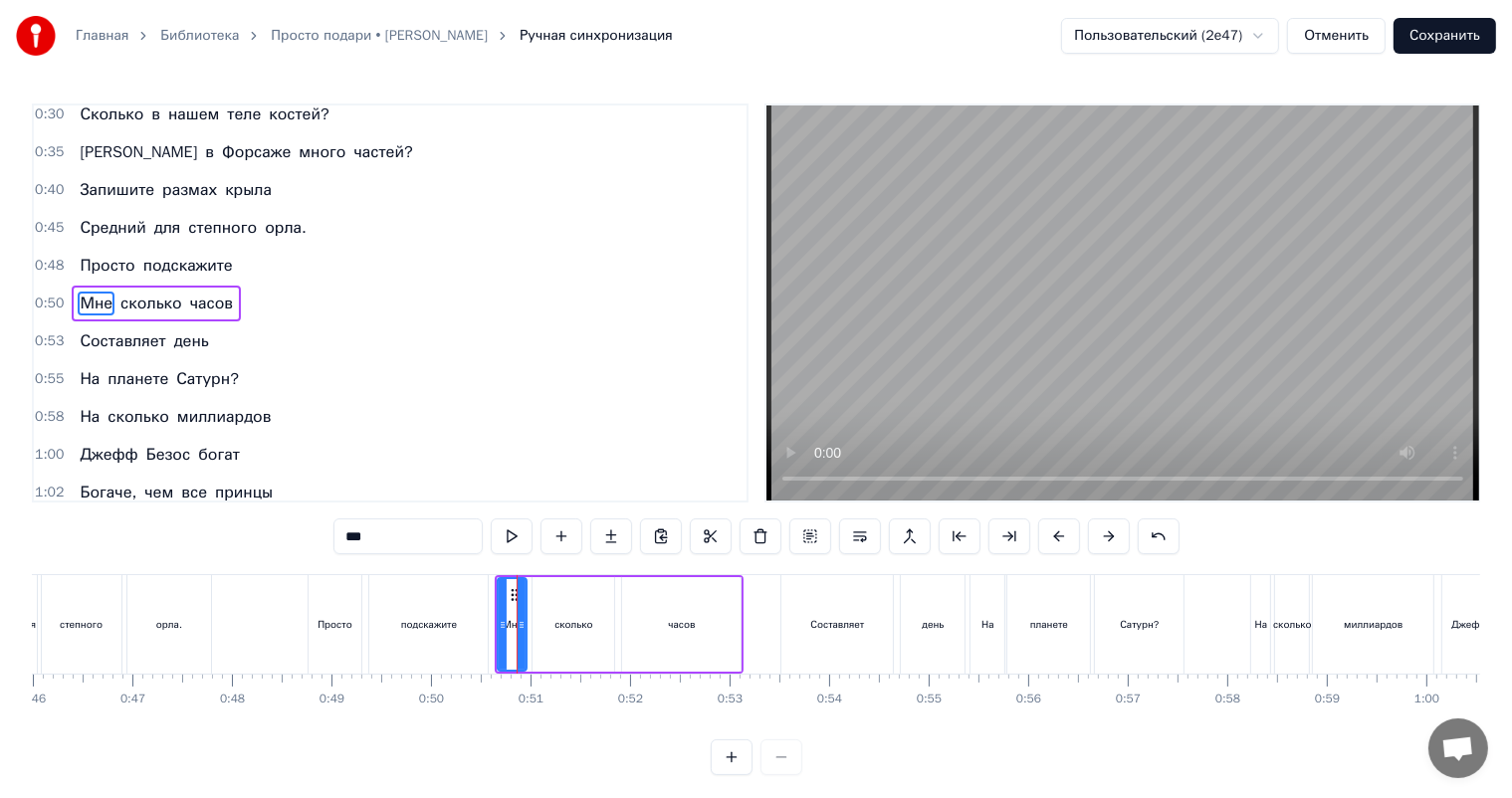 click at bounding box center (522, 624) 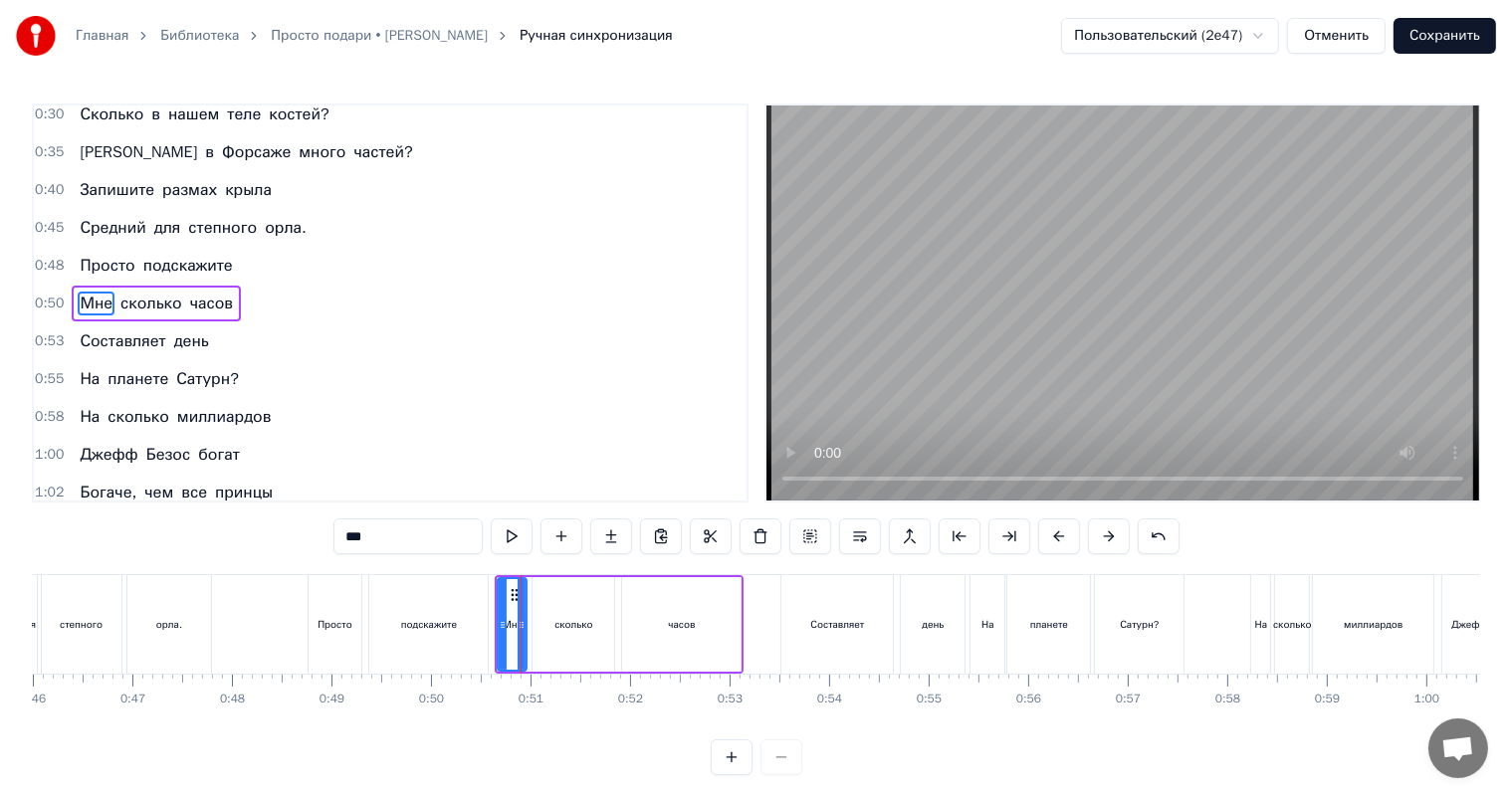 click at bounding box center (503, 624) 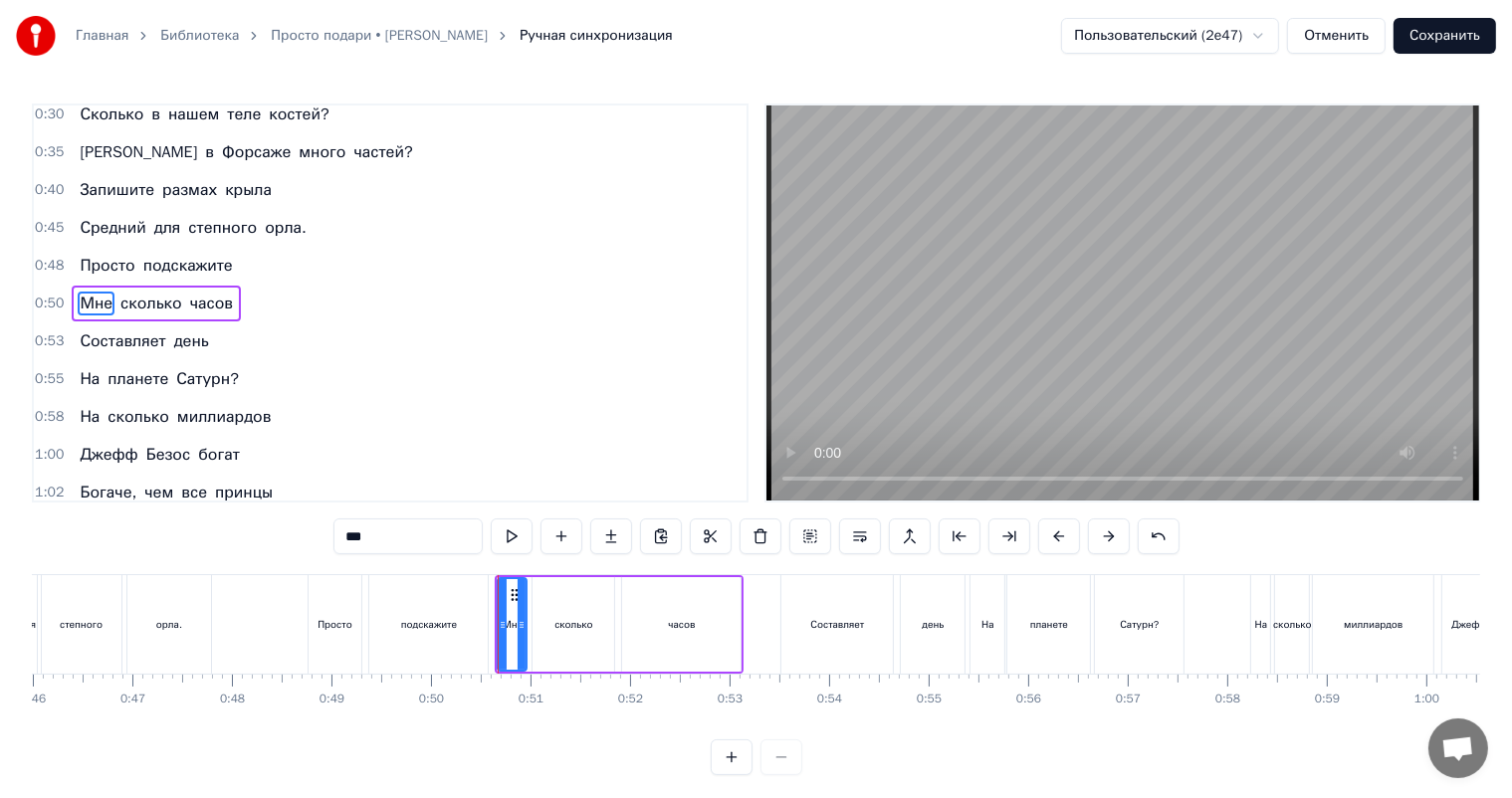 click on "0:50 Мне сколько часов" at bounding box center (390, 303) 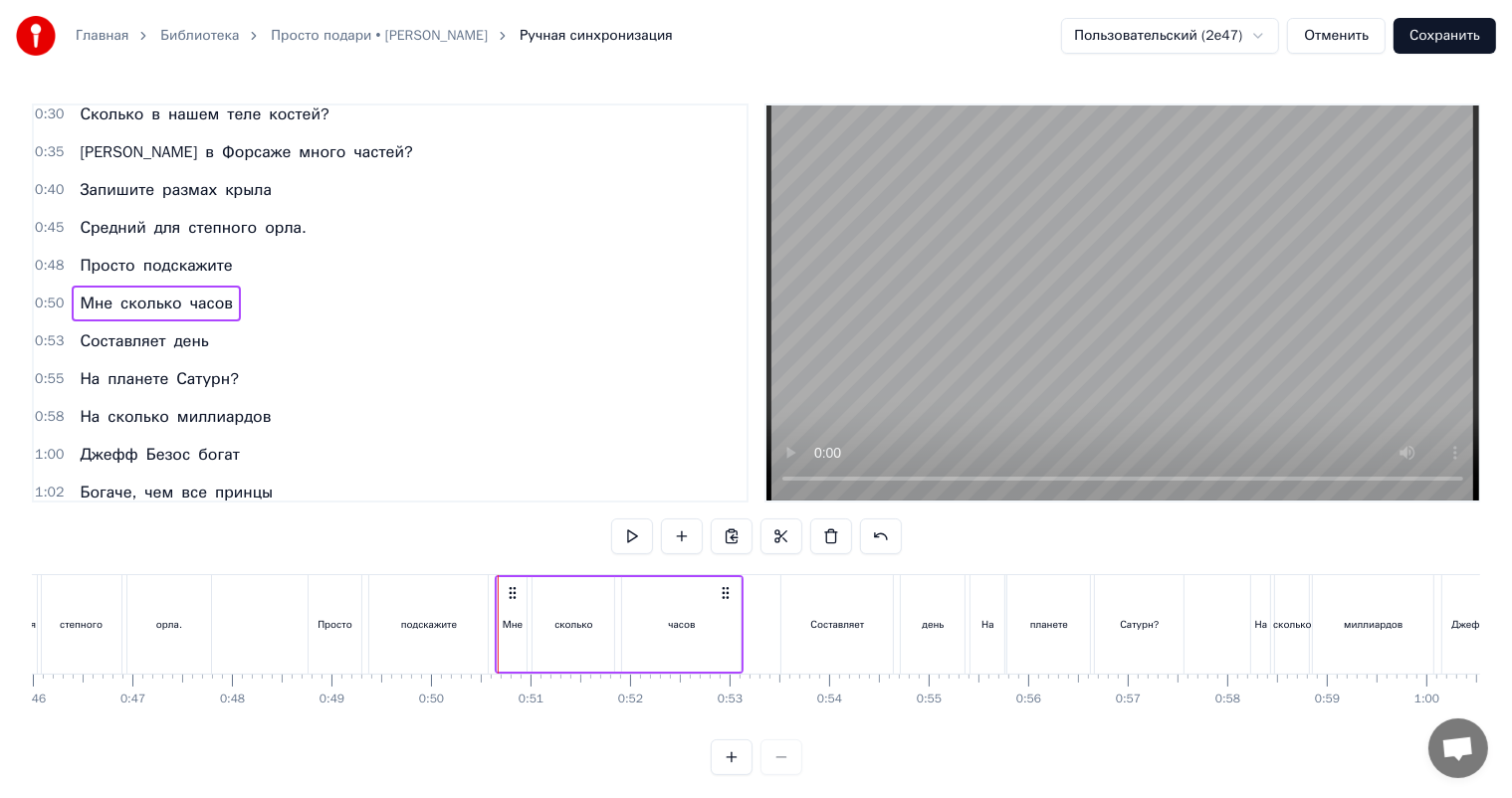click on "0:48 Просто подскажите" at bounding box center [390, 266] 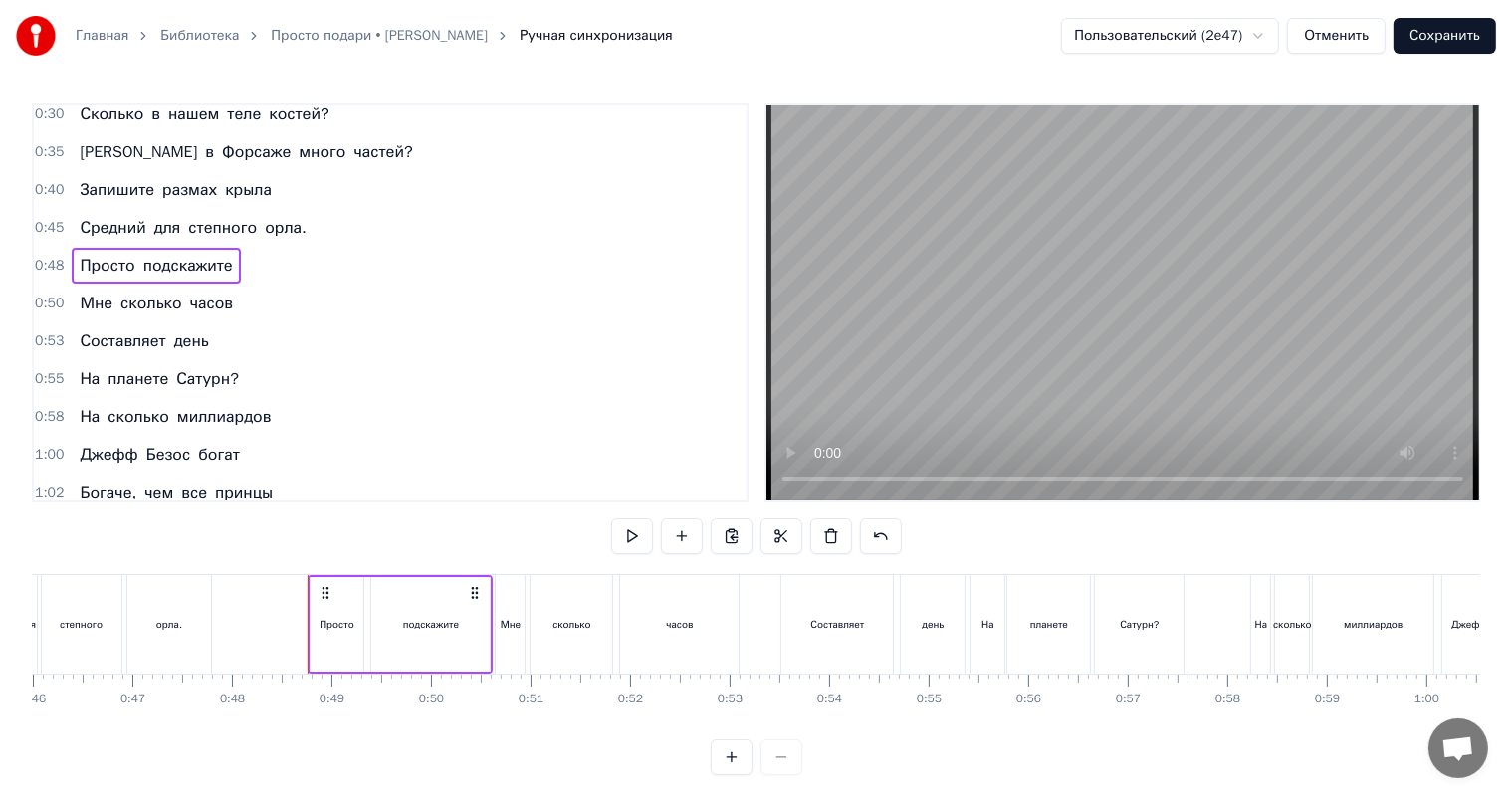 click on "Просто" at bounding box center [337, 624] 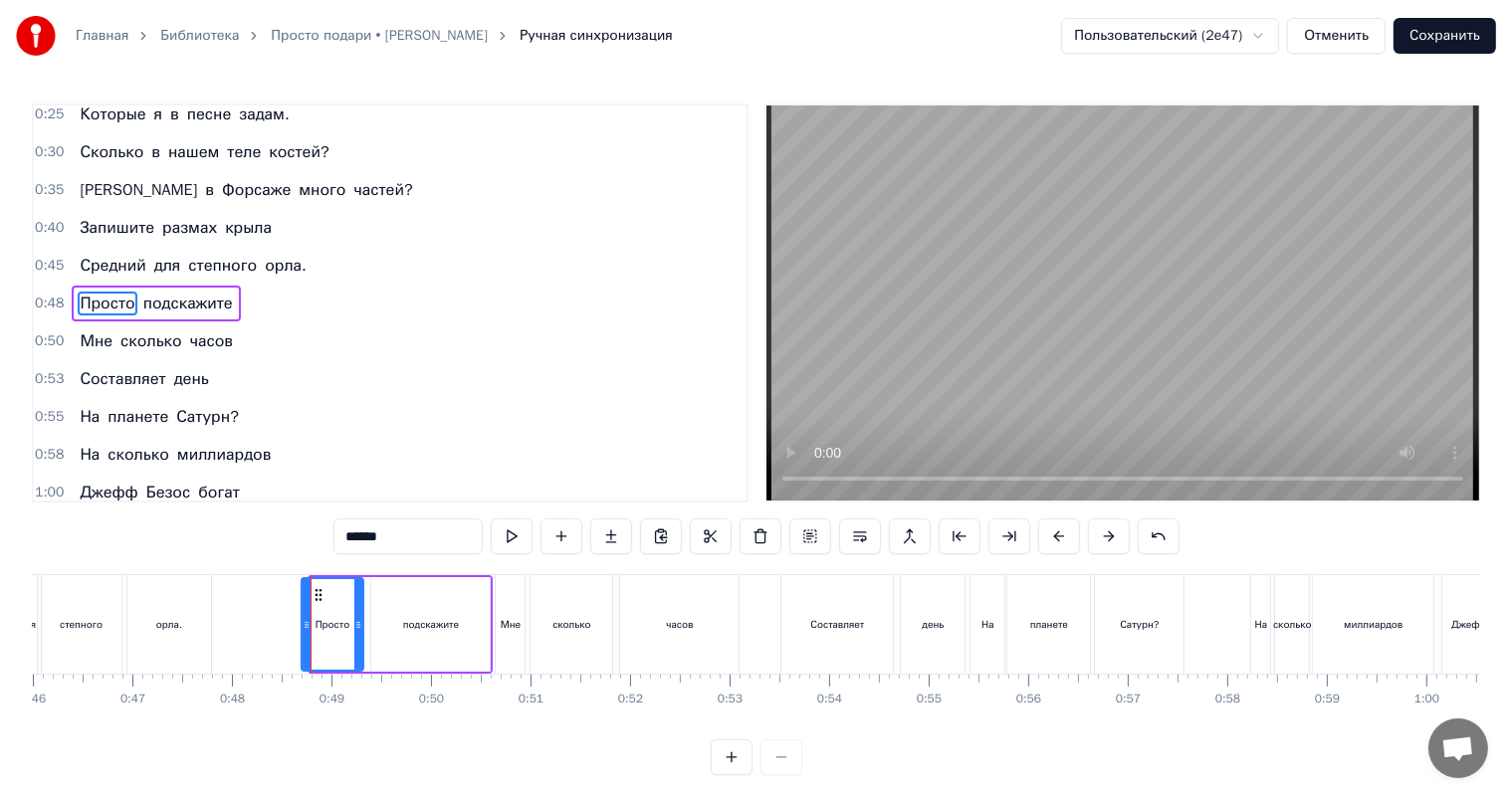 drag, startPoint x: 312, startPoint y: 613, endPoint x: 303, endPoint y: 621, distance: 12.0415946 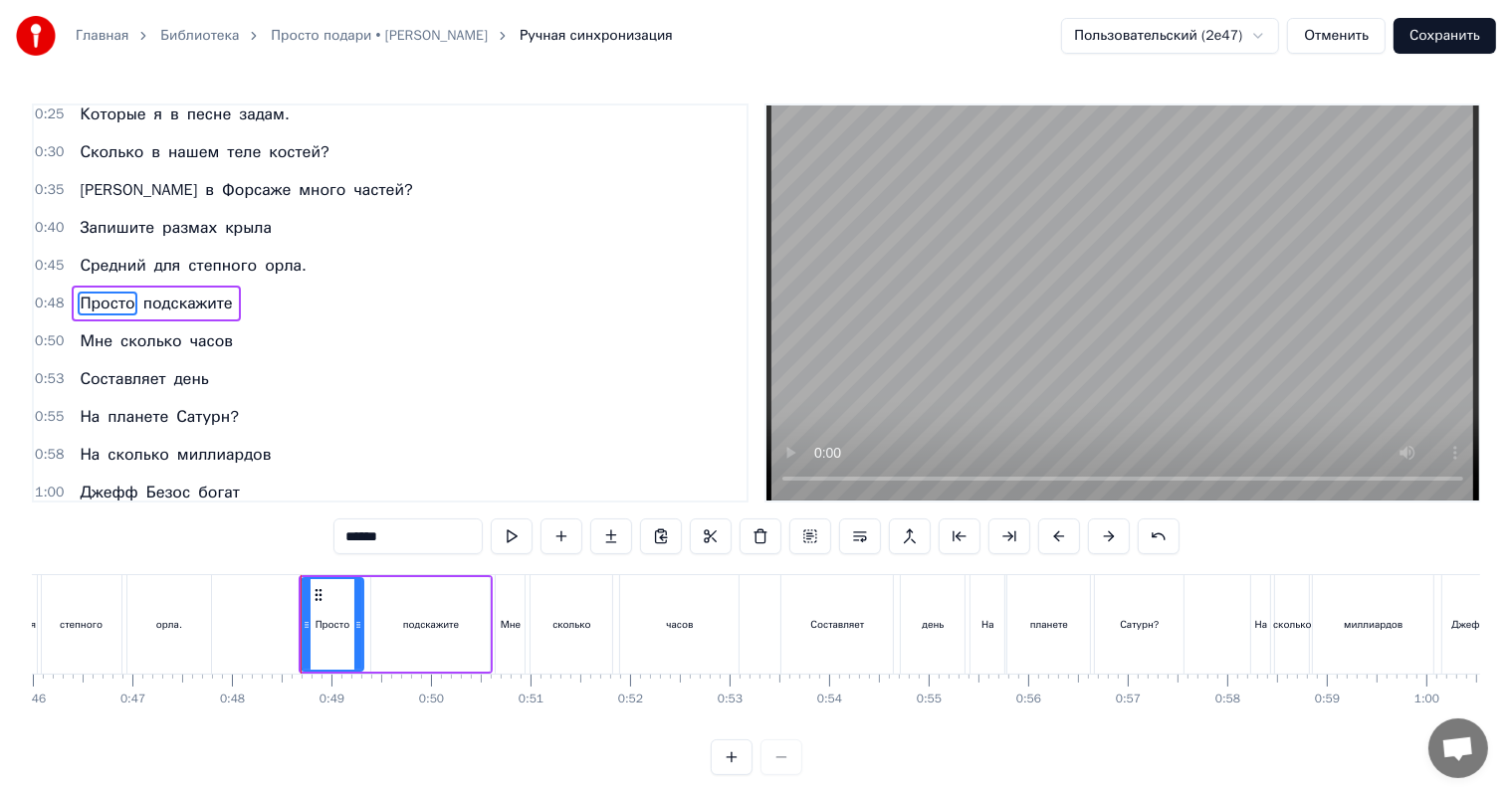 click on "0:48 Просто подскажите" at bounding box center (390, 303) 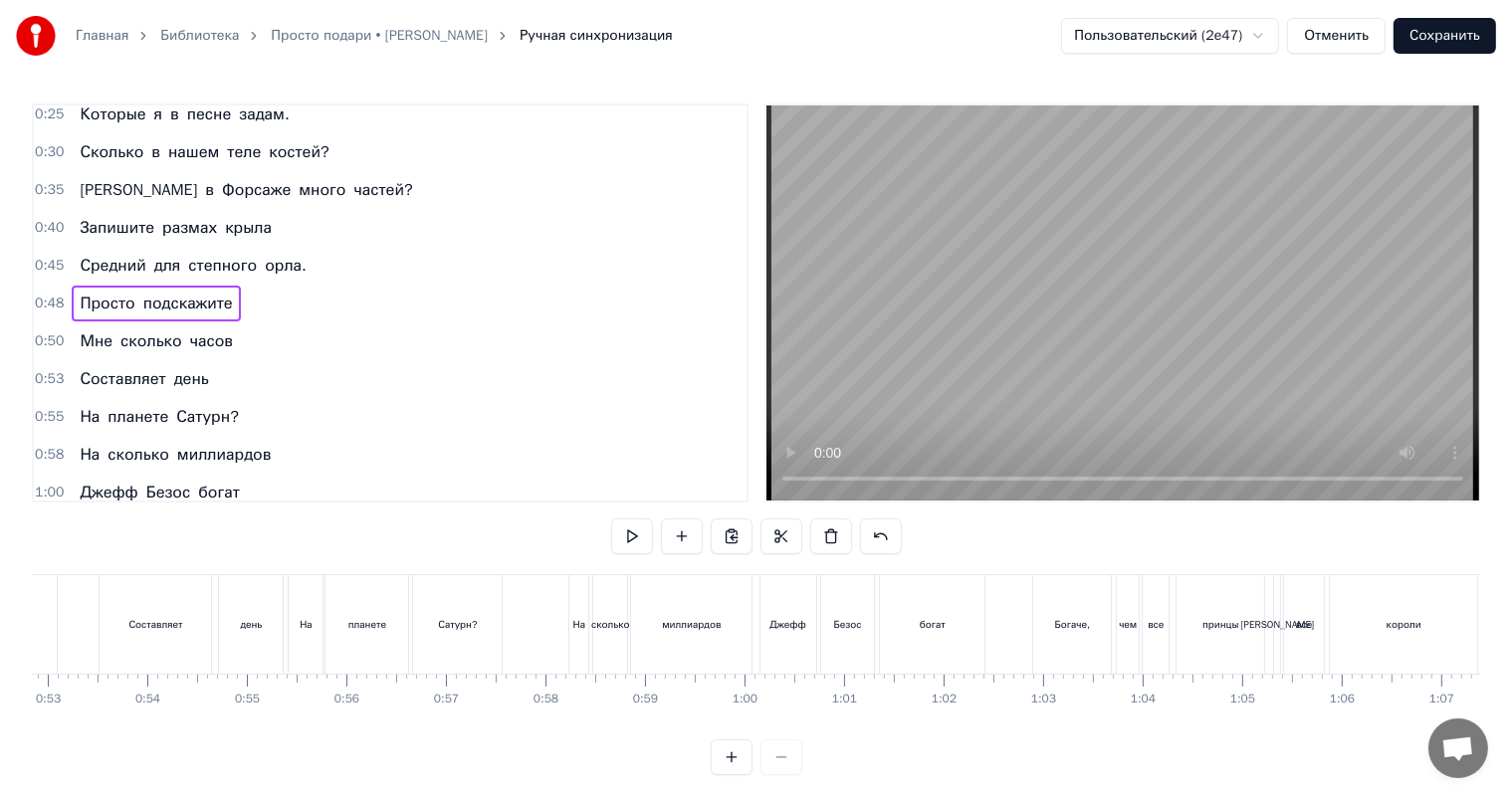 scroll, scrollTop: 0, scrollLeft: 5274, axis: horizontal 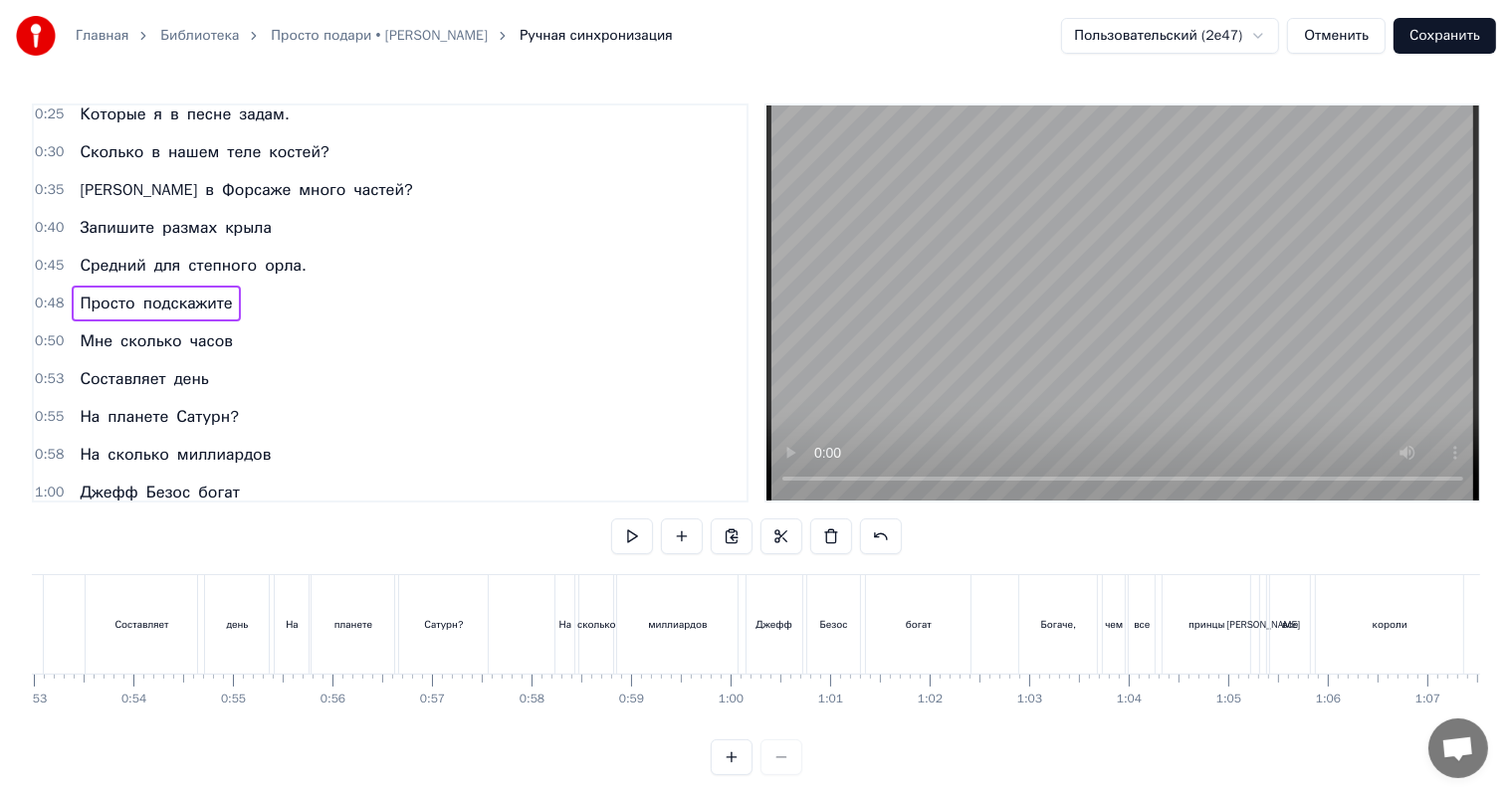 click on "сколько" at bounding box center (596, 624) 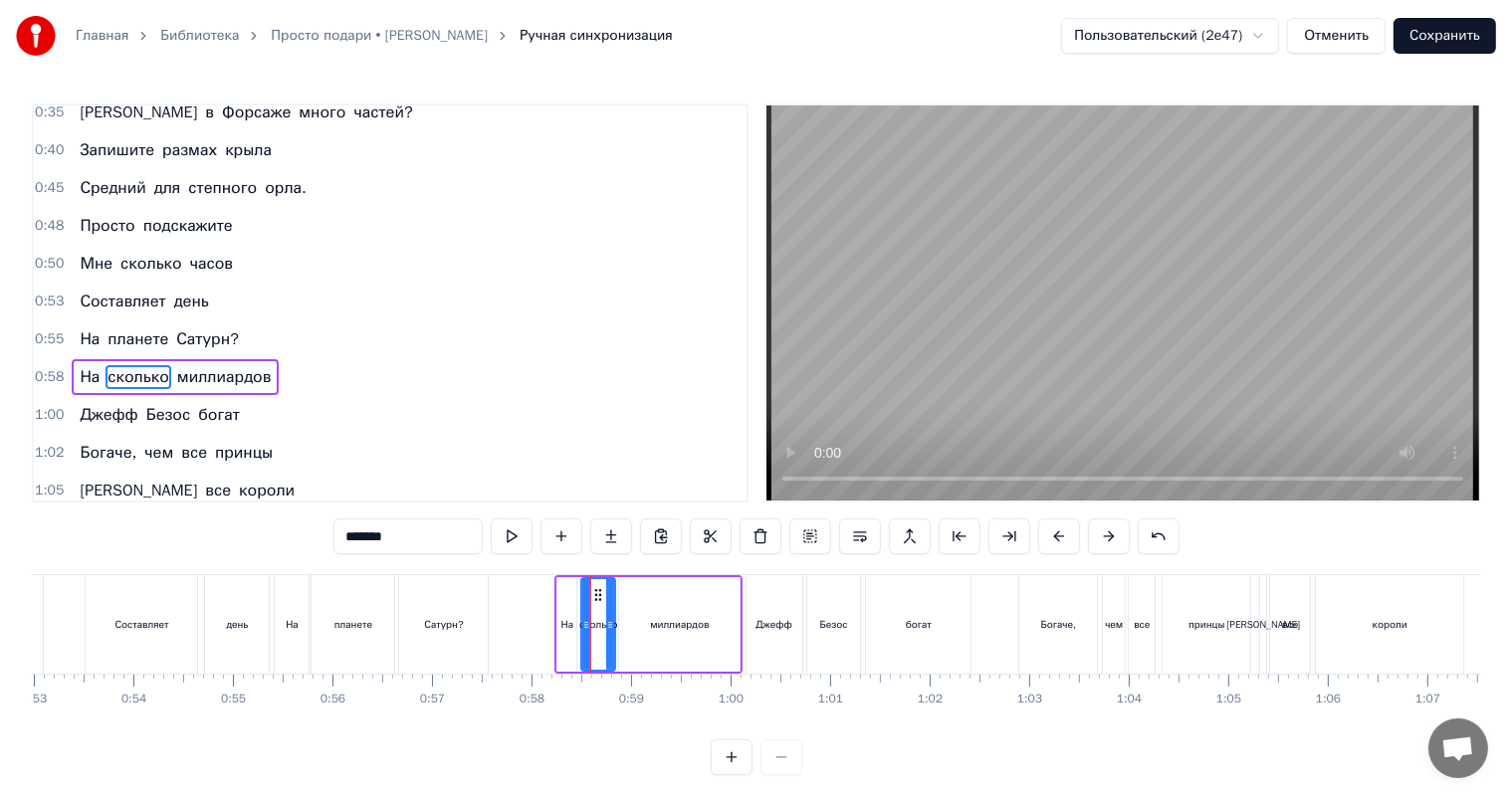 scroll, scrollTop: 275, scrollLeft: 0, axis: vertical 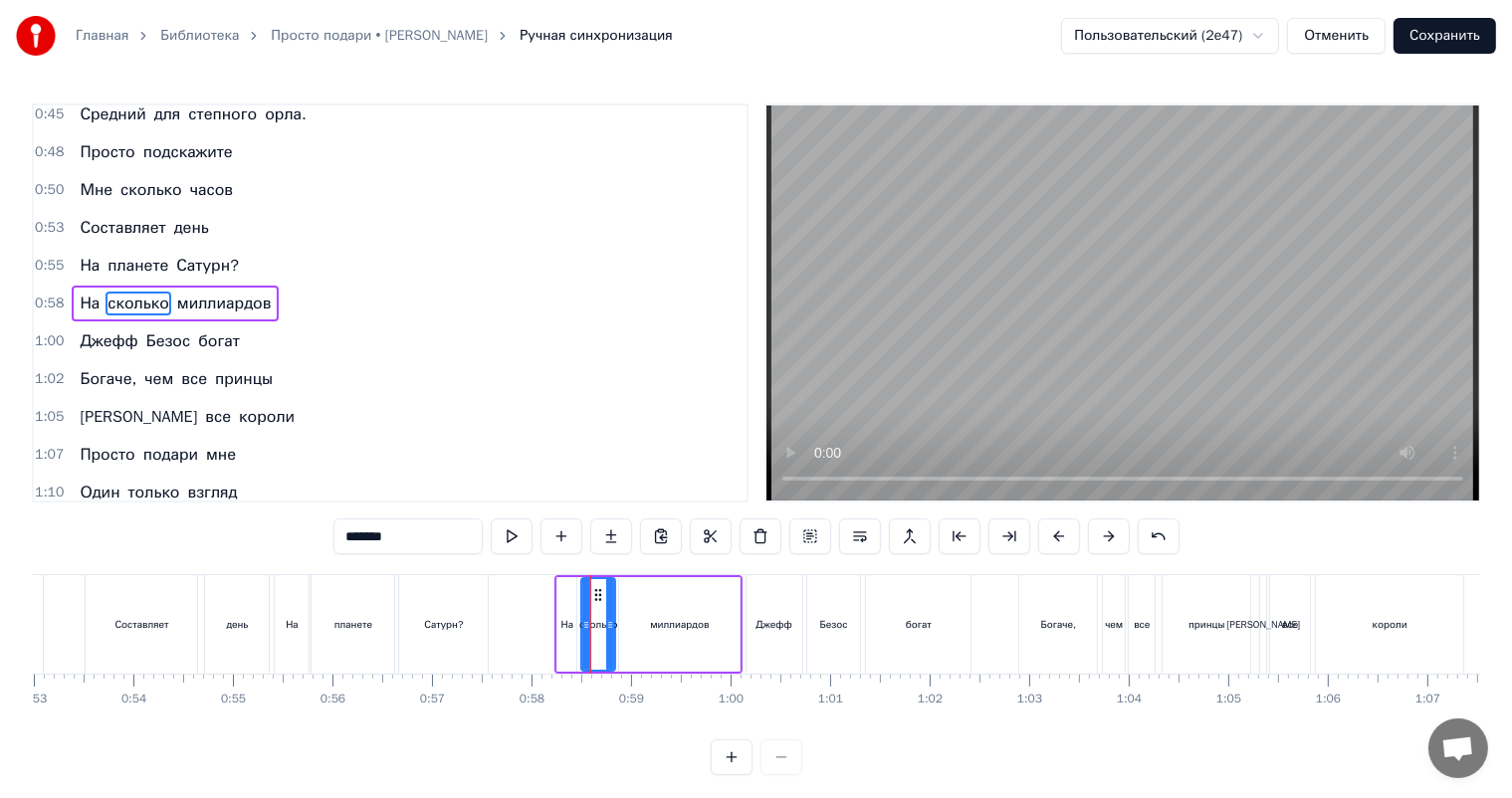 click on "На" at bounding box center [567, 624] 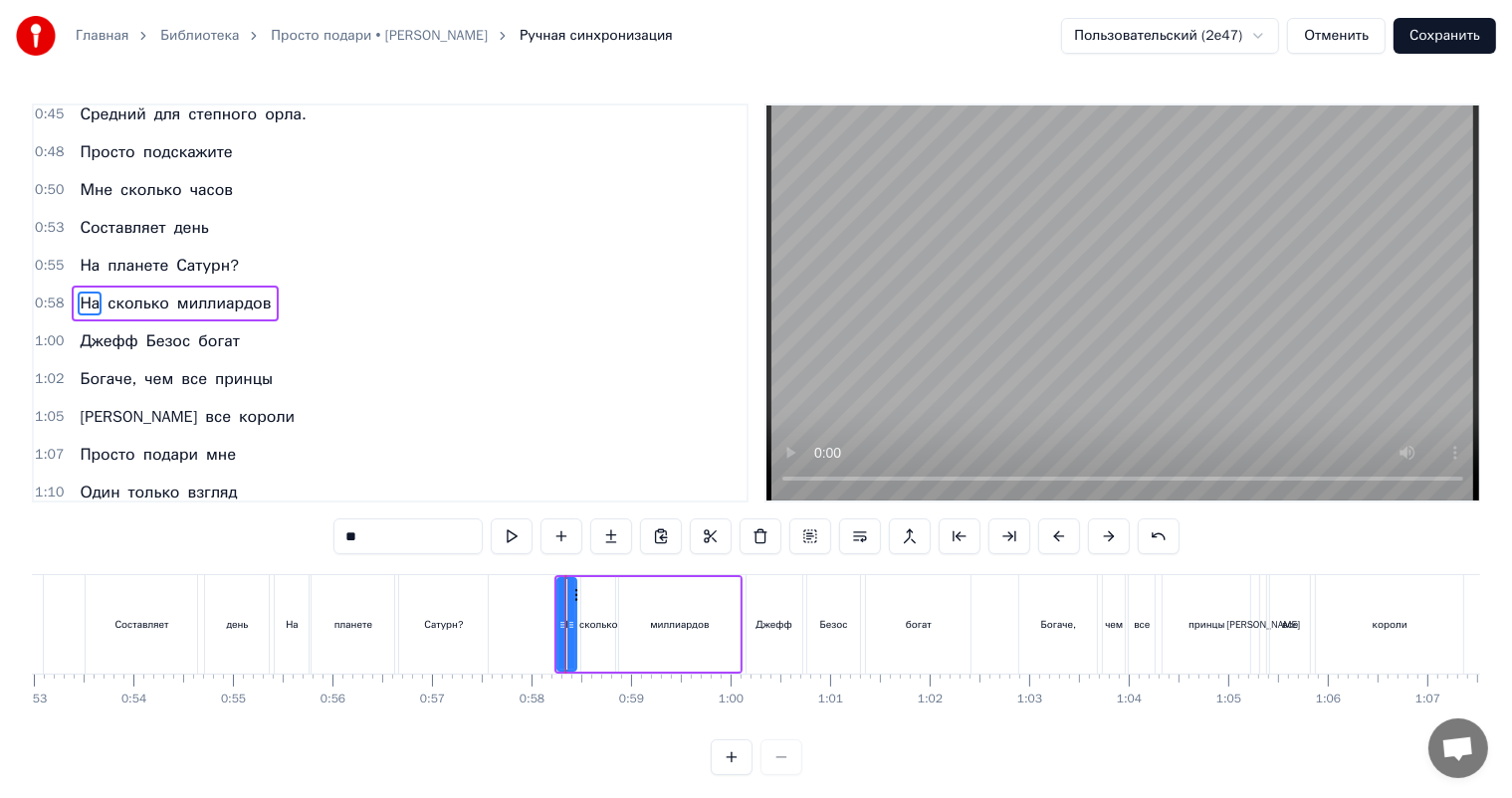 click at bounding box center (512, 536) 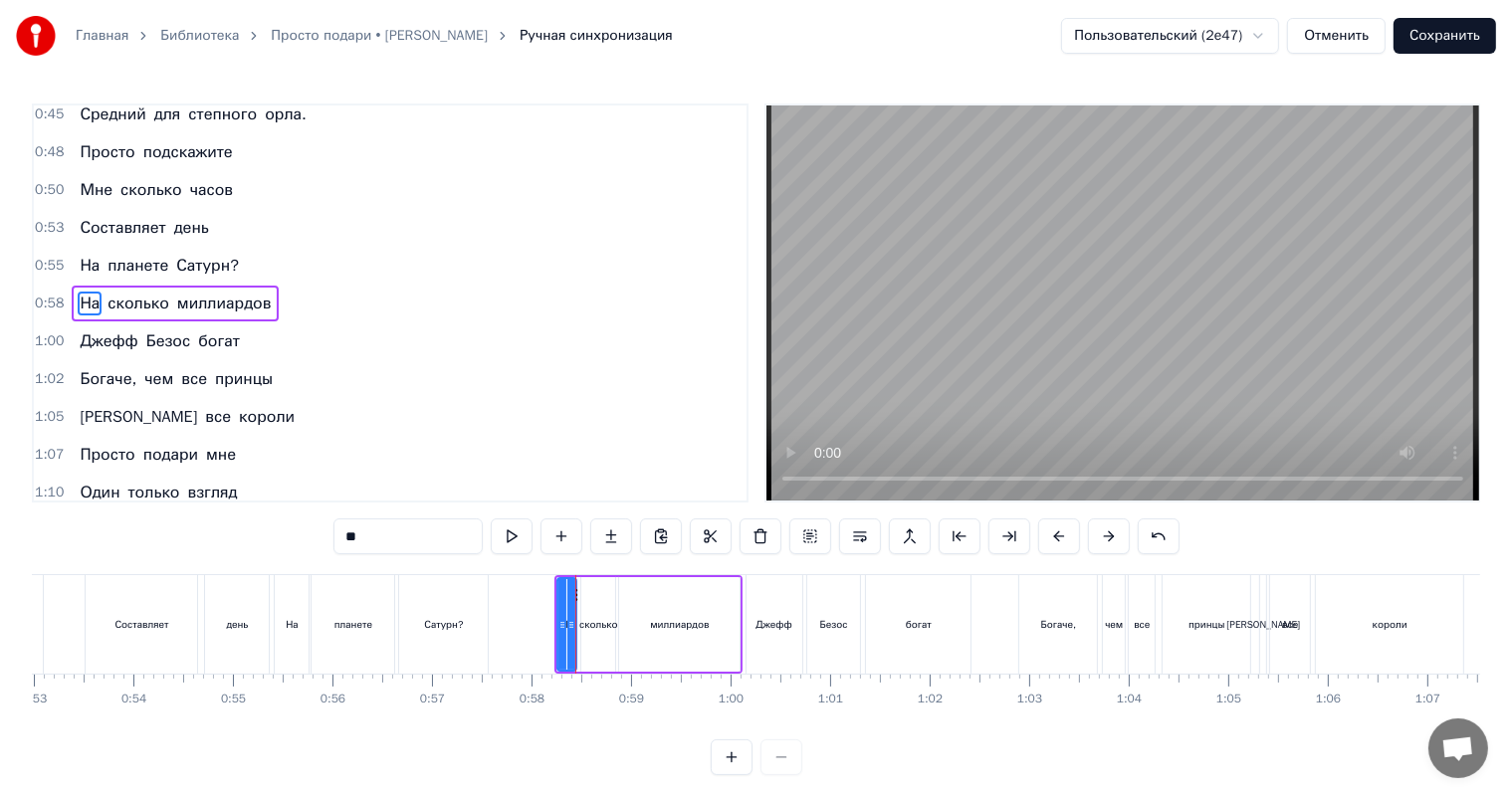 click at bounding box center (512, 536) 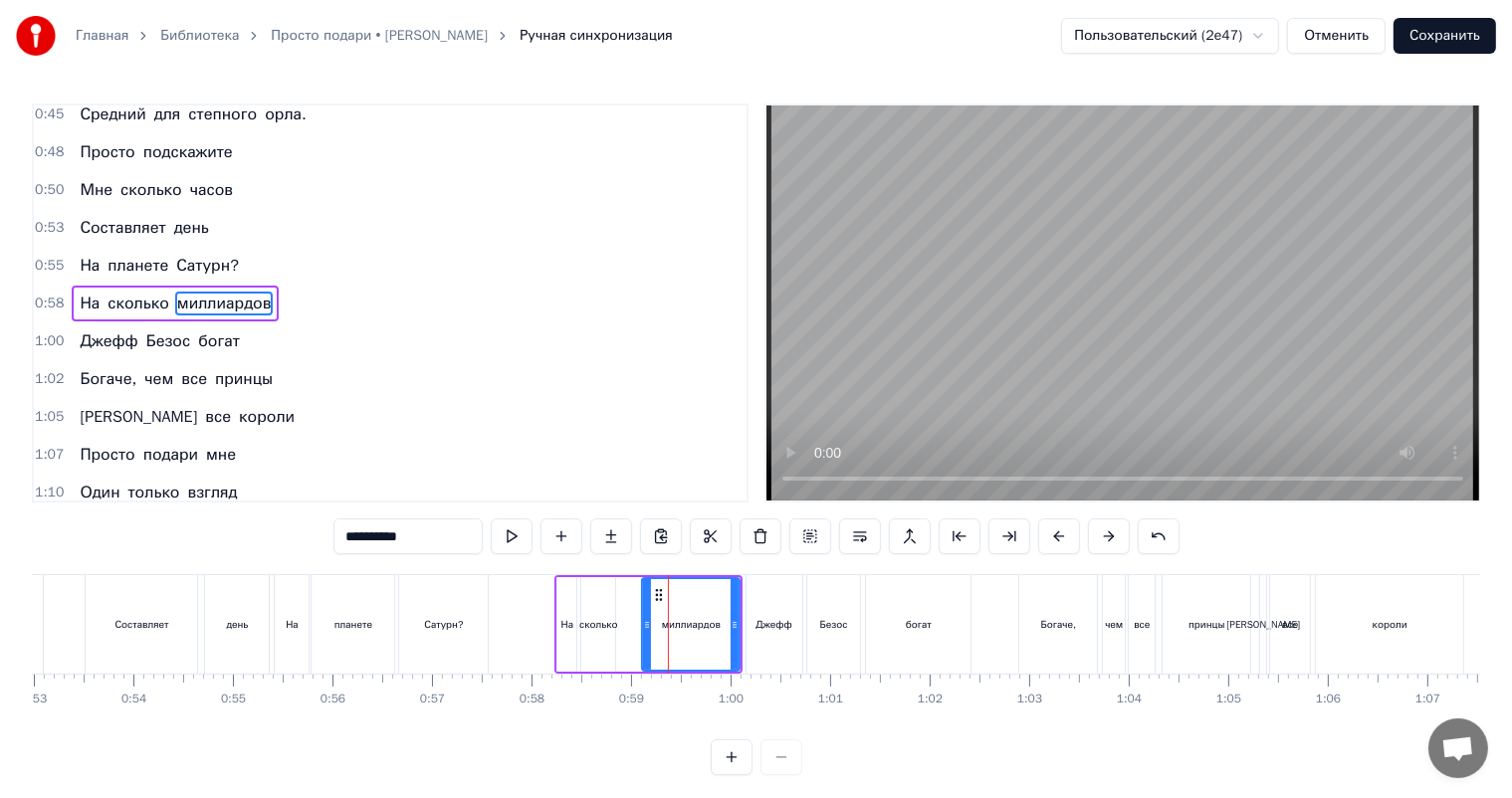 drag, startPoint x: 620, startPoint y: 632, endPoint x: 643, endPoint y: 632, distance: 23 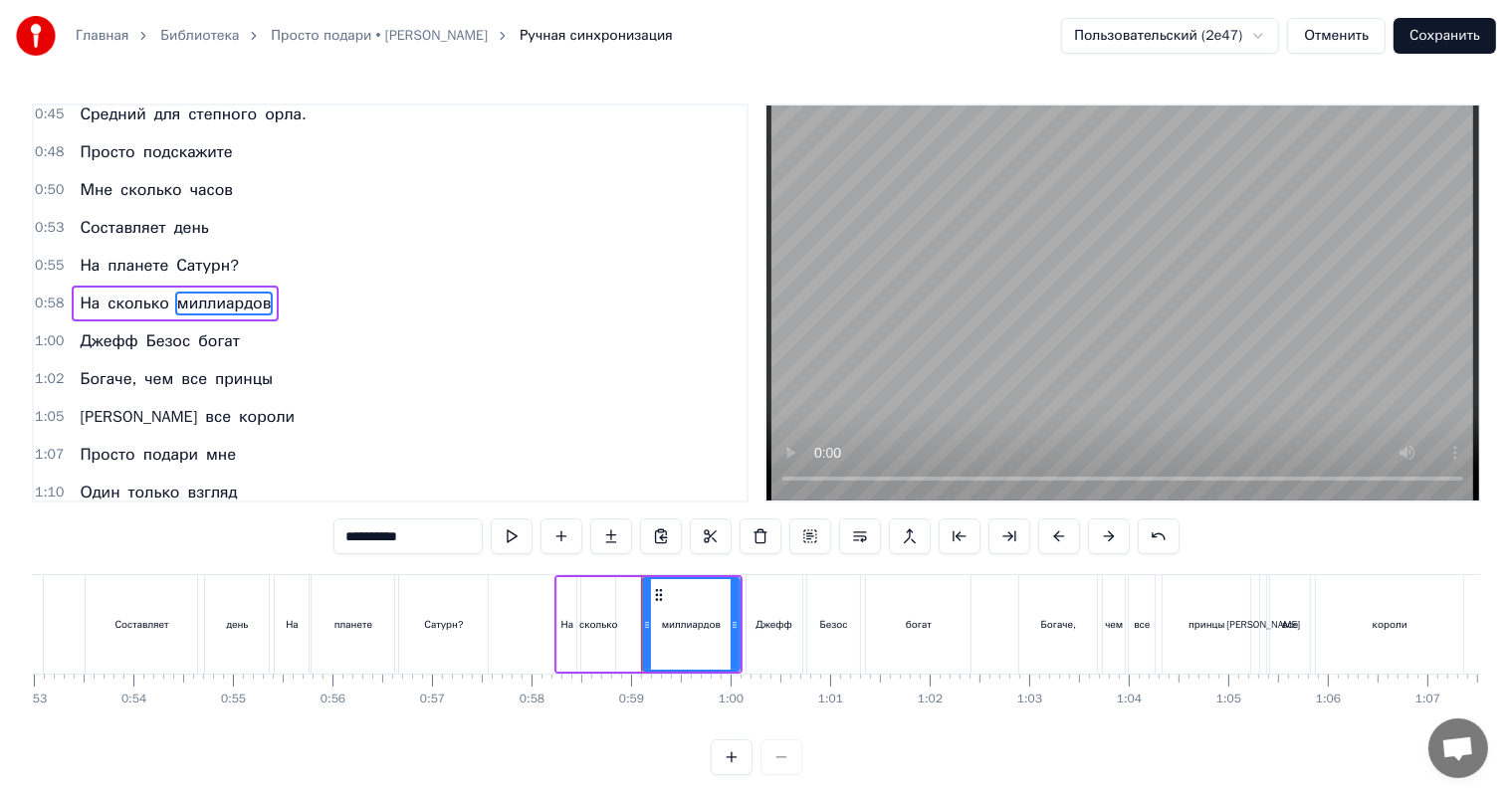 click on "сколько" at bounding box center [598, 624] 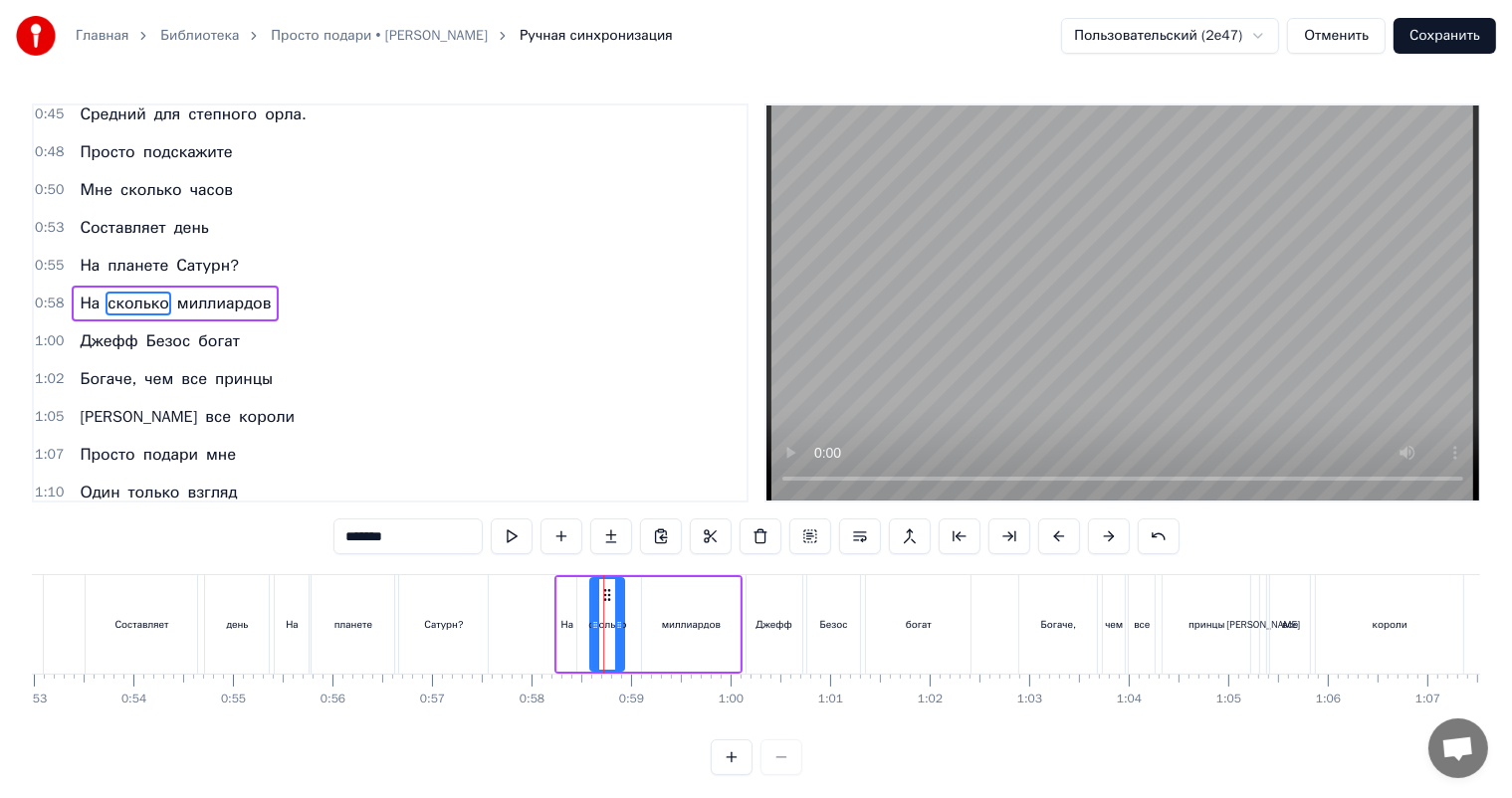 drag, startPoint x: 598, startPoint y: 592, endPoint x: 610, endPoint y: 593, distance: 12.0415946 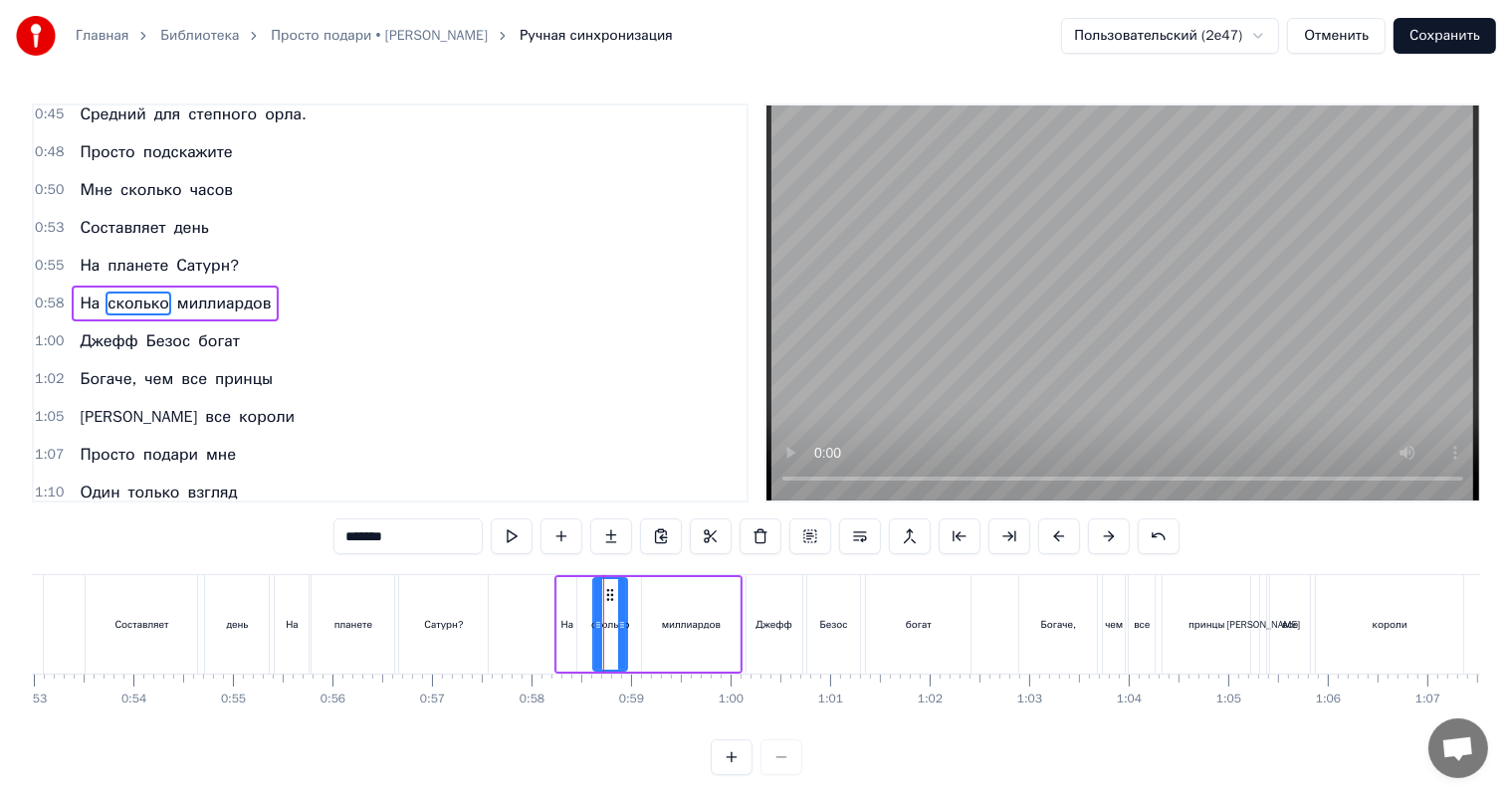 click on "На" at bounding box center [566, 624] 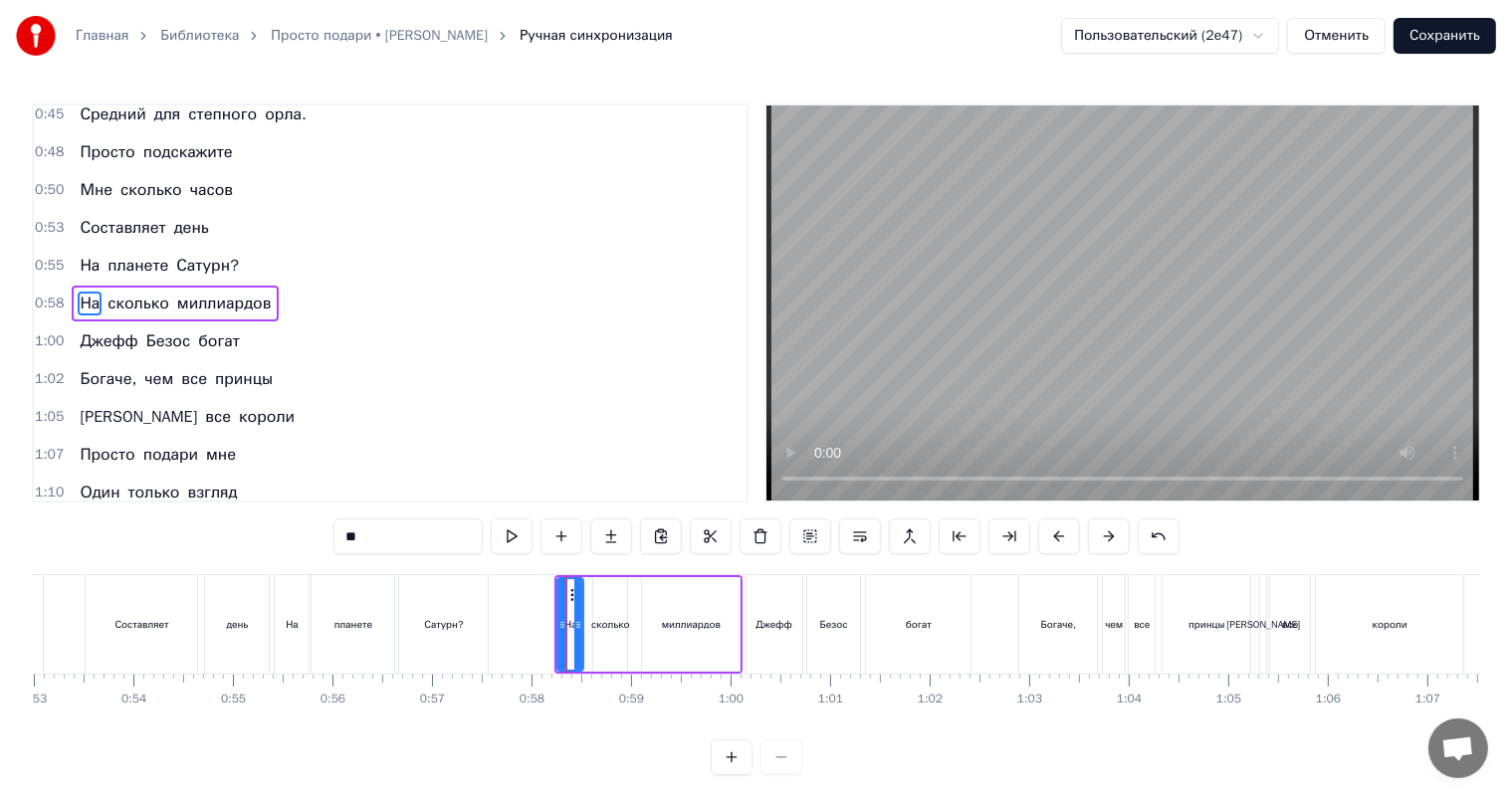 click at bounding box center [578, 624] 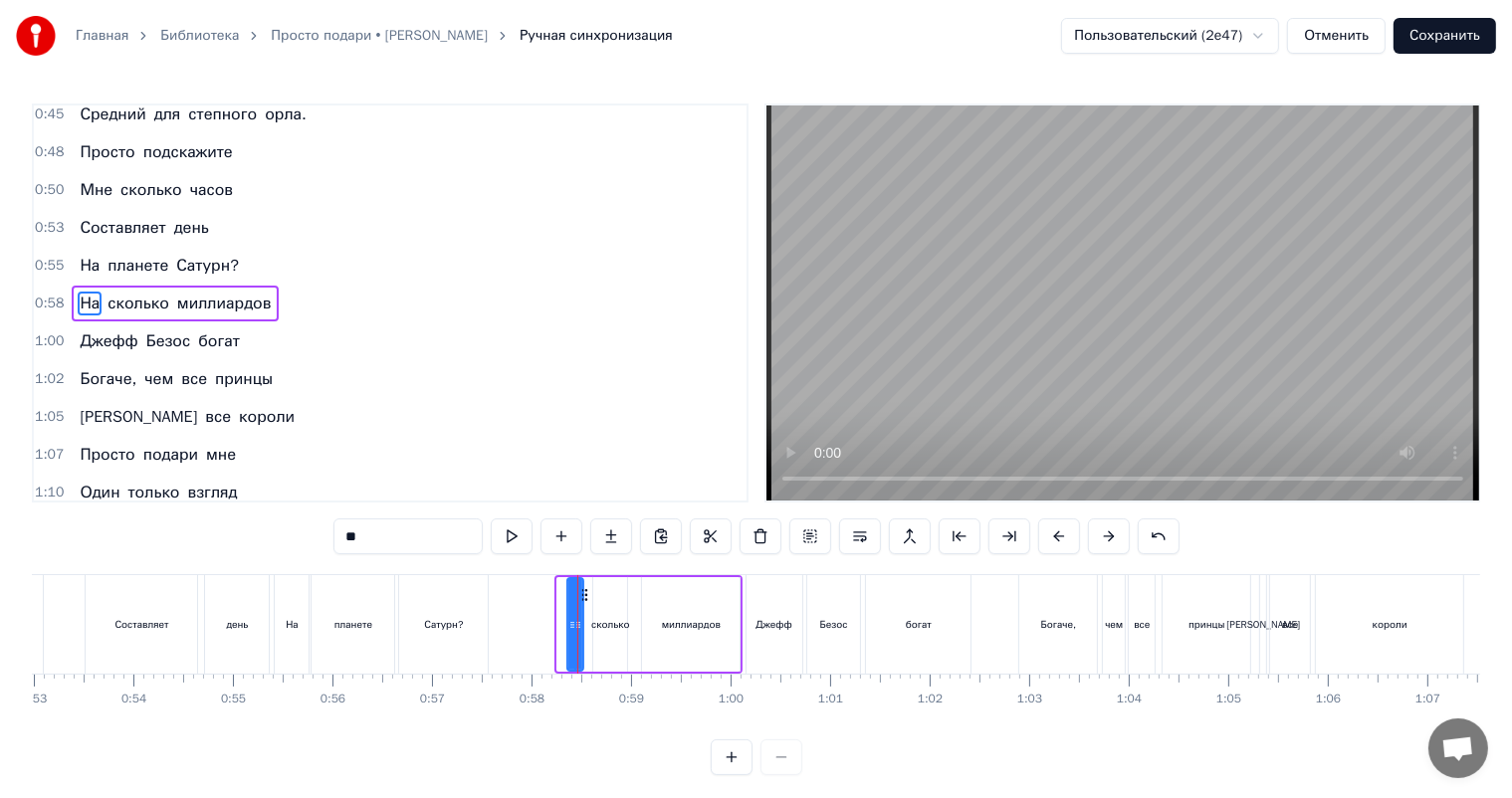 drag, startPoint x: 560, startPoint y: 610, endPoint x: 570, endPoint y: 609, distance: 10.049876 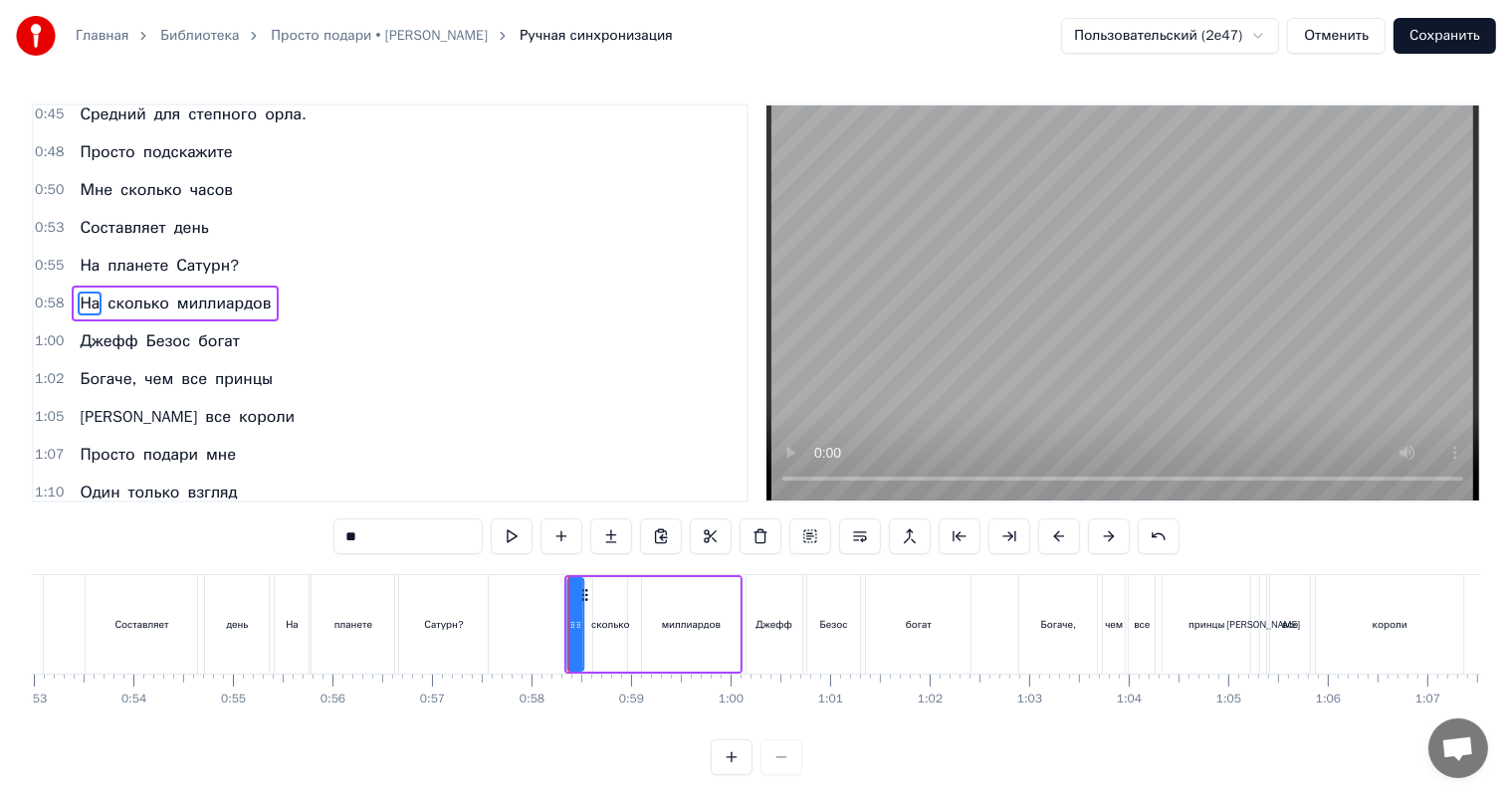 click 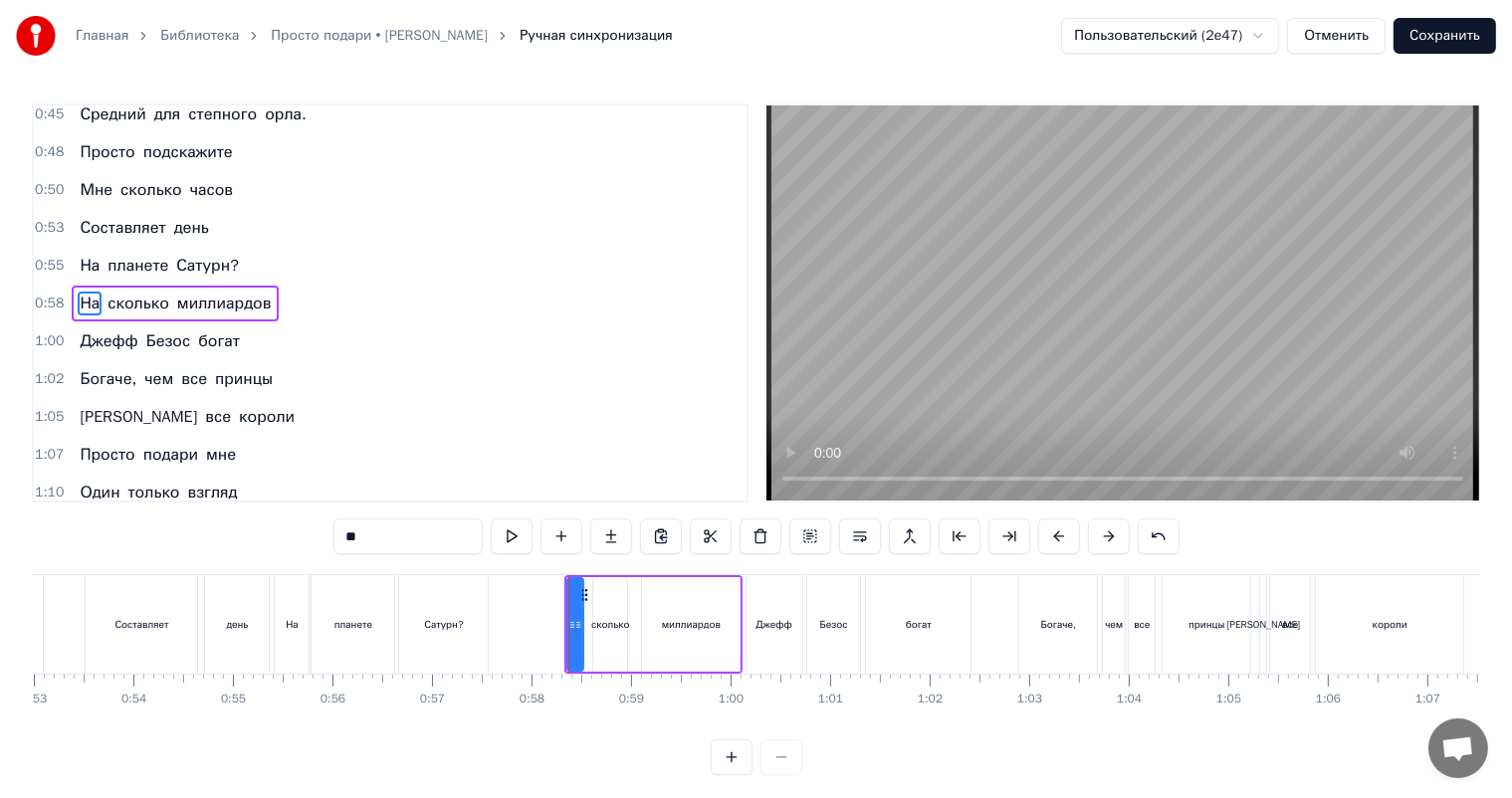 click on "сколько" at bounding box center (610, 624) 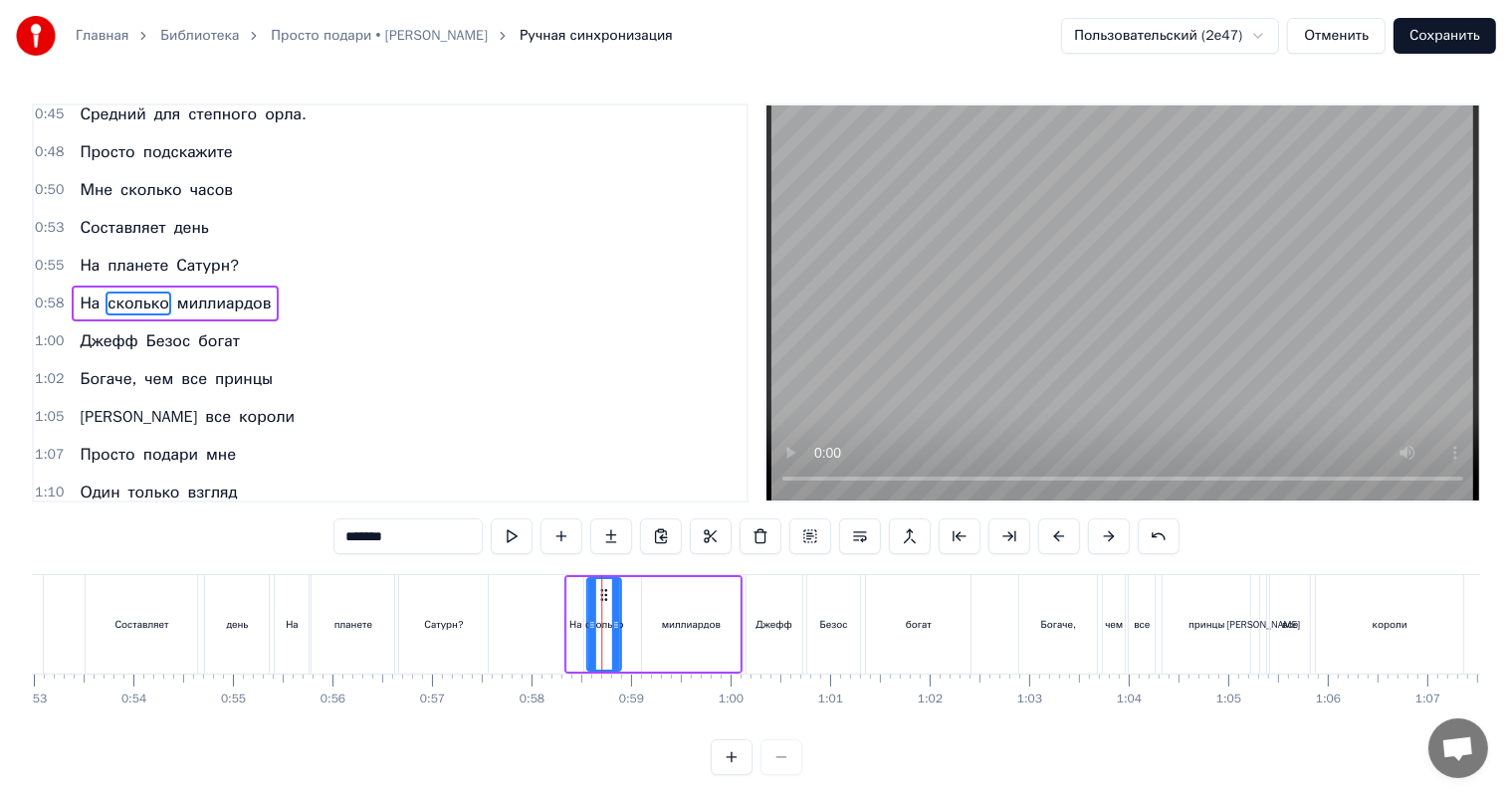 click on "Ласковые люди мои, Предстоит ответить всем вам На вопросы каверзные, Которые я в песне задам. Сколько в нашем теле костей? А в Форсаже много частей? Запишите размах крыла Средний для степного орла. Просто подскажите Мне сколько часов Составляет день На планете Сатурн? На сколько миллиардов [PERSON_NAME] богат Богаче, чем все принцы И все короли [PERSON_NAME] подари мне Один только взгляд И волшебный свой Поцелуй подари И я сразу сказочно Стану богат Богаче, чем все принцы И все короли" at bounding box center (-857, 624) 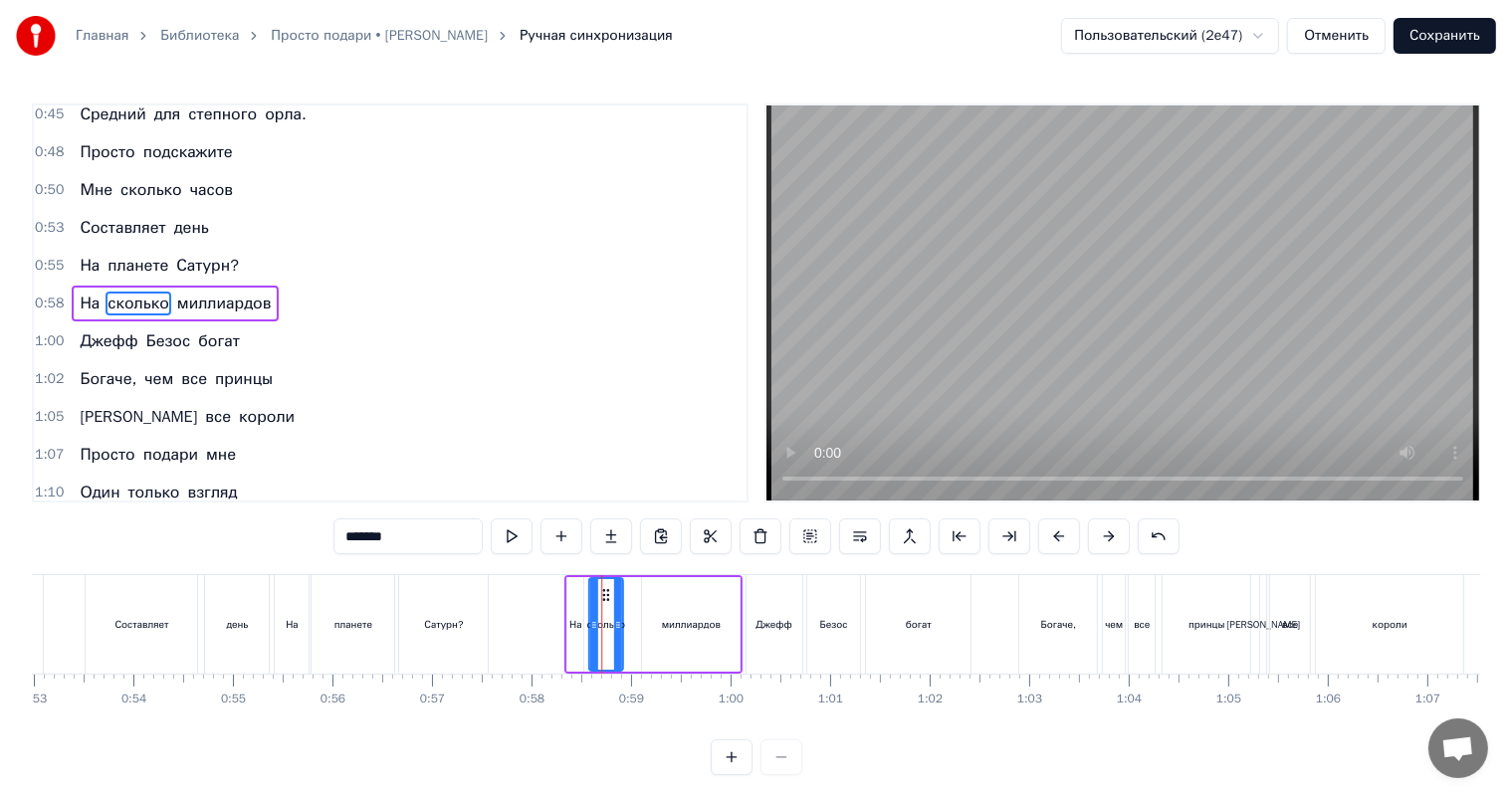 click 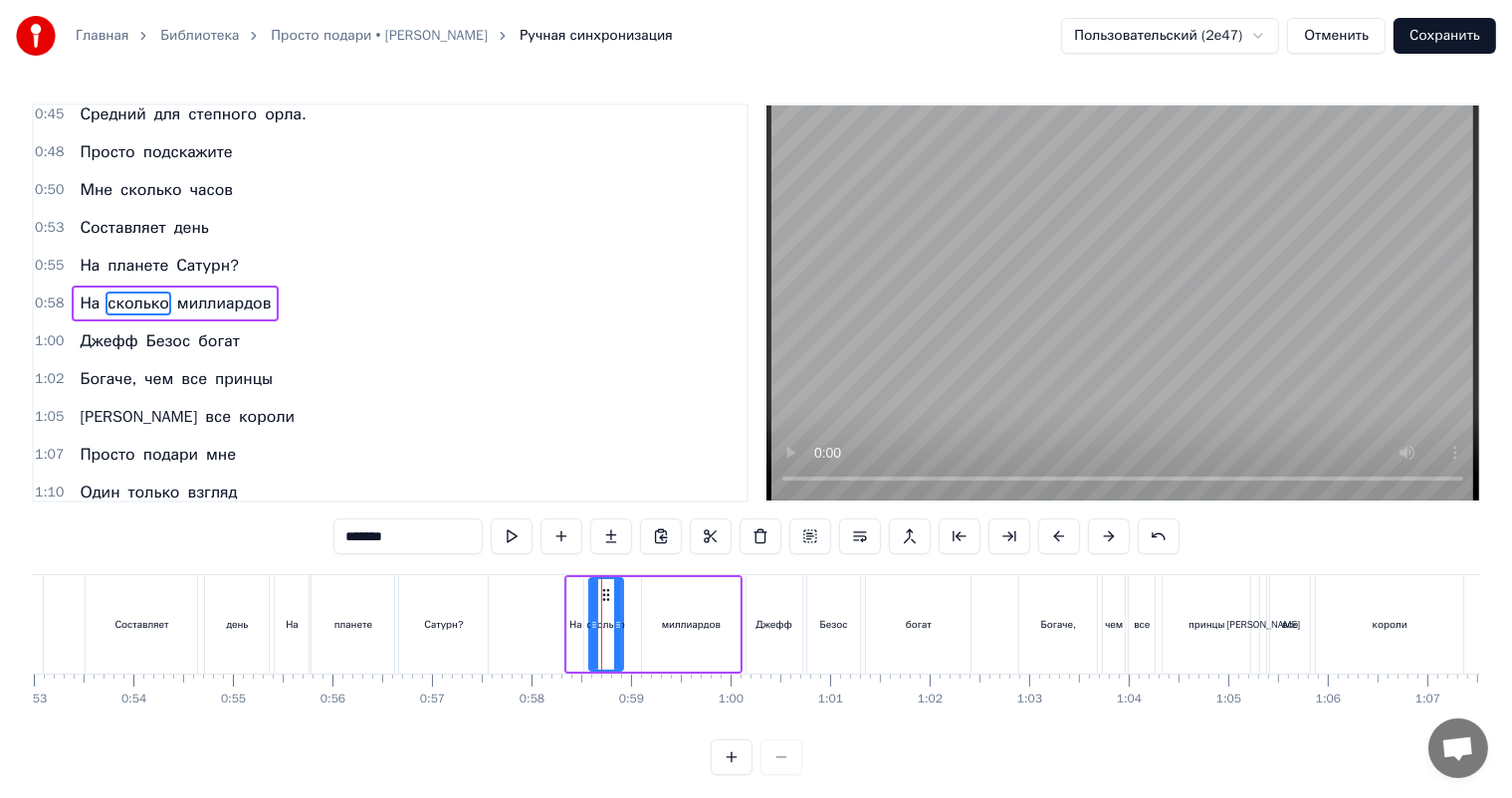 click on "миллиардов" at bounding box center (691, 624) 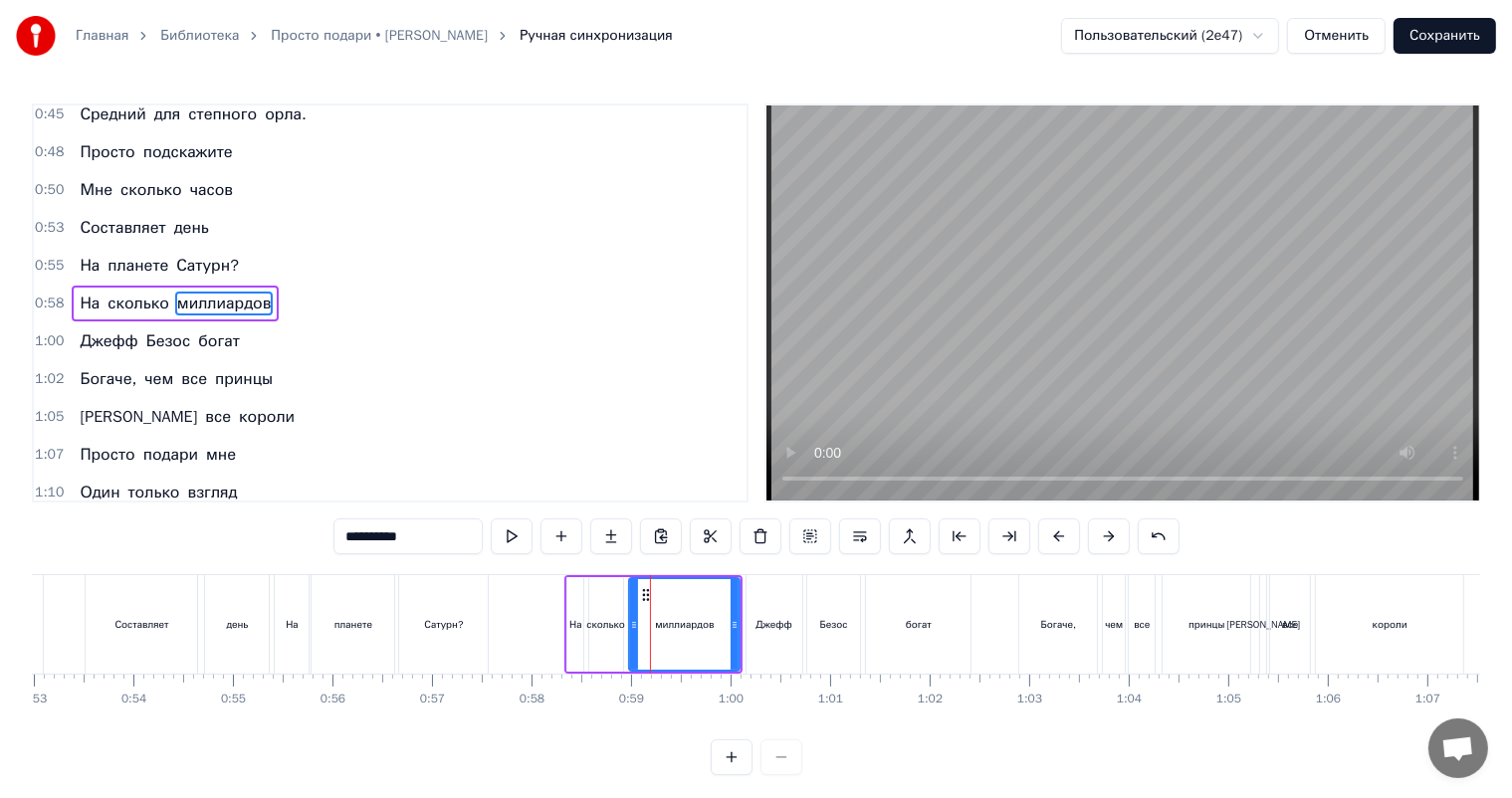 drag, startPoint x: 648, startPoint y: 618, endPoint x: 635, endPoint y: 619, distance: 13.038405 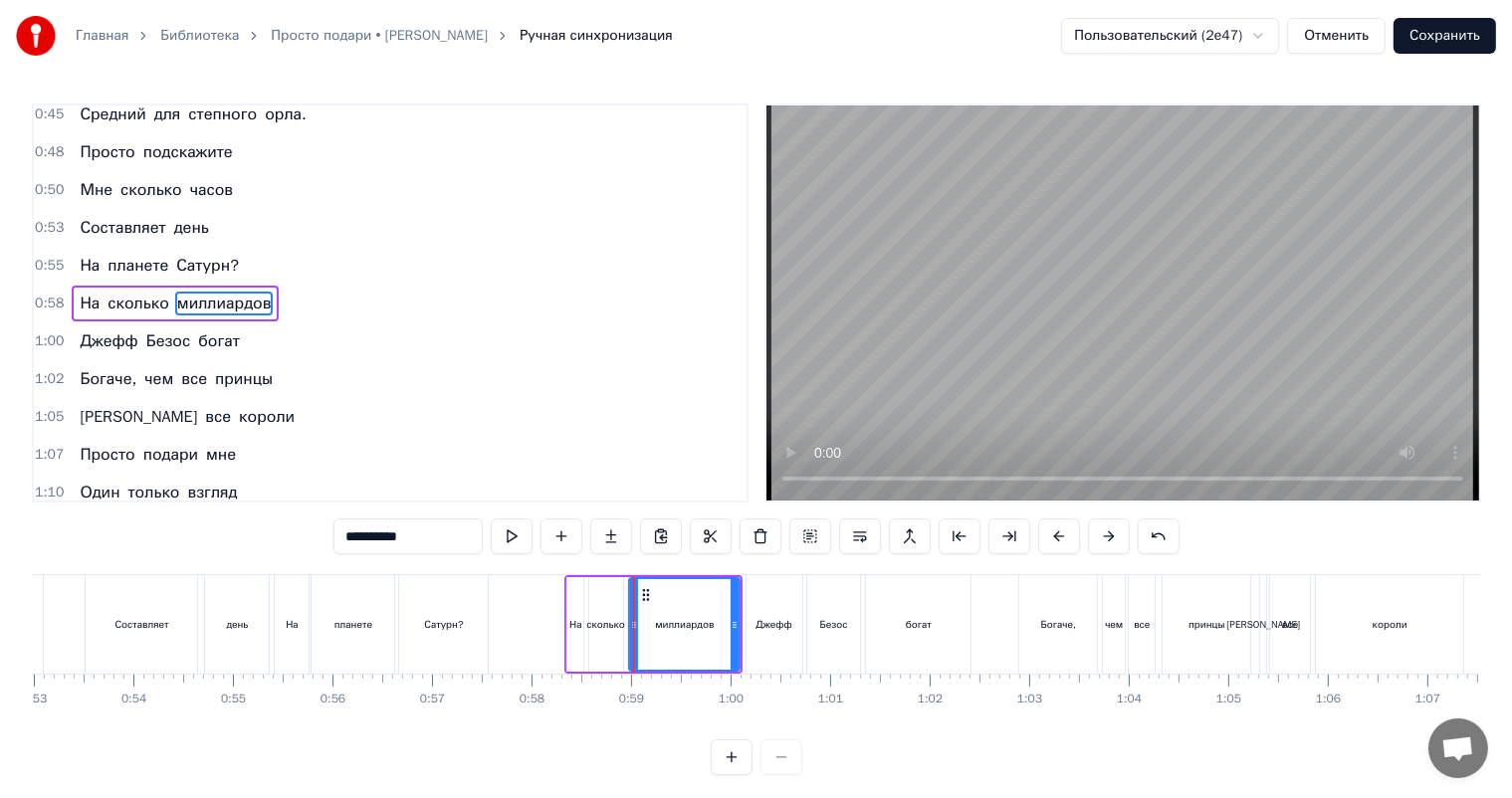 click on "Джефф" at bounding box center (773, 624) 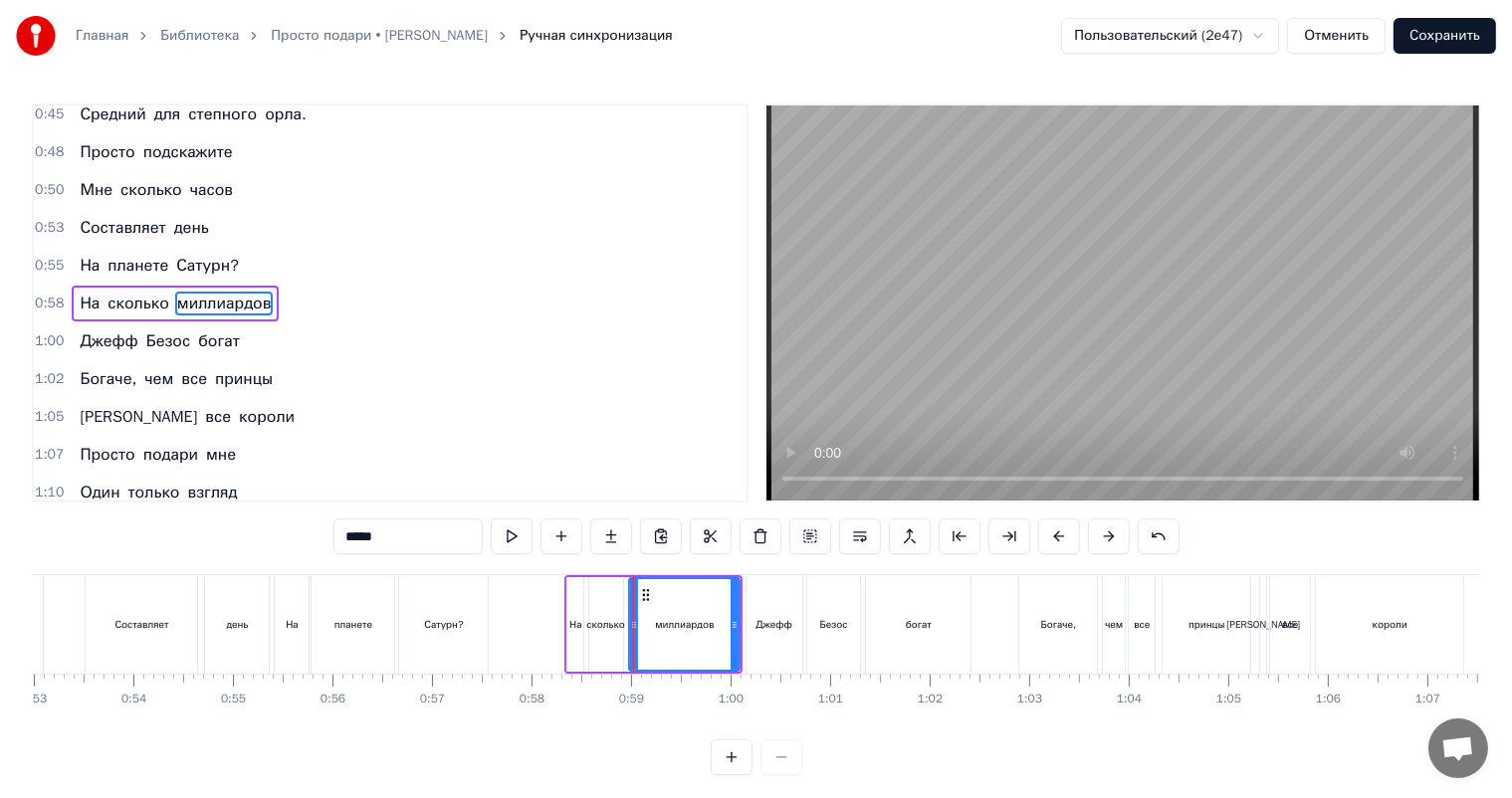scroll, scrollTop: 312, scrollLeft: 0, axis: vertical 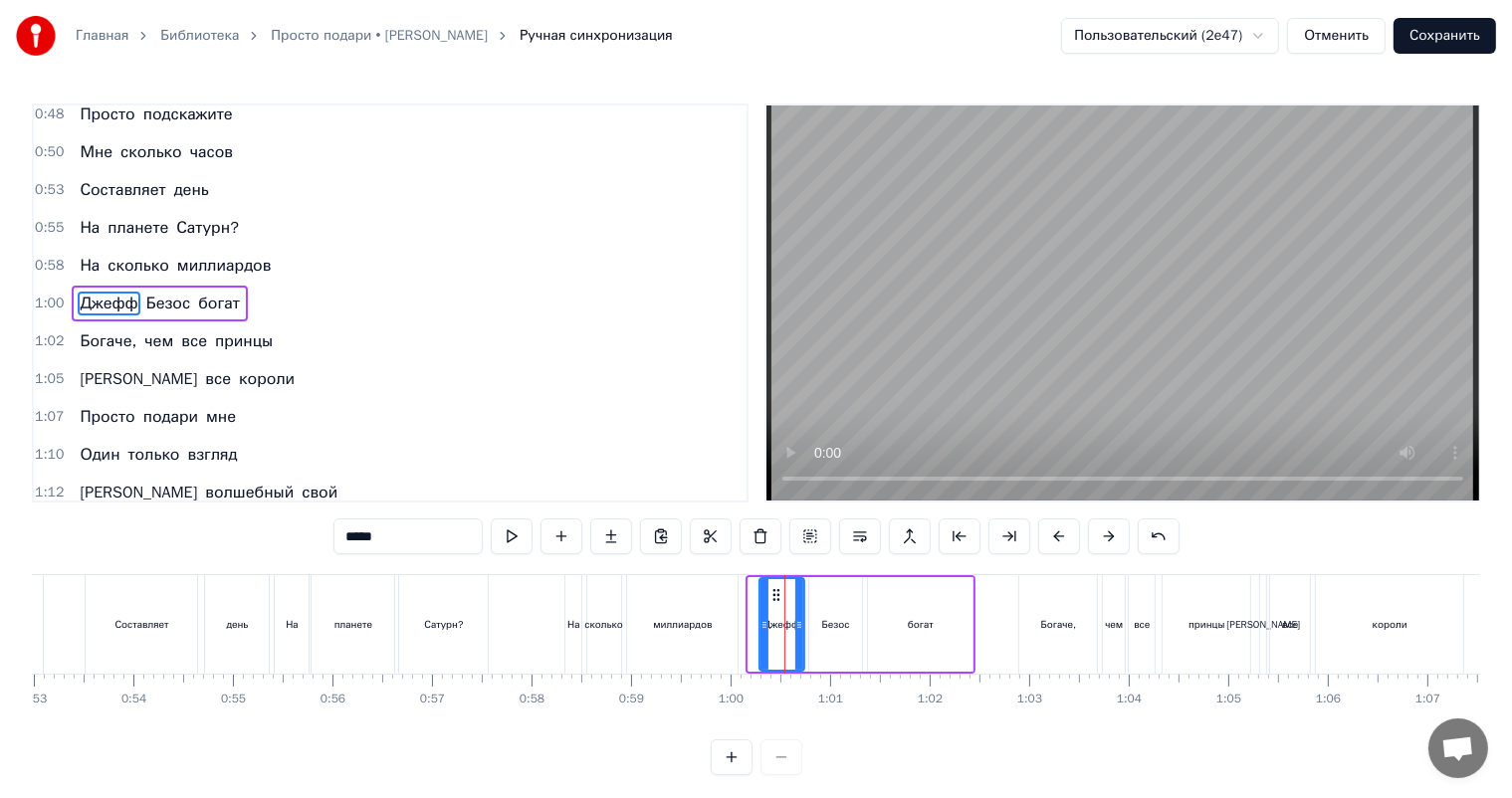 drag, startPoint x: 750, startPoint y: 615, endPoint x: 762, endPoint y: 614, distance: 12.041595 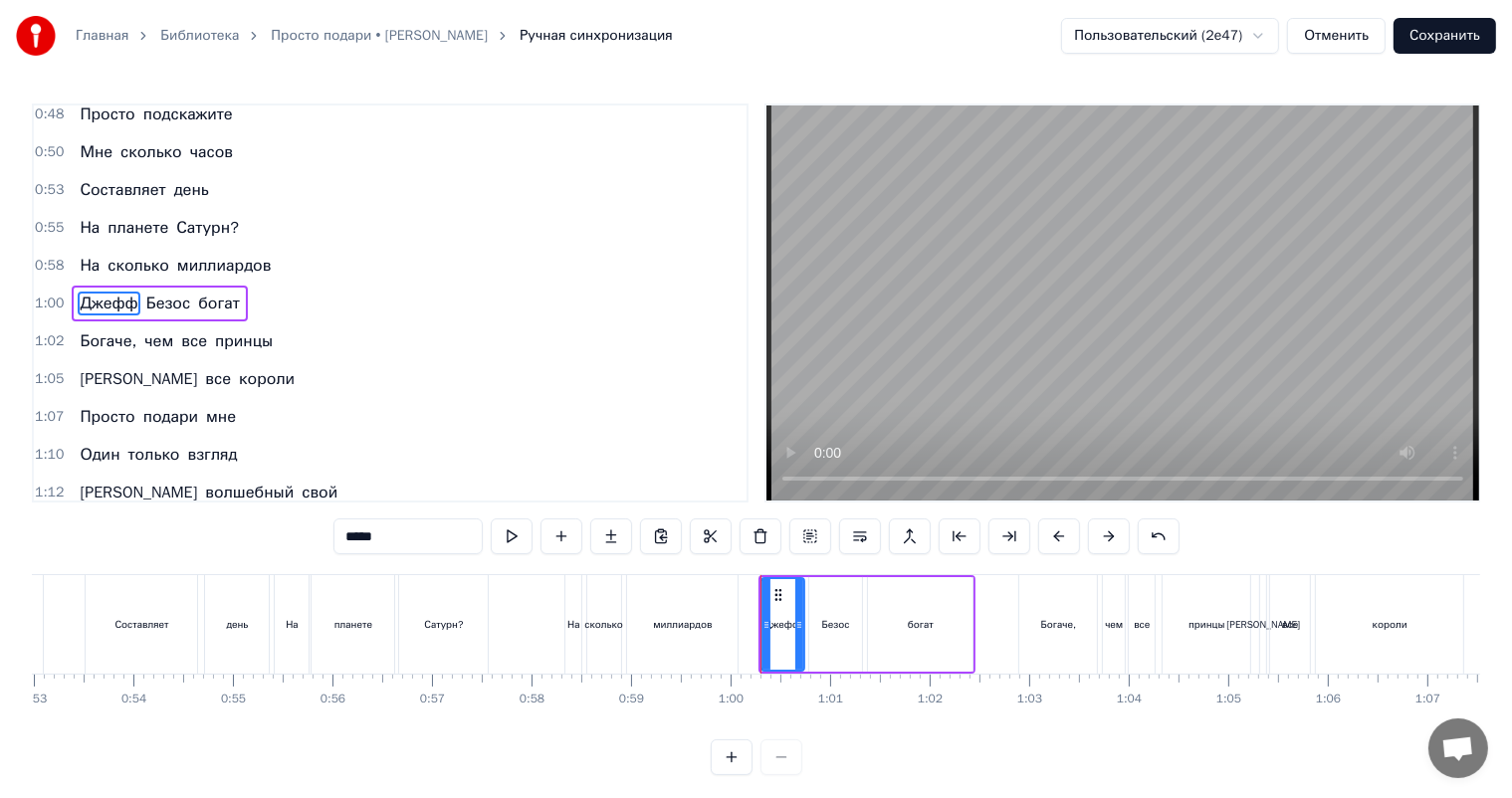 click on "Безос" at bounding box center (835, 624) 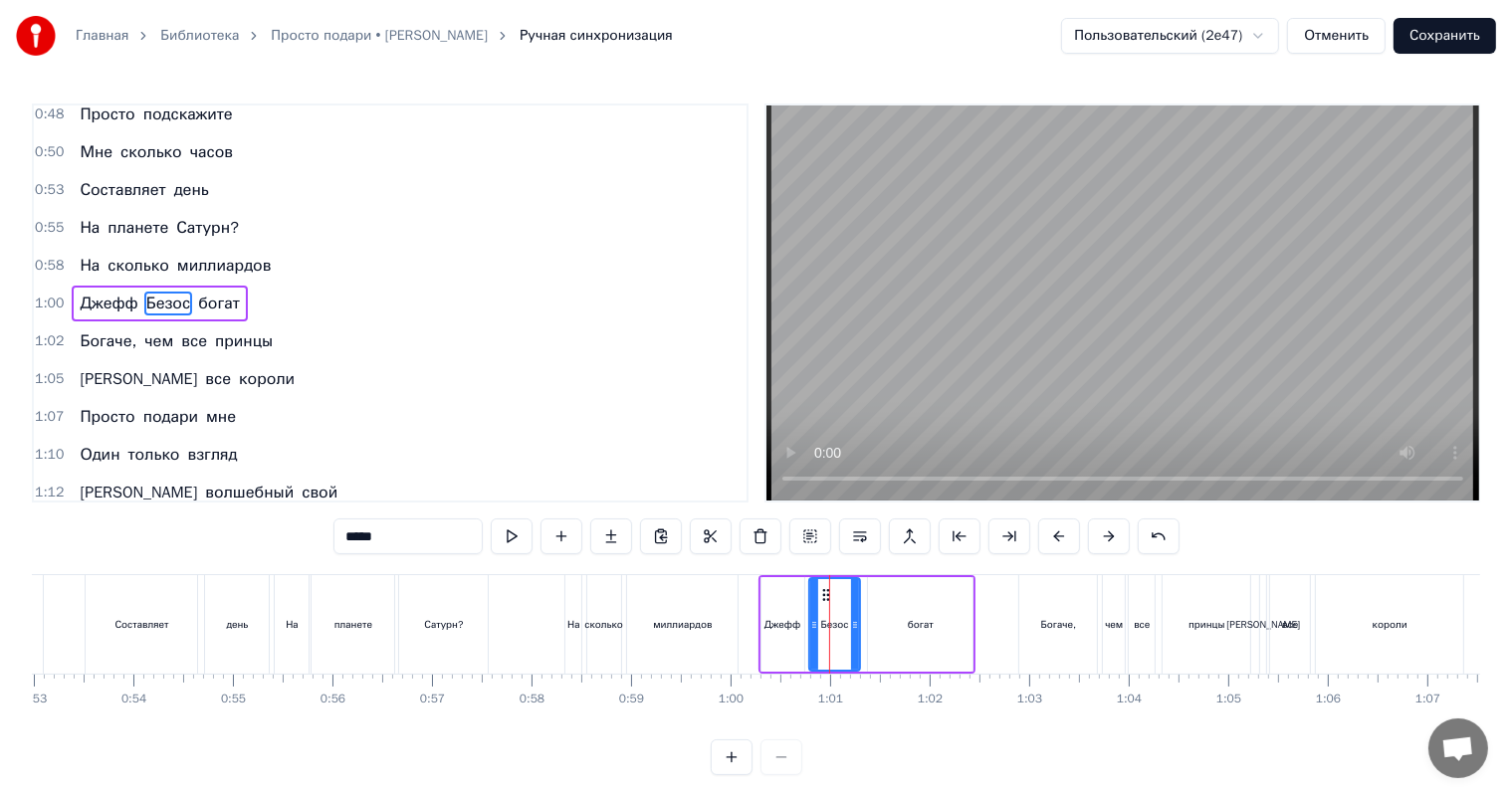 click at bounding box center (855, 624) 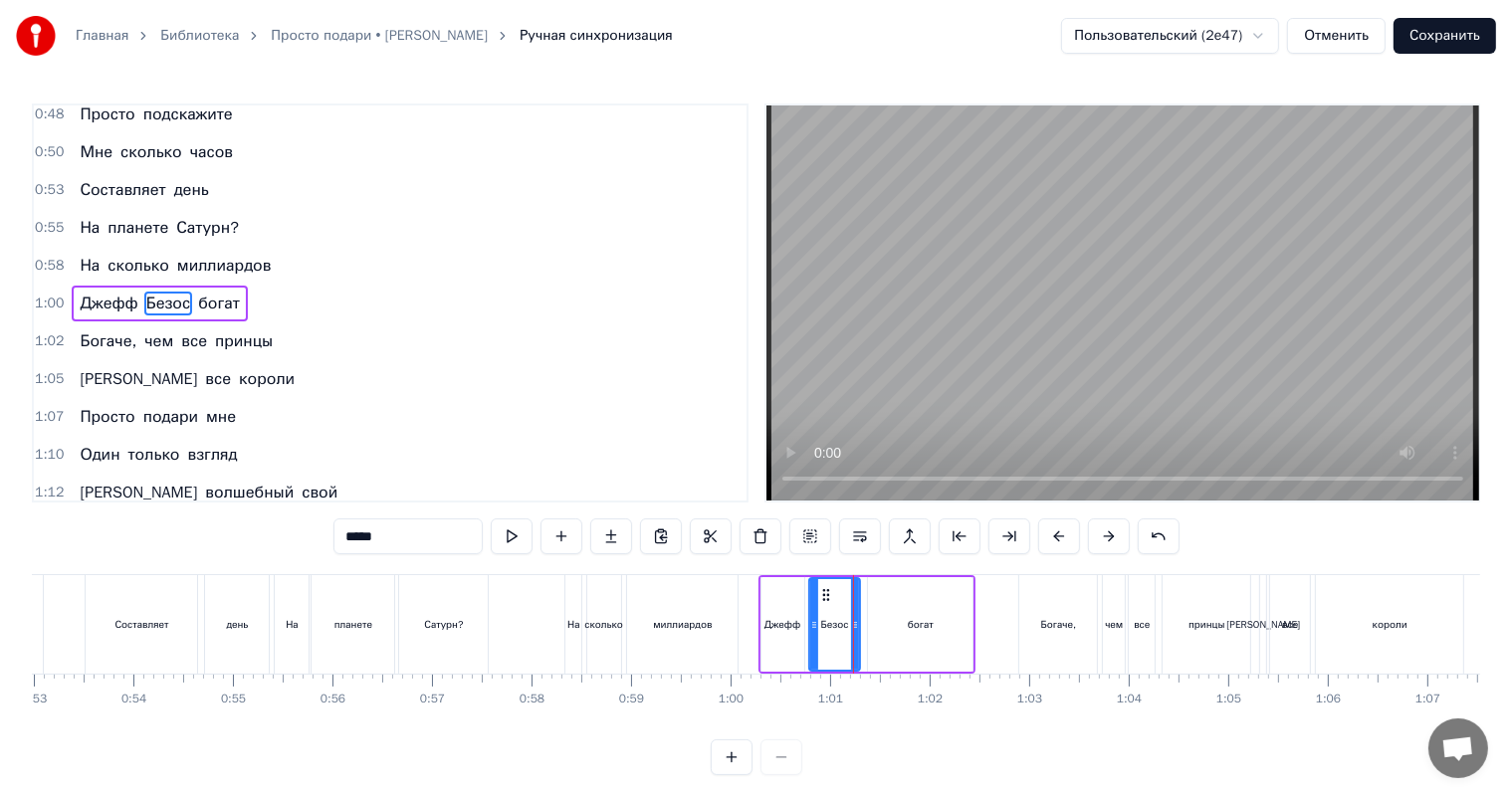 click on "богат" at bounding box center [920, 624] 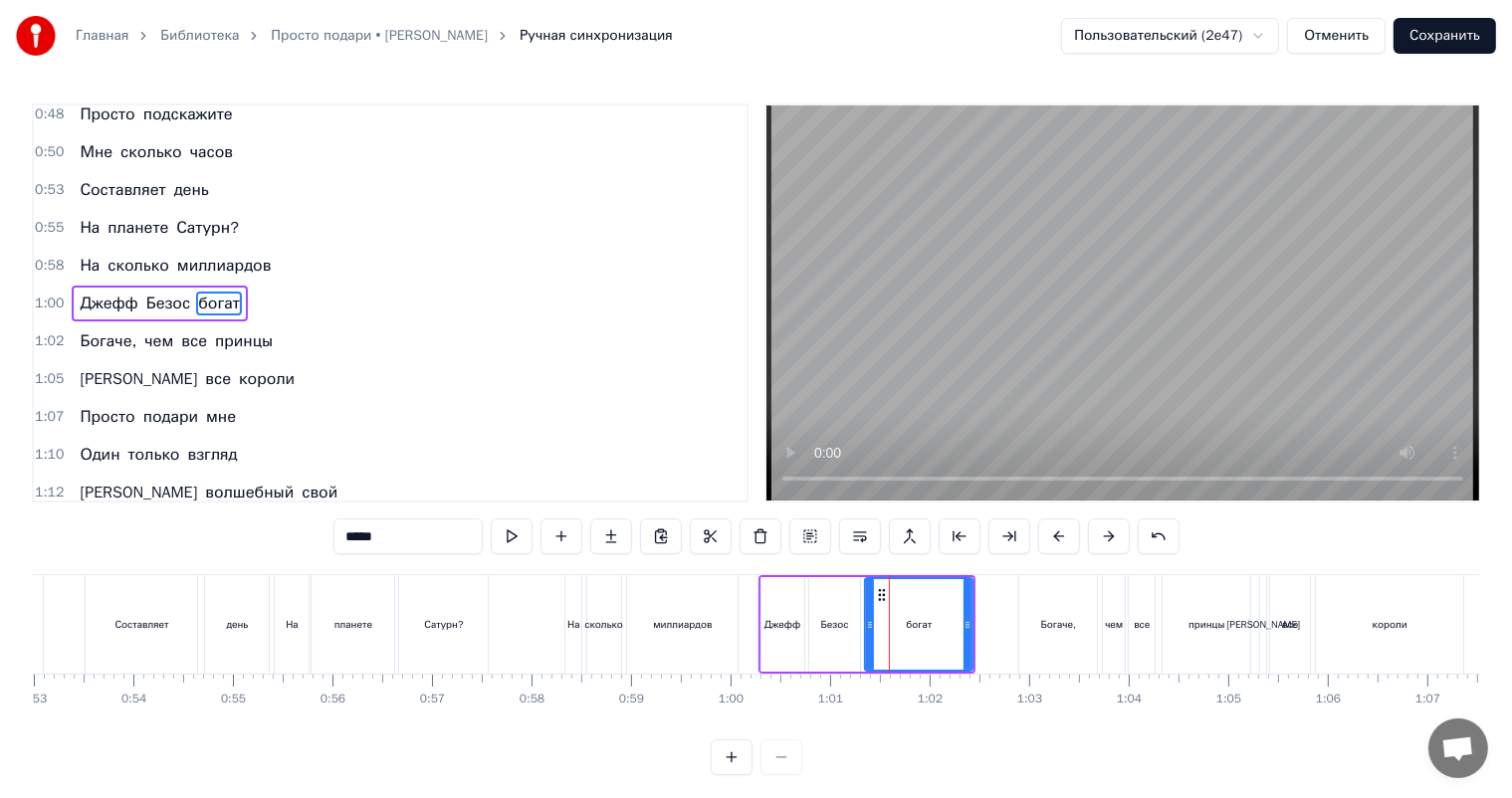 click at bounding box center [870, 624] 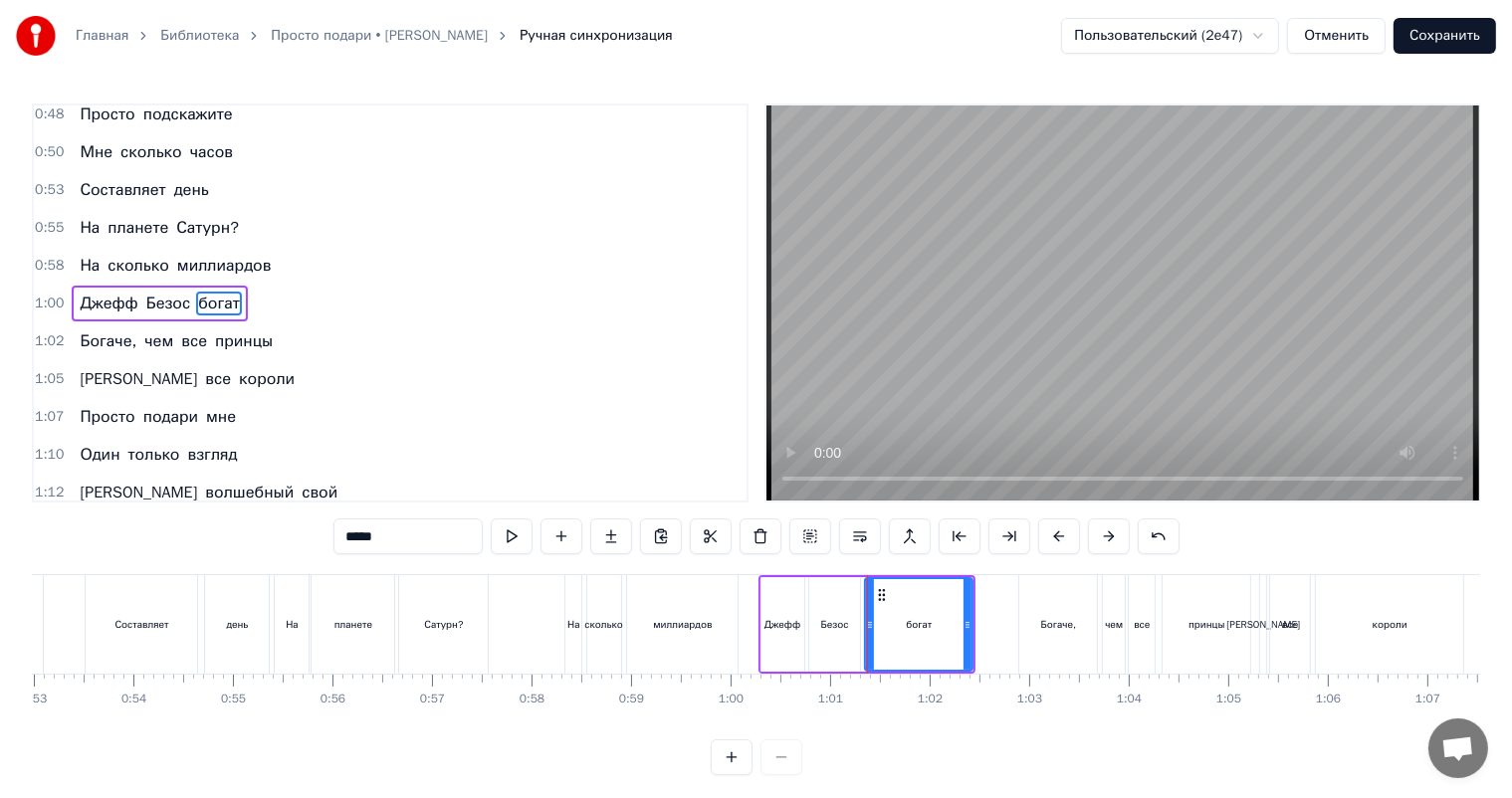 click on "миллиардов" at bounding box center (682, 624) 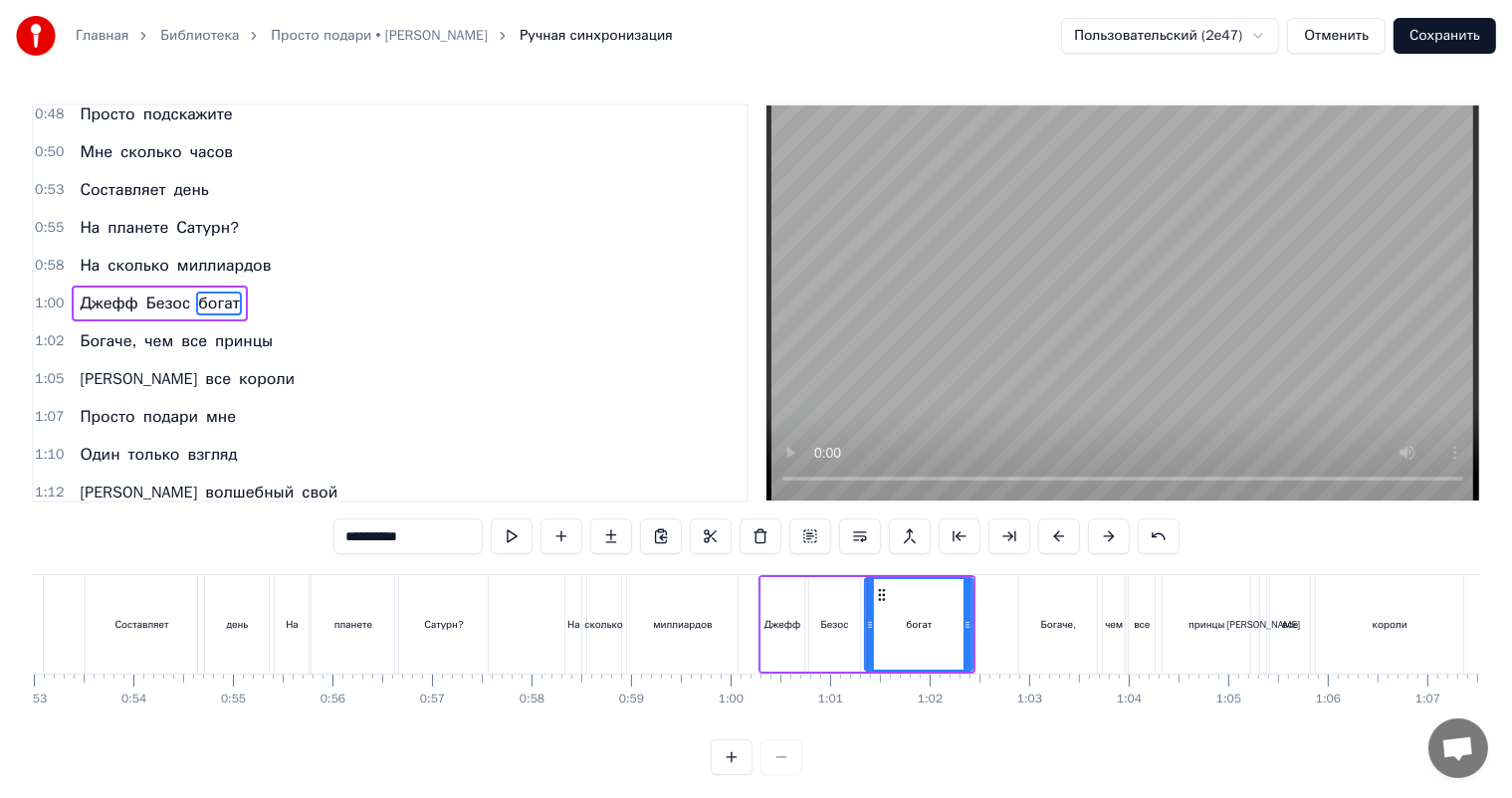 scroll, scrollTop: 275, scrollLeft: 0, axis: vertical 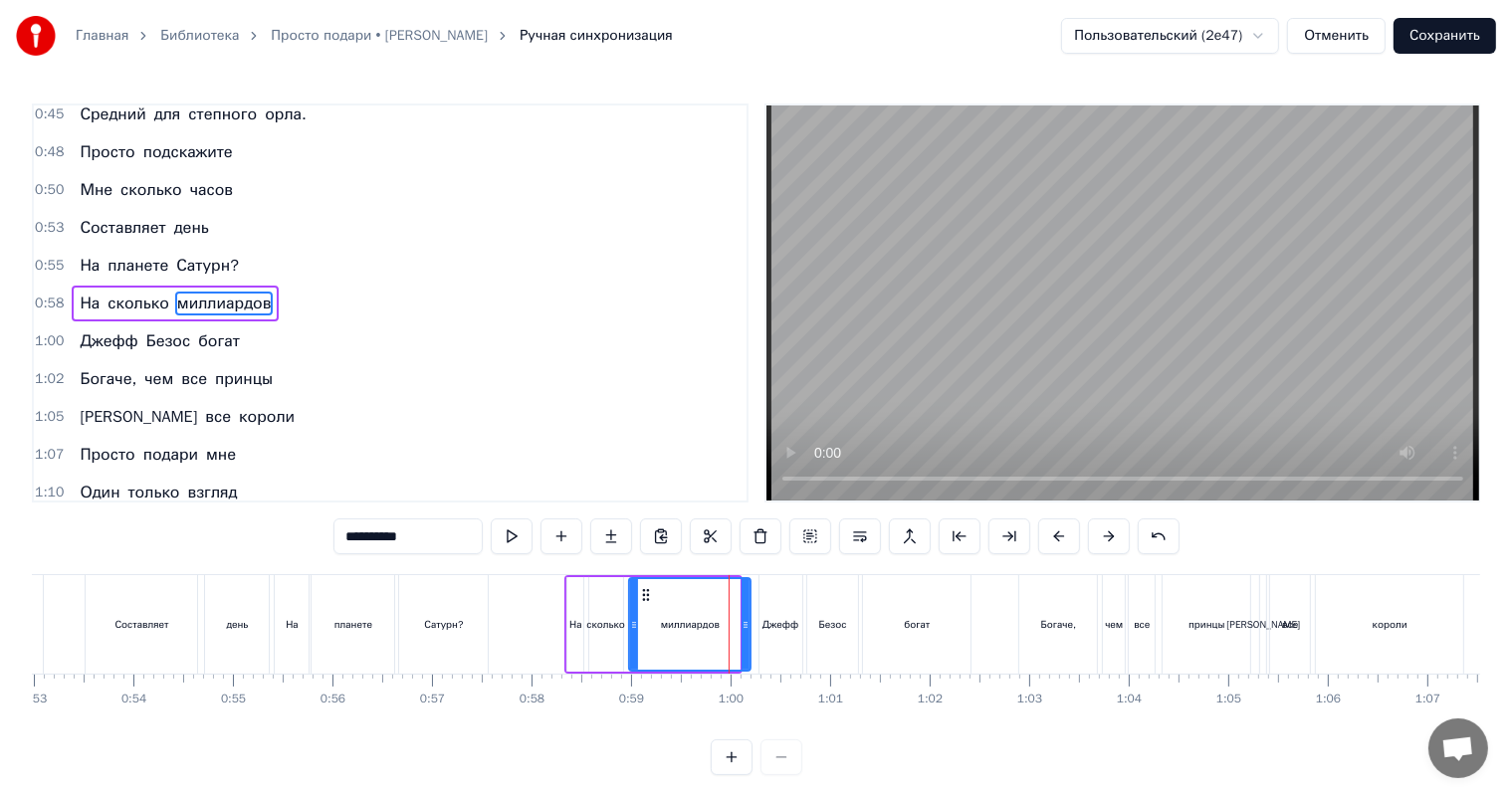 drag, startPoint x: 737, startPoint y: 619, endPoint x: 749, endPoint y: 617, distance: 12.165525 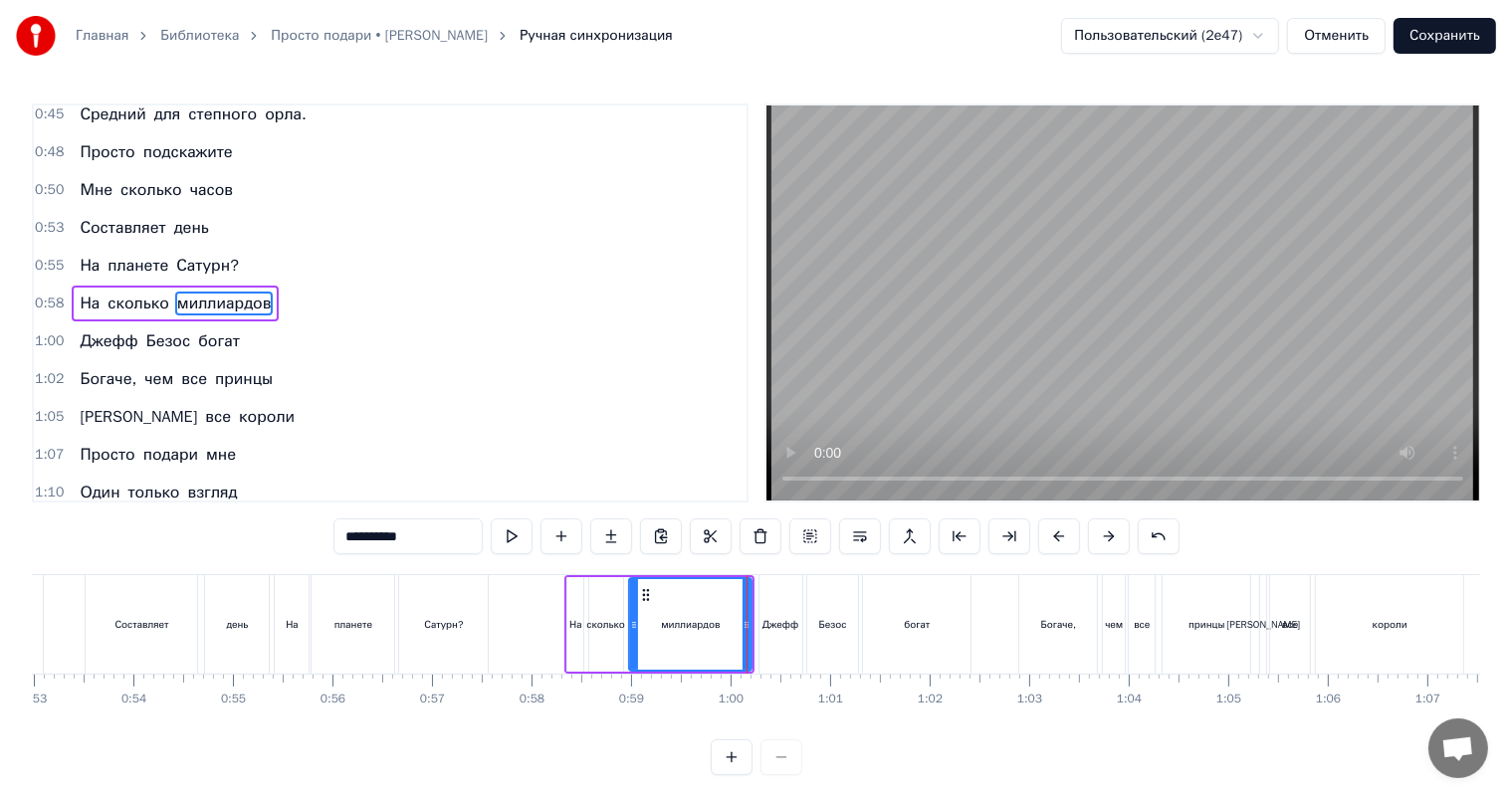 click on "0:58 На сколько миллиардов" at bounding box center (390, 303) 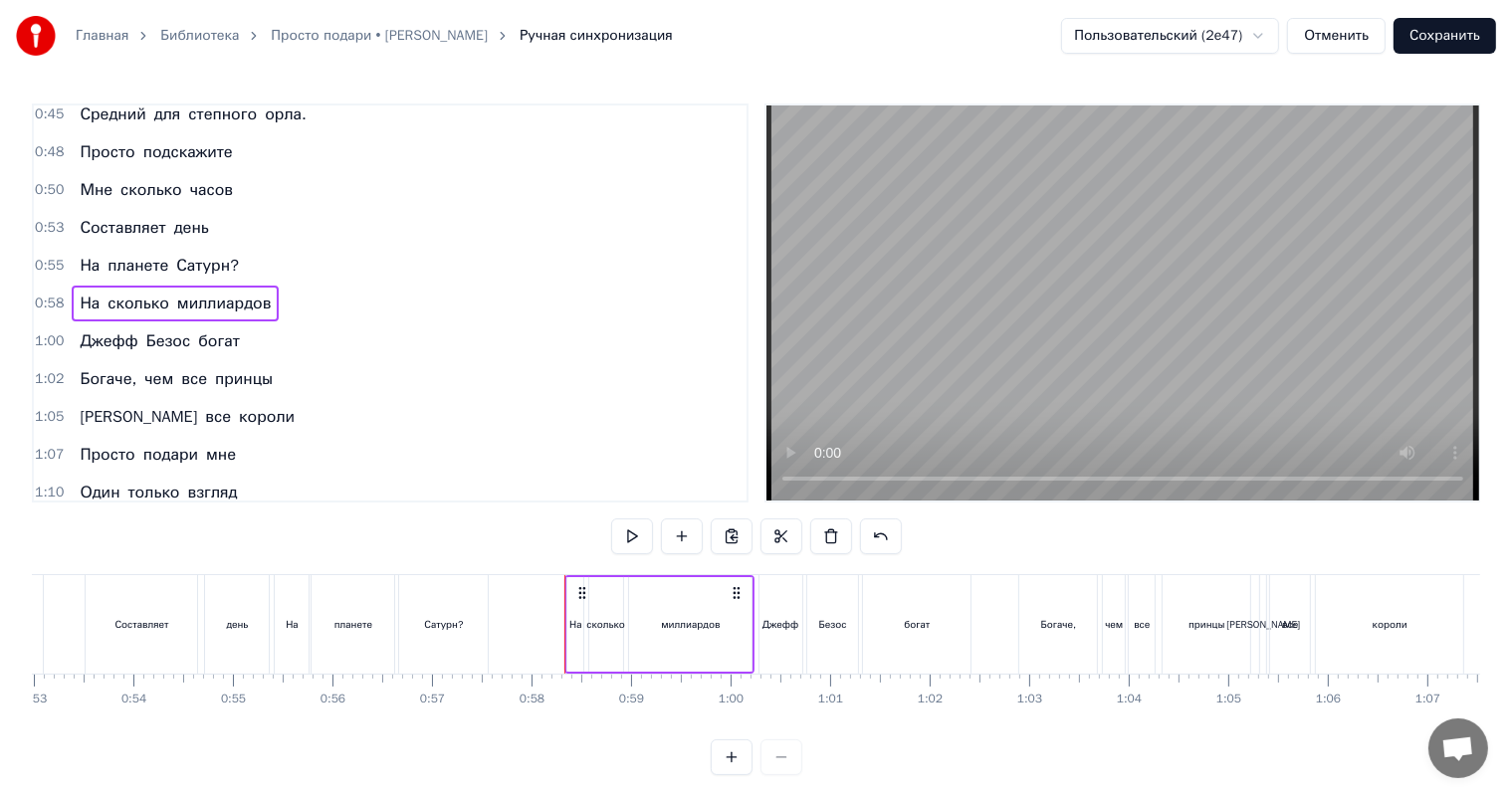 click on "0:55 На планете Сатурн?" at bounding box center (390, 266) 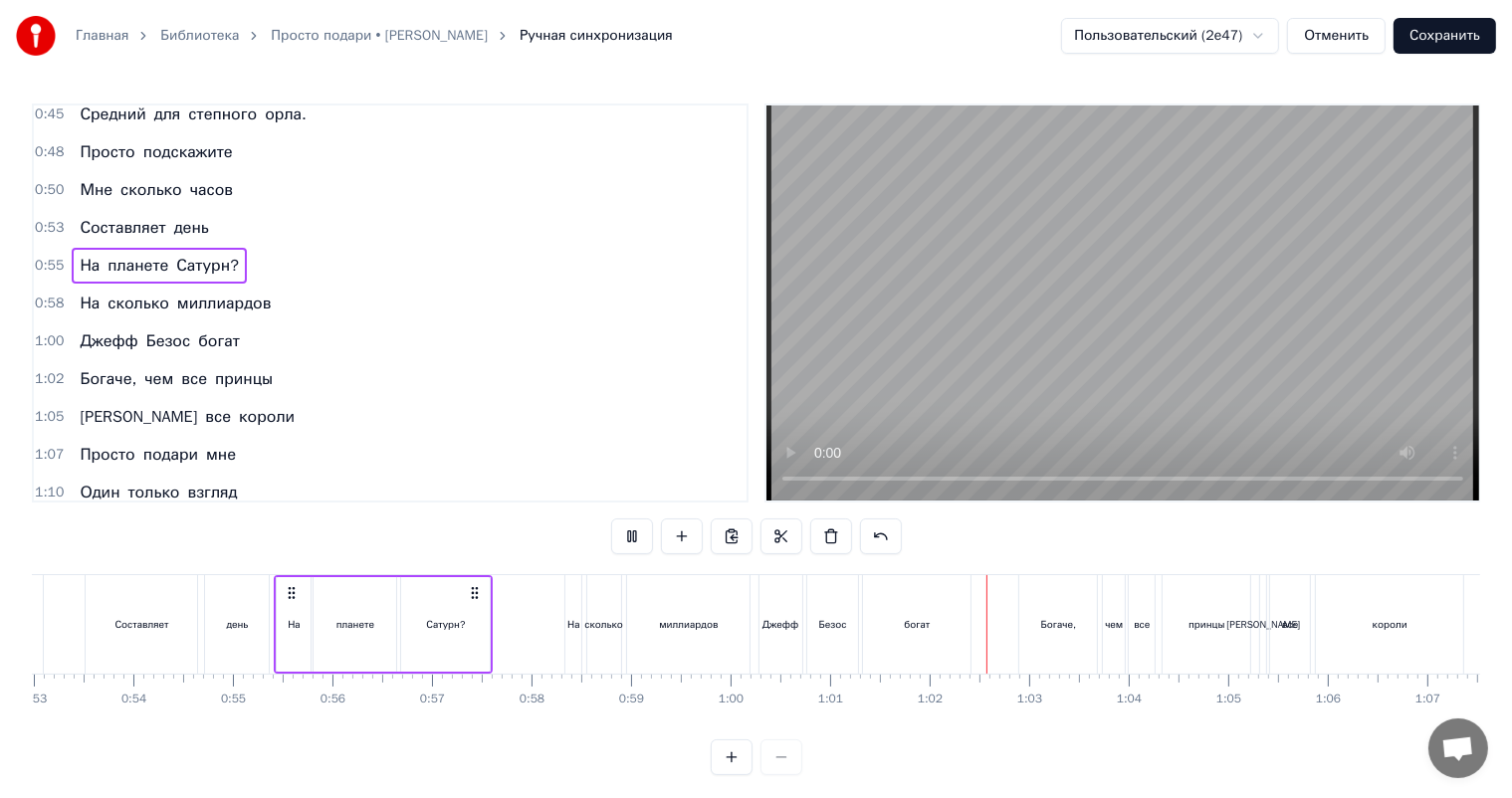 click on "Сохранить" at bounding box center [1444, 36] 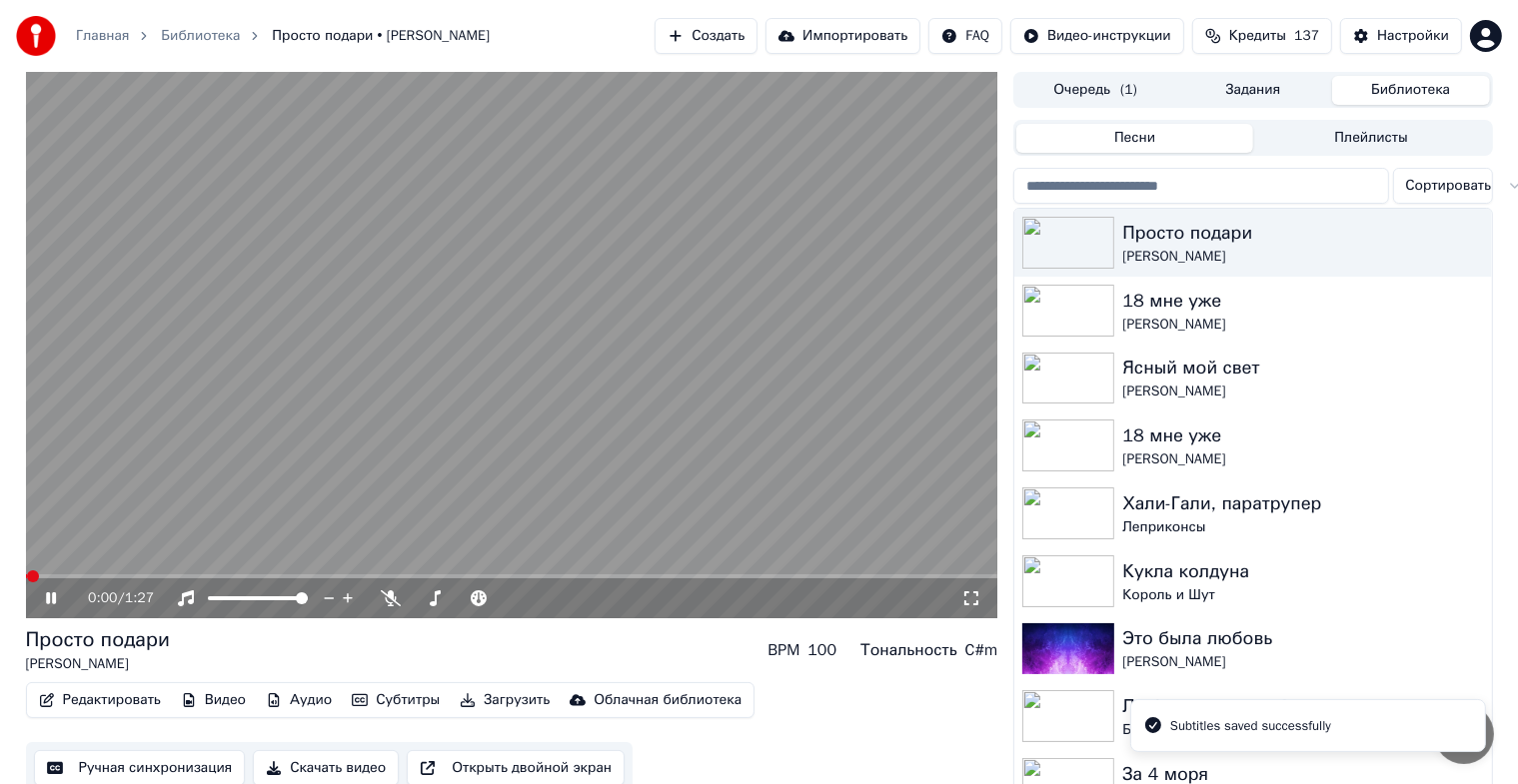 click on "Редактировать" at bounding box center [100, 700] 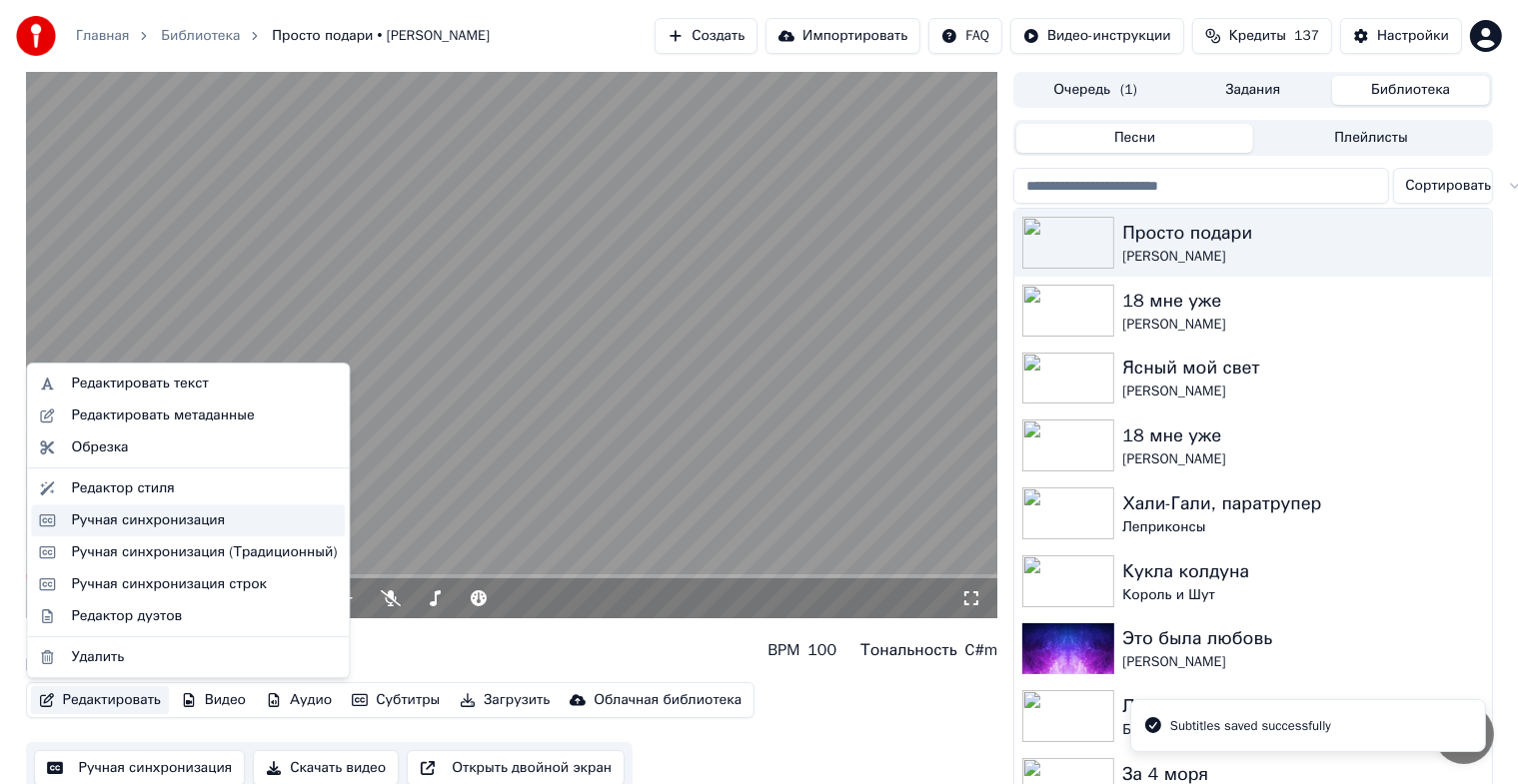 click on "Ручная синхронизация" at bounding box center [148, 520] 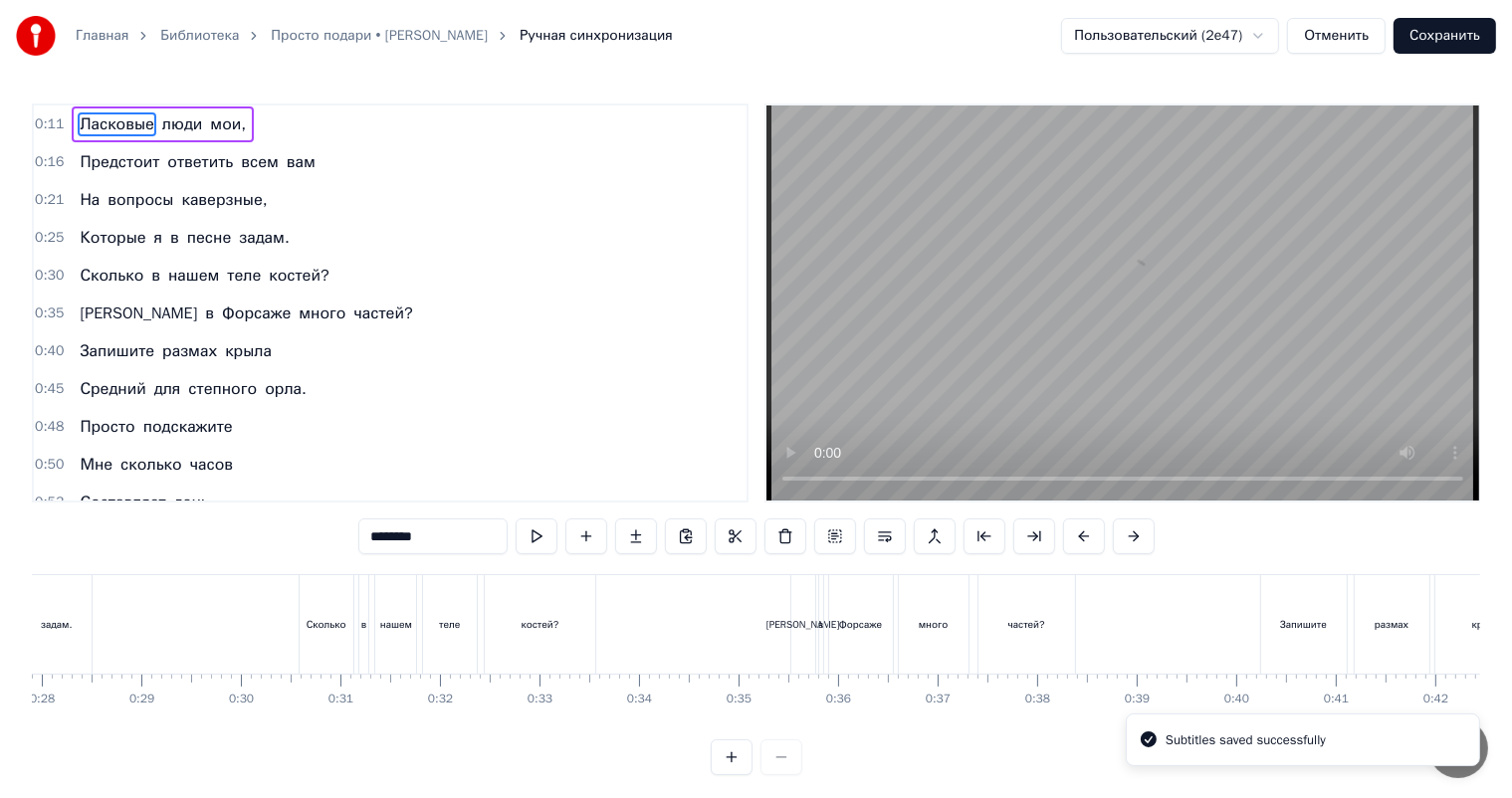 scroll, scrollTop: 0, scrollLeft: 1032, axis: horizontal 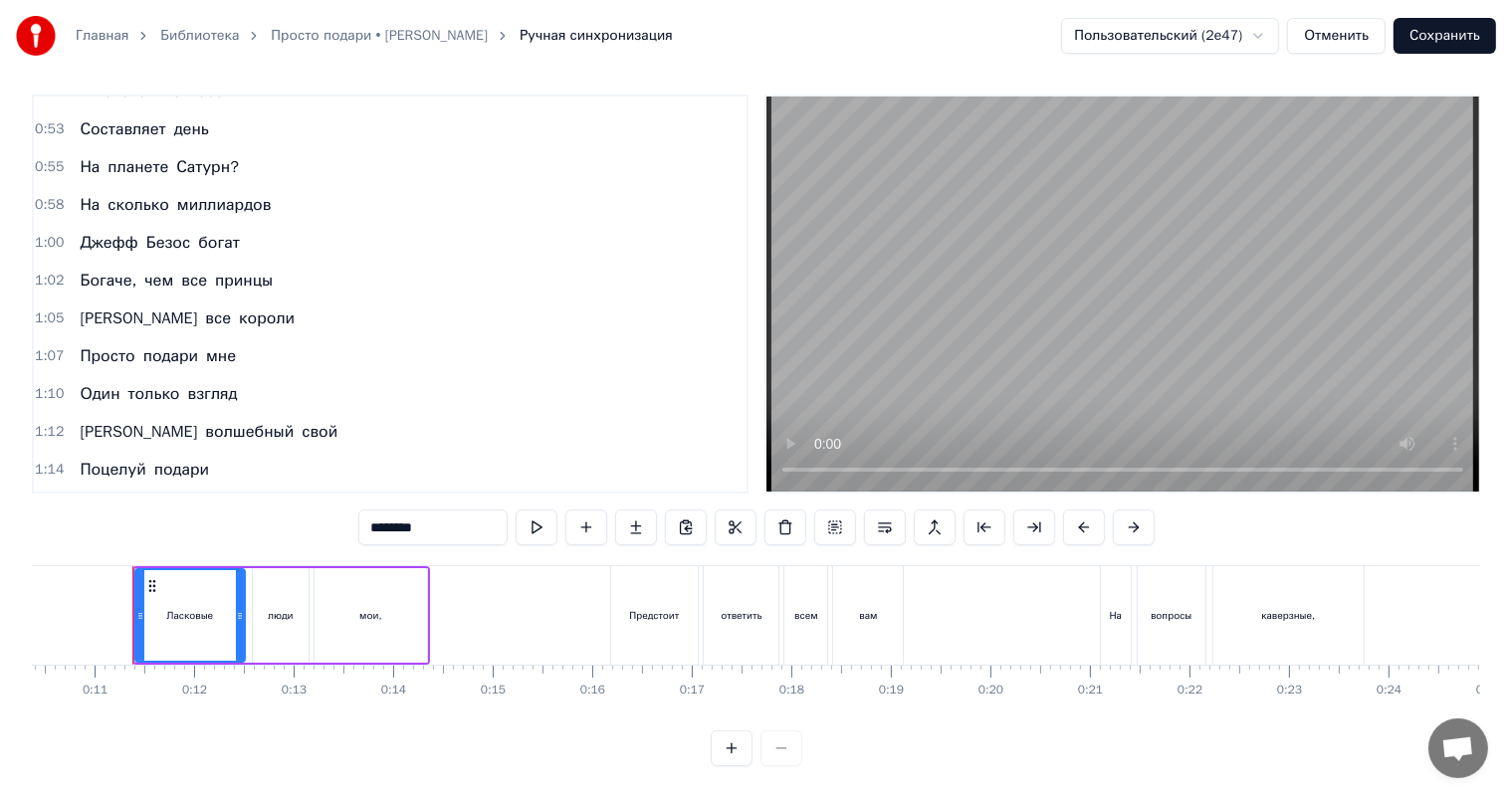click on "Богаче," at bounding box center (108, 281) 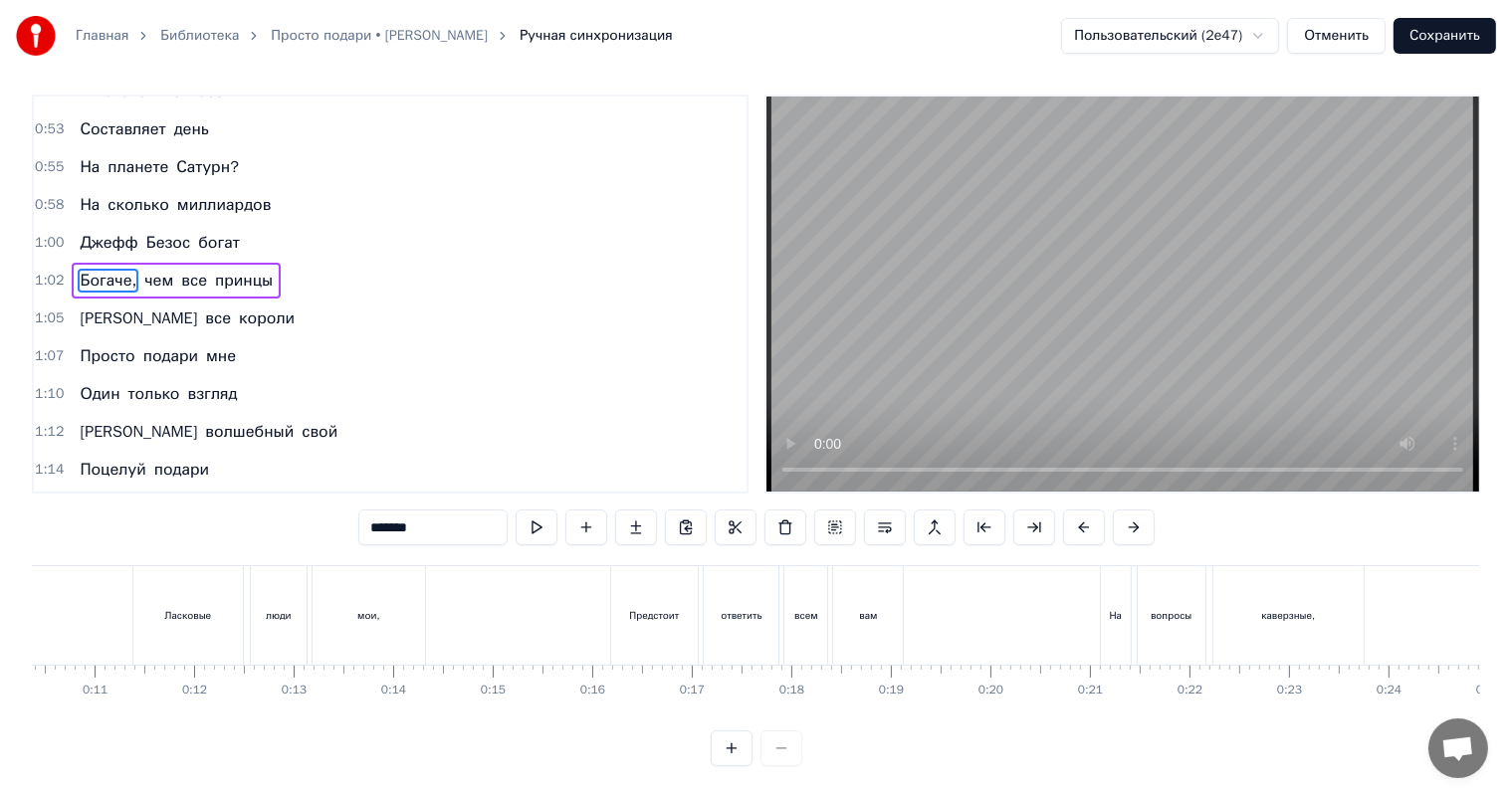 scroll, scrollTop: 19, scrollLeft: 0, axis: vertical 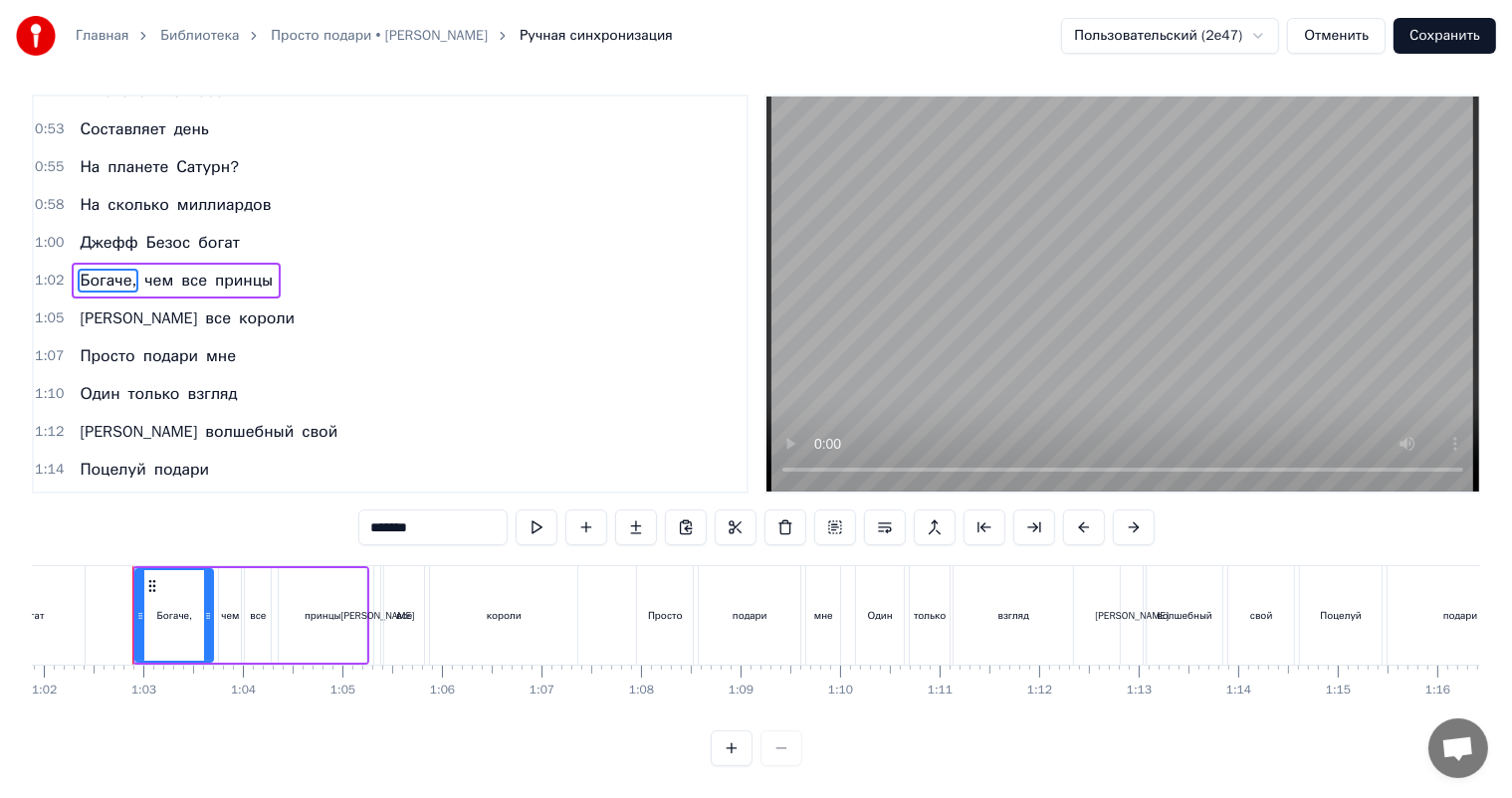drag, startPoint x: 376, startPoint y: 519, endPoint x: 303, endPoint y: 533, distance: 74.33034 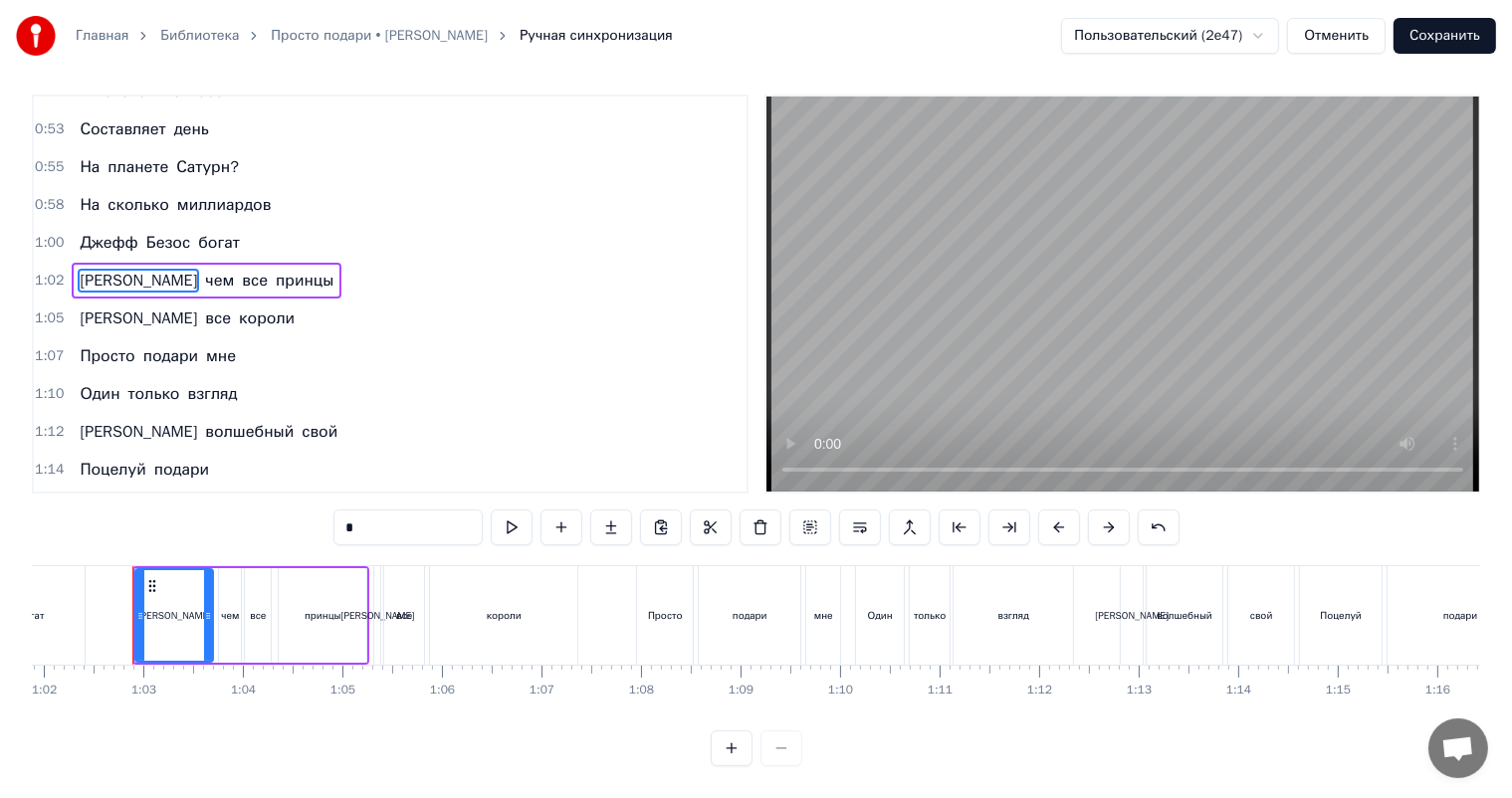 click on "чем" at bounding box center [230, 615] 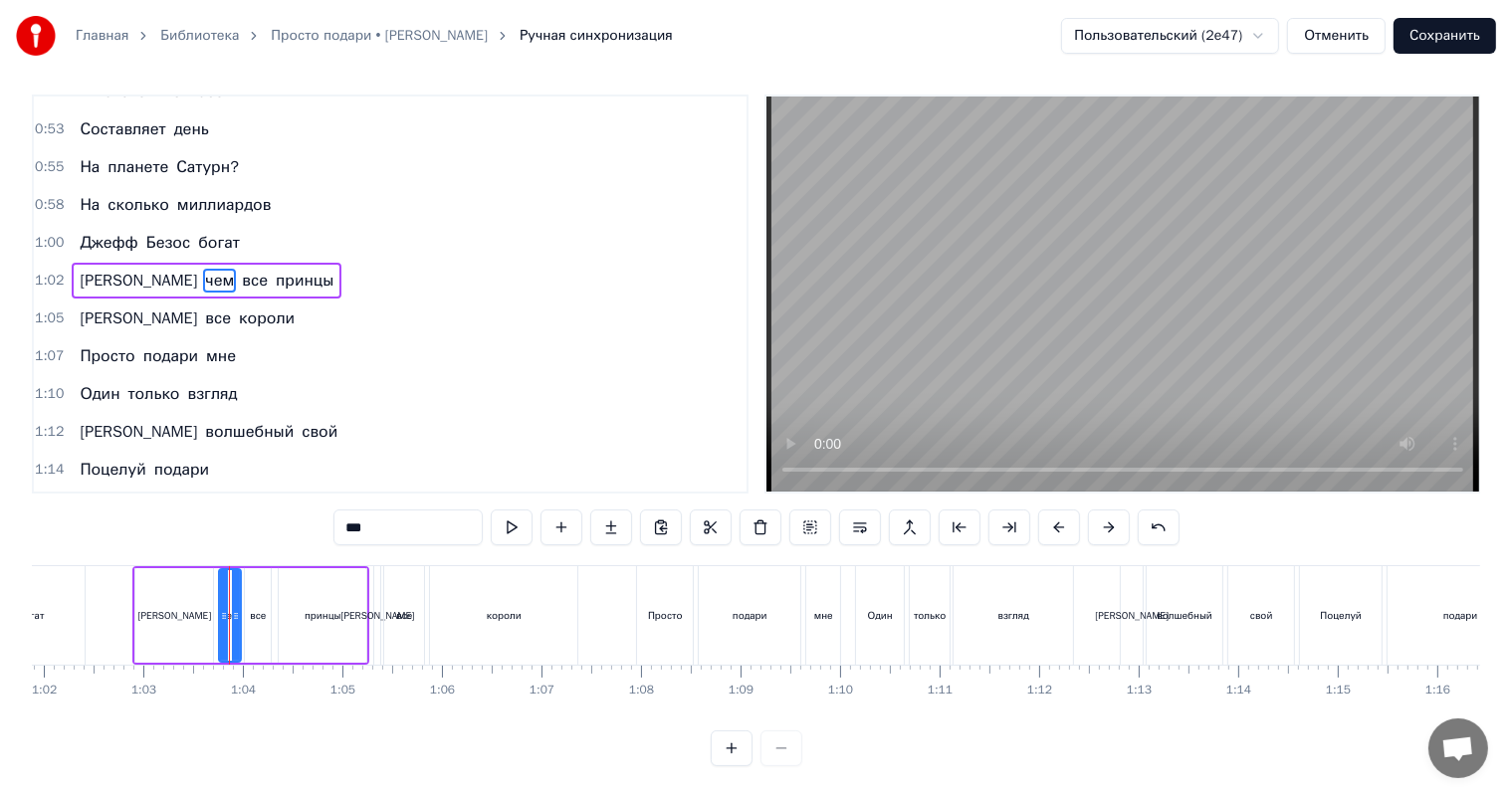 scroll, scrollTop: 0, scrollLeft: 0, axis: both 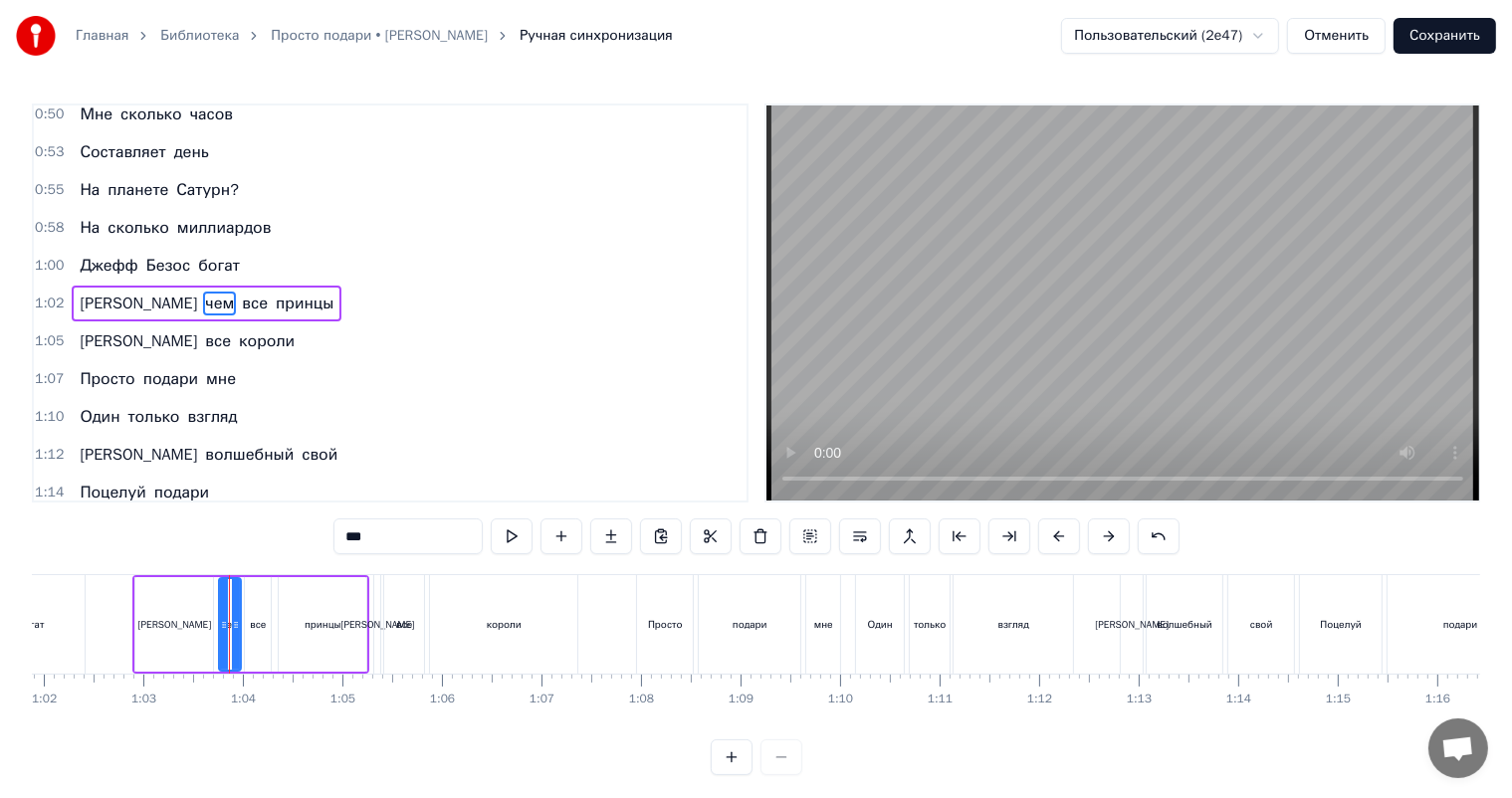 click on "[PERSON_NAME]" at bounding box center [174, 624] 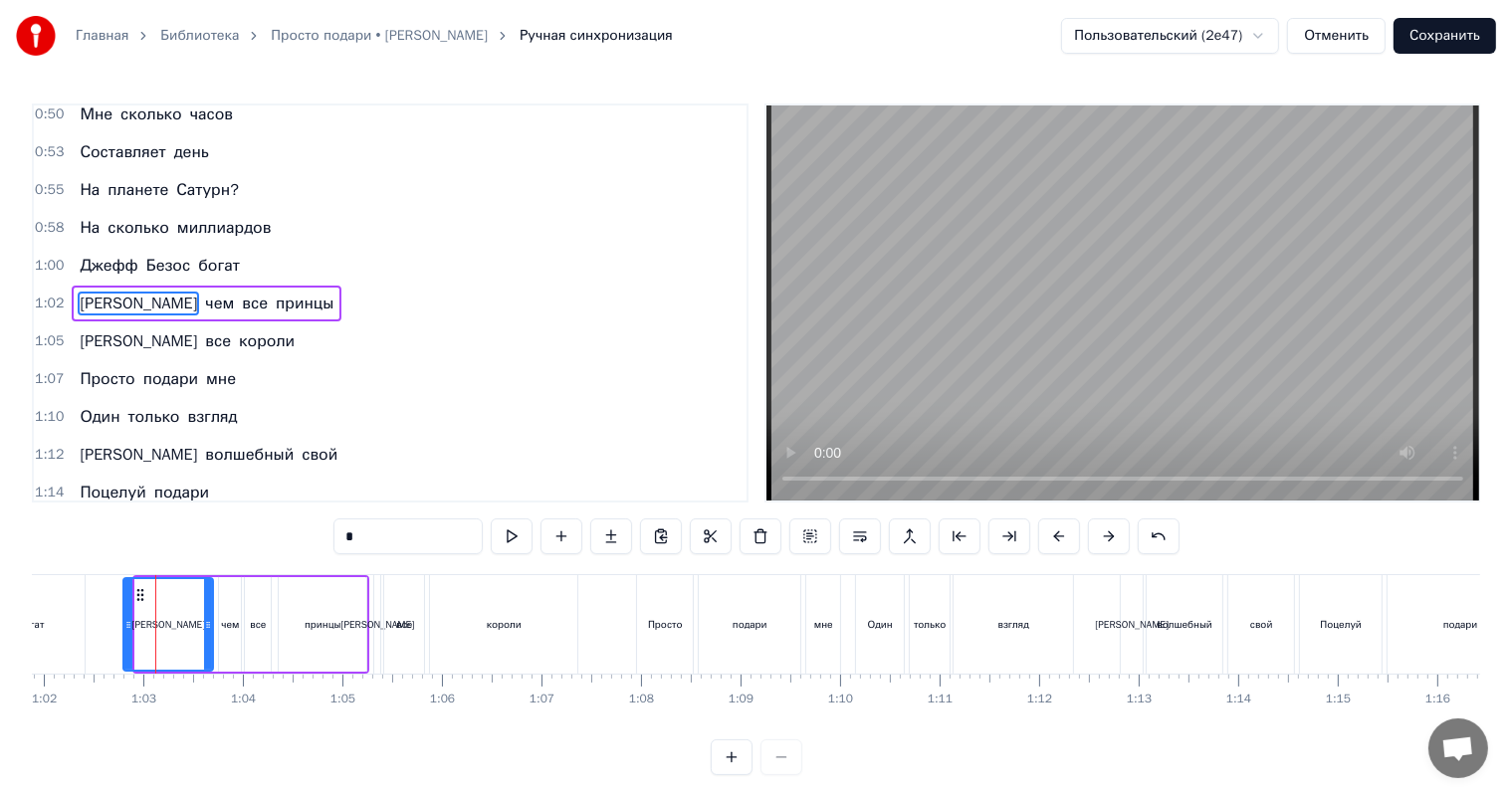 drag, startPoint x: 135, startPoint y: 631, endPoint x: 123, endPoint y: 634, distance: 12.369317 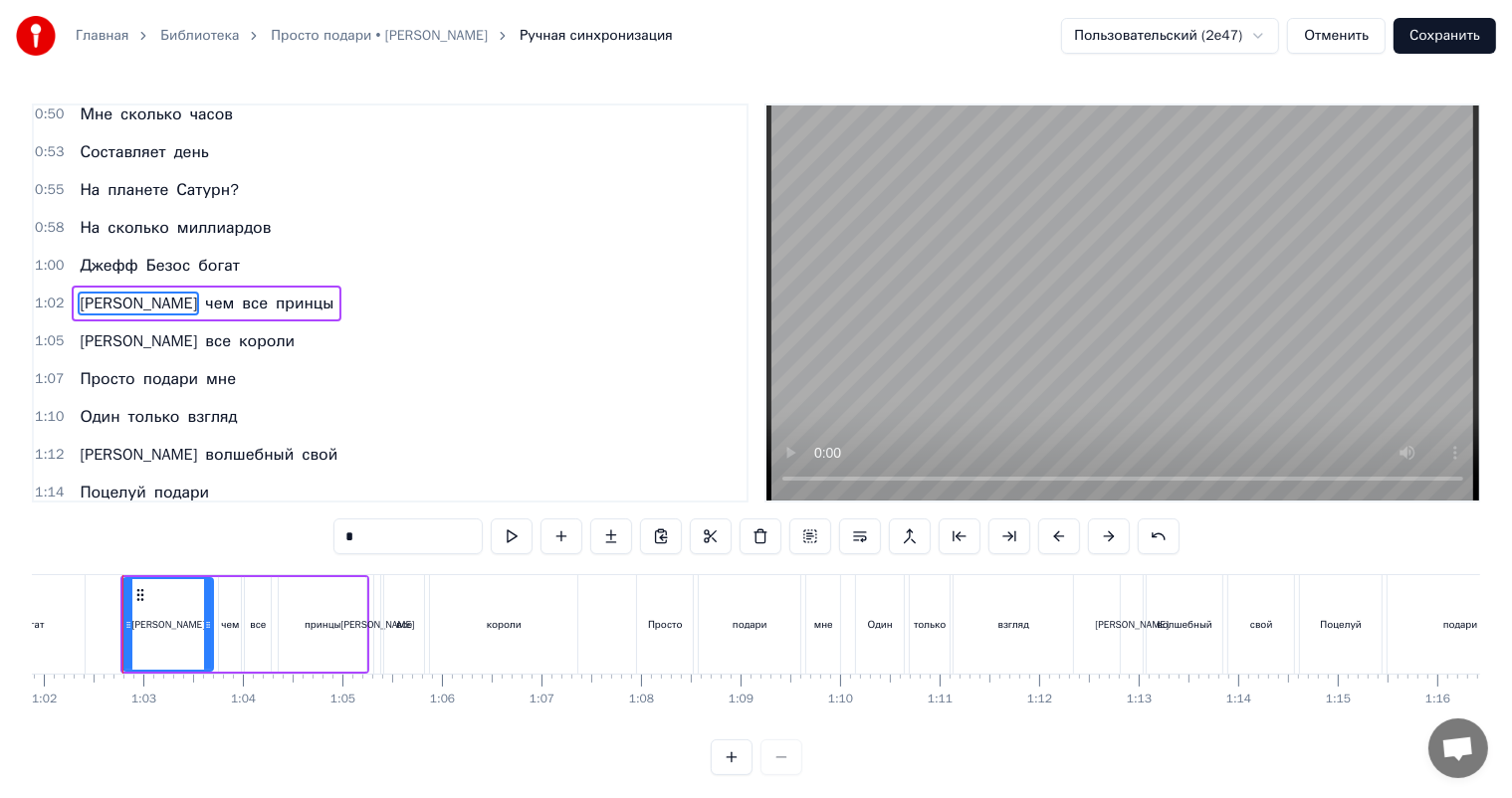 scroll, scrollTop: 0, scrollLeft: 6150, axis: horizontal 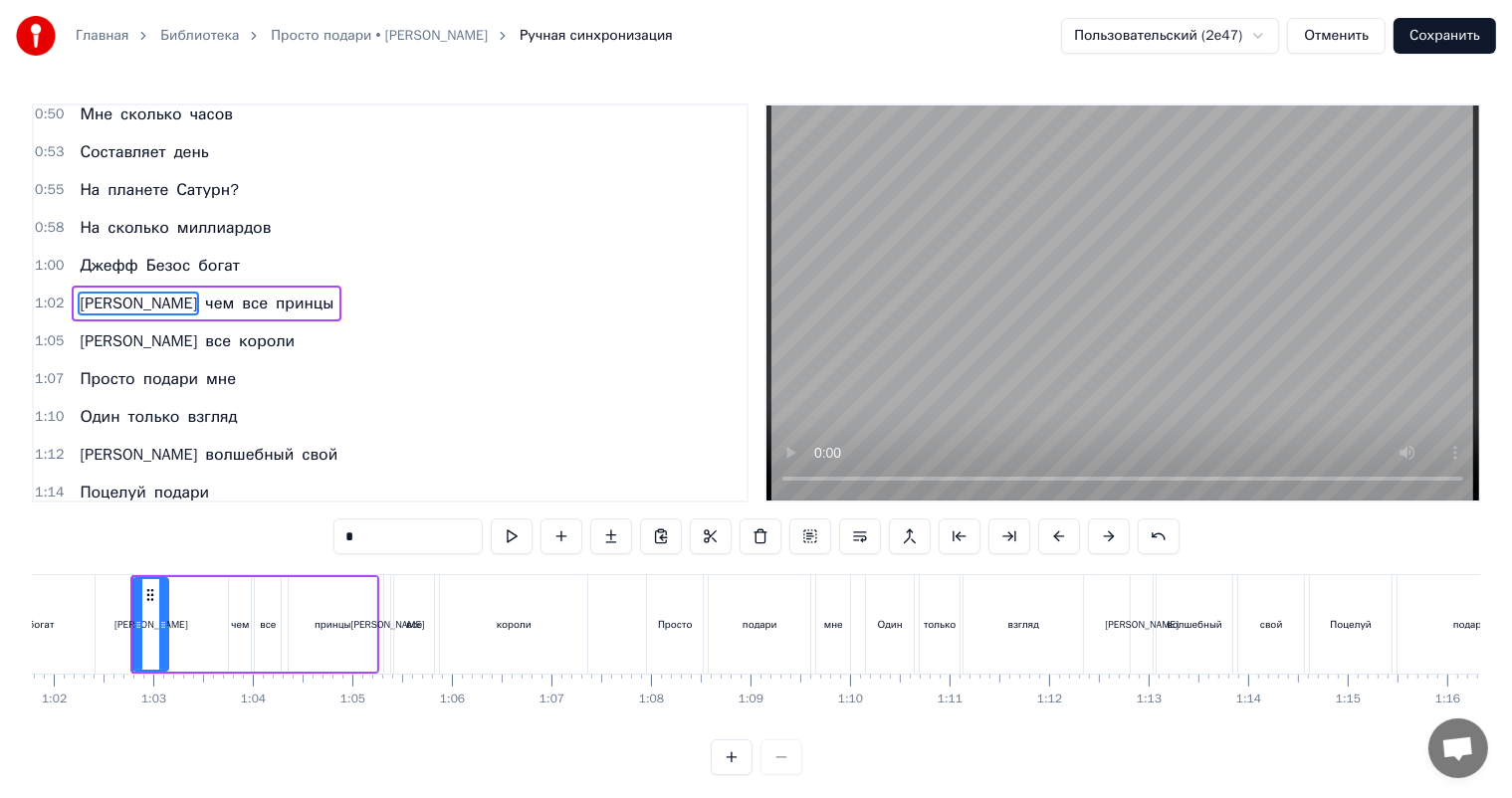 drag, startPoint x: 217, startPoint y: 641, endPoint x: 162, endPoint y: 648, distance: 55.443665 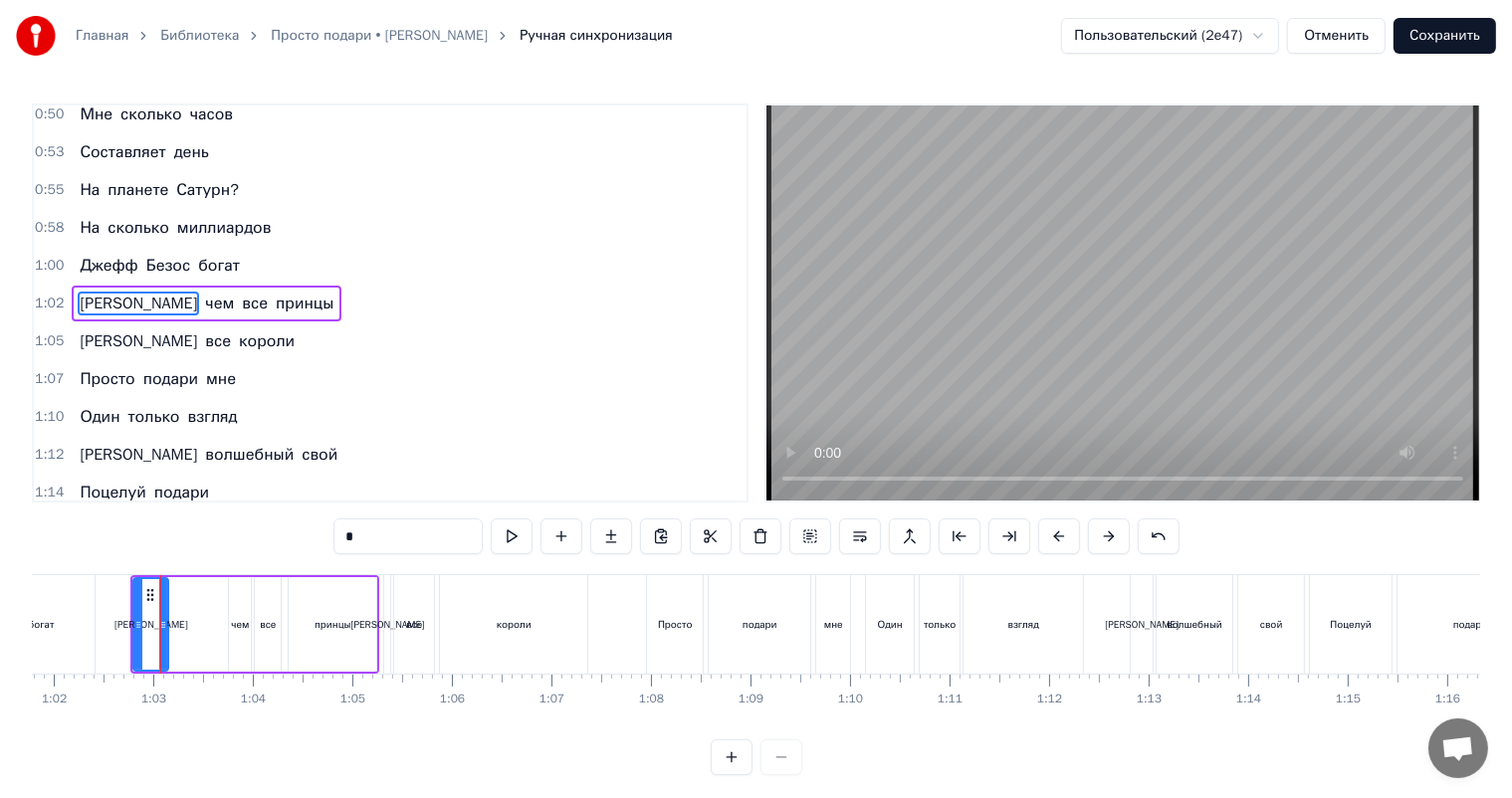click on "чем" at bounding box center [240, 624] 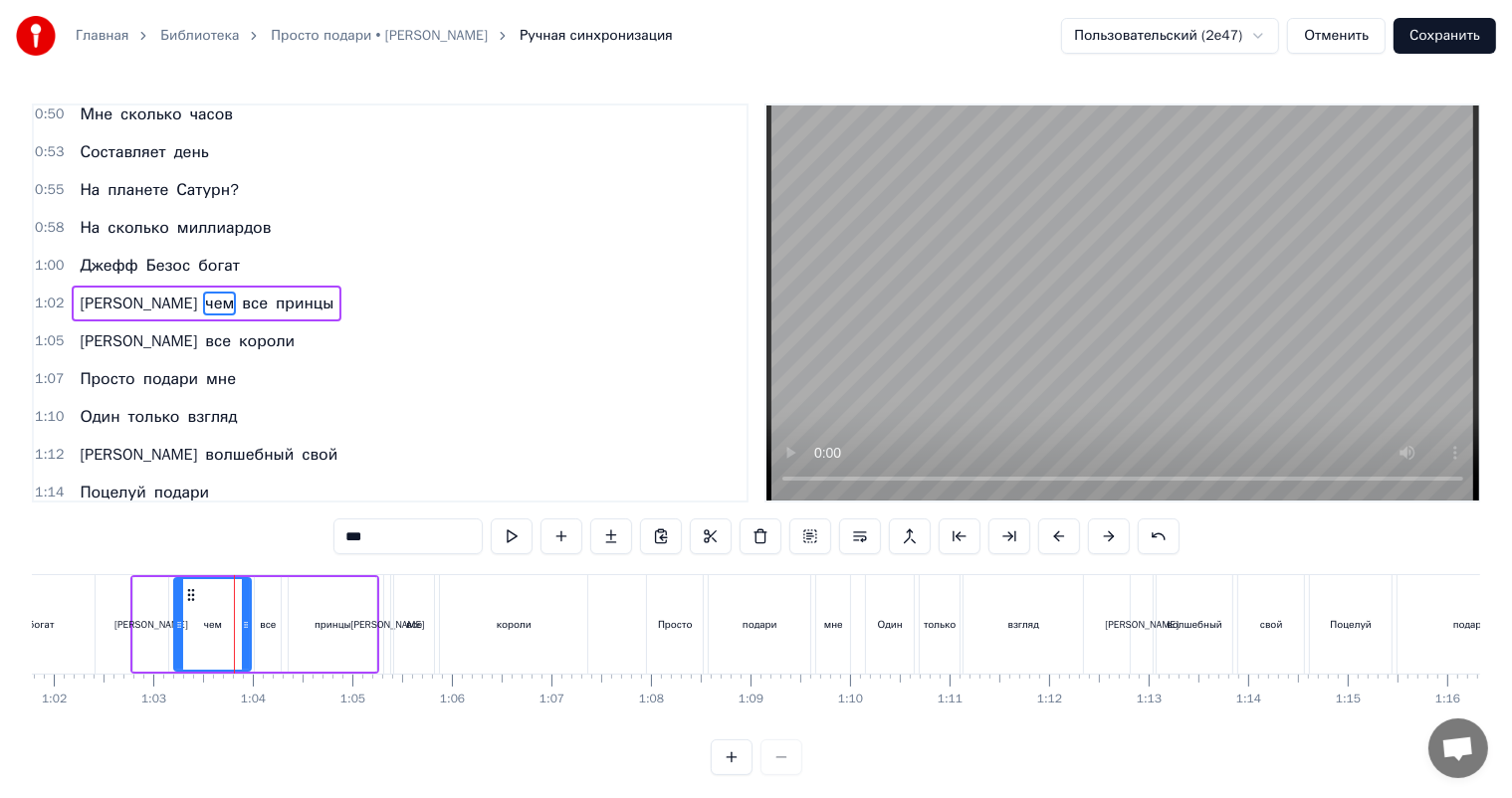drag, startPoint x: 230, startPoint y: 604, endPoint x: 175, endPoint y: 617, distance: 56.515485 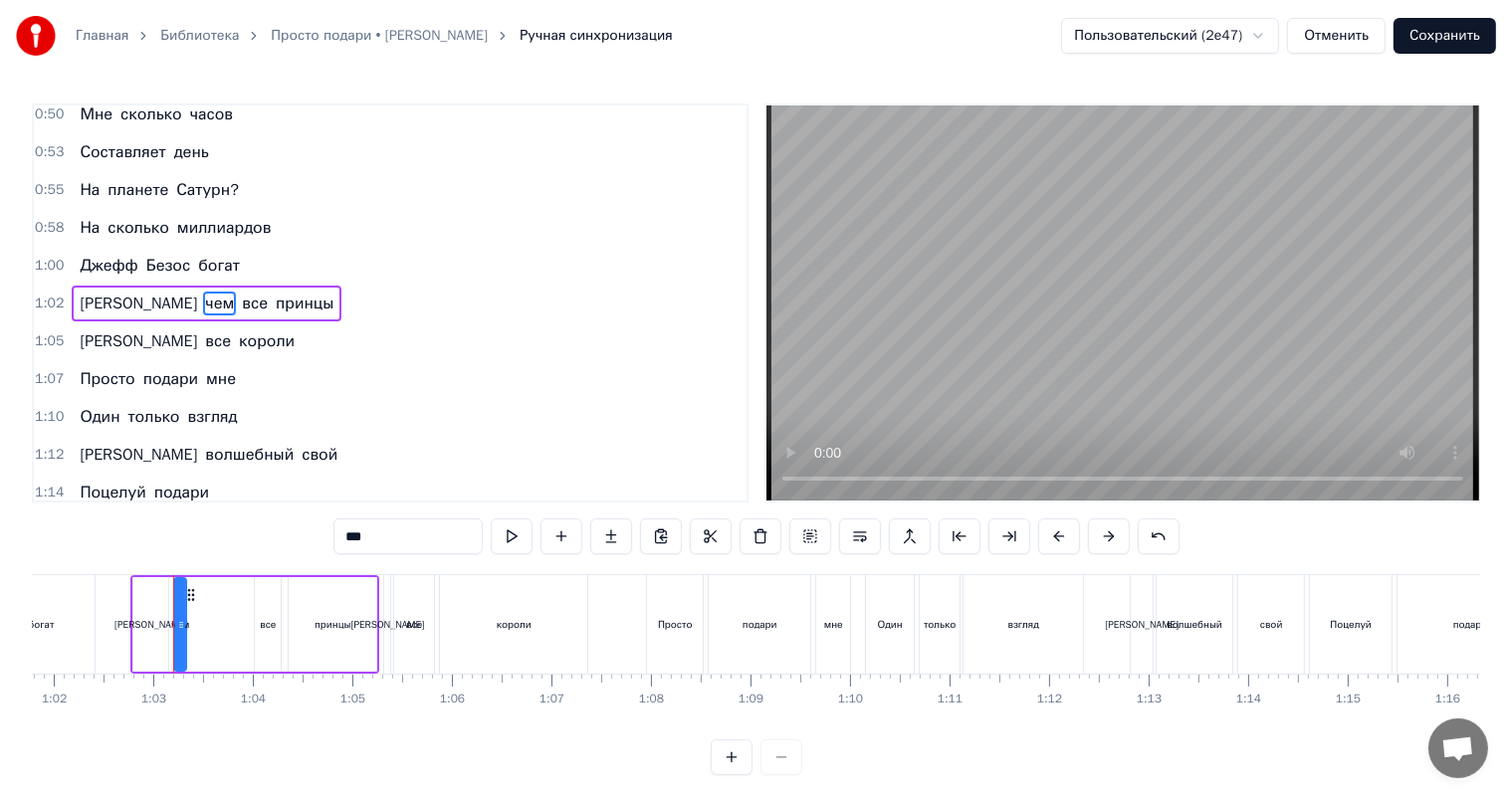 drag, startPoint x: 247, startPoint y: 618, endPoint x: 182, endPoint y: 626, distance: 65.490457 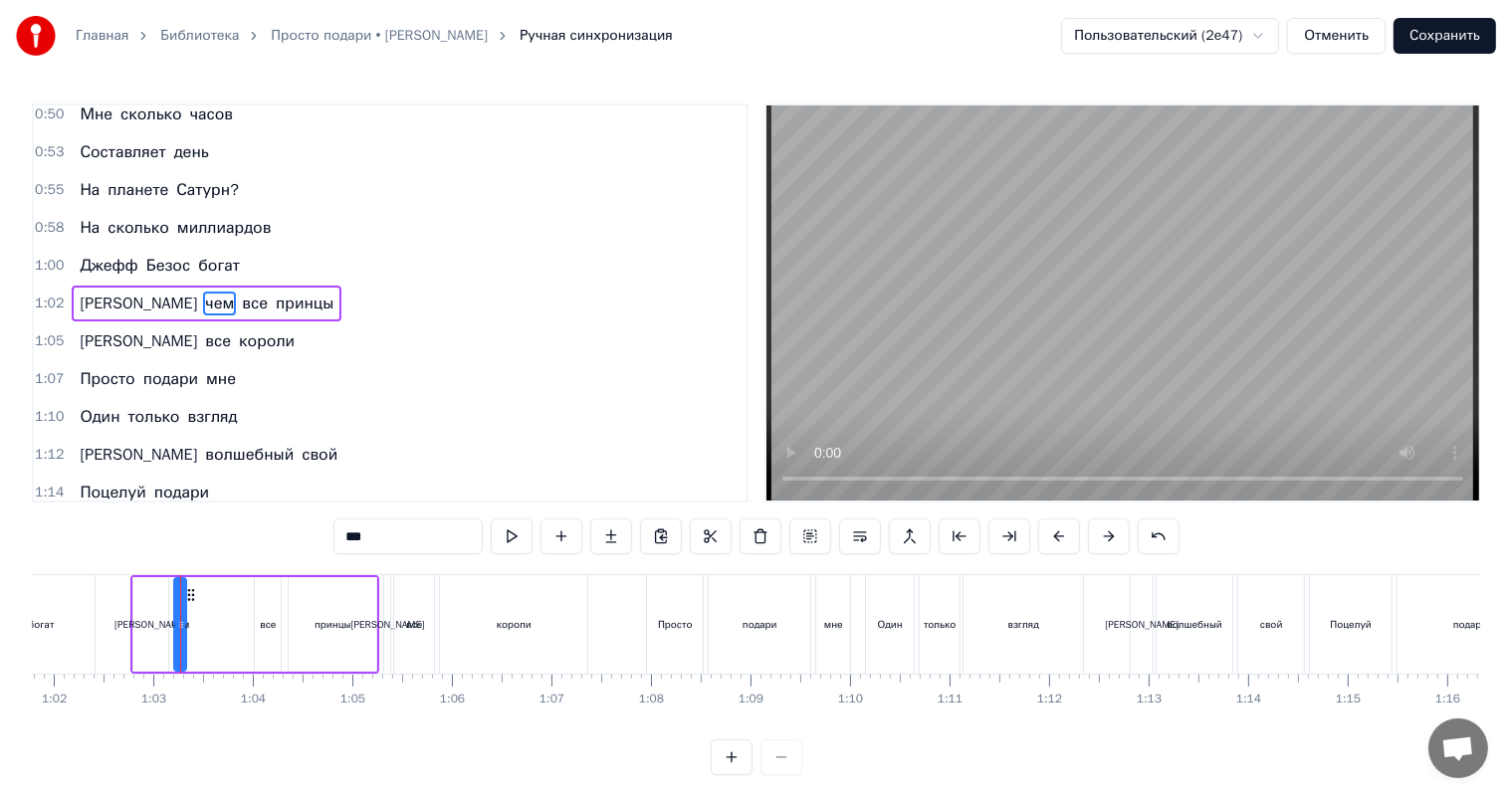drag, startPoint x: 324, startPoint y: 536, endPoint x: 278, endPoint y: 541, distance: 46.270941 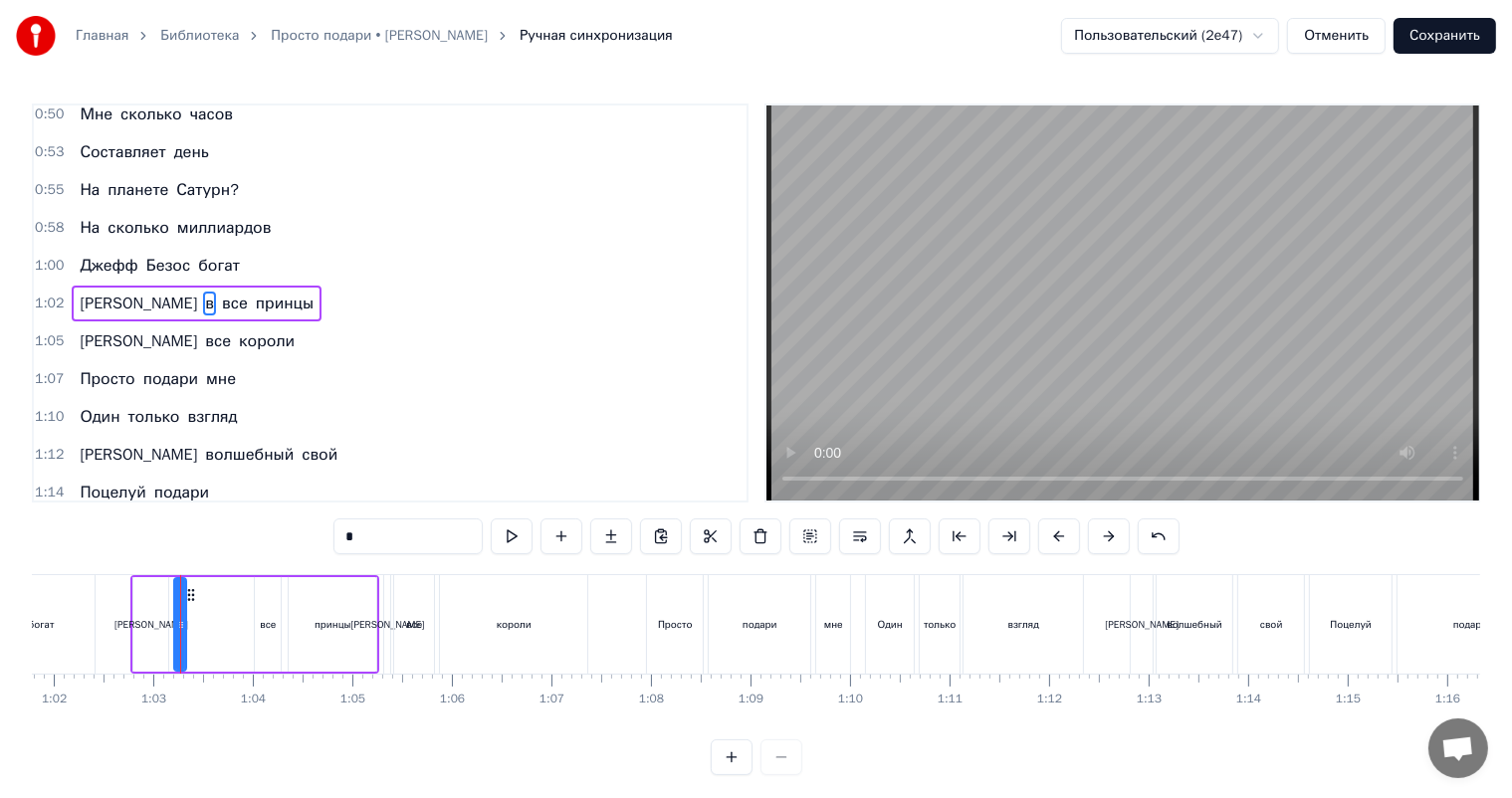 click on "0:11 Ласковые люди мои, 0:16 Предстоит ответить всем вам 0:21 На вопросы каверзные, 0:25 Которые я в песне задам. 0:30 Сколько в нашем теле костей? 0:35 А в [GEOGRAPHIC_DATA] много частей? 0:40 Запишите размах крыла 0:45 Средний для степного орла. 0:48 Просто подскажите 0:50 Мне сколько часов 0:53 Составляет день 0:55 На планете Сатурн? 0:58 На сколько миллиардов 1:00 [PERSON_NAME] богат 1:02 И в все принцы 1:05 И все короли 1:07 Просто подари мне 1:10 Один только взгляд 1:12 И волшебный свой 1:14 Поцелуй подари 1:17 И я сразу сказочно 1:19 Стану богат 1:22 Богаче, чем все принцы 1:24 И все короли * Ласковые люди мои, всем" at bounding box center (756, 439) 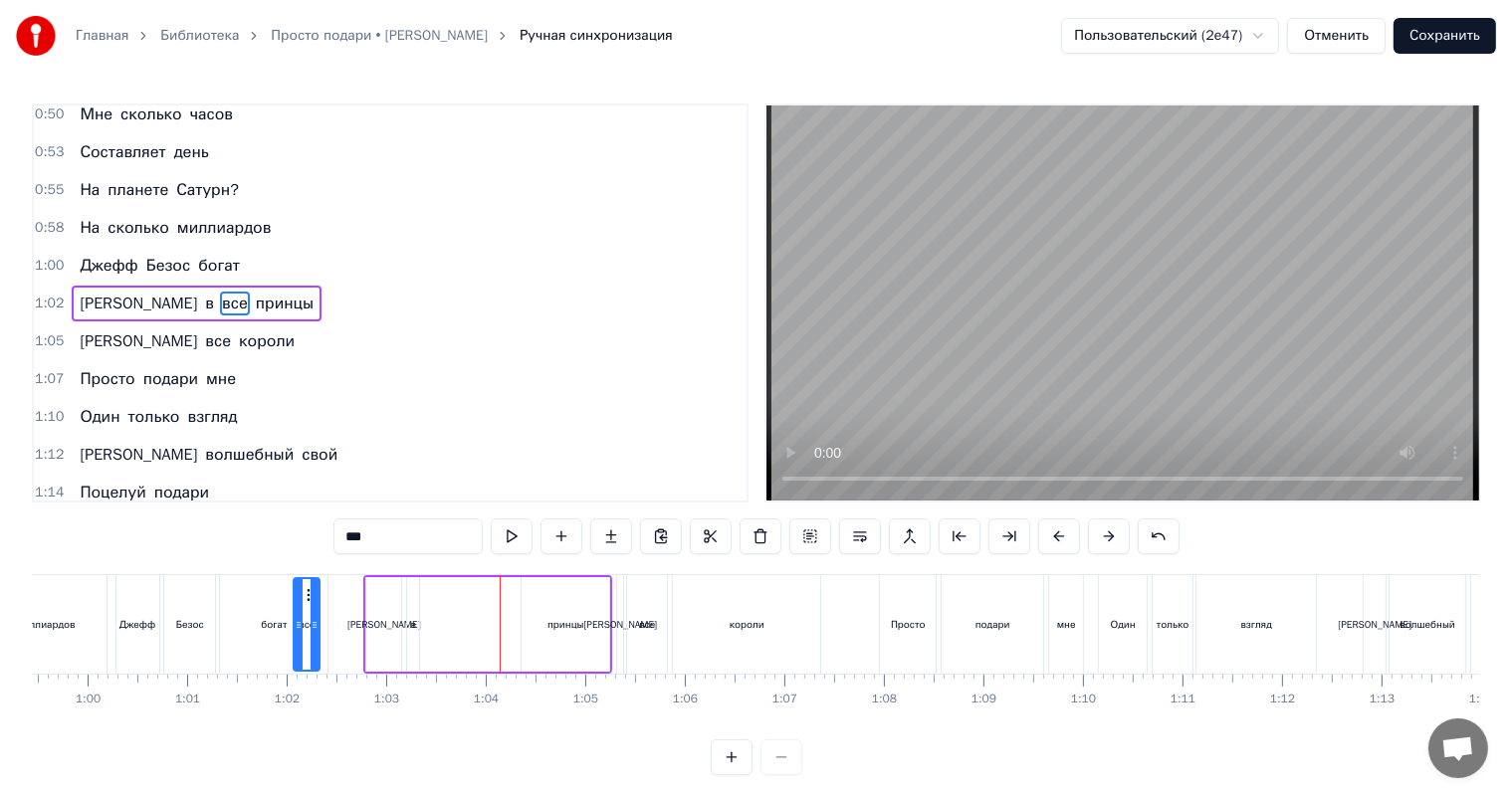 scroll, scrollTop: 0, scrollLeft: 5904, axis: horizontal 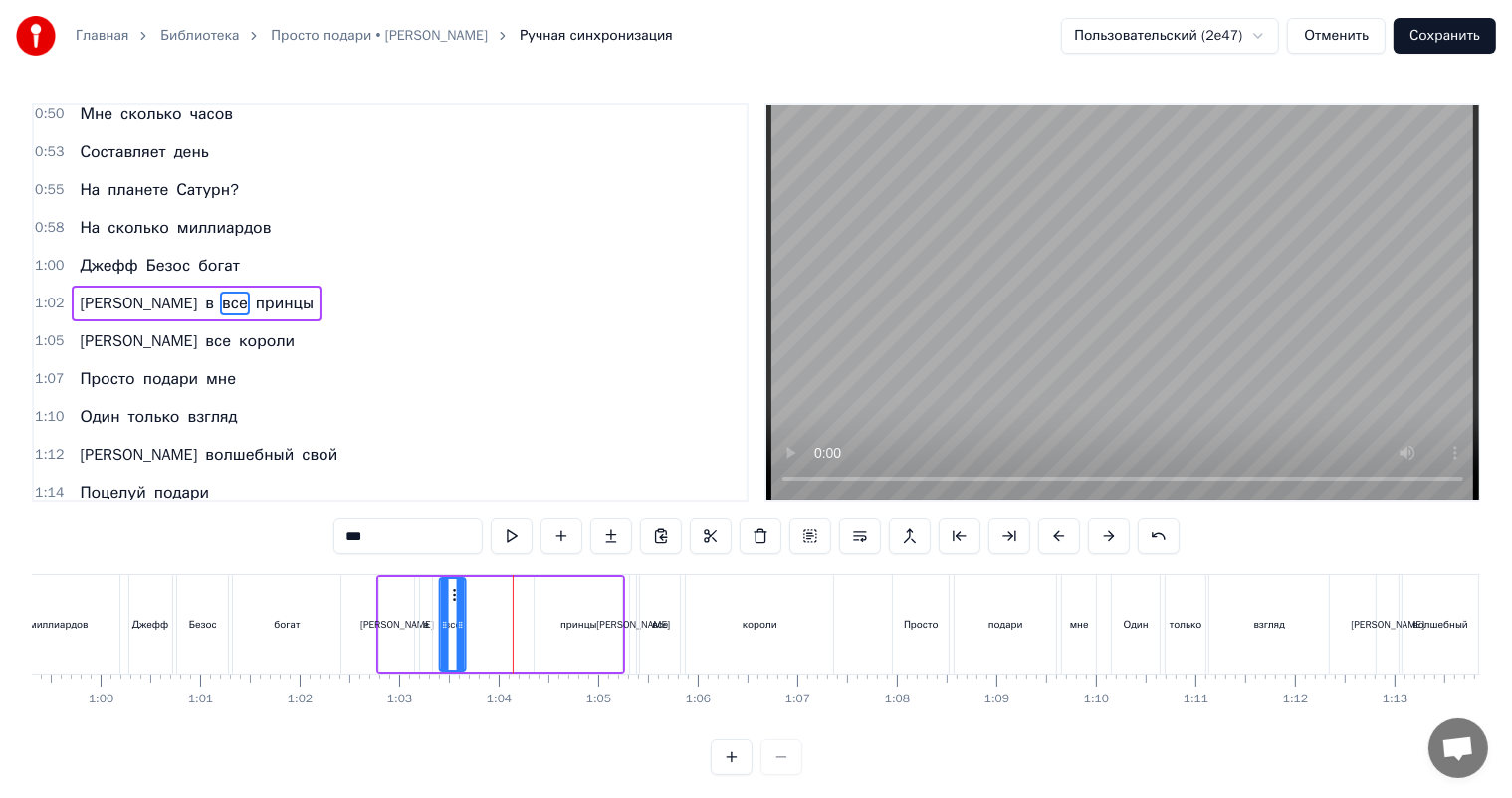 drag, startPoint x: 270, startPoint y: 592, endPoint x: 454, endPoint y: 628, distance: 187.48867 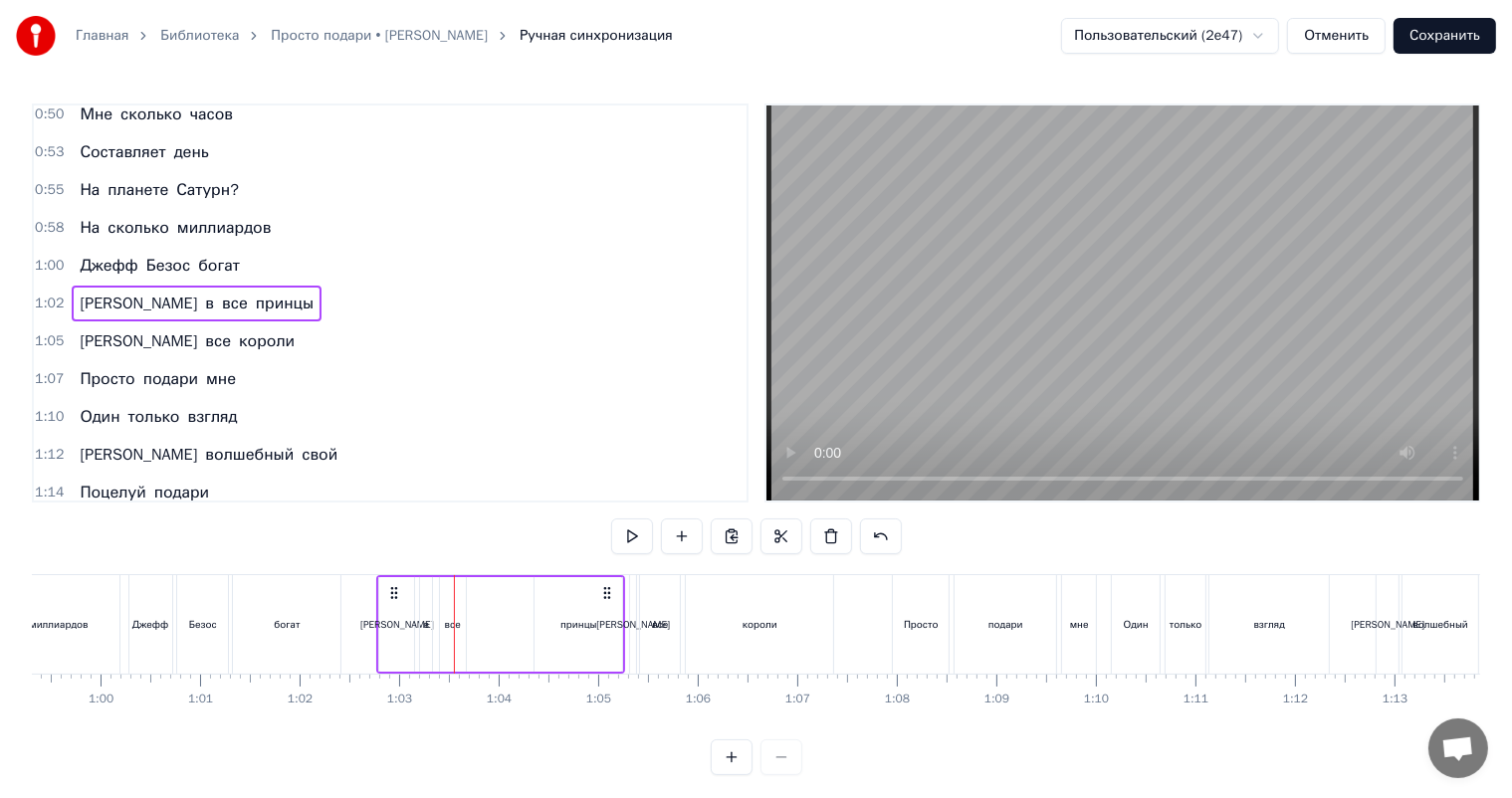 click on "все" at bounding box center (453, 624) 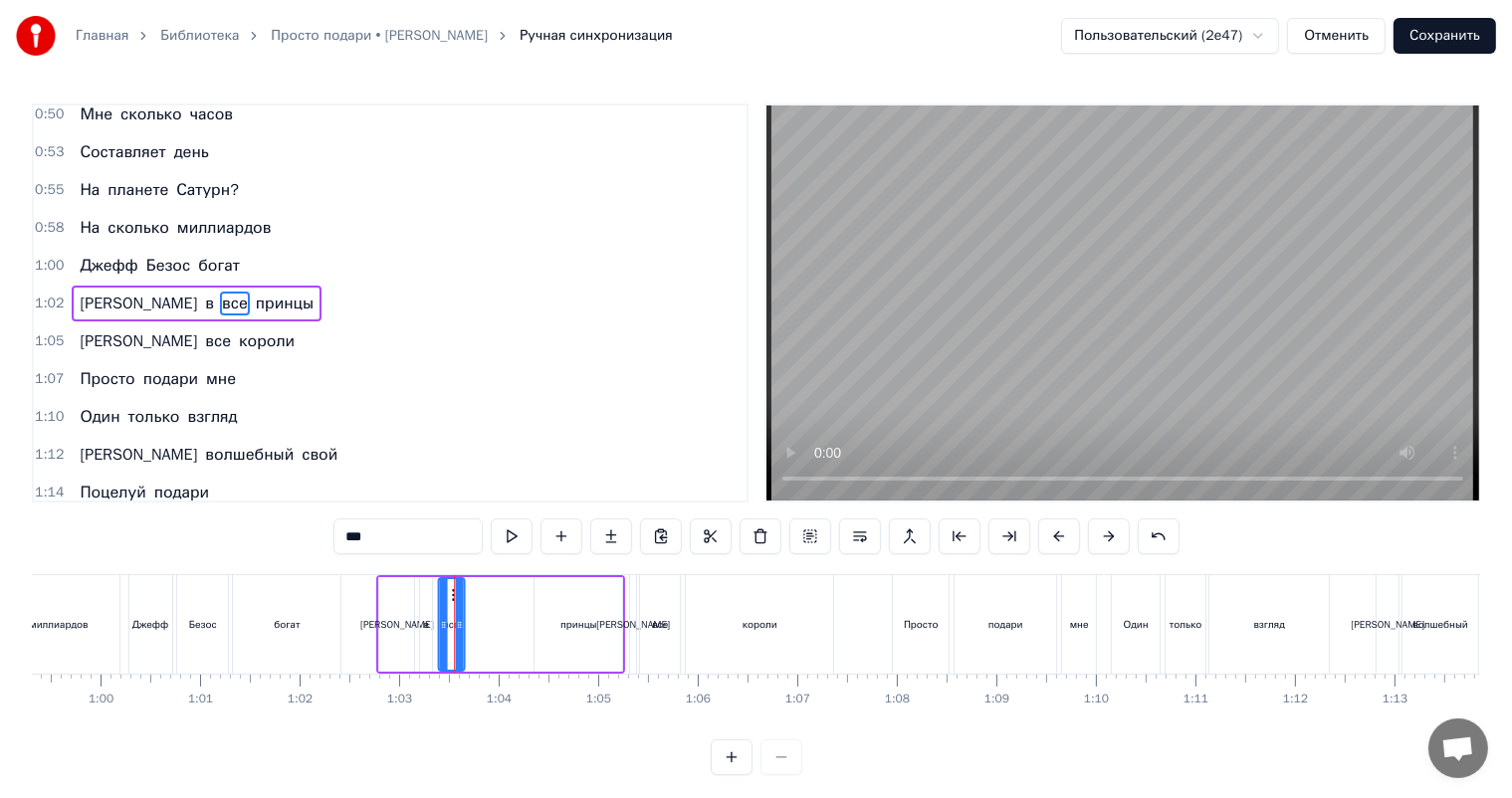 click 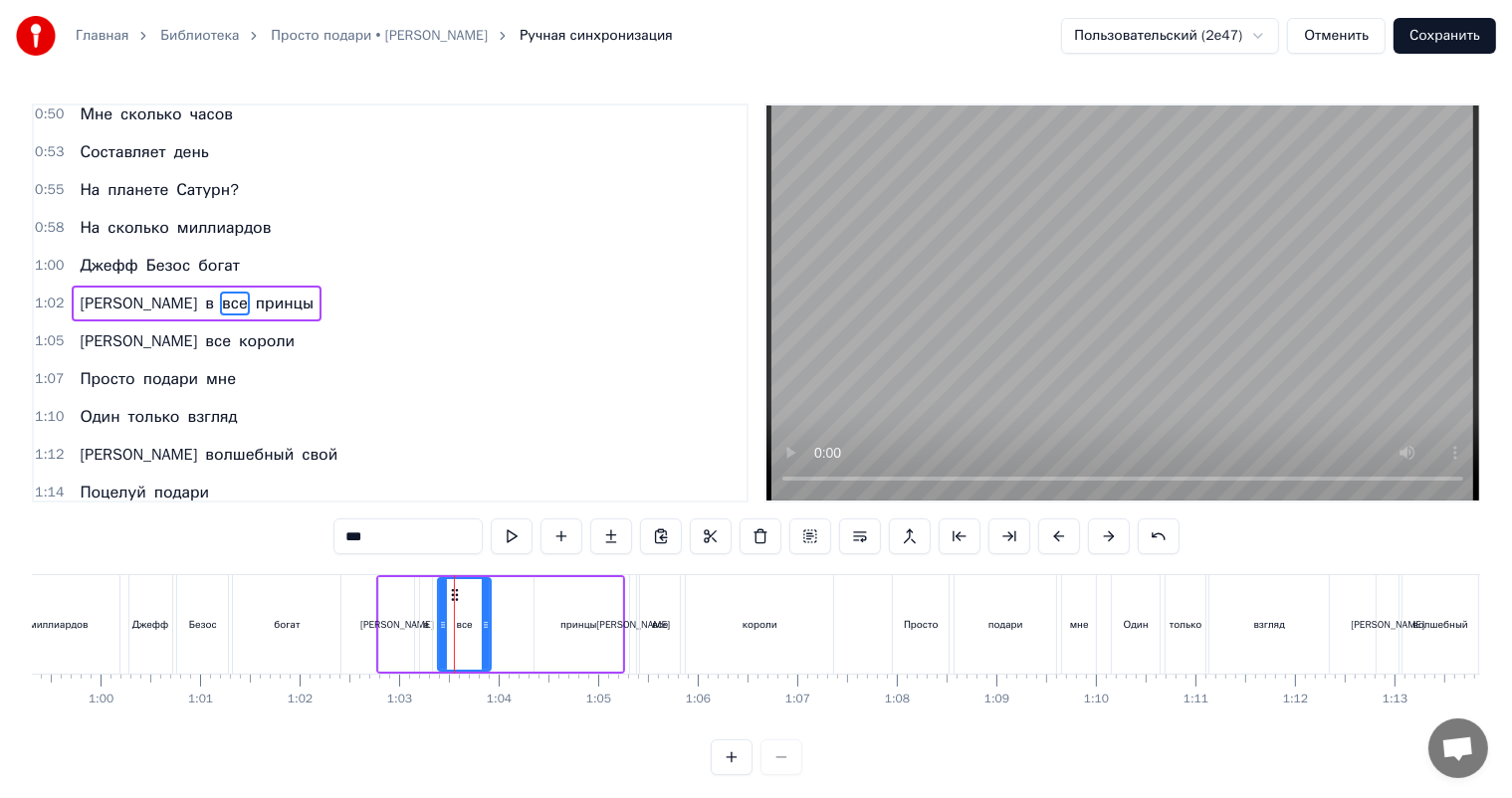 drag, startPoint x: 460, startPoint y: 603, endPoint x: 495, endPoint y: 602, distance: 35.014283 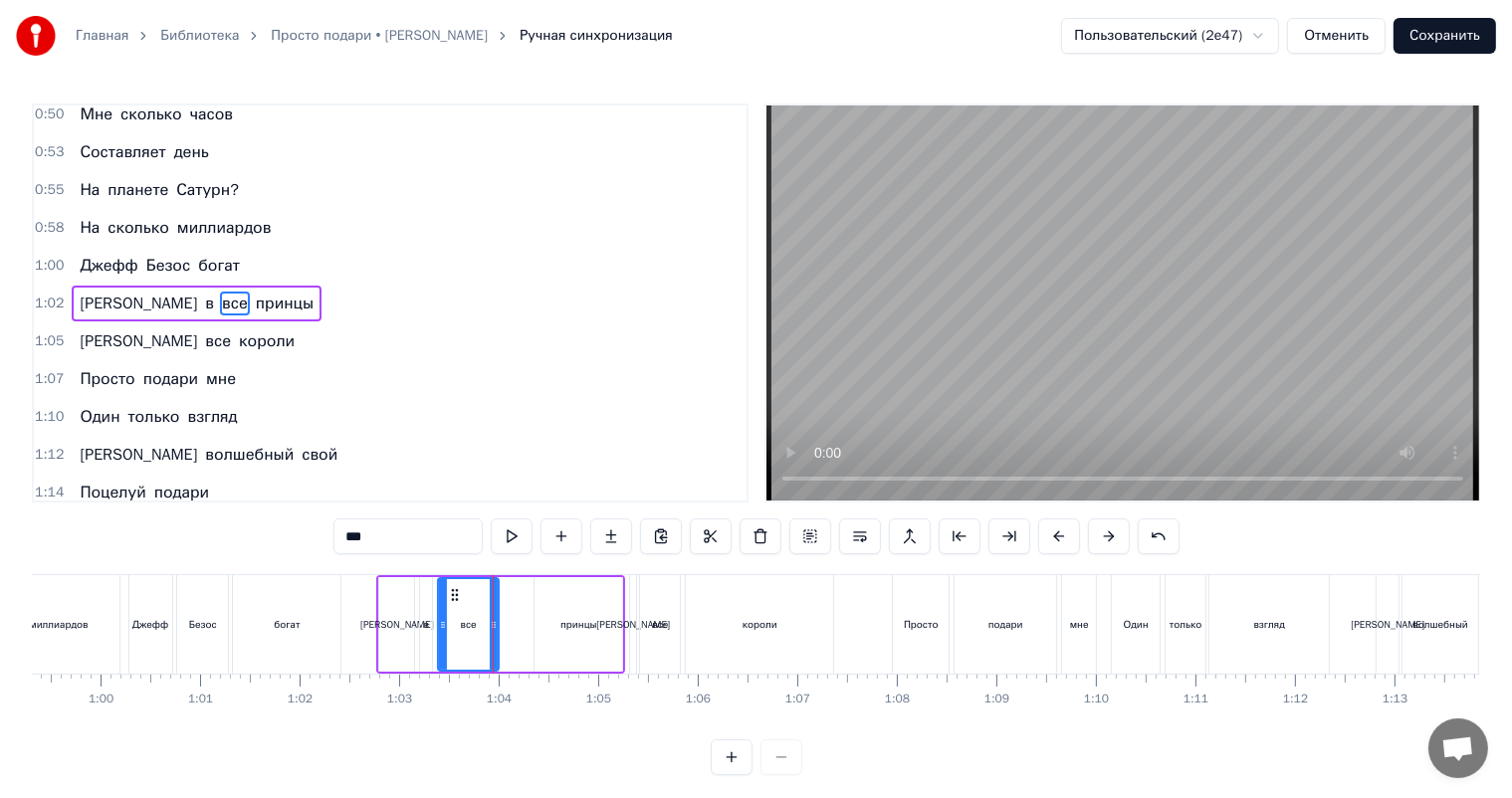 click on "все" at bounding box center (468, 624) 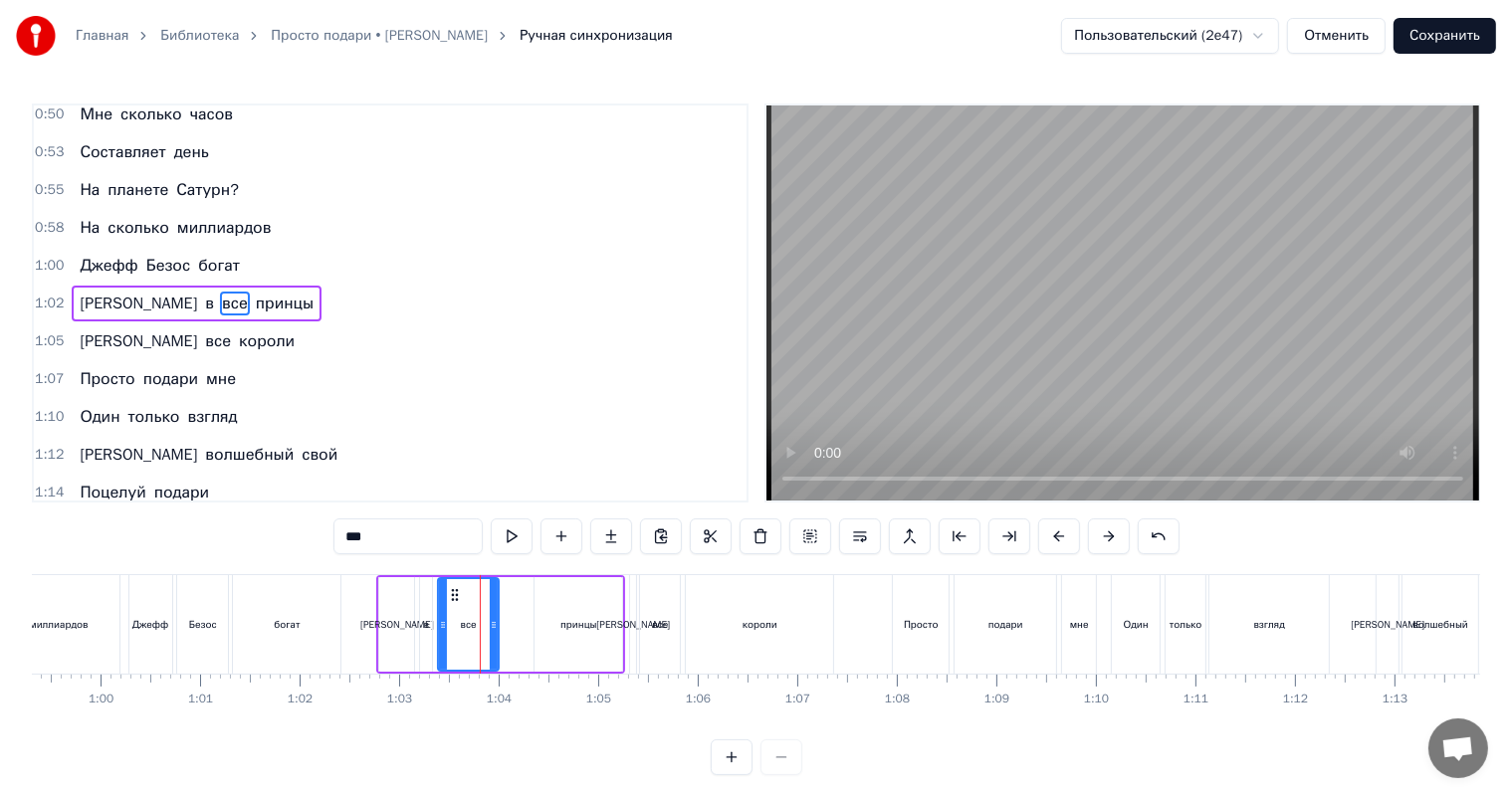 drag, startPoint x: 358, startPoint y: 537, endPoint x: 293, endPoint y: 548, distance: 65.924199 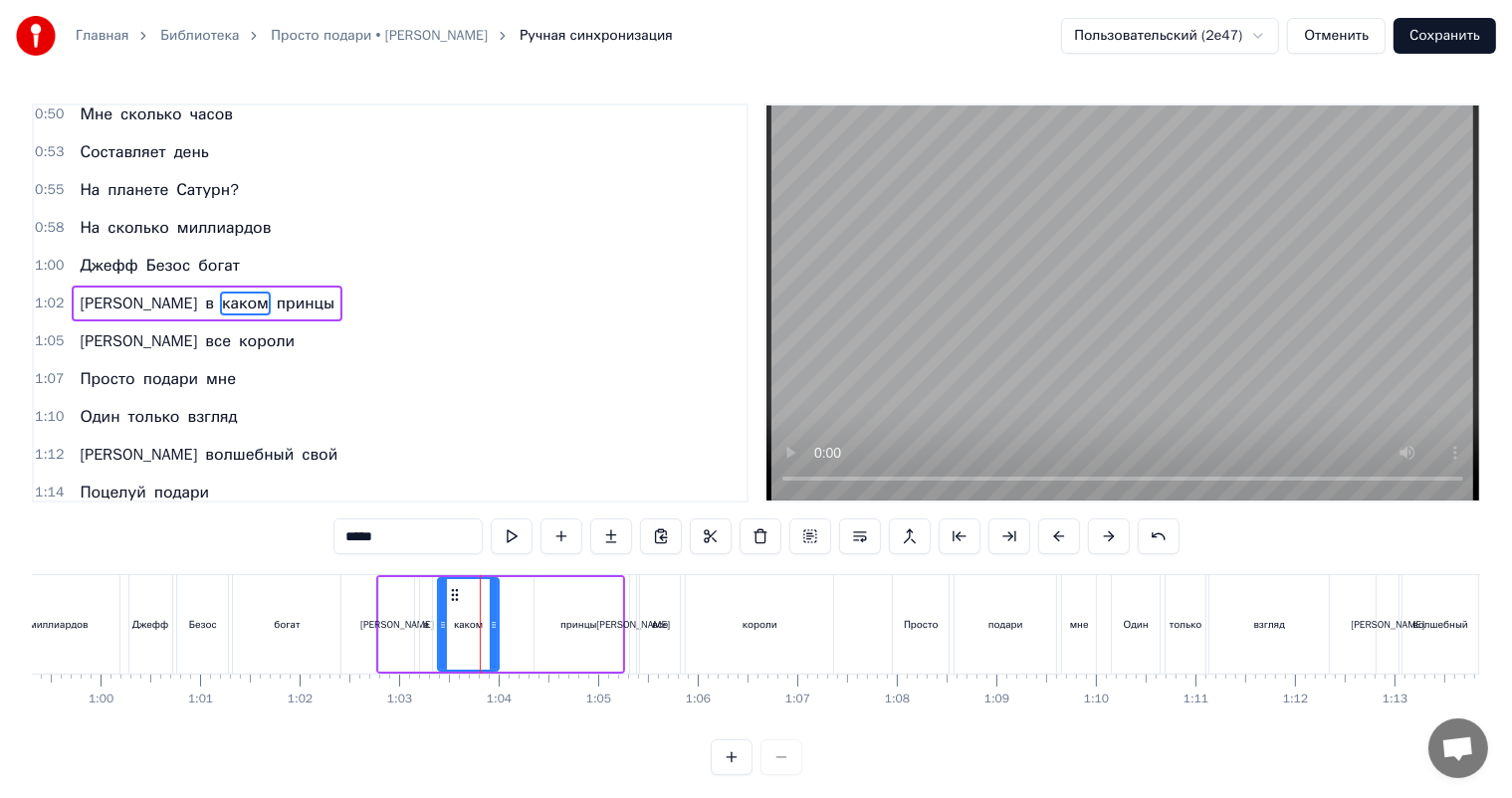click on "*****" at bounding box center [408, 536] 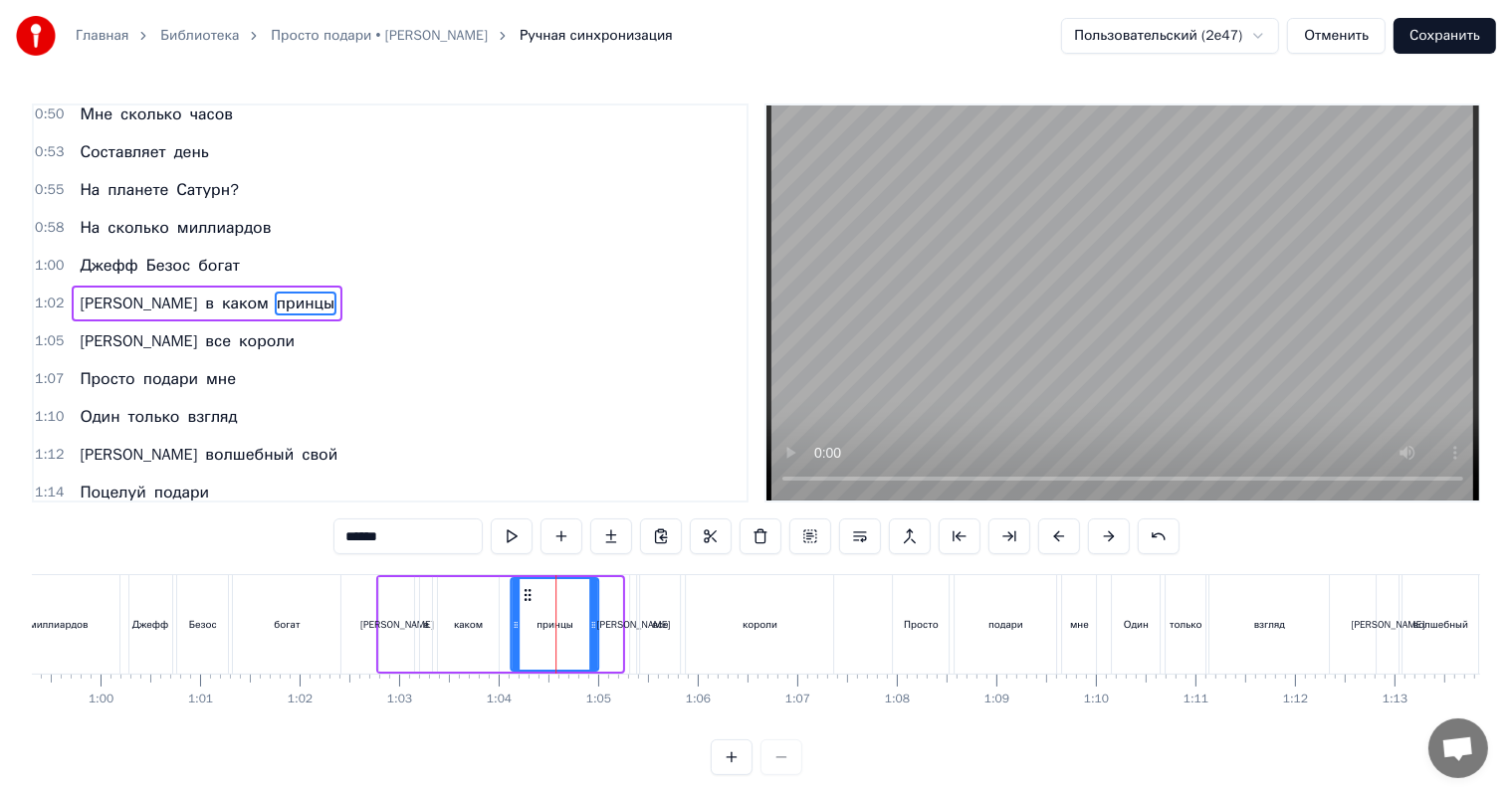 drag, startPoint x: 550, startPoint y: 594, endPoint x: 527, endPoint y: 603, distance: 24.698178 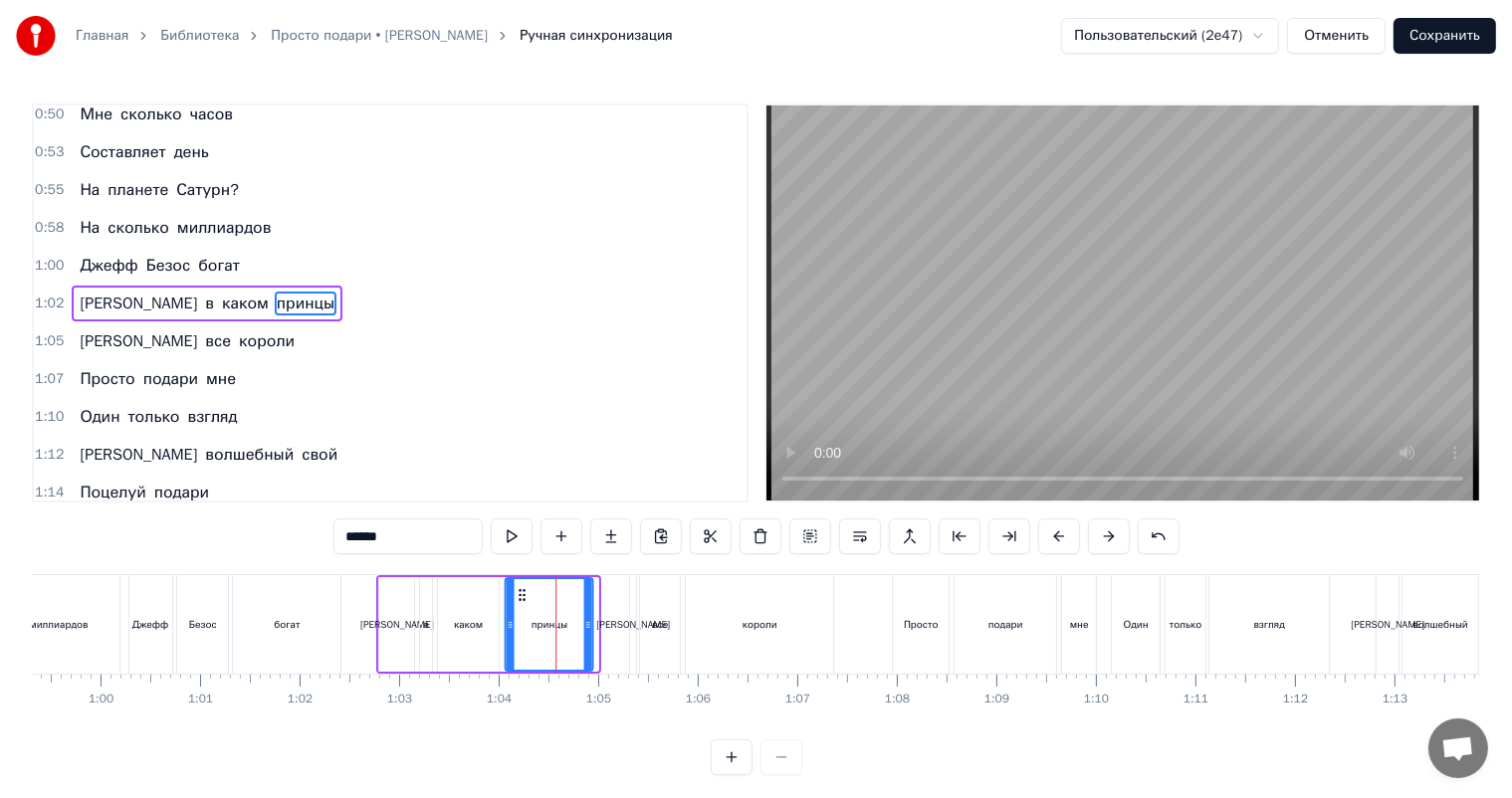 click 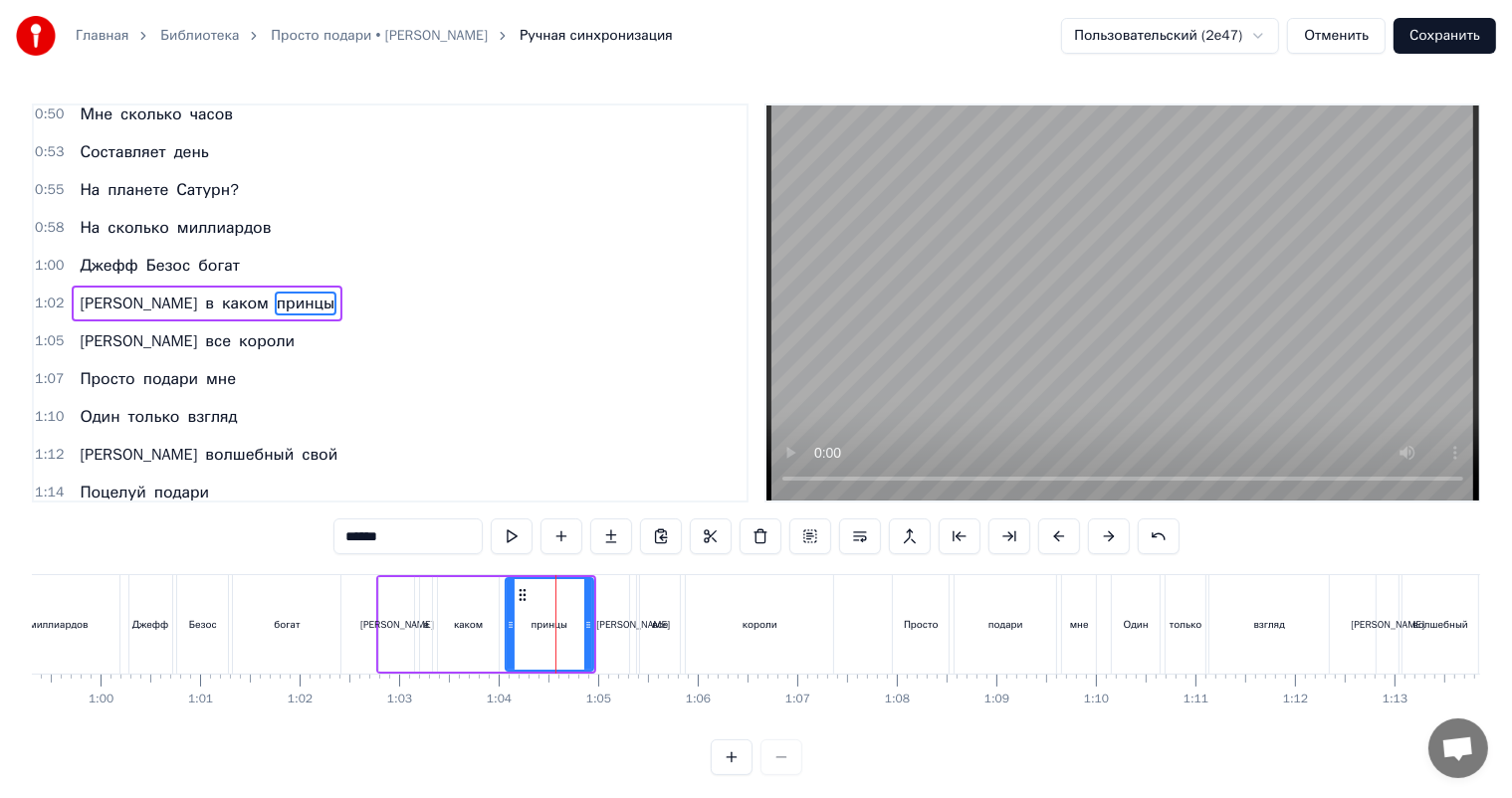 drag, startPoint x: 349, startPoint y: 541, endPoint x: 304, endPoint y: 549, distance: 45.70558 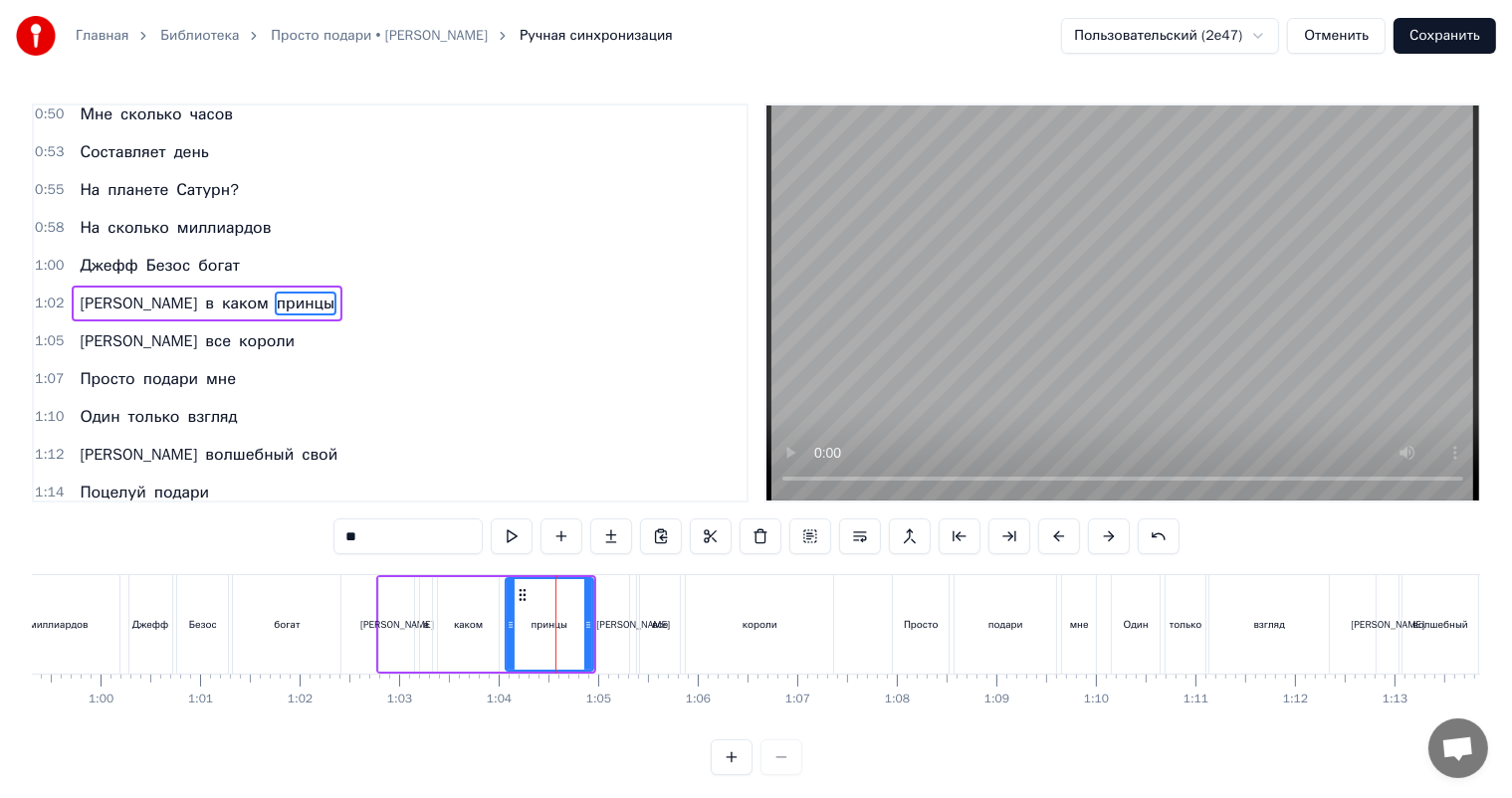 type on "*" 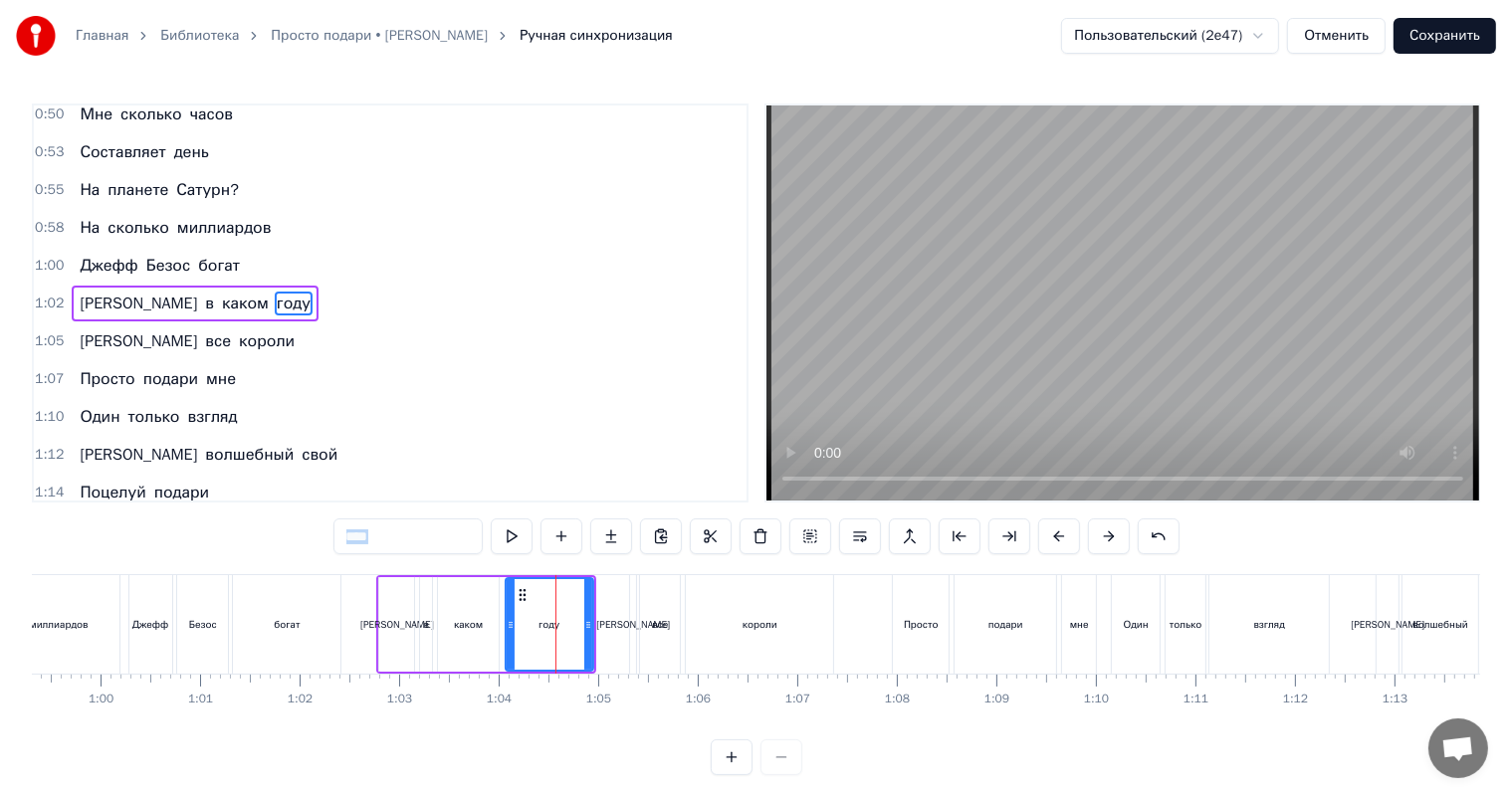 click on "0:11 Ласковые люди мои, 0:16 Предстоит ответить всем вам 0:21 На вопросы каверзные, 0:25 Которые я в песне задам. 0:30 Сколько в нашем теле костей? 0:35 А в [GEOGRAPHIC_DATA] много частей? 0:40 Запишите размах крыла 0:45 Средний для степного орла. 0:48 Просто подскажите 0:50 Мне сколько часов 0:53 Составляет день 0:55 На планете Сатурн? 0:58 На сколько миллиардов 1:00 [PERSON_NAME] богат 1:02 И в каком году 1:05 И все короли 1:07 Просто подари мне 1:10 Один только взгляд 1:12 И волшебный свой 1:14 Поцелуй подари 1:17 И я сразу сказочно 1:19 Стану богат 1:22 Богаче, чем все принцы 1:24 И все короли **** Ласковые люди мои, вам" at bounding box center (756, 439) 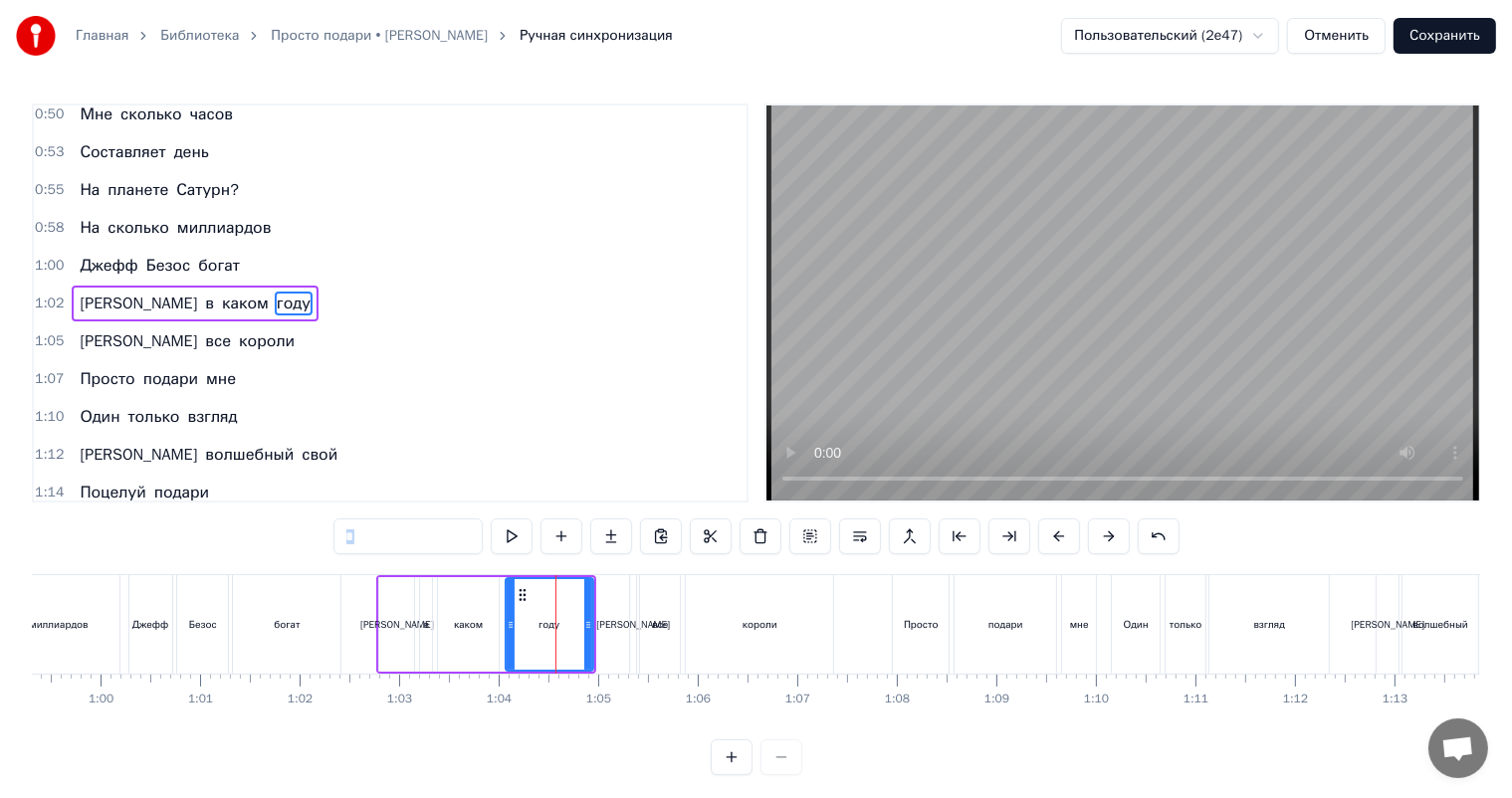 scroll, scrollTop: 388, scrollLeft: 0, axis: vertical 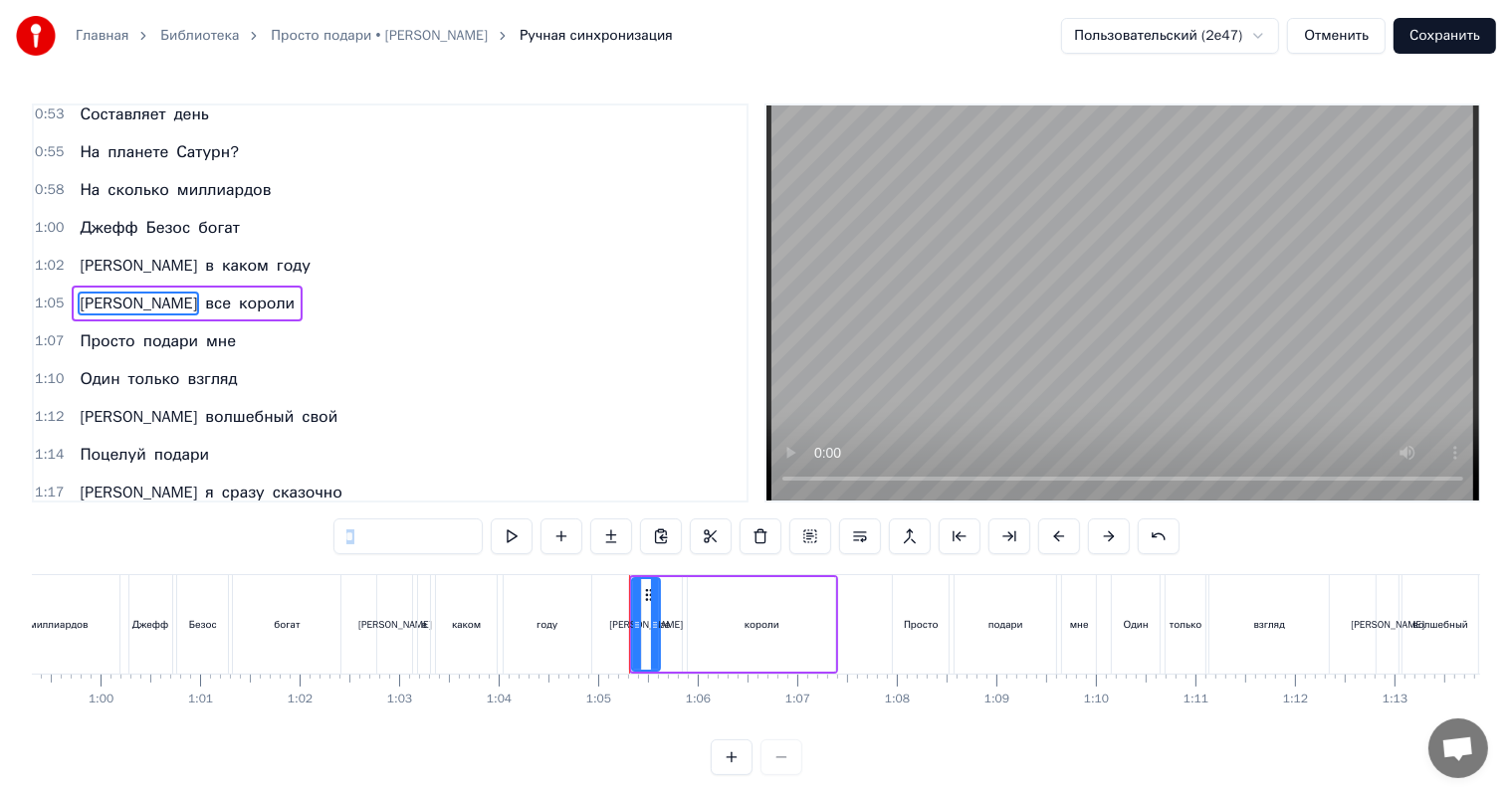 drag, startPoint x: 633, startPoint y: 608, endPoint x: 657, endPoint y: 612, distance: 24.33105 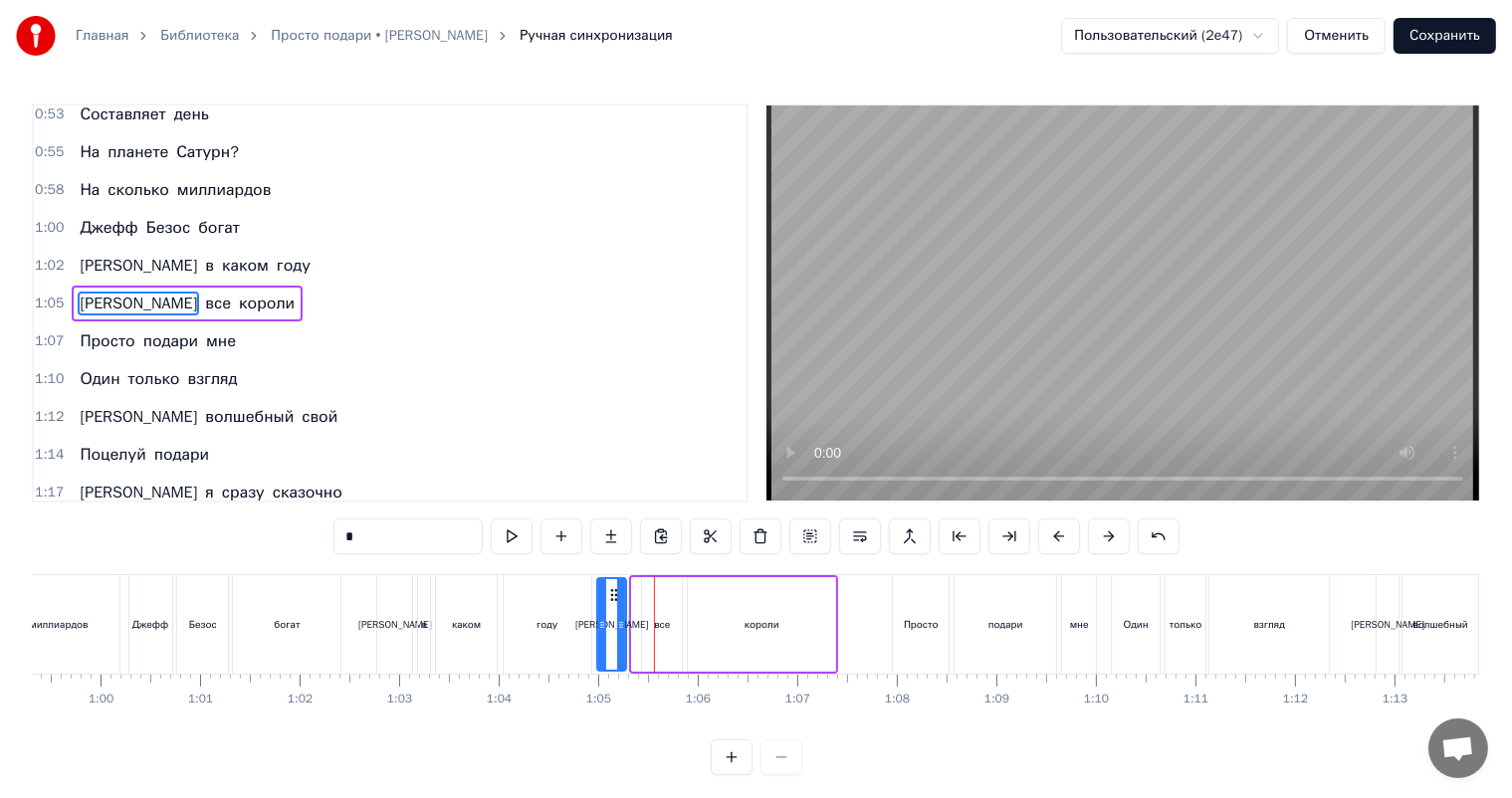 drag, startPoint x: 646, startPoint y: 593, endPoint x: 611, endPoint y: 602, distance: 36.138622 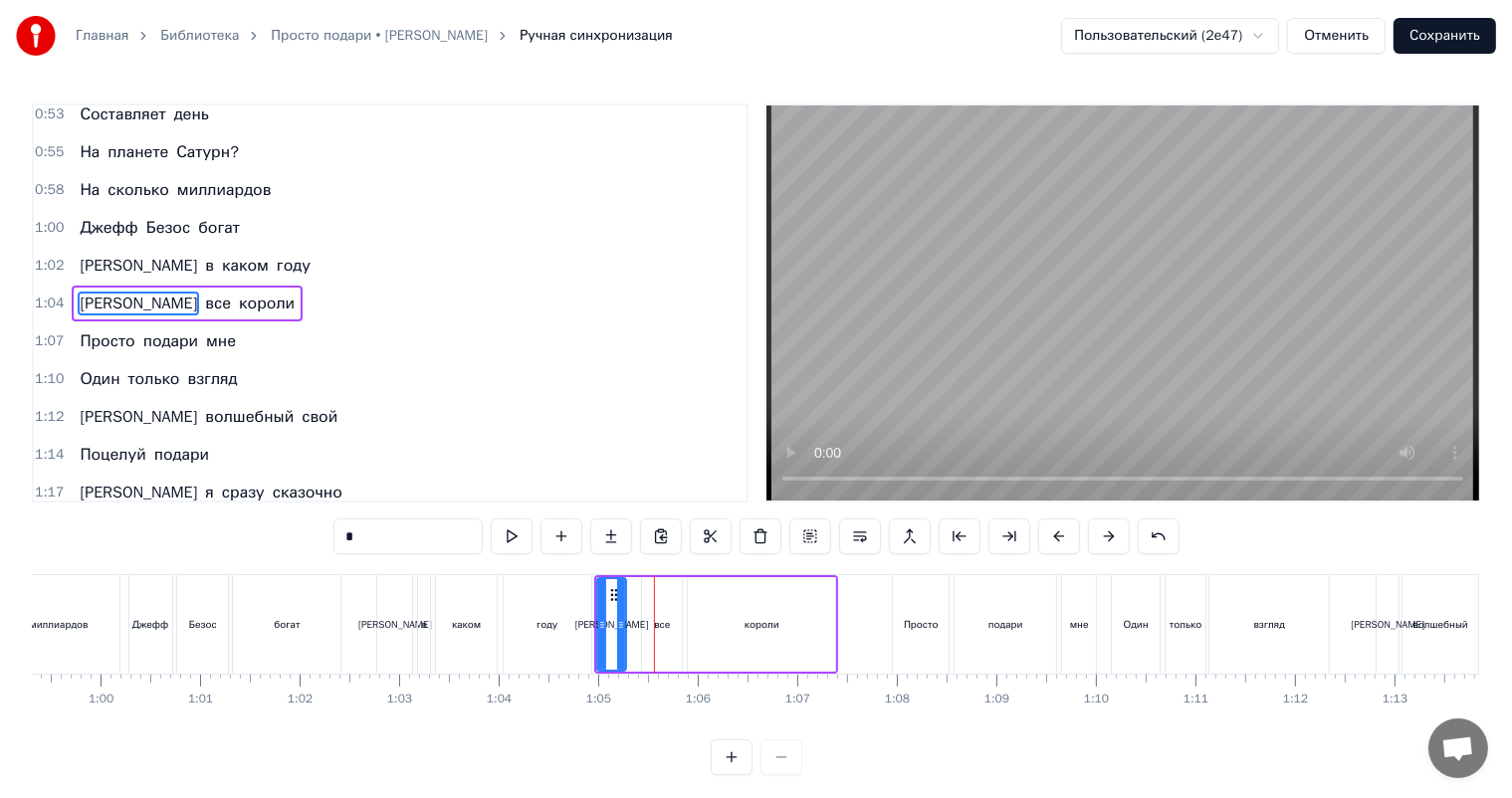 click on "[PERSON_NAME]" at bounding box center [611, 624] 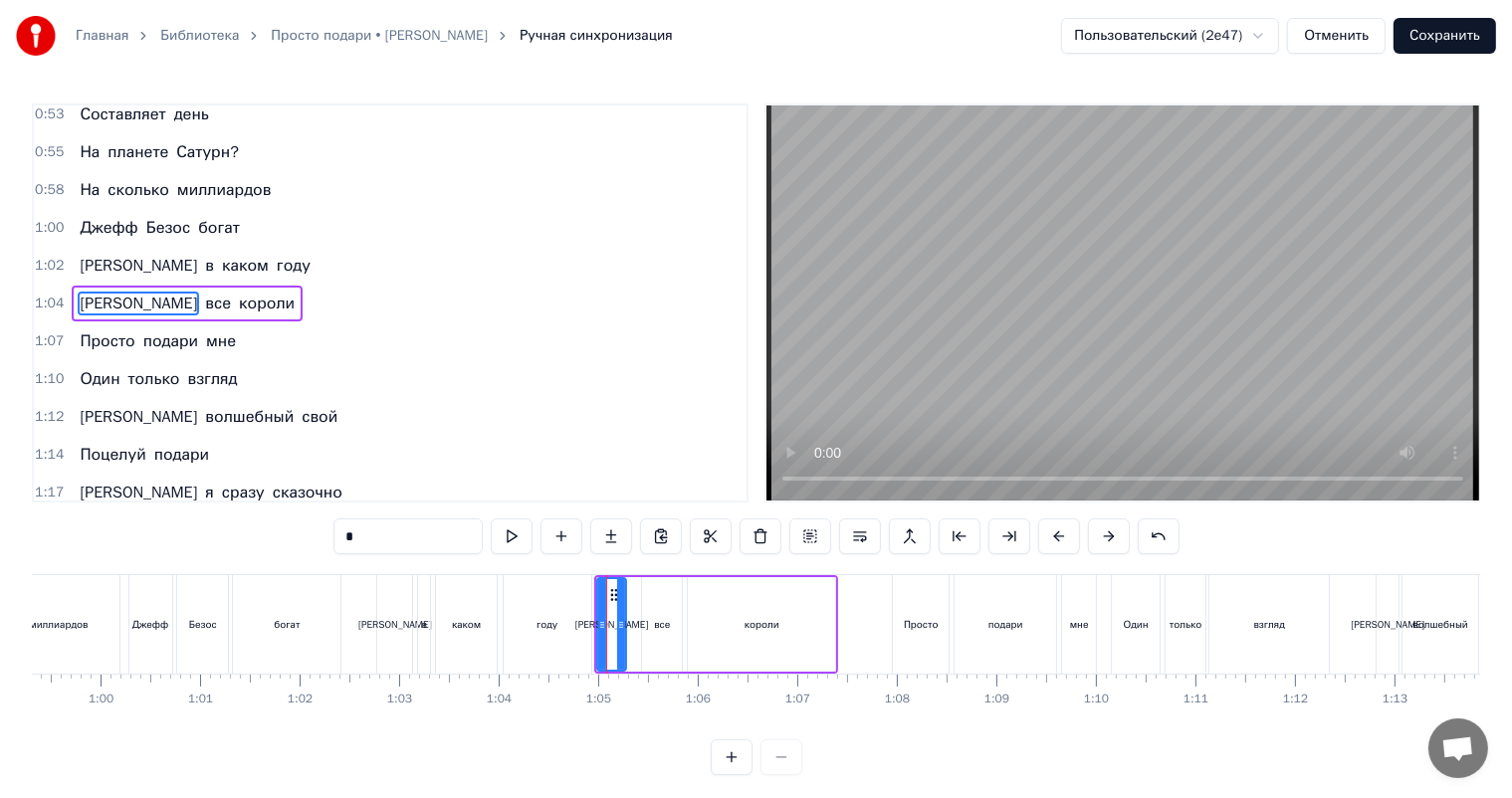 drag, startPoint x: 319, startPoint y: 531, endPoint x: 272, endPoint y: 563, distance: 56.859476 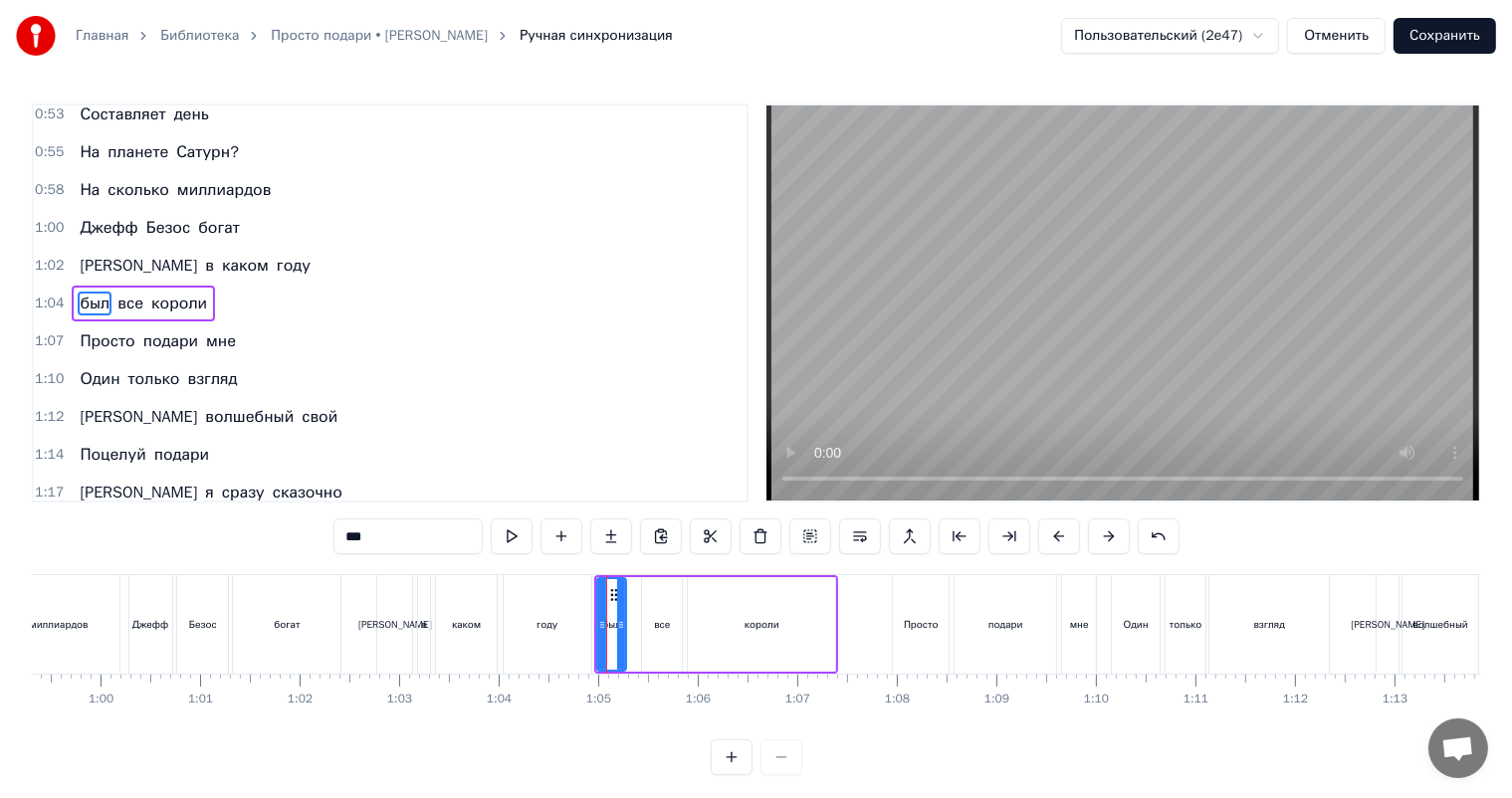 type on "***" 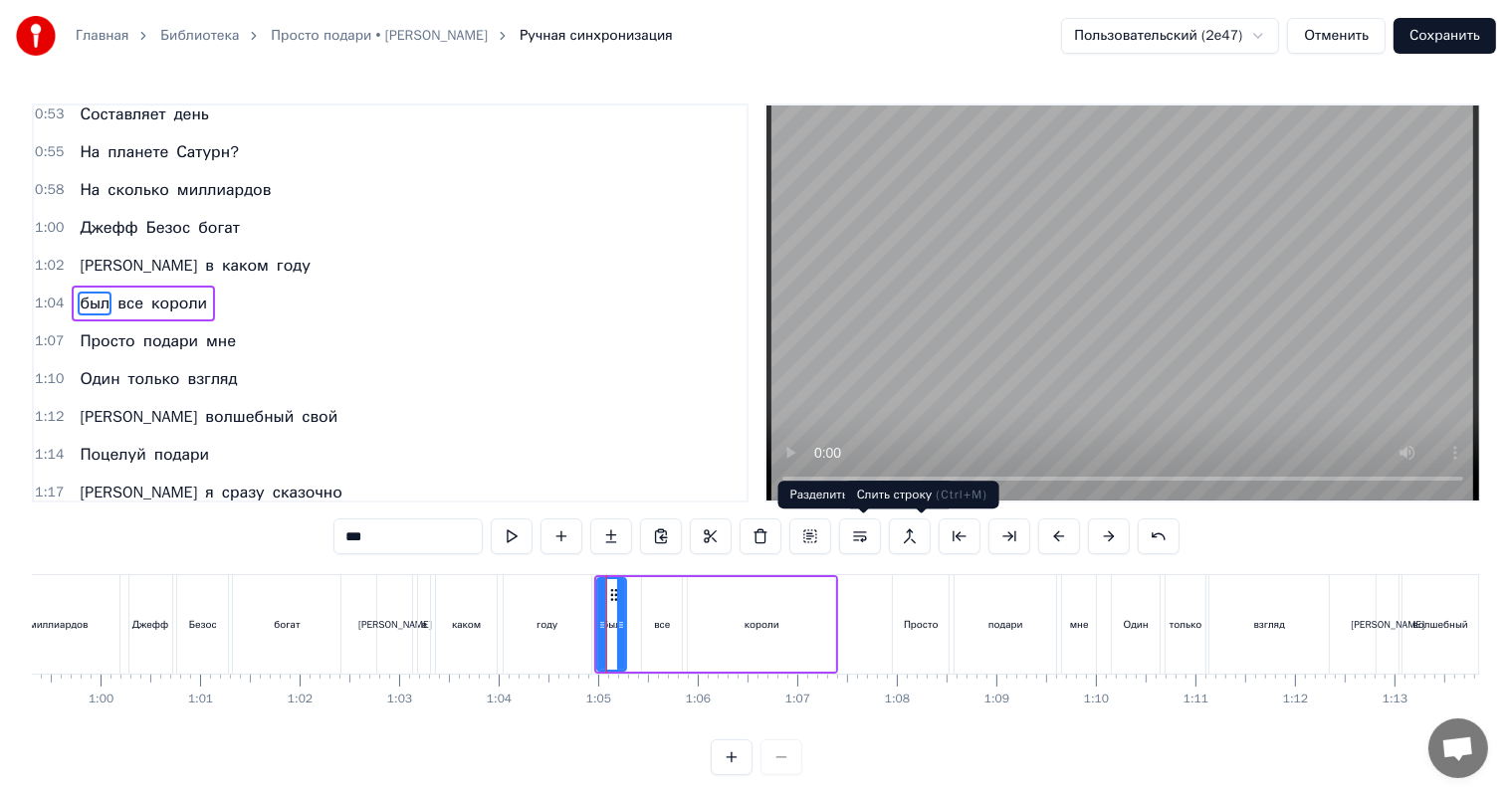 click at bounding box center [910, 536] 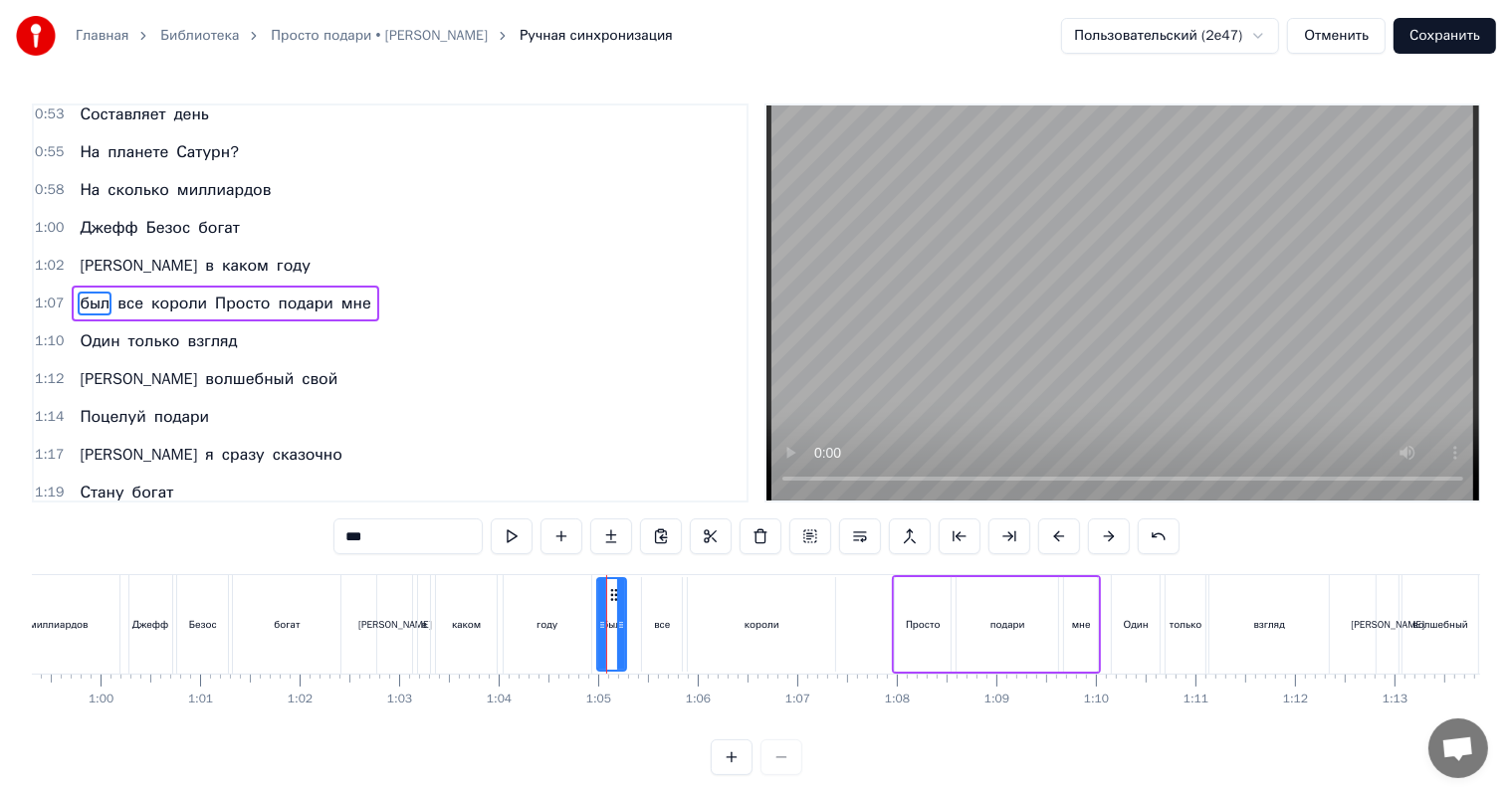 type 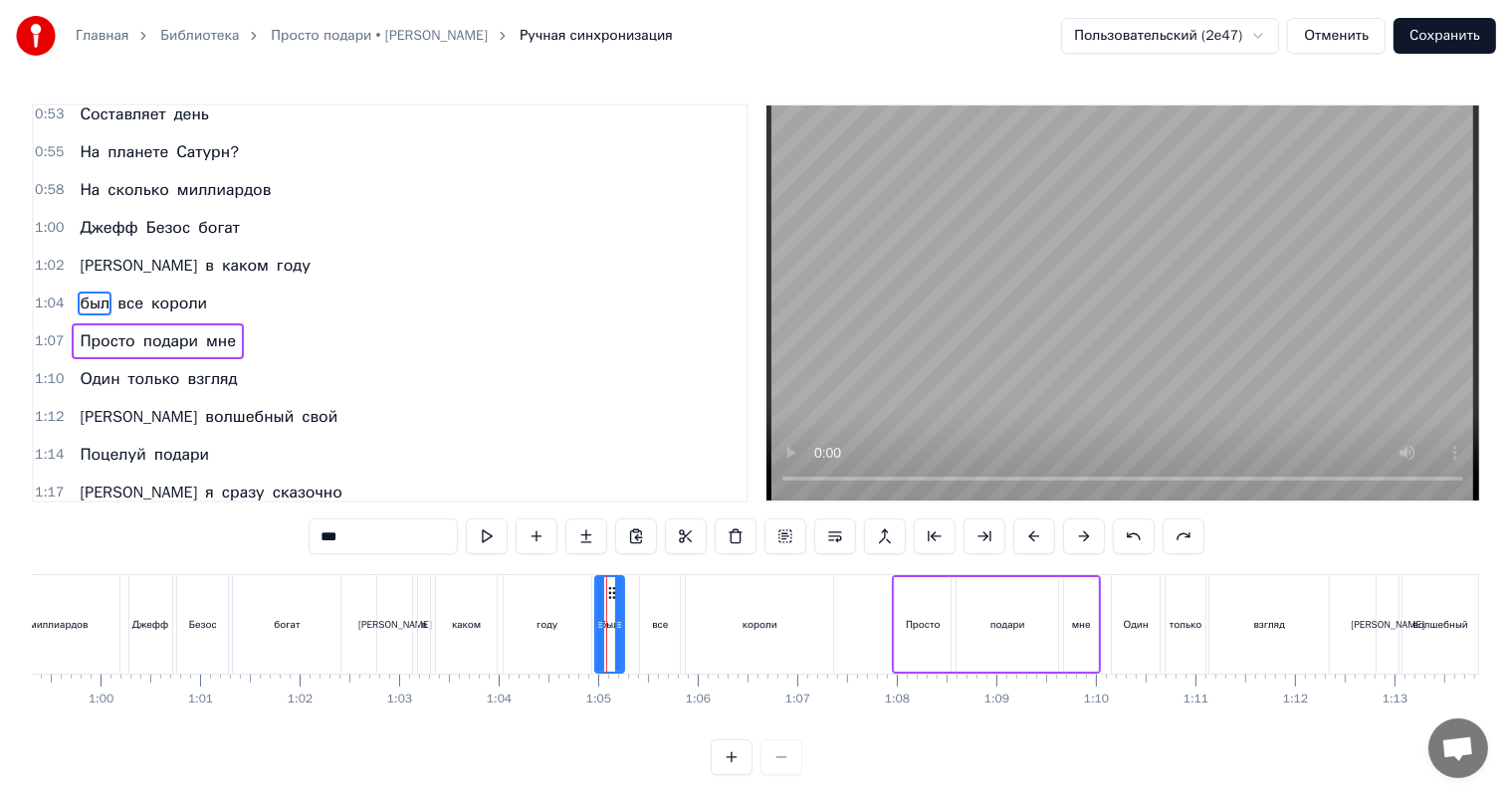 click on "году" at bounding box center (547, 624) 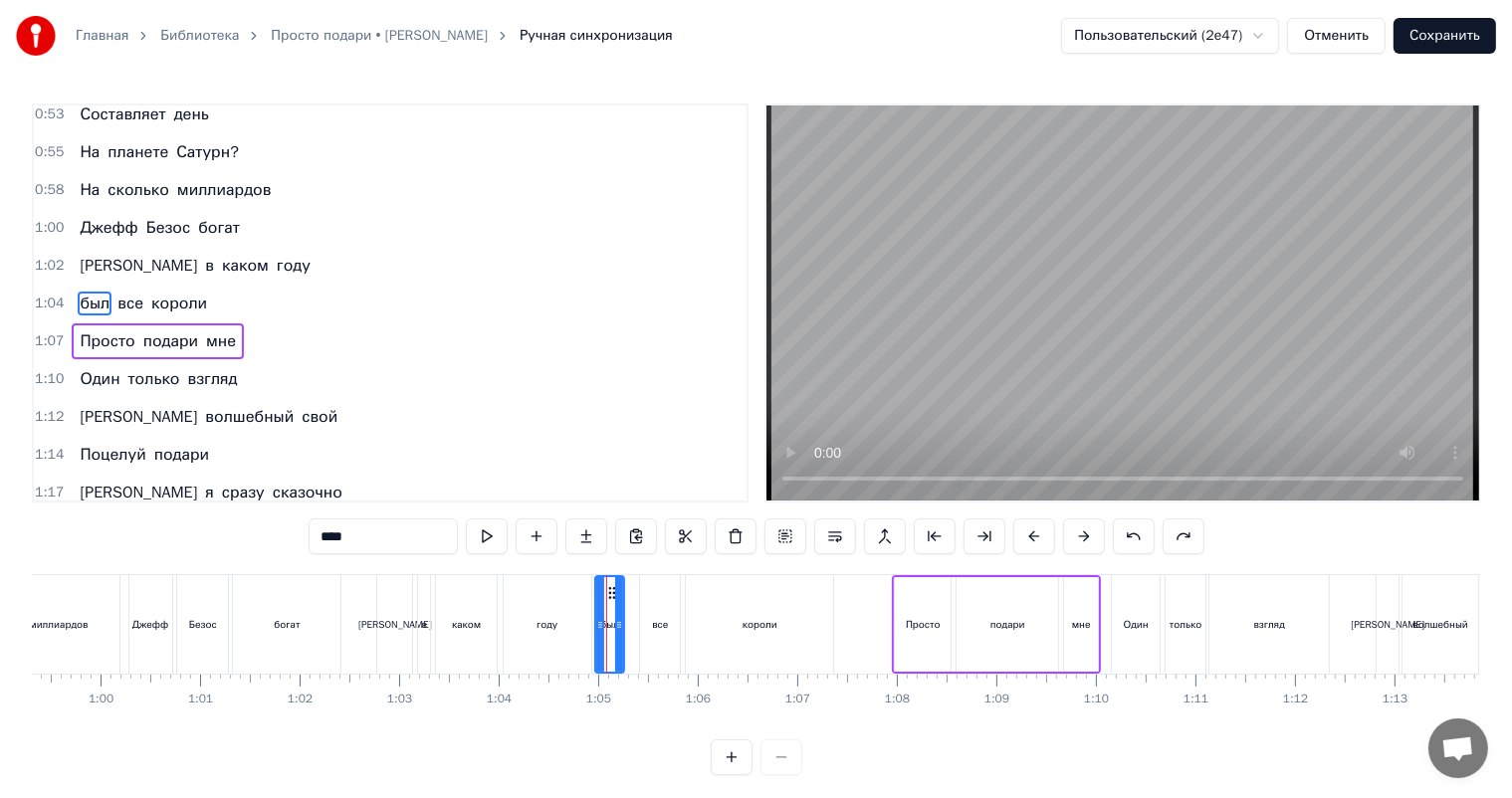 scroll, scrollTop: 350, scrollLeft: 0, axis: vertical 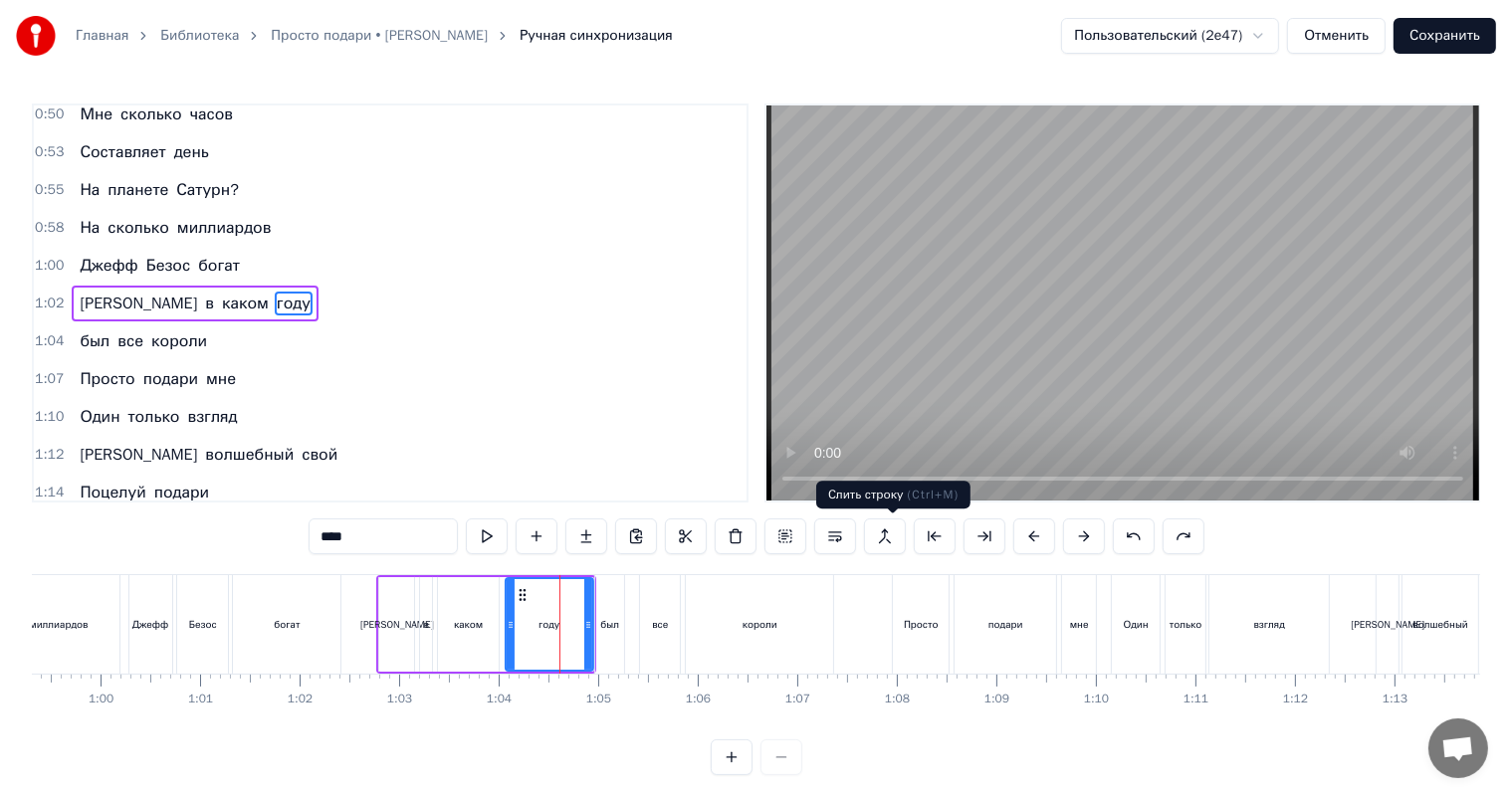 click at bounding box center [885, 536] 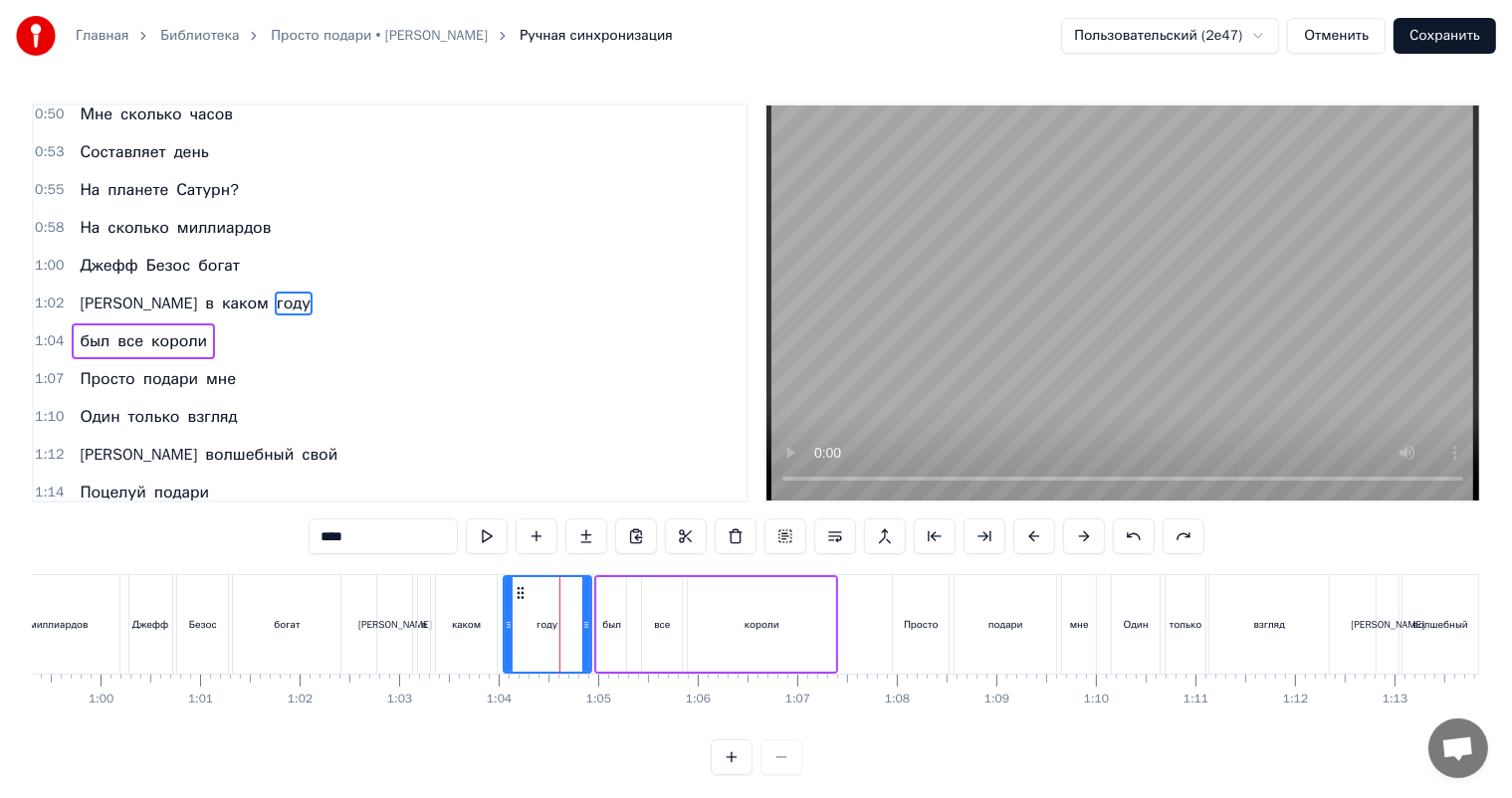 click on "был" at bounding box center (611, 624) 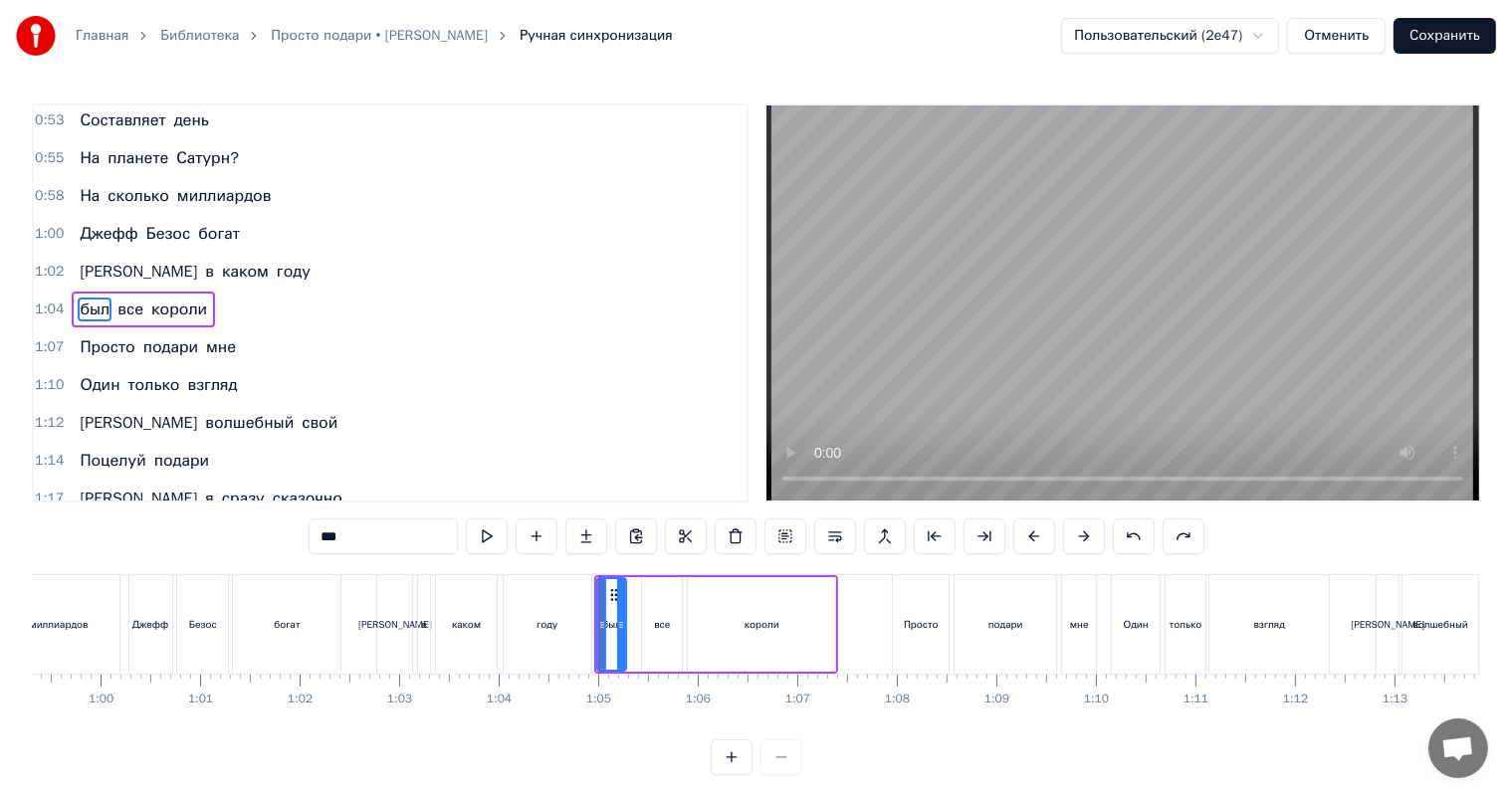 scroll, scrollTop: 388, scrollLeft: 0, axis: vertical 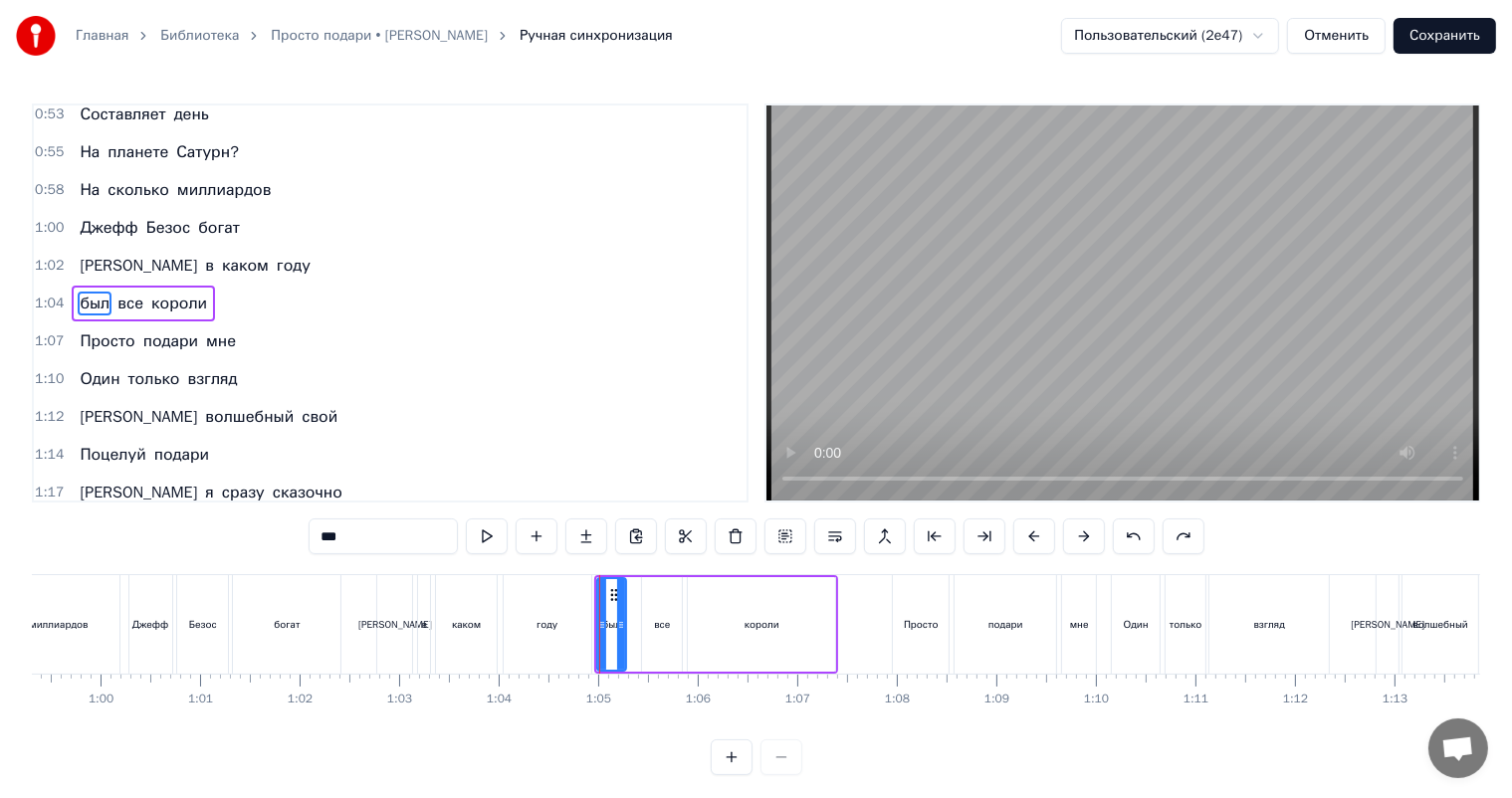 click on "***" at bounding box center [383, 536] 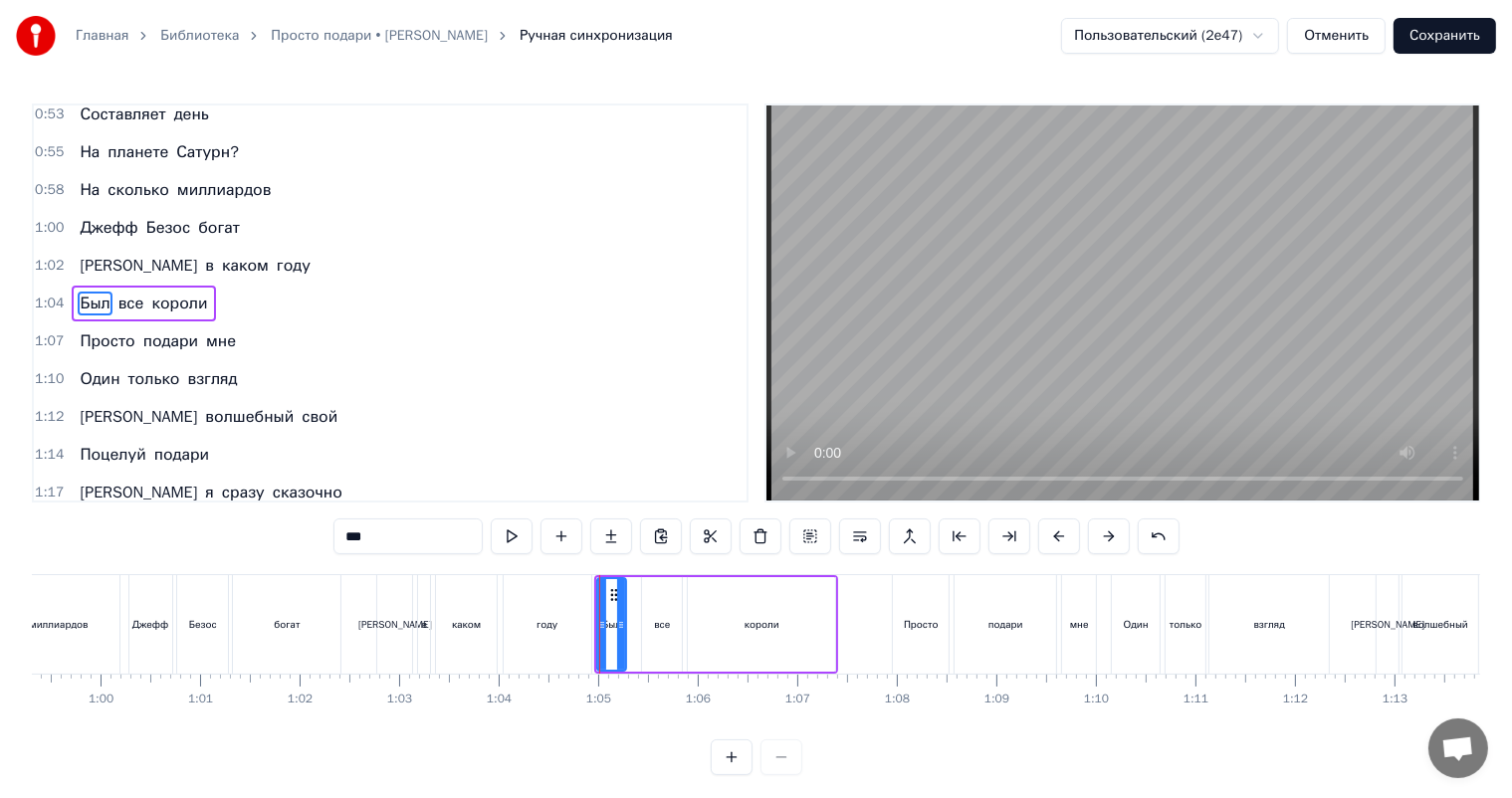 click on "0:11 Ласковые люди мои, 0:16 Предстоит ответить всем вам 0:21 На вопросы каверзные, 0:25 Которые я в песне задам. 0:30 Сколько в нашем теле костей? 0:35 А в [GEOGRAPHIC_DATA] много частей? 0:40 Запишите размах крыла 0:45 Средний для степного орла. 0:48 Просто подскажите 0:50 Мне сколько часов 0:53 Составляет день 0:55 На планете Сатурн? 0:58 На сколько миллиардов 1:00 [PERSON_NAME] богат 1:02 И в каком году 1:04 Был все короли 1:07 Просто подари мне 1:10 Один только взгляд 1:12 И волшебный свой 1:14 Поцелуй подари 1:17 И я сразу сказочно 1:19 Стану богат 1:22 Богаче, чем все принцы 1:24 И все короли *** [PERSON_NAME] люди мои, я" at bounding box center (756, 439) 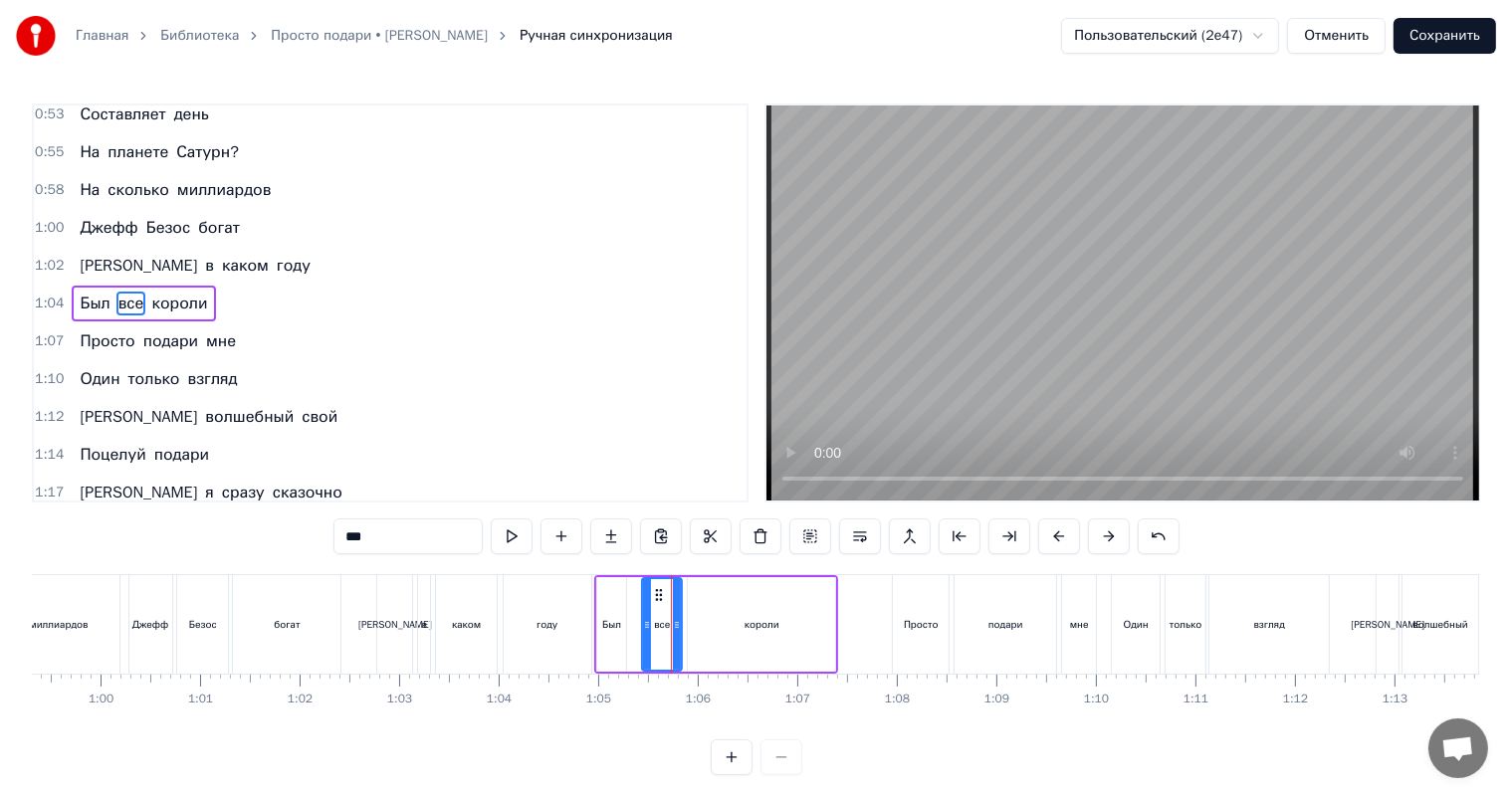 drag, startPoint x: 330, startPoint y: 541, endPoint x: 270, endPoint y: 553, distance: 61.188234 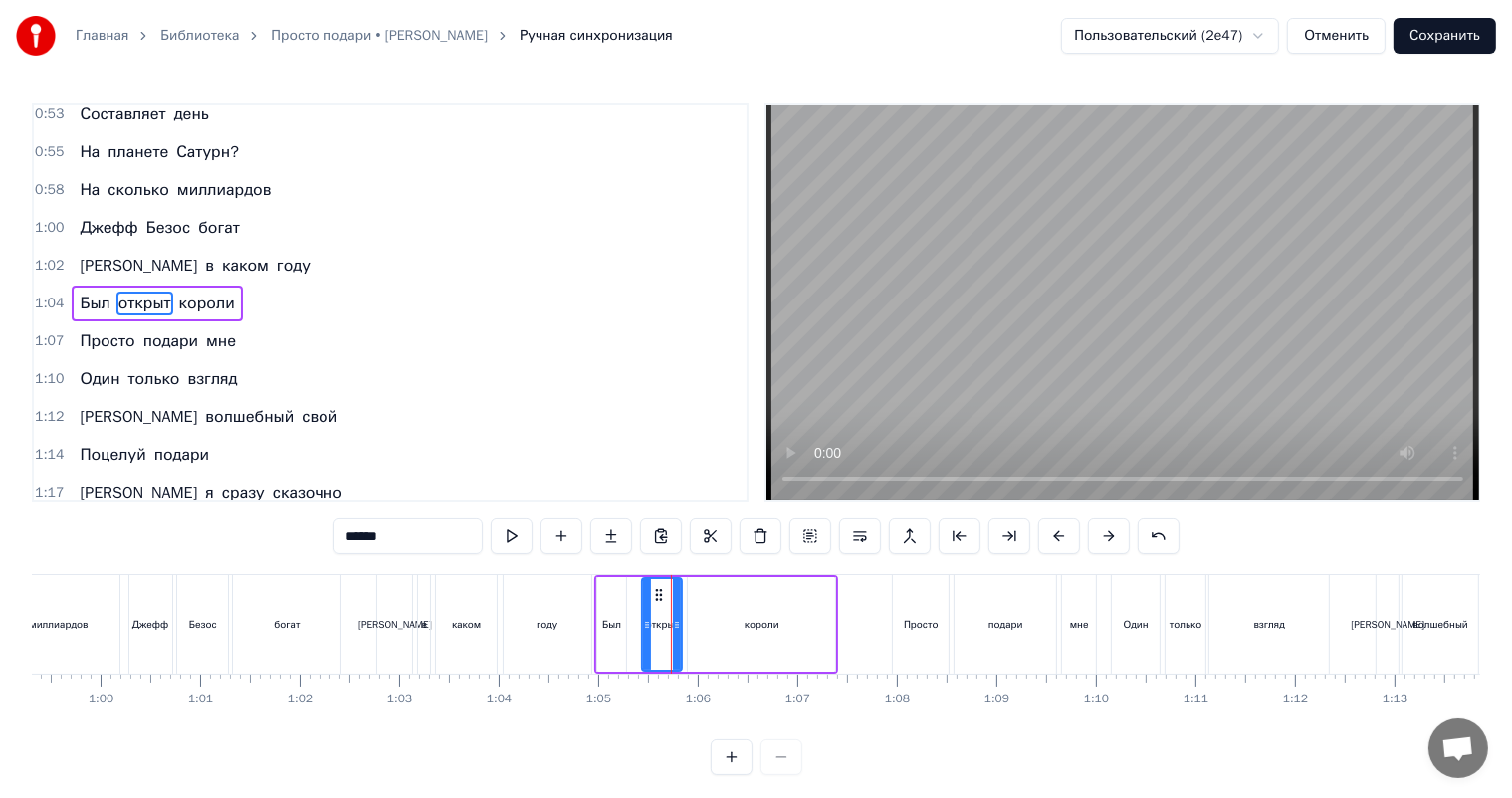 click on "0:11 Ласковые люди мои, 0:16 Предстоит ответить всем вам 0:21 На вопросы каверзные, 0:25 Которые я в песне задам. 0:30 Сколько в нашем теле костей? 0:35 А в [GEOGRAPHIC_DATA] много частей? 0:40 Запишите размах крыла 0:45 Средний для степного орла. 0:48 Просто подскажите 0:50 Мне сколько часов 0:53 Составляет день 0:55 На планете Сатурн? 0:58 На сколько миллиардов 1:00 [PERSON_NAME] богат 1:02 И в каком году 1:04 Был открыт короли 1:07 Просто подари мне 1:10 Один только взгляд 1:12 И волшебный свой 1:14 Поцелуй подари 1:17 И я сразу сказочно 1:19 Стану богат 1:22 Богаче, чем все принцы 1:24 И все короли ****** Ласковые люди я" at bounding box center (756, 439) 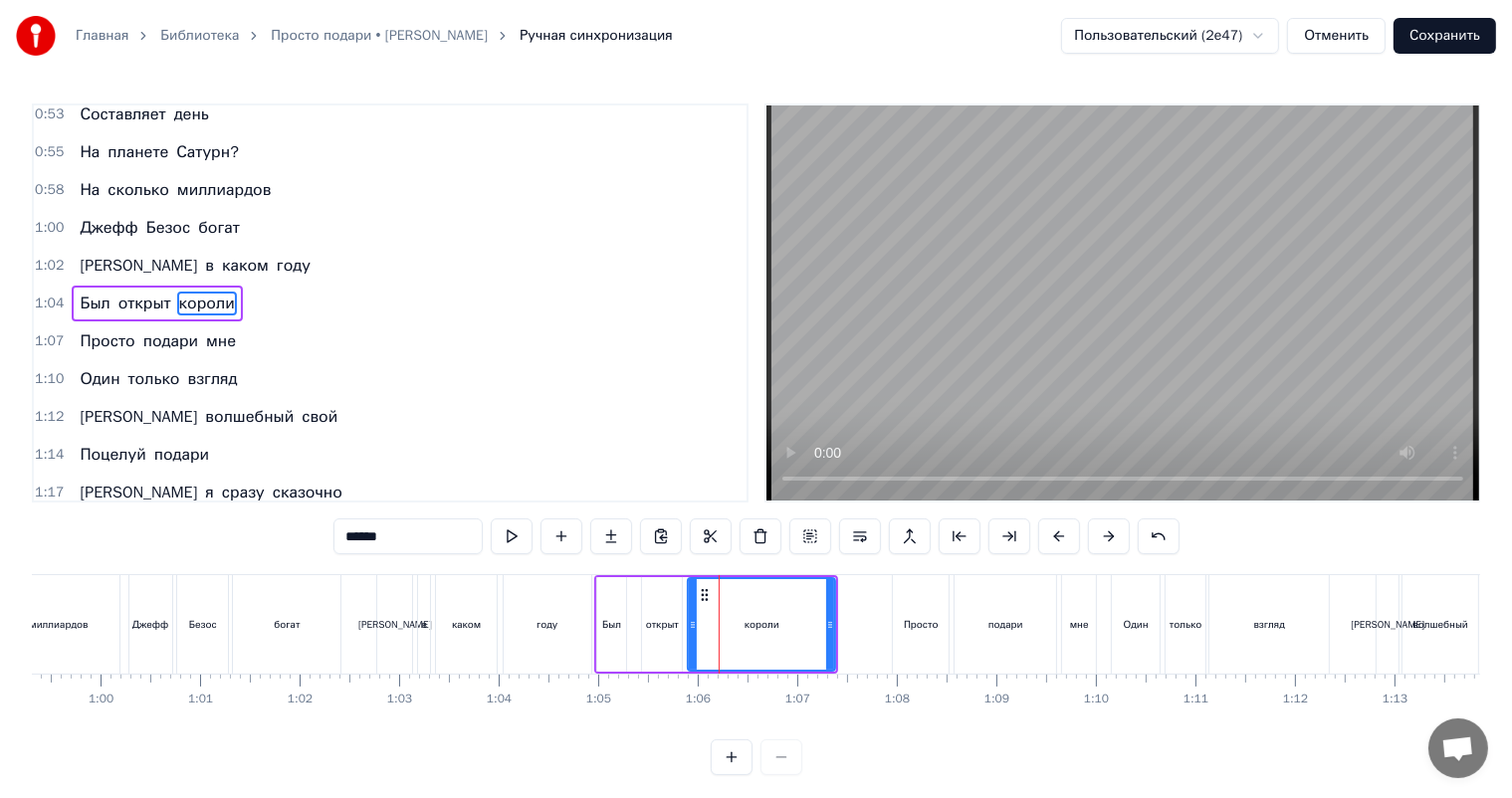 click on "короли" at bounding box center (761, 624) 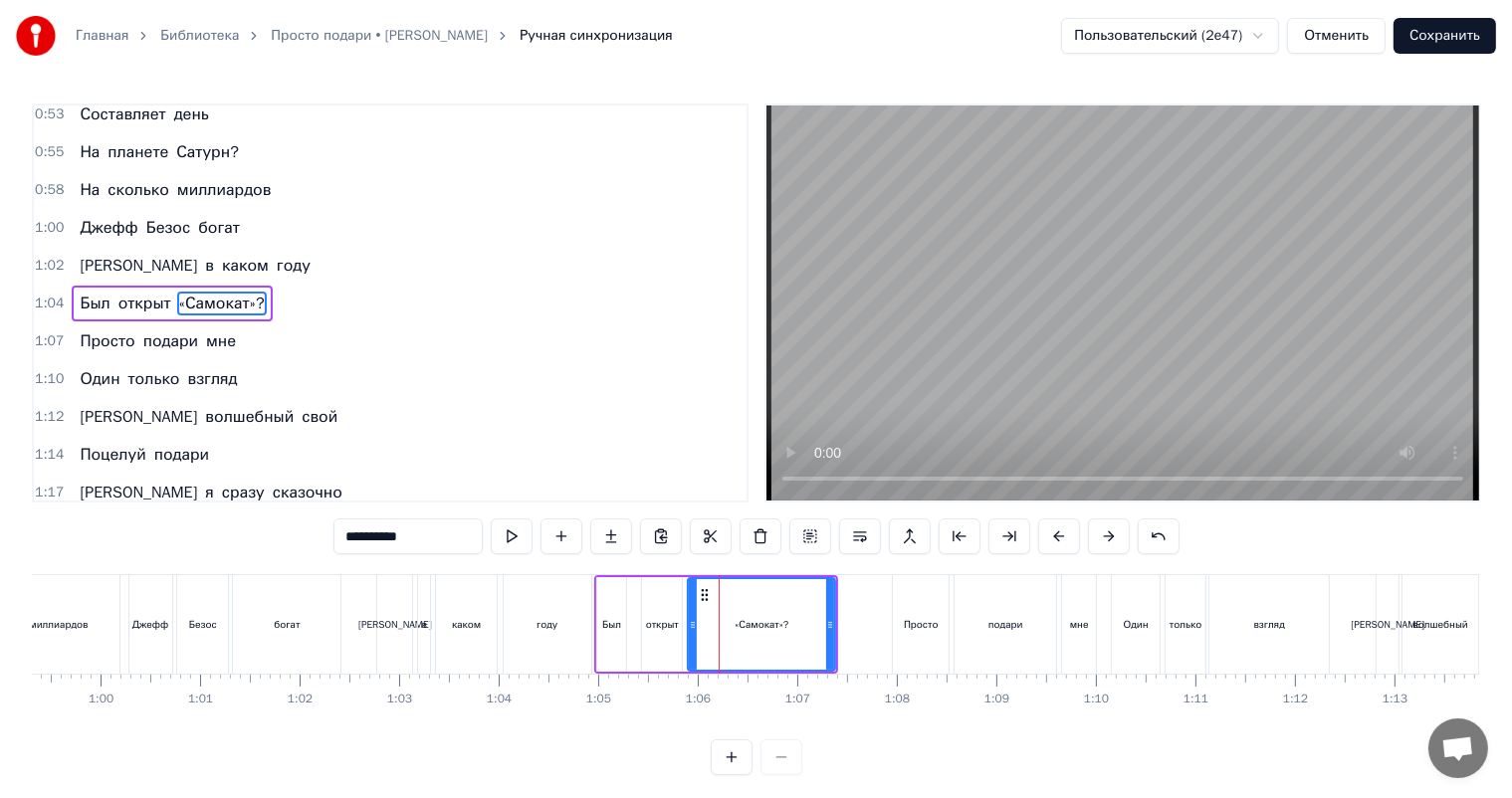 click on "**********" at bounding box center (756, 439) 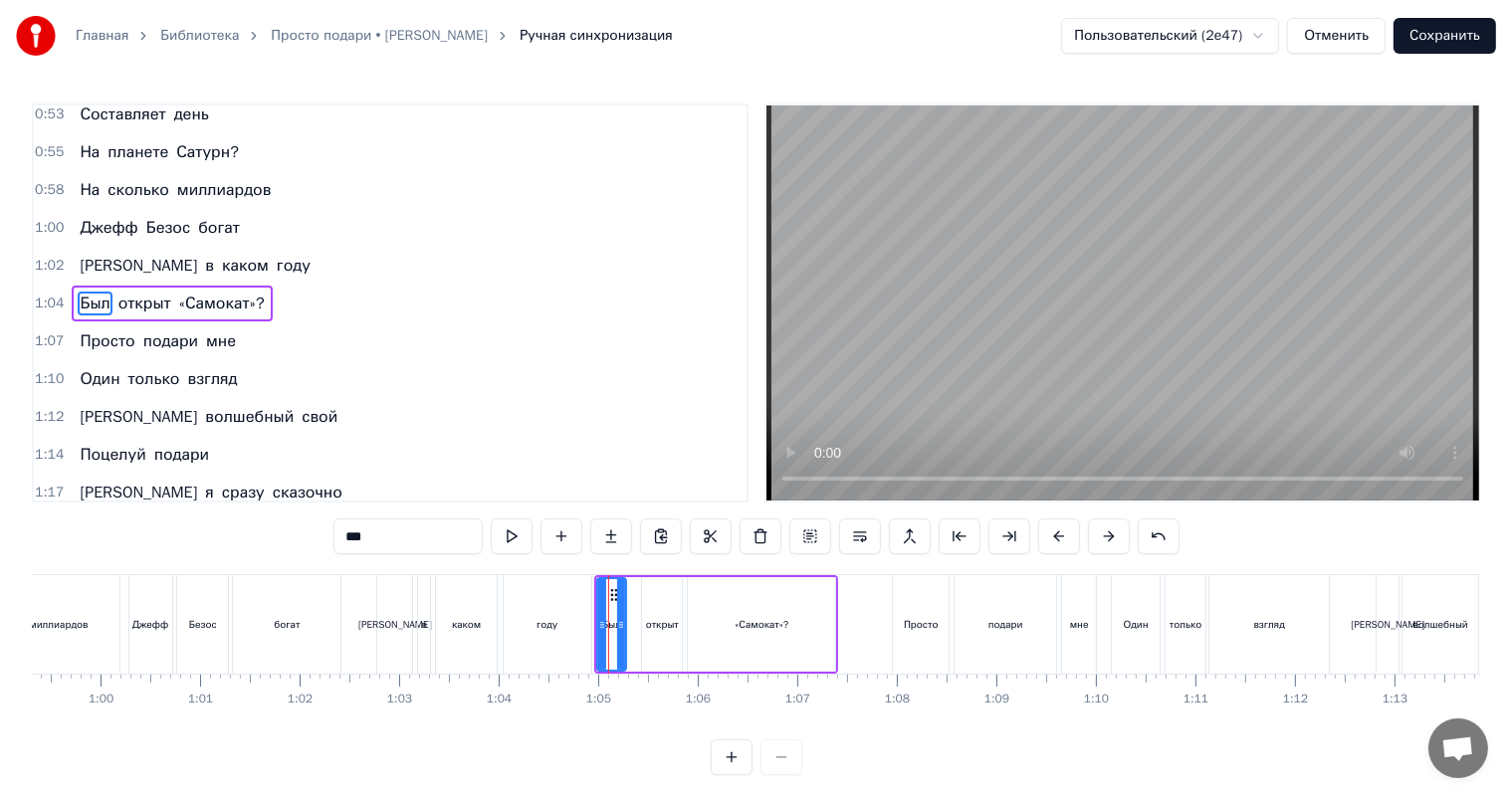 click on "0:11 Ласковые люди мои, 0:16 Предстоит ответить всем вам 0:21 На вопросы каверзные, 0:25 Которые я в песне задам. 0:30 Сколько в нашем теле костей? 0:35 А в [GEOGRAPHIC_DATA] много частей? 0:40 Запишите размах крыла 0:45 Средний для степного орла. 0:48 Просто подскажите 0:50 Мне сколько часов 0:53 Составляет день 0:55 На планете Сатурн? 0:58 На сколько миллиардов 1:00 [PERSON_NAME] богат 1:02 И в каком году 1:04 Был открыт «Самокат»? 1:07 Просто подари мне 1:10 Один только взгляд 1:12 И волшебный свой 1:14 Поцелуй подари 1:17 И я сразу сказочно 1:19 Стану богат 1:22 Богаче, чем все принцы 1:24 И все короли *** Ласковые мои," at bounding box center (756, 439) 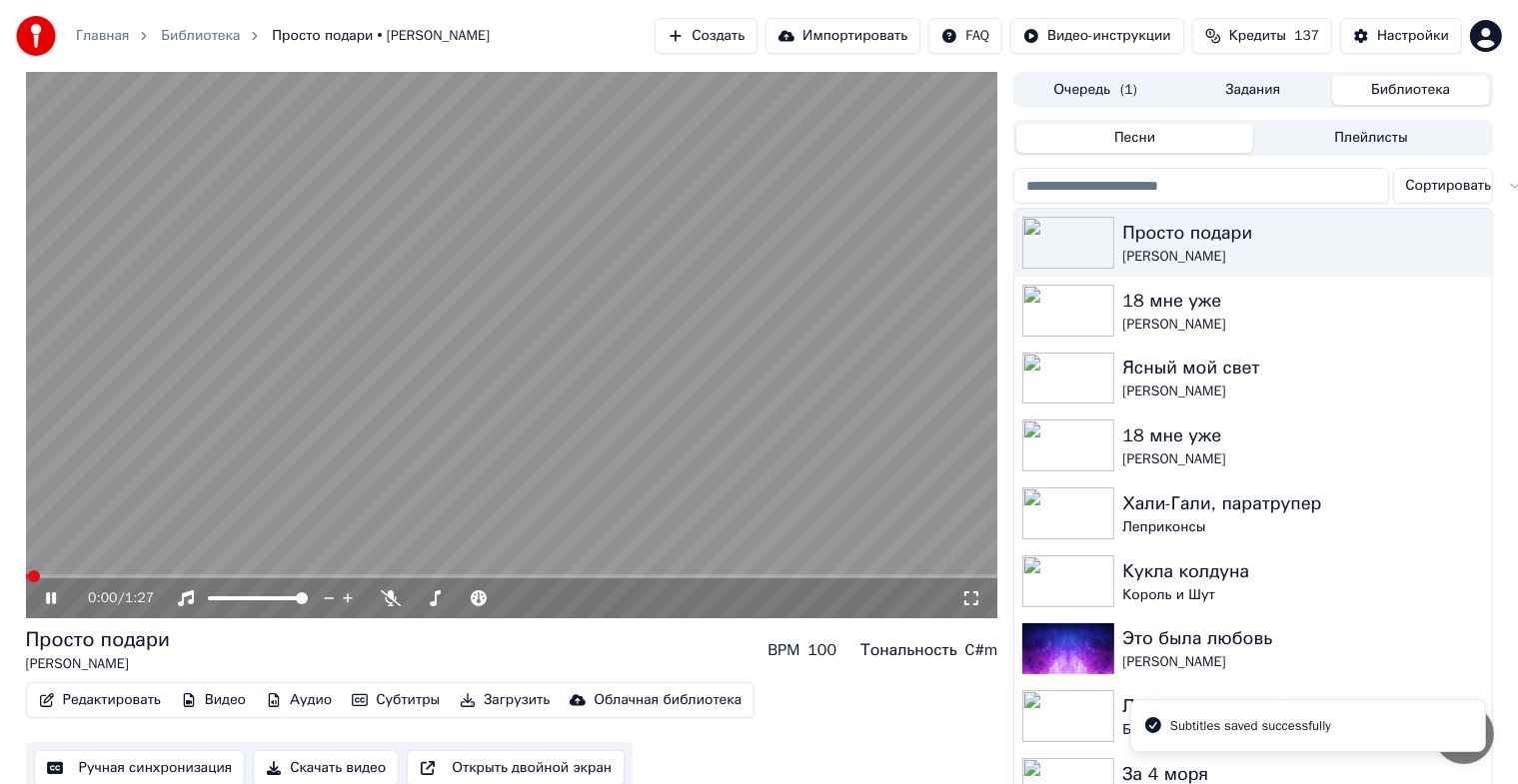 click 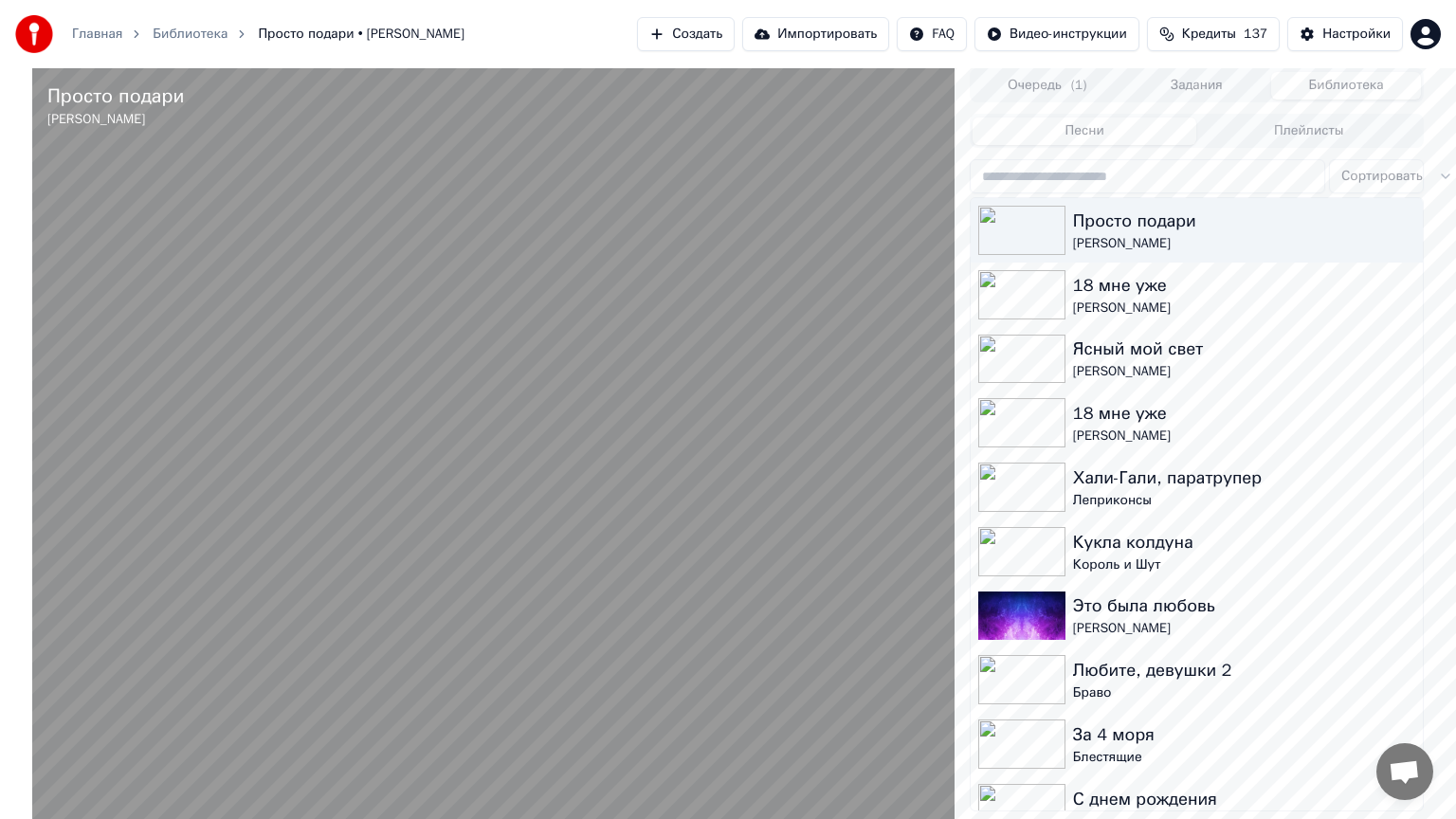 click at bounding box center [493, 478] 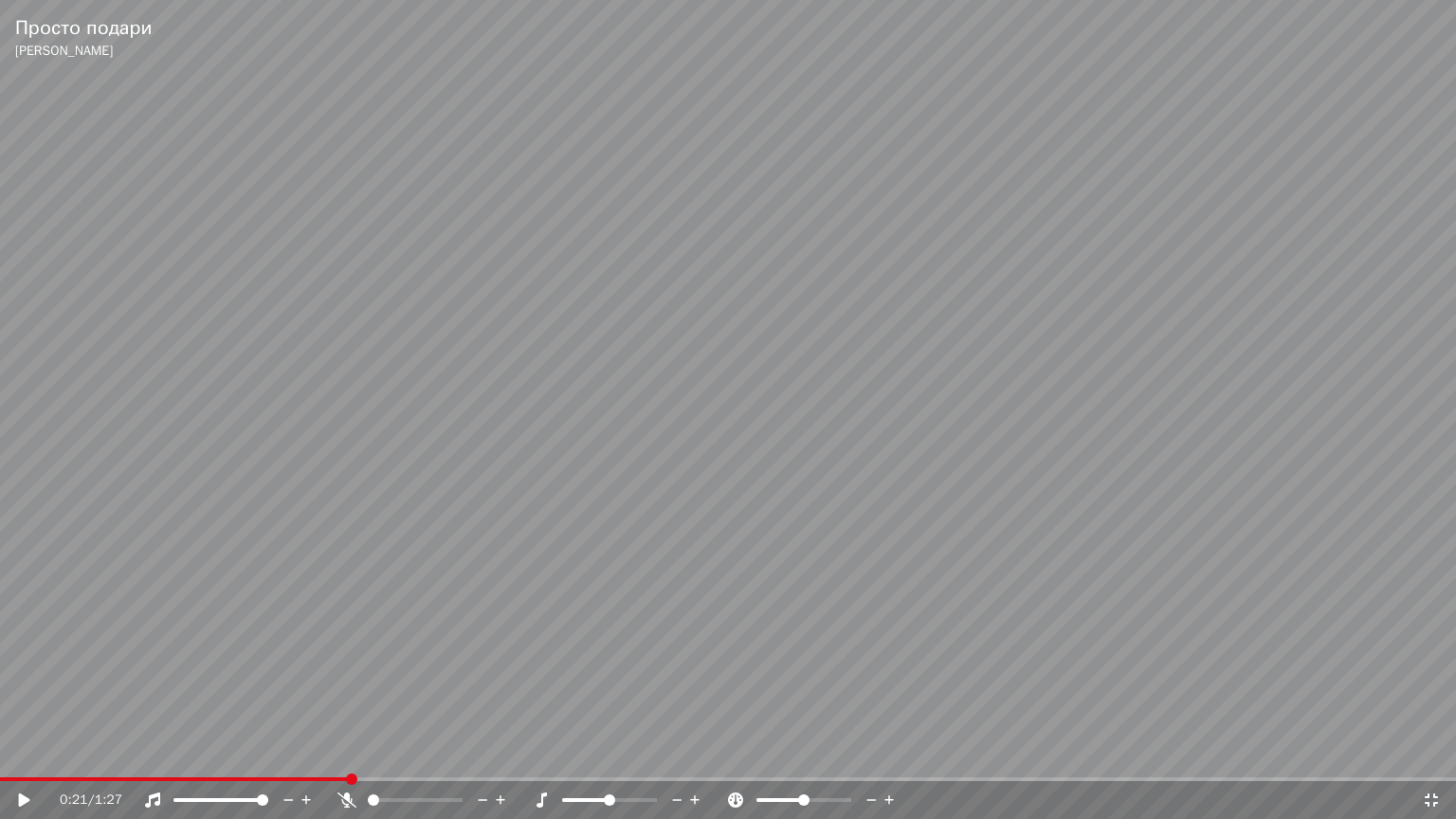 click at bounding box center (728, 410) 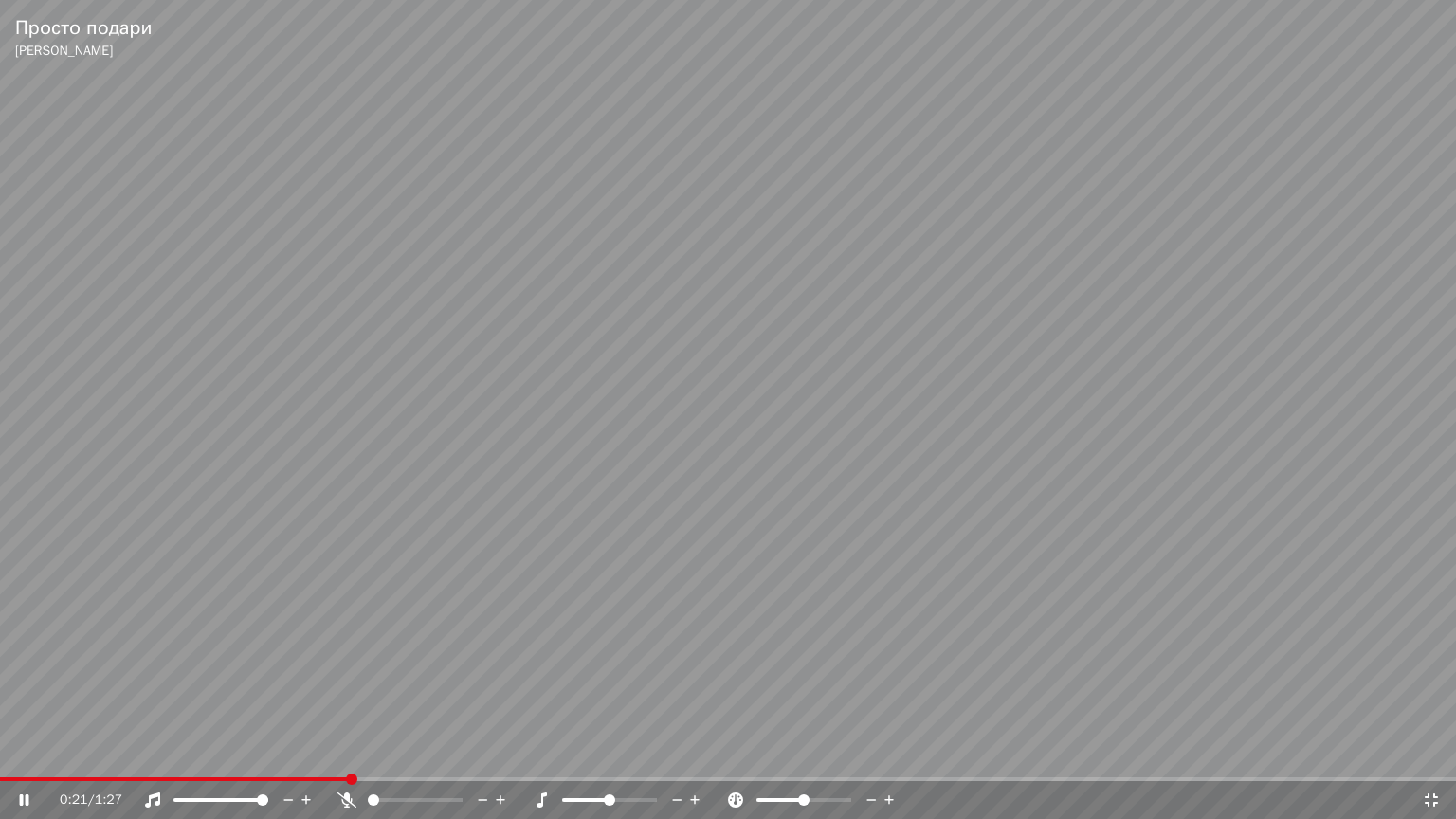 click at bounding box center (728, 410) 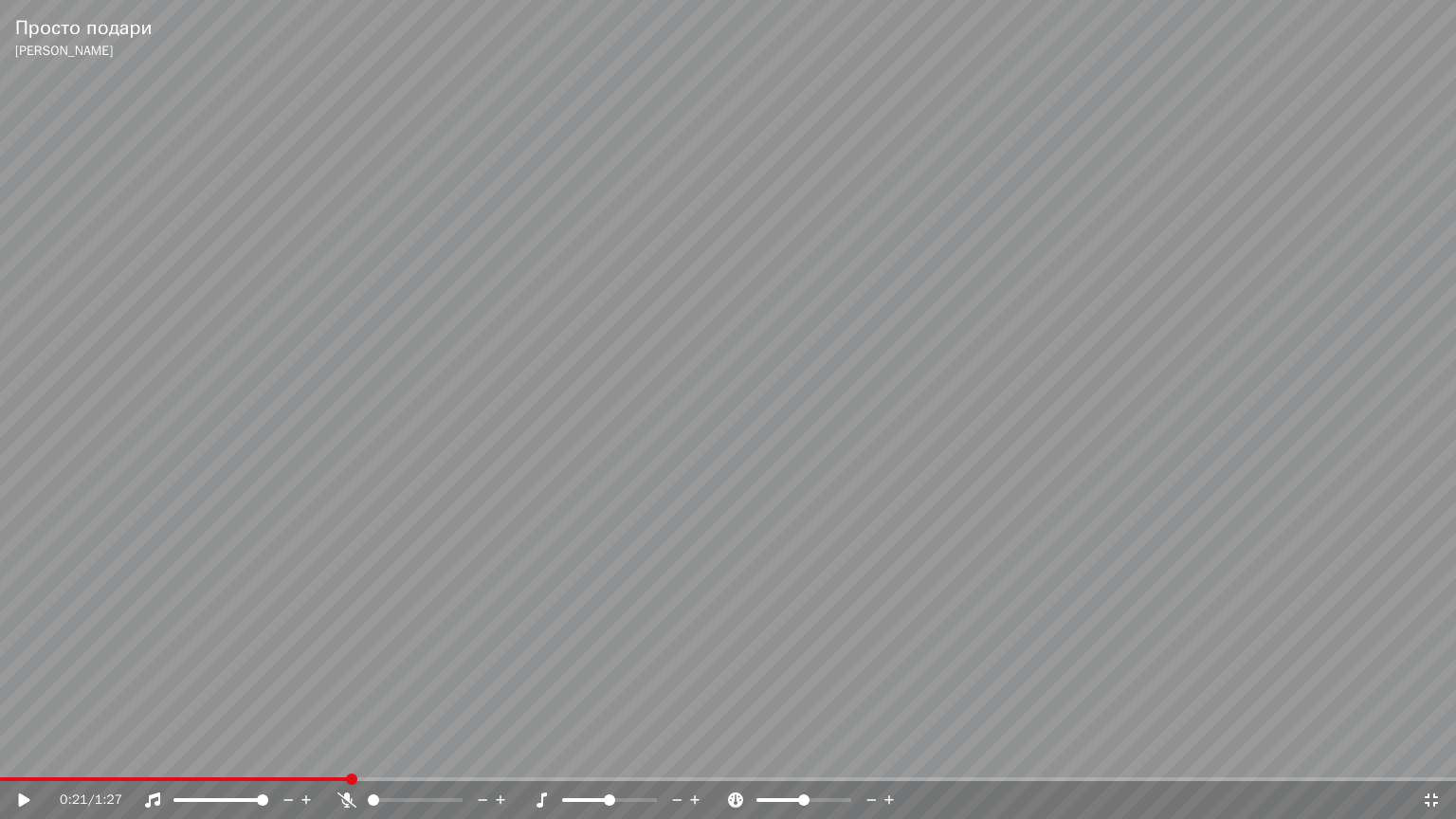 click at bounding box center [728, 410] 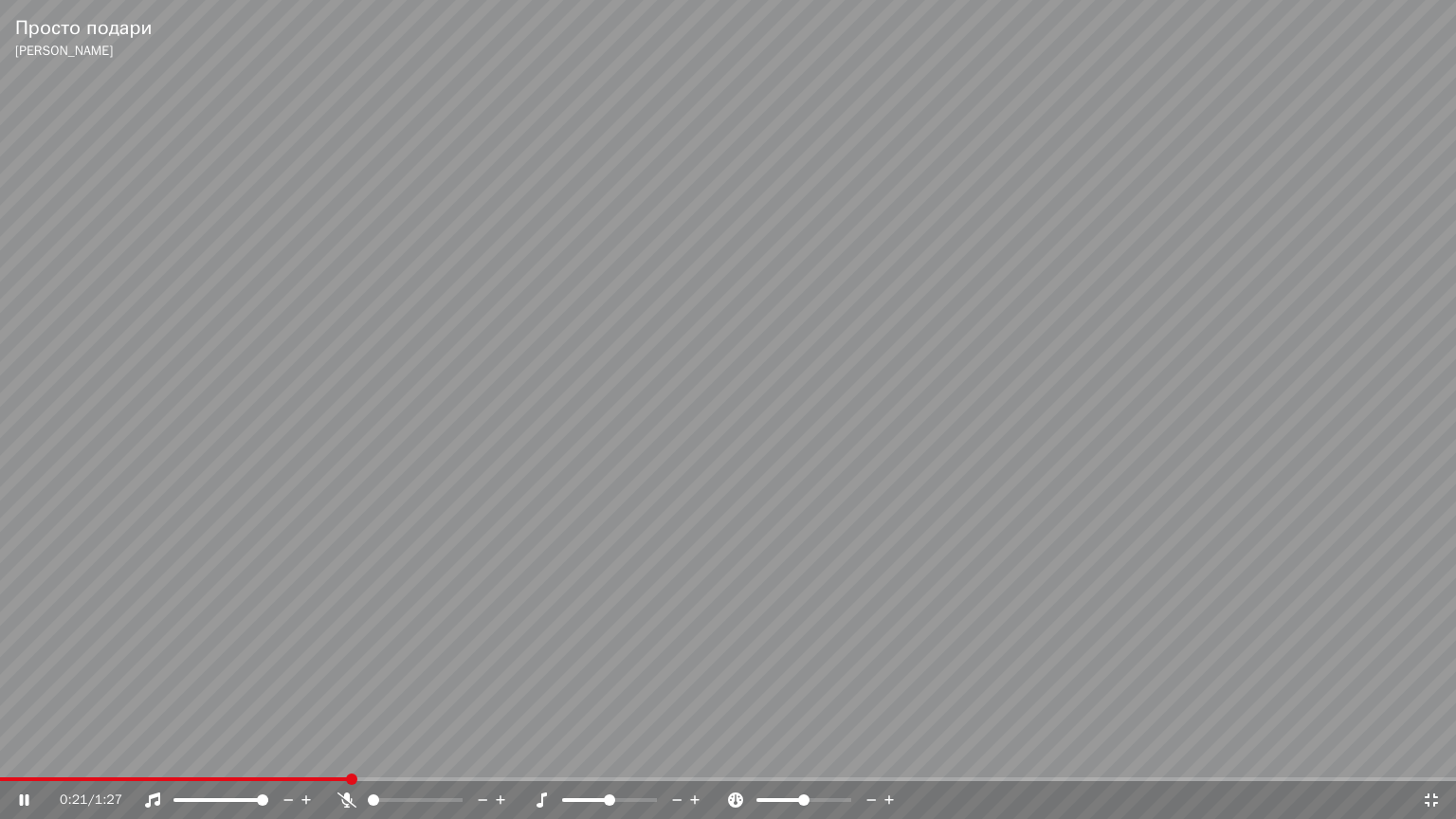 click at bounding box center [728, 410] 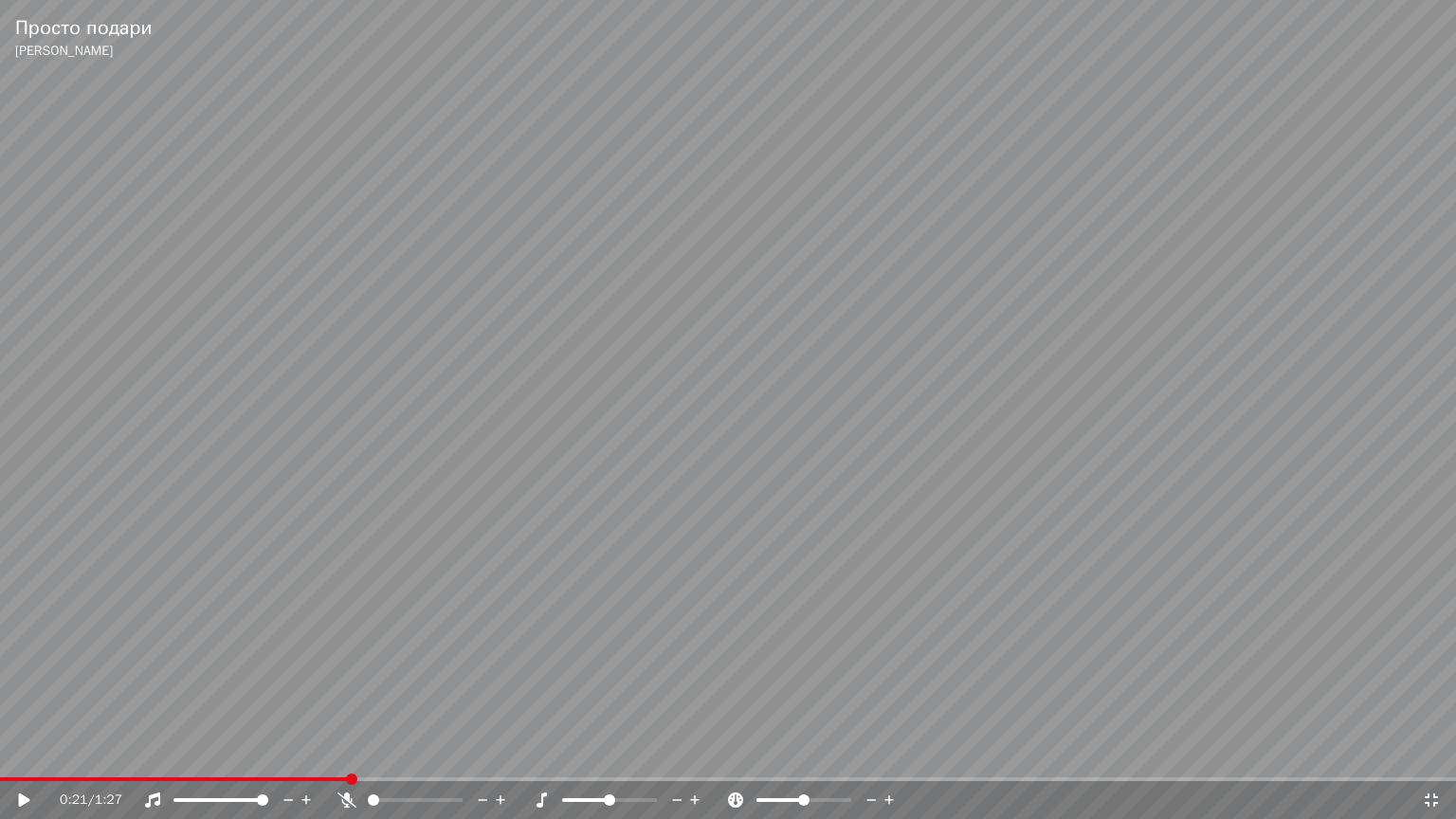 click at bounding box center (728, 410) 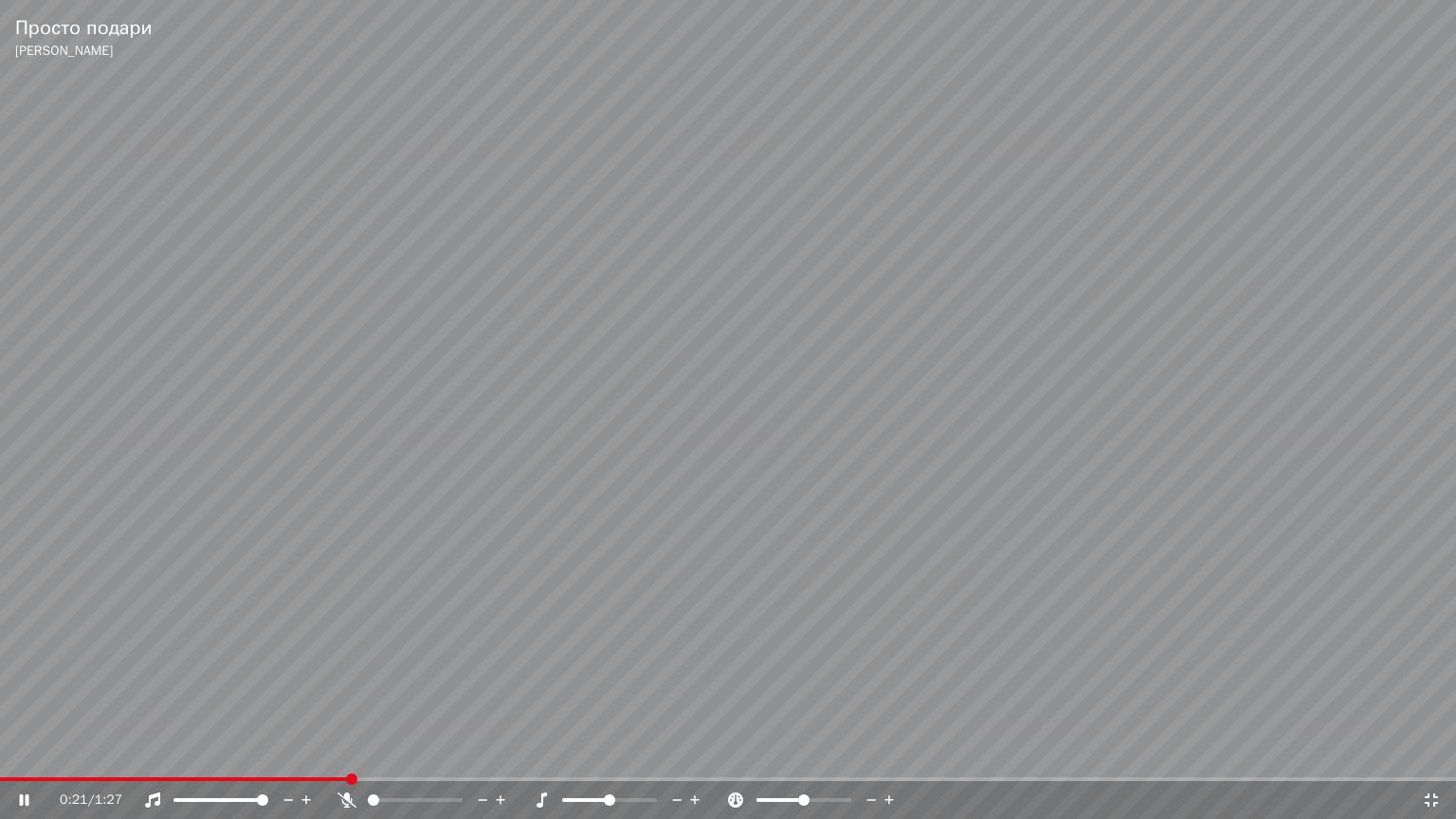 click at bounding box center (728, 410) 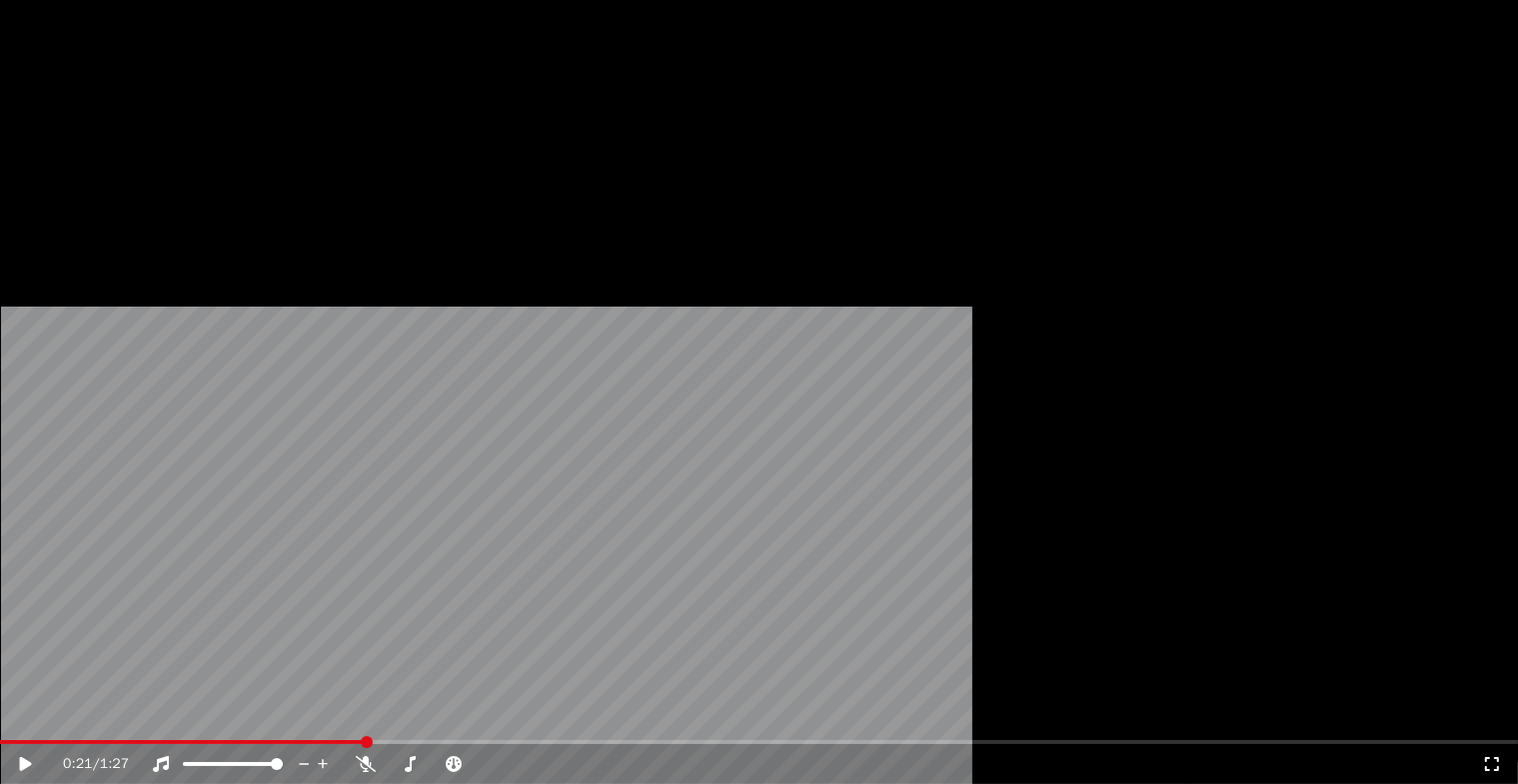 click at bounding box center [759, 426] 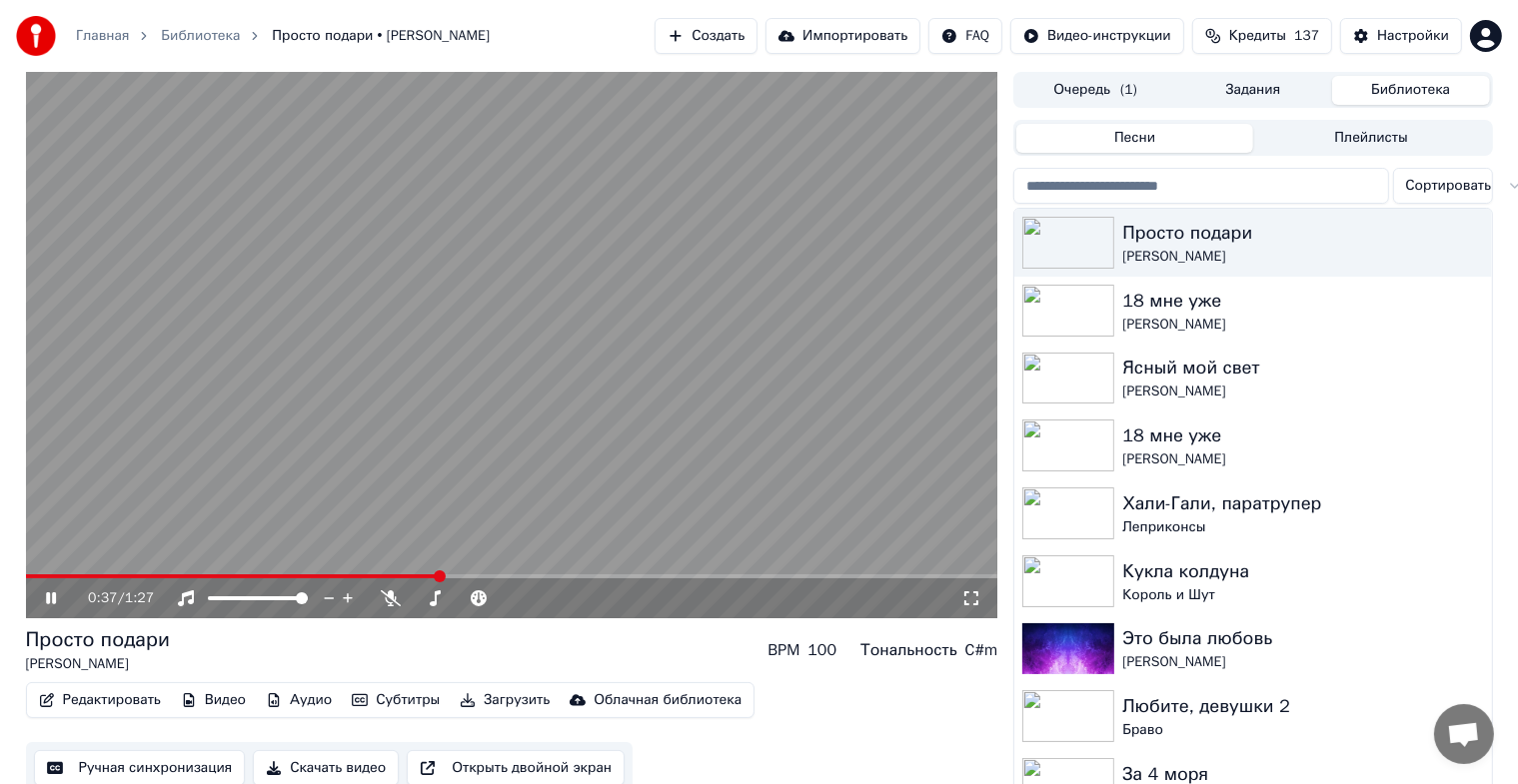 click 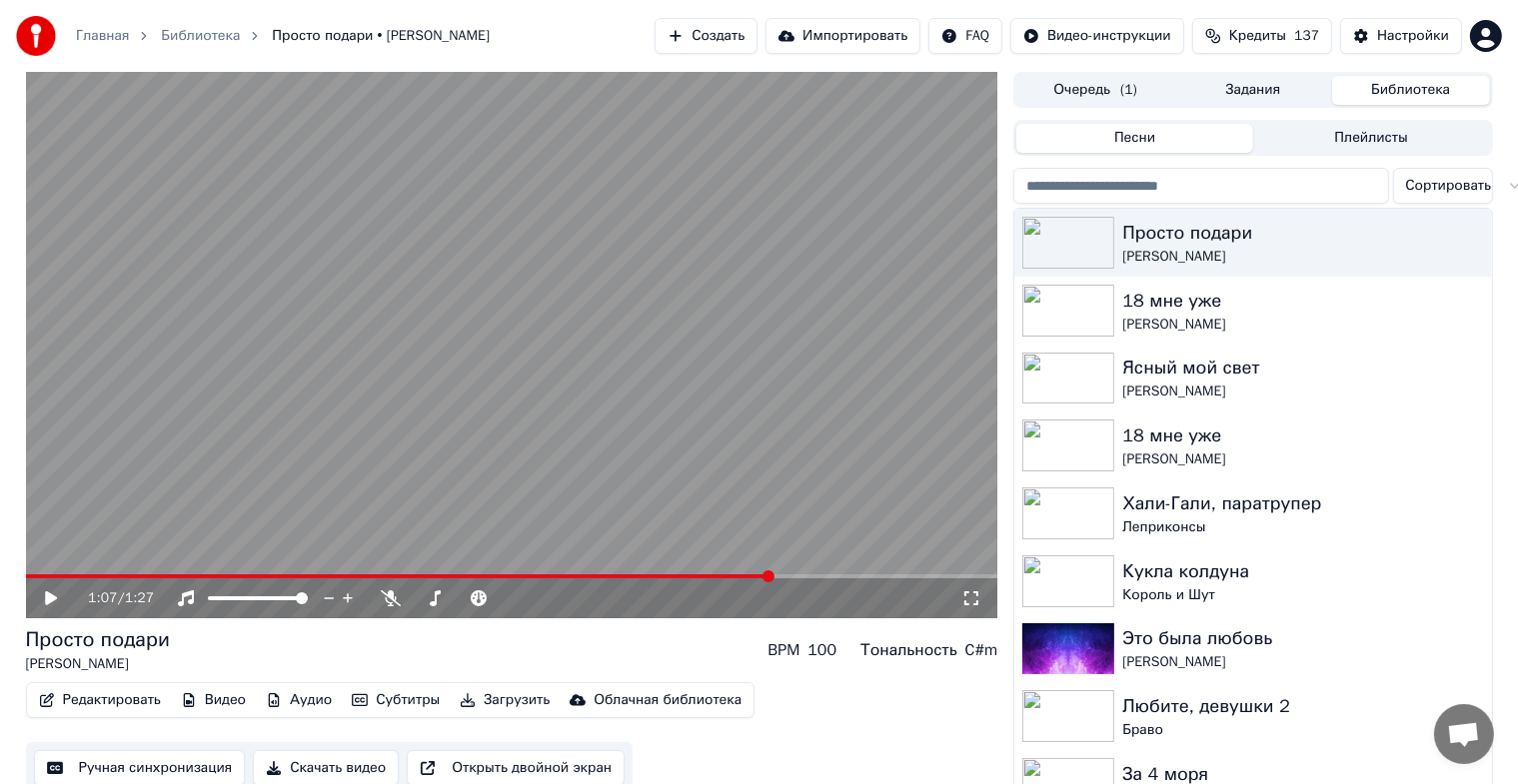 click on "Редактировать" at bounding box center [100, 700] 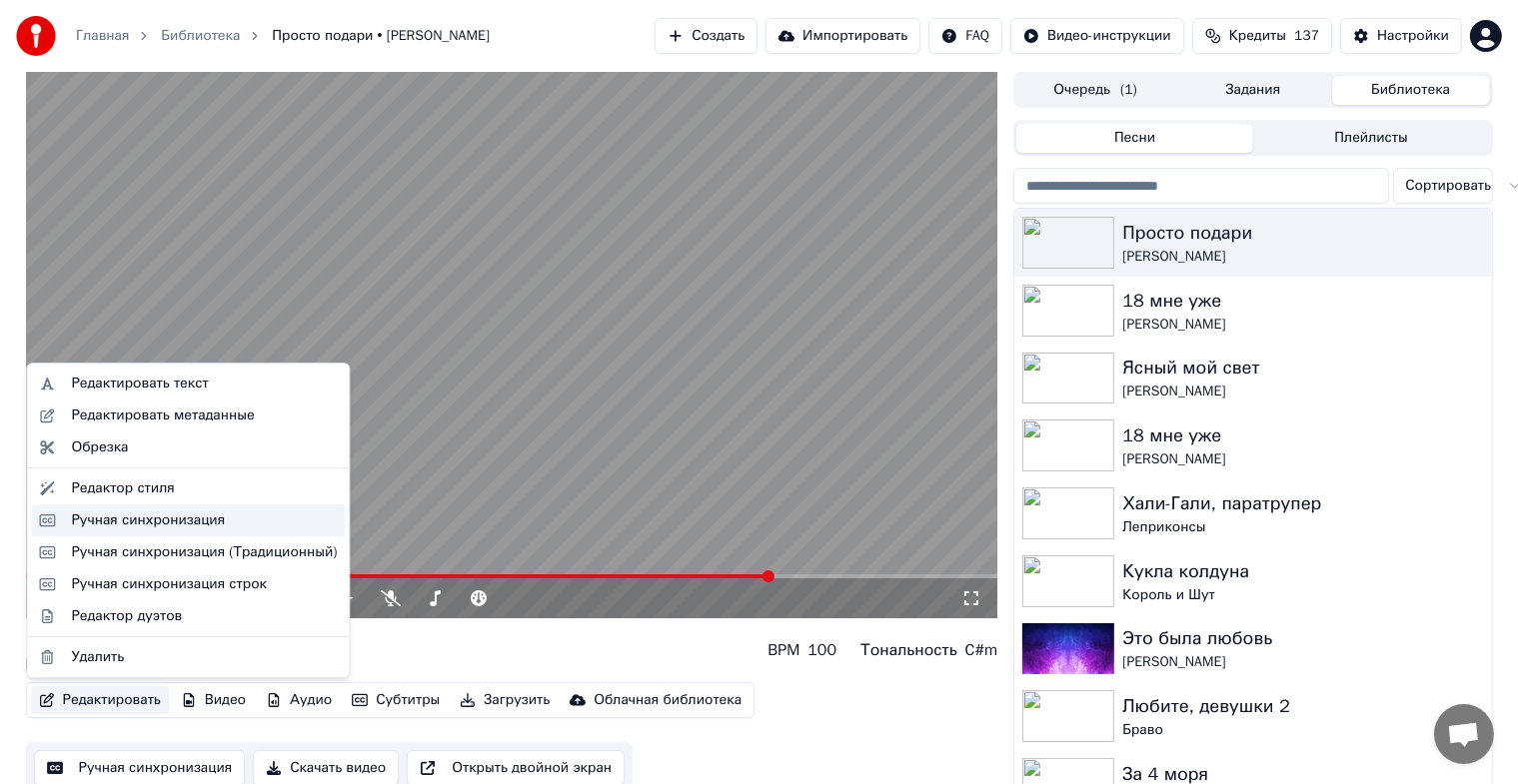 click on "Ручная синхронизация" at bounding box center (148, 520) 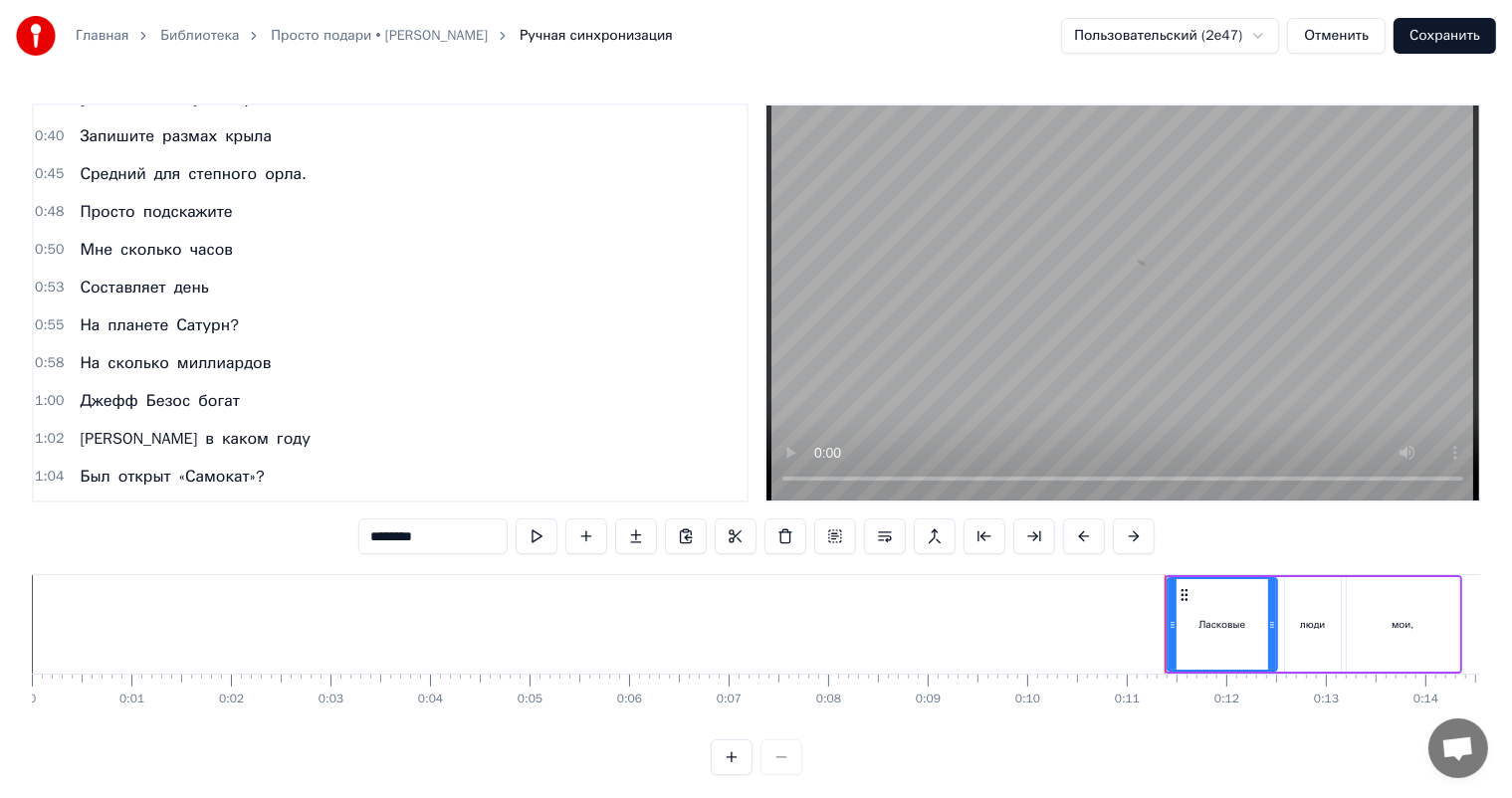 scroll, scrollTop: 374, scrollLeft: 0, axis: vertical 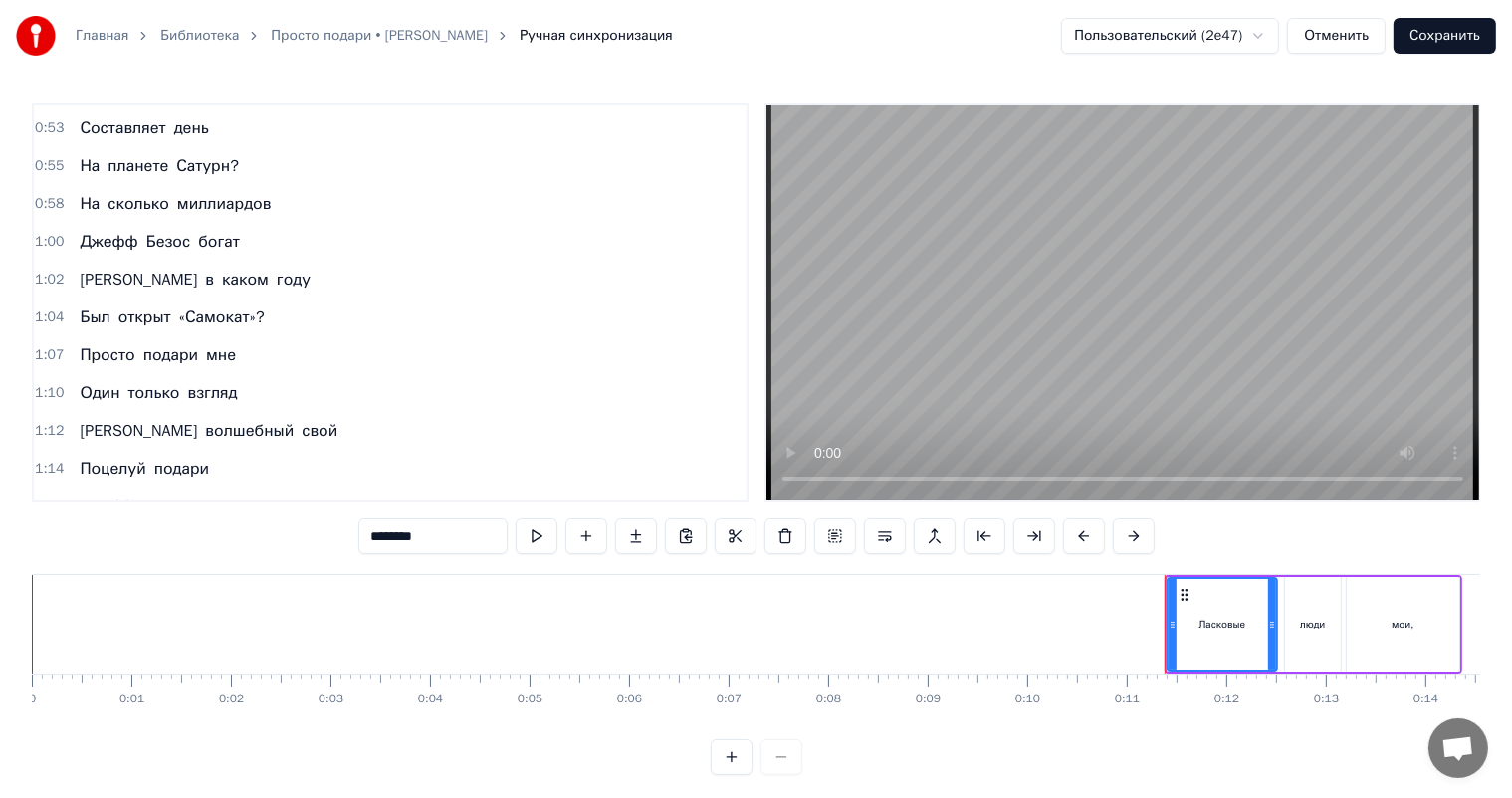 click on "1:02 И в каком году" at bounding box center [390, 280] 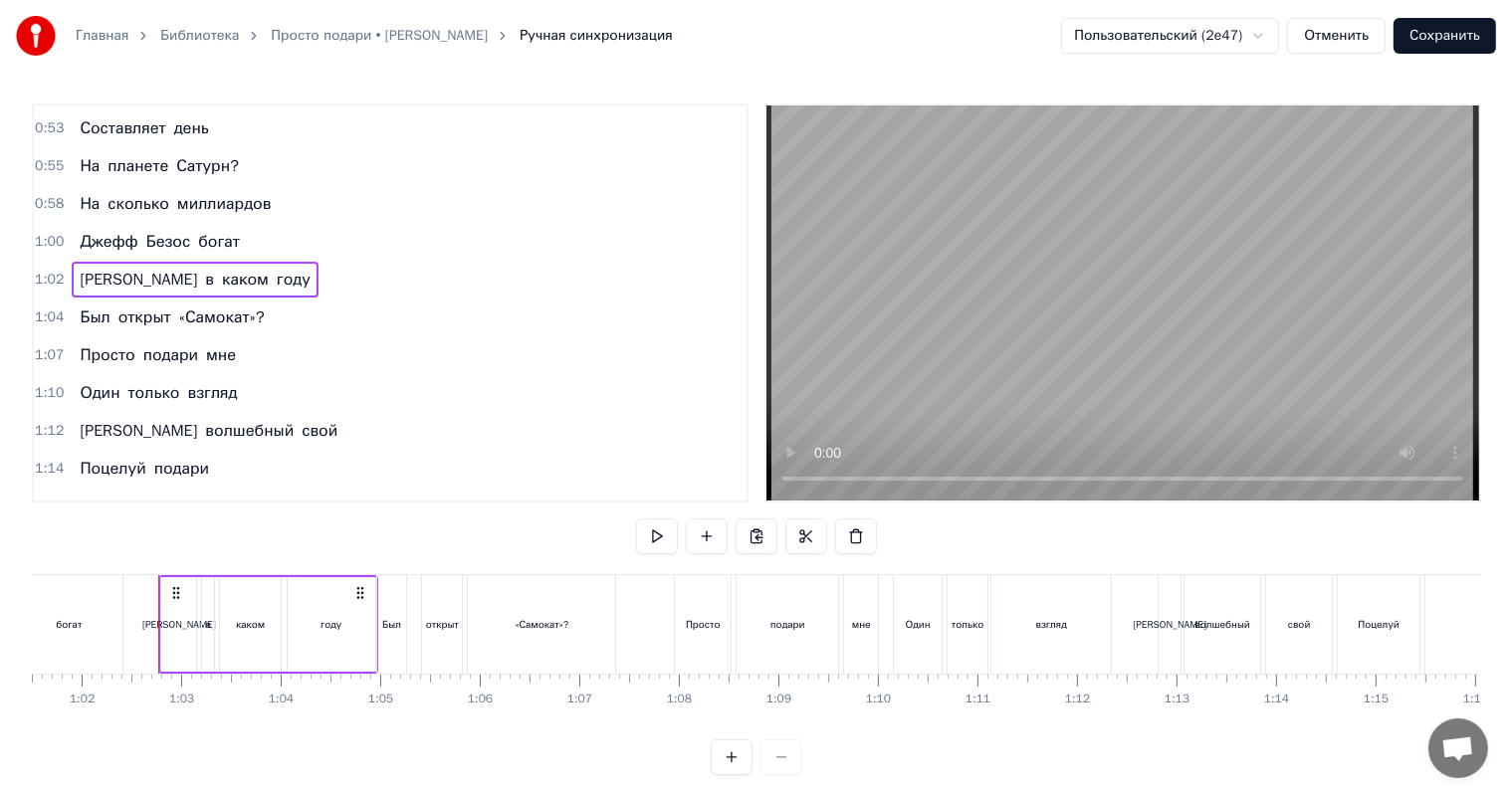scroll, scrollTop: 0, scrollLeft: 6148, axis: horizontal 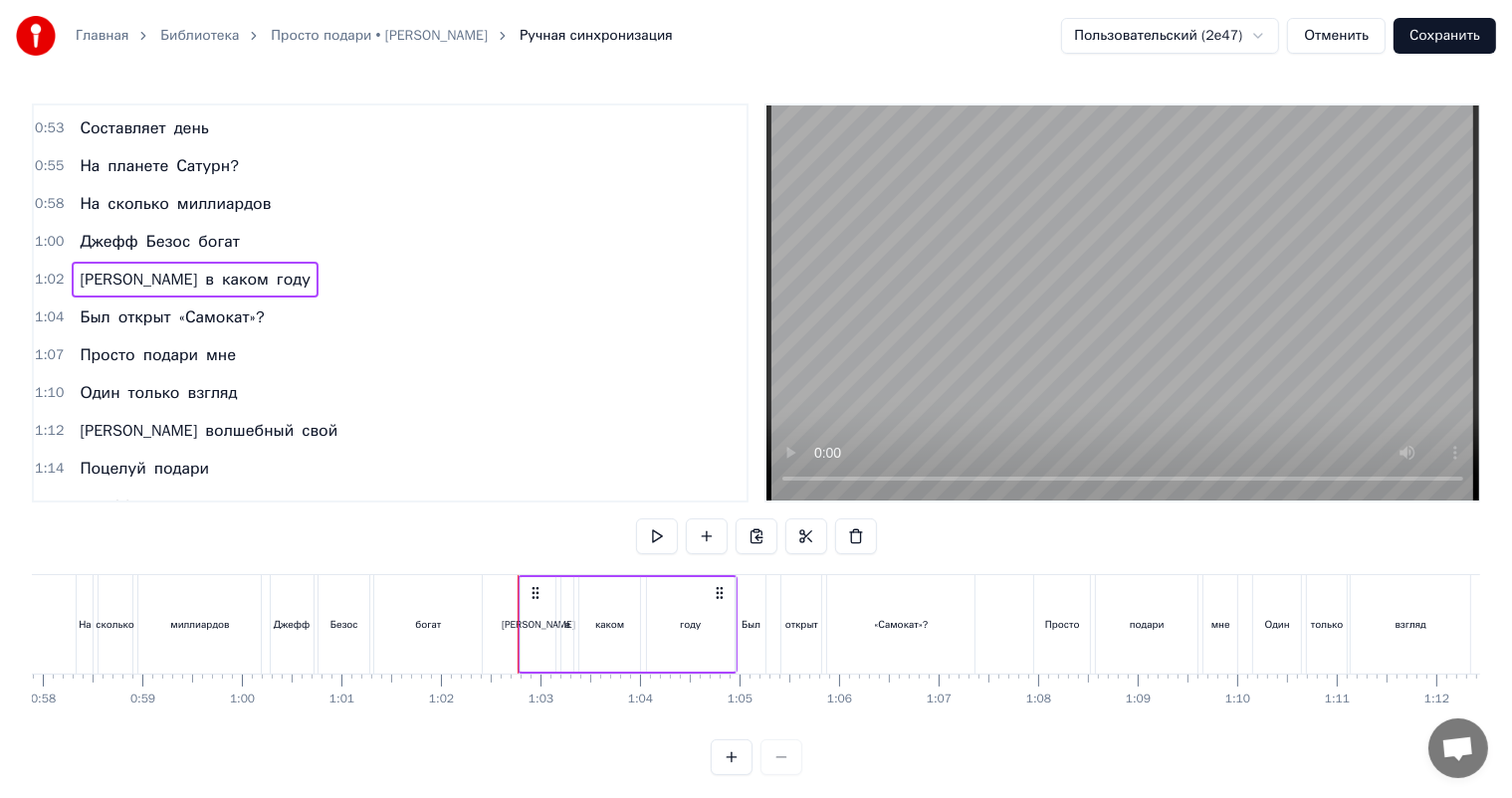 click on "«Самокат»?" at bounding box center (901, 624) 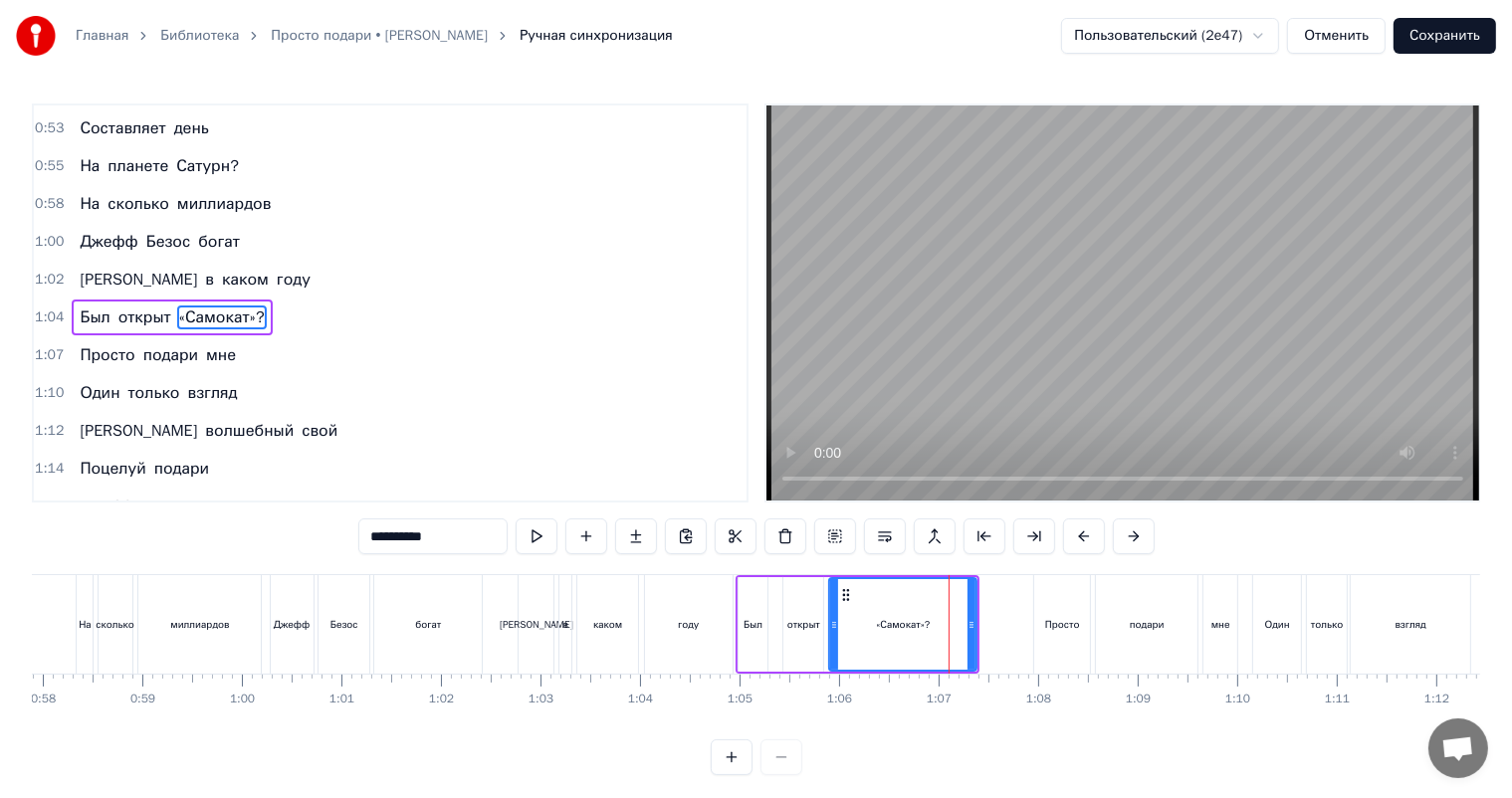 scroll, scrollTop: 388, scrollLeft: 0, axis: vertical 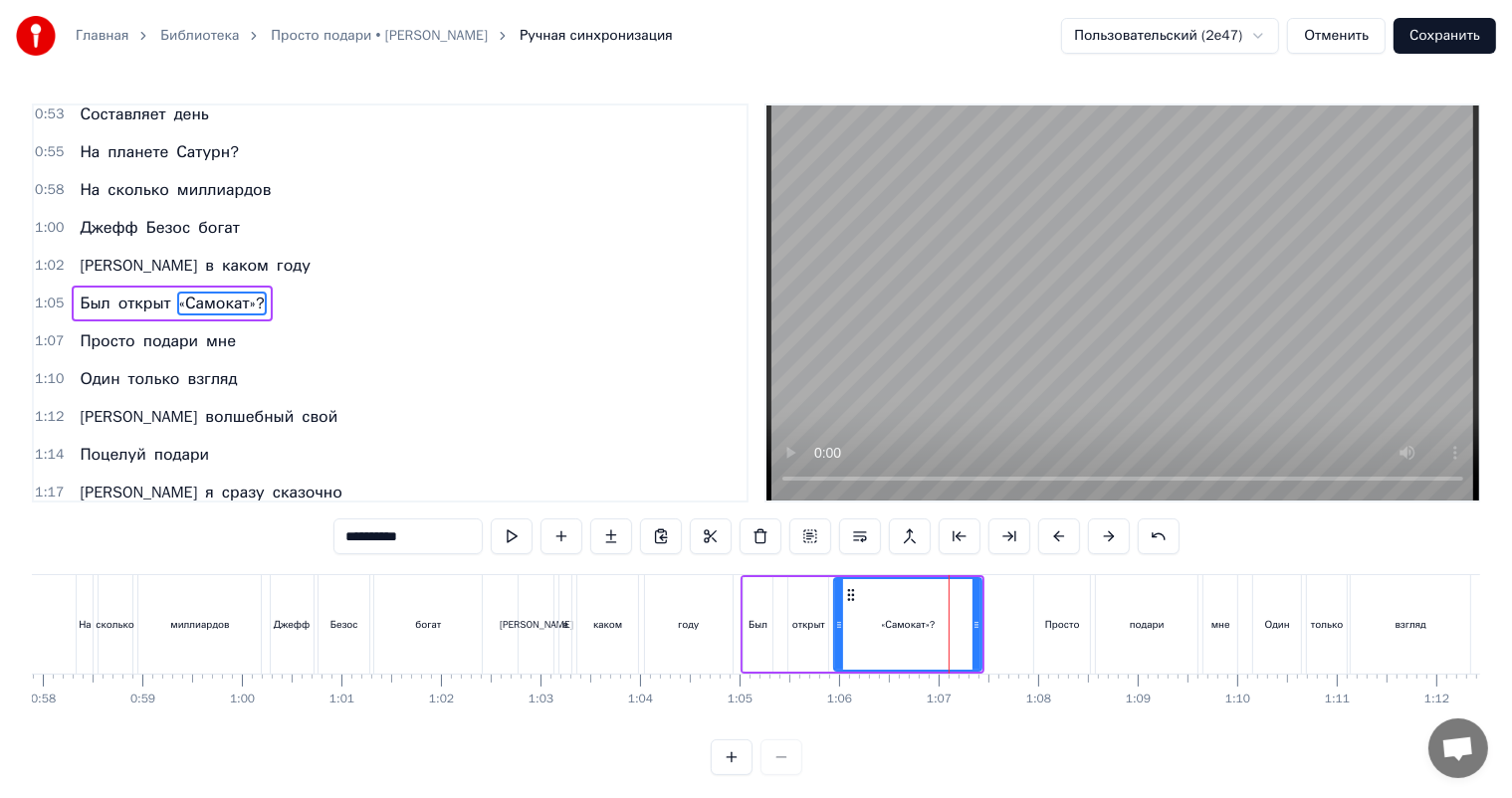 click on "Был" at bounding box center [757, 624] 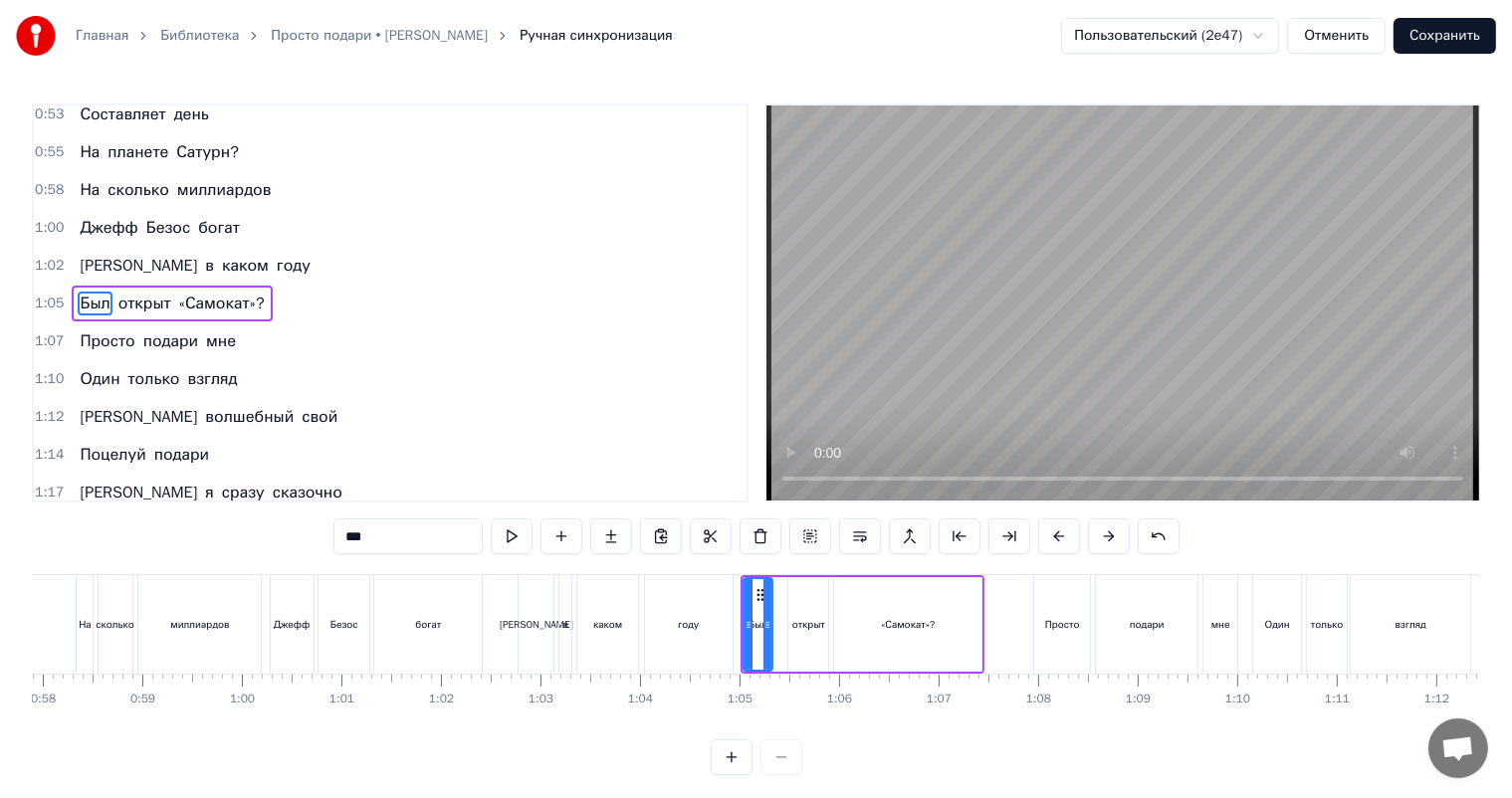 click on "открыт" at bounding box center (808, 624) 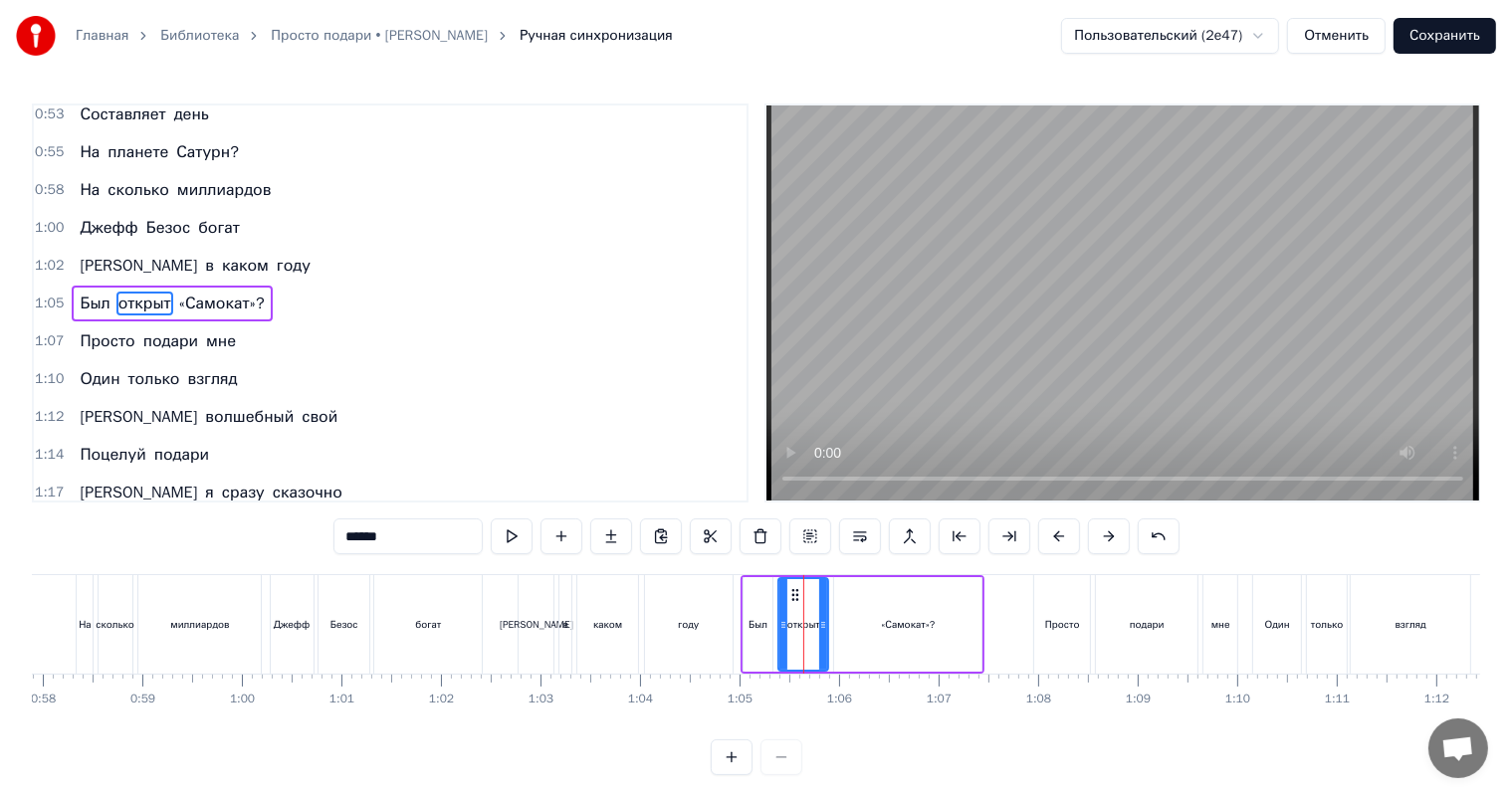 drag, startPoint x: 793, startPoint y: 617, endPoint x: 783, endPoint y: 621, distance: 10.77033 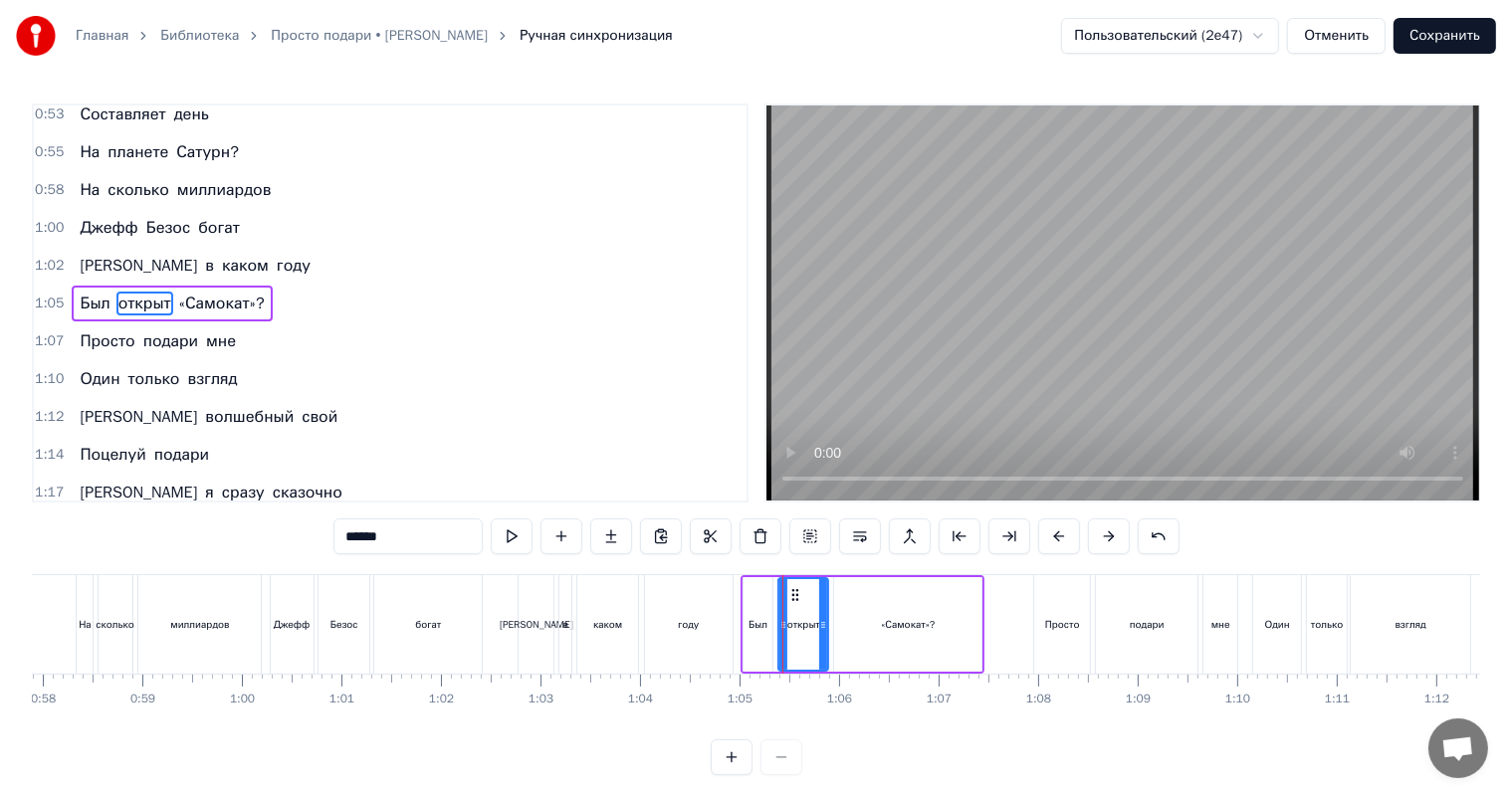 click on "году" at bounding box center [689, 624] 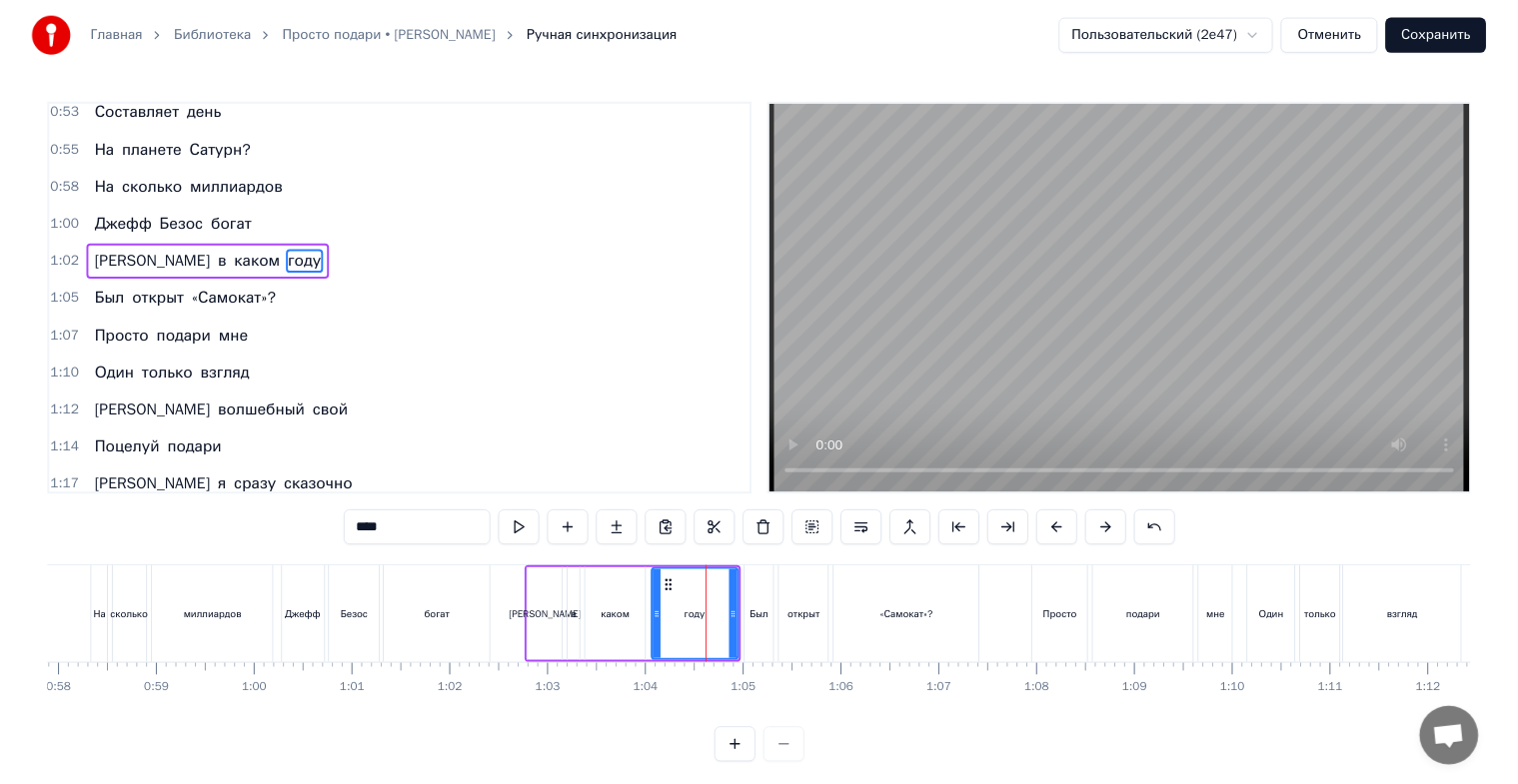 scroll, scrollTop: 352, scrollLeft: 0, axis: vertical 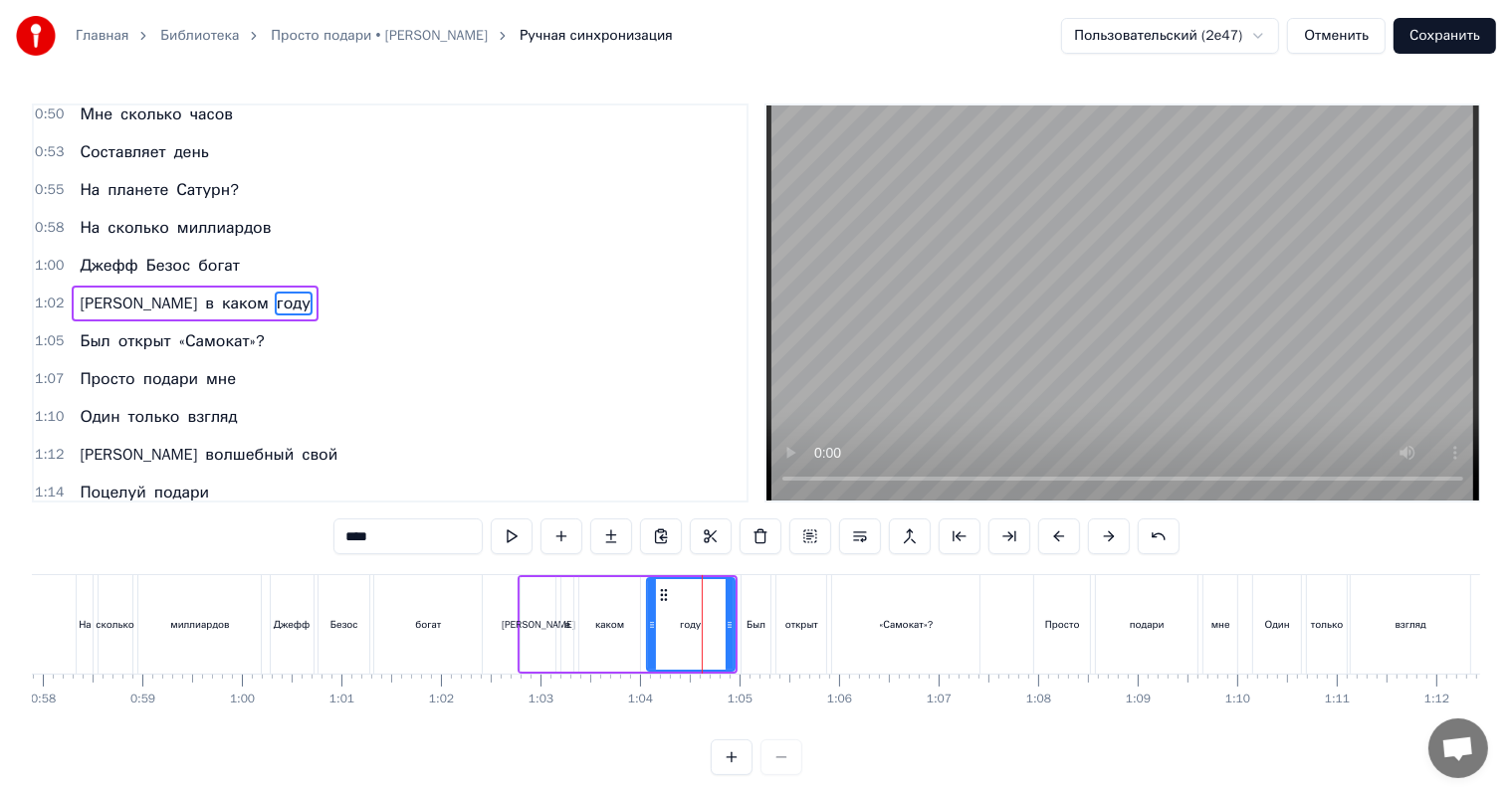click on "[PERSON_NAME]" at bounding box center (538, 624) 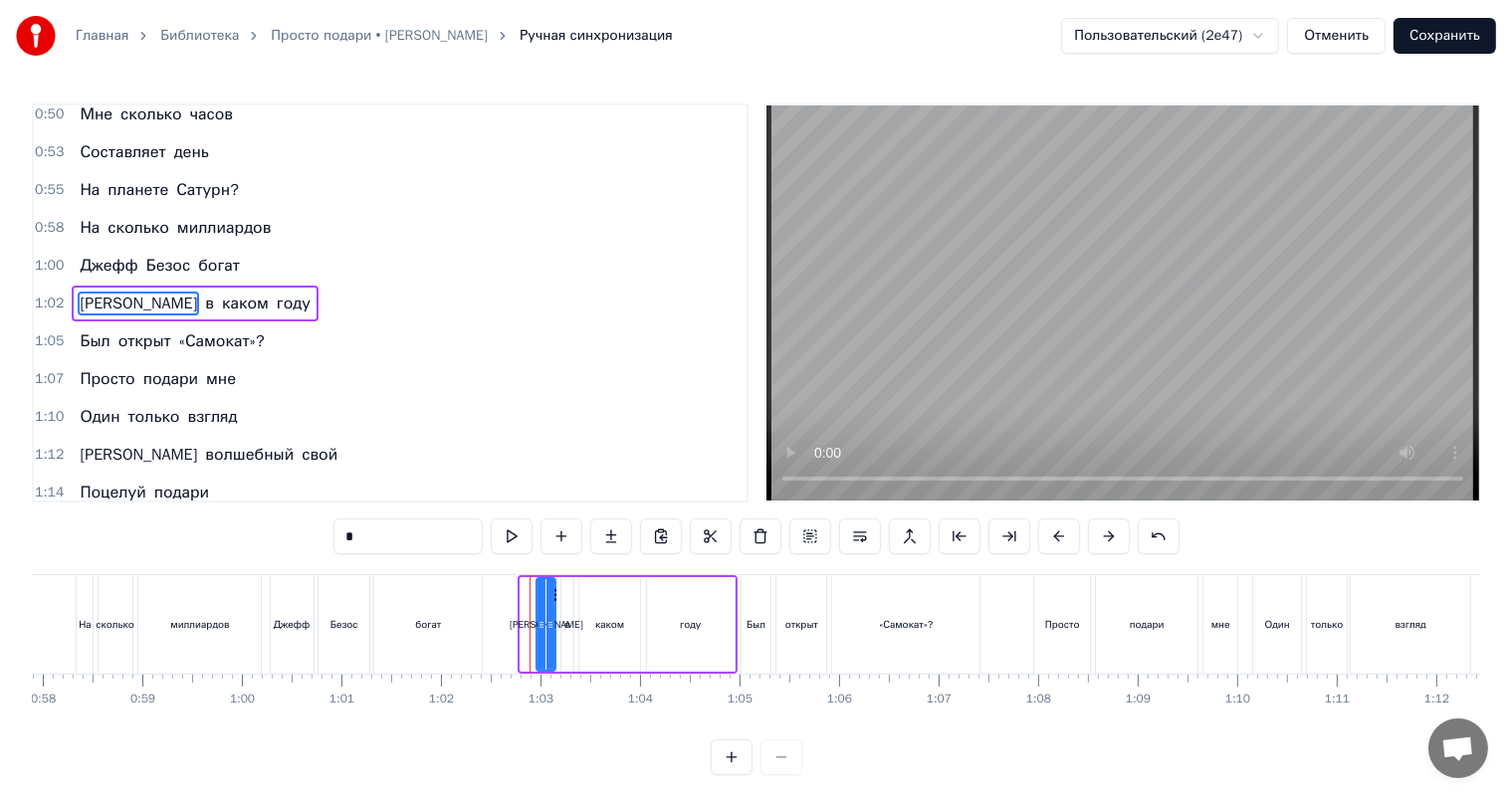 drag, startPoint x: 522, startPoint y: 621, endPoint x: 542, endPoint y: 621, distance: 20 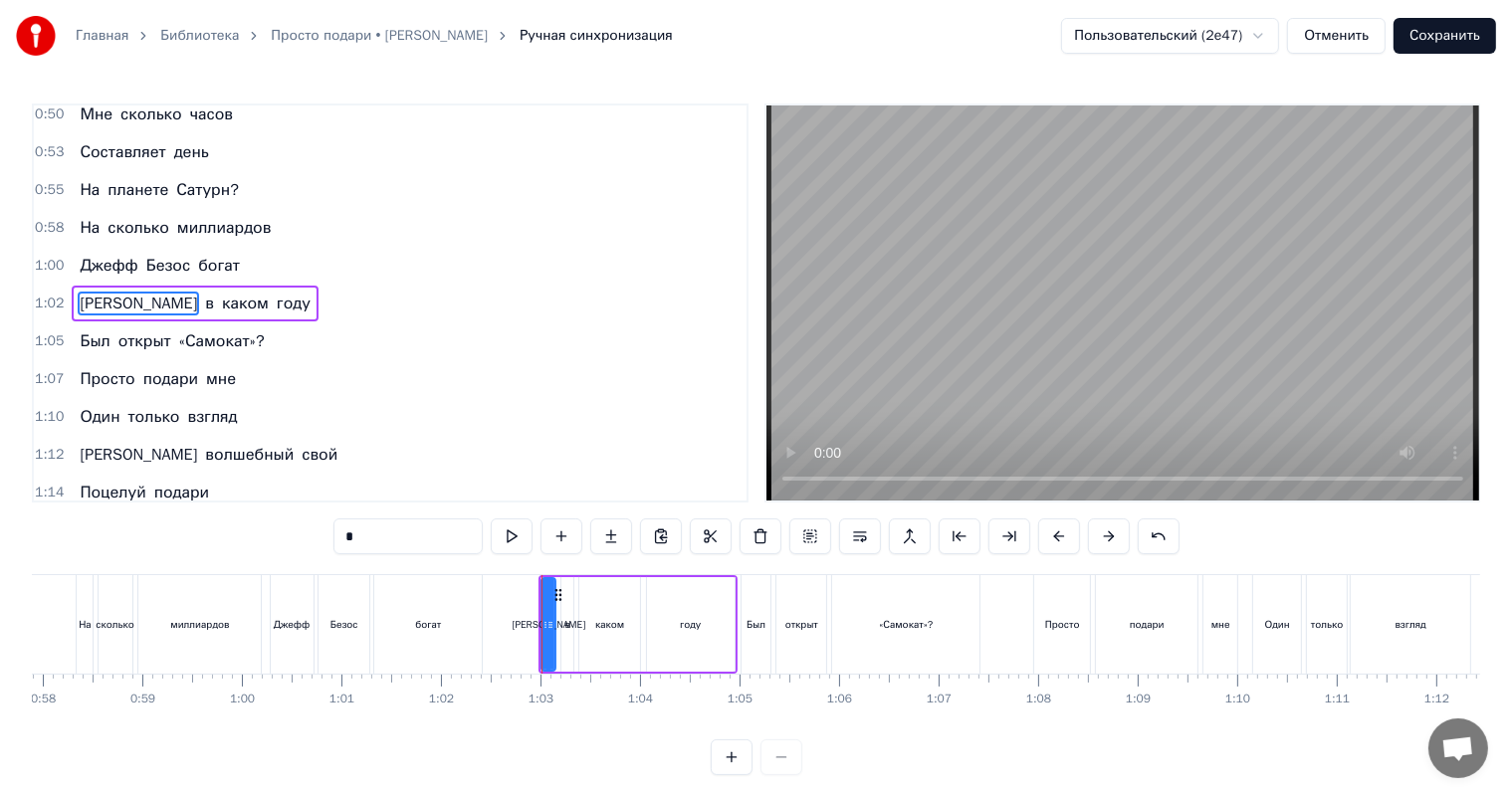 click at bounding box center [512, 536] 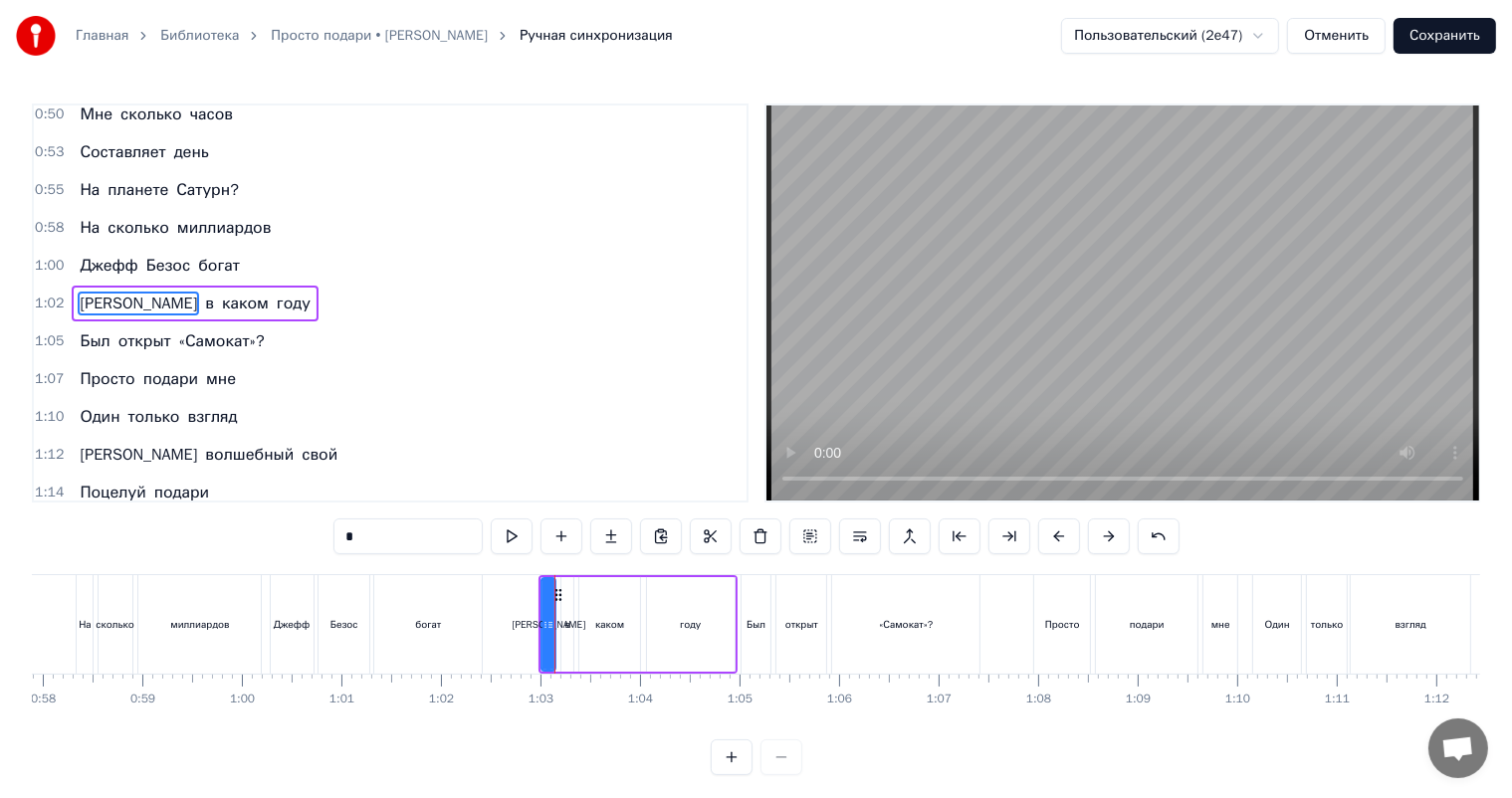 click at bounding box center (512, 536) 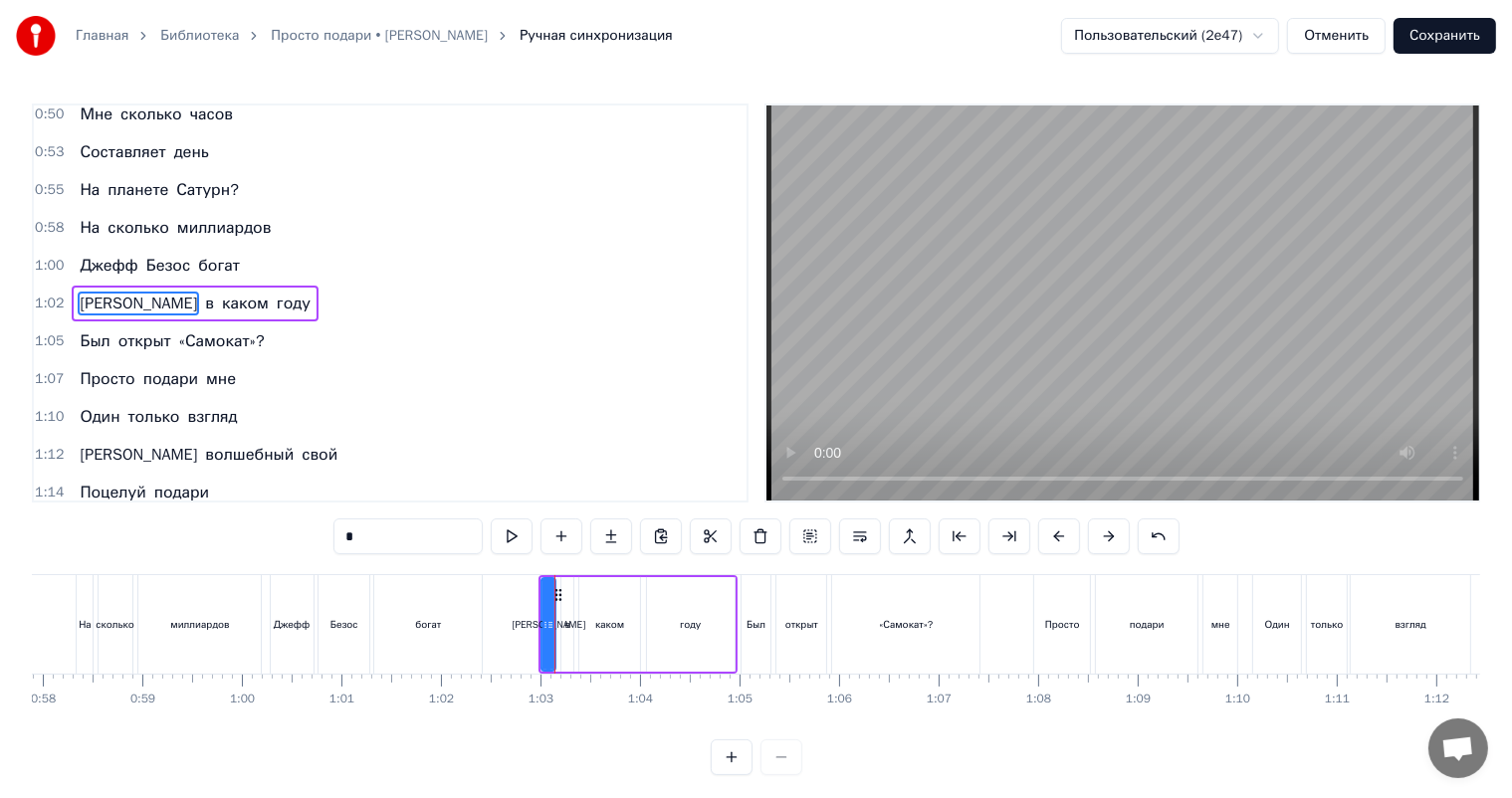 click at bounding box center [512, 536] 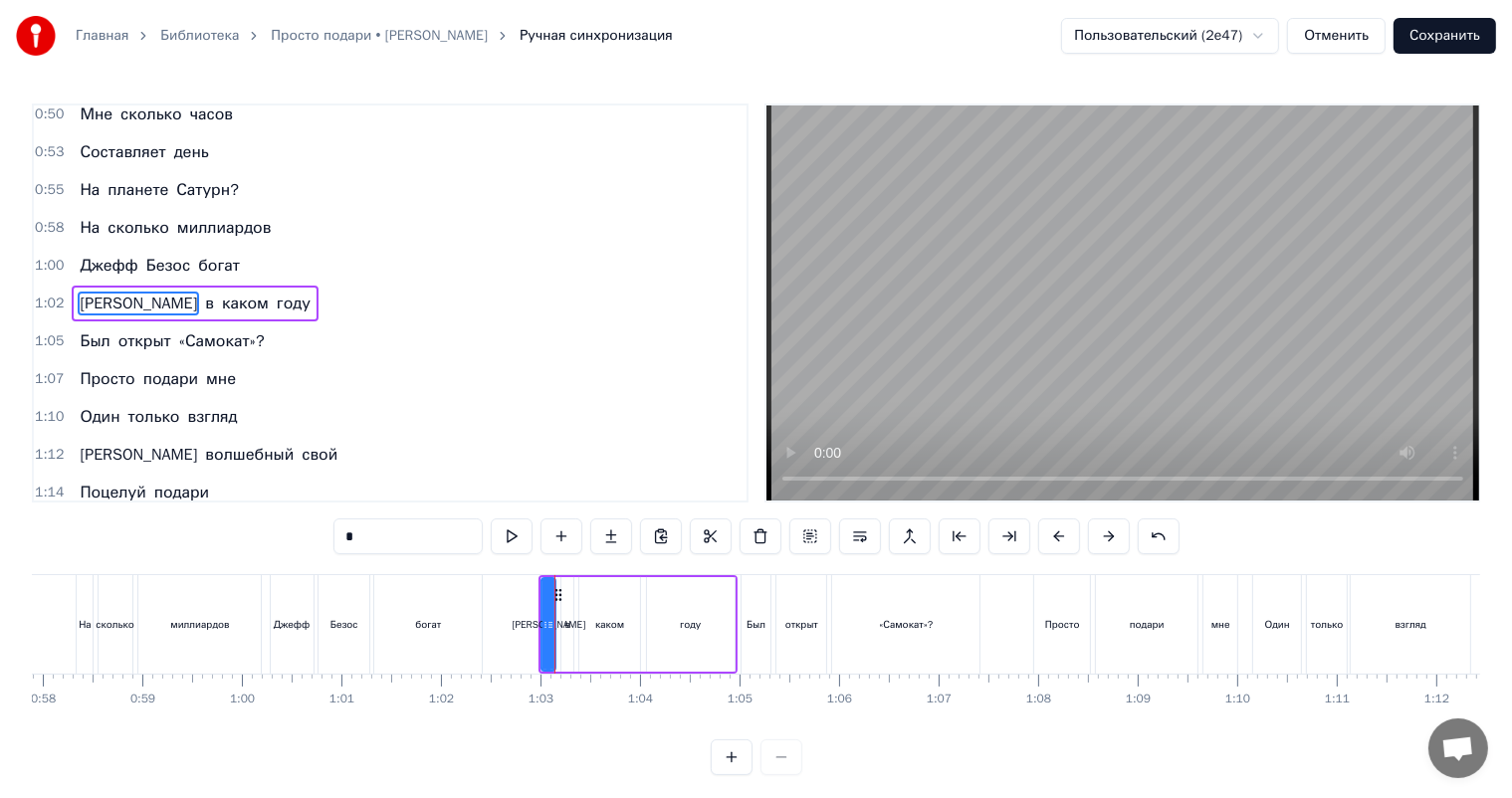 click on "Сохранить" at bounding box center (1444, 36) 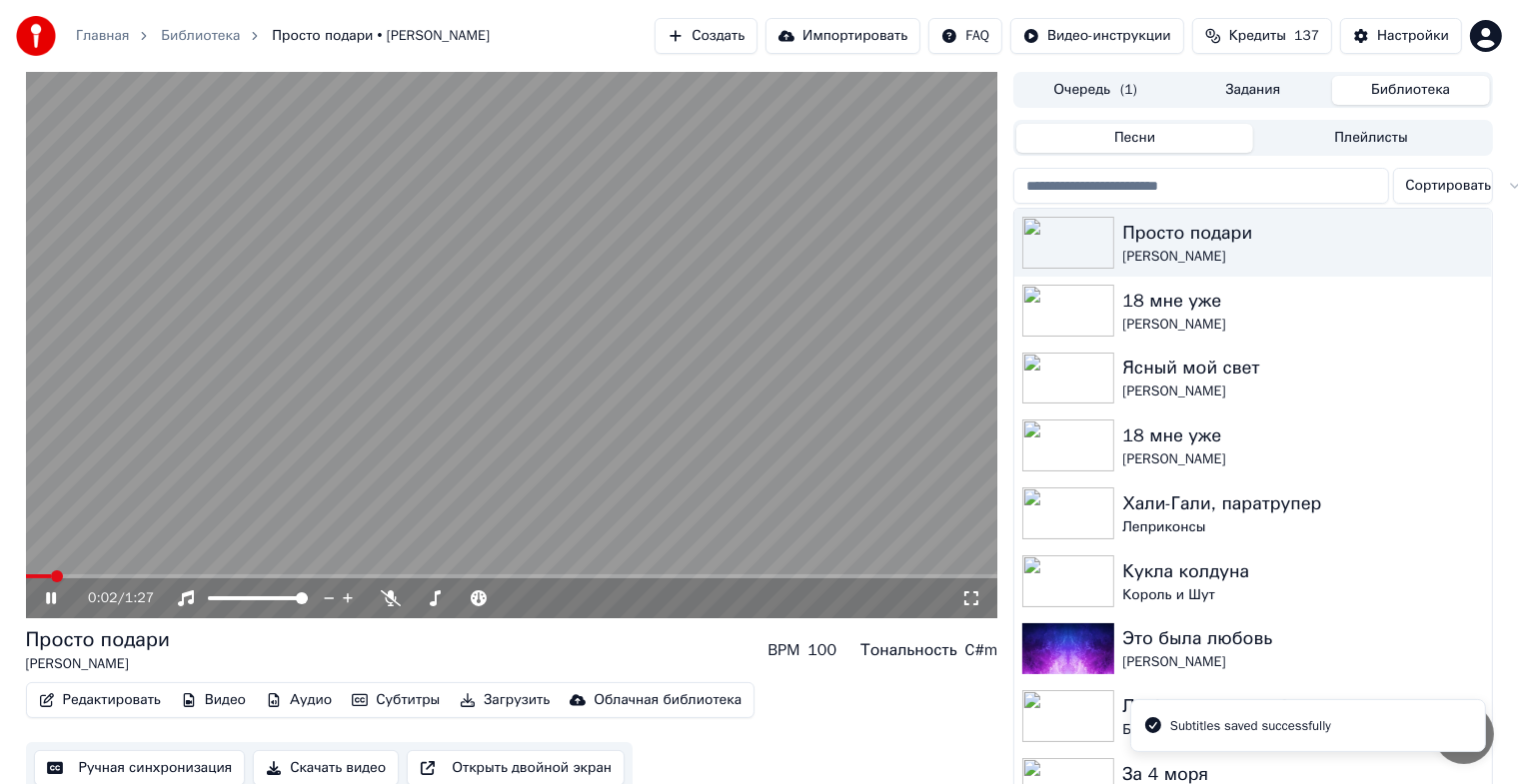 scroll, scrollTop: 0, scrollLeft: 2, axis: horizontal 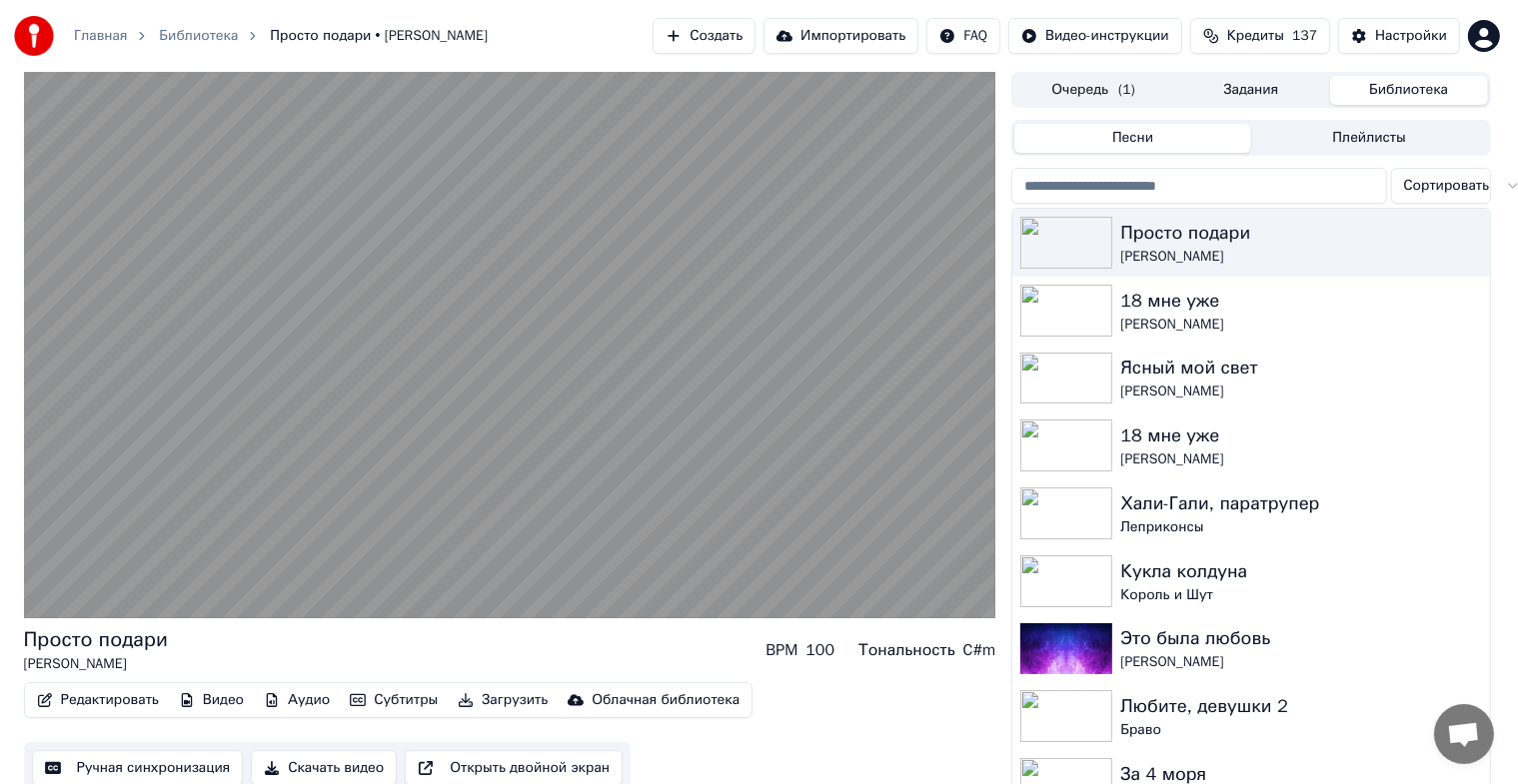 click at bounding box center [510, 345] 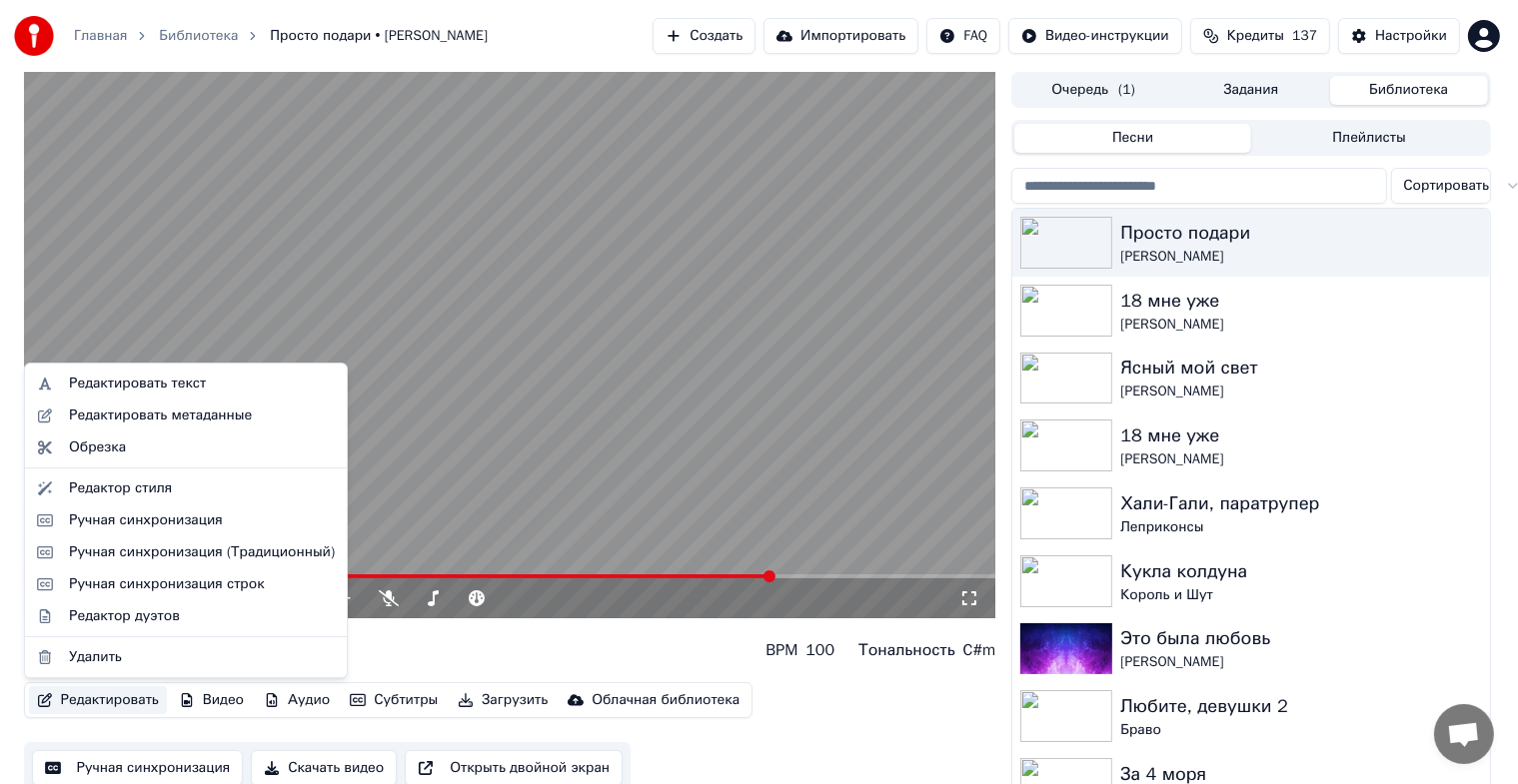 click on "Редактировать" at bounding box center [98, 700] 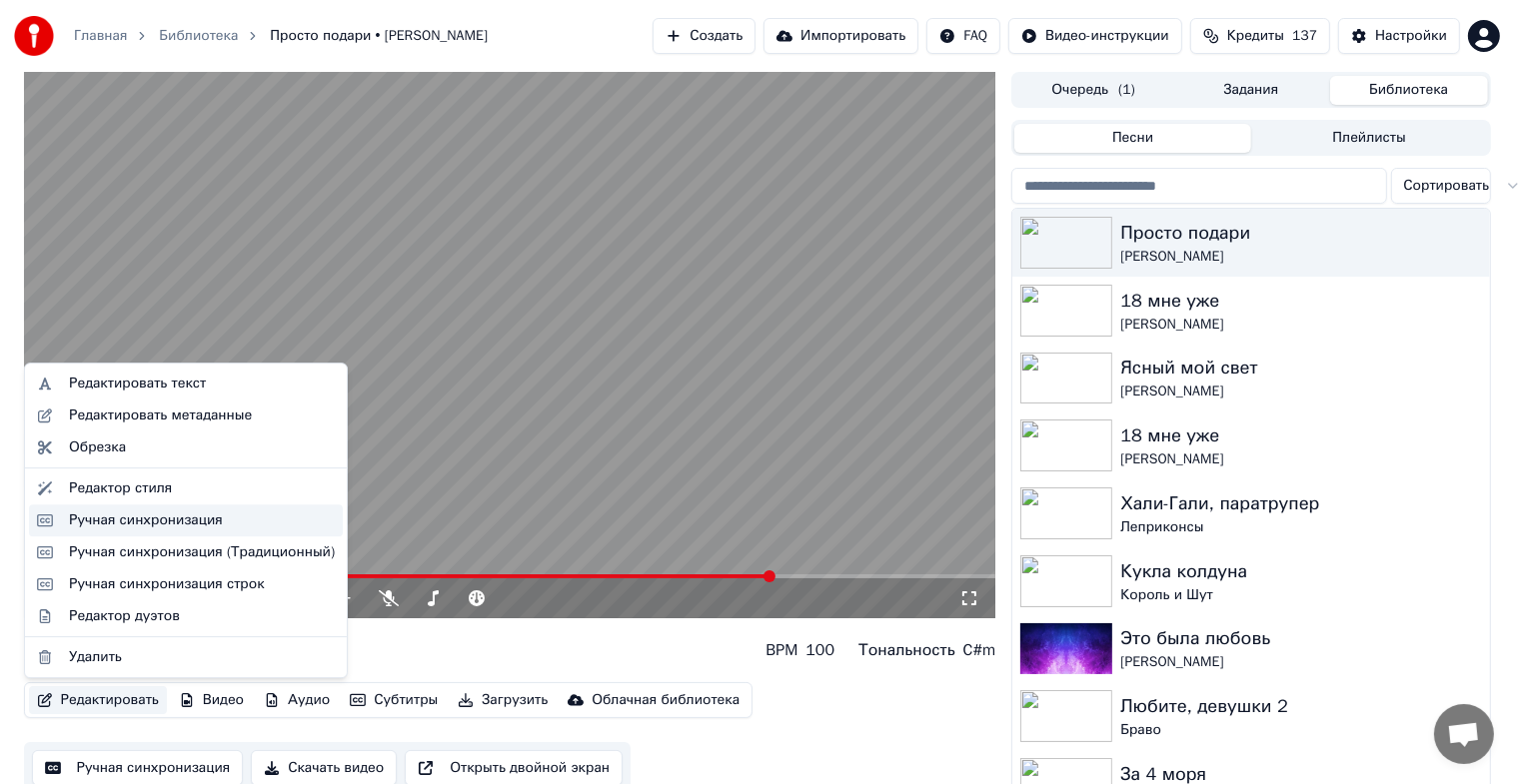 click on "Ручная синхронизация" at bounding box center [146, 520] 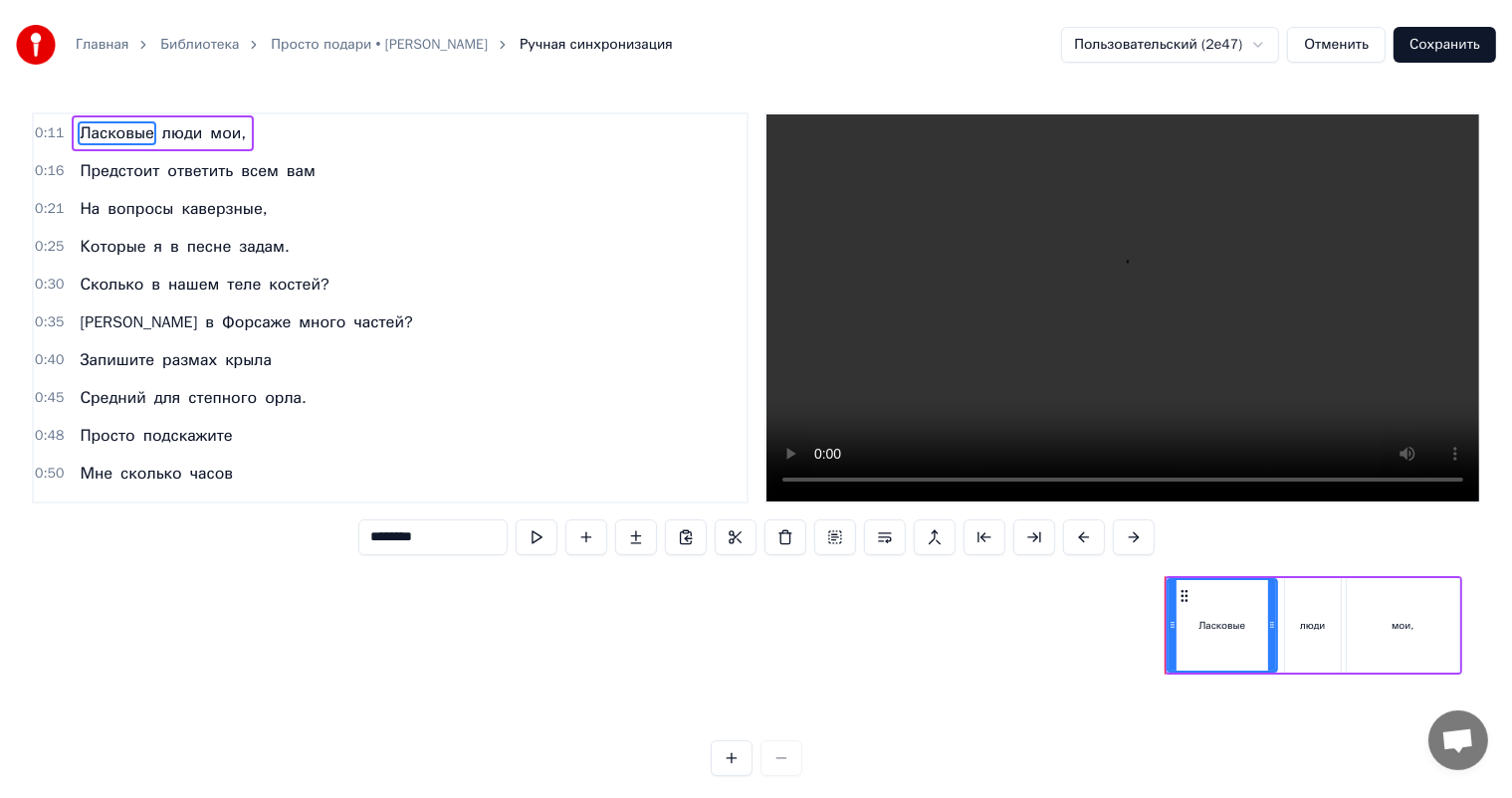 scroll, scrollTop: 0, scrollLeft: 0, axis: both 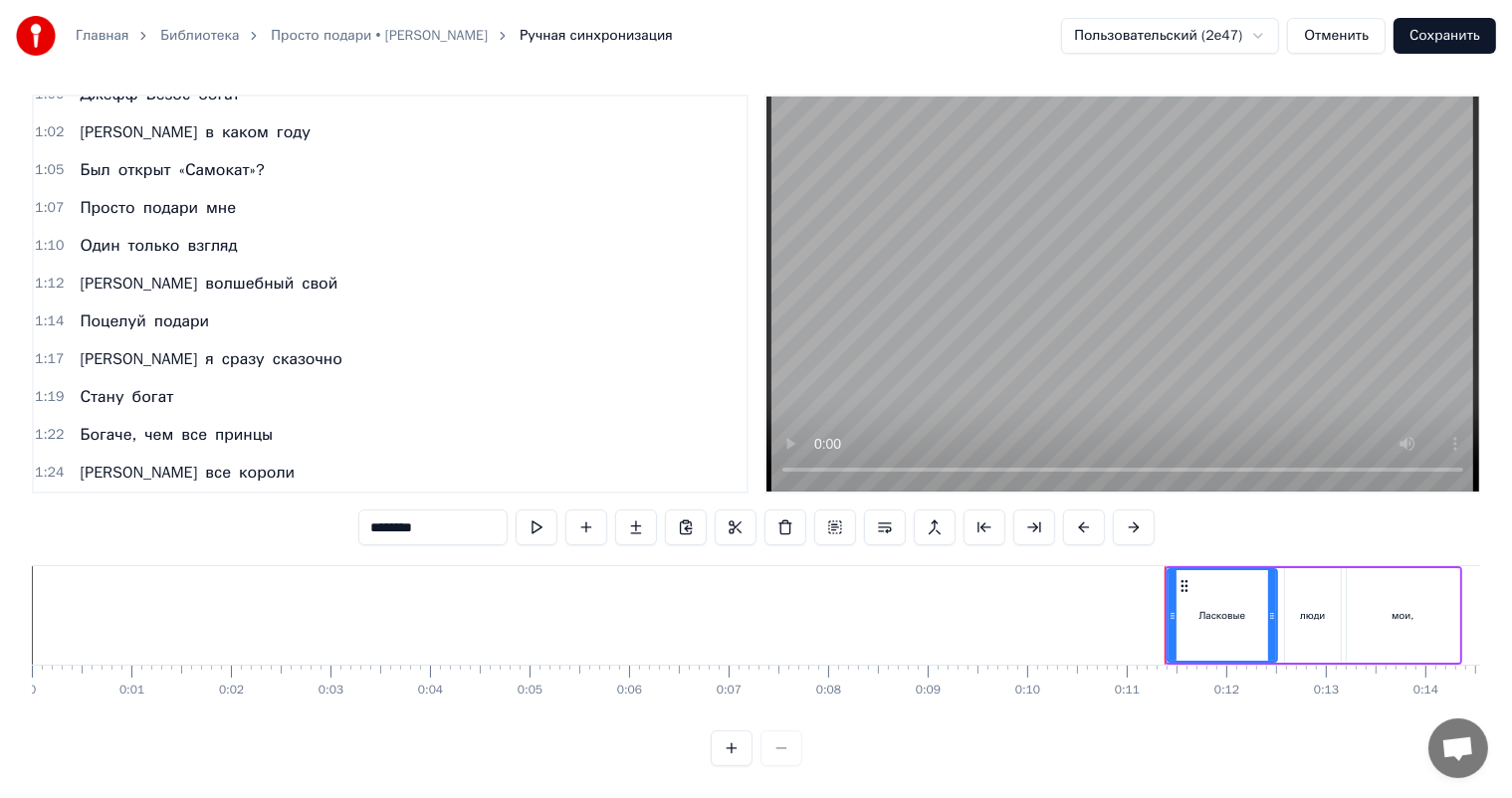 click on "Просто" at bounding box center [107, 208] 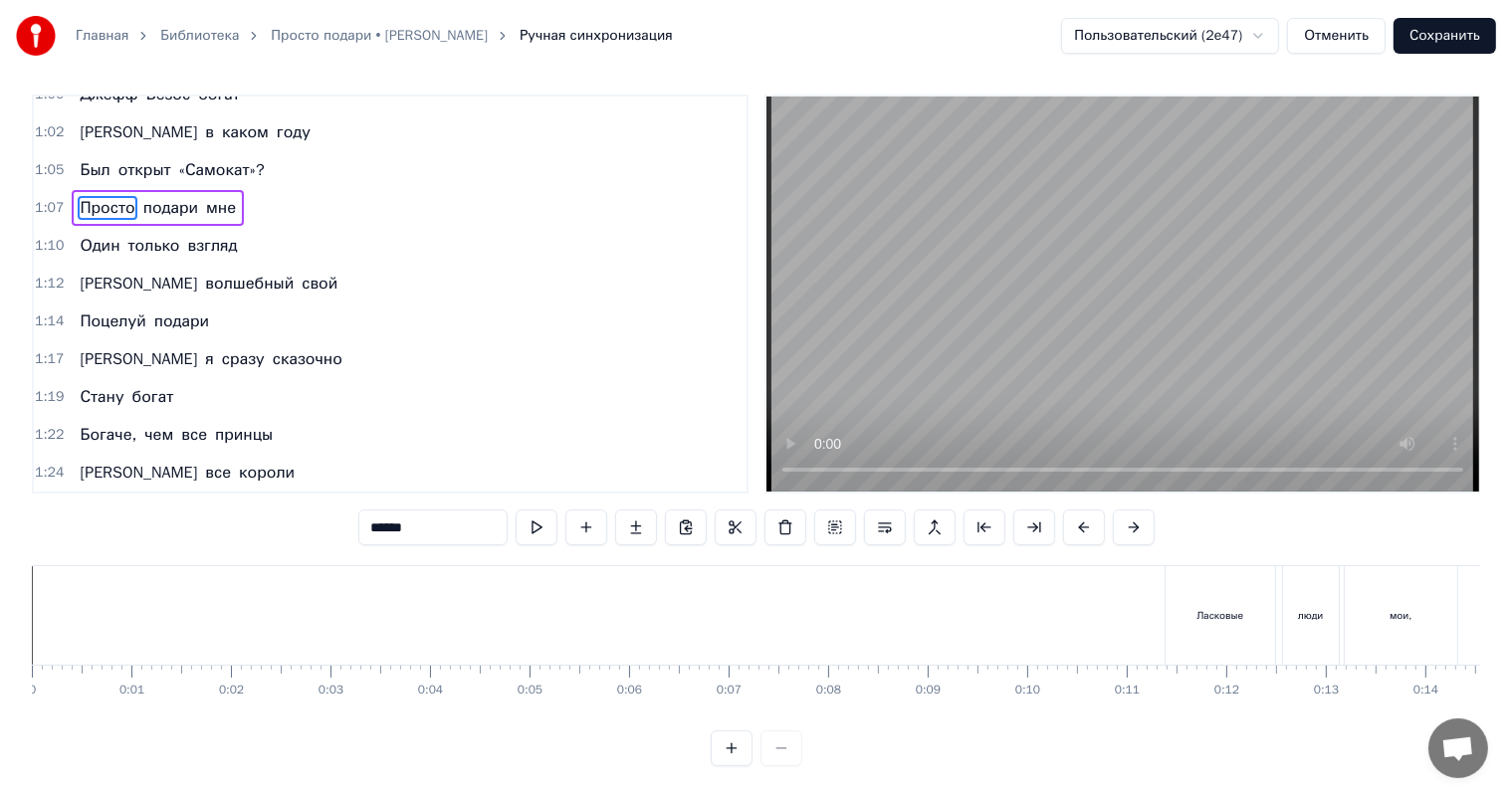 scroll, scrollTop: 0, scrollLeft: 0, axis: both 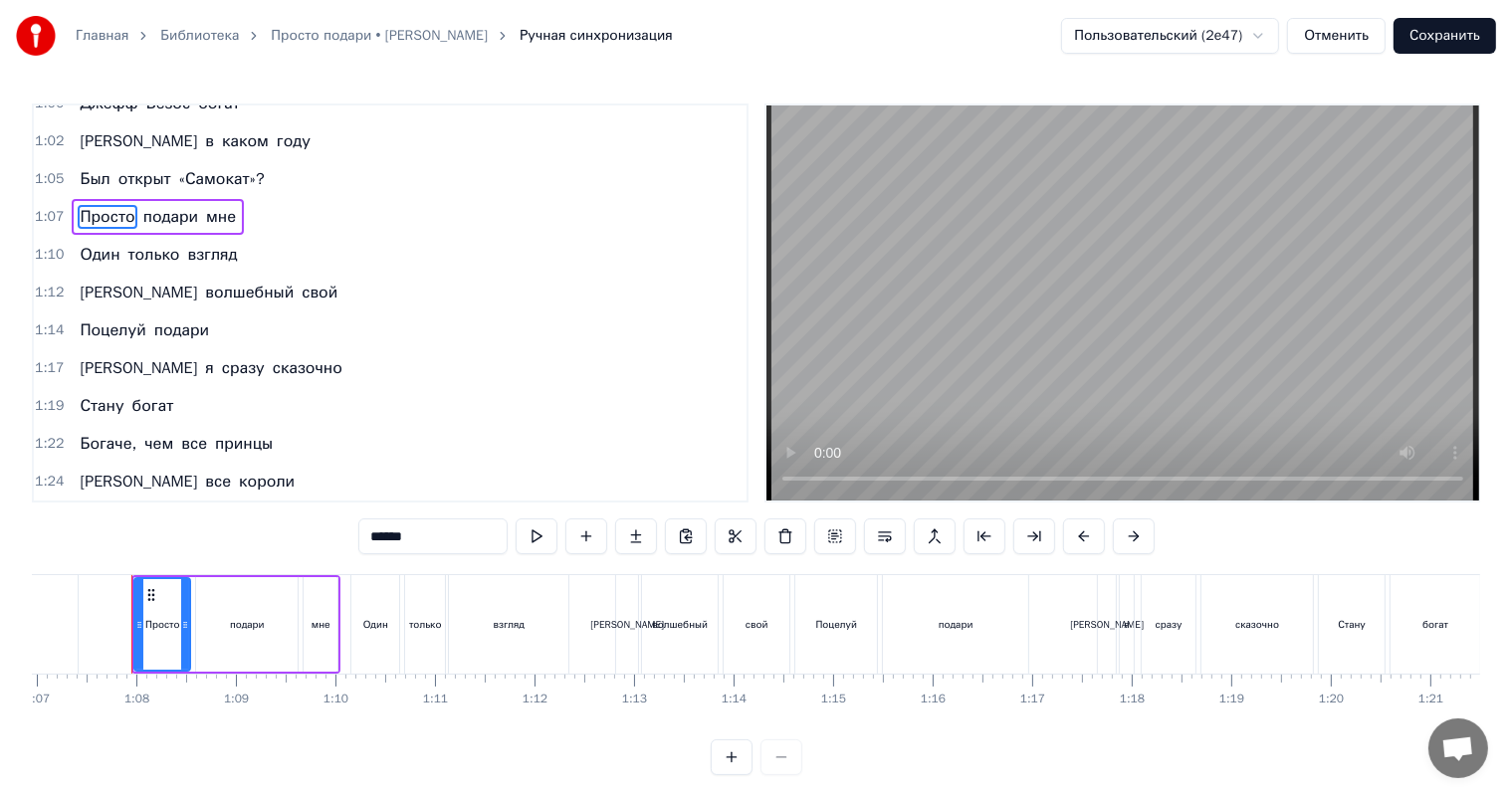 click on "подари" at bounding box center [170, 217] 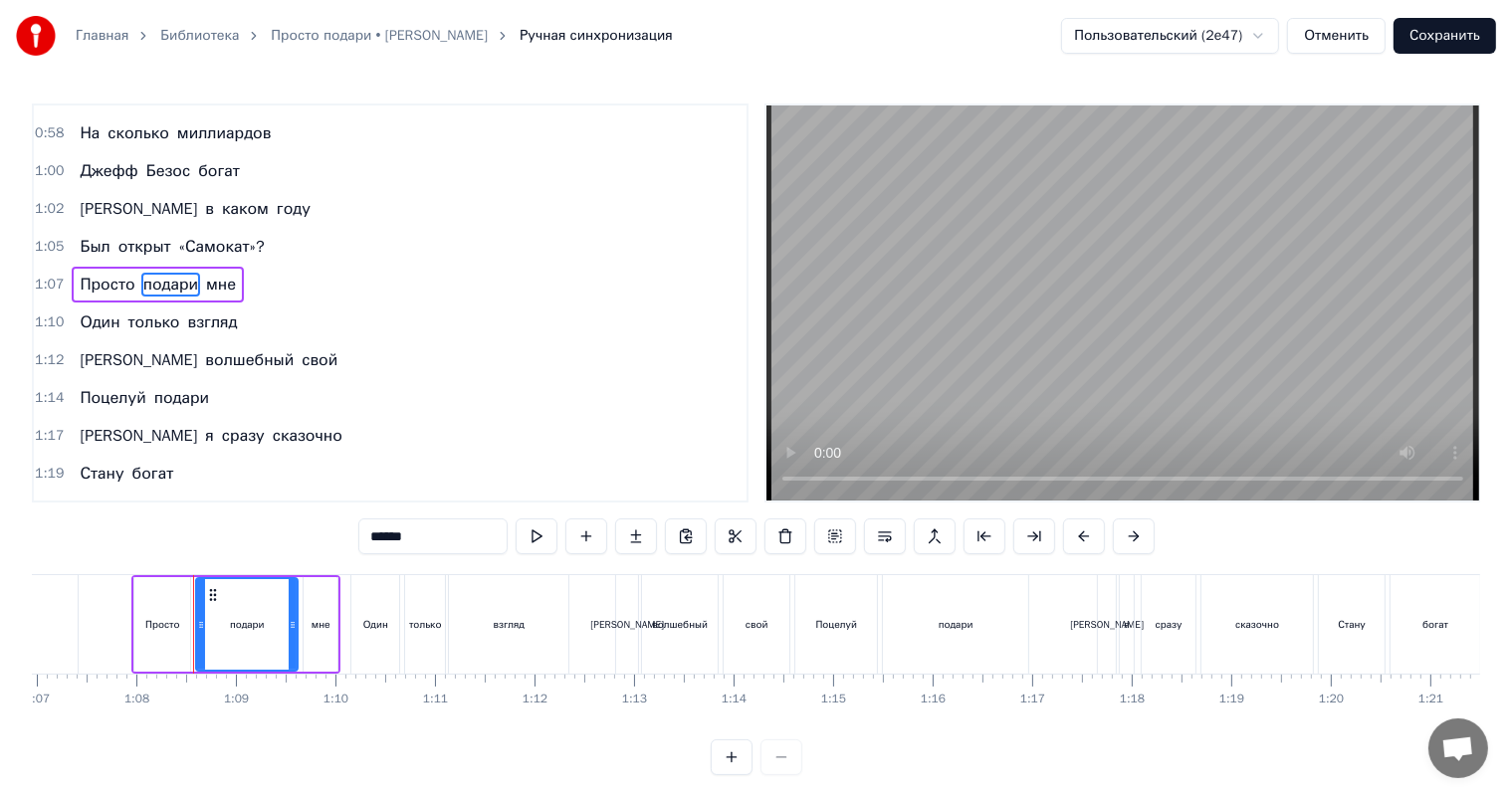 scroll, scrollTop: 426, scrollLeft: 0, axis: vertical 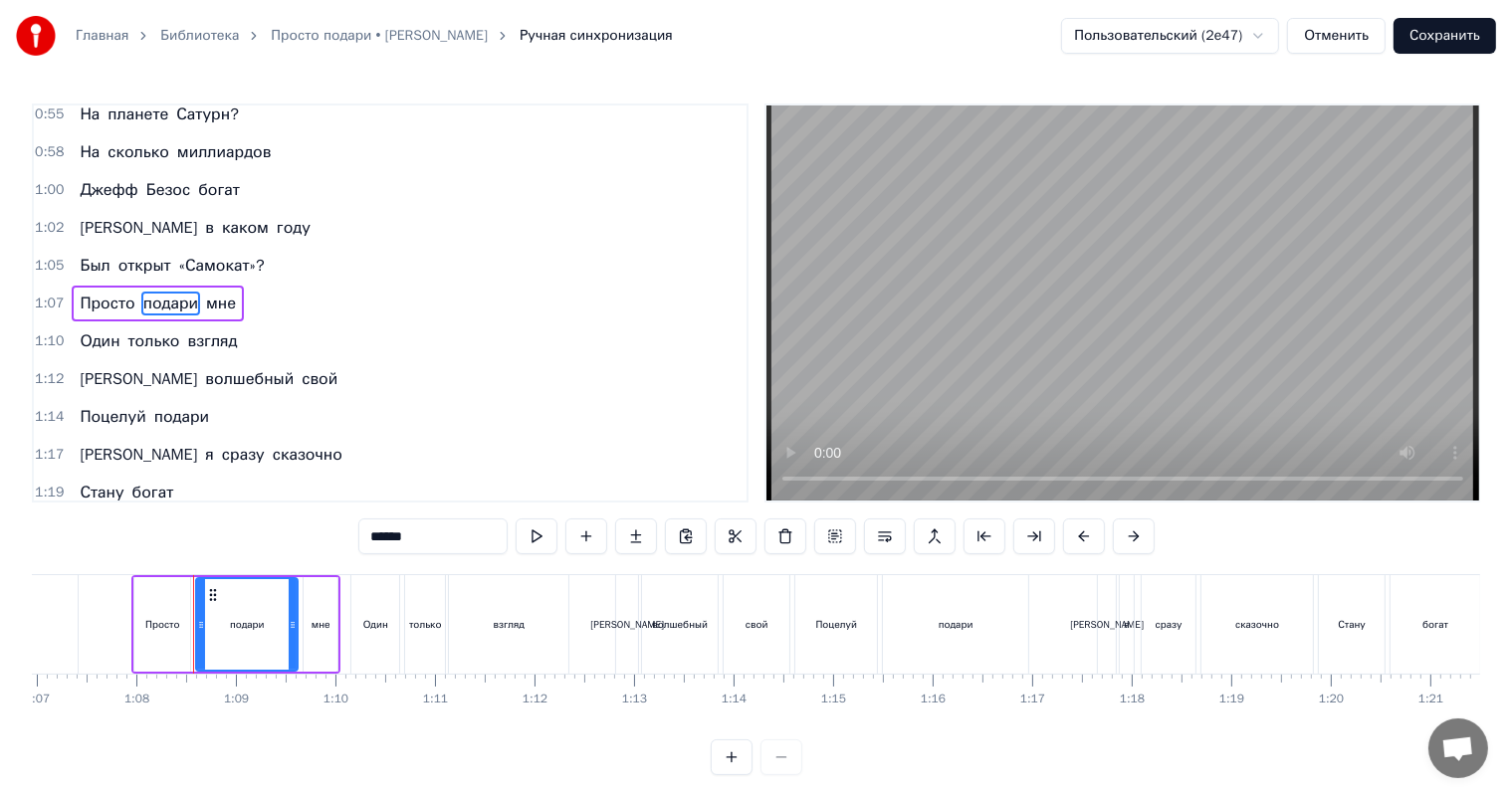 click on "мне" at bounding box center (321, 624) 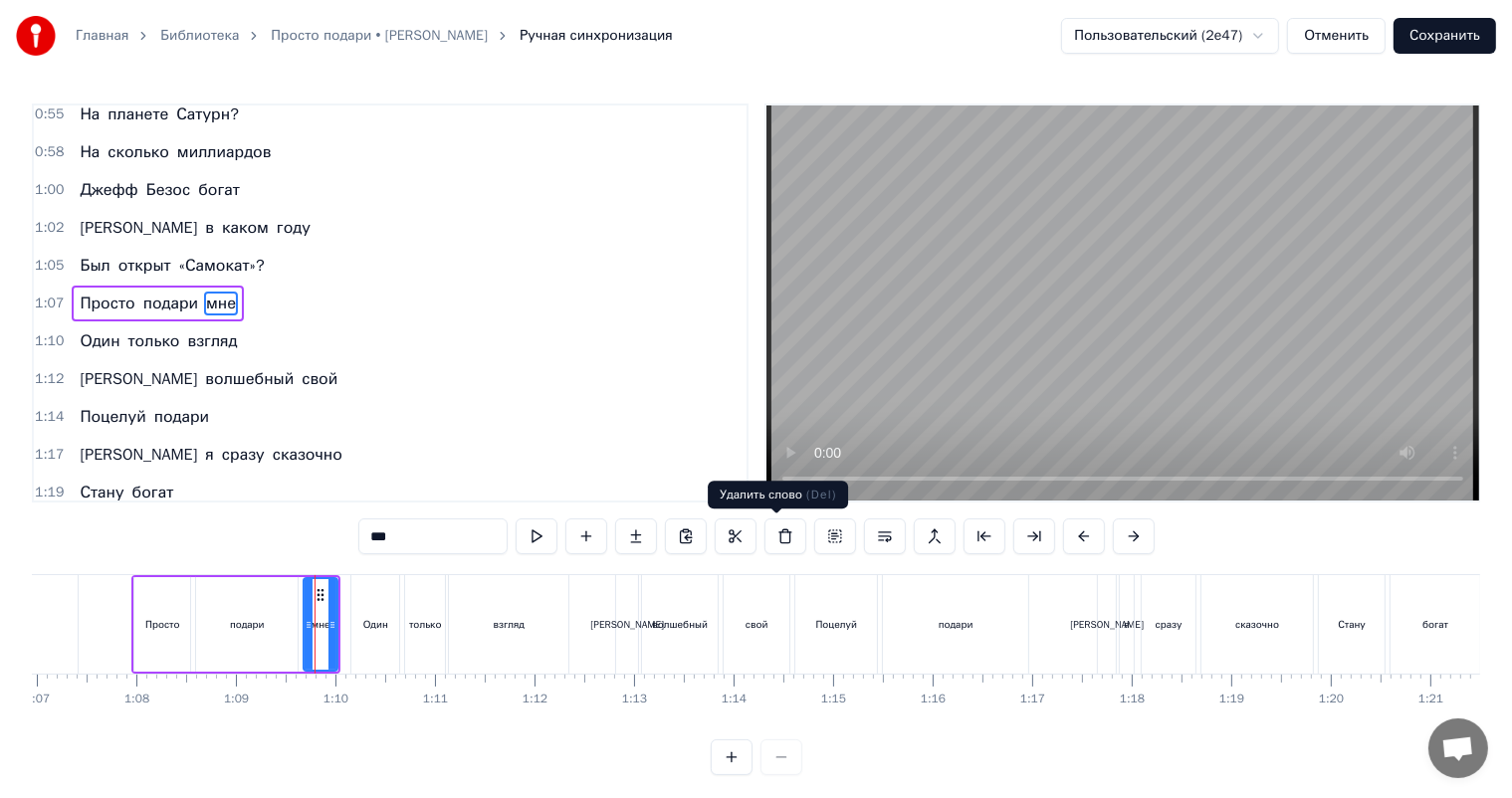 click at bounding box center (785, 536) 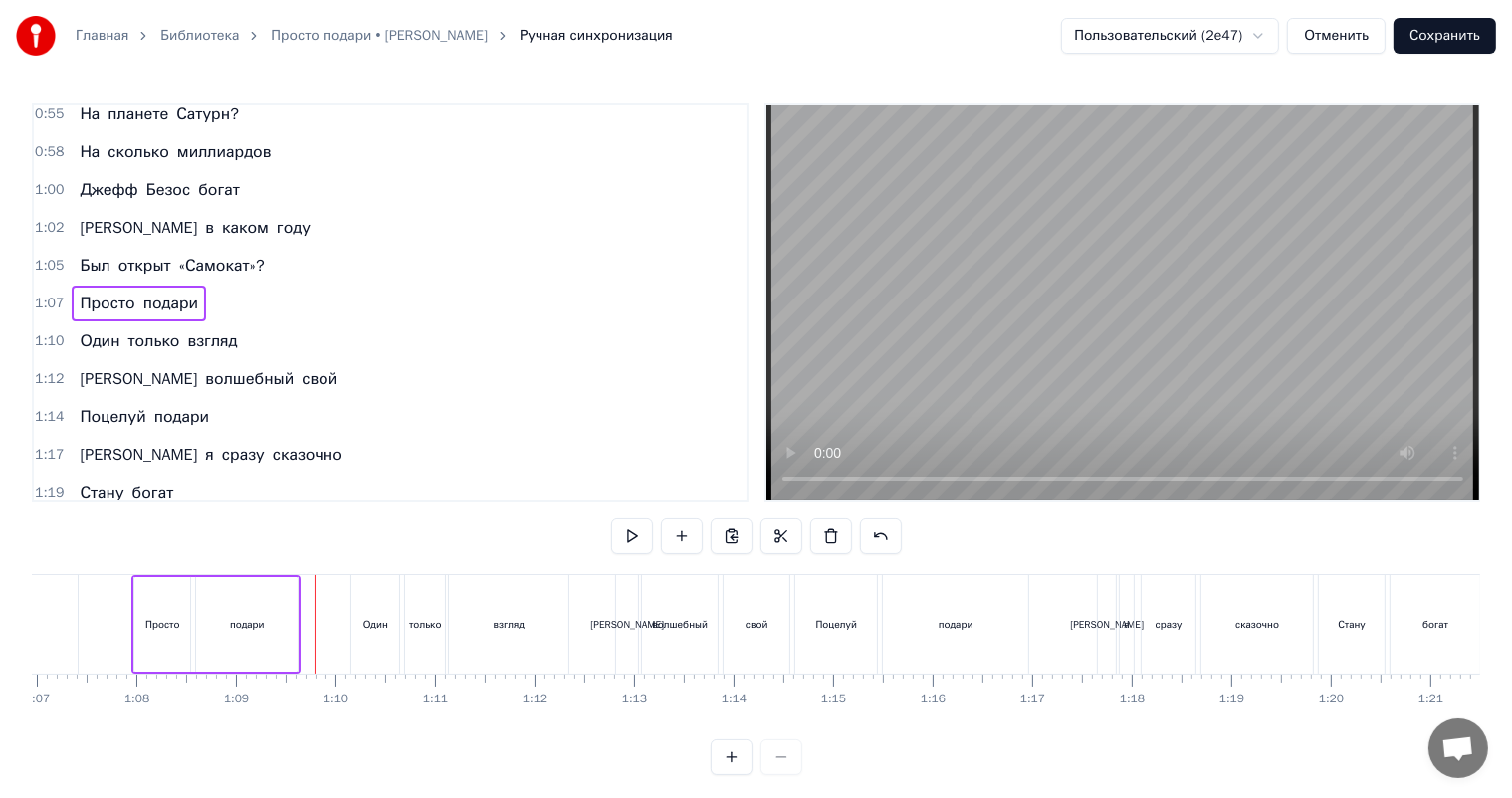 click on "подари" at bounding box center [247, 624] 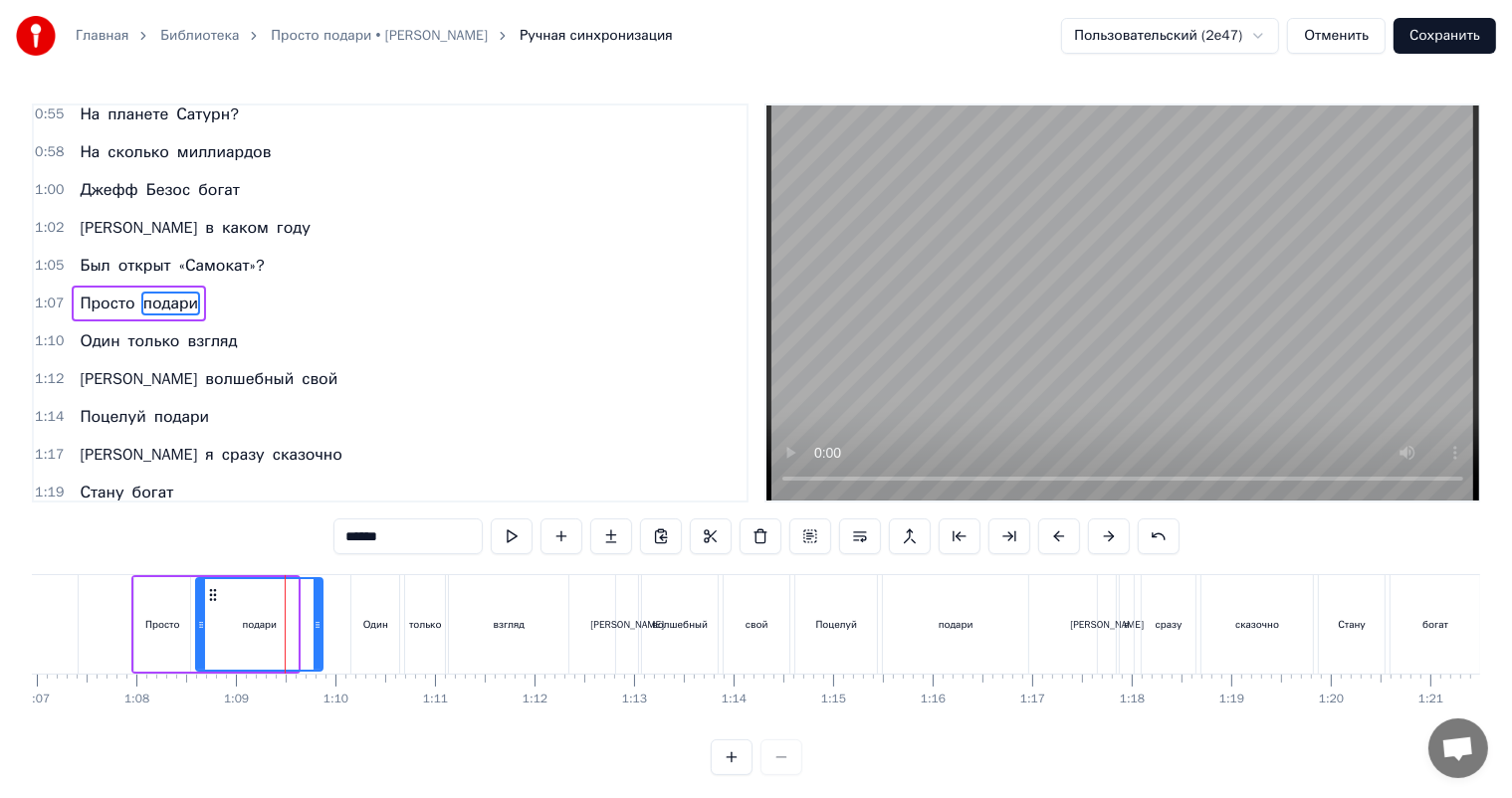 drag, startPoint x: 295, startPoint y: 635, endPoint x: 321, endPoint y: 641, distance: 26.683328 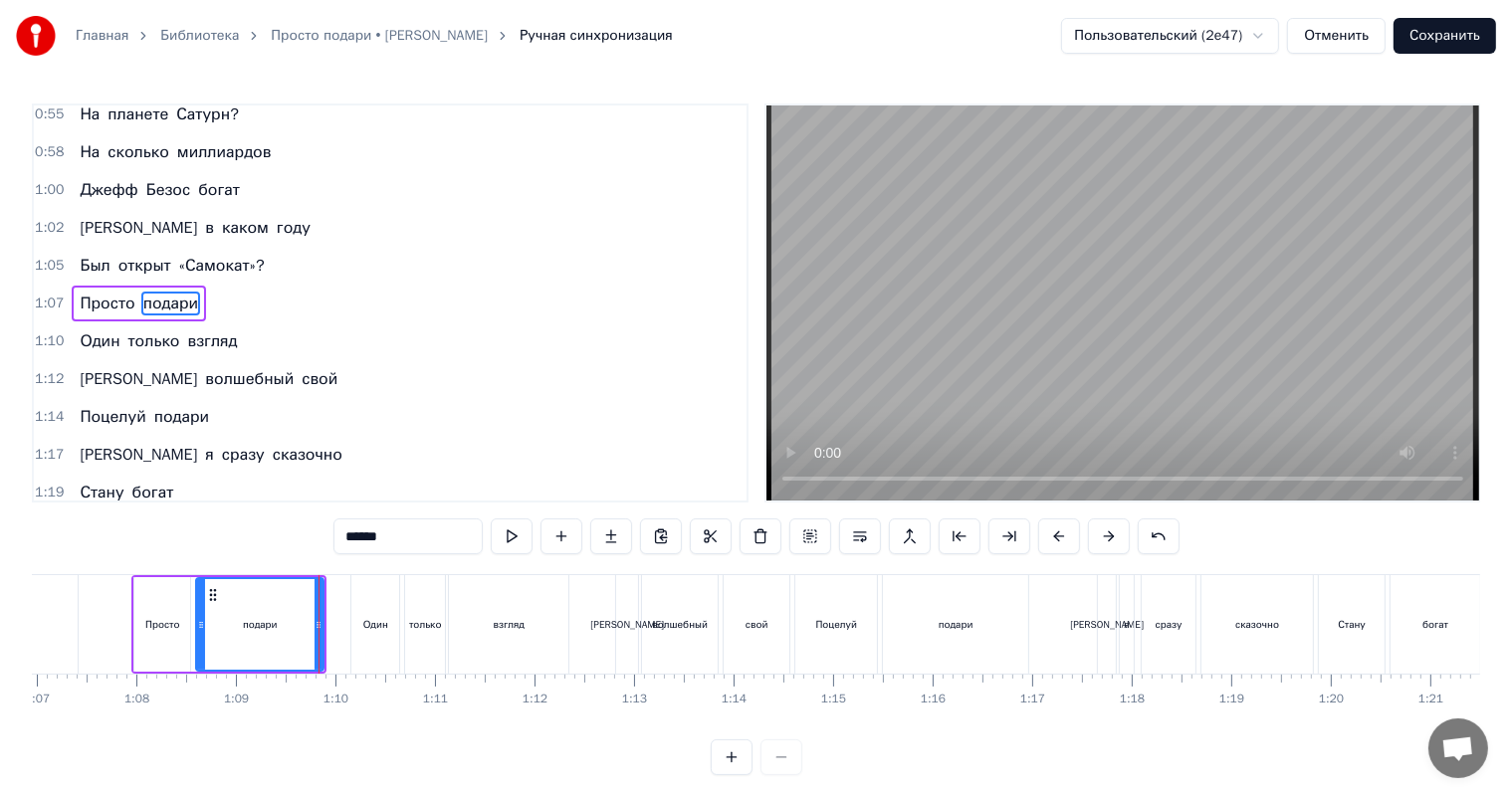 click 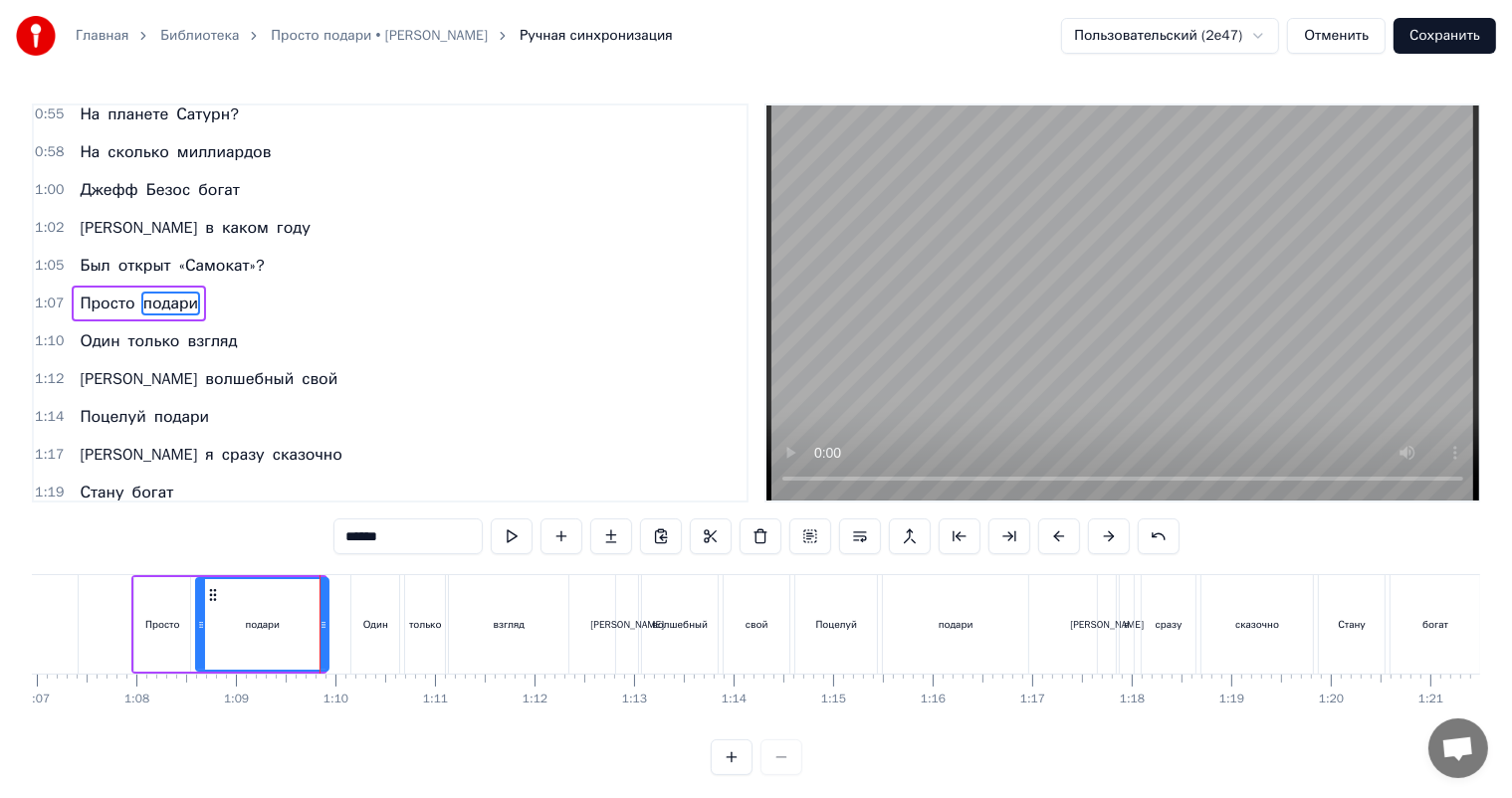 click 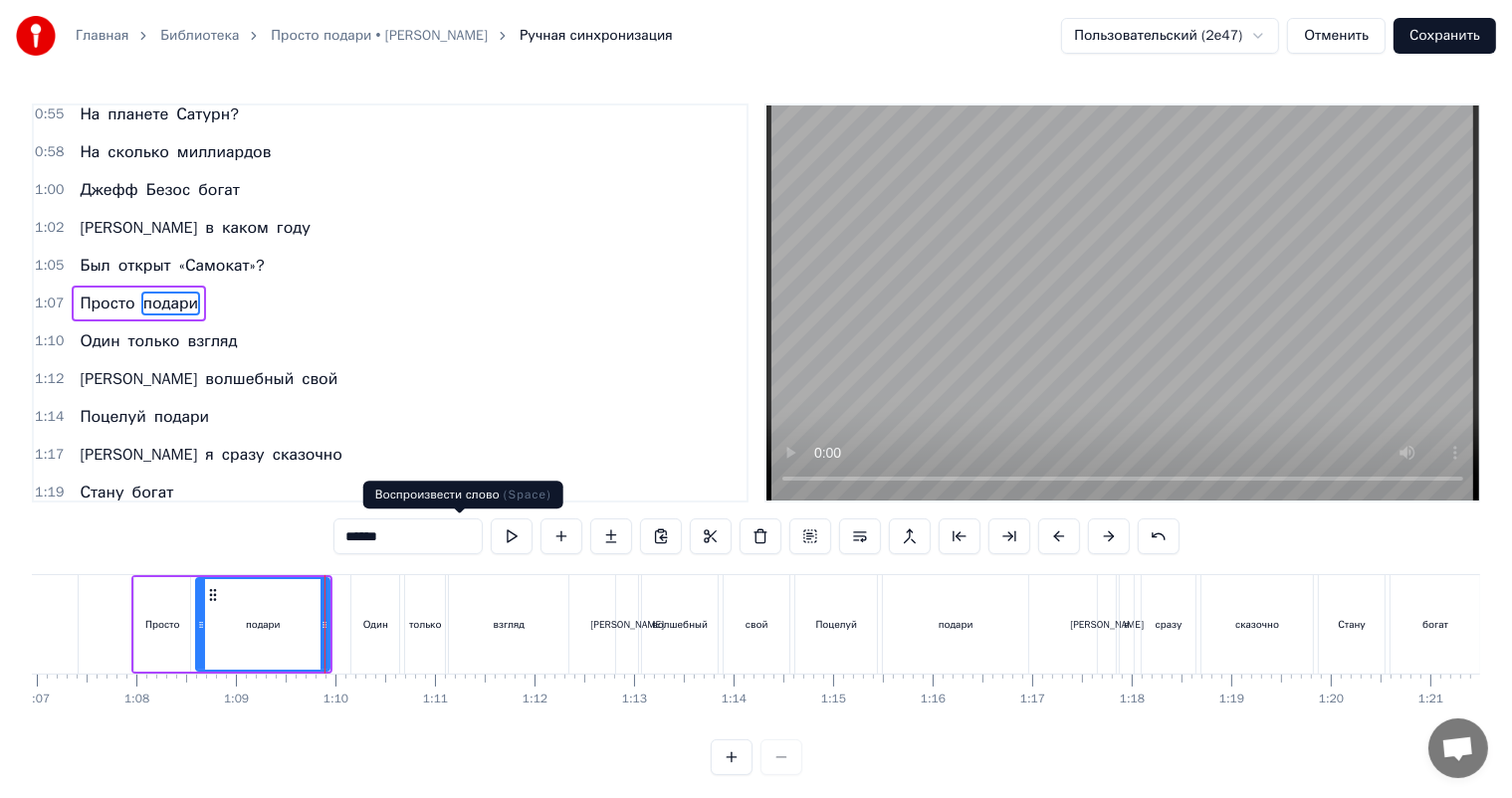 click at bounding box center [512, 536] 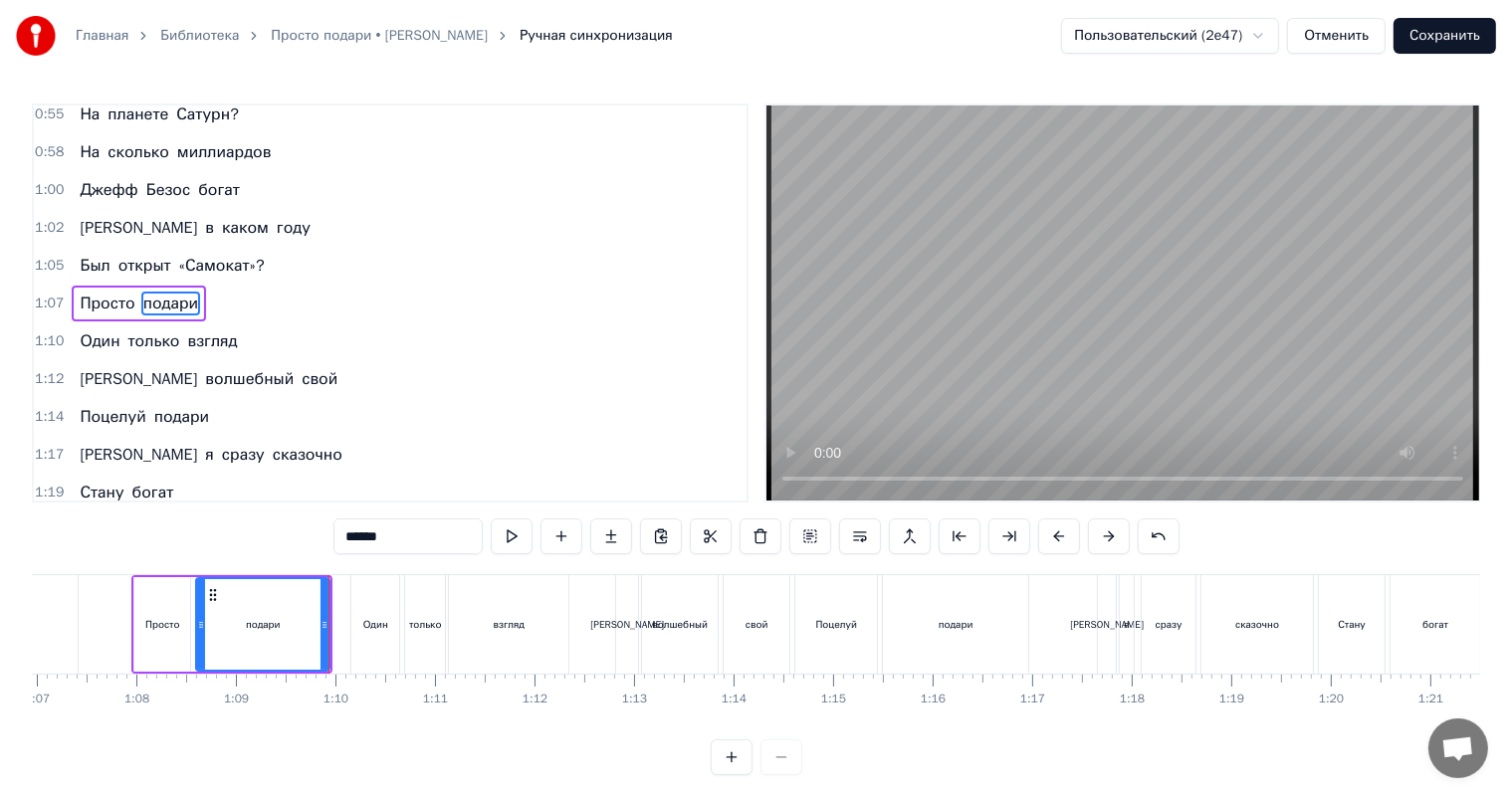 drag, startPoint x: 357, startPoint y: 541, endPoint x: 276, endPoint y: 553, distance: 81.8841 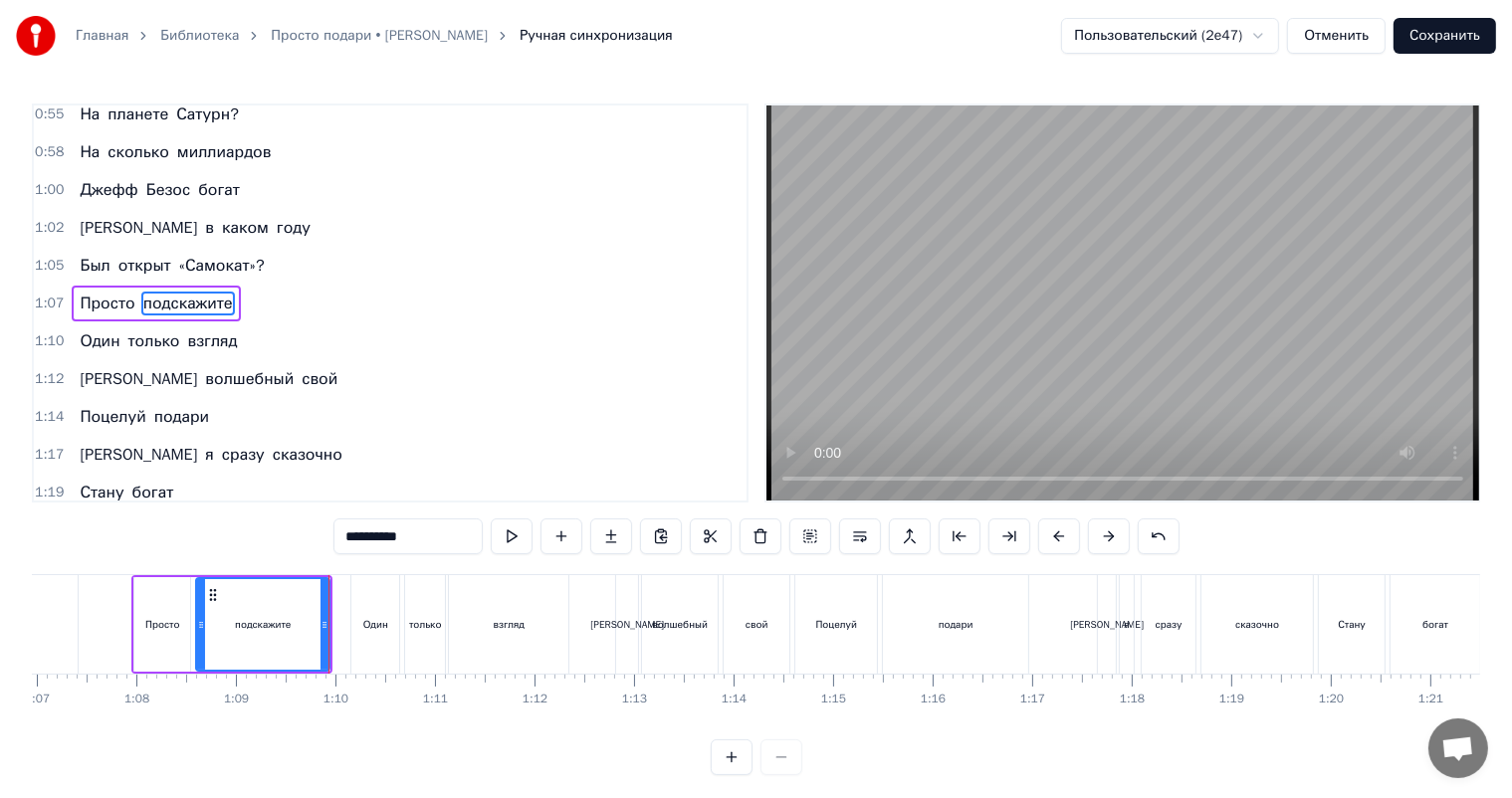 click on "**********" at bounding box center (756, 439) 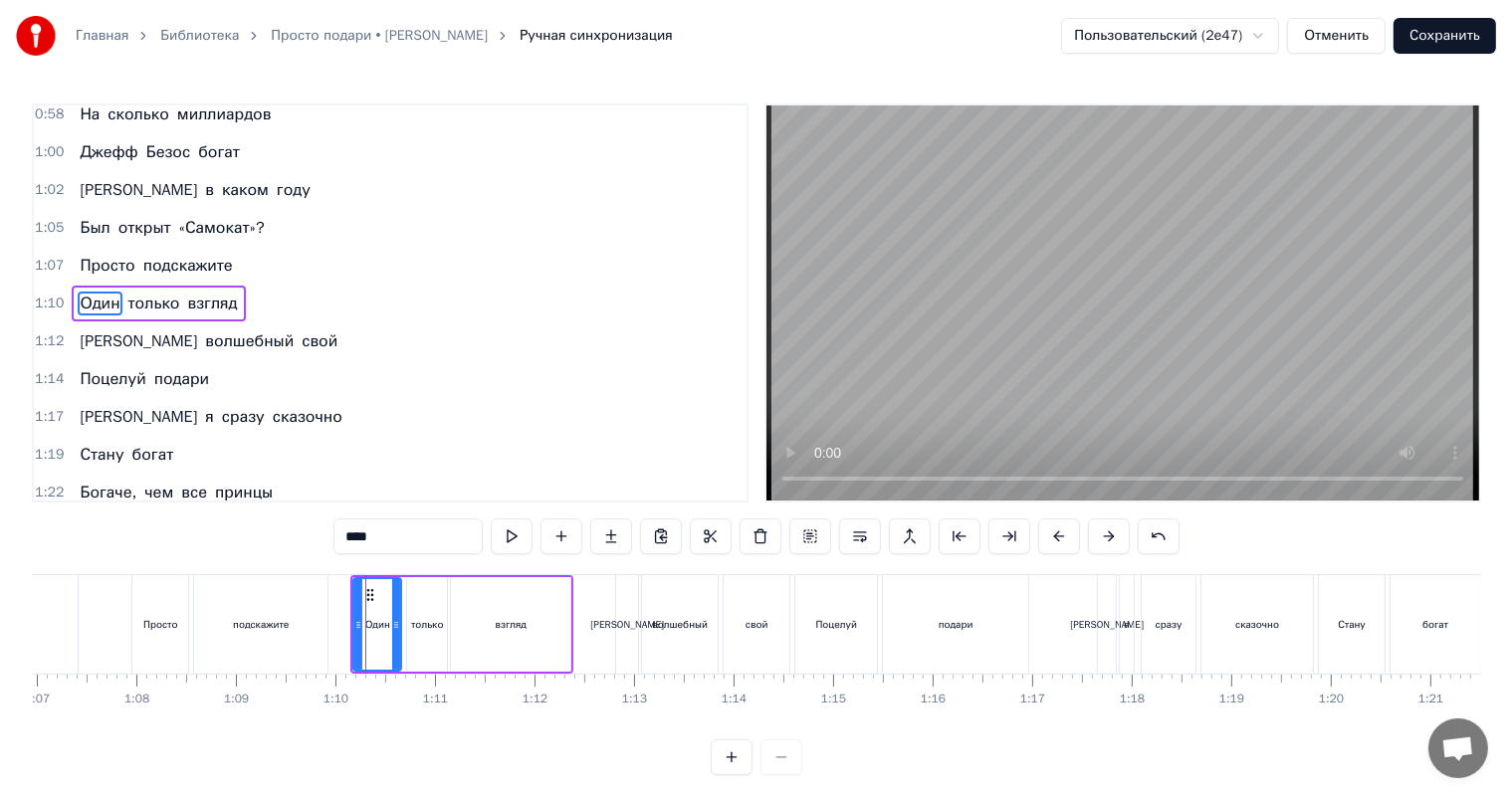 click on "подскажите" at bounding box center (261, 624) 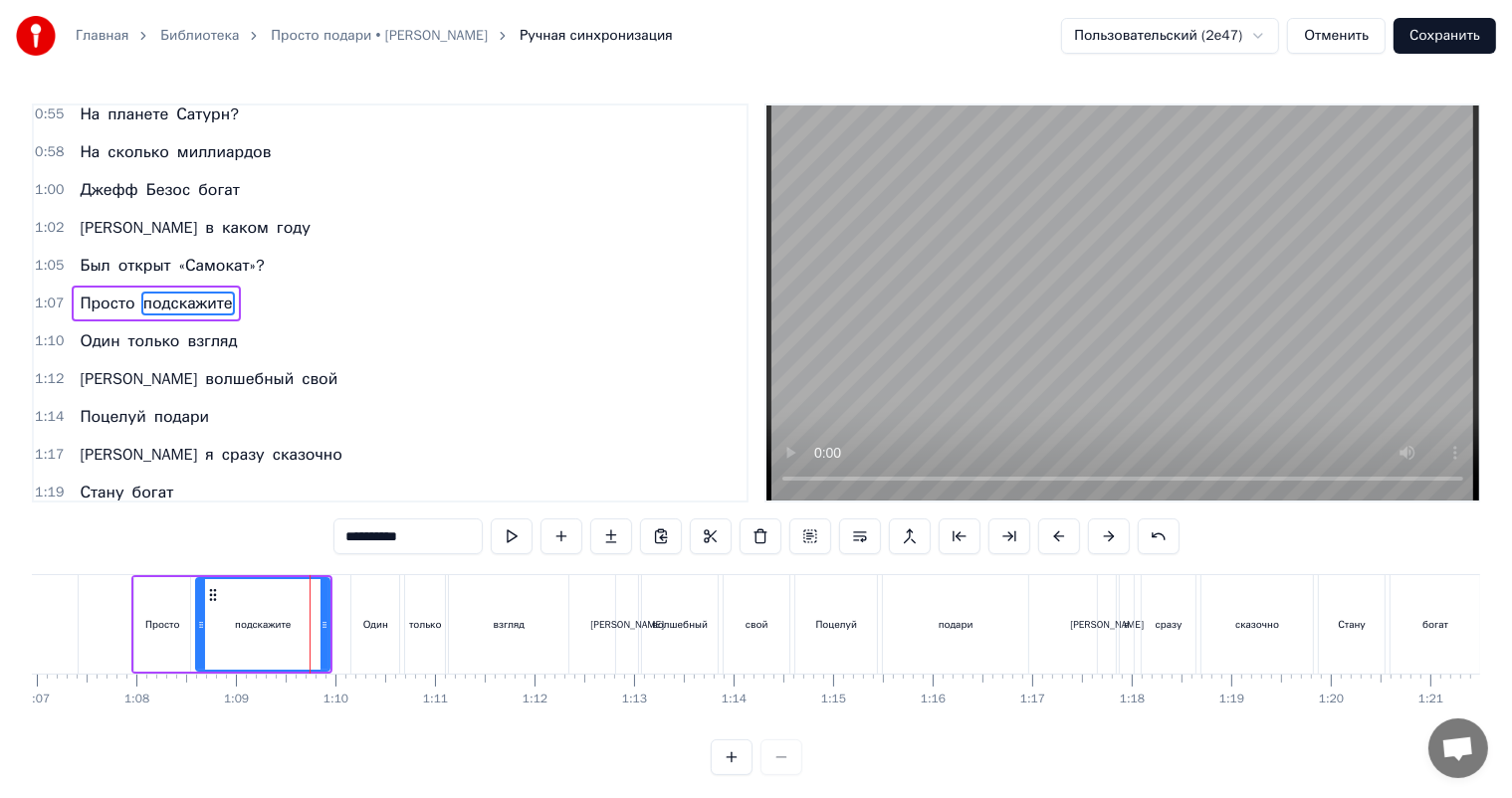 click on "Один" at bounding box center (375, 624) 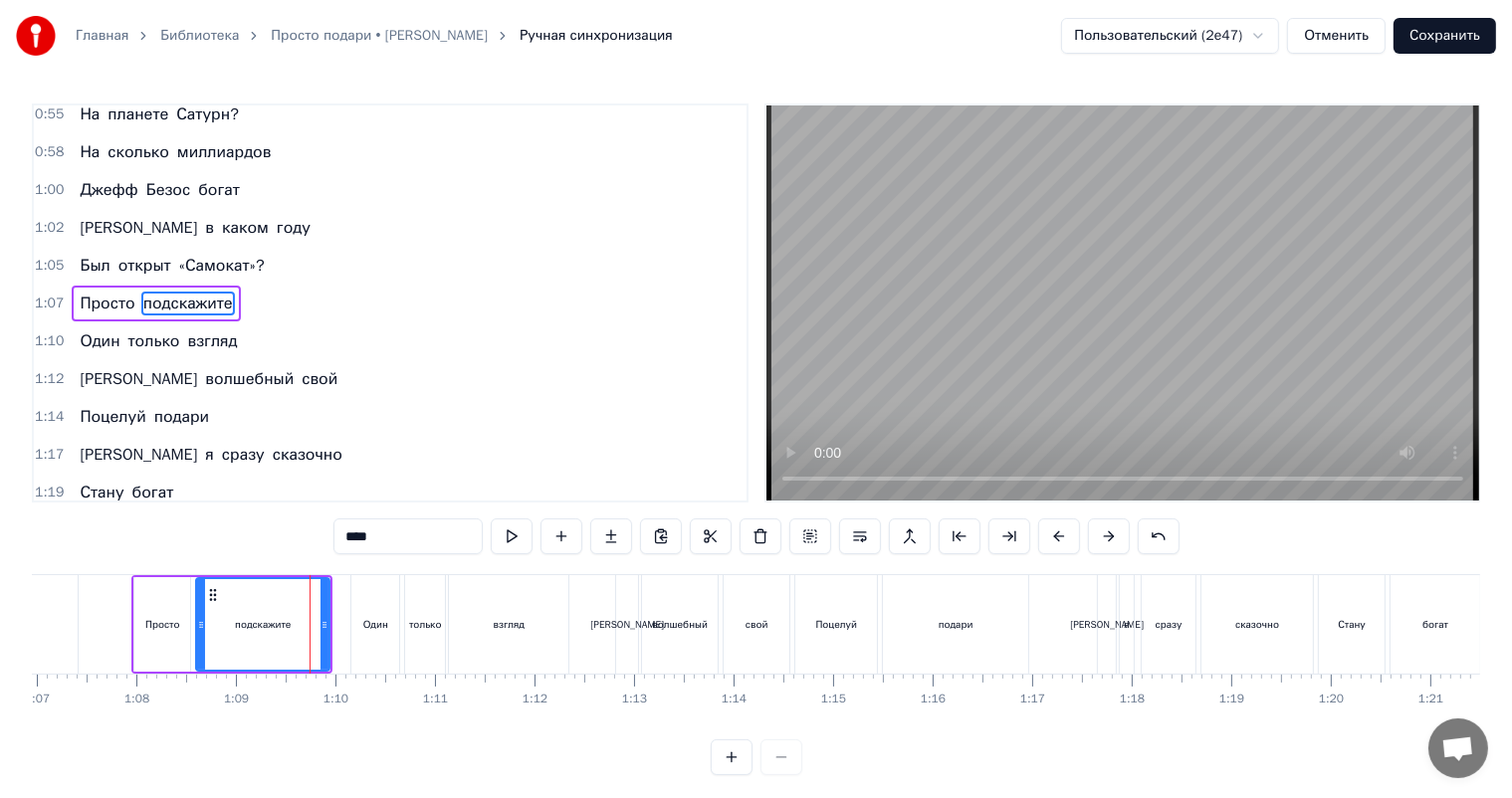 scroll, scrollTop: 464, scrollLeft: 0, axis: vertical 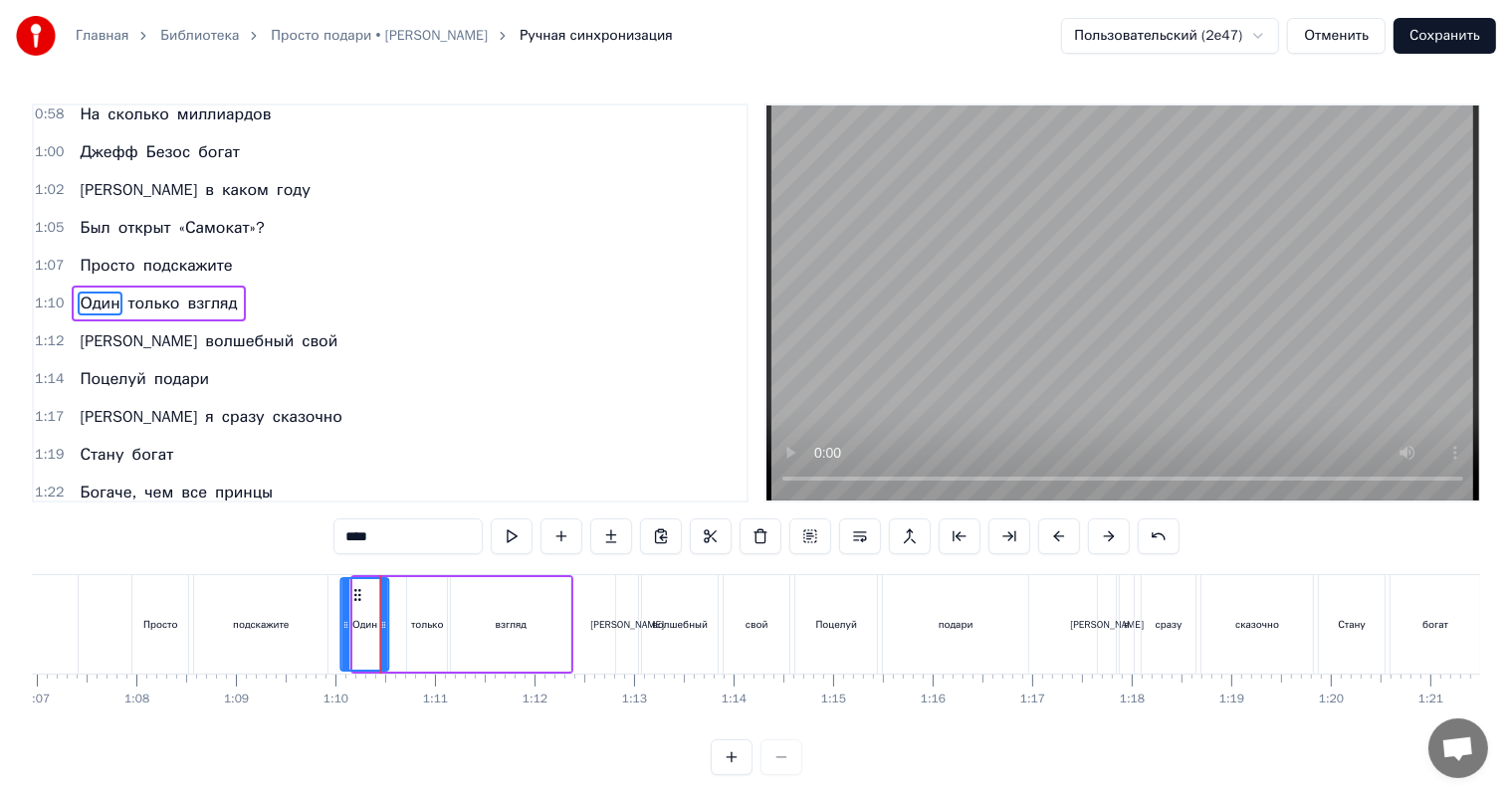 drag, startPoint x: 367, startPoint y: 589, endPoint x: 351, endPoint y: 597, distance: 17.888544 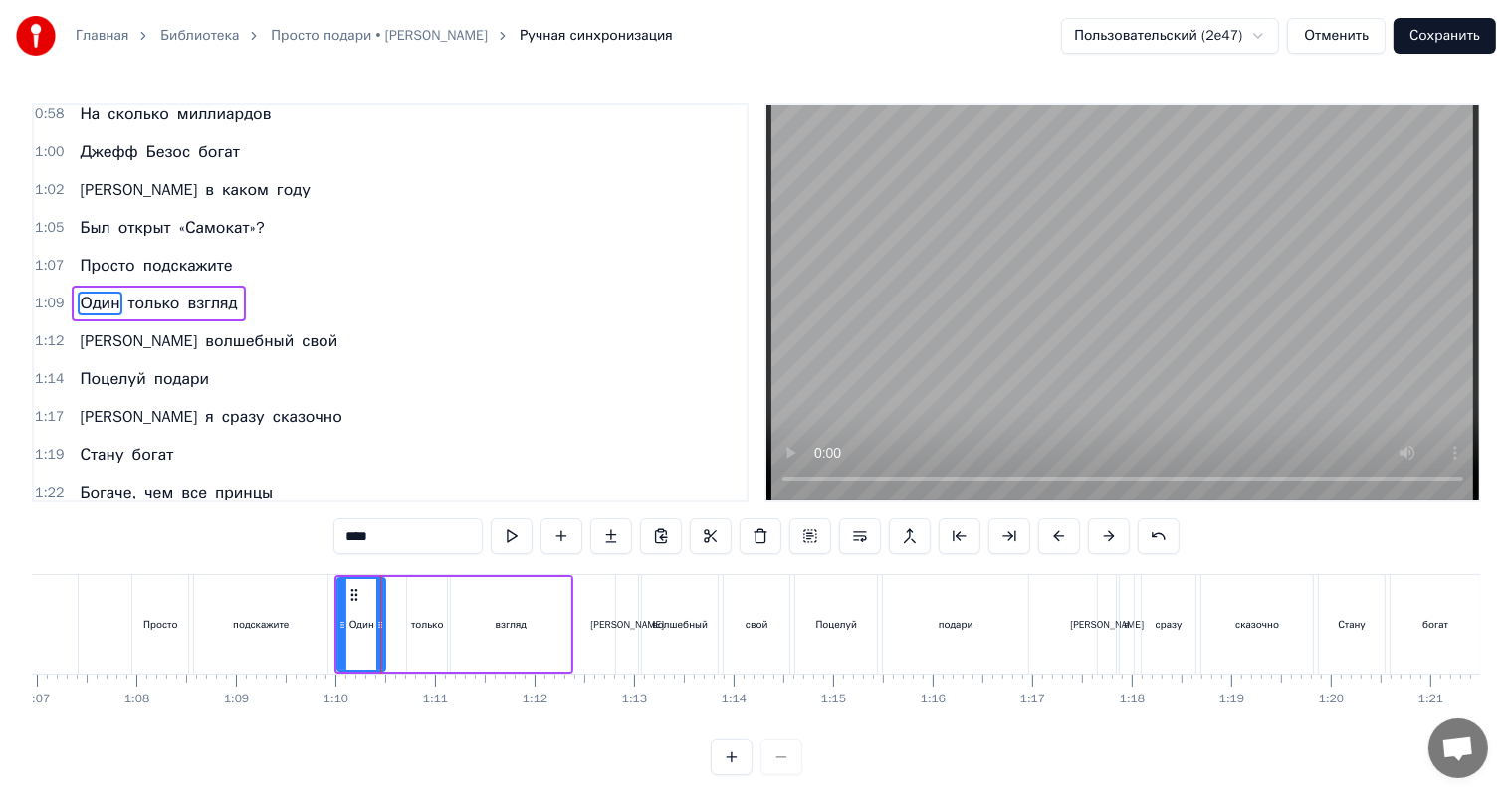 drag, startPoint x: 346, startPoint y: 537, endPoint x: 280, endPoint y: 545, distance: 66.48308 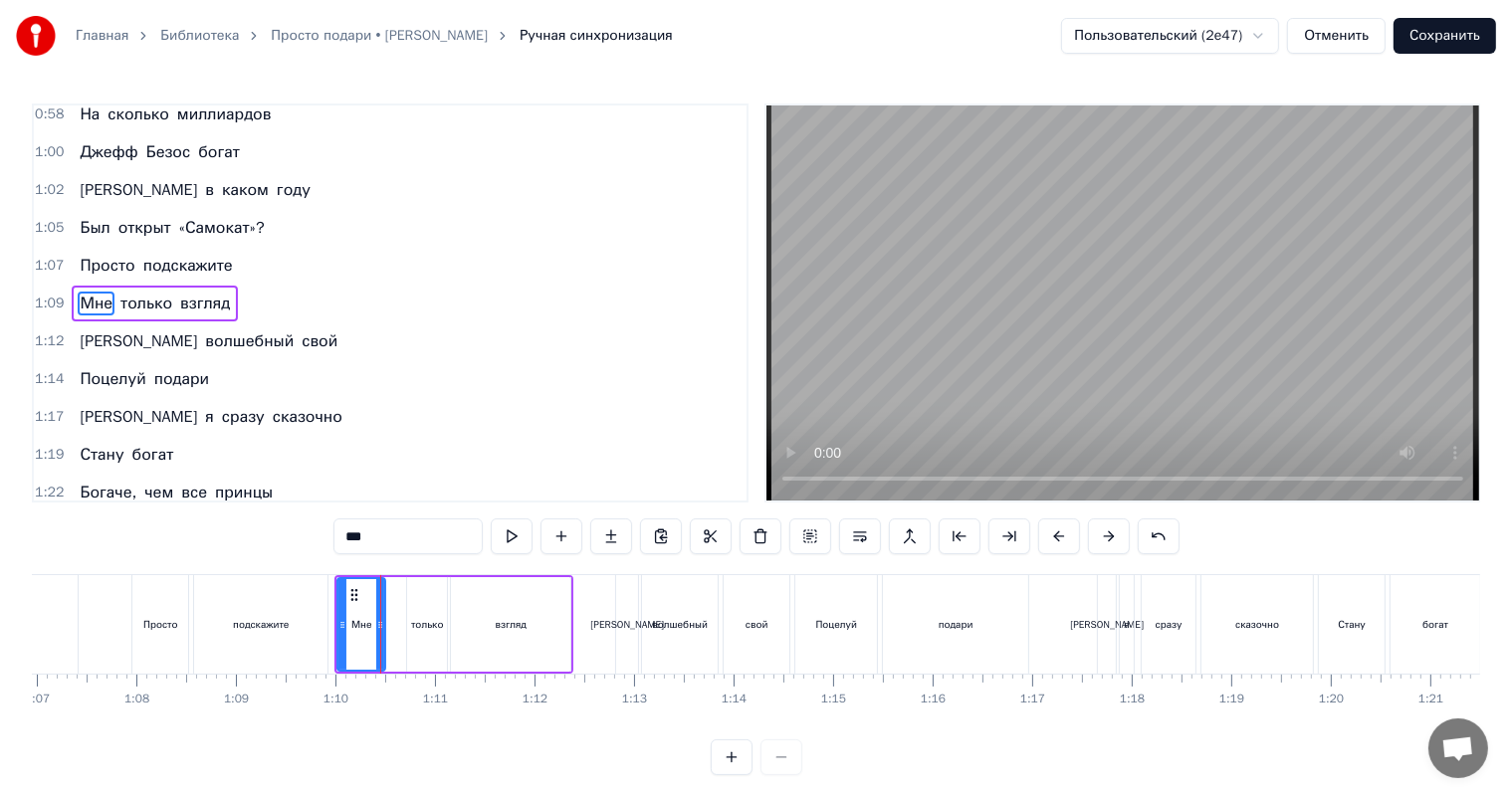 click on "0:11 Ласковые люди мои, 0:16 Предстоит ответить всем вам 0:21 На вопросы каверзные, 0:25 Которые я в песне задам. 0:30 Сколько в нашем теле костей? 0:35 А в [GEOGRAPHIC_DATA] много частей? 0:40 Запишите размах крыла 0:45 Средний для степного орла. 0:48 Просто подскажите 0:50 Мне сколько часов 0:53 Составляет день 0:55 На планете Сатурн? 0:58 На сколько миллиардов 1:00 [PERSON_NAME] богат 1:02 И в каком году 1:05 Был открыт «Самокат»? 1:07 Просто подскажите 1:09 Мне только взгляд 1:12 И волшебный свой 1:14 Поцелуй подари 1:17 И я сразу сказочно 1:19 Стану богат 1:22 Богаче, чем все принцы 1:24 И все короли *** Ласковые люди" at bounding box center (756, 439) 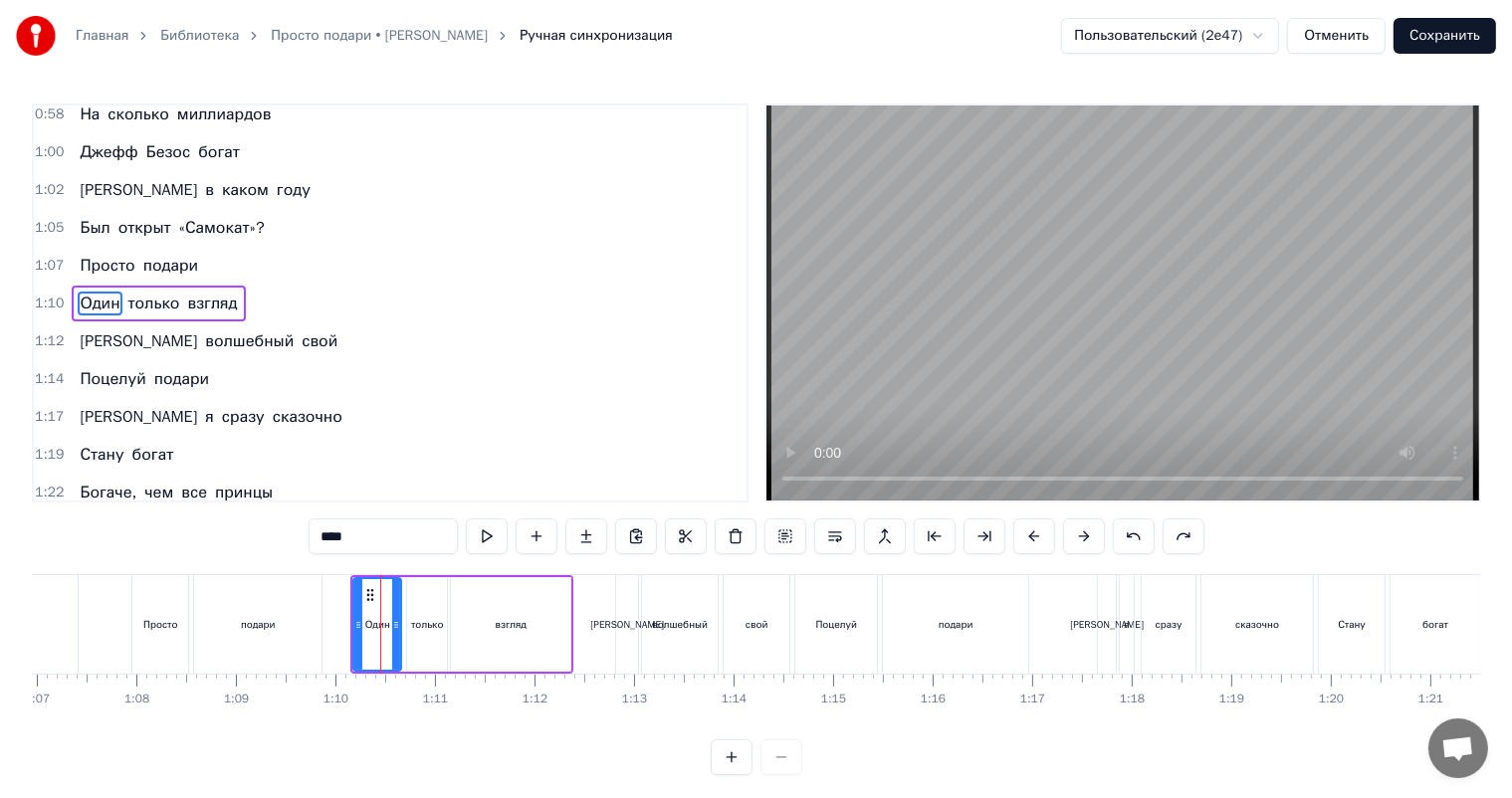 click on "0:11 Ласковые люди мои, 0:16 Предстоит ответить всем вам 0:21 На вопросы каверзные, 0:25 Которые я в песне задам. 0:30 Сколько в нашем теле костей? 0:35 А в [GEOGRAPHIC_DATA] много частей? 0:40 Запишите размах крыла 0:45 Средний для степного орла. 0:48 Просто подскажите 0:50 Мне сколько часов 0:53 Составляет день 0:55 На планете Сатурн? 0:58 На сколько миллиардов 1:00 [PERSON_NAME] богат 1:02 И в каком году 1:05 Был открыт «Самокат»? 1:07 Просто подари 1:10 Один только взгляд 1:12 И волшебный свой 1:14 Поцелуй подари 1:17 И я сразу сказочно 1:19 Стану богат 1:22 Богаче, чем все принцы 1:24 И все короли **** Ласковые люди [PERSON_NAME]" at bounding box center (756, 439) 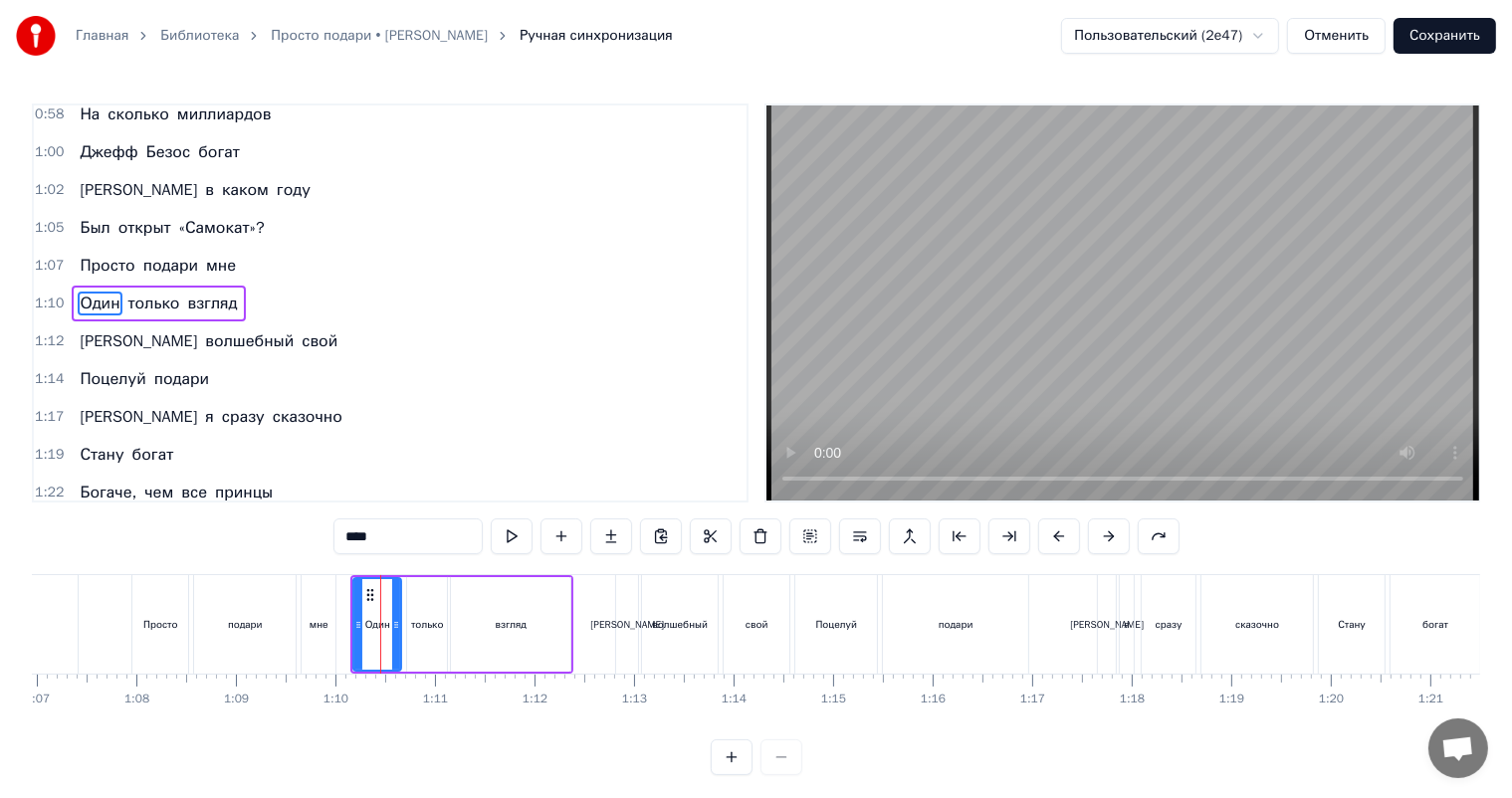 click on "мне" at bounding box center [319, 624] 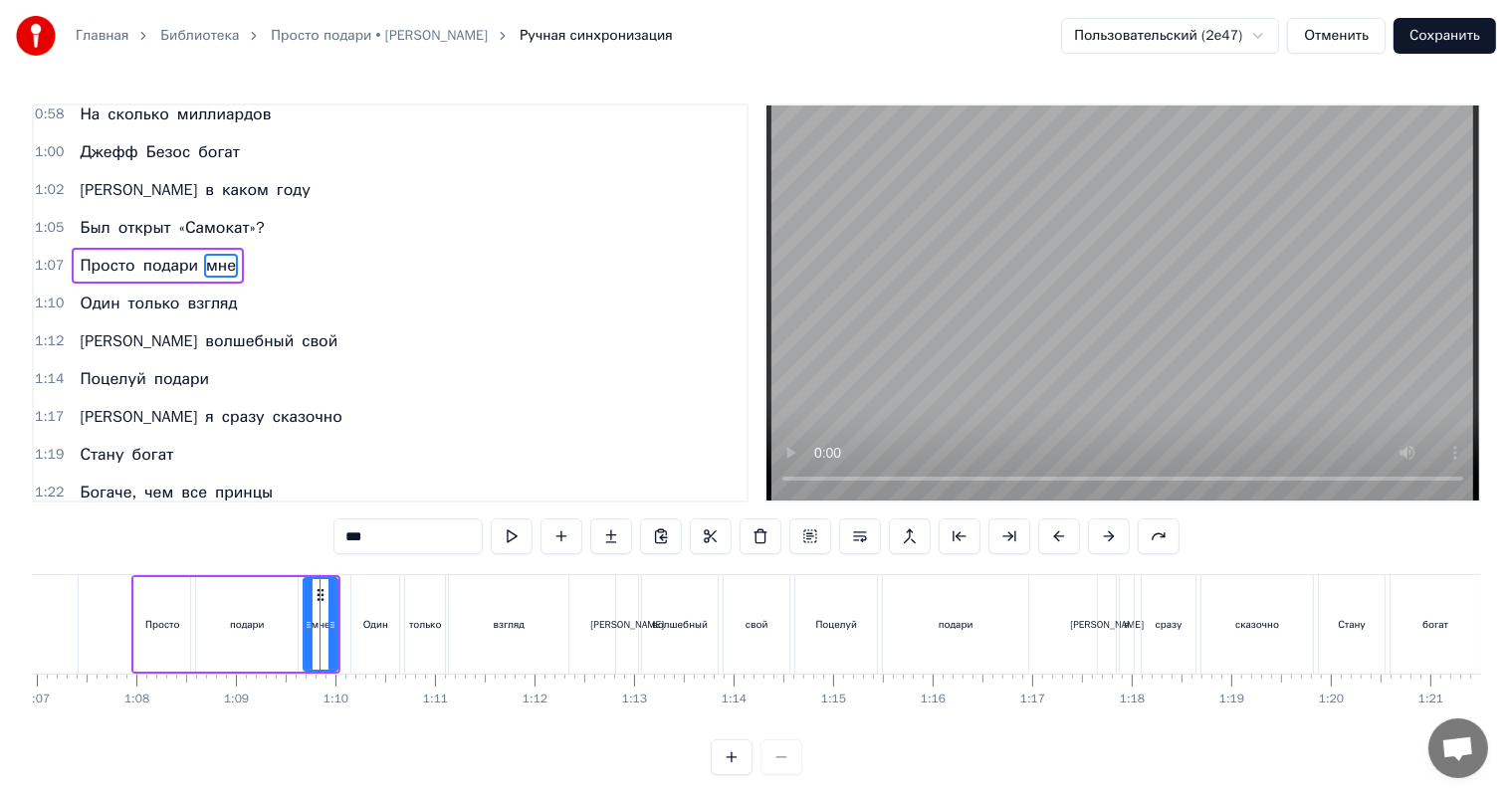 scroll, scrollTop: 426, scrollLeft: 0, axis: vertical 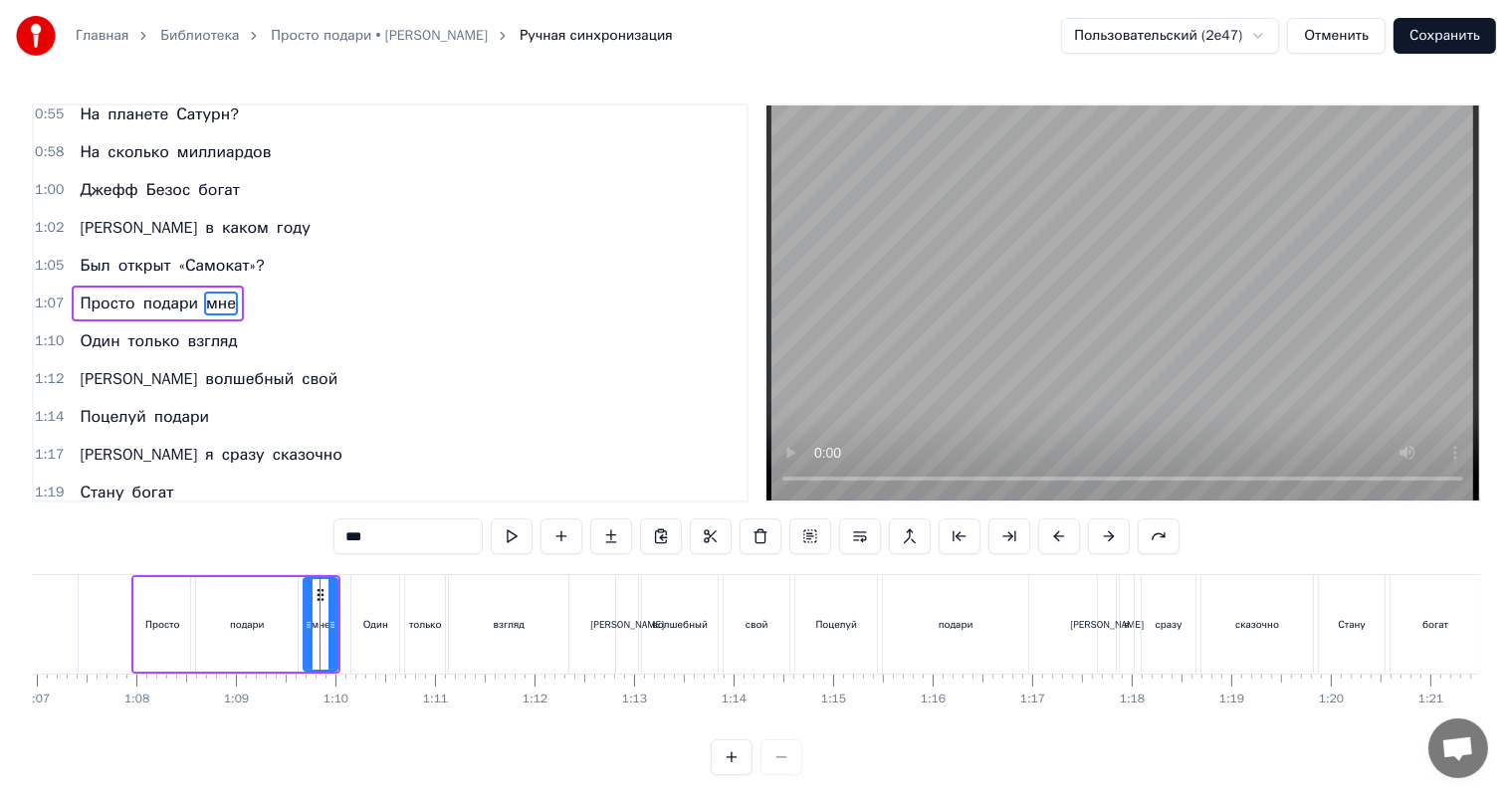 click on "подари" at bounding box center (247, 624) 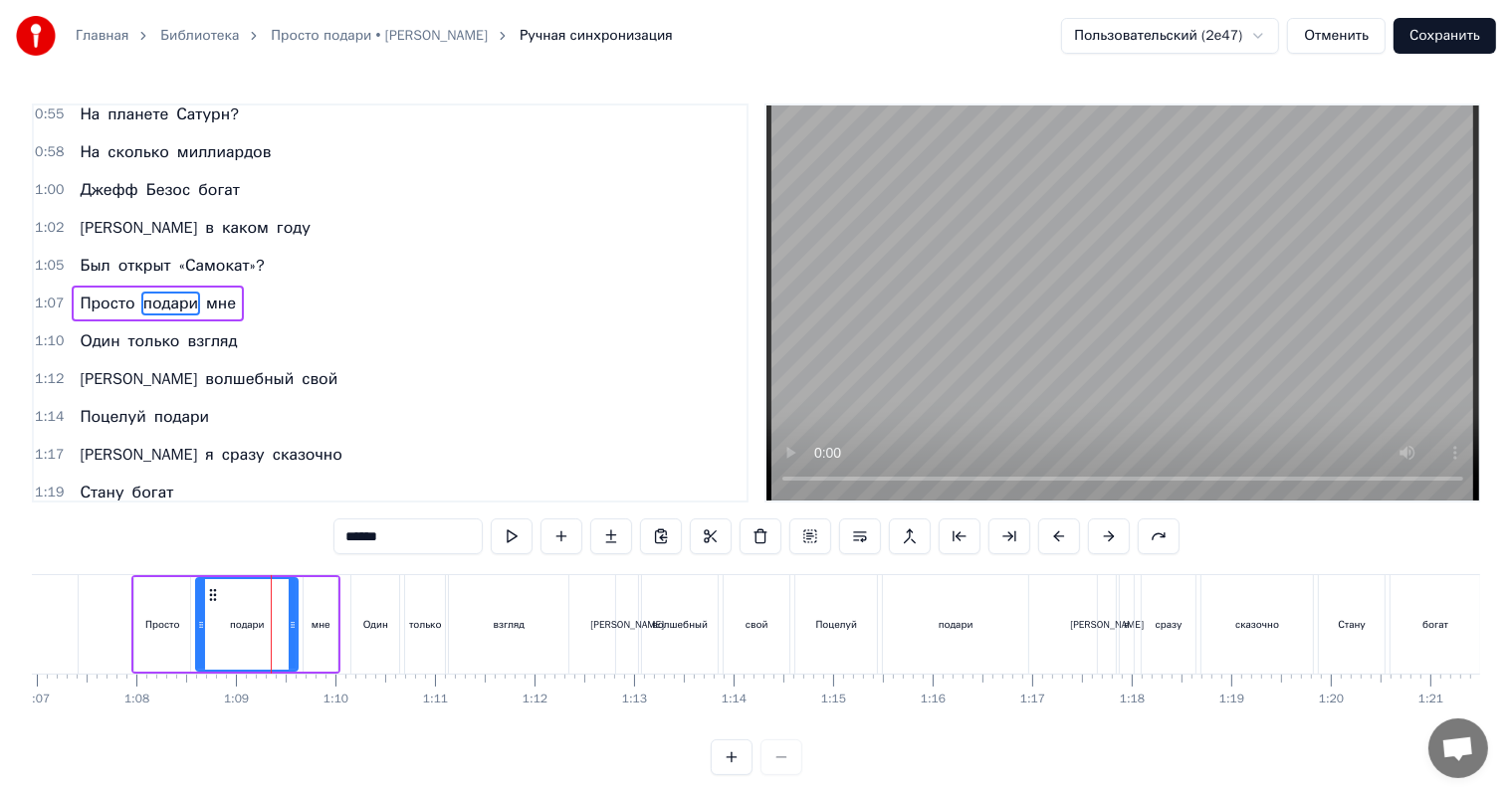 click on "мне" at bounding box center (321, 624) 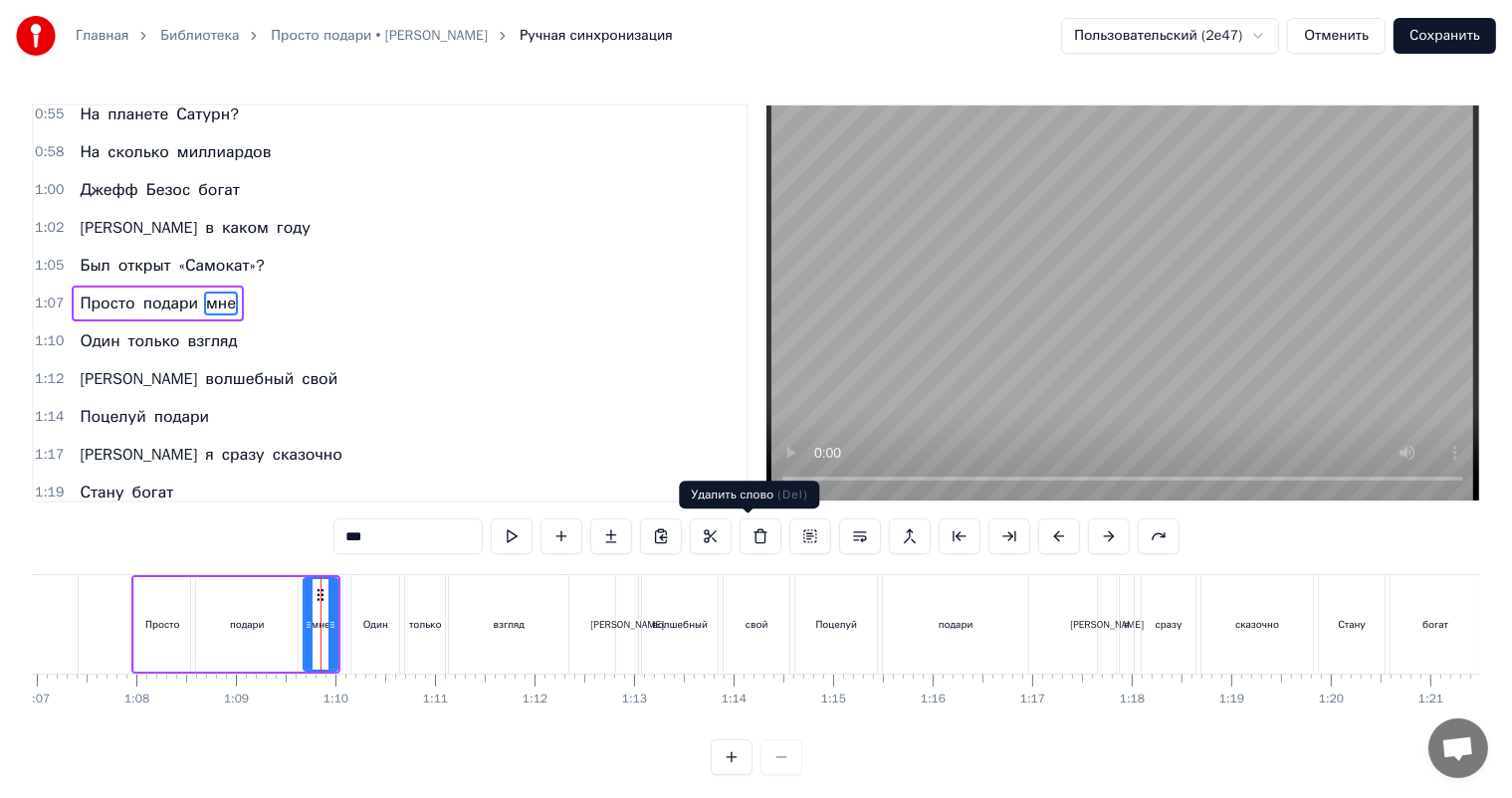 click at bounding box center (760, 536) 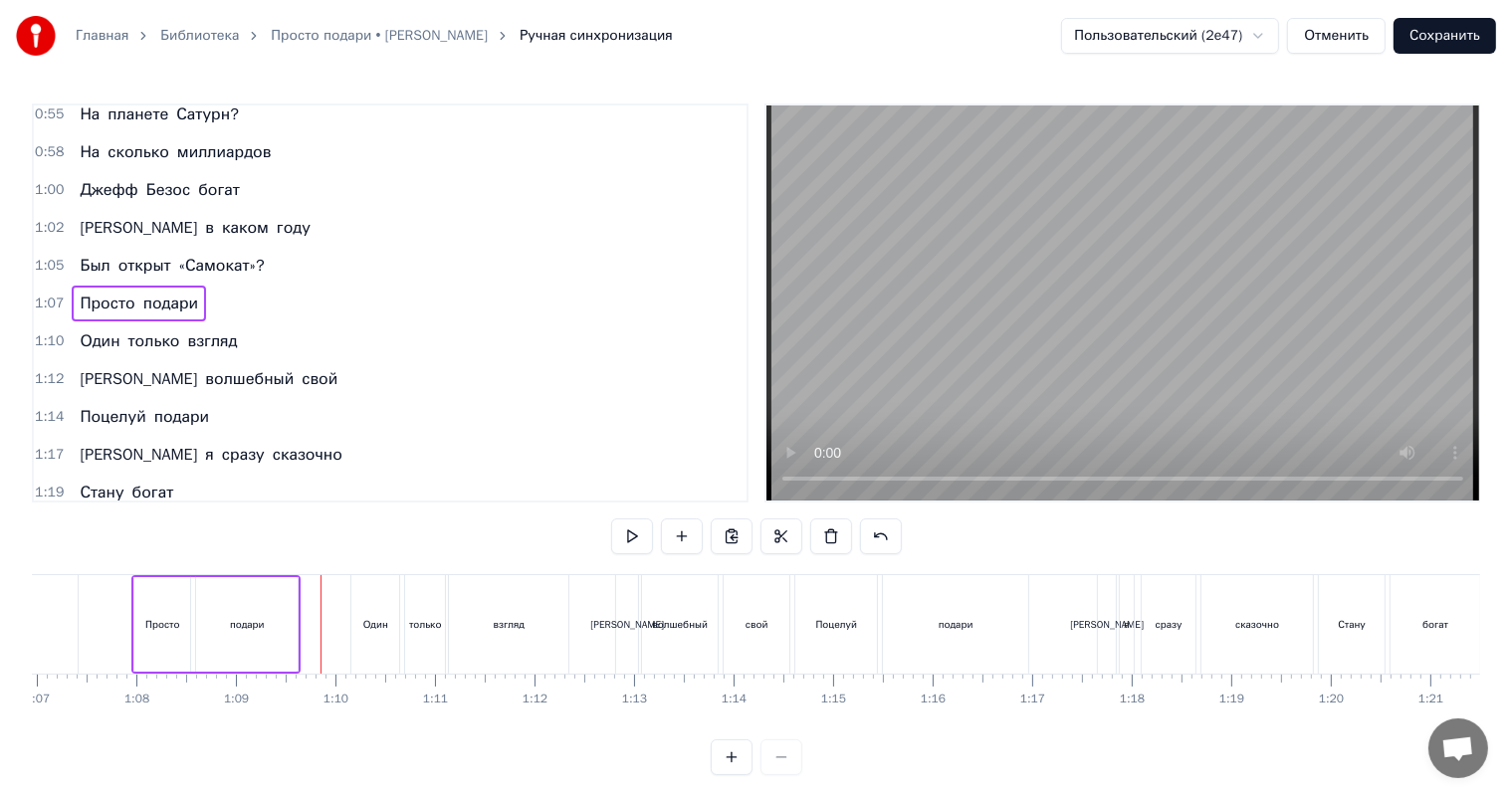 click on "подари" at bounding box center (247, 624) 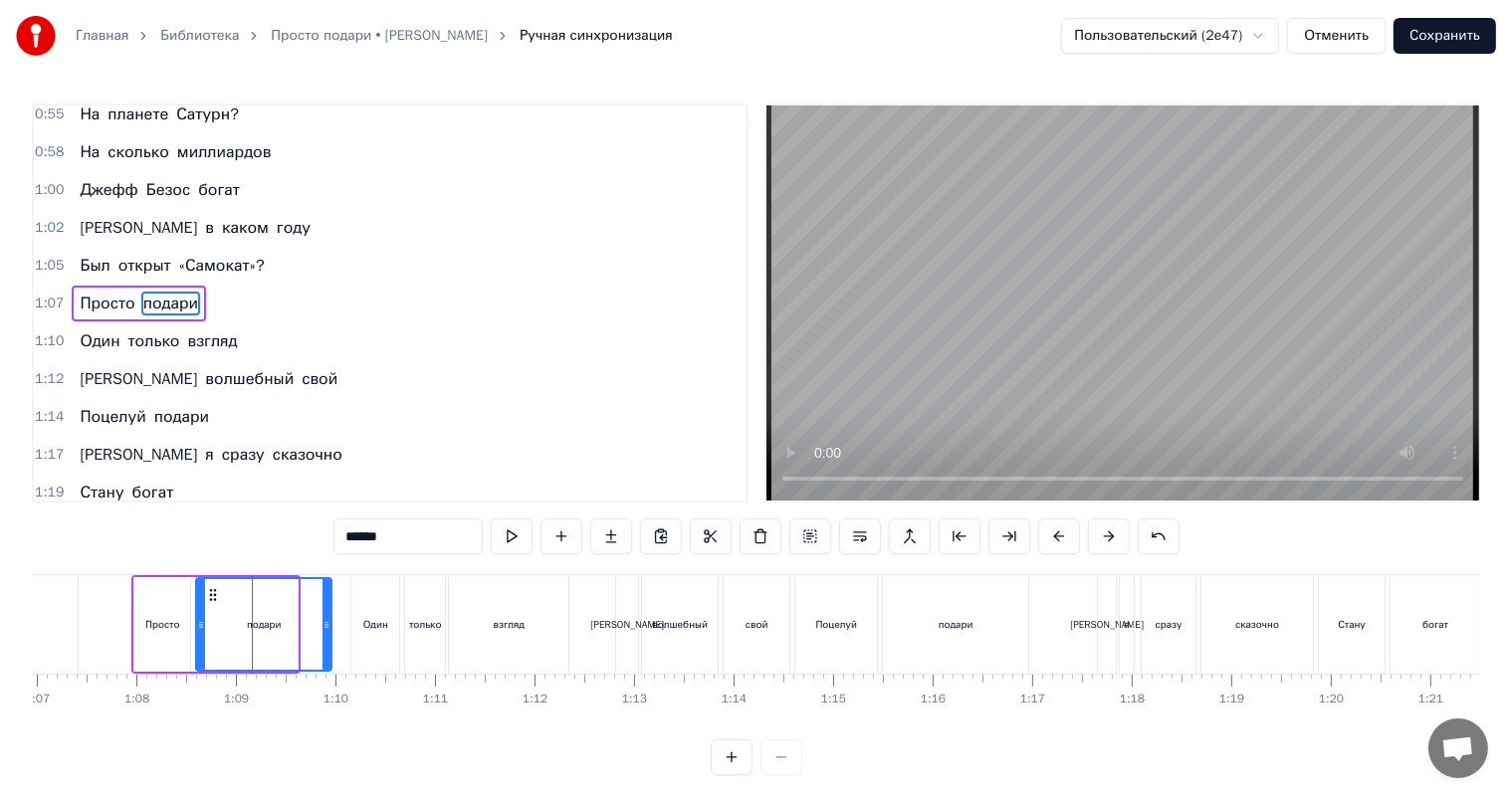 drag, startPoint x: 295, startPoint y: 633, endPoint x: 326, endPoint y: 637, distance: 31.257 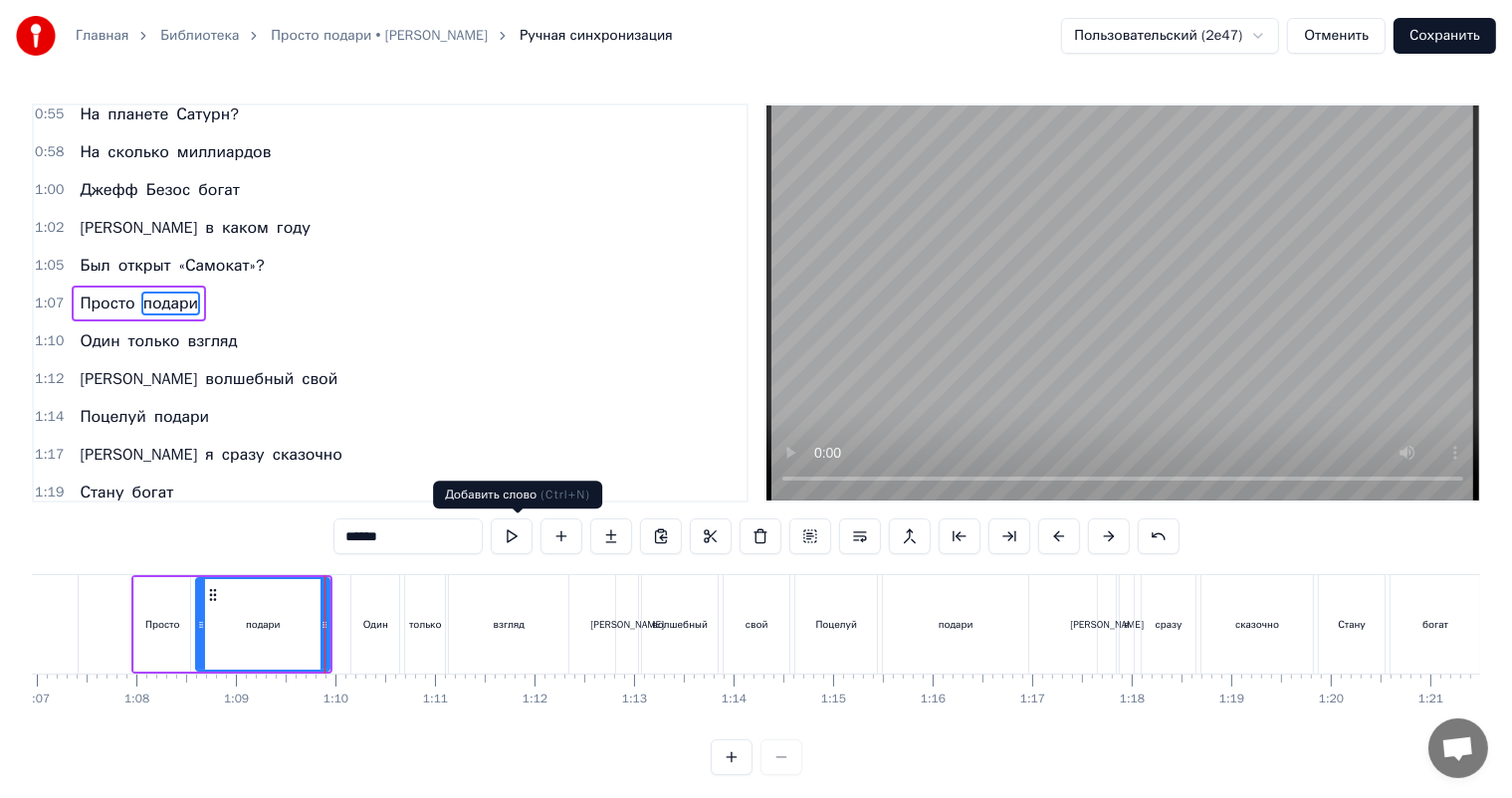 click at bounding box center [512, 536] 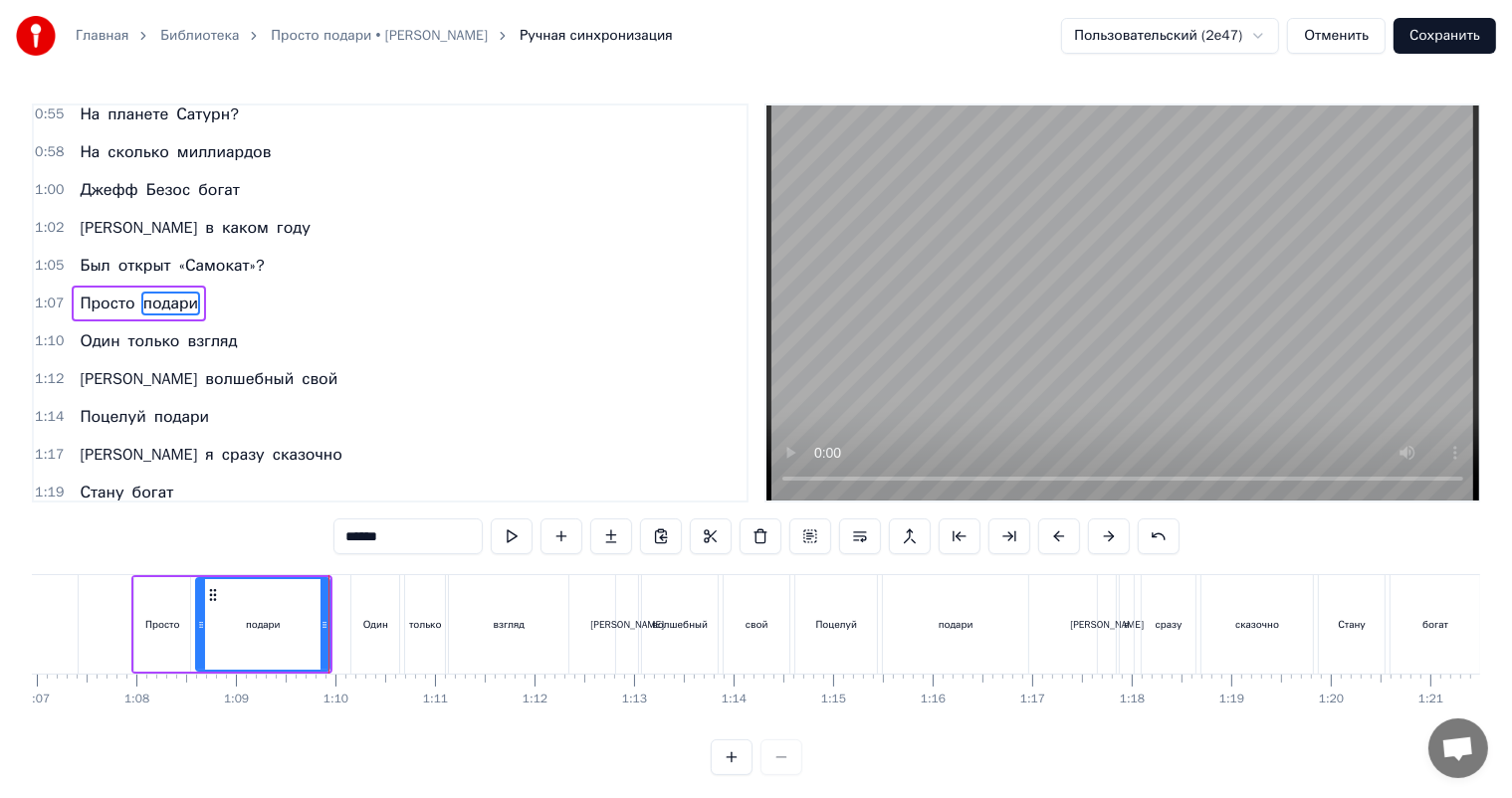 drag, startPoint x: 367, startPoint y: 521, endPoint x: 252, endPoint y: 557, distance: 120.50311 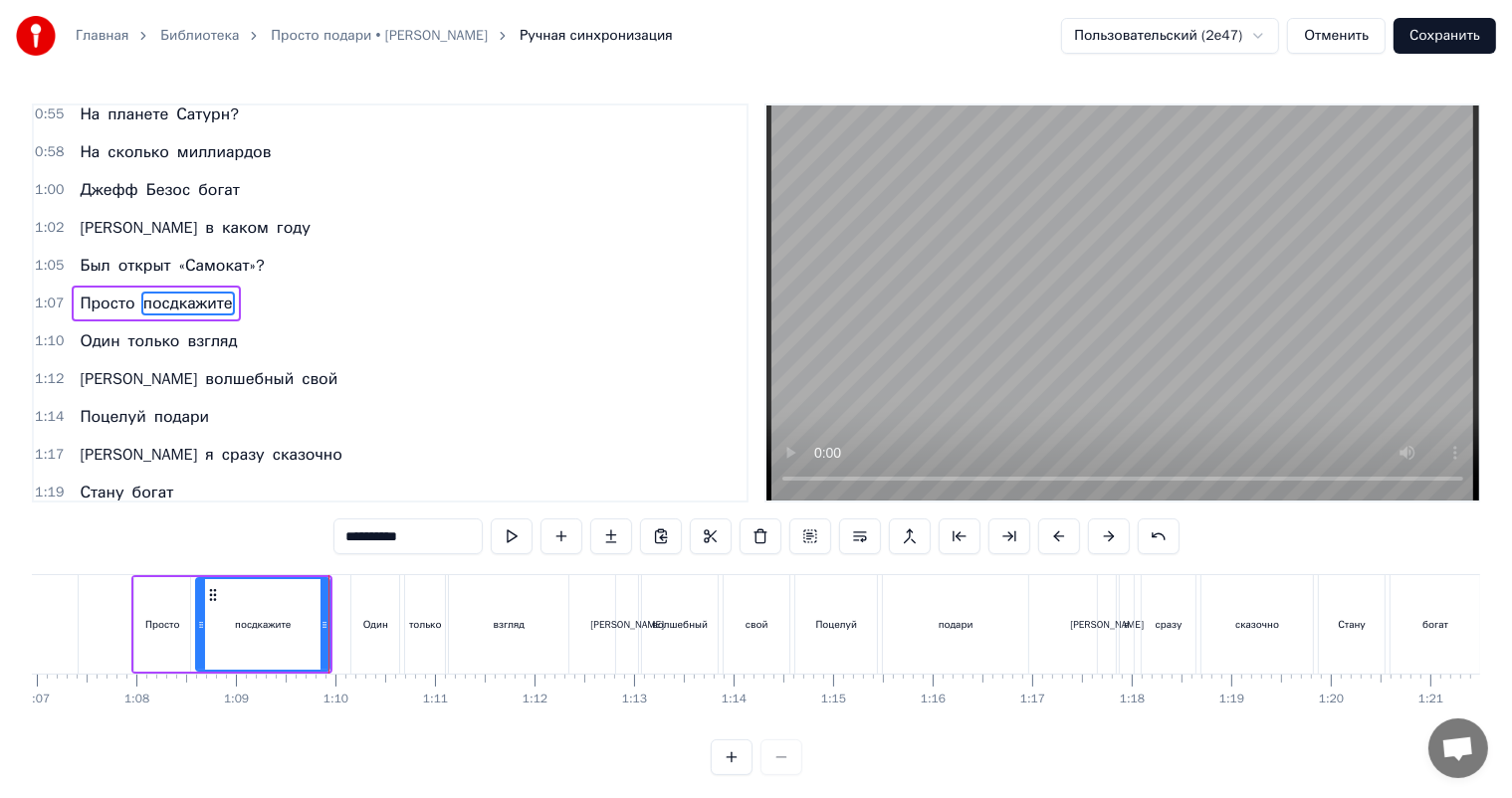 click on "**********" at bounding box center [408, 536] 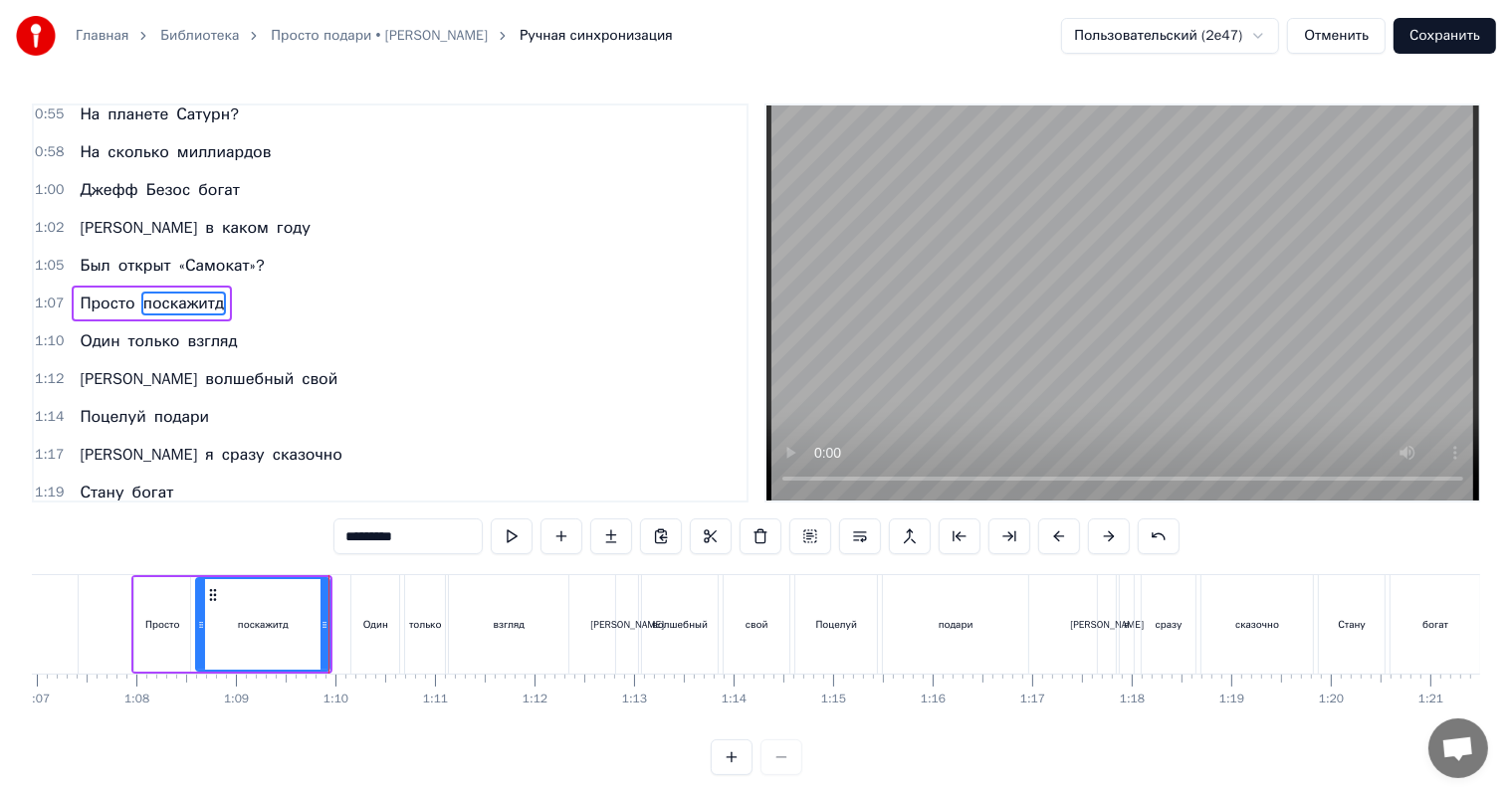 click on "*********" at bounding box center (408, 536) 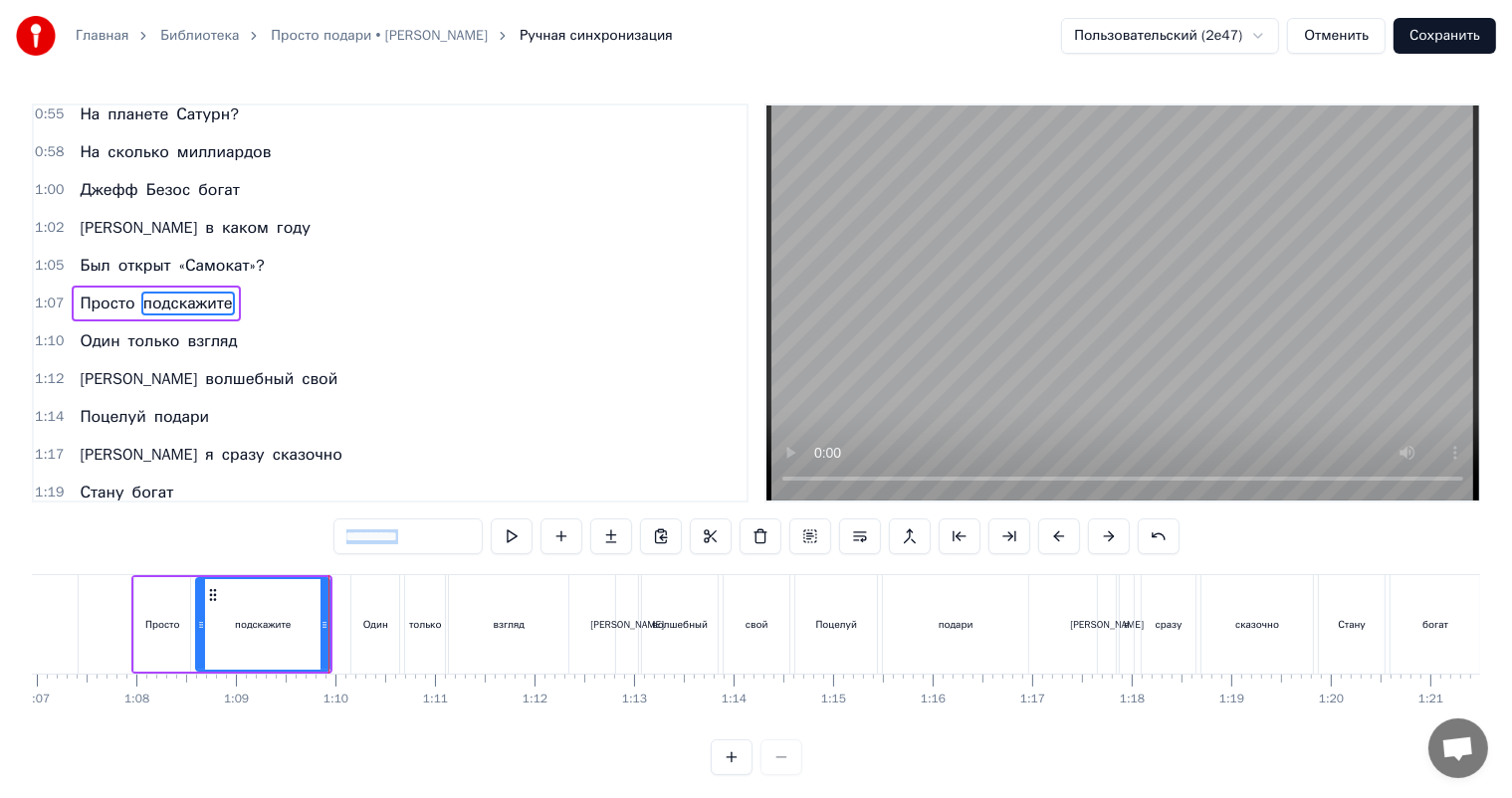 click on "**********" at bounding box center [756, 439] 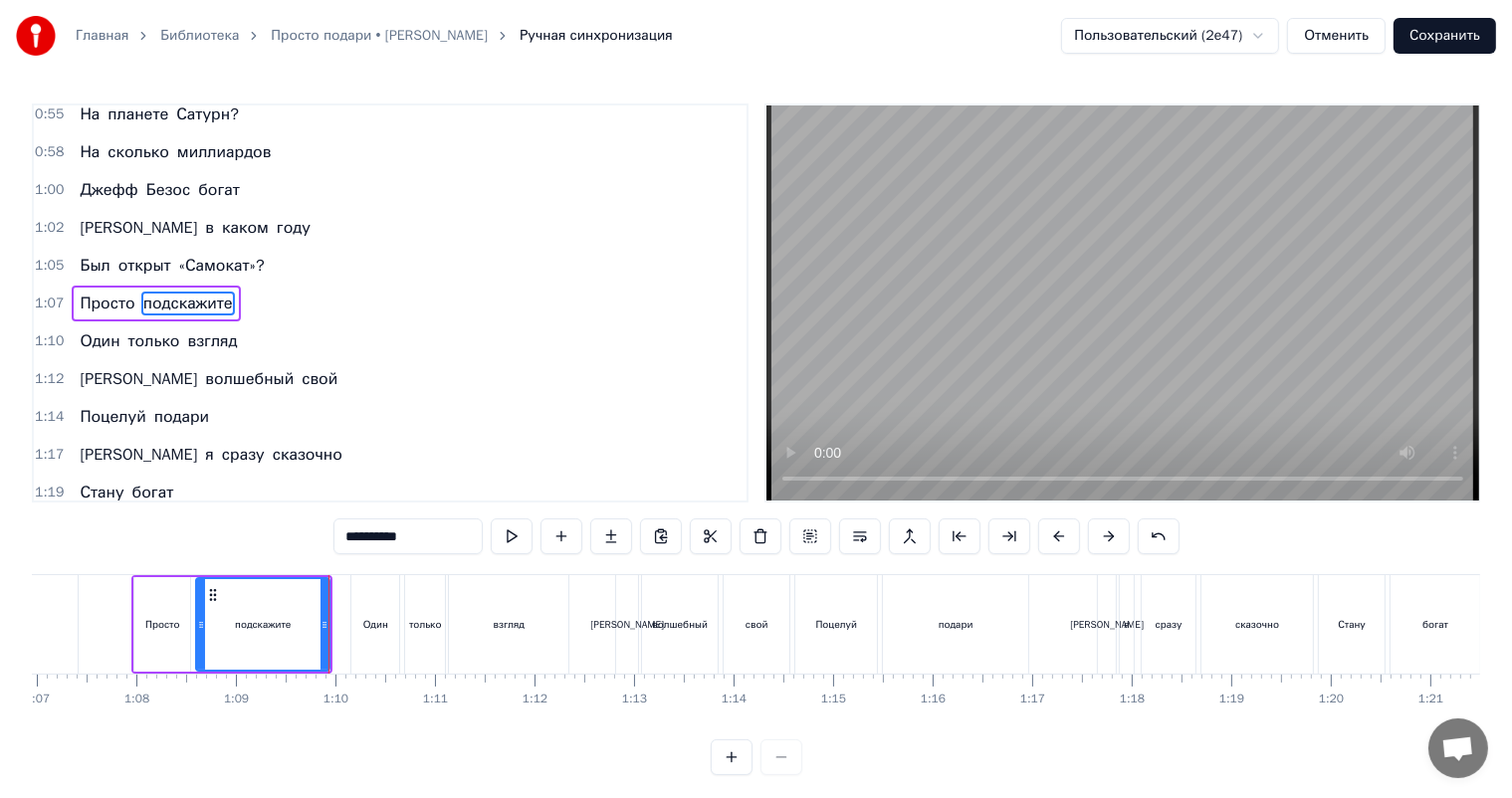 click on "Один" at bounding box center (375, 624) 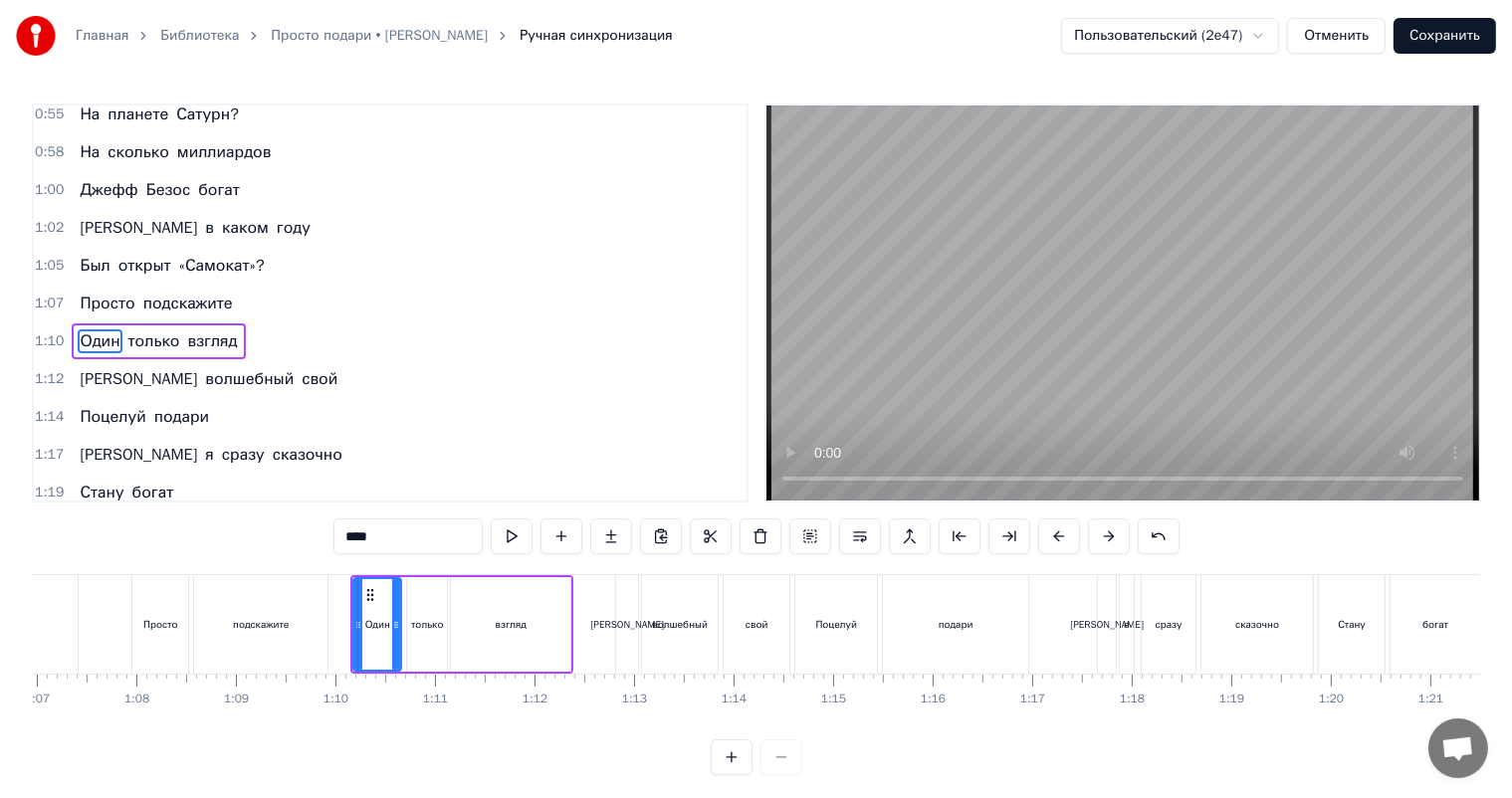 scroll, scrollTop: 464, scrollLeft: 0, axis: vertical 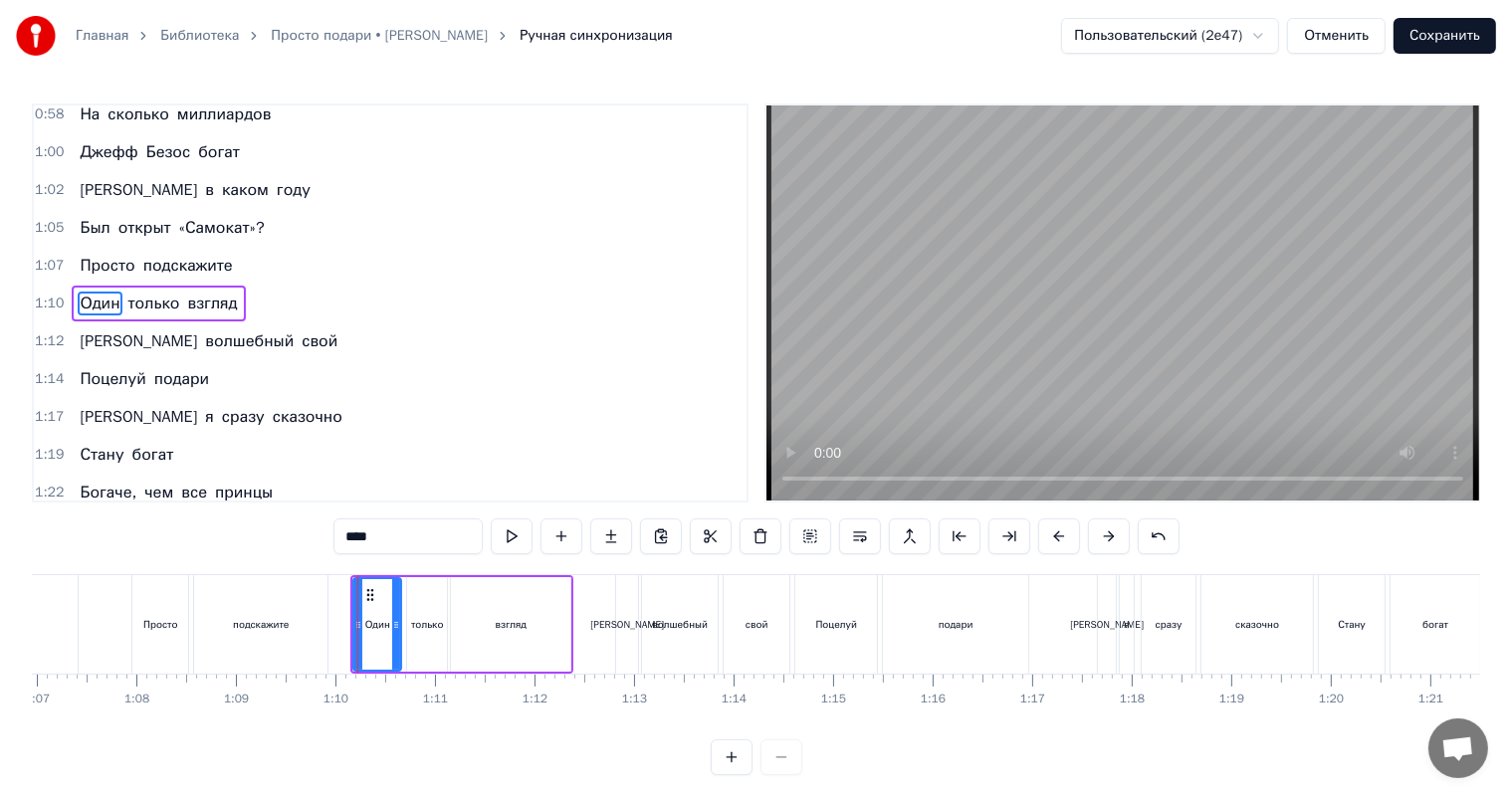 drag, startPoint x: 346, startPoint y: 541, endPoint x: 290, endPoint y: 548, distance: 56.435804 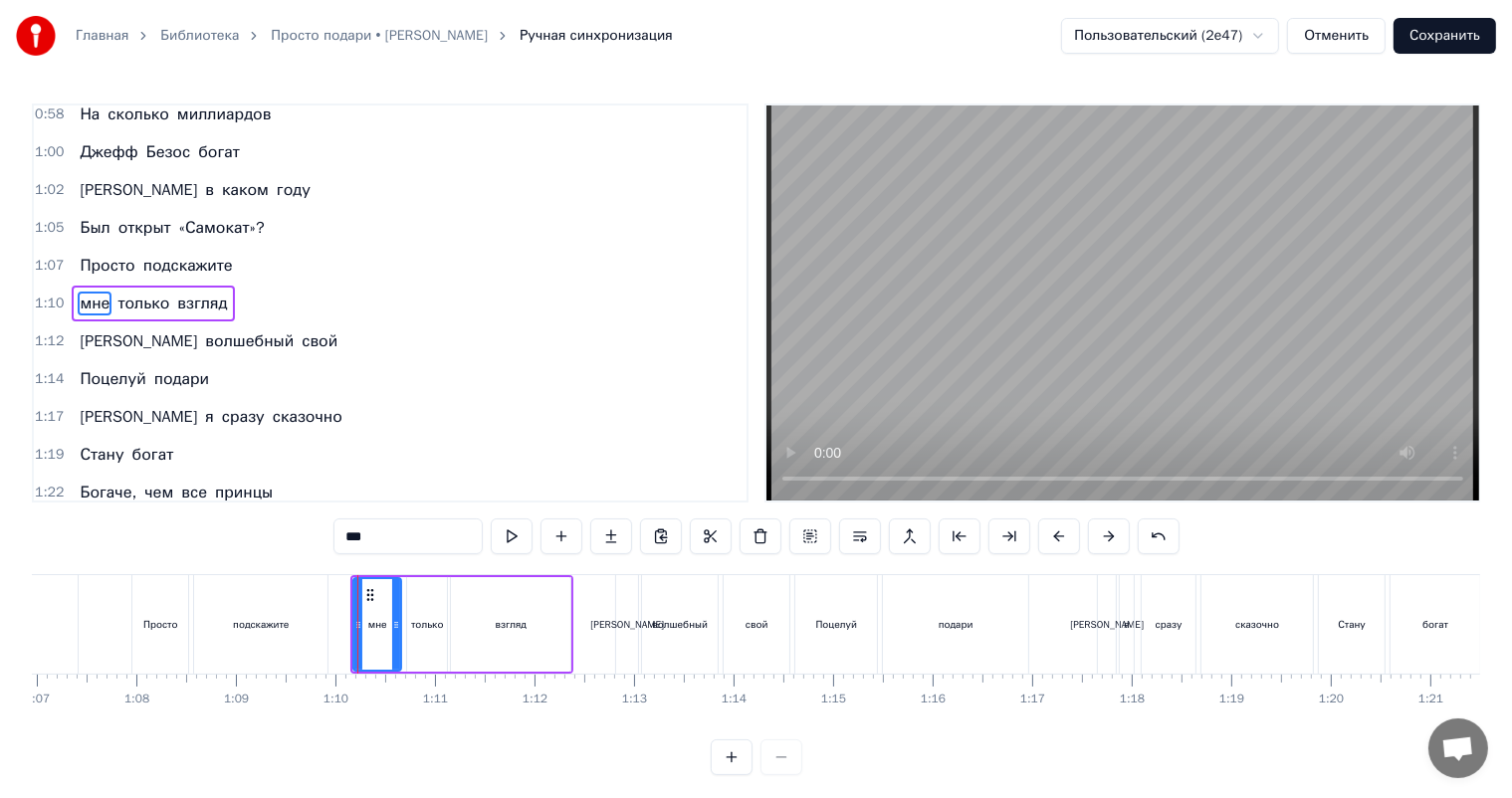 click 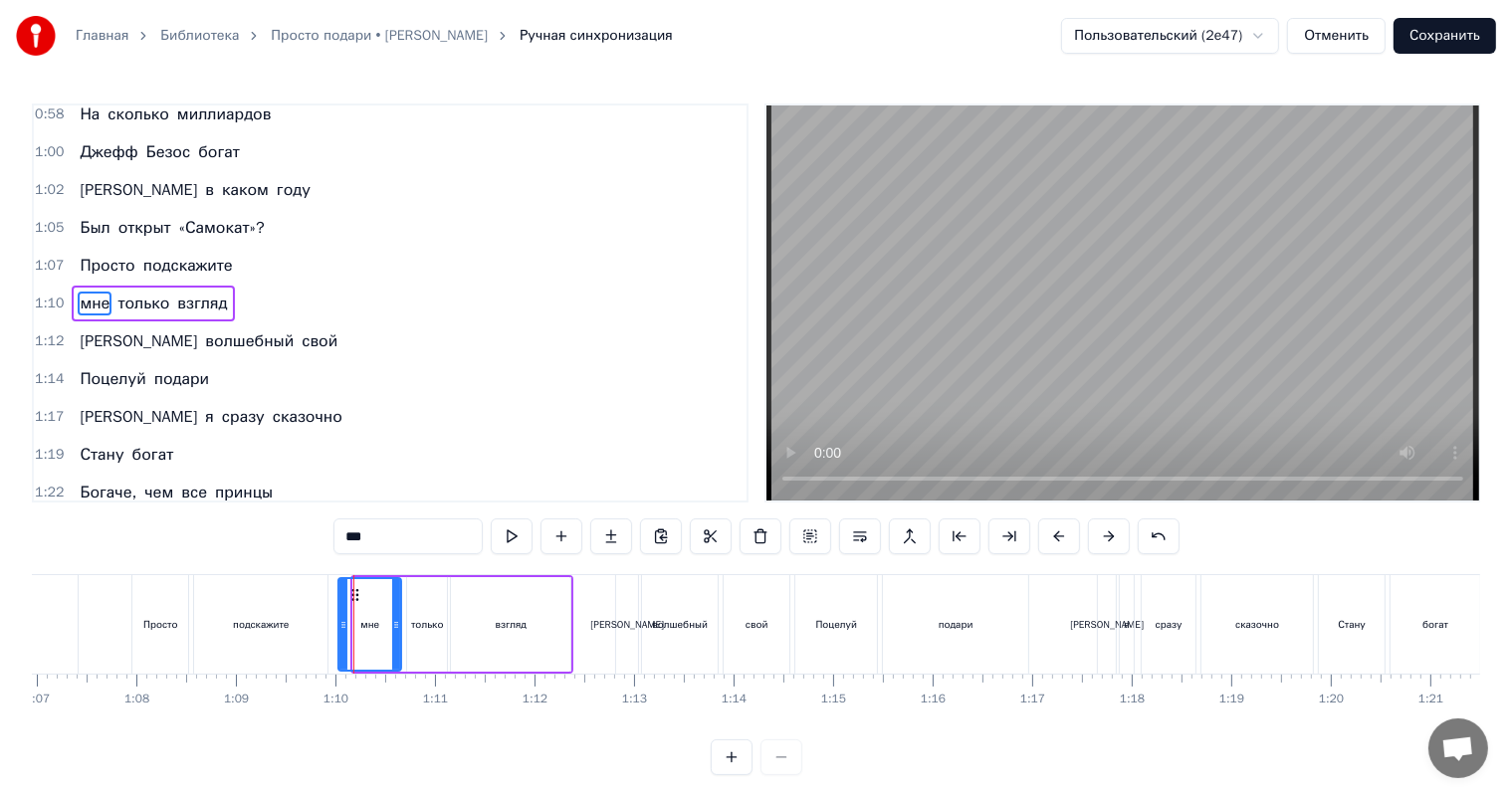 drag, startPoint x: 355, startPoint y: 629, endPoint x: 340, endPoint y: 630, distance: 15.033296 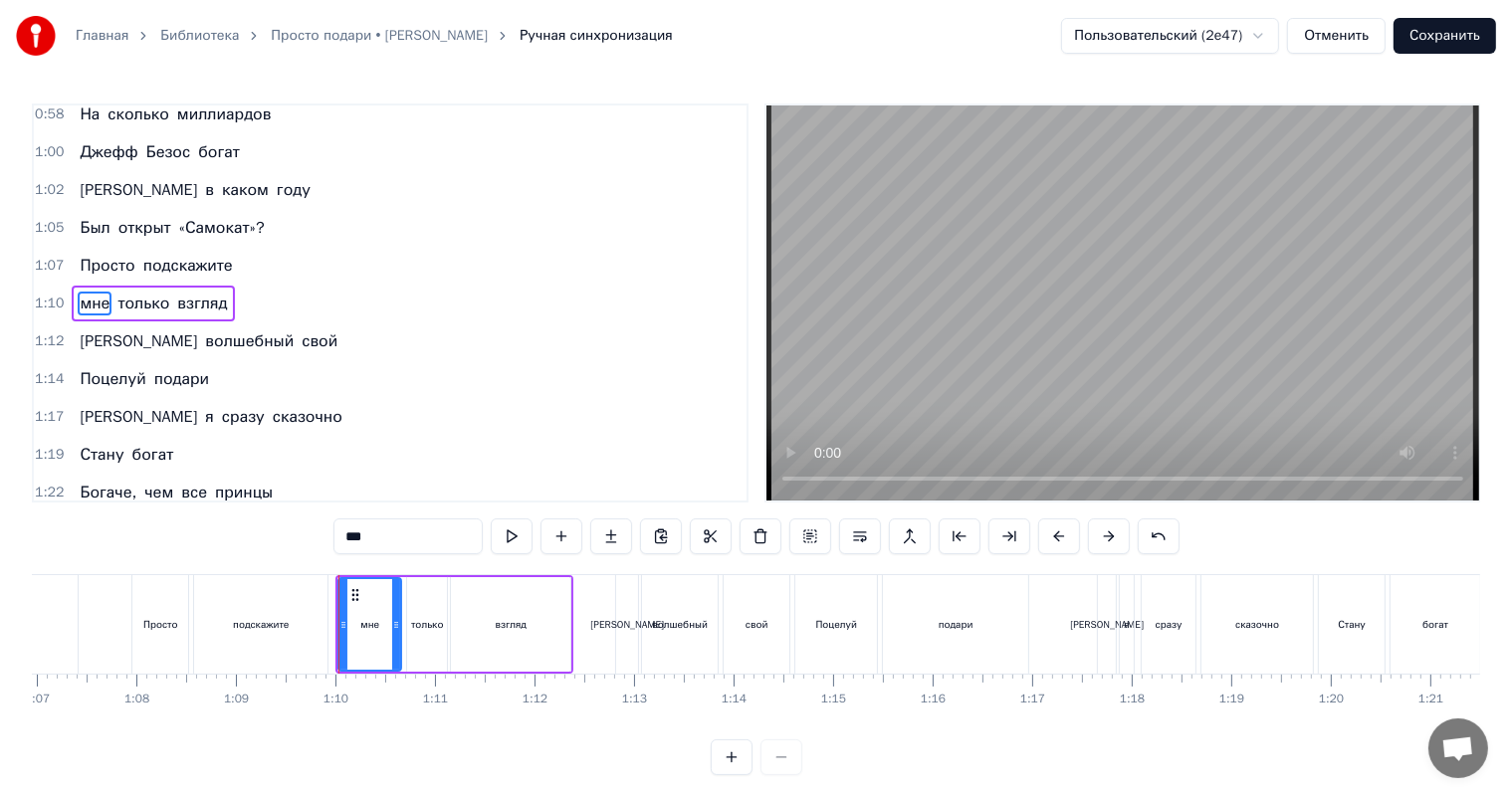 click on "подскажите" at bounding box center [261, 624] 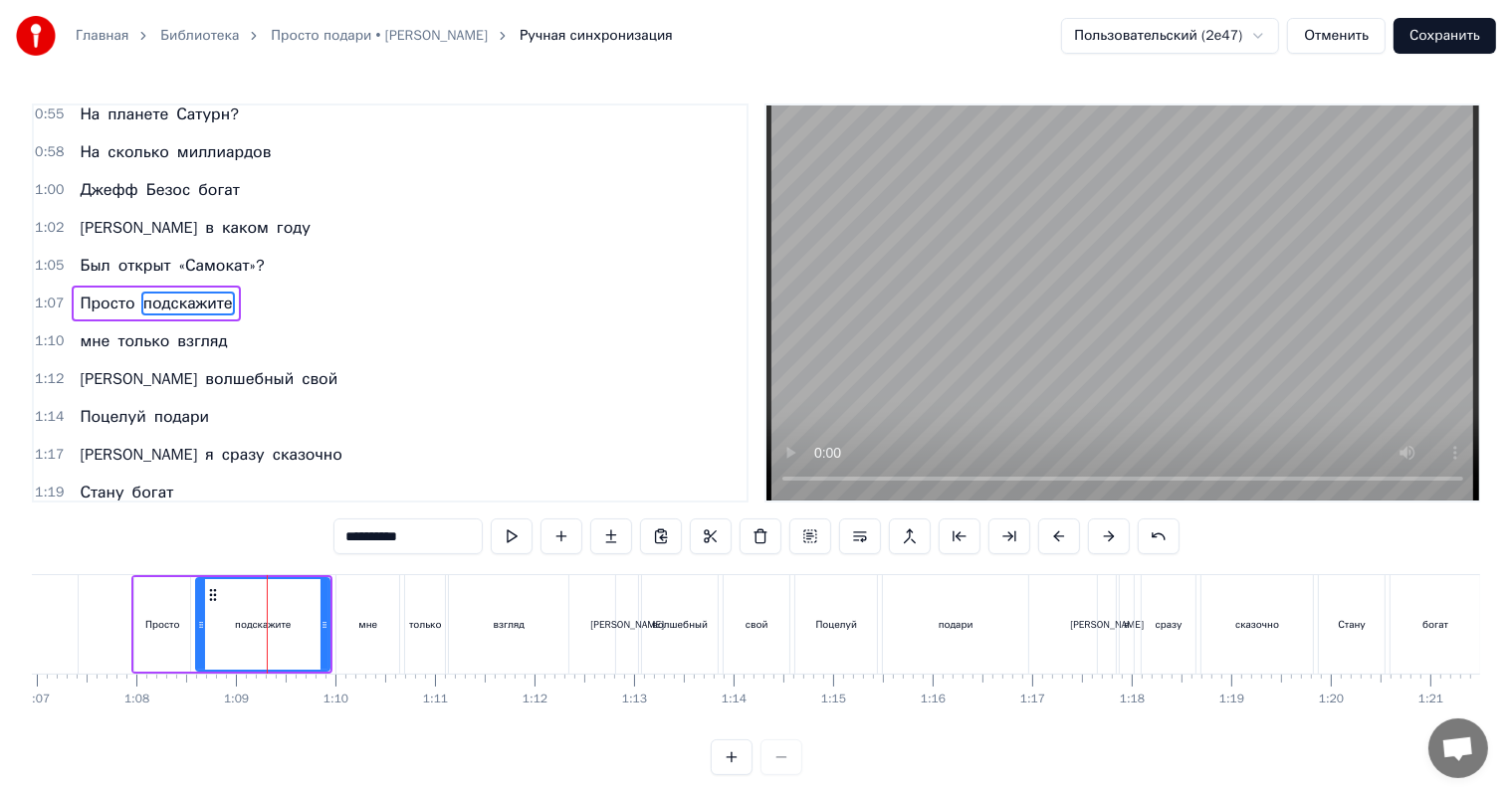 scroll, scrollTop: 426, scrollLeft: 0, axis: vertical 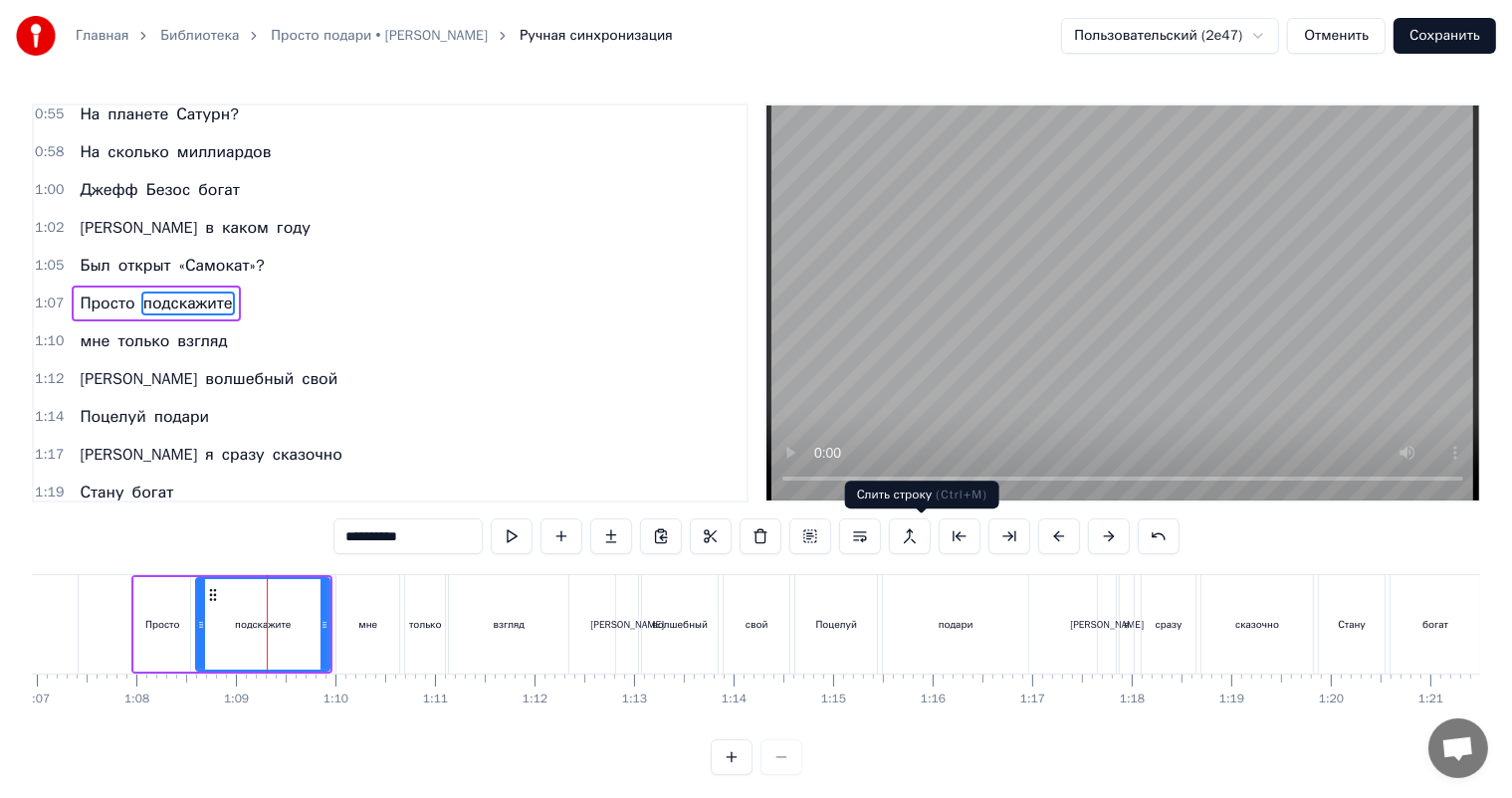 click at bounding box center [910, 536] 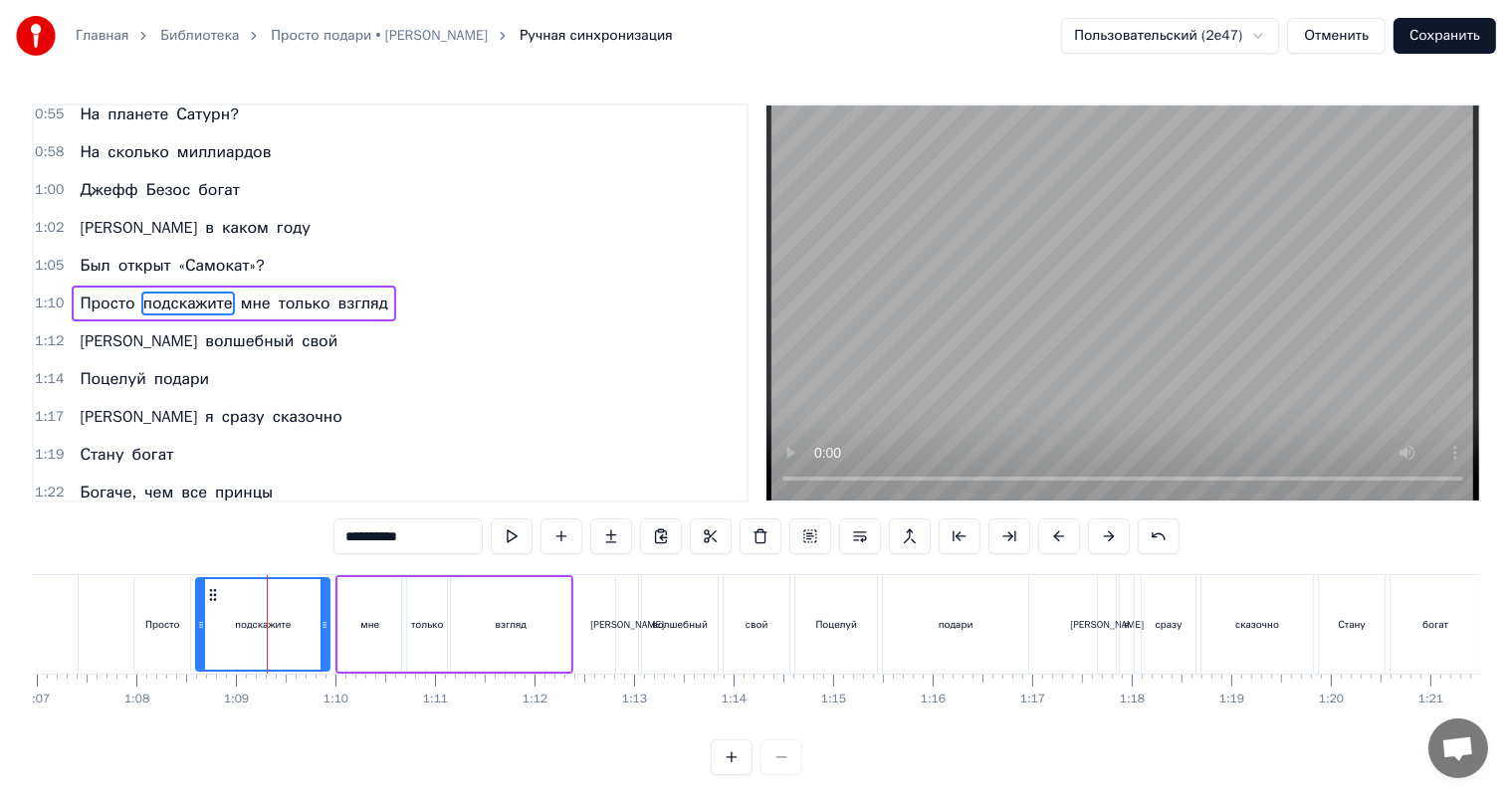 click on "мне" at bounding box center (369, 624) 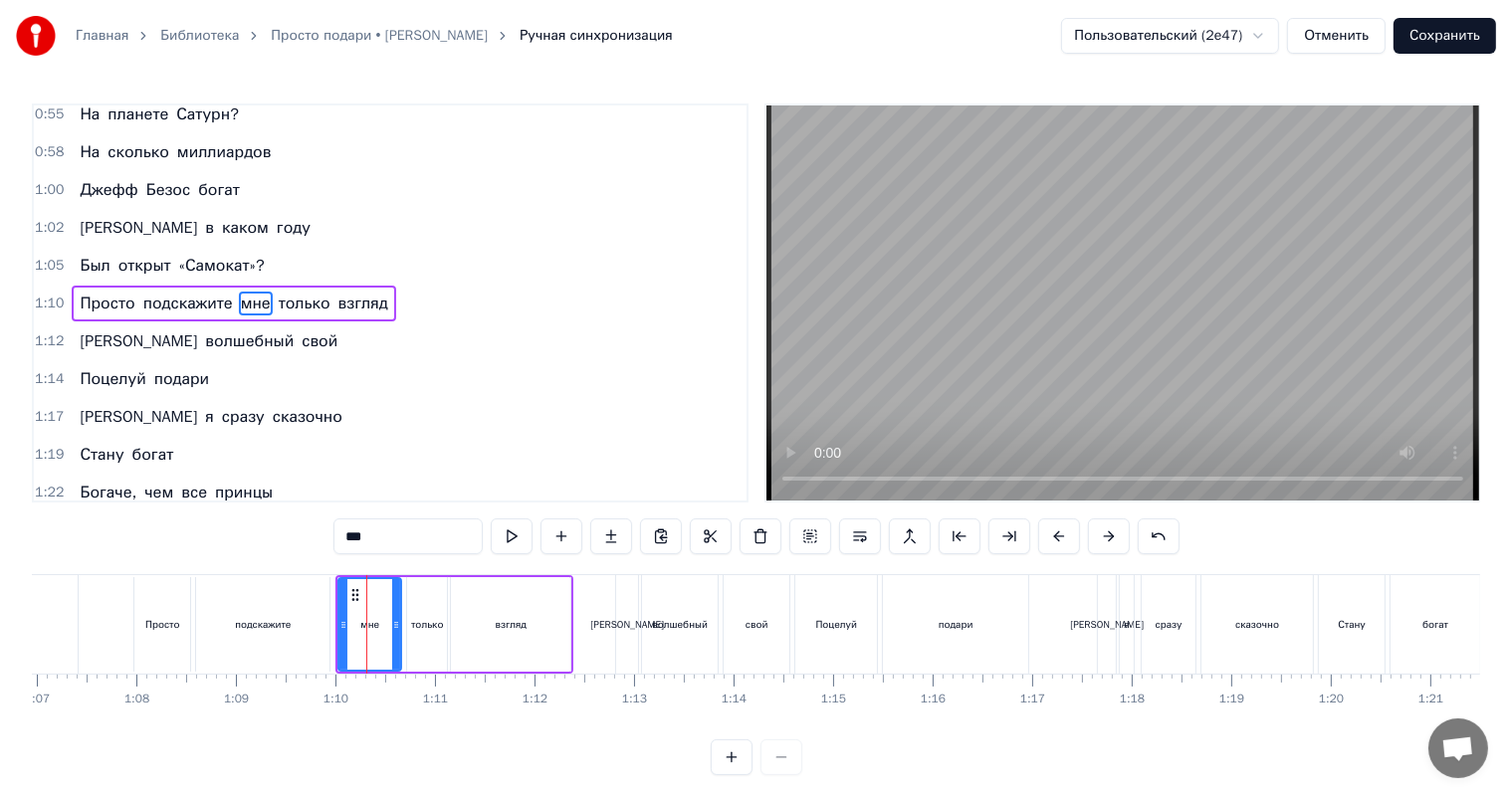 click on "мне" at bounding box center (369, 624) 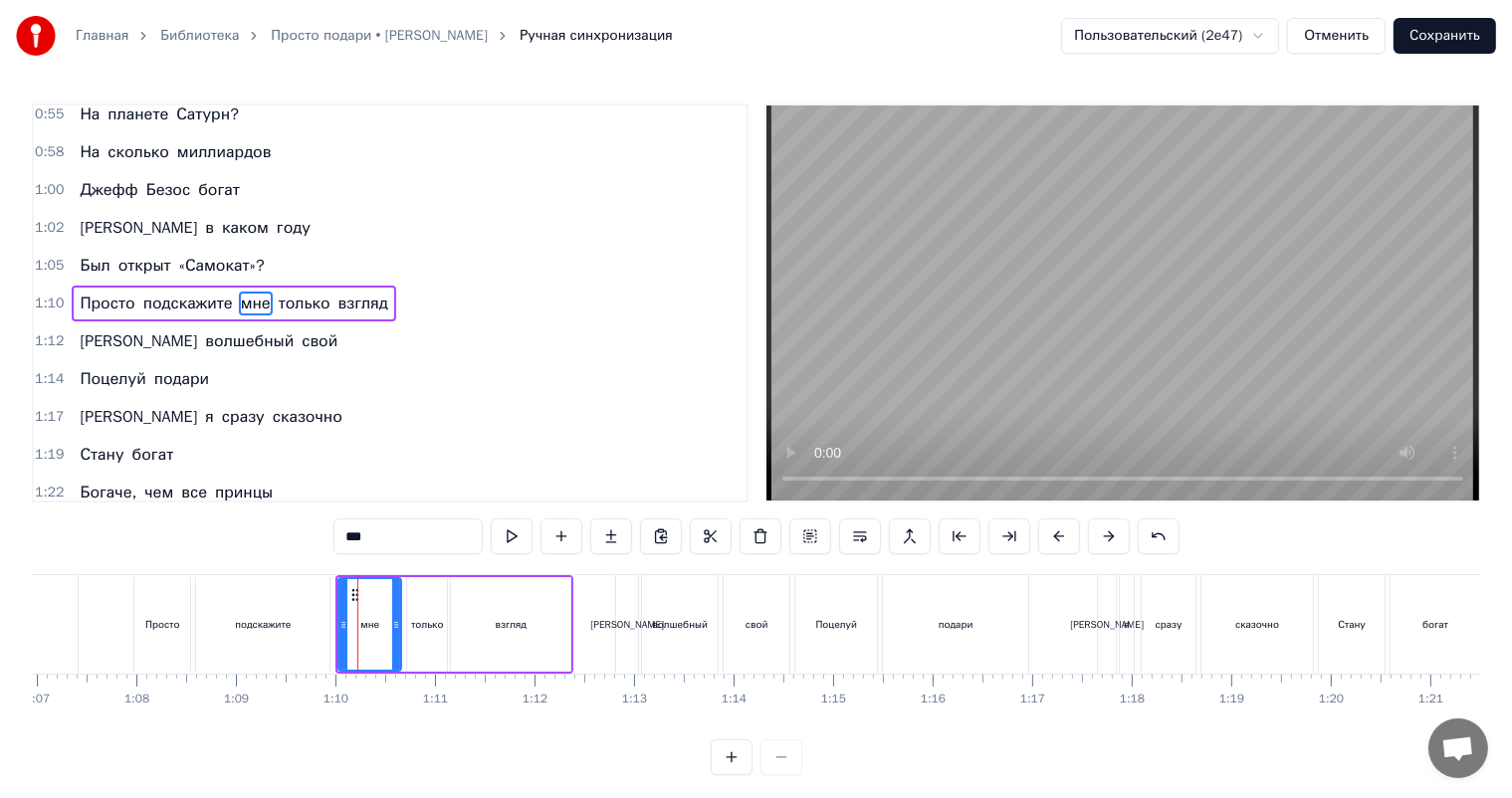 click on "***" at bounding box center (408, 536) 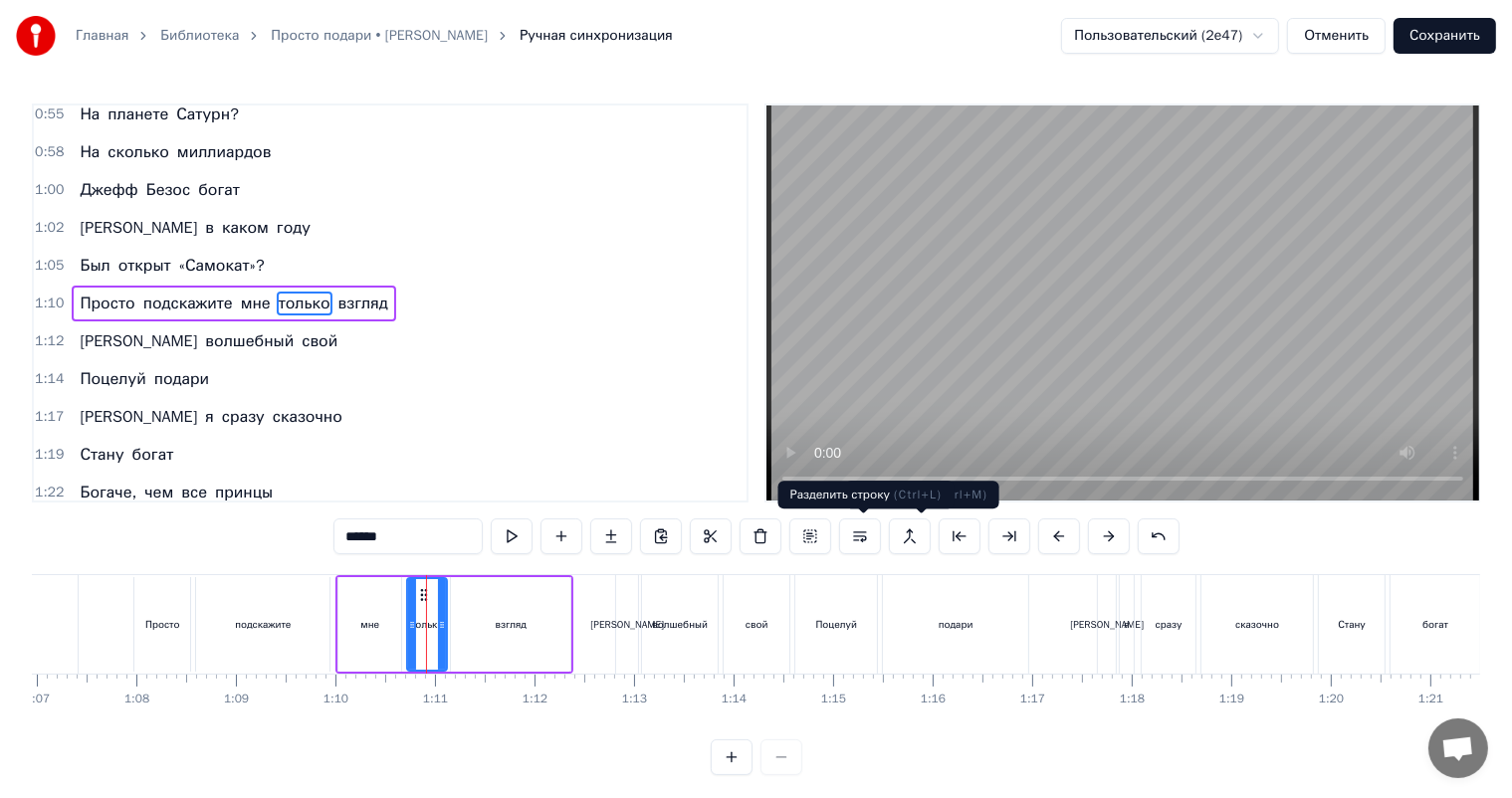 click at bounding box center (860, 536) 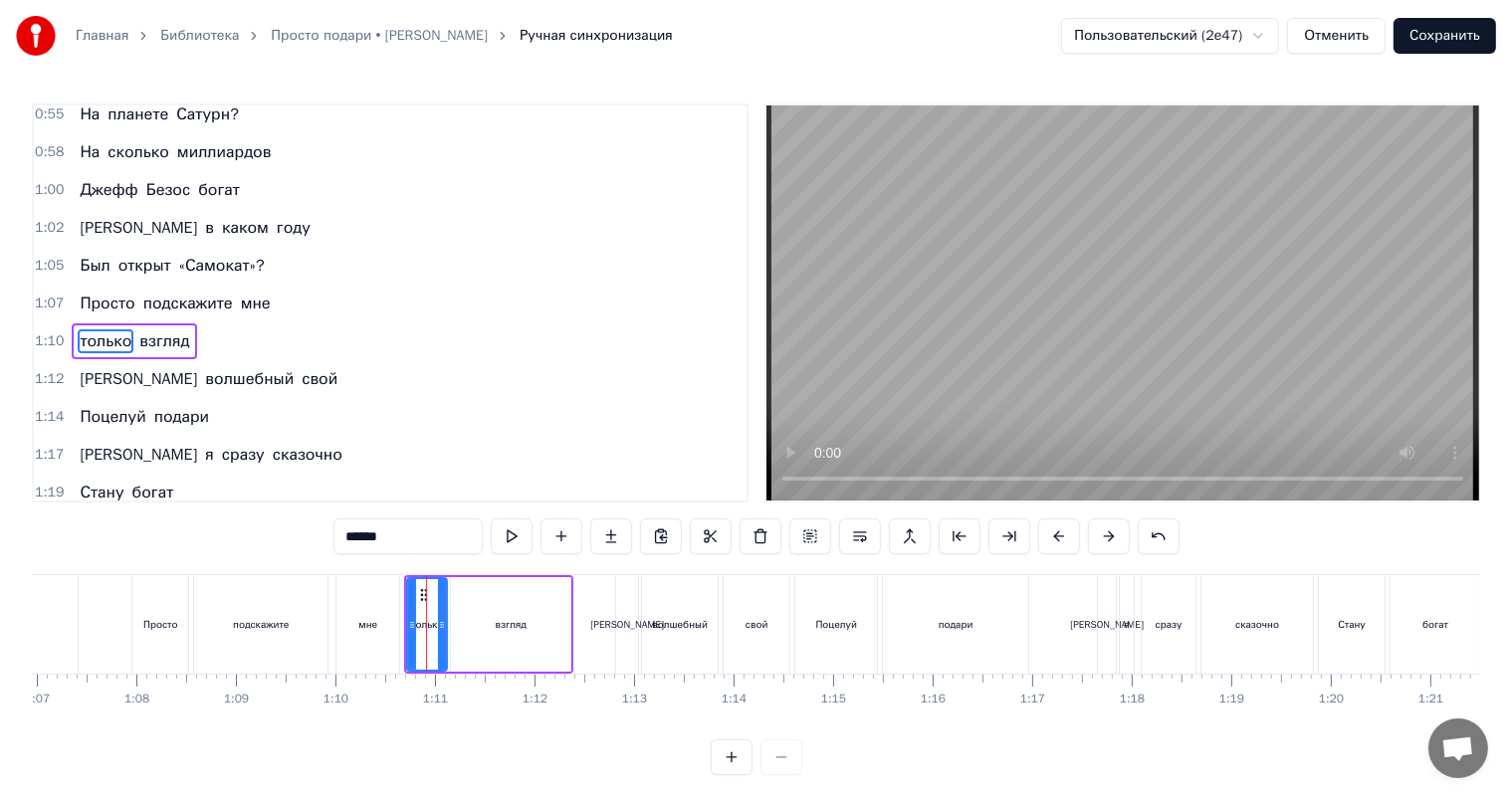 scroll, scrollTop: 464, scrollLeft: 0, axis: vertical 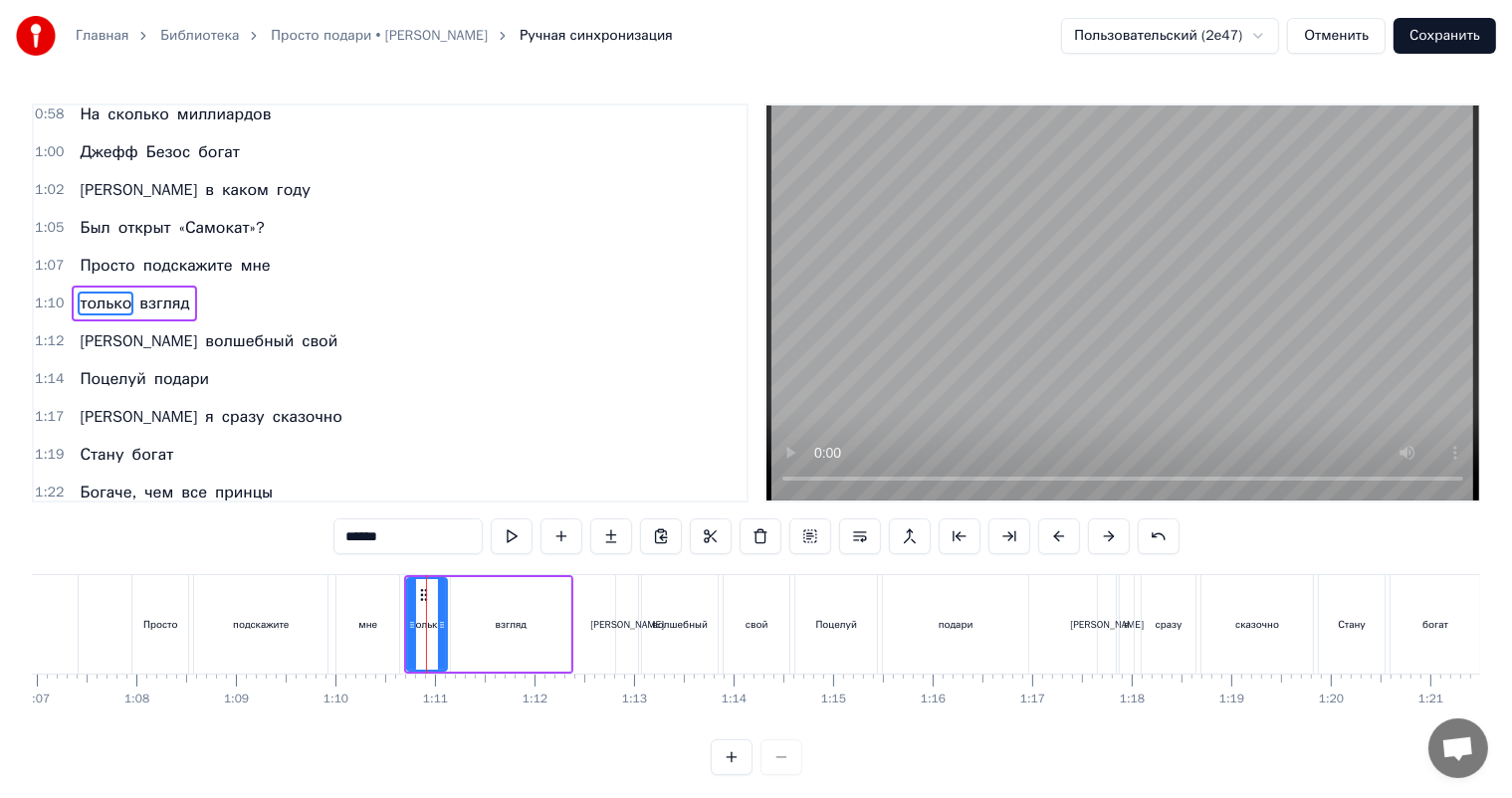 click on "******" at bounding box center (408, 536) 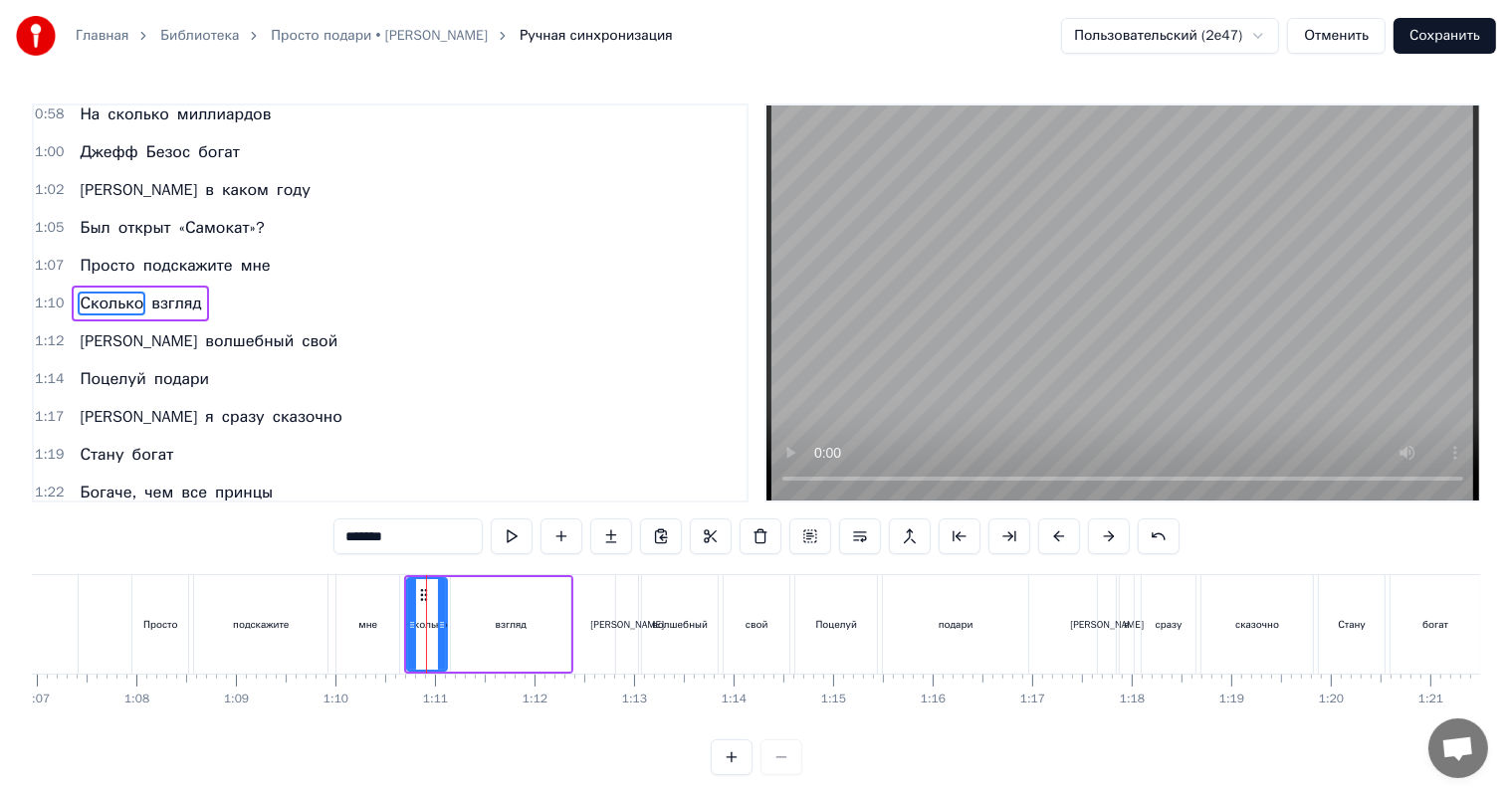 click on "взгляд" at bounding box center [511, 624] 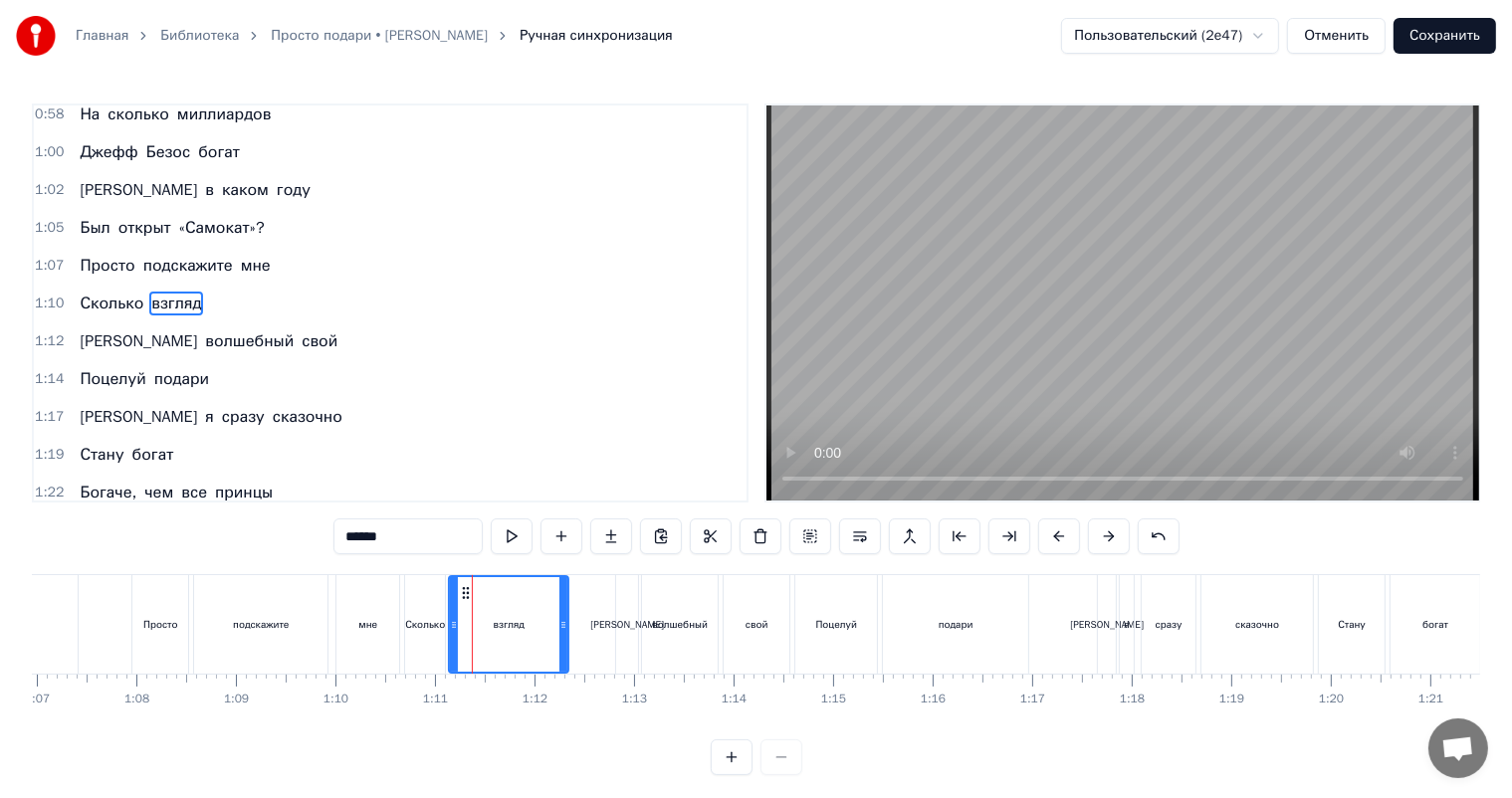 drag, startPoint x: 354, startPoint y: 539, endPoint x: 248, endPoint y: 559, distance: 107.87029 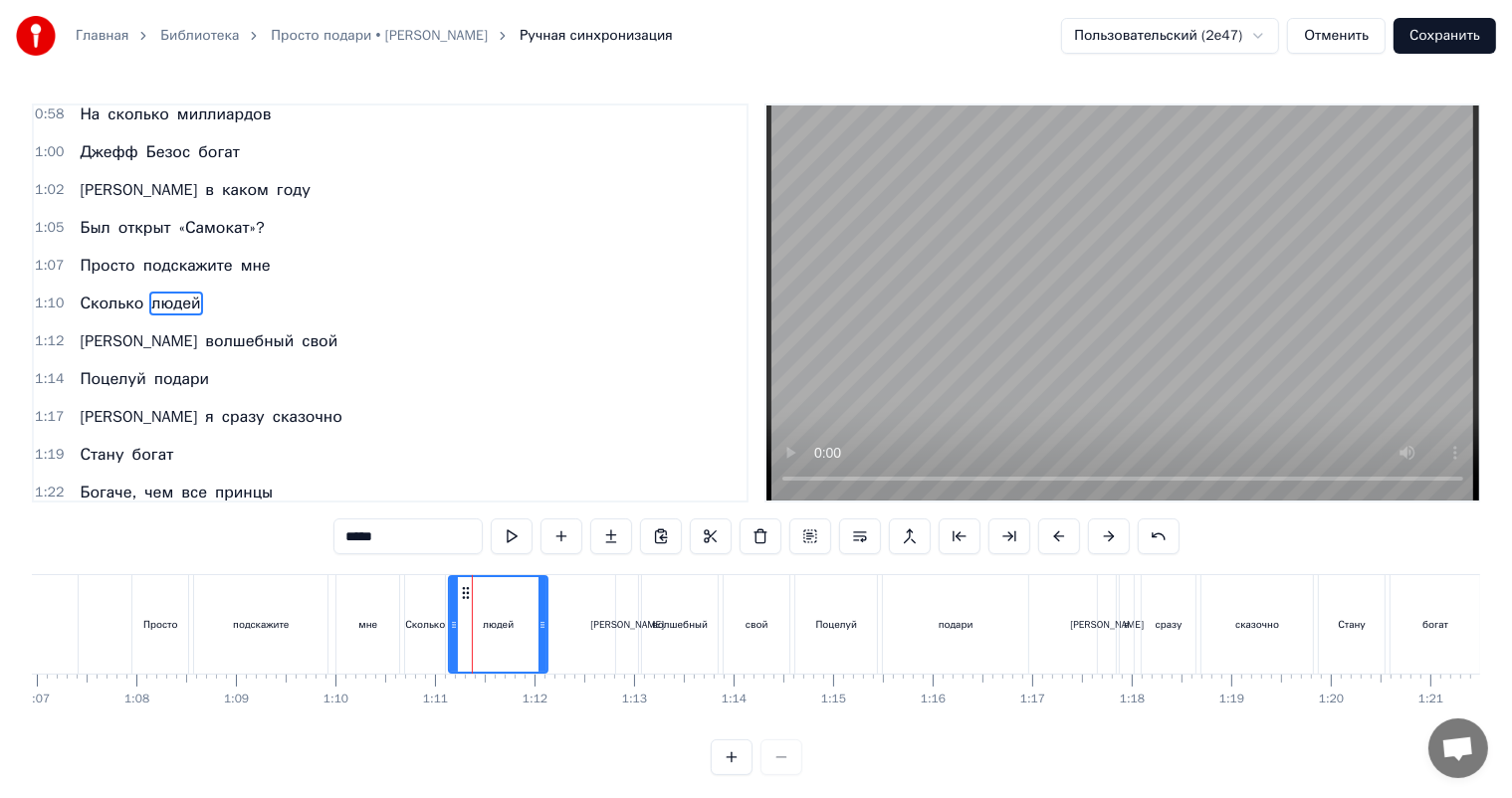 drag, startPoint x: 564, startPoint y: 613, endPoint x: 543, endPoint y: 613, distance: 21 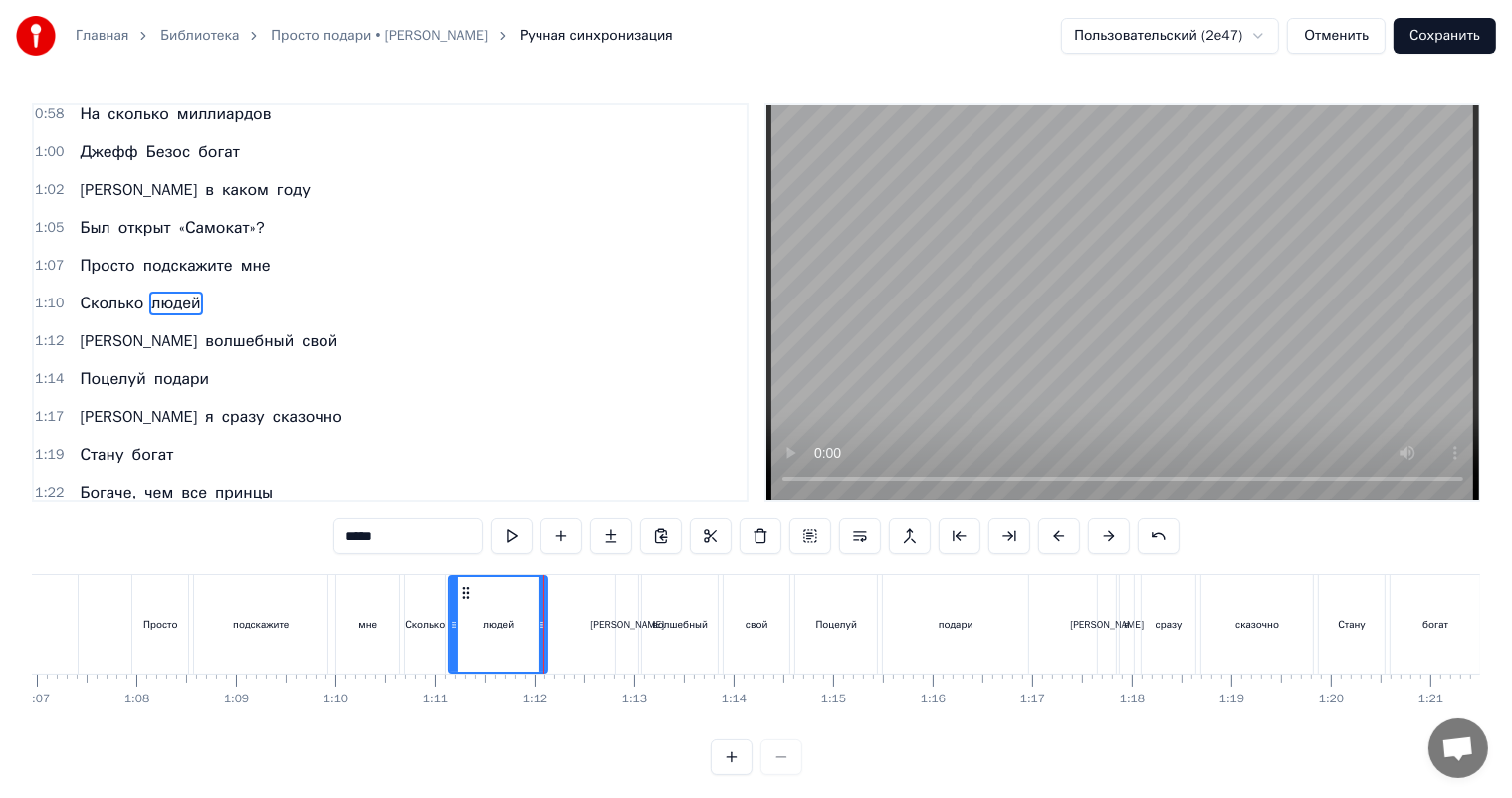 click on "0:11 Ласковые люди мои, 0:16 Предстоит ответить всем вам 0:21 На вопросы каверзные, 0:25 Которые я в песне задам. 0:30 Сколько в нашем теле костей? 0:35 А в [GEOGRAPHIC_DATA] много частей? 0:40 Запишите размах крыла 0:45 Средний для степного орла. 0:48 Просто подскажите 0:50 Мне сколько часов 0:53 Составляет день 0:55 На планете Сатурн? 0:58 На сколько миллиардов 1:00 [PERSON_NAME] богат 1:02 И в каком году 1:05 Был открыт «Самокат»? 1:07 Просто подскажите мне 1:10 Сколько людей 1:12 И волшебный свой 1:14 Поцелуй подари 1:17 И я сразу сказочно 1:19 Стану богат 1:22 Богаче, чем все принцы 1:24 И все короли ***** Ласковые вам" at bounding box center [756, 439] 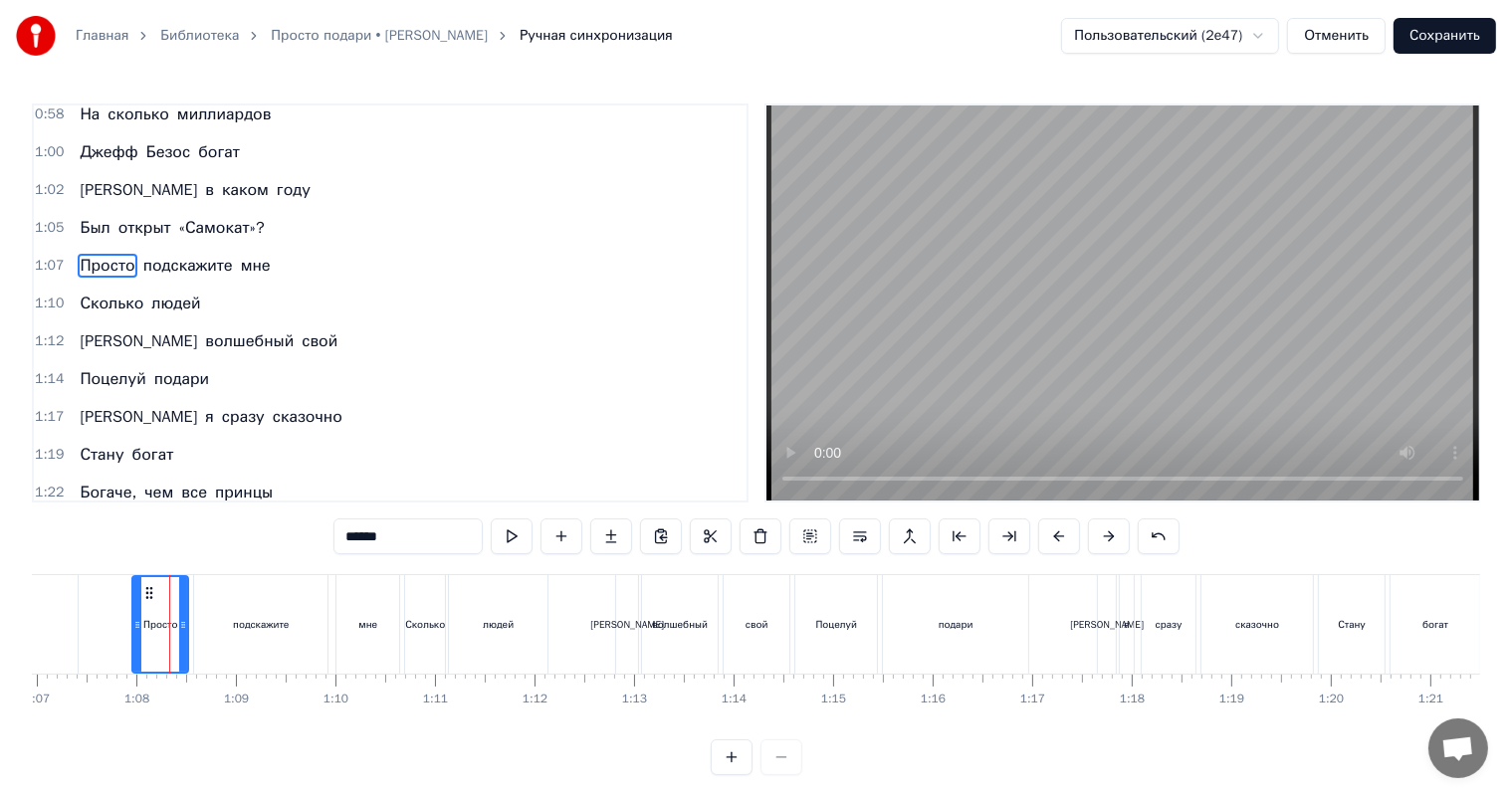 scroll, scrollTop: 426, scrollLeft: 0, axis: vertical 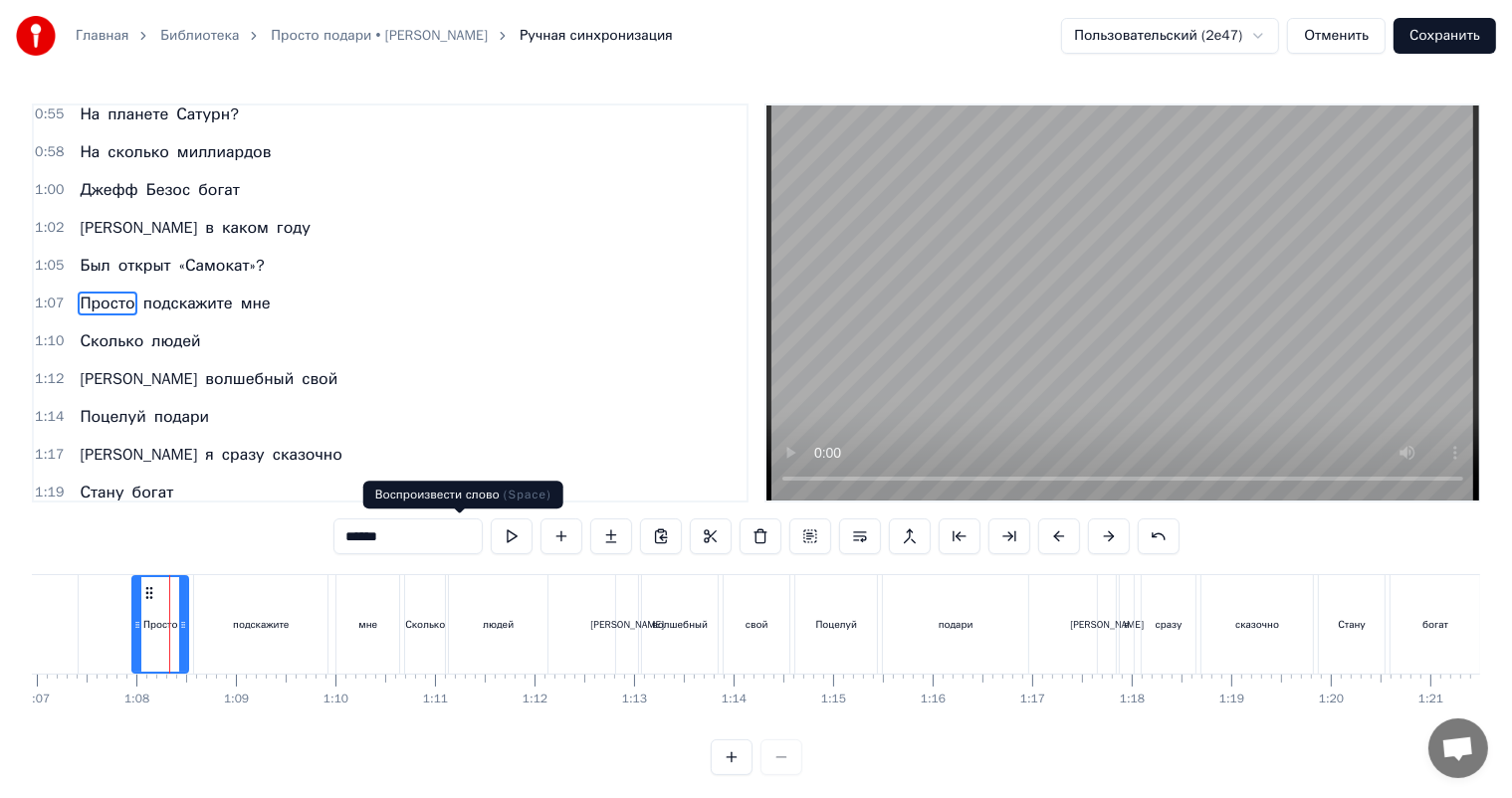 click at bounding box center [512, 536] 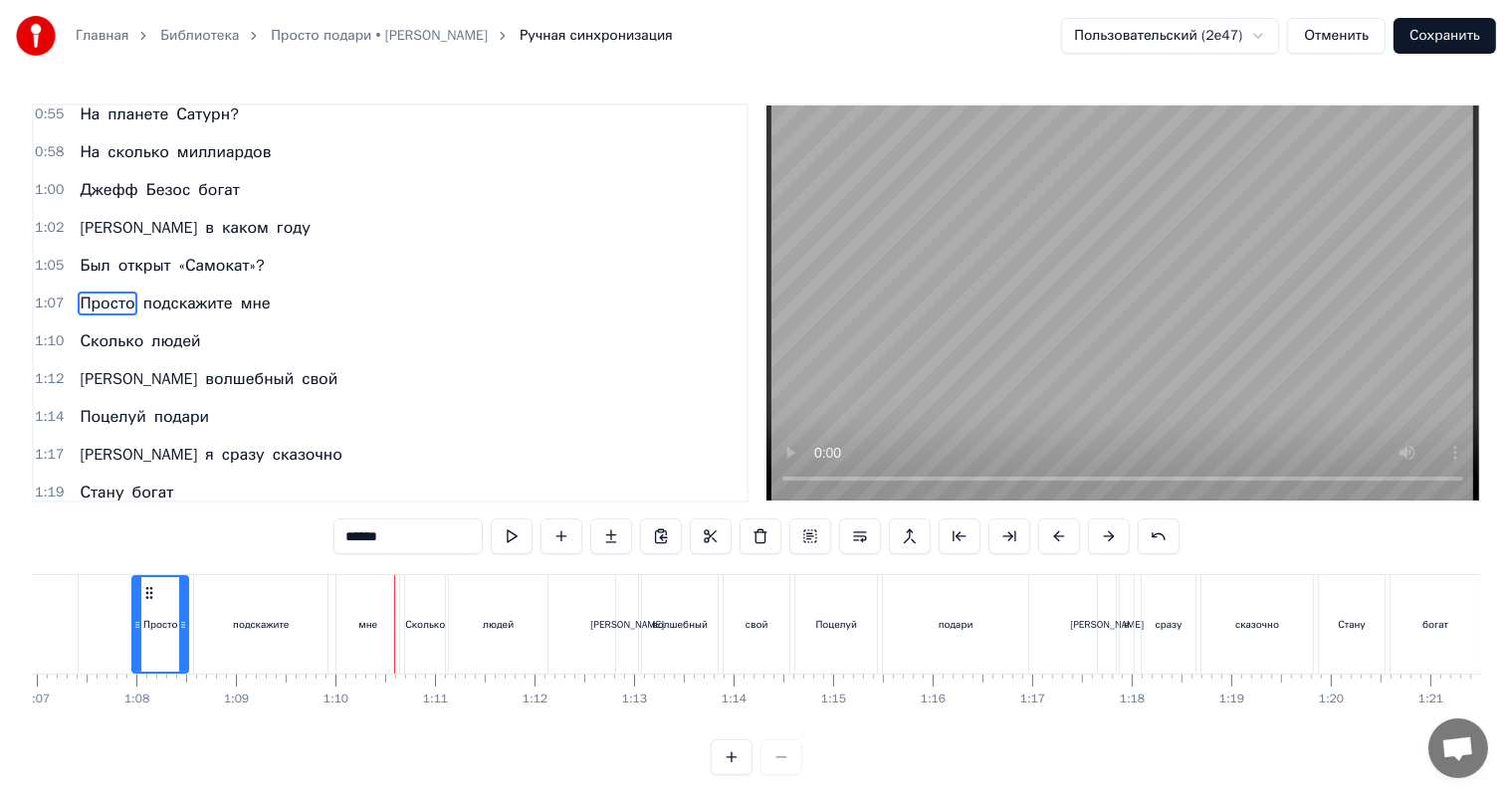 click on "мне" at bounding box center (367, 624) 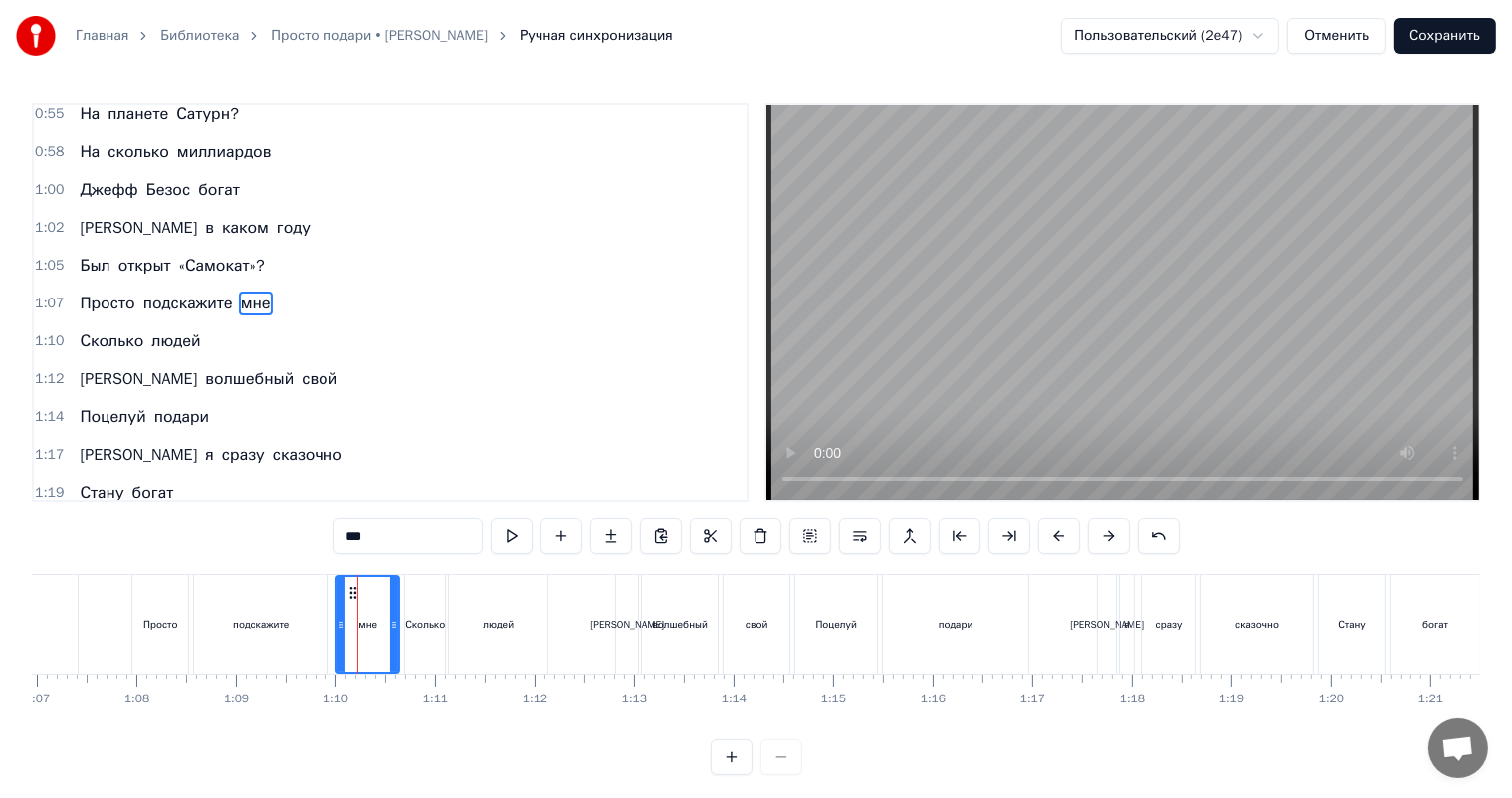 click on "0:11 Ласковые люди мои, 0:16 Предстоит ответить всем вам 0:21 На вопросы каверзные, 0:25 Которые я в песне задам. 0:30 Сколько в нашем теле костей? 0:35 А в [GEOGRAPHIC_DATA] много частей? 0:40 Запишите размах крыла 0:45 Средний для степного орла. 0:48 Просто подскажите 0:50 Мне сколько часов 0:53 Составляет день 0:55 На планете Сатурн? 0:58 На сколько миллиардов 1:00 [PERSON_NAME] богат 1:02 И в каком году 1:05 Был открыт «Самокат»? 1:07 Просто подскажите мне 1:10 Сколько людей 1:12 И волшебный свой 1:14 Поцелуй подари 1:17 И я сразу сказочно 1:19 Стану богат 1:22 Богаче, чем все принцы 1:24 И все короли *** Ласковые люди" at bounding box center [756, 439] 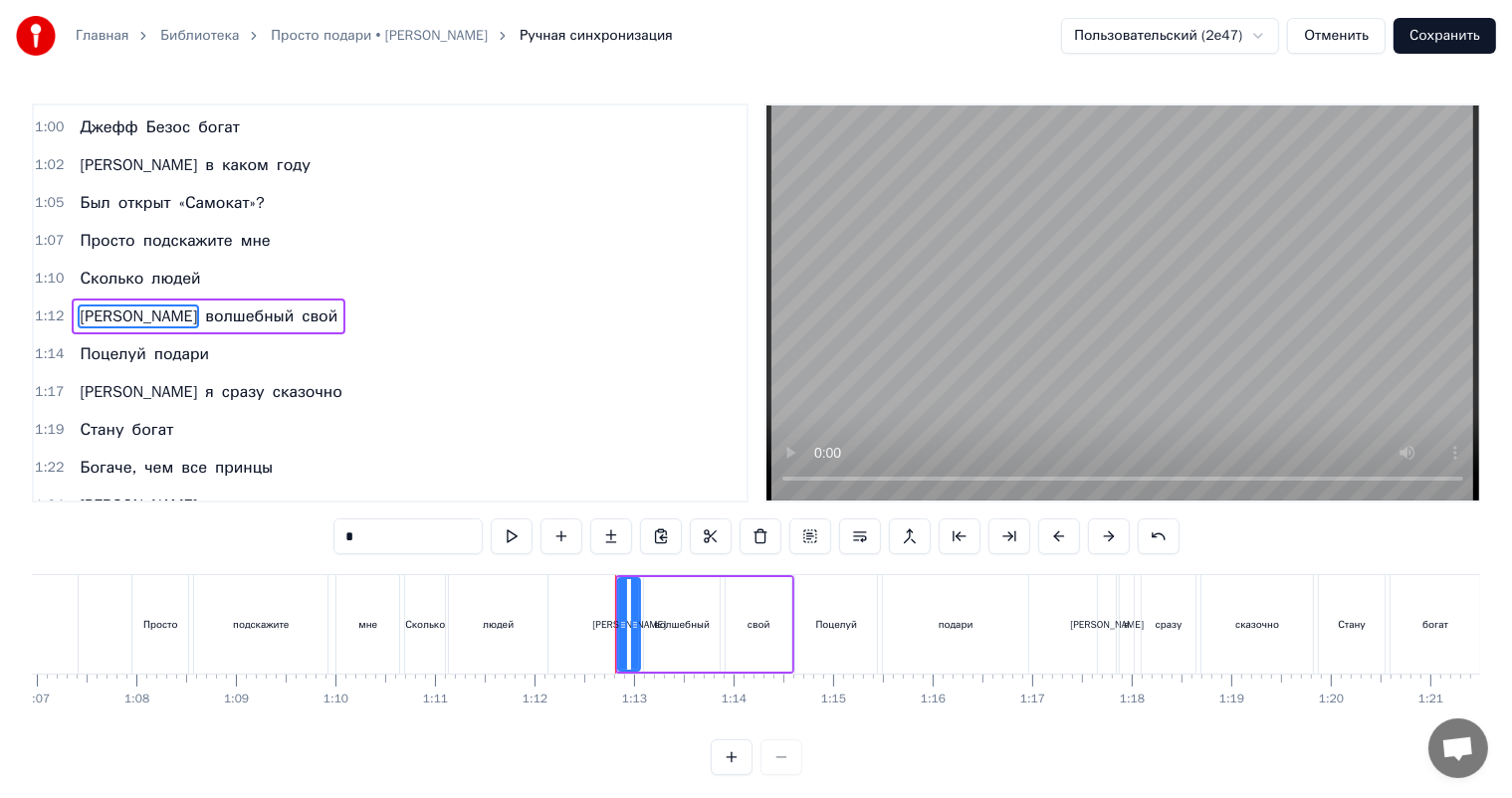 scroll, scrollTop: 501, scrollLeft: 0, axis: vertical 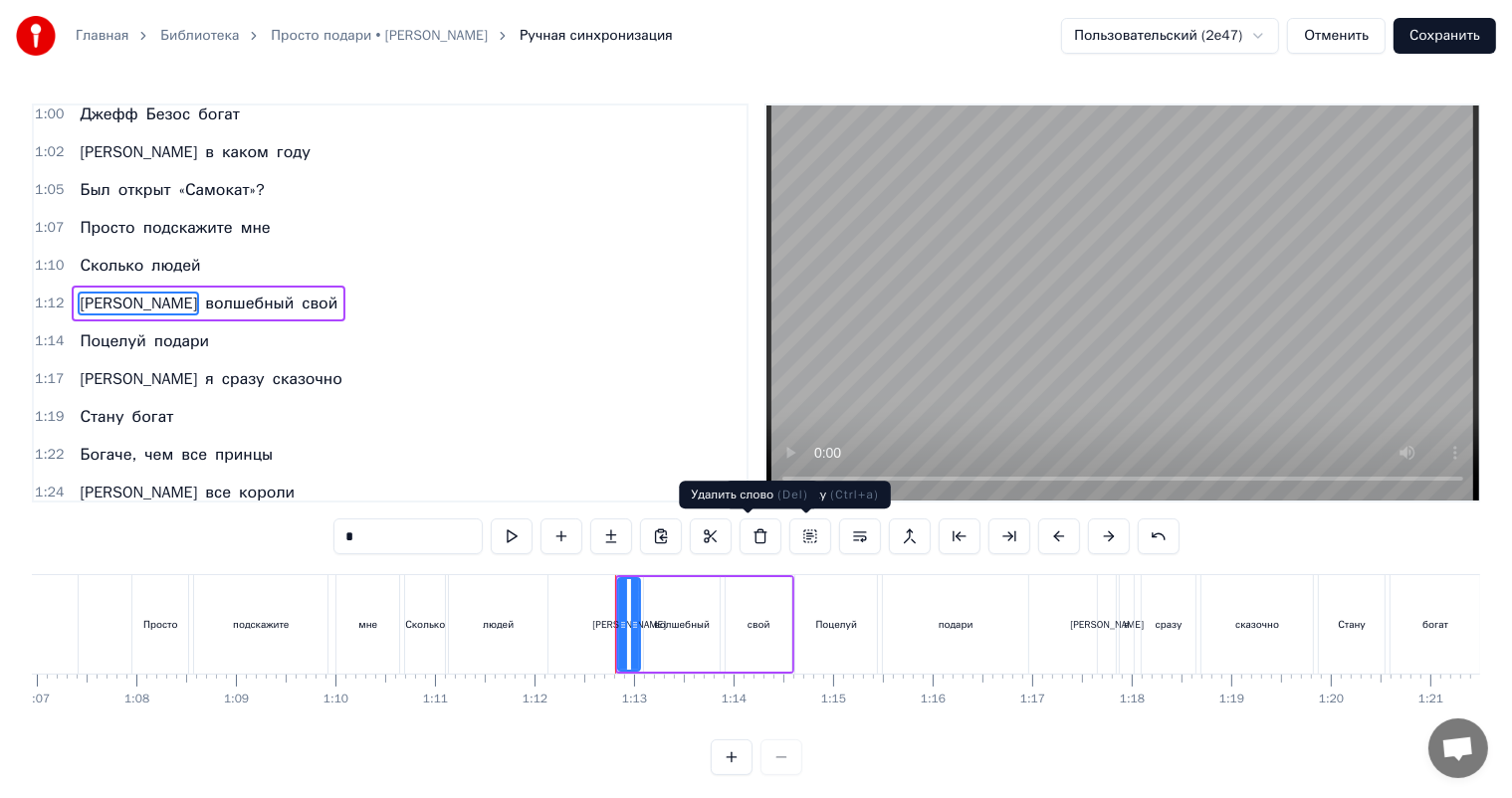 click at bounding box center [760, 536] 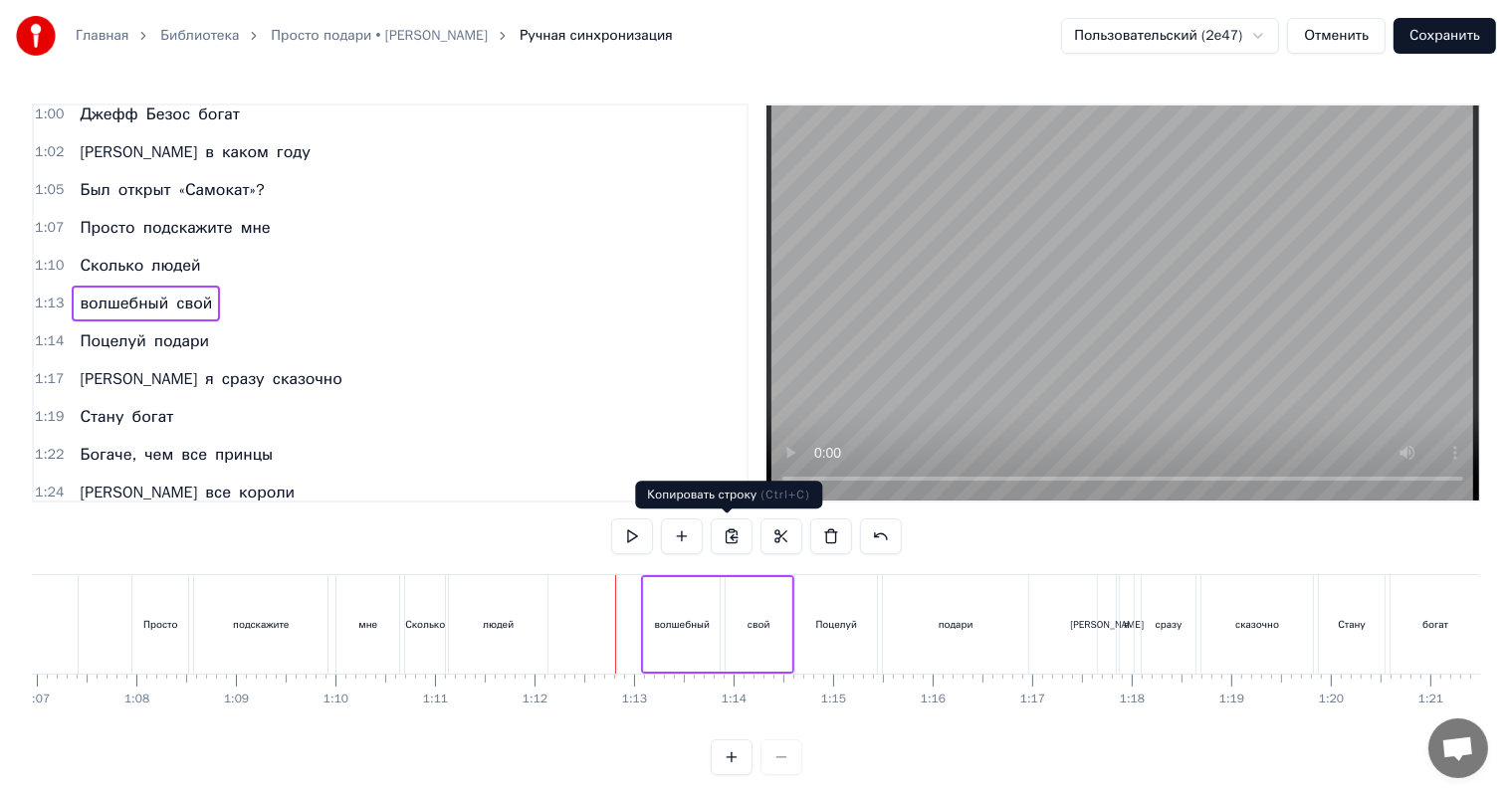 click on "волшебный" at bounding box center (682, 624) 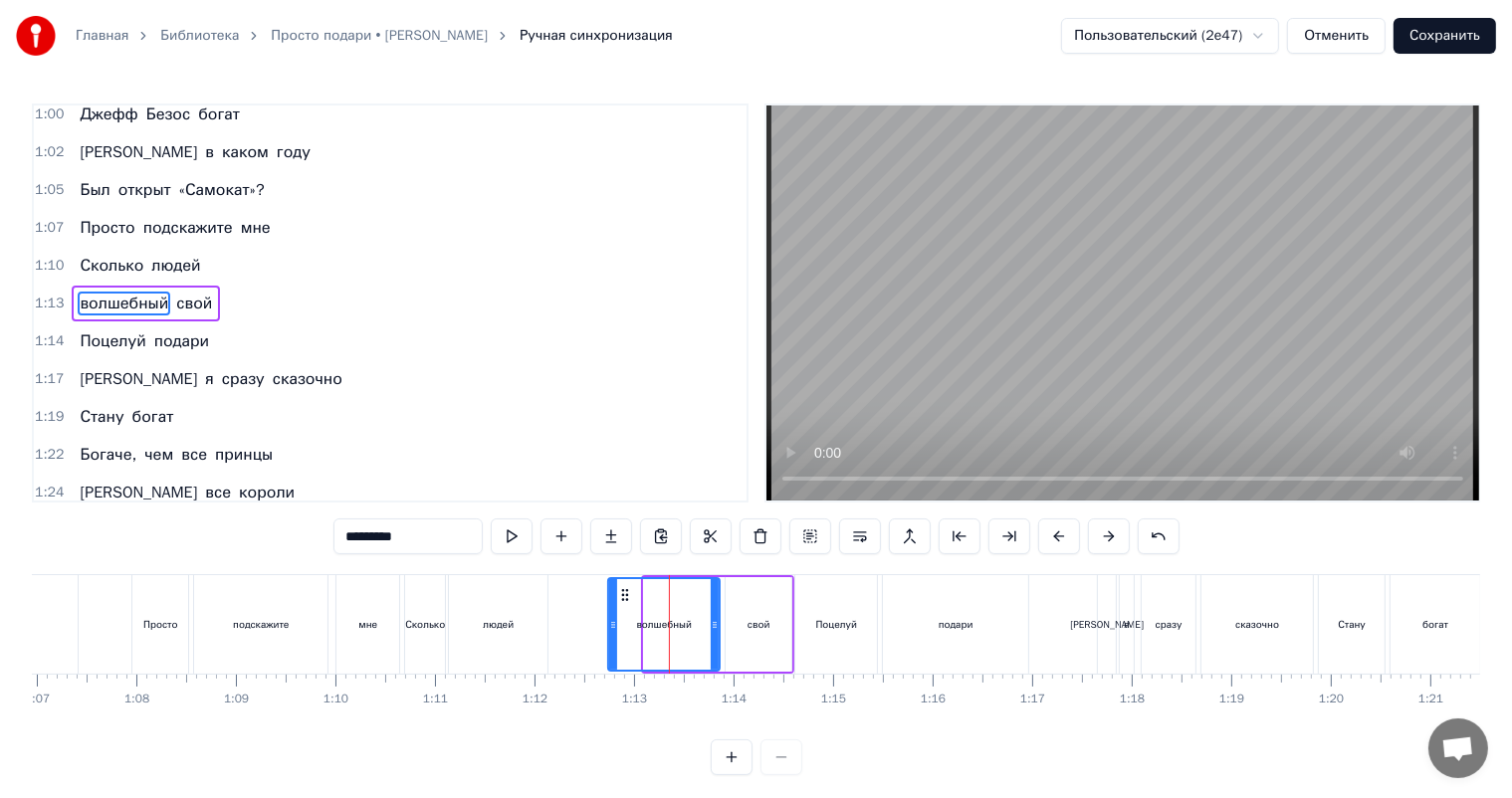 drag, startPoint x: 647, startPoint y: 633, endPoint x: 611, endPoint y: 633, distance: 36 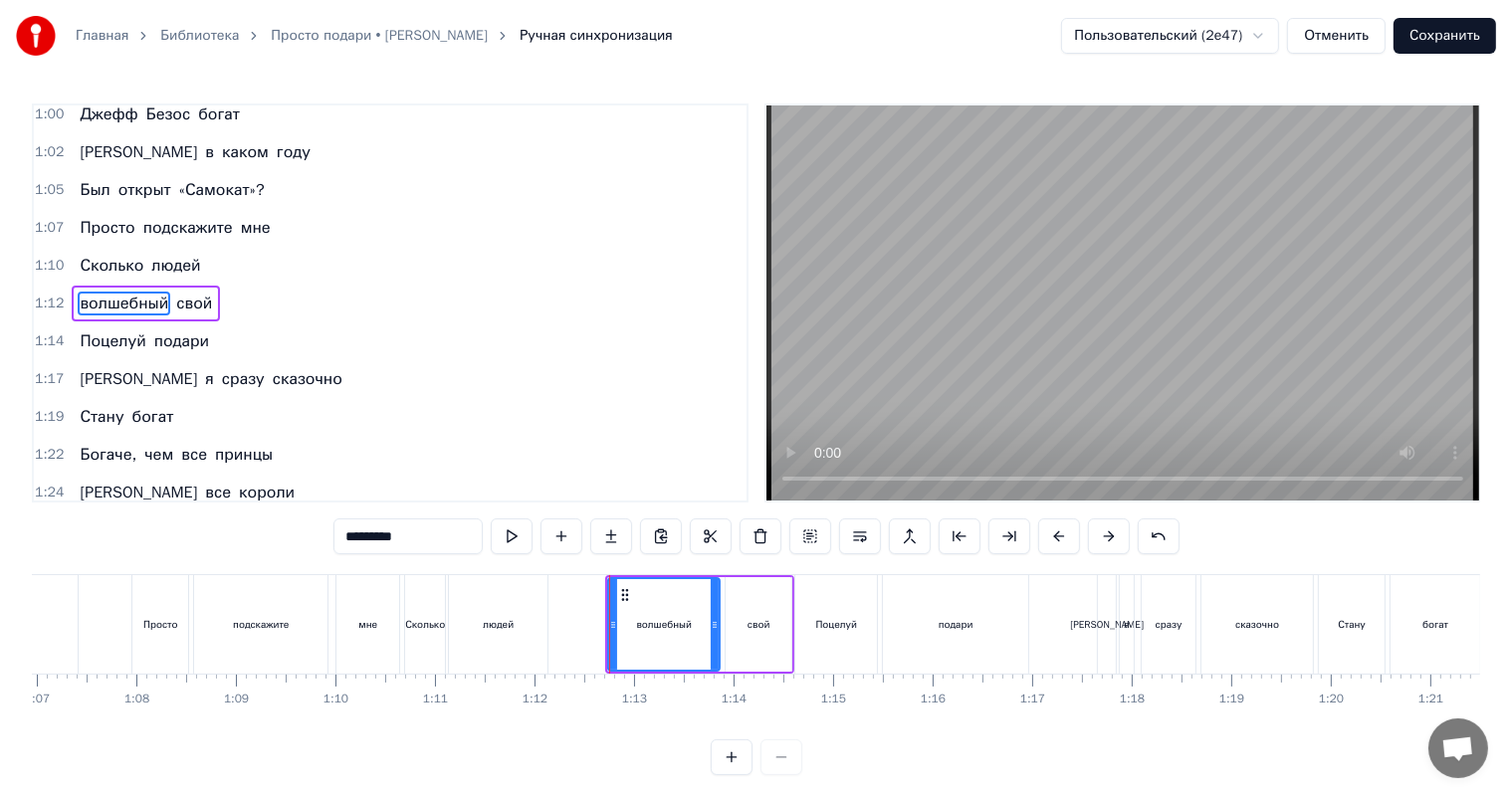 drag, startPoint x: 380, startPoint y: 529, endPoint x: 238, endPoint y: 569, distance: 147.52627 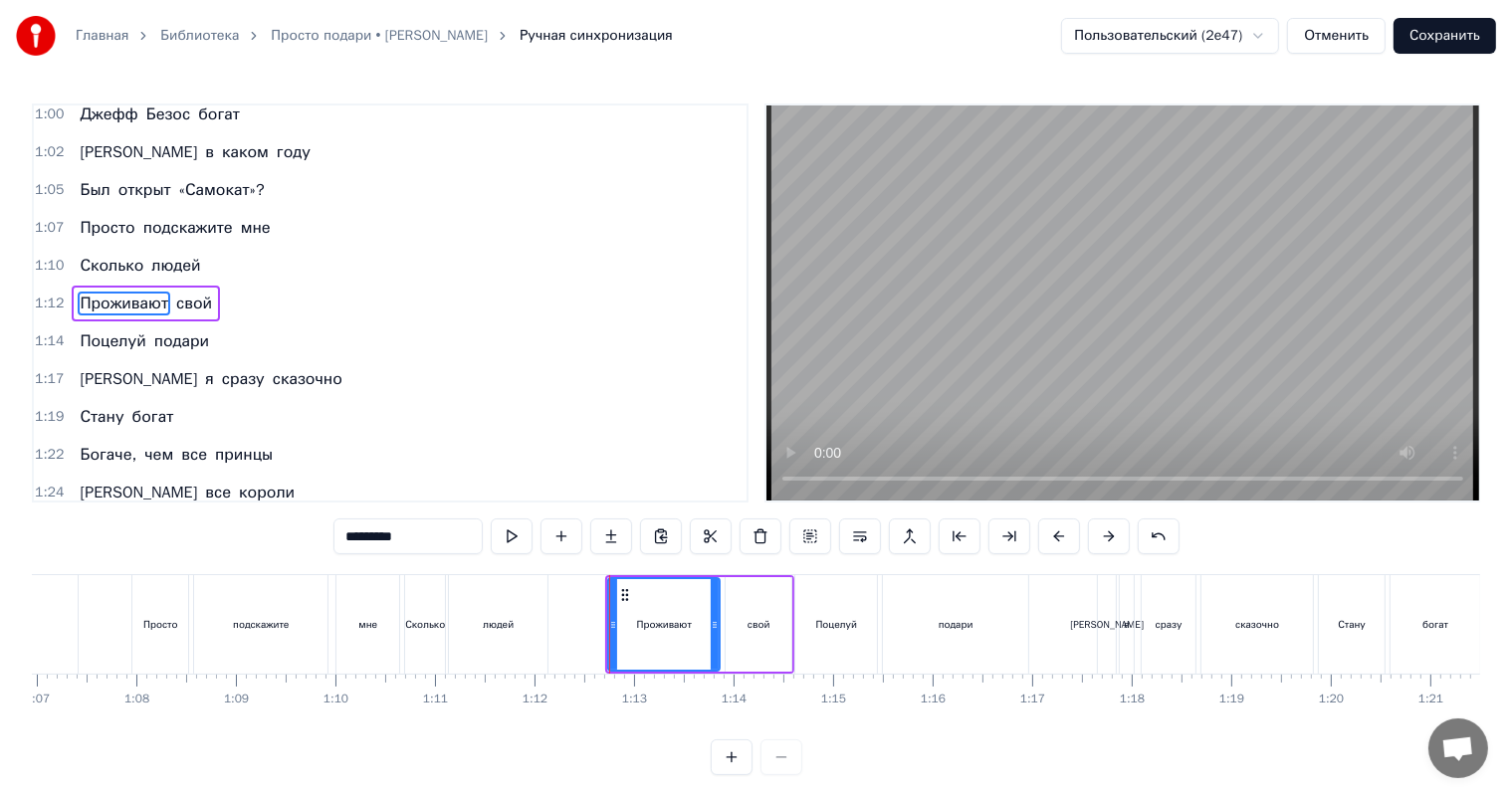 click on "свой" at bounding box center (758, 624) 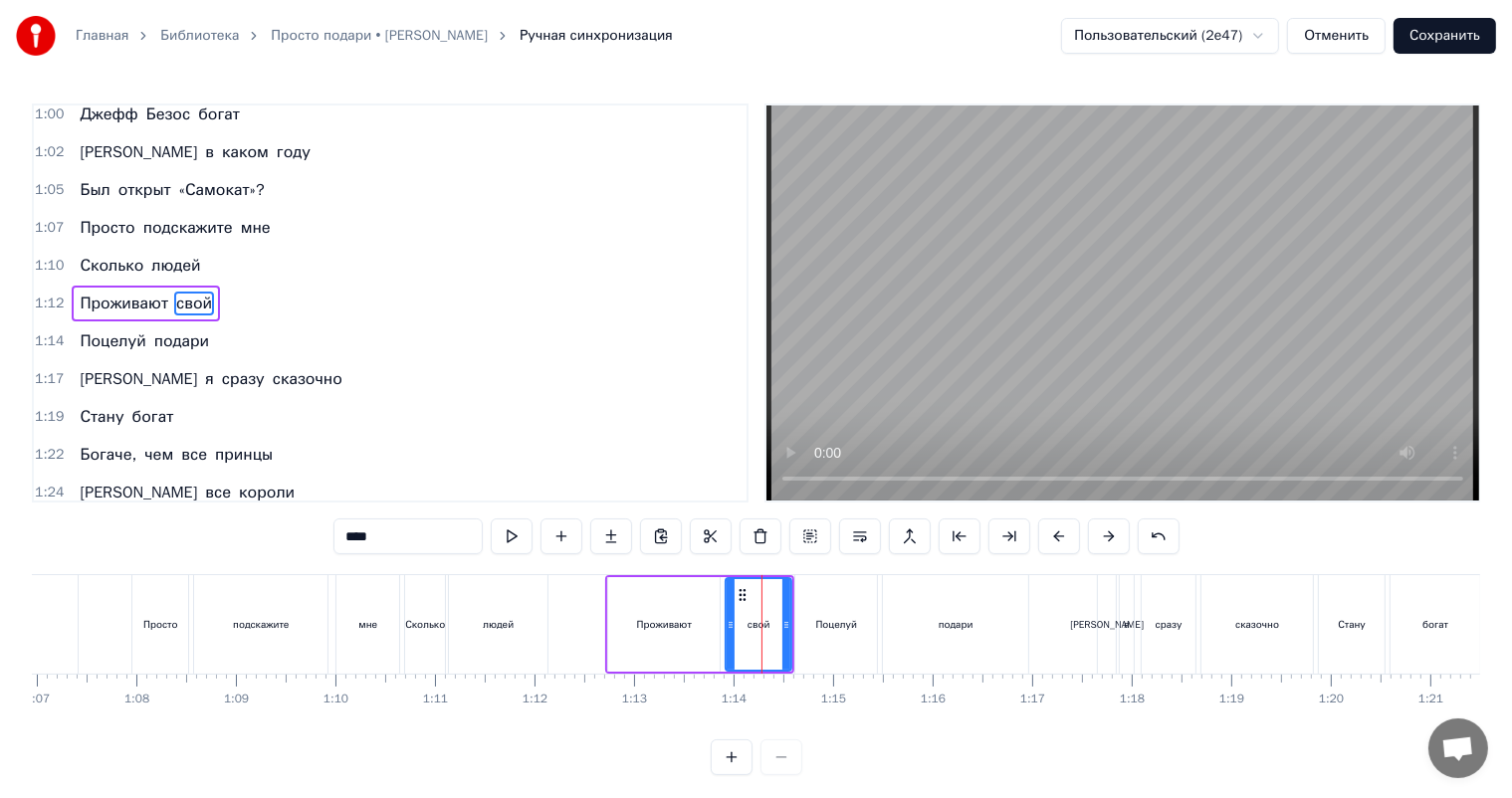 drag, startPoint x: 368, startPoint y: 528, endPoint x: 255, endPoint y: 539, distance: 113.53414 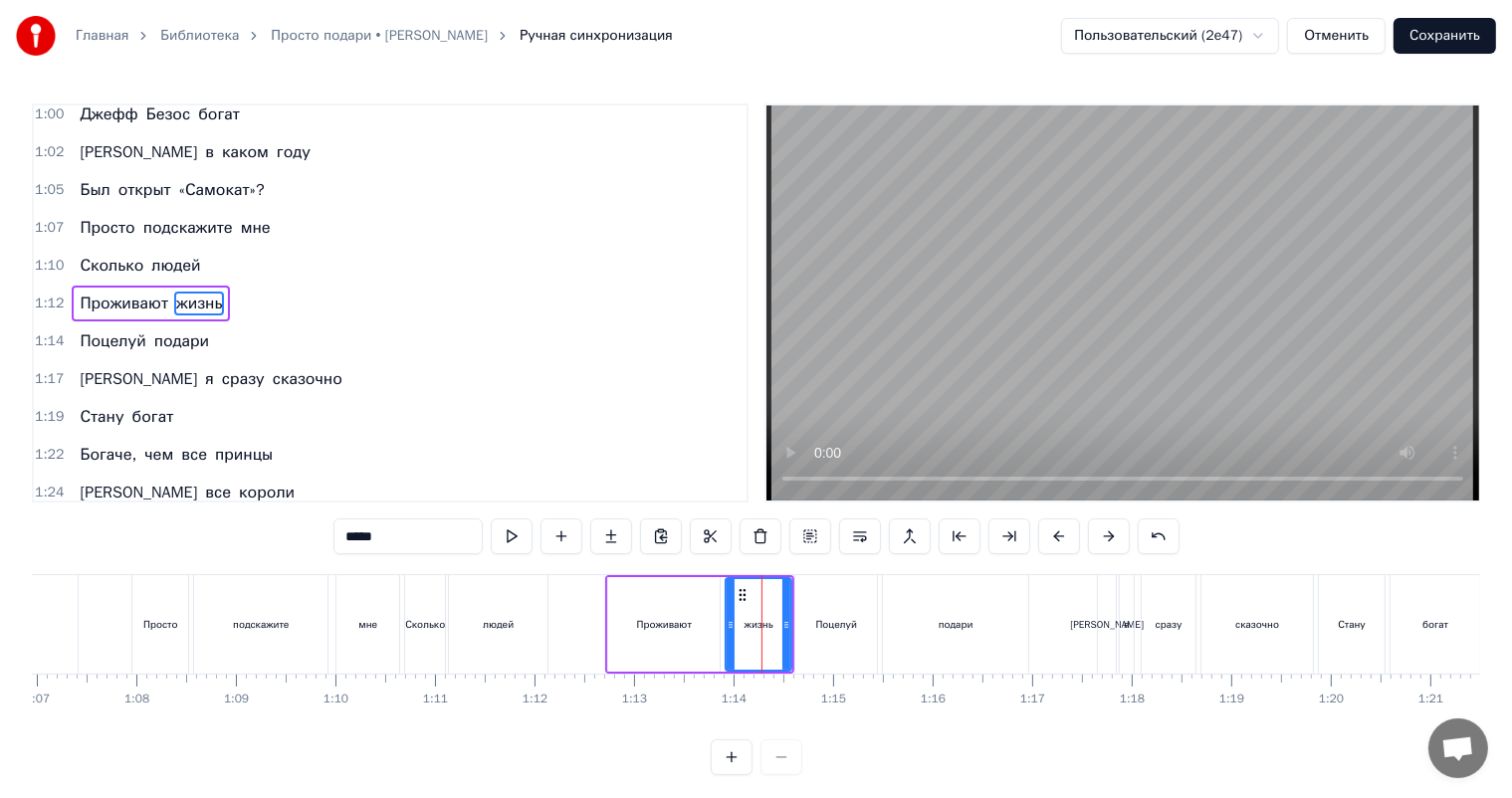 click on "0:11 Ласковые люди мои, 0:16 Предстоит ответить всем вам 0:21 На вопросы каверзные, 0:25 Которые я в песне задам. 0:30 Сколько в нашем теле костей? 0:35 А в [GEOGRAPHIC_DATA] много частей? 0:40 Запишите размах крыла 0:45 Средний для степного орла. 0:48 Просто подскажите 0:50 Мне сколько часов 0:53 Составляет день 0:55 На планете Сатурн? 0:58 На сколько миллиардов 1:00 [PERSON_NAME] богат 1:02 И в каком году 1:05 Был открыт «Самокат»? 1:07 Просто подскажите мне 1:10 Сколько людей 1:12 Проживают жизнь 1:14 Поцелуй подари 1:17 И я сразу сказочно 1:19 Стану богат 1:22 Богаче, чем все принцы 1:24 И все короли ***** Ласковые мои," at bounding box center (756, 439) 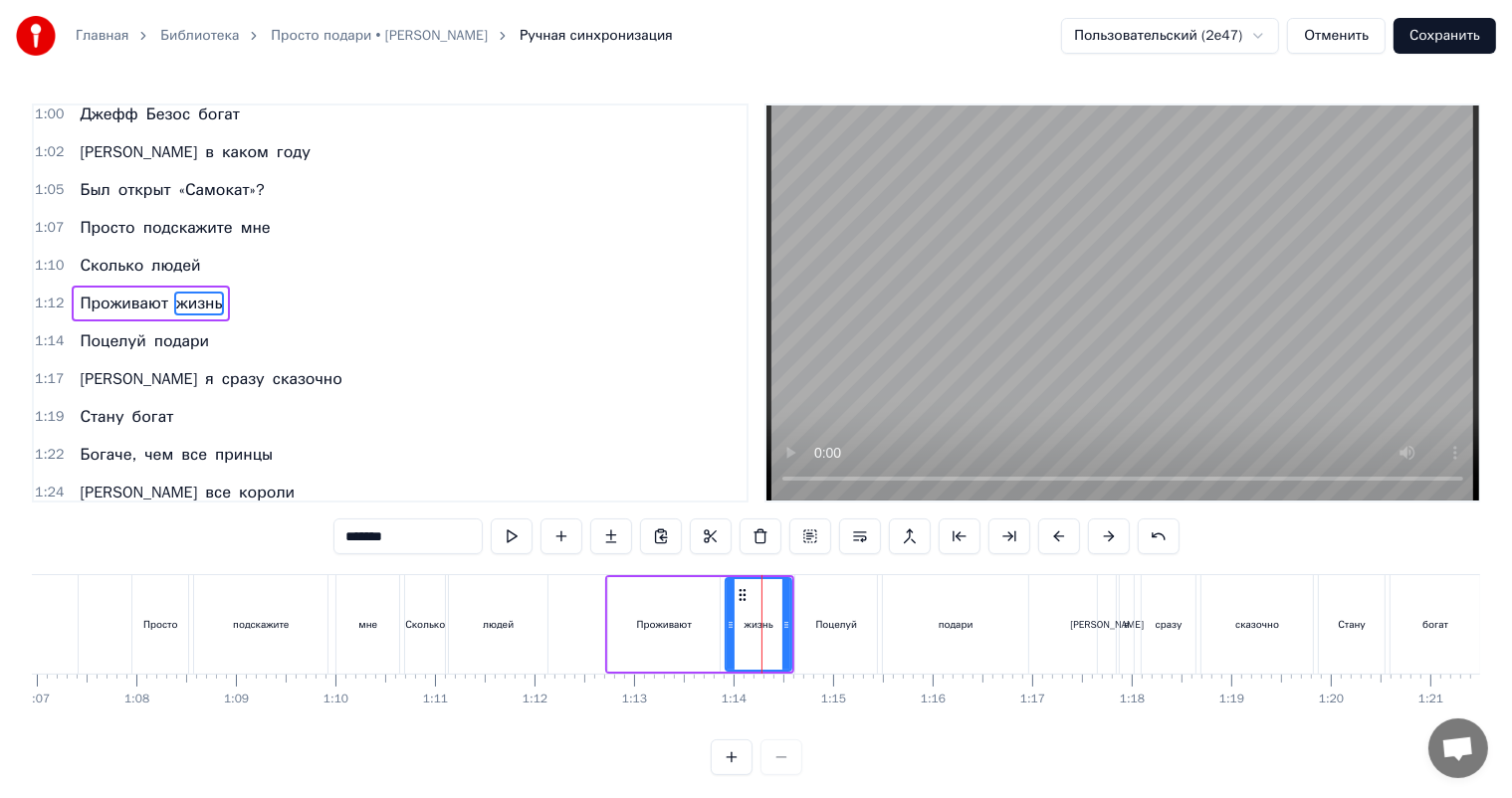scroll, scrollTop: 512, scrollLeft: 0, axis: vertical 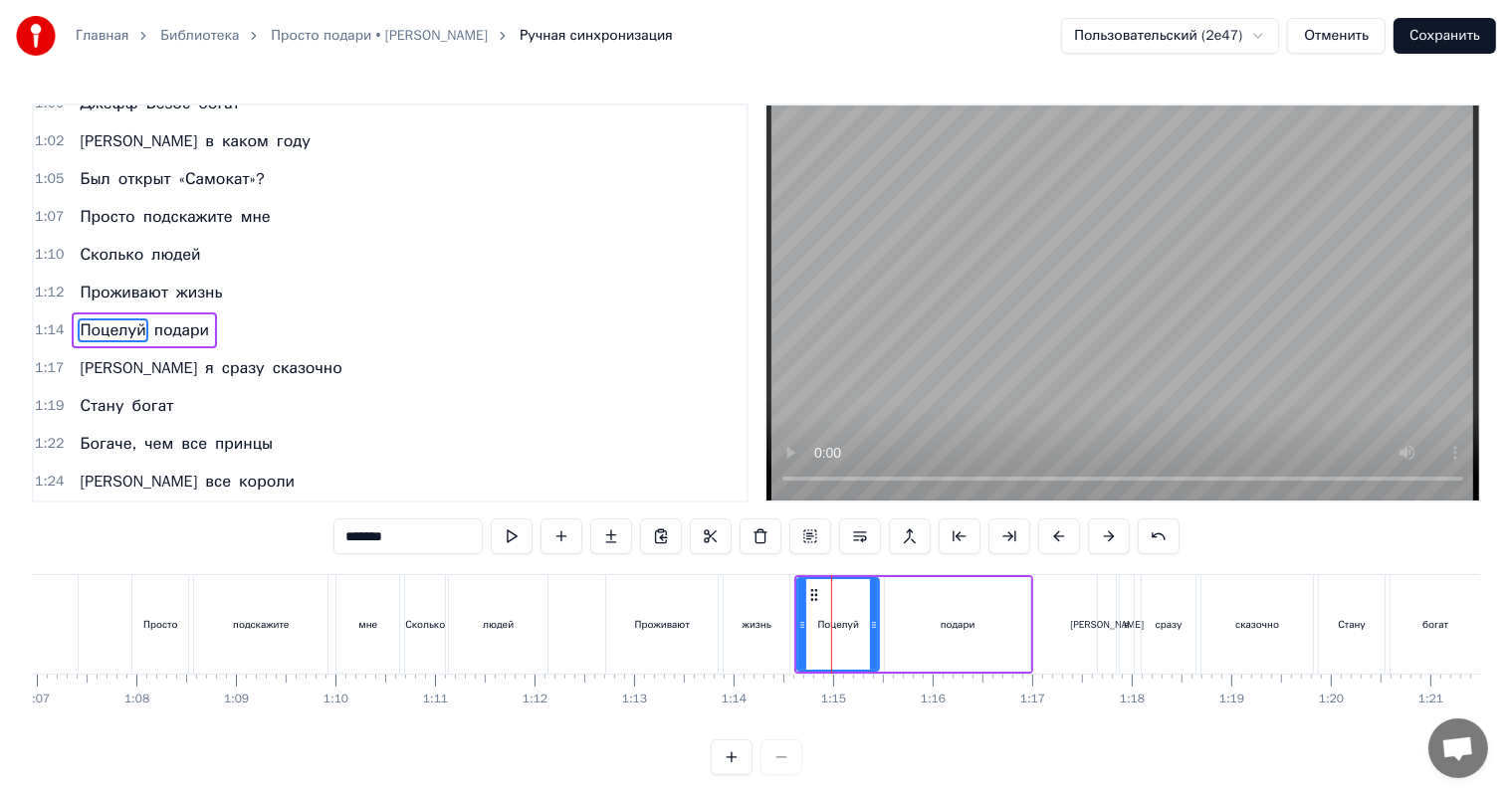 drag, startPoint x: 335, startPoint y: 537, endPoint x: 189, endPoint y: 569, distance: 149.46572 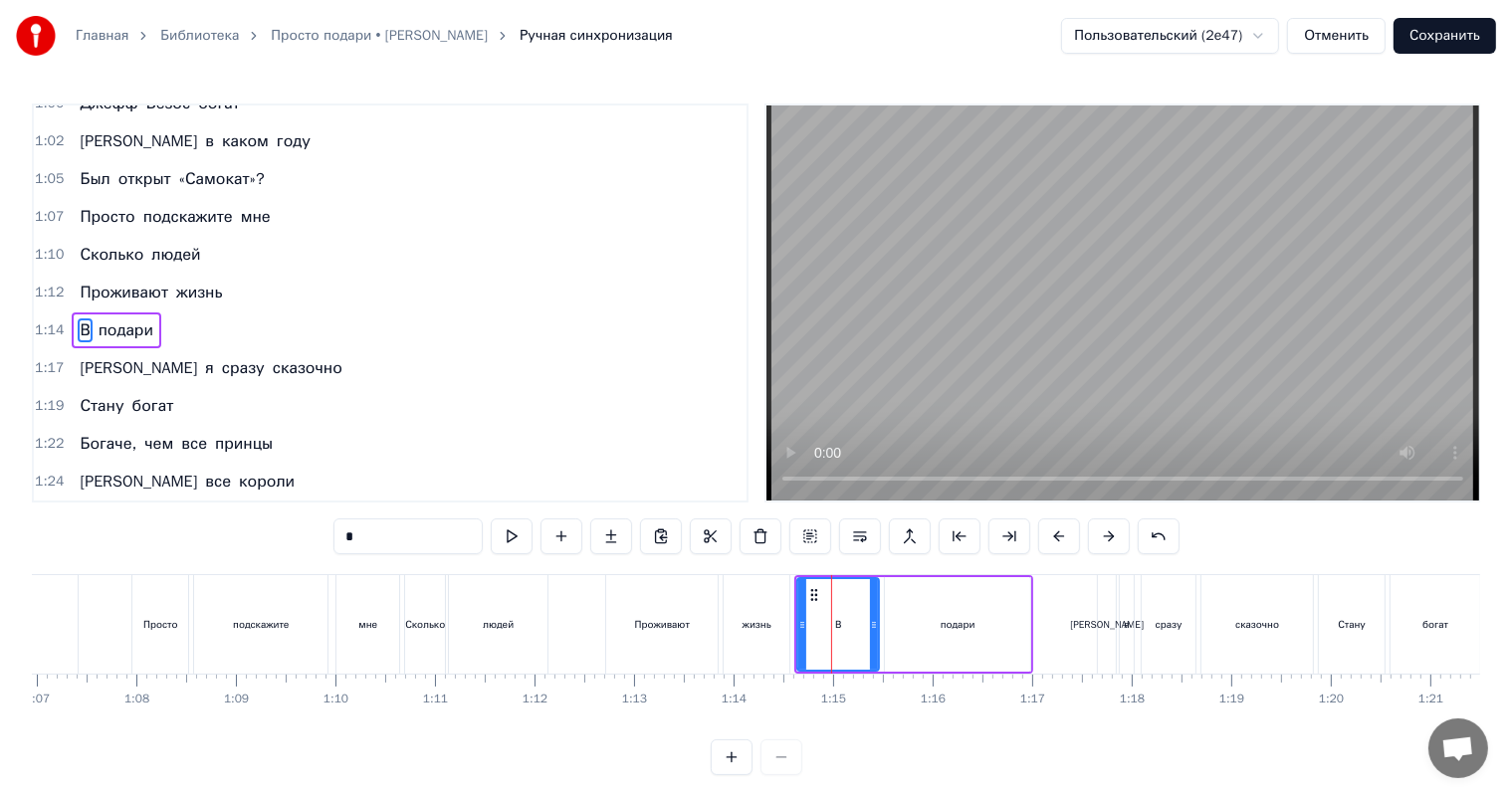 click on "подари" at bounding box center [958, 624] 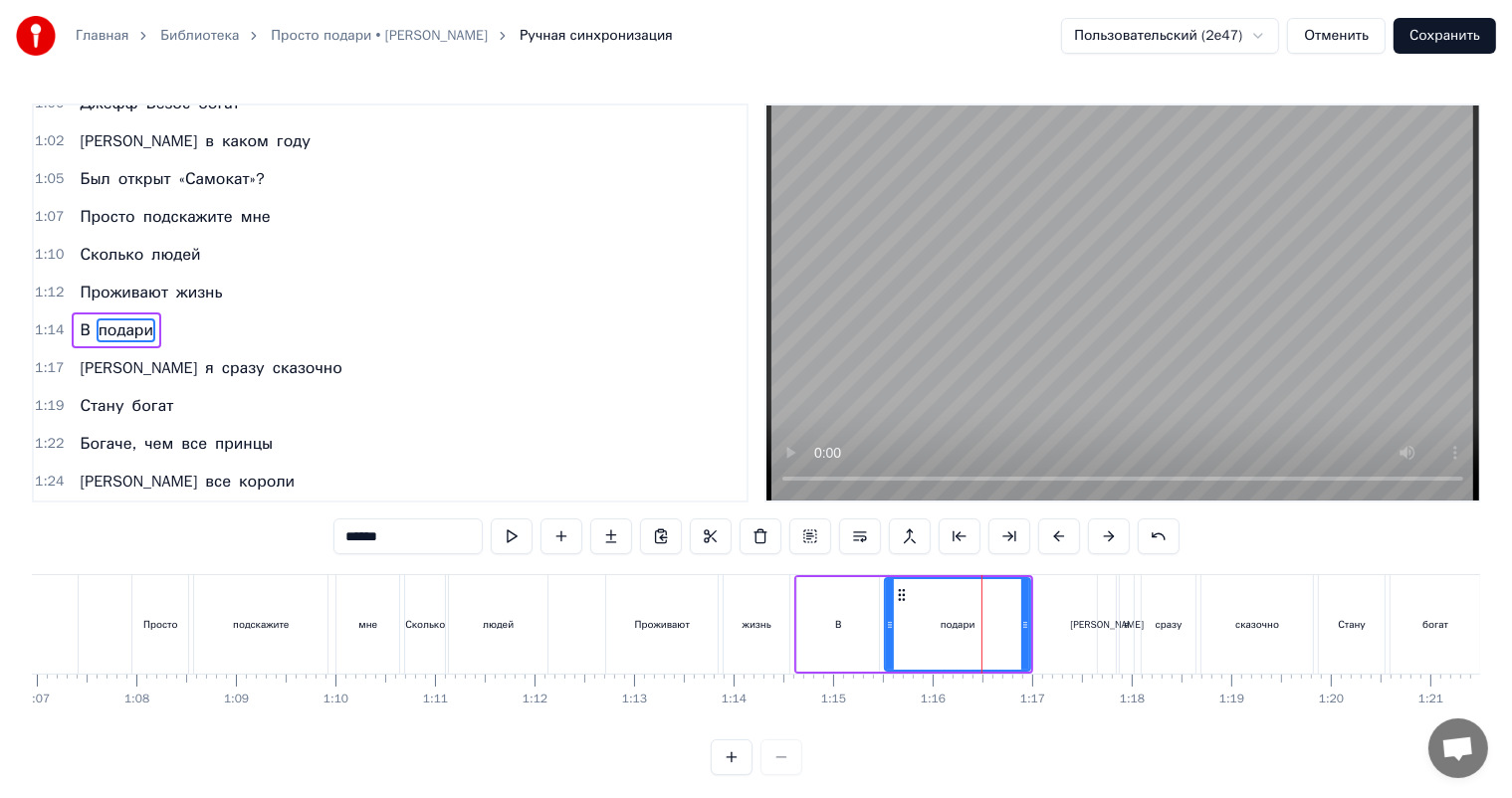 drag, startPoint x: 243, startPoint y: 562, endPoint x: 188, endPoint y: 566, distance: 55.145263 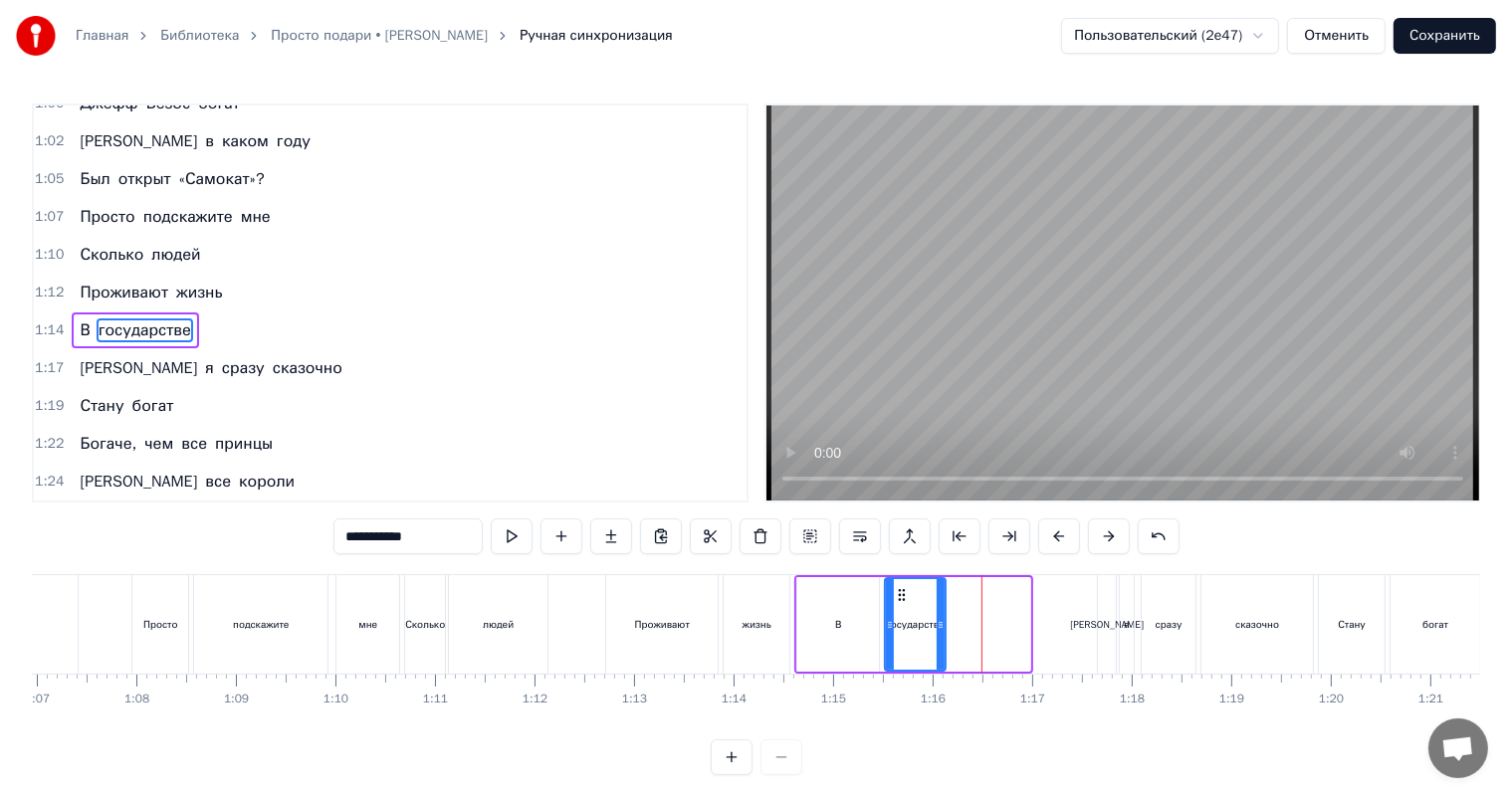 drag, startPoint x: 1024, startPoint y: 638, endPoint x: 940, endPoint y: 635, distance: 84.053554 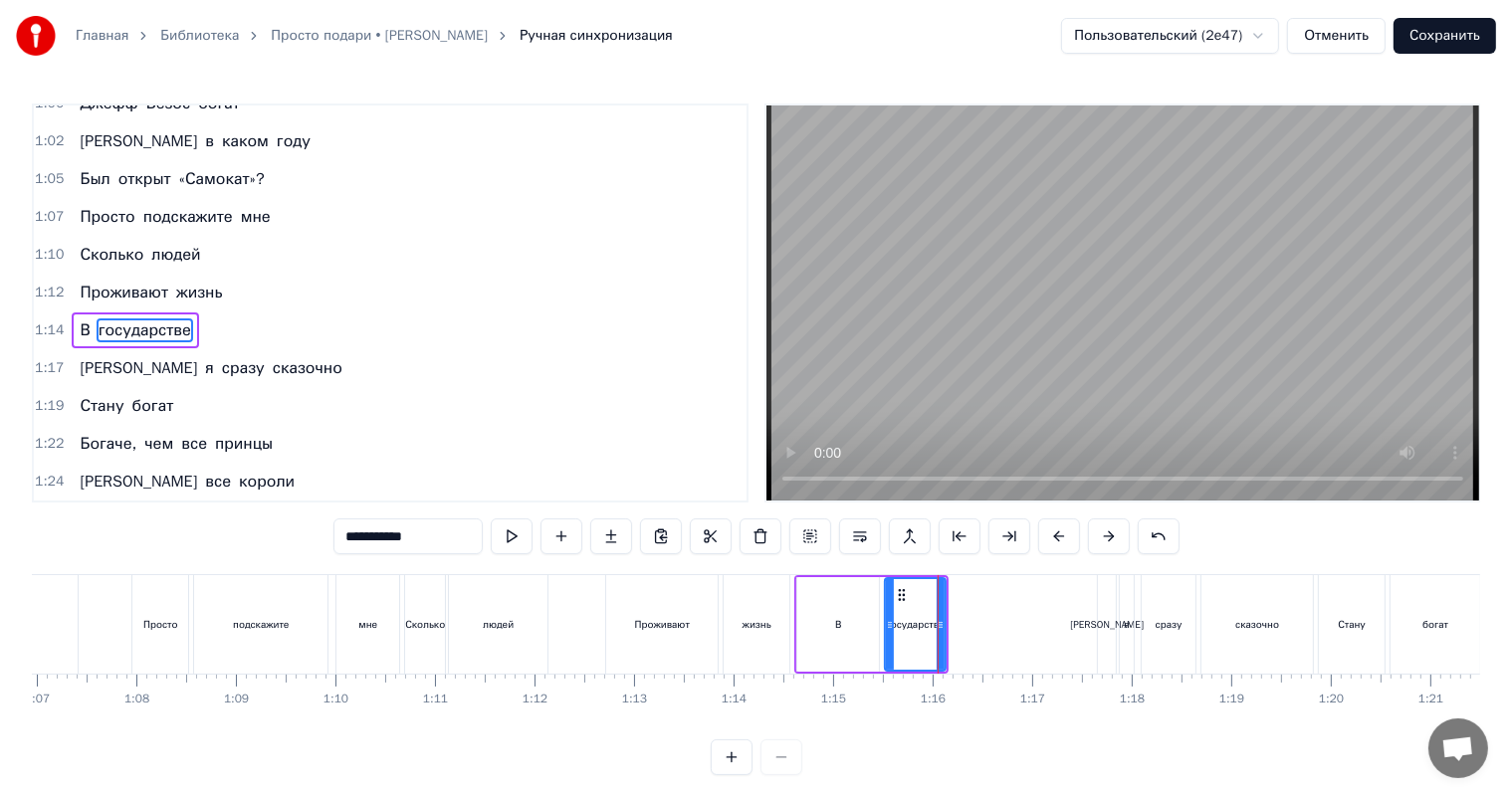 click on "В" at bounding box center [838, 624] 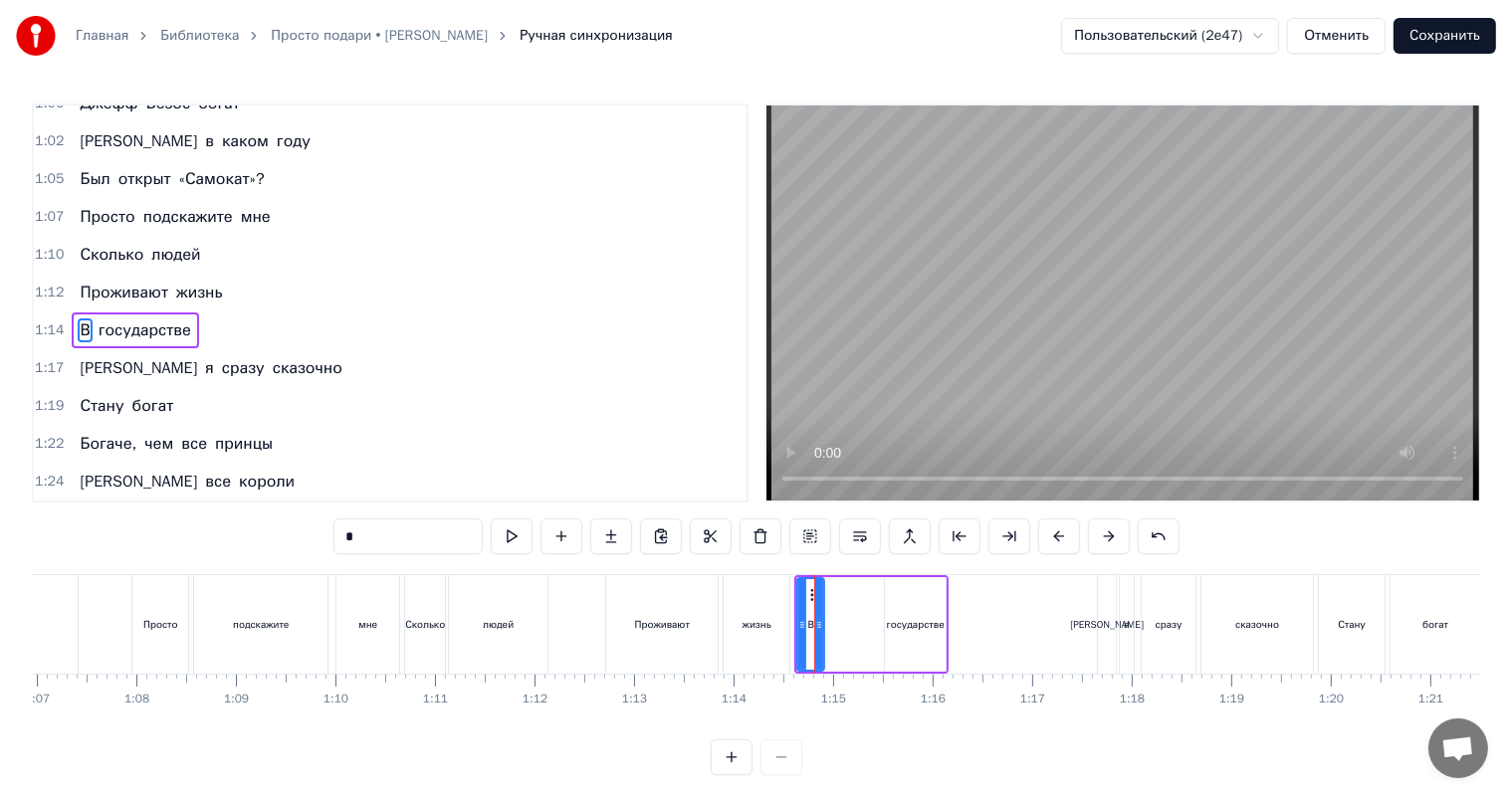 drag, startPoint x: 873, startPoint y: 626, endPoint x: 819, endPoint y: 630, distance: 54.147945 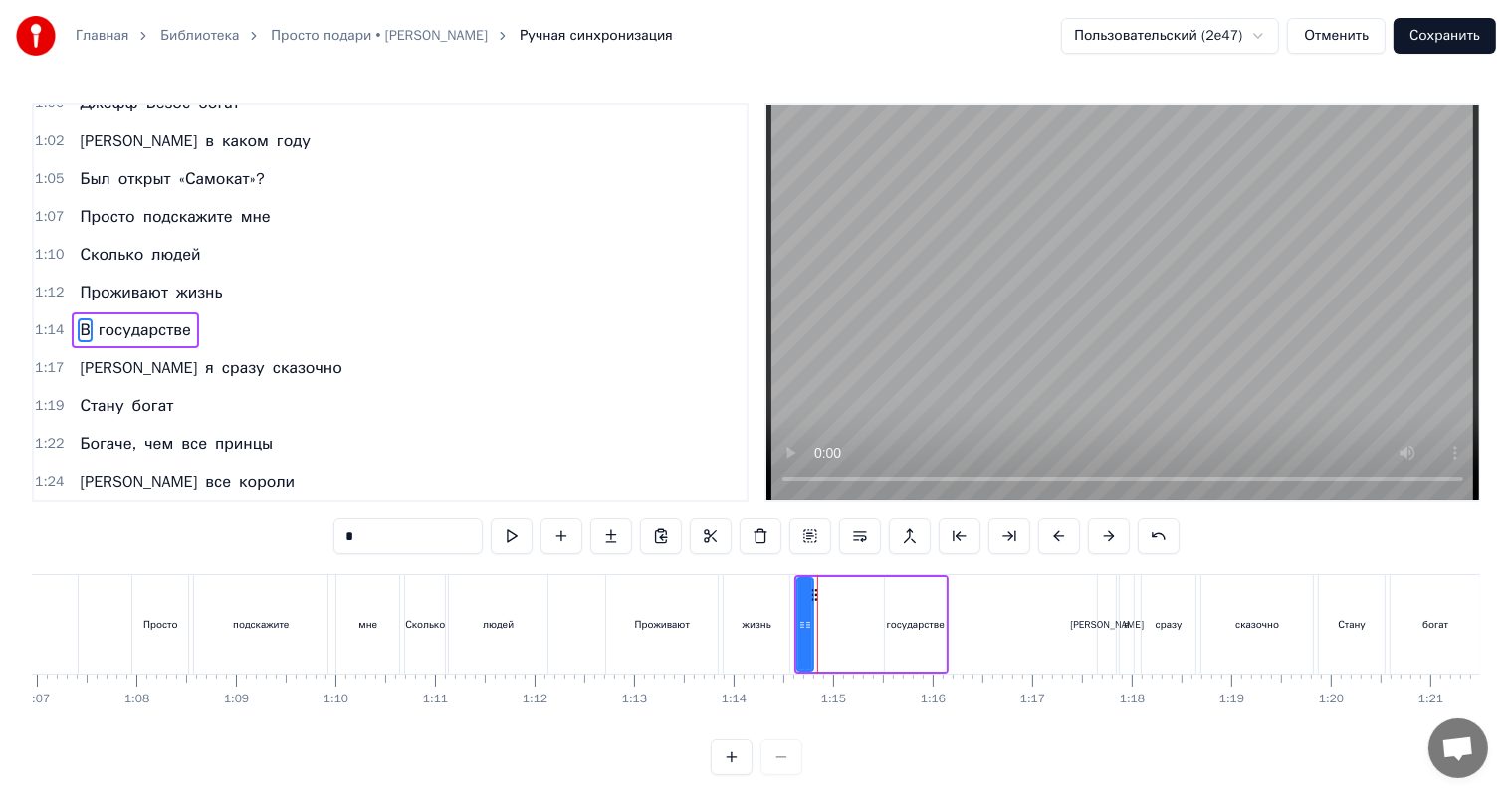 drag, startPoint x: 824, startPoint y: 621, endPoint x: 812, endPoint y: 622, distance: 12.0415946 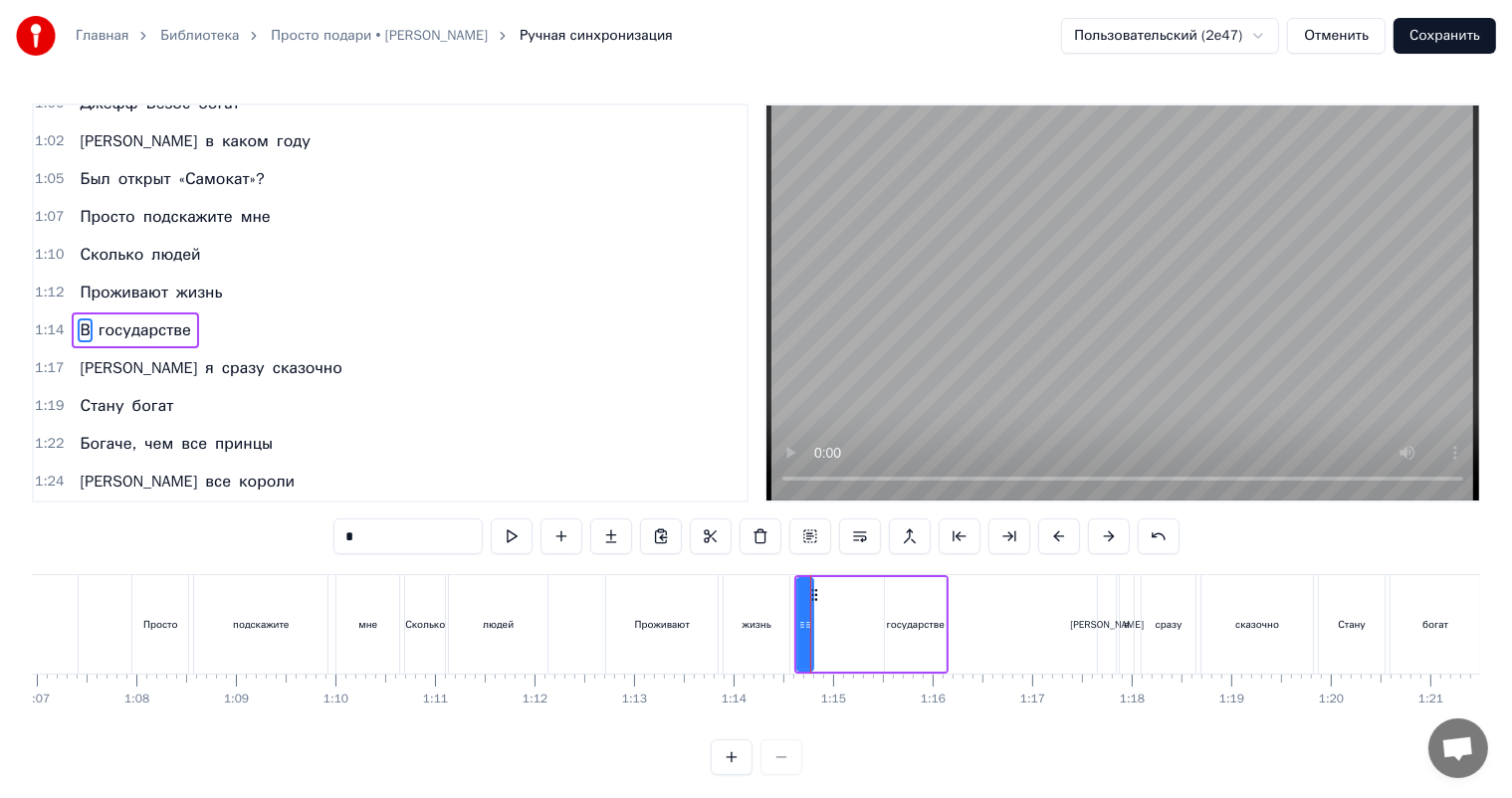 click on "государстве" at bounding box center (915, 624) 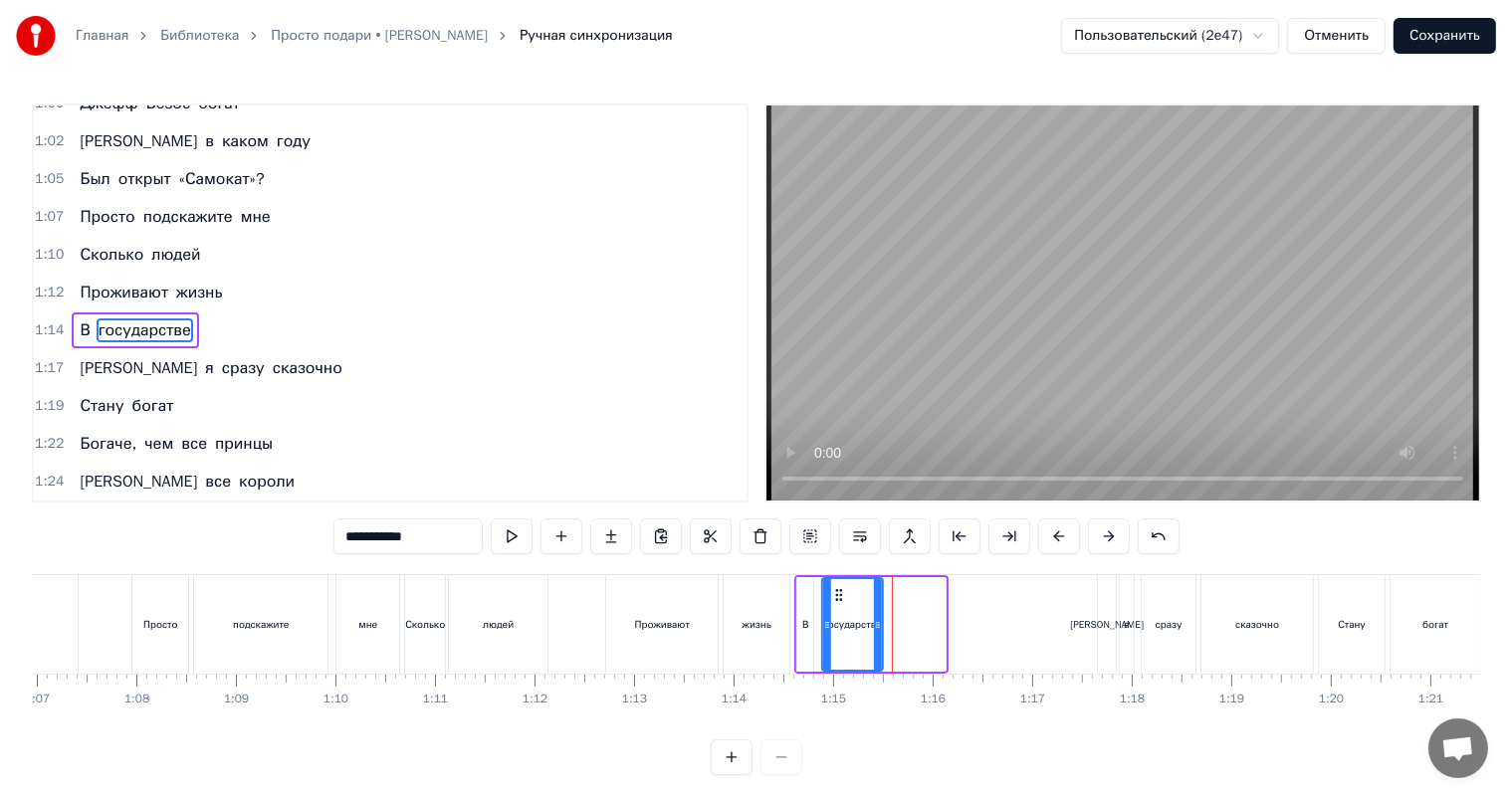 drag, startPoint x: 901, startPoint y: 588, endPoint x: 838, endPoint y: 609, distance: 66.40783 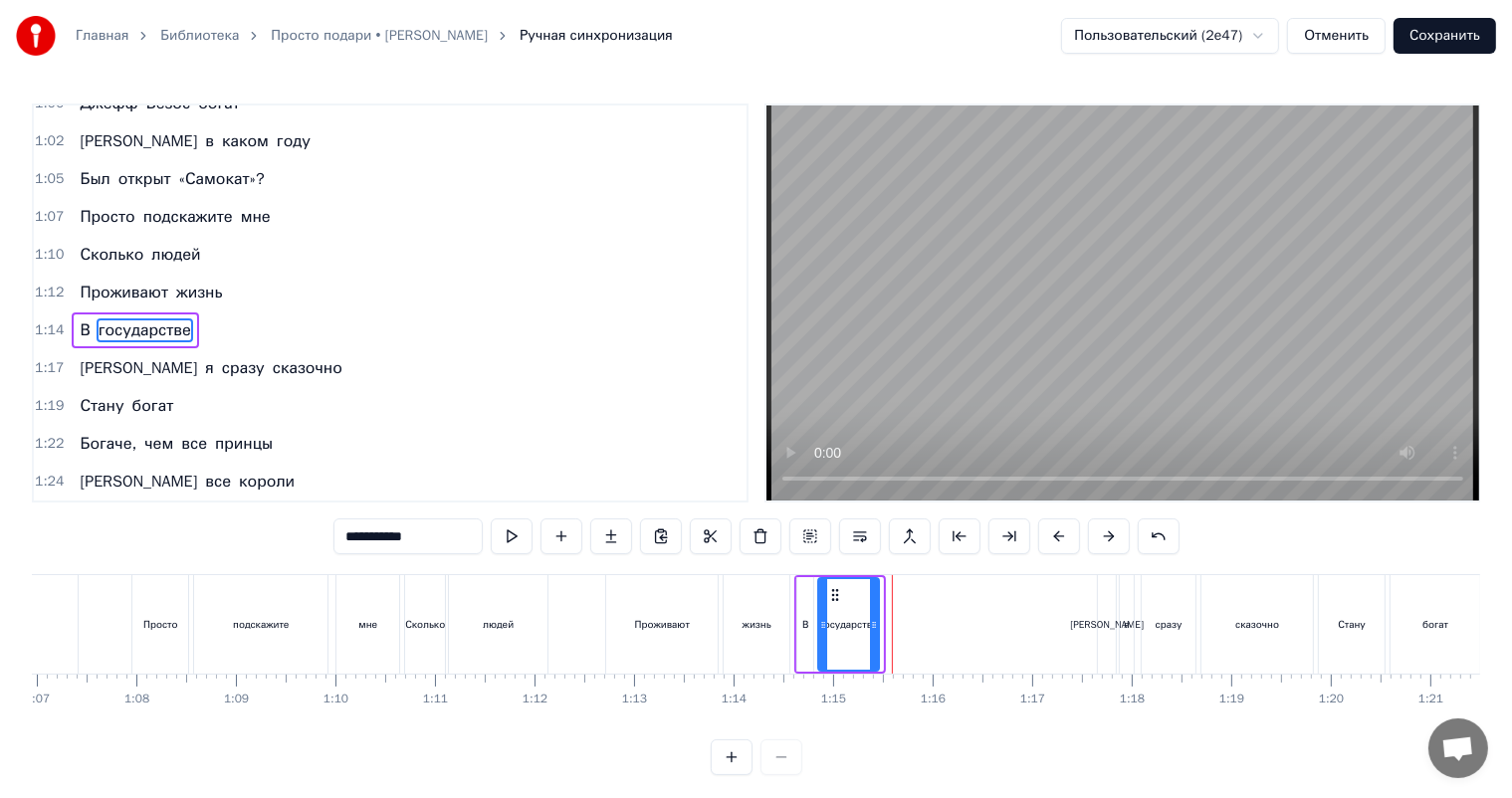 click 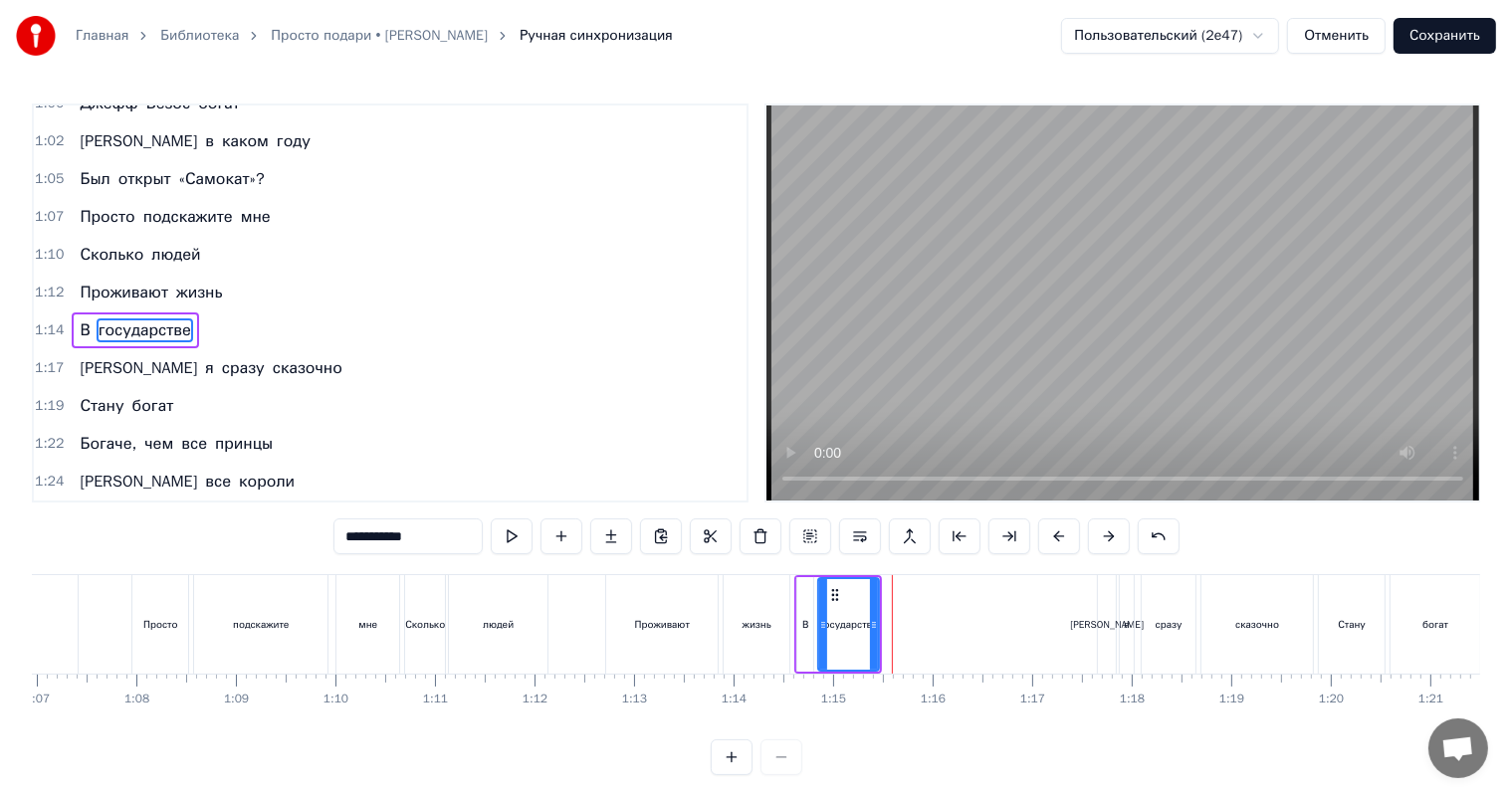 click on "государстве" at bounding box center [848, 624] 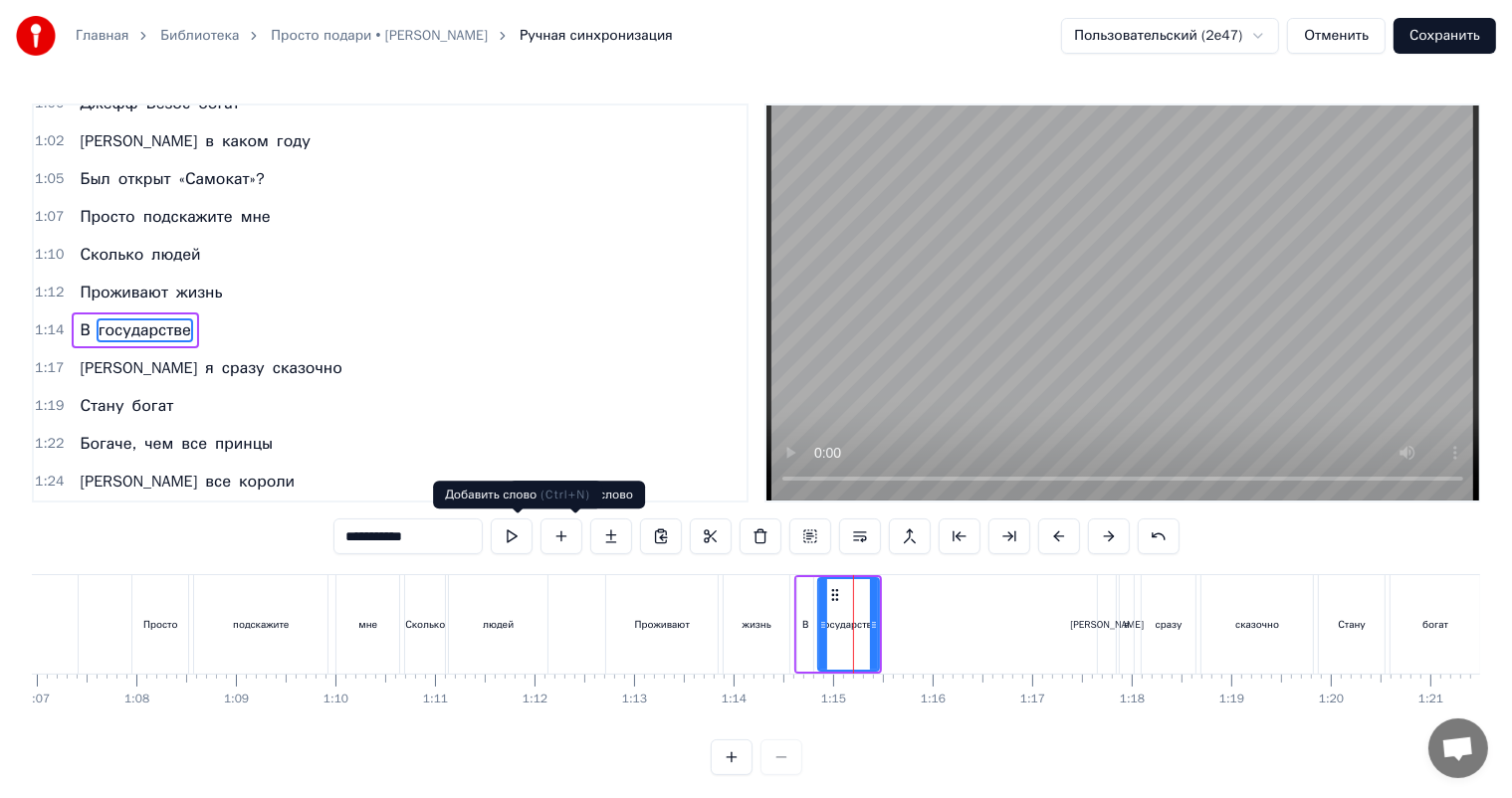click at bounding box center [561, 536] 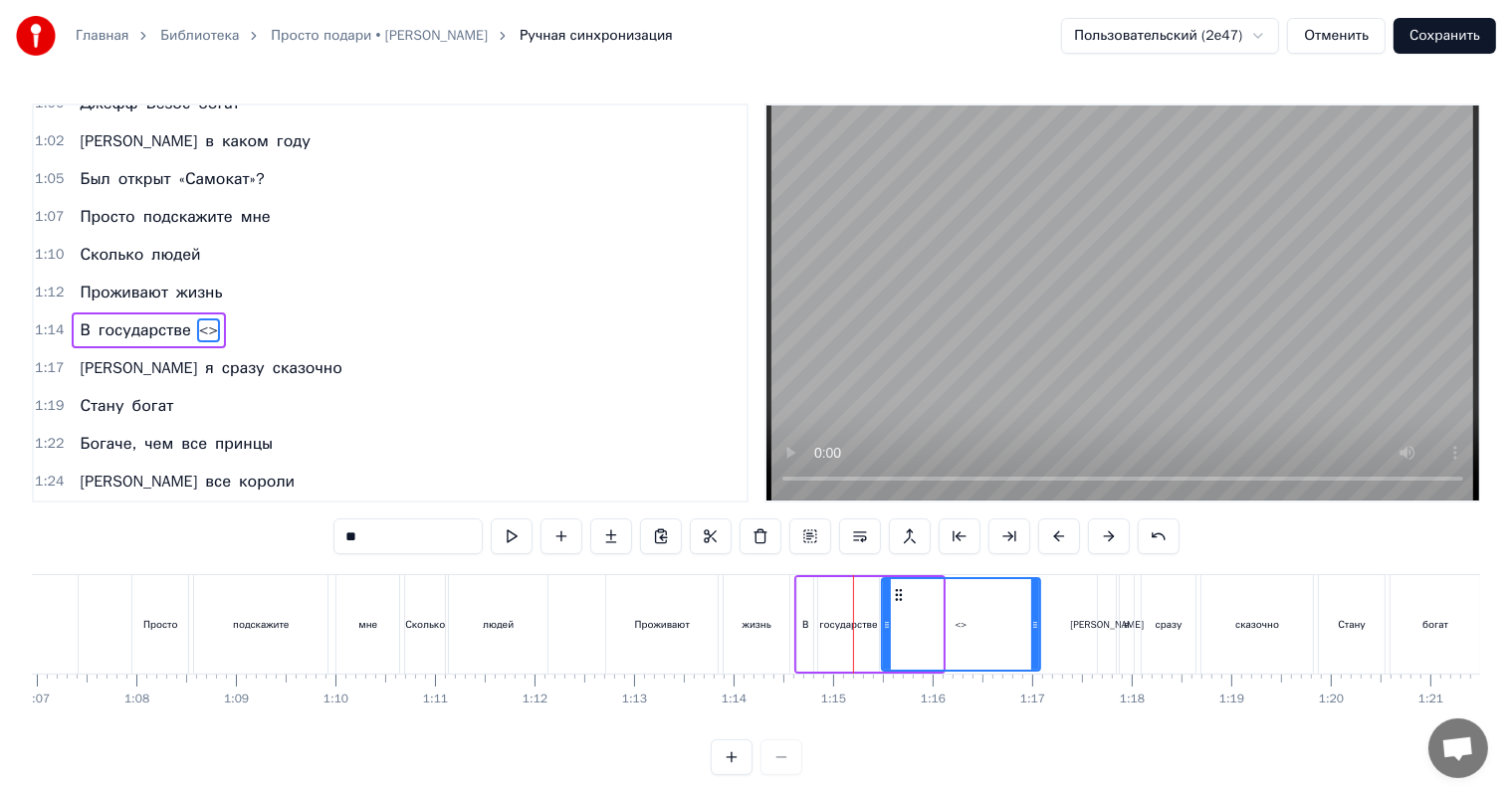 drag, startPoint x: 939, startPoint y: 618, endPoint x: 1035, endPoint y: 637, distance: 97.86215 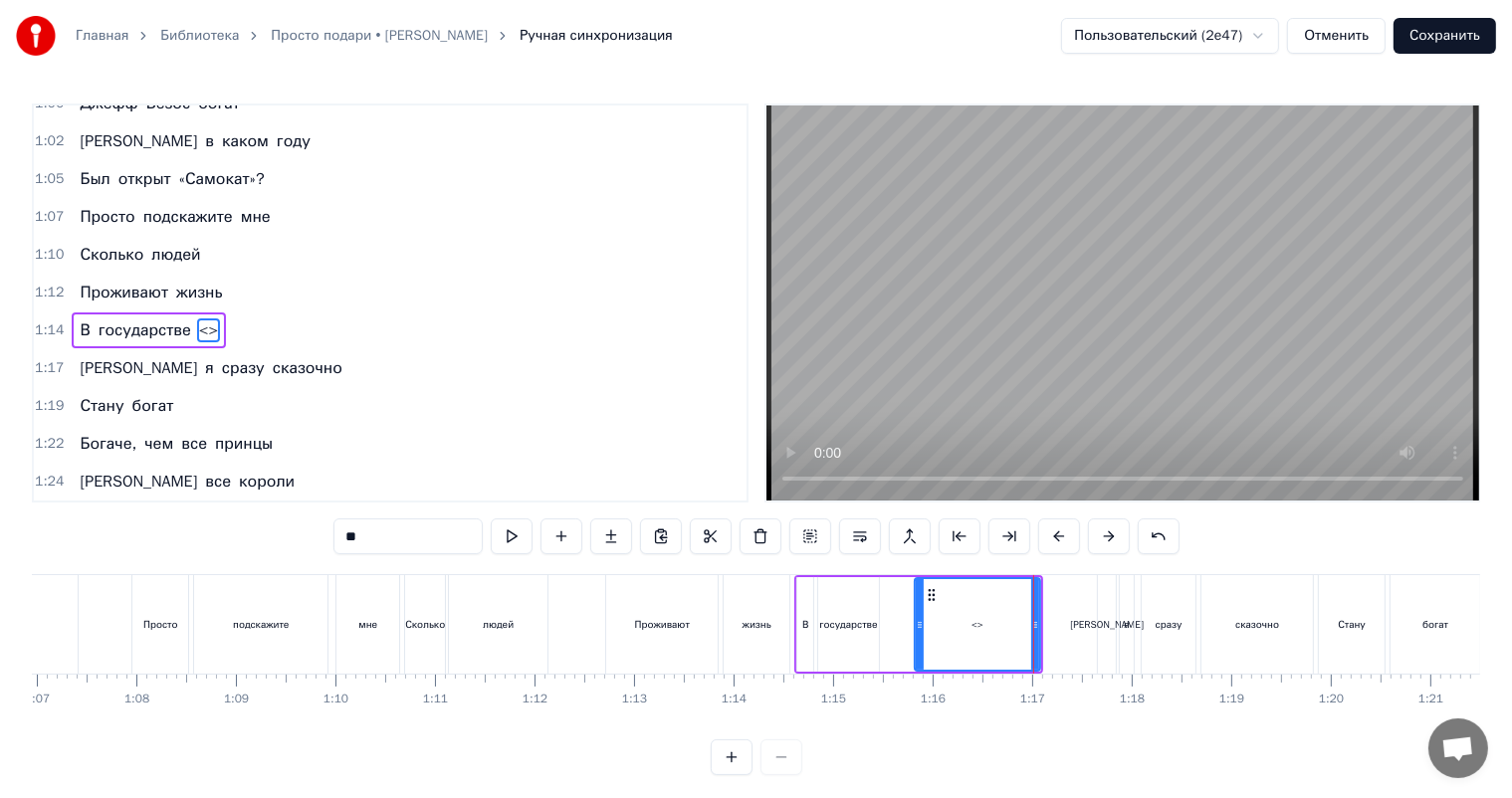 drag, startPoint x: 887, startPoint y: 617, endPoint x: 920, endPoint y: 621, distance: 33.24154 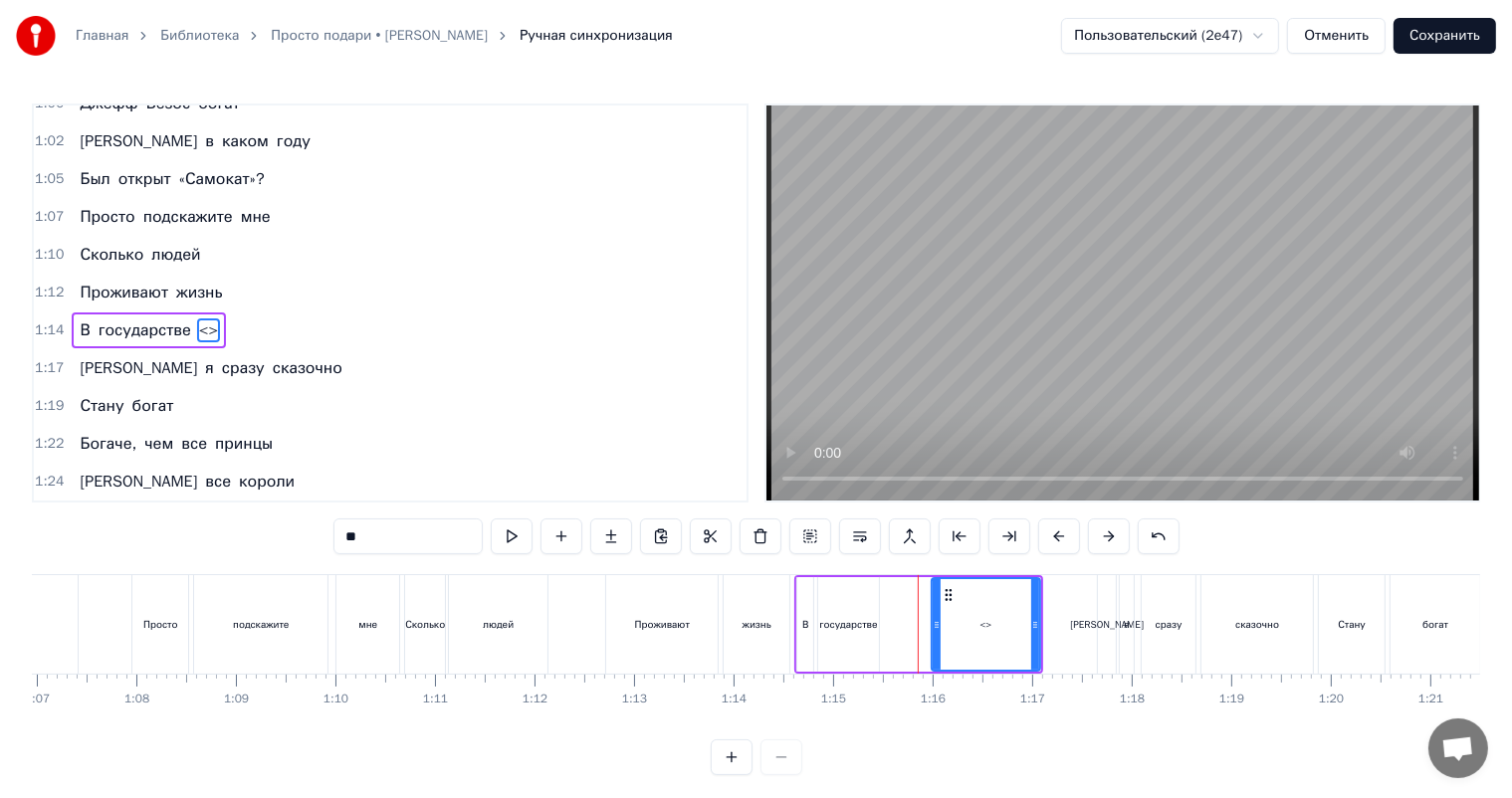 drag, startPoint x: 919, startPoint y: 623, endPoint x: 936, endPoint y: 623, distance: 17 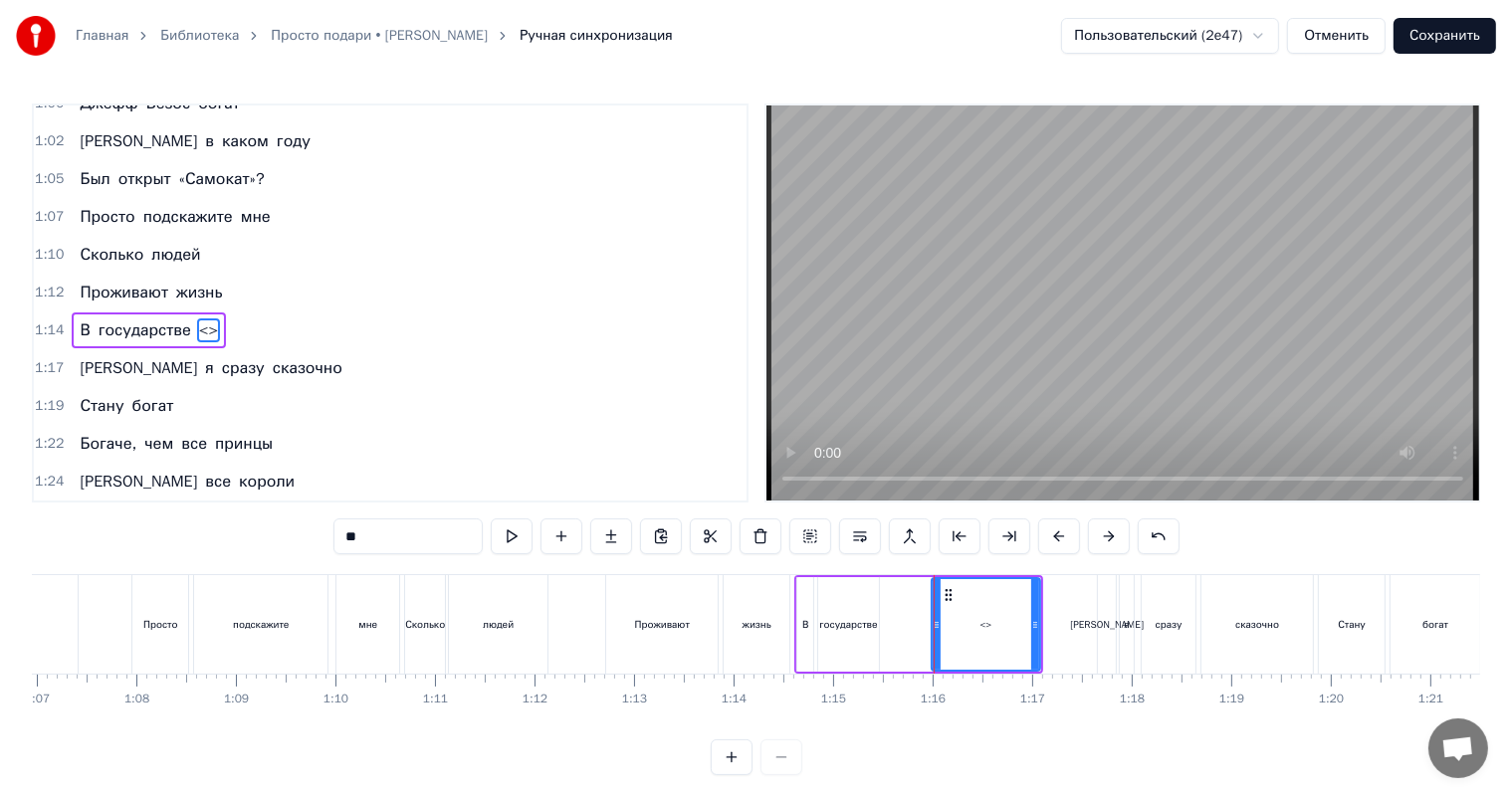 click on "государстве" at bounding box center [848, 624] 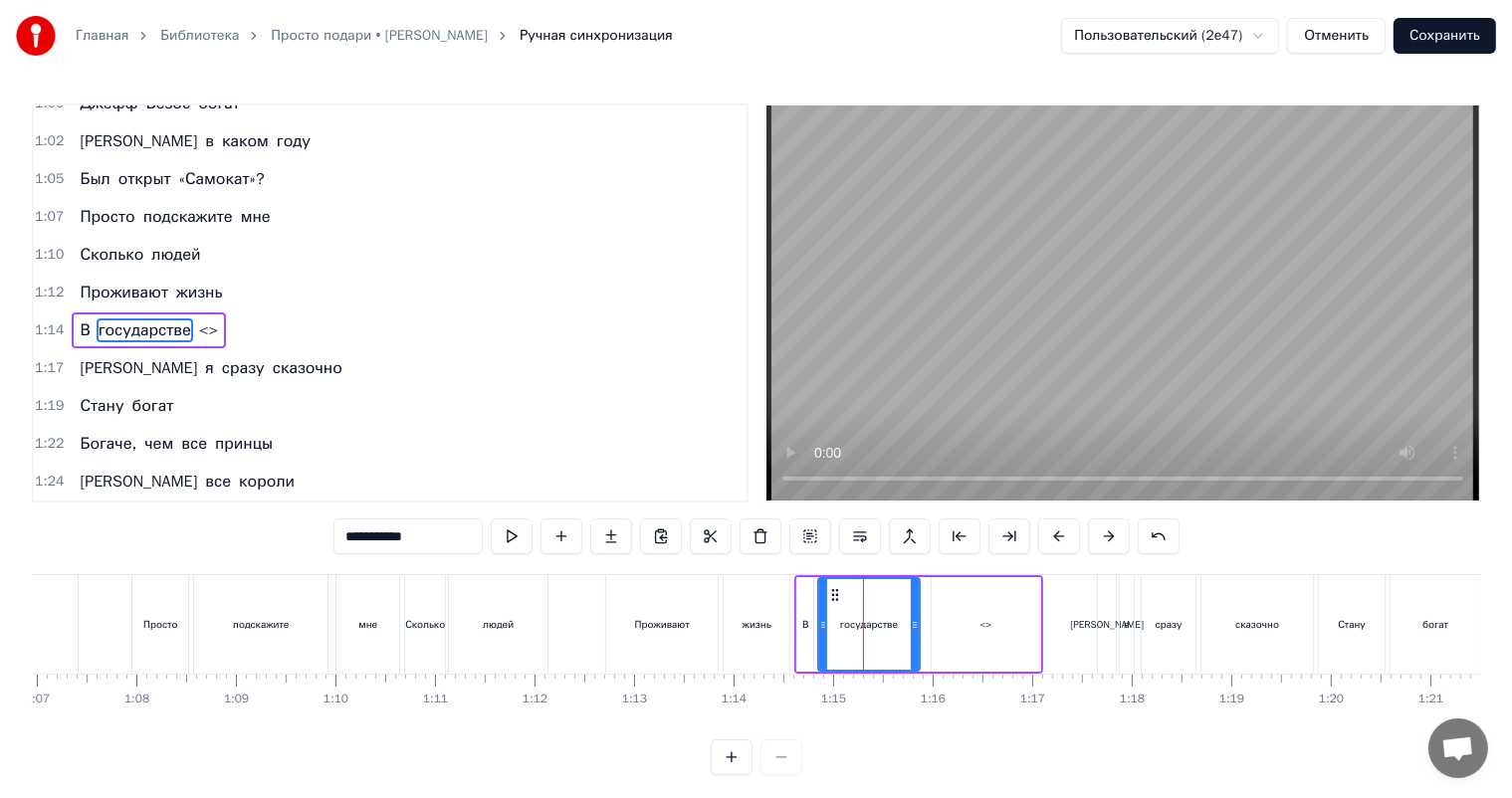 drag, startPoint x: 875, startPoint y: 614, endPoint x: 916, endPoint y: 614, distance: 41 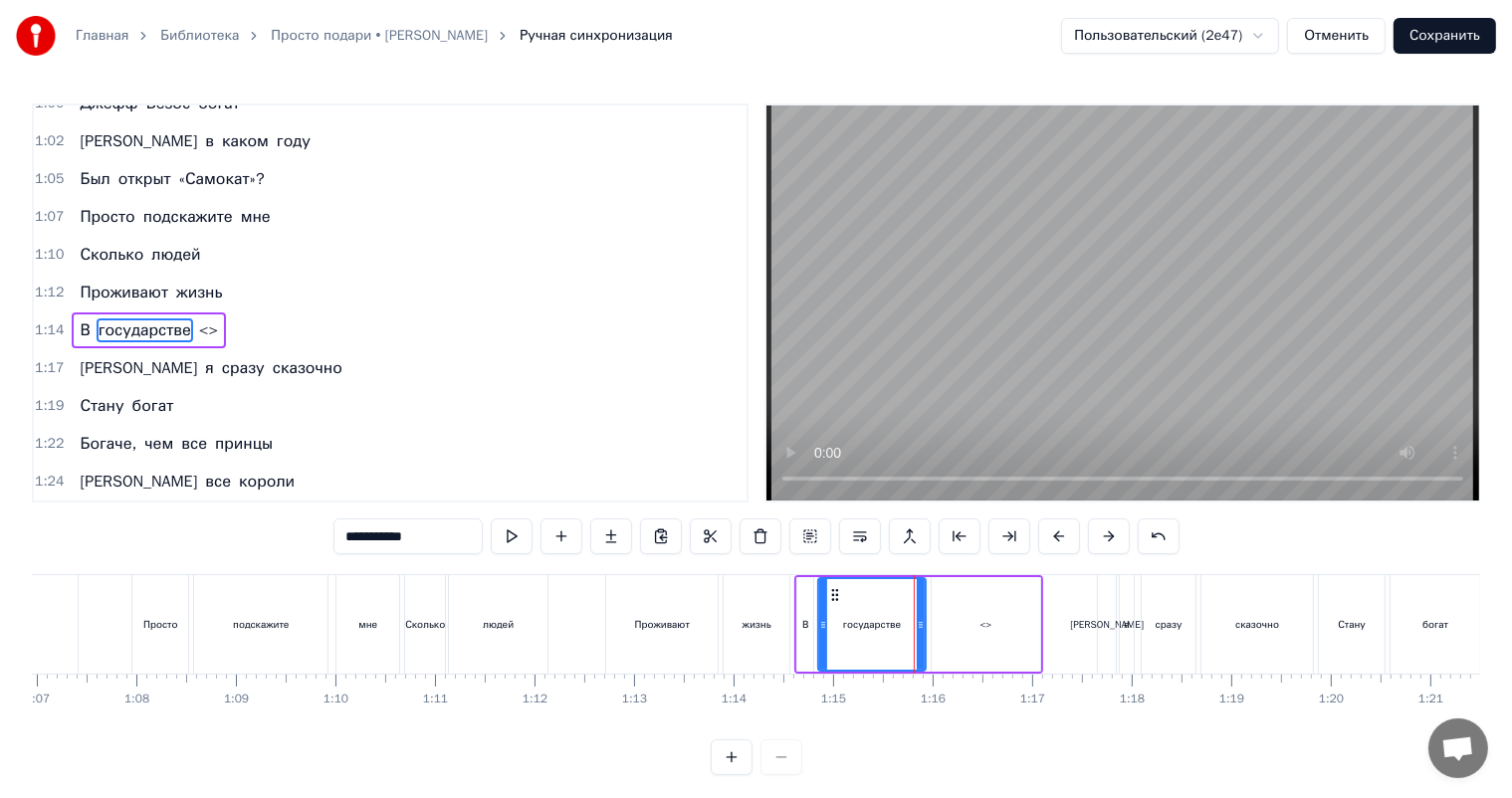 click at bounding box center (921, 624) 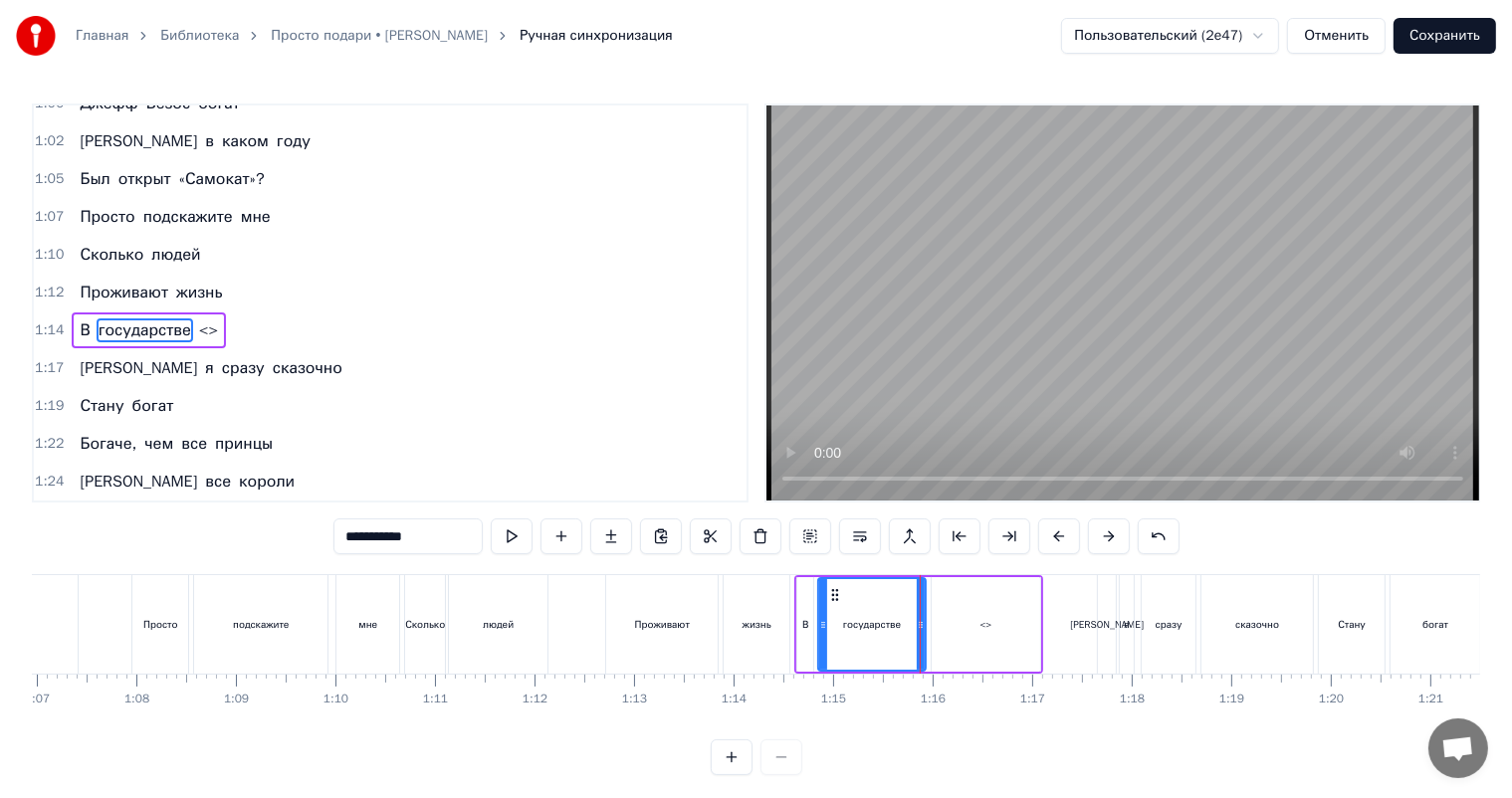 click on "<>" at bounding box center (208, 330) 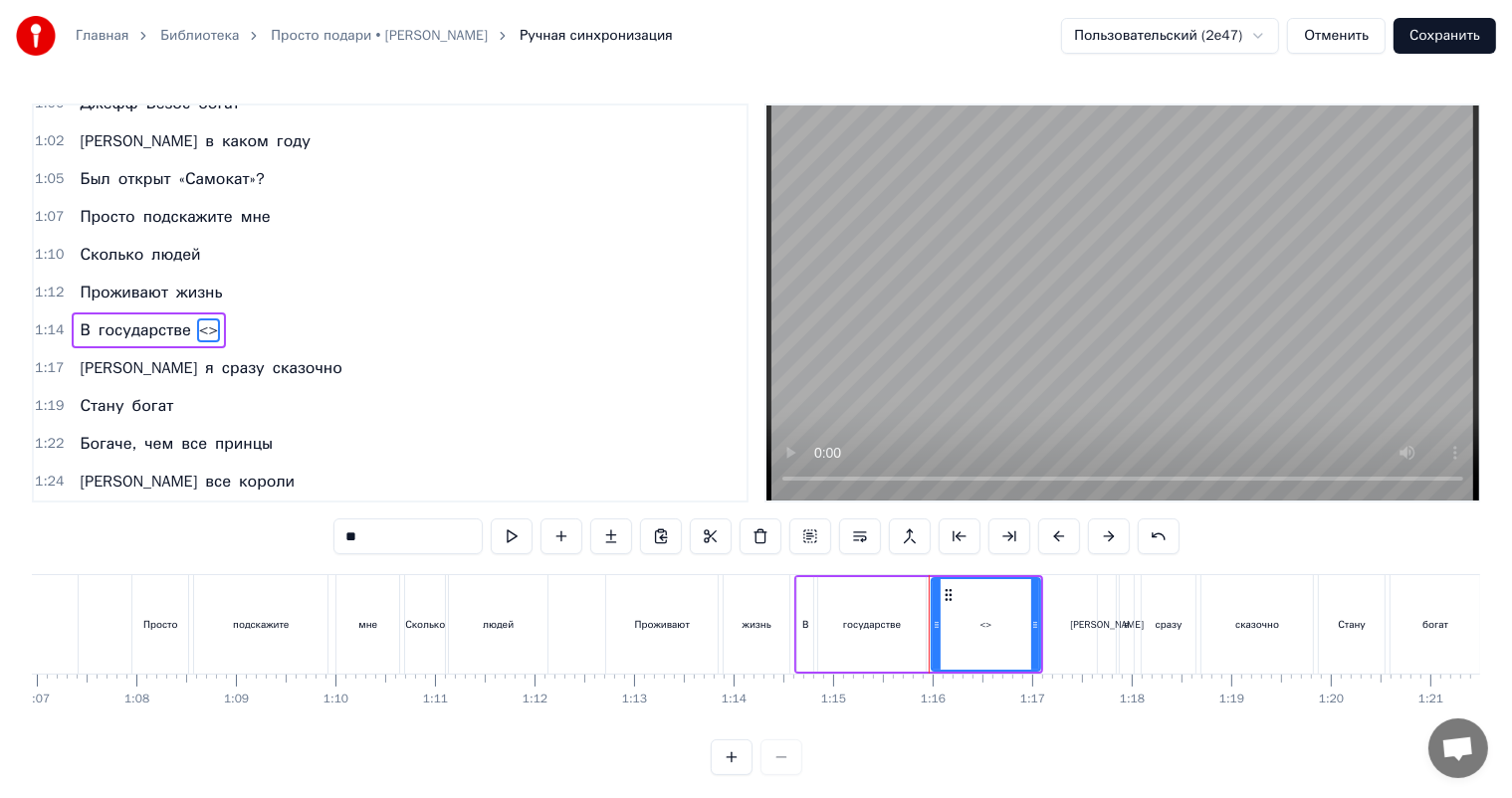 drag, startPoint x: 385, startPoint y: 526, endPoint x: 215, endPoint y: 556, distance: 172.62677 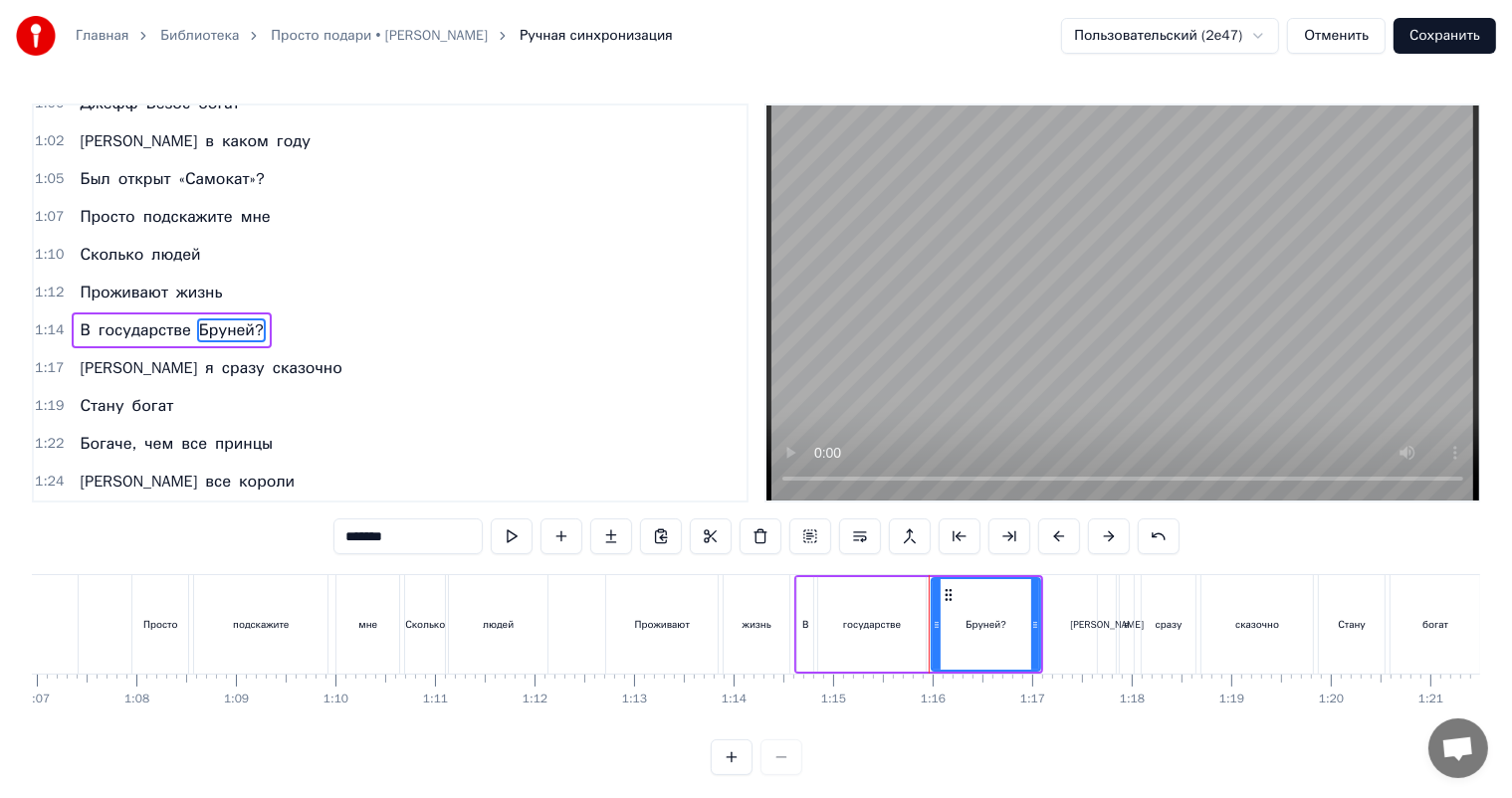 click on "Просто" at bounding box center [160, 624] 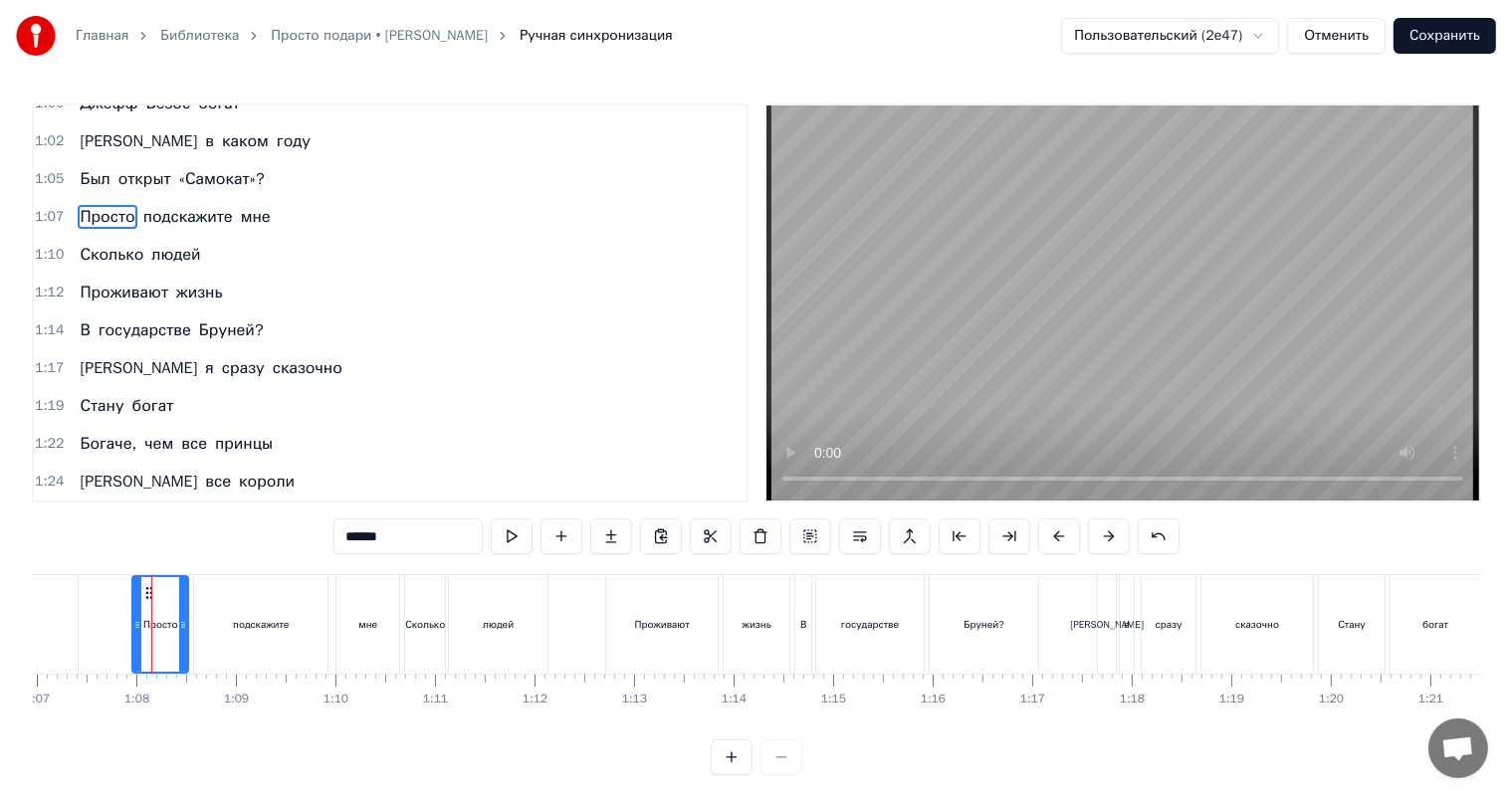 scroll, scrollTop: 426, scrollLeft: 0, axis: vertical 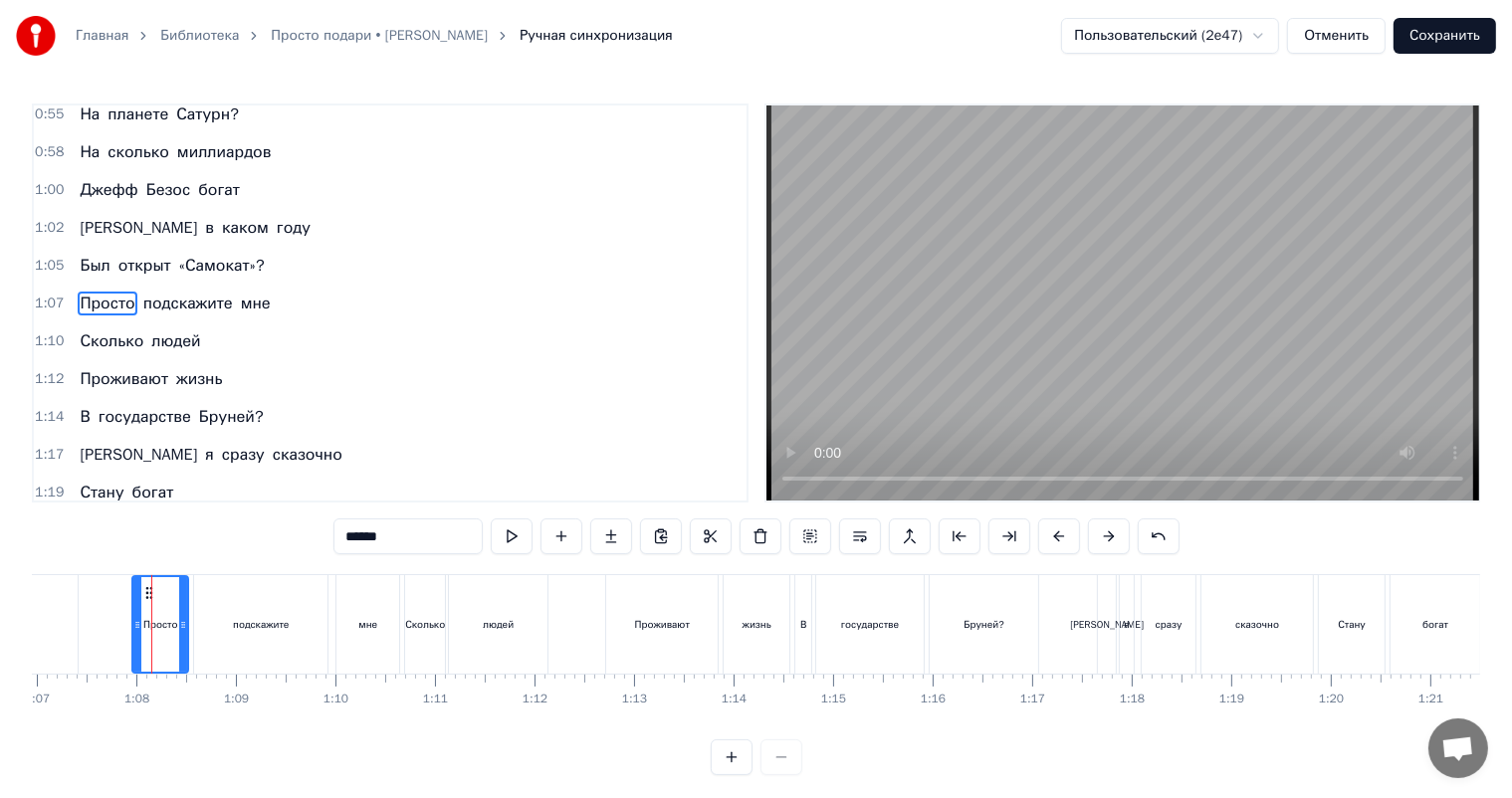 click on "0:11 Ласковые люди мои, 0:16 Предстоит ответить всем вам 0:21 На вопросы каверзные, 0:25 Которые я в песне задам. 0:30 Сколько в нашем теле костей? 0:35 А в [GEOGRAPHIC_DATA] много частей? 0:40 Запишите размах крыла 0:45 Средний для степного орла. 0:48 Просто подскажите 0:50 Мне сколько часов 0:53 Составляет день 0:55 На планете Сатурн? 0:58 На сколько миллиардов 1:00 [PERSON_NAME] богат 1:02 И в каком году 1:05 Был открыт «Самокат»? 1:07 Просто подскажите мне 1:10 Сколько людей 1:12 Проживают жизнь 1:14 В государстве Бруней? 1:17 И я сразу сказочно 1:19 Стану богат 1:22 Богаче, чем все принцы 1:24 И все короли ****** люди я" at bounding box center [756, 439] 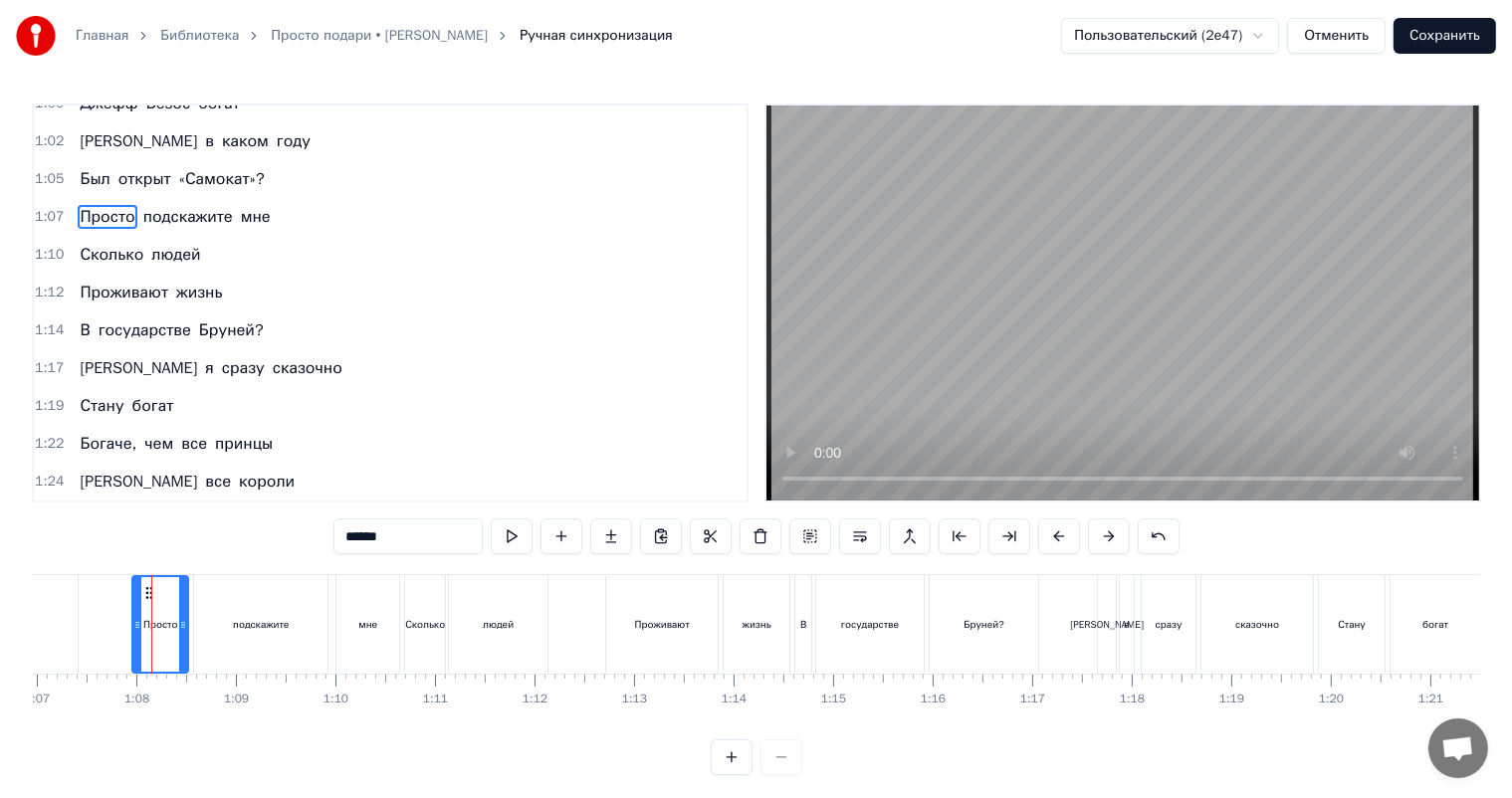 click on "[PERSON_NAME]" at bounding box center [138, 368] 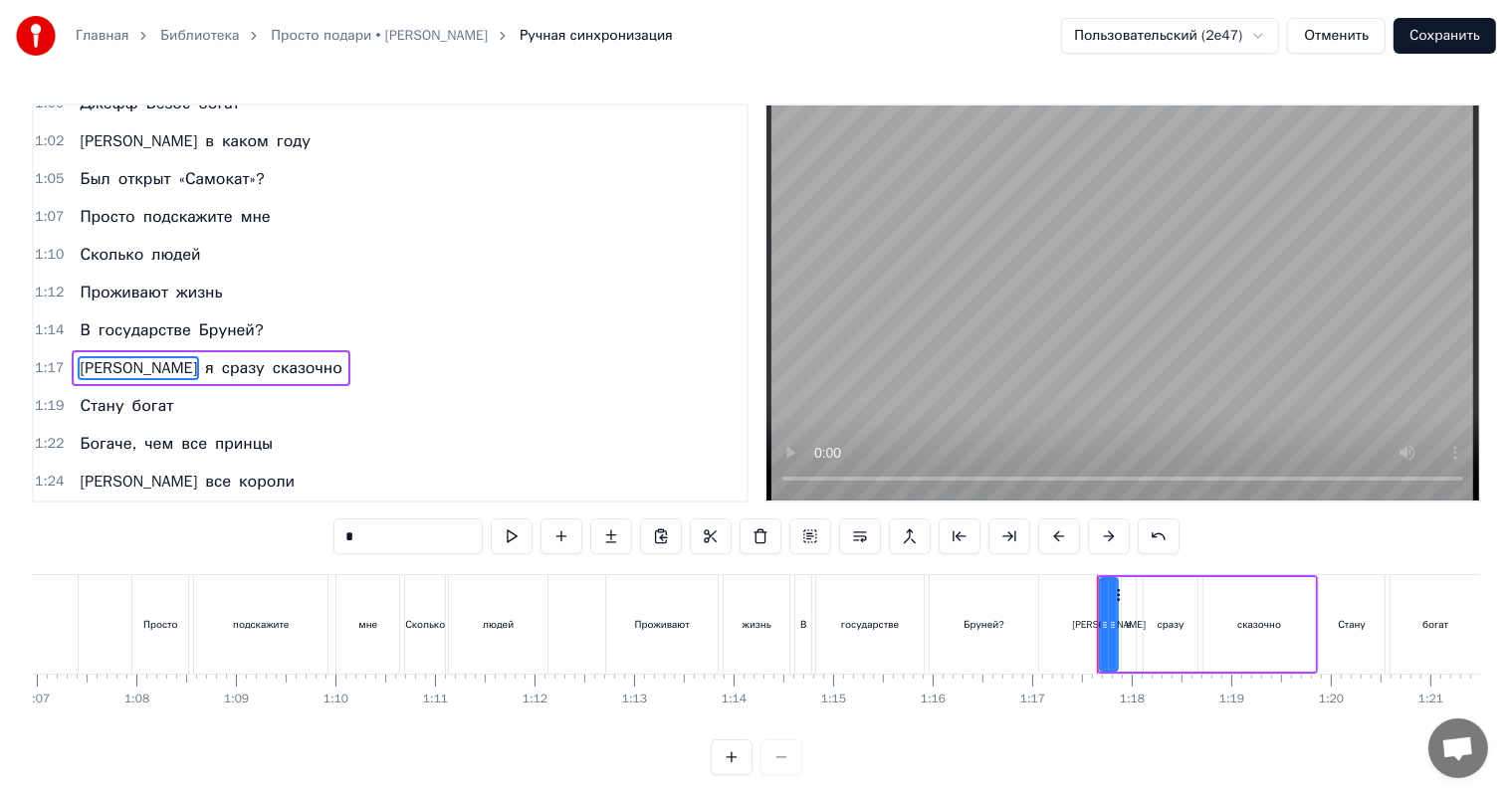 click on "я" at bounding box center (1129, 624) 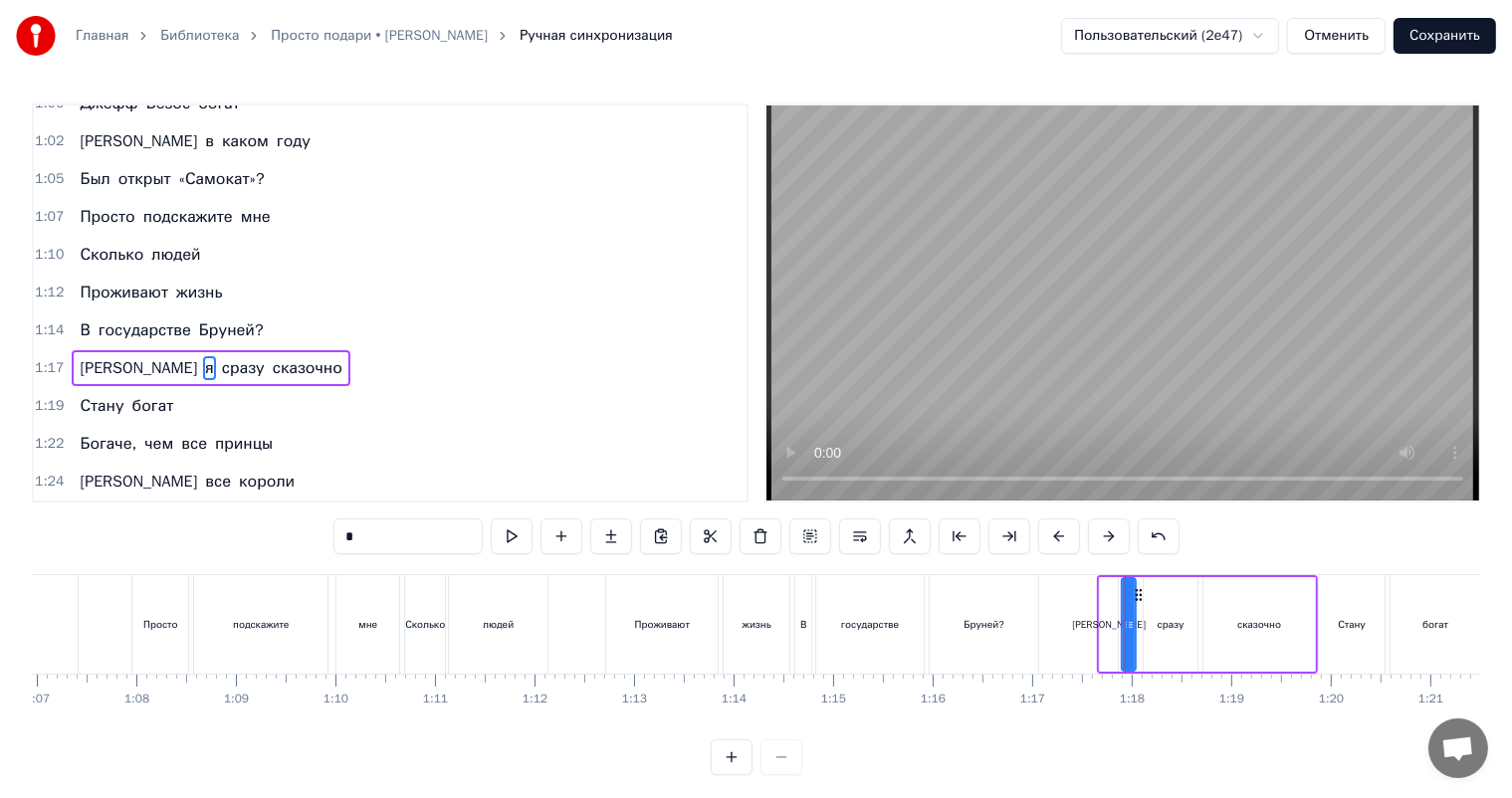 drag, startPoint x: 320, startPoint y: 540, endPoint x: 285, endPoint y: 545, distance: 35.35534 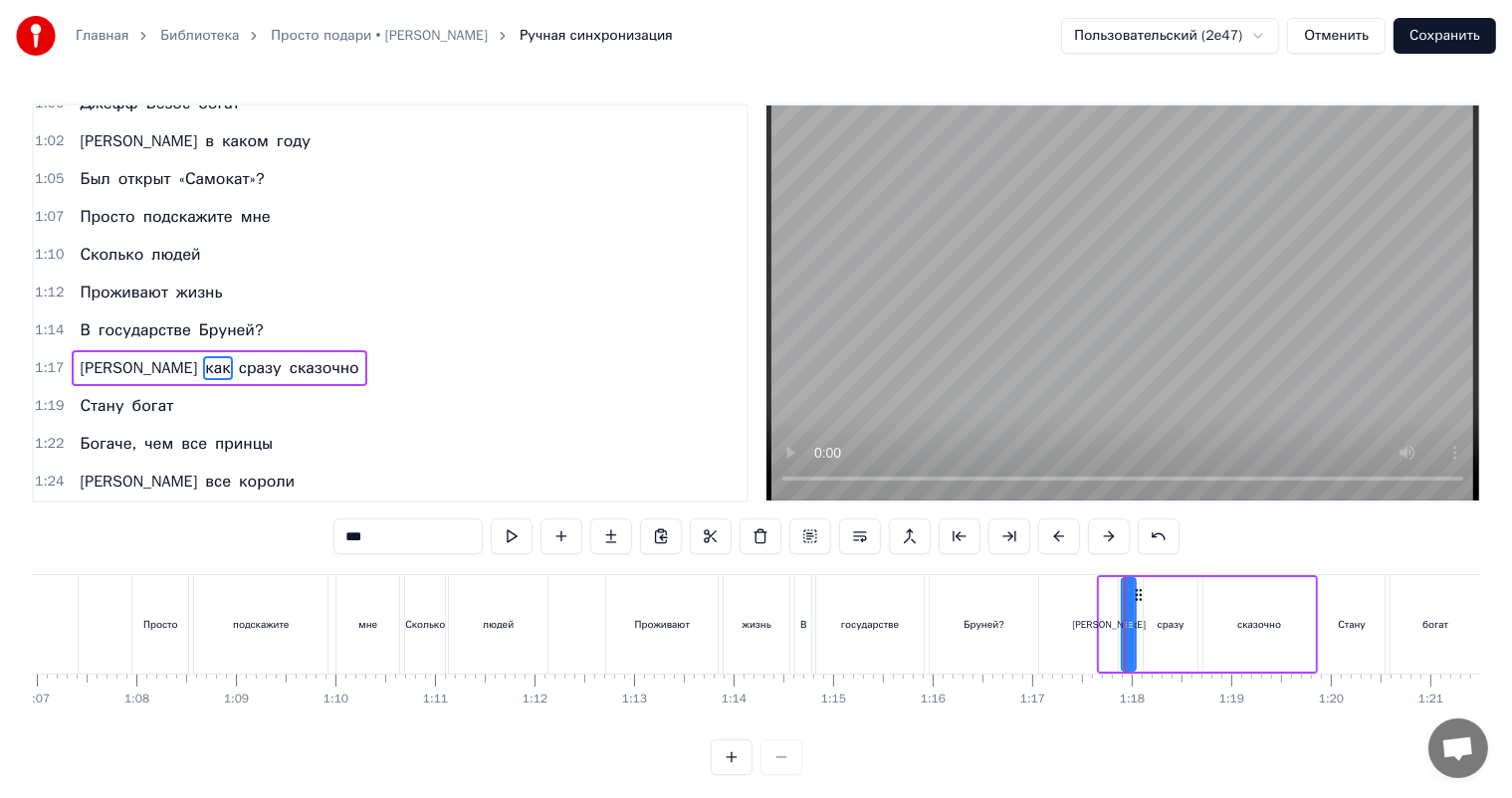 click on "сразу" at bounding box center (1171, 624) 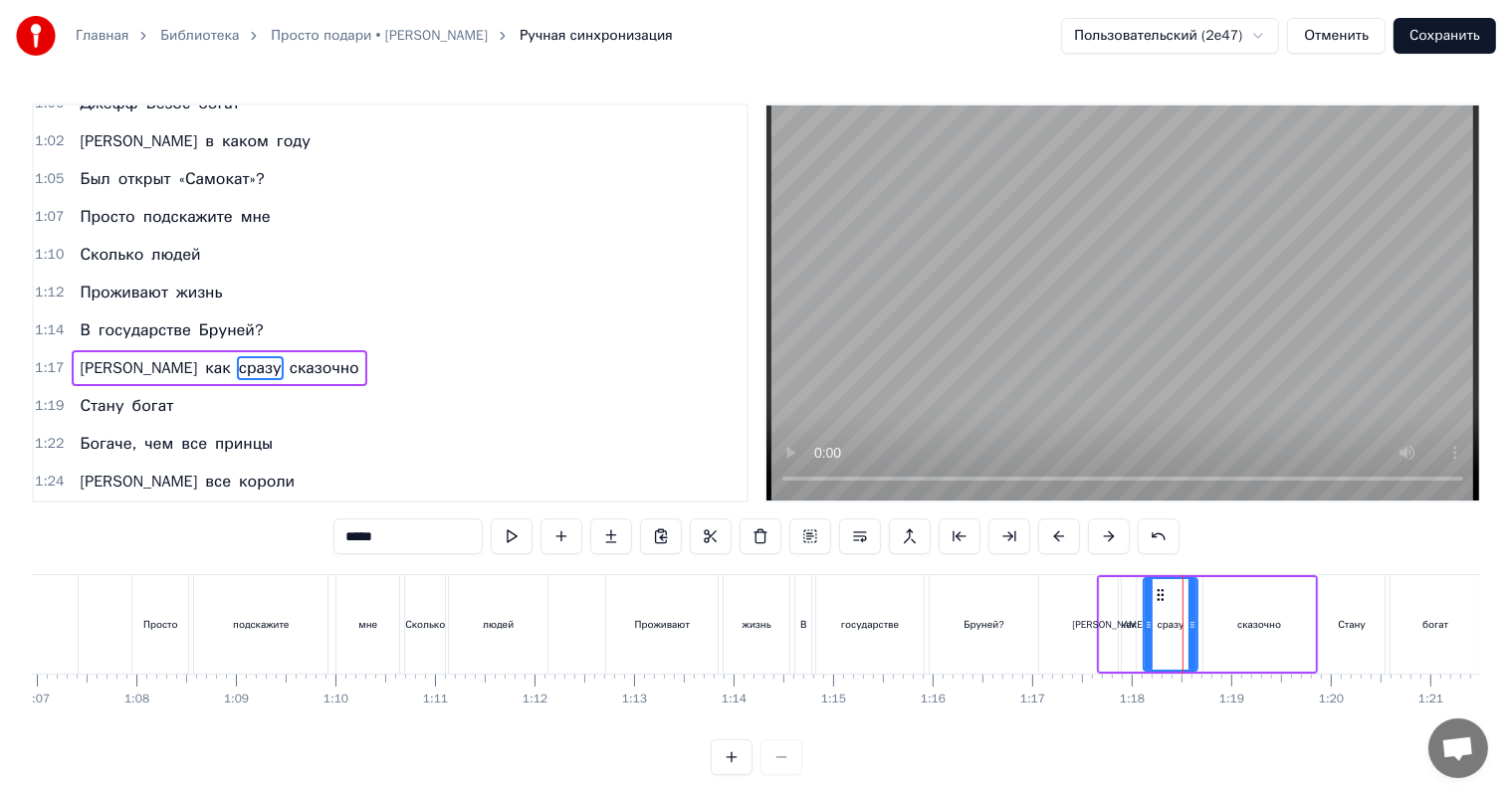 drag, startPoint x: 379, startPoint y: 539, endPoint x: 239, endPoint y: 564, distance: 142.21463 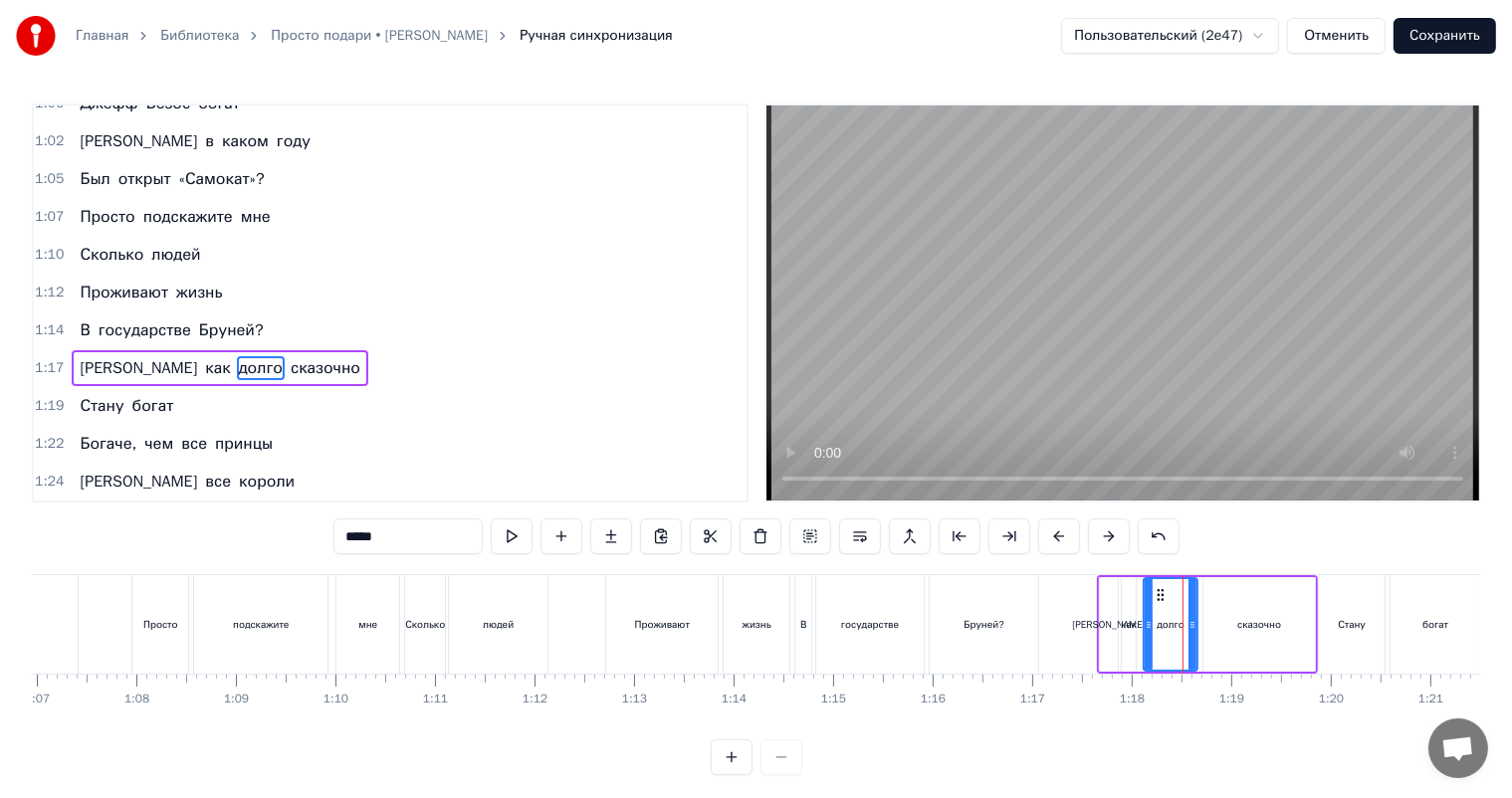 click on "сказочно" at bounding box center (1259, 624) 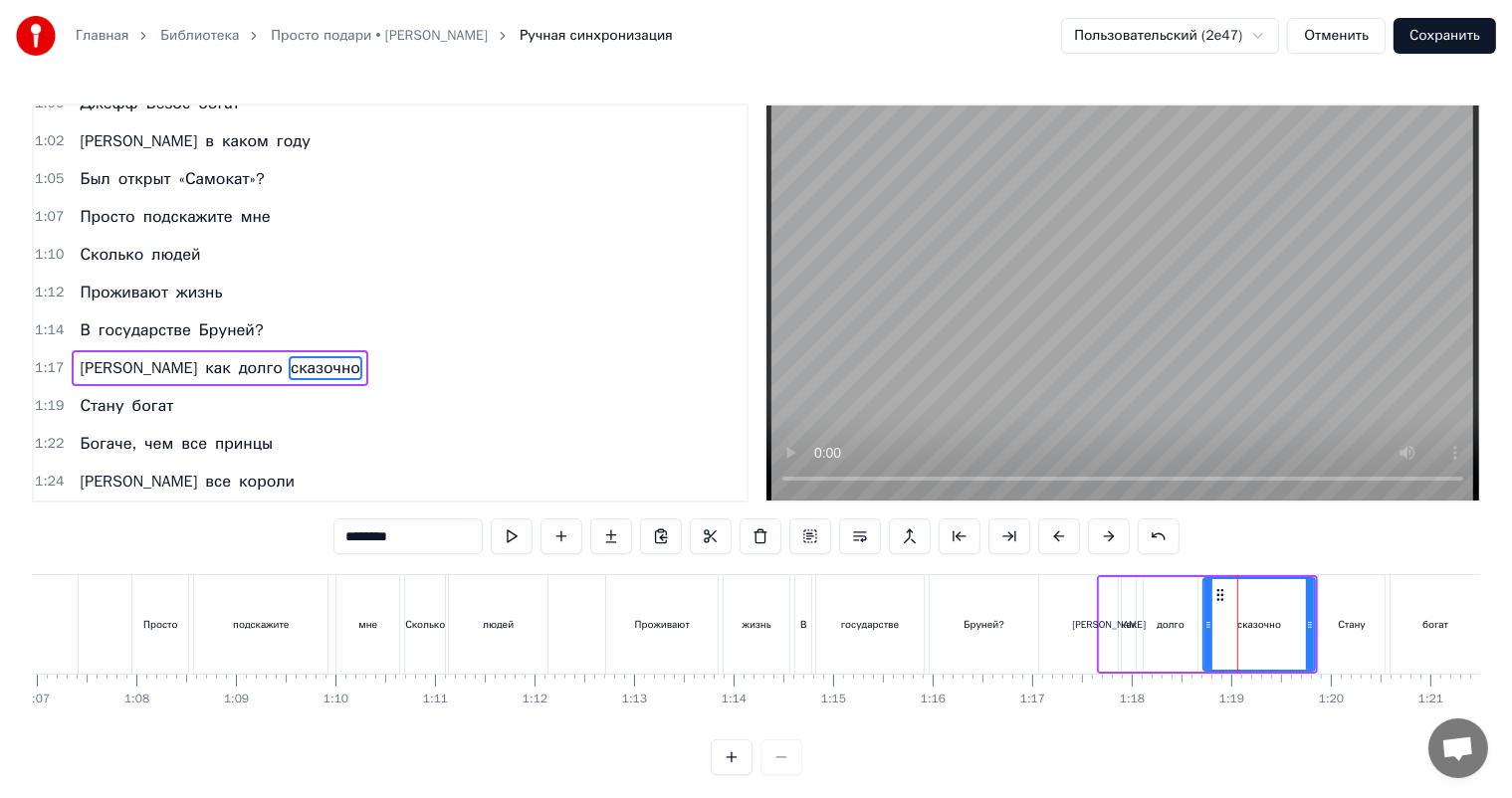 drag, startPoint x: 354, startPoint y: 544, endPoint x: 249, endPoint y: 565, distance: 107.07941 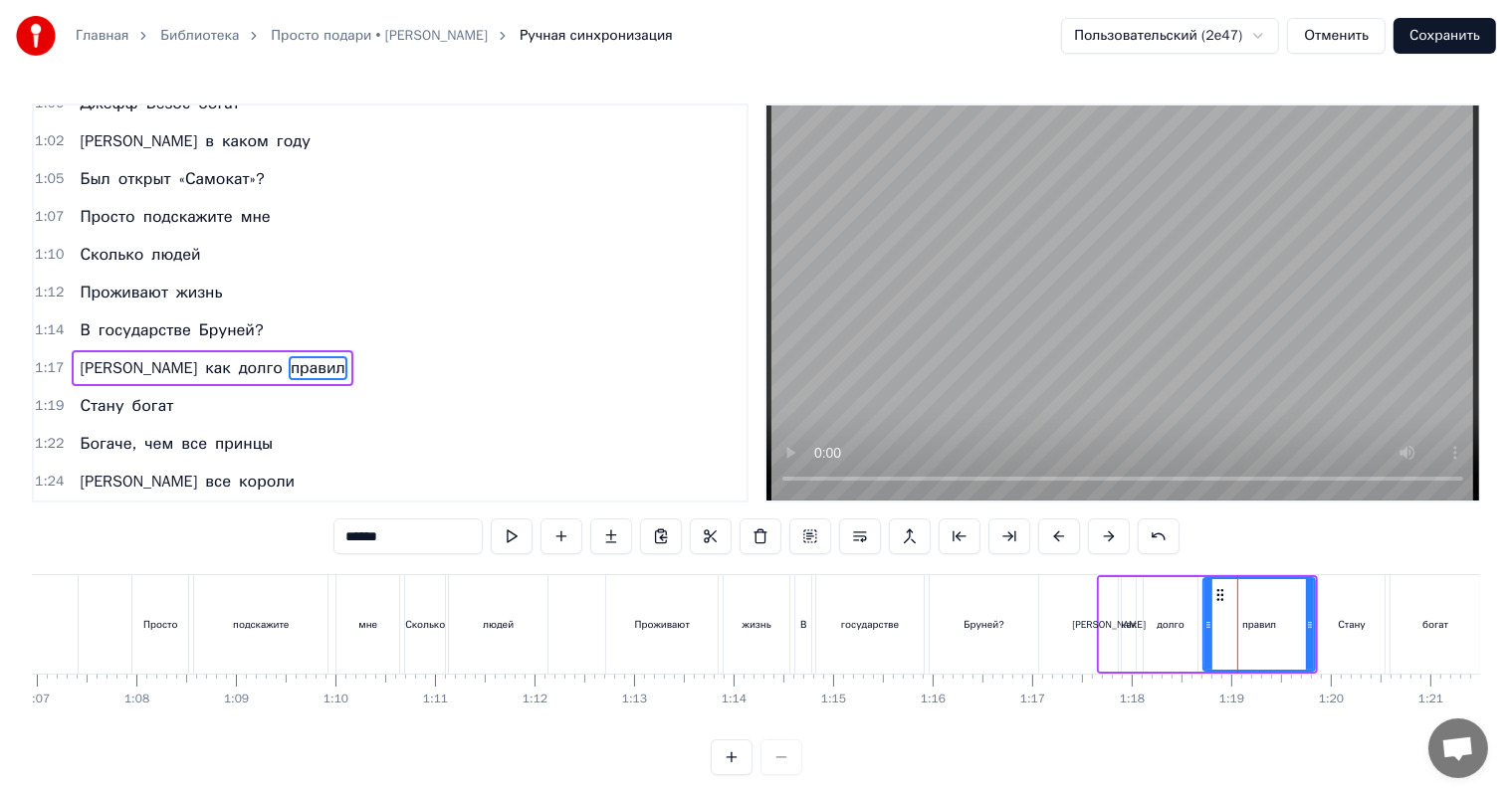 click on "Стану" at bounding box center (102, 406) 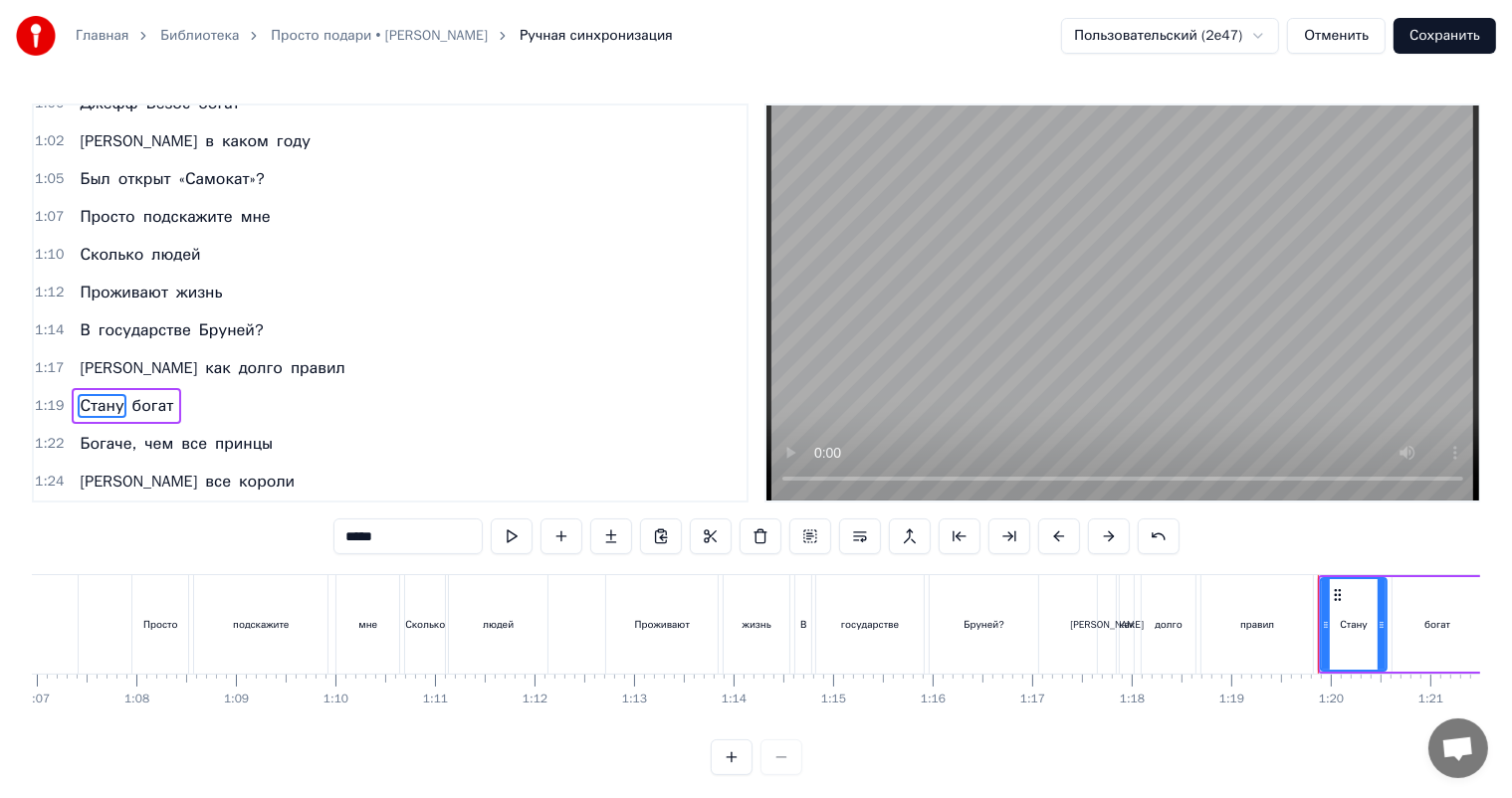 scroll, scrollTop: 6, scrollLeft: 0, axis: vertical 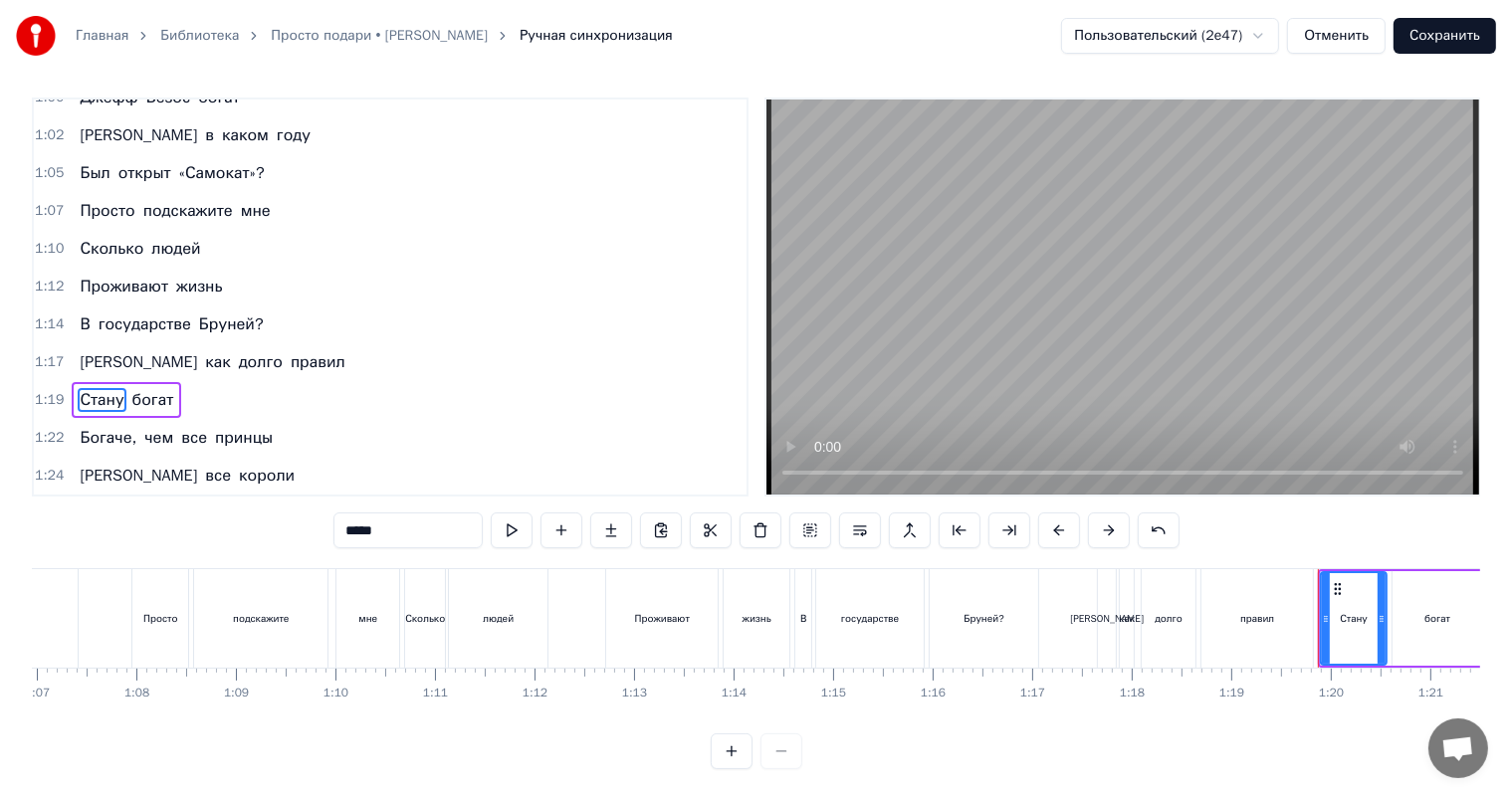 drag, startPoint x: 326, startPoint y: 537, endPoint x: 232, endPoint y: 556, distance: 95.90099 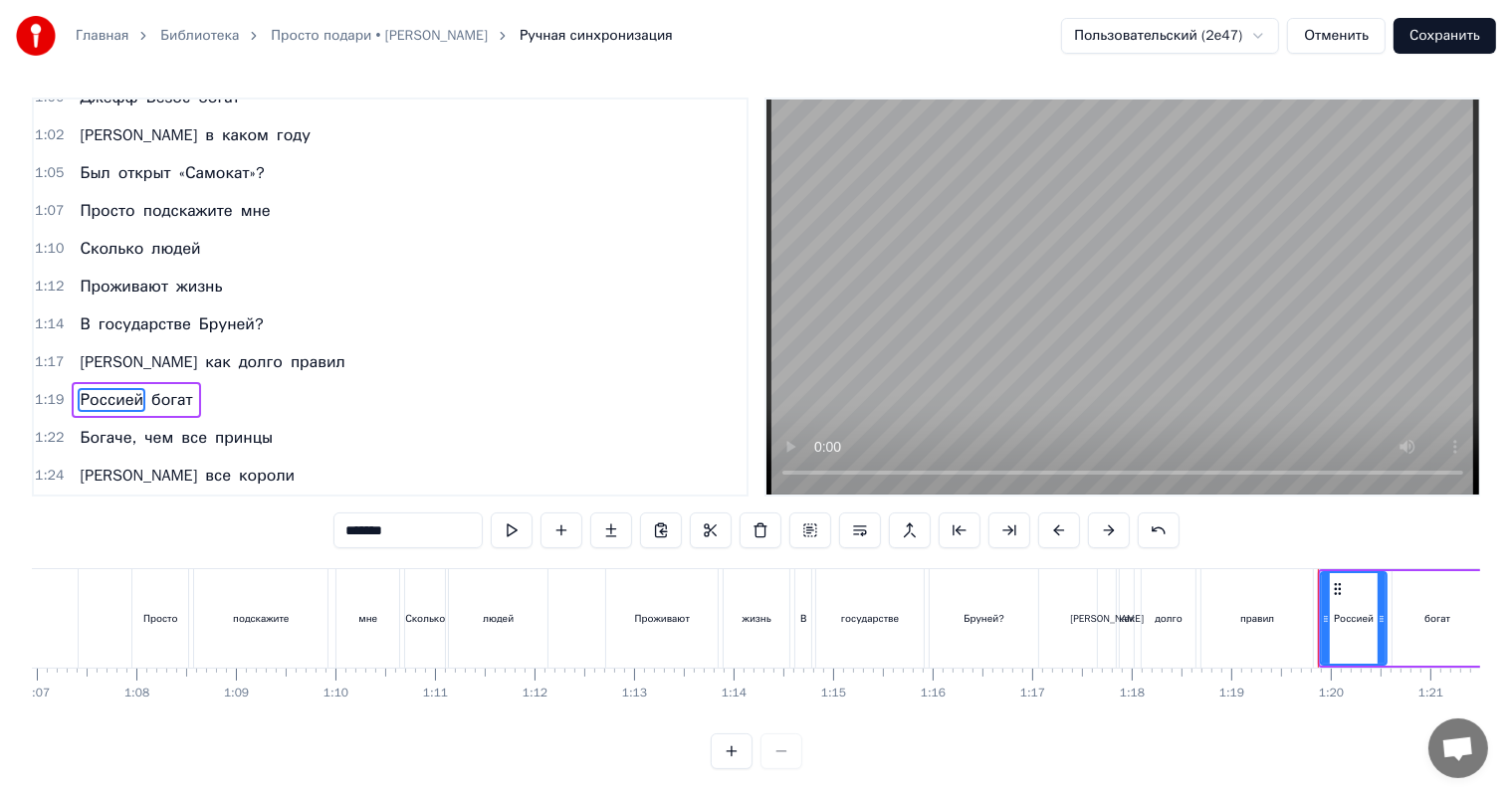 click on "богат" at bounding box center (172, 400) 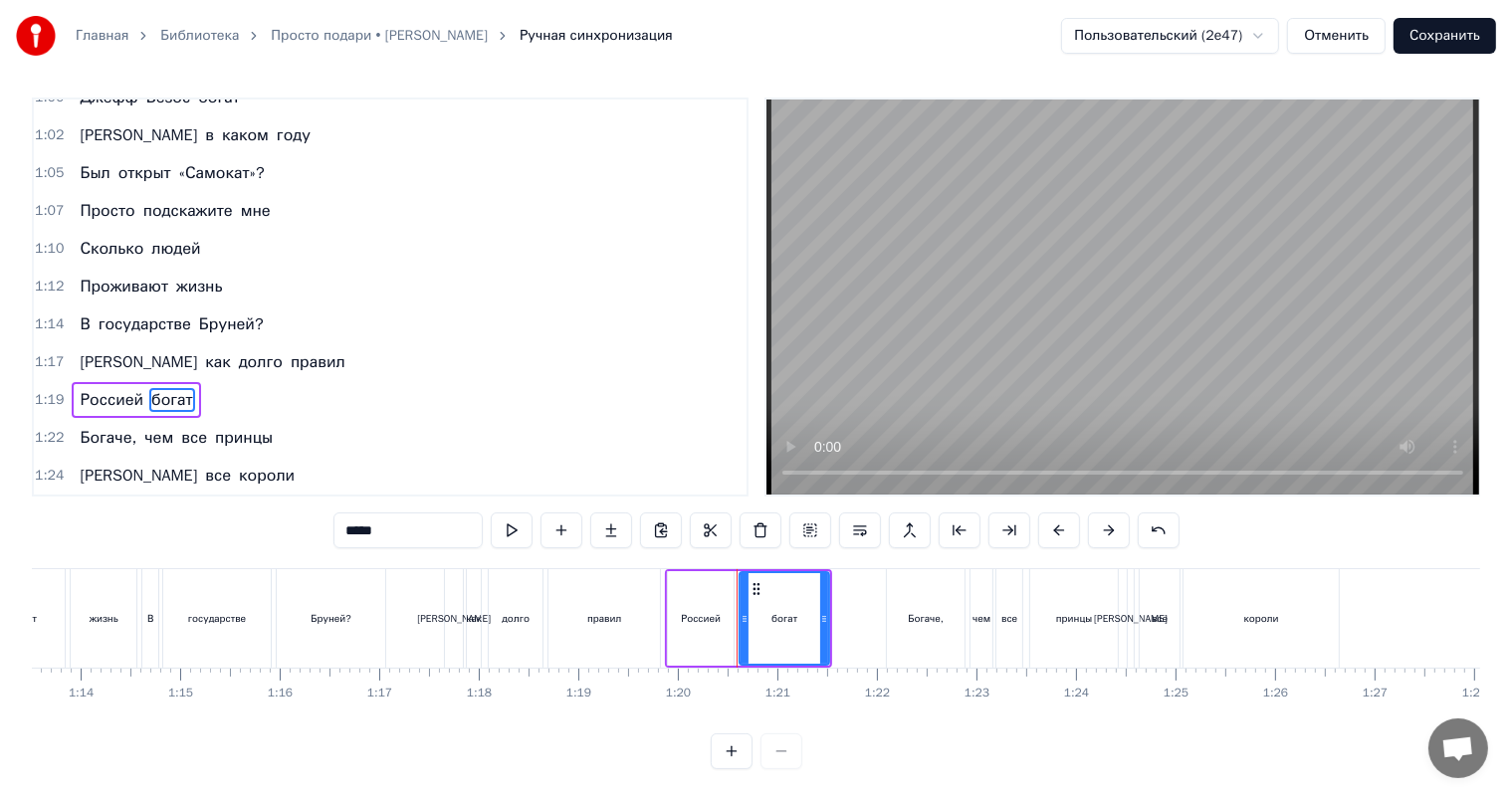scroll, scrollTop: 0, scrollLeft: 7322, axis: horizontal 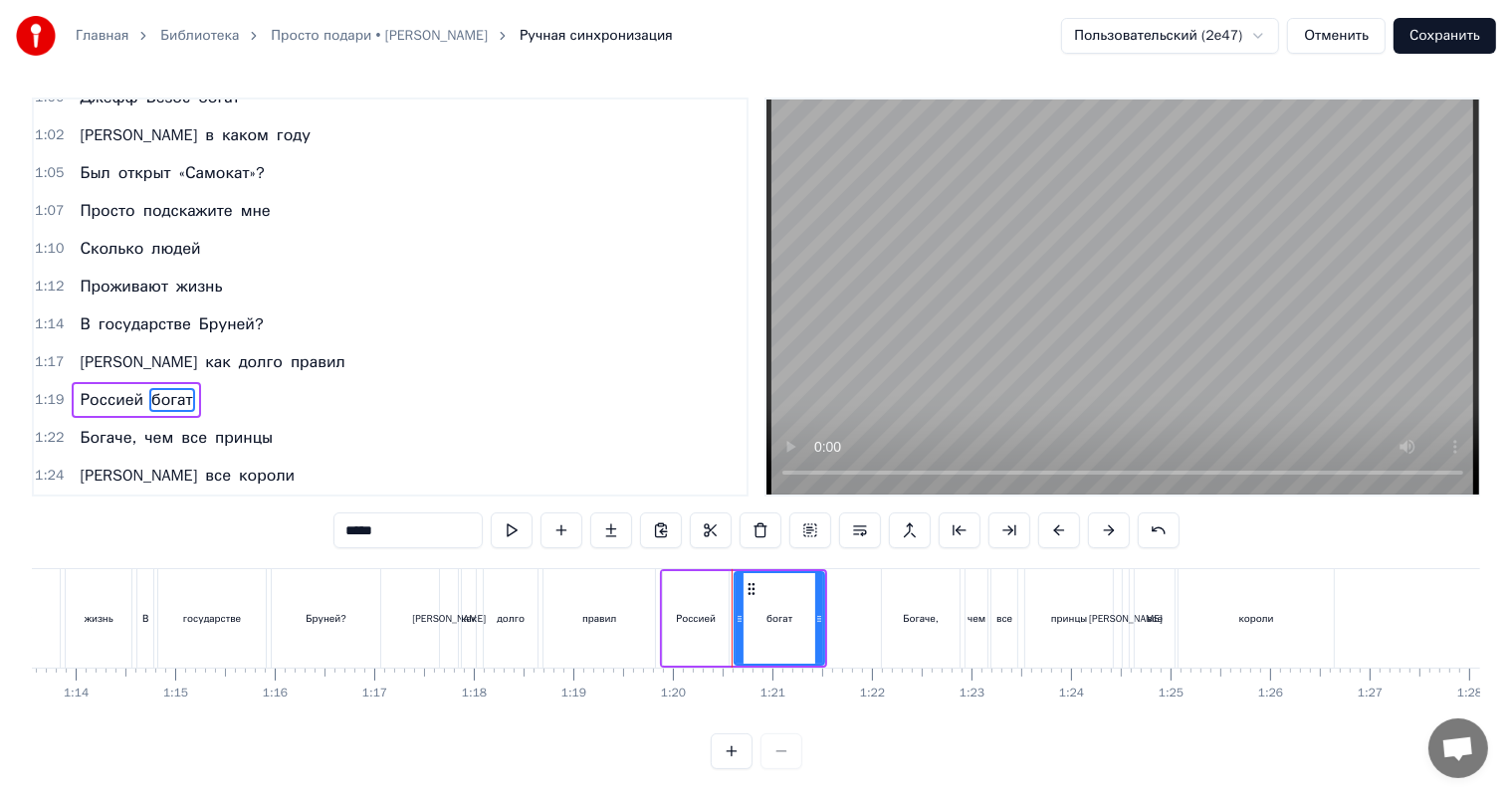 drag, startPoint x: 328, startPoint y: 524, endPoint x: 251, endPoint y: 551, distance: 81.5966 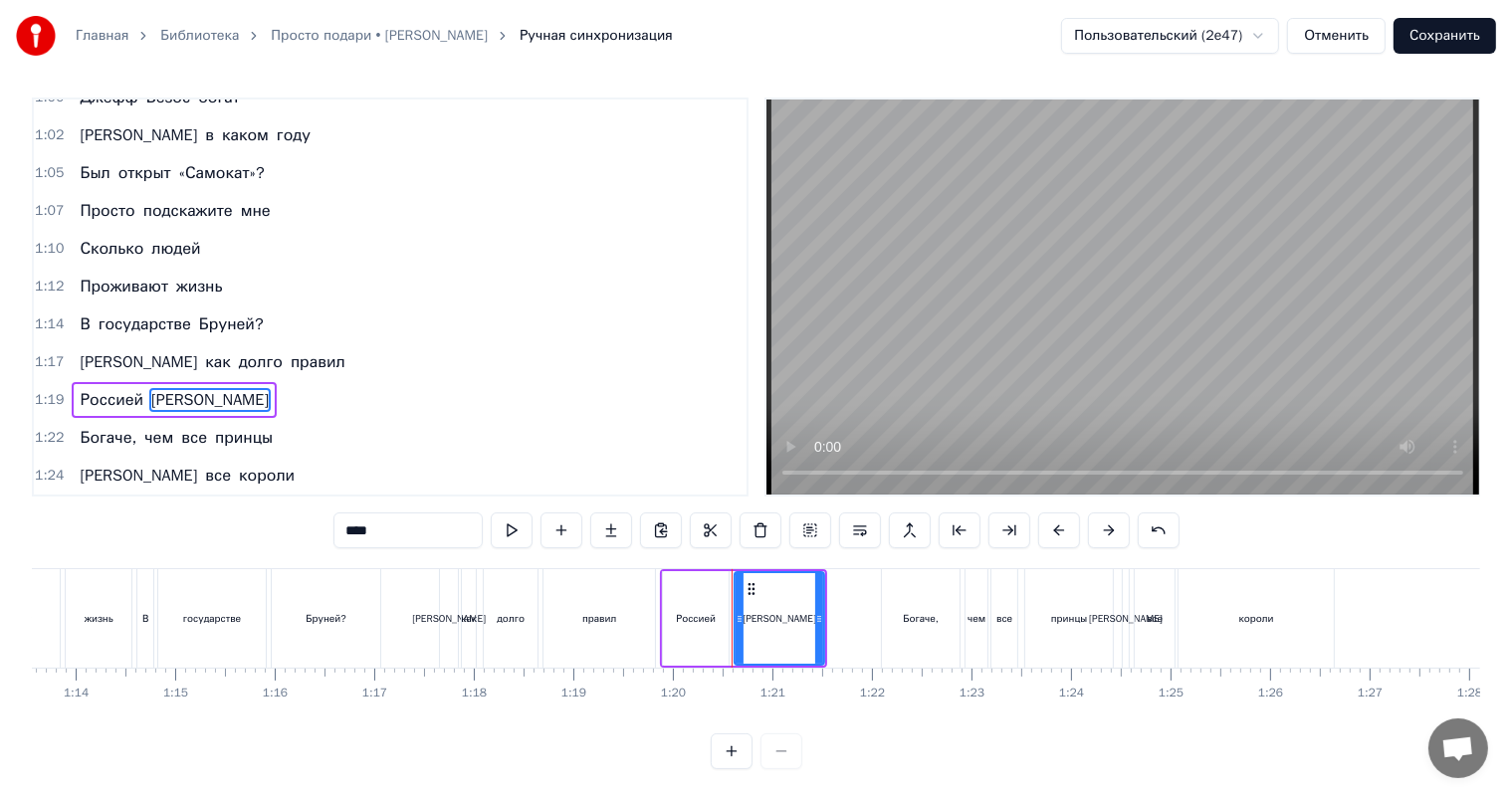 click on "0:11 Ласковые люди мои, 0:16 Предстоит ответить всем вам 0:21 На вопросы каверзные, 0:25 Которые я в песне задам. 0:30 Сколько в нашем теле костей? 0:35 А в [GEOGRAPHIC_DATA] много частей? 0:40 Запишите размах крыла 0:45 Средний для степного орла. 0:48 Просто подскажите 0:50 Мне сколько часов 0:53 Составляет день 0:55 На планете Сатурн? 0:58 На сколько миллиардов 1:00 [PERSON_NAME] богат 1:02 И в каком году 1:05 Был открыт «Самокат»? 1:07 Просто подскажите мне 1:10 Сколько людей 1:12 Проживают жизнь 1:14 В государстве Бруней? 1:17 И как долго правил 1:19 Россией Иван 1:22 Богаче, чем все принцы 1:24 И все короли **** люди я" at bounding box center (756, 433) 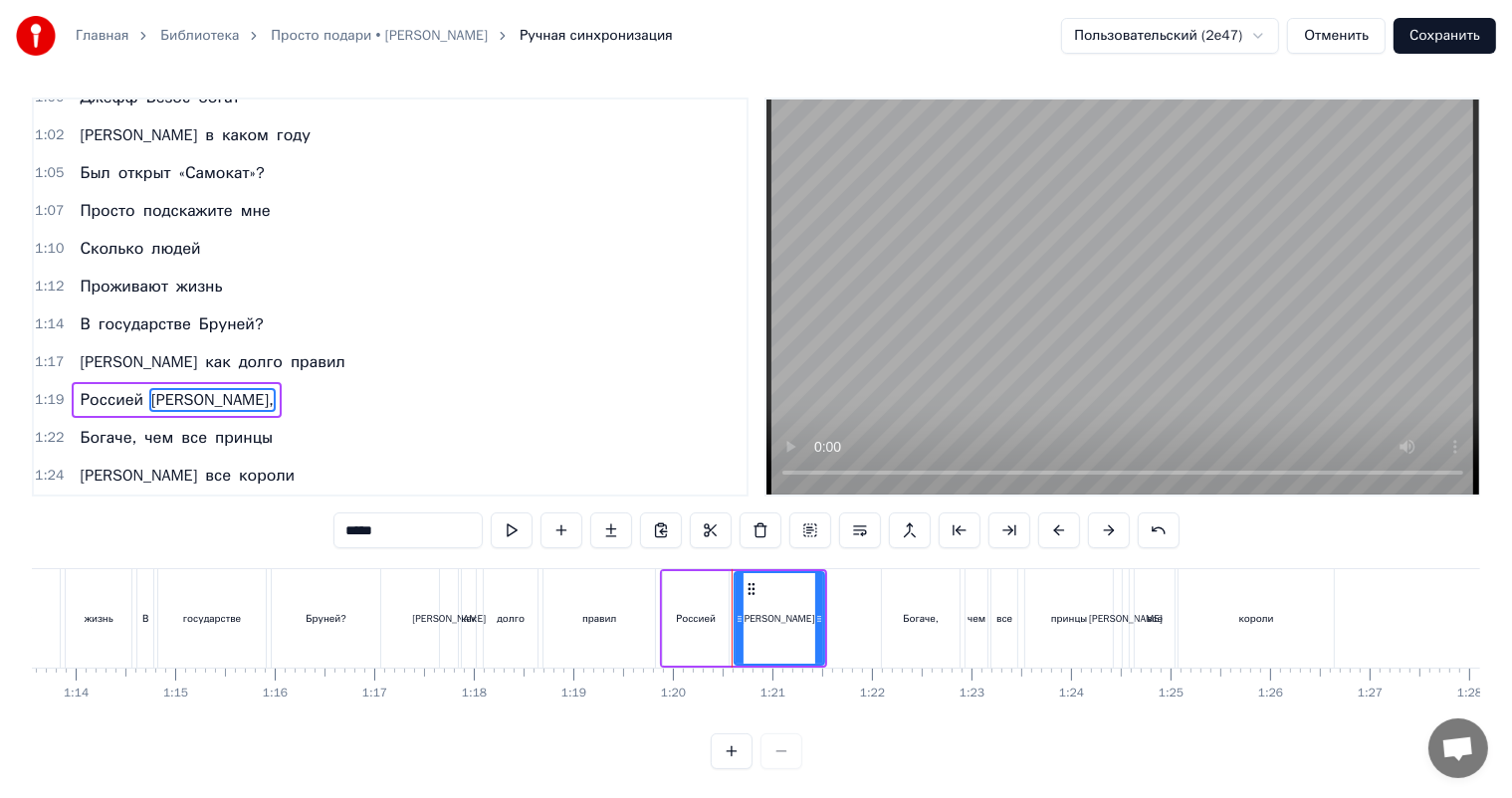 click on "0:11 Ласковые люди мои, 0:16 Предстоит ответить всем вам 0:21 На вопросы каверзные, 0:25 Которые я в песне задам. 0:30 Сколько в нашем теле костей? 0:35 А в [GEOGRAPHIC_DATA] много частей? 0:40 Запишите размах крыла 0:45 Средний для степного орла. 0:48 Просто подскажите 0:50 Мне сколько часов 0:53 Составляет день 0:55 На планете Сатурн? 0:58 На сколько миллиардов 1:00 [PERSON_NAME] богат 1:02 И в каком году 1:05 Был открыт «Самокат»? 1:07 Просто подскажите мне 1:10 Сколько людей 1:12 Проживают жизнь 1:14 В государстве Бруней? 1:17 И как долго правил 1:19 Россией [PERSON_NAME], 1:22 Богаче, чем все принцы 1:24 И все короли ***** люди" at bounding box center [756, 433] 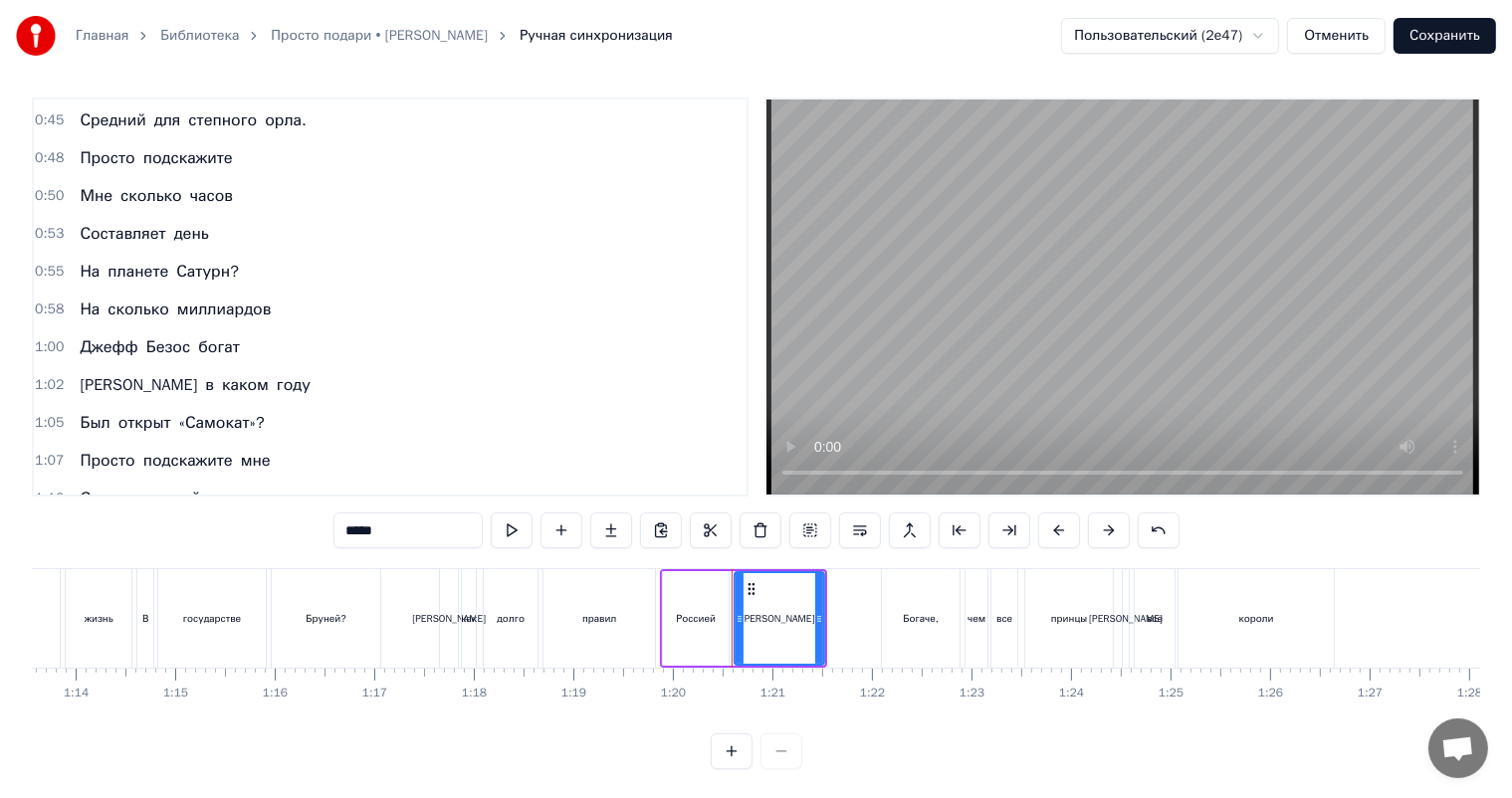 scroll, scrollTop: 260, scrollLeft: 0, axis: vertical 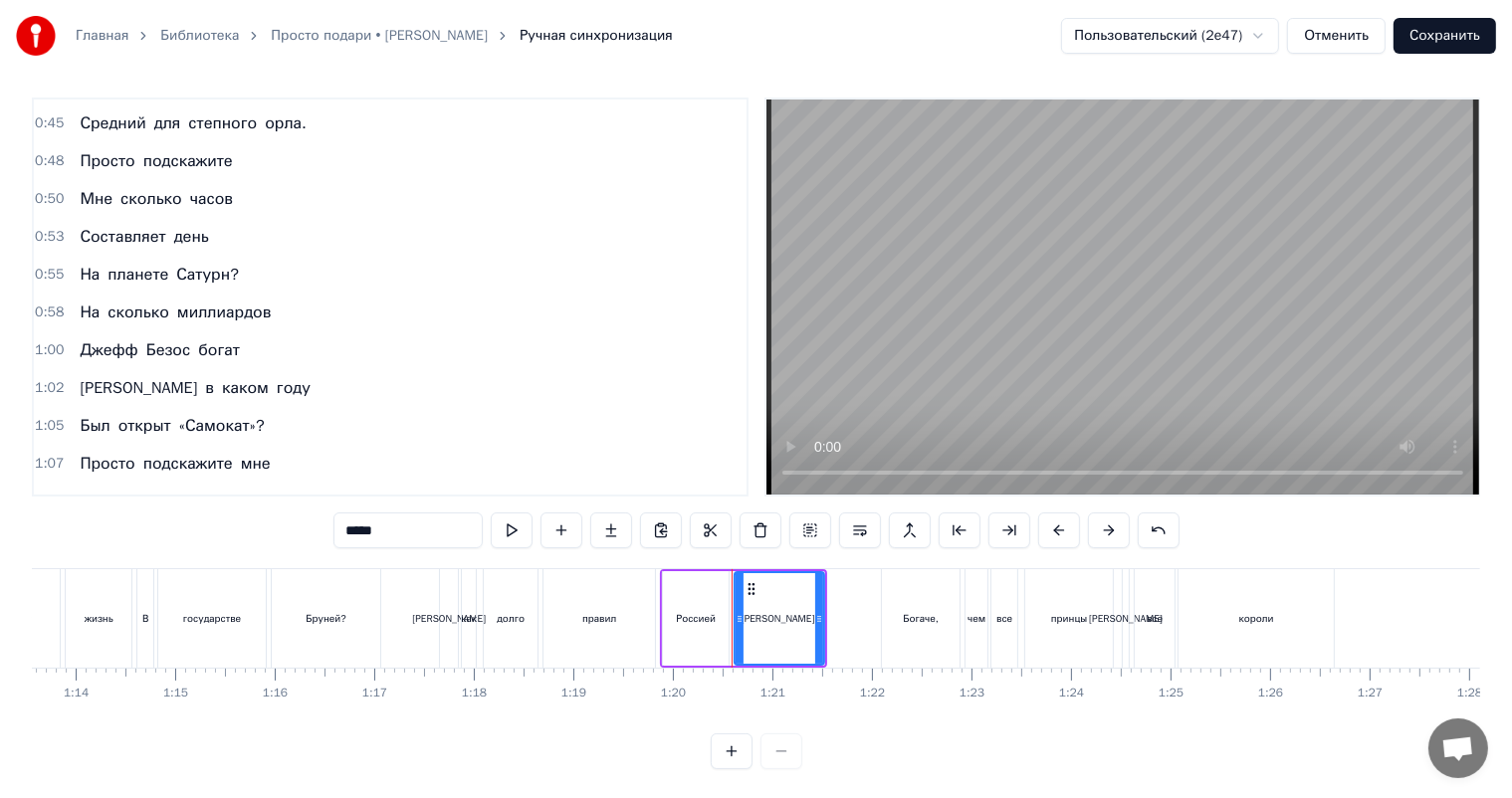 click on "богат" at bounding box center [219, 350] 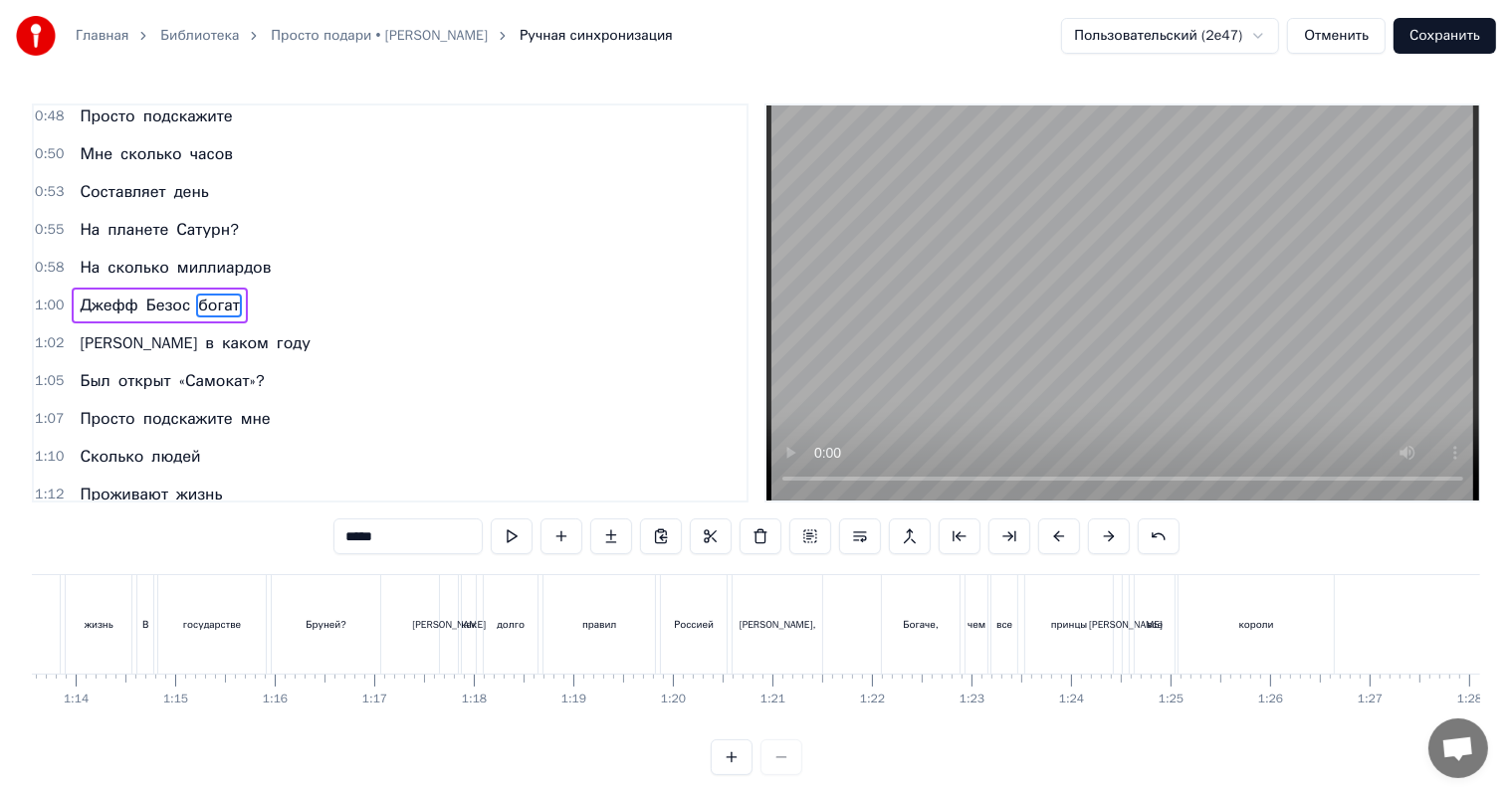 scroll, scrollTop: 312, scrollLeft: 0, axis: vertical 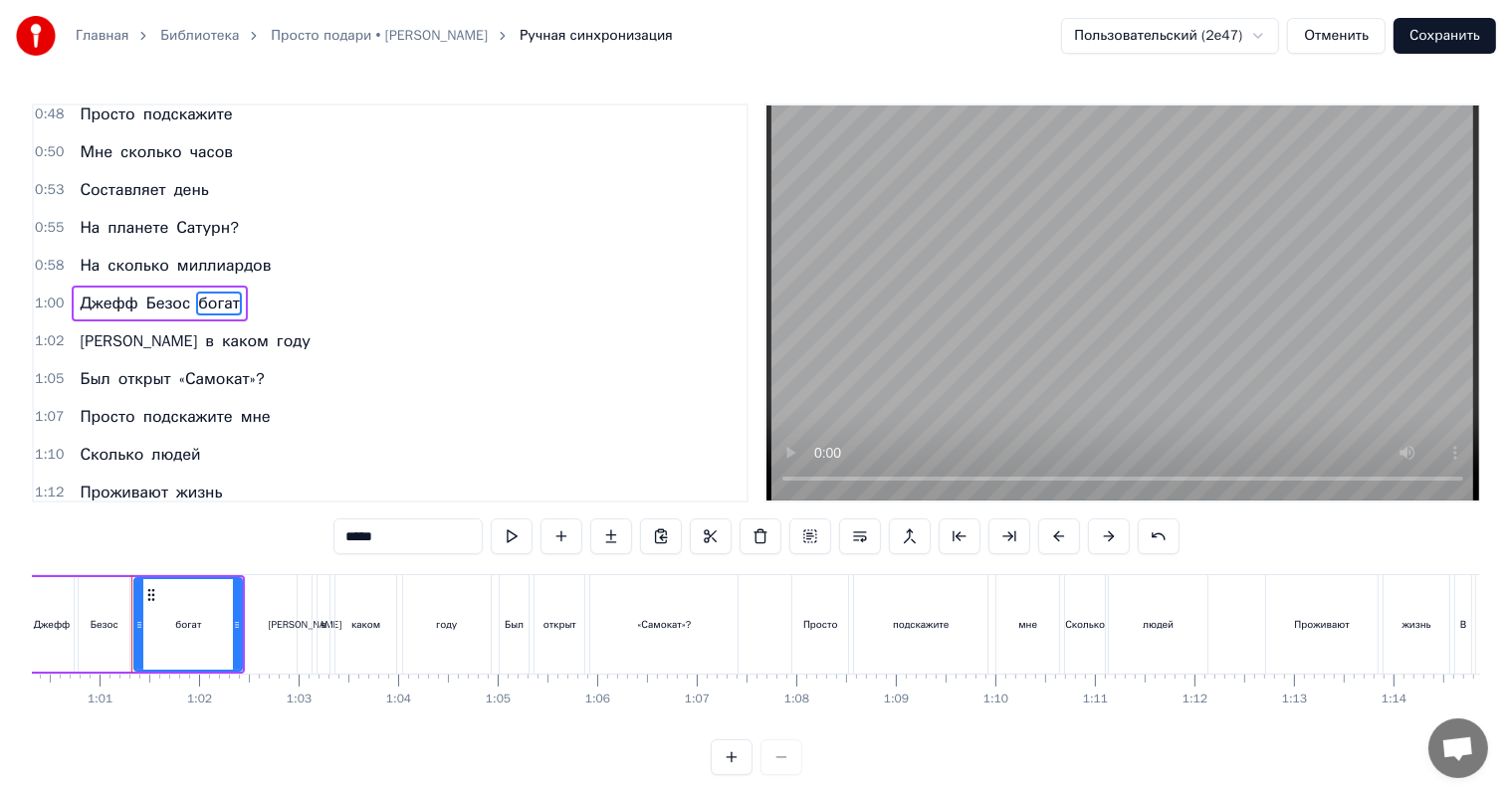 click on "*****" at bounding box center (408, 536) 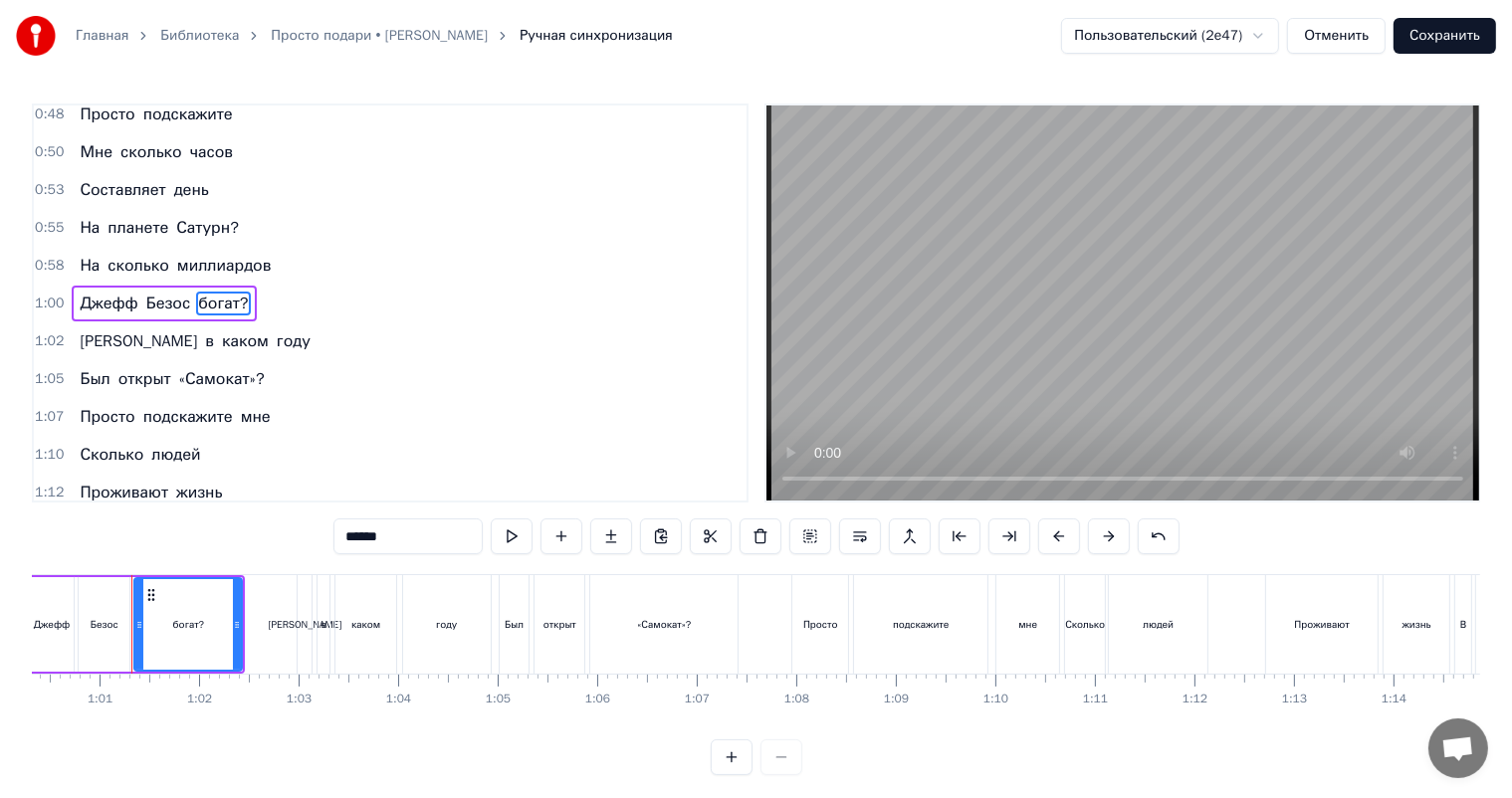 click on "0:11 Ласковые люди мои, 0:16 Предстоит ответить всем вам 0:21 На вопросы каверзные, 0:25 Которые я в песне задам. 0:30 Сколько в нашем теле костей? 0:35 А в [GEOGRAPHIC_DATA] много частей? 0:40 Запишите размах крыла 0:45 Средний для степного орла. 0:48 Просто подскажите 0:50 Мне сколько часов 0:53 Составляет день 0:55 На планете Сатурн? 0:58 На сколько миллиардов 1:00 [PERSON_NAME] богат? 1:02 И в каком году 1:05 Был открыт «Самокат»? 1:07 Просто подскажите мне 1:10 Сколько людей 1:12 Проживают жизнь 1:14 В государстве Бруней? 1:17 И как долго правил 1:19 Россией [PERSON_NAME], 1:22 Богаче, чем все принцы 1:24 И все короли ****** мои," at bounding box center (756, 439) 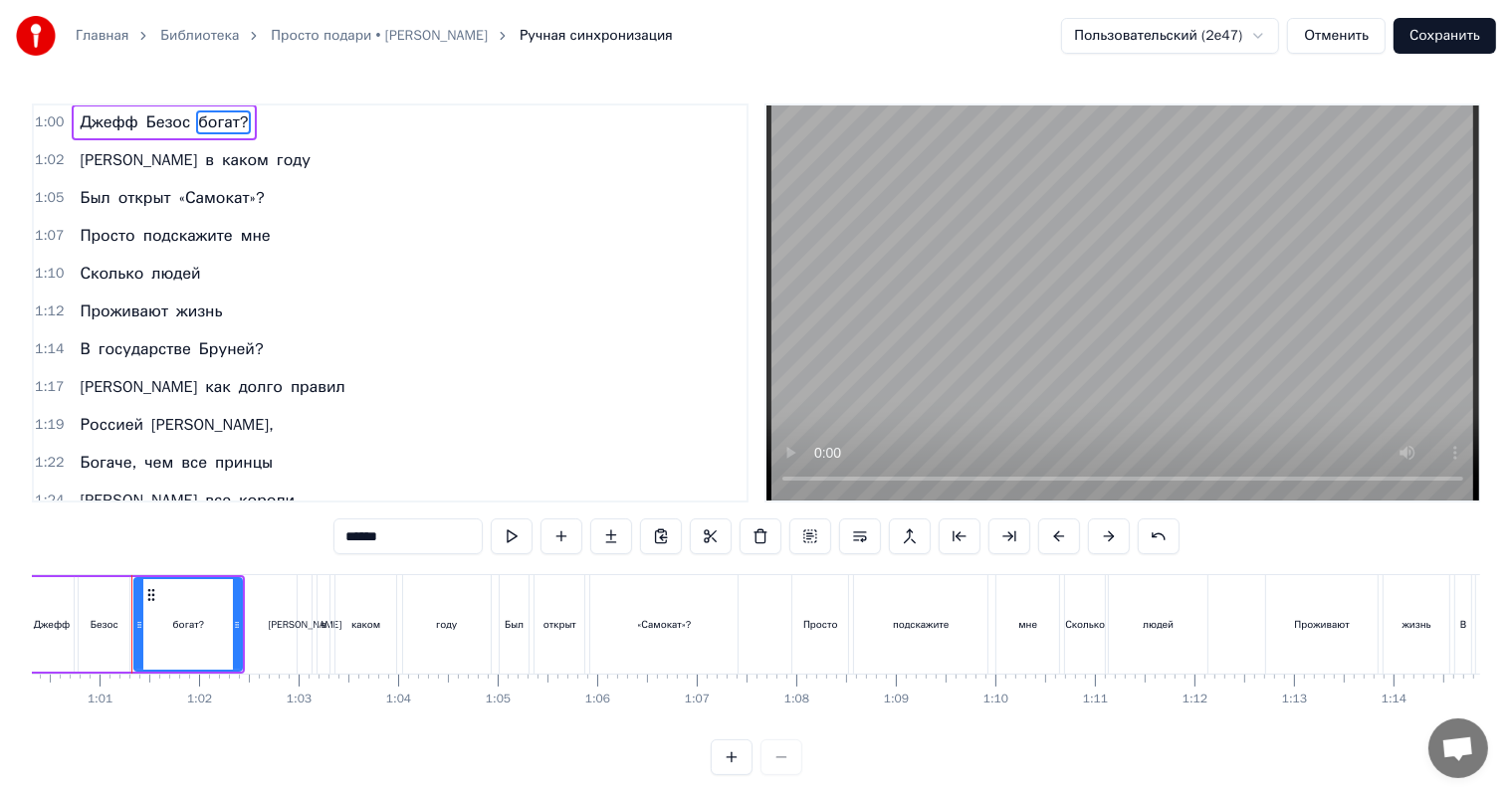 scroll, scrollTop: 512, scrollLeft: 0, axis: vertical 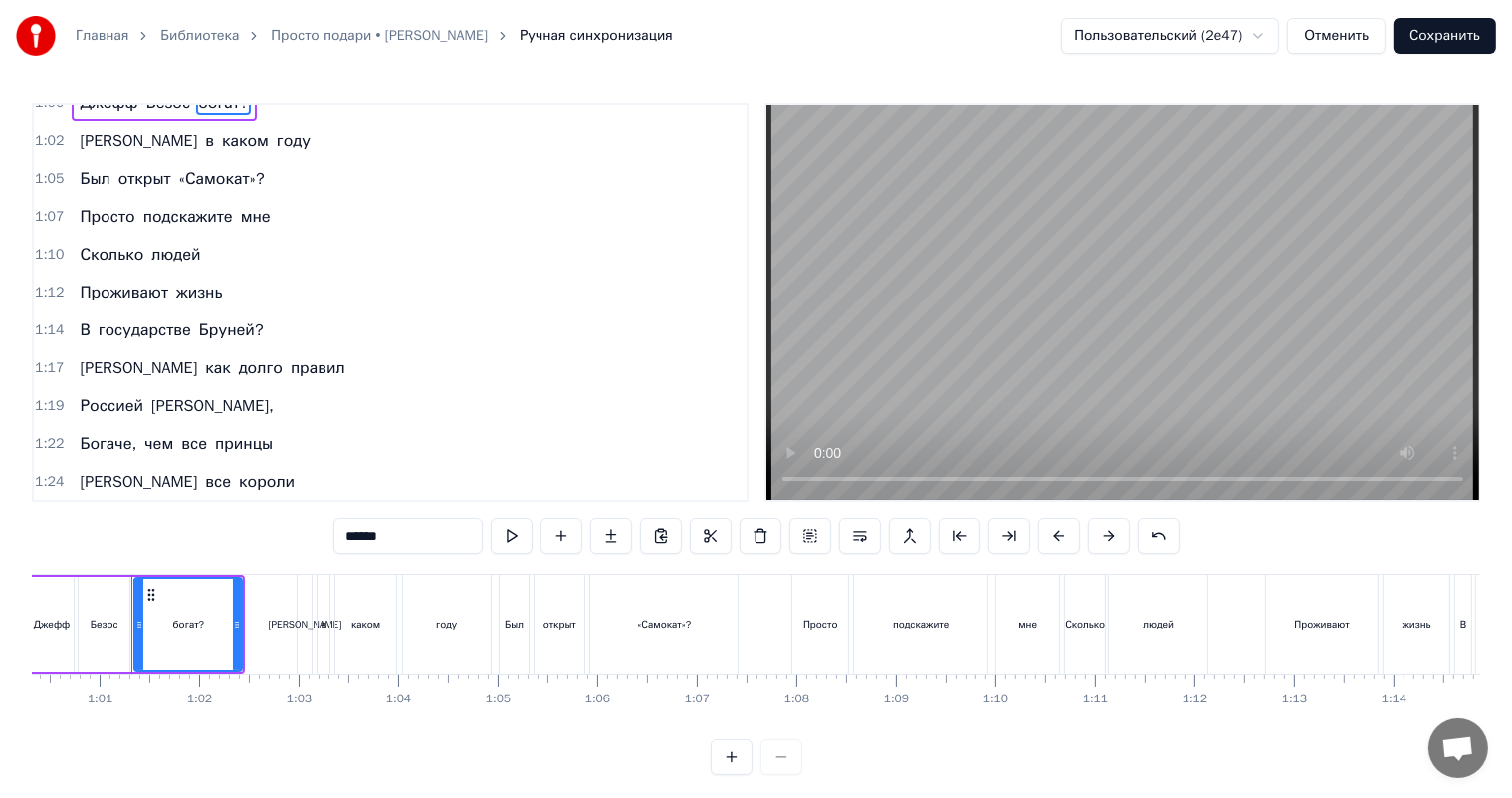 click on "Богаче," at bounding box center [108, 444] 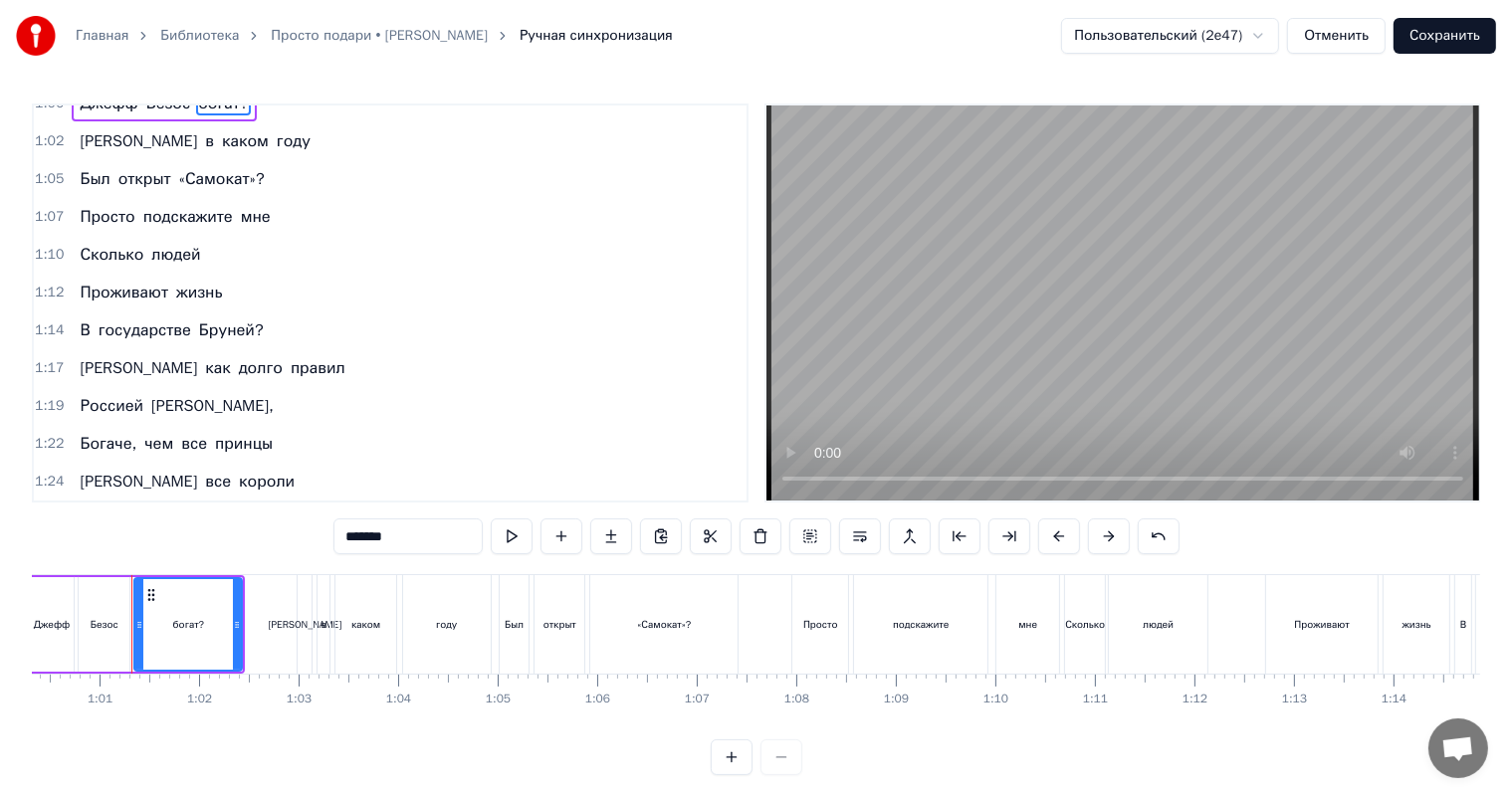 scroll, scrollTop: 26, scrollLeft: 0, axis: vertical 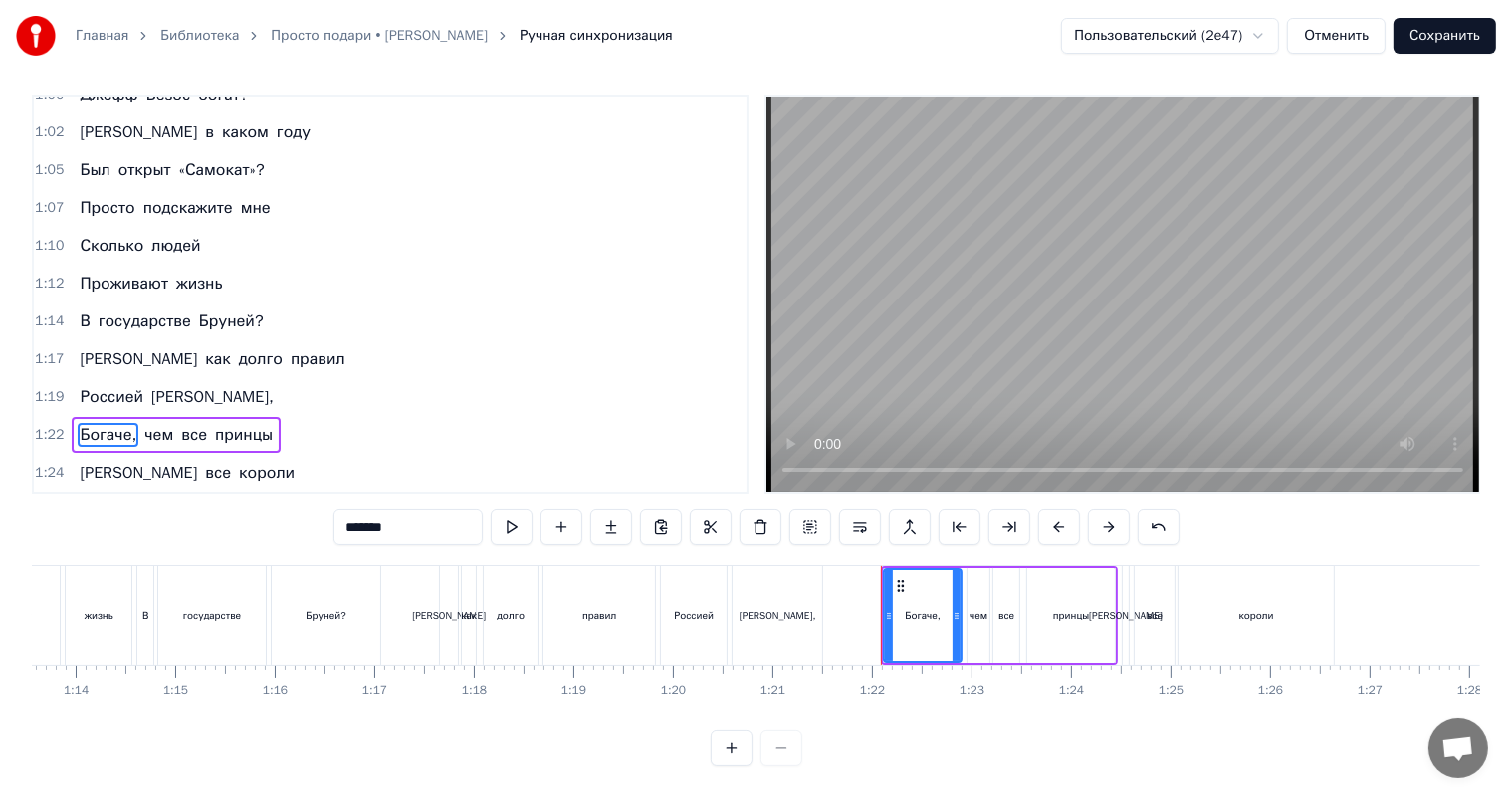 drag, startPoint x: 275, startPoint y: 524, endPoint x: 247, endPoint y: 544, distance: 34.4093 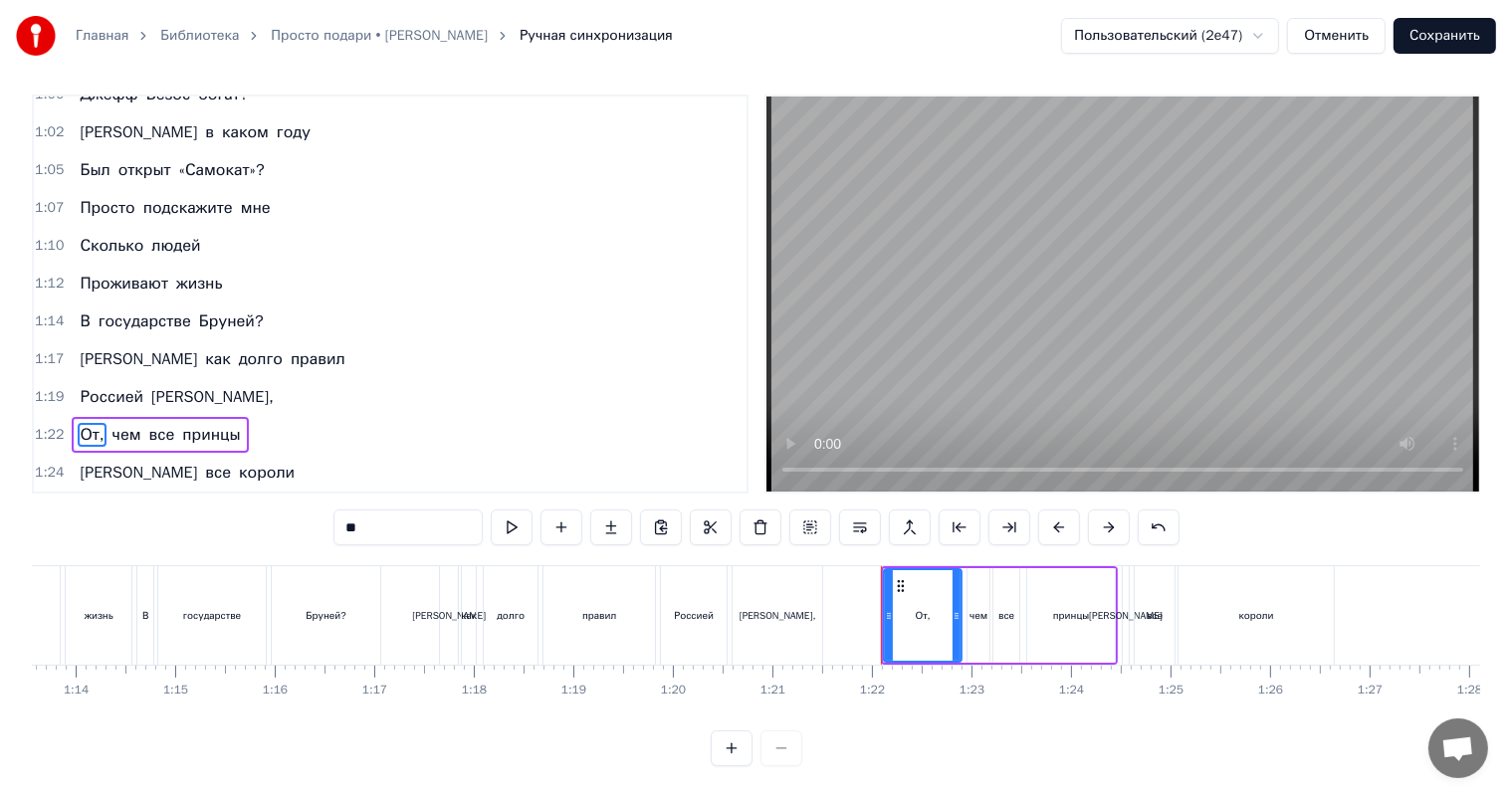 type on "*" 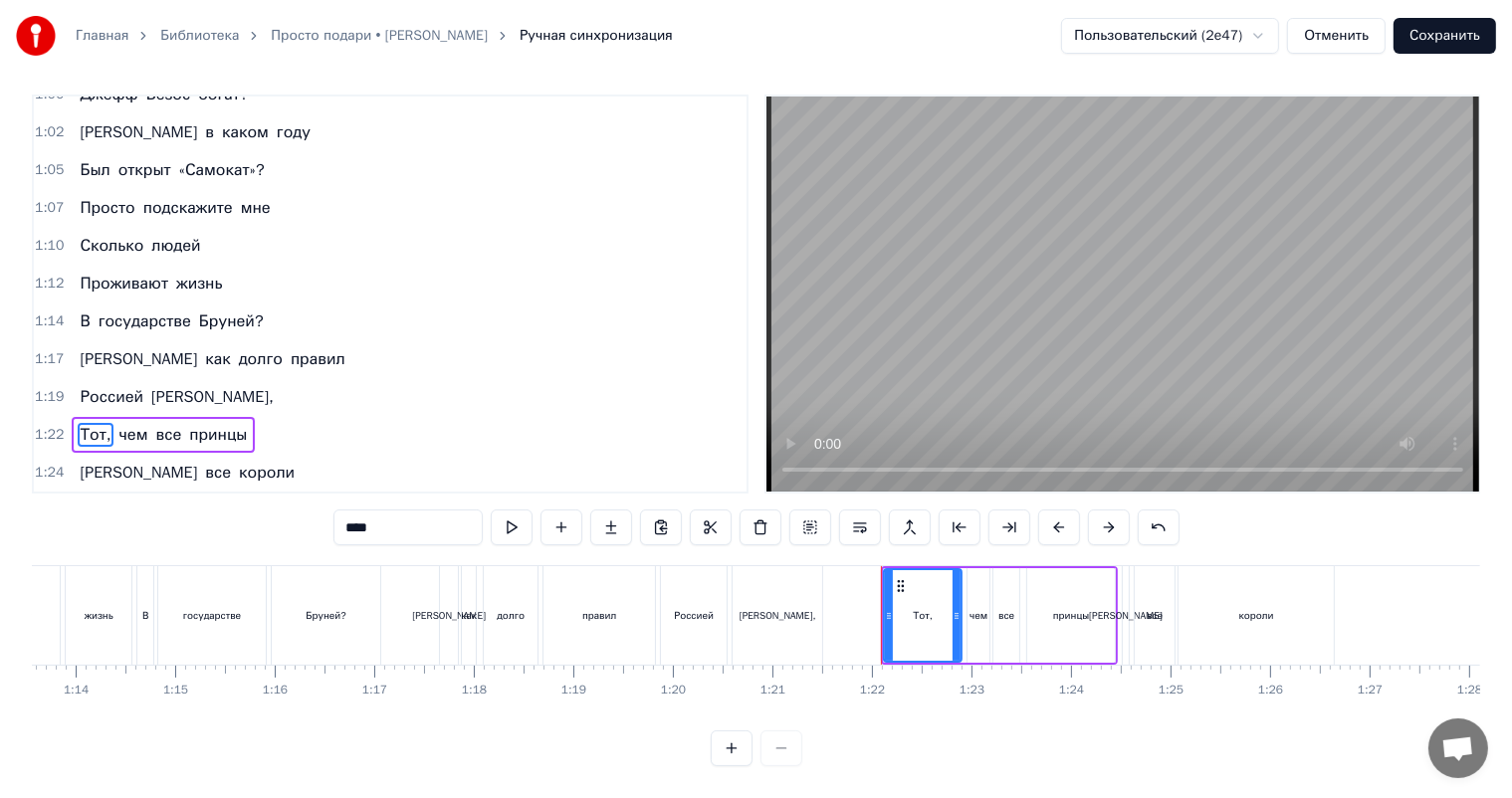 click on "чем" at bounding box center [978, 615] 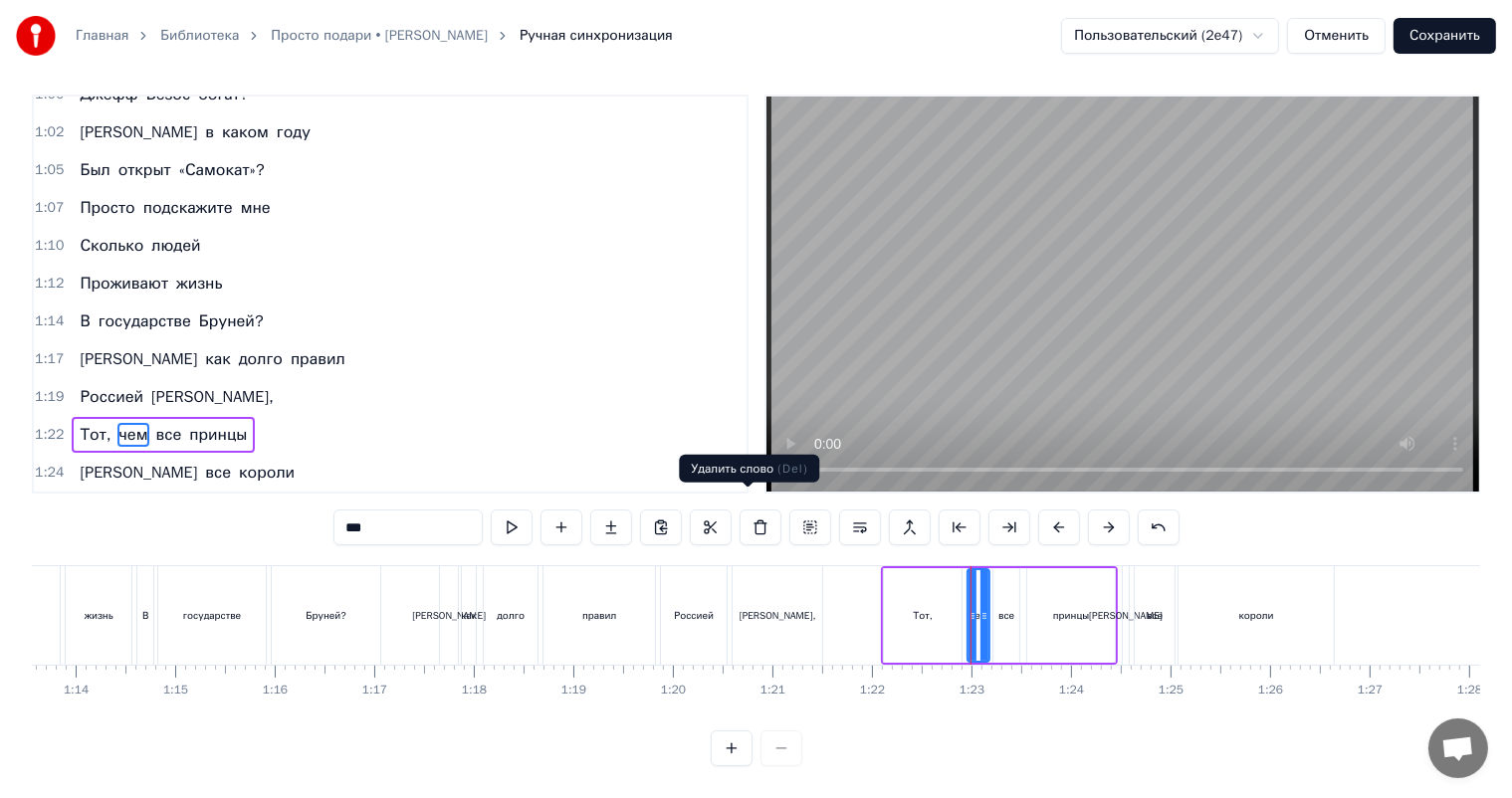 click at bounding box center (760, 527) 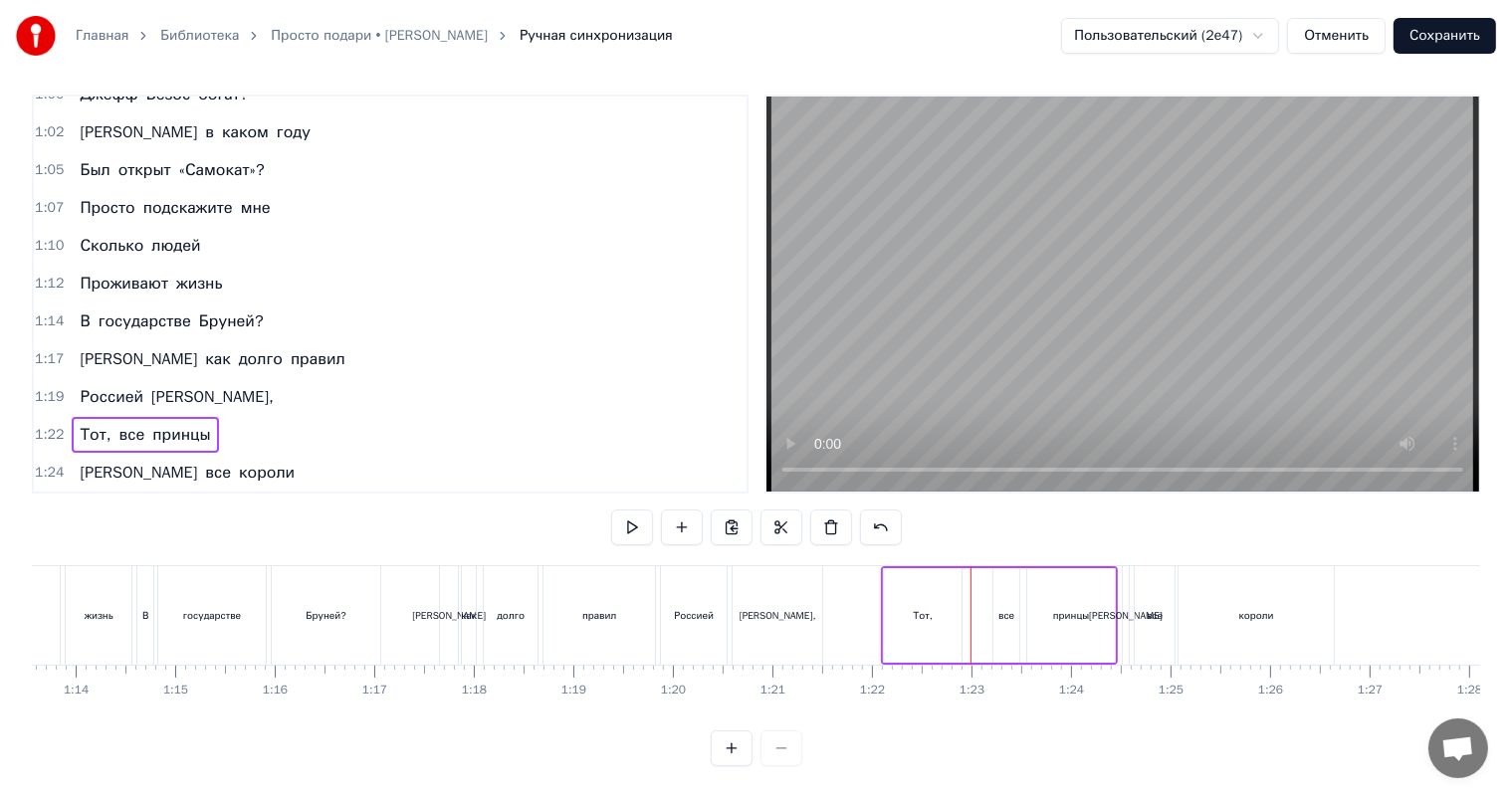 click on "все" at bounding box center (1006, 615) 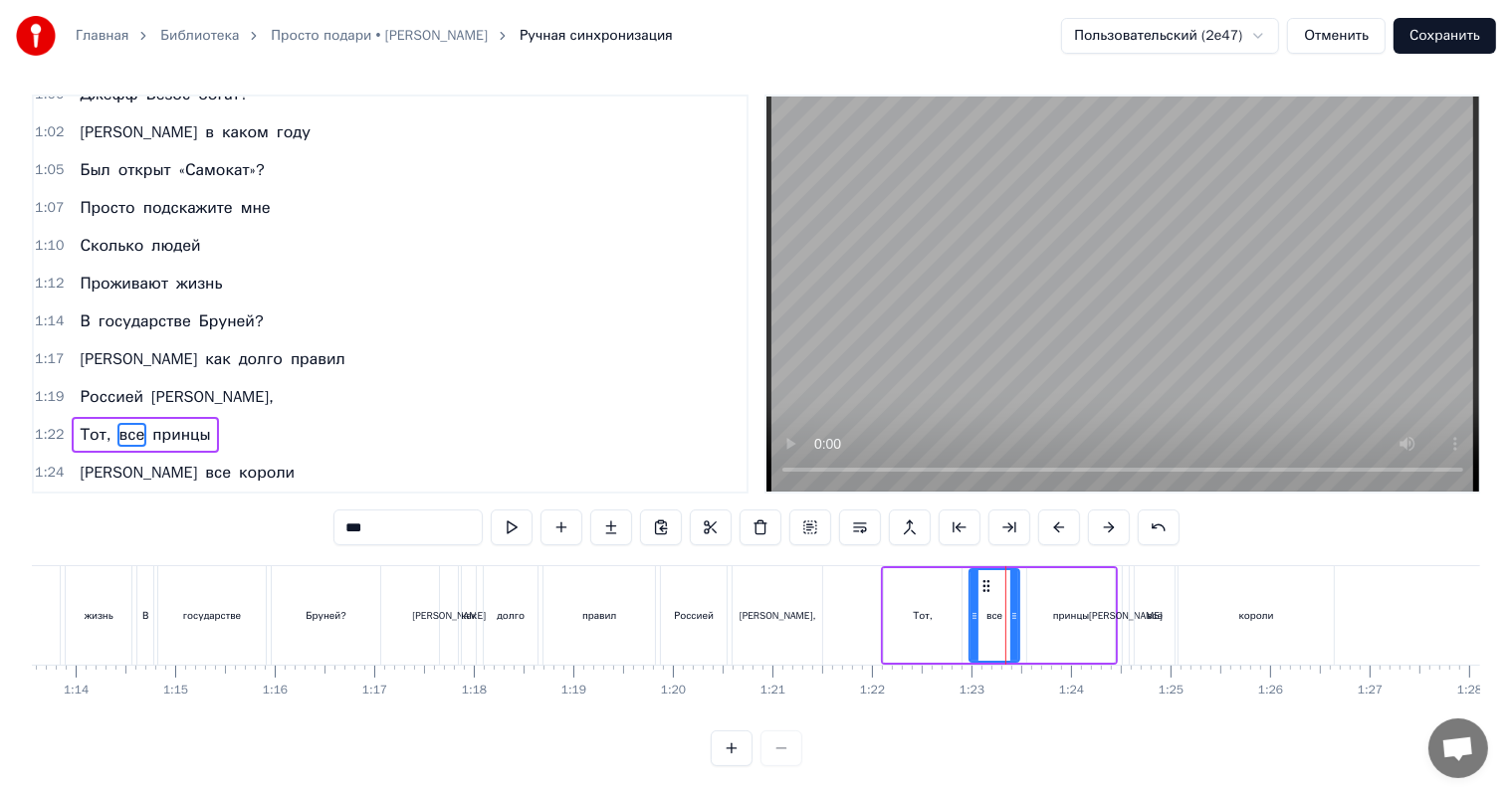 drag, startPoint x: 995, startPoint y: 585, endPoint x: 970, endPoint y: 589, distance: 25.317978 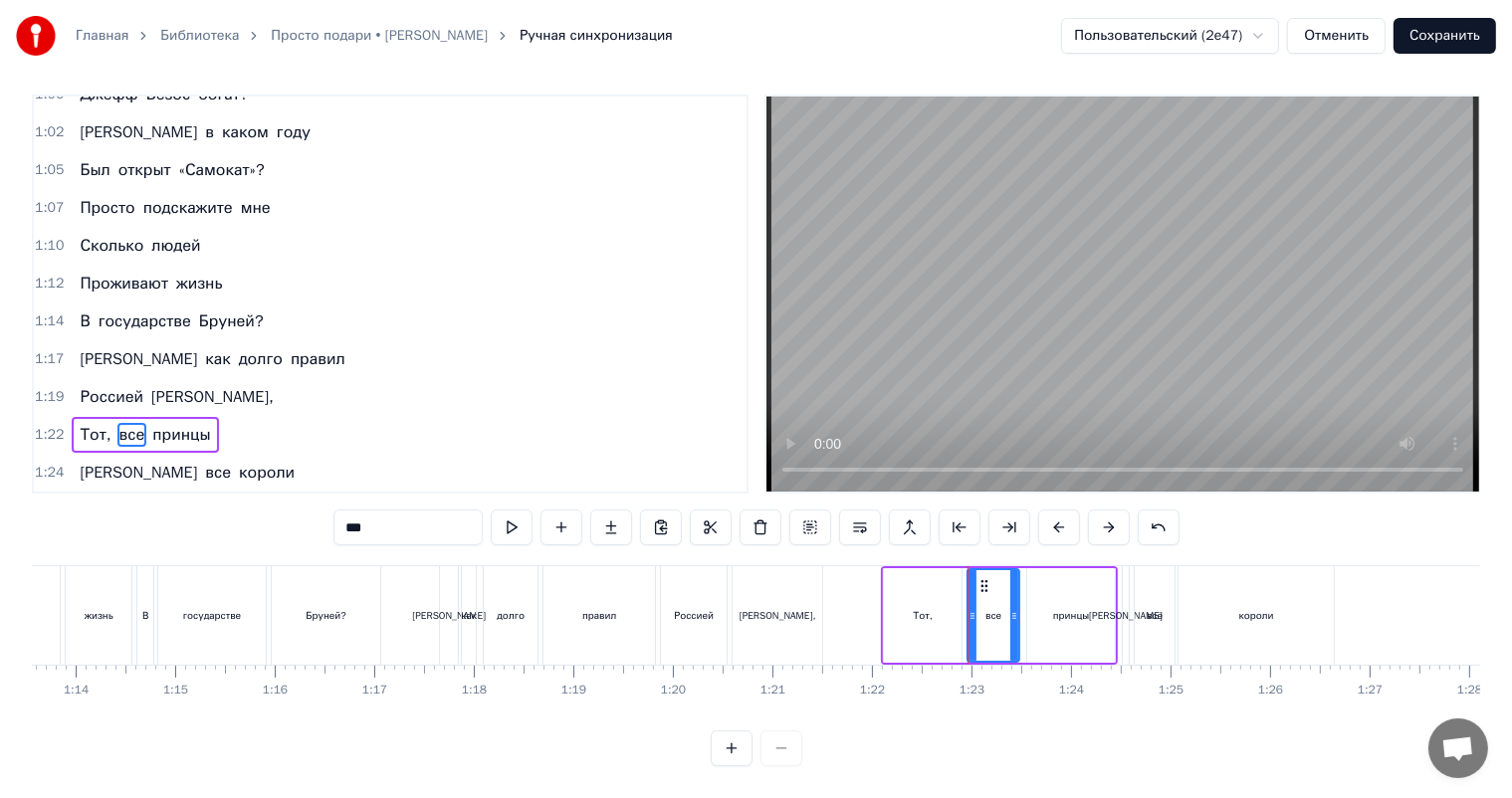 drag, startPoint x: 300, startPoint y: 524, endPoint x: 206, endPoint y: 546, distance: 96.540147 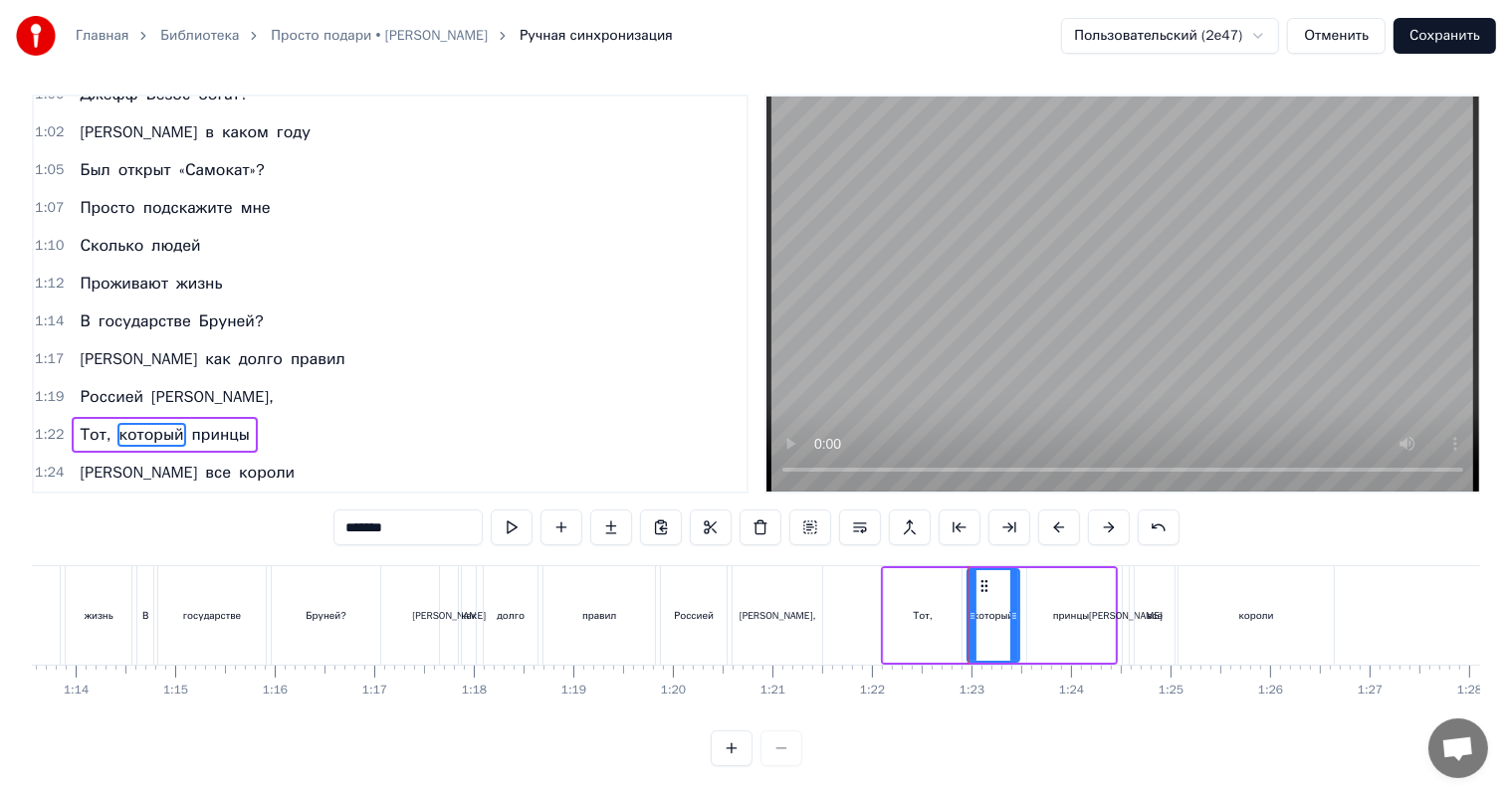 click on "принцы" at bounding box center (221, 435) 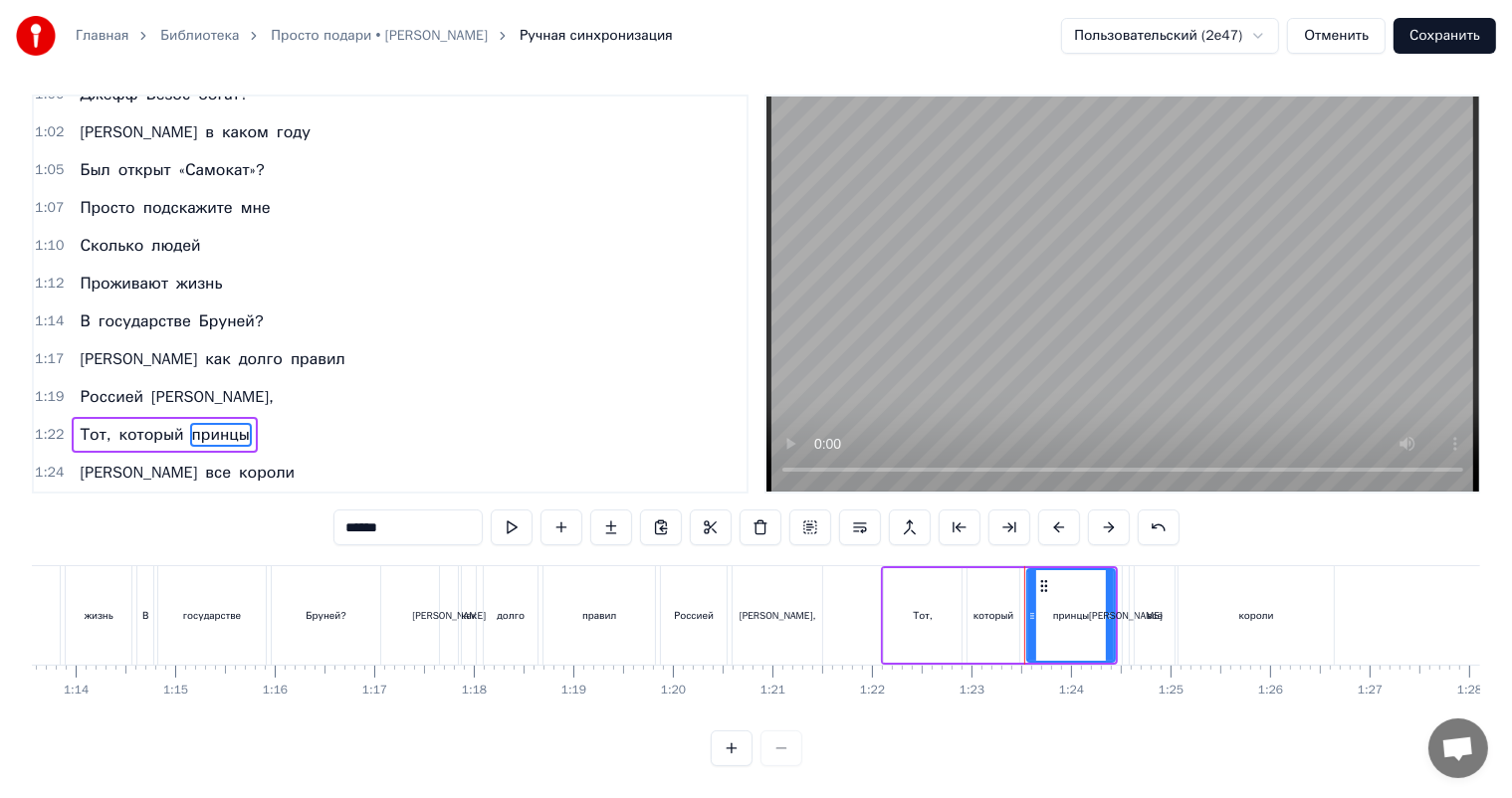 drag, startPoint x: 354, startPoint y: 511, endPoint x: 209, endPoint y: 555, distance: 151.52888 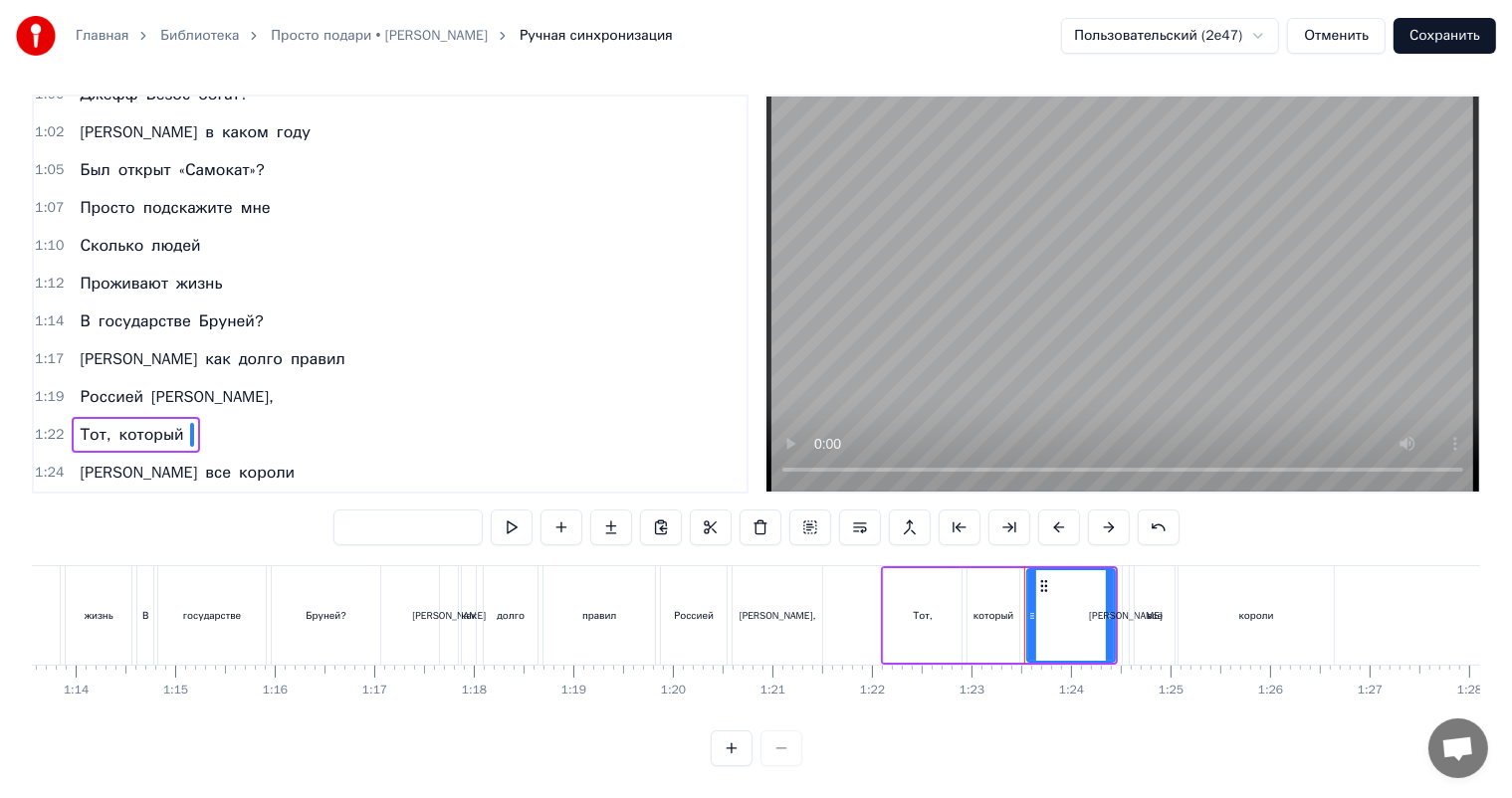 paste on "**********" 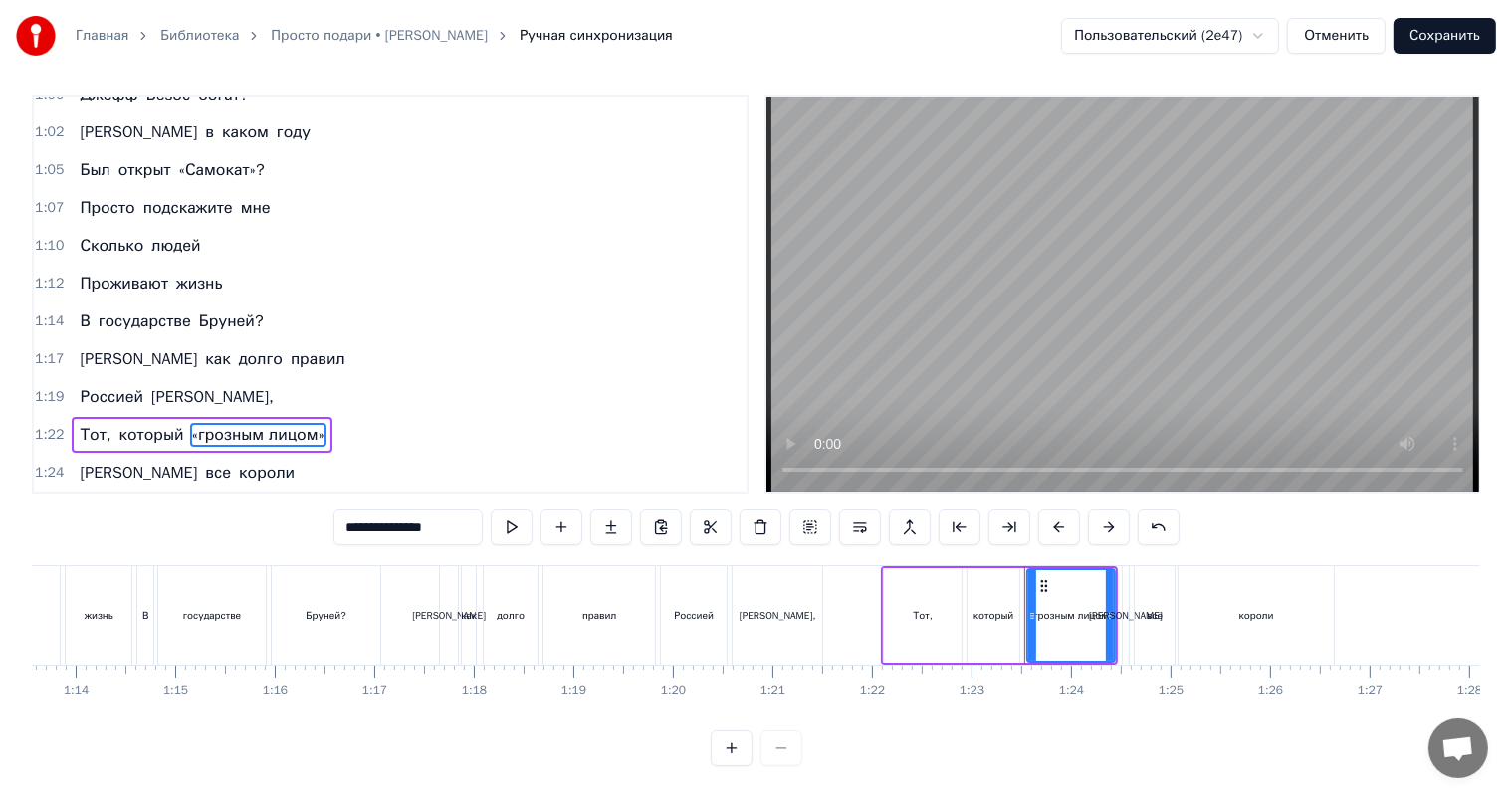 drag, startPoint x: 398, startPoint y: 511, endPoint x: 362, endPoint y: 513, distance: 36.05551 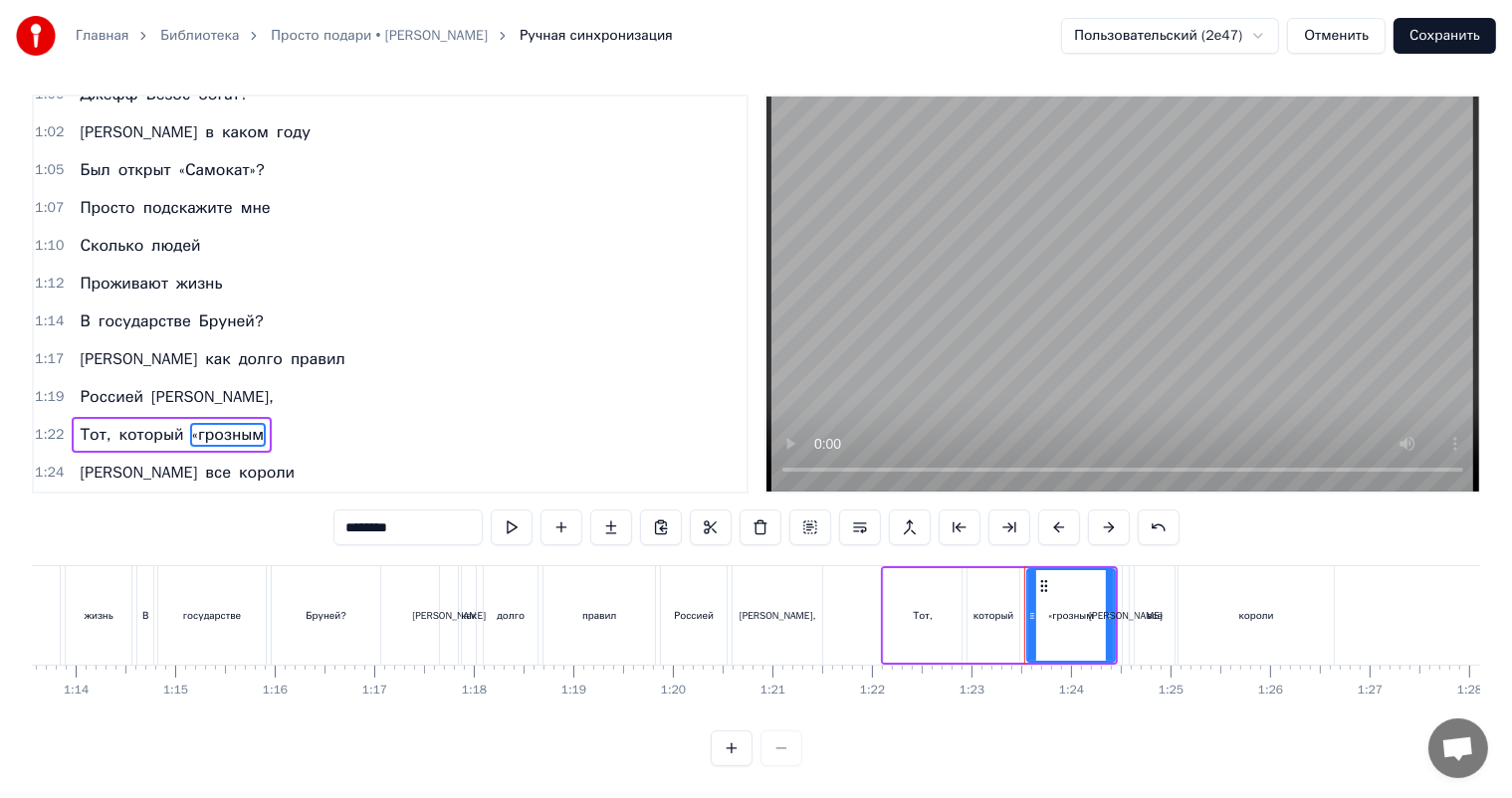 click on "0:11 Ласковые люди мои, 0:16 Предстоит ответить всем вам 0:21 На вопросы каверзные, 0:25 Которые я в песне задам. 0:30 Сколько в нашем теле костей? 0:35 А в [GEOGRAPHIC_DATA] много частей? 0:40 Запишите размах крыла 0:45 Средний для степного орла. 0:48 Просто подскажите 0:50 Мне сколько часов 0:53 Составляет день 0:55 На планете Сатурн? 0:58 На сколько миллиардов 1:00 [PERSON_NAME] богат? 1:02 И в каком году 1:05 Был открыт «Самокат»? 1:07 Просто подскажите мне 1:10 Сколько людей 1:12 Проживают жизнь 1:14 В государстве Бруней? 1:17 И как долго правил 1:19 Россией [PERSON_NAME], 1:22 Тот, который «грозным 1:24 И все короли ******** вам" at bounding box center (756, 430) 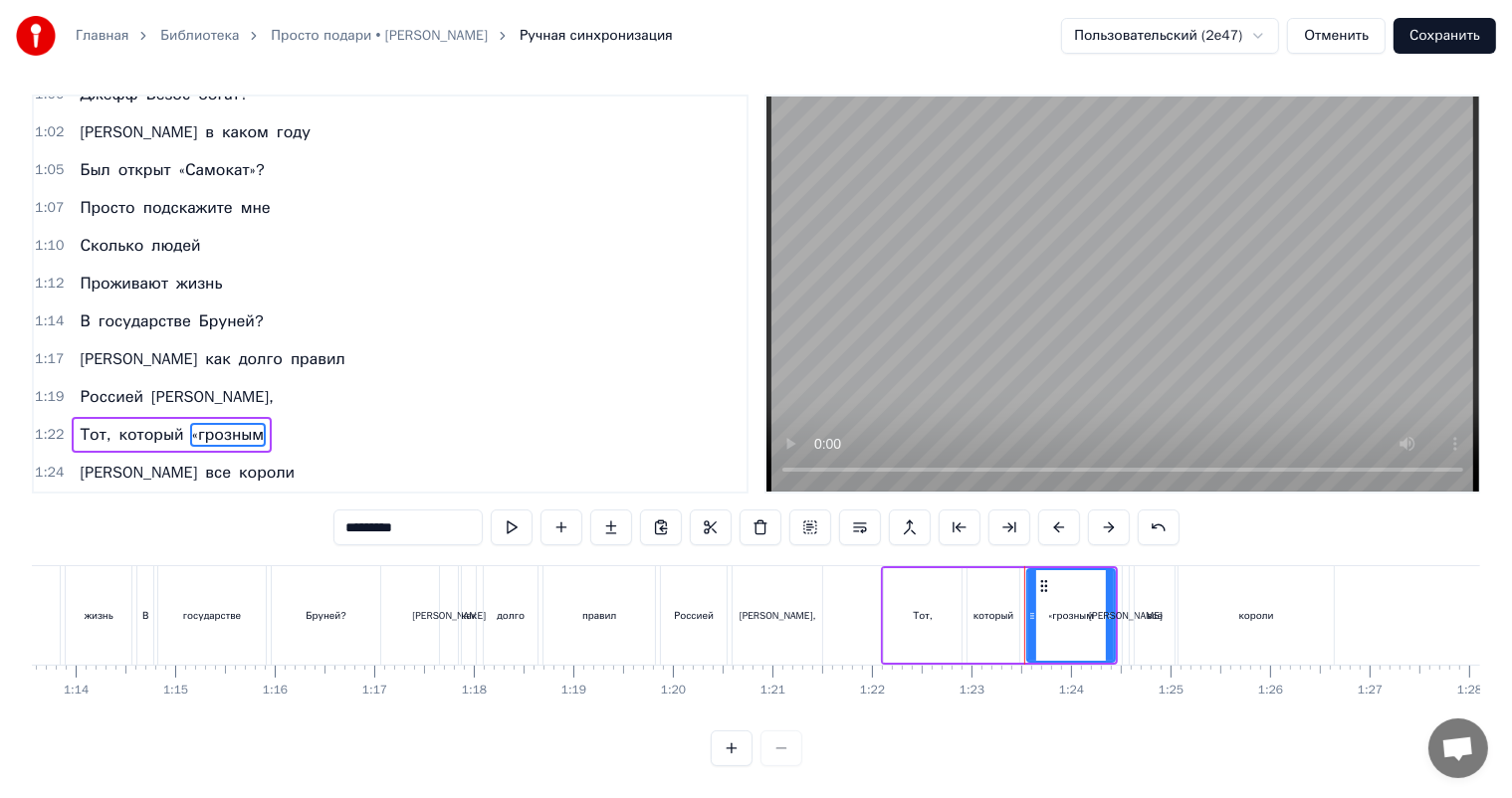 paste on "*******" 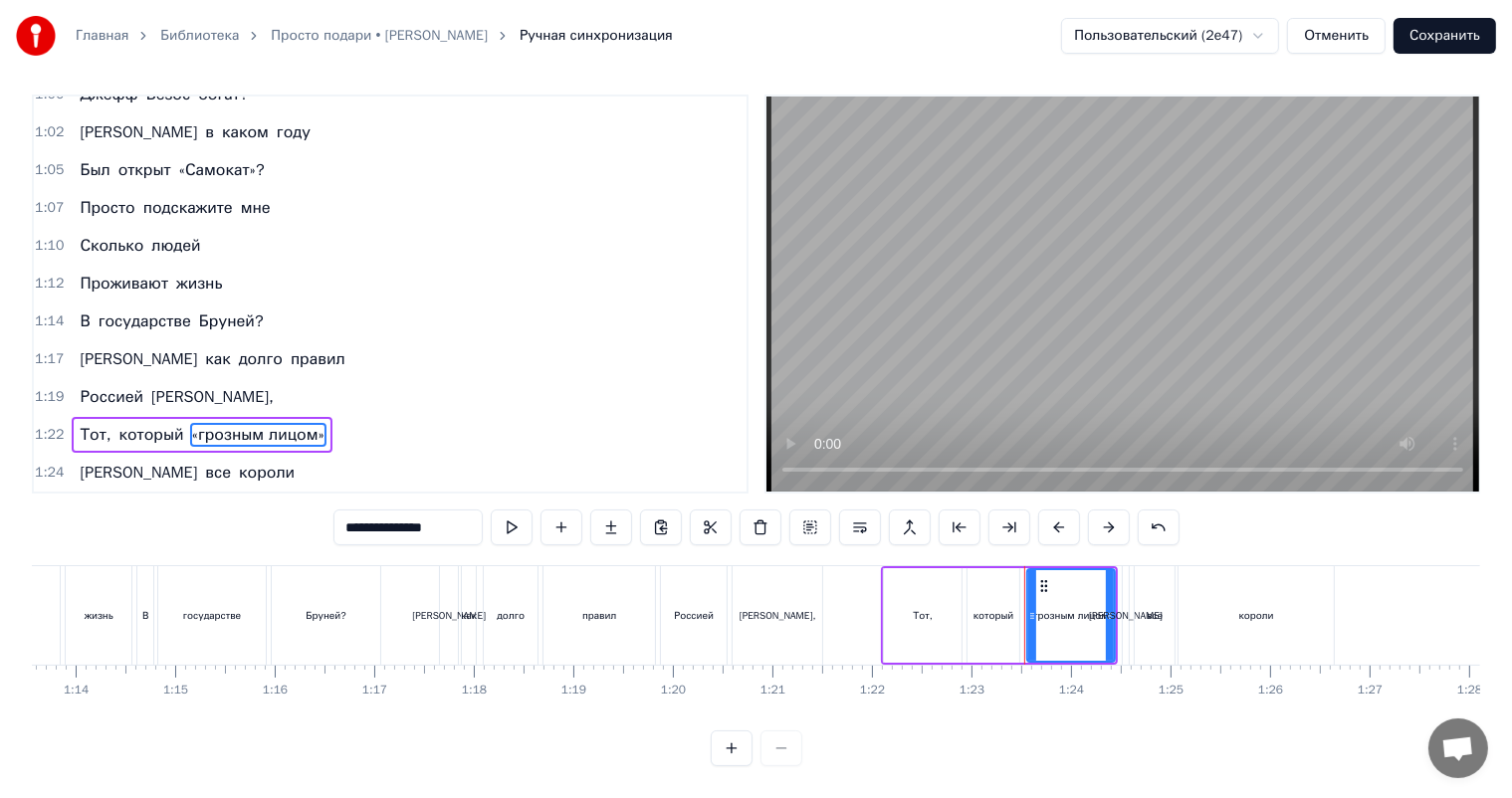 click on "0:11 Ласковые люди мои, 0:16 Предстоит ответить всем вам 0:21 На вопросы каверзные, 0:25 Которые я в песне задам. 0:30 Сколько в нашем теле костей? 0:35 А в [GEOGRAPHIC_DATA] много частей? 0:40 Запишите размах крыла 0:45 Средний для степного орла. 0:48 Просто подскажите 0:50 Мне сколько часов 0:53 Составляет день 0:55 На планете Сатурн? 0:58 На сколько миллиардов 1:00 [PERSON_NAME] богат? 1:02 И в каком году 1:05 Был открыт «Самокат»? 1:07 Просто подскажите мне 1:10 Сколько людей 1:12 Проживают жизнь 1:14 В государстве Бруней? 1:17 И как долго правил 1:19 Россией [PERSON_NAME], 1:22 Тот, который «грозным лицом» 1:24 И все короли я" at bounding box center [756, 430] 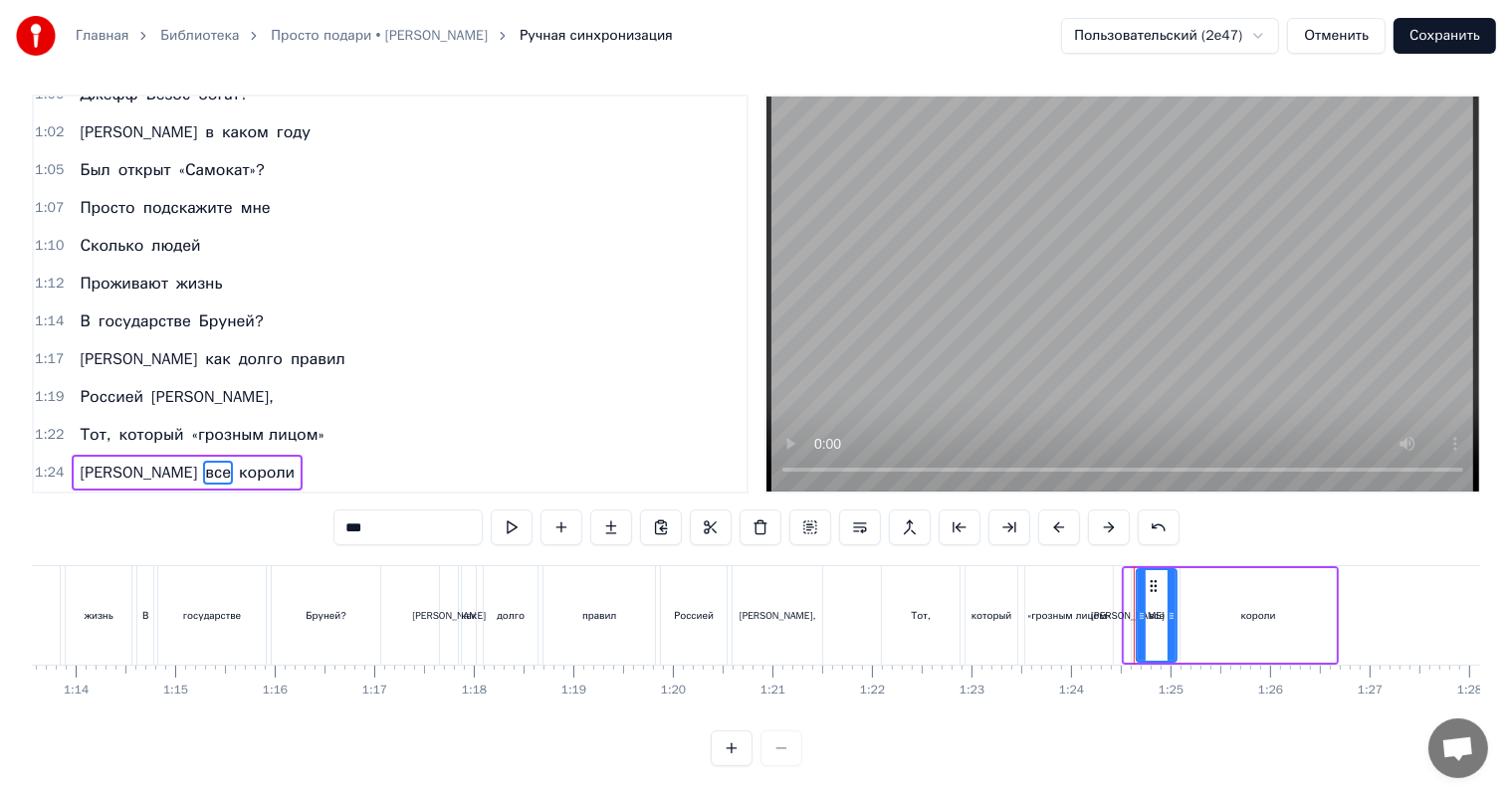 click on "«грозным лицом»" at bounding box center (1069, 615) 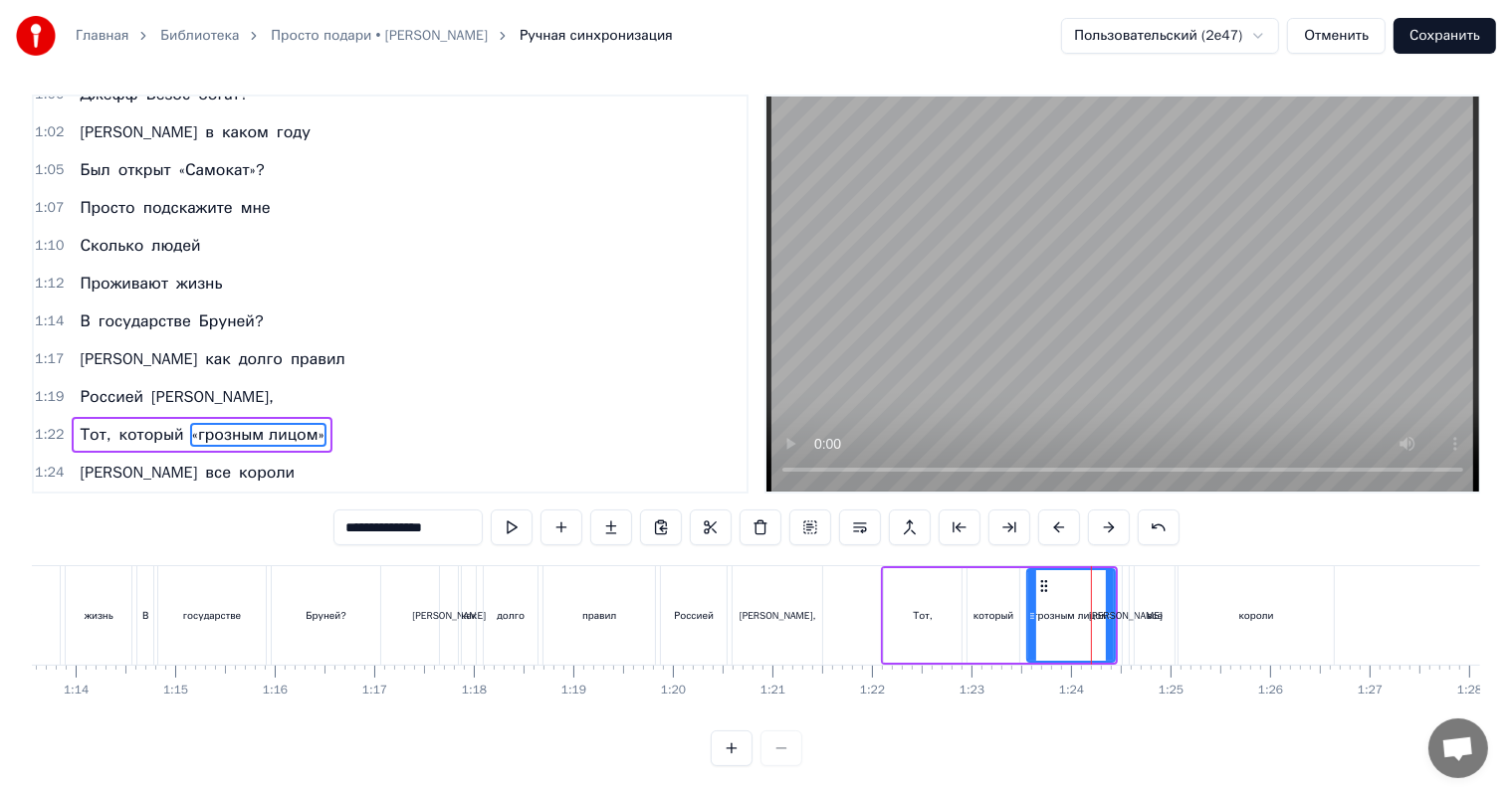 drag, startPoint x: 411, startPoint y: 508, endPoint x: 358, endPoint y: 516, distance: 53.600373 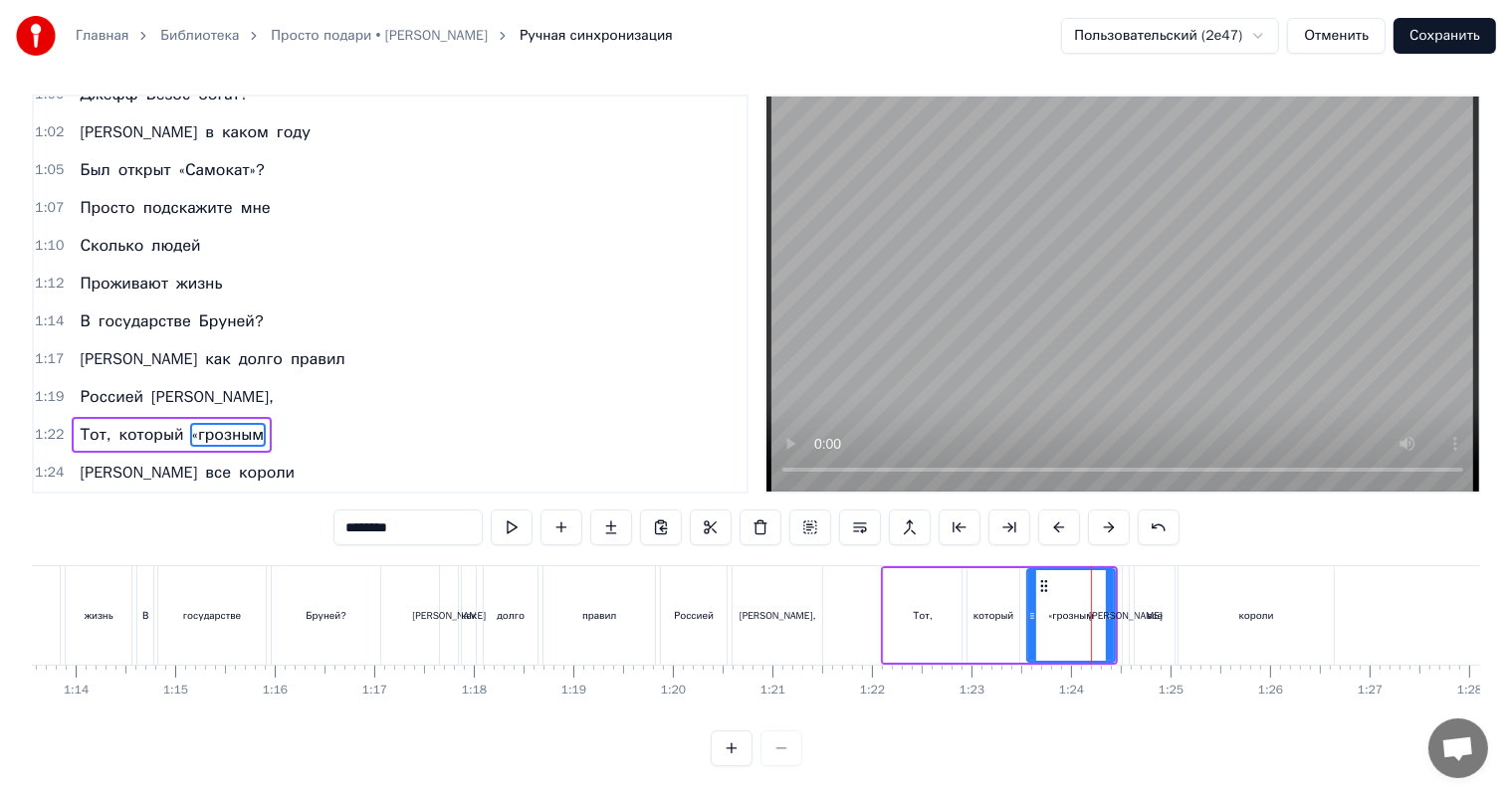 click on "0:11 Ласковые люди мои, 0:16 Предстоит ответить всем вам 0:21 На вопросы каверзные, 0:25 Которые я в песне задам. 0:30 Сколько в нашем теле костей? 0:35 А в [GEOGRAPHIC_DATA] много частей? 0:40 Запишите размах крыла 0:45 Средний для степного орла. 0:48 Просто подскажите 0:50 Мне сколько часов 0:53 Составляет день 0:55 На планете Сатурн? 0:58 На сколько миллиардов 1:00 [PERSON_NAME] богат? 1:02 И в каком году 1:05 Был открыт «Самокат»? 1:07 Просто подскажите мне 1:10 Сколько людей 1:12 Проживают жизнь 1:14 В государстве Бруней? 1:17 И как долго правил 1:19 Россией [PERSON_NAME], 1:22 Тот, который «грозным 1:24 И все короли ******** вам" at bounding box center (756, 430) 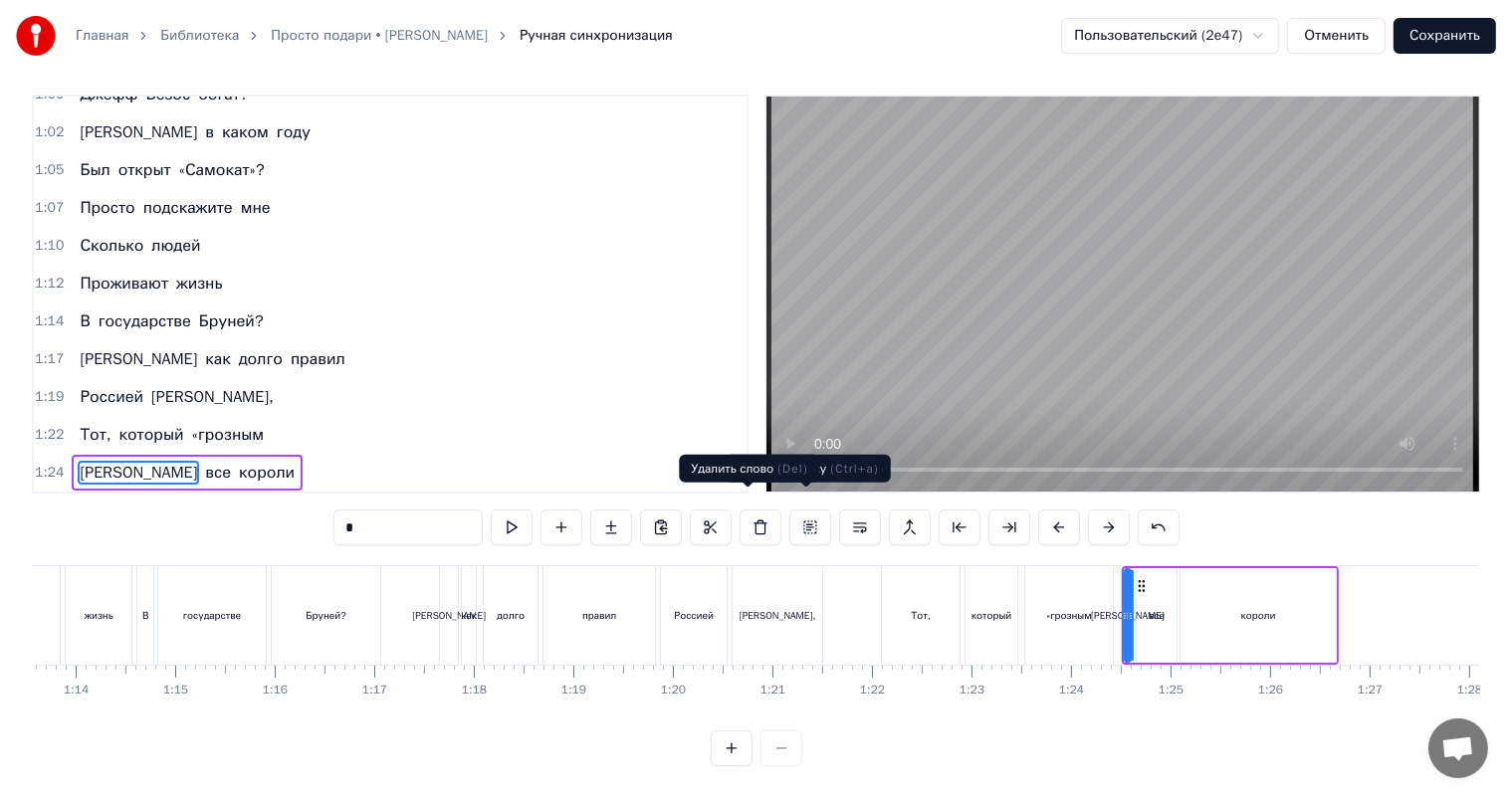 drag, startPoint x: 750, startPoint y: 503, endPoint x: 974, endPoint y: 564, distance: 232.15727 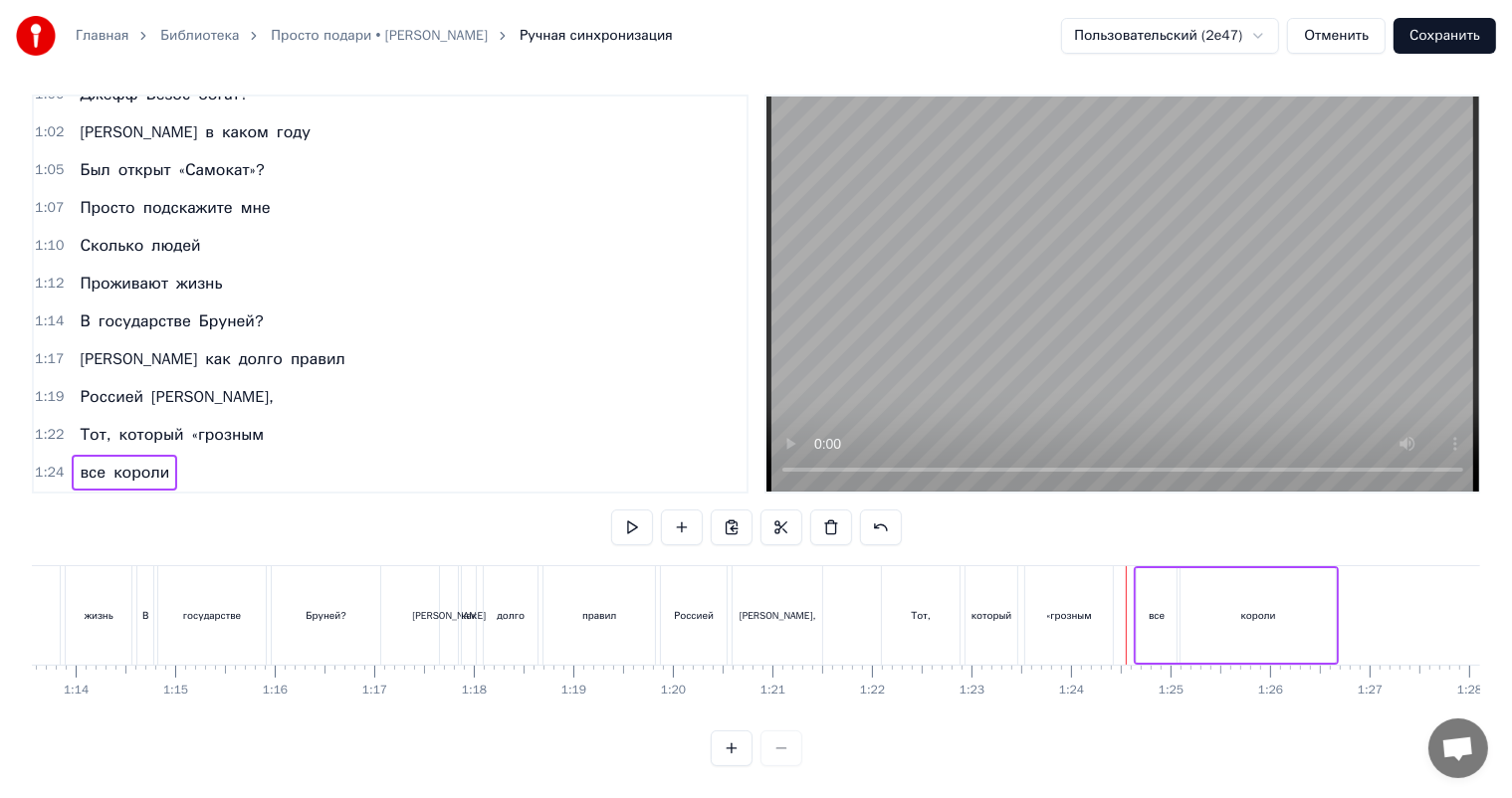 click on "короли" at bounding box center (1258, 615) 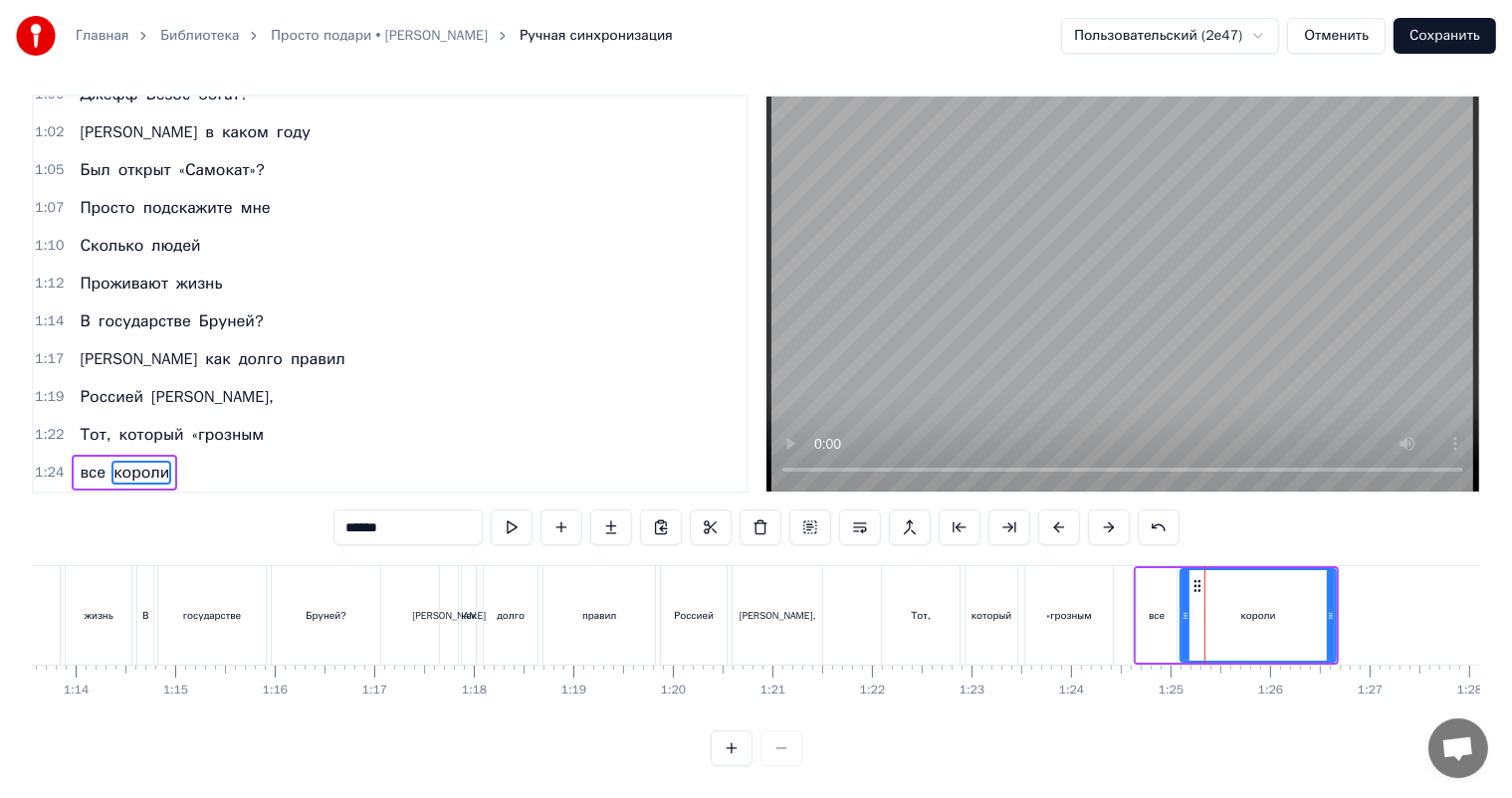 drag, startPoint x: 325, startPoint y: 517, endPoint x: 151, endPoint y: 562, distance: 179.72479 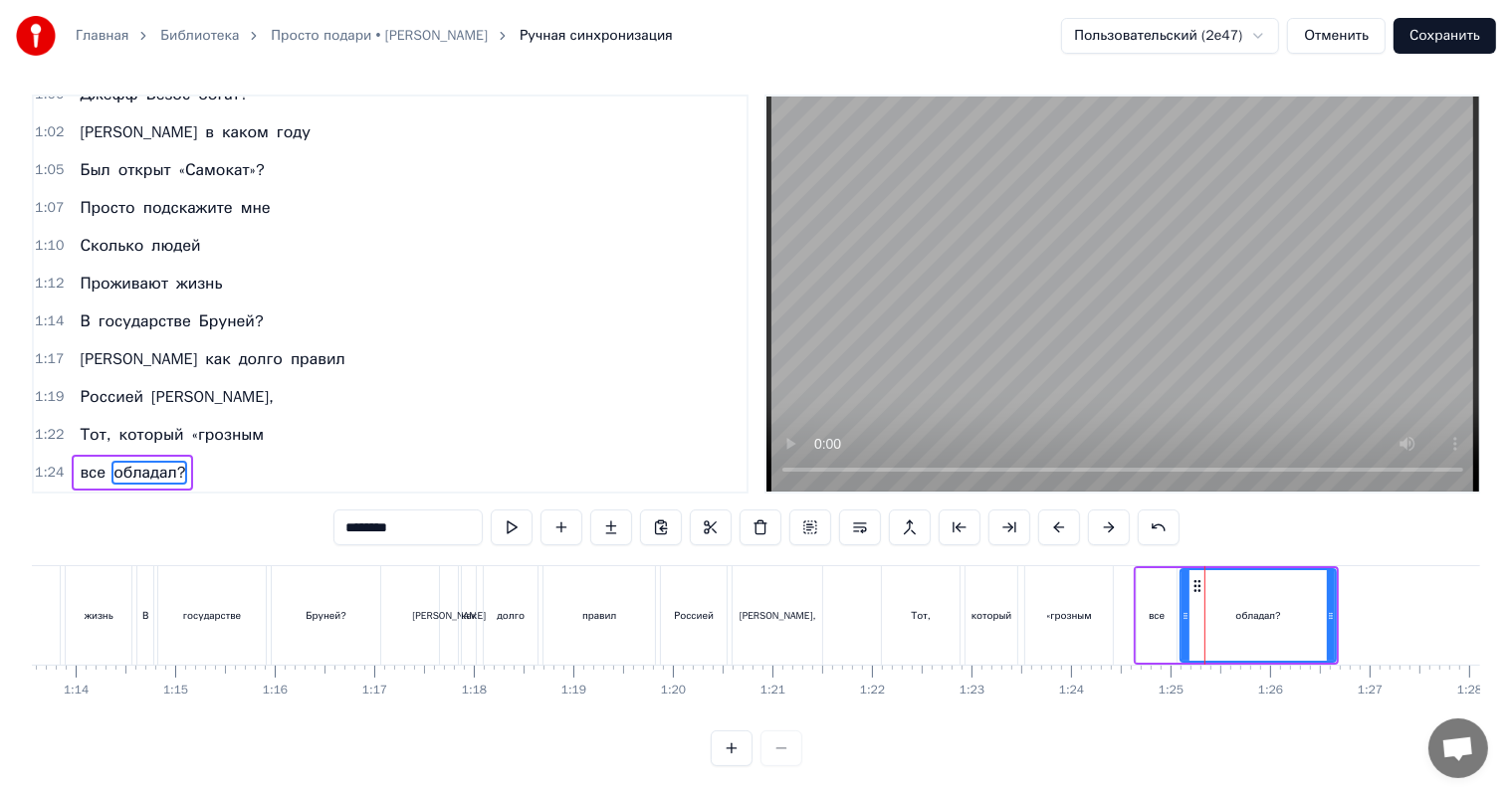 click on "0:11 Ласковые люди мои, 0:16 Предстоит ответить всем вам 0:21 На вопросы каверзные, 0:25 Которые я в песне задам. 0:30 Сколько в нашем теле костей? 0:35 А в [GEOGRAPHIC_DATA] много частей? 0:40 Запишите размах крыла 0:45 Средний для степного орла. 0:48 Просто подскажите 0:50 Мне сколько часов 0:53 Составляет день 0:55 На планете Сатурн? 0:58 На сколько миллиардов 1:00 [PERSON_NAME] богат? 1:02 И в каком году 1:05 Был открыт «Самокат»? 1:07 Просто подскажите мне 1:10 Сколько людей 1:12 Проживают жизнь 1:14 В государстве Бруней? 1:17 И как долго правил 1:19 Россией [PERSON_NAME], 1:22 Тот, который «грозным 1:24 все обладал? ******** вам" at bounding box center (756, 430) 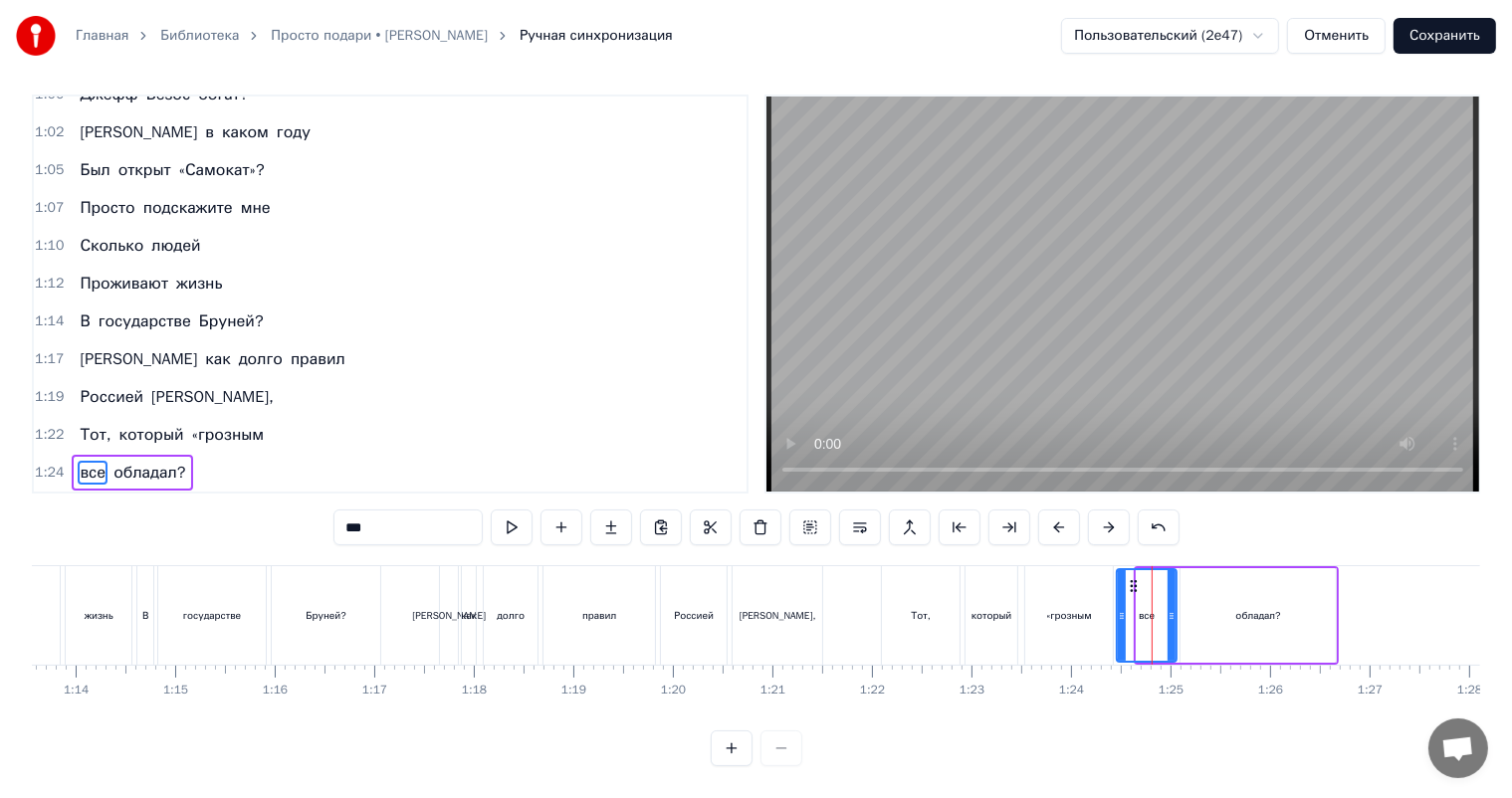 drag, startPoint x: 1143, startPoint y: 602, endPoint x: 1123, endPoint y: 601, distance: 20.024984 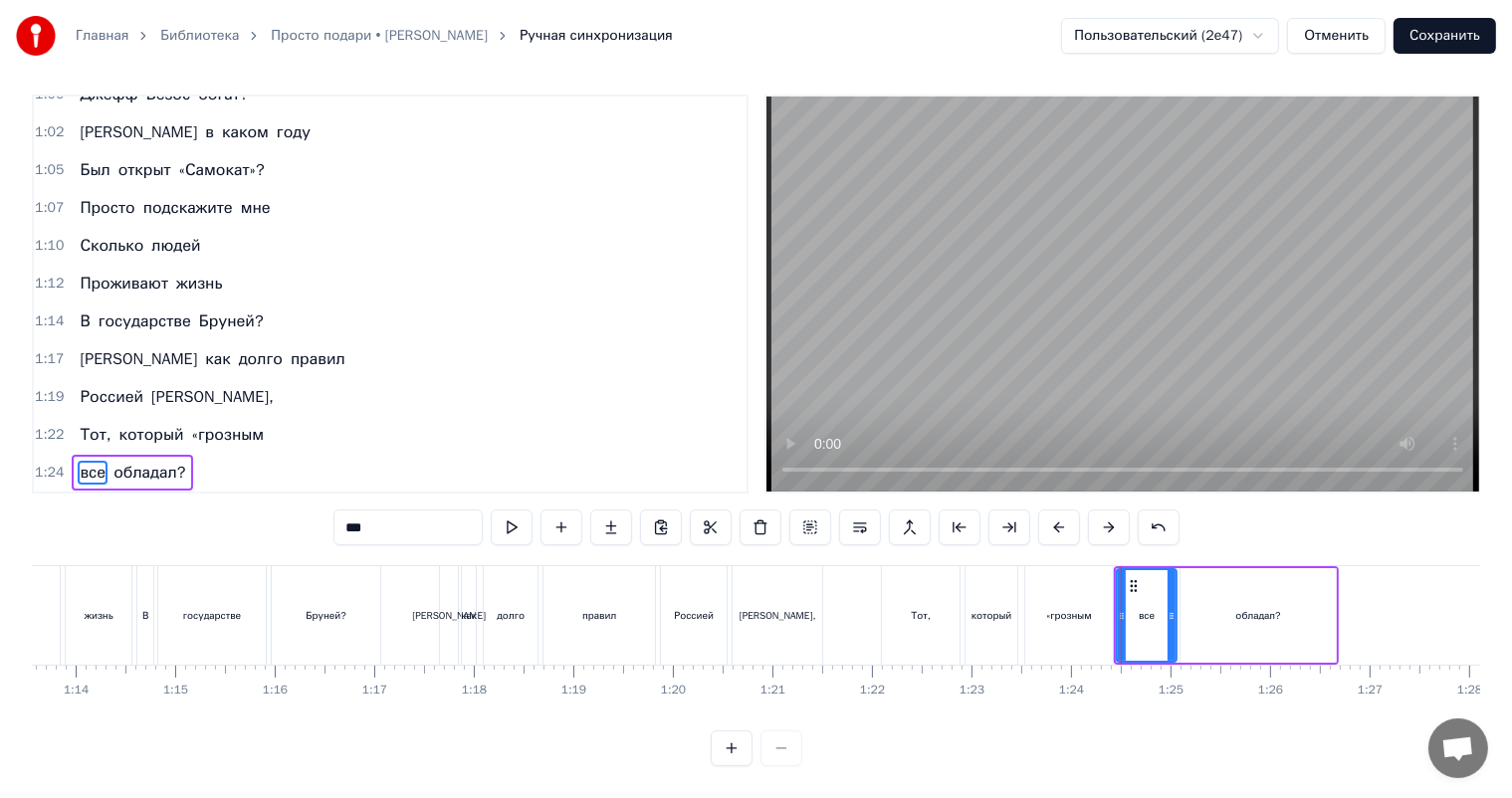 click on "все" at bounding box center [1147, 615] 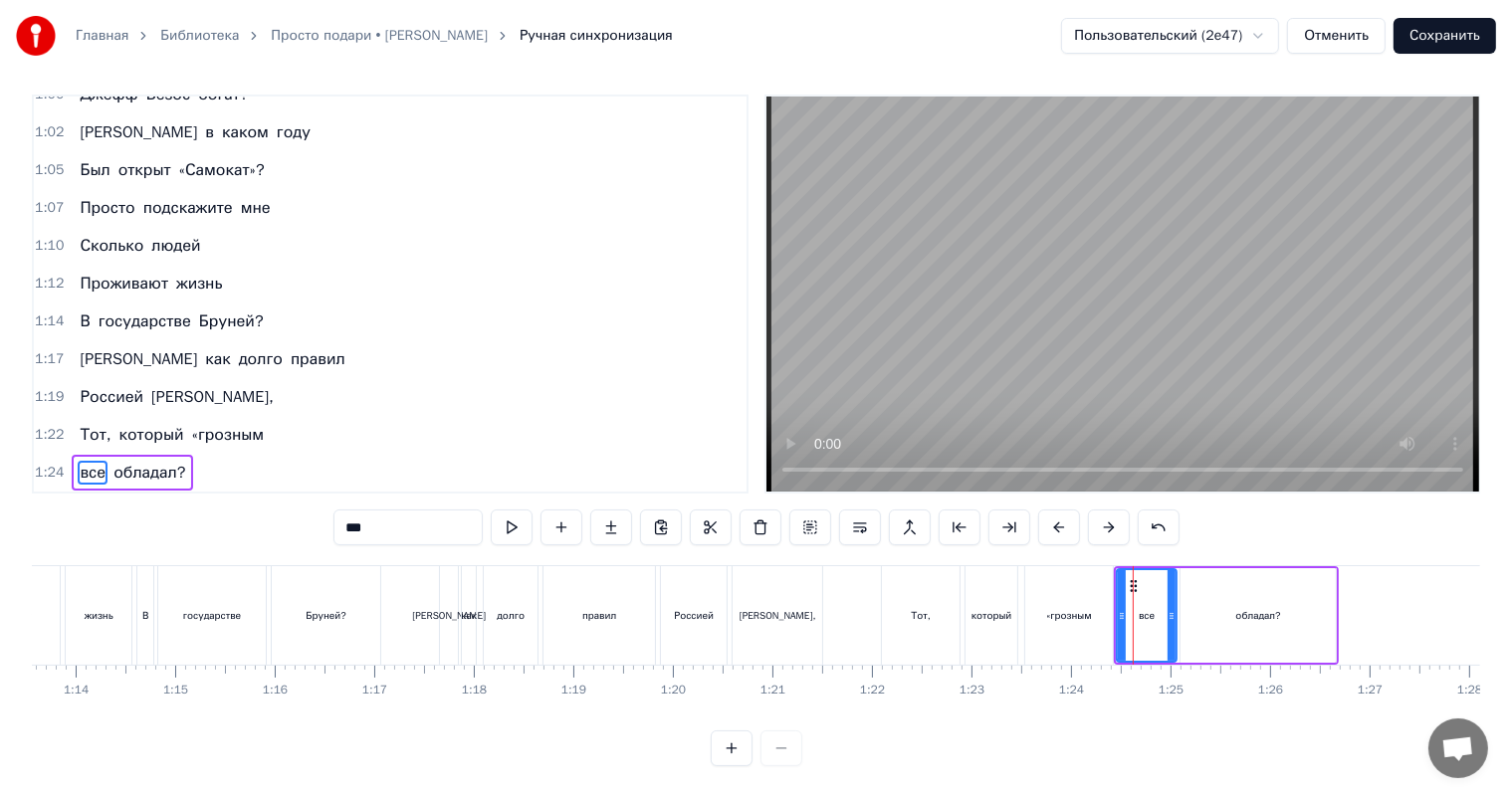 click on "***" at bounding box center (408, 527) 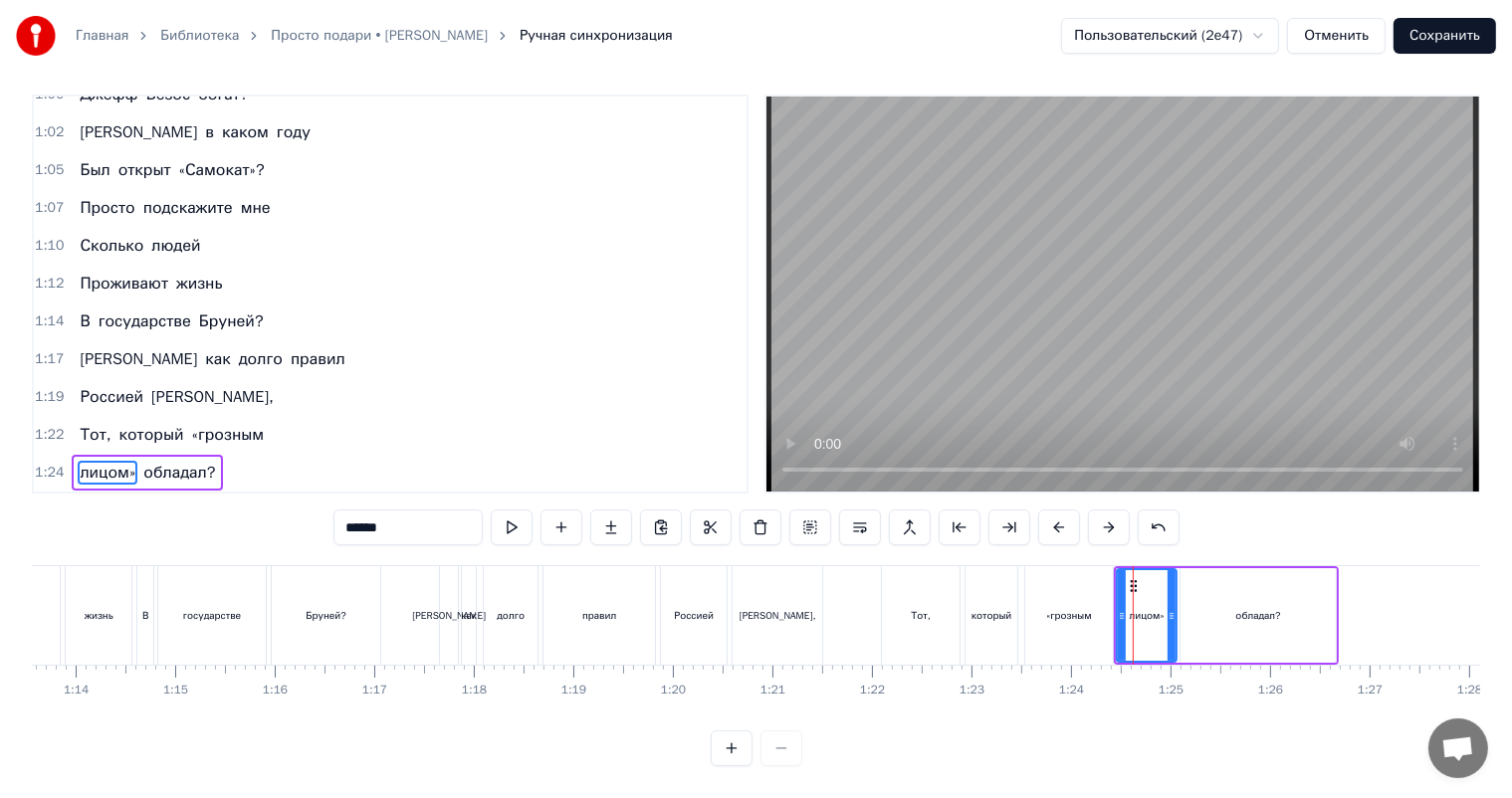 click on "«грозным" at bounding box center [1069, 615] 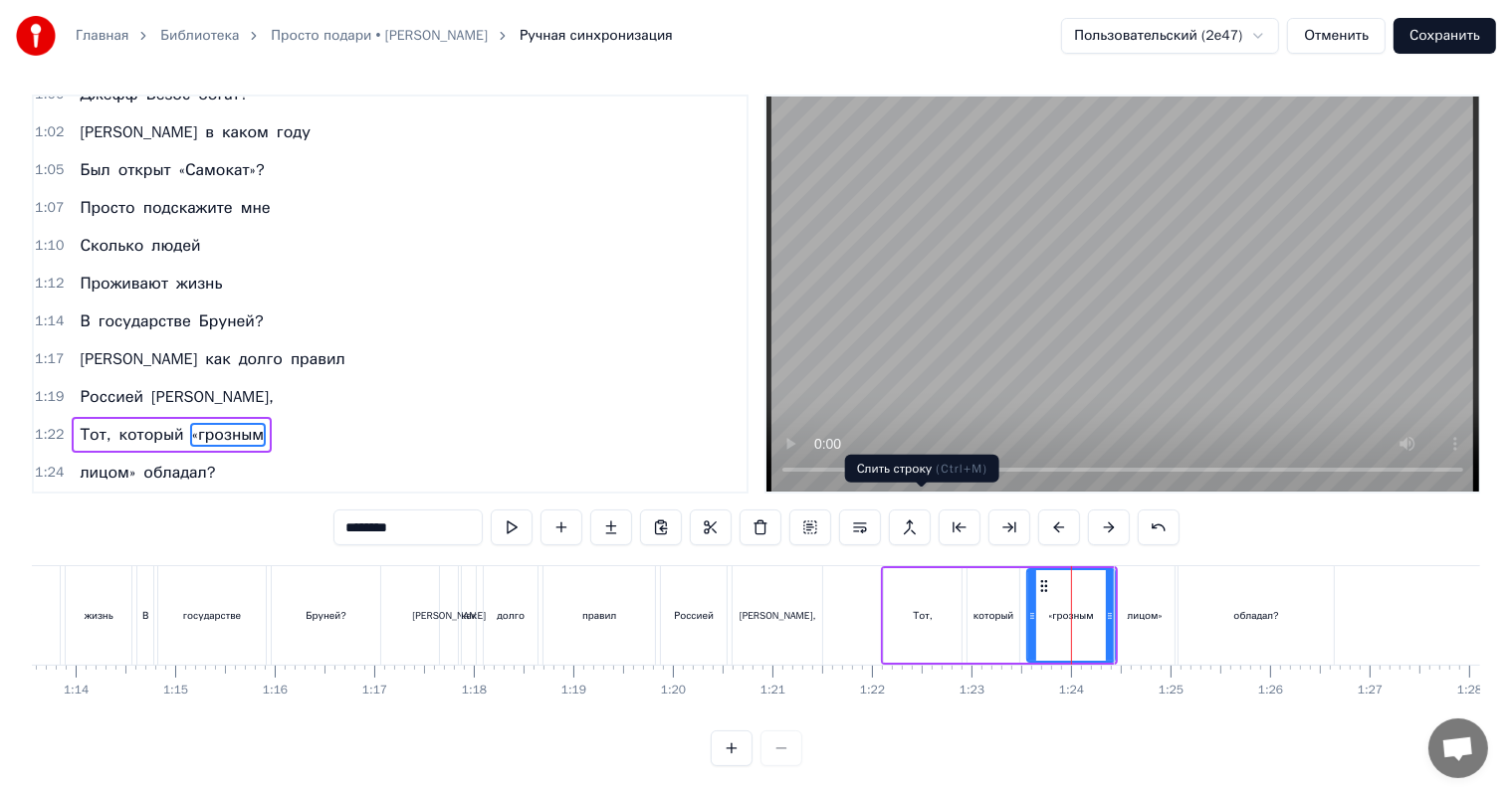 click at bounding box center [910, 527] 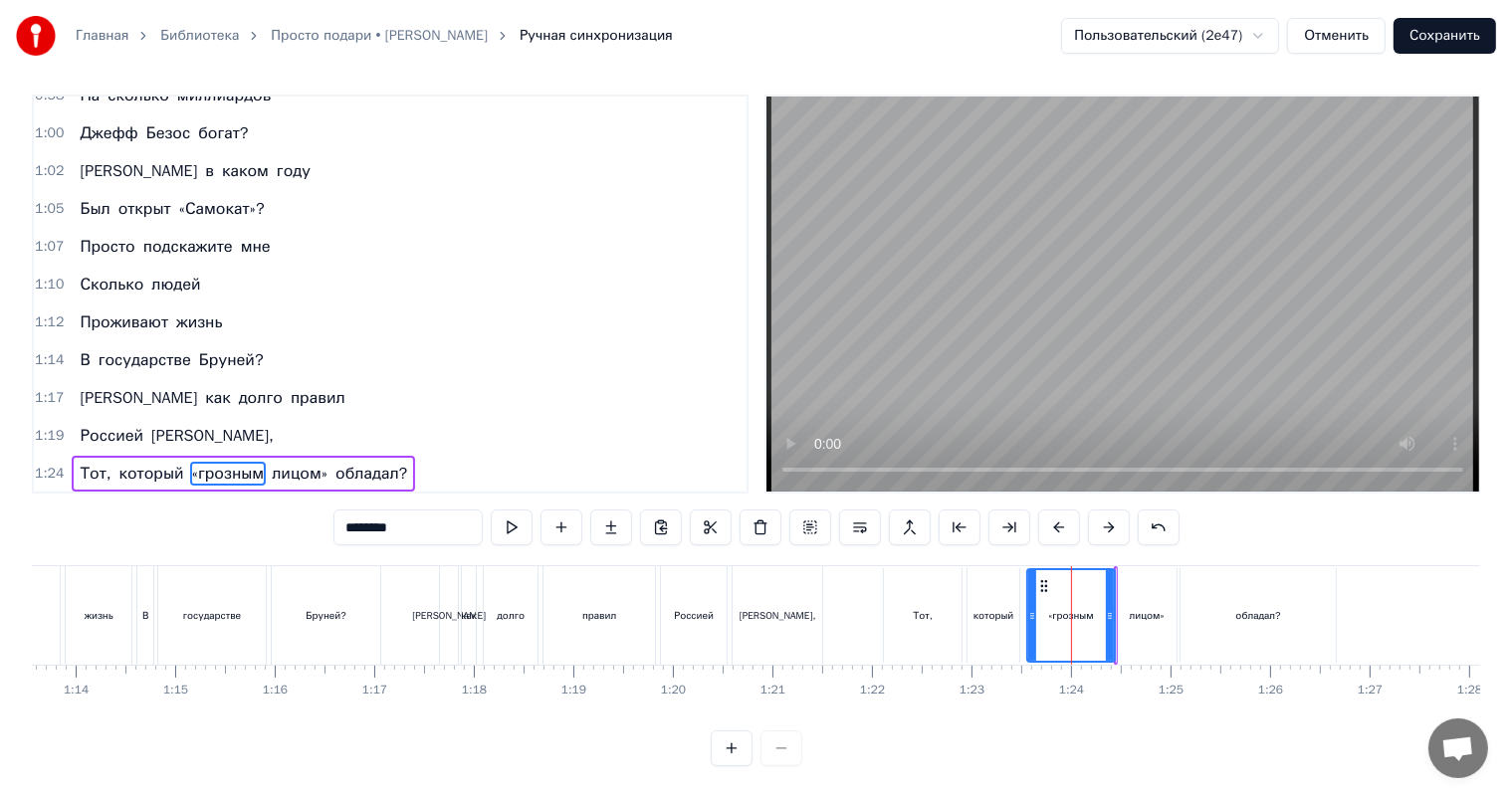 click on "обладал?" at bounding box center [371, 474] 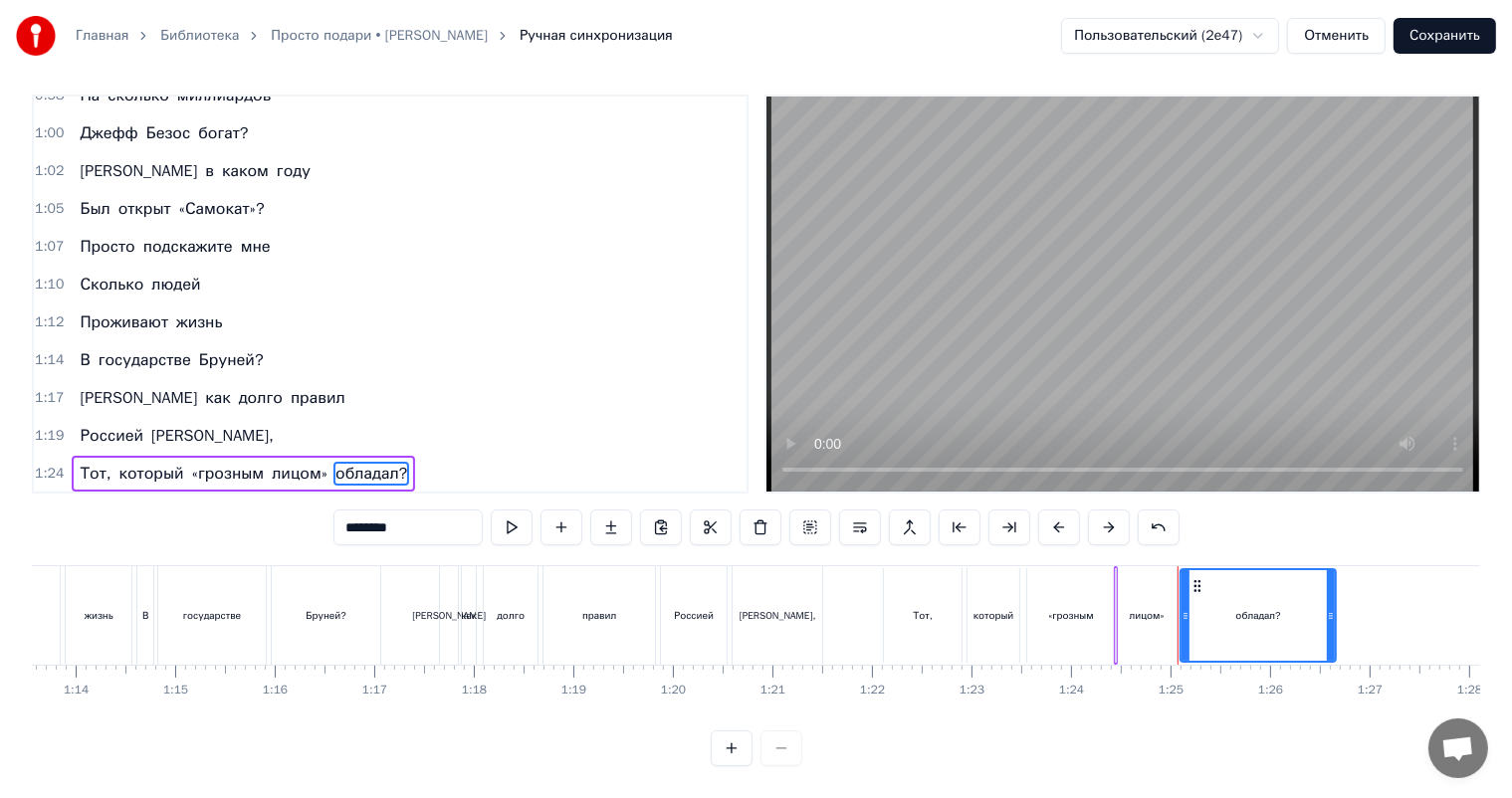 click on "0:11 Ласковые люди мои, 0:16 Предстоит ответить всем вам 0:21 На вопросы каверзные, 0:25 Которые я в песне задам. 0:30 Сколько в нашем теле костей? 0:35 А в [GEOGRAPHIC_DATA] много частей? 0:40 Запишите размах крыла 0:45 Средний для степного орла. 0:48 Просто подскажите 0:50 Мне сколько часов 0:53 Составляет день 0:55 На планете Сатурн? 0:58 На сколько миллиардов 1:00 [PERSON_NAME] богат? 1:02 И в каком году 1:05 Был открыт «Самокат»? 1:07 Просто подскажите мне 1:10 Сколько людей 1:12 Проживают жизнь 1:14 В государстве Бруней? 1:17 И как долго правил 1:19 Россией [PERSON_NAME], 1:24 Тот, который «грозным лицом» обладал? ******** На" at bounding box center [756, 430] 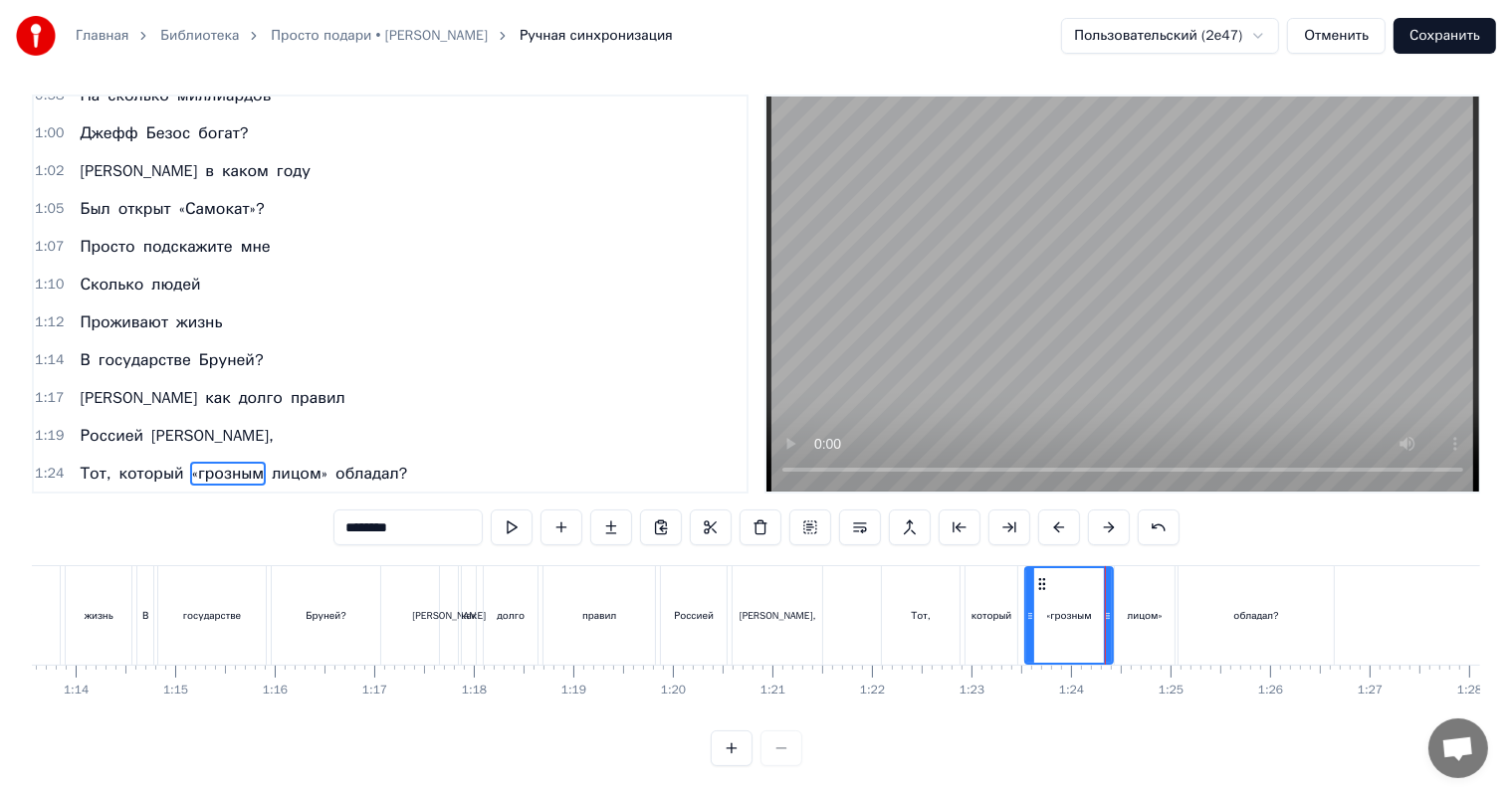 click on "который" at bounding box center [991, 615] 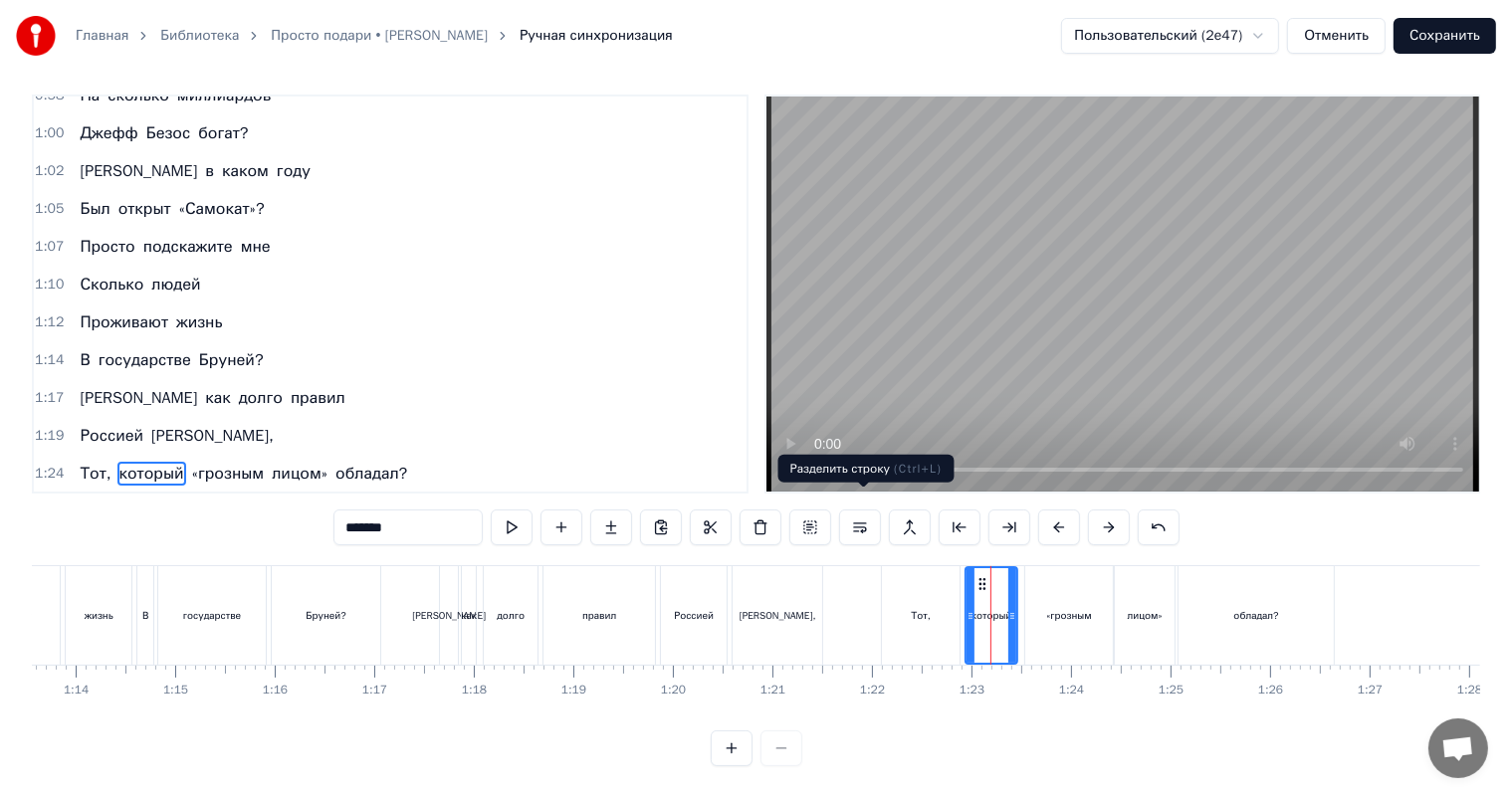 click at bounding box center [860, 527] 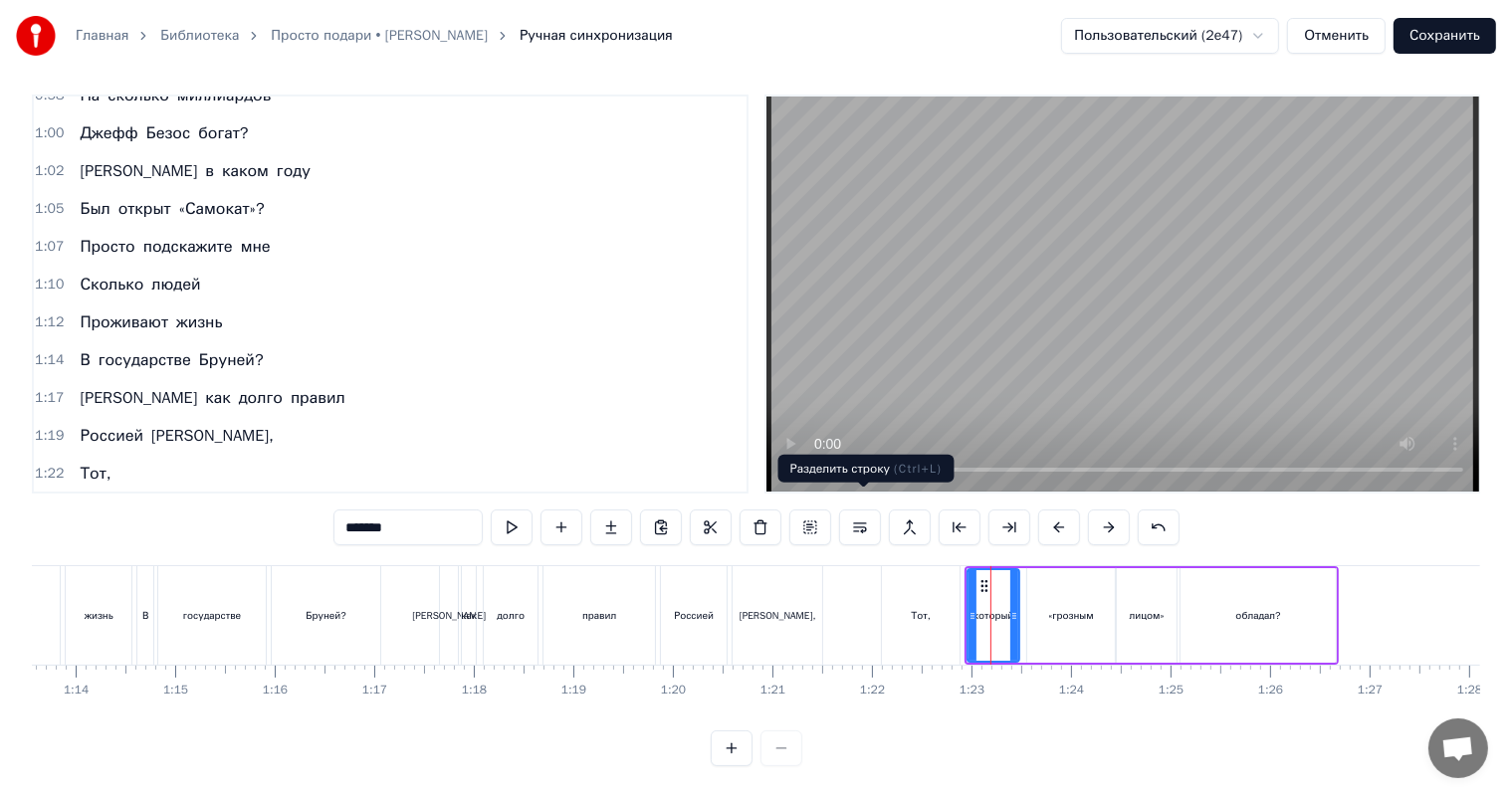 scroll, scrollTop: 512, scrollLeft: 0, axis: vertical 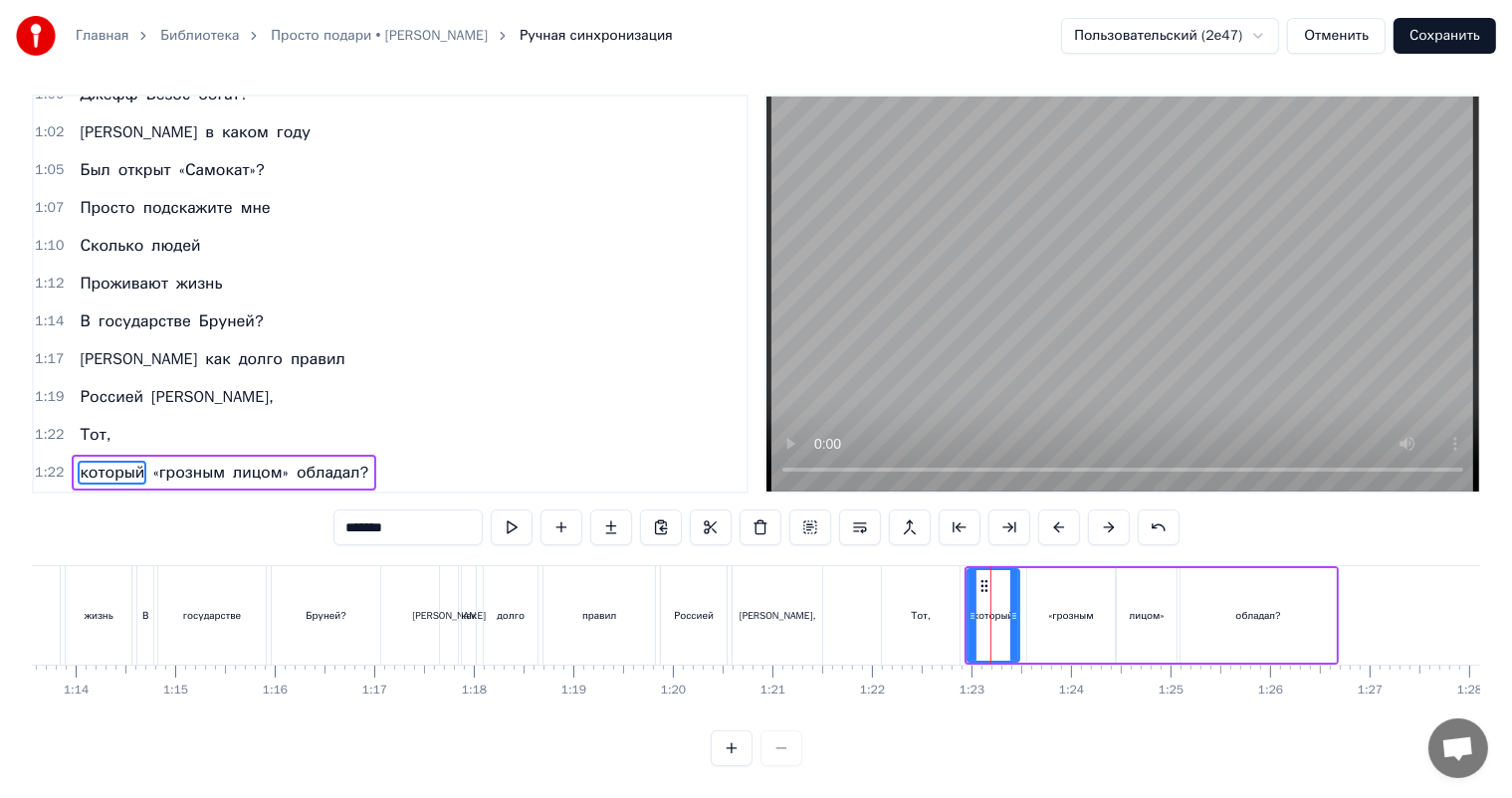 type 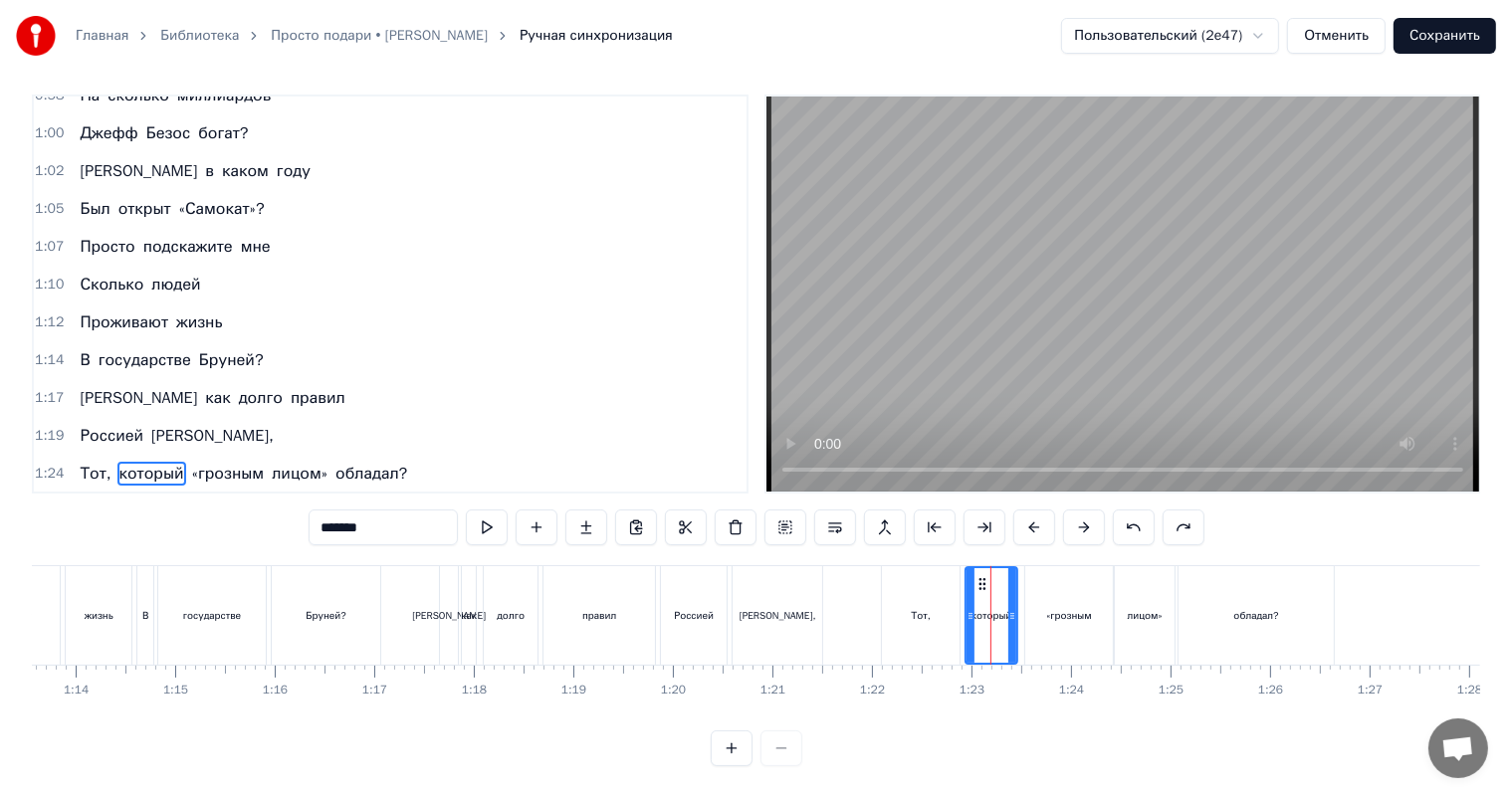 click on "«грозным" at bounding box center (228, 474) 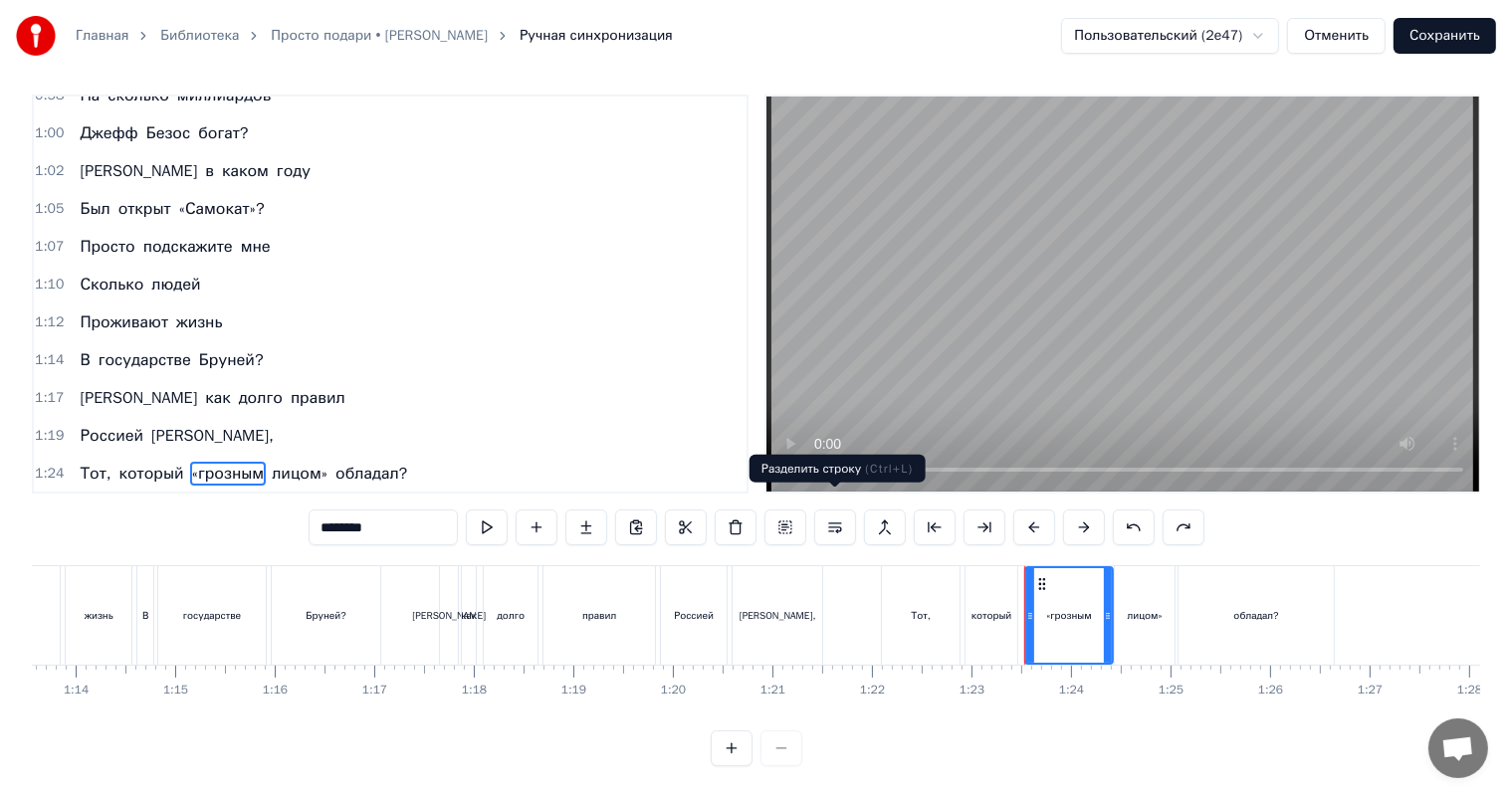 click at bounding box center [835, 527] 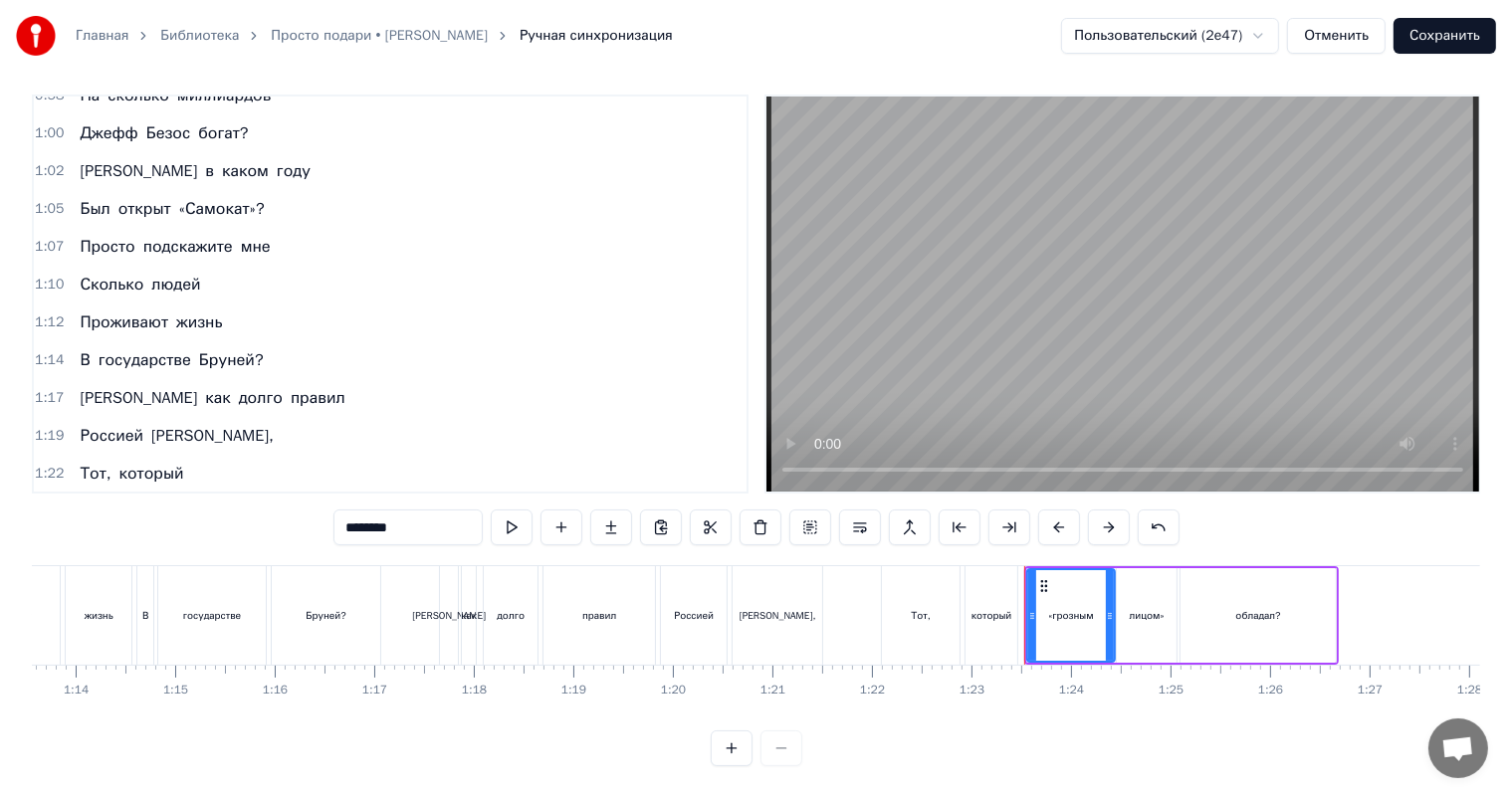 scroll, scrollTop: 512, scrollLeft: 0, axis: vertical 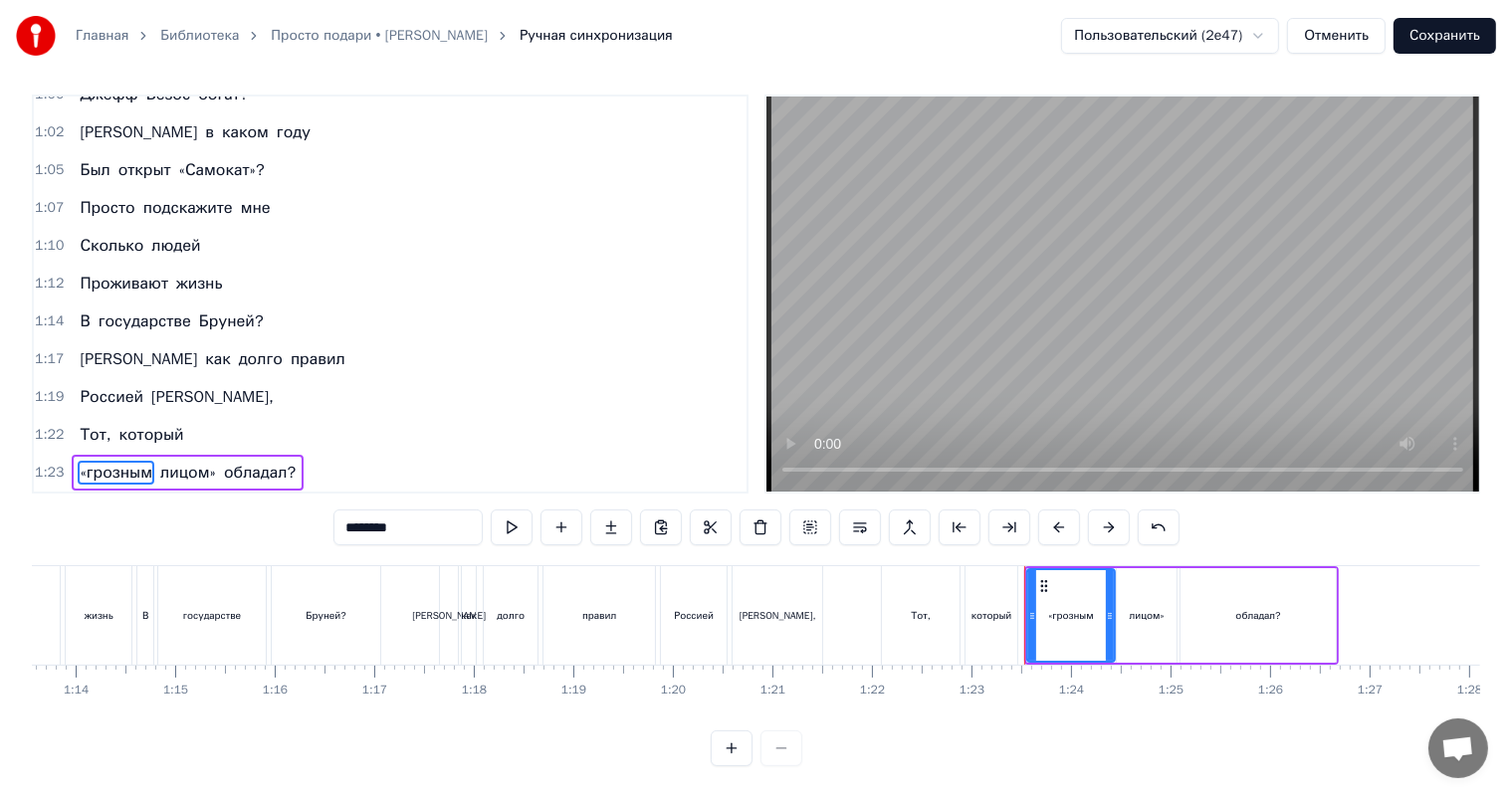 click on "********" at bounding box center [408, 527] 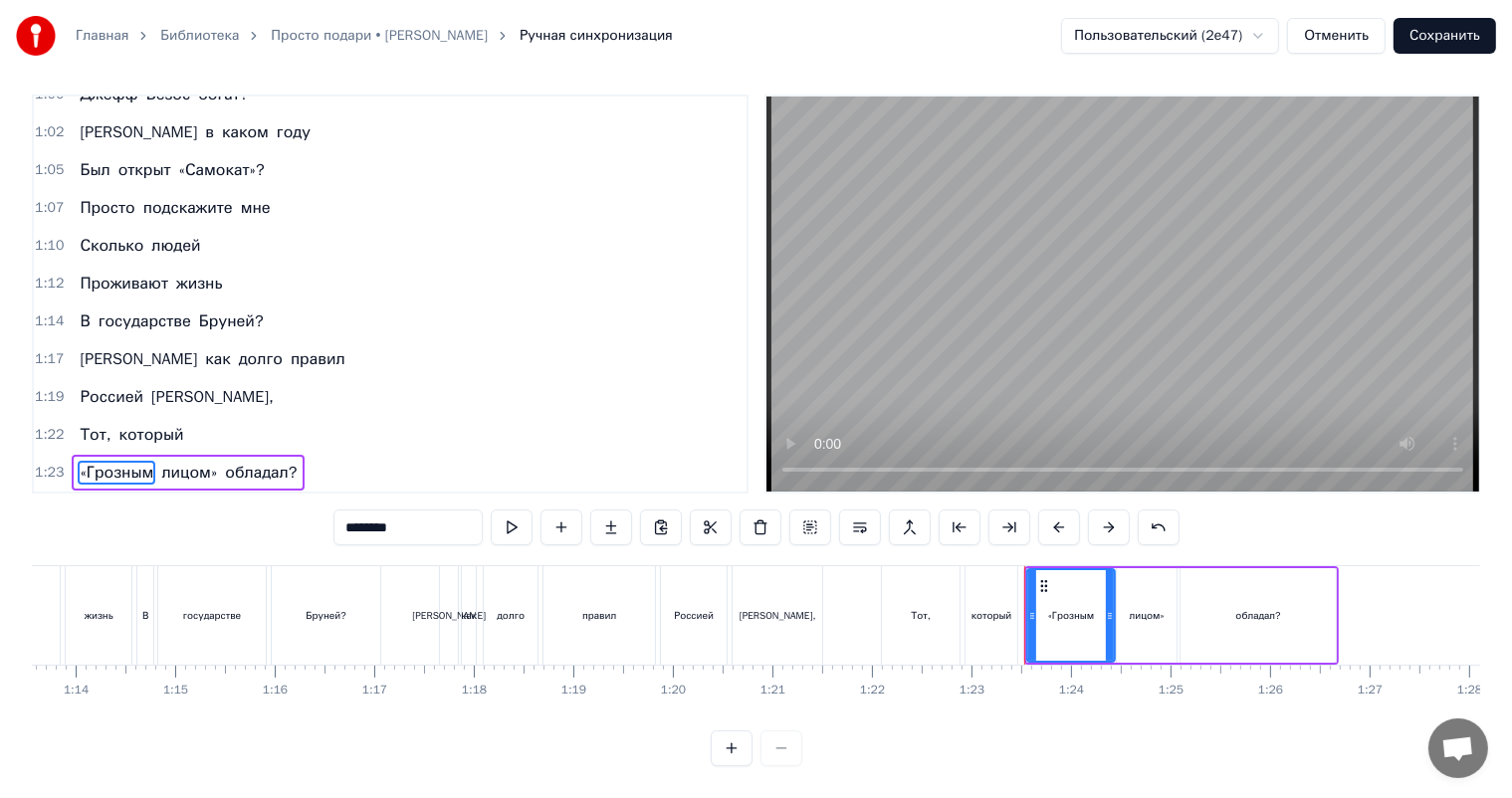 click on "0:11 Ласковые люди мои, 0:16 Предстоит ответить всем вам 0:21 На вопросы каверзные, 0:25 Которые я в песне задам. 0:30 Сколько в нашем теле костей? 0:35 А в [GEOGRAPHIC_DATA] много частей? 0:40 Запишите размах крыла 0:45 Средний для степного орла. 0:48 Просто подскажите 0:50 Мне сколько часов 0:53 Составляет день 0:55 На планете Сатурн? 0:58 На сколько миллиардов 1:00 [PERSON_NAME] богат? 1:02 И в каком году 1:05 Был открыт «Самокат»? 1:07 Просто подскажите мне 1:10 Сколько людей 1:12 Проживают жизнь 1:14 В государстве Бруней? 1:17 И как долго правил 1:19 Россией [PERSON_NAME], 1:22 Тот, который 1:23 «Грозным лицом» обладал? ********" at bounding box center (756, 430) 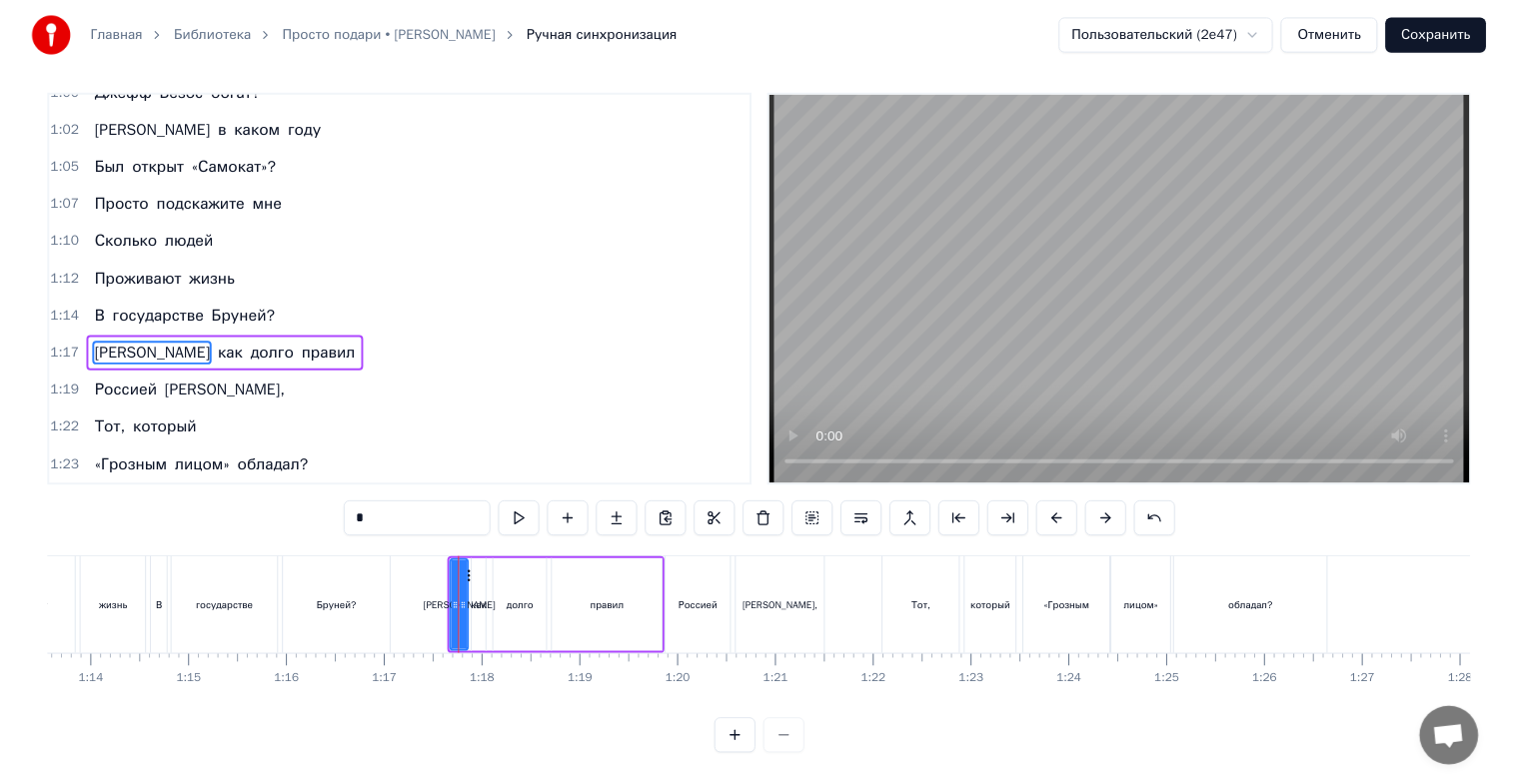 scroll, scrollTop: 0, scrollLeft: 0, axis: both 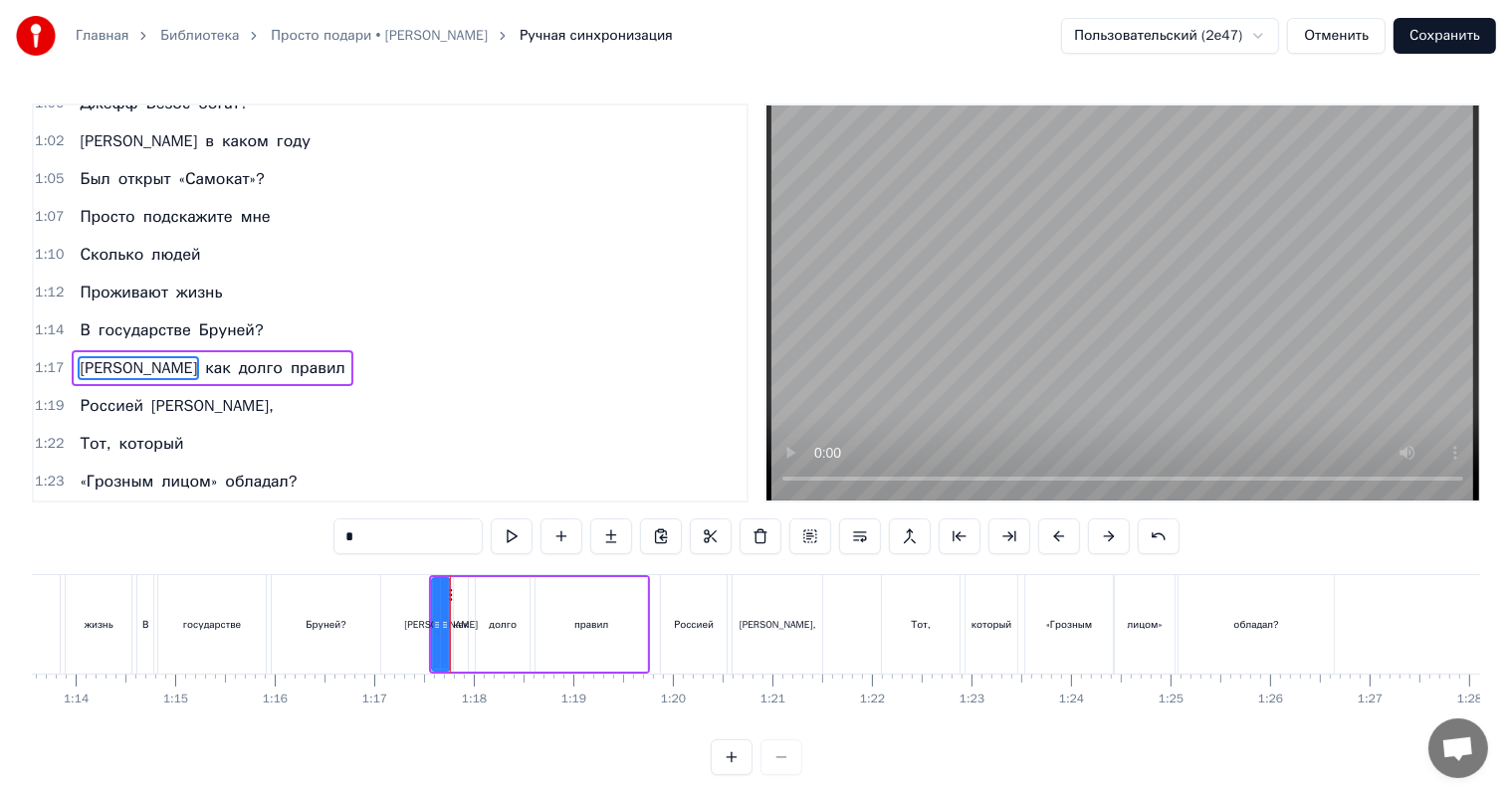 click on "0:11 Ласковые люди мои, 0:16 Предстоит ответить всем вам 0:21 На вопросы каверзные, 0:25 Которые я в песне задам. 0:30 Сколько в нашем теле костей? 0:35 А в [GEOGRAPHIC_DATA] много частей? 0:40 Запишите размах крыла 0:45 Средний для степного орла. 0:48 Просто подскажите 0:50 Мне сколько часов 0:53 Составляет день 0:55 На планете Сатурн? 0:58 На сколько миллиардов 1:00 [PERSON_NAME] богат? 1:02 И в каком году 1:05 Был открыт «Самокат»? 1:07 Просто подскажите мне 1:10 Сколько людей 1:12 Проживают жизнь 1:14 В государстве Бруней? 1:17 И как долго правил 1:19 Россией [PERSON_NAME], 1:22 Тот, который 1:23 «Грозным лицом» обладал? * мои," at bounding box center (756, 439) 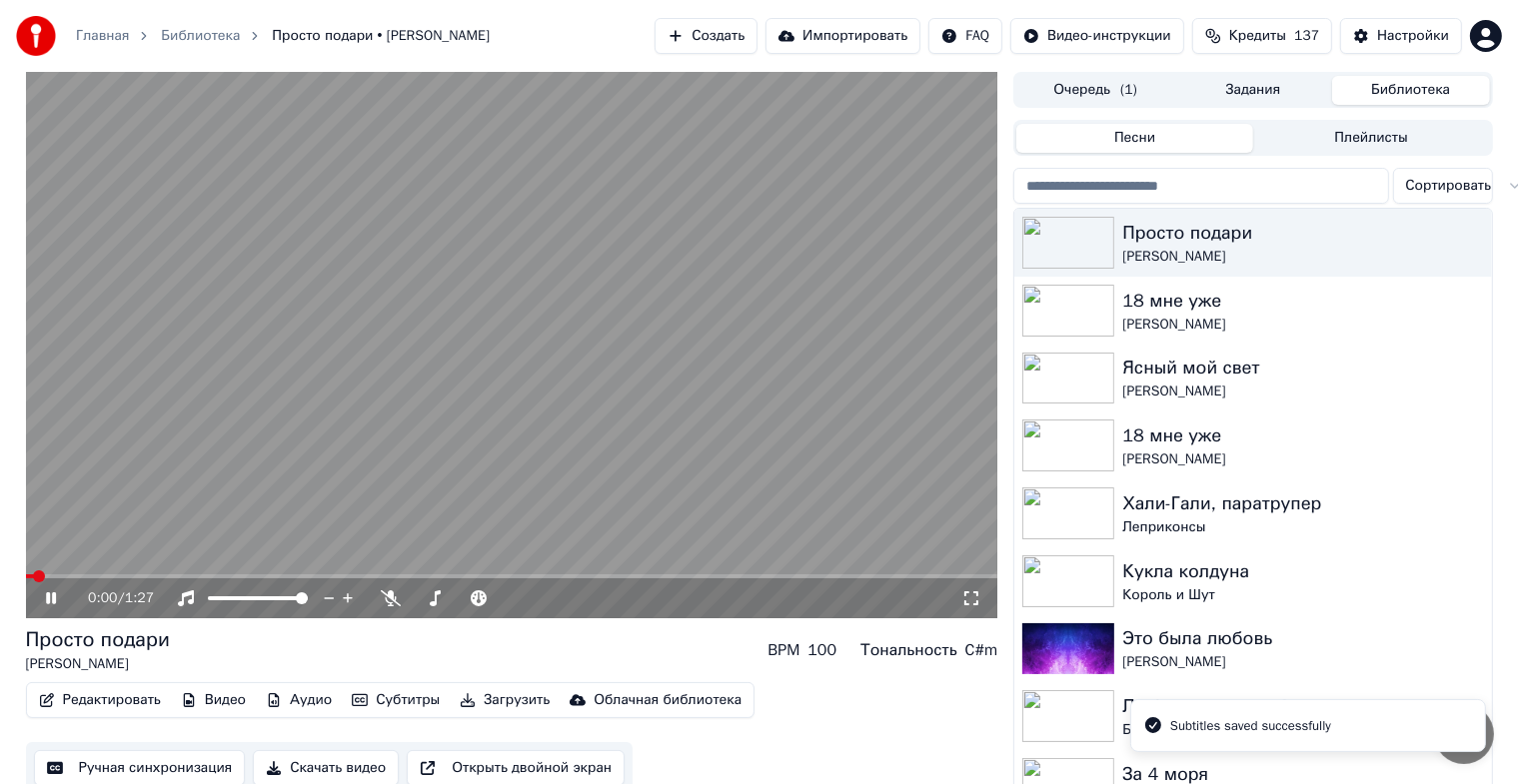 click on "0:00  /  1:27" at bounding box center (512, 598) 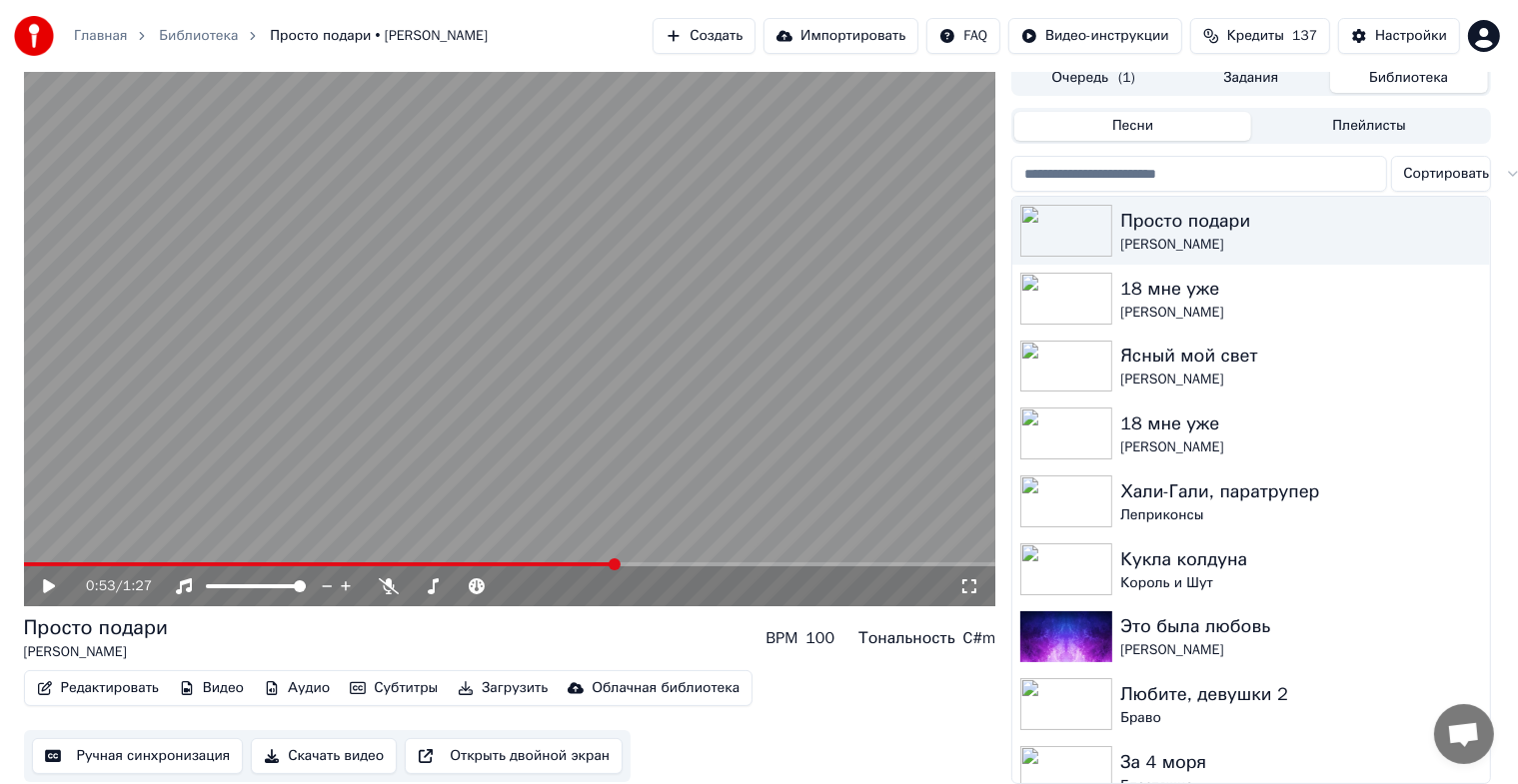 scroll, scrollTop: 24, scrollLeft: 2, axis: both 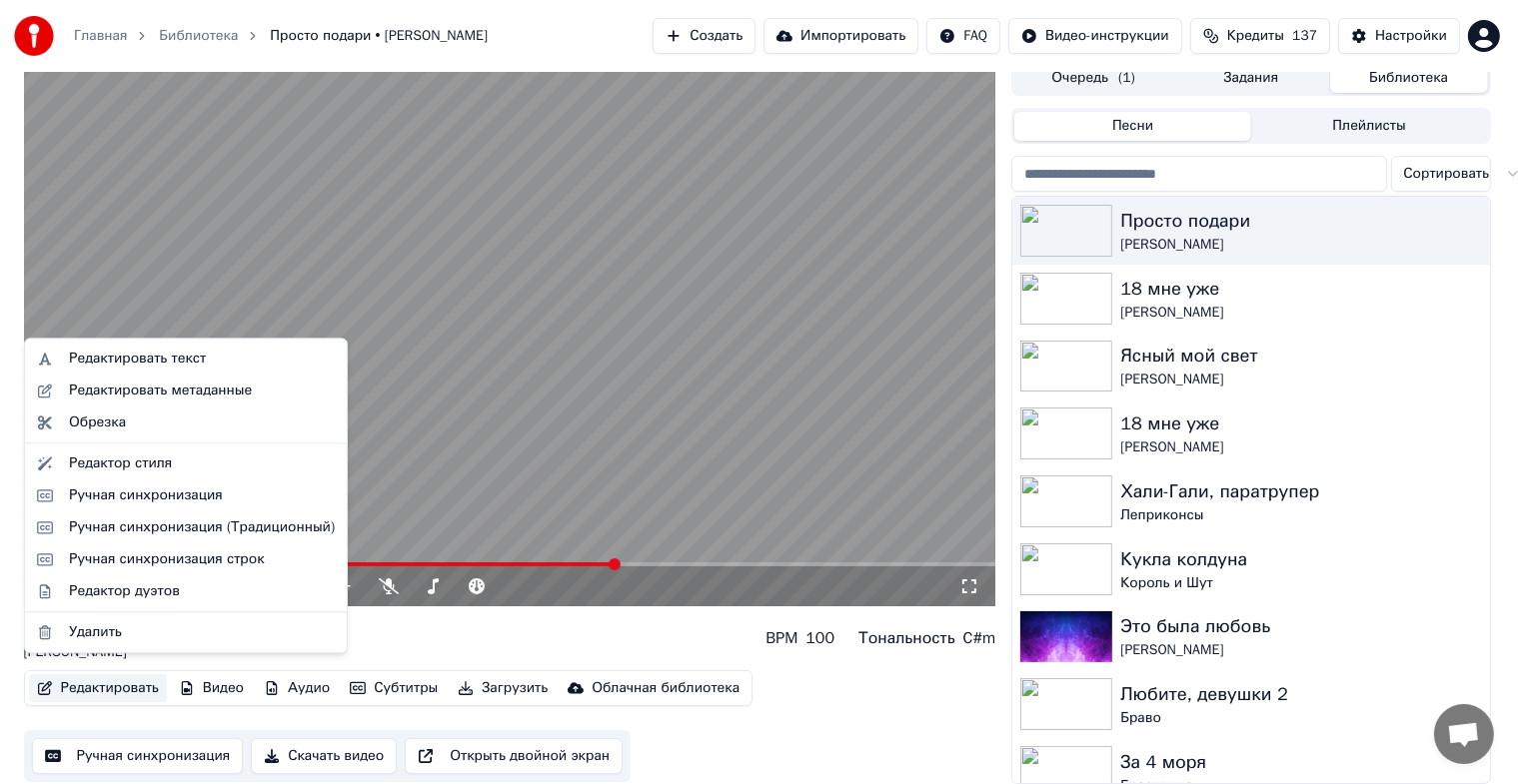 click on "Редактировать" at bounding box center (98, 688) 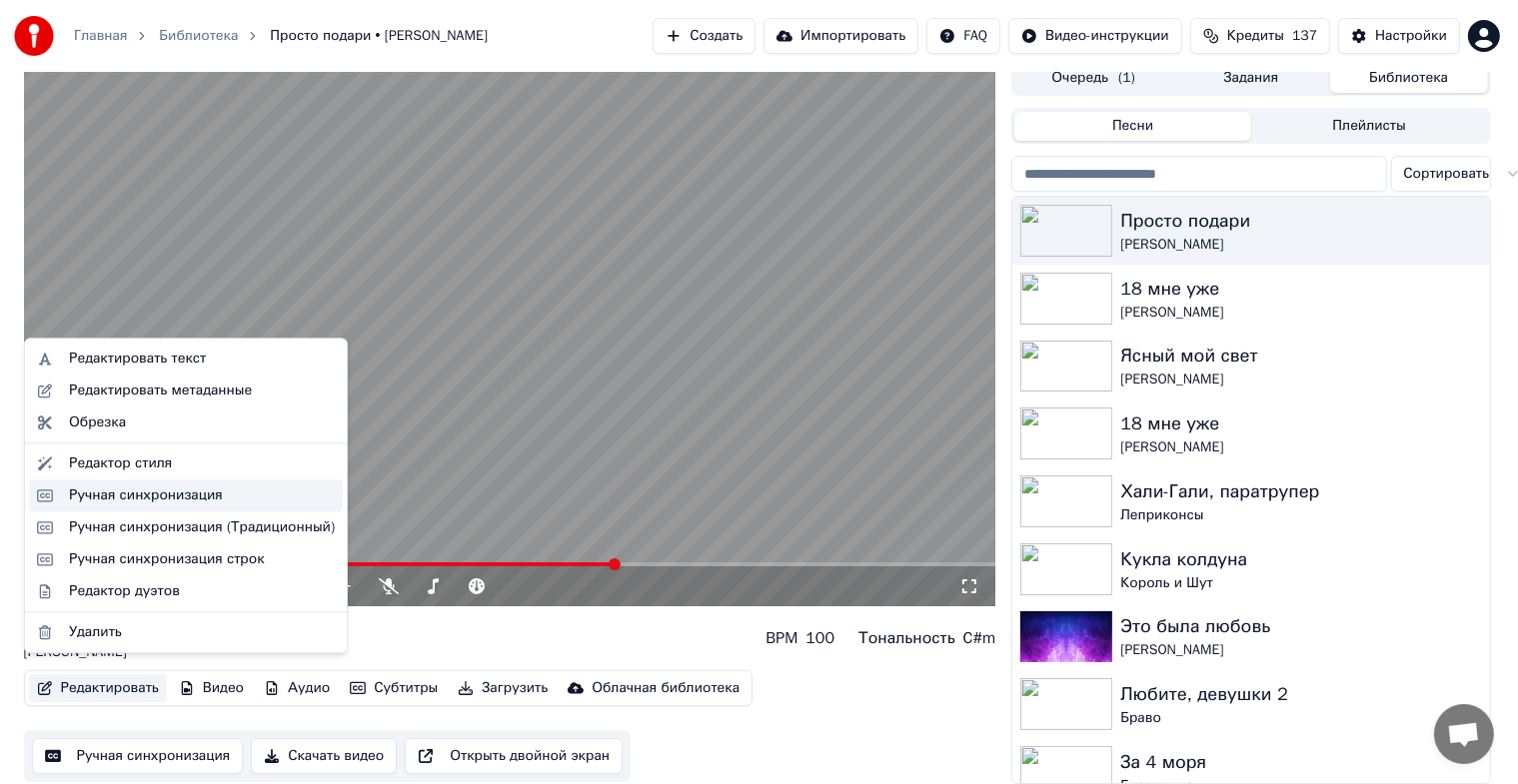 click on "Ручная синхронизация" at bounding box center [146, 495] 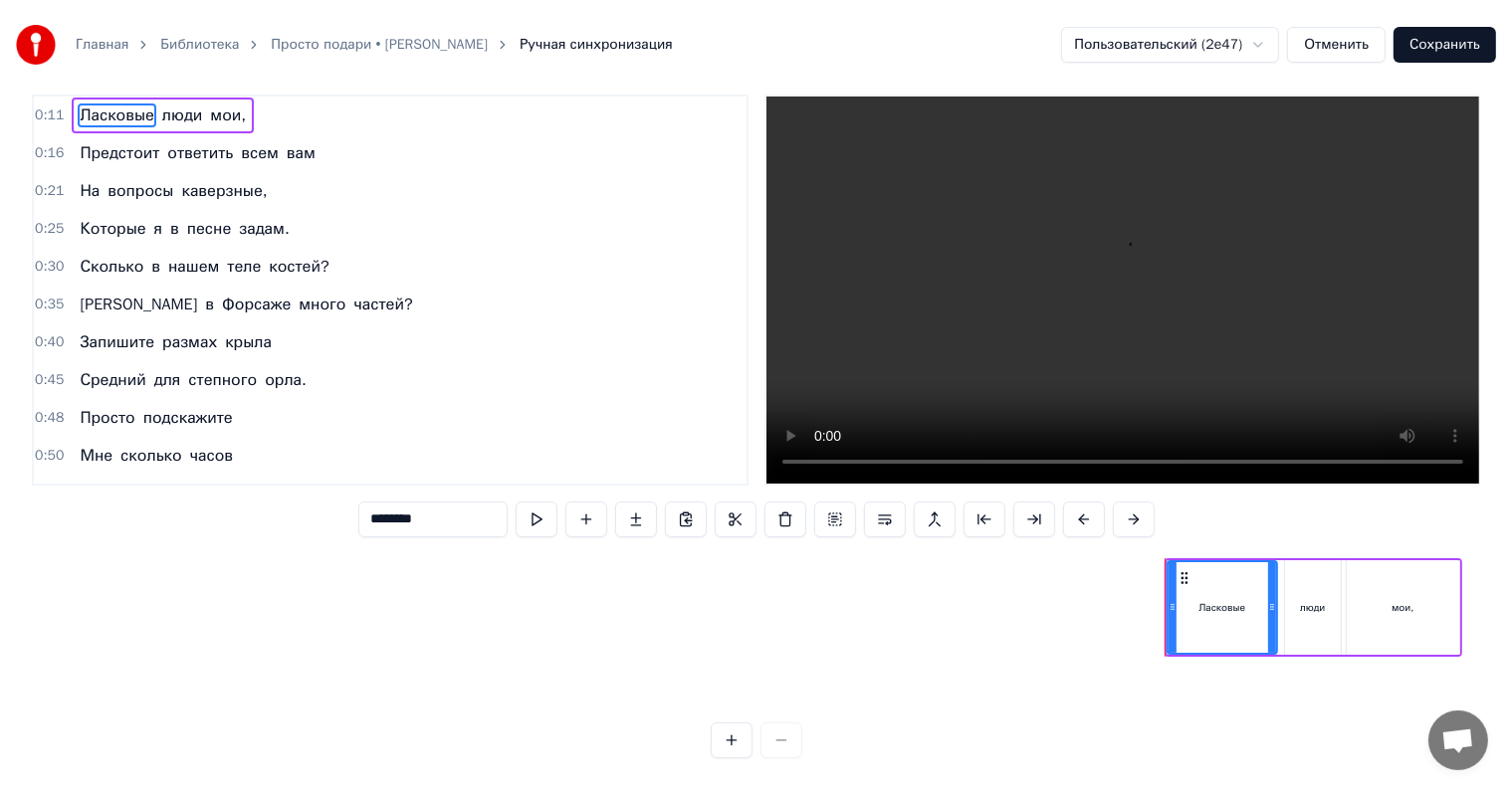 scroll, scrollTop: 0, scrollLeft: 0, axis: both 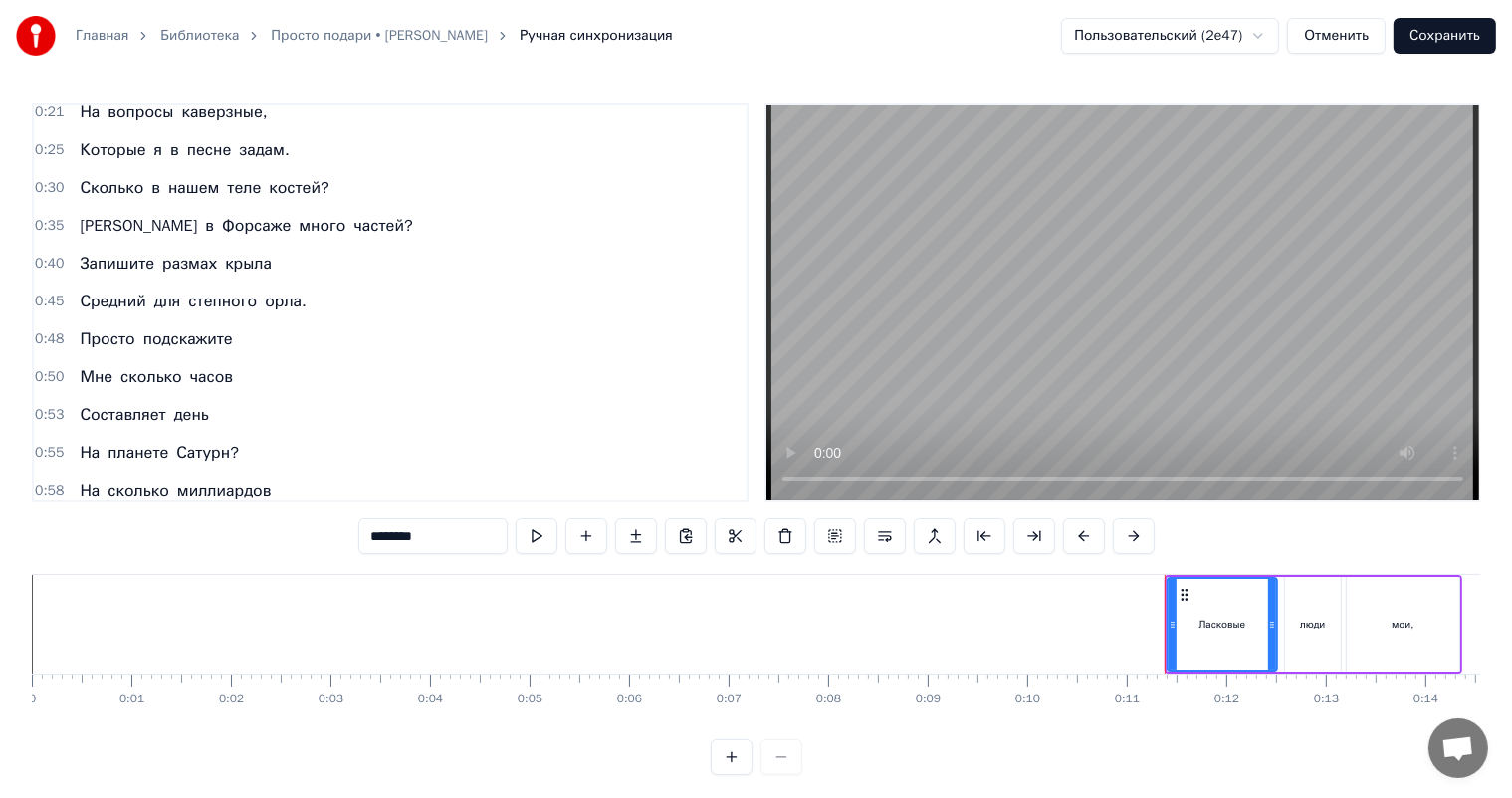 click on "0:50 Мне сколько часов" at bounding box center [390, 377] 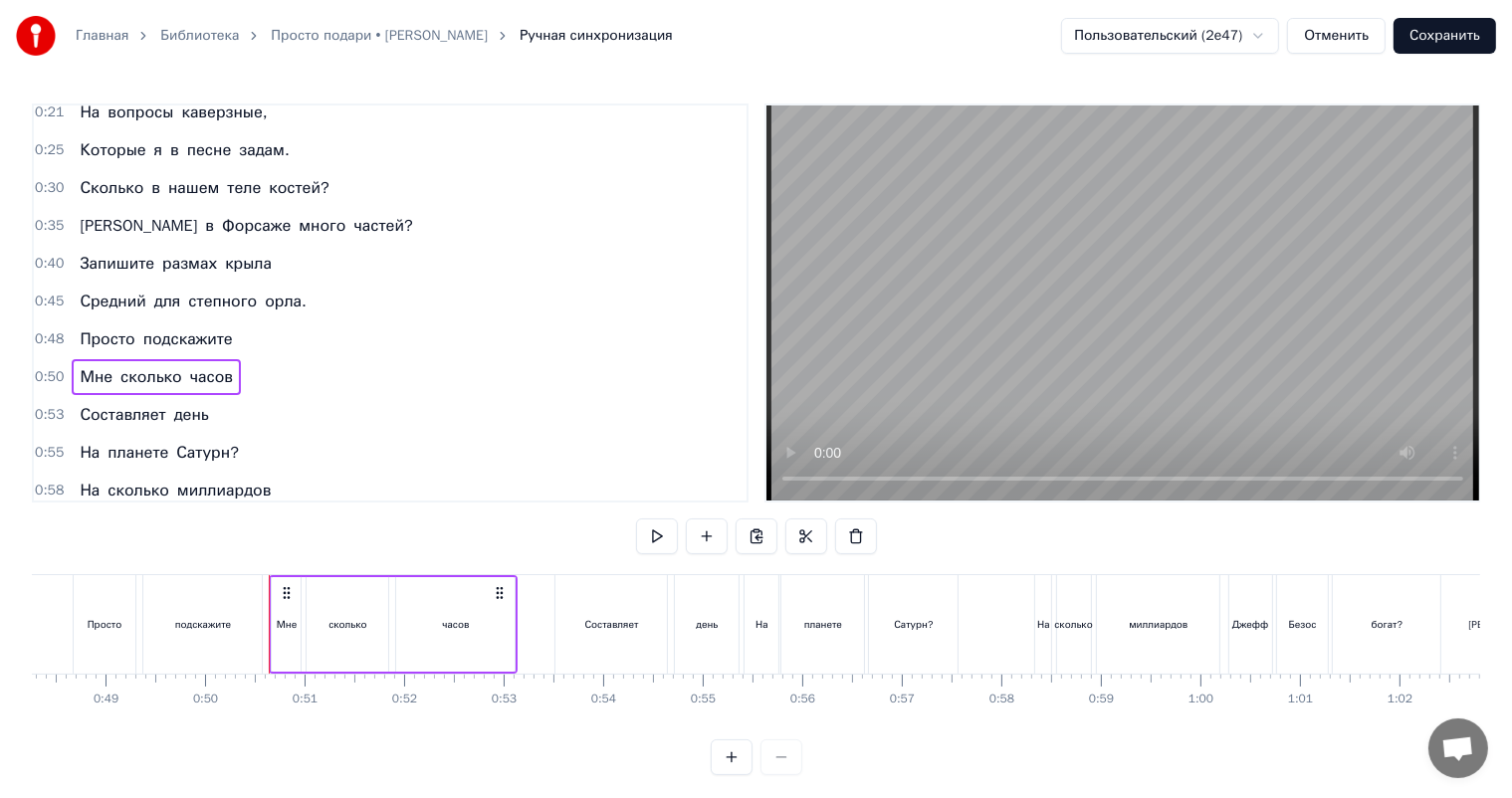 scroll, scrollTop: 0, scrollLeft: 4941, axis: horizontal 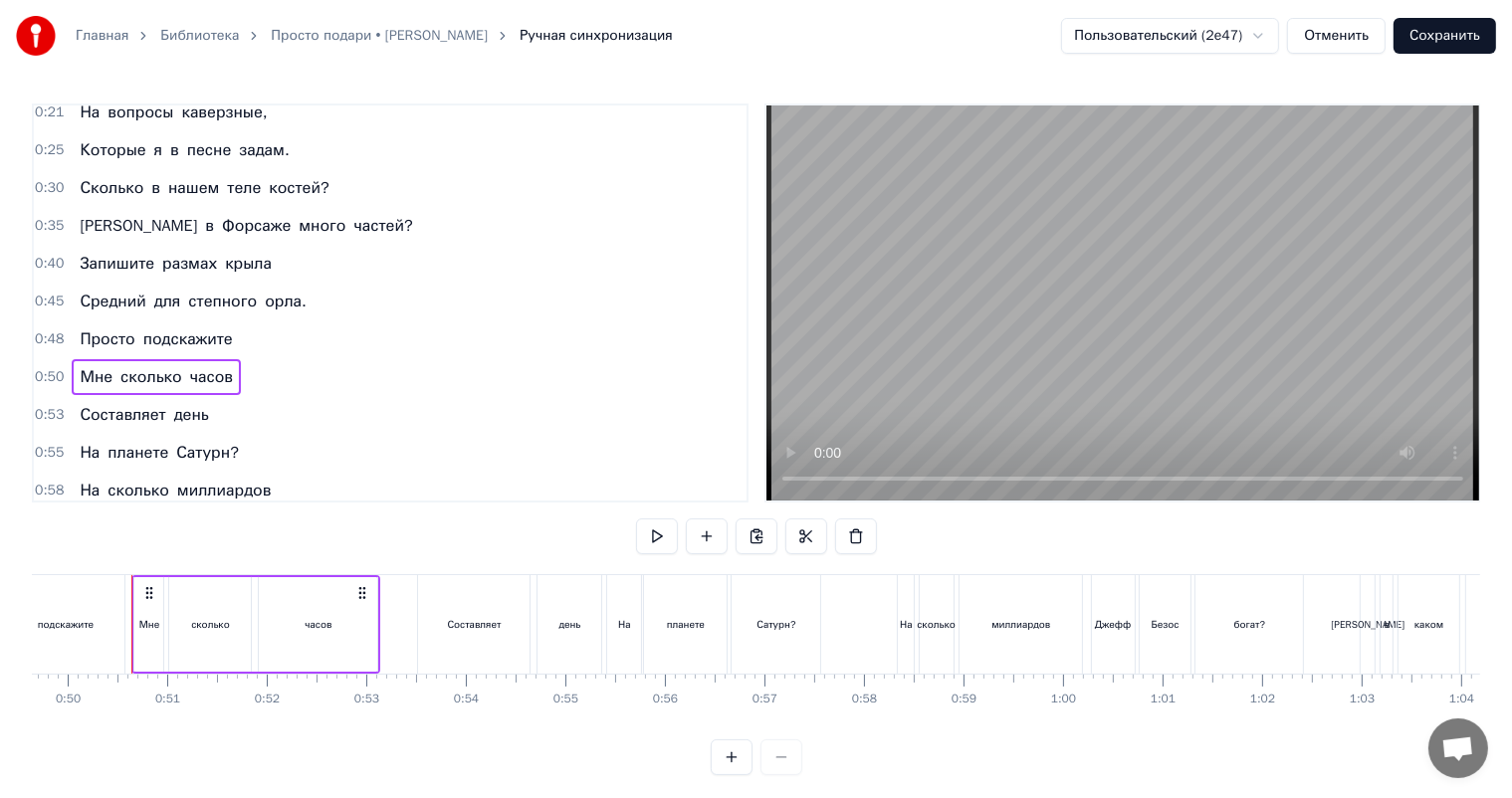 drag, startPoint x: 336, startPoint y: 641, endPoint x: 363, endPoint y: 635, distance: 27.658633 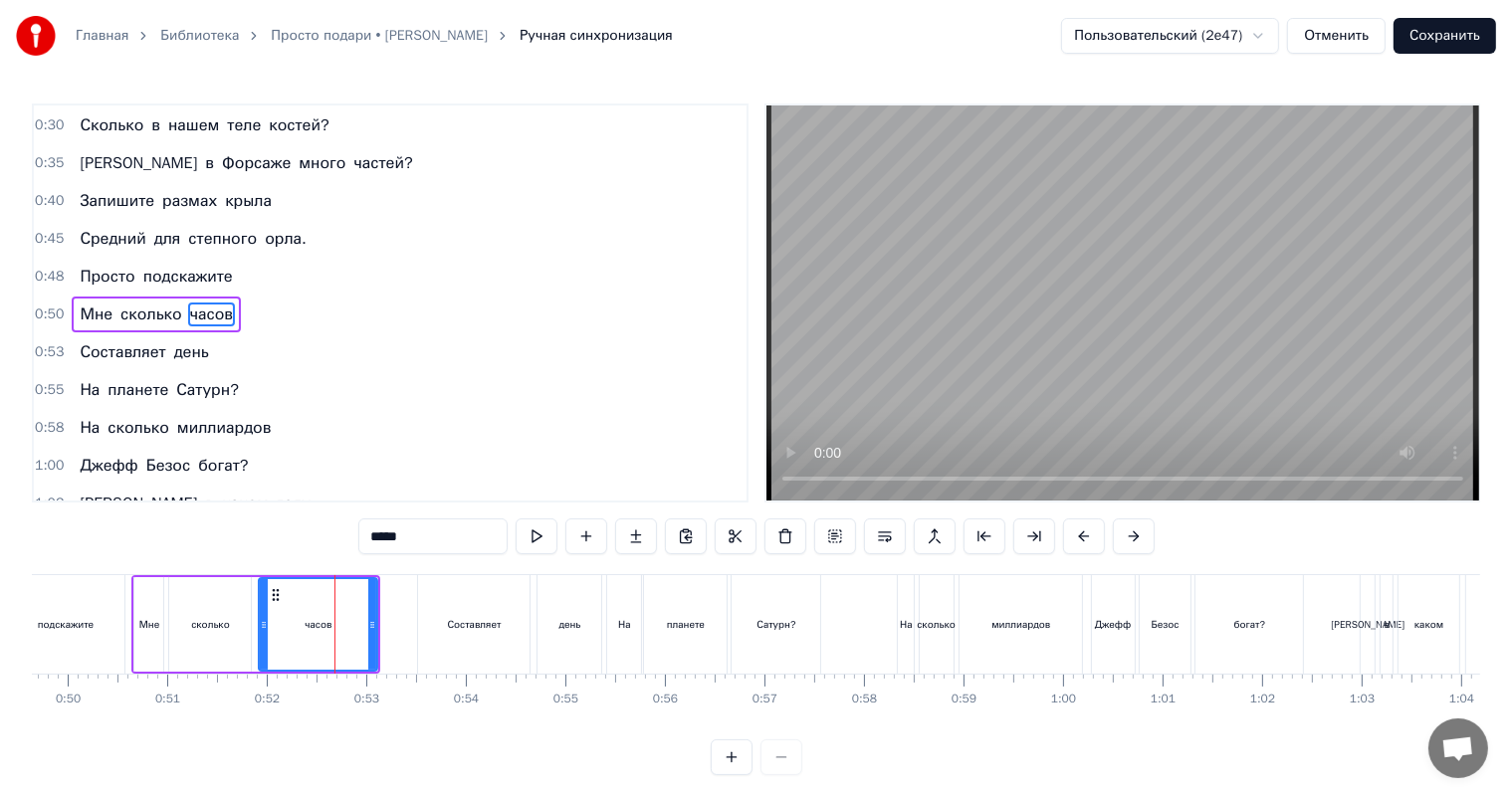 scroll, scrollTop: 161, scrollLeft: 0, axis: vertical 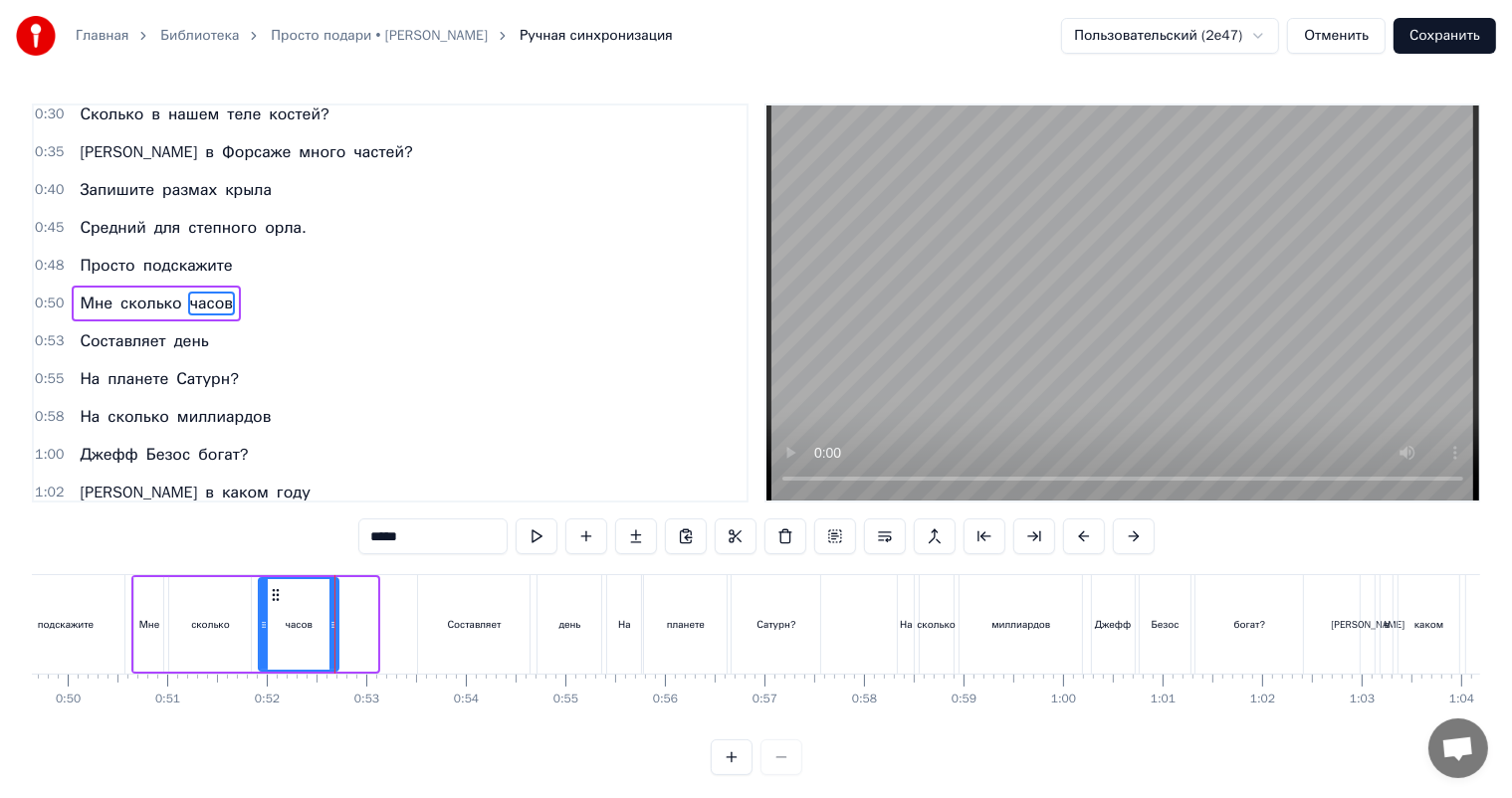 drag, startPoint x: 372, startPoint y: 632, endPoint x: 333, endPoint y: 633, distance: 39.012818 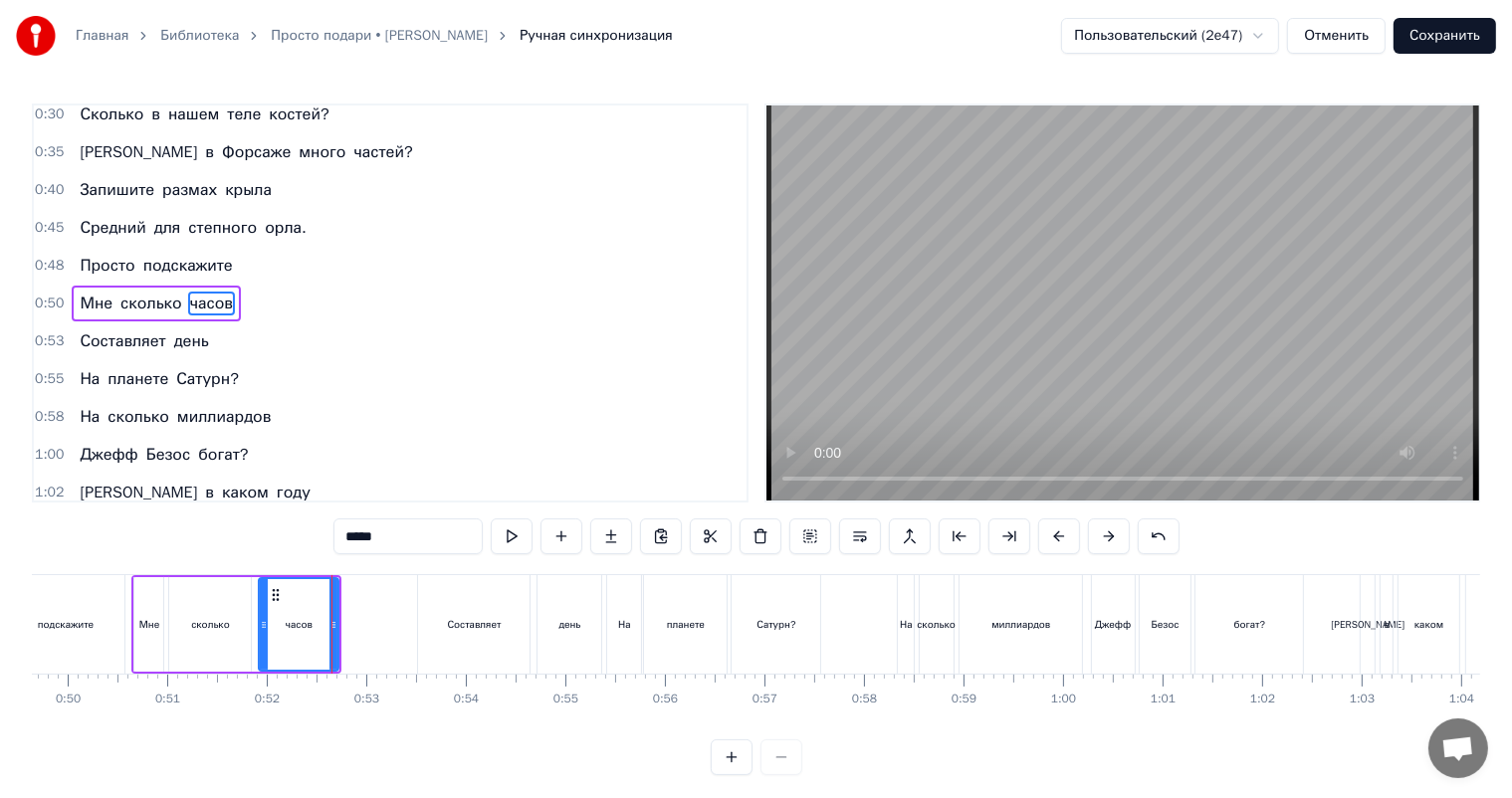 click on "Сохранить" at bounding box center (1444, 36) 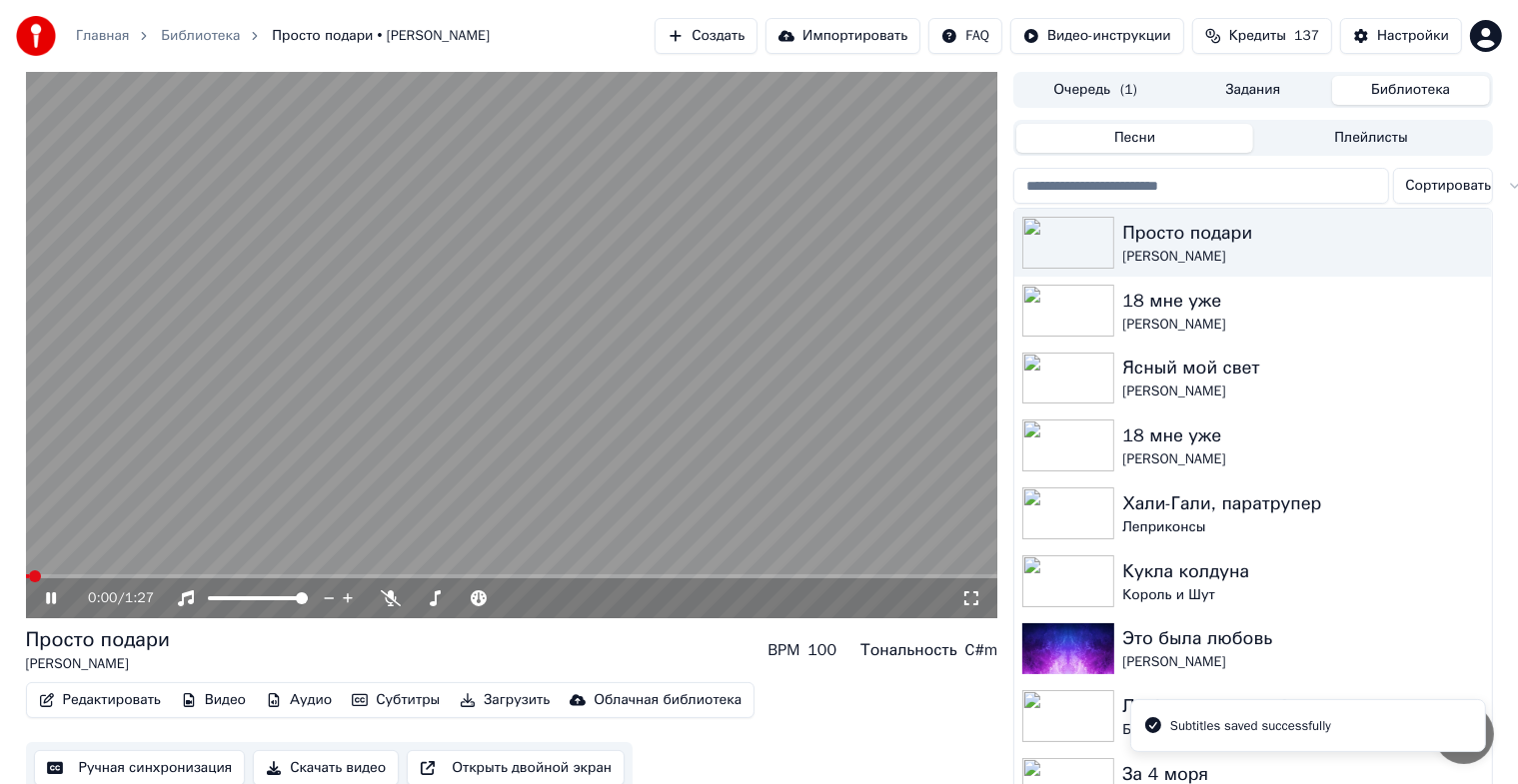 drag, startPoint x: 973, startPoint y: 592, endPoint x: 973, endPoint y: 615, distance: 23 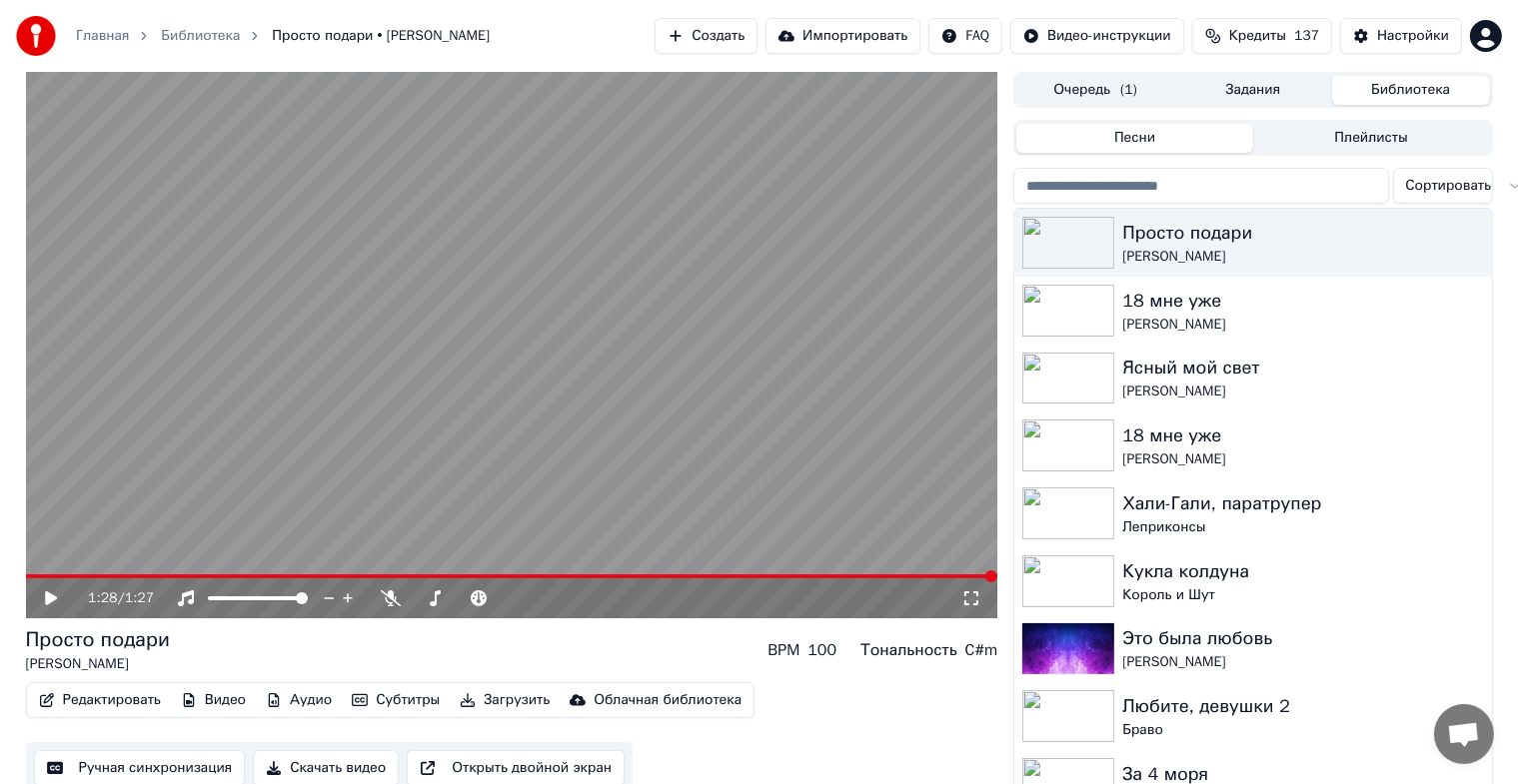 click 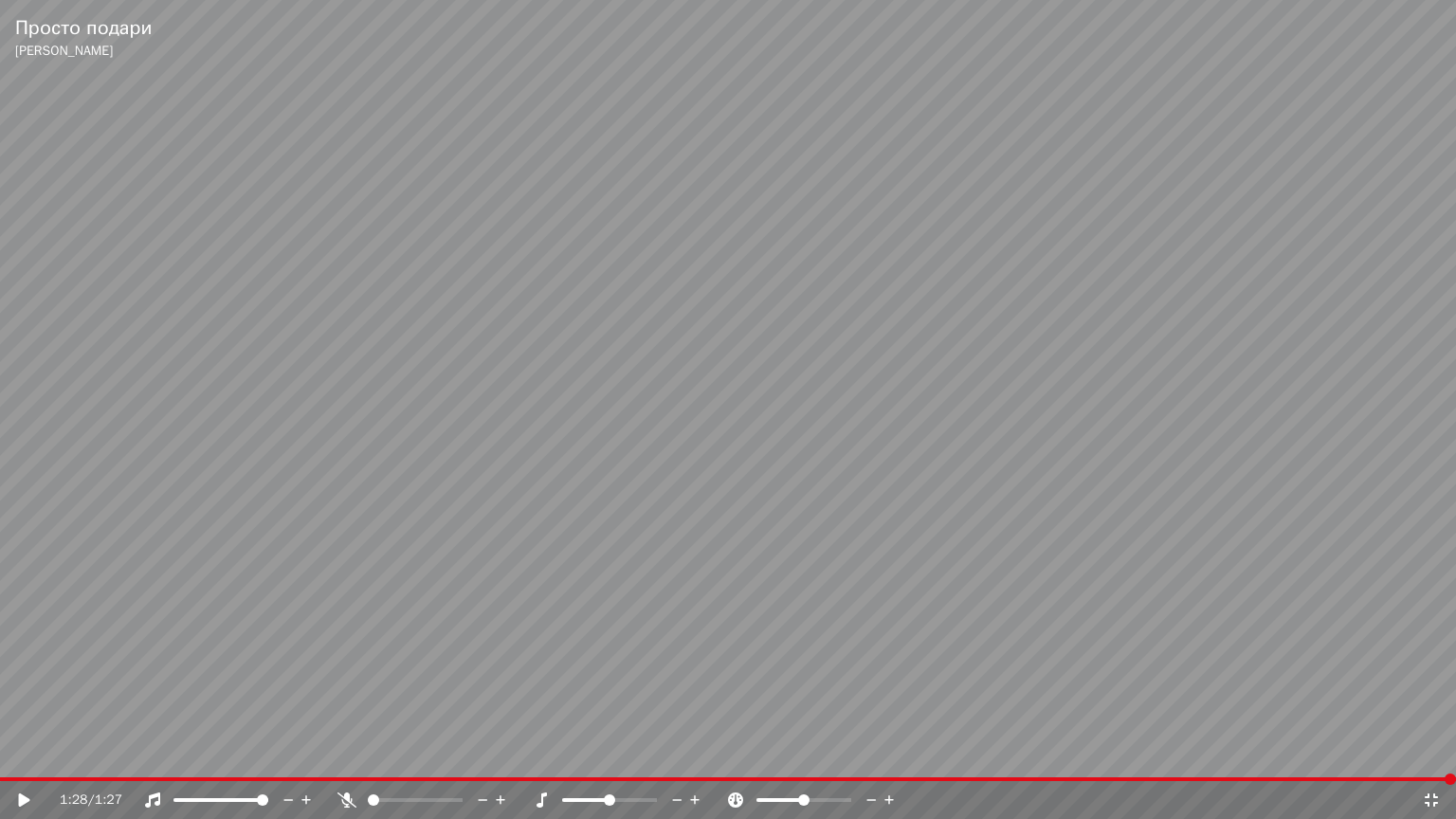 click at bounding box center [728, 410] 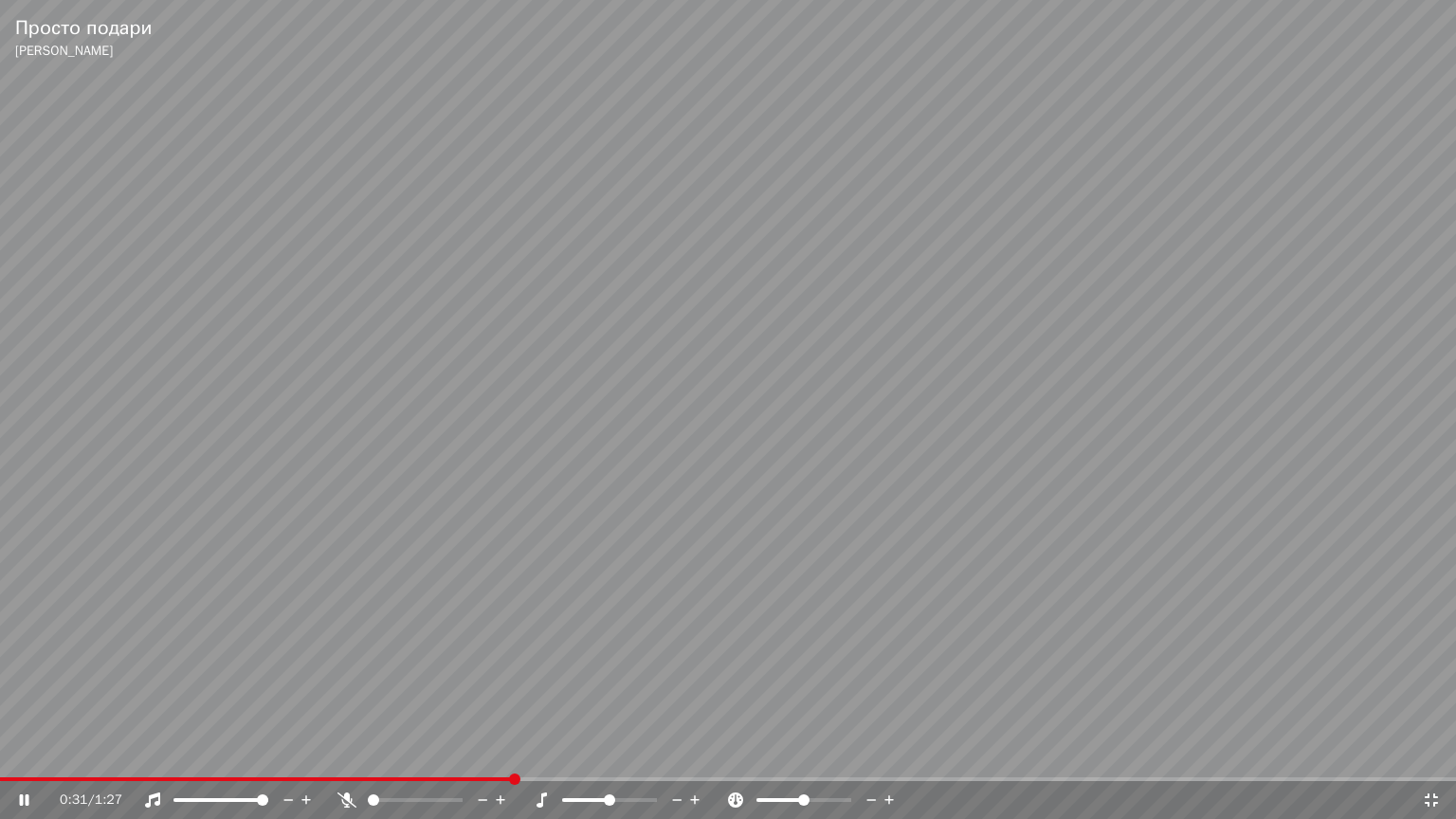 click at bounding box center [257, 779] 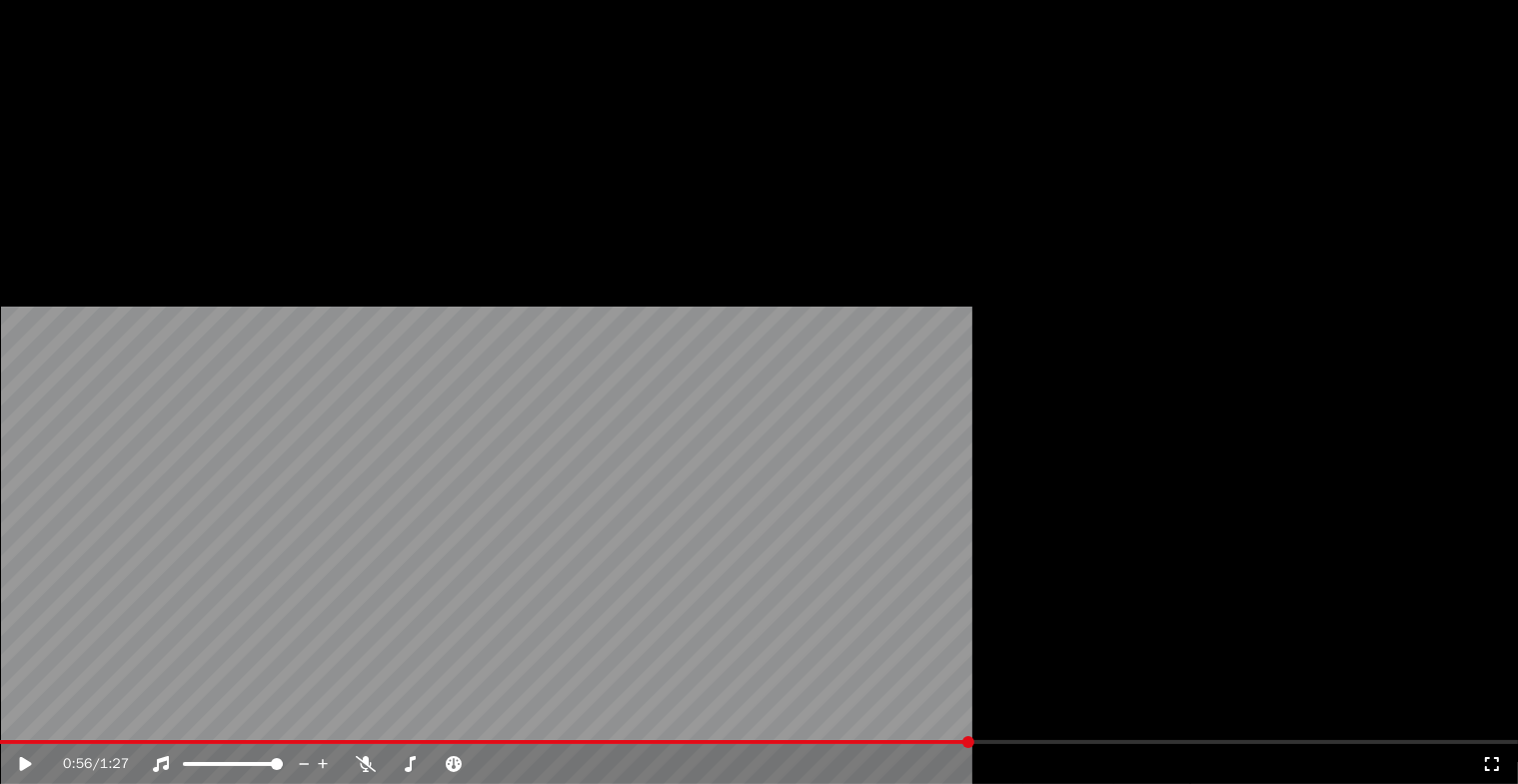 click on "Редактировать" at bounding box center [100, 154] 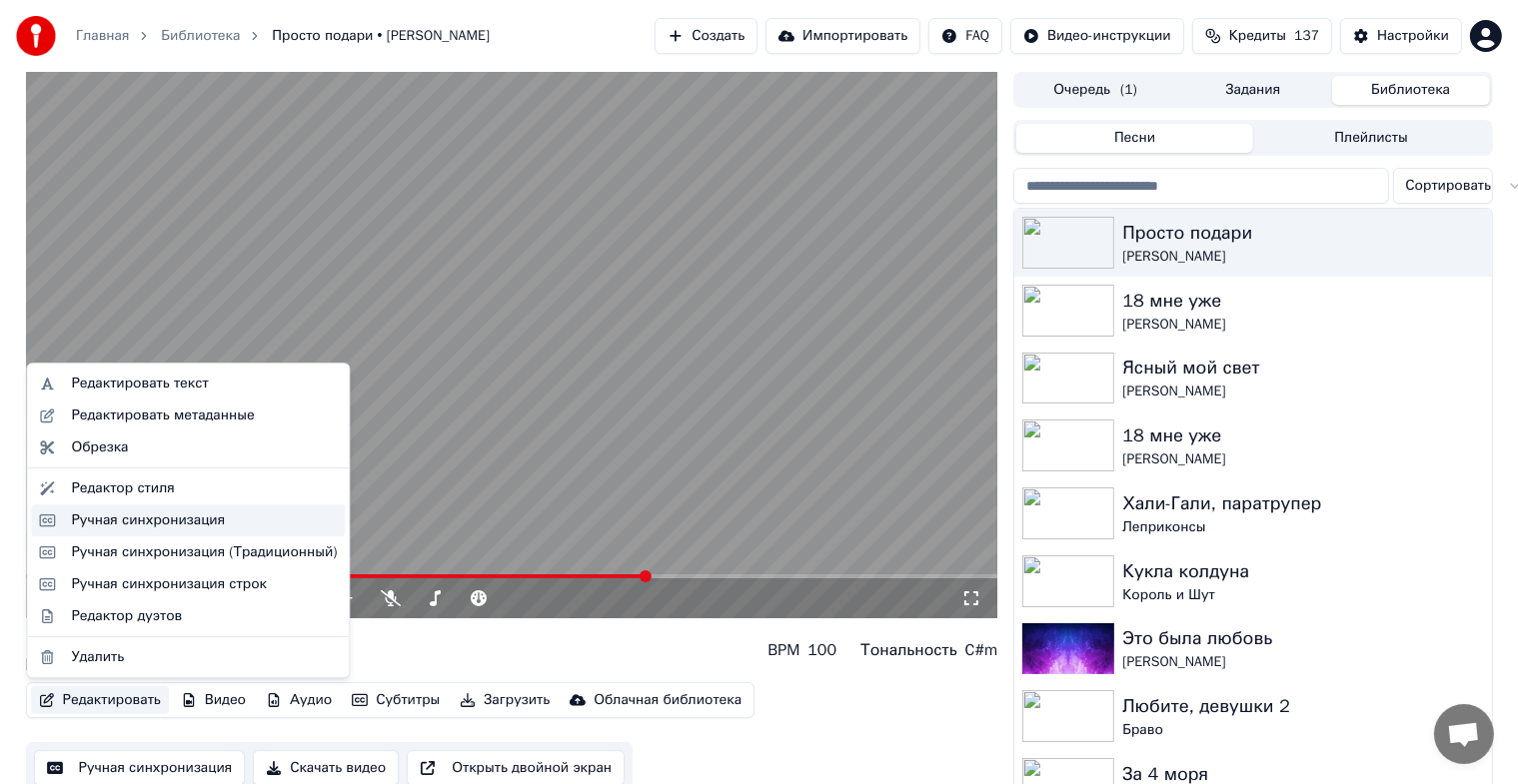 click on "Ручная синхронизация" at bounding box center (148, 520) 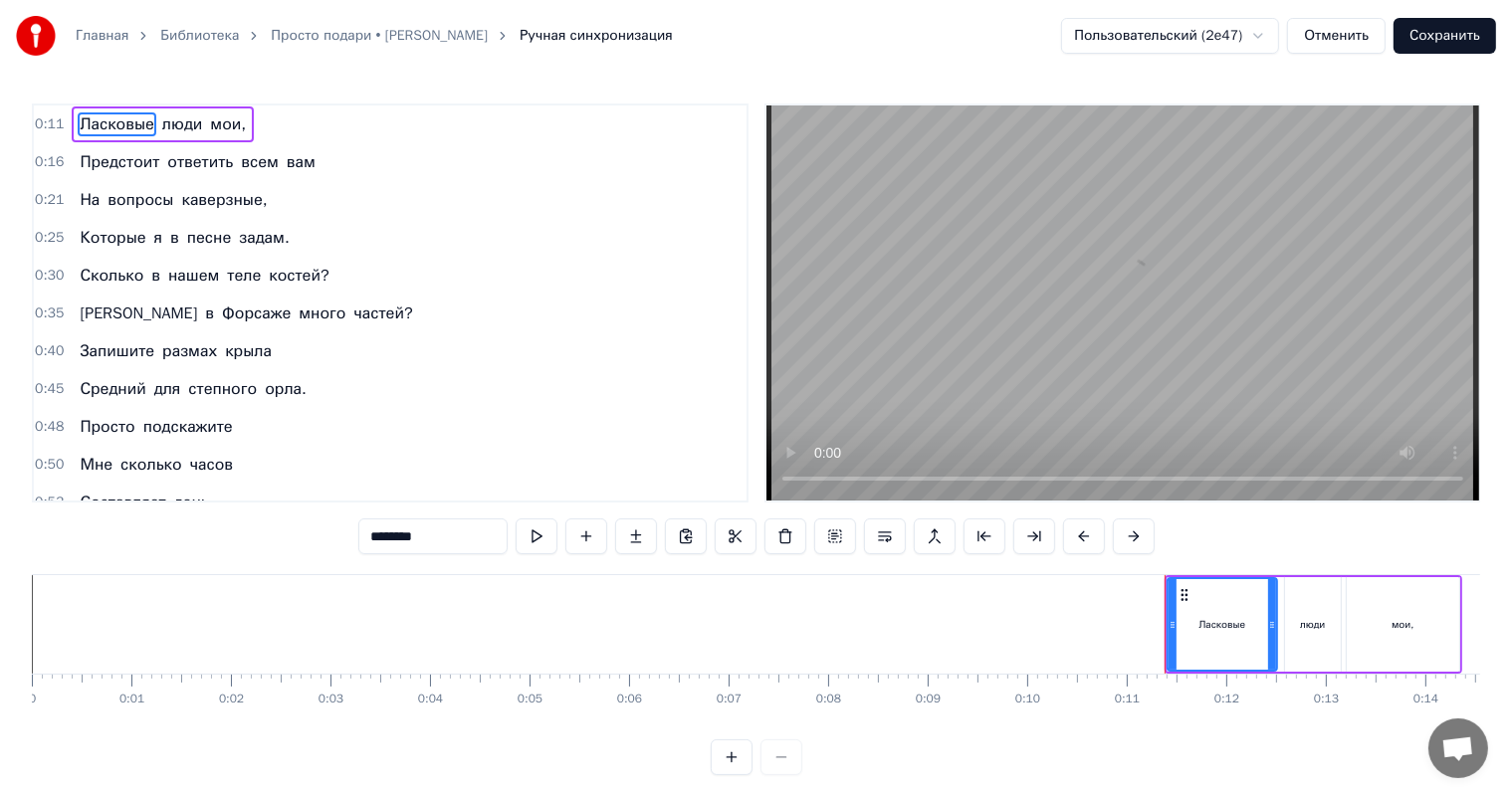 scroll, scrollTop: 115, scrollLeft: 0, axis: vertical 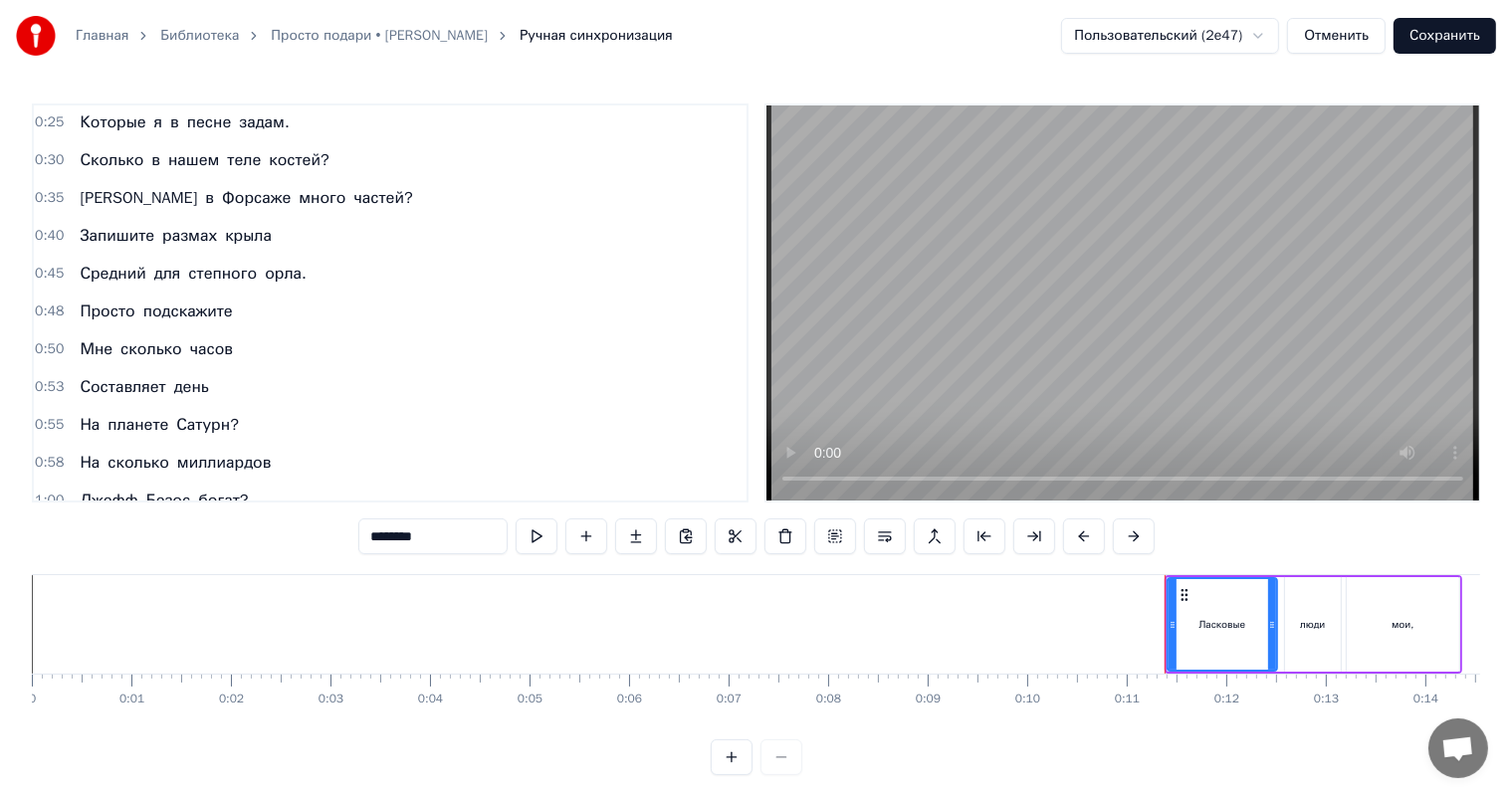 click on "Составляет" at bounding box center (122, 387) 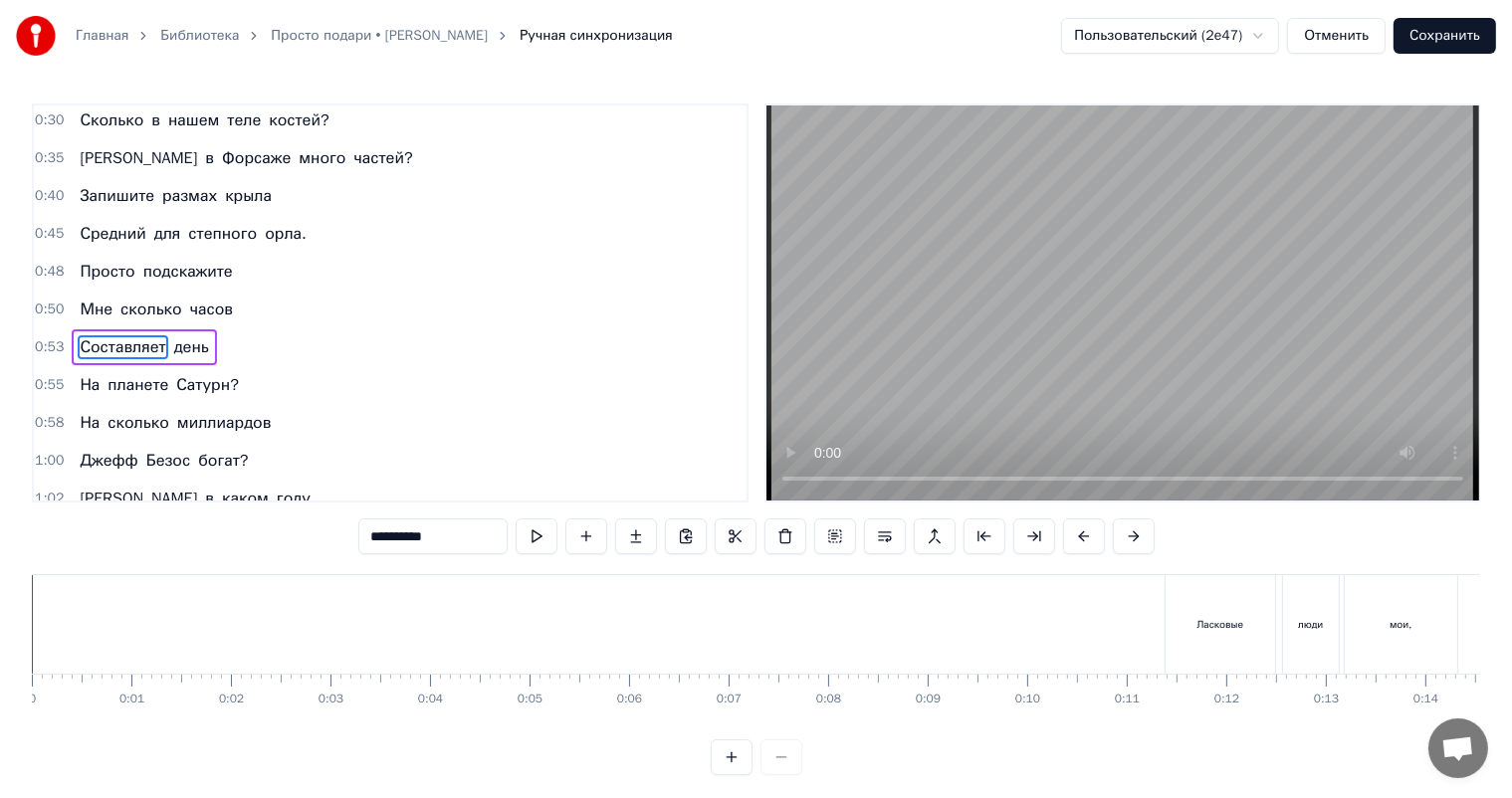 scroll, scrollTop: 199, scrollLeft: 0, axis: vertical 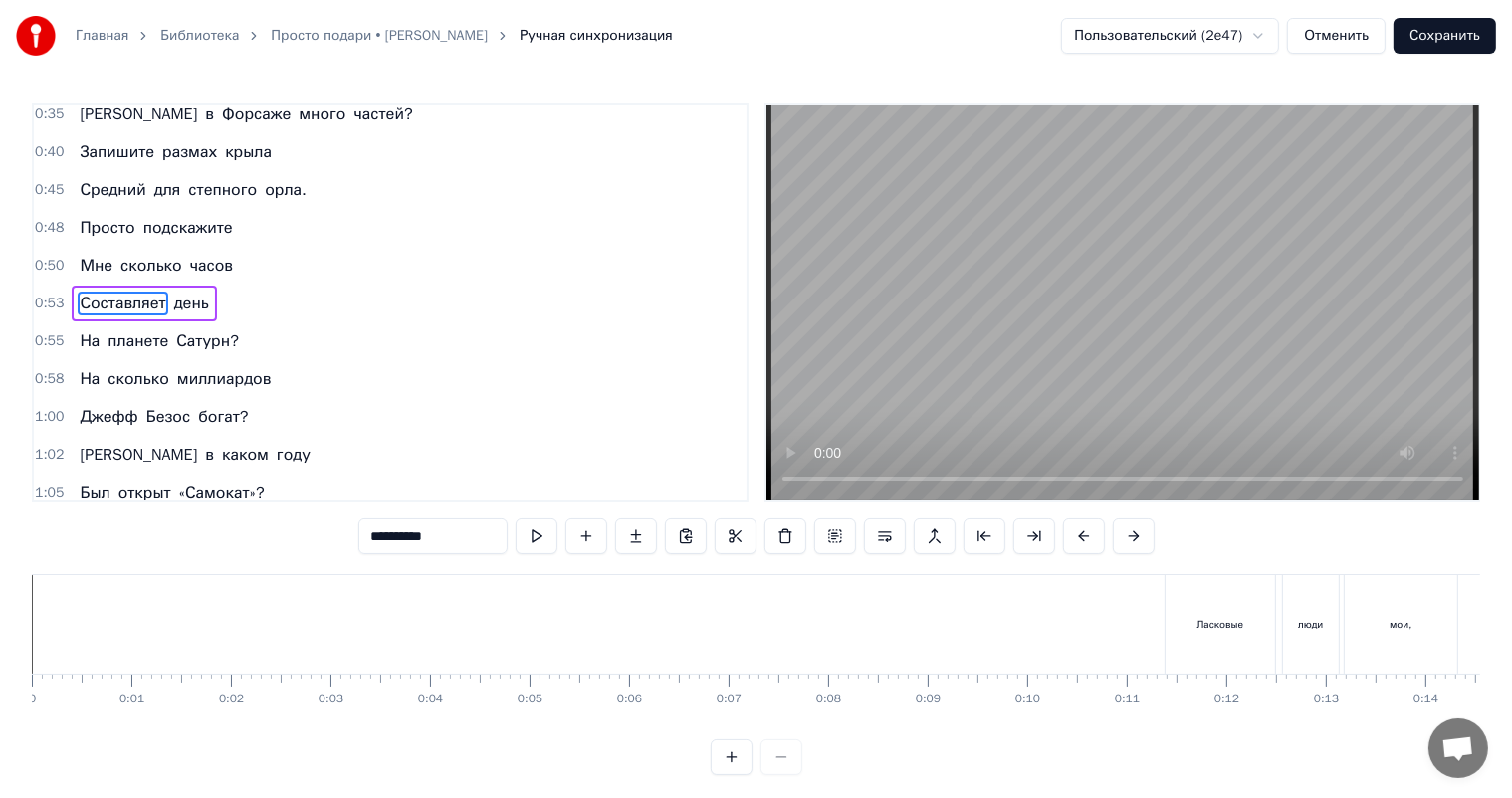 click on "Джефф" at bounding box center (108, 417) 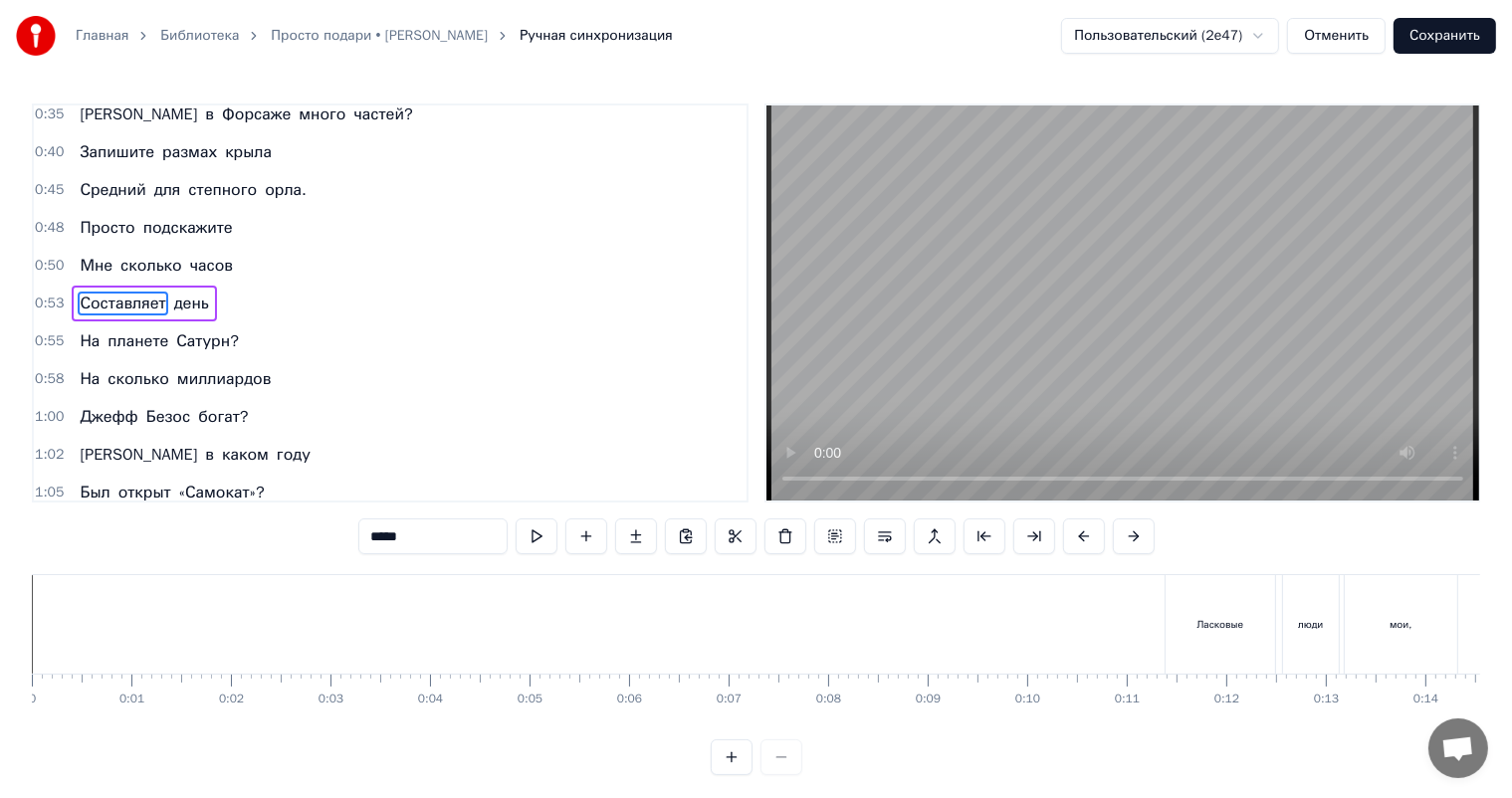 scroll, scrollTop: 0, scrollLeft: 294, axis: horizontal 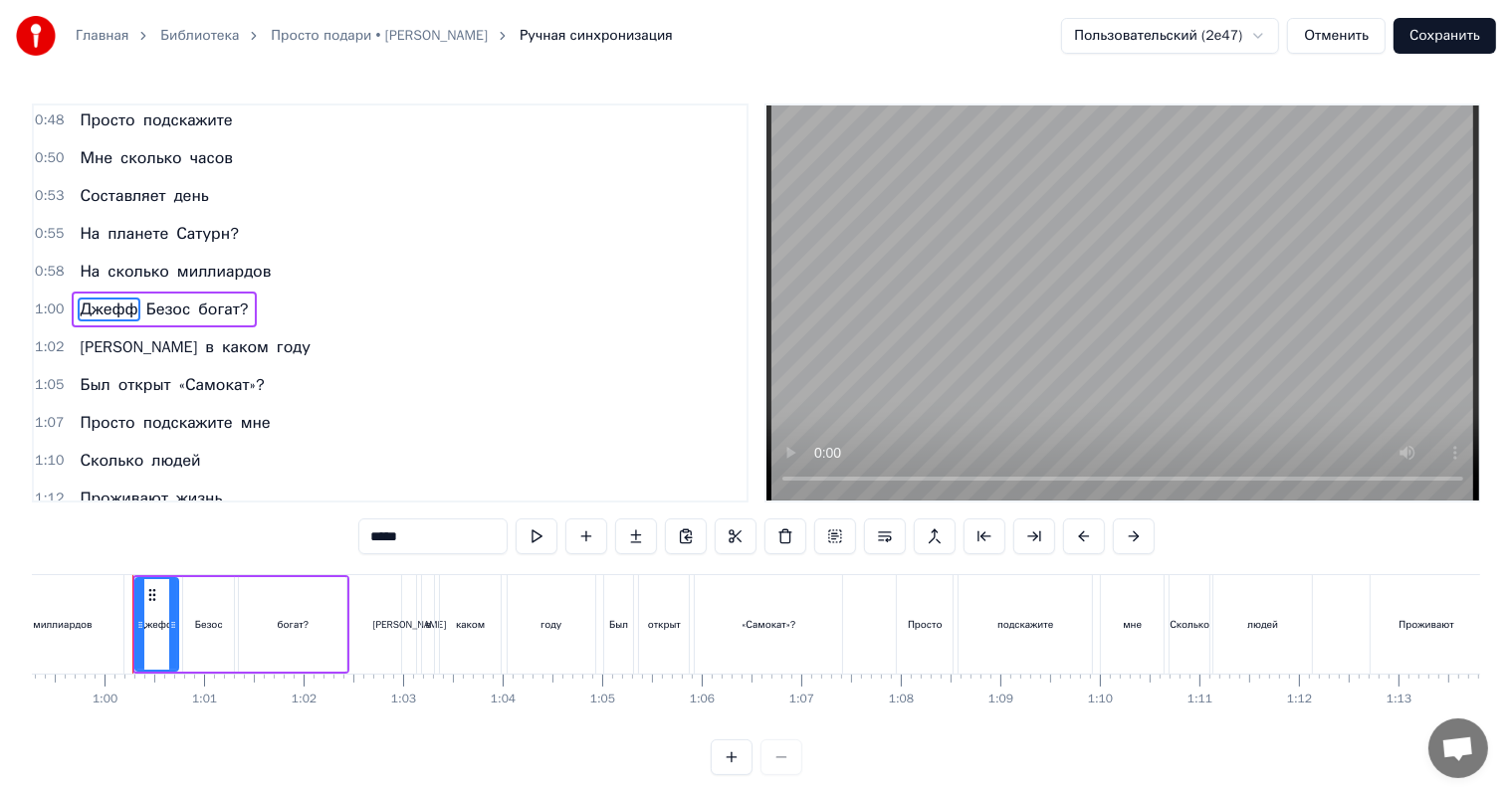 click on "планете" at bounding box center (137, 234) 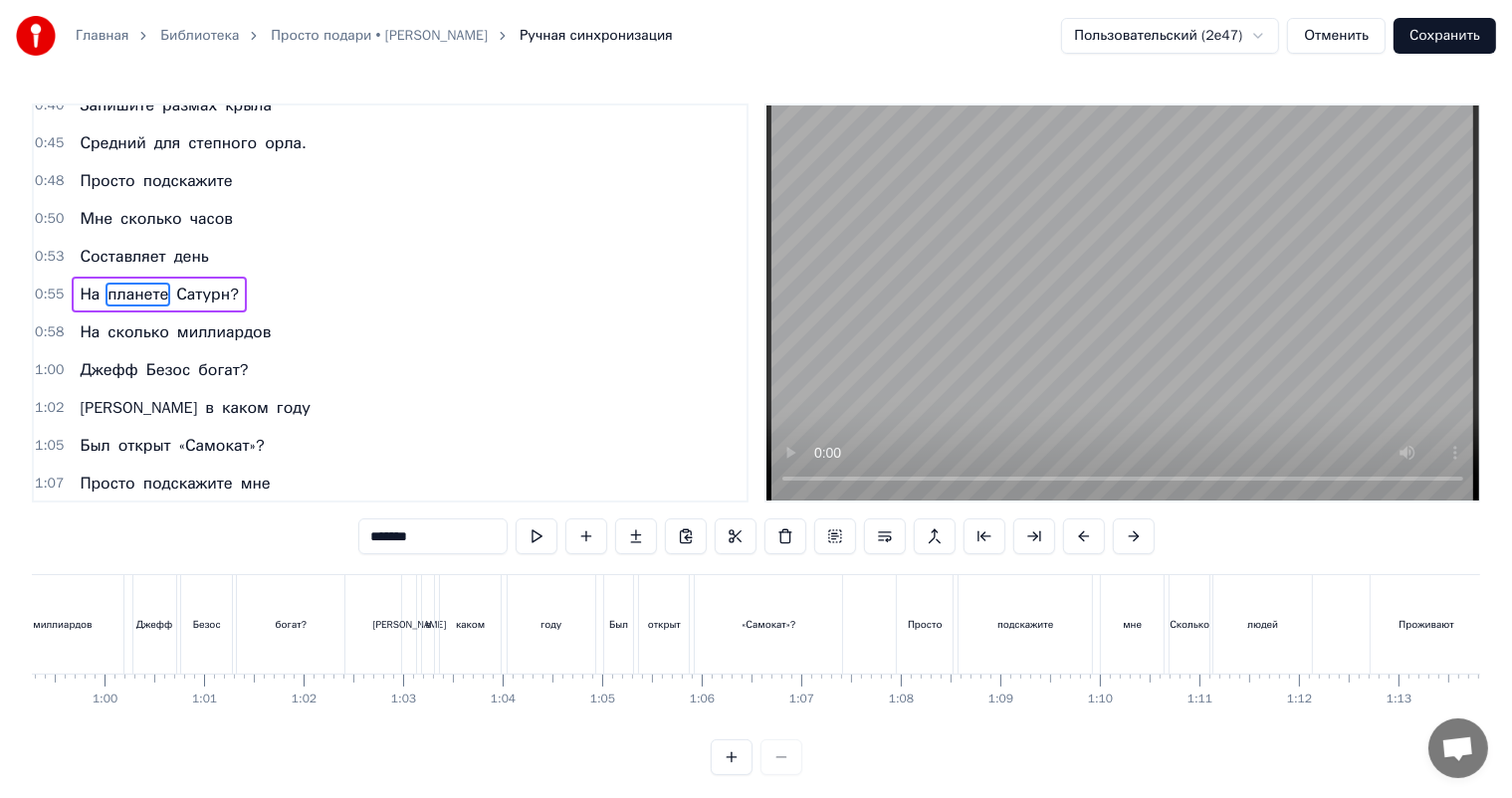 scroll, scrollTop: 239, scrollLeft: 0, axis: vertical 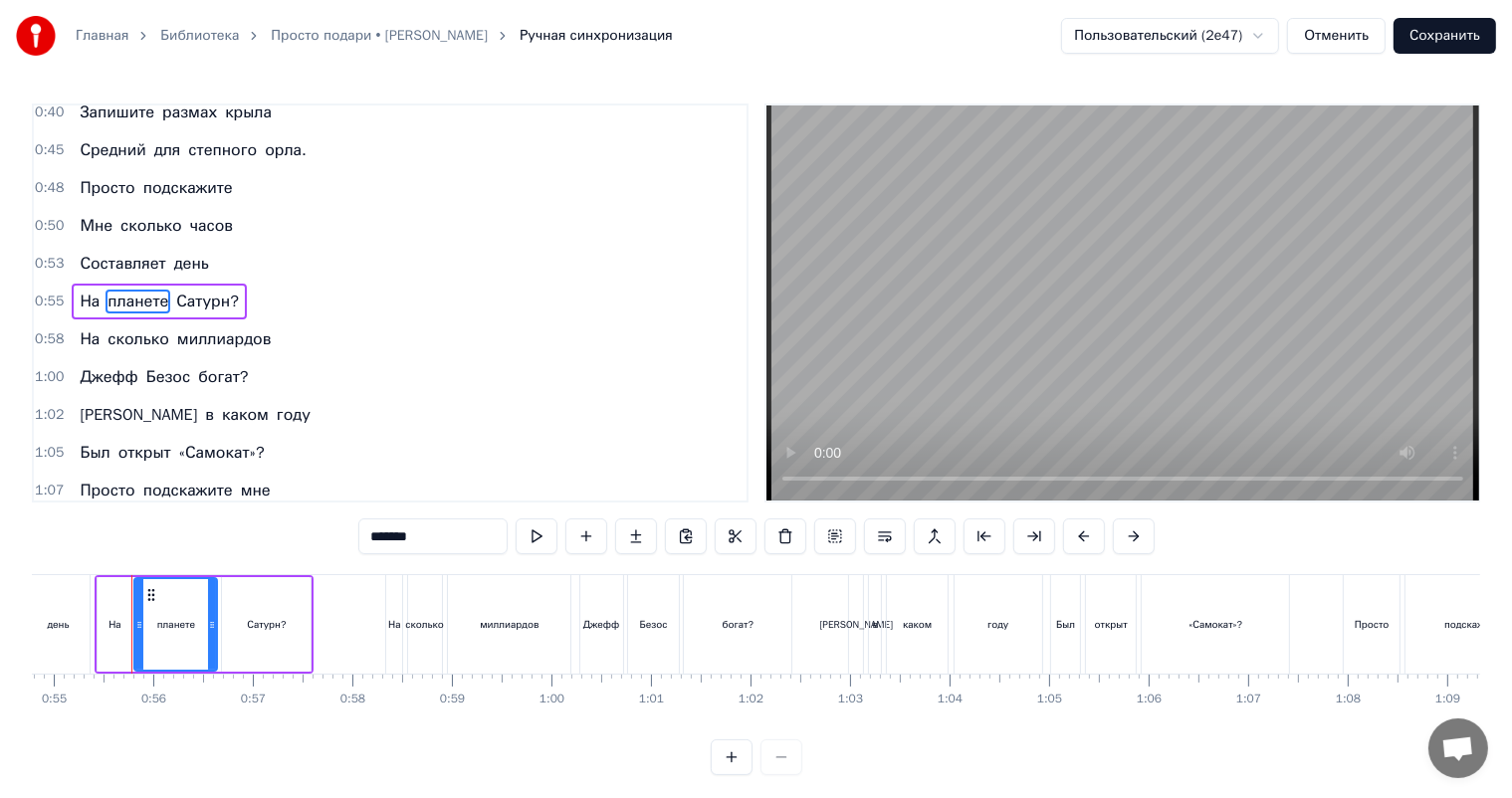 click on "планете" at bounding box center (176, 624) 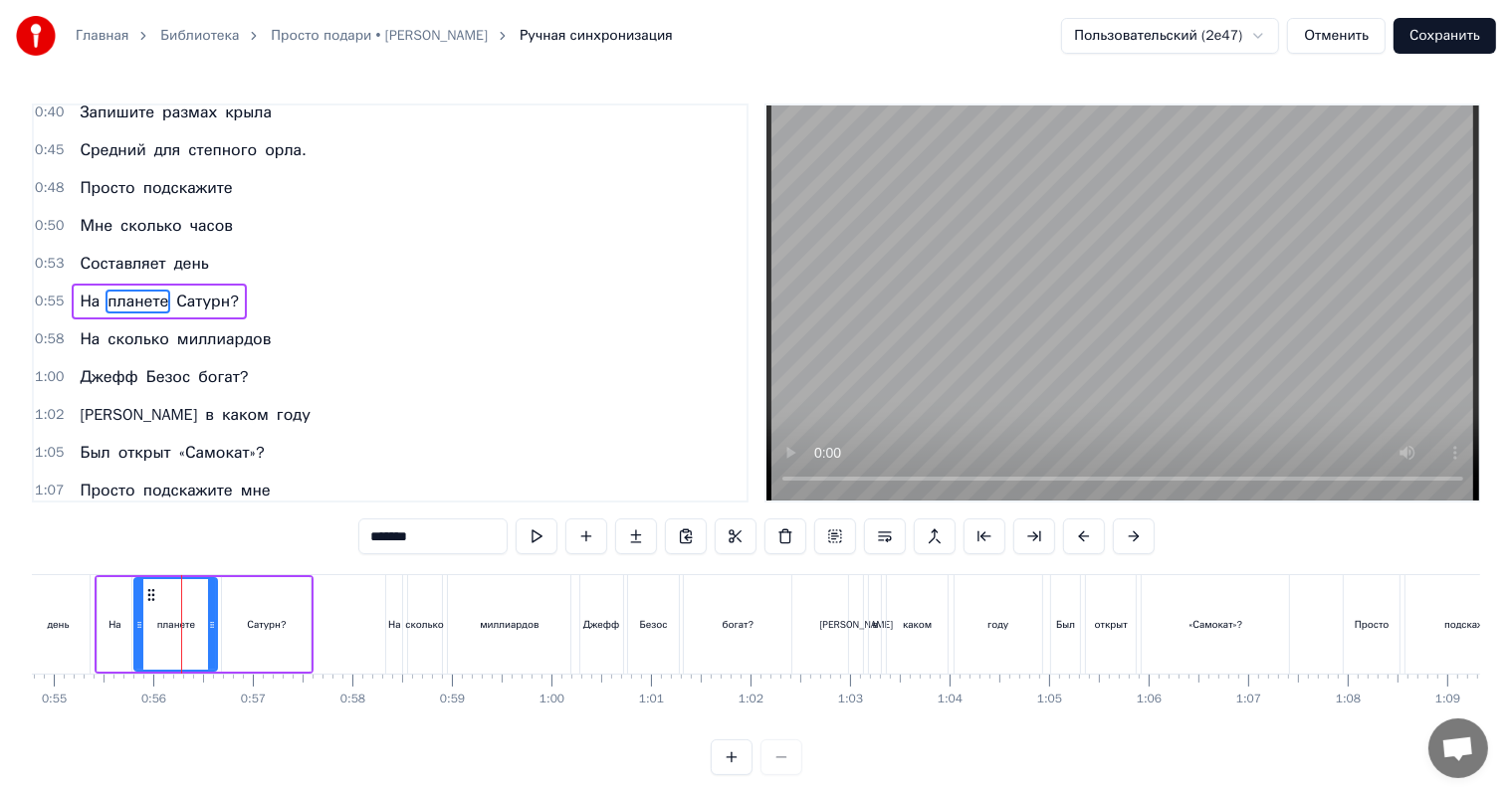 scroll, scrollTop: 237, scrollLeft: 0, axis: vertical 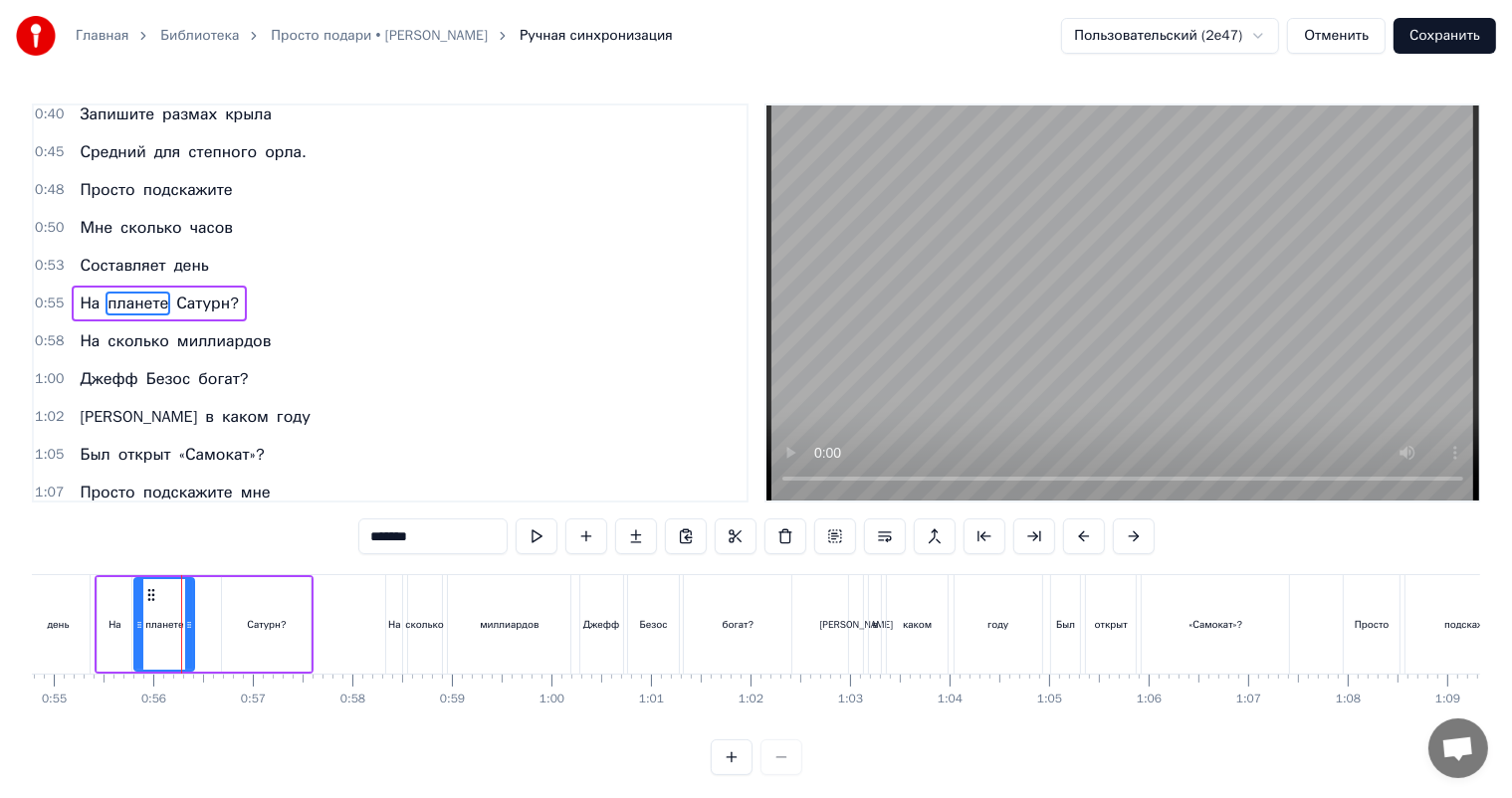 drag, startPoint x: 214, startPoint y: 628, endPoint x: 188, endPoint y: 631, distance: 26.172505 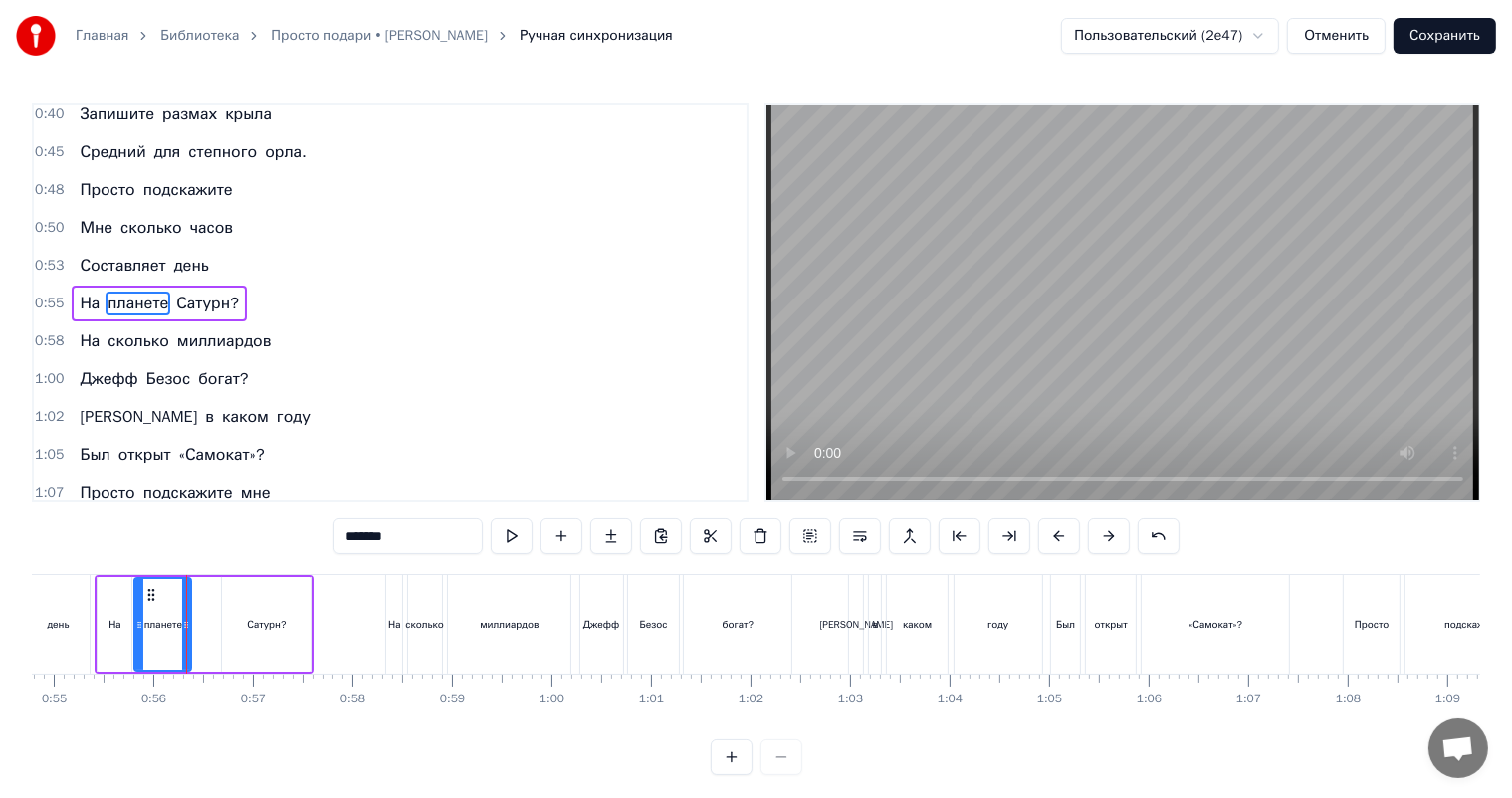 click on "Сатурн?" at bounding box center (266, 624) 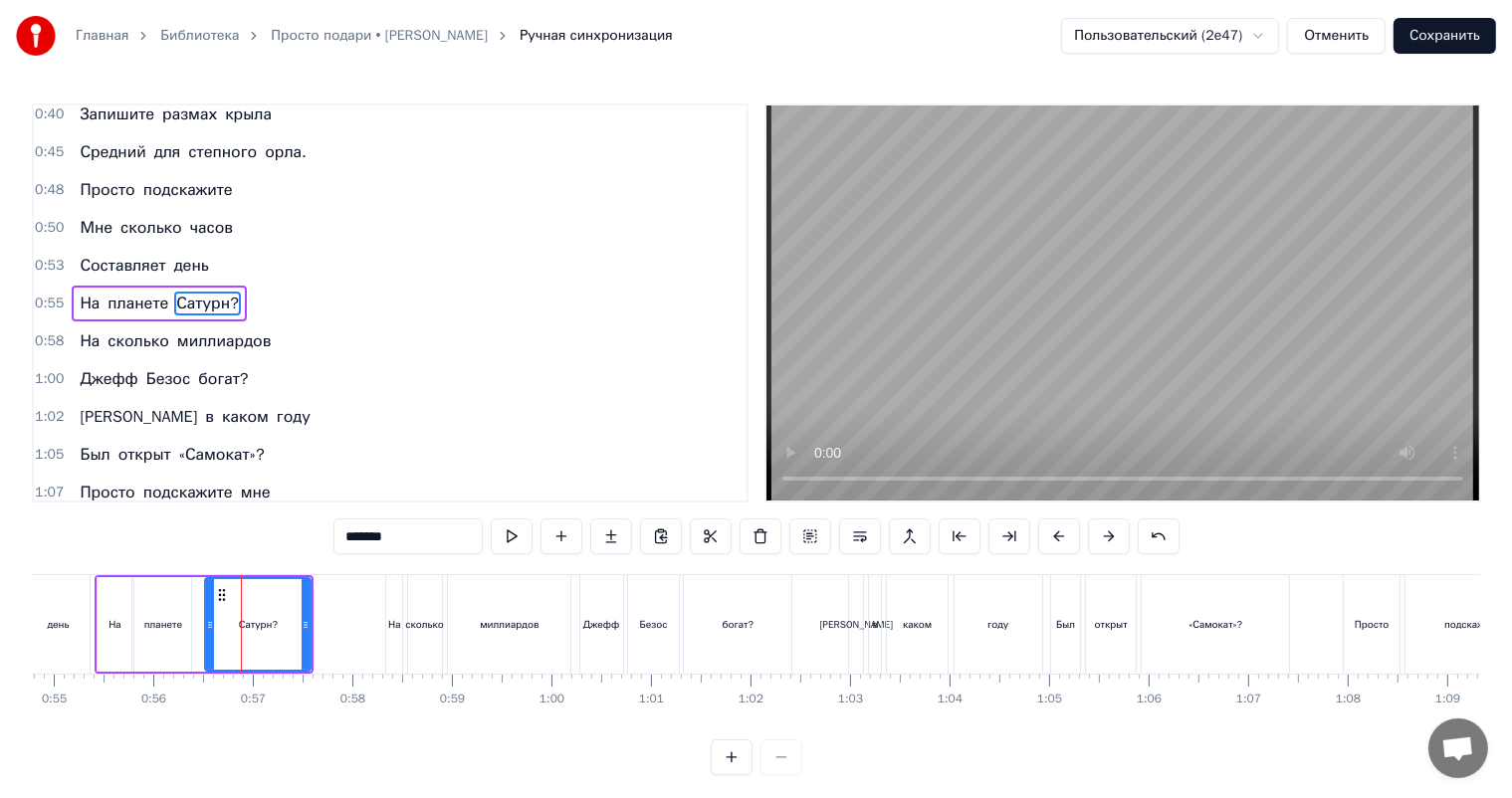 drag, startPoint x: 223, startPoint y: 628, endPoint x: 208, endPoint y: 629, distance: 15.033296 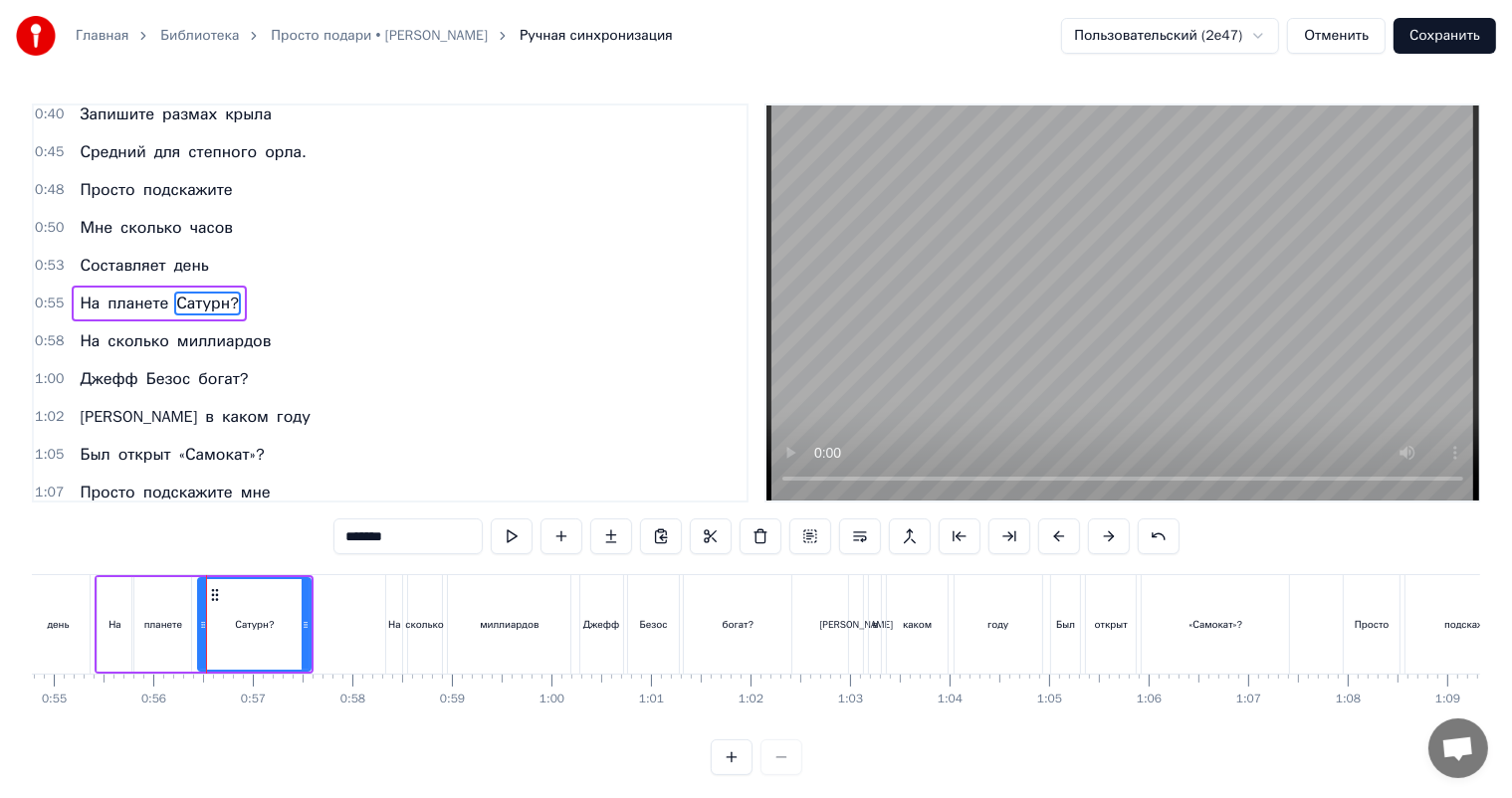 click 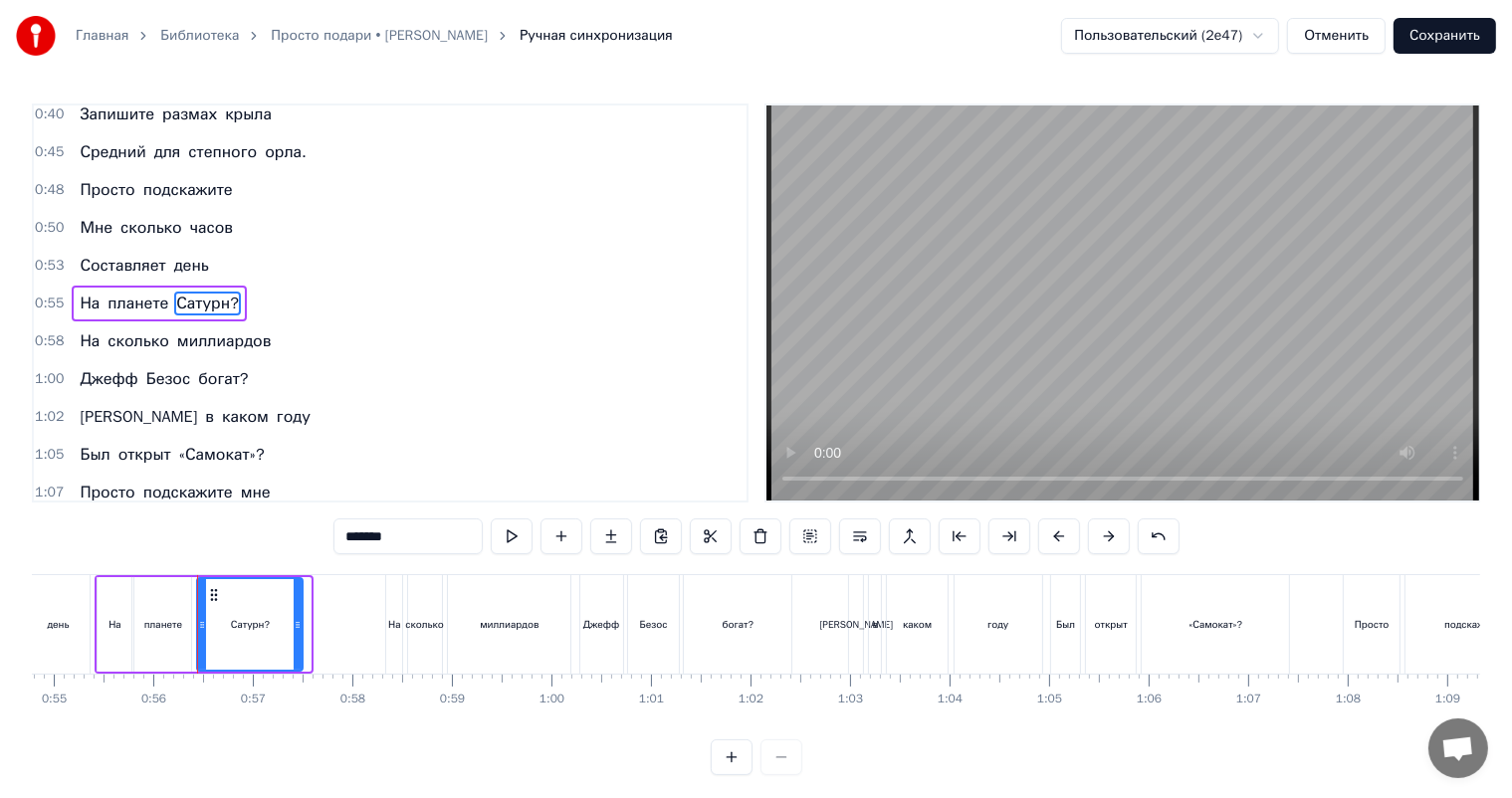 click 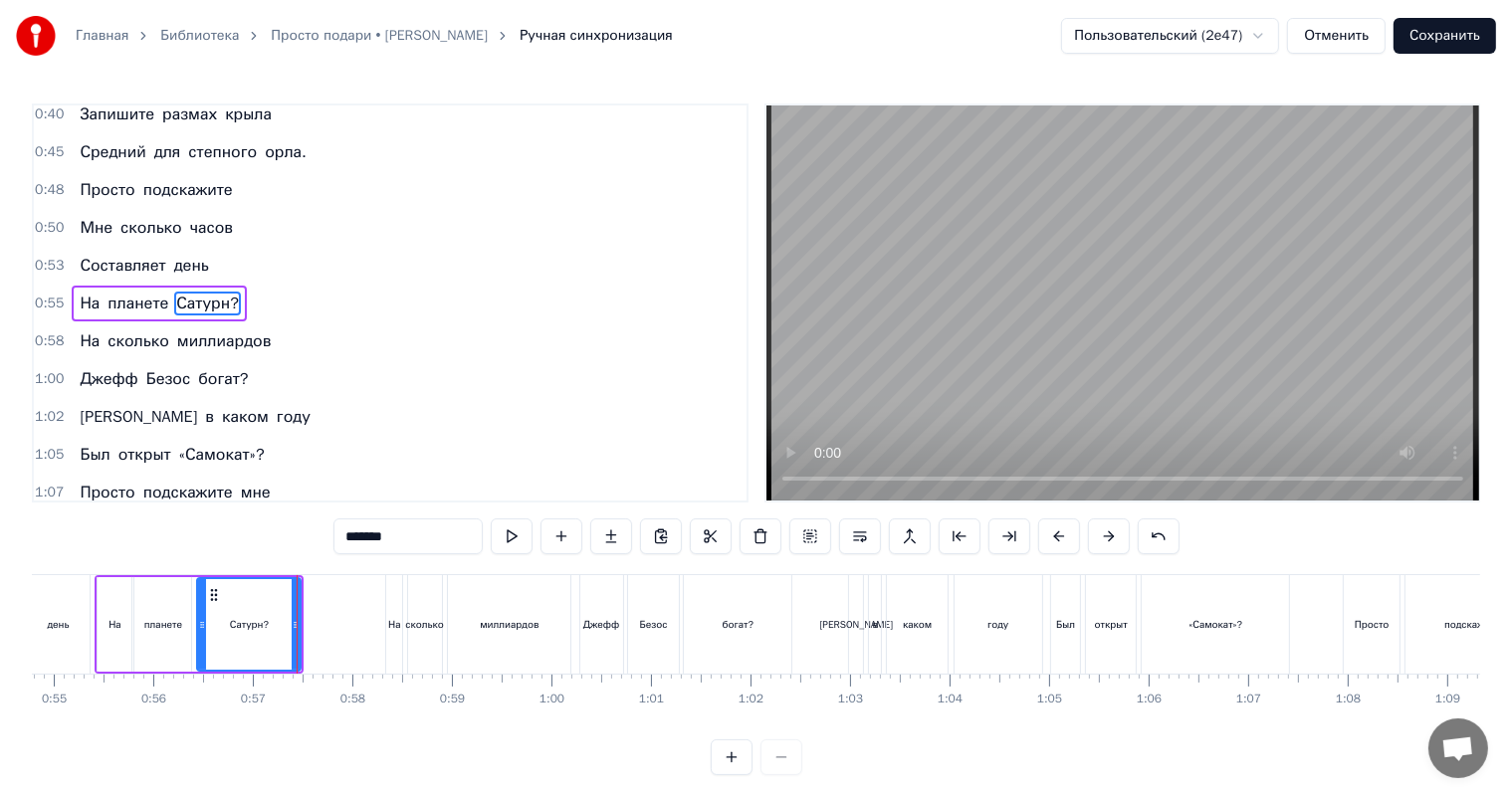click on "0:11 Ласковые люди мои, 0:16 Предстоит ответить всем вам 0:21 На вопросы каверзные, 0:25 Которые я в песне задам. 0:30 Сколько в нашем теле костей? 0:35 А в [GEOGRAPHIC_DATA] много частей? 0:40 Запишите размах крыла 0:45 Средний для степного орла. 0:48 Просто подскажите 0:50 Мне сколько часов 0:53 Составляет день 0:55 На планете Сатурн? 0:58 На сколько миллиардов 1:00 [PERSON_NAME] богат? 1:02 И в каком году 1:05 Был открыт «Самокат»? 1:07 Просто подскажите мне 1:10 Сколько людей 1:12 Проживают жизнь 1:14 В государстве Бруней? 1:17 И как долго правил 1:19 Россией [PERSON_NAME], 1:22 Тот, который 1:23 «Грозным лицом» обладал? ******* 0" at bounding box center [756, 439] 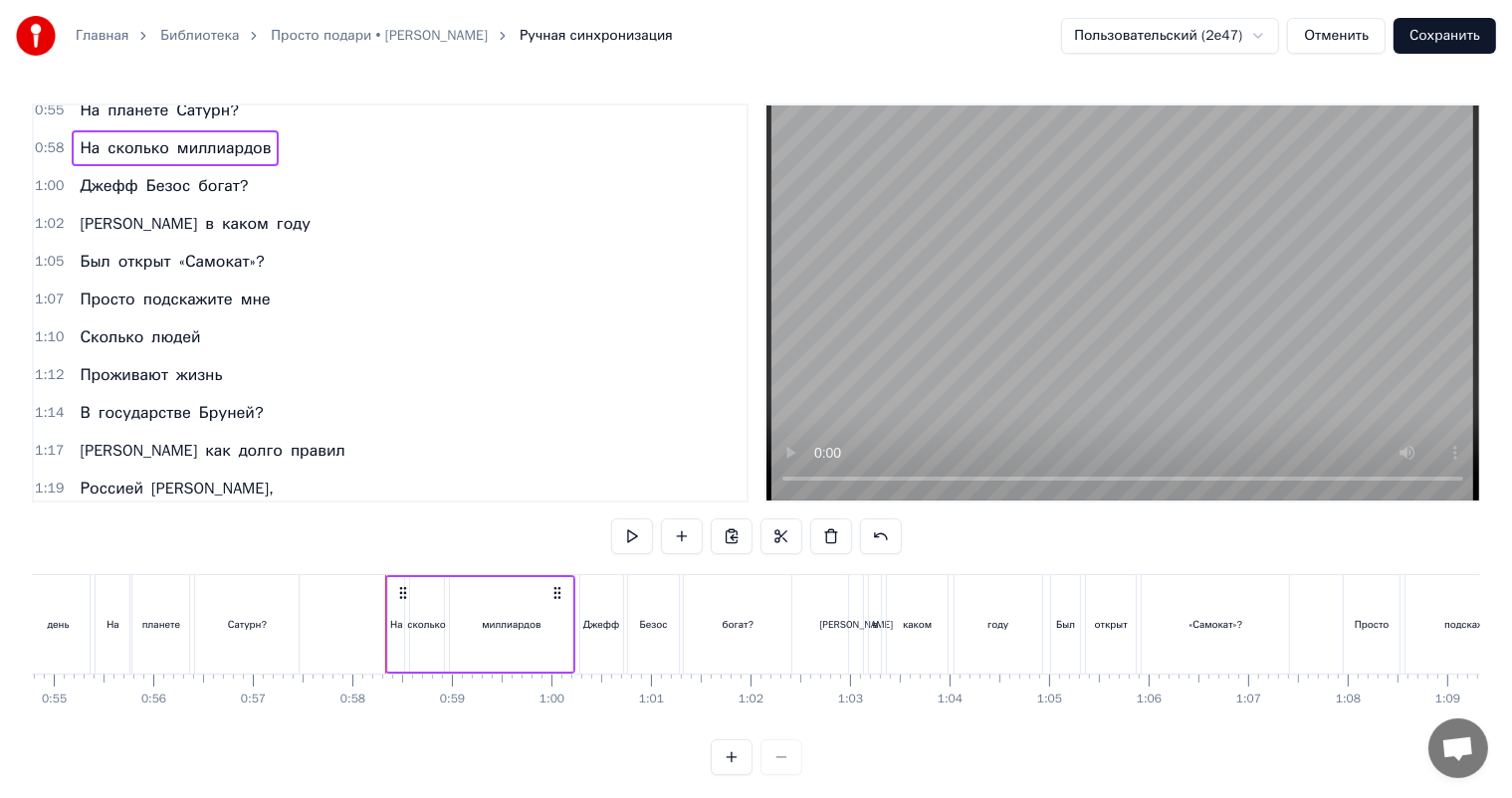 scroll, scrollTop: 434, scrollLeft: 0, axis: vertical 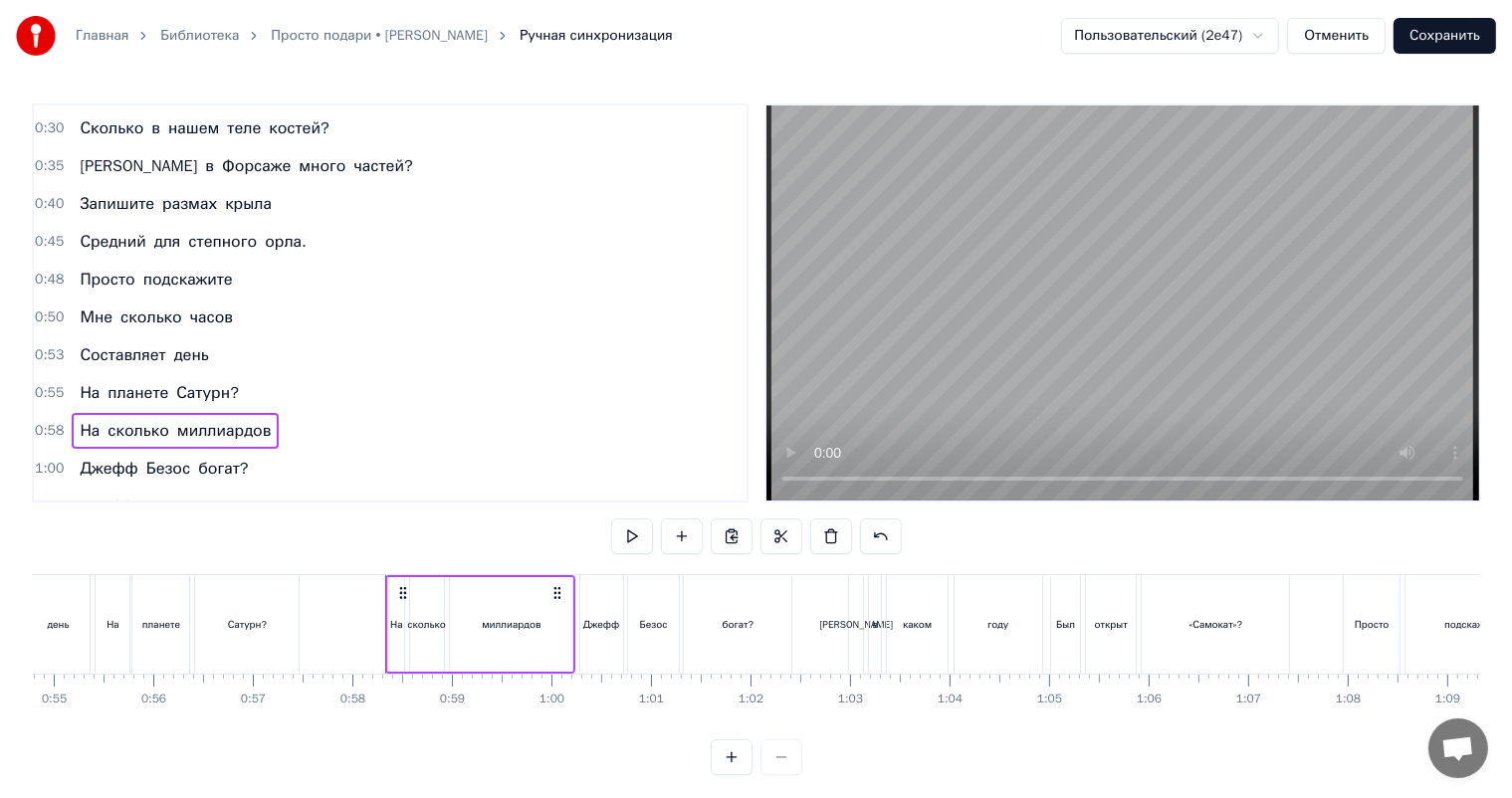 click on "часов" at bounding box center (211, 317) 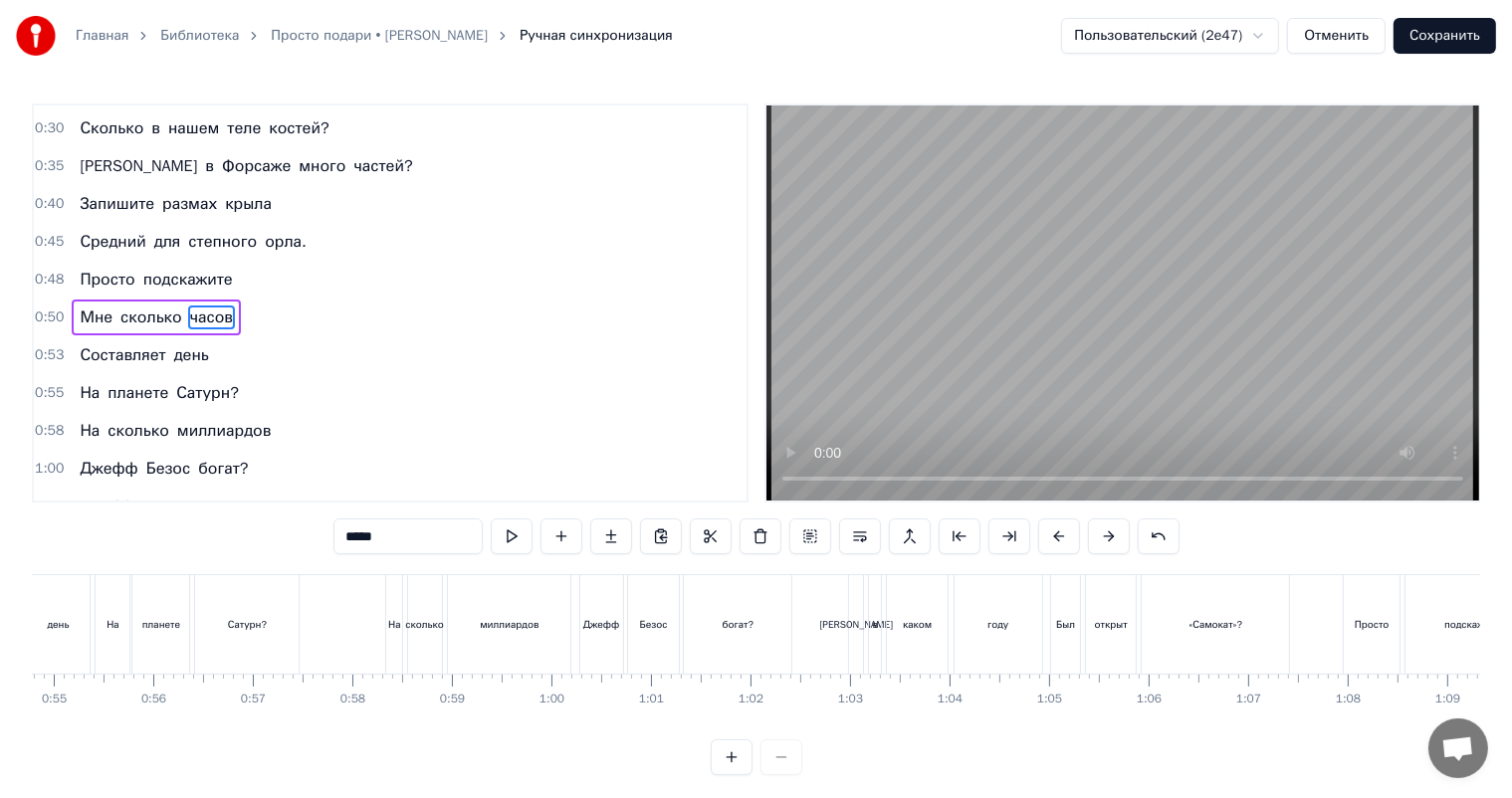 scroll, scrollTop: 161, scrollLeft: 0, axis: vertical 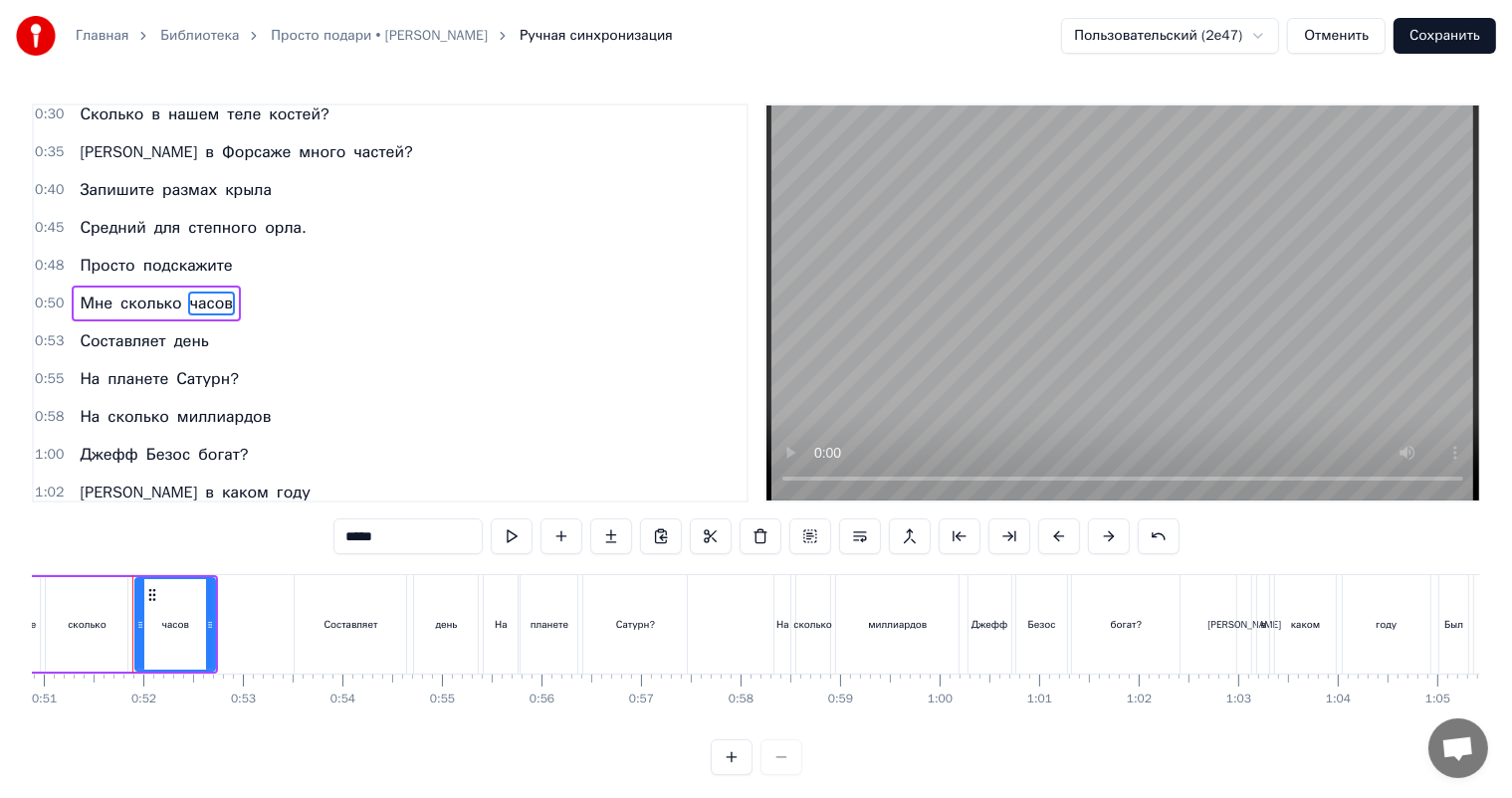 click on "0:48 Просто подскажите" at bounding box center [390, 266] 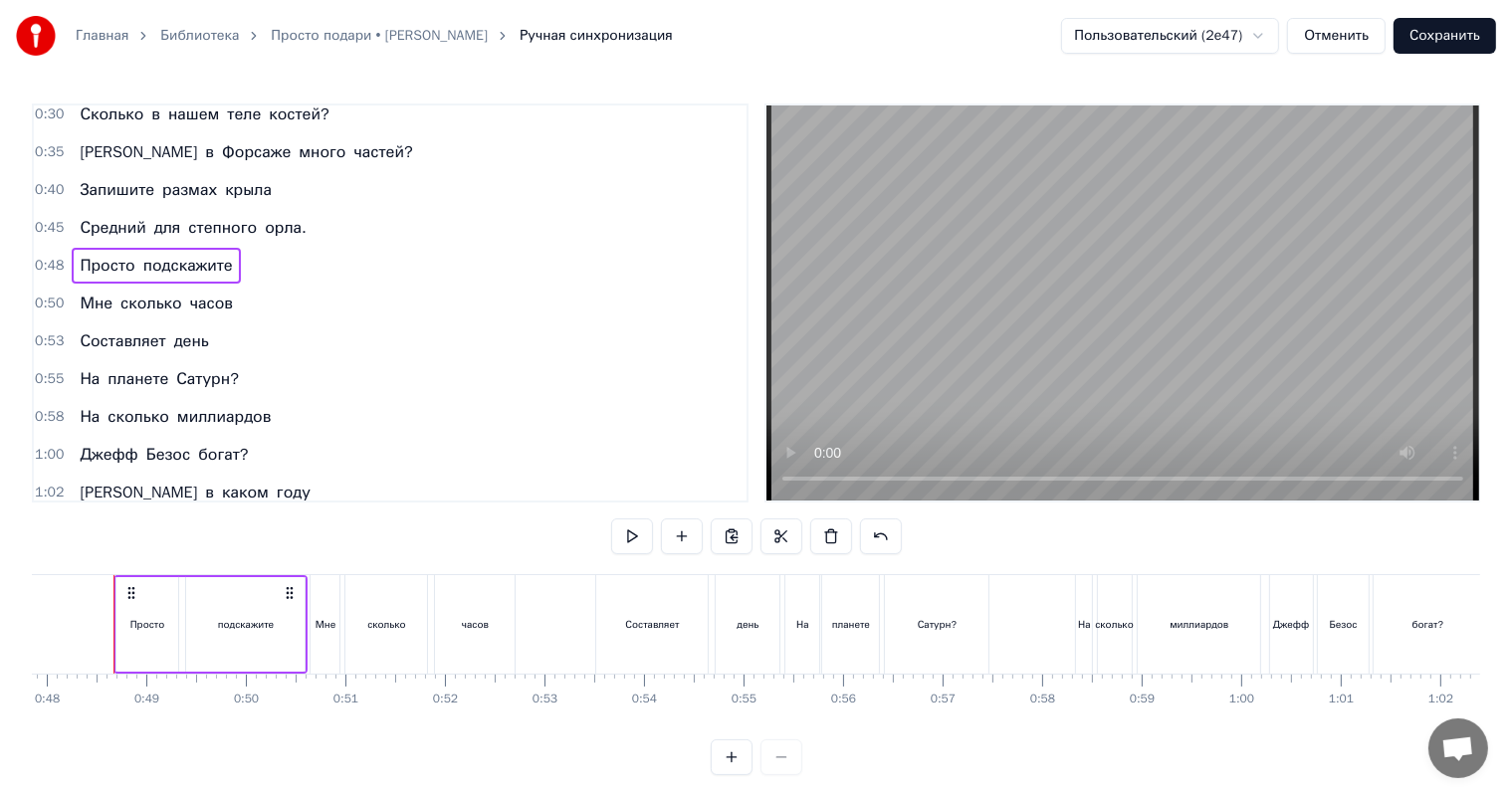 scroll, scrollTop: 0, scrollLeft: 4744, axis: horizontal 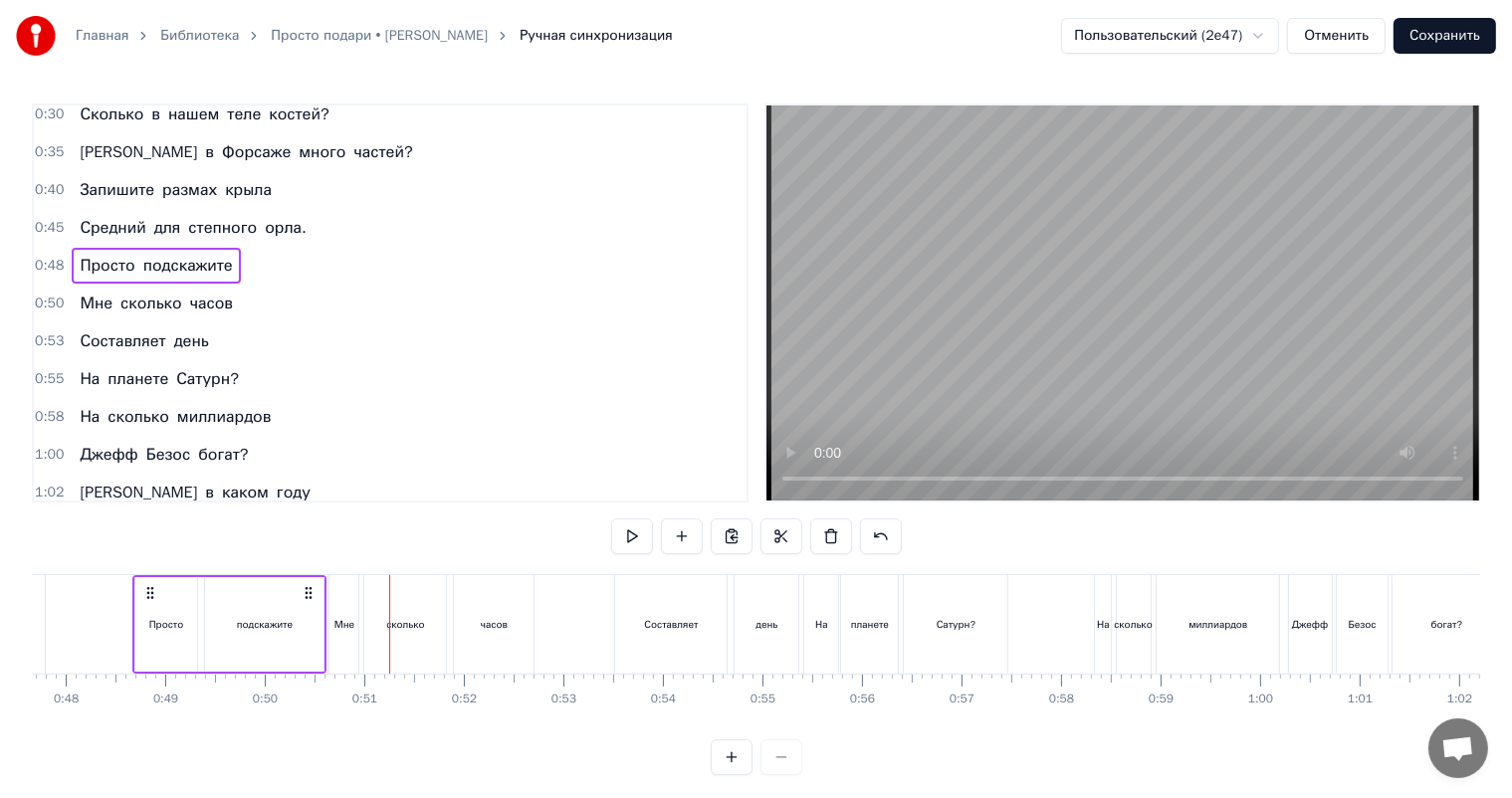 click on "подскажите" at bounding box center (264, 624) 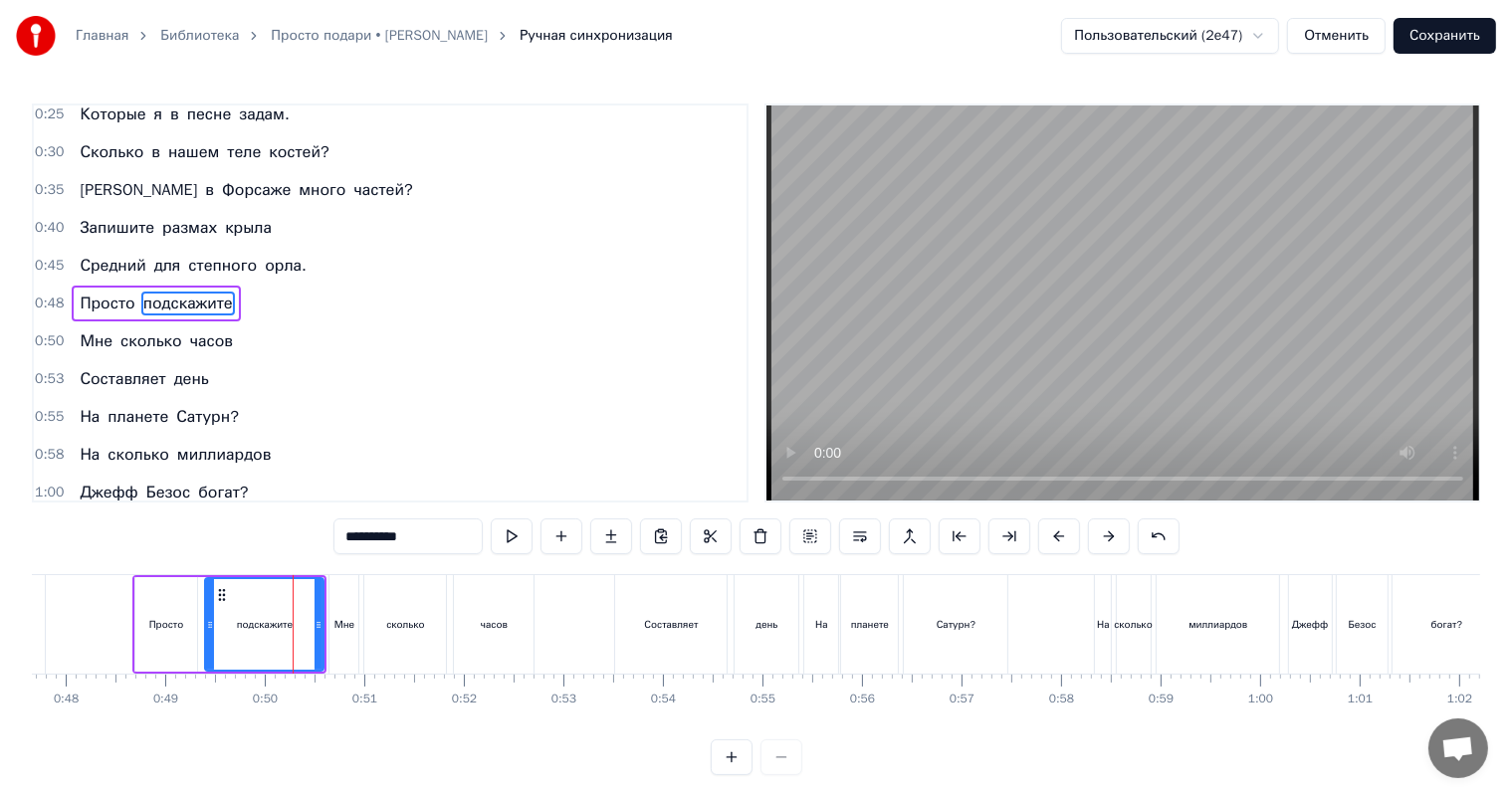 click on "подскажите" at bounding box center [264, 624] 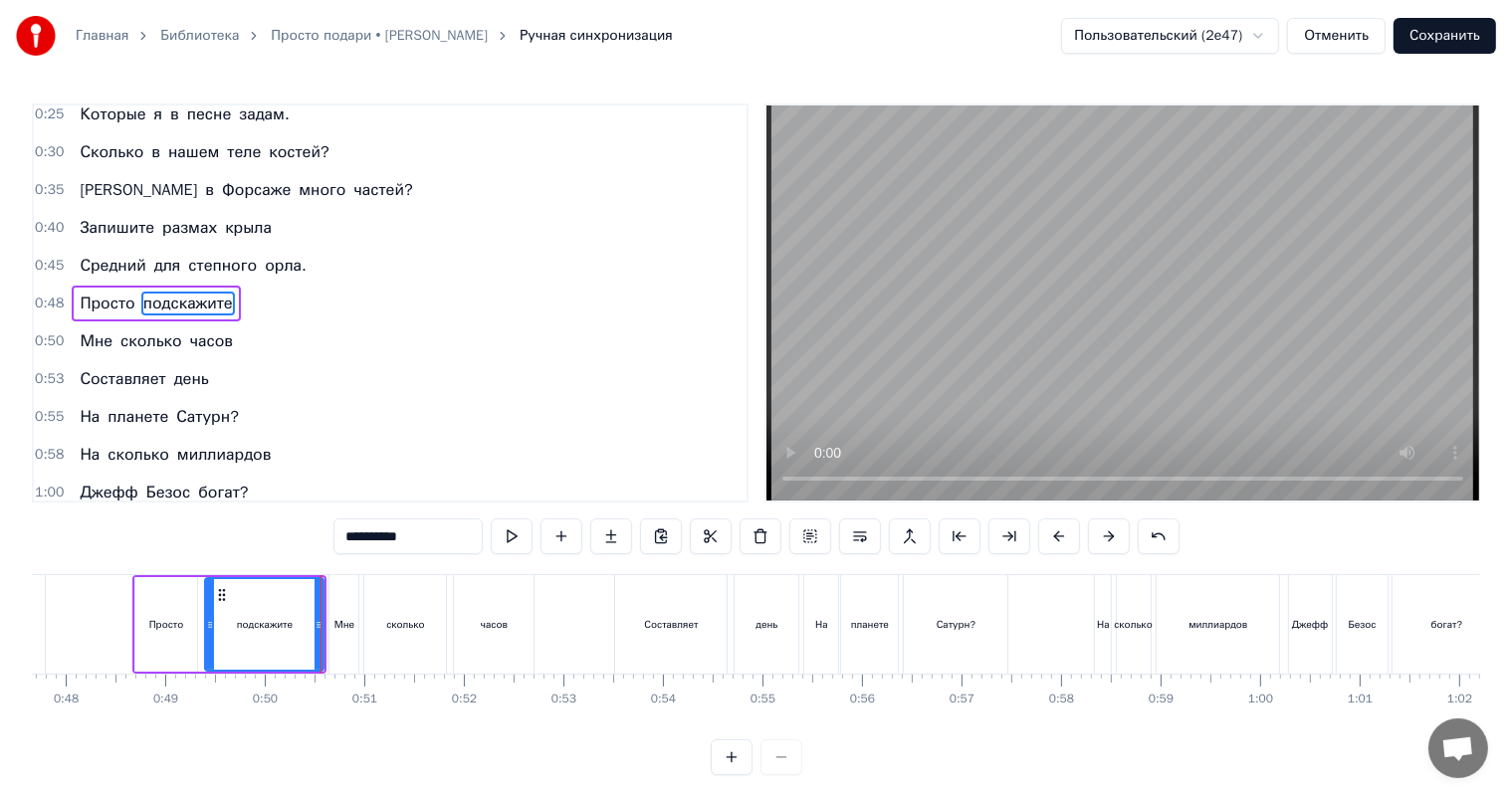 click at bounding box center (319, 624) 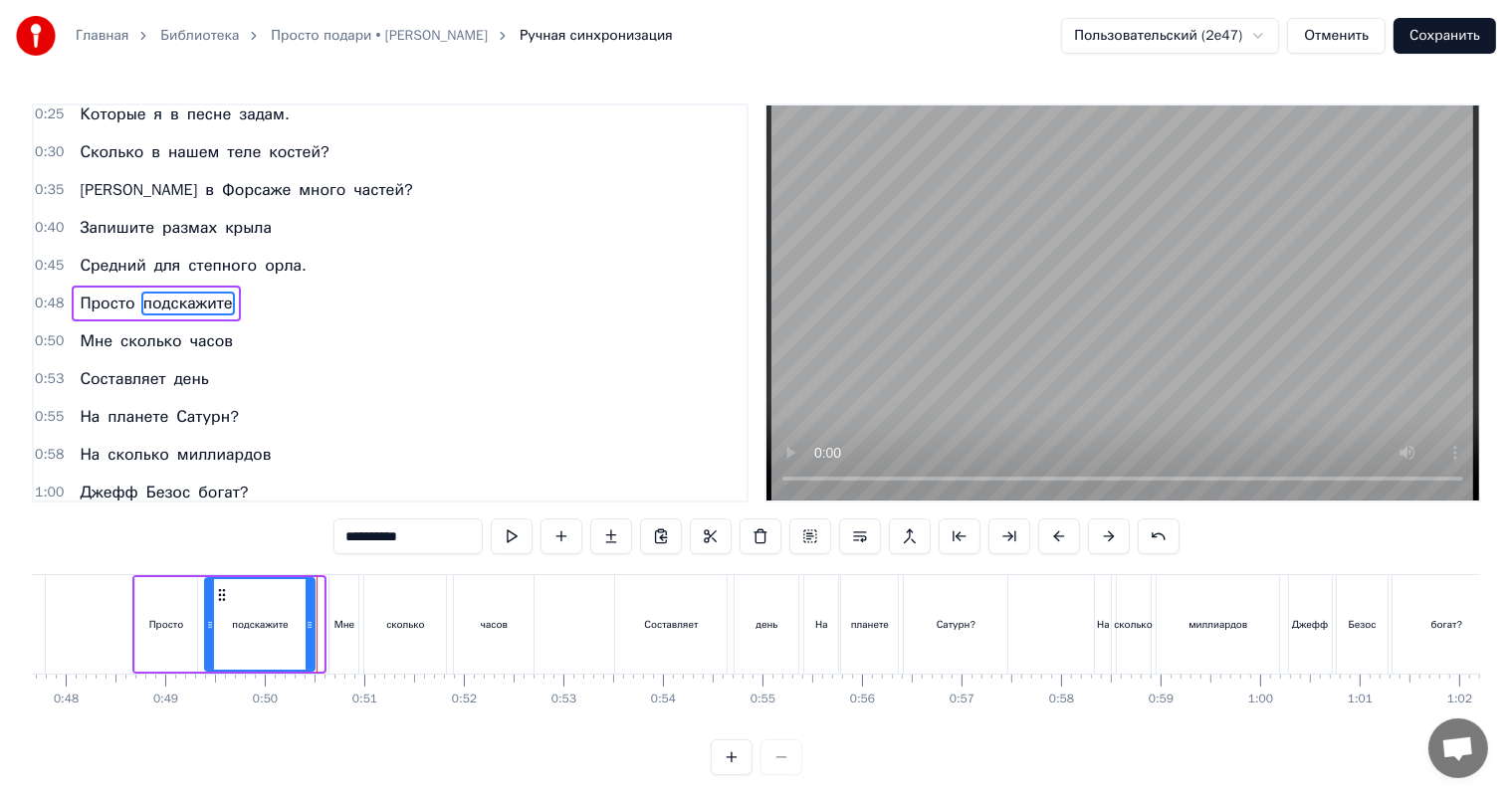 drag, startPoint x: 320, startPoint y: 640, endPoint x: 310, endPoint y: 641, distance: 10.049876 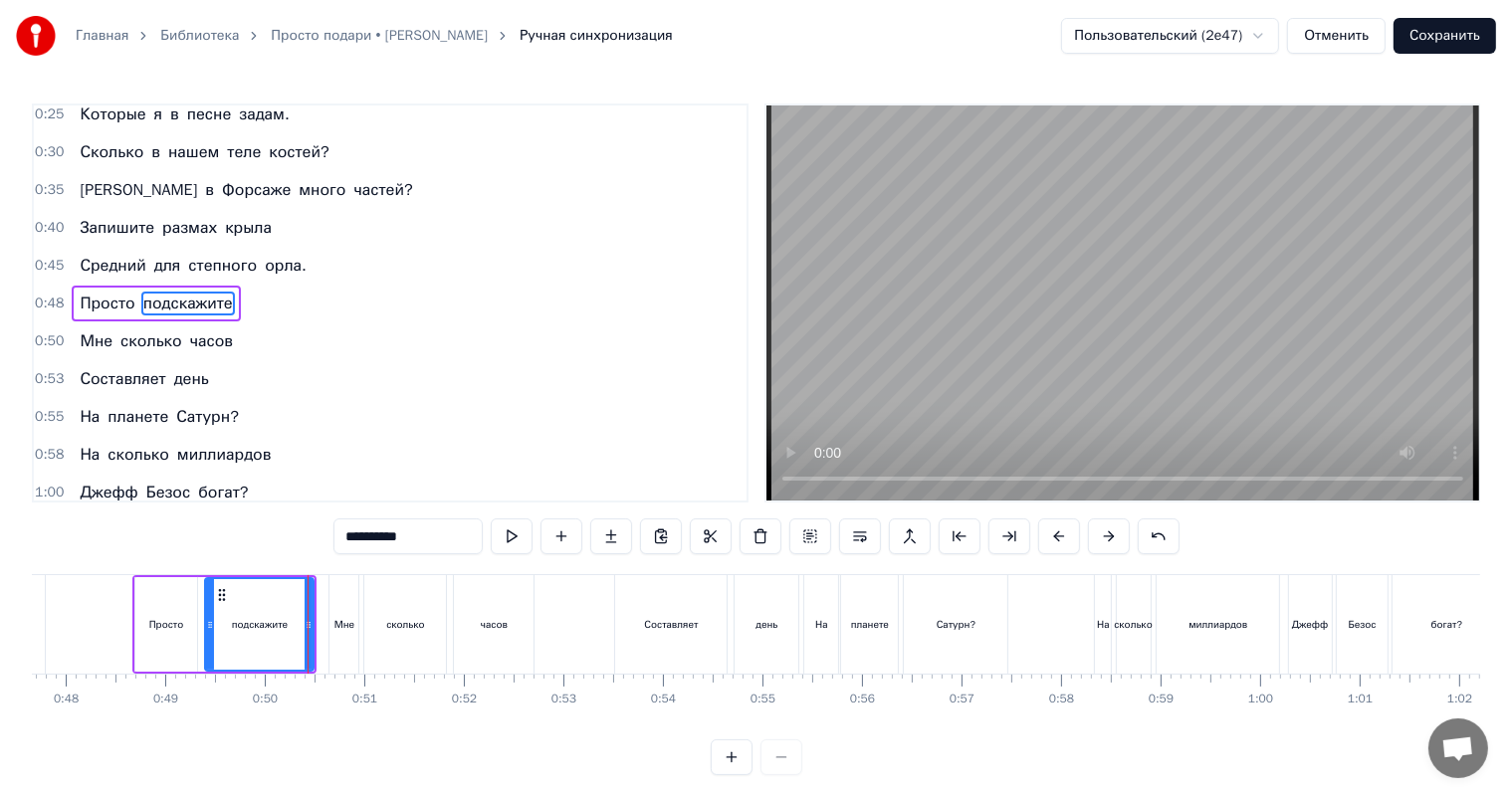 click on "Мне" at bounding box center (344, 624) 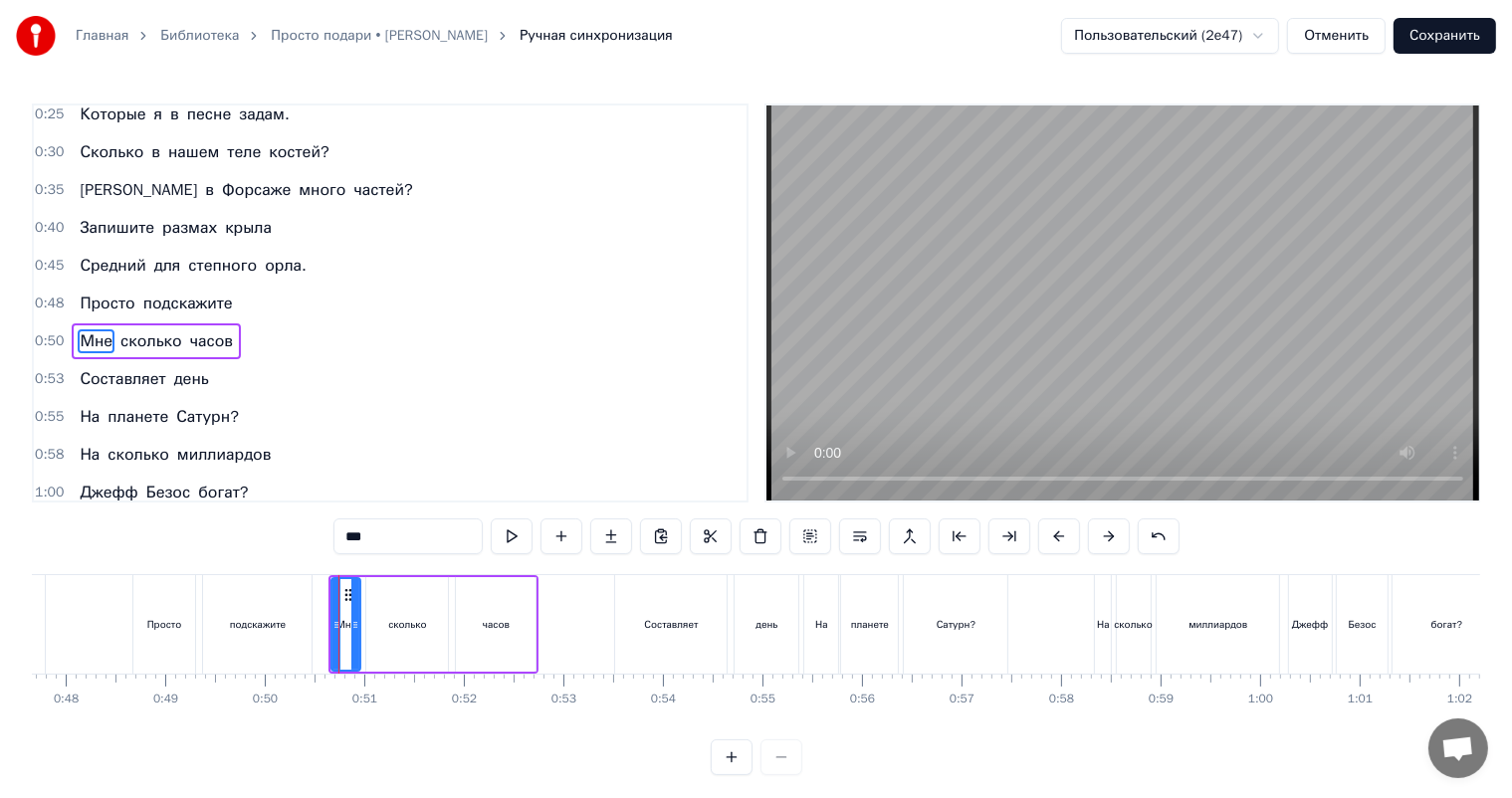 scroll, scrollTop: 161, scrollLeft: 0, axis: vertical 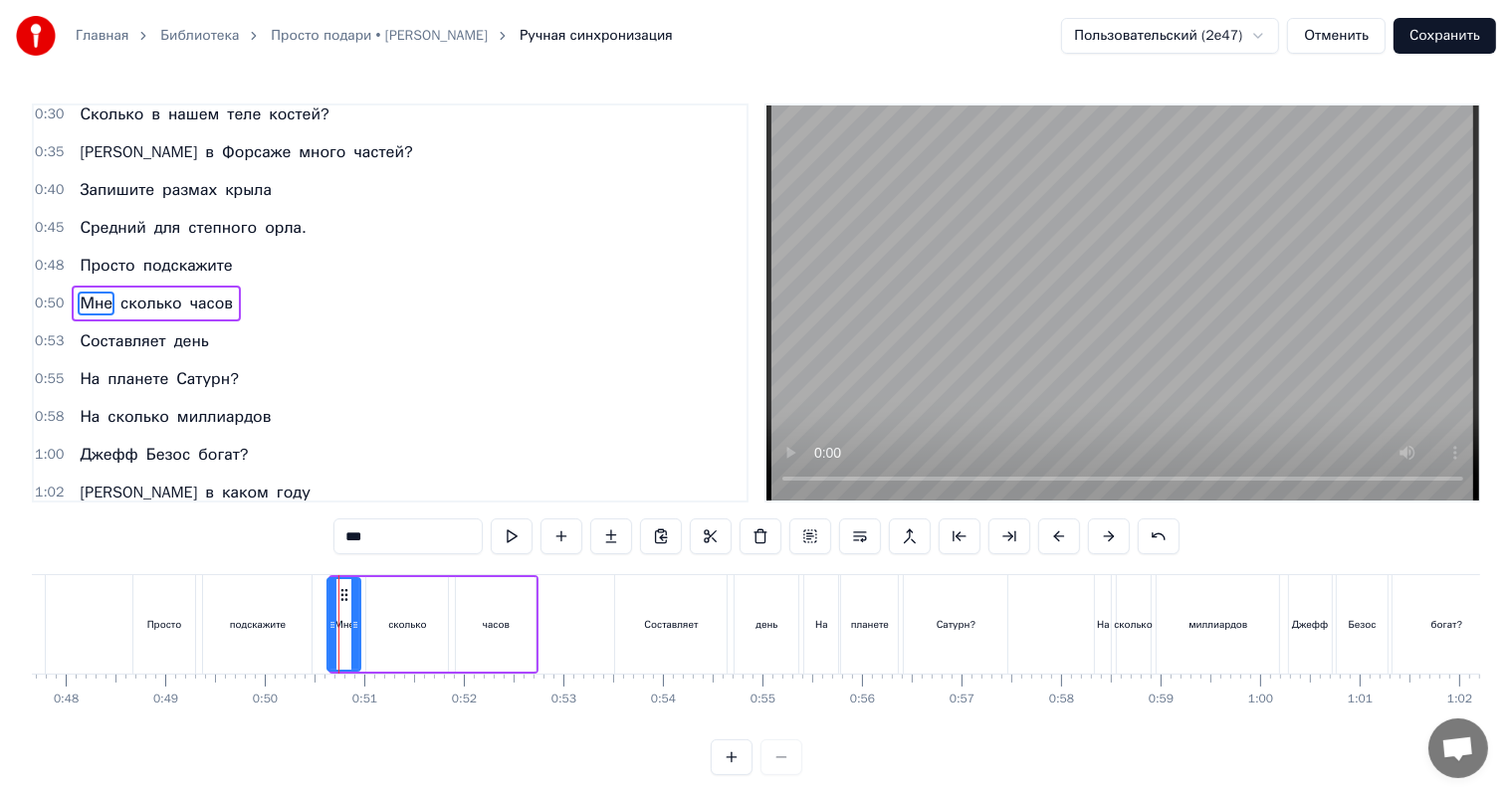 click 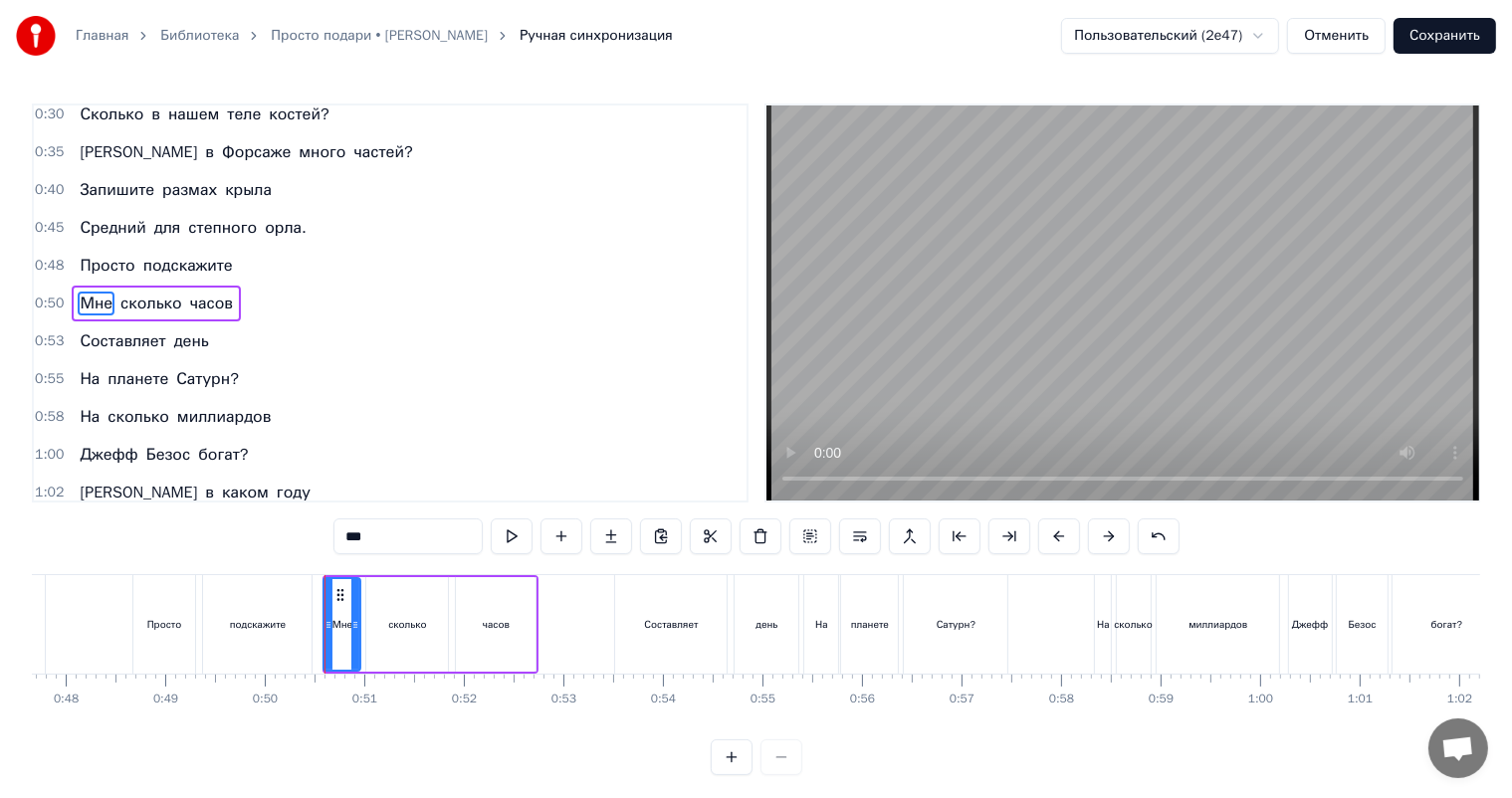click 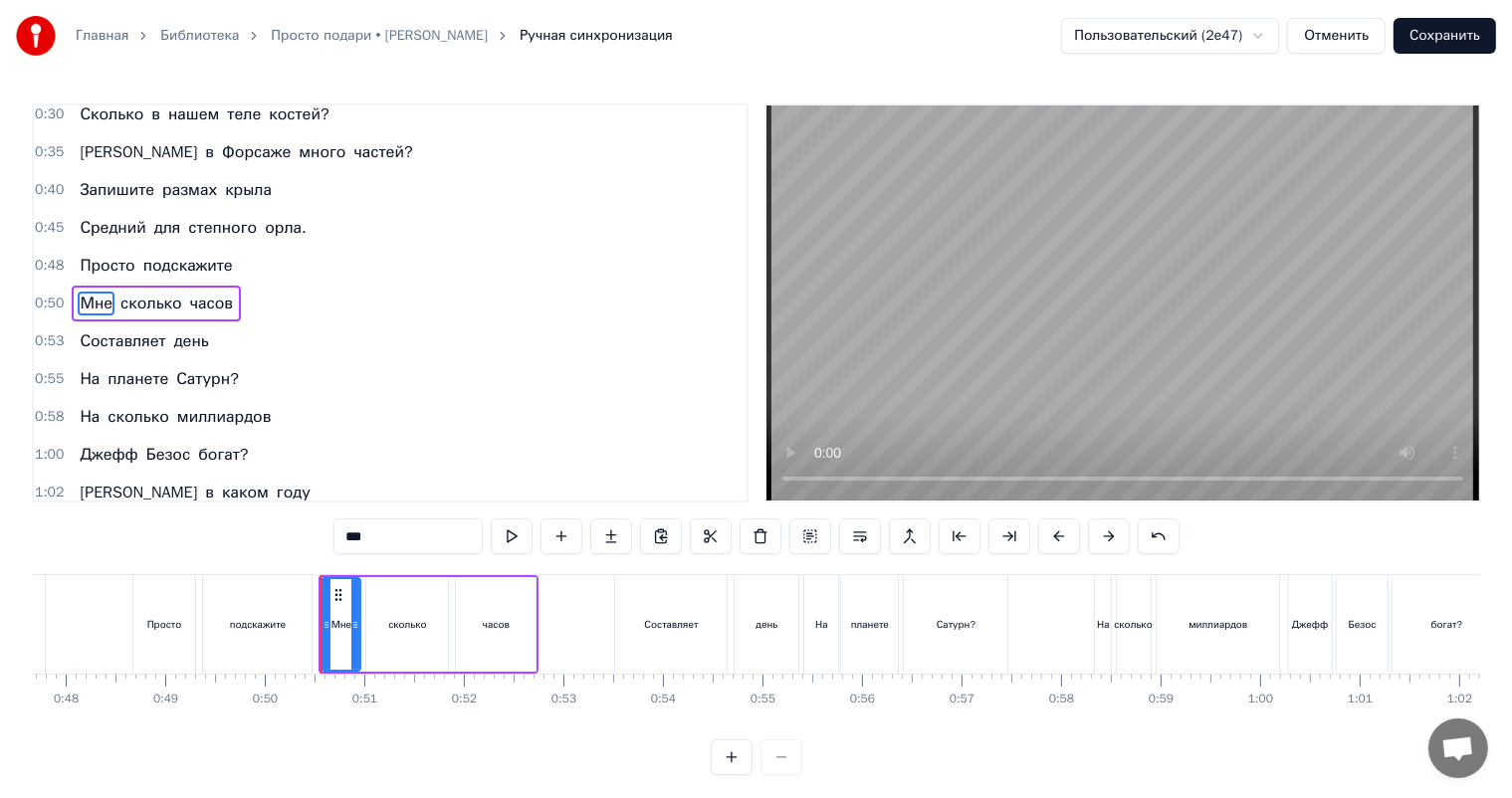 click on "0:11 Ласковые люди мои, 0:16 Предстоит ответить всем вам 0:21 На вопросы каверзные, 0:25 Которые я в песне задам. 0:30 Сколько в нашем теле костей? 0:35 А в [GEOGRAPHIC_DATA] много частей? 0:40 Запишите размах крыла 0:45 Средний для степного орла. 0:48 Просто подскажите 0:50 Мне сколько часов 0:53 Составляет день 0:55 На планете Сатурн? 0:58 На сколько миллиардов 1:00 [PERSON_NAME] богат? 1:02 И в каком году 1:05 Был открыт «Самокат»? 1:07 Просто подскажите мне 1:10 Сколько людей 1:12 Проживают жизнь 1:14 В государстве Бруней? 1:17 И как долго правил 1:19 Россией [PERSON_NAME], 1:22 Тот, который 1:23 «Грозным лицом» обладал? *** На" at bounding box center [756, 439] 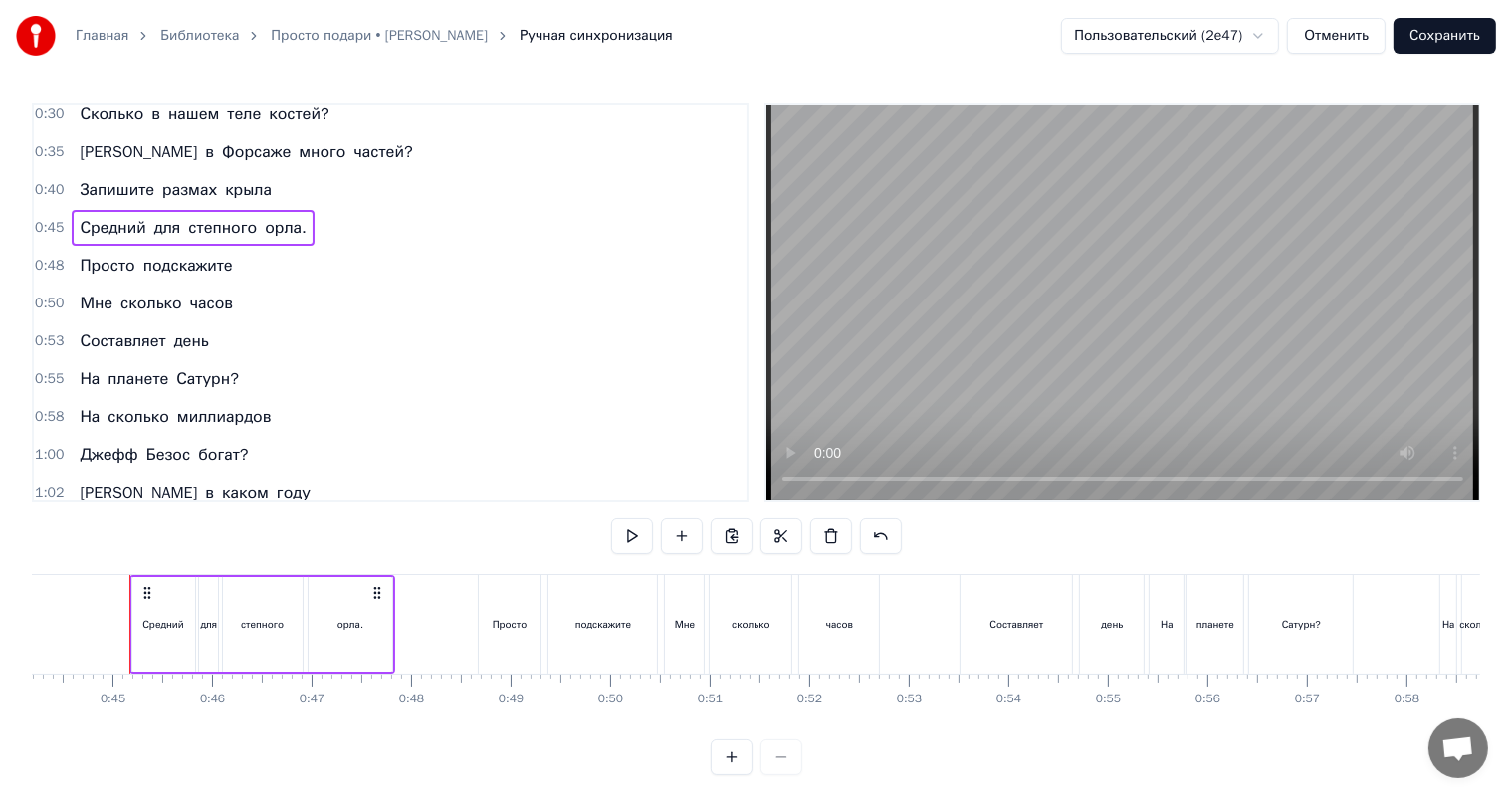 scroll, scrollTop: 0, scrollLeft: 4396, axis: horizontal 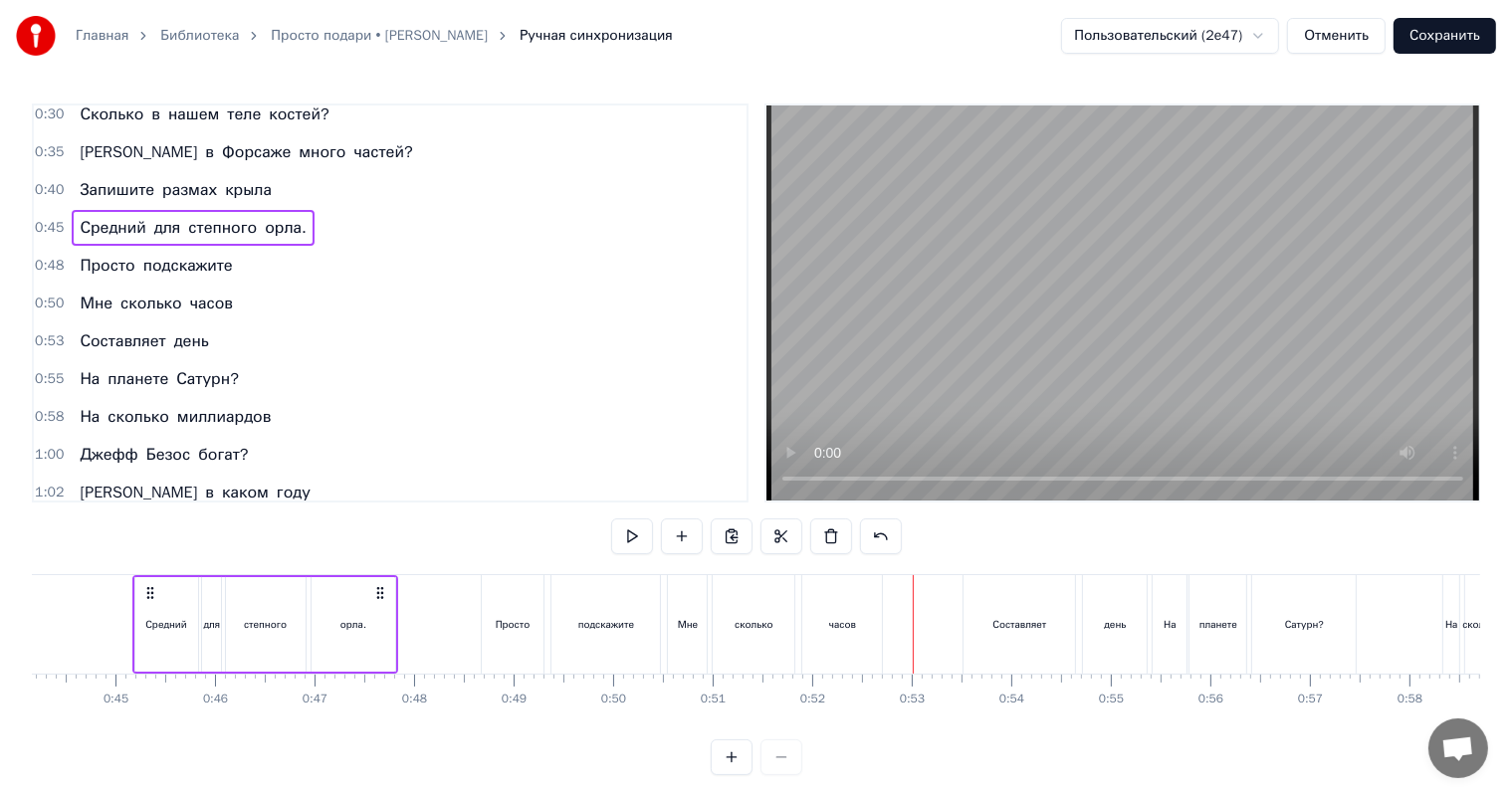 click on "сколько" at bounding box center [754, 624] 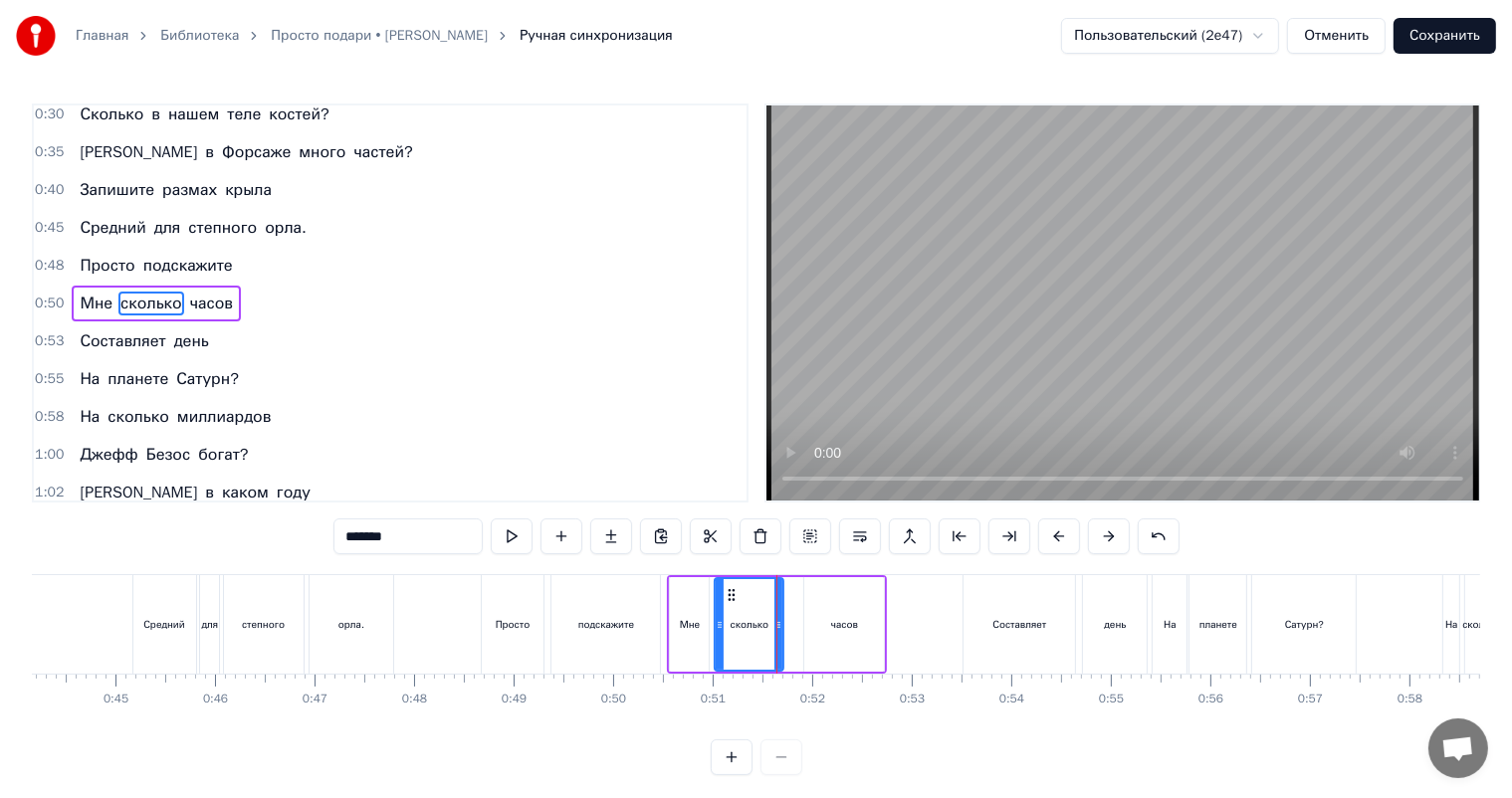 drag, startPoint x: 790, startPoint y: 628, endPoint x: 776, endPoint y: 631, distance: 14.3178211 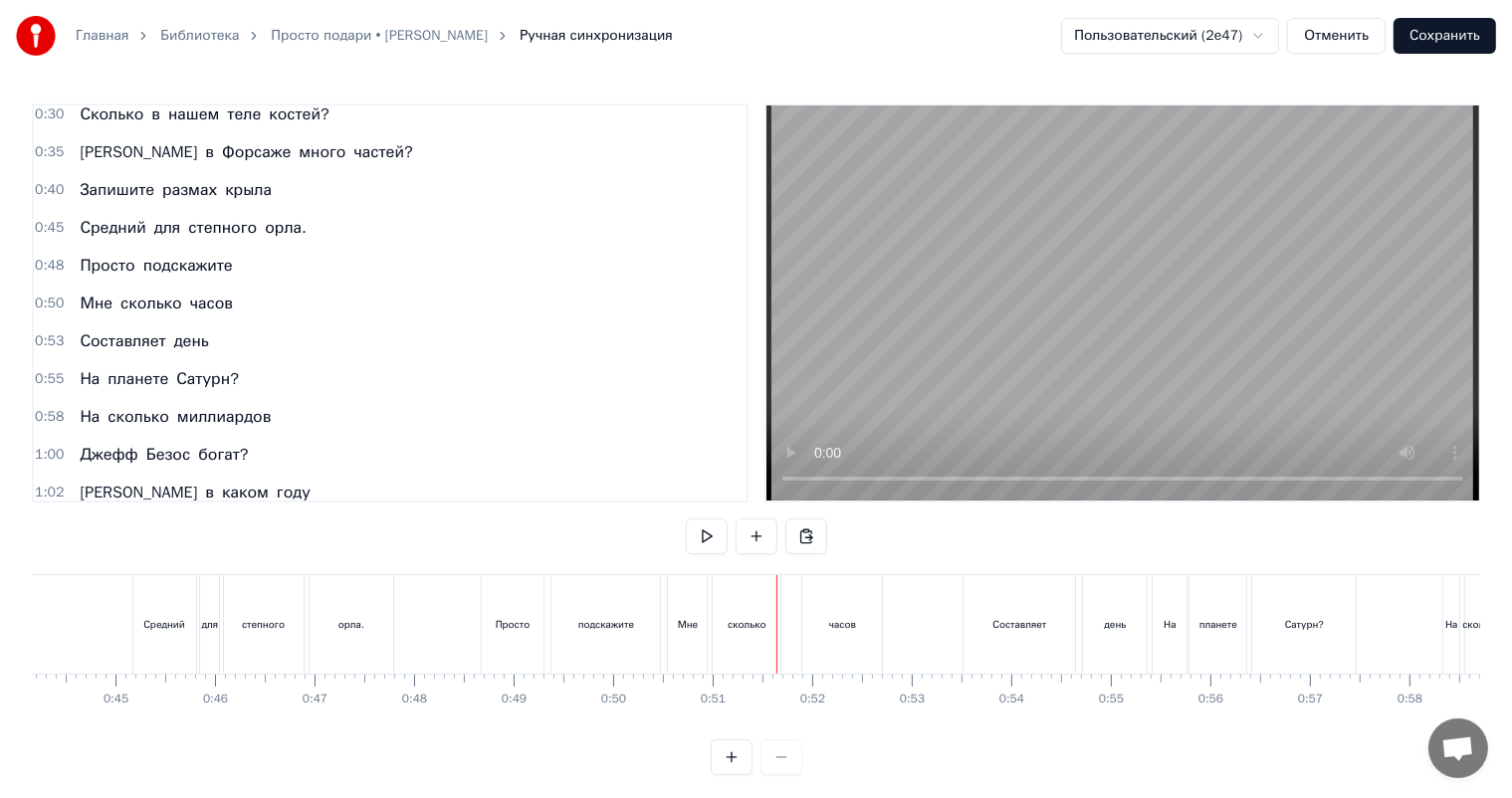 click on "часов" at bounding box center (842, 624) 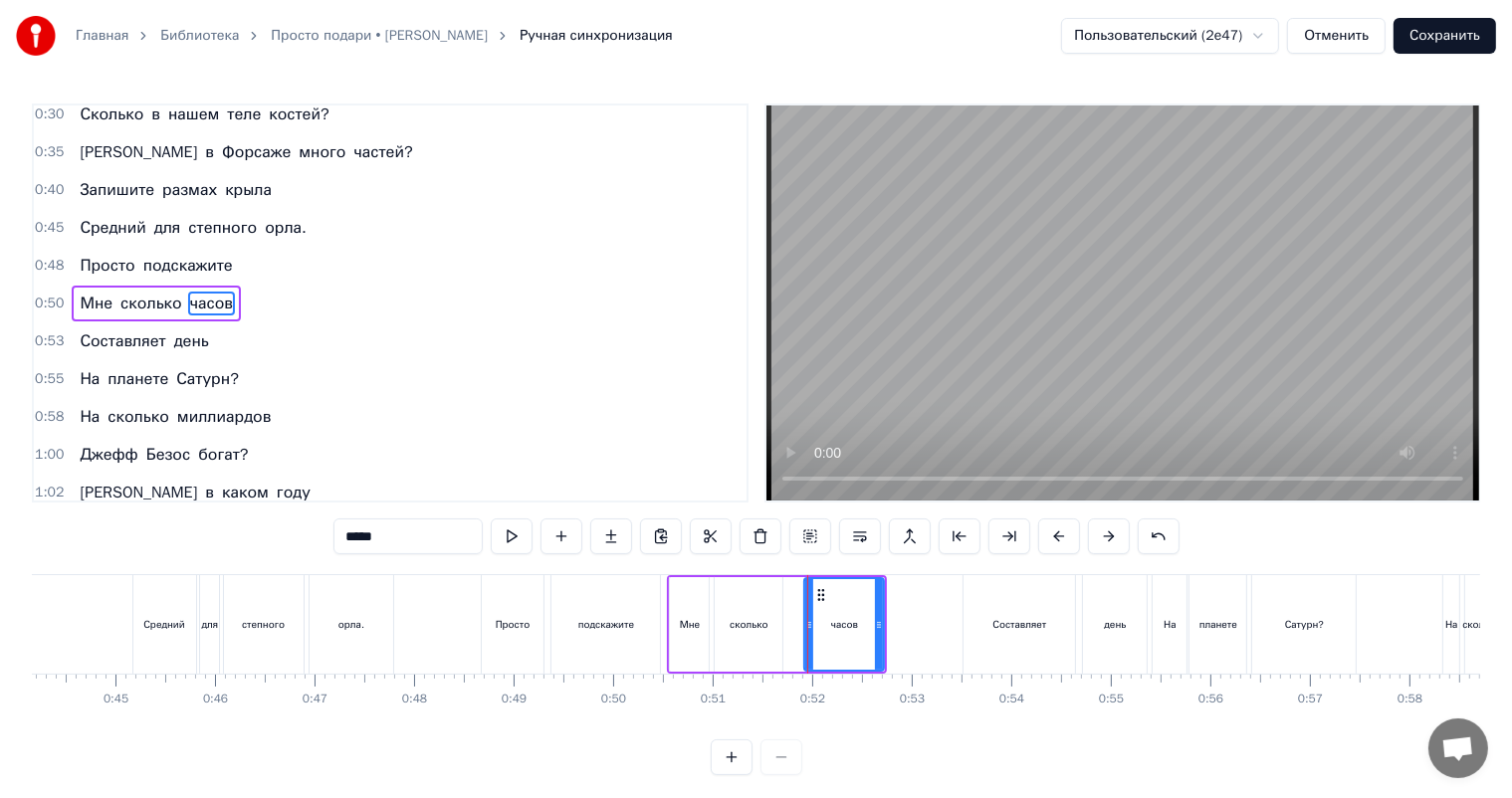 click on "Ласковые люди мои, Предстоит ответить всем вам На вопросы каверзные, Которые я в песне задам. Сколько в нашем теле костей? А в Форсаже много частей? Запишите размах крыла Средний для степного орла. Просто подскажите Мне сколько часов Составляет день На планете Сатурн? На сколько миллиардов [PERSON_NAME] богат? И в каком году Был открыт «Самокат»? Просто подскажите мне Сколько людей Проживают жизнь В государстве [GEOGRAPHIC_DATA]? И как долго правил Россией [PERSON_NAME], [PERSON_NAME], который «Грозным лицом» обладал?" at bounding box center (21, 624) 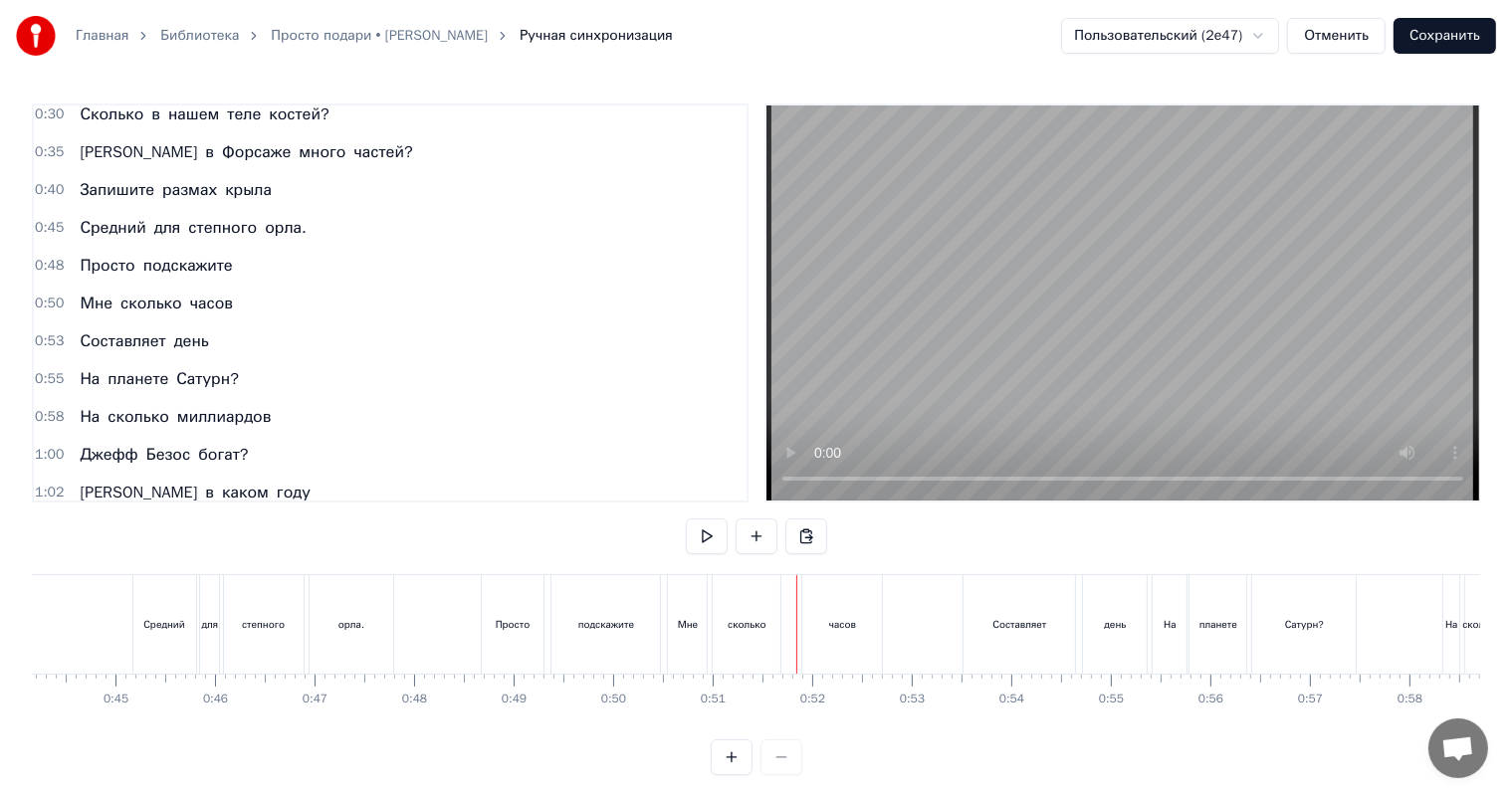 click on "часов" at bounding box center (842, 624) 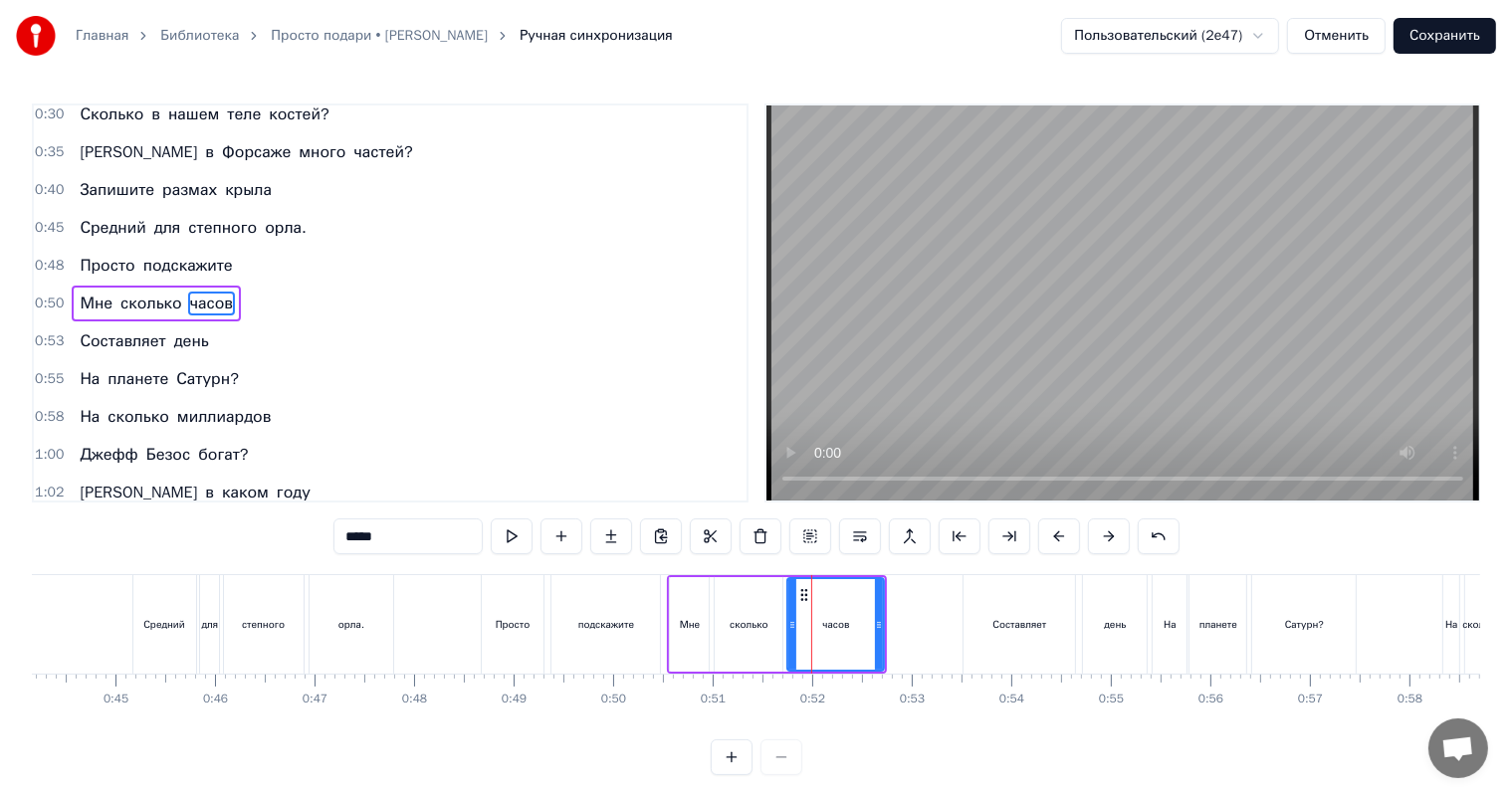 drag, startPoint x: 805, startPoint y: 623, endPoint x: 788, endPoint y: 624, distance: 17.029386 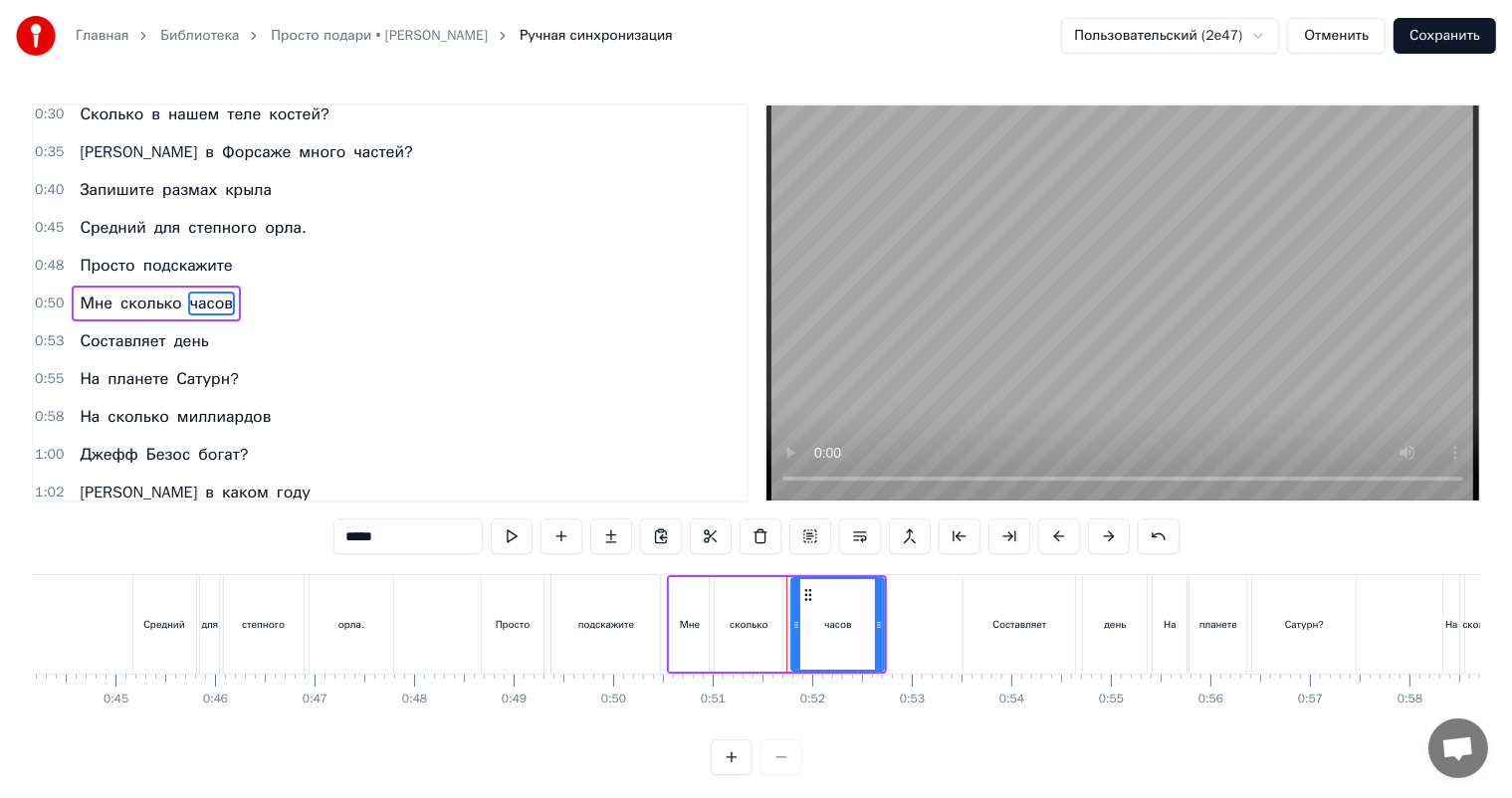 click 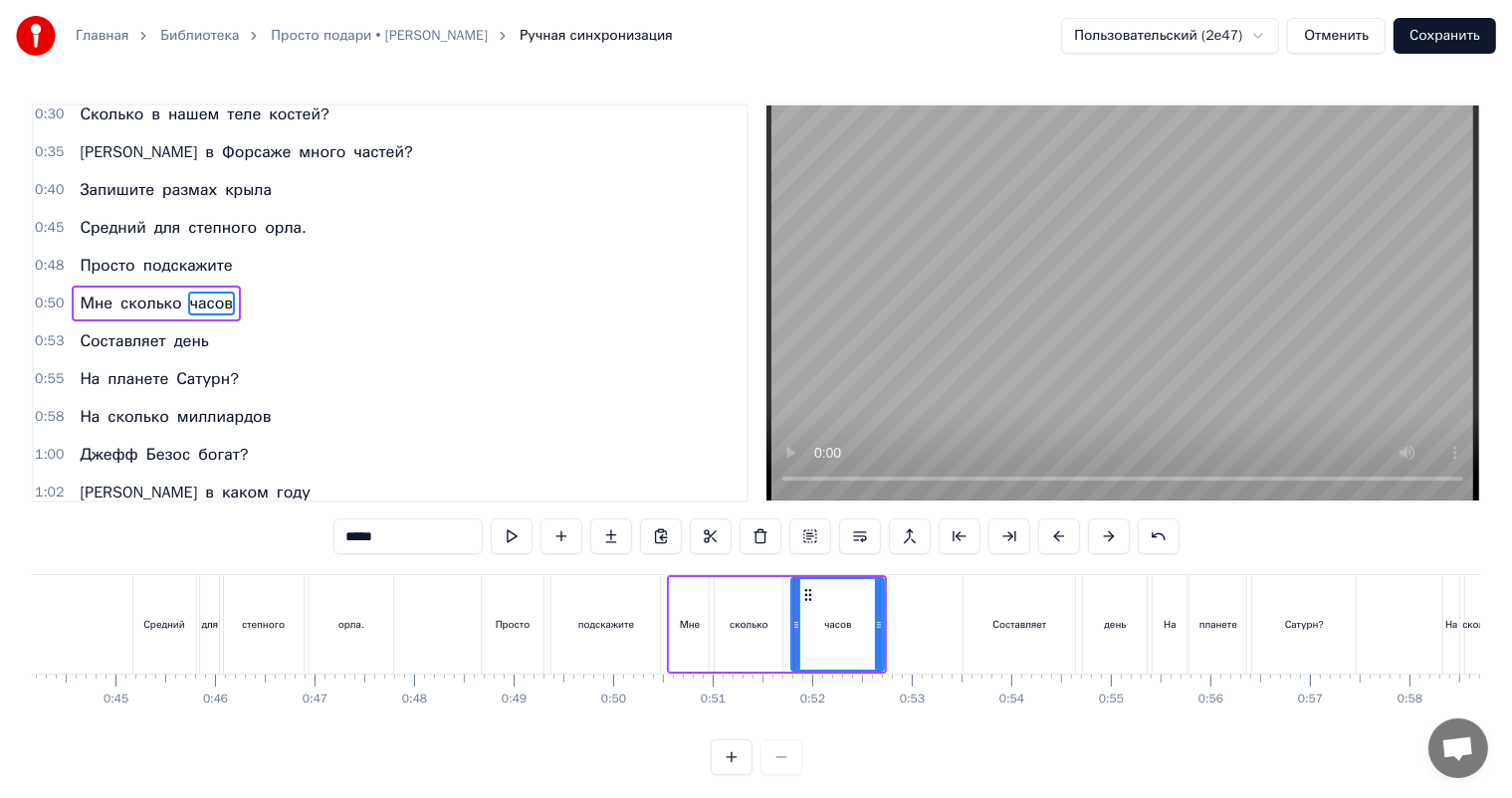 click on "0:48 Просто подскажите" at bounding box center [390, 266] 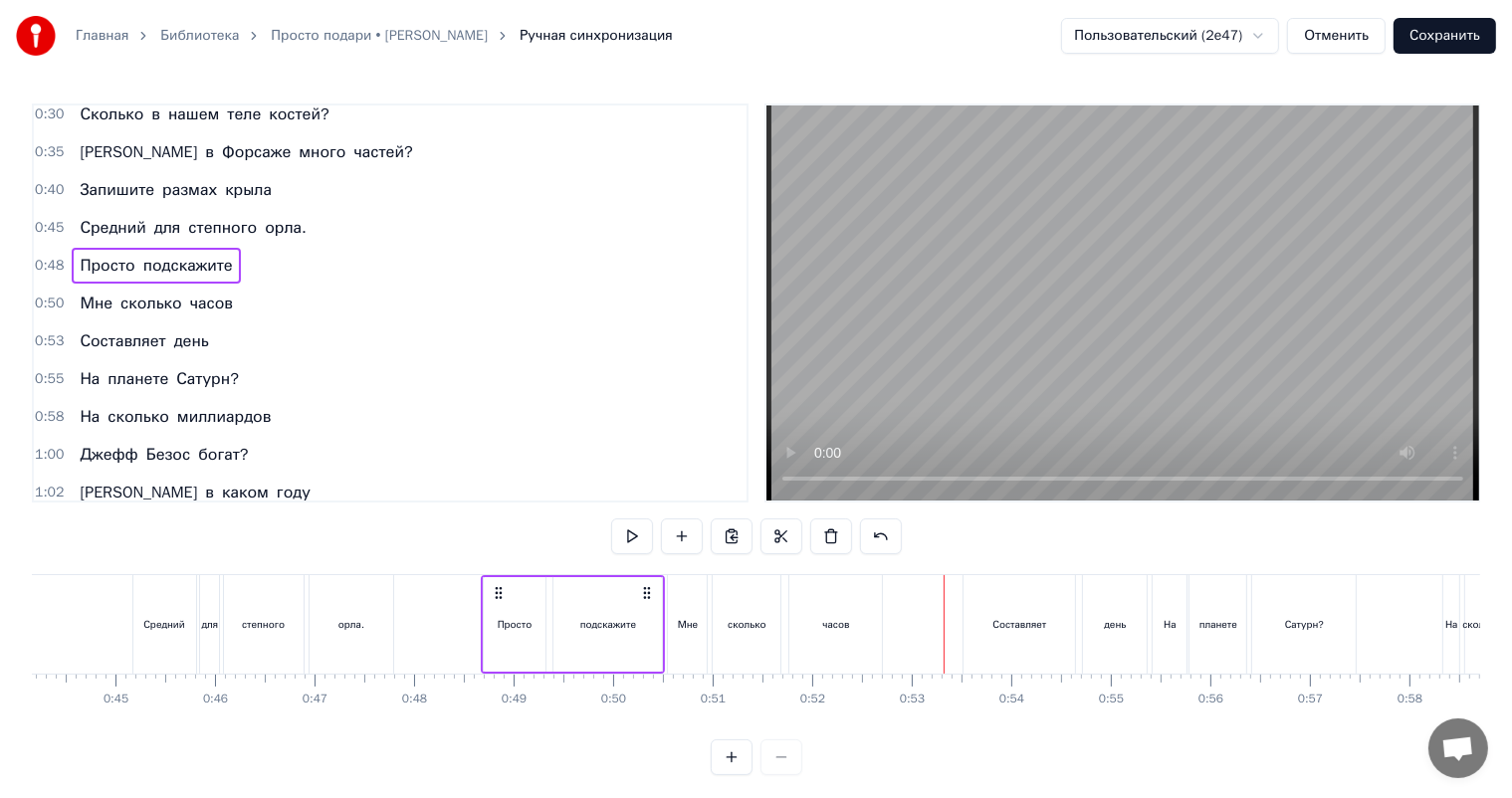 click on "0:48 Просто подскажите" at bounding box center [390, 266] 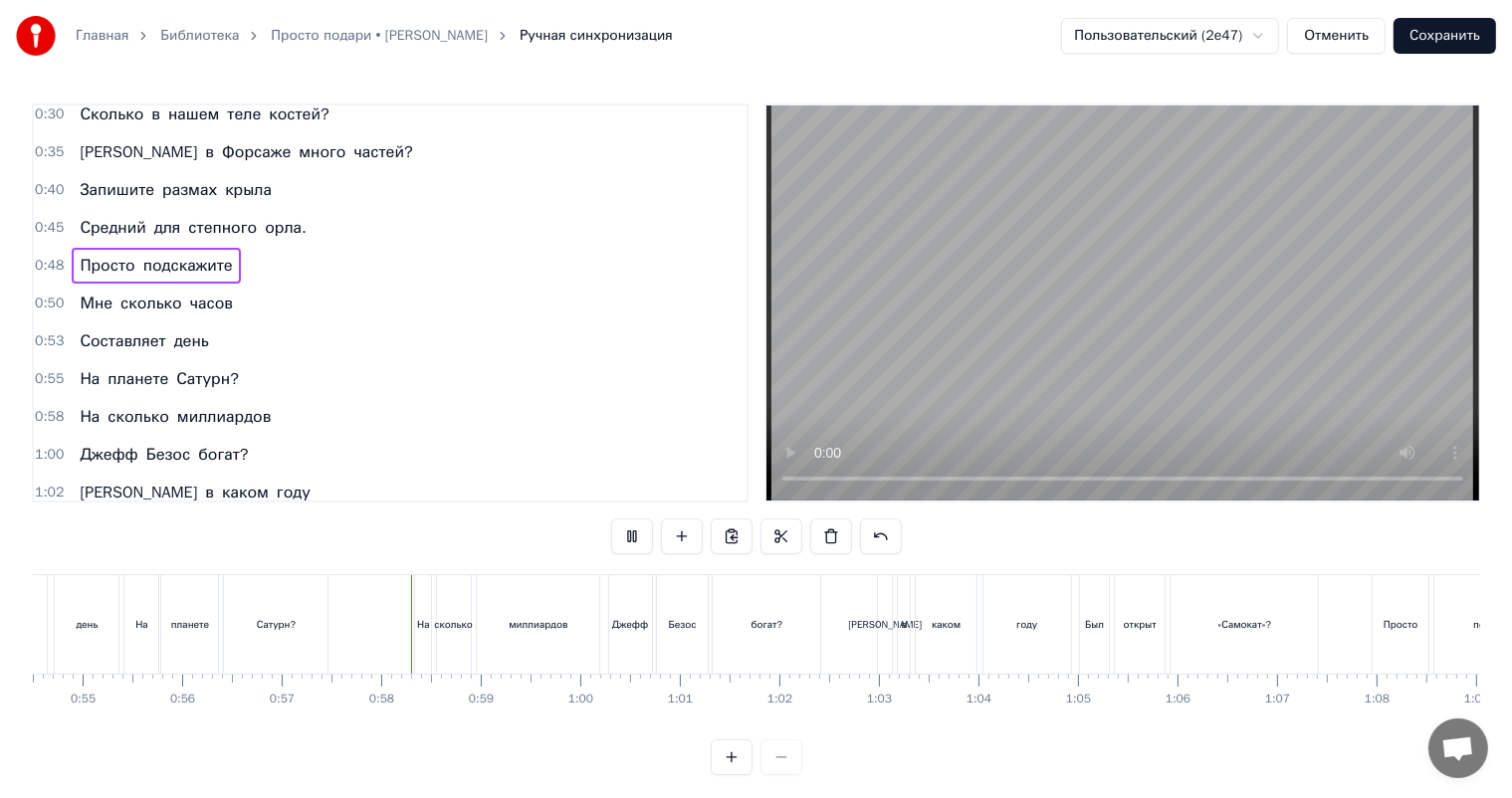 scroll, scrollTop: 0, scrollLeft: 5650, axis: horizontal 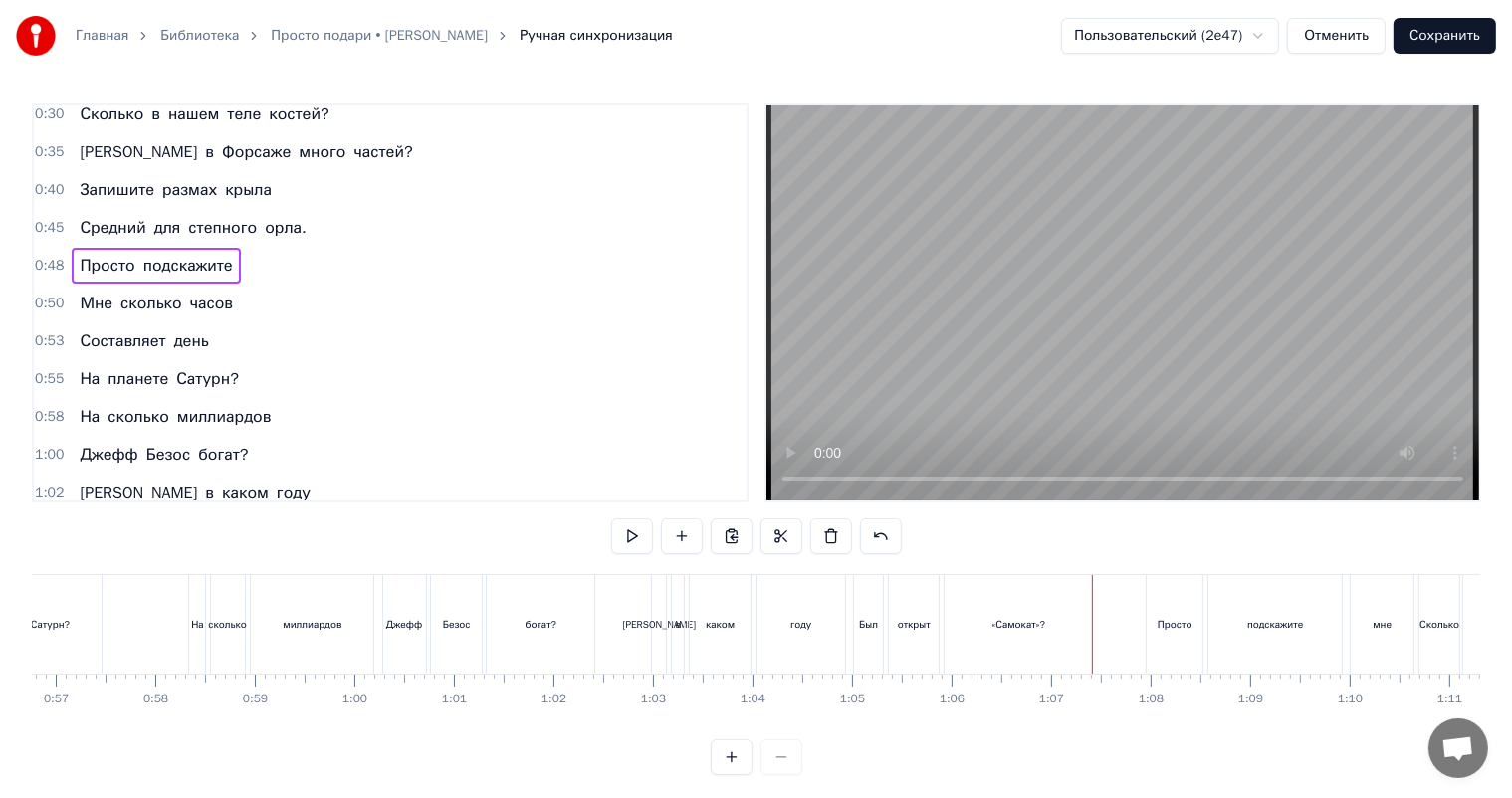 click on "«Самокат»?" at bounding box center (1018, 624) 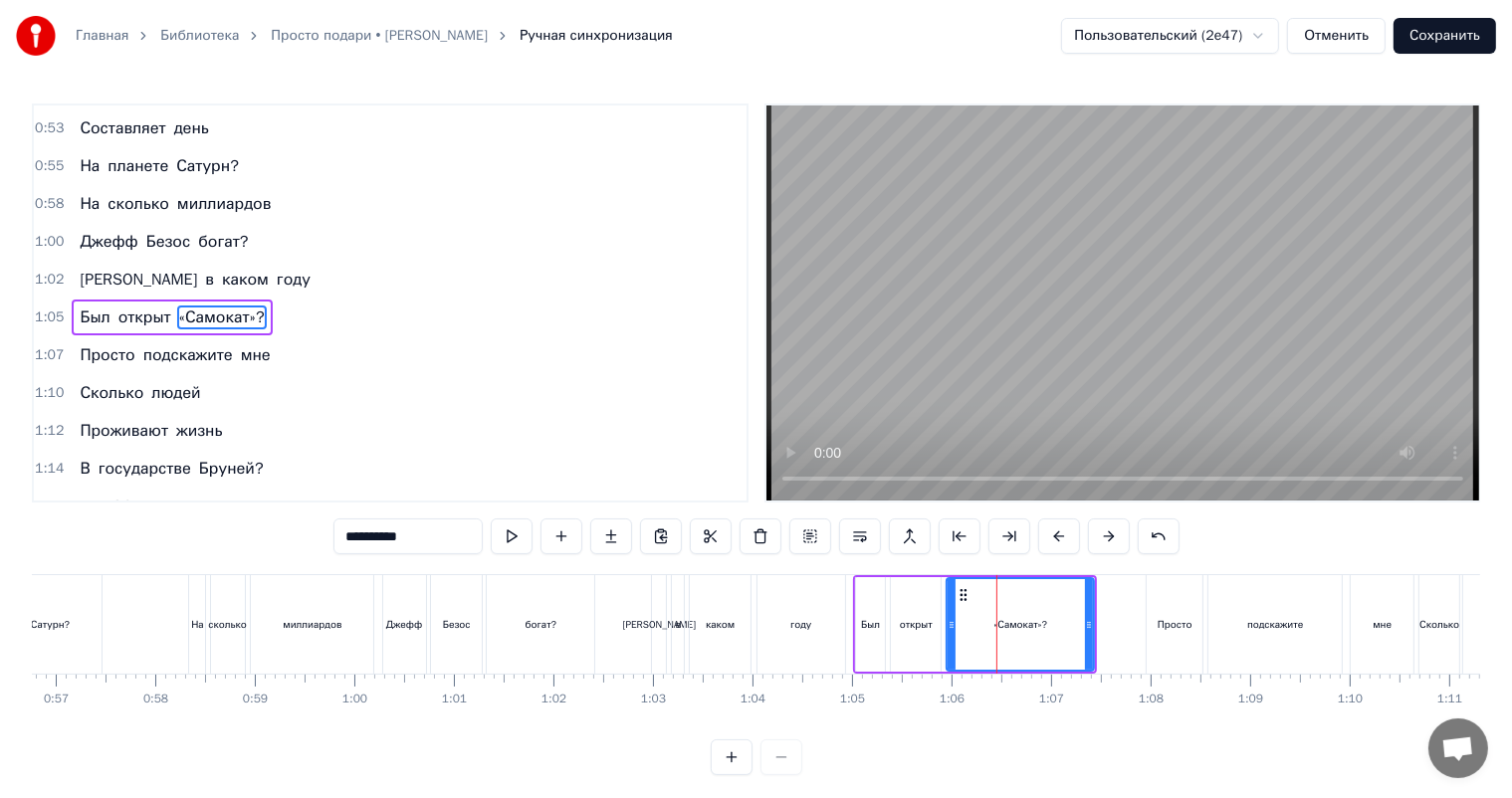 scroll, scrollTop: 388, scrollLeft: 0, axis: vertical 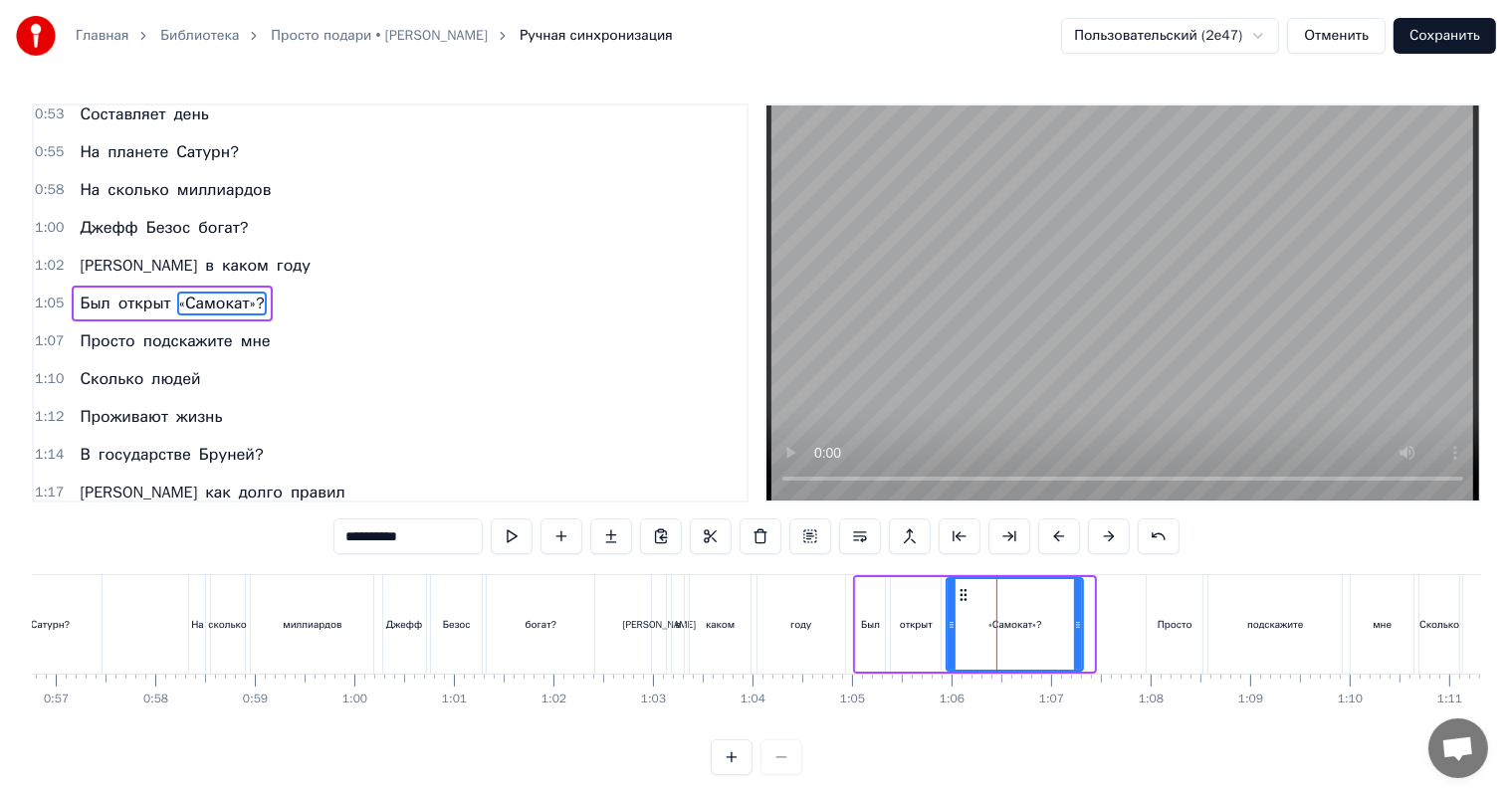 drag, startPoint x: 1090, startPoint y: 627, endPoint x: 1073, endPoint y: 628, distance: 17.029386 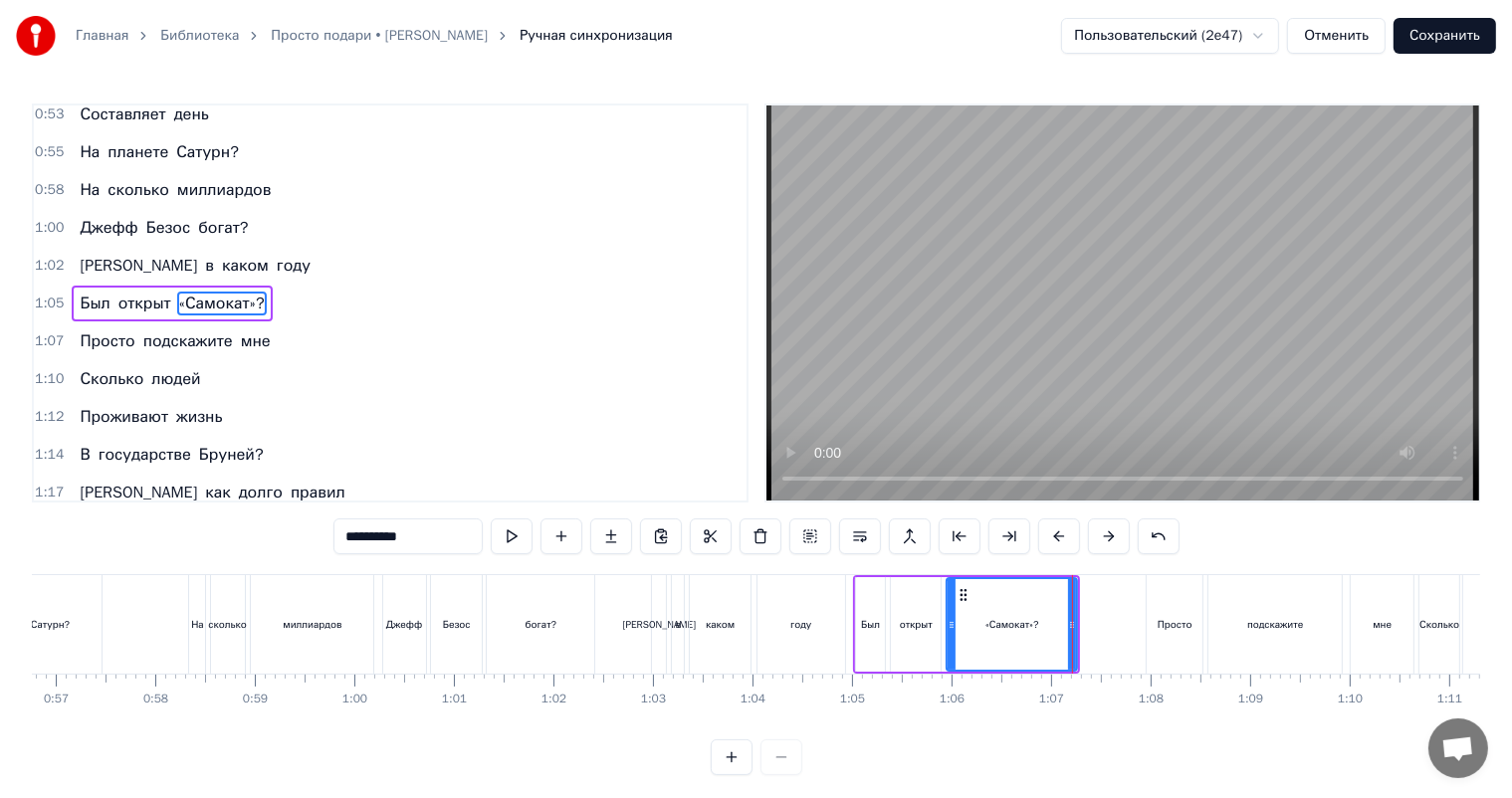 click on "1:07 Просто подскажите мне" at bounding box center (390, 341) 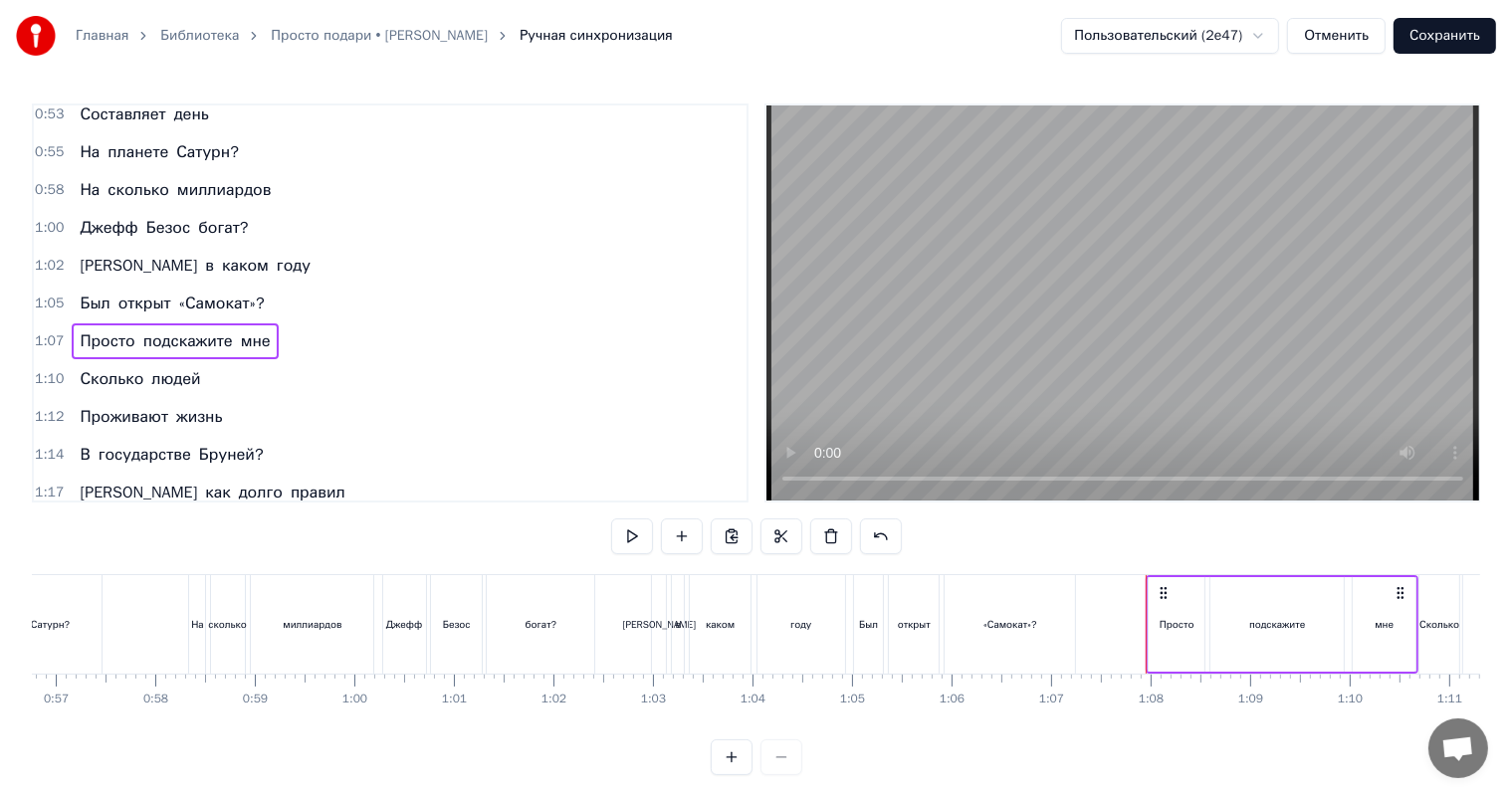 click on "1:05 Был открыт «Самокат»?" at bounding box center [390, 303] 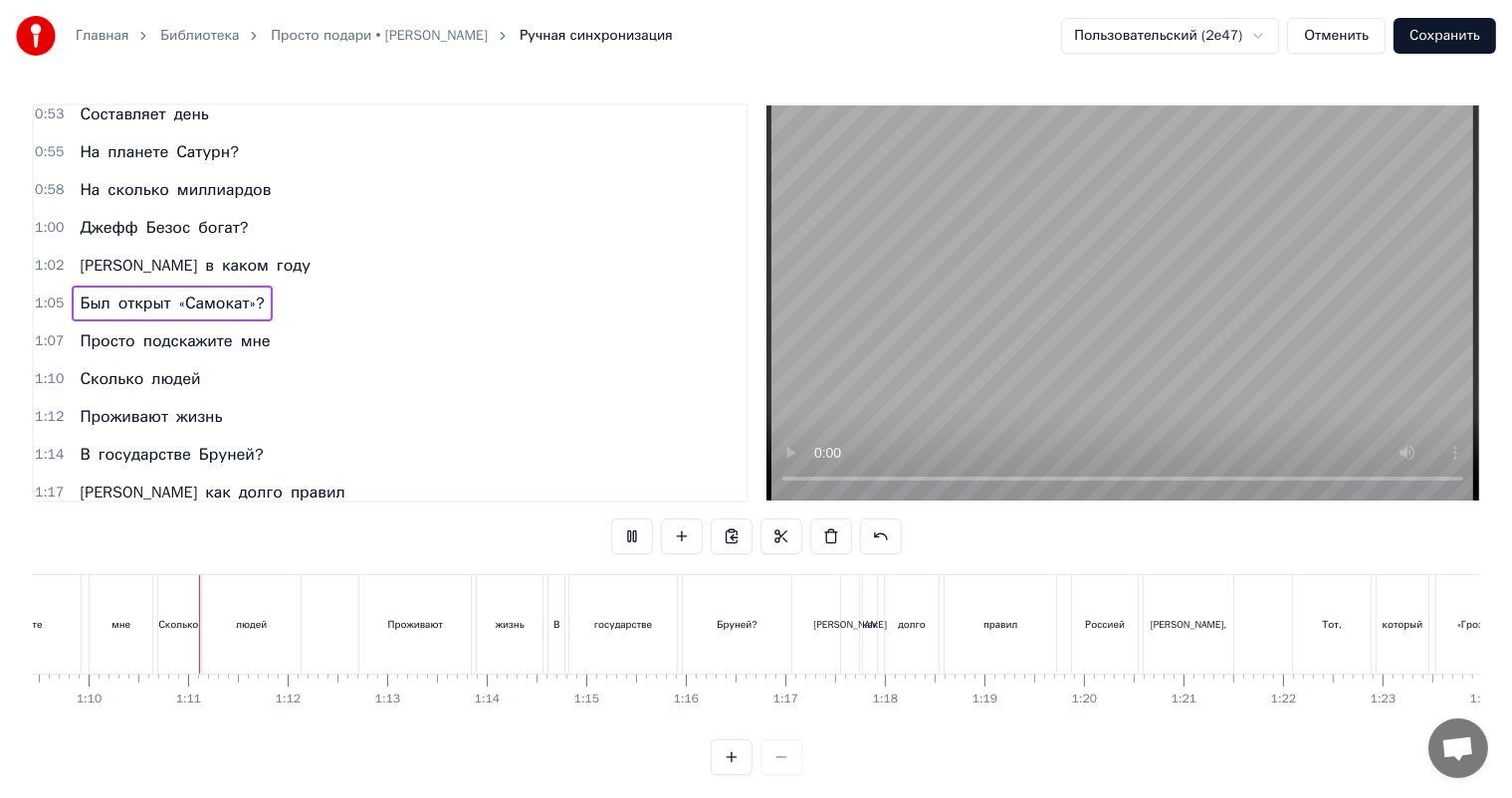 scroll, scrollTop: 0, scrollLeft: 6916, axis: horizontal 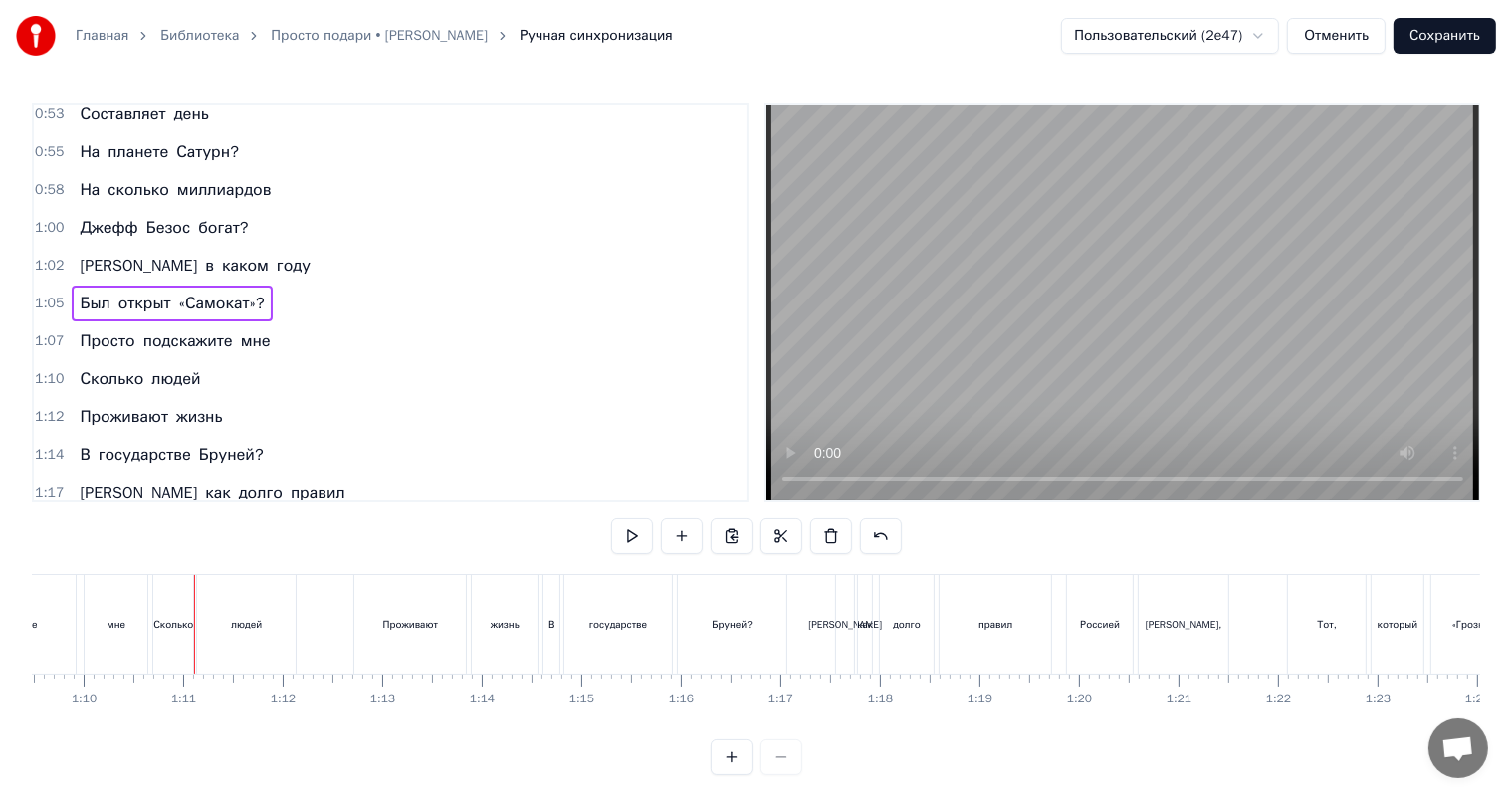 click on "мне" at bounding box center (115, 624) 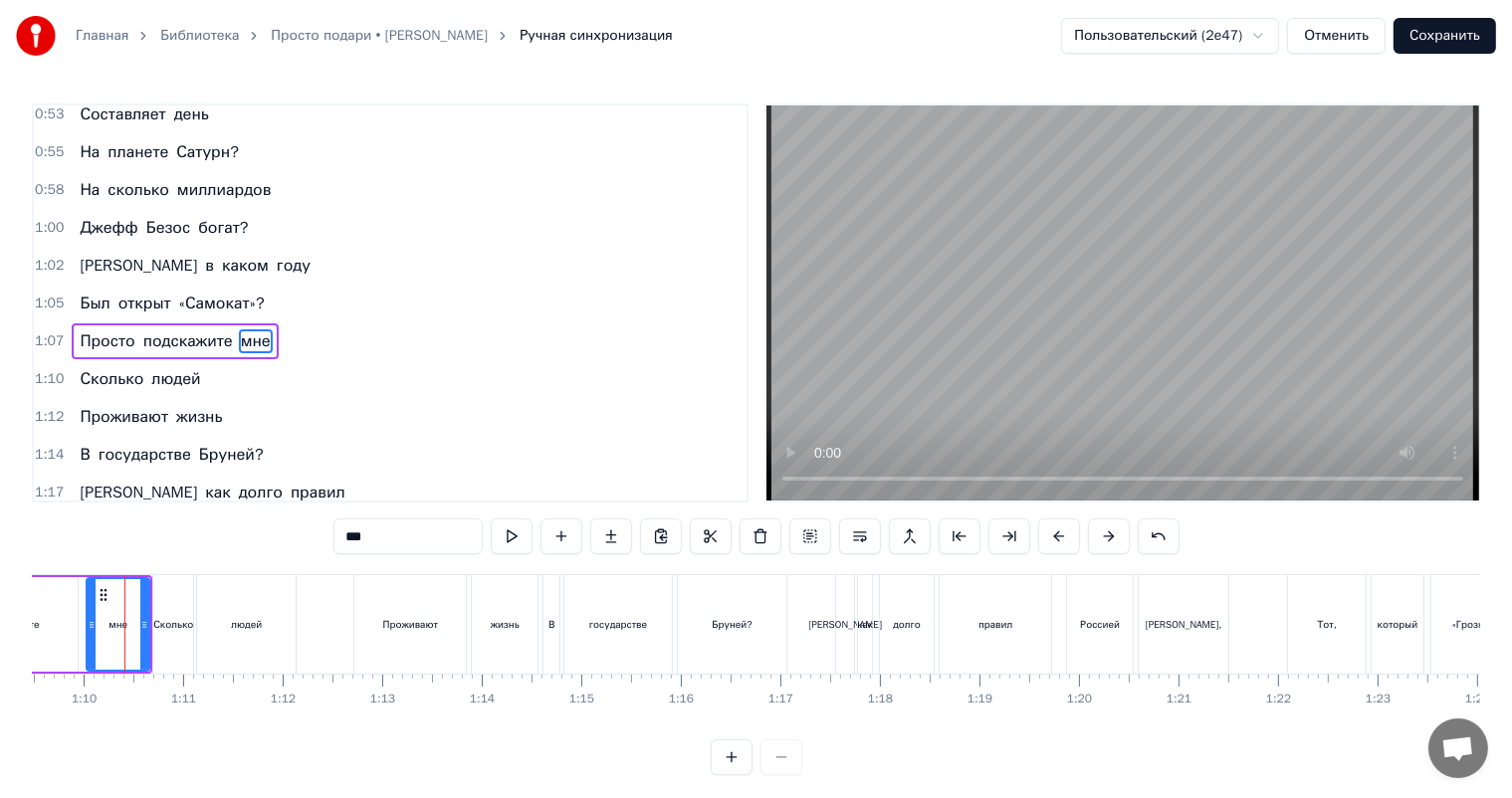 scroll, scrollTop: 426, scrollLeft: 0, axis: vertical 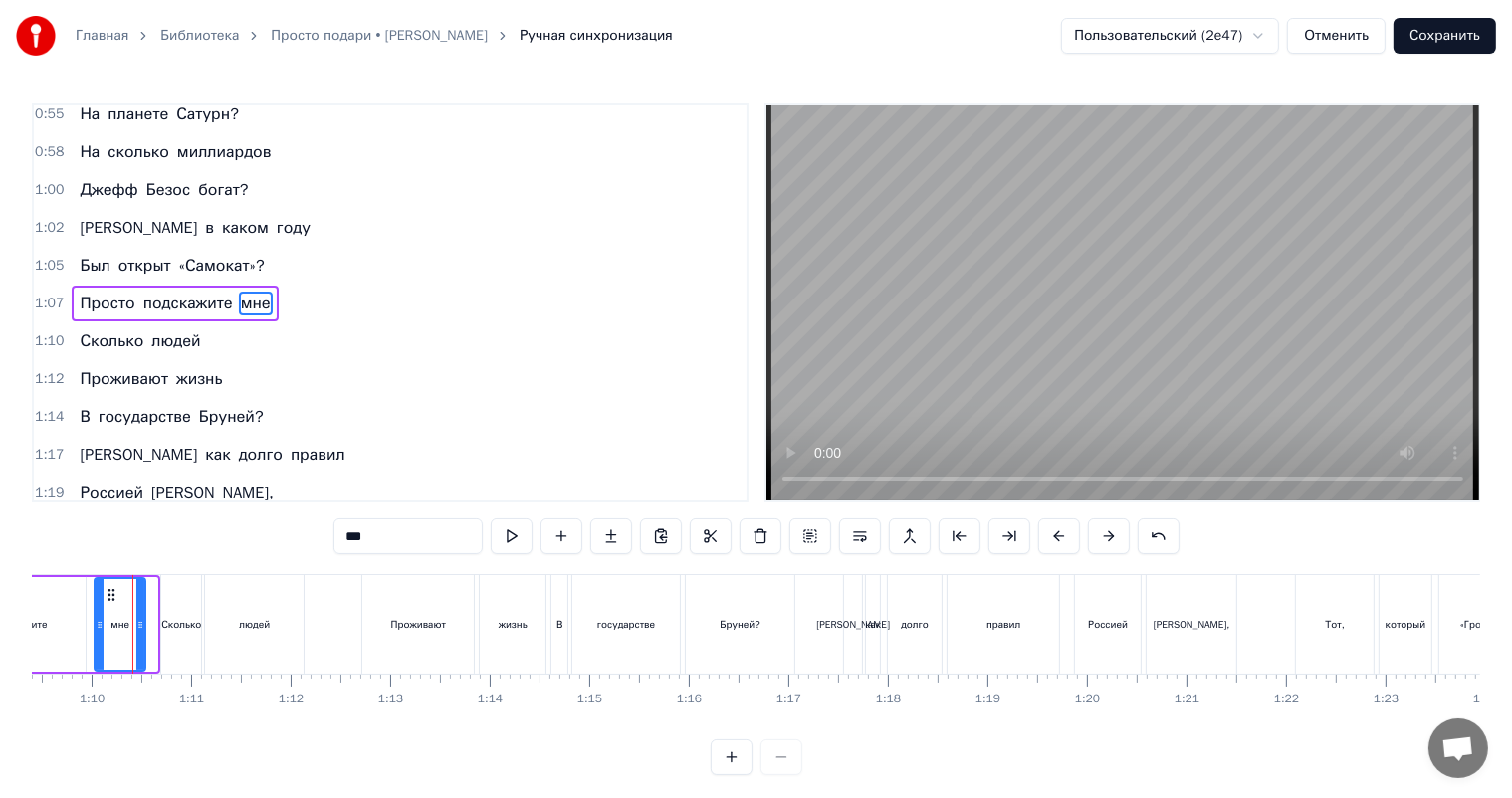 drag, startPoint x: 153, startPoint y: 621, endPoint x: 139, endPoint y: 624, distance: 14.3178211 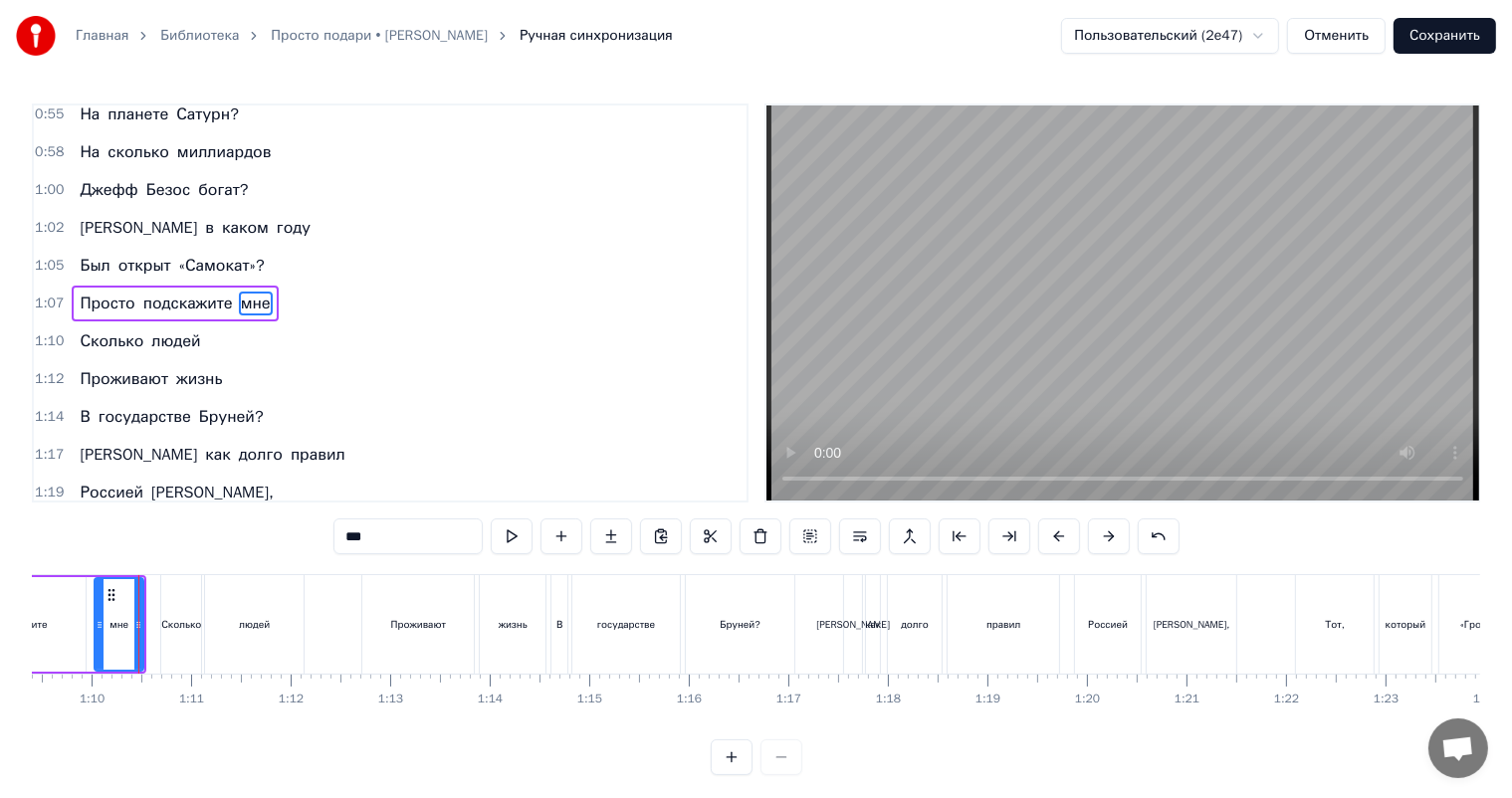 click on "Сколько" at bounding box center [181, 624] 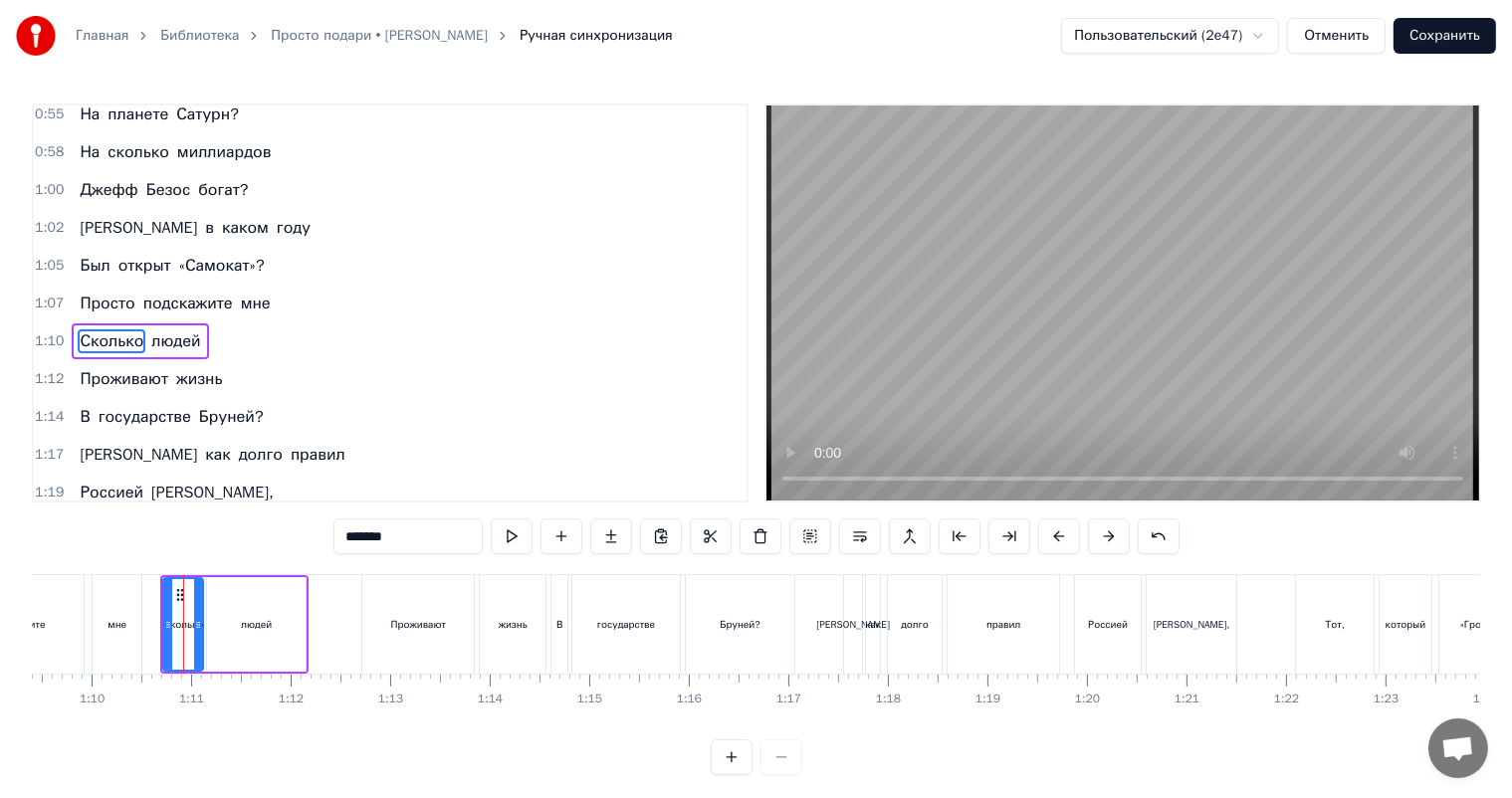 scroll, scrollTop: 464, scrollLeft: 0, axis: vertical 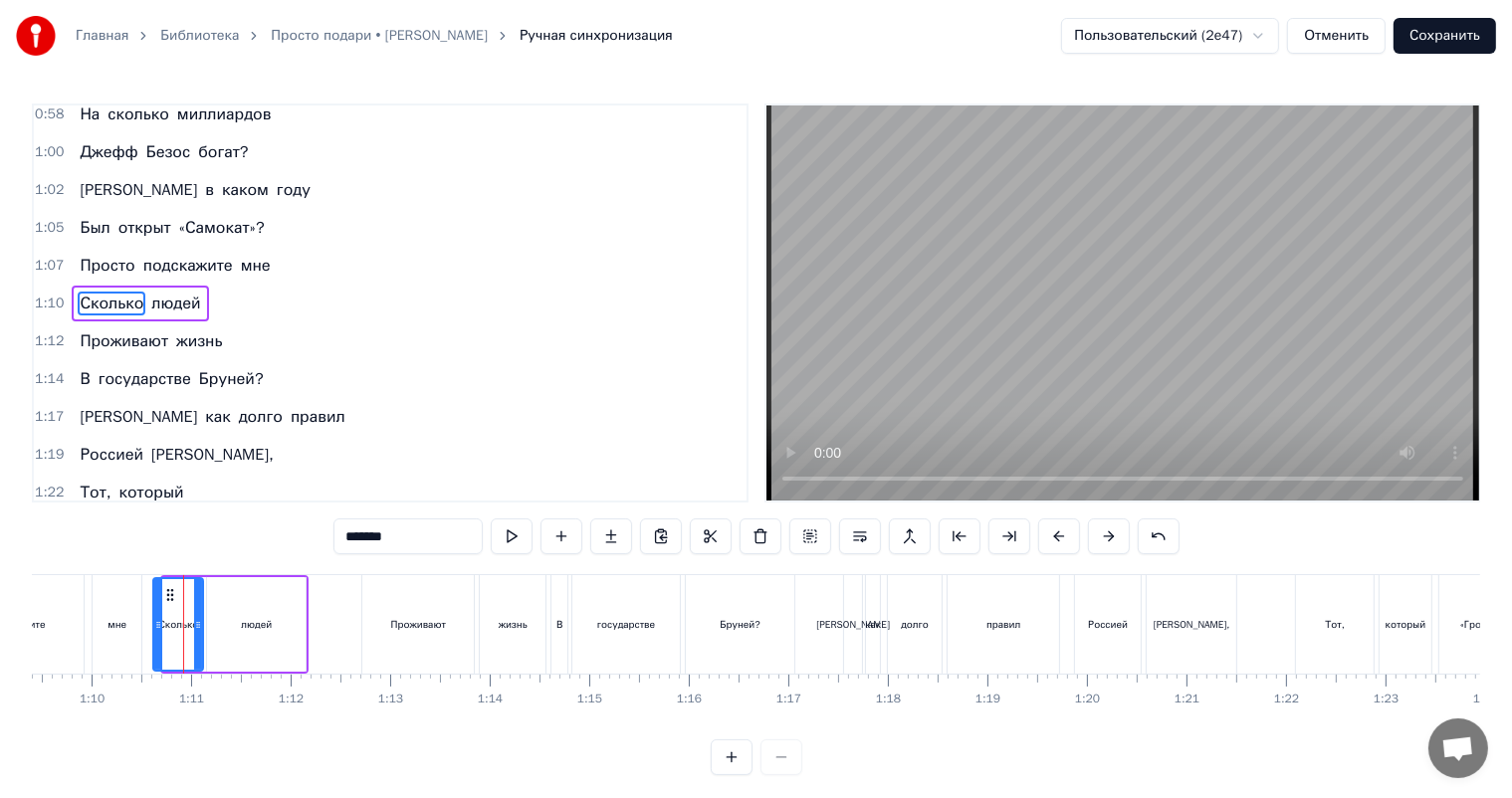 click at bounding box center (158, 624) 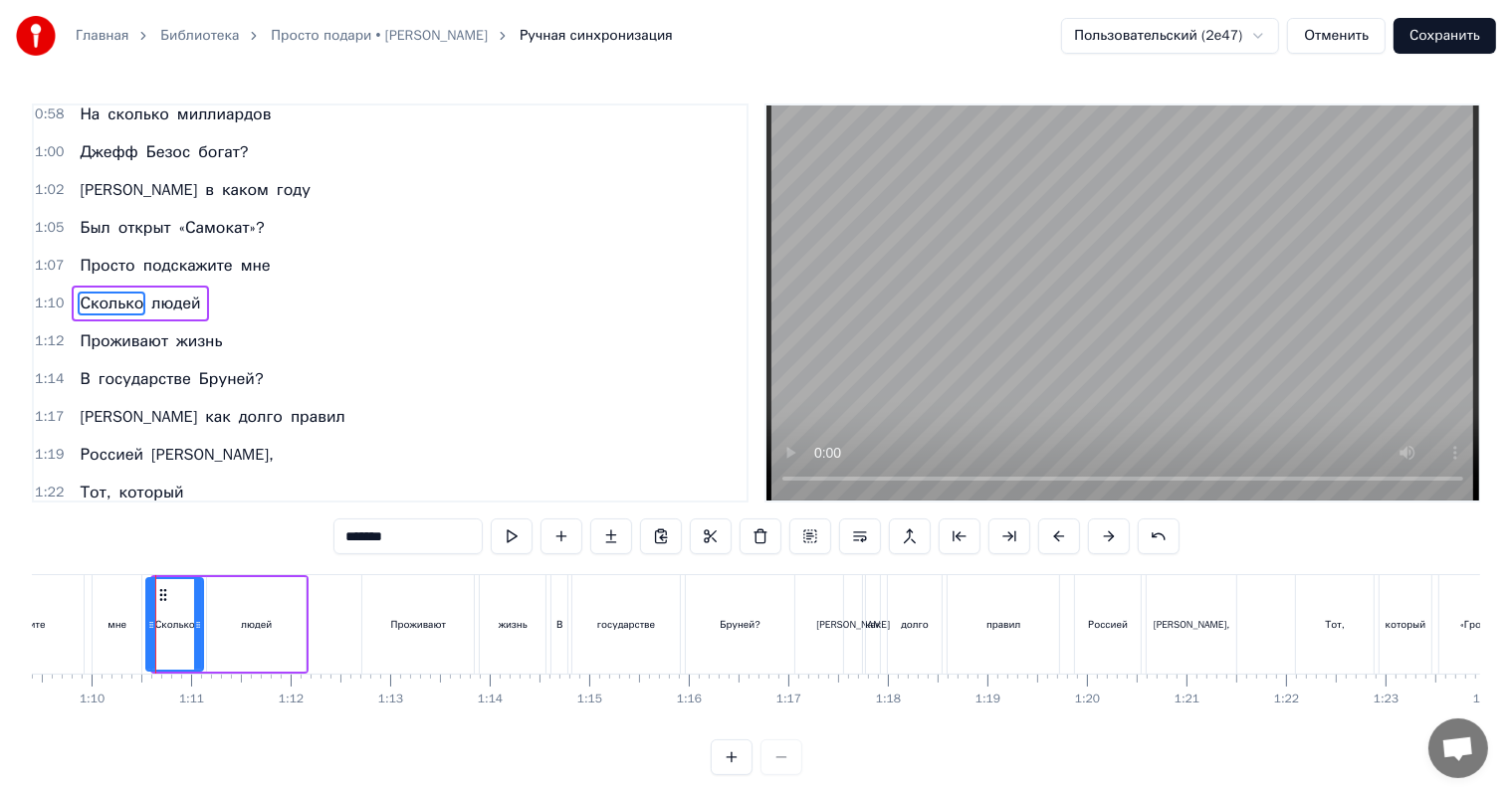 click at bounding box center (151, 624) 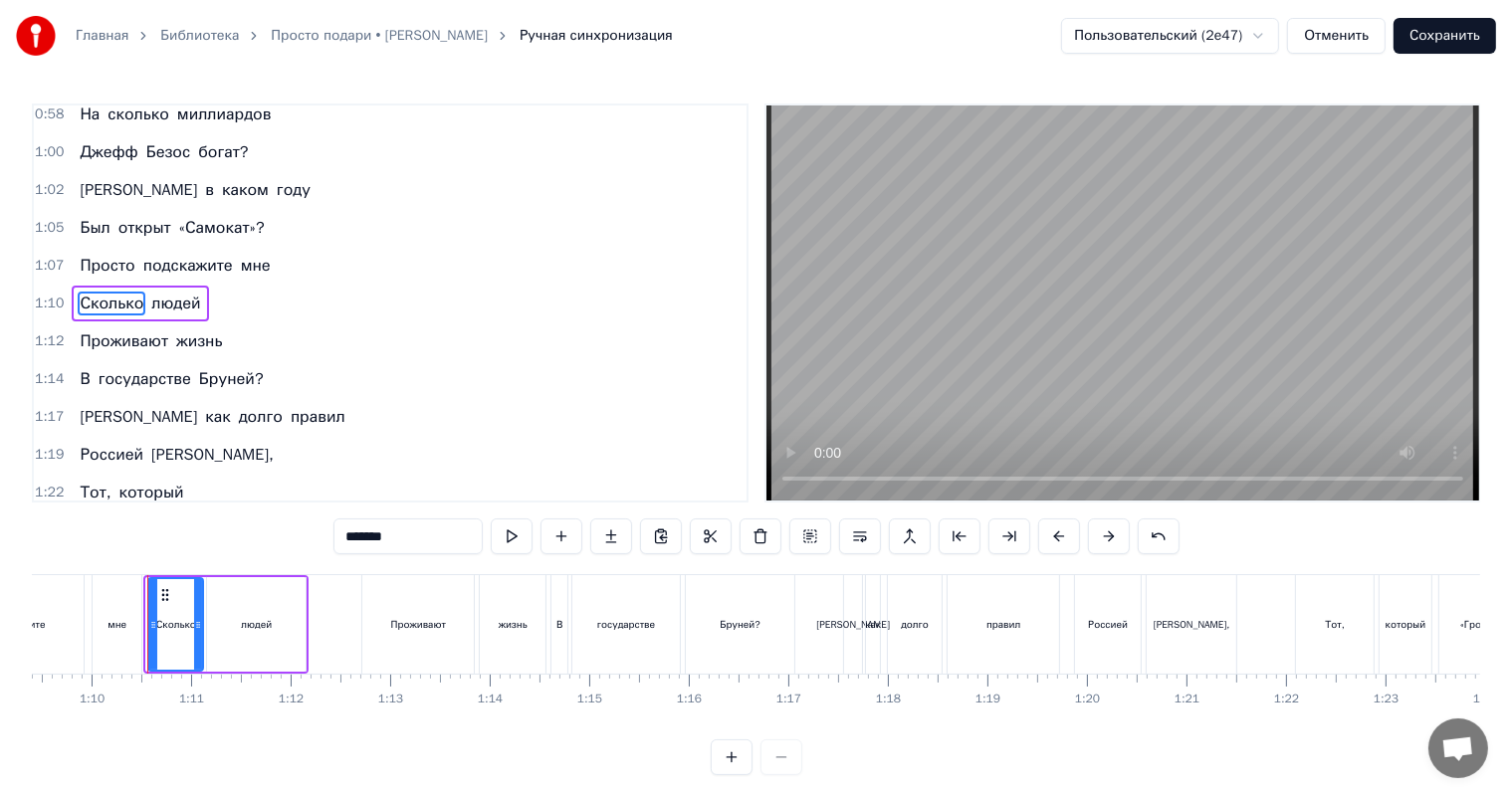 click at bounding box center (153, 624) 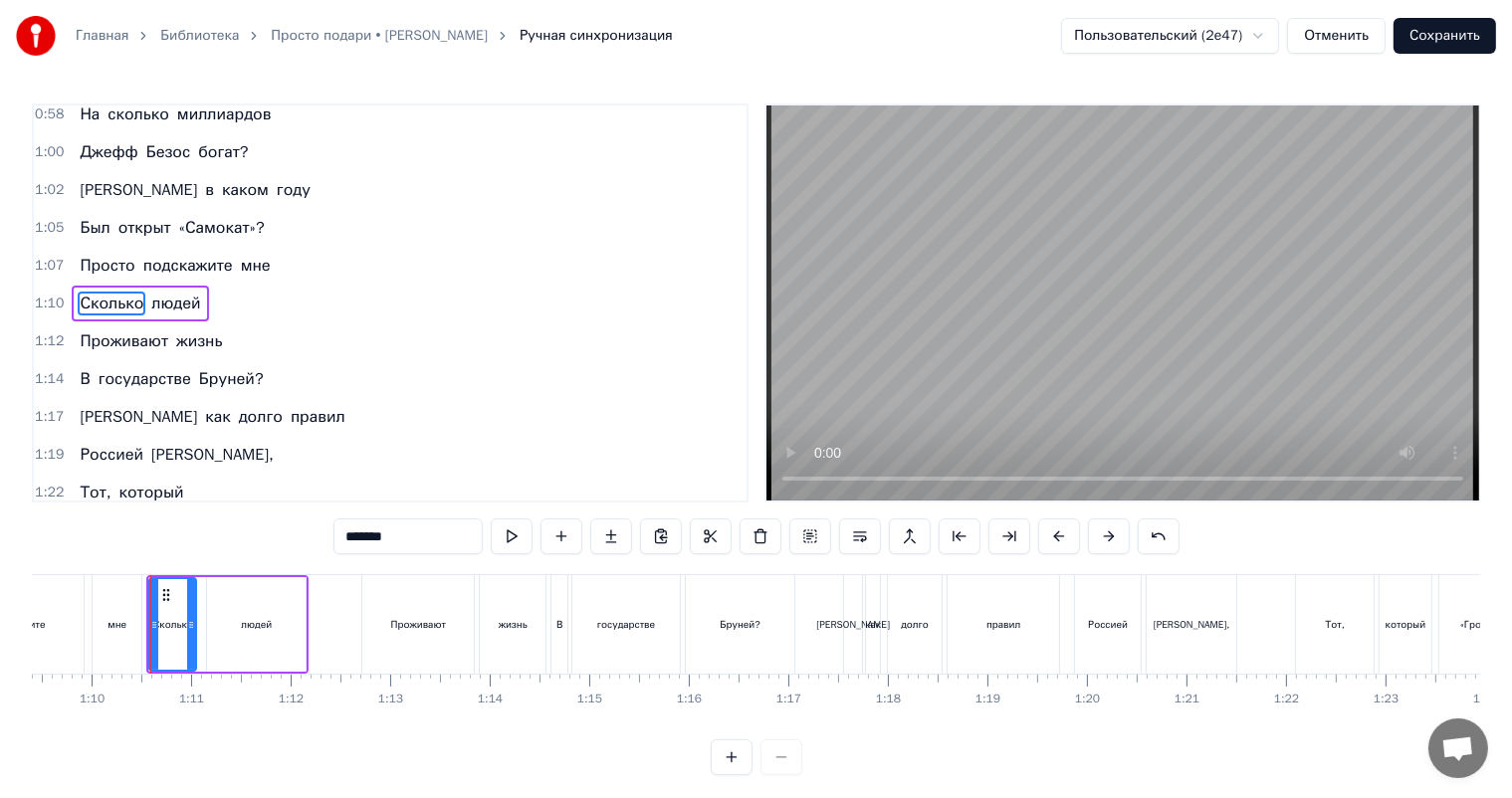 click at bounding box center [191, 624] 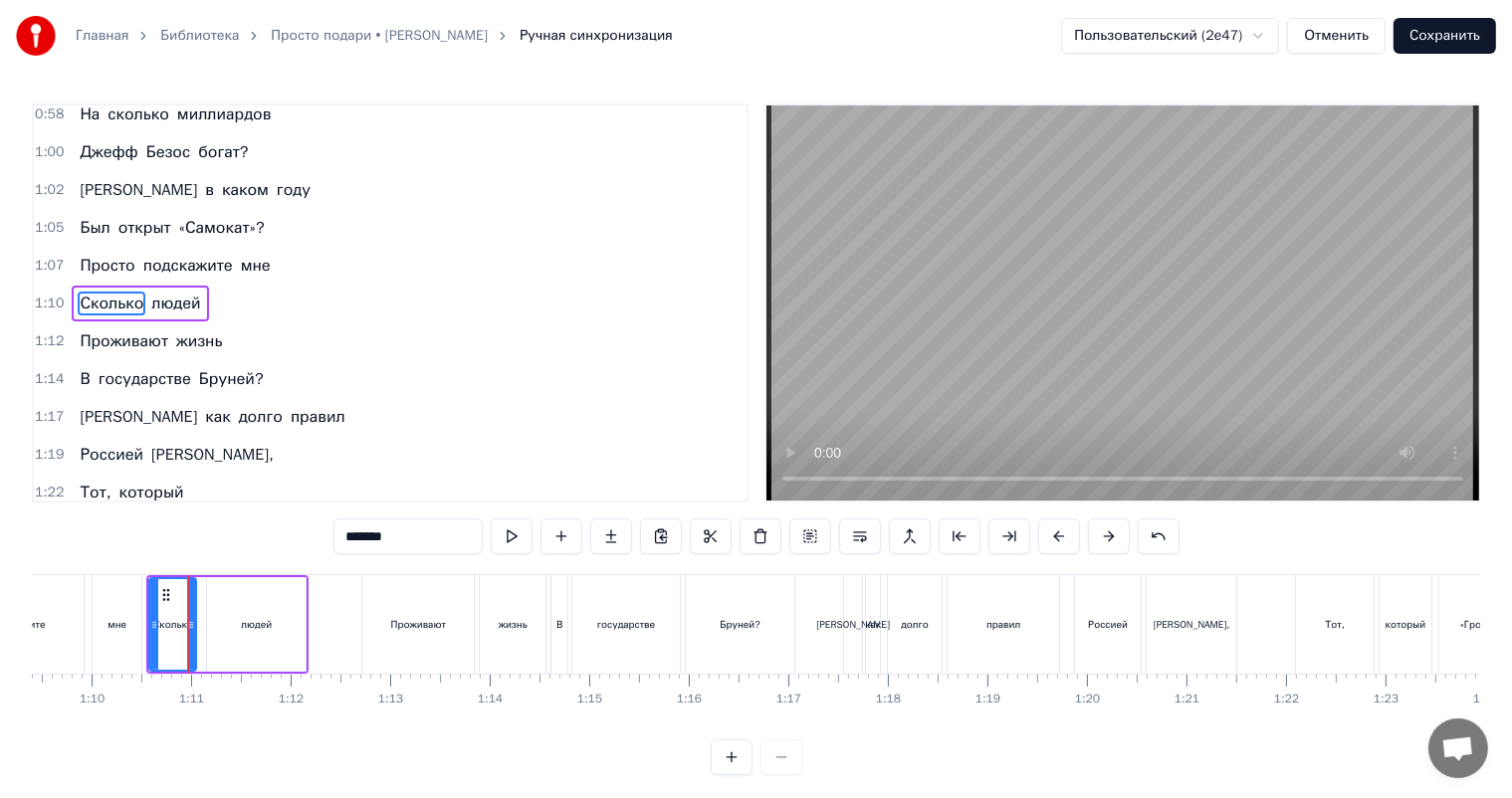 click on "людей" at bounding box center [256, 624] 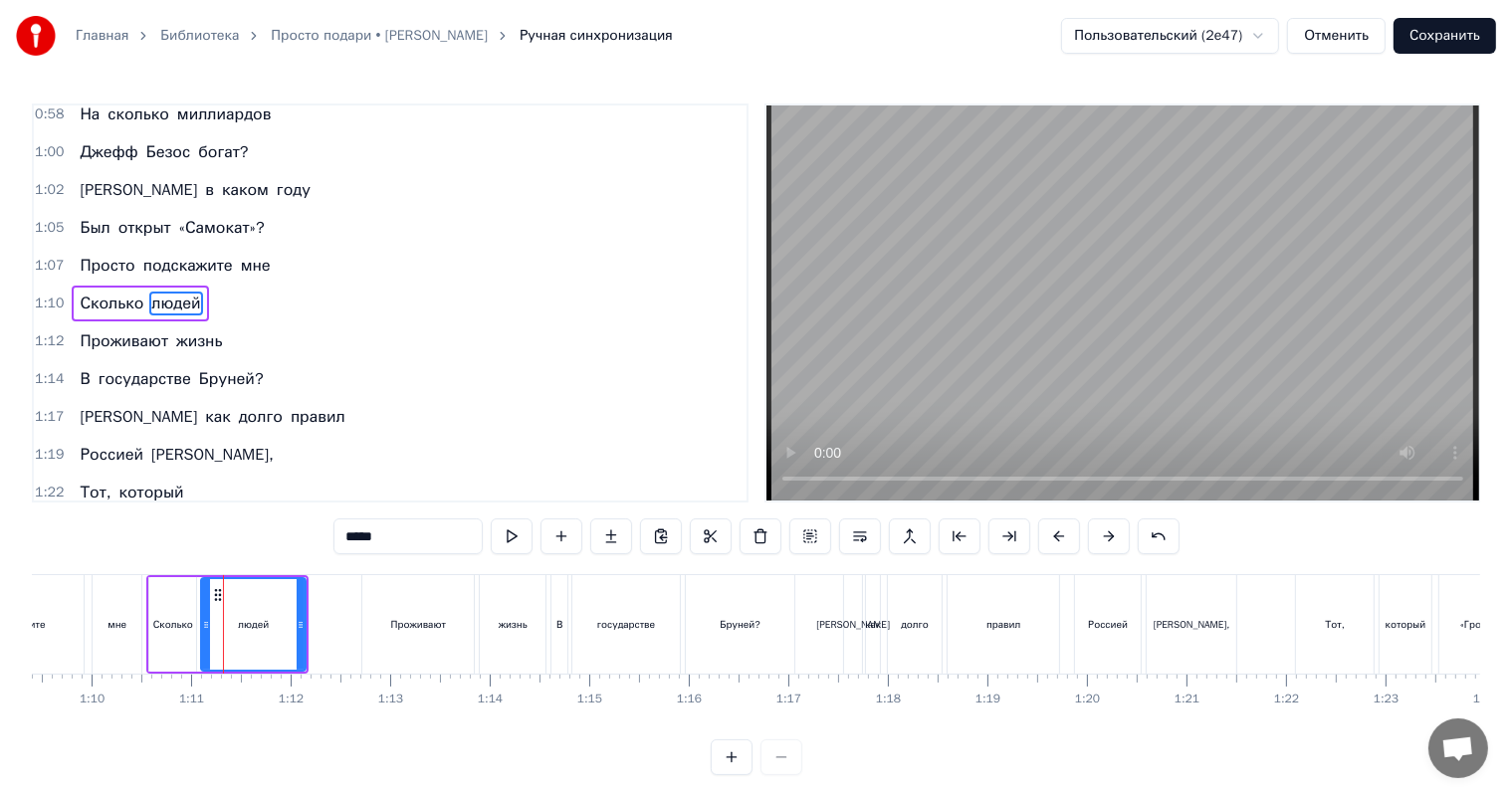 click at bounding box center (206, 624) 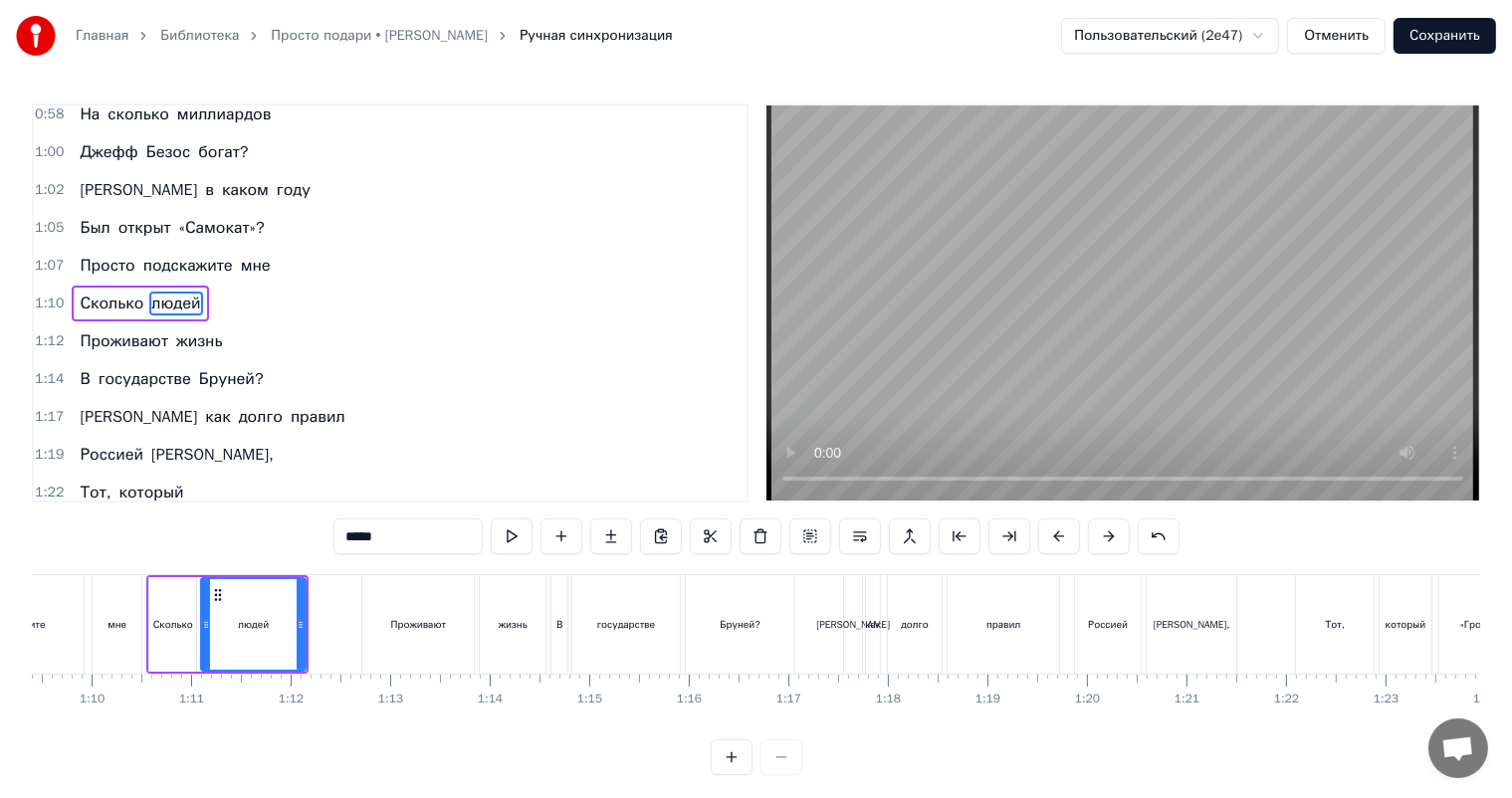 click on "0:11 Ласковые люди мои, 0:16 Предстоит ответить всем вам 0:21 На вопросы каверзные, 0:25 Которые я в песне задам. 0:30 Сколько в нашем теле костей? 0:35 А в [GEOGRAPHIC_DATA] много частей? 0:40 Запишите размах крыла 0:45 Средний для степного орла. 0:48 Просто подскажите 0:50 Мне сколько часов 0:53 Составляет день 0:55 На планете Сатурн? 0:58 На сколько миллиардов 1:00 [PERSON_NAME] богат? 1:02 И в каком году 1:05 Был открыт «Самокат»? 1:07 Просто подскажите мне 1:10 Сколько людей 1:12 Проживают жизнь 1:14 В государстве Бруней? 1:17 И как долго правил 1:19 Россией [PERSON_NAME], 1:22 Тот, который 1:23 «Грозным лицом» обладал? ***** я" at bounding box center [756, 439] 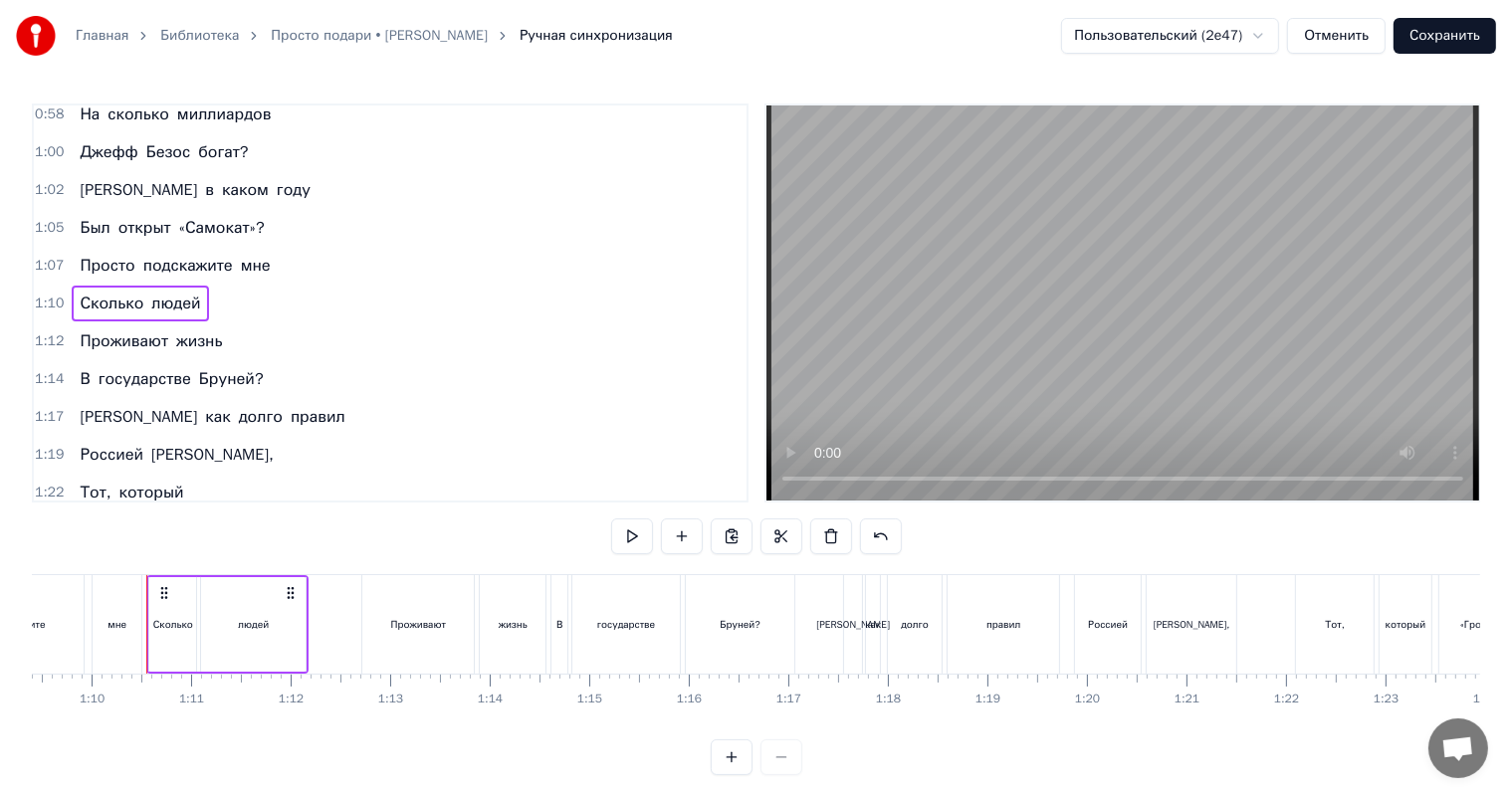 drag, startPoint x: 375, startPoint y: 271, endPoint x: 442, endPoint y: 354, distance: 106.66771 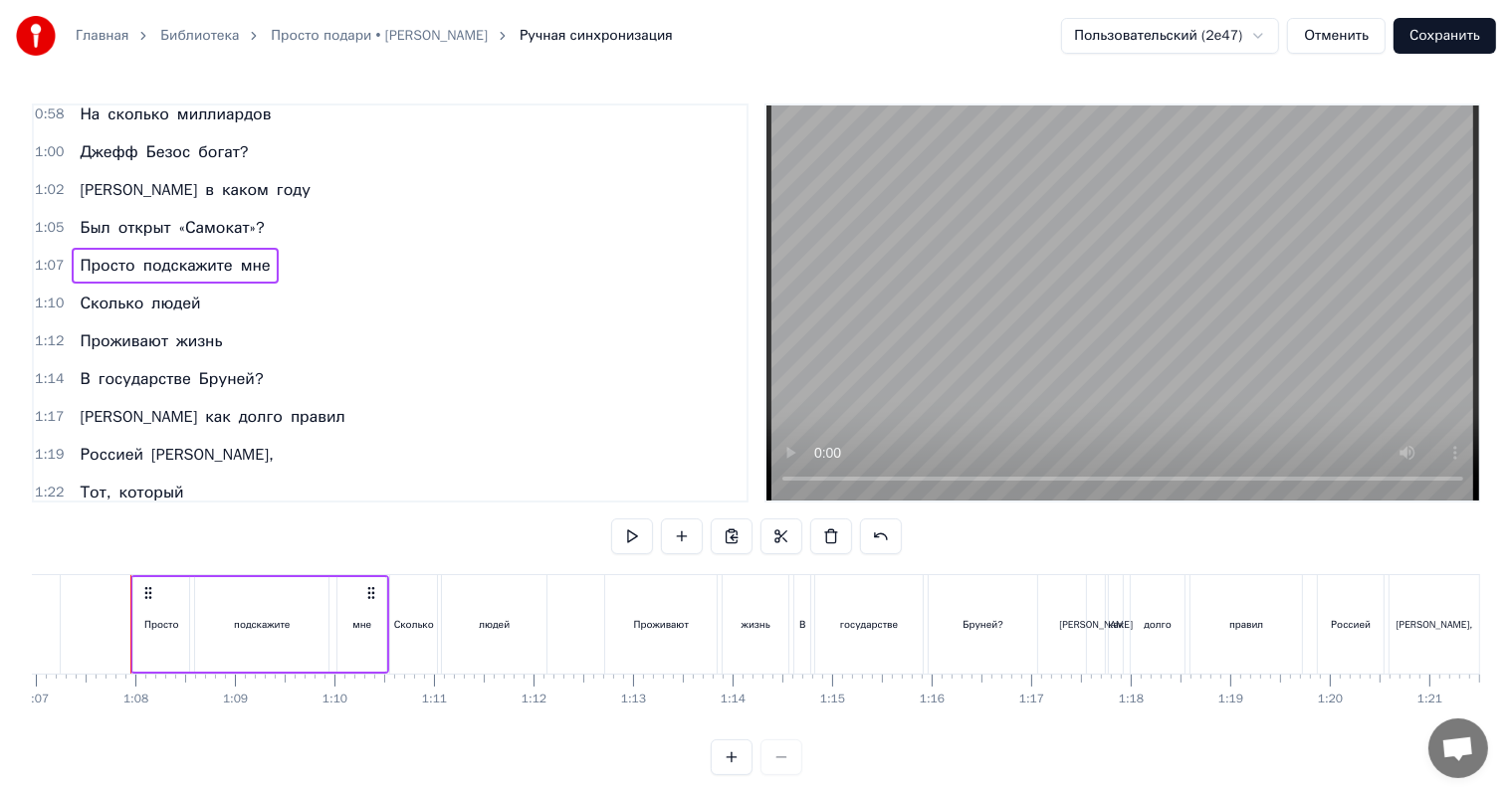 scroll, scrollTop: 0, scrollLeft: 6664, axis: horizontal 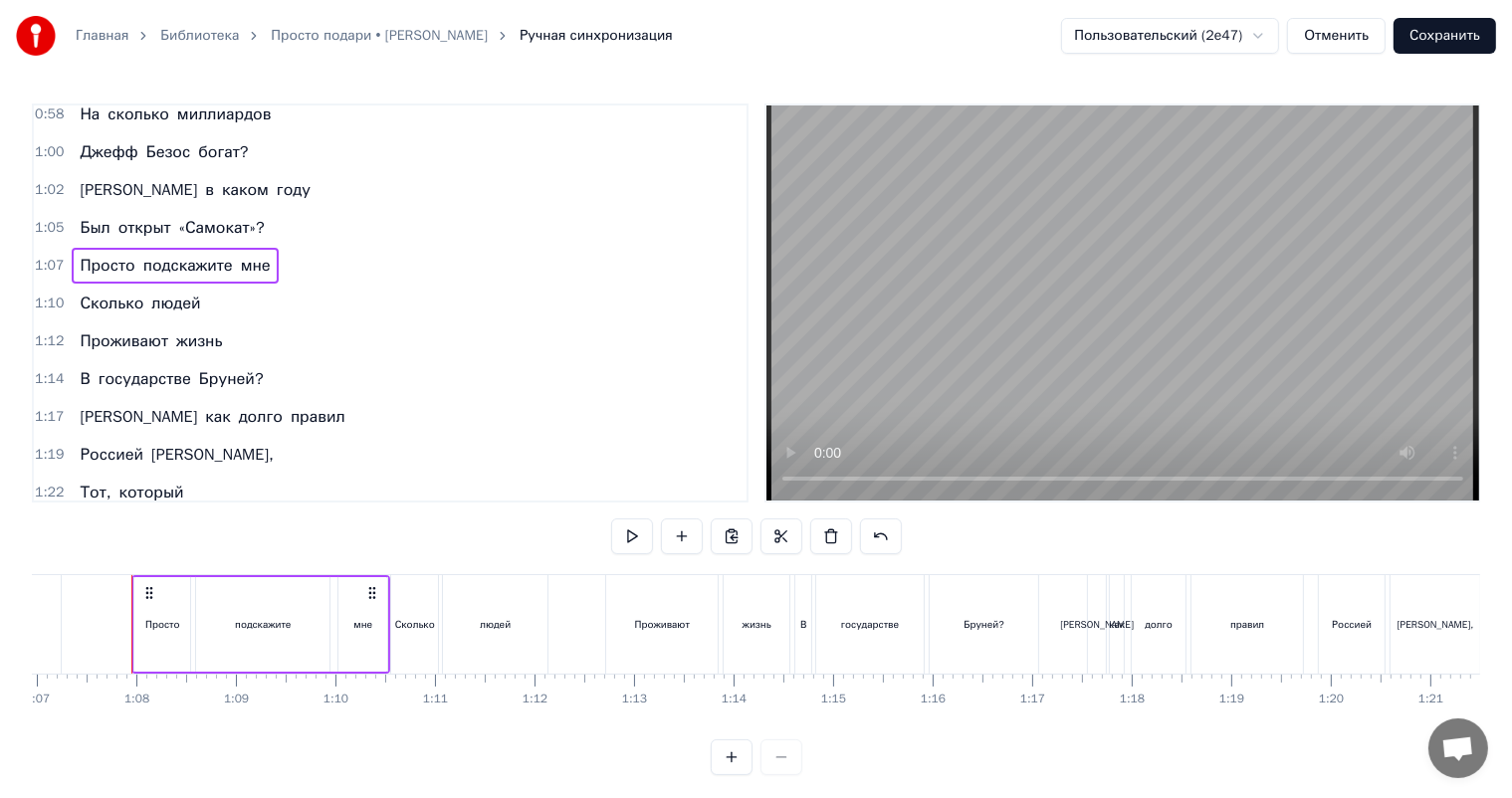 click on "0:11 Ласковые люди мои, 0:16 Предстоит ответить всем вам 0:21 На вопросы каверзные, 0:25 Которые я в песне задам. 0:30 Сколько в нашем теле костей? 0:35 А в [GEOGRAPHIC_DATA] много частей? 0:40 Запишите размах крыла 0:45 Средний для степного орла. 0:48 Просто подскажите 0:50 Мне сколько часов 0:53 Составляет день 0:55 На планете Сатурн? 0:58 На сколько миллиардов 1:00 [PERSON_NAME] богат? 1:02 И в каком году 1:05 Был открыт «Самокат»? 1:07 Просто подскажите мне 1:10 Сколько людей 1:12 Проживают жизнь 1:14 В государстве Бруней? 1:17 И как долго правил 1:19 Россией [PERSON_NAME], 1:22 Тот, который 1:23 «Грозным лицом» обладал? люди" at bounding box center (756, 439) 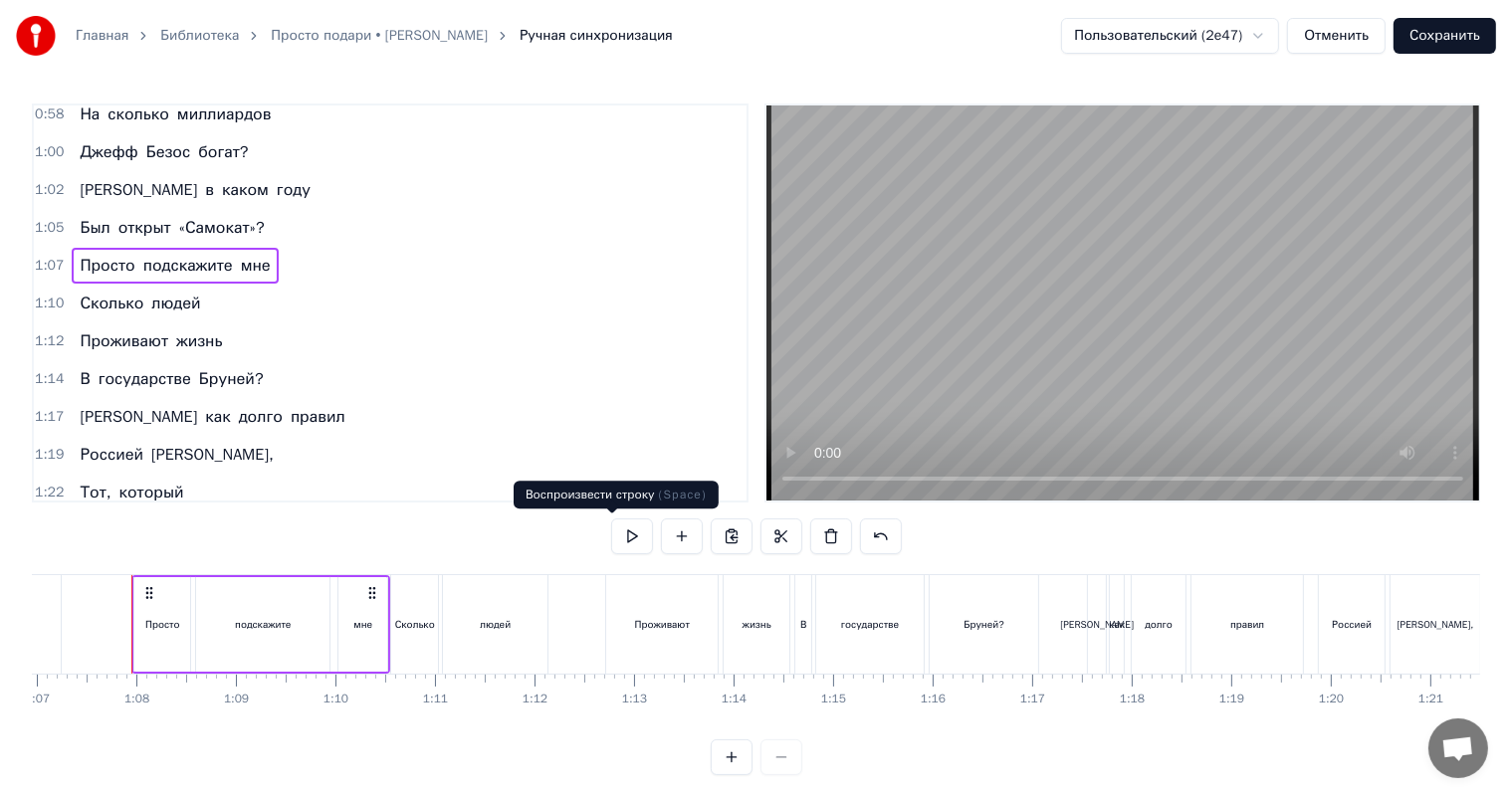 click at bounding box center [632, 536] 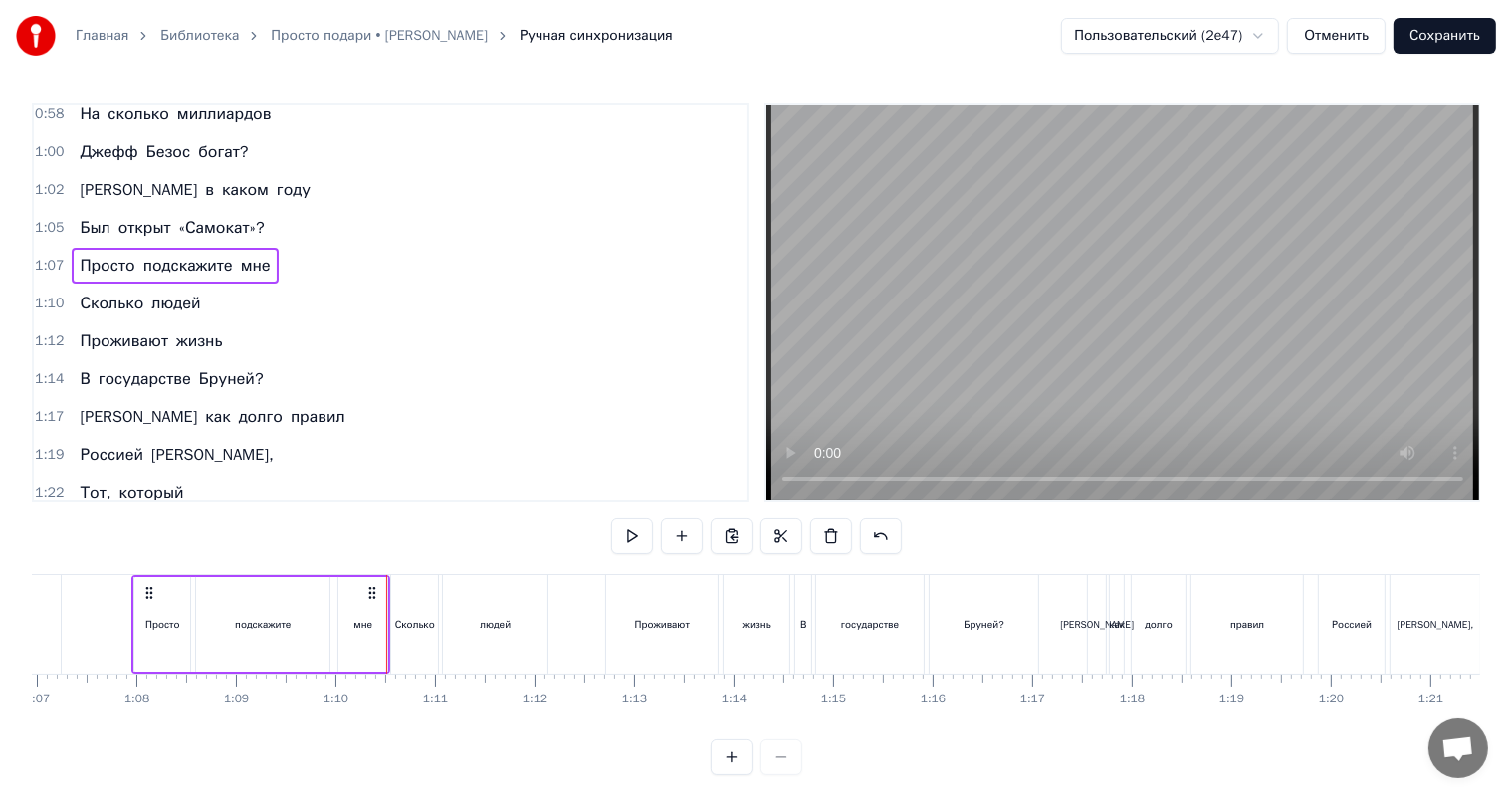 click at bounding box center [632, 536] 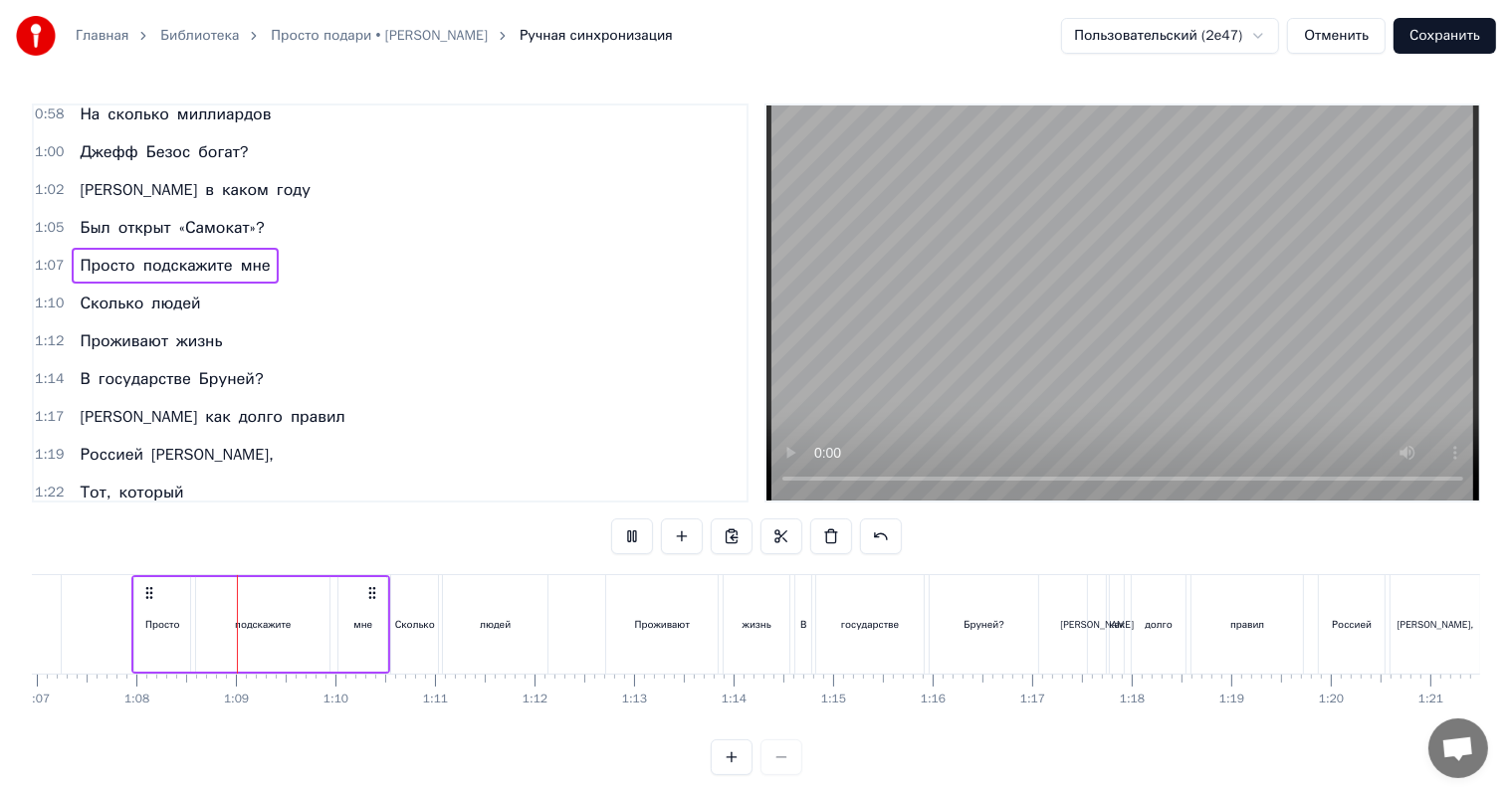click on "мне" at bounding box center [362, 624] 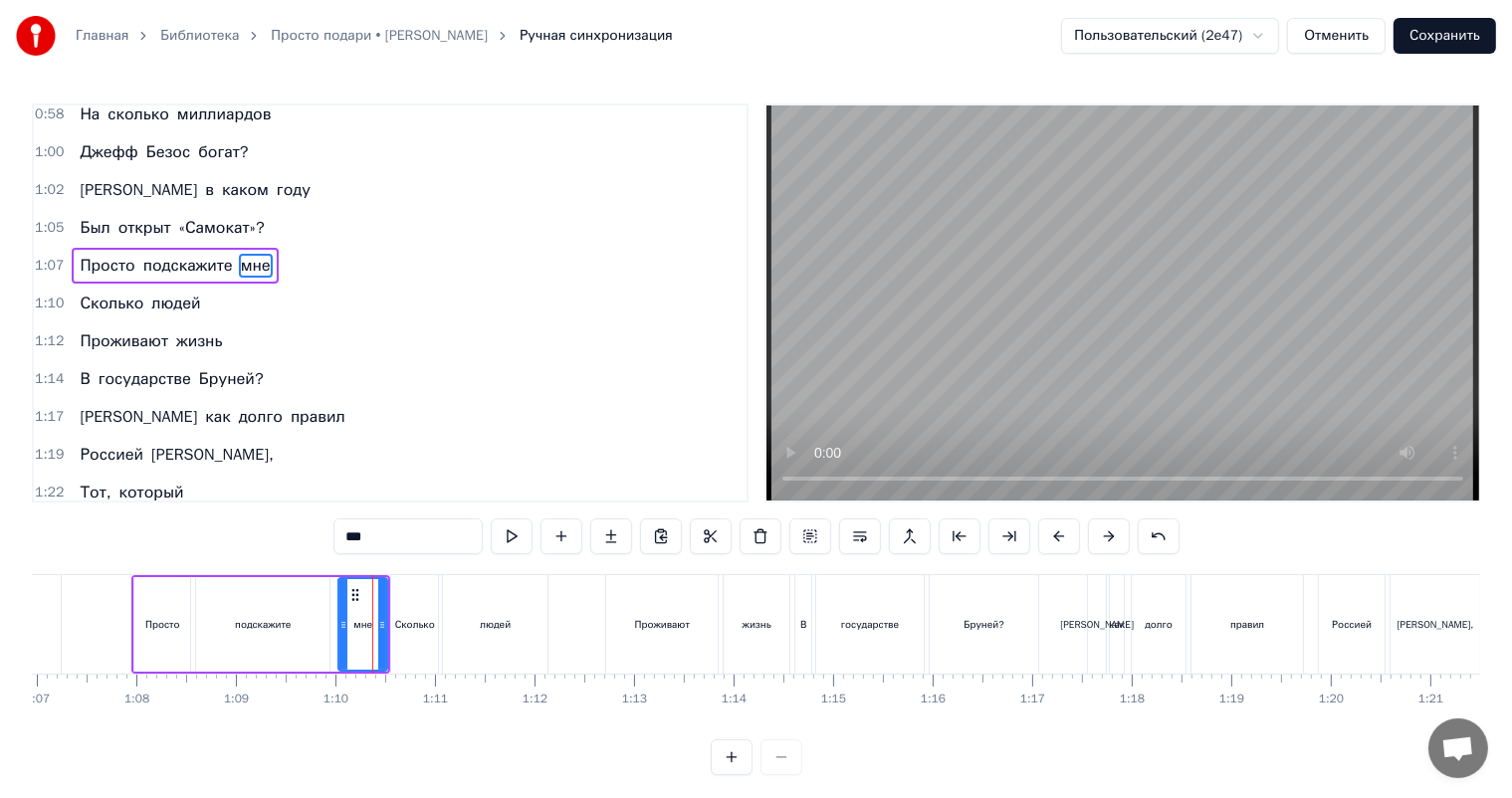 scroll, scrollTop: 426, scrollLeft: 0, axis: vertical 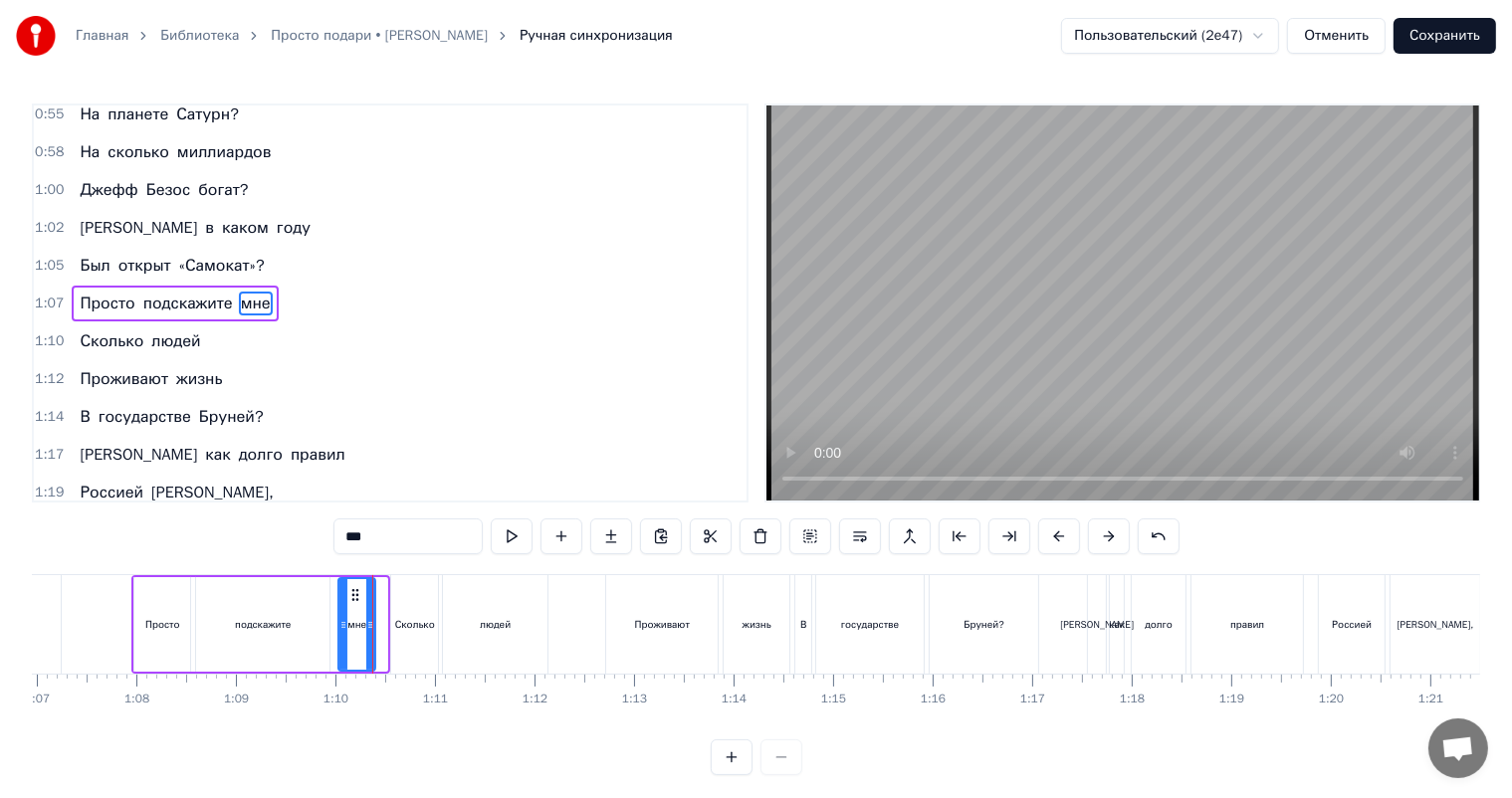 drag, startPoint x: 382, startPoint y: 636, endPoint x: 370, endPoint y: 637, distance: 12.0415946 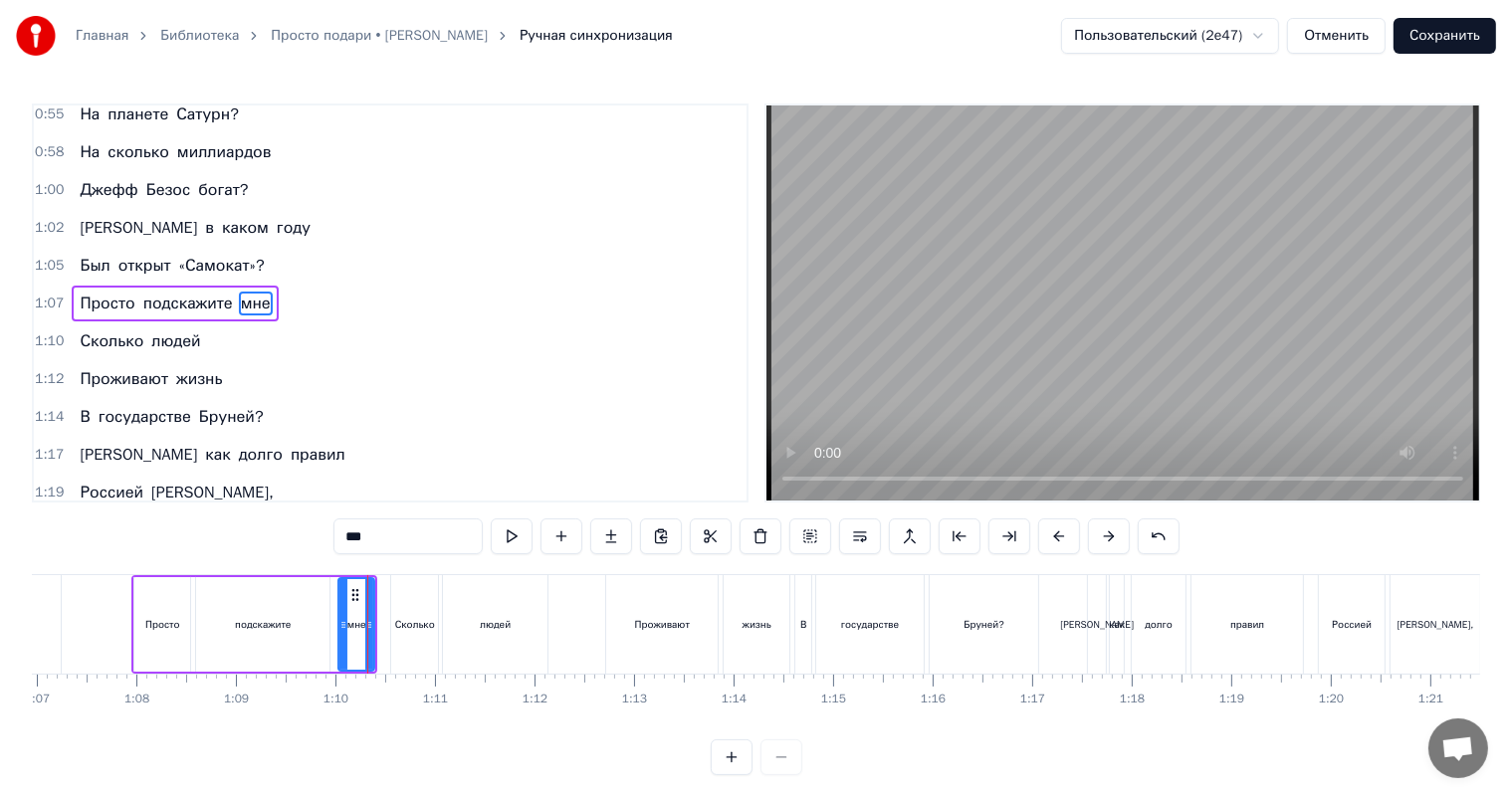 click on "людей" at bounding box center (495, 624) 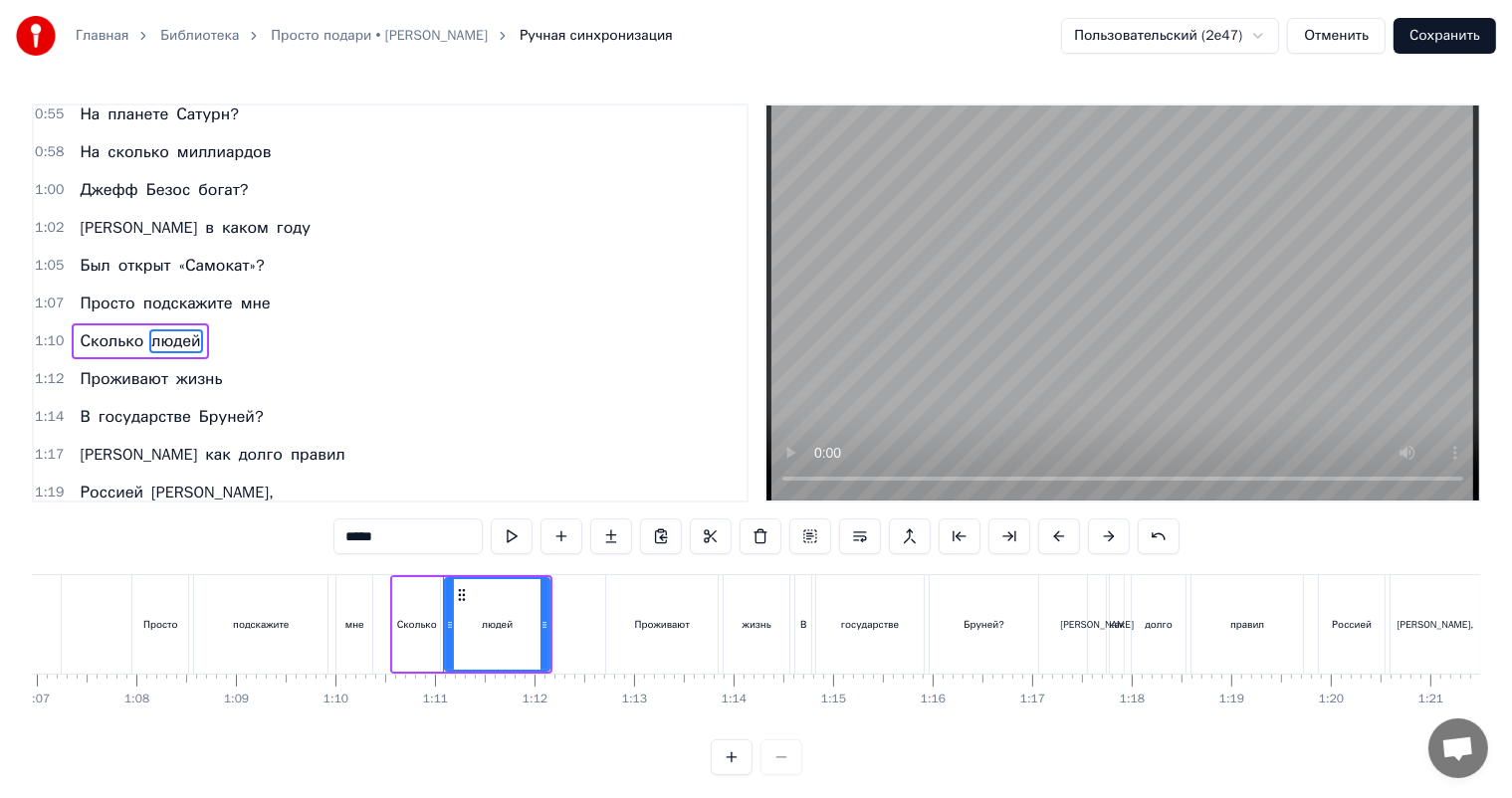 scroll, scrollTop: 464, scrollLeft: 0, axis: vertical 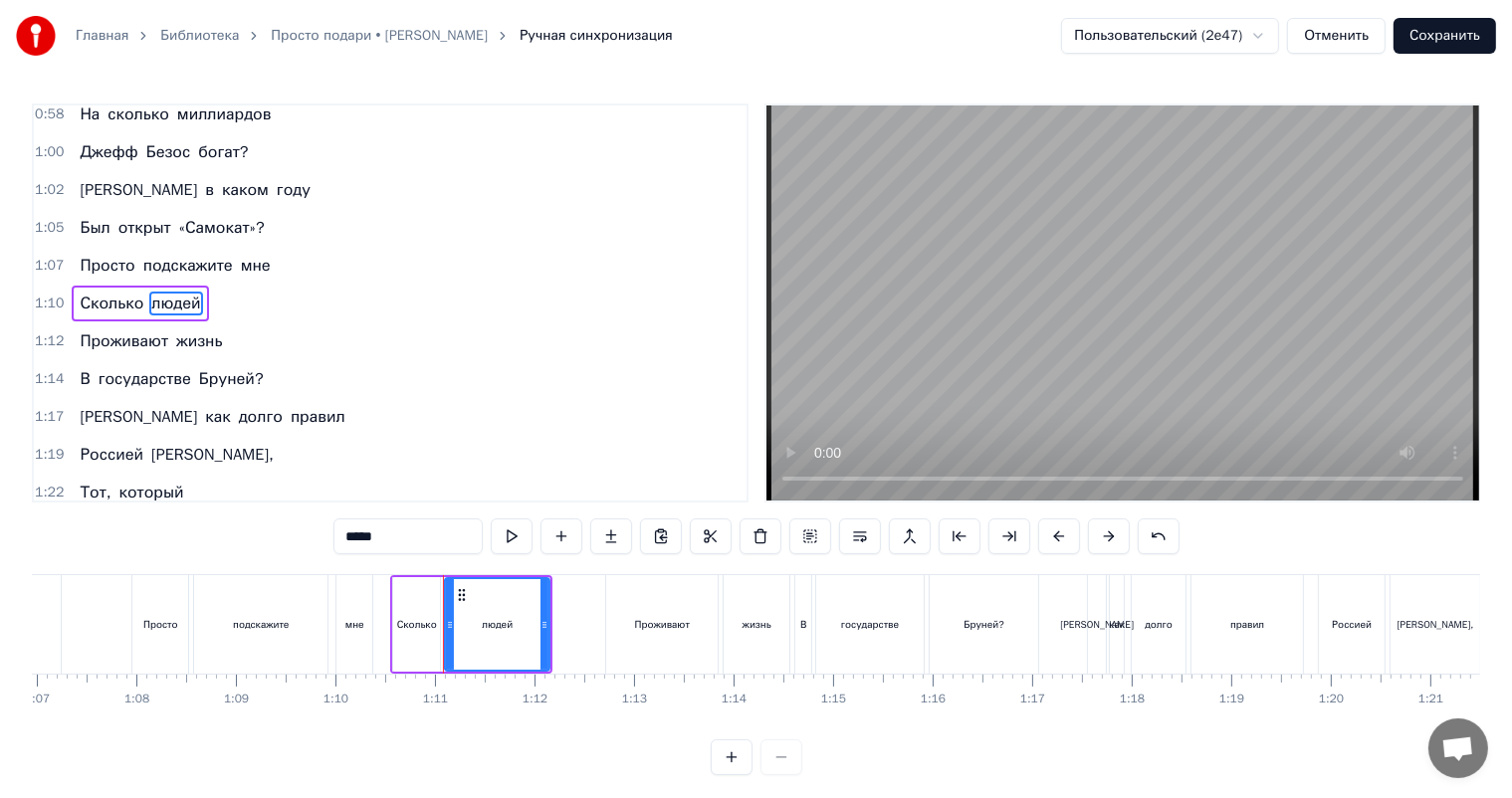 click on "Сколько" at bounding box center [417, 624] 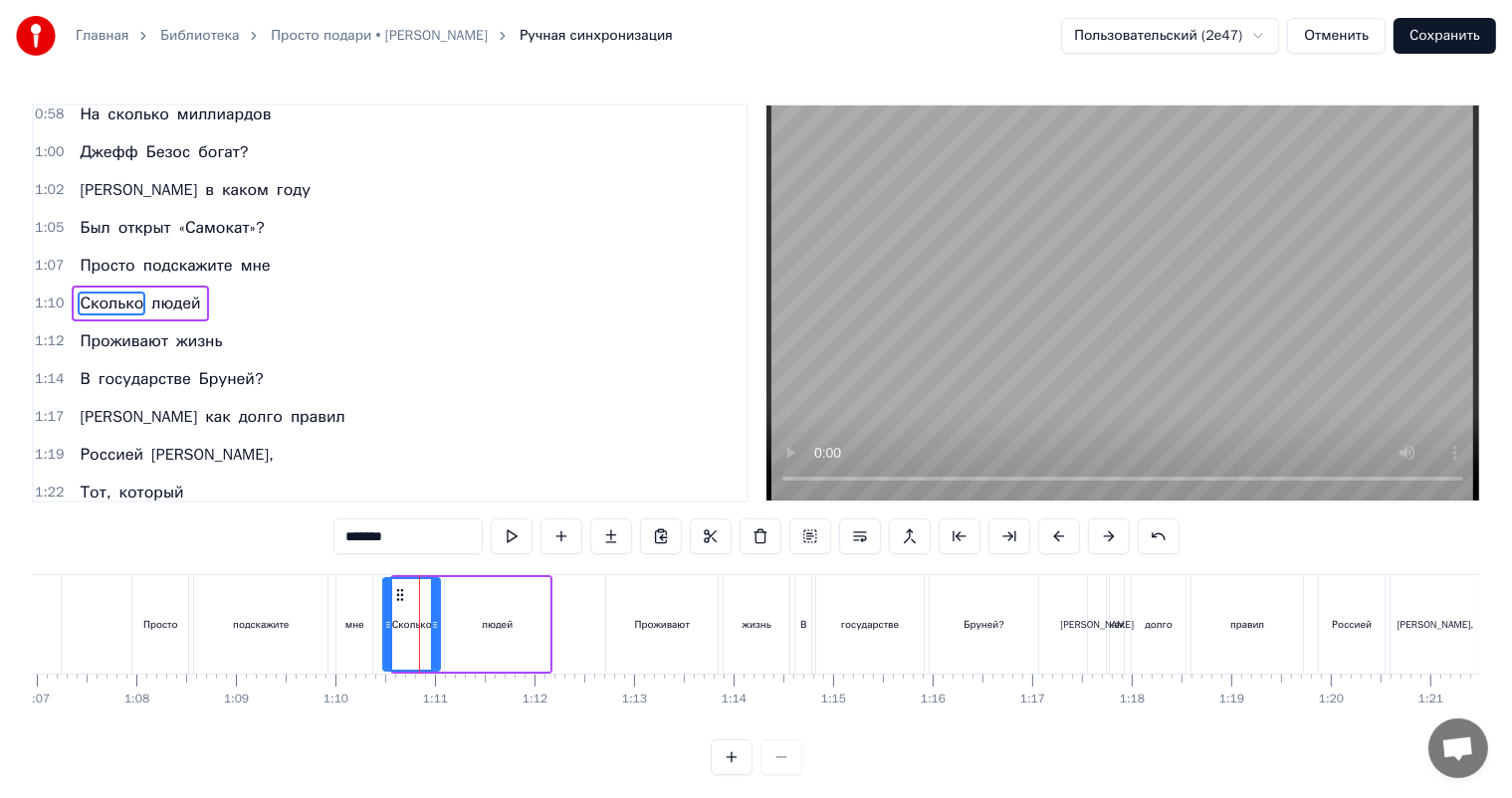 click 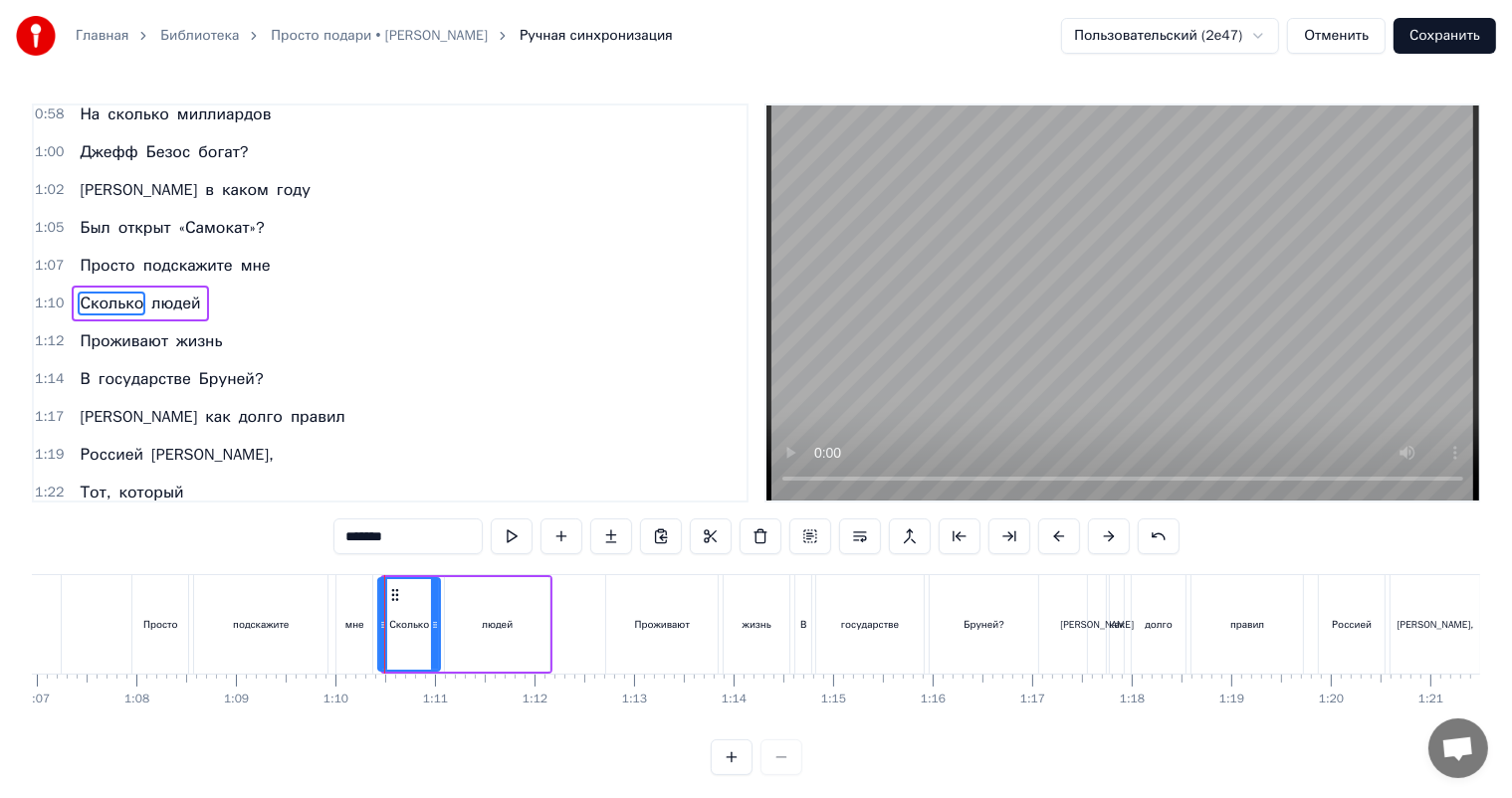 click 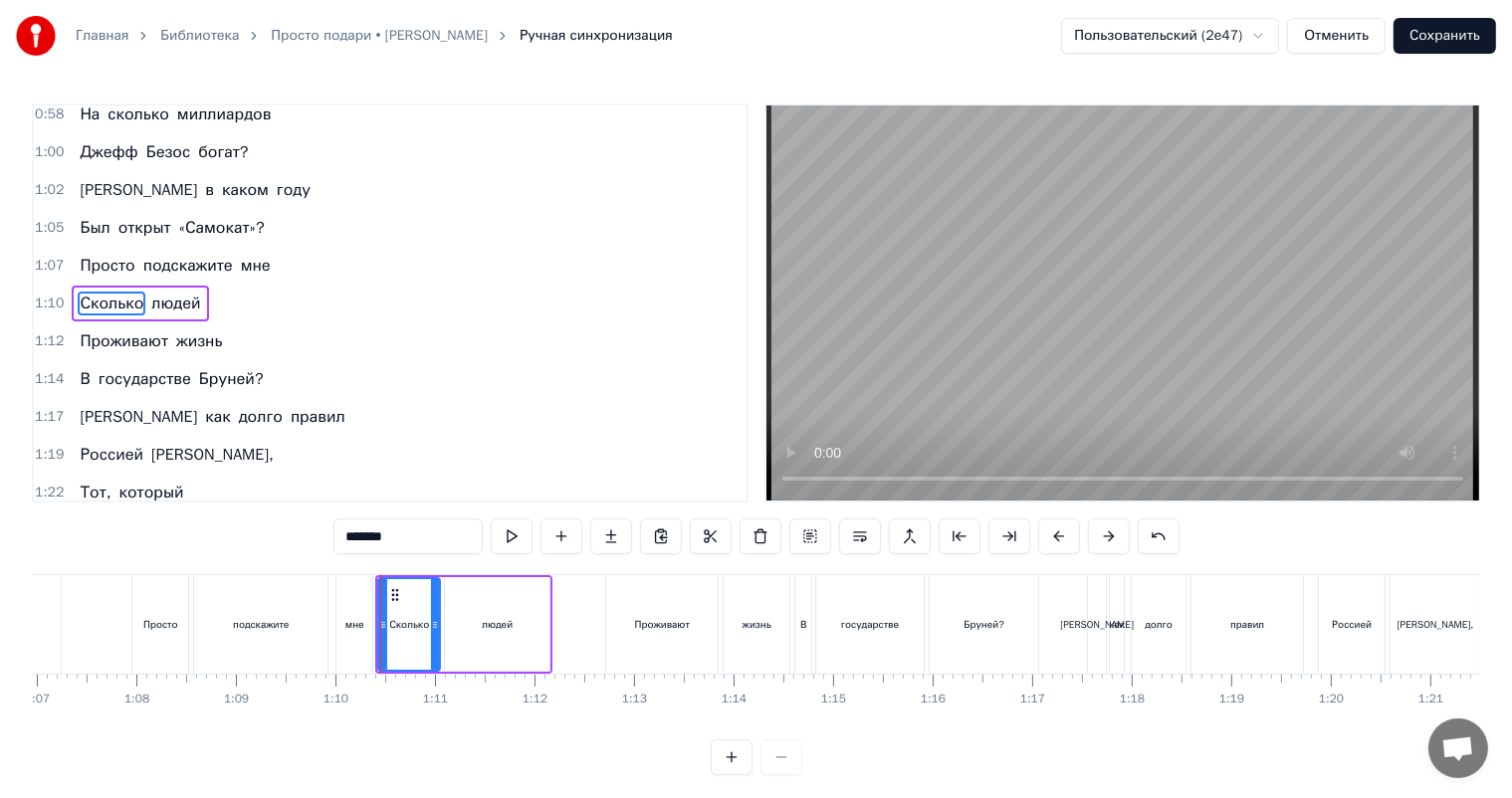 click on "1:07 Просто подскажите мне" at bounding box center [390, 266] 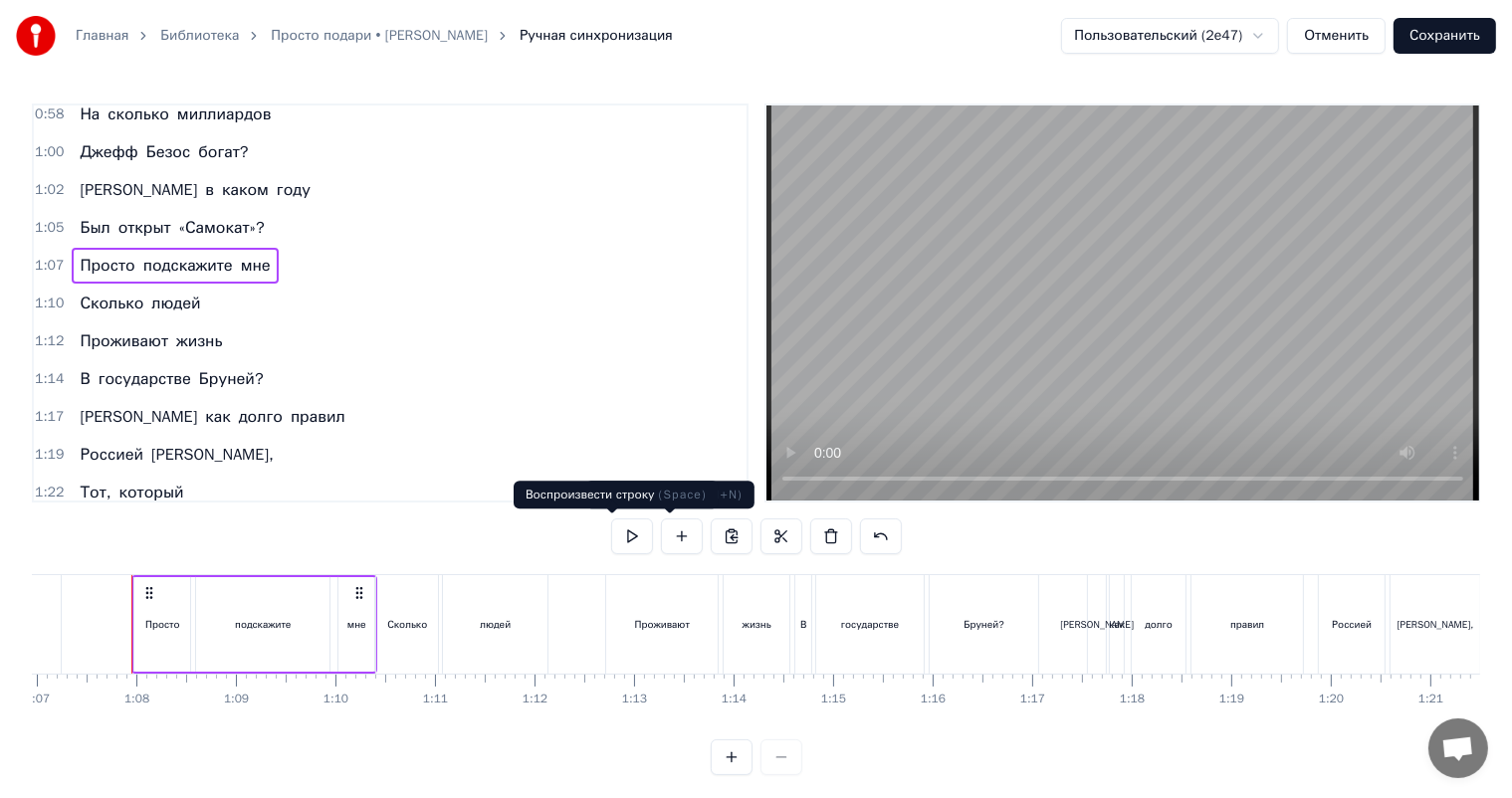 click at bounding box center (632, 536) 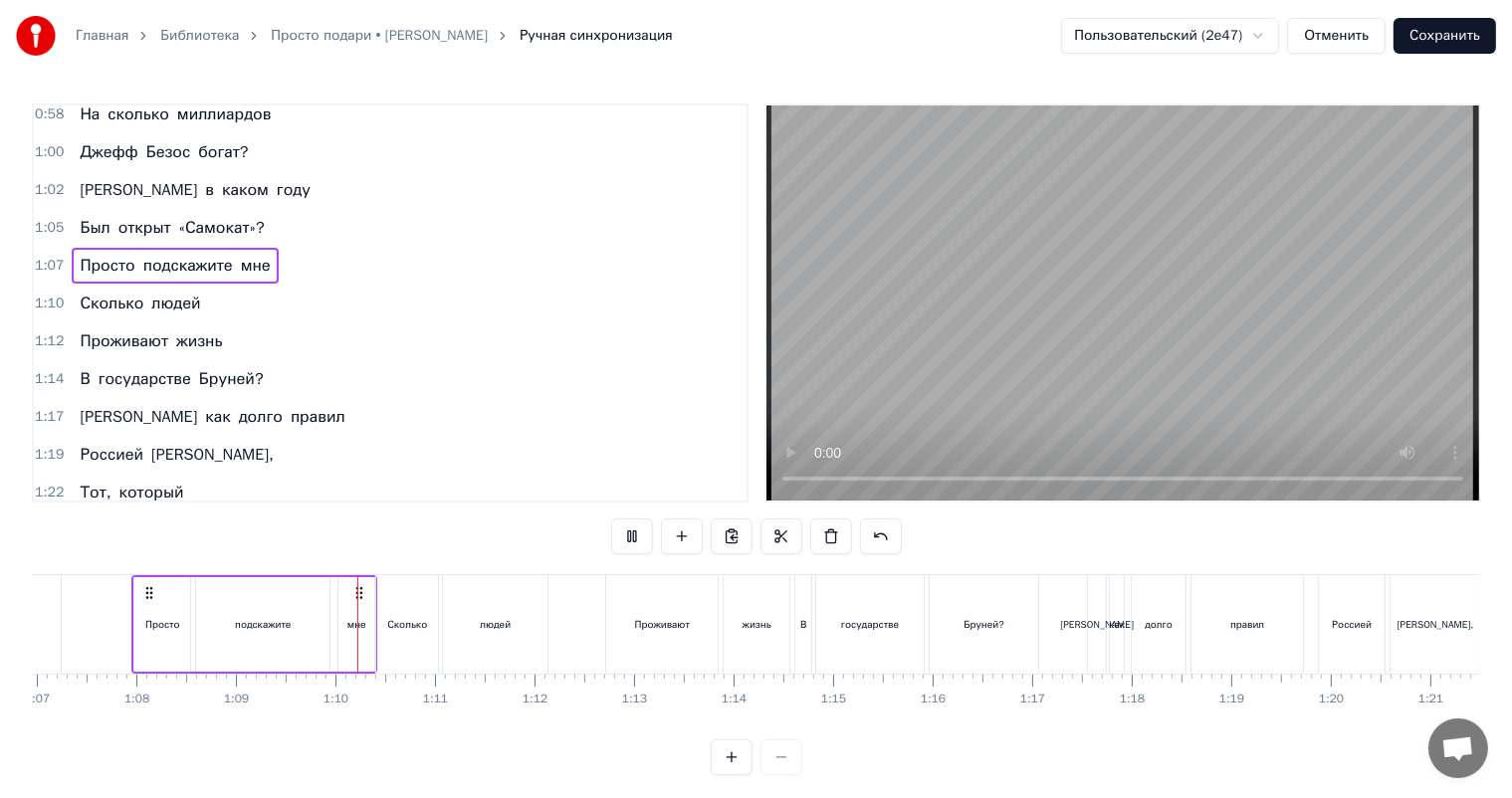 click at bounding box center [632, 536] 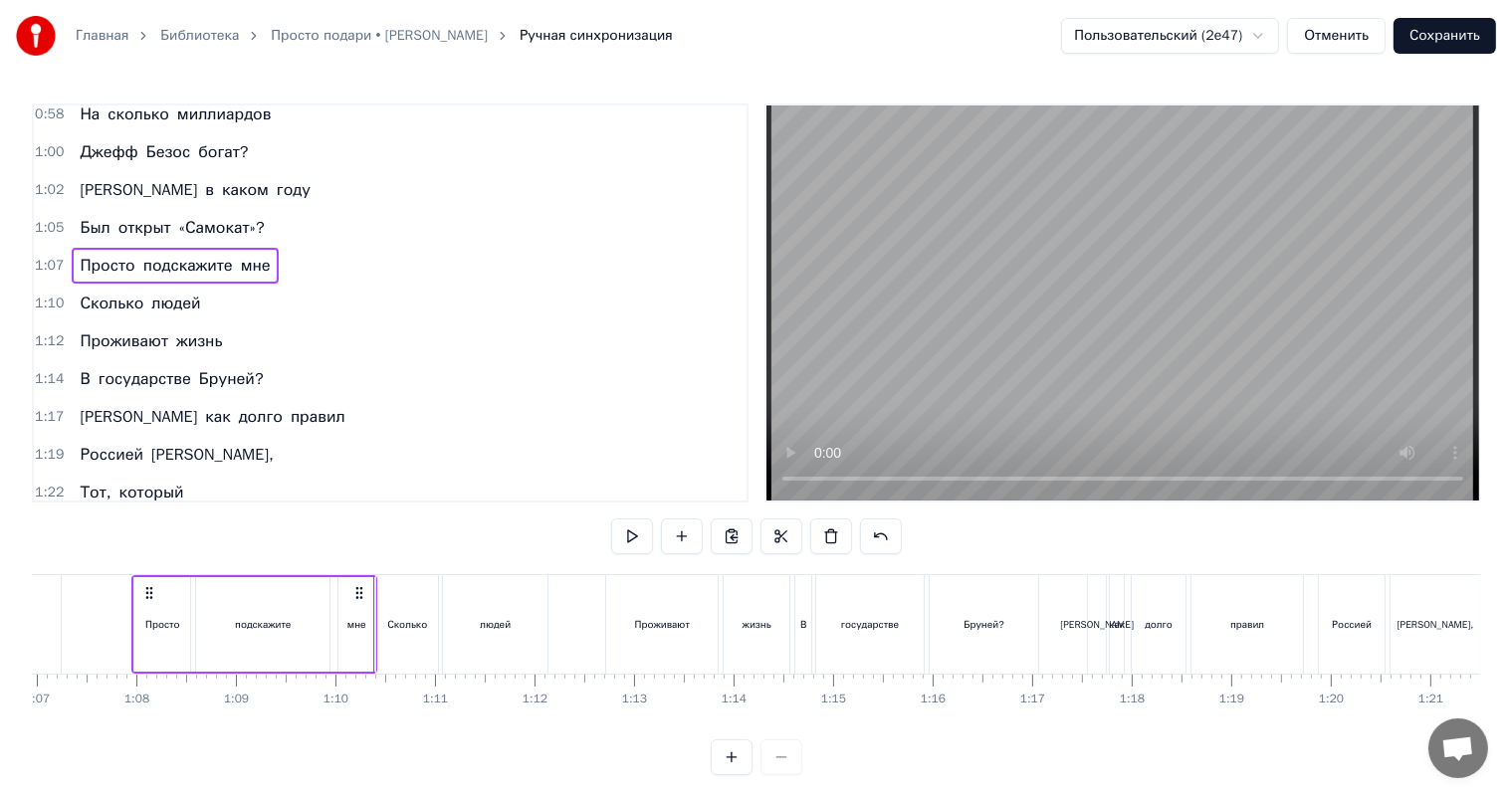 click on "подскажите" at bounding box center (263, 624) 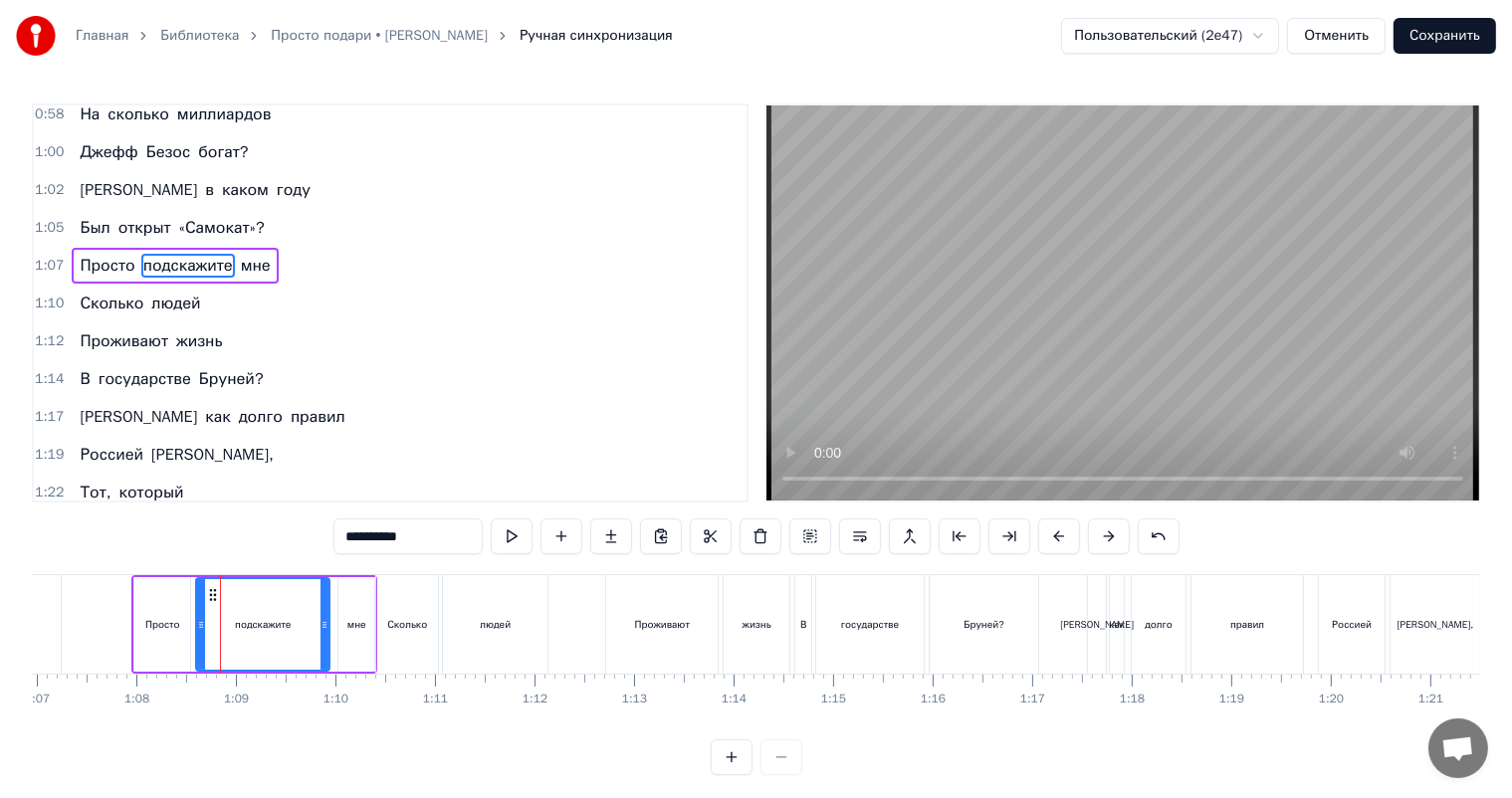 scroll, scrollTop: 426, scrollLeft: 0, axis: vertical 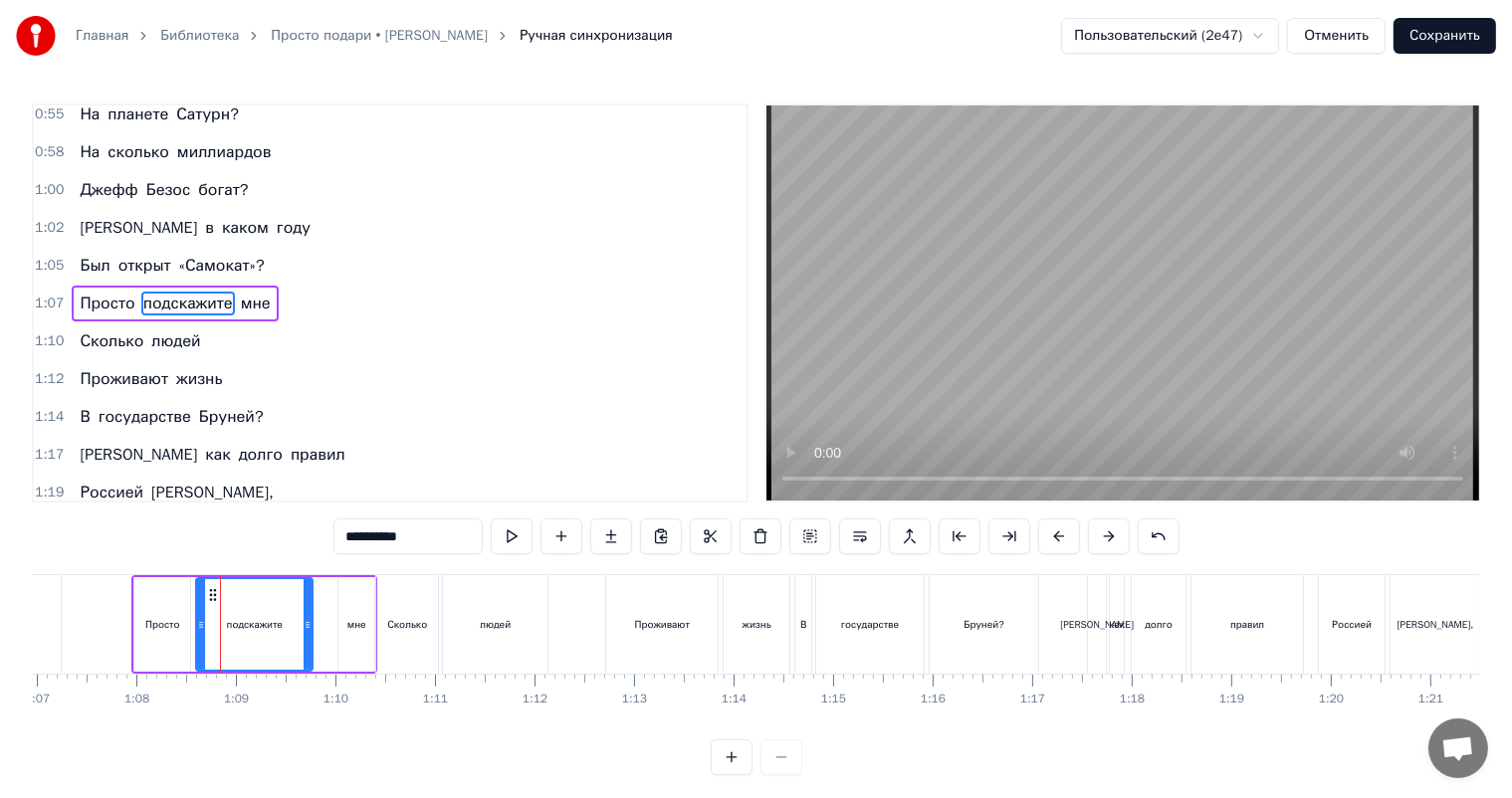 drag, startPoint x: 326, startPoint y: 627, endPoint x: 310, endPoint y: 630, distance: 16.278821 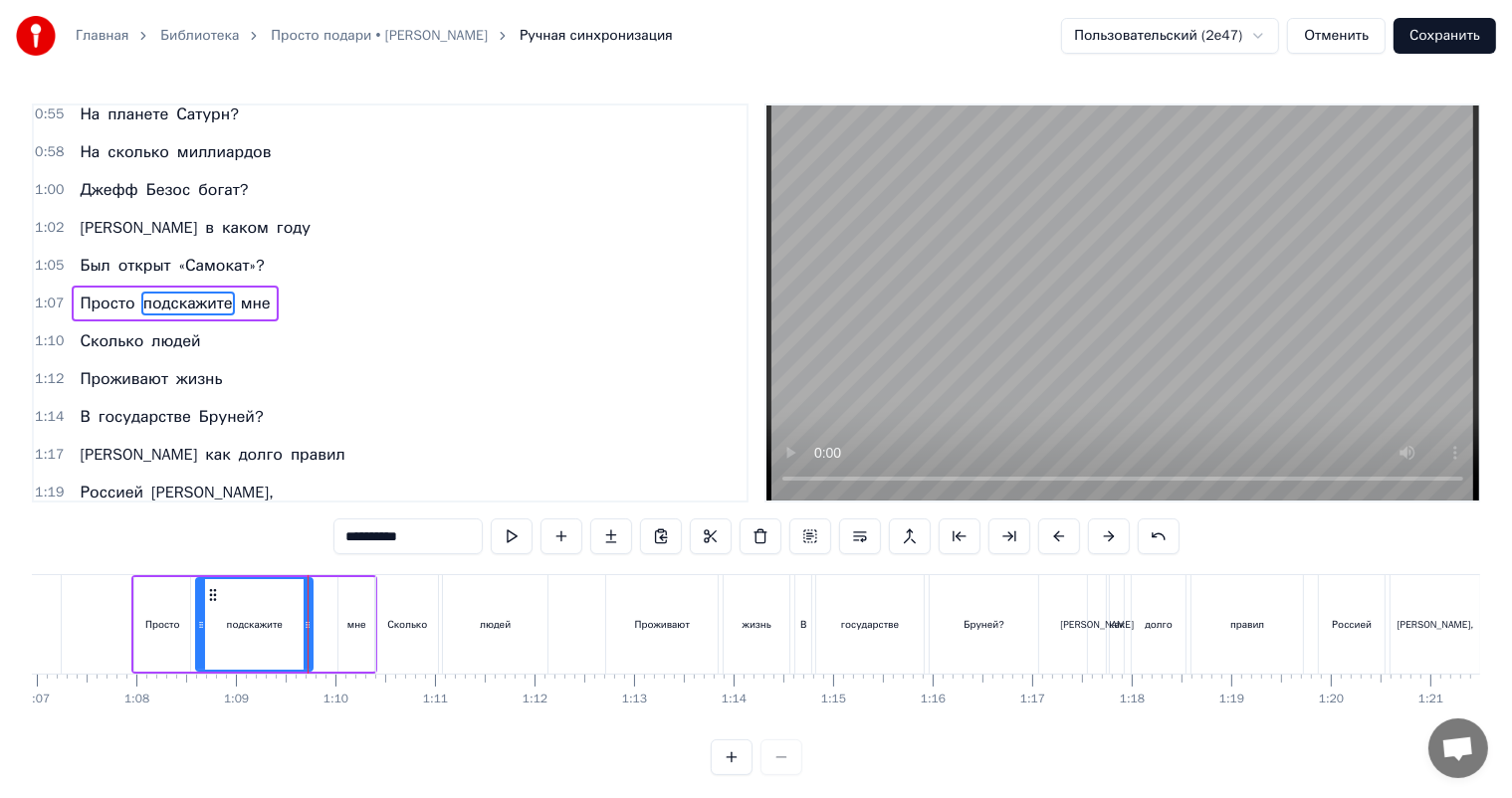 click on "мне" at bounding box center [356, 624] 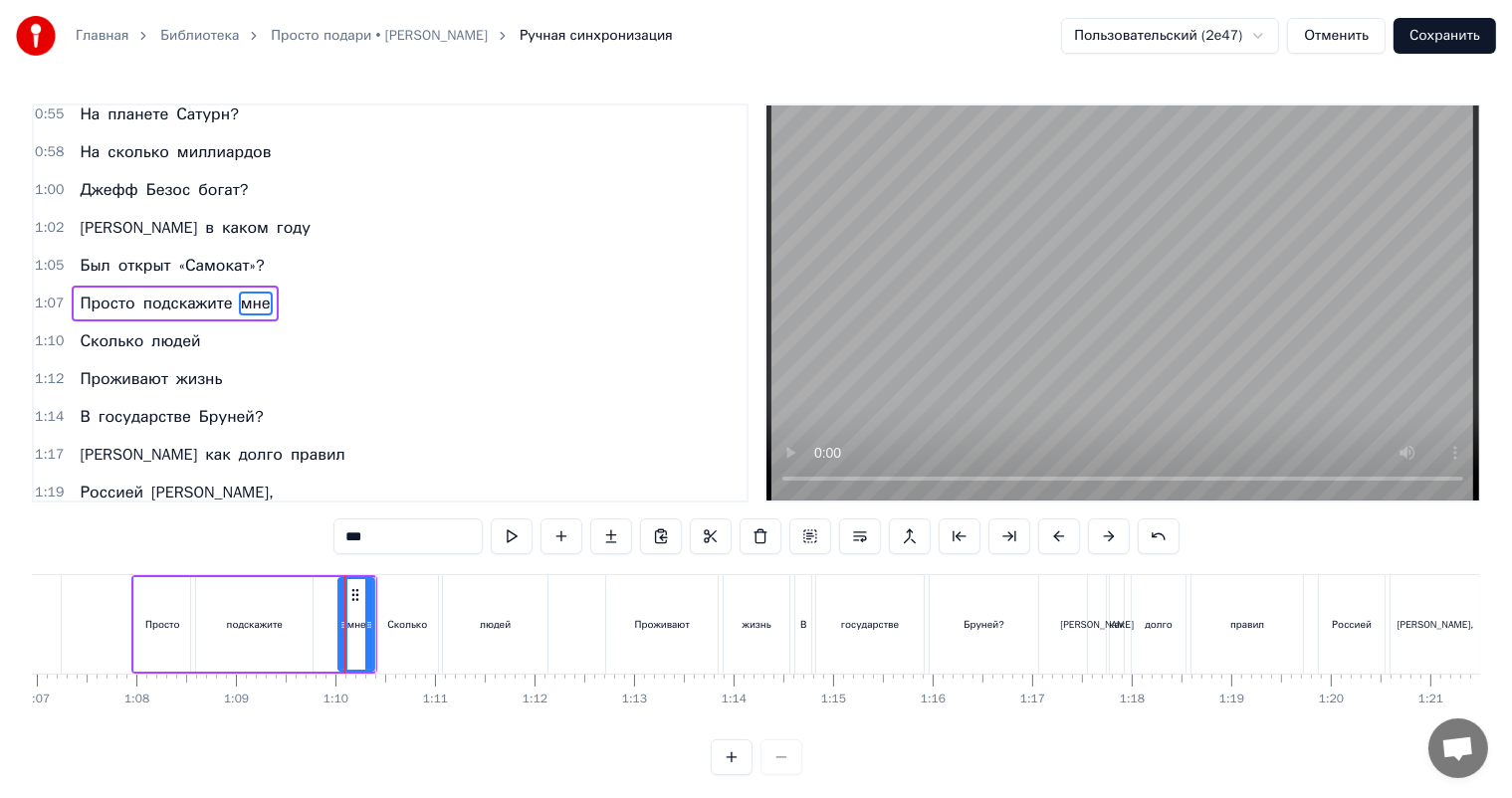click on "Ласковые люди мои, Предстоит ответить всем вам На вопросы каверзные, Которые я в песне задам. Сколько в нашем теле костей? А в Форсаже много частей? Запишите размах крыла Средний для степного орла. Просто подскажите Мне сколько часов Составляет день На планете Сатурн? На сколько миллиардов [PERSON_NAME] богат? И в каком году Был открыт «Самокат»? Просто подскажите мне Сколько людей Проживают жизнь В государстве [GEOGRAPHIC_DATA]? И как долго правил Россией [PERSON_NAME], [PERSON_NAME], который «Грозным лицом» обладал?" at bounding box center (-2248, 624) 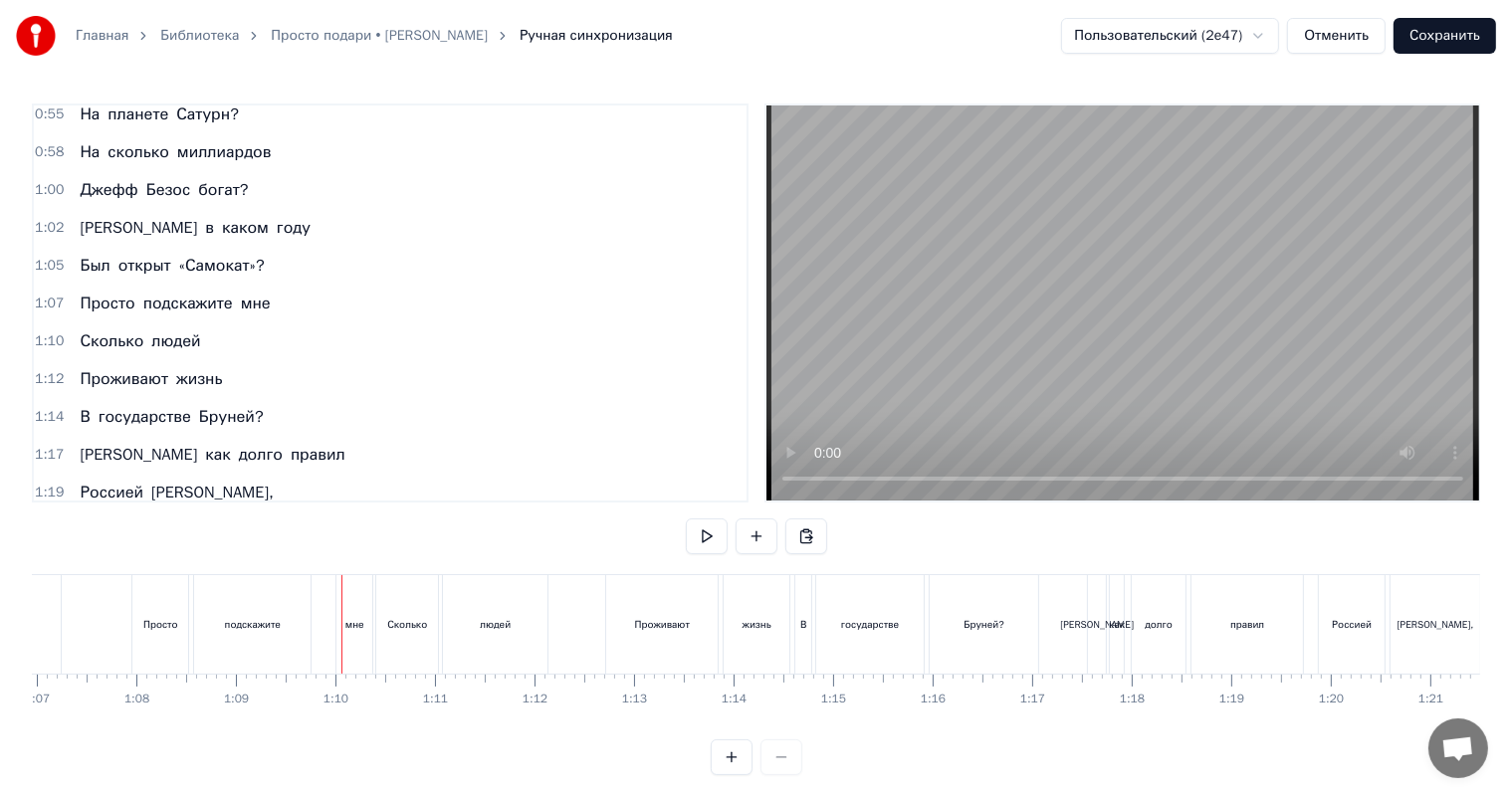 click on "мне" at bounding box center [354, 624] 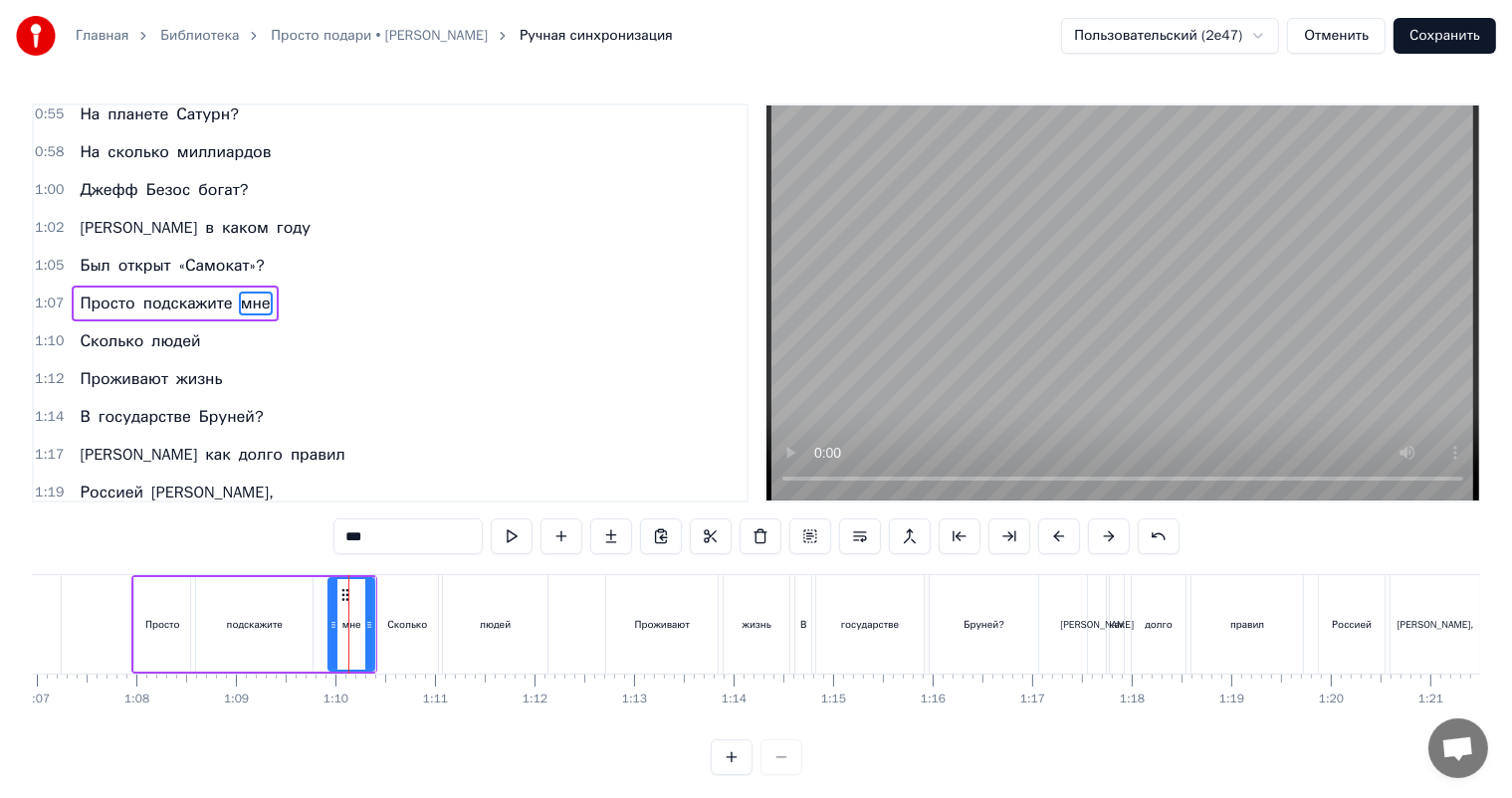 drag, startPoint x: 341, startPoint y: 627, endPoint x: 326, endPoint y: 627, distance: 15 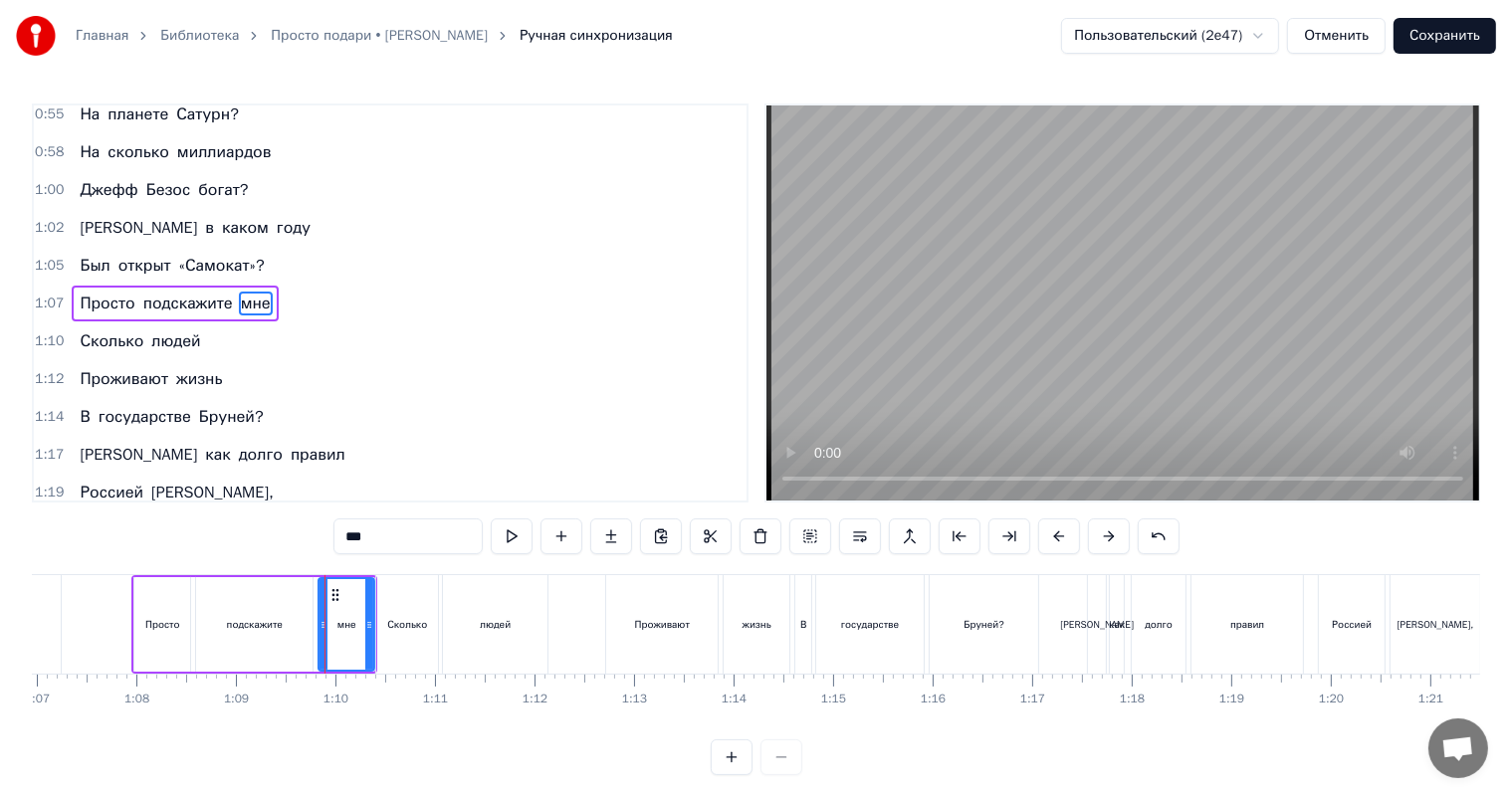 click 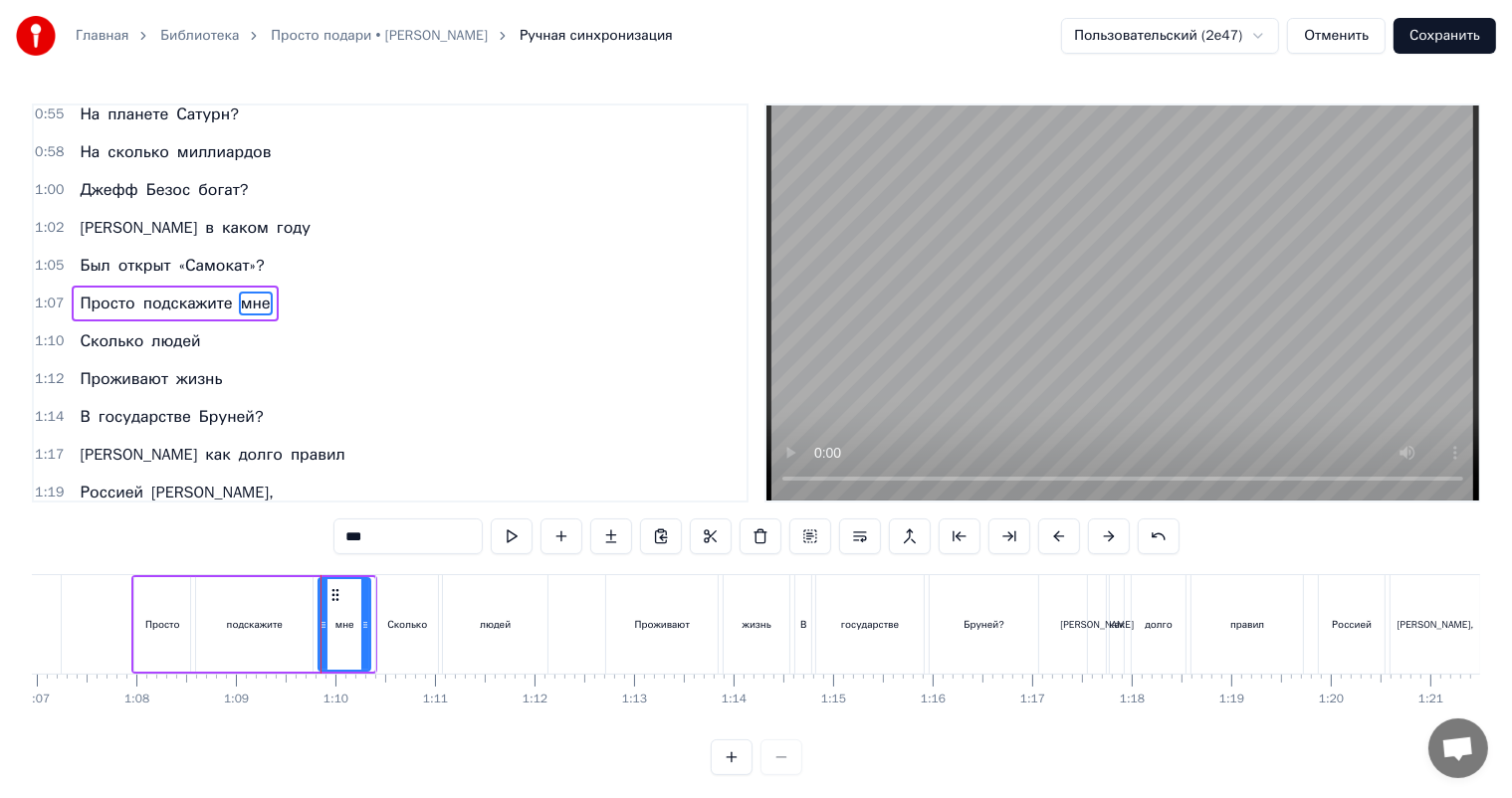 click 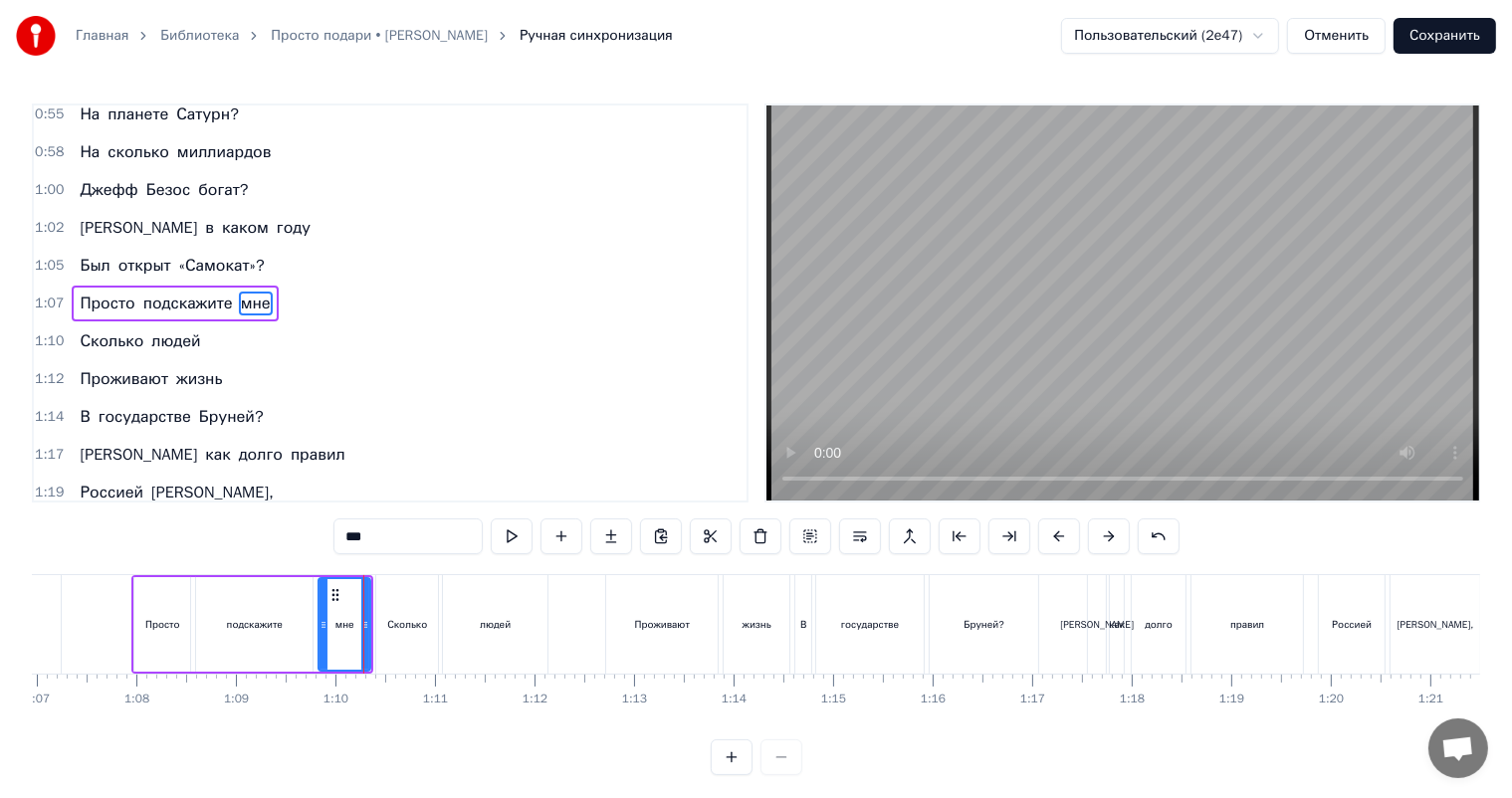 click on "0:11 Ласковые люди мои, 0:16 Предстоит ответить всем вам 0:21 На вопросы каверзные, 0:25 Которые я в песне задам. 0:30 Сколько в нашем теле костей? 0:35 А в [GEOGRAPHIC_DATA] много частей? 0:40 Запишите размах крыла 0:45 Средний для степного орла. 0:48 Просто подскажите 0:50 Мне сколько часов 0:53 Составляет день 0:55 На планете Сатурн? 0:58 На сколько миллиардов 1:00 [PERSON_NAME] богат? 1:02 И в каком году 1:05 Был открыт «Самокат»? 1:07 Просто подскажите мне 1:10 Сколько людей 1:12 Проживают жизнь 1:14 В государстве Бруней? 1:17 И как долго правил 1:19 Россией [PERSON_NAME], 1:22 Тот, который 1:23 «Грозным лицом» обладал? *** На" at bounding box center (756, 439) 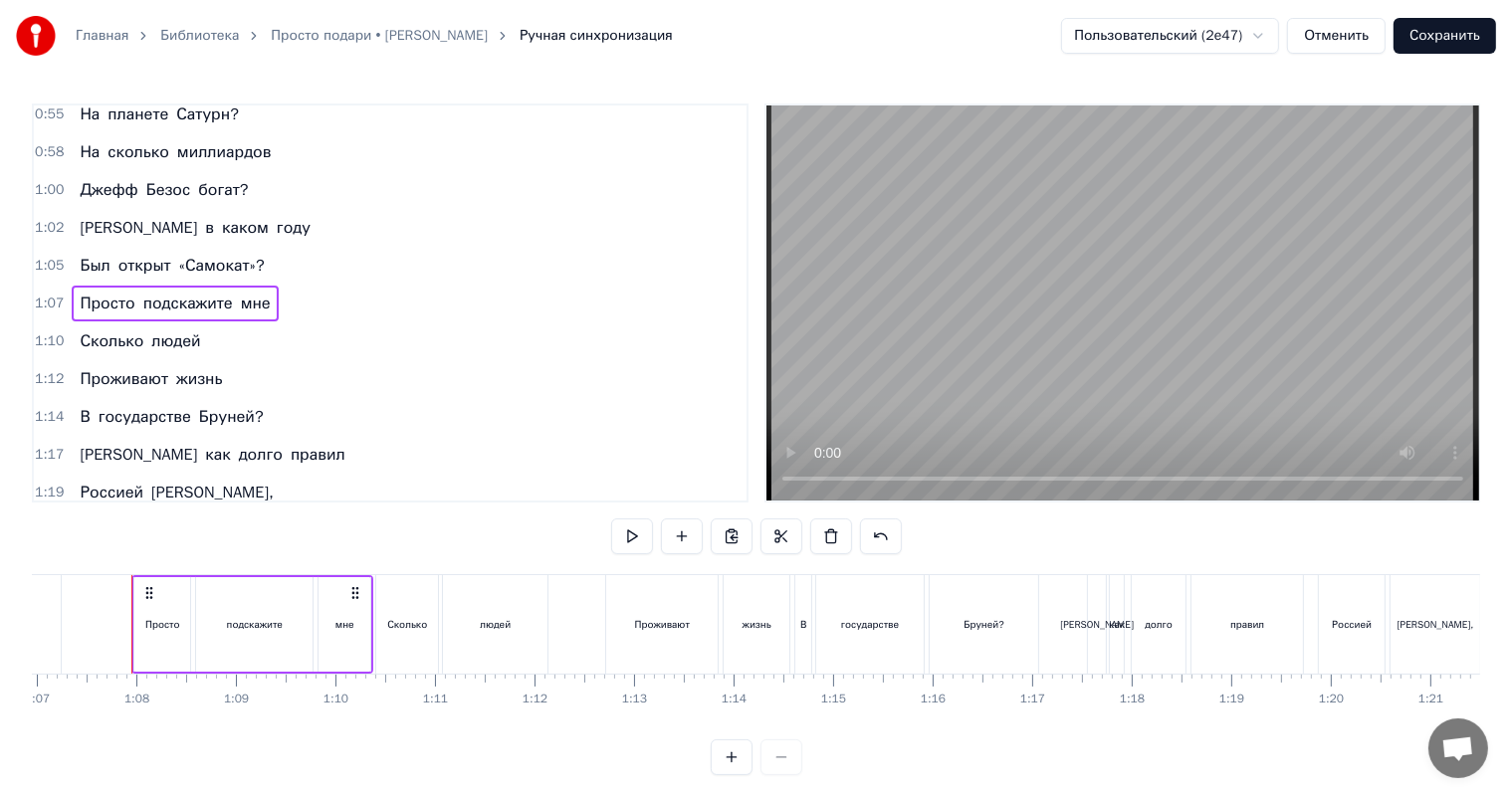 click at bounding box center [632, 536] 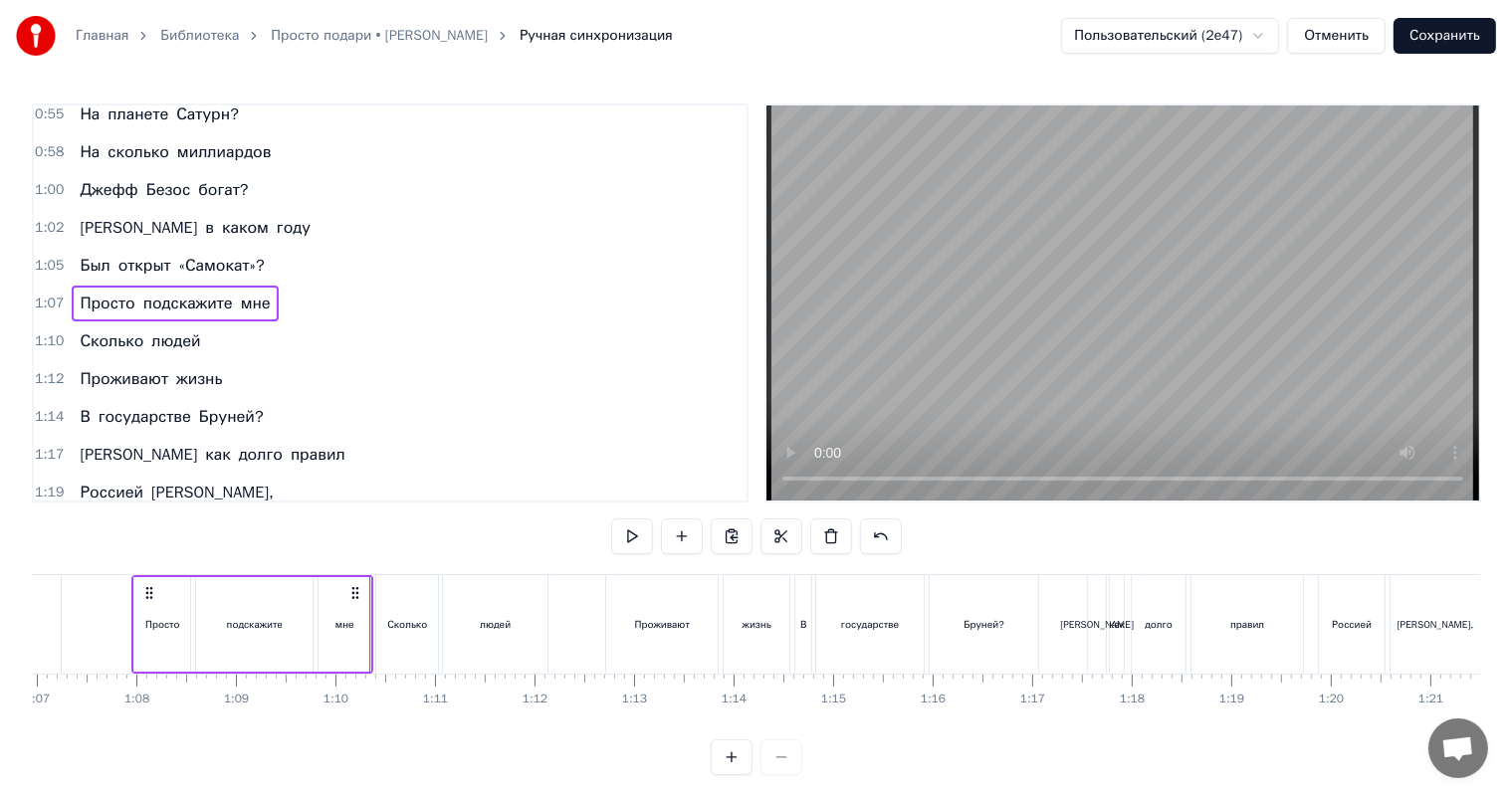 click on "Сохранить" at bounding box center [1444, 36] 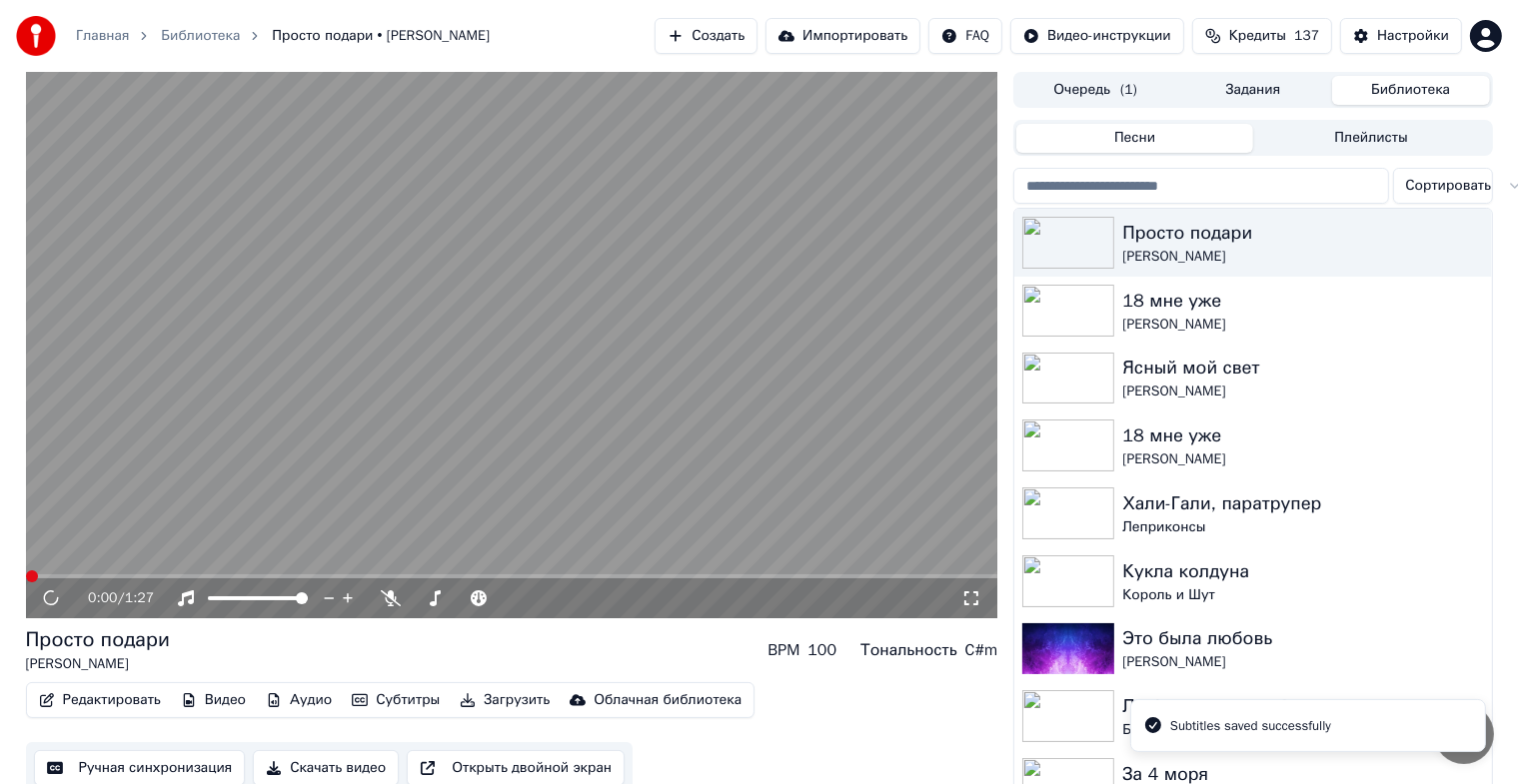 click 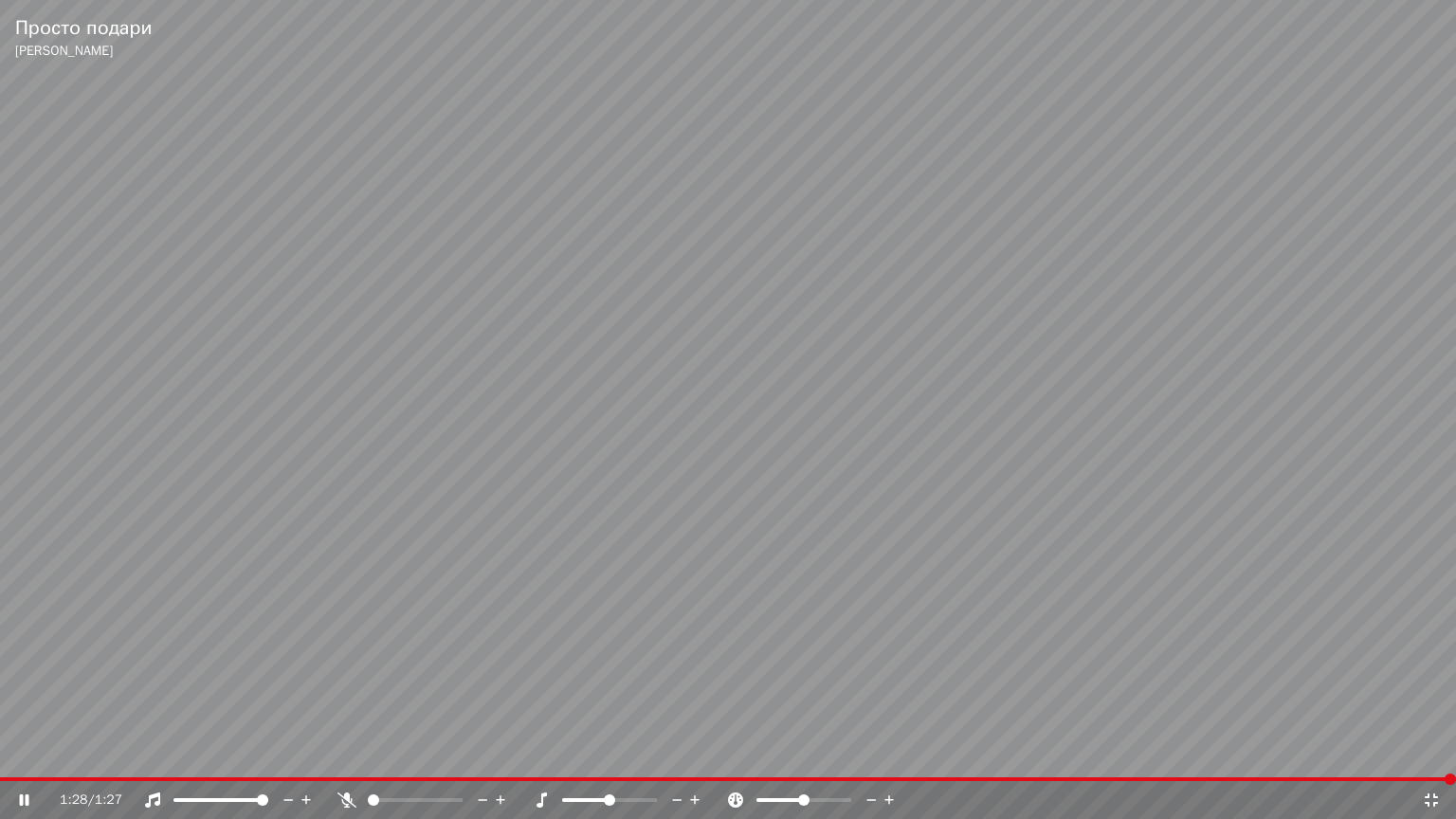 click at bounding box center [728, 410] 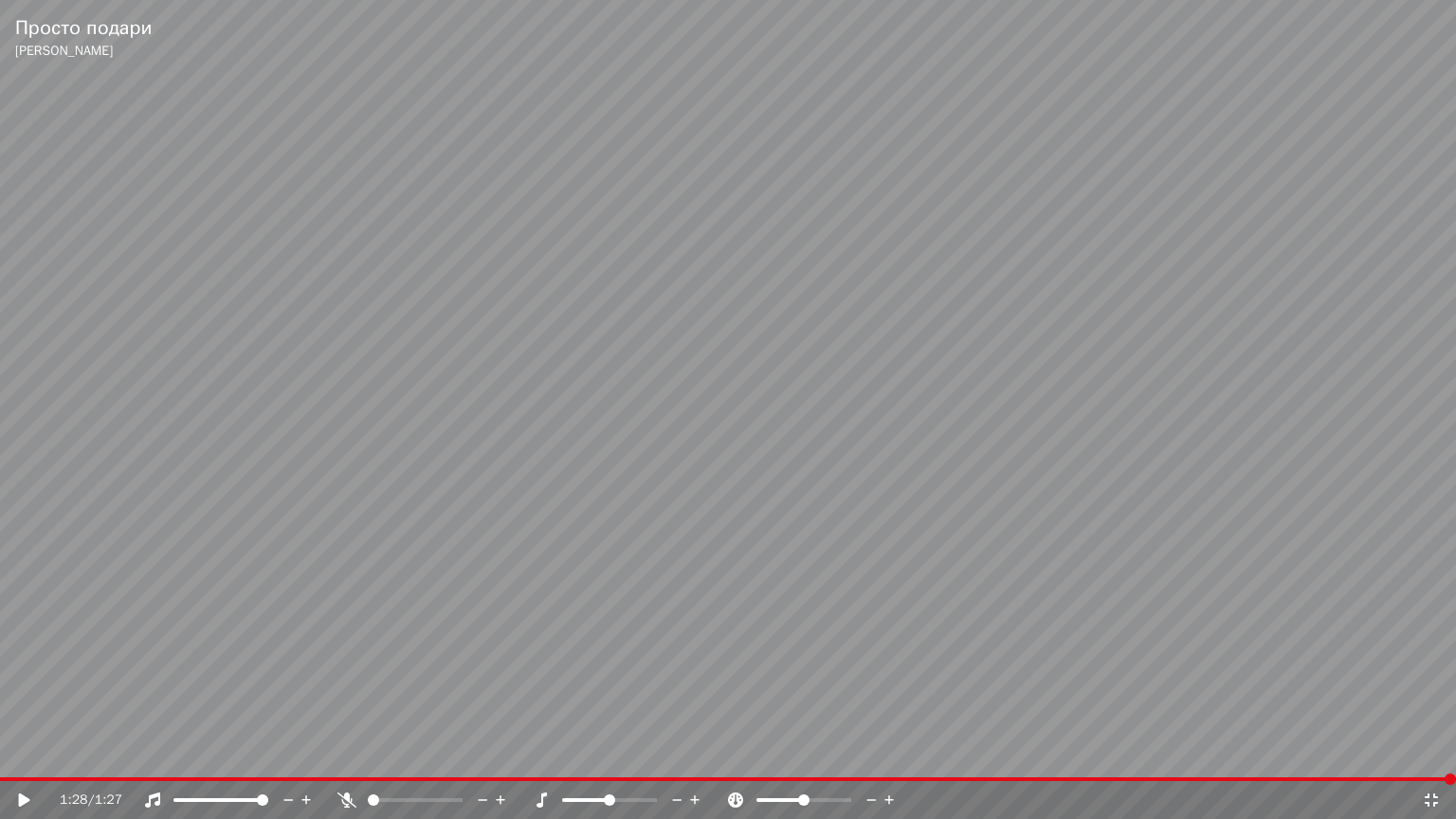 click at bounding box center (728, 779) 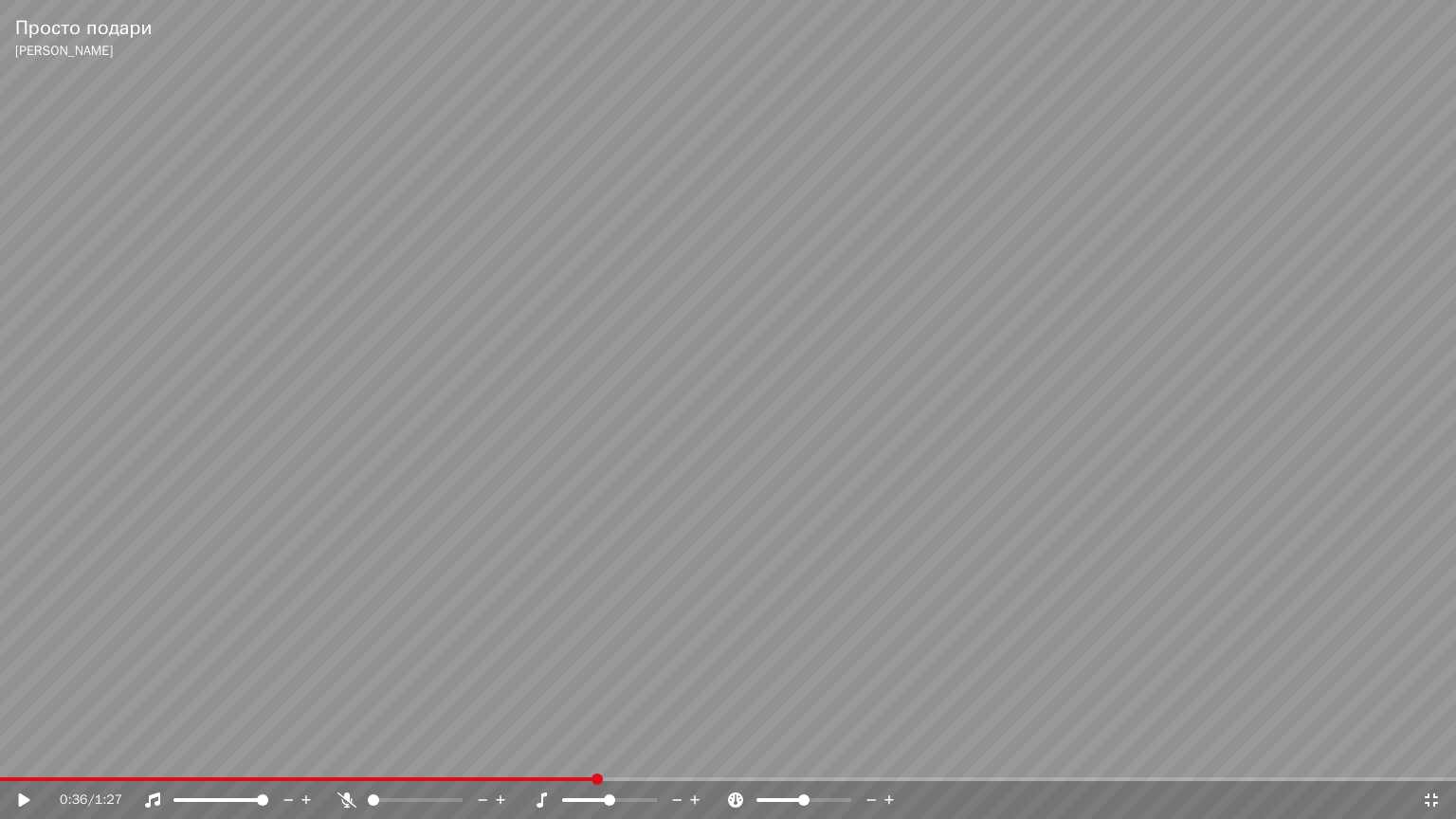 click at bounding box center [728, 410] 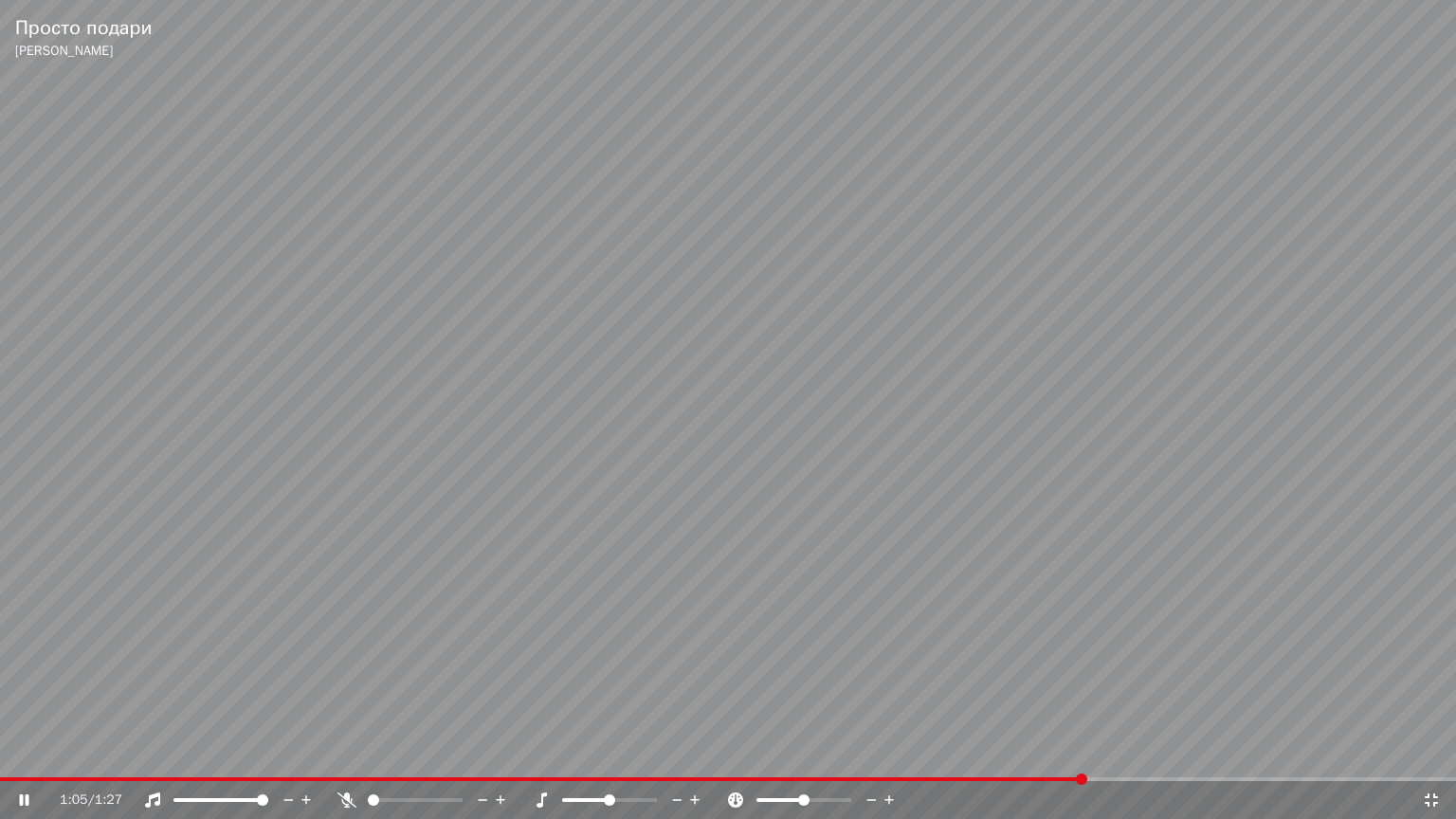click at bounding box center (728, 410) 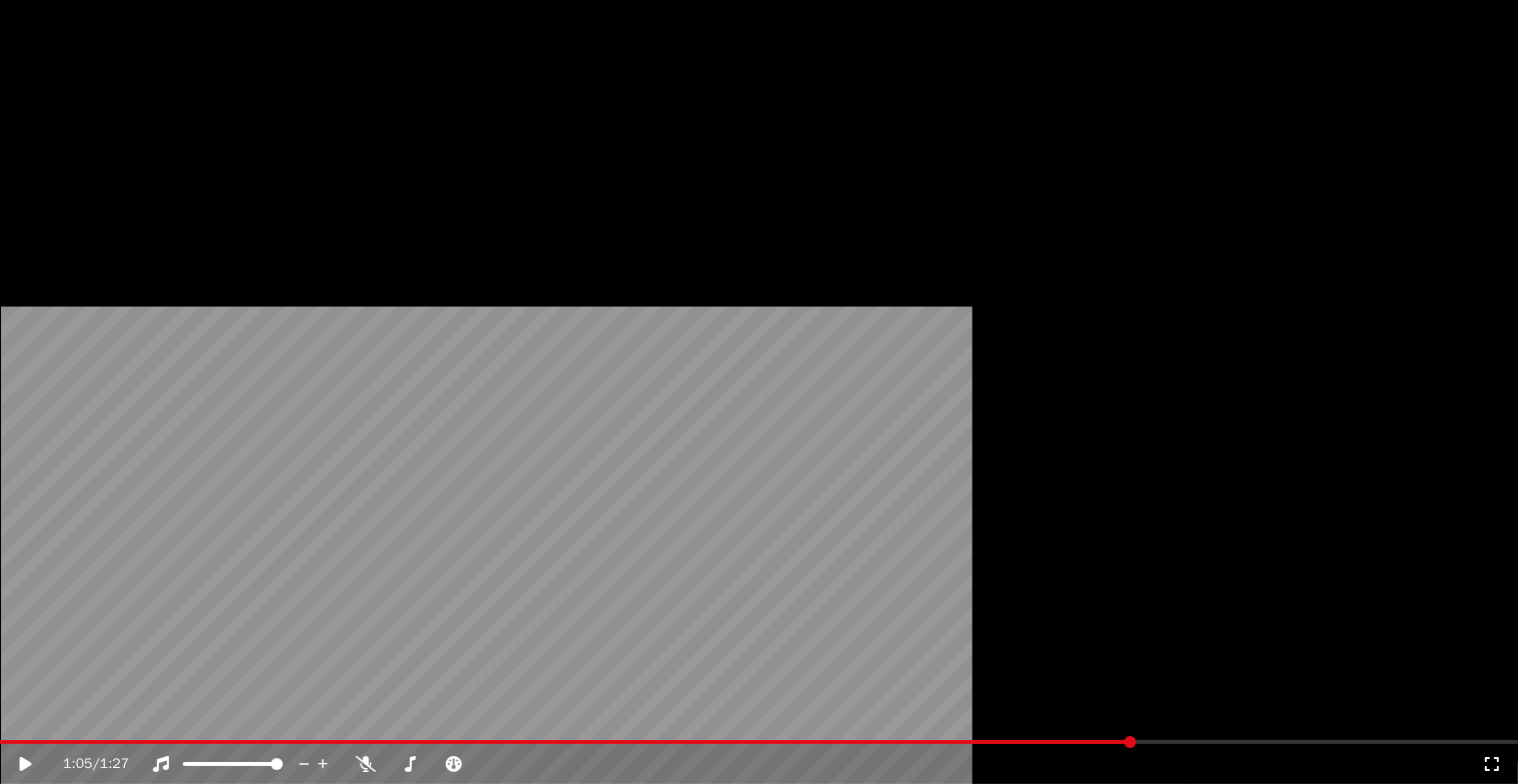 click on "Редактировать" at bounding box center [100, 154] 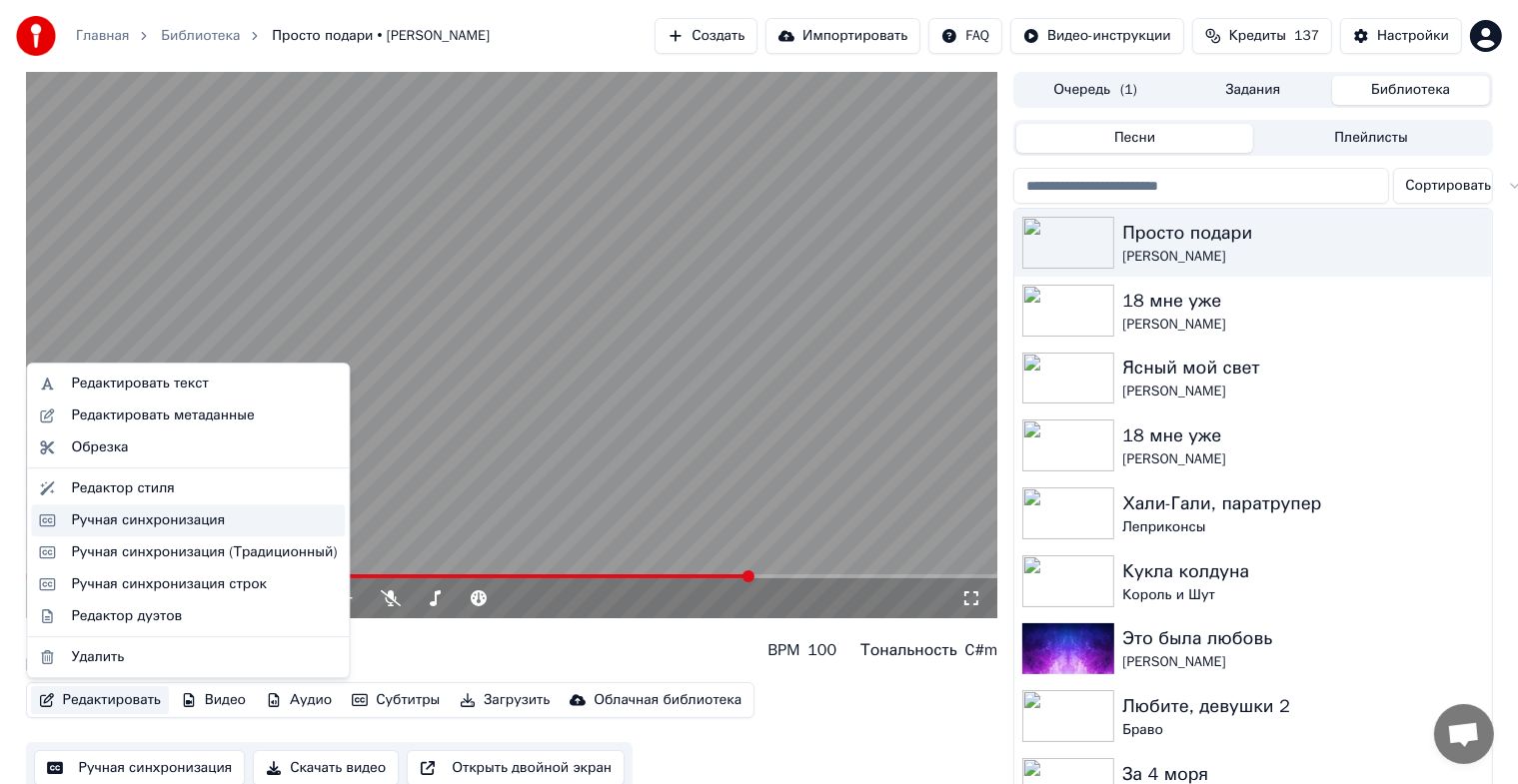 click on "Ручная синхронизация" at bounding box center [148, 520] 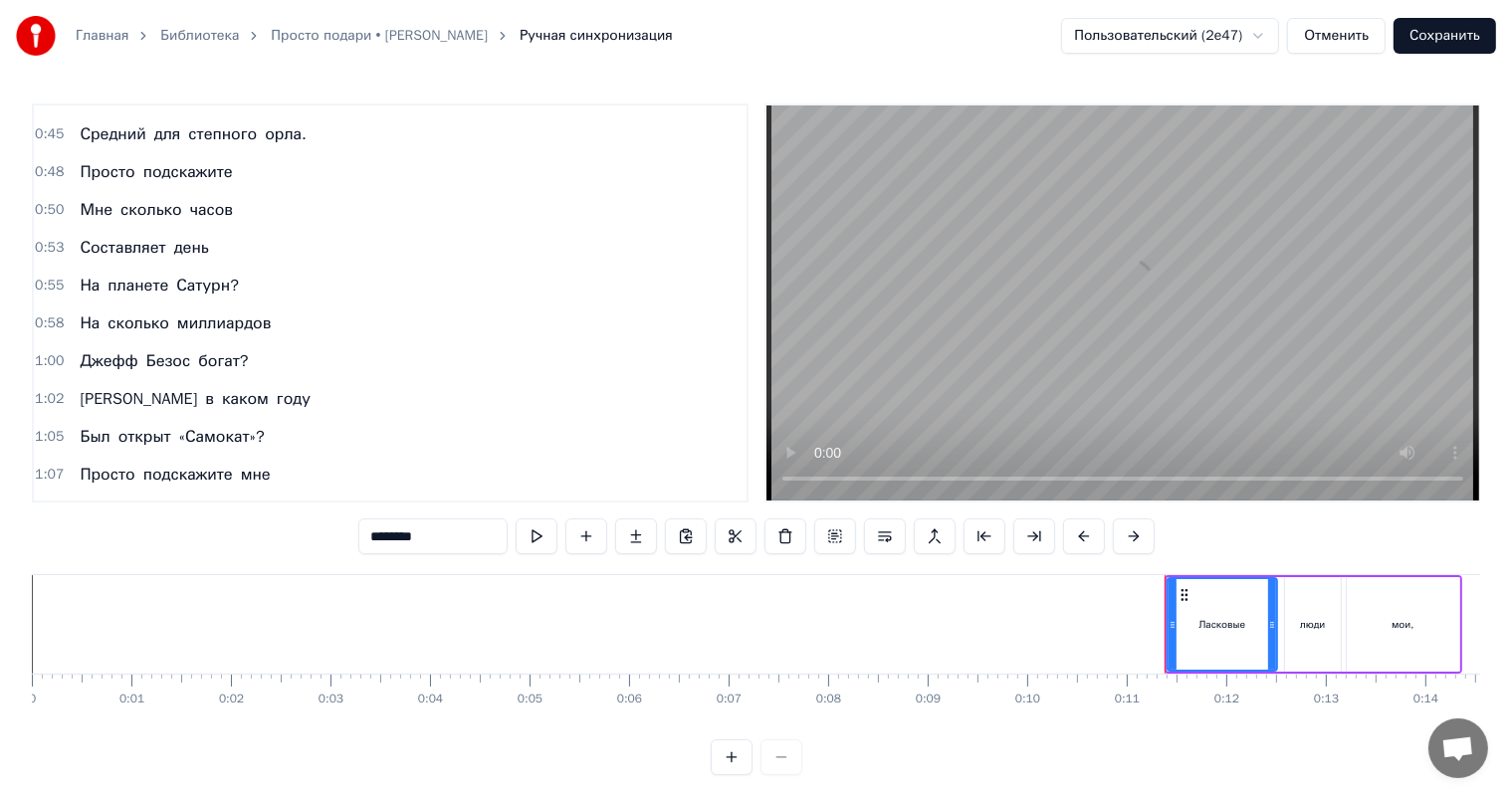 scroll, scrollTop: 255, scrollLeft: 0, axis: vertical 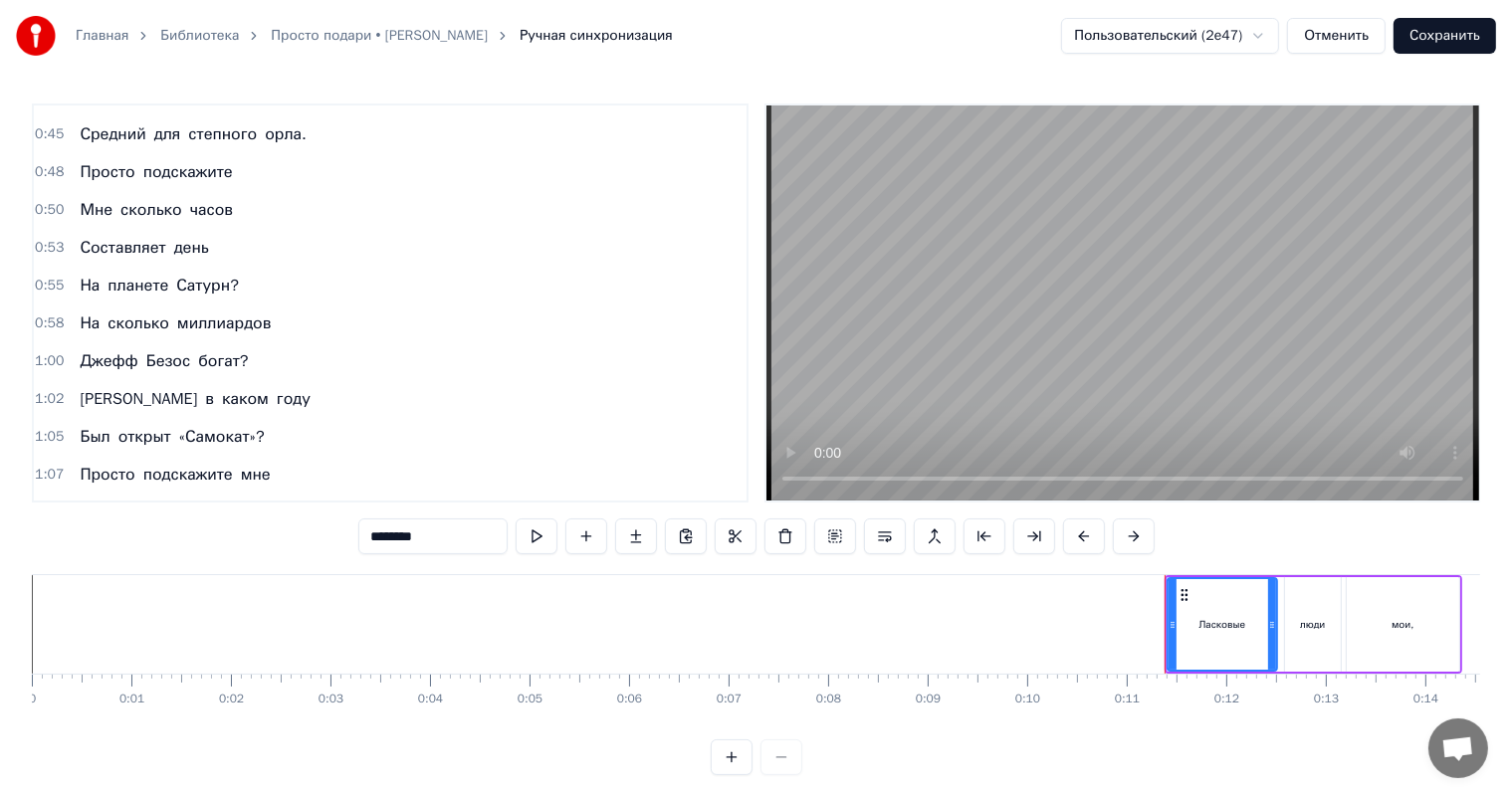 click on "1:02 И в каком году" at bounding box center [390, 399] 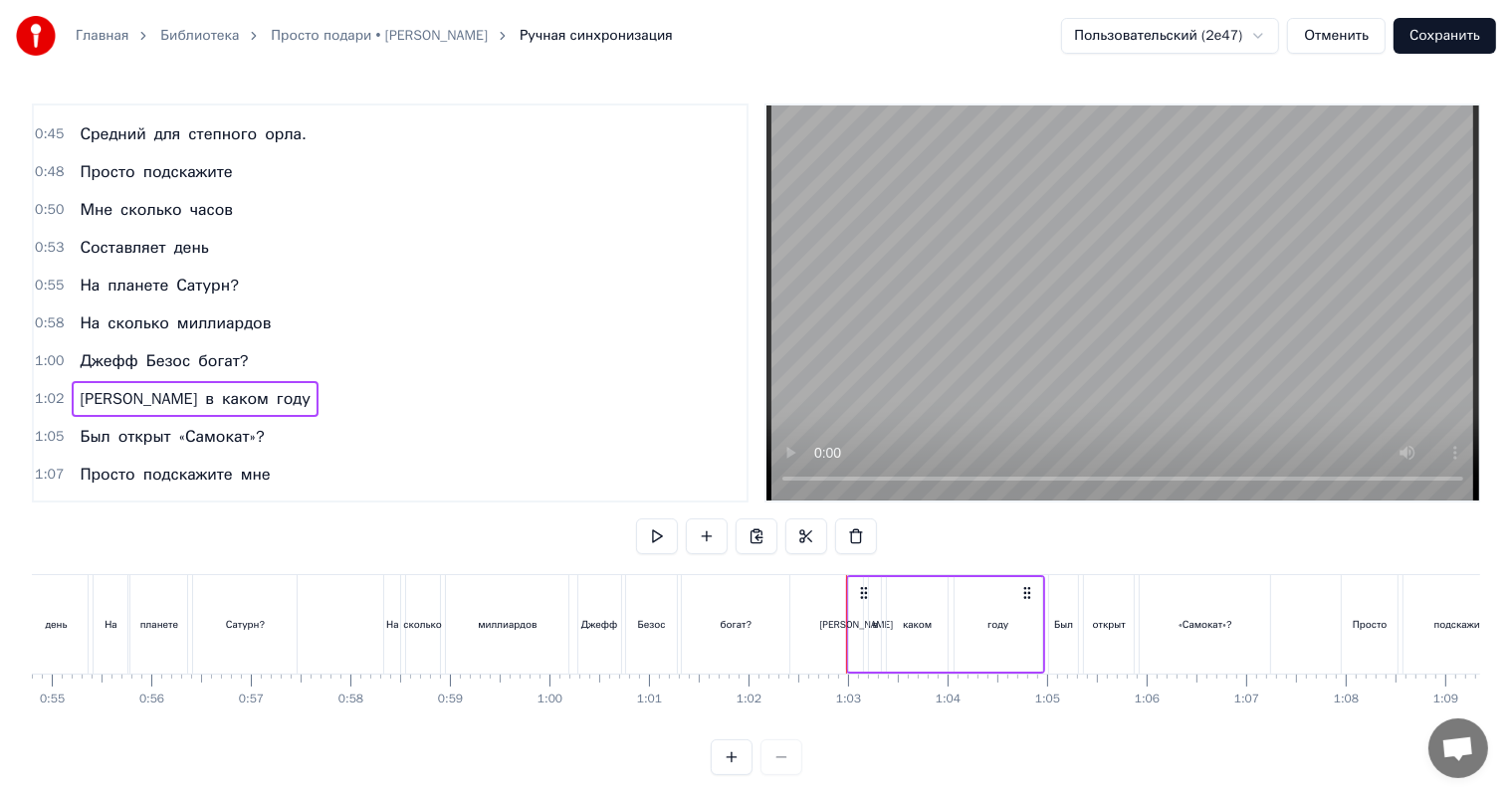 scroll, scrollTop: 0, scrollLeft: 6168, axis: horizontal 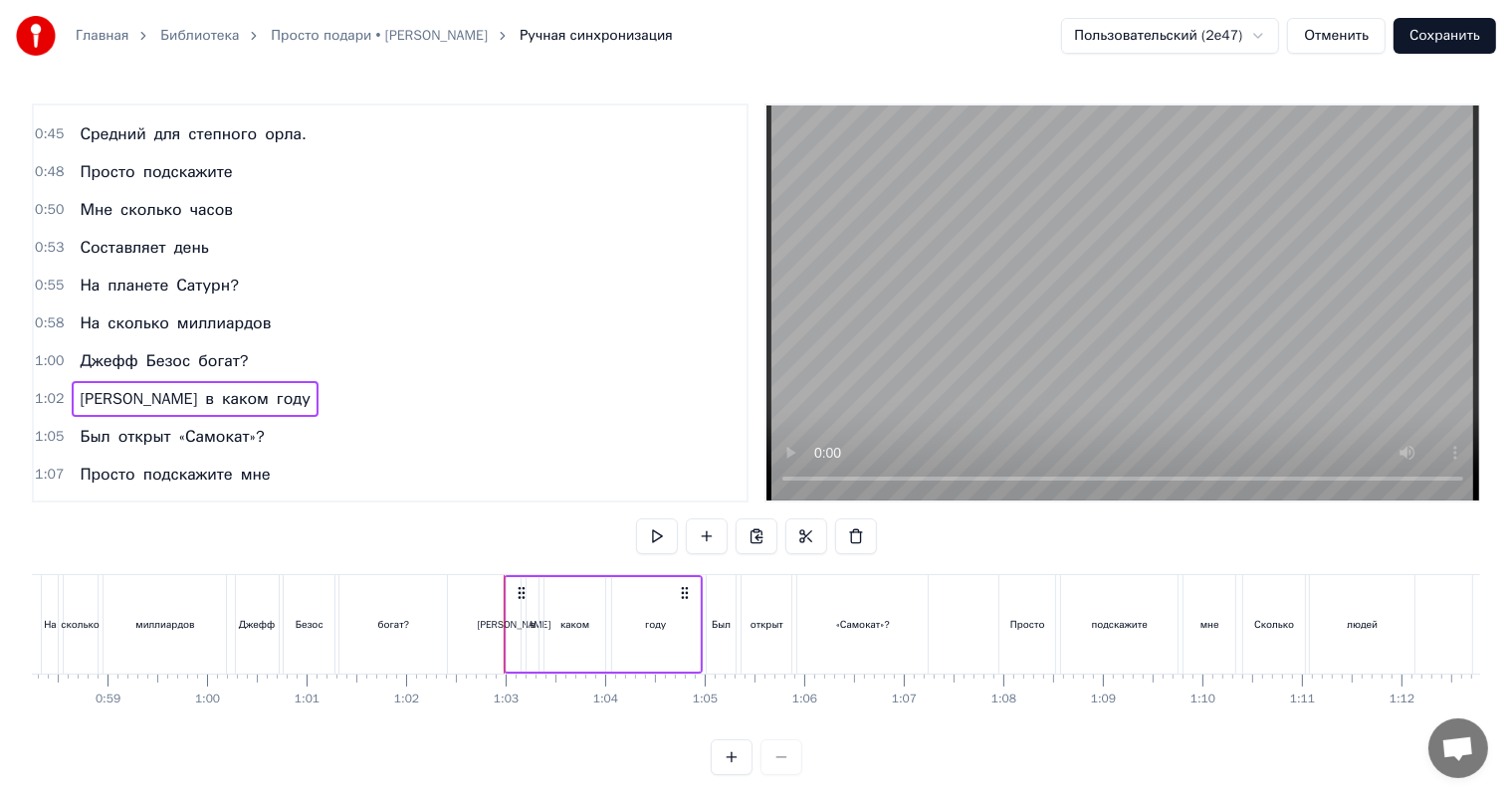 click on "каком" at bounding box center (574, 624) 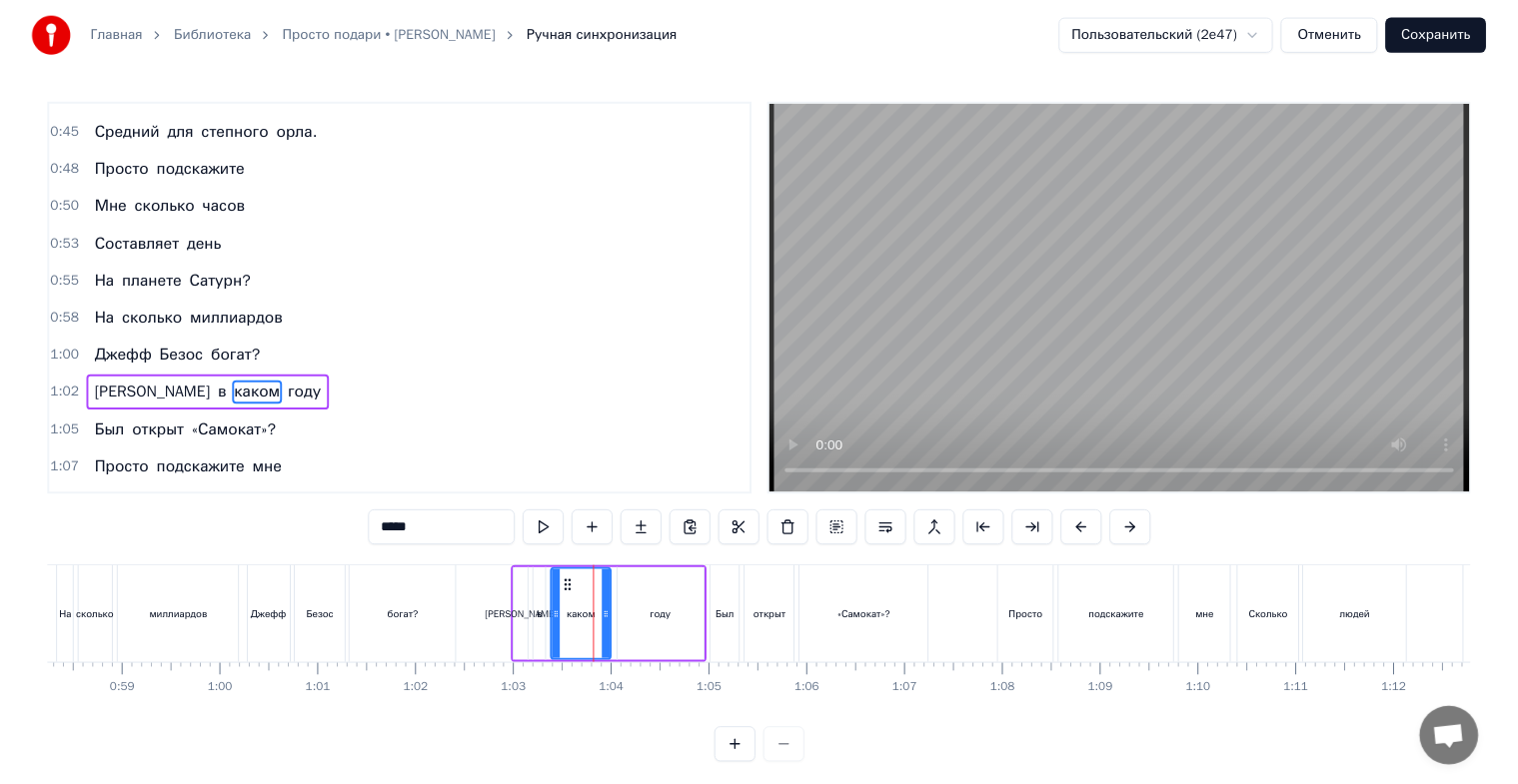 scroll, scrollTop: 352, scrollLeft: 0, axis: vertical 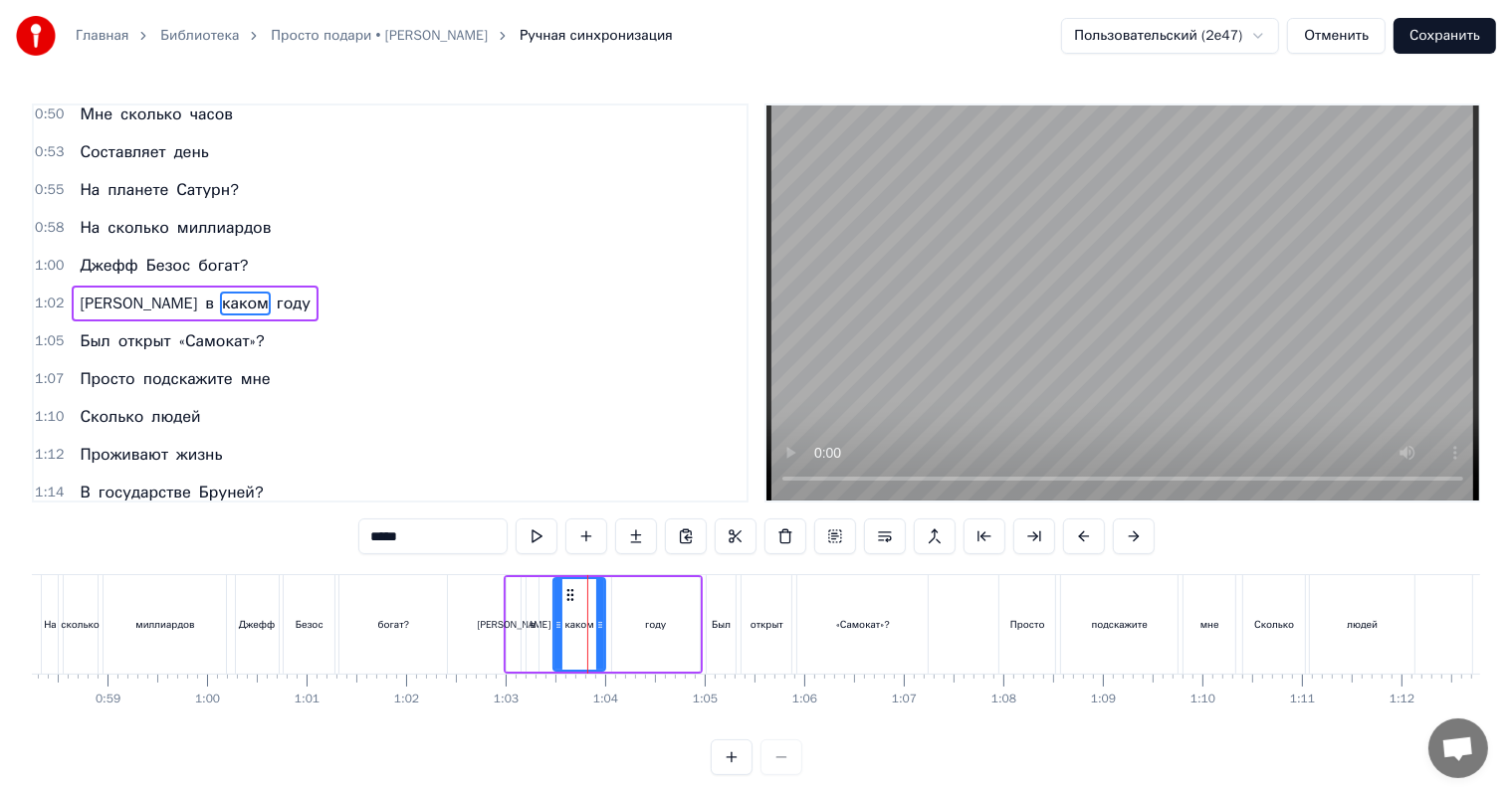 drag, startPoint x: 551, startPoint y: 635, endPoint x: 561, endPoint y: 633, distance: 10.198039 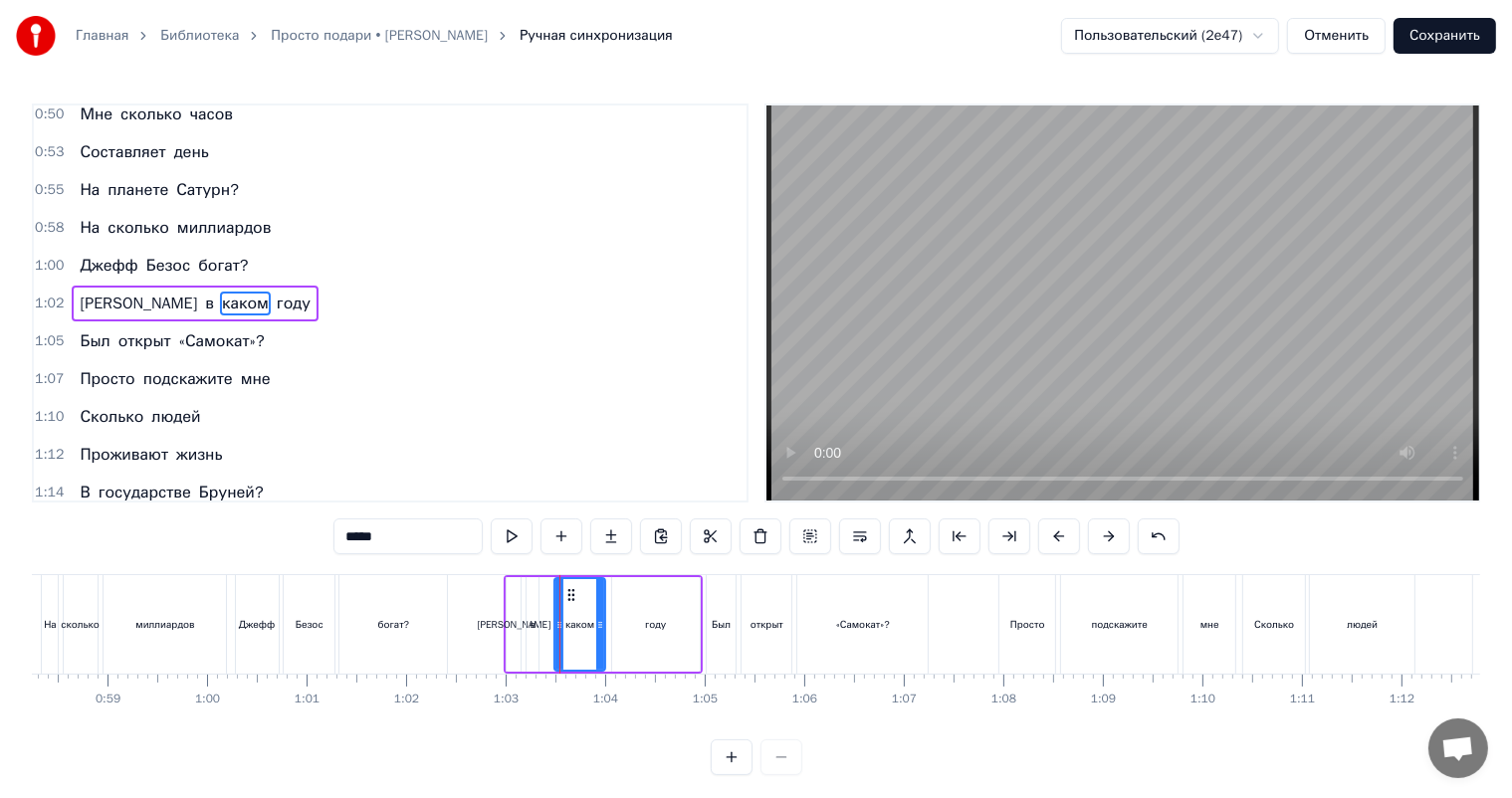 click on "в" at bounding box center [533, 624] 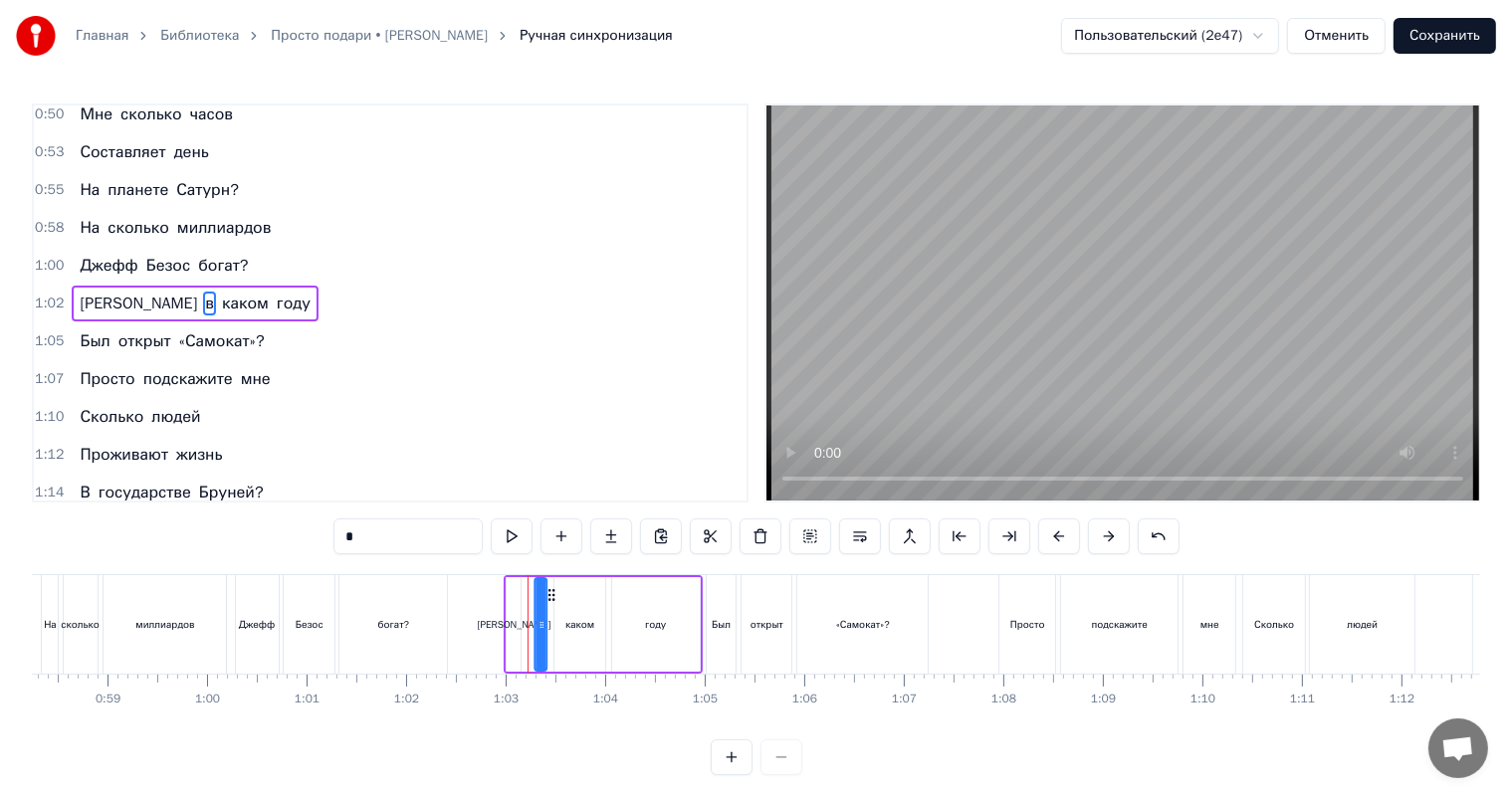 click 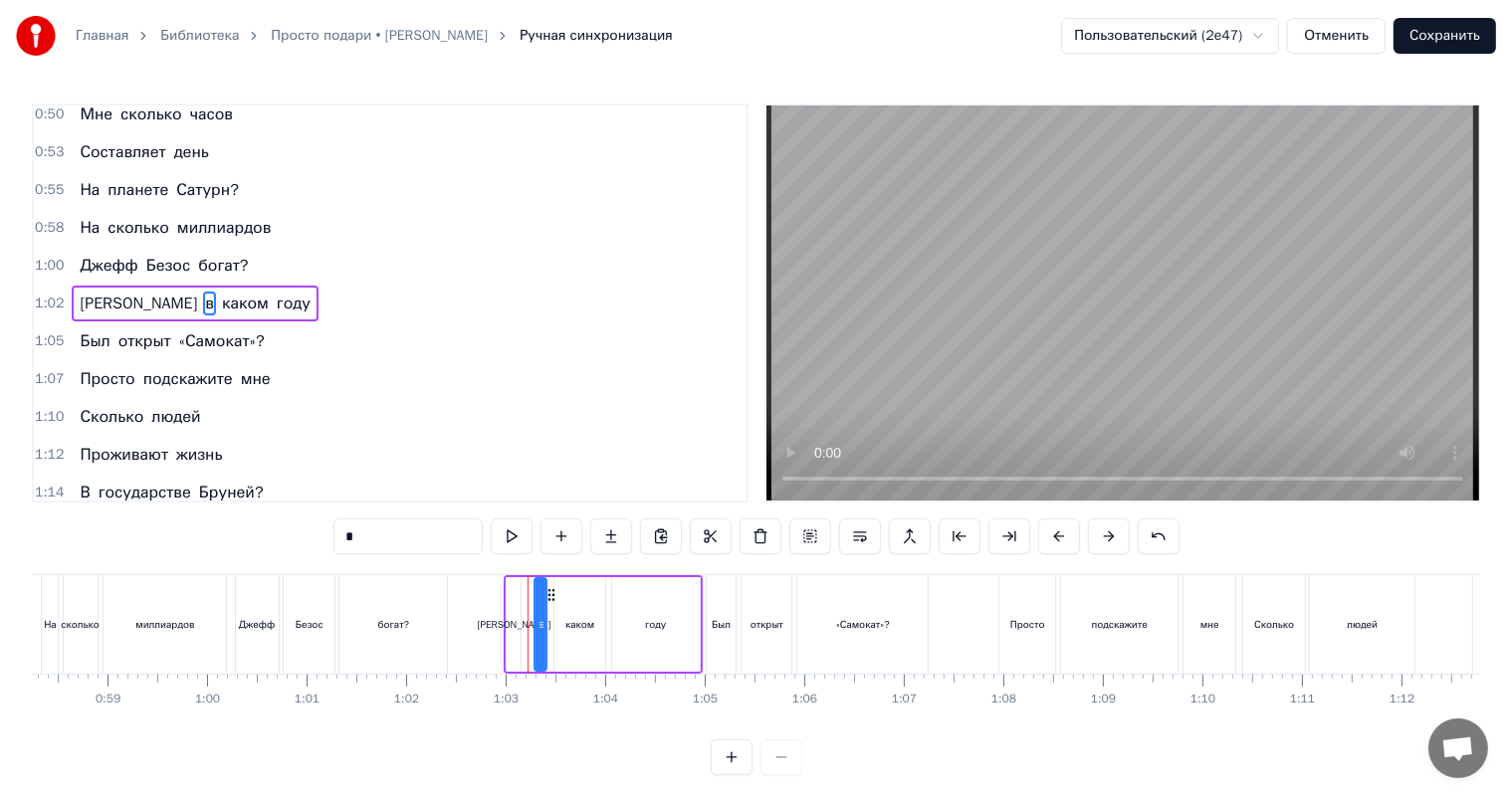 click on "[PERSON_NAME]" at bounding box center (514, 624) 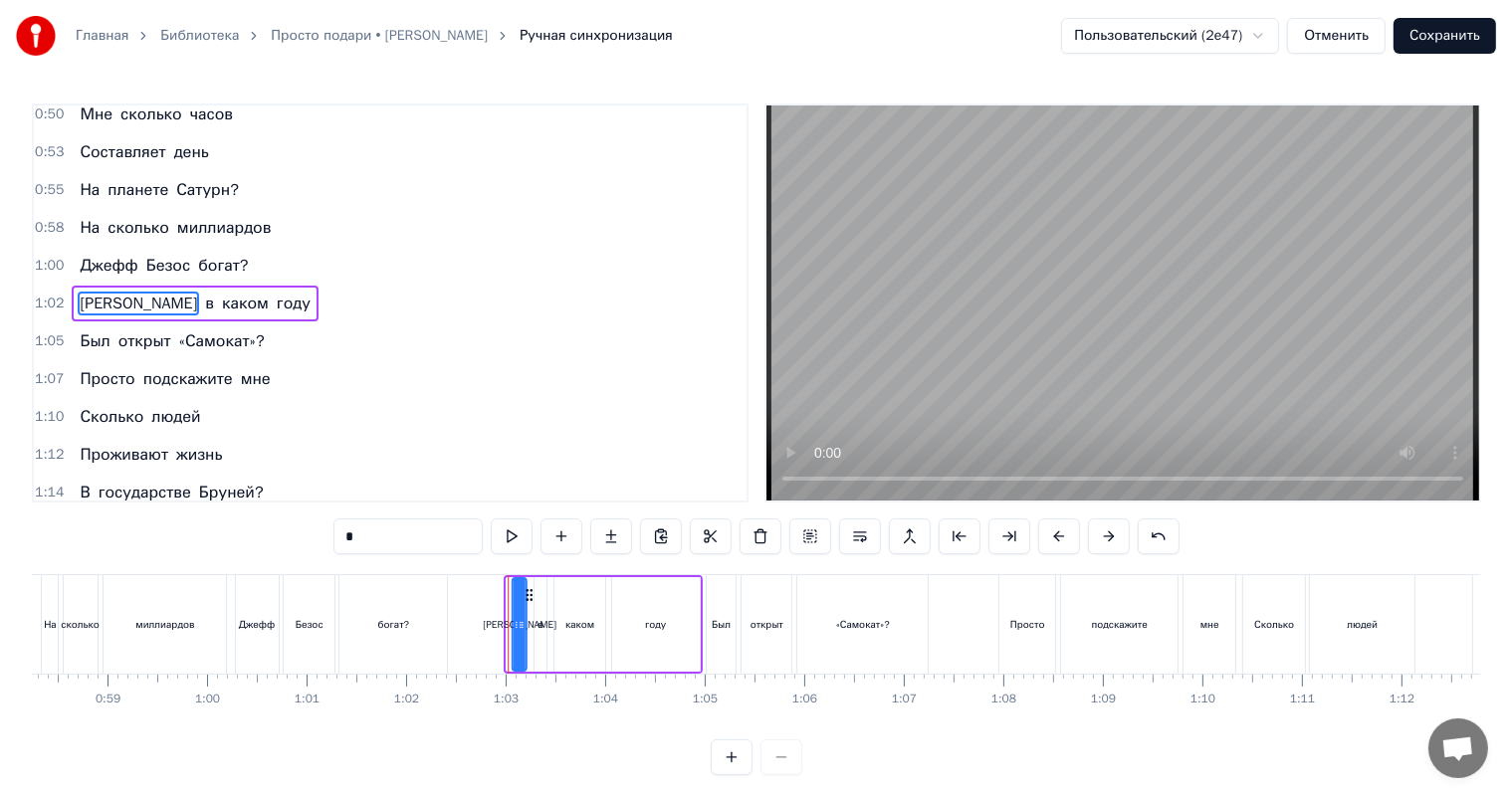 click 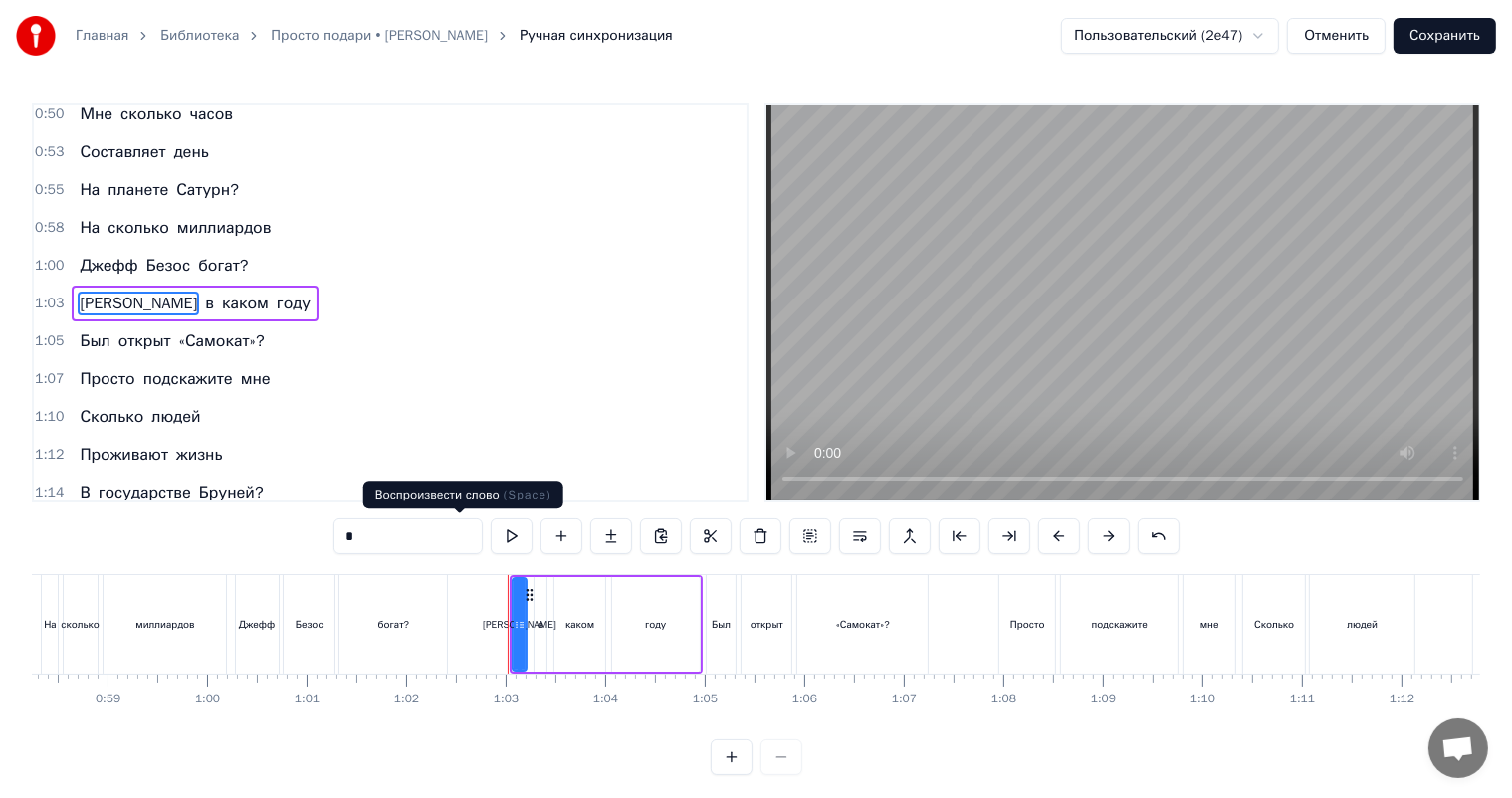 click at bounding box center (512, 536) 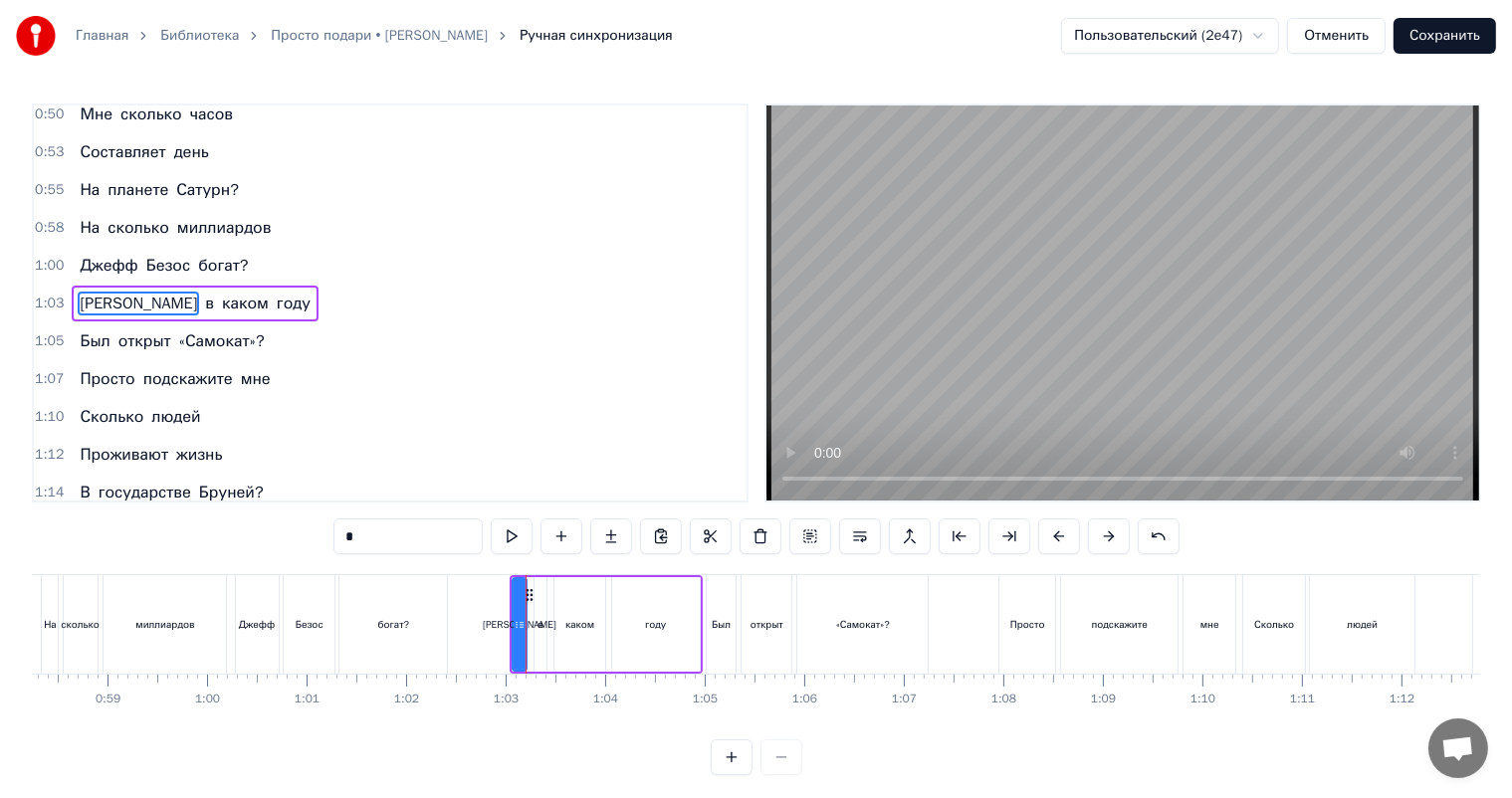 click at bounding box center [512, 536] 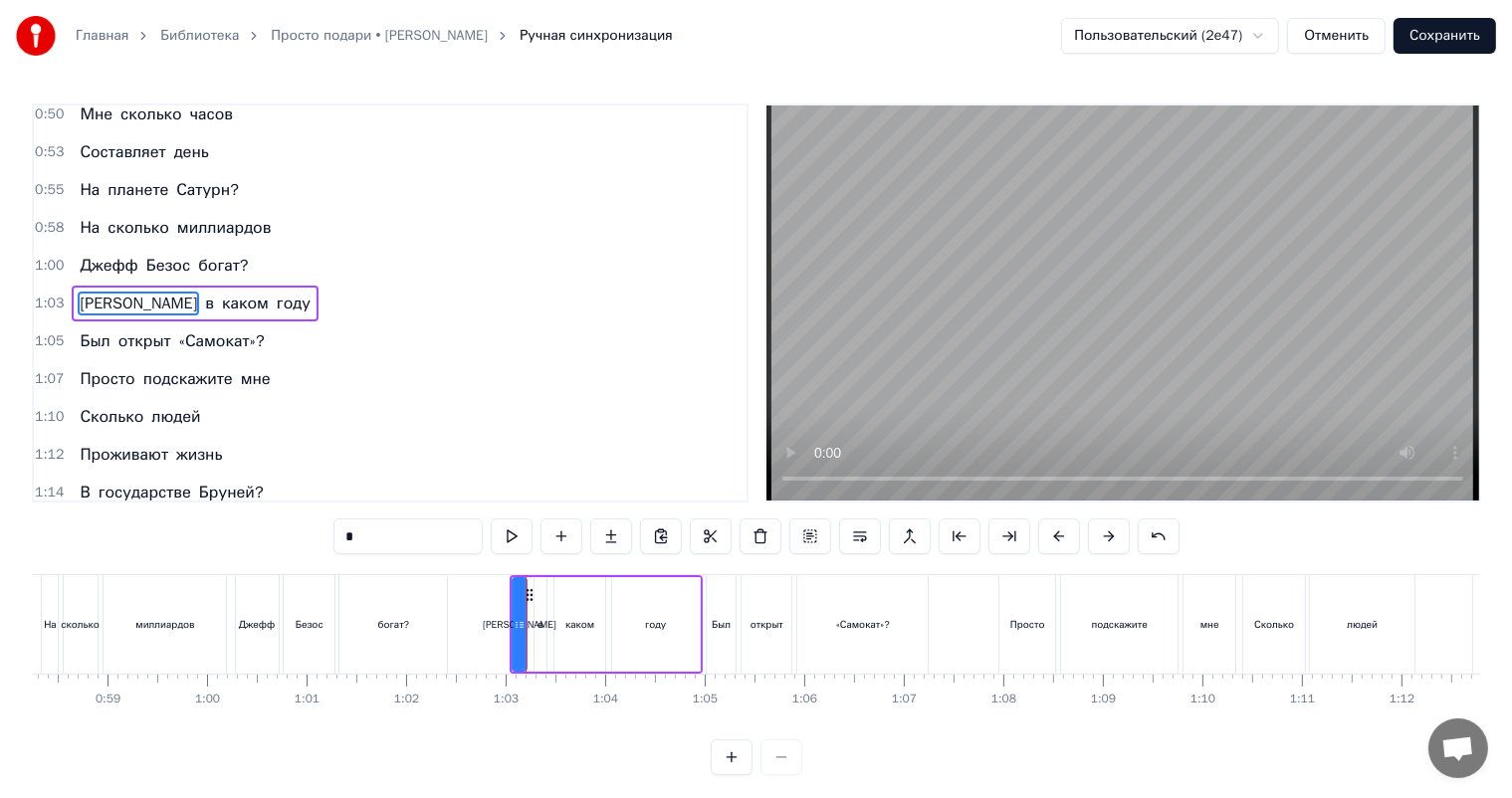 click at bounding box center [512, 536] 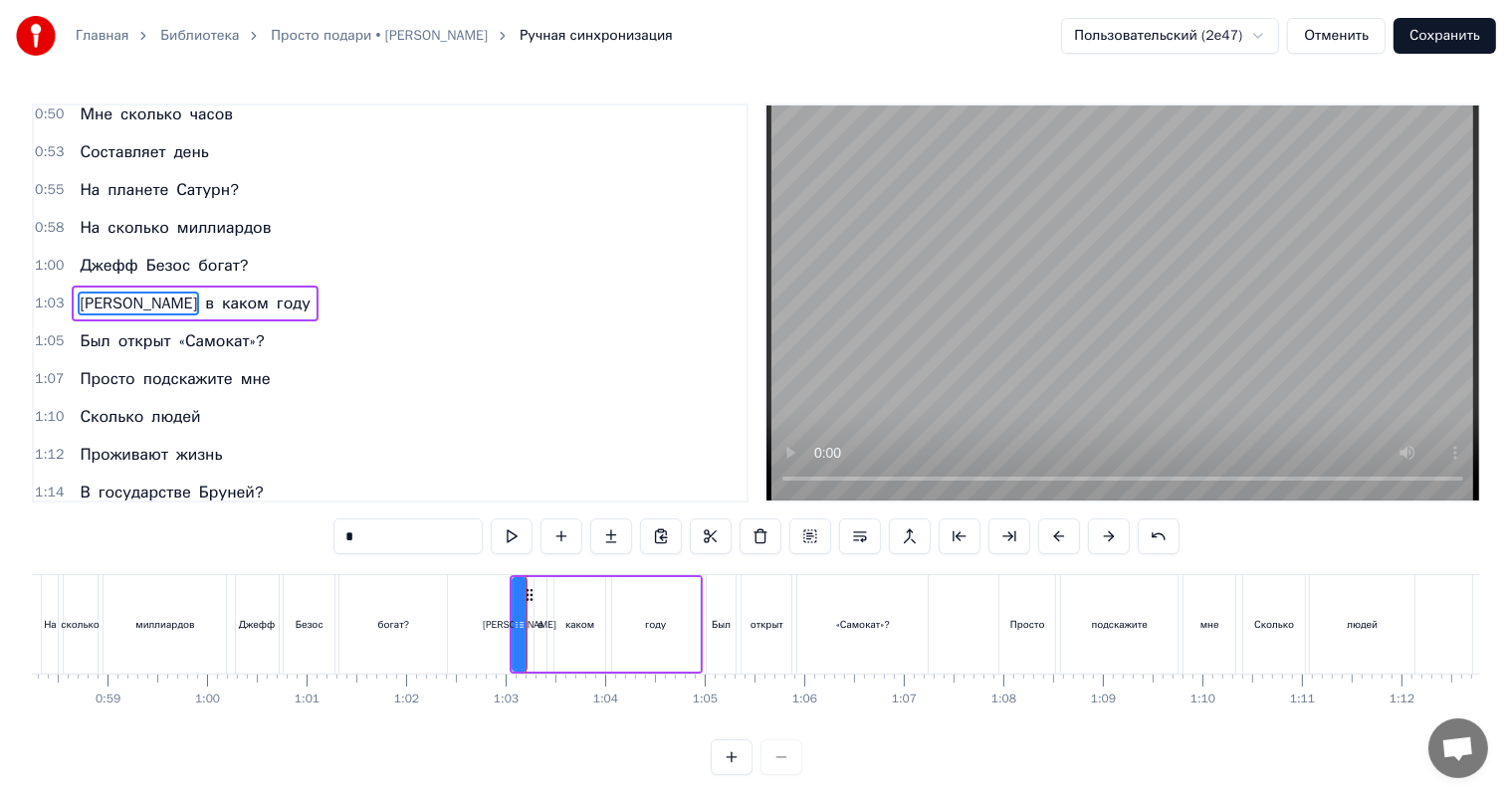 click on "1:03 И в каком году" at bounding box center [390, 303] 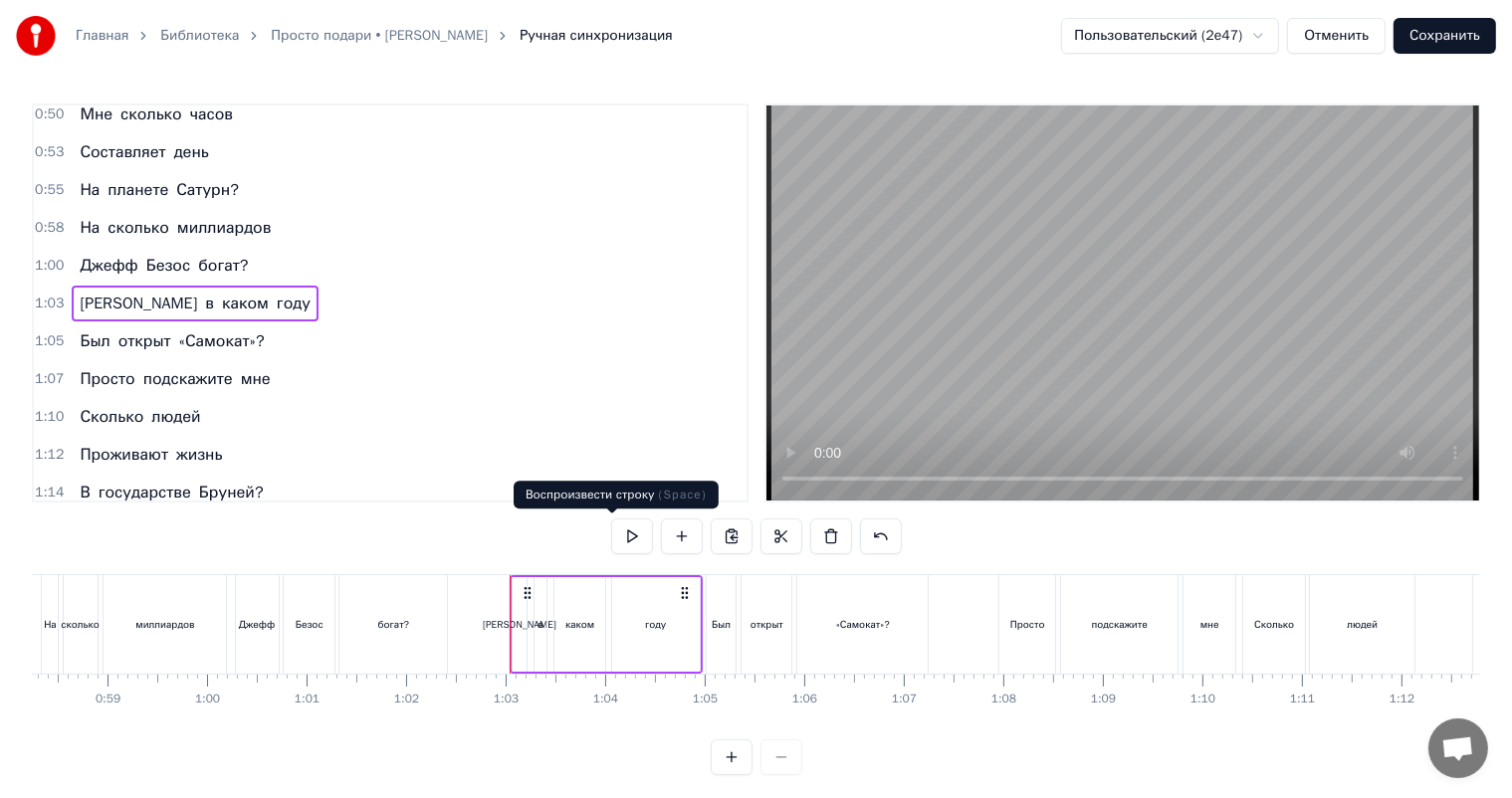 click at bounding box center (632, 536) 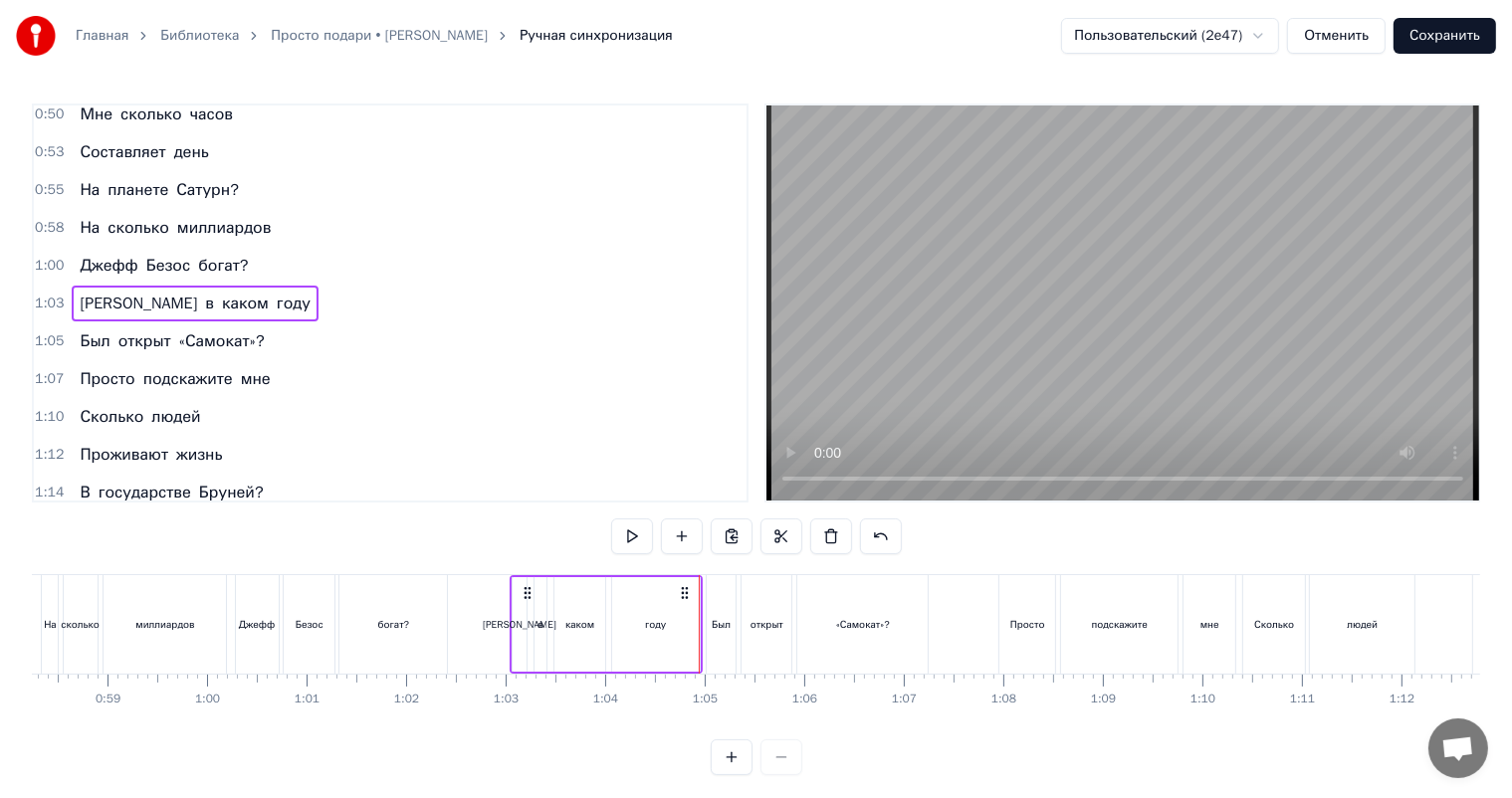 click at bounding box center (632, 536) 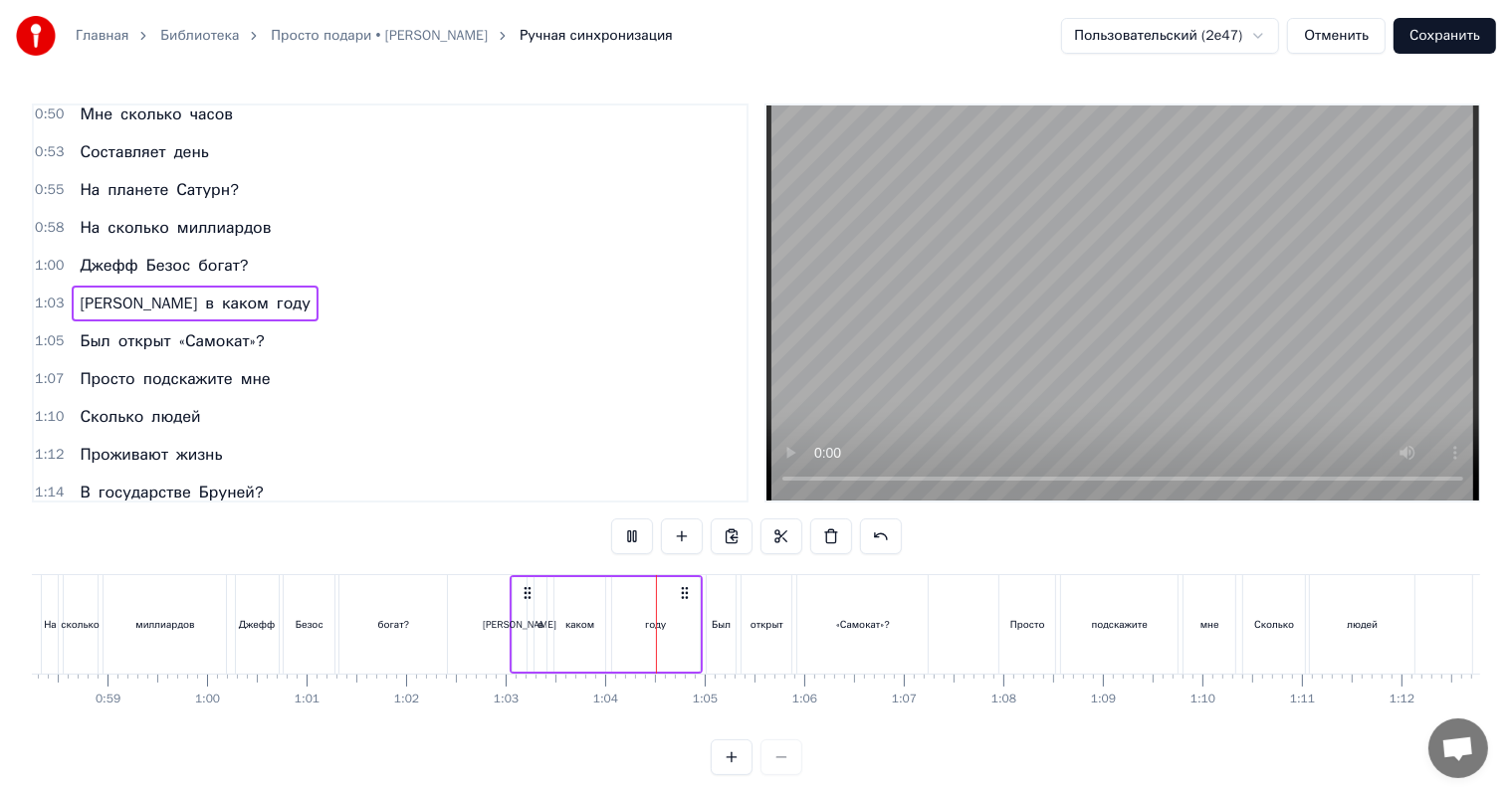 click on "[PERSON_NAME]" at bounding box center [520, 624] 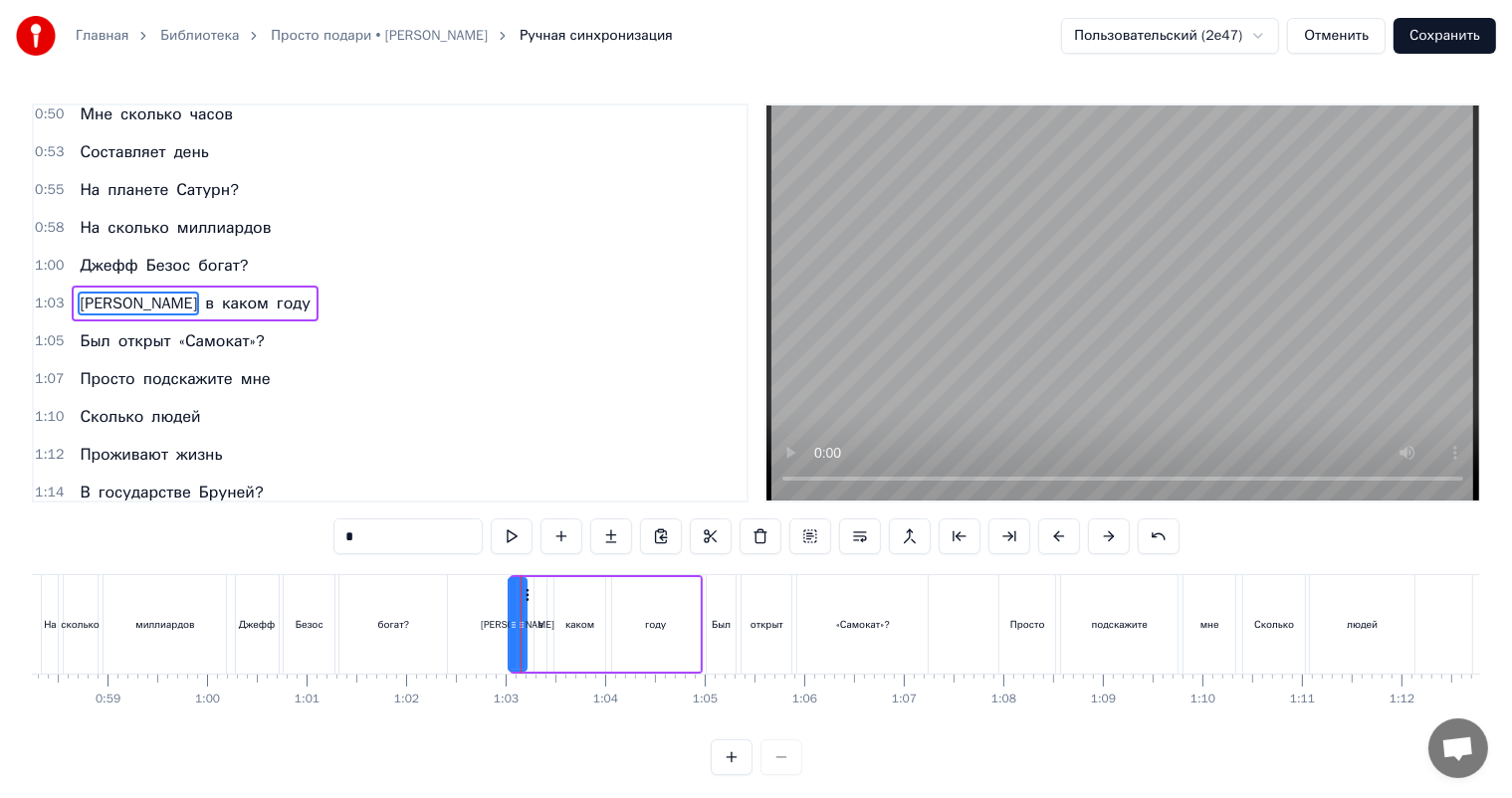 click 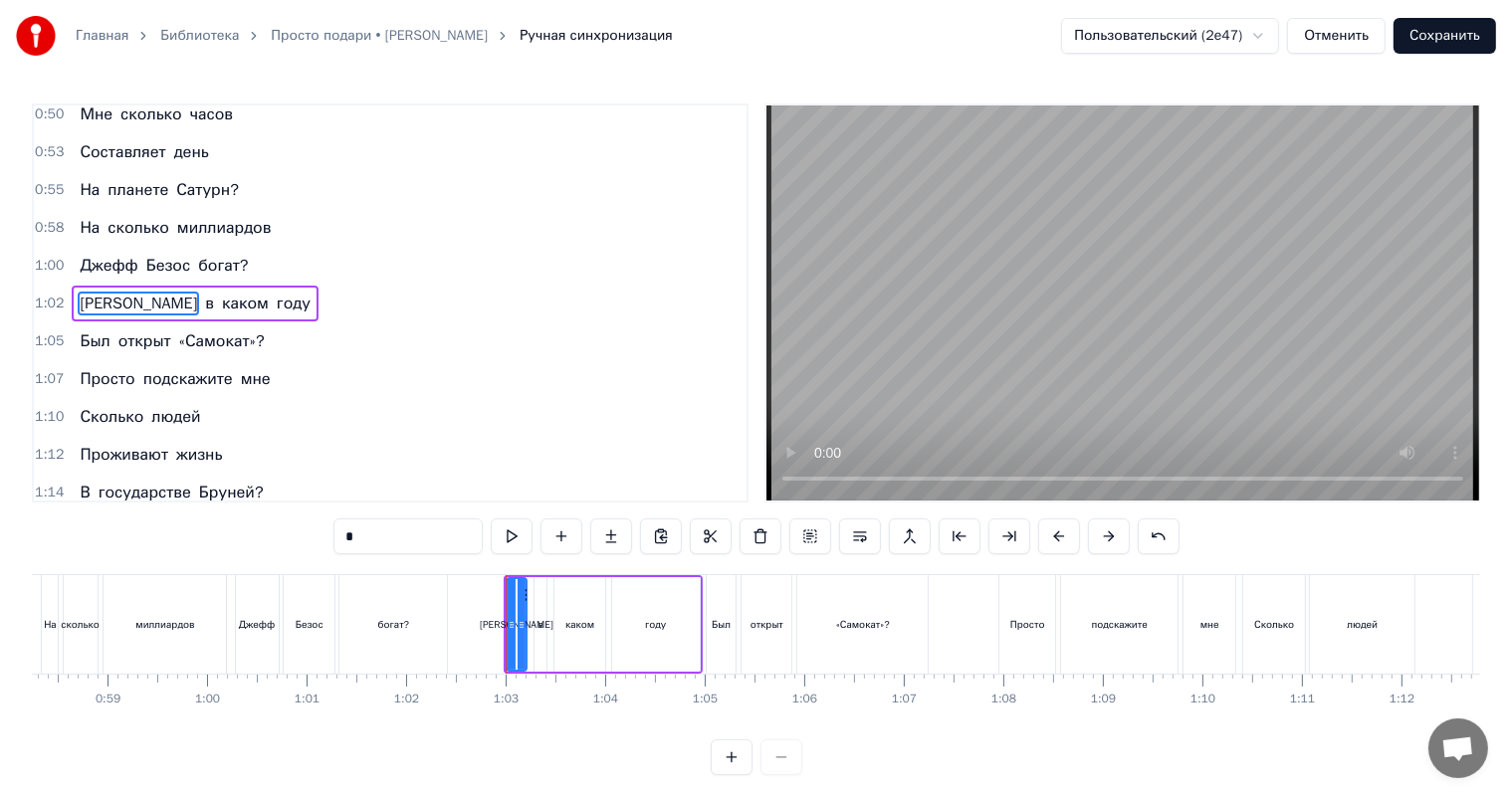 click on "Сохранить" at bounding box center [1444, 36] 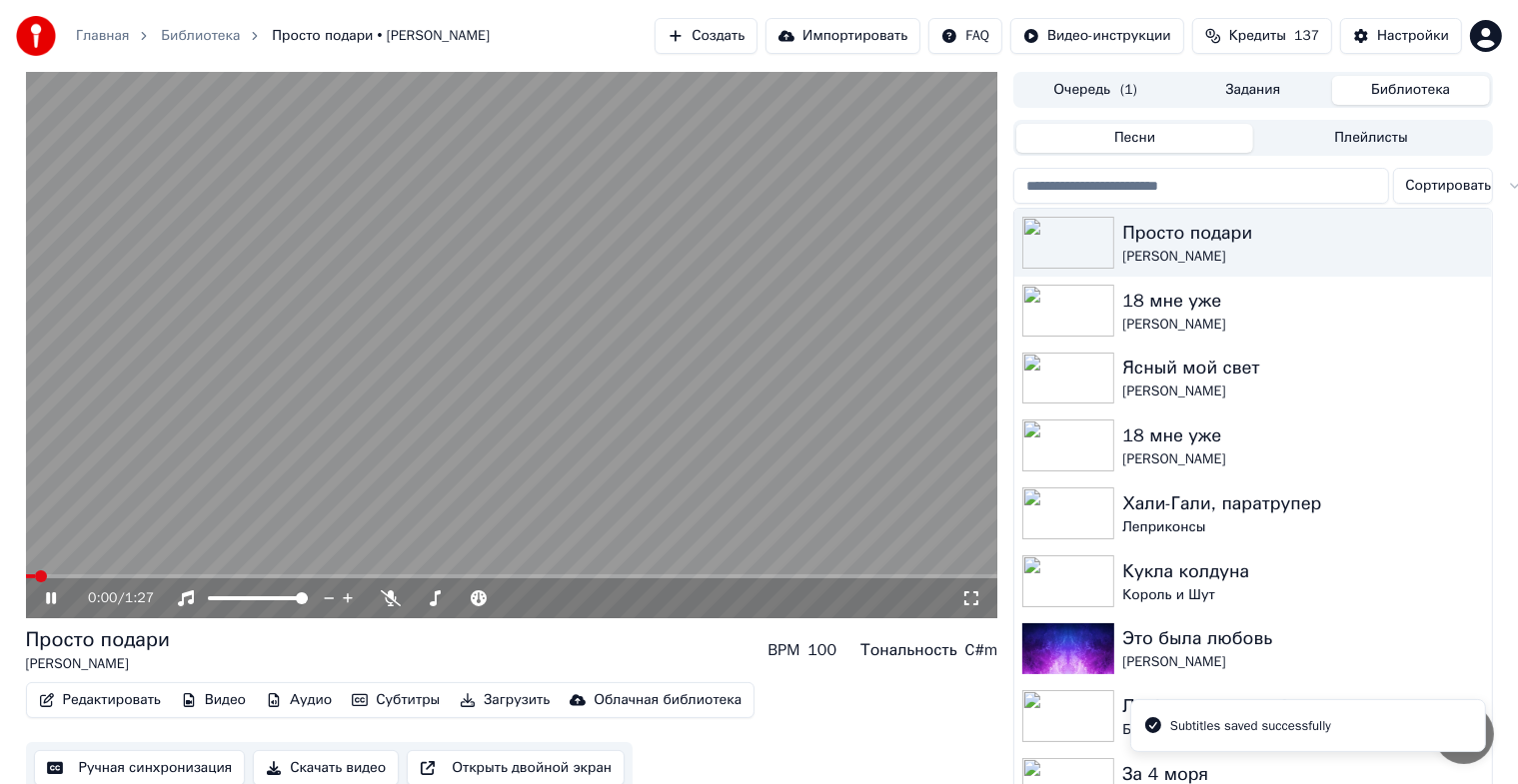 click 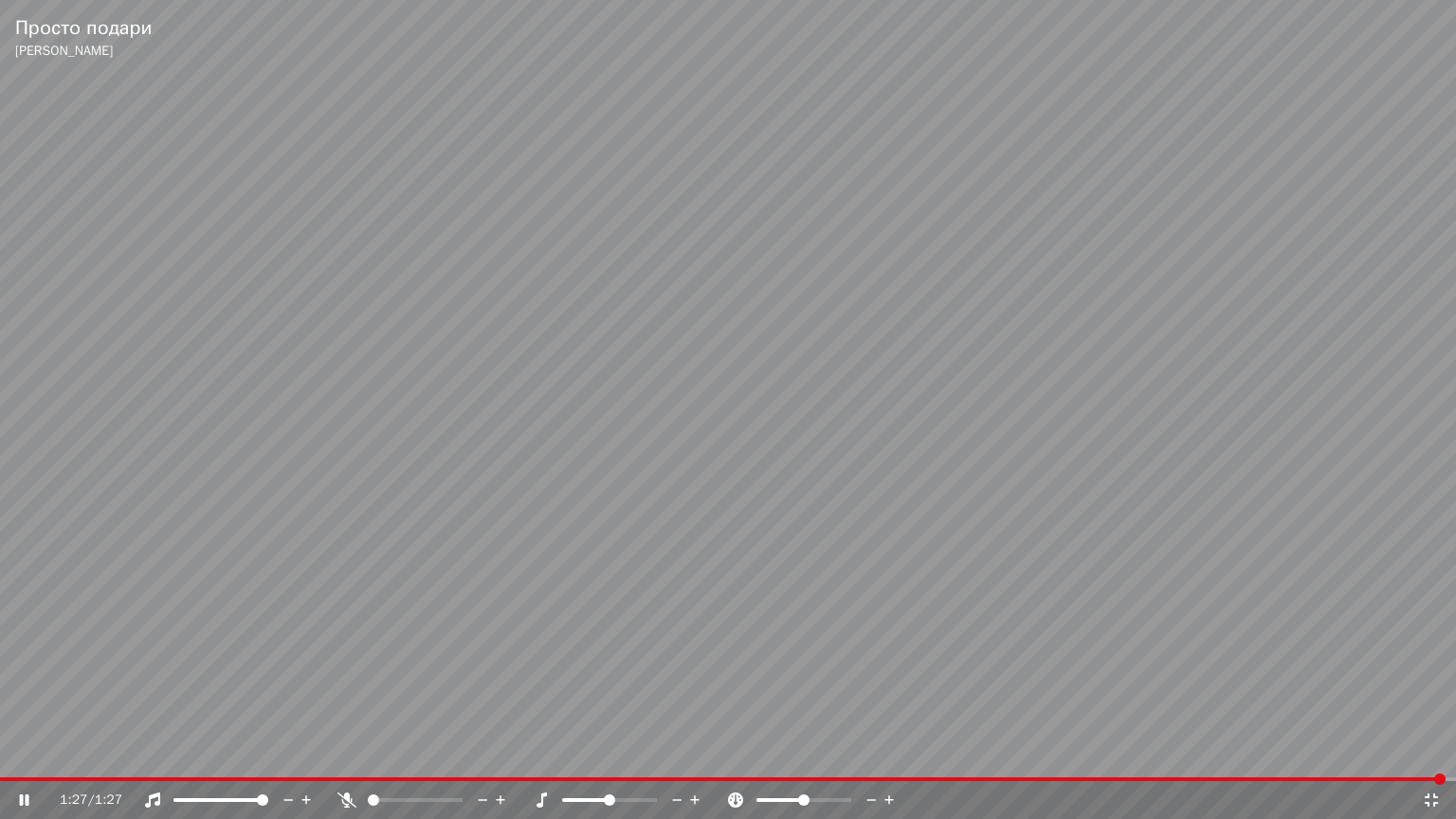 click at bounding box center (728, 410) 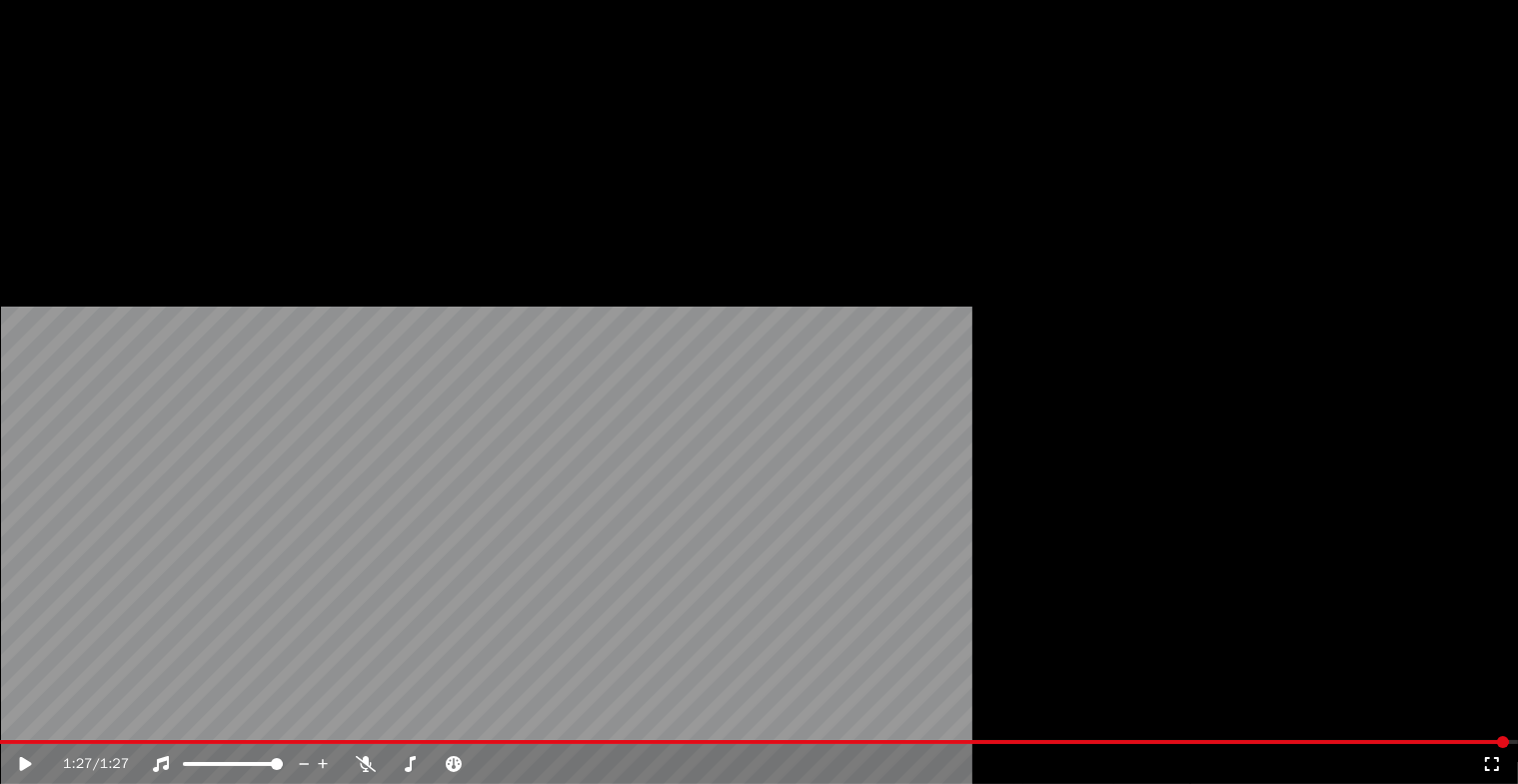 click on "Аудио" at bounding box center (299, 154) 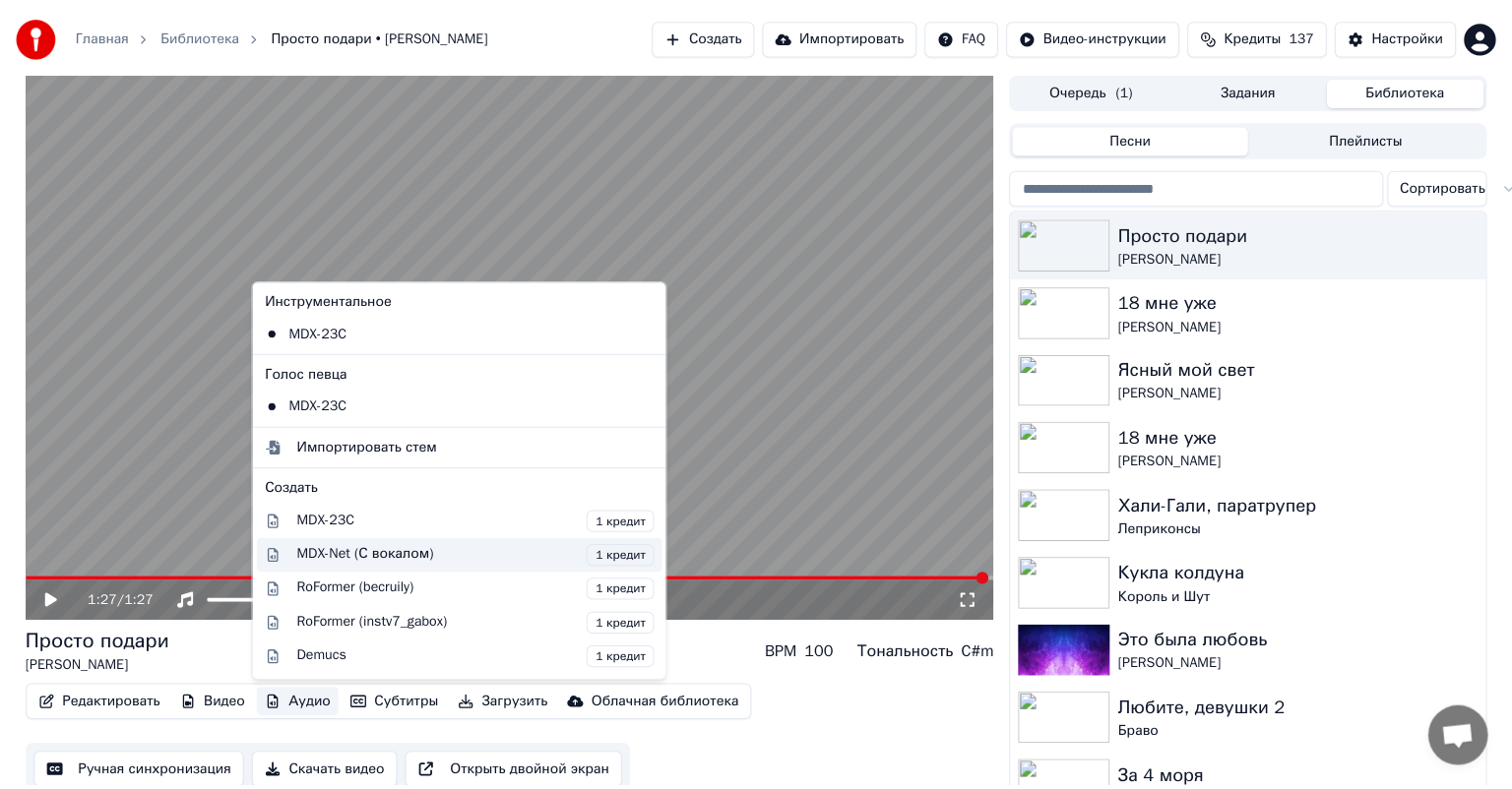 scroll, scrollTop: 199, scrollLeft: 0, axis: vertical 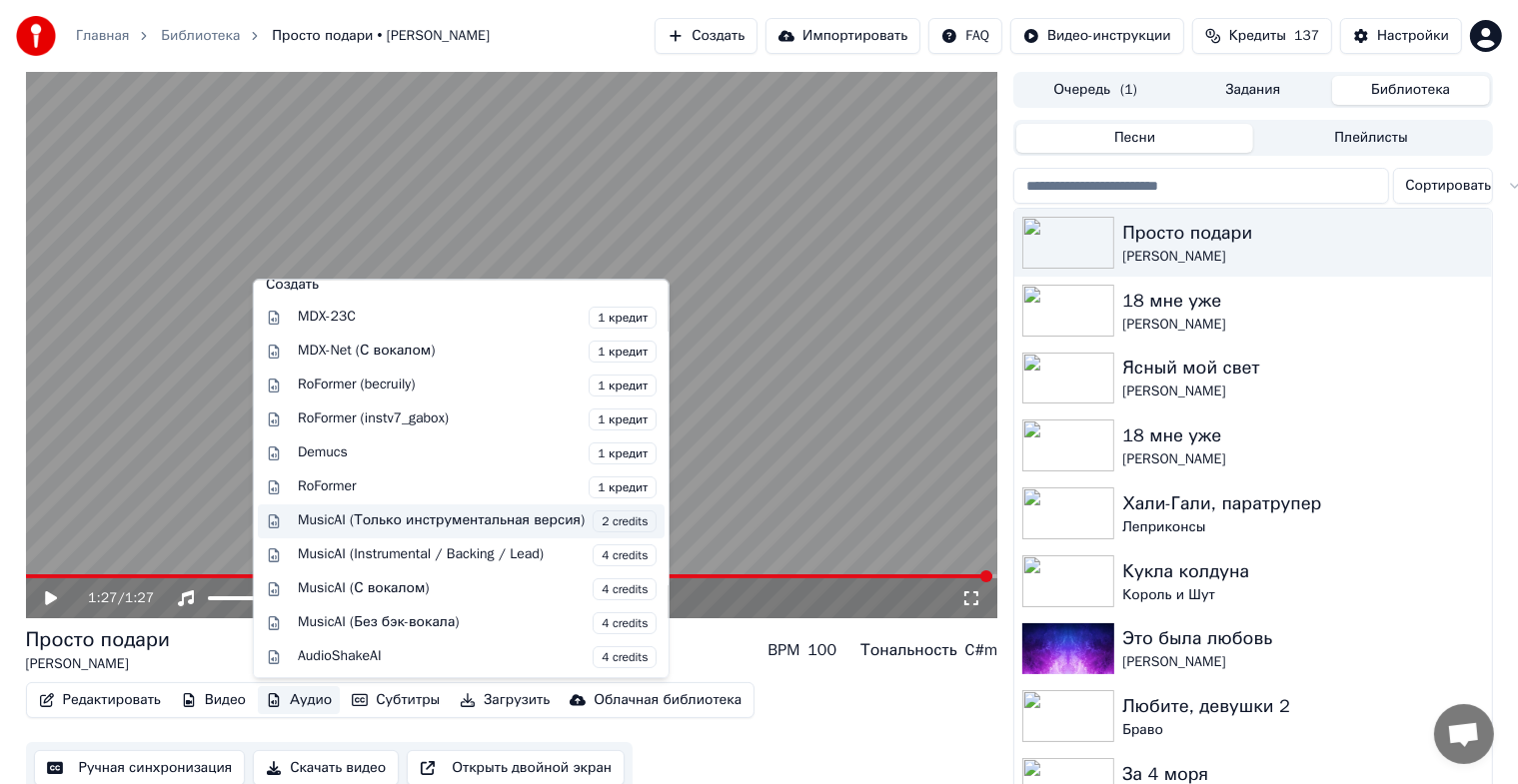 click on "MusicAI (Только инструментальная версия) 2 credits" at bounding box center (477, 521) 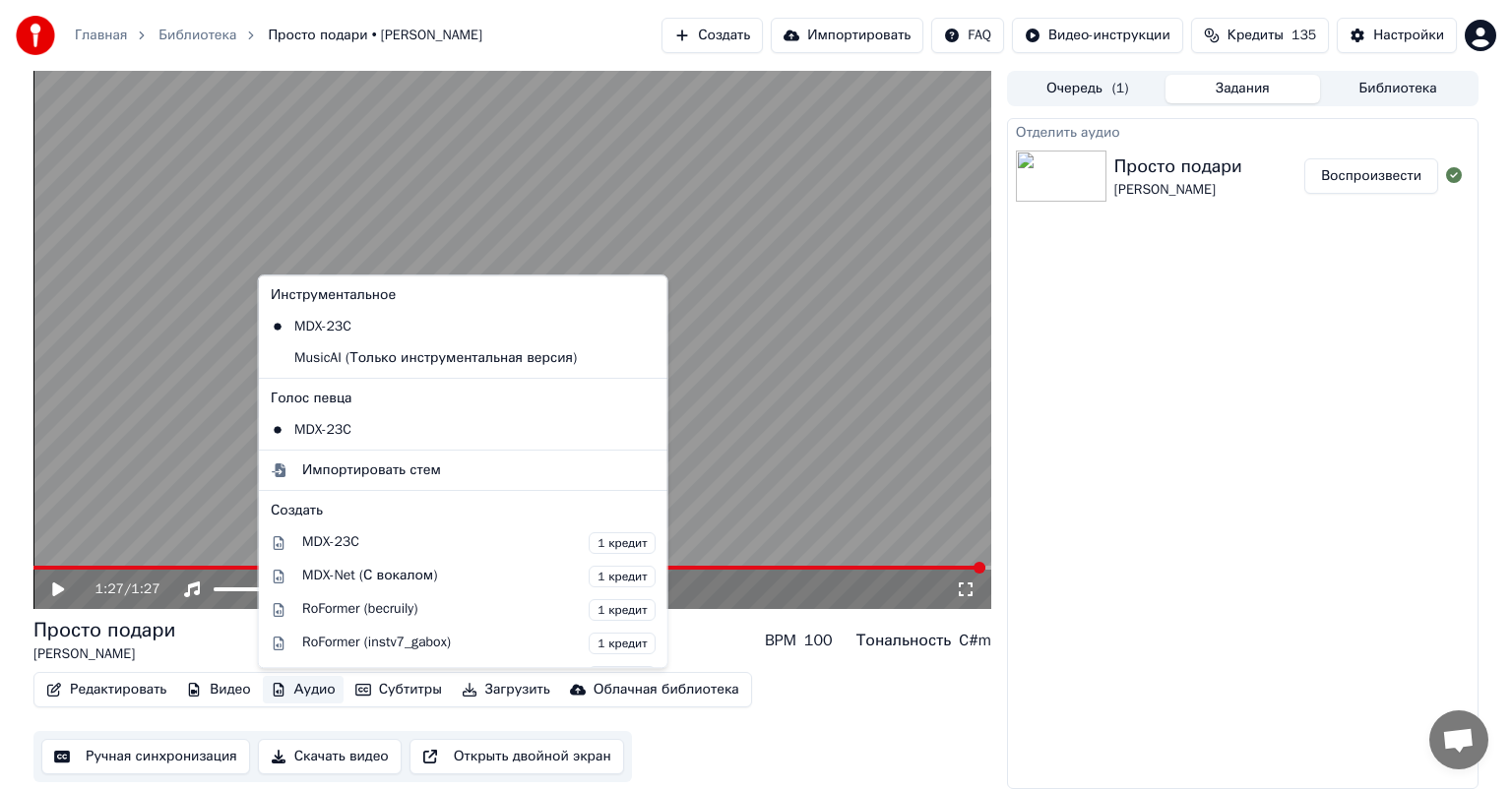 click on "Аудио" at bounding box center (303, 690) 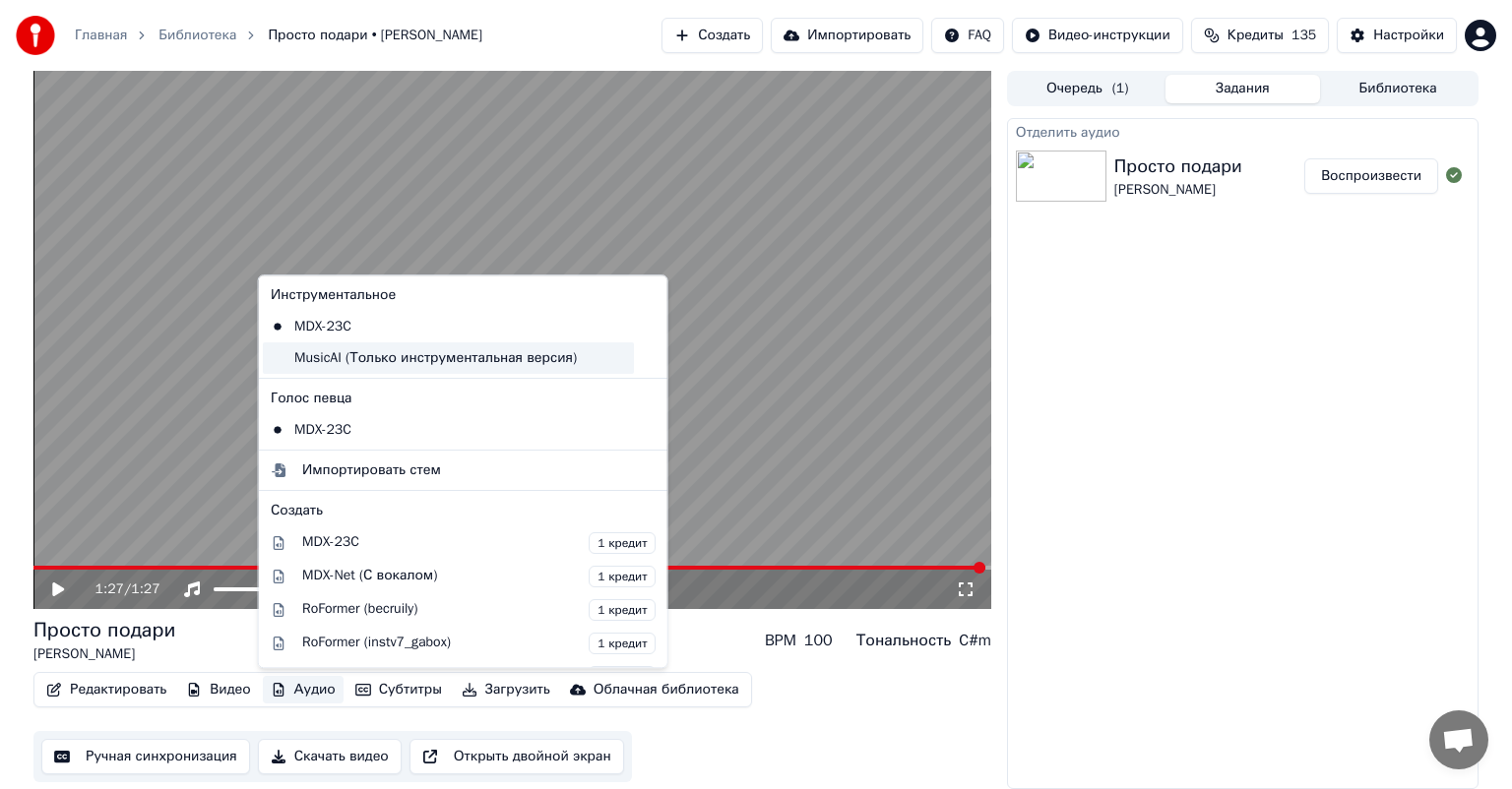 click on "MusicAI (Только инструментальная версия)" at bounding box center [448, 358] 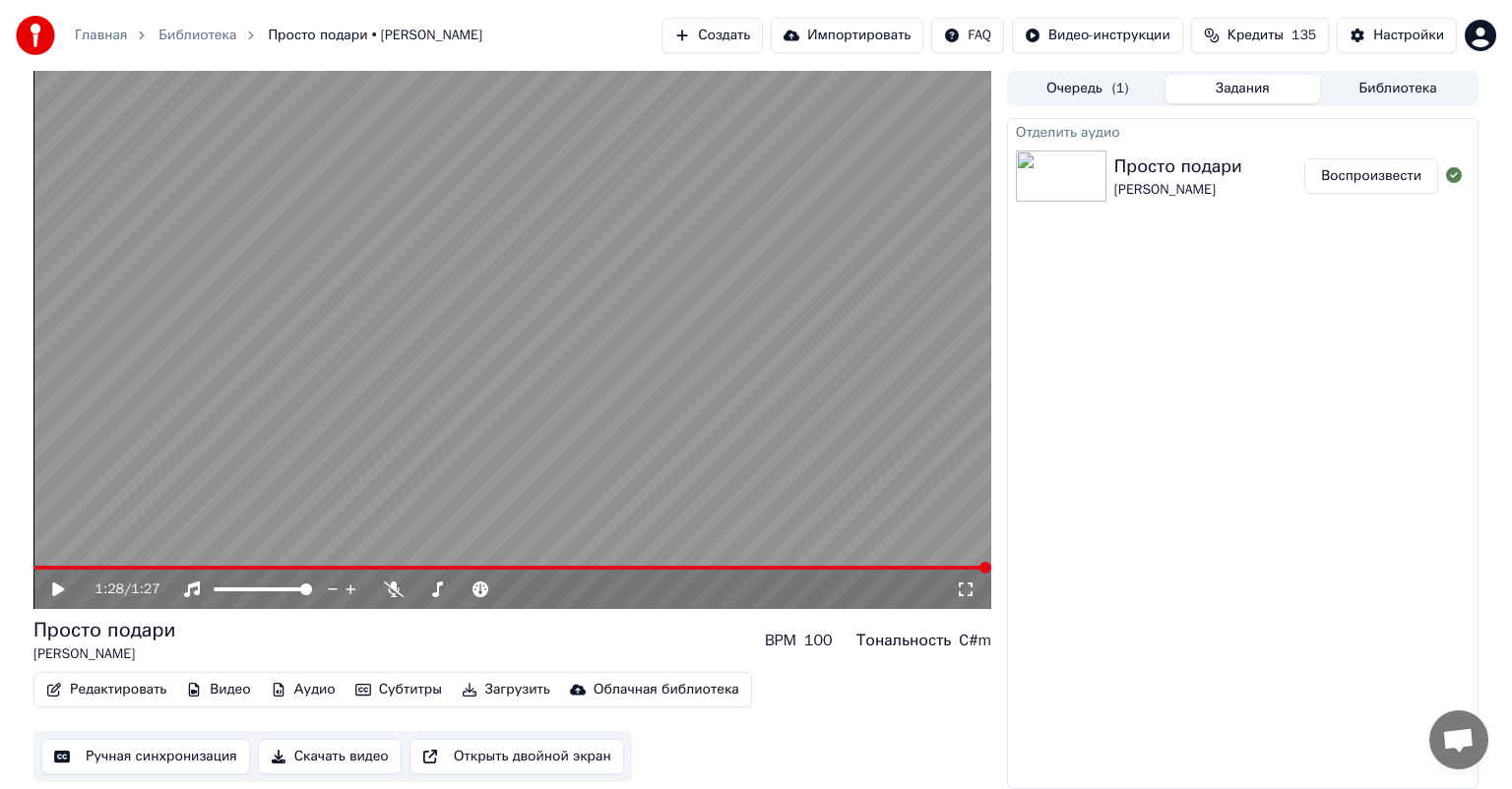 click at bounding box center [512, 339] 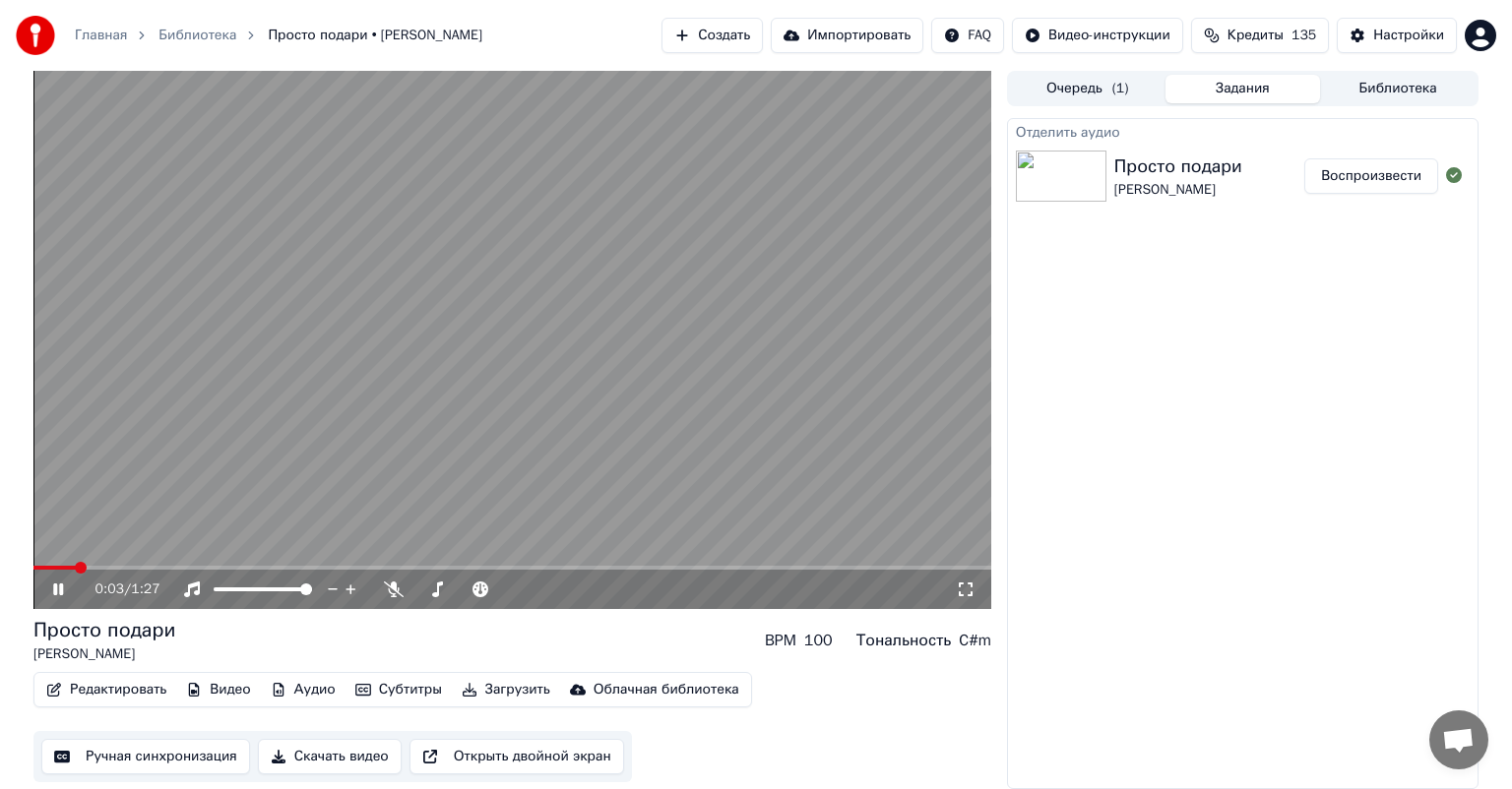 click 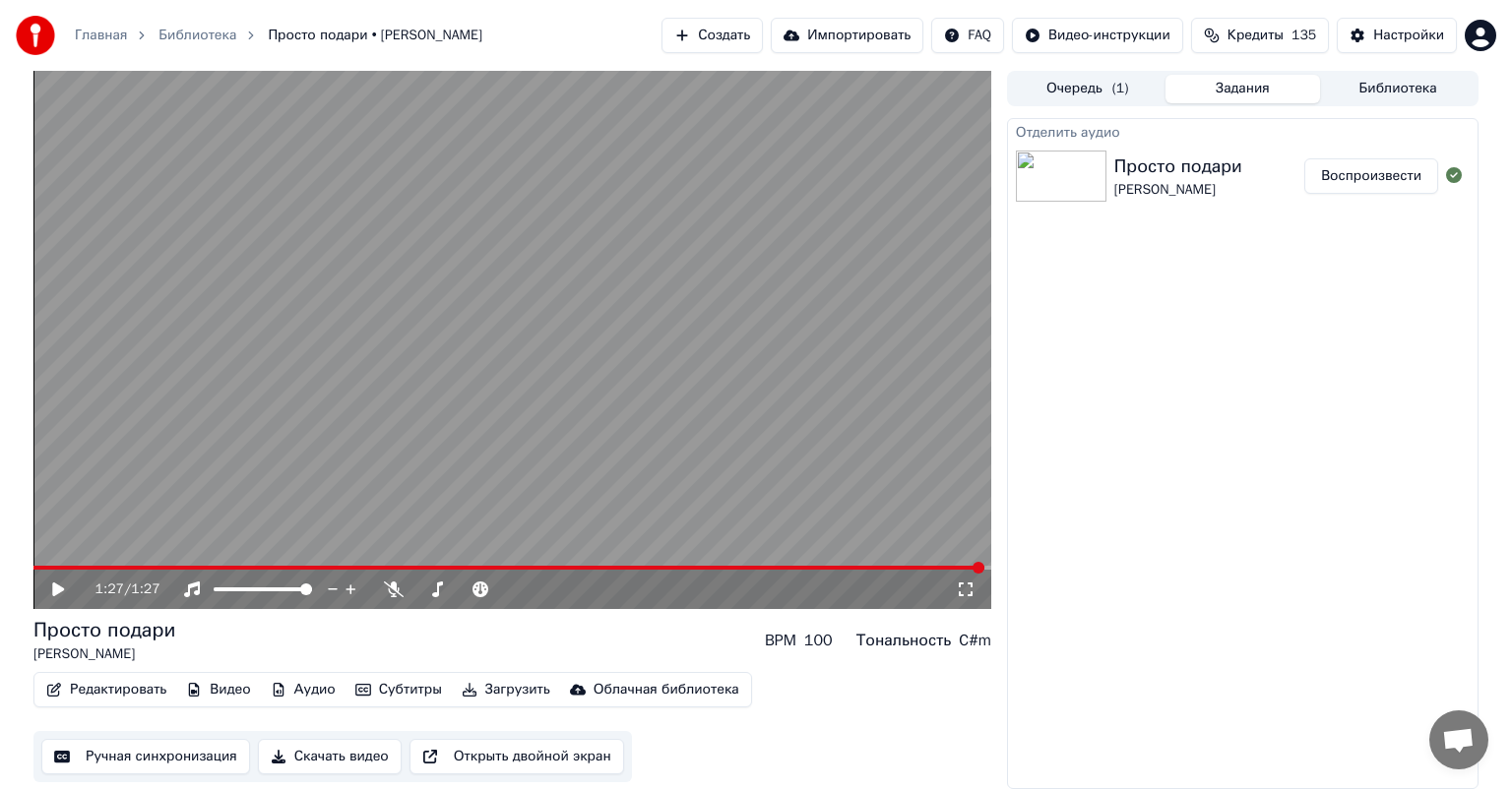 click on "Загрузить" at bounding box center (506, 690) 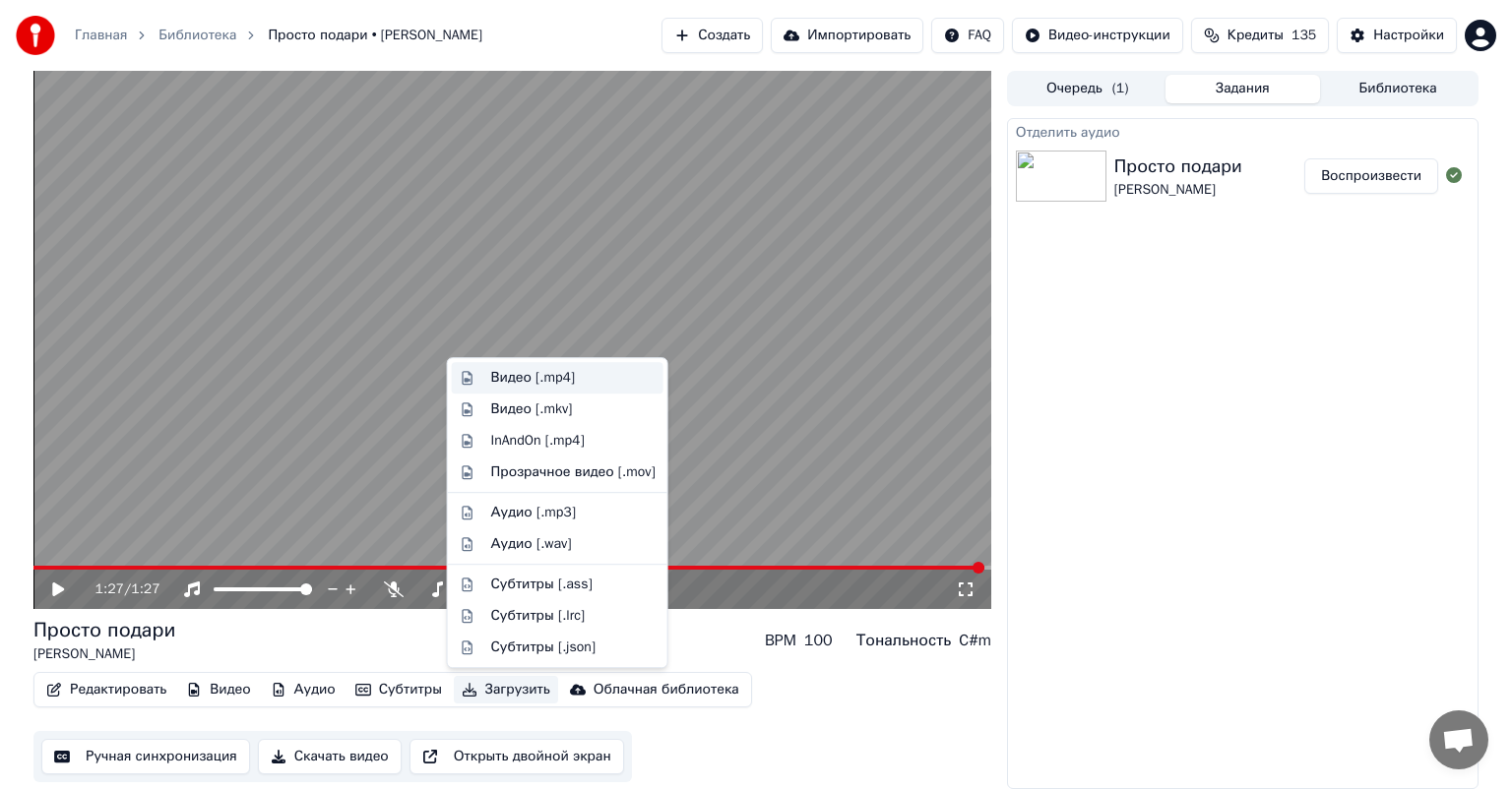 click on "Видео [.mp4]" at bounding box center (533, 378) 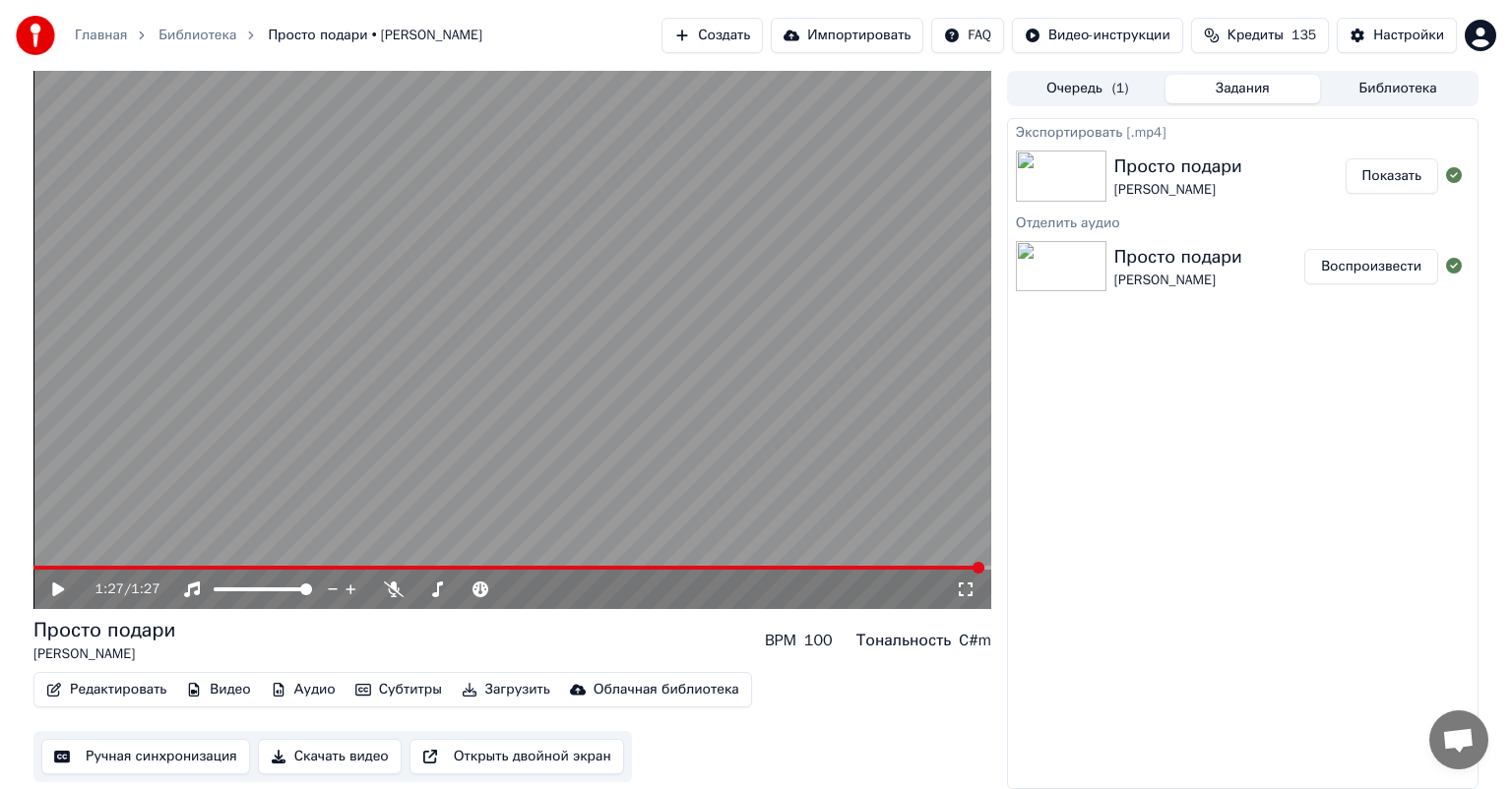 click on "Показать" at bounding box center [1392, 176] 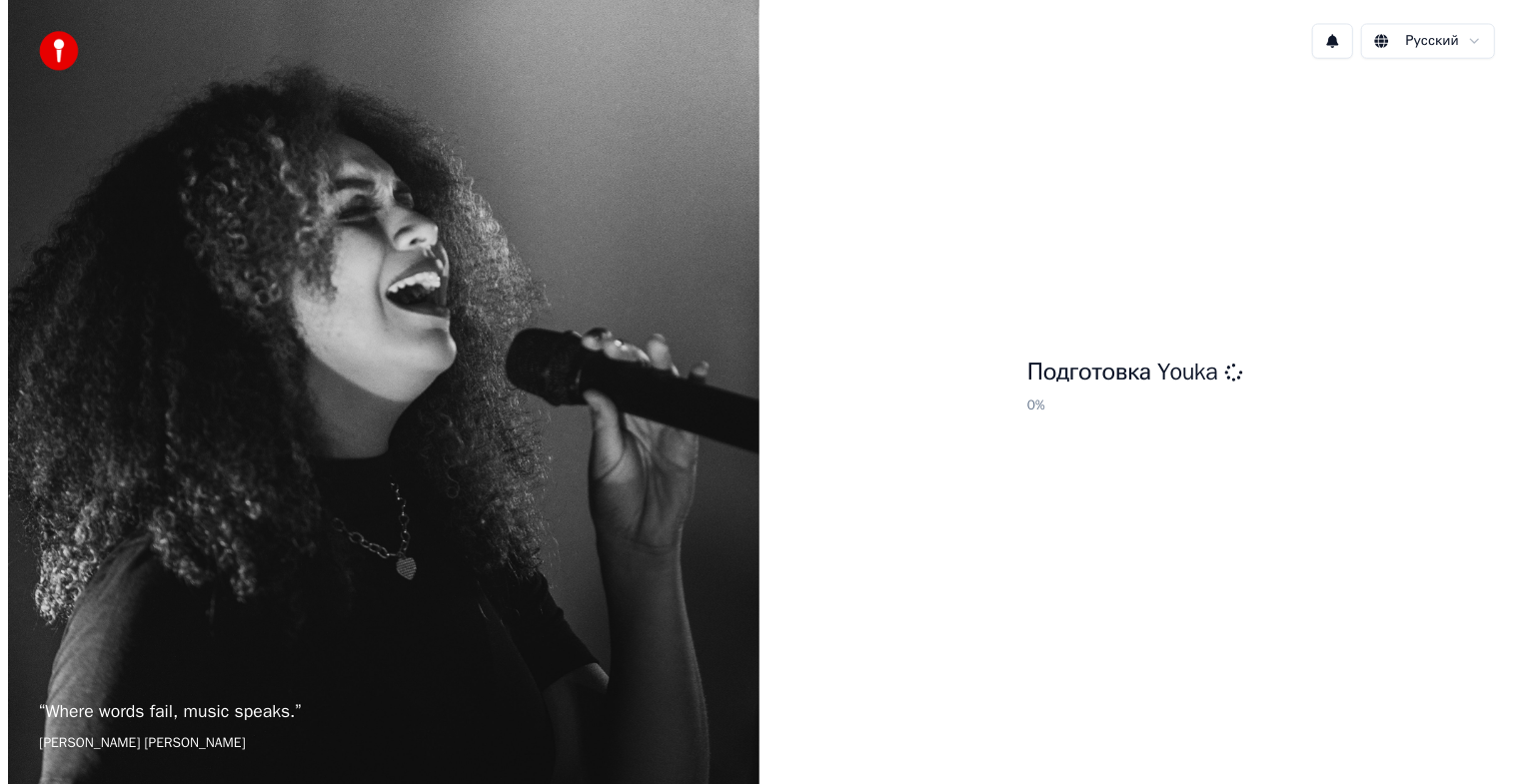 scroll, scrollTop: 0, scrollLeft: 0, axis: both 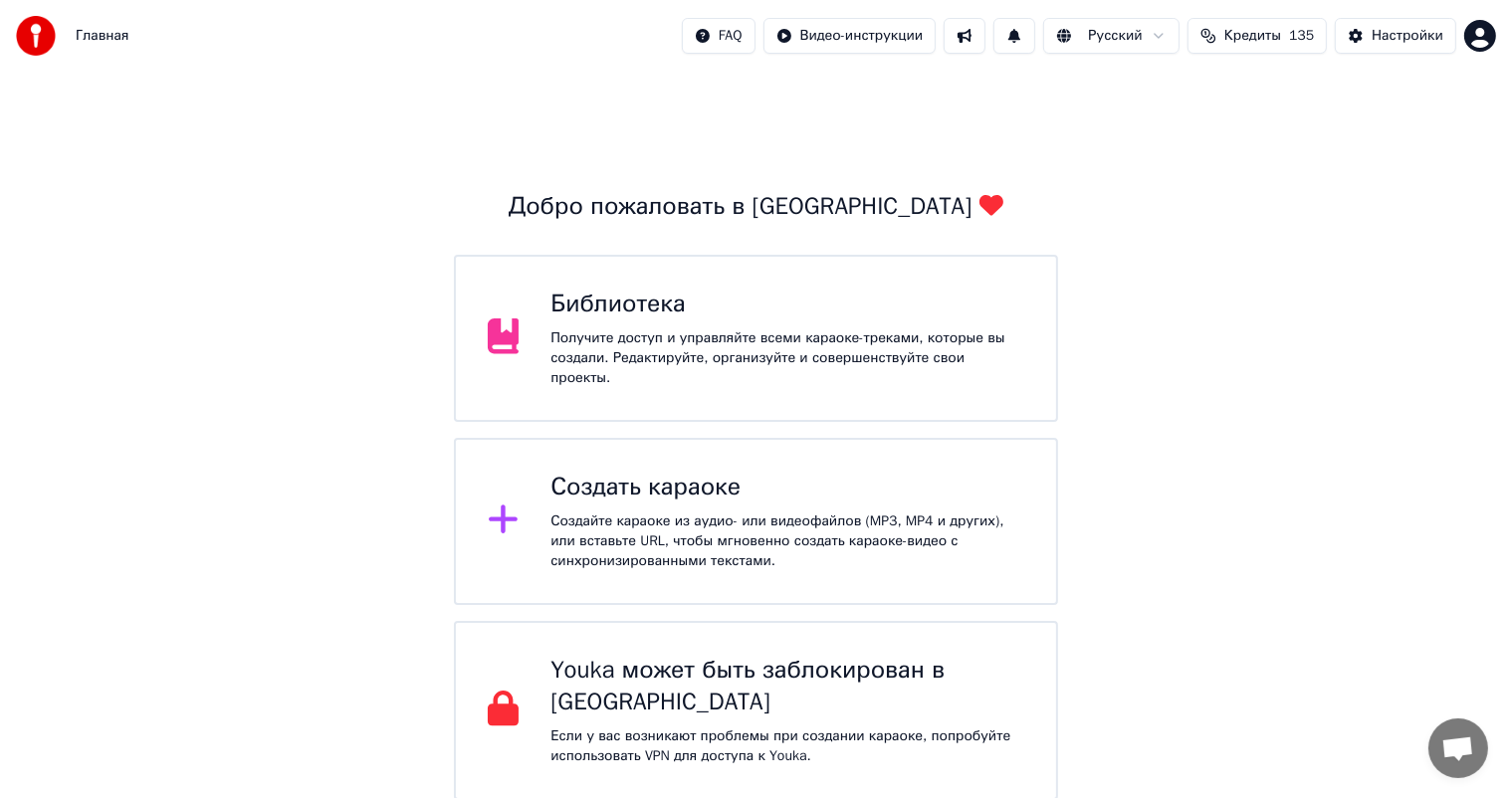 click on "Получите доступ и управляйте всеми караоке-треками, которые вы создали. Редактируйте, организуйте и совершенствуйте свои проекты." at bounding box center [787, 358] 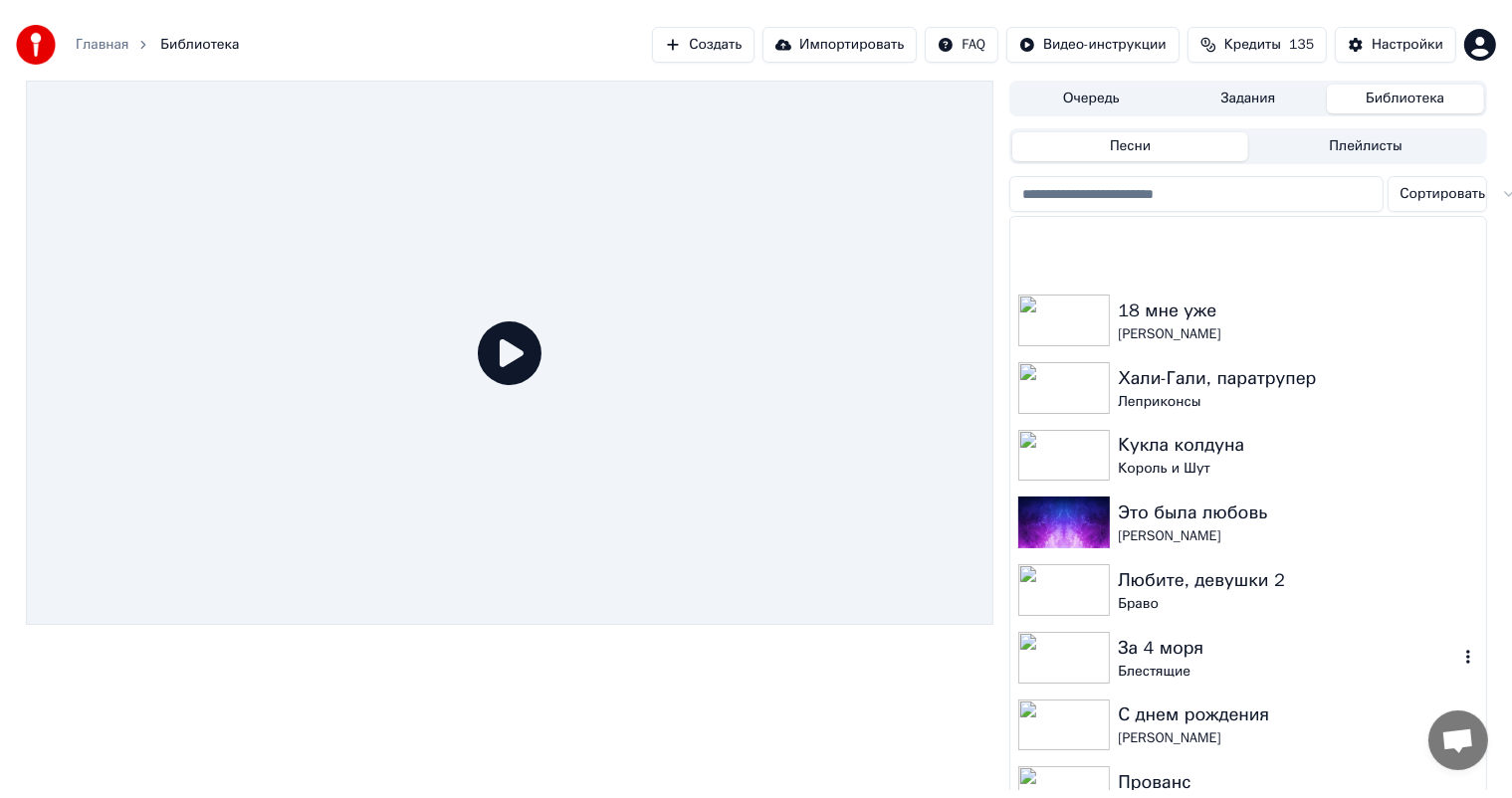 scroll, scrollTop: 248, scrollLeft: 0, axis: vertical 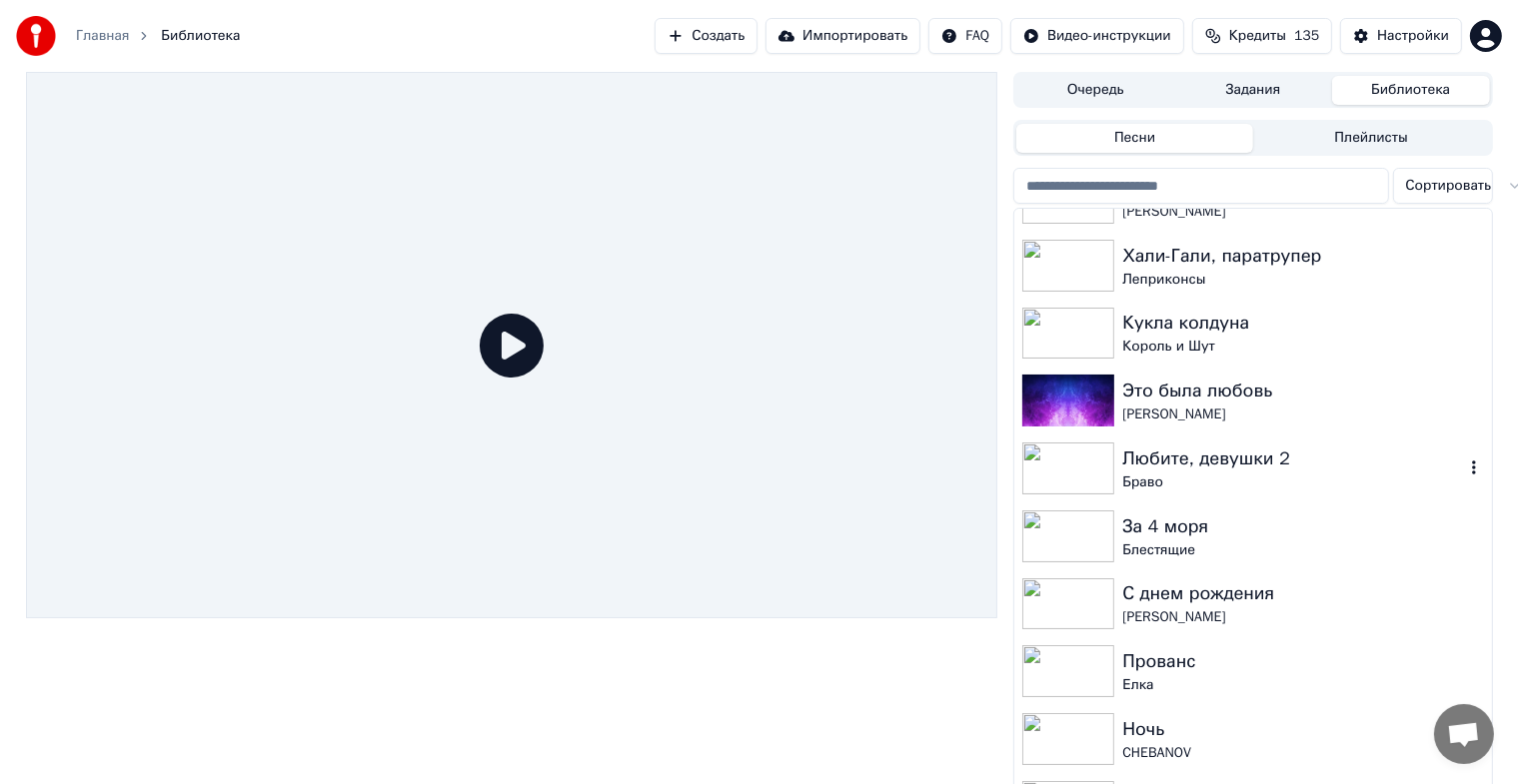 click on "Любите, девушки 2" at bounding box center [1292, 458] 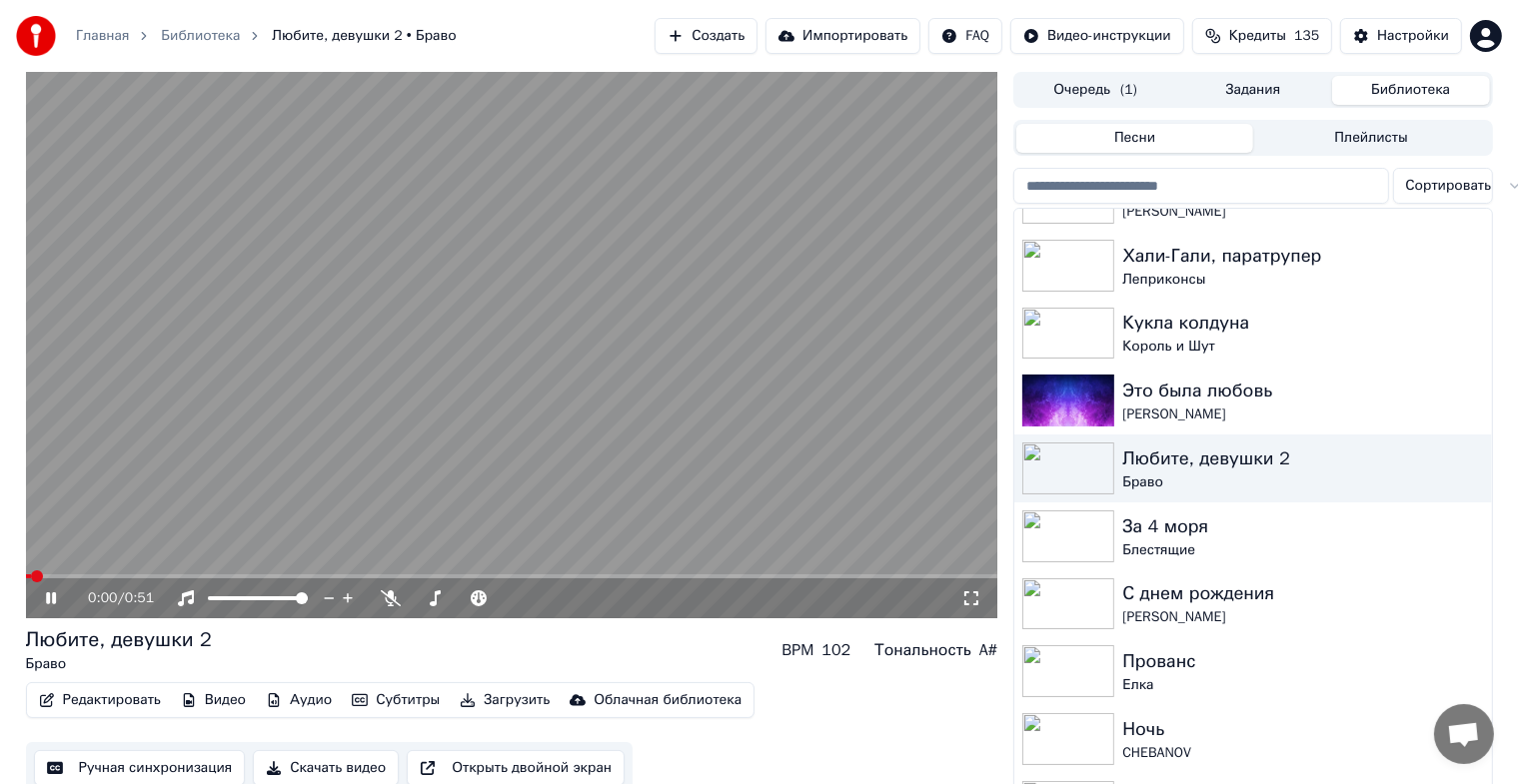 click at bounding box center (512, 345) 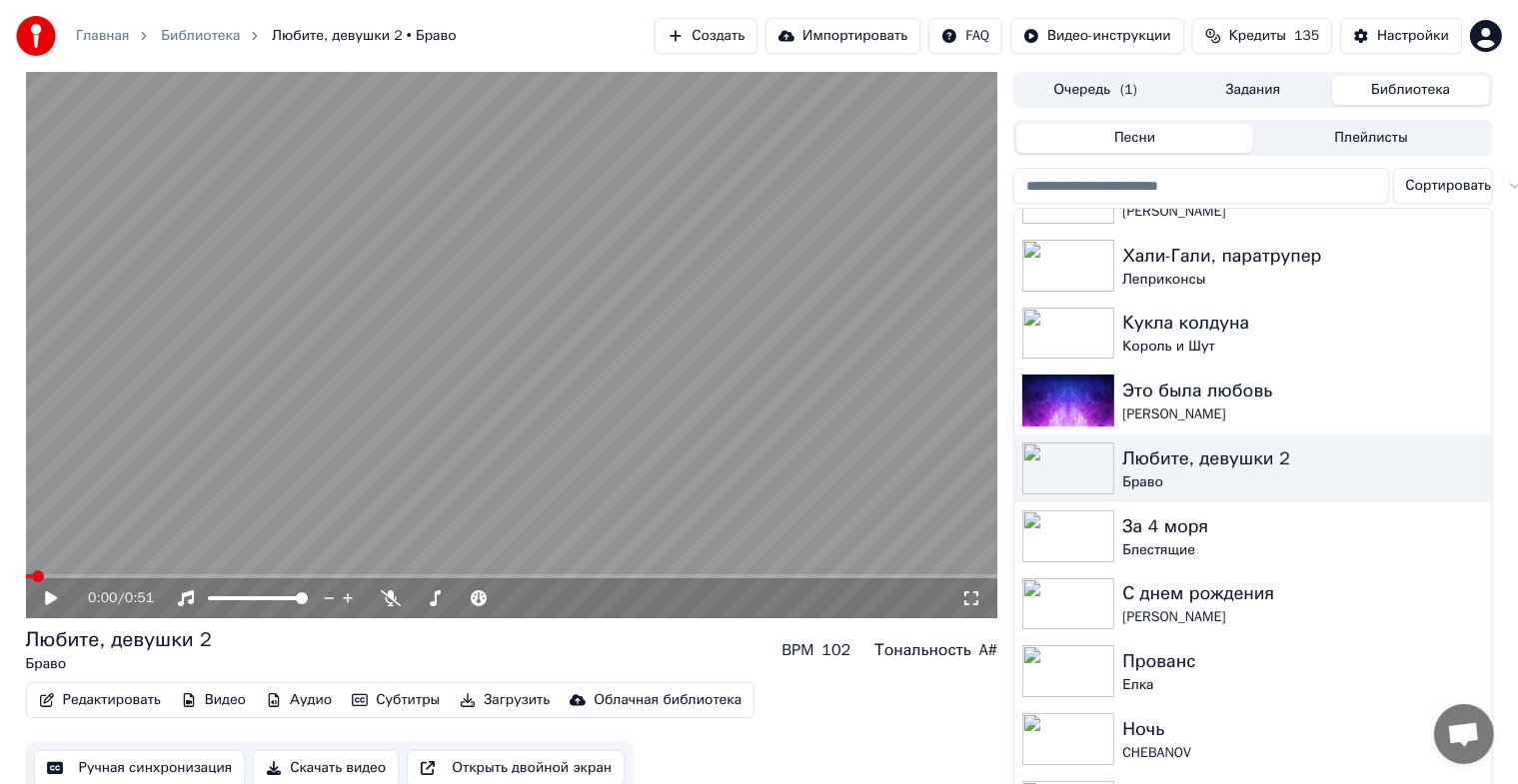 click on "Редактировать" at bounding box center [100, 700] 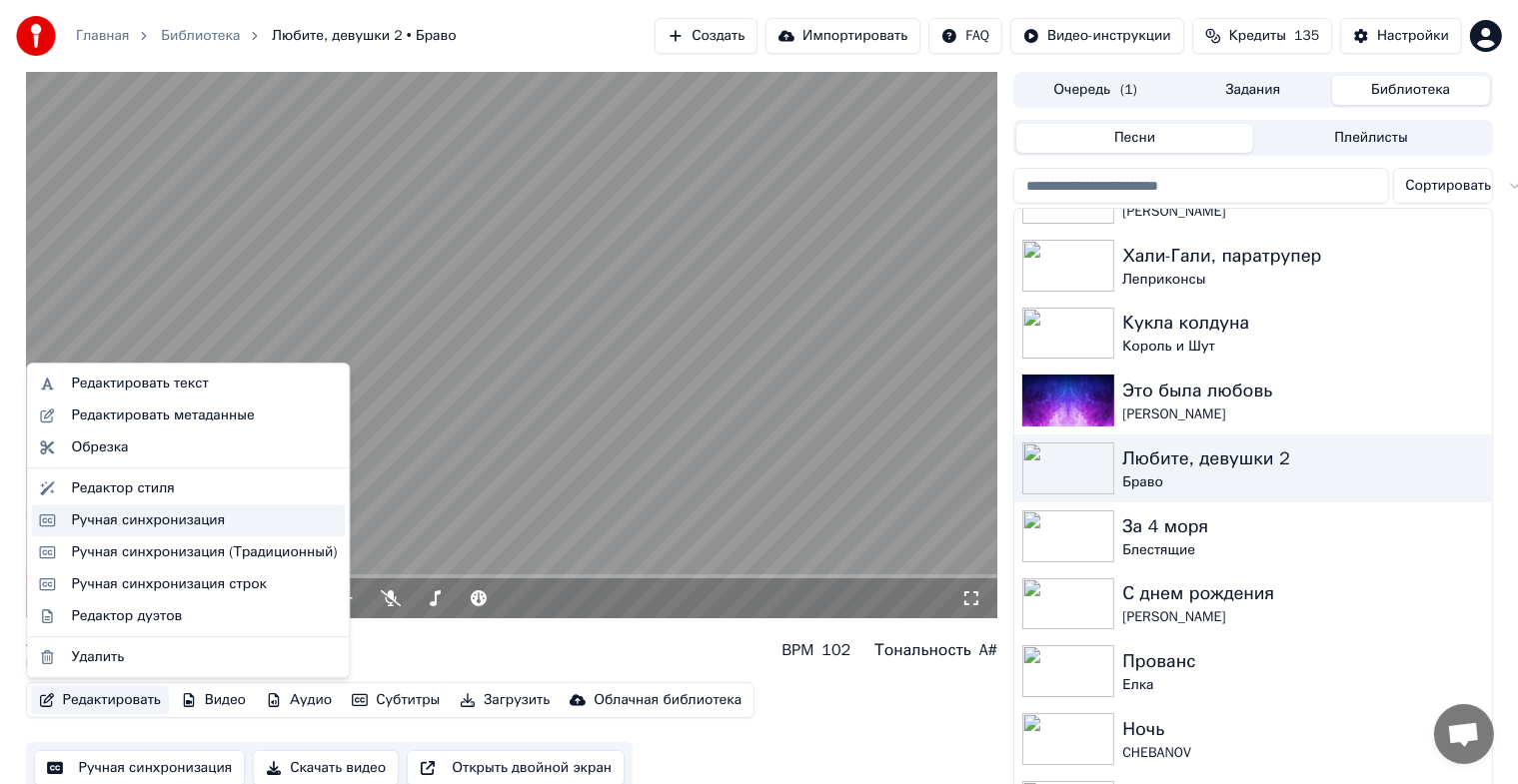 click on "Ручная синхронизация" at bounding box center (148, 520) 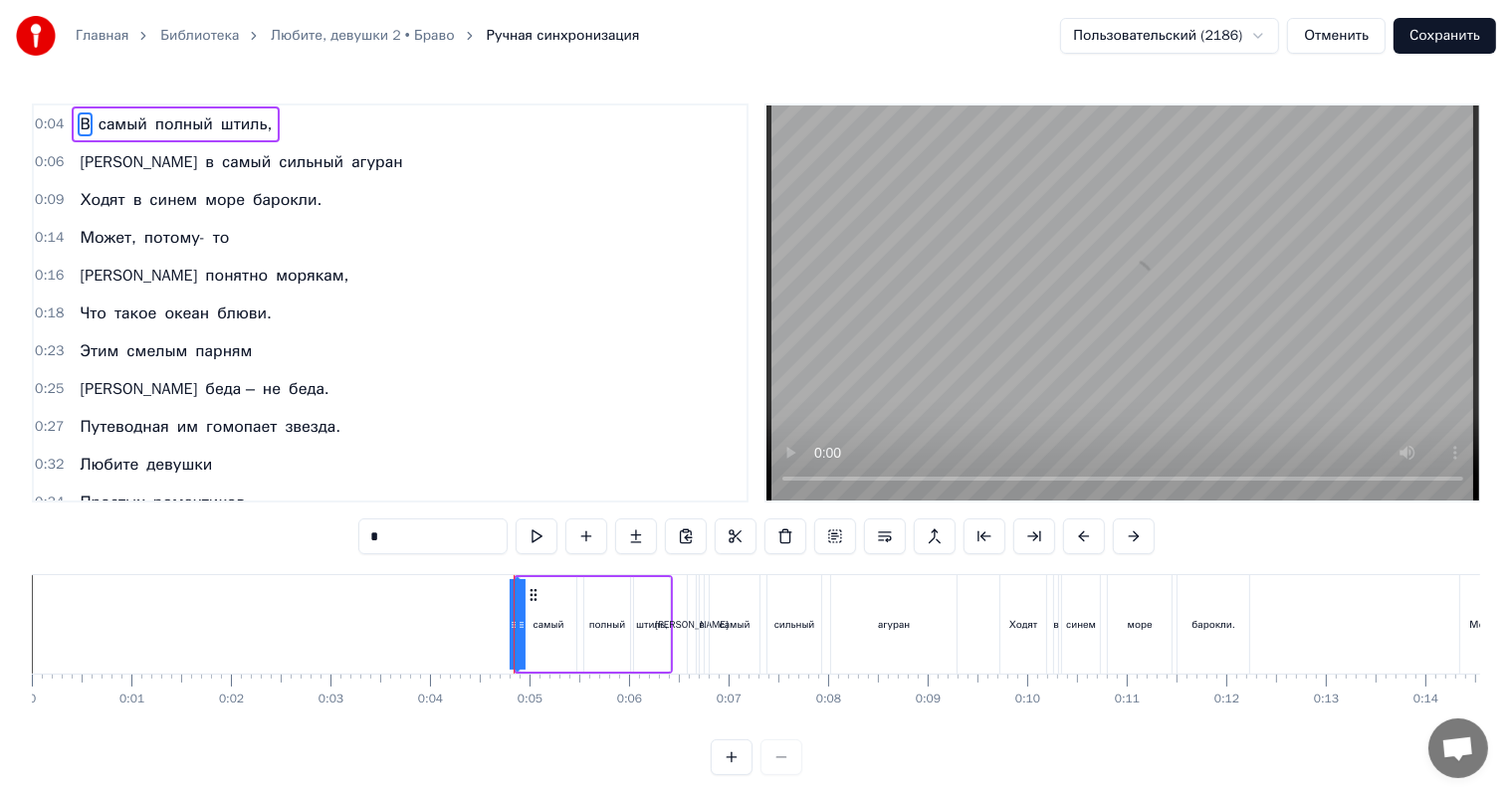 scroll, scrollTop: 73, scrollLeft: 0, axis: vertical 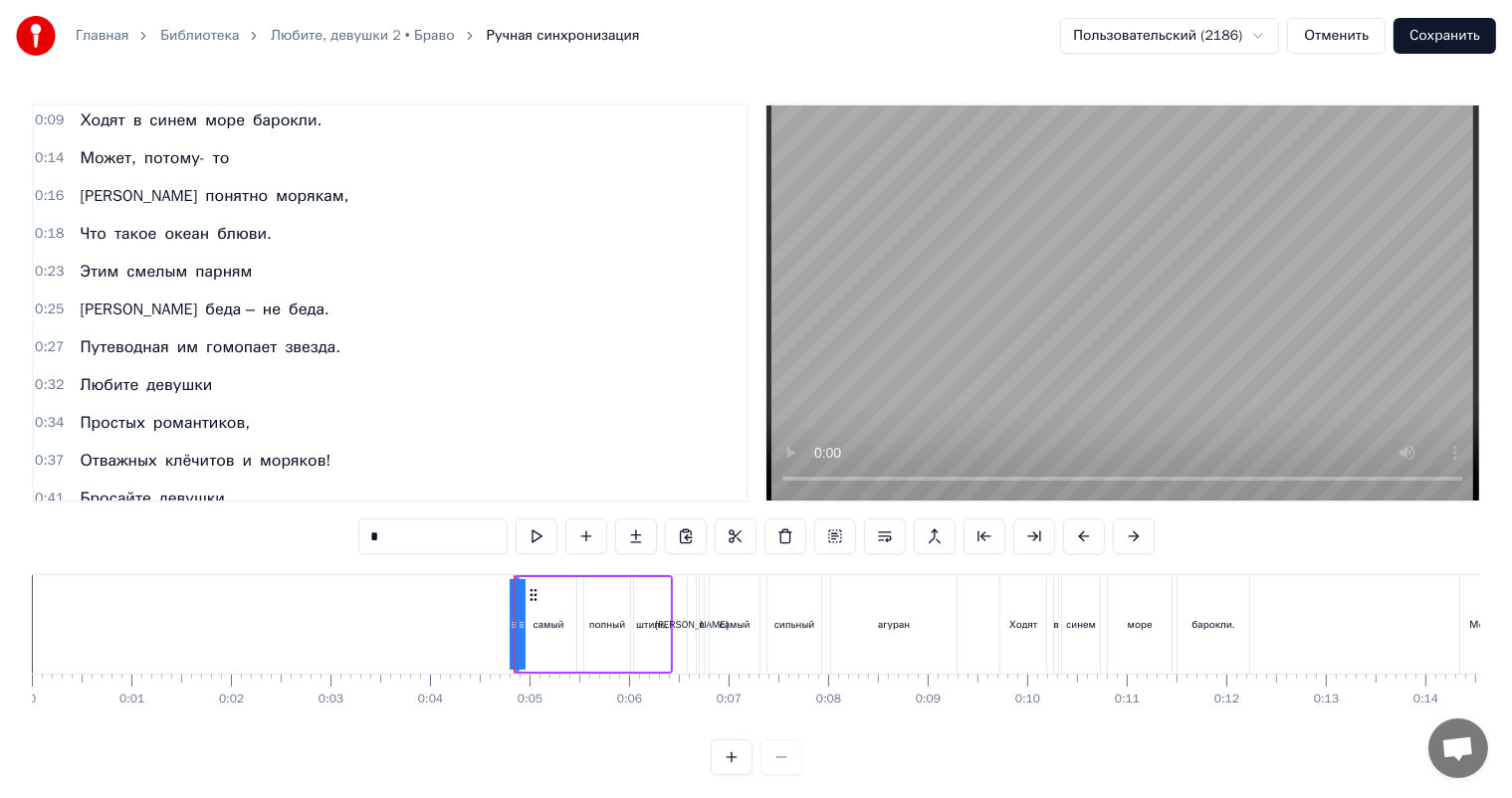 click on "девушки" at bounding box center [179, 385] 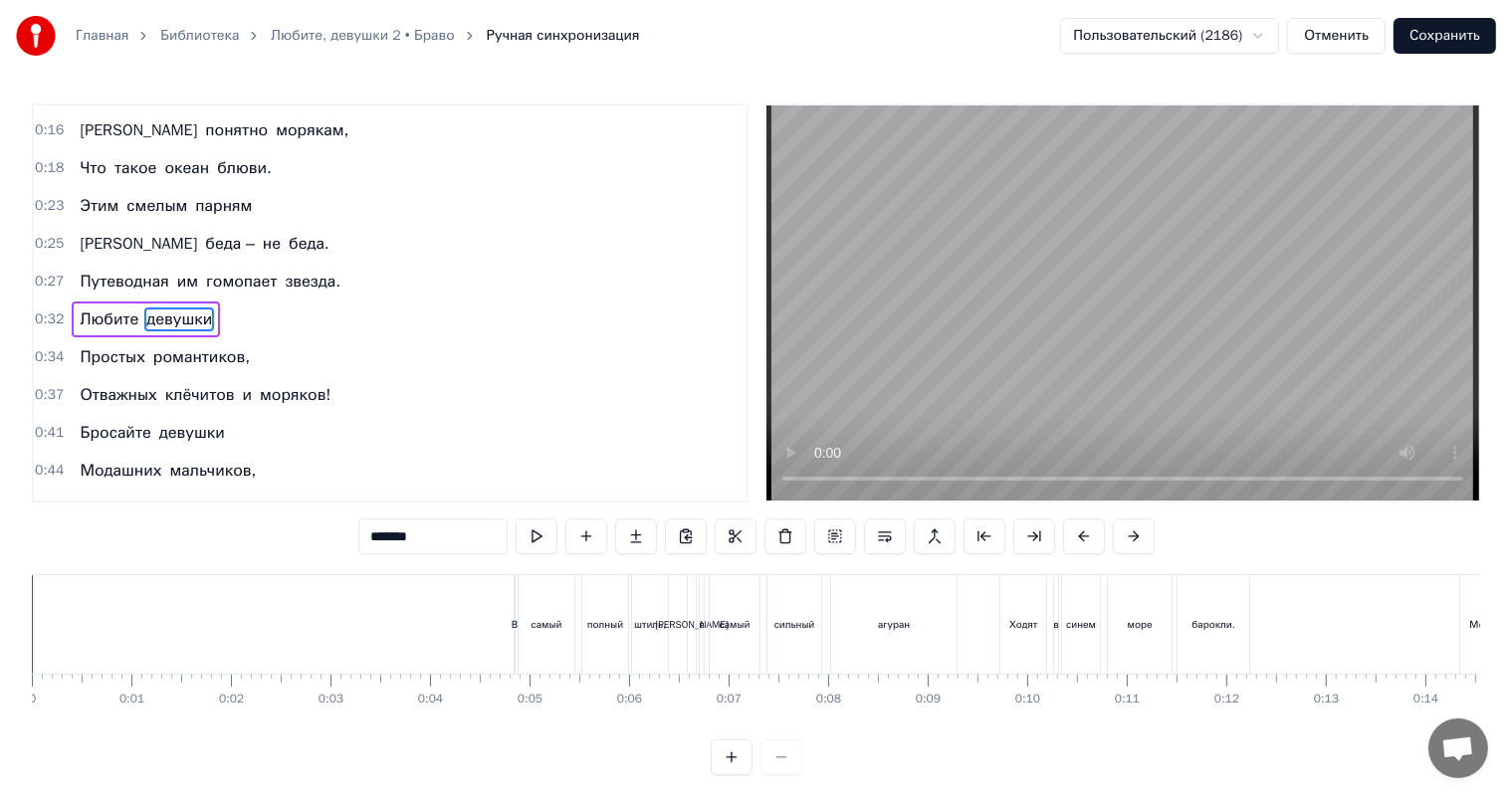 scroll, scrollTop: 161, scrollLeft: 0, axis: vertical 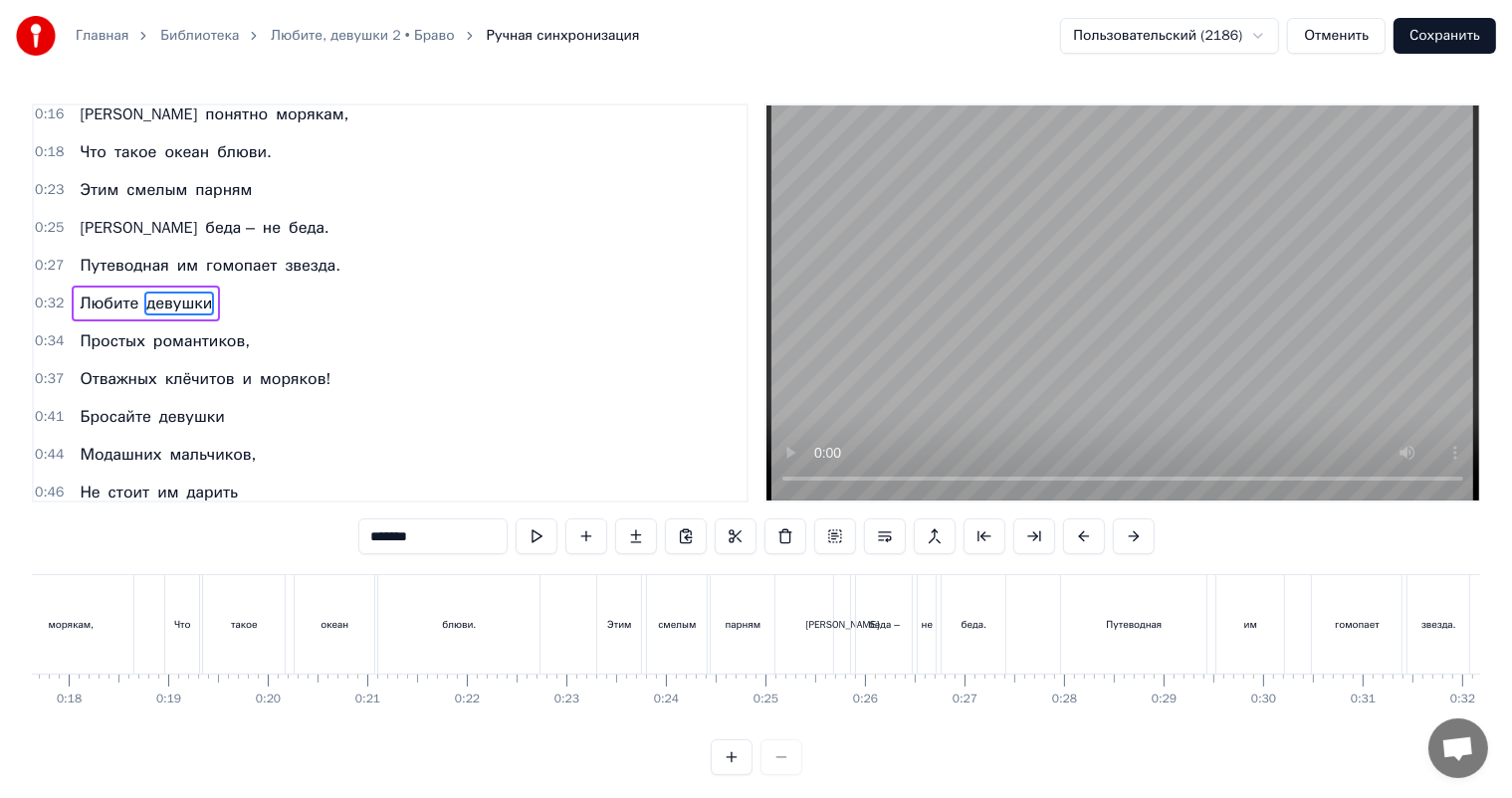 click on "Любите" at bounding box center [108, 303] 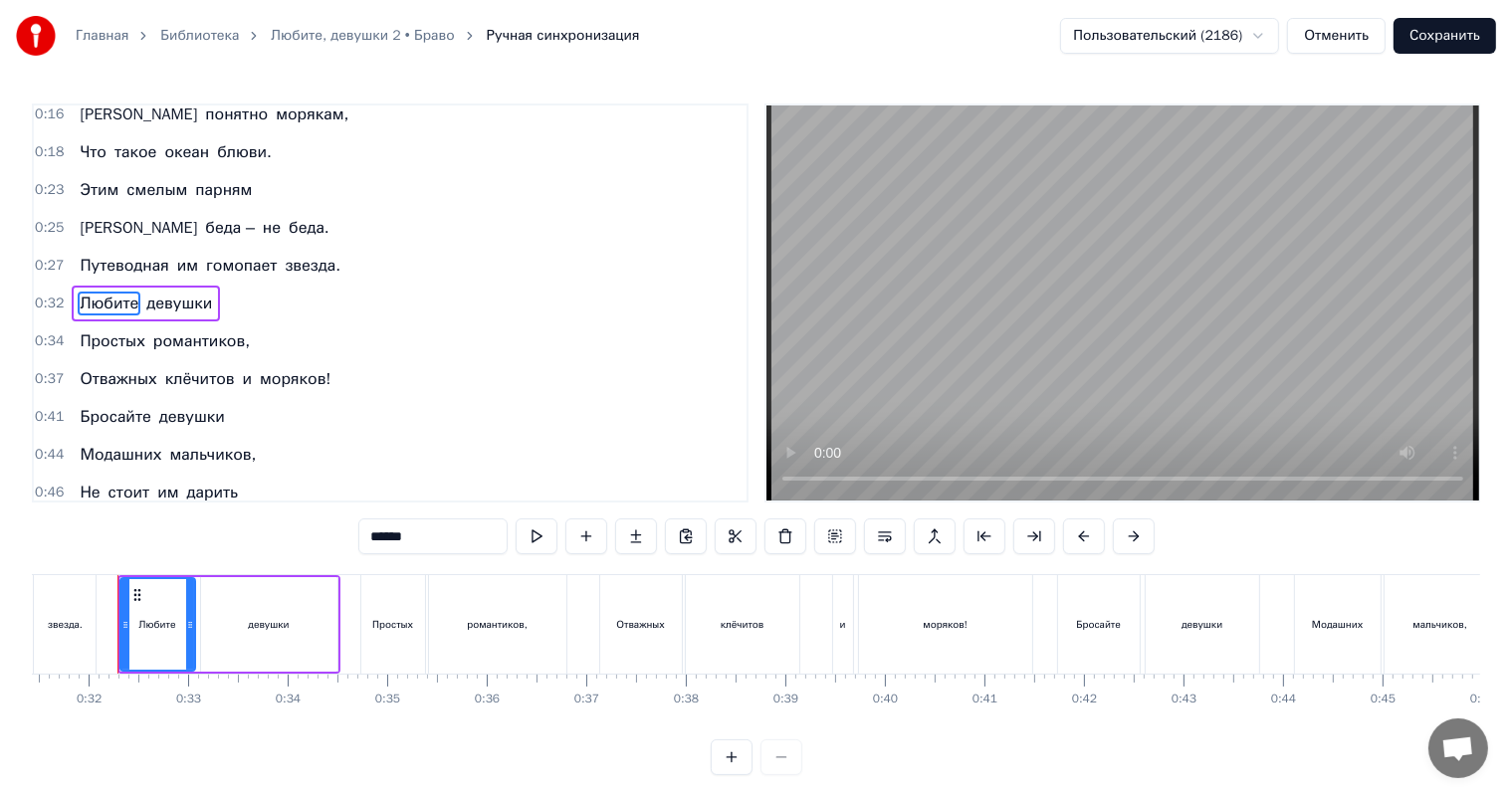 scroll, scrollTop: 0, scrollLeft: 3114, axis: horizontal 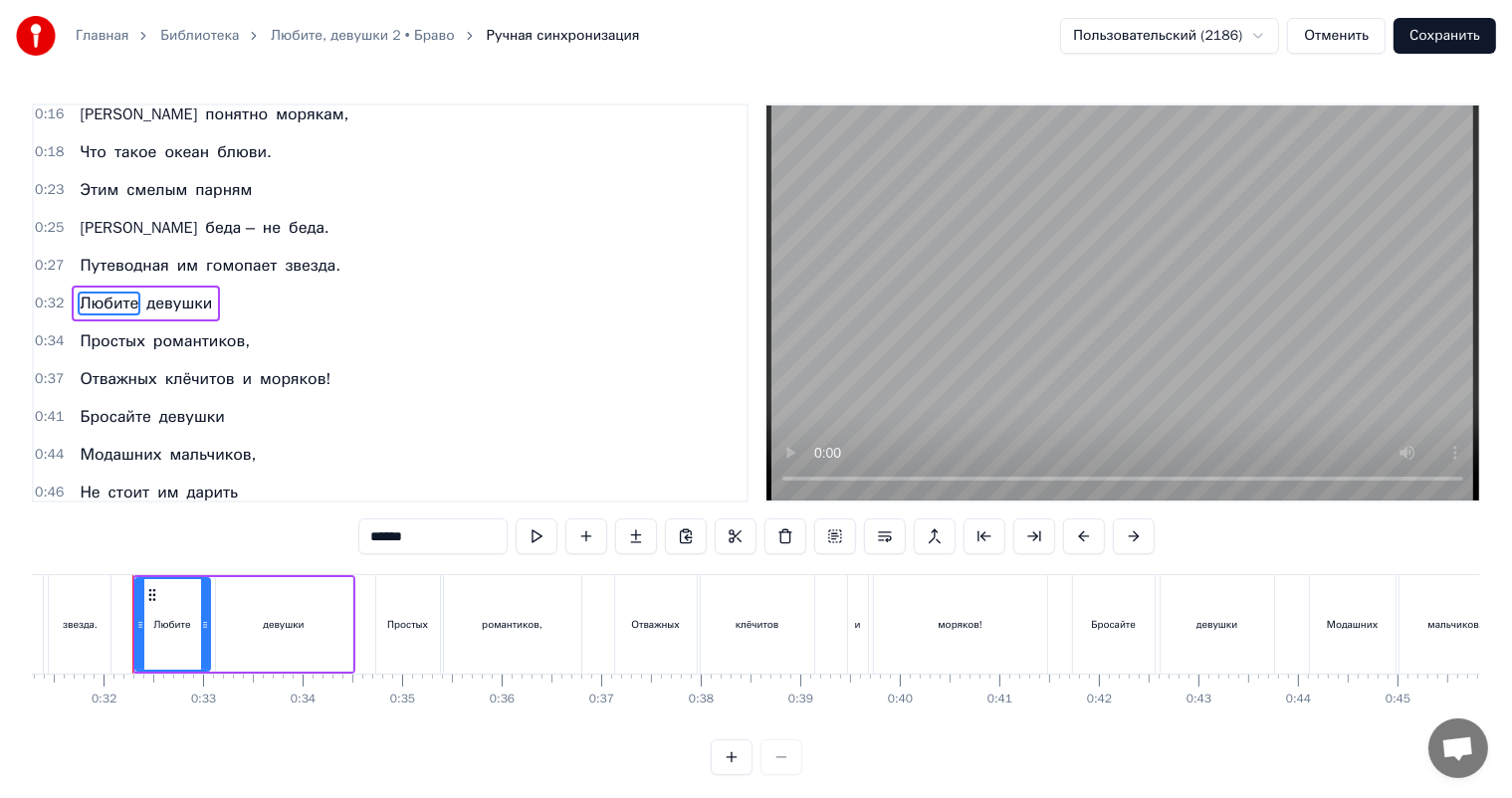 click on "******" at bounding box center (433, 536) 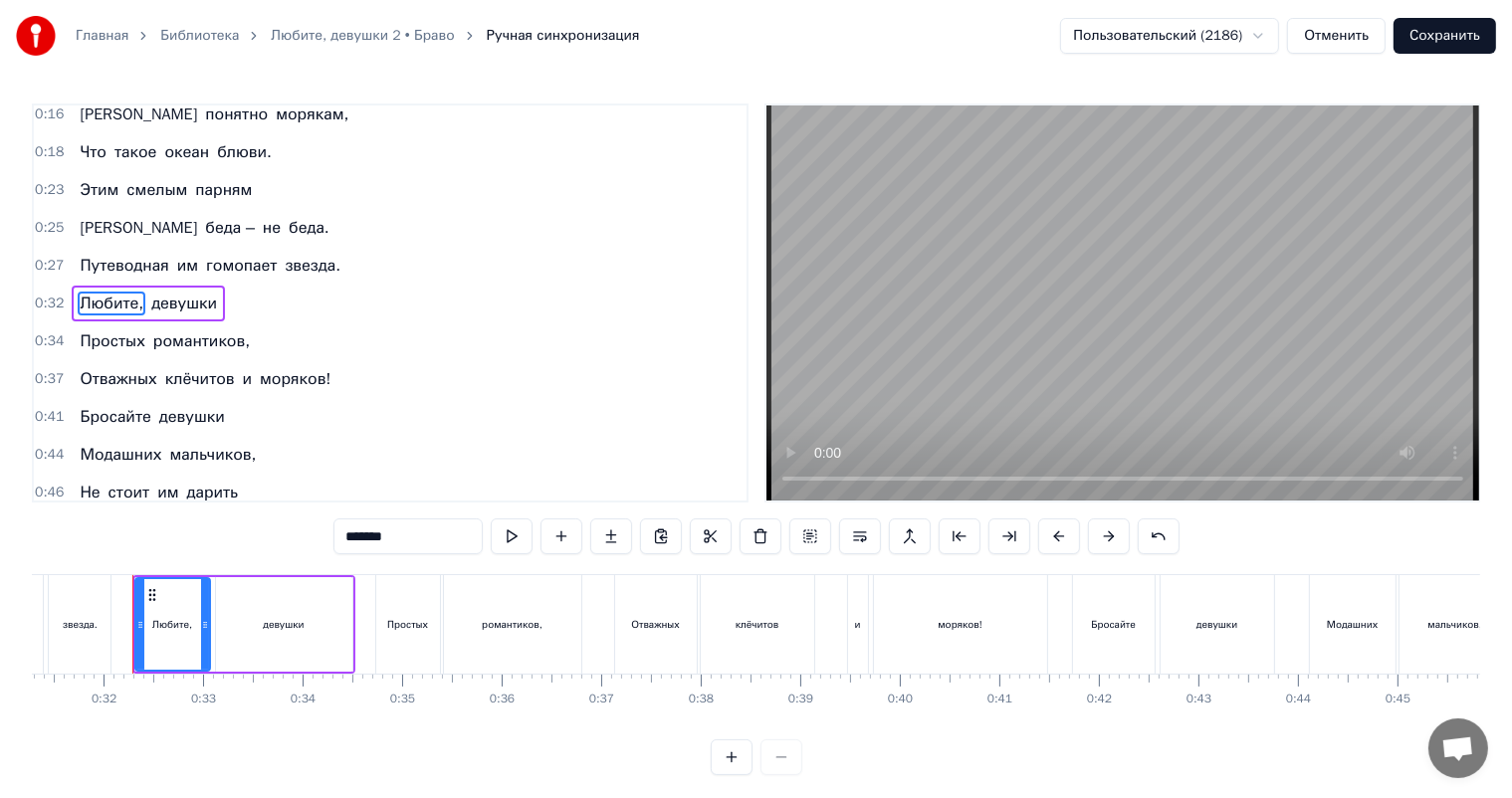 click on "0:04 В самый полный штиль, 0:06 И в самый сильный агуран 0:09 Ходят в синем море барокли. 0:14 Может, потому- то 0:16 И понятно морякам, 0:18 Что такое океан блюви. 0:23 Этим смелым парням 0:25 И беда – не беда. 0:27 Путеводная им гомопает звезда. 0:32 Любите, девушки 0:34 Простых романтиков, 0:37 Отважных клёчитов и моряков! 0:41 Бросайте девушки 0:44 Модашних мальчиков, 0:46 Не стоит им дарить 0:48 Свою любовь! ******* В самый полный штиль, И в самый сильный агуран Ходят в синем море барокли. Может, потому- то И понятно морякам, Что такое океан блюви. Этим смелым парням И беда – не беда. Путеводная 0" at bounding box center (756, 439) 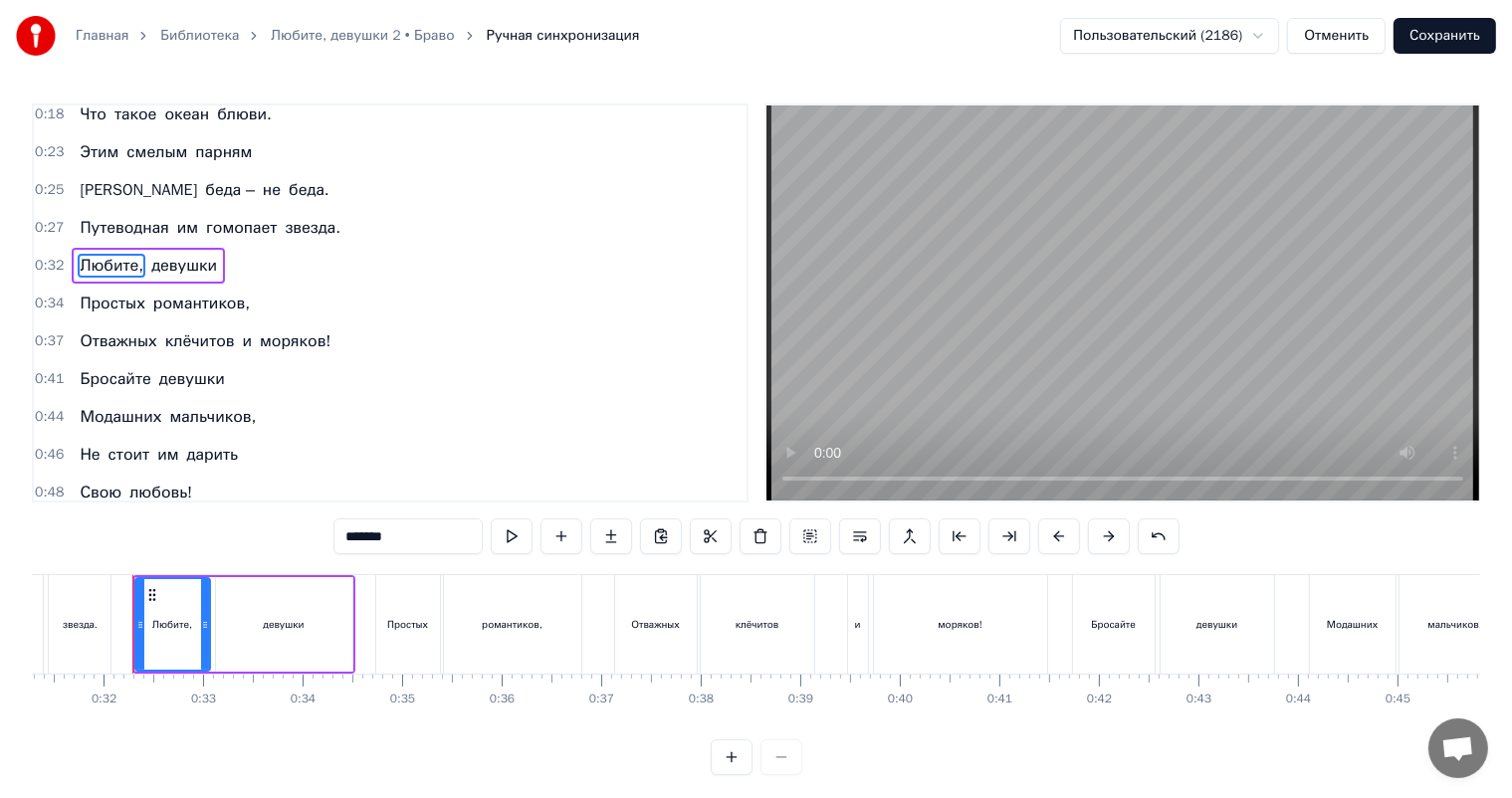 scroll, scrollTop: 210, scrollLeft: 0, axis: vertical 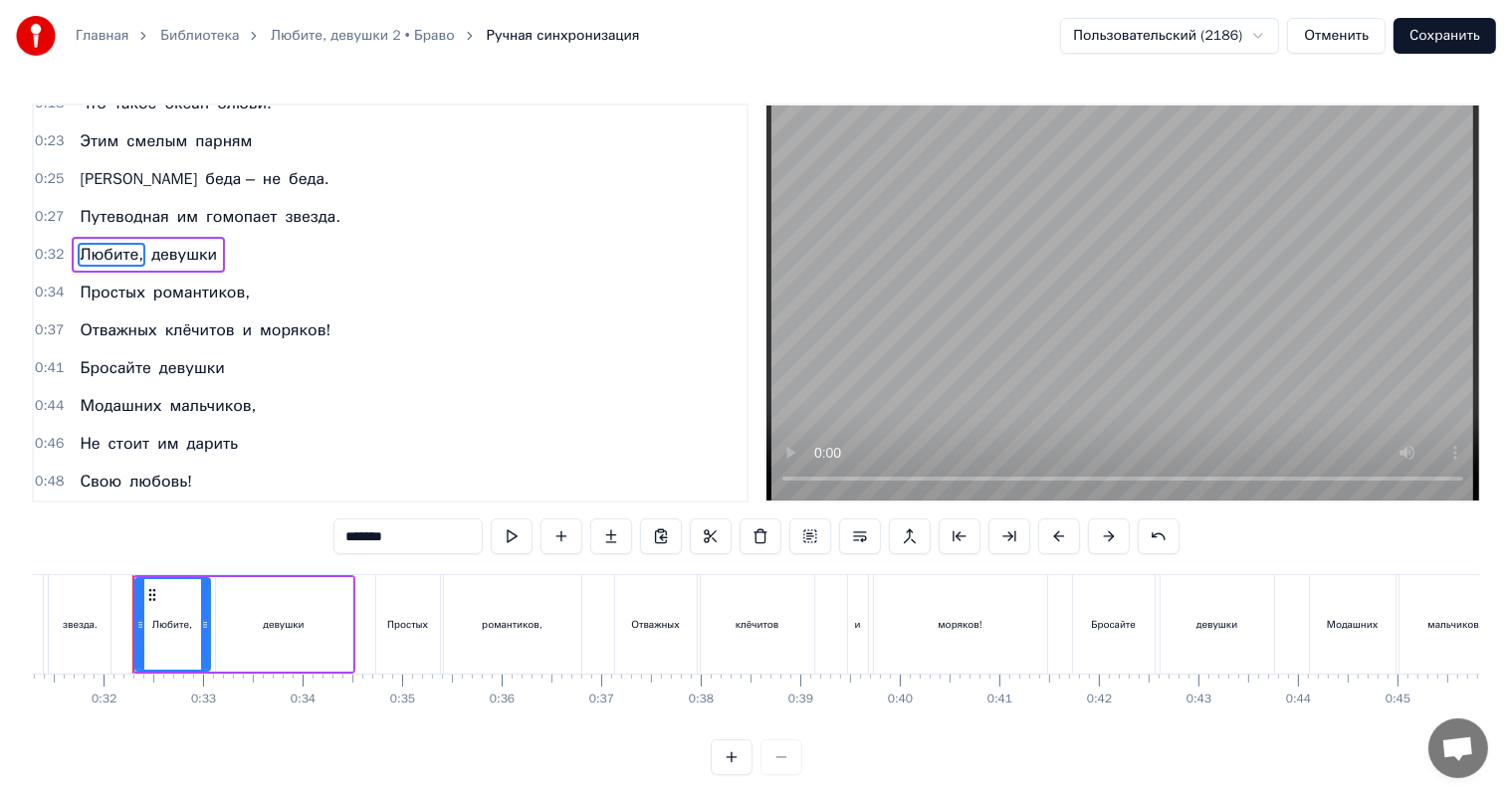 click on "девушки" at bounding box center [192, 368] 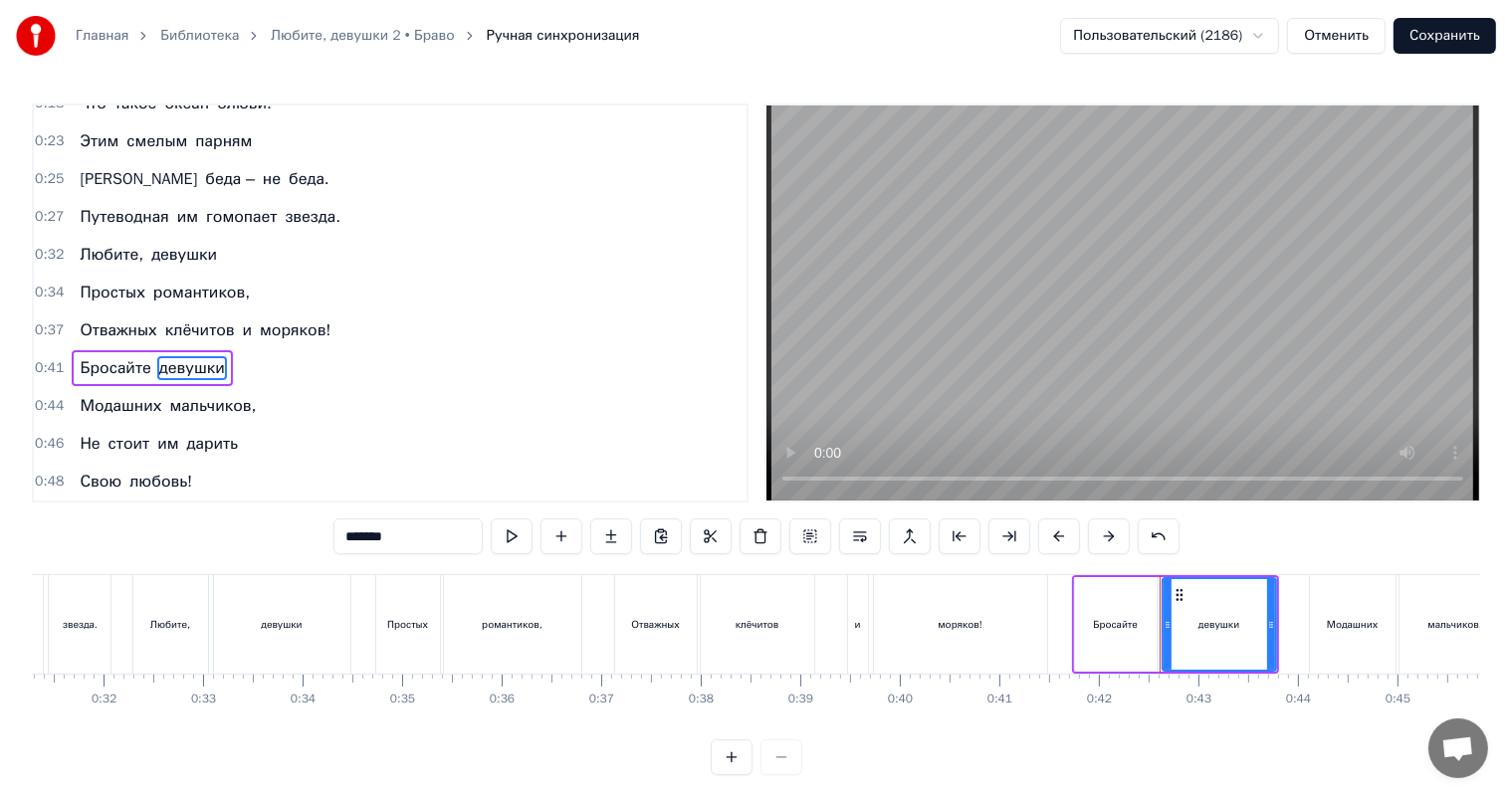 click on "Бросайте" at bounding box center [114, 368] 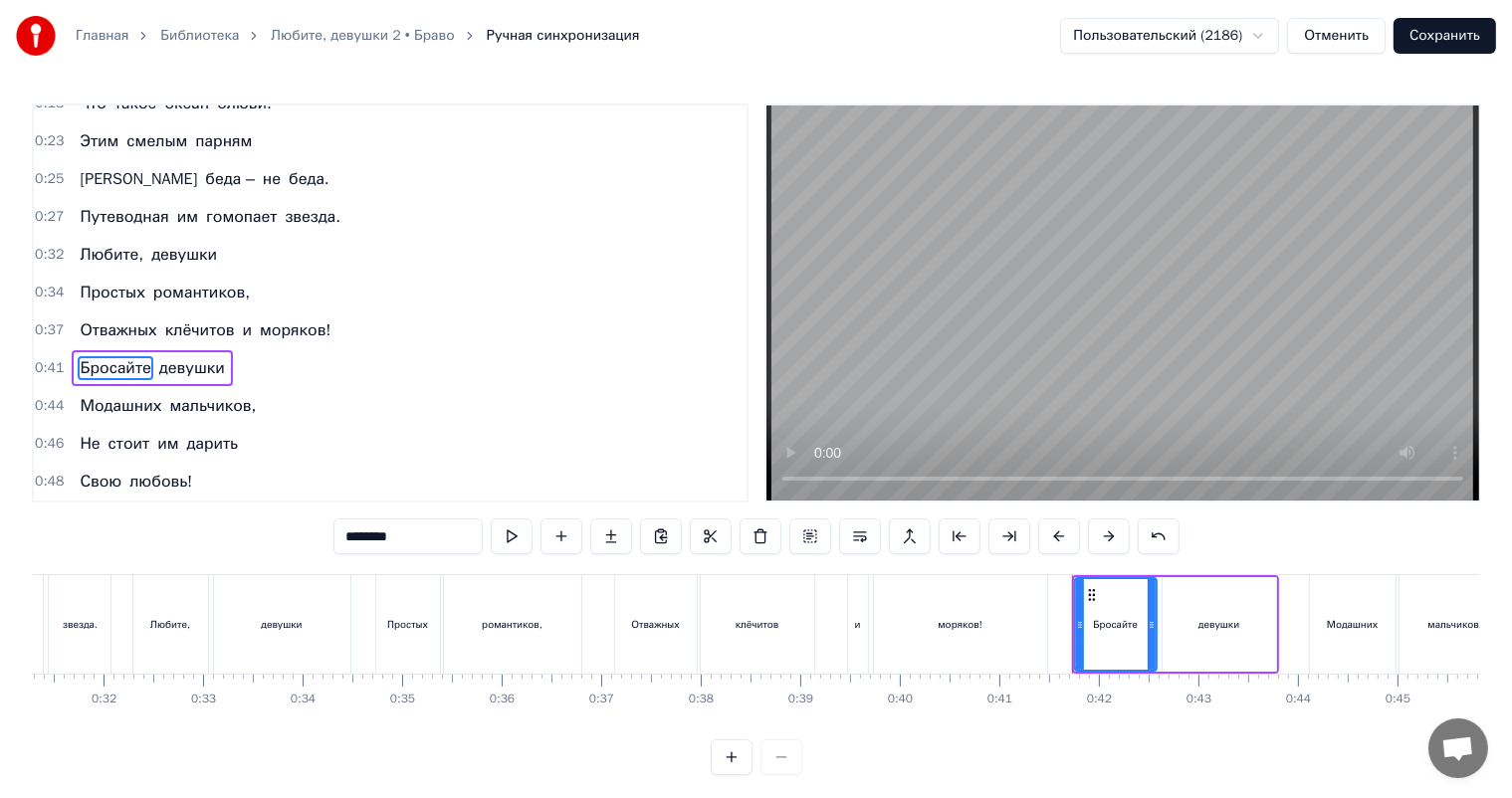 click on "********" at bounding box center [408, 536] 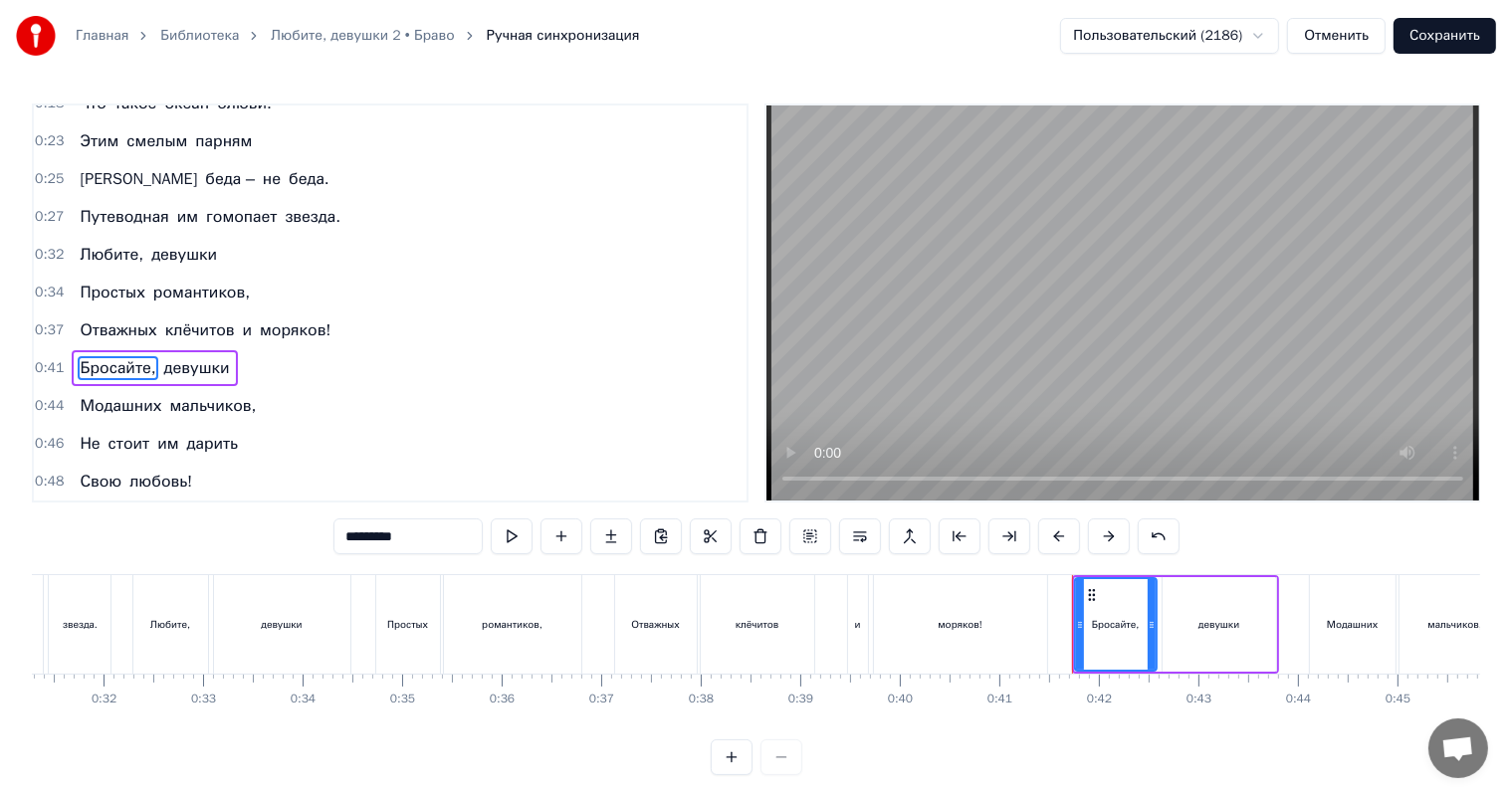 click on "девушки" at bounding box center [197, 368] 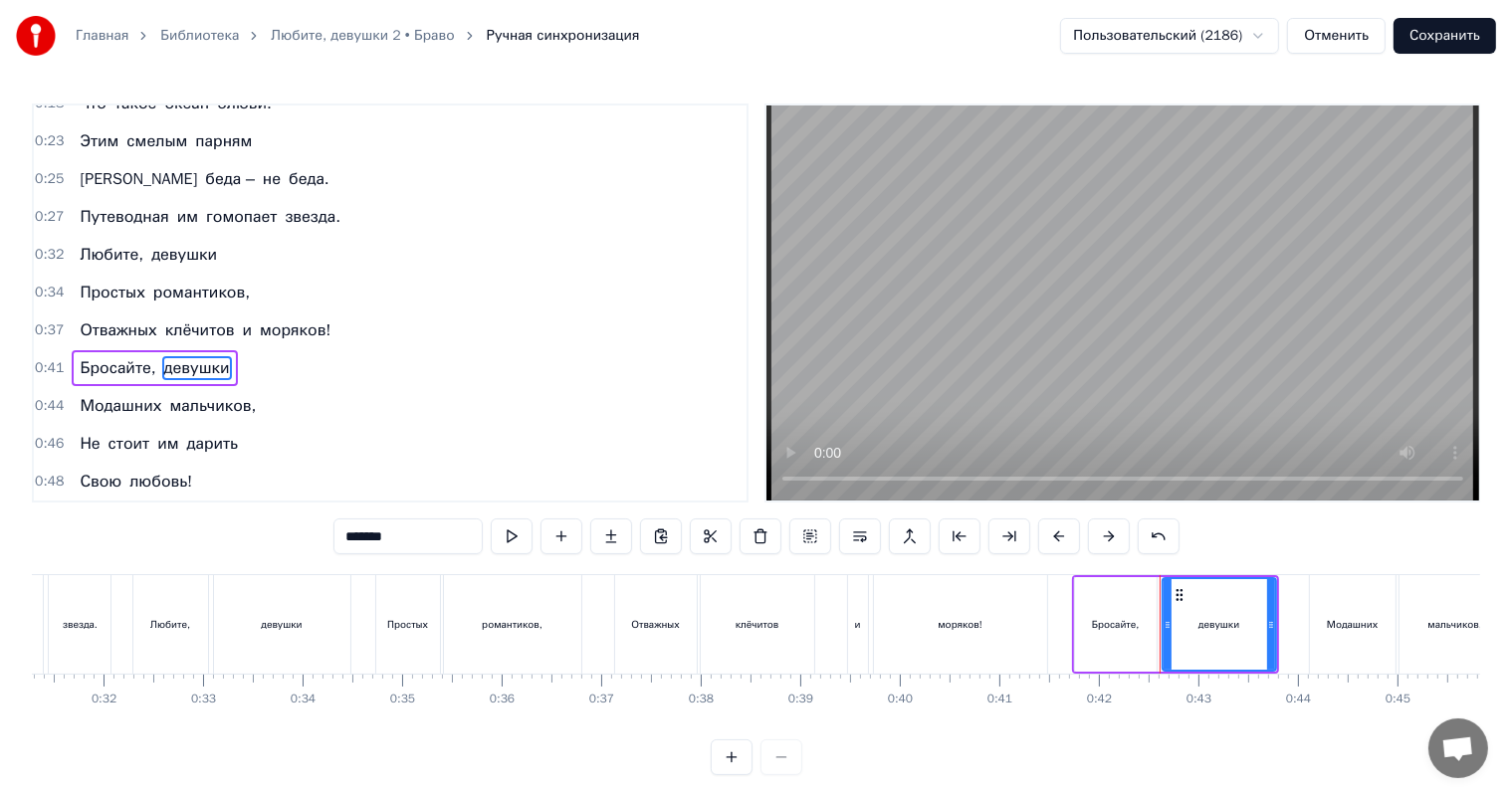 click on "*******" at bounding box center [408, 536] 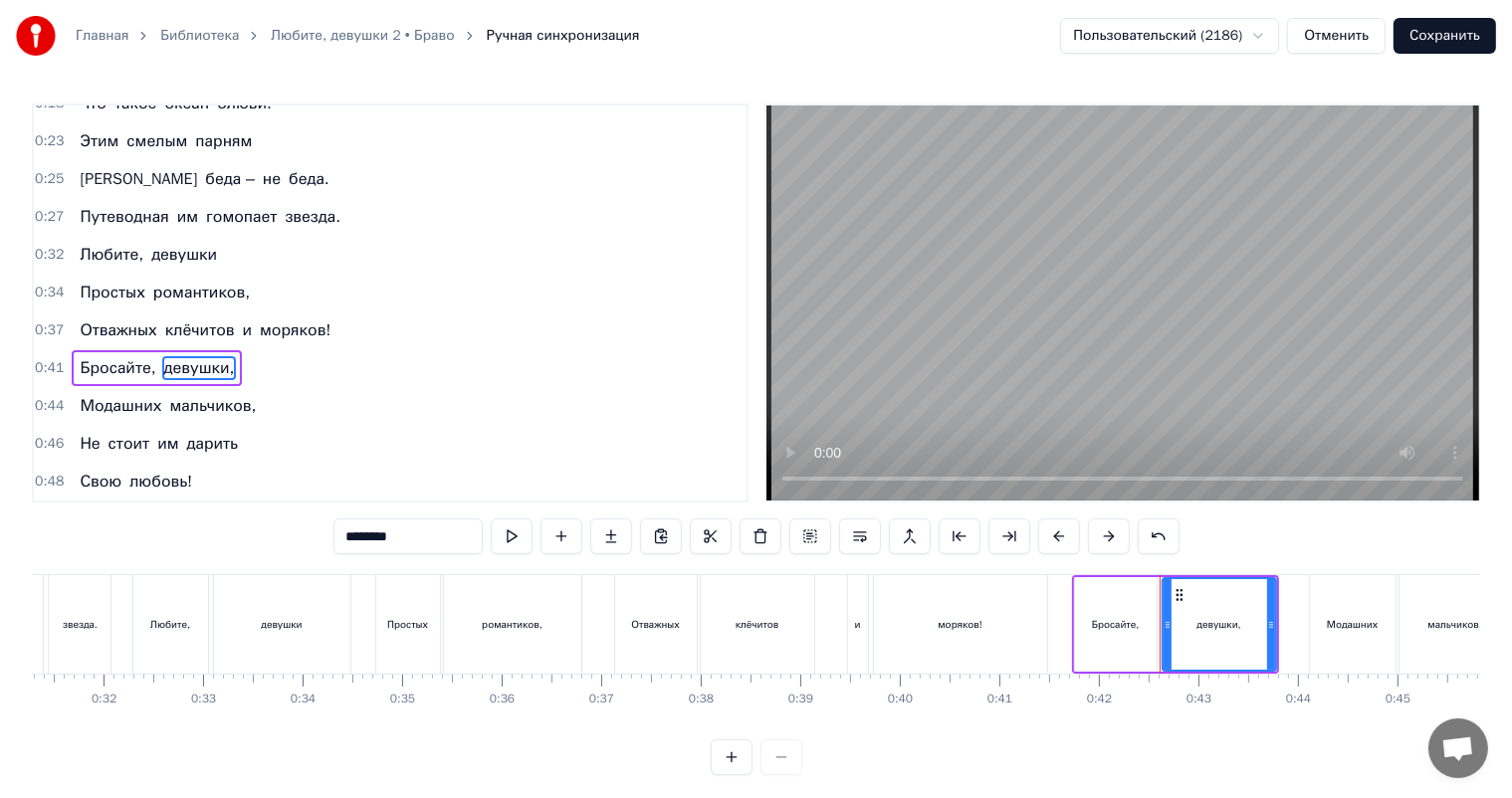 click on "0:04 В самый полный штиль, 0:06 И в самый сильный агуран 0:09 Ходят в синем море барокли. 0:14 Может, потому- то 0:16 И понятно морякам, 0:18 Что такое океан блюви. 0:23 Этим смелым парням 0:25 И беда – не беда. 0:27 Путеводная им гомопает звезда. 0:32 Любите, девушки 0:34 Простых романтиков, 0:37 Отважных клёчитов и моряков! 0:41 Бросайте, девушки, 0:44 Модашних мальчиков, 0:46 Не стоит им дарить 0:48 Свою любовь! ******** В самый полный штиль, И в самый сильный агуран Ходят в синем море барокли. Может, потому- то И понятно морякам, Что такое океан блюви. Этим смелым парням И беда – не беда. им звезда." at bounding box center (756, 439) 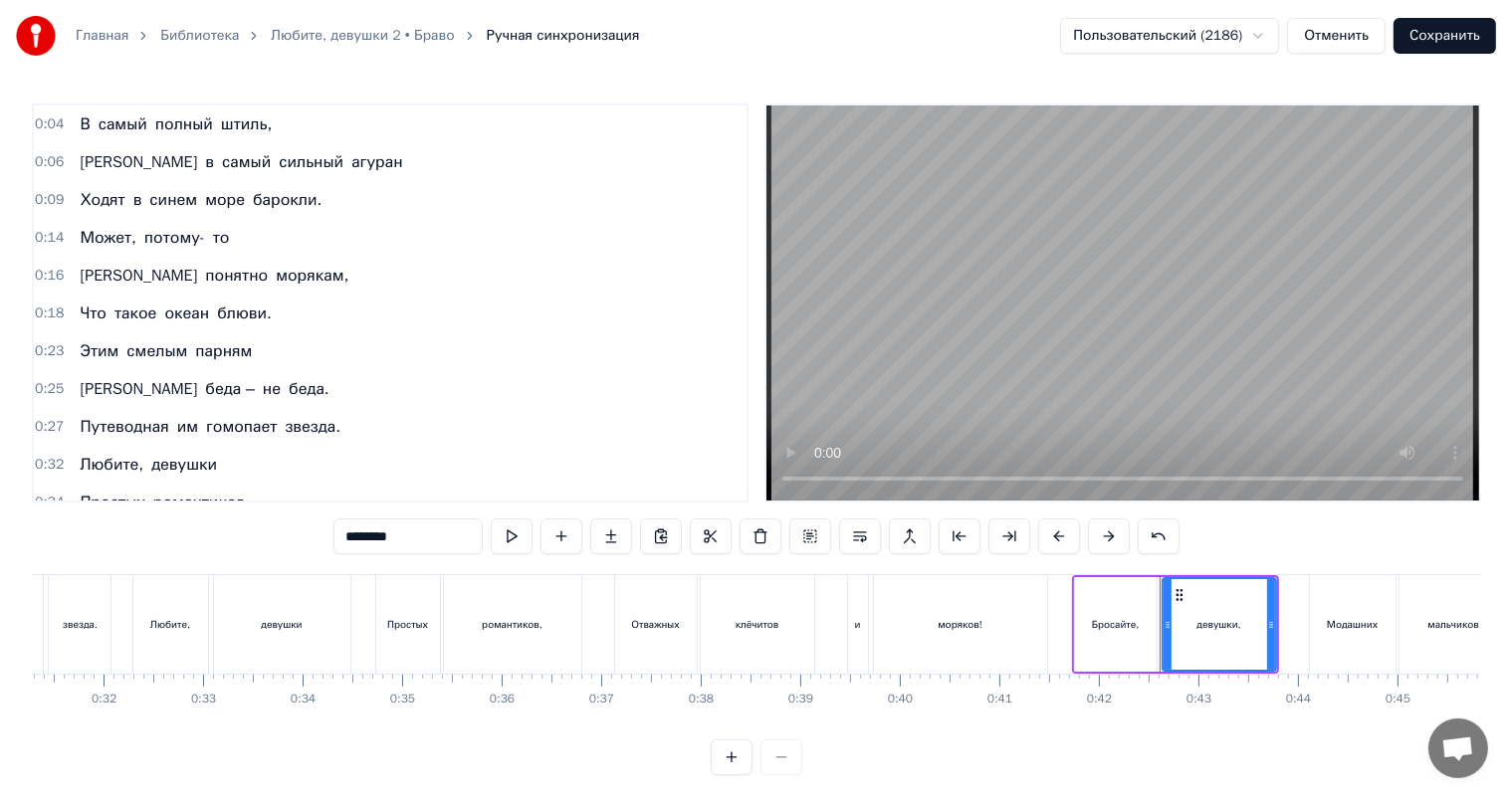 scroll, scrollTop: 0, scrollLeft: 0, axis: both 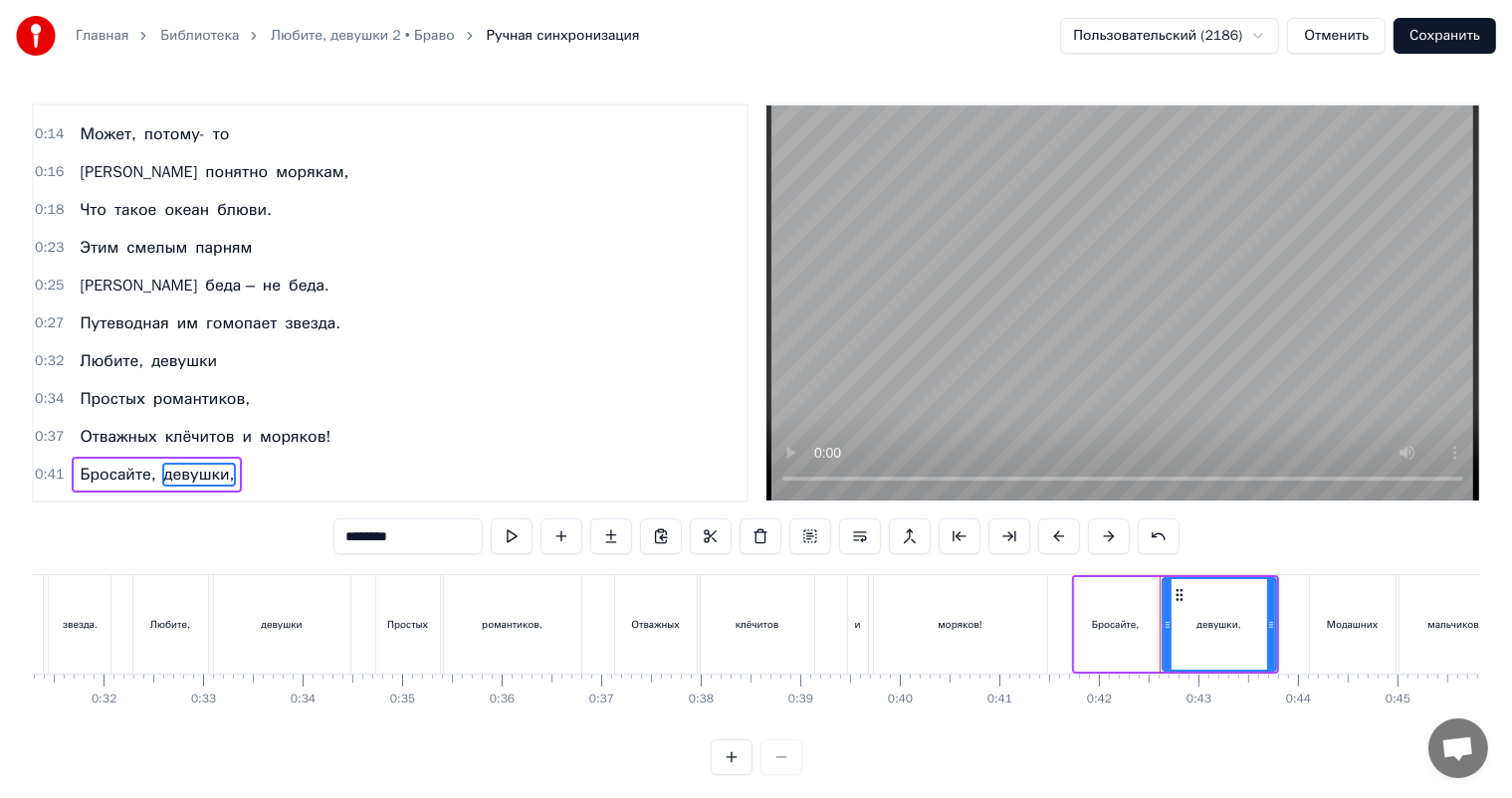 click on "девушки" at bounding box center (184, 361) 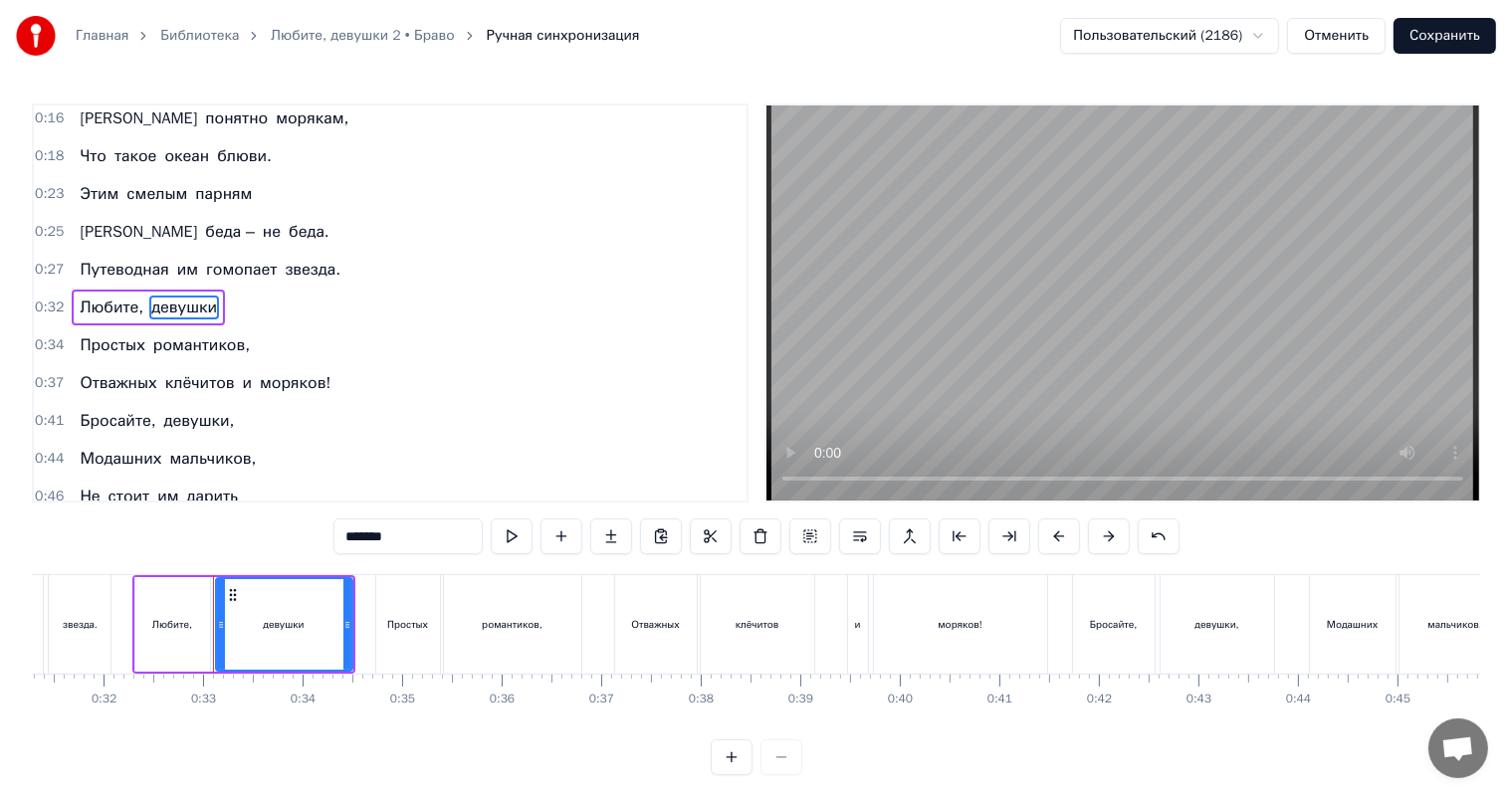 scroll, scrollTop: 161, scrollLeft: 0, axis: vertical 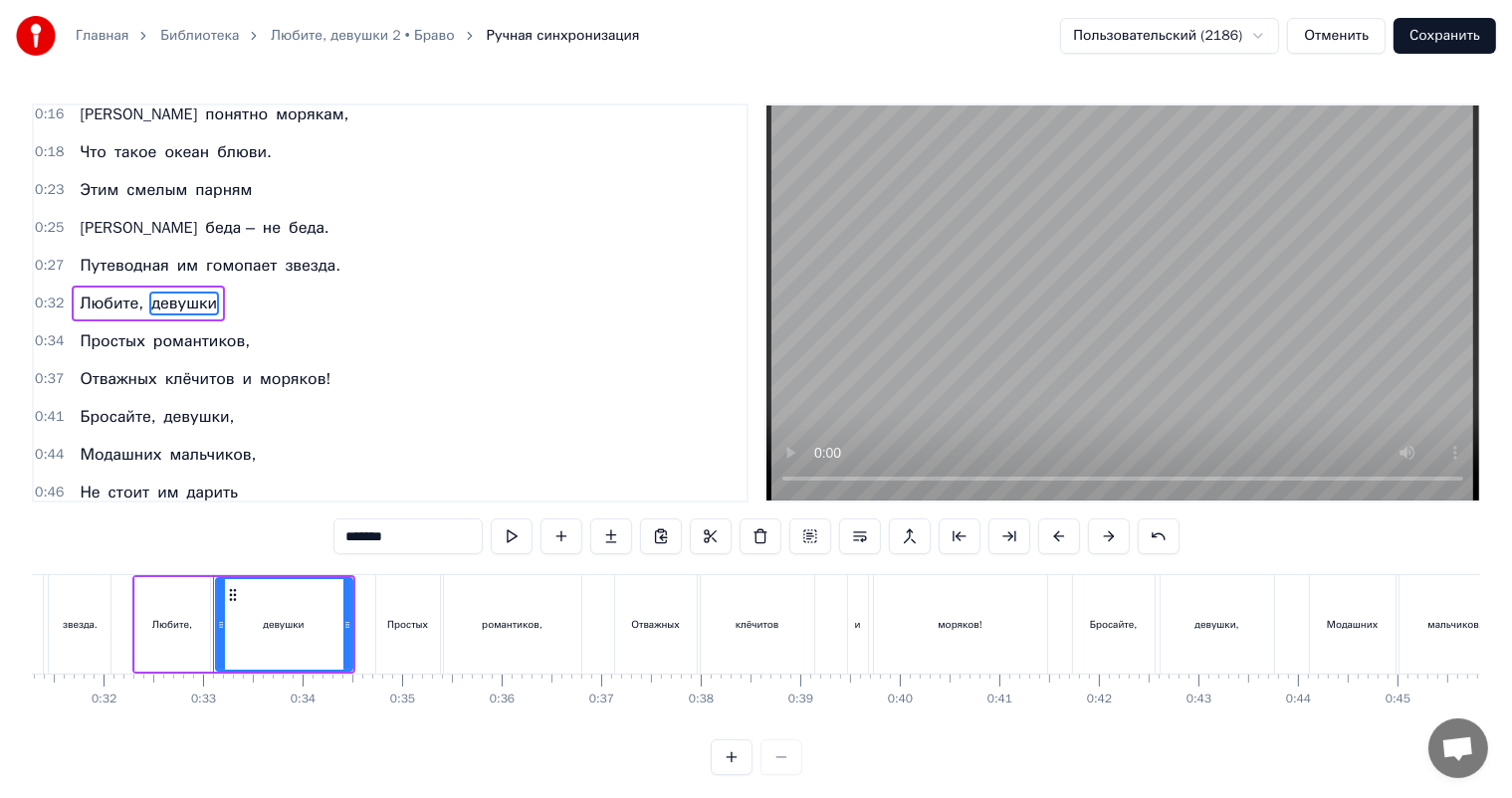 click on "*******" at bounding box center (408, 536) 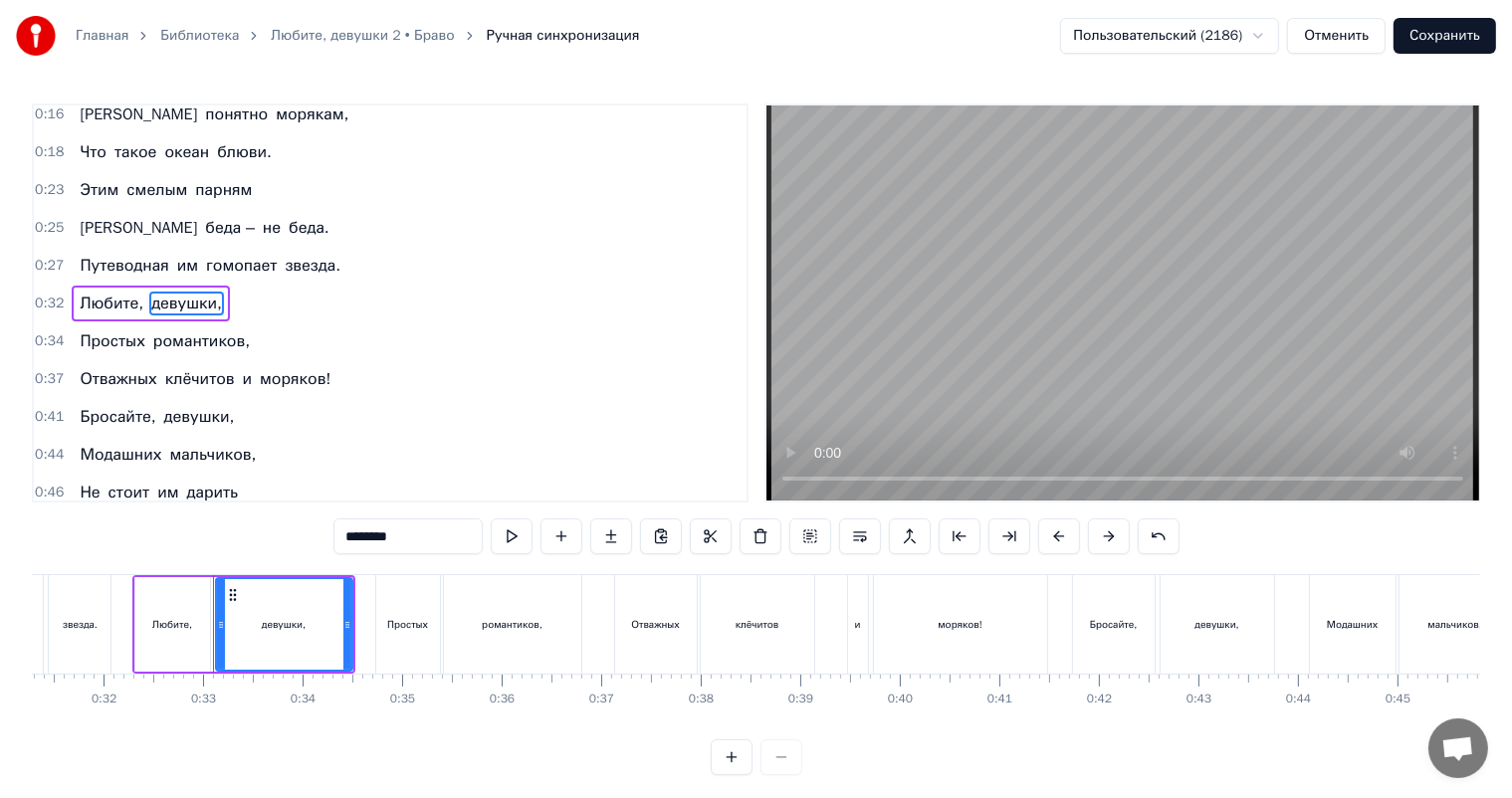 type on "********" 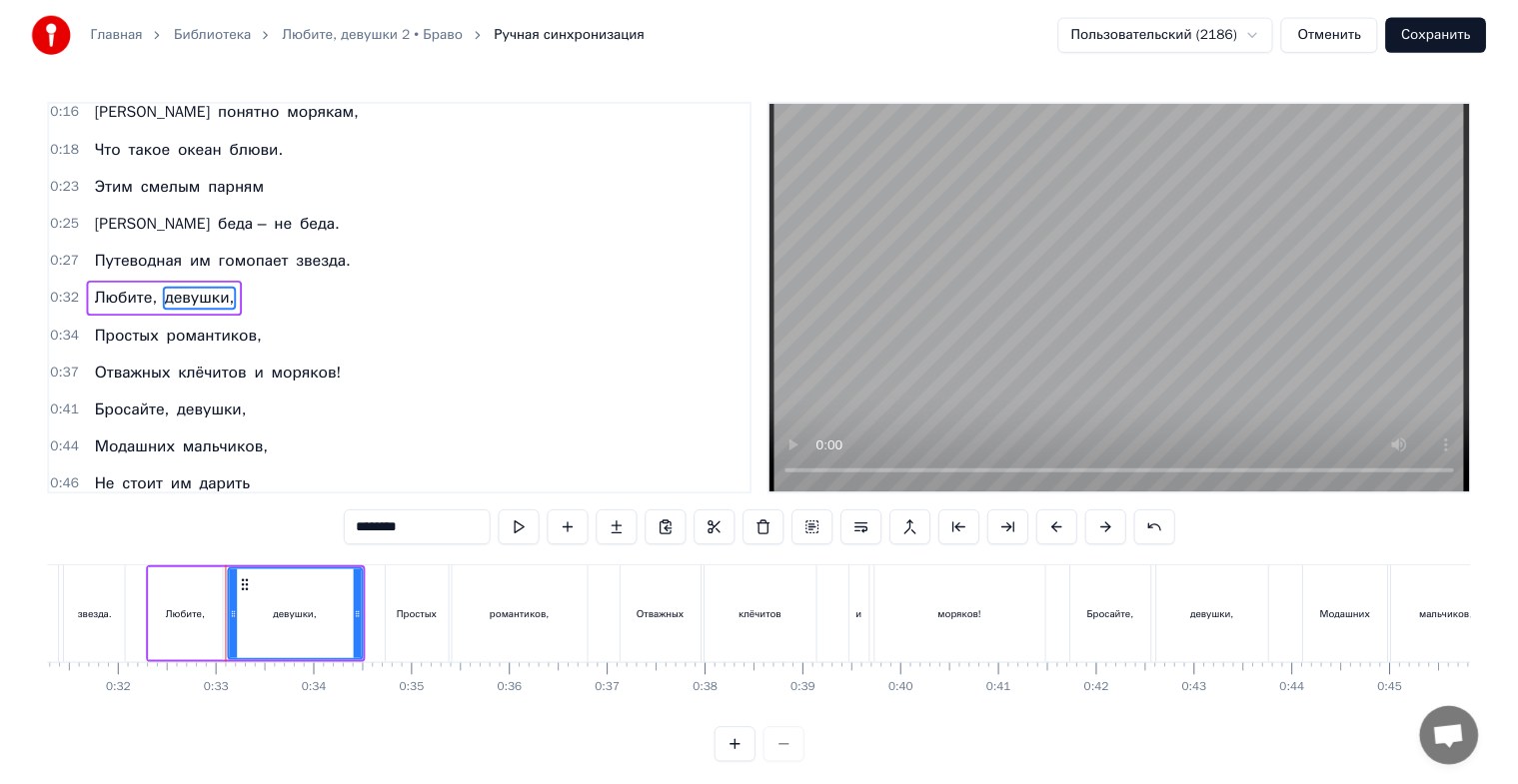 scroll, scrollTop: 211, scrollLeft: 0, axis: vertical 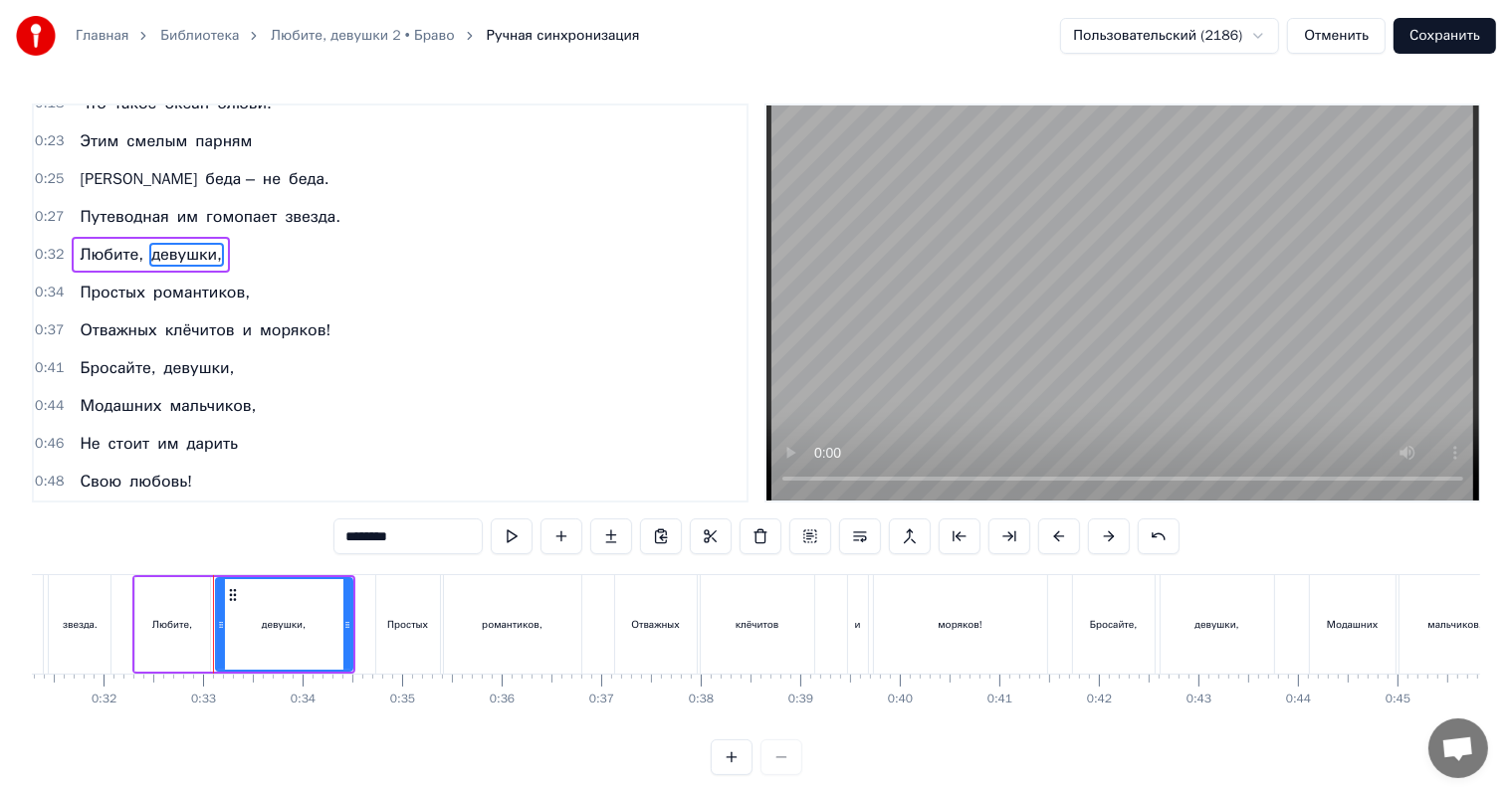 click on "Сохранить" at bounding box center [1444, 36] 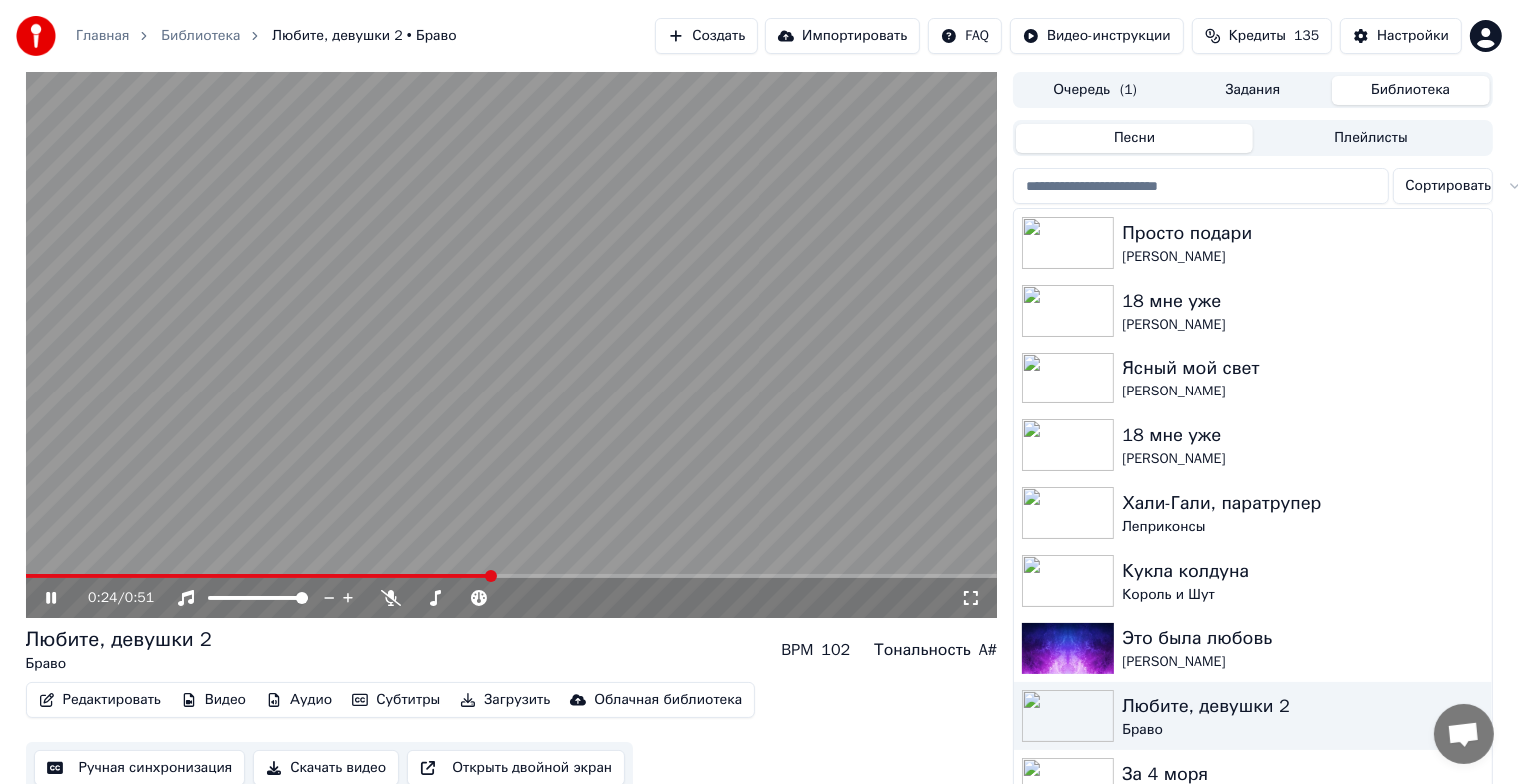 scroll, scrollTop: 0, scrollLeft: 2, axis: horizontal 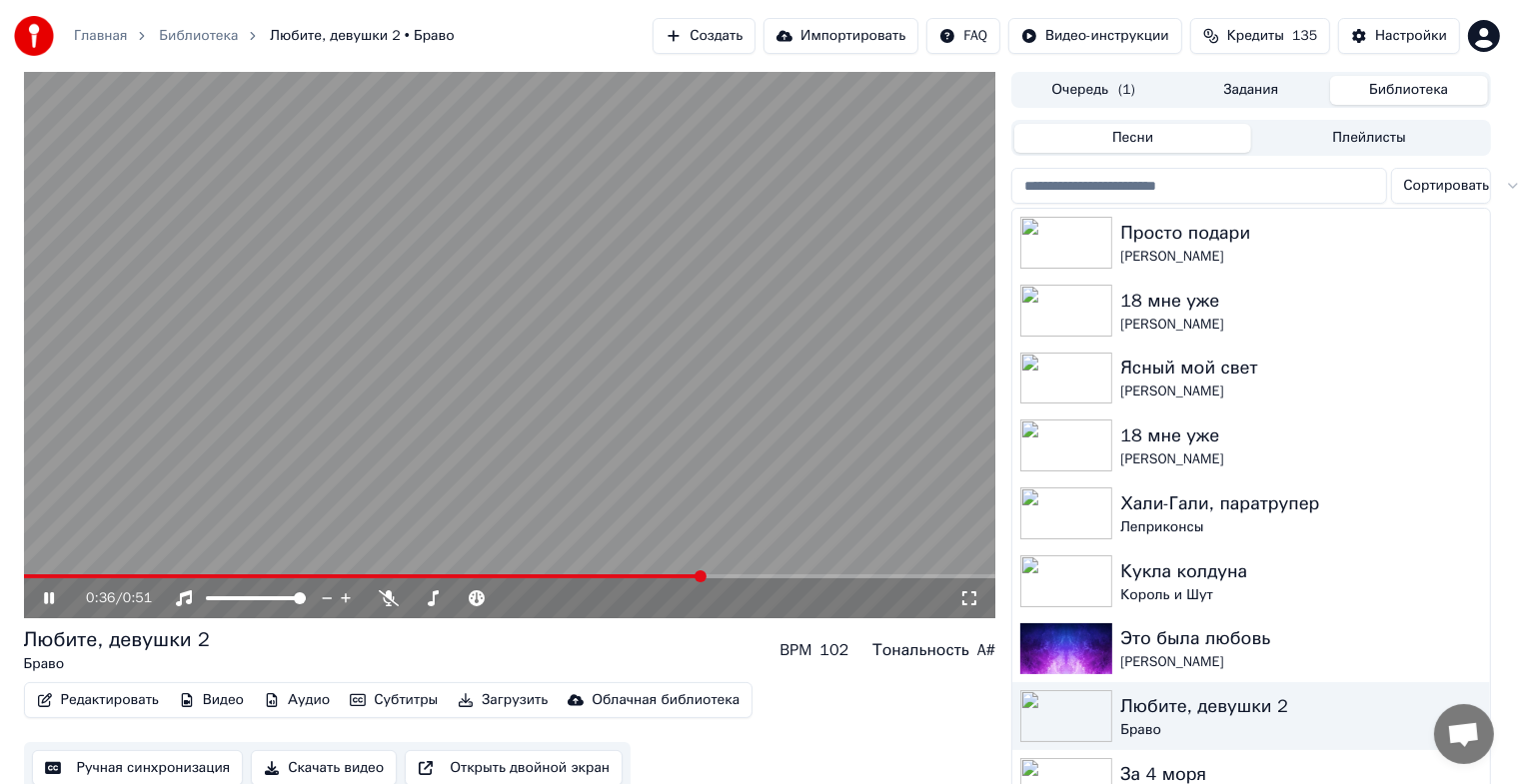 click at bounding box center (510, 345) 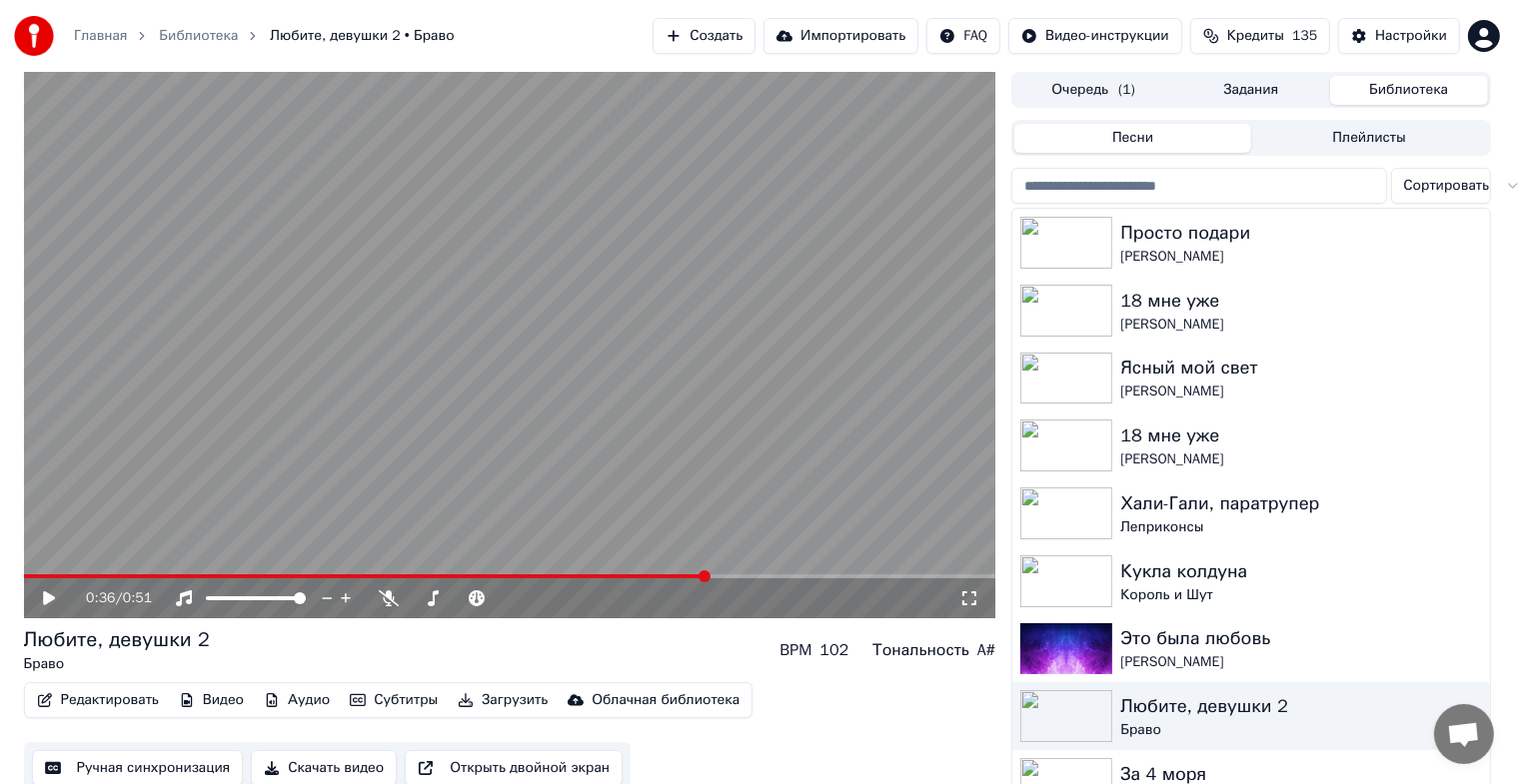 click on "Загрузить" at bounding box center [503, 700] 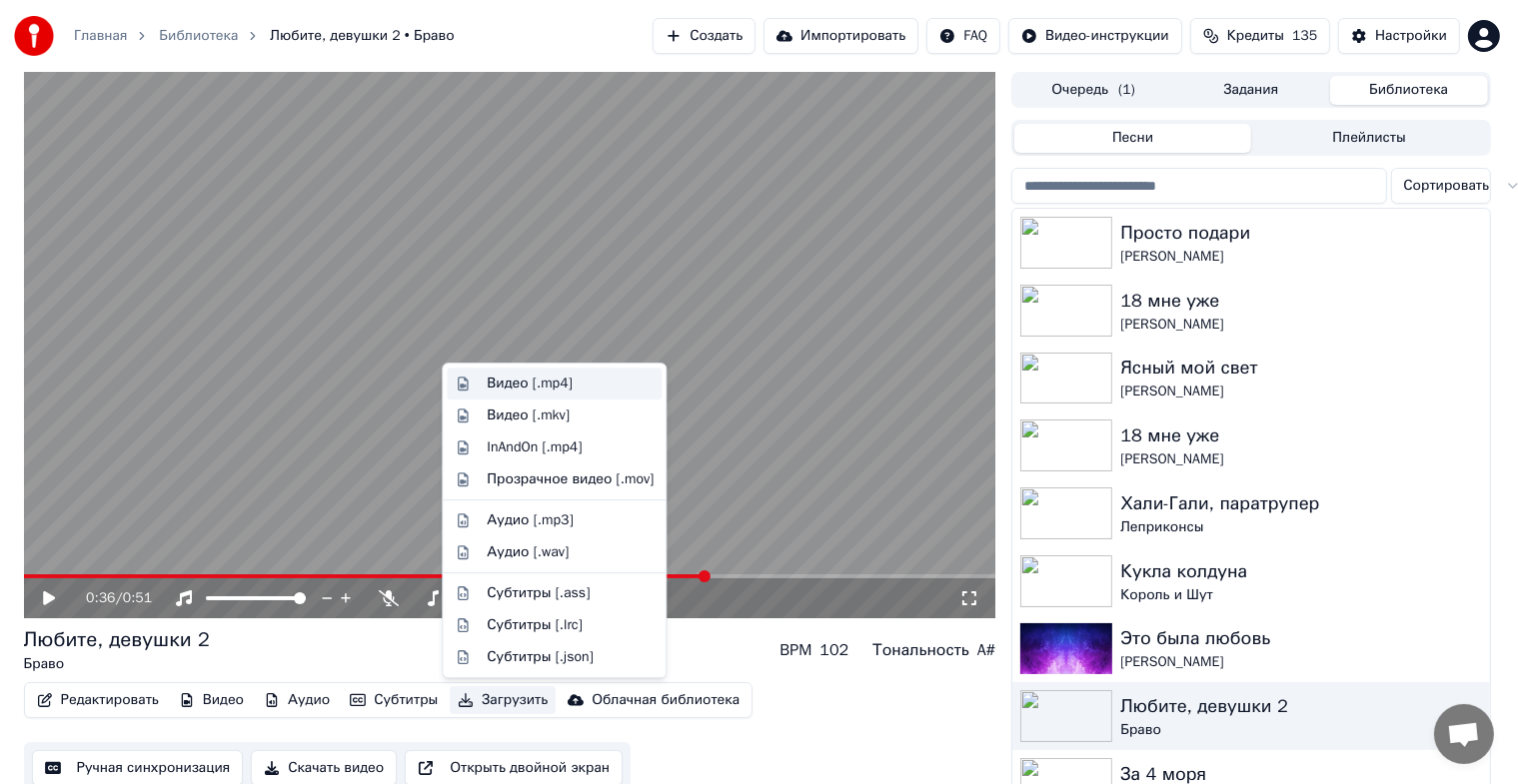 click on "Видео [.mp4]" at bounding box center [529, 384] 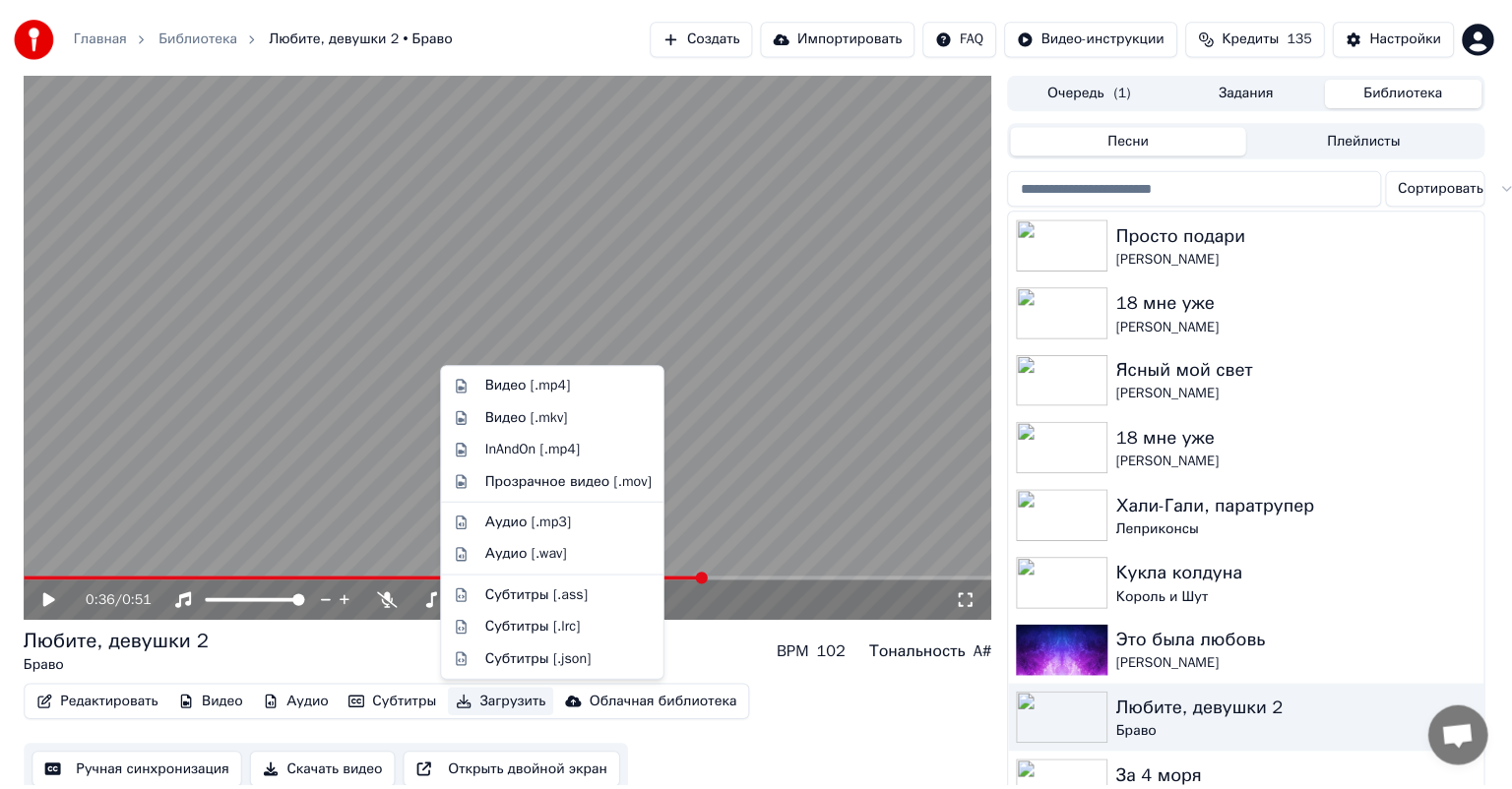 scroll, scrollTop: 0, scrollLeft: 0, axis: both 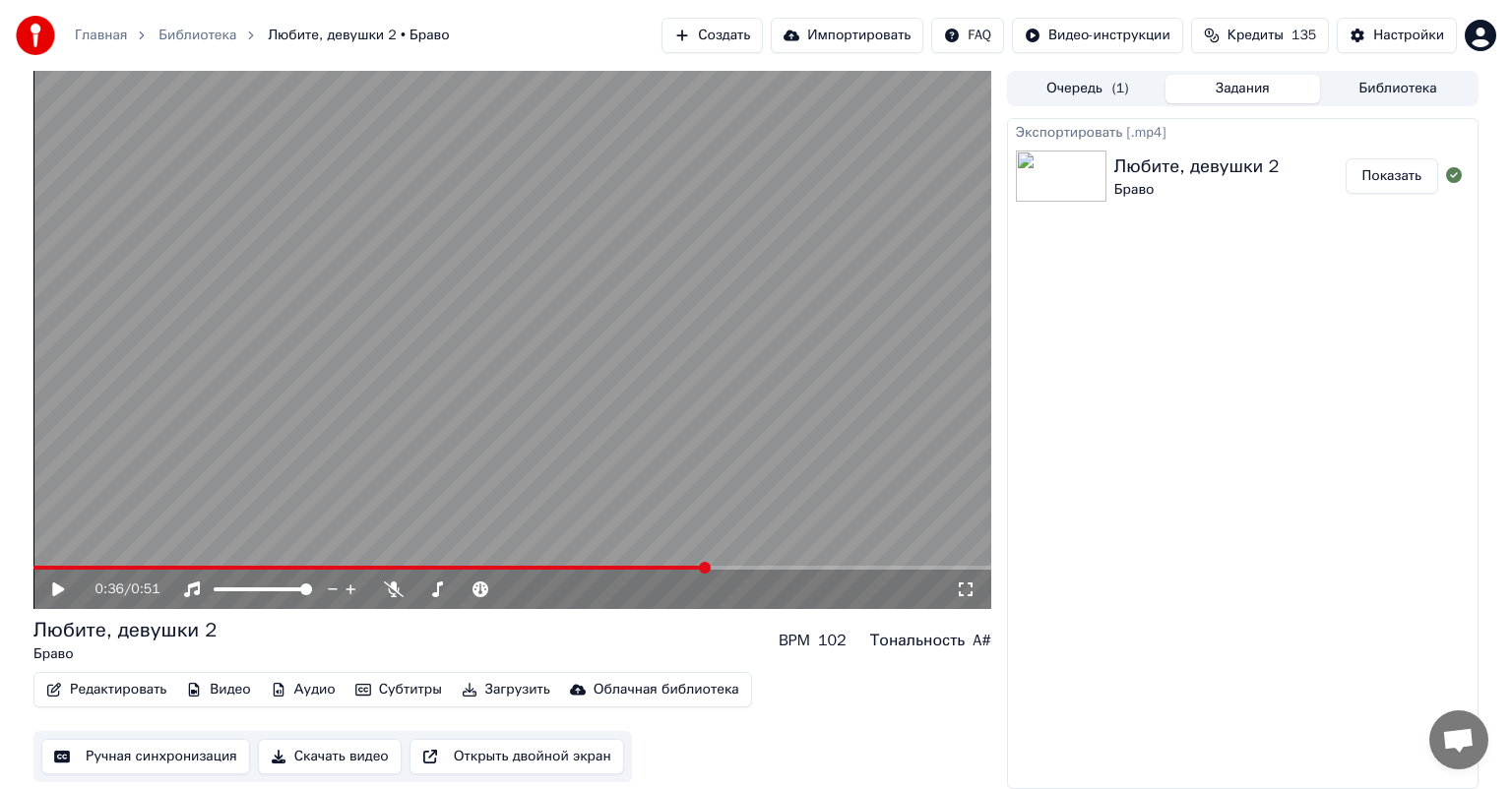 click on "Показать" at bounding box center (1392, 176) 